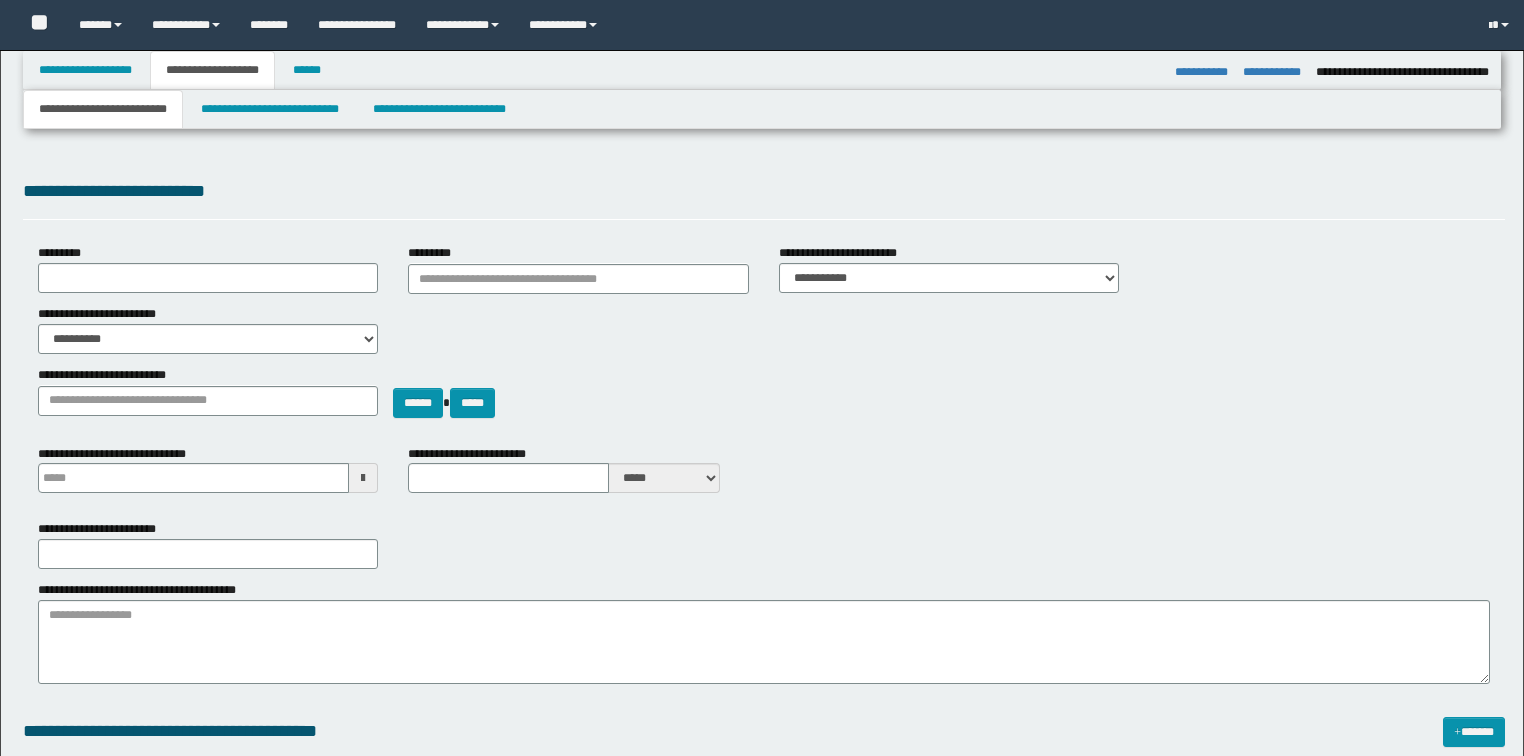 select on "*" 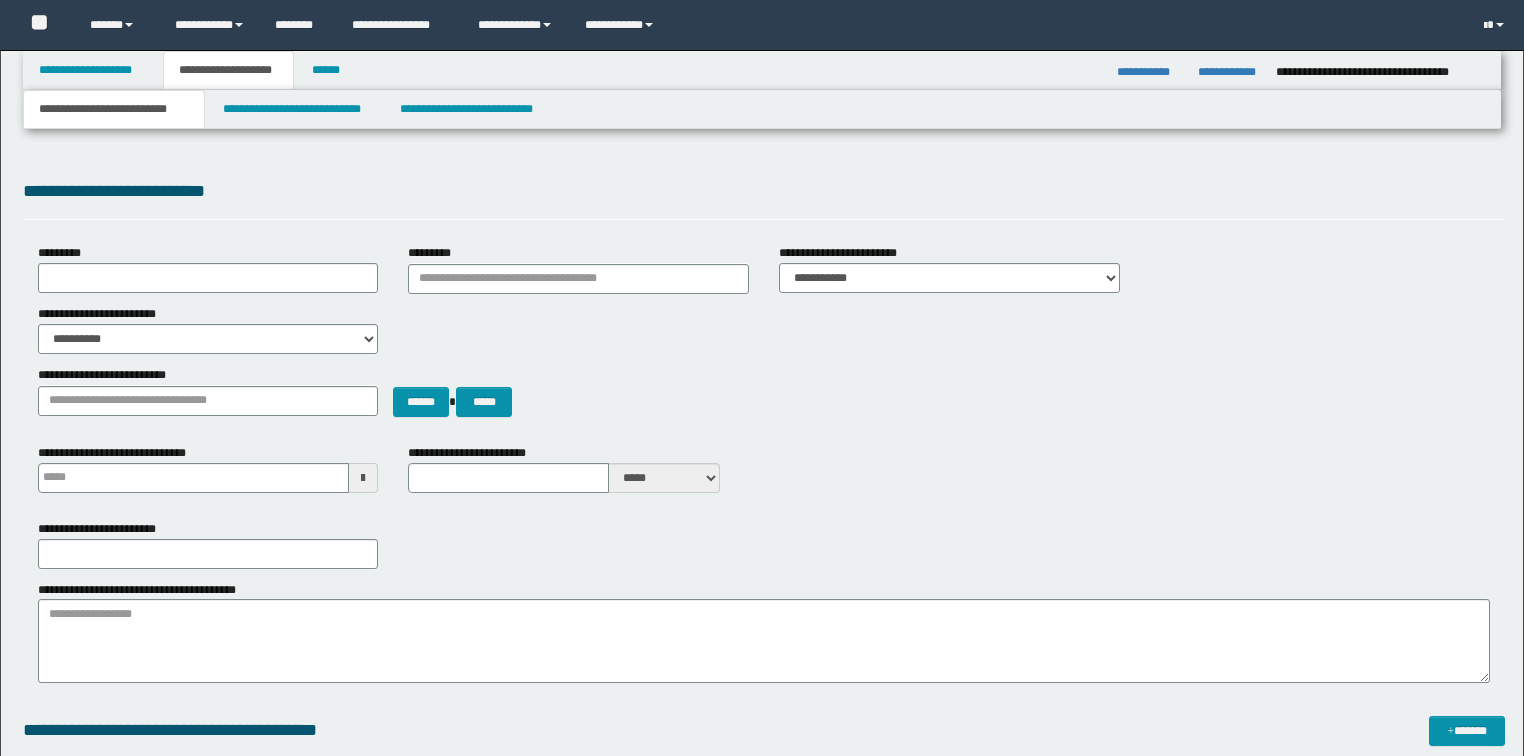 scroll, scrollTop: 720, scrollLeft: 0, axis: vertical 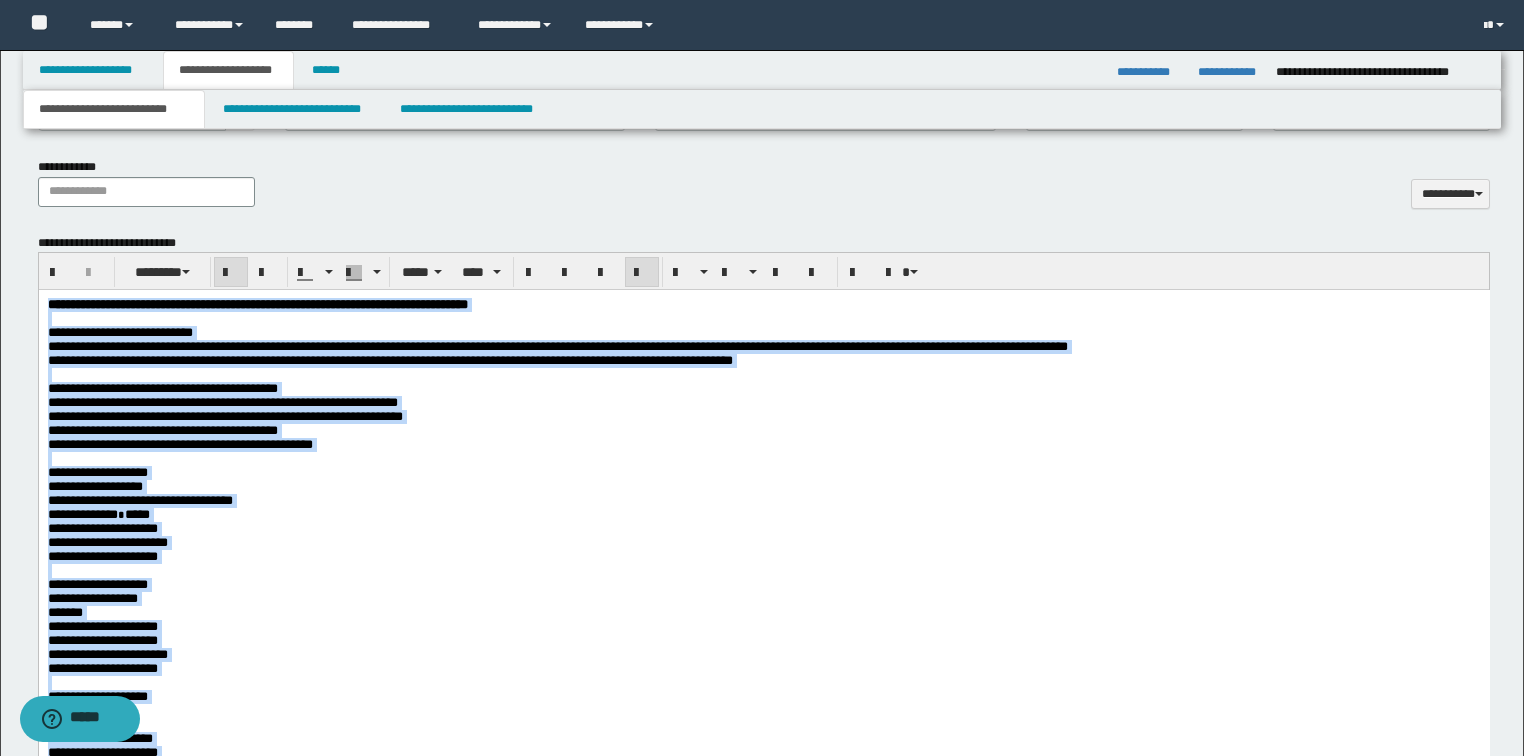 drag, startPoint x: 235, startPoint y: 984, endPoint x: 20, endPoint y: 303, distance: 714.13306 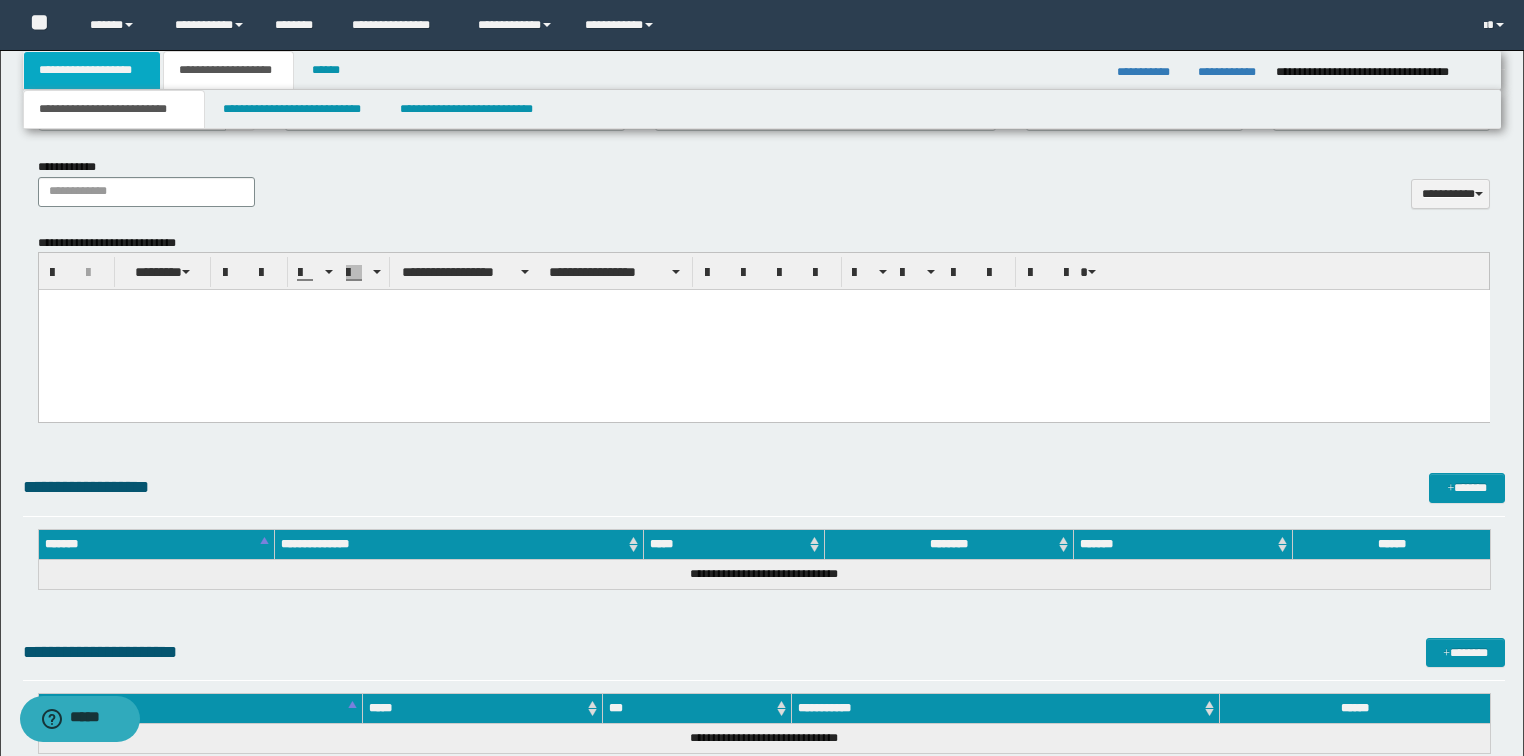 click on "**********" at bounding box center (92, 70) 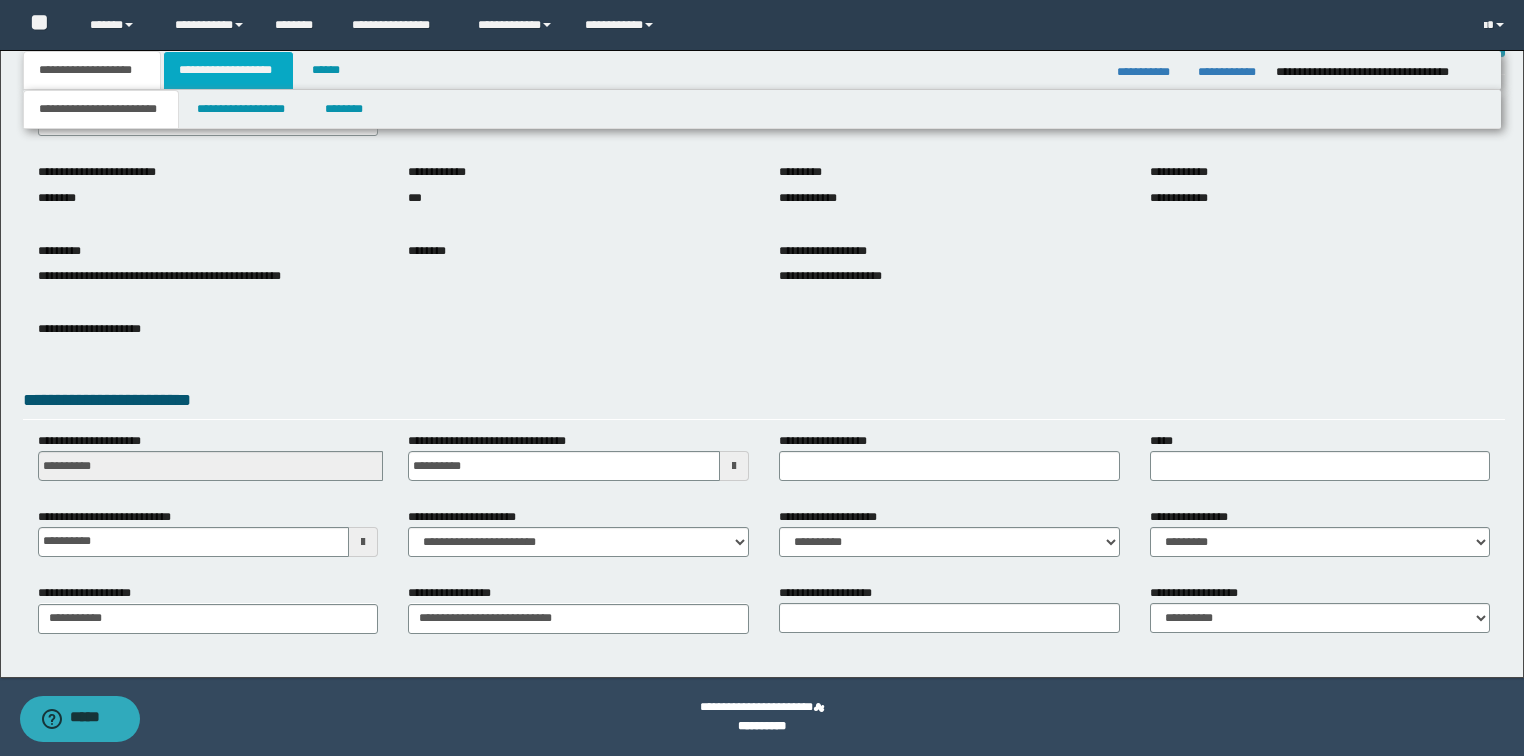click on "**********" at bounding box center [228, 70] 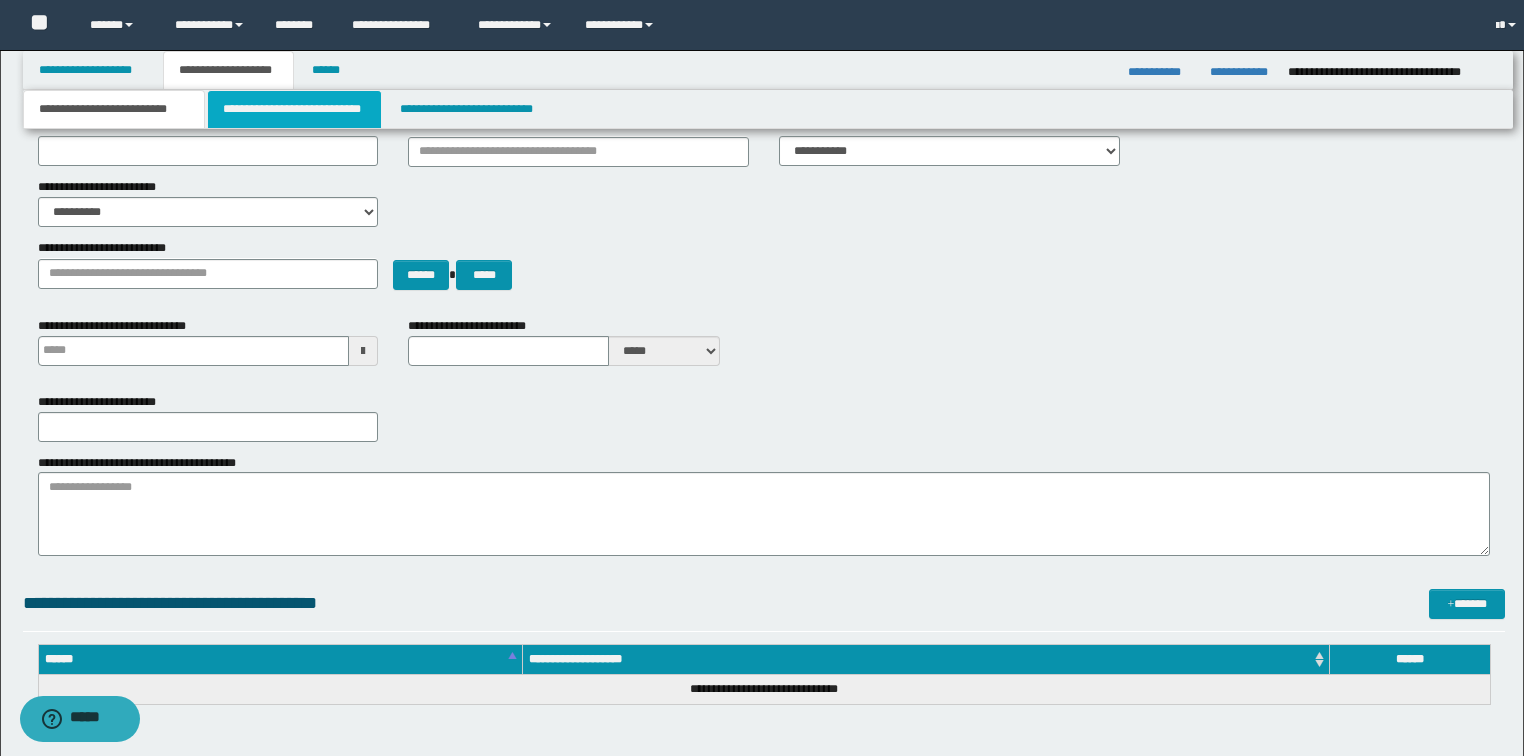 click on "**********" at bounding box center (294, 109) 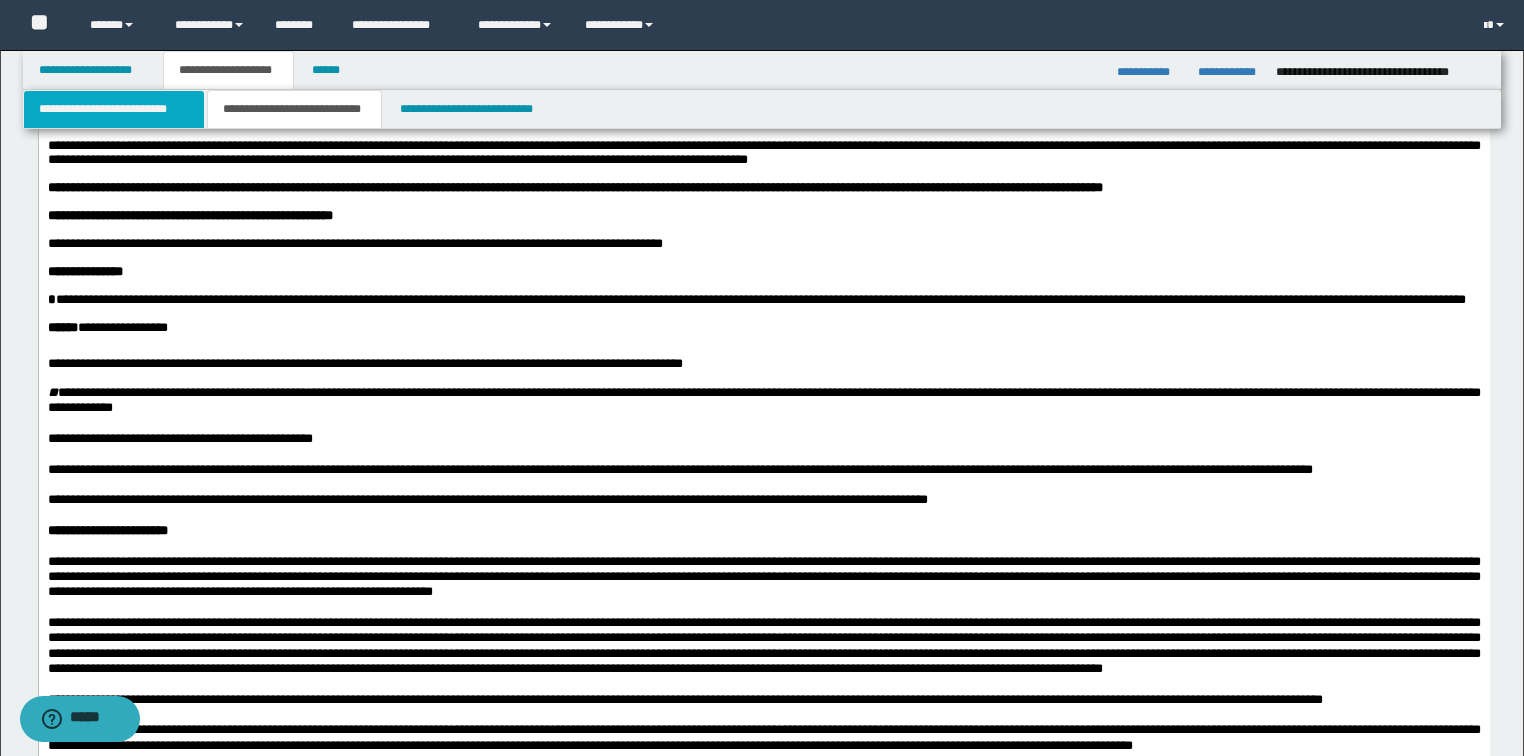 click on "**********" at bounding box center (114, 109) 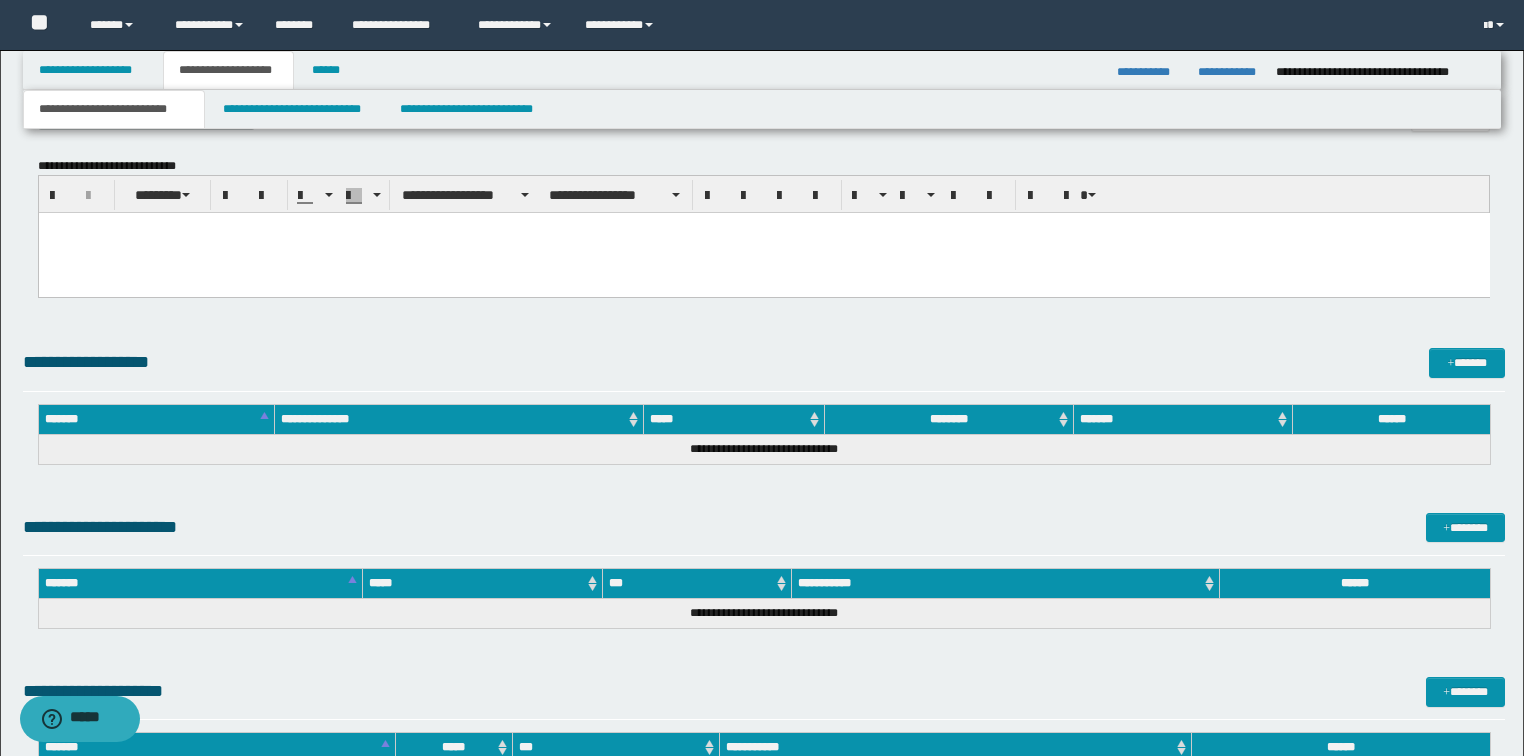 scroll, scrollTop: 1007, scrollLeft: 0, axis: vertical 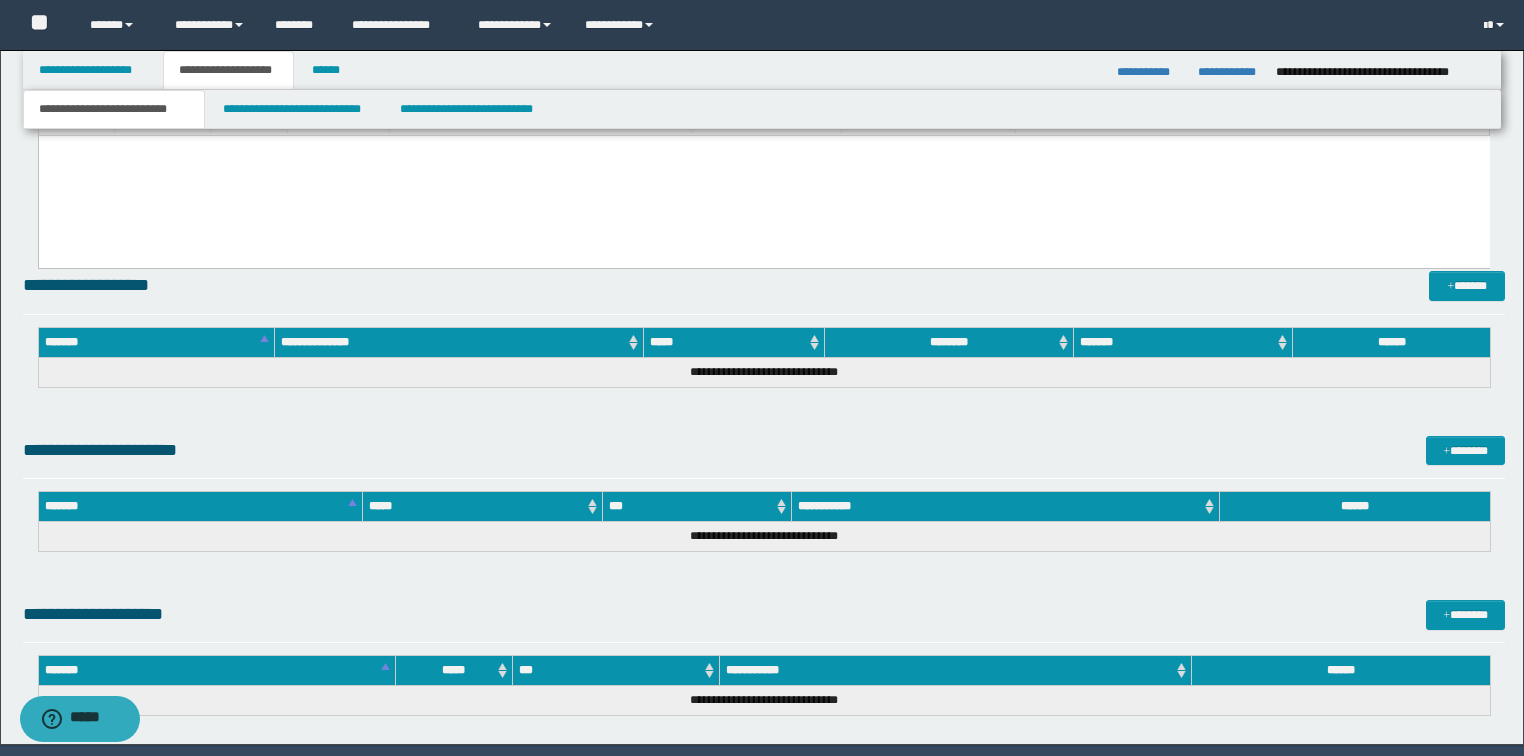 click at bounding box center (763, 176) 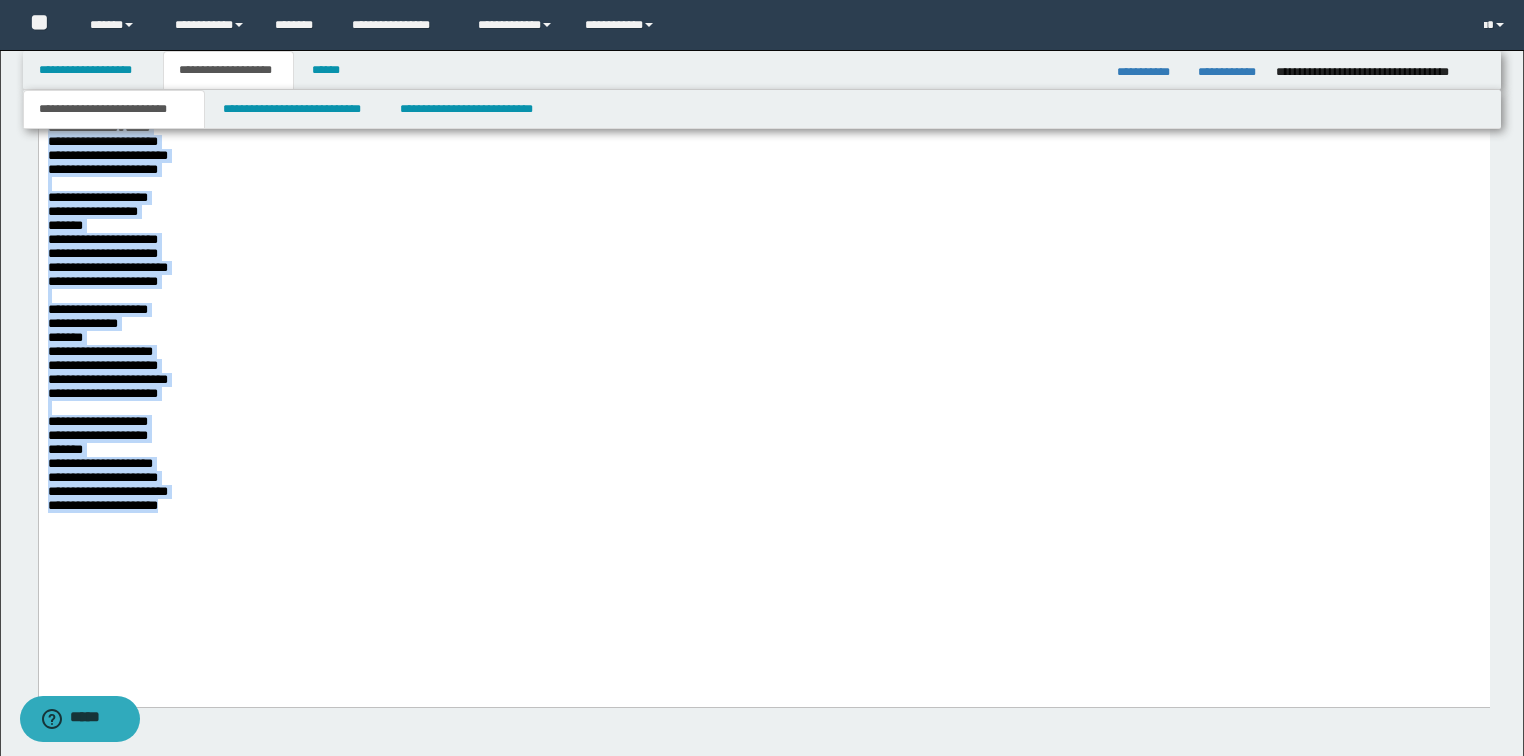 scroll, scrollTop: 1247, scrollLeft: 0, axis: vertical 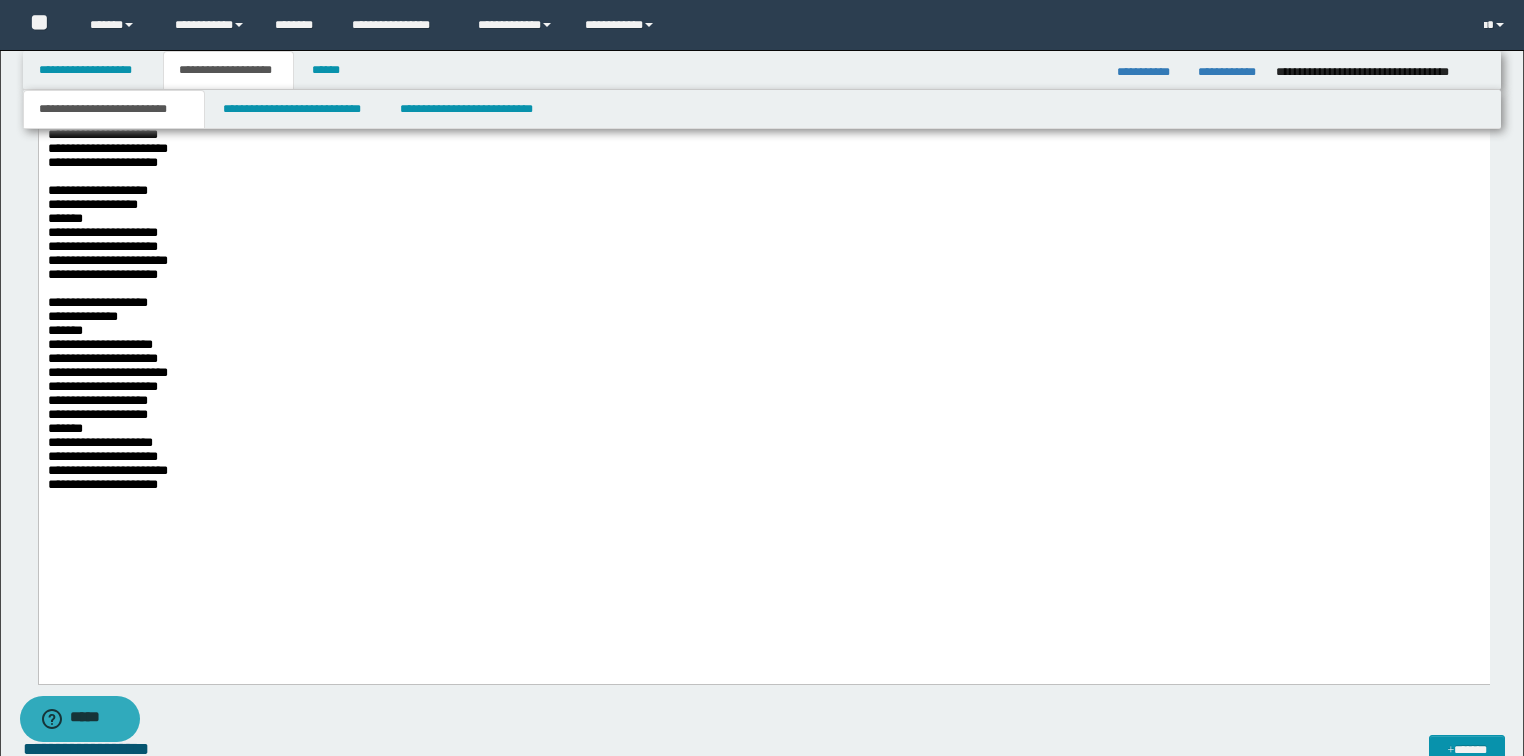 click on "**********" at bounding box center (763, 224) 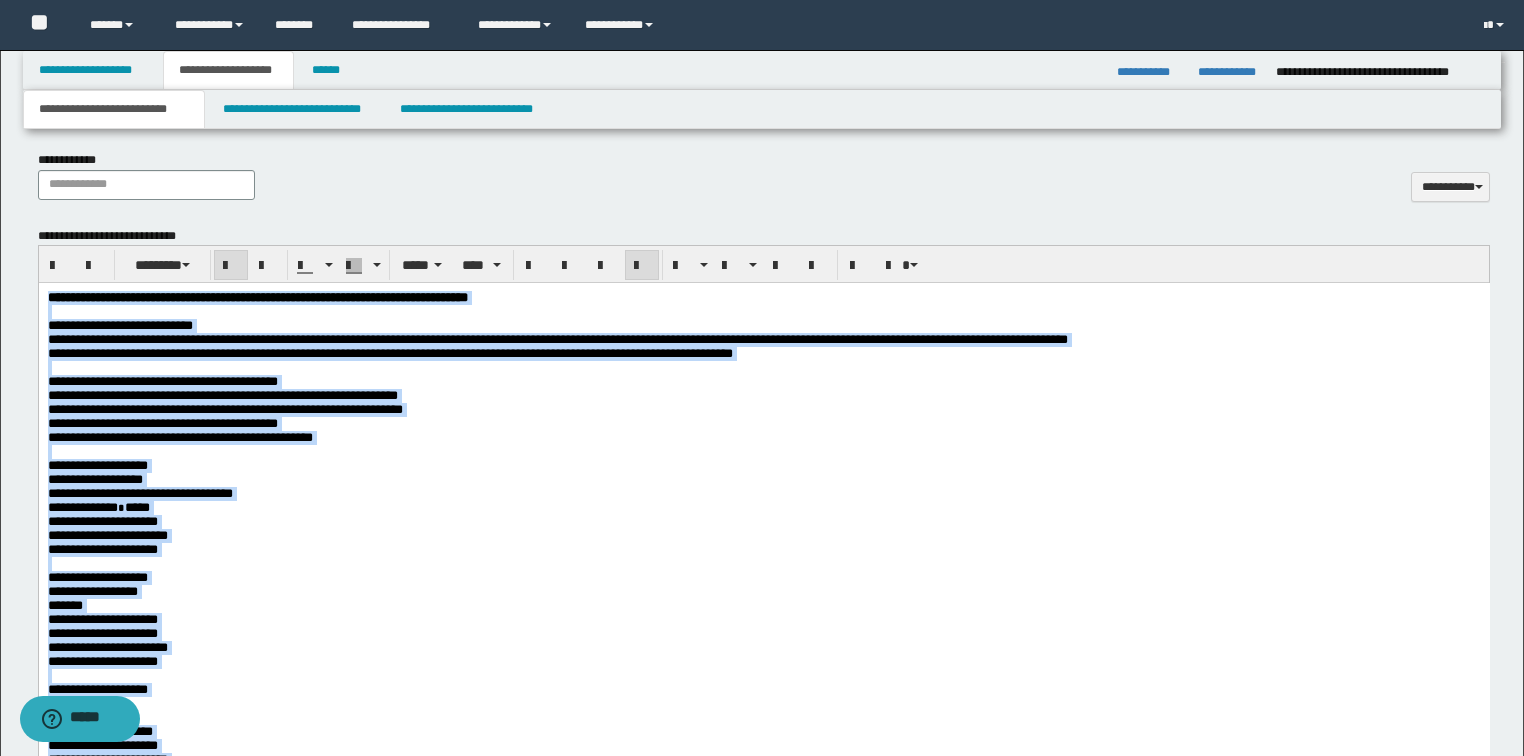 scroll, scrollTop: 859, scrollLeft: 0, axis: vertical 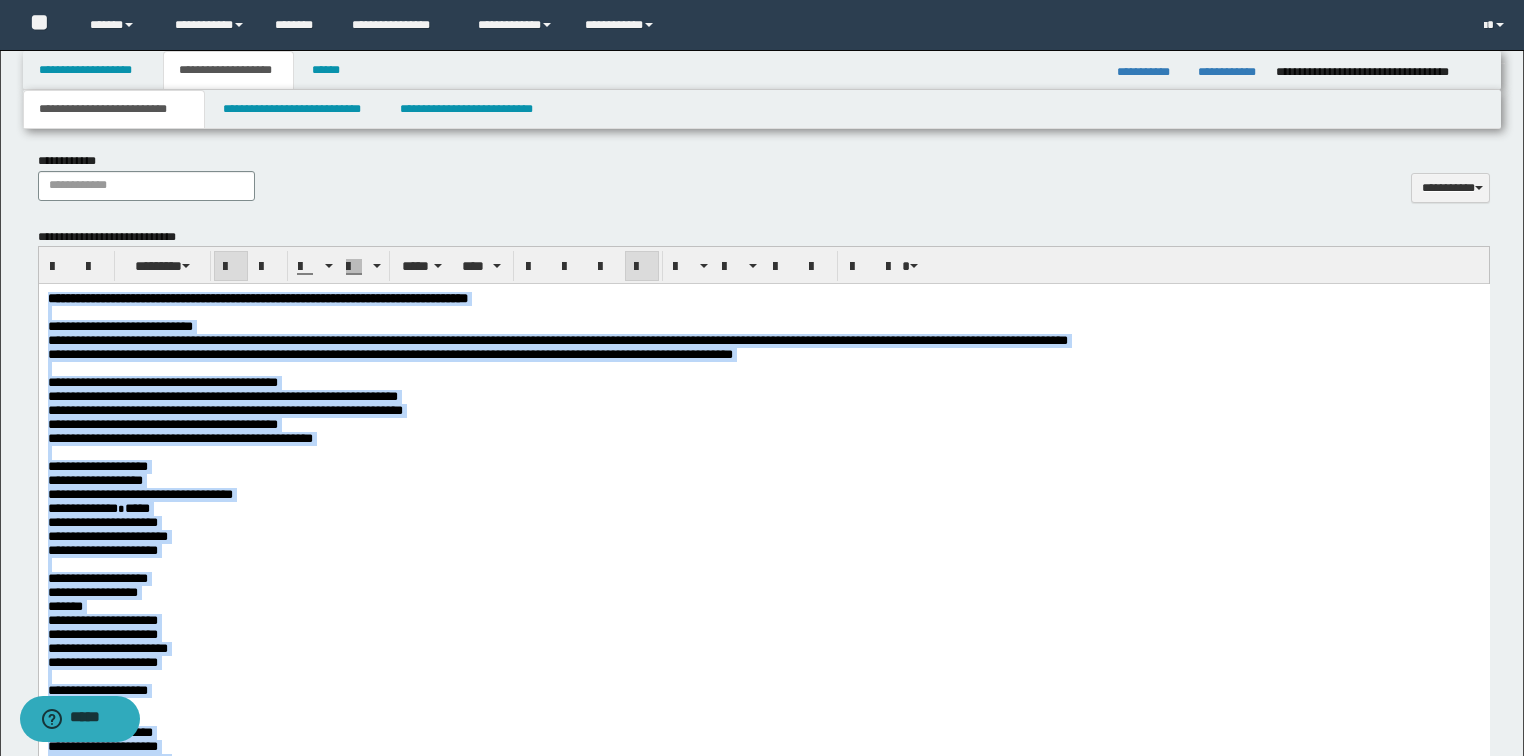 drag, startPoint x: 241, startPoint y: 962, endPoint x: 11, endPoint y: 276, distance: 723.5302 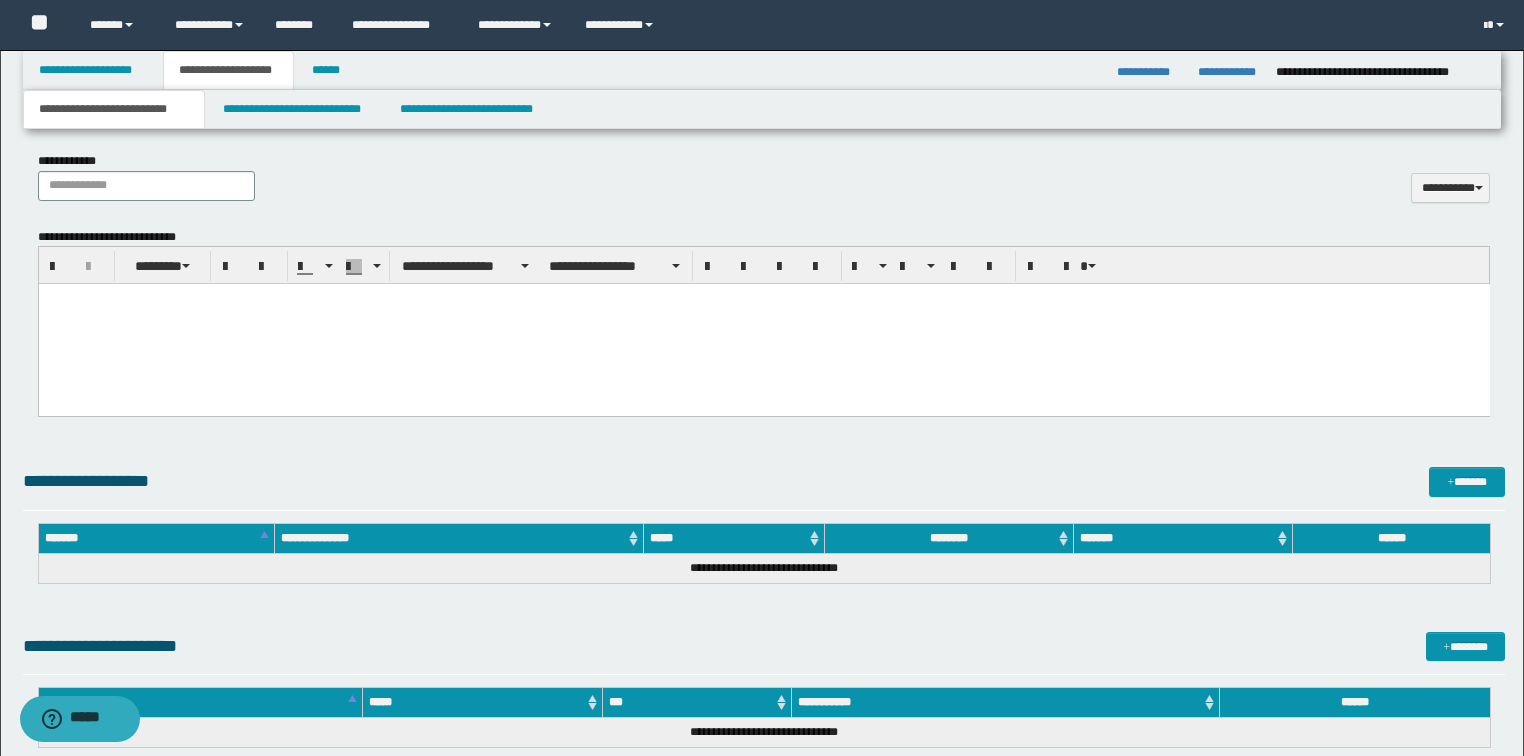 paste 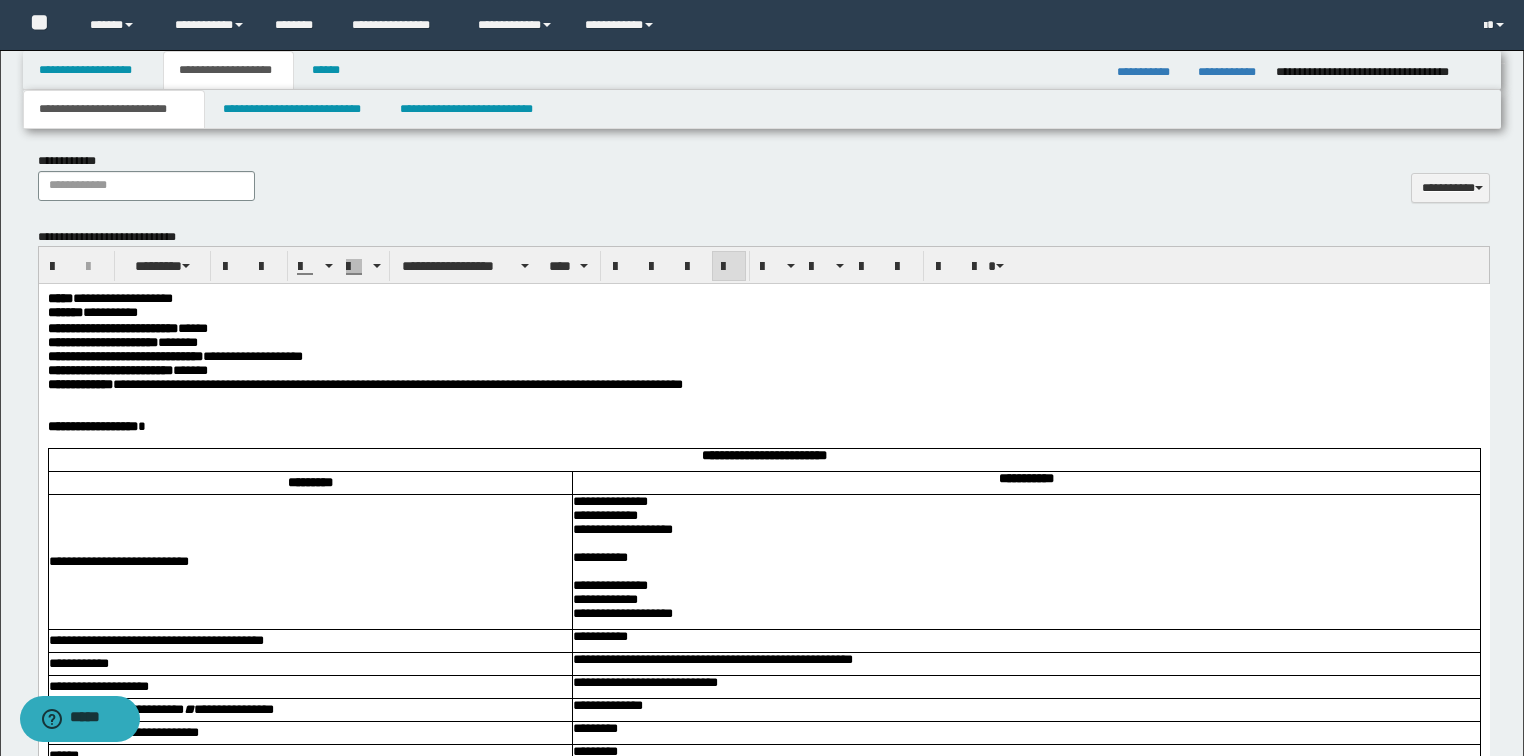 click on "**********" at bounding box center [622, 529] 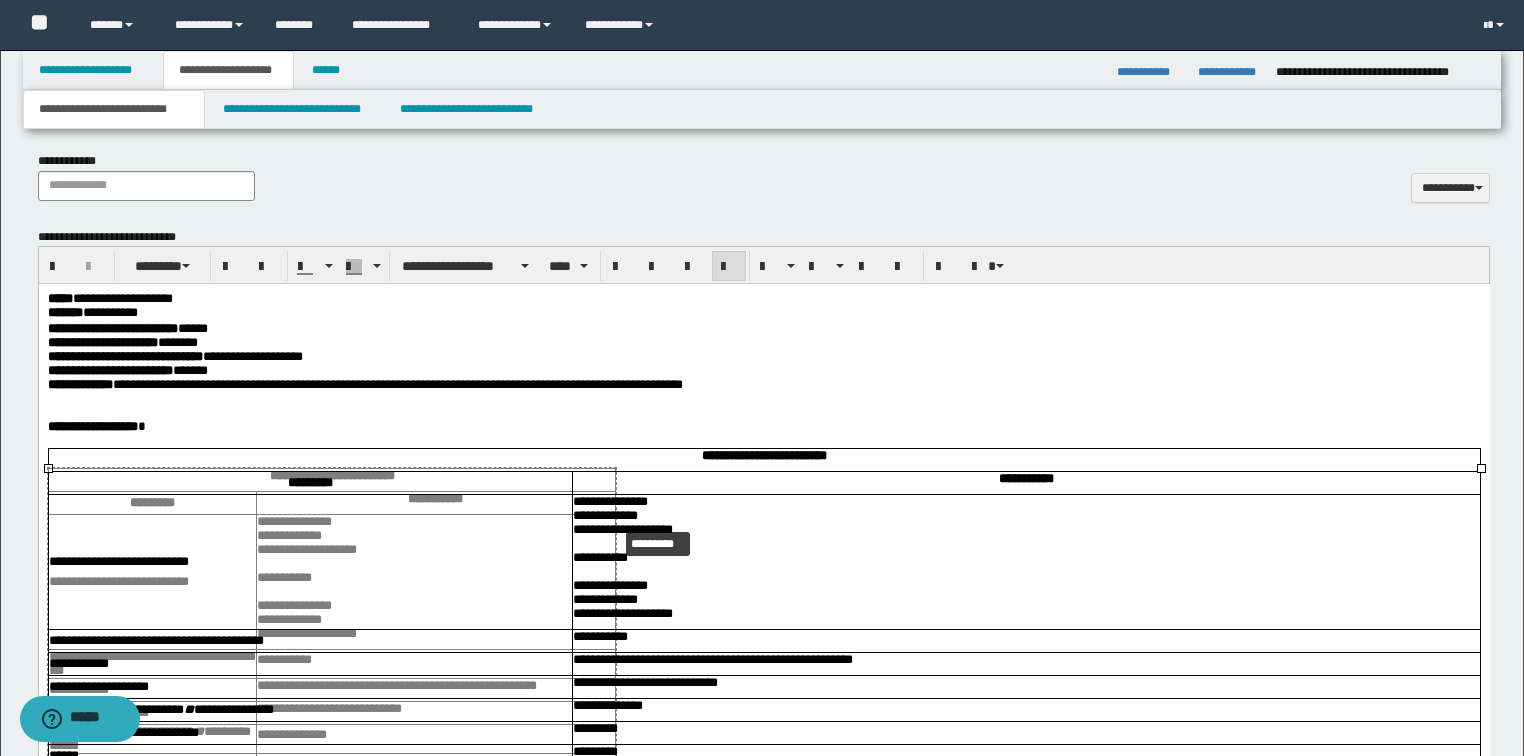 drag, startPoint x: 1483, startPoint y: 465, endPoint x: 791, endPoint y: 512, distance: 693.59424 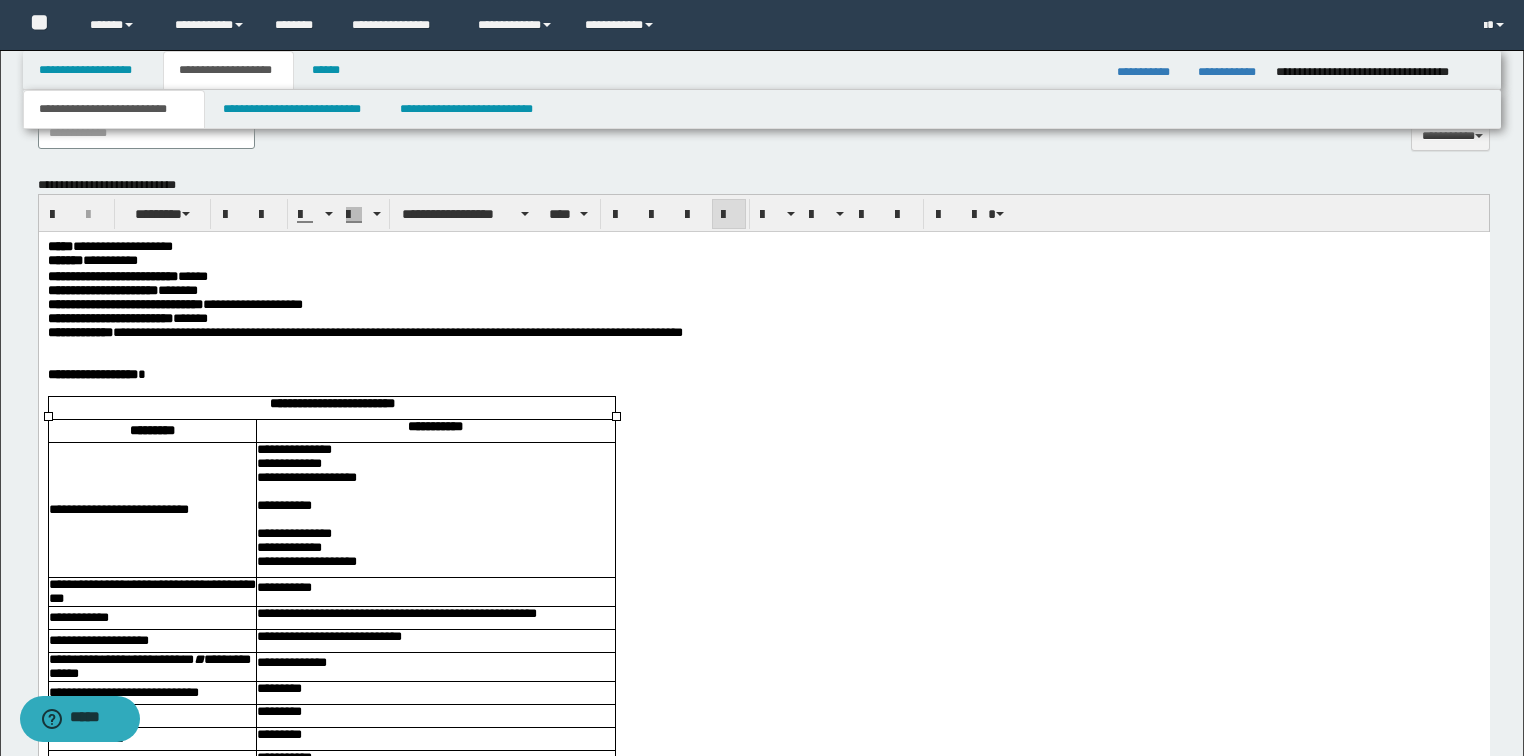 scroll, scrollTop: 939, scrollLeft: 0, axis: vertical 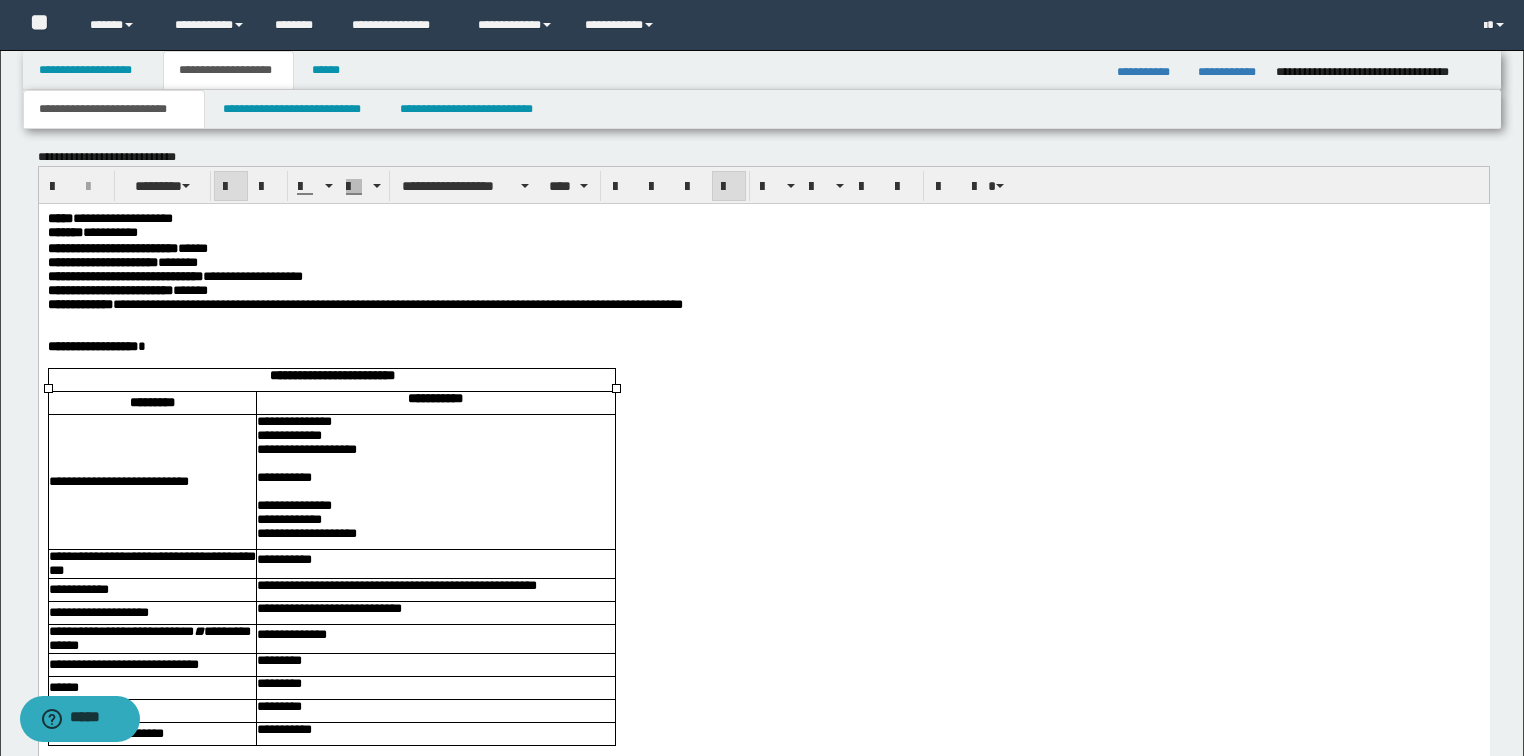 click on "*****" at bounding box center (59, 218) 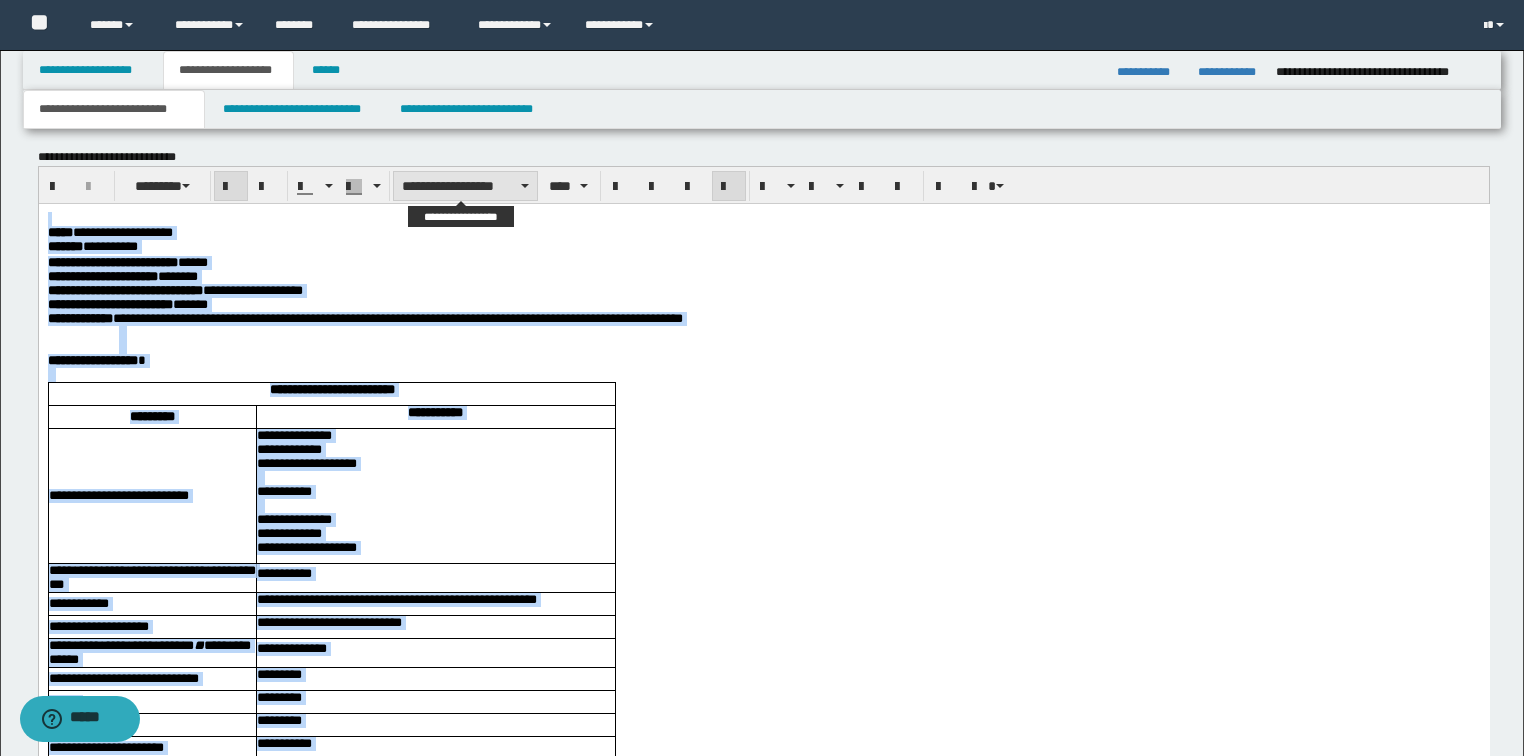 click on "**********" at bounding box center (465, 186) 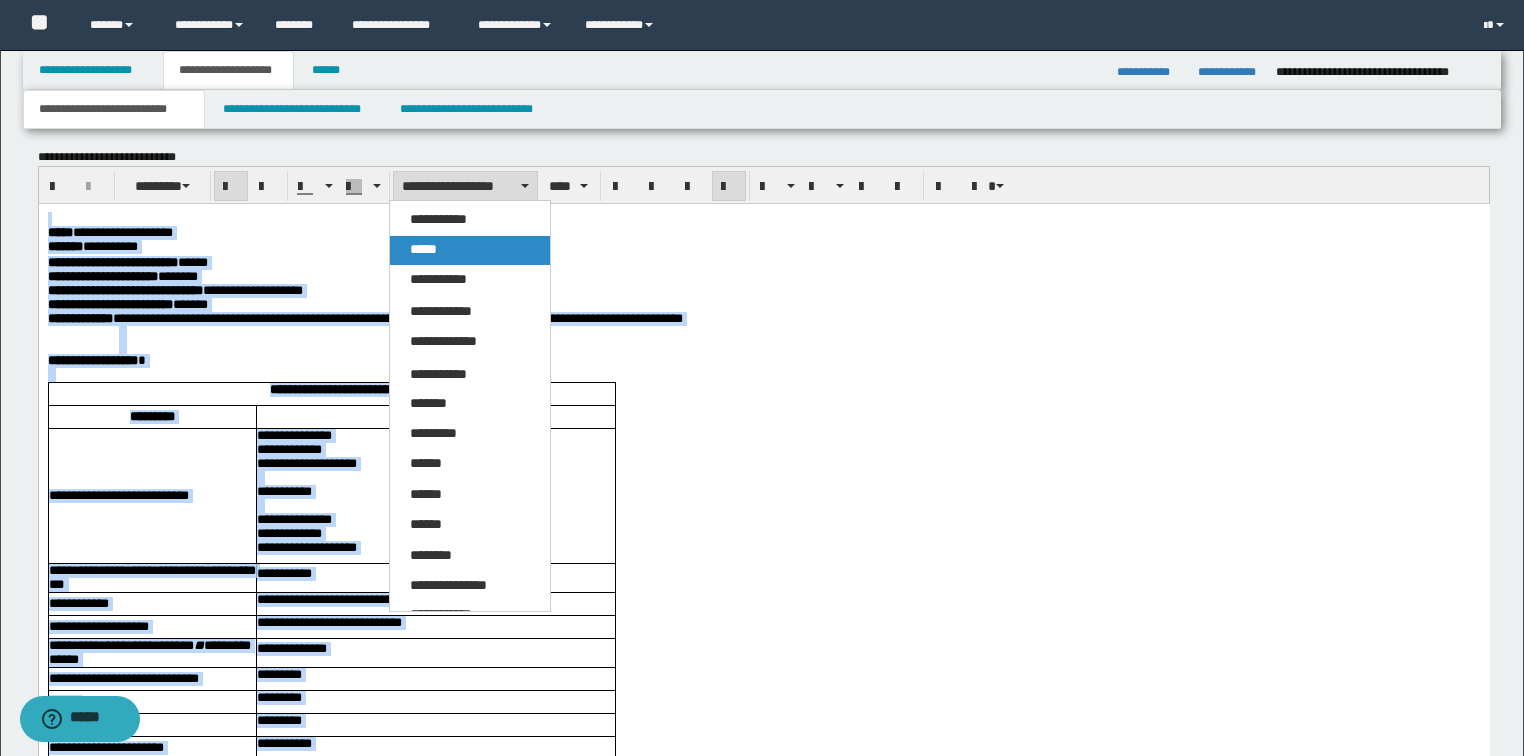click on "*****" at bounding box center [470, 250] 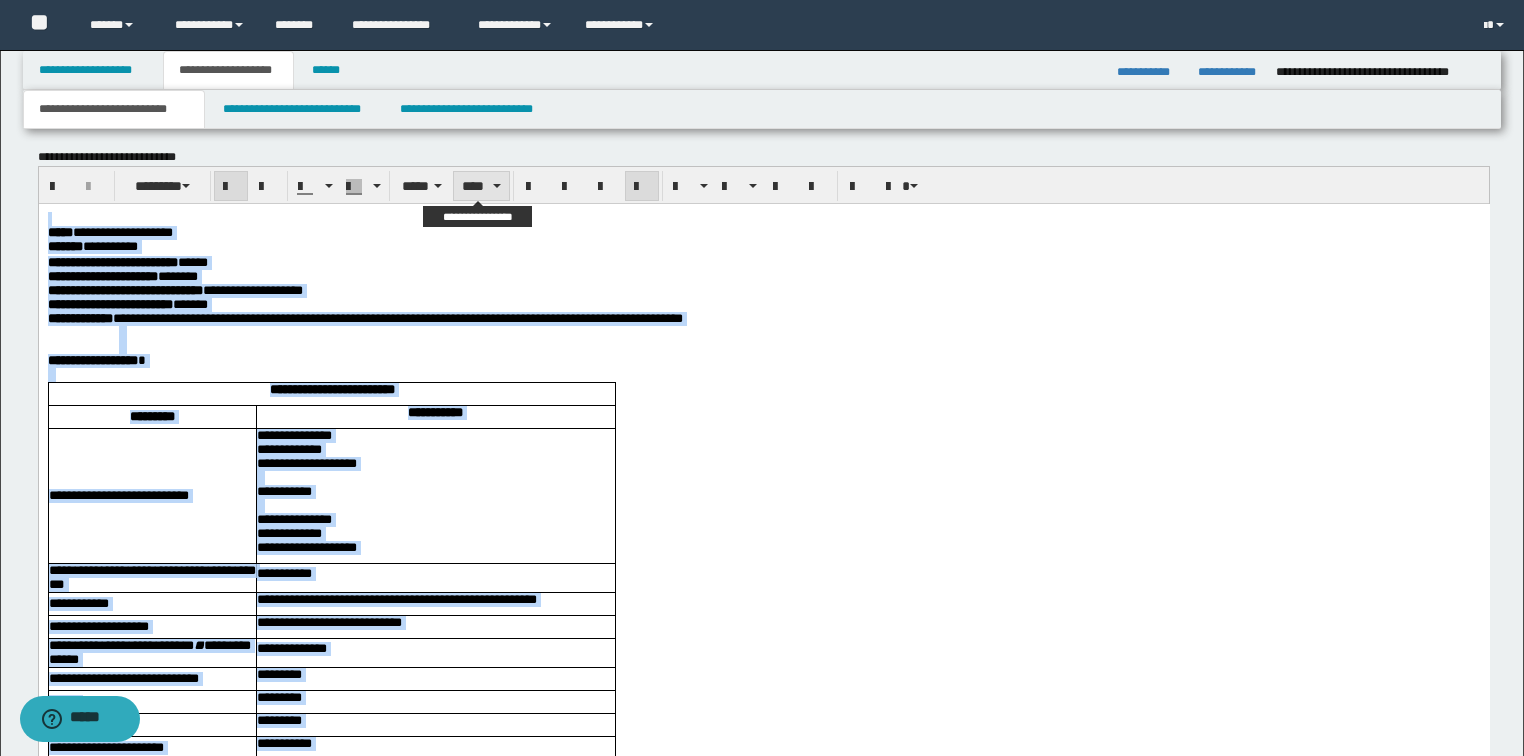 click on "****" at bounding box center [481, 186] 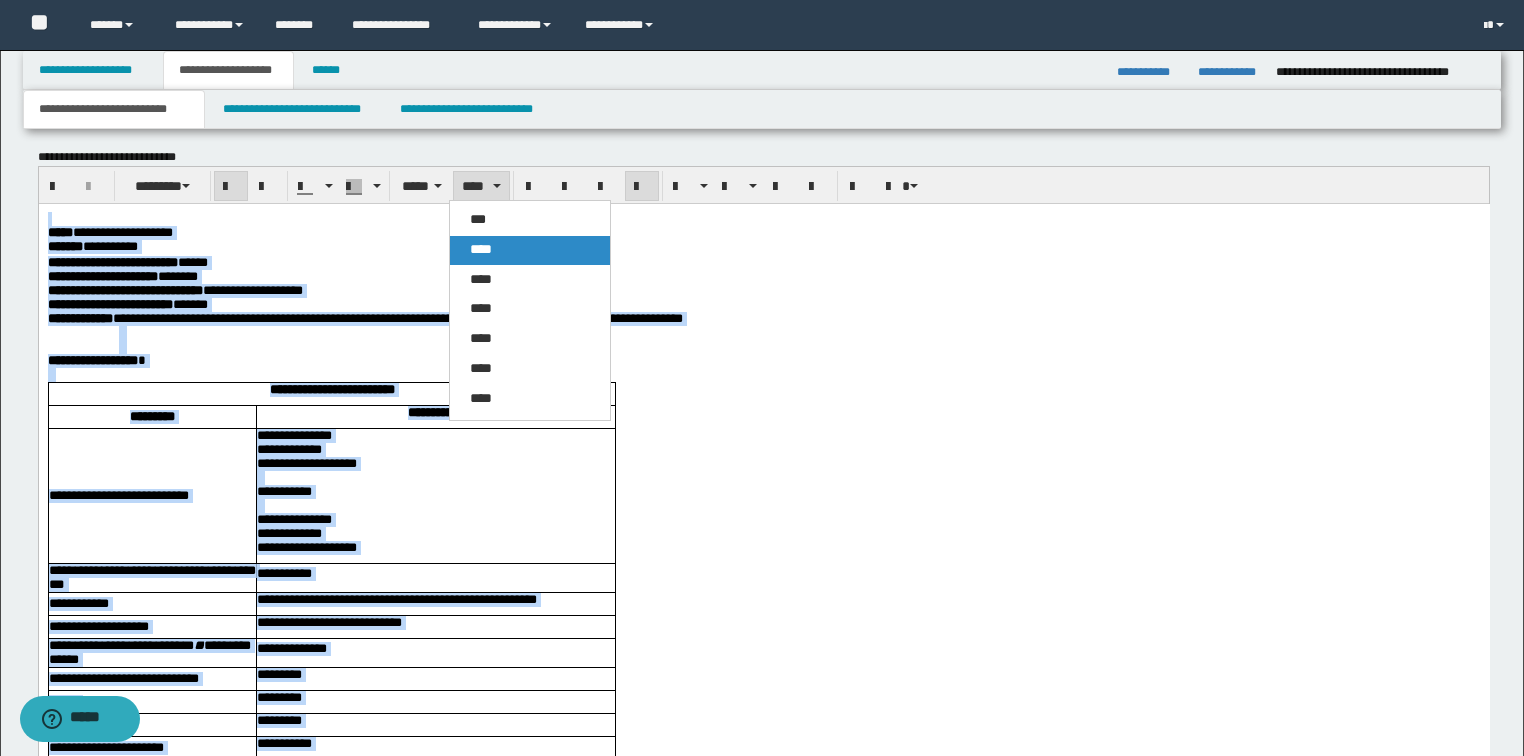 drag, startPoint x: 454, startPoint y: 248, endPoint x: 416, endPoint y: 39, distance: 212.42645 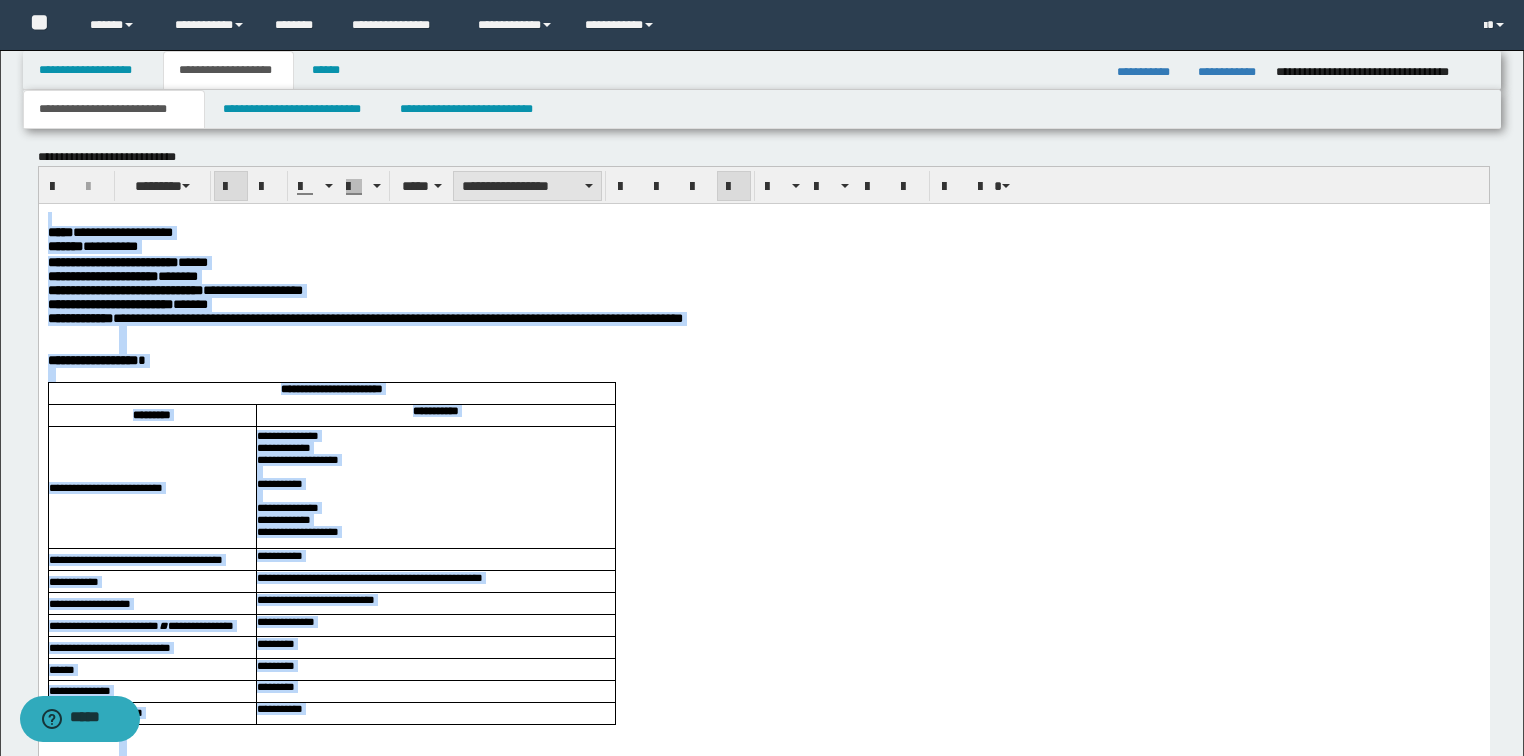 click on "**********" at bounding box center [527, 186] 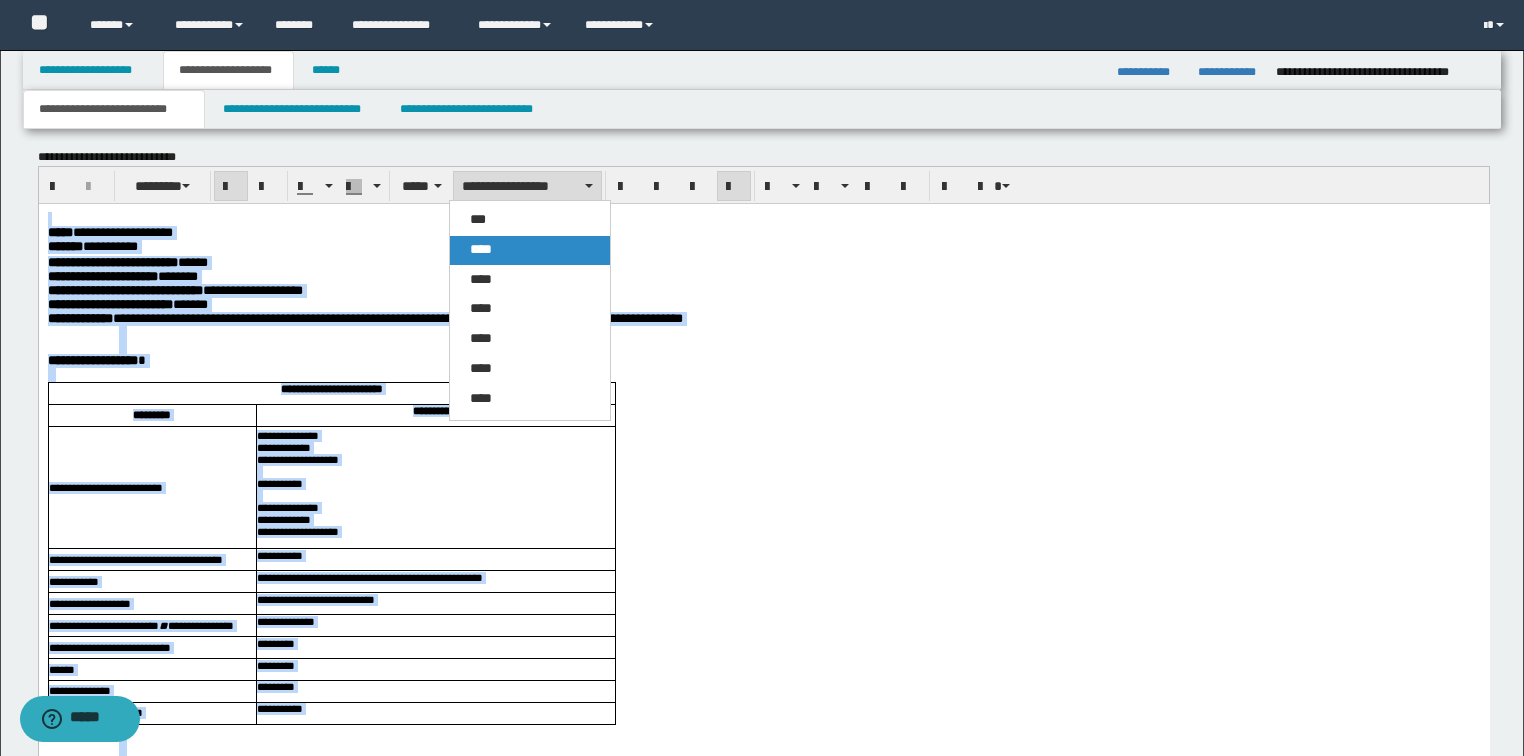 click on "****" at bounding box center (481, 249) 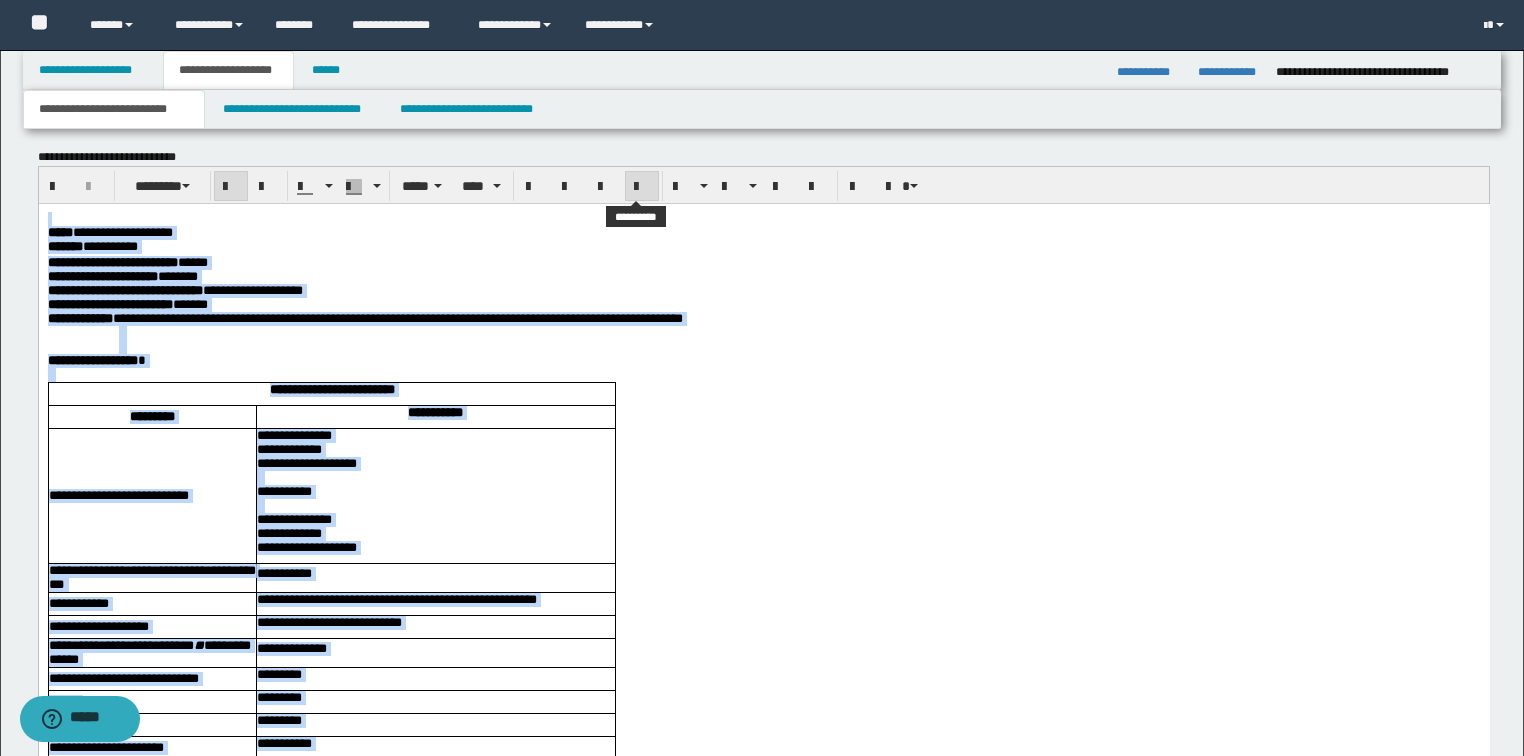 click at bounding box center [642, 187] 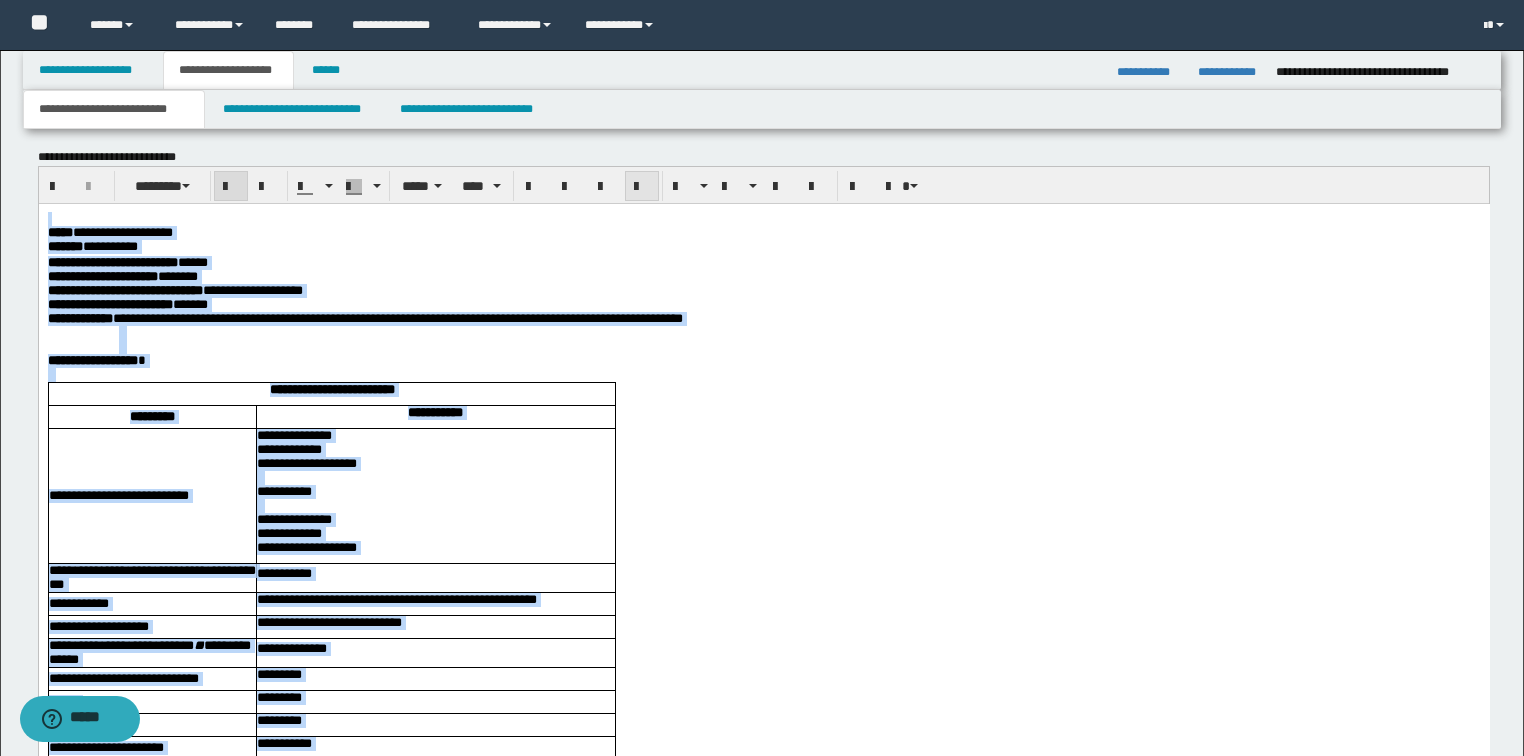 click at bounding box center [642, 187] 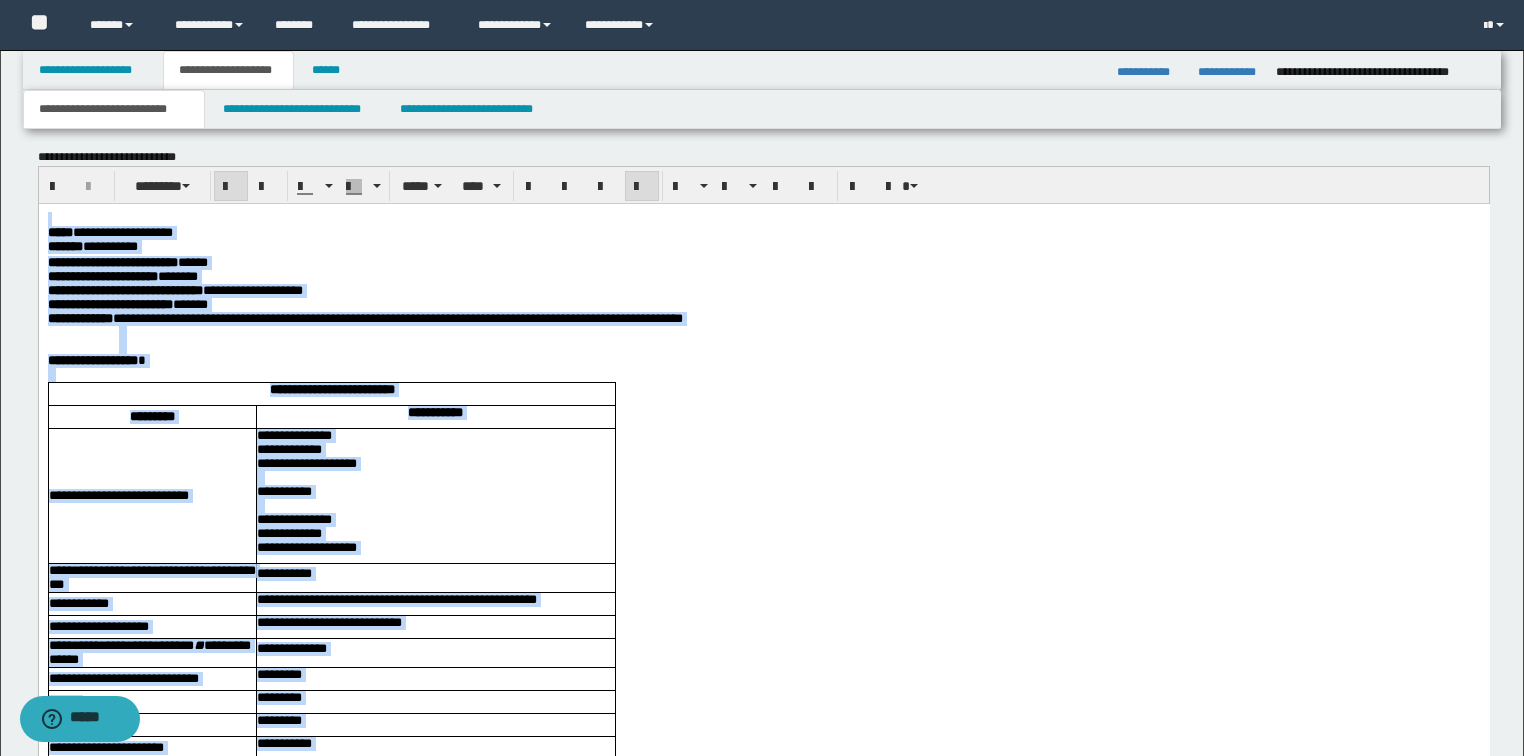 click on "**********" at bounding box center (763, 277) 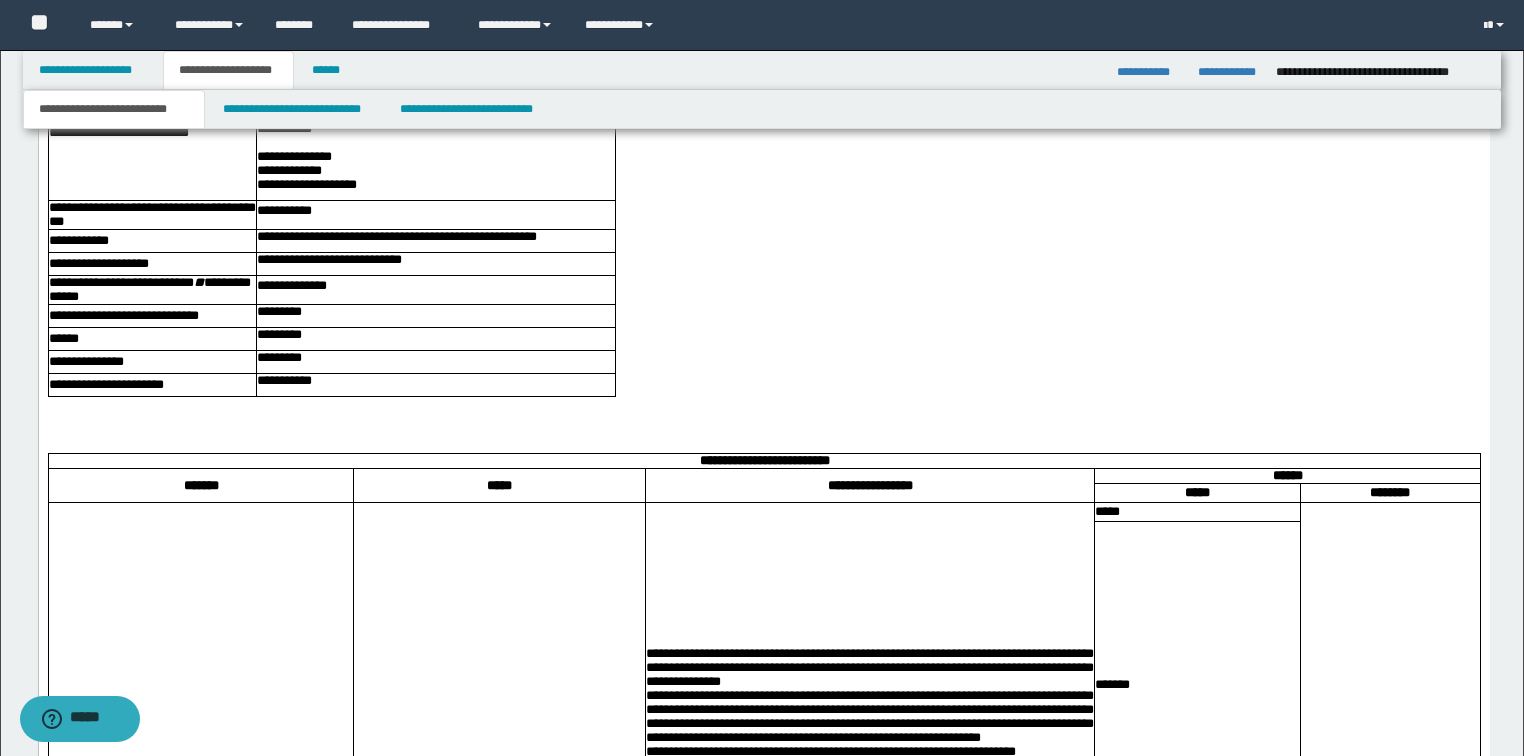 scroll, scrollTop: 1339, scrollLeft: 0, axis: vertical 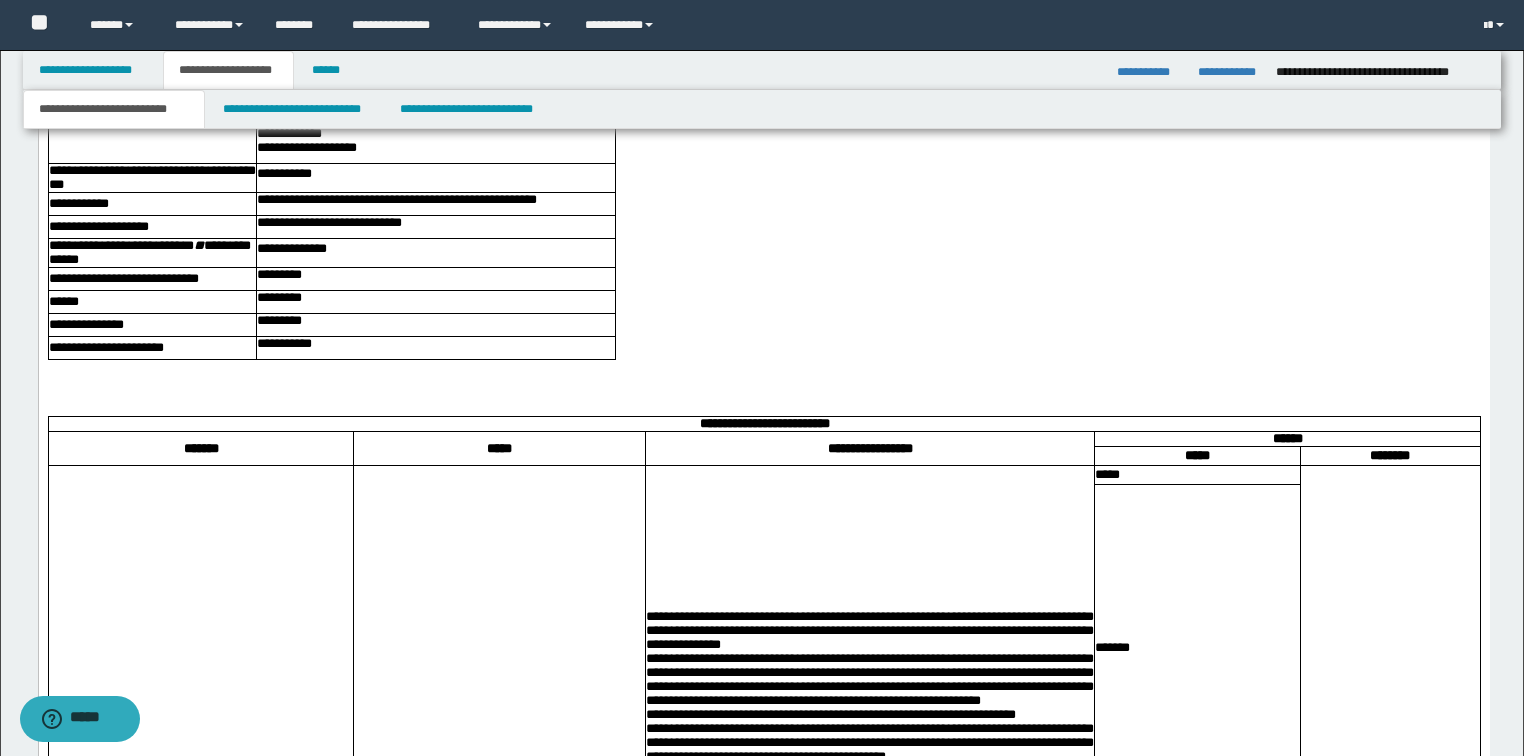 drag, startPoint x: 113, startPoint y: 465, endPoint x: 111, endPoint y: 478, distance: 13.152946 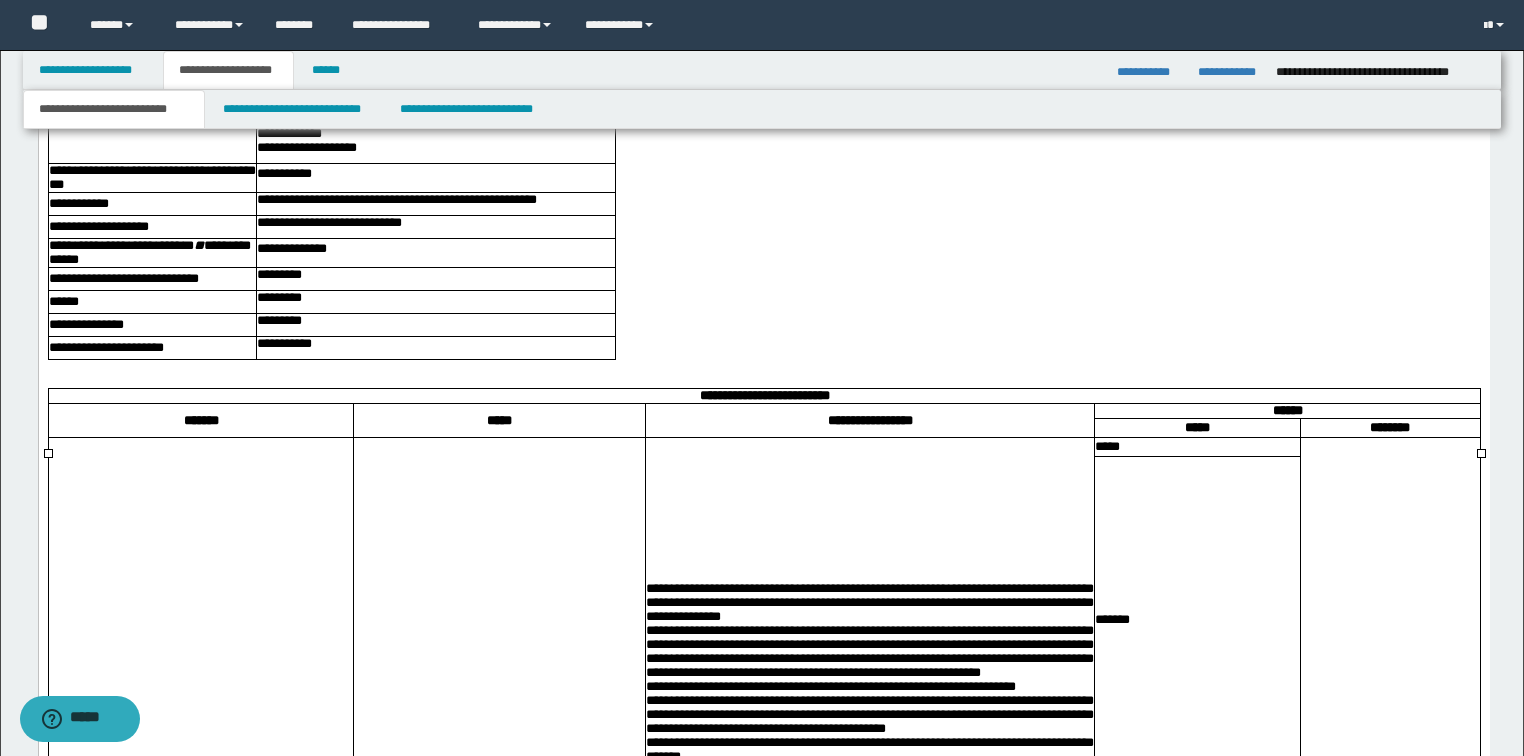 click on "**********" at bounding box center (869, 652) 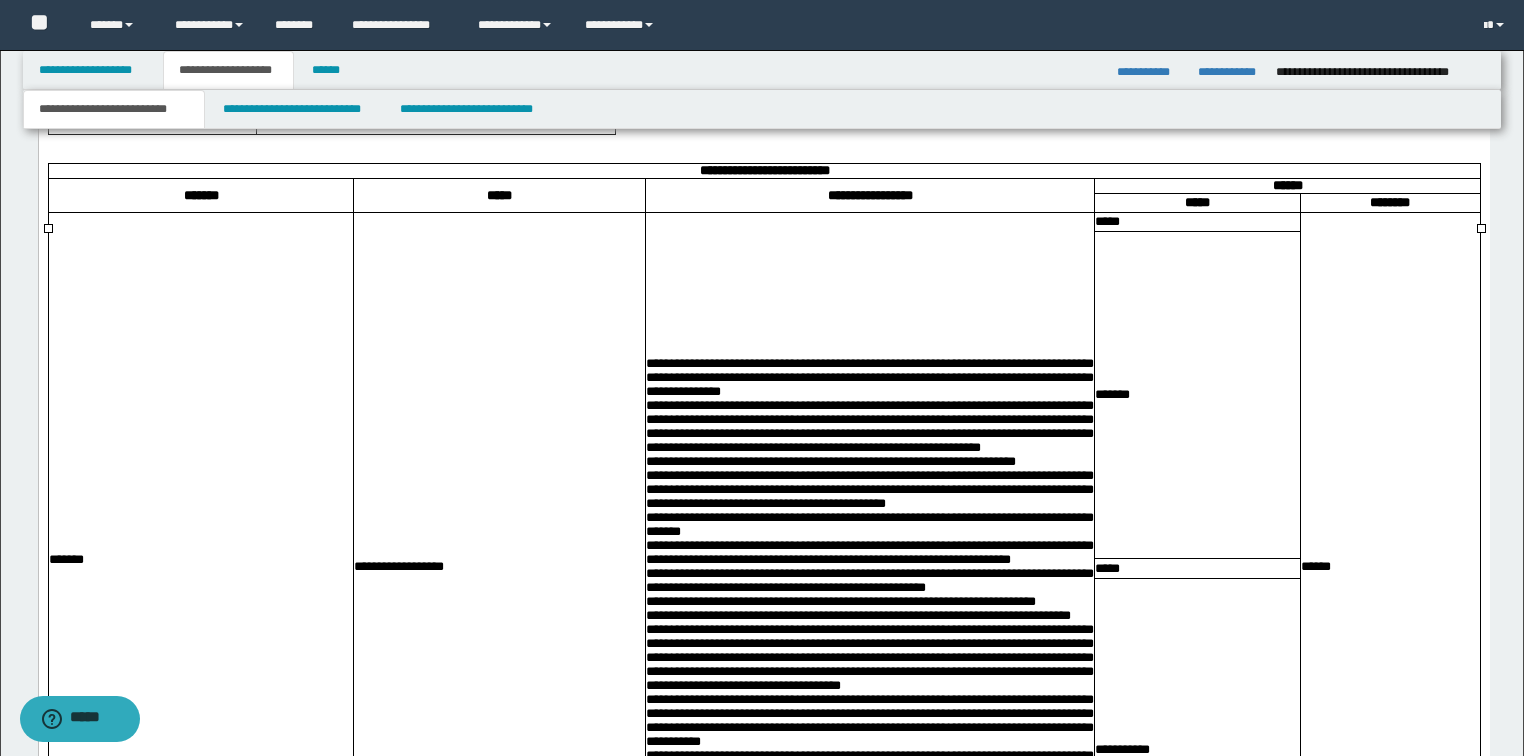 scroll, scrollTop: 1579, scrollLeft: 0, axis: vertical 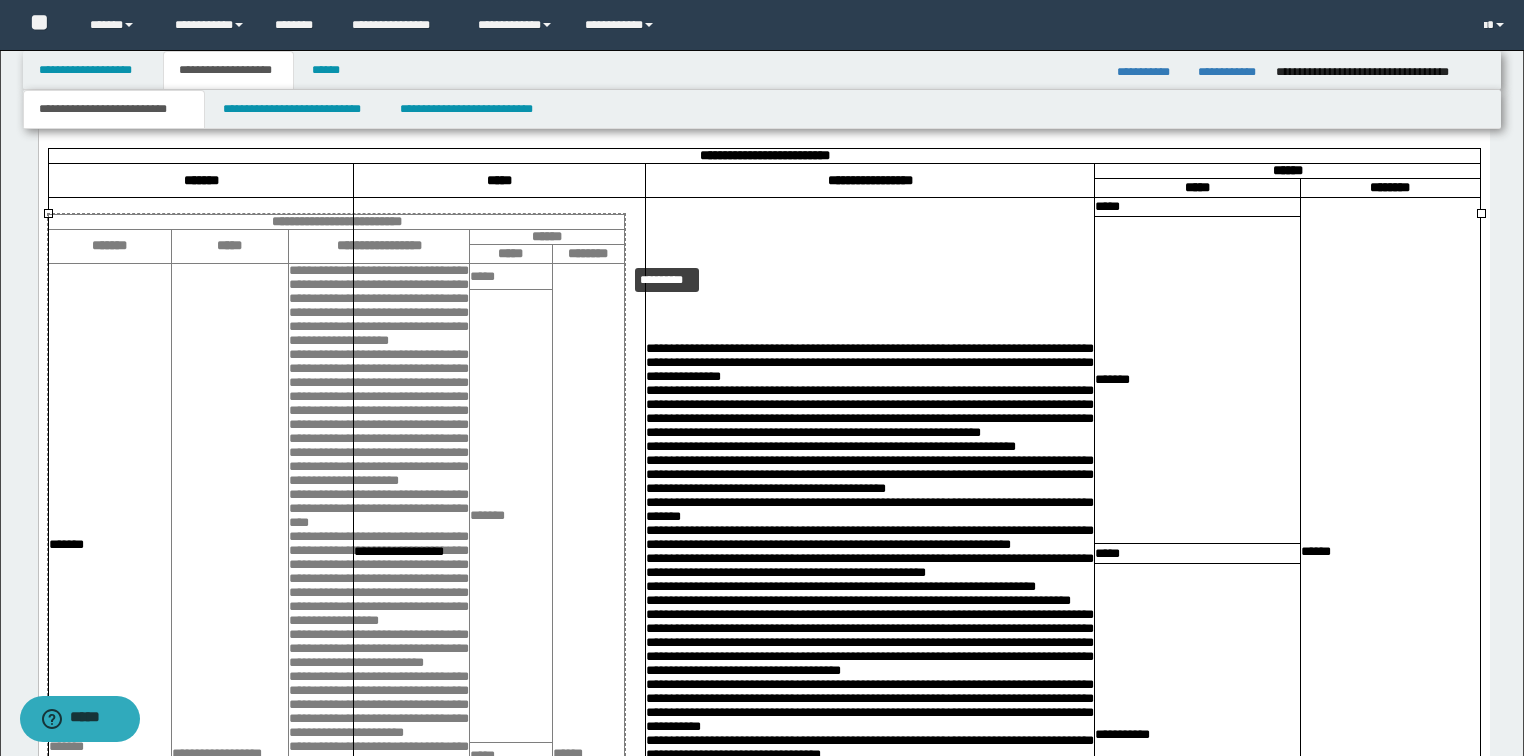 drag, startPoint x: 1477, startPoint y: 216, endPoint x: 792, endPoint y: 256, distance: 686.1669 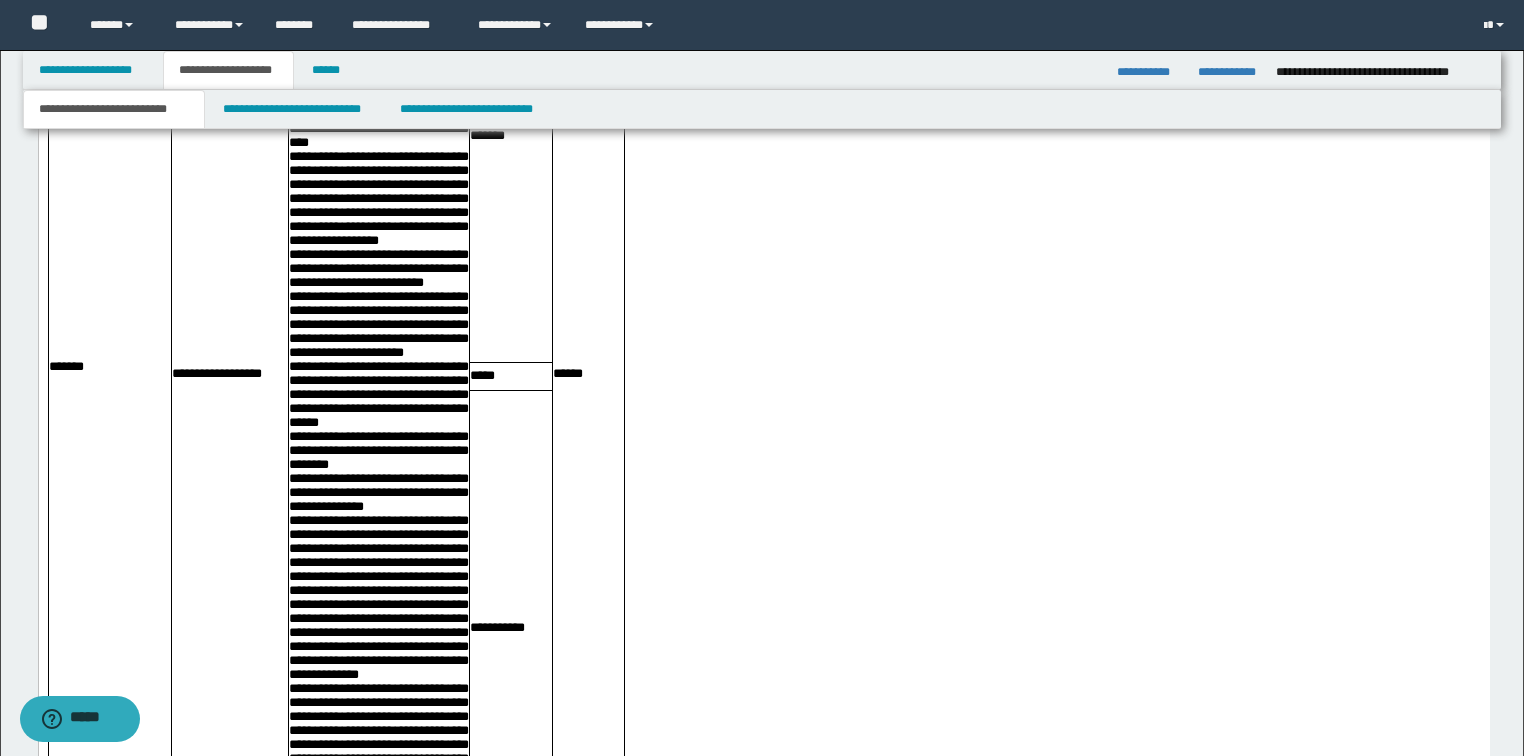 scroll, scrollTop: 1899, scrollLeft: 0, axis: vertical 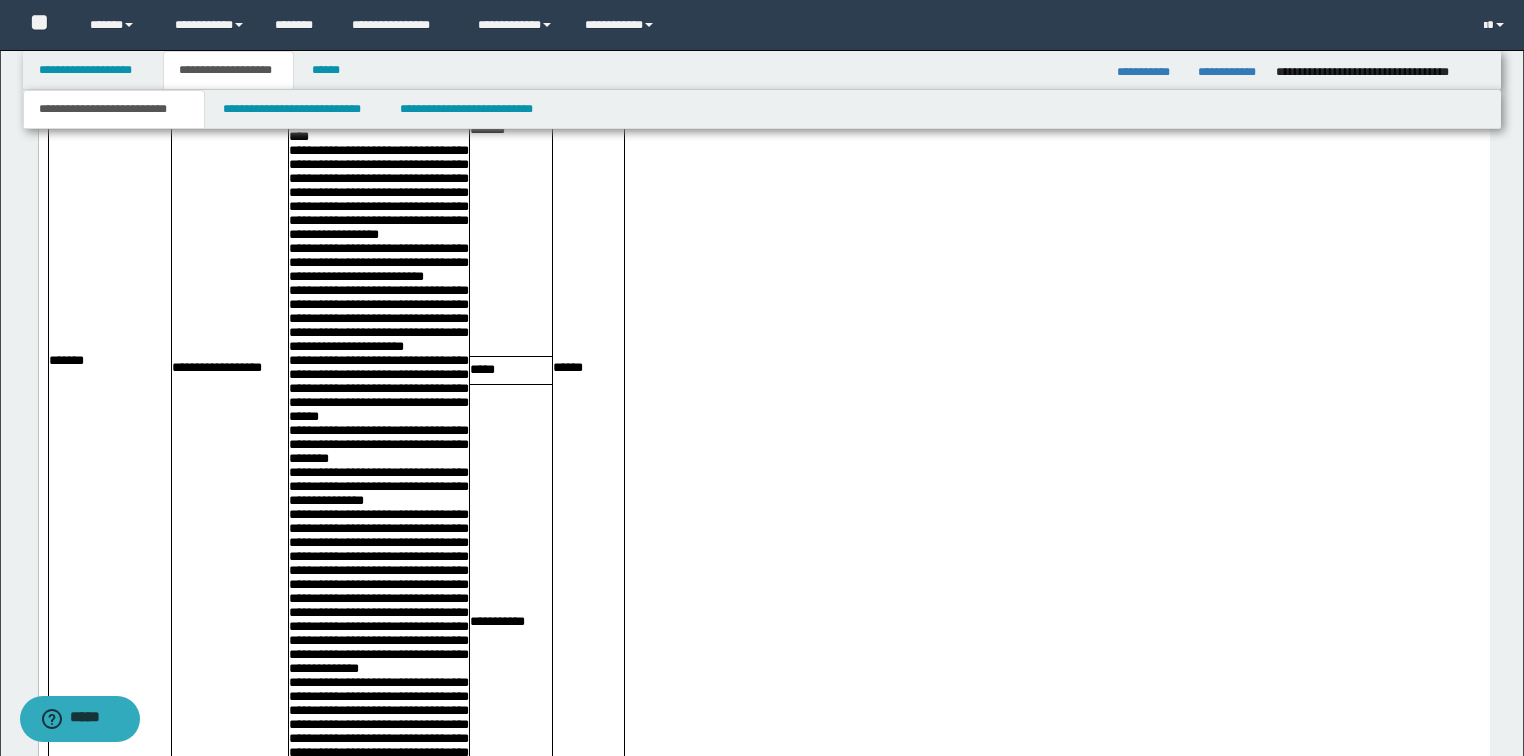 click on "**********" at bounding box center (378, 123) 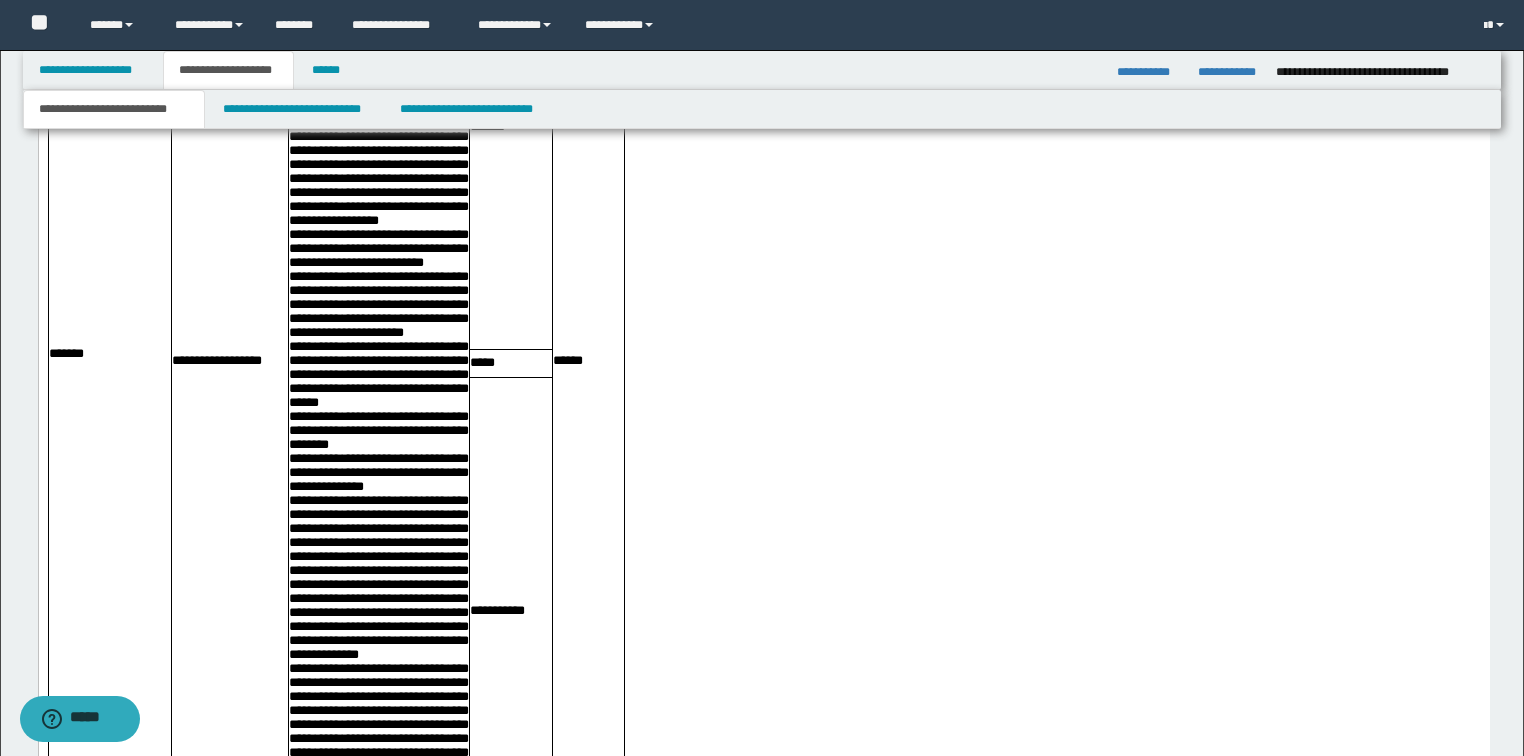 click on "**********" at bounding box center (378, 250) 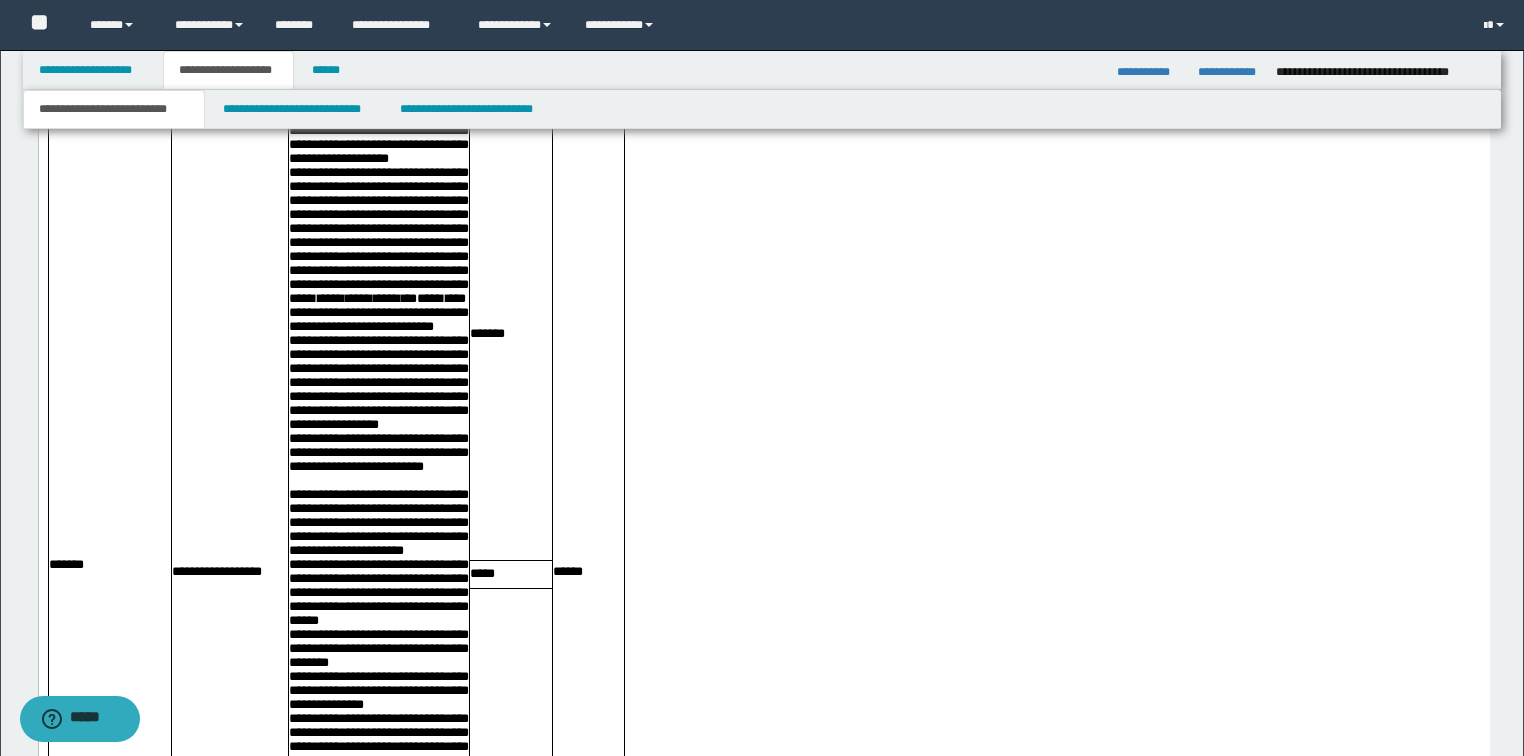 scroll, scrollTop: 1659, scrollLeft: 0, axis: vertical 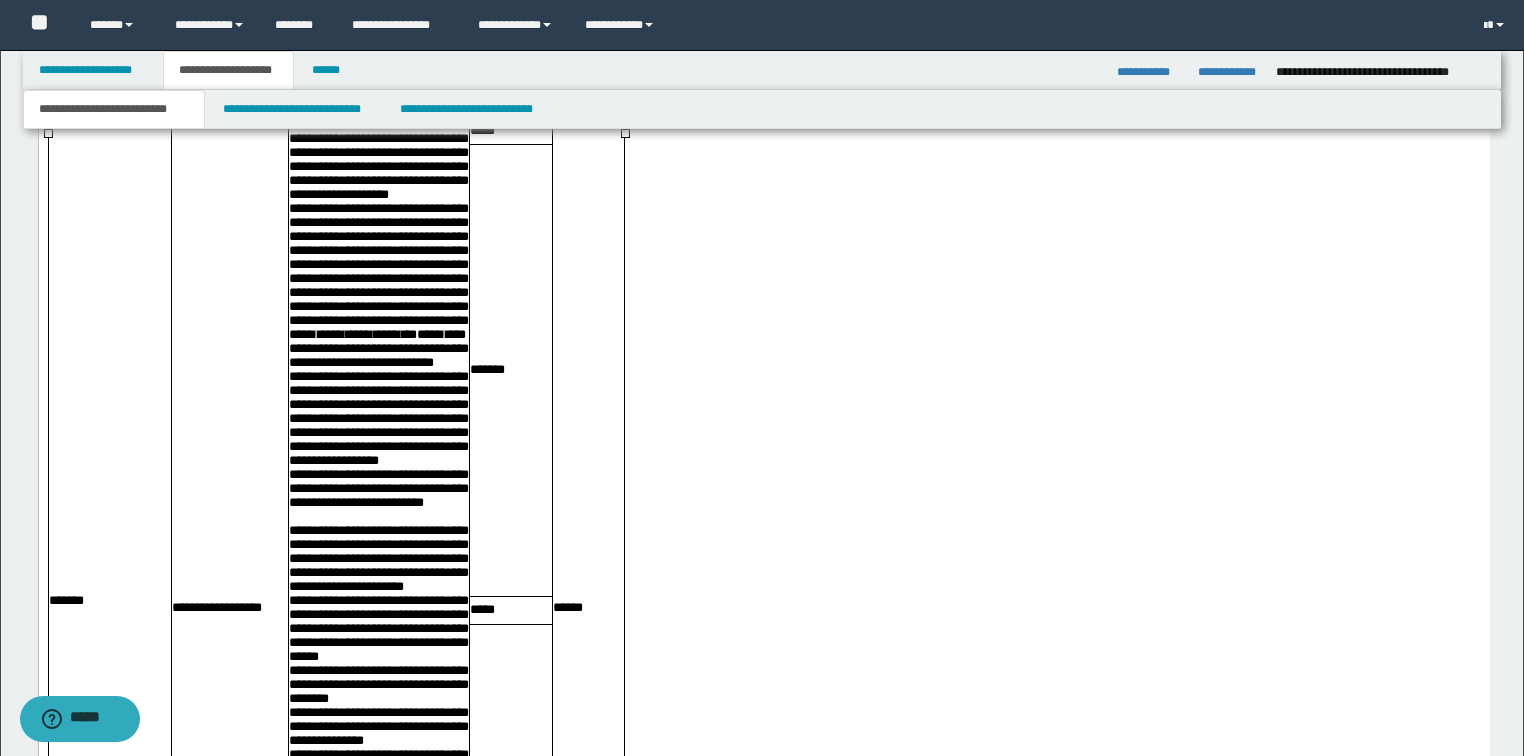 click on "**********" at bounding box center (378, 161) 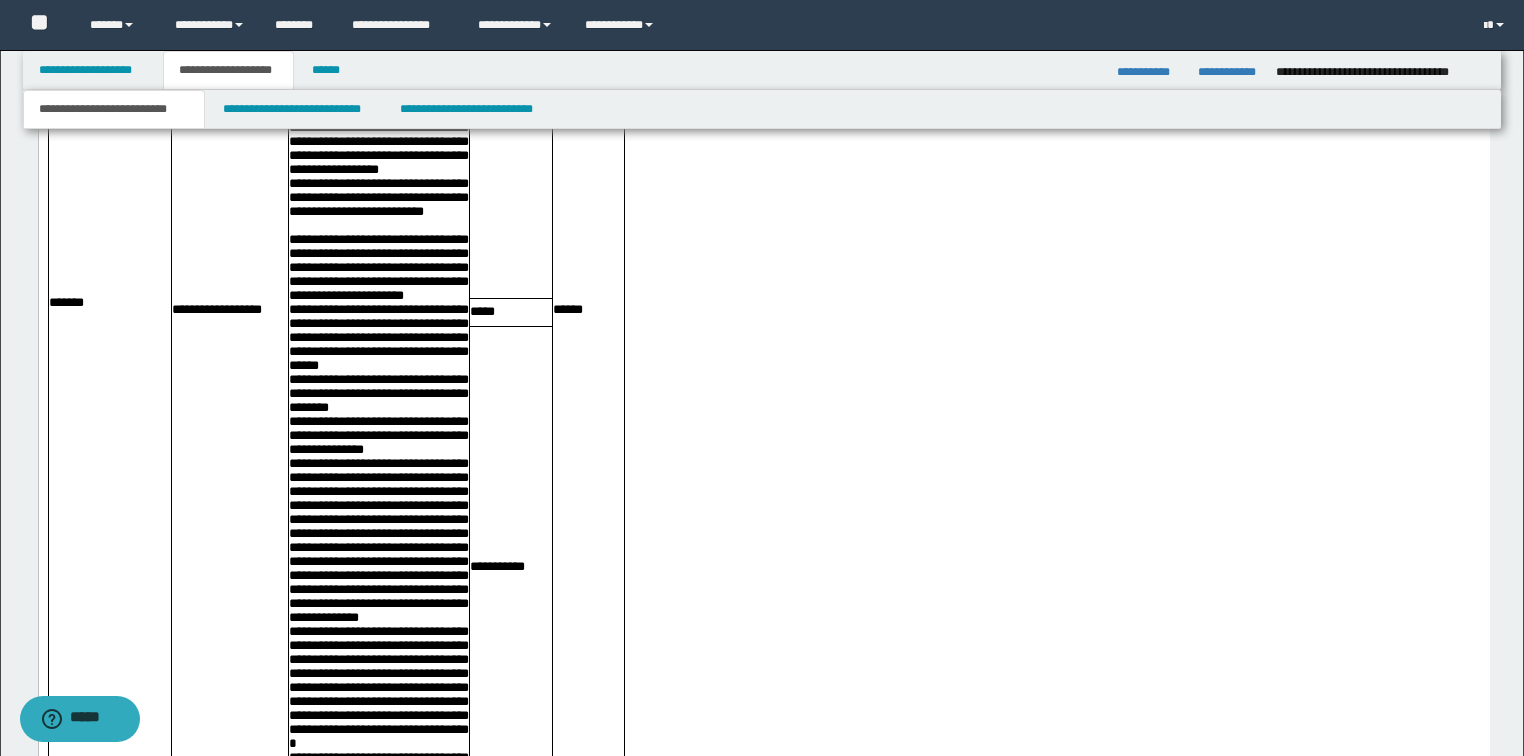 scroll, scrollTop: 1979, scrollLeft: 0, axis: vertical 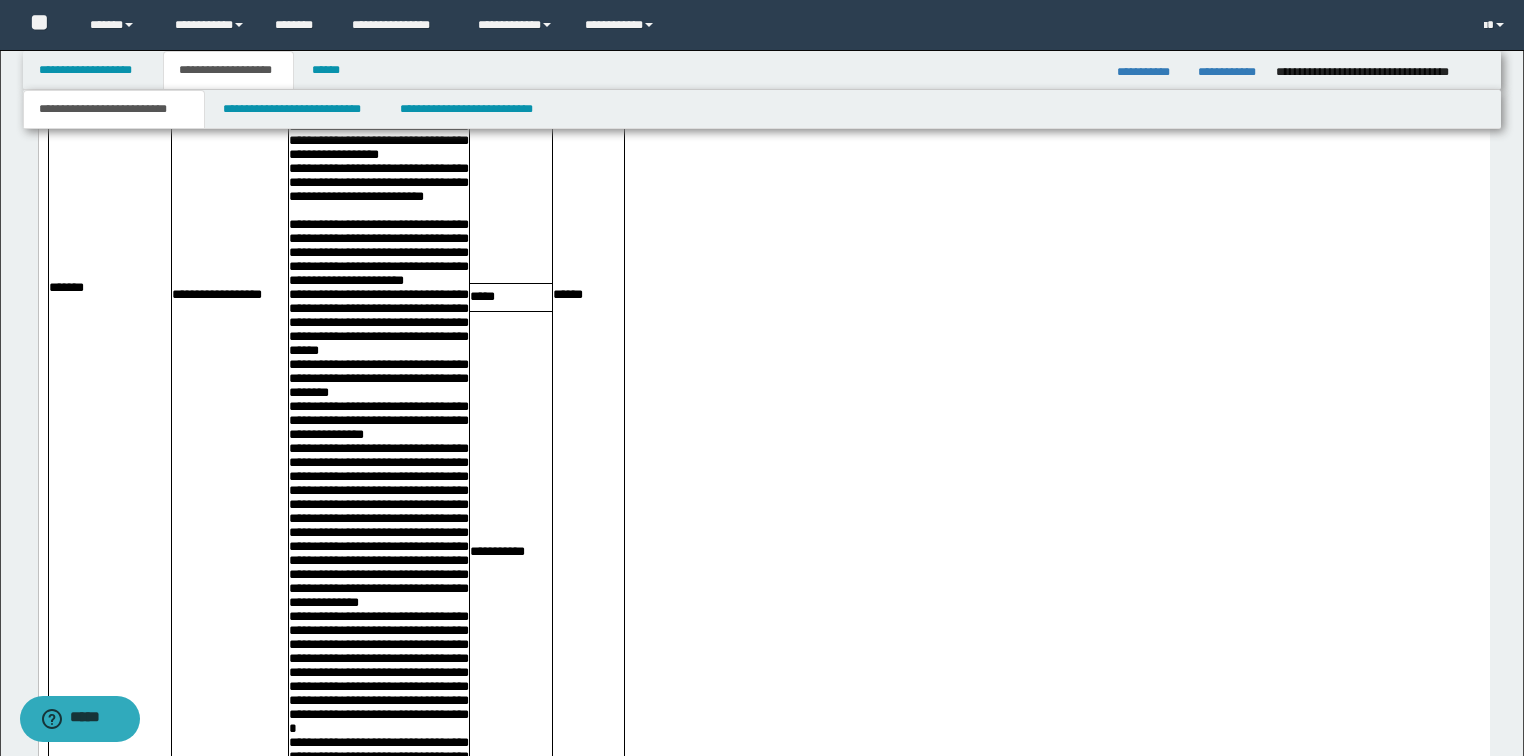click on "**********" at bounding box center [378, -19] 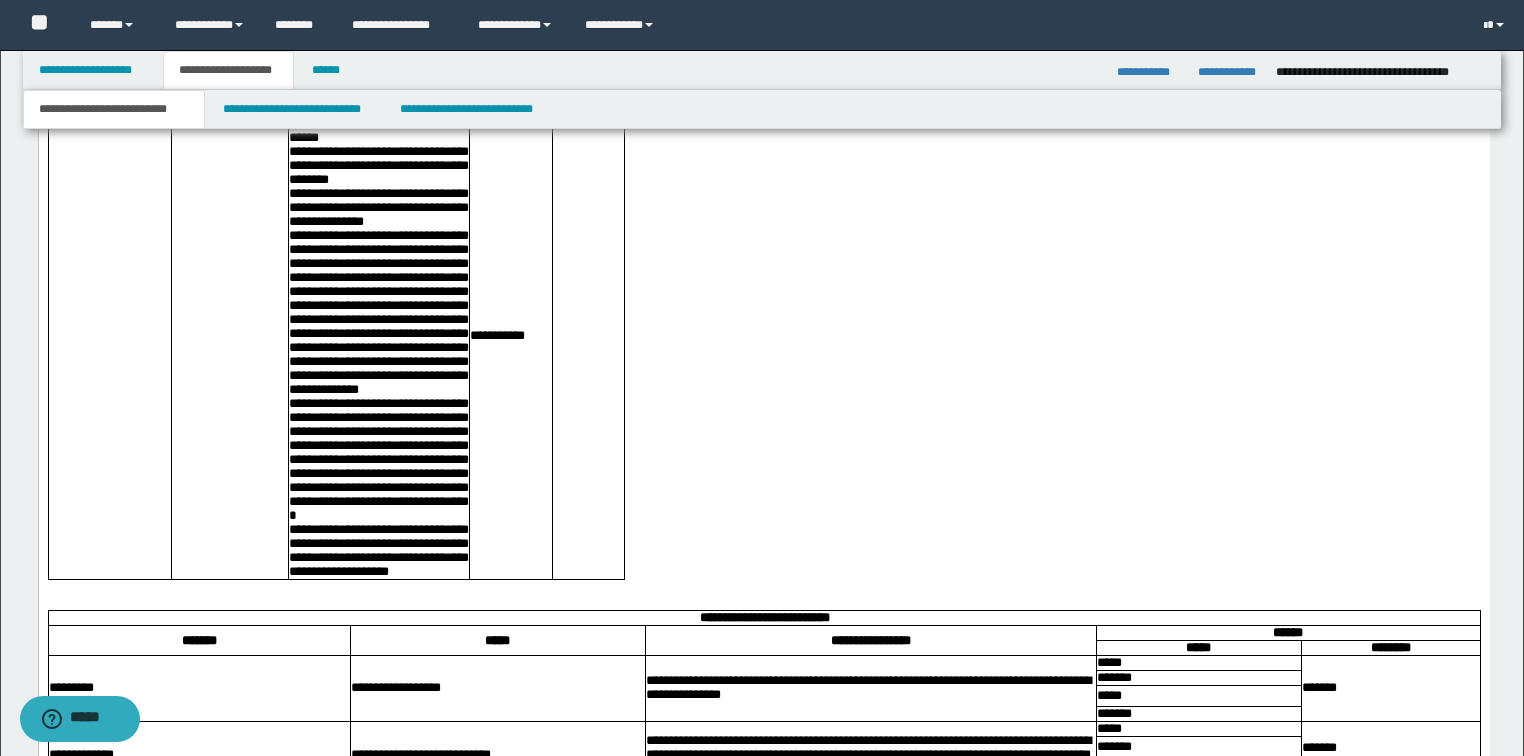 scroll, scrollTop: 2299, scrollLeft: 0, axis: vertical 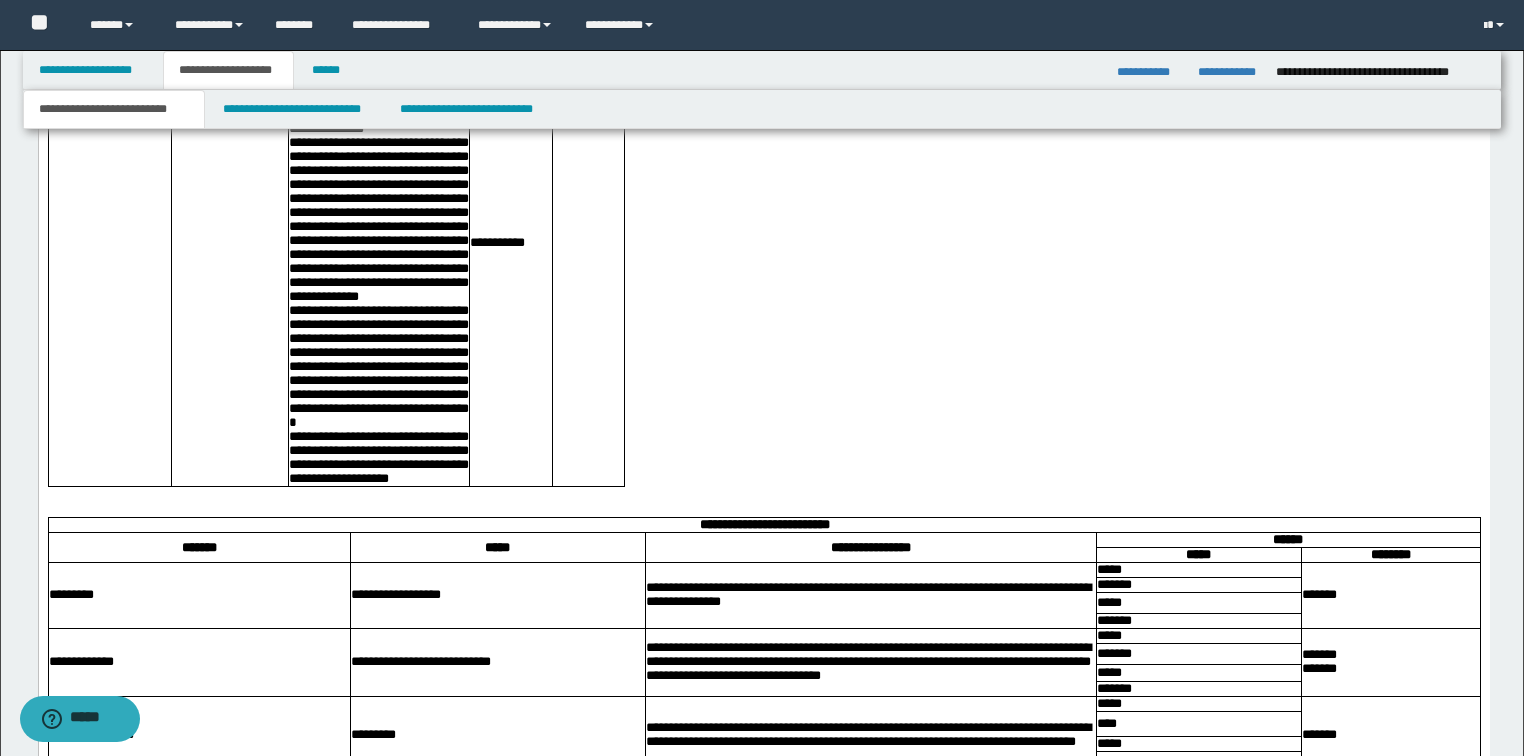 click on "**********" at bounding box center [378, 18] 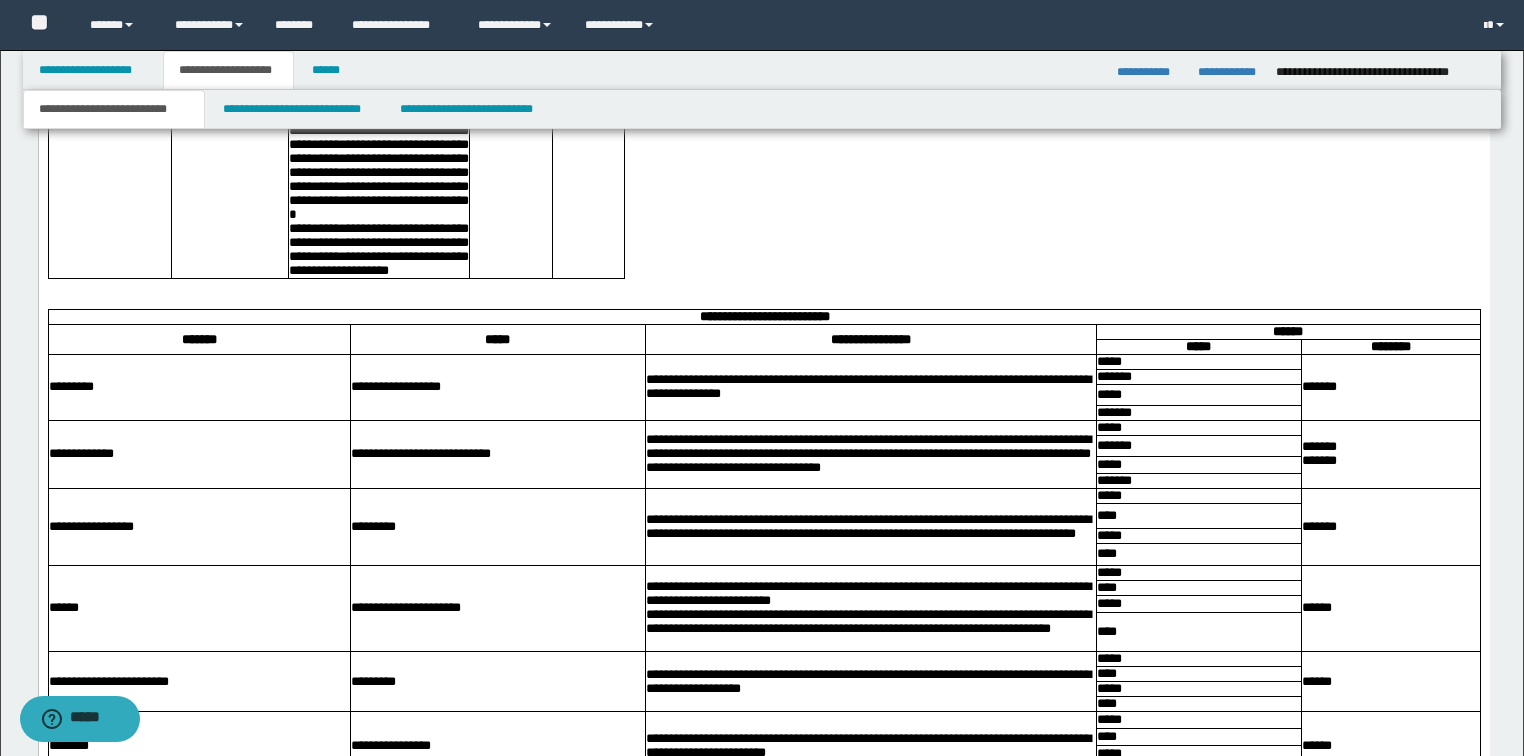 scroll, scrollTop: 2619, scrollLeft: 0, axis: vertical 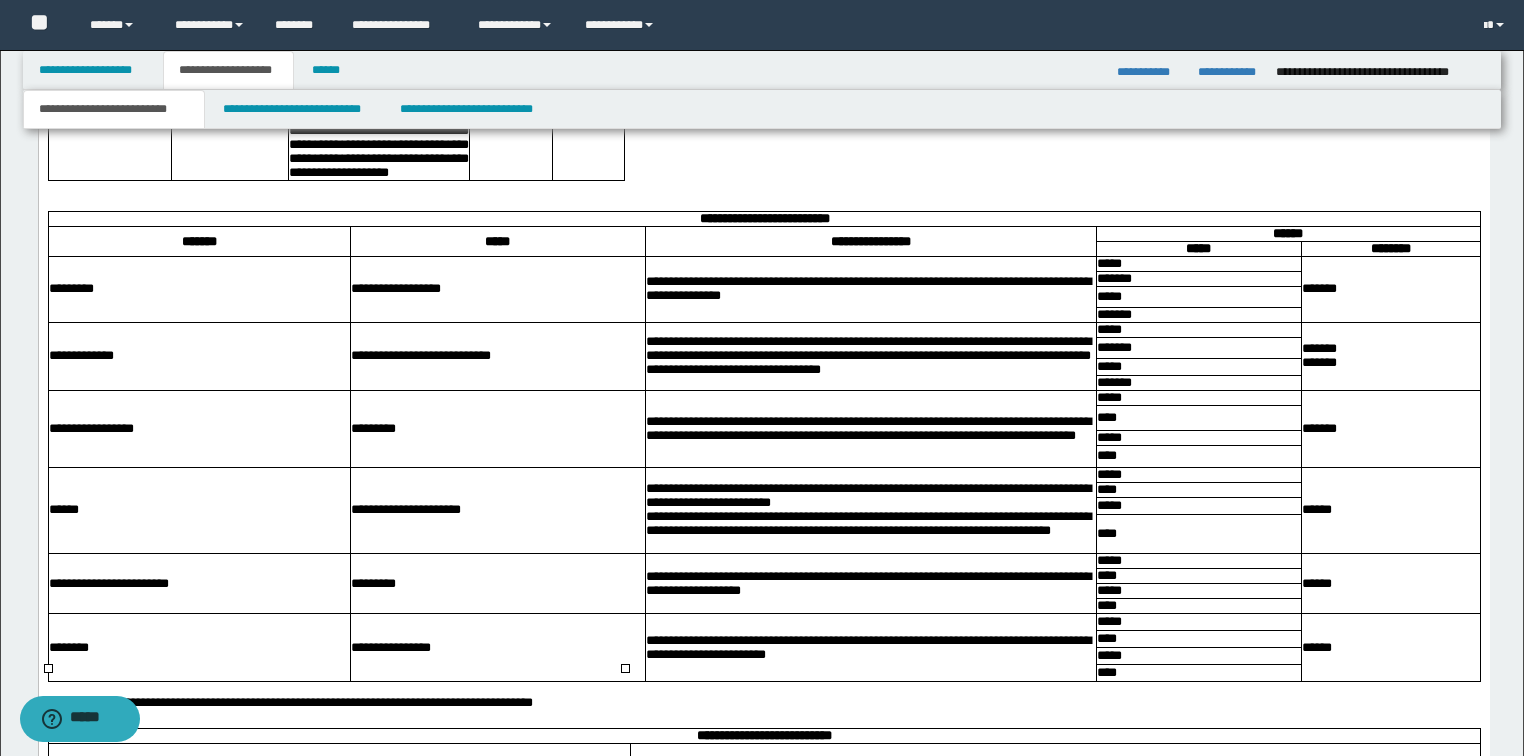 click on "**********" at bounding box center [378, -190] 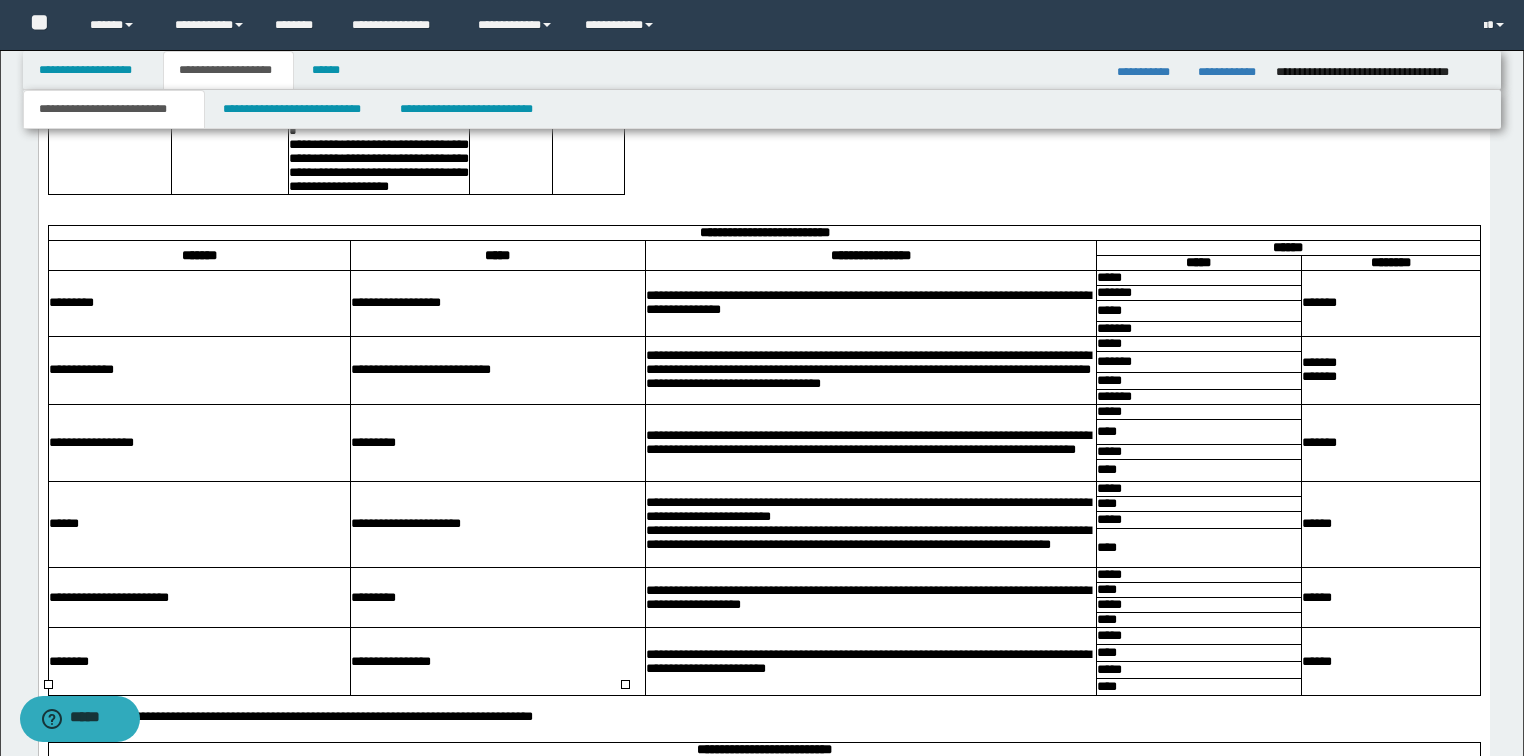 drag, startPoint x: 404, startPoint y: 321, endPoint x: 433, endPoint y: 340, distance: 34.669872 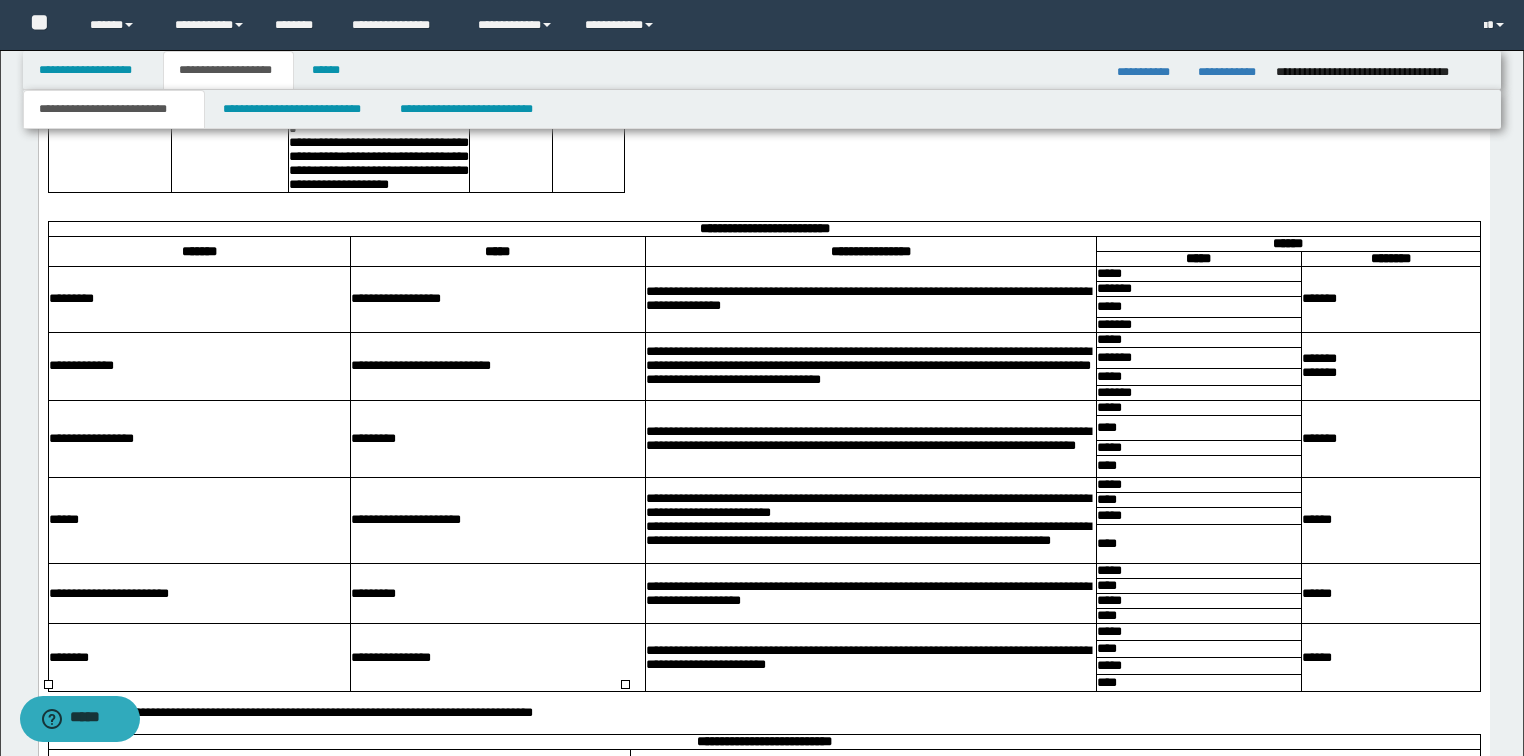 click on "**********" at bounding box center (378, -74) 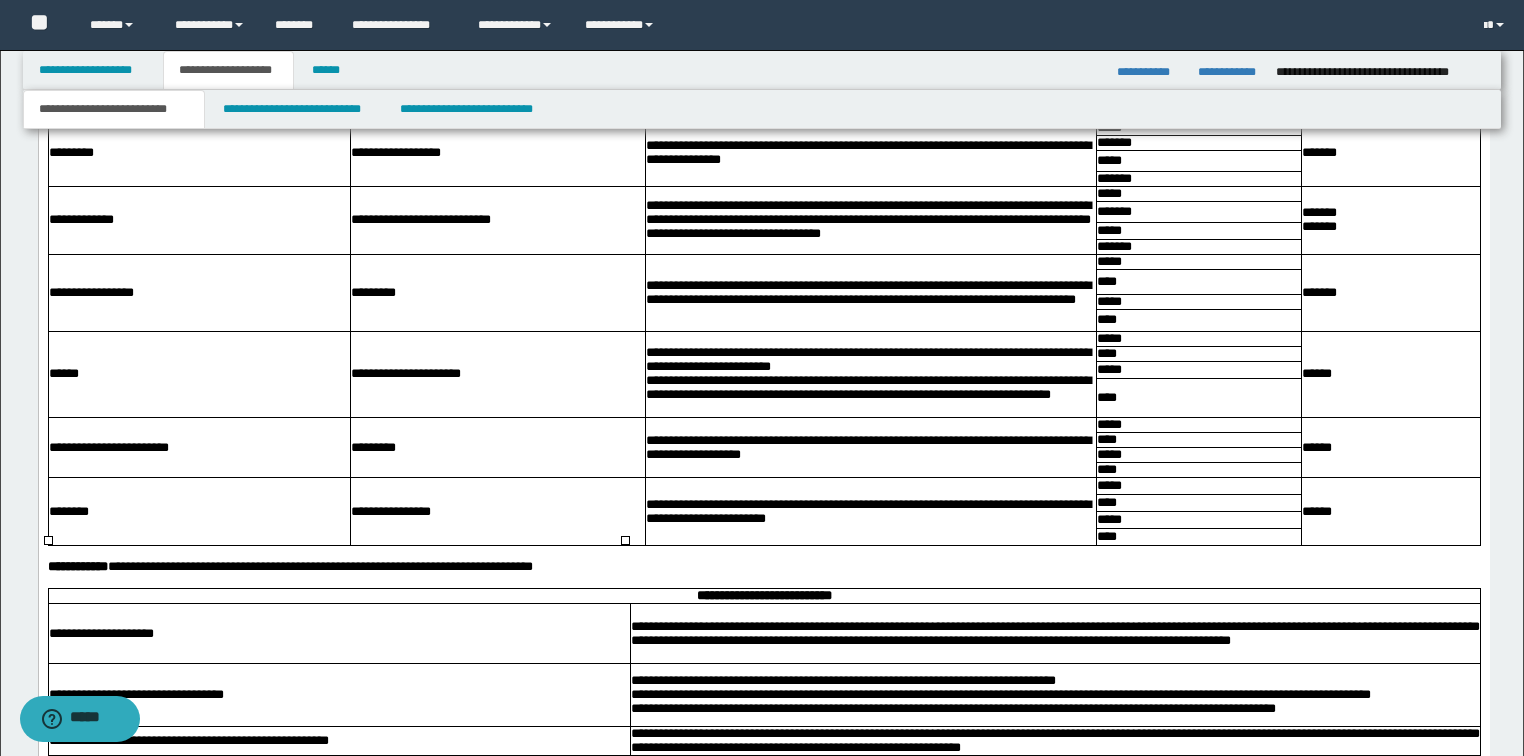 scroll, scrollTop: 2859, scrollLeft: 0, axis: vertical 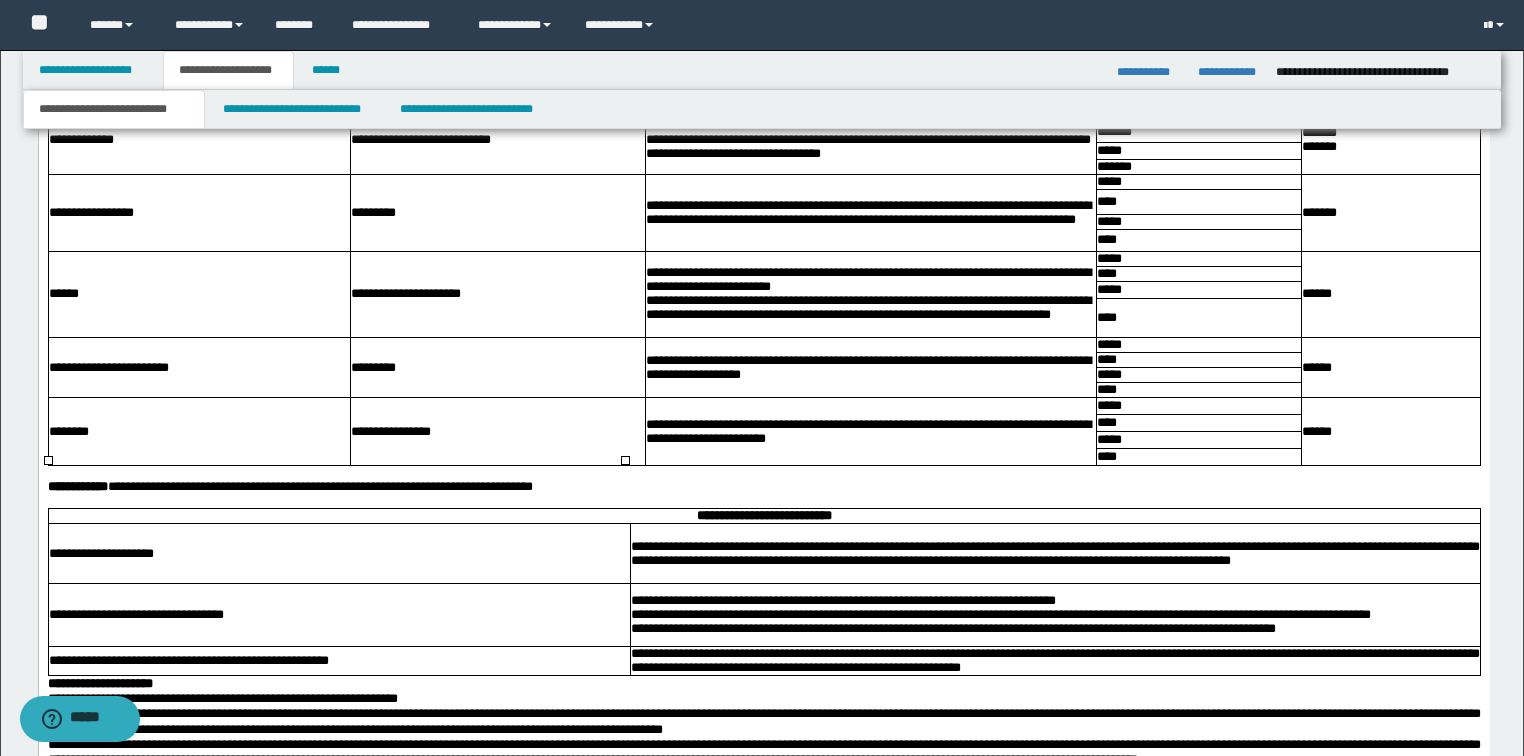 click on "**********" at bounding box center [378, -152] 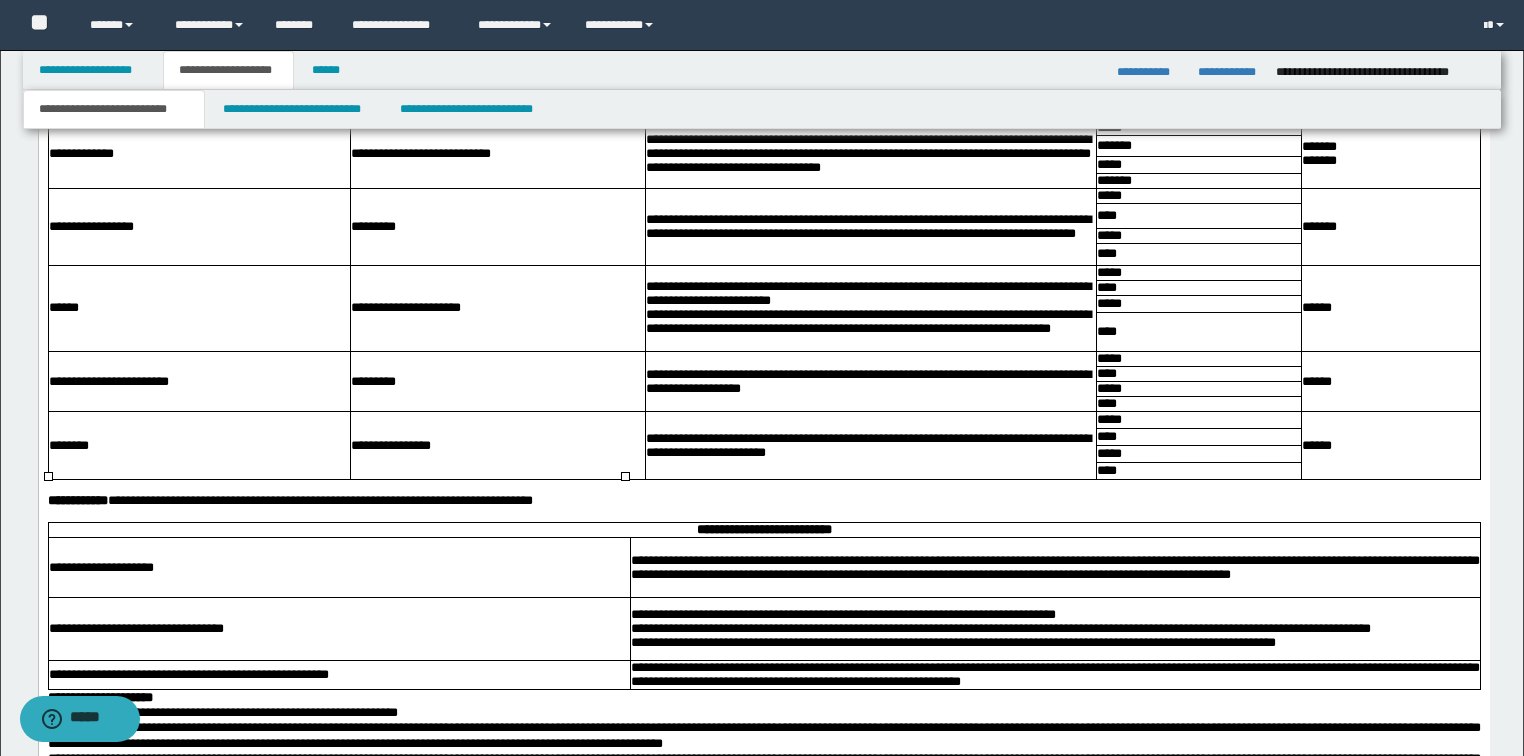 click on "**********" at bounding box center [867, 154] 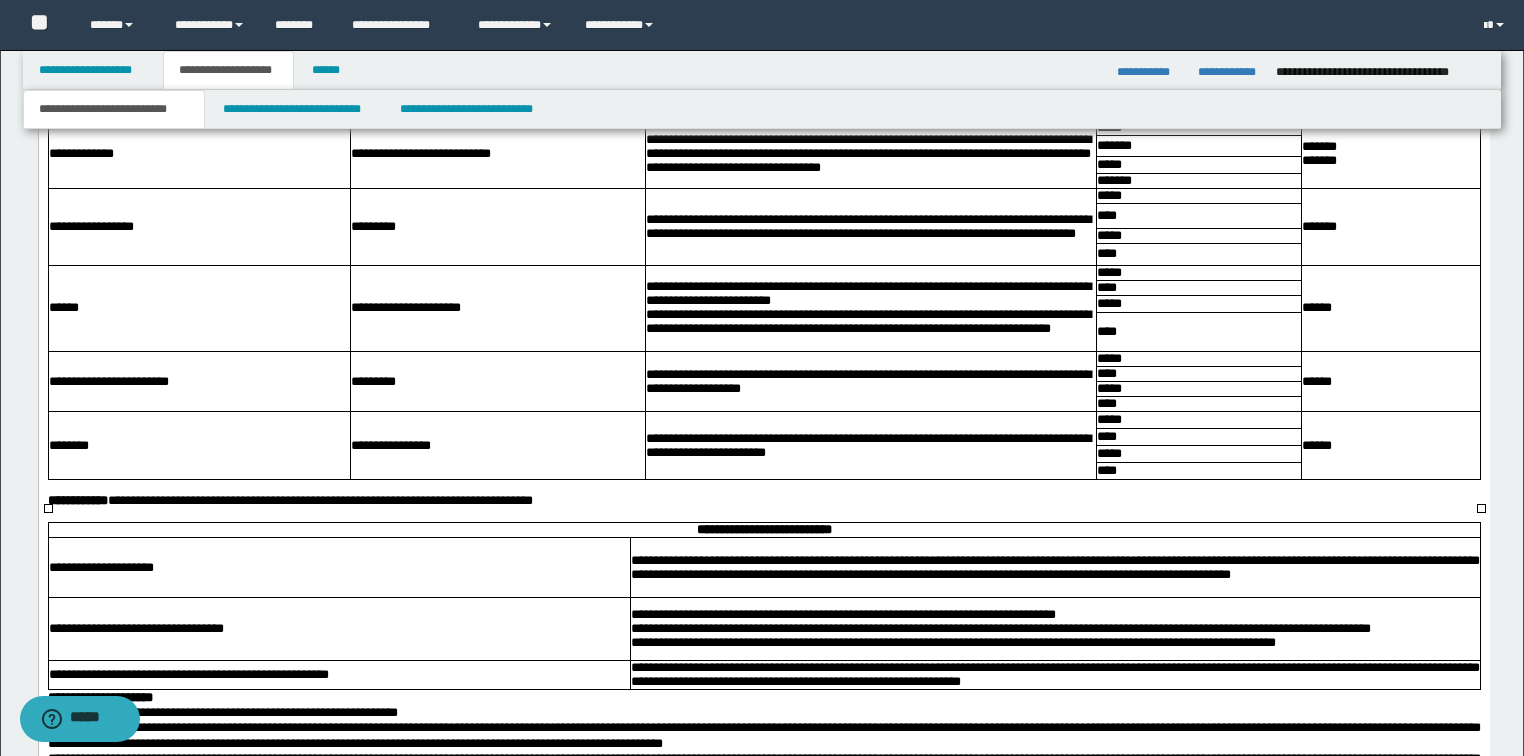 scroll, scrollTop: 3019, scrollLeft: 0, axis: vertical 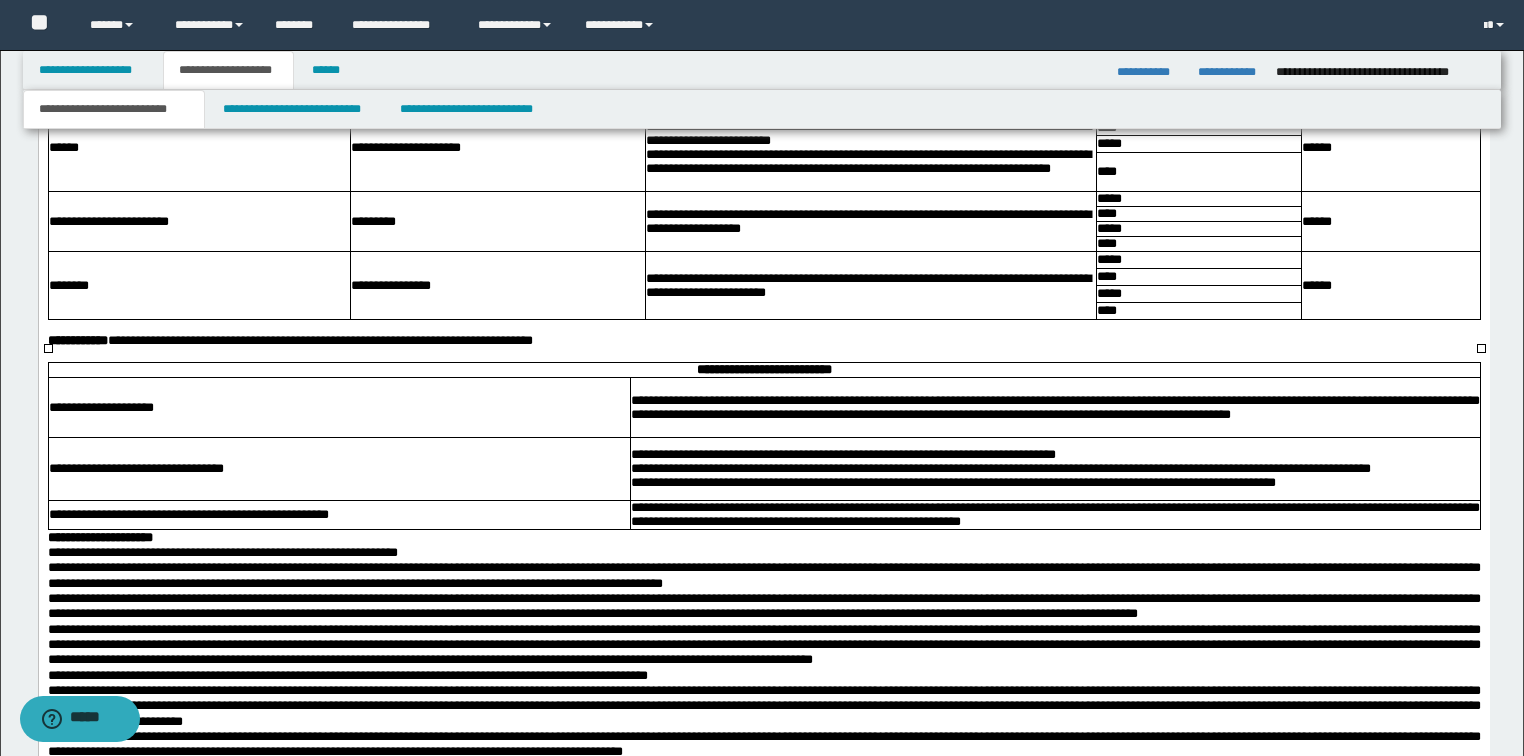 click on "******" at bounding box center [1287, -127] 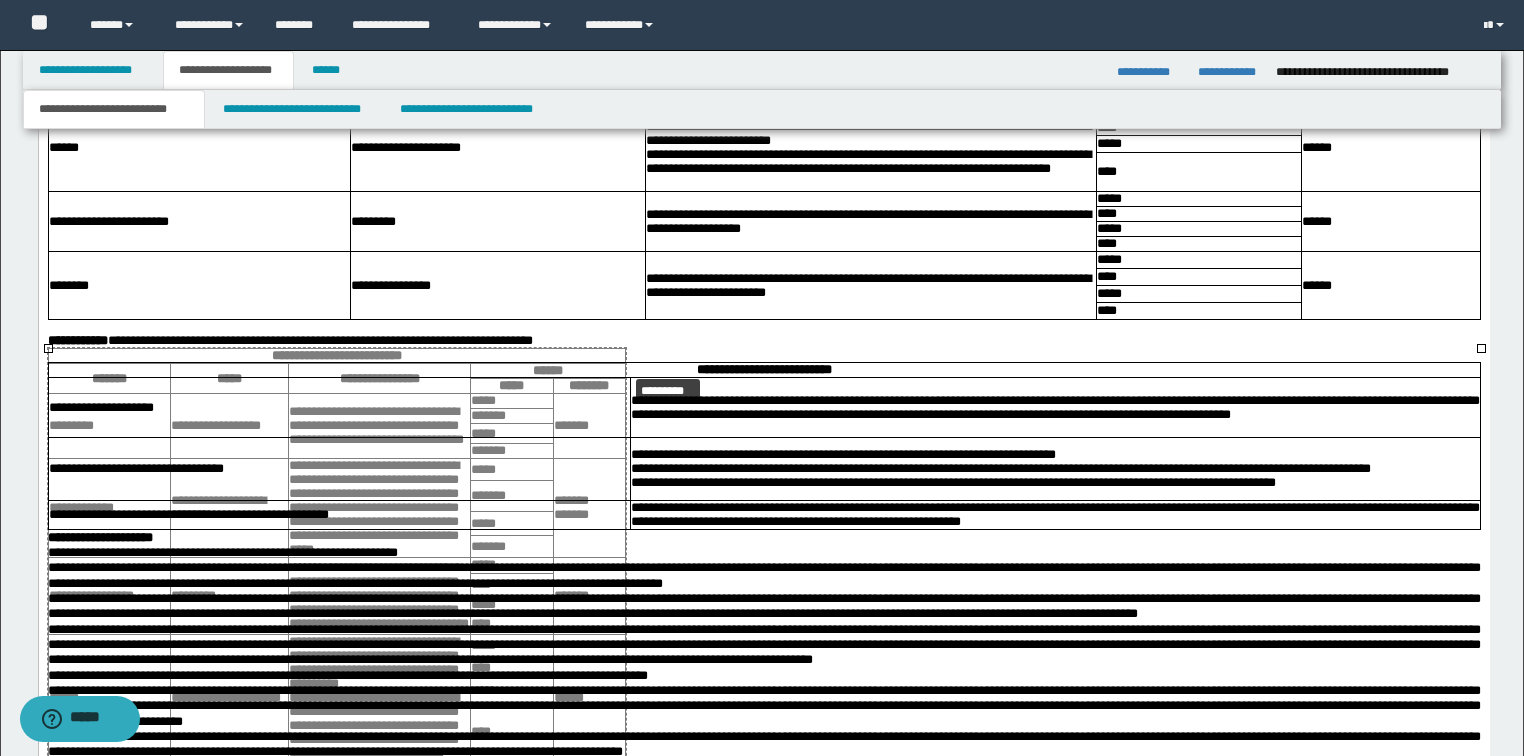 drag, startPoint x: 1479, startPoint y: 346, endPoint x: 795, endPoint y: 367, distance: 684.32227 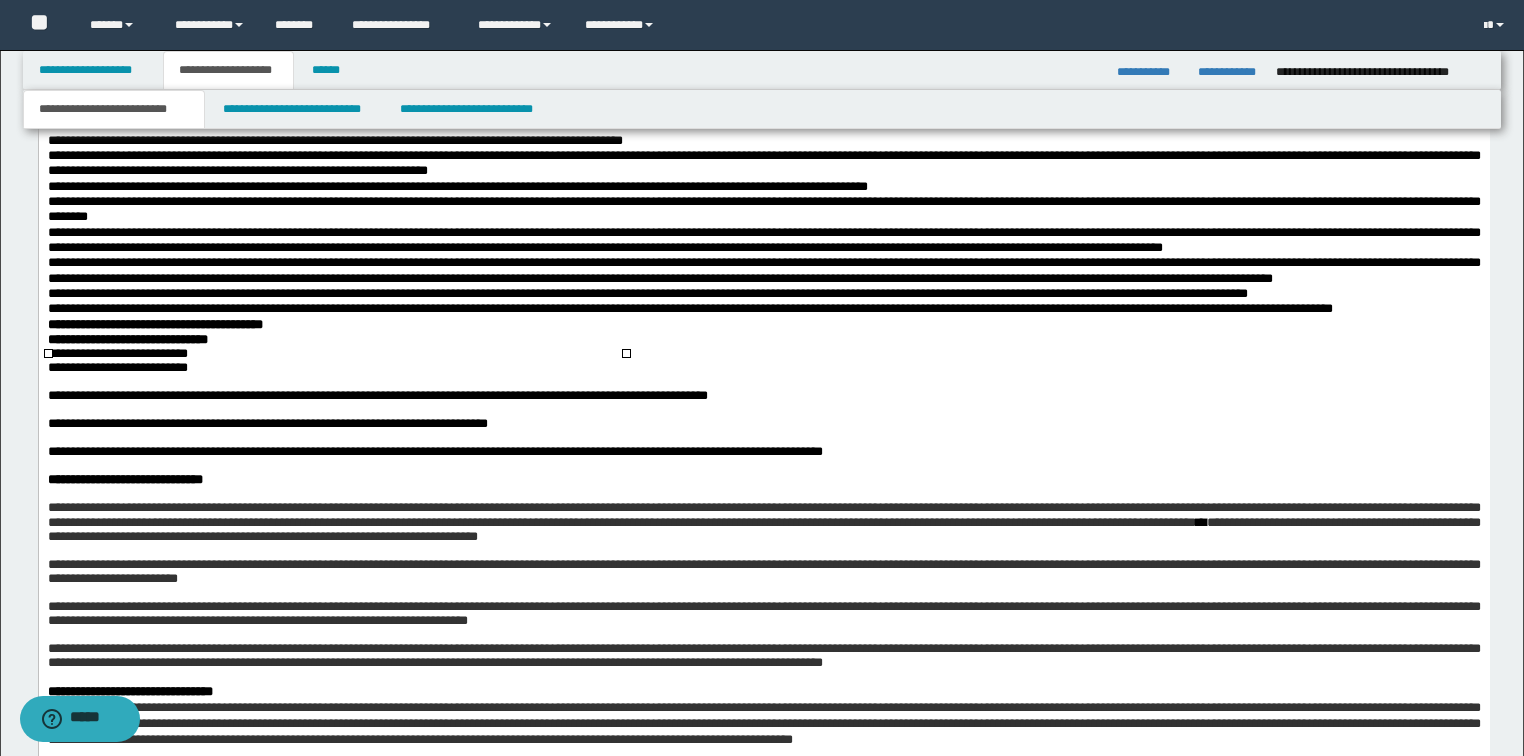 scroll, scrollTop: 3739, scrollLeft: 0, axis: vertical 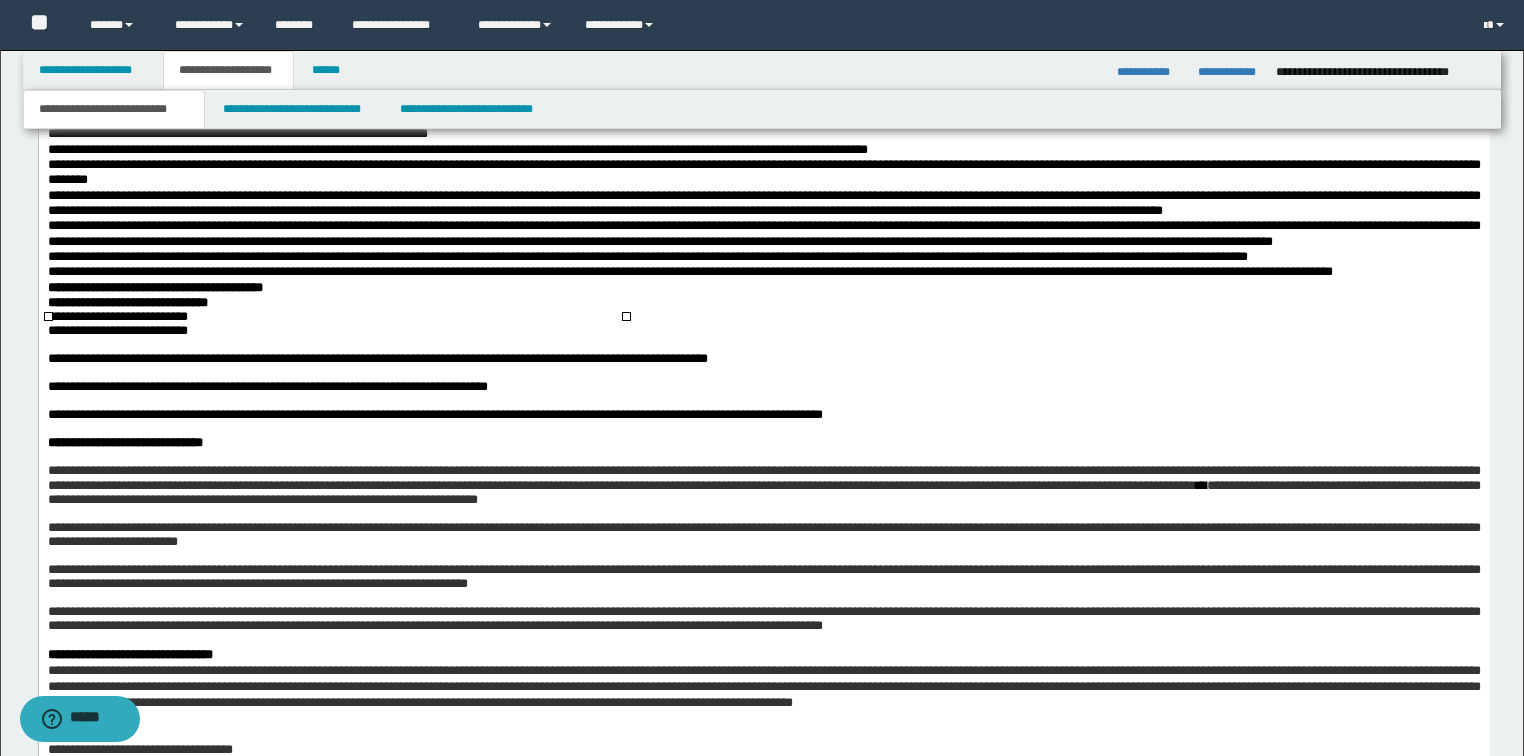 click on "**********" at bounding box center (952, -165) 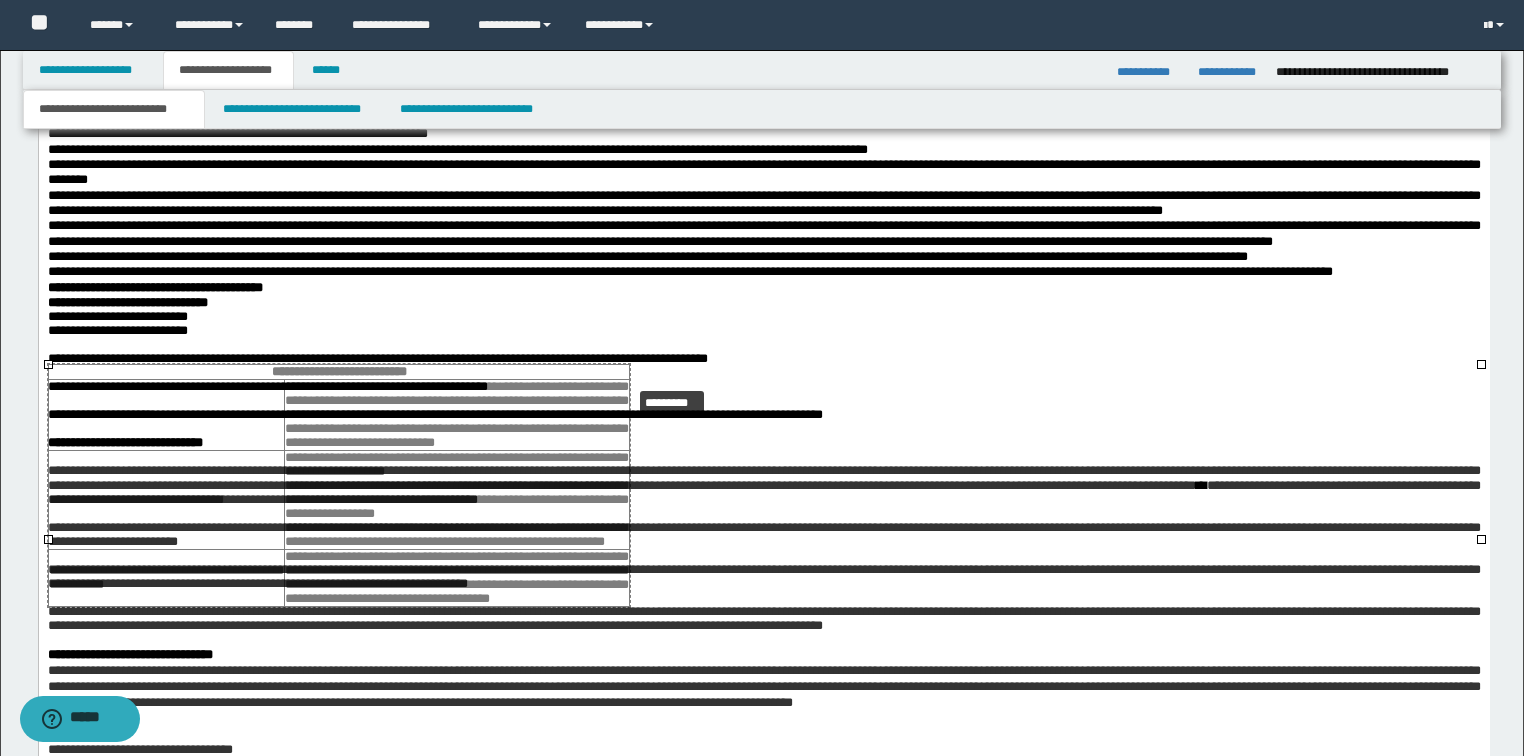 drag, startPoint x: 1479, startPoint y: 363, endPoint x: 798, endPoint y: 380, distance: 681.21216 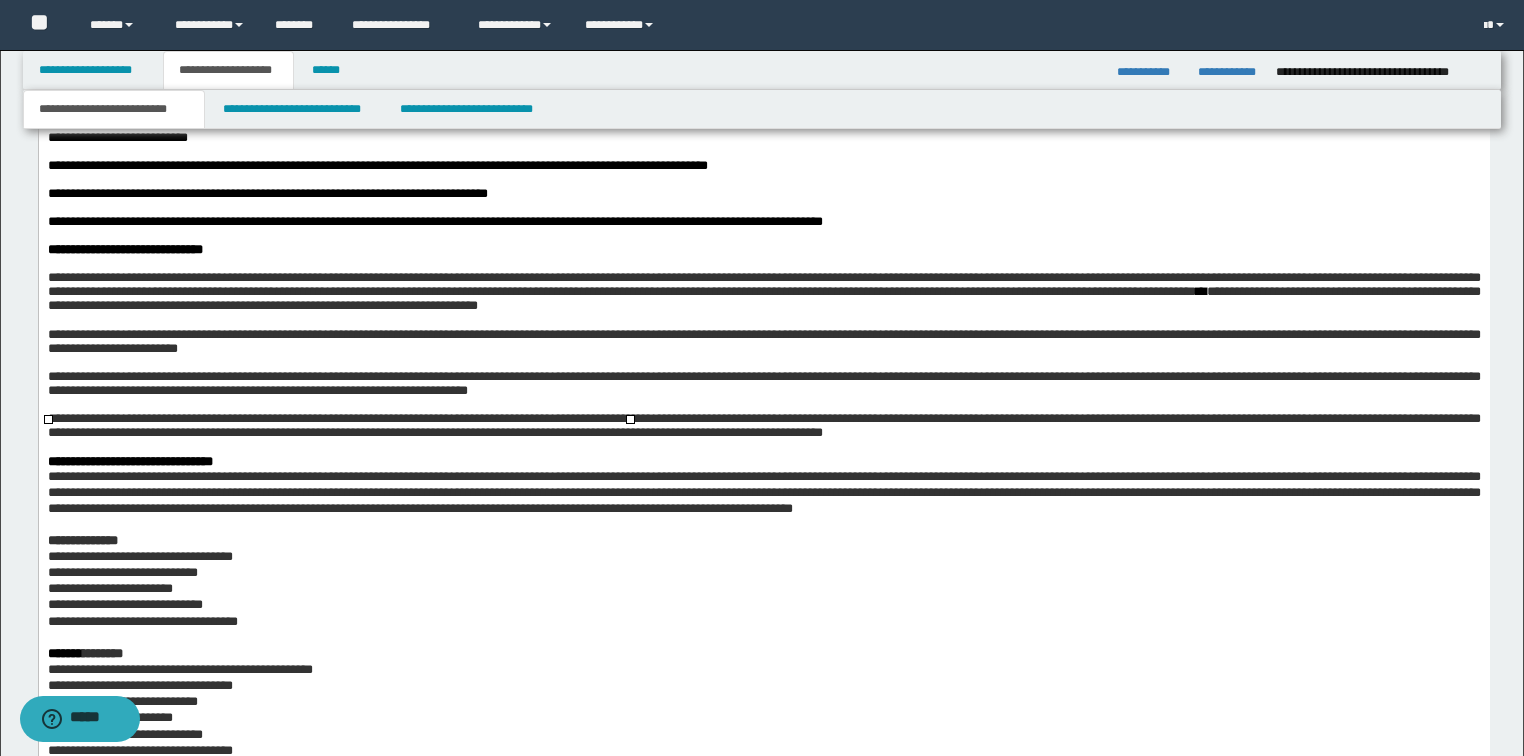 scroll, scrollTop: 4059, scrollLeft: 0, axis: vertical 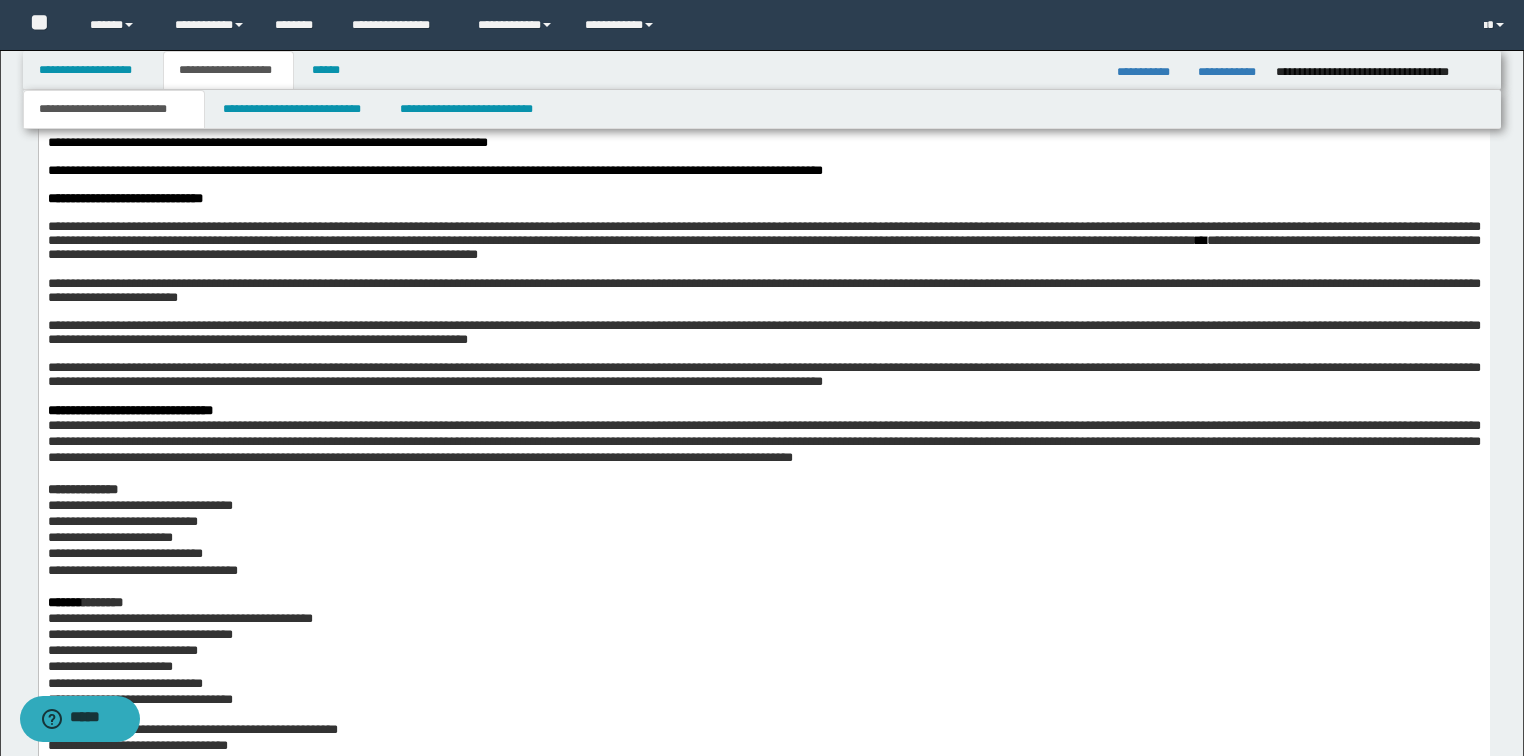 click on "**********" at bounding box center (99, -355) 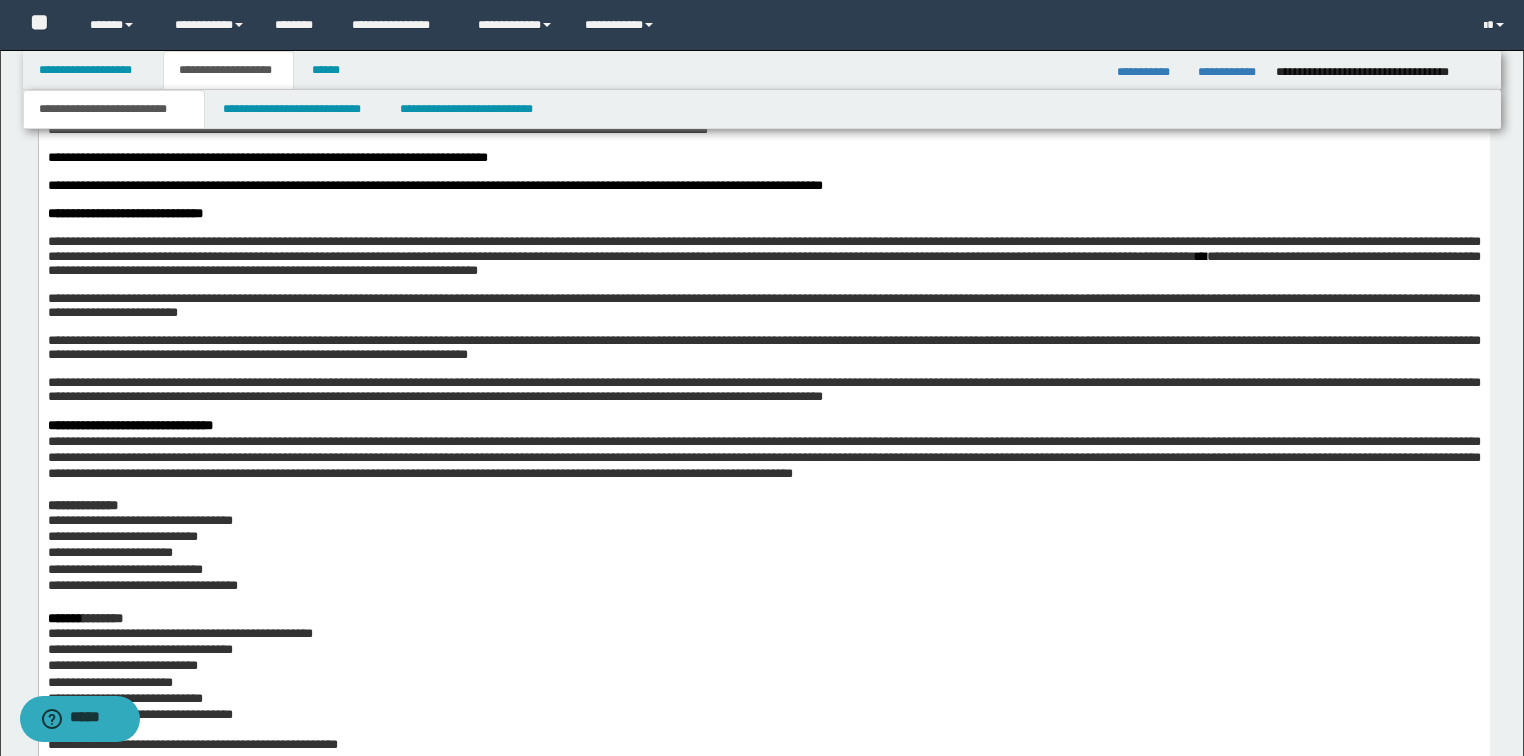click on "**********" at bounding box center [763, -340] 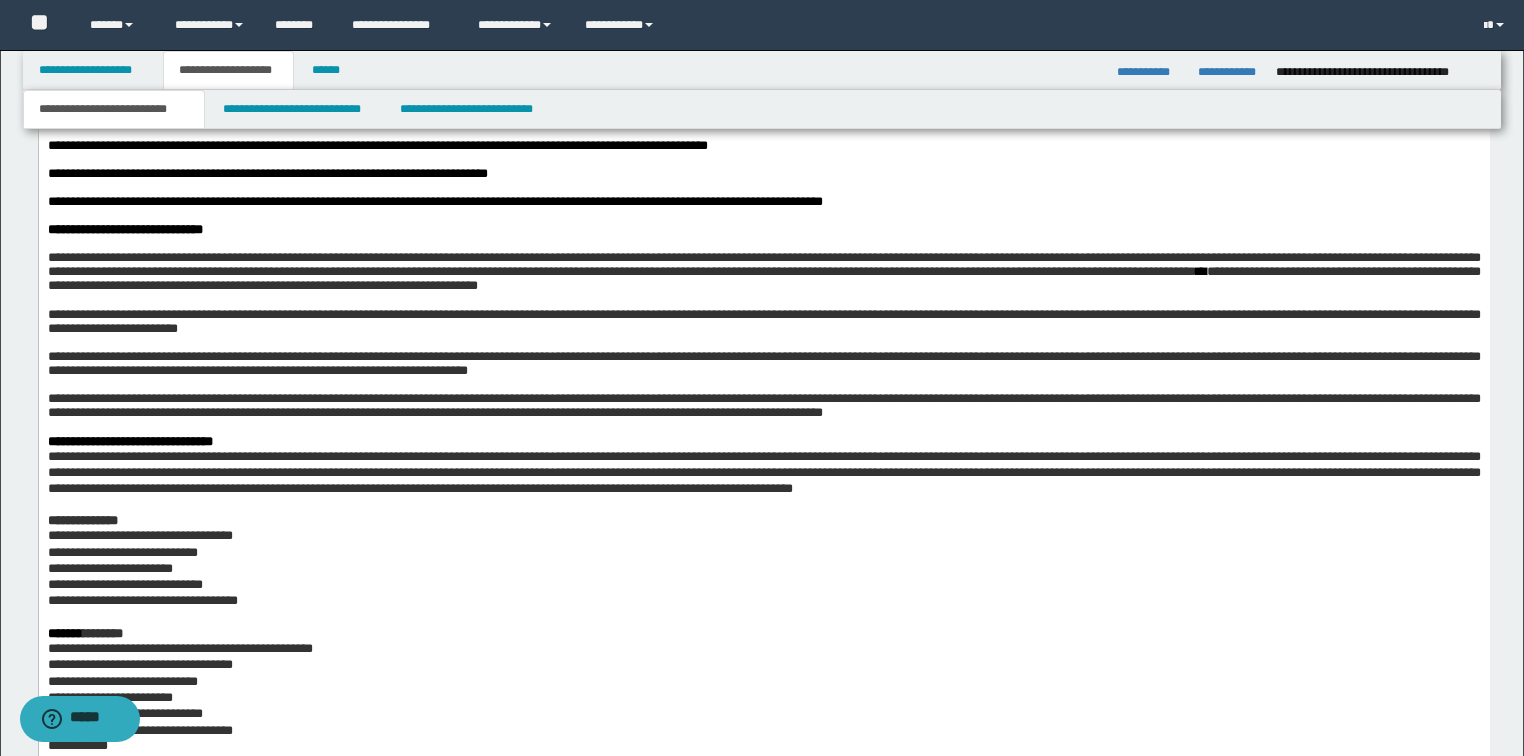 click on "**********" at bounding box center (763, -309) 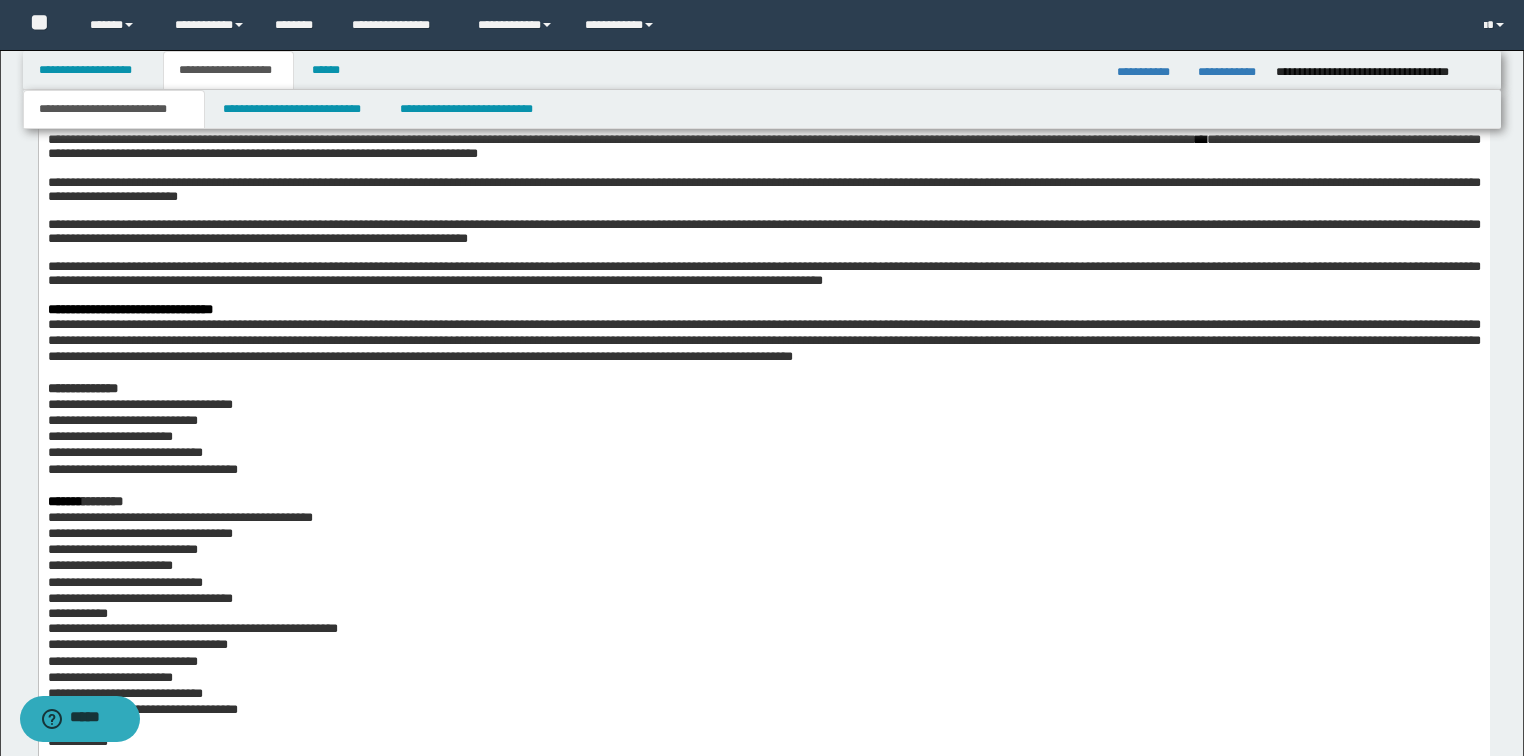 scroll, scrollTop: 4219, scrollLeft: 0, axis: vertical 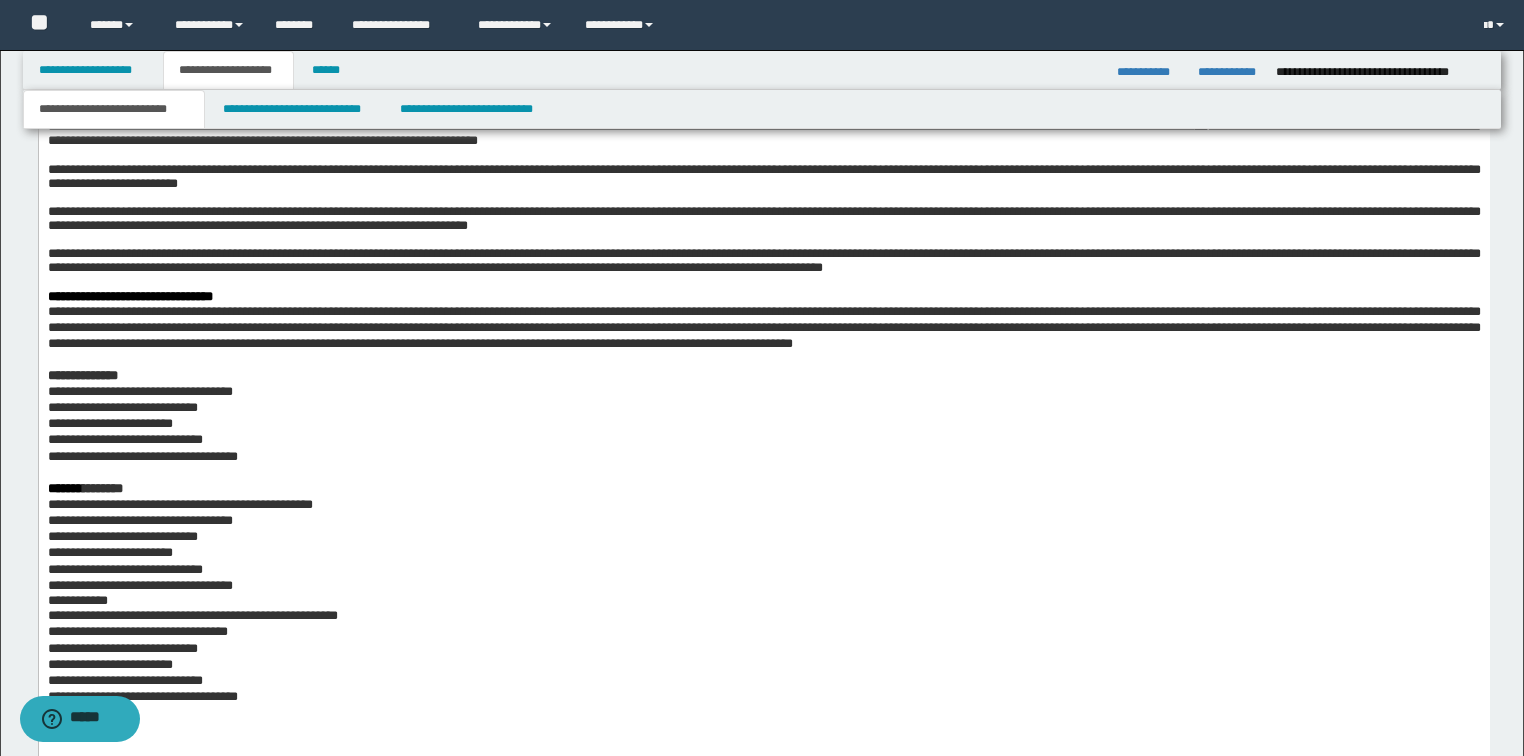 click on "**********" at bounding box center (763, -431) 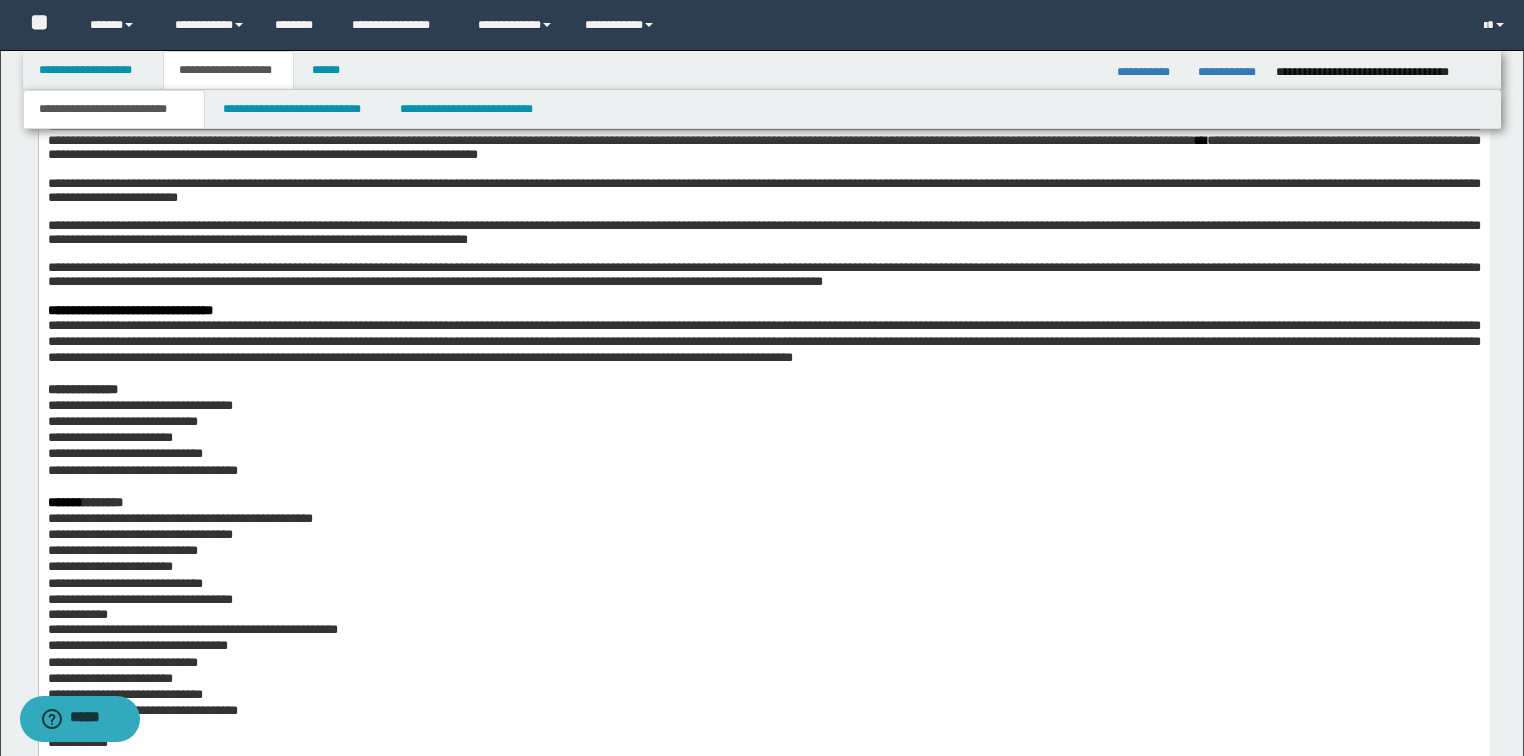 click on "**********" at bounding box center (763, -386) 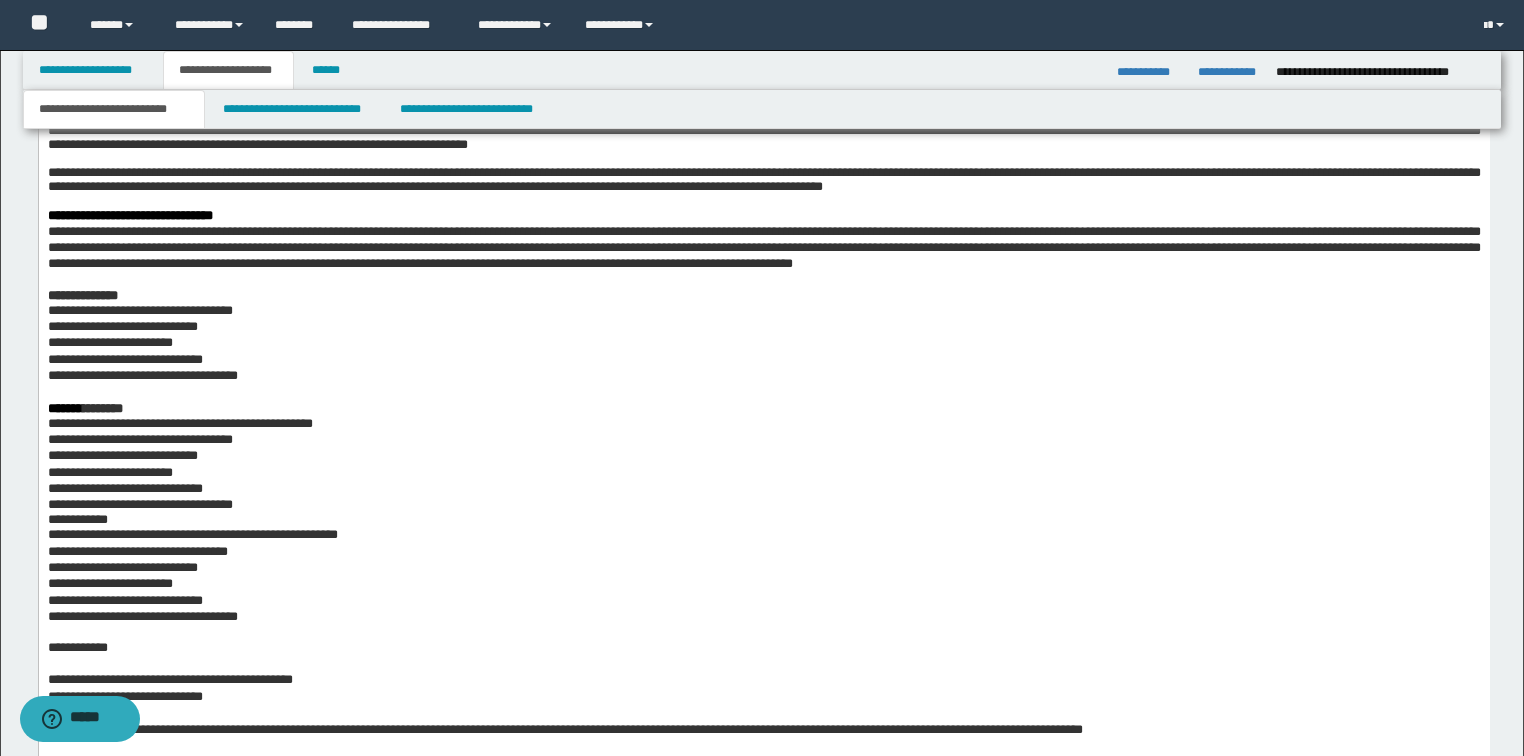 scroll, scrollTop: 4379, scrollLeft: 0, axis: vertical 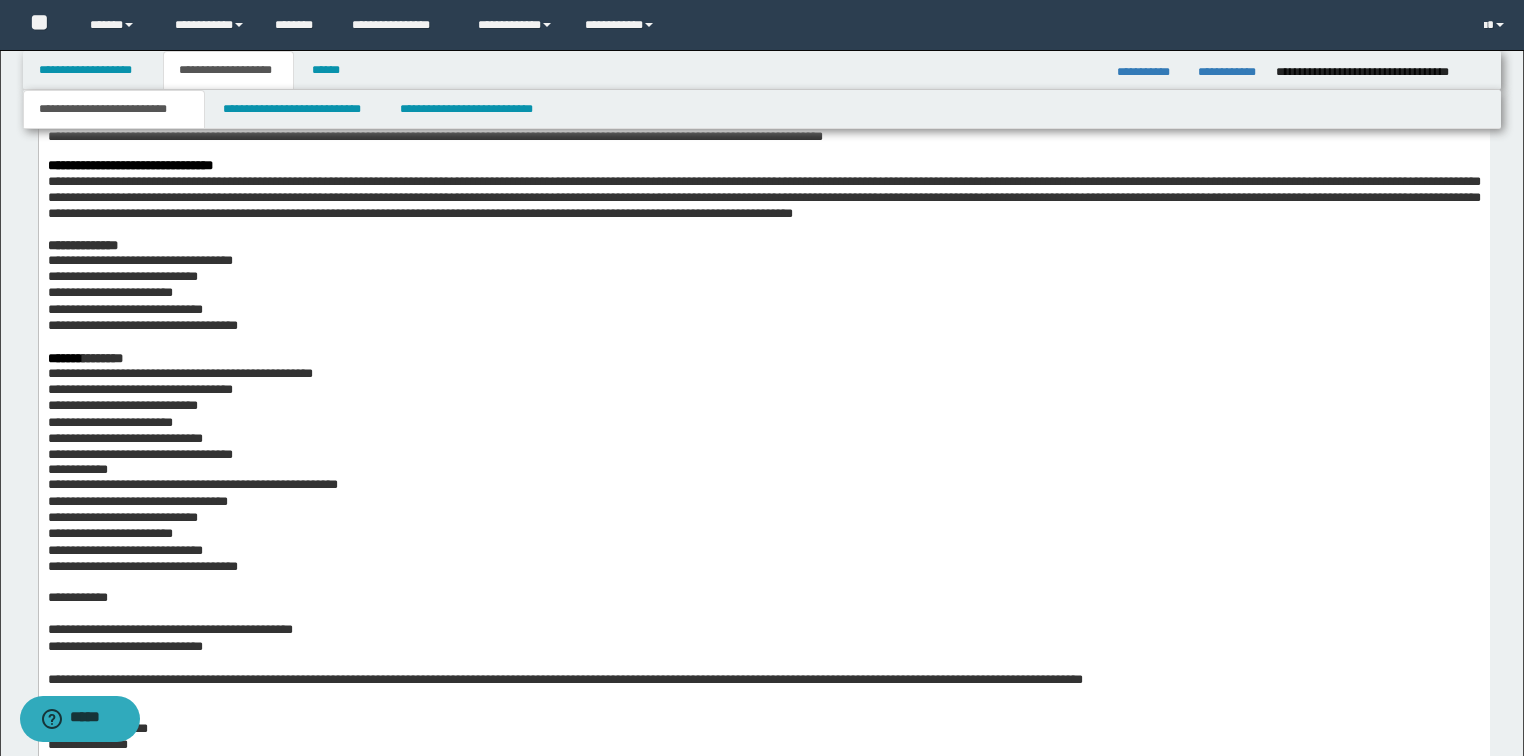 click on "**********" at bounding box center [763, -492] 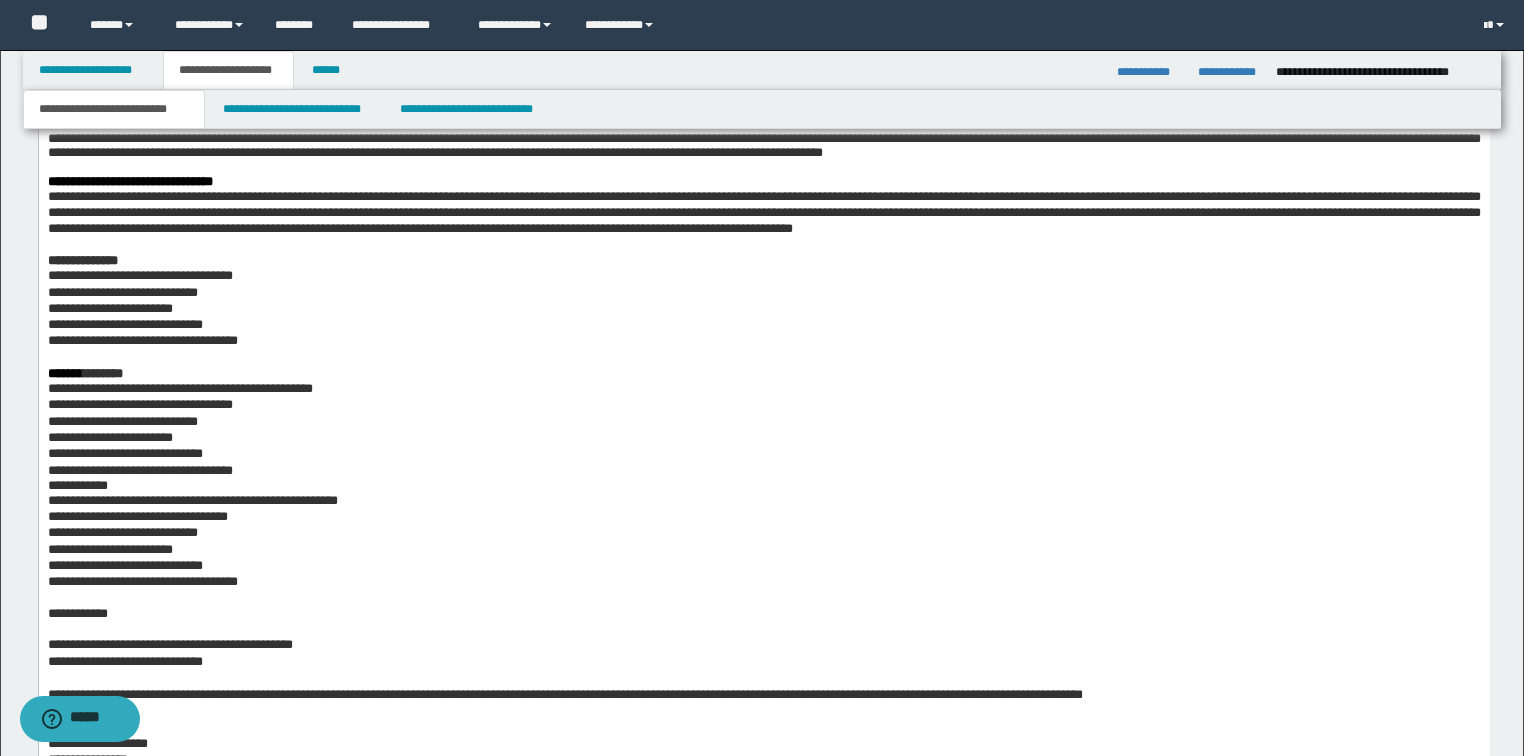 click on "**********" at bounding box center (763, -447) 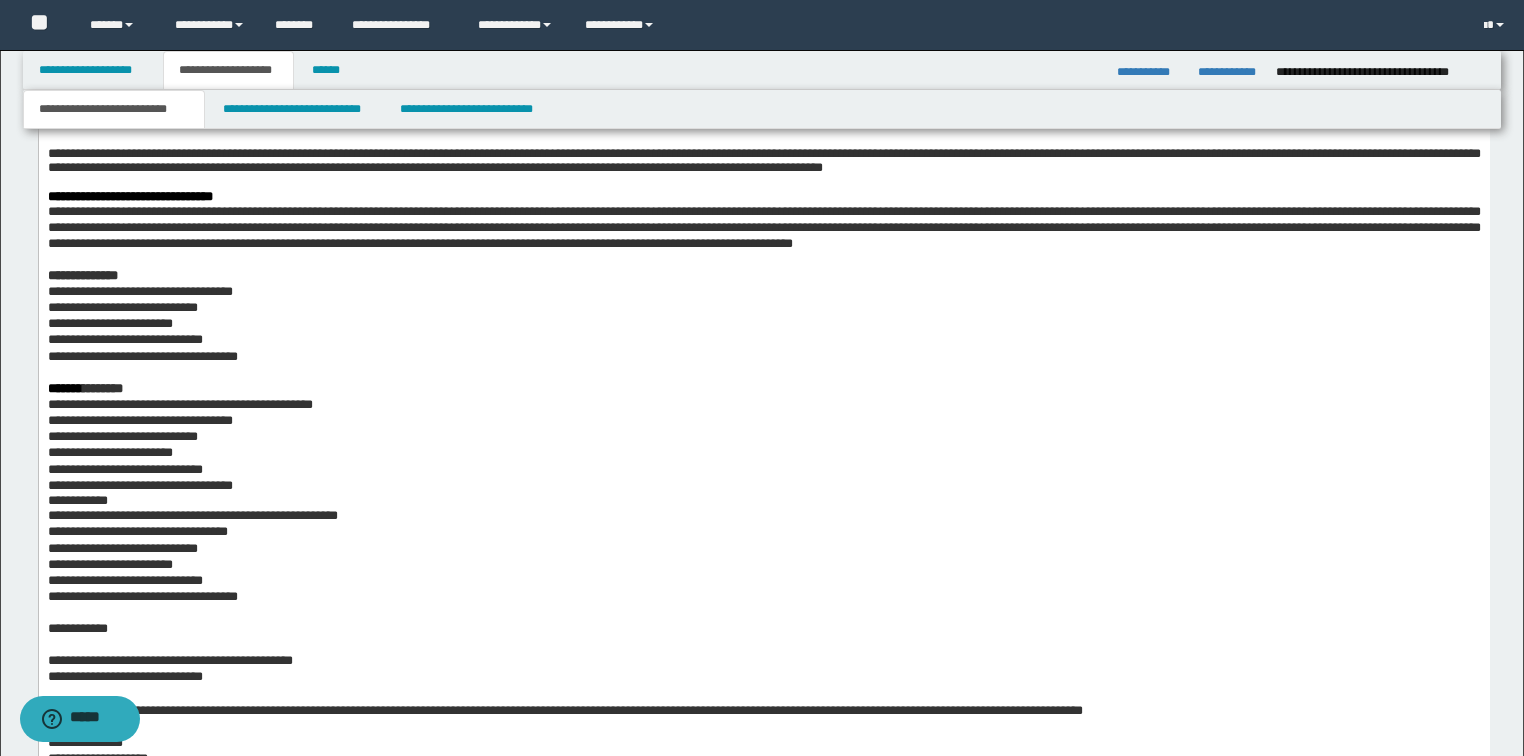 click on "**********" at bounding box center (763, -400) 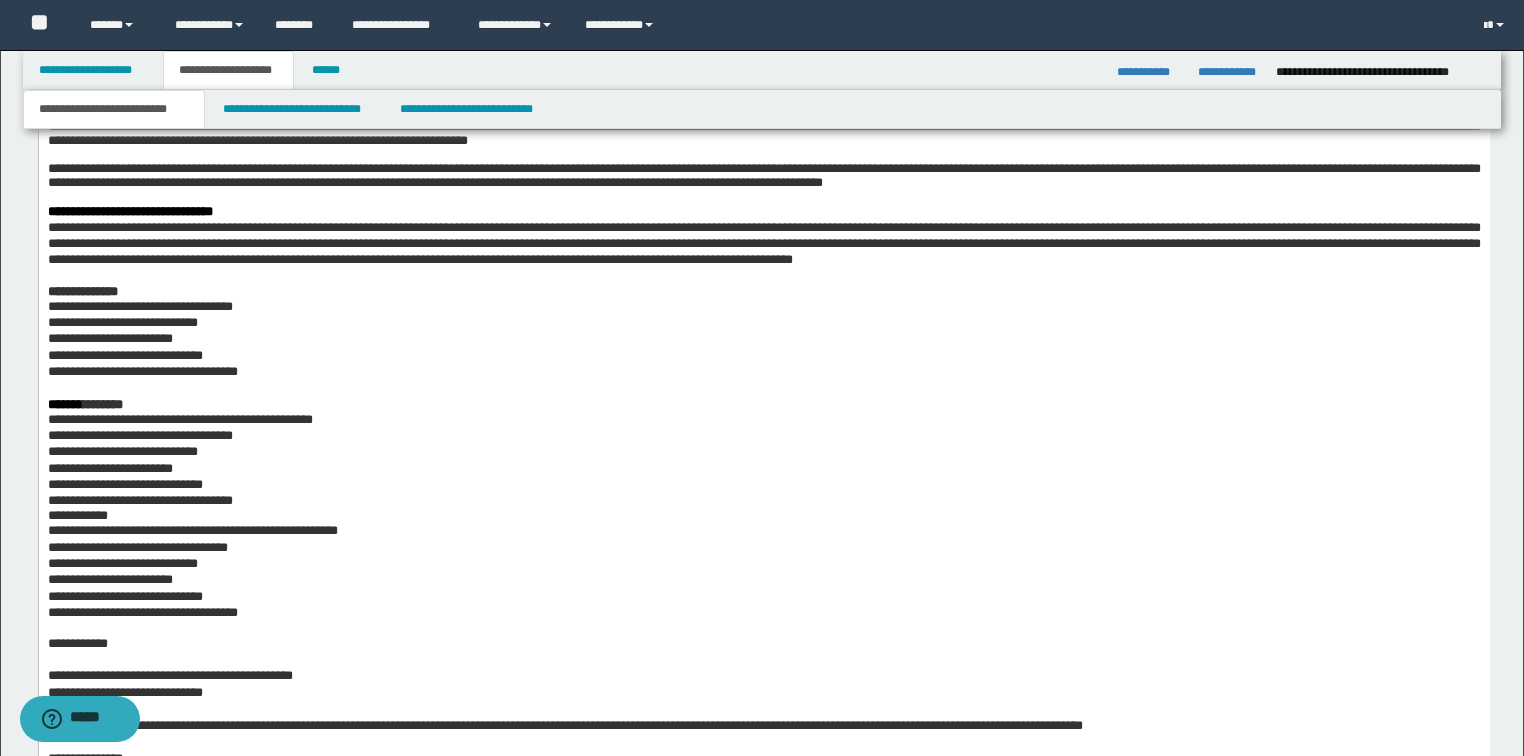 click on "**********" at bounding box center [763, -347] 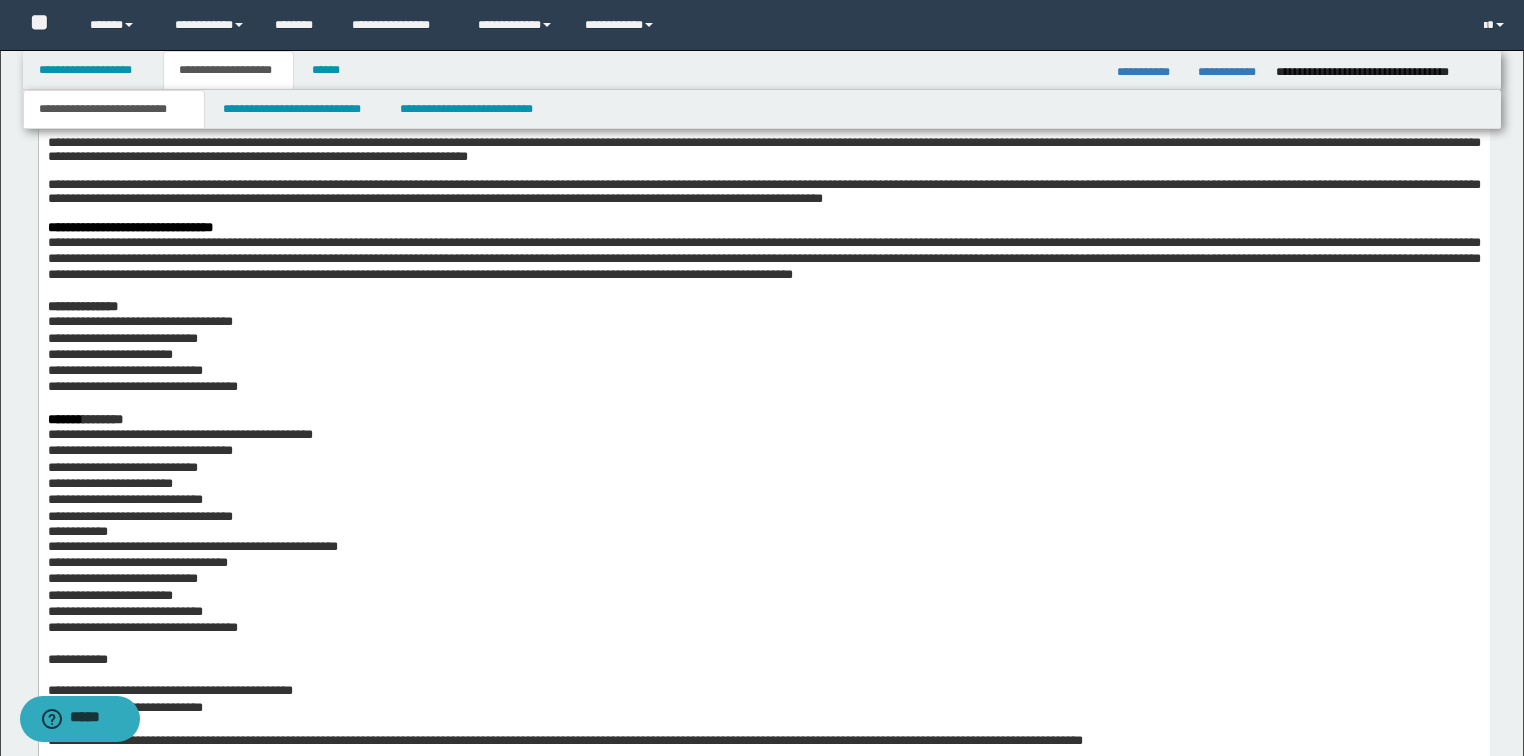 click on "**********" at bounding box center [763, -347] 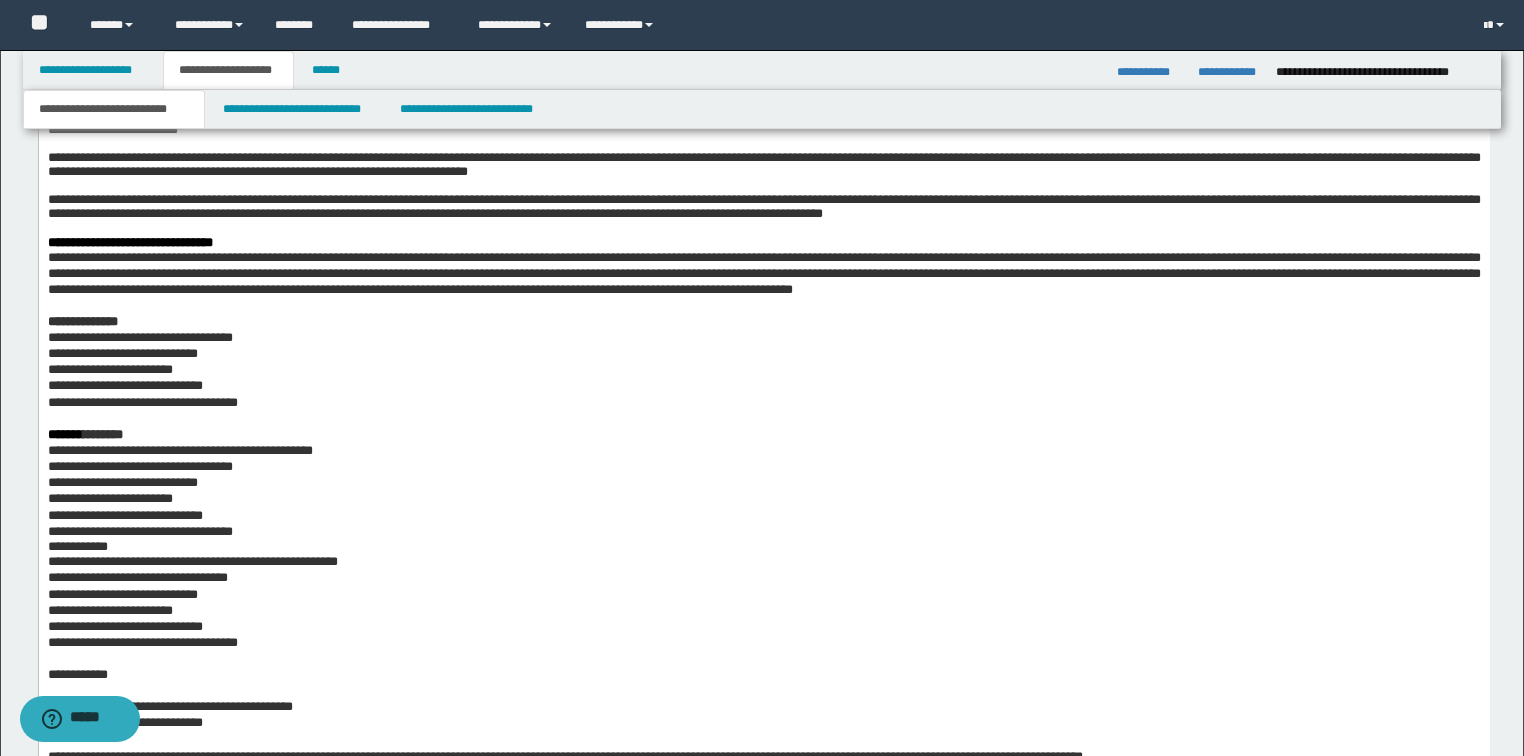 click on "**********" at bounding box center (763, -263) 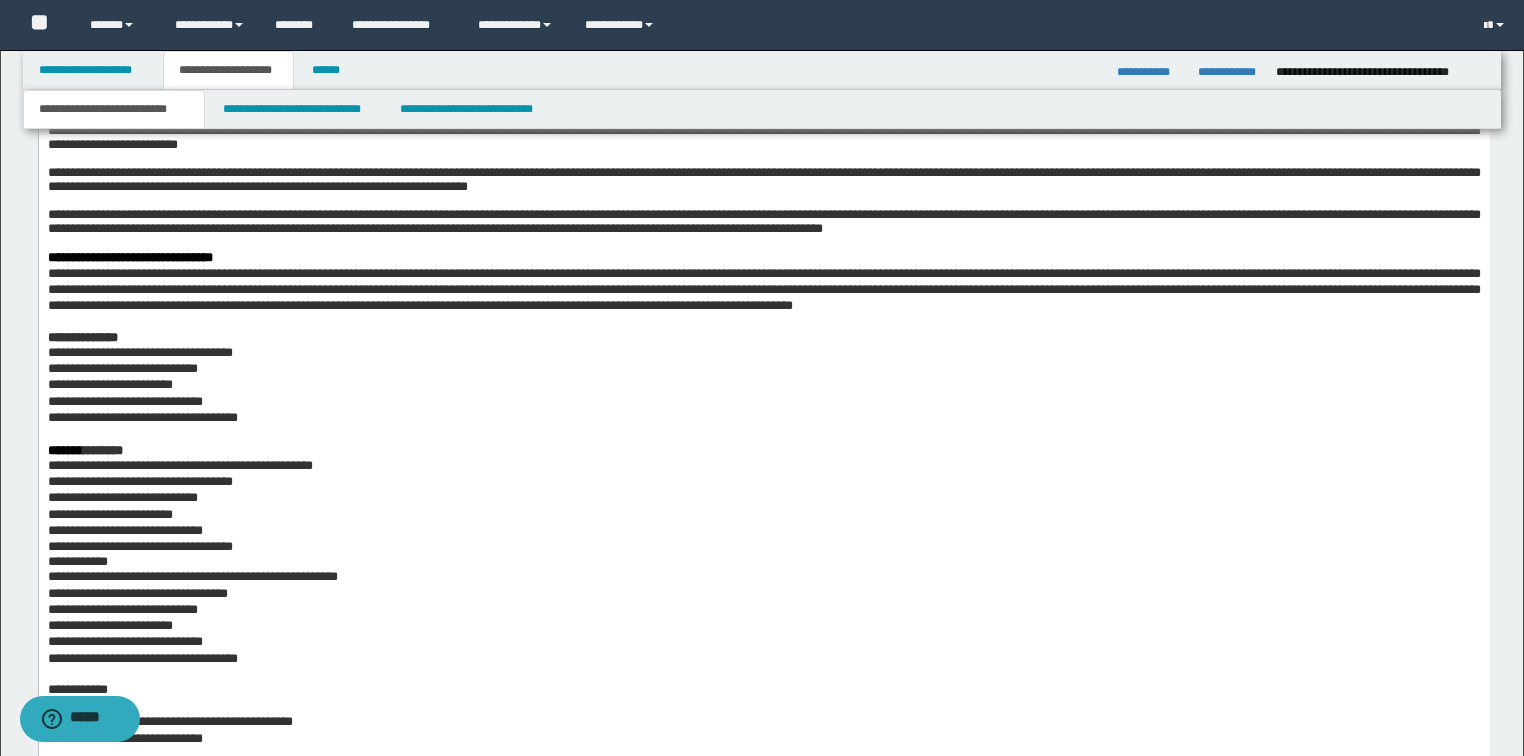 click on "**********" at bounding box center [763, -224] 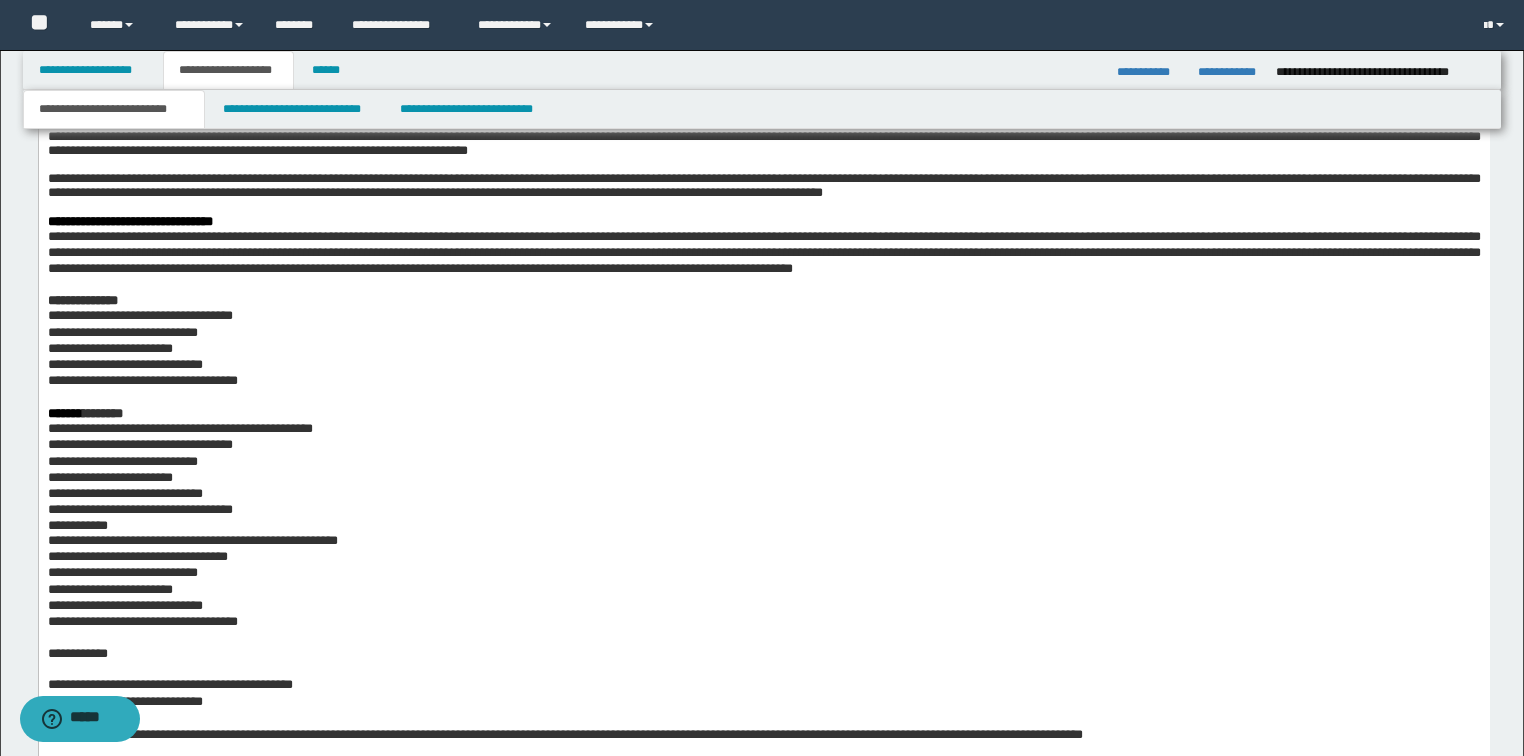 scroll, scrollTop: 4459, scrollLeft: 0, axis: vertical 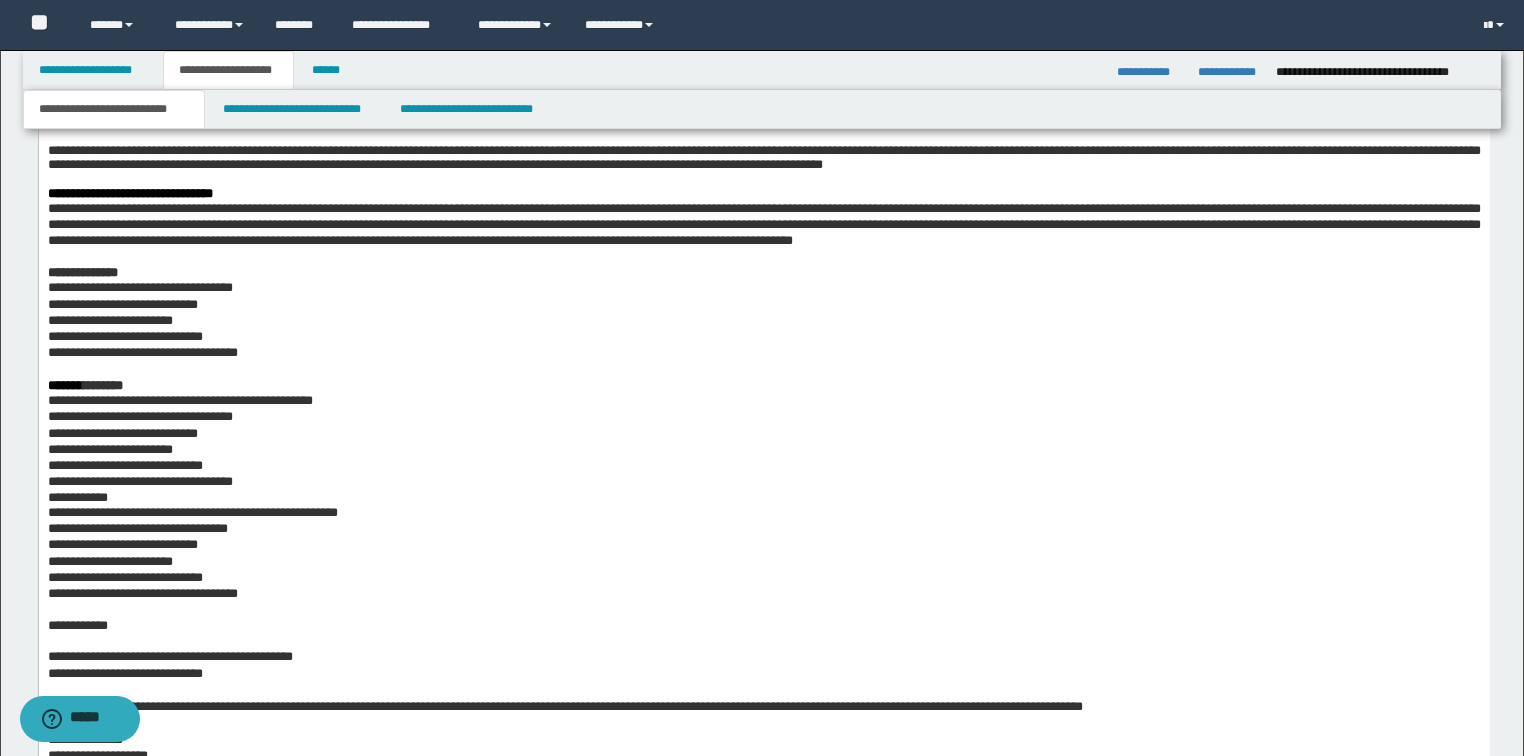 click on "**********" at bounding box center (763, -258) 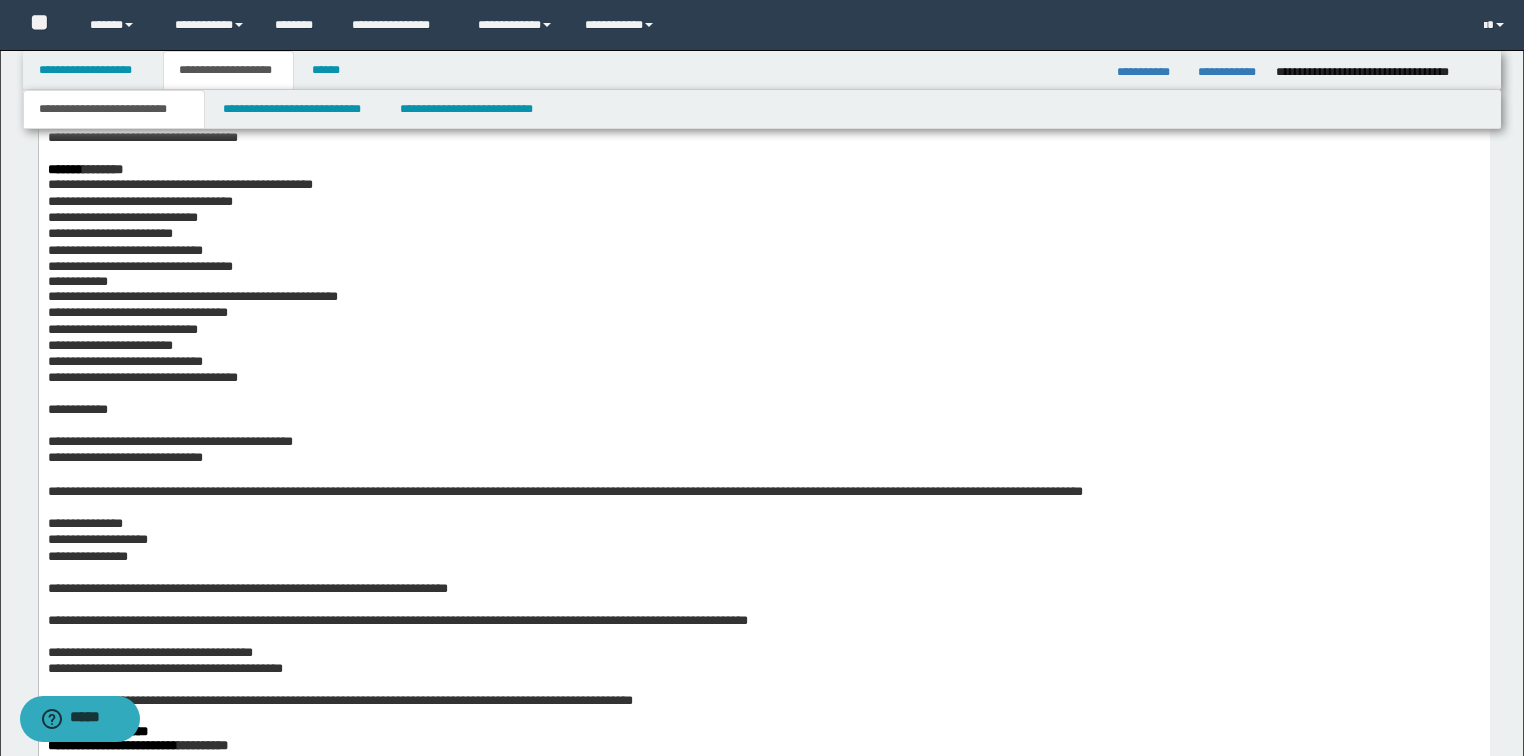 scroll, scrollTop: 4699, scrollLeft: 0, axis: vertical 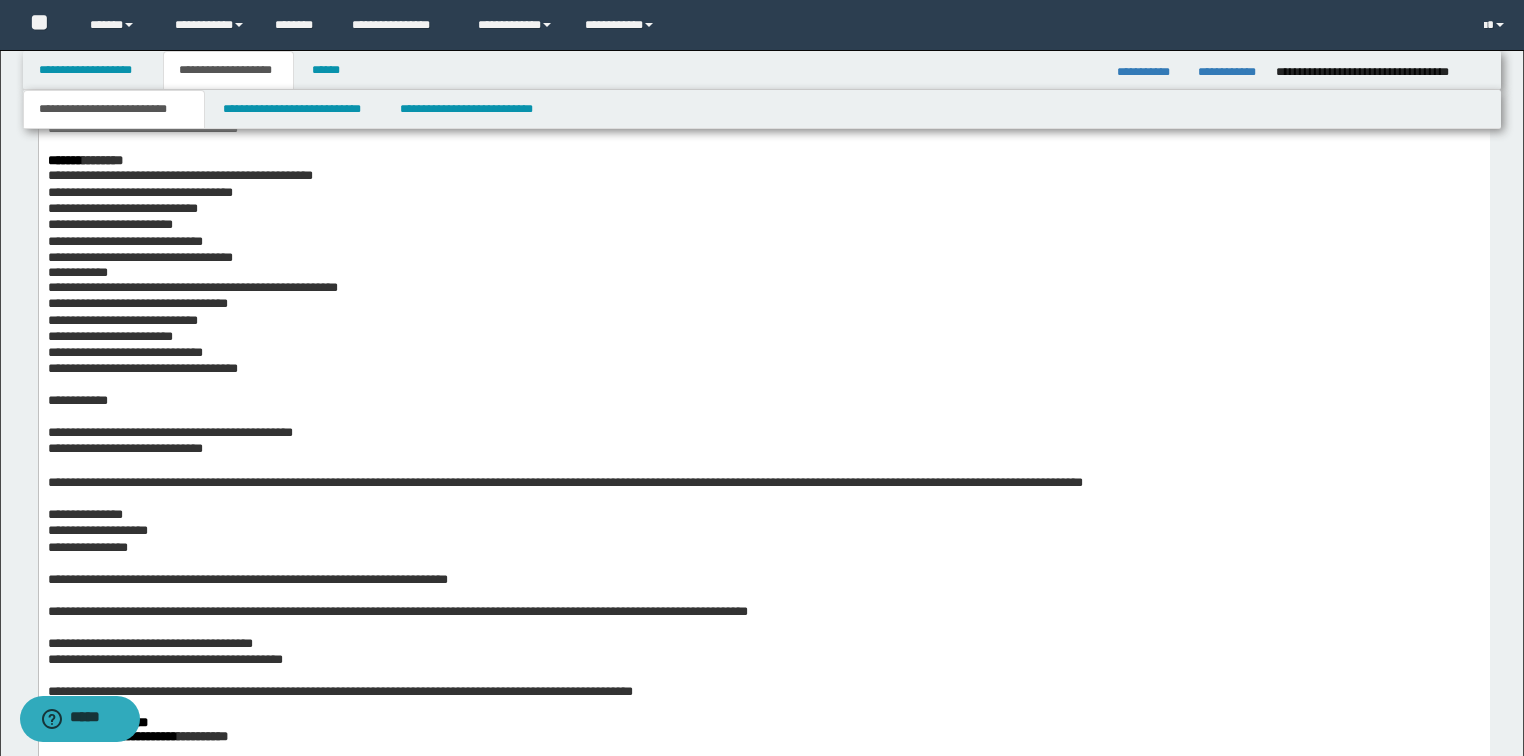 click on "**********" at bounding box center [763, -452] 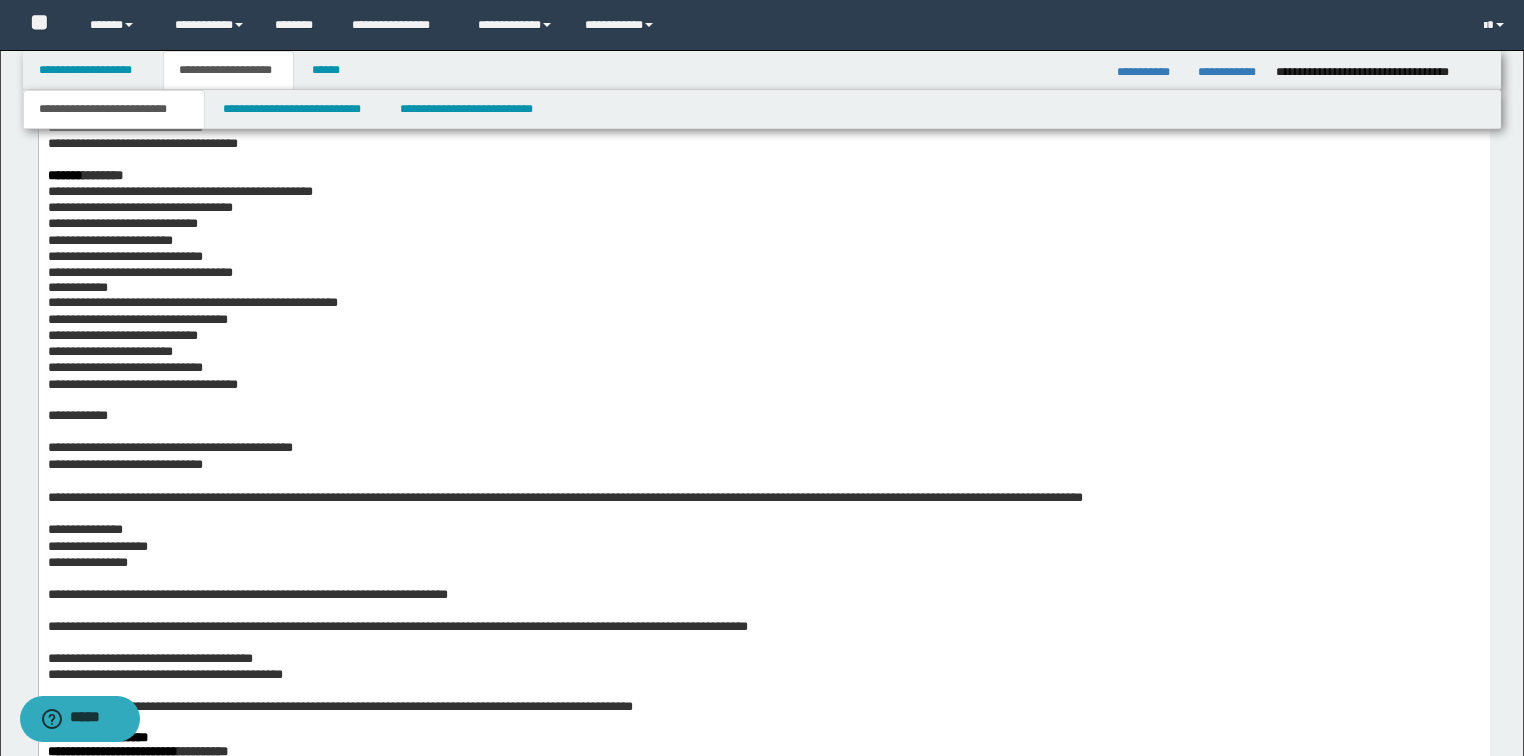 click on "**********" at bounding box center [763, -414] 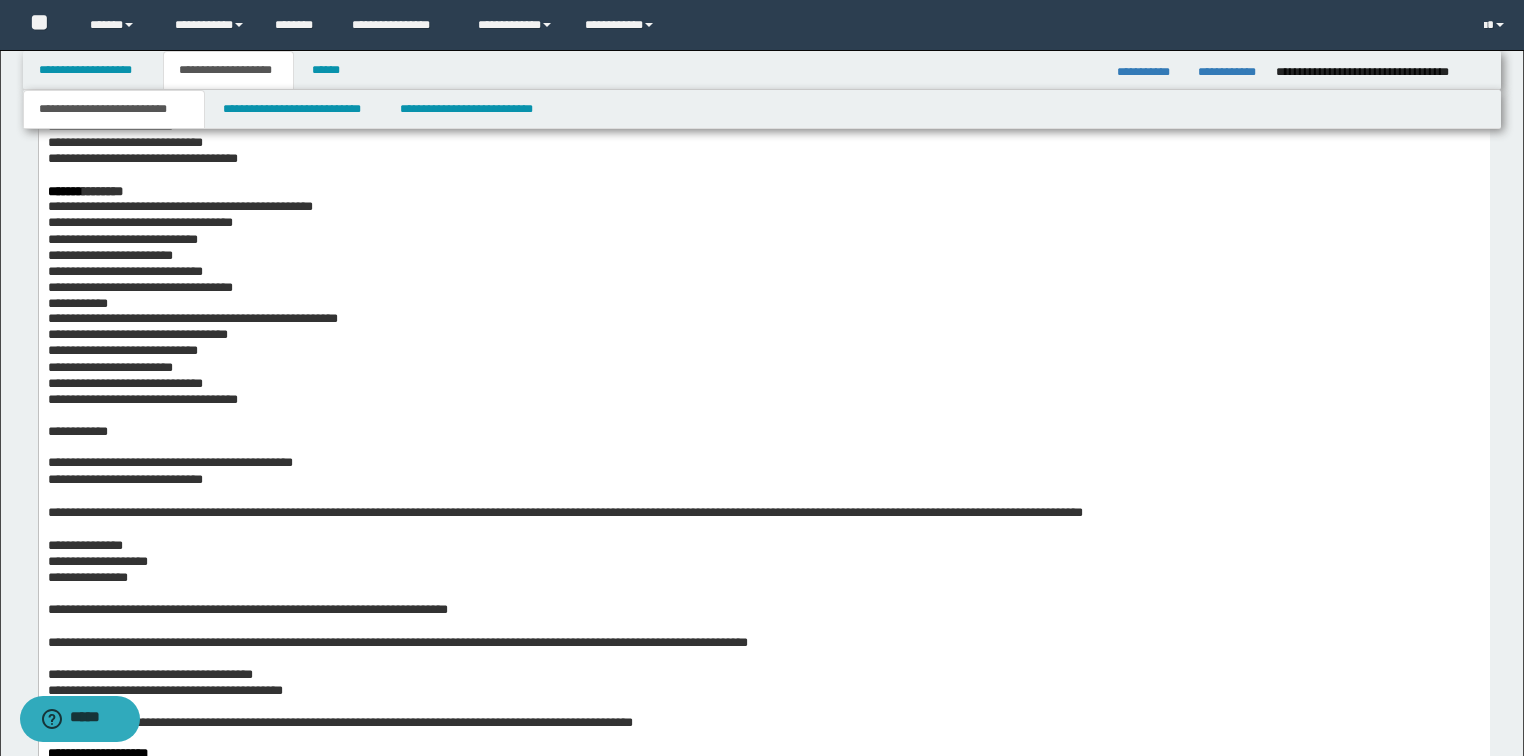click on "**********" at bounding box center (763, -383) 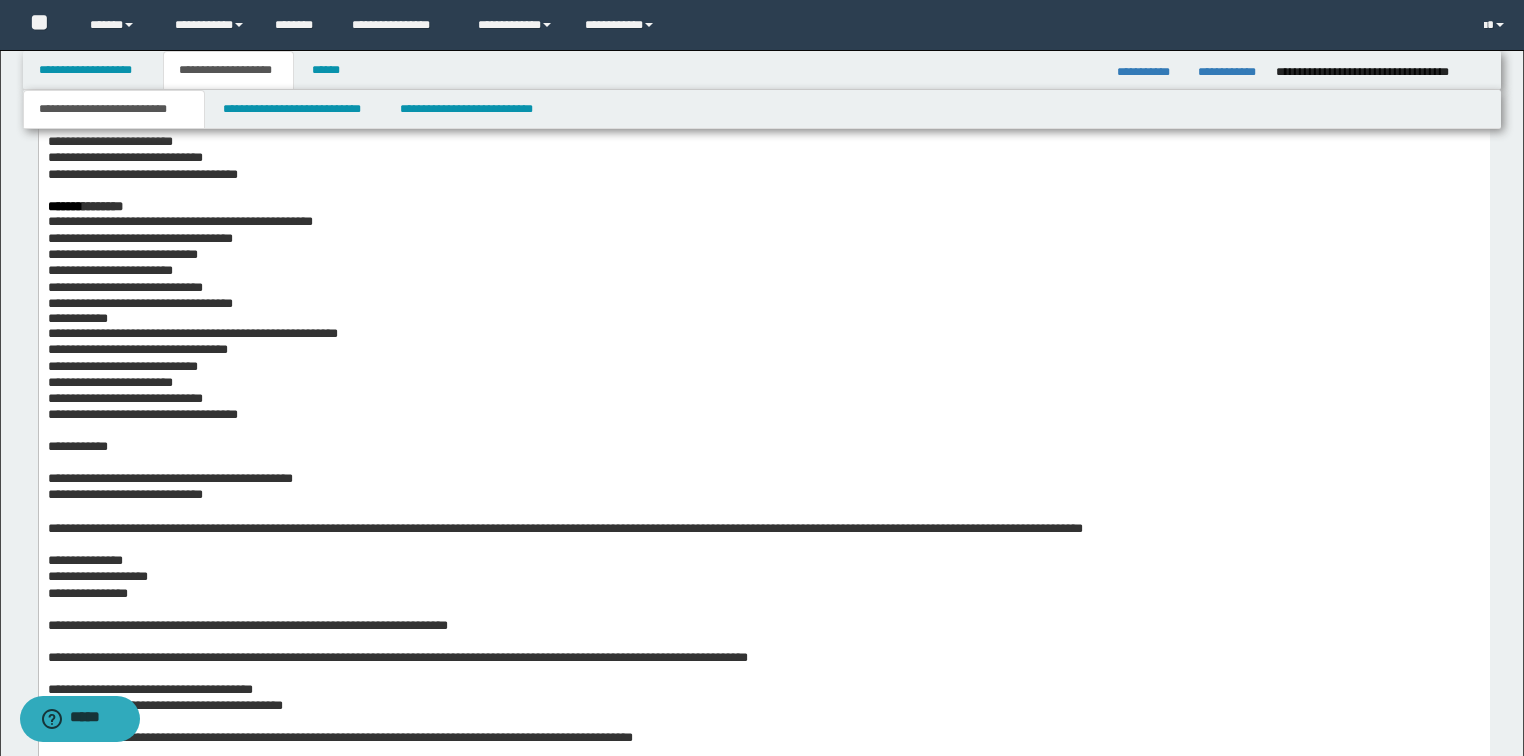 click on "**********" at bounding box center (763, -353) 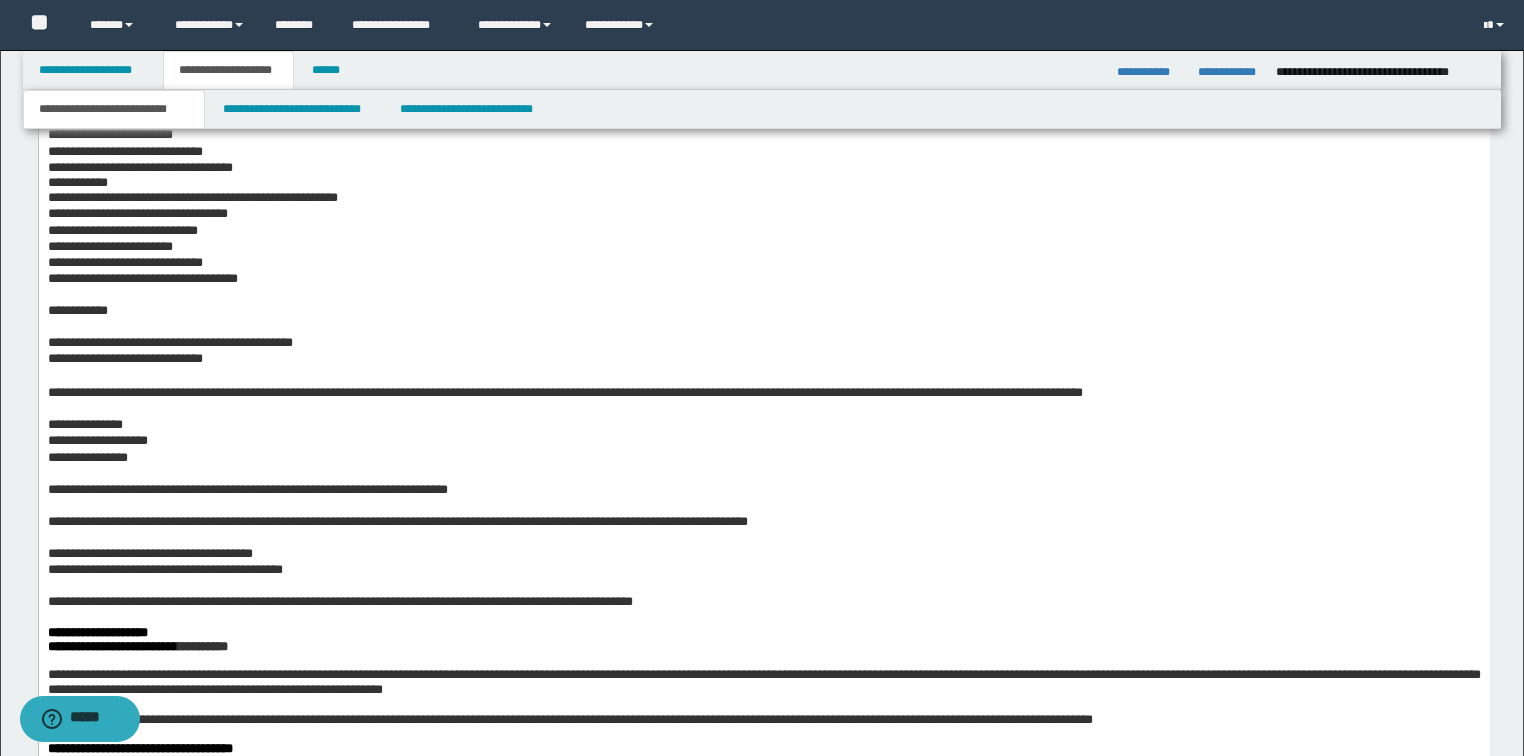 scroll, scrollTop: 4859, scrollLeft: 0, axis: vertical 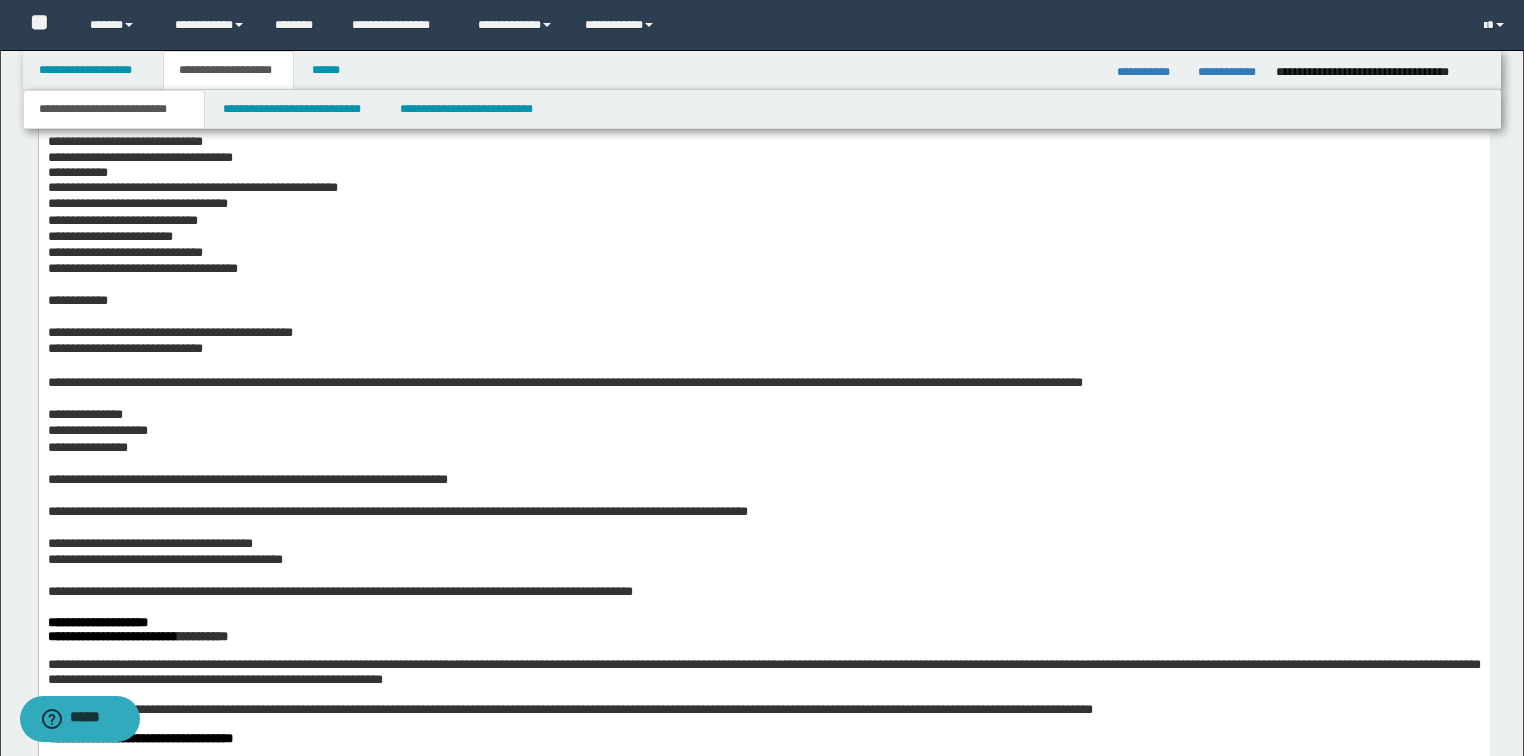 click on "**********" at bounding box center [763, -483] 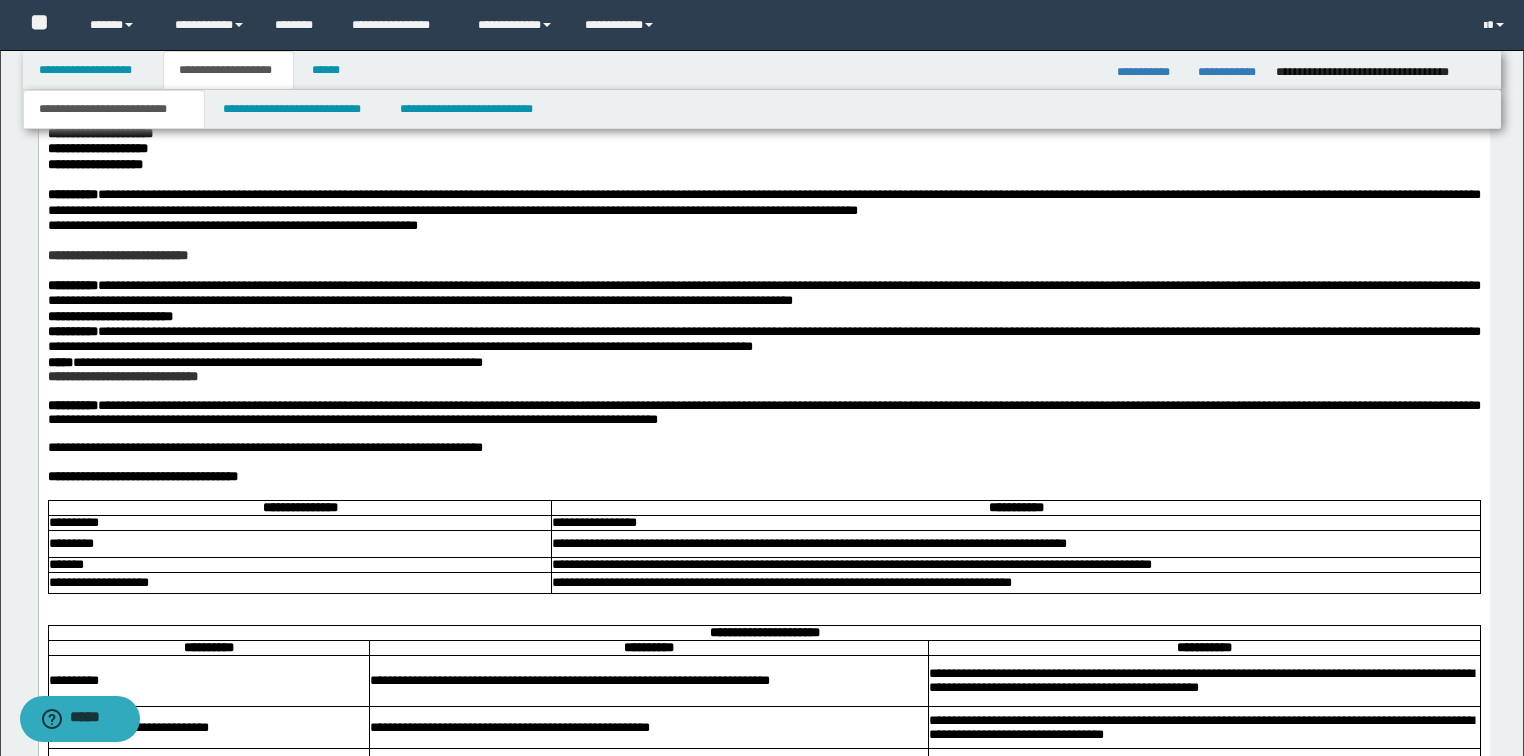 scroll, scrollTop: 6059, scrollLeft: 0, axis: vertical 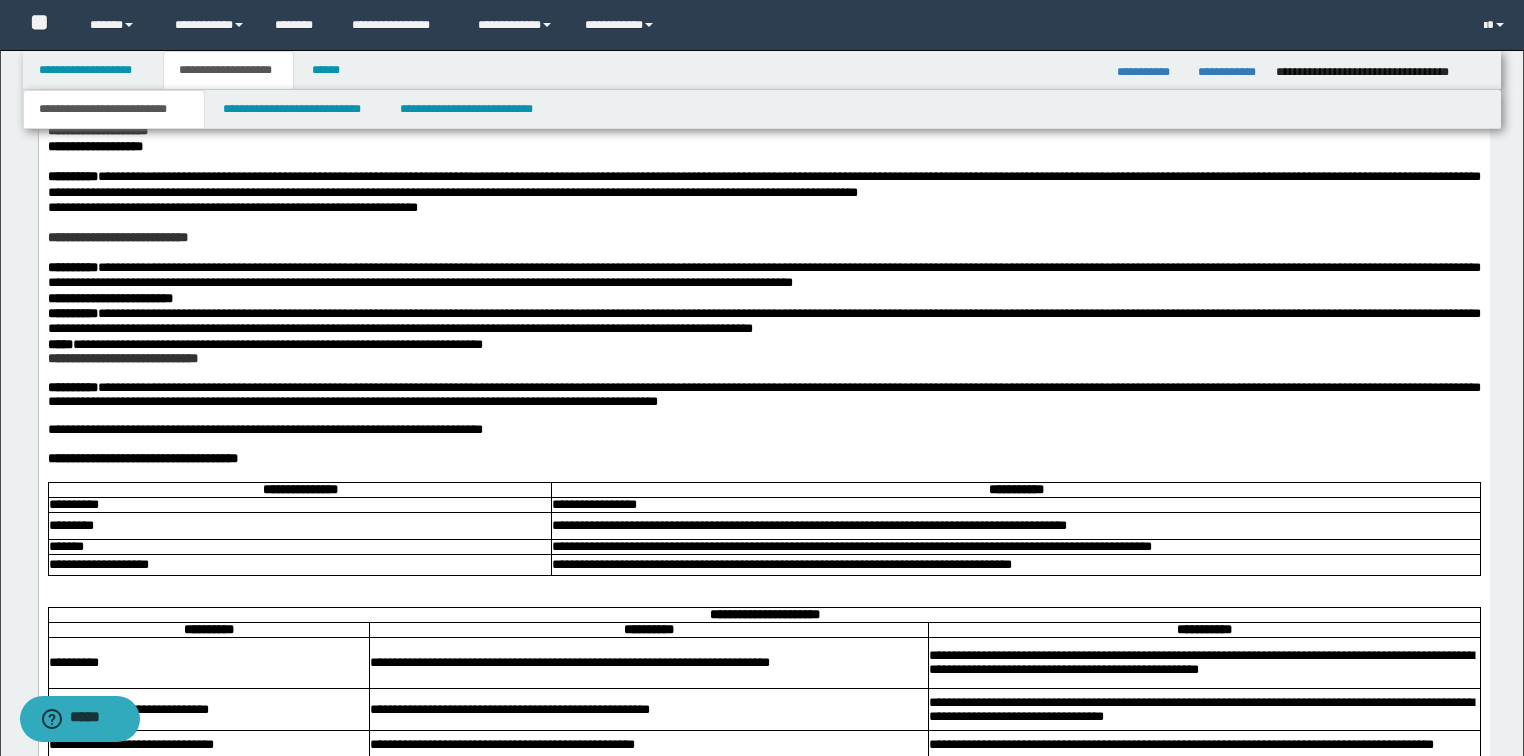 click on "**********" at bounding box center (763, -561) 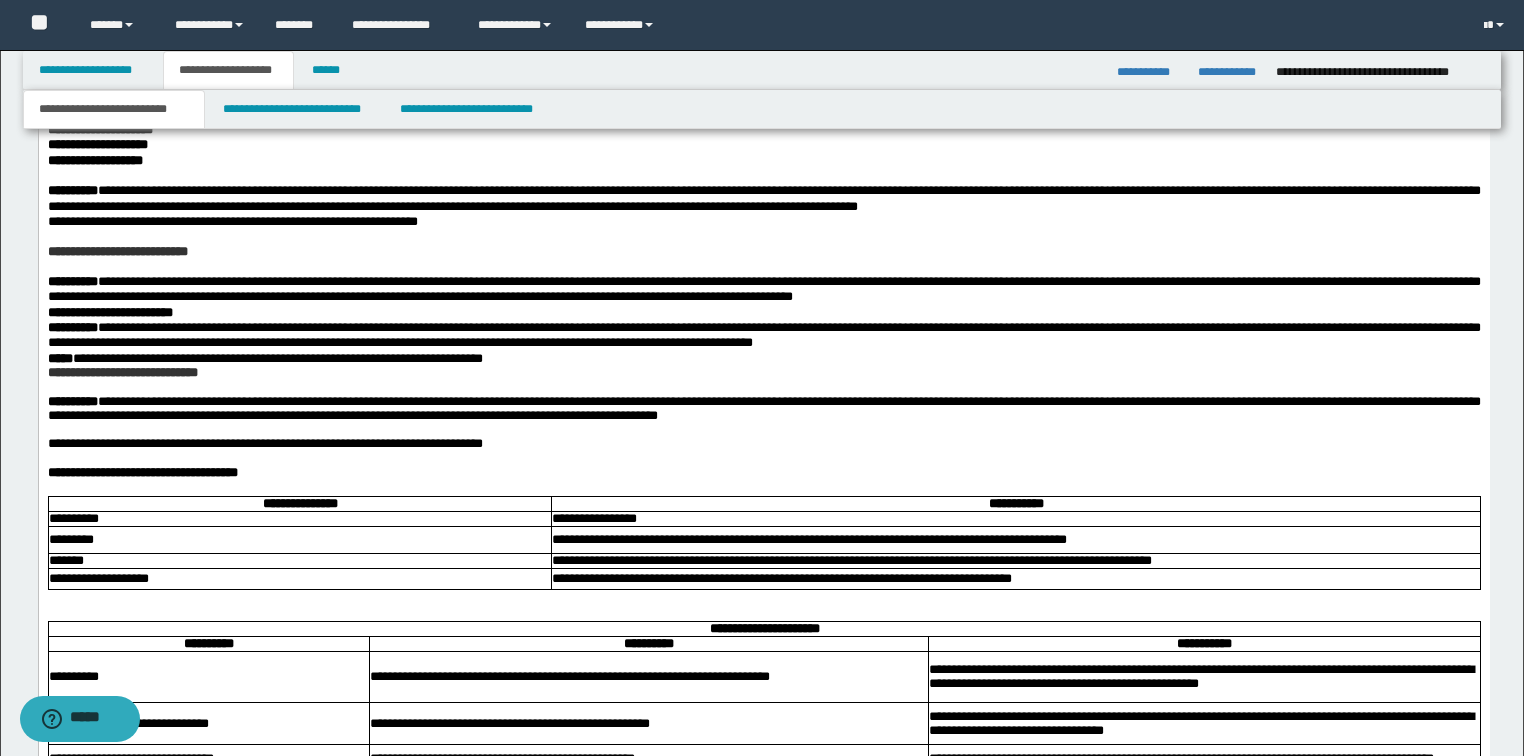 click on "**********" at bounding box center (763, -533) 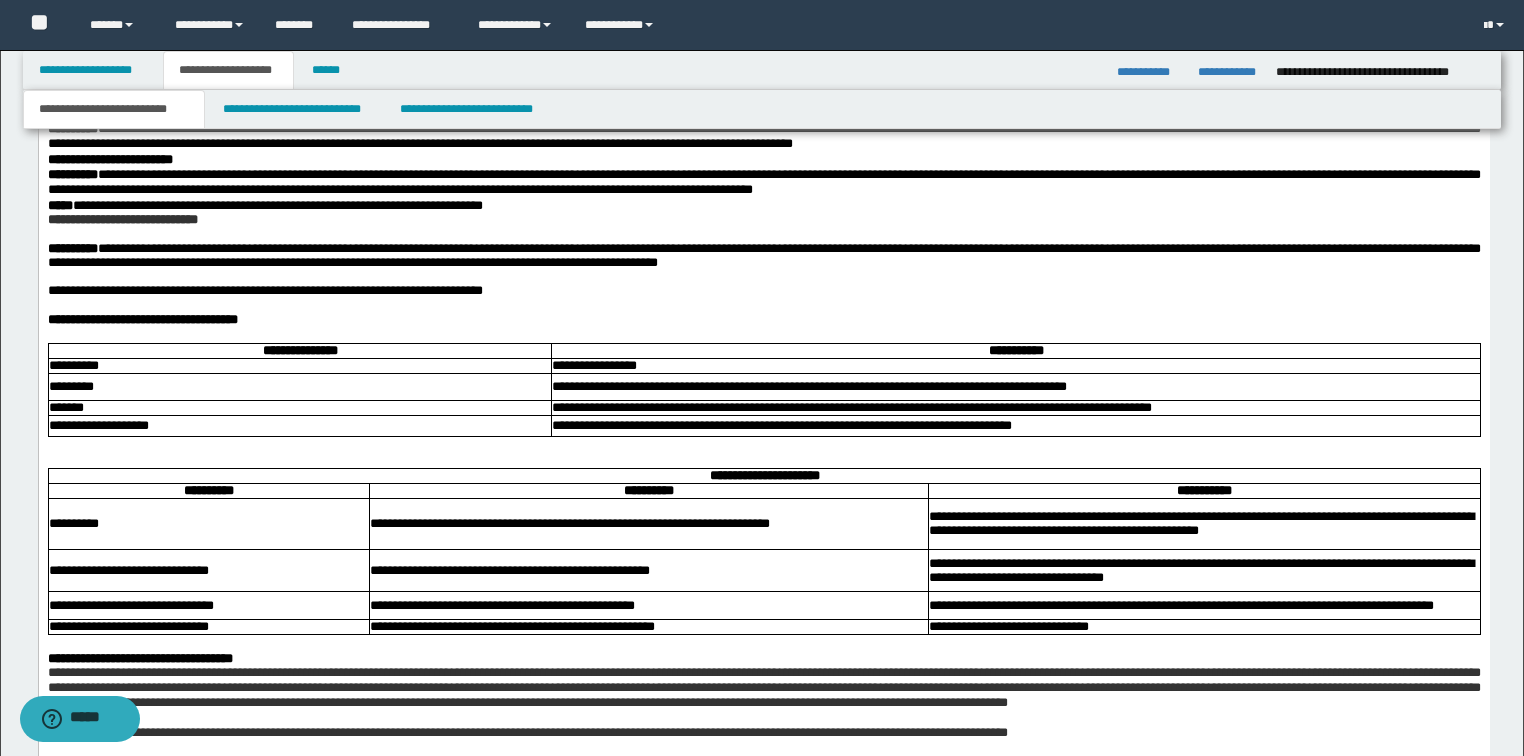 scroll, scrollTop: 6219, scrollLeft: 0, axis: vertical 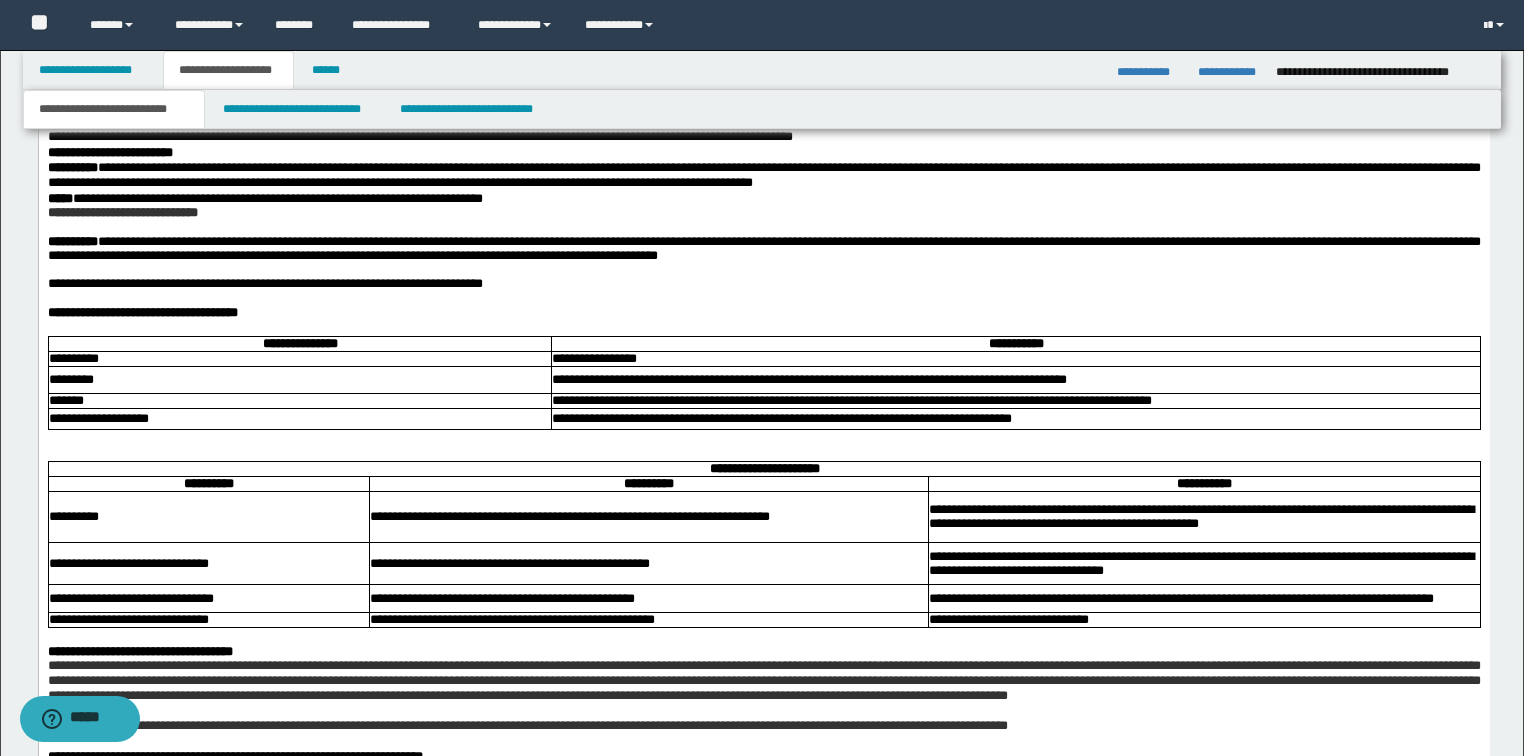 click on "**********" at bounding box center (763, -534) 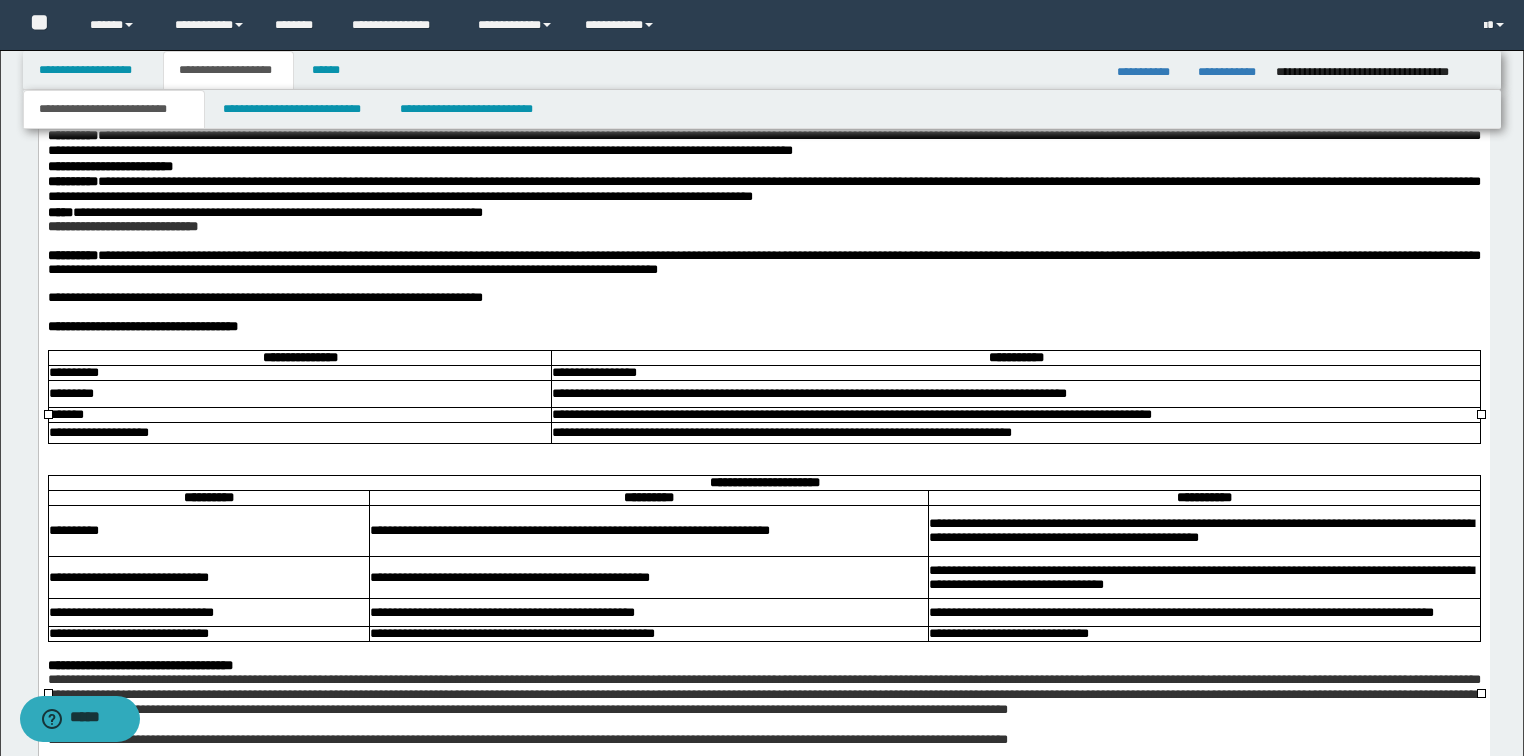 click on "**********" at bounding box center [616, -420] 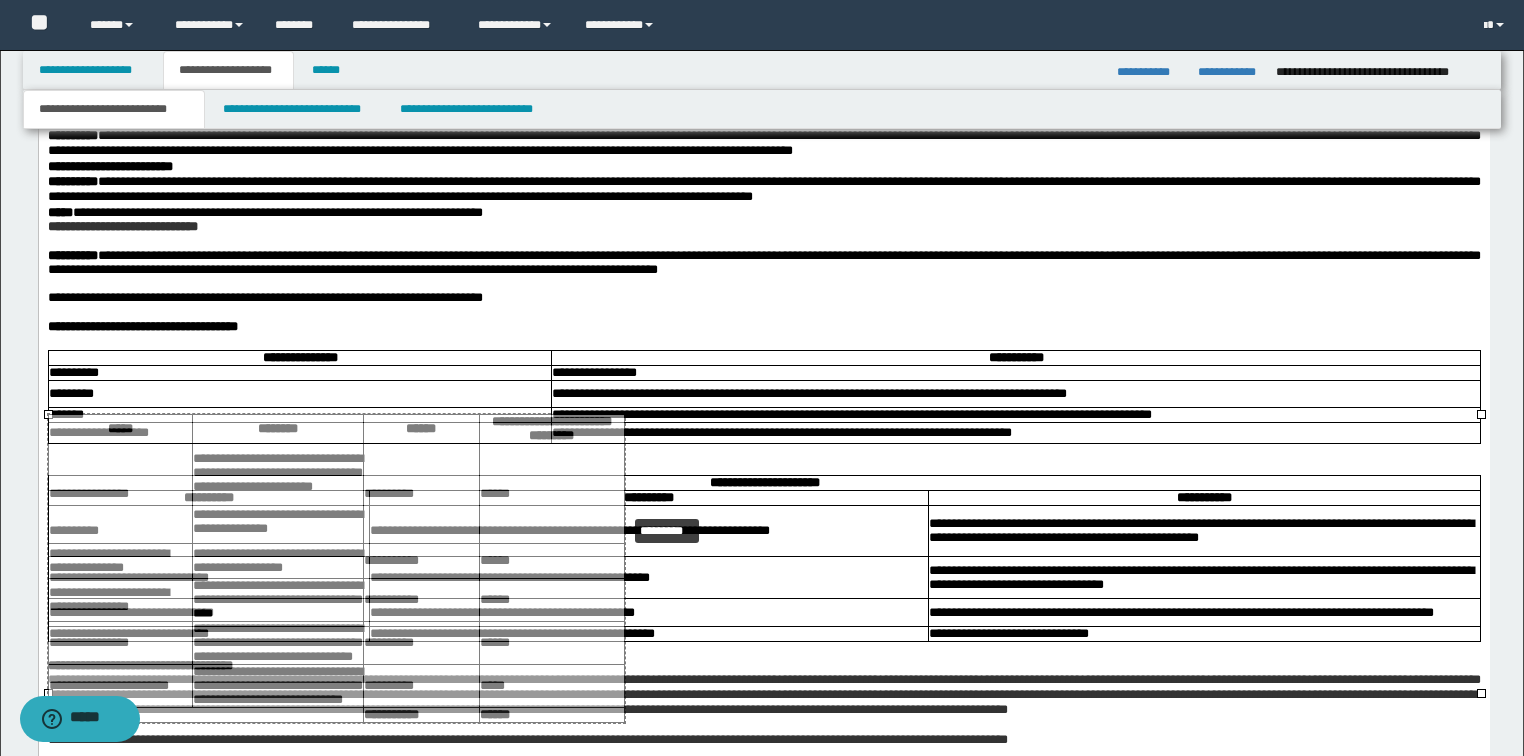 drag, startPoint x: 1479, startPoint y: 412, endPoint x: 795, endPoint y: 492, distance: 688.6625 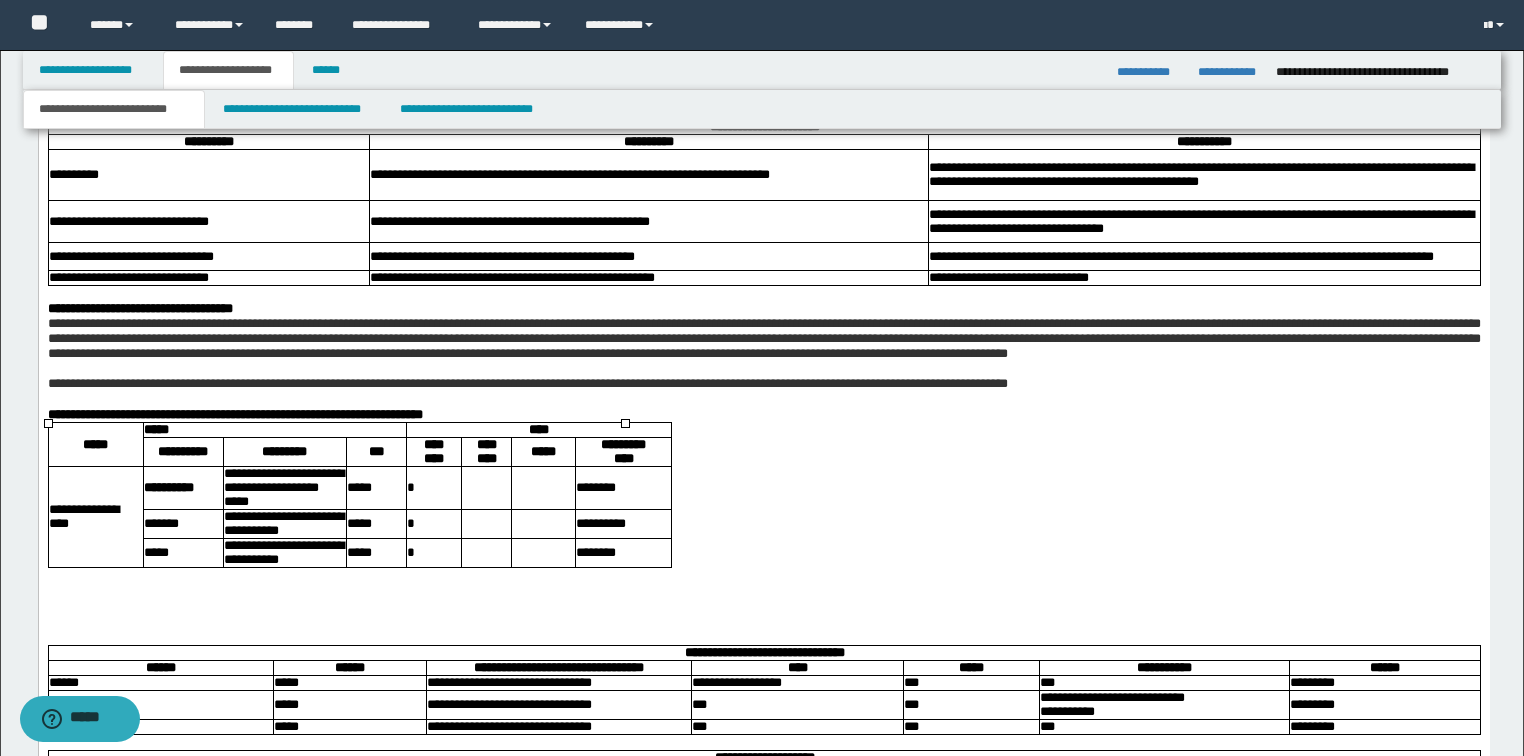 scroll, scrollTop: 6619, scrollLeft: 0, axis: vertical 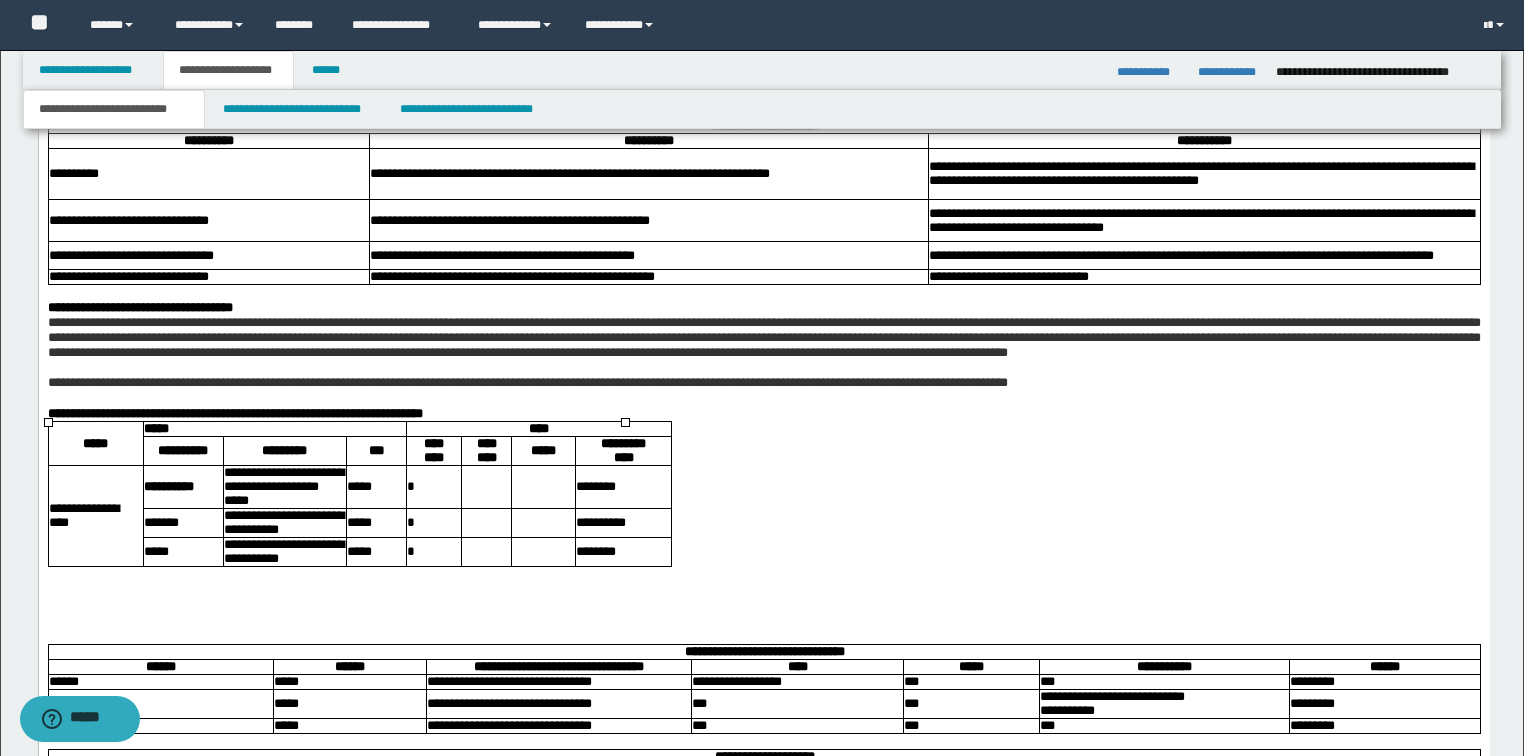 click on "**********" at bounding box center [1201, -495] 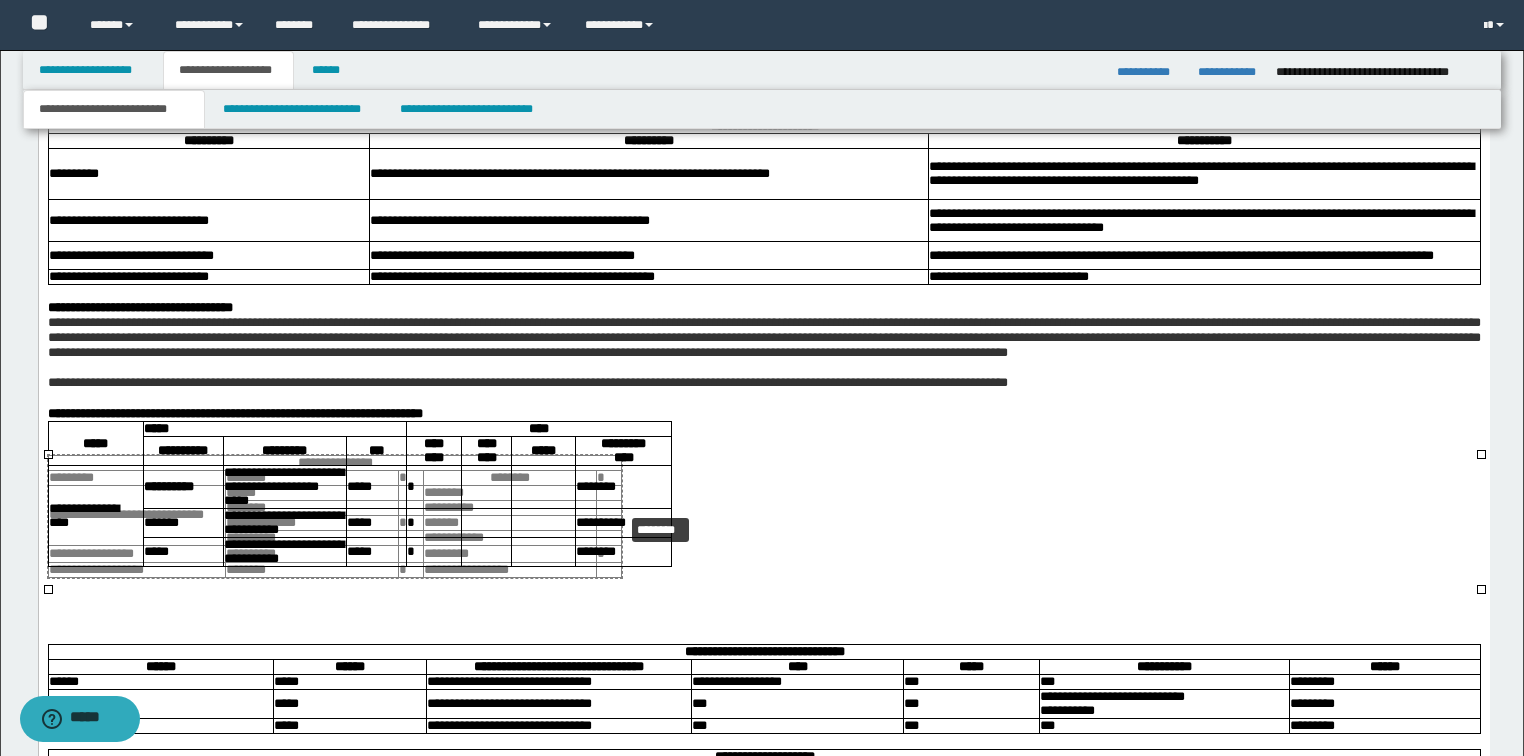 drag, startPoint x: 1478, startPoint y: 455, endPoint x: 792, endPoint y: 501, distance: 687.5405 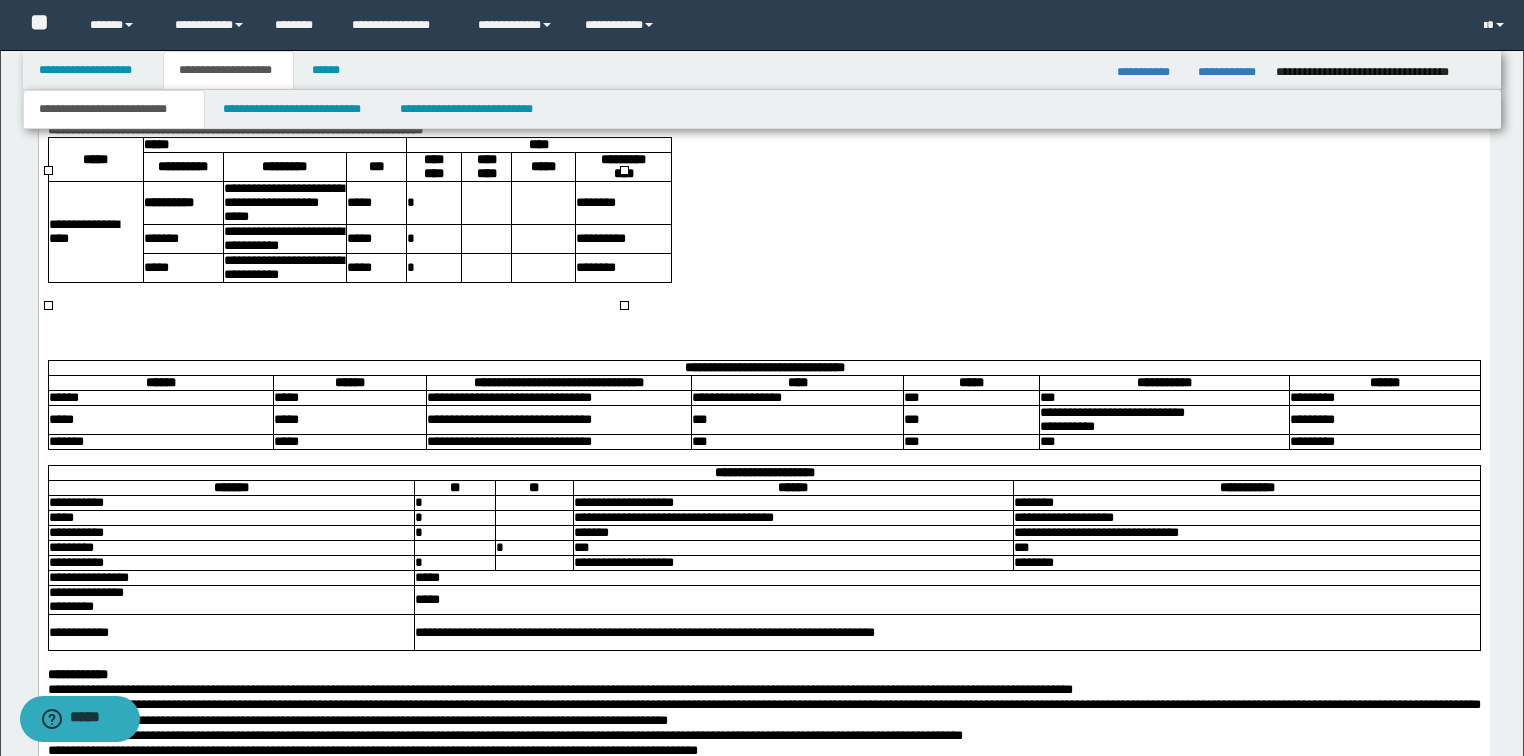 scroll, scrollTop: 6939, scrollLeft: 0, axis: vertical 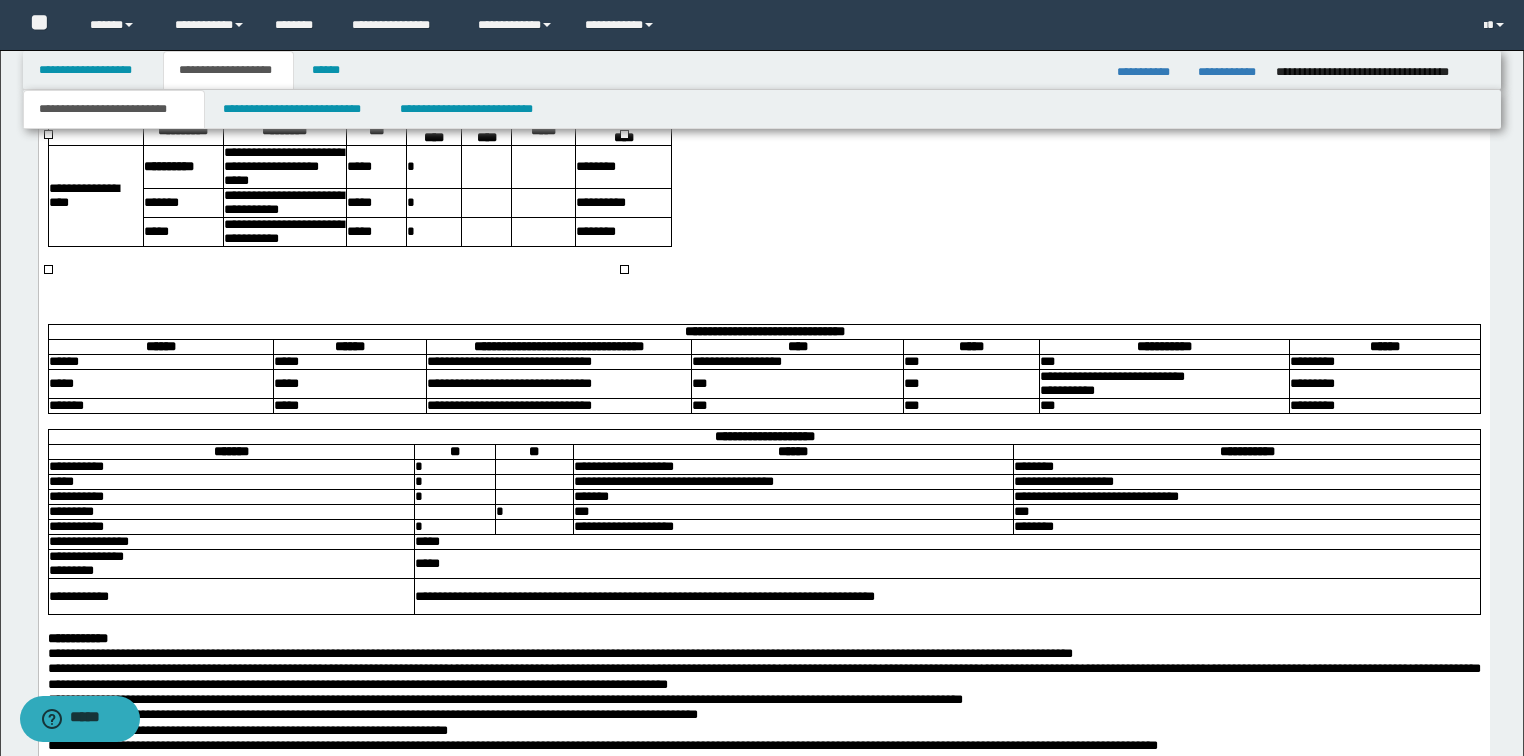 click on "**********" at bounding box center (763, -693) 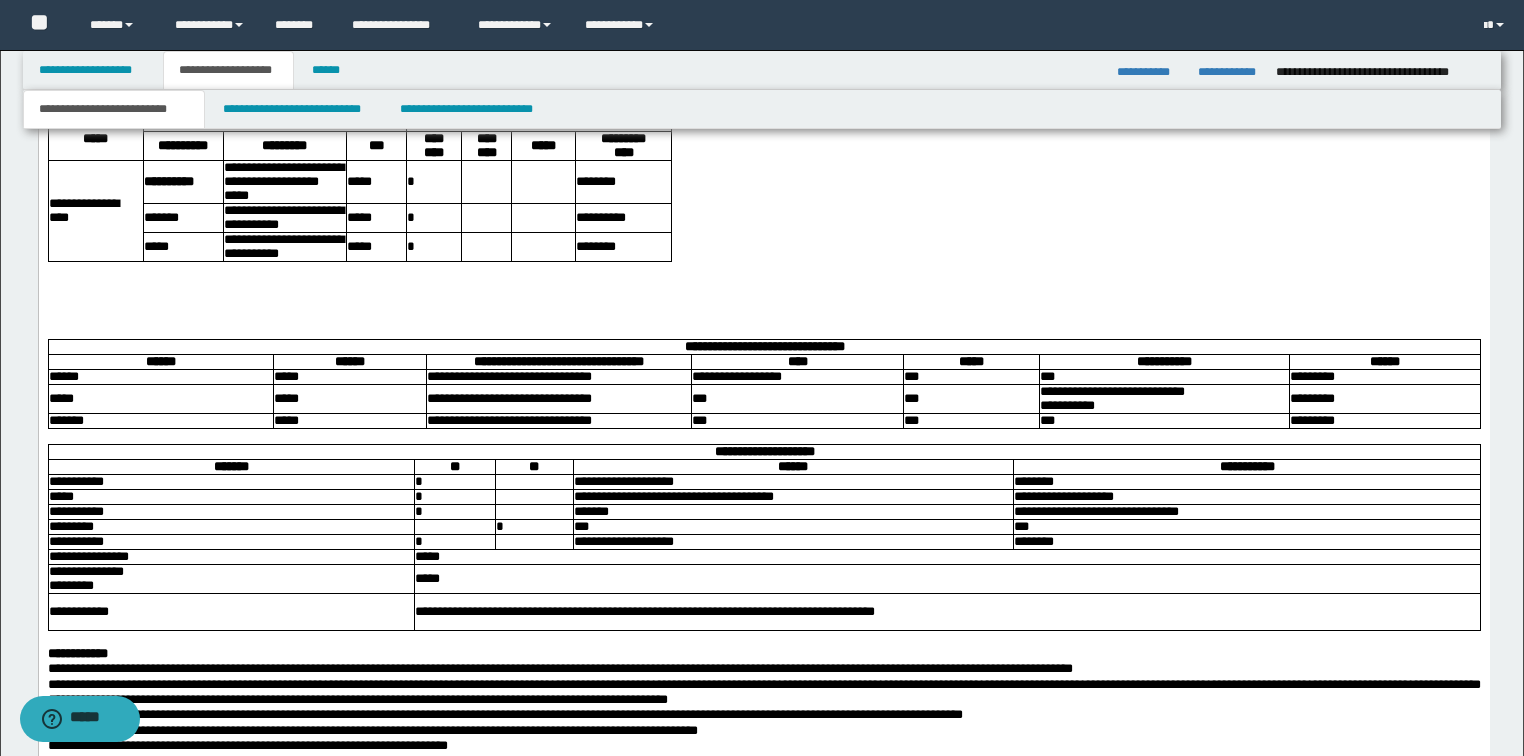 click on "**********" at bounding box center (763, -663) 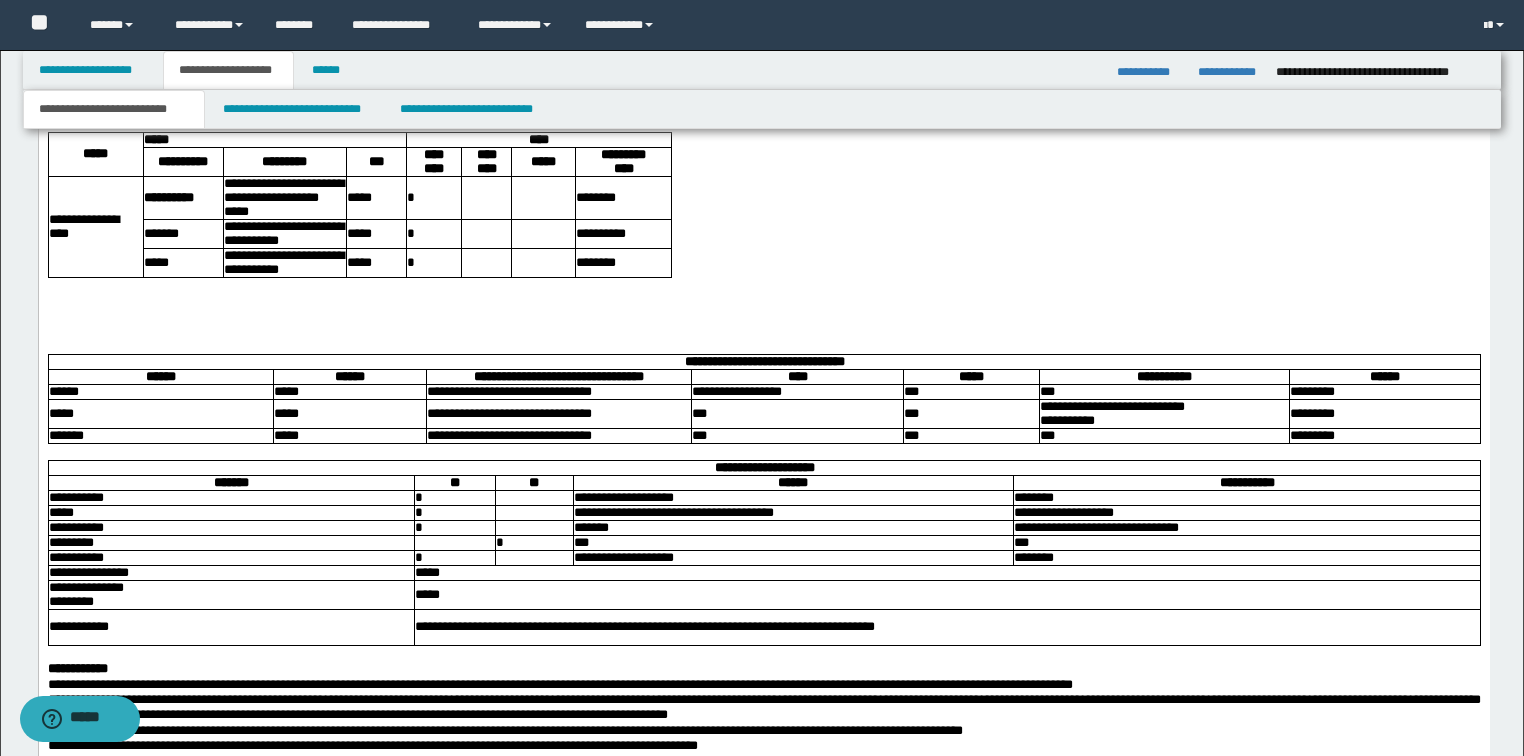 click on "**********" at bounding box center (763, -593) 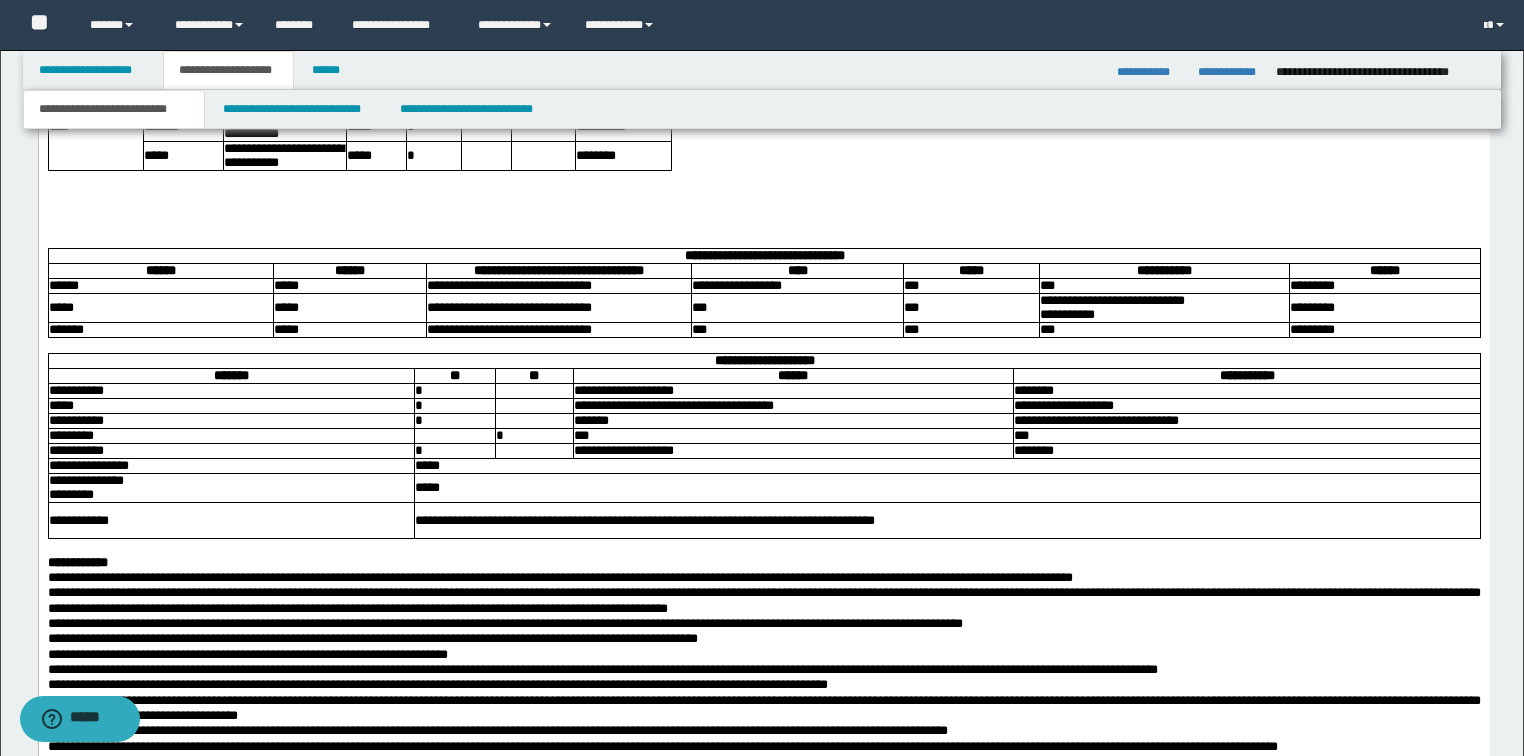 scroll, scrollTop: 7099, scrollLeft: 0, axis: vertical 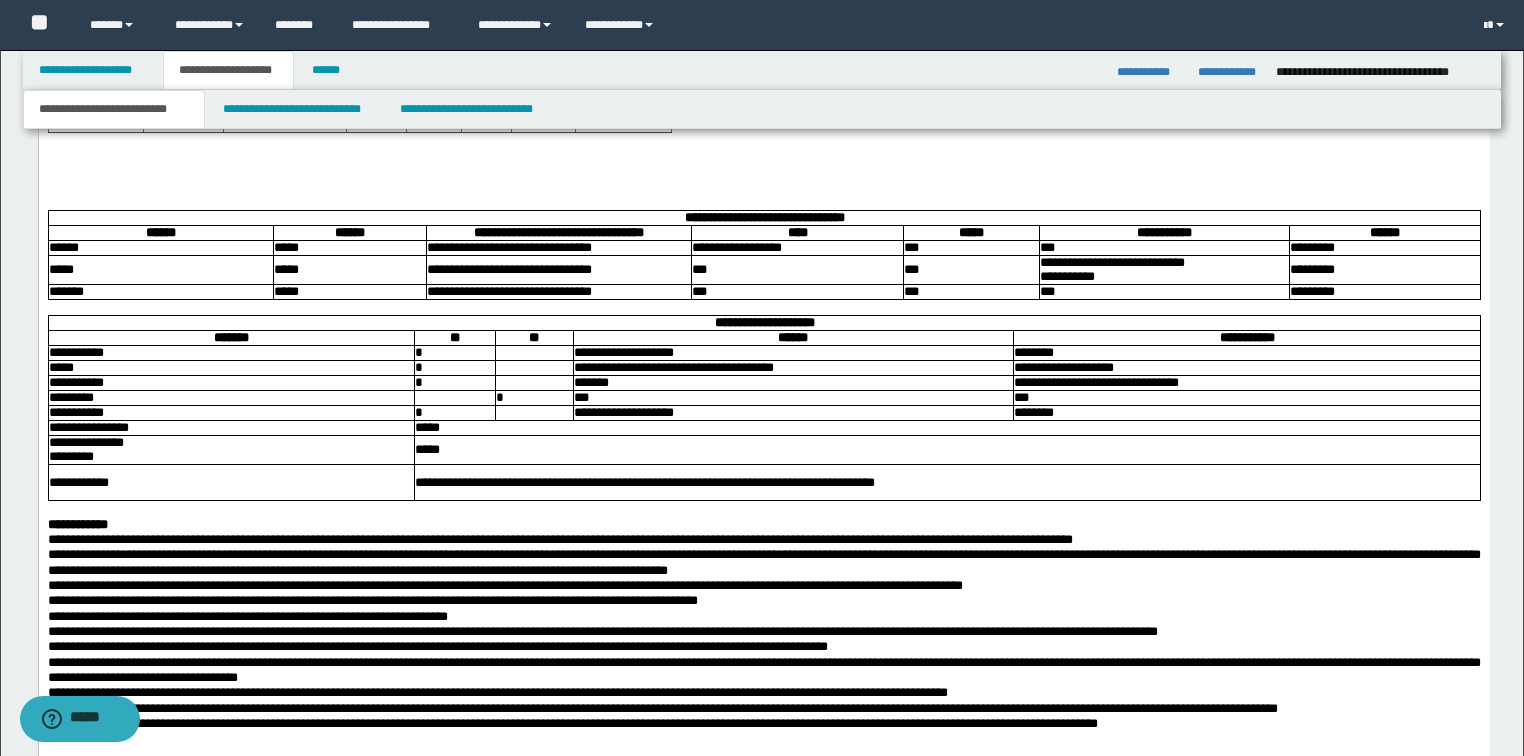 click on "**********" at bounding box center [763, -647] 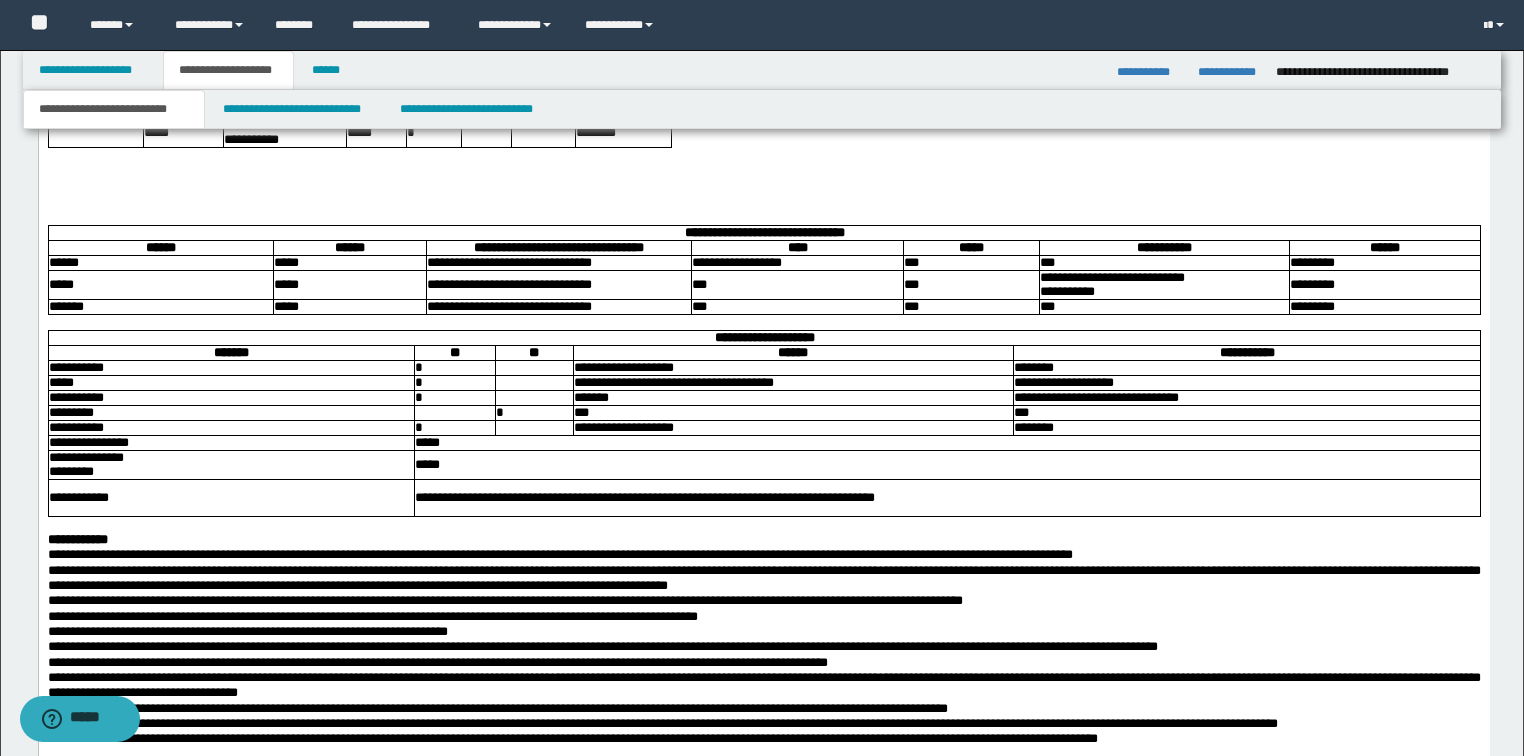 click on "**********" at bounding box center (763, -609) 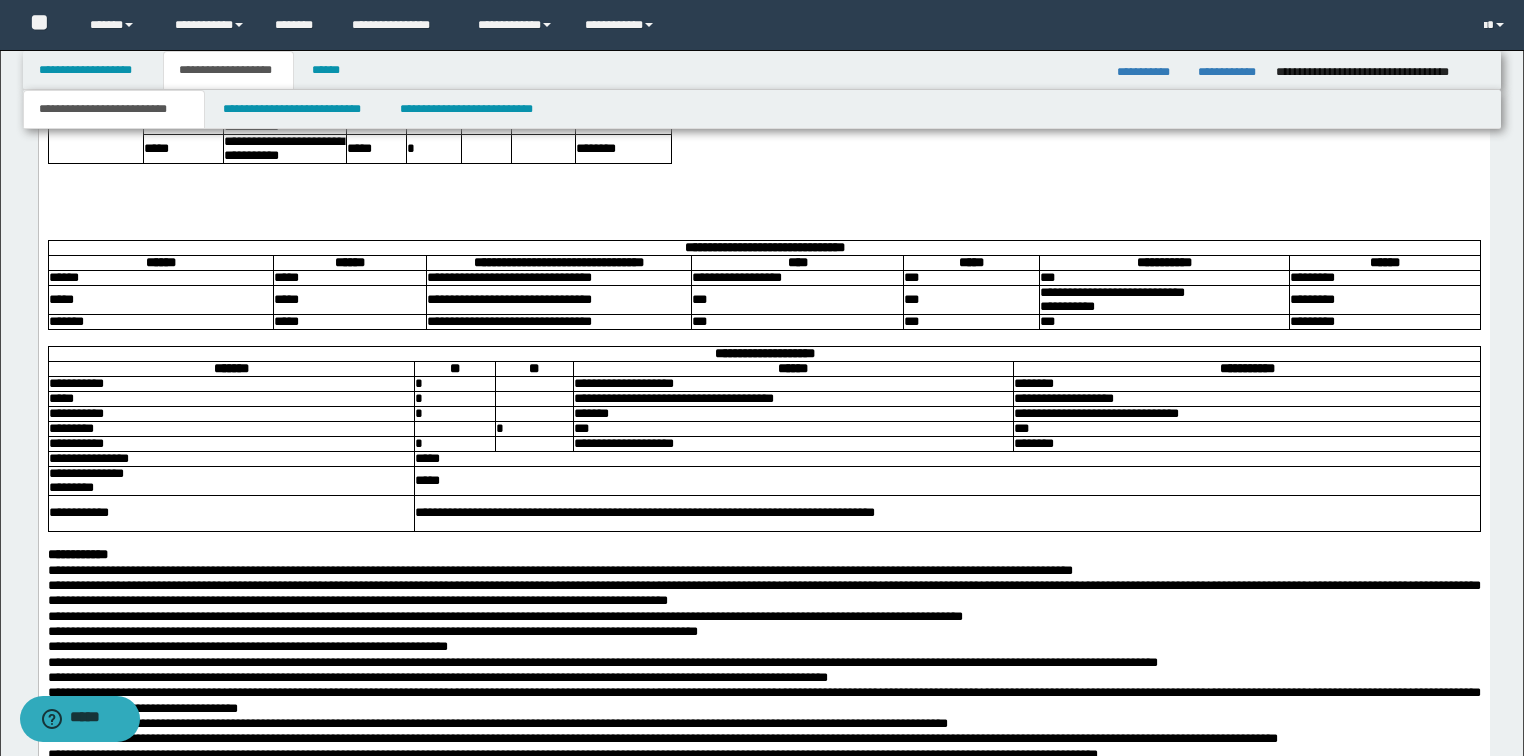 click on "**********" at bounding box center [763, -571] 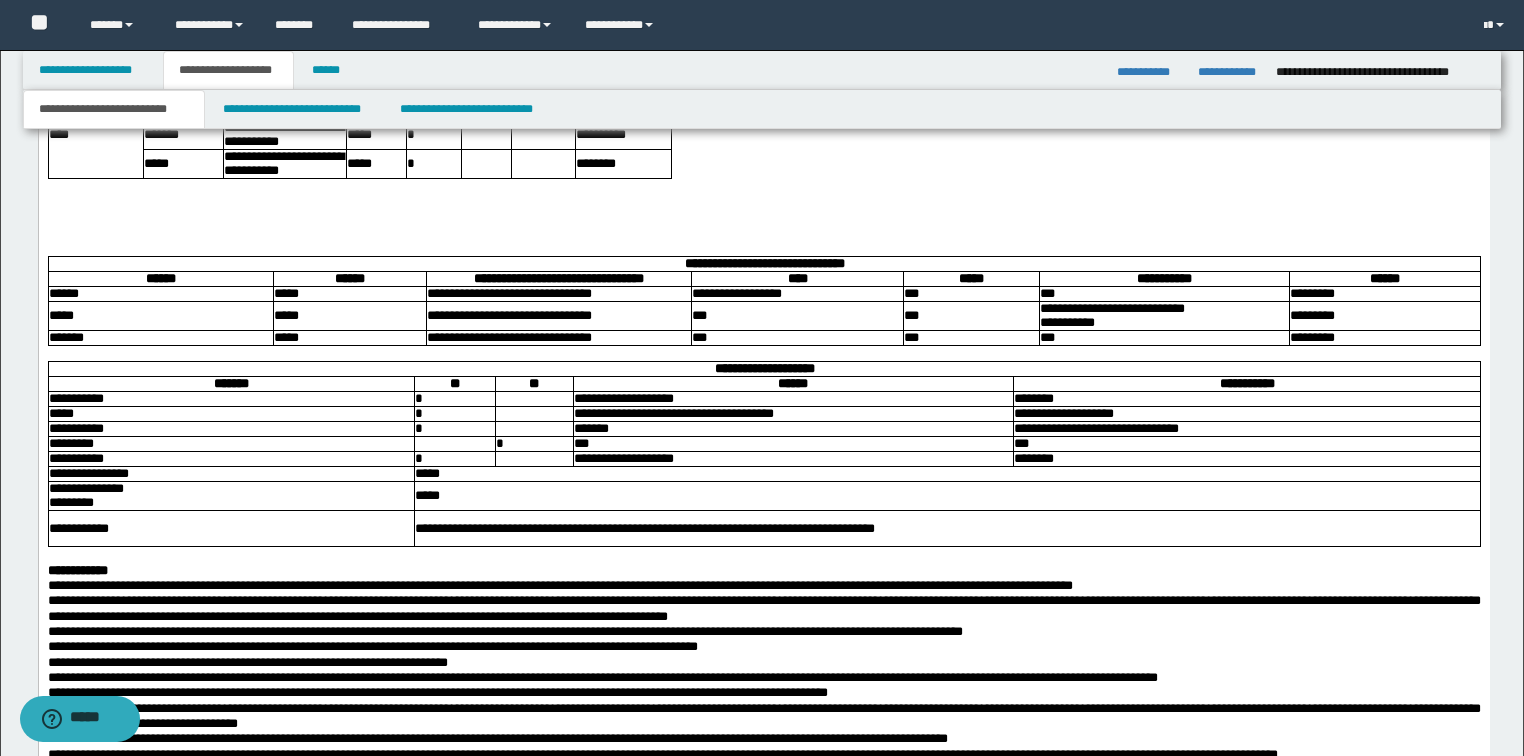 click on "**********" at bounding box center (763, -533) 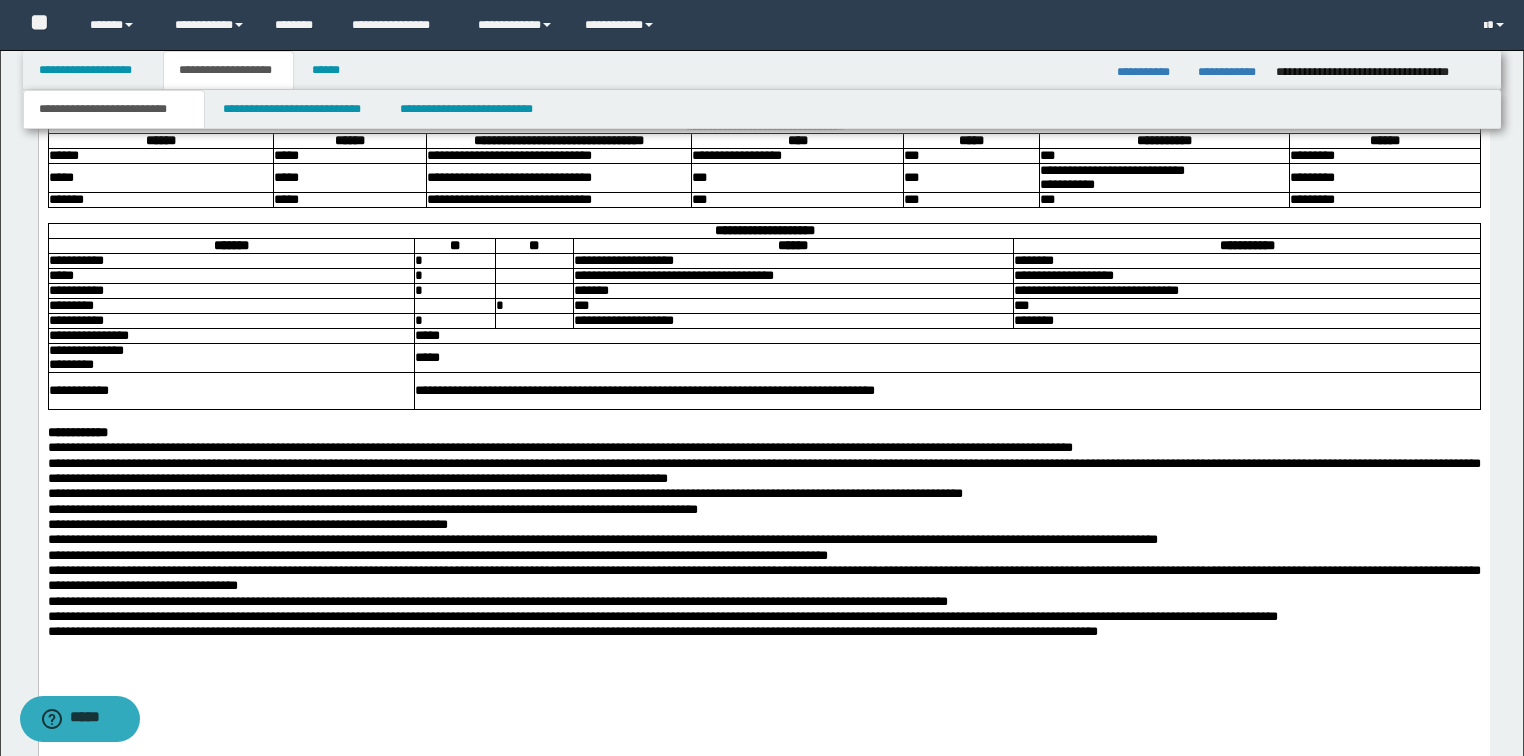 scroll, scrollTop: 7259, scrollLeft: 0, axis: vertical 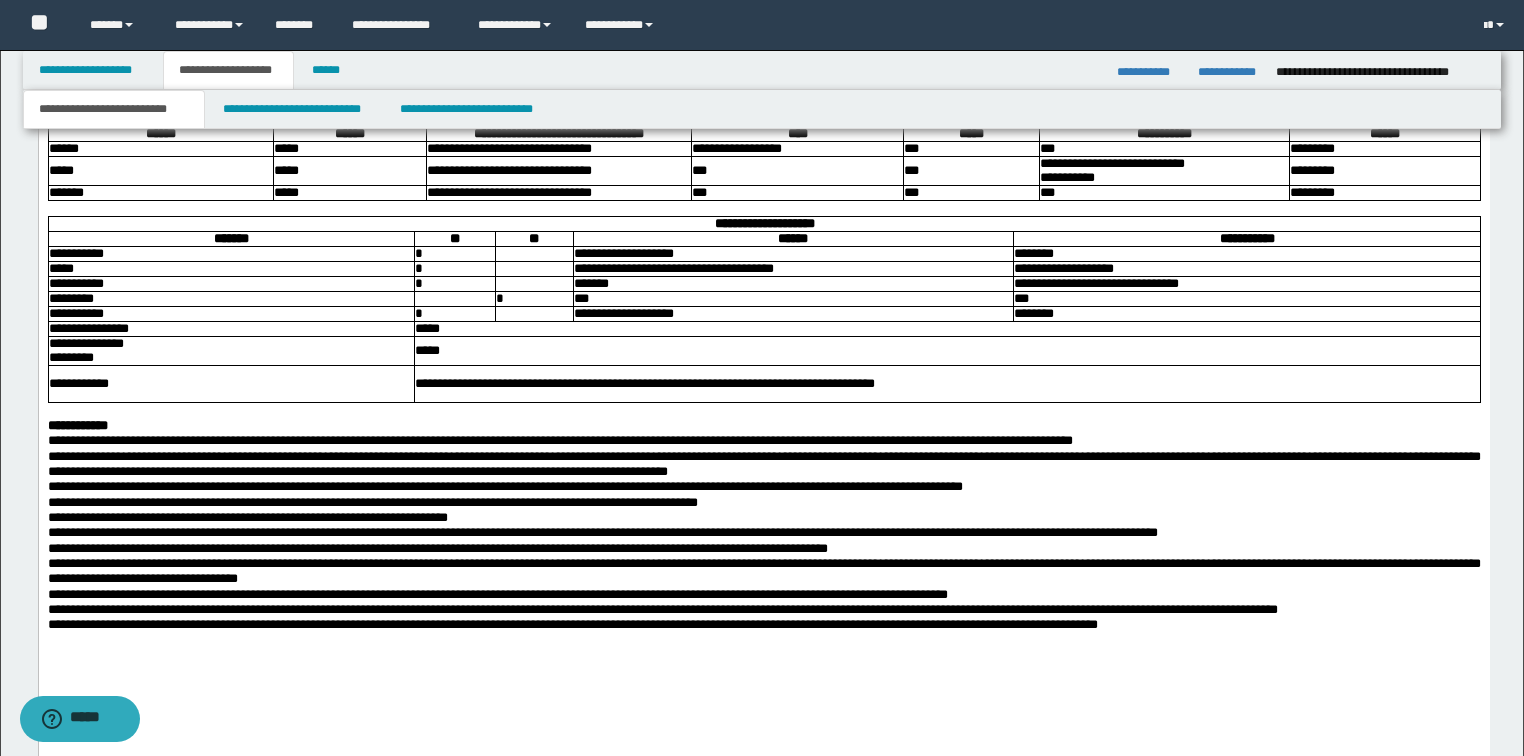 click on "**********" at bounding box center (763, -626) 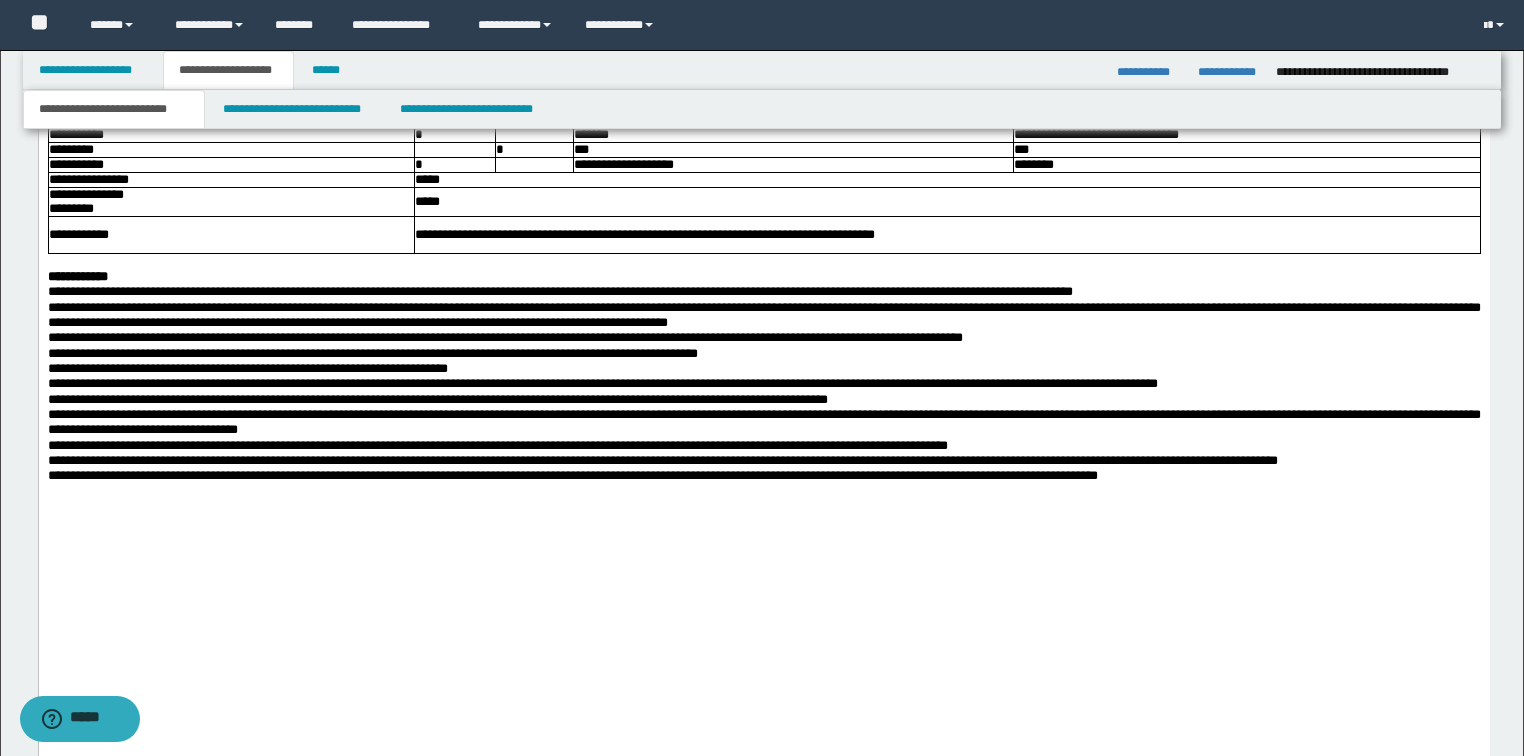 scroll, scrollTop: 7419, scrollLeft: 0, axis: vertical 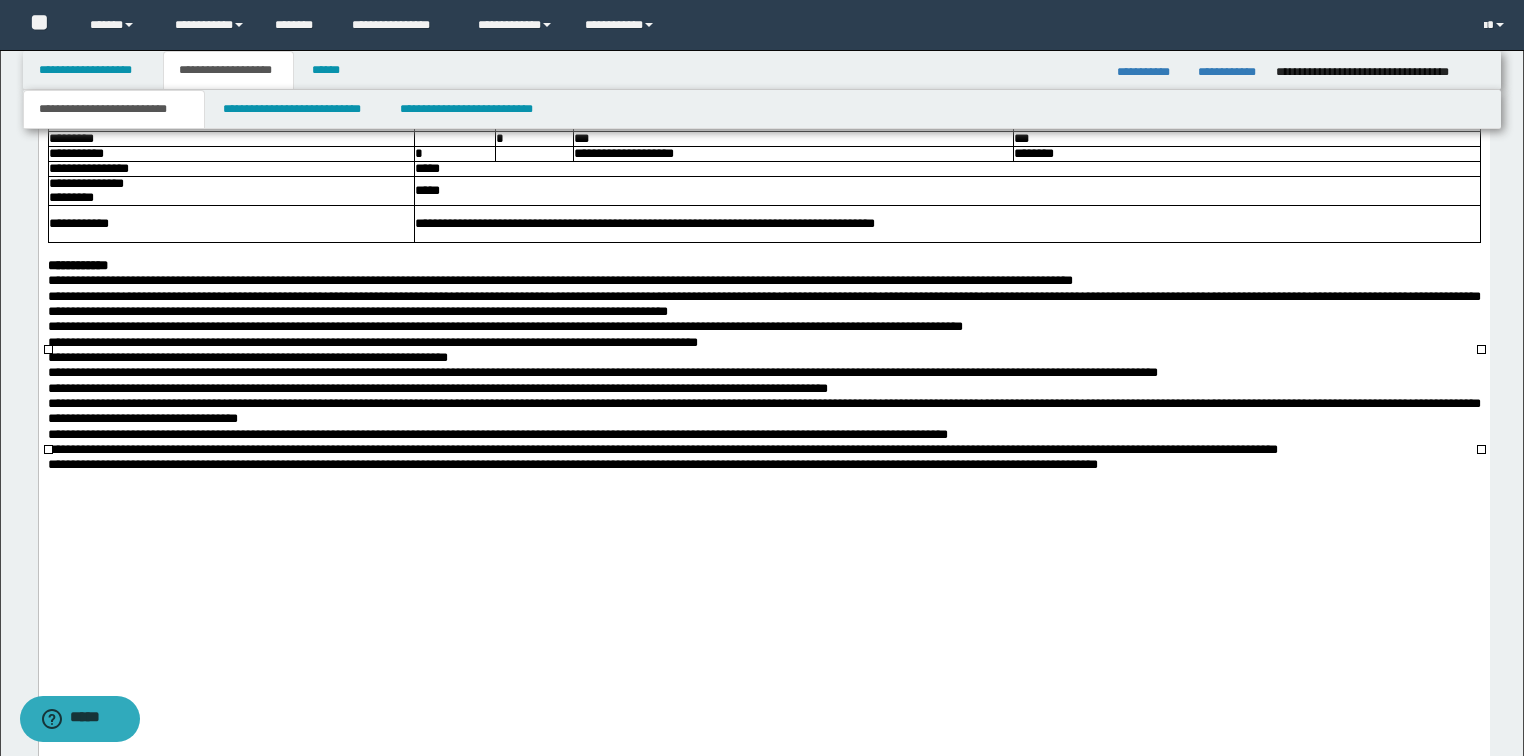 click on "**********" at bounding box center (1015, -634) 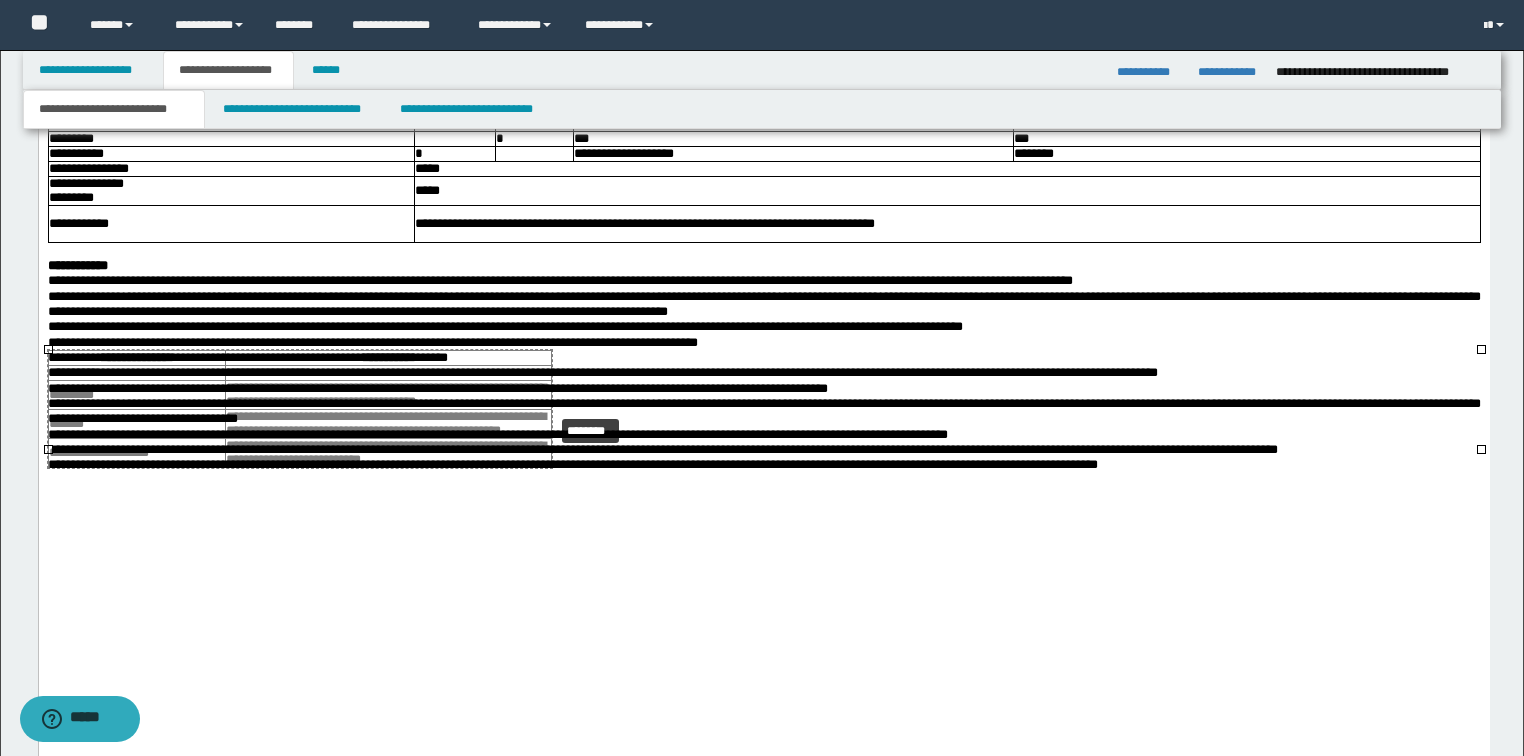 drag, startPoint x: 1479, startPoint y: 353, endPoint x: 736, endPoint y: 405, distance: 744.81744 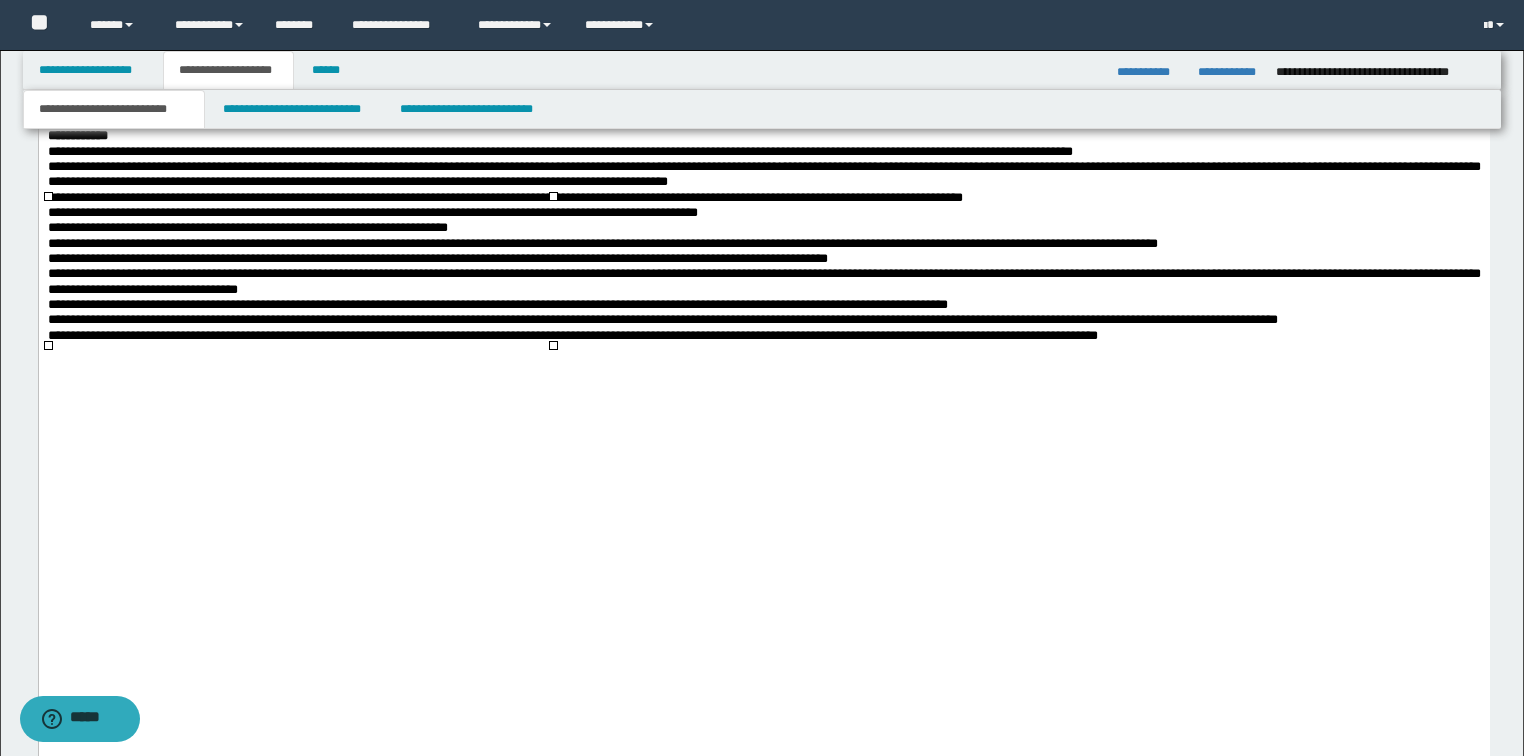scroll, scrollTop: 7579, scrollLeft: 0, axis: vertical 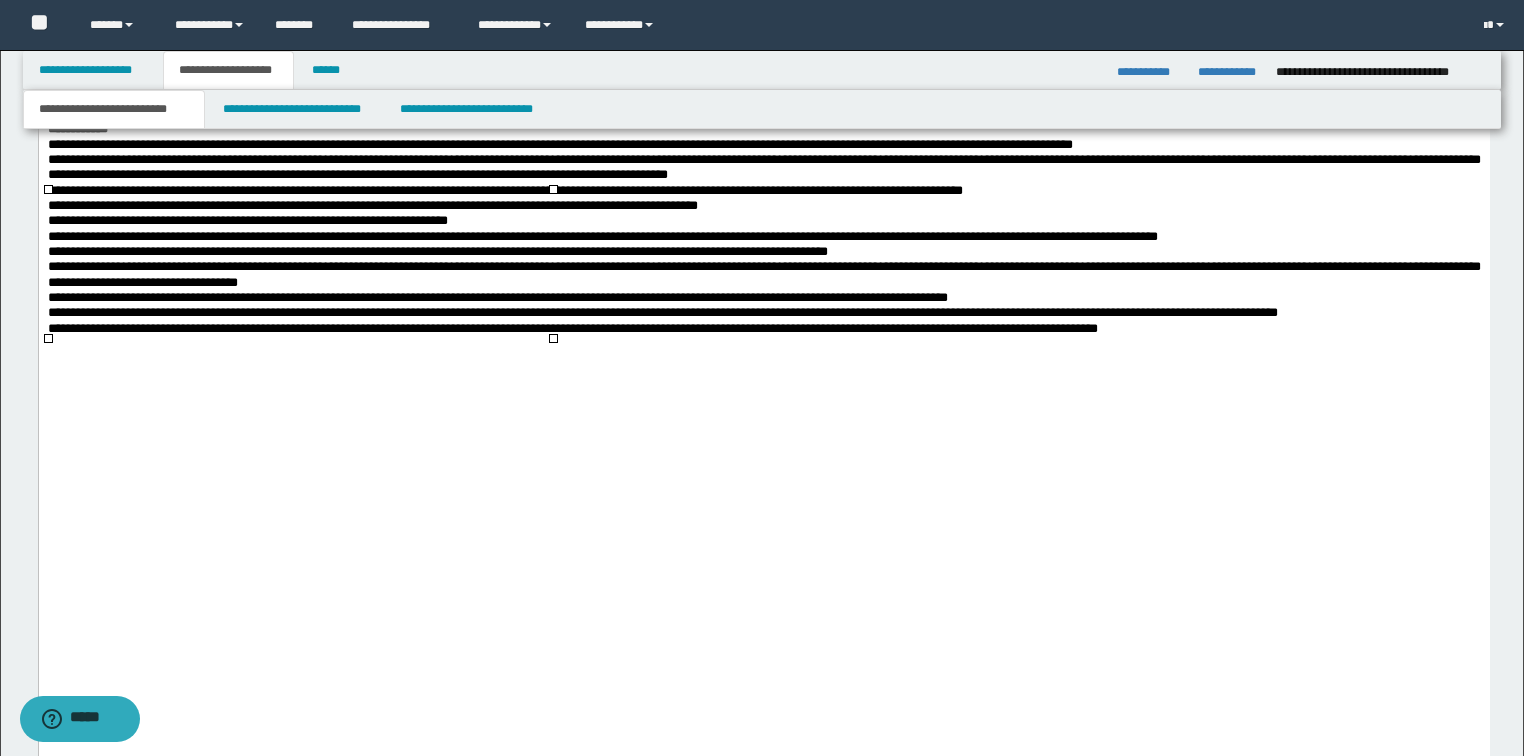 click on "**********" at bounding box center [648, -655] 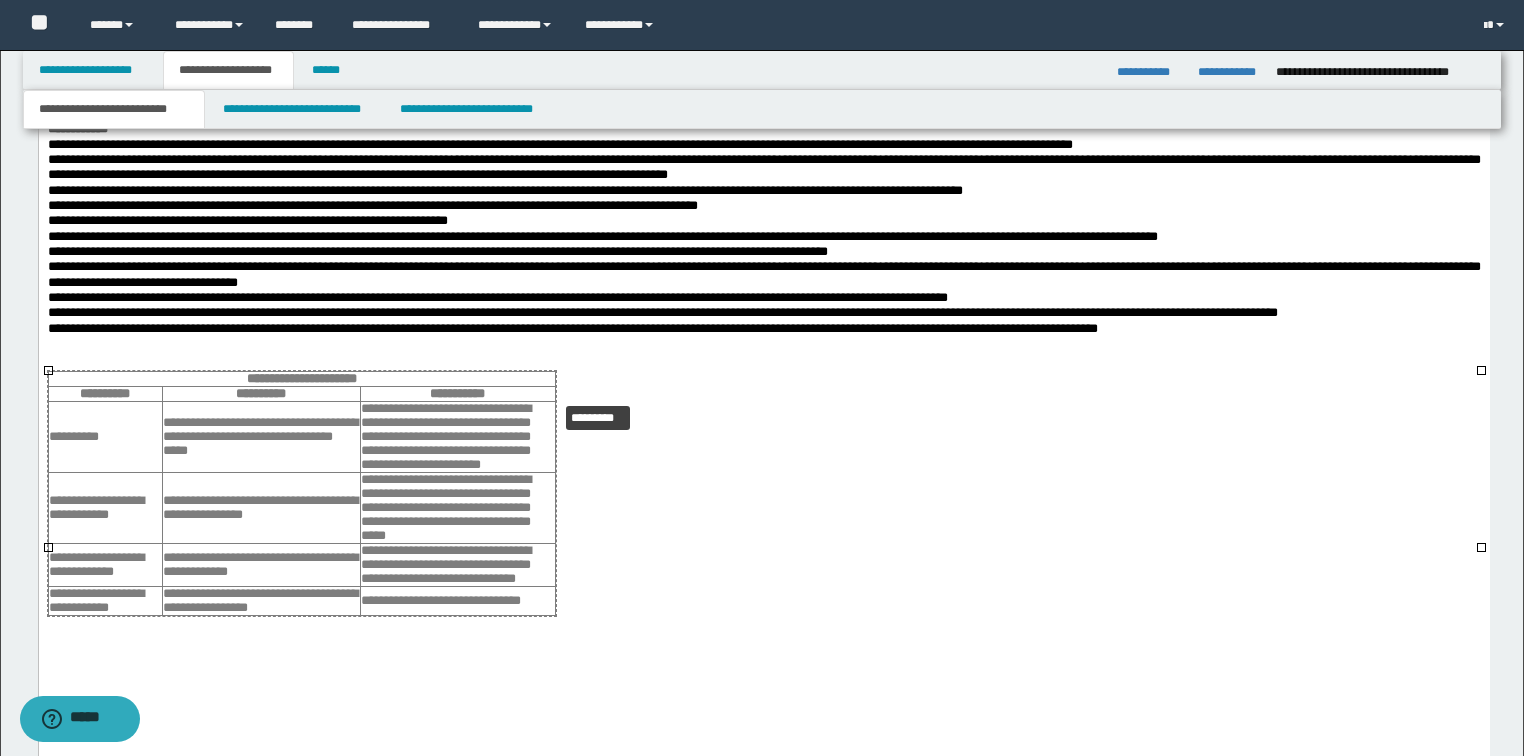 drag, startPoint x: 1478, startPoint y: 373, endPoint x: 743, endPoint y: 406, distance: 735.7404 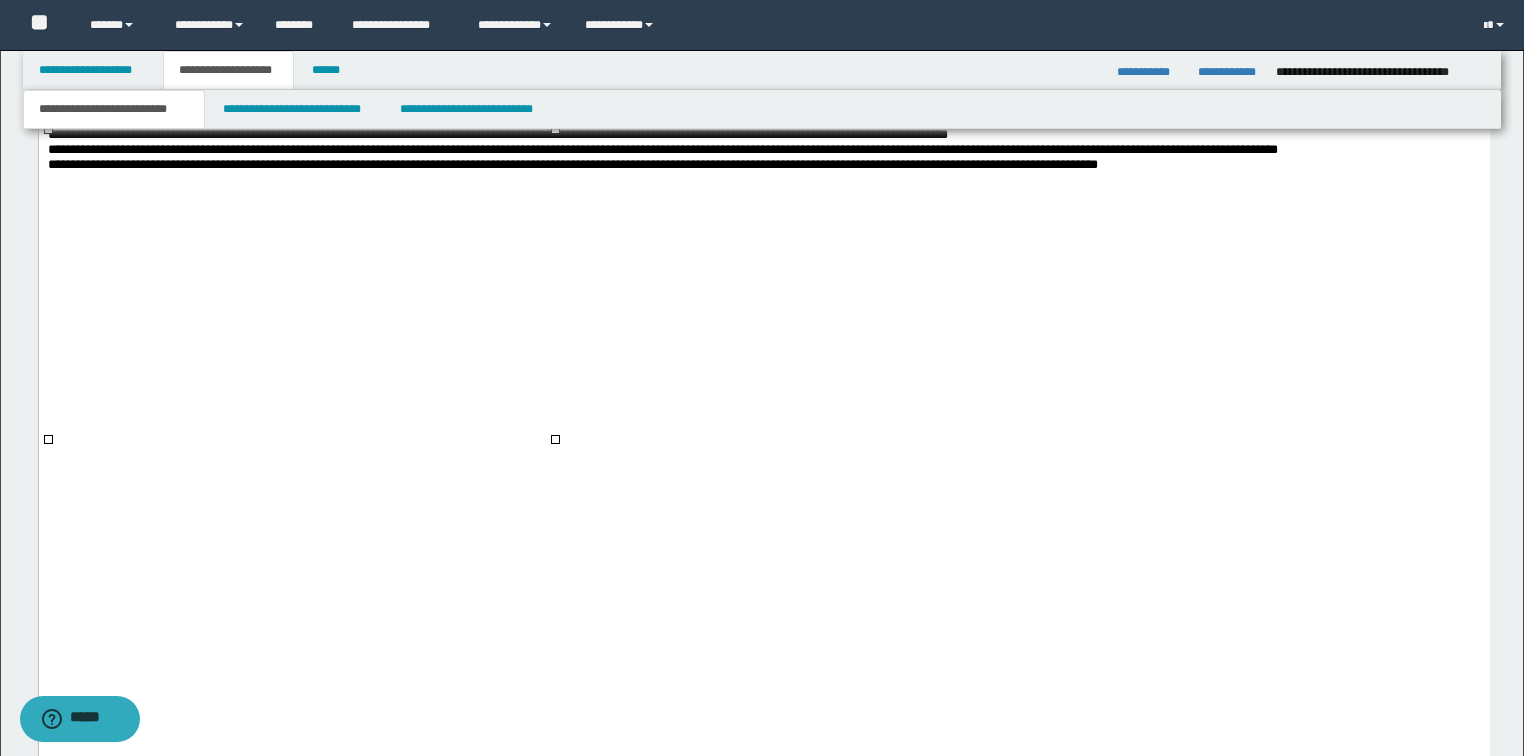 scroll, scrollTop: 7899, scrollLeft: 0, axis: vertical 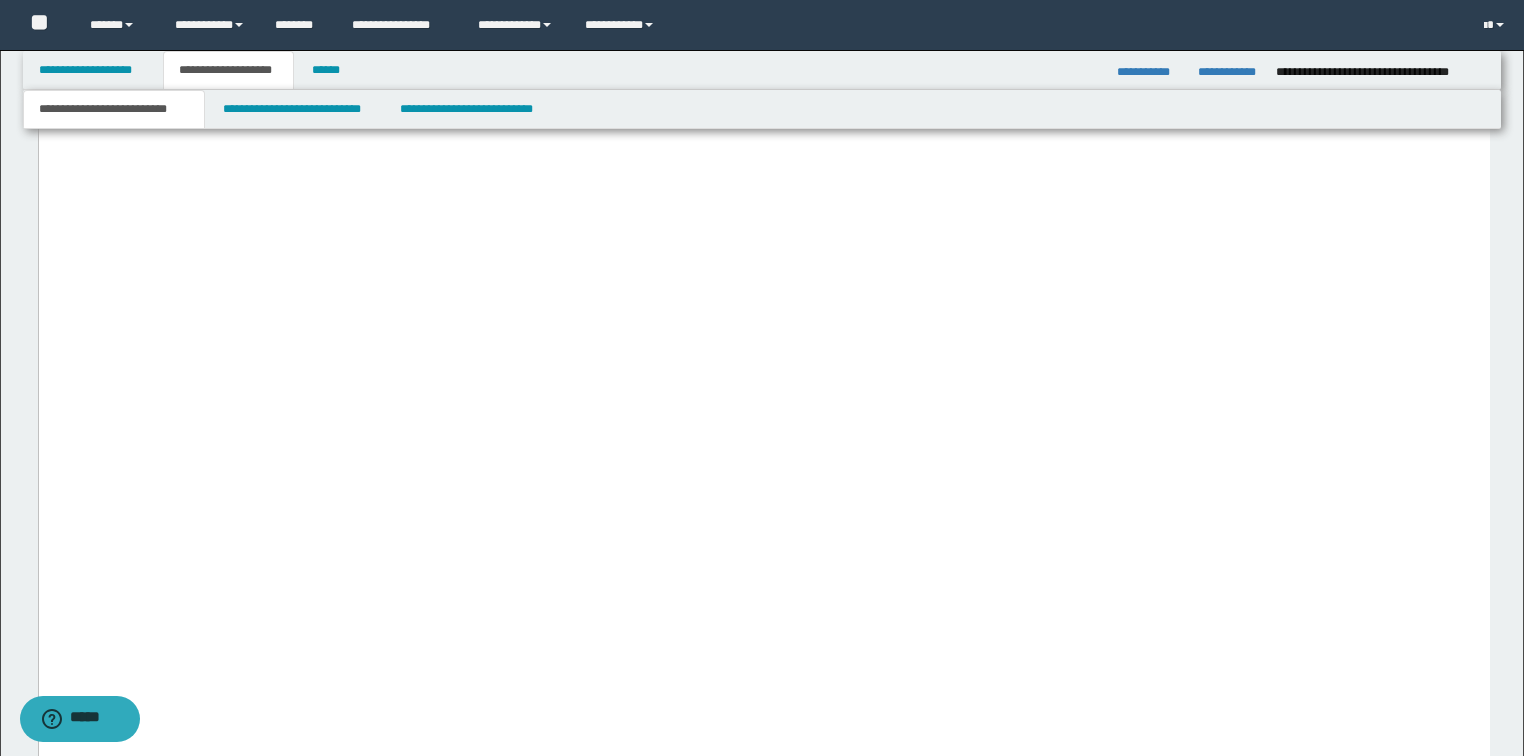 click on "**********" at bounding box center (763, -763) 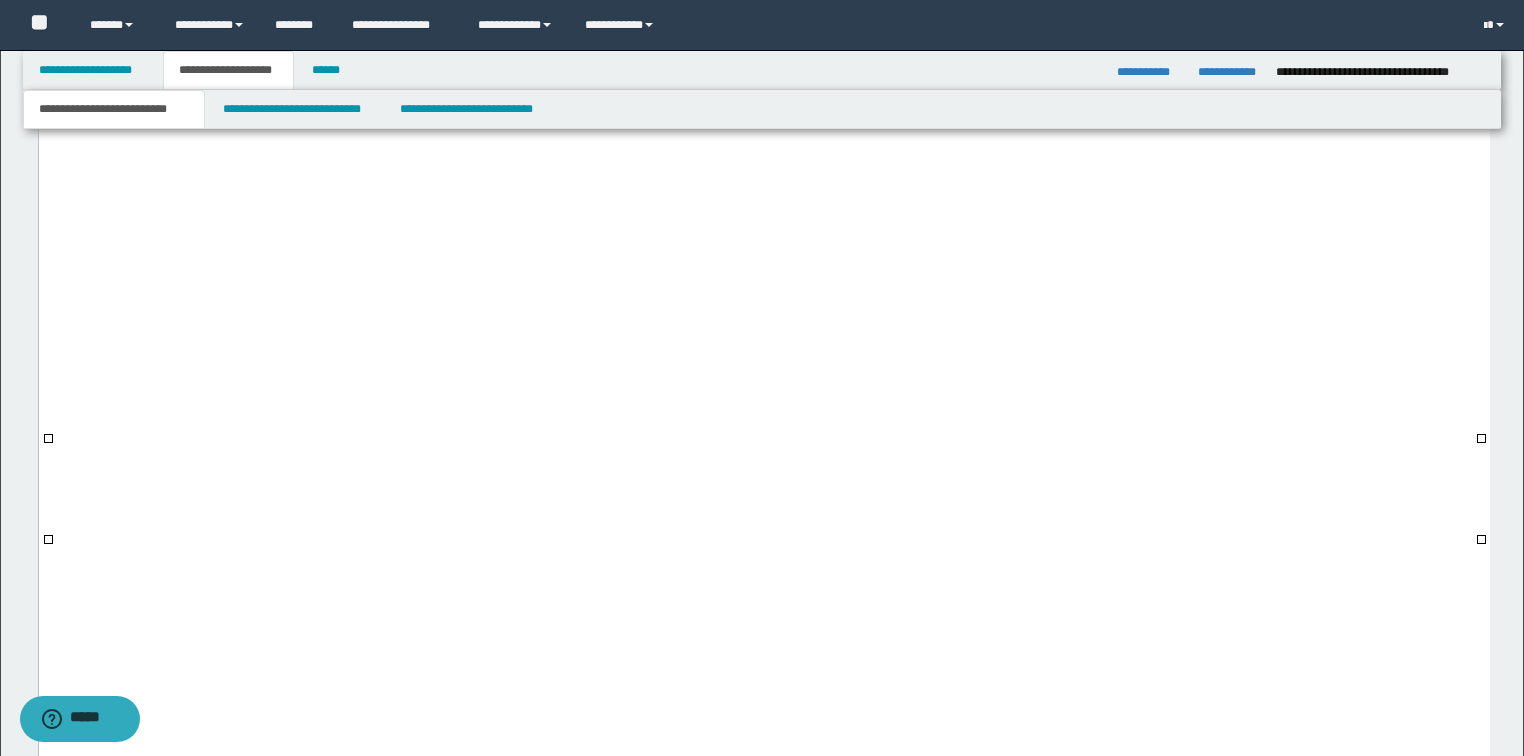 click on "***" at bounding box center (971, -703) 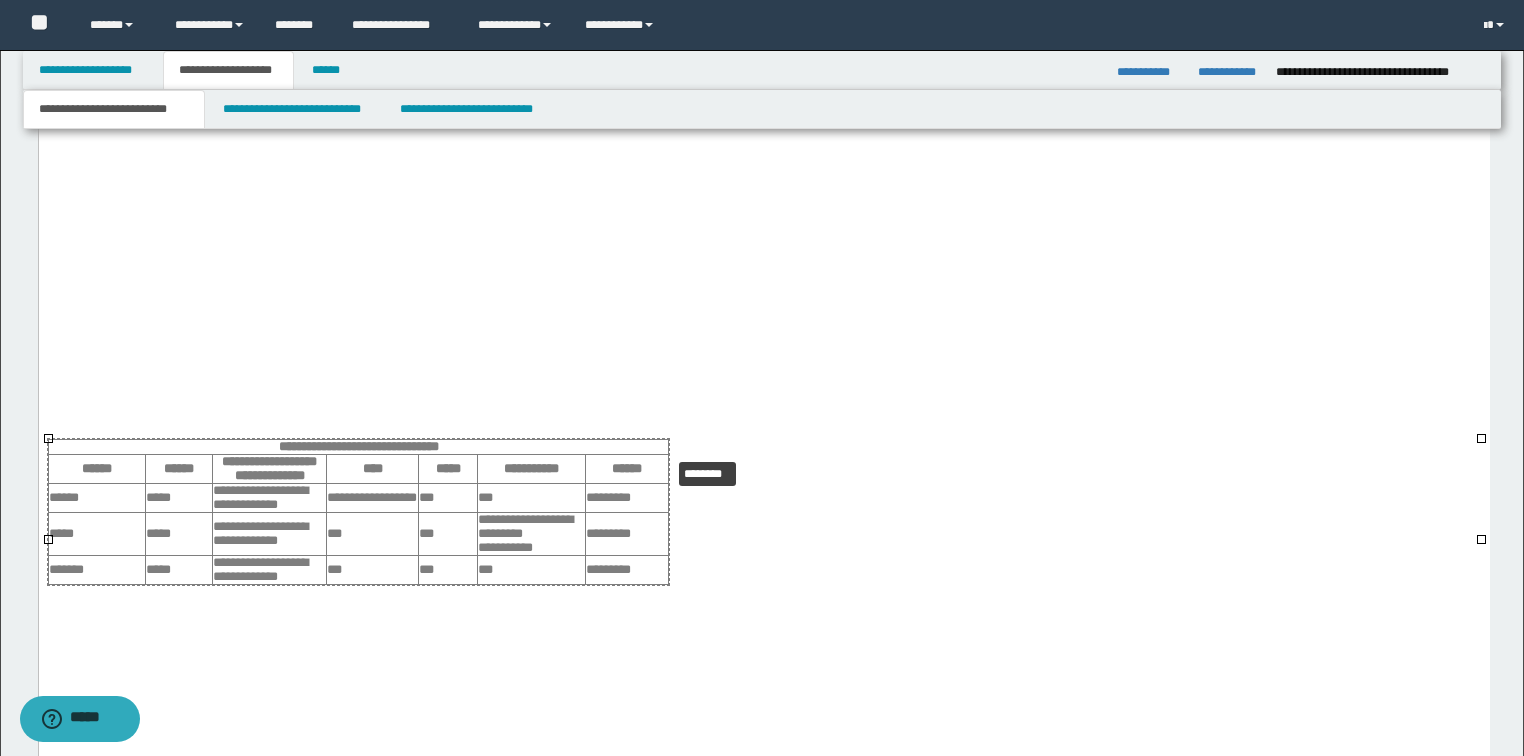 drag, startPoint x: 1479, startPoint y: 442, endPoint x: 829, endPoint y: 456, distance: 650.15076 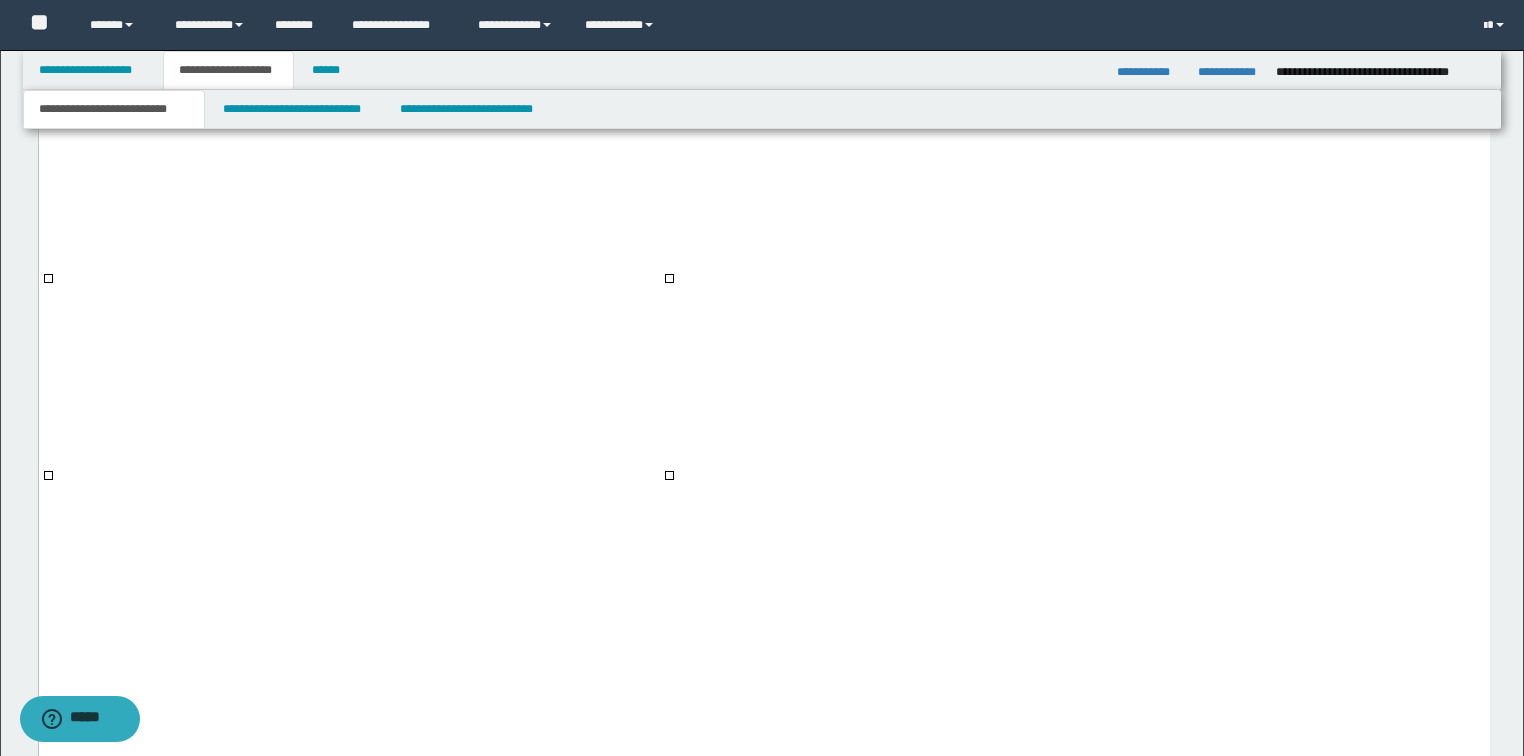 scroll, scrollTop: 8459, scrollLeft: 0, axis: vertical 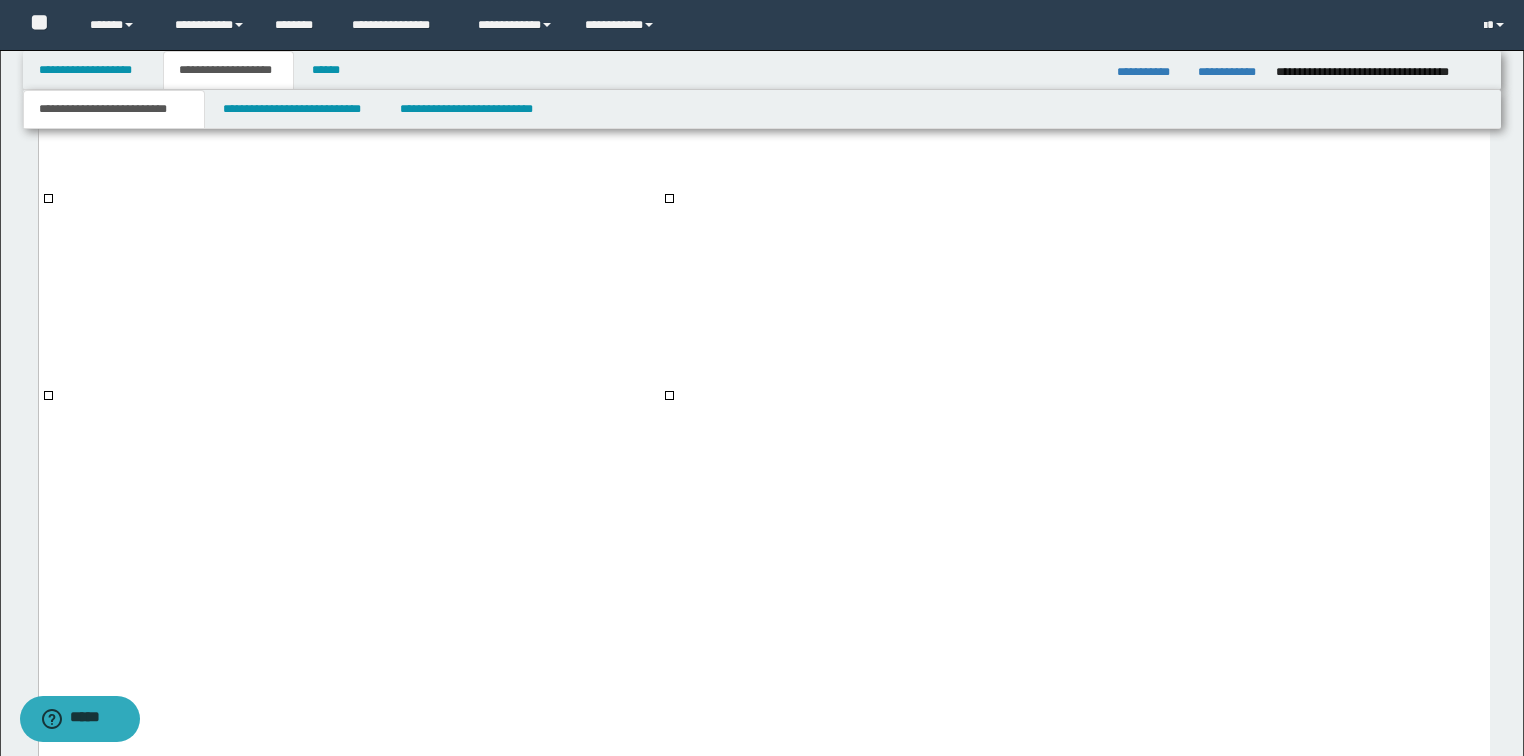 click on "**********" at bounding box center (792, -803) 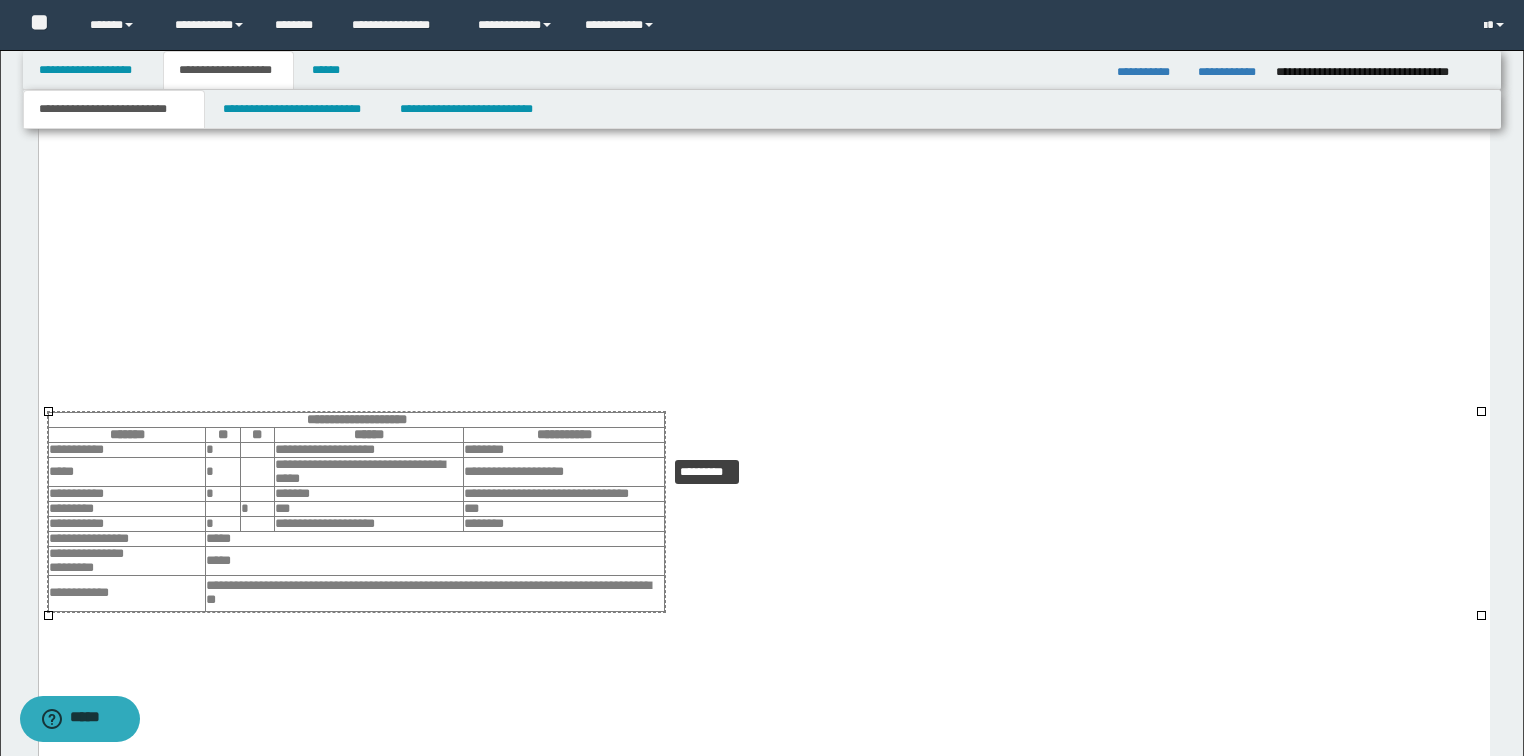 drag, startPoint x: 1479, startPoint y: 414, endPoint x: 826, endPoint y: 448, distance: 653.8845 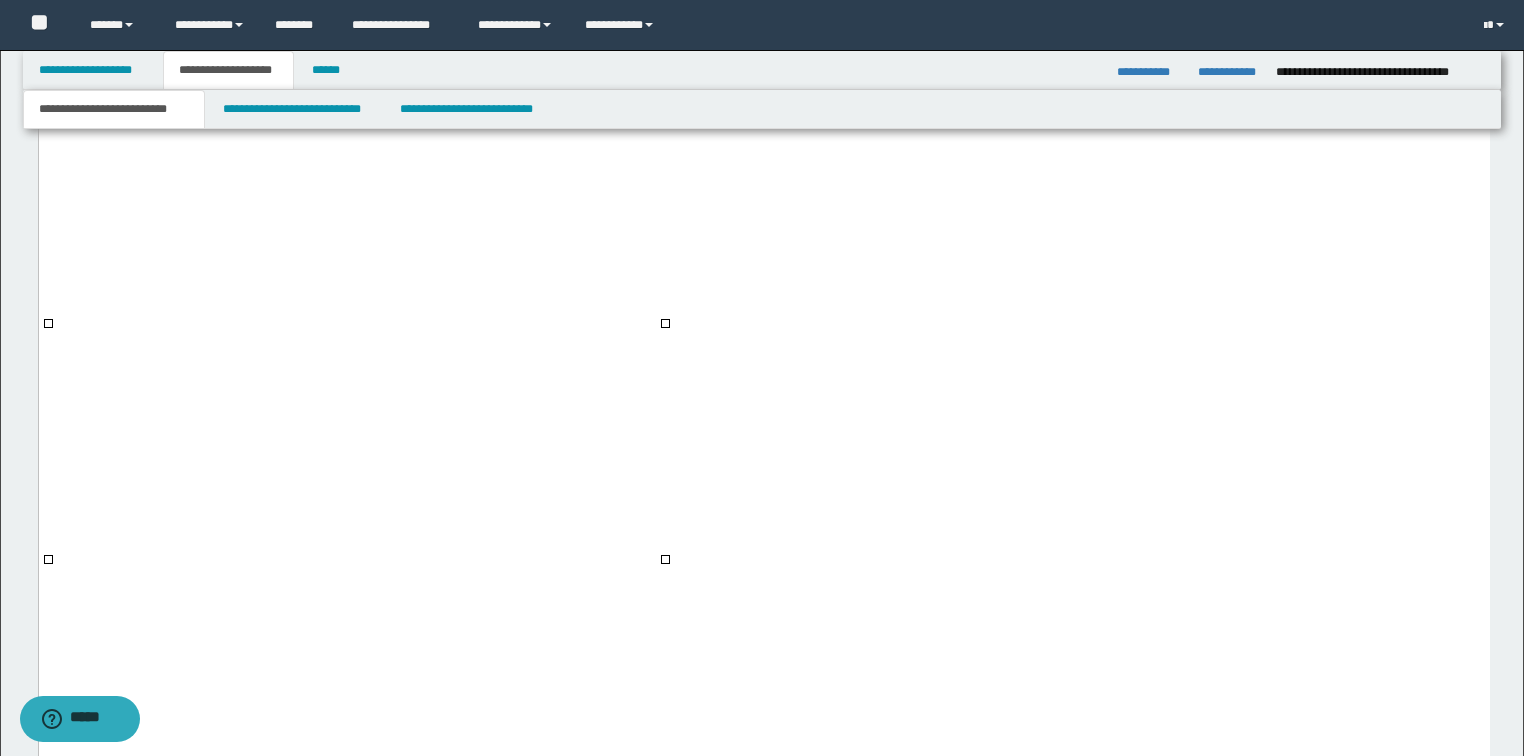 scroll, scrollTop: 8699, scrollLeft: 0, axis: vertical 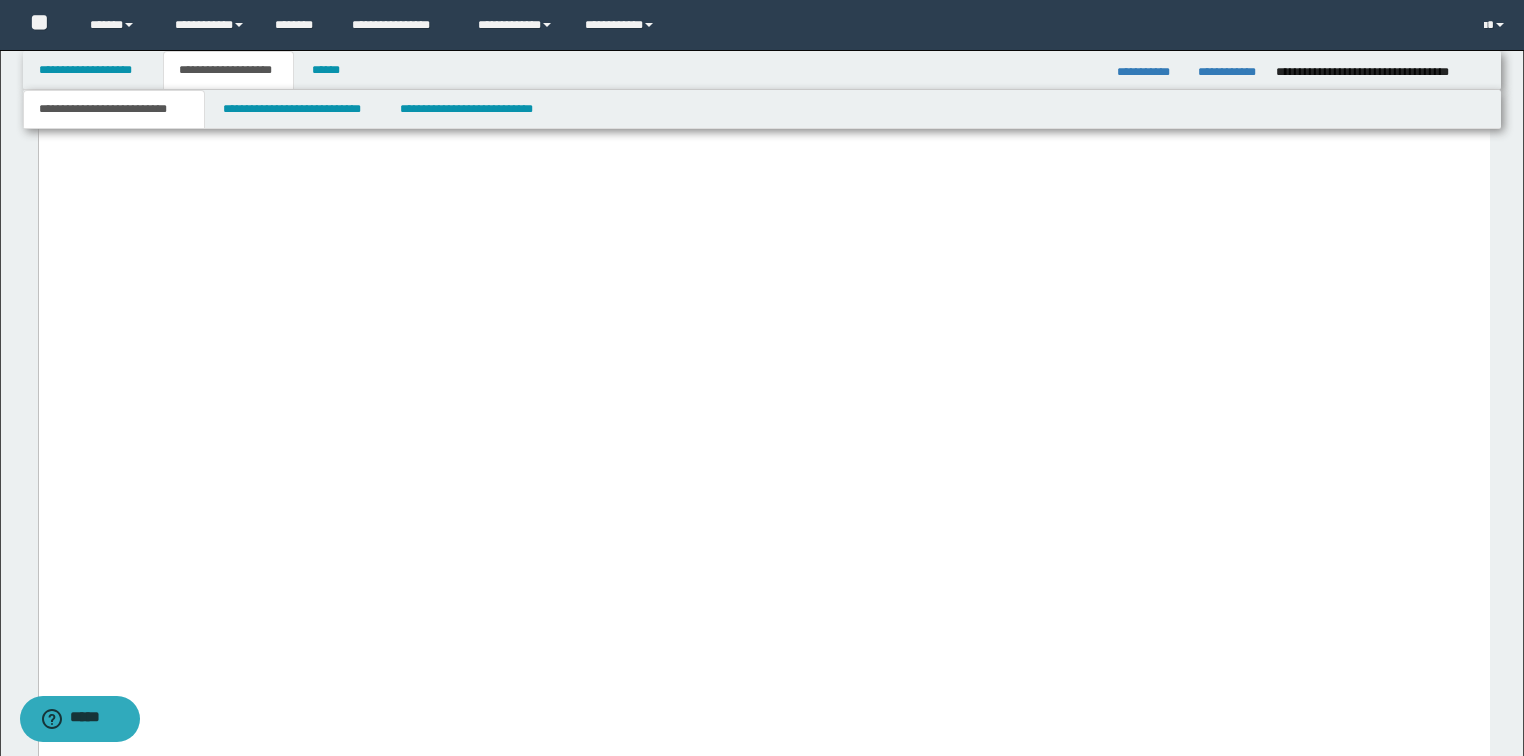 click on "**********" at bounding box center [763, -858] 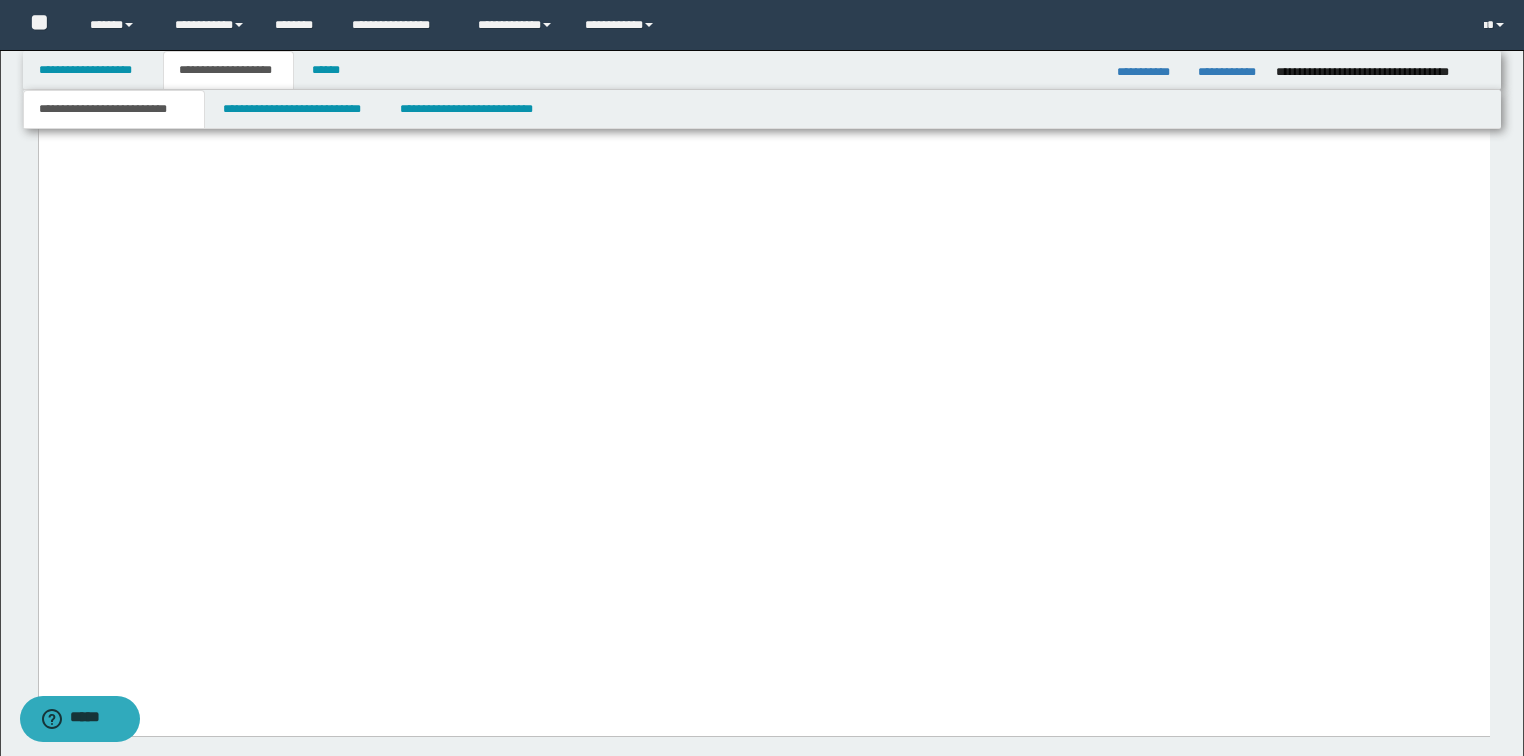 scroll, scrollTop: 8859, scrollLeft: 0, axis: vertical 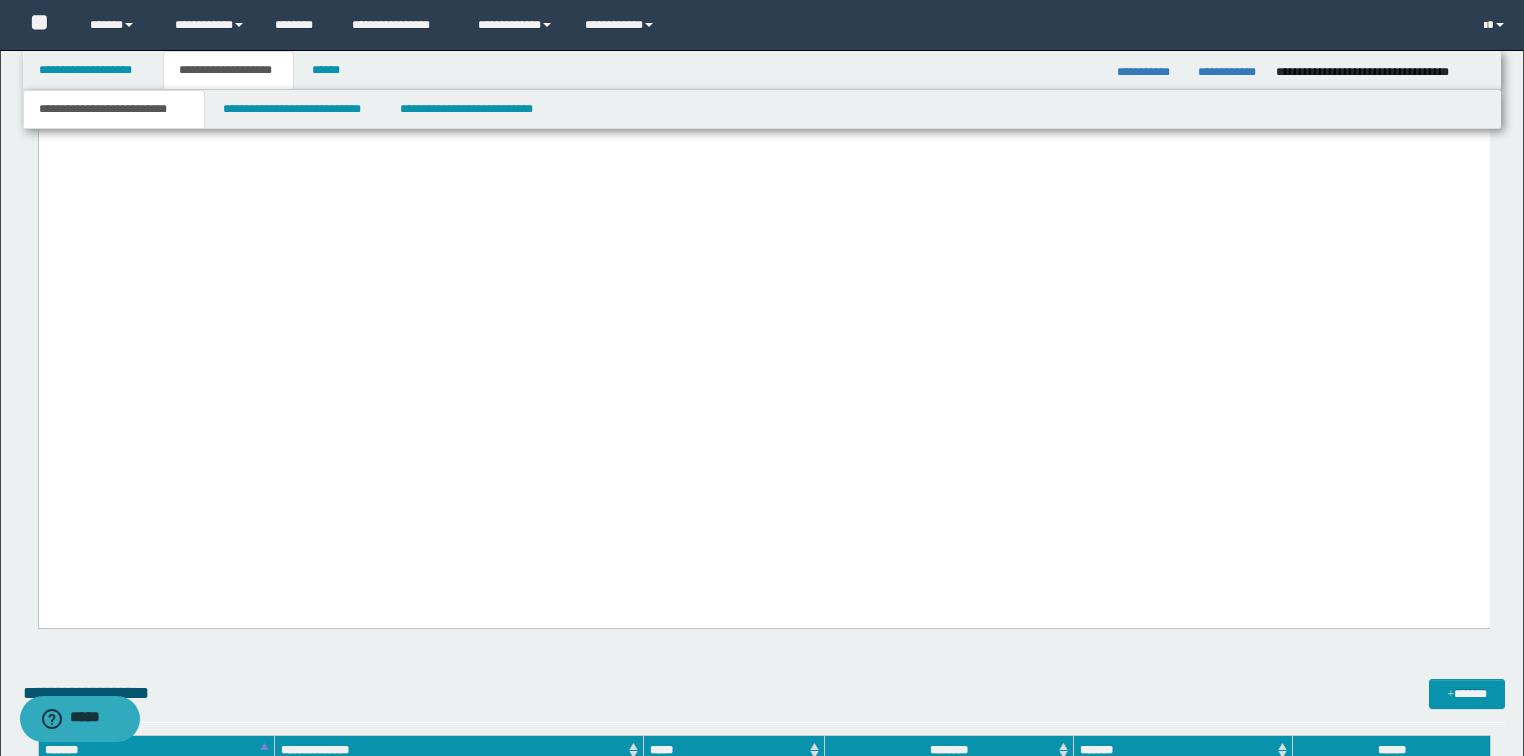 click on "**********" at bounding box center (763, -964) 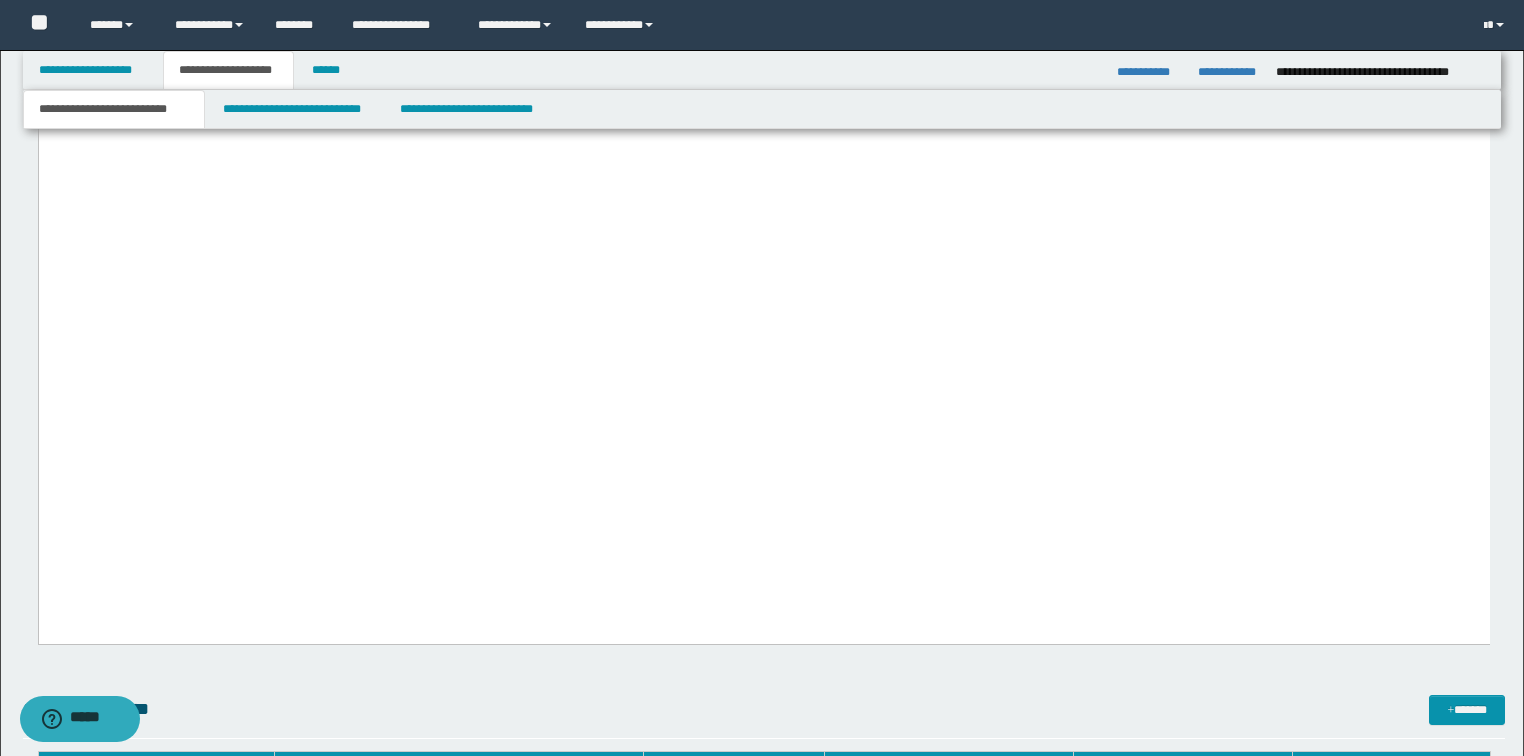 click on "**********" at bounding box center [763, -949] 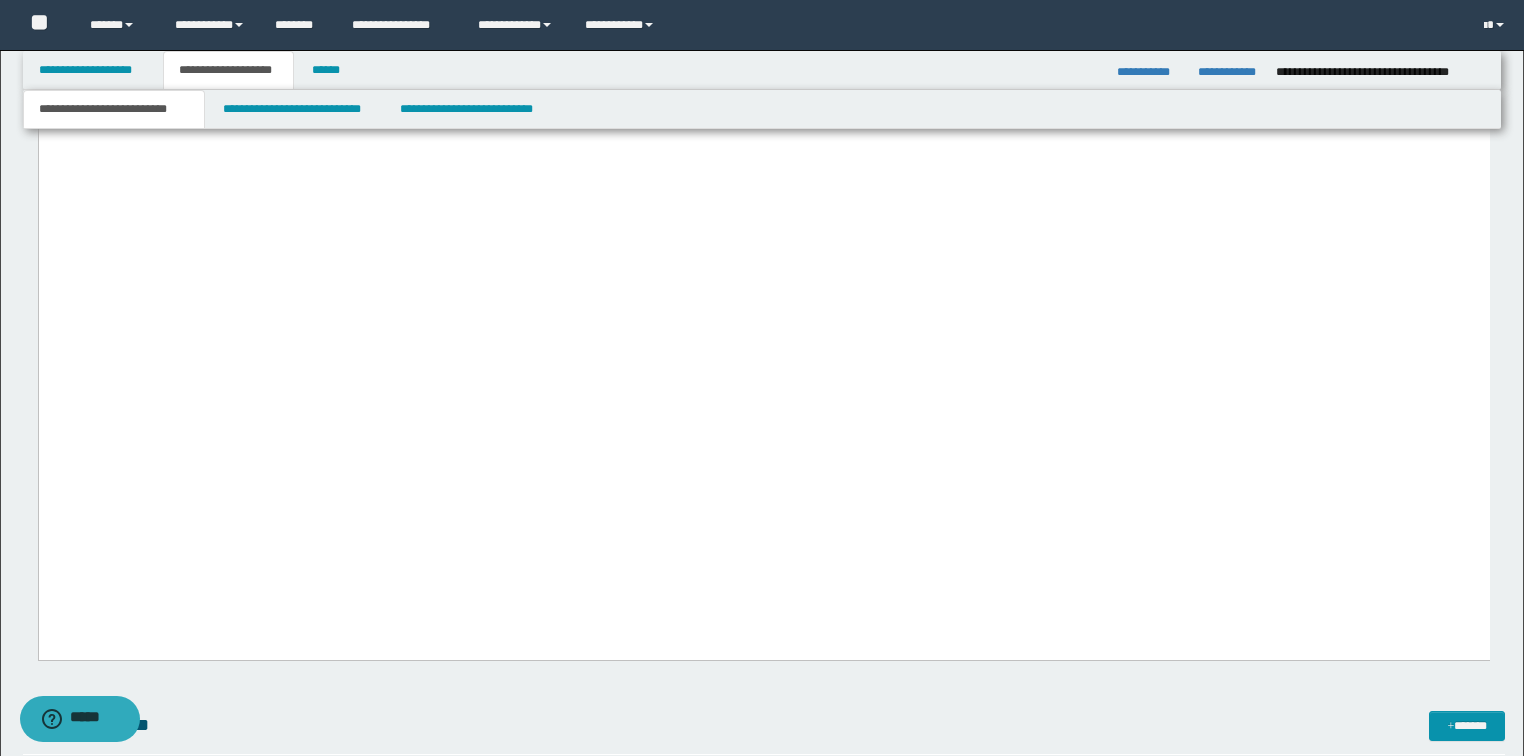 click on "**********" at bounding box center [763, -911] 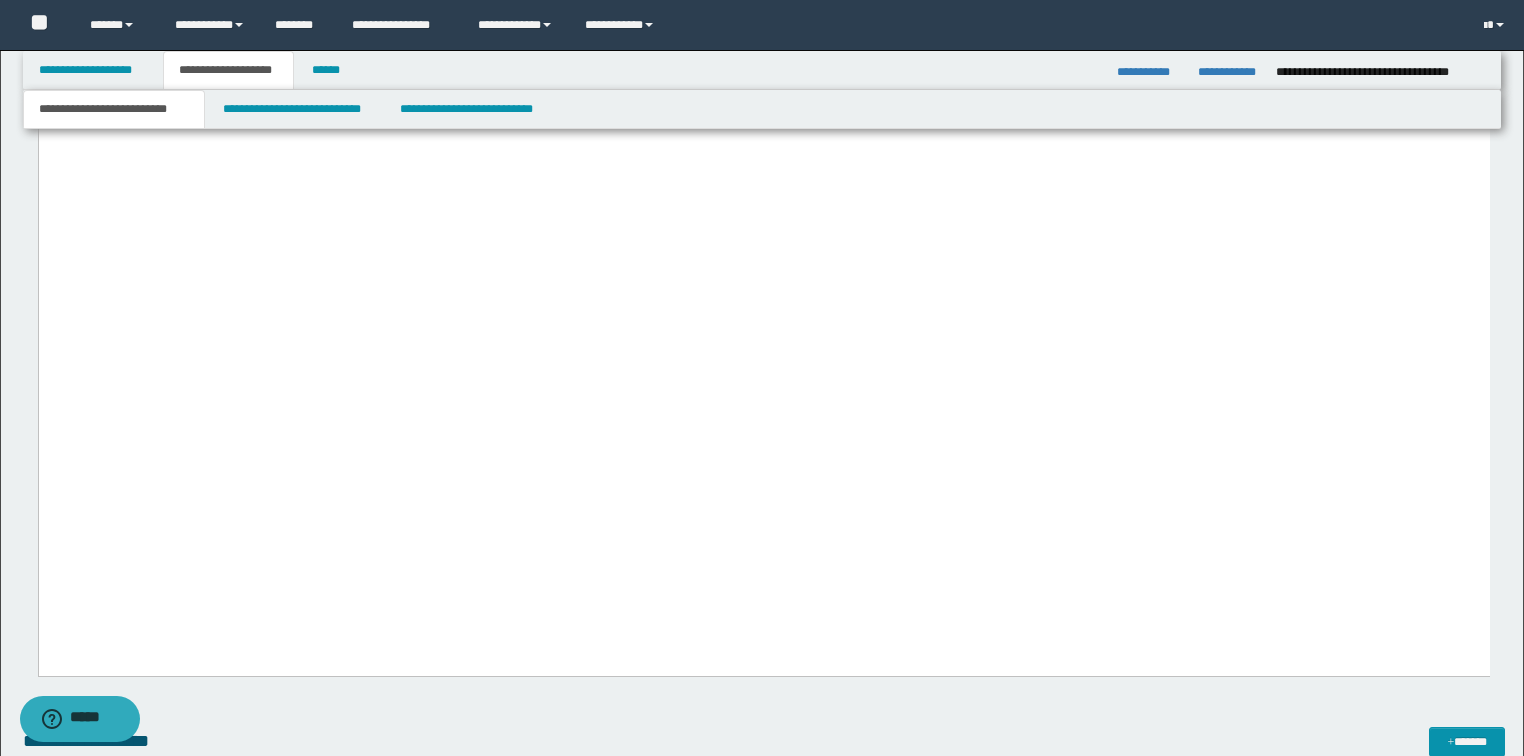 click on "**********" at bounding box center [763, -880] 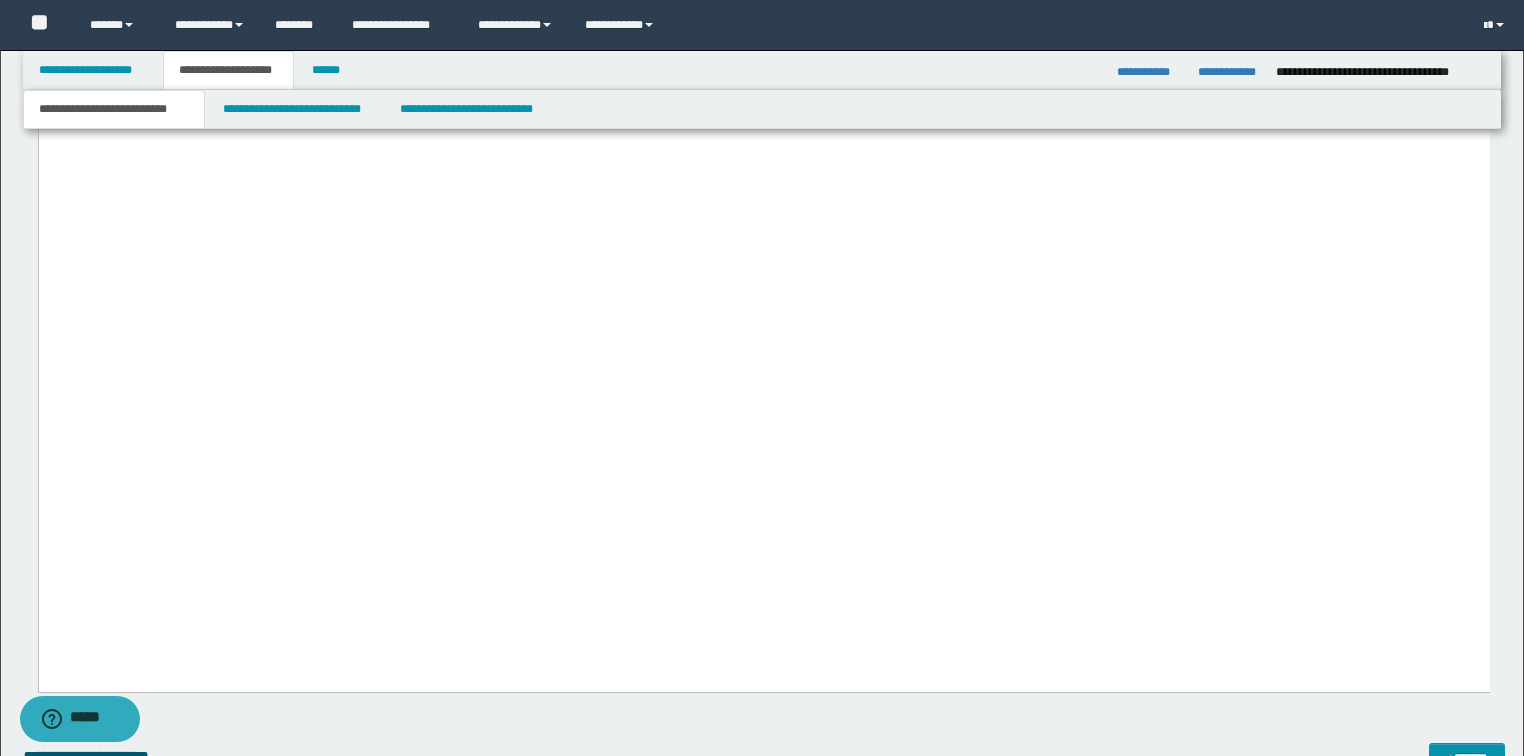 click on "**********" at bounding box center (763, -850) 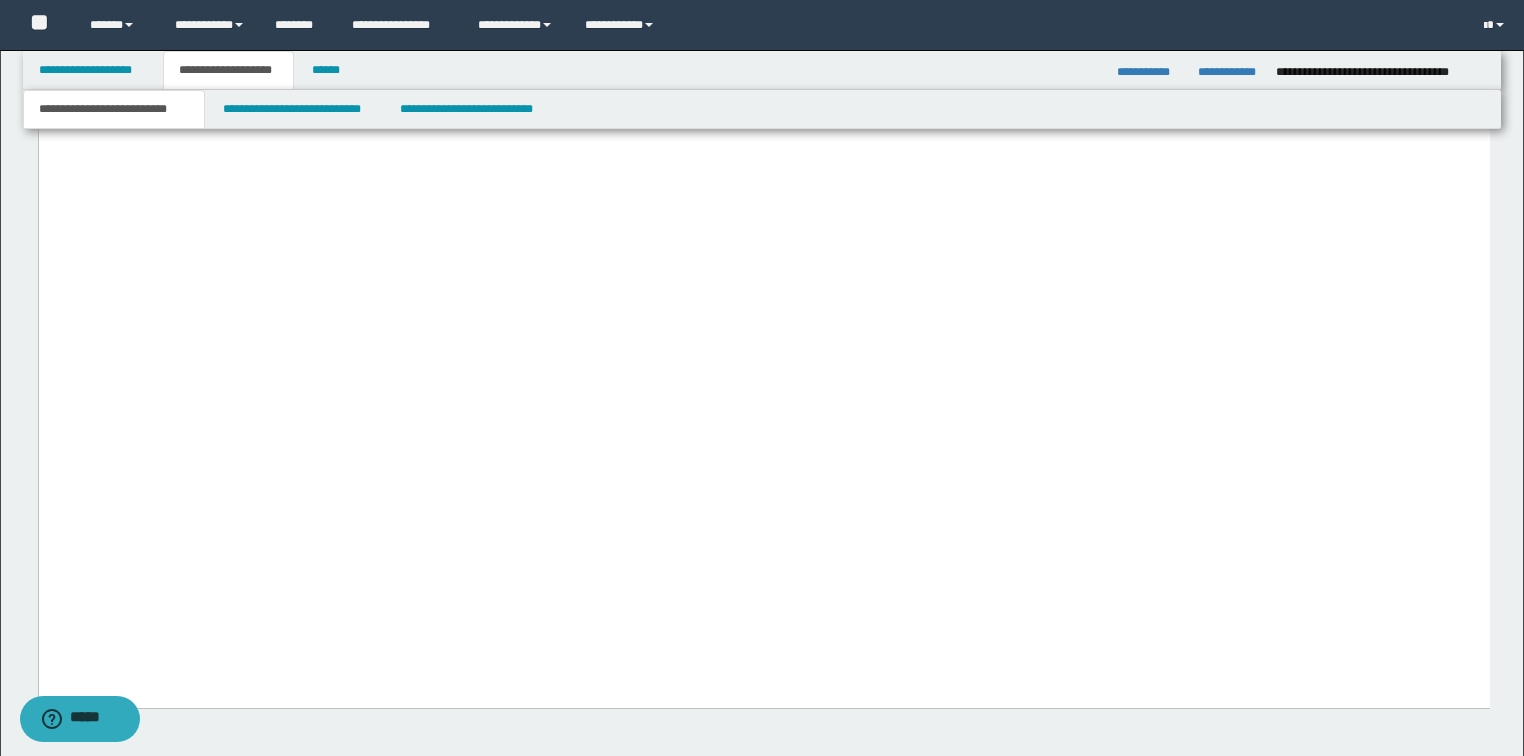 click on "**********" at bounding box center (763, -819) 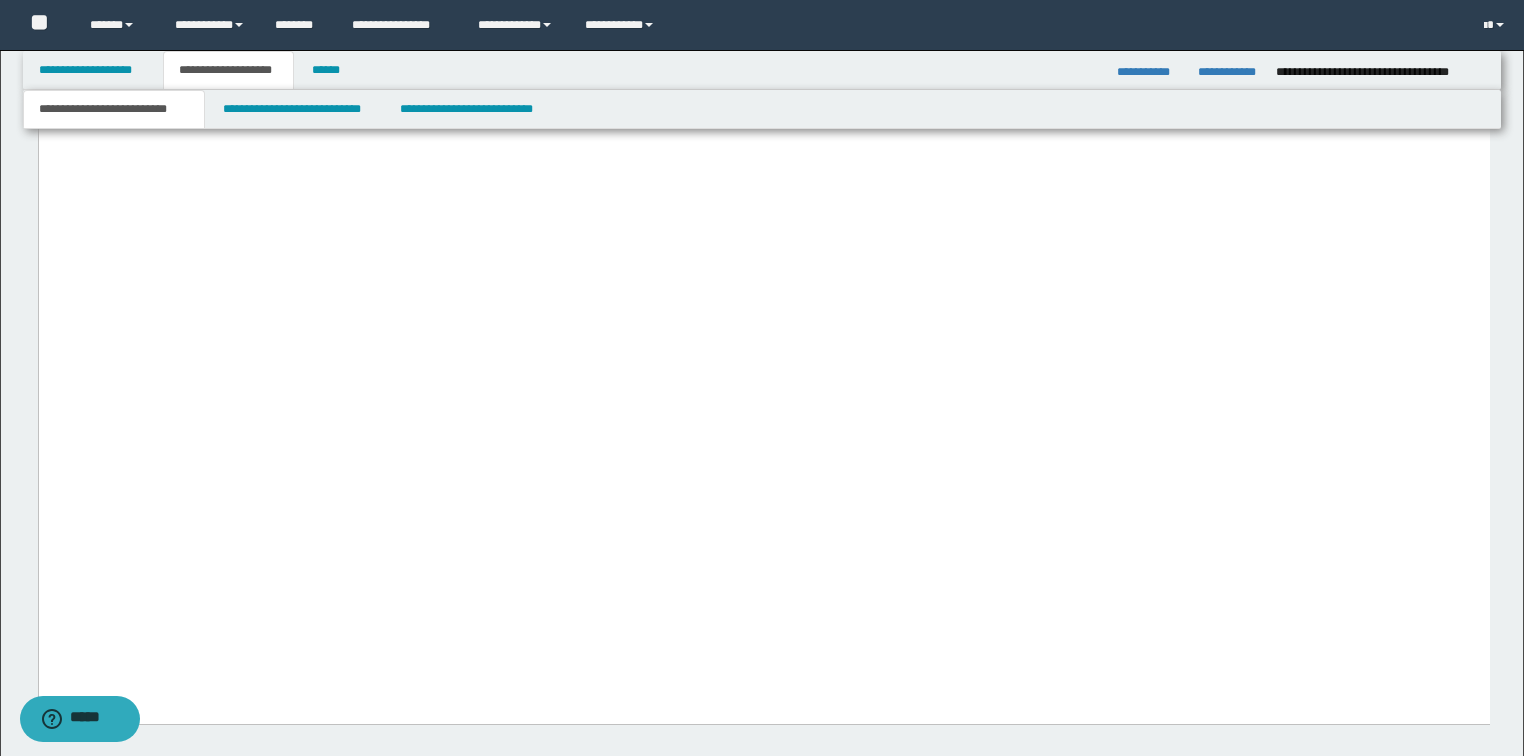 click at bounding box center (763, -804) 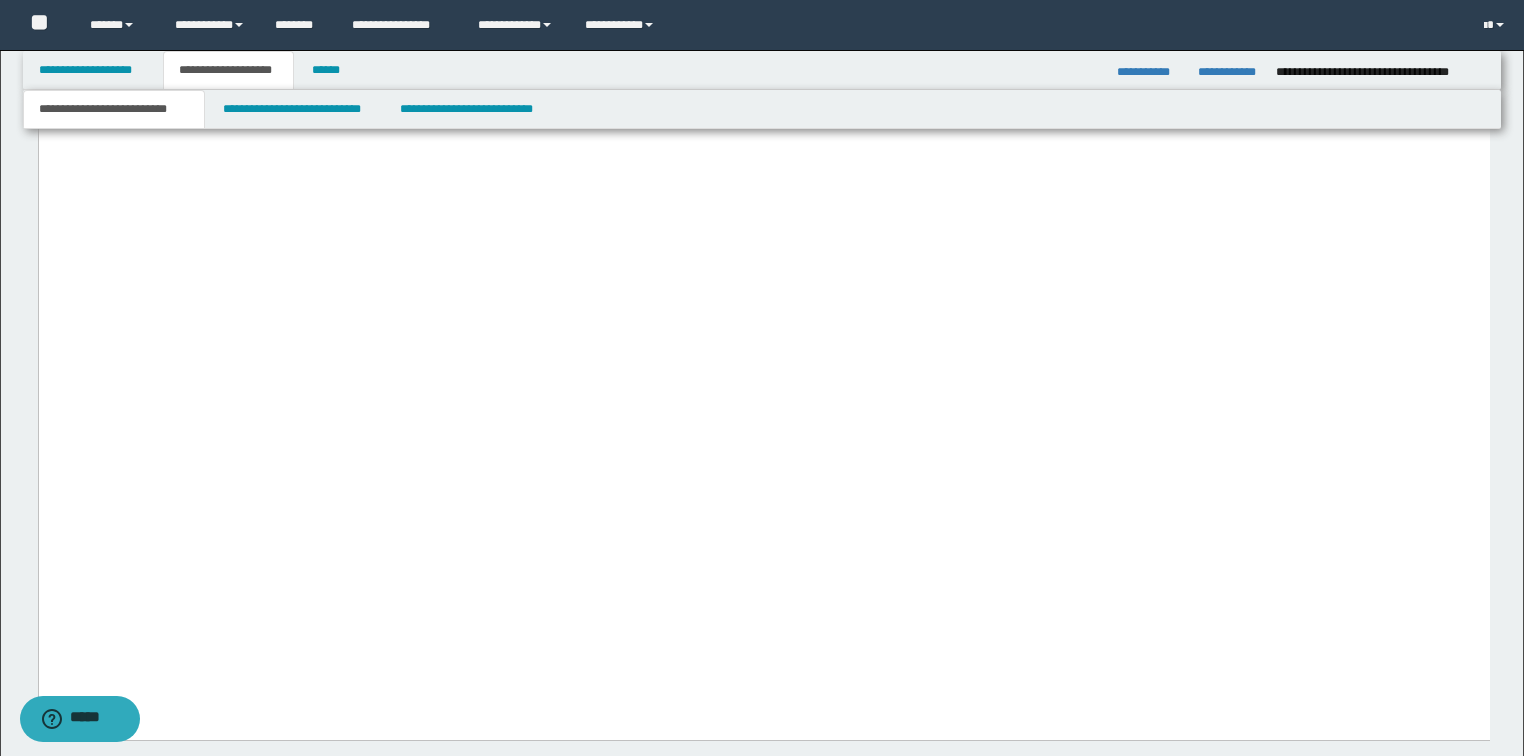 click on "**********" at bounding box center [763, -750] 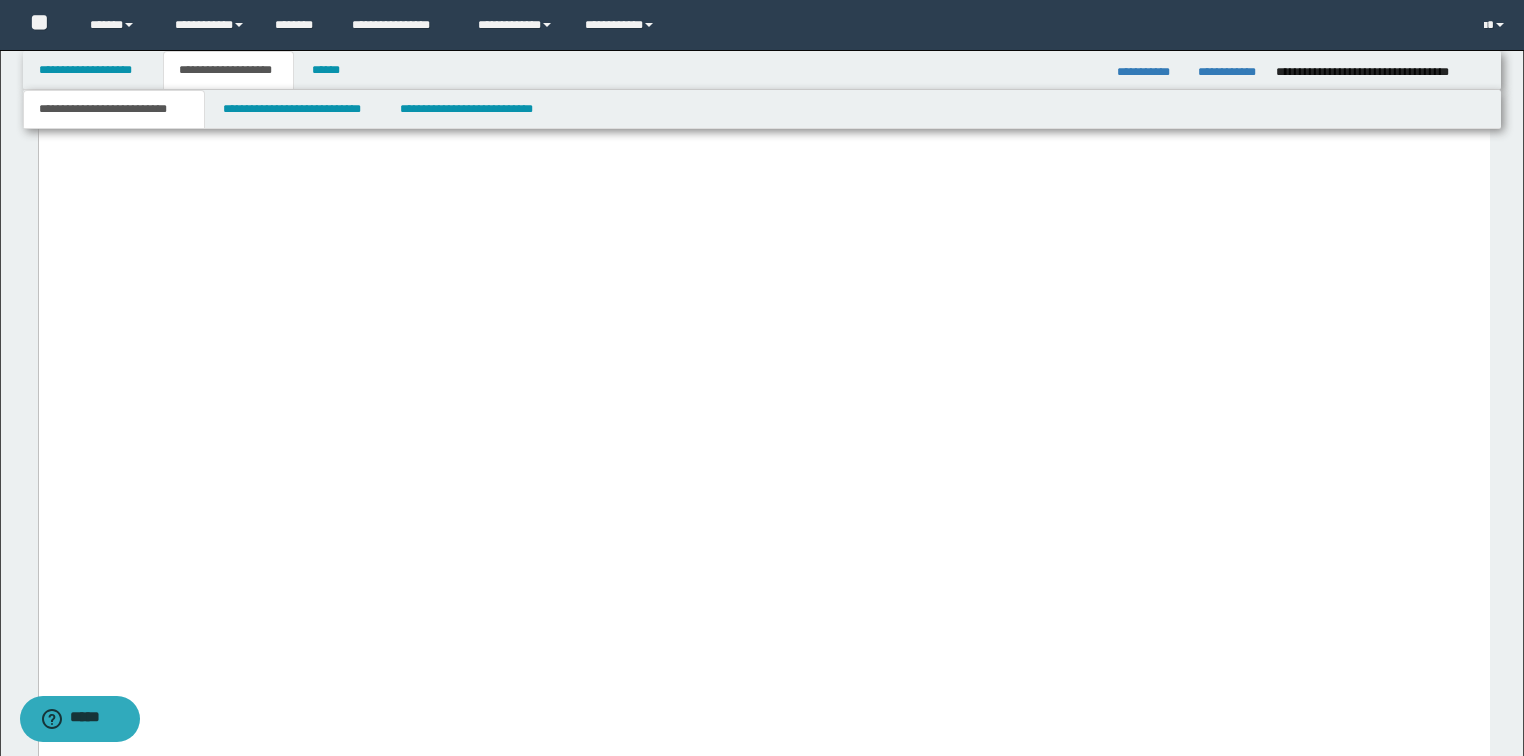 click on "**********" at bounding box center (763, -712) 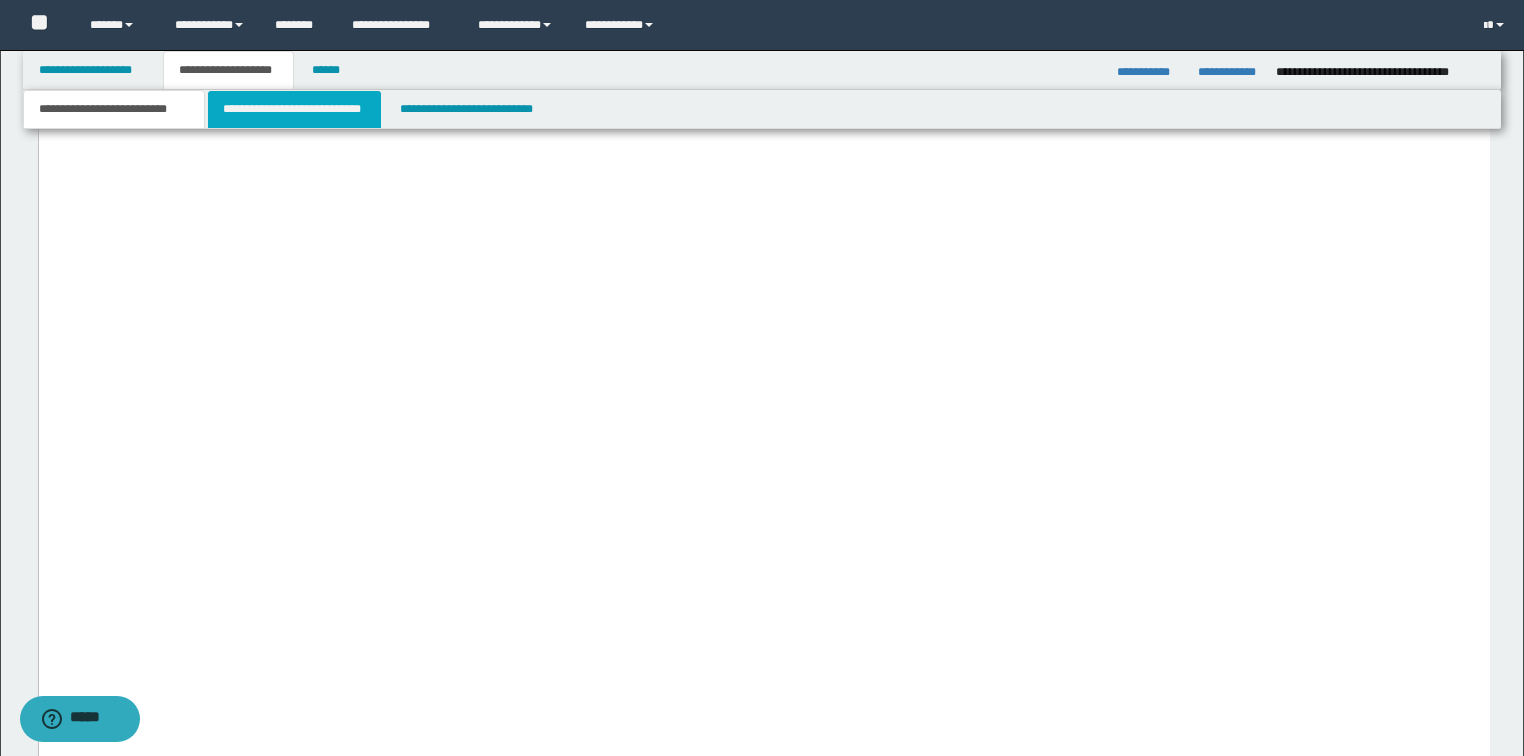 click on "**********" at bounding box center [294, 109] 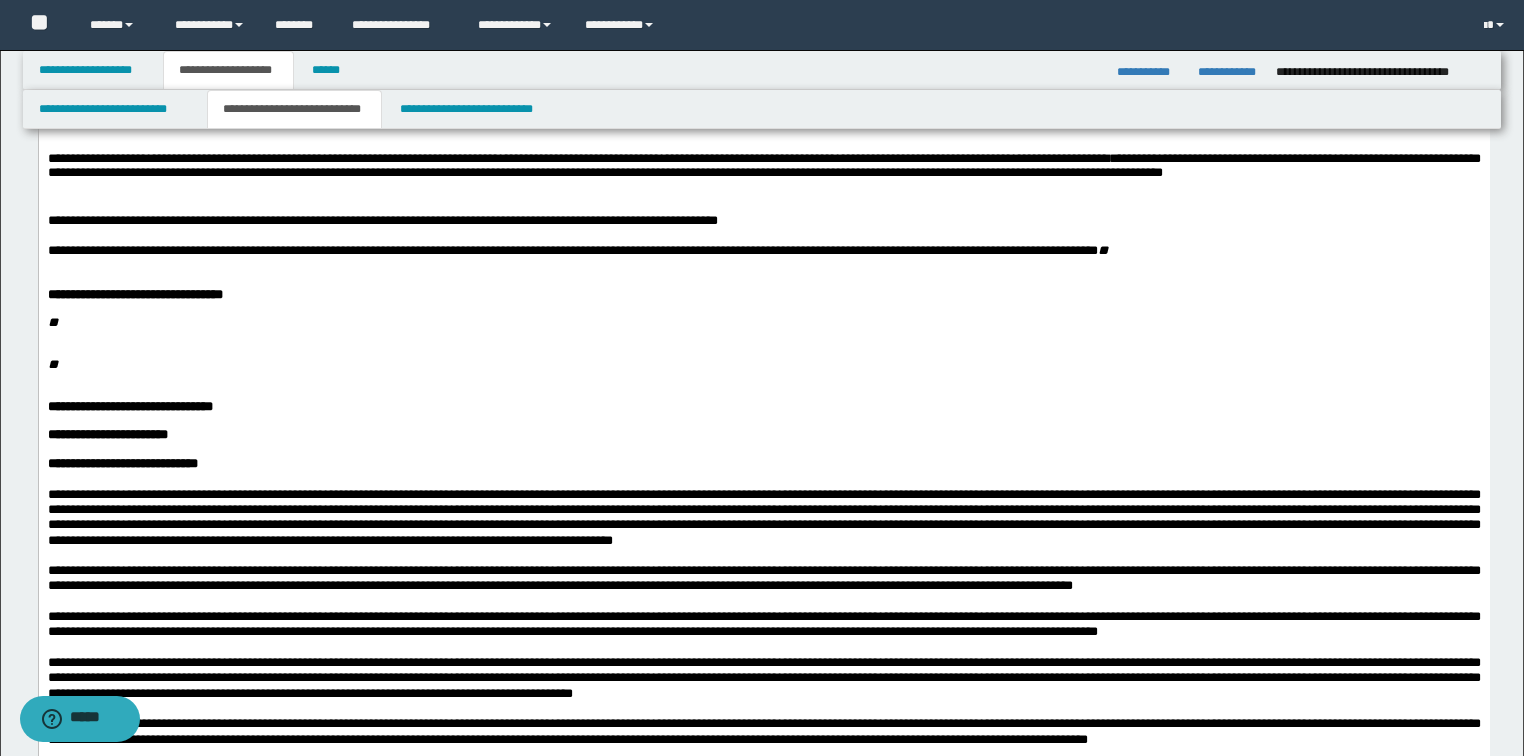 scroll, scrollTop: 933, scrollLeft: 0, axis: vertical 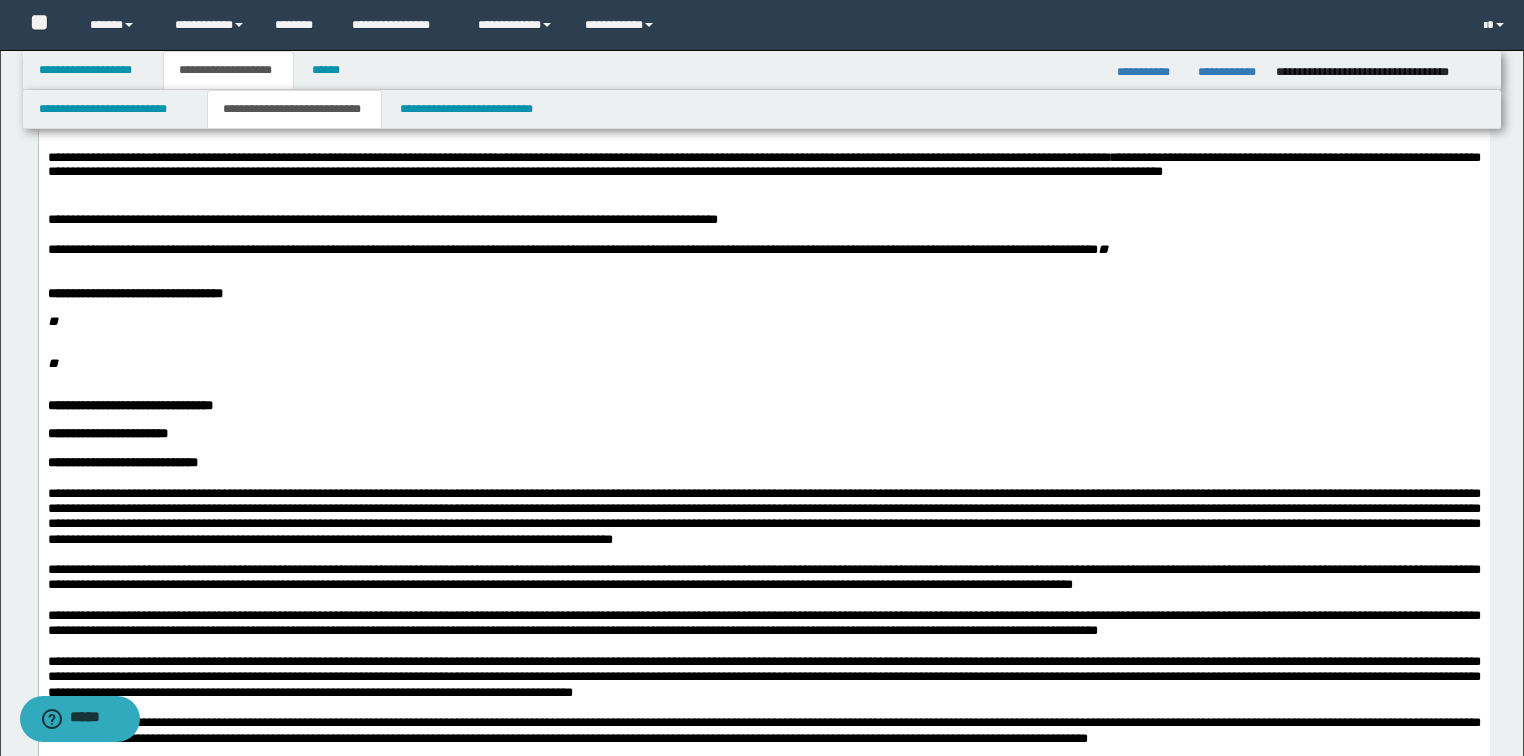 click on "**" at bounding box center (763, 322) 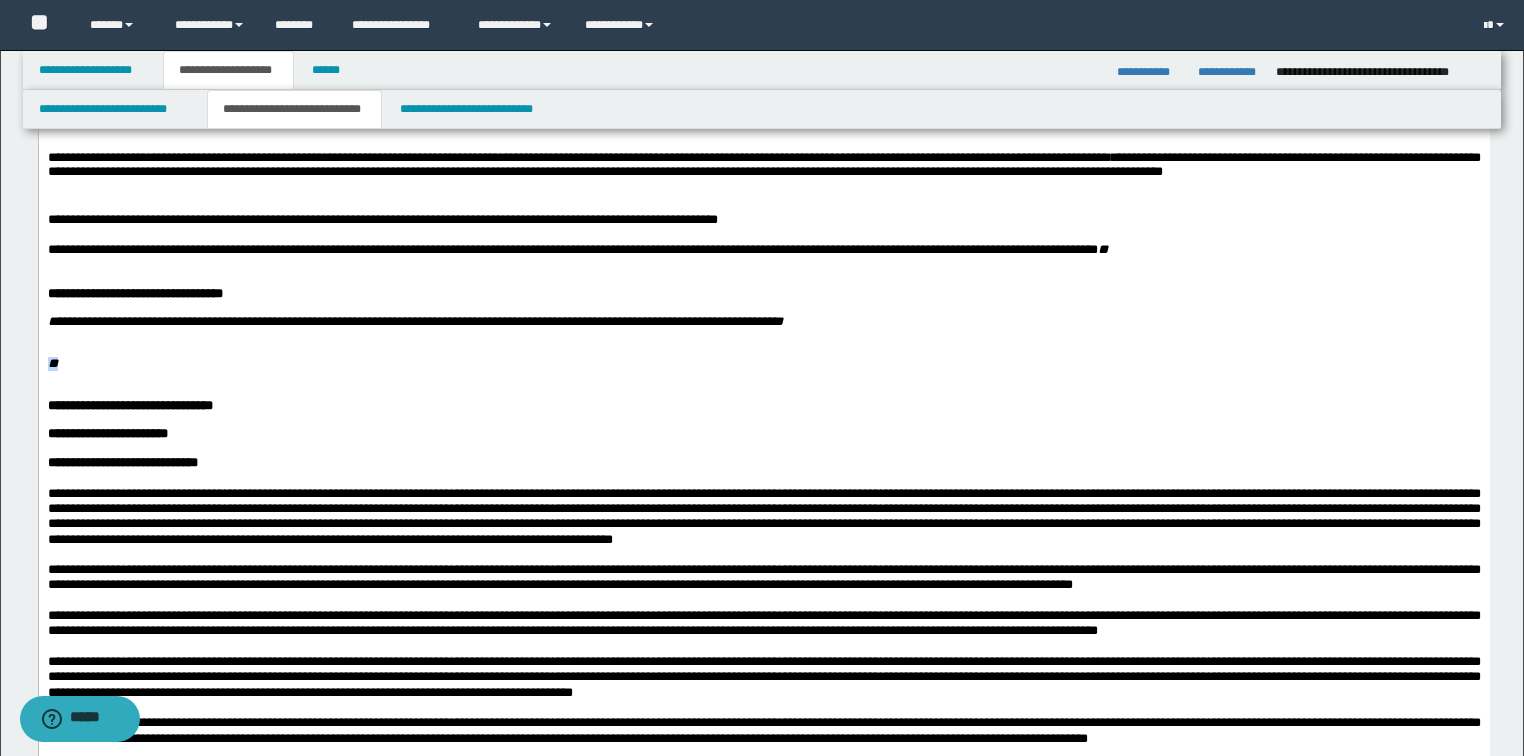 drag, startPoint x: 110, startPoint y: 552, endPoint x: 23, endPoint y: 537, distance: 88.28363 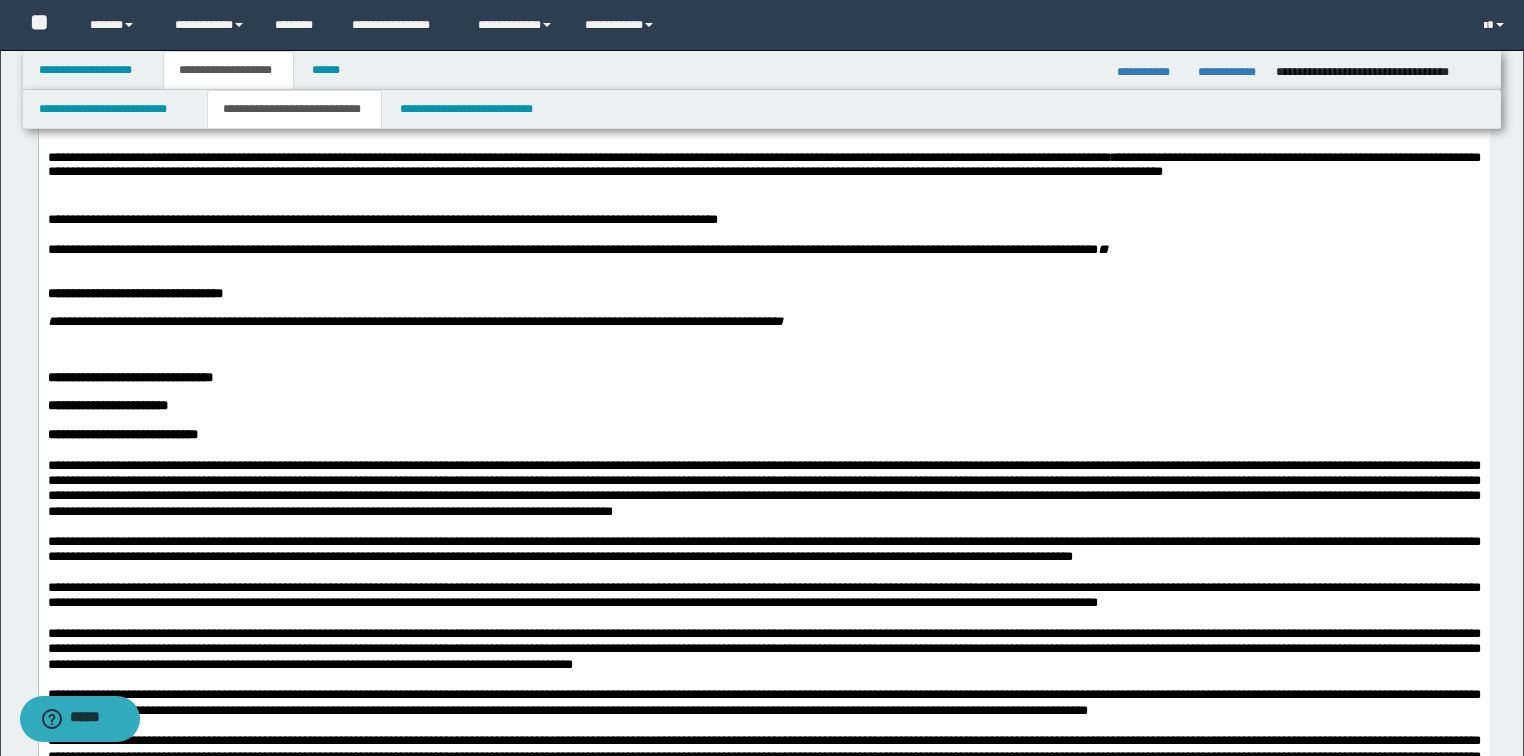 type 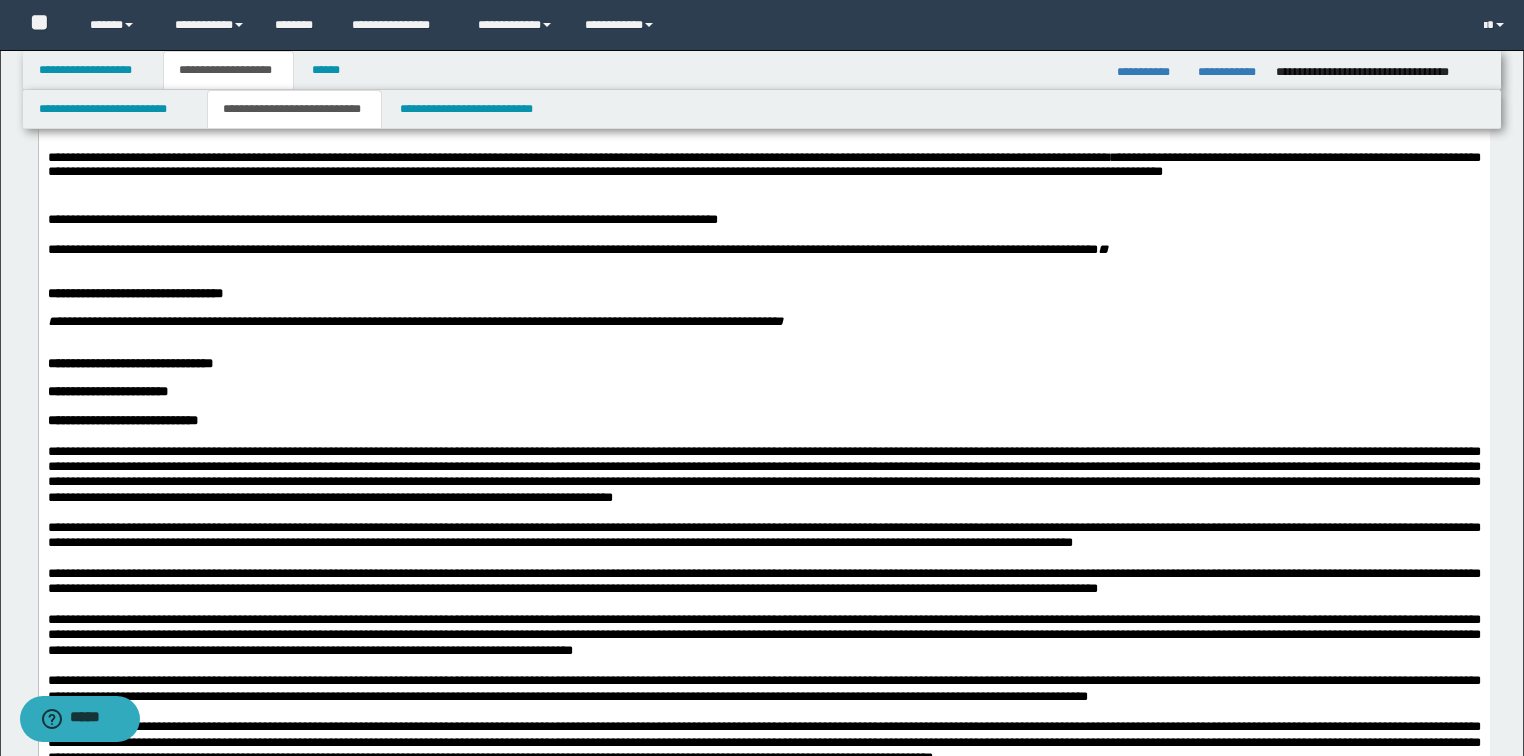click on "**********" at bounding box center (414, 321) 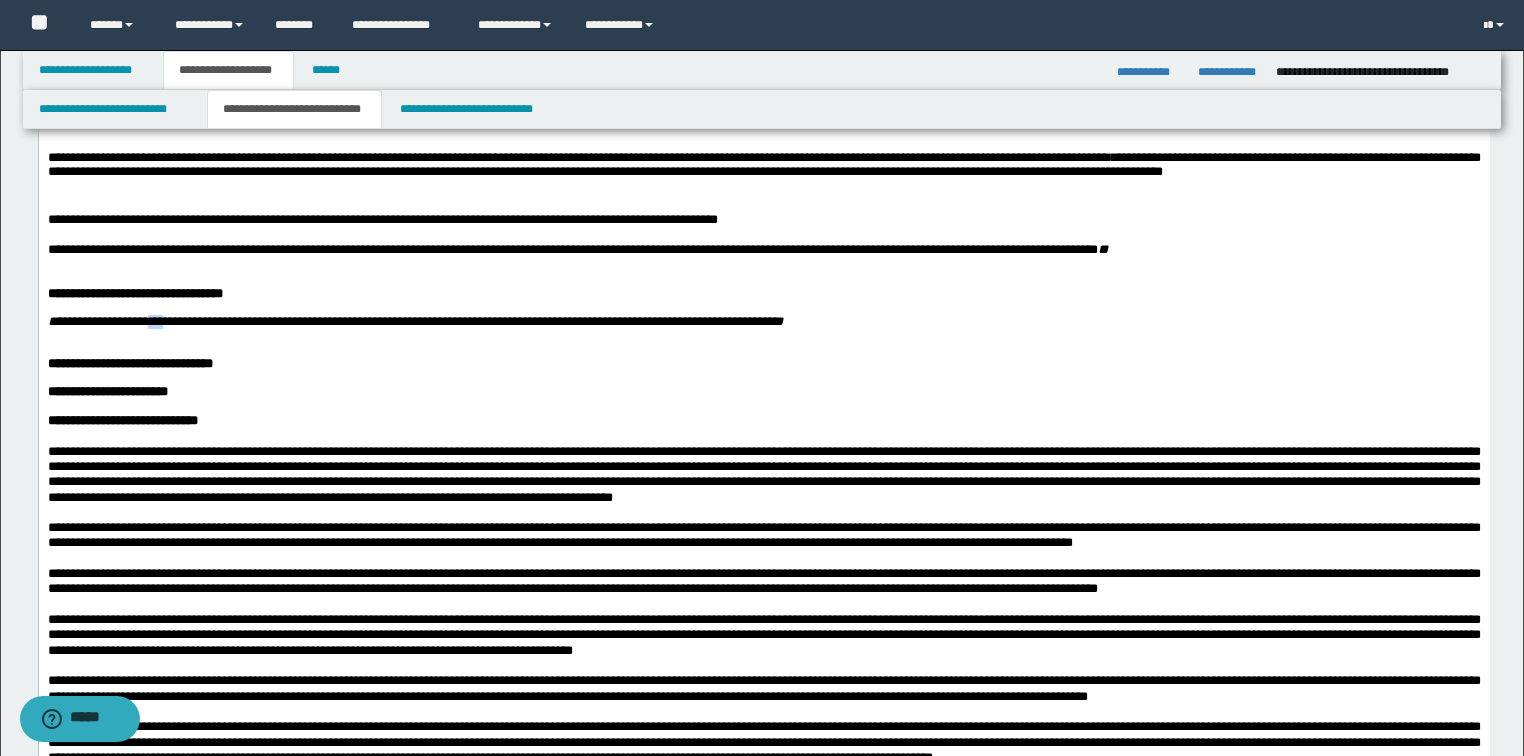 click on "**********" at bounding box center (414, 321) 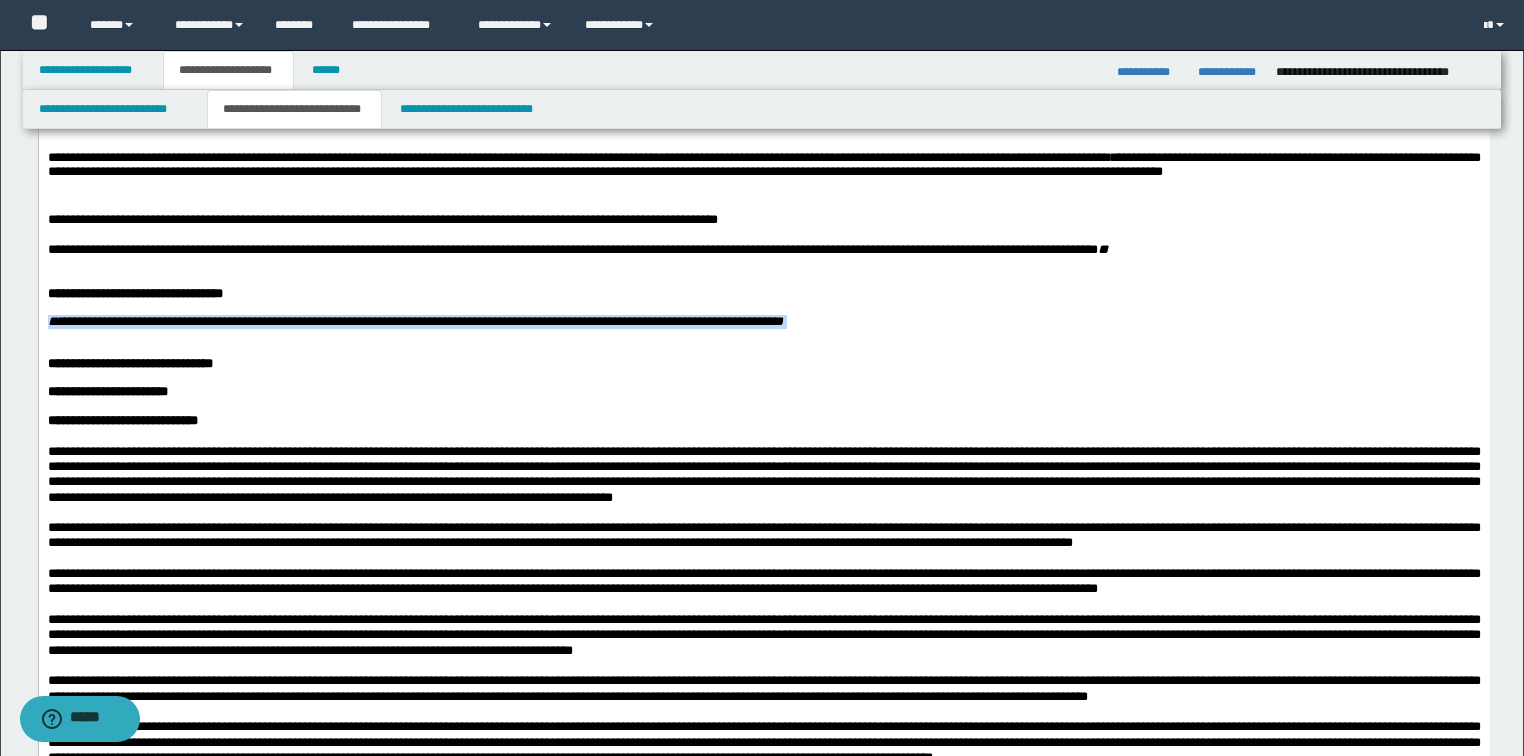 click on "**********" at bounding box center [414, 321] 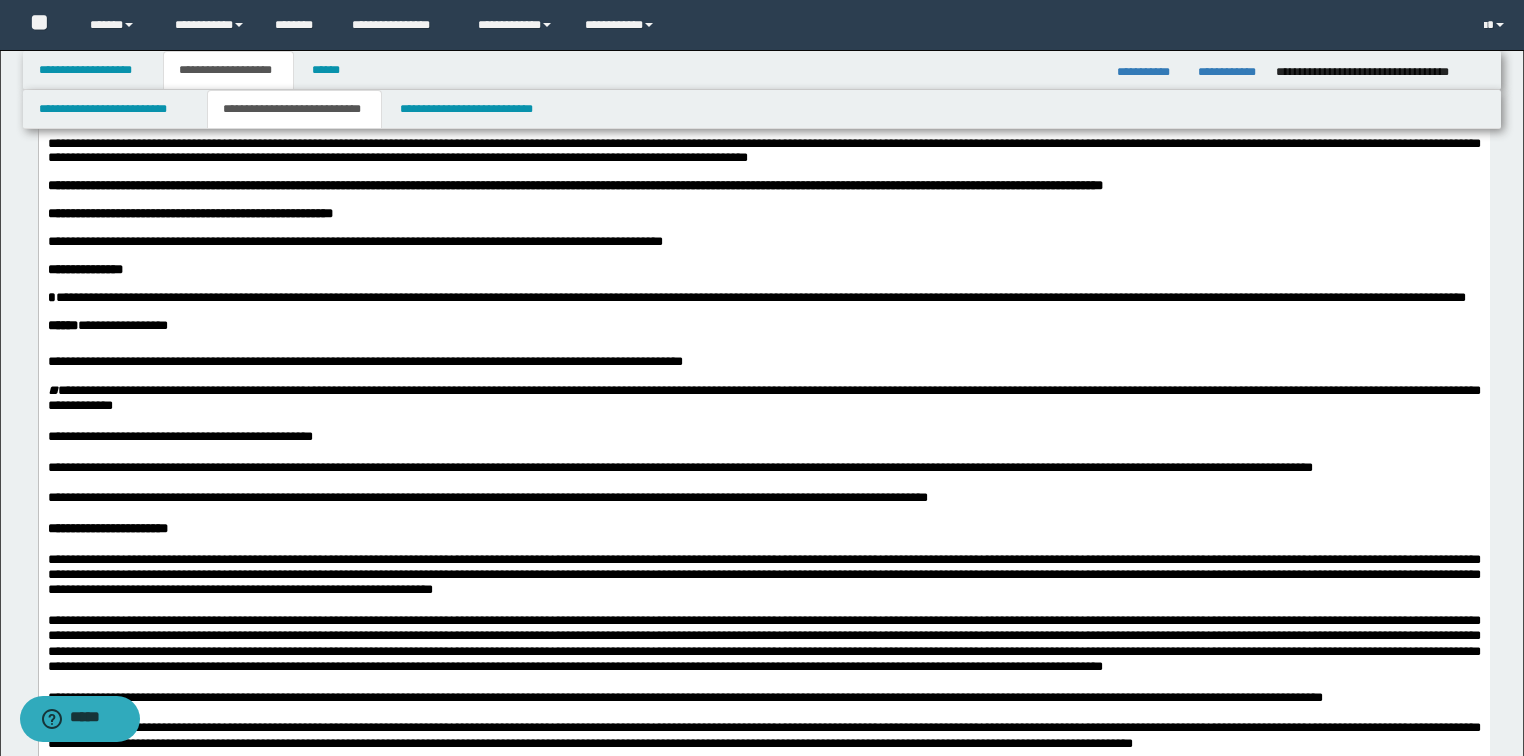 scroll, scrollTop: 0, scrollLeft: 0, axis: both 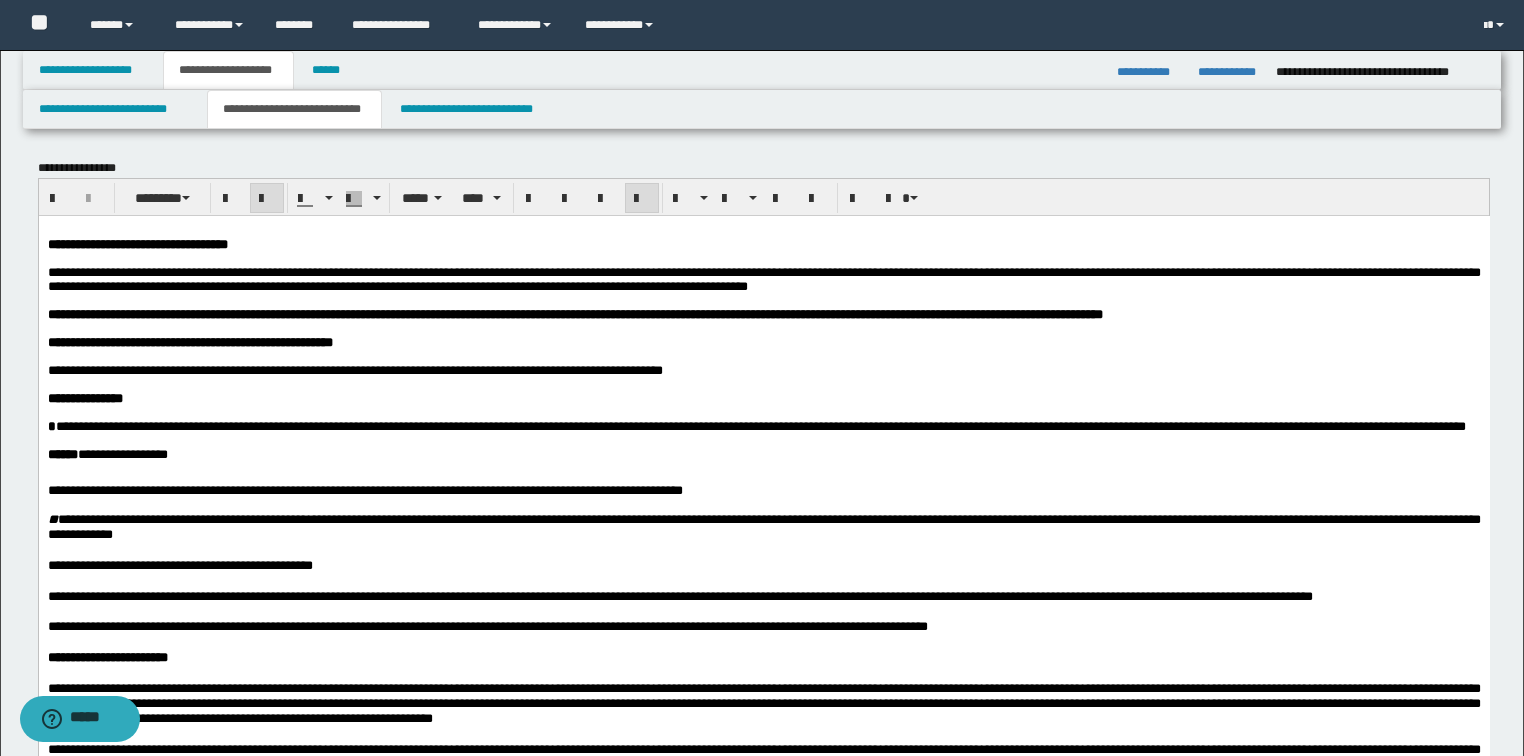 click at bounding box center (267, 199) 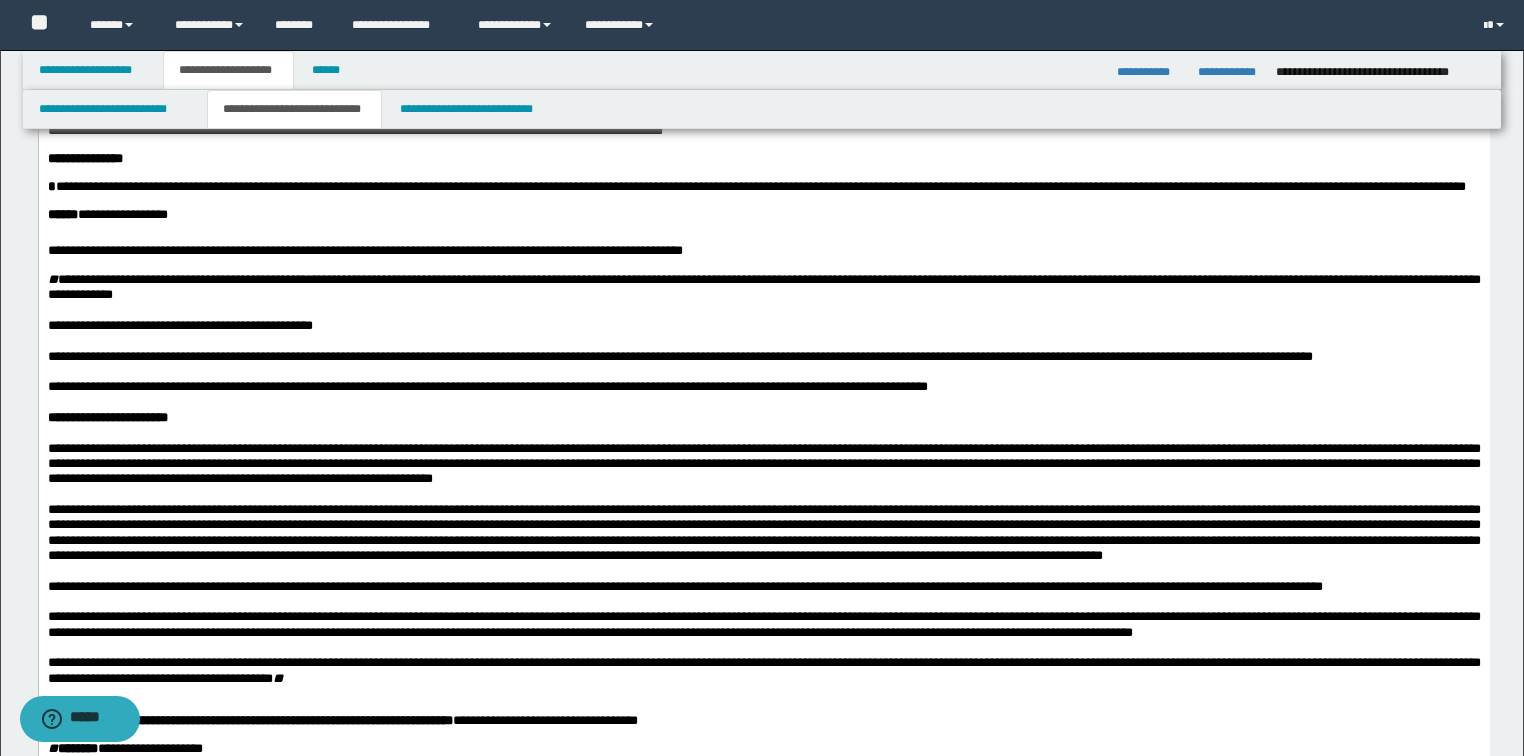 scroll, scrollTop: 160, scrollLeft: 0, axis: vertical 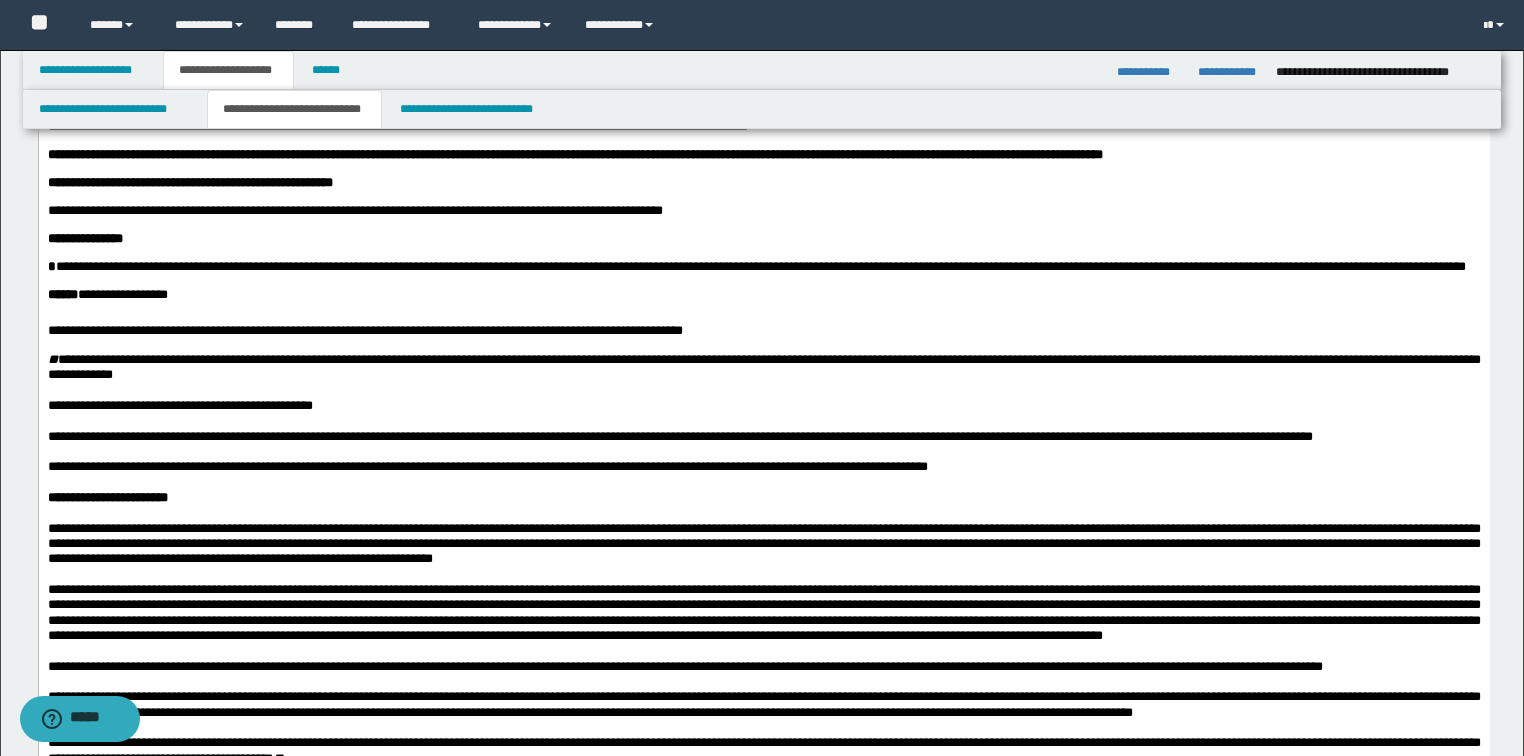 click on "**********" at bounding box center (364, 329) 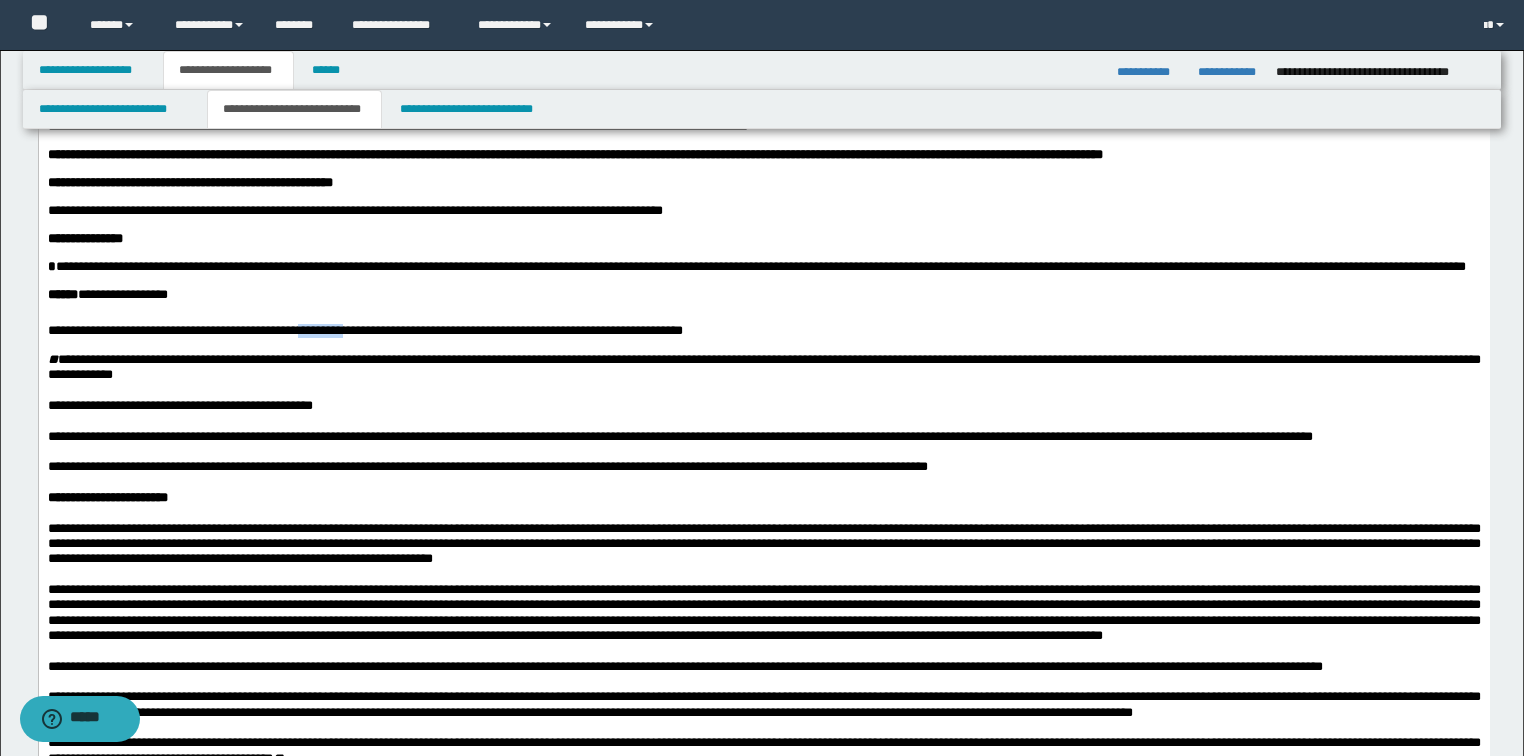 click on "**********" at bounding box center (364, 329) 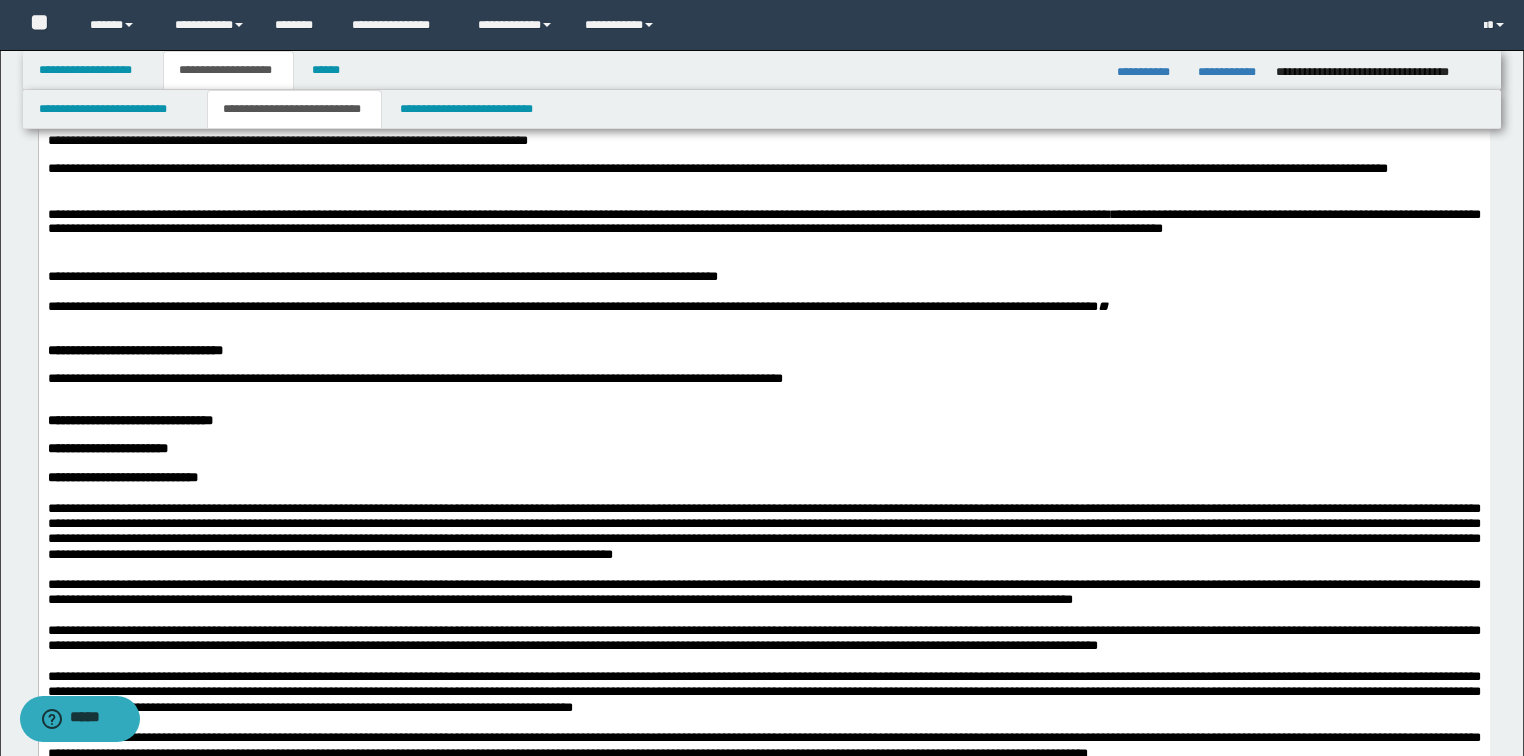 scroll, scrollTop: 1040, scrollLeft: 0, axis: vertical 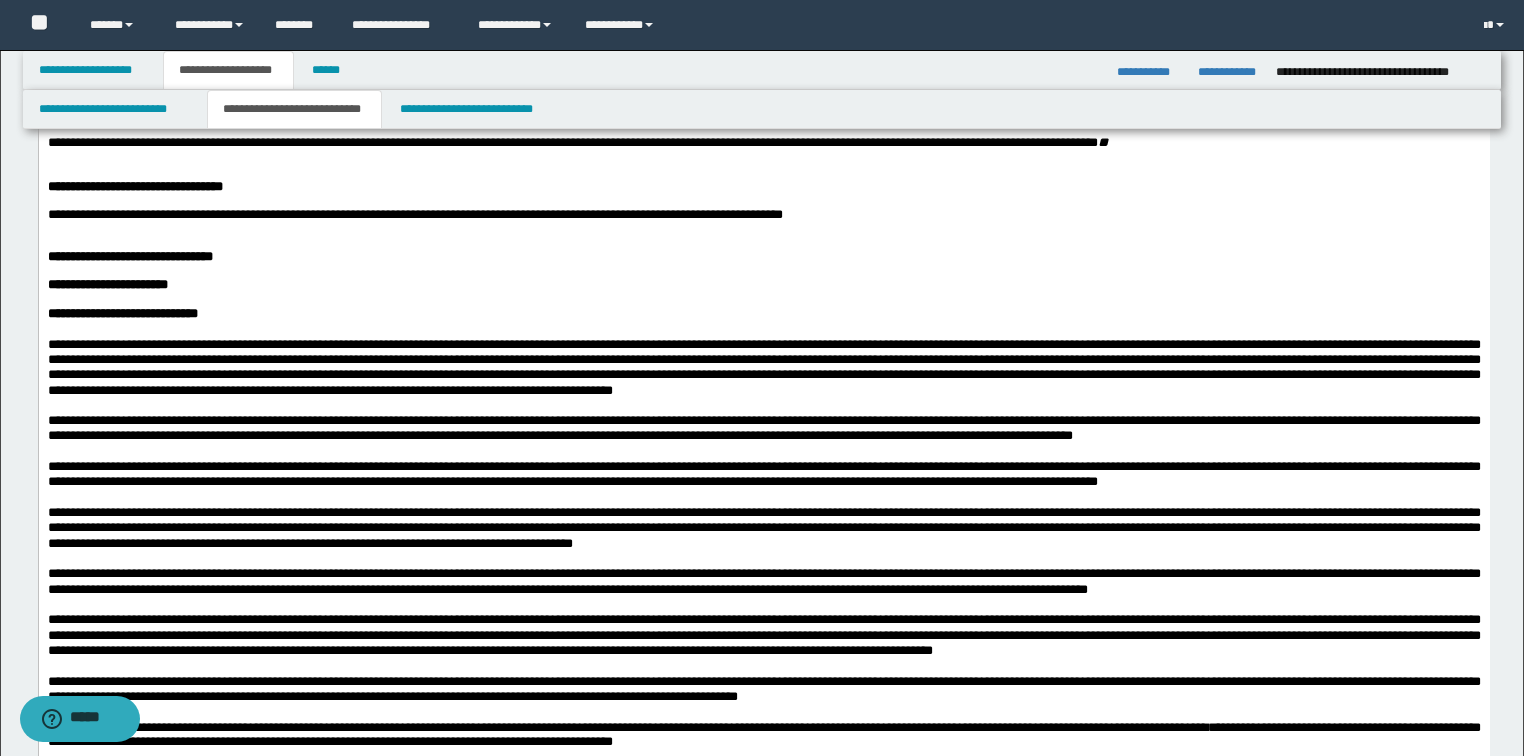 click on "**********" at bounding box center (414, 214) 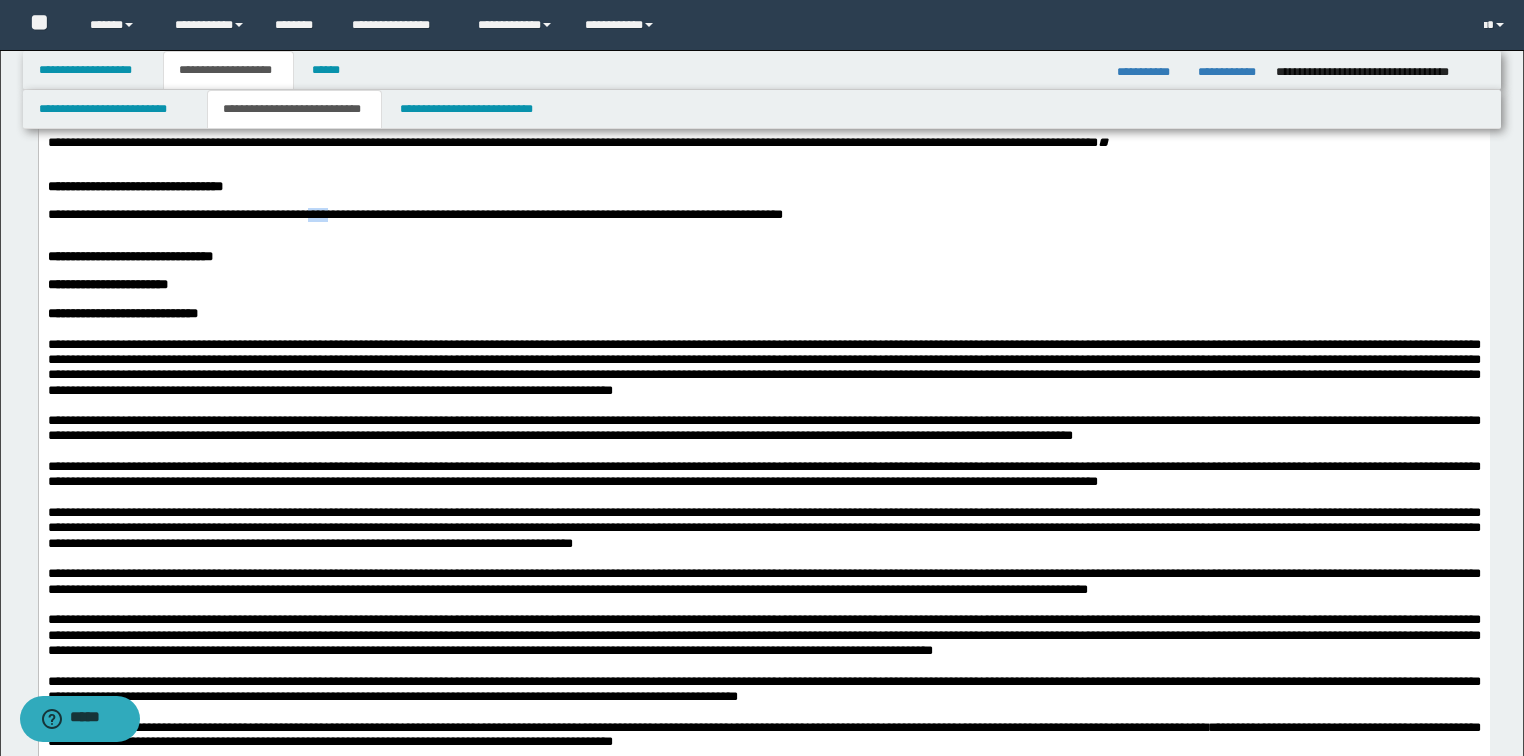 click on "**********" at bounding box center [414, 214] 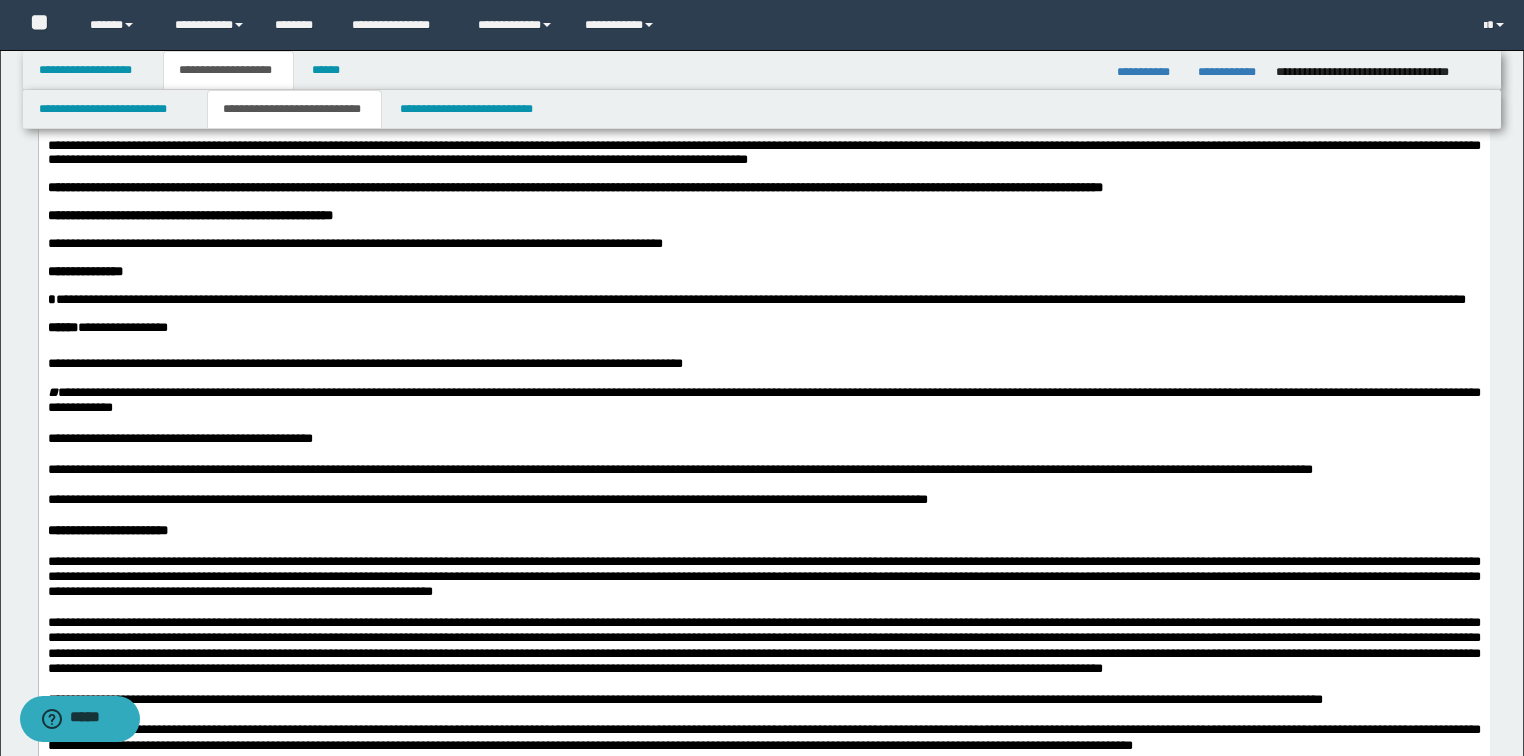 scroll, scrollTop: 80, scrollLeft: 0, axis: vertical 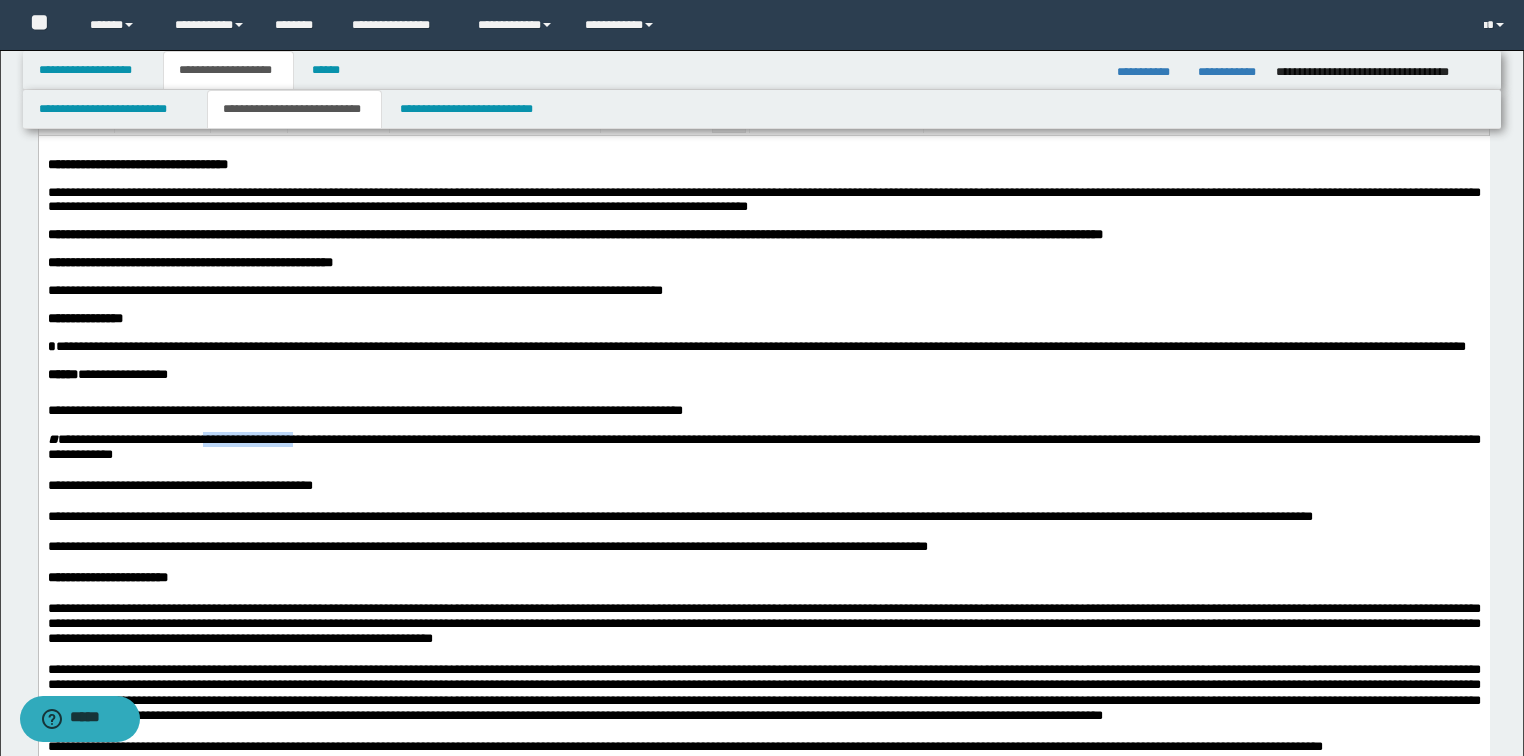 drag, startPoint x: 251, startPoint y: 494, endPoint x: 345, endPoint y: 496, distance: 94.02127 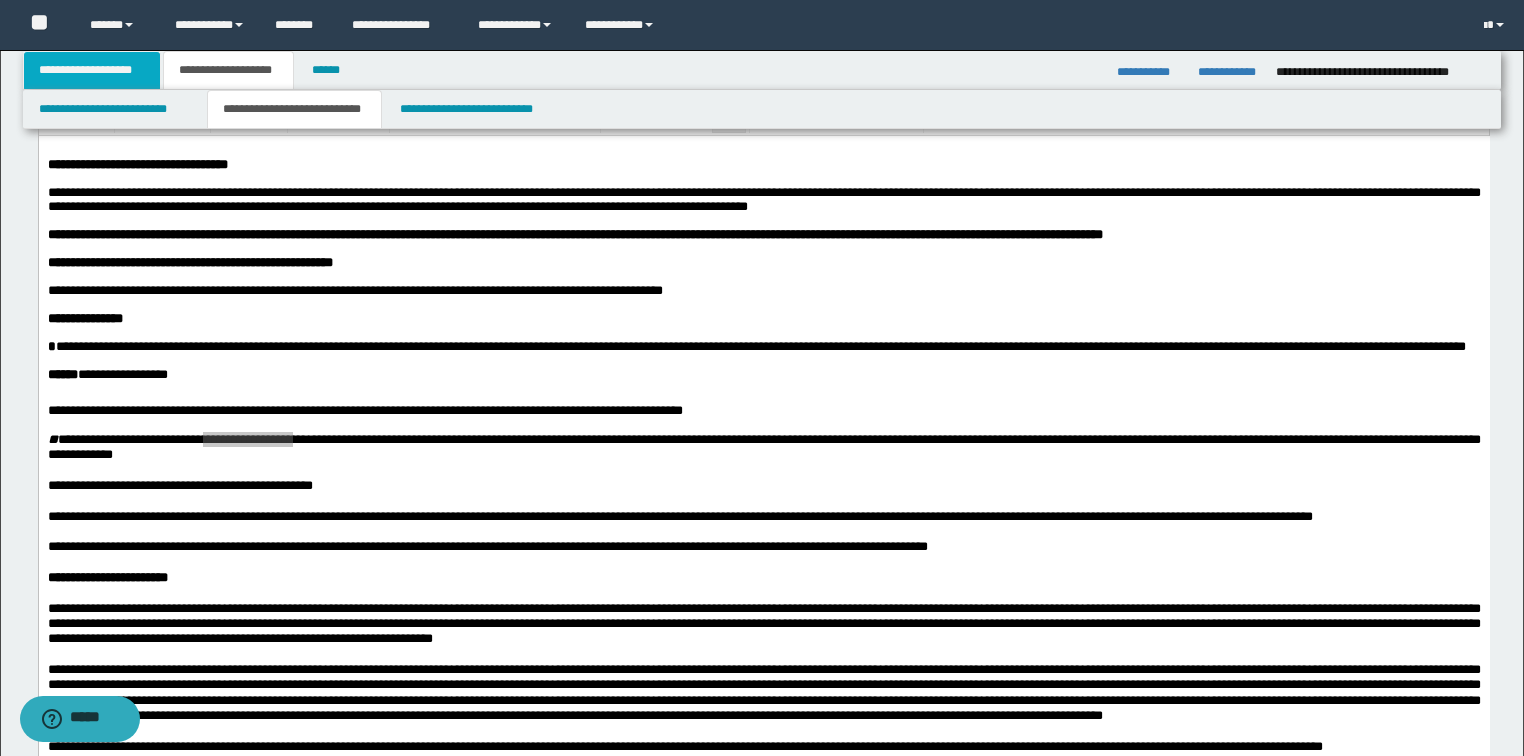 click on "**********" at bounding box center [92, 70] 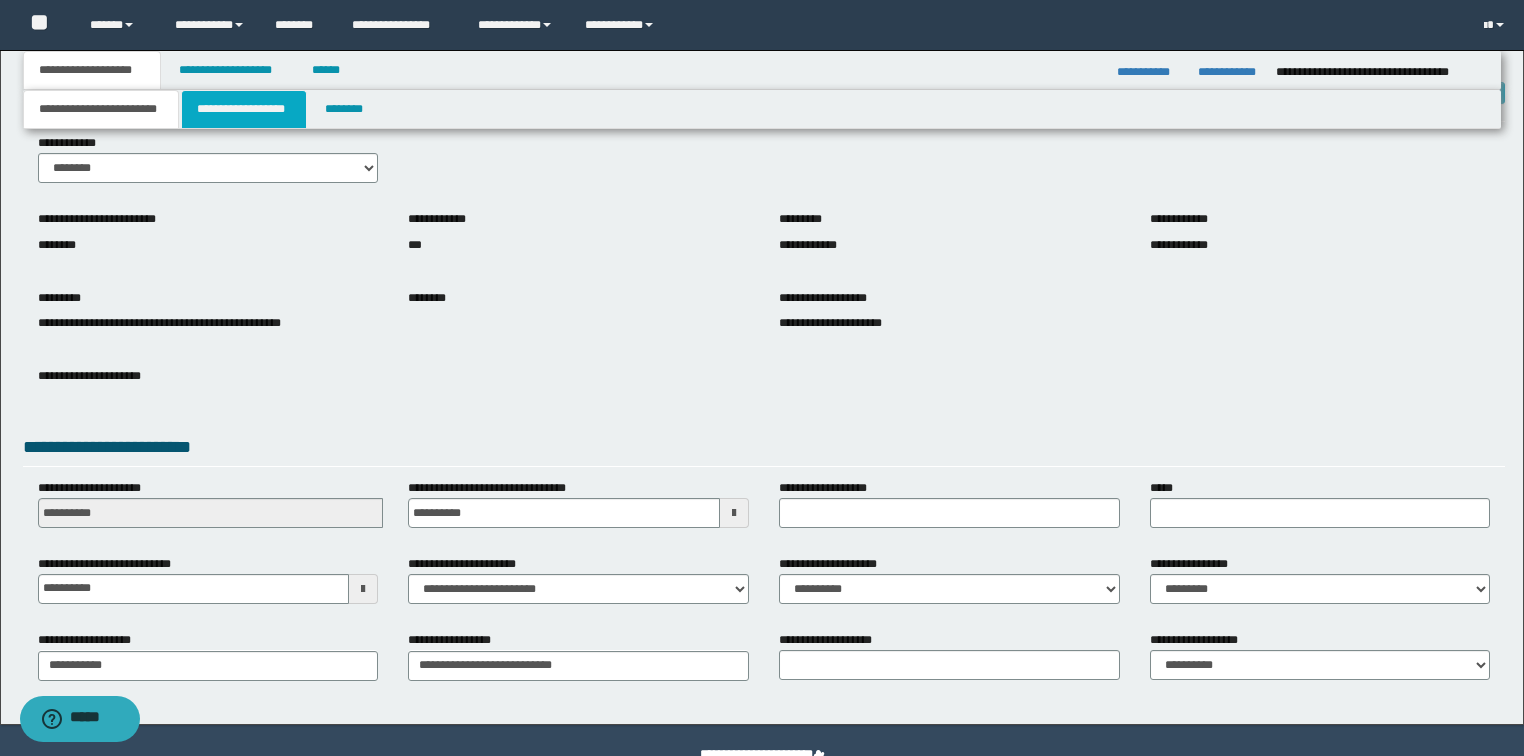 click on "**********" at bounding box center [244, 109] 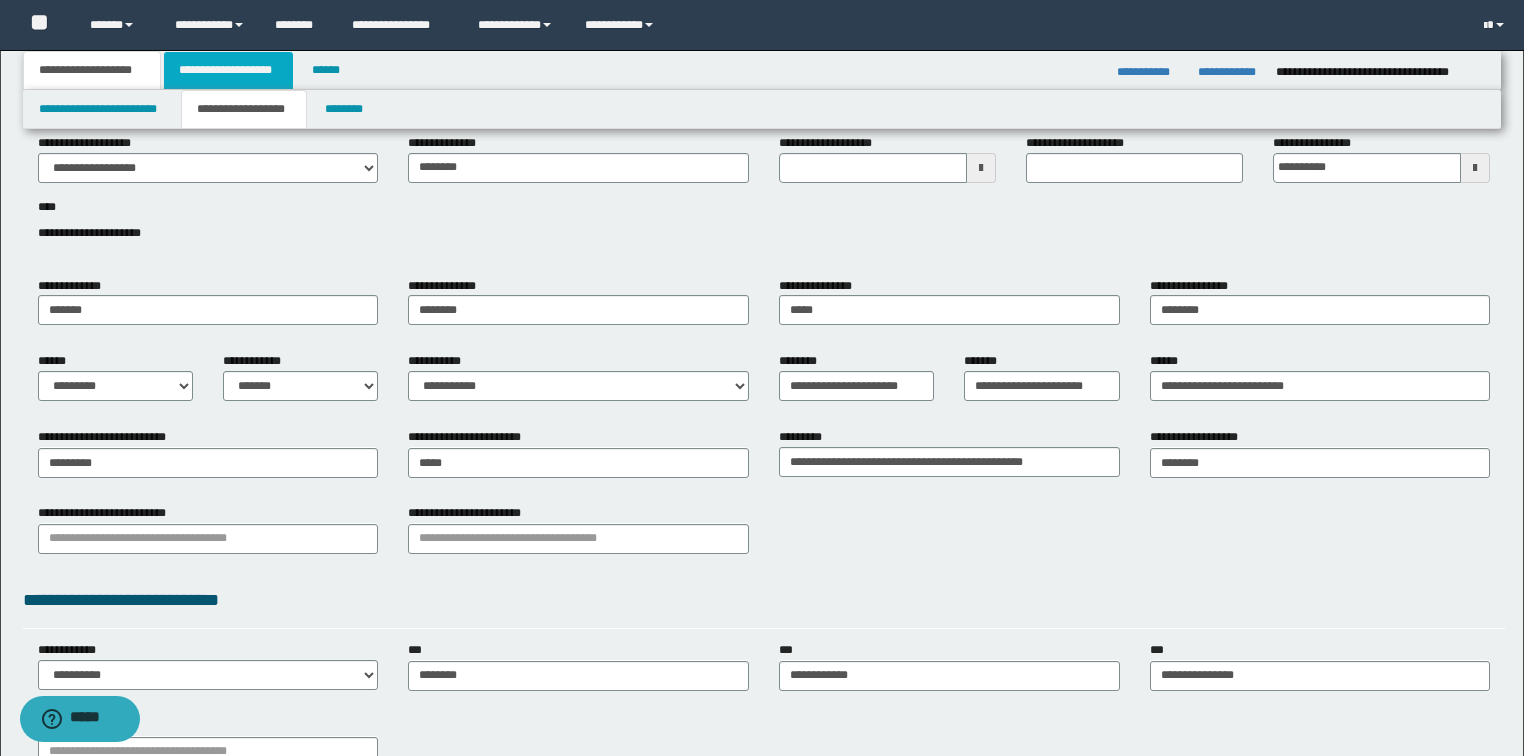 click on "**********" at bounding box center [228, 70] 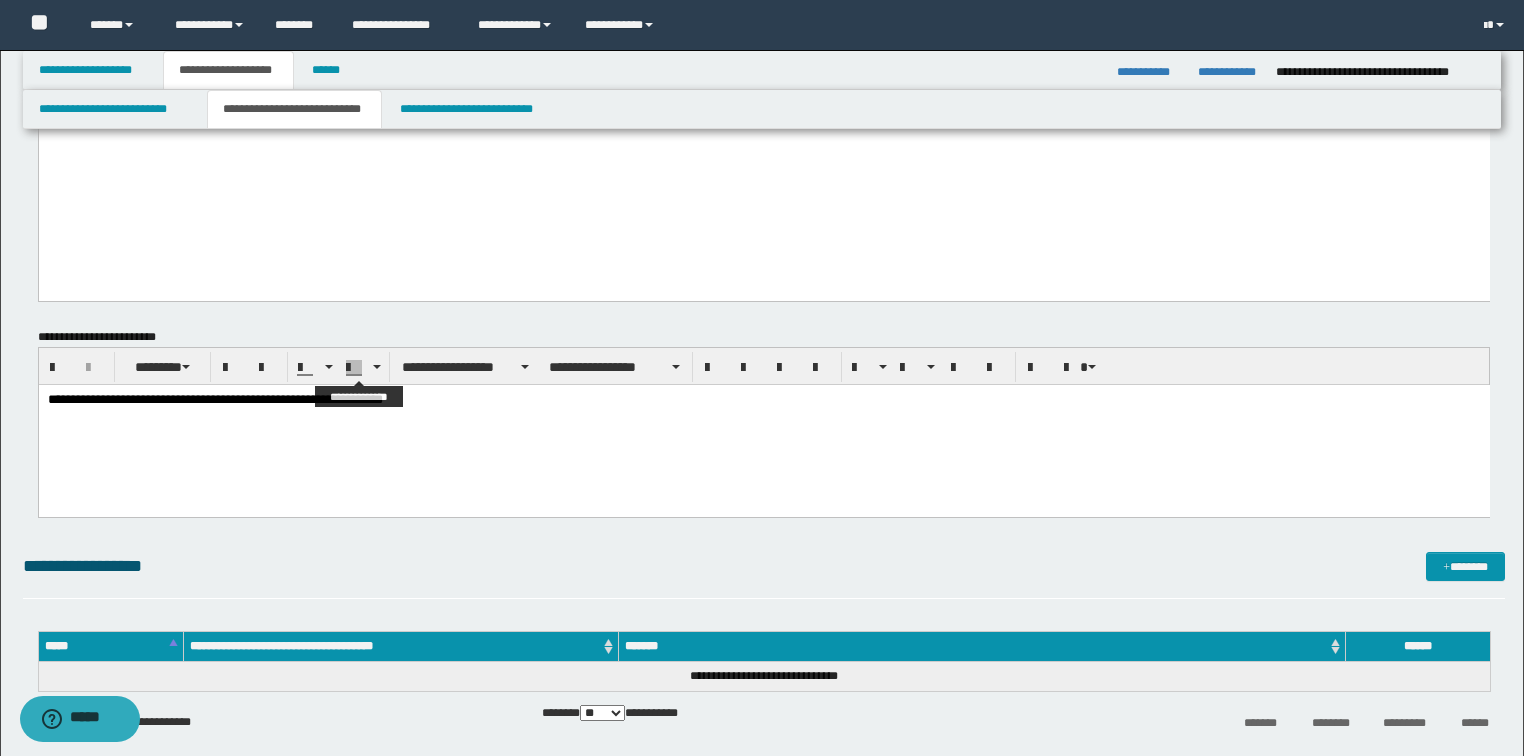 scroll, scrollTop: 2400, scrollLeft: 0, axis: vertical 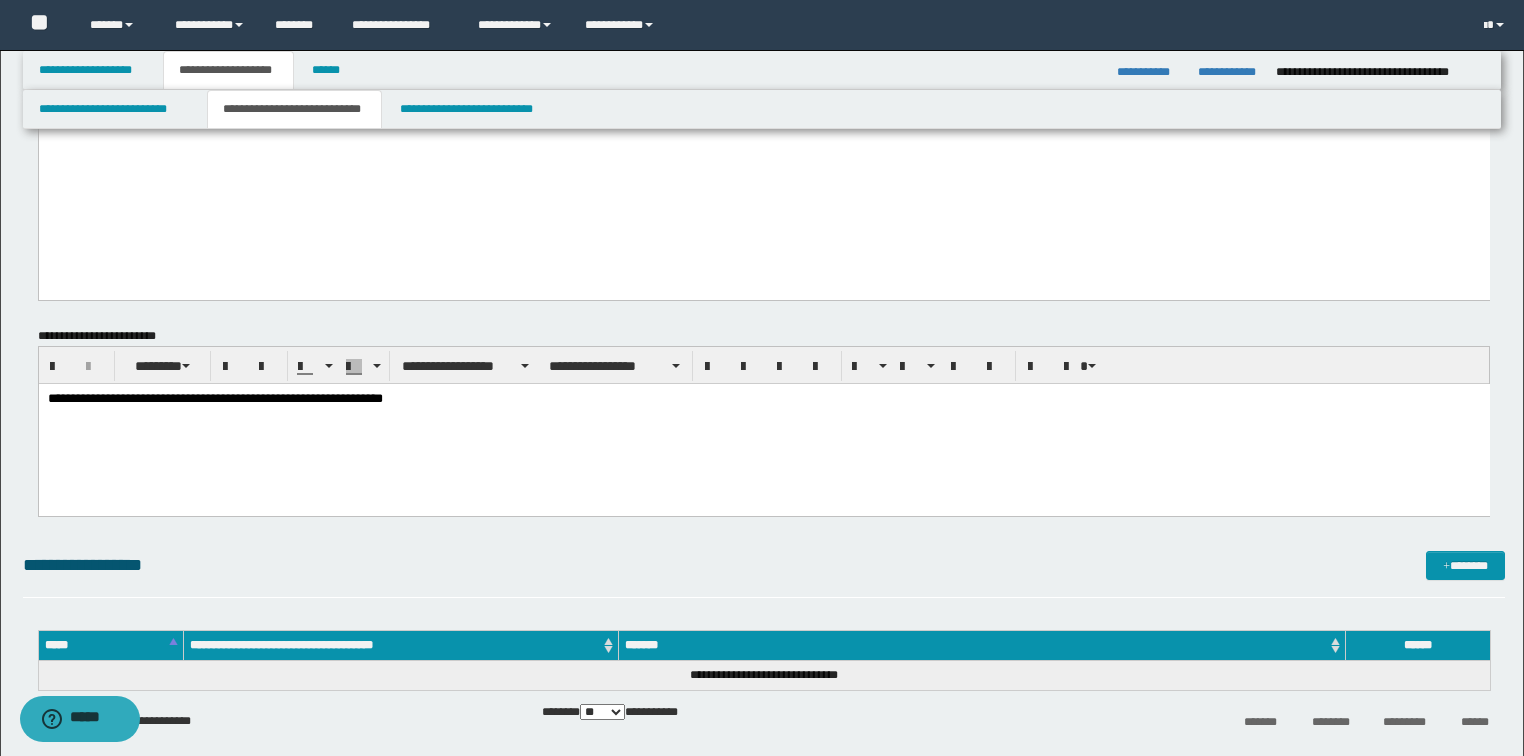 click on "**********" at bounding box center [763, 399] 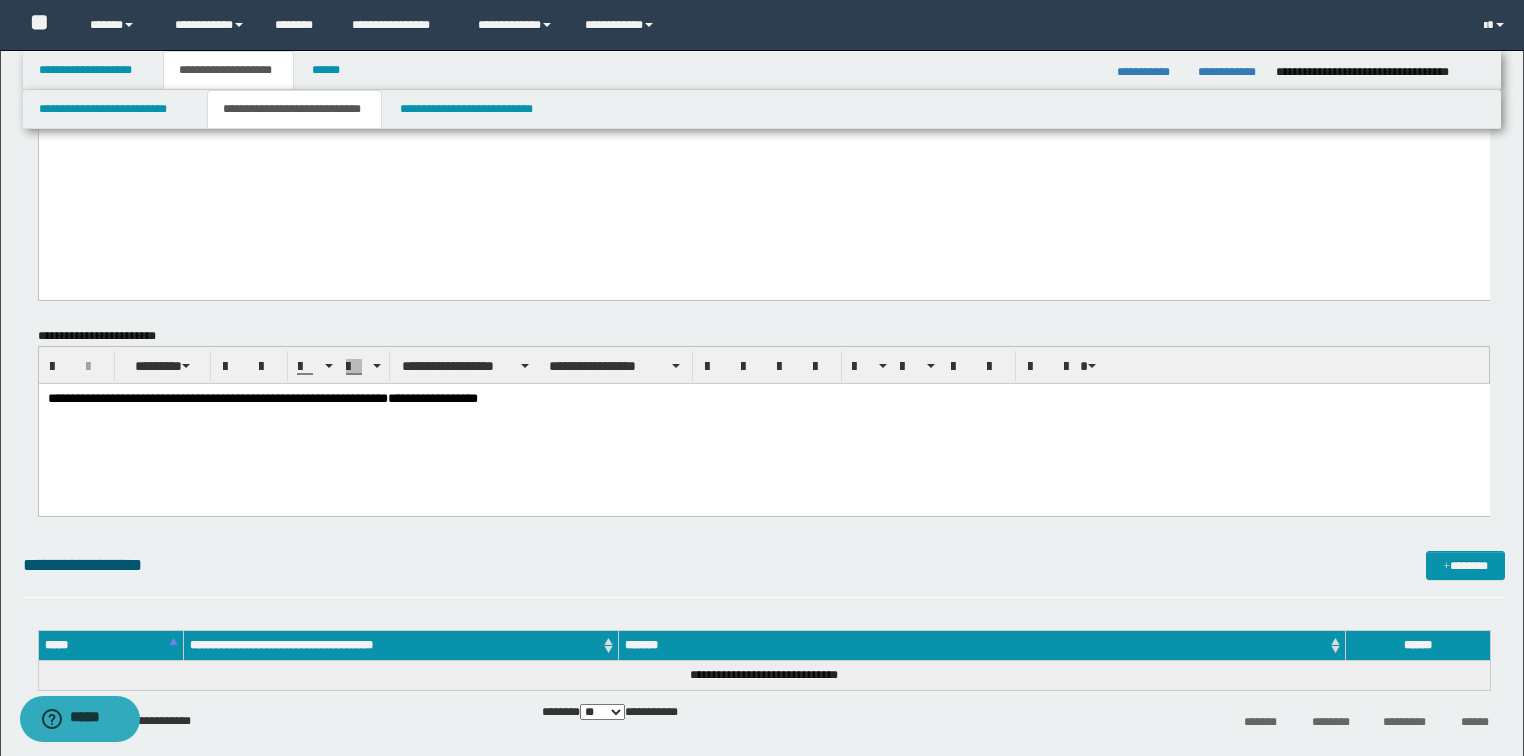 click on "**********" at bounding box center [432, 397] 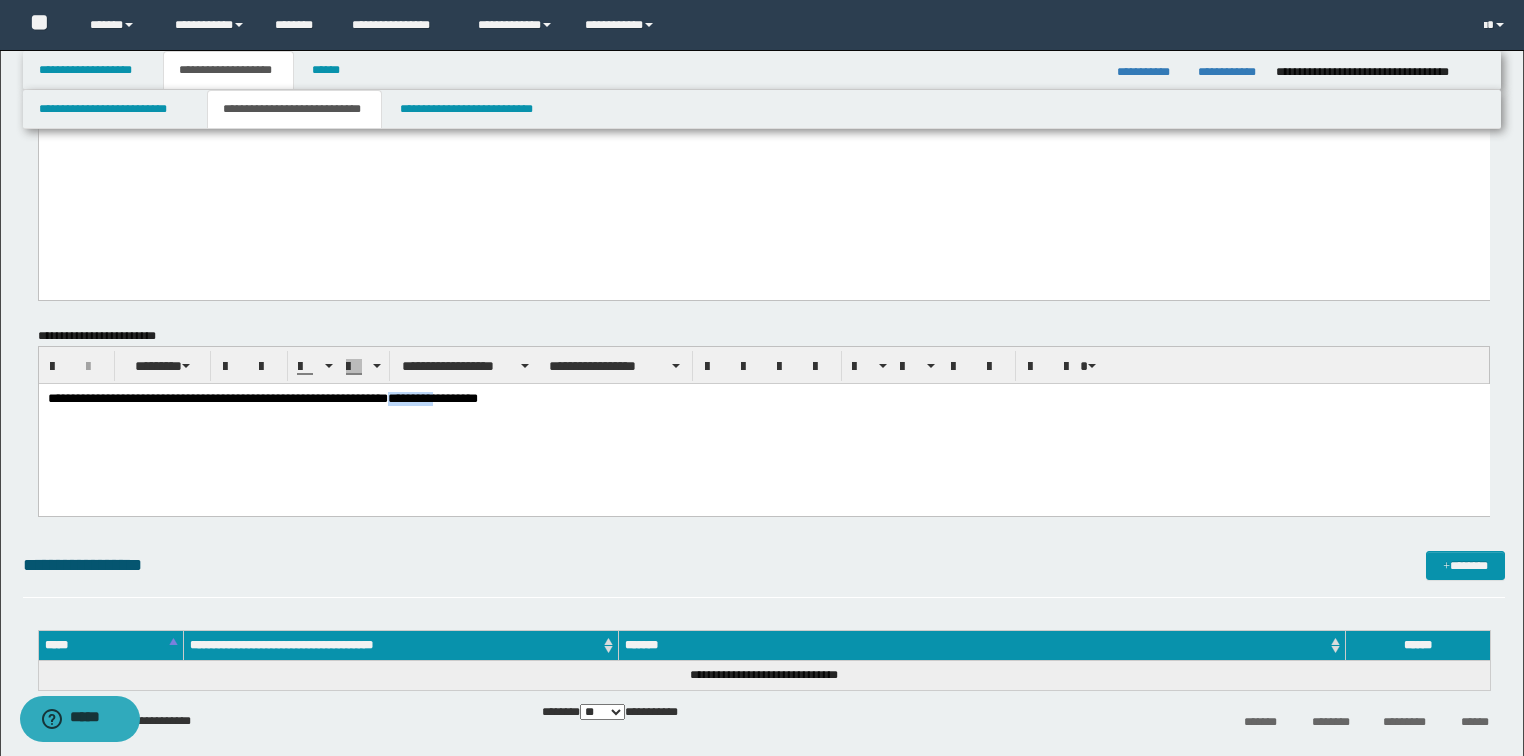 click on "**********" at bounding box center [432, 397] 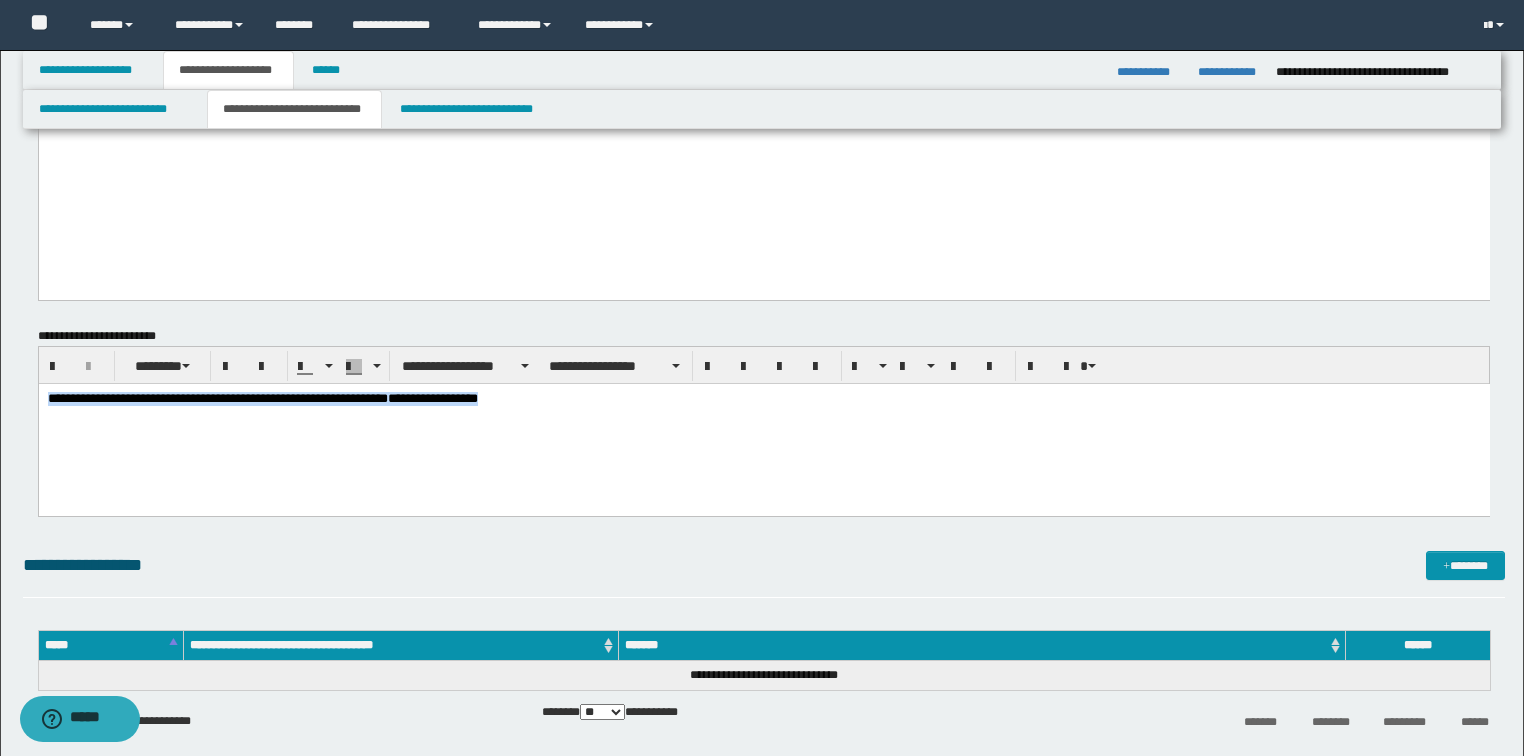 click on "**********" at bounding box center (432, 397) 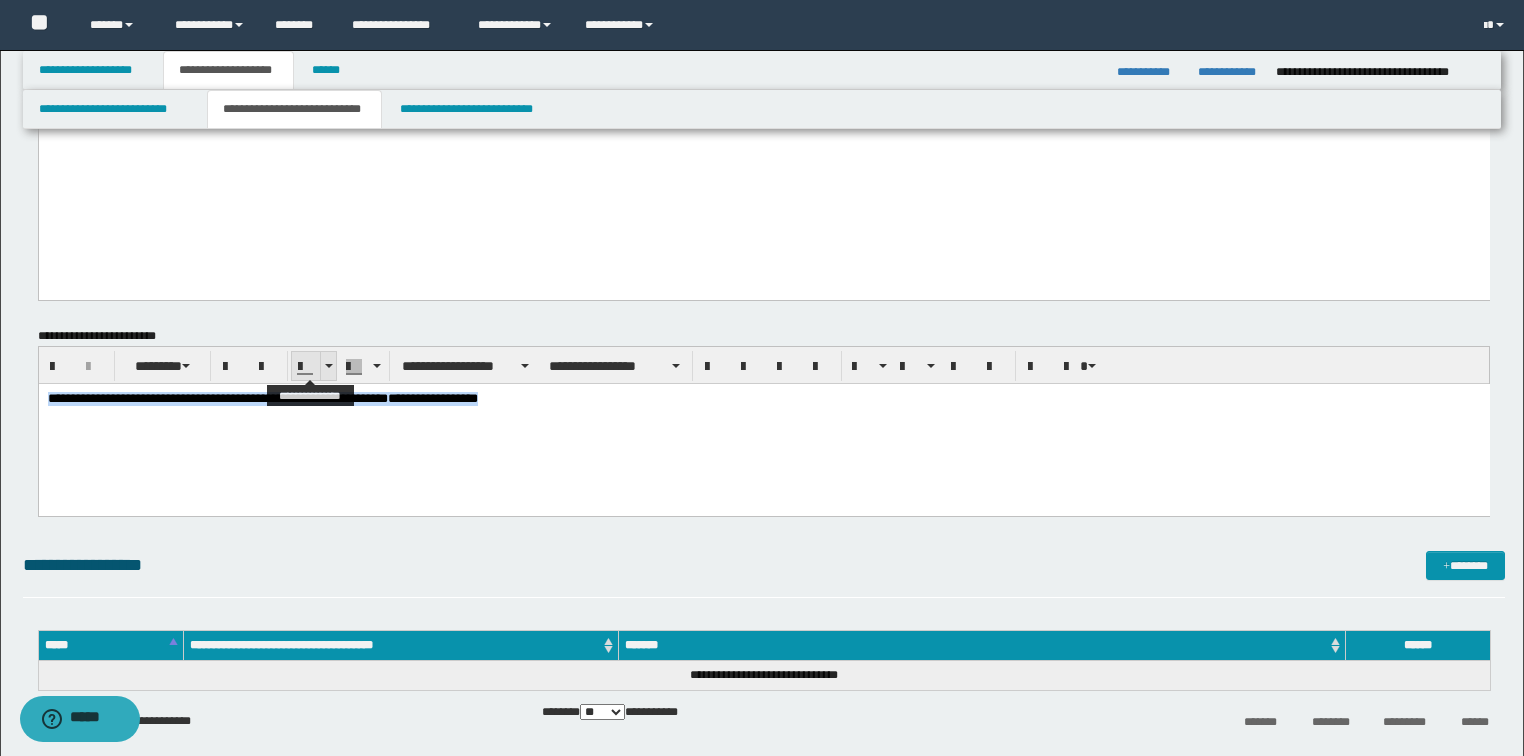 click at bounding box center (328, 366) 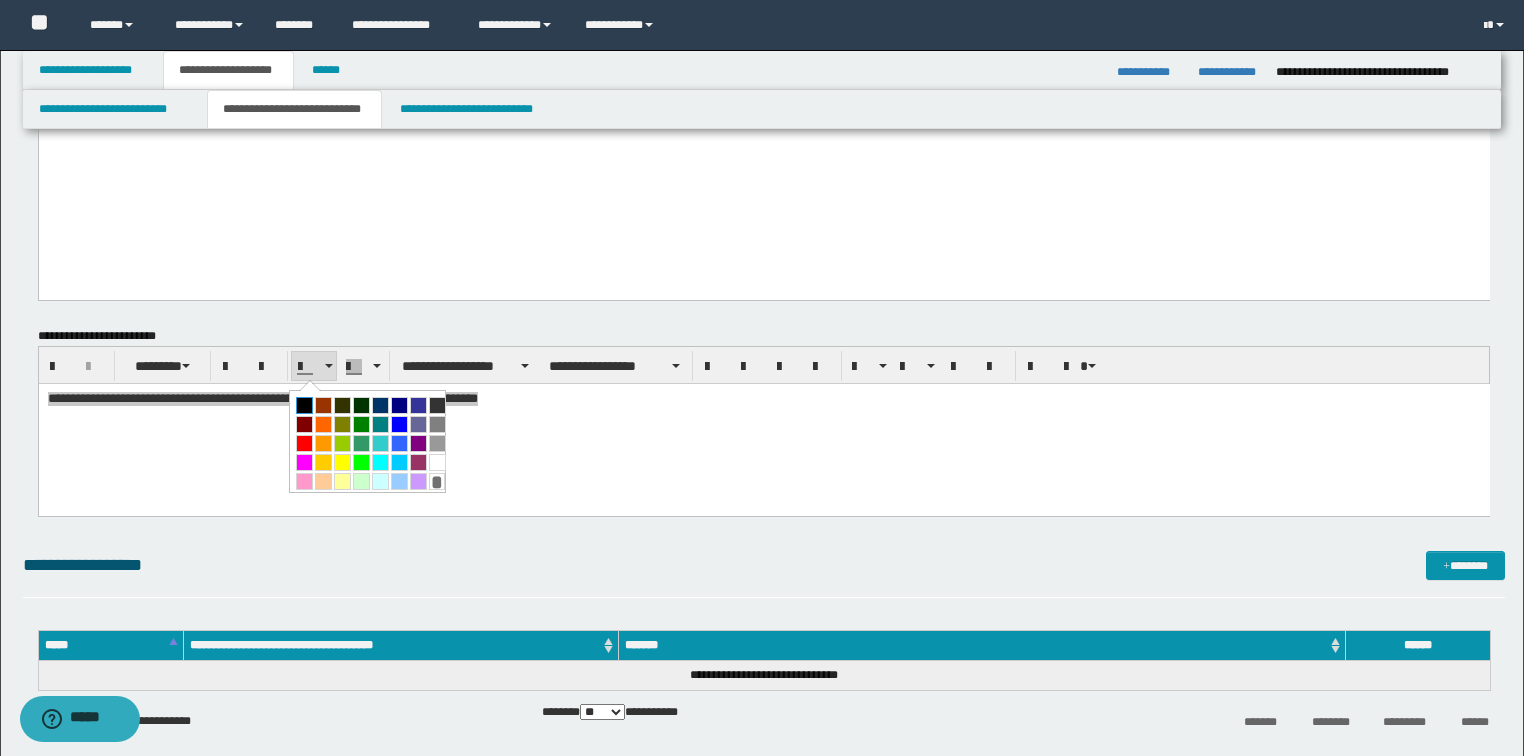 click at bounding box center (304, 405) 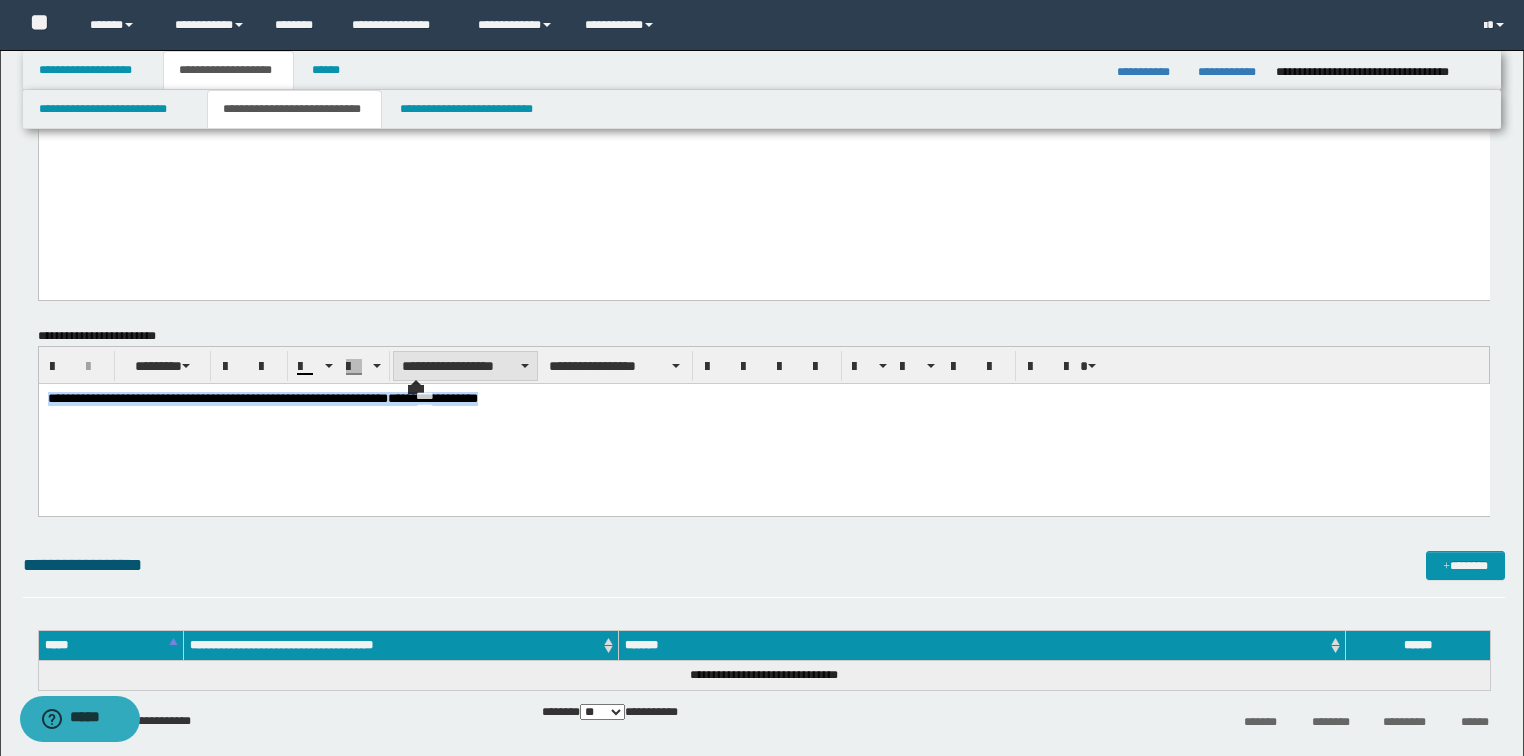 click on "**********" at bounding box center (465, 366) 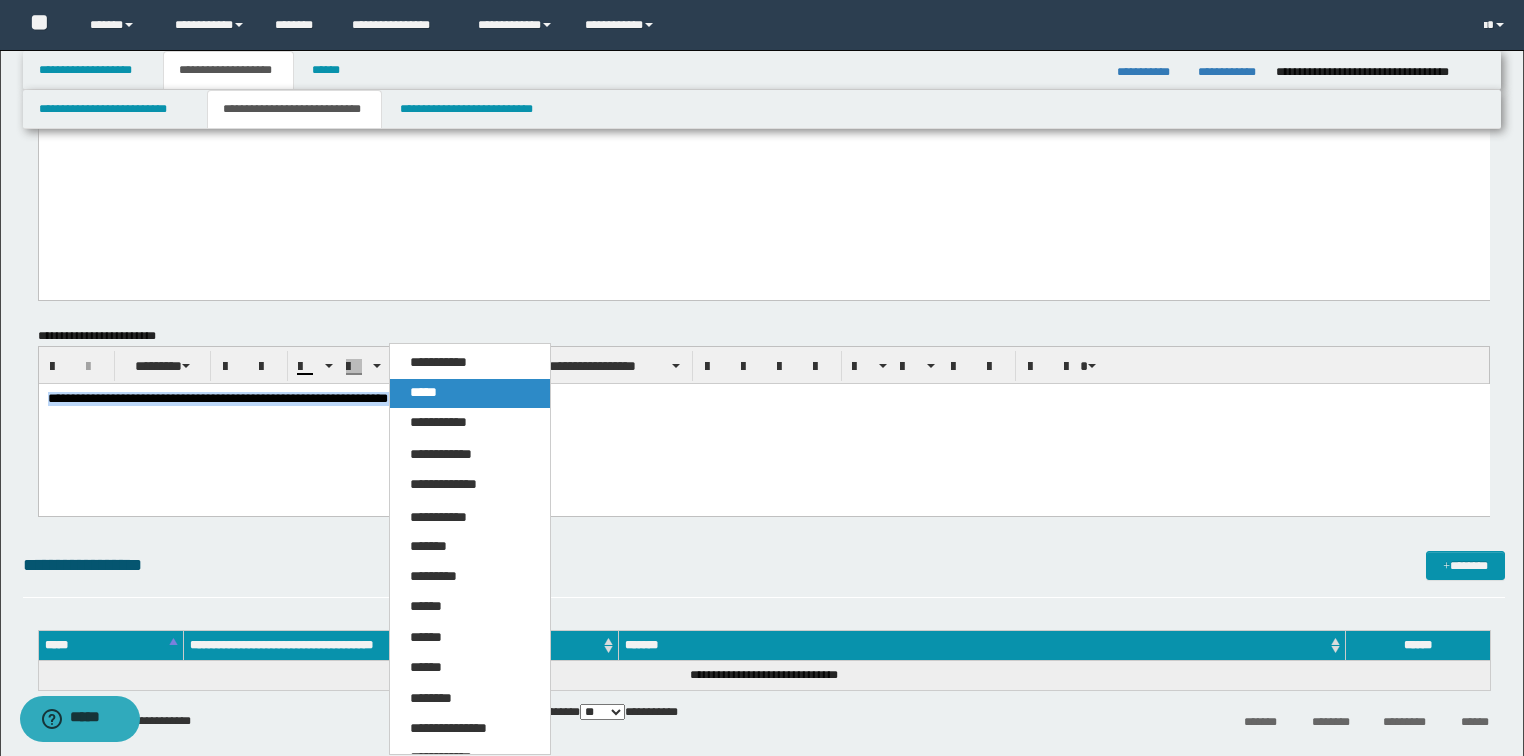click on "*****" at bounding box center (470, 393) 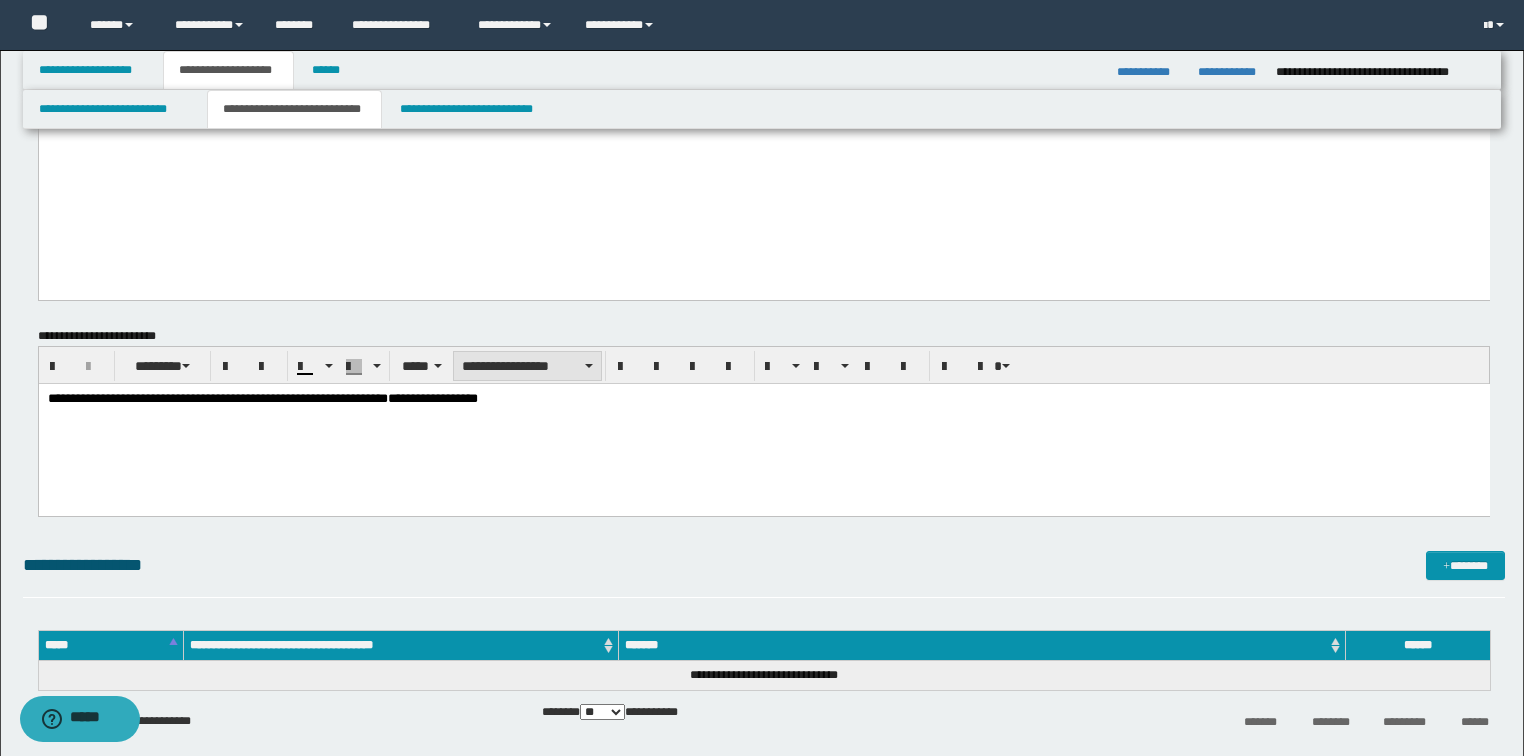 click on "**********" at bounding box center [527, 366] 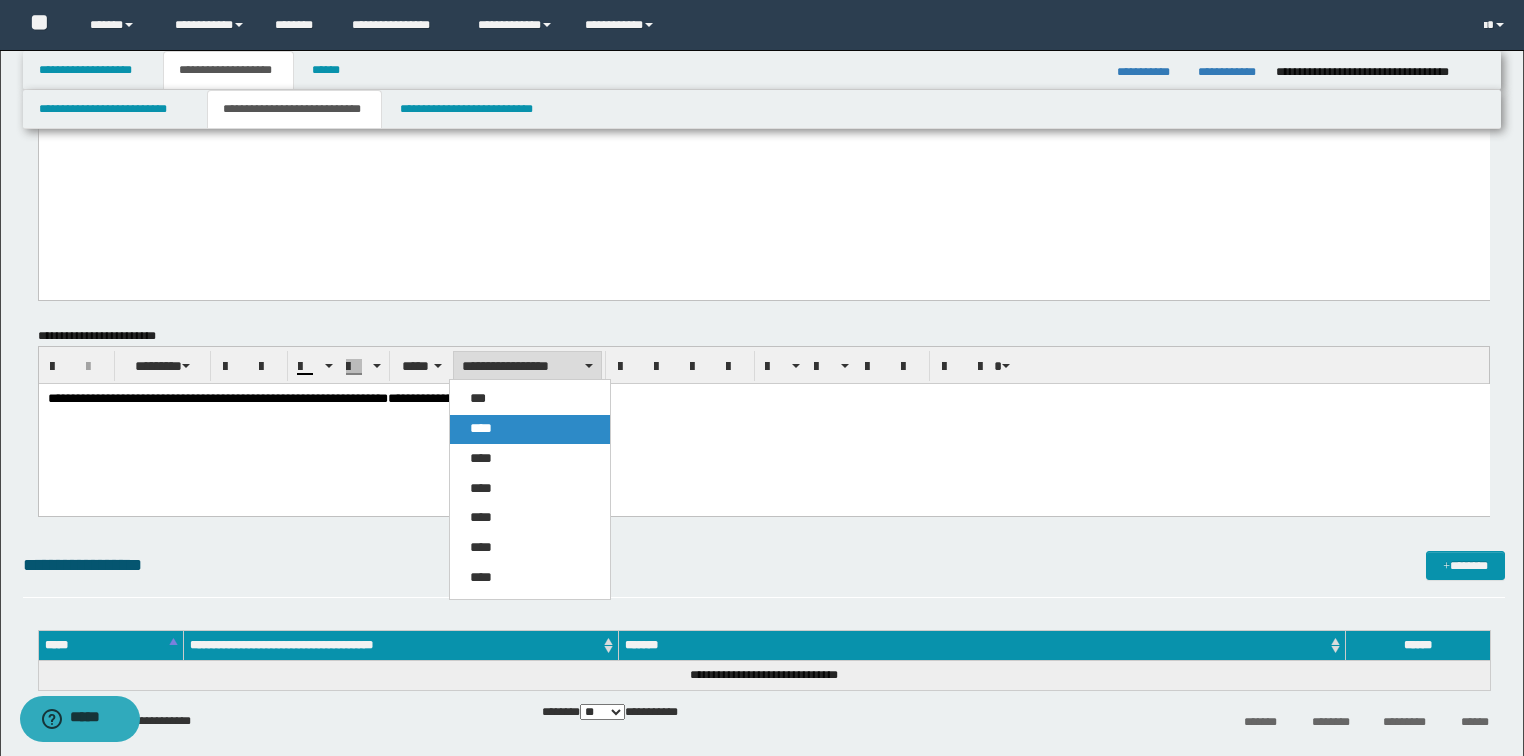 click on "****" at bounding box center [530, 429] 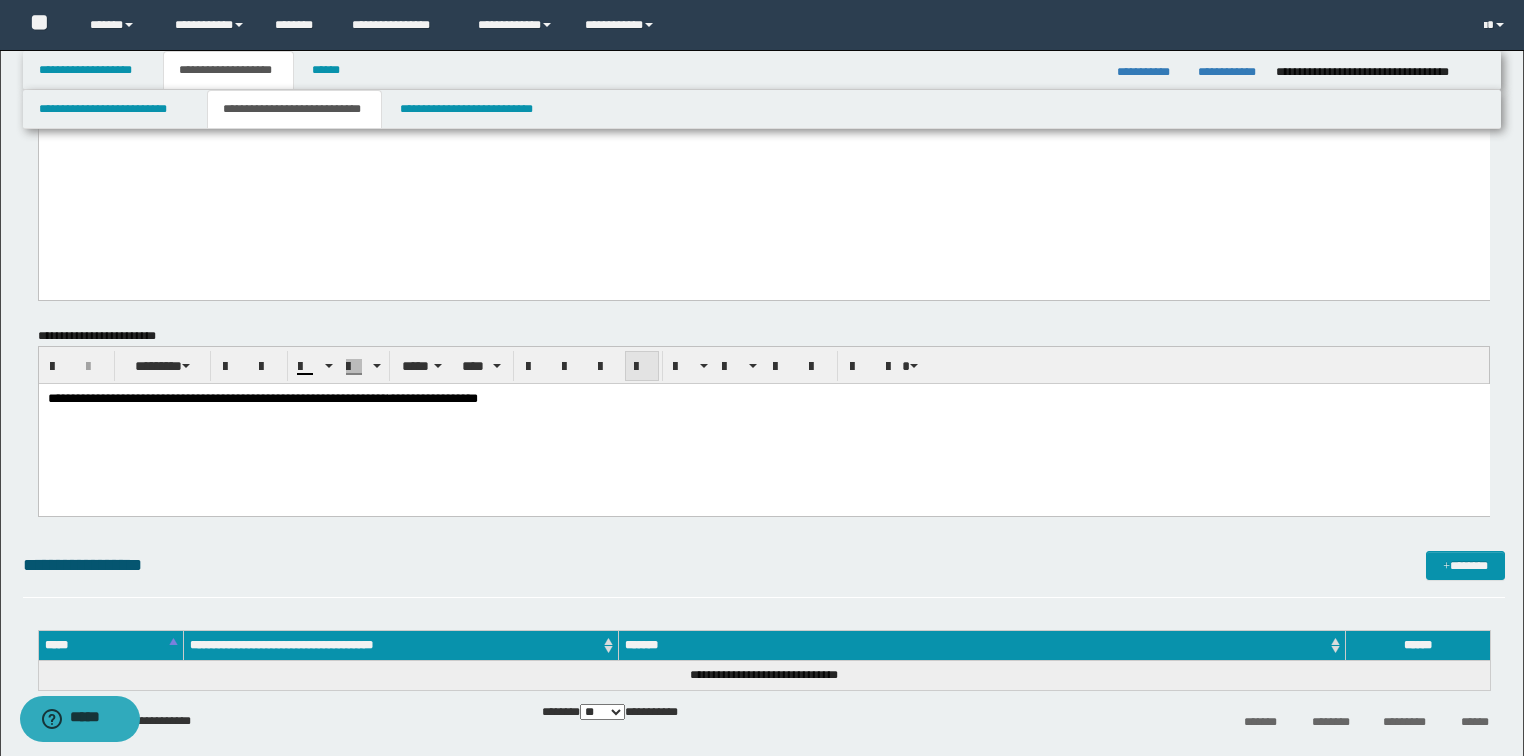 click at bounding box center (642, 366) 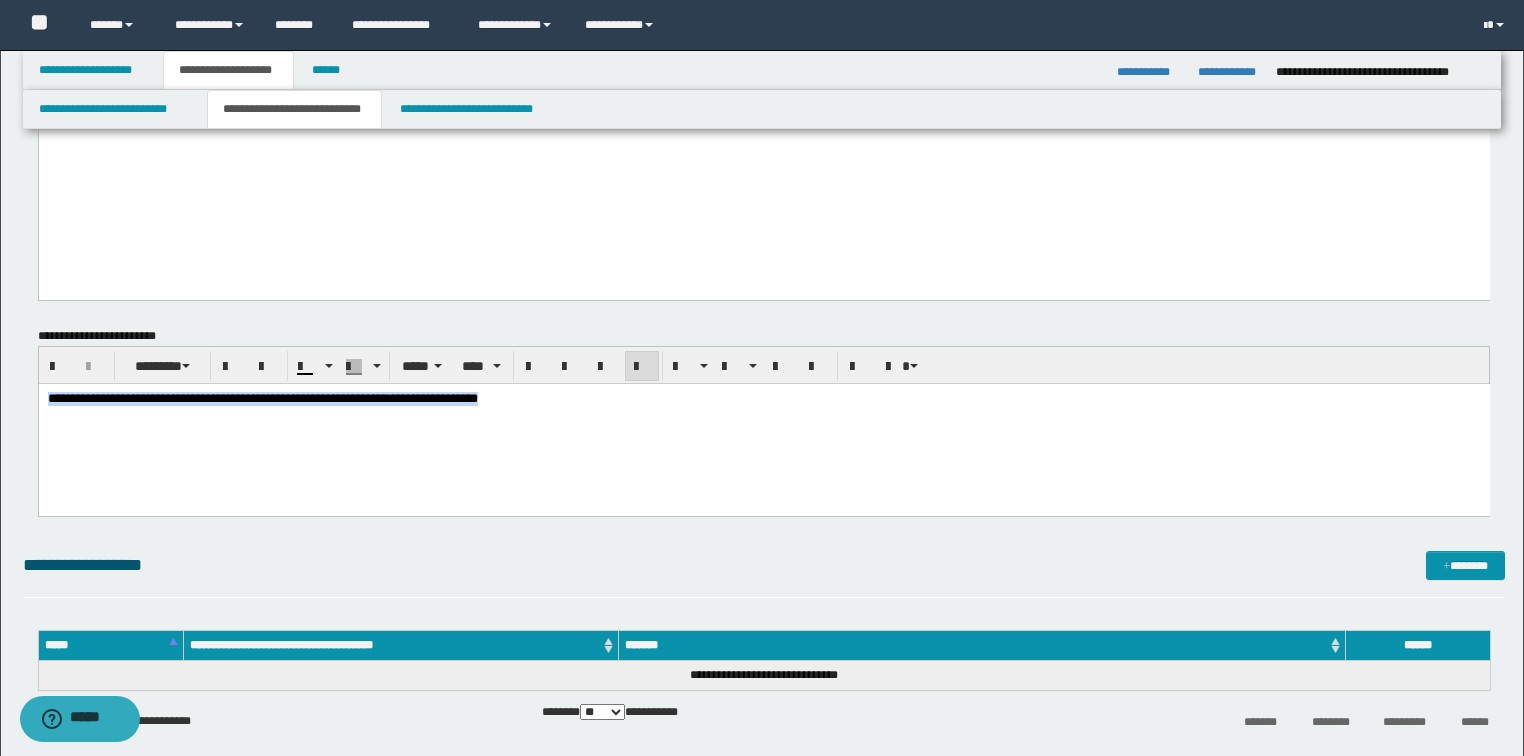 click at bounding box center [642, 367] 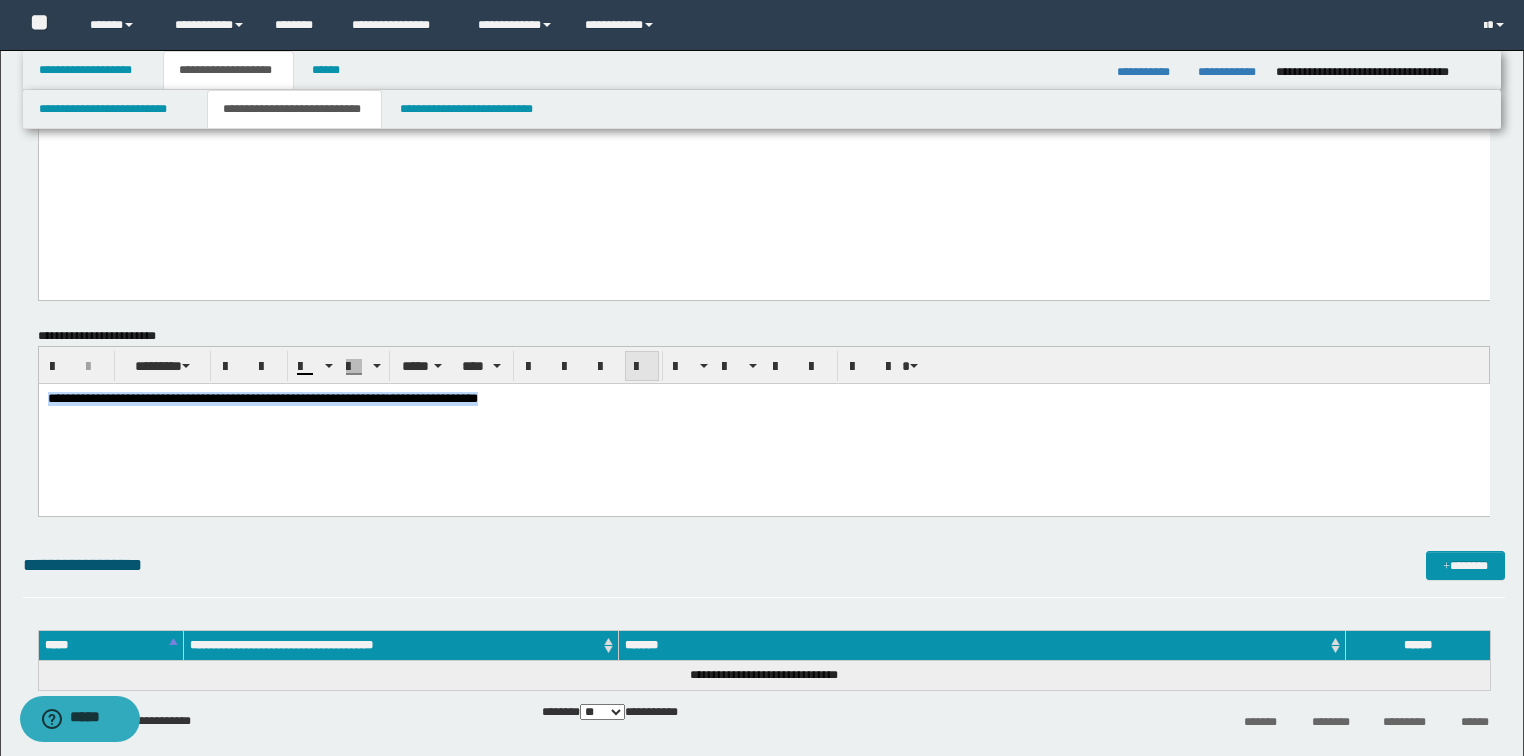 click at bounding box center (642, 367) 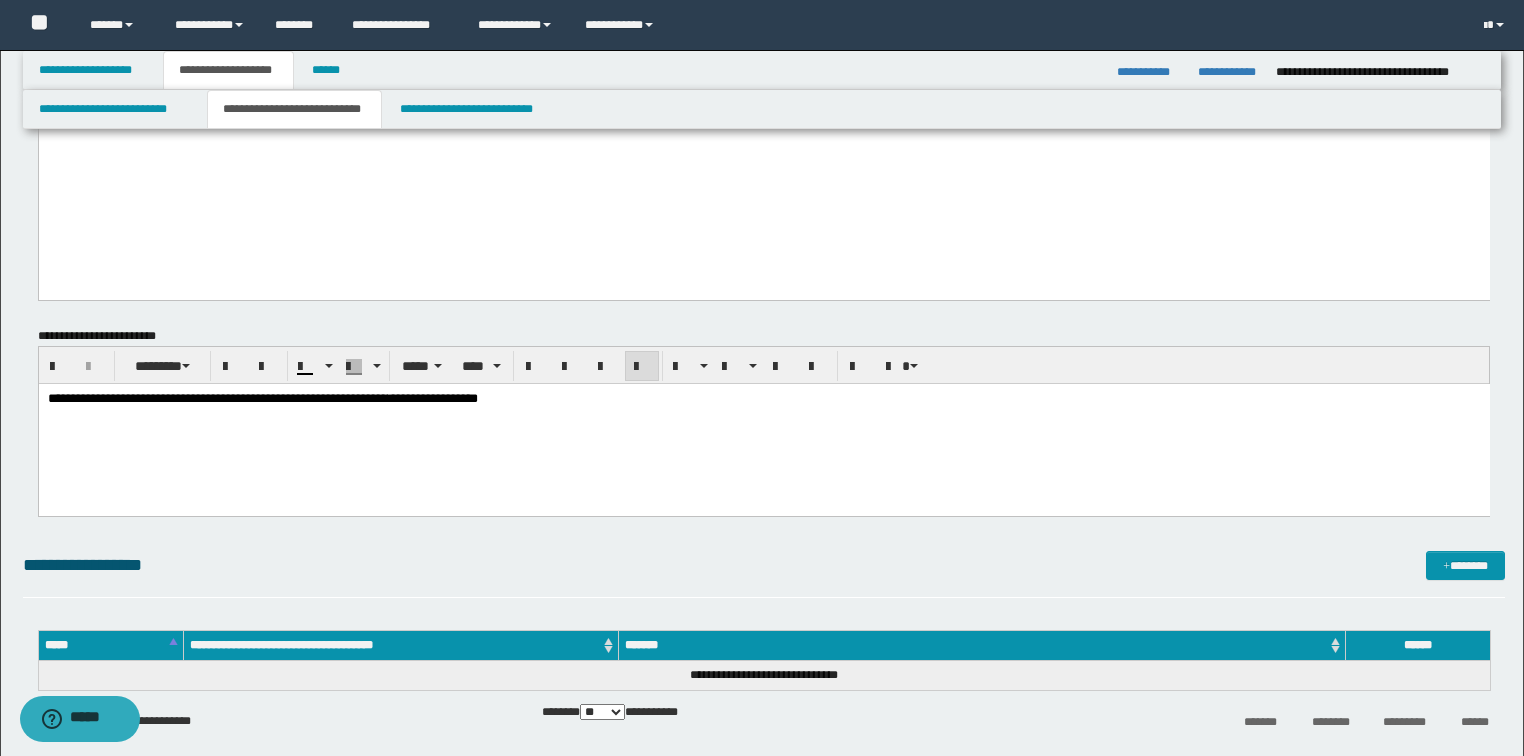 click on "**********" at bounding box center [763, 424] 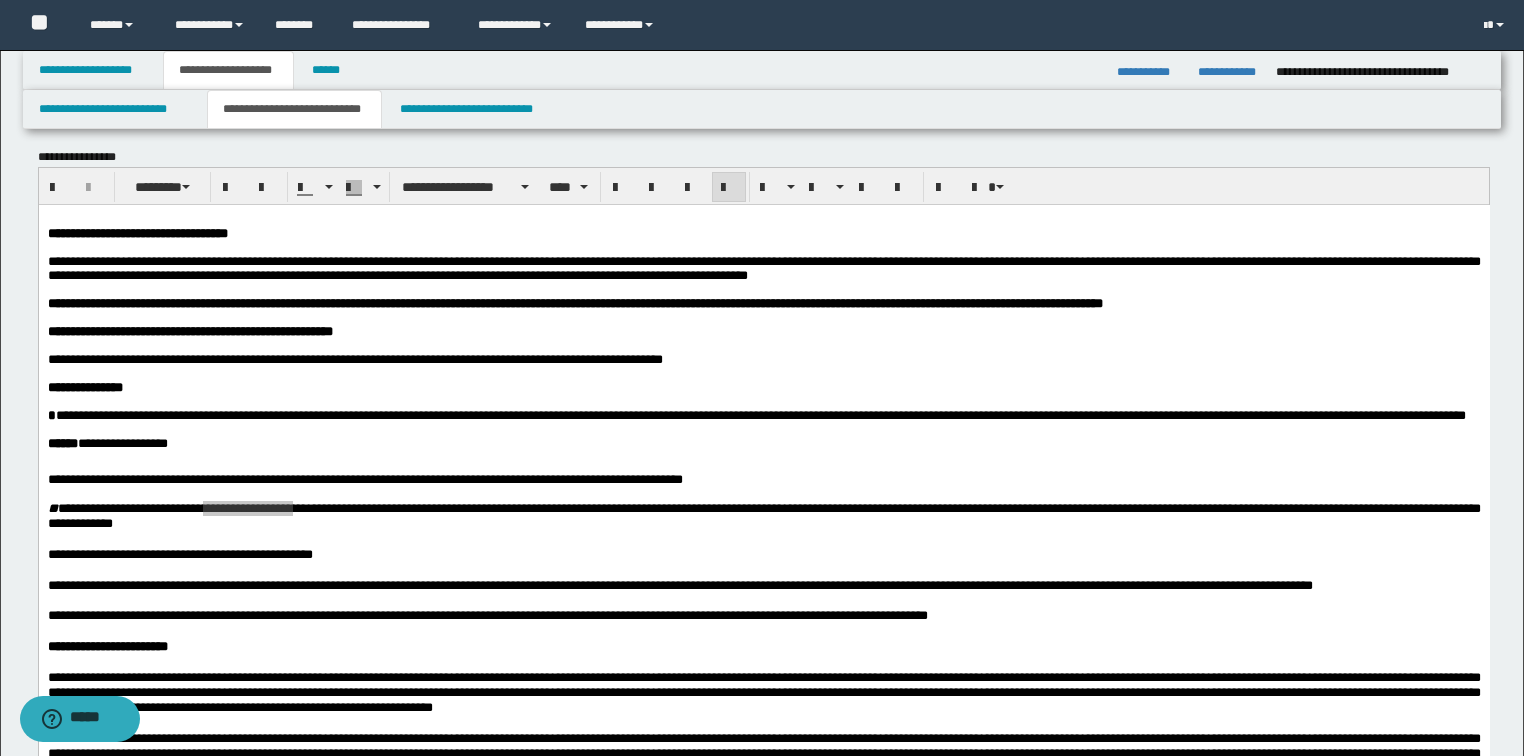 scroll, scrollTop: 0, scrollLeft: 0, axis: both 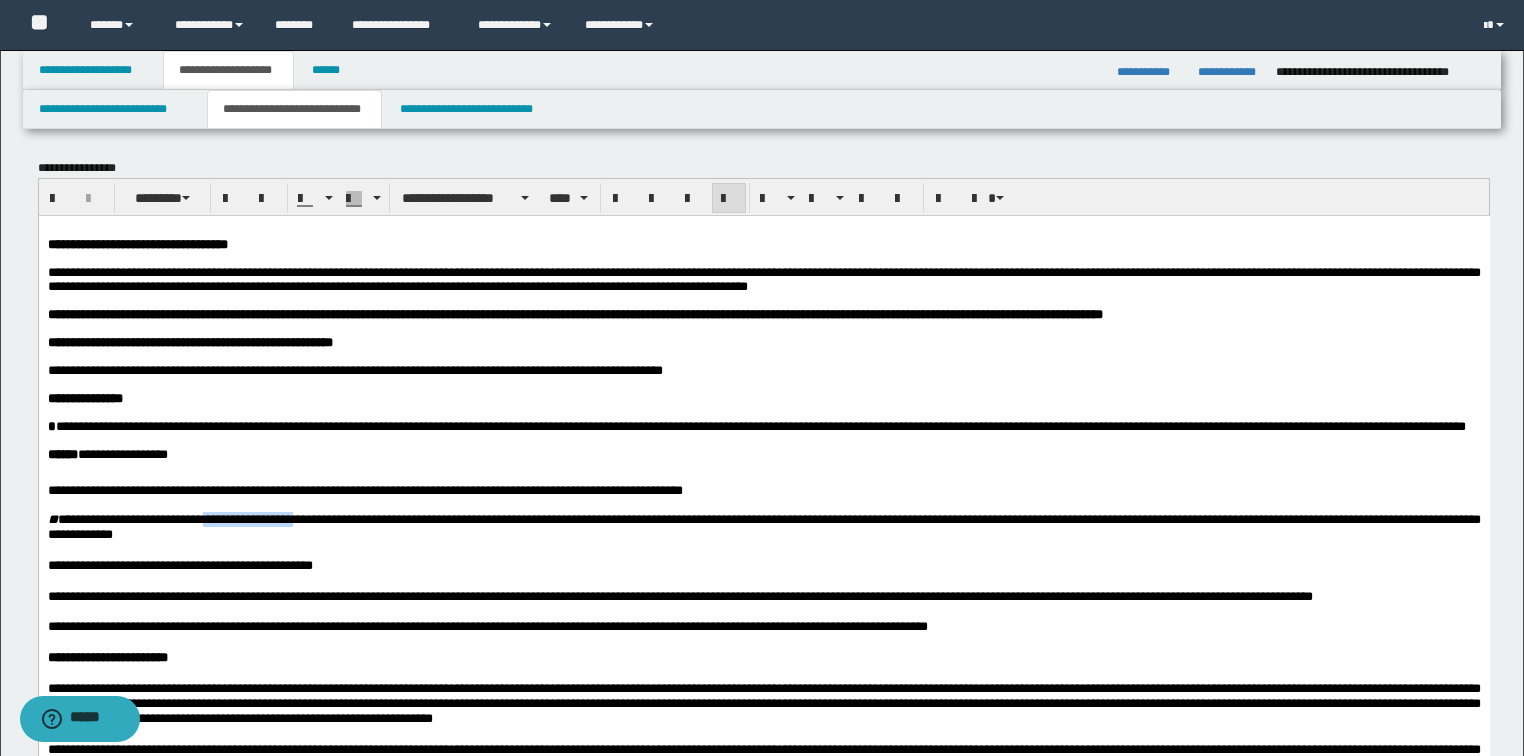 click at bounding box center [810, 384] 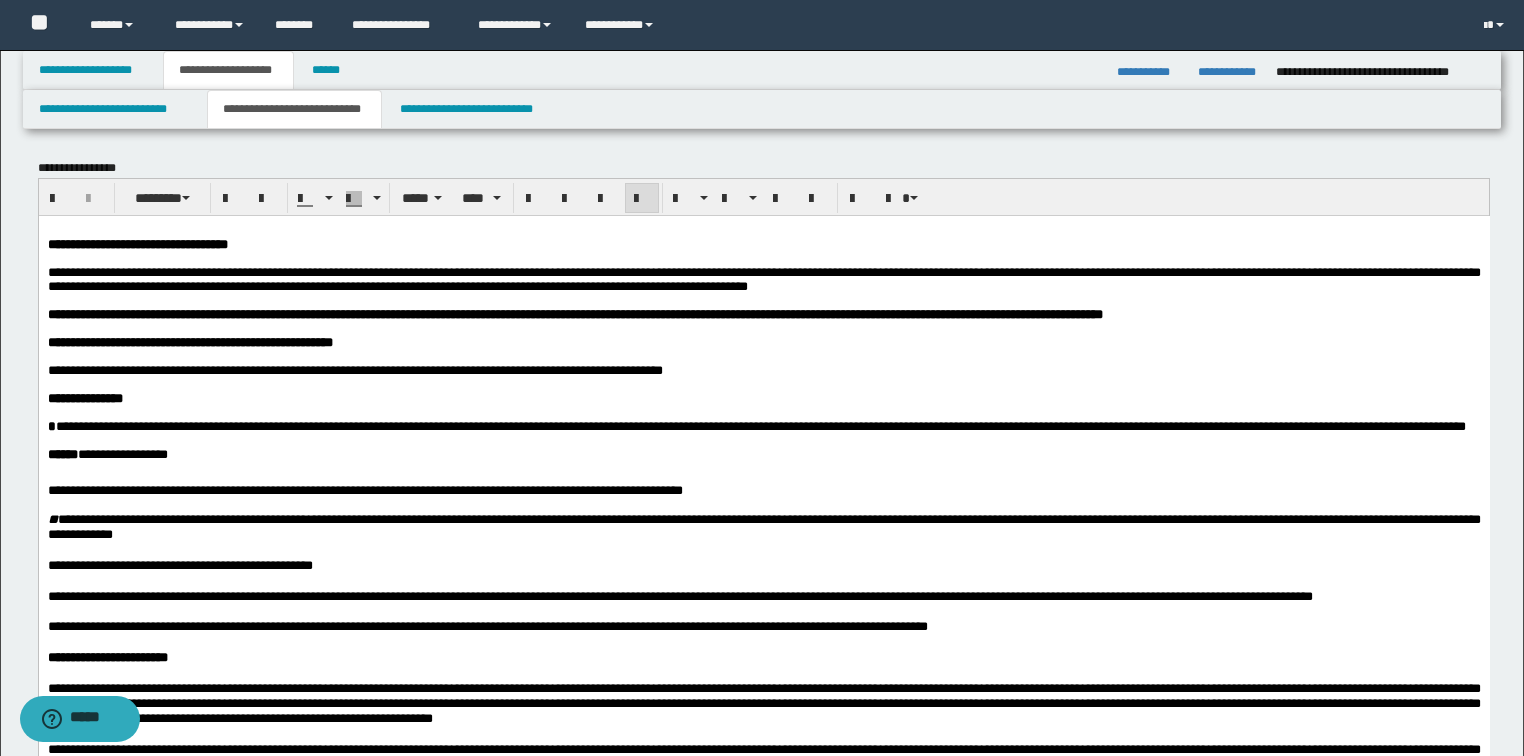 click at bounding box center [787, 440] 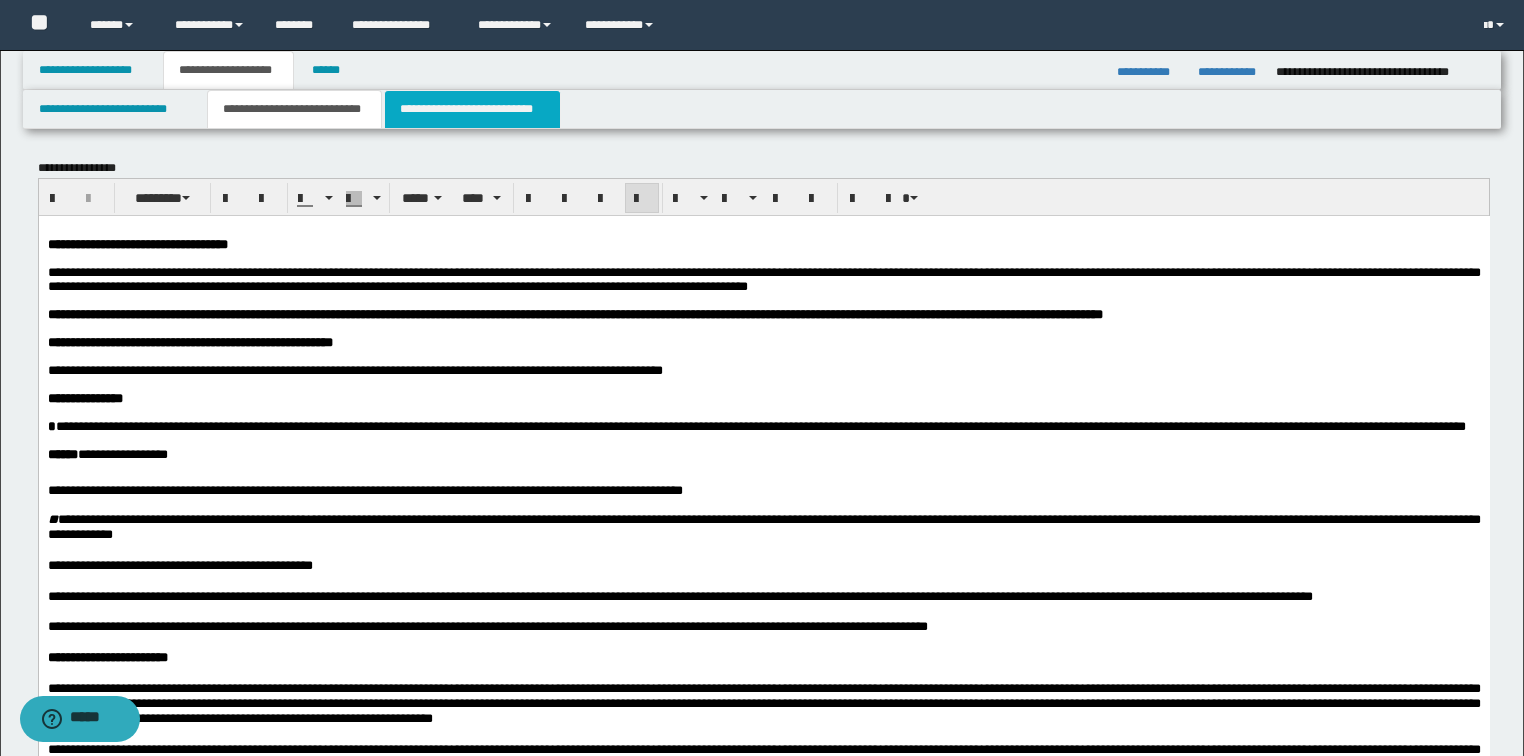 click on "**********" at bounding box center (472, 109) 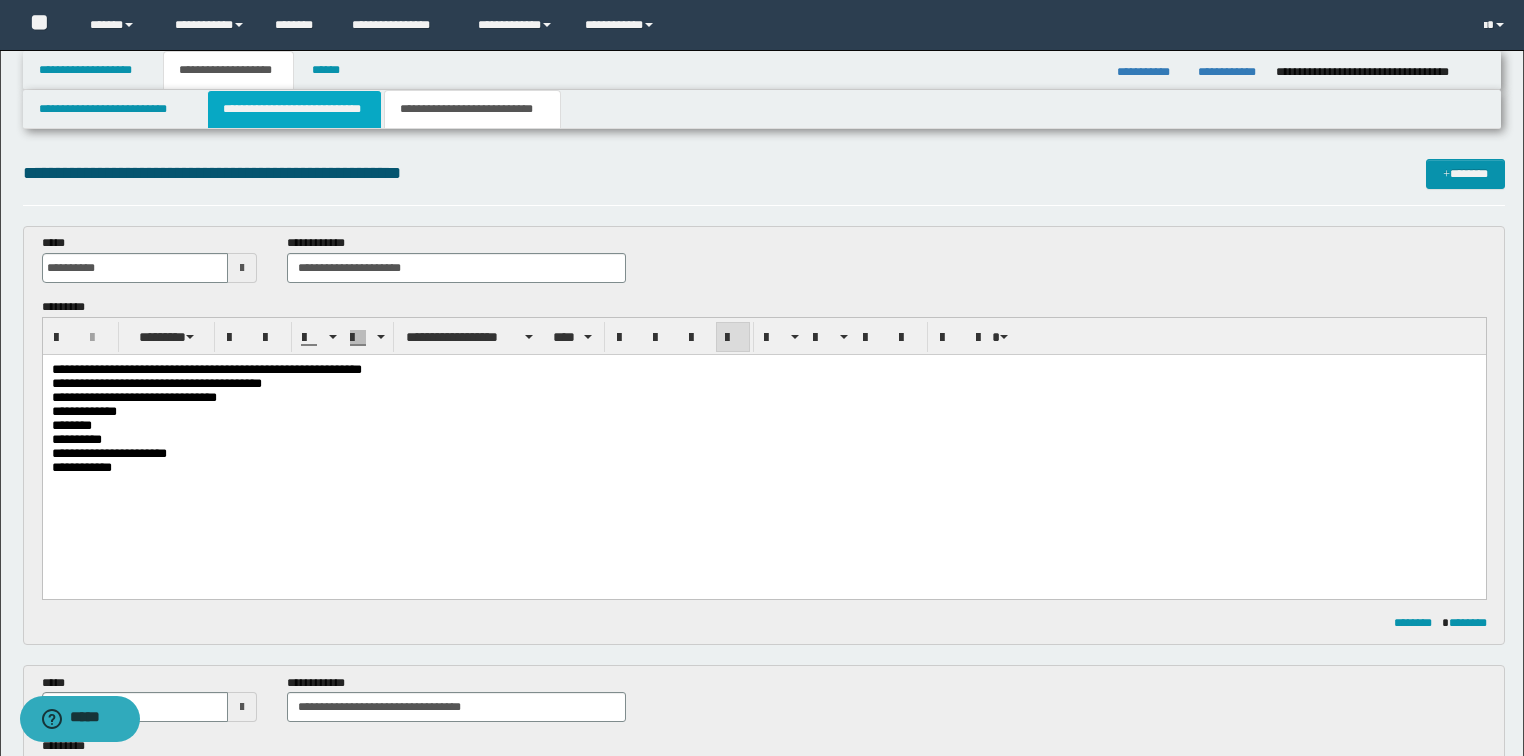 click on "**********" at bounding box center (294, 109) 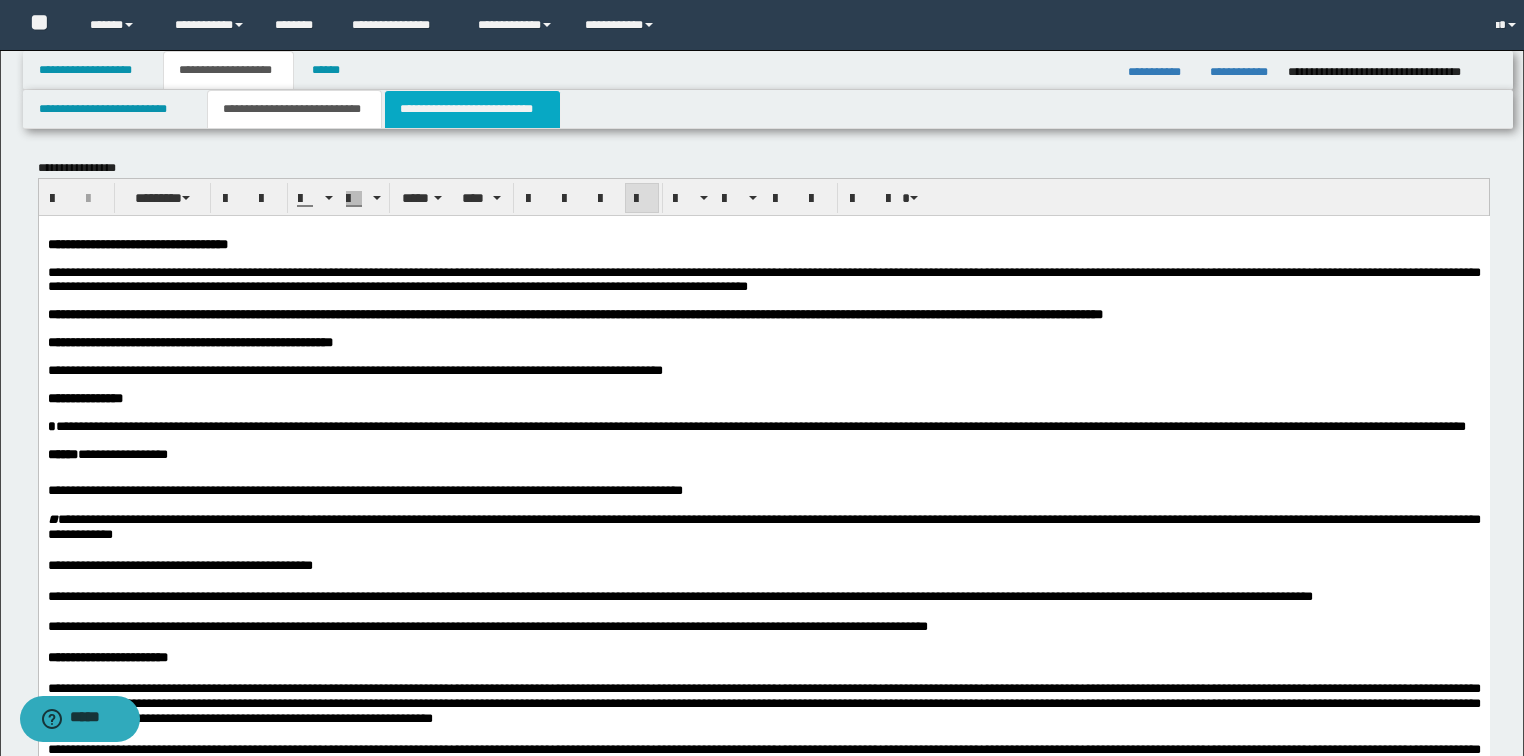 click on "**********" at bounding box center [472, 109] 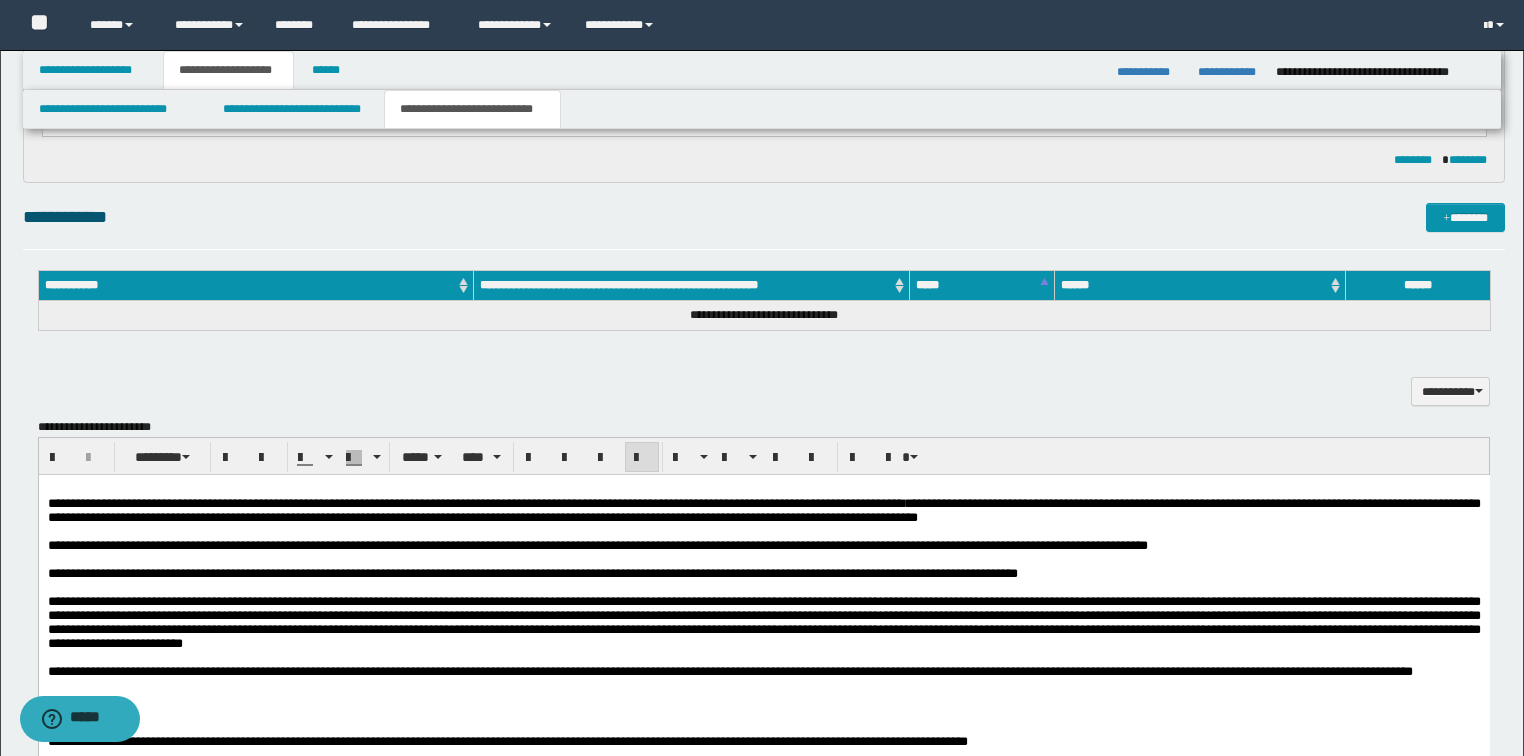 scroll, scrollTop: 800, scrollLeft: 0, axis: vertical 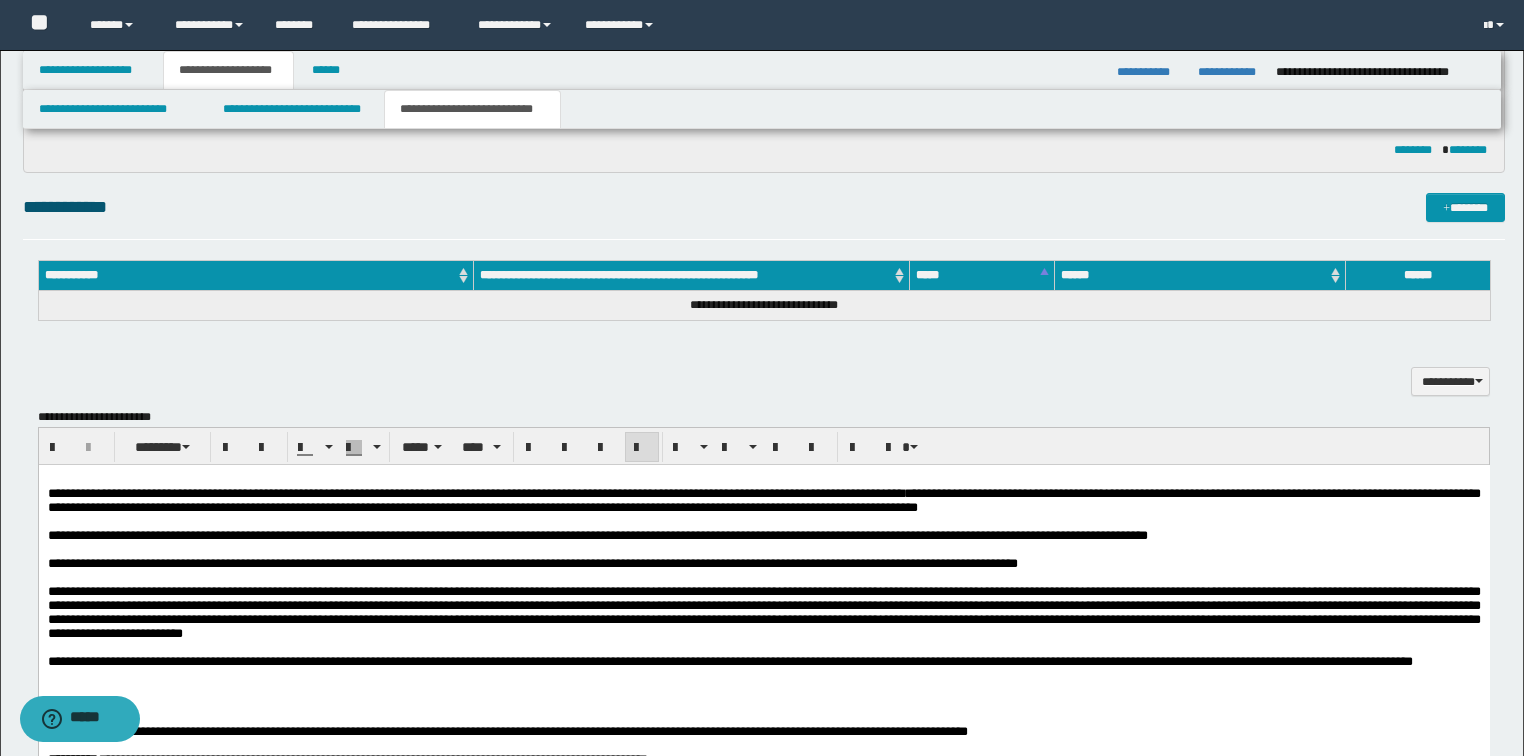 click on "**********" at bounding box center [763, 500] 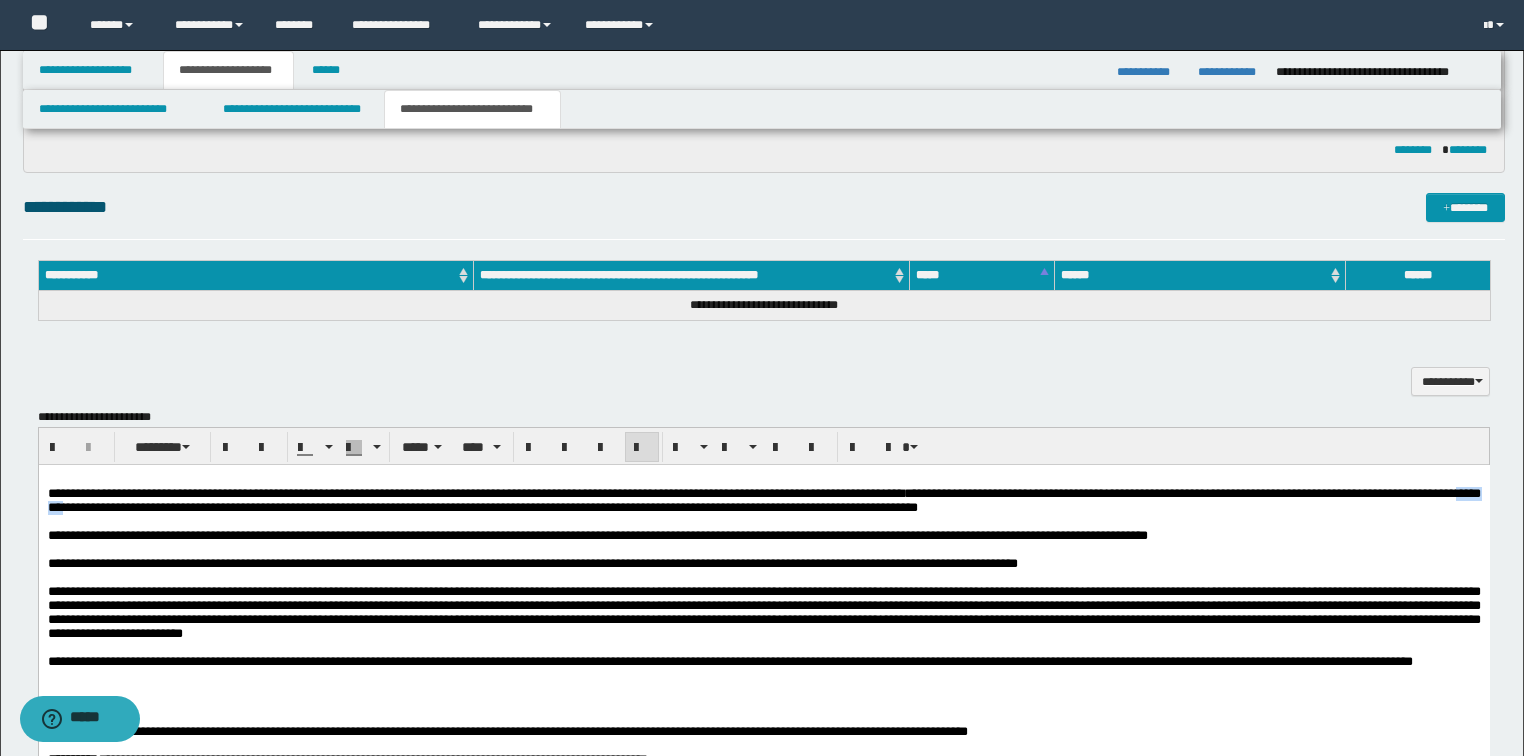 click on "**********" at bounding box center (763, 500) 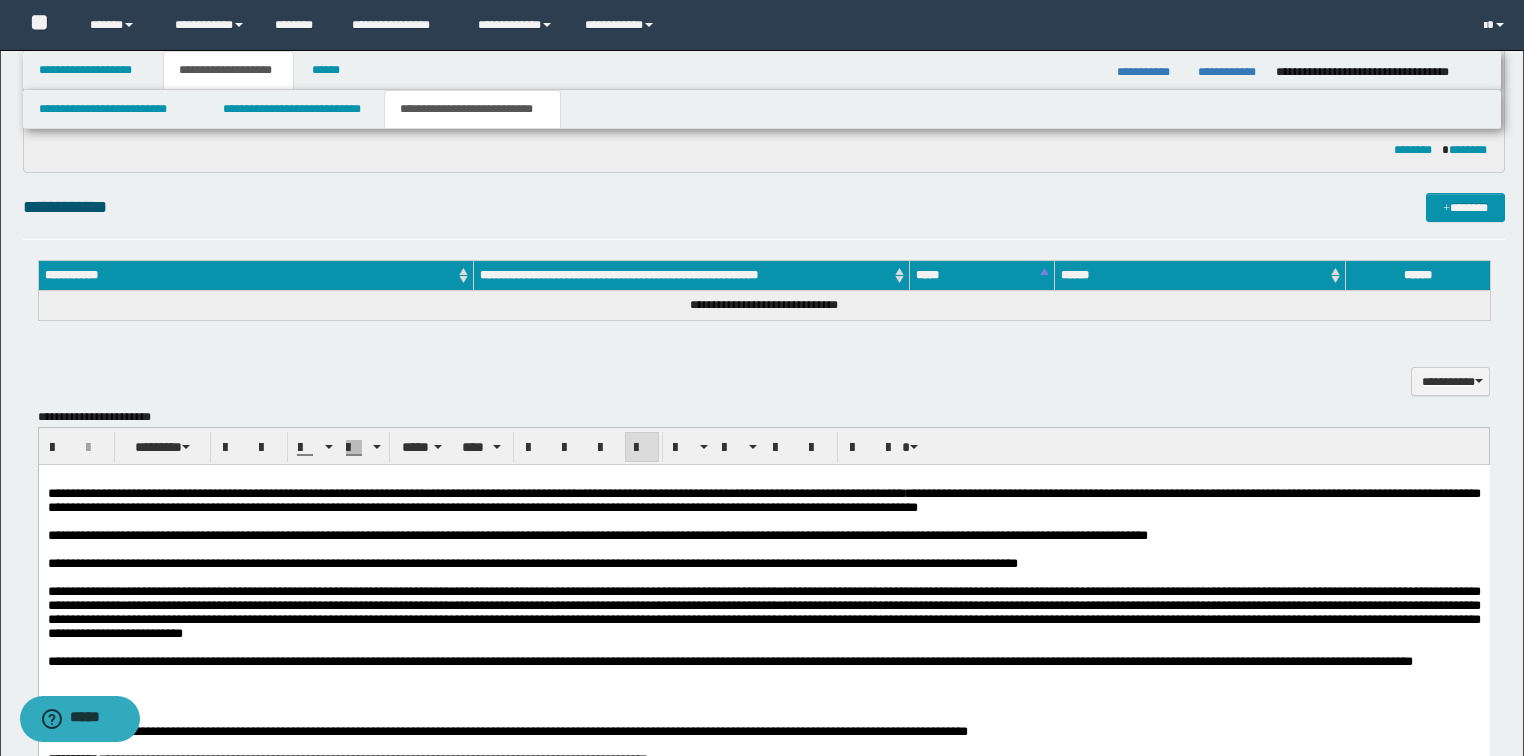 click on "**********" at bounding box center [763, 500] 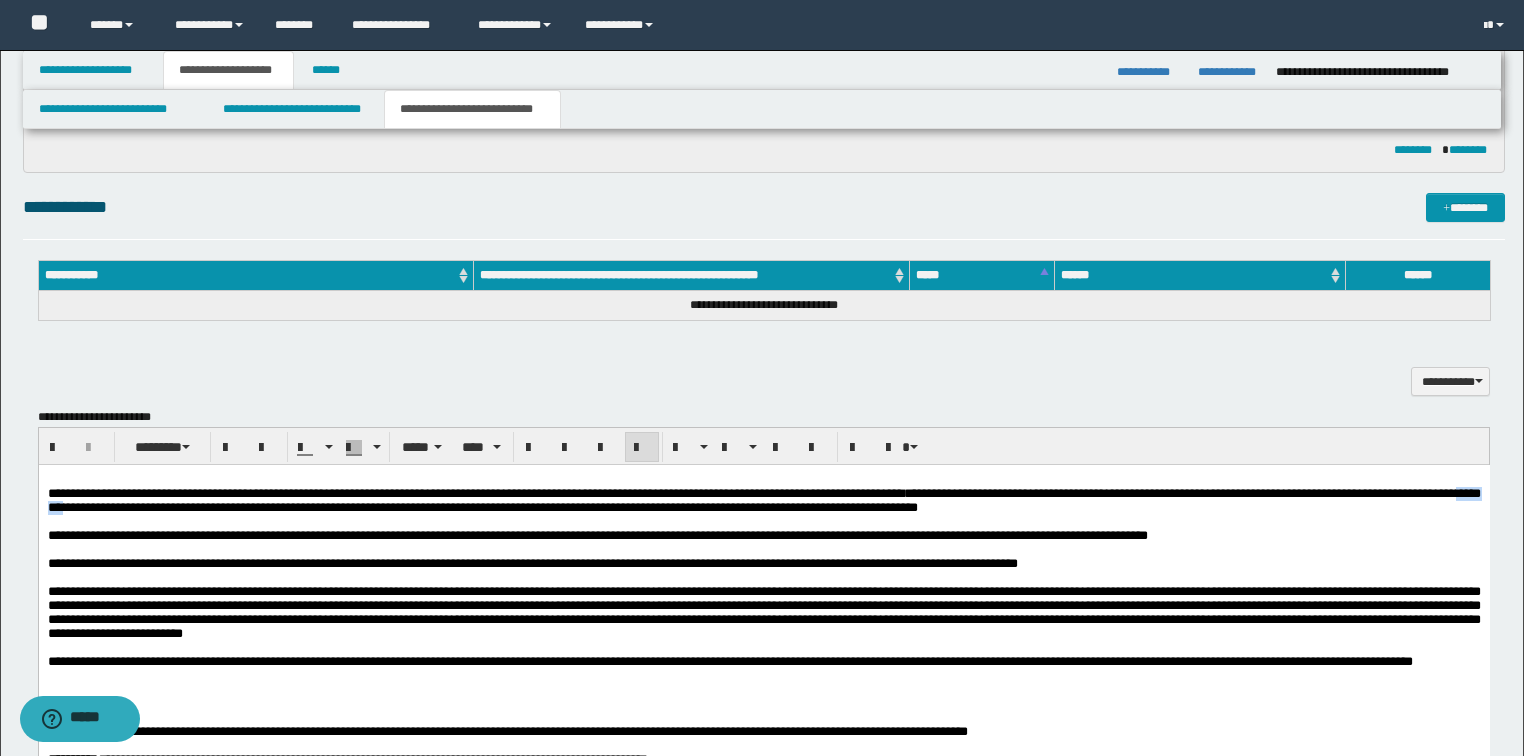 click on "**********" at bounding box center (763, 500) 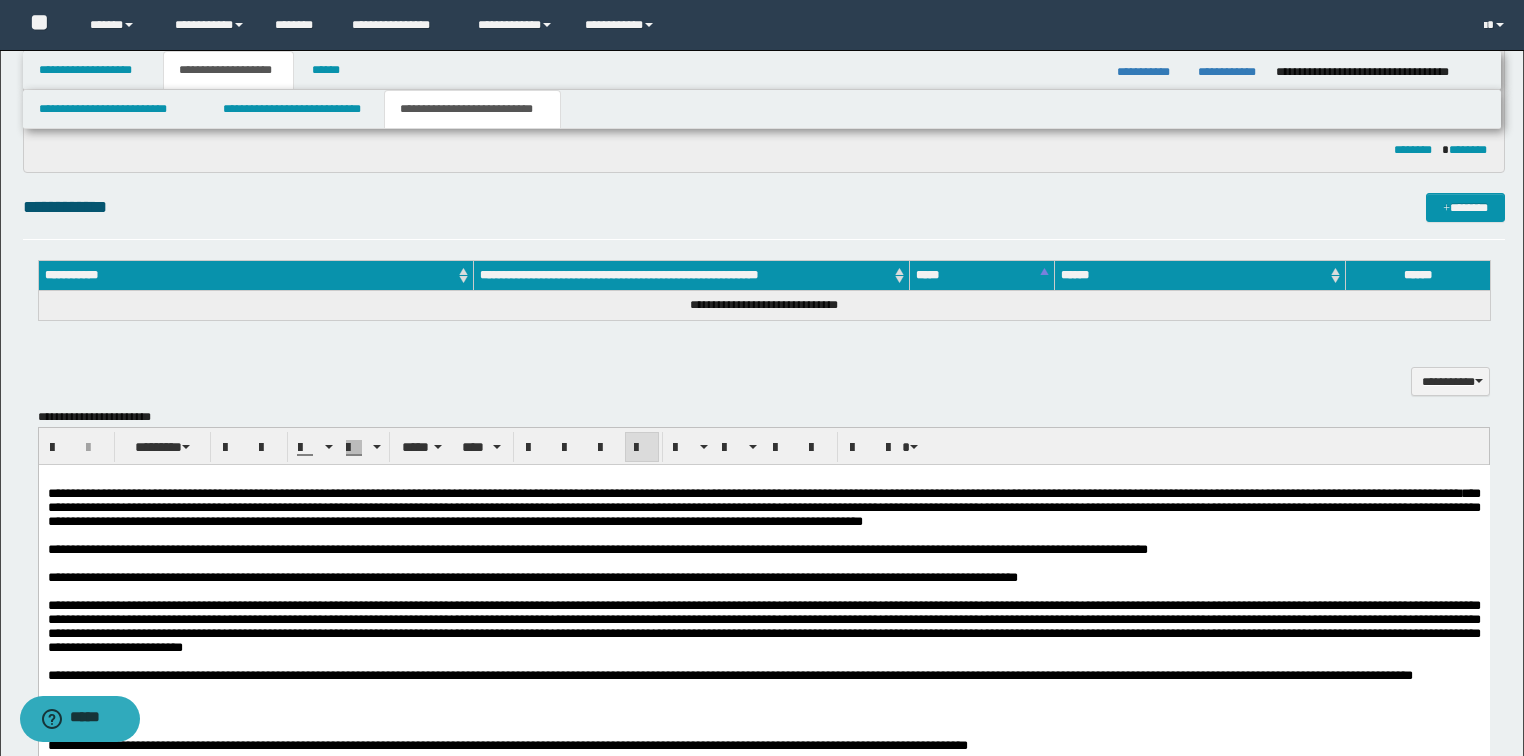 click on "**********" at bounding box center [763, 507] 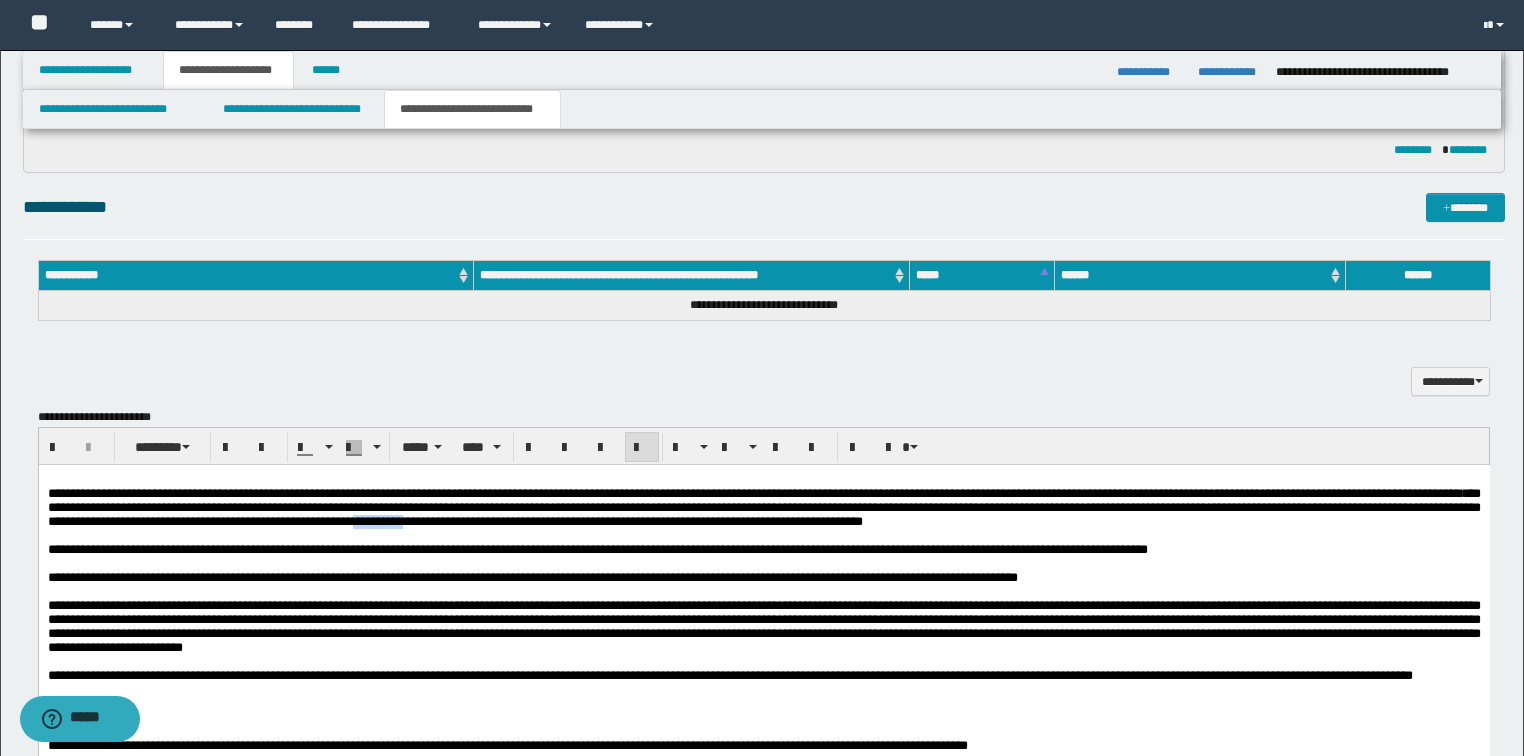 click on "**********" at bounding box center [763, 507] 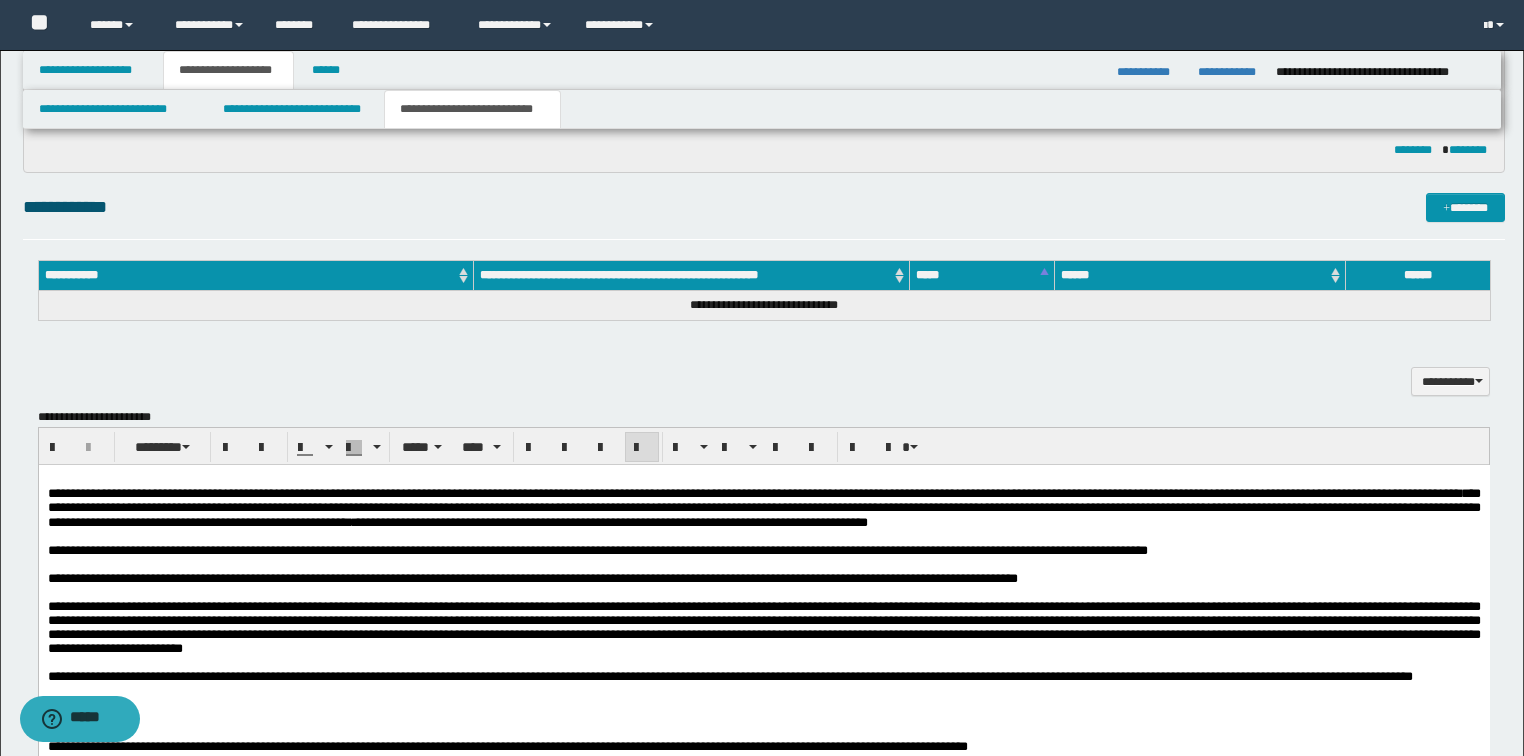 click on "**********" at bounding box center [763, 508] 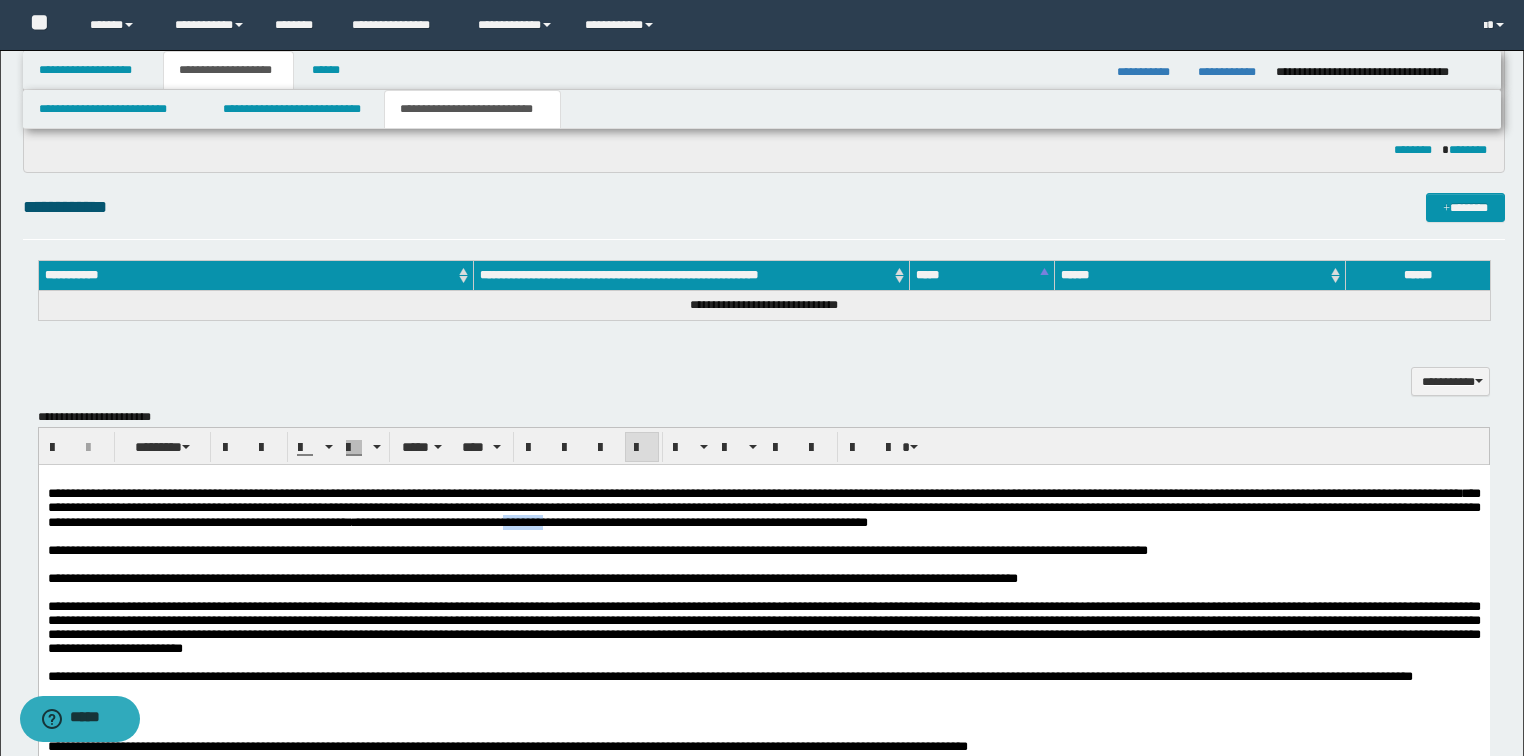 click on "**********" at bounding box center (763, 508) 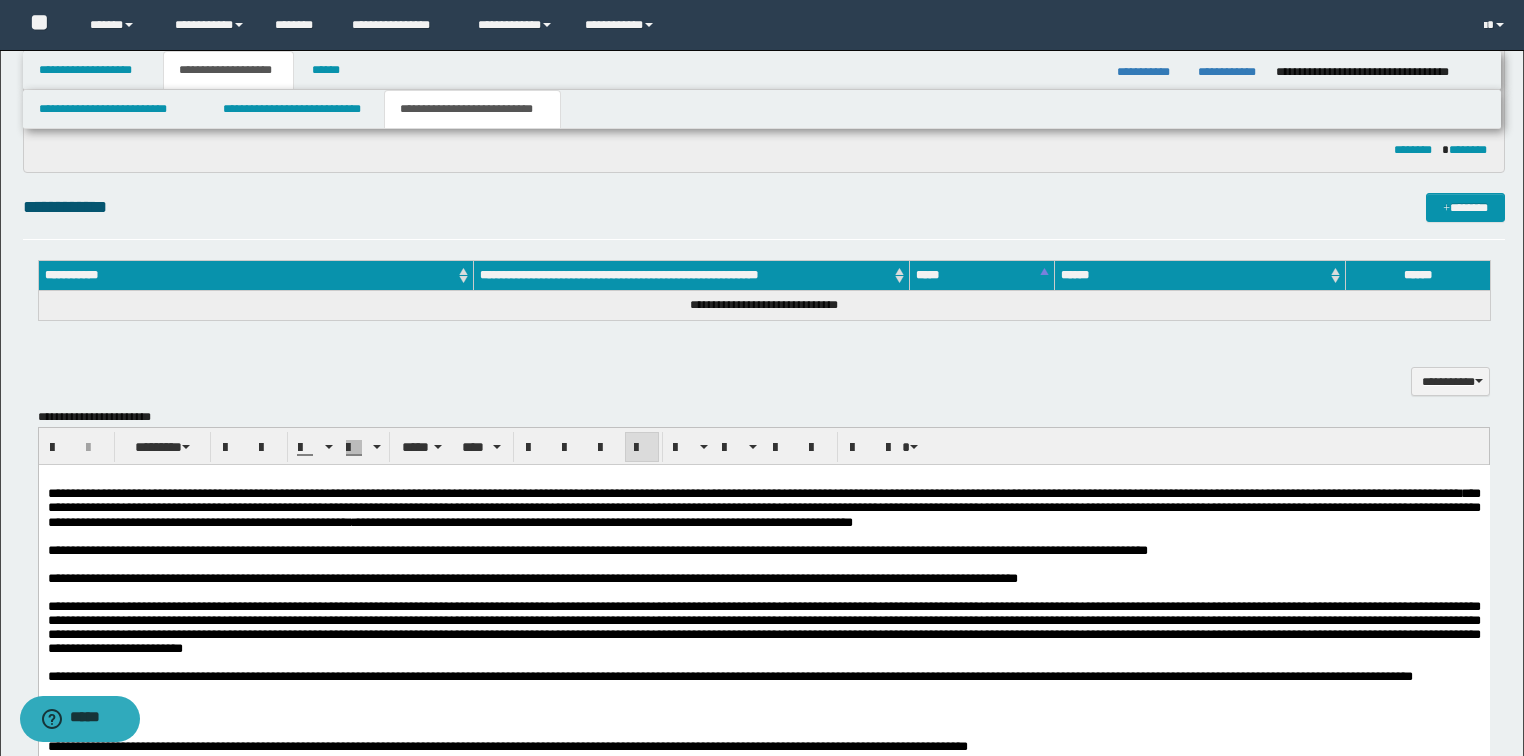 click on "**********" at bounding box center [763, 508] 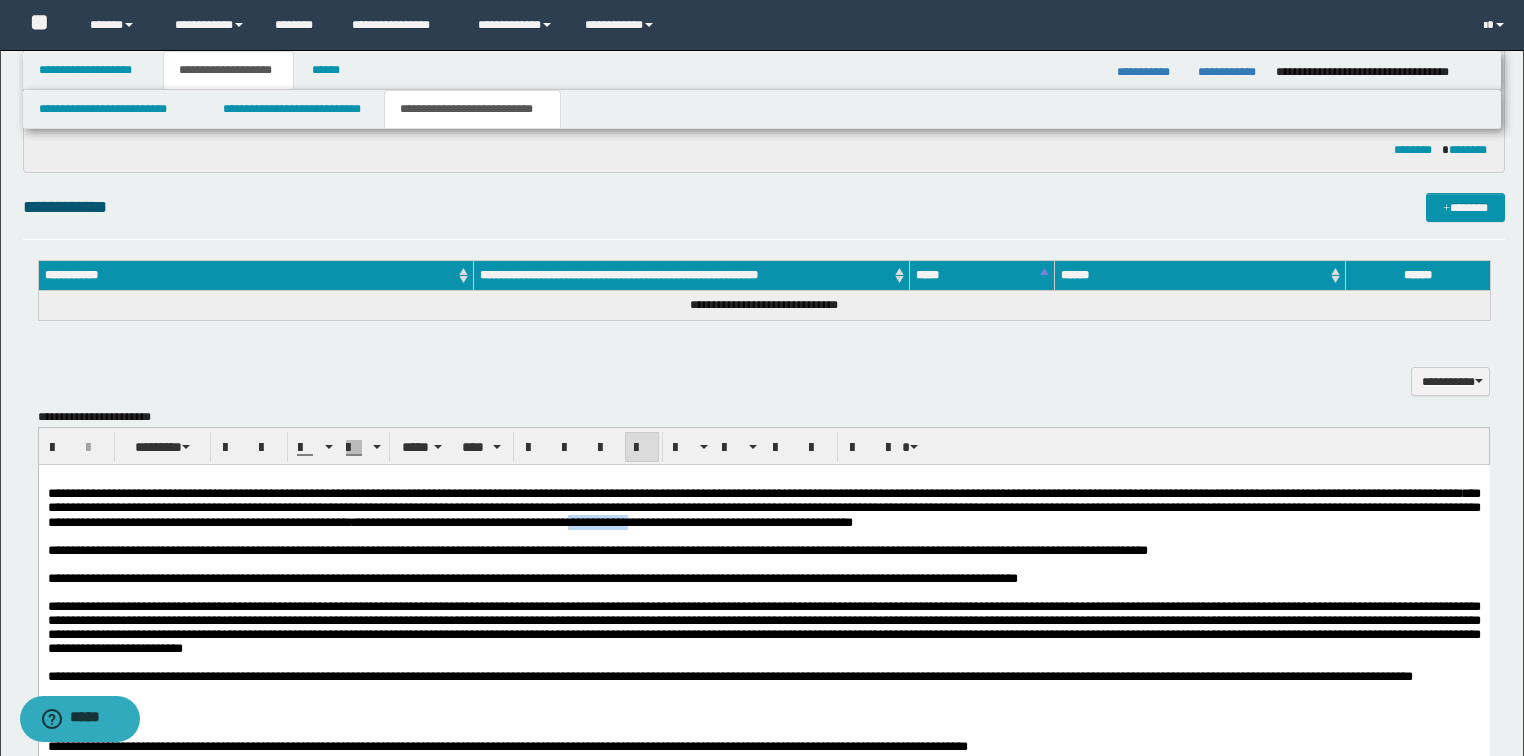 click on "**********" at bounding box center (763, 508) 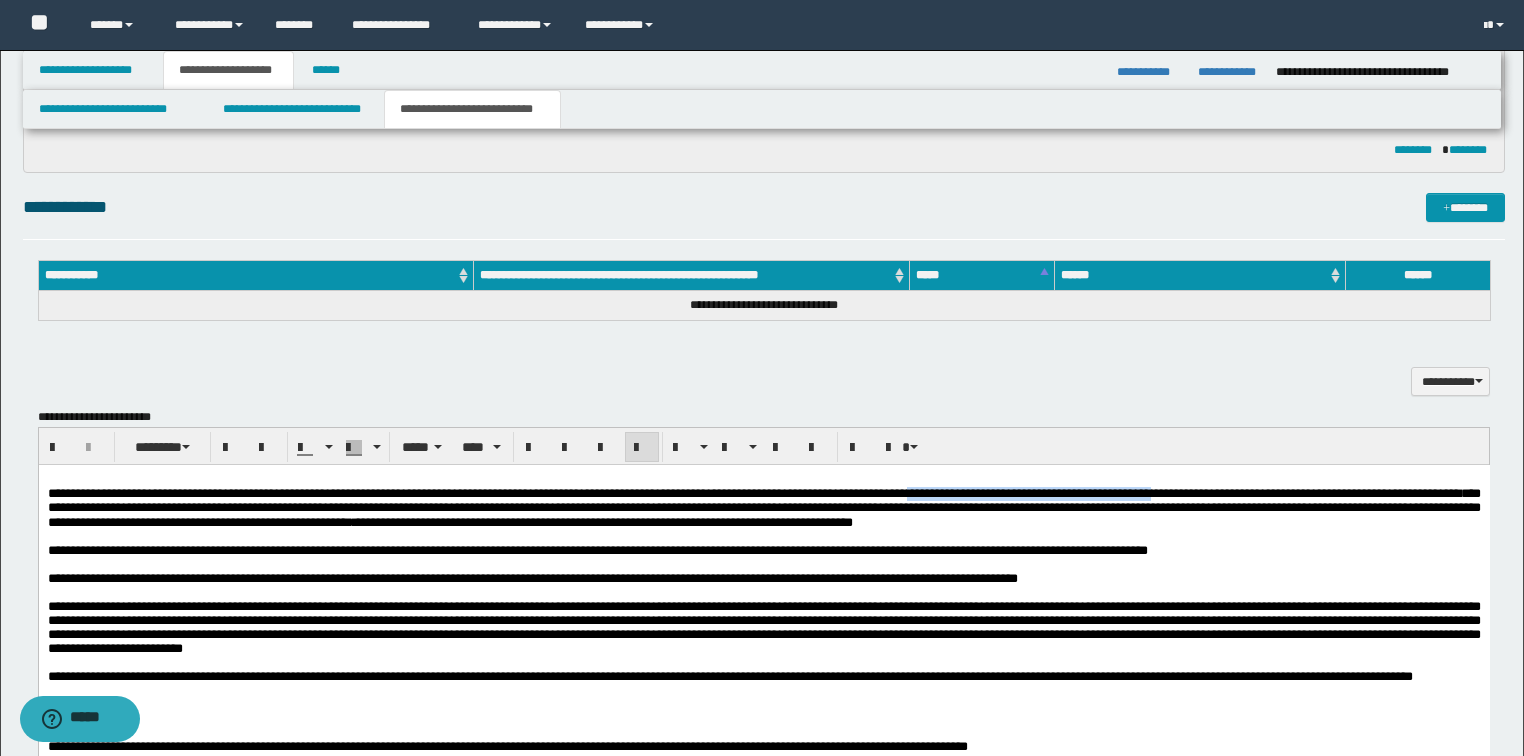 drag, startPoint x: 1058, startPoint y: 491, endPoint x: 1349, endPoint y: 489, distance: 291.00687 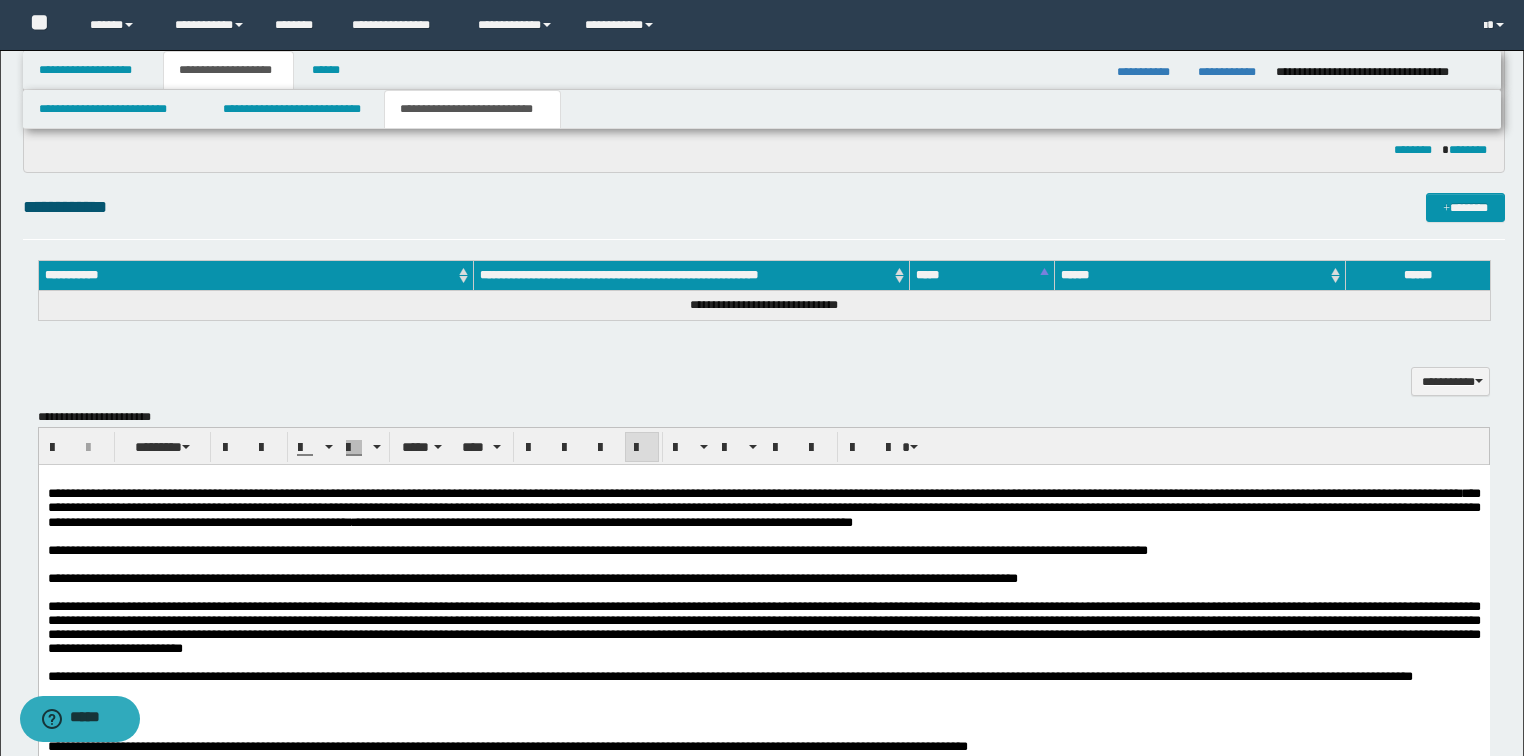 click at bounding box center (763, 565) 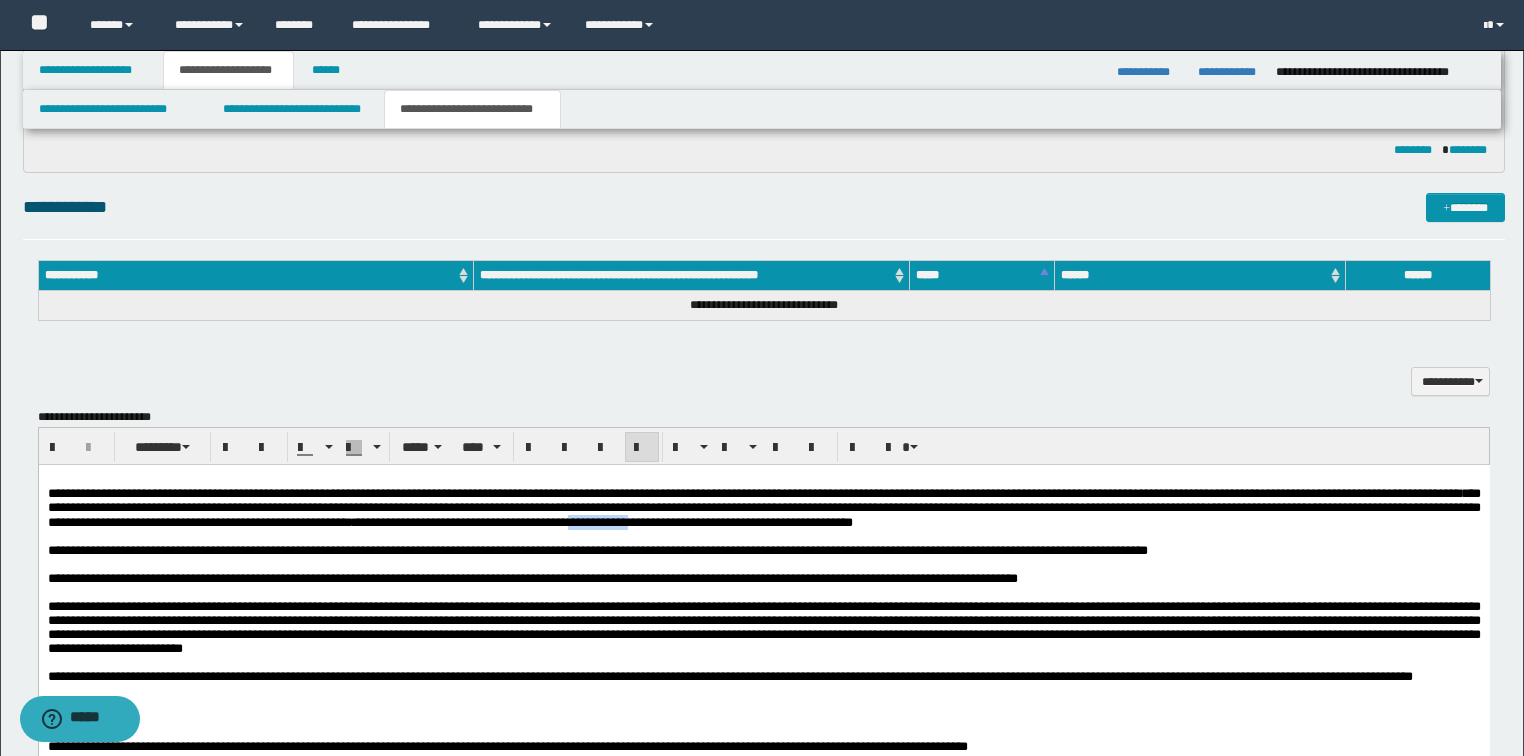 click on "**********" at bounding box center [763, 508] 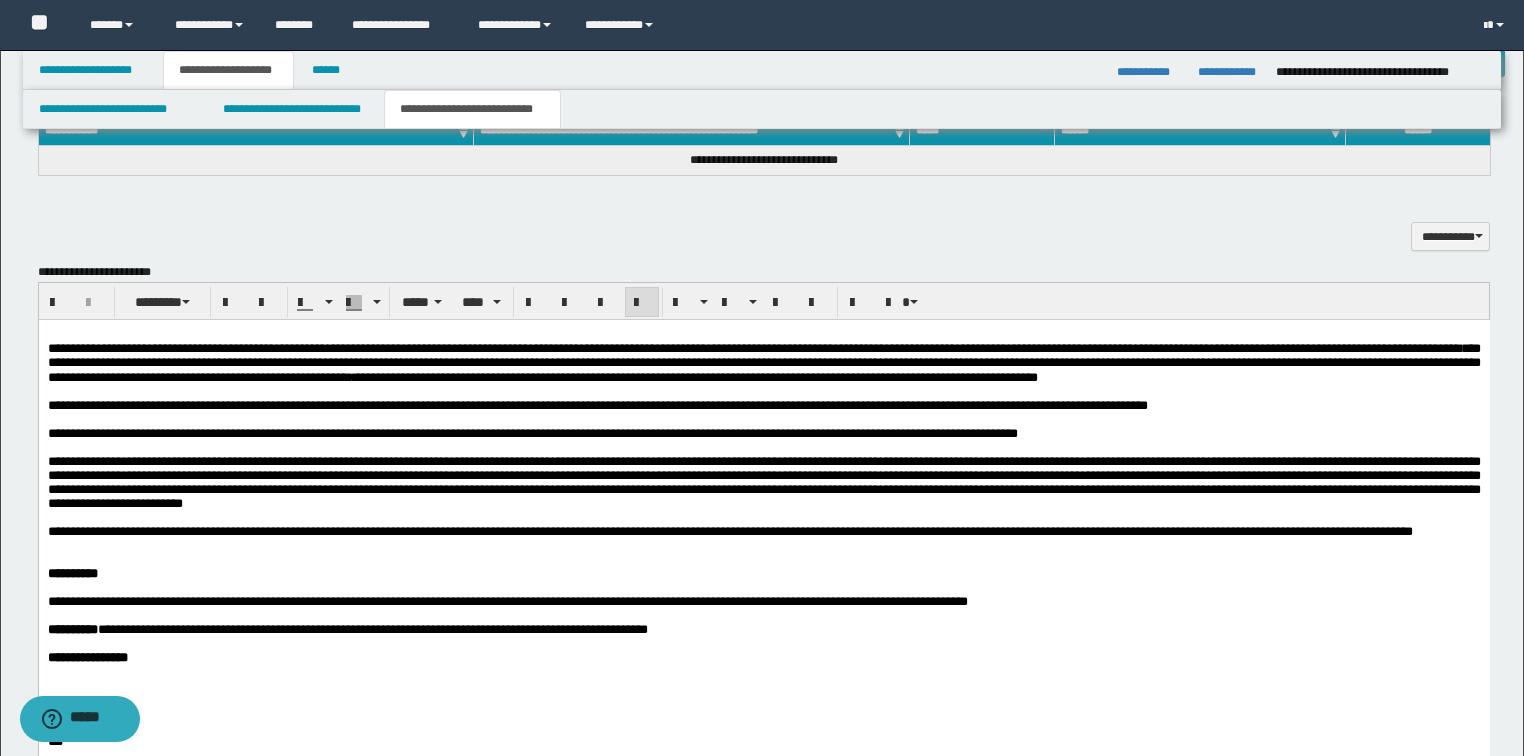 scroll, scrollTop: 960, scrollLeft: 0, axis: vertical 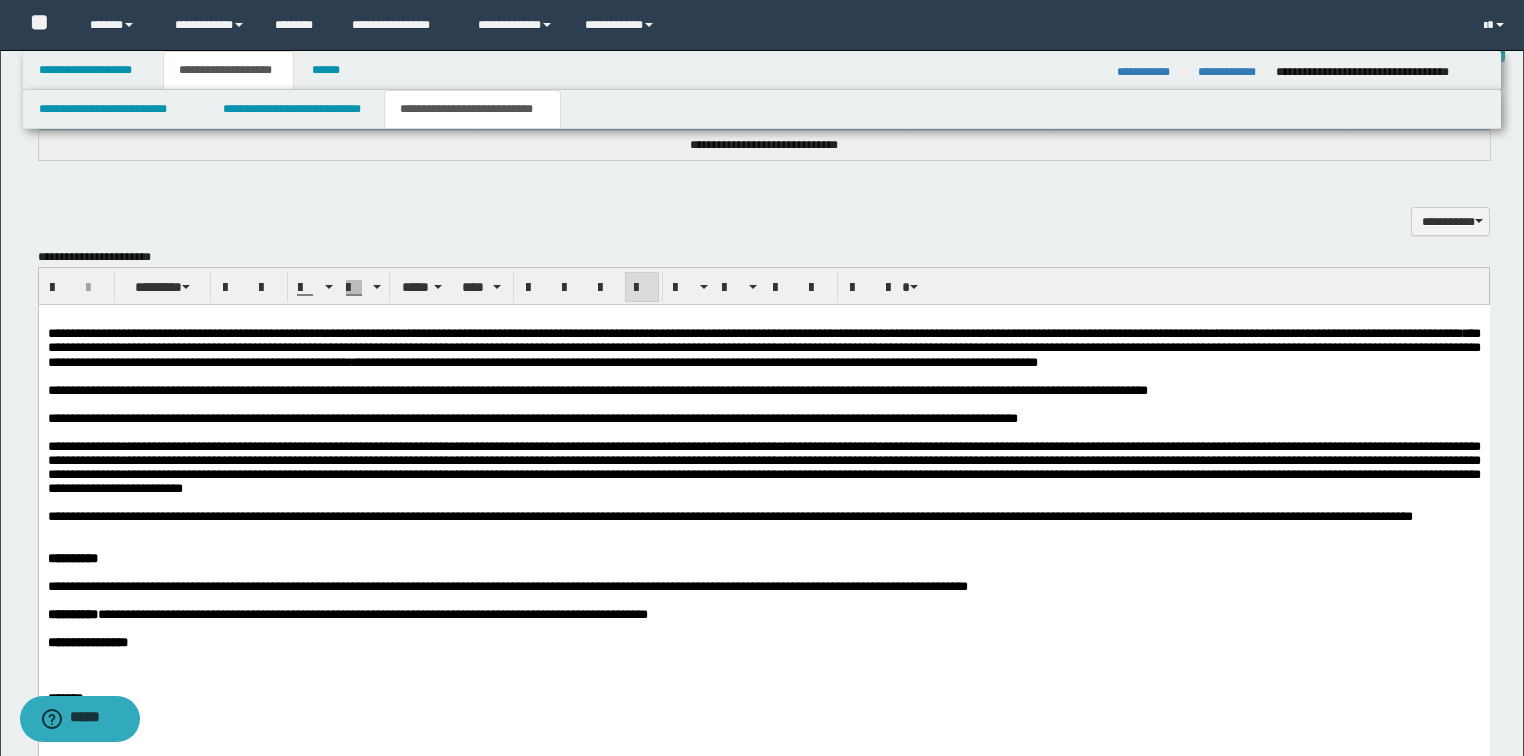 click on "**********" at bounding box center [763, 348] 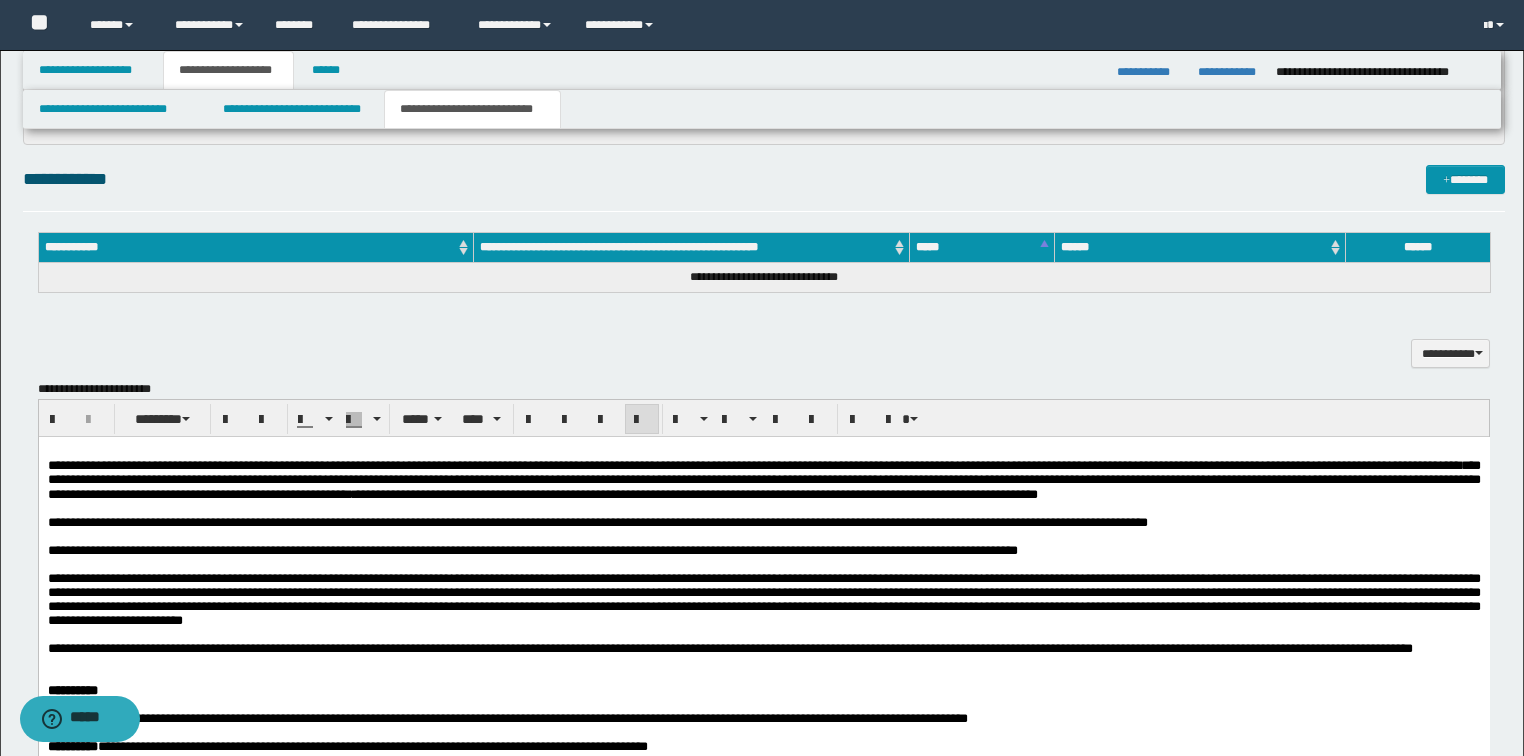 scroll, scrollTop: 800, scrollLeft: 0, axis: vertical 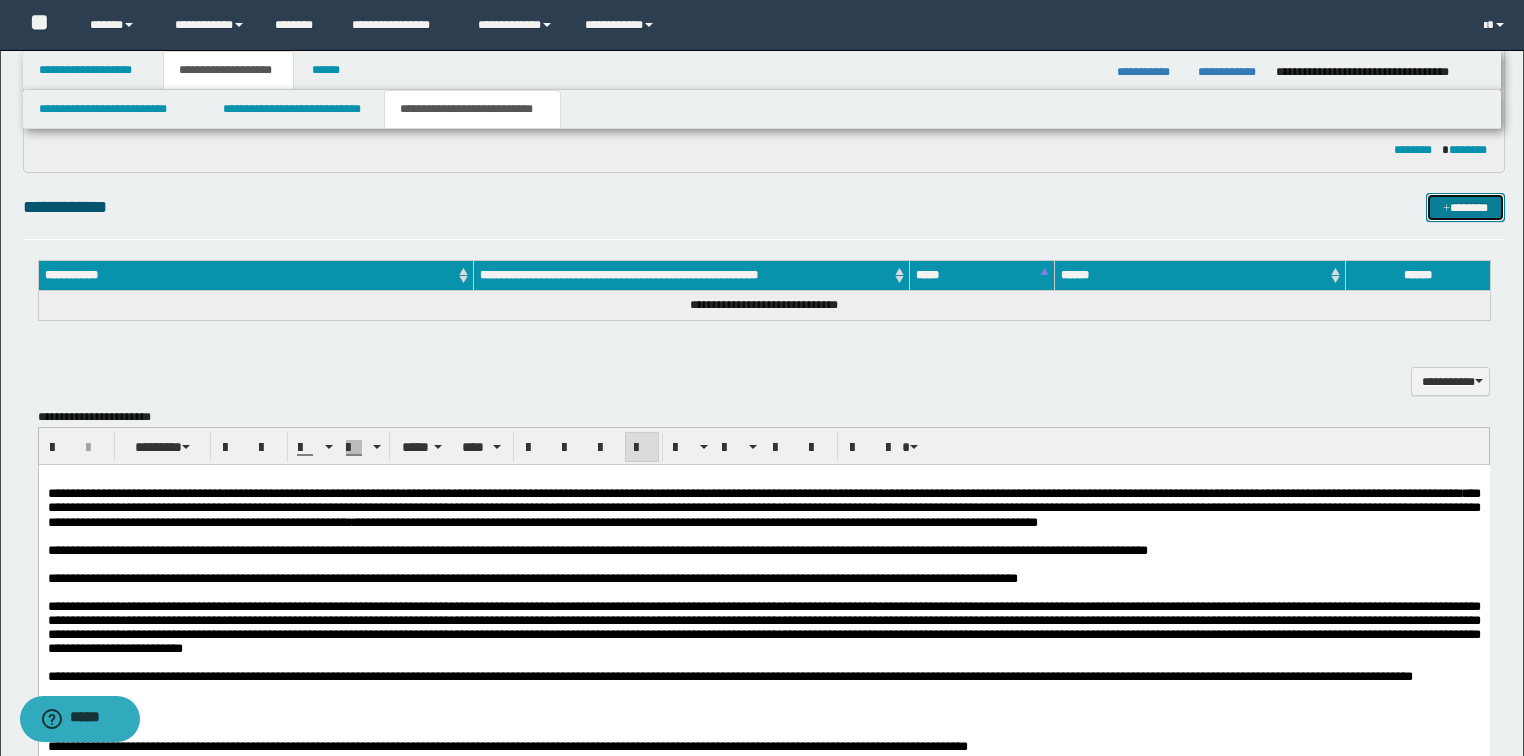 click on "*******" at bounding box center (1465, 208) 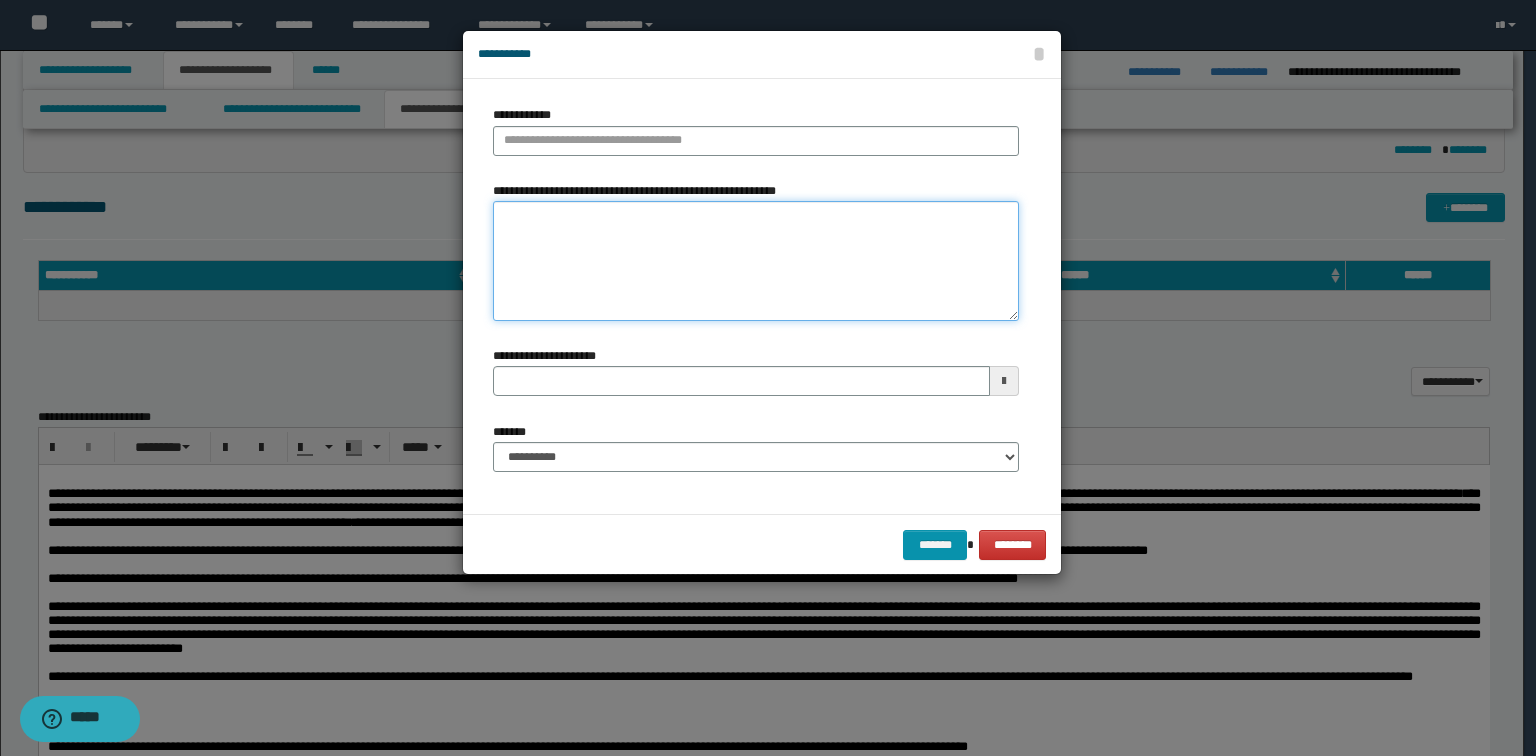 click on "**********" at bounding box center [756, 261] 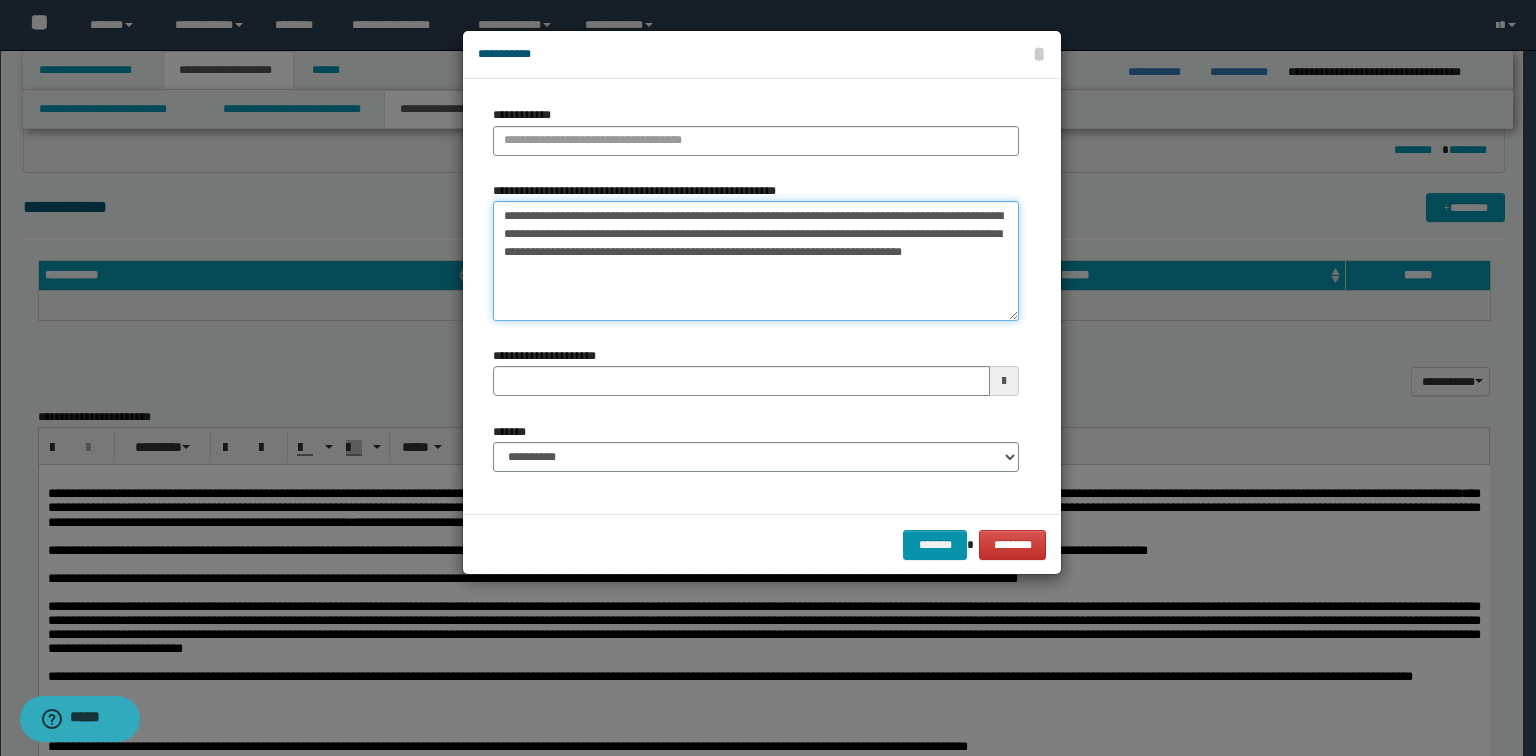 click on "**********" at bounding box center [756, 261] 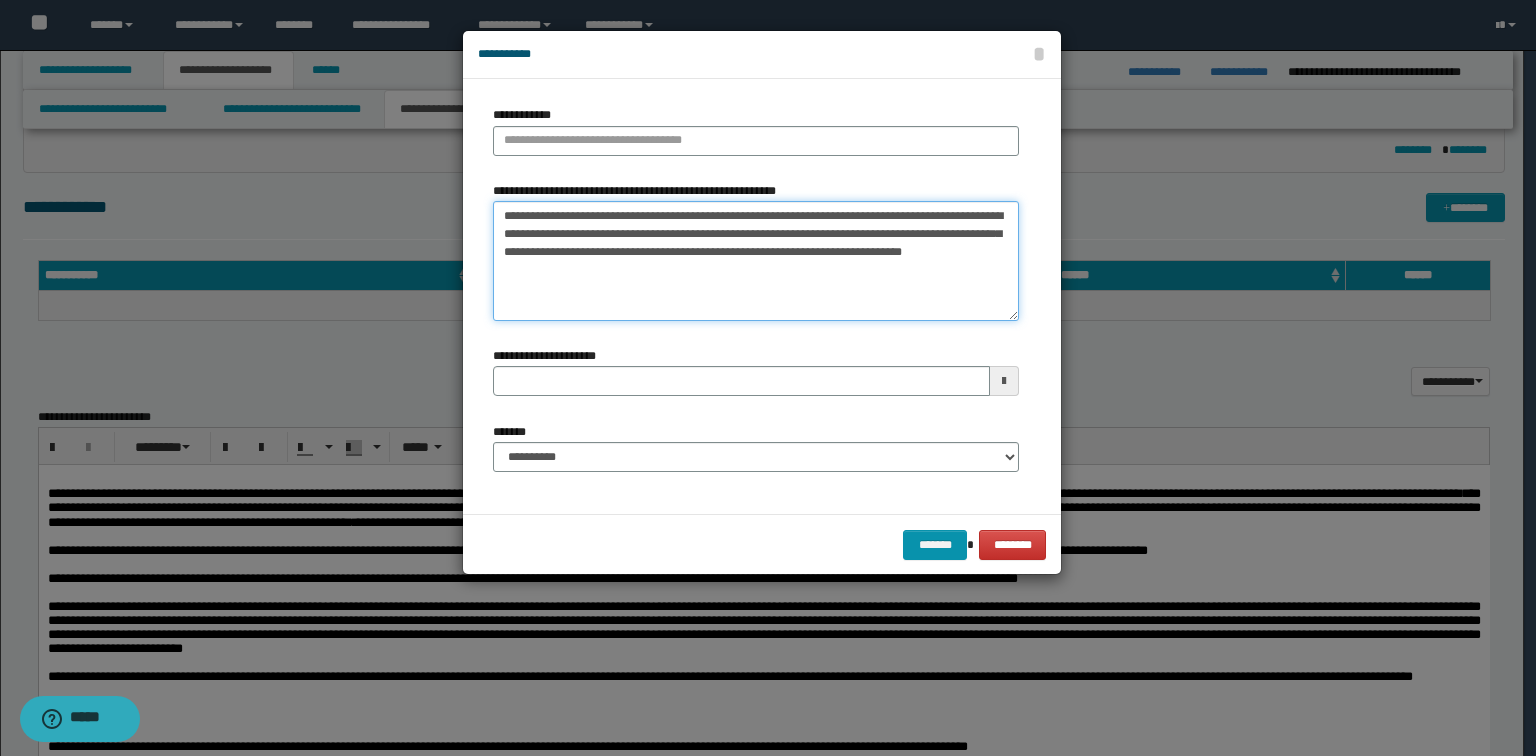 drag, startPoint x: 822, startPoint y: 213, endPoint x: 431, endPoint y: 206, distance: 391.06265 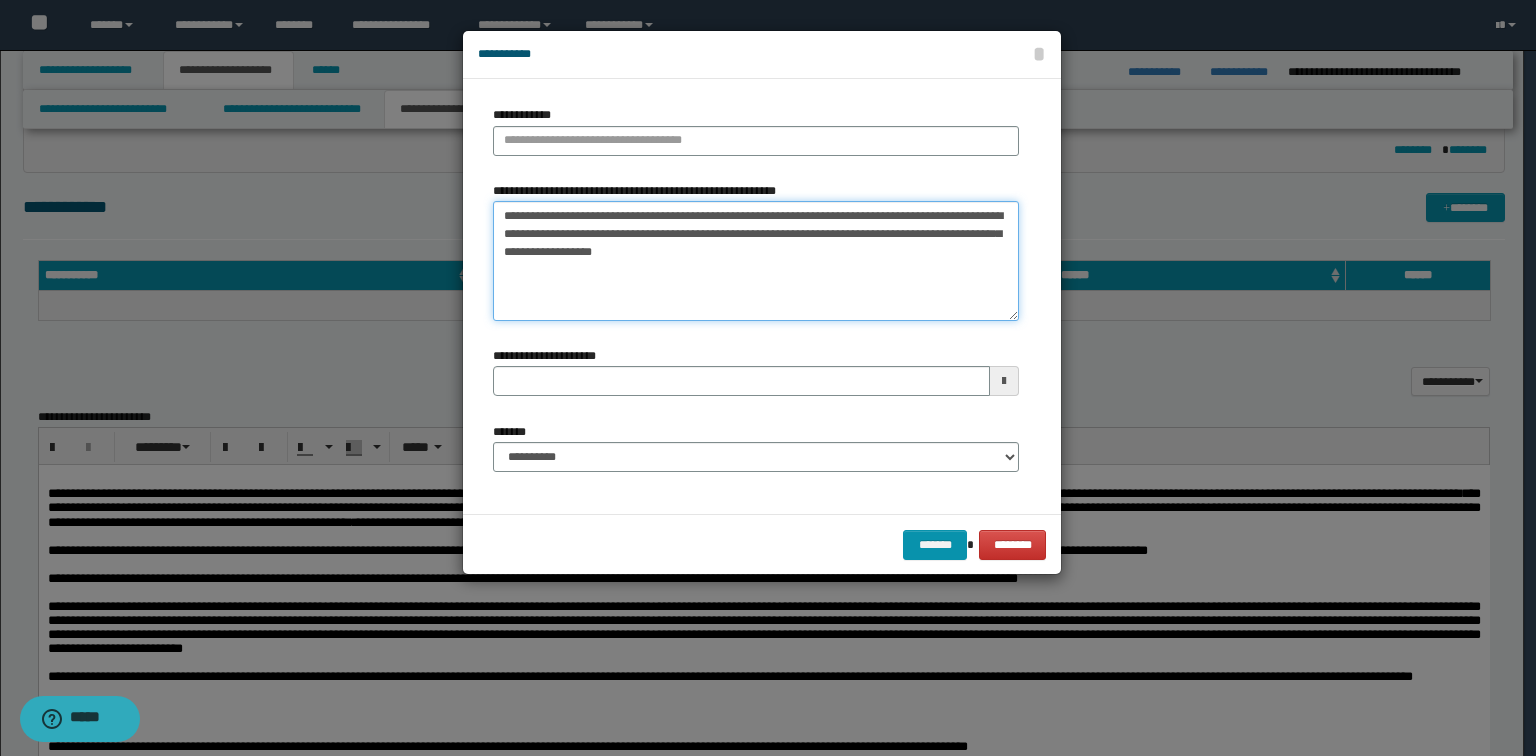 type on "**********" 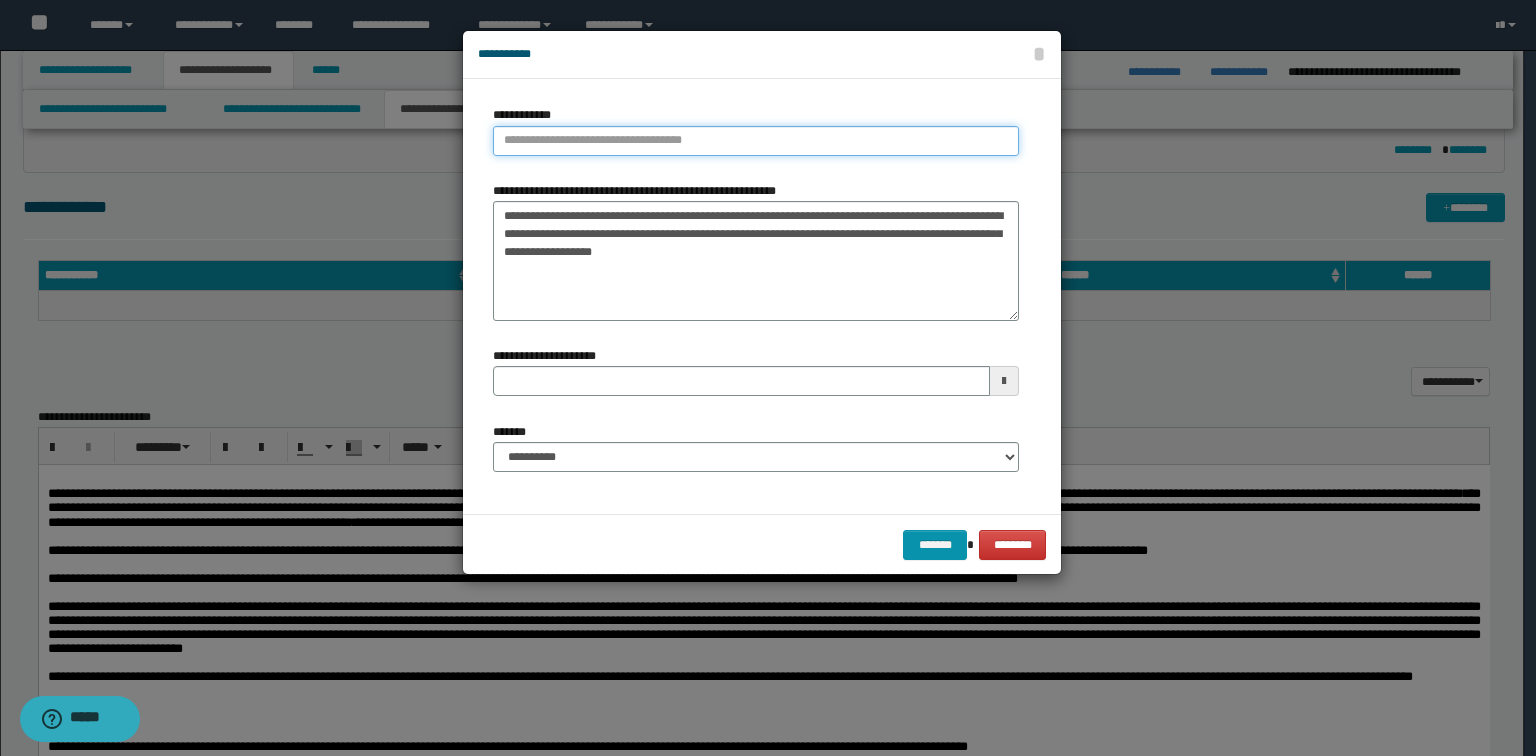 click on "**********" at bounding box center (756, 141) 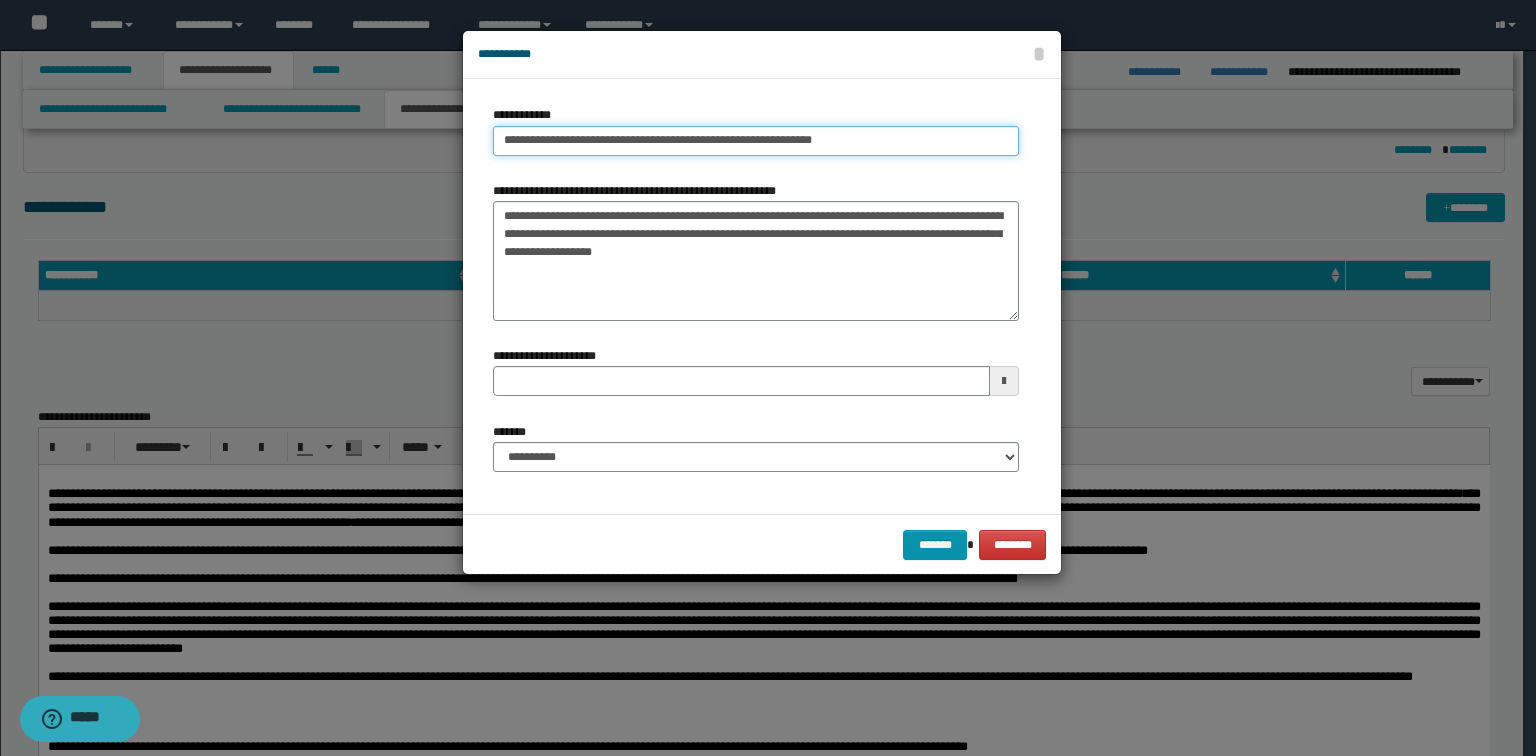 type on "**********" 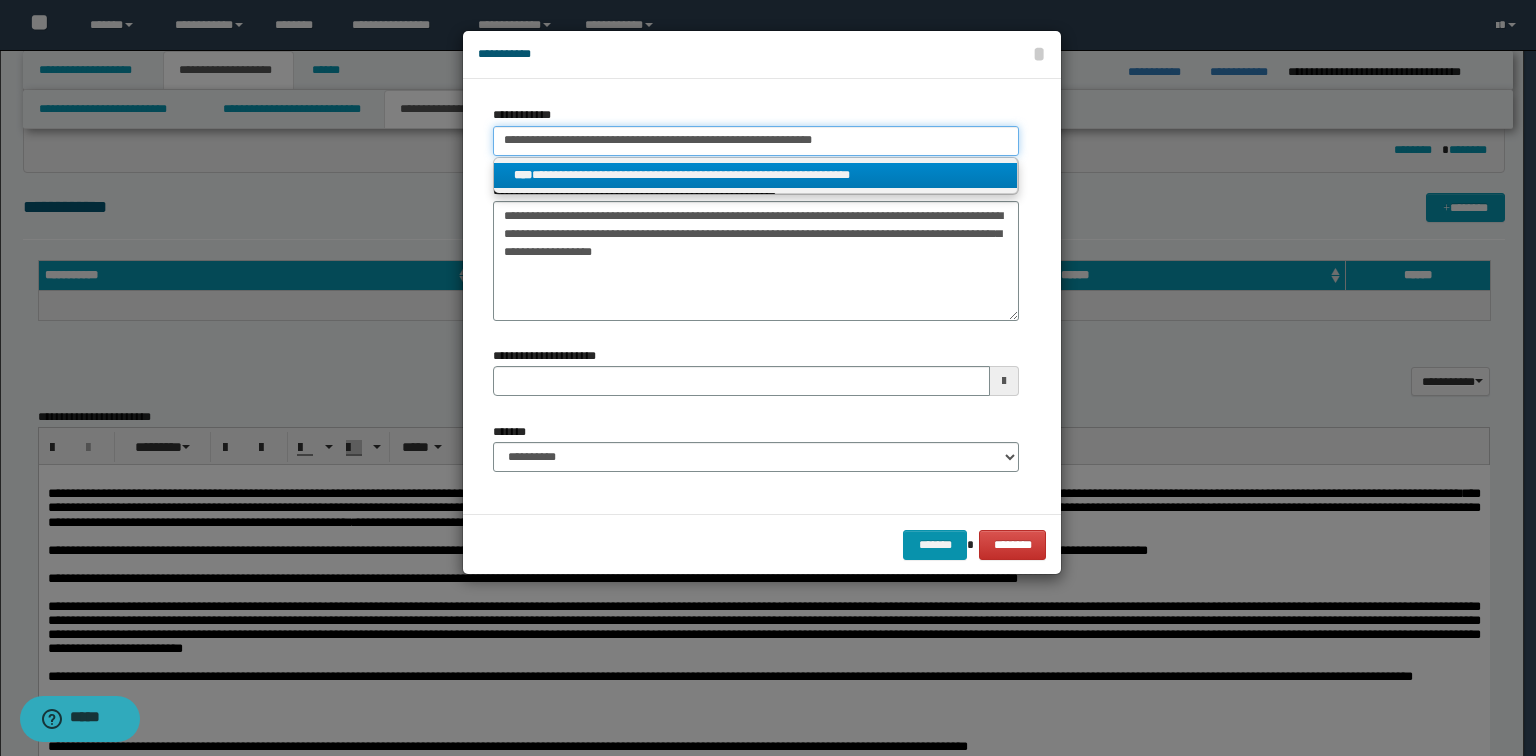 type on "**********" 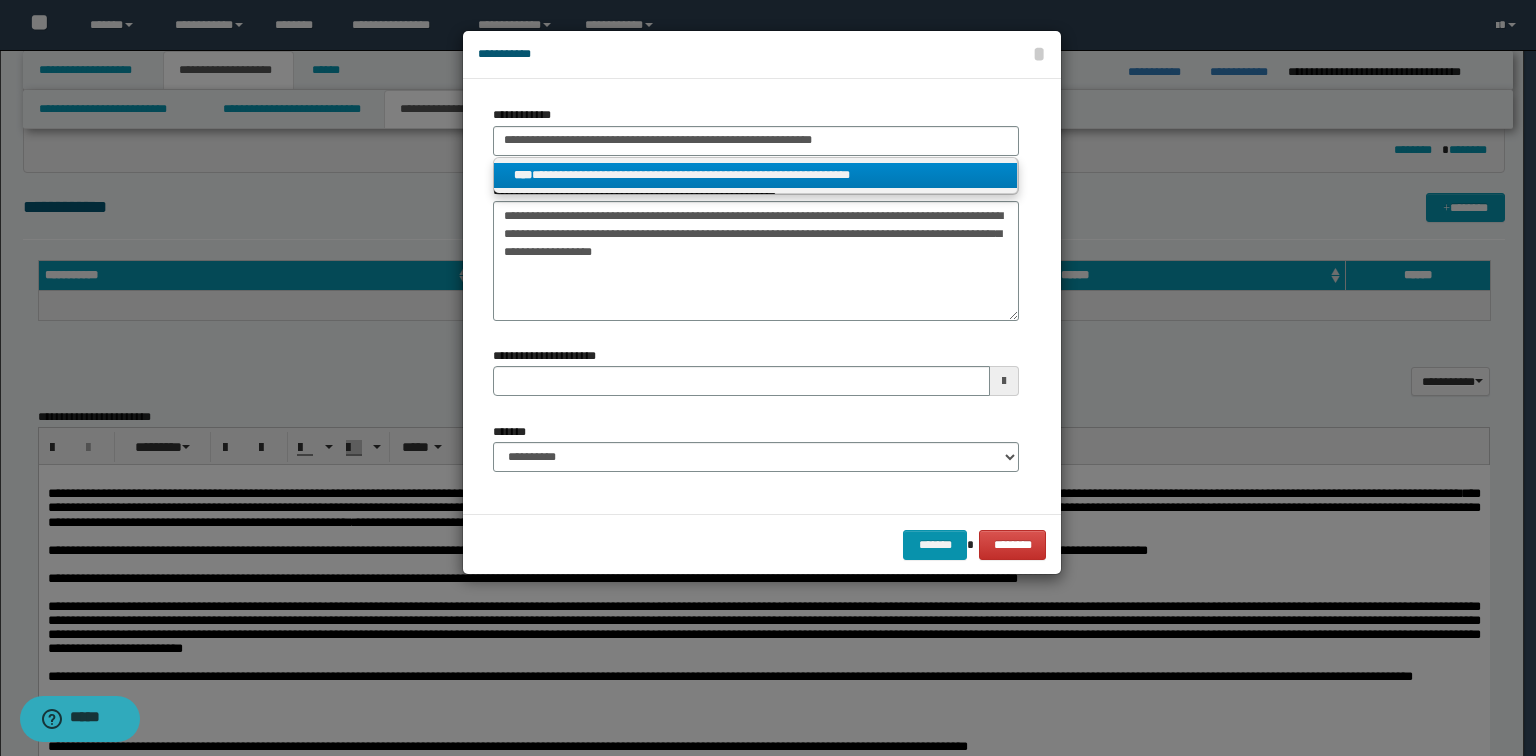 click on "**********" at bounding box center (756, 175) 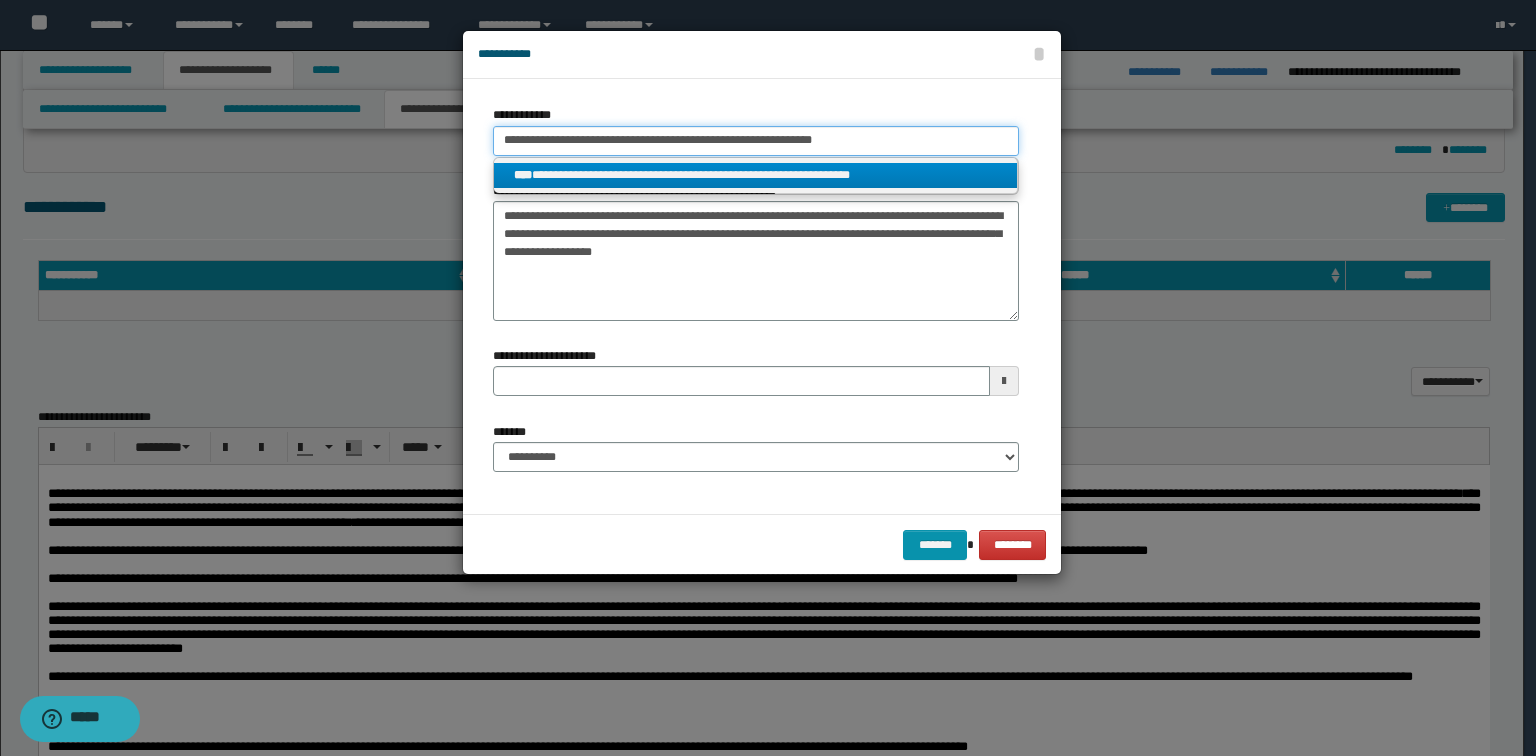 type 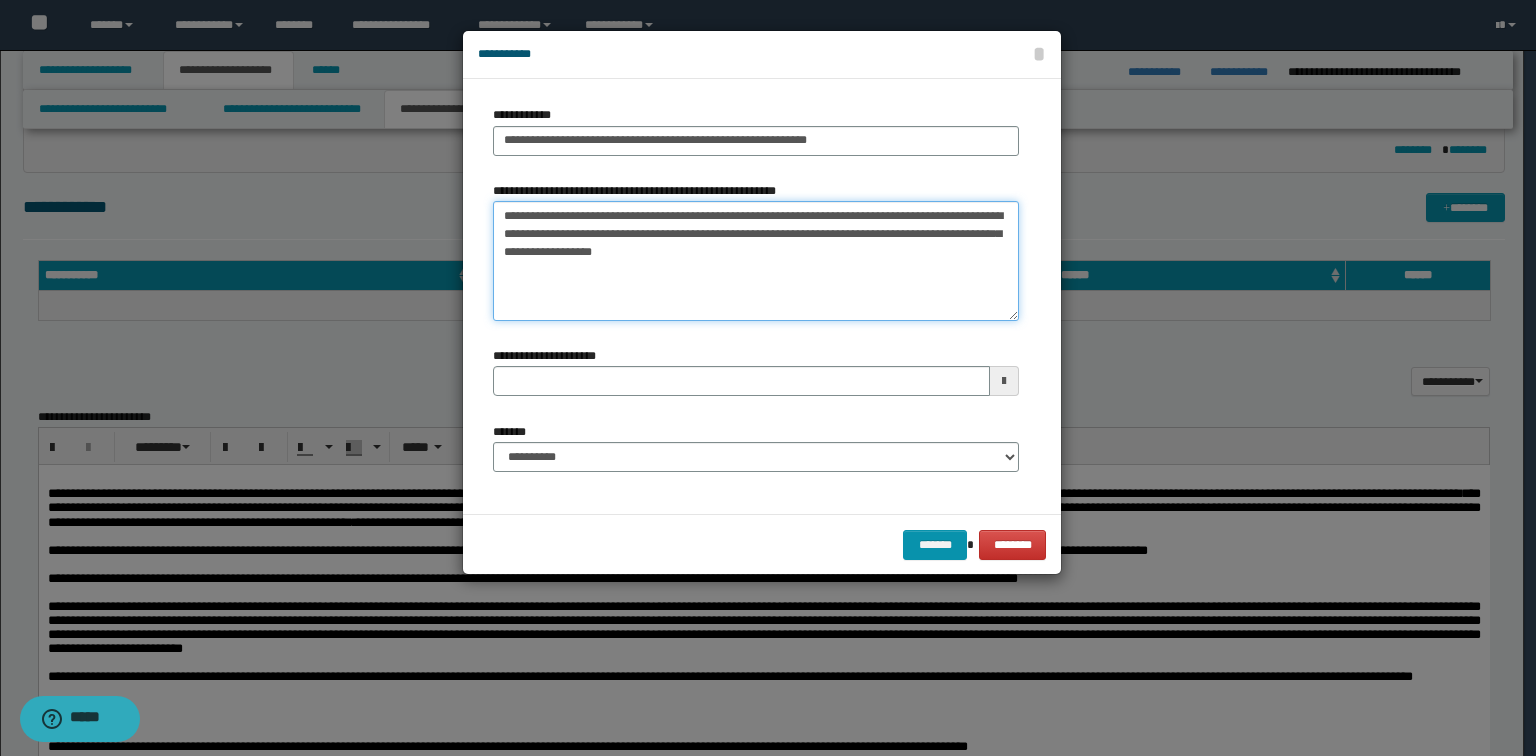 click on "**********" at bounding box center (756, 261) 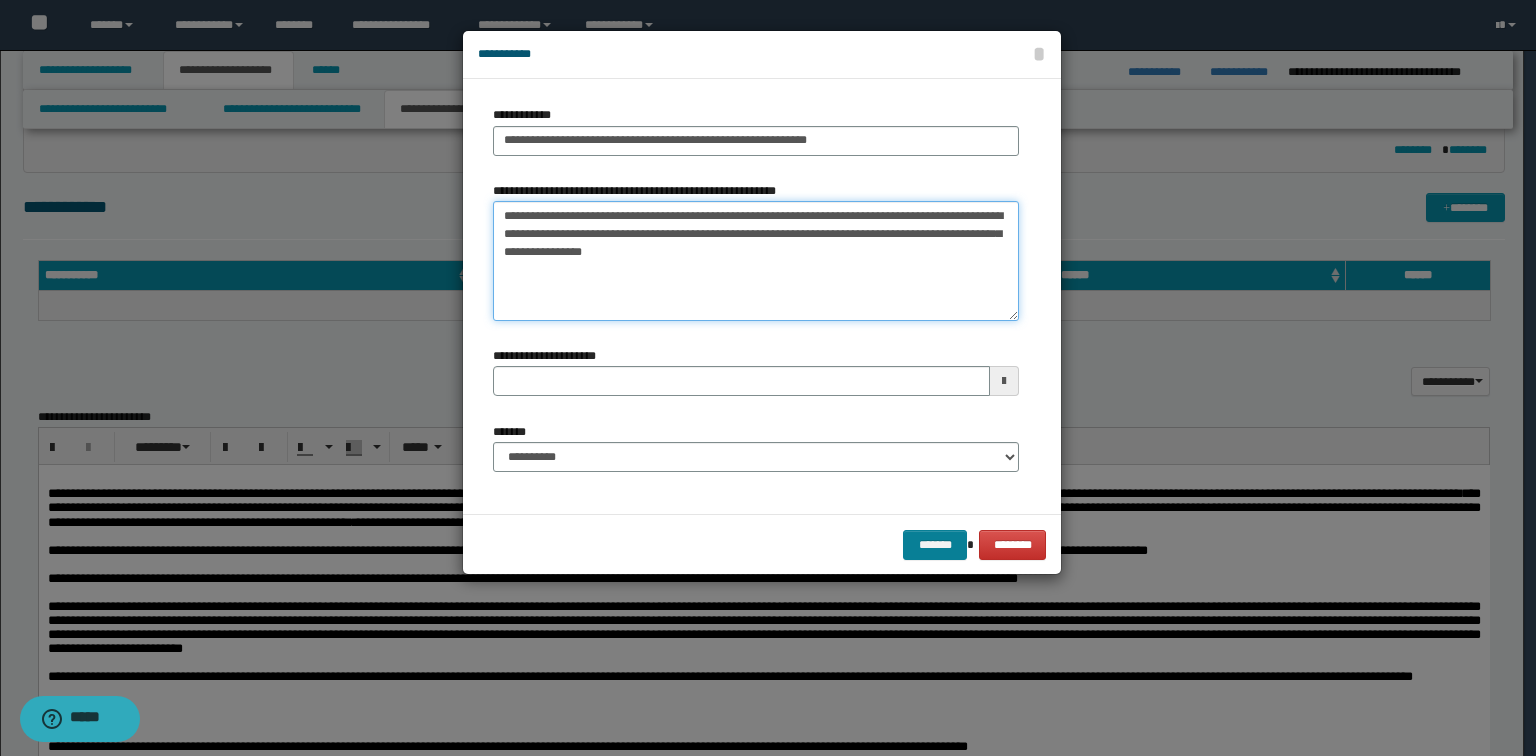 type on "**********" 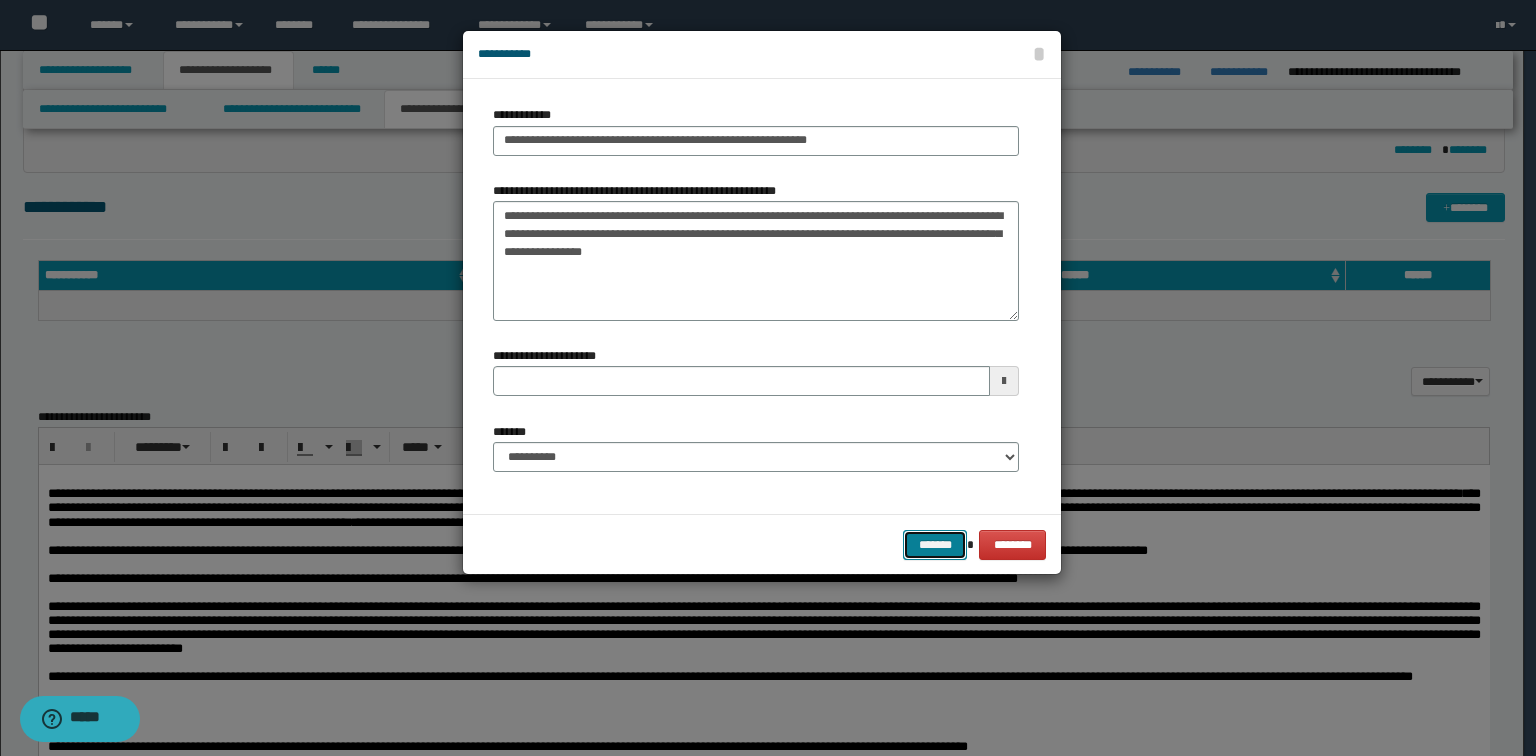 click on "*******" at bounding box center (935, 545) 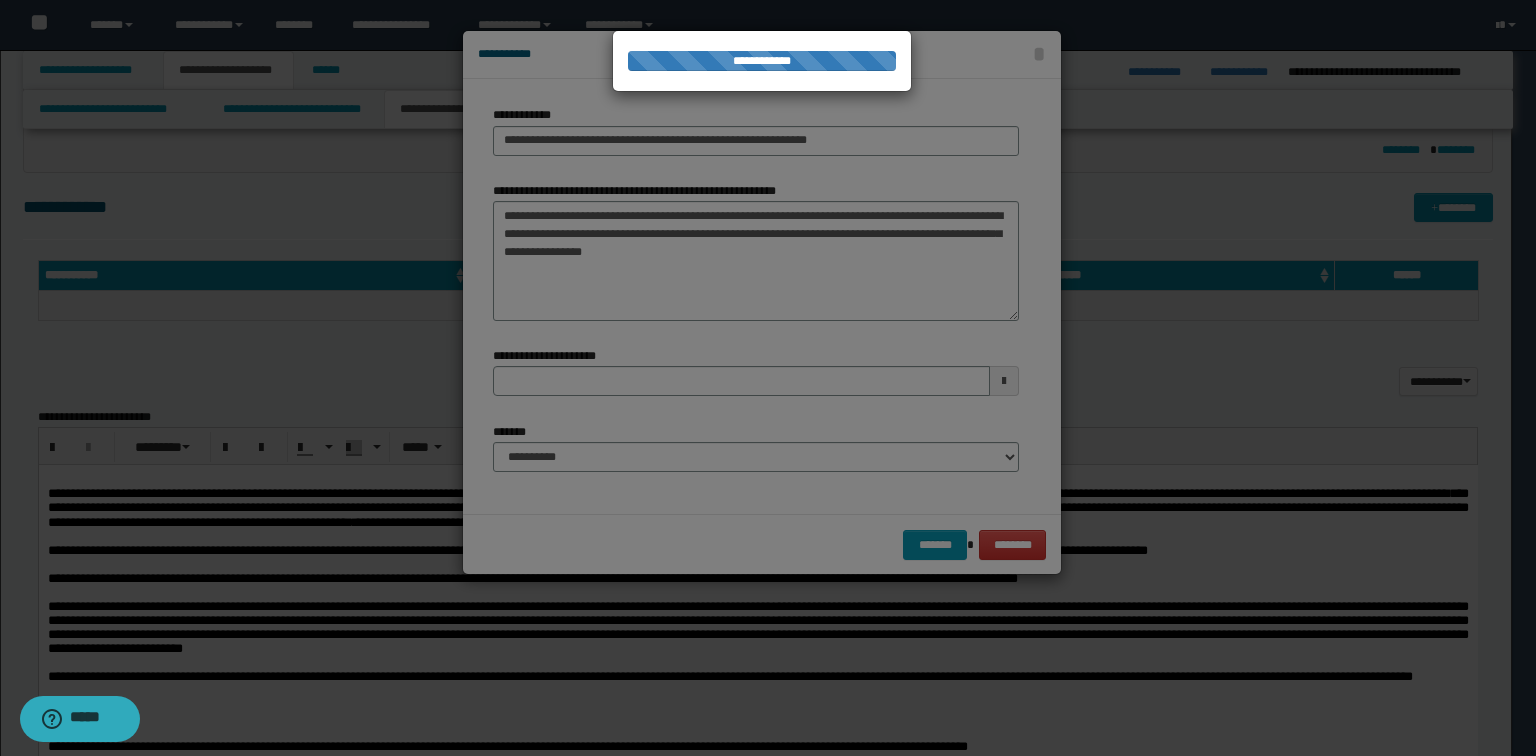 click at bounding box center [768, 378] 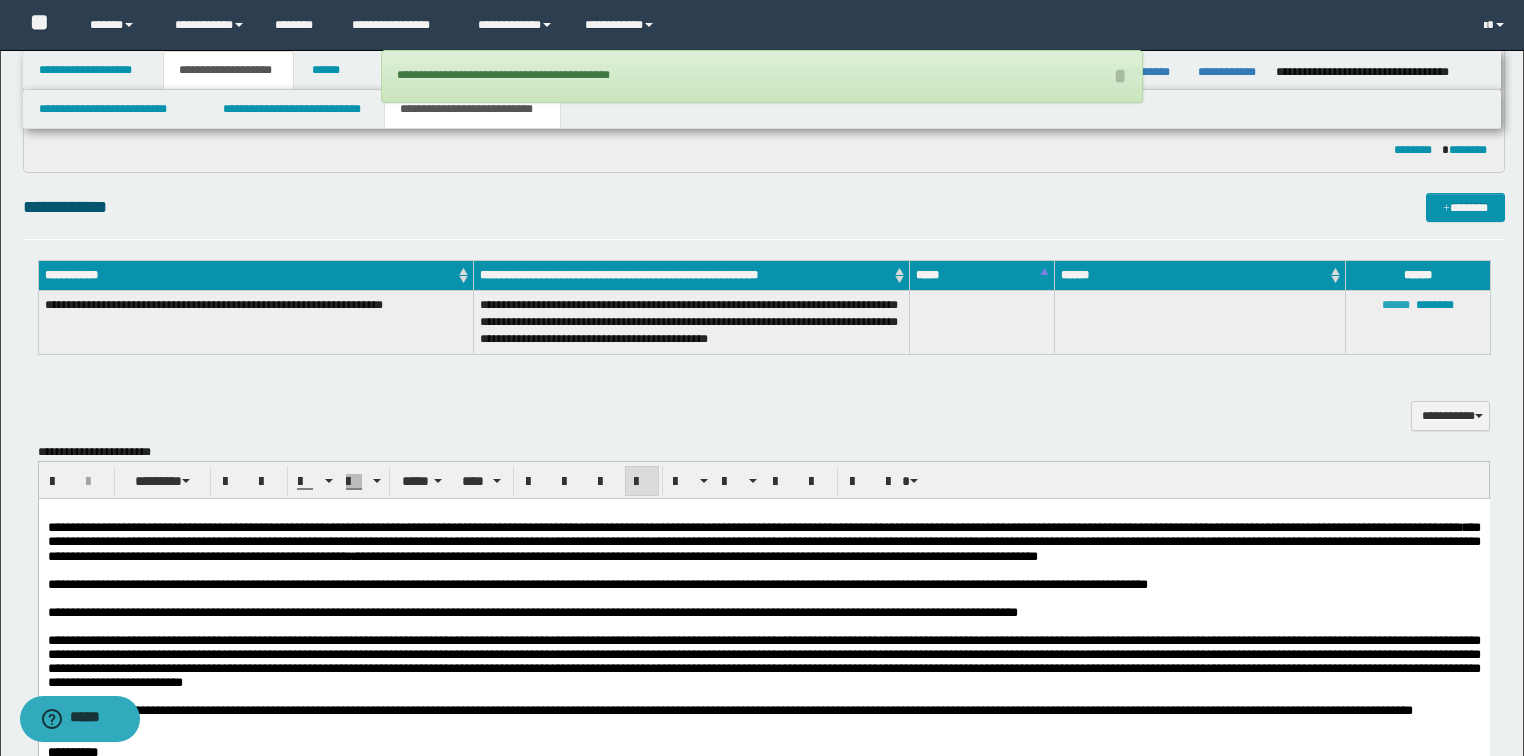click on "******" at bounding box center [1396, 305] 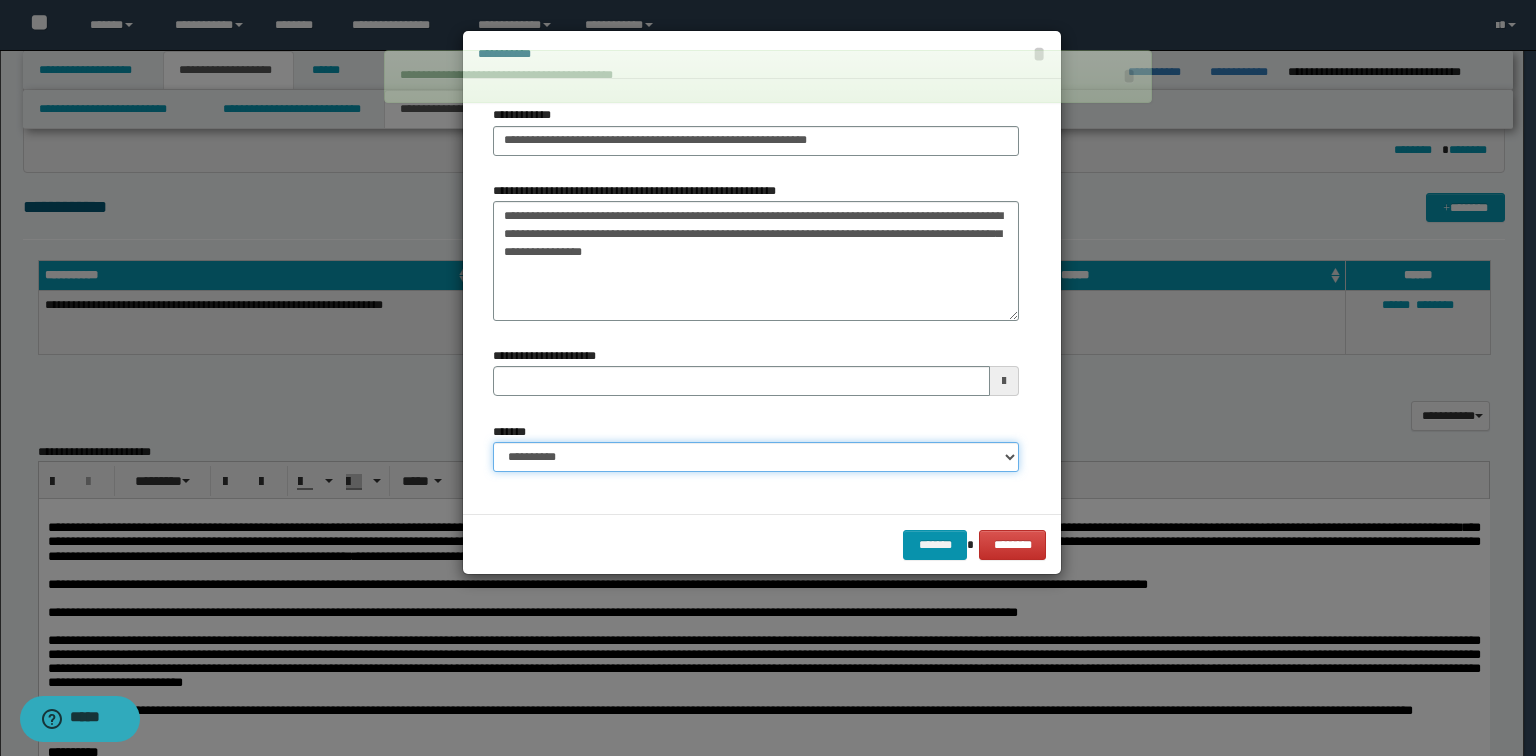 click on "**********" at bounding box center [756, 457] 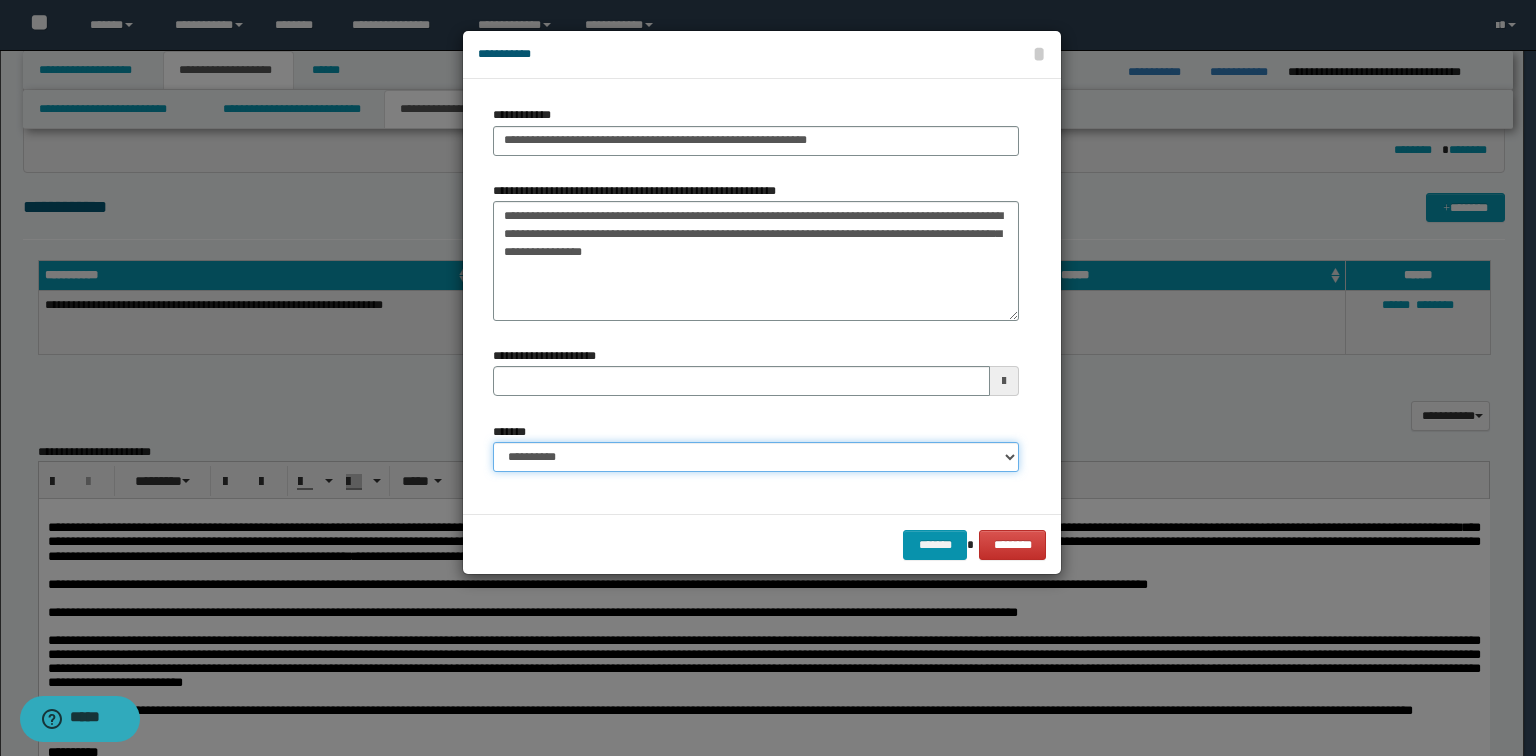 select on "*" 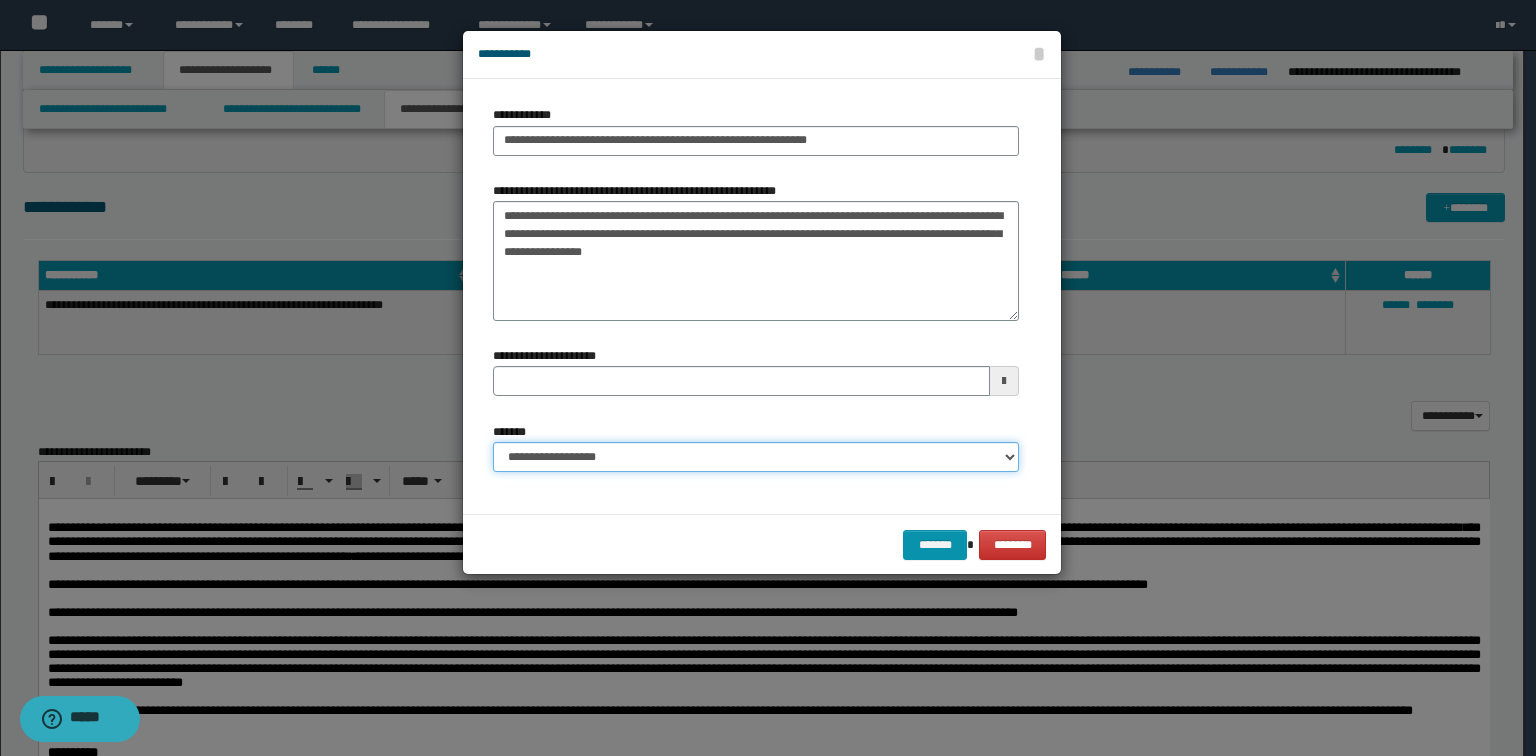 click on "**********" at bounding box center [756, 457] 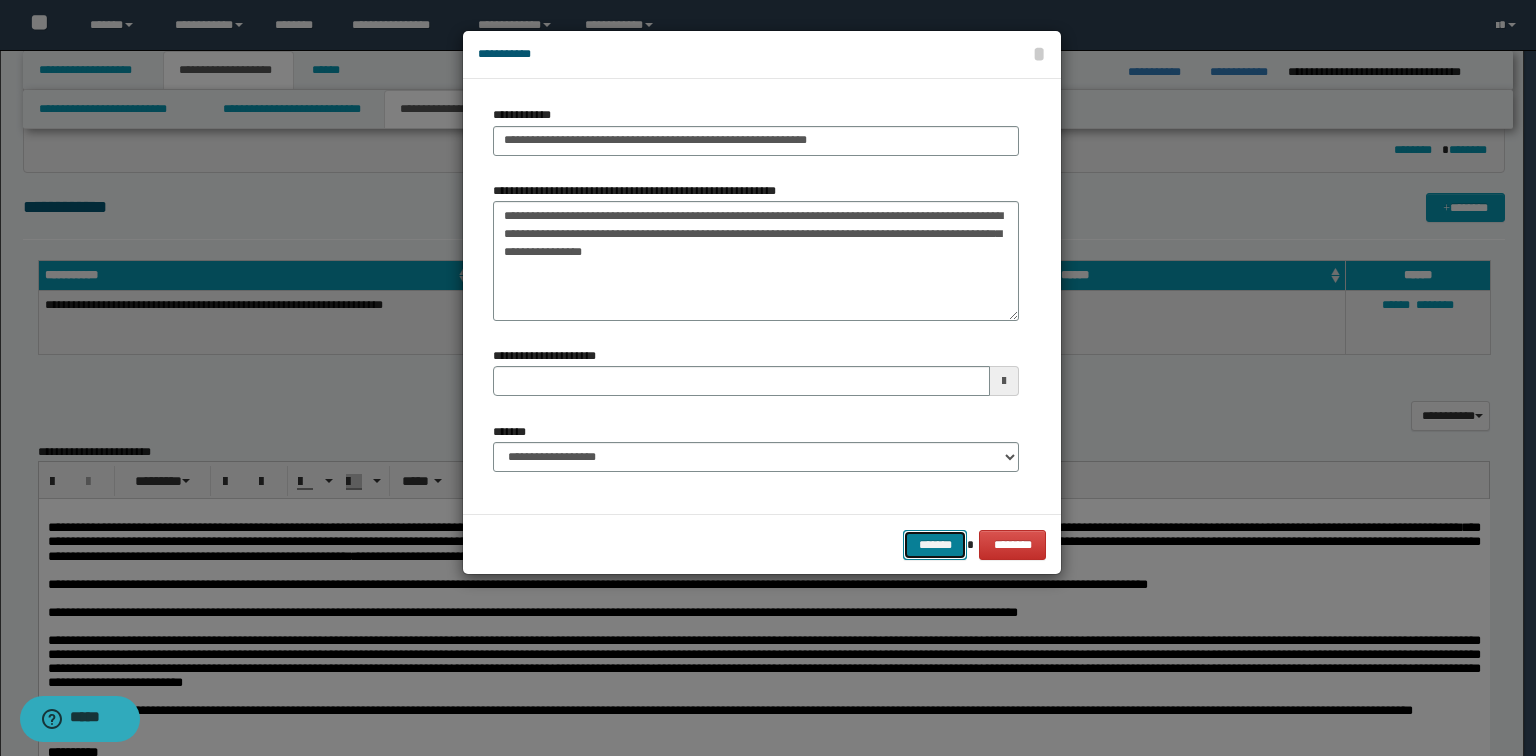 click on "*******" at bounding box center (935, 545) 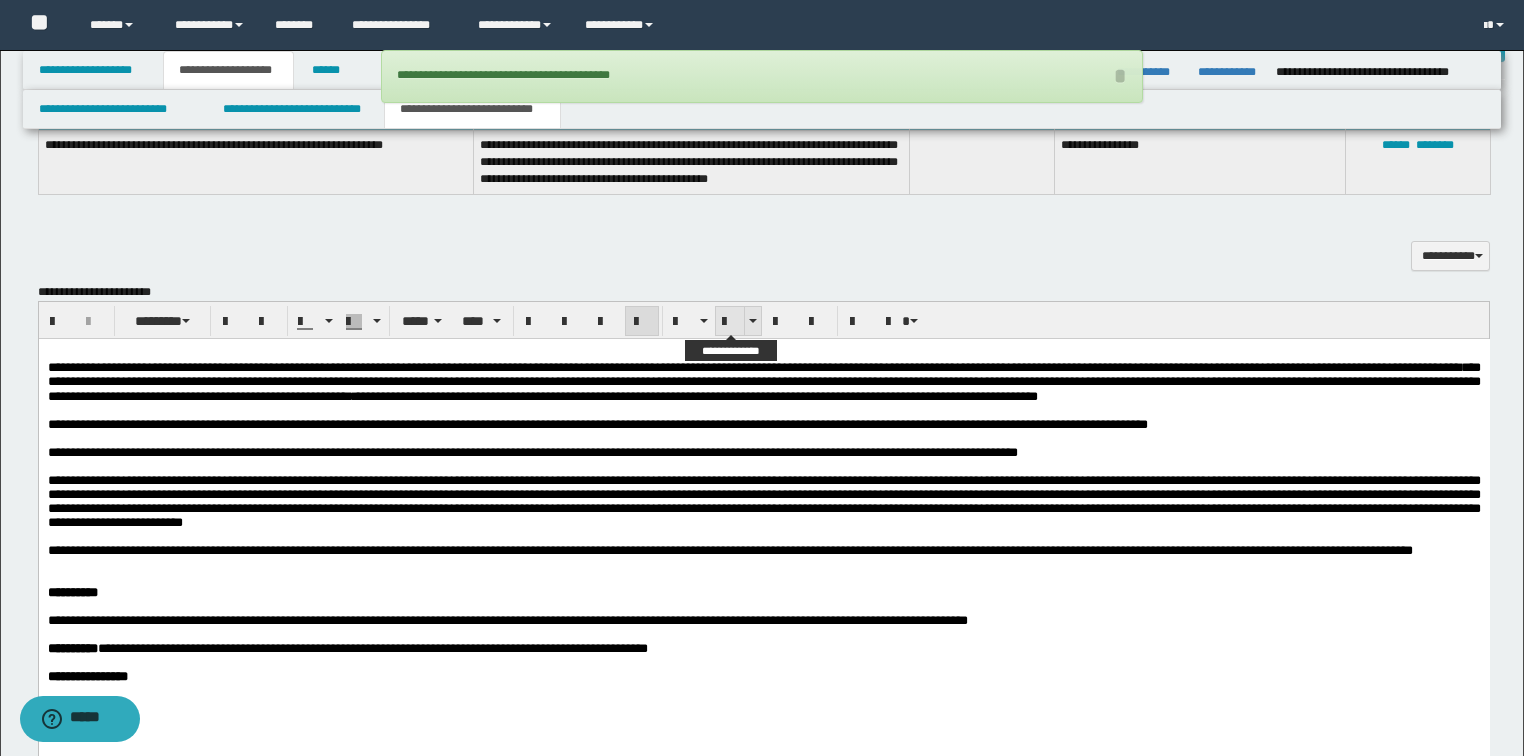 scroll, scrollTop: 1120, scrollLeft: 0, axis: vertical 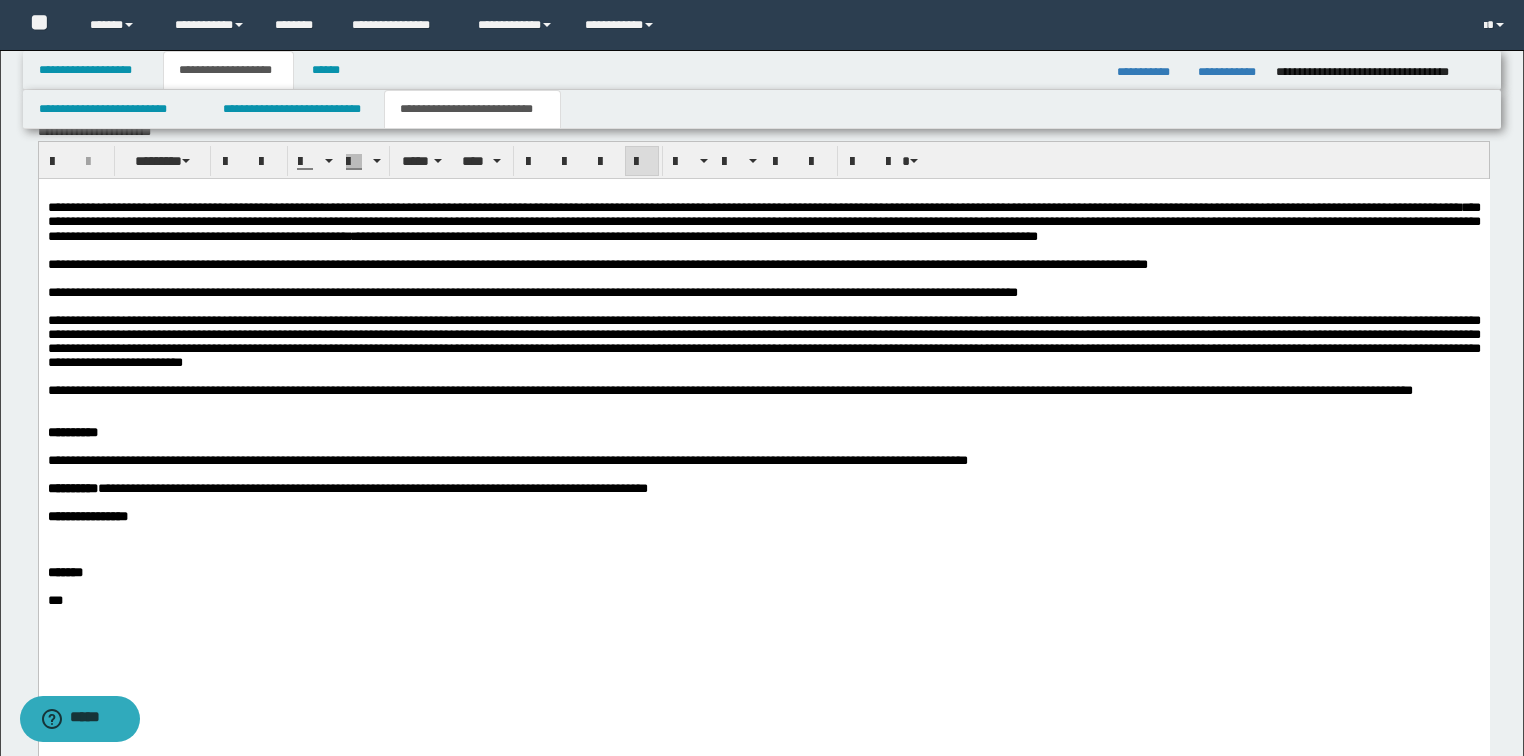 click on "**********" at bounding box center [347, 488] 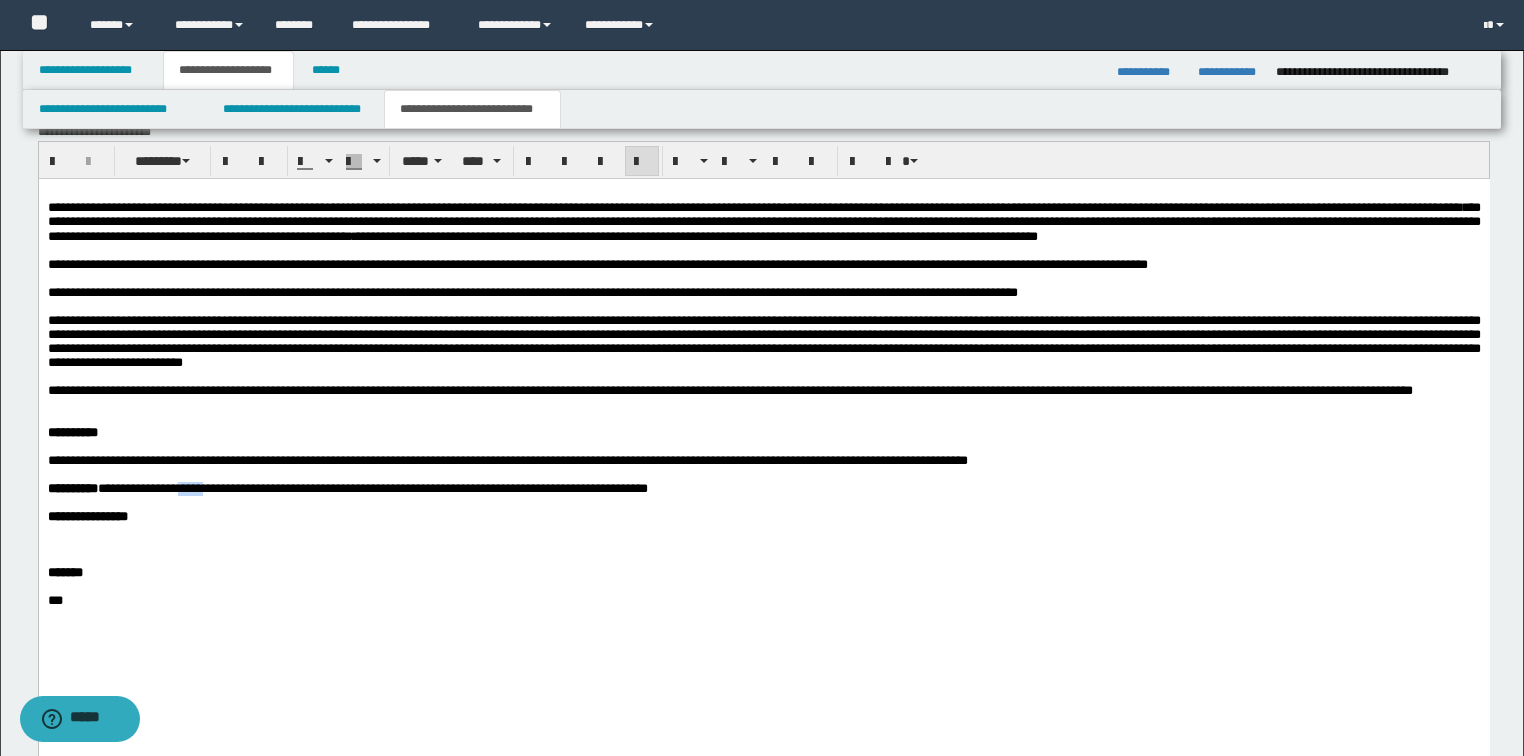 click on "**********" at bounding box center [347, 488] 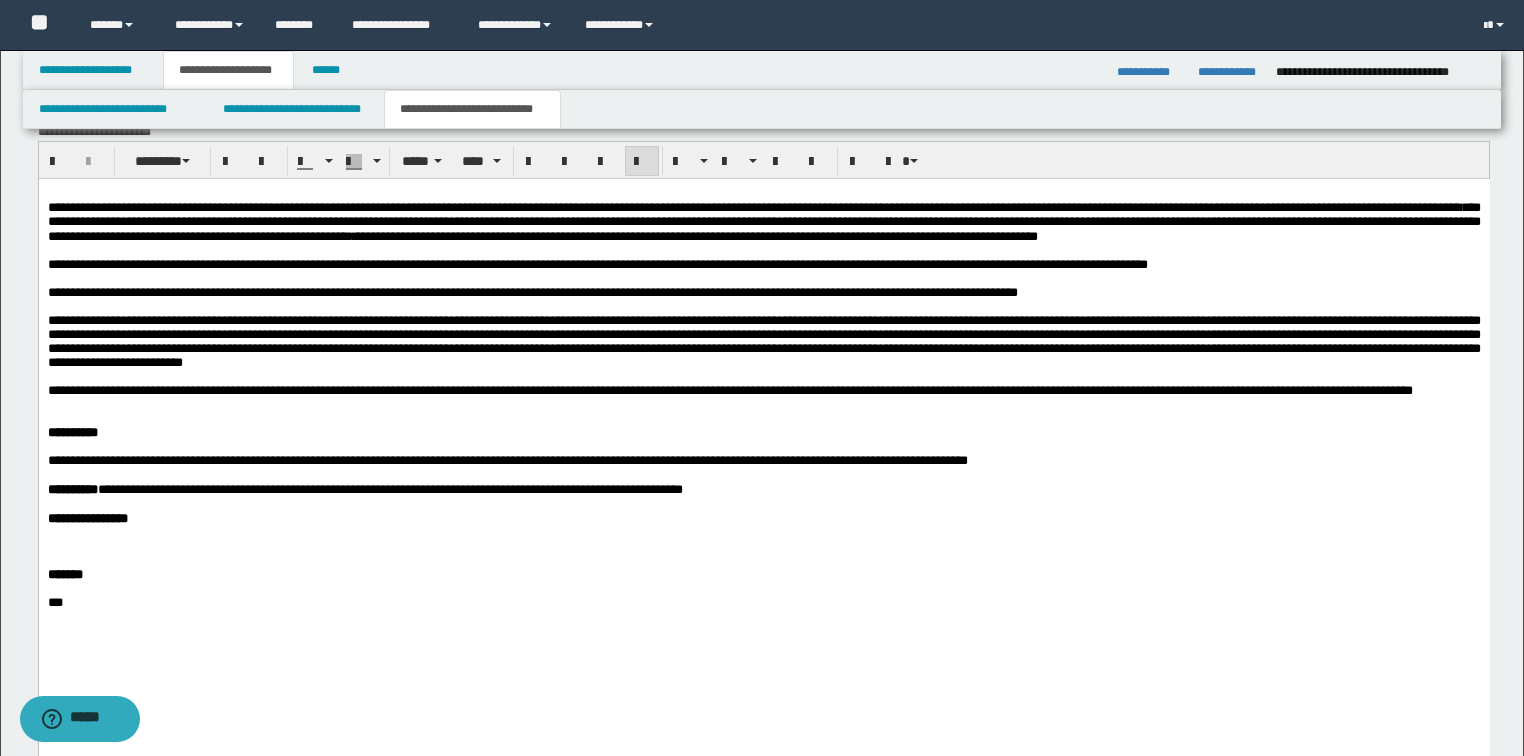 click on "**********" at bounding box center (364, 489) 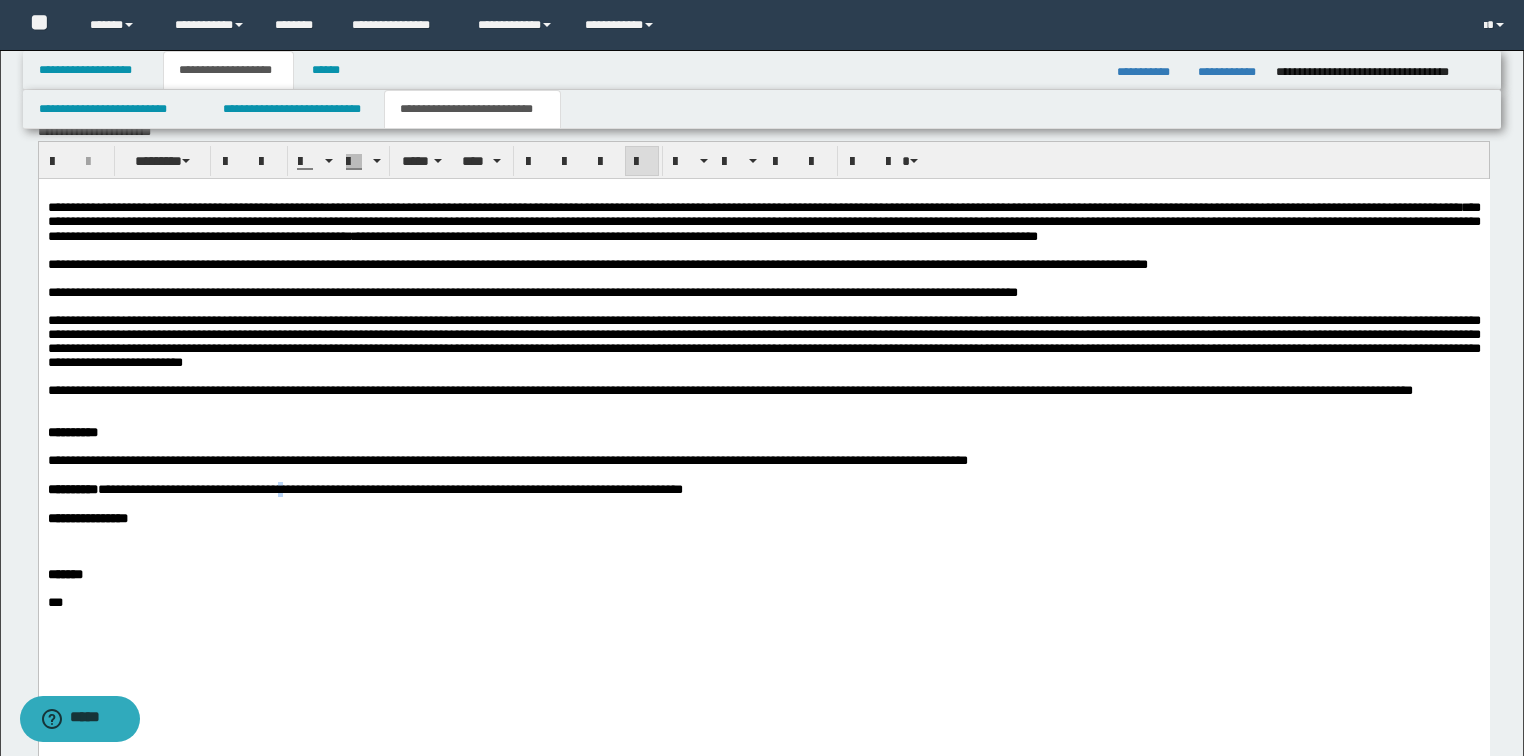 click on "**********" at bounding box center (364, 489) 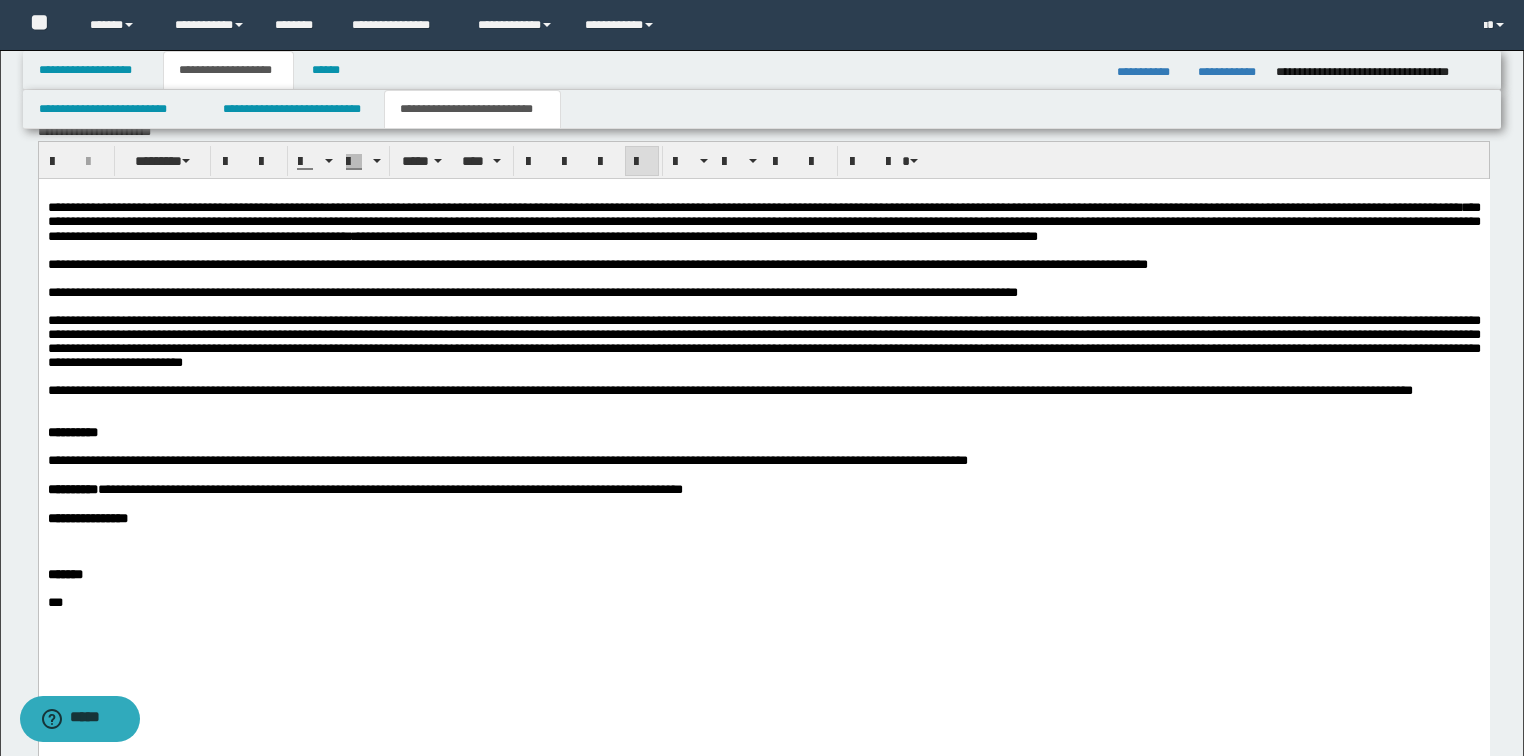 click on "**********" at bounding box center (364, 489) 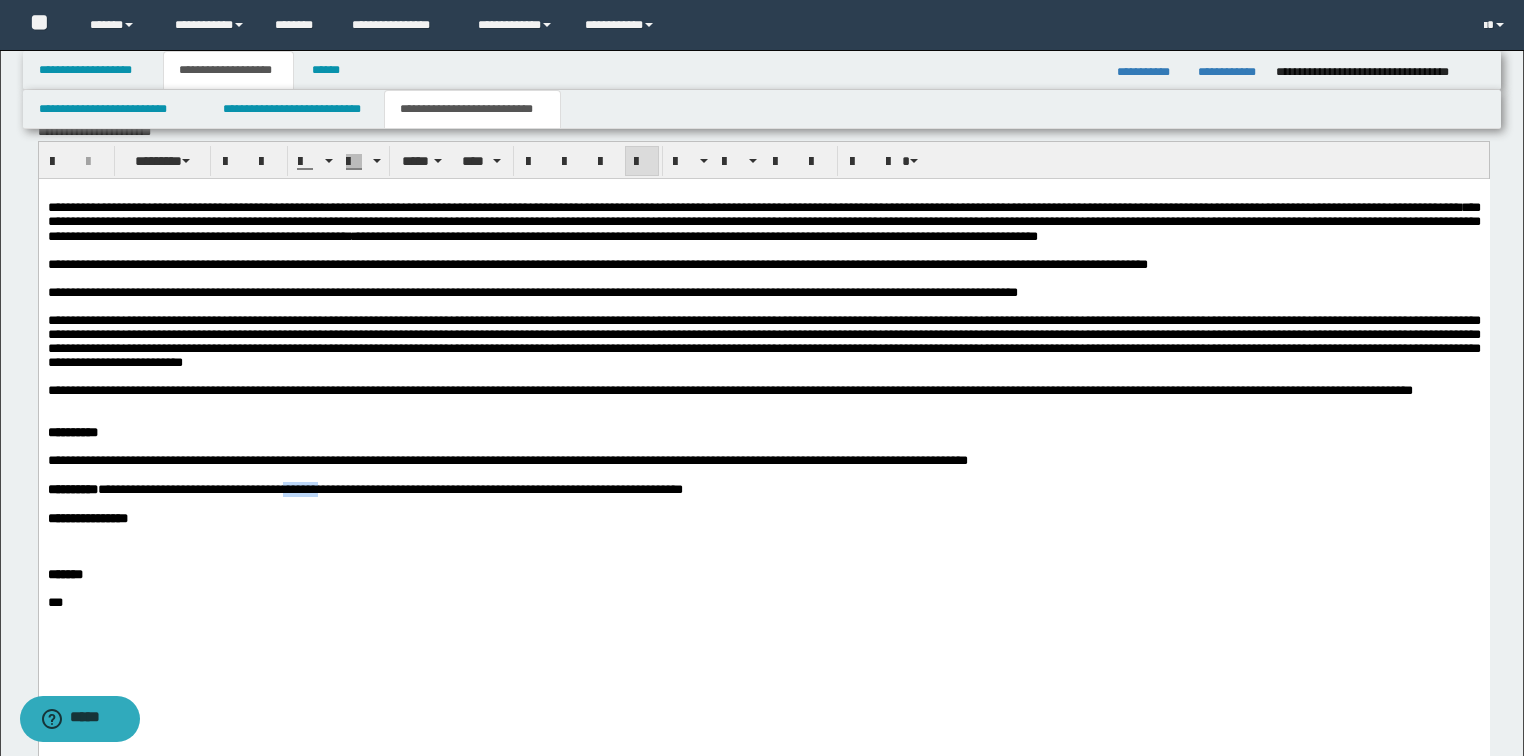 click on "**********" at bounding box center [364, 489] 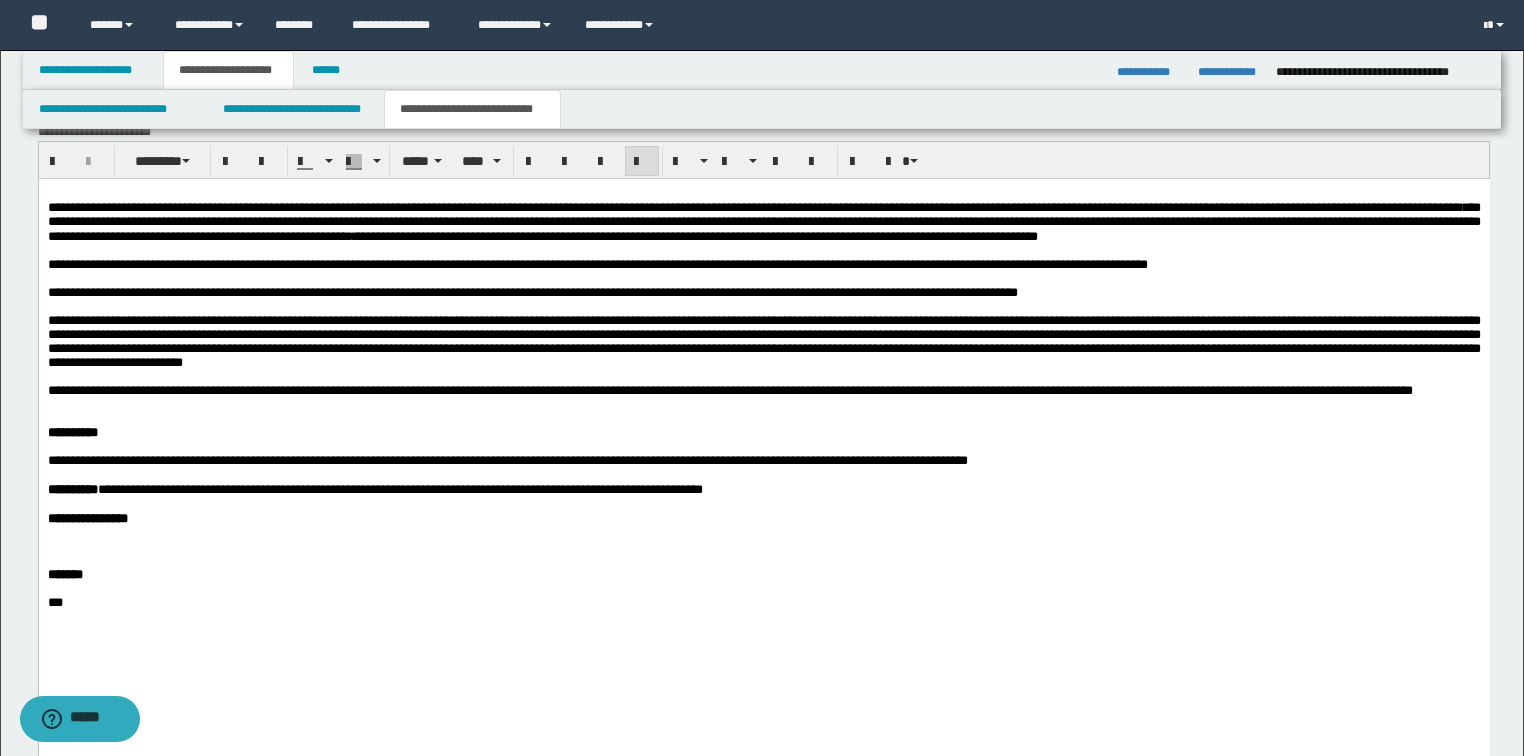 click on "**********" at bounding box center (374, 489) 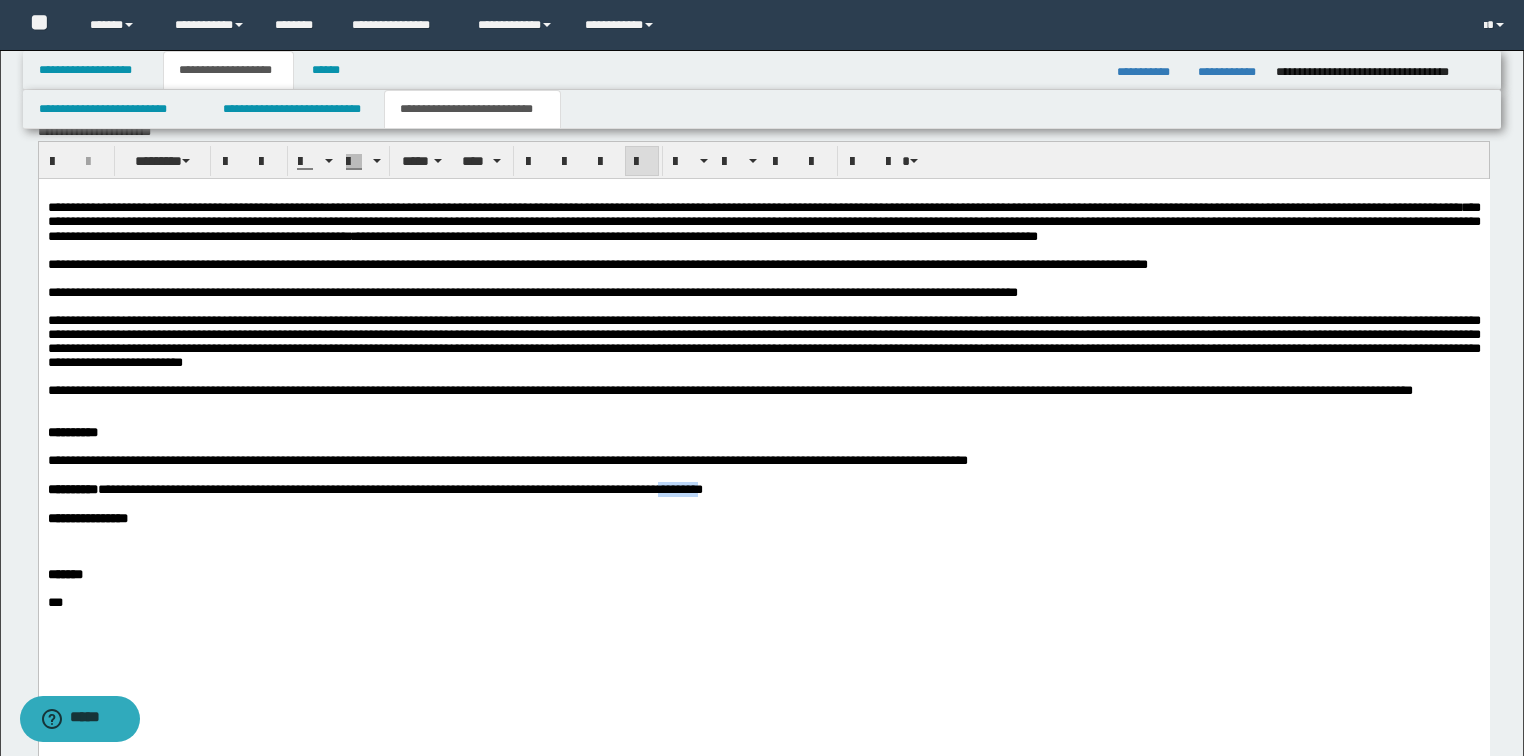 click on "**********" at bounding box center (374, 489) 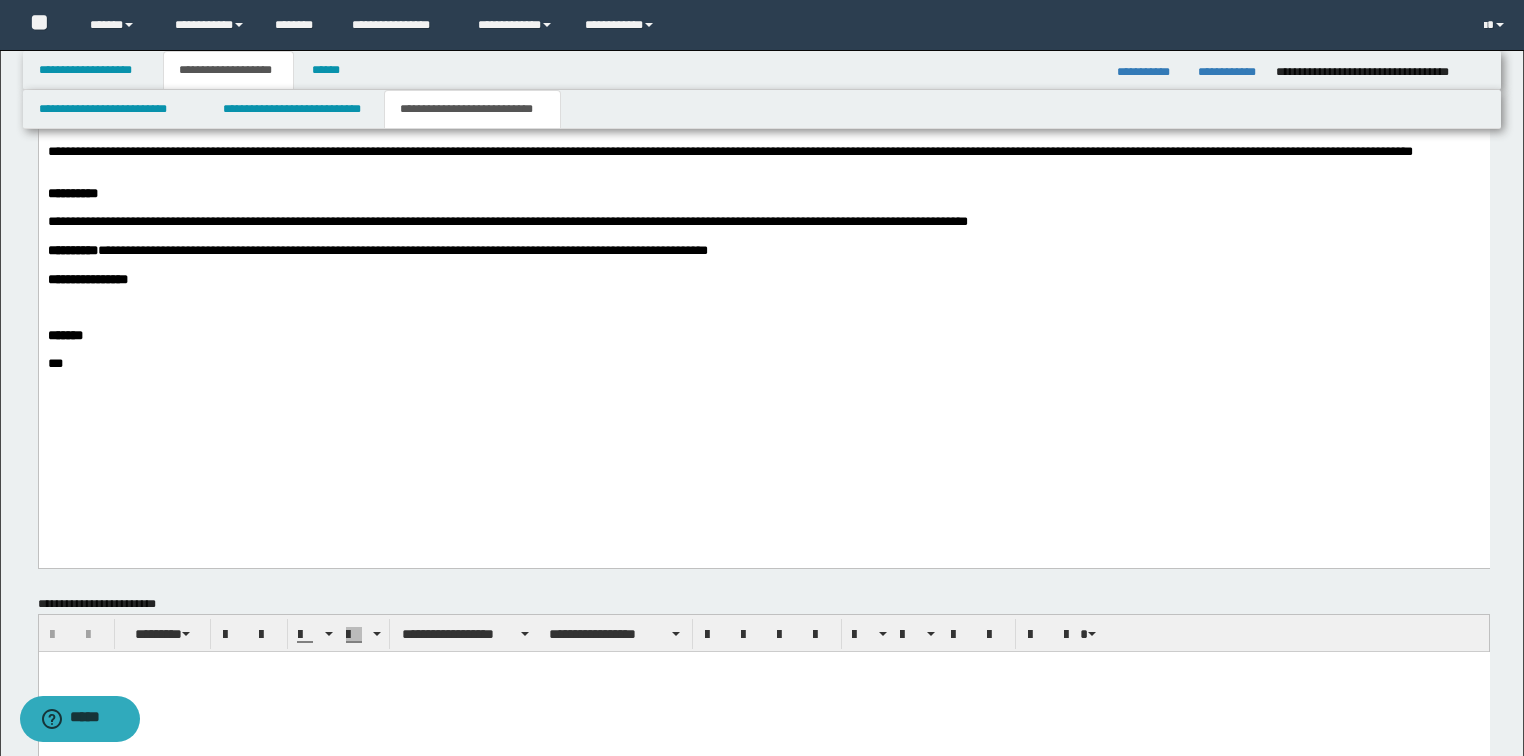 scroll, scrollTop: 1360, scrollLeft: 0, axis: vertical 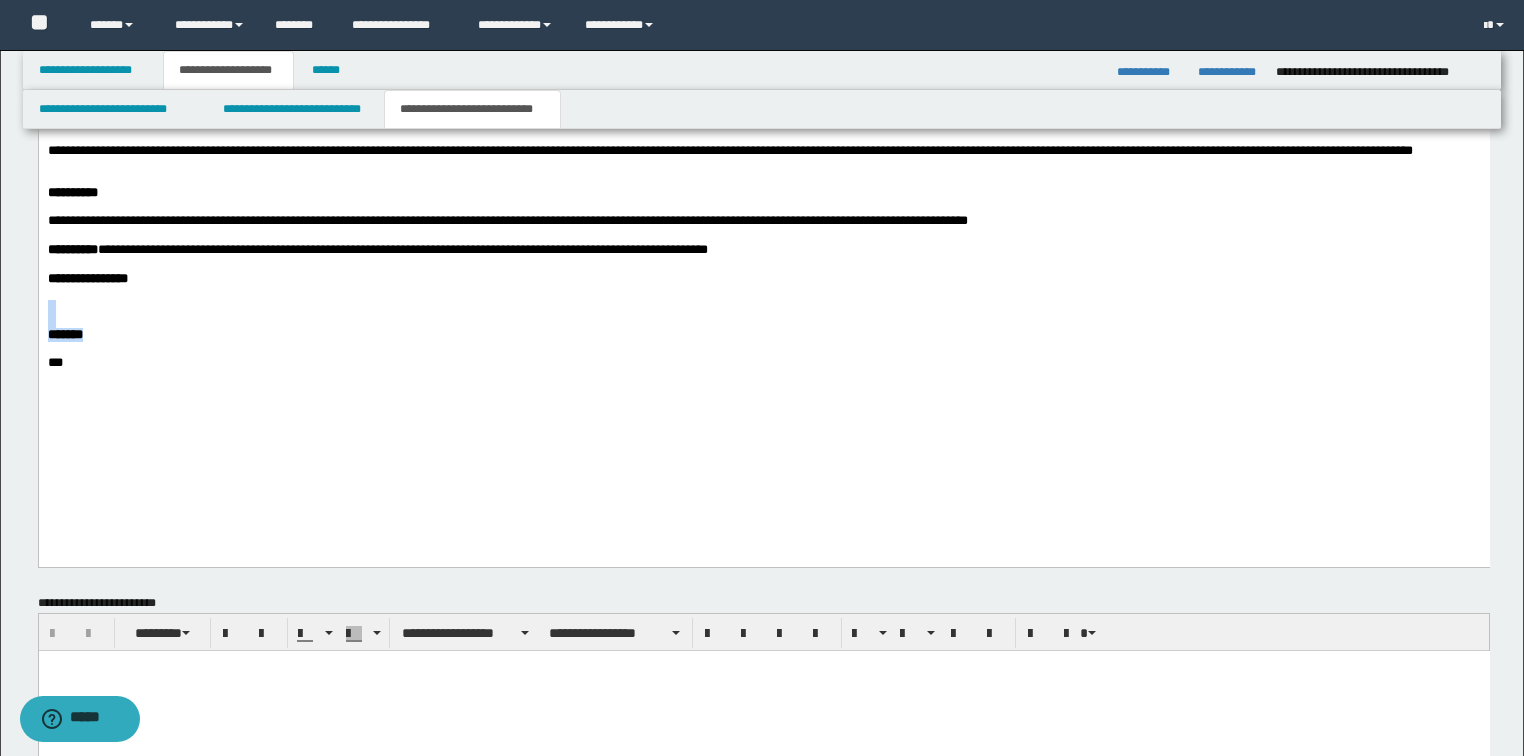 drag, startPoint x: 119, startPoint y: 418, endPoint x: 72, endPoint y: 328, distance: 101.53325 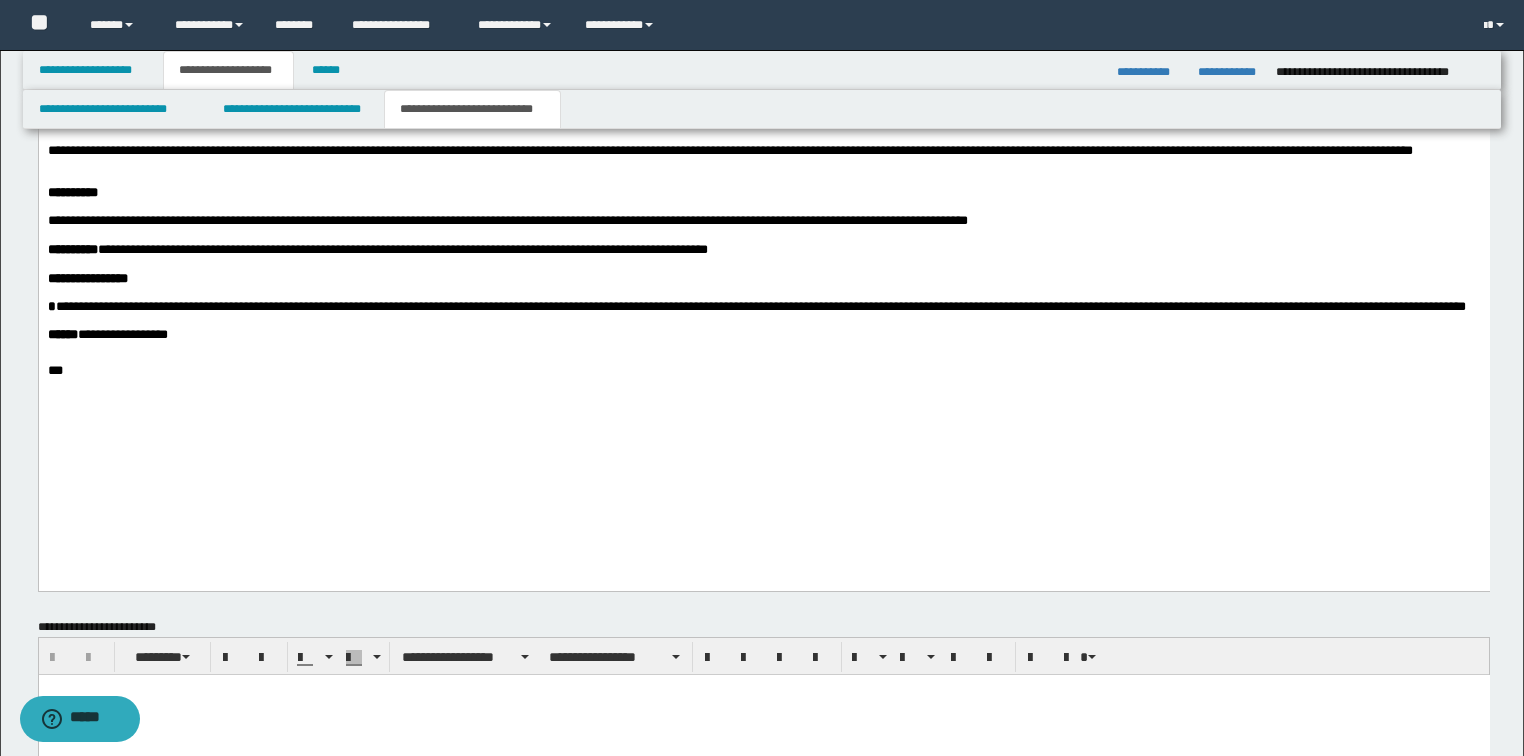 click at bounding box center (763, 358) 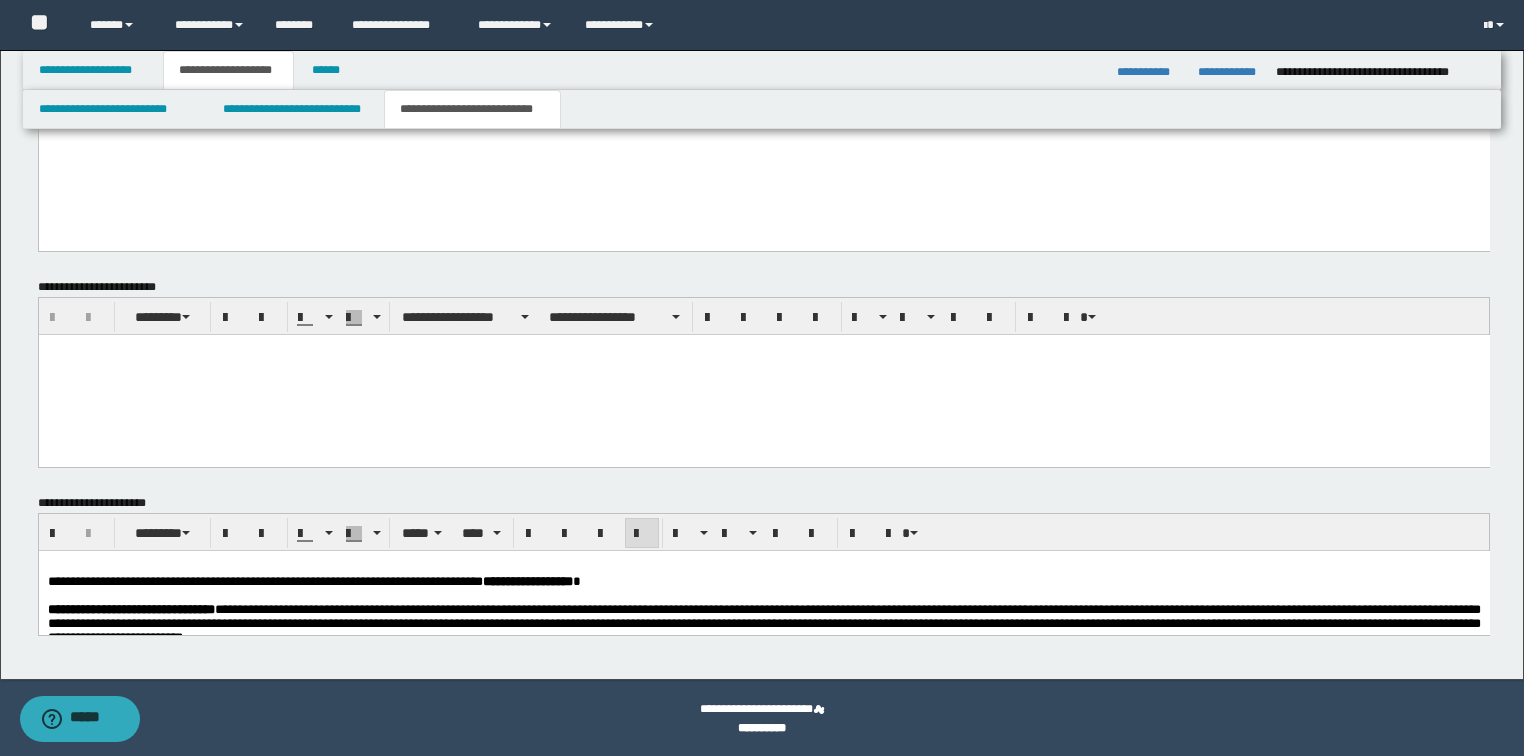 scroll, scrollTop: 1701, scrollLeft: 0, axis: vertical 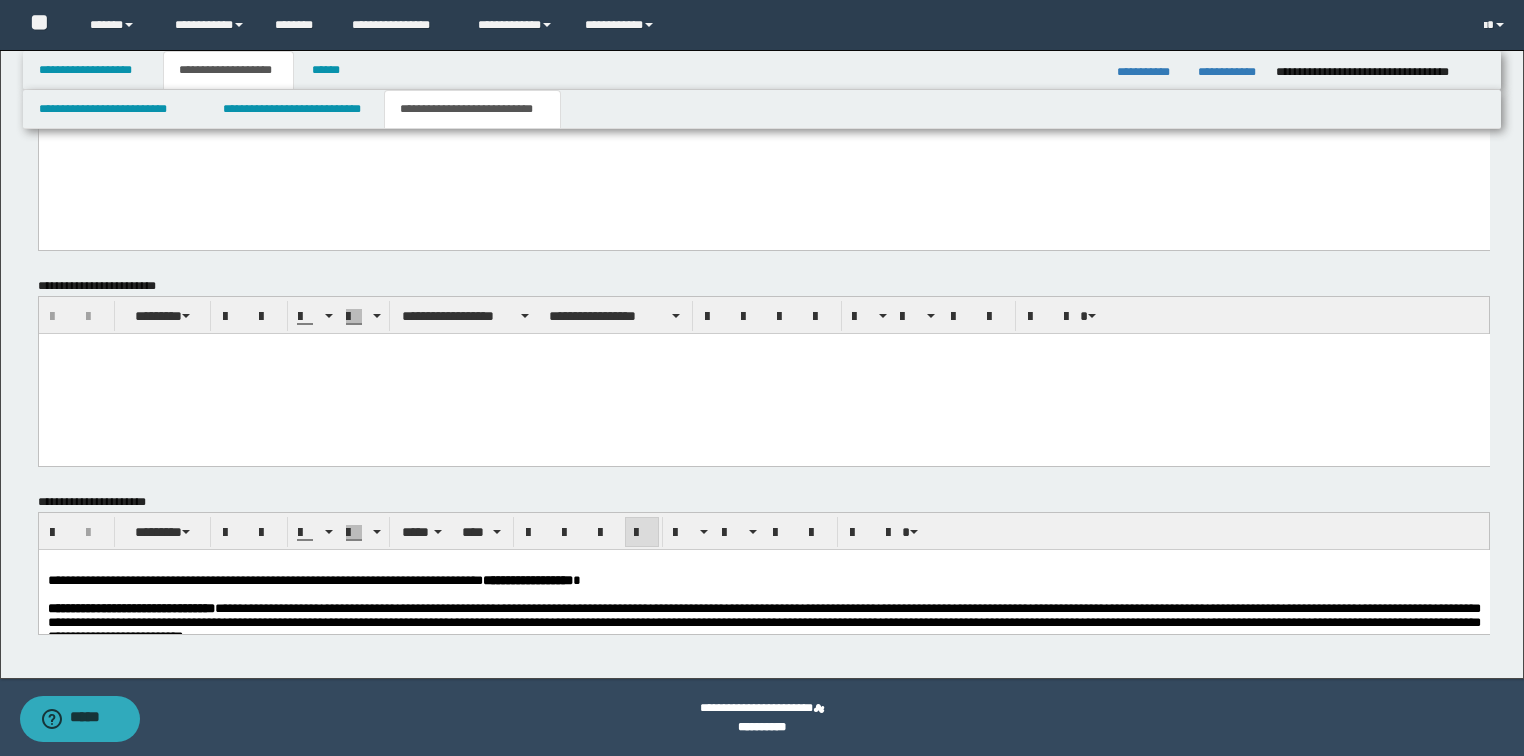 click on "**********" at bounding box center (763, 622) 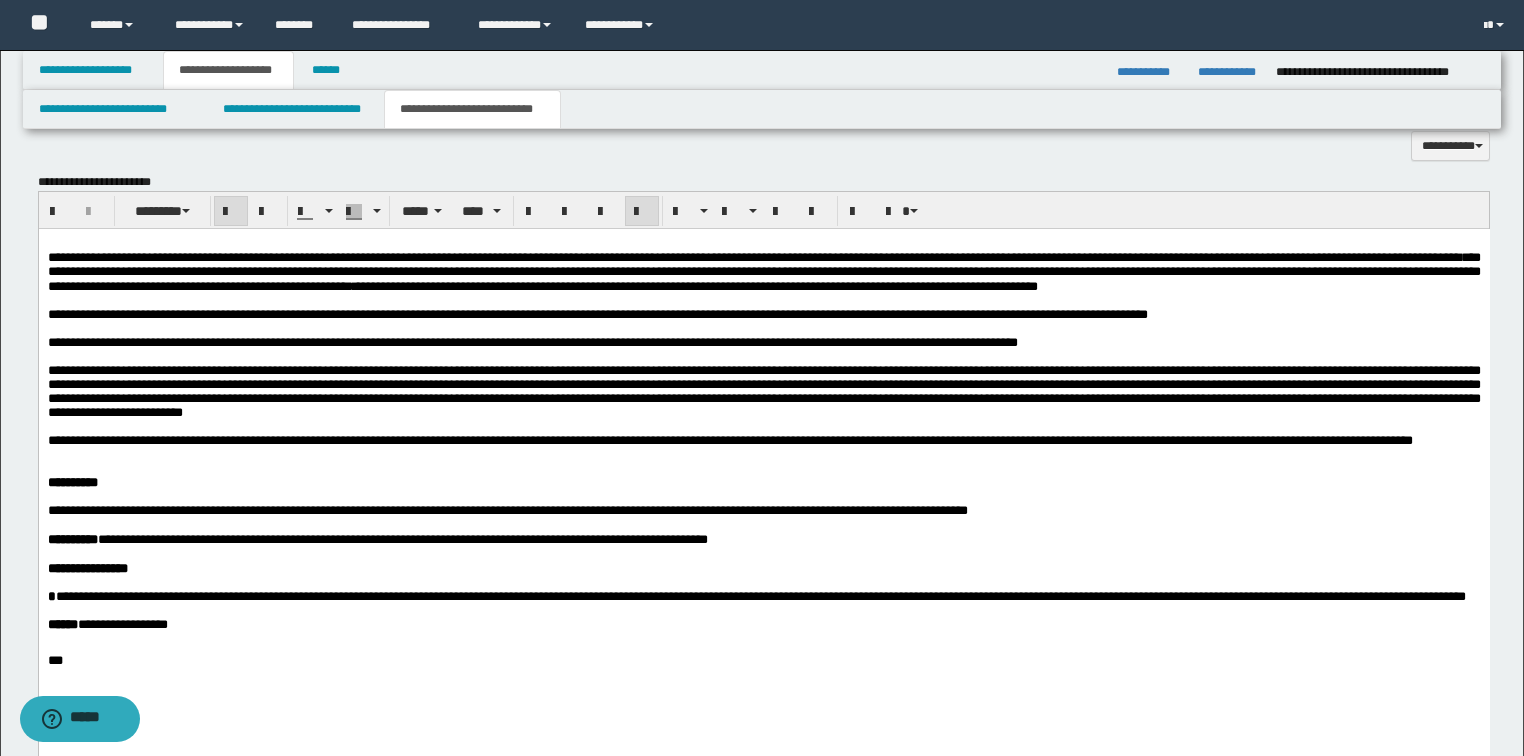 scroll, scrollTop: 981, scrollLeft: 0, axis: vertical 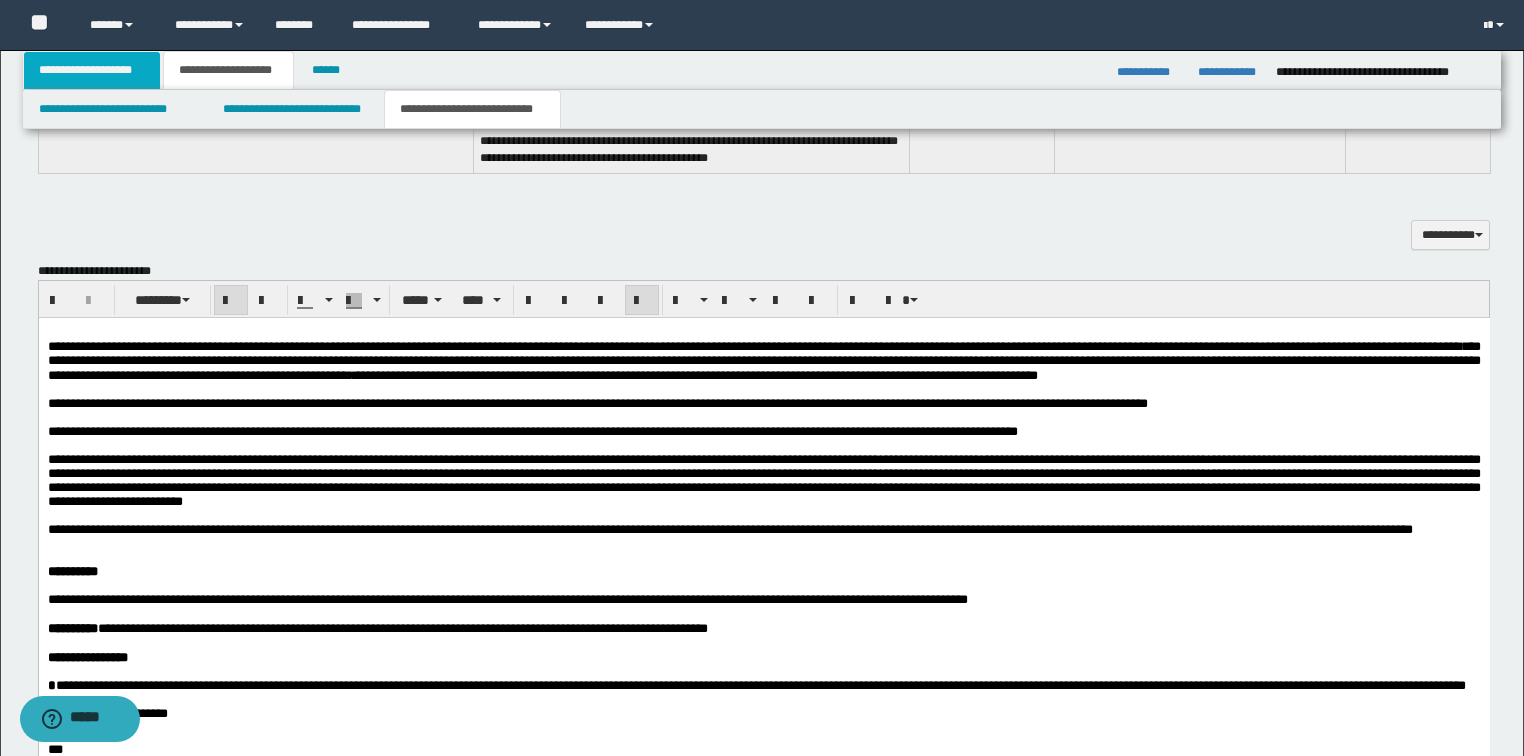 click on "**********" at bounding box center [92, 70] 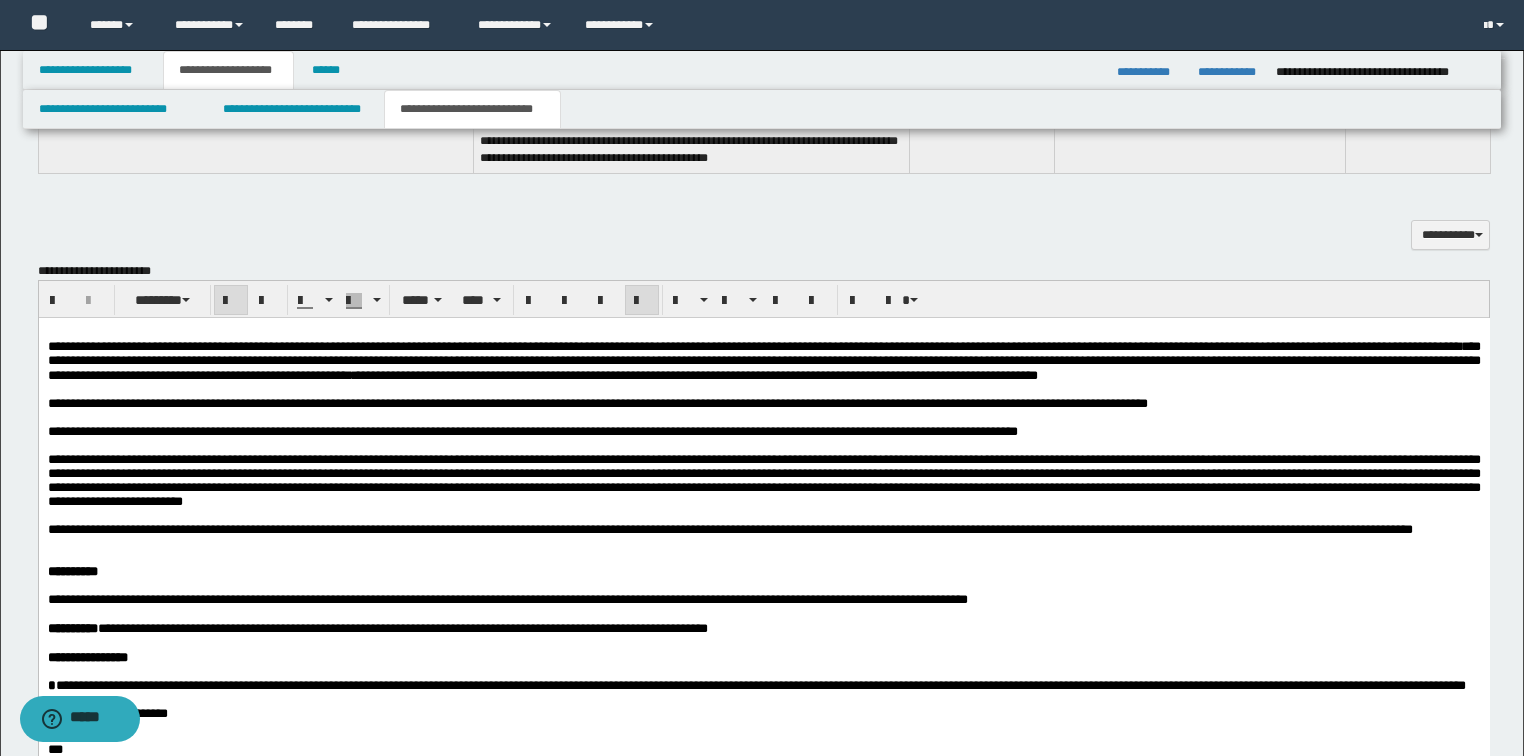 scroll, scrollTop: 350, scrollLeft: 0, axis: vertical 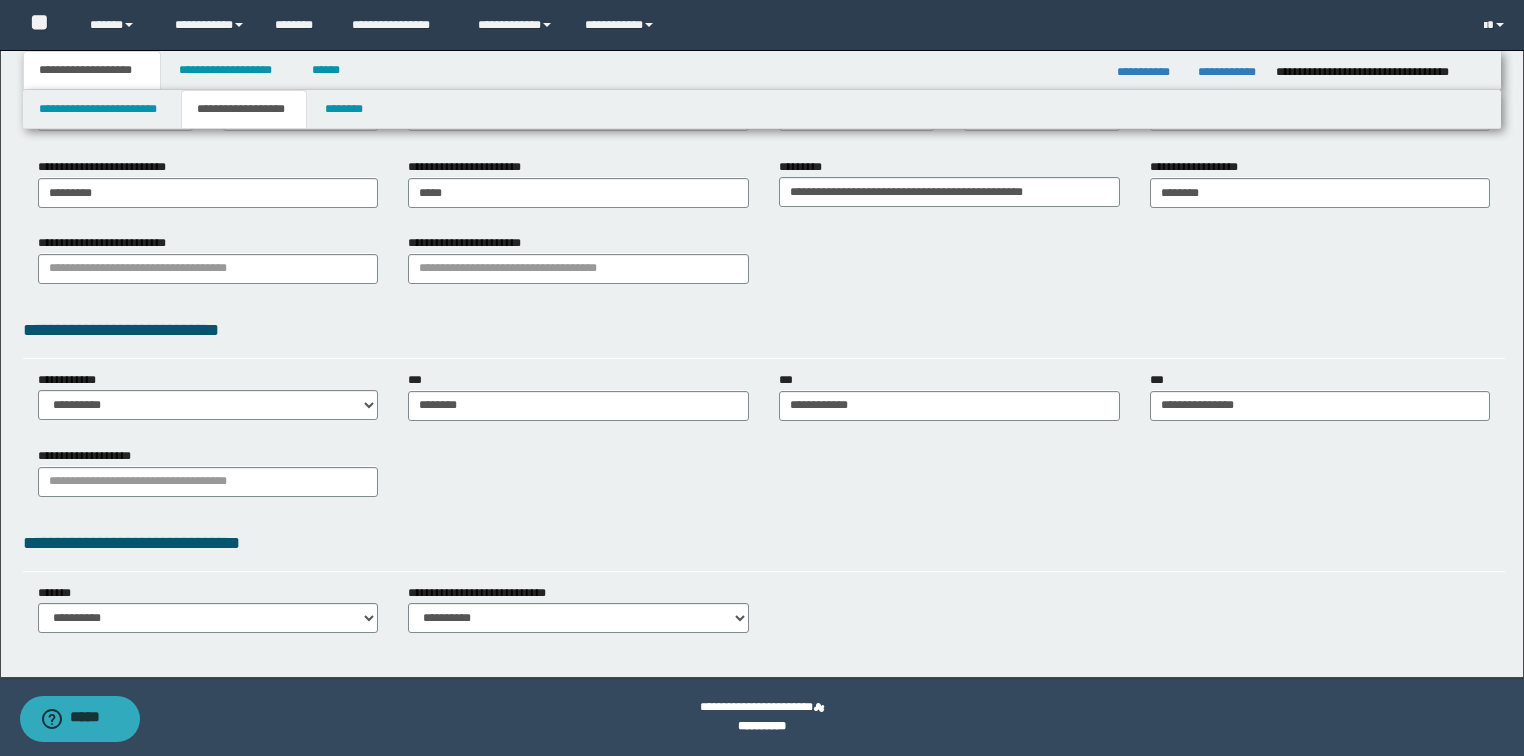 click on "**********" at bounding box center [244, 109] 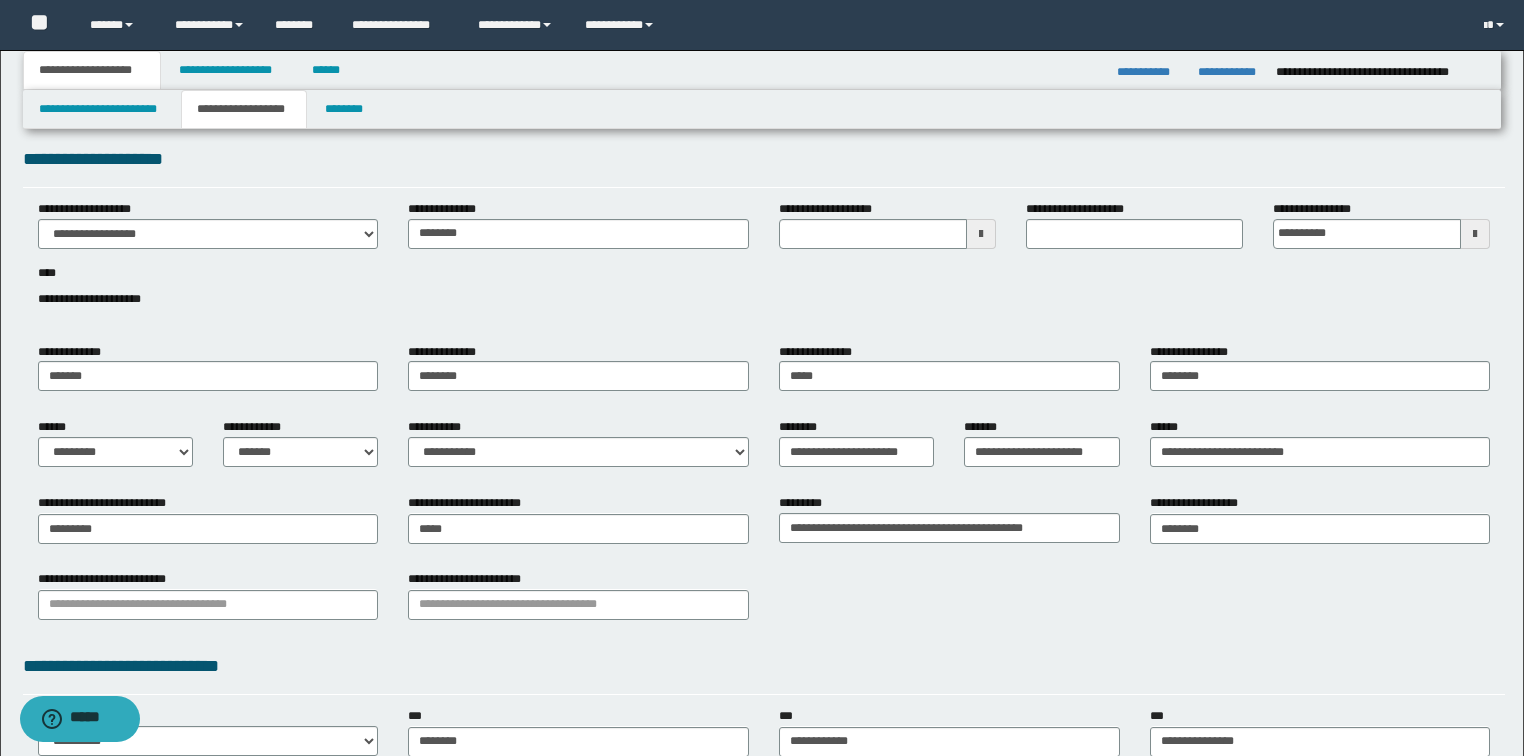 scroll, scrollTop: 0, scrollLeft: 0, axis: both 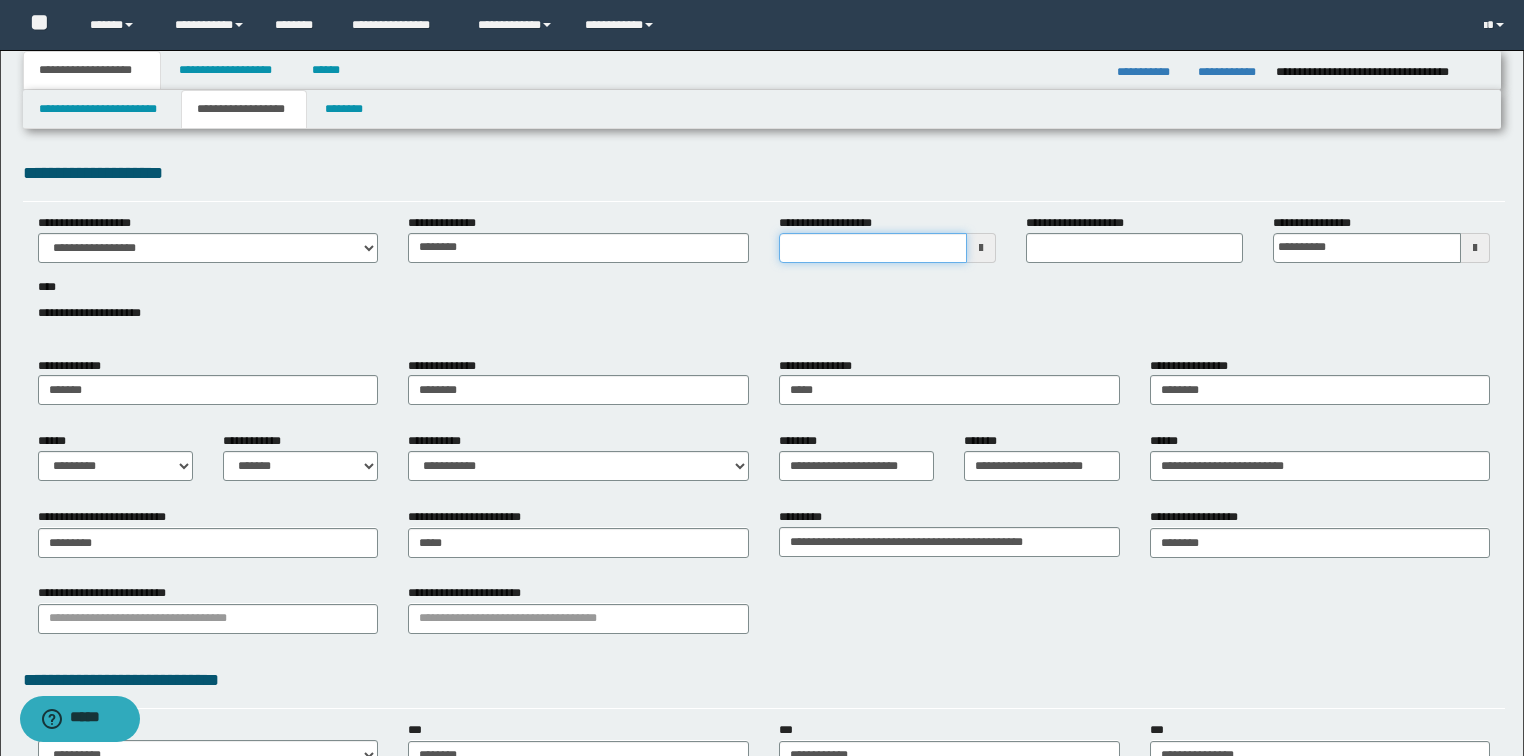 click on "**********" at bounding box center [873, 248] 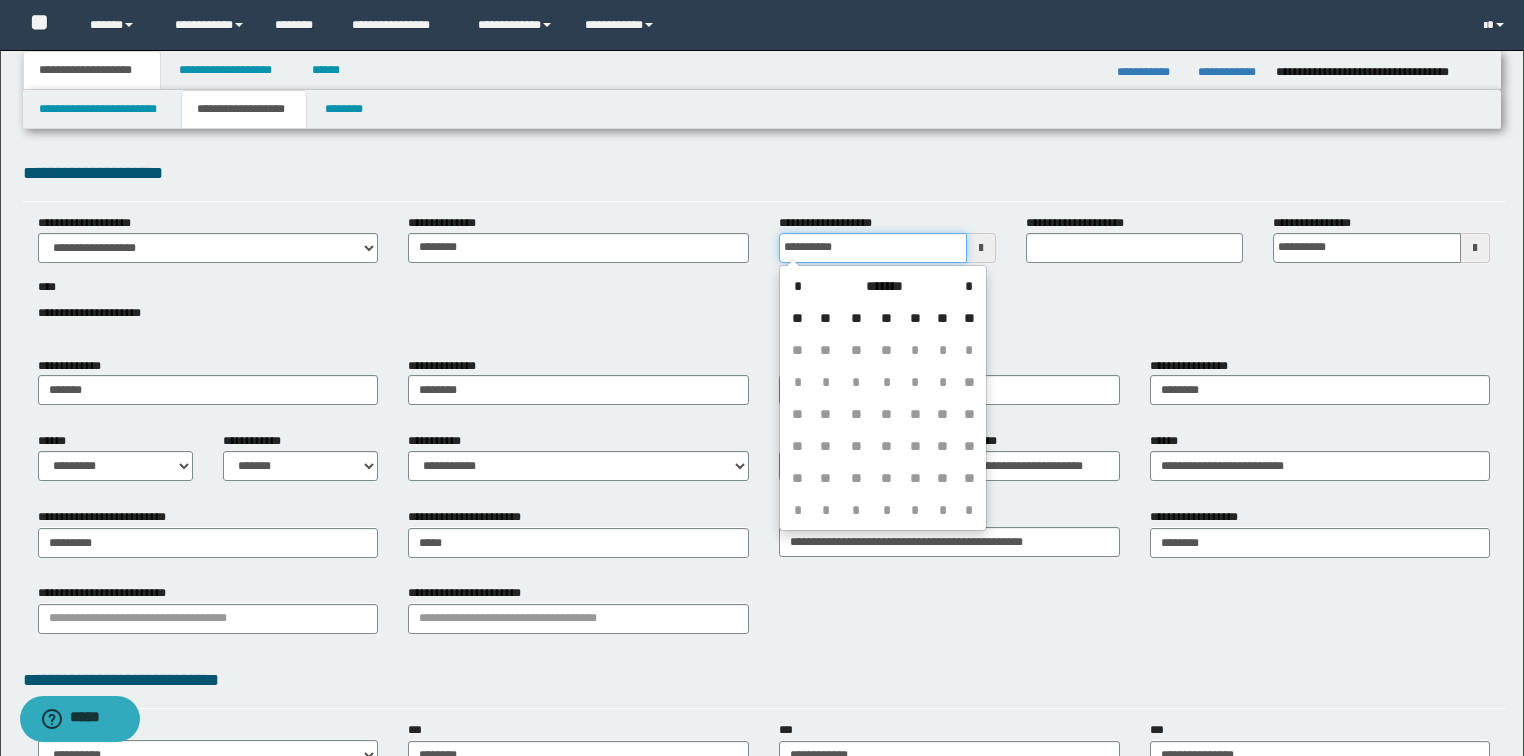 type on "**********" 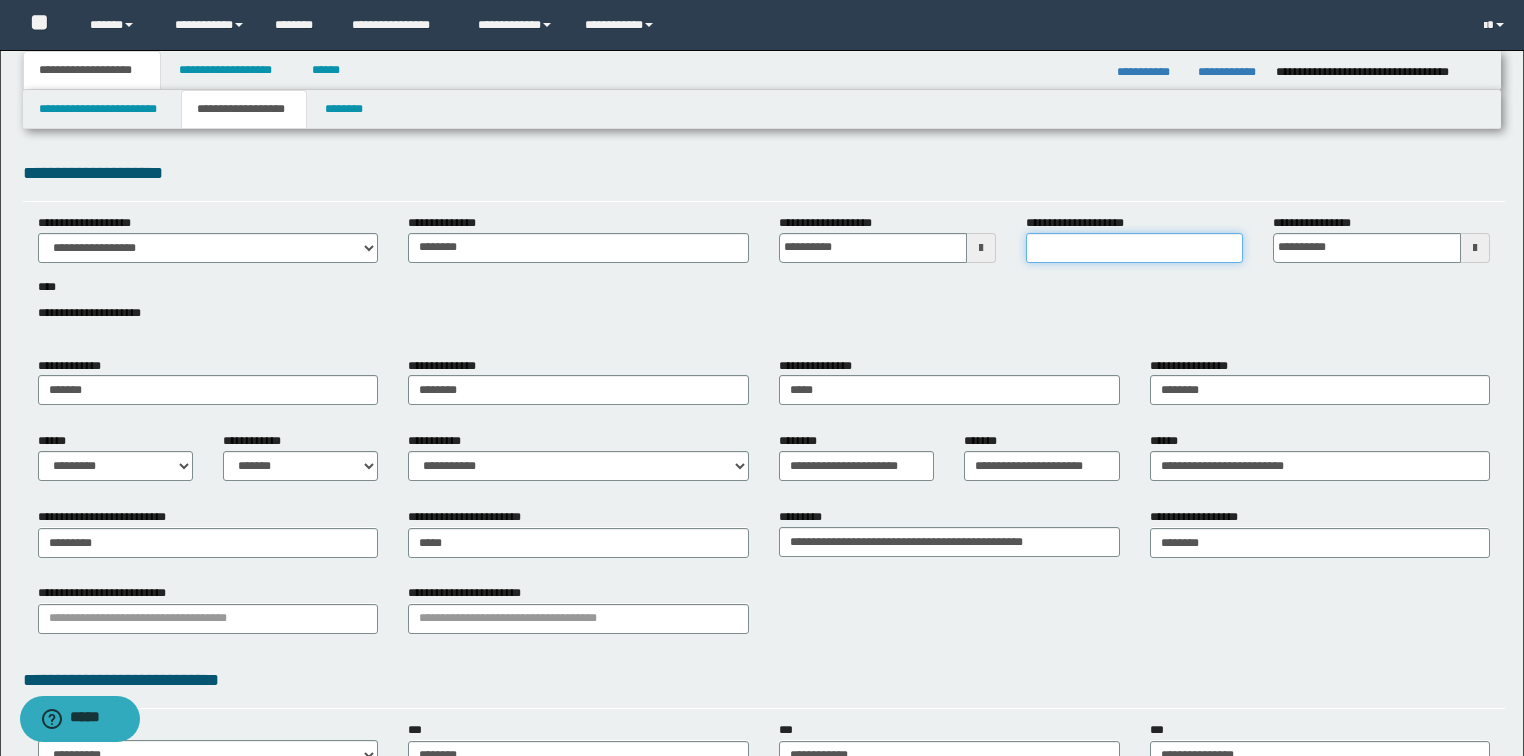click on "**********" at bounding box center [1134, 248] 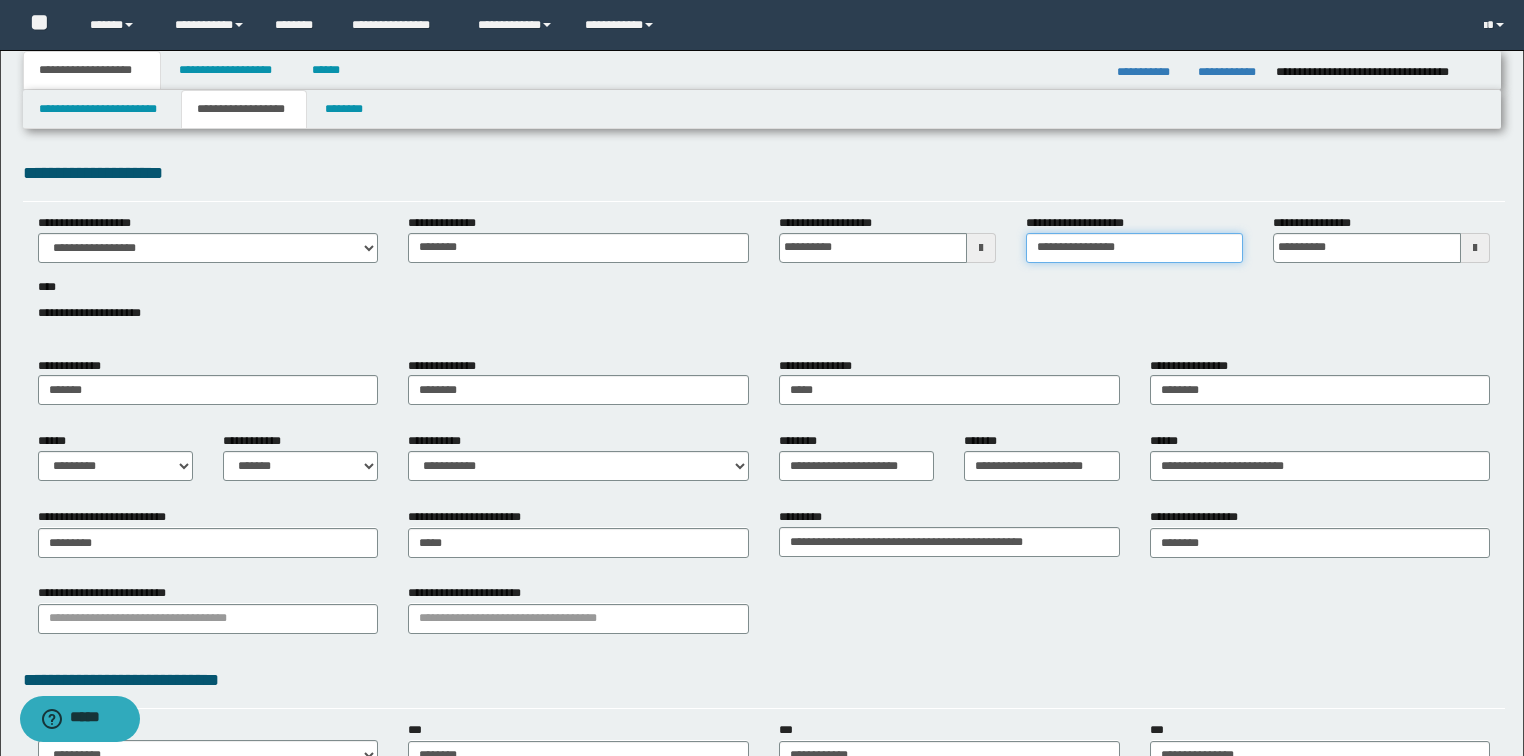 type on "**********" 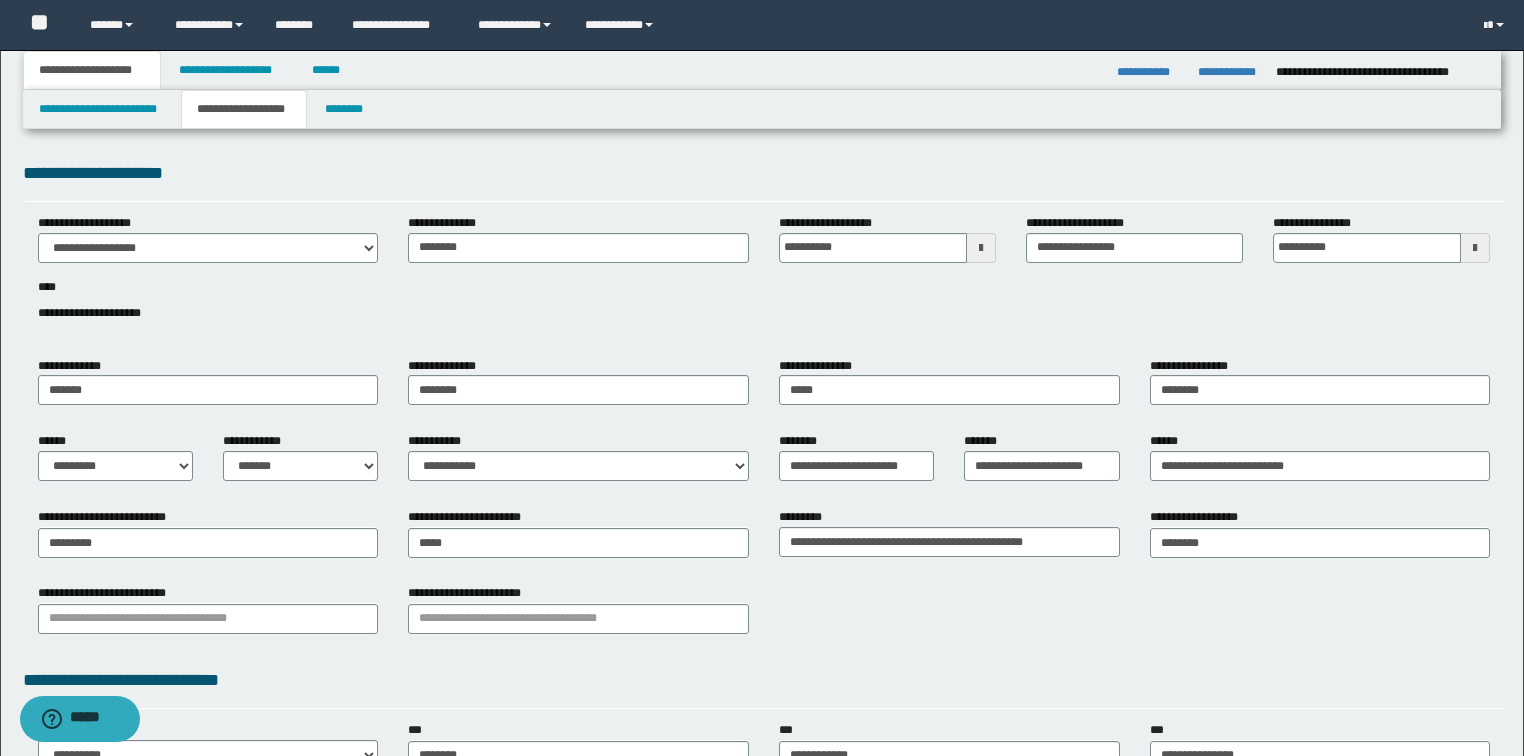 click on "**********" at bounding box center (764, 173) 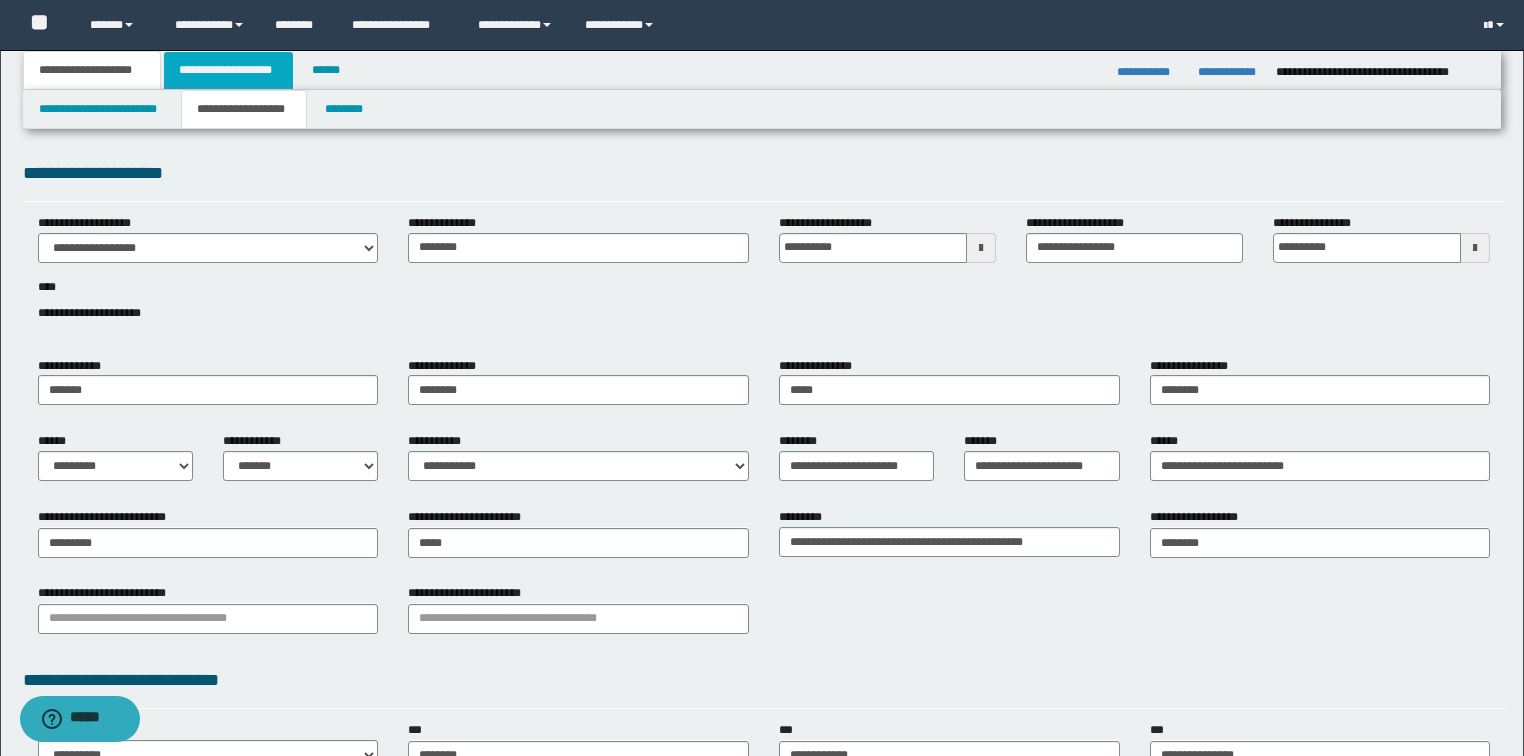 click on "**********" at bounding box center [228, 70] 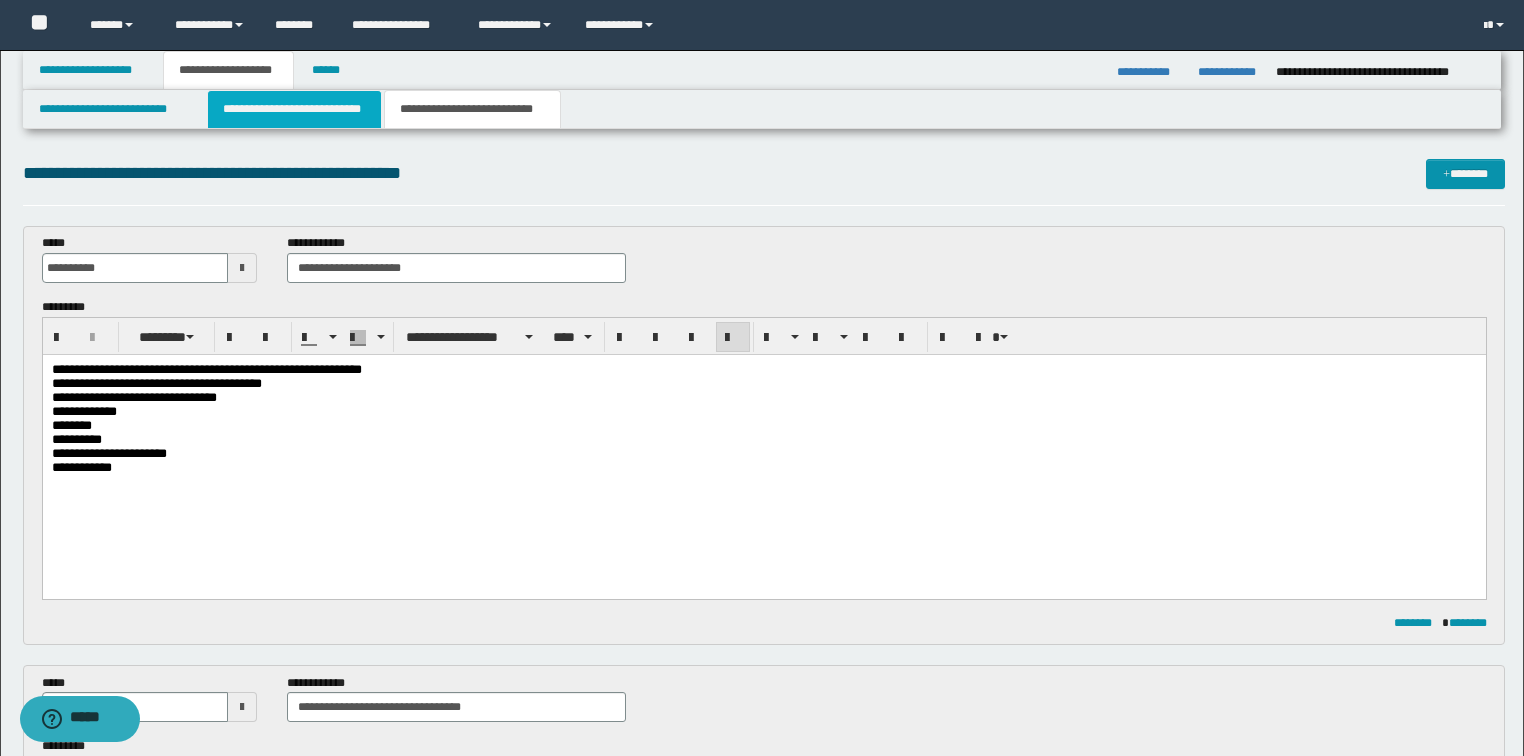 click on "**********" at bounding box center (294, 109) 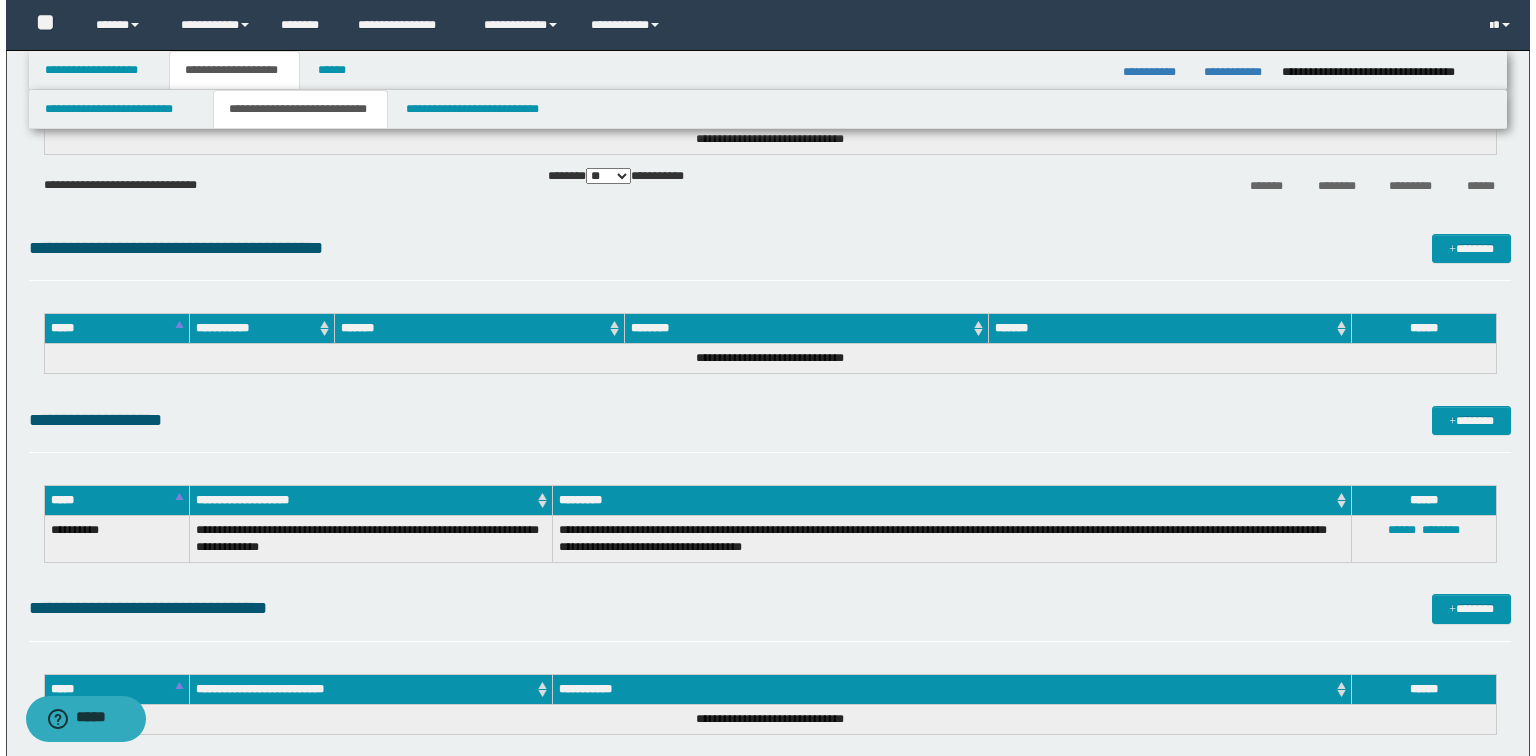 scroll, scrollTop: 2960, scrollLeft: 0, axis: vertical 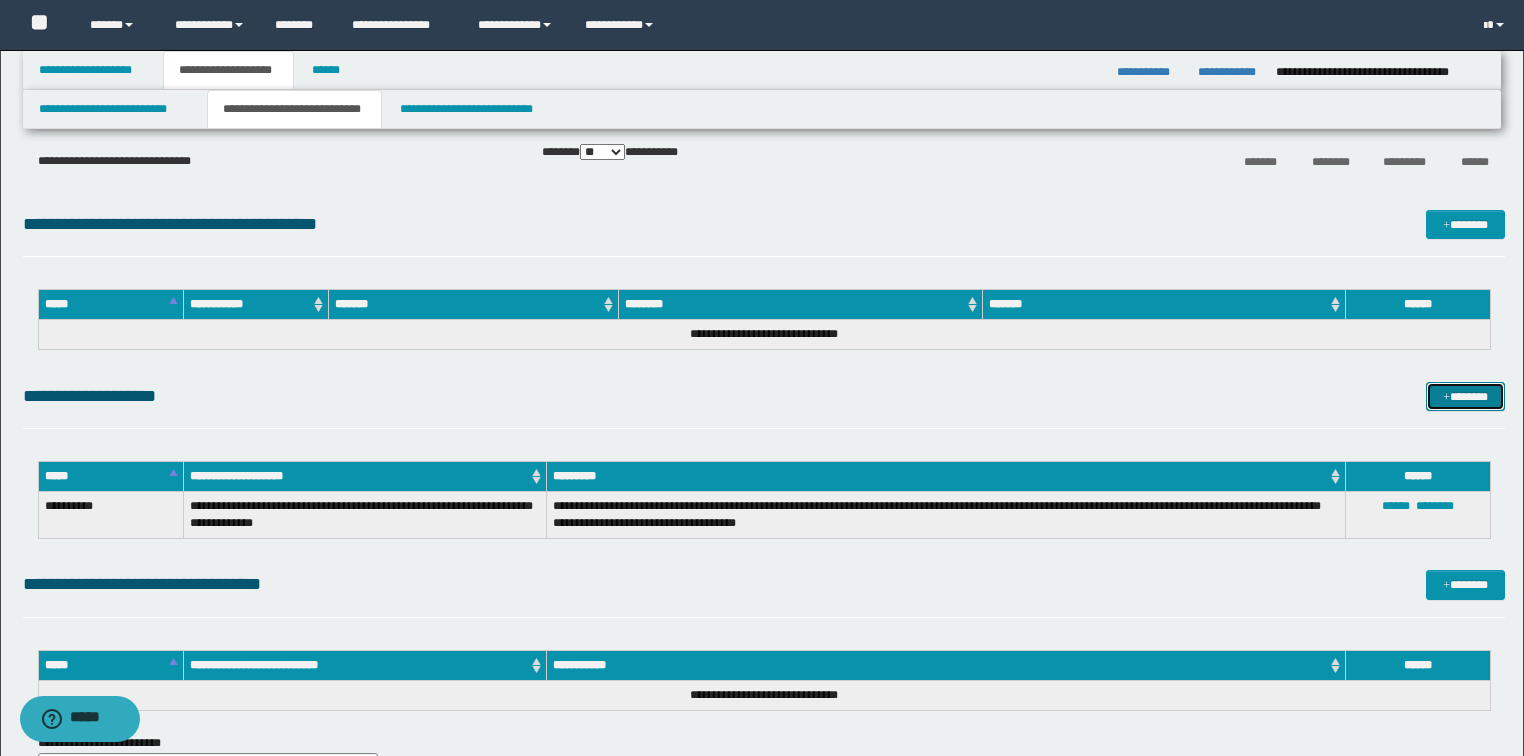 click on "*******" at bounding box center (1465, 397) 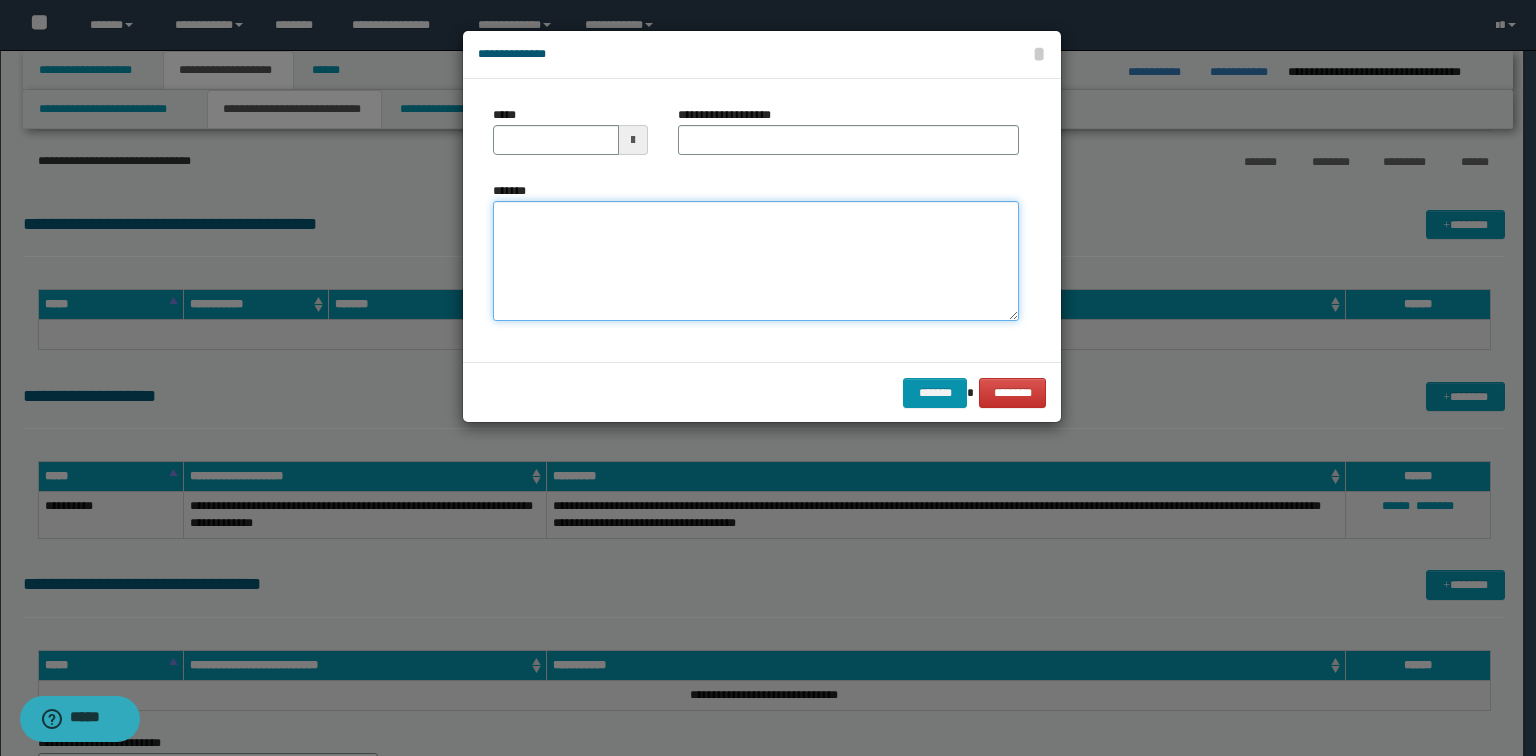 click on "*******" at bounding box center (756, 261) 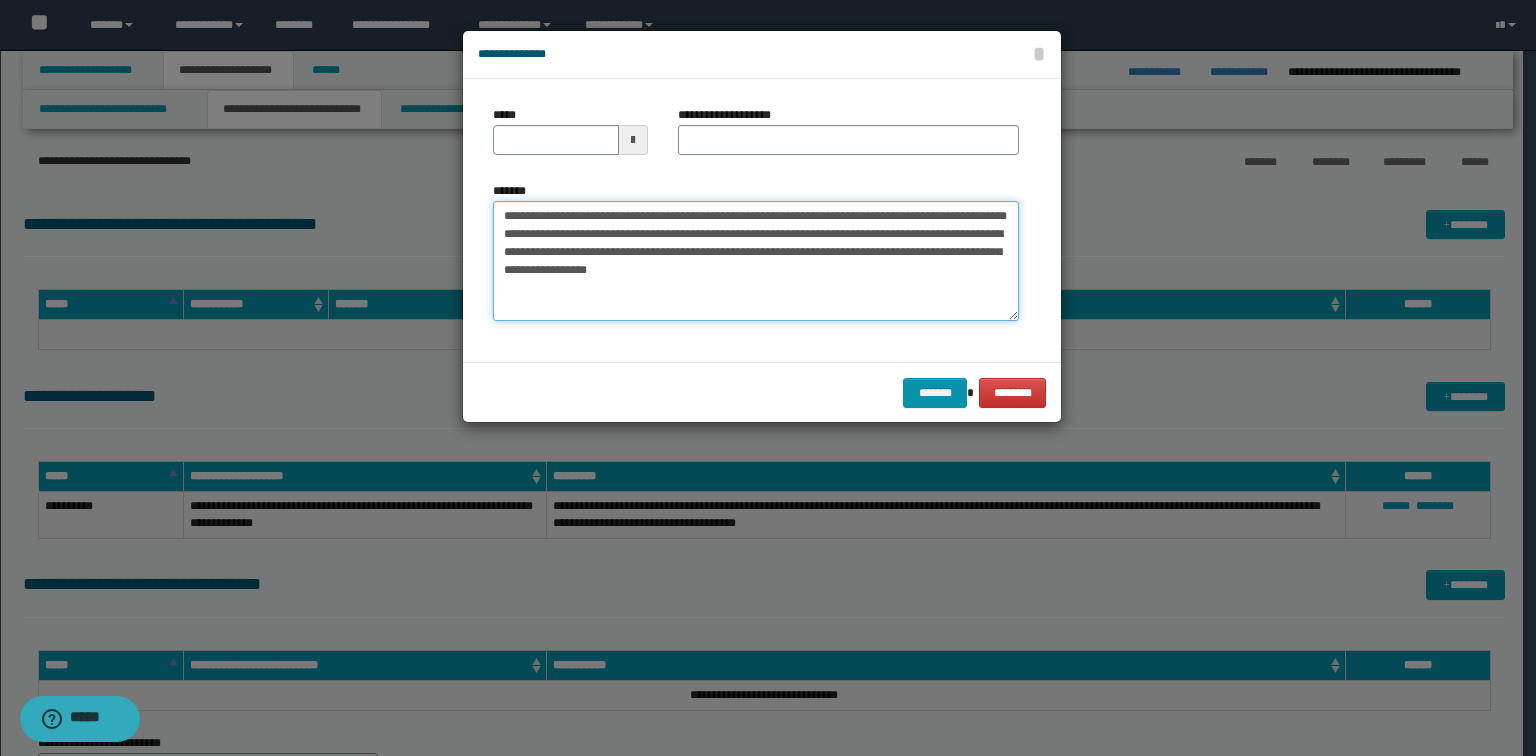 click on "**********" at bounding box center [756, 261] 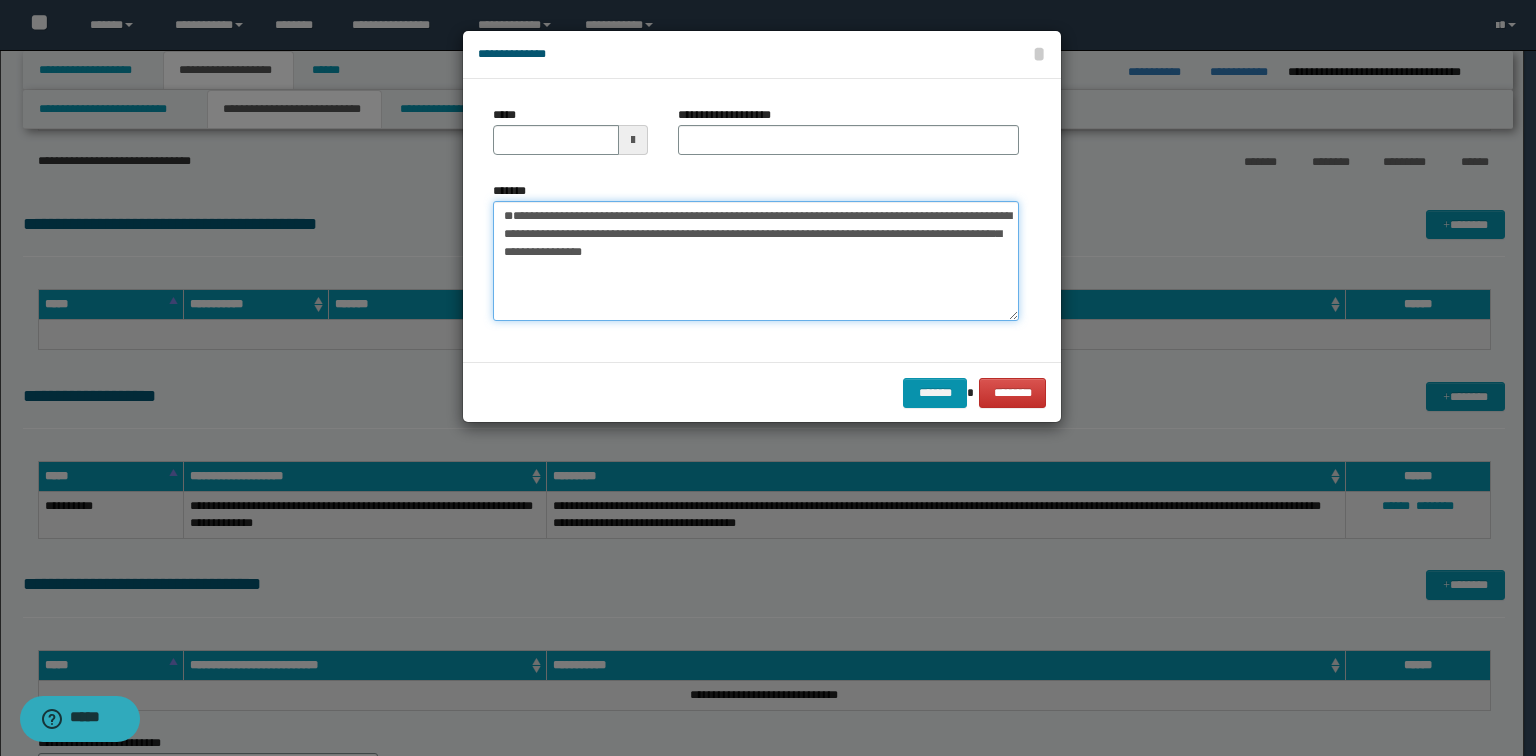 type on "**********" 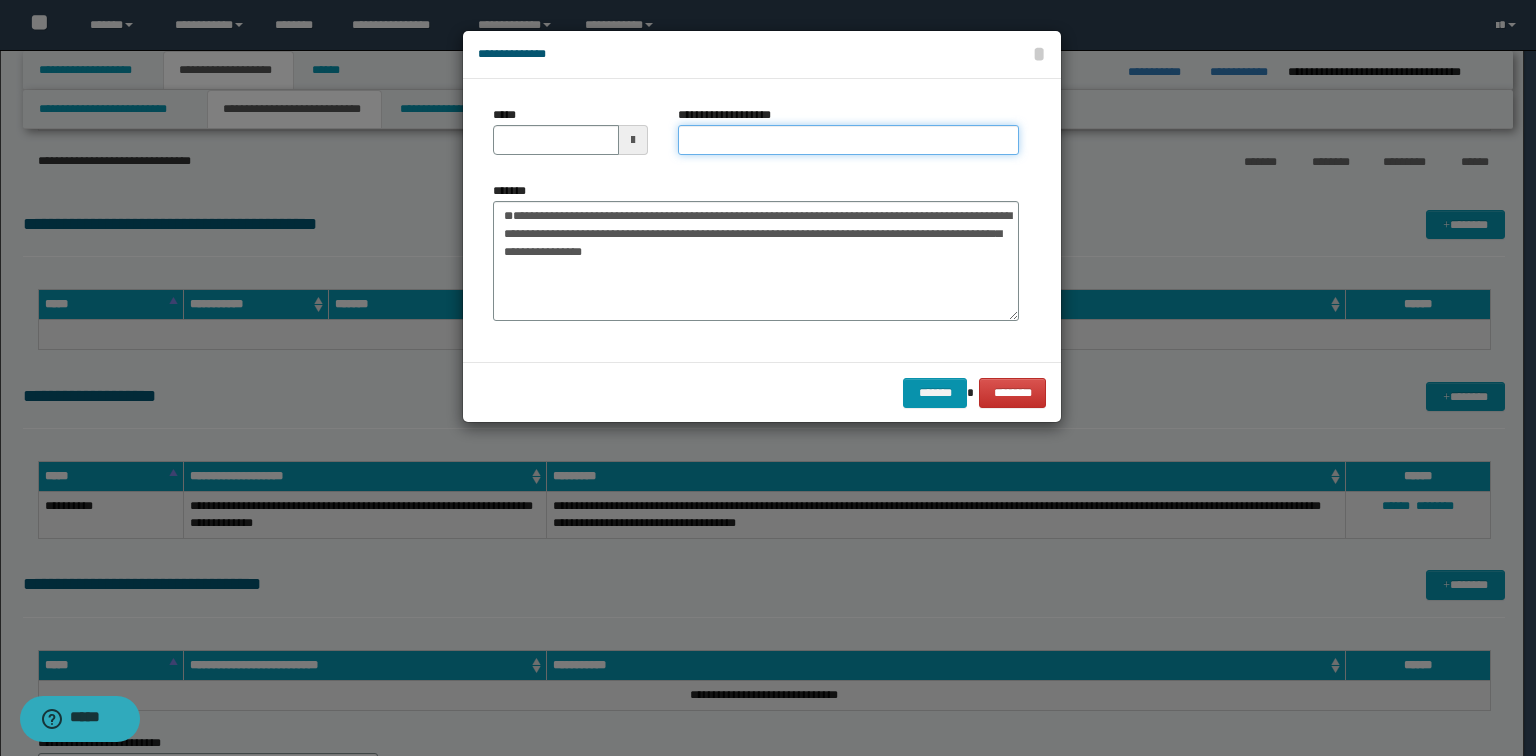 click on "**********" at bounding box center [848, 140] 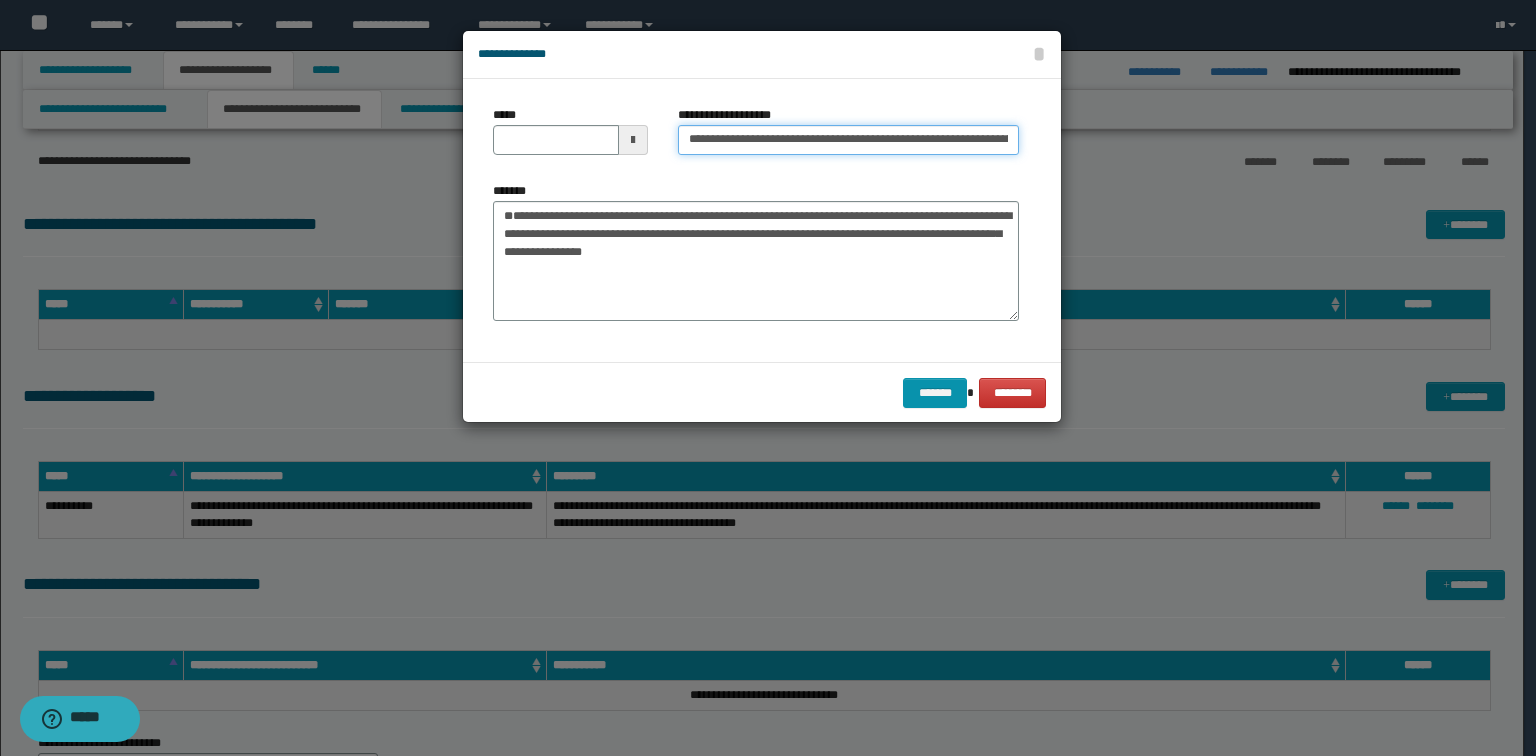 scroll, scrollTop: 0, scrollLeft: 305, axis: horizontal 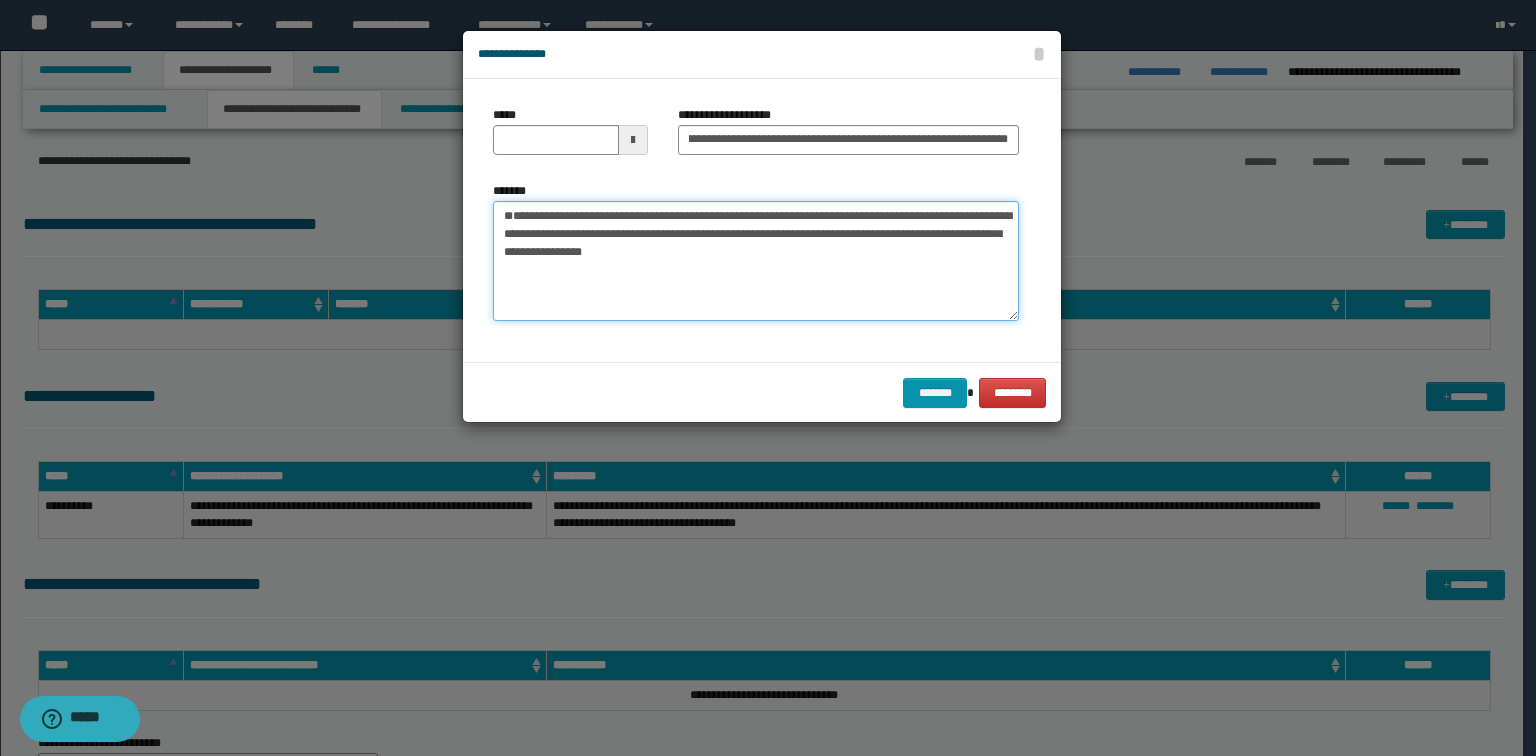 click on "**********" at bounding box center [756, 261] 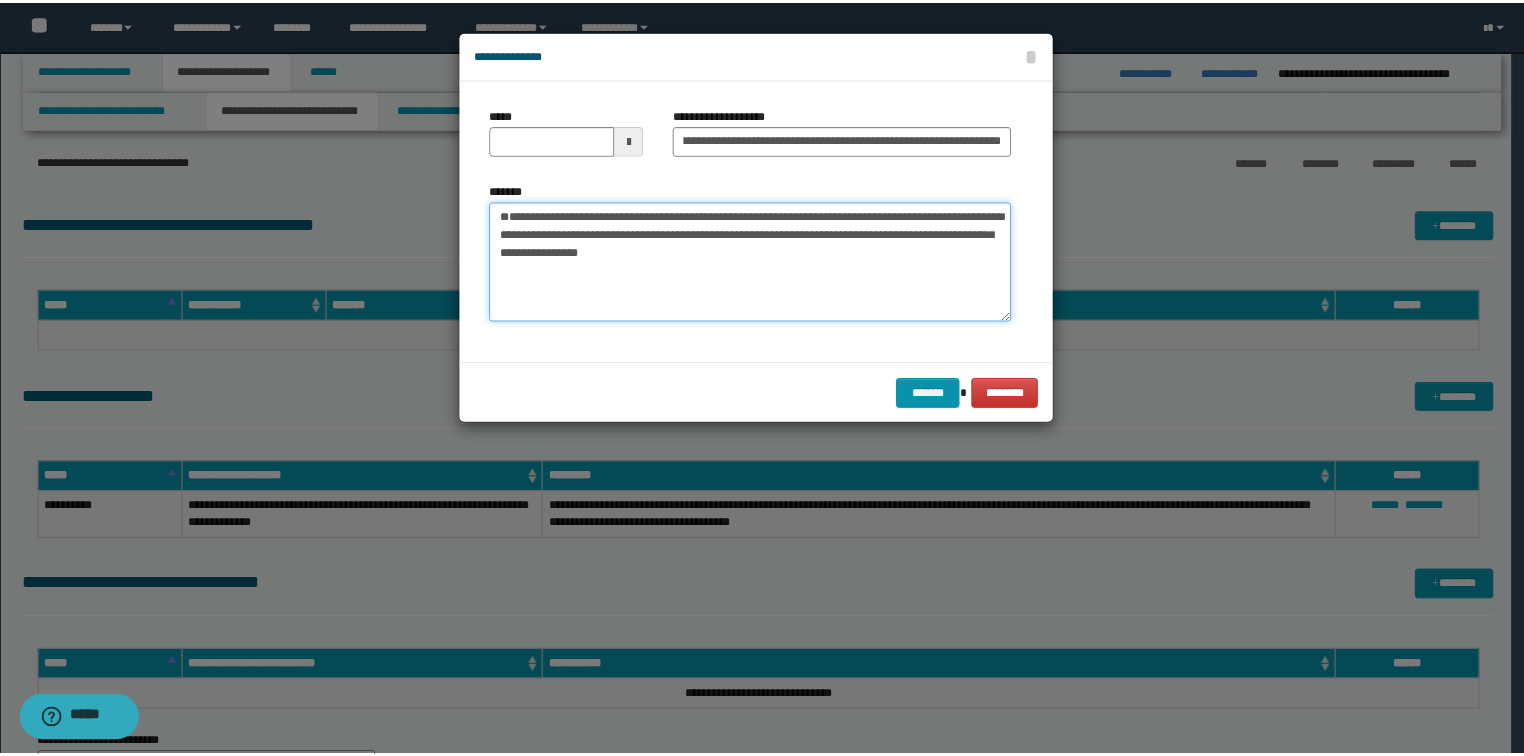 scroll, scrollTop: 0, scrollLeft: 0, axis: both 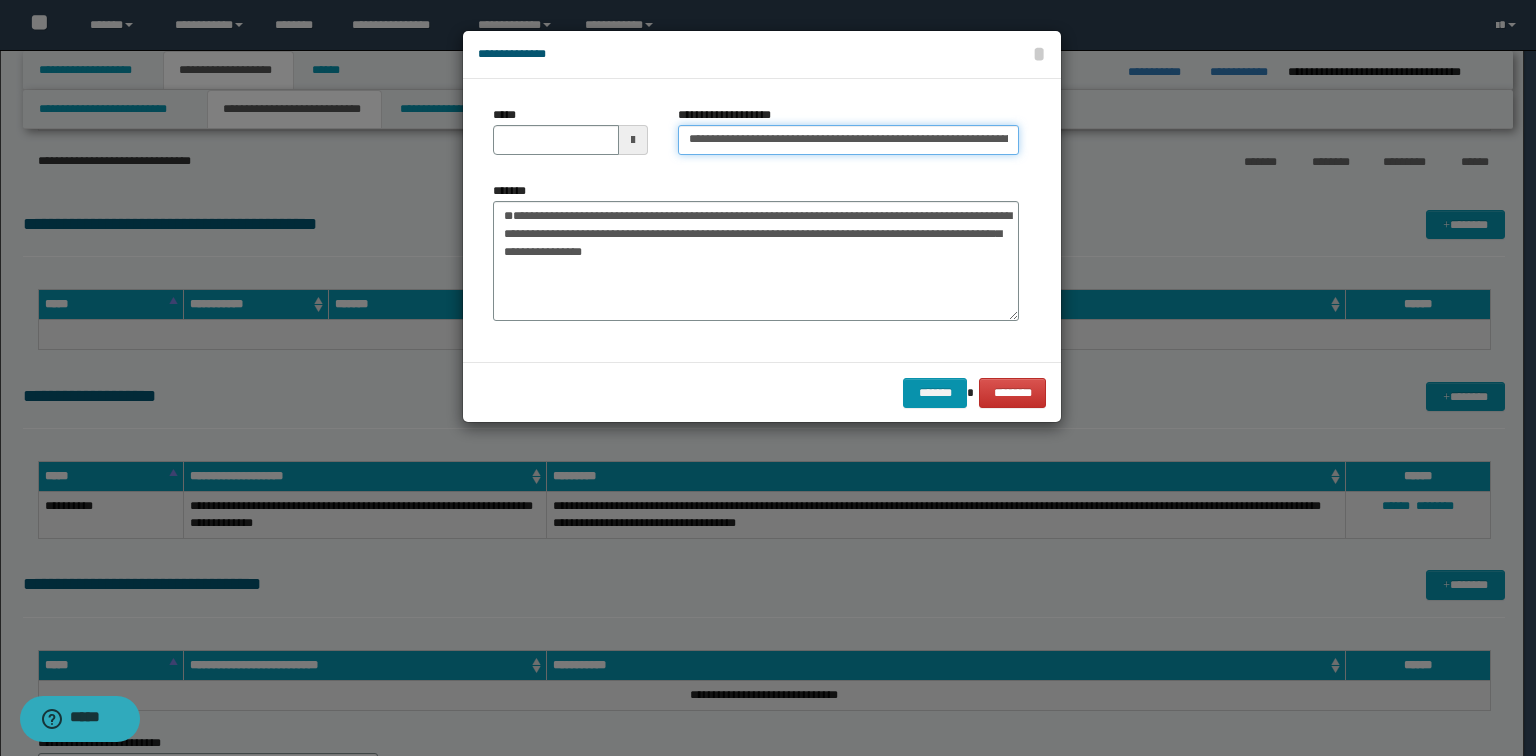 drag, startPoint x: 762, startPoint y: 145, endPoint x: 420, endPoint y: 98, distance: 345.21442 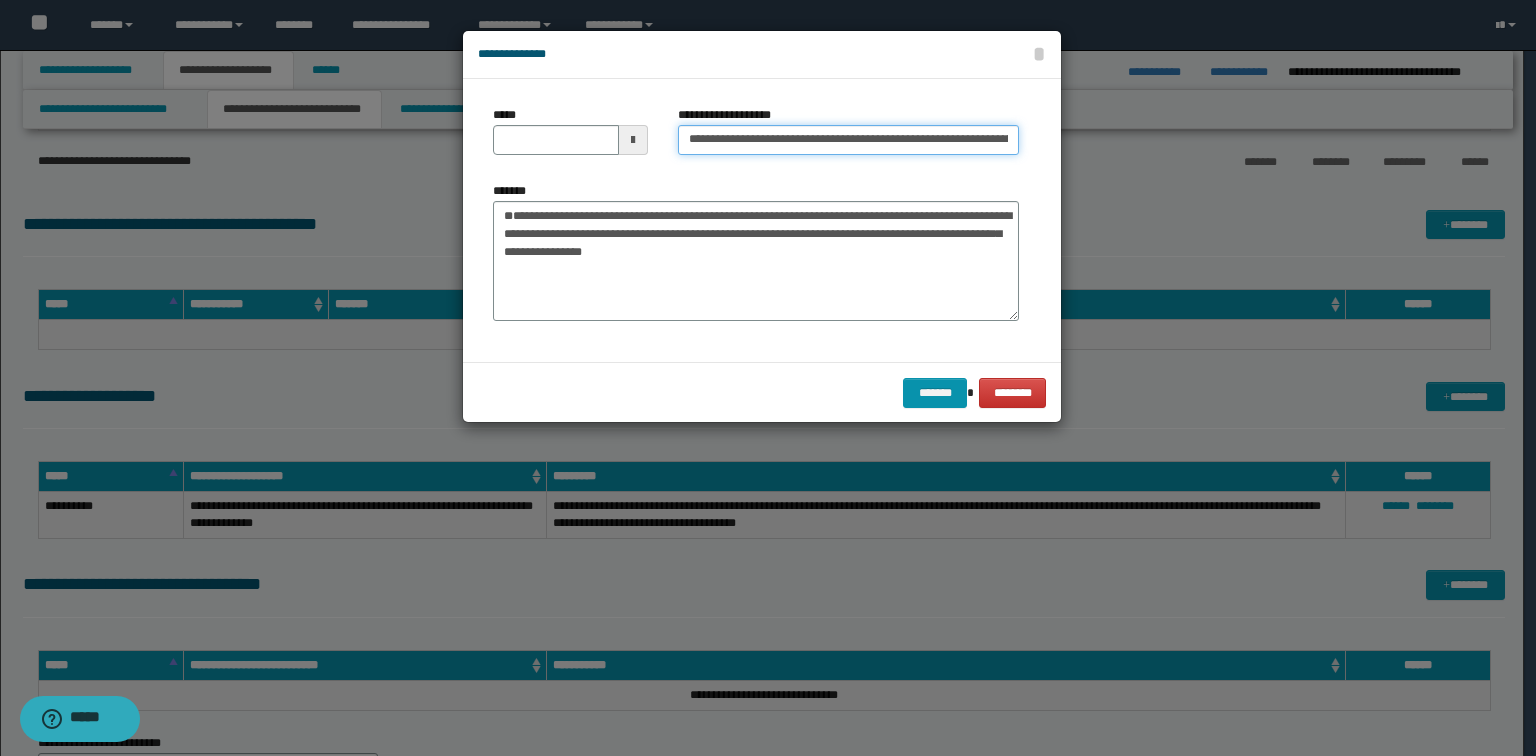 type on "**********" 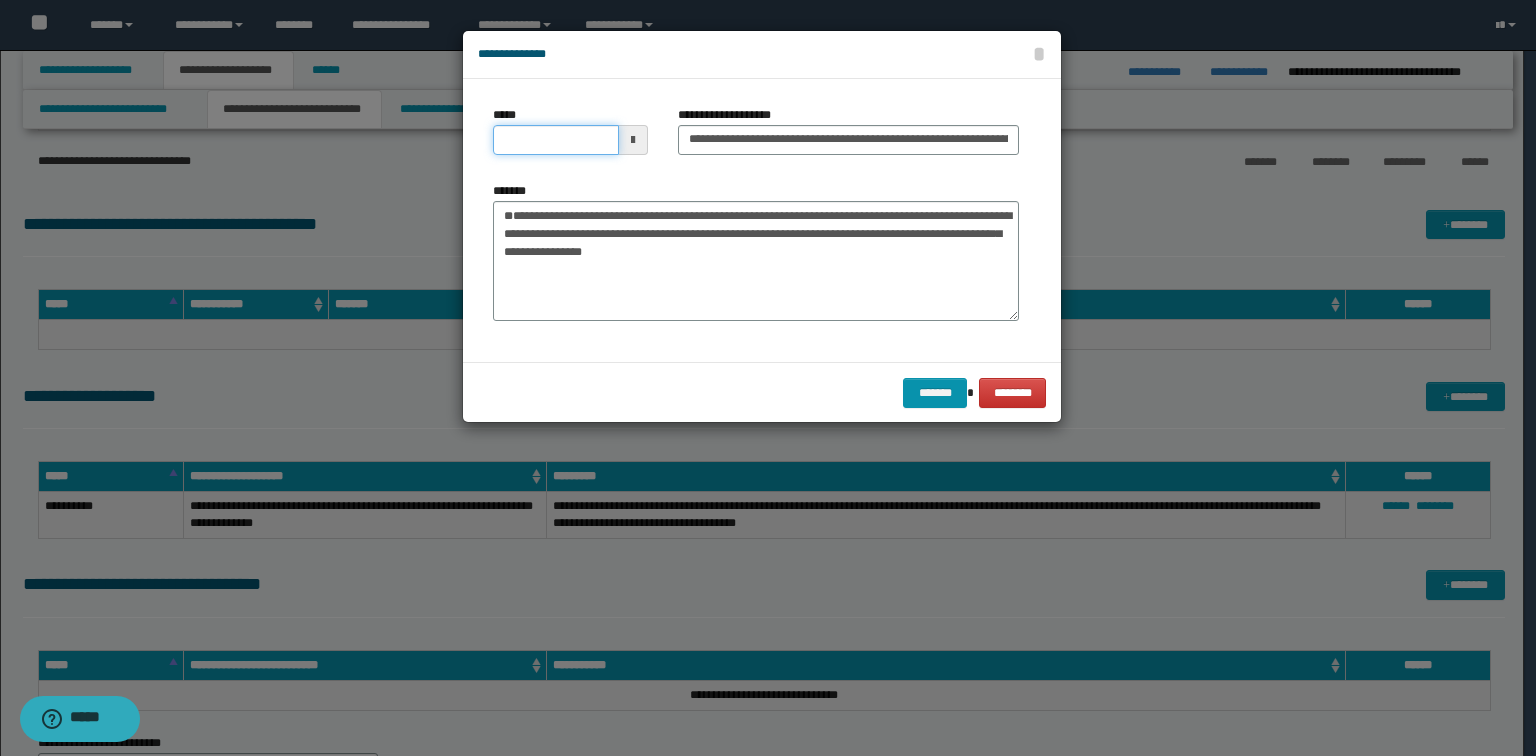 click on "*****" at bounding box center (556, 140) 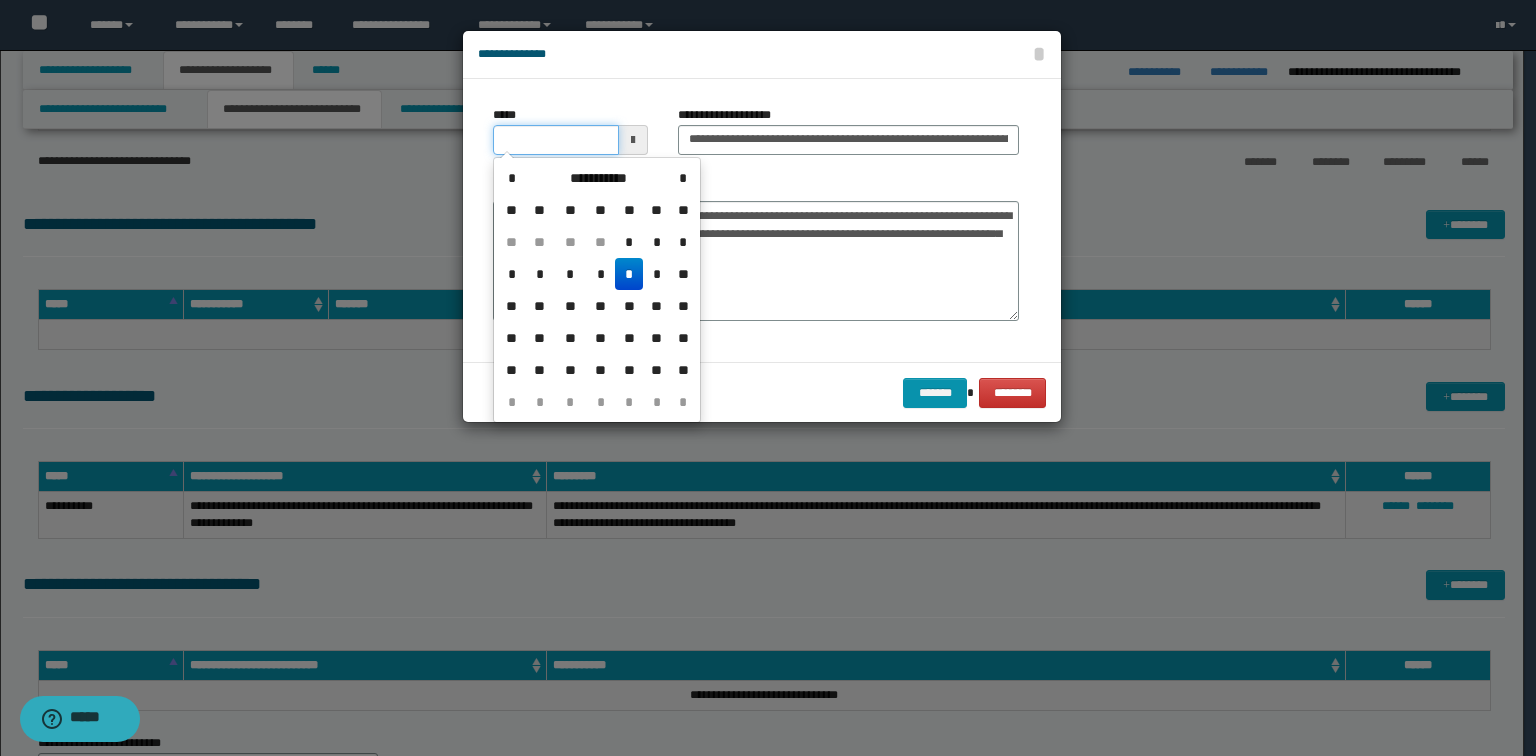 type on "**********" 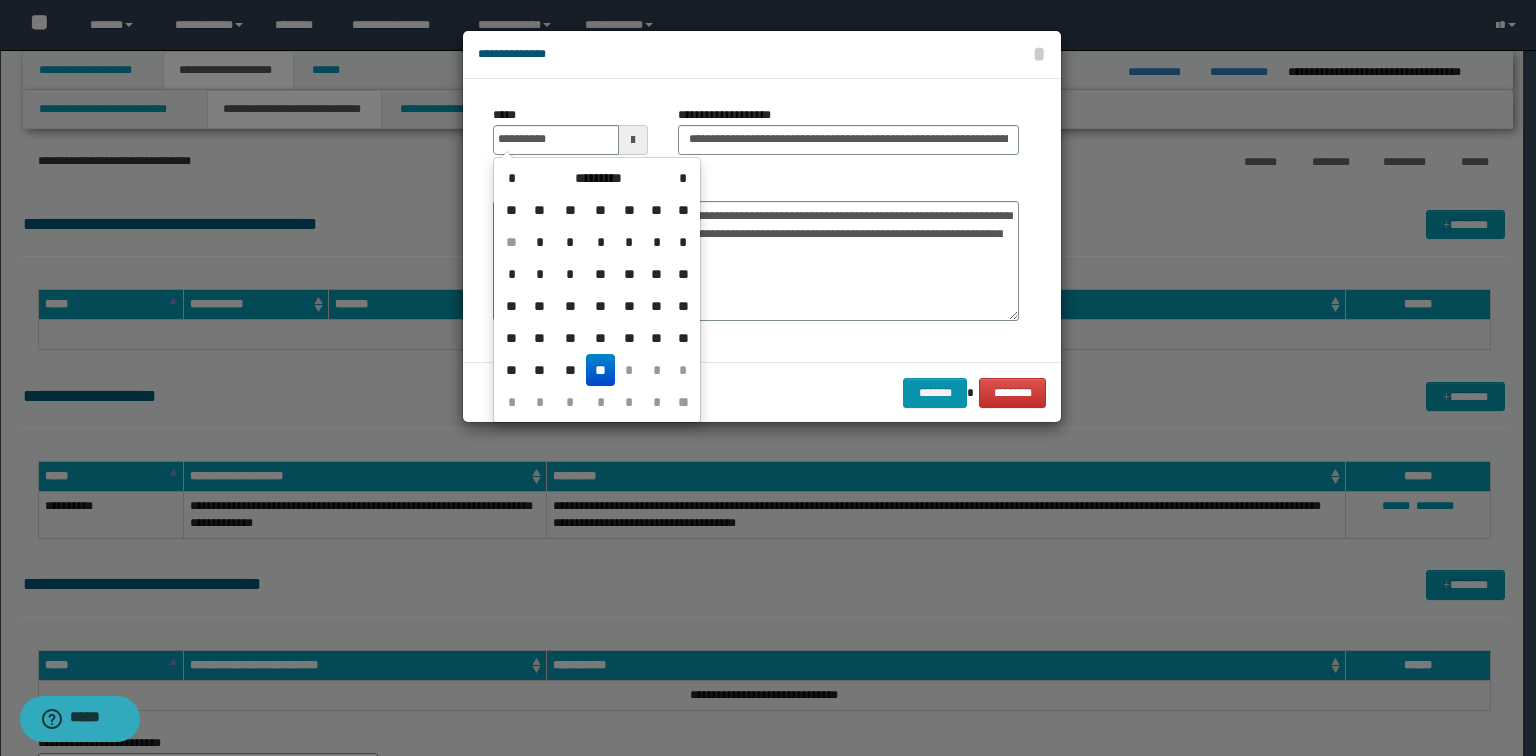click on "**********" at bounding box center (756, 220) 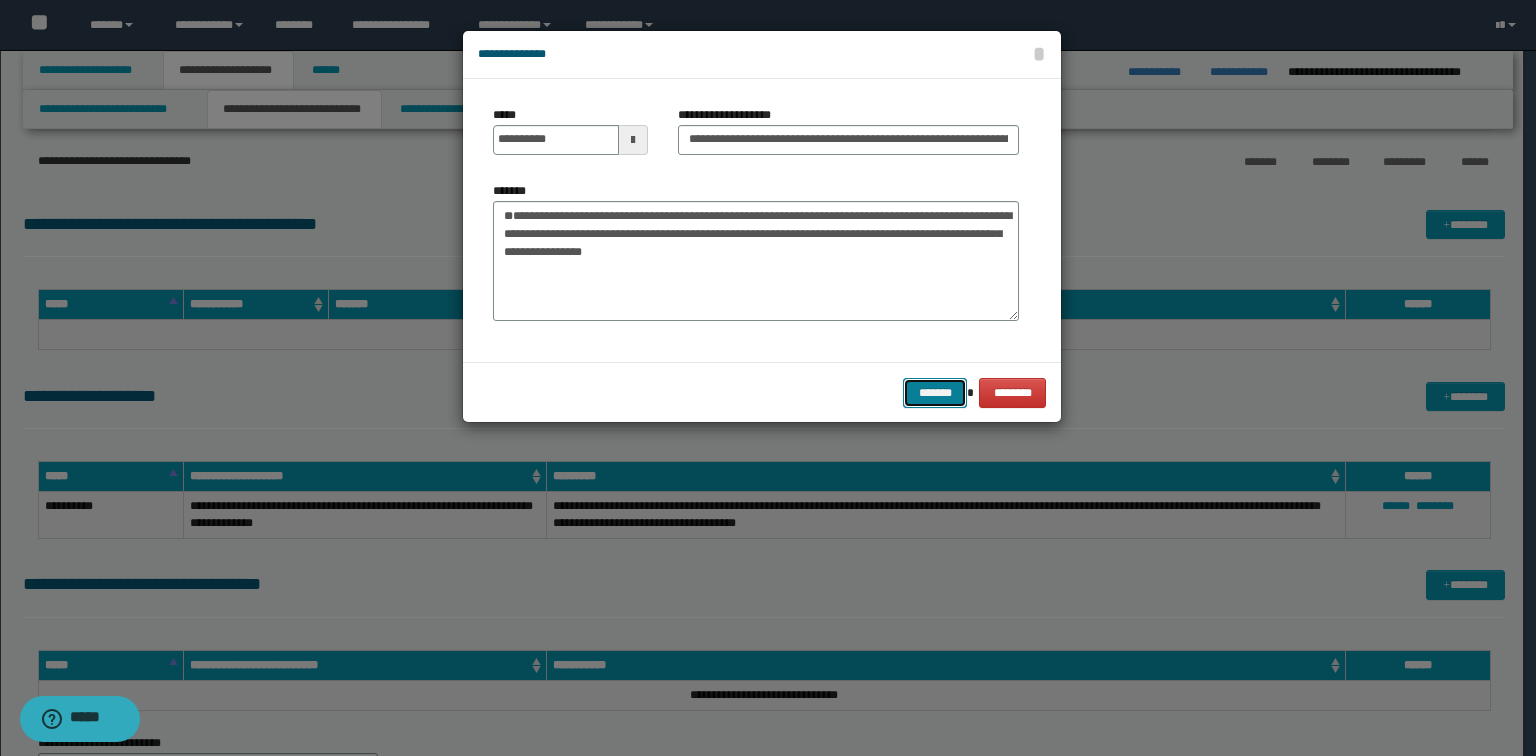 click on "*******" at bounding box center [935, 393] 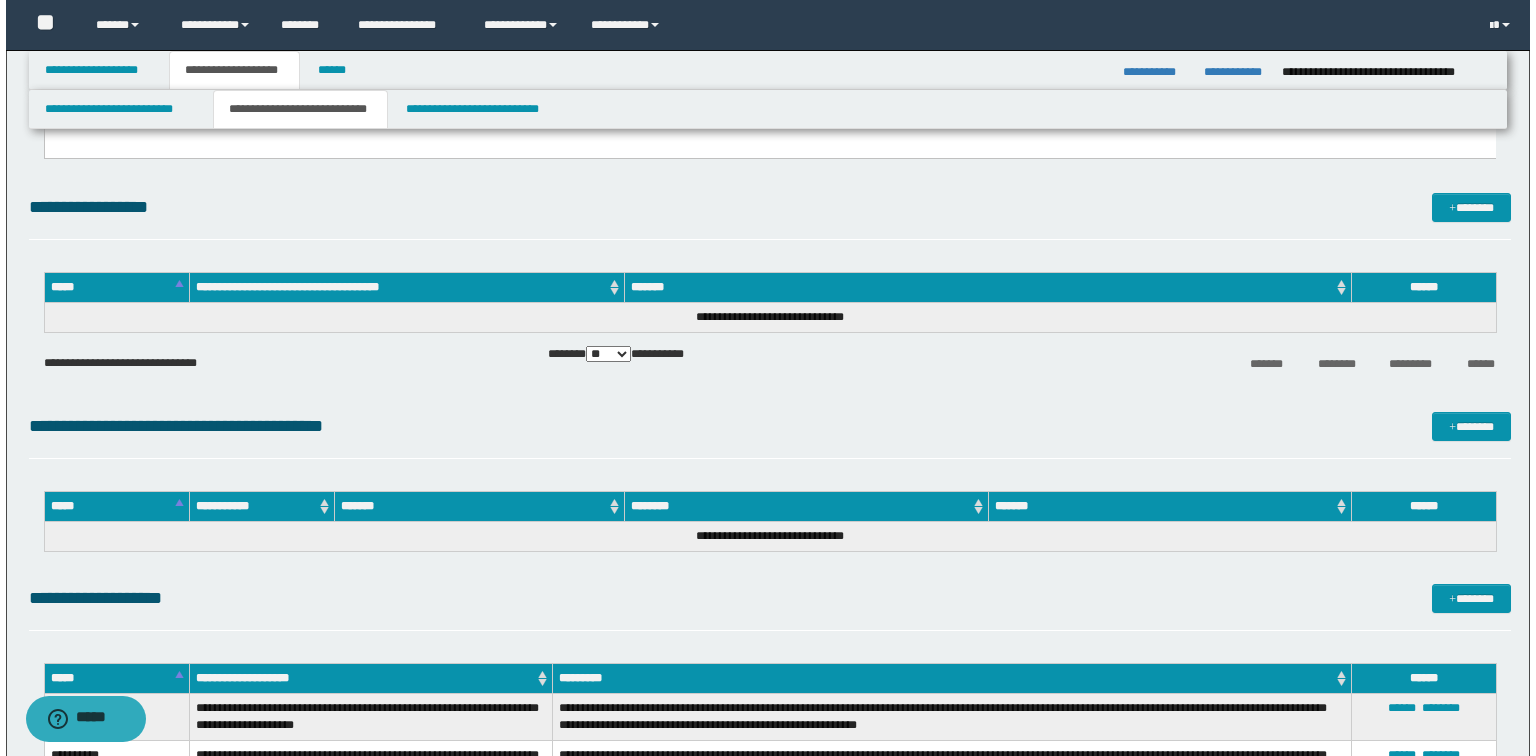 scroll, scrollTop: 2720, scrollLeft: 0, axis: vertical 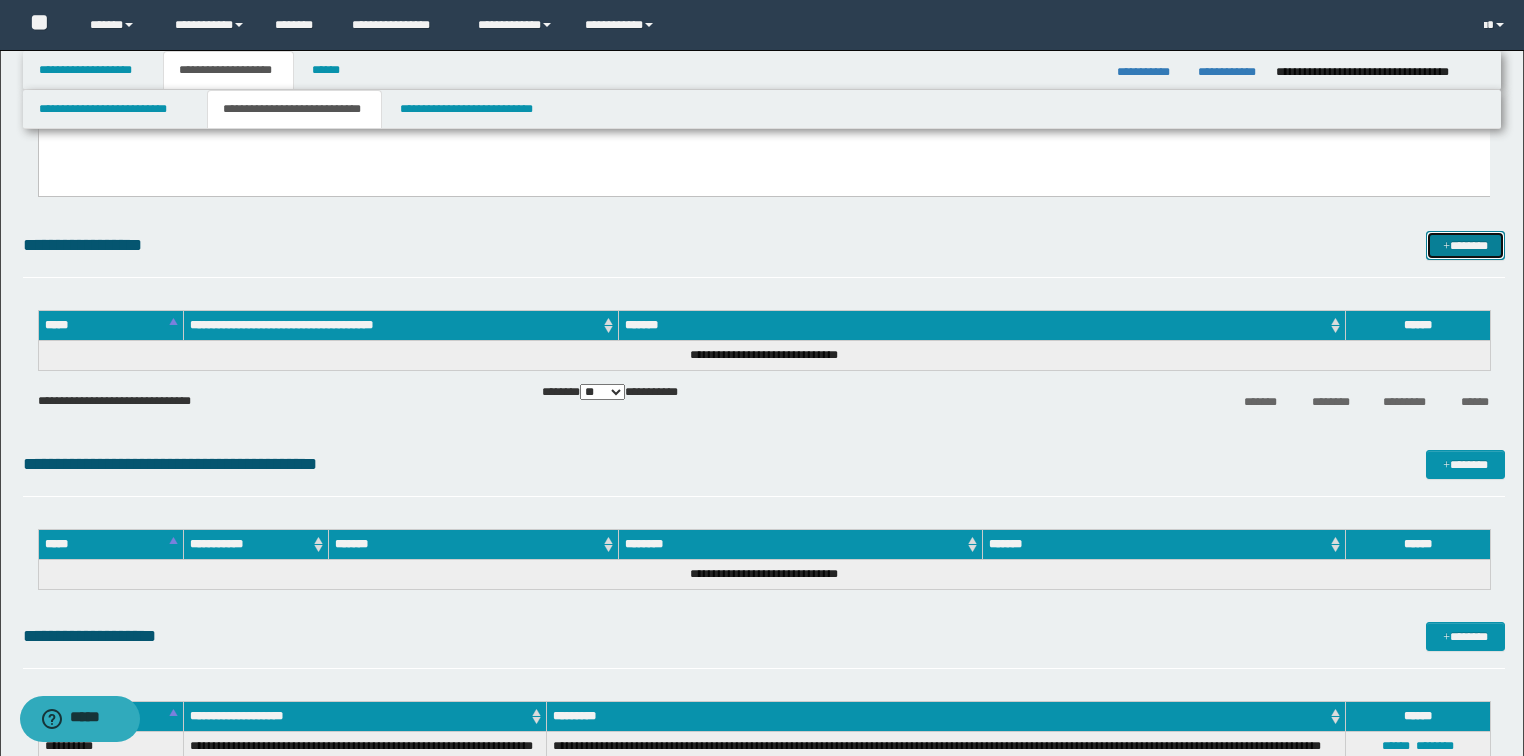 click on "*******" at bounding box center [1465, 246] 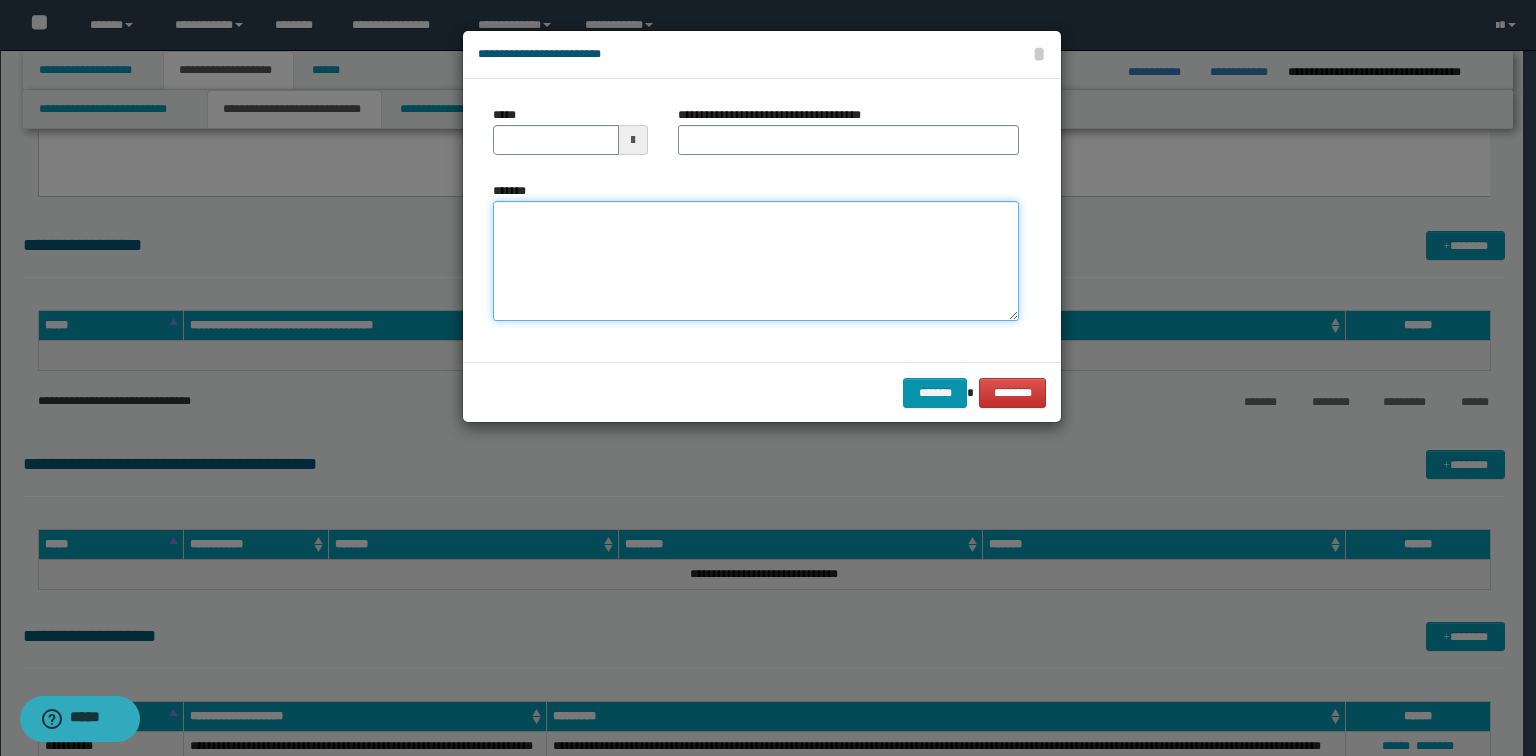 click on "*******" at bounding box center (756, 261) 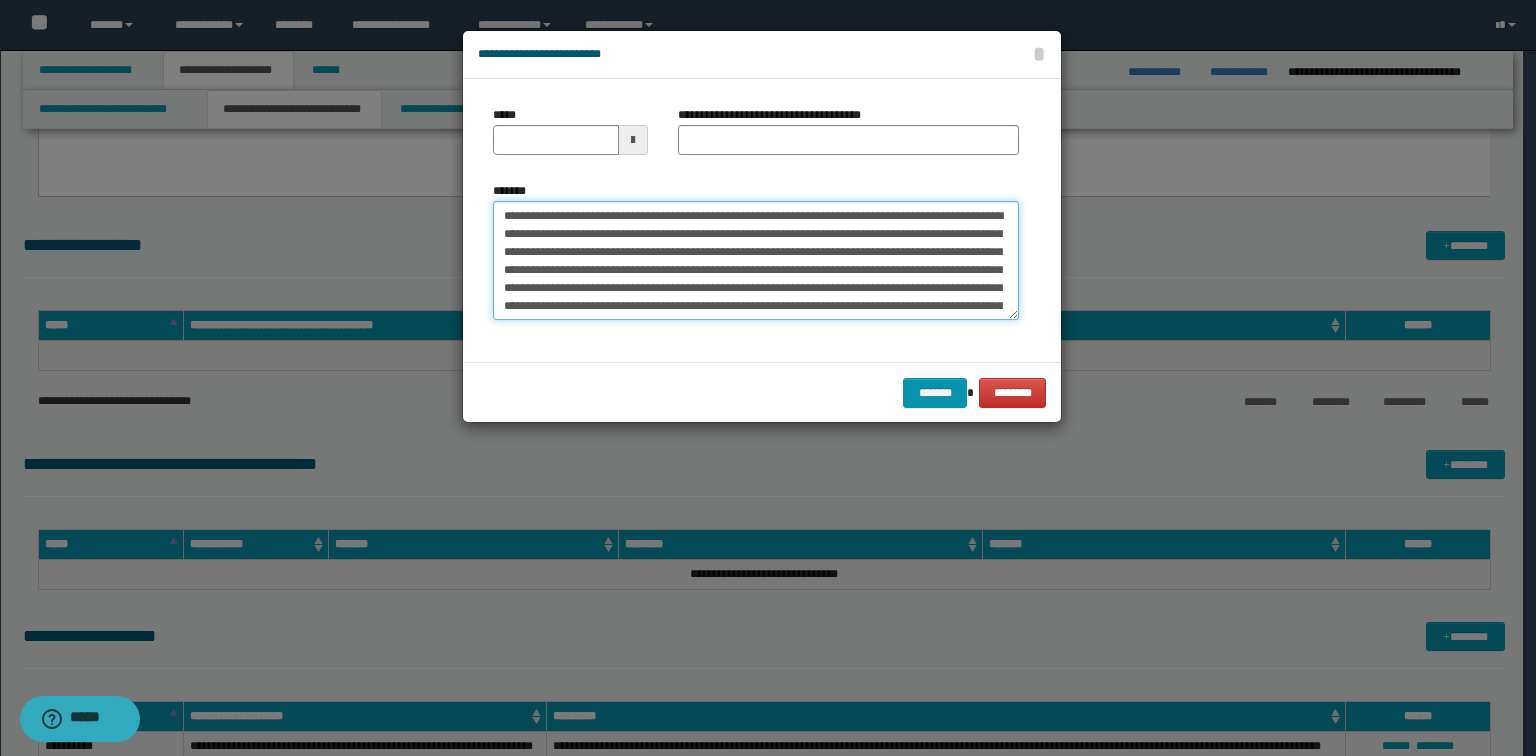 scroll, scrollTop: 0, scrollLeft: 0, axis: both 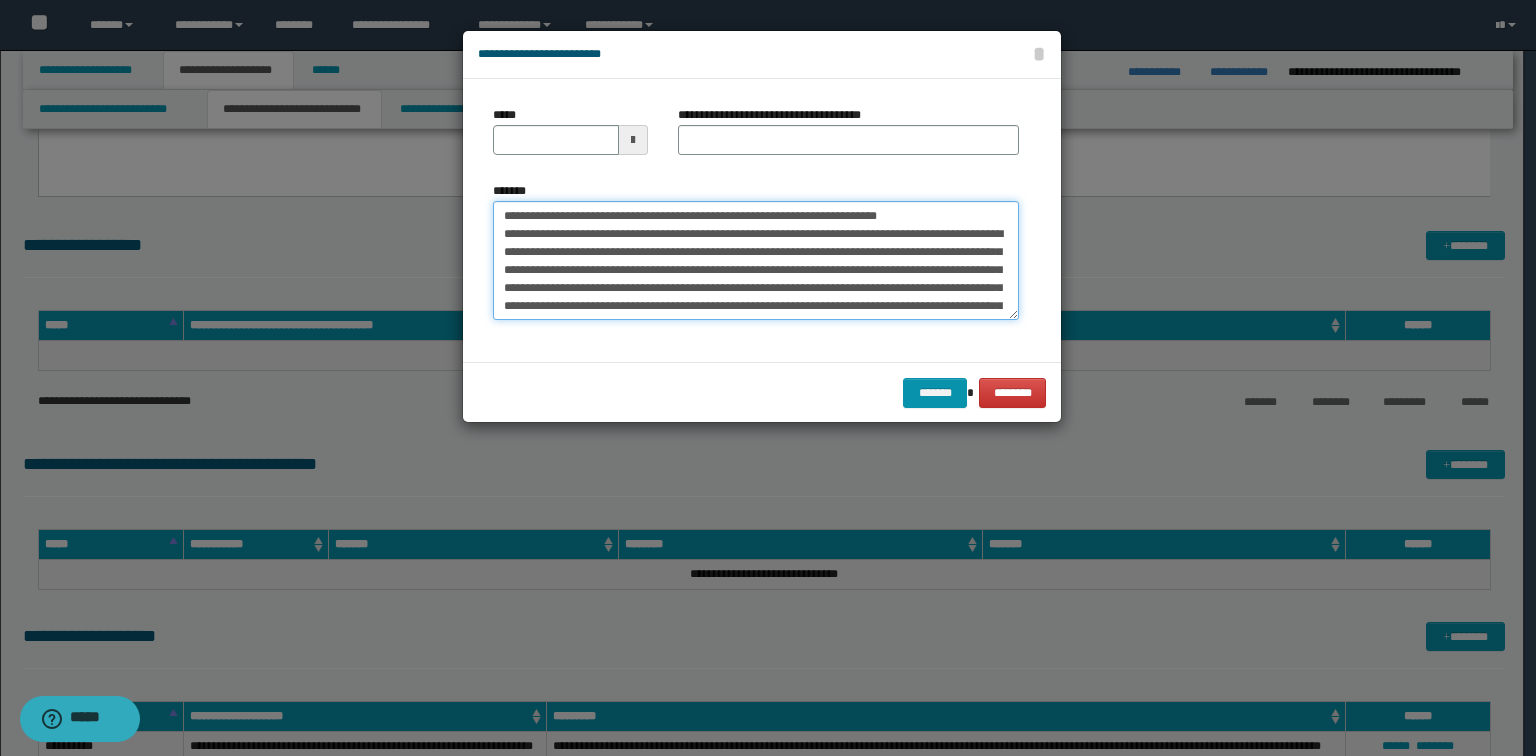 drag, startPoint x: 948, startPoint y: 216, endPoint x: 425, endPoint y: 209, distance: 523.0468 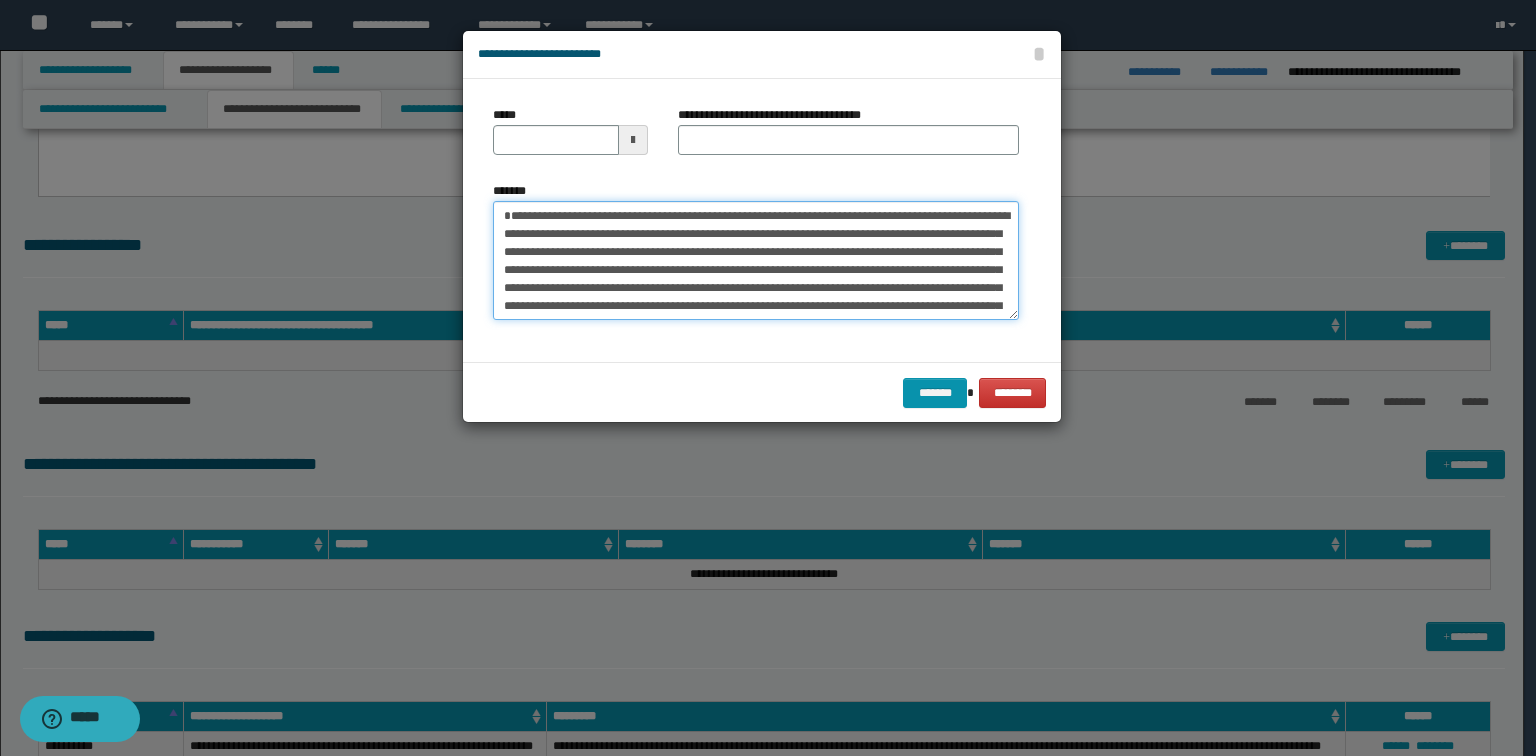 type on "**********" 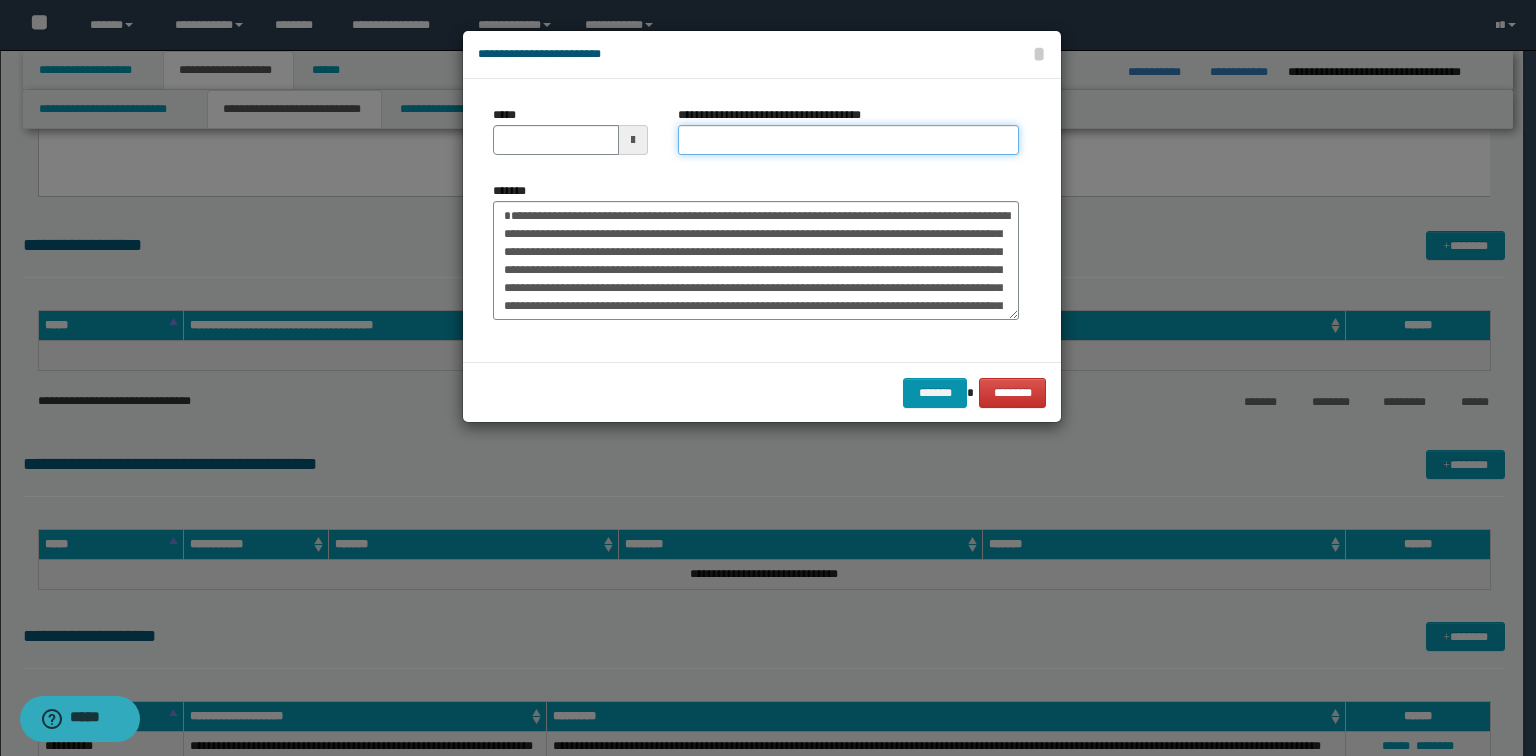 click on "**********" at bounding box center [848, 140] 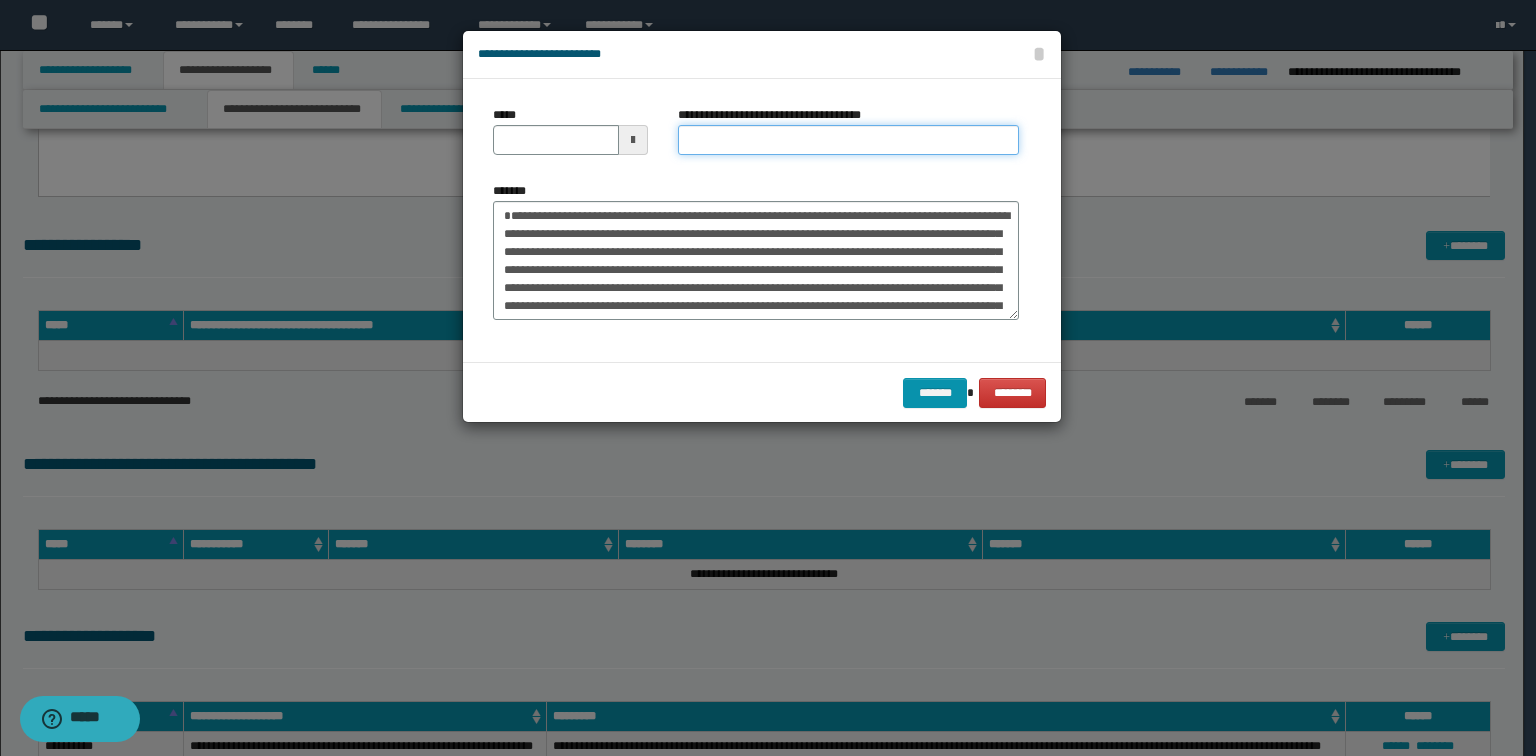 paste on "**********" 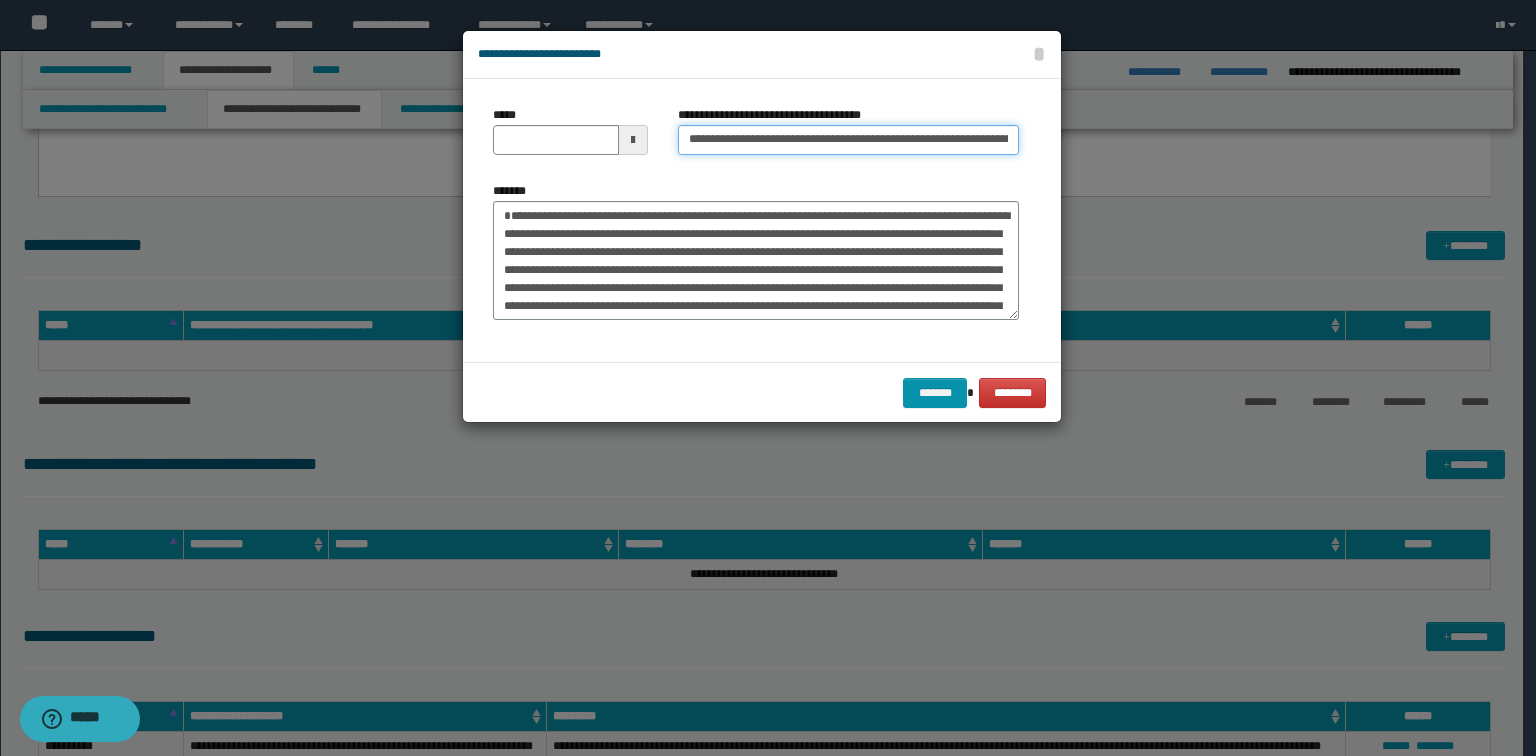 scroll, scrollTop: 0, scrollLeft: 106, axis: horizontal 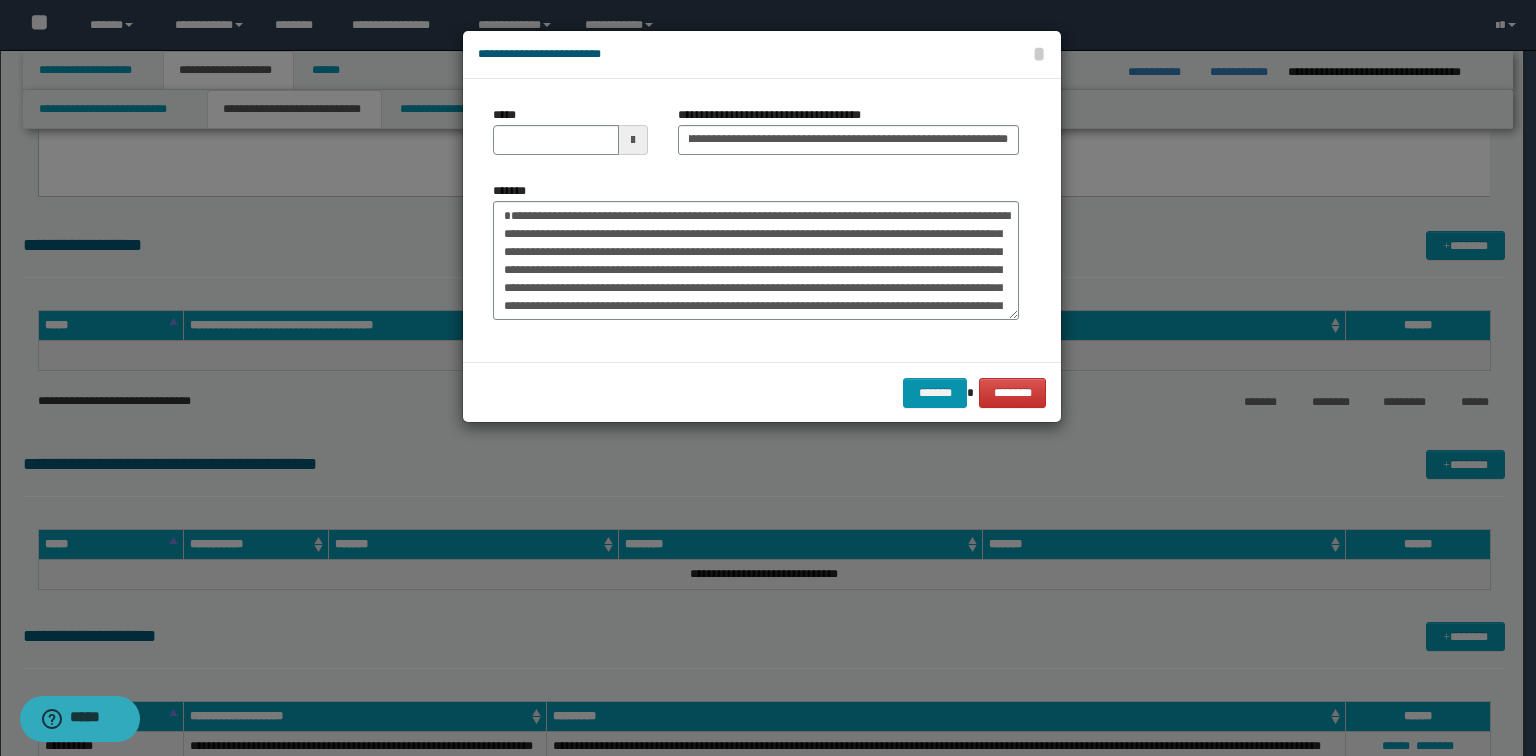 click on "*******" at bounding box center (756, 251) 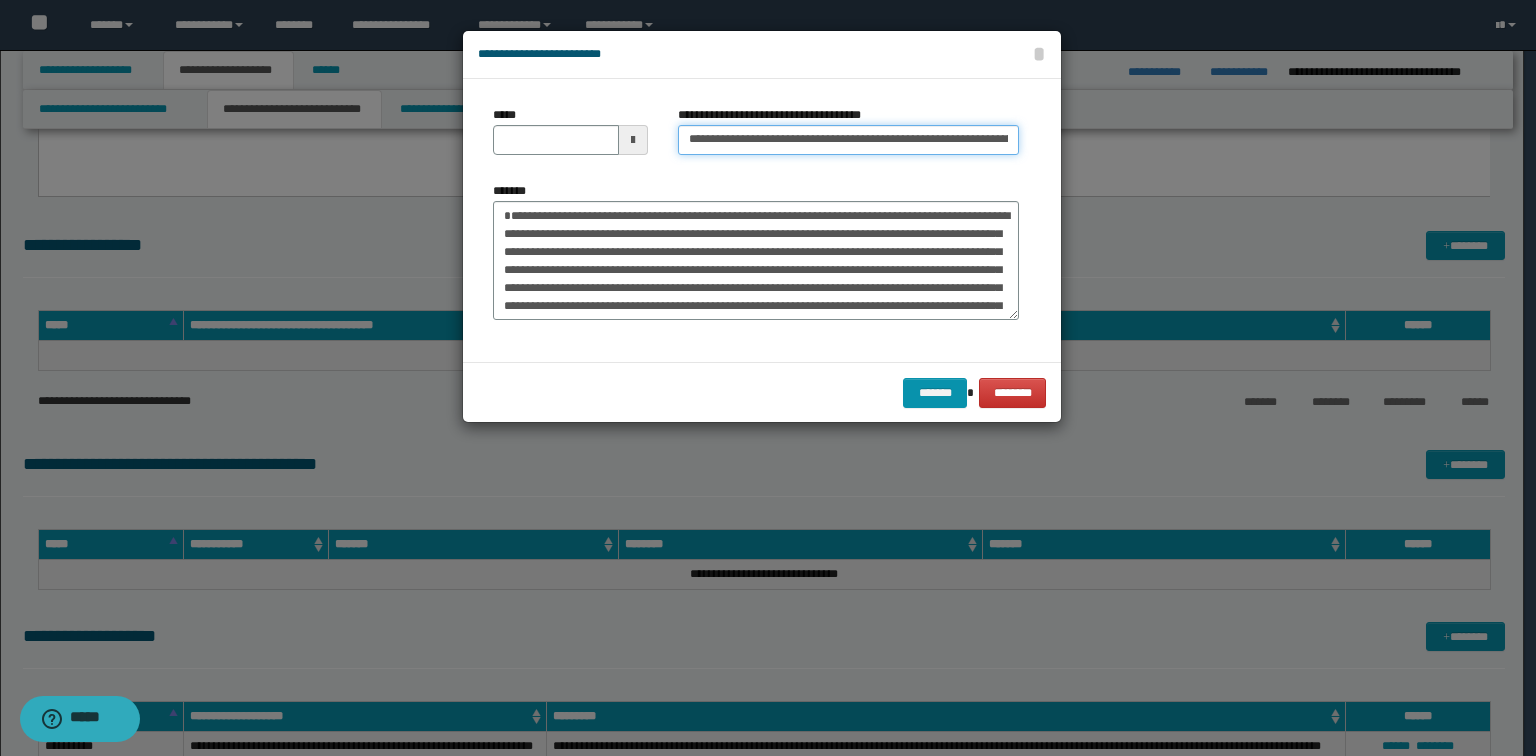 drag, startPoint x: 753, startPoint y: 138, endPoint x: 556, endPoint y: 131, distance: 197.12433 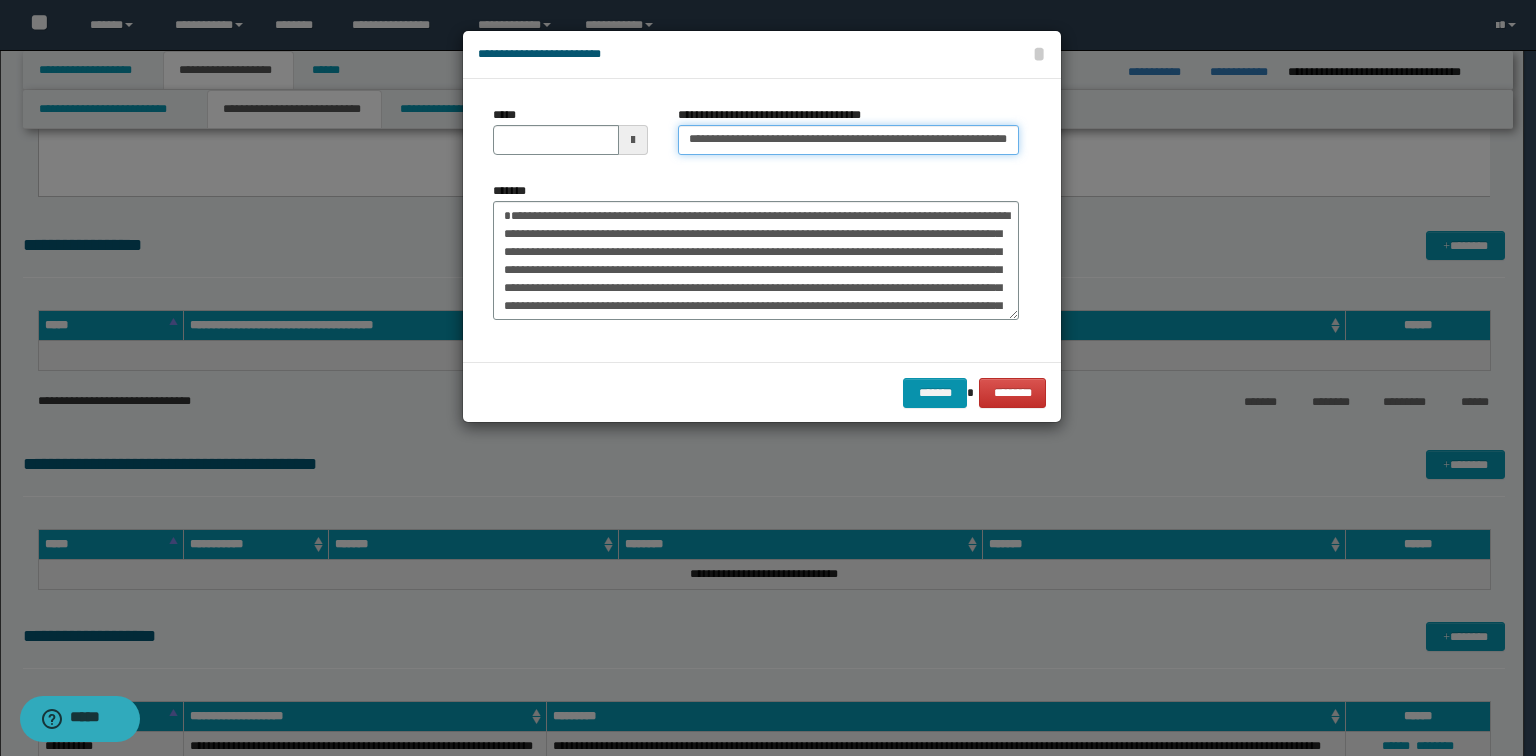 type on "**********" 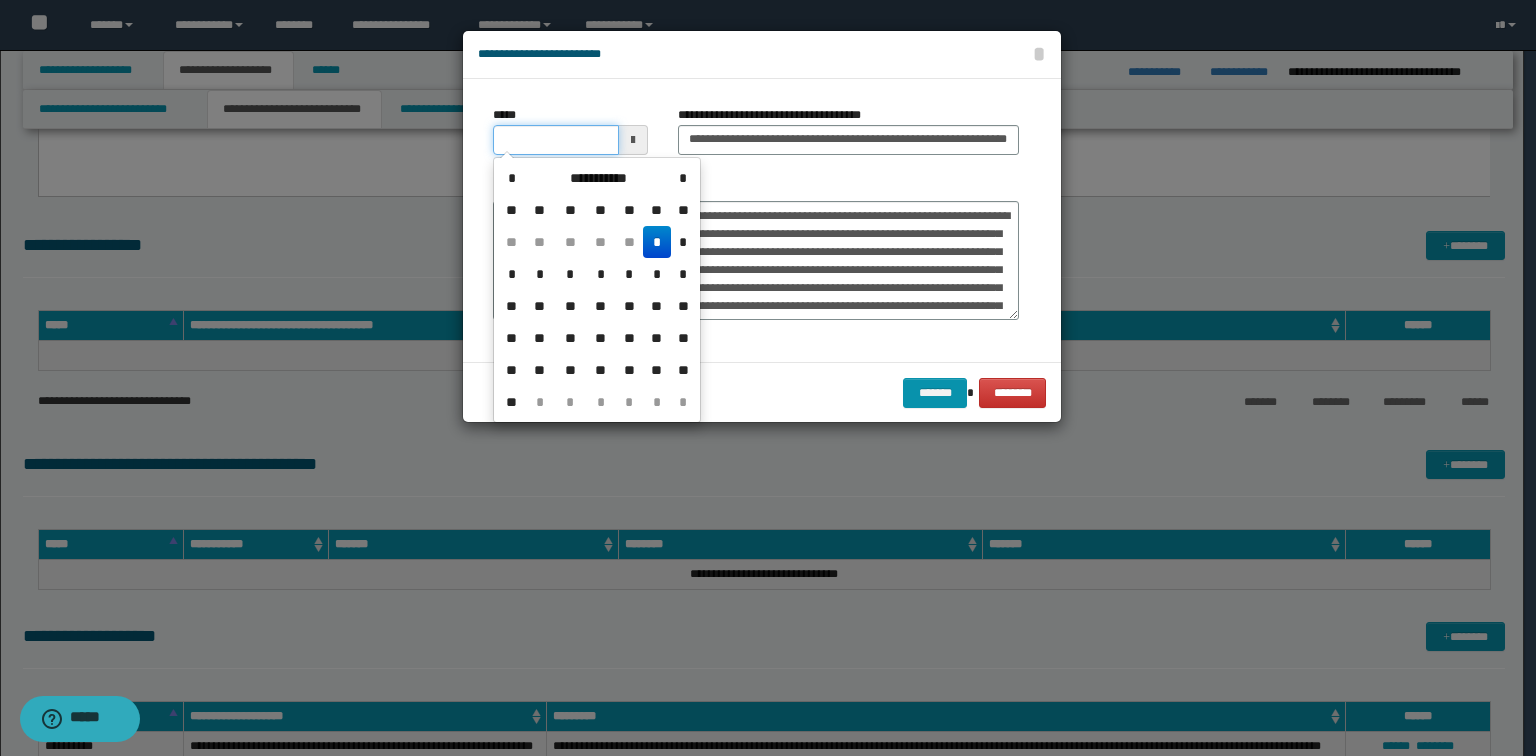 click on "*****" at bounding box center [556, 140] 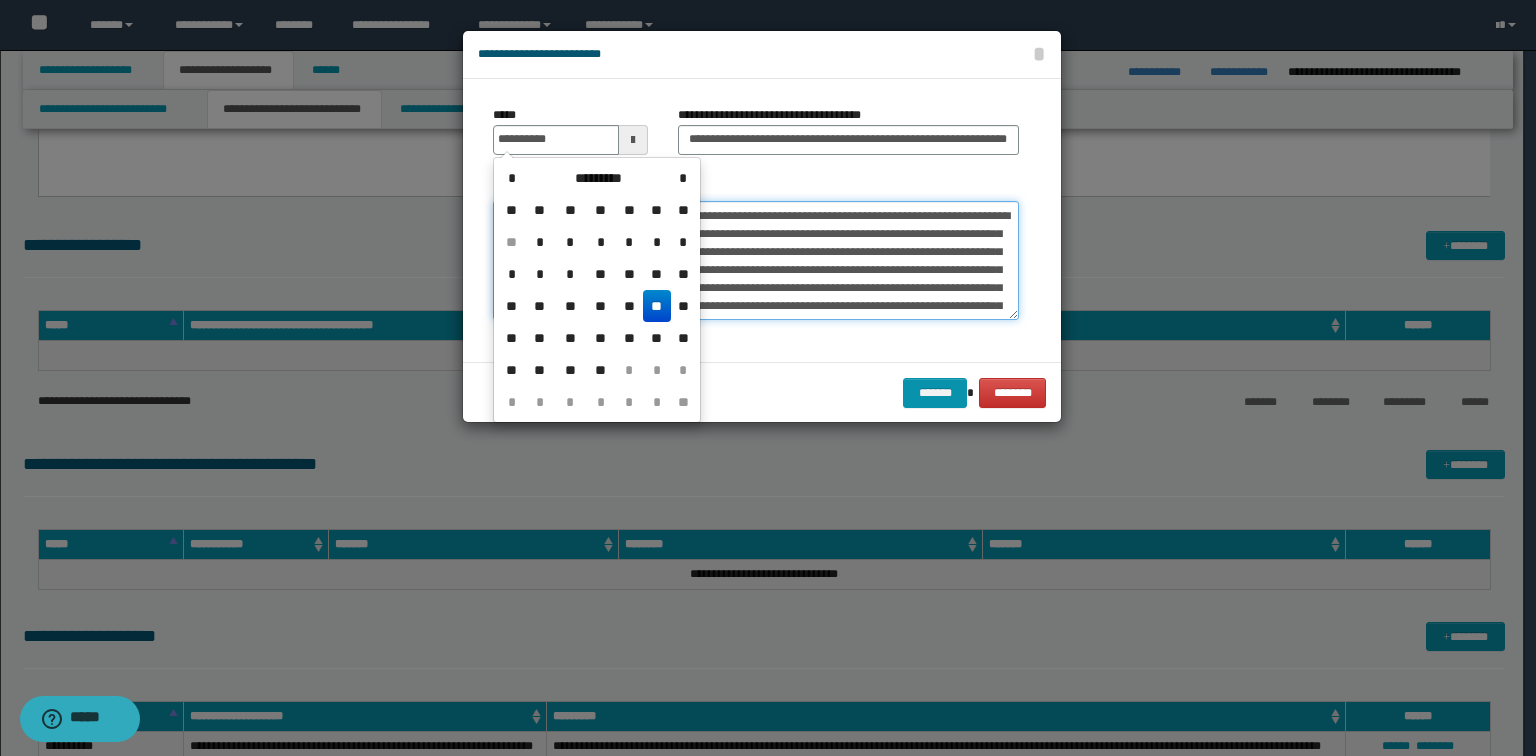 click on "*******" at bounding box center (756, 261) 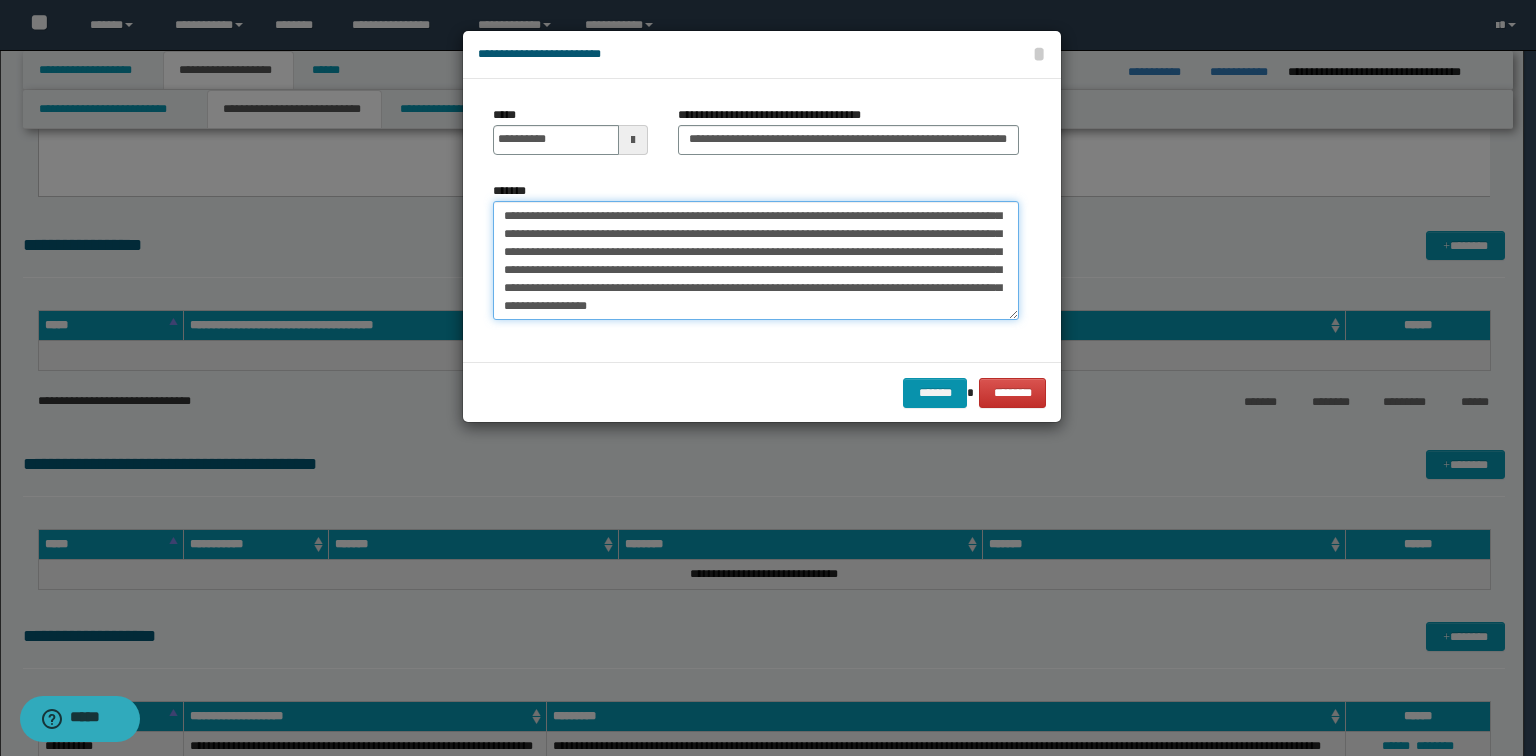 scroll, scrollTop: 216, scrollLeft: 0, axis: vertical 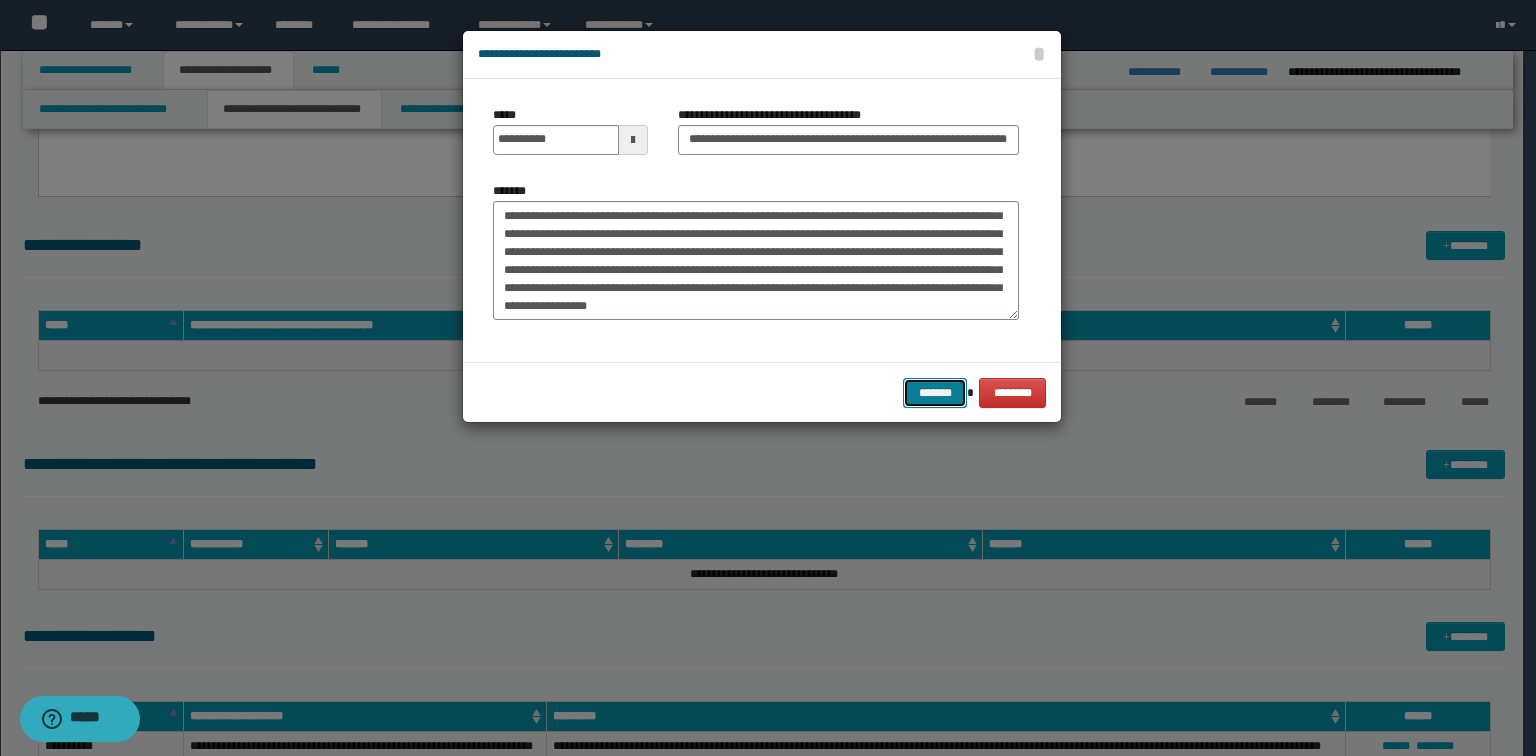 click on "*******" at bounding box center [935, 393] 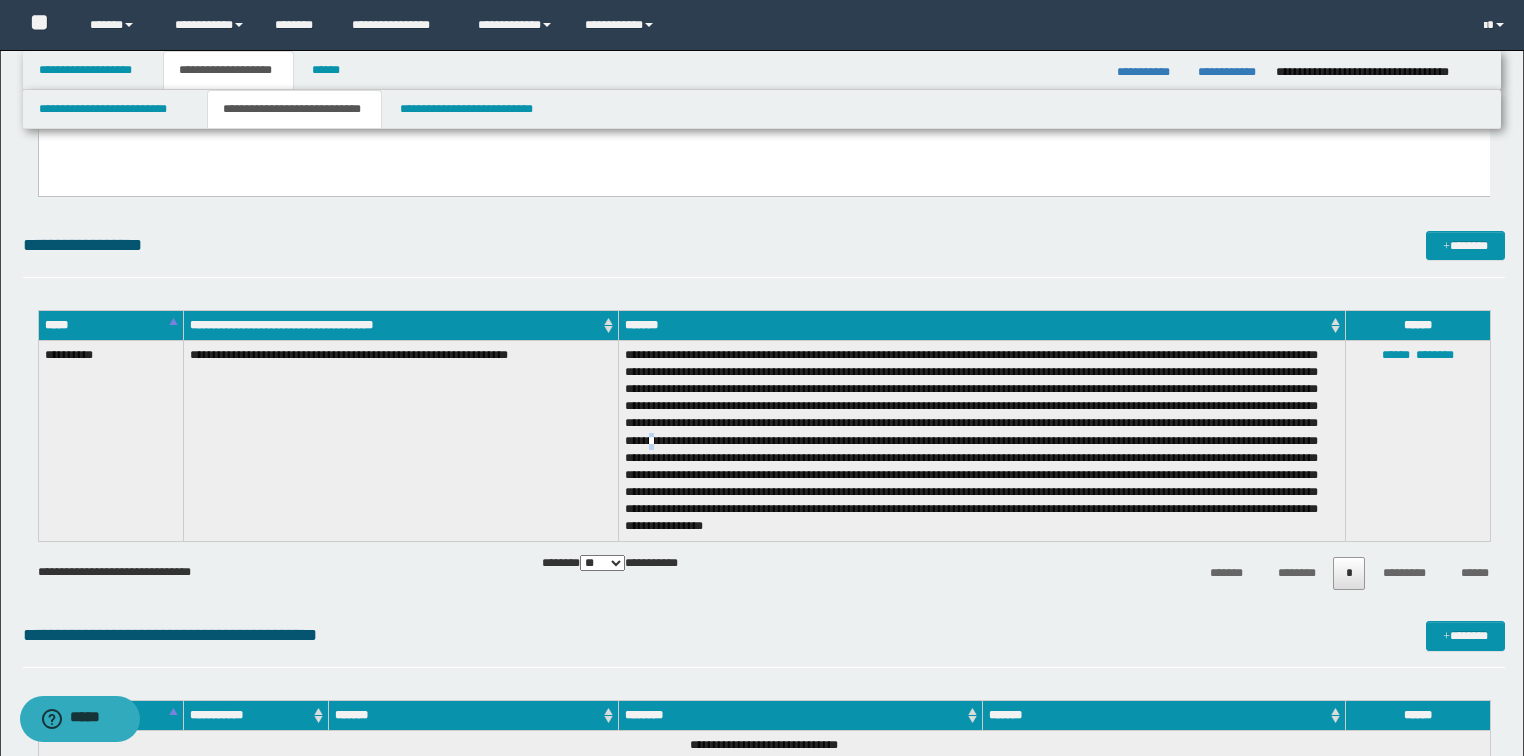 click at bounding box center (982, 441) 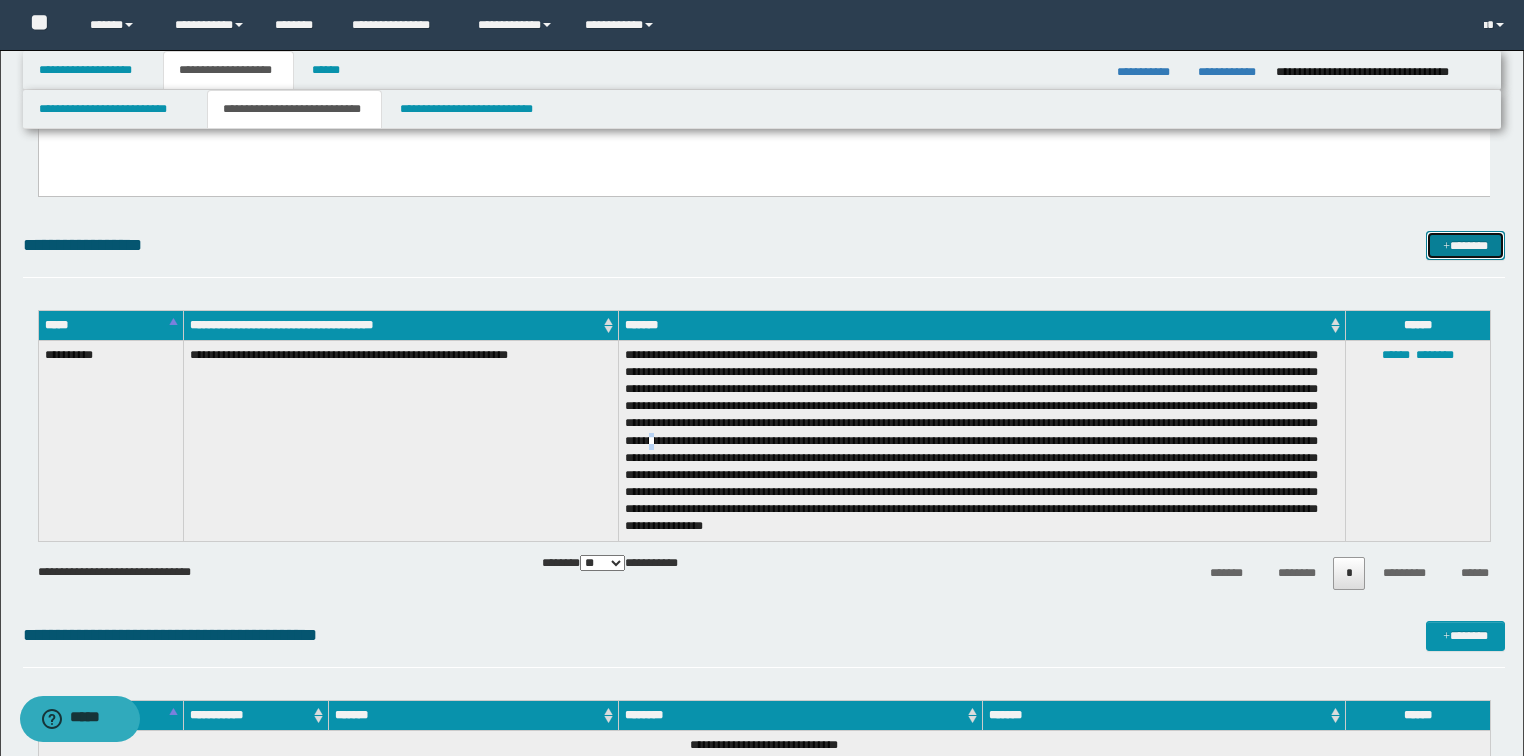 click on "*******" at bounding box center [1465, 246] 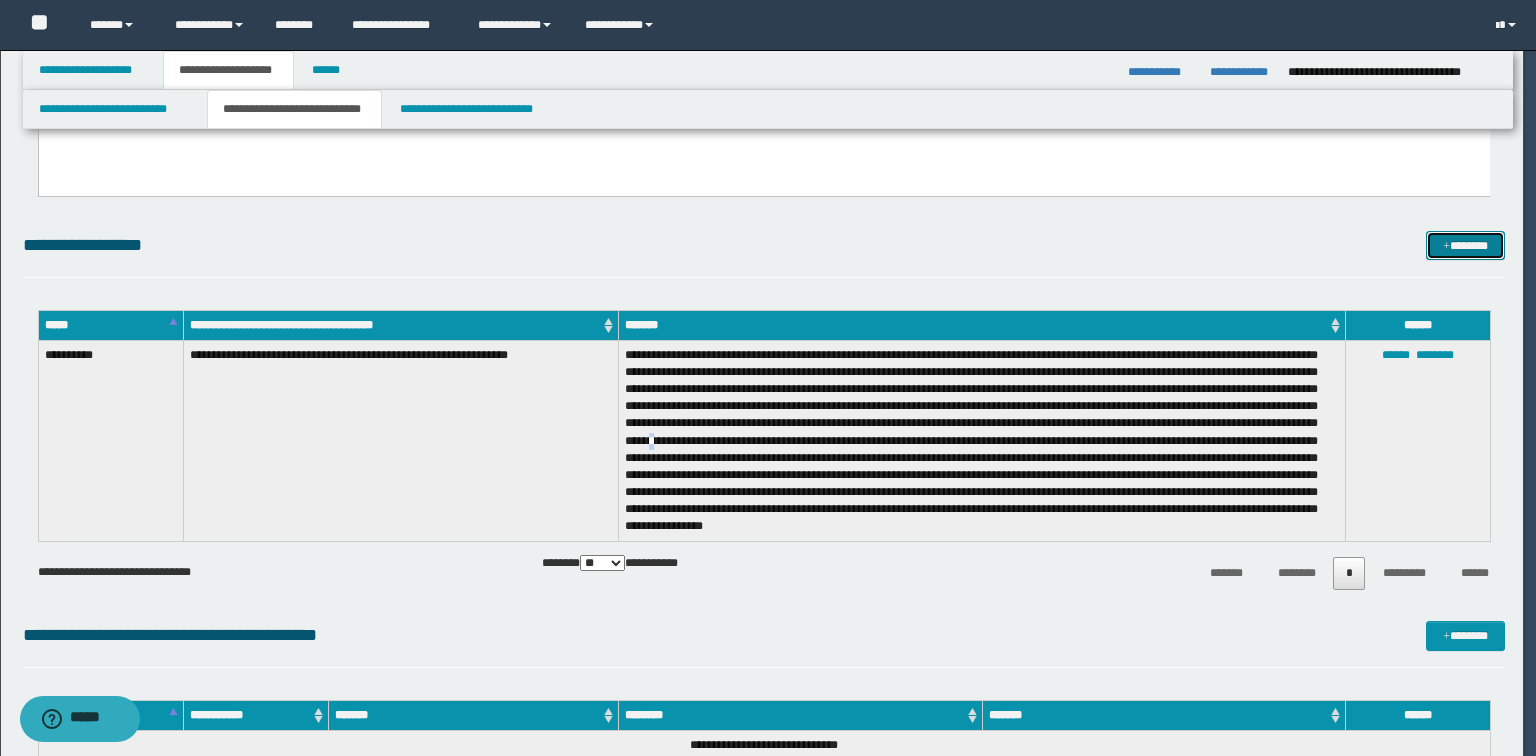 scroll, scrollTop: 0, scrollLeft: 0, axis: both 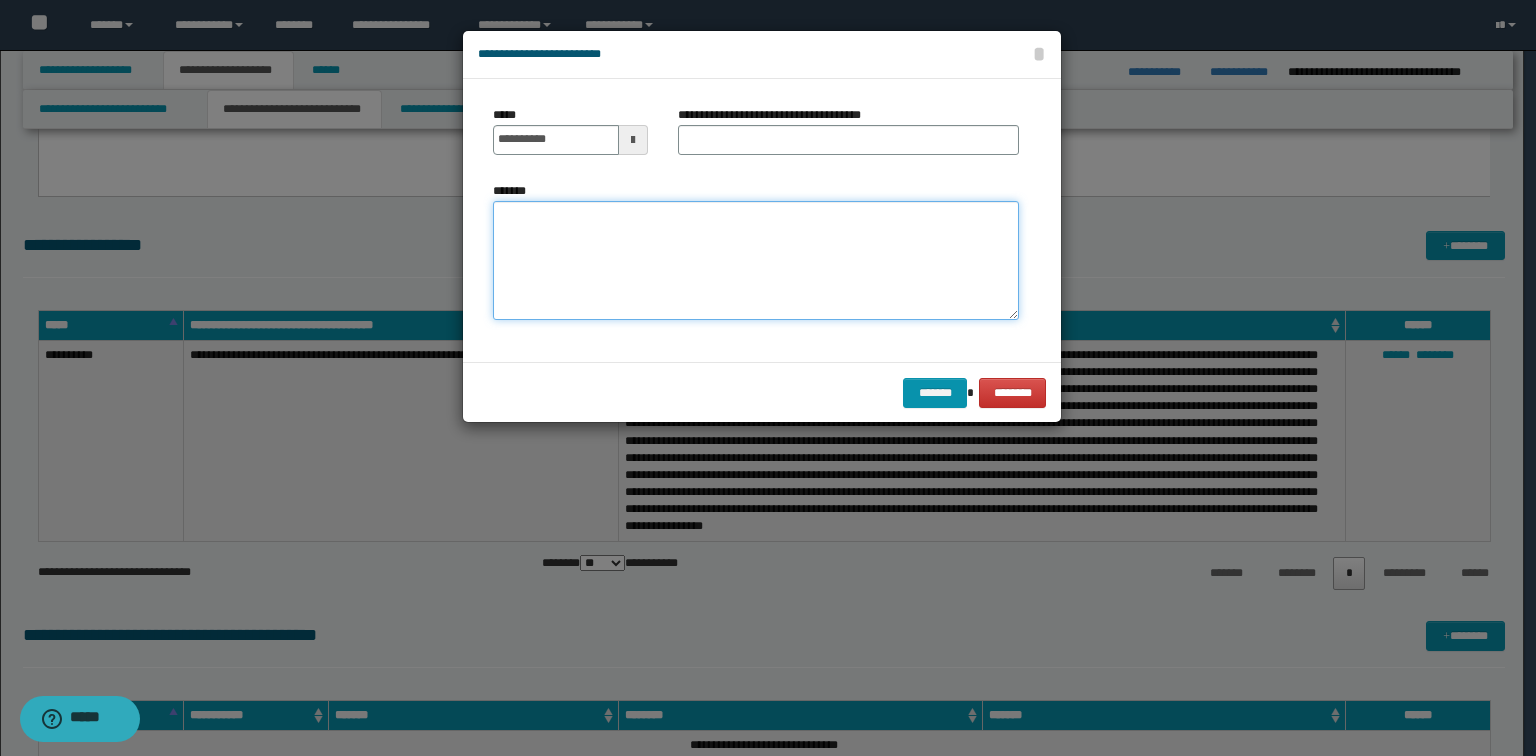 click on "*******" at bounding box center (756, 261) 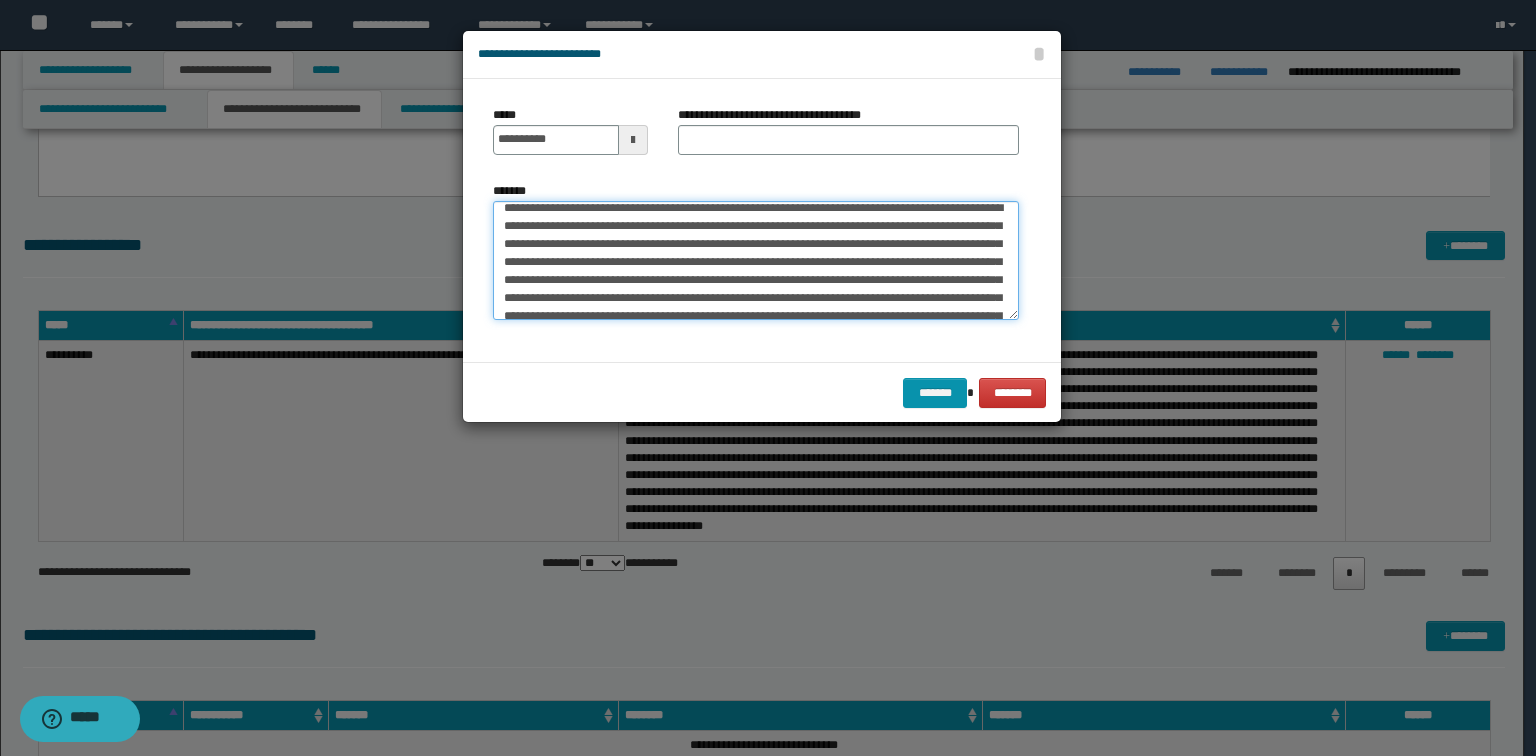 scroll, scrollTop: 0, scrollLeft: 0, axis: both 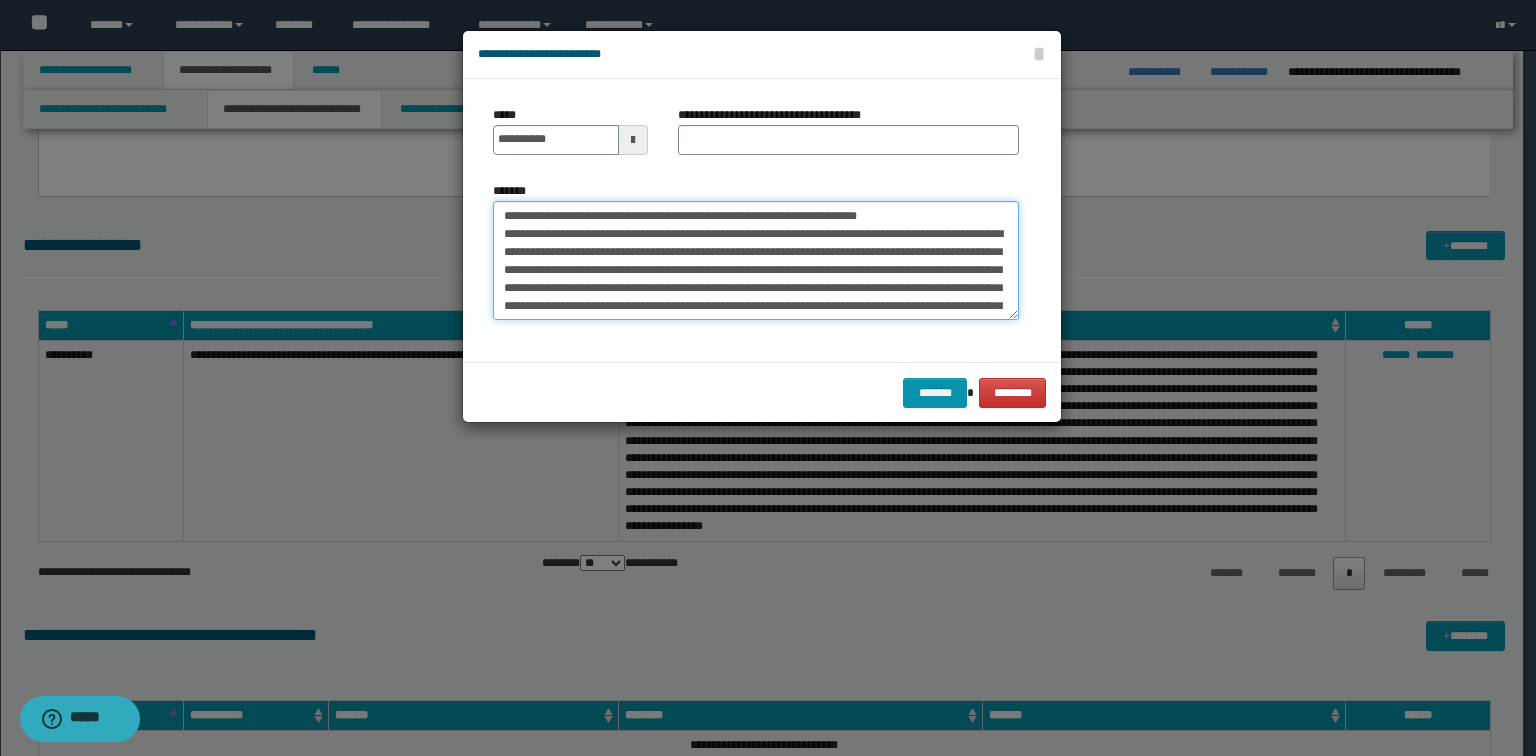 drag, startPoint x: 567, startPoint y: 215, endPoint x: 365, endPoint y: 203, distance: 202.35612 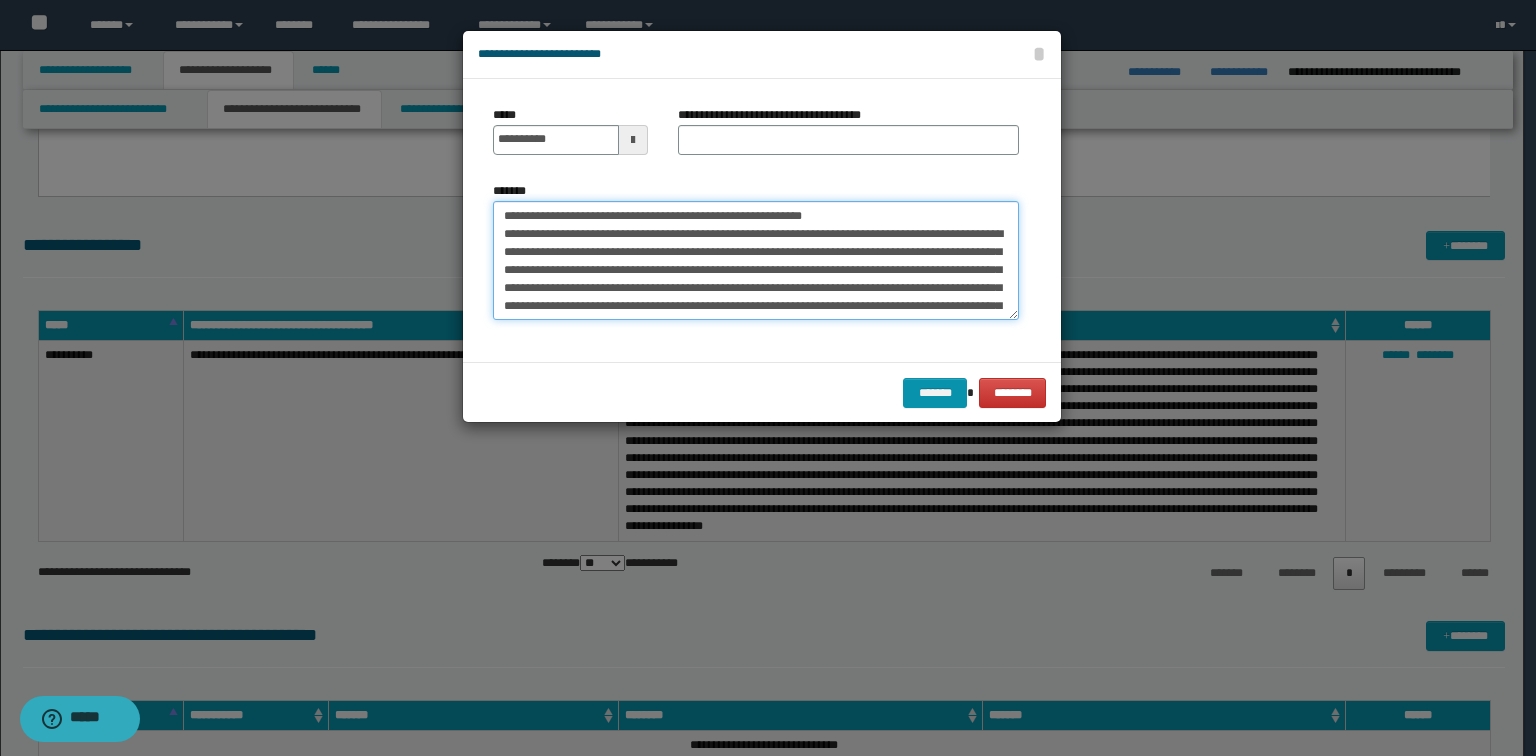 type on "**********" 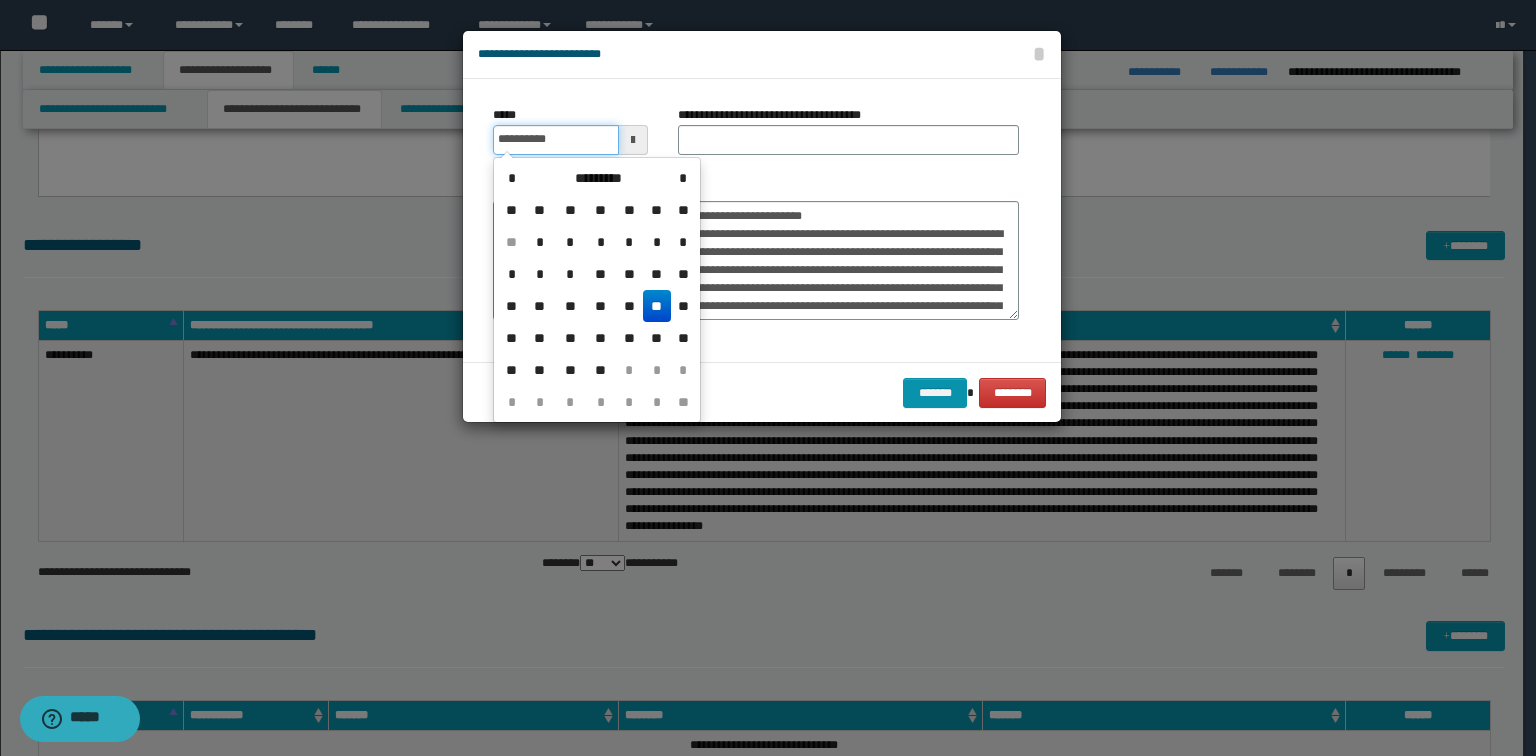 click on "**********" at bounding box center (556, 140) 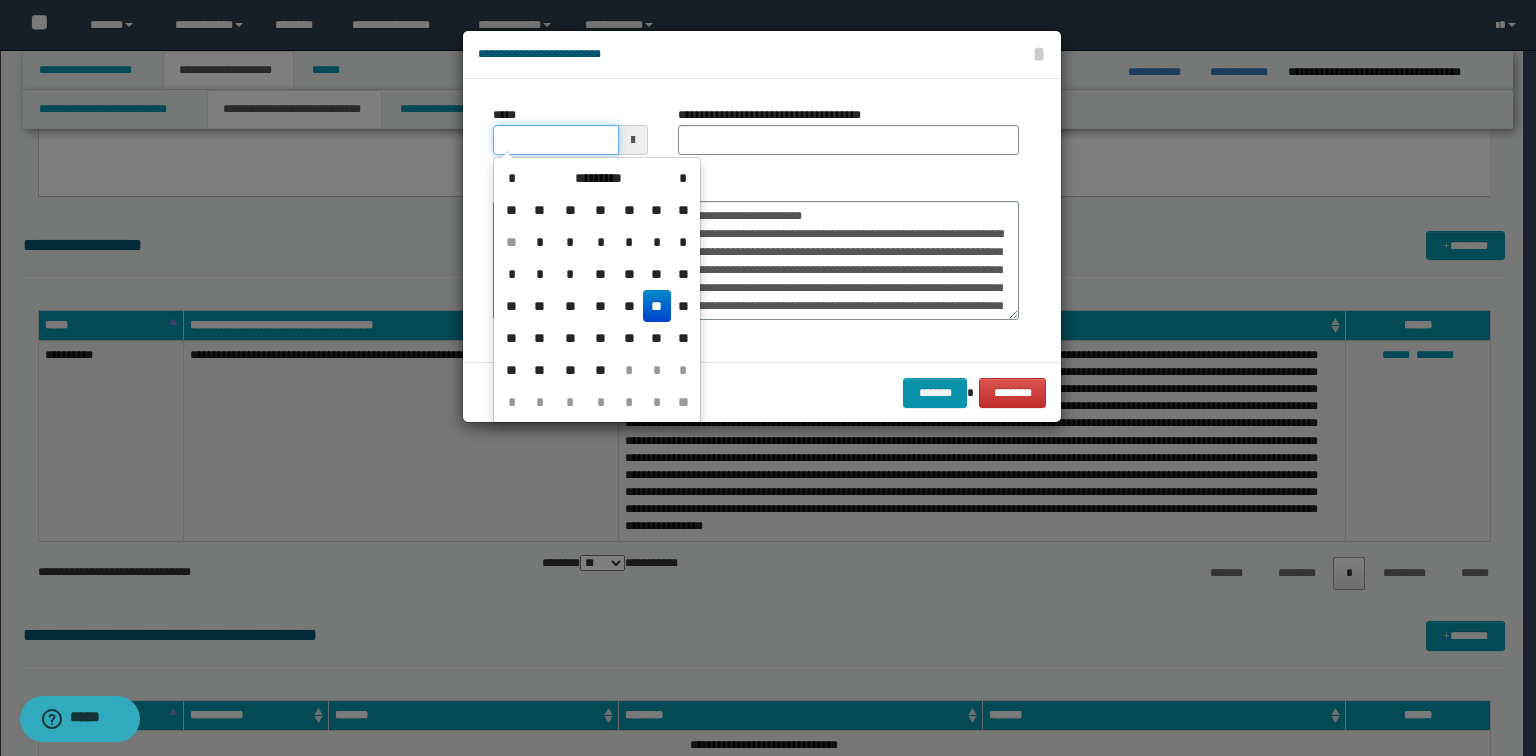 type on "**********" 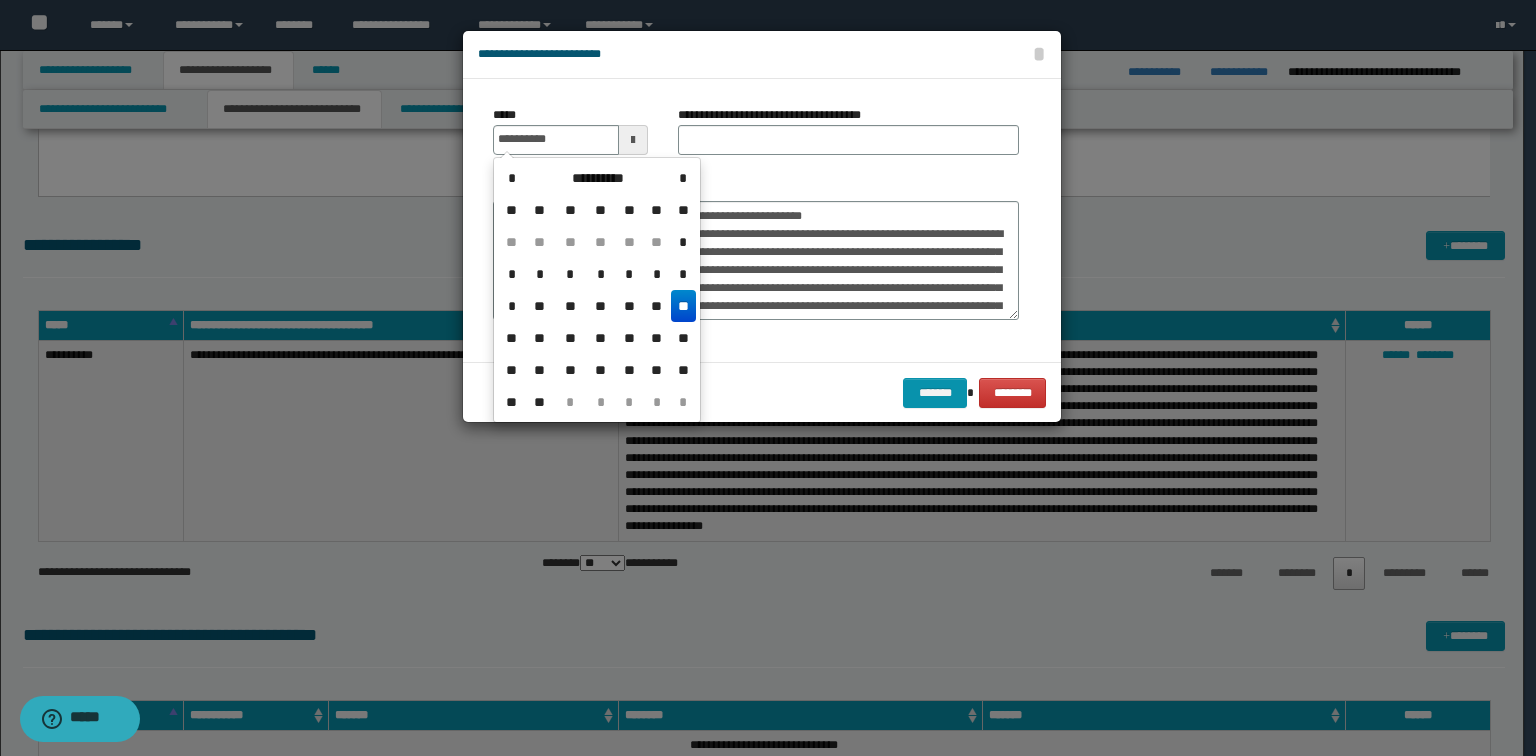 click on "**********" at bounding box center (762, 220) 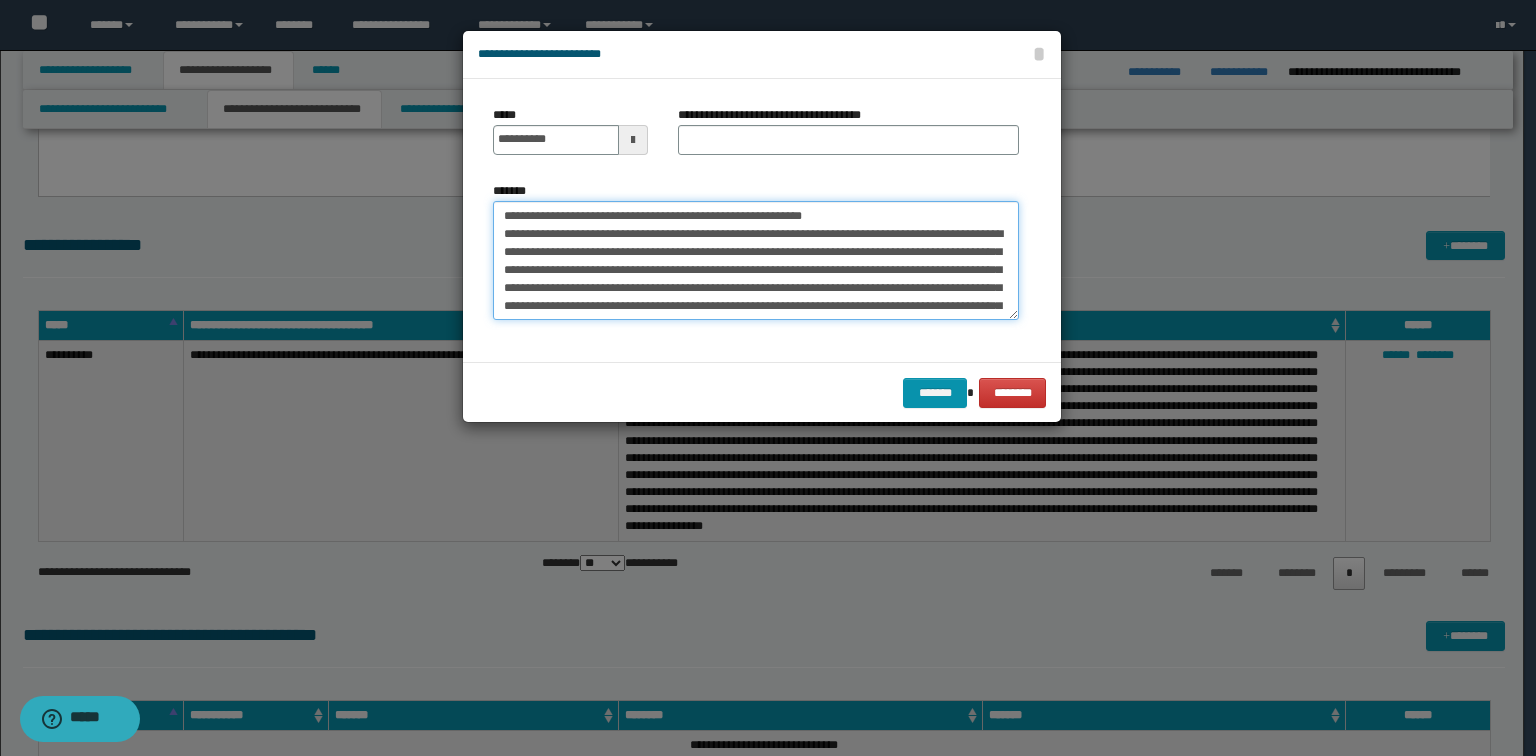 click on "*******" at bounding box center (756, 261) 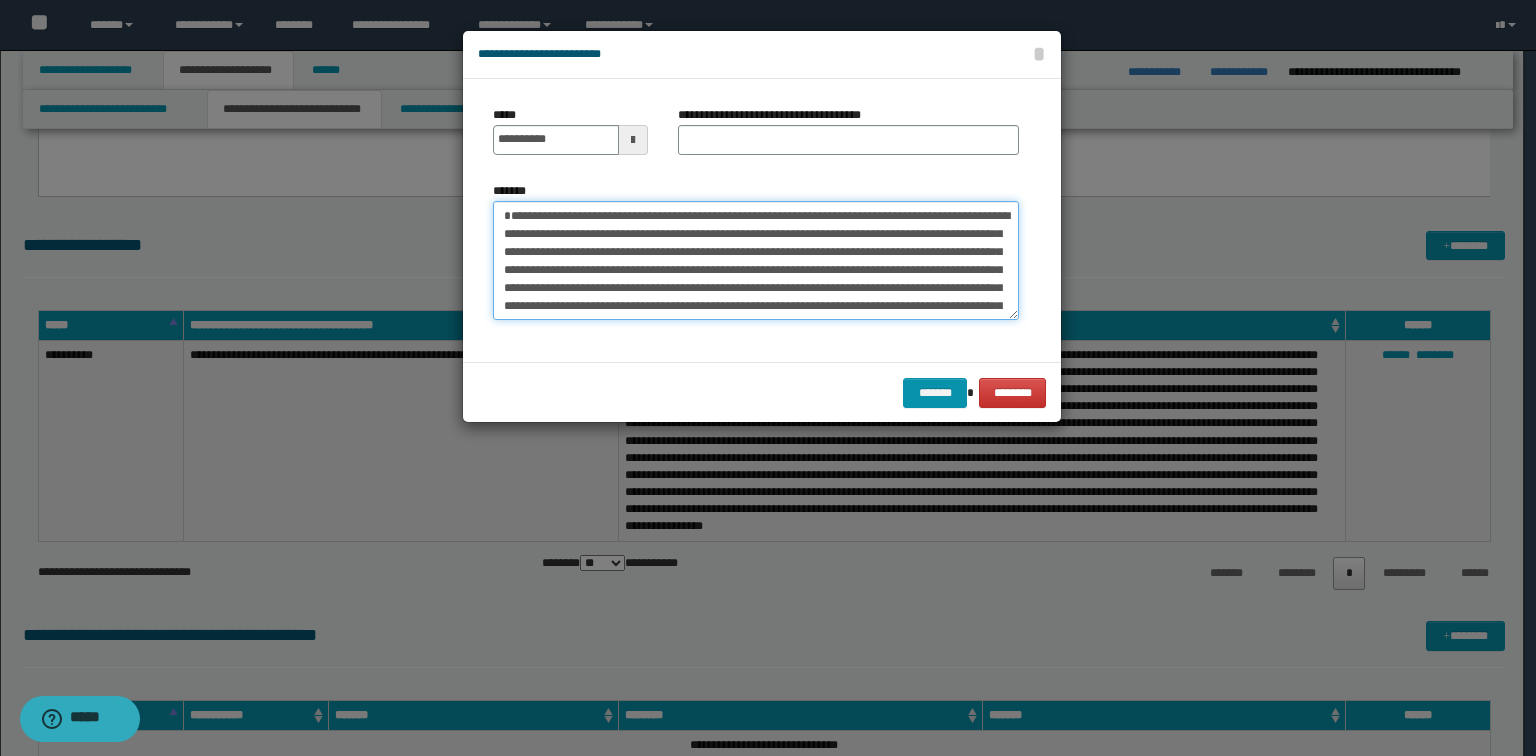 type on "**********" 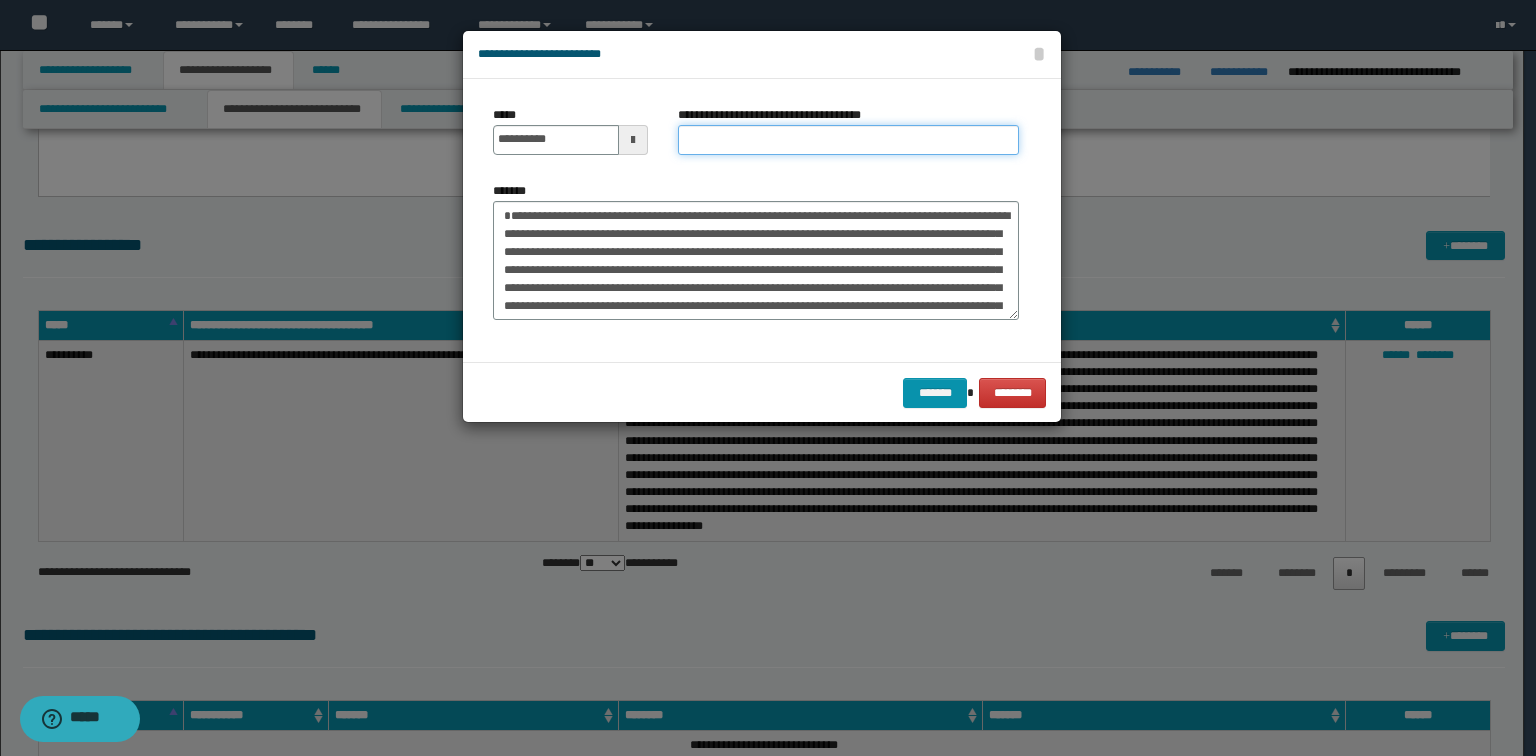 click on "**********" at bounding box center (848, 140) 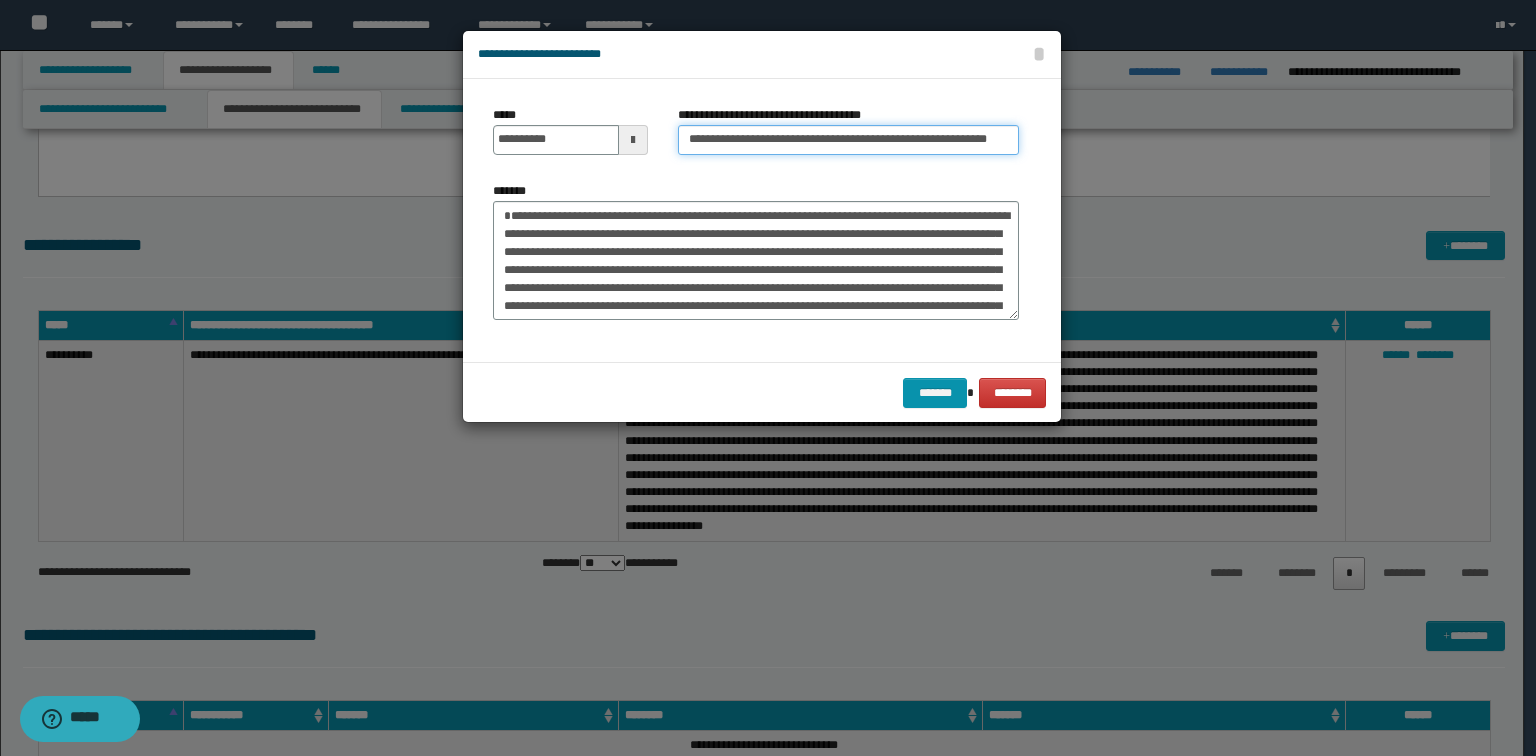 scroll, scrollTop: 0, scrollLeft: 17, axis: horizontal 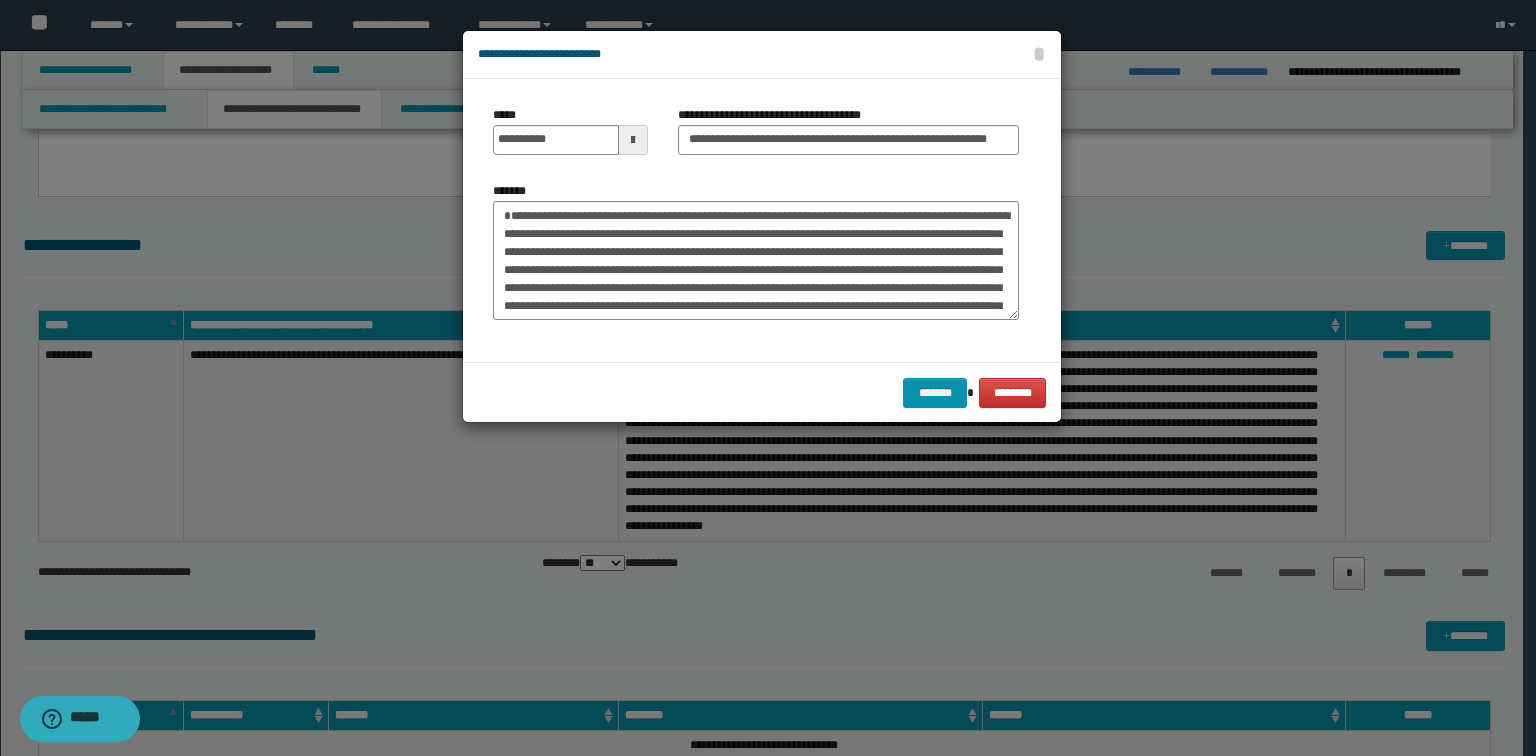 click on "**********" at bounding box center (762, 55) 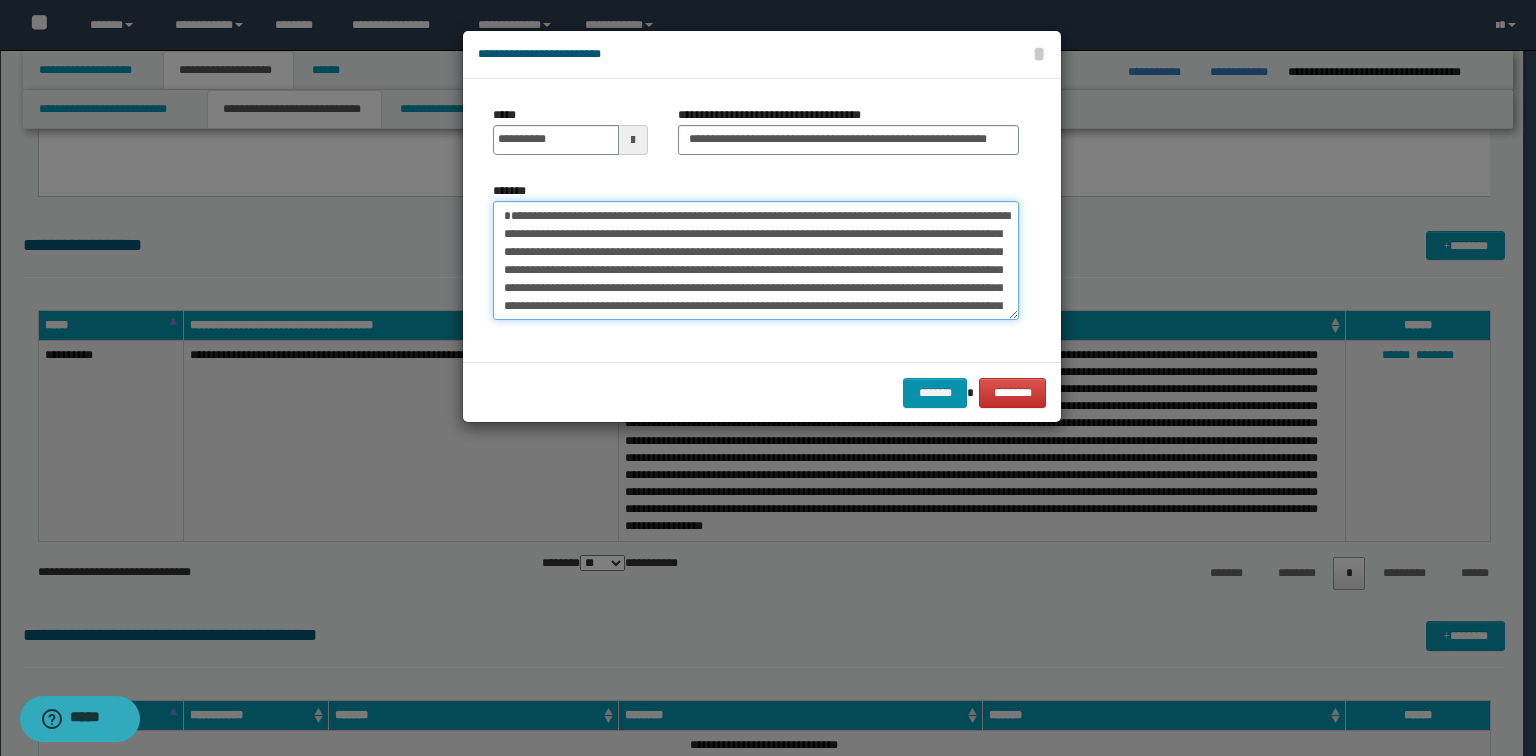click on "**********" at bounding box center (756, 261) 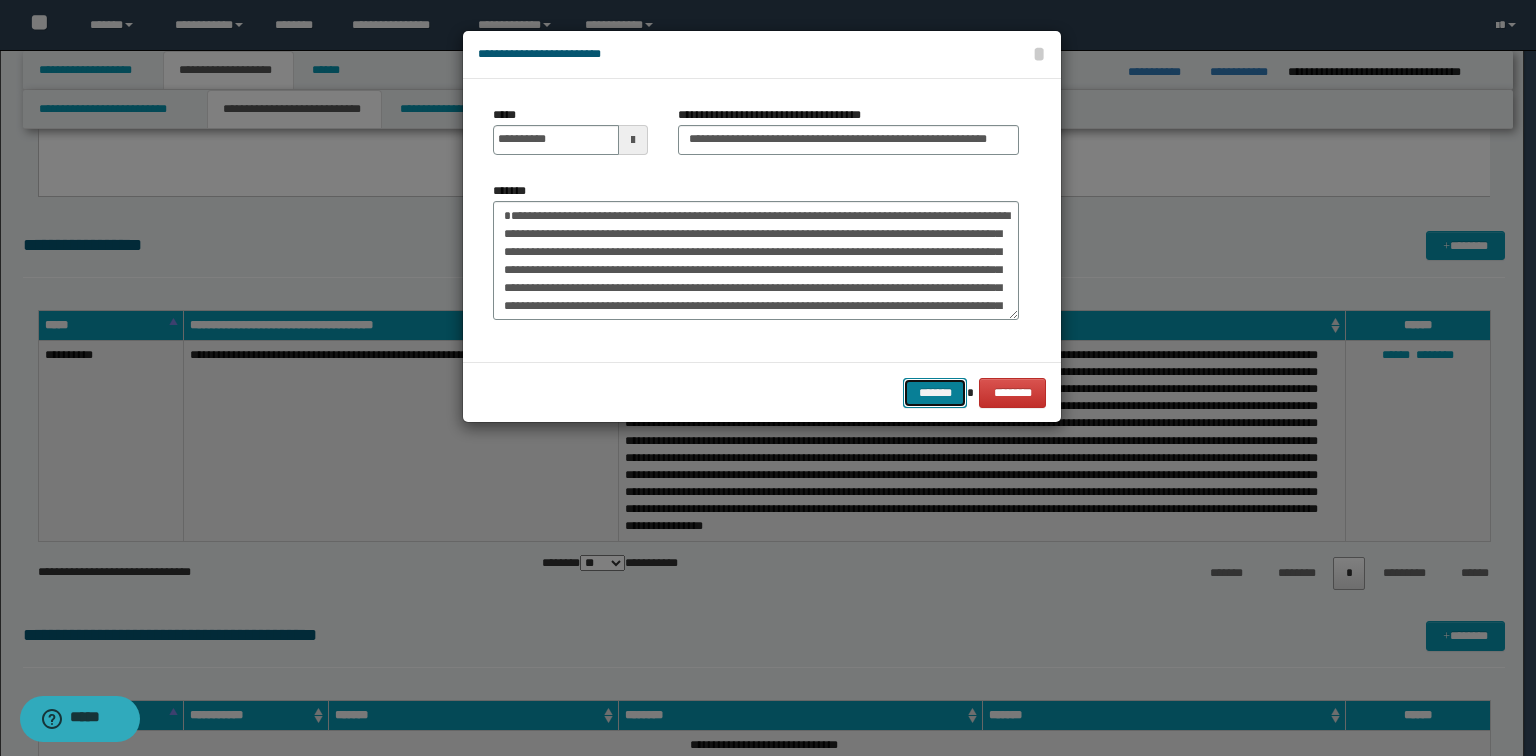 click on "*******" at bounding box center (935, 393) 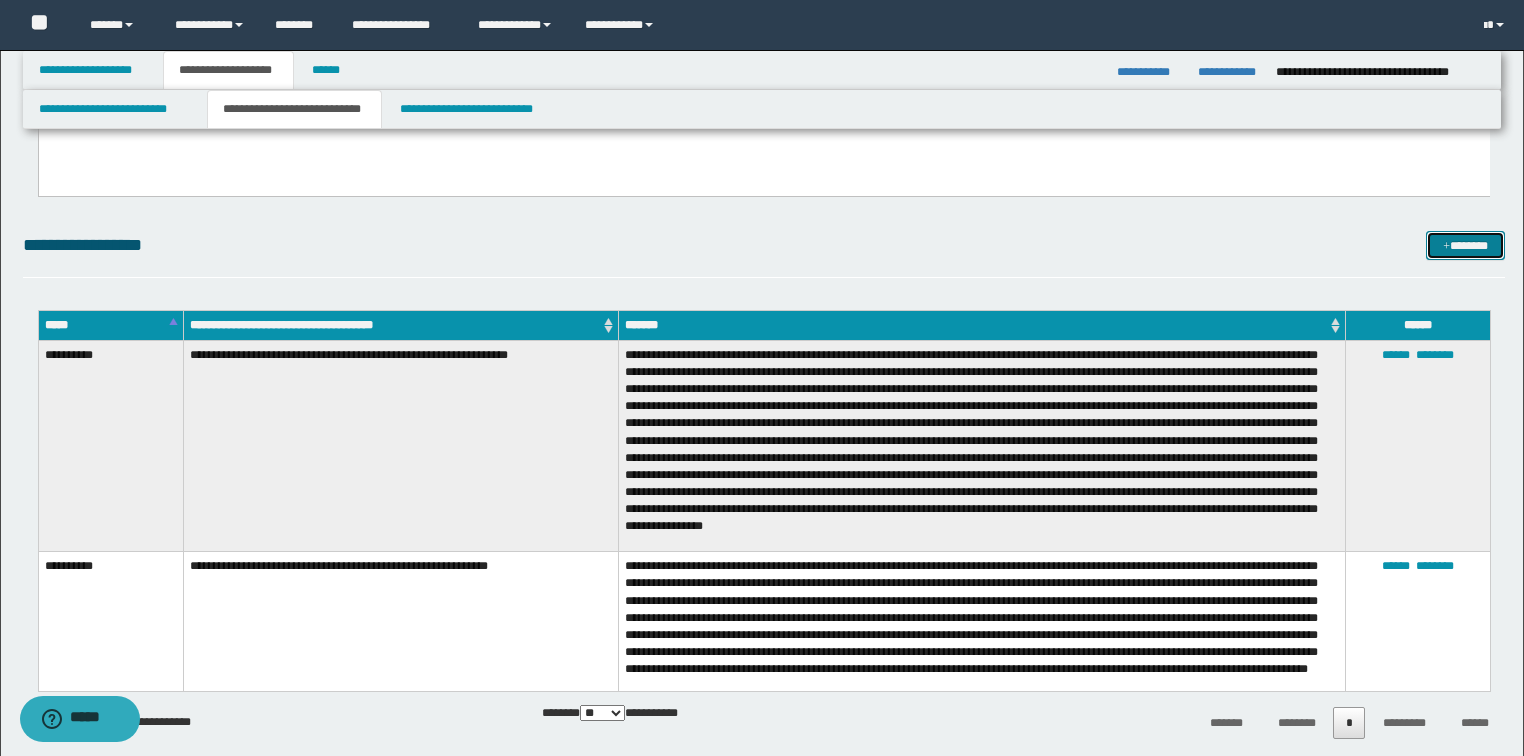 click on "*******" at bounding box center (1465, 246) 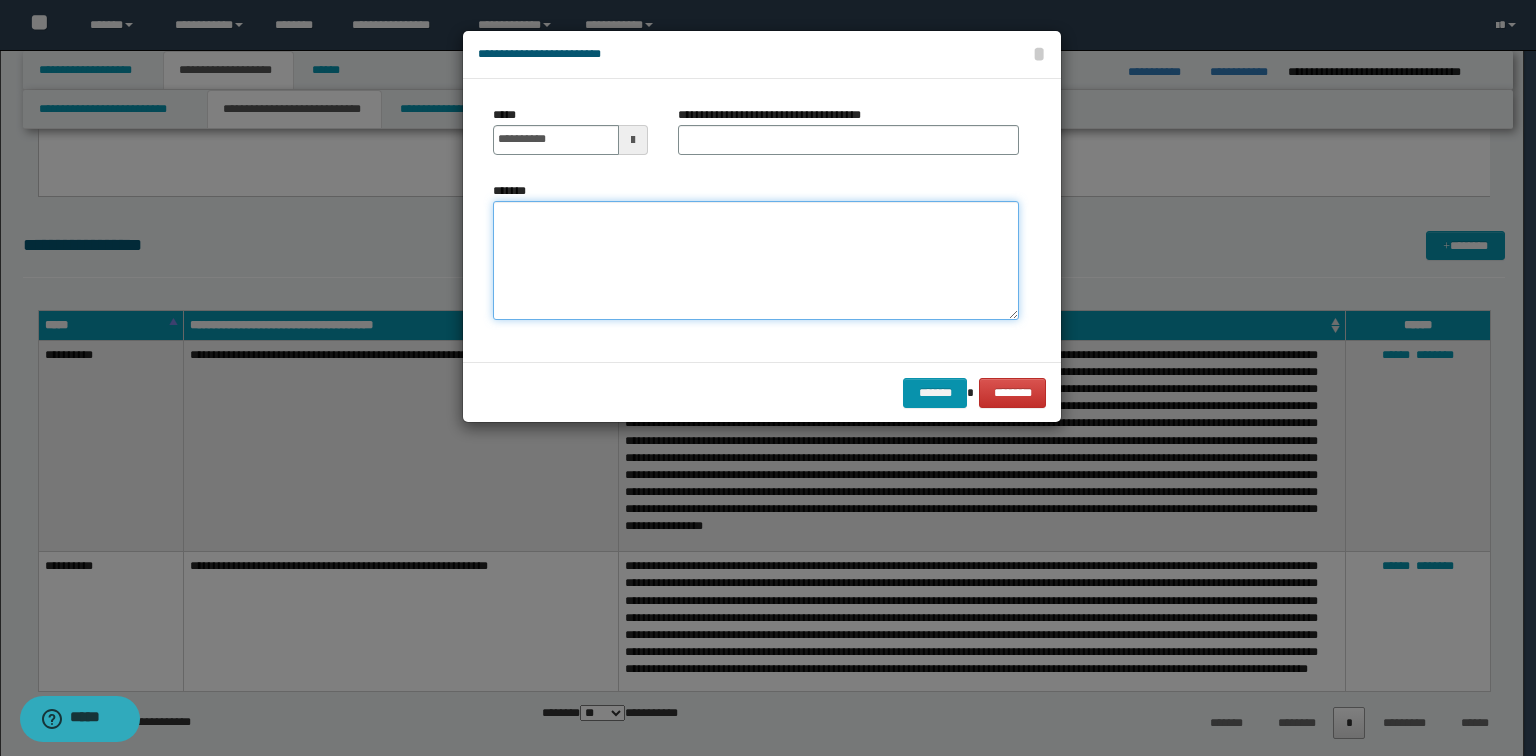 click on "*******" at bounding box center (756, 261) 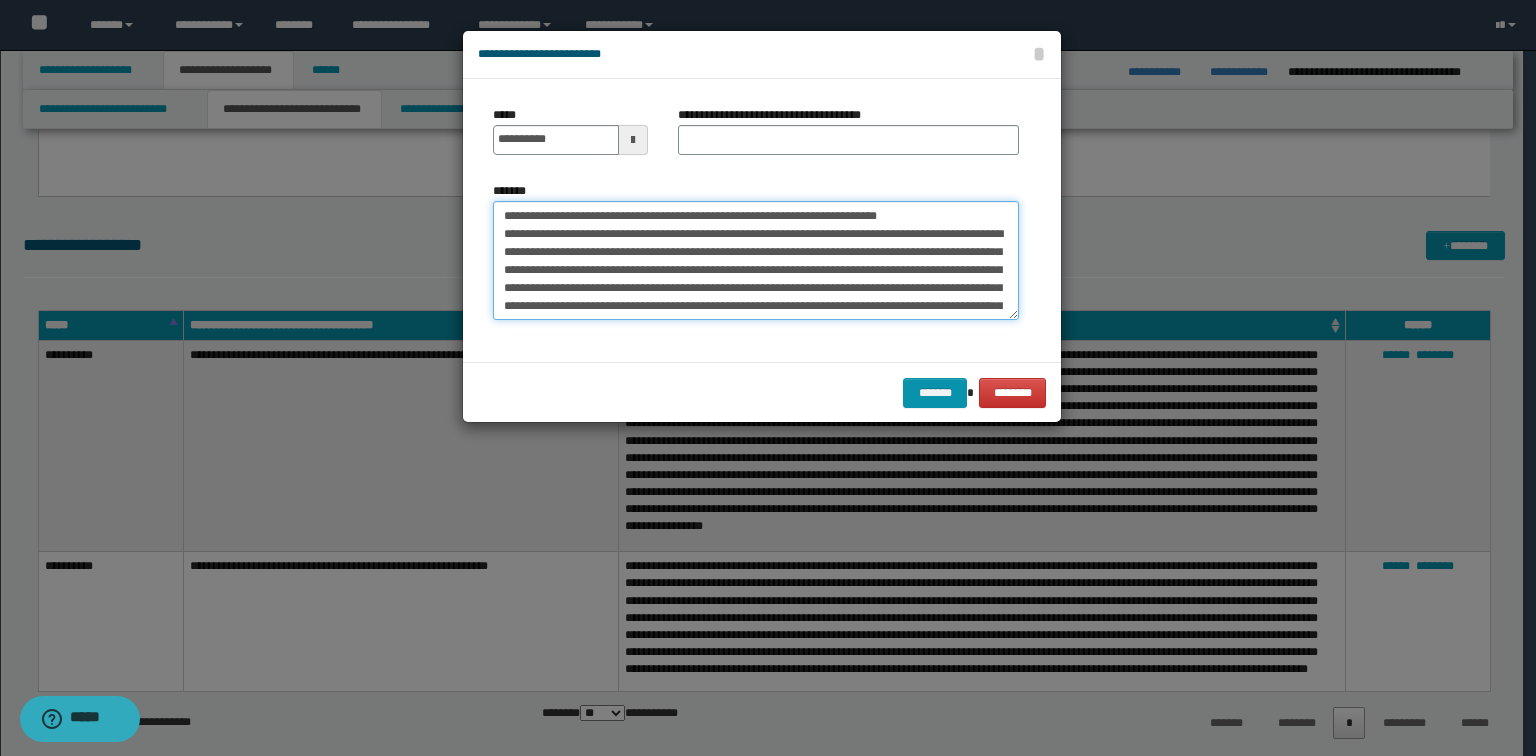 scroll, scrollTop: 84, scrollLeft: 0, axis: vertical 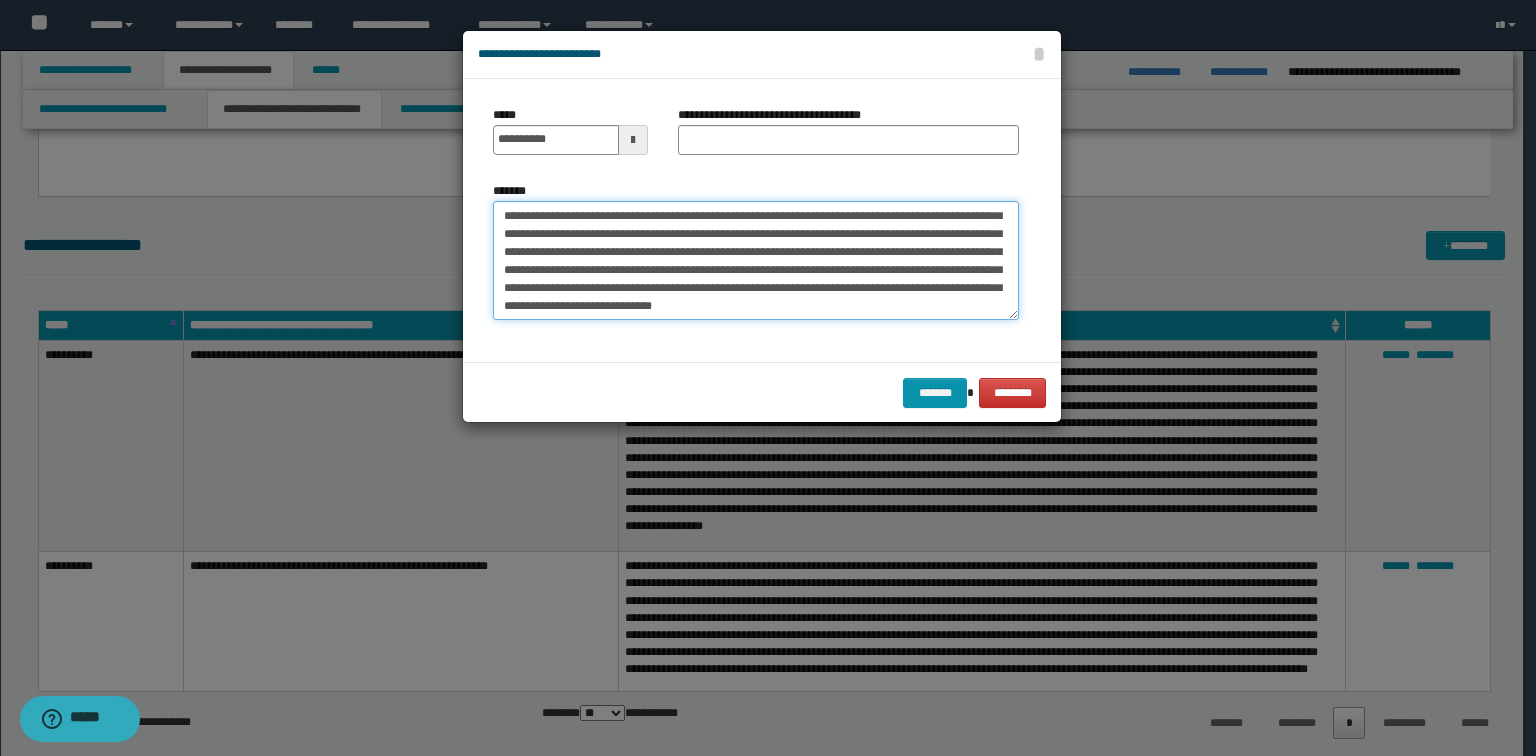 click on "**********" at bounding box center [756, 261] 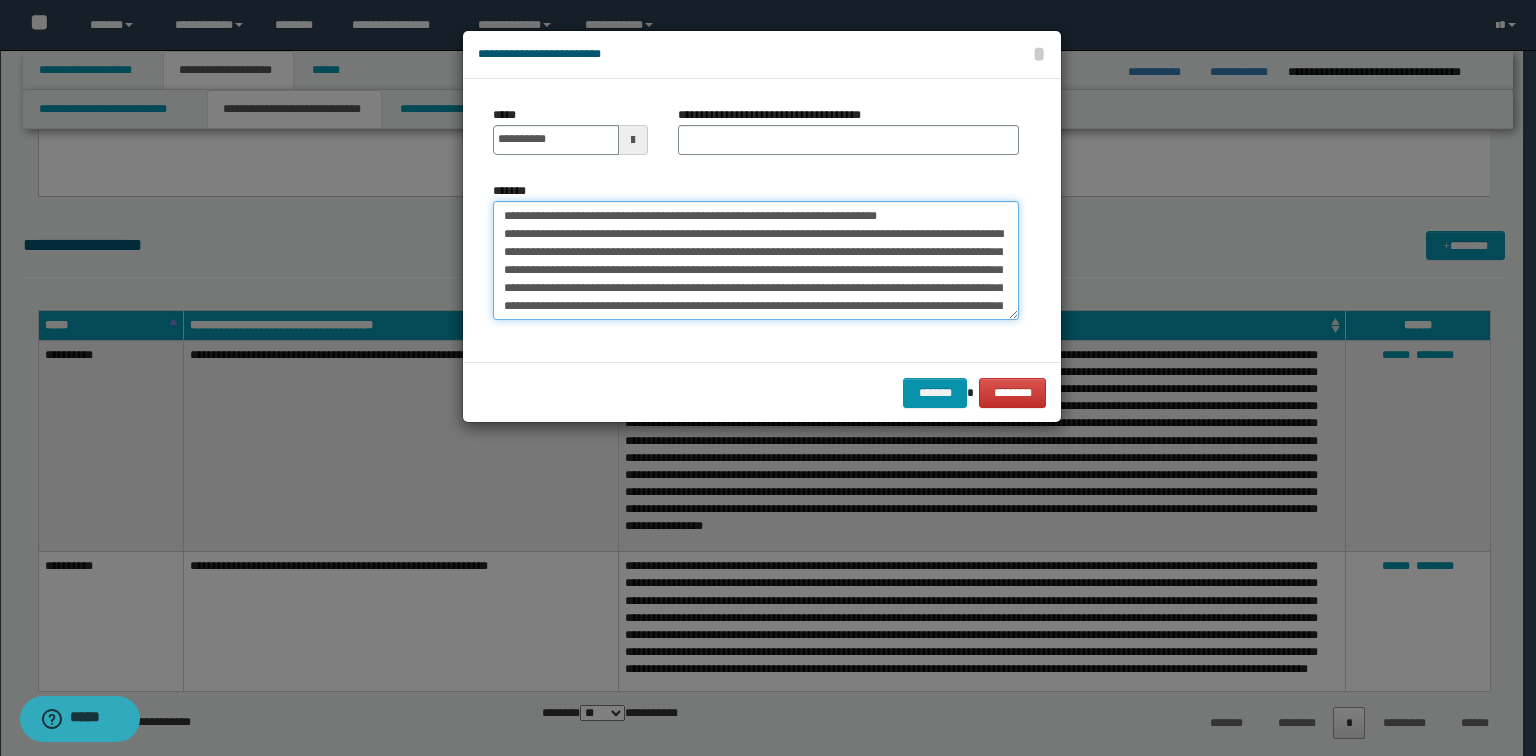 scroll, scrollTop: 0, scrollLeft: 0, axis: both 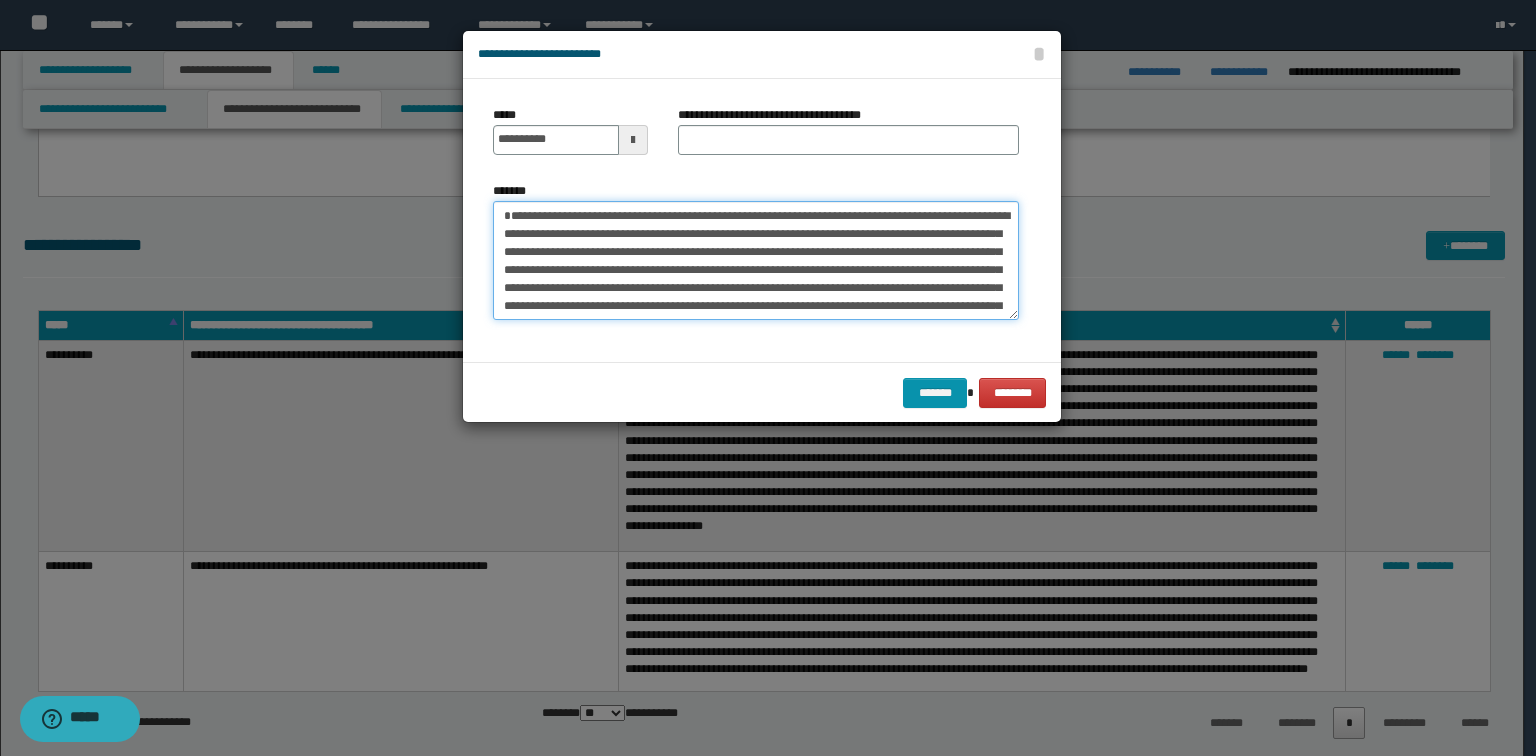 type on "**********" 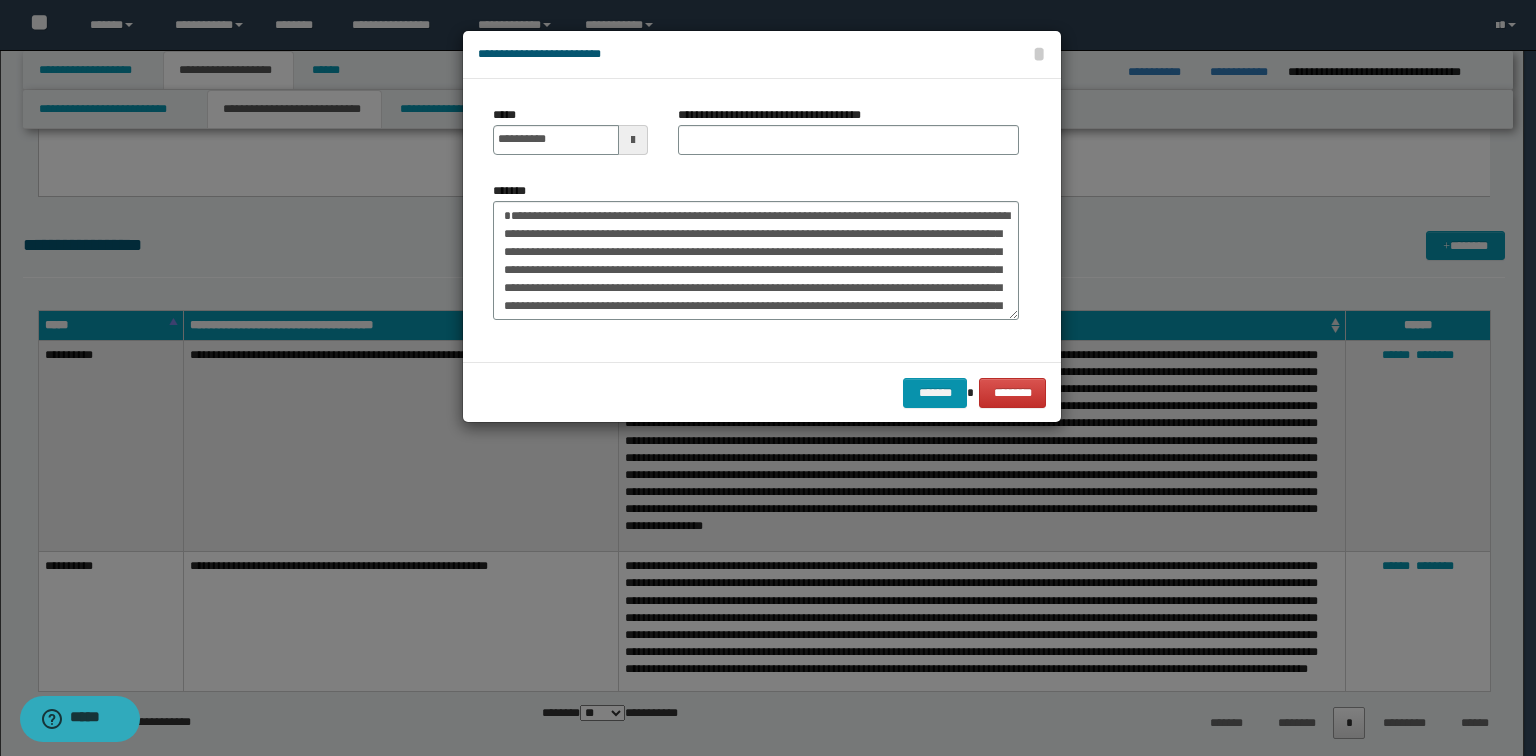 click on "**********" at bounding box center (756, 220) 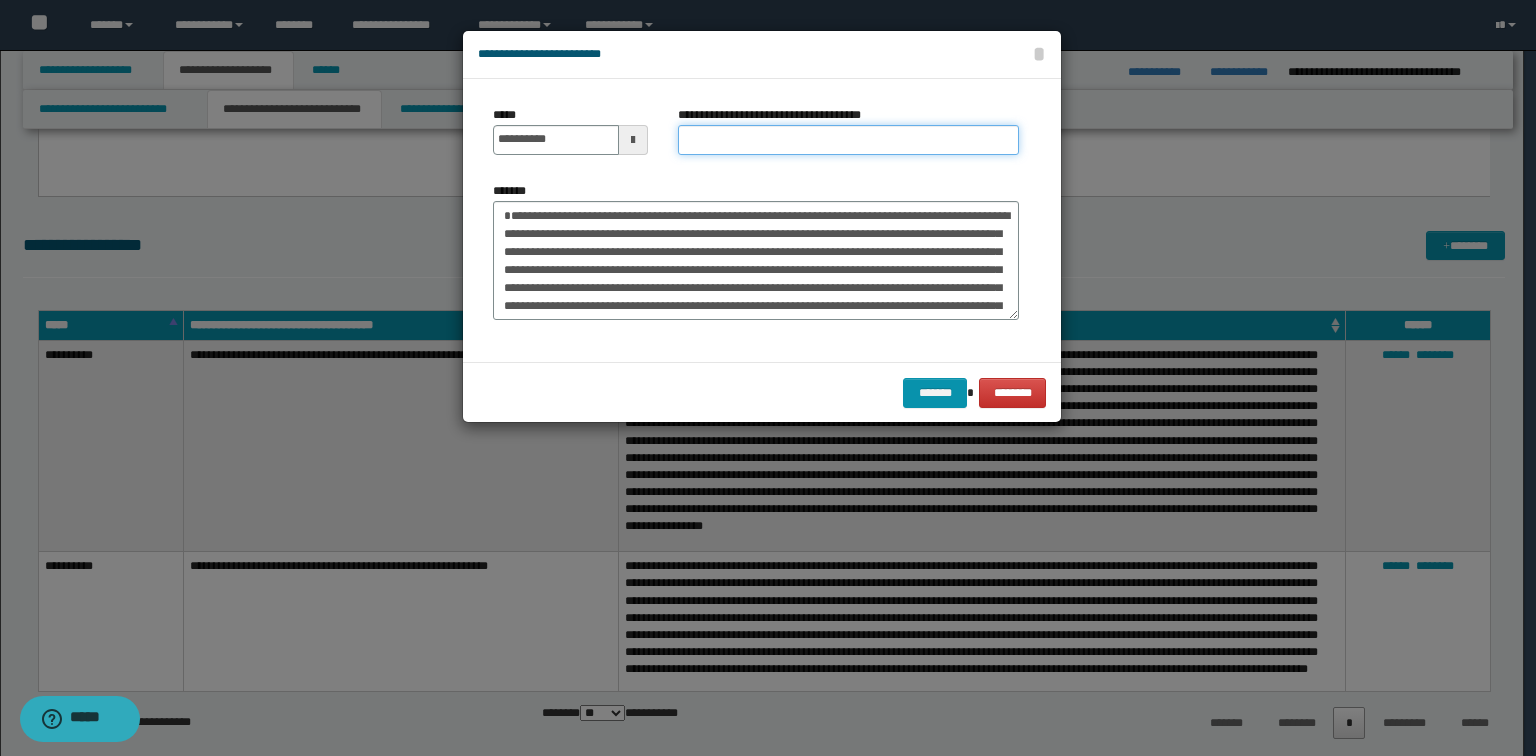click on "**********" at bounding box center [848, 140] 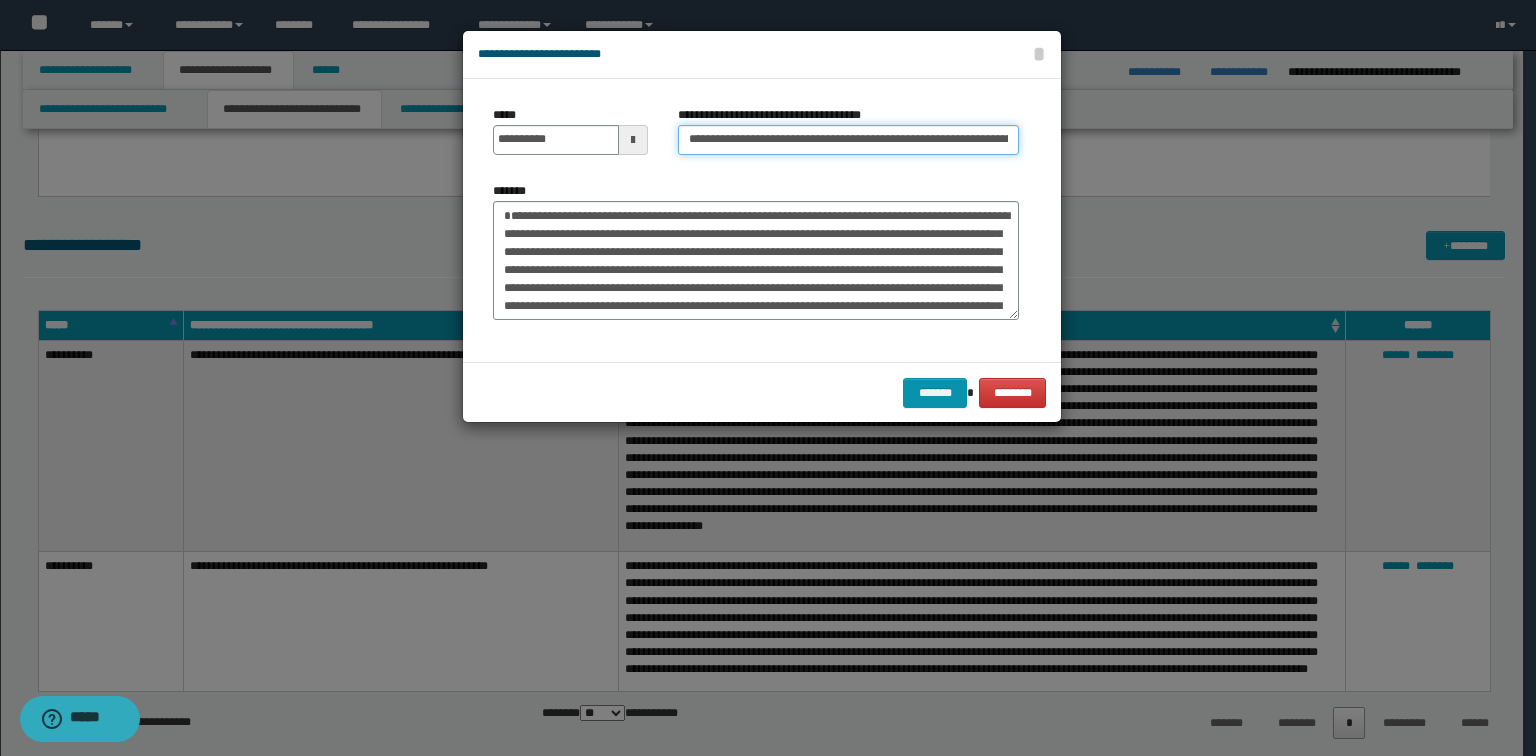 scroll, scrollTop: 0, scrollLeft: 101, axis: horizontal 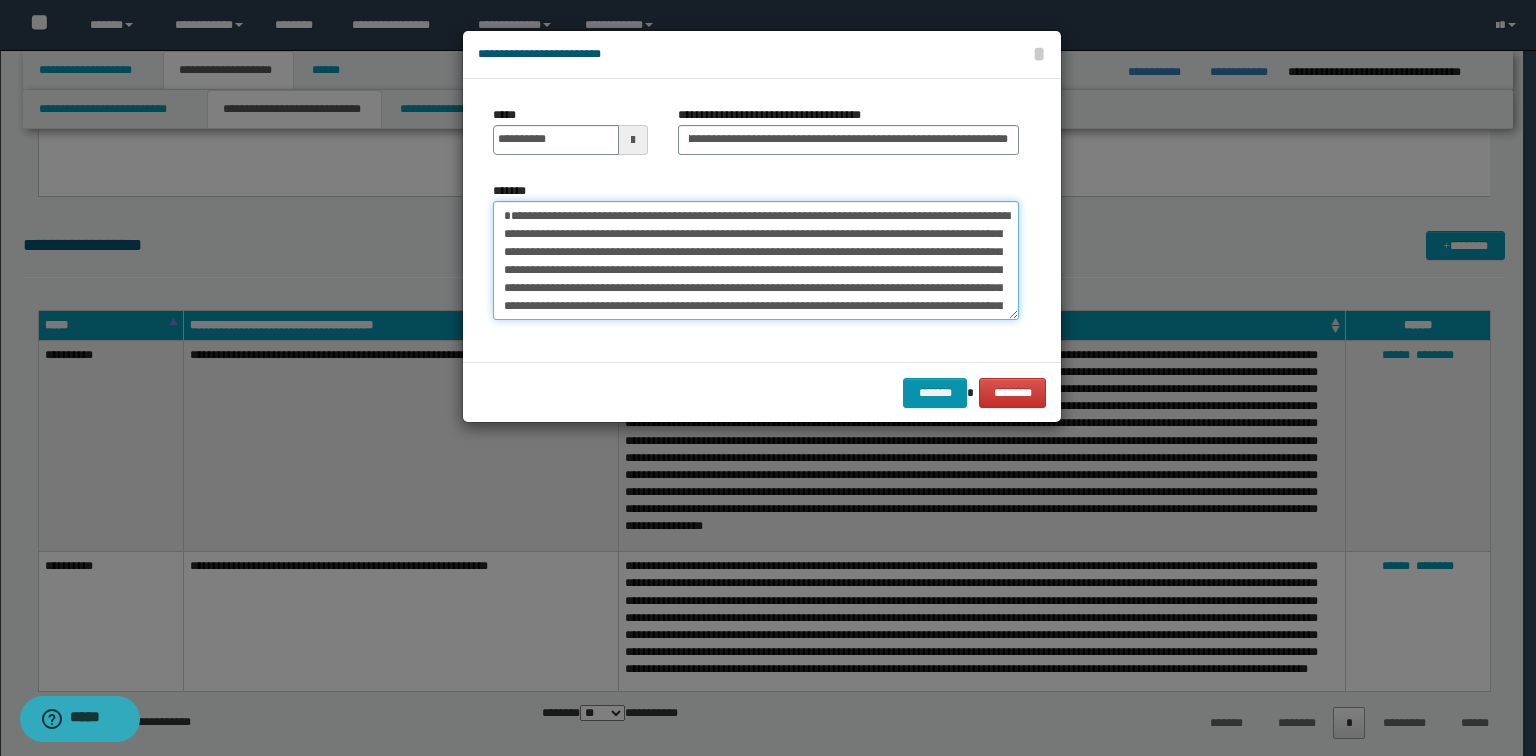 click on "**********" at bounding box center [756, 261] 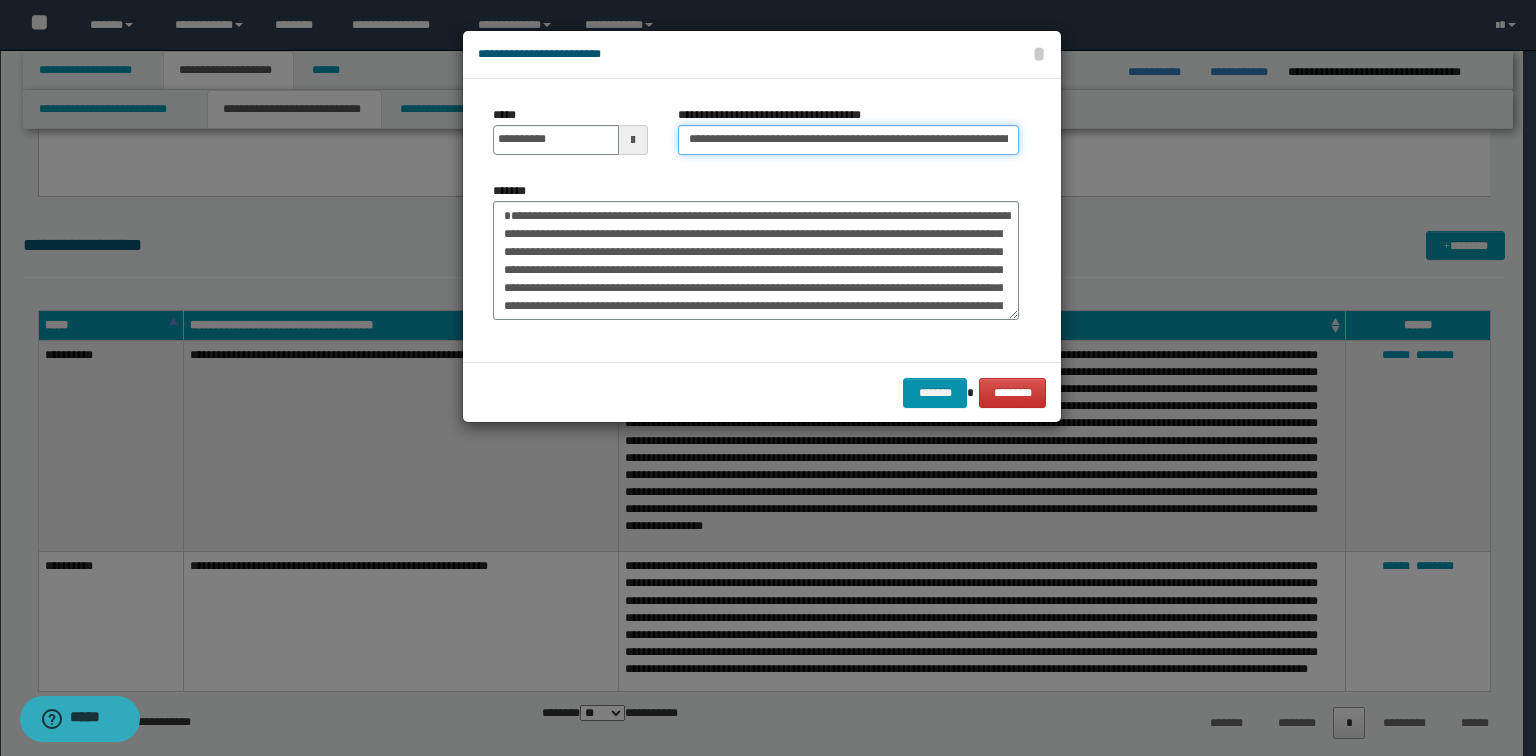 drag, startPoint x: 752, startPoint y: 144, endPoint x: 352, endPoint y: 122, distance: 400.60455 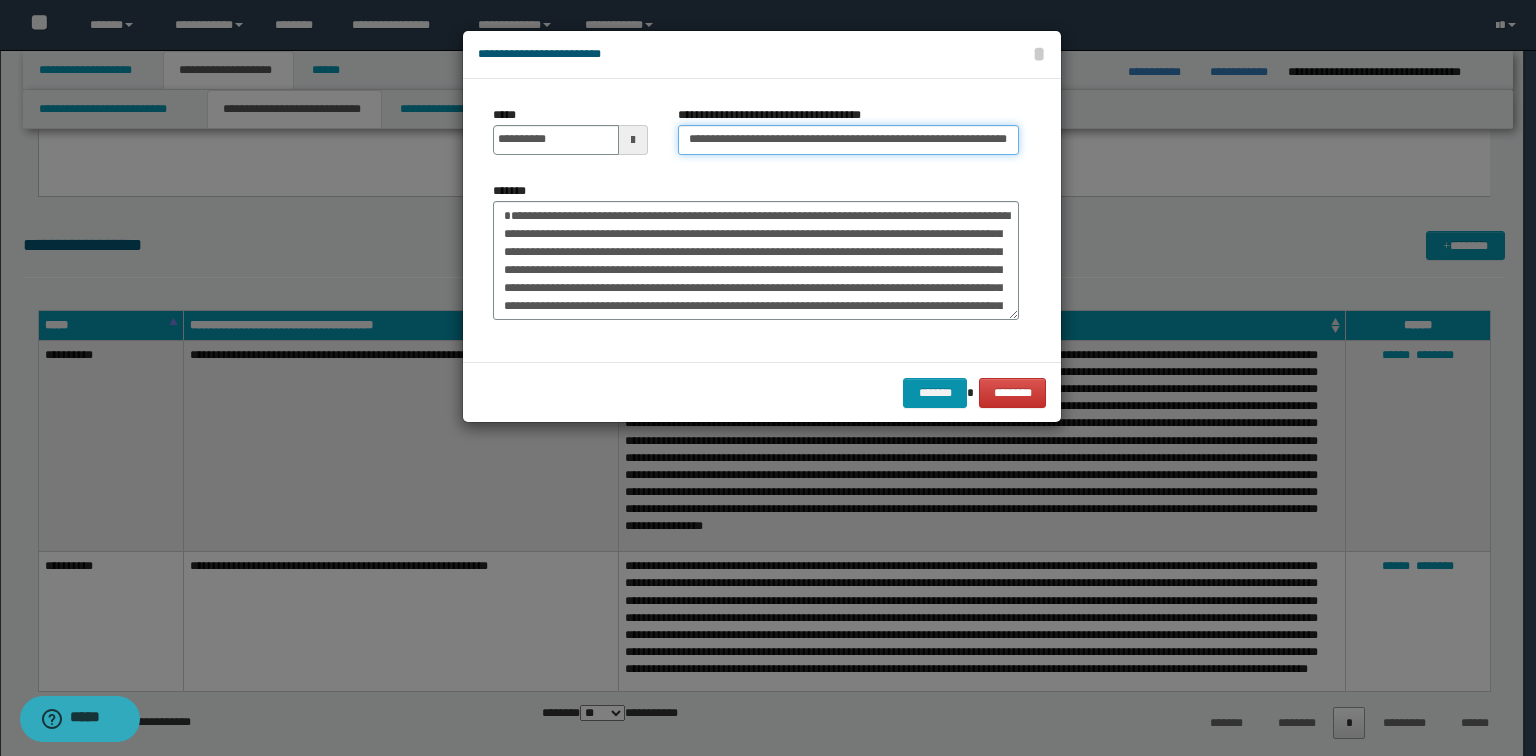 type on "**********" 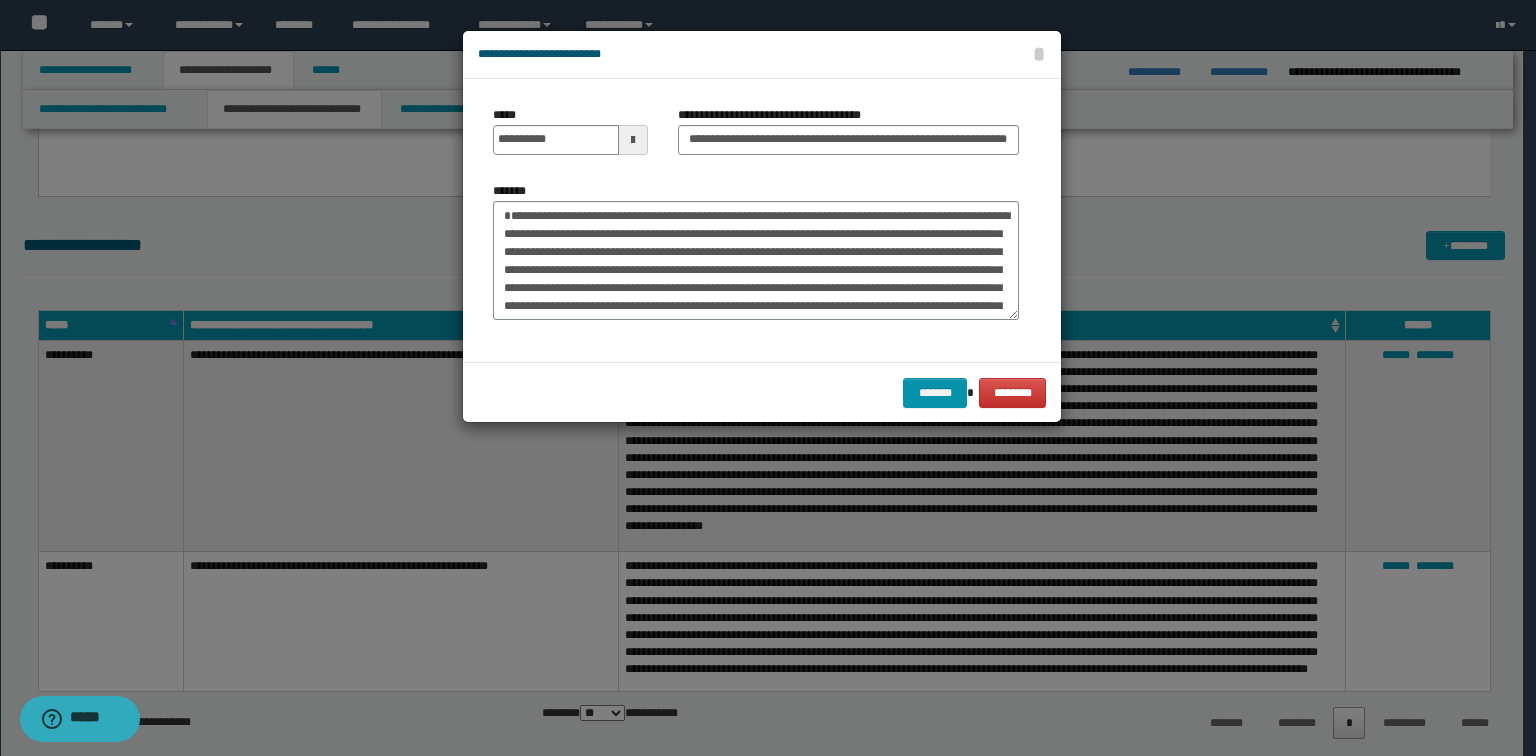 drag, startPoint x: 471, startPoint y: 121, endPoint x: 494, endPoint y: 124, distance: 23.194826 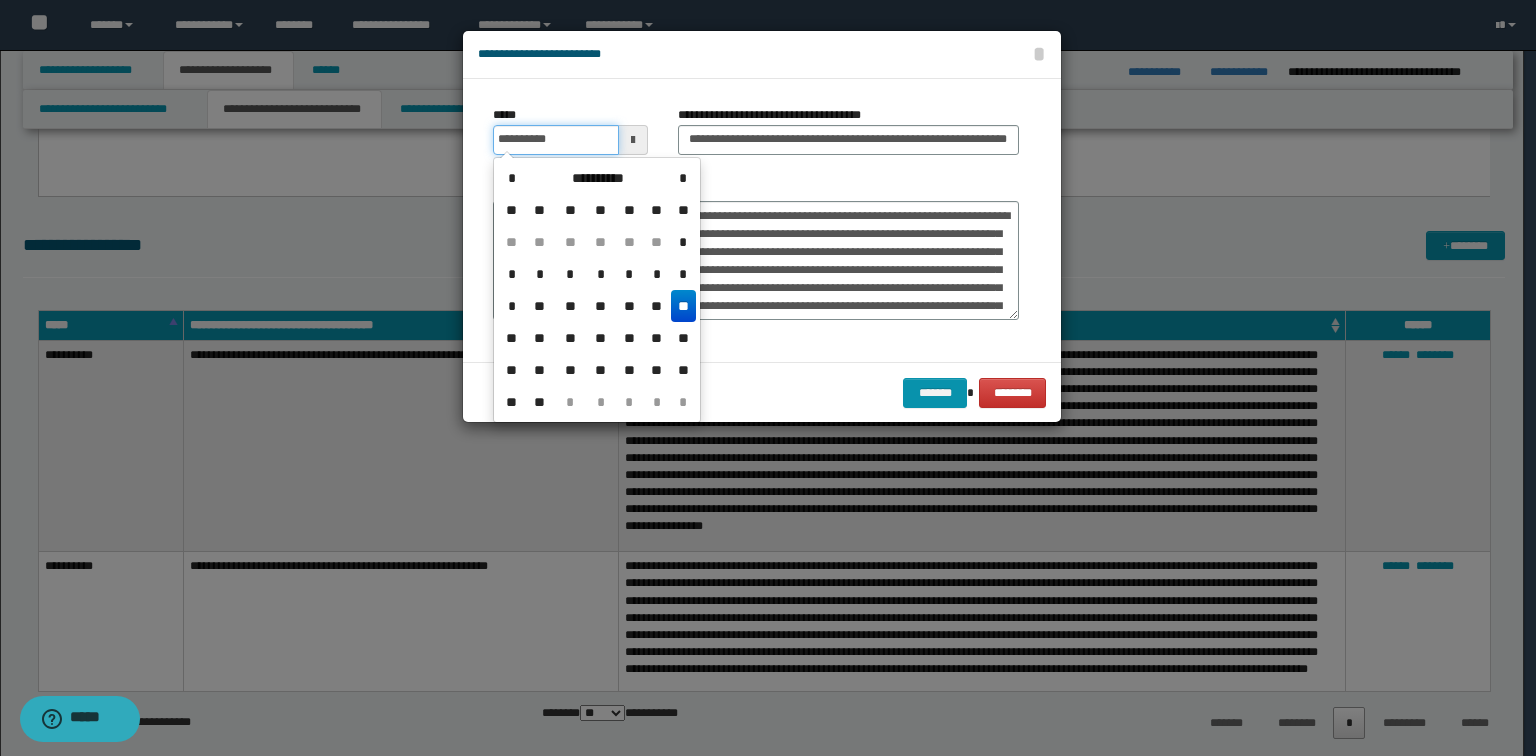 click on "**********" at bounding box center (556, 140) 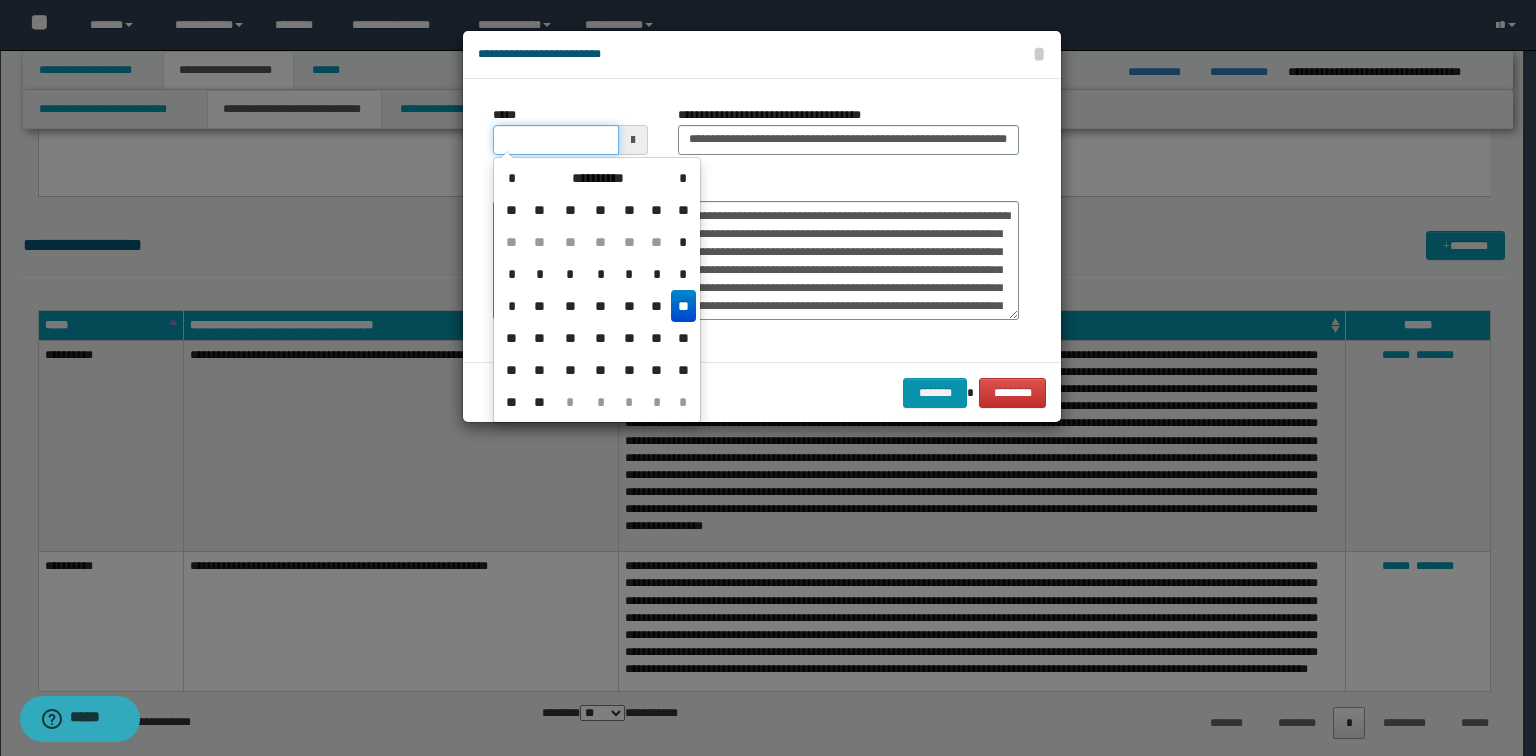 type on "**********" 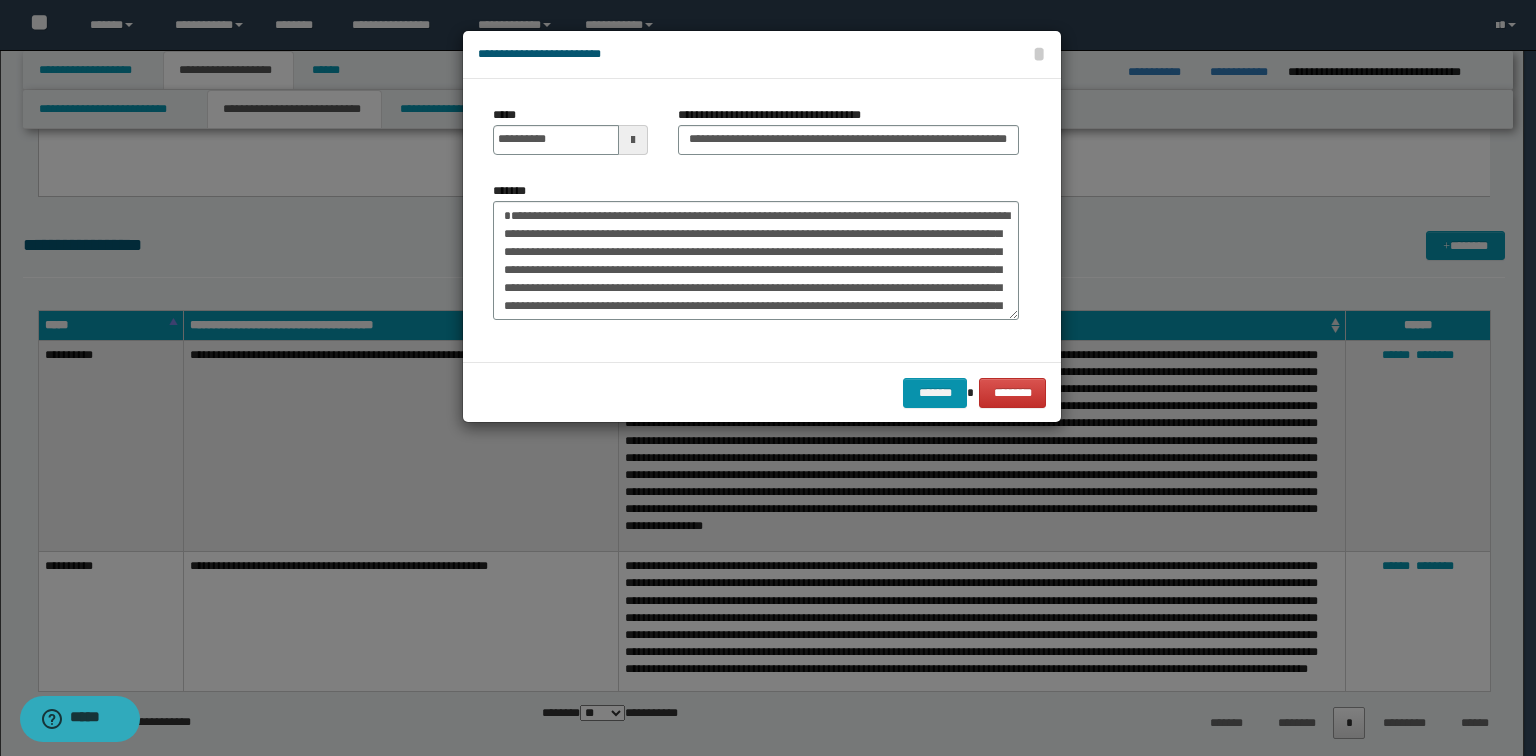 click on "**********" at bounding box center [762, 220] 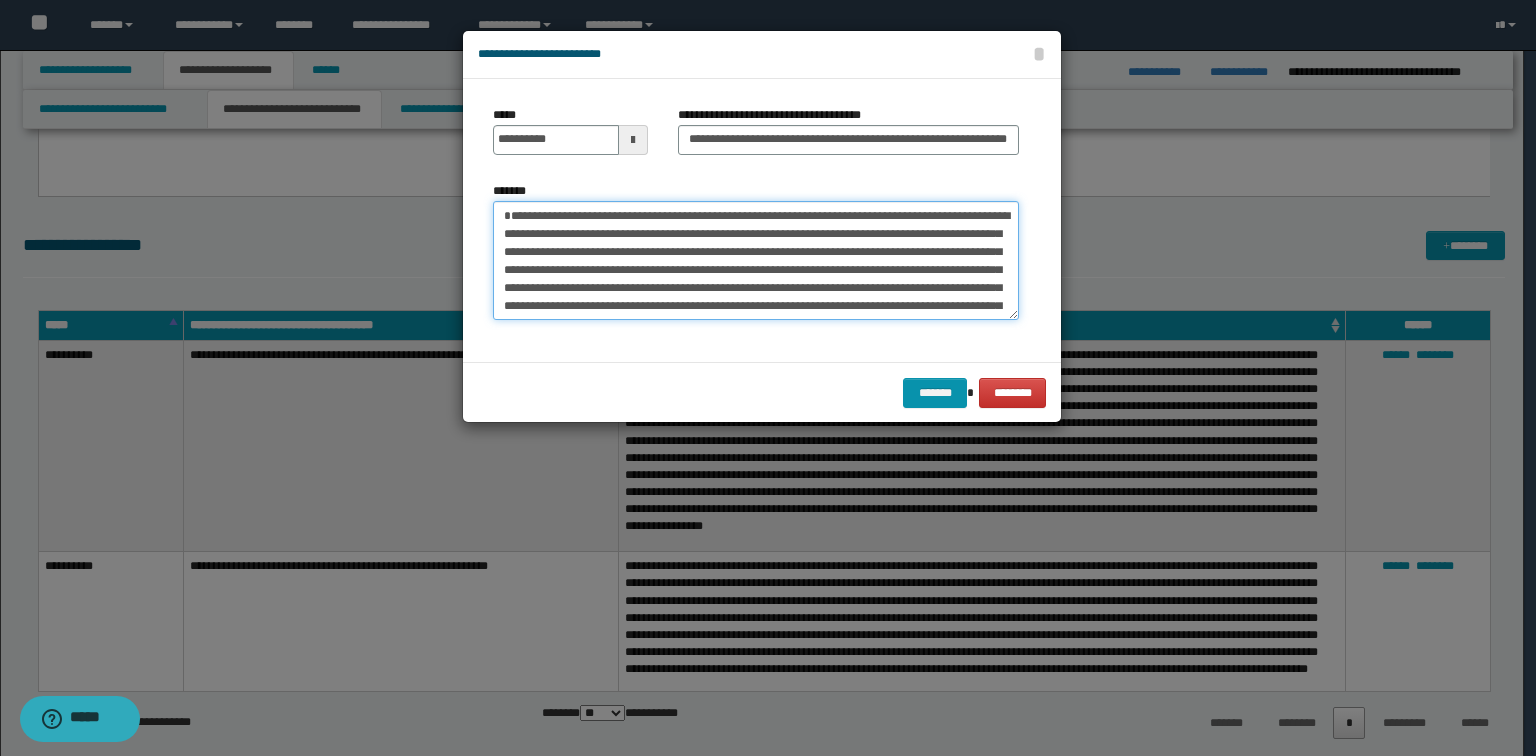 click on "**********" at bounding box center (756, 261) 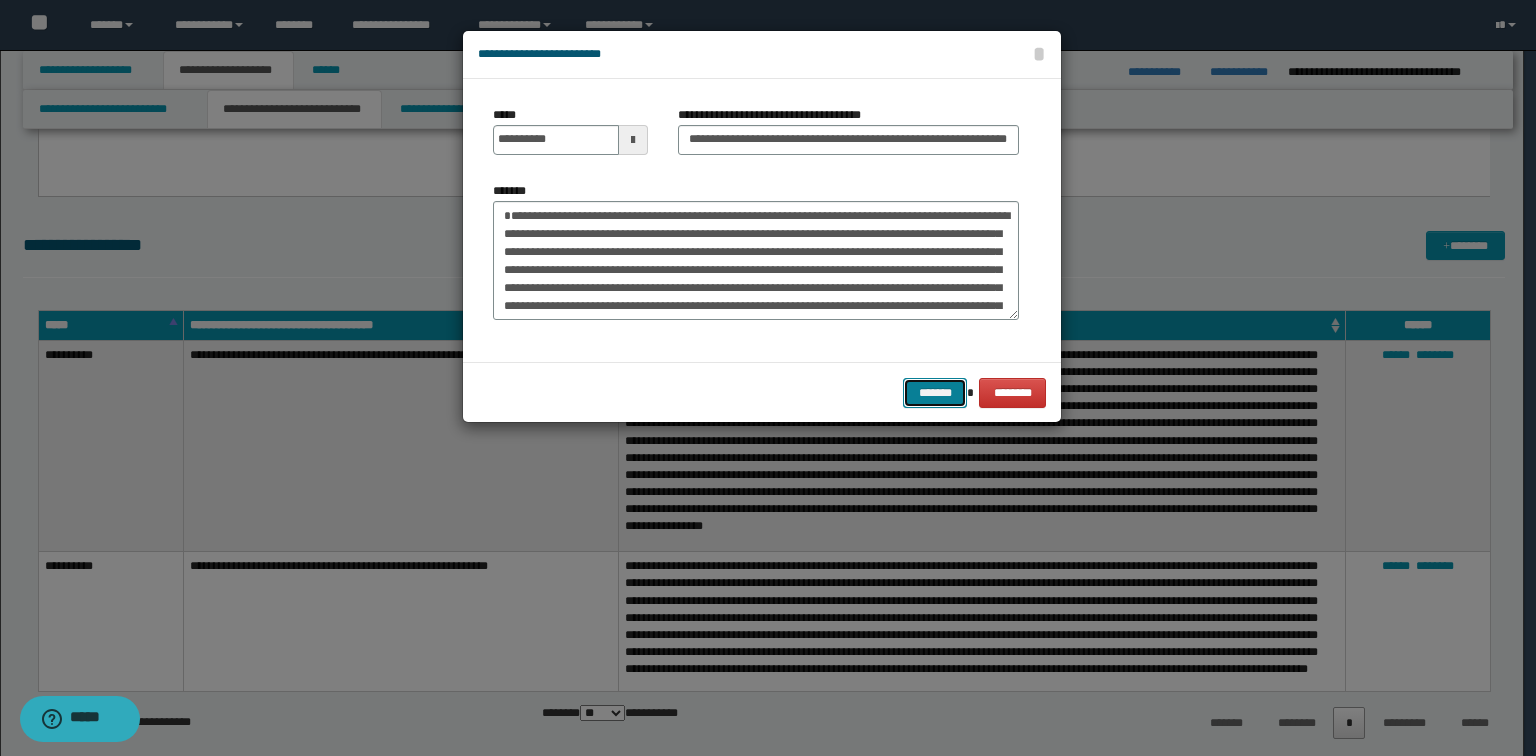 click on "*******" at bounding box center (935, 393) 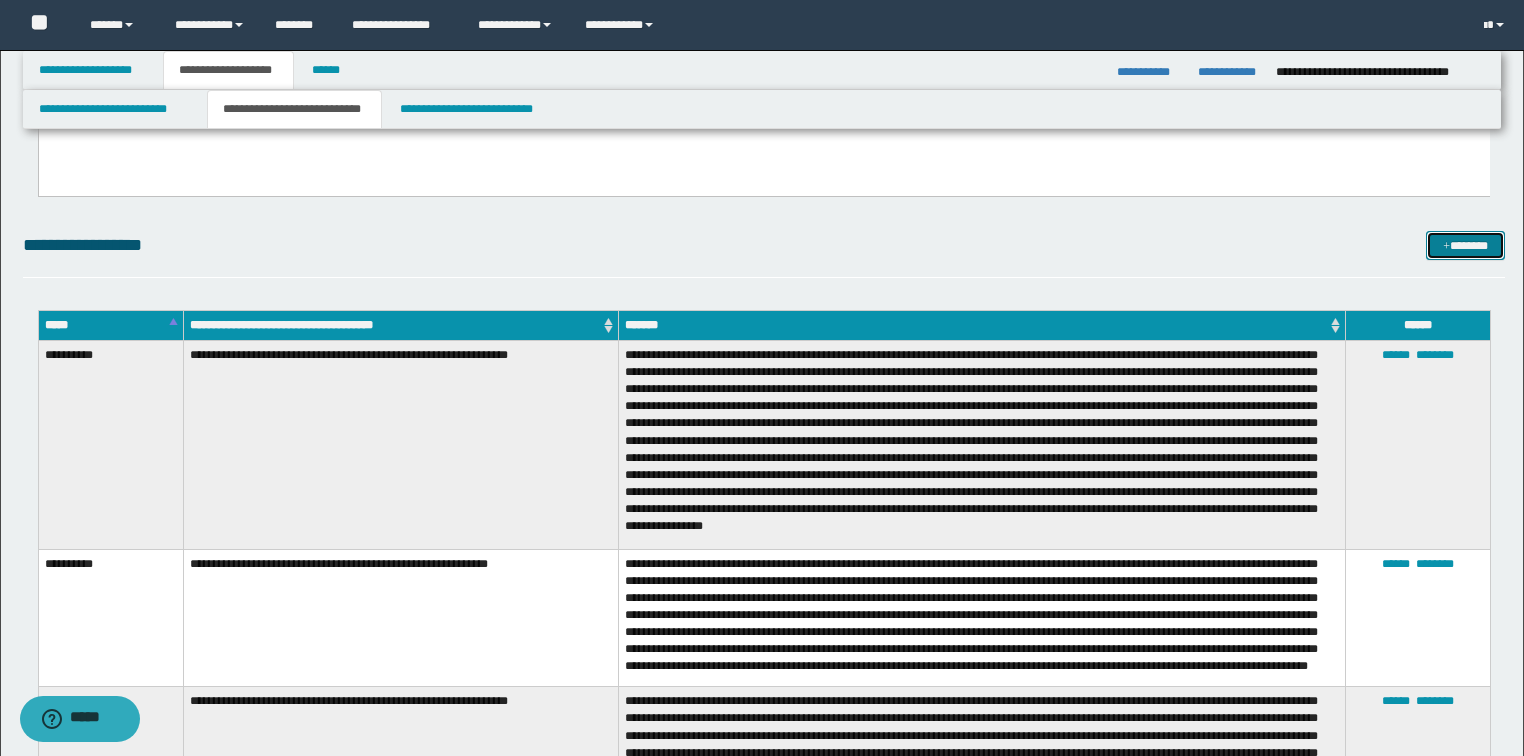 click on "*******" at bounding box center (1465, 246) 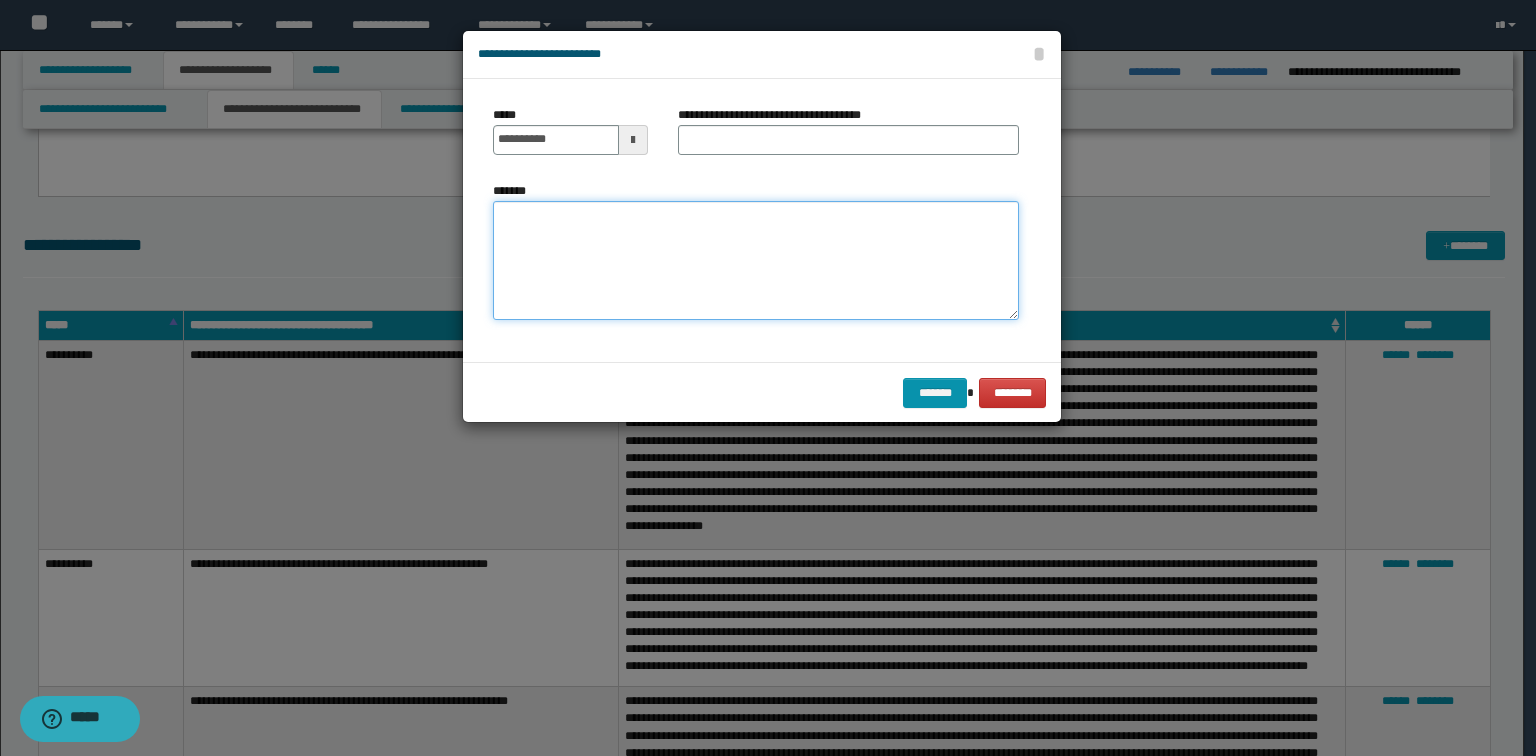 click on "*******" at bounding box center [756, 261] 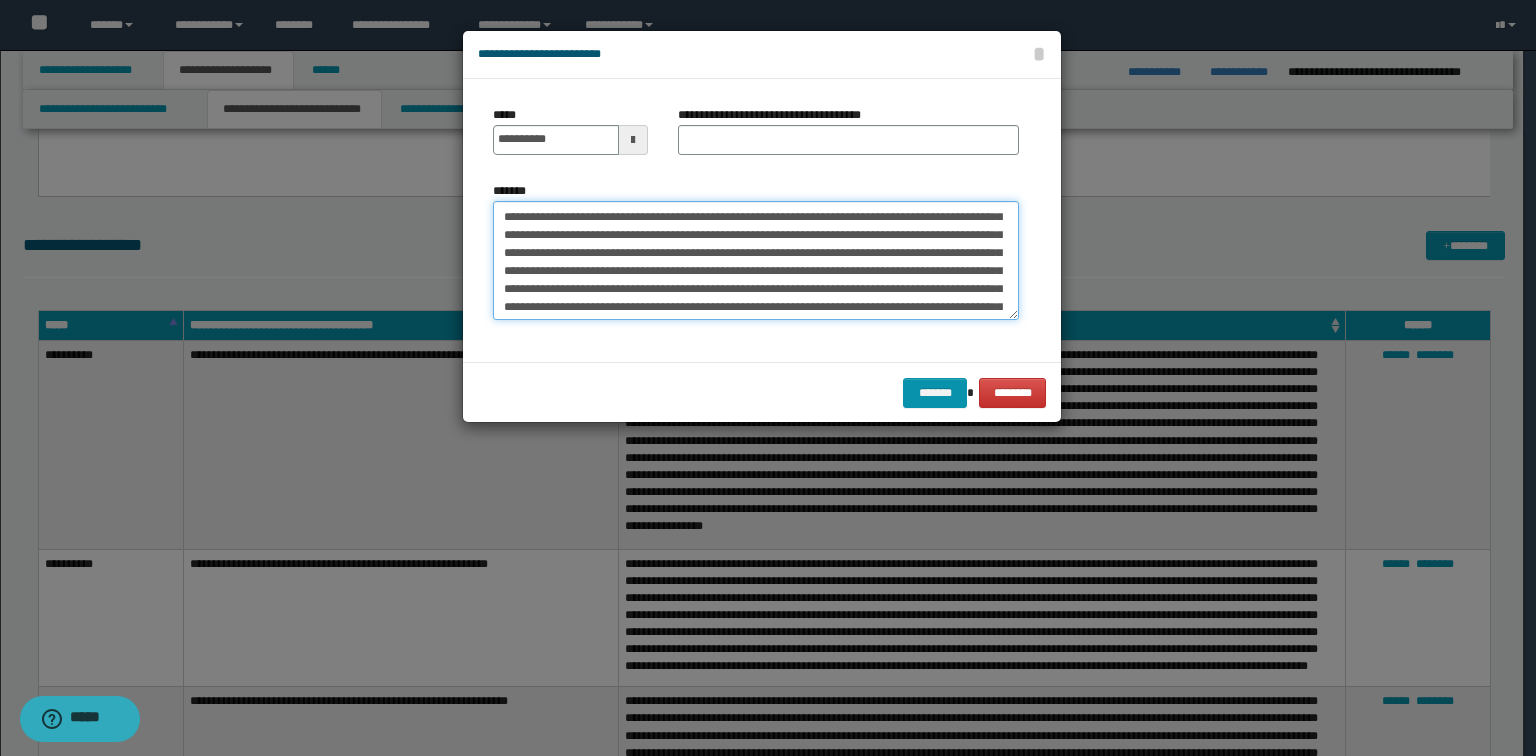 scroll, scrollTop: 0, scrollLeft: 0, axis: both 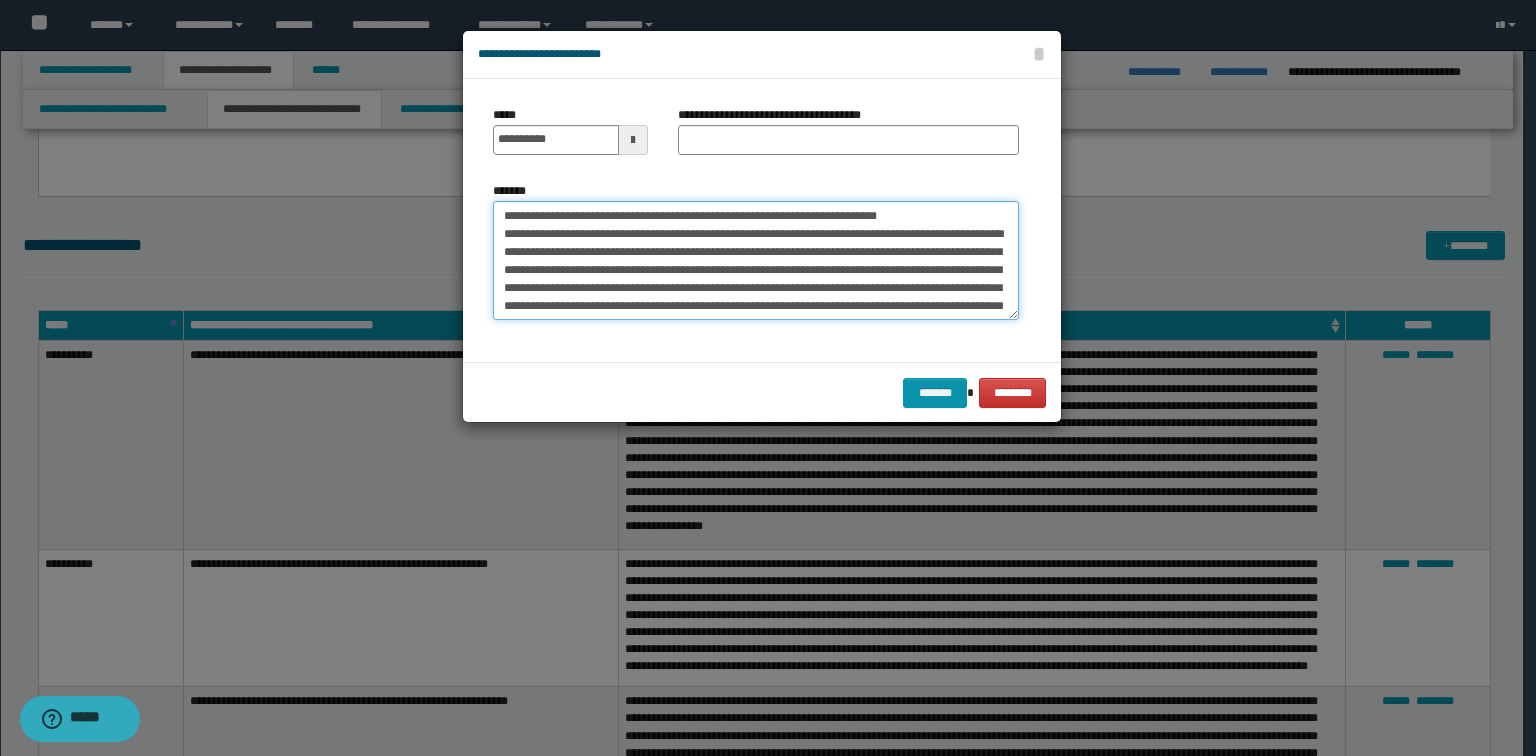 drag, startPoint x: 780, startPoint y: 264, endPoint x: 856, endPoint y: 246, distance: 78.10249 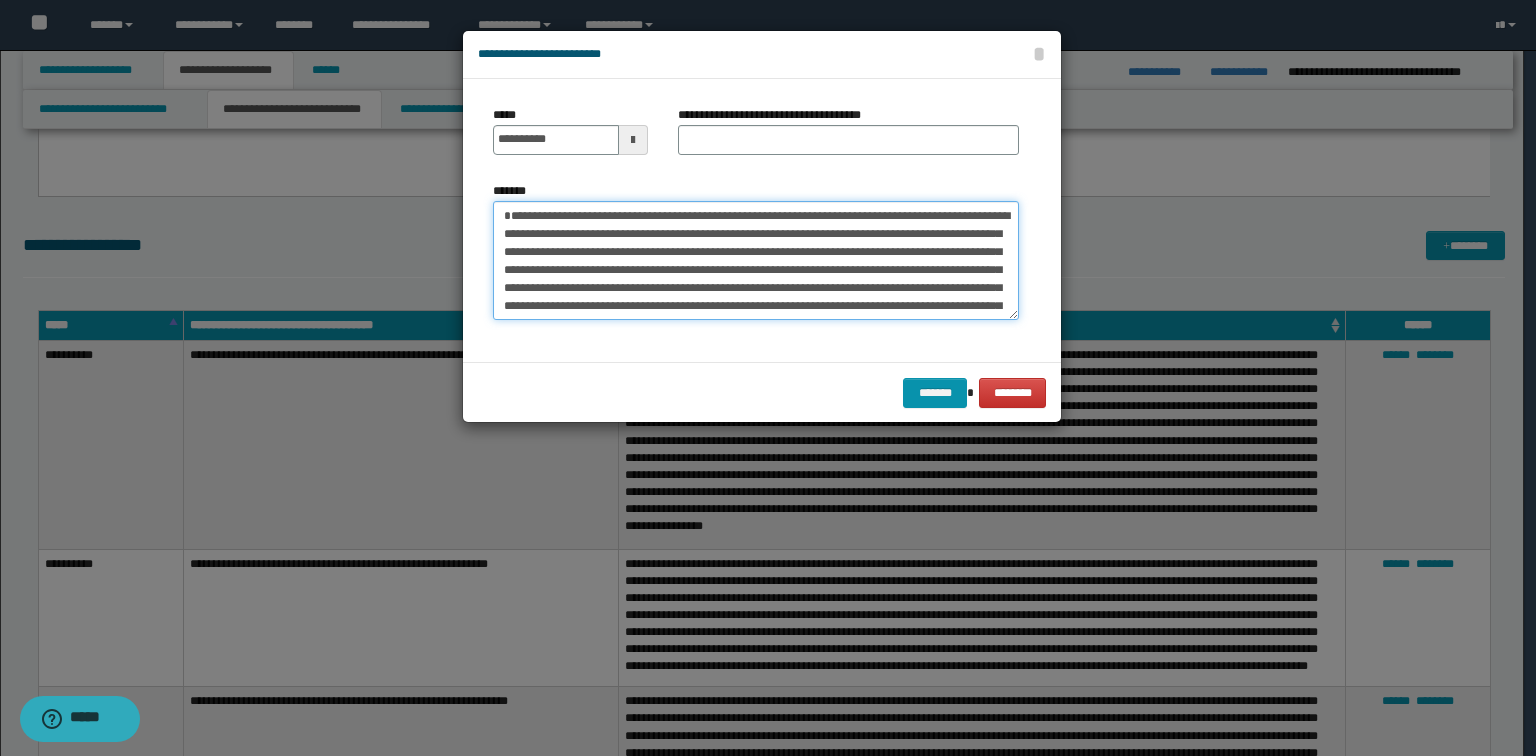 type on "**********" 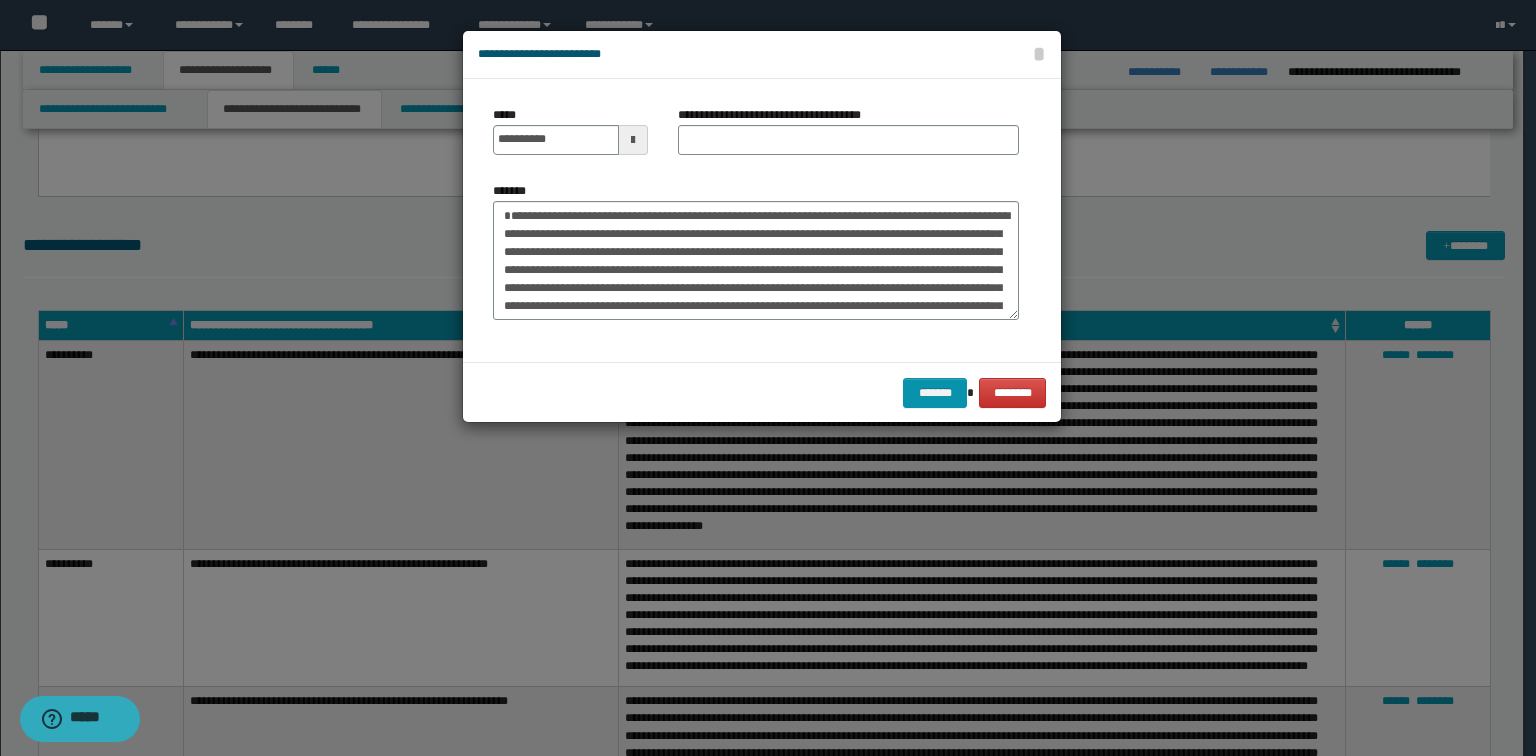 click on "**********" at bounding box center (848, 138) 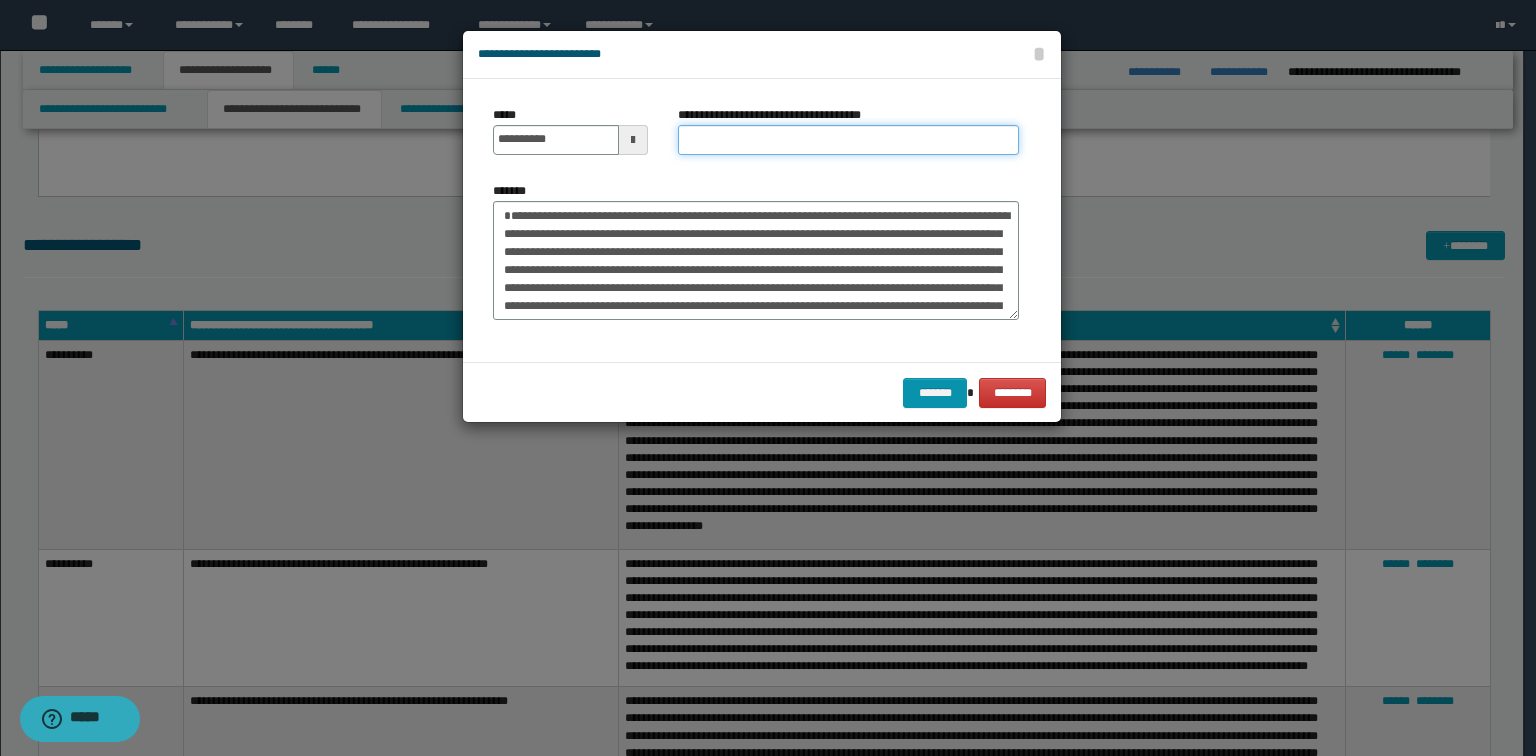 click on "**********" at bounding box center [848, 140] 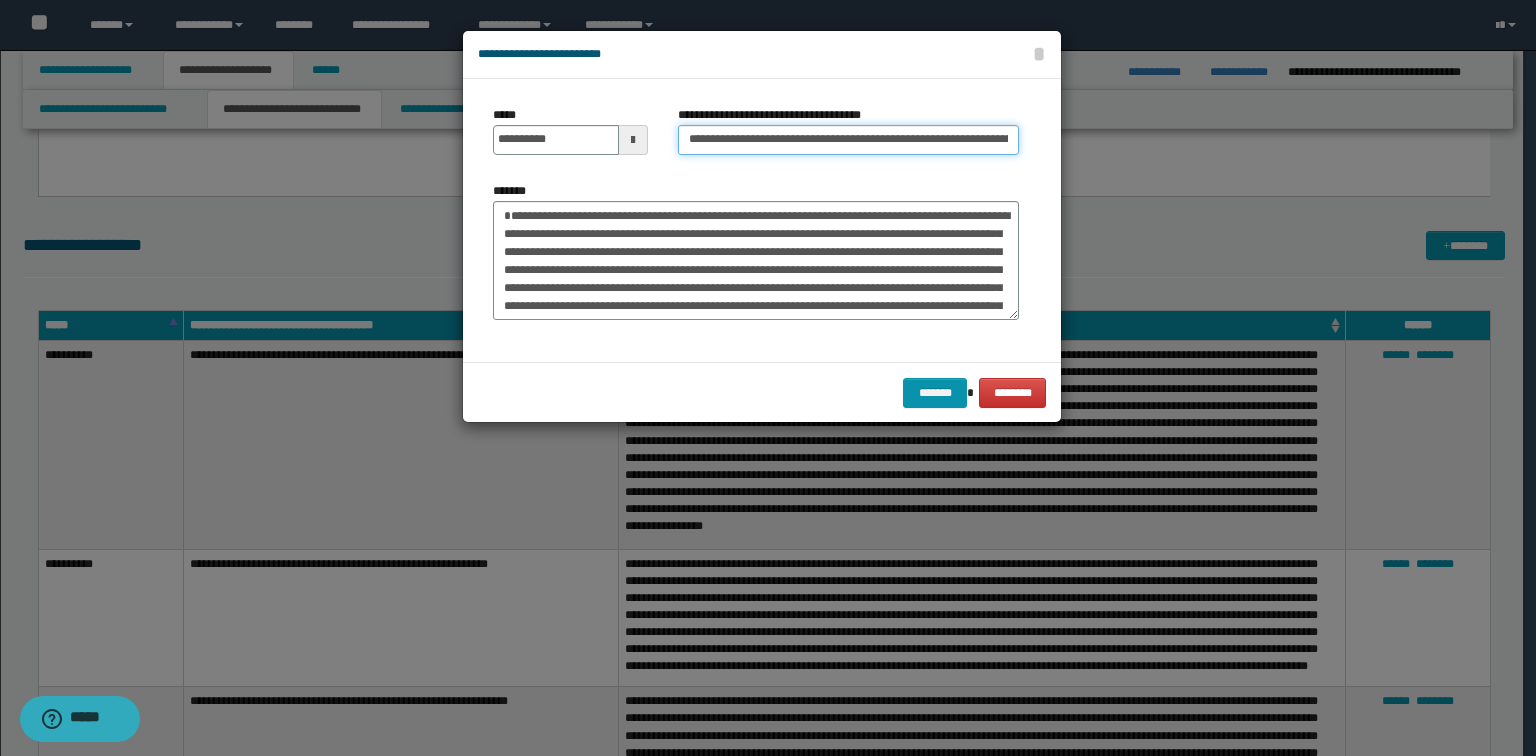 scroll, scrollTop: 0, scrollLeft: 106, axis: horizontal 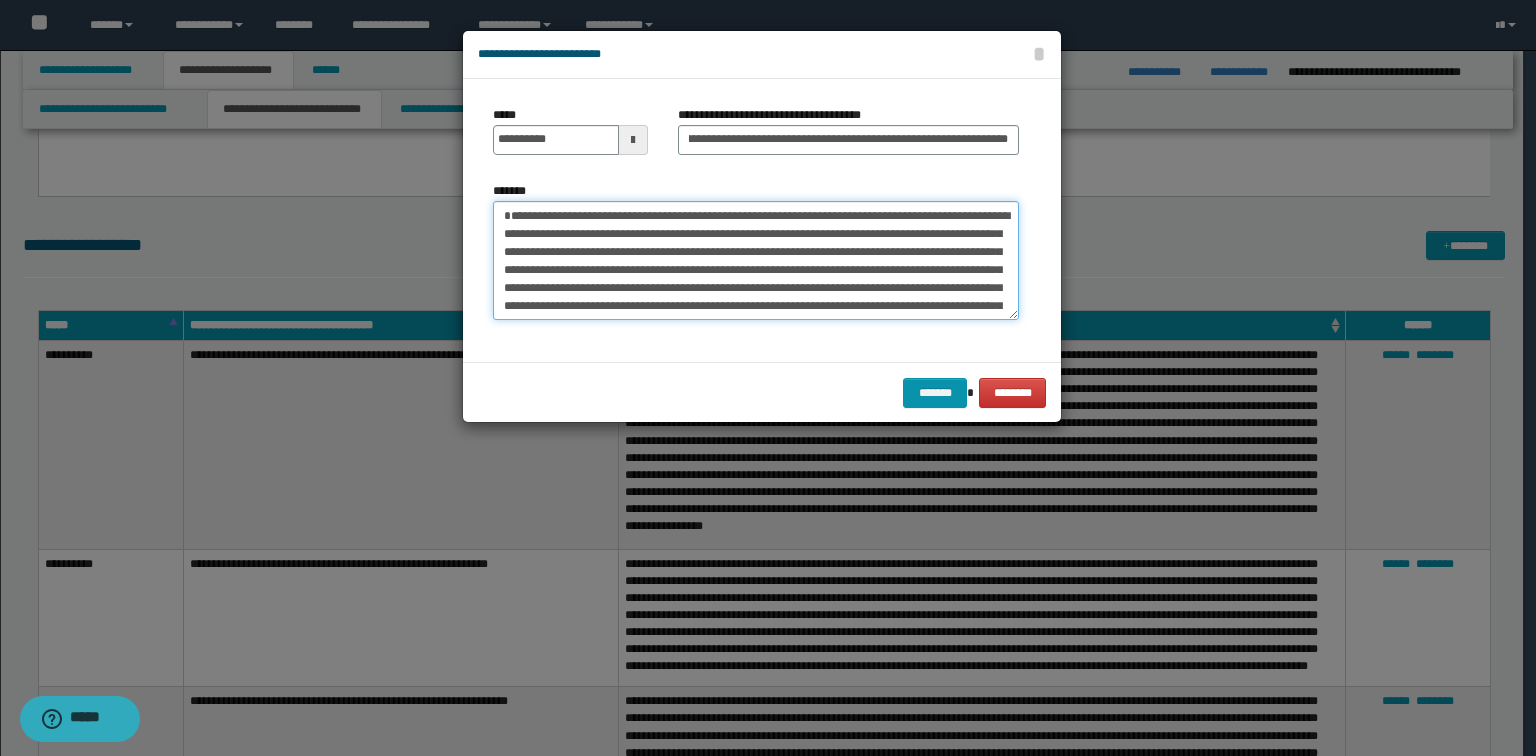 click on "*******" at bounding box center [756, 261] 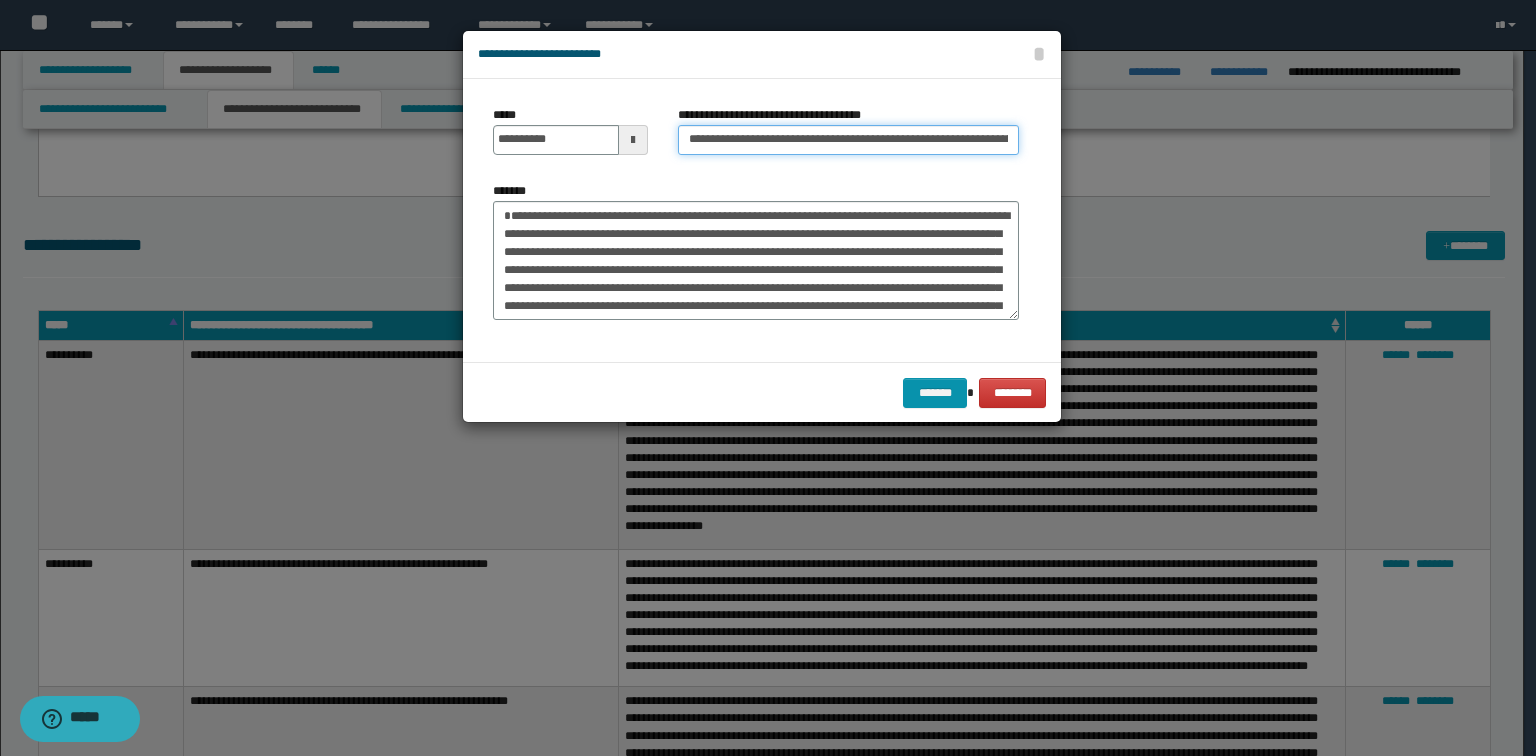 drag, startPoint x: 756, startPoint y: 132, endPoint x: 416, endPoint y: 106, distance: 340.99268 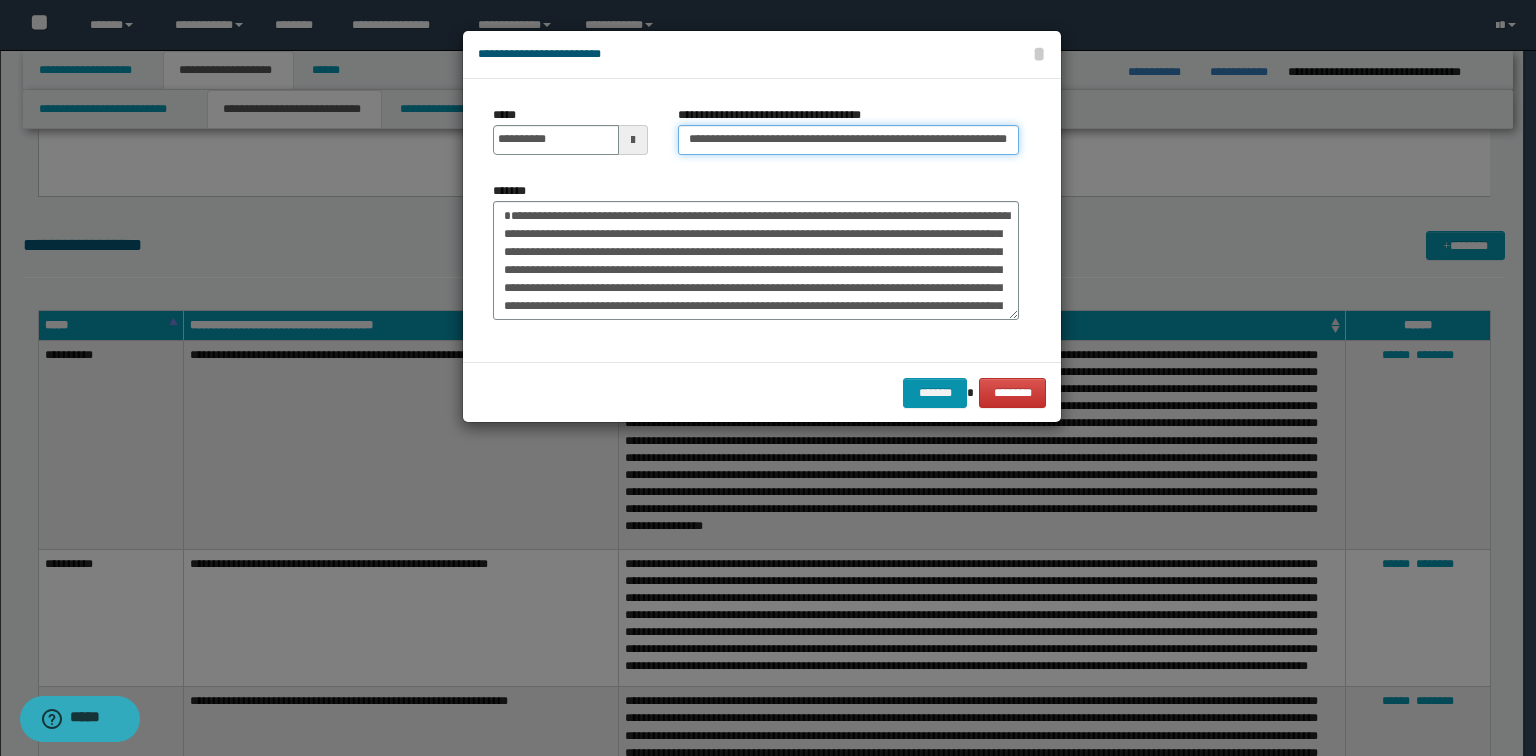type on "**********" 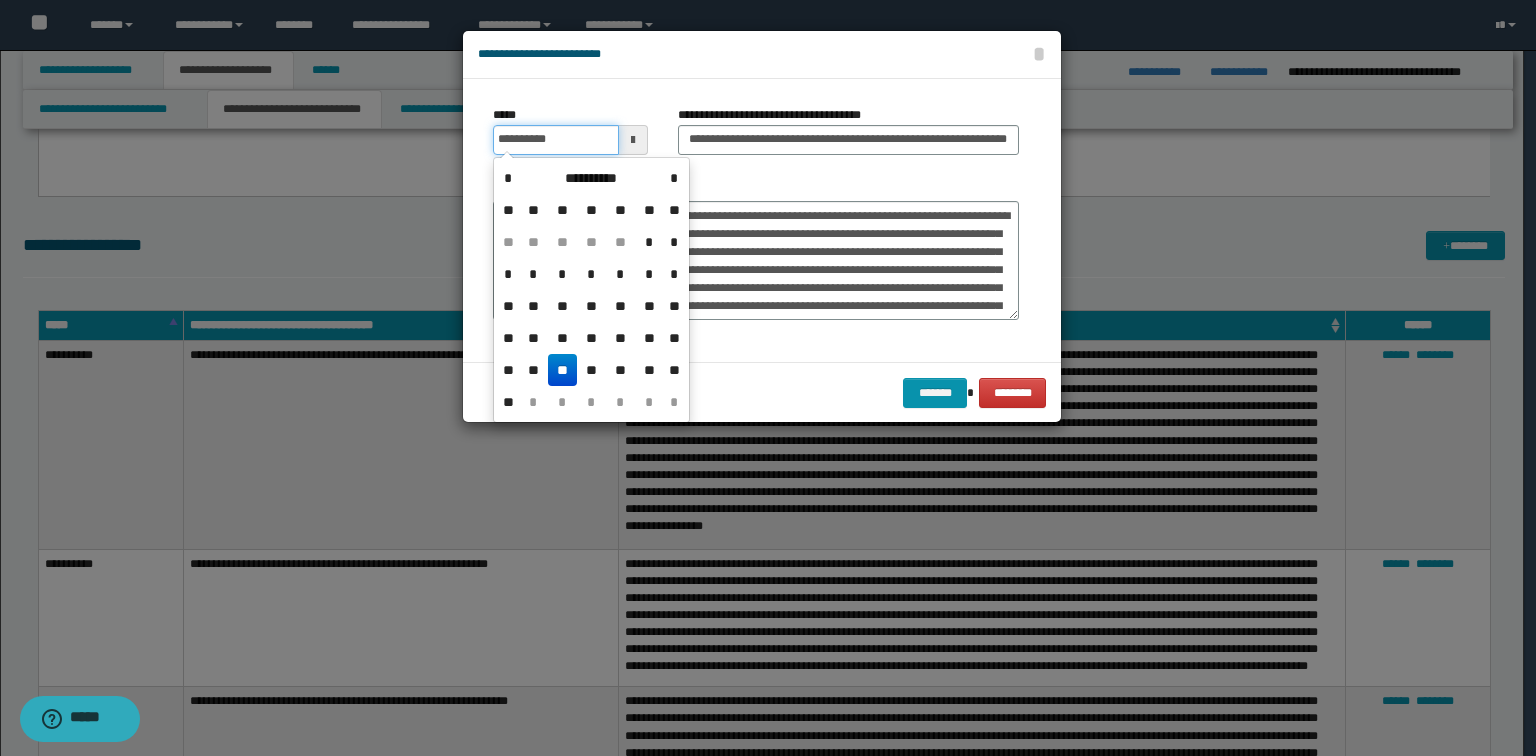 click on "**********" at bounding box center [556, 140] 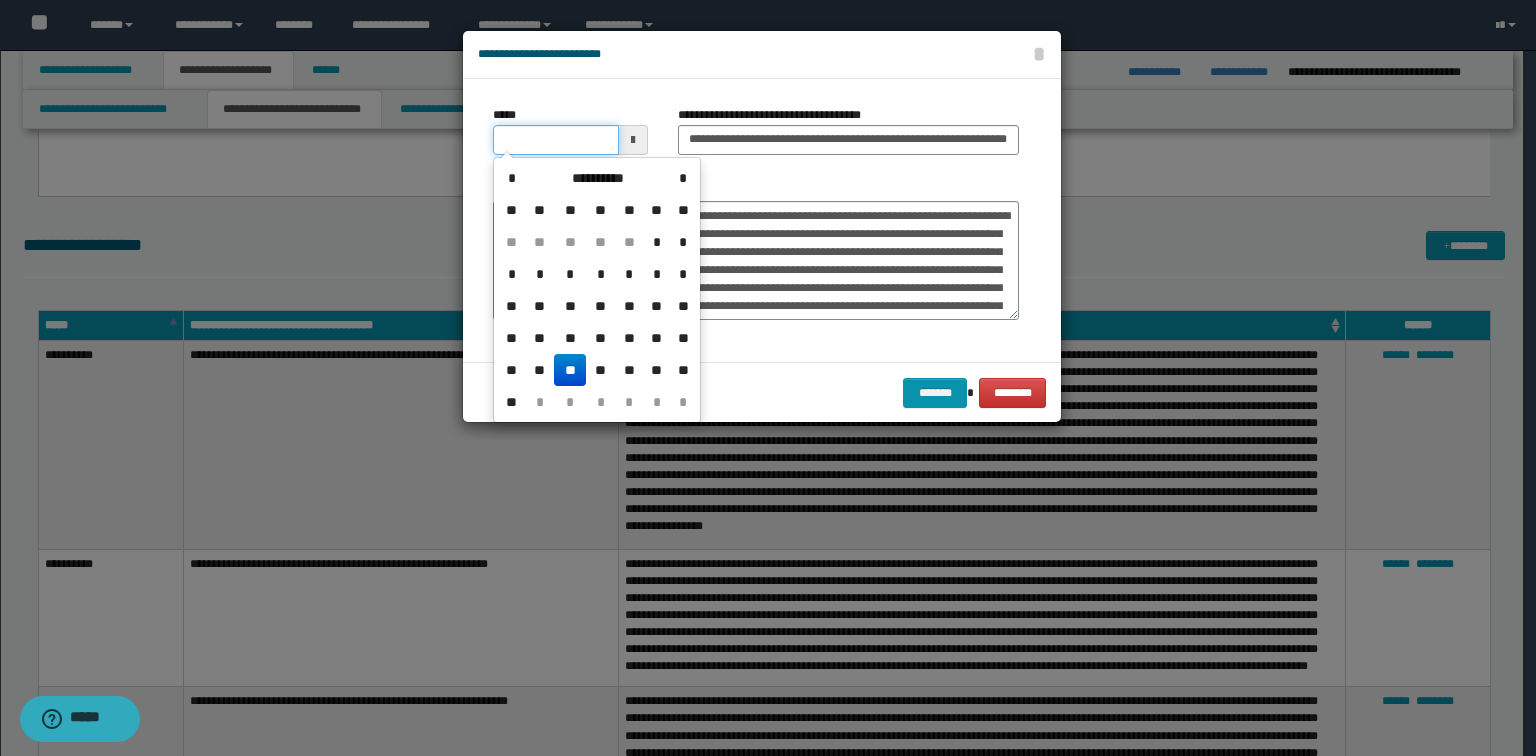 type on "**********" 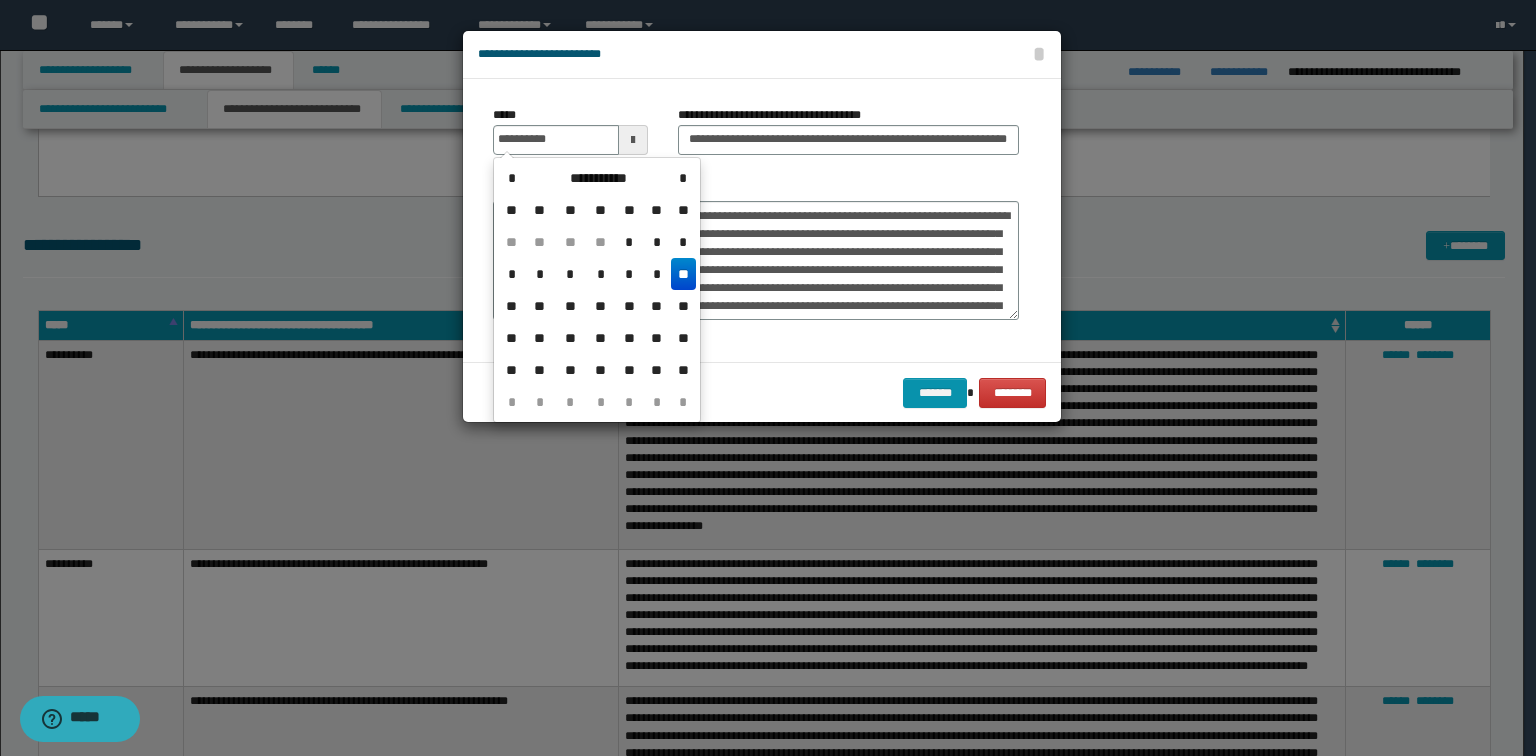 click on "**********" at bounding box center [756, 220] 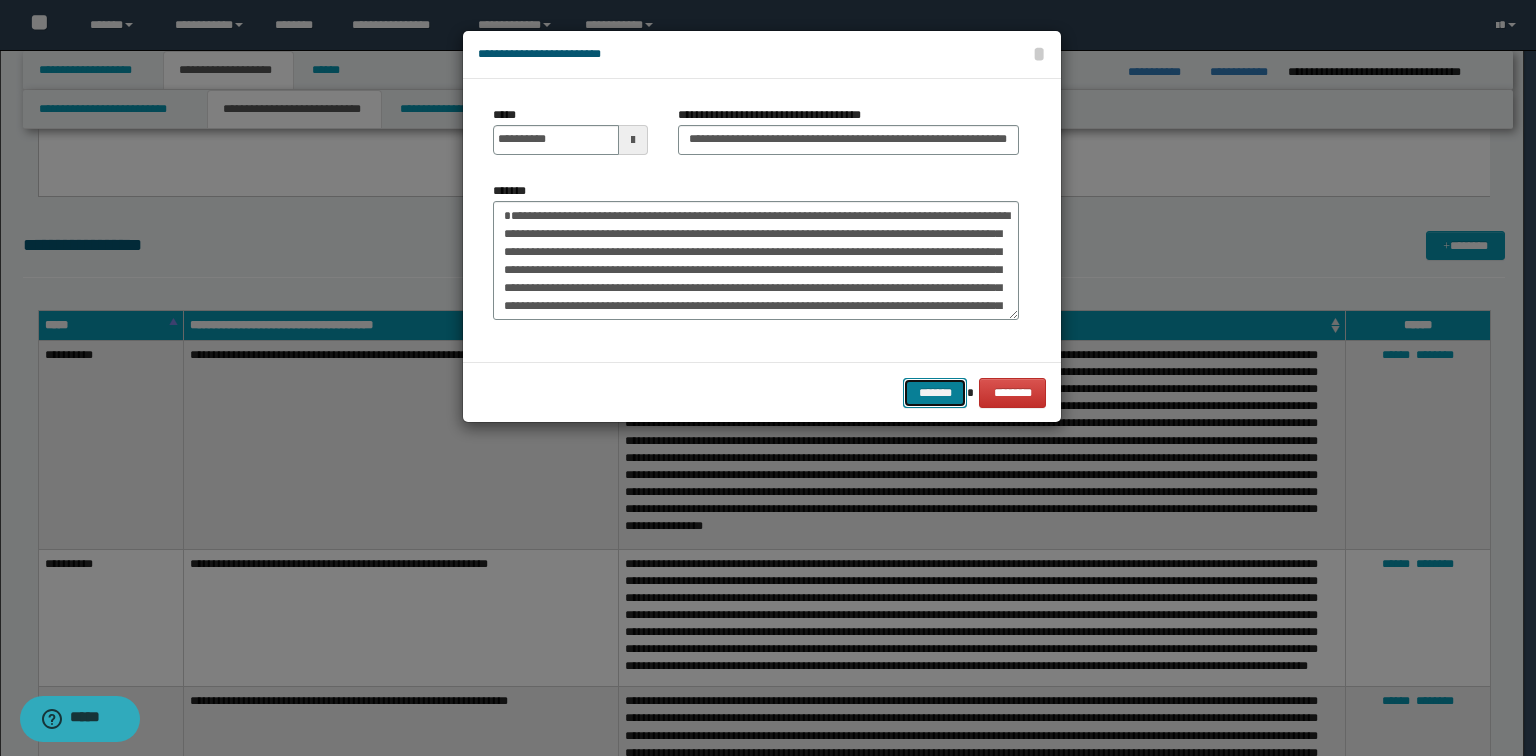 click on "*******" at bounding box center (935, 393) 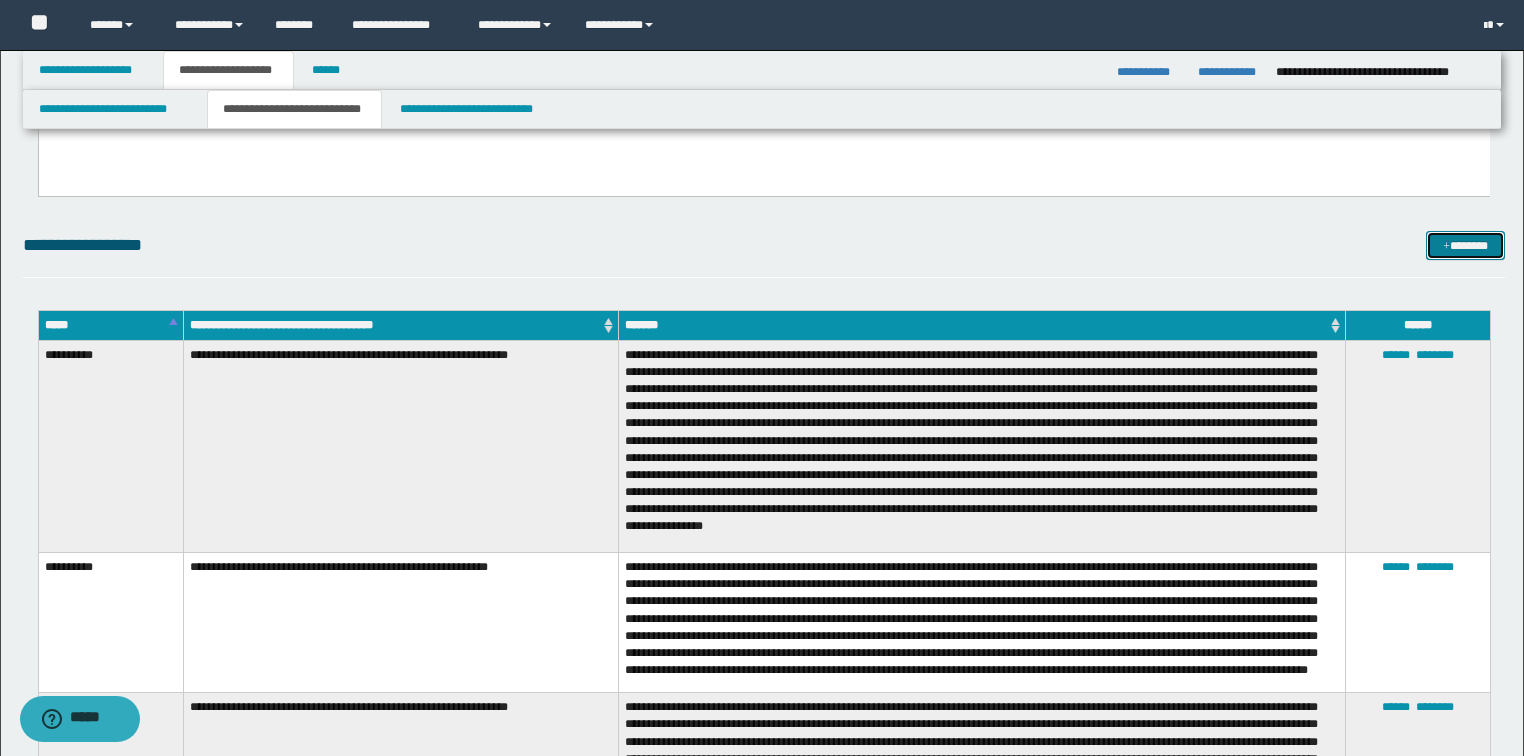 click on "*******" at bounding box center [1465, 246] 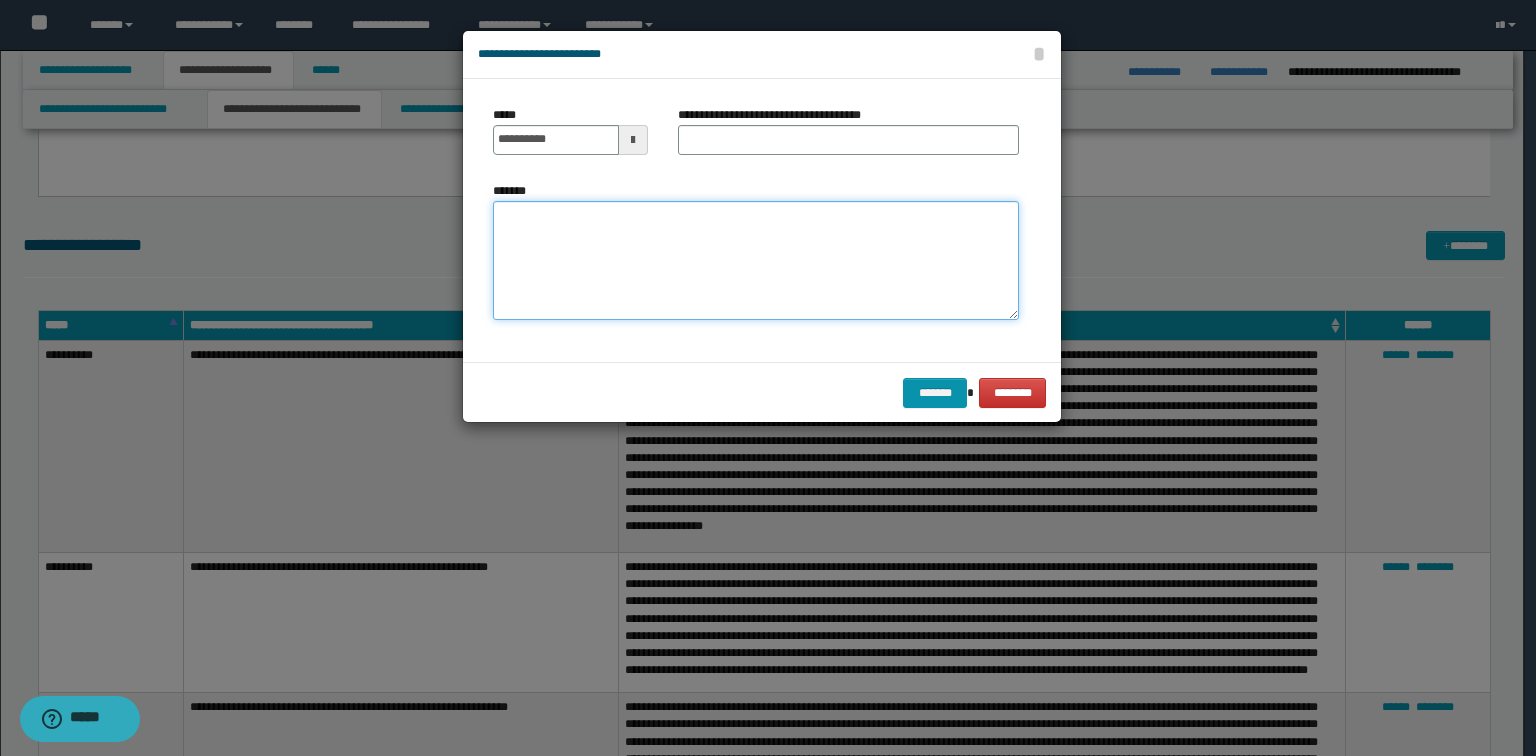 click on "*******" at bounding box center [756, 261] 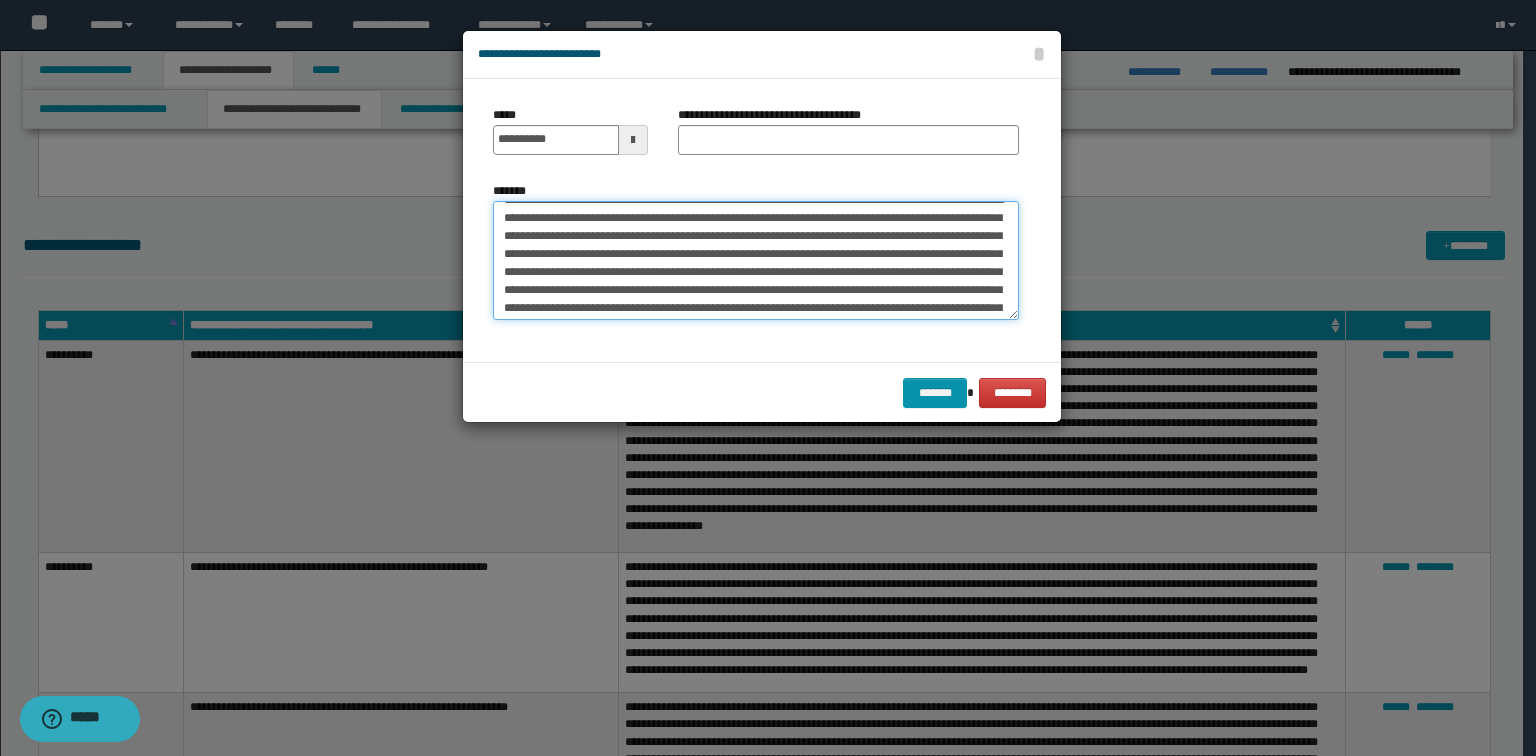 scroll, scrollTop: 0, scrollLeft: 0, axis: both 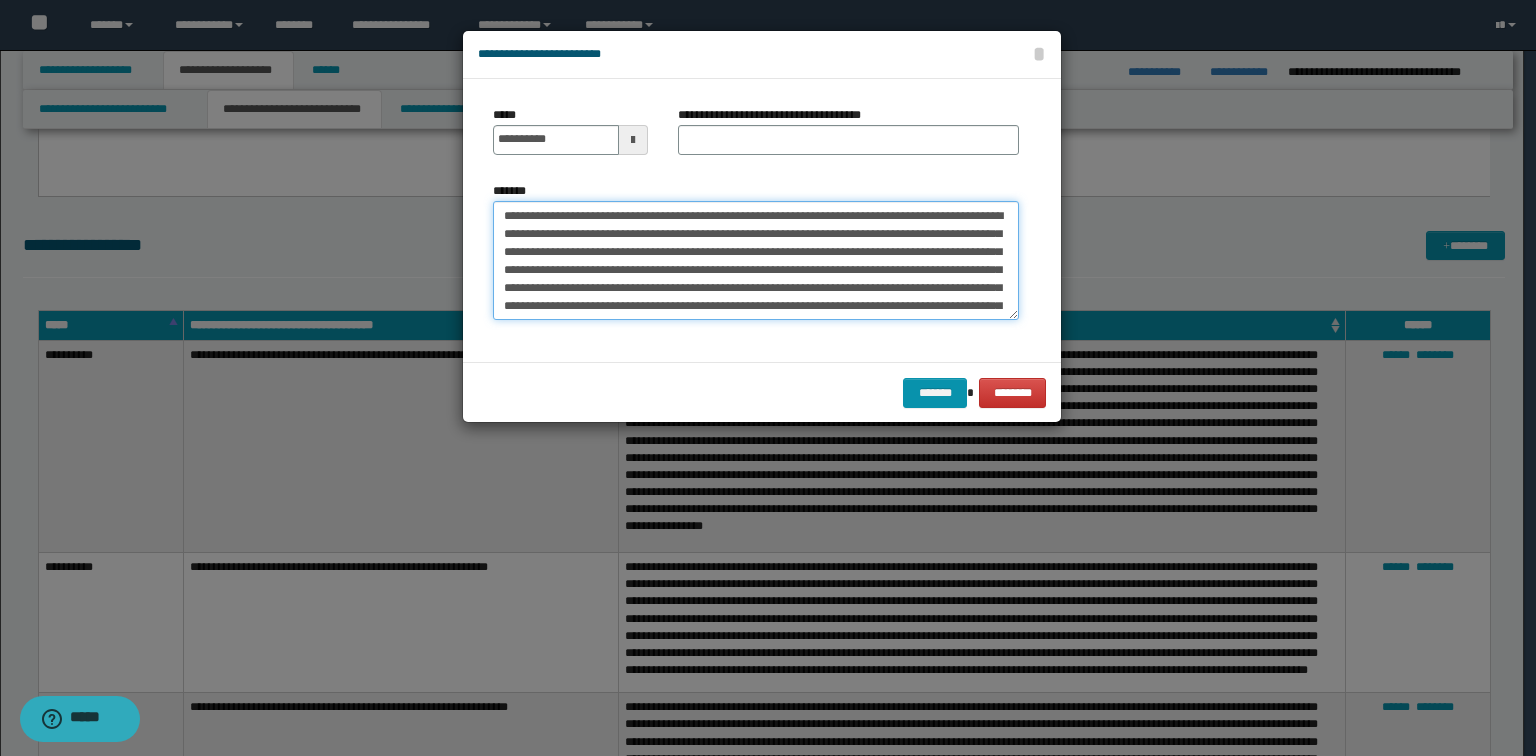 click on "*******" at bounding box center (756, 261) 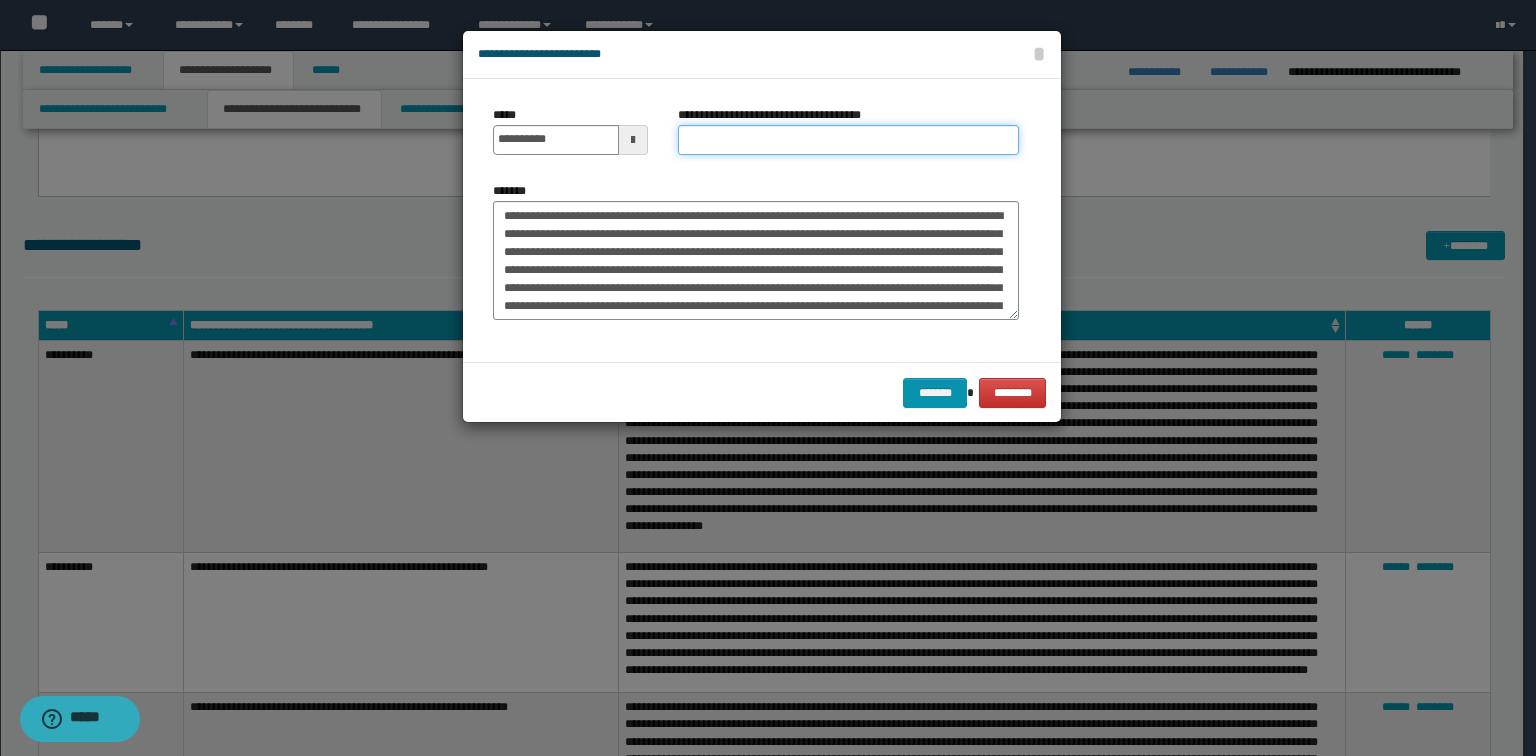 click on "**********" at bounding box center [848, 140] 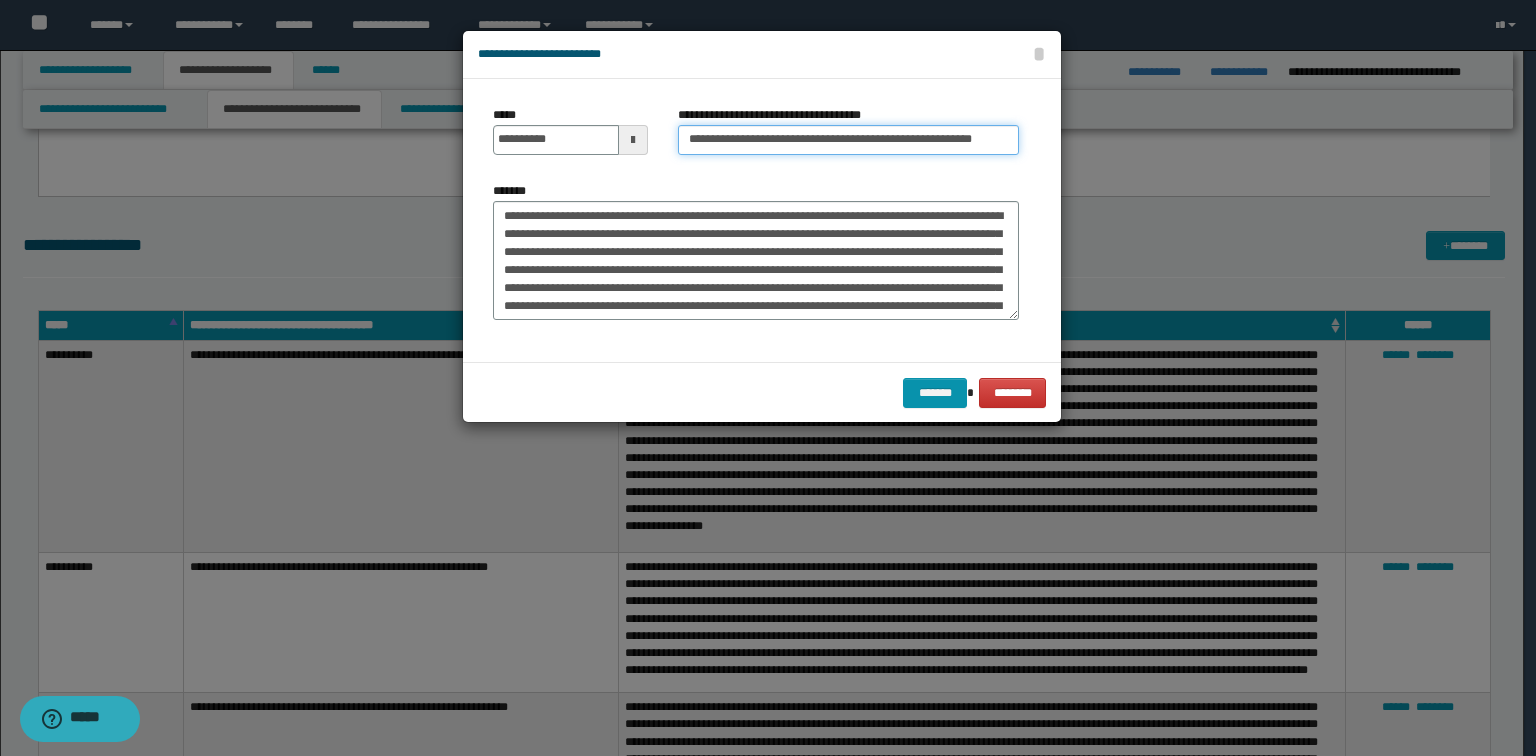 scroll, scrollTop: 0, scrollLeft: 4, axis: horizontal 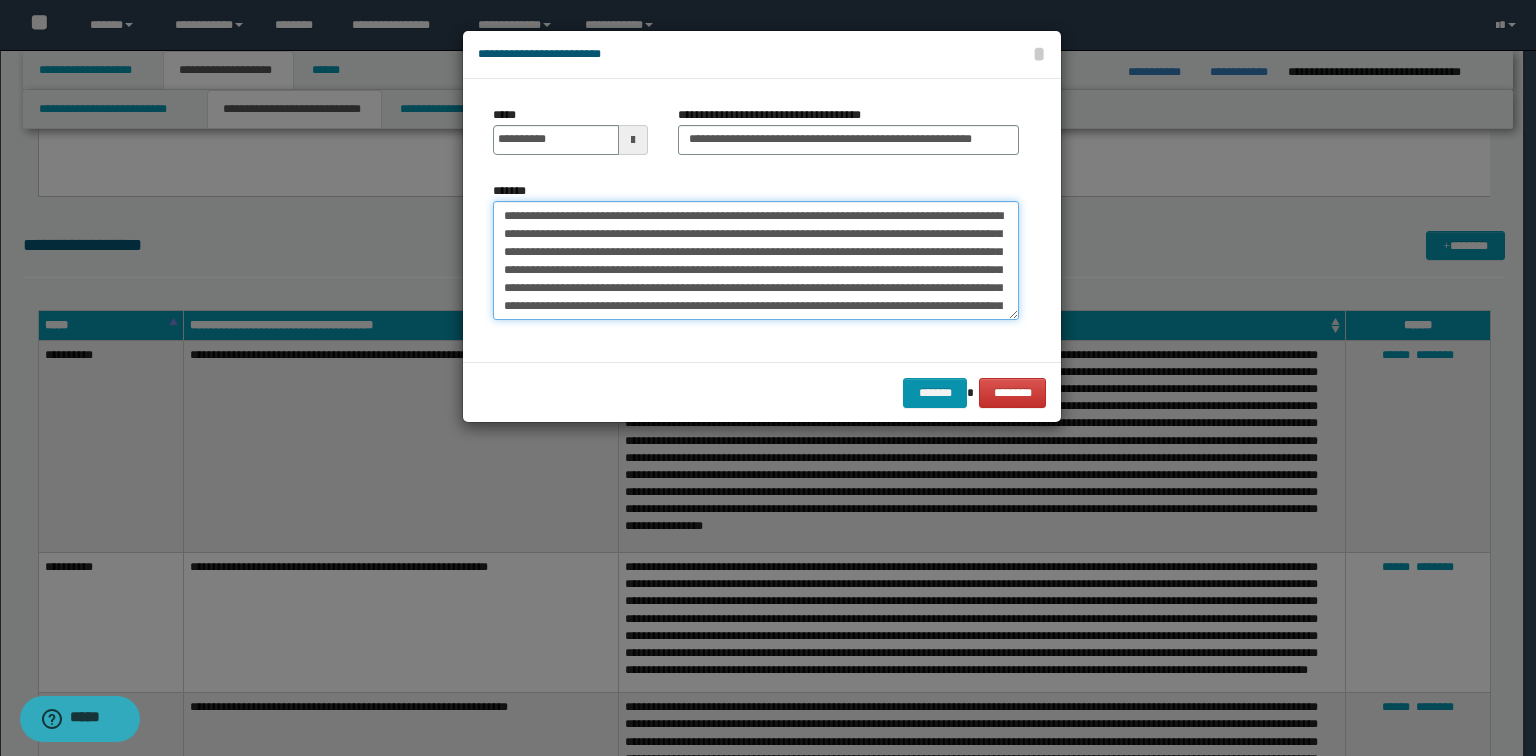 drag, startPoint x: 776, startPoint y: 153, endPoint x: 760, endPoint y: 212, distance: 61.13101 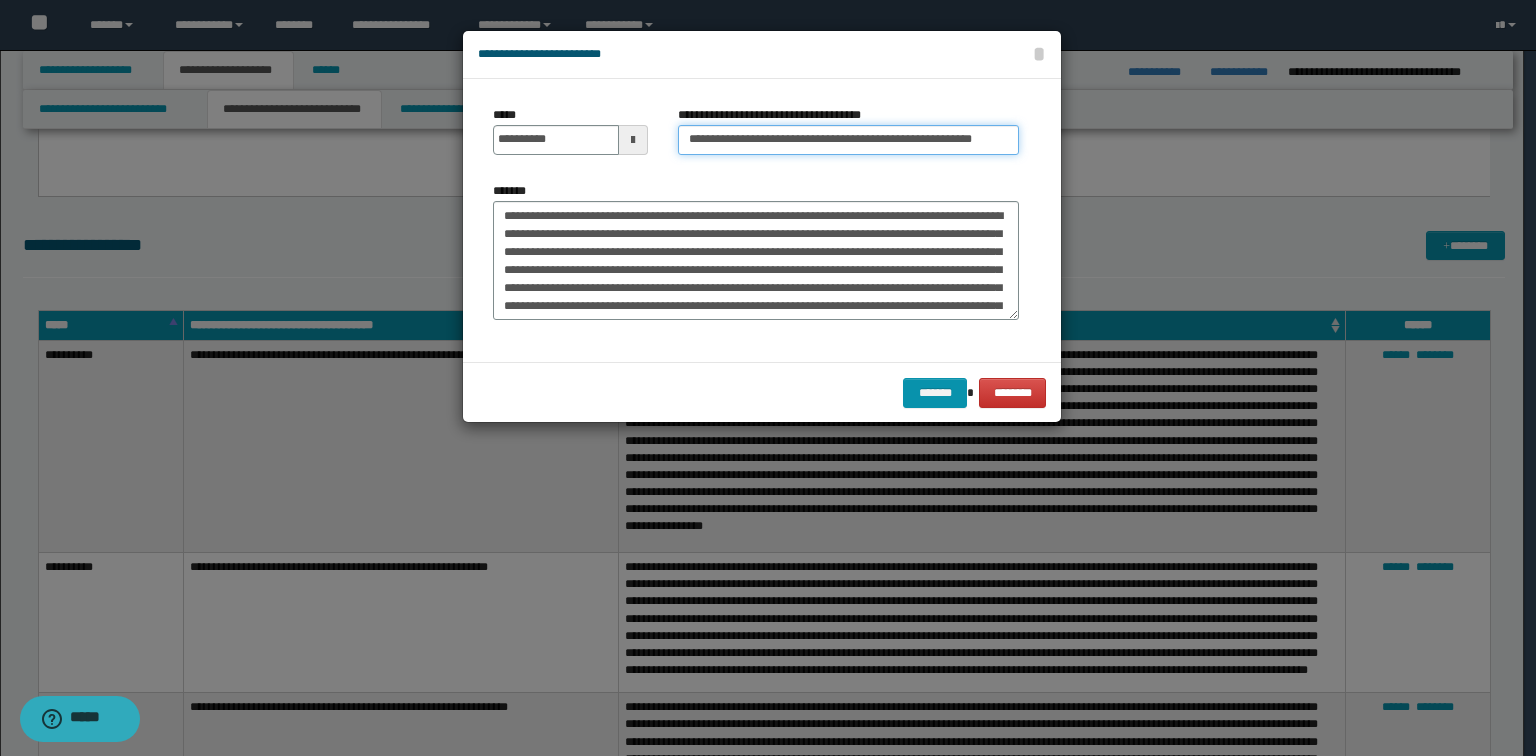 drag, startPoint x: 750, startPoint y: 136, endPoint x: 513, endPoint y: 122, distance: 237.41315 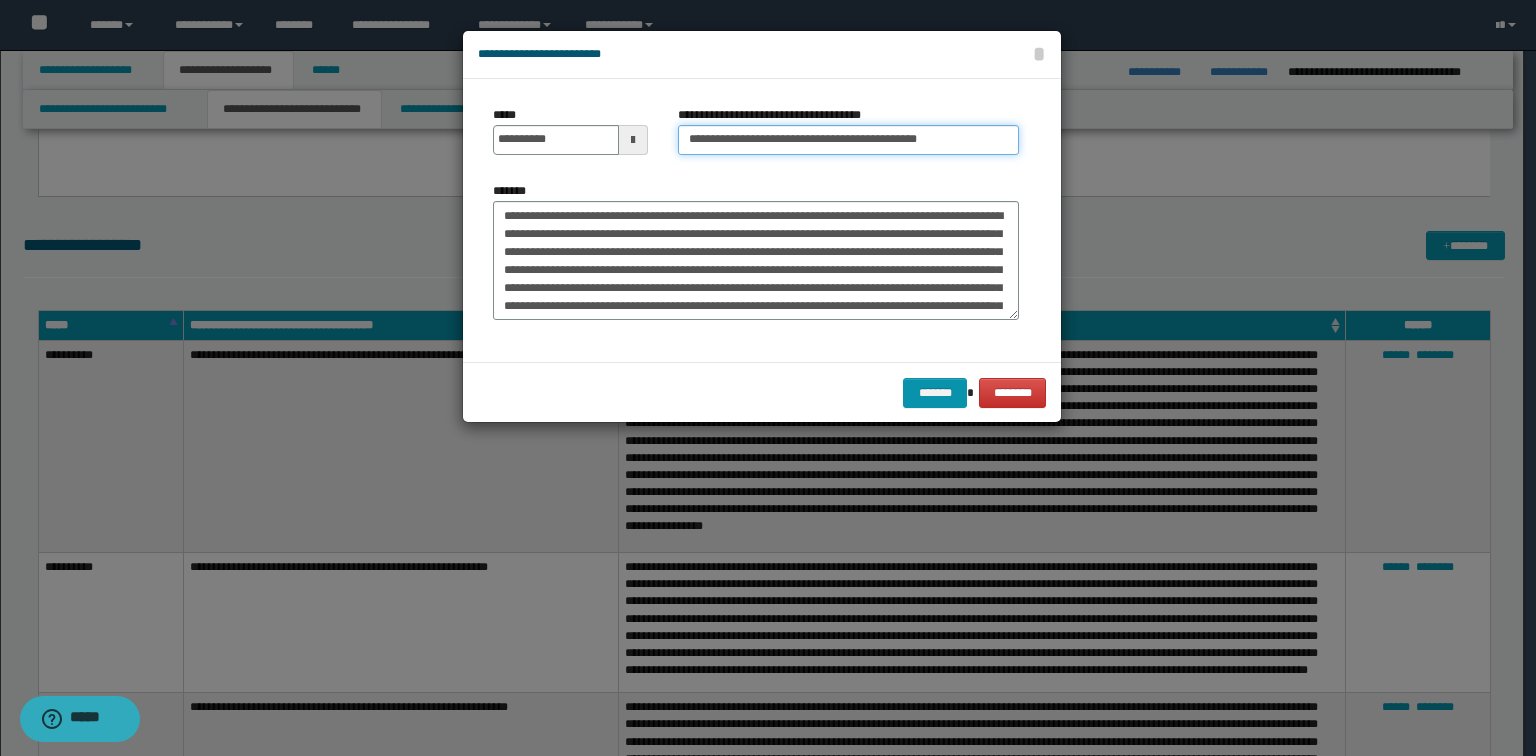 type on "**********" 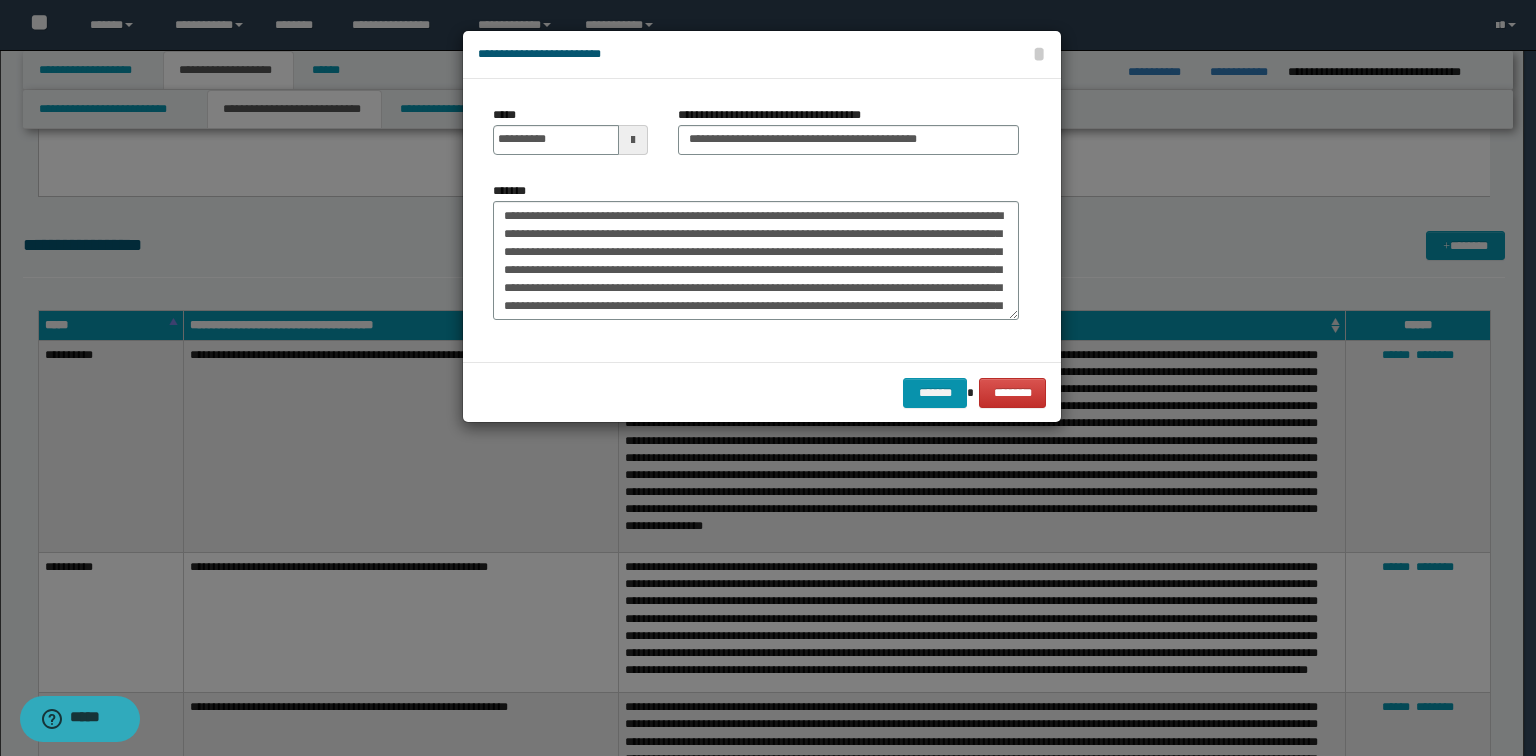 click on "*****" at bounding box center (508, 115) 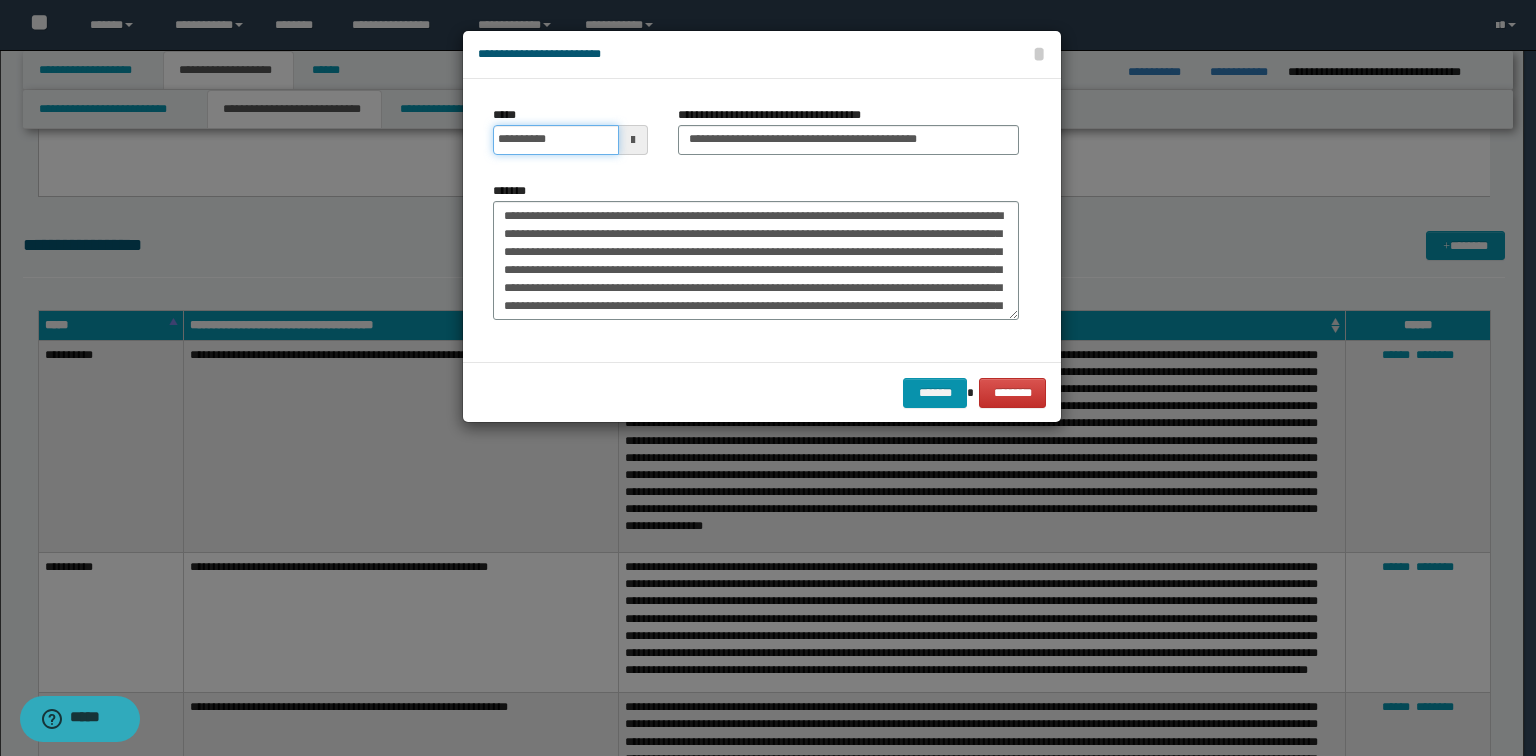click on "**********" at bounding box center (556, 140) 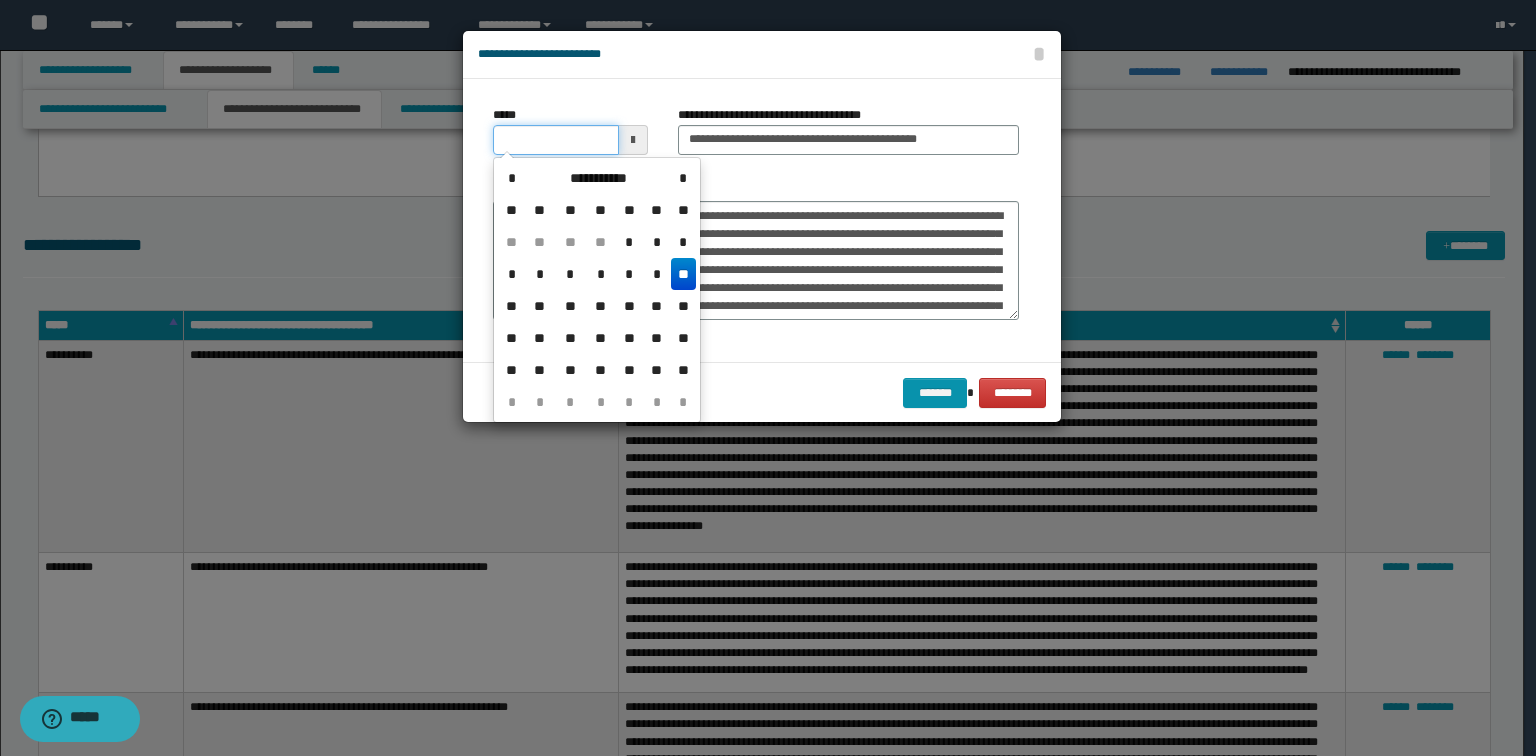 type on "**********" 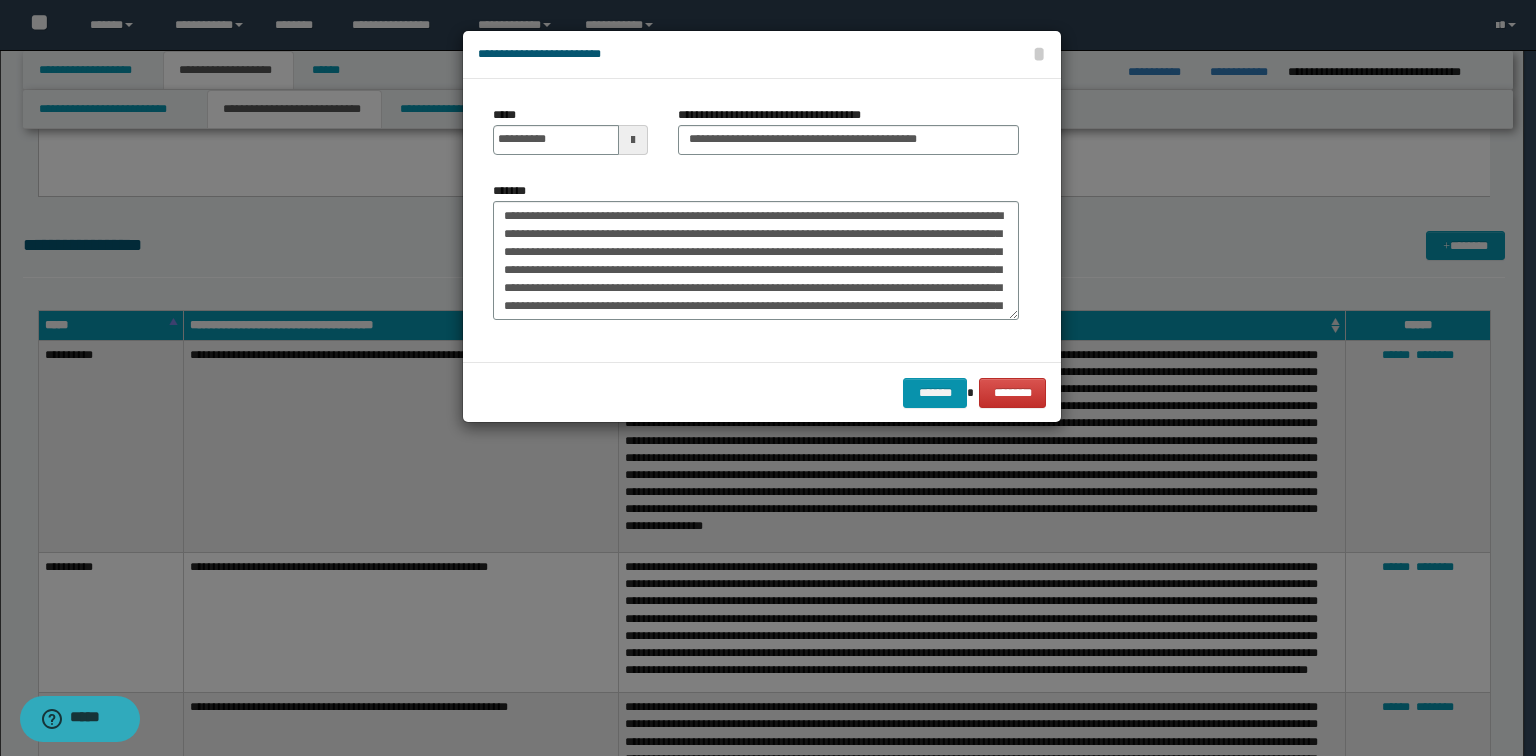 click on "**********" at bounding box center (762, 220) 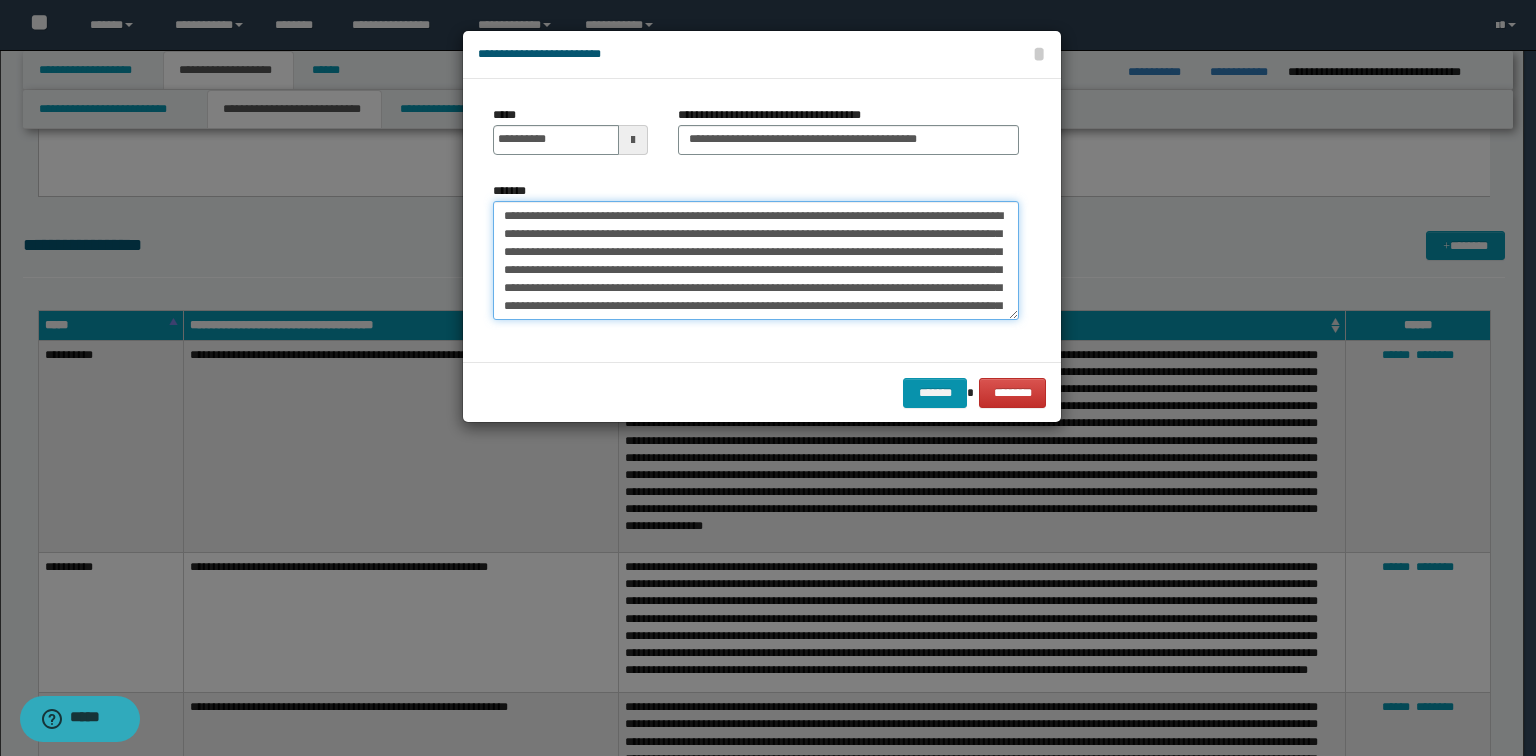 click on "*******" at bounding box center [756, 261] 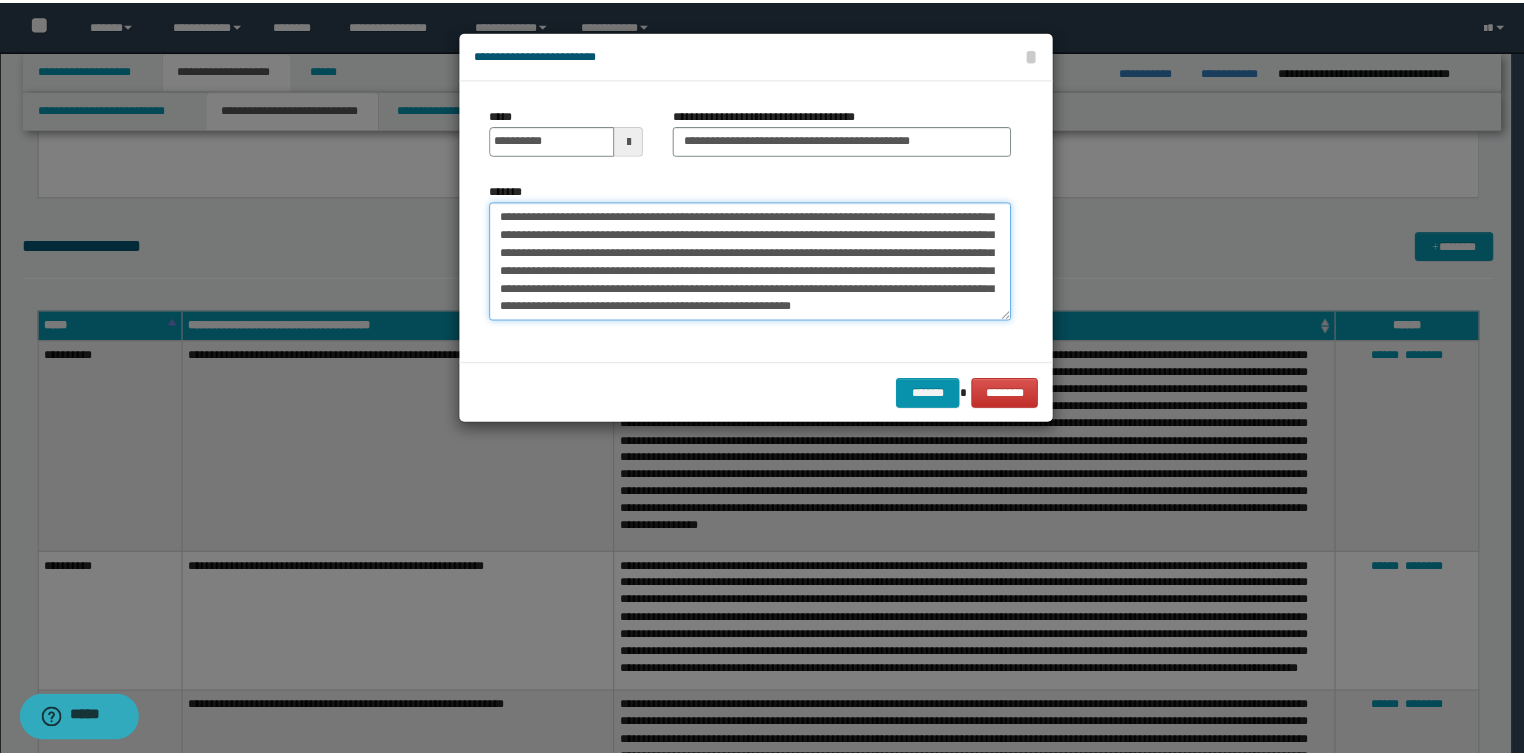 scroll, scrollTop: 252, scrollLeft: 0, axis: vertical 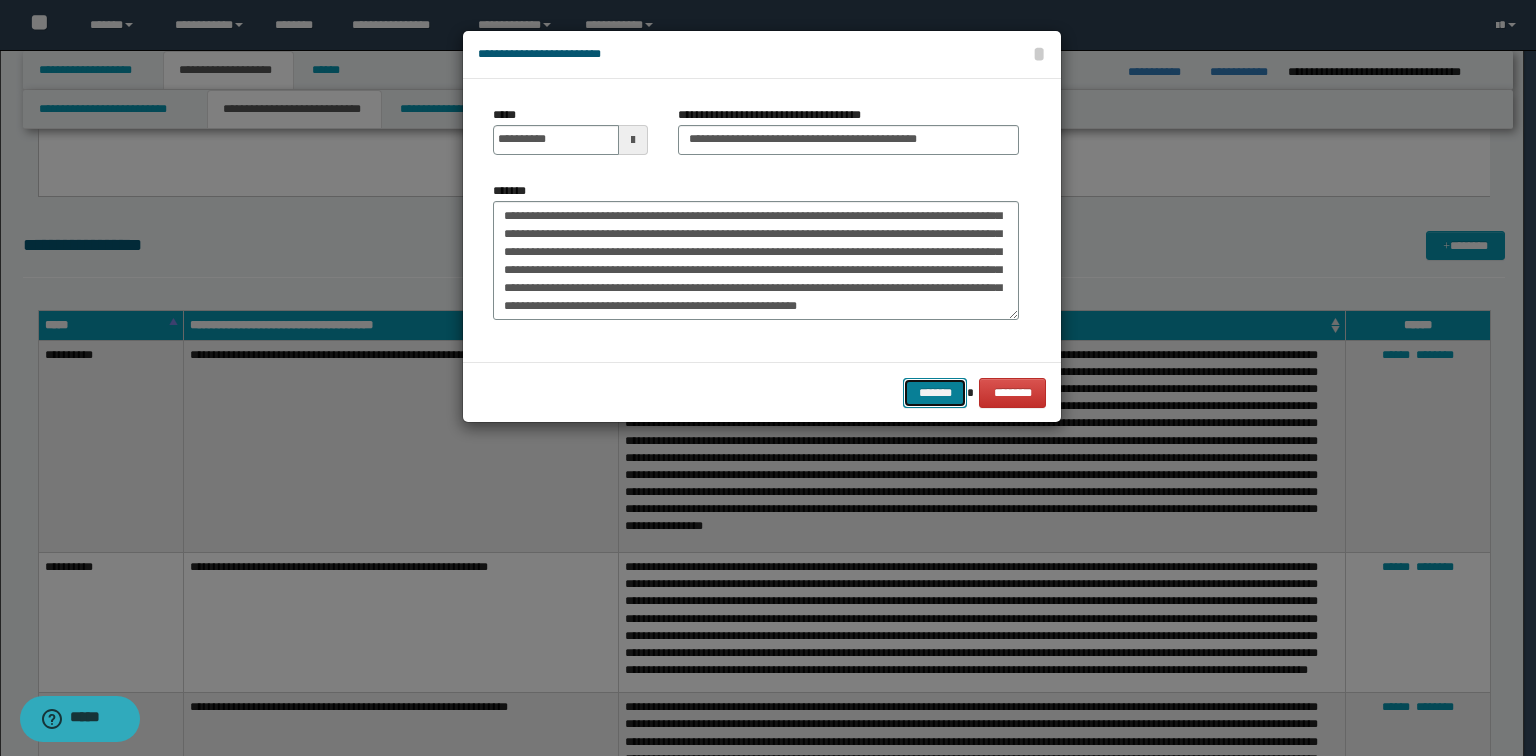 click on "*******" at bounding box center [935, 393] 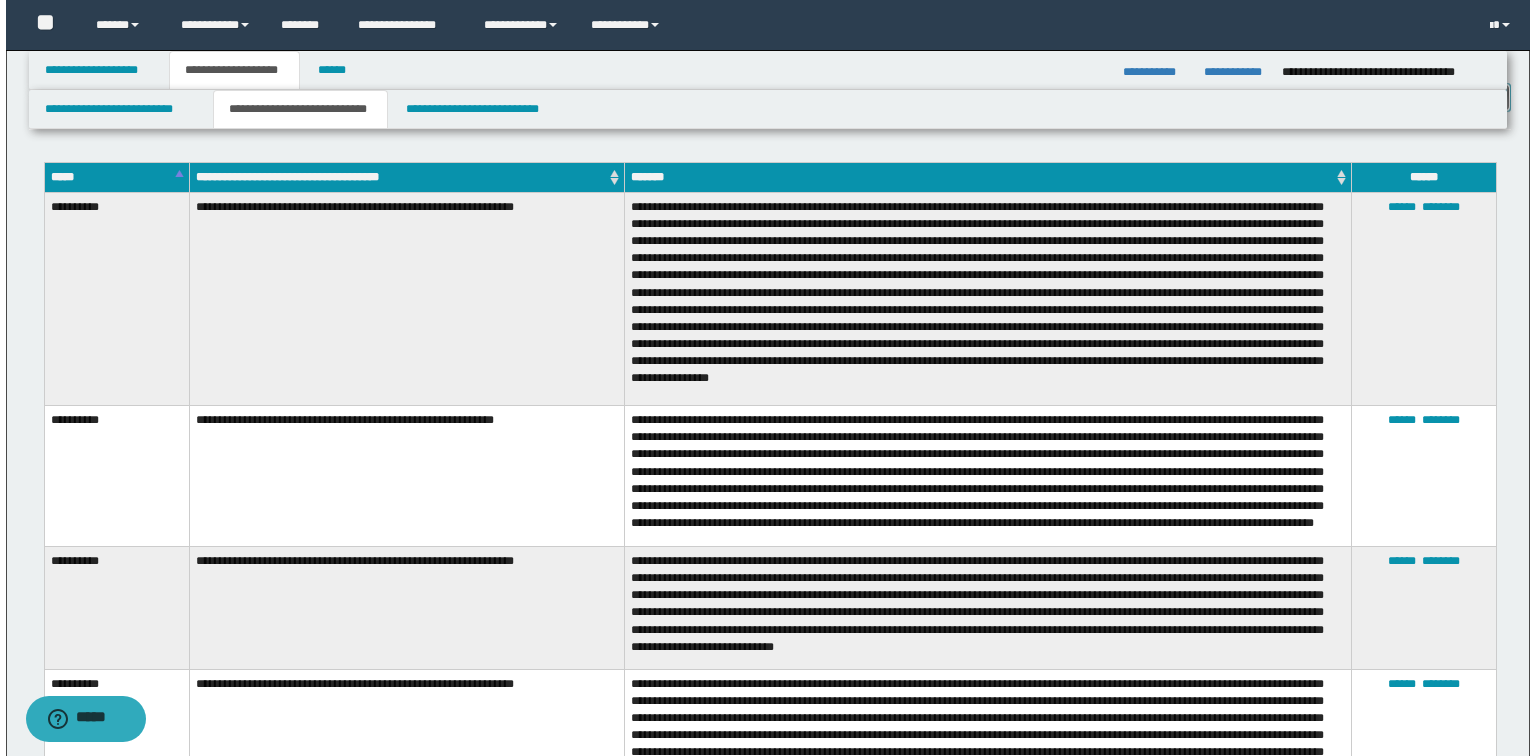scroll, scrollTop: 2880, scrollLeft: 0, axis: vertical 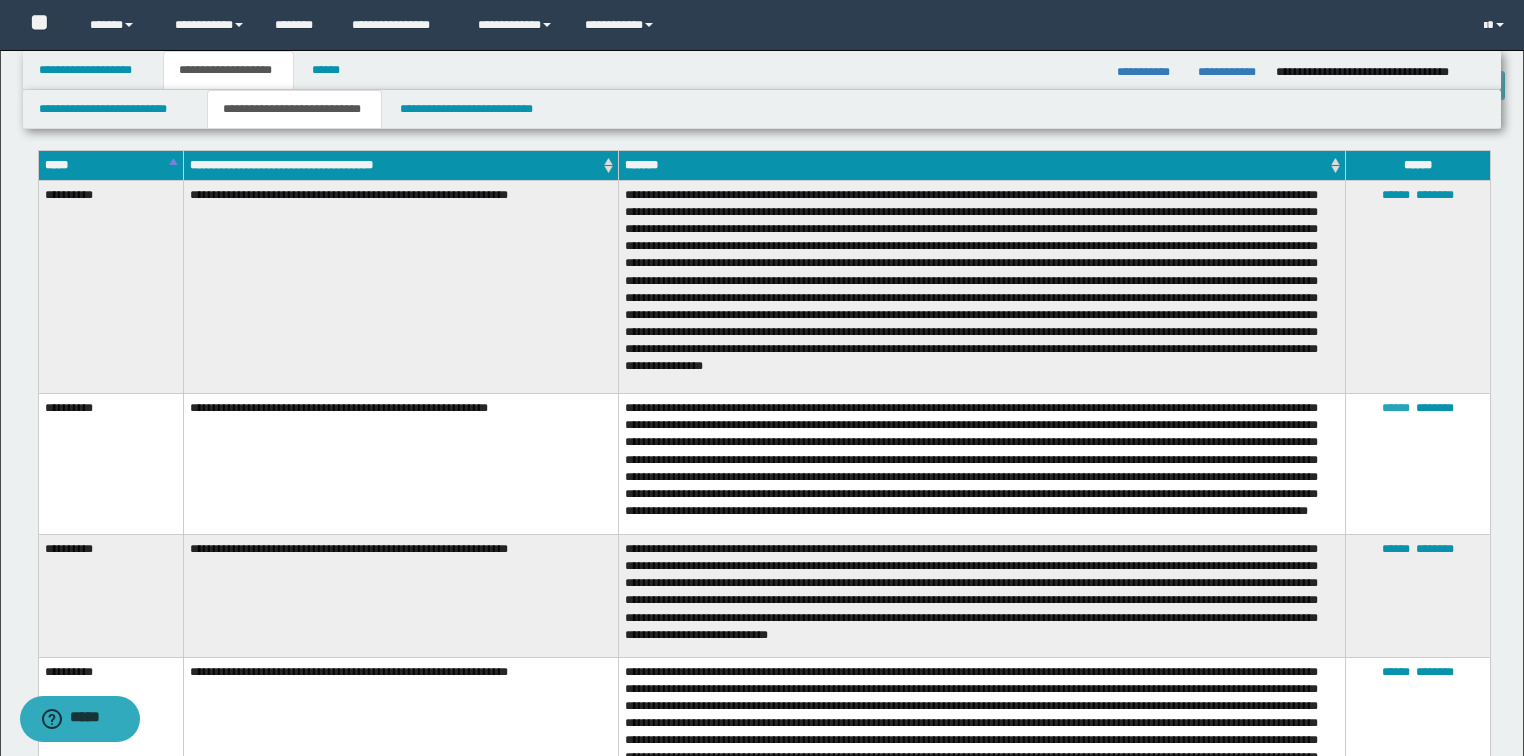 click on "******" at bounding box center (1396, 408) 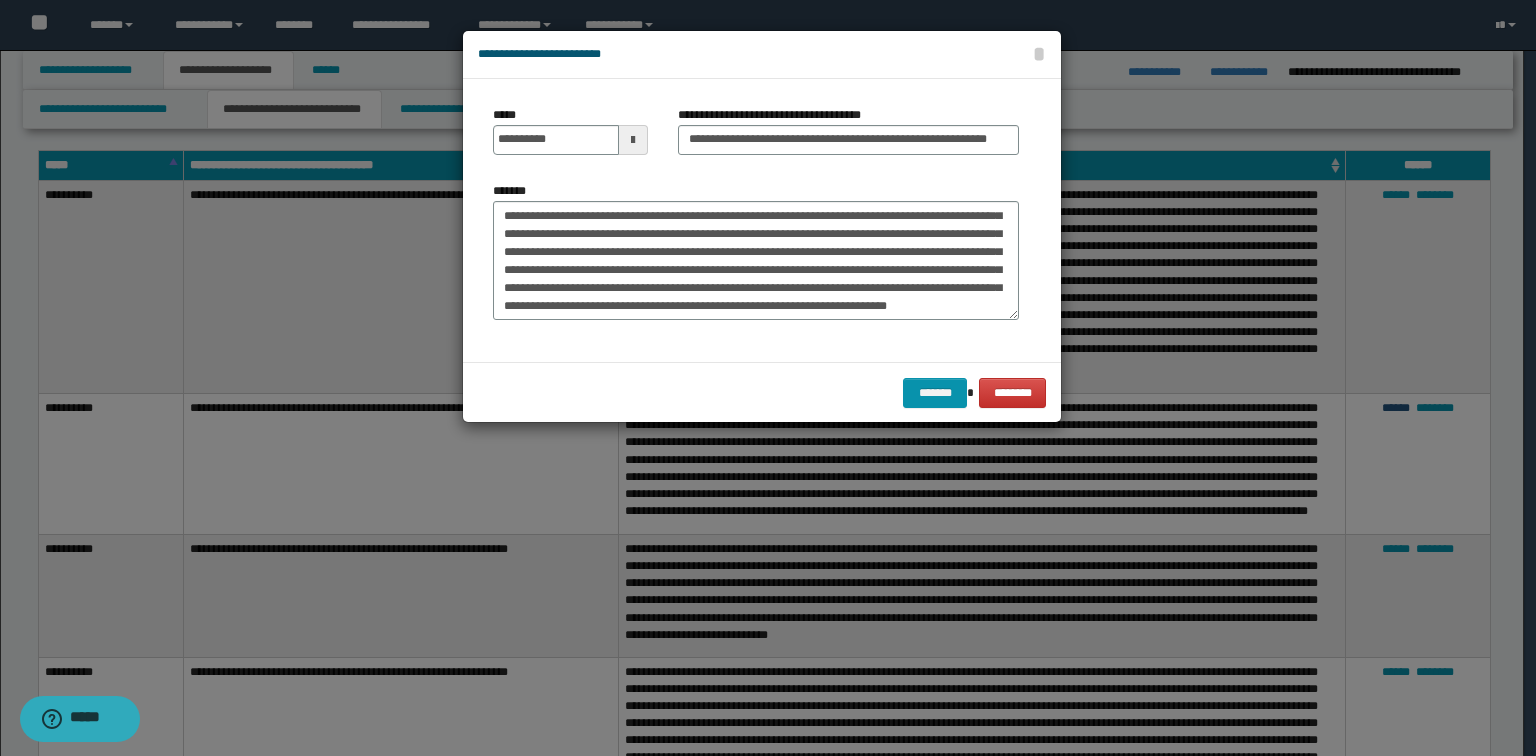 scroll, scrollTop: 89, scrollLeft: 0, axis: vertical 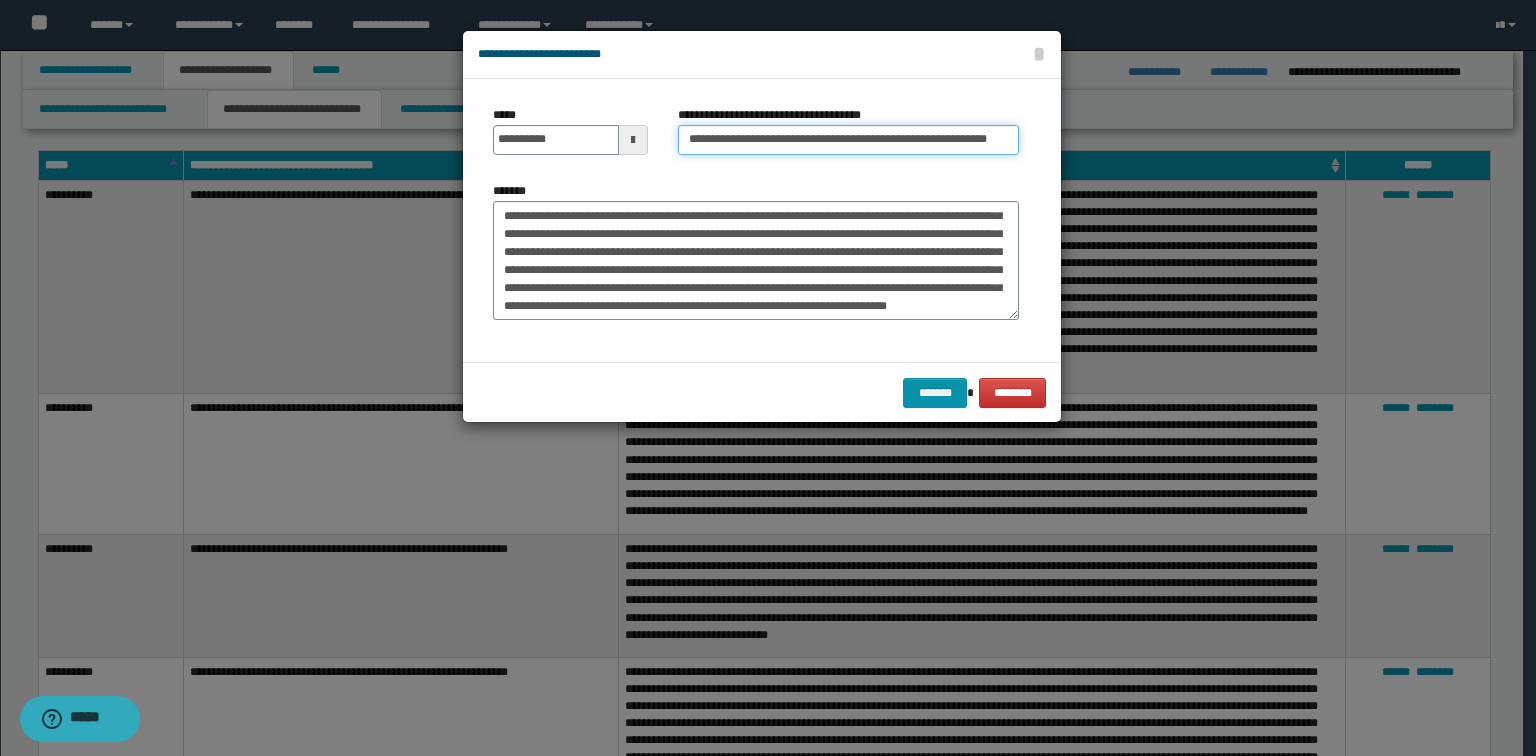 drag, startPoint x: 777, startPoint y: 136, endPoint x: 1522, endPoint y: 226, distance: 750.41656 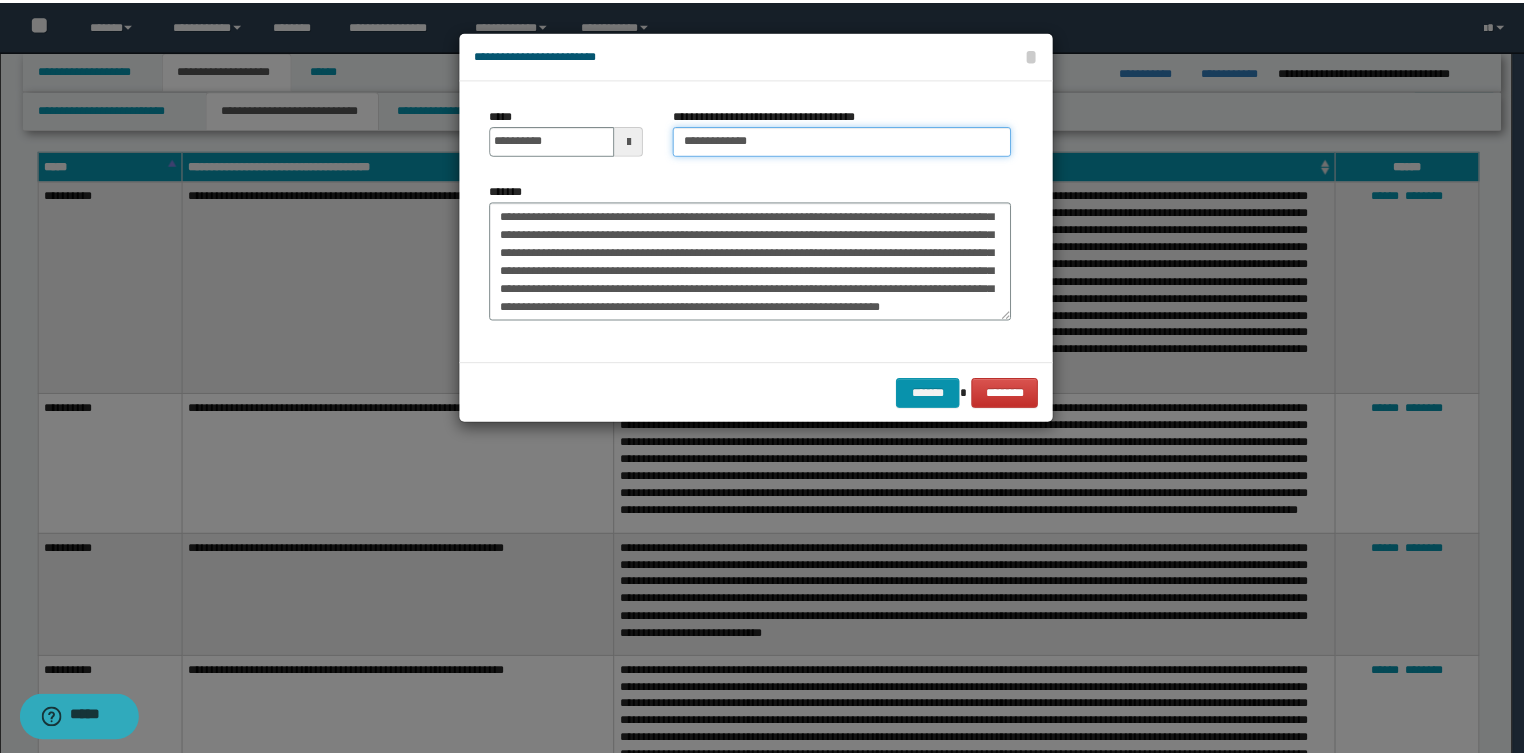 scroll, scrollTop: 0, scrollLeft: 0, axis: both 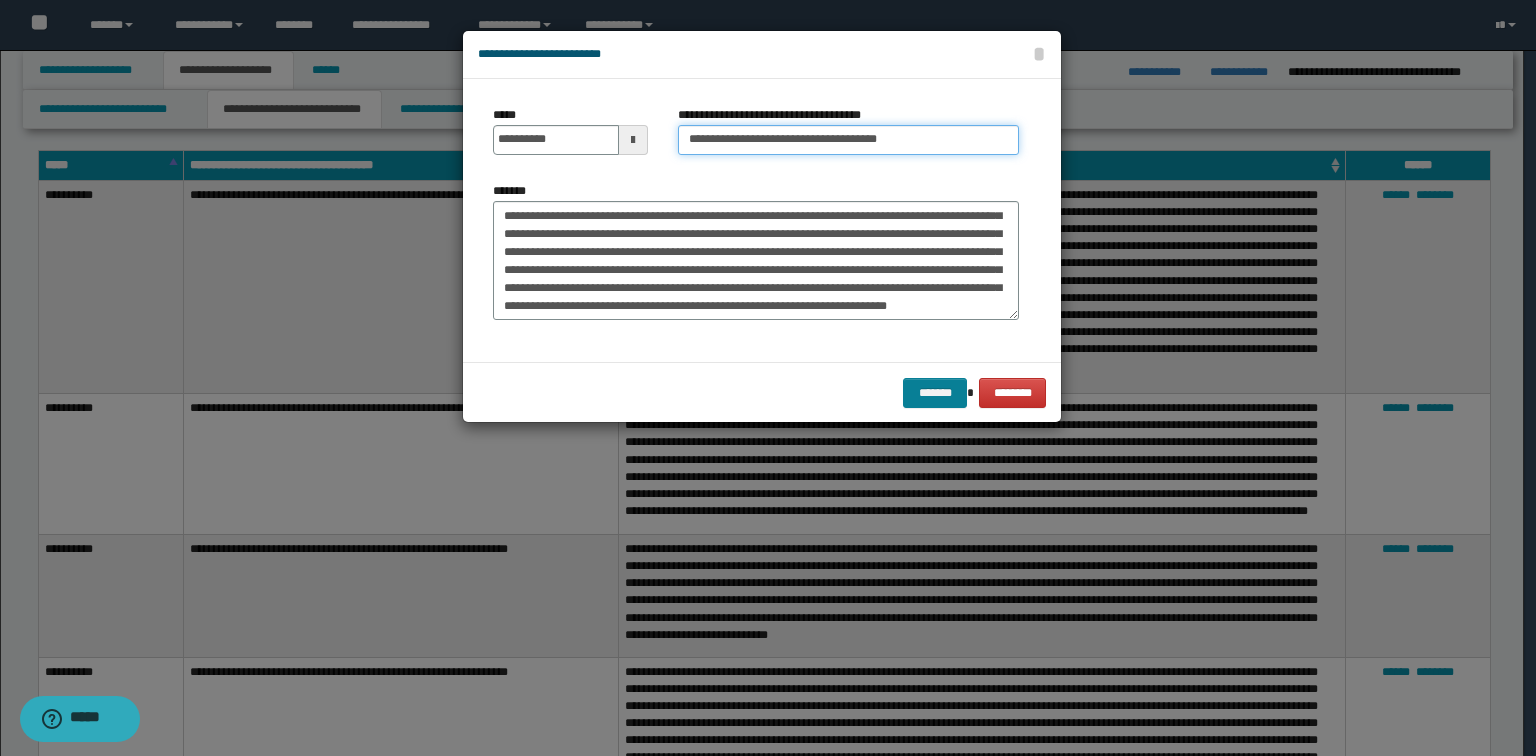 type on "**********" 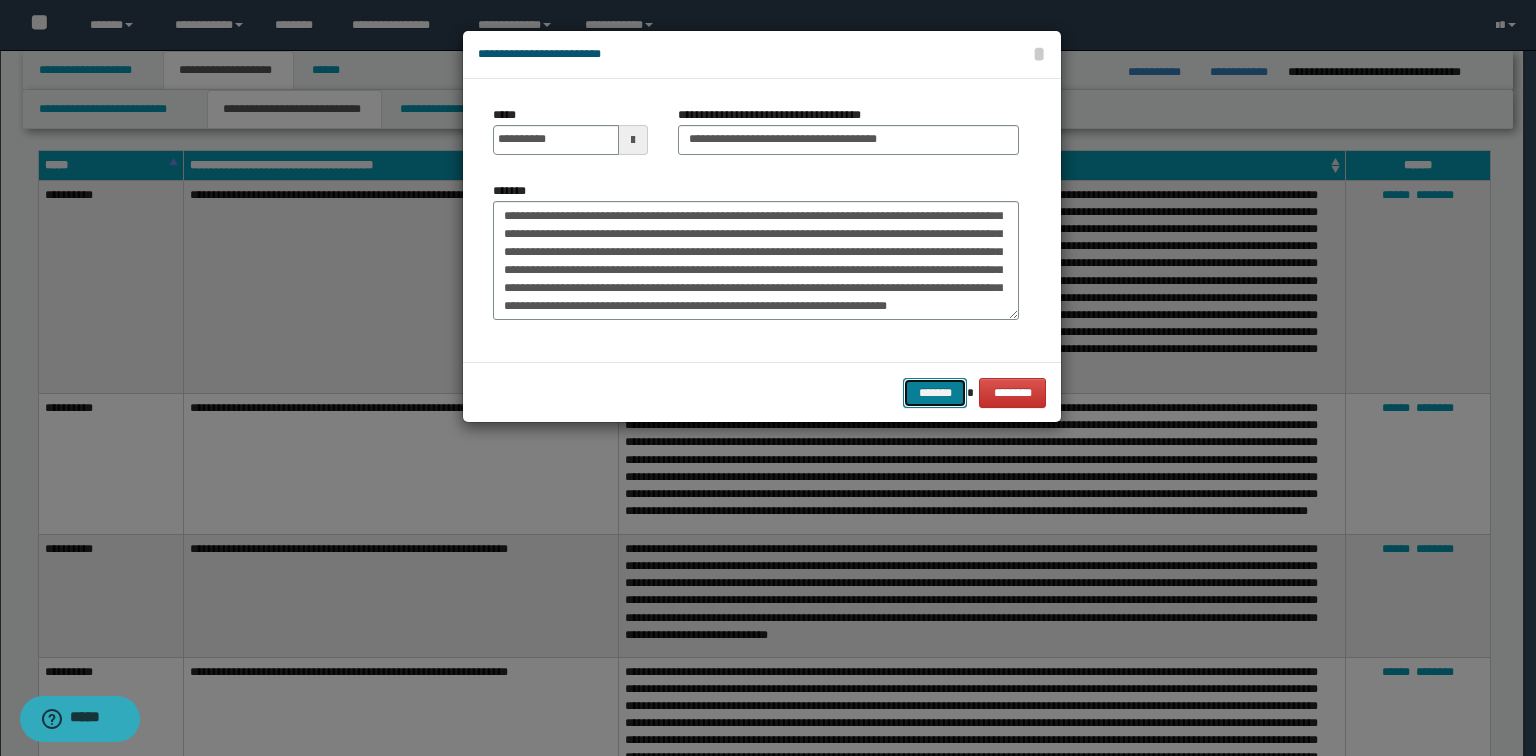 click on "*******" at bounding box center [935, 393] 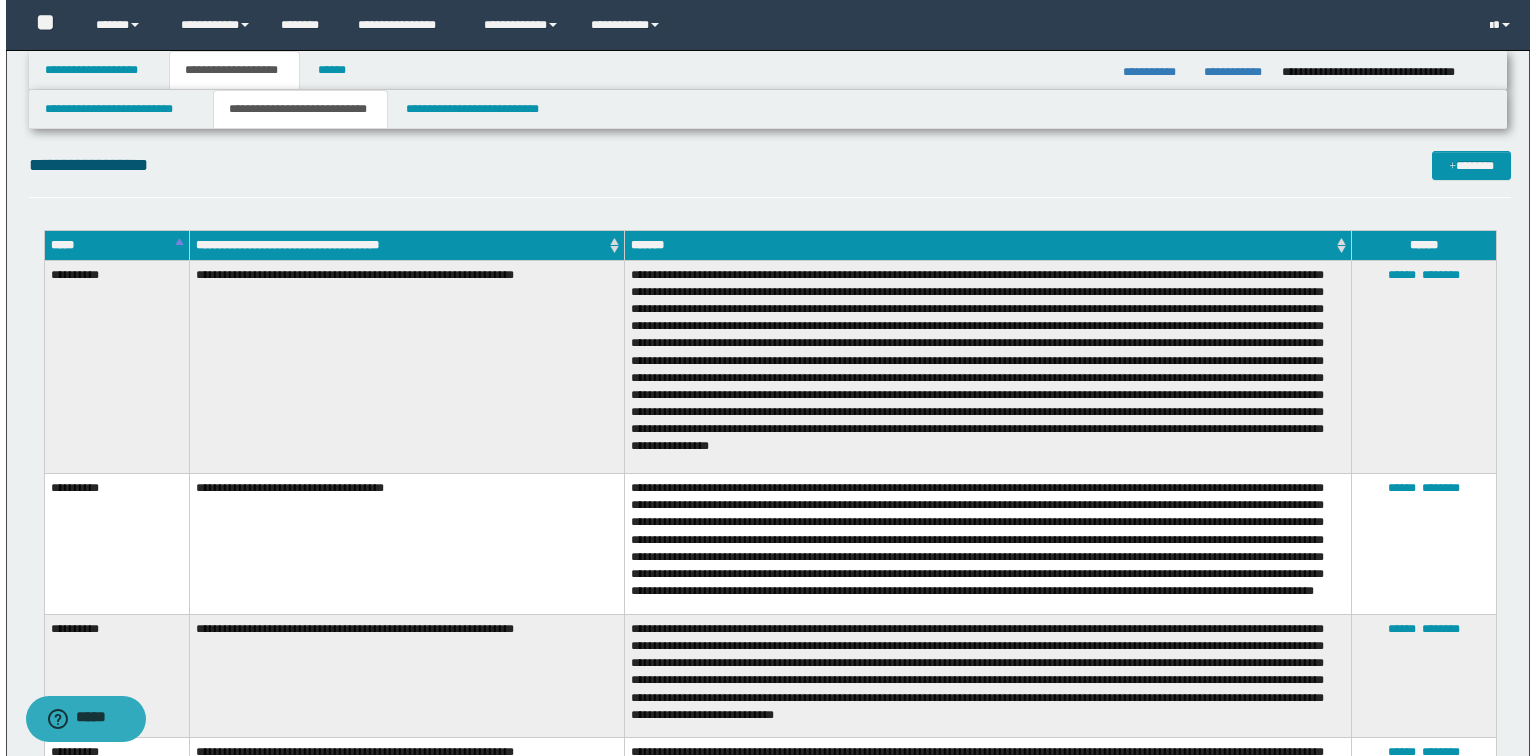 scroll, scrollTop: 2720, scrollLeft: 0, axis: vertical 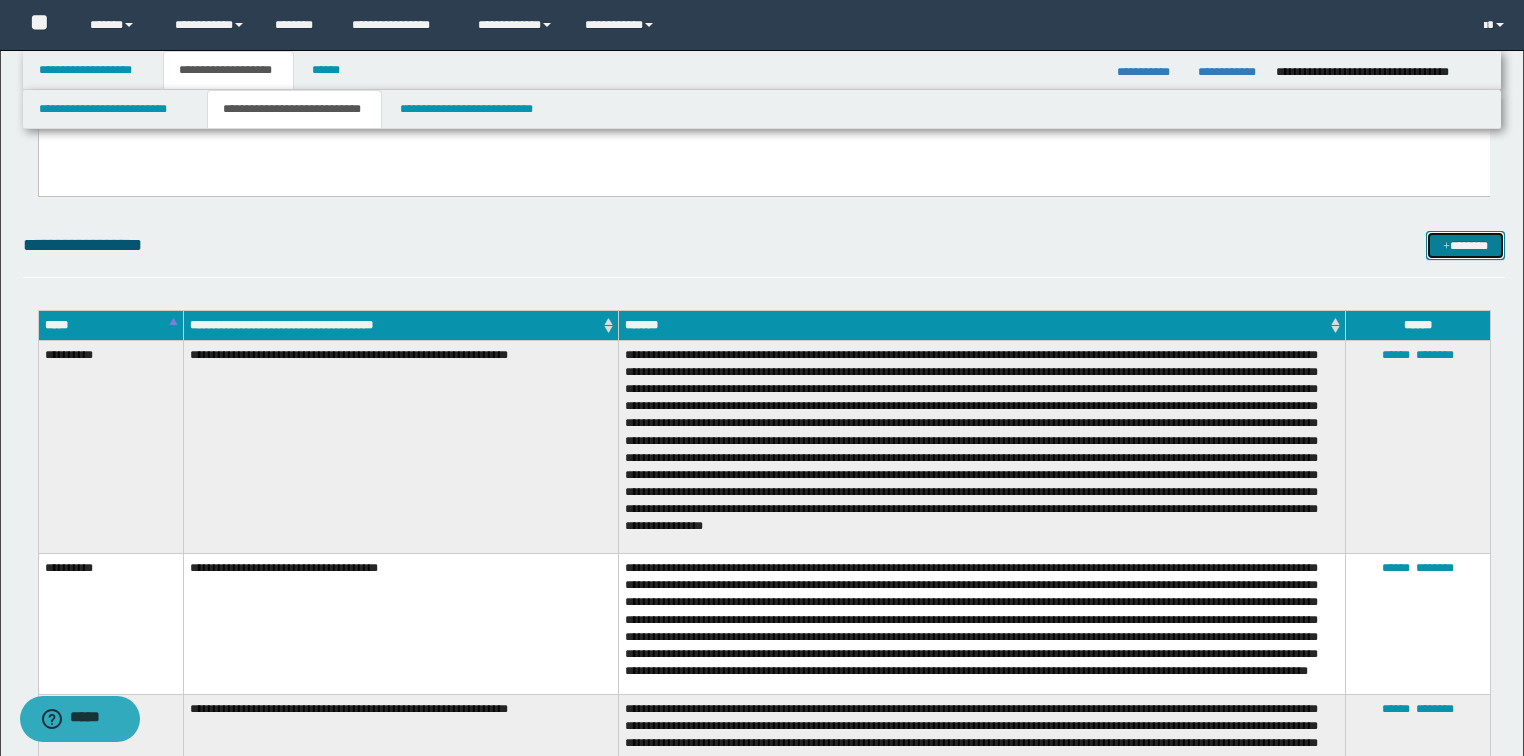 click on "*******" at bounding box center [1465, 246] 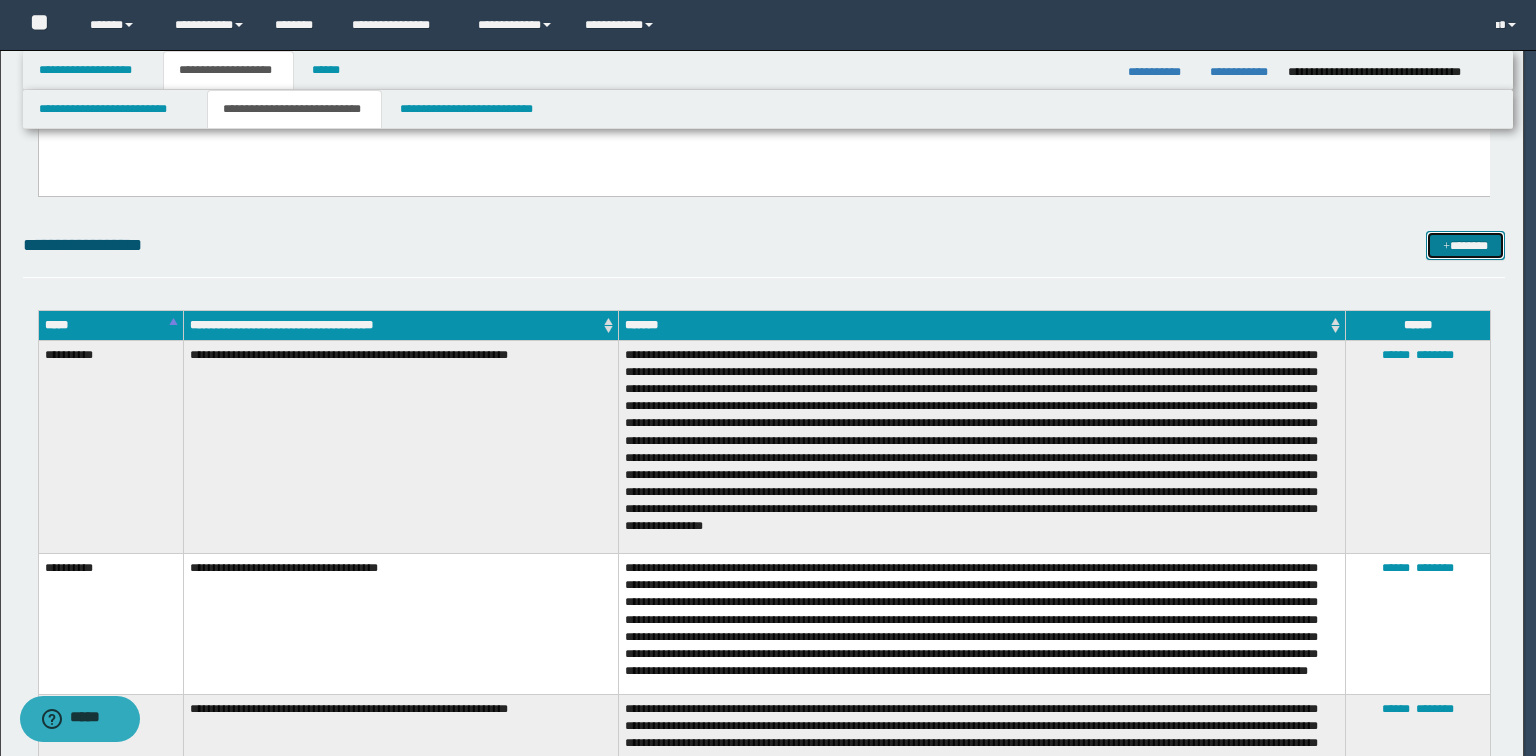 scroll, scrollTop: 0, scrollLeft: 0, axis: both 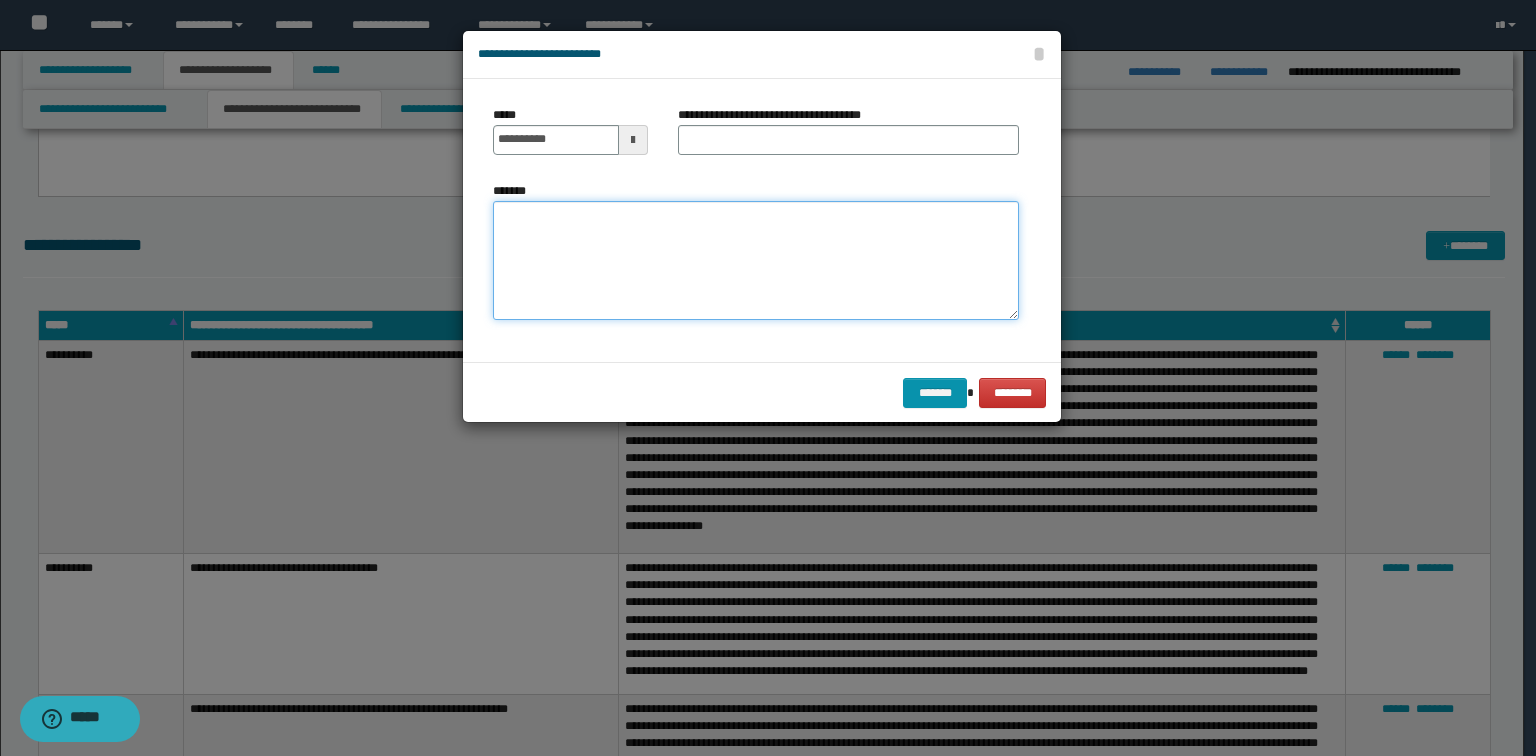 click on "*******" at bounding box center (756, 261) 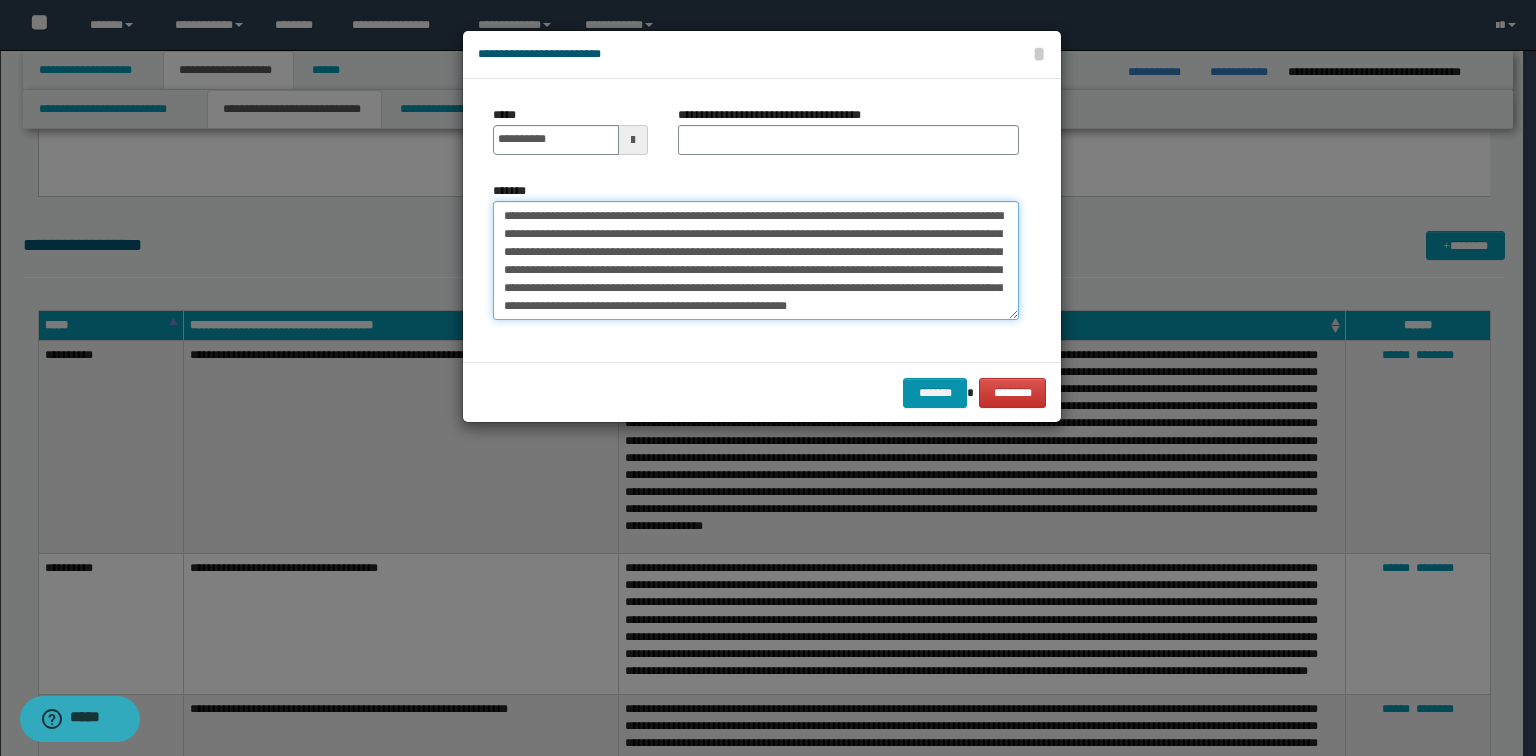 scroll, scrollTop: 12, scrollLeft: 0, axis: vertical 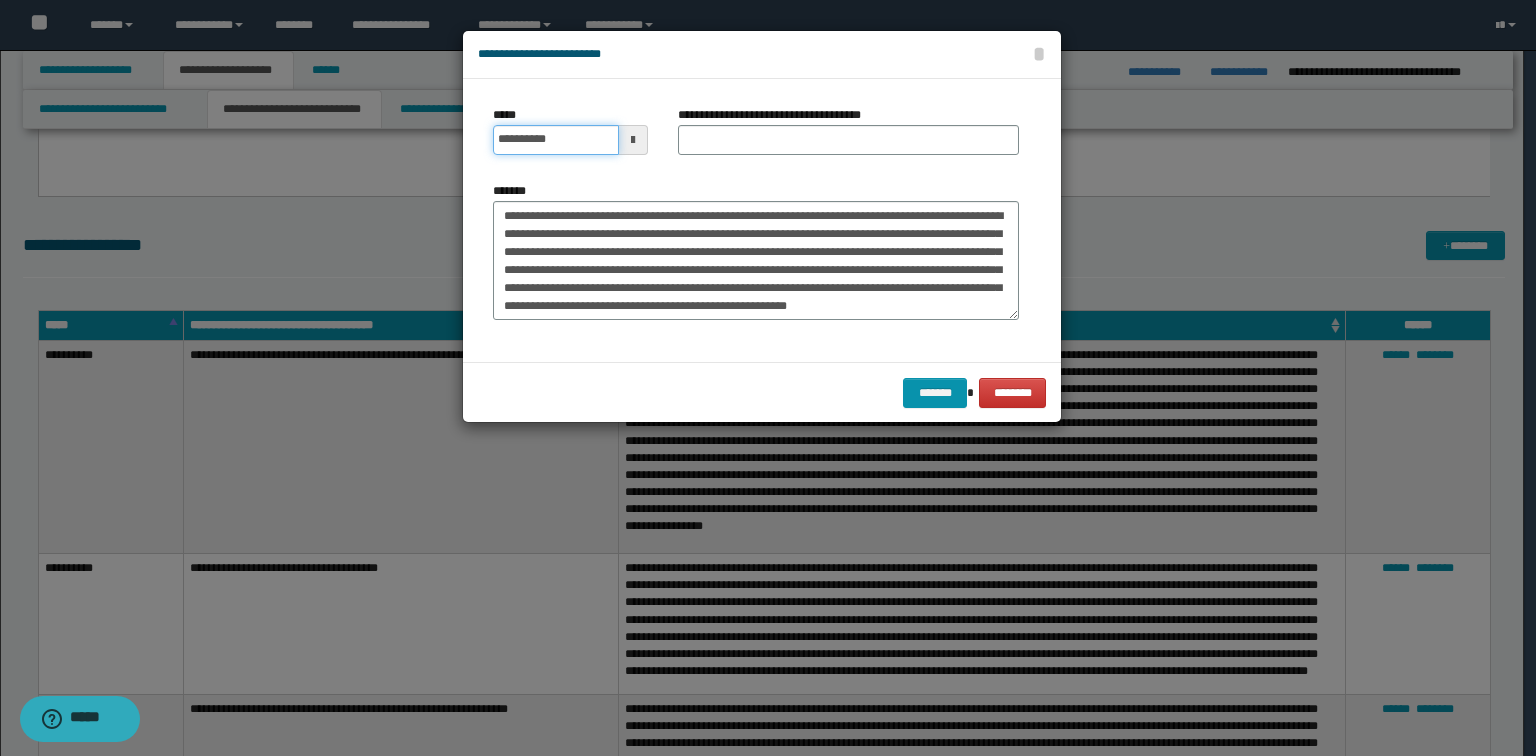 click on "**********" at bounding box center [556, 140] 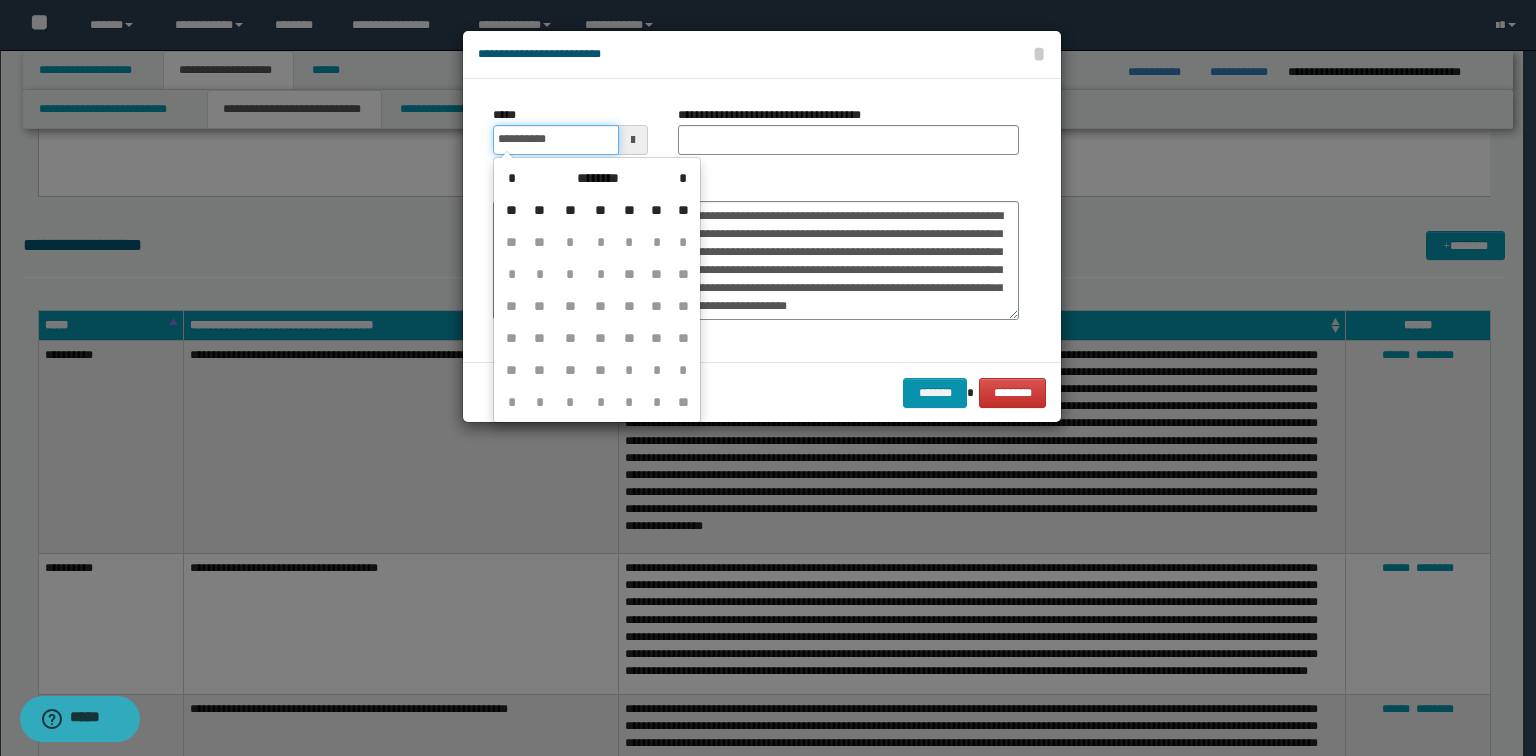type on "**********" 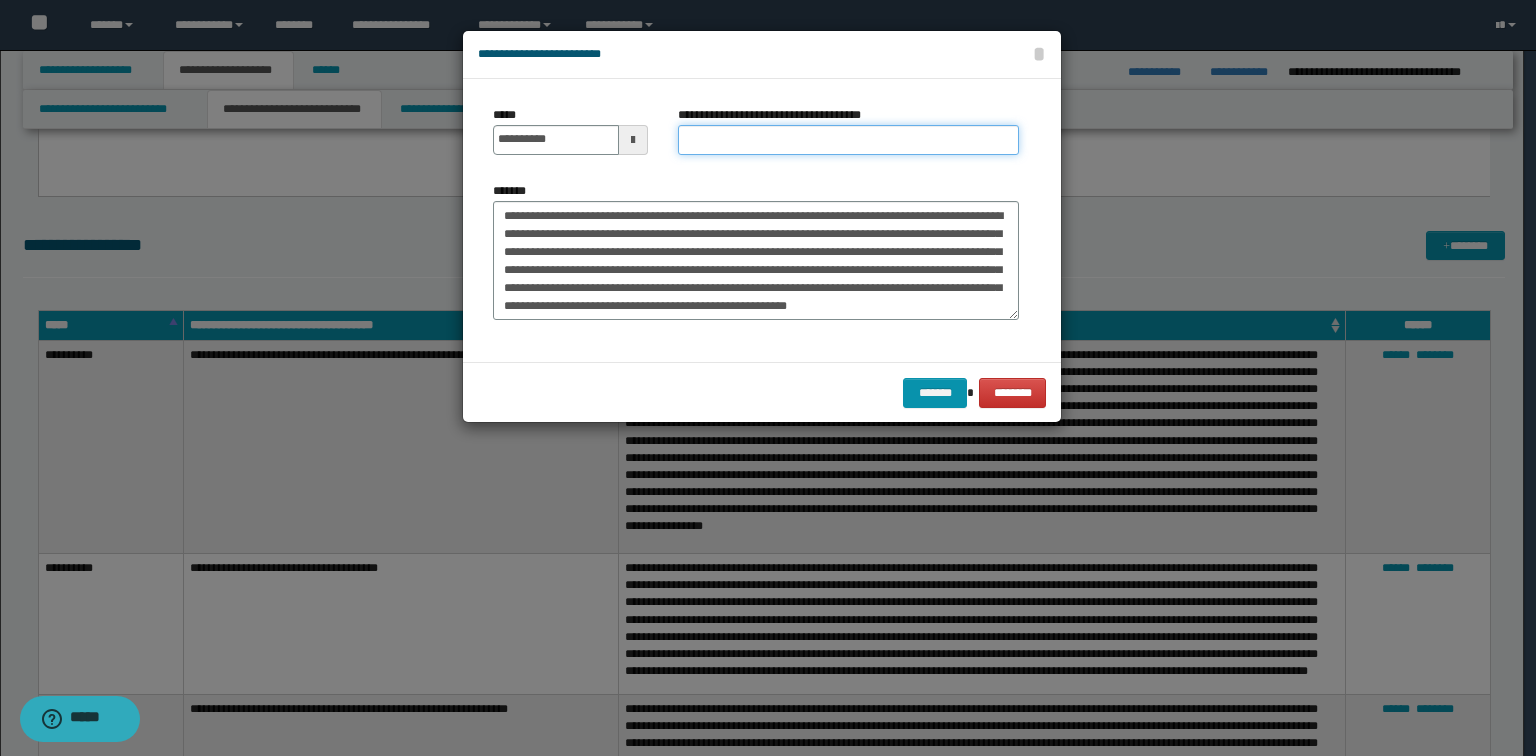 click on "**********" at bounding box center [848, 140] 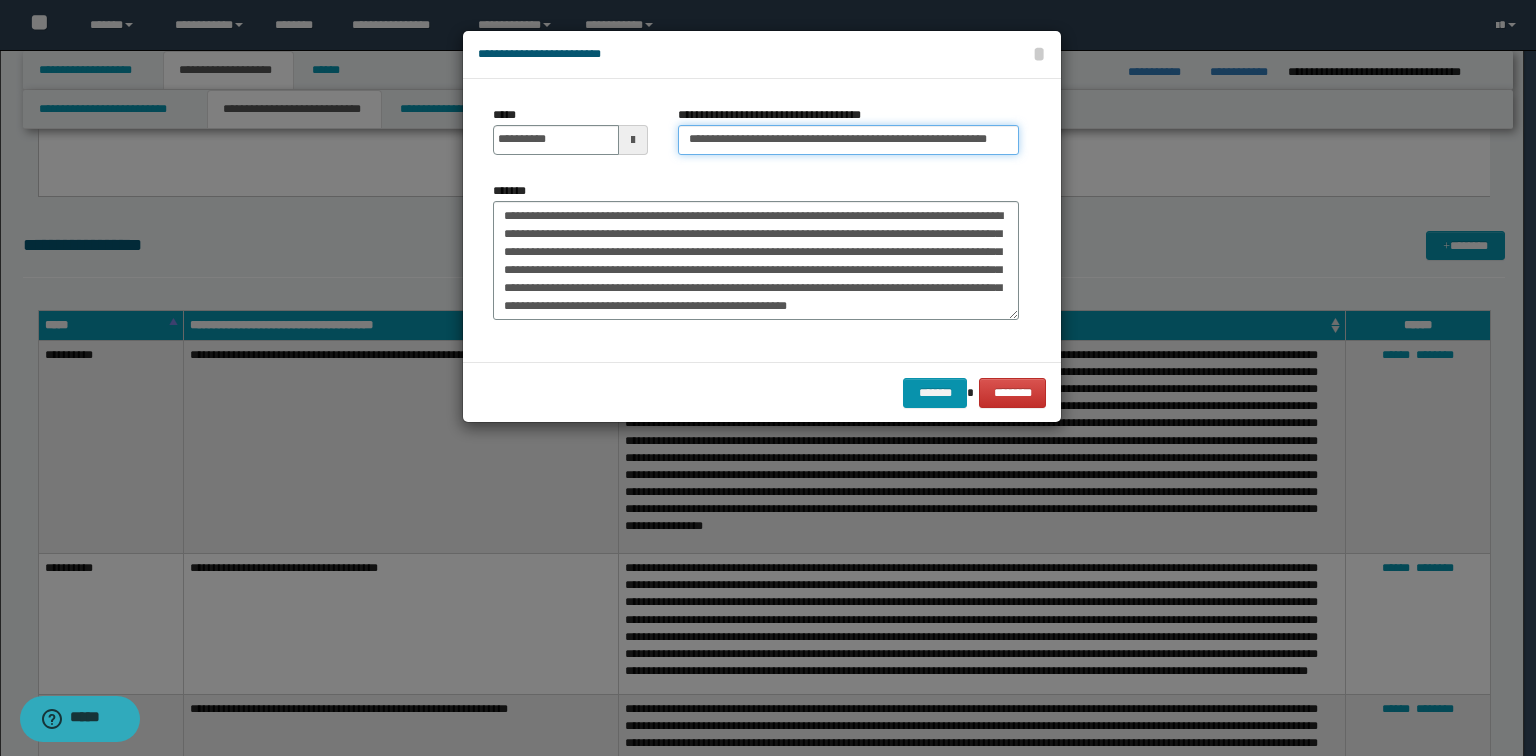 scroll, scrollTop: 0, scrollLeft: 17, axis: horizontal 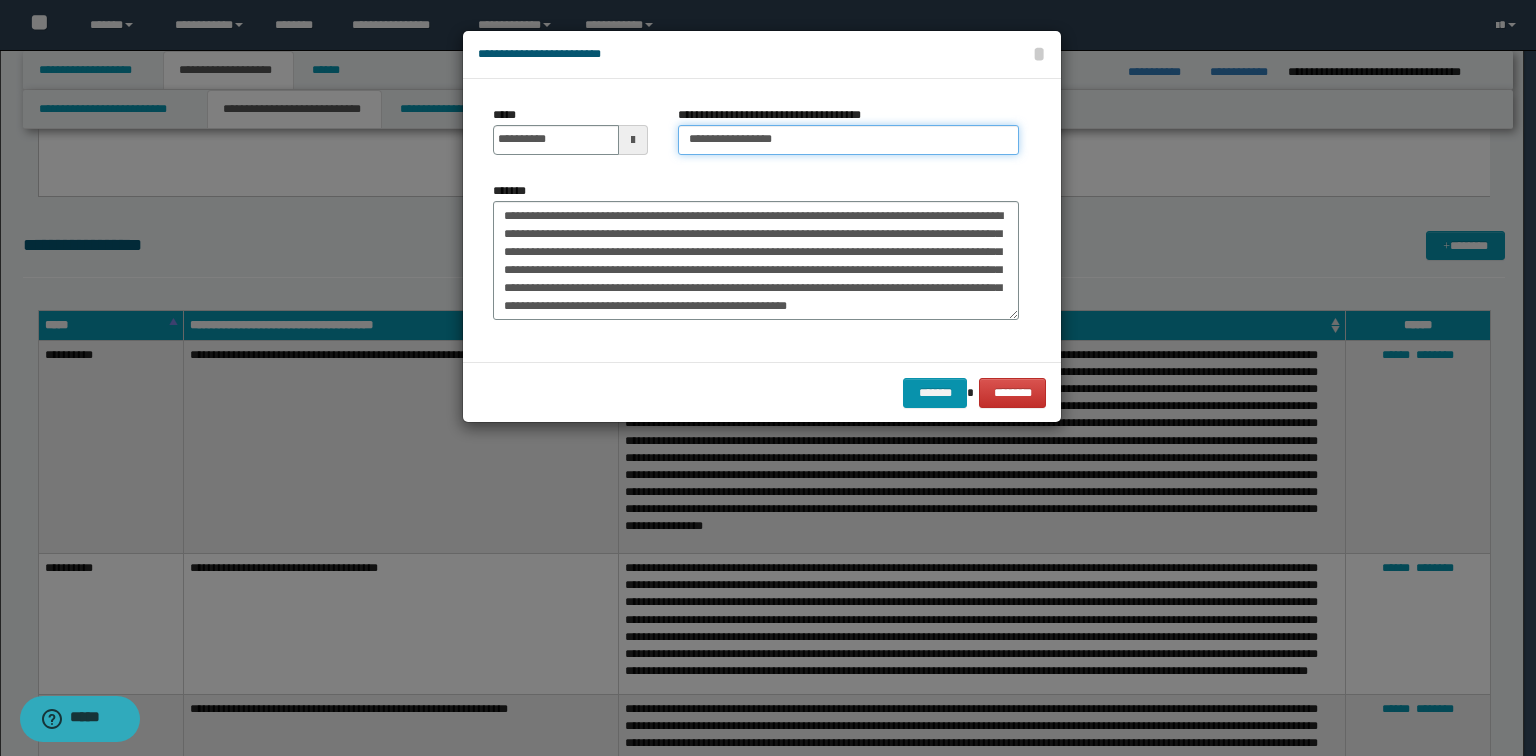 paste on "**********" 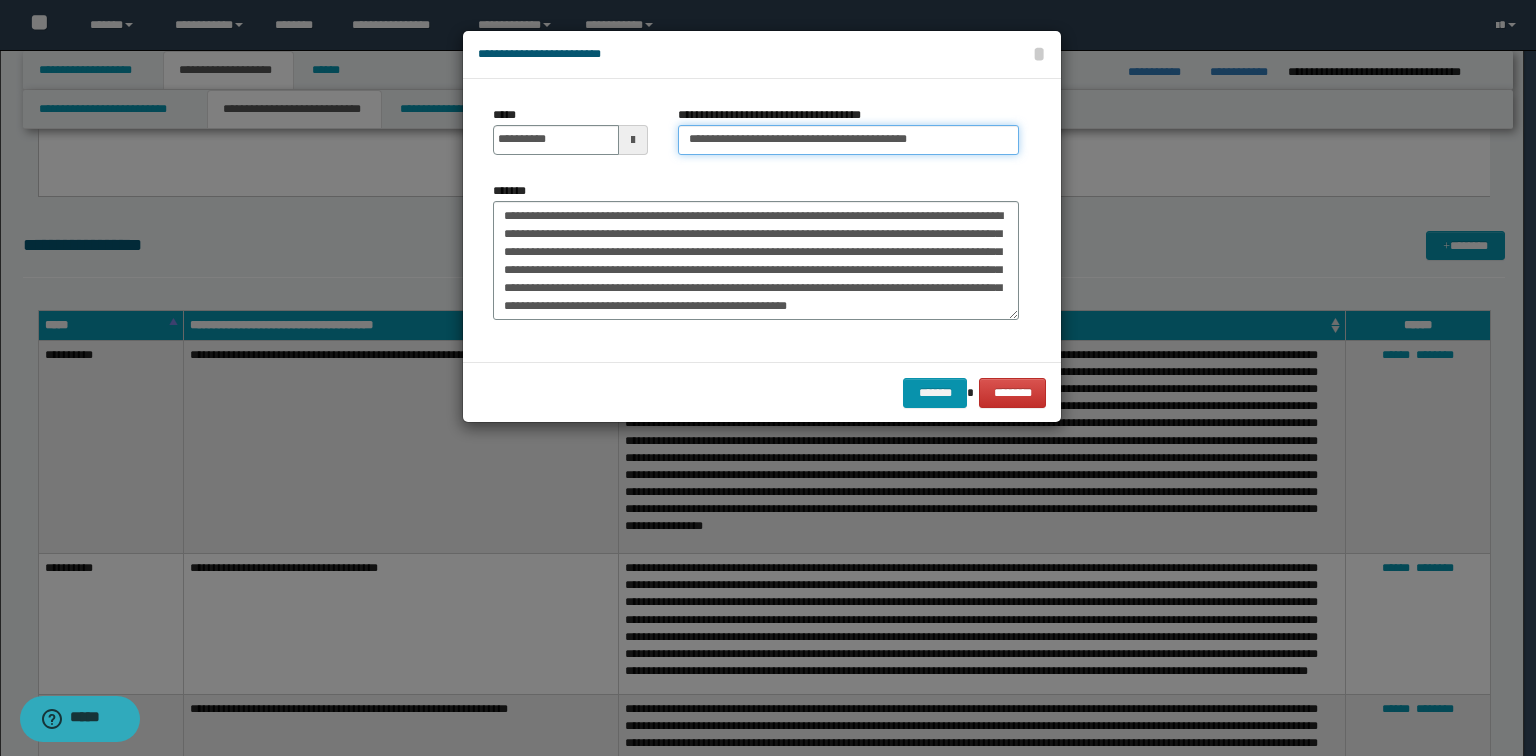 type on "**********" 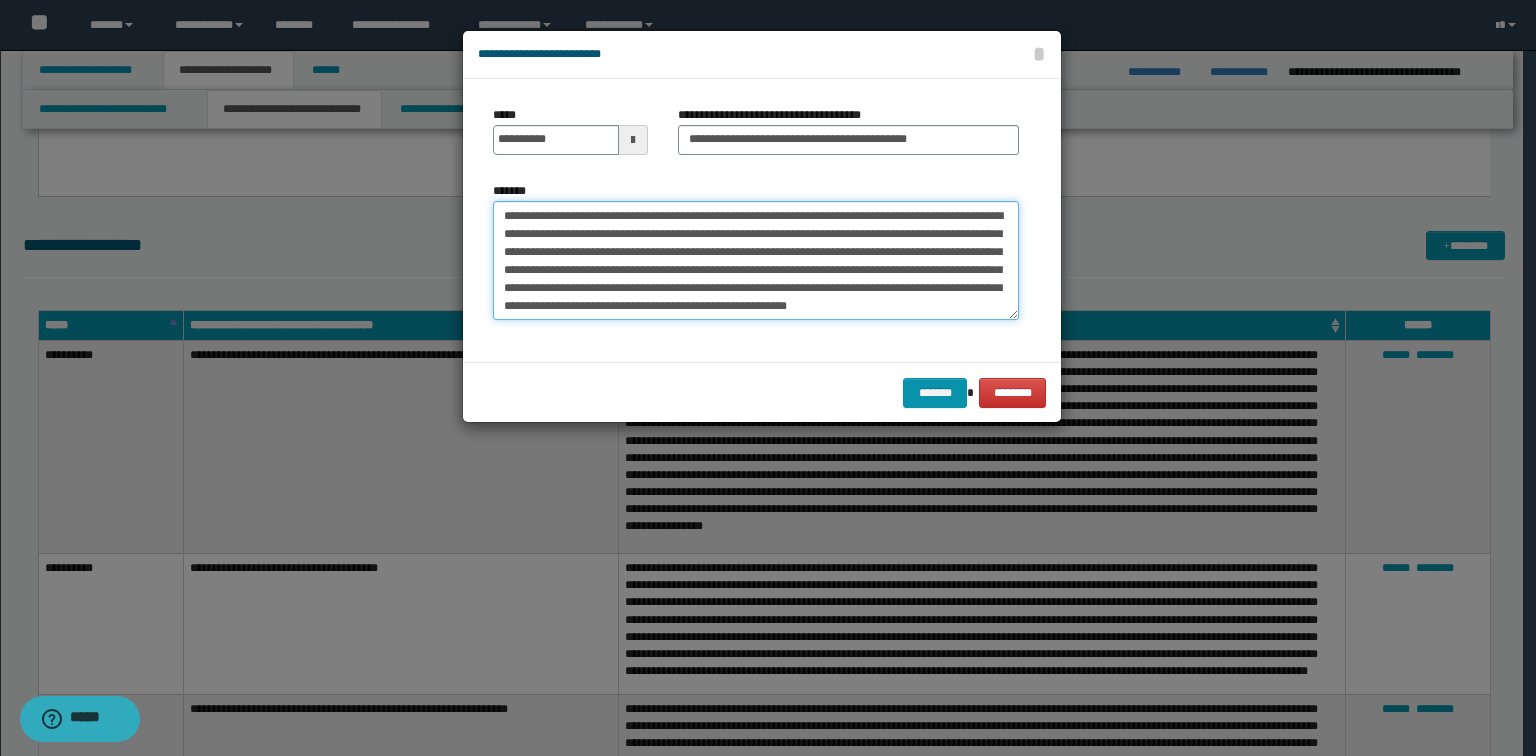 click on "**********" at bounding box center [756, 261] 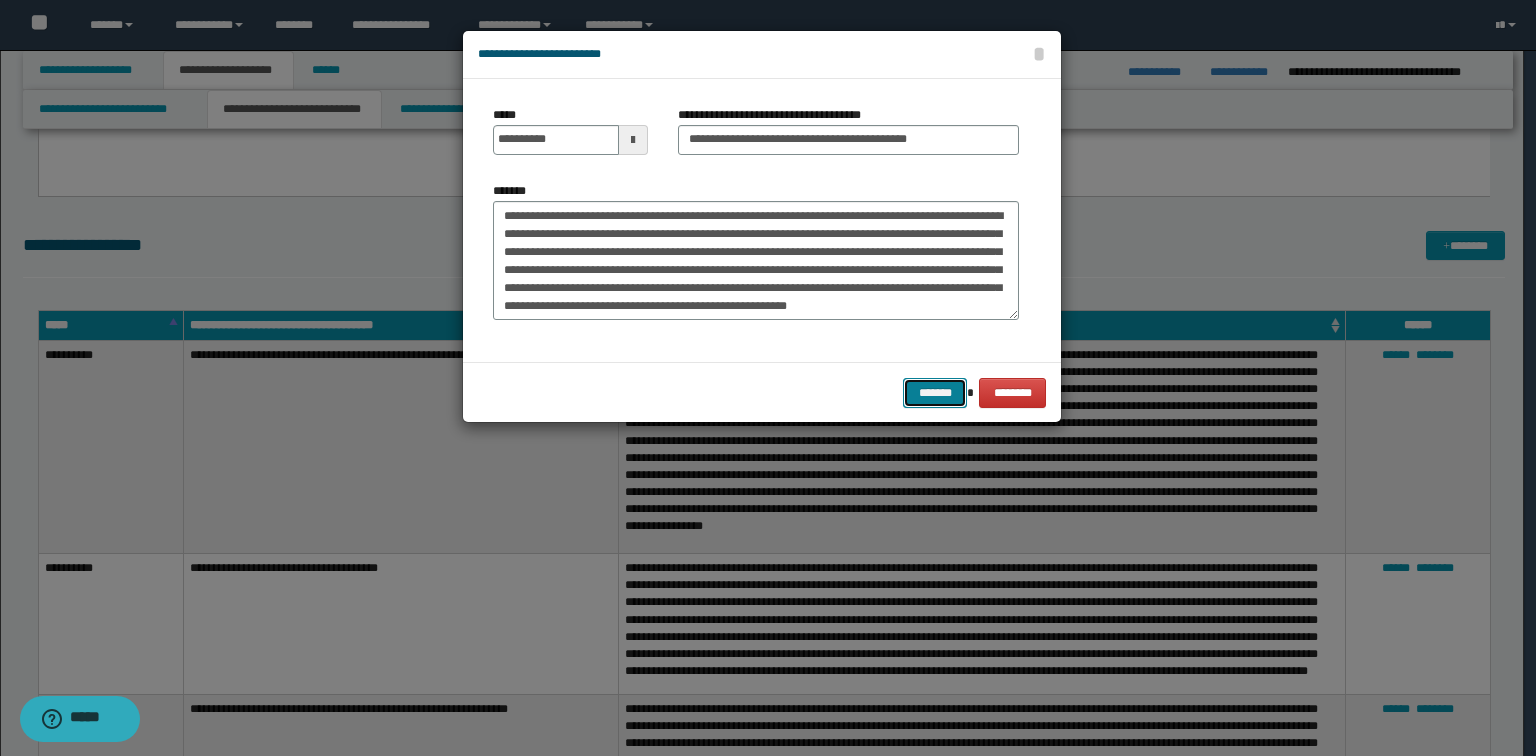 click on "*******" at bounding box center [935, 393] 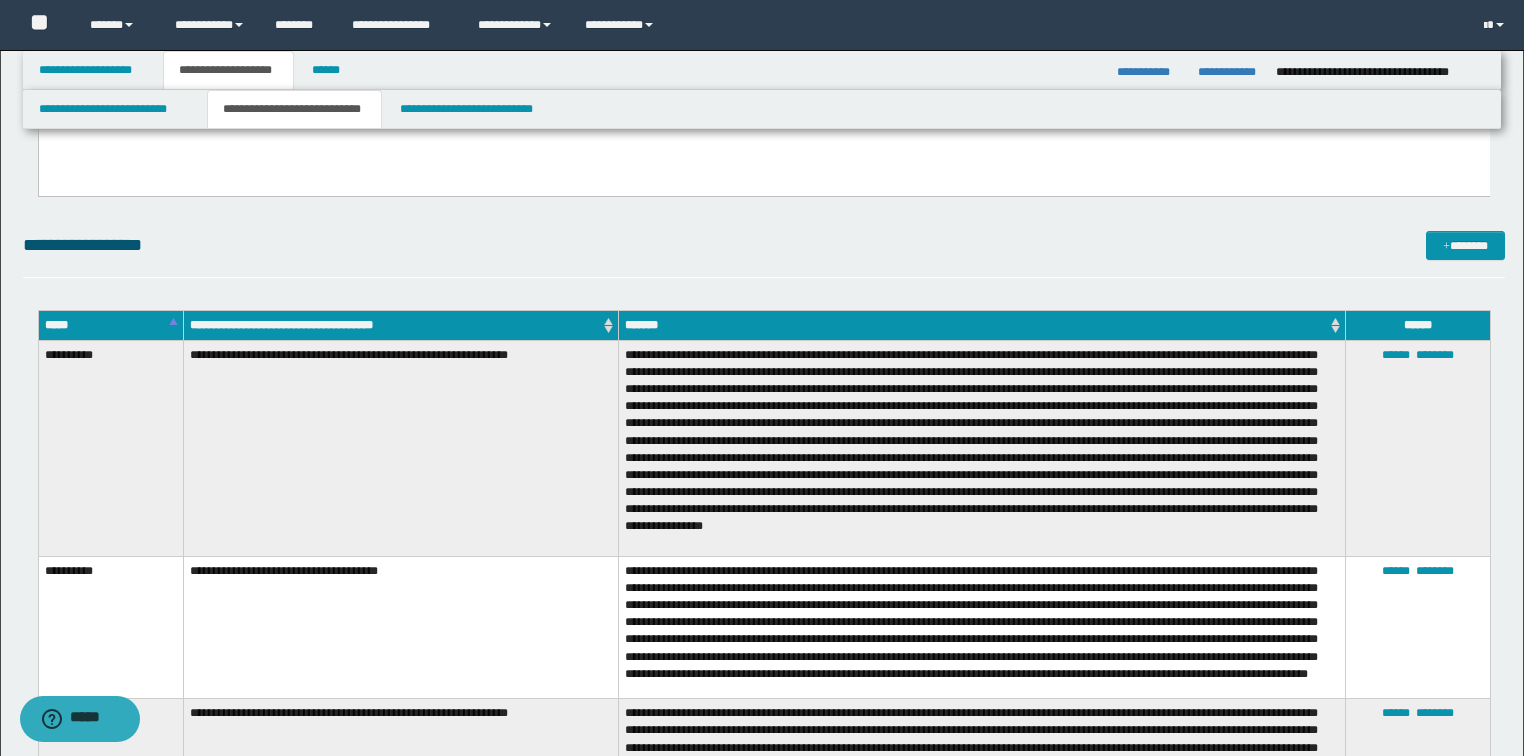 click on "**********" at bounding box center [400, 448] 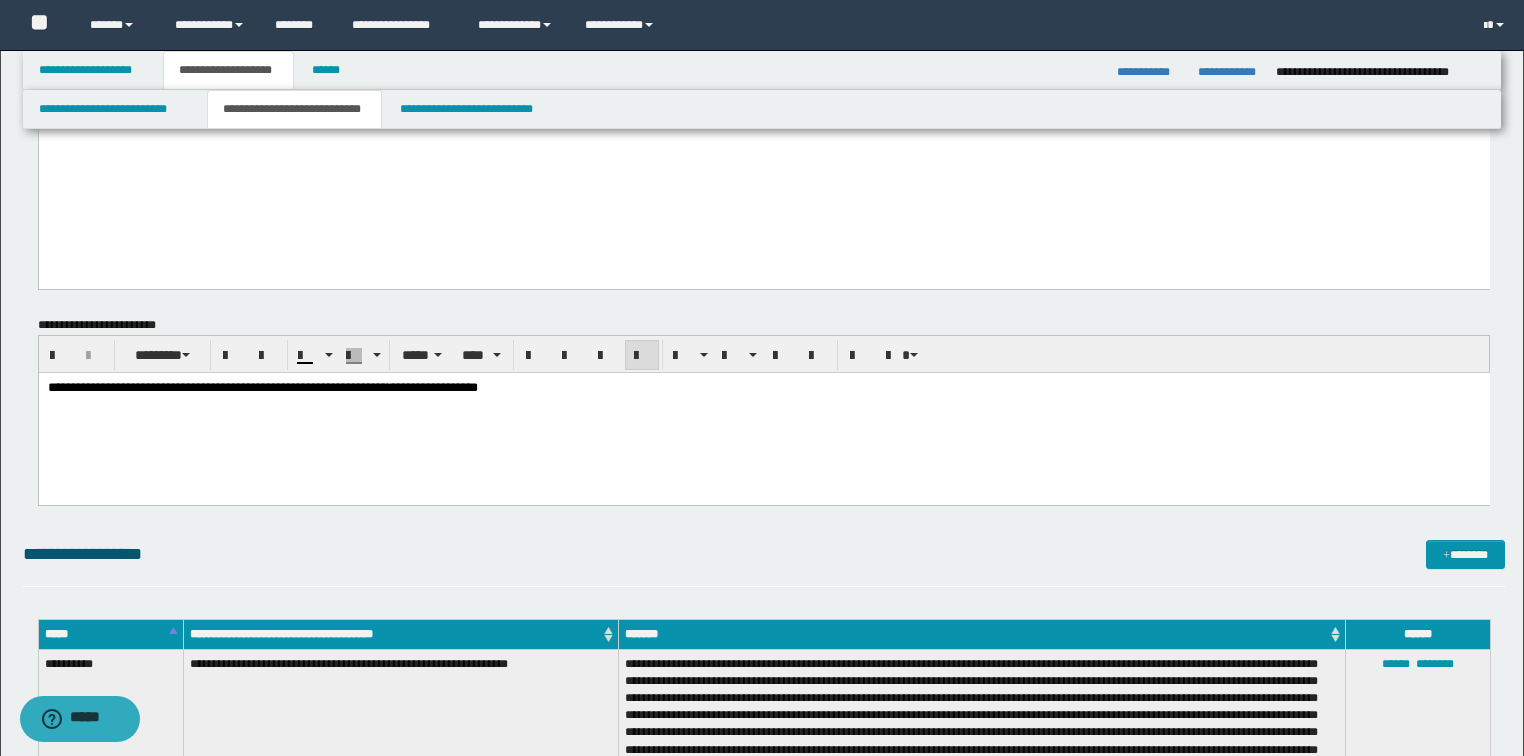 scroll, scrollTop: 2400, scrollLeft: 0, axis: vertical 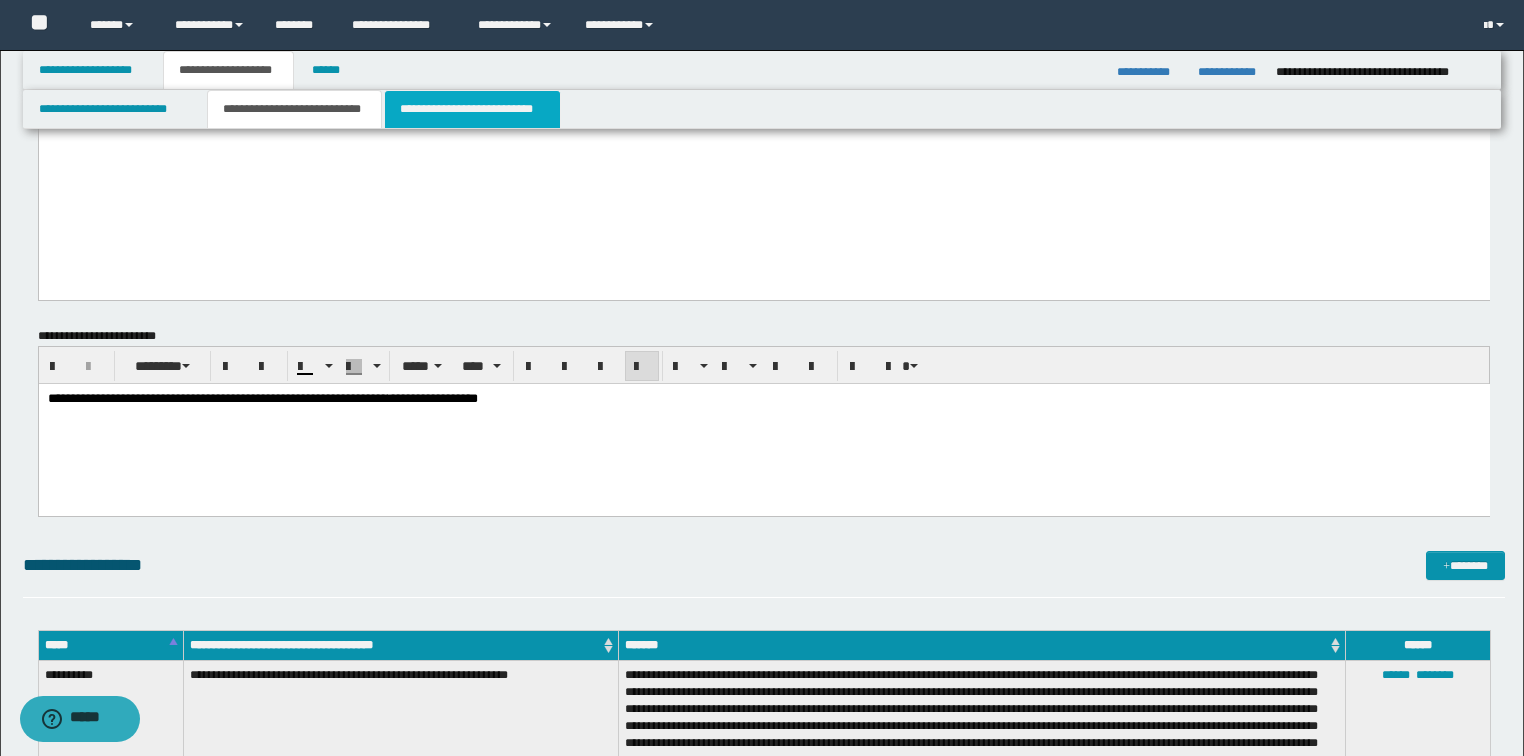 click on "**********" at bounding box center [472, 109] 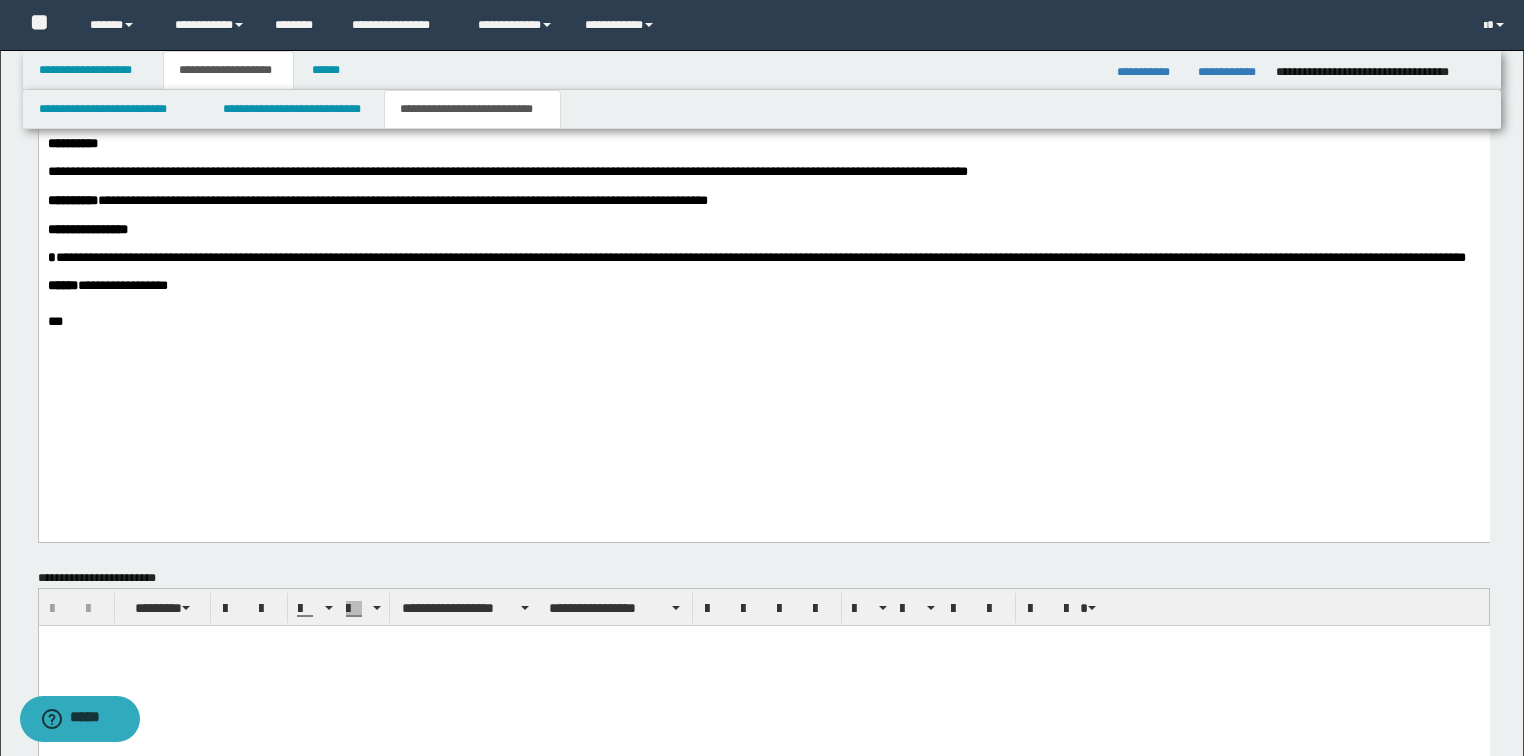 scroll, scrollTop: 1381, scrollLeft: 0, axis: vertical 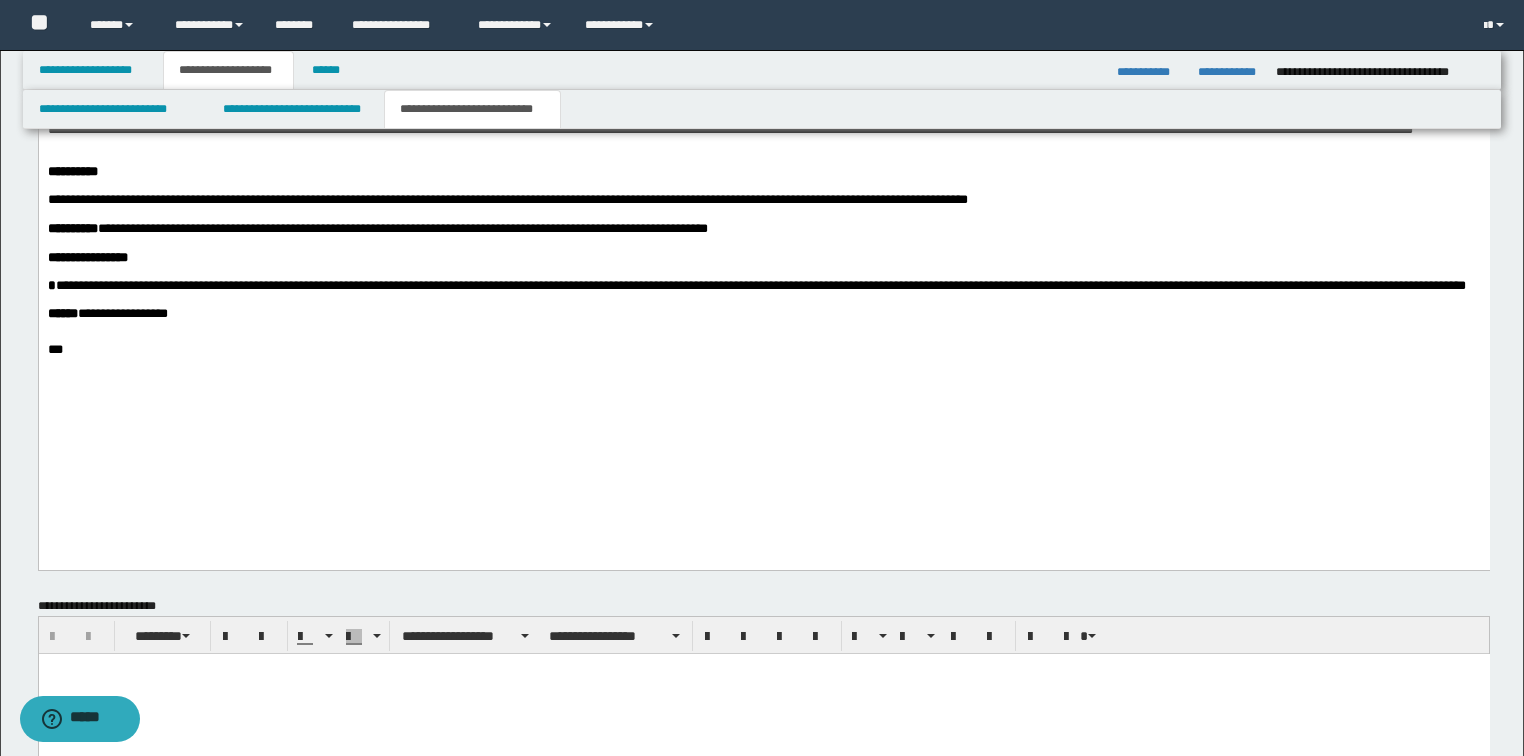click on "**********" at bounding box center [763, 201] 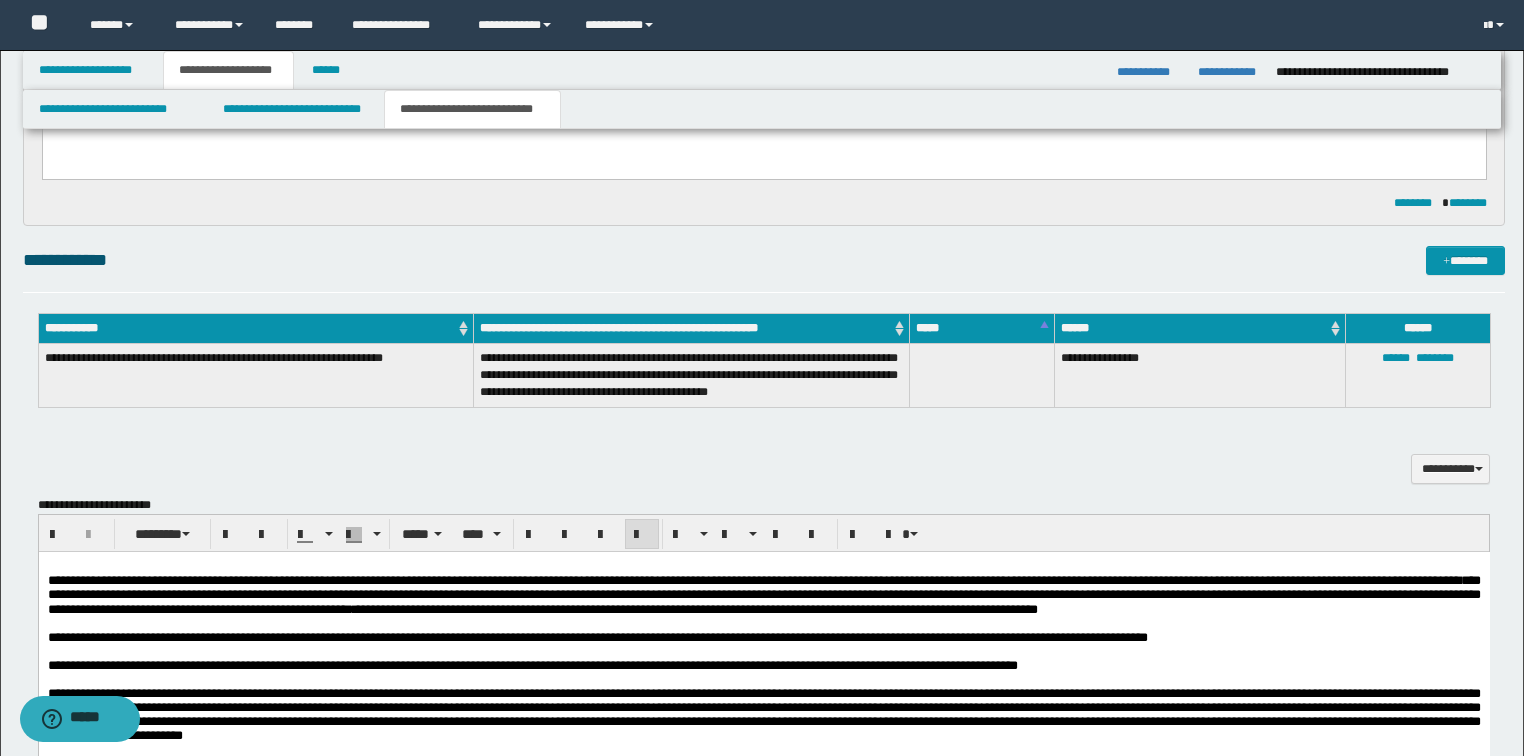 scroll, scrollTop: 741, scrollLeft: 0, axis: vertical 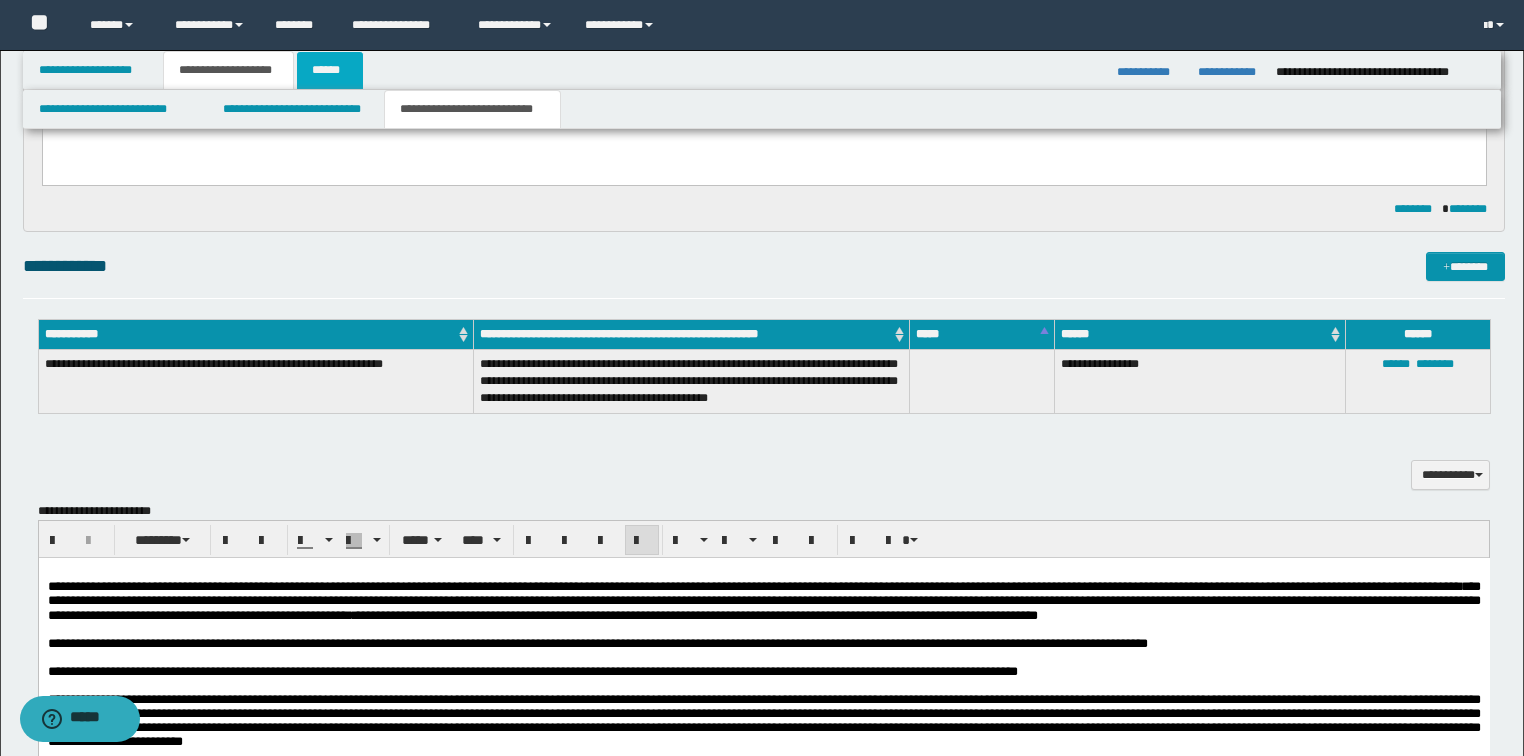 click on "******" at bounding box center [330, 70] 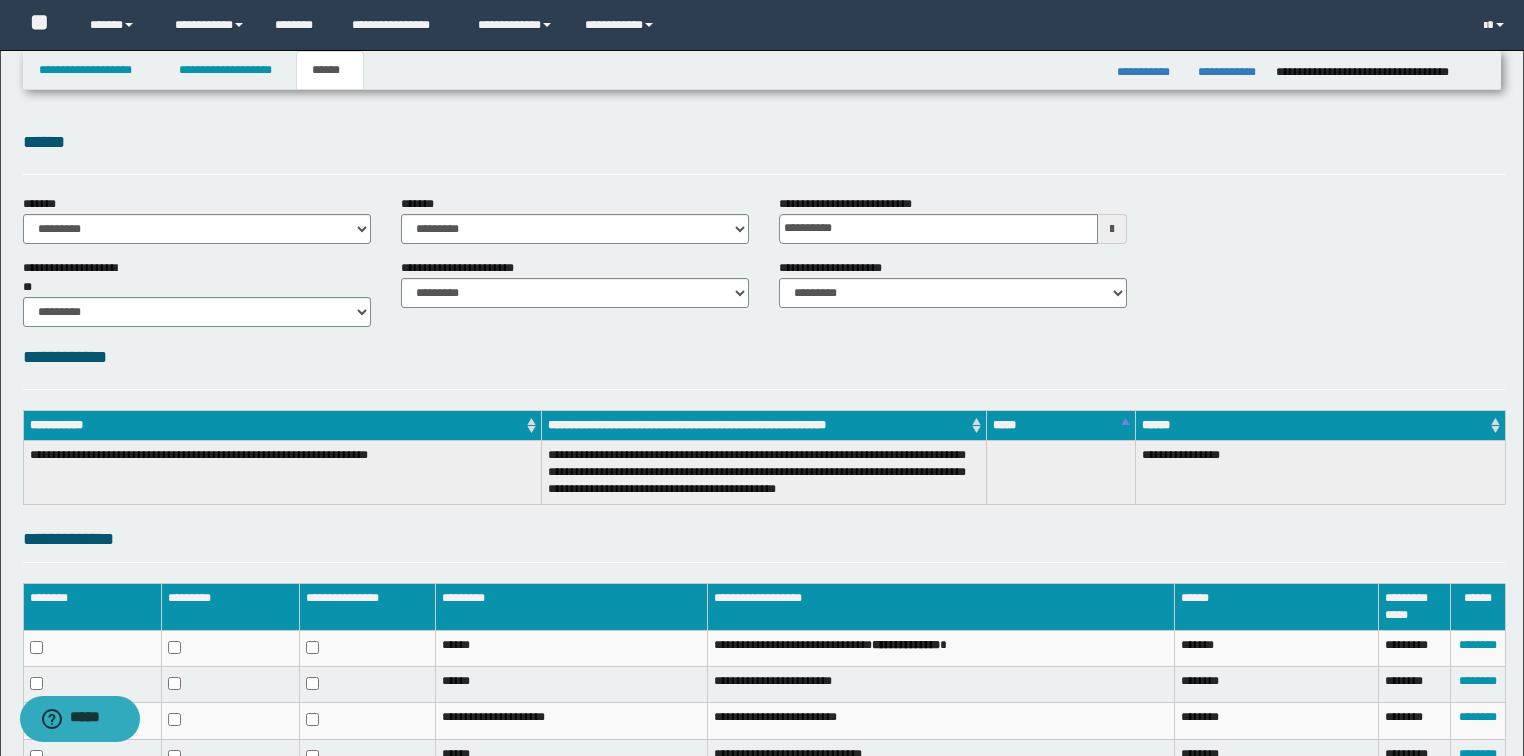scroll, scrollTop: 0, scrollLeft: 0, axis: both 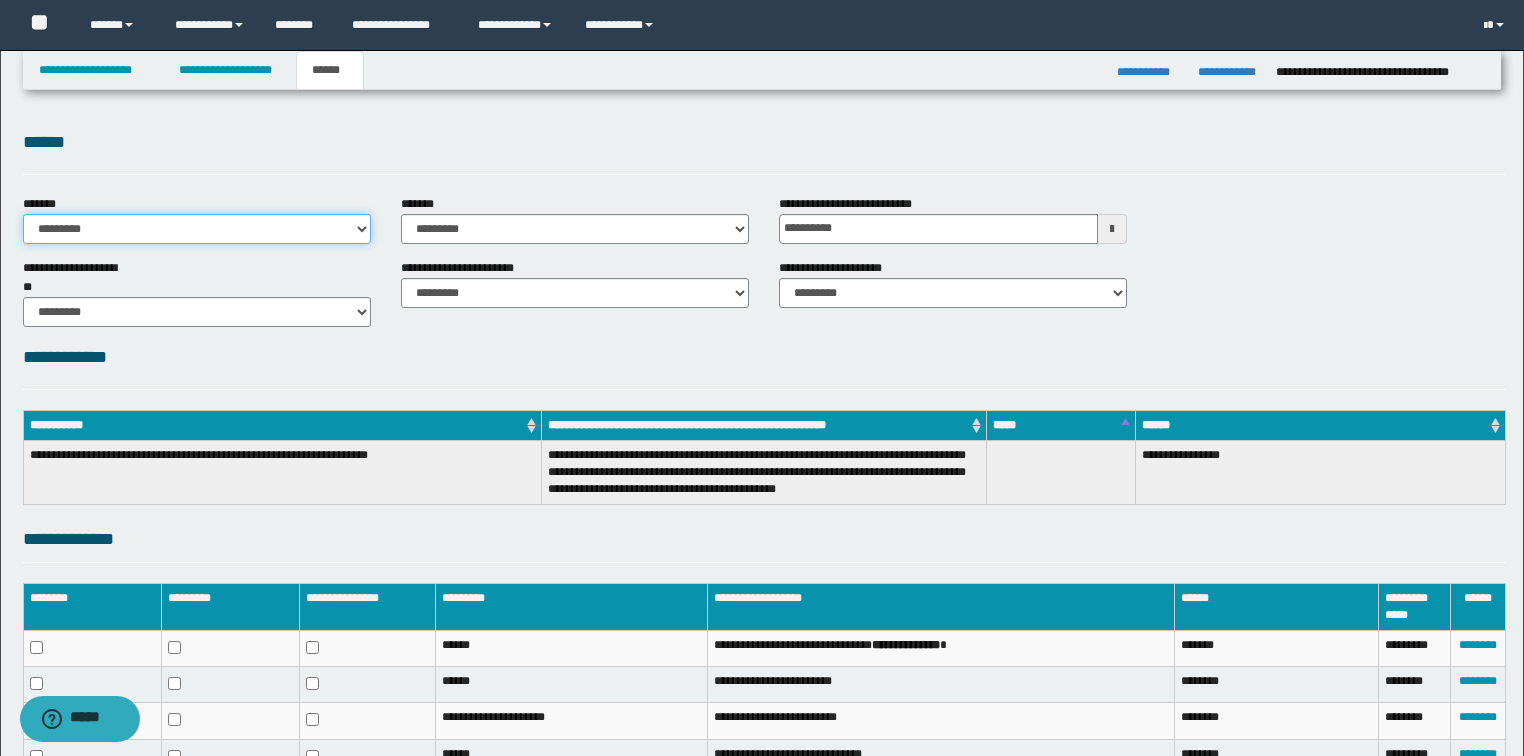 click on "**********" at bounding box center (197, 229) 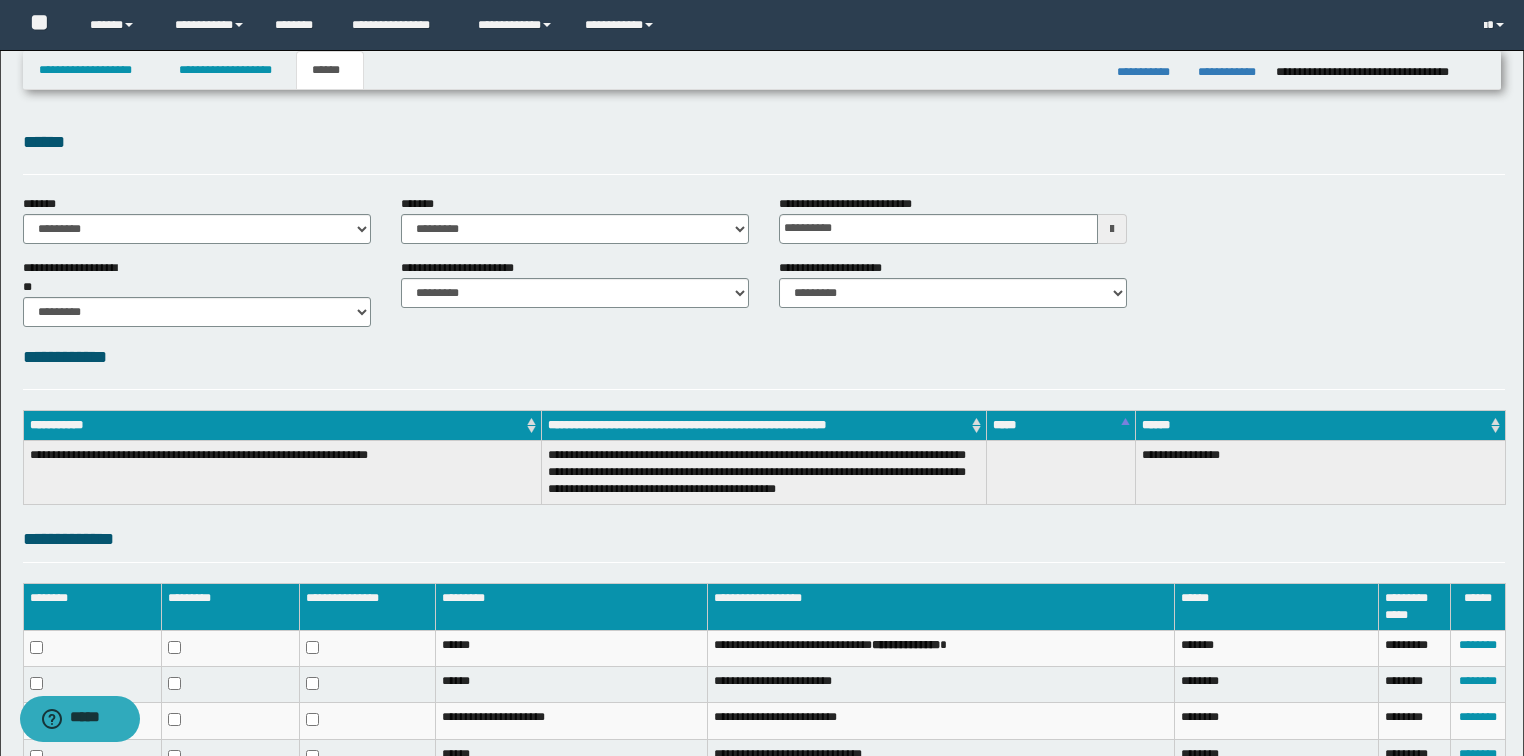 click on "**********" at bounding box center (575, 227) 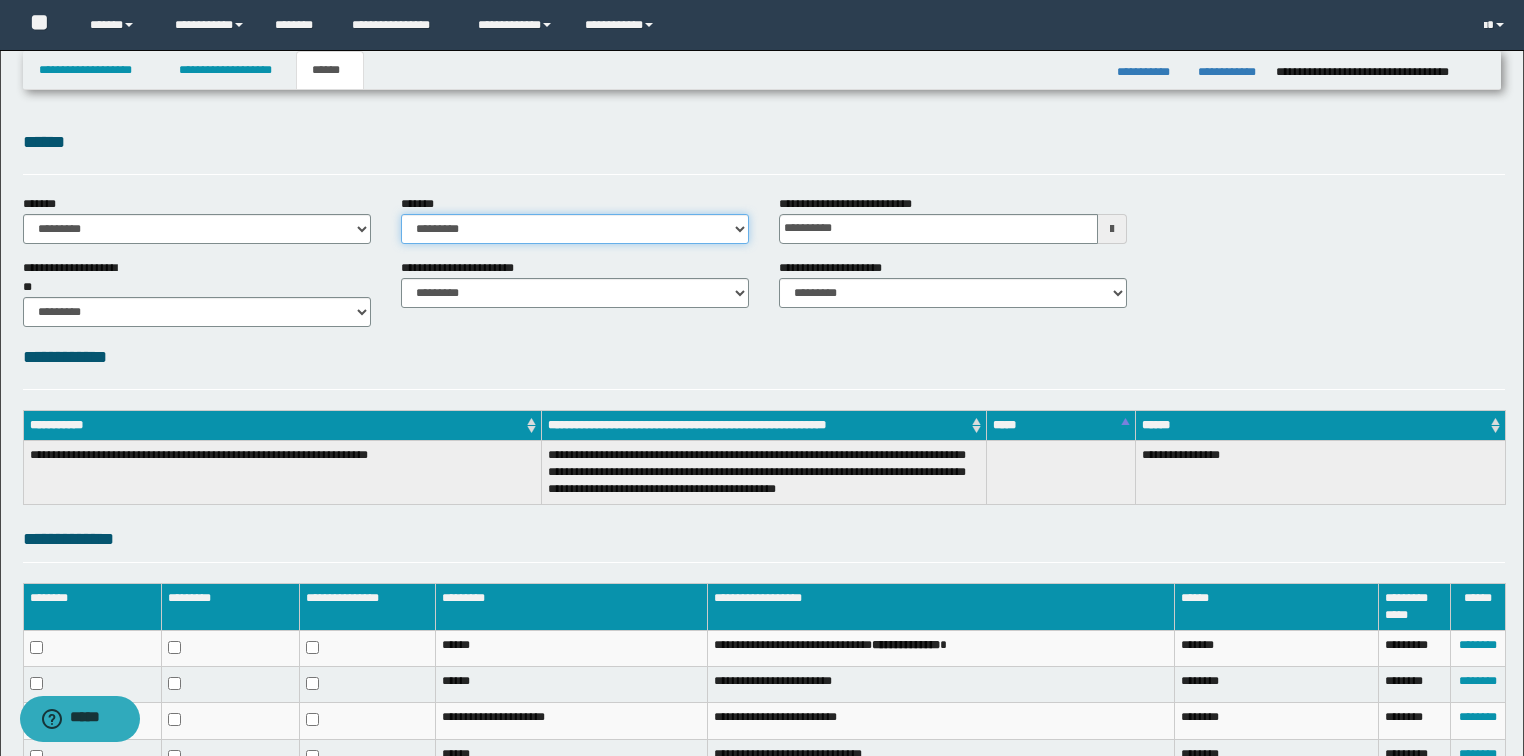 click on "**********" at bounding box center [575, 229] 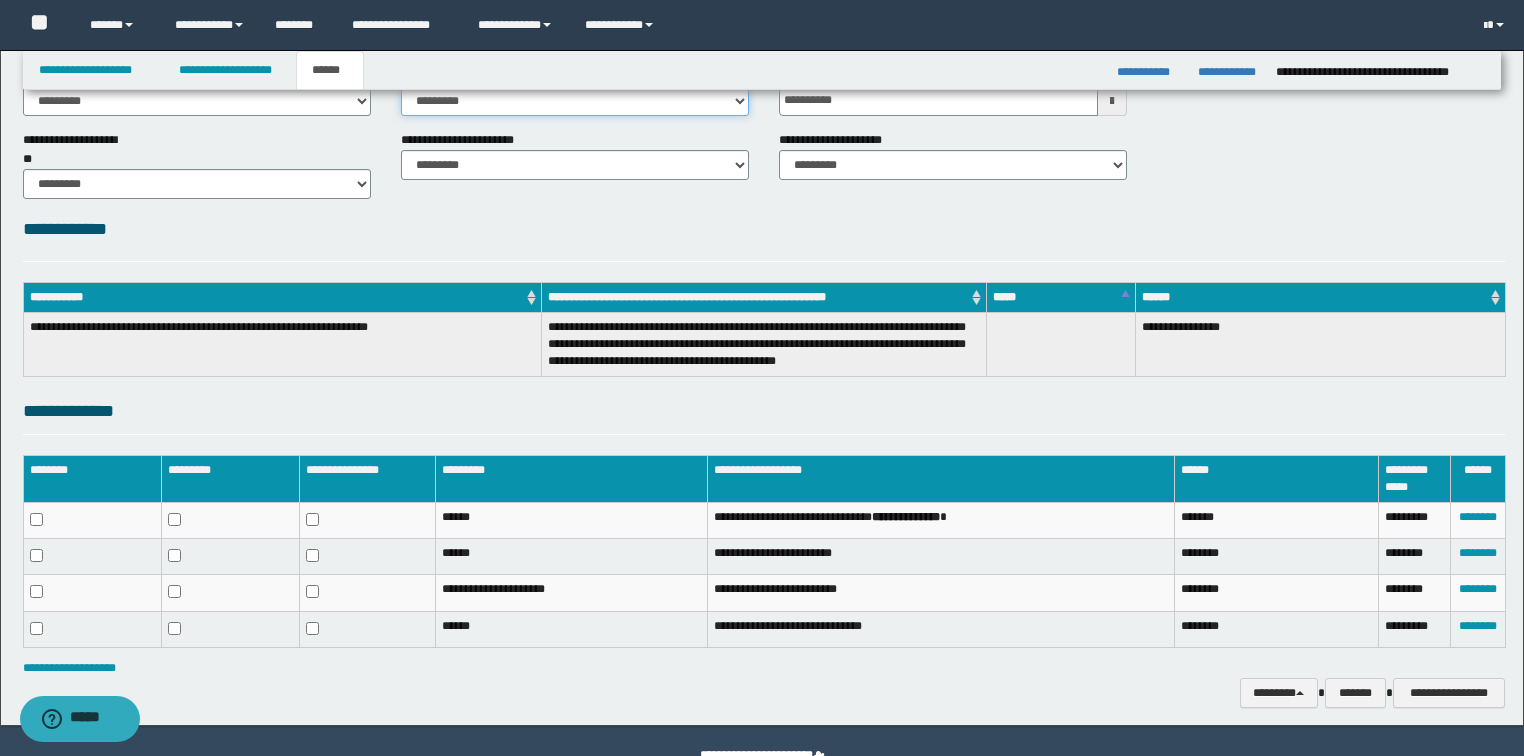 scroll, scrollTop: 176, scrollLeft: 0, axis: vertical 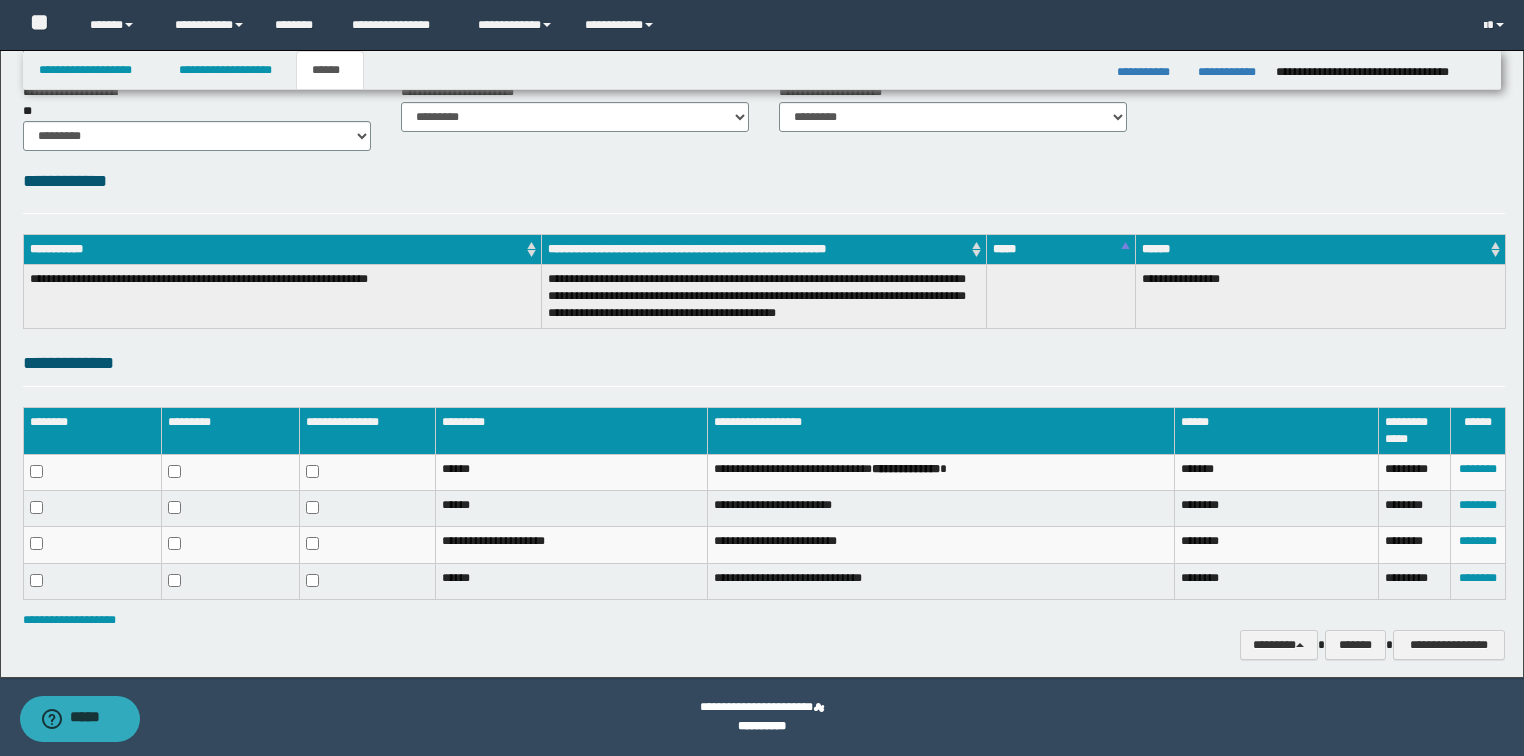 click on "**********" at bounding box center [762, 276] 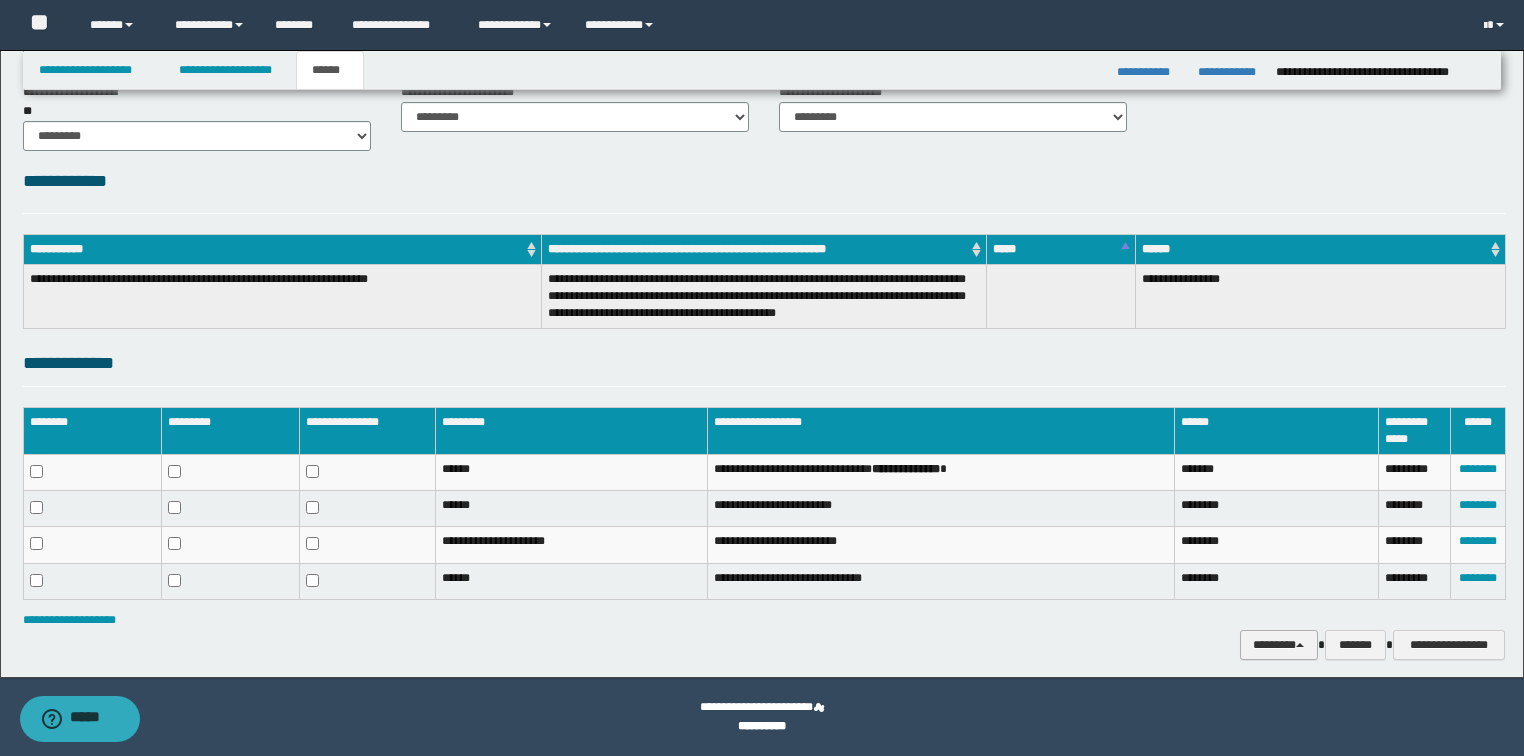 click on "********" at bounding box center (1279, 645) 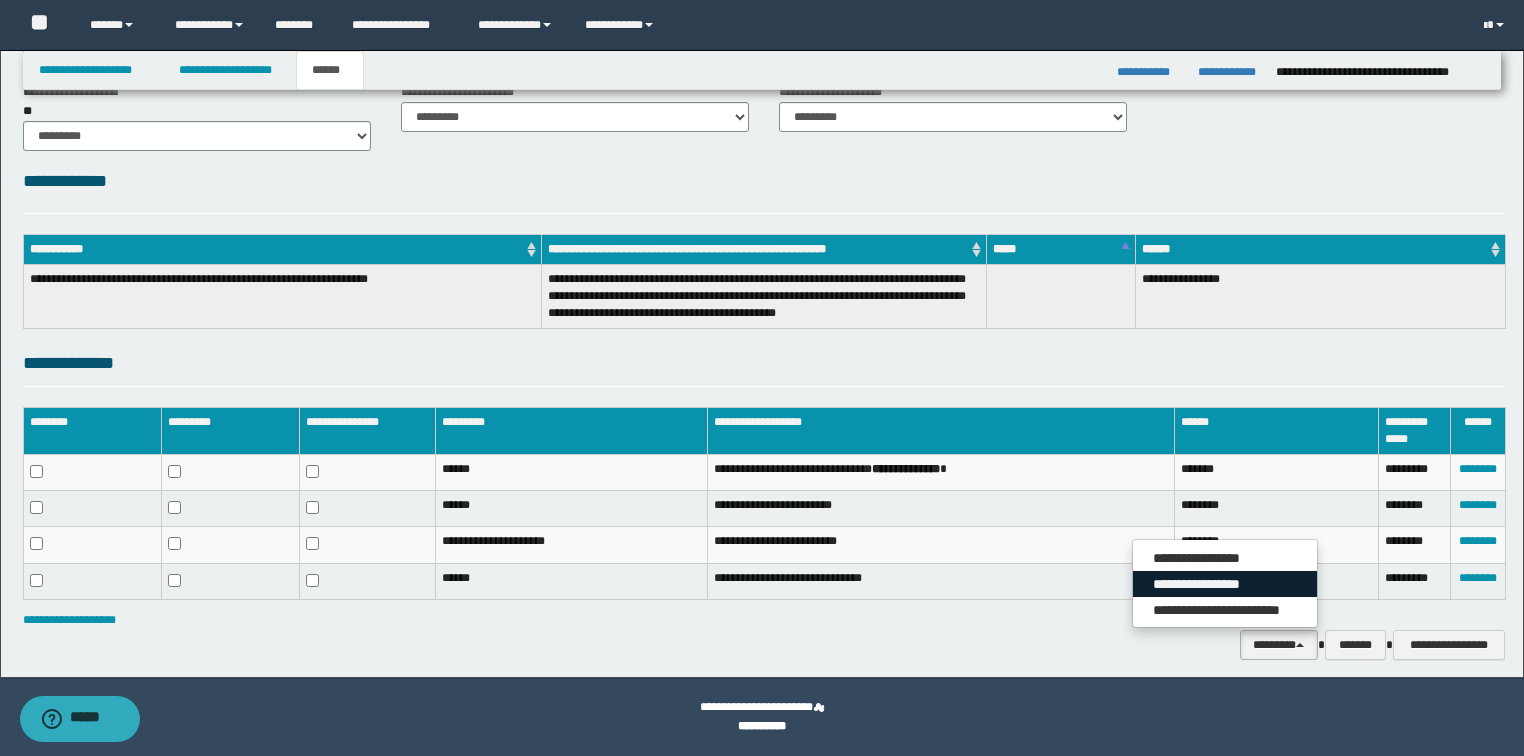 click on "**********" at bounding box center [1225, 584] 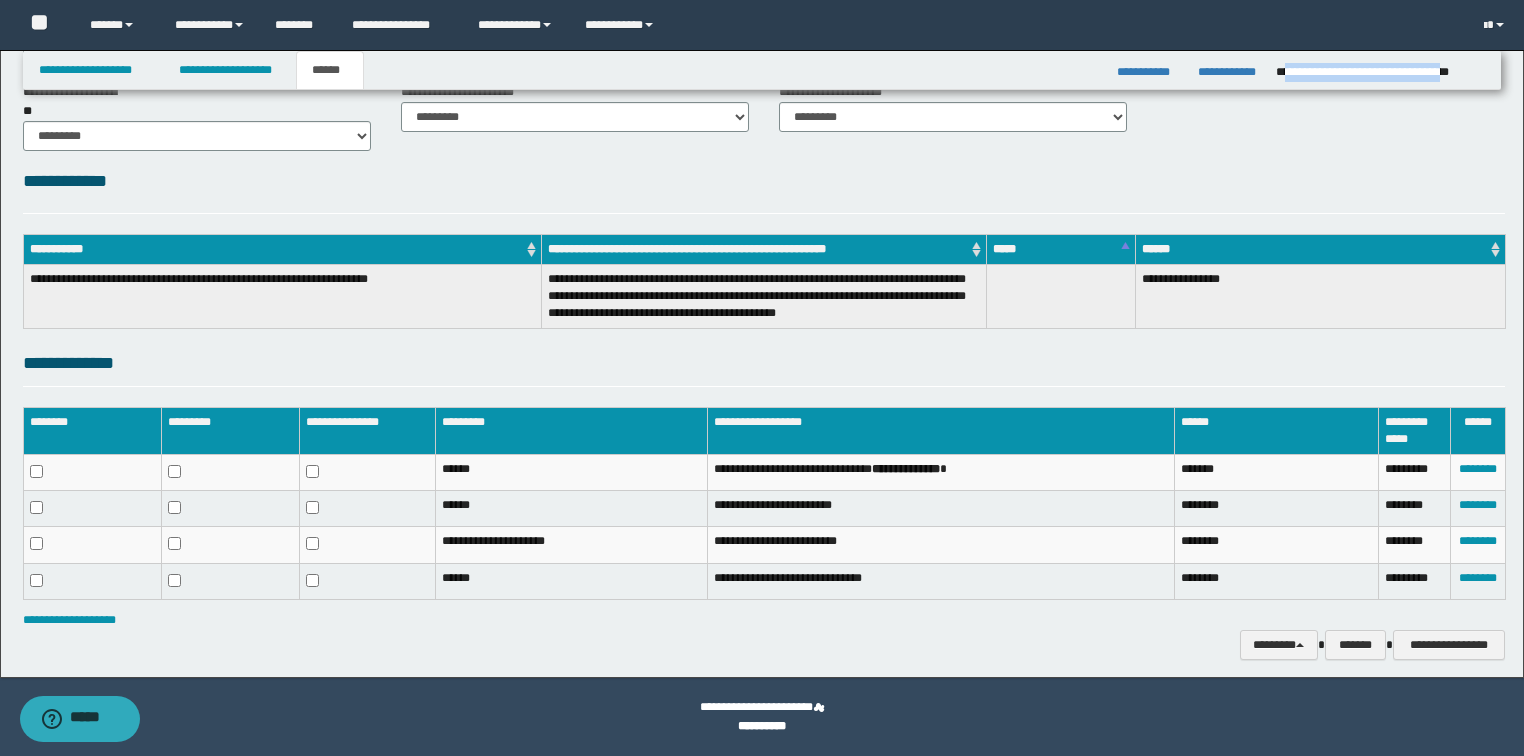 drag, startPoint x: 1284, startPoint y: 67, endPoint x: 1483, endPoint y: 69, distance: 199.01006 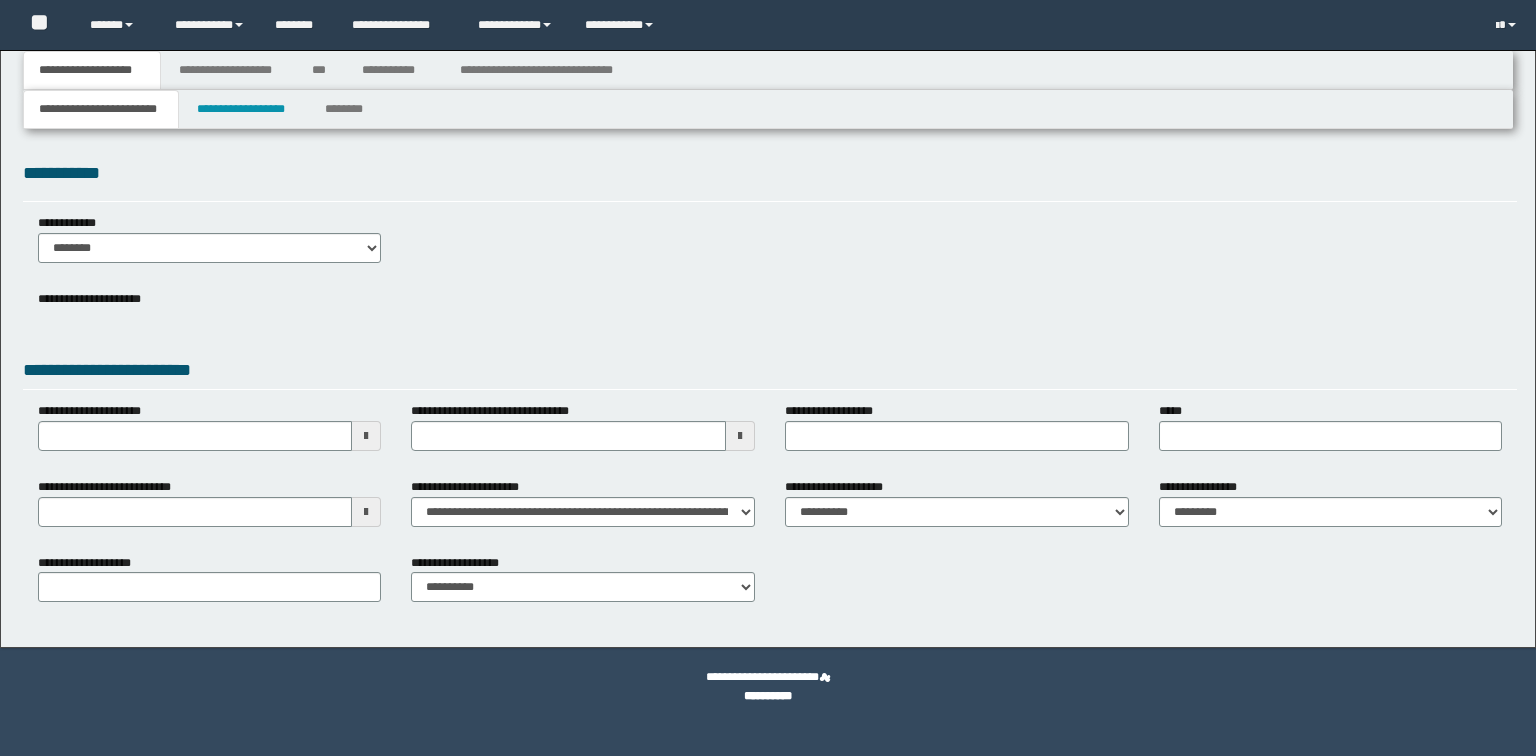 scroll, scrollTop: 0, scrollLeft: 0, axis: both 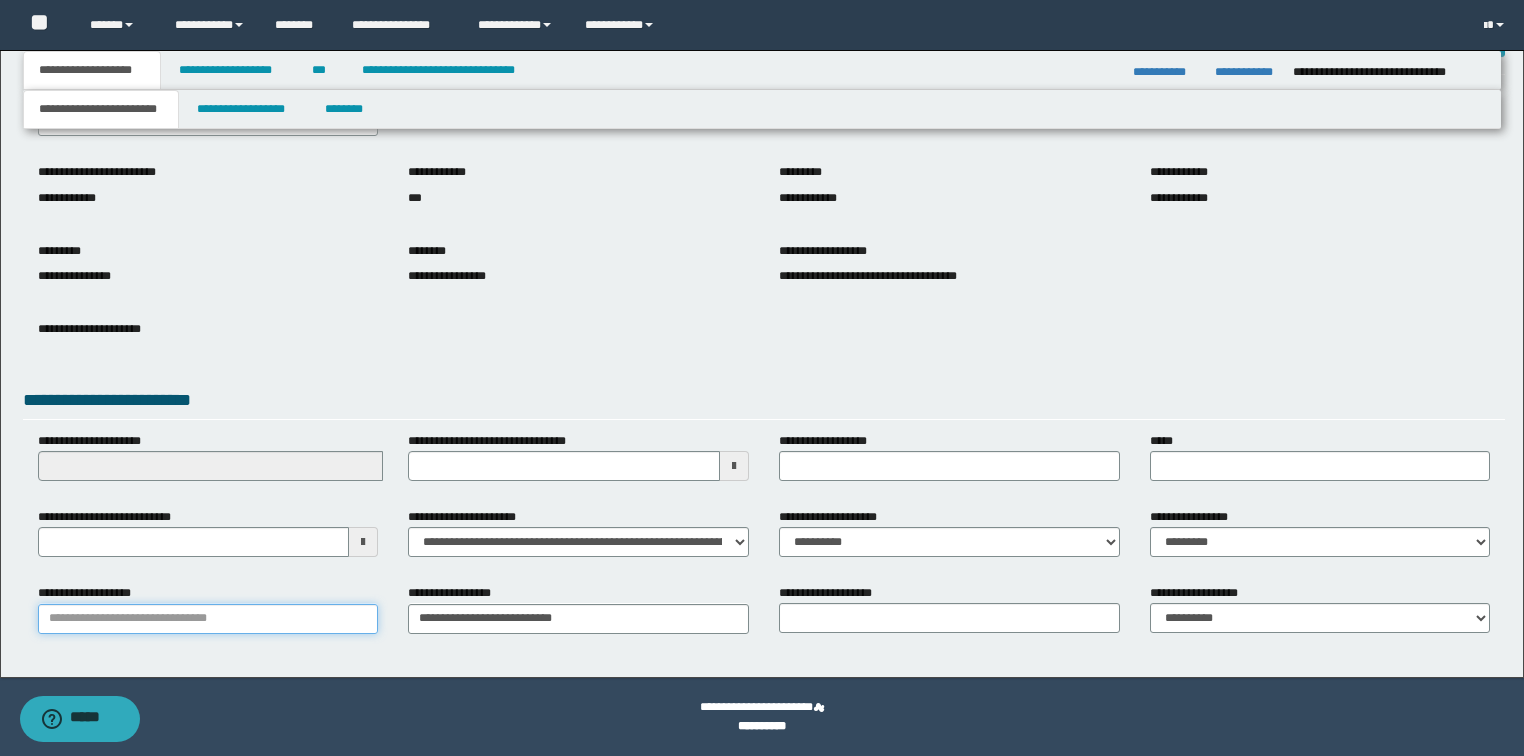 click on "**********" at bounding box center (208, 619) 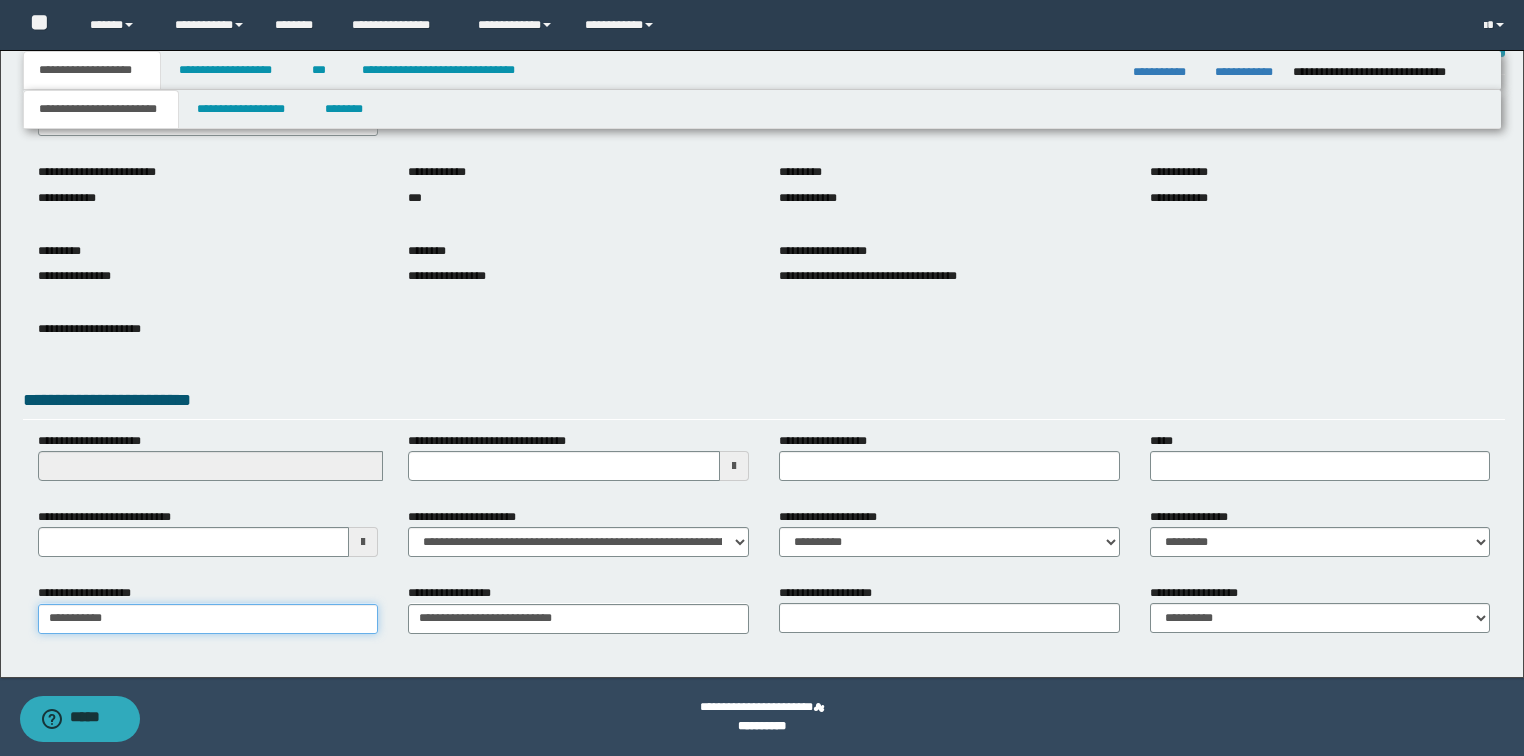 type on "**********" 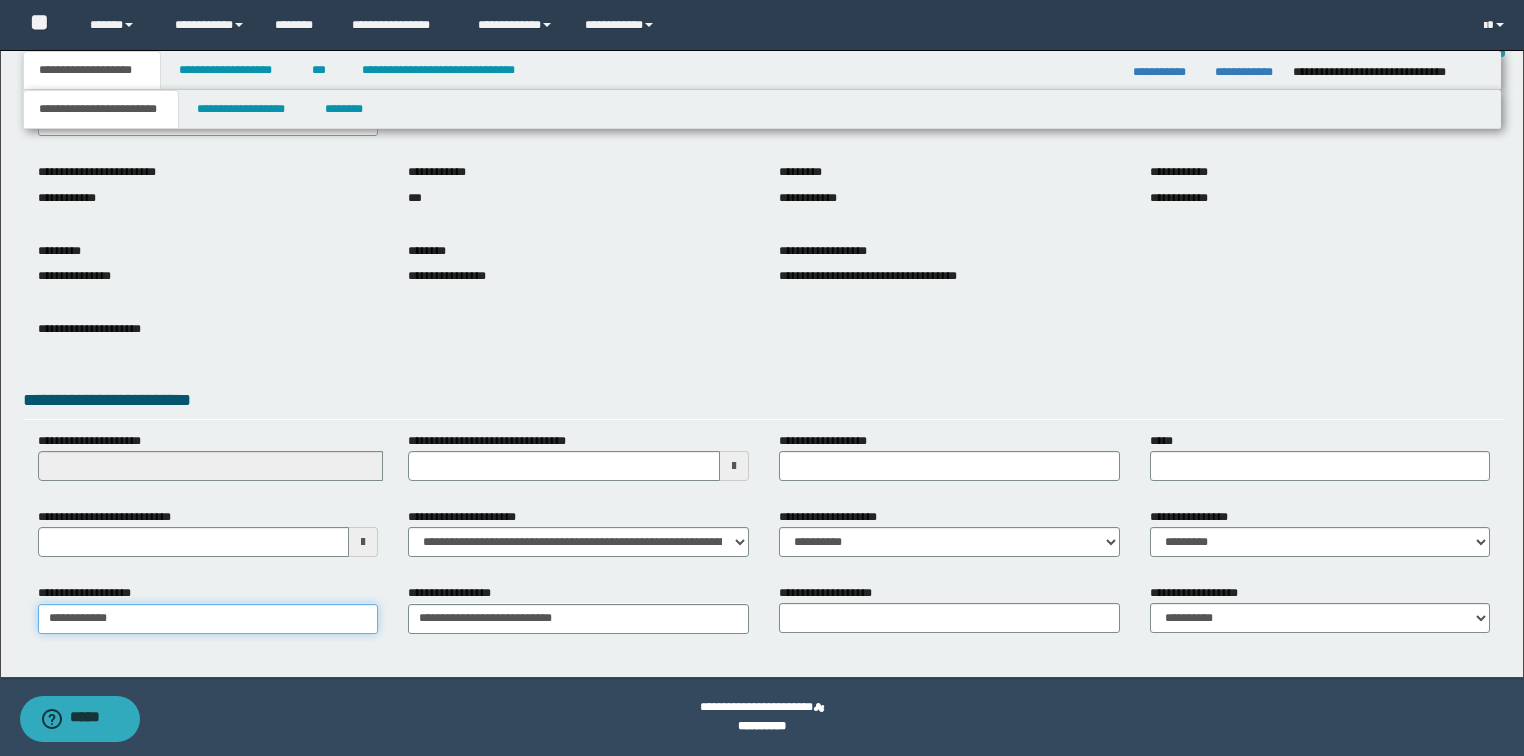 type on "**********" 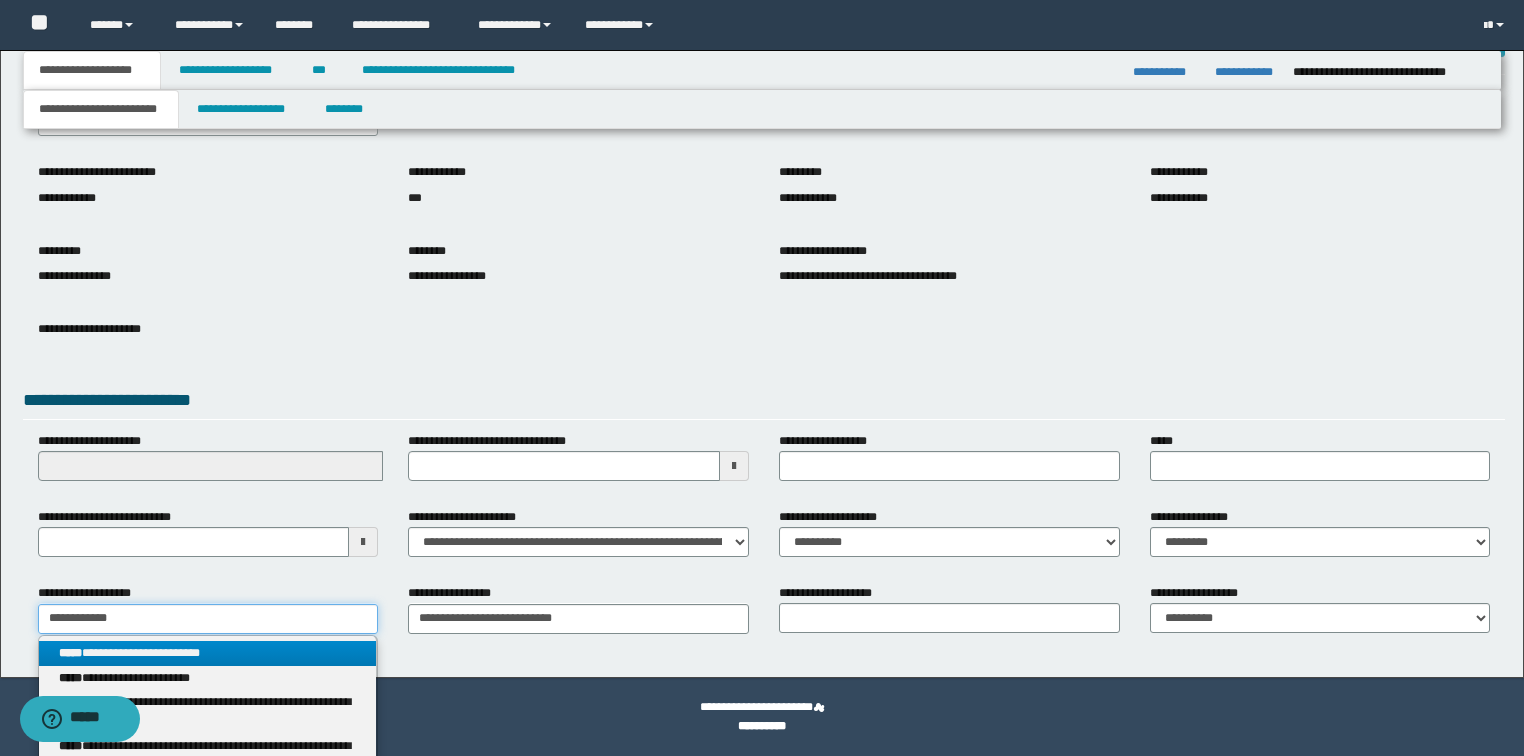 type on "**********" 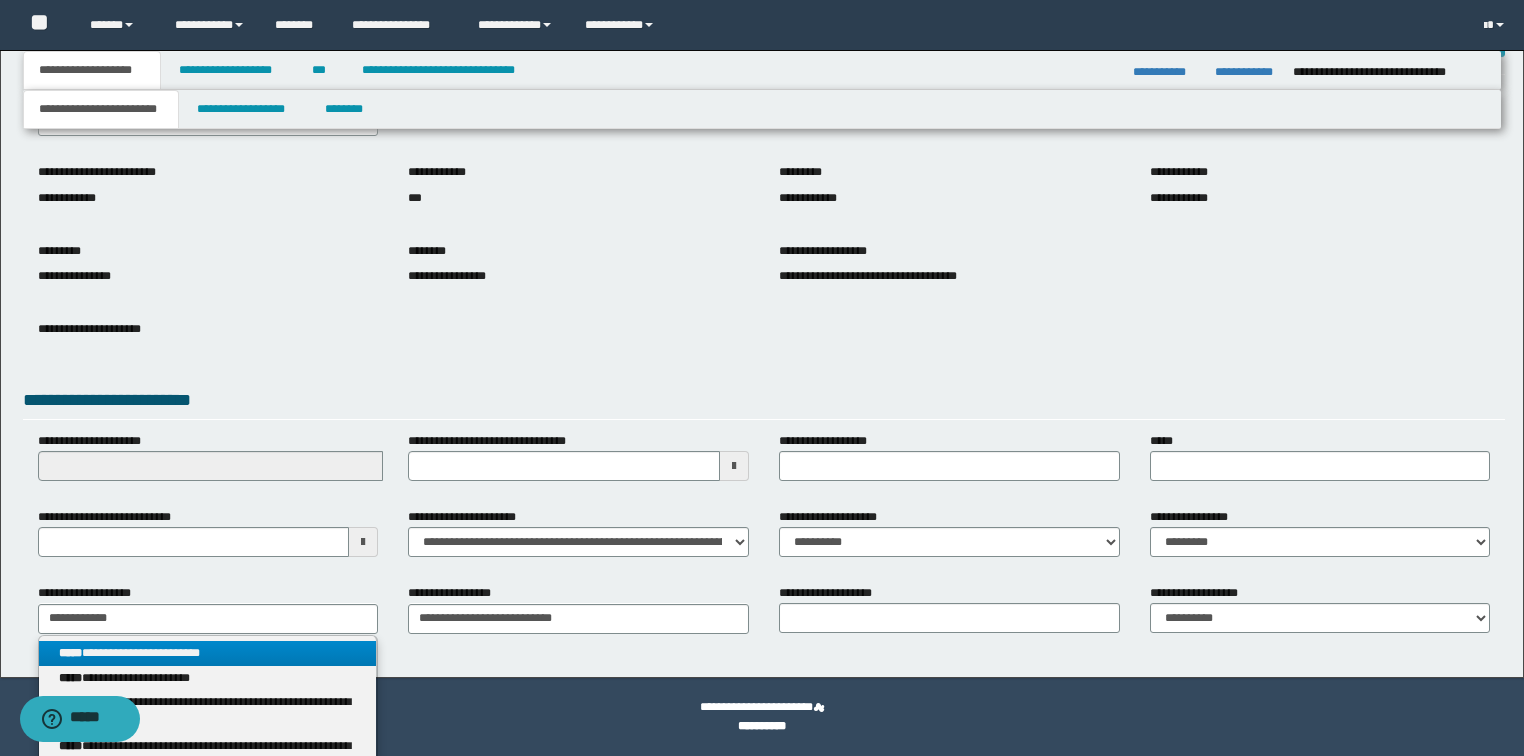 click on "**********" at bounding box center (208, 653) 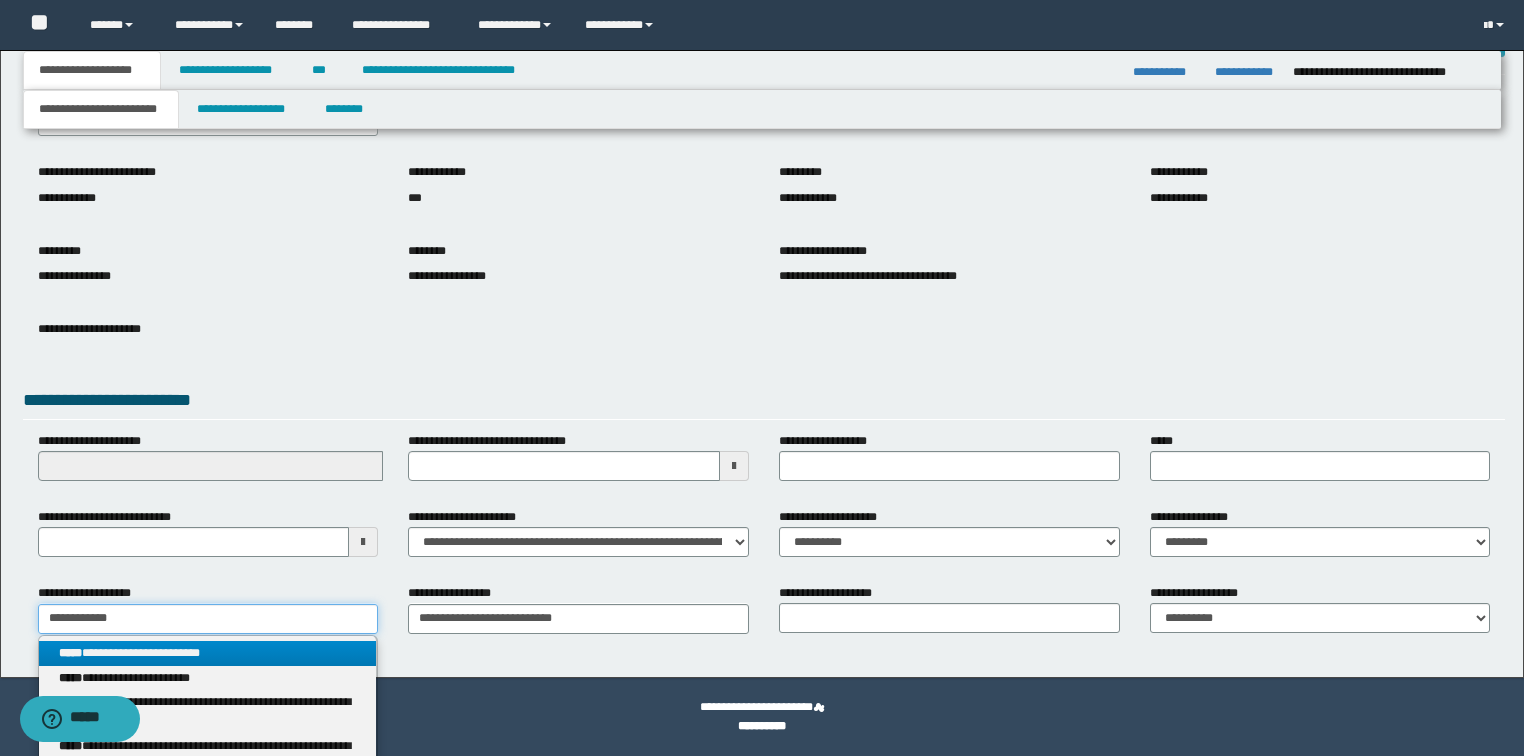 type 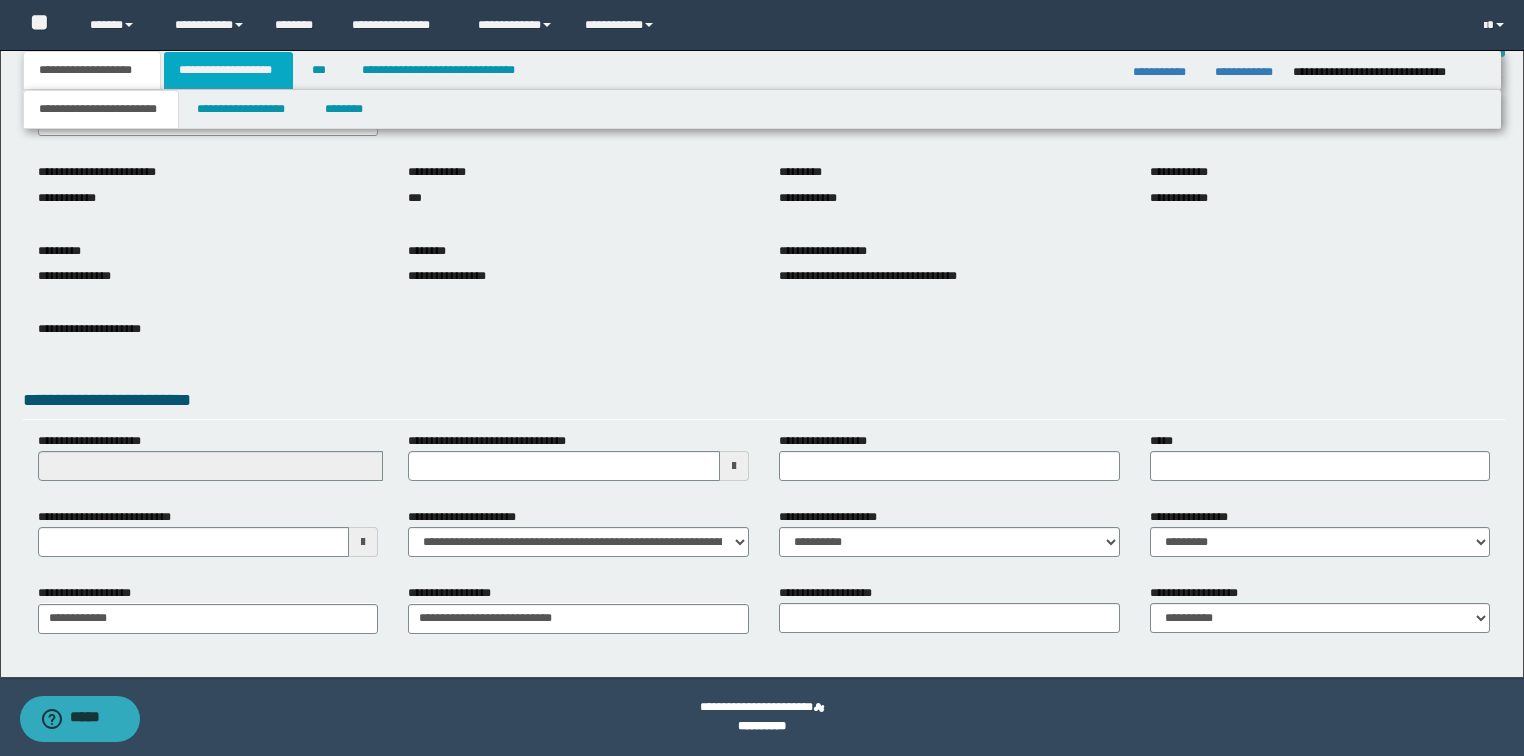 click on "**********" at bounding box center (228, 70) 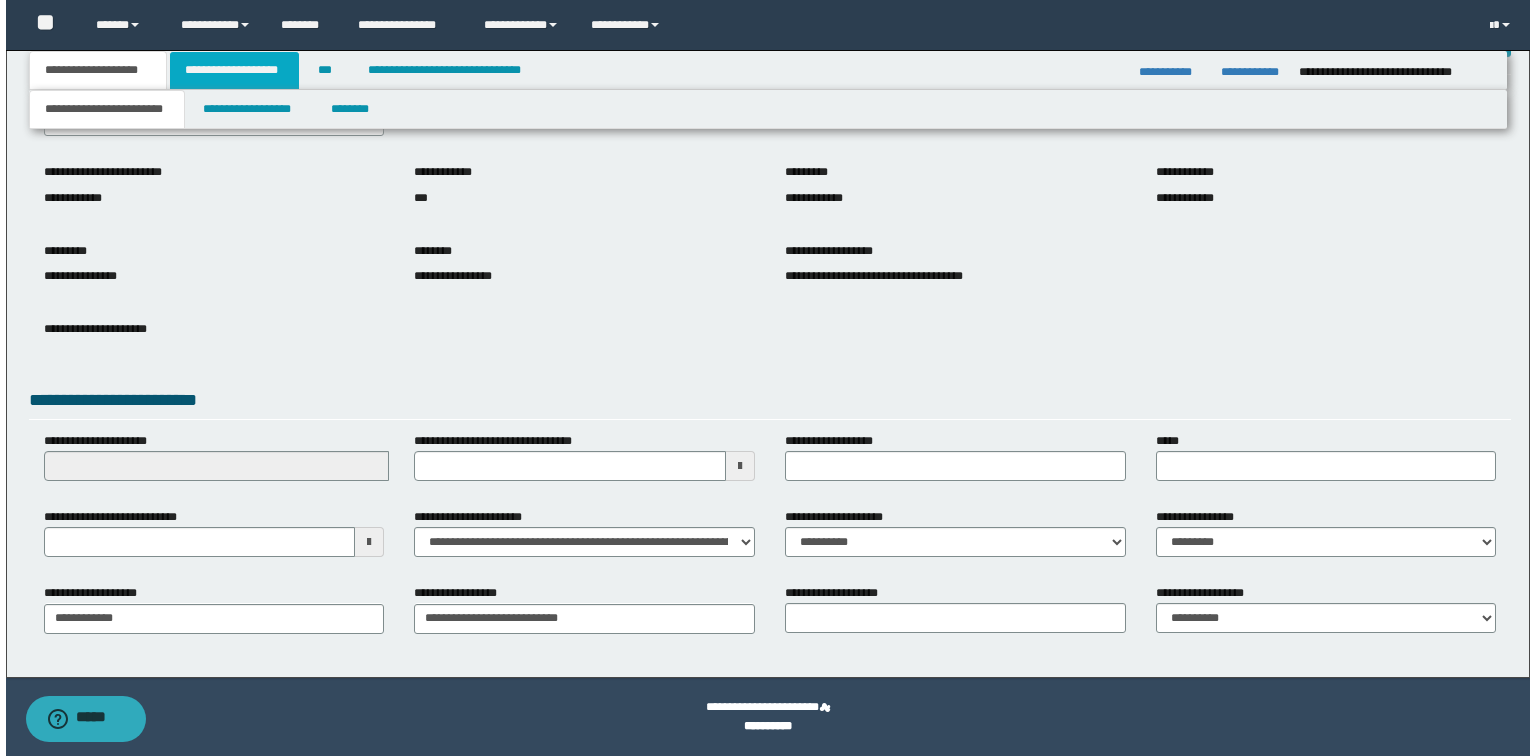 scroll, scrollTop: 0, scrollLeft: 0, axis: both 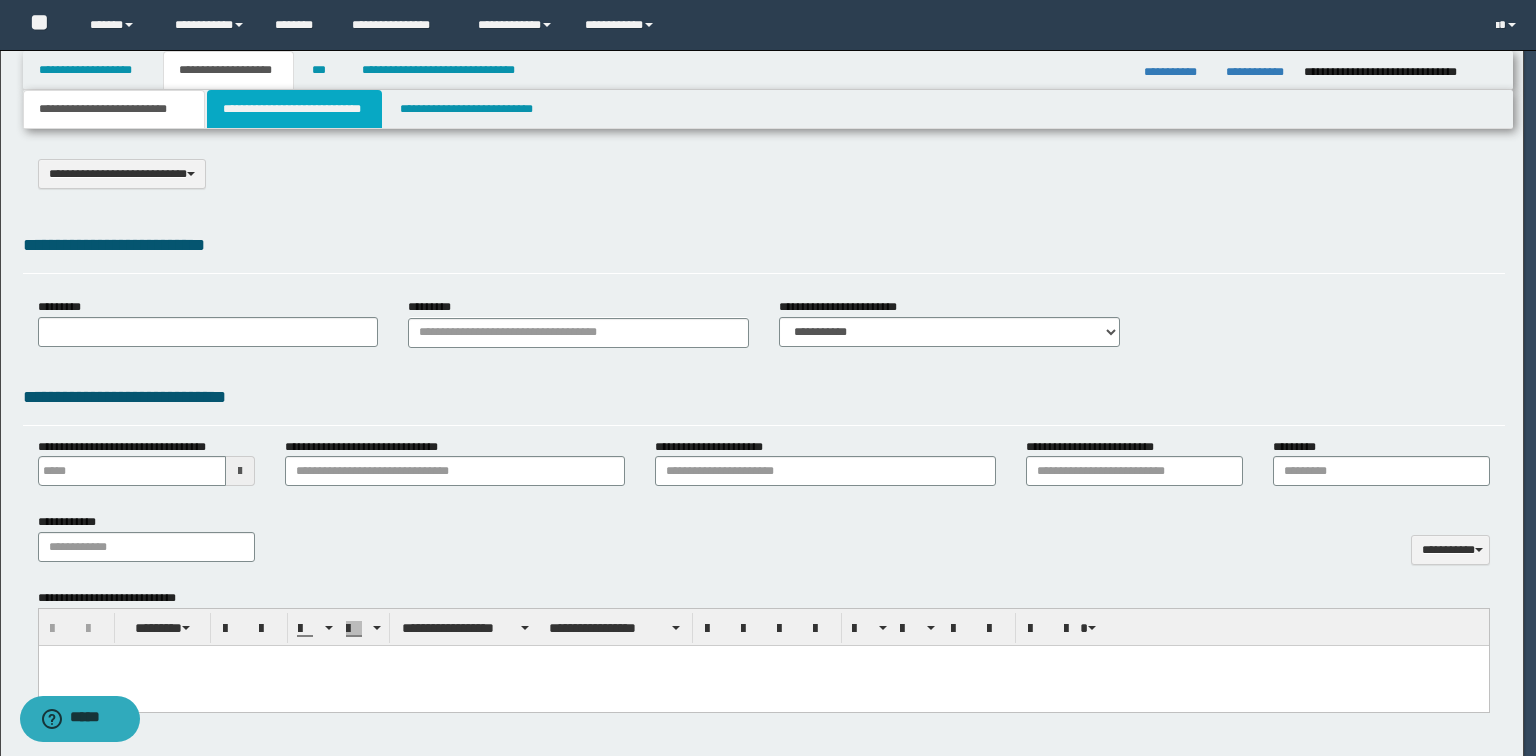 click on "**********" at bounding box center (294, 109) 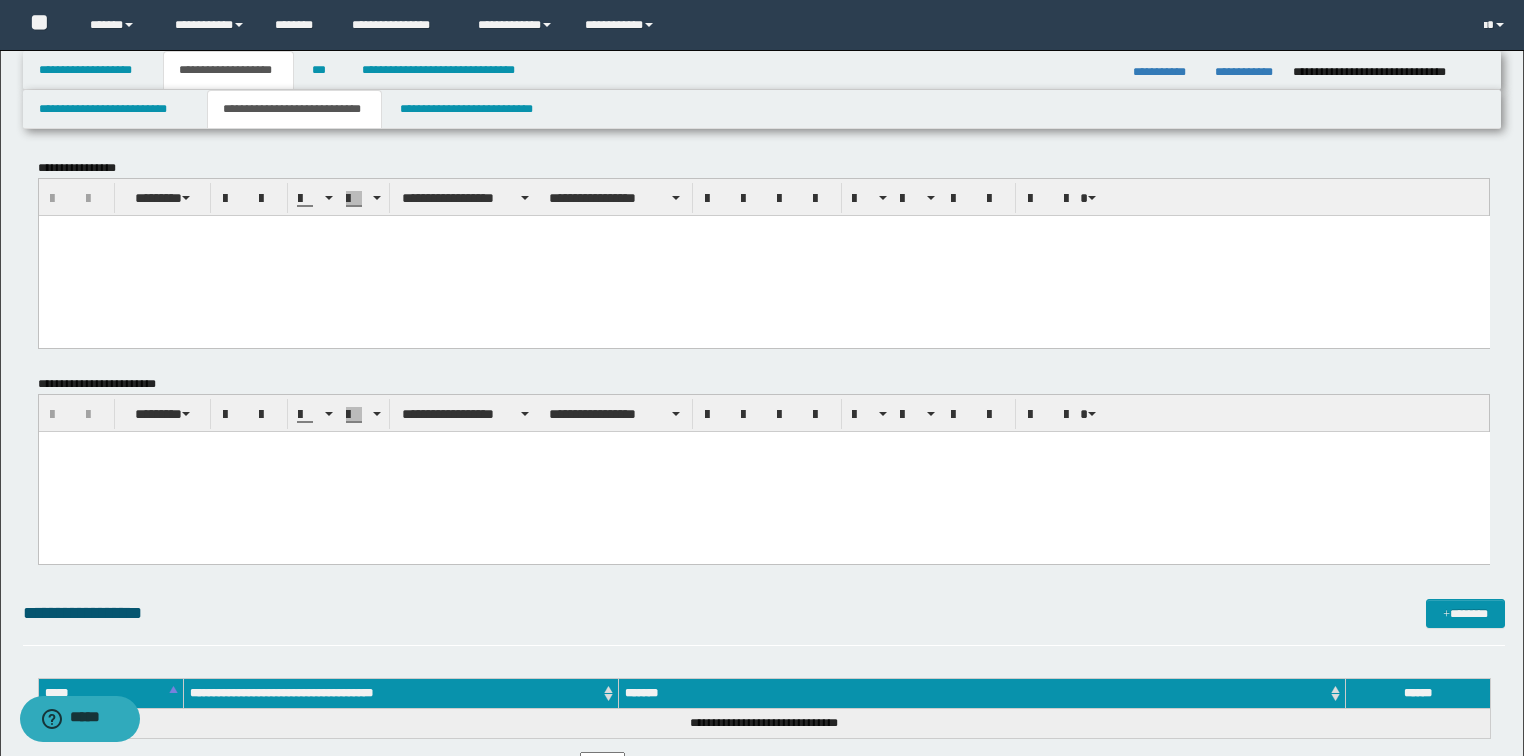 scroll, scrollTop: 0, scrollLeft: 0, axis: both 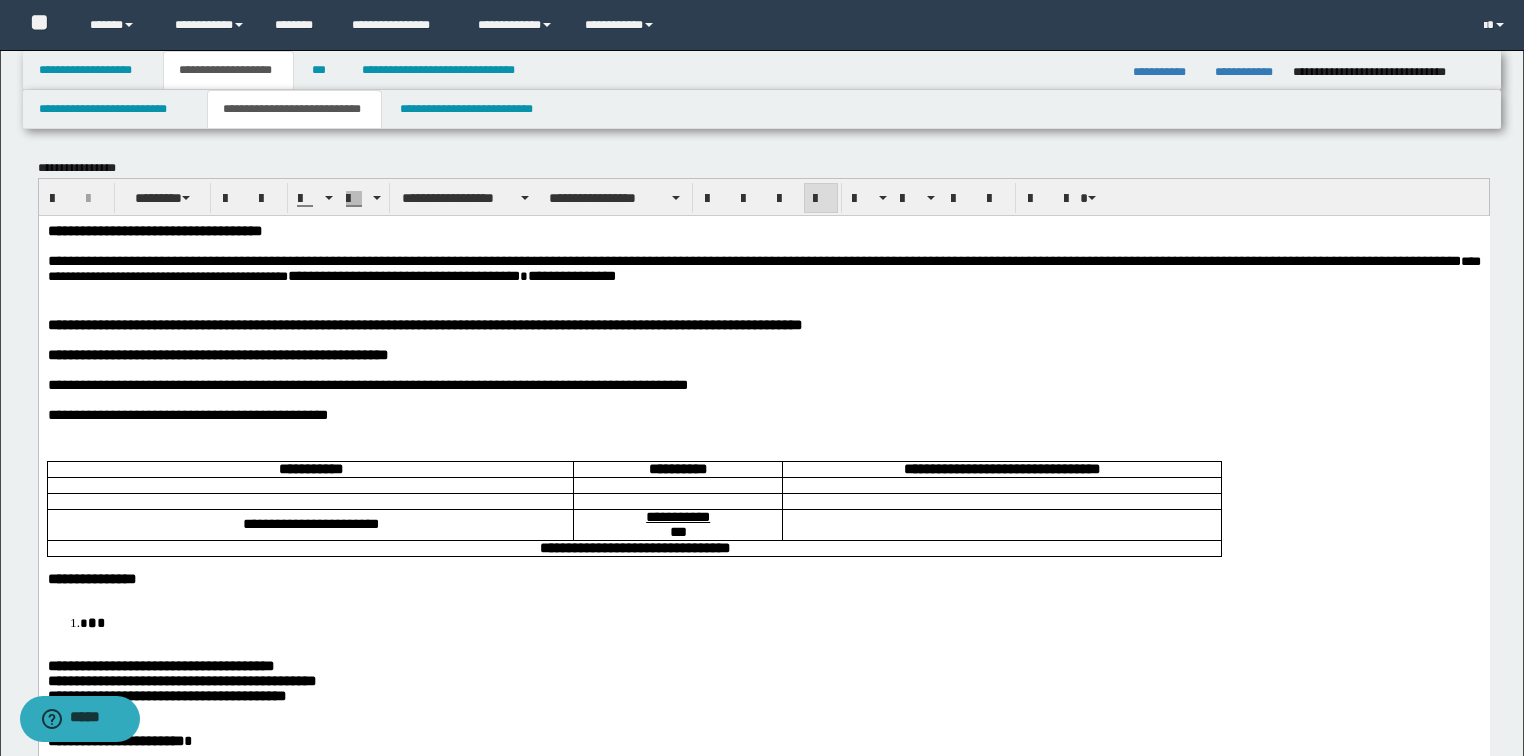 click on "**********" at bounding box center (763, 698) 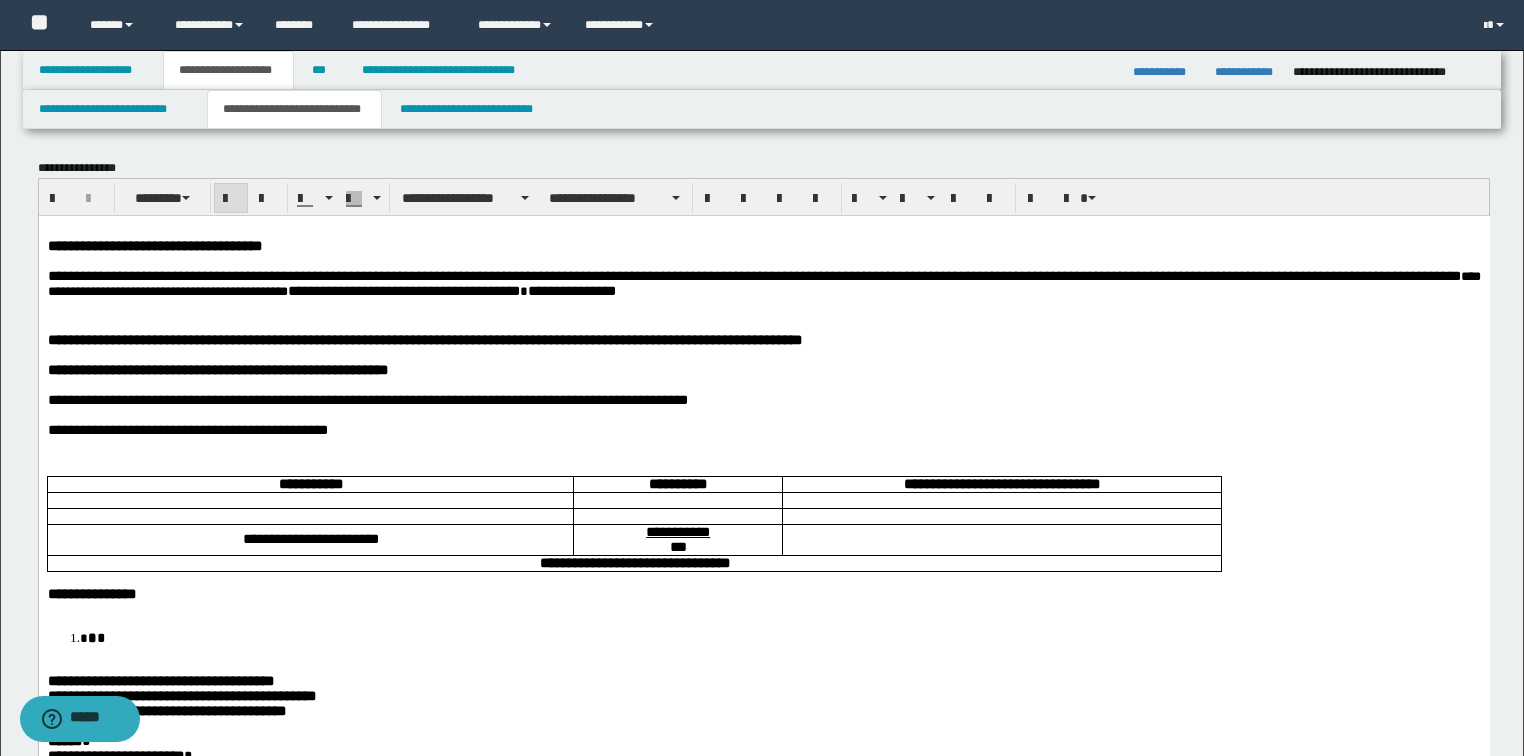 click on "***" at bounding box center (677, 546) 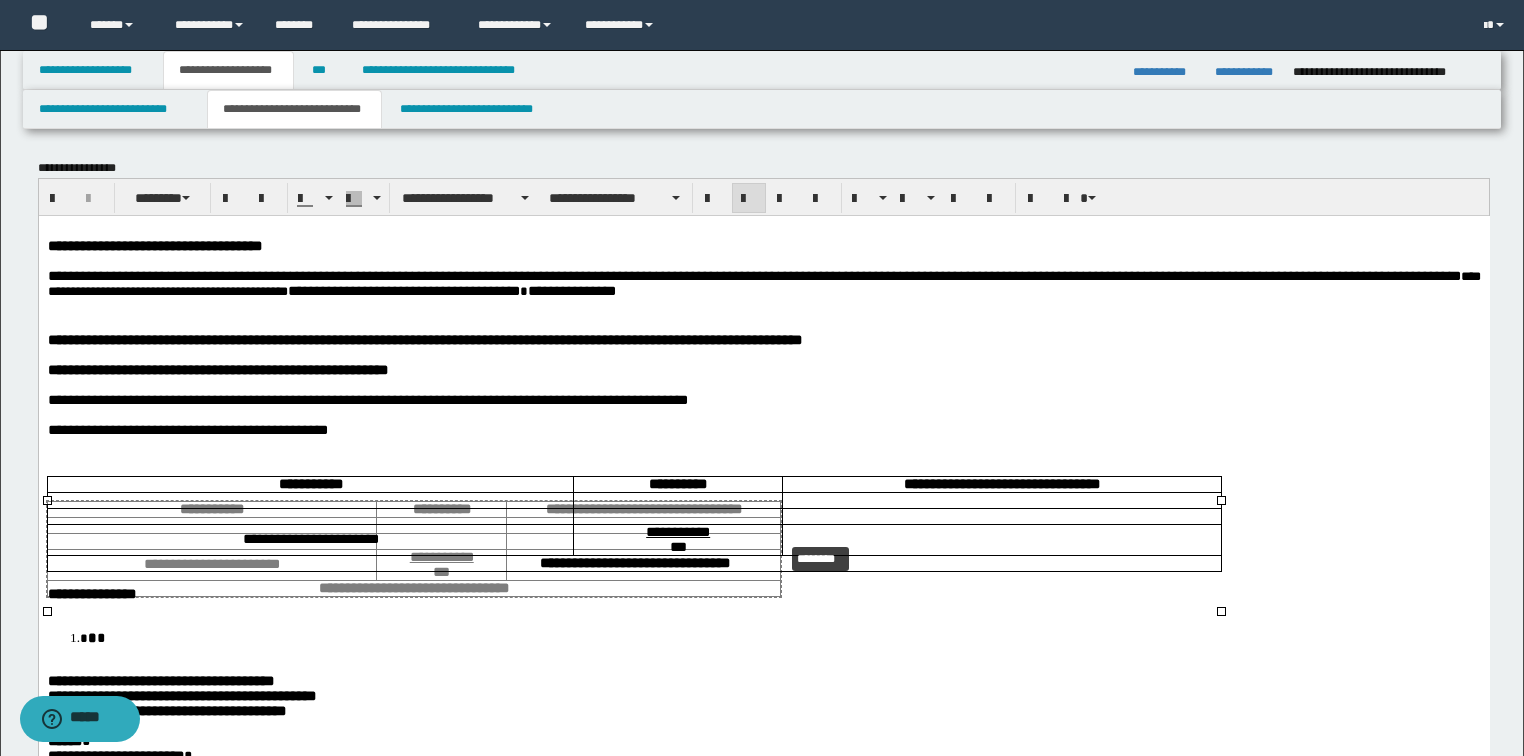 drag, startPoint x: 1222, startPoint y: 498, endPoint x: 865, endPoint y: 531, distance: 358.52197 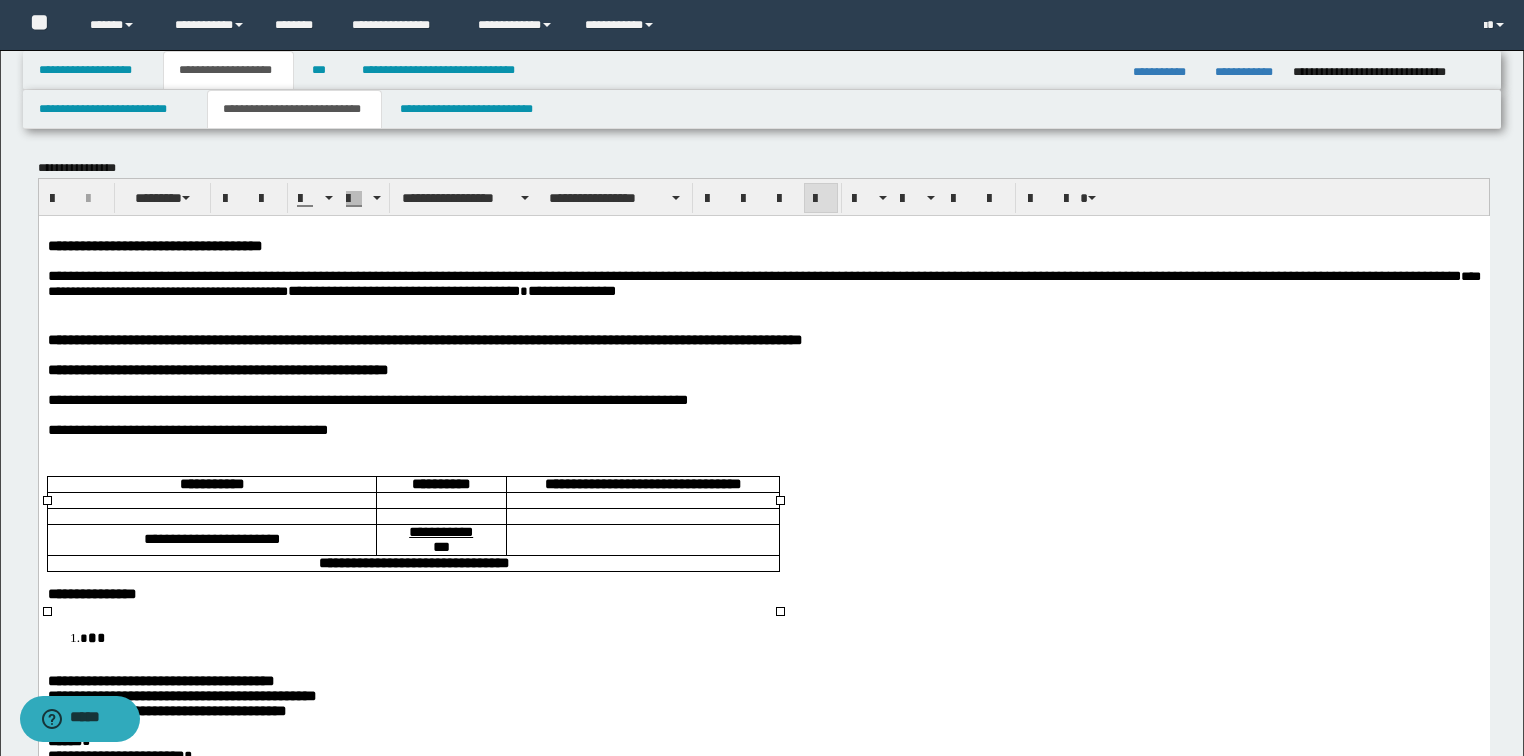 click at bounding box center [822, 324] 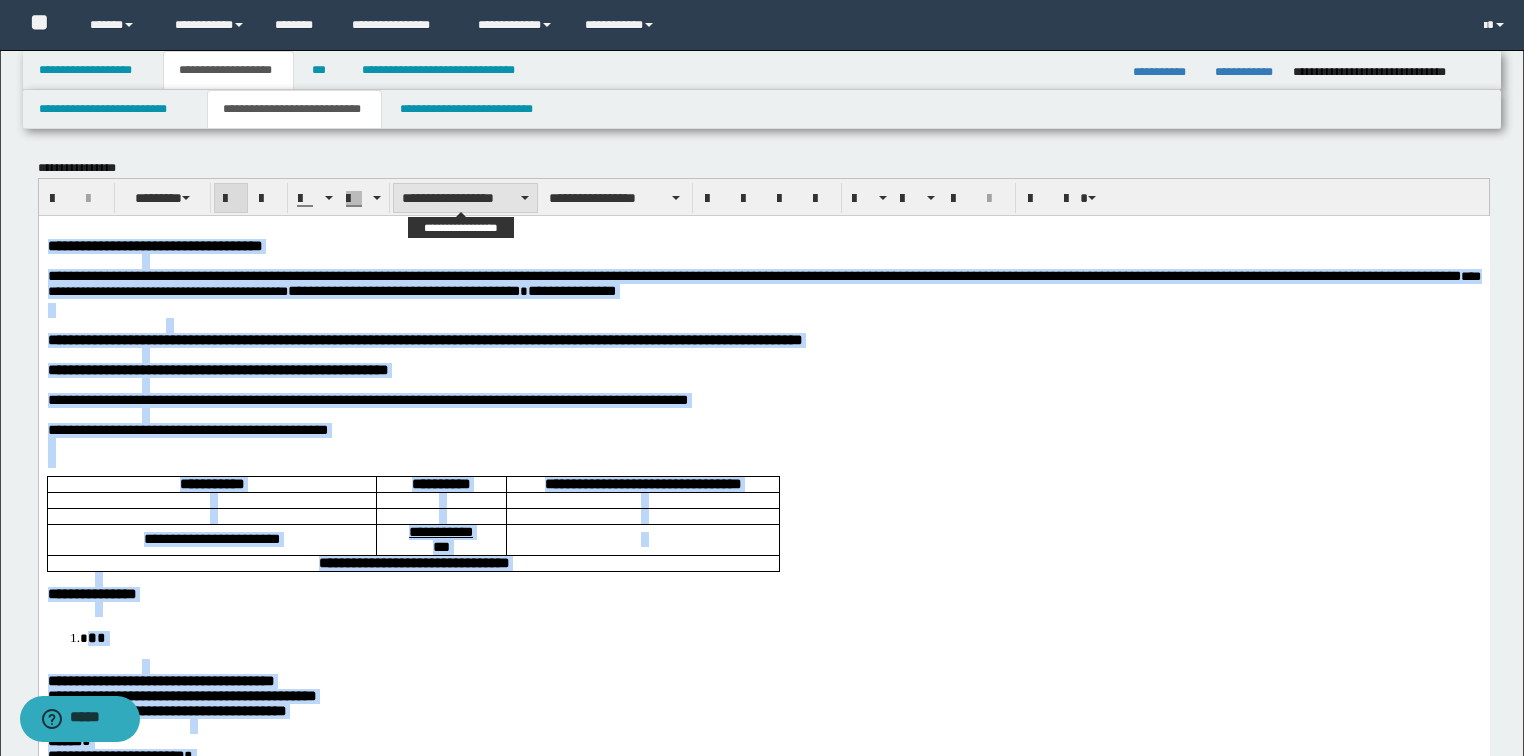 click on "**********" at bounding box center (465, 198) 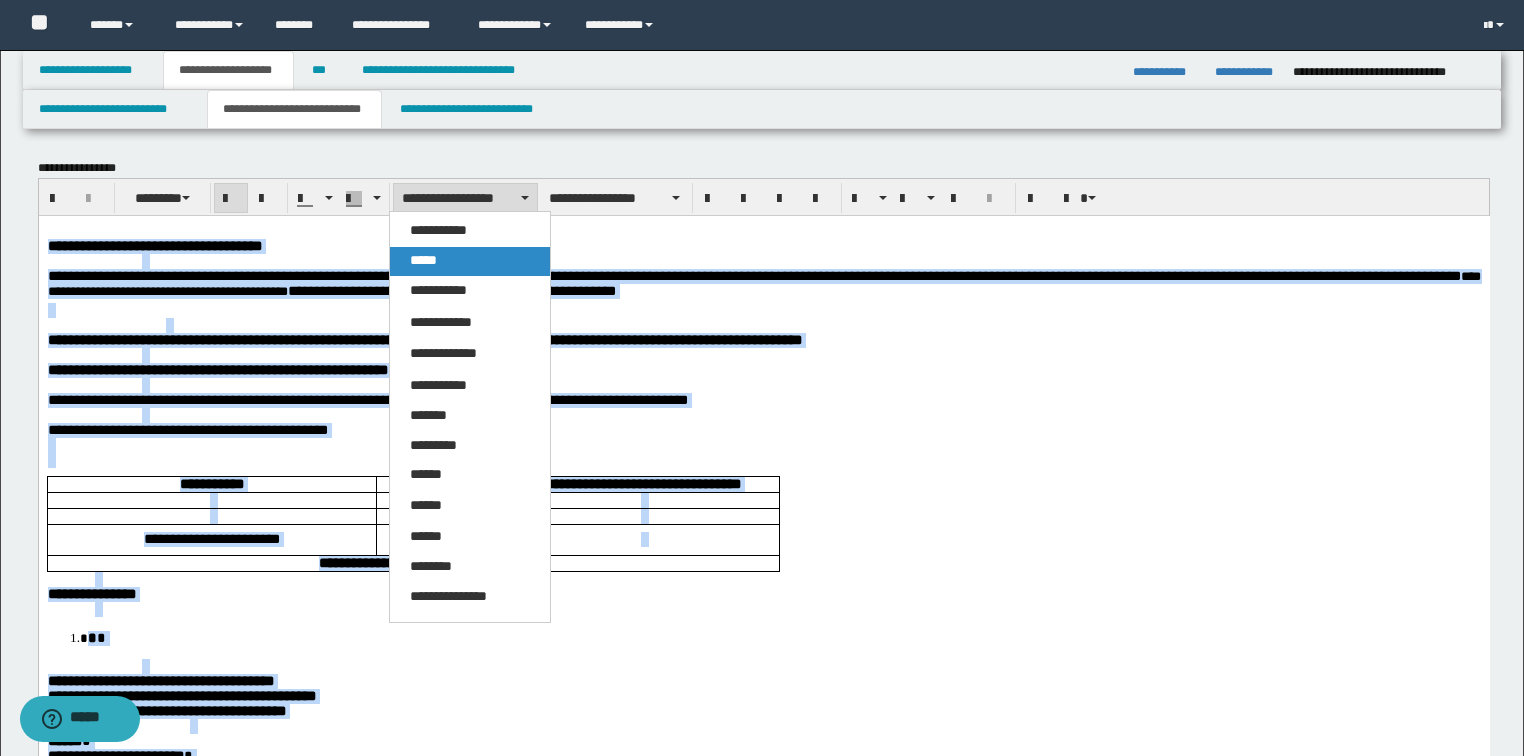 click on "*****" at bounding box center [423, 260] 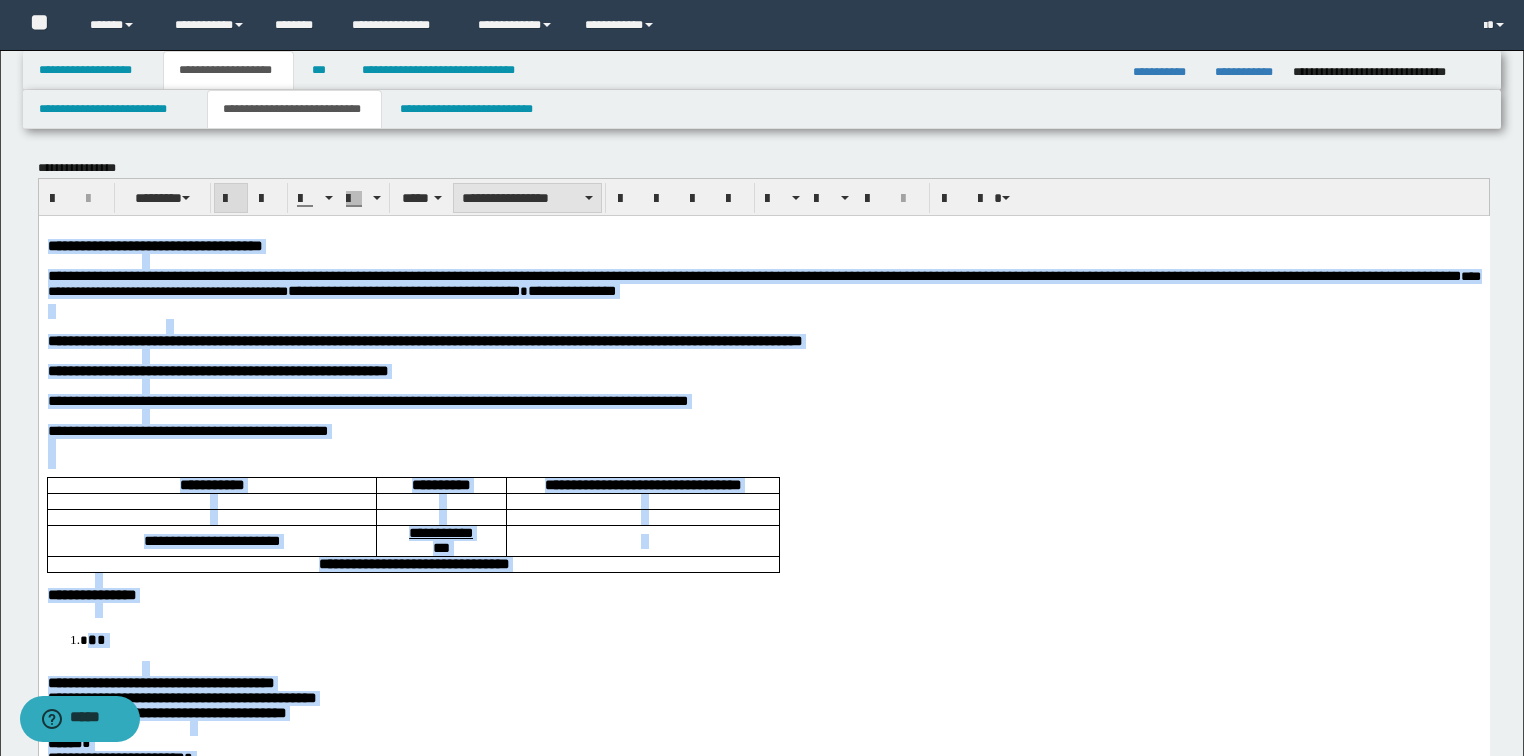 click on "**********" at bounding box center (527, 198) 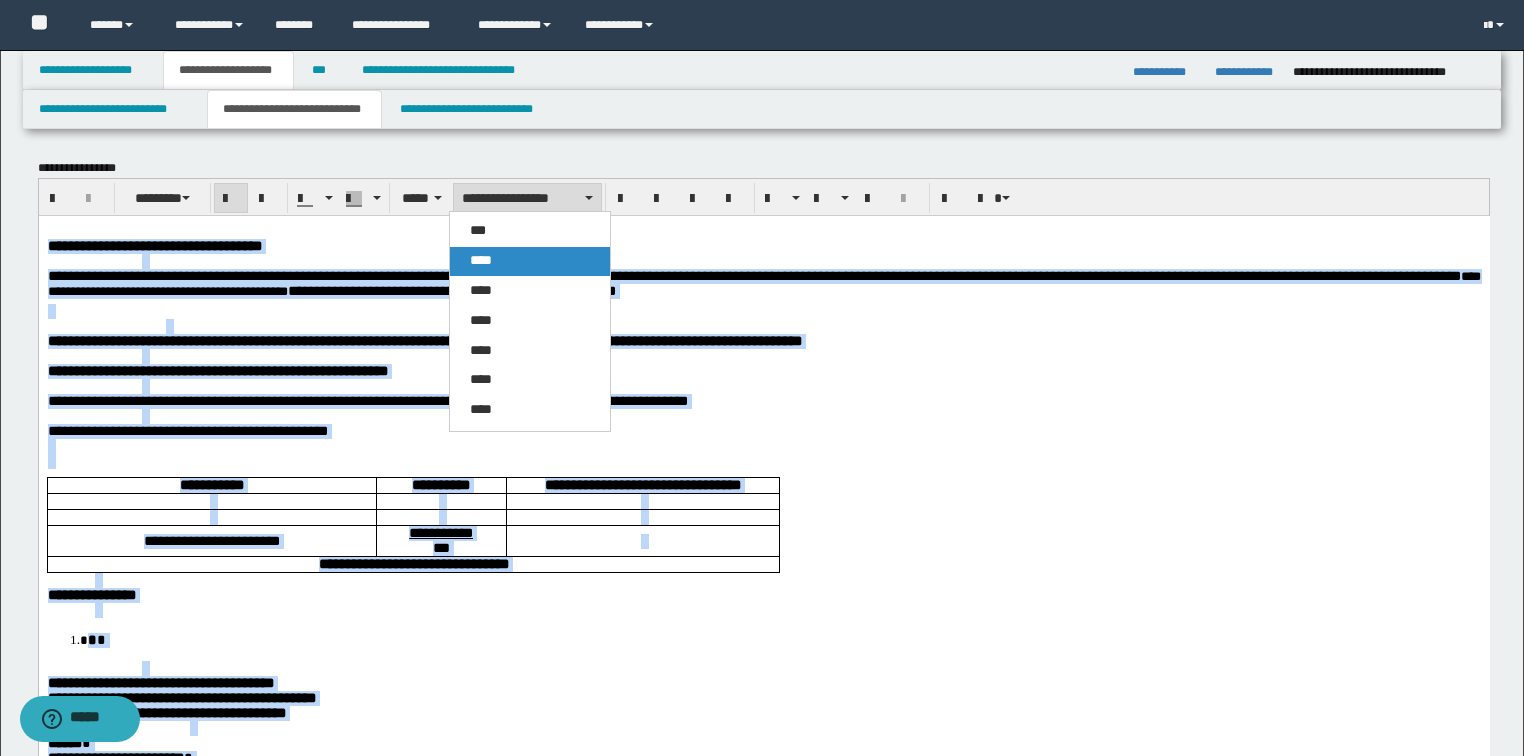 click on "****" at bounding box center (481, 260) 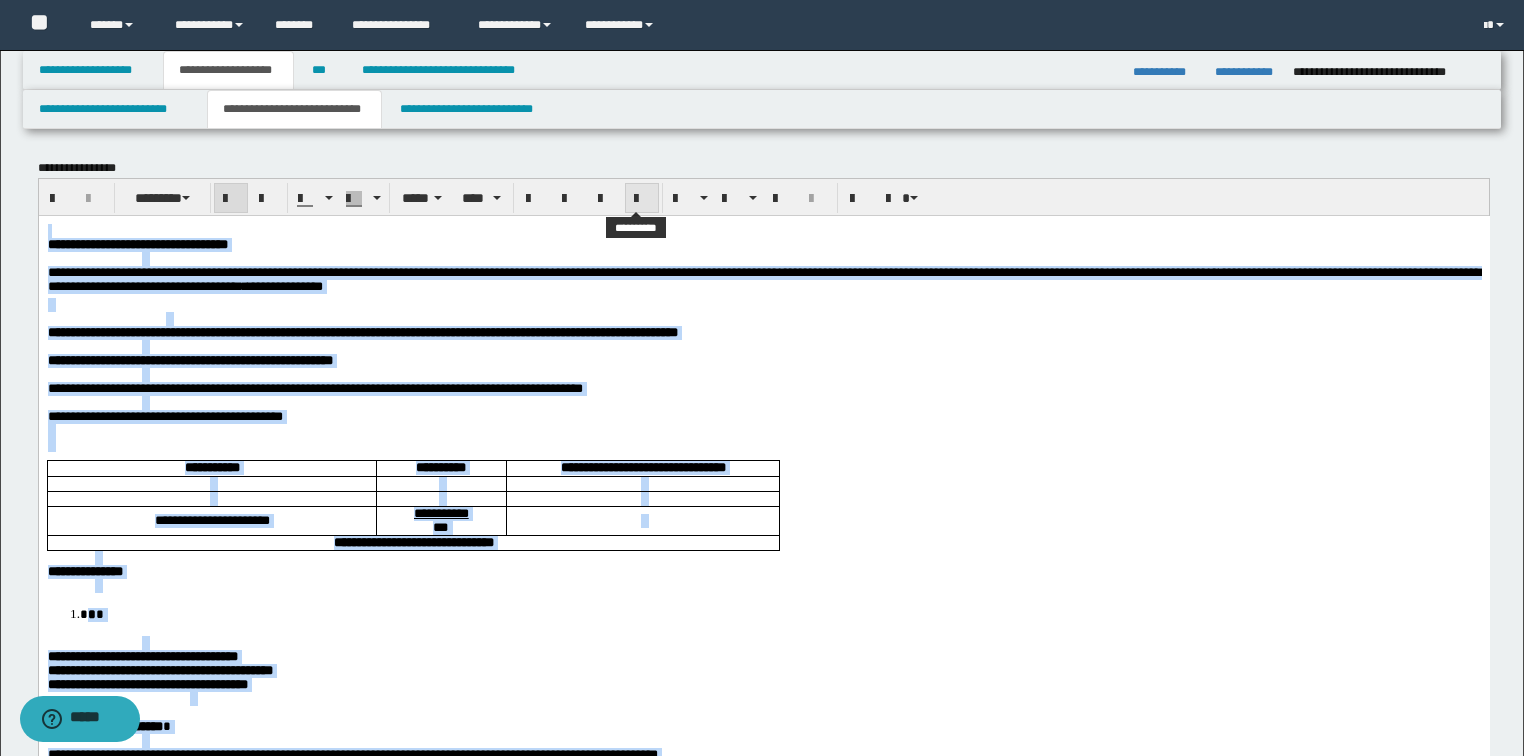 click at bounding box center [642, 198] 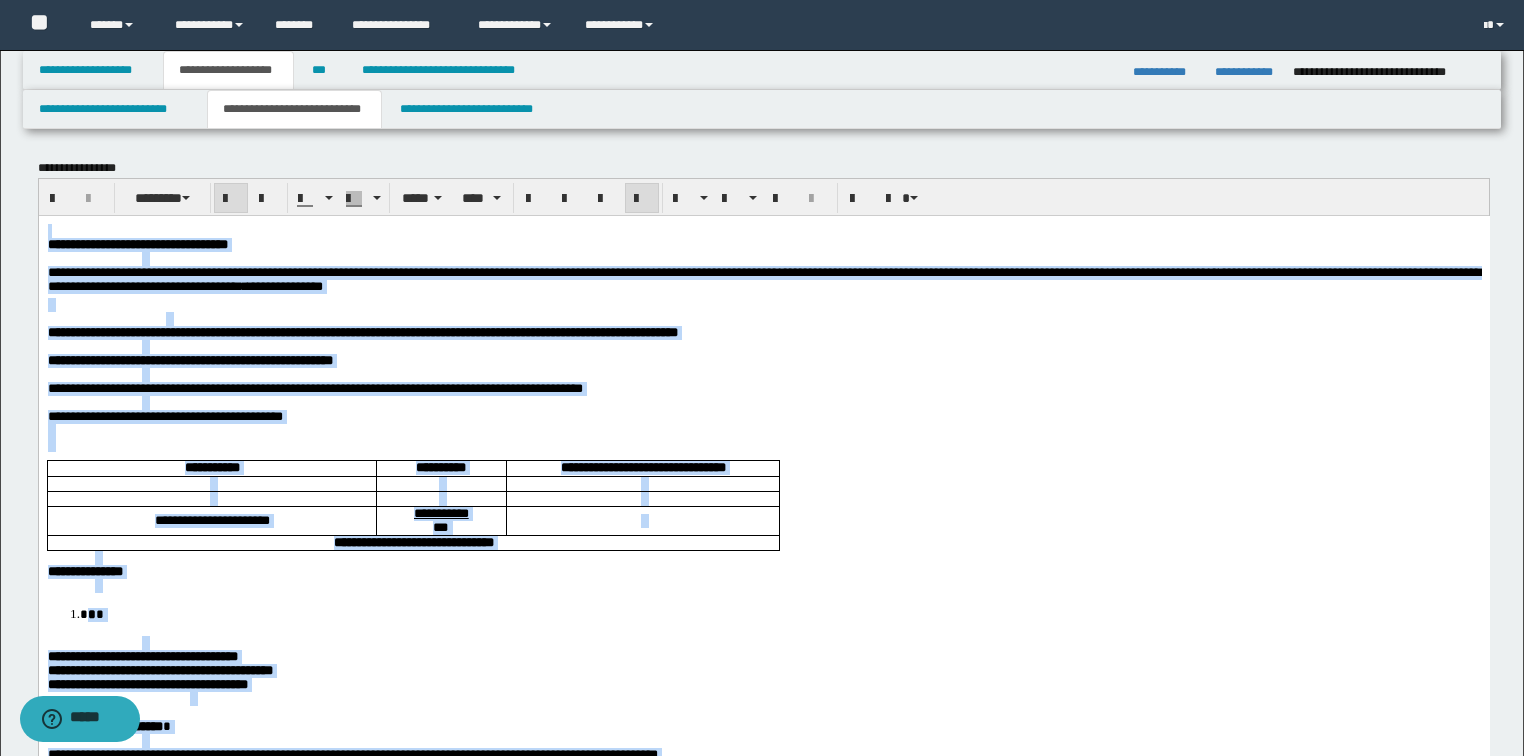click at bounding box center (642, 198) 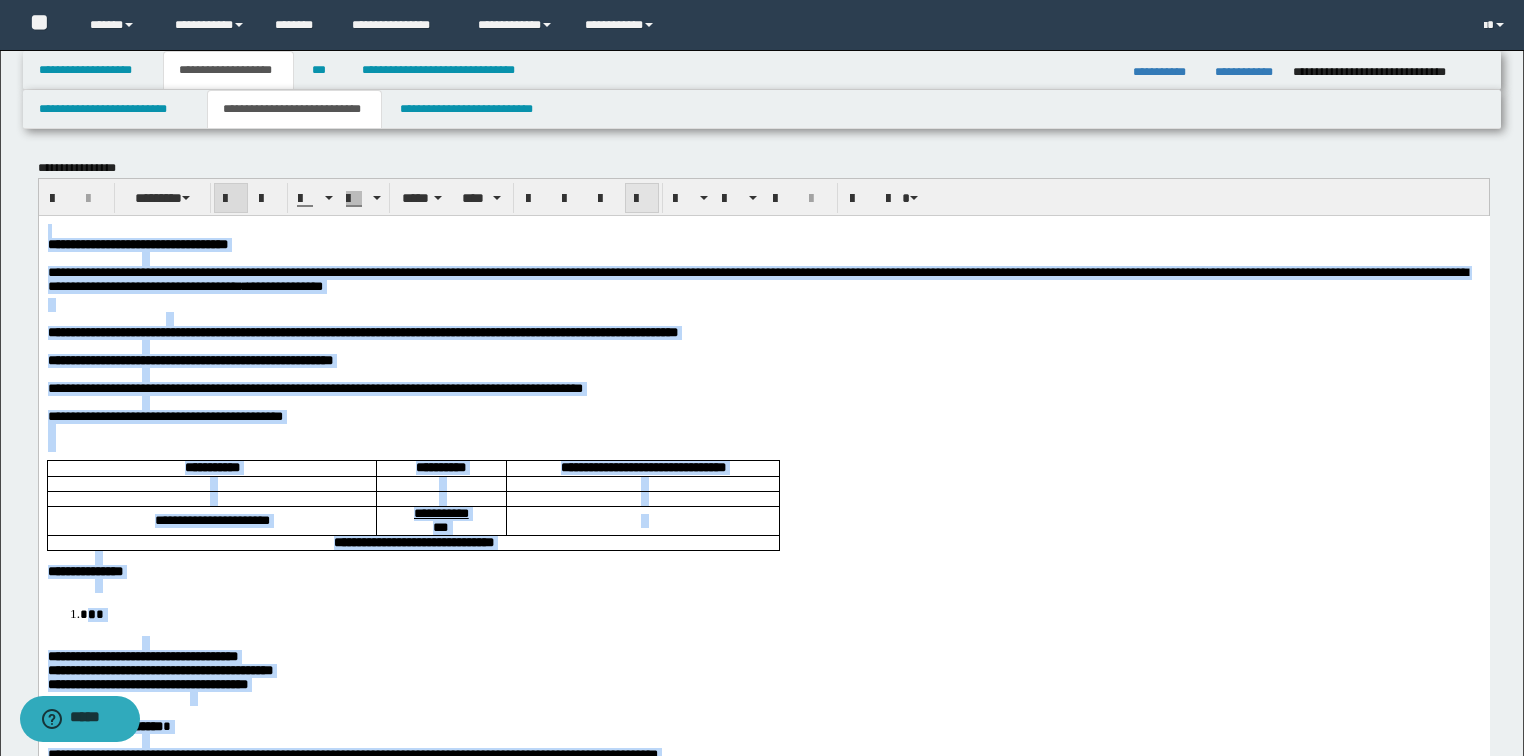 click at bounding box center (642, 198) 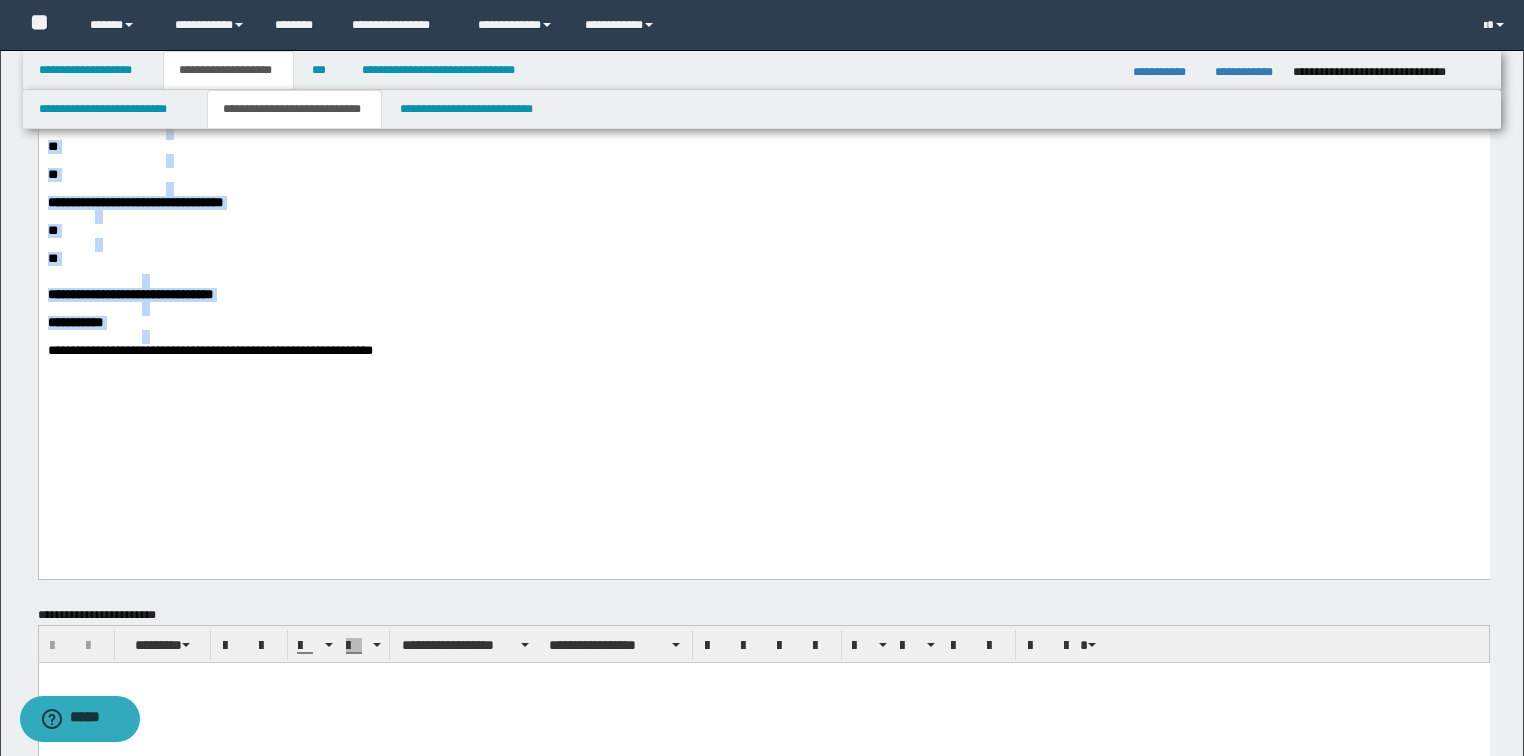 scroll, scrollTop: 880, scrollLeft: 0, axis: vertical 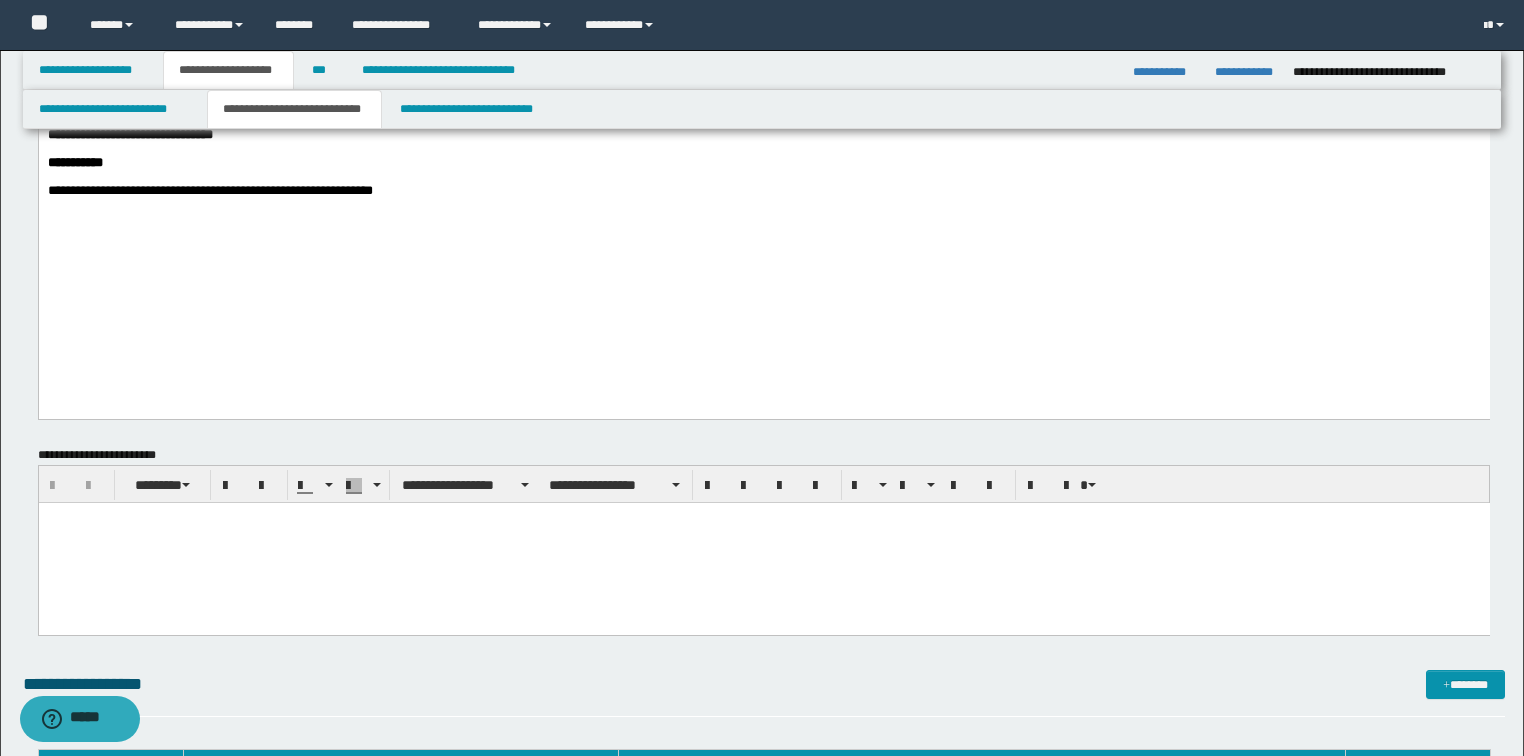 click on "**********" at bounding box center (763, -200) 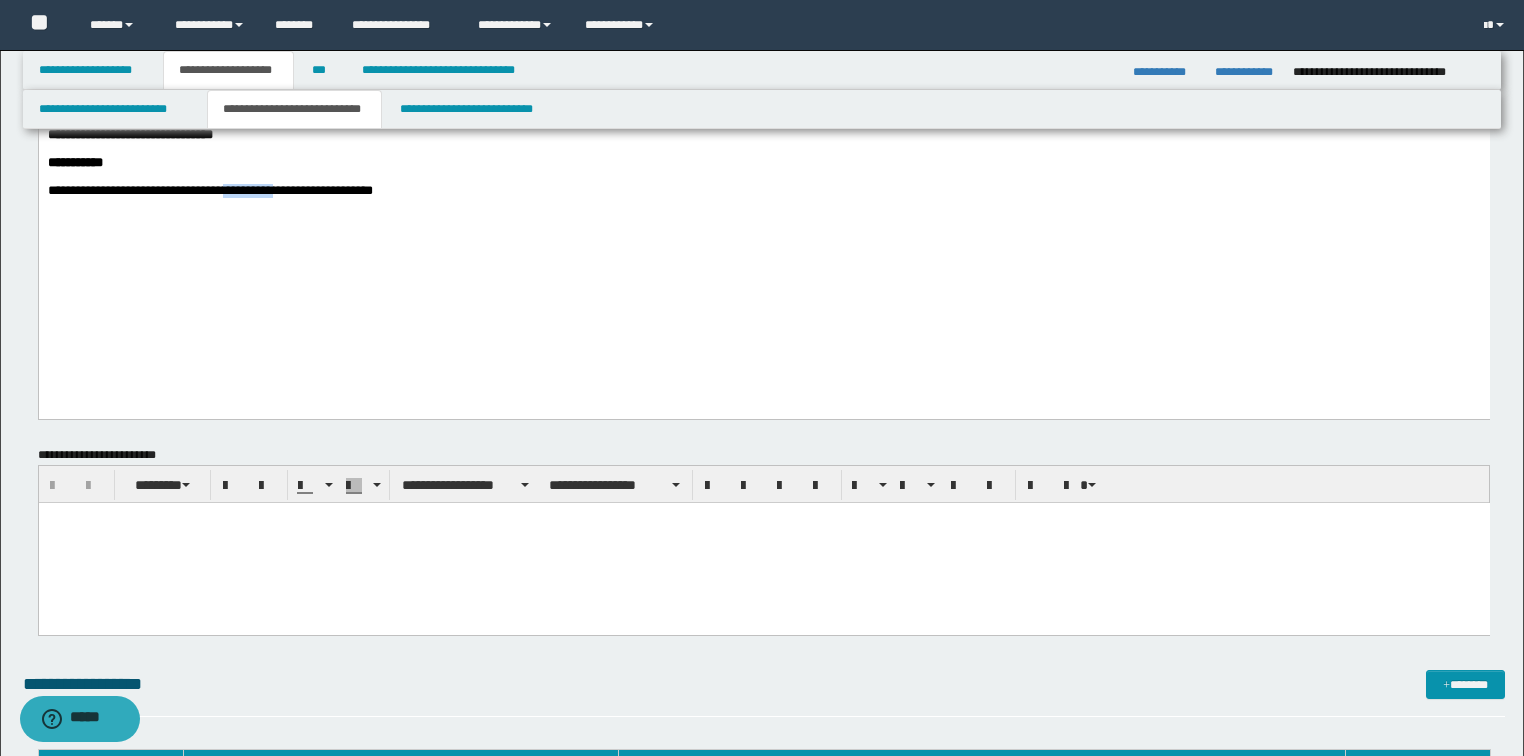 click on "**********" at bounding box center (209, 190) 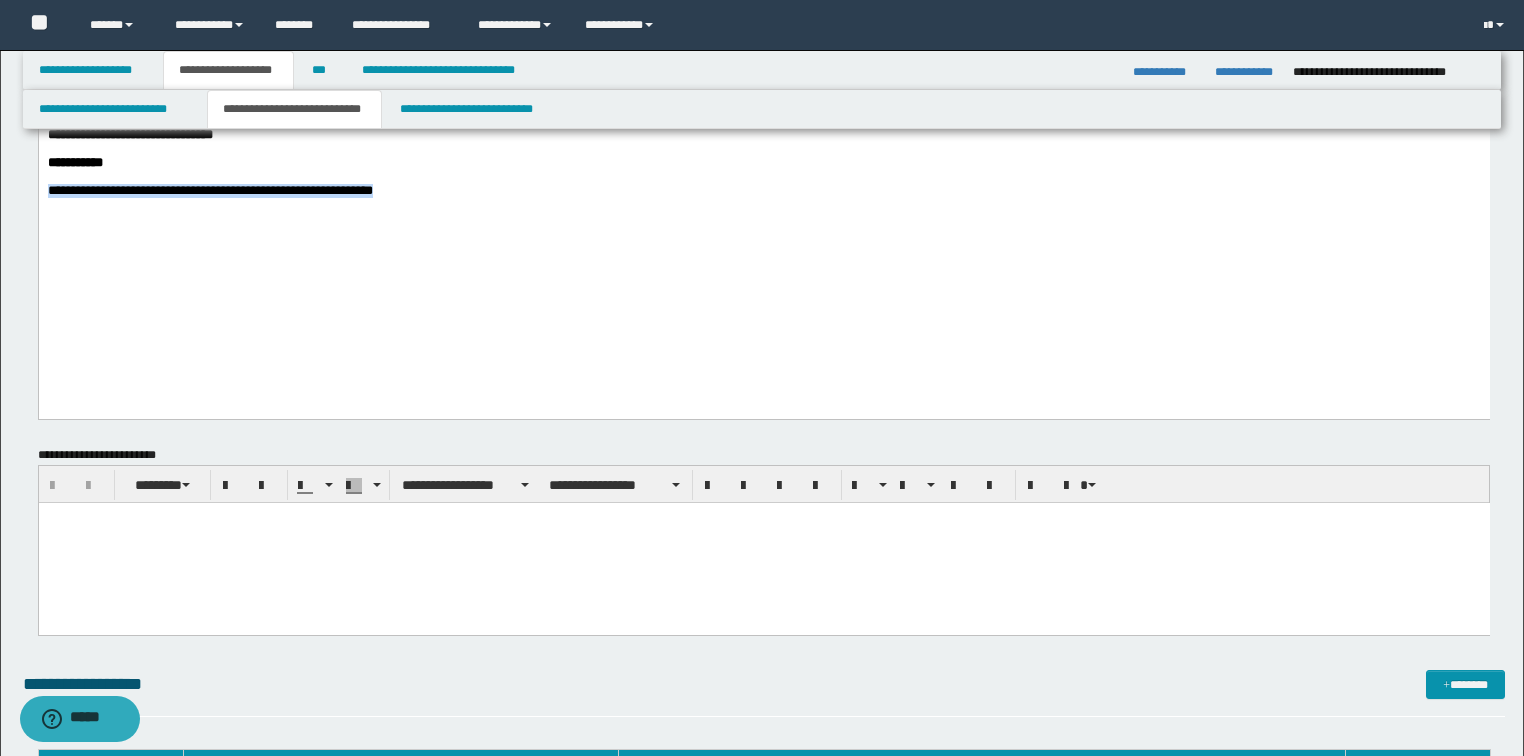 click on "**********" at bounding box center (209, 190) 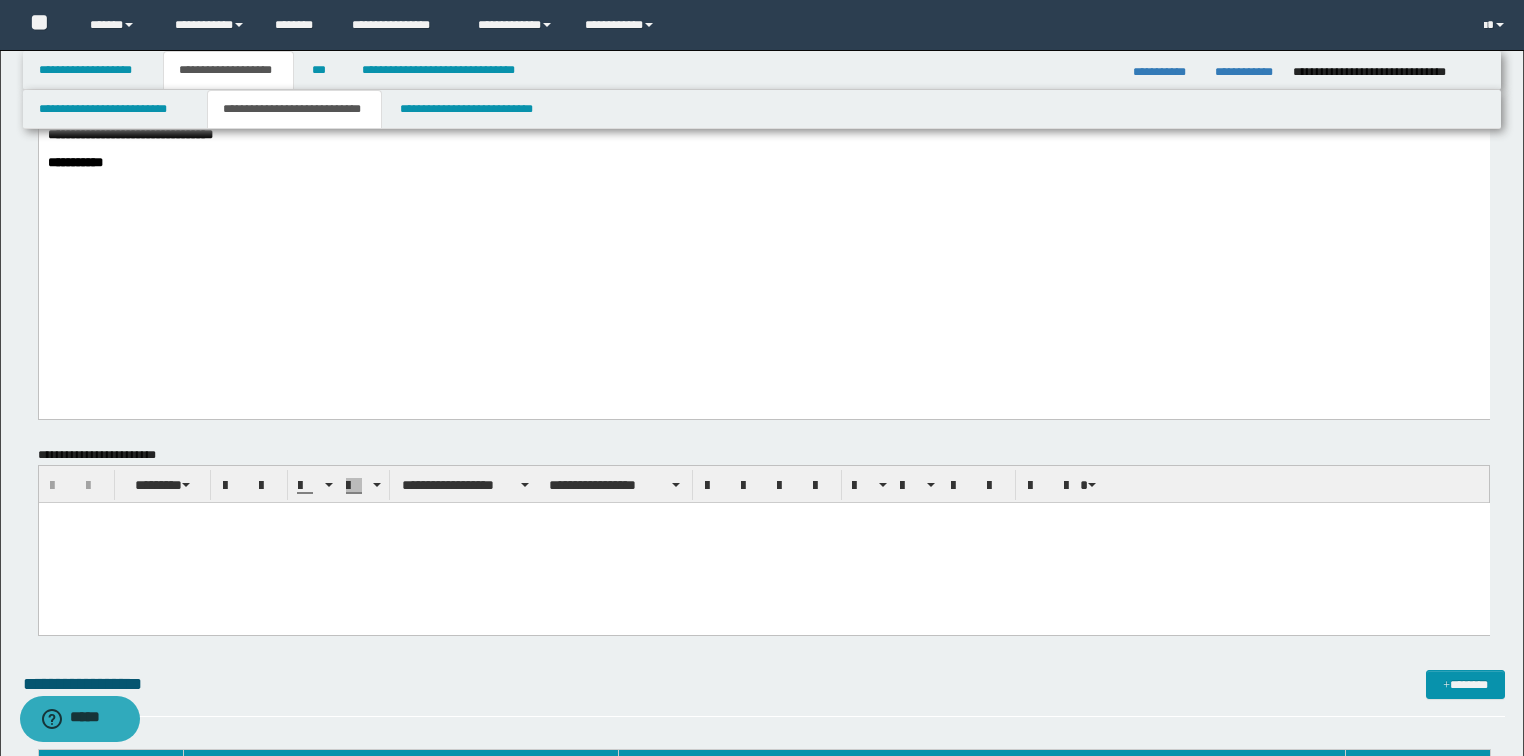 click at bounding box center [763, 517] 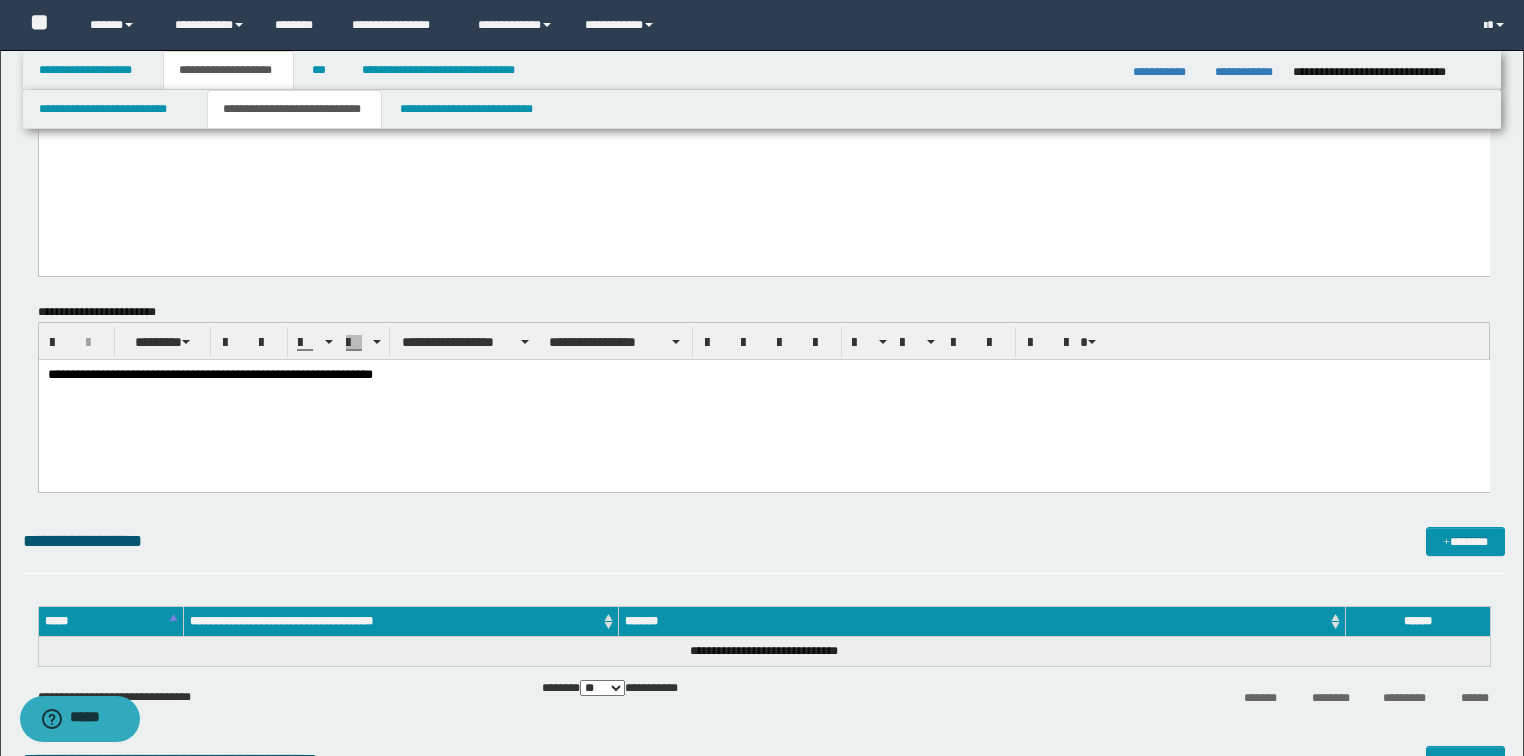 scroll, scrollTop: 1040, scrollLeft: 0, axis: vertical 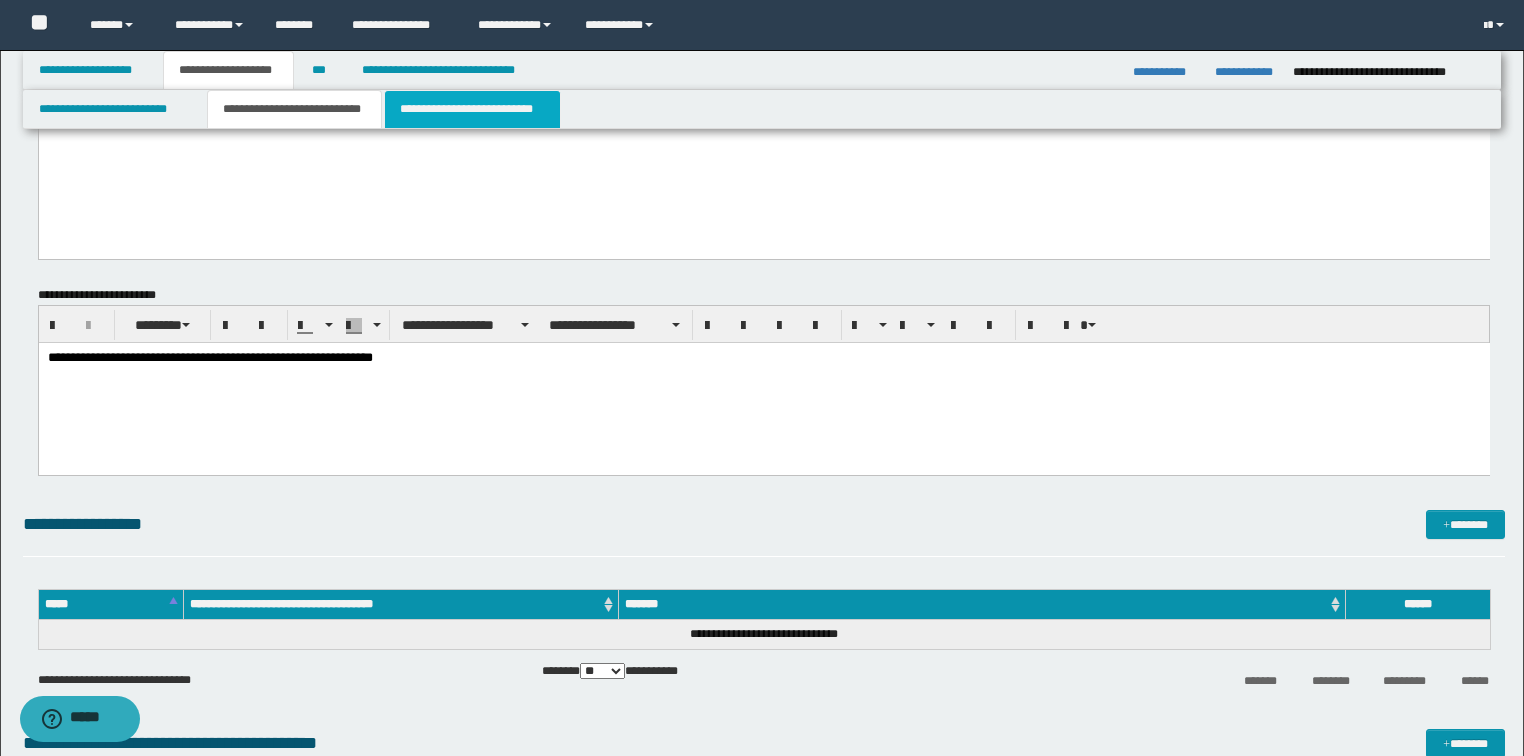 click on "**********" at bounding box center (472, 109) 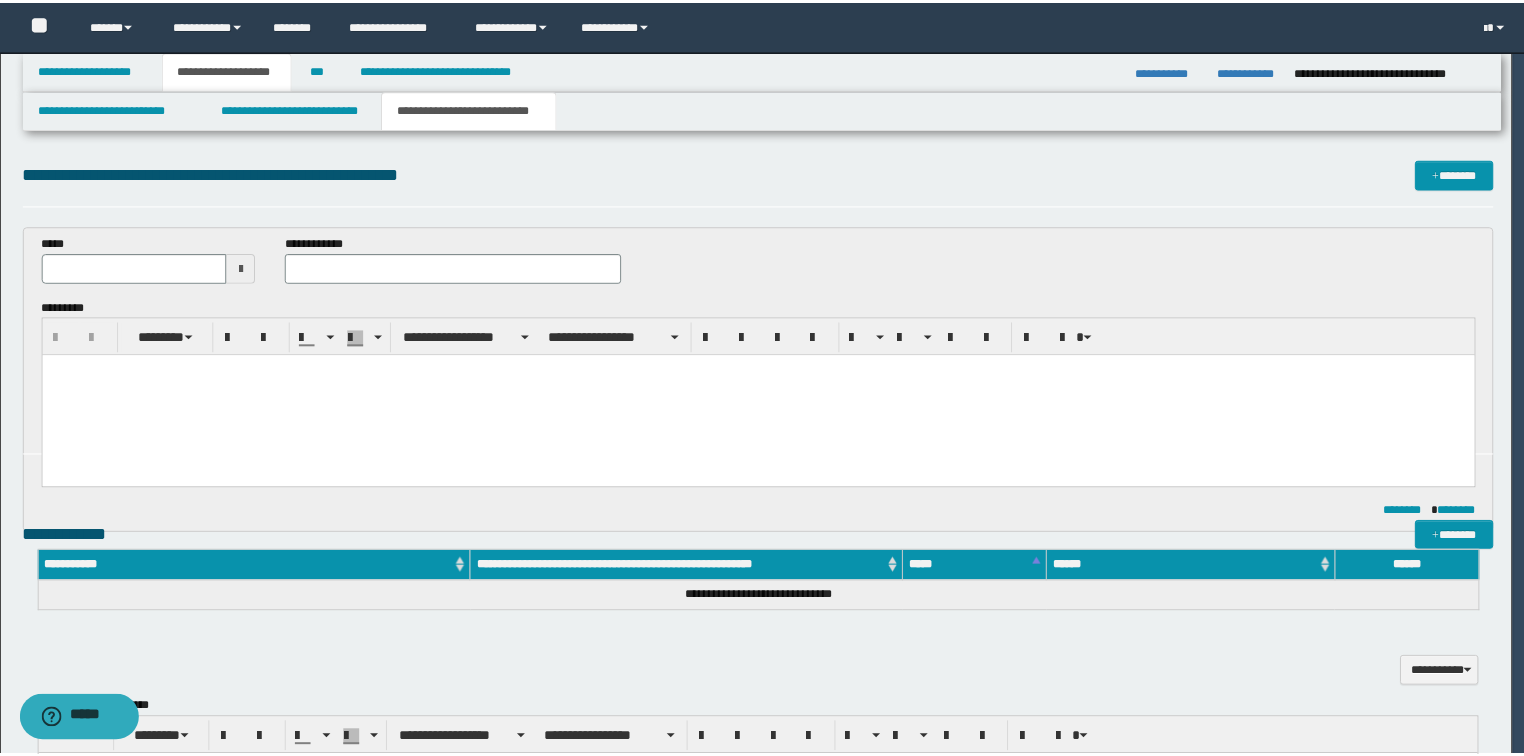 scroll, scrollTop: 0, scrollLeft: 0, axis: both 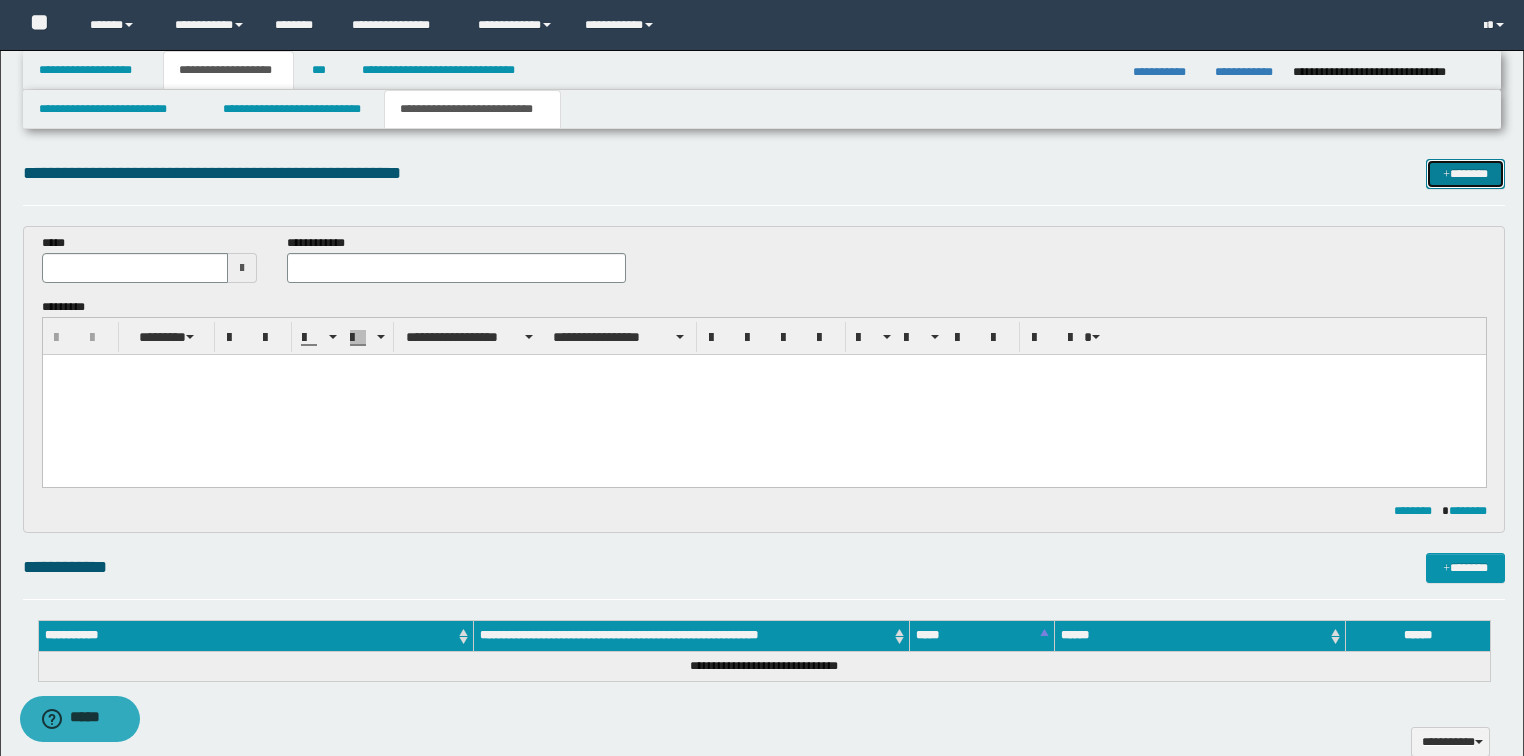 click on "*******" at bounding box center [1465, 174] 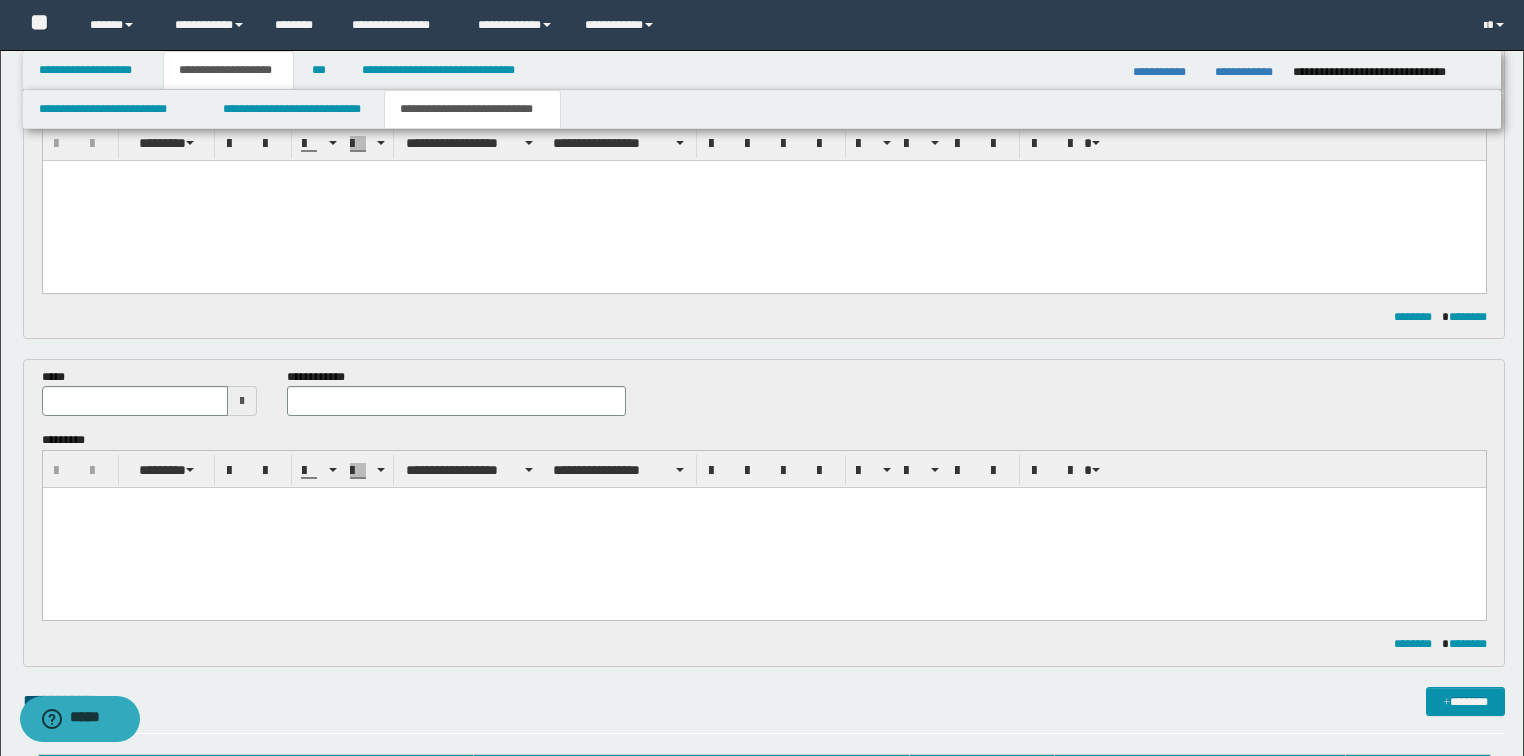 scroll, scrollTop: 0, scrollLeft: 0, axis: both 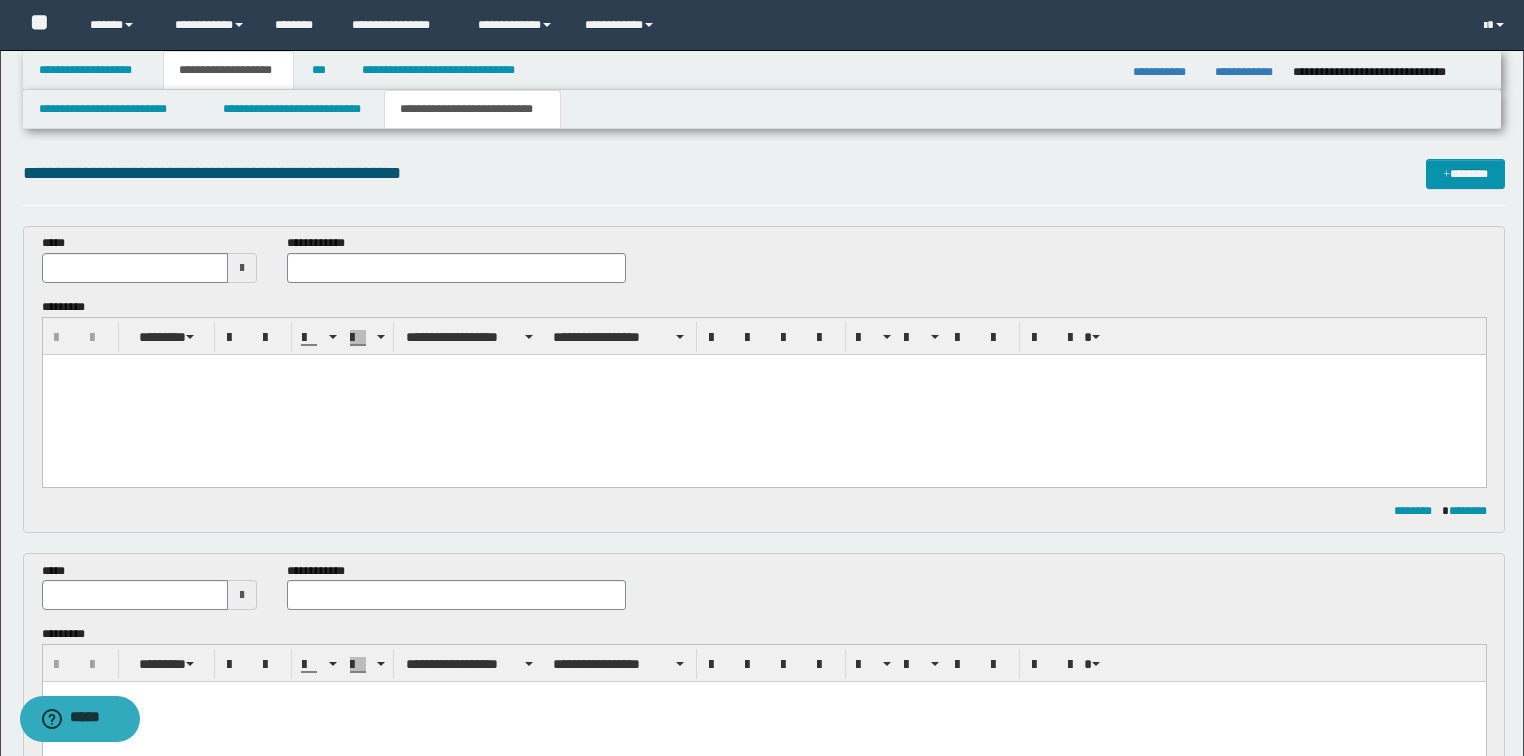 click at bounding box center (763, 394) 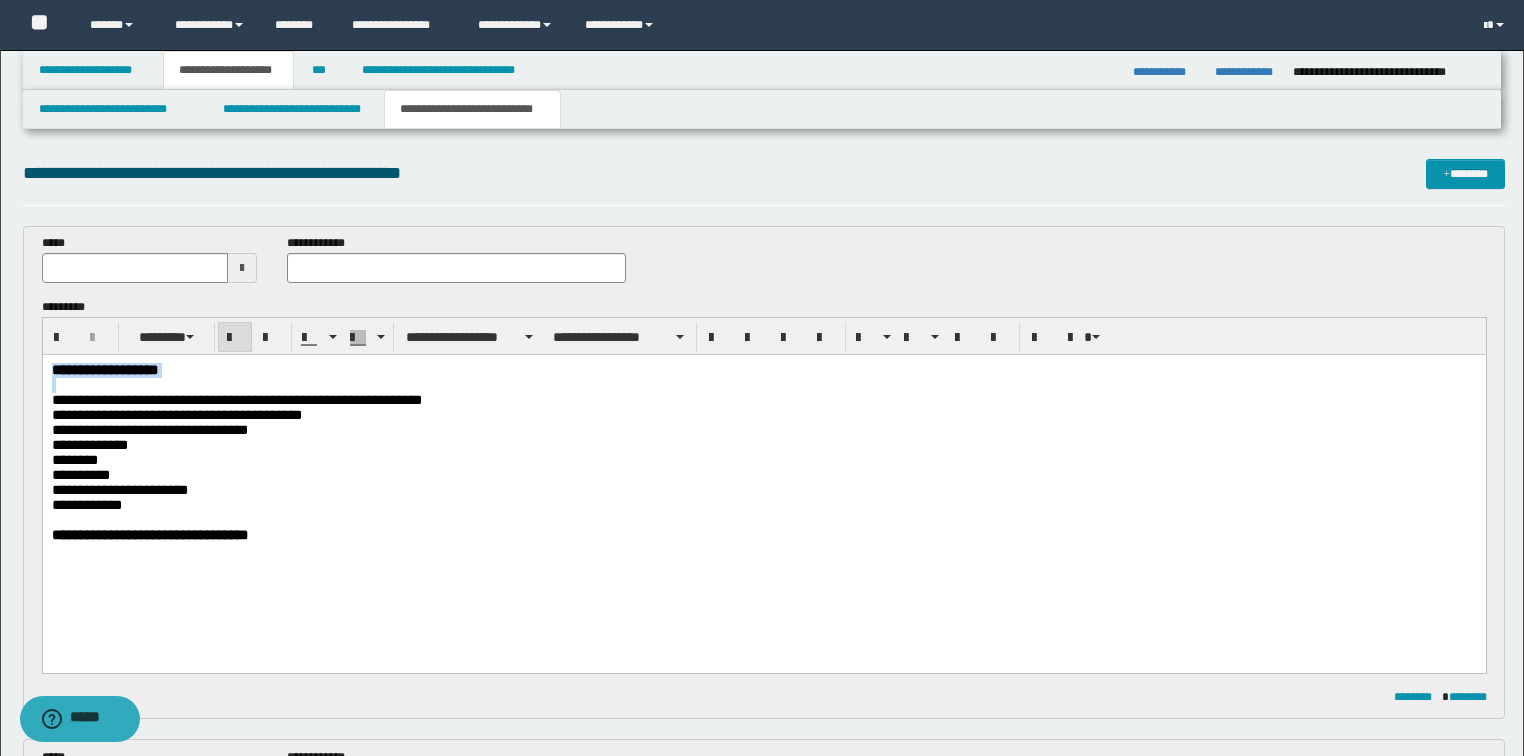 drag, startPoint x: 0, startPoint y: 372, endPoint x: 0, endPoint y: 361, distance: 11 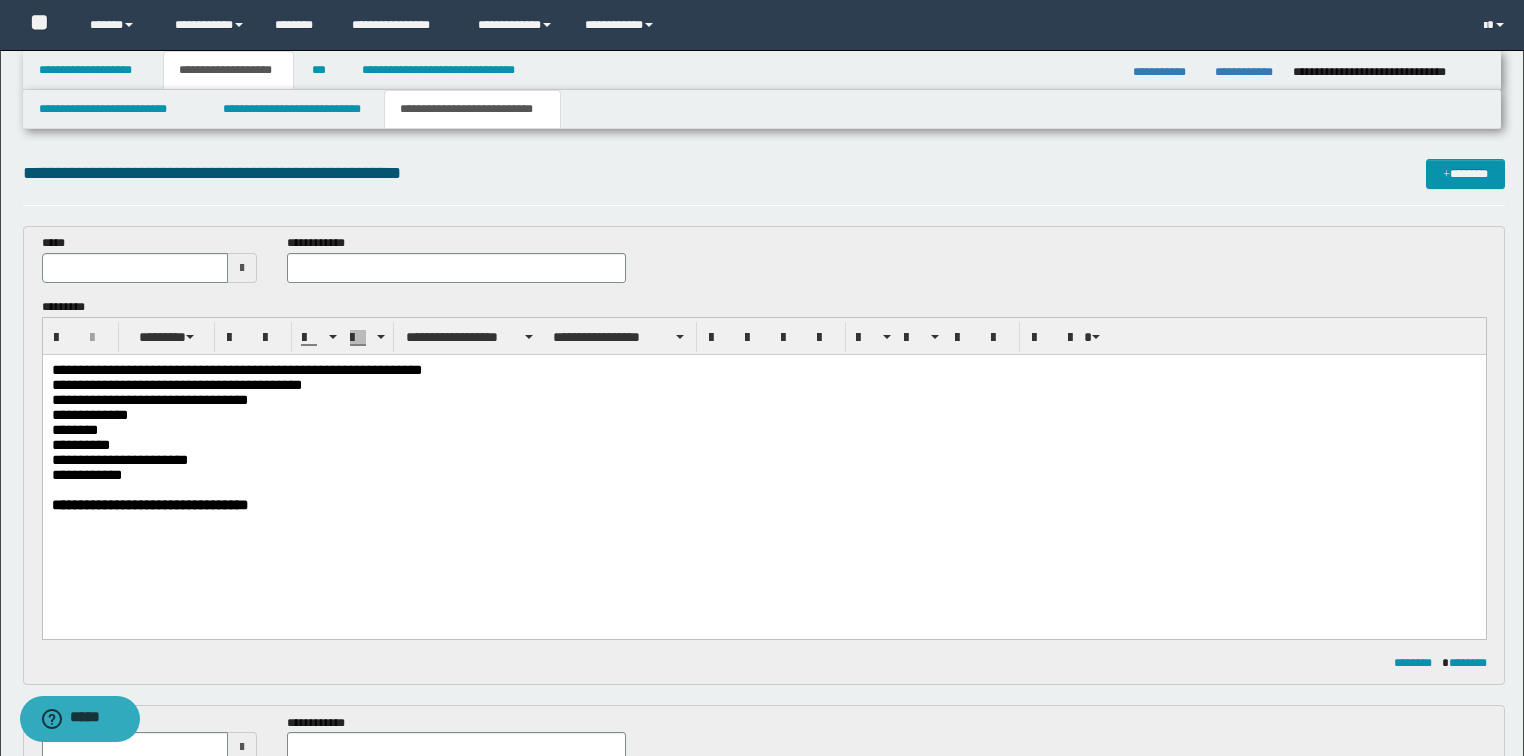 click at bounding box center [456, 268] 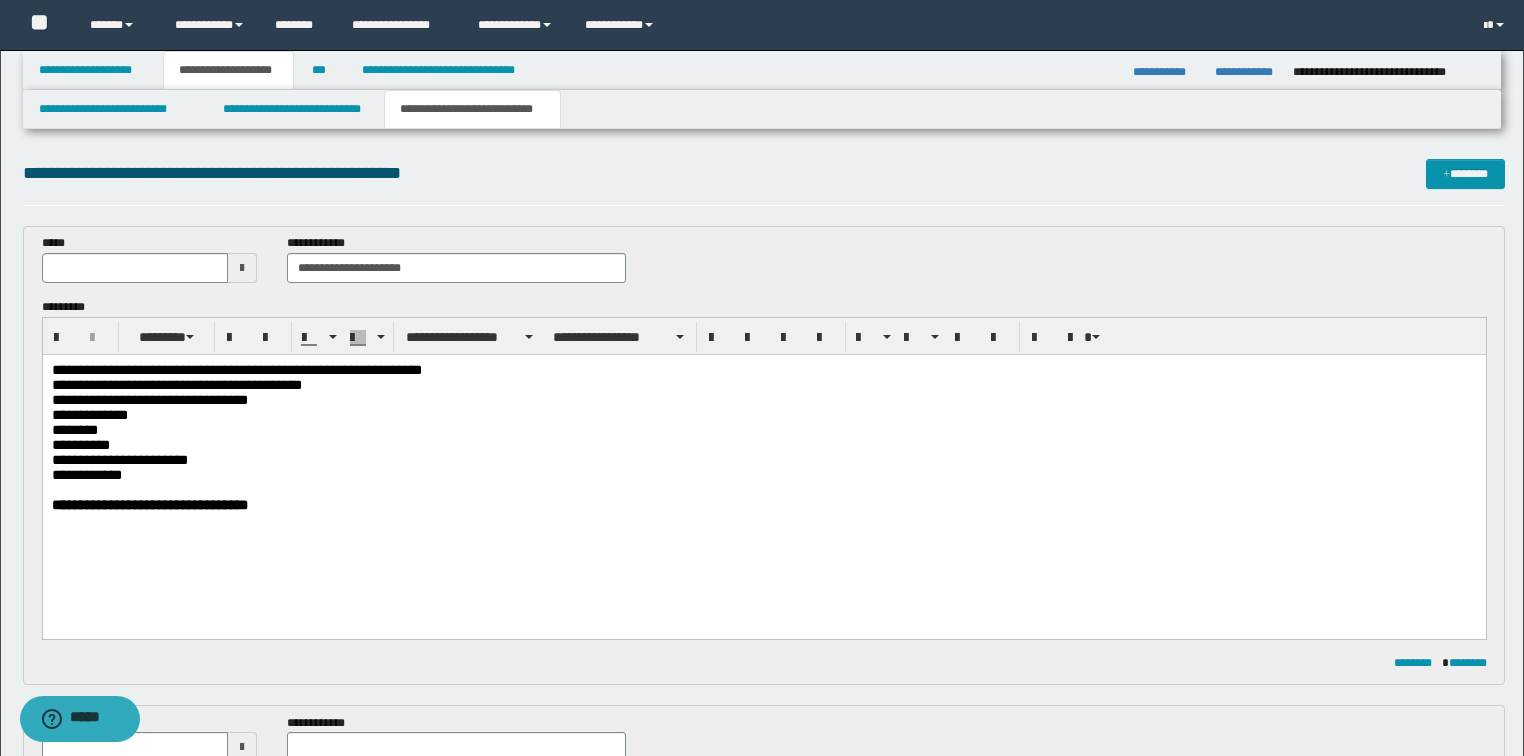 type on "**********" 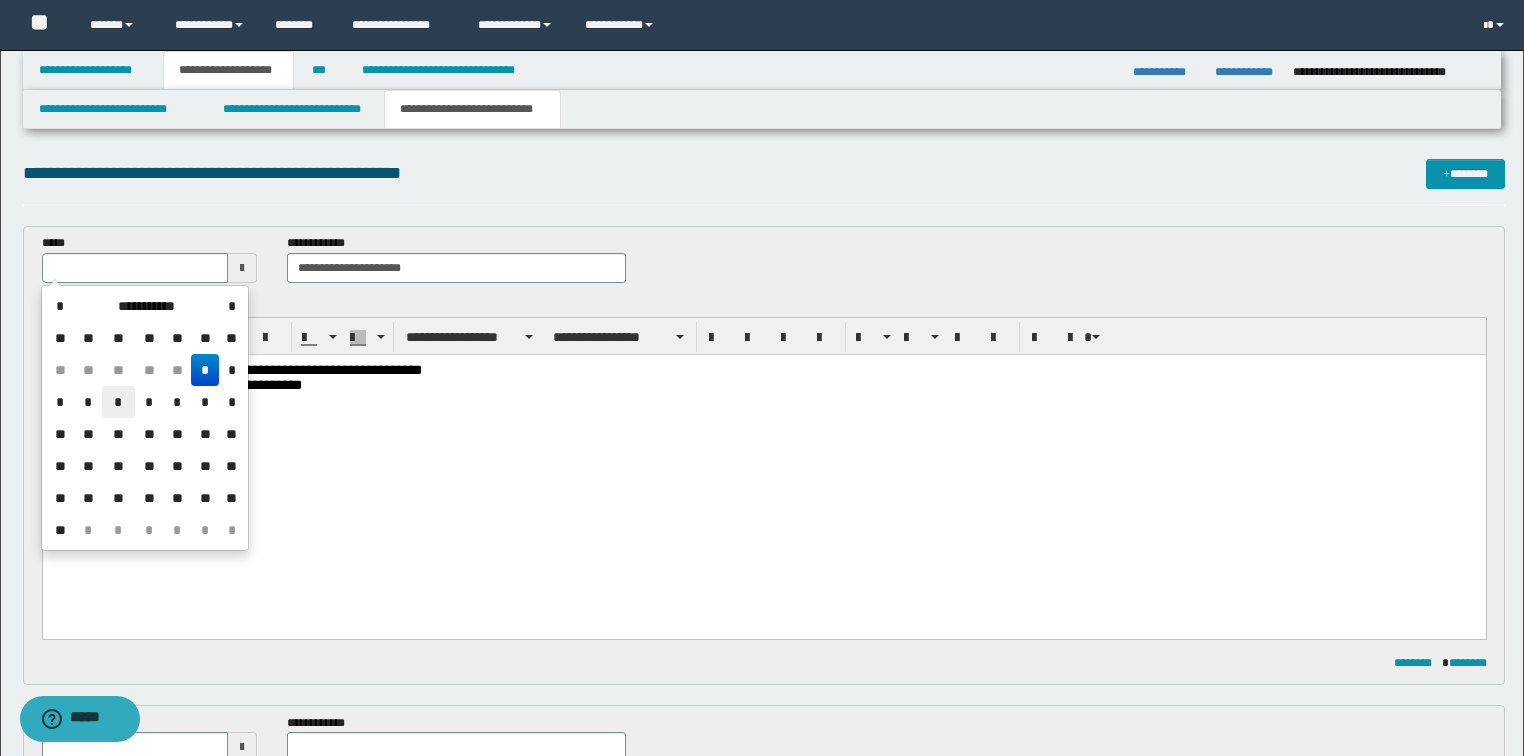 click on "*" at bounding box center [118, 402] 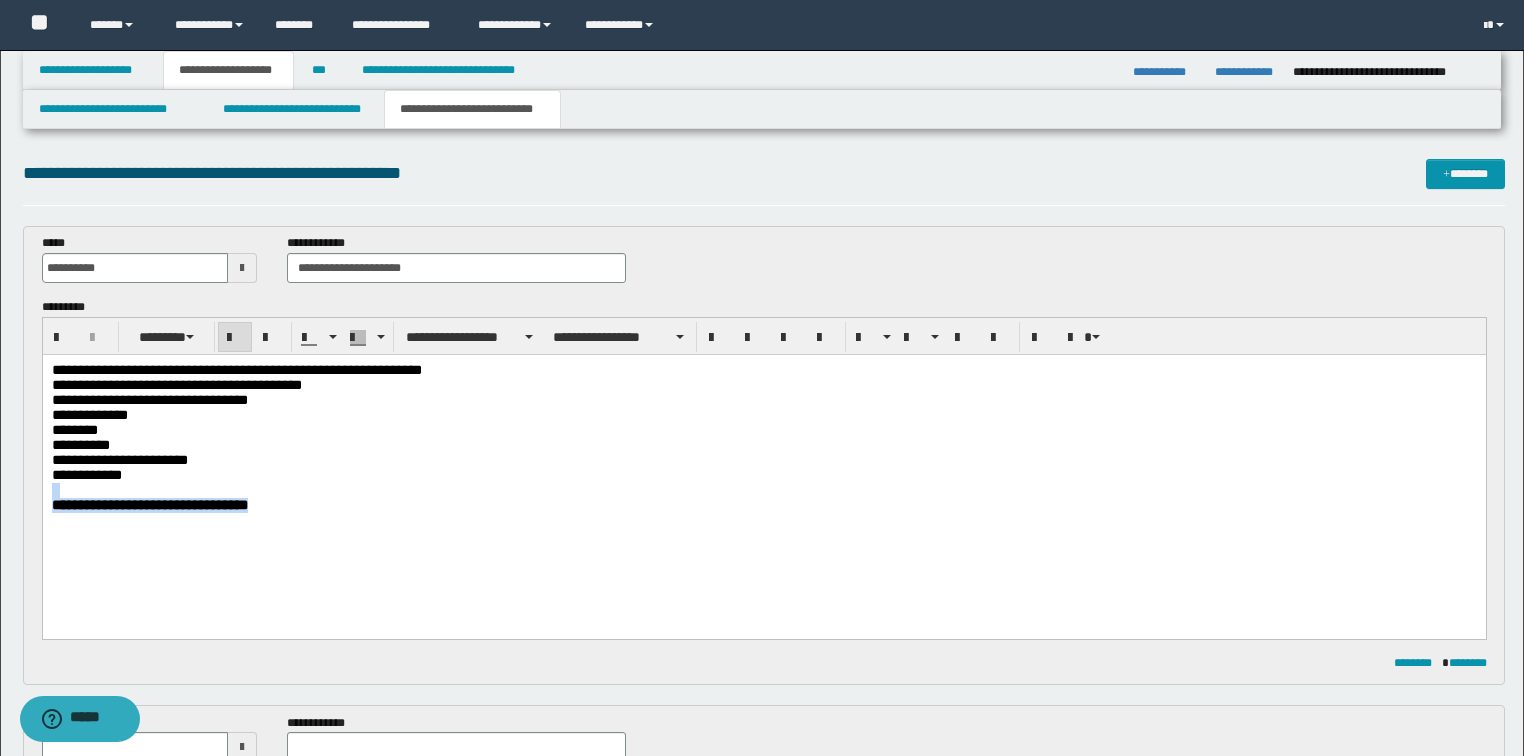 drag, startPoint x: 283, startPoint y: 529, endPoint x: 42, endPoint y: 852, distance: 403.00125 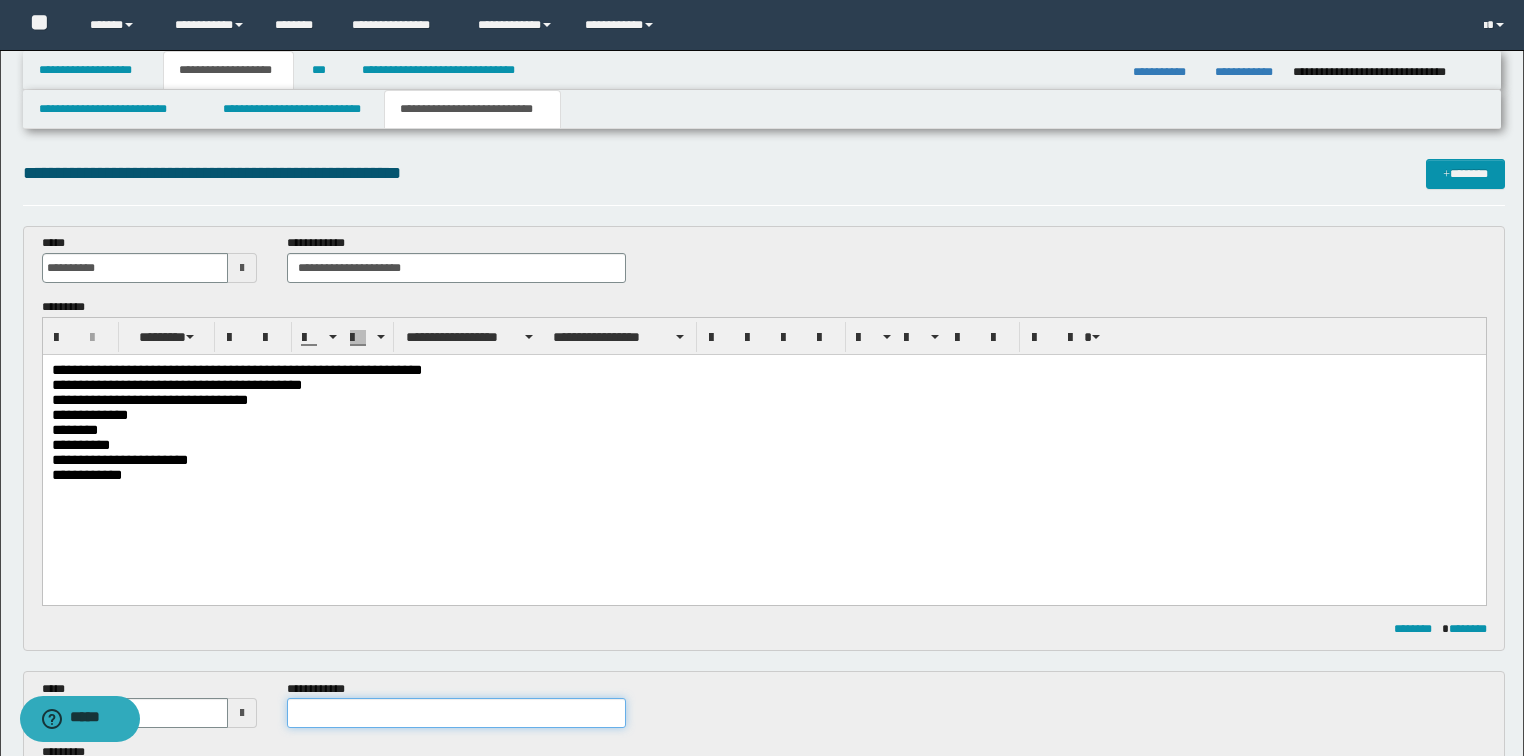 click at bounding box center (456, 713) 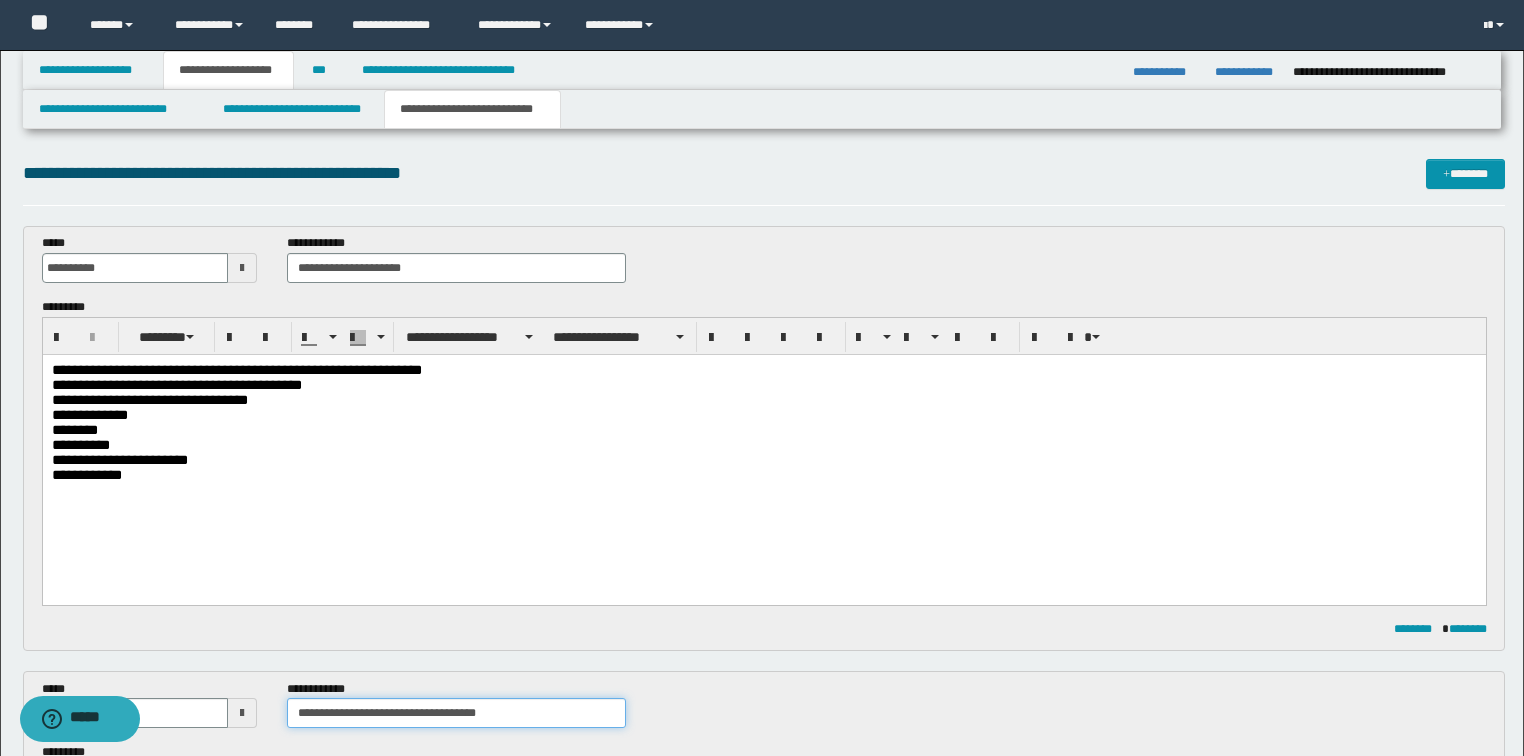 click on "**********" at bounding box center (456, 713) 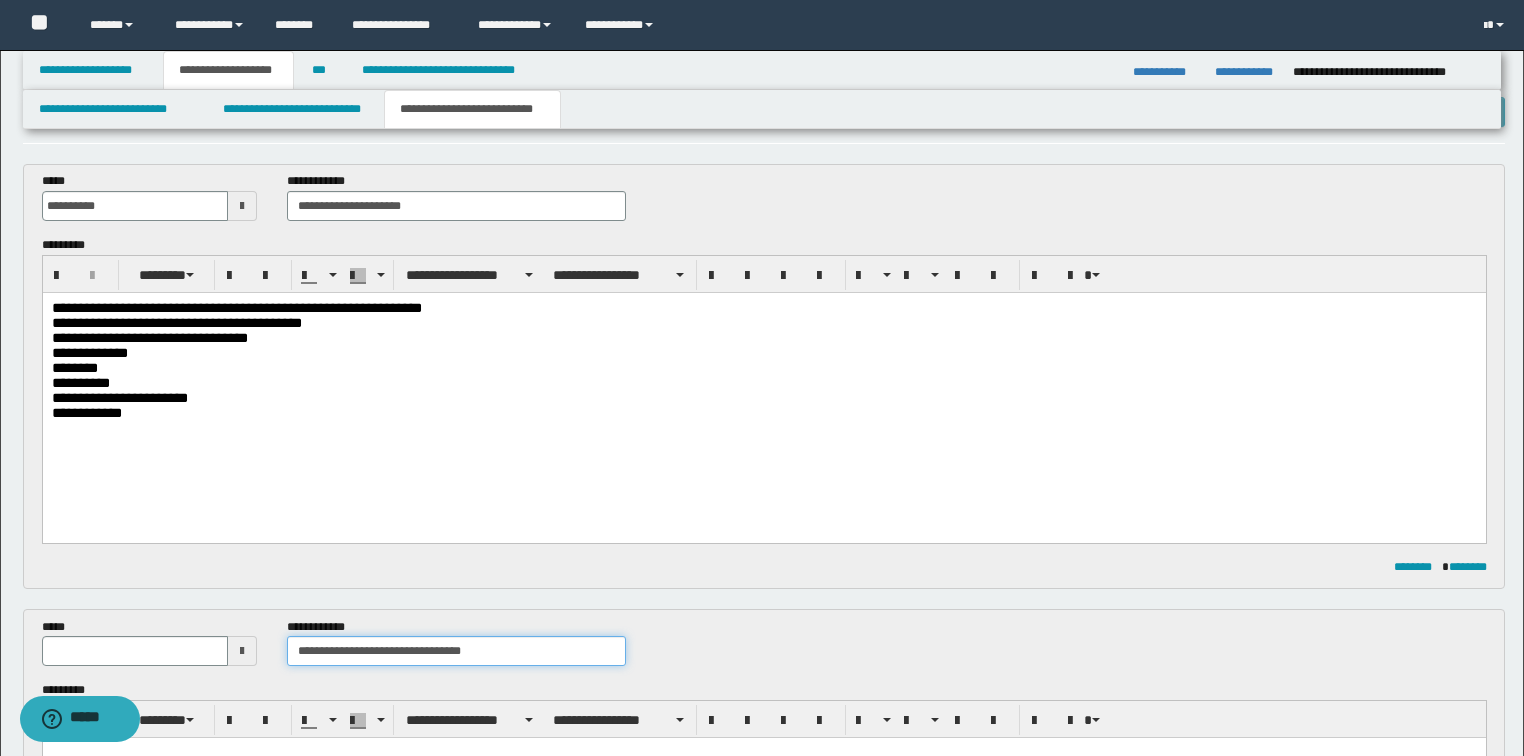 scroll, scrollTop: 240, scrollLeft: 0, axis: vertical 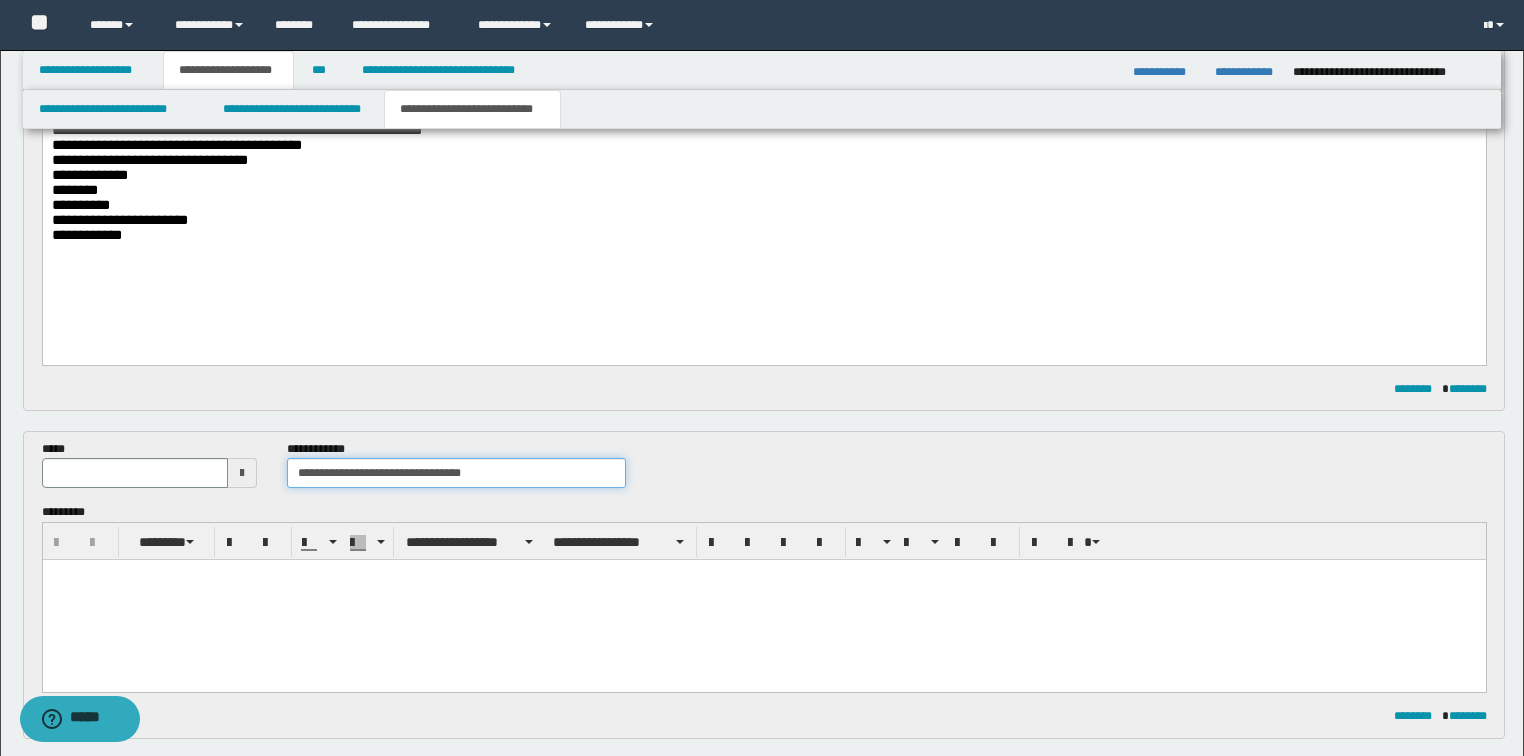 type on "**********" 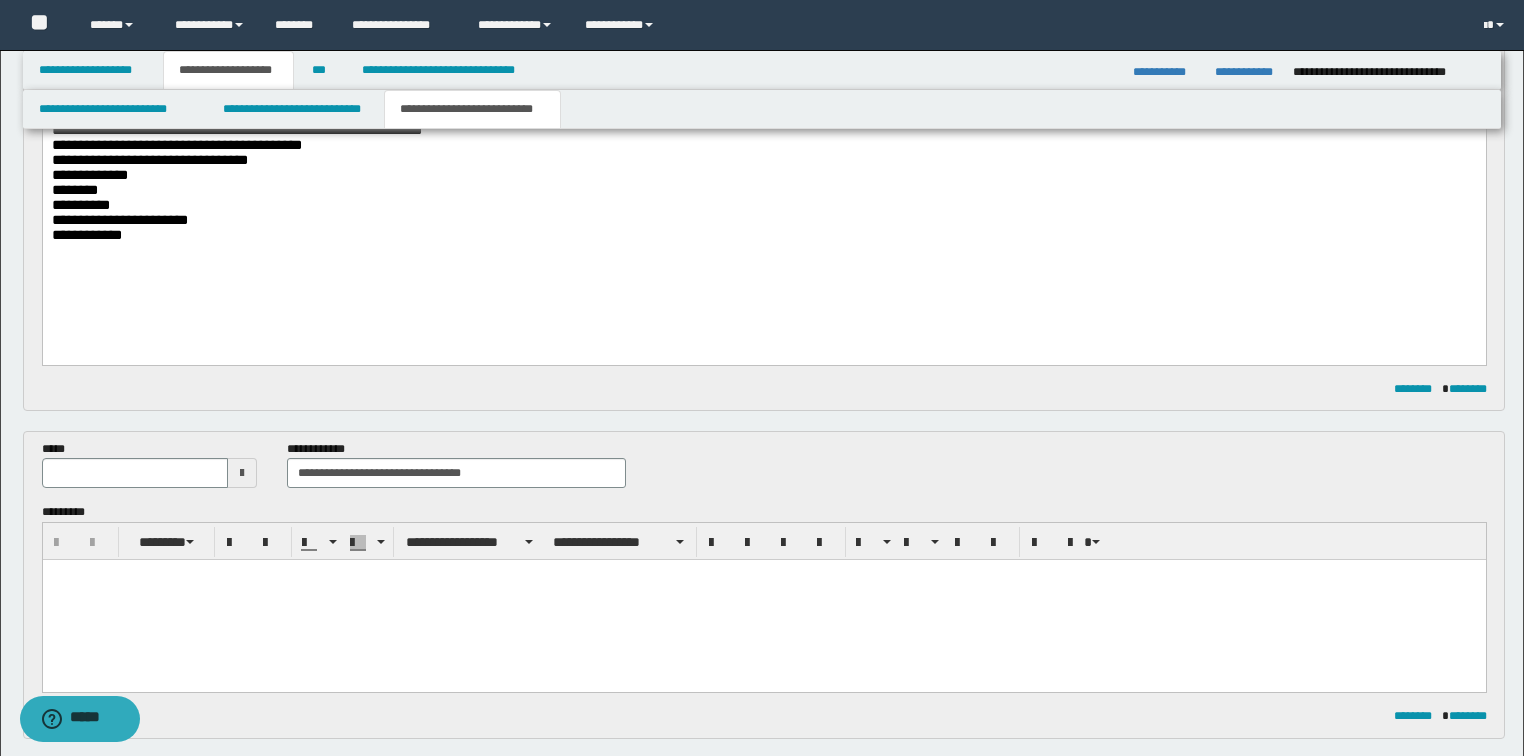 click at bounding box center (242, 473) 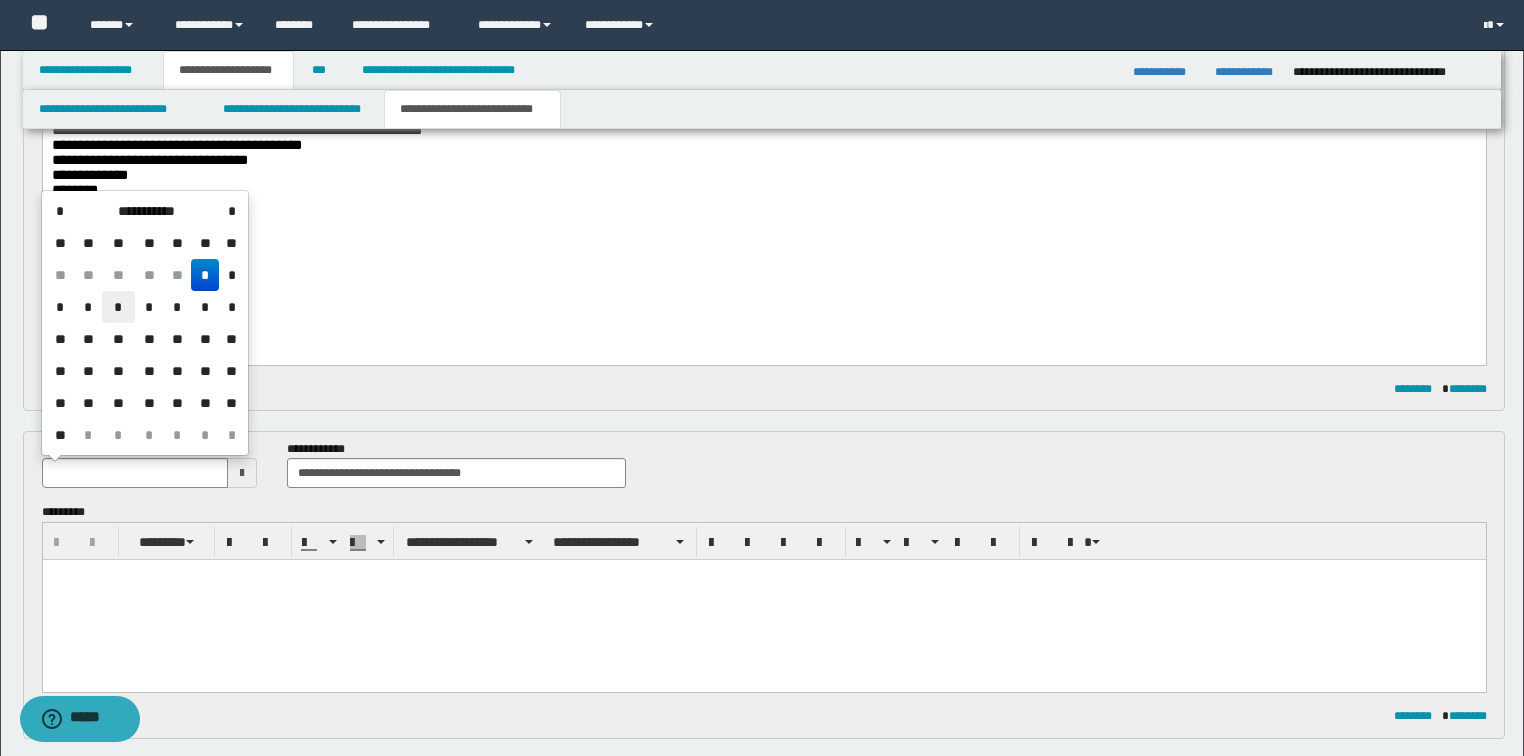 click on "*" at bounding box center (118, 307) 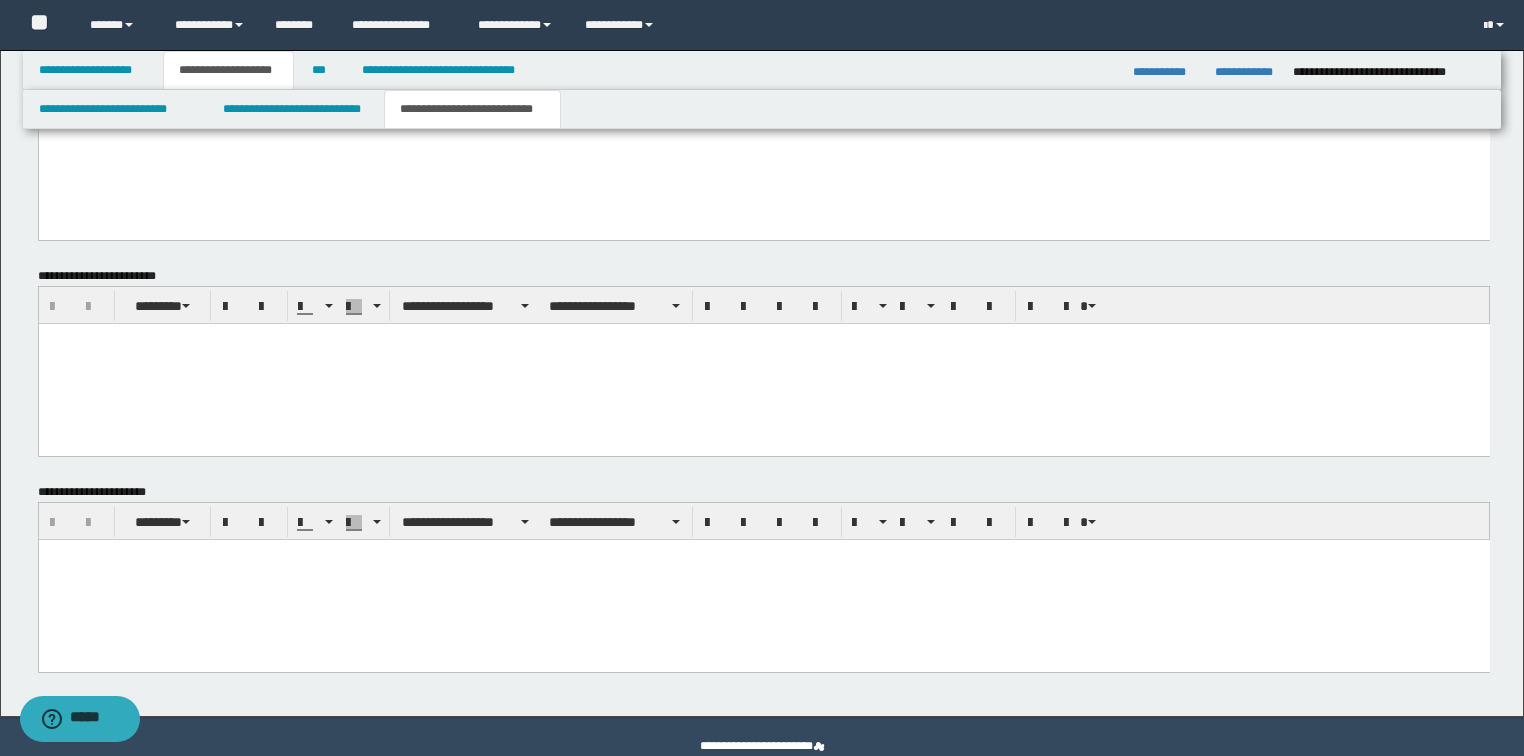 scroll, scrollTop: 1201, scrollLeft: 0, axis: vertical 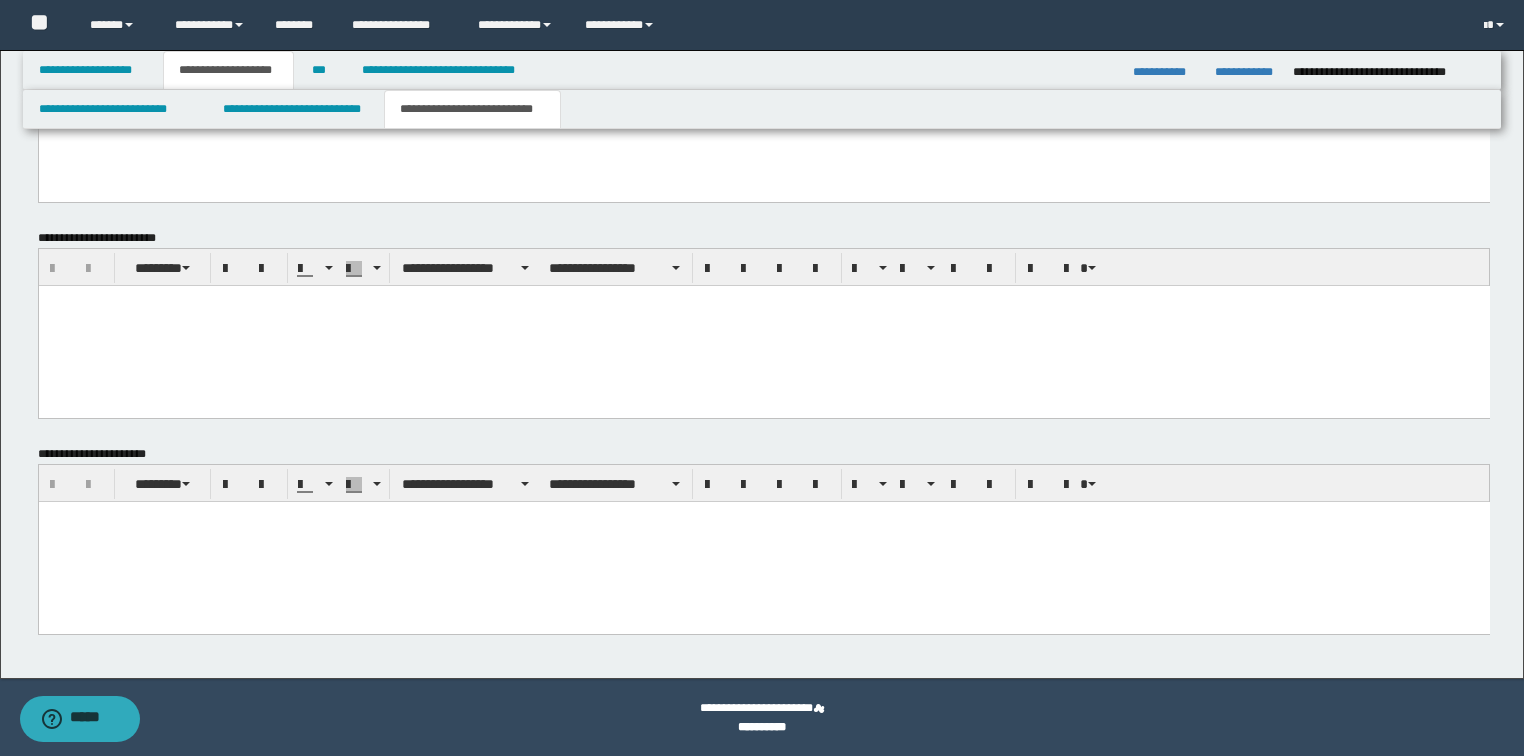 click at bounding box center (763, 541) 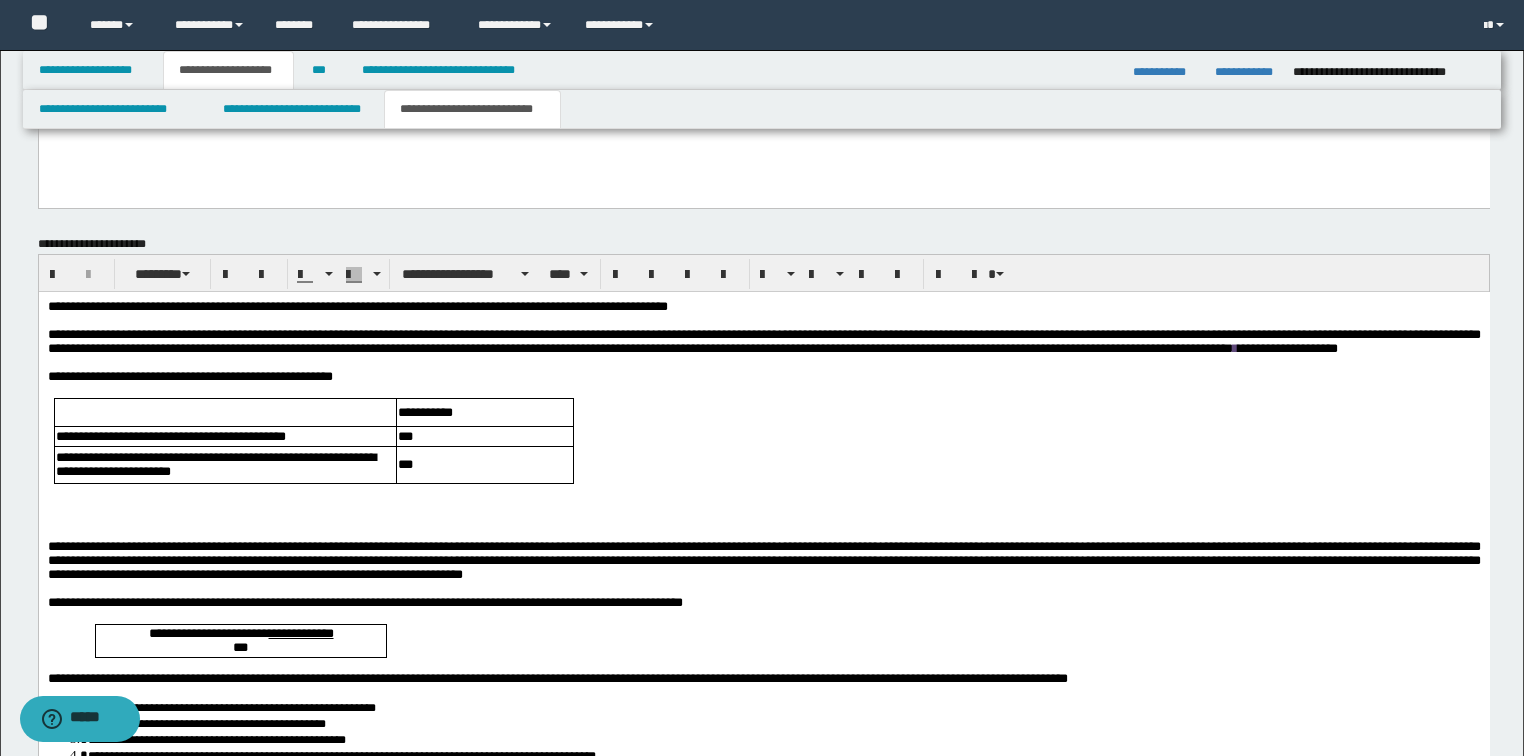 scroll, scrollTop: 1441, scrollLeft: 0, axis: vertical 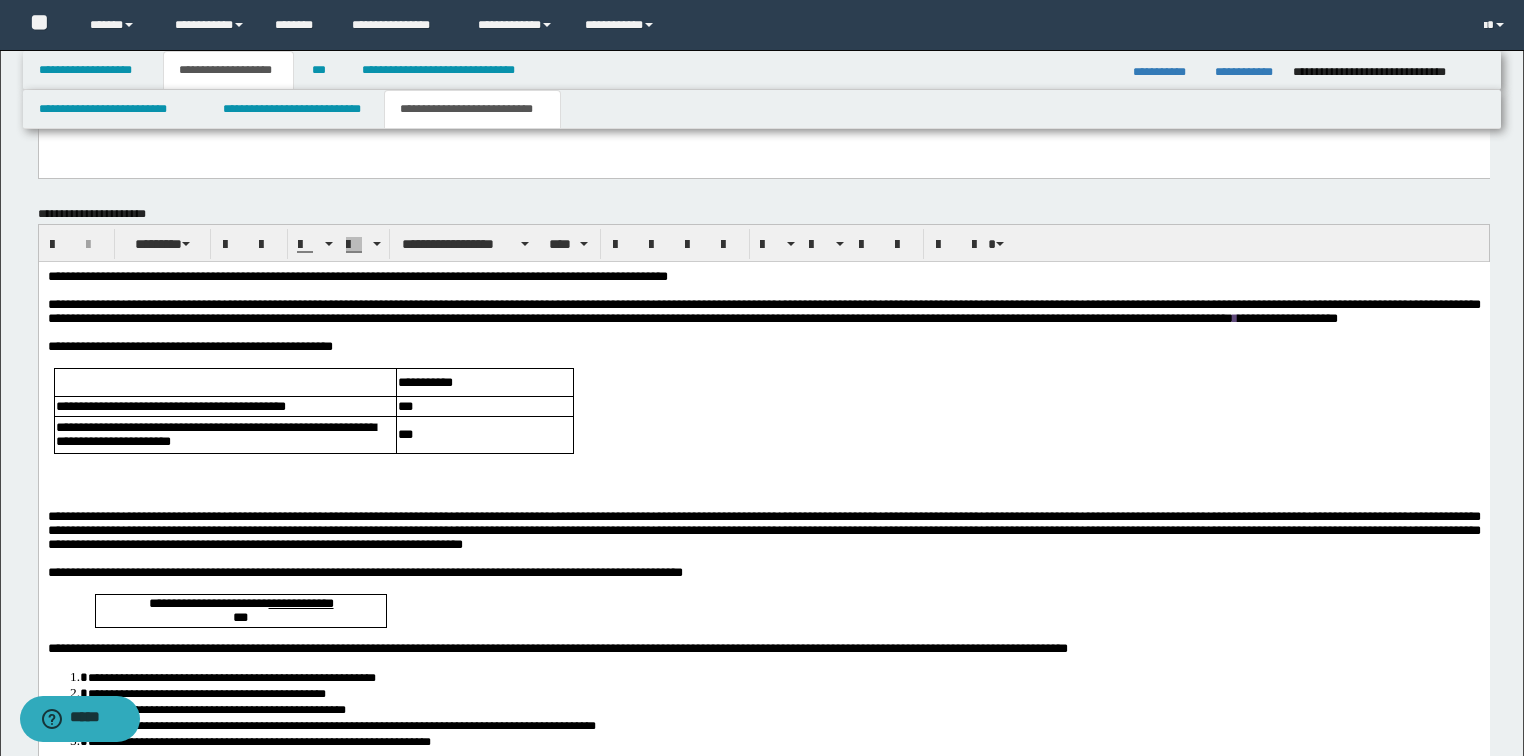 click at bounding box center (763, 502) 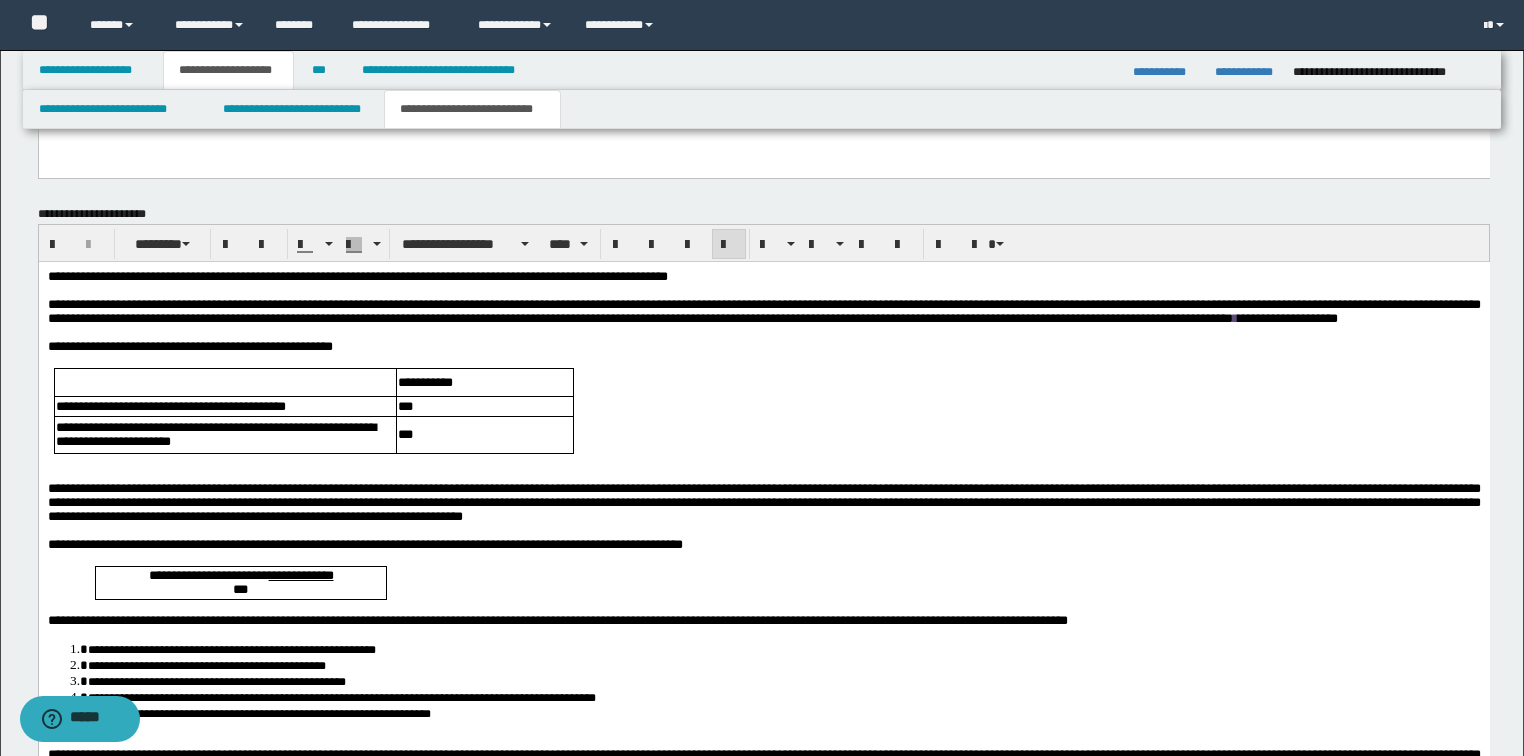 click at bounding box center (49, 289) 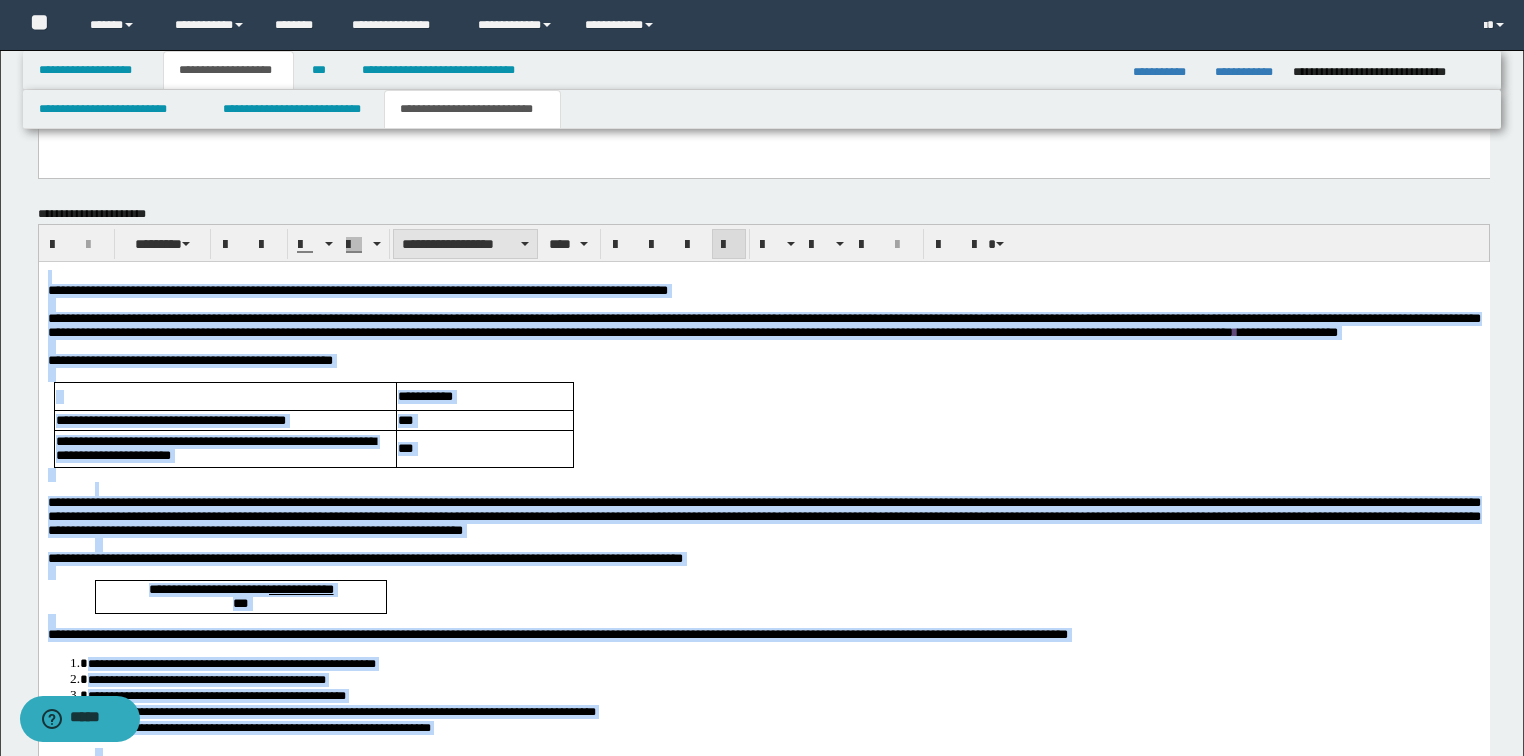 click on "**********" at bounding box center [465, 244] 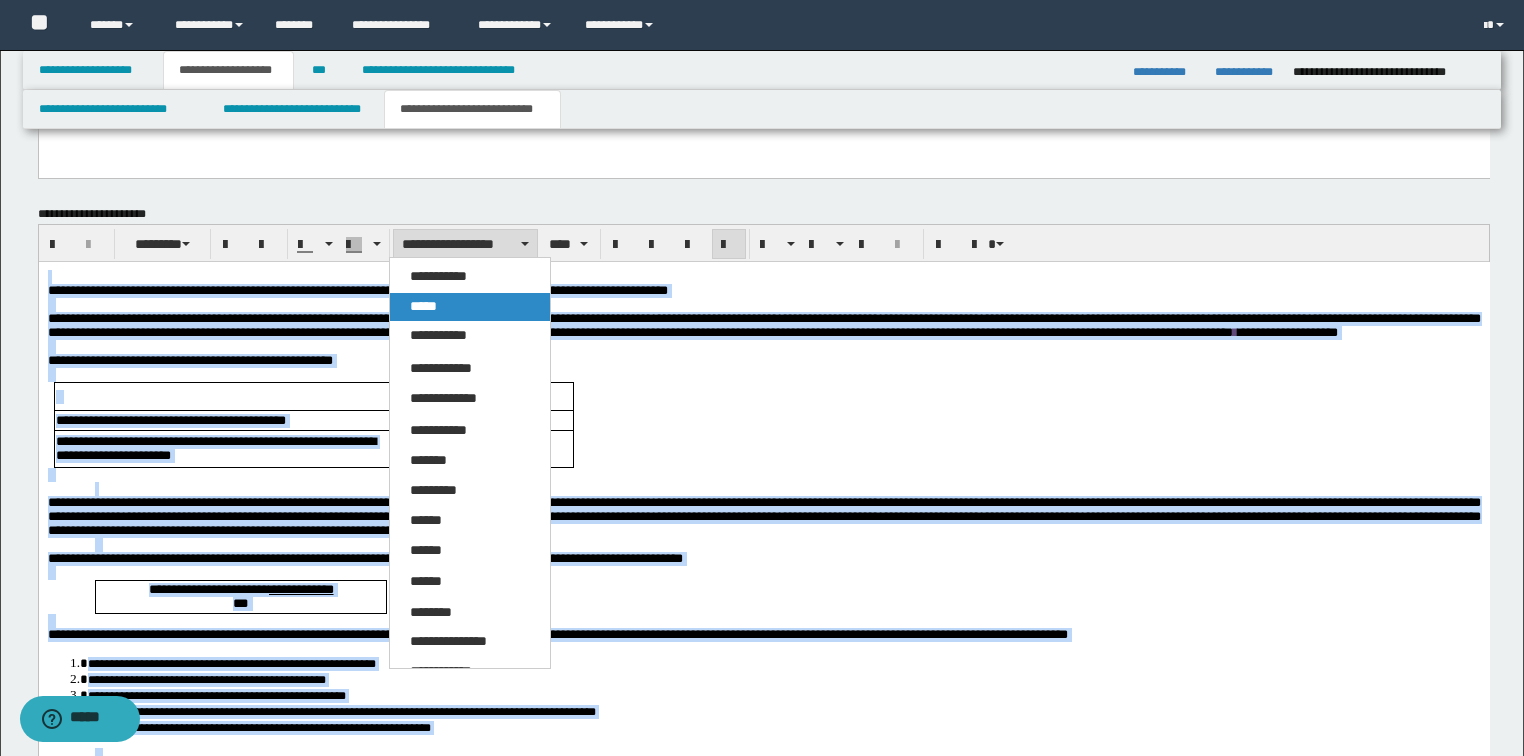 click on "*****" at bounding box center (423, 306) 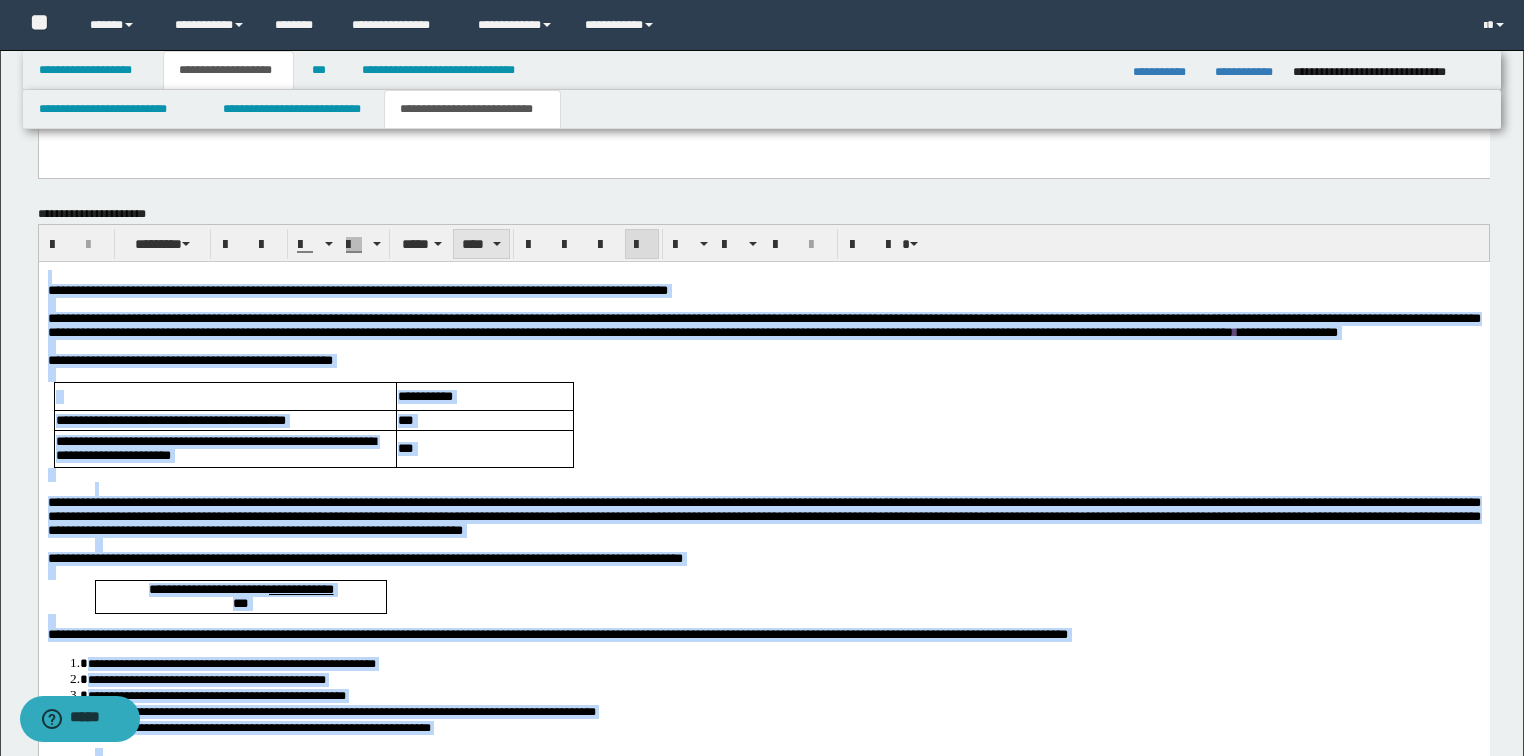 click on "****" at bounding box center [481, 244] 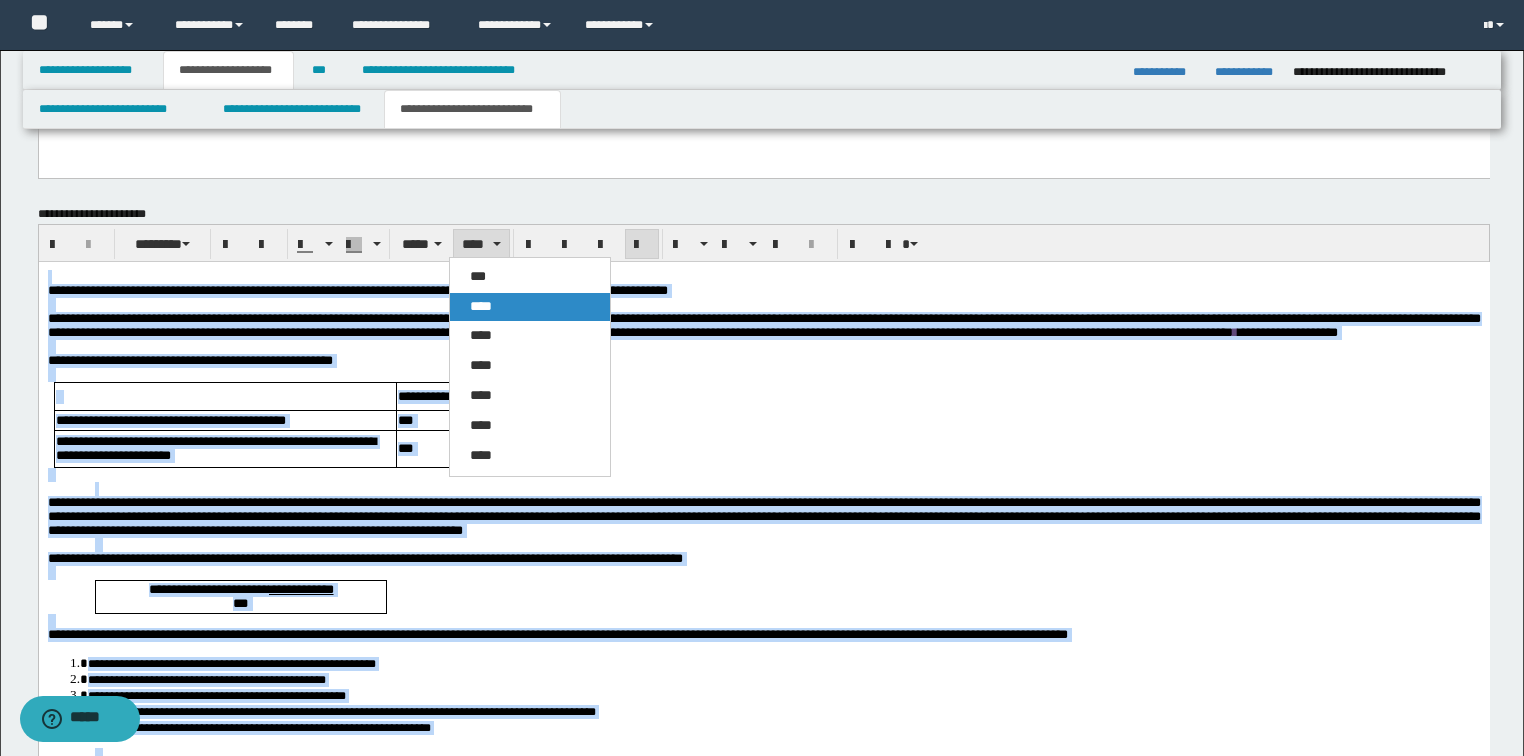 click on "****" at bounding box center (481, 306) 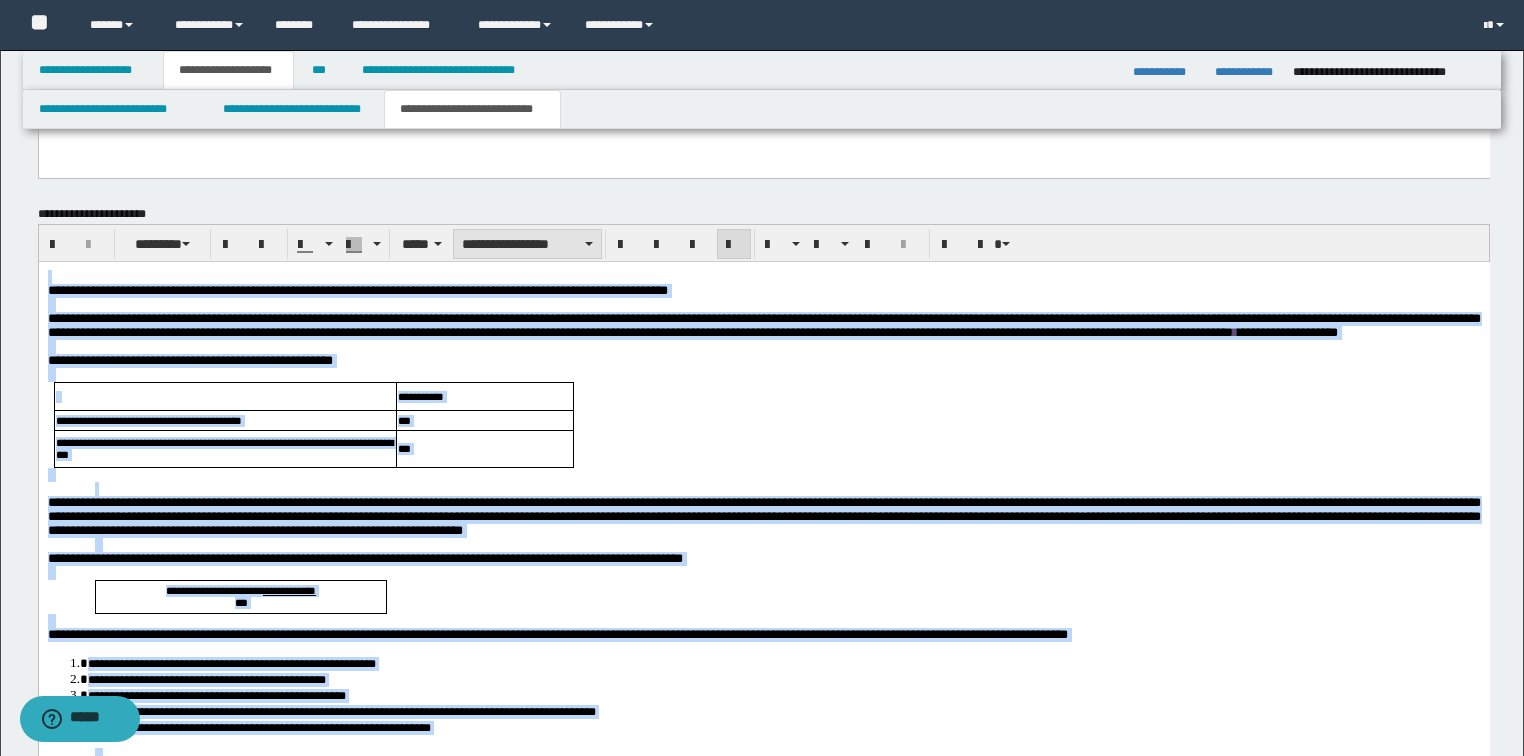 click on "**********" at bounding box center [527, 244] 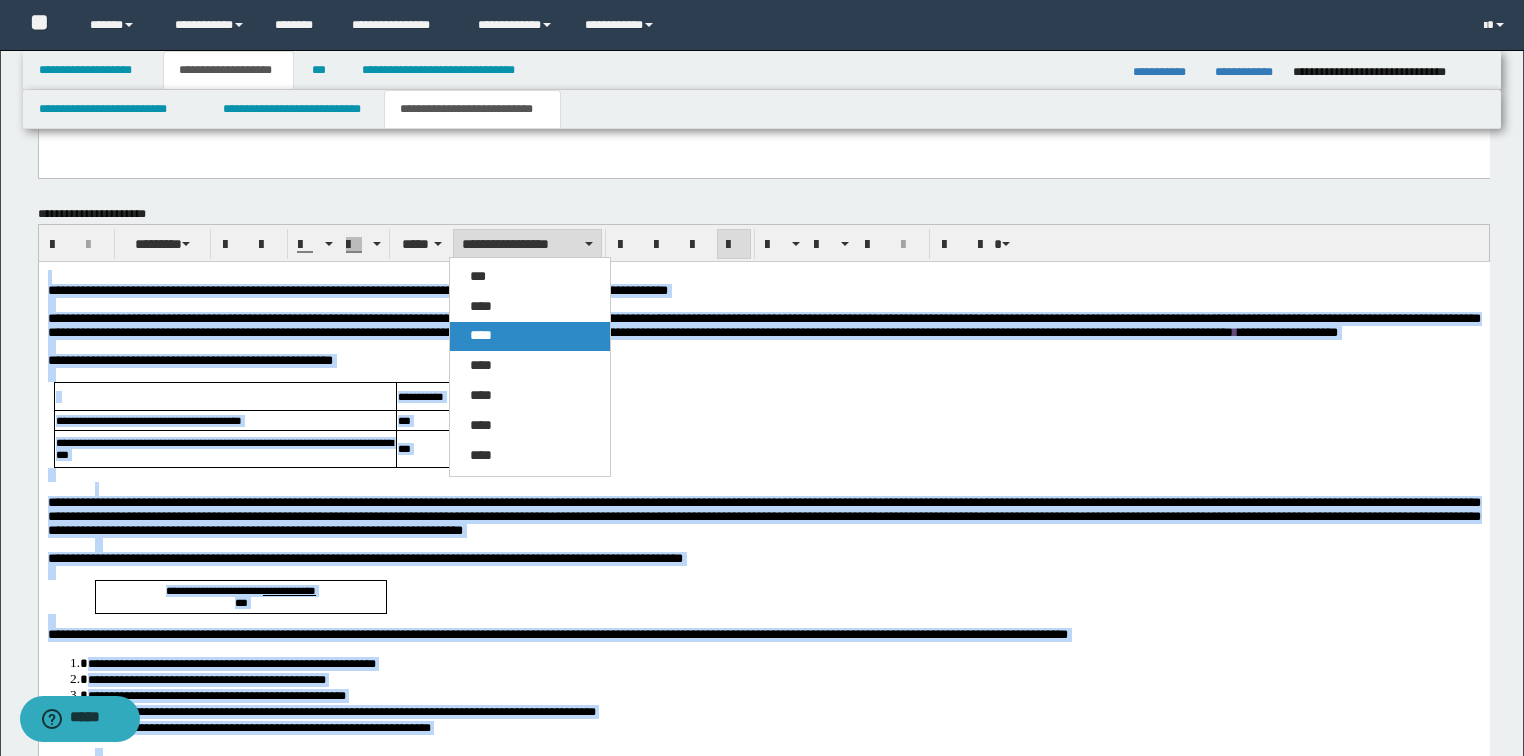 click on "****" at bounding box center [530, 336] 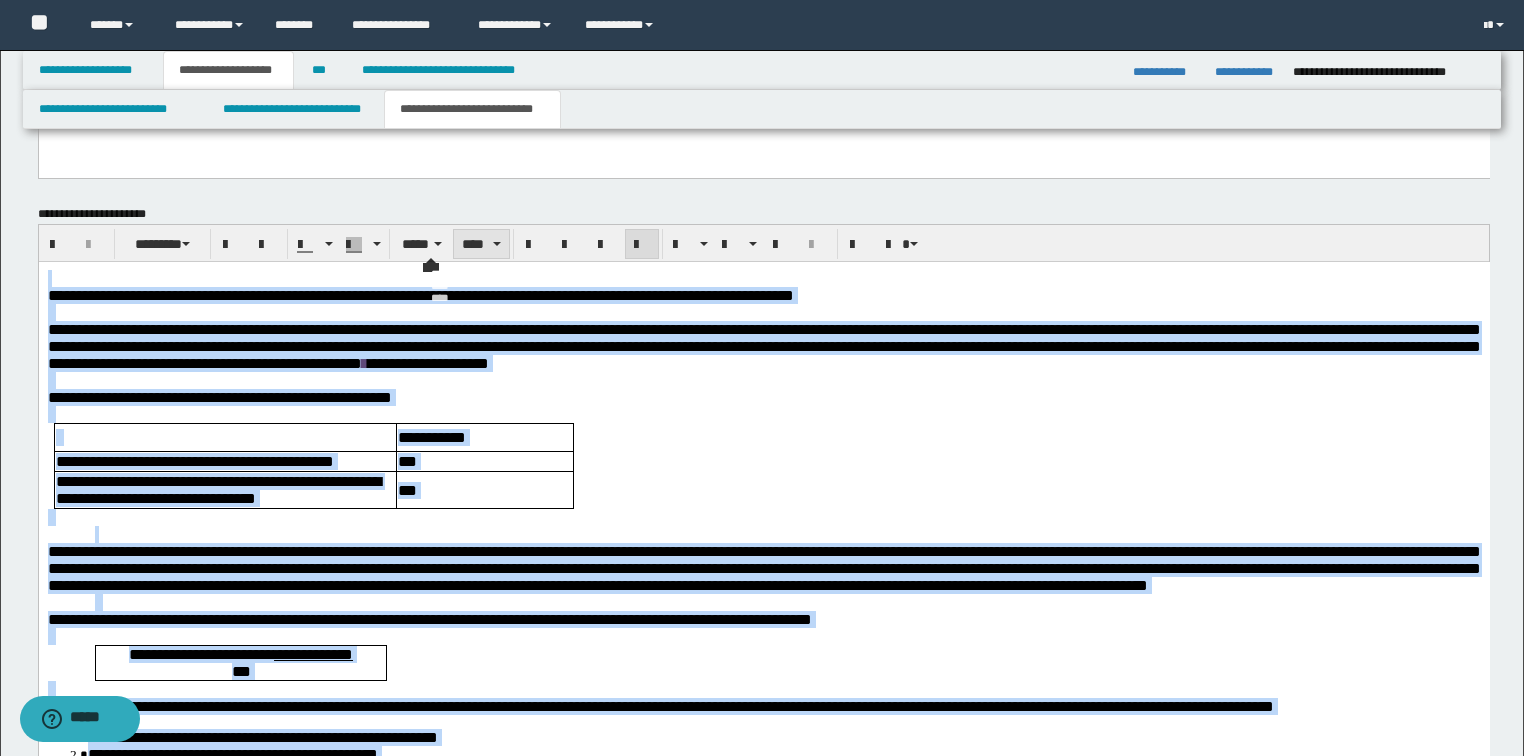 click on "****" at bounding box center (481, 244) 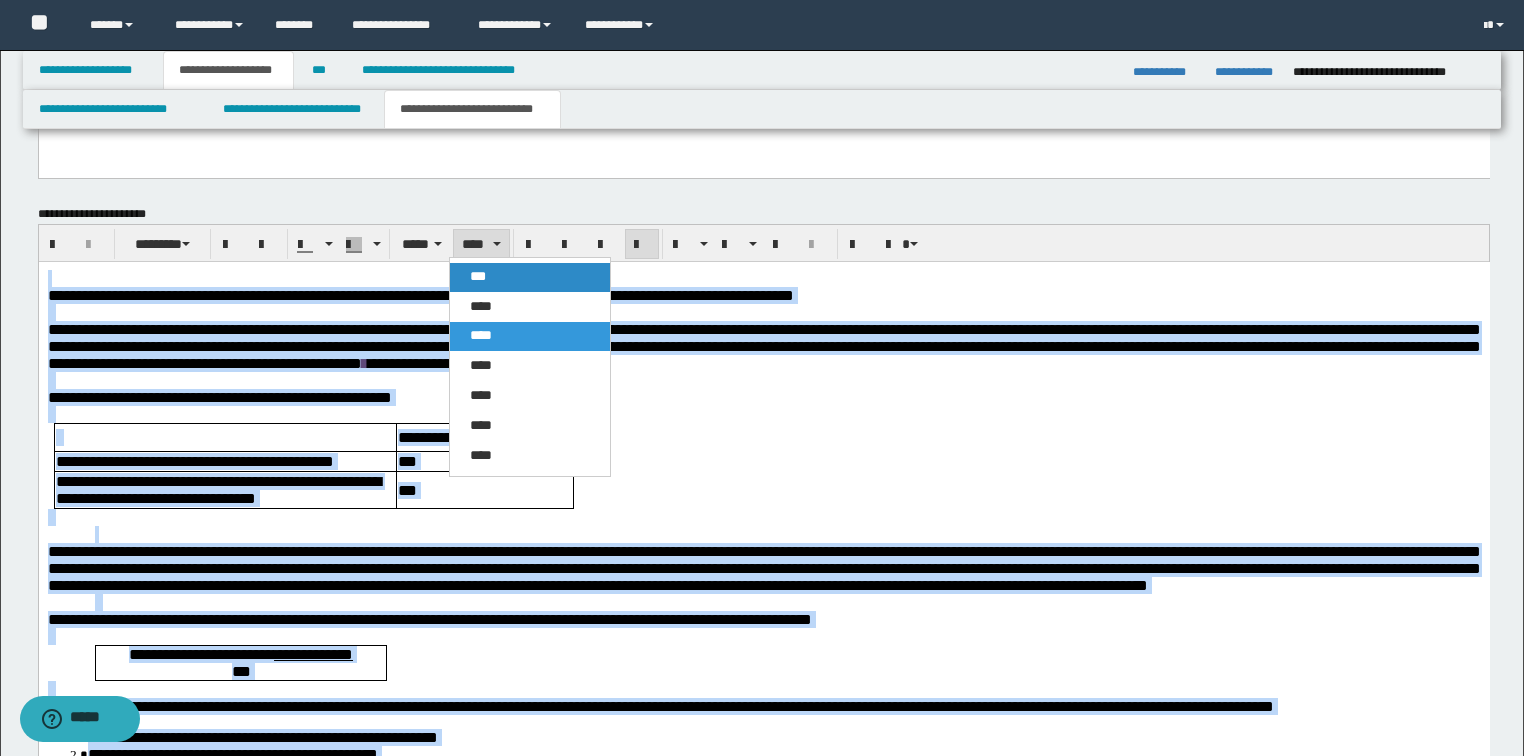 click on "***" at bounding box center [530, 277] 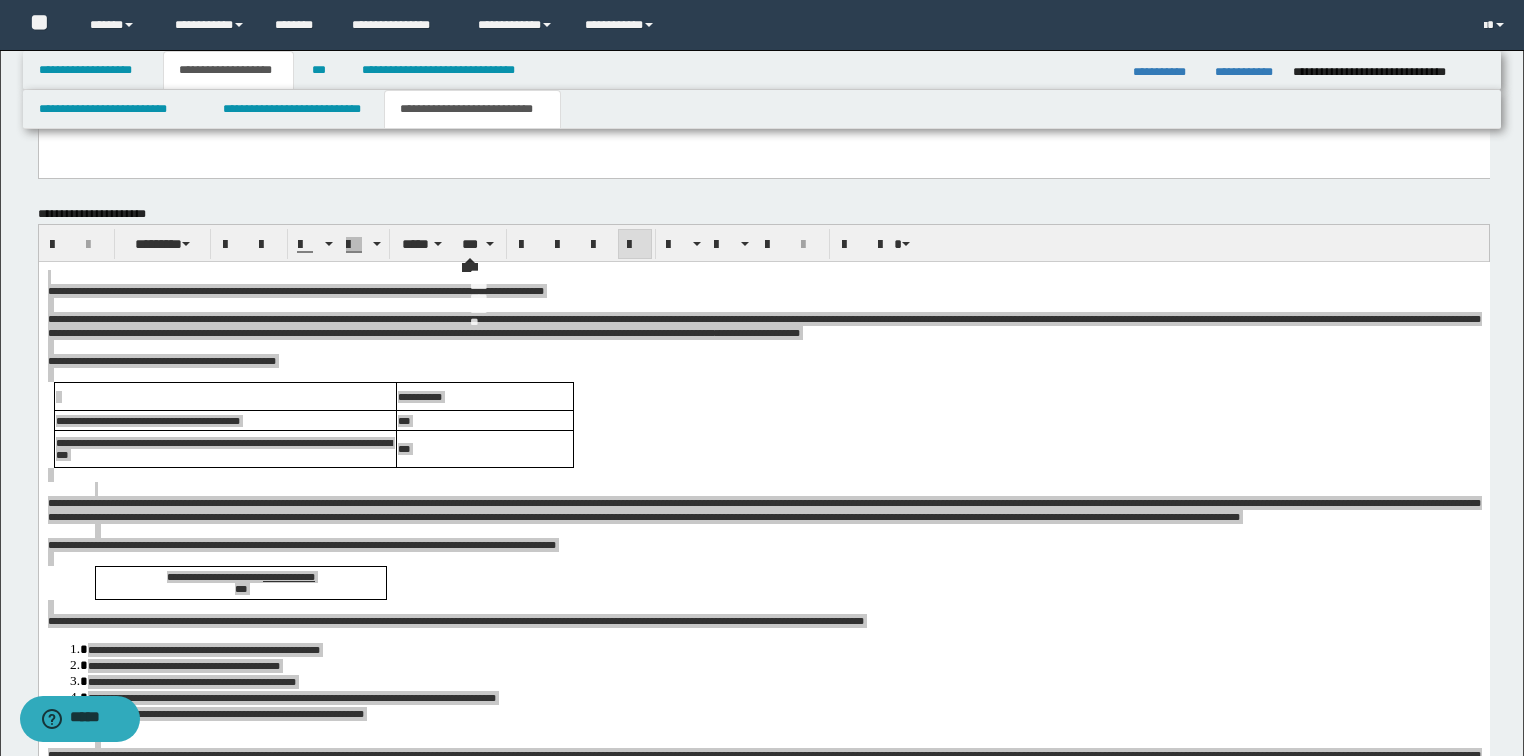 click on "********     ***** ***" at bounding box center [764, 243] 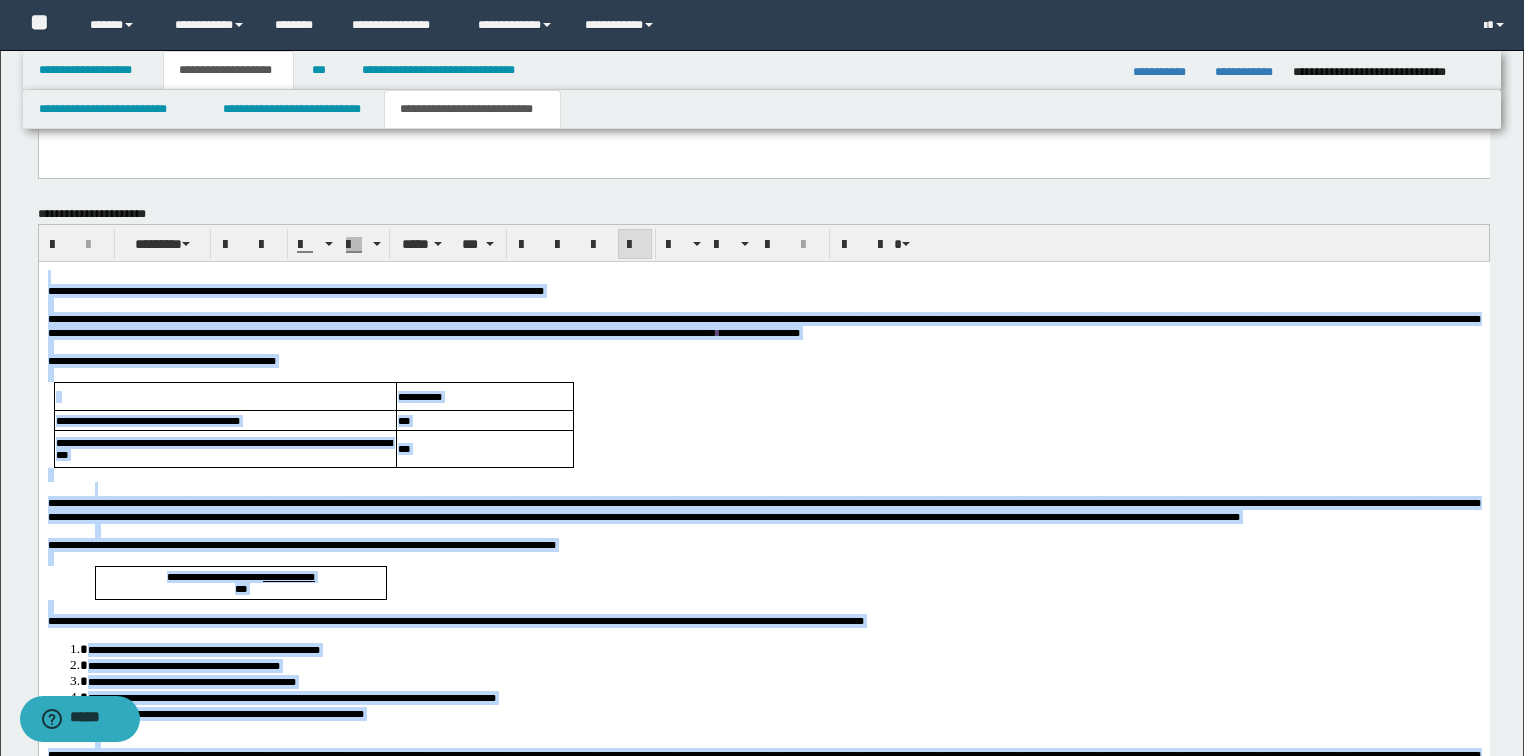 click at bounding box center [763, 304] 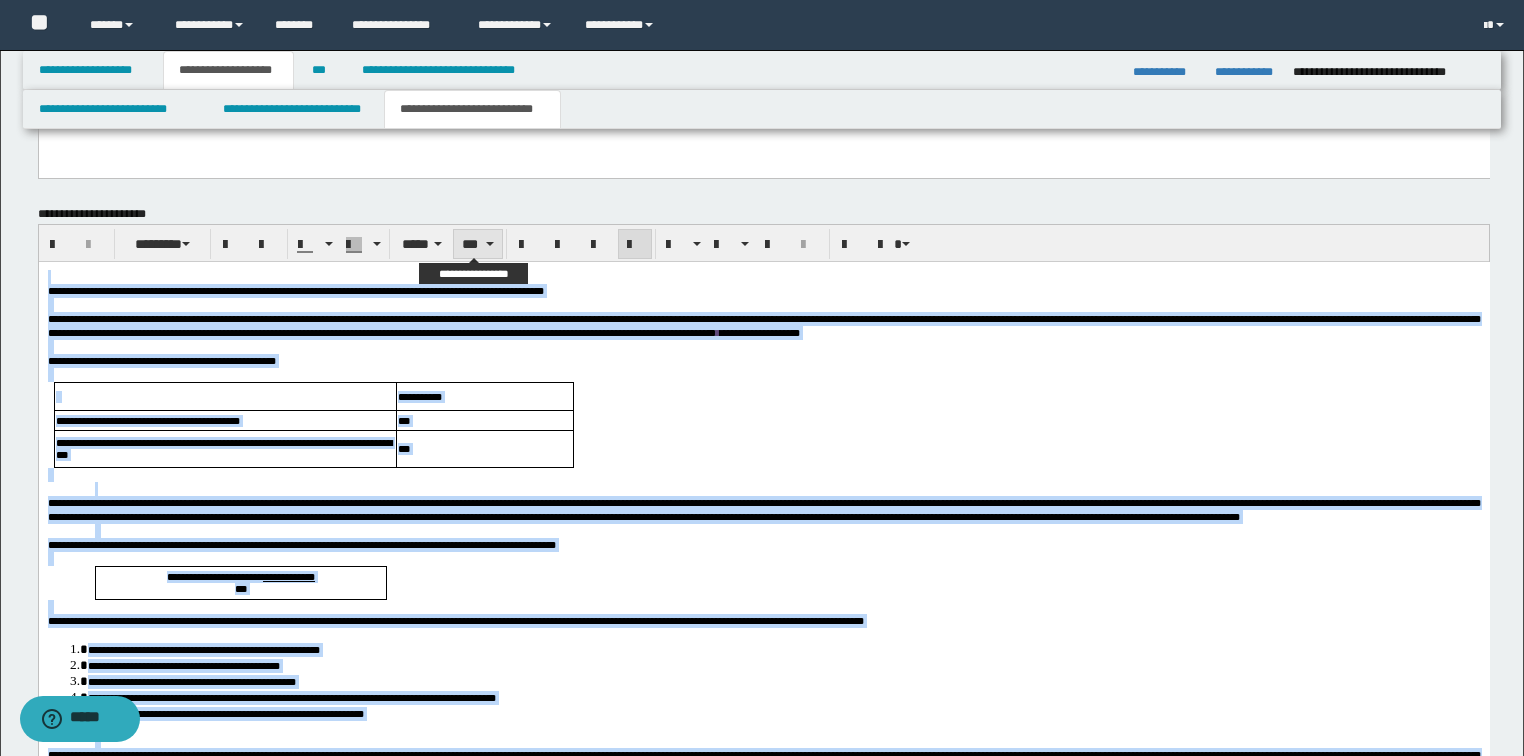 click on "***" at bounding box center [477, 244] 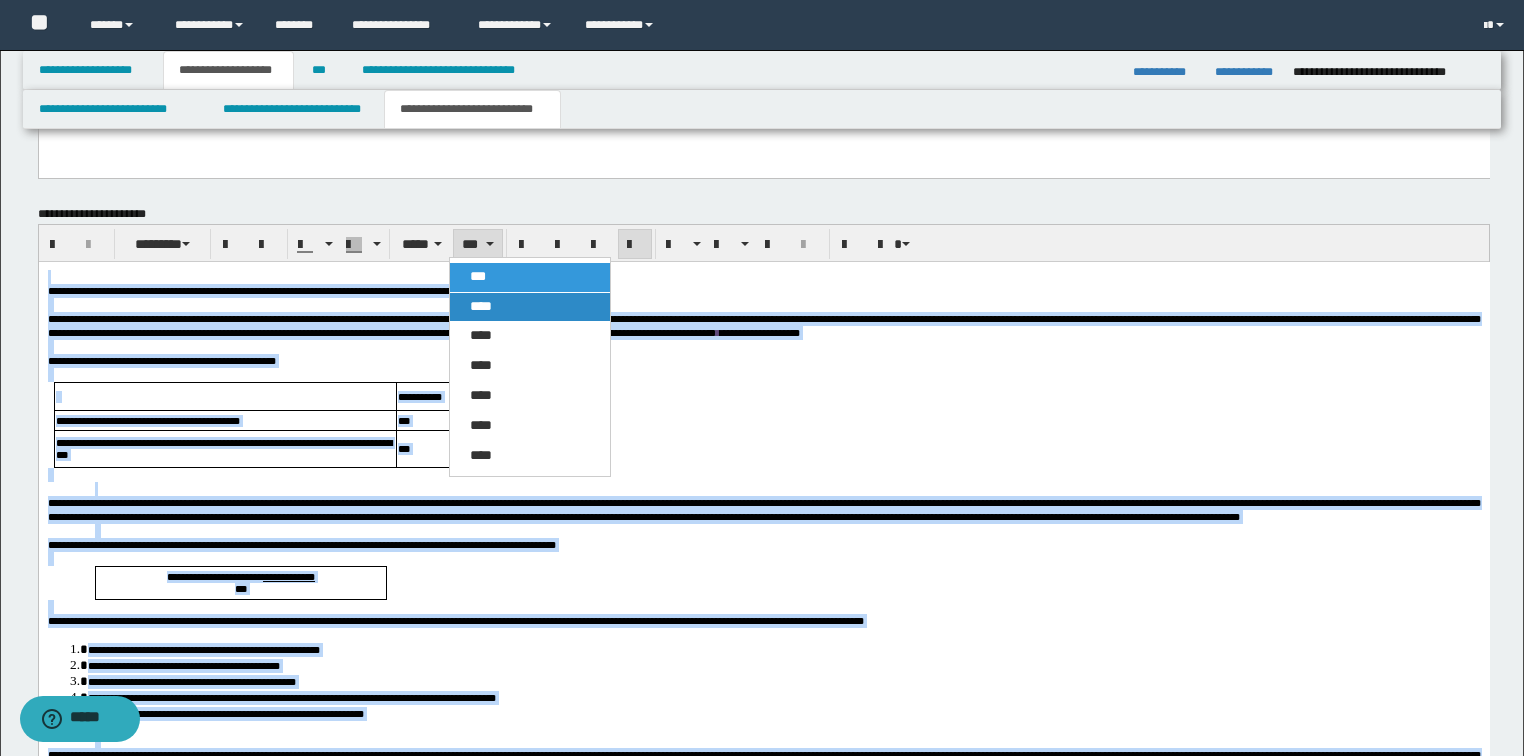 click on "****" at bounding box center (530, 307) 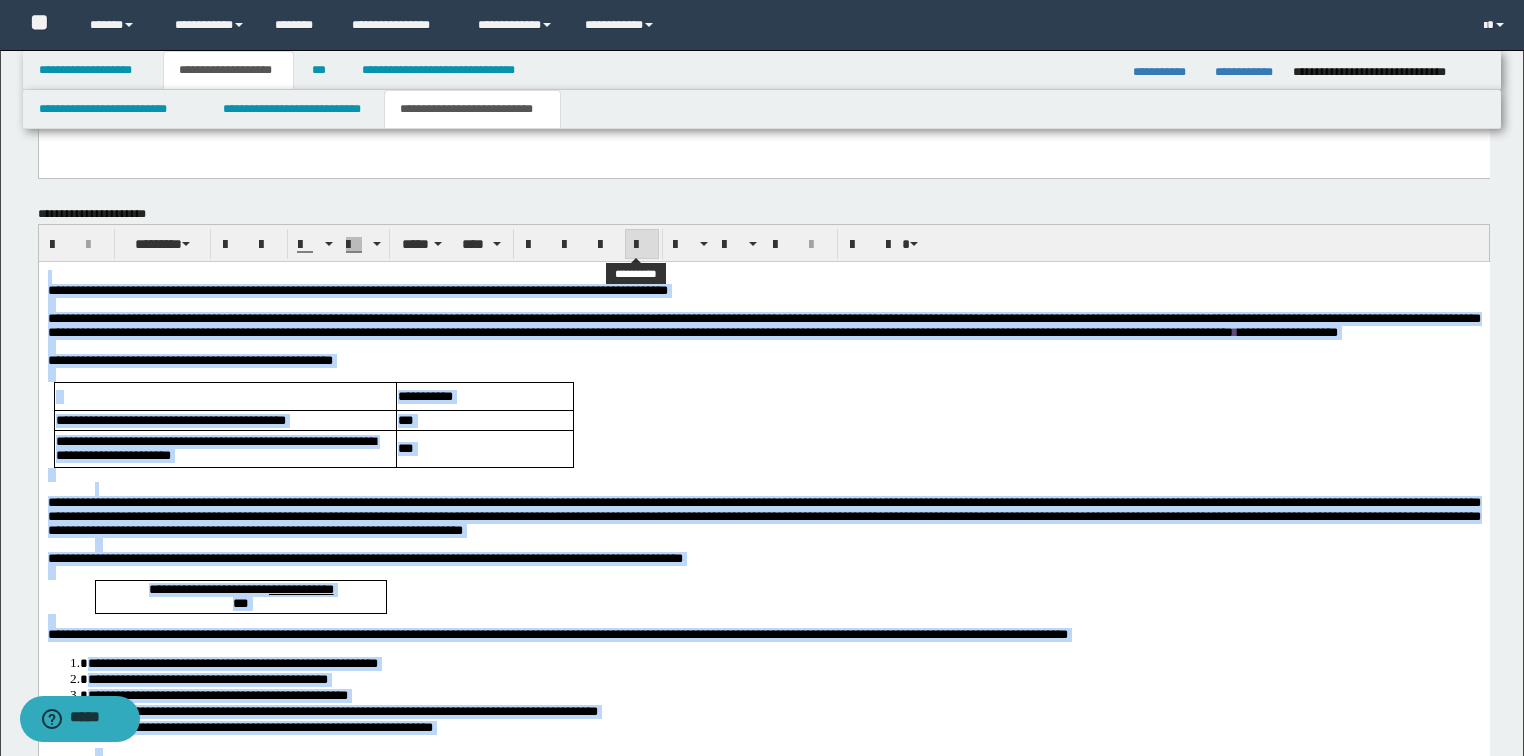 click at bounding box center [642, 244] 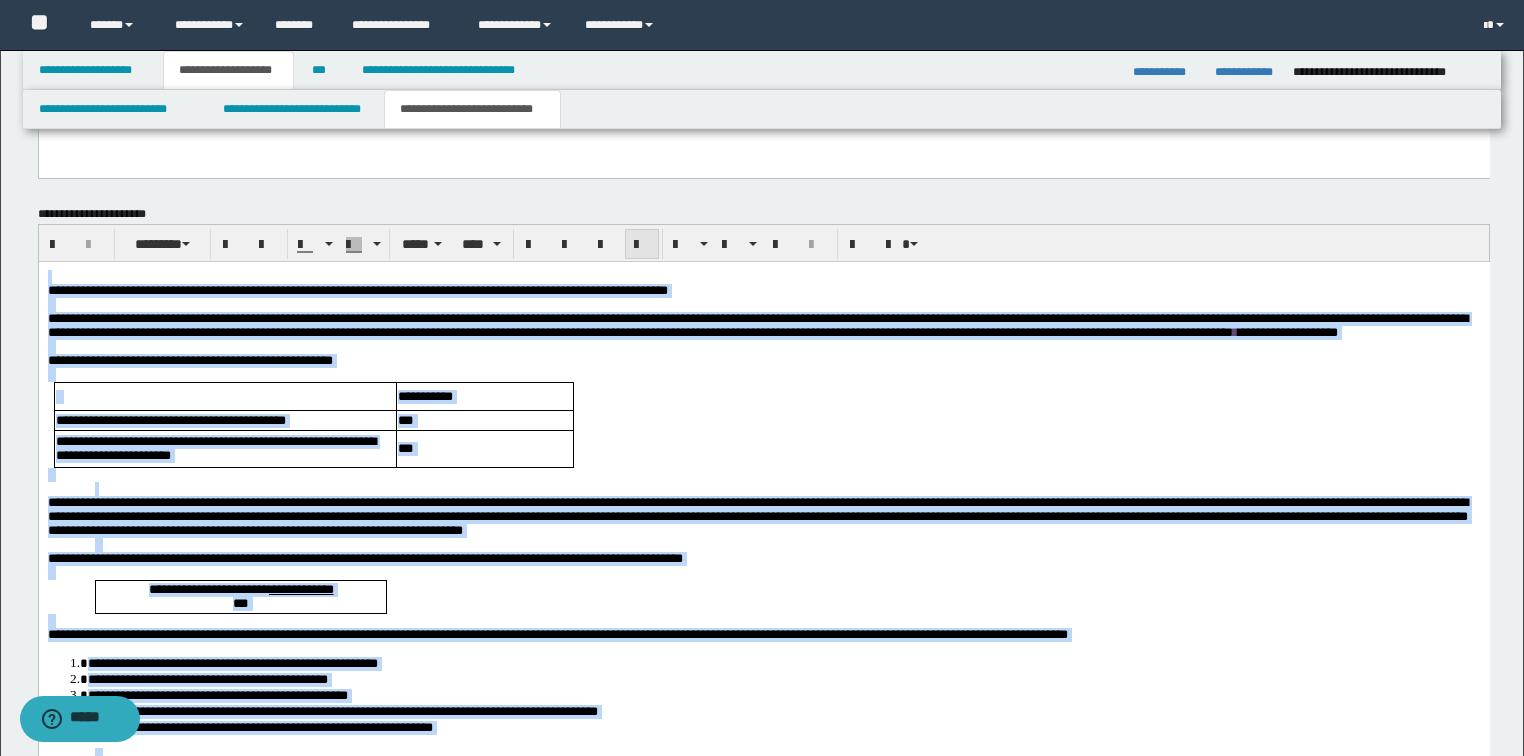 drag, startPoint x: 628, startPoint y: 253, endPoint x: 553, endPoint y: 45, distance: 221.10857 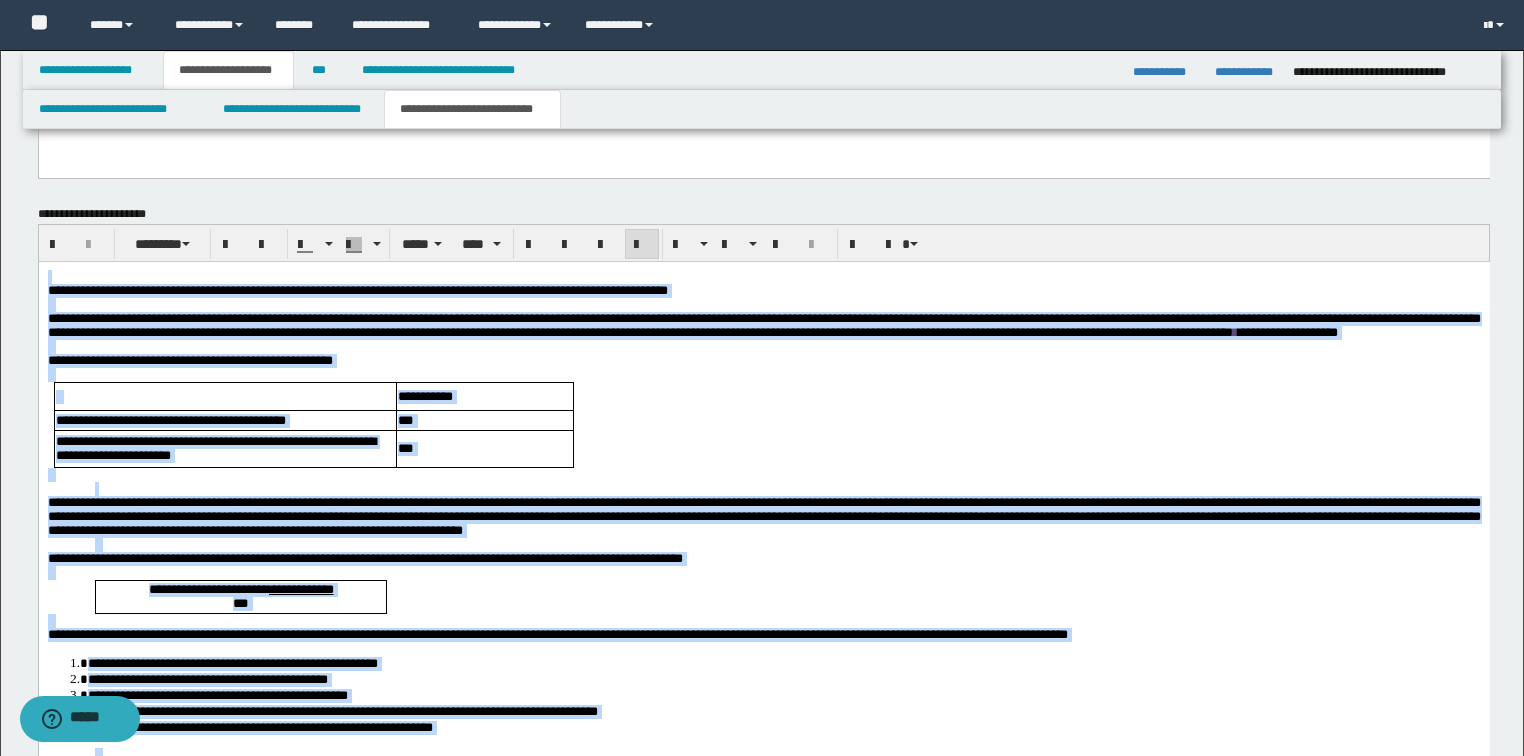 click on "**********" at bounding box center [763, 325] 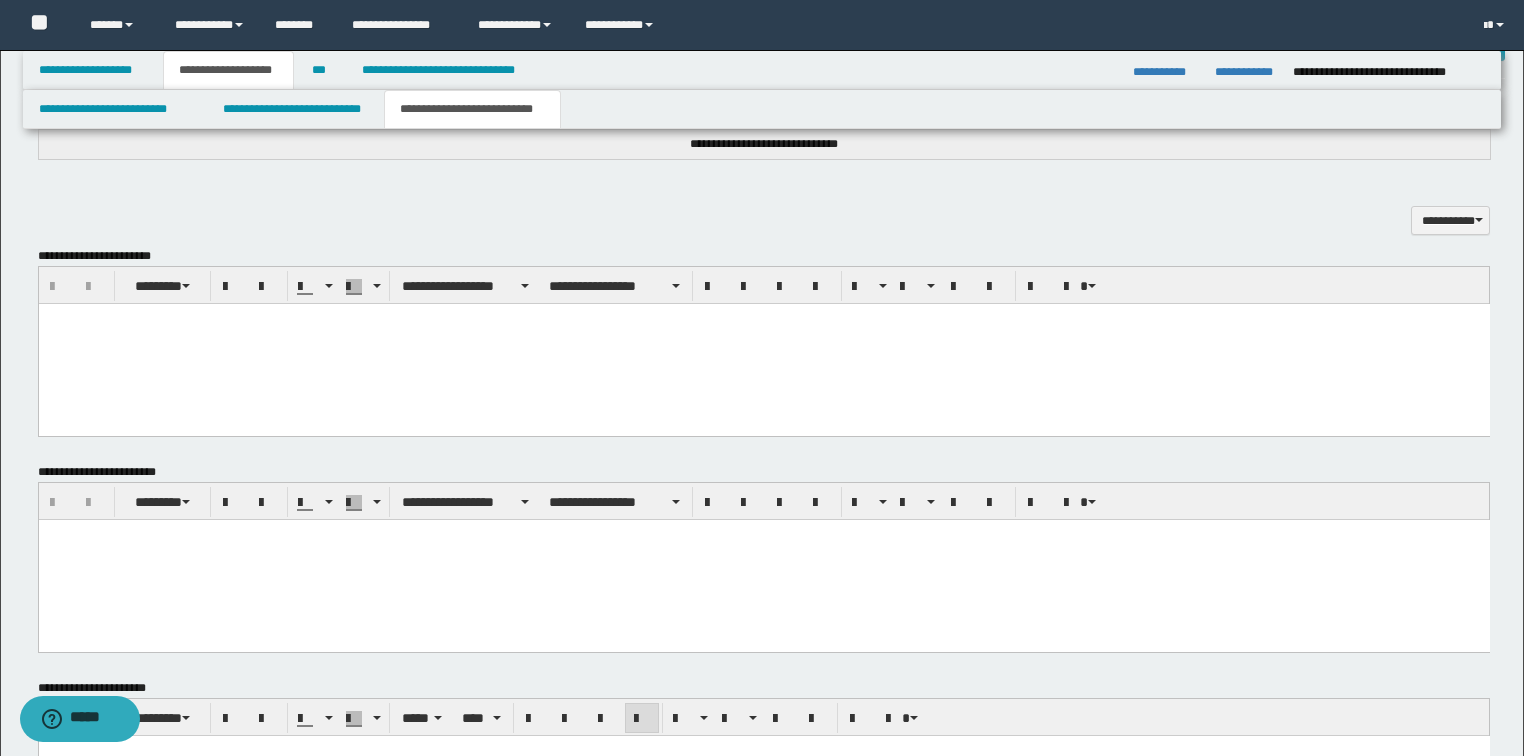 scroll, scrollTop: 961, scrollLeft: 0, axis: vertical 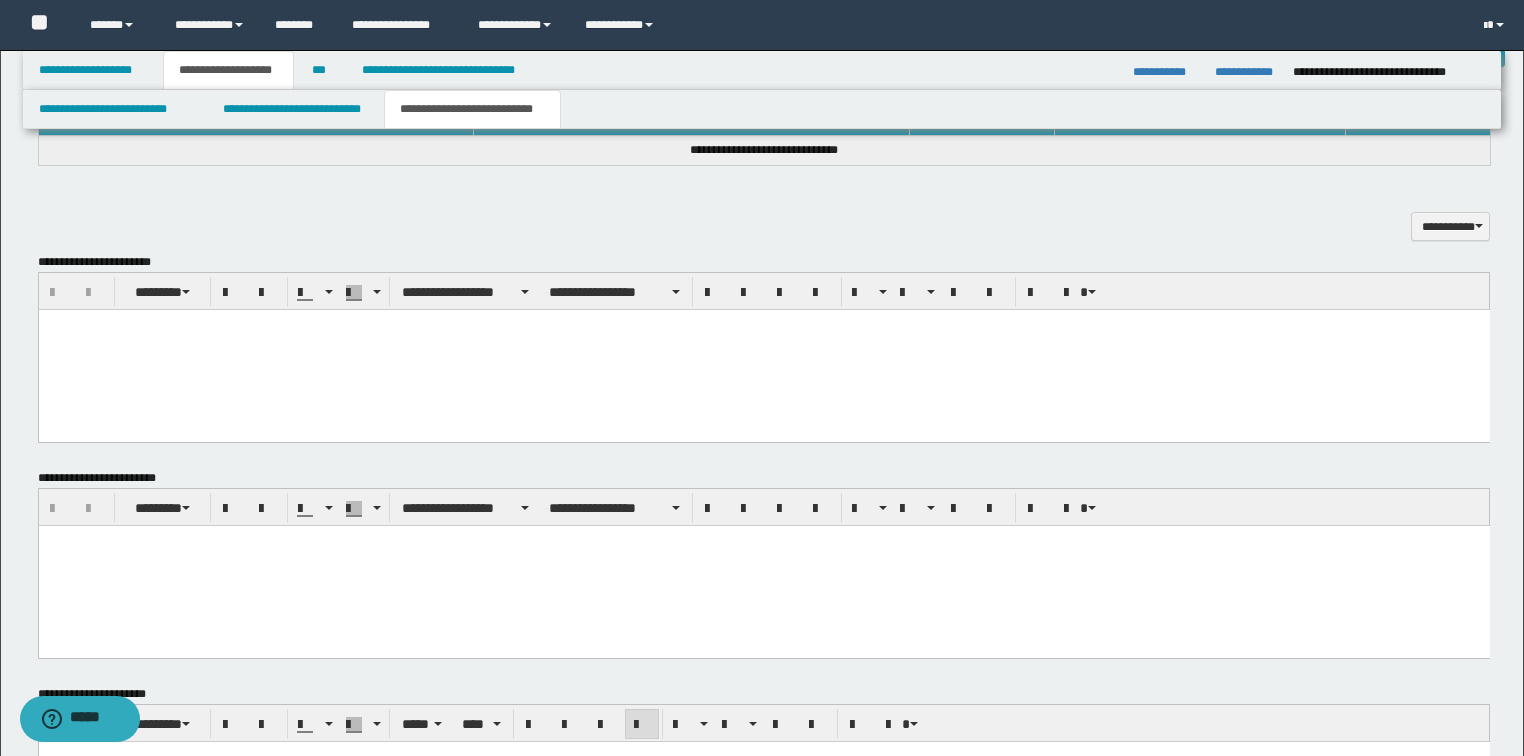 click at bounding box center [763, 350] 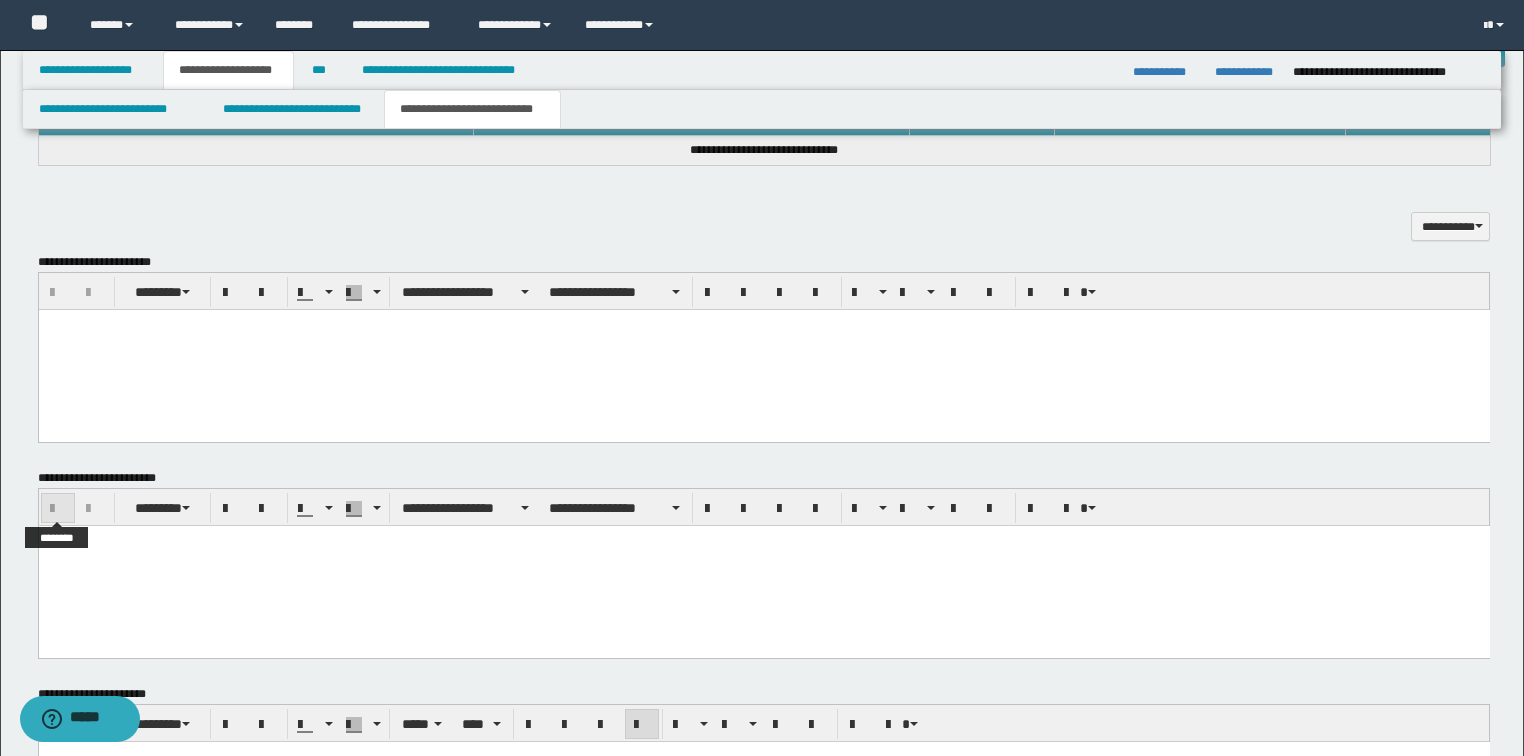 paste 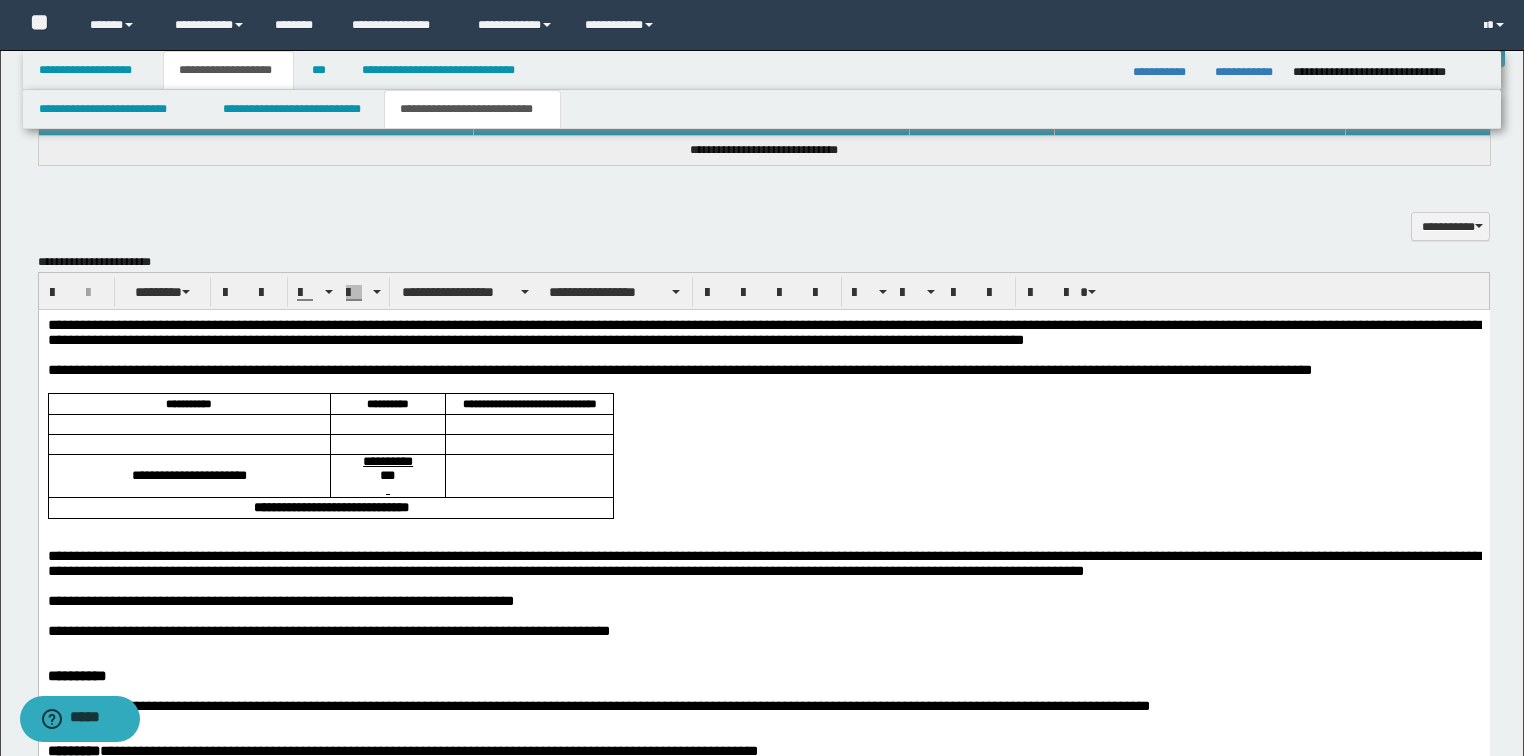 click on "**********" at bounding box center (763, 706) 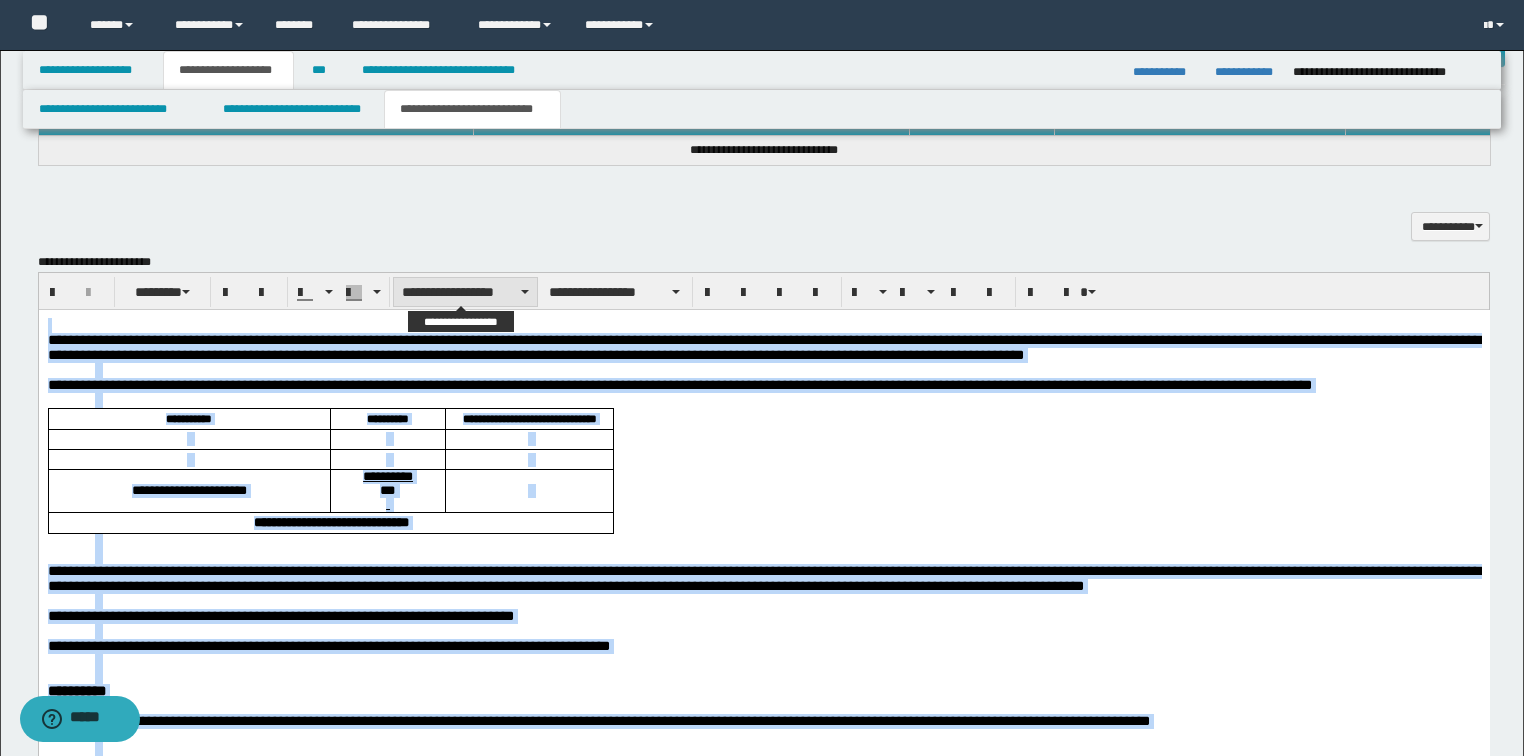 click on "**********" at bounding box center (465, 292) 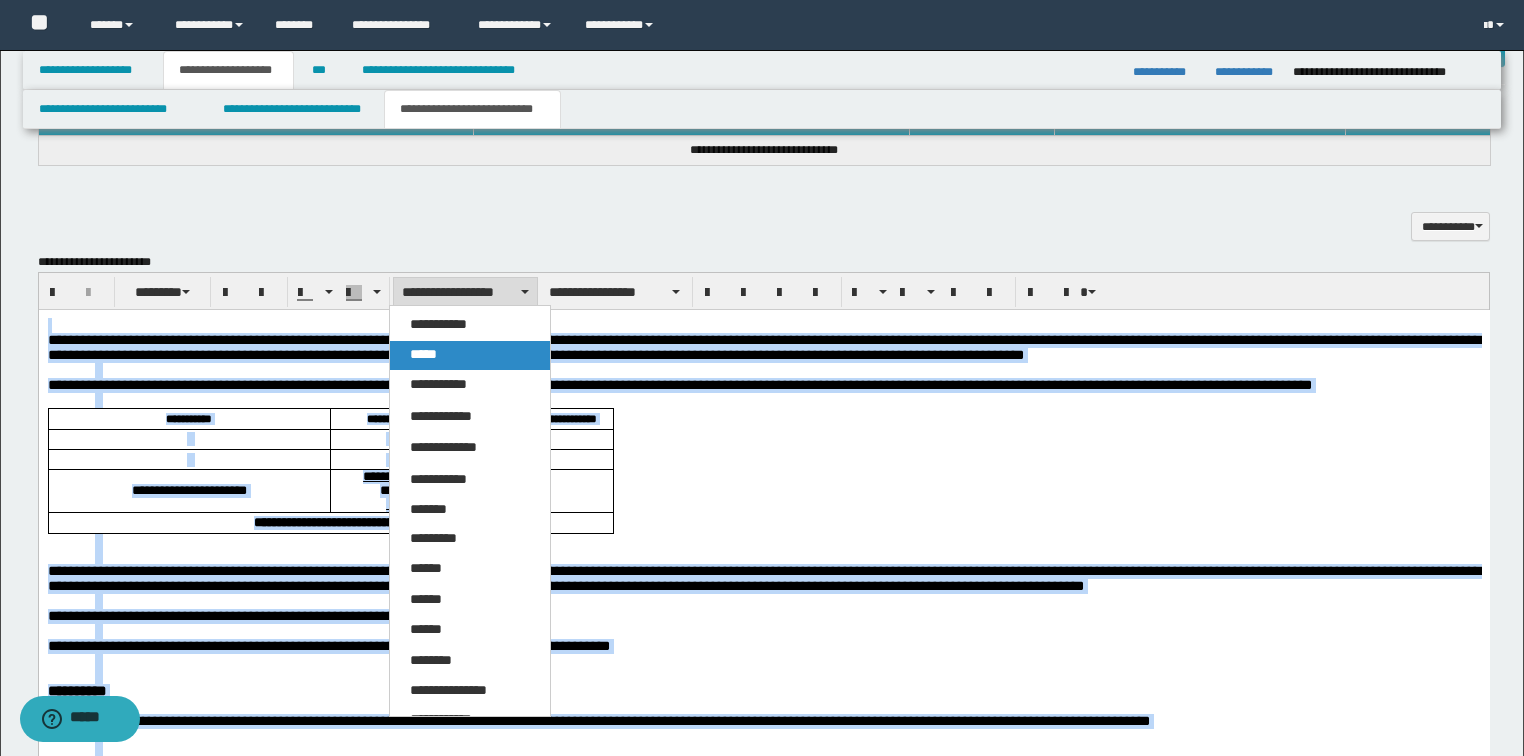 drag, startPoint x: 423, startPoint y: 346, endPoint x: 435, endPoint y: 1, distance: 345.20862 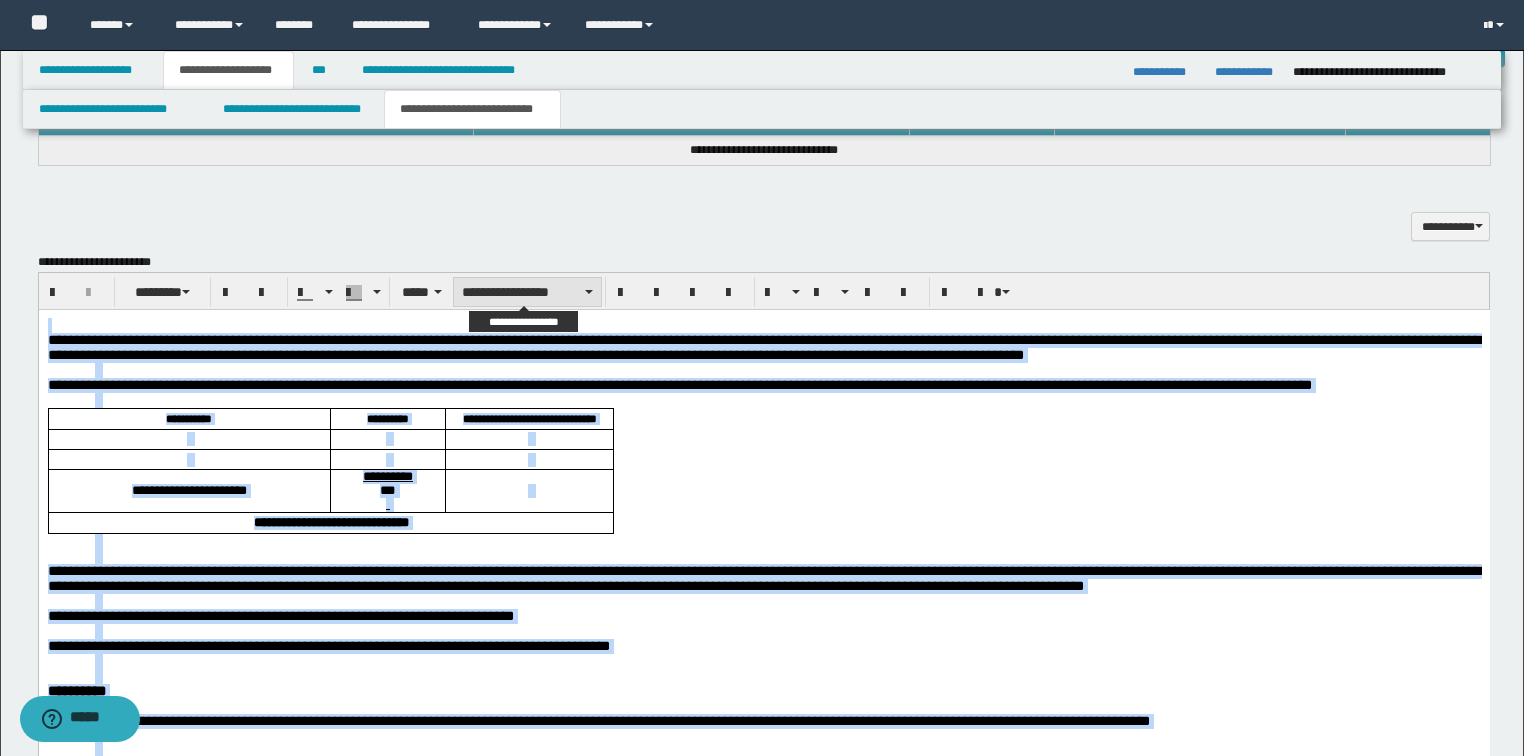 click on "**********" at bounding box center (527, 292) 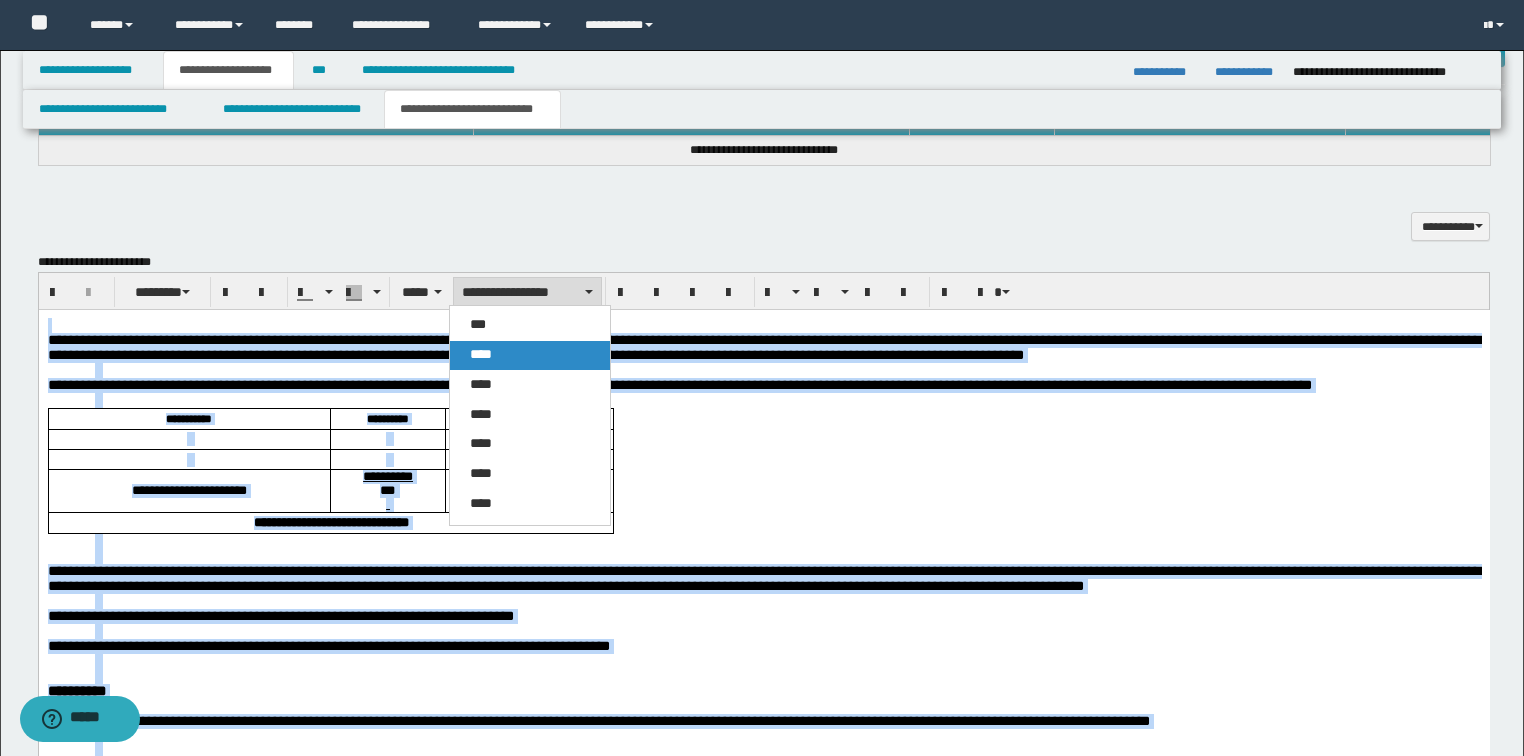 click on "****" at bounding box center (481, 354) 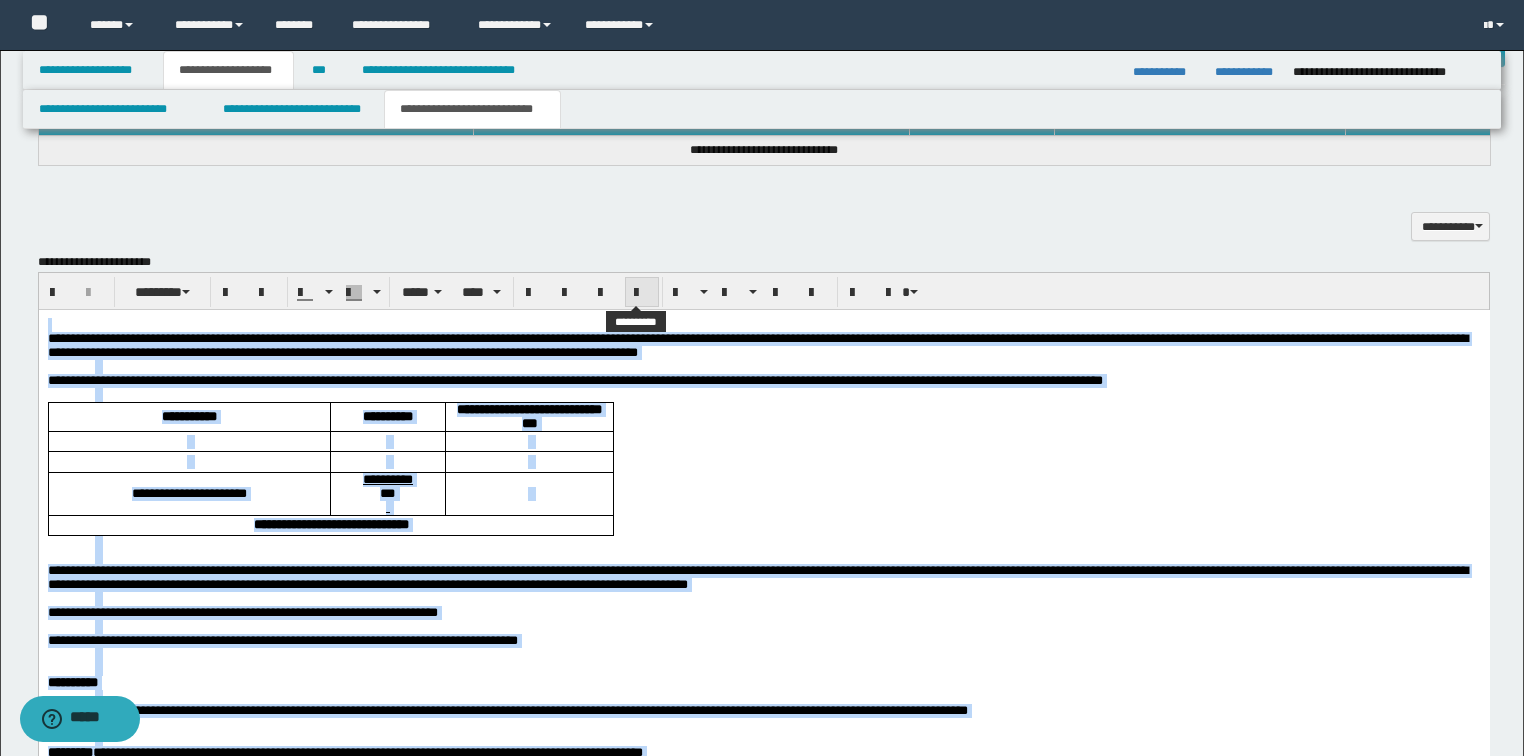 click at bounding box center [642, 293] 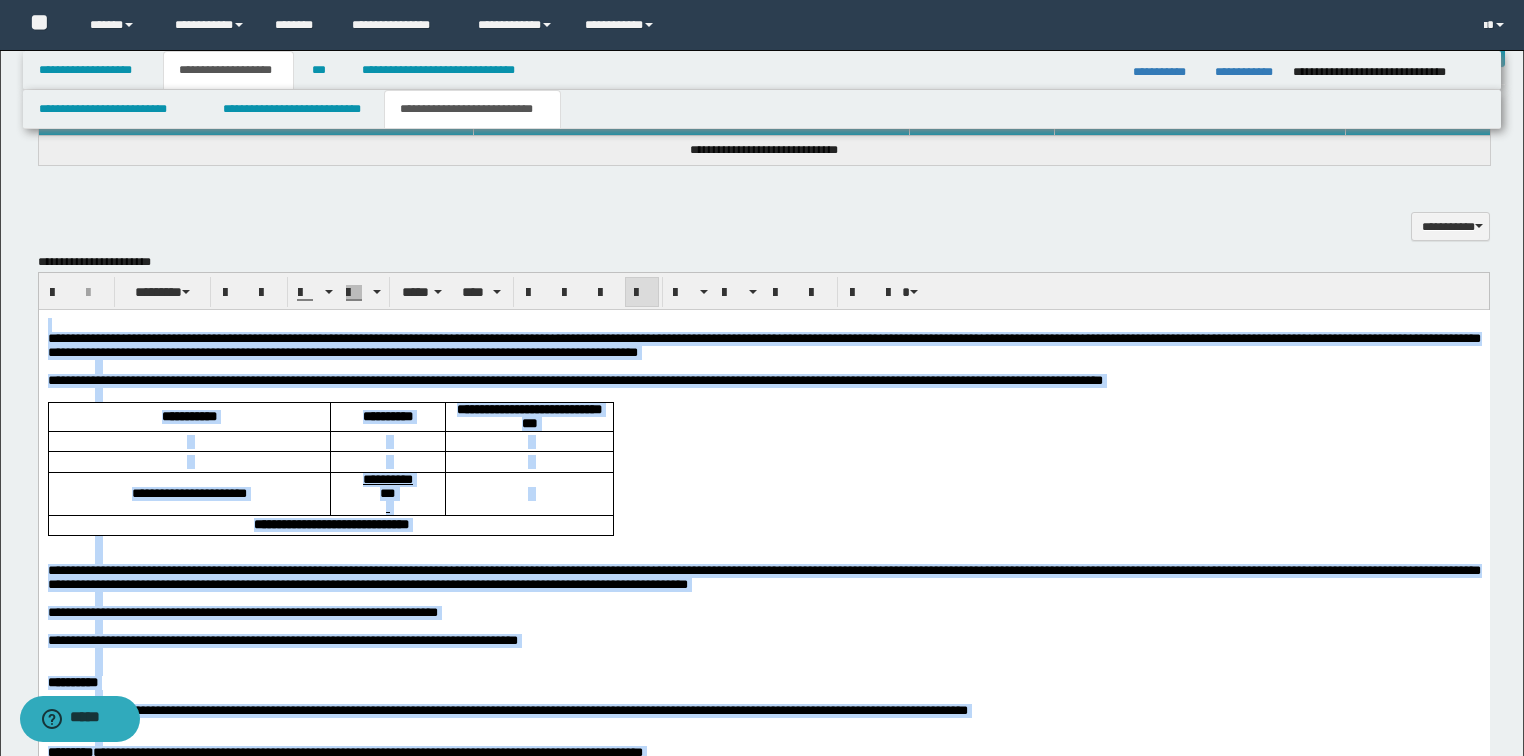 click at bounding box center [642, 293] 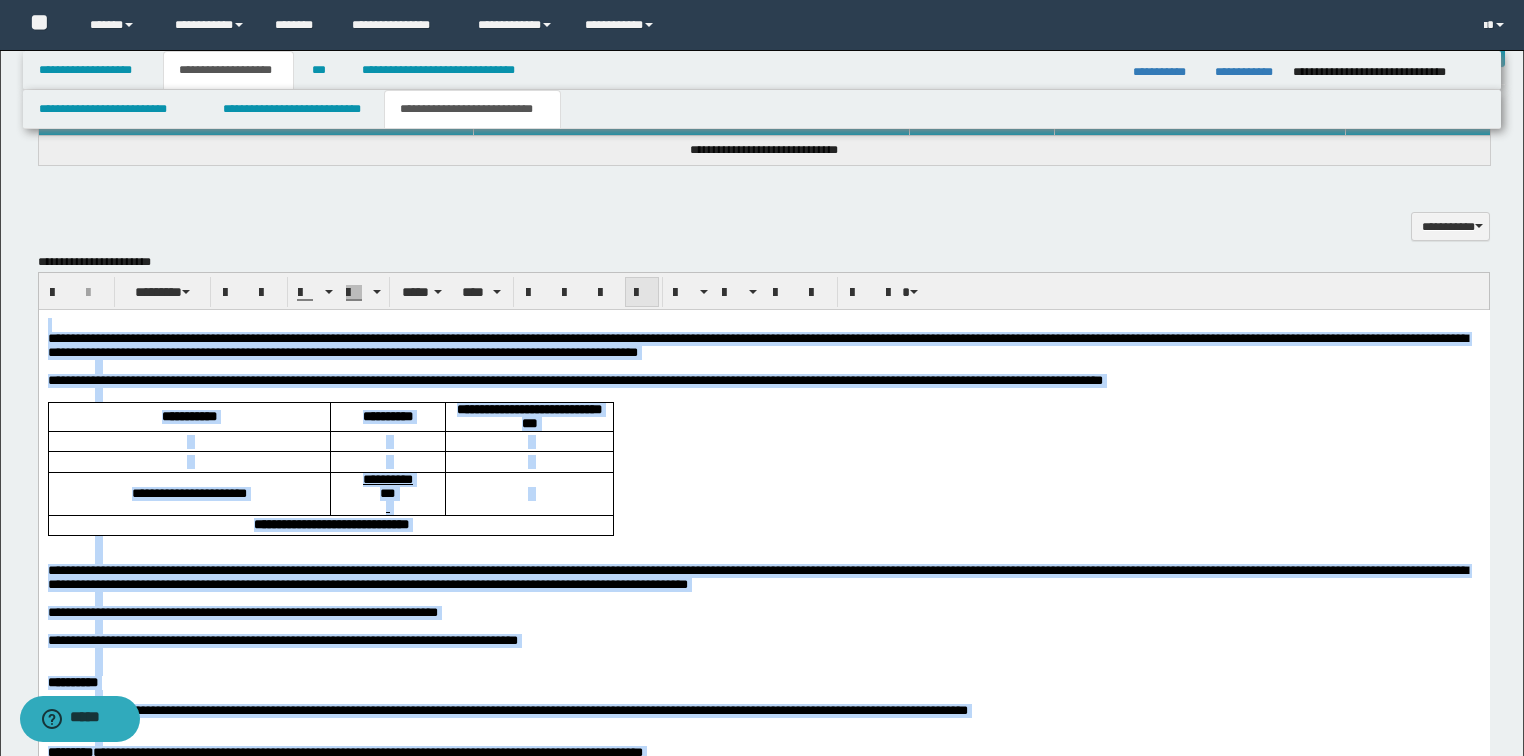 click at bounding box center (642, 293) 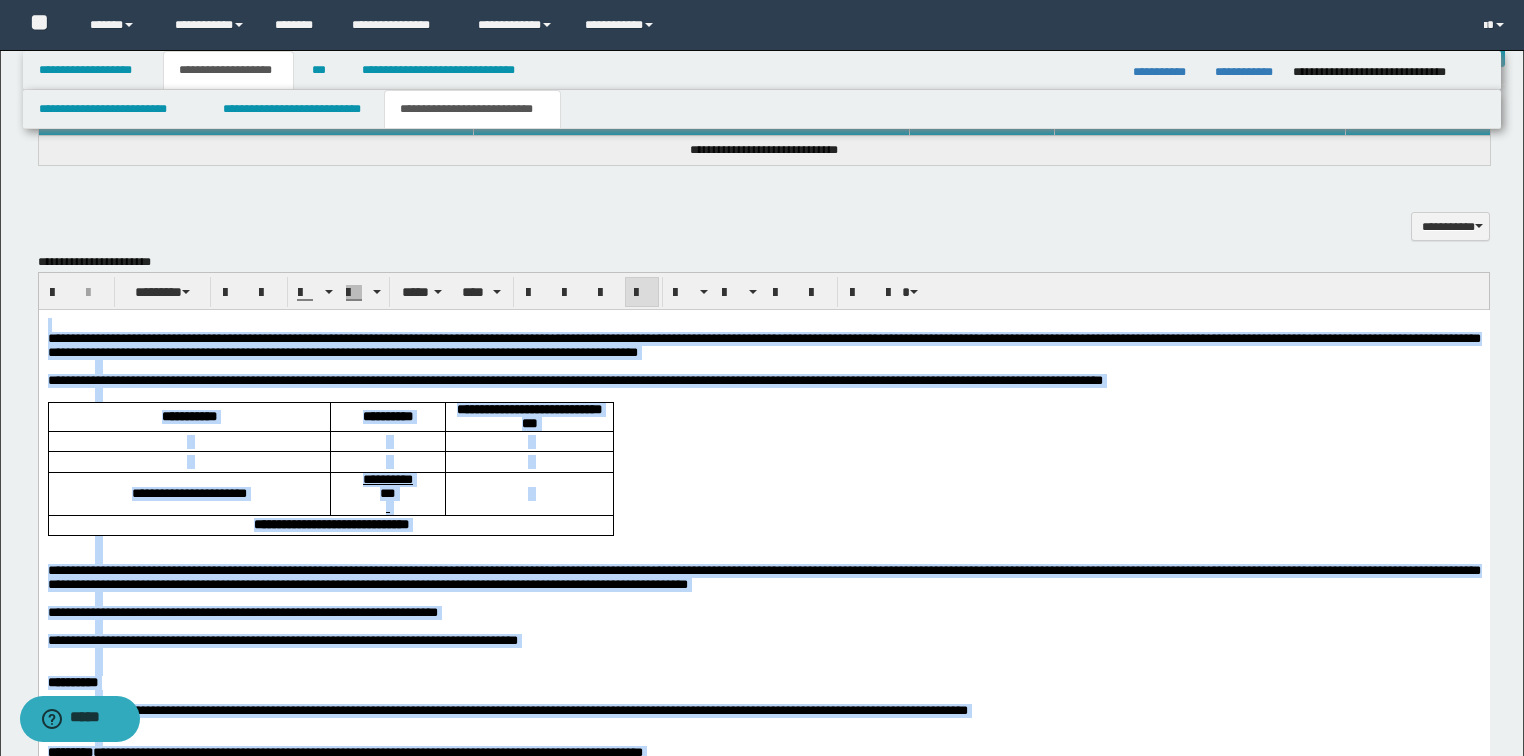 click at bounding box center [787, 367] 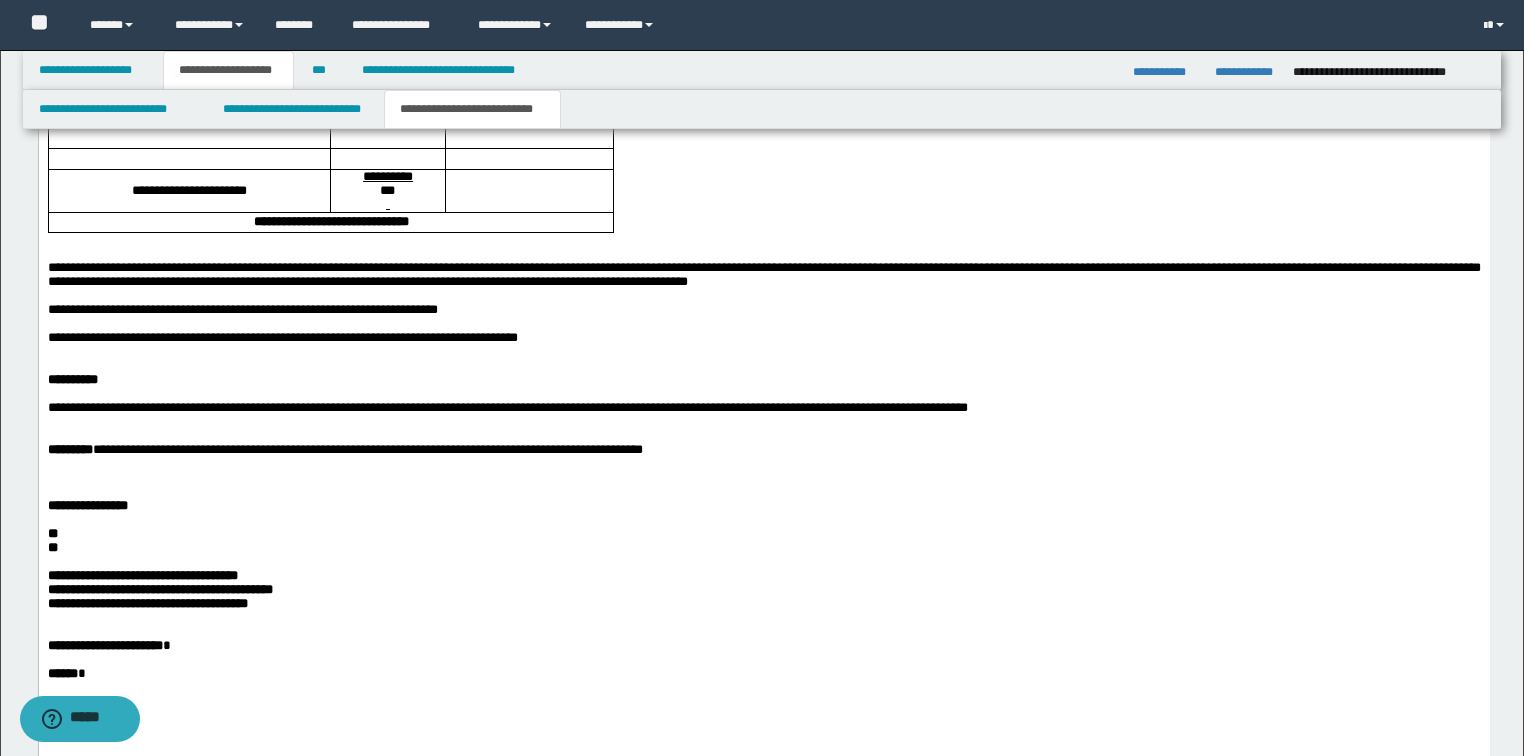 scroll, scrollTop: 1281, scrollLeft: 0, axis: vertical 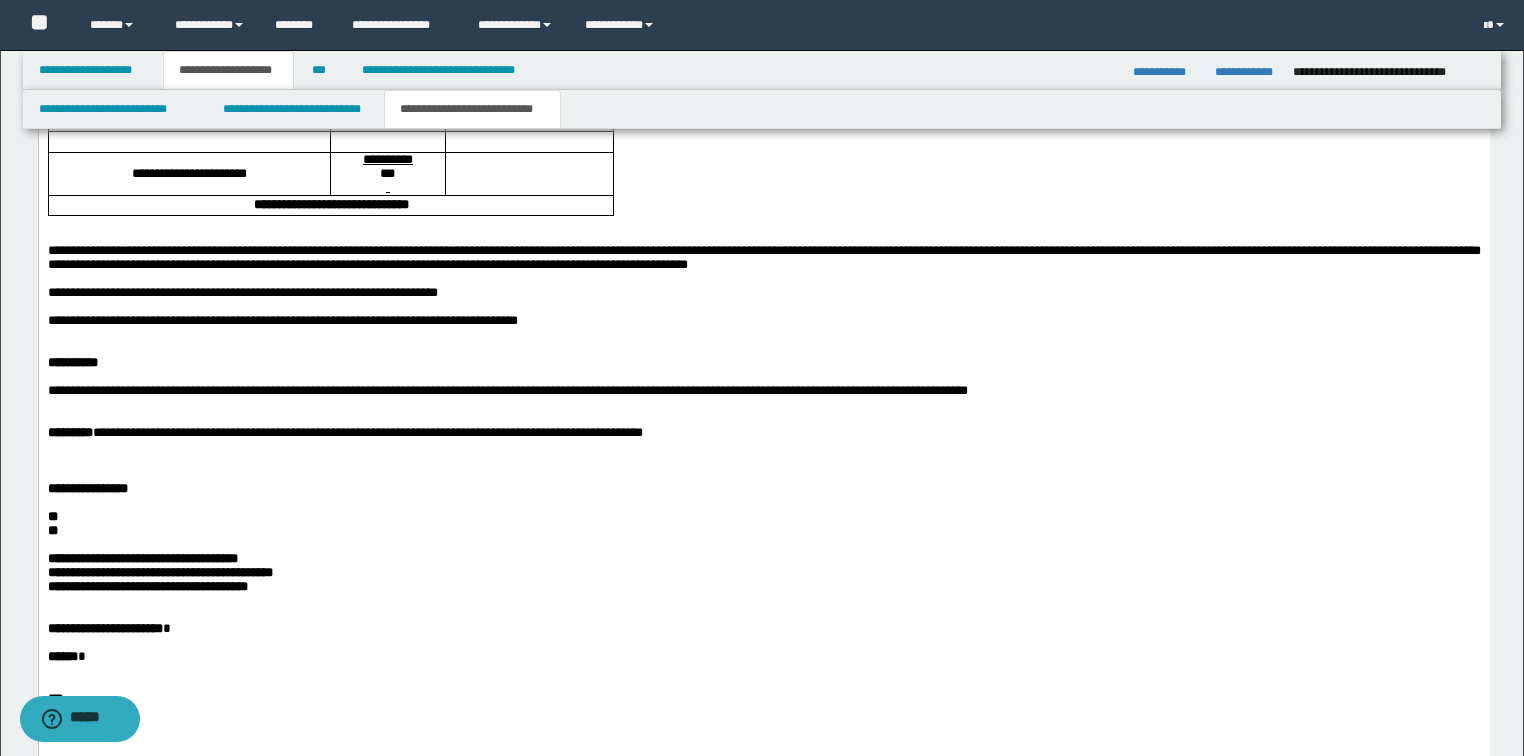 click on "**********" at bounding box center (282, 321) 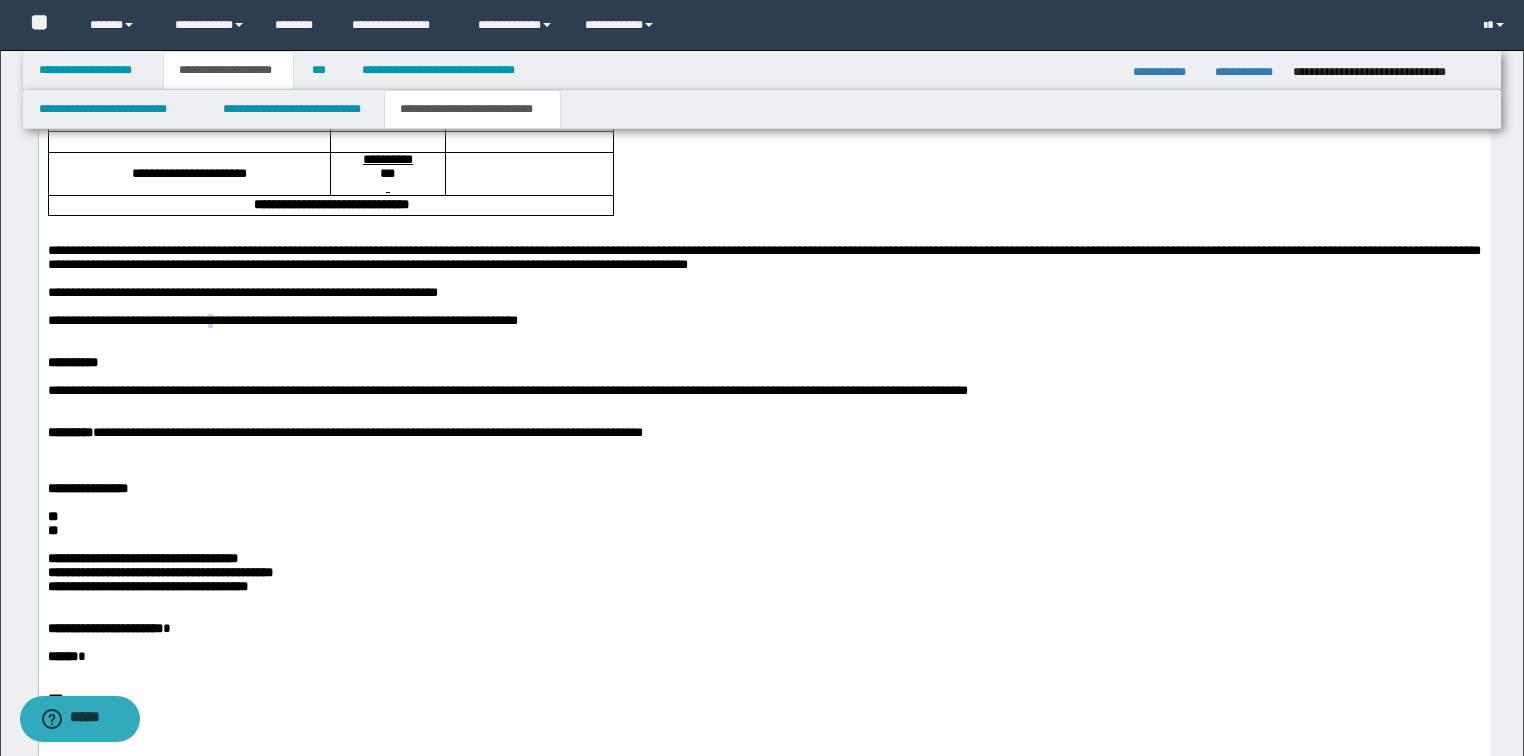 click on "**********" at bounding box center [282, 321] 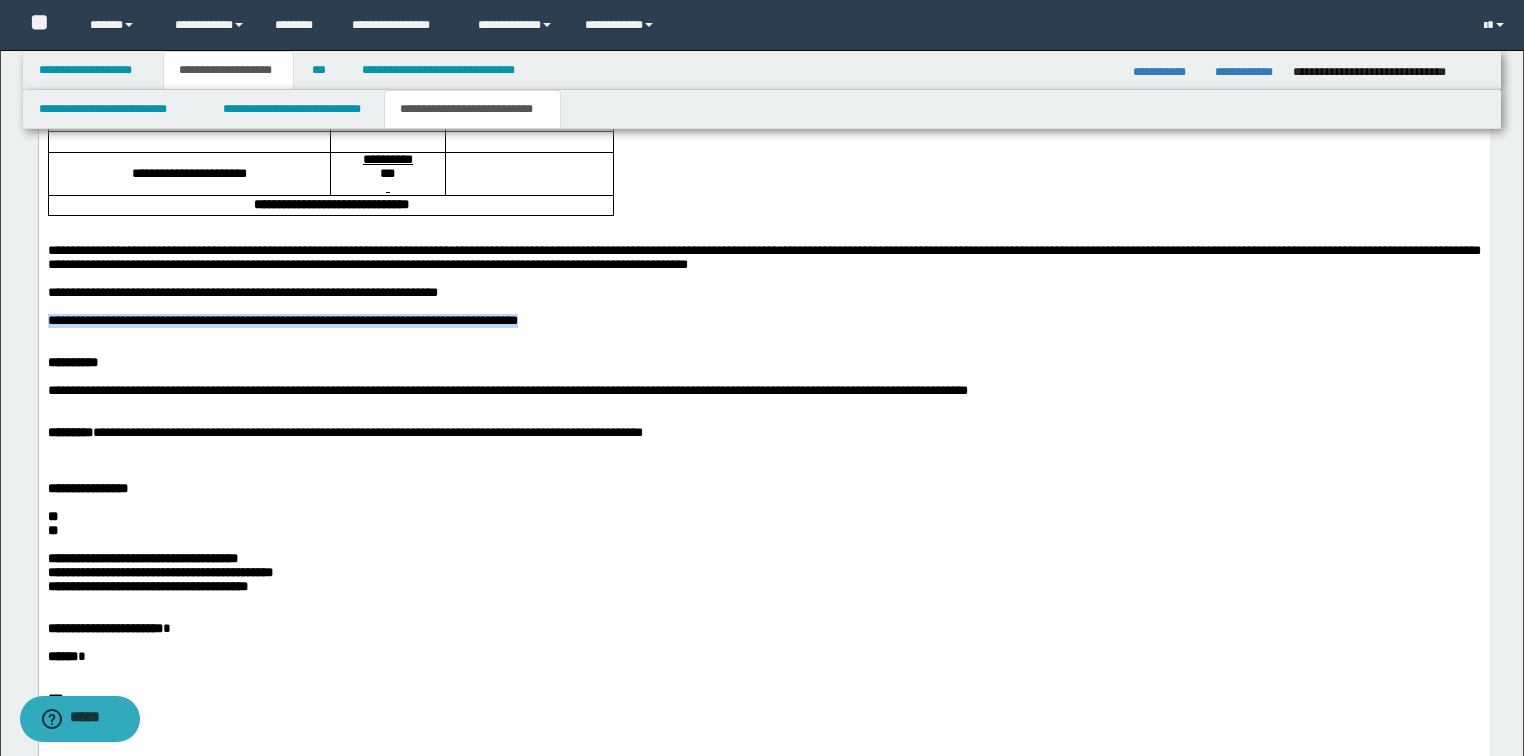 click on "**********" at bounding box center [282, 321] 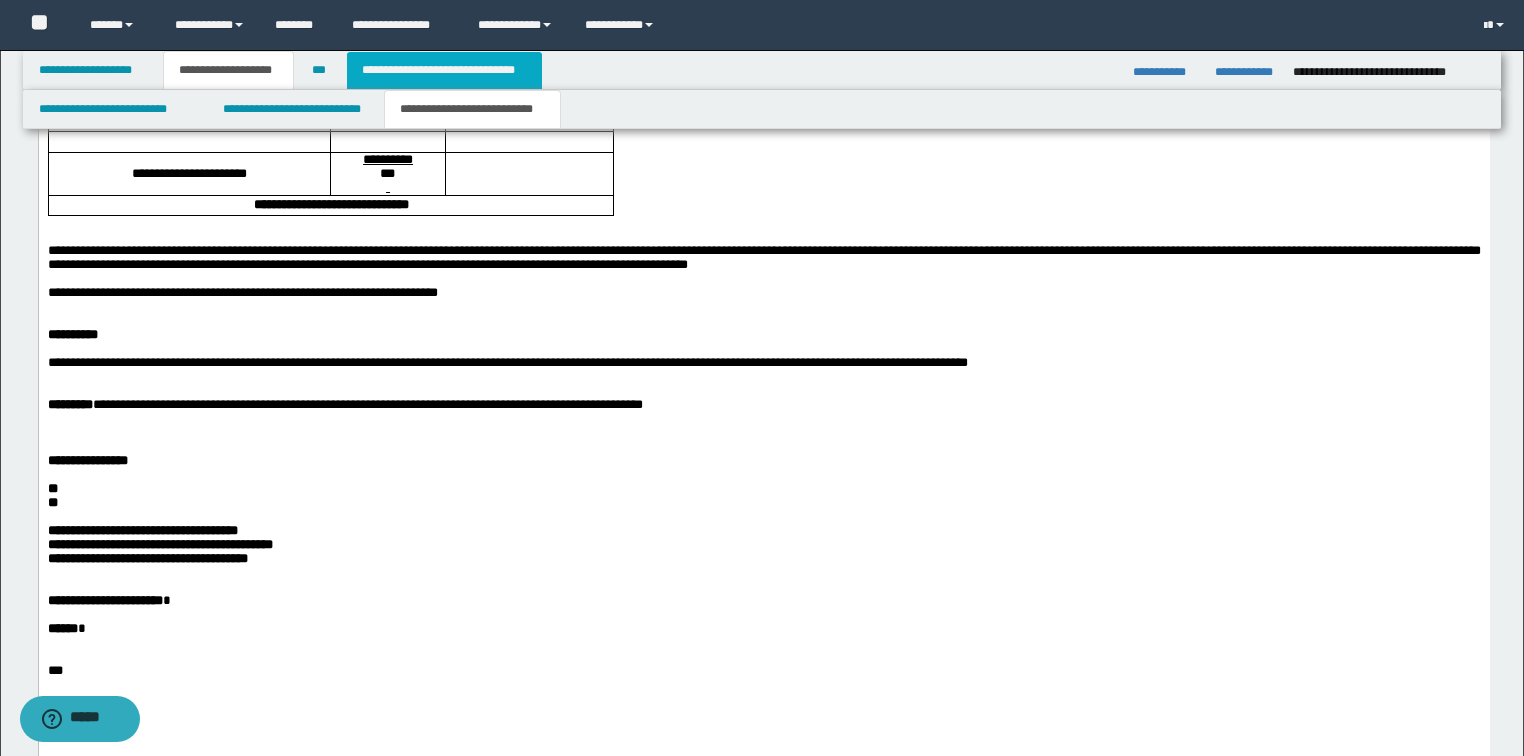 click on "**********" at bounding box center (444, 70) 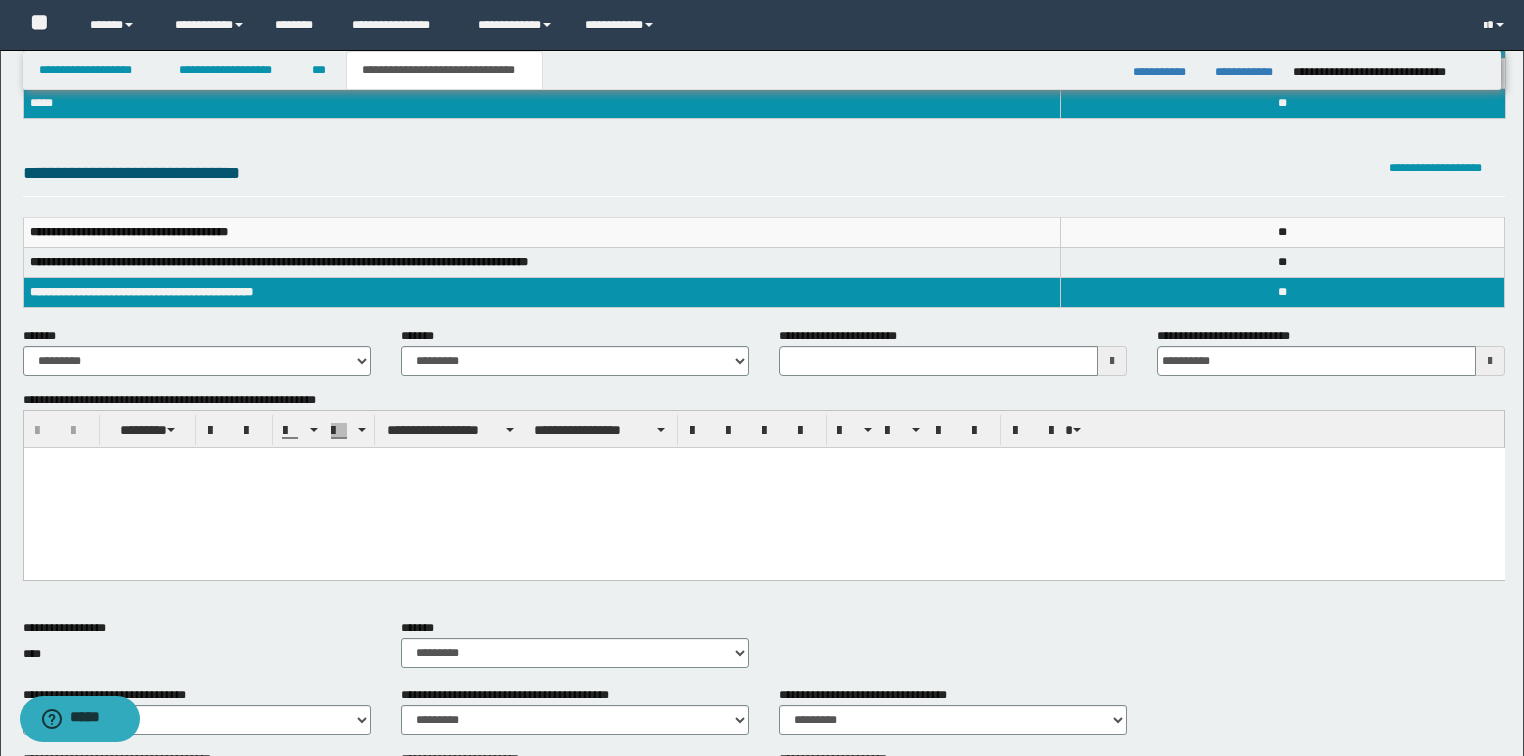 scroll, scrollTop: 160, scrollLeft: 0, axis: vertical 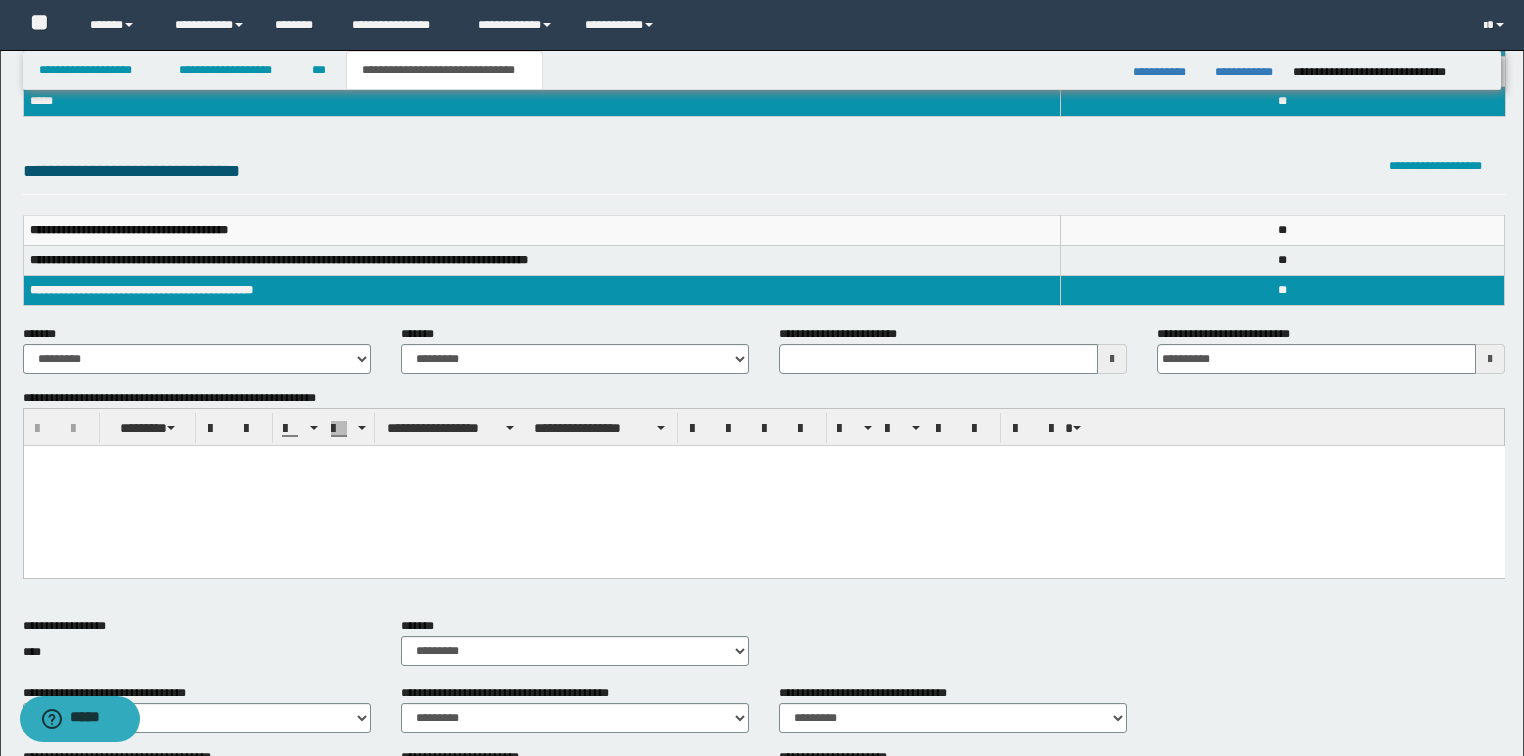 click at bounding box center (763, 486) 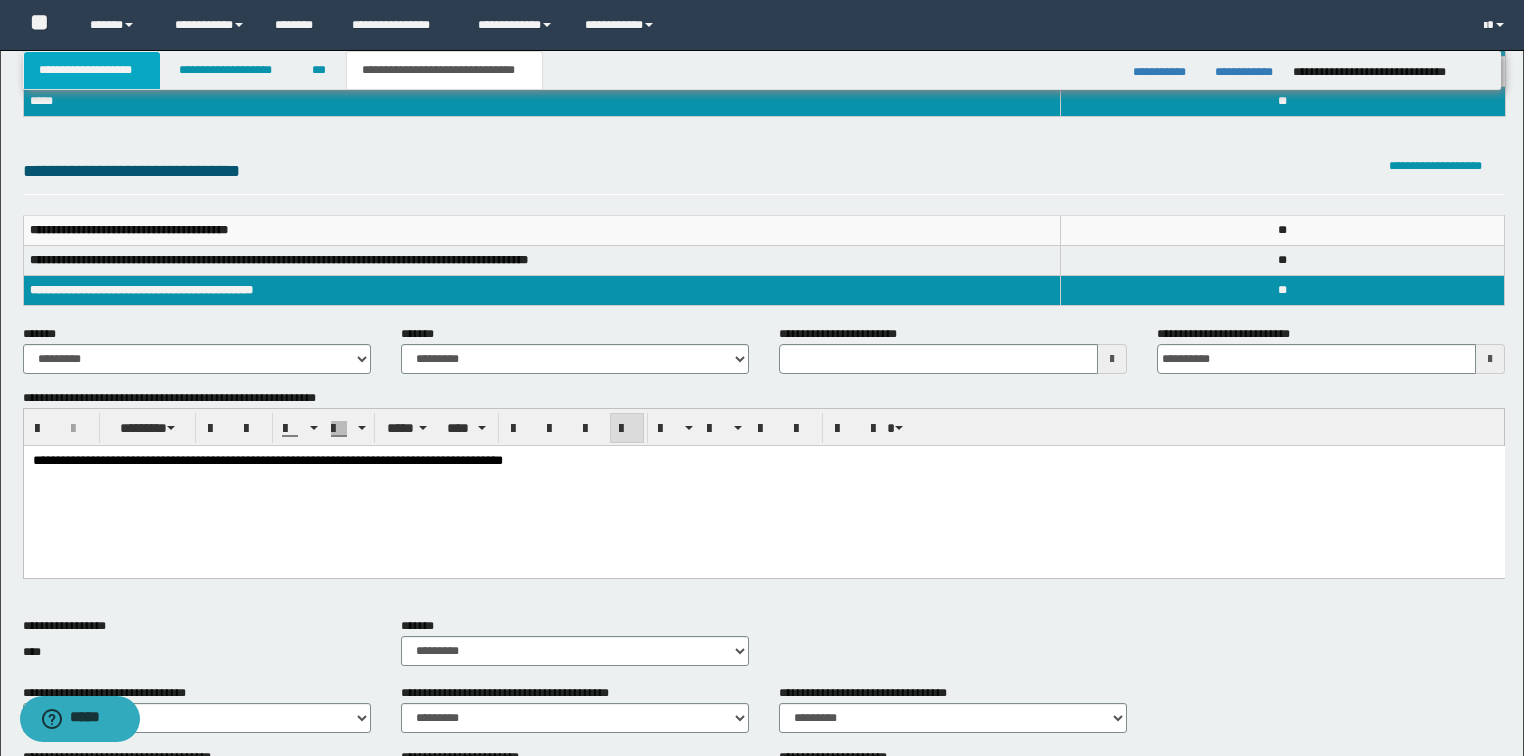 click on "**********" at bounding box center (92, 70) 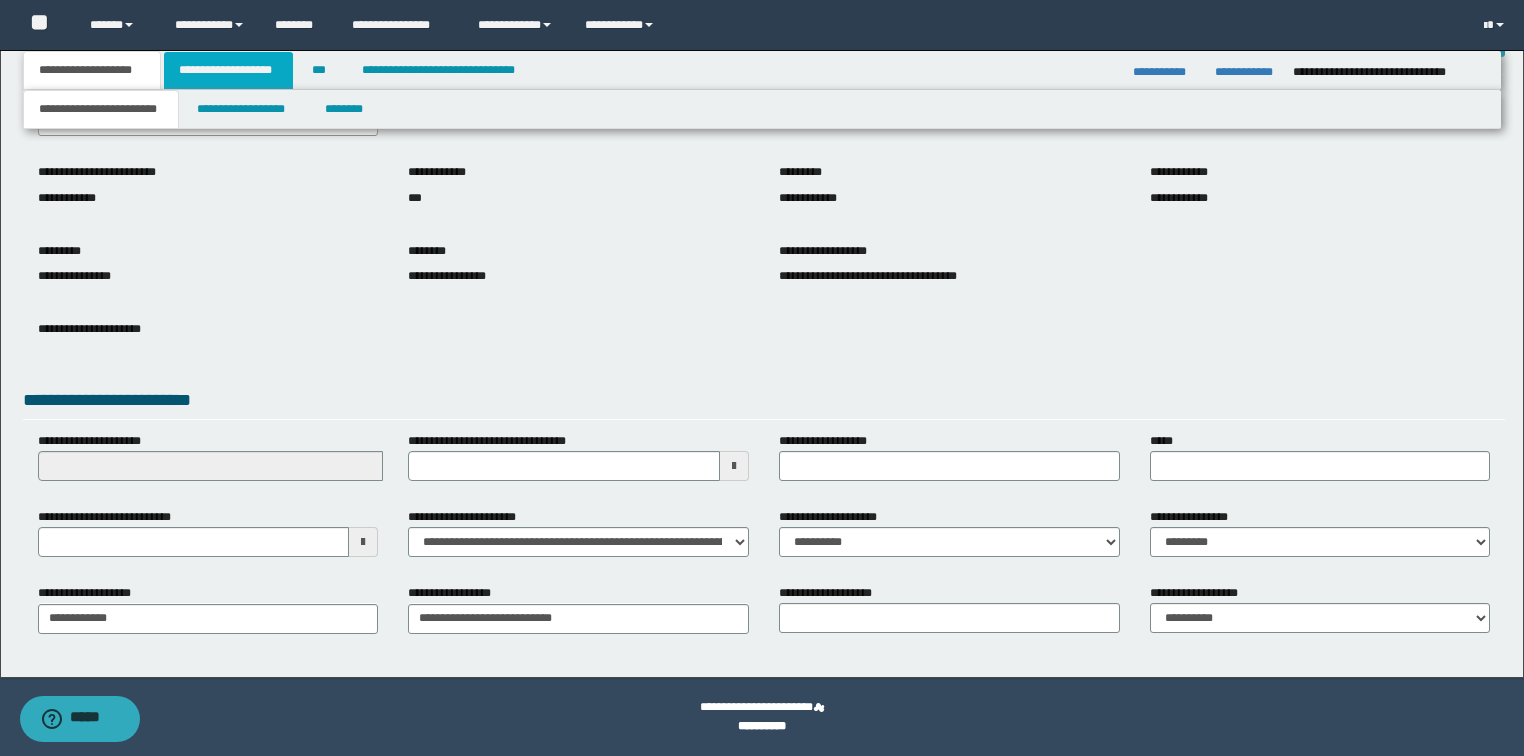 click on "**********" at bounding box center (228, 70) 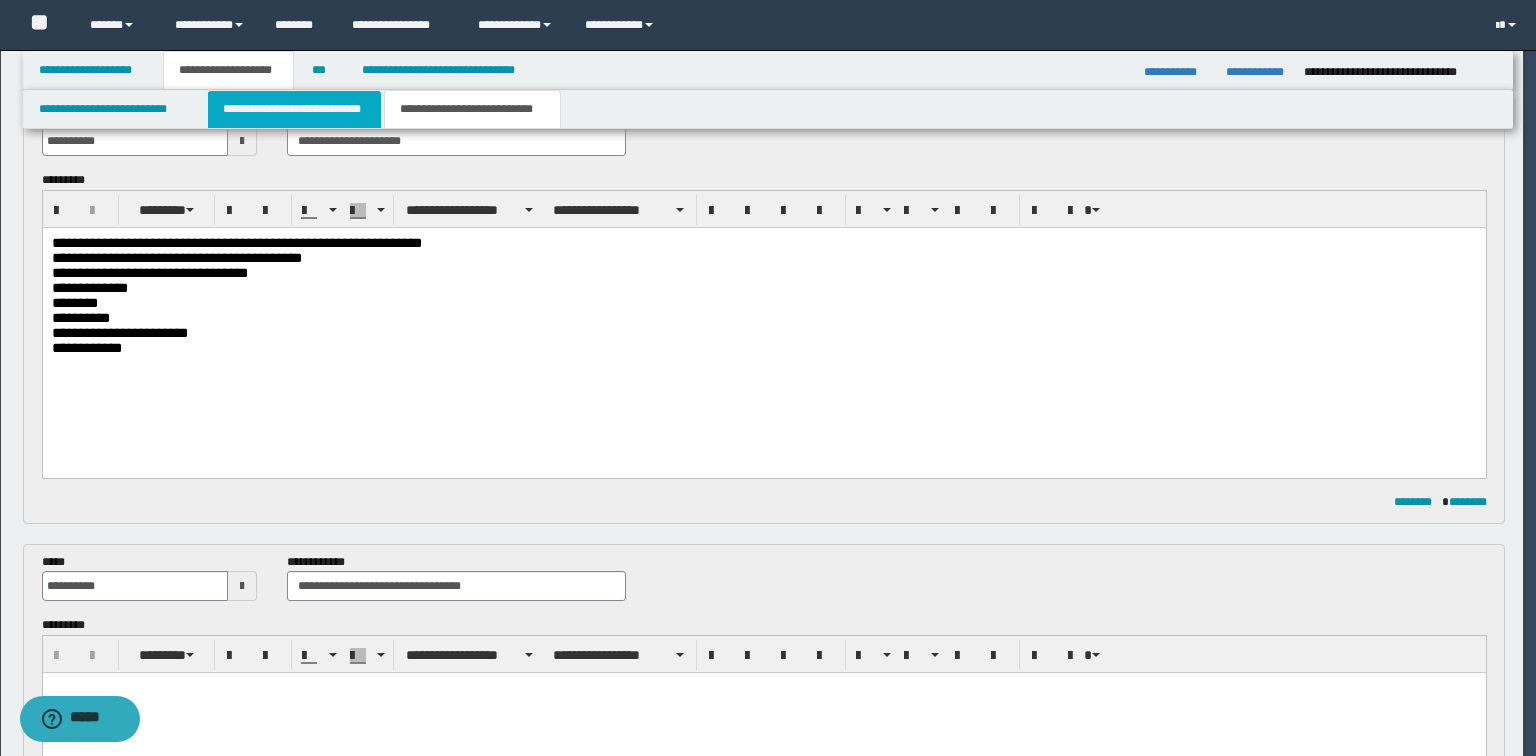 click on "**********" at bounding box center [294, 109] 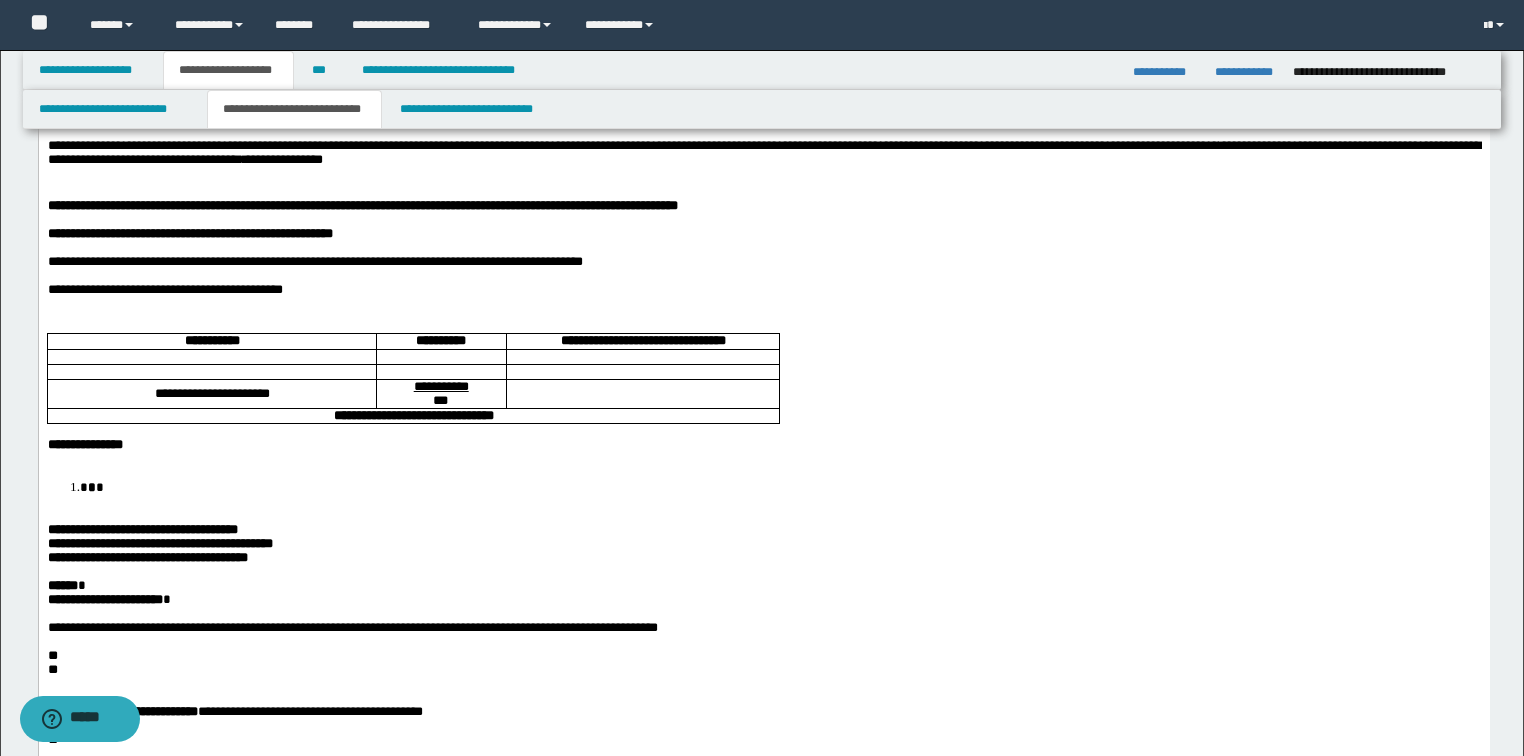 click on "**********" at bounding box center (763, 552) 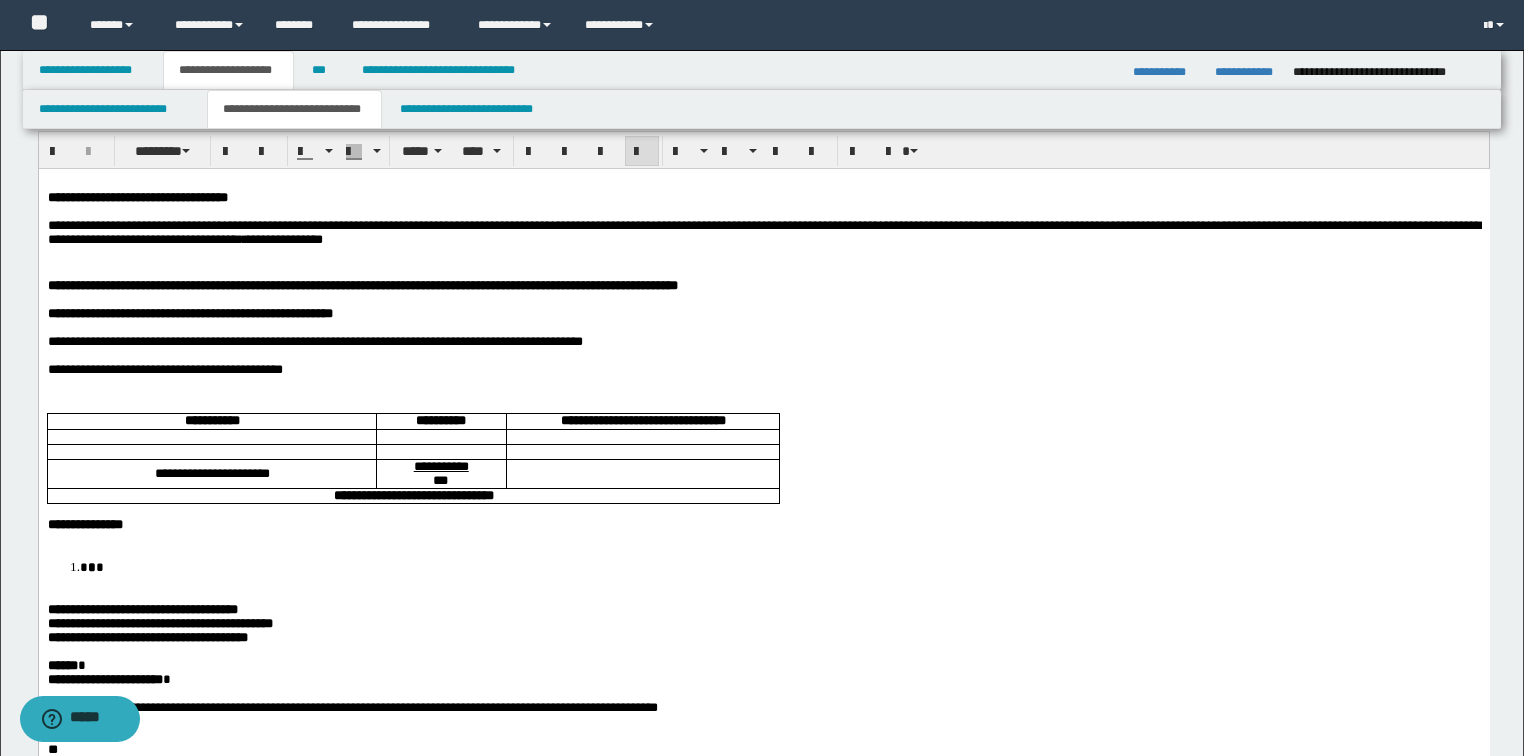 scroll, scrollTop: 0, scrollLeft: 0, axis: both 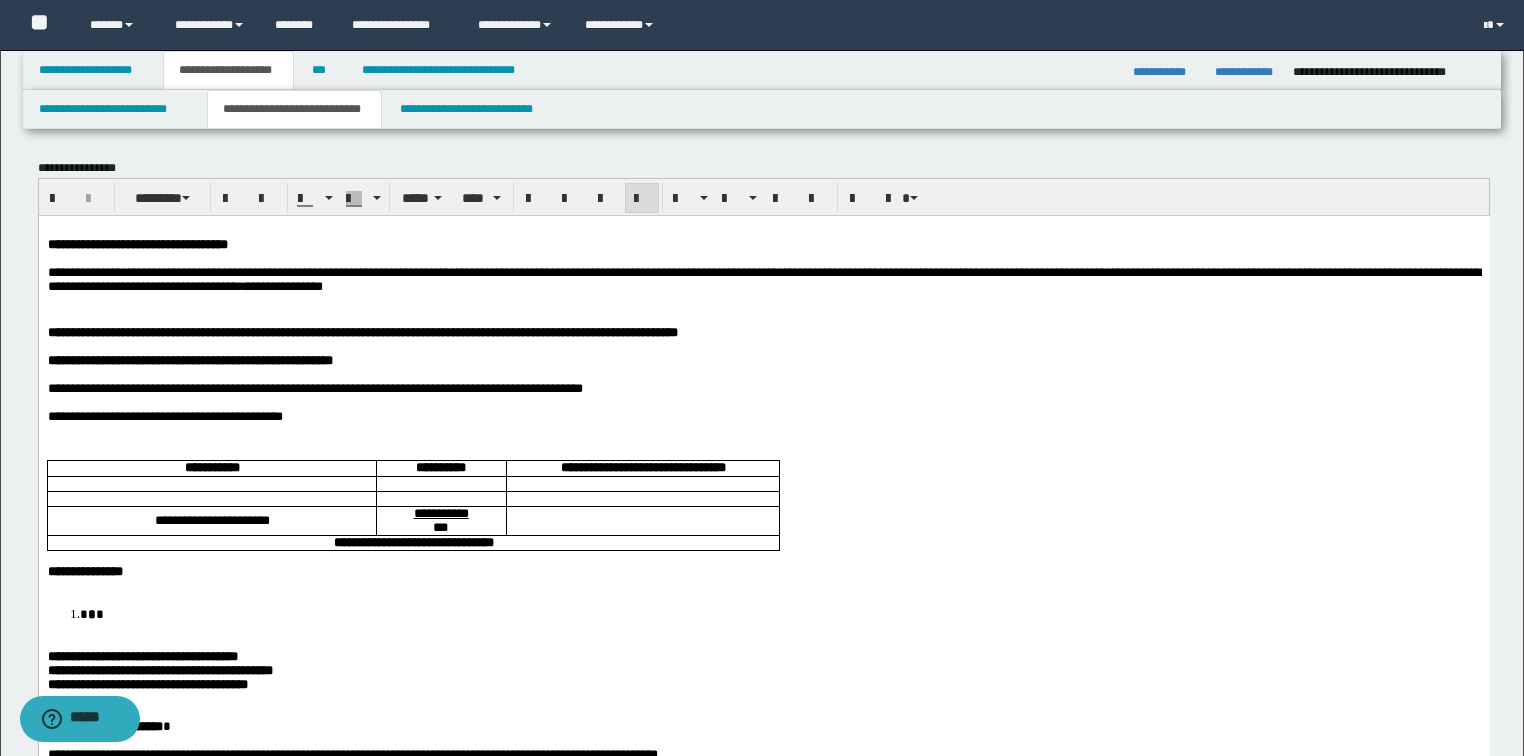 click on "**********" at bounding box center [763, 278] 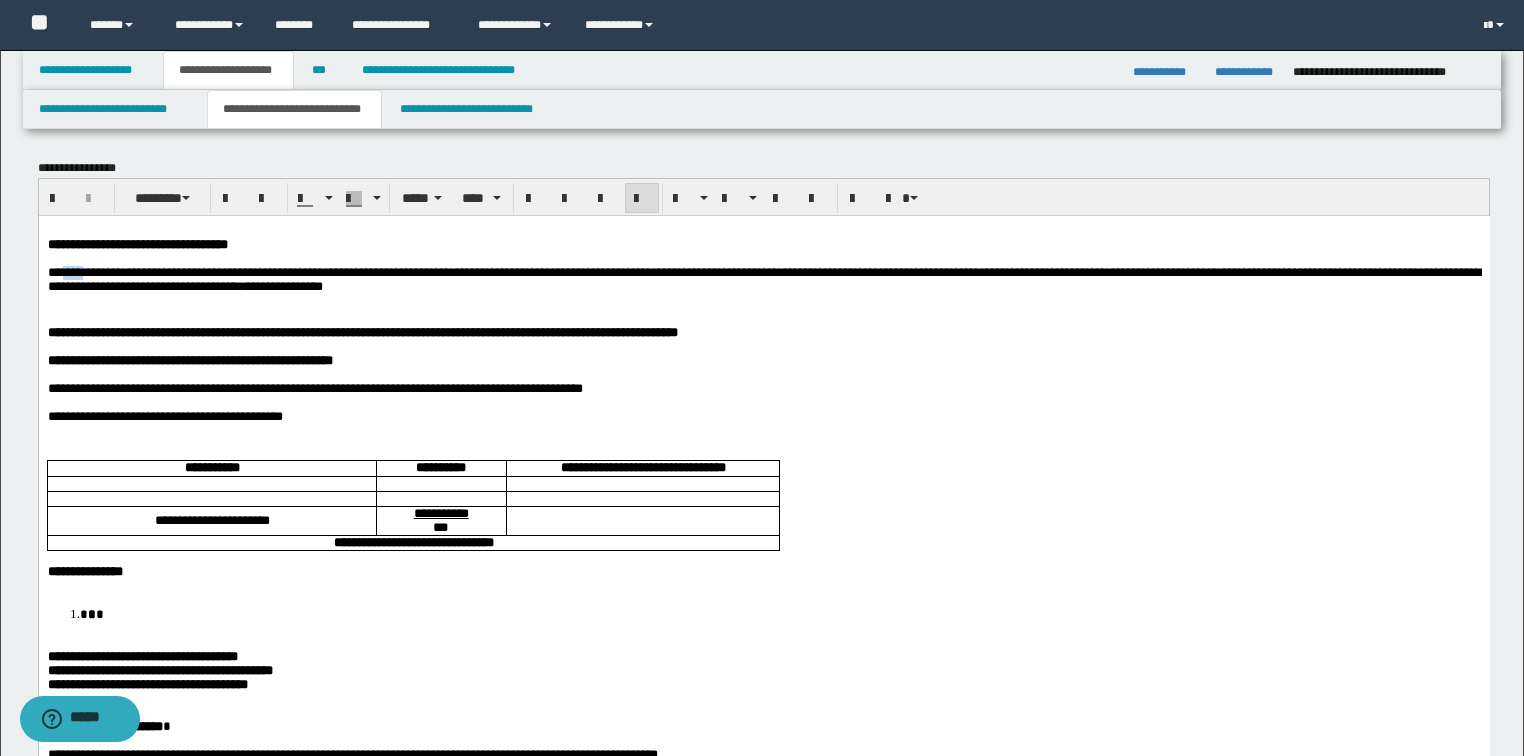 click on "**********" at bounding box center (763, 278) 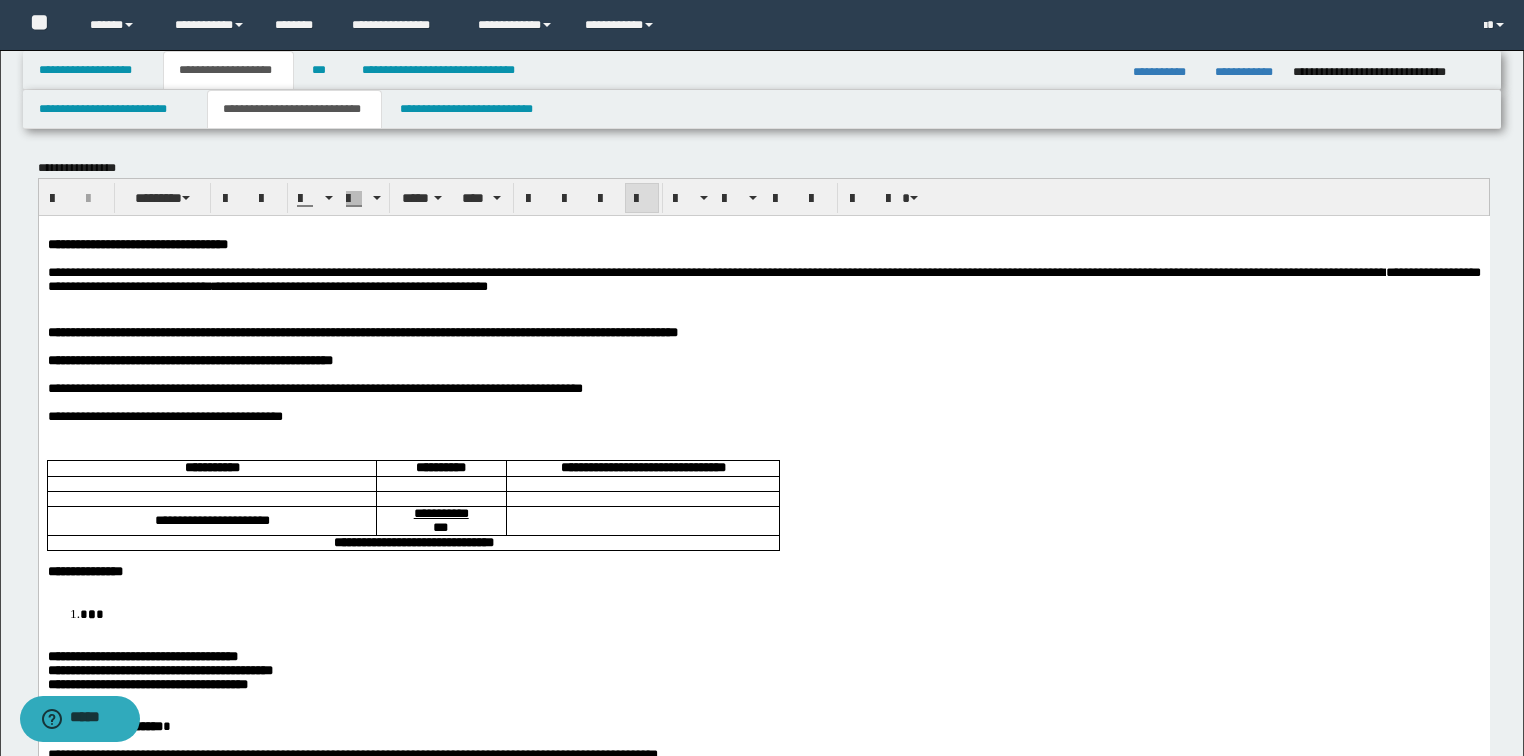 click on "**********" at bounding box center [763, 278] 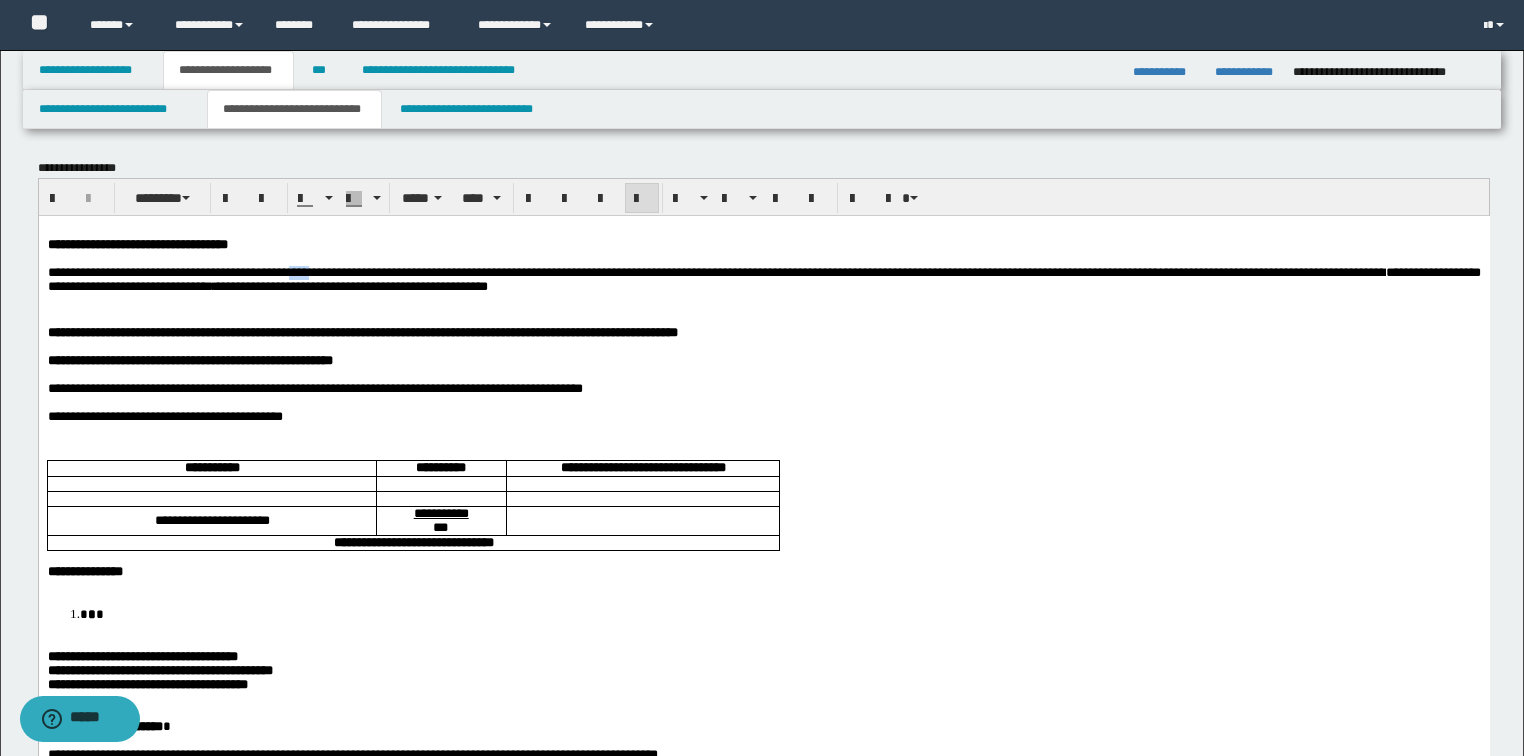 click on "**********" at bounding box center [763, 278] 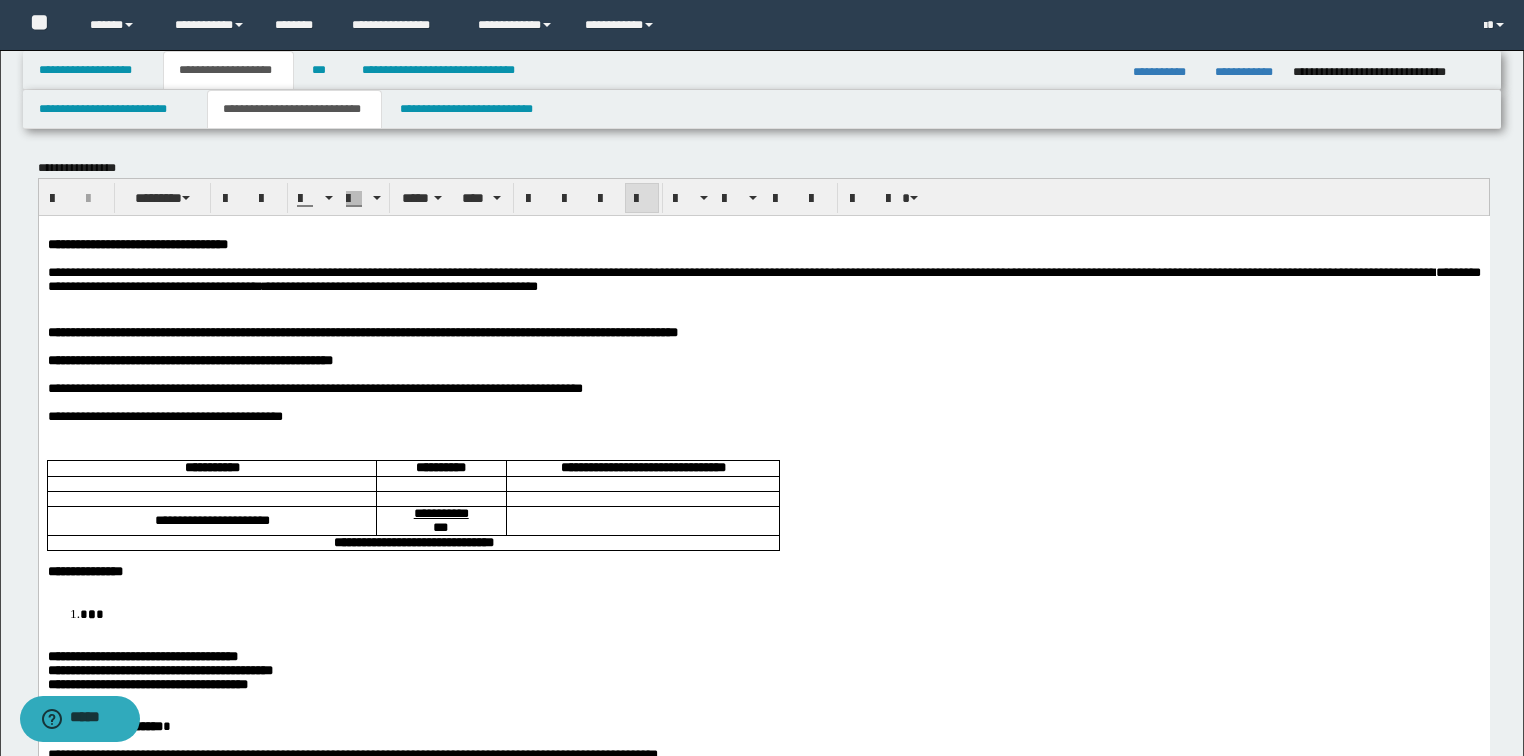 click on "**********" at bounding box center (763, 278) 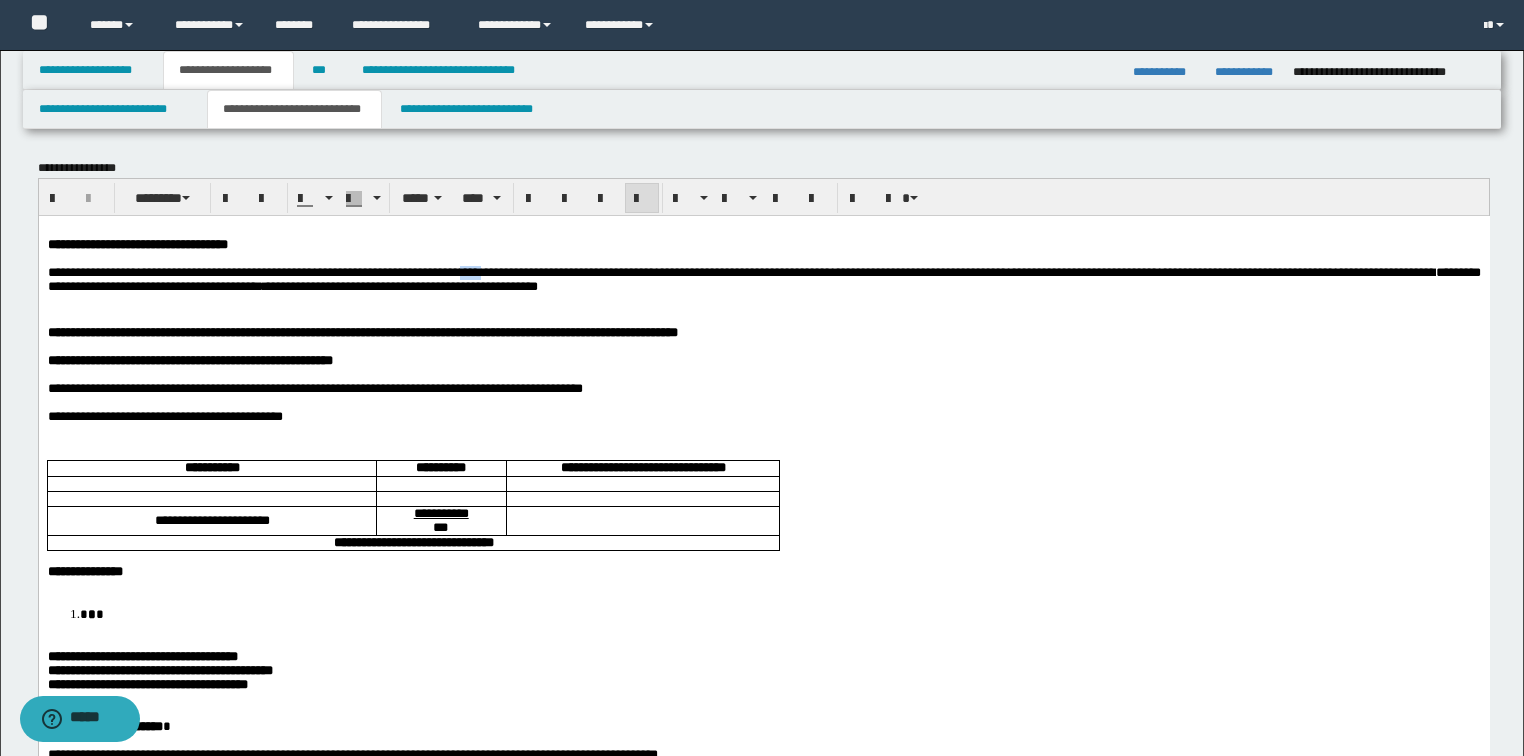 click on "**********" at bounding box center [763, 278] 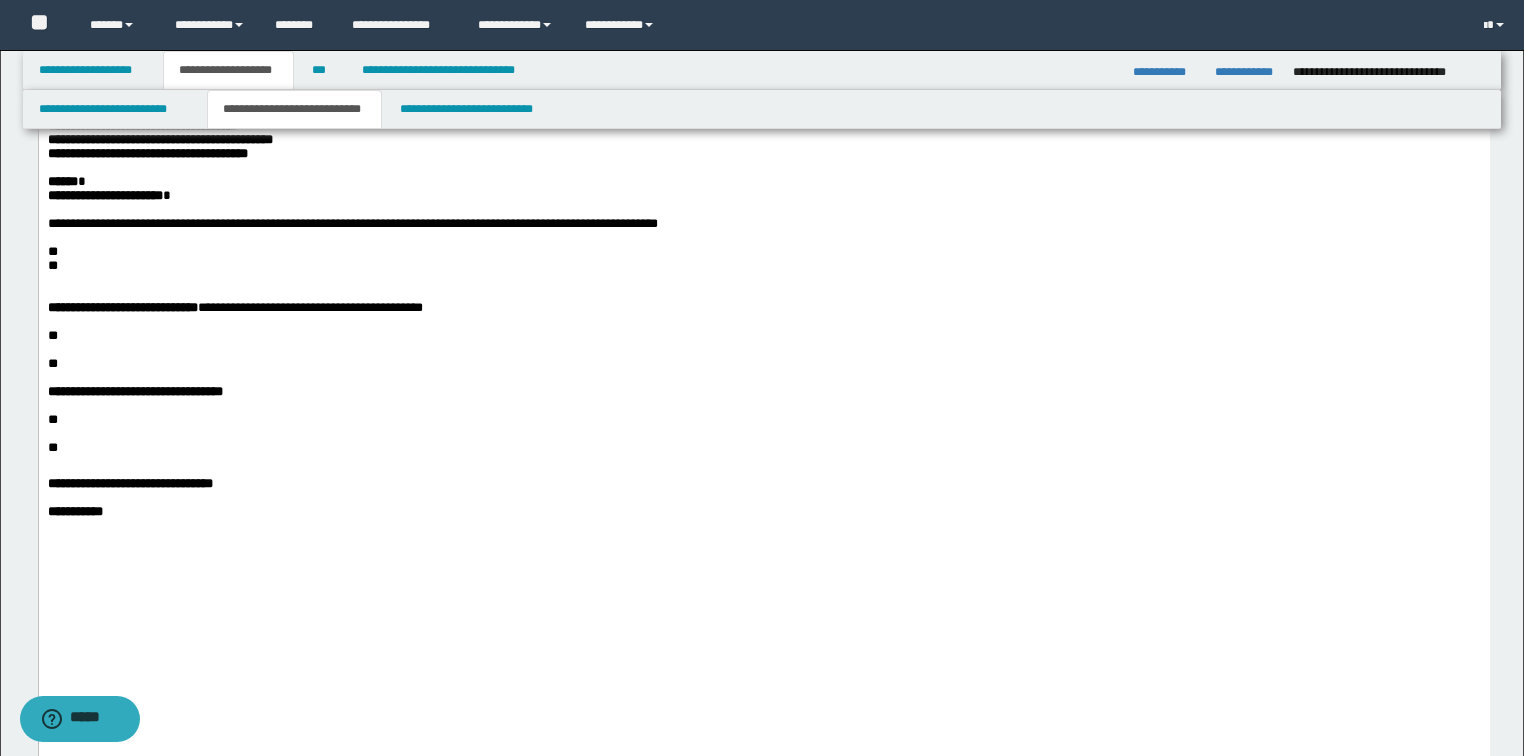 scroll, scrollTop: 560, scrollLeft: 0, axis: vertical 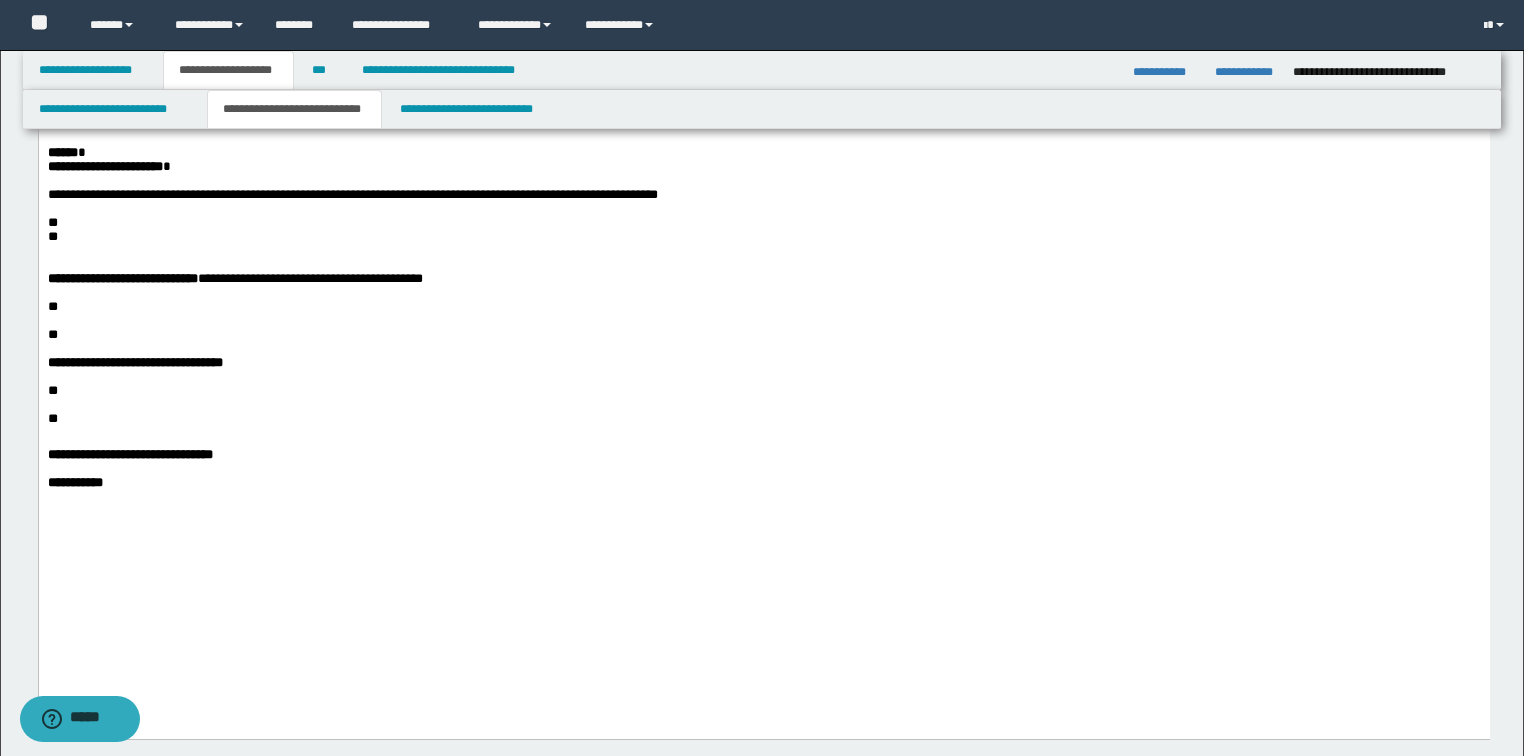 click on "**" at bounding box center [763, 391] 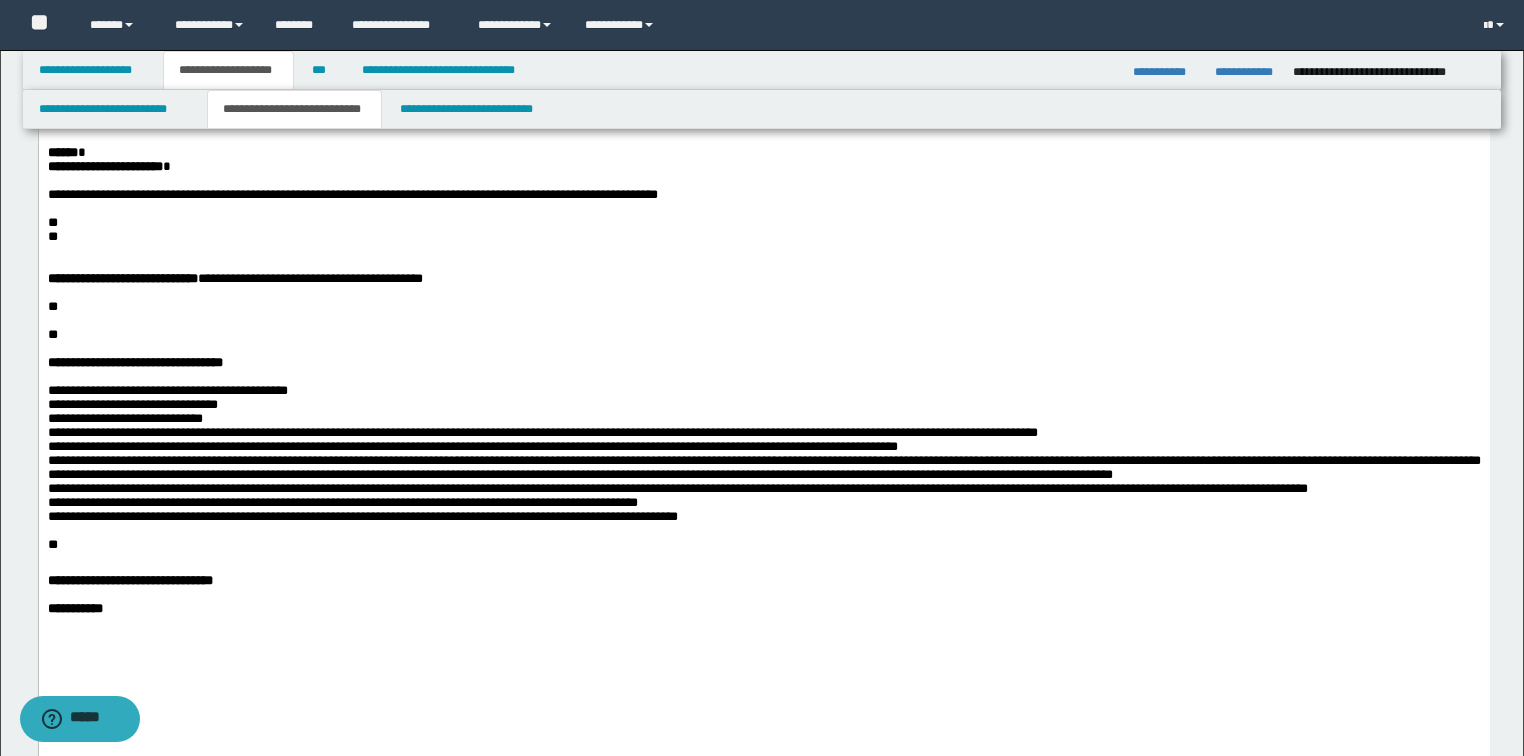 click on "**********" at bounding box center [763, 454] 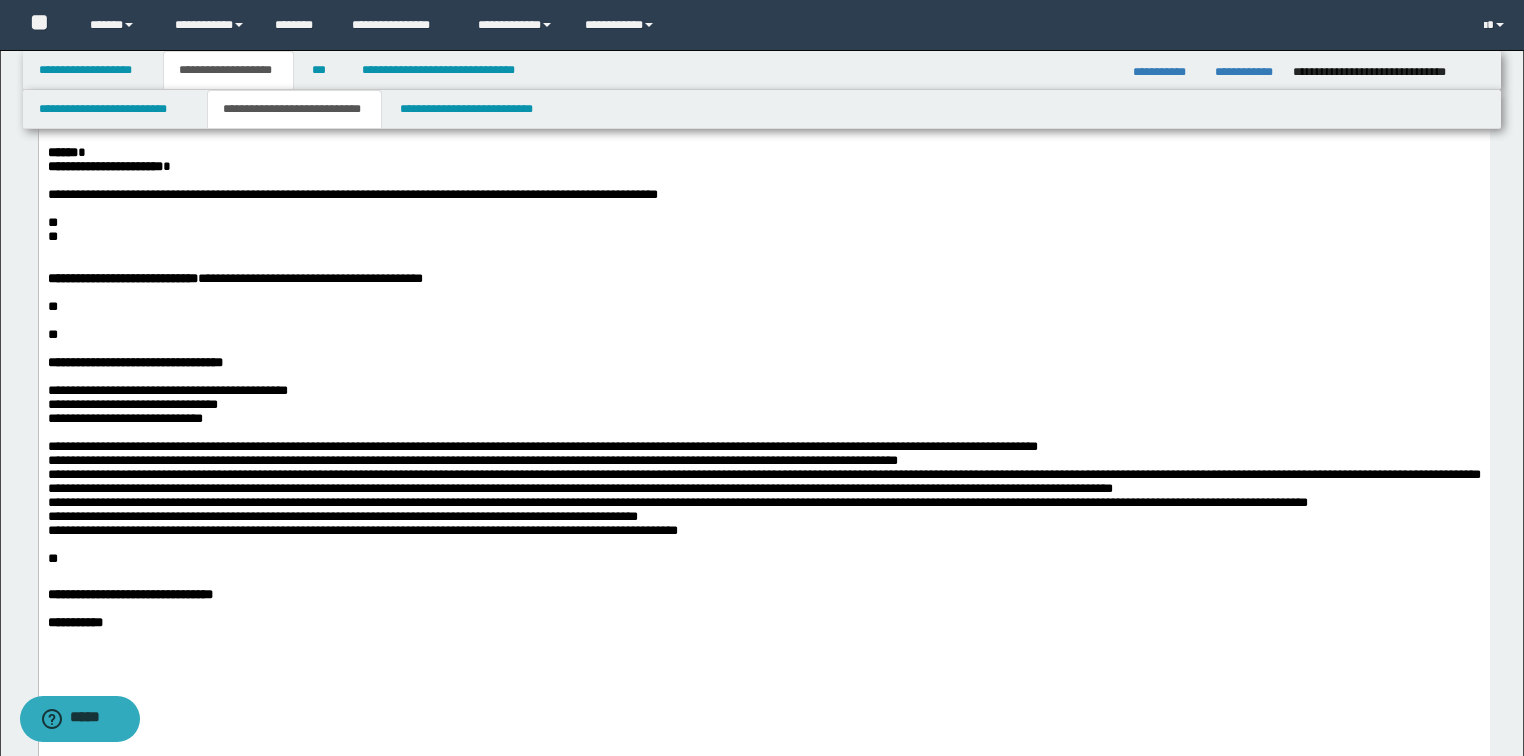 click on "**********" at bounding box center (763, 482) 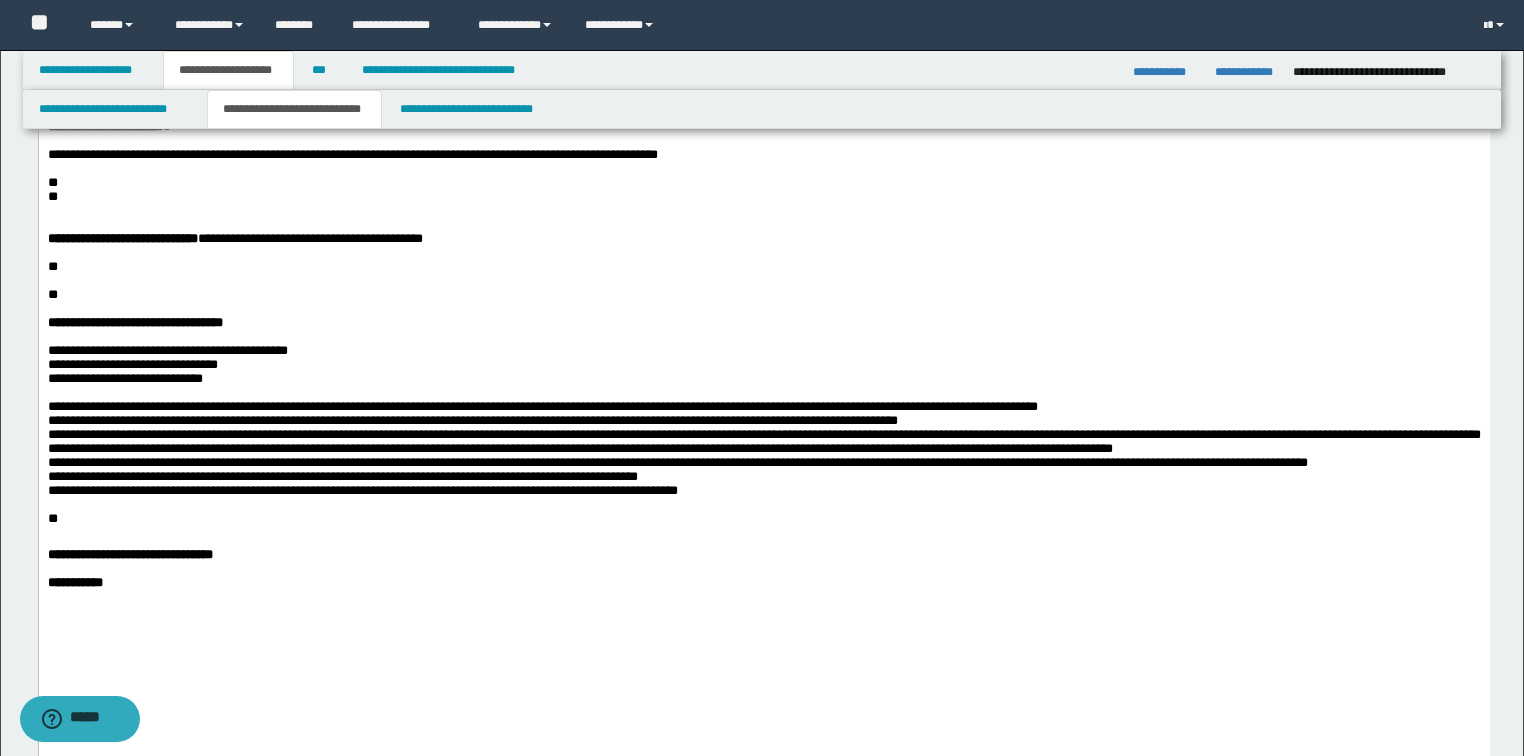 scroll, scrollTop: 640, scrollLeft: 0, axis: vertical 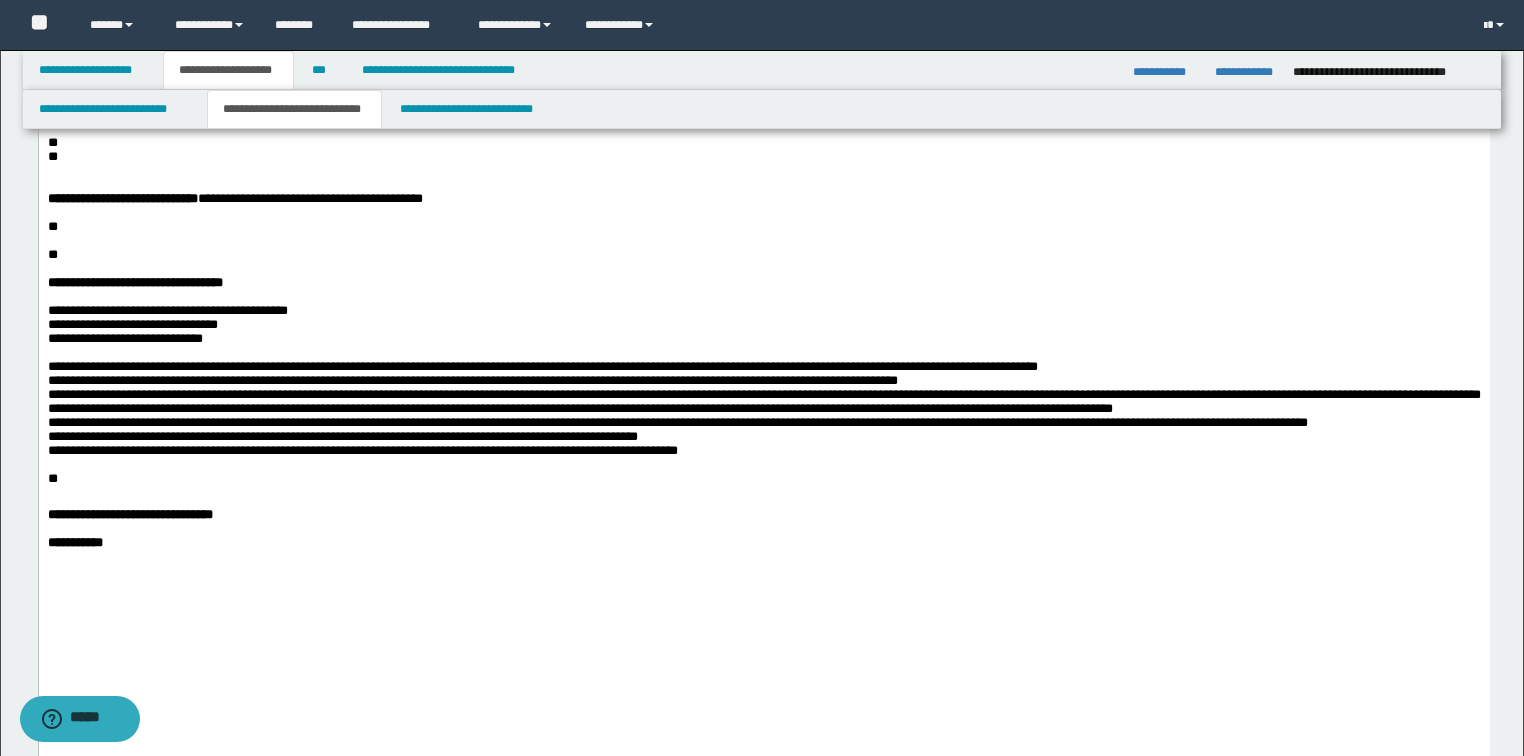 click on "**********" at bounding box center (763, 402) 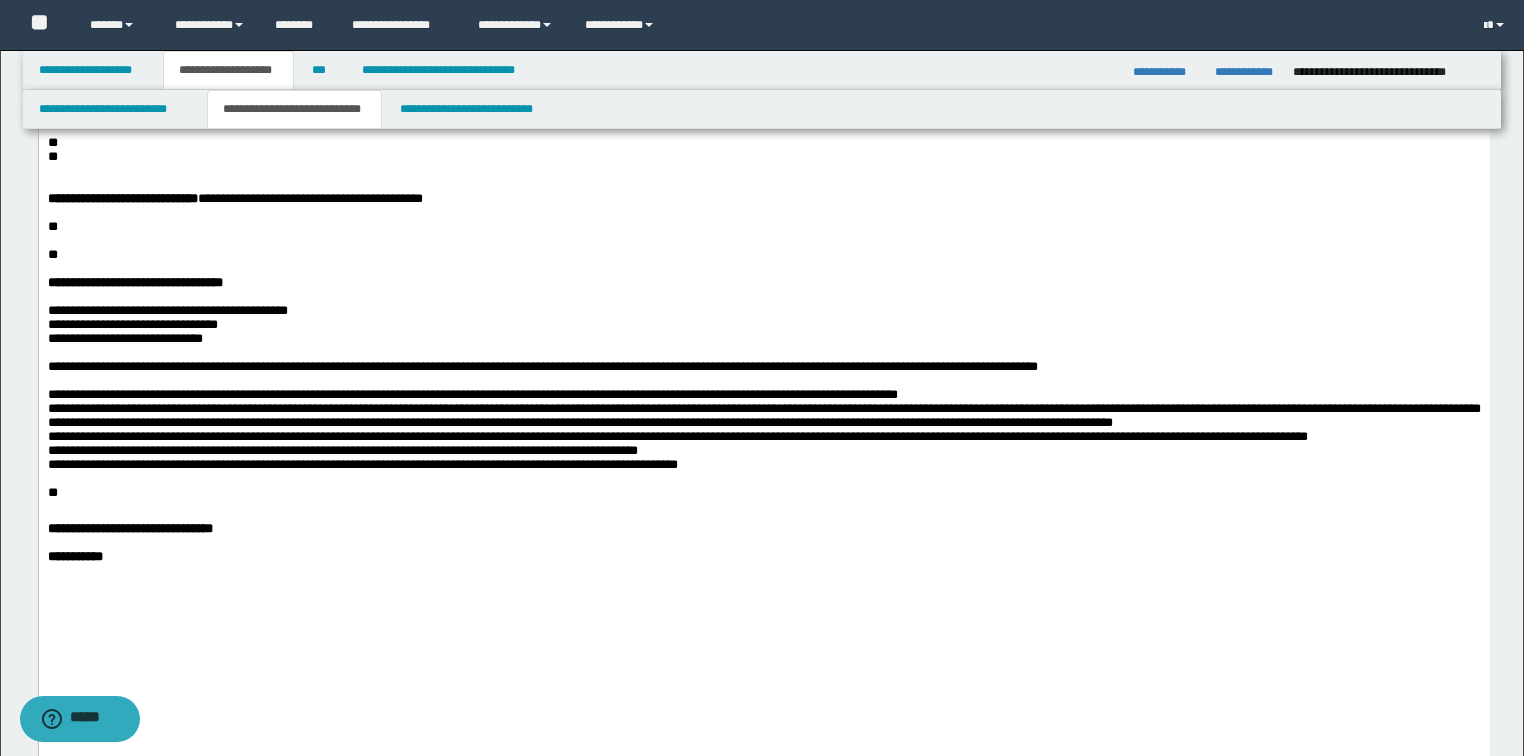 click on "**********" at bounding box center [763, 423] 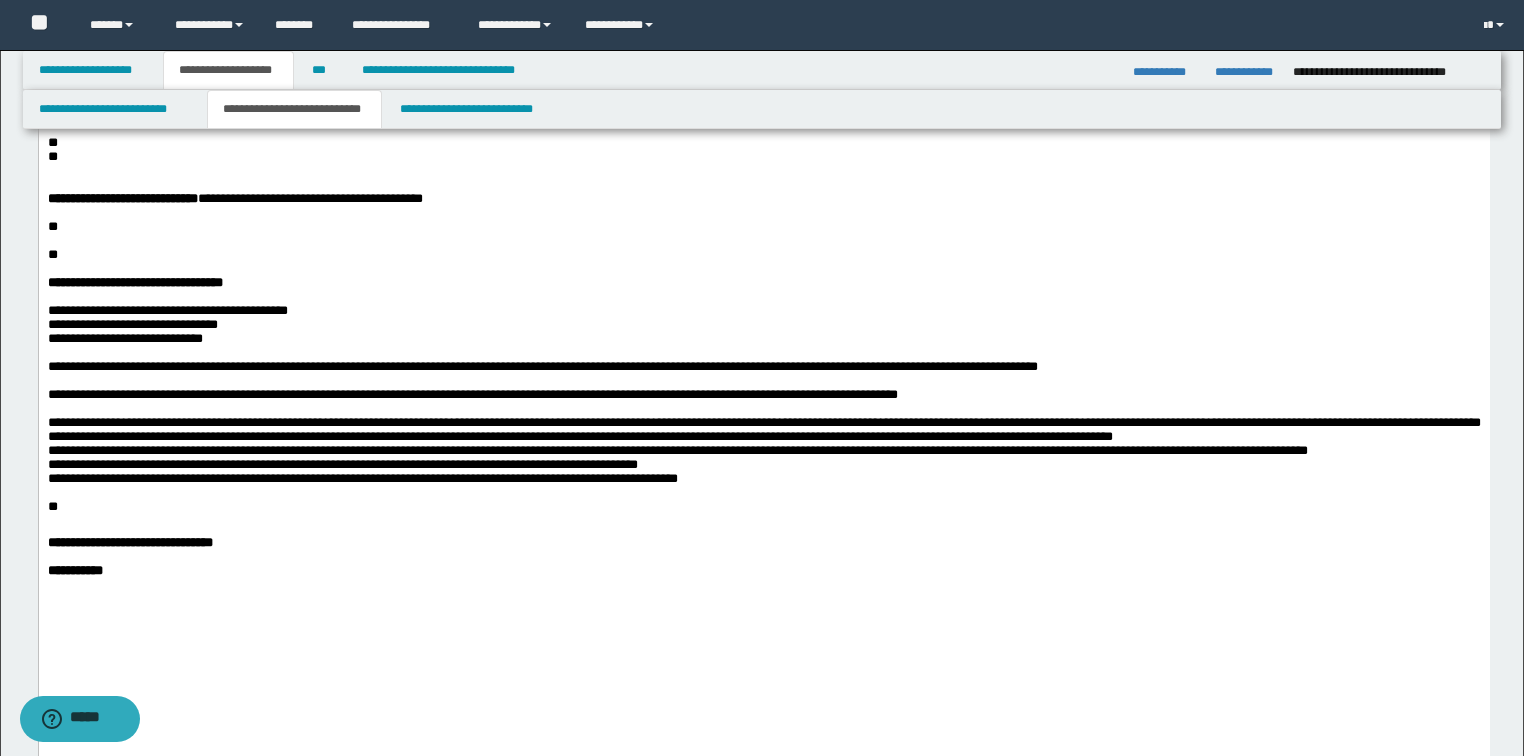 click on "**********" at bounding box center (763, 444) 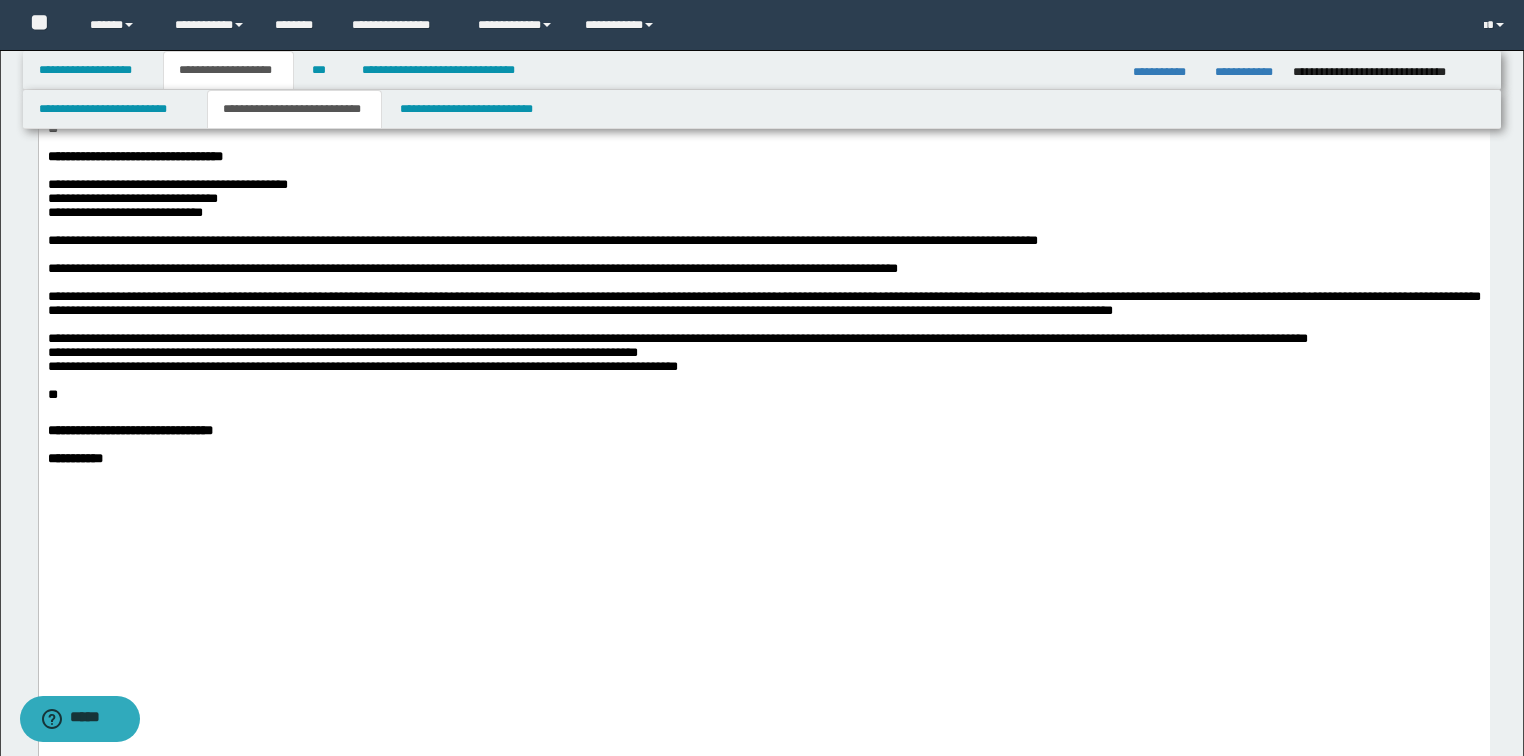 scroll, scrollTop: 800, scrollLeft: 0, axis: vertical 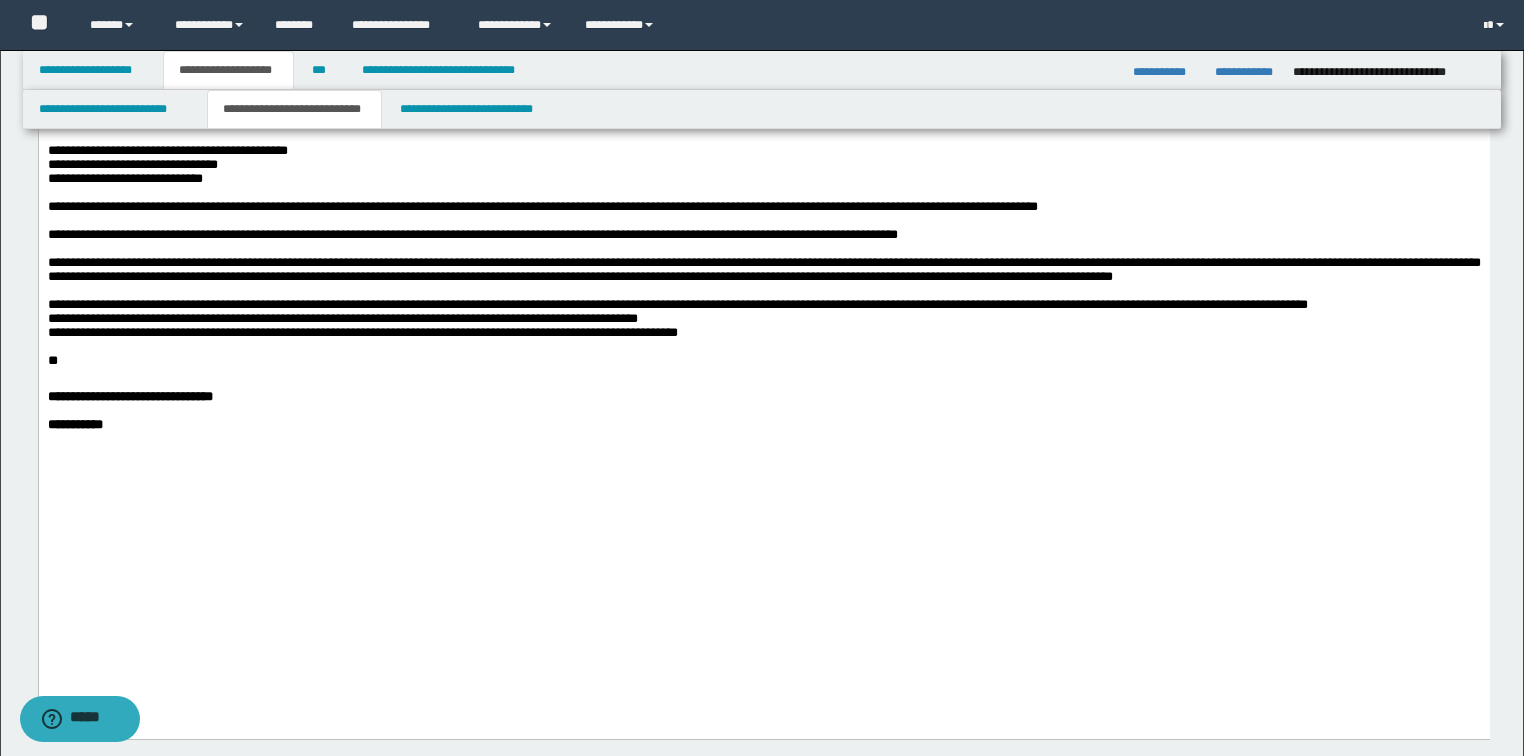 click on "**********" at bounding box center (763, 312) 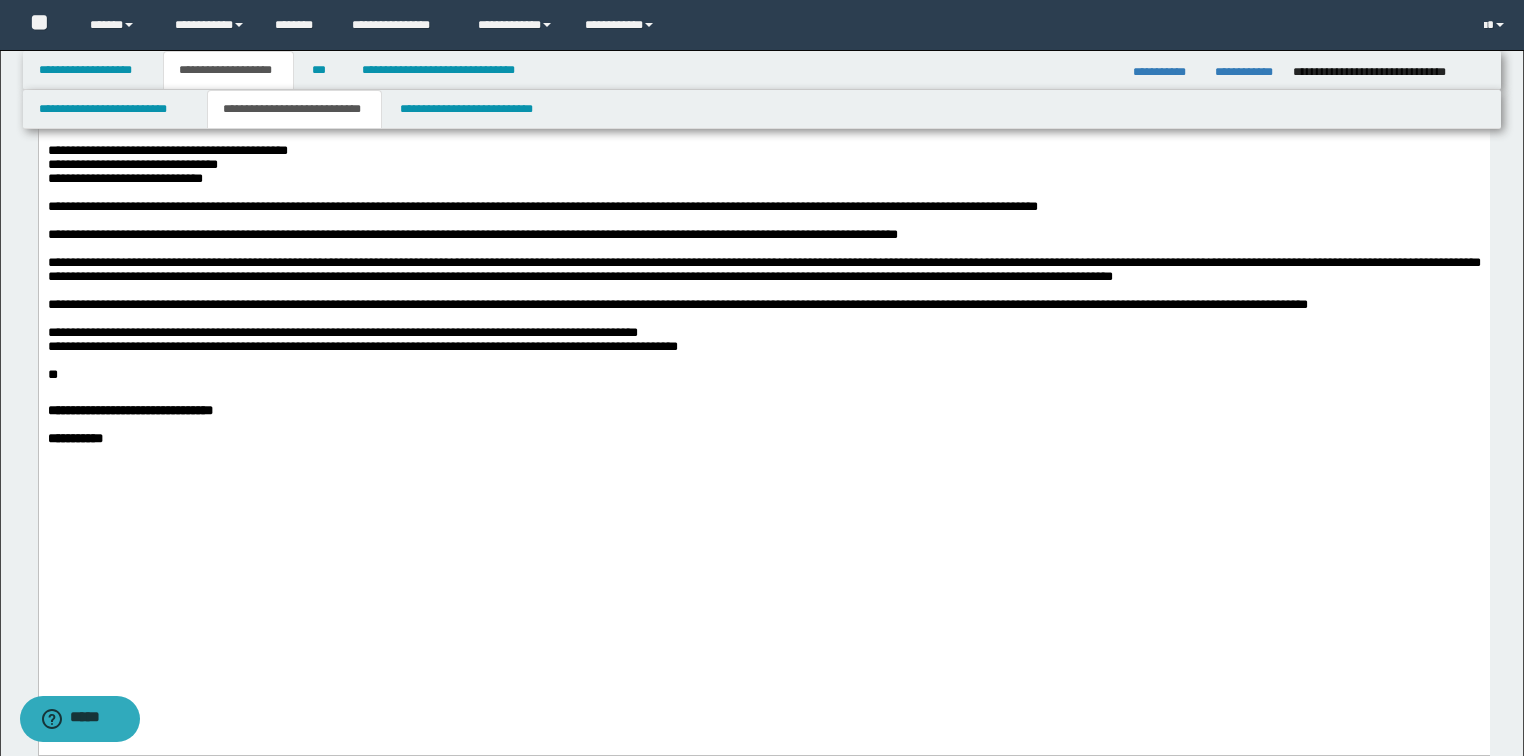 click on "**********" at bounding box center [763, 333] 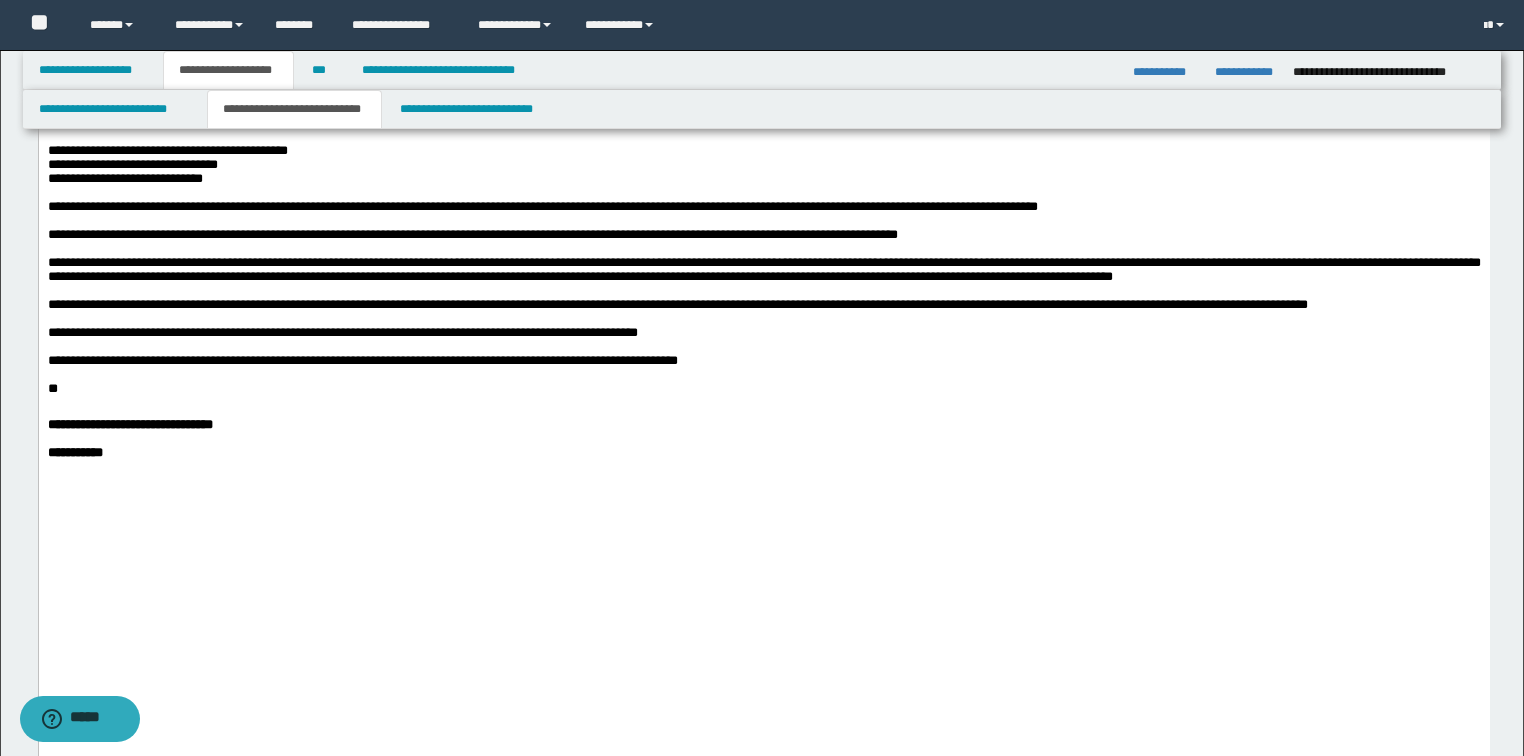 click on "**" at bounding box center (52, 388) 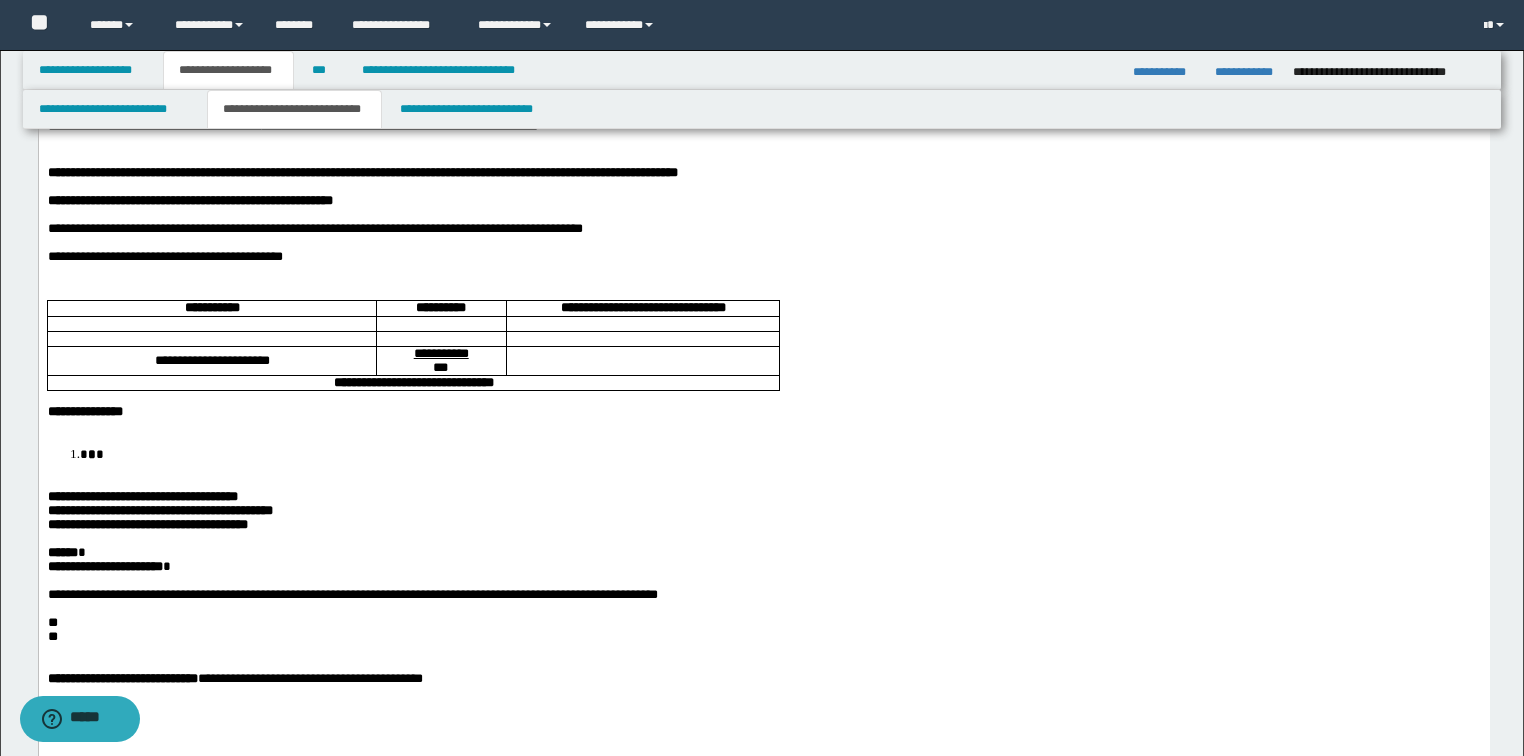 scroll, scrollTop: 0, scrollLeft: 0, axis: both 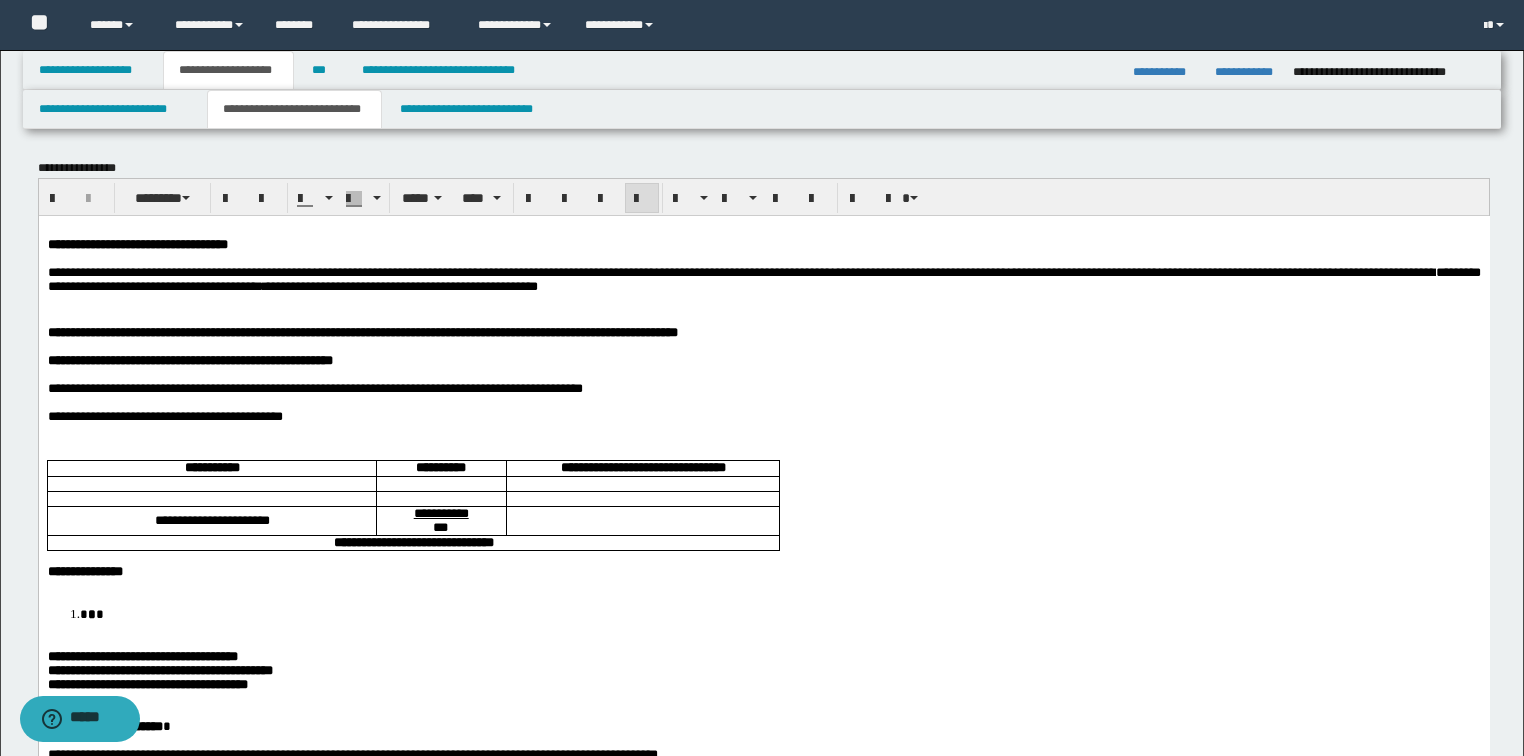 click on "**********" at bounding box center (763, 278) 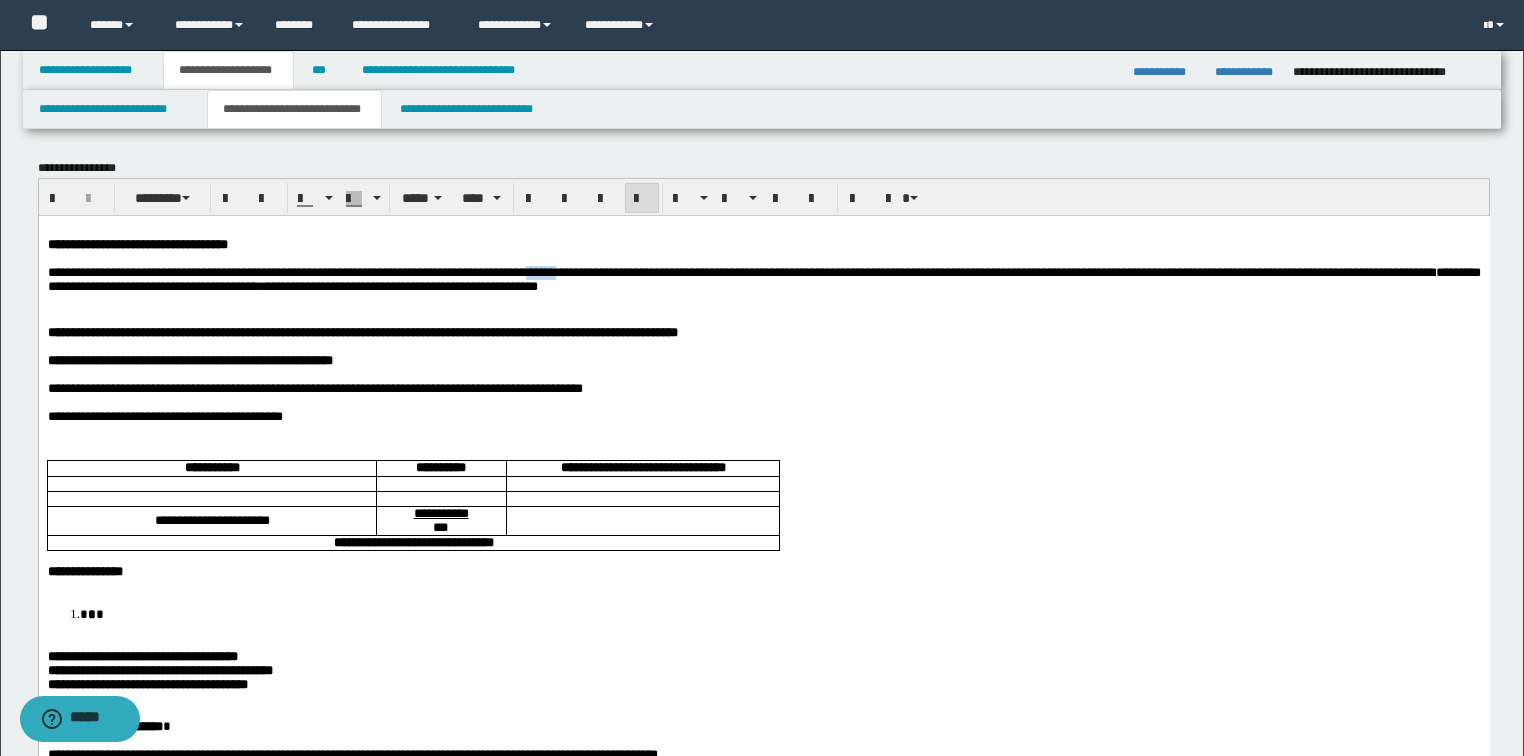 click on "**********" at bounding box center (763, 278) 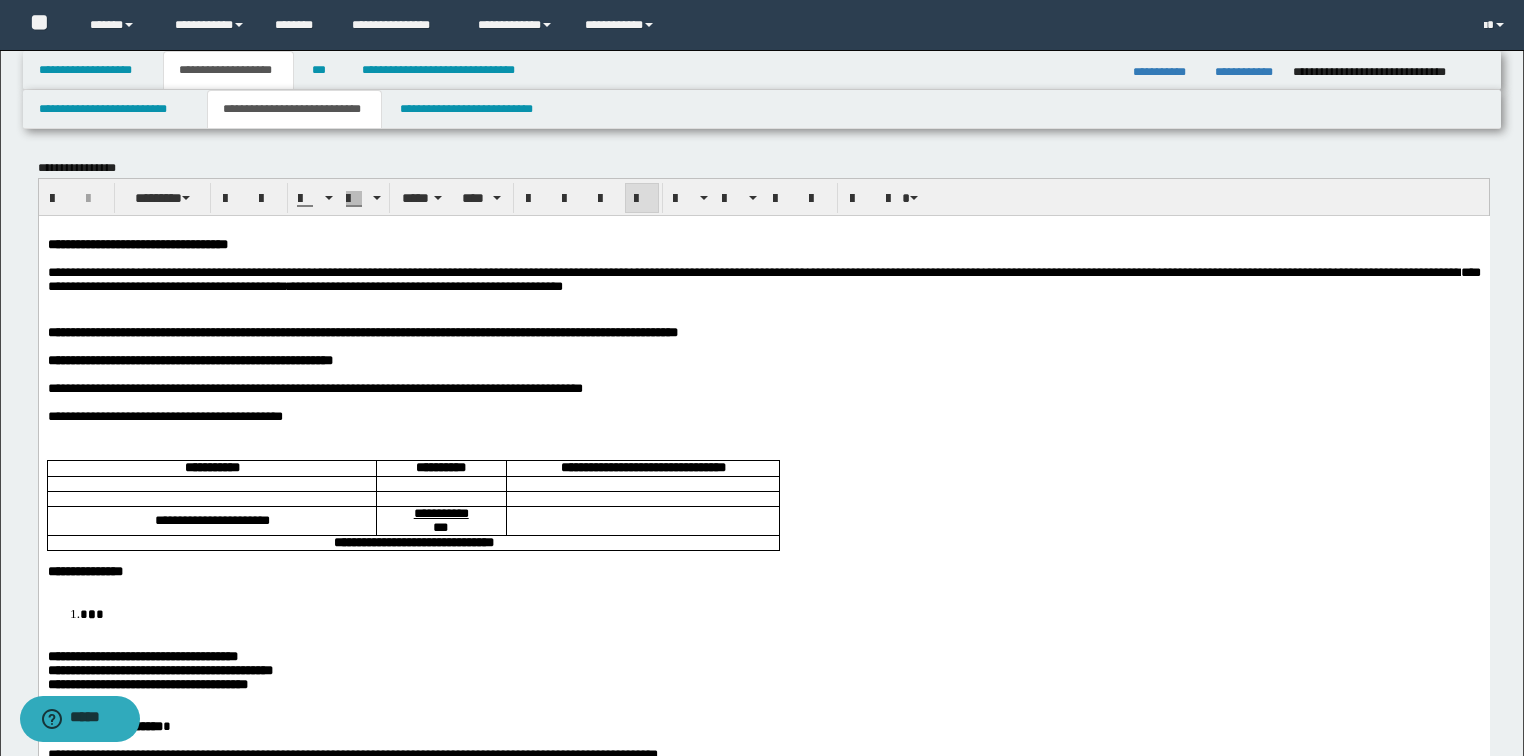 click on "**********" at bounding box center [763, 278] 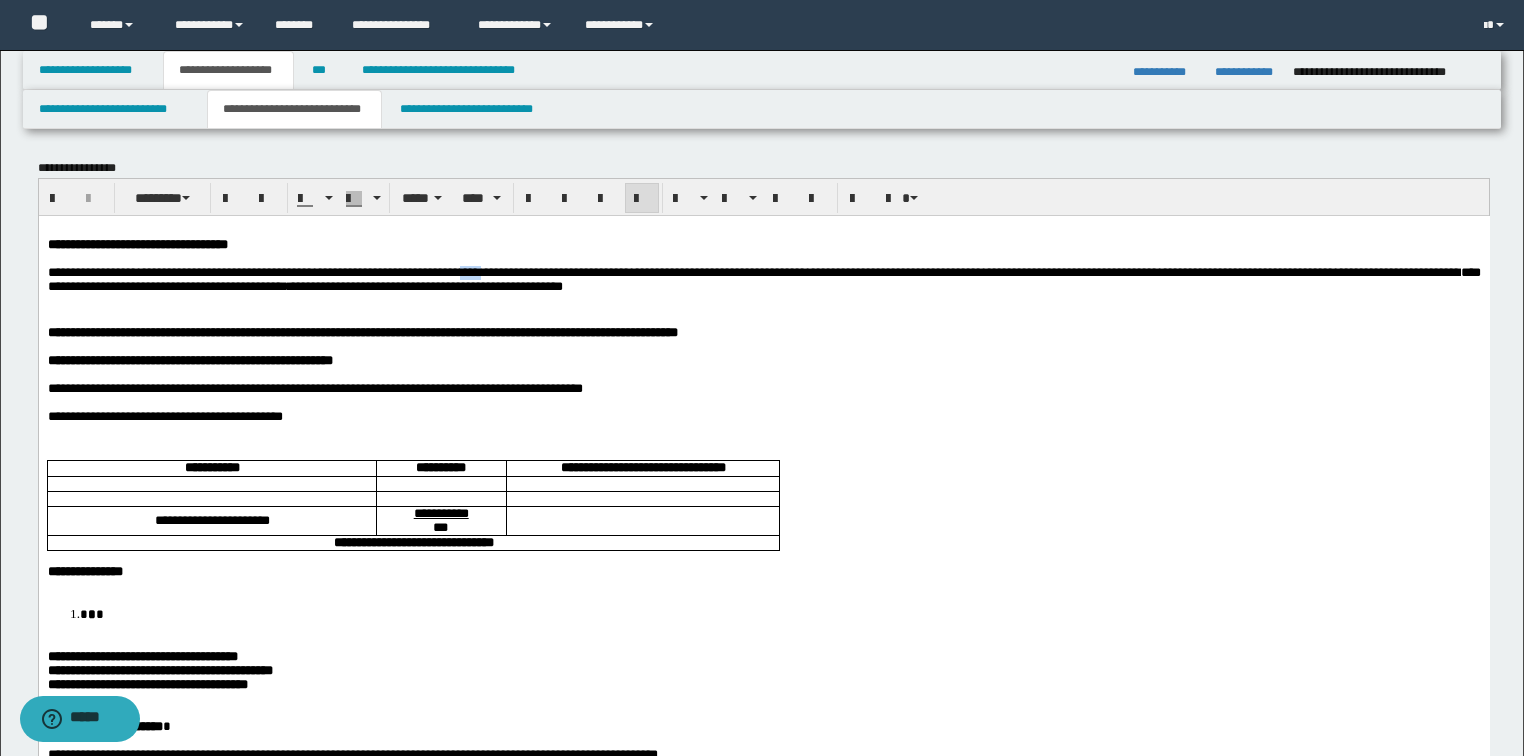 click on "**********" at bounding box center [763, 278] 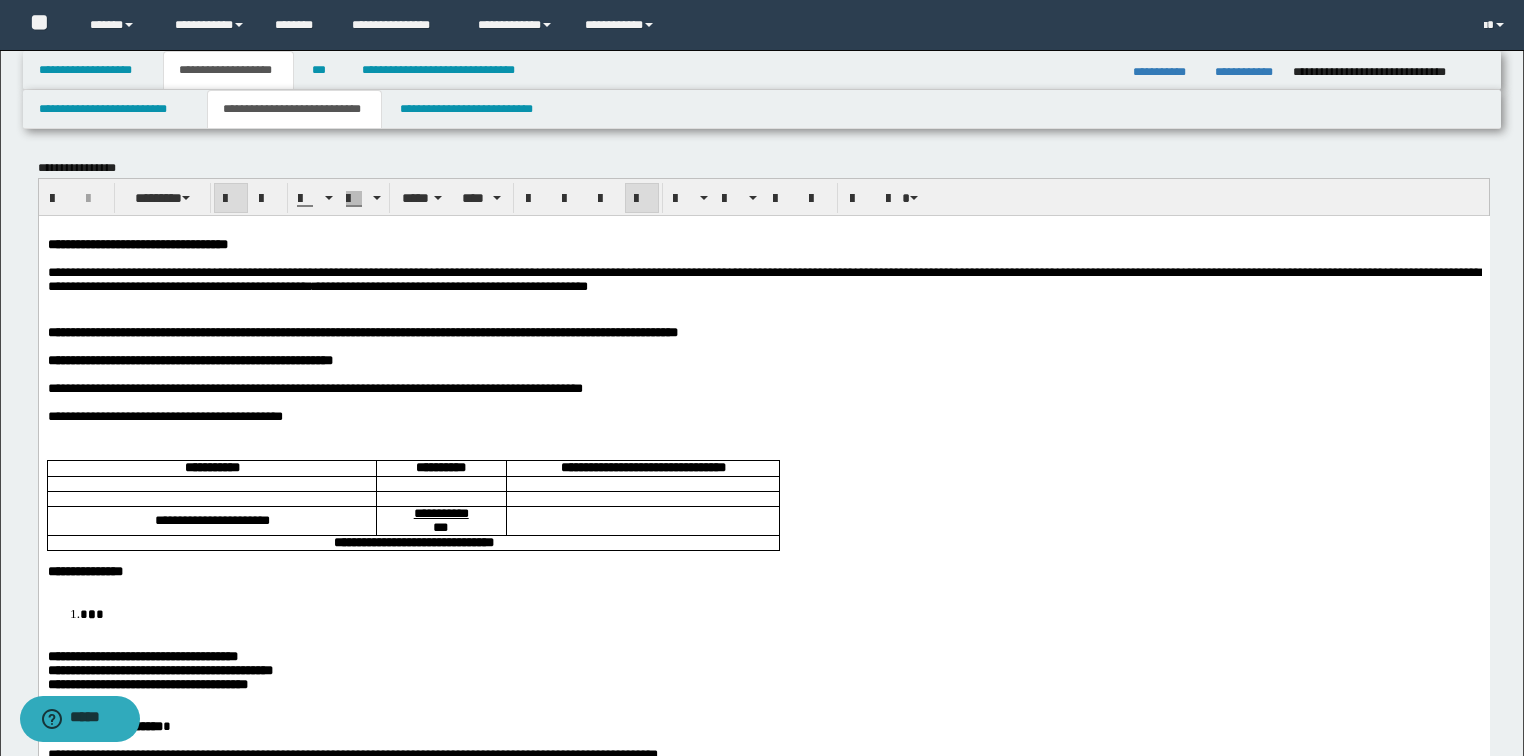 click at bounding box center (810, 346) 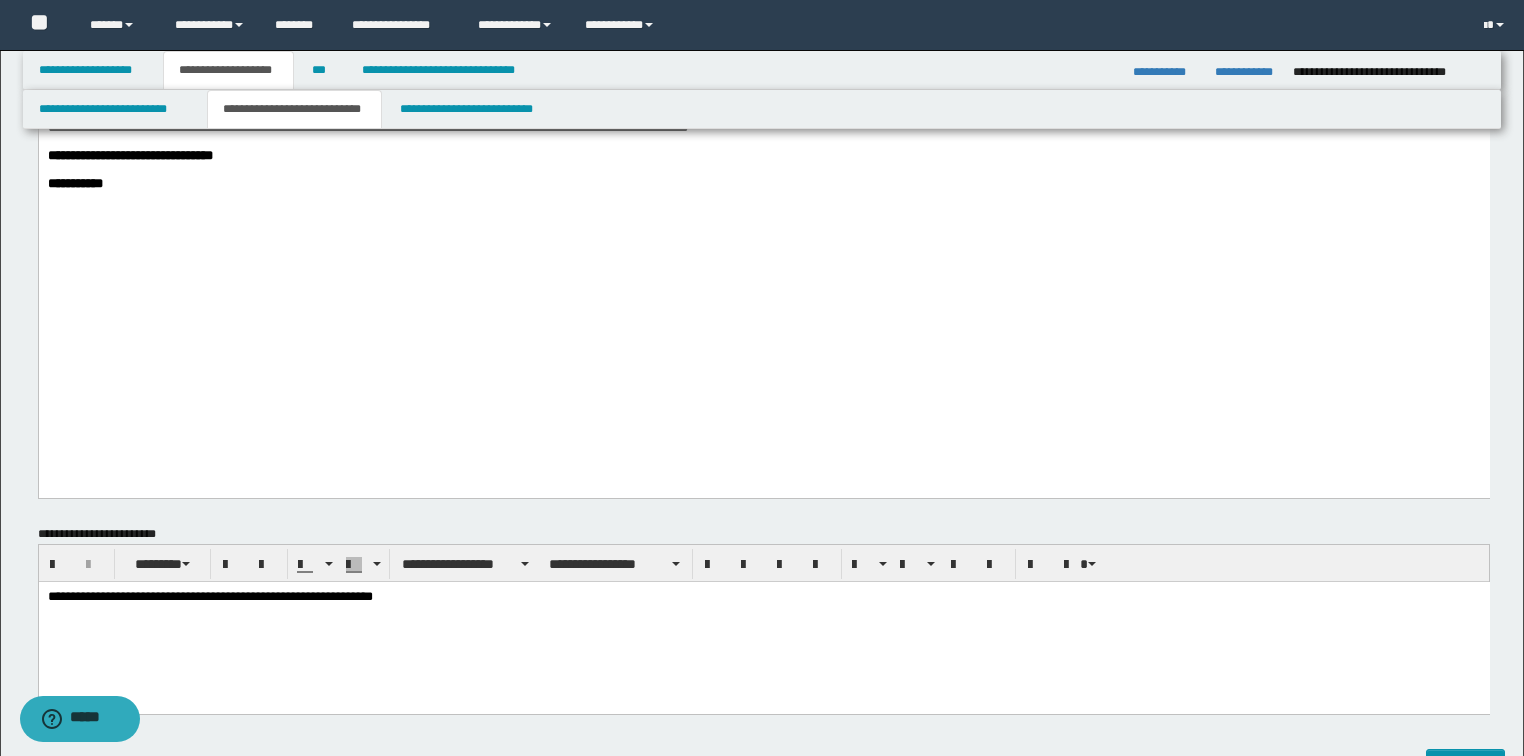 scroll, scrollTop: 1040, scrollLeft: 0, axis: vertical 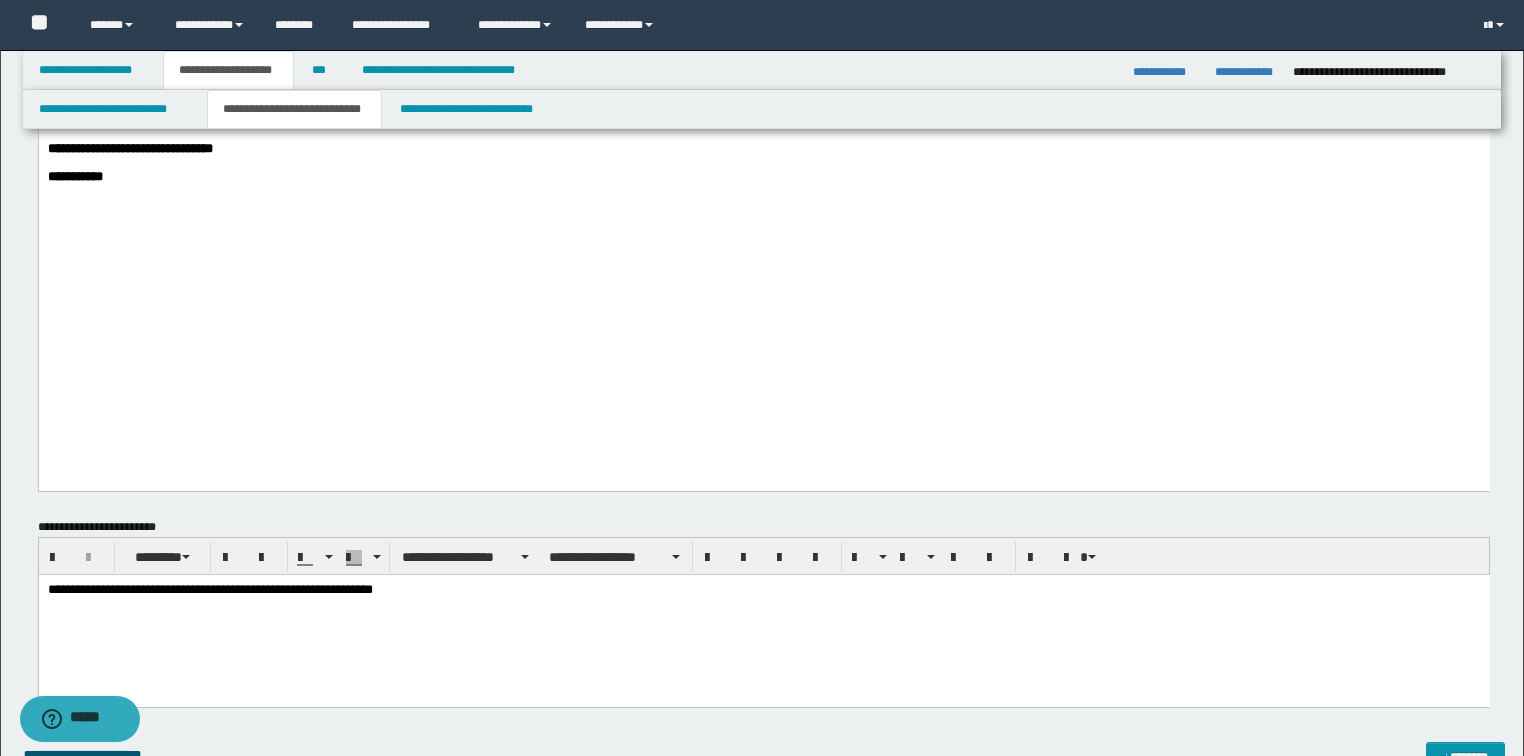 click on "**********" at bounding box center [763, 149] 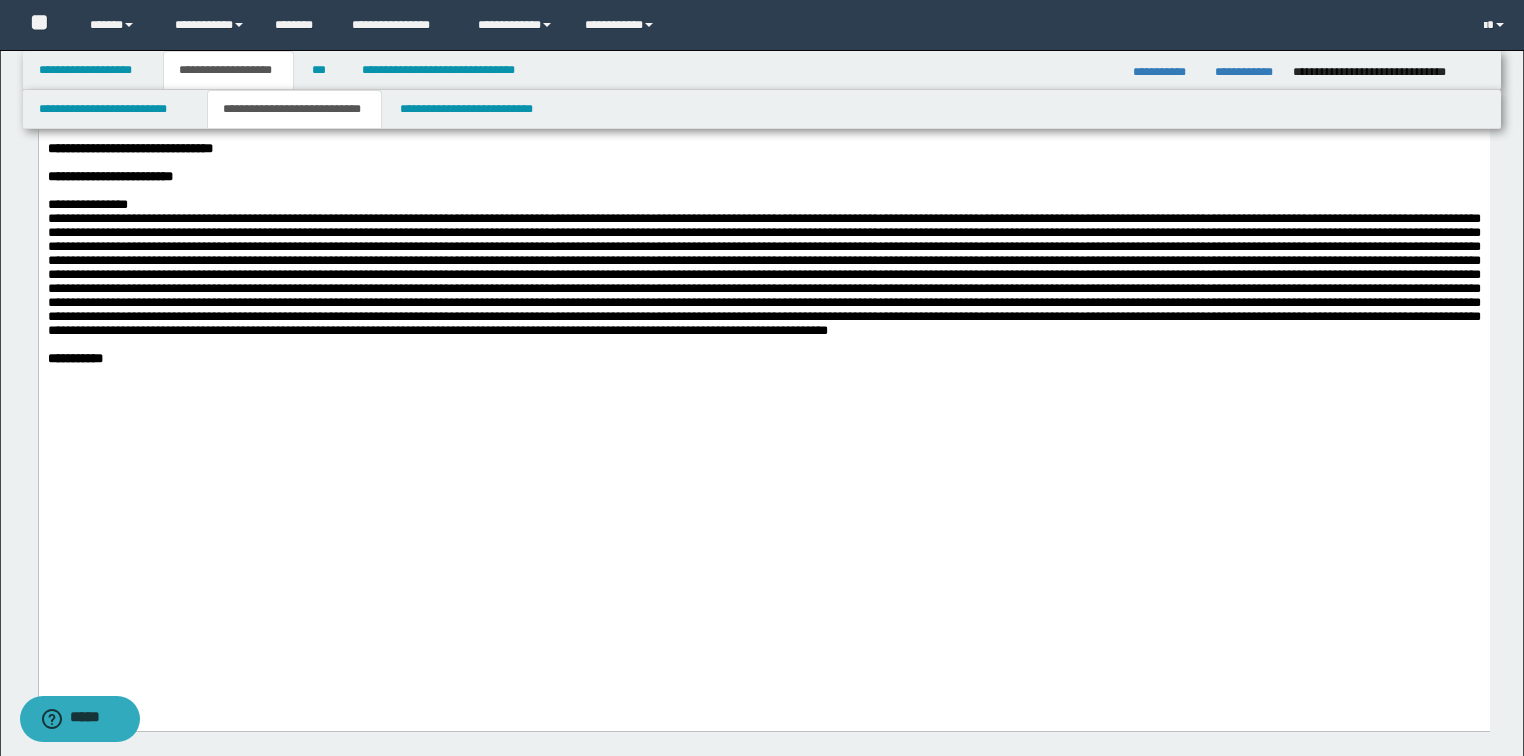 click on "**********" at bounding box center [763, 205] 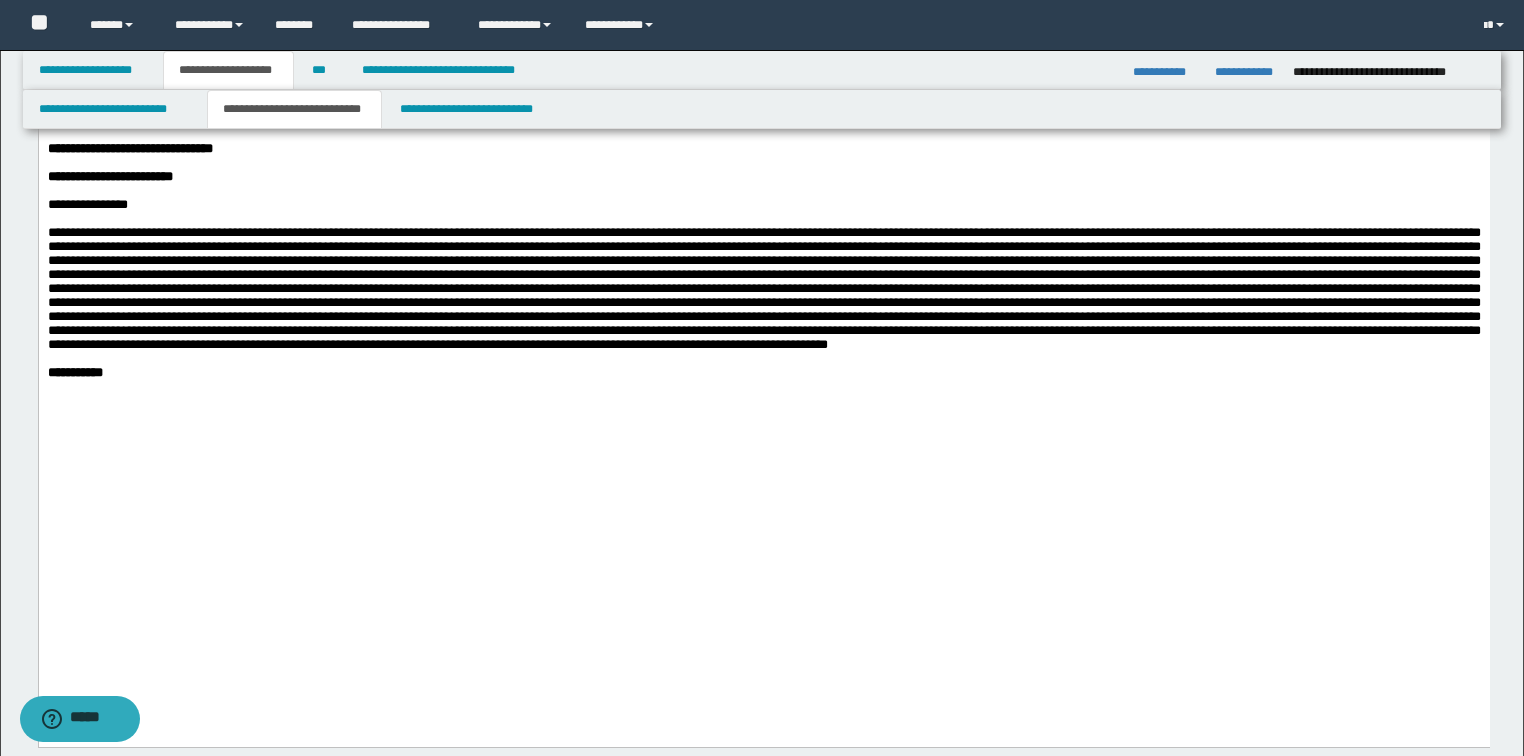 click at bounding box center [763, 289] 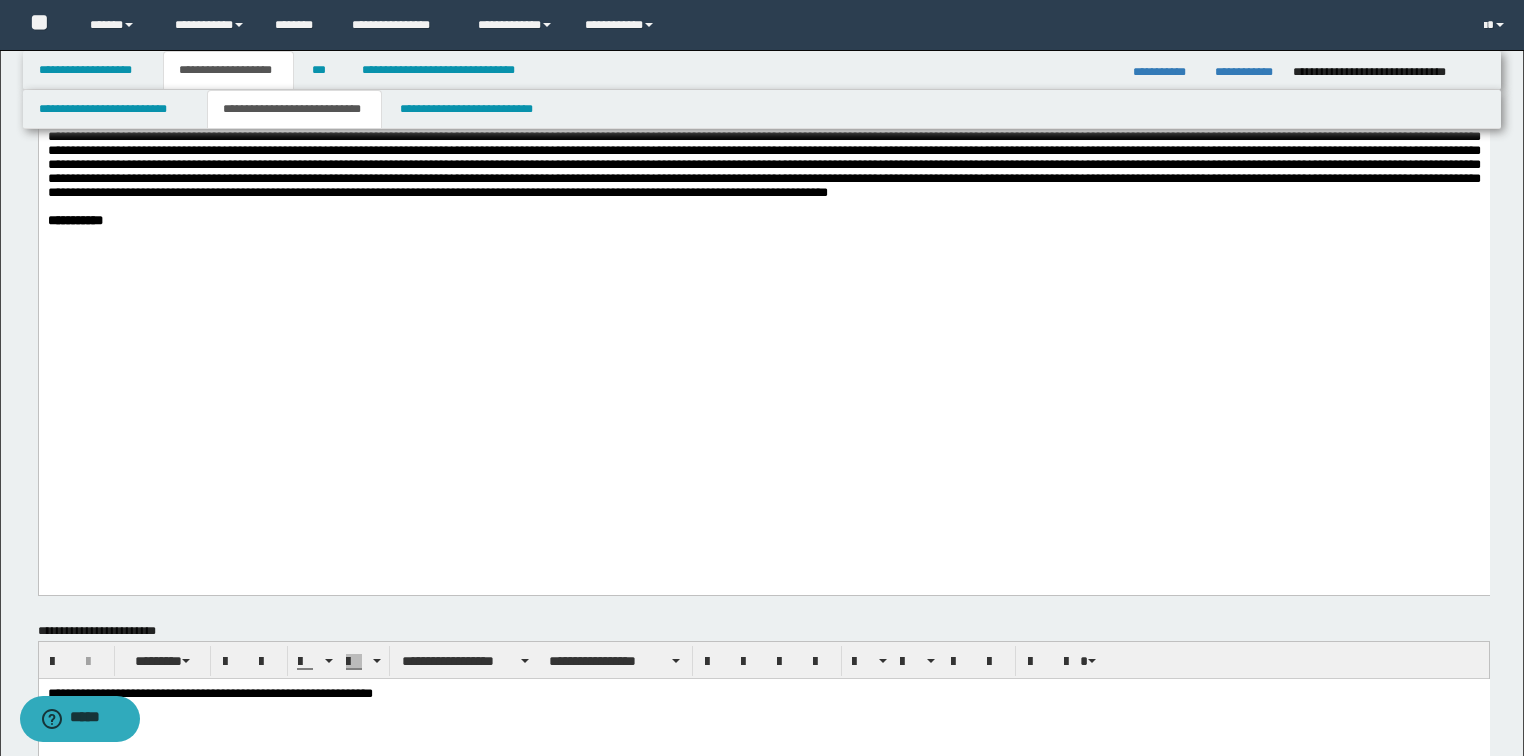 scroll, scrollTop: 1200, scrollLeft: 0, axis: vertical 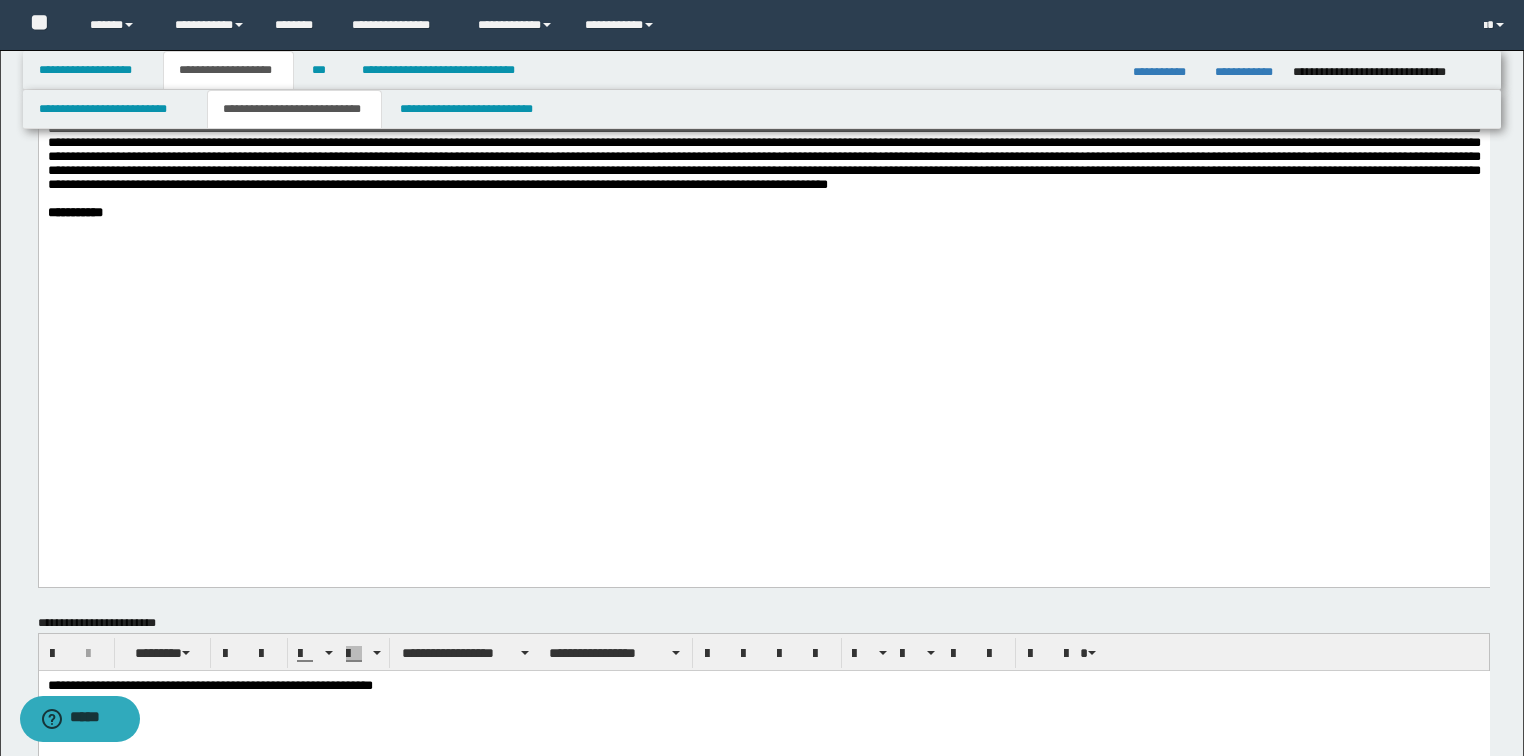click at bounding box center (810, 199) 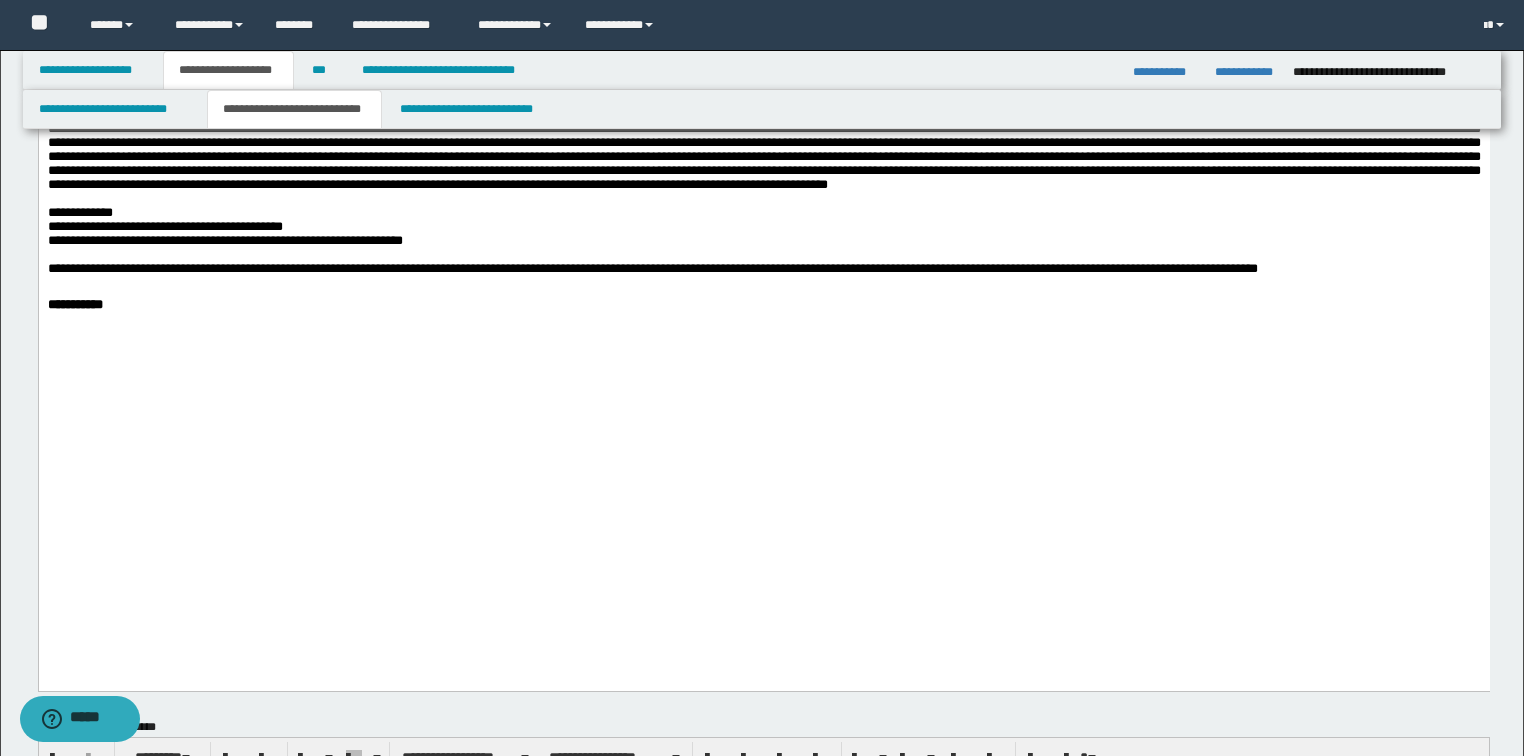 click on "**********" at bounding box center [763, -289] 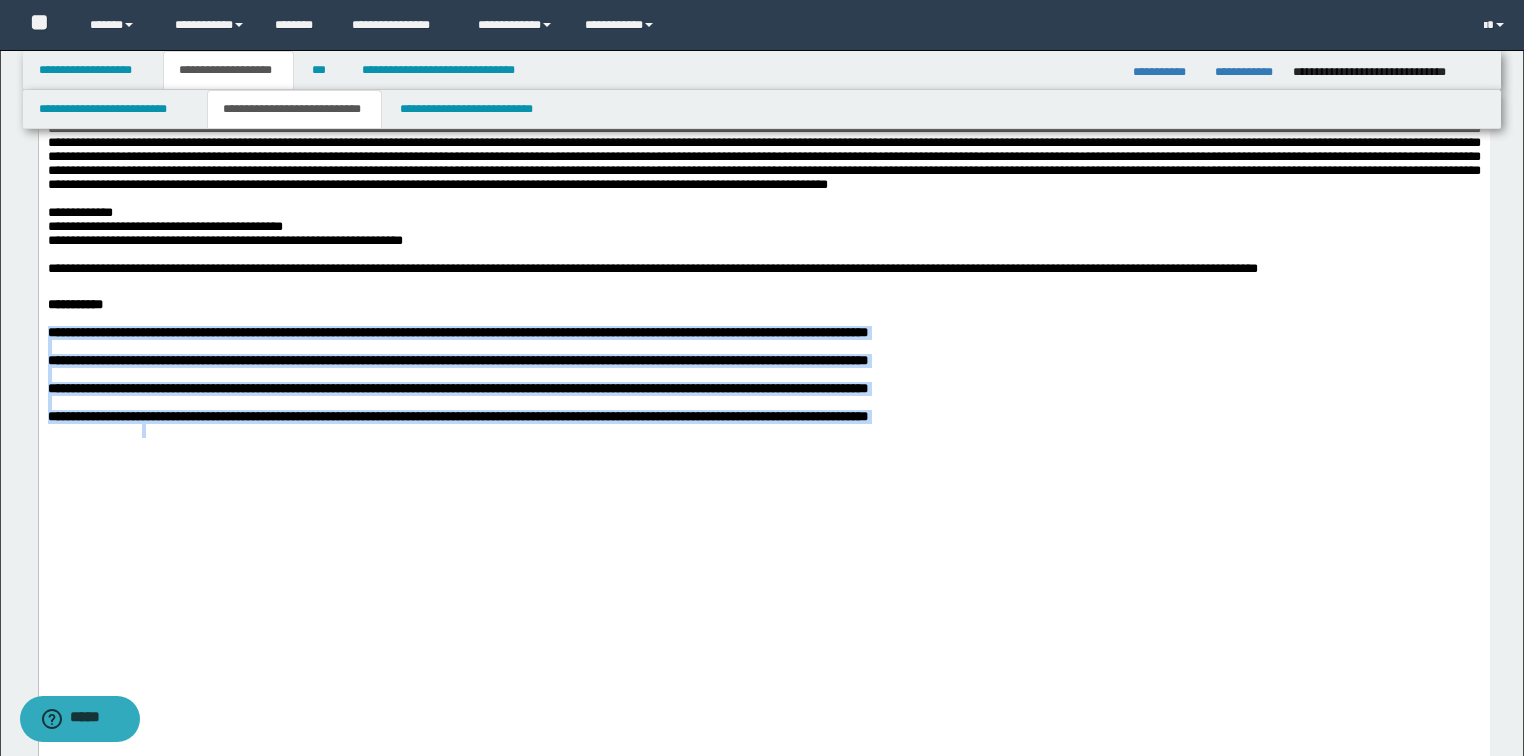 drag, startPoint x: 1116, startPoint y: 673, endPoint x: 22, endPoint y: 572, distance: 1098.6523 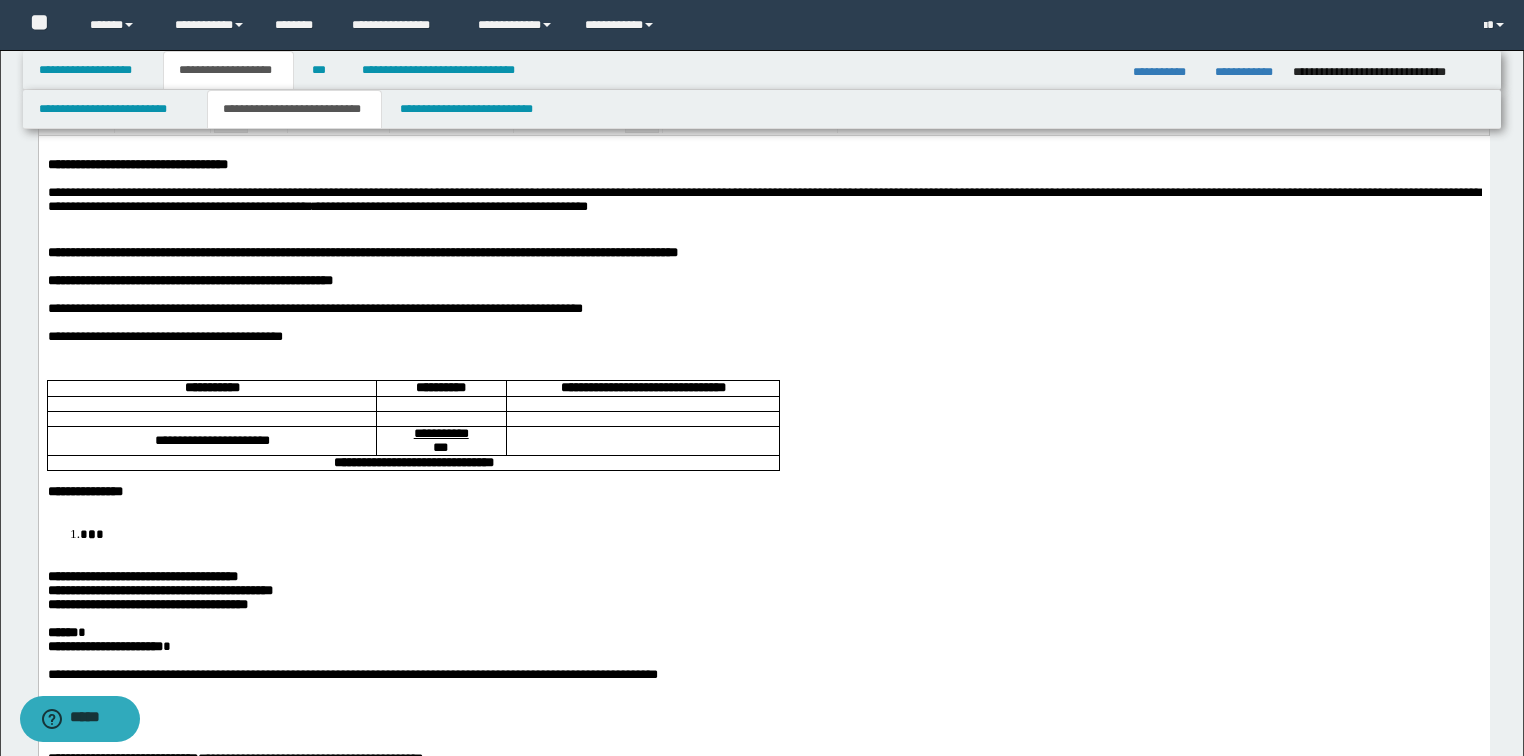 scroll, scrollTop: 0, scrollLeft: 0, axis: both 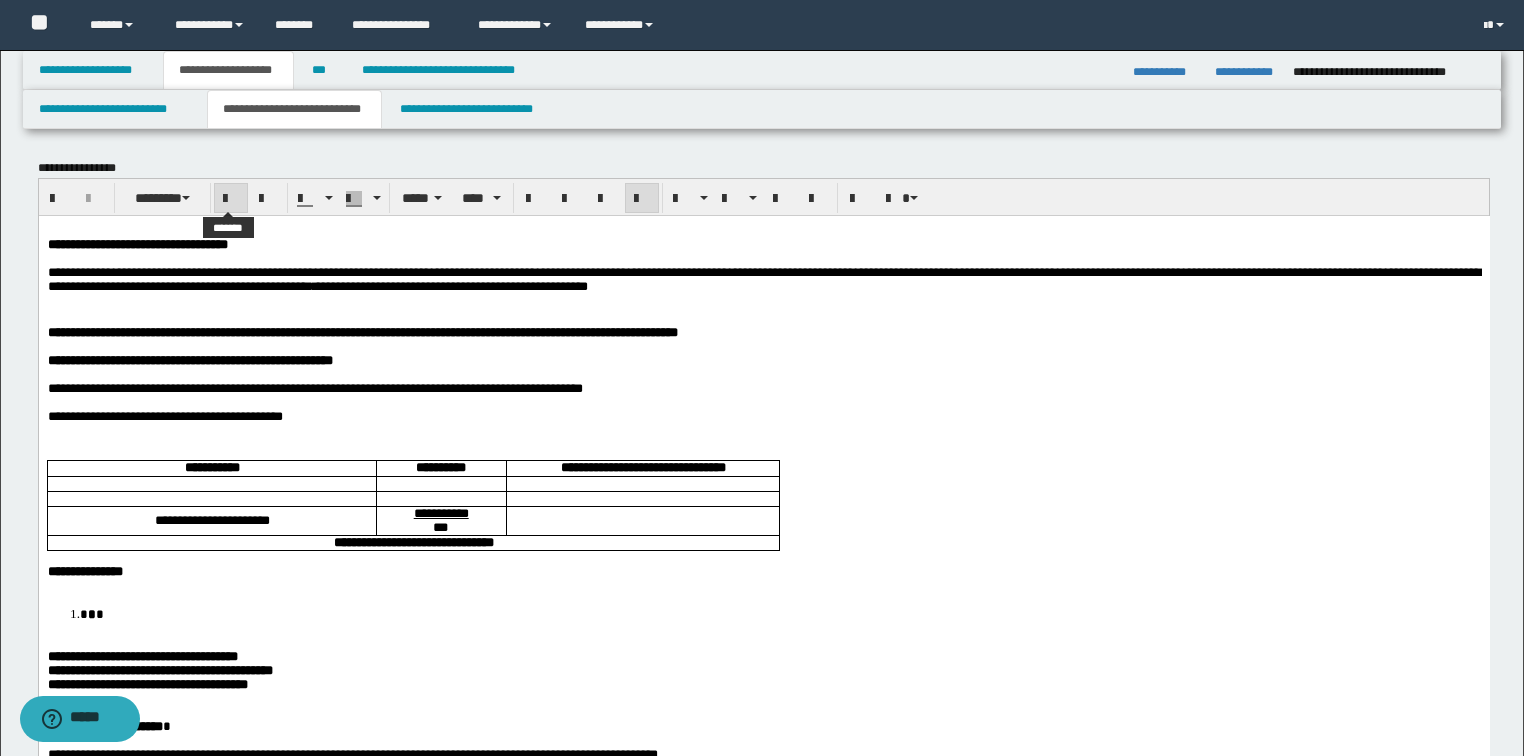 click at bounding box center [231, 199] 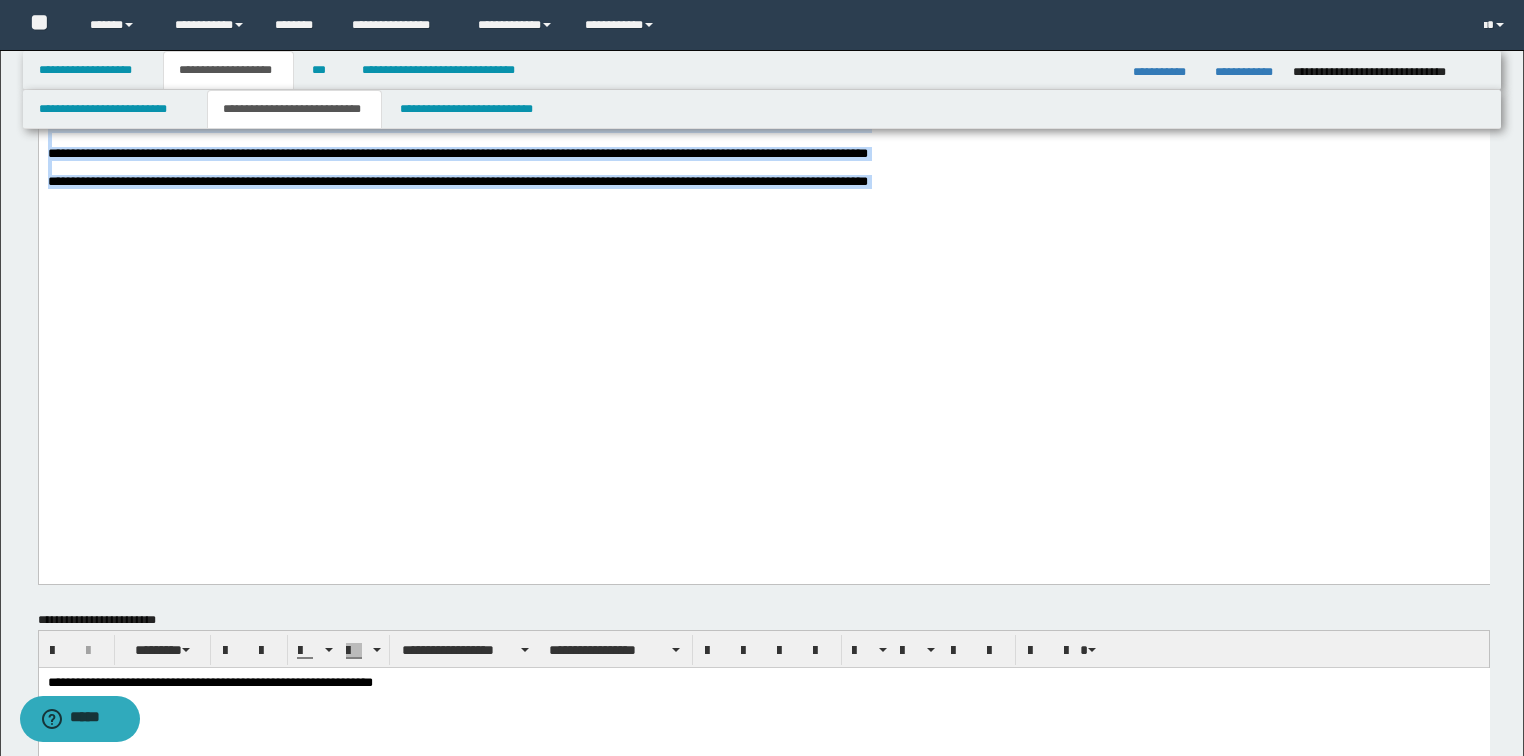 scroll, scrollTop: 1440, scrollLeft: 0, axis: vertical 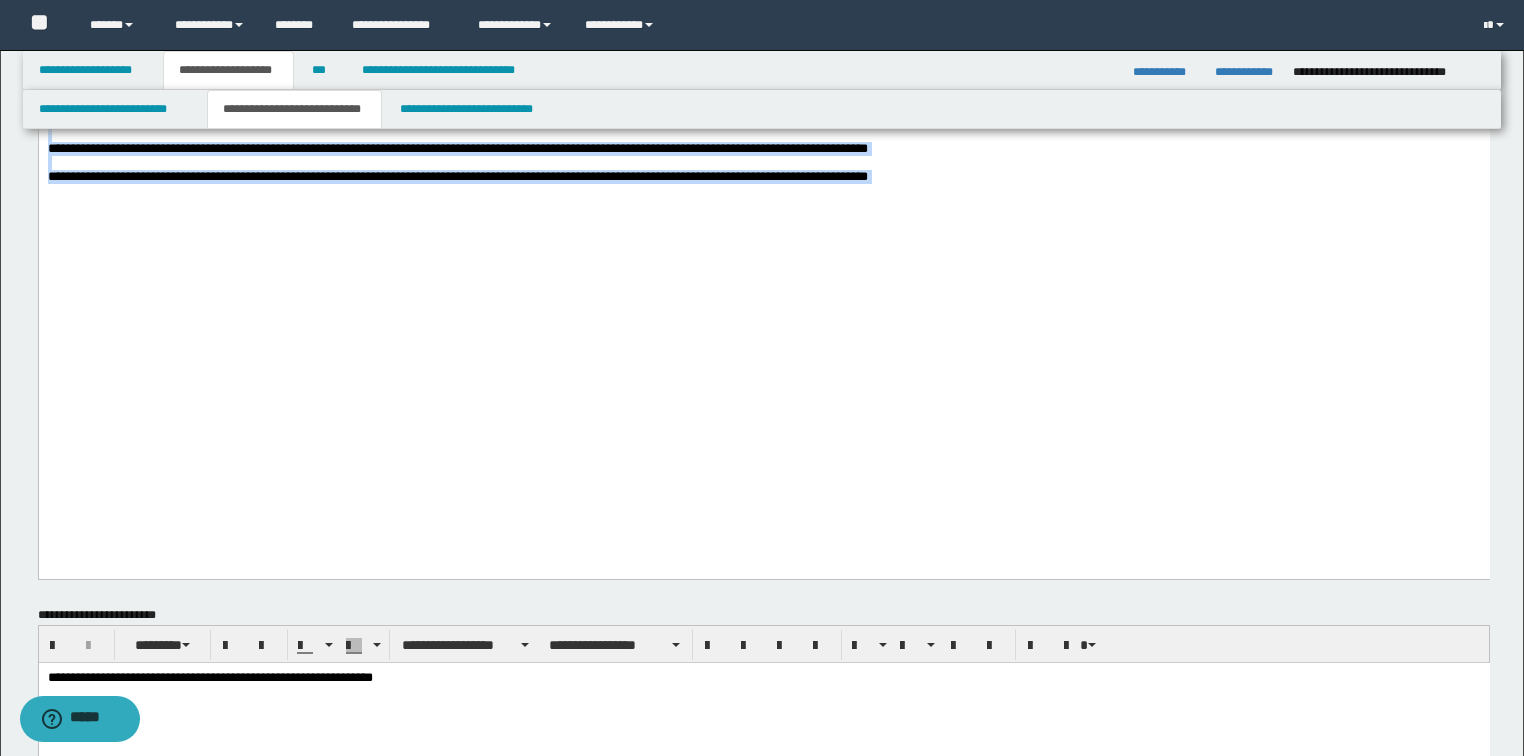 click on "**********" at bounding box center [457, 176] 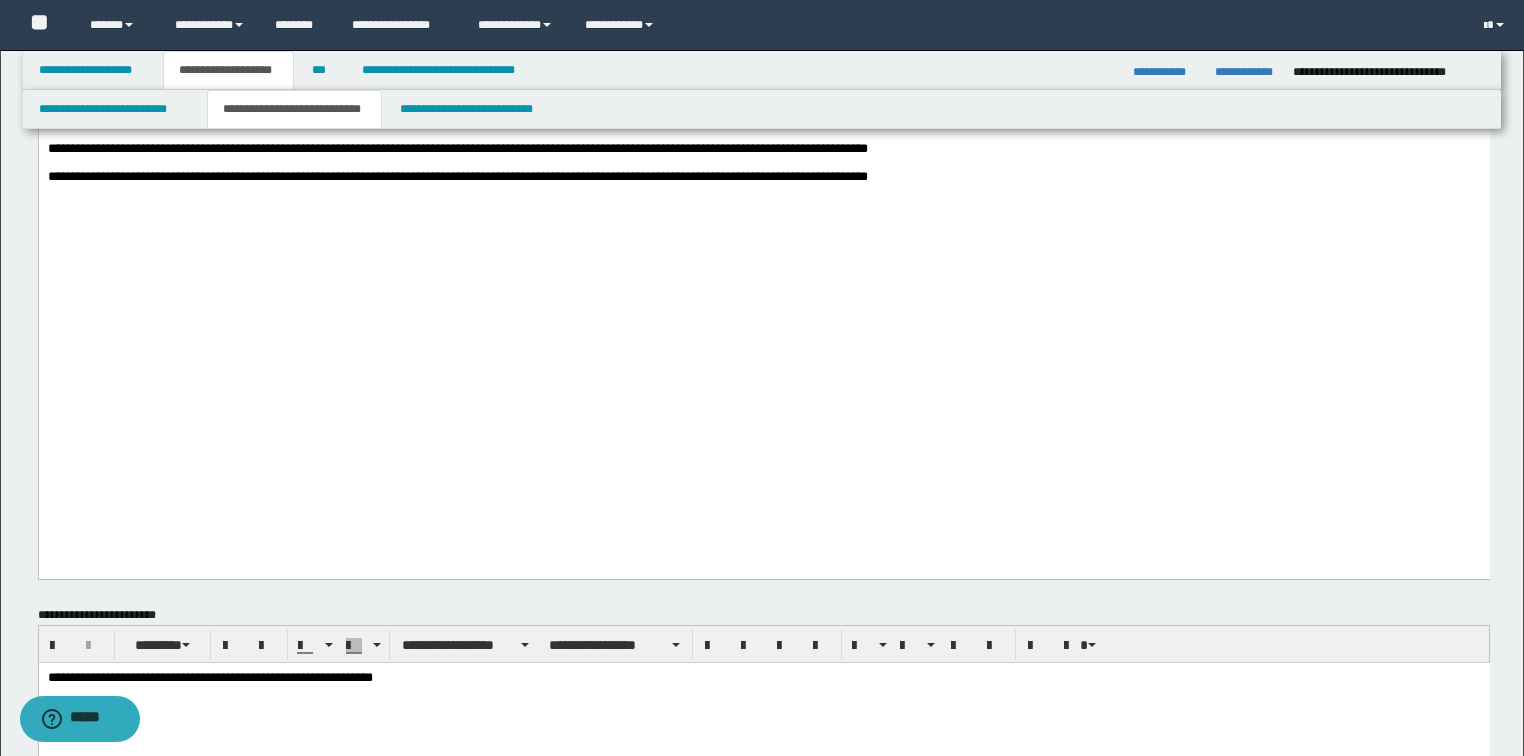 click on "**********" at bounding box center [762, 70] 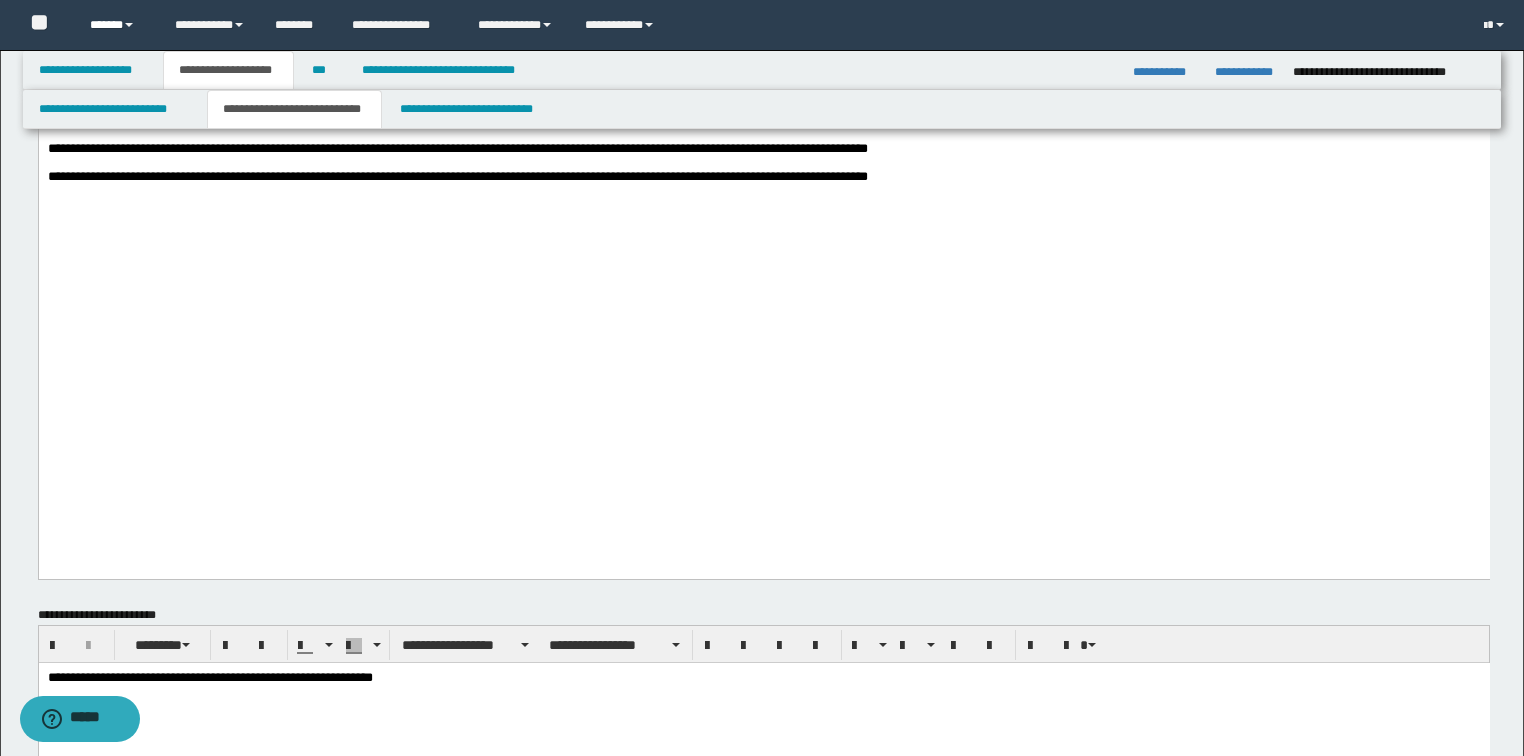 click on "******" at bounding box center [117, 25] 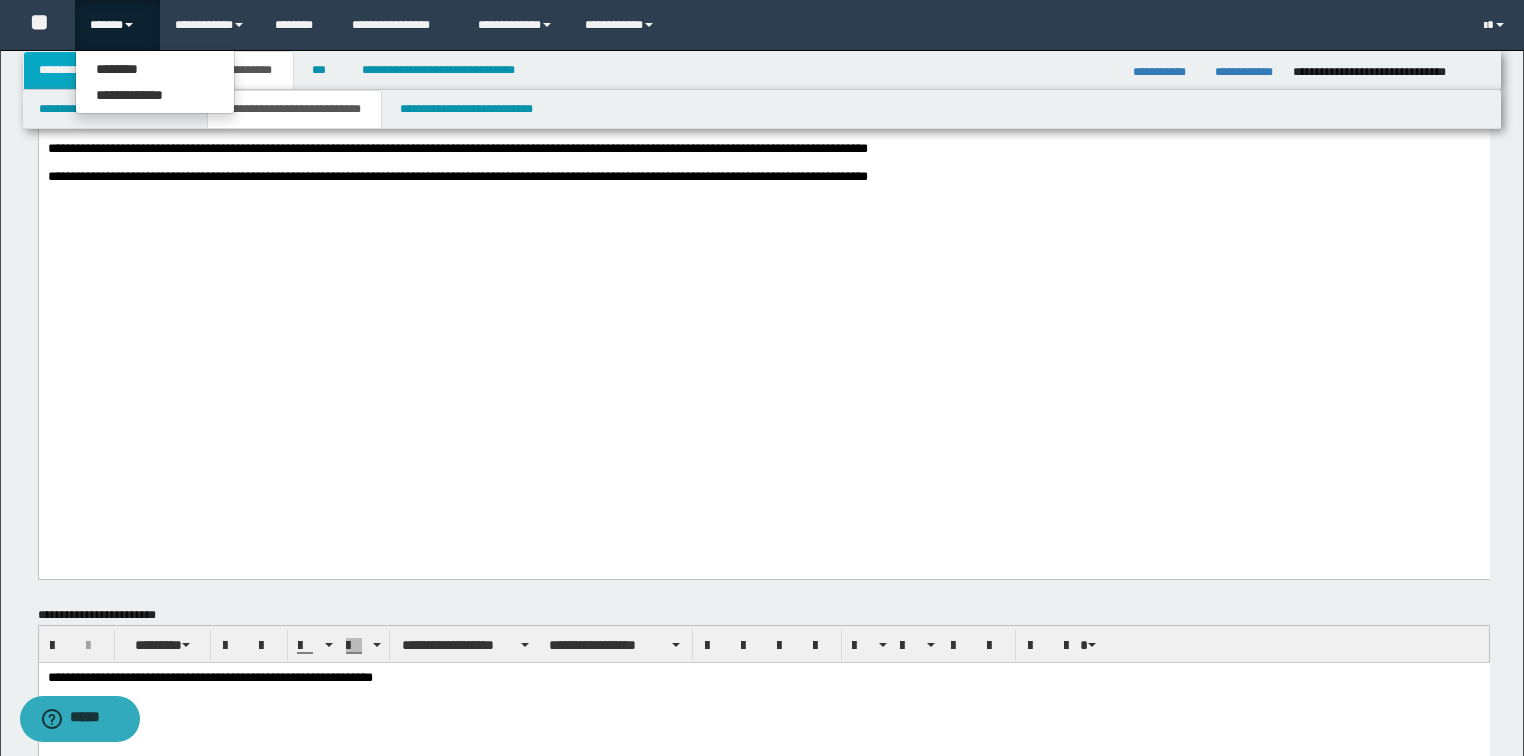 click on "**********" at bounding box center (92, 70) 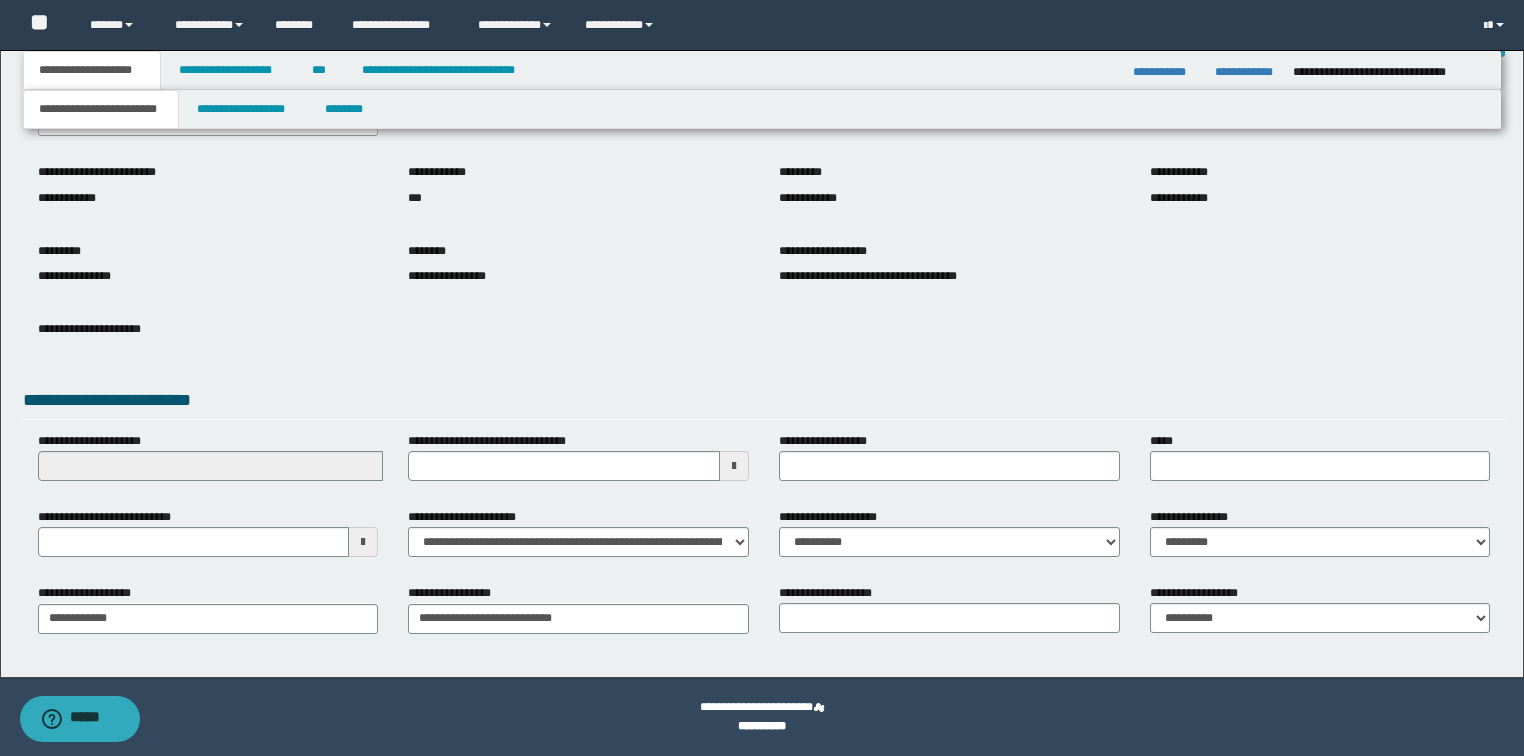 click on "**********" at bounding box center (101, 109) 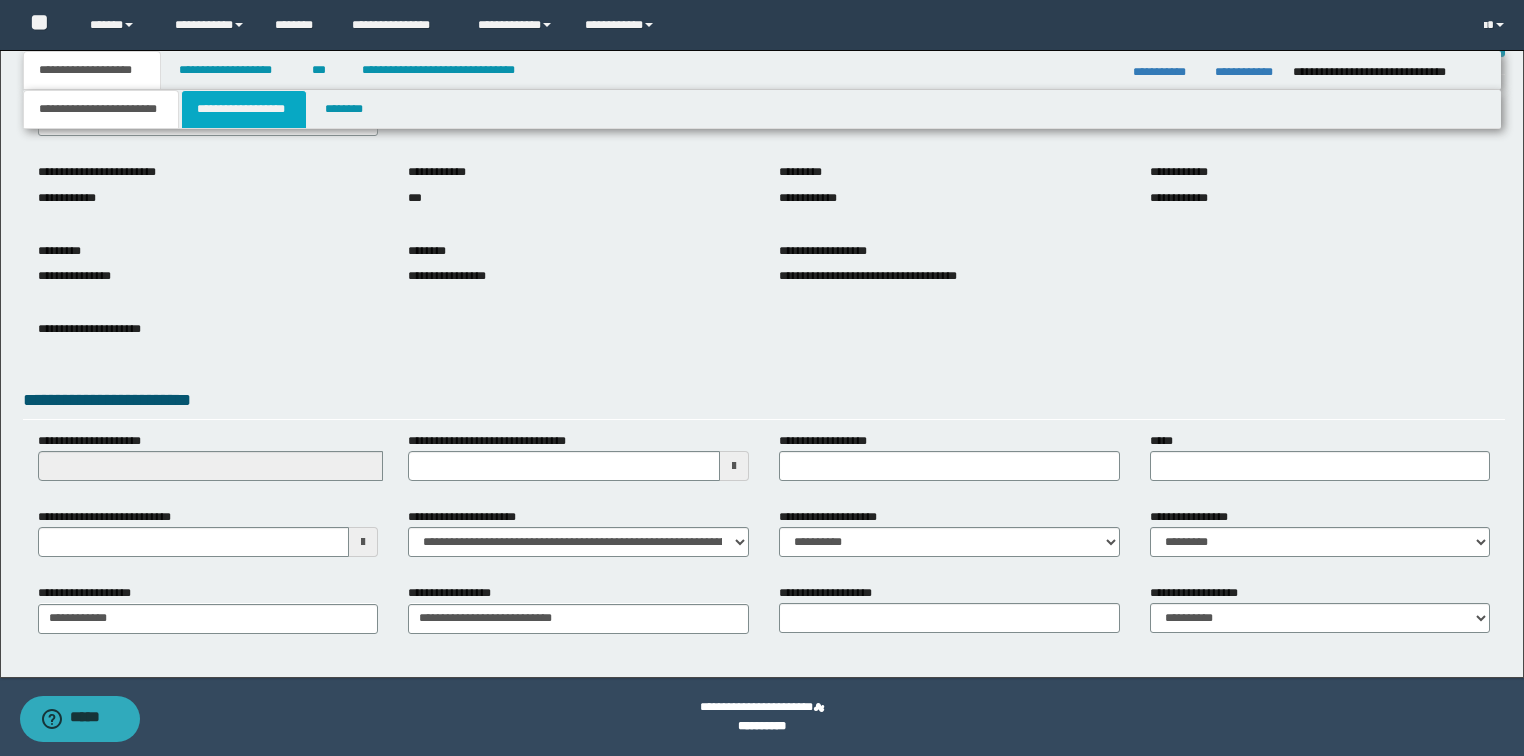 click on "**********" at bounding box center [244, 109] 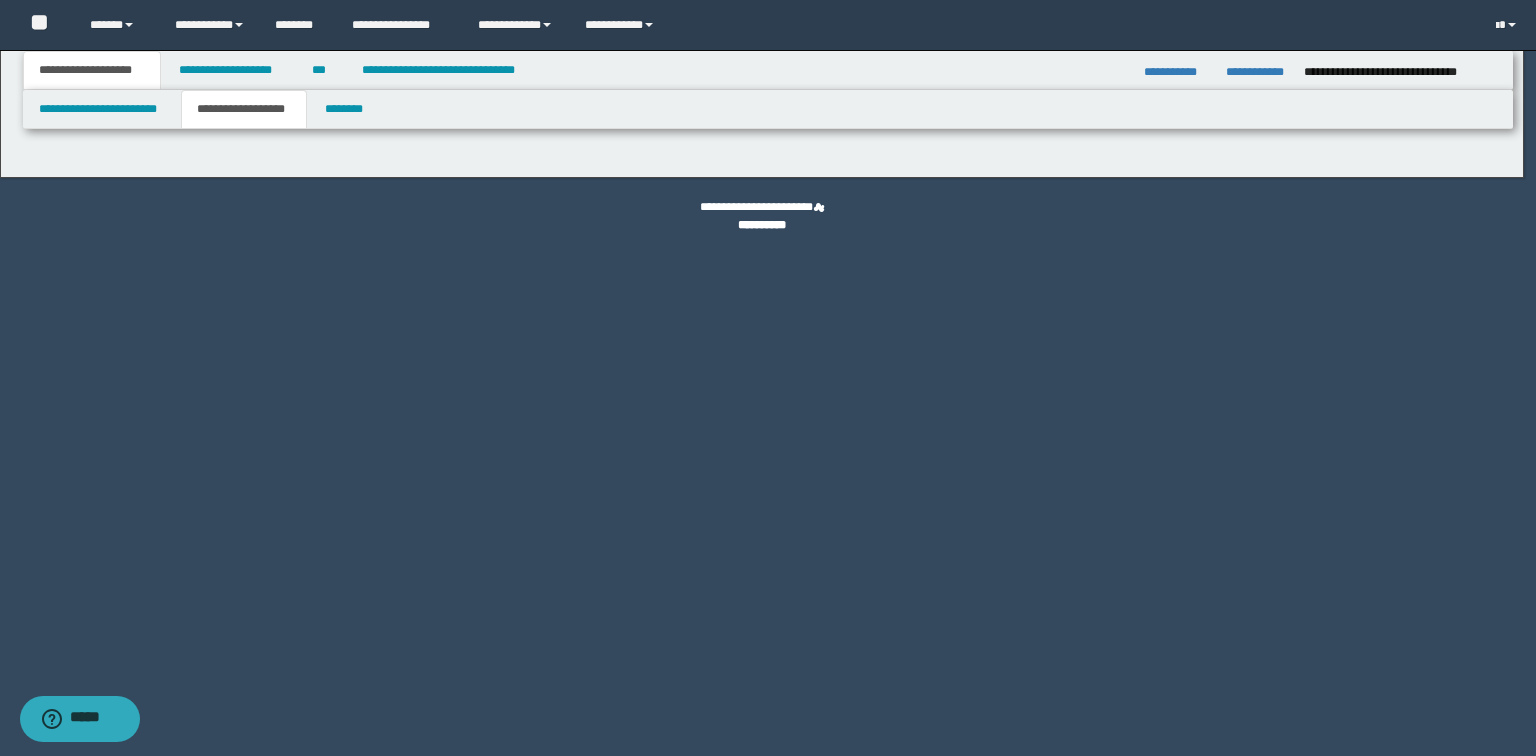 type on "********" 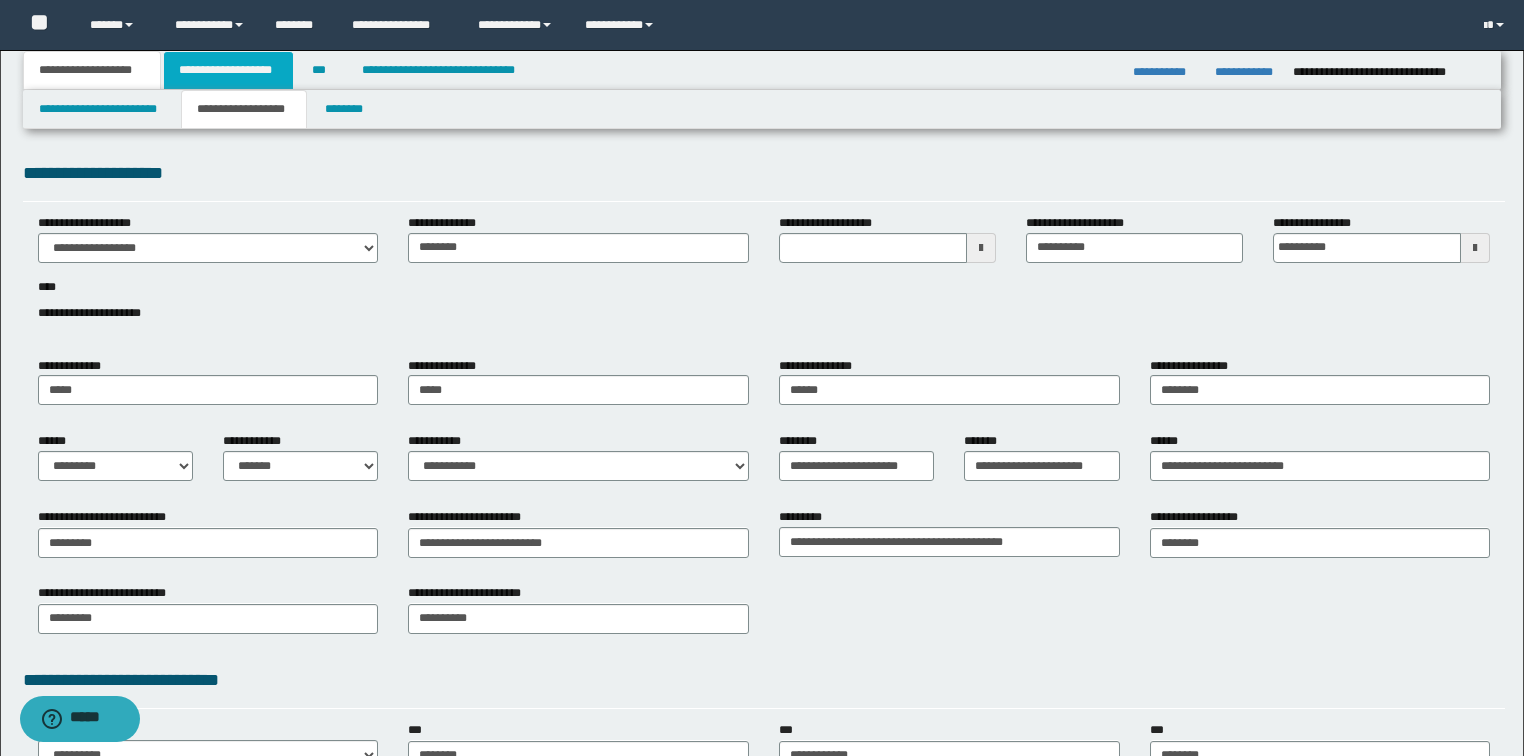 click on "**********" at bounding box center (228, 70) 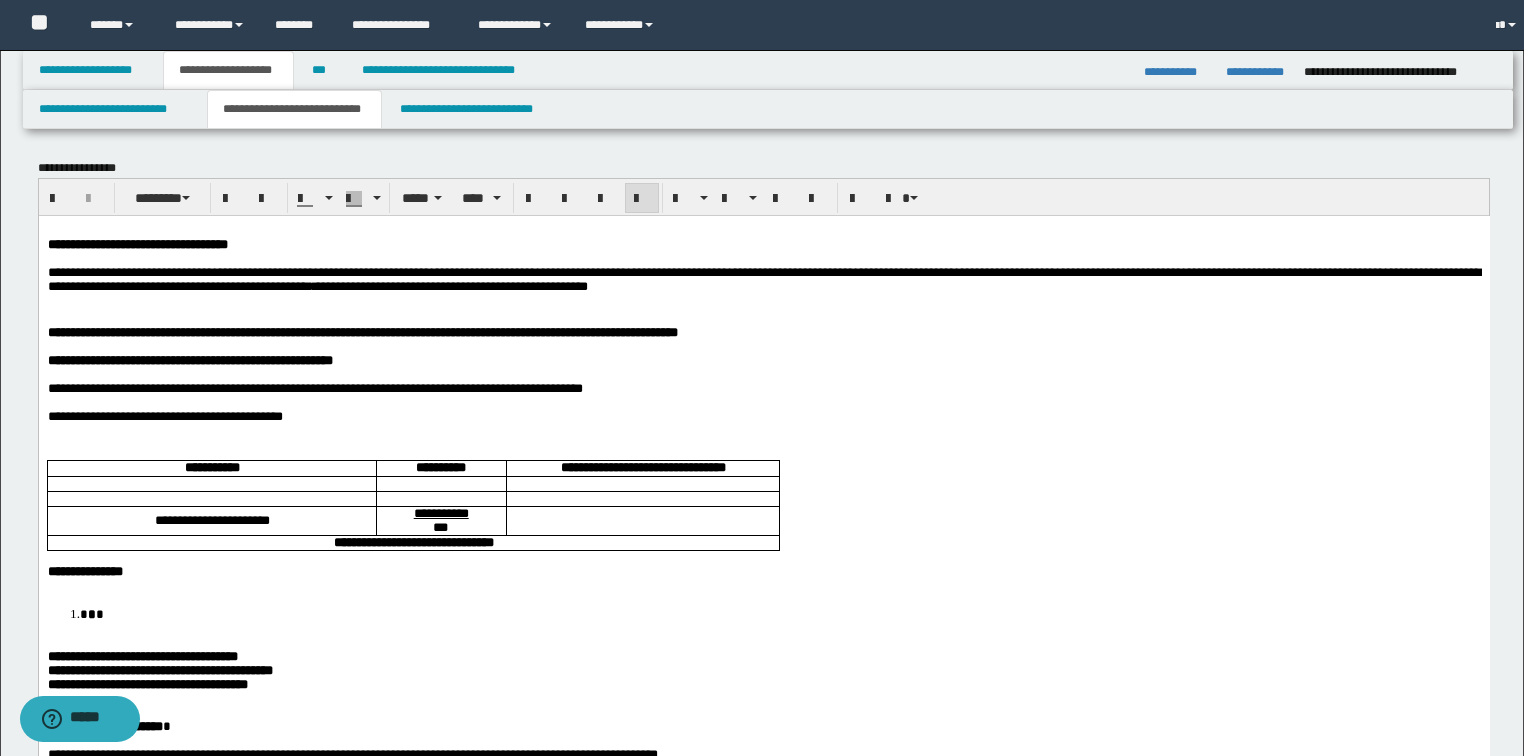 click on "**********" at bounding box center (294, 109) 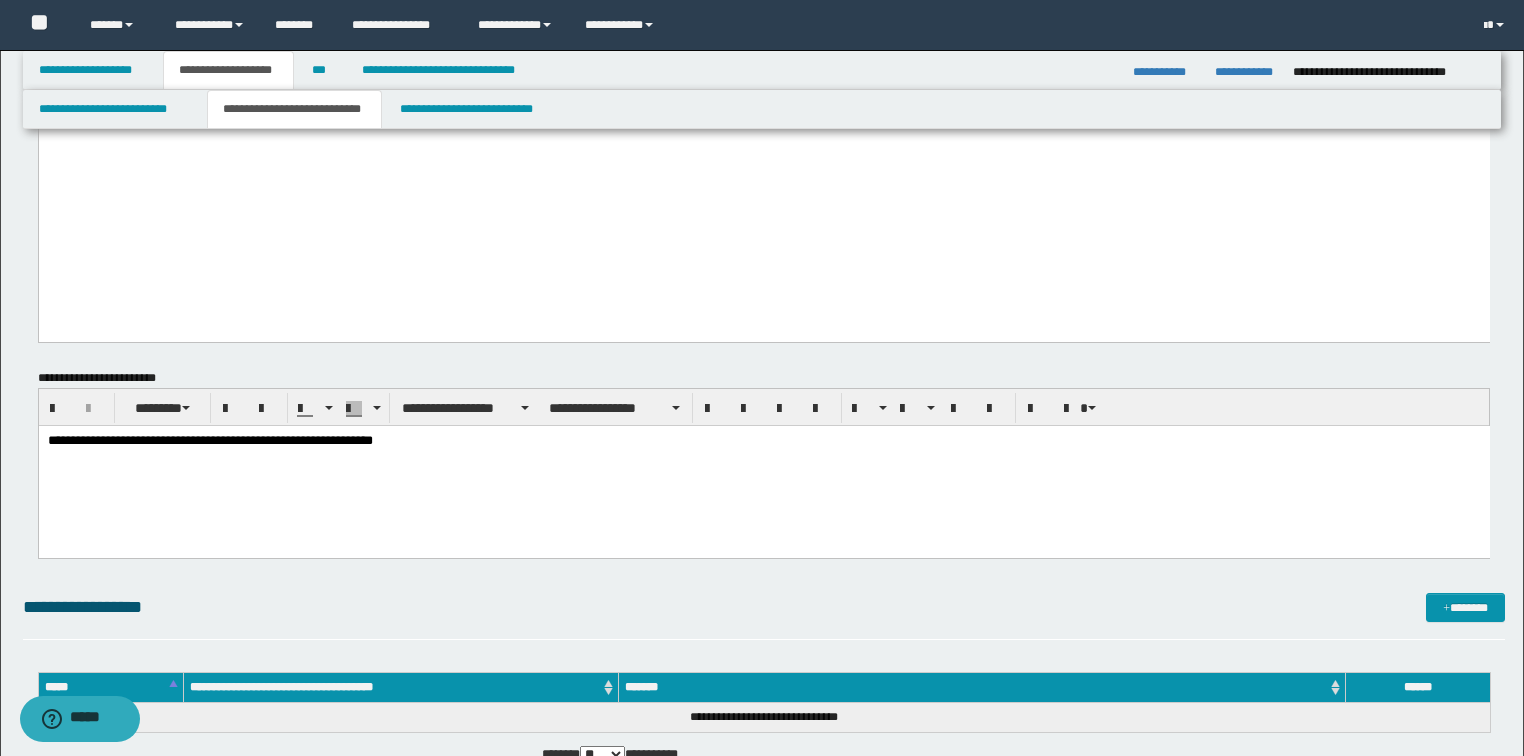 scroll, scrollTop: 1680, scrollLeft: 0, axis: vertical 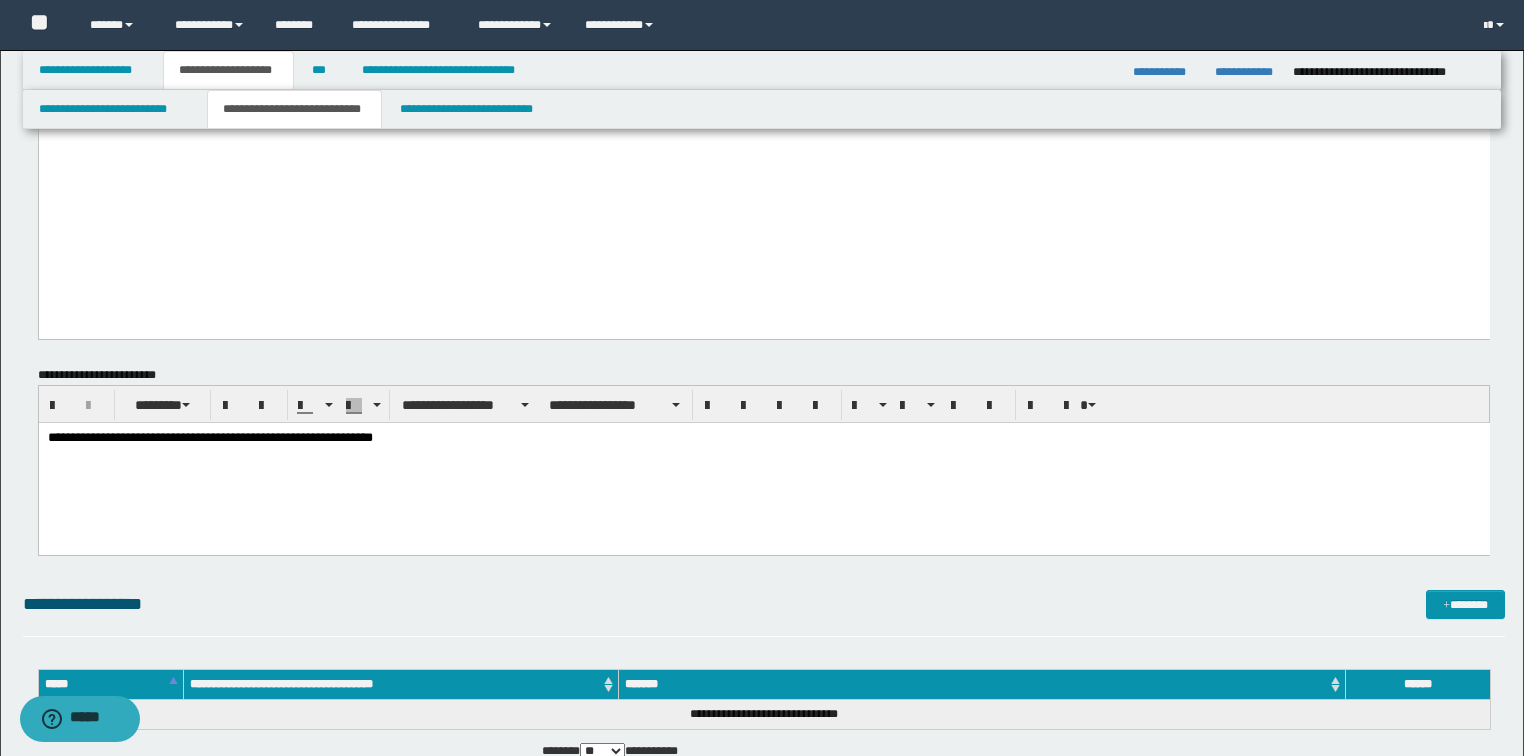 click on "**********" at bounding box center [763, 438] 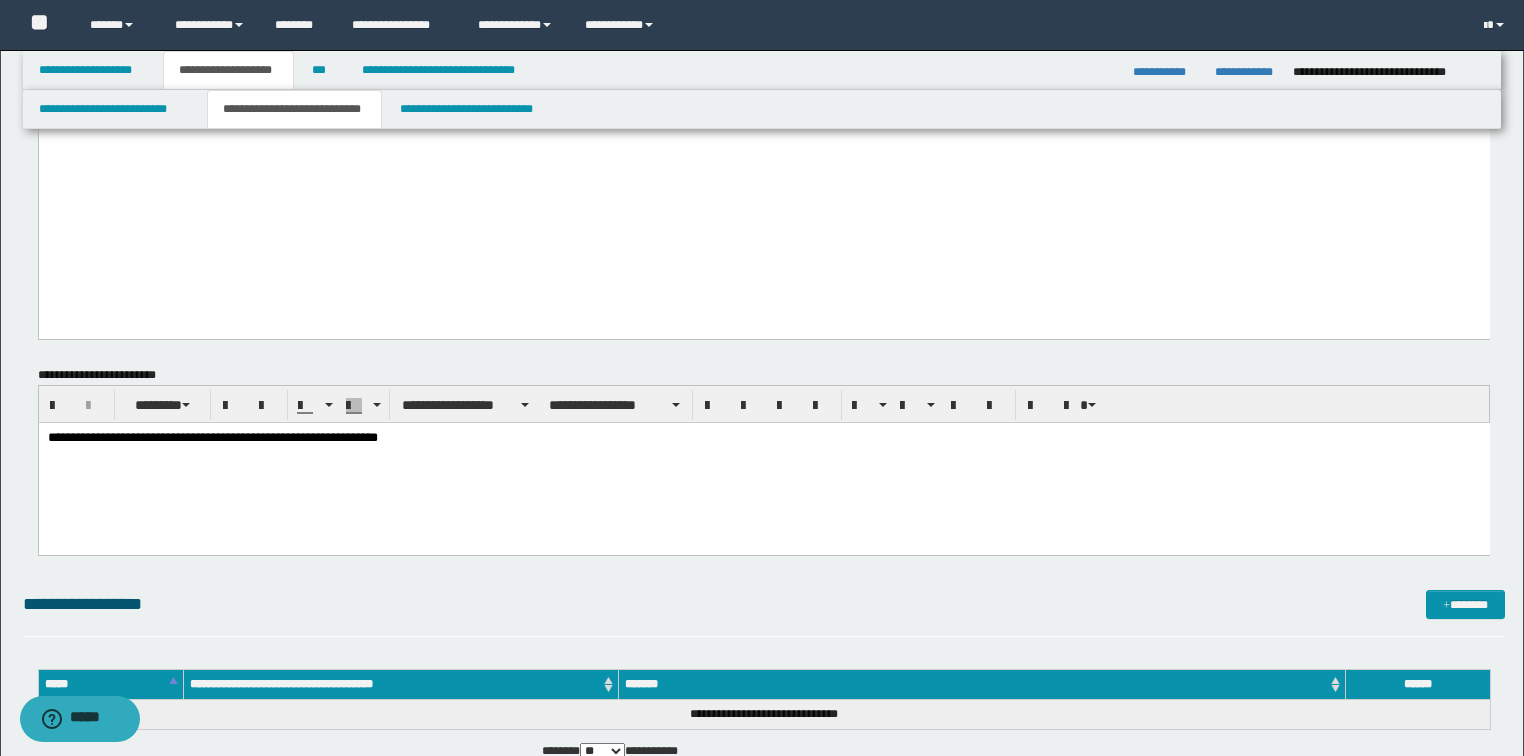 click on "**********" at bounding box center [763, 438] 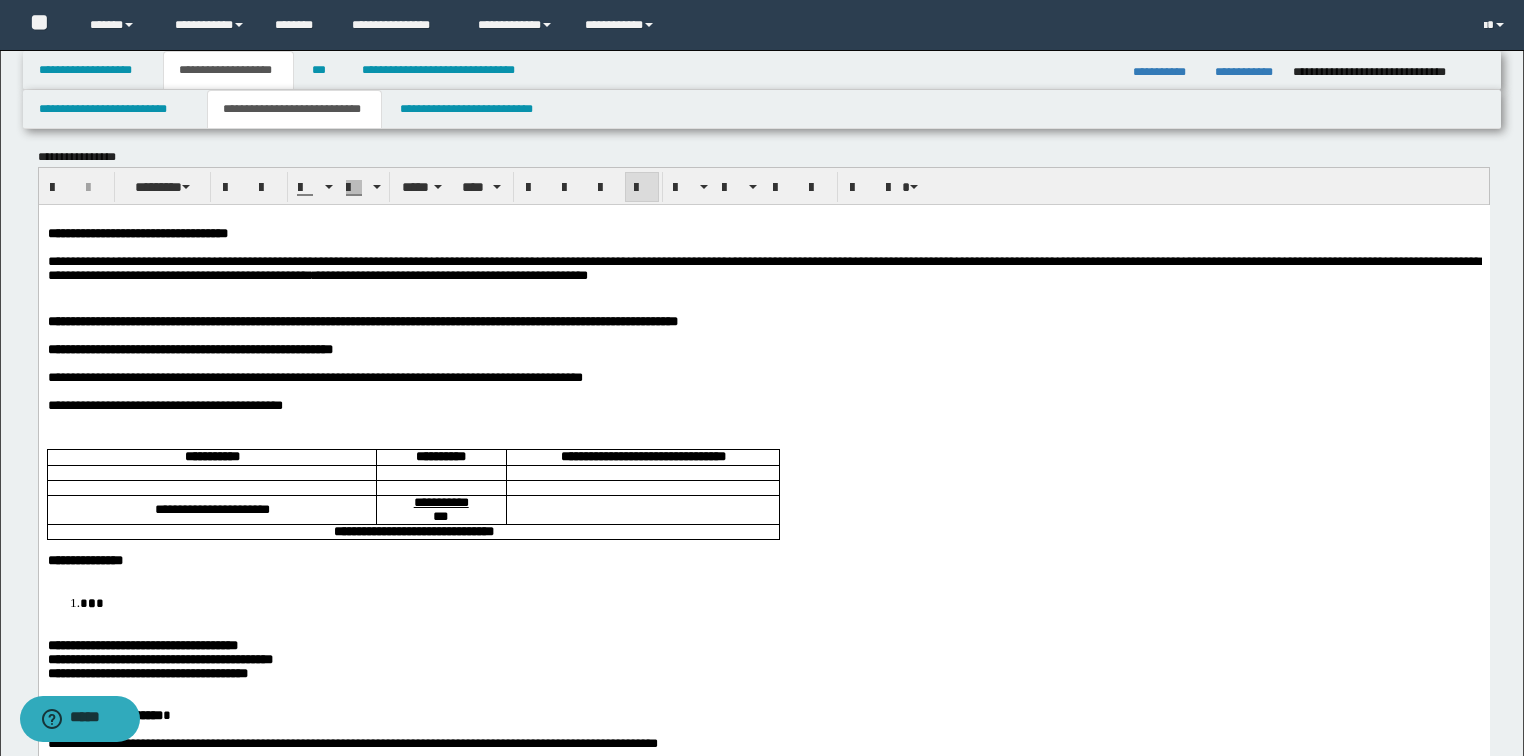 scroll, scrollTop: 0, scrollLeft: 0, axis: both 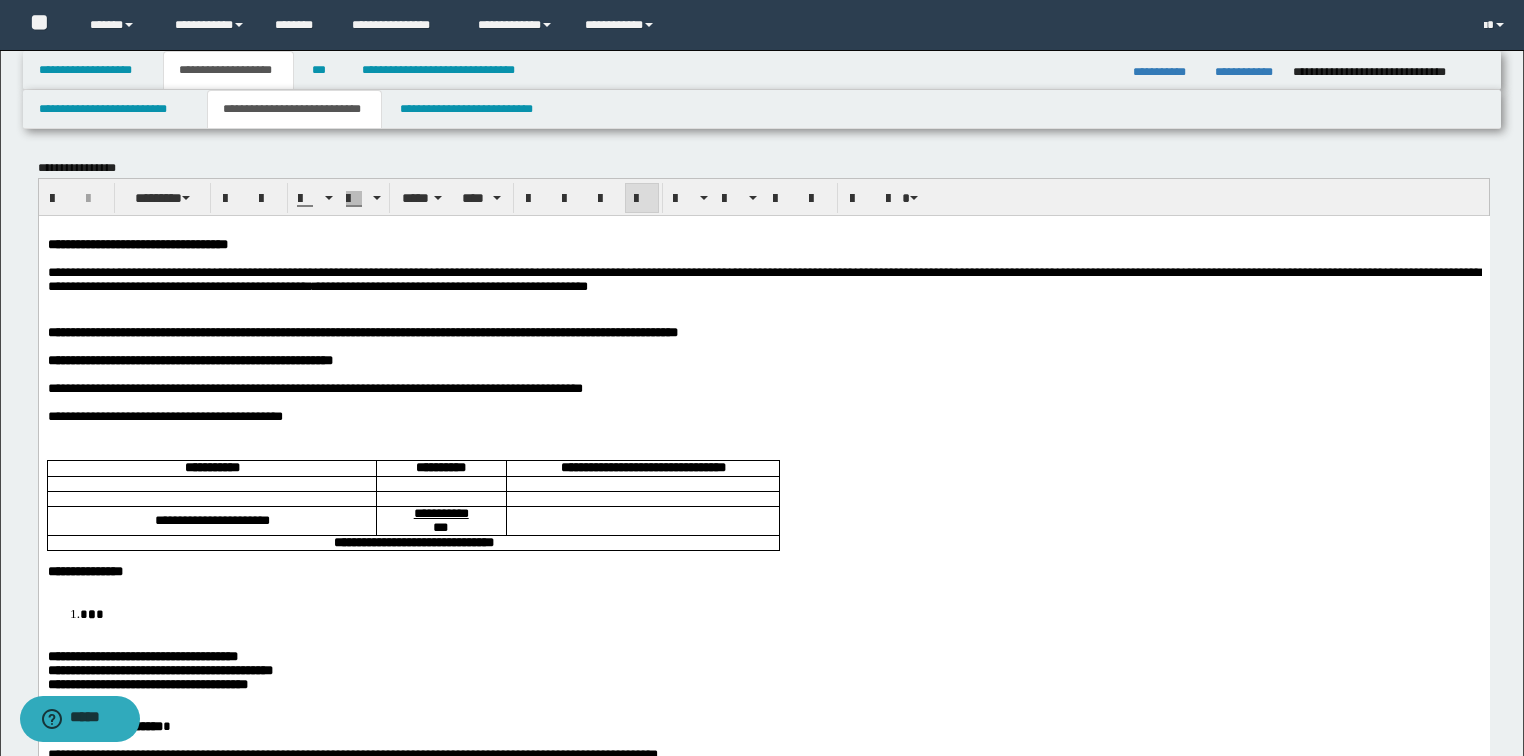 click on "**********" at bounding box center (763, 278) 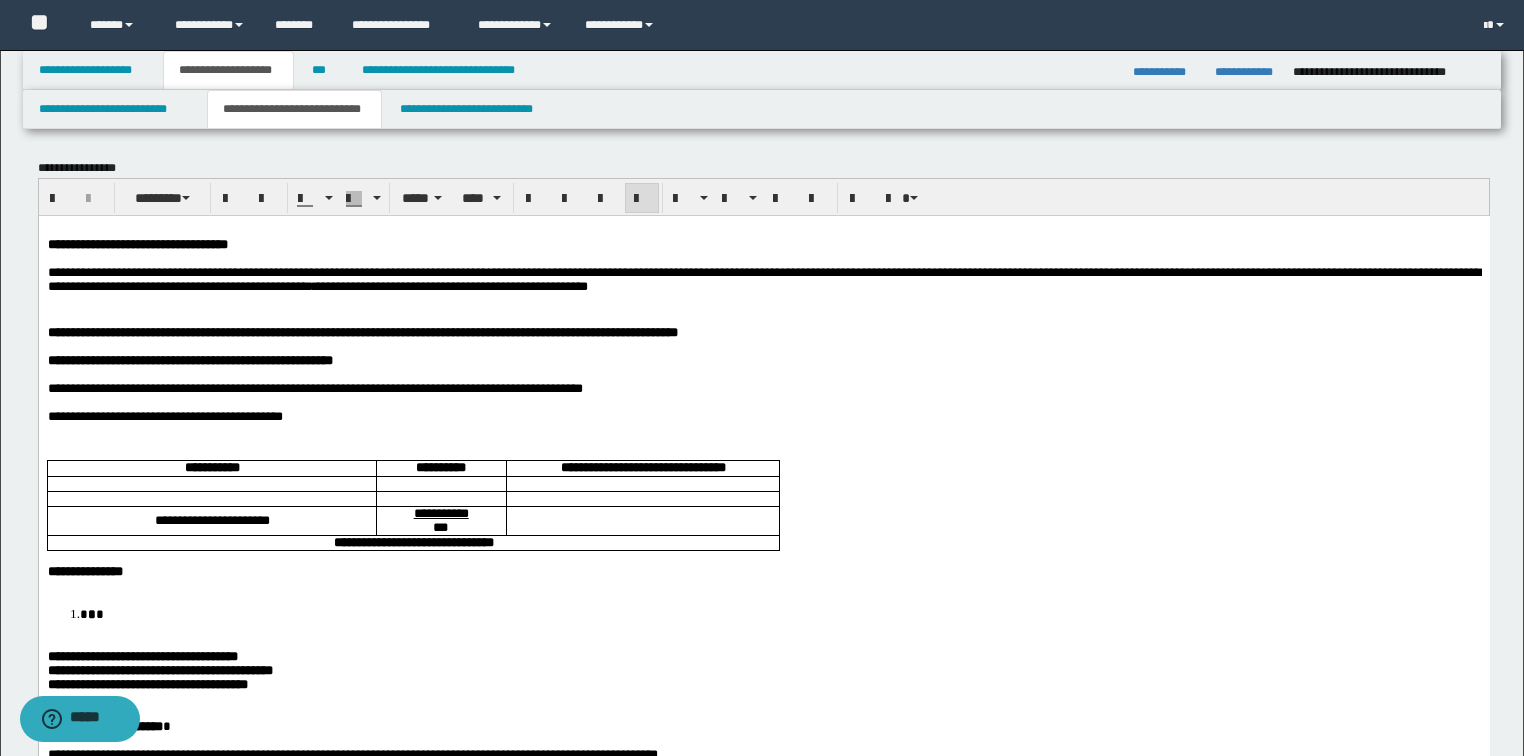 click on "**********" at bounding box center (763, 278) 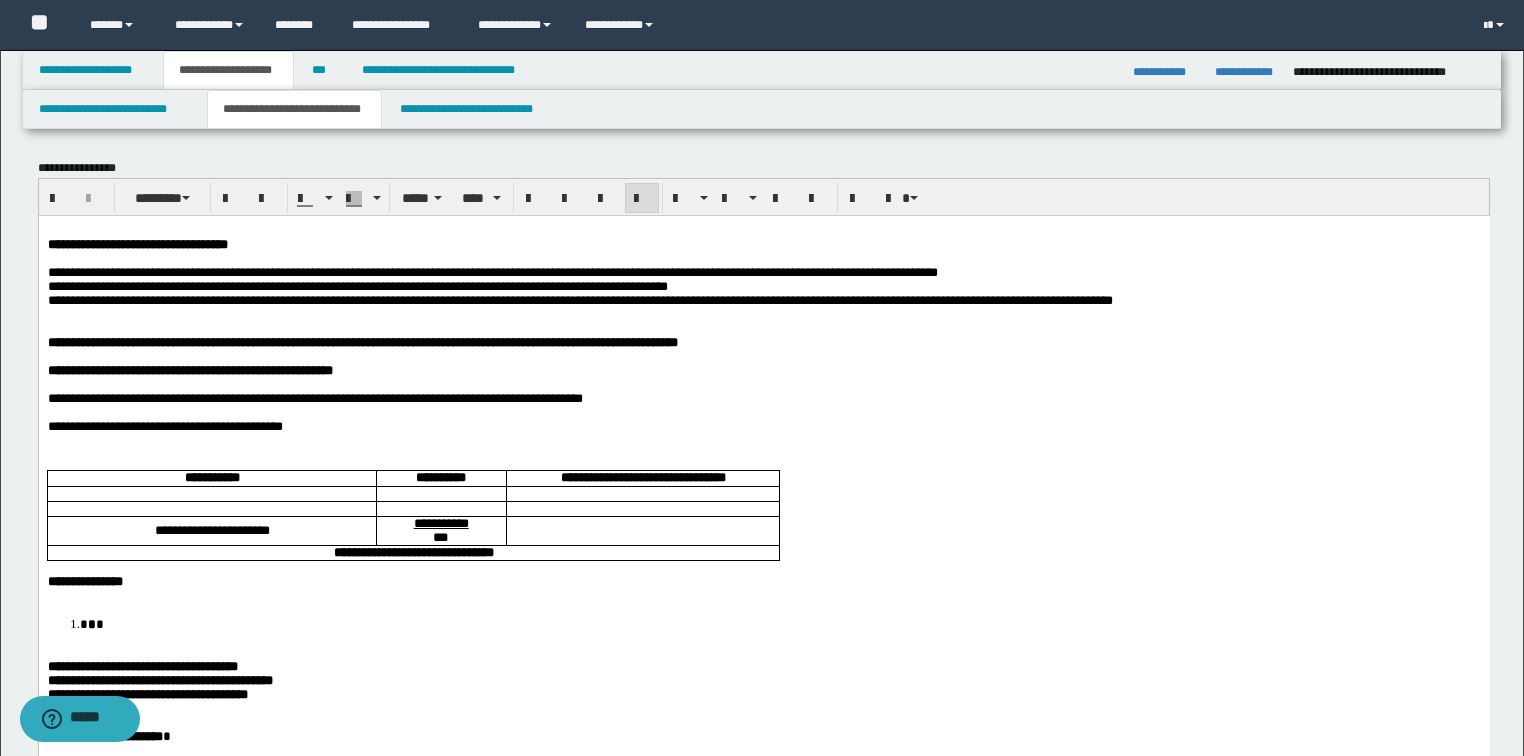 click on "**********" at bounding box center (579, 285) 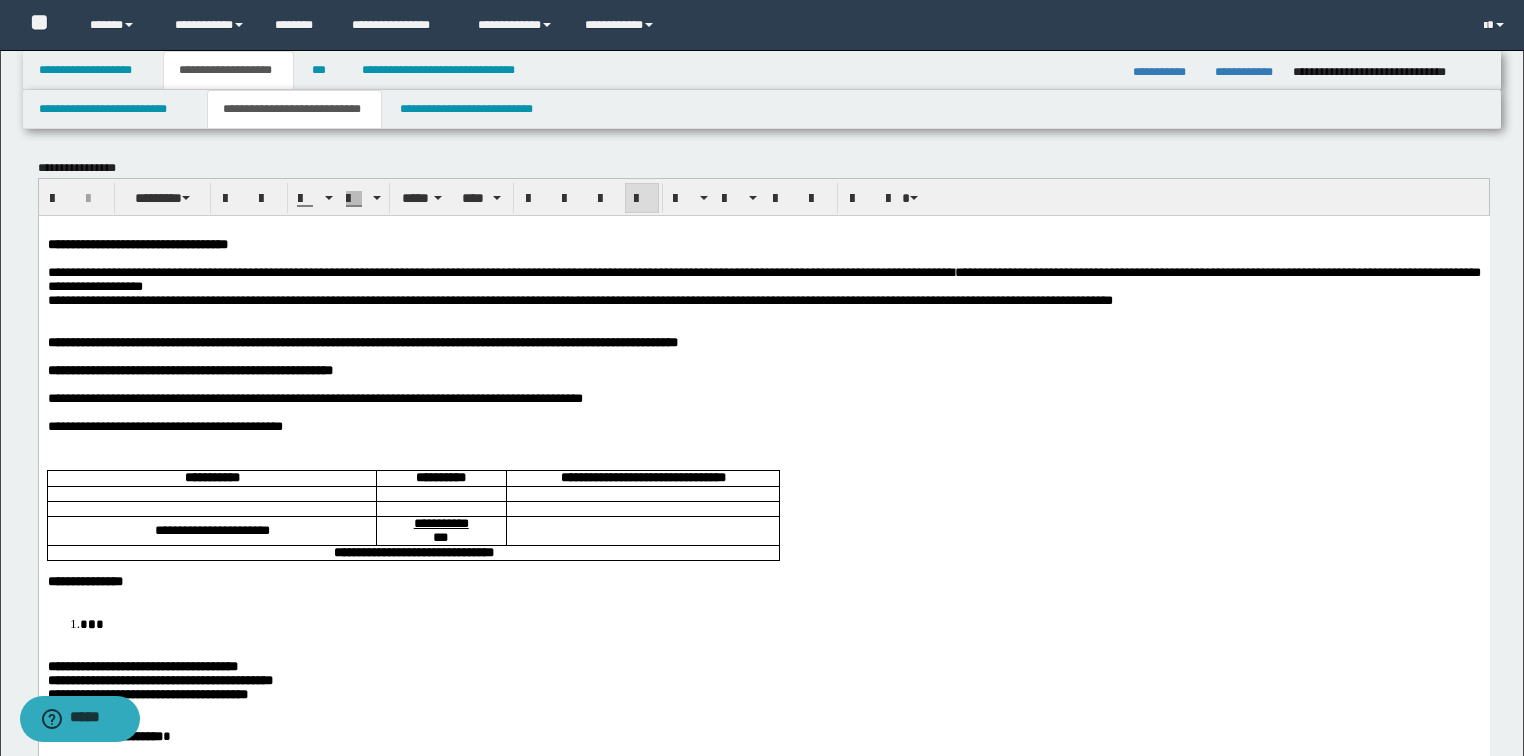 click on "**********" at bounding box center [763, 971] 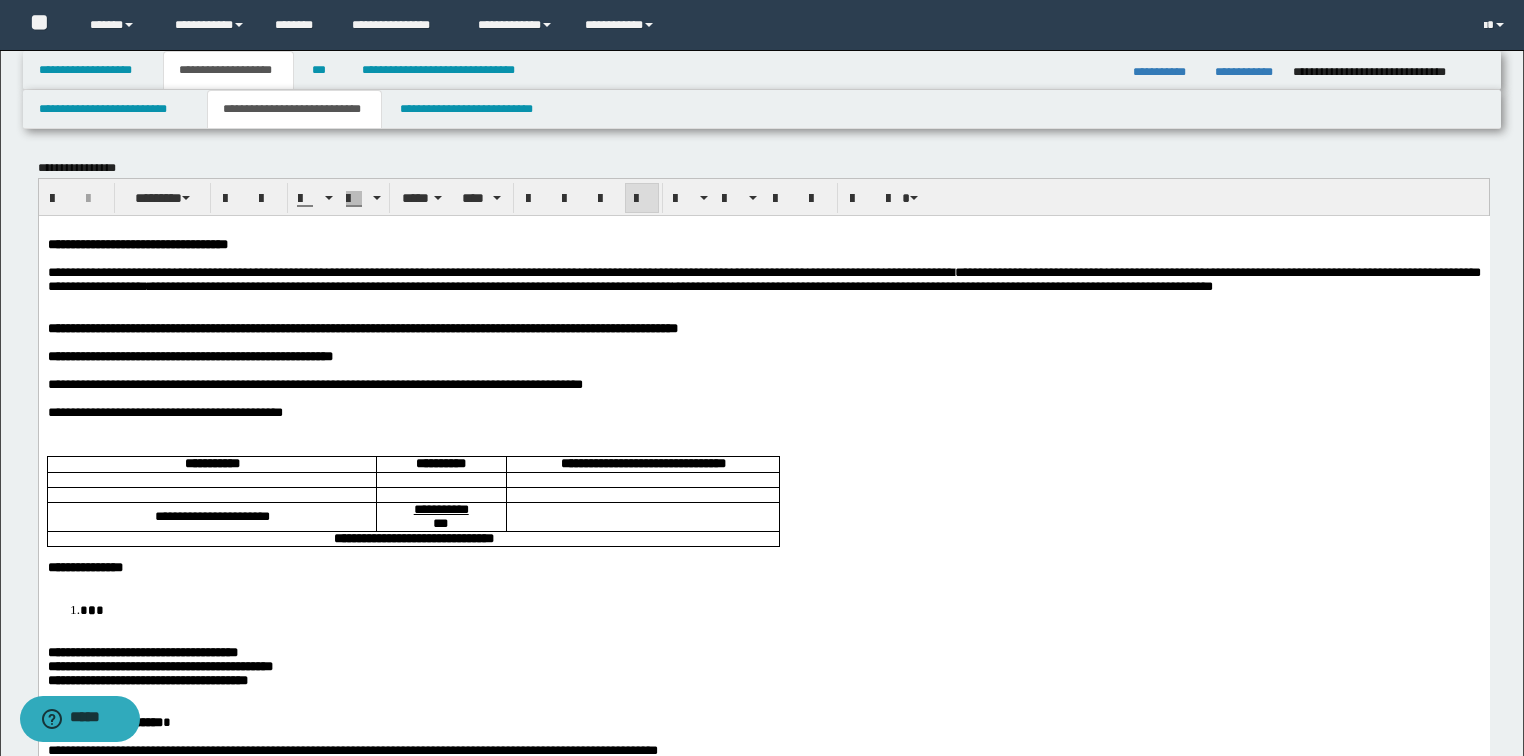 click on "**********" at bounding box center (763, 278) 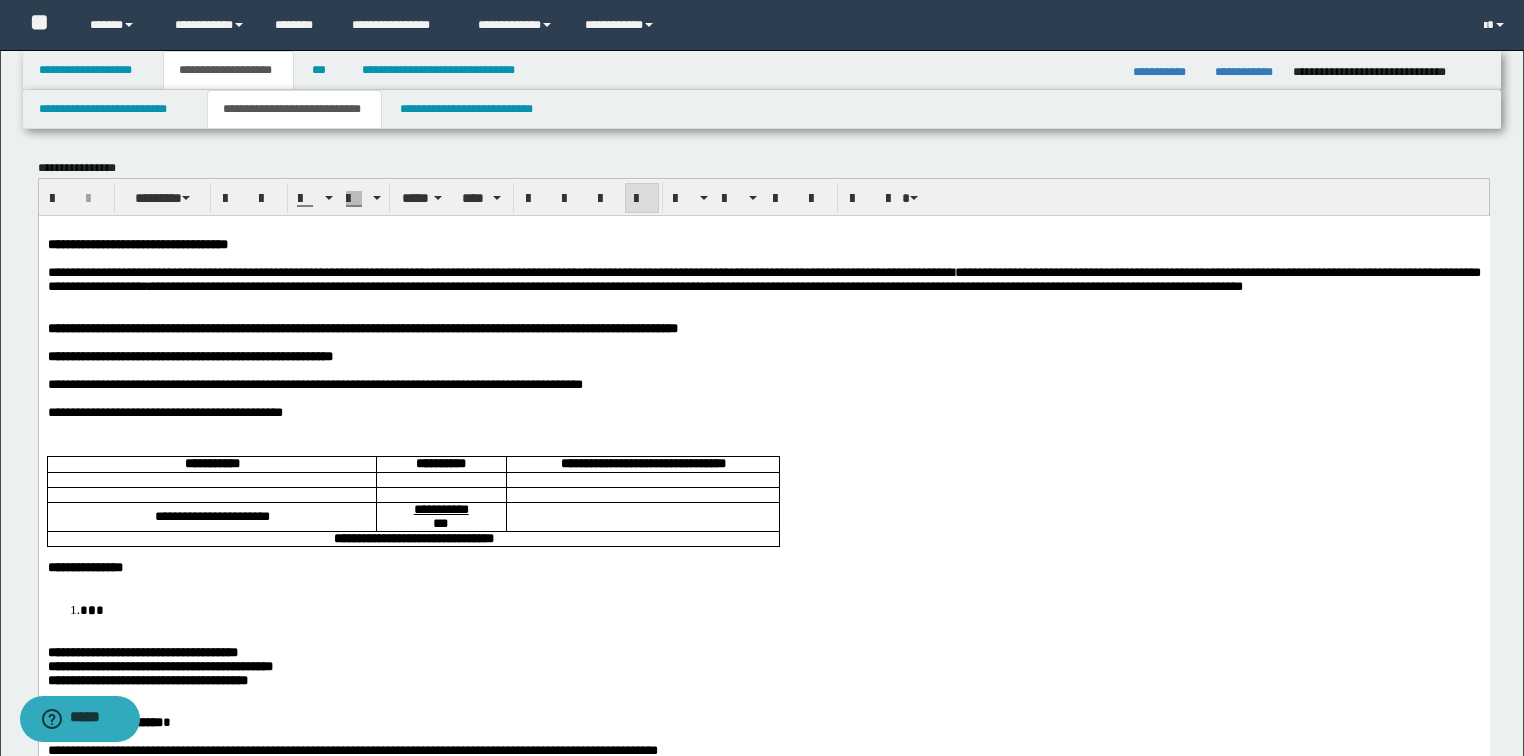 click on "**********" at bounding box center (763, 278) 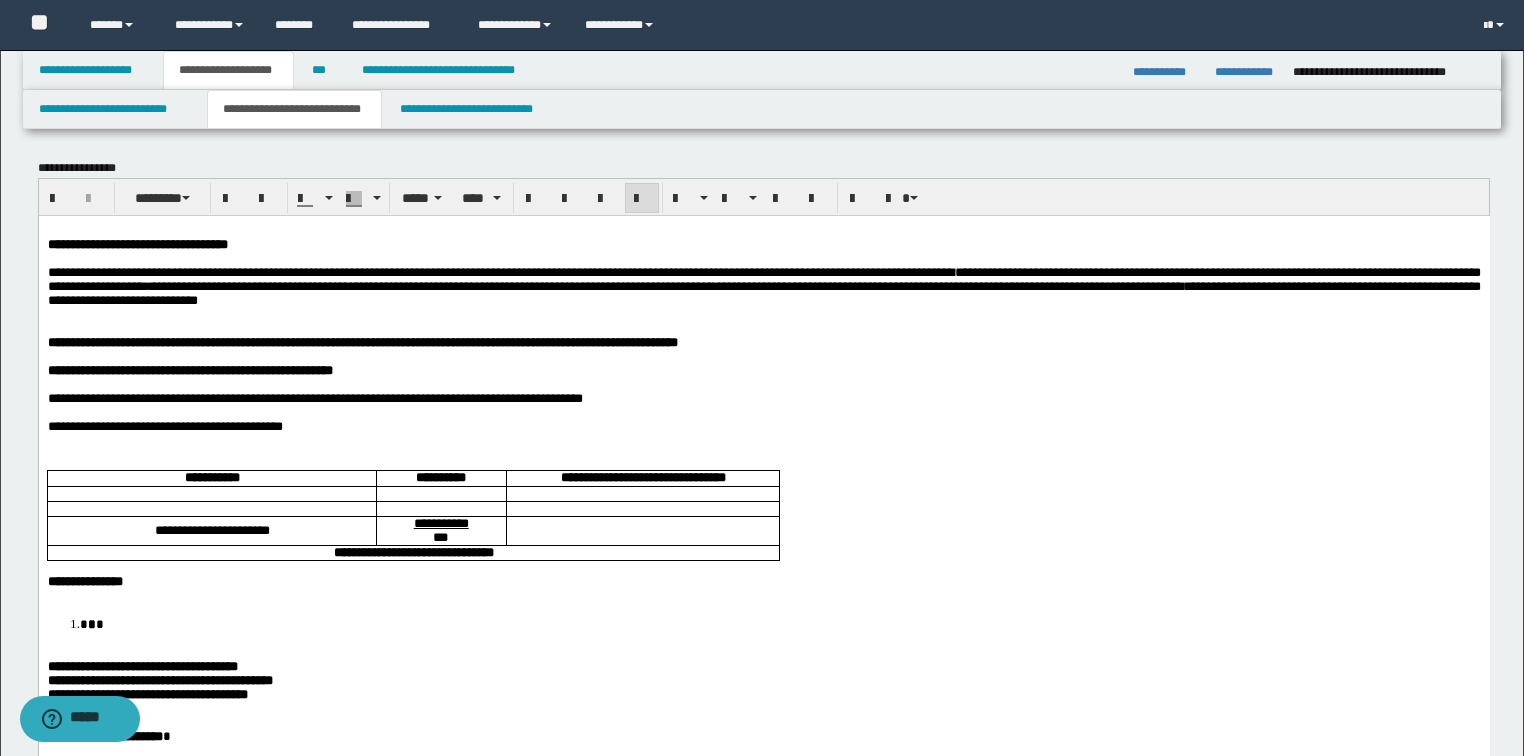 click on "**********" at bounding box center (763, 285) 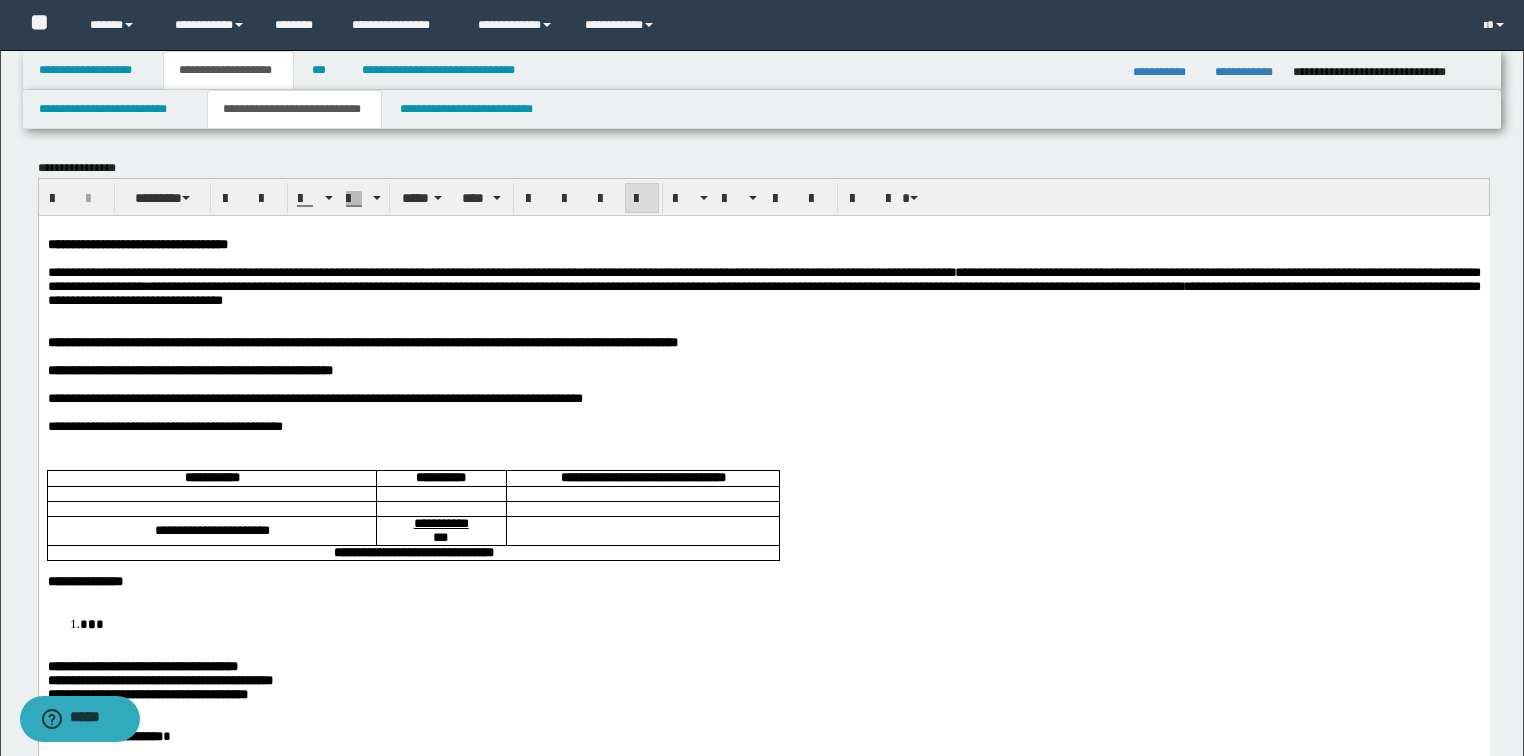 click on "**********" at bounding box center (763, 285) 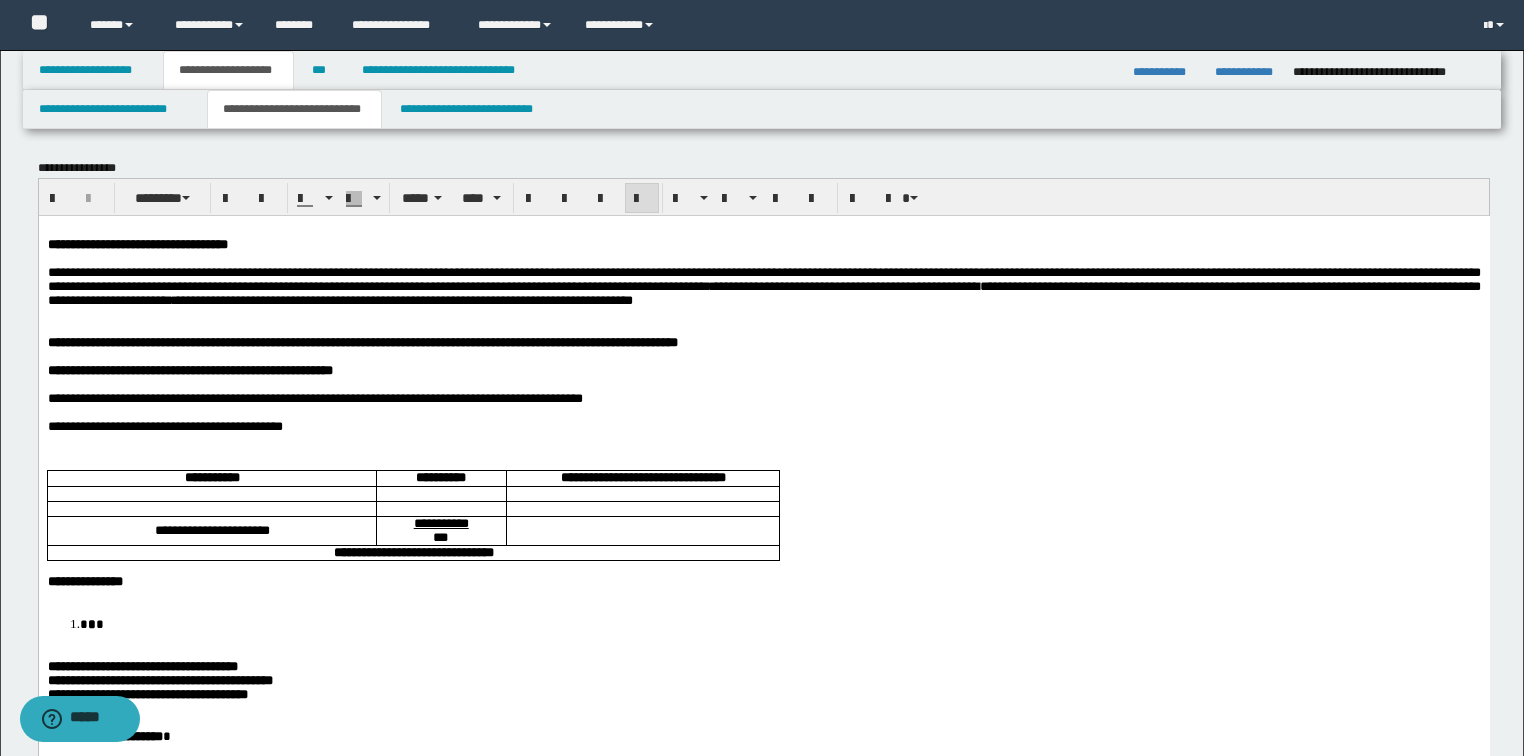 click on "**********" at bounding box center (763, 285) 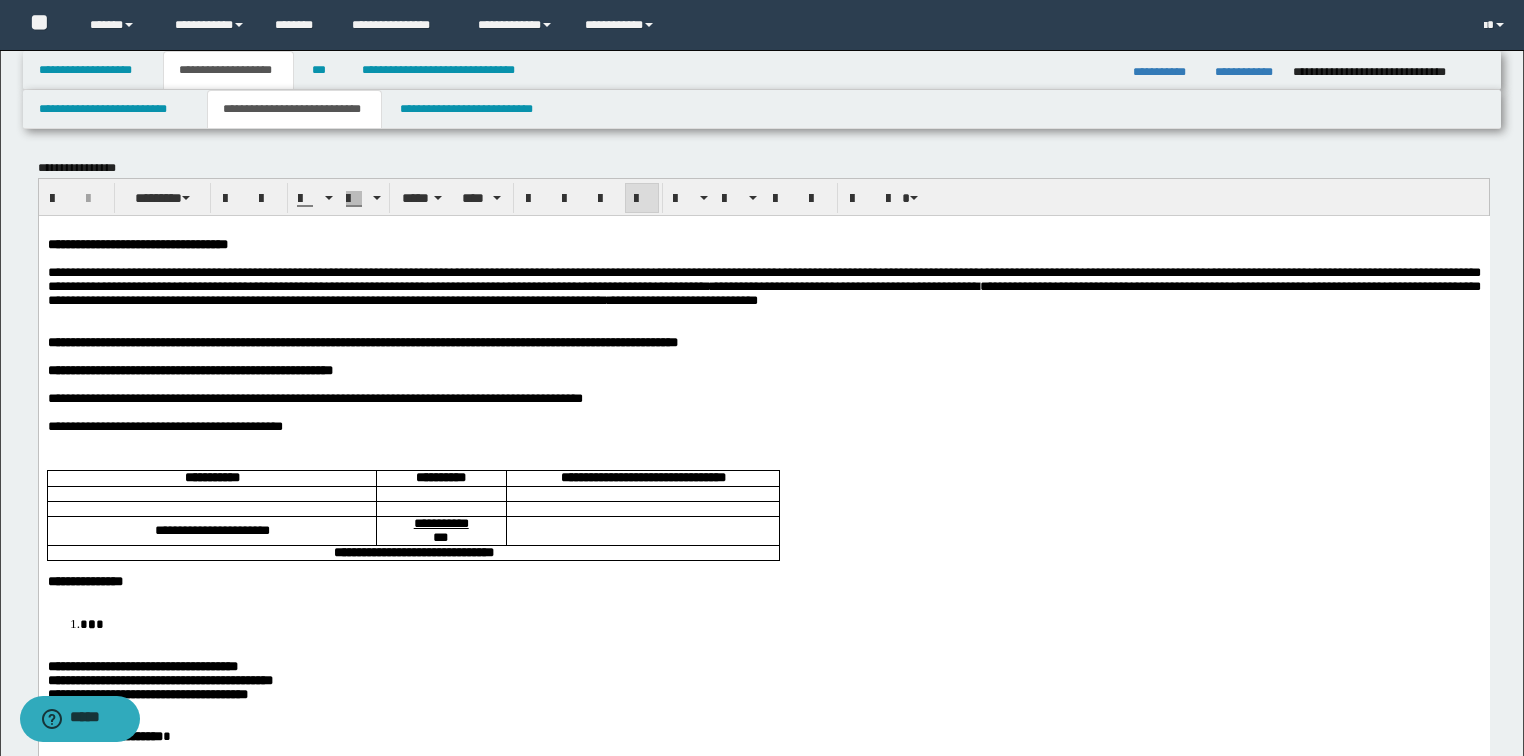 click on "**********" at bounding box center [763, 286] 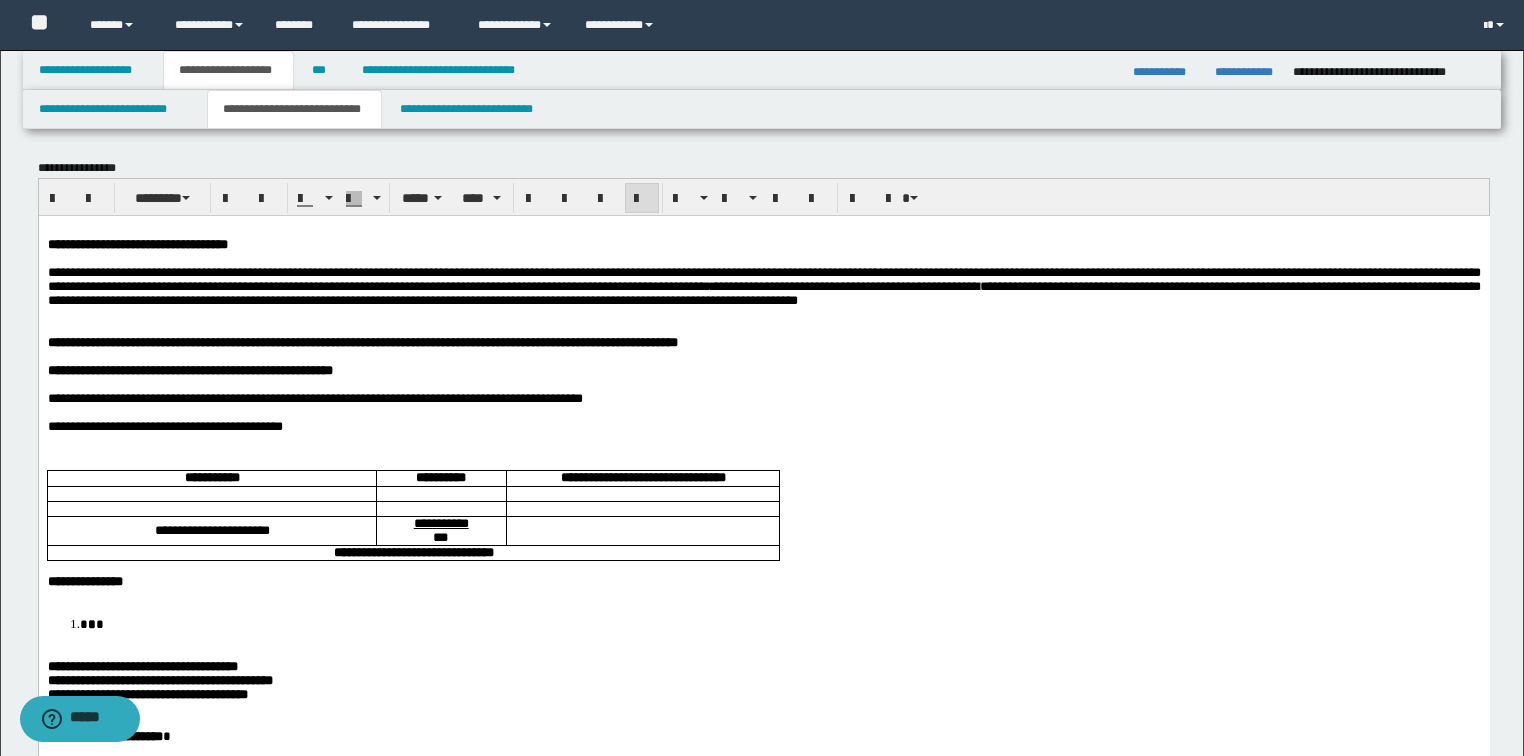 drag, startPoint x: 99, startPoint y: 328, endPoint x: 87, endPoint y: 348, distance: 23.323807 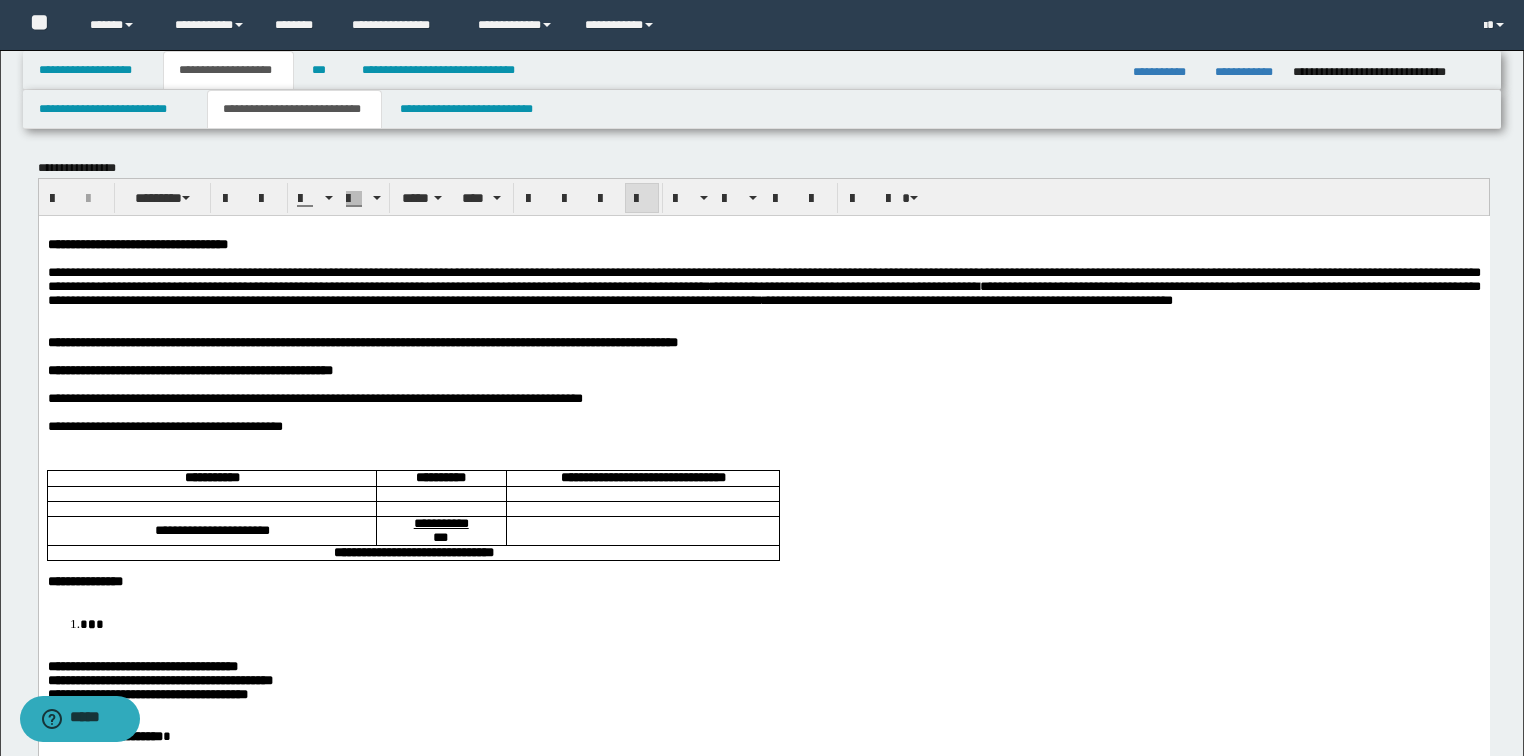 click on "**********" at bounding box center (763, 286) 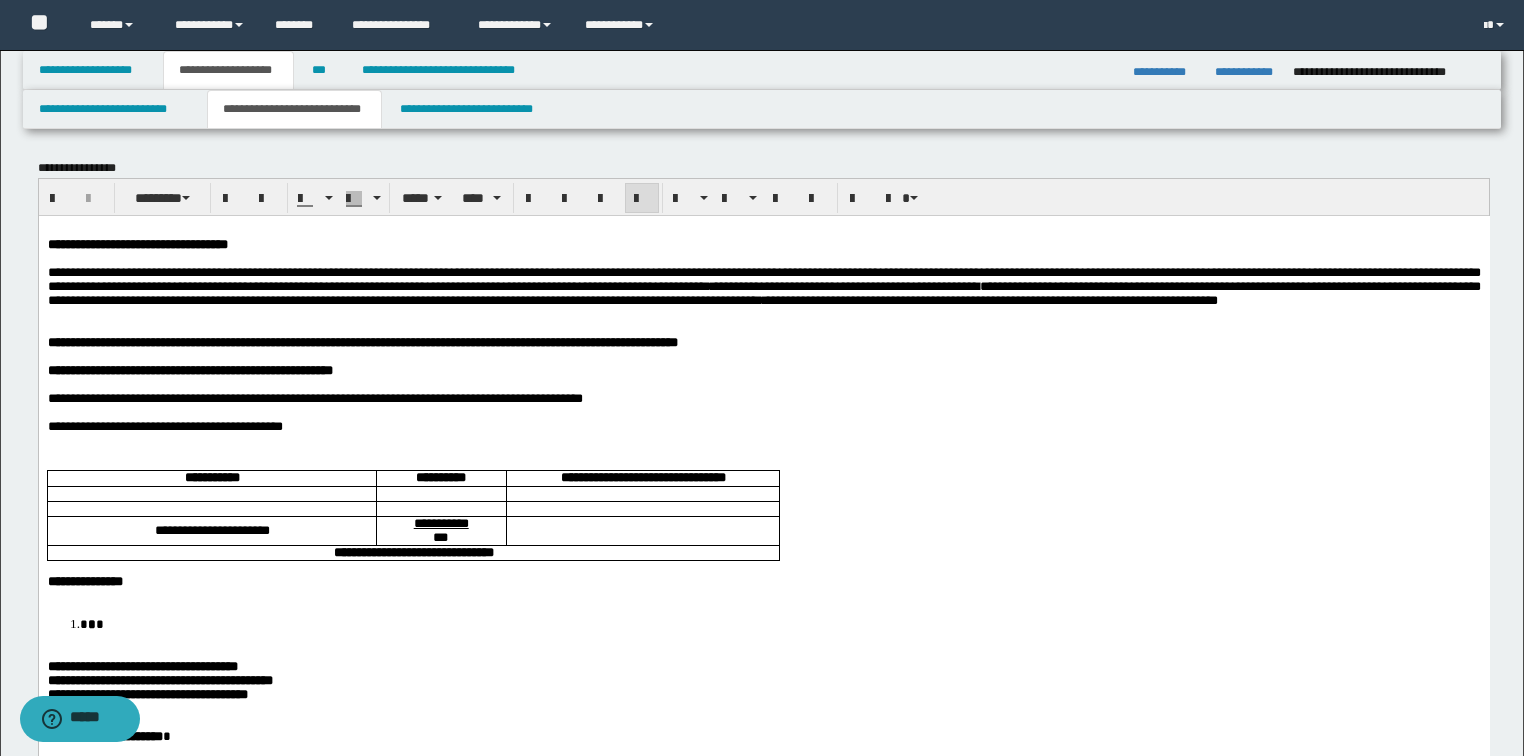 click on "**********" at bounding box center [763, 285] 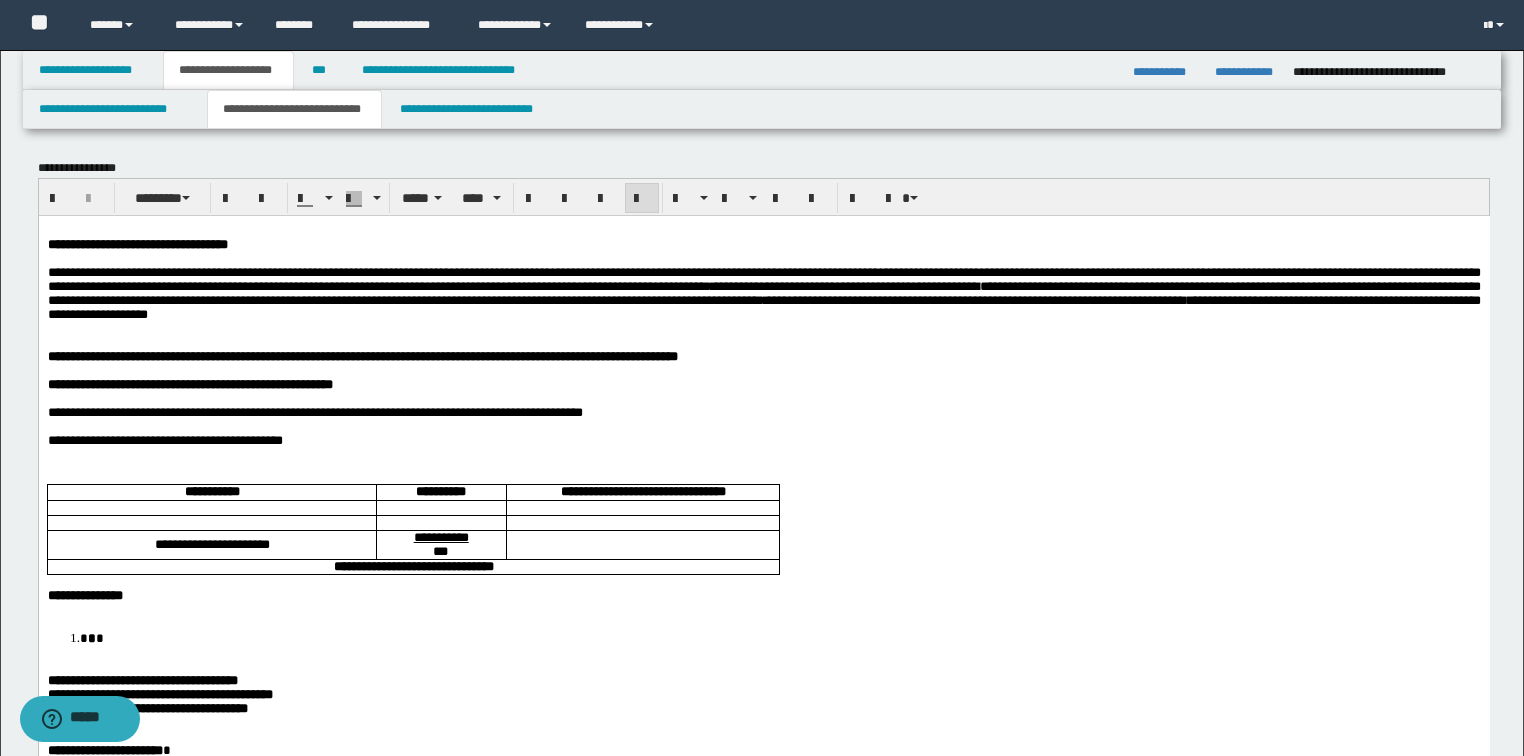 click on "**********" at bounding box center (763, 293) 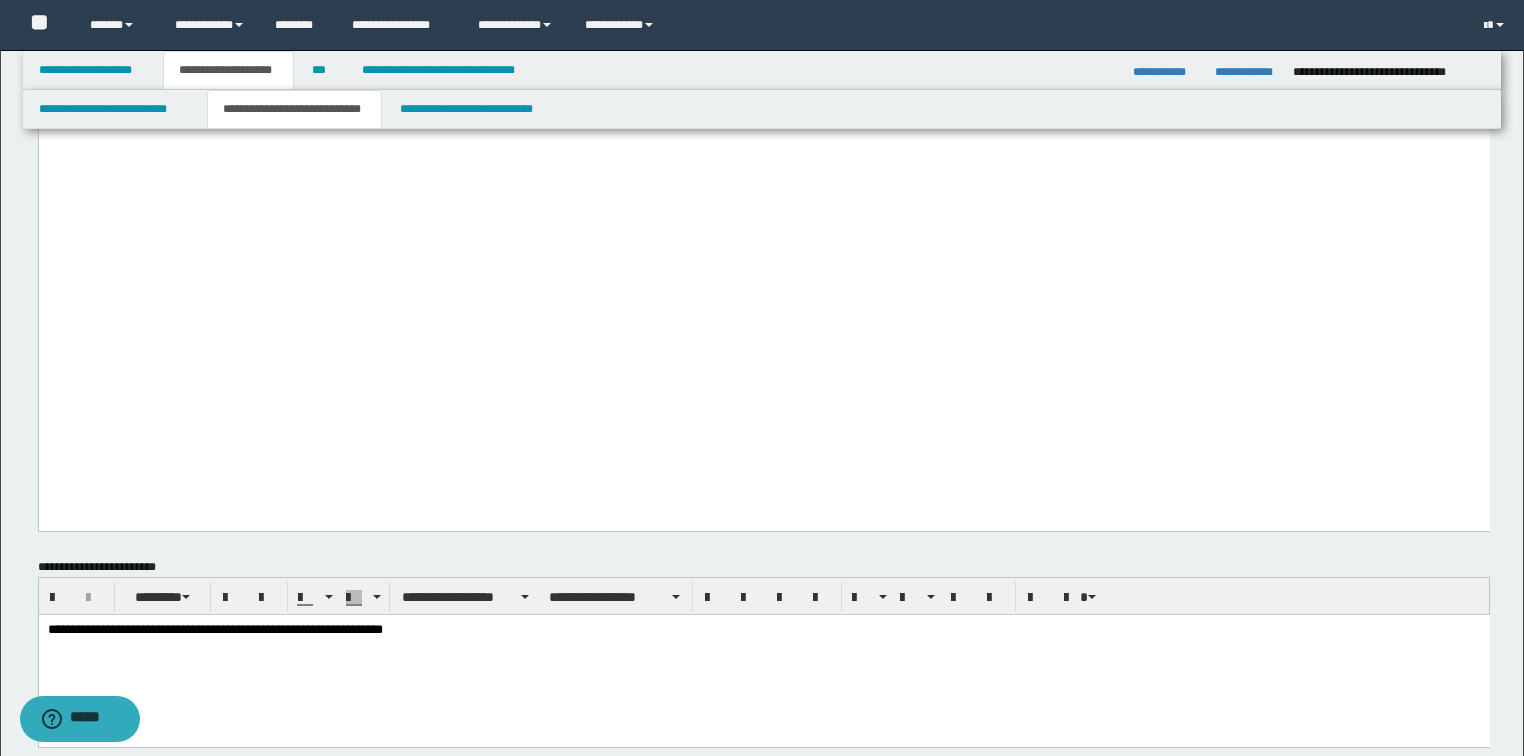 scroll, scrollTop: 1440, scrollLeft: 0, axis: vertical 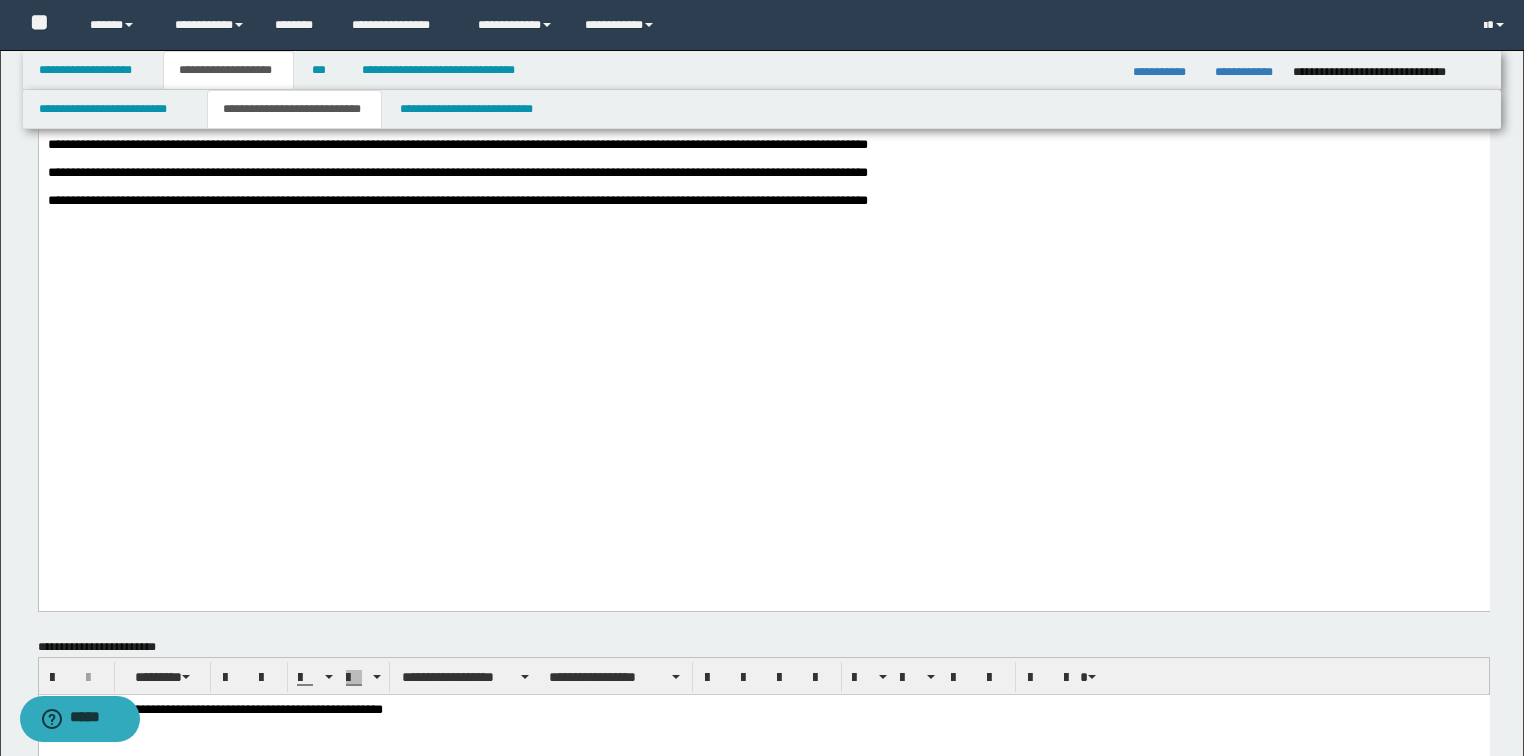 click on "**********" at bounding box center (763, 53) 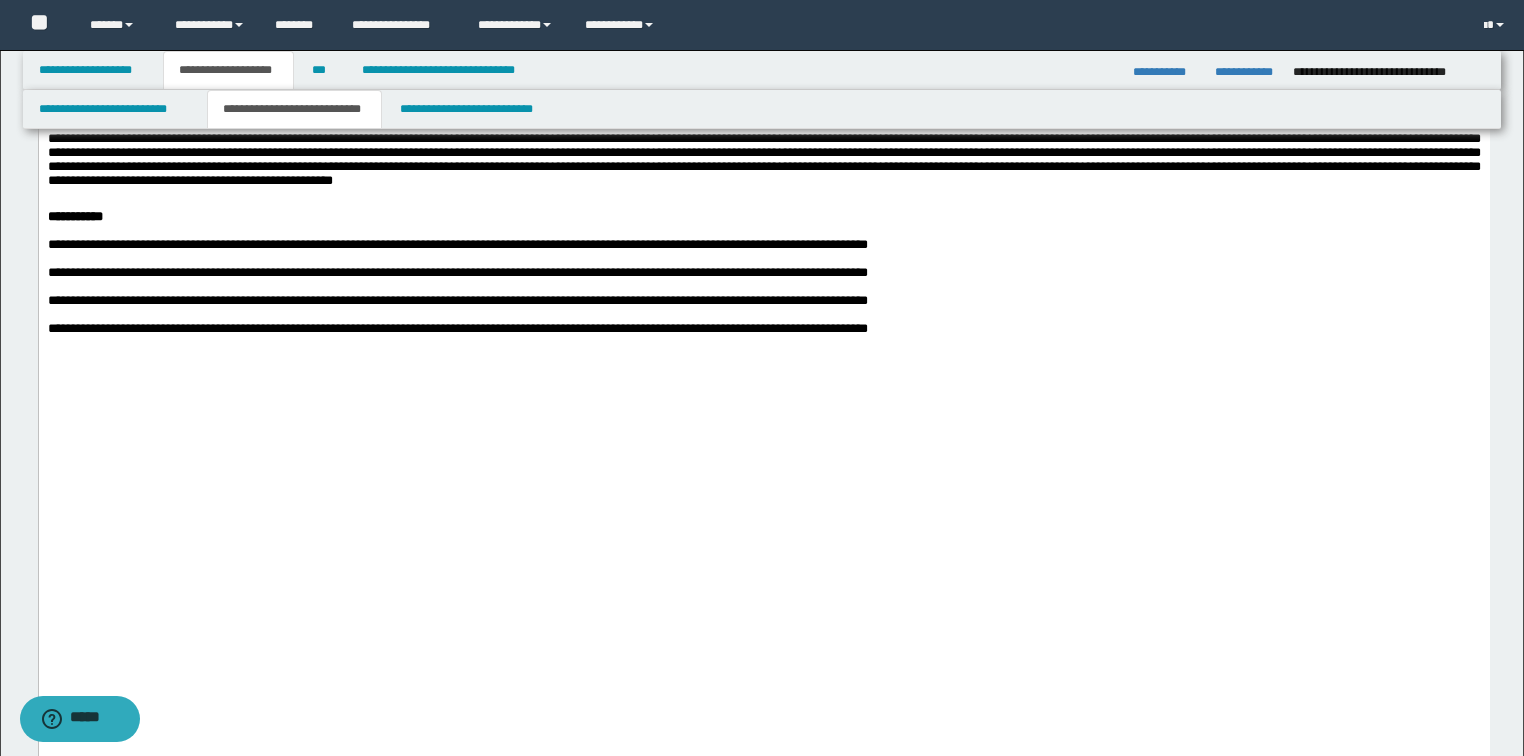 click on "**********" at bounding box center (763, 97) 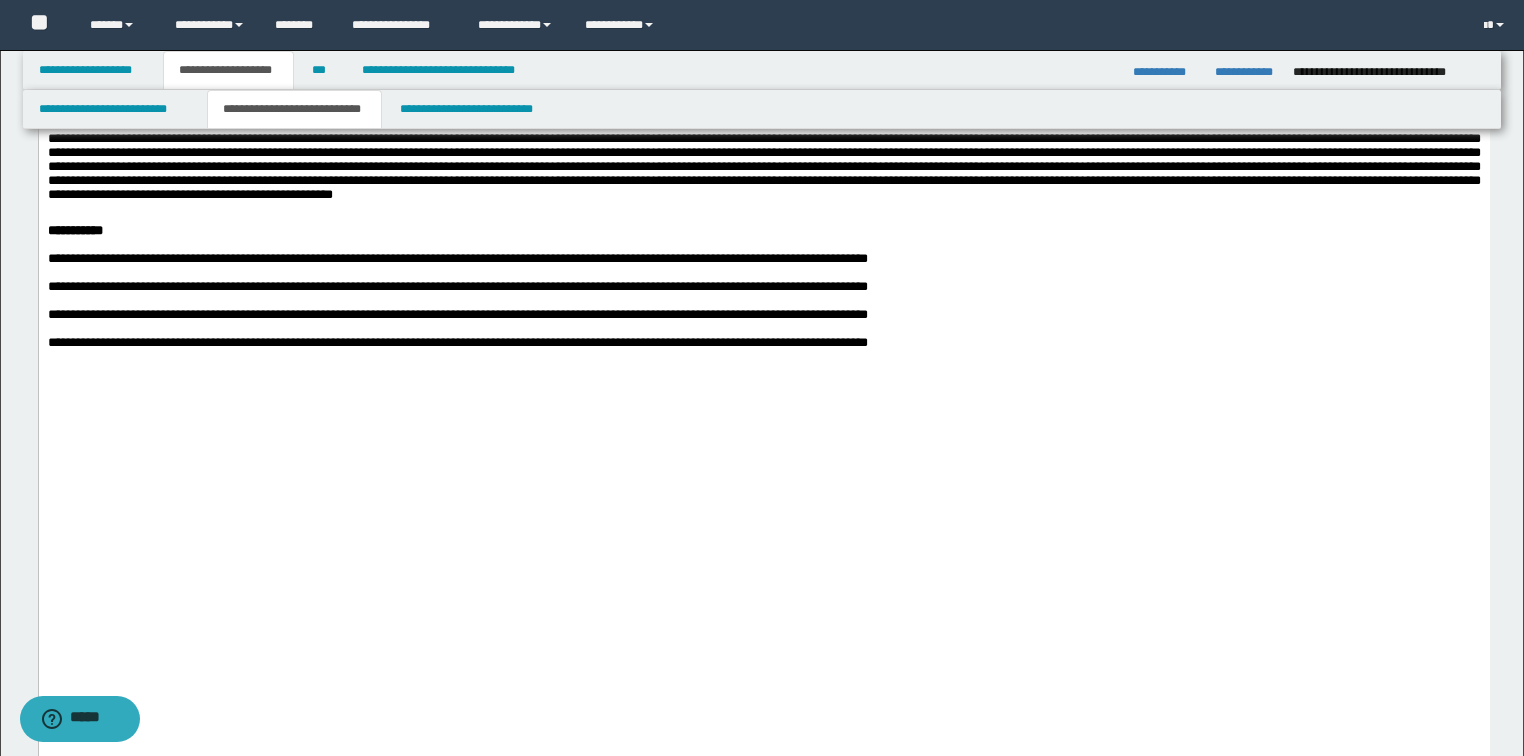 drag, startPoint x: 847, startPoint y: 355, endPoint x: 844, endPoint y: 365, distance: 10.440307 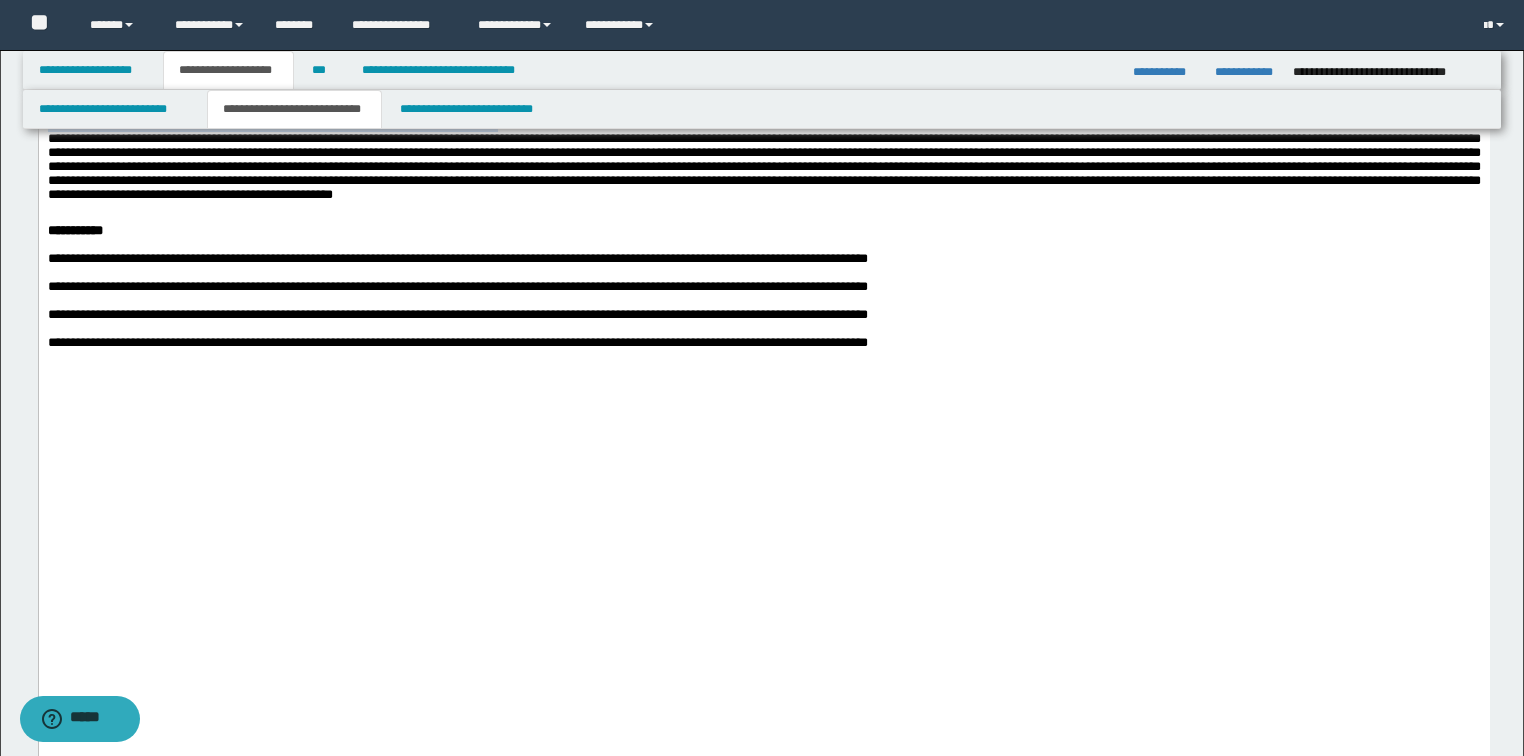 click on "**********" at bounding box center (763, 125) 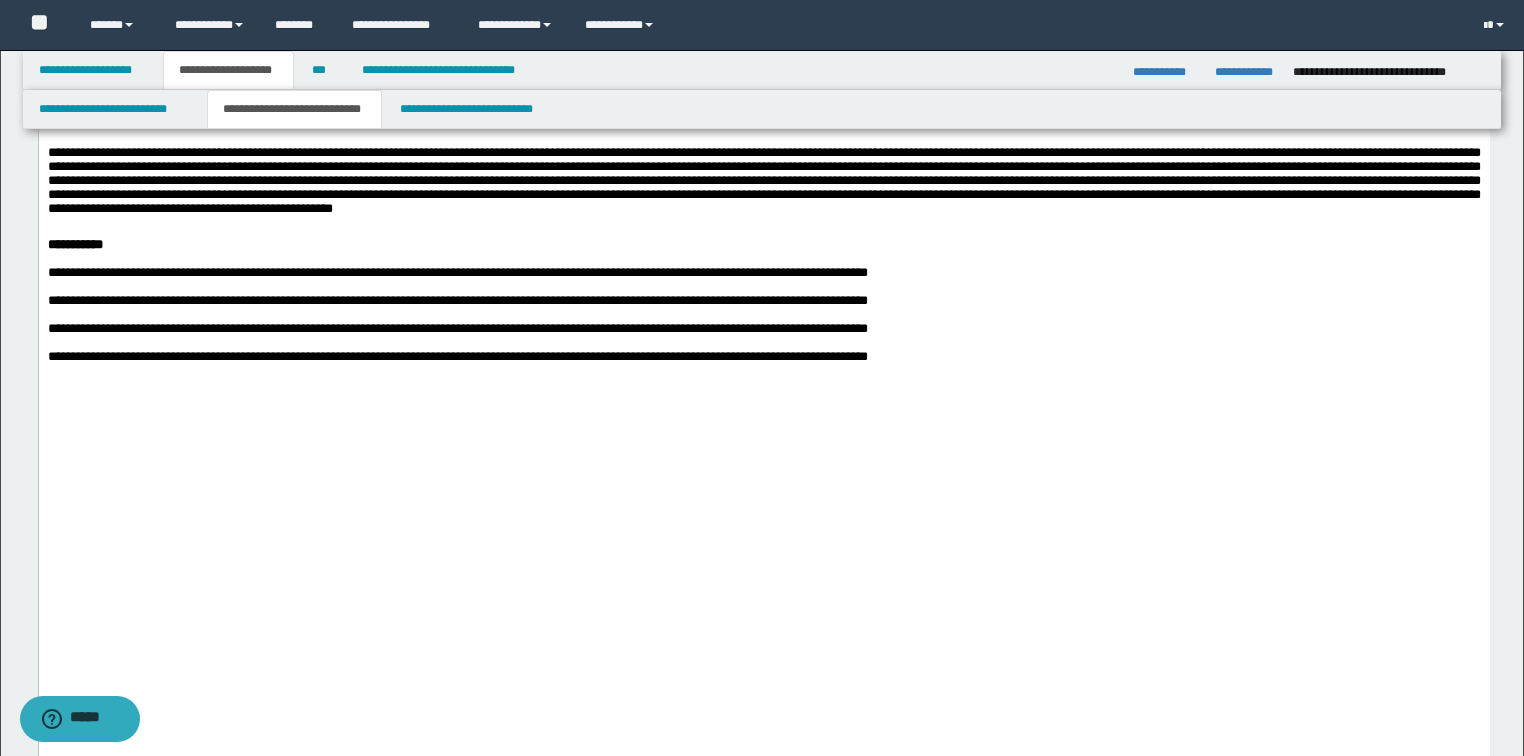 click at bounding box center [763, 181] 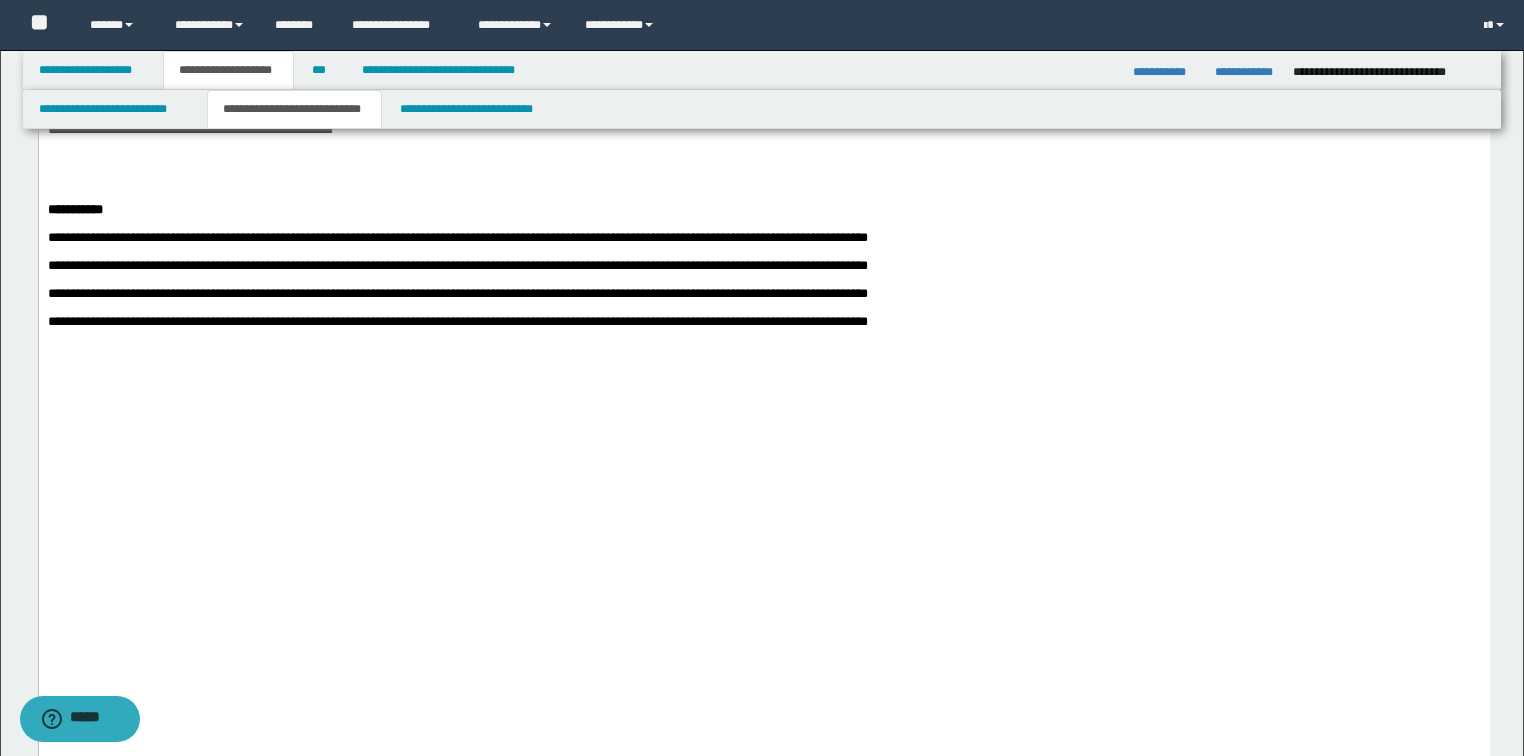 scroll, scrollTop: 1520, scrollLeft: 0, axis: vertical 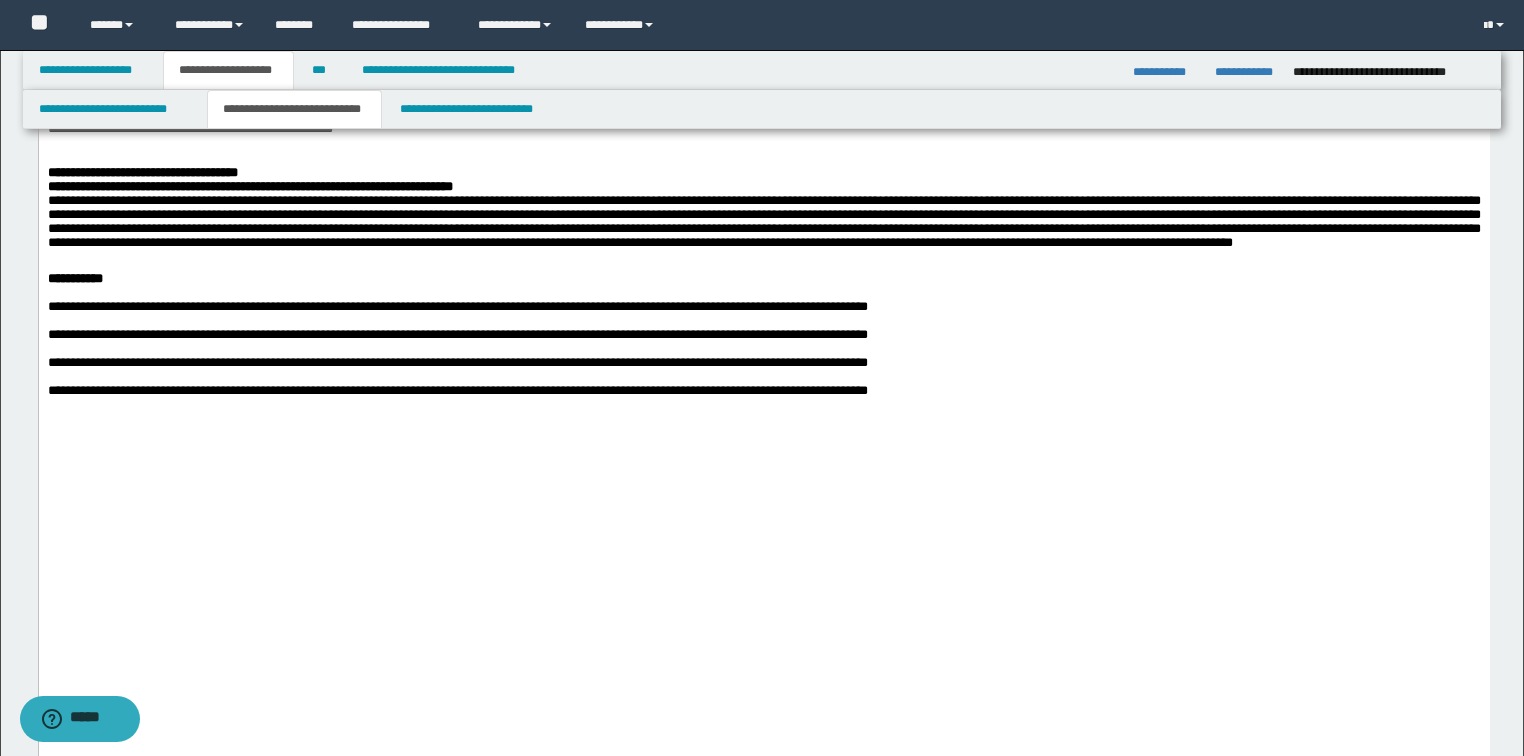 click on "**********" at bounding box center (763, 173) 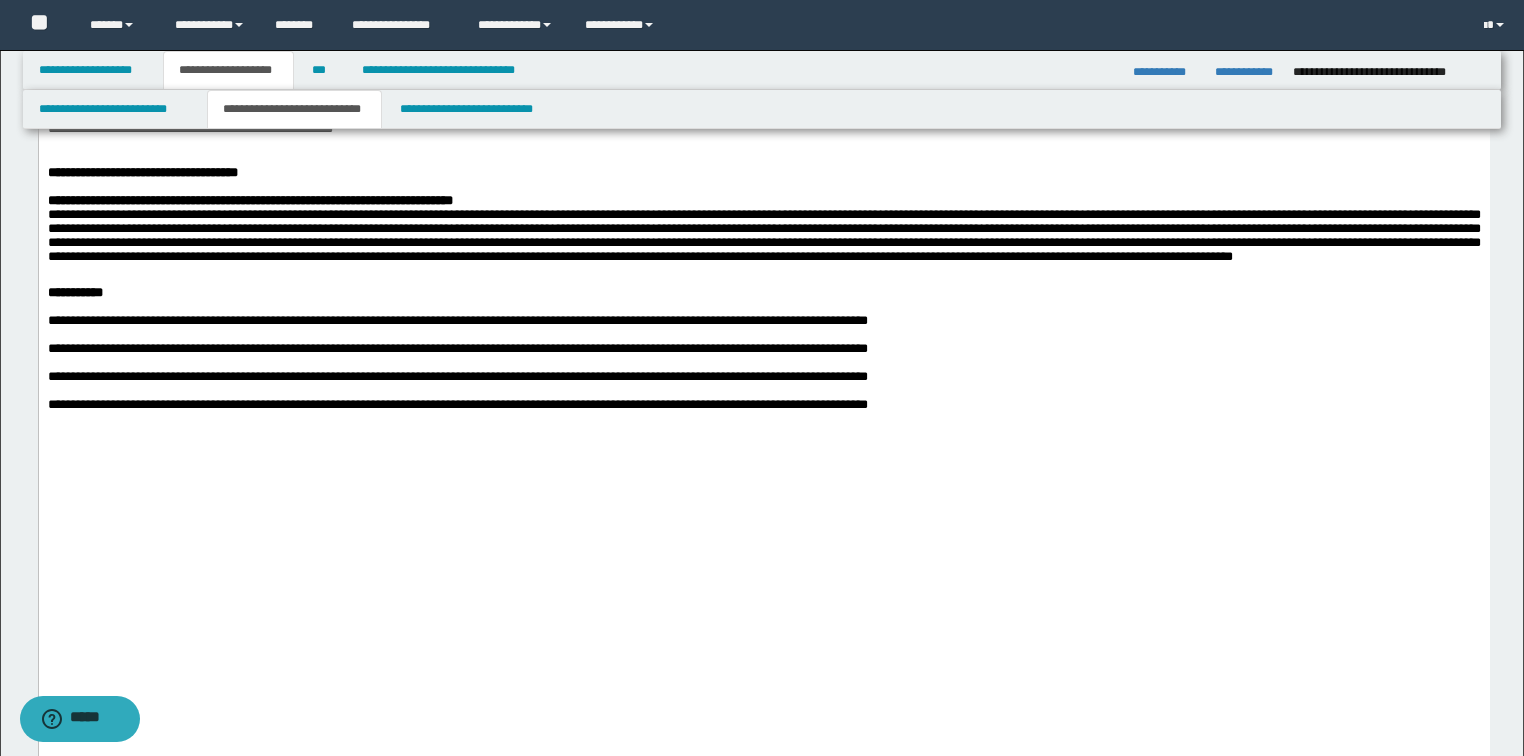 click on "**********" at bounding box center (763, 201) 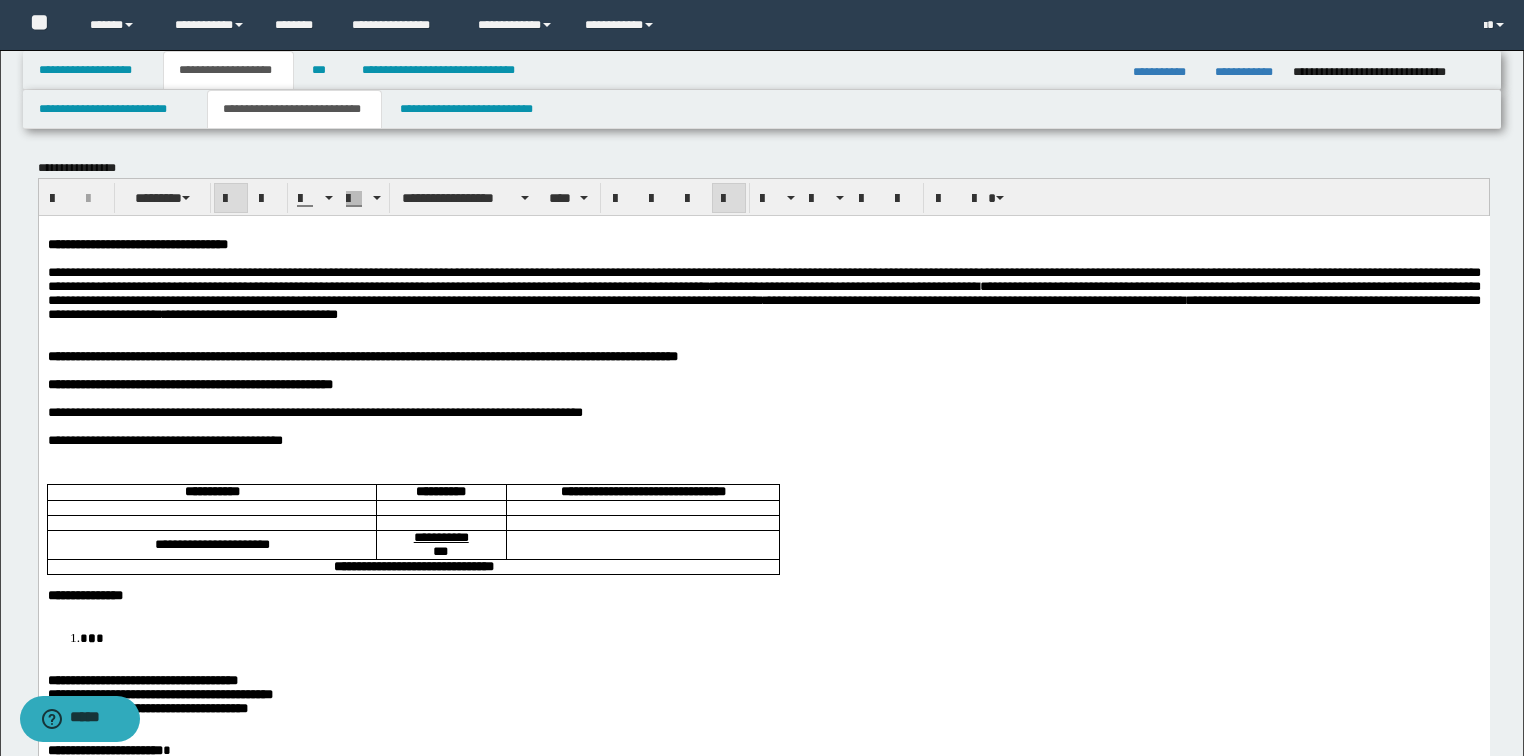 scroll, scrollTop: 0, scrollLeft: 0, axis: both 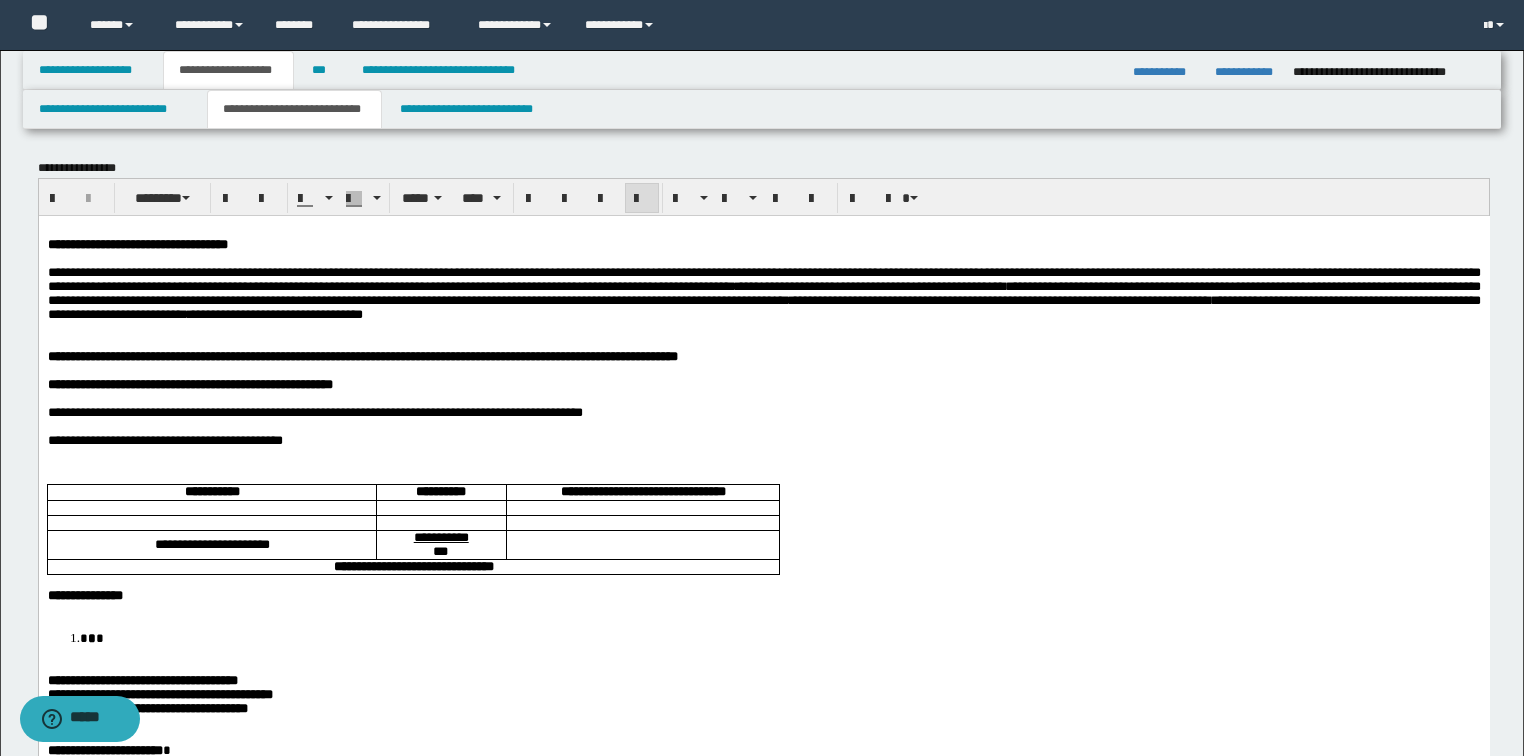 click on "**********" at bounding box center (763, 1127) 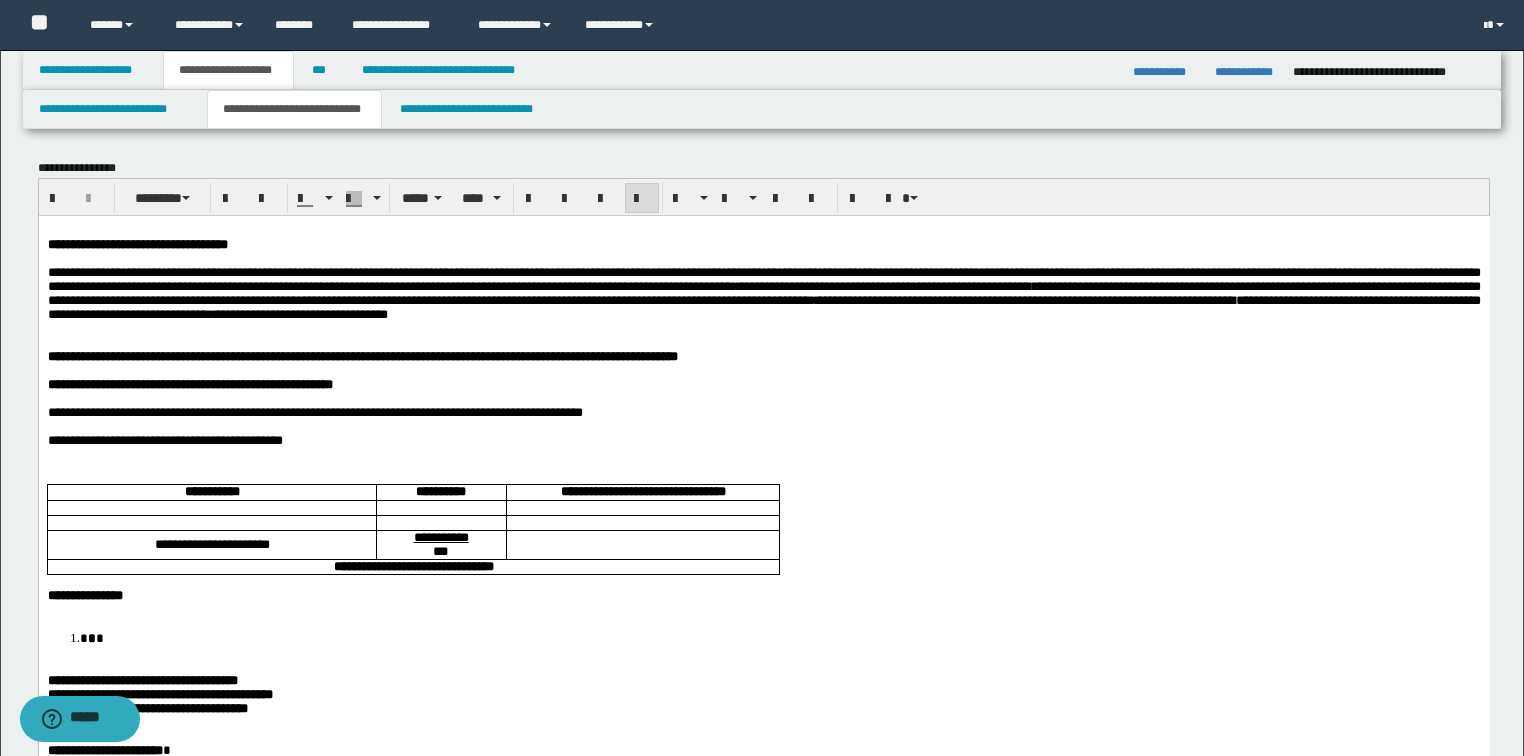 click on "**********" at bounding box center [763, 292] 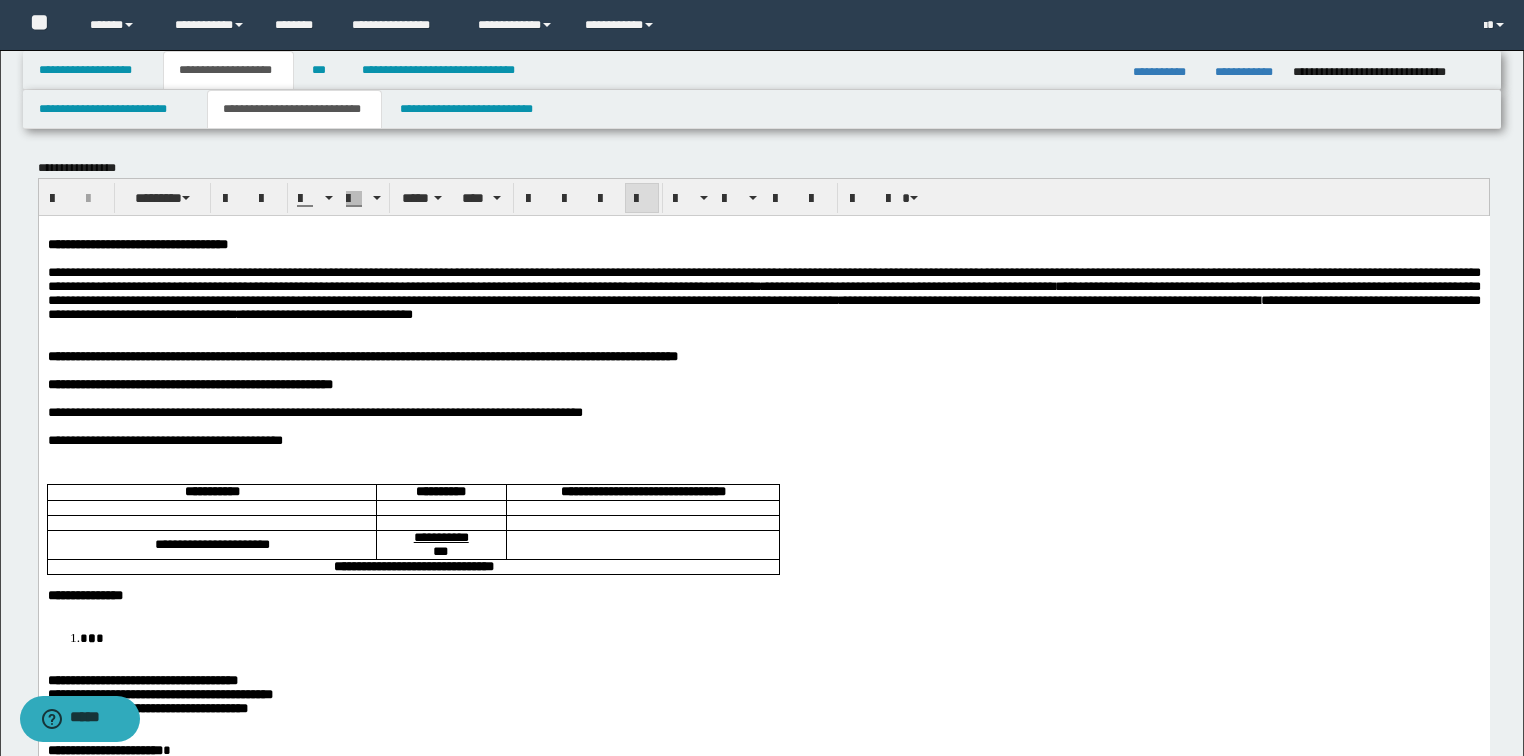 click on "**********" at bounding box center (763, 292) 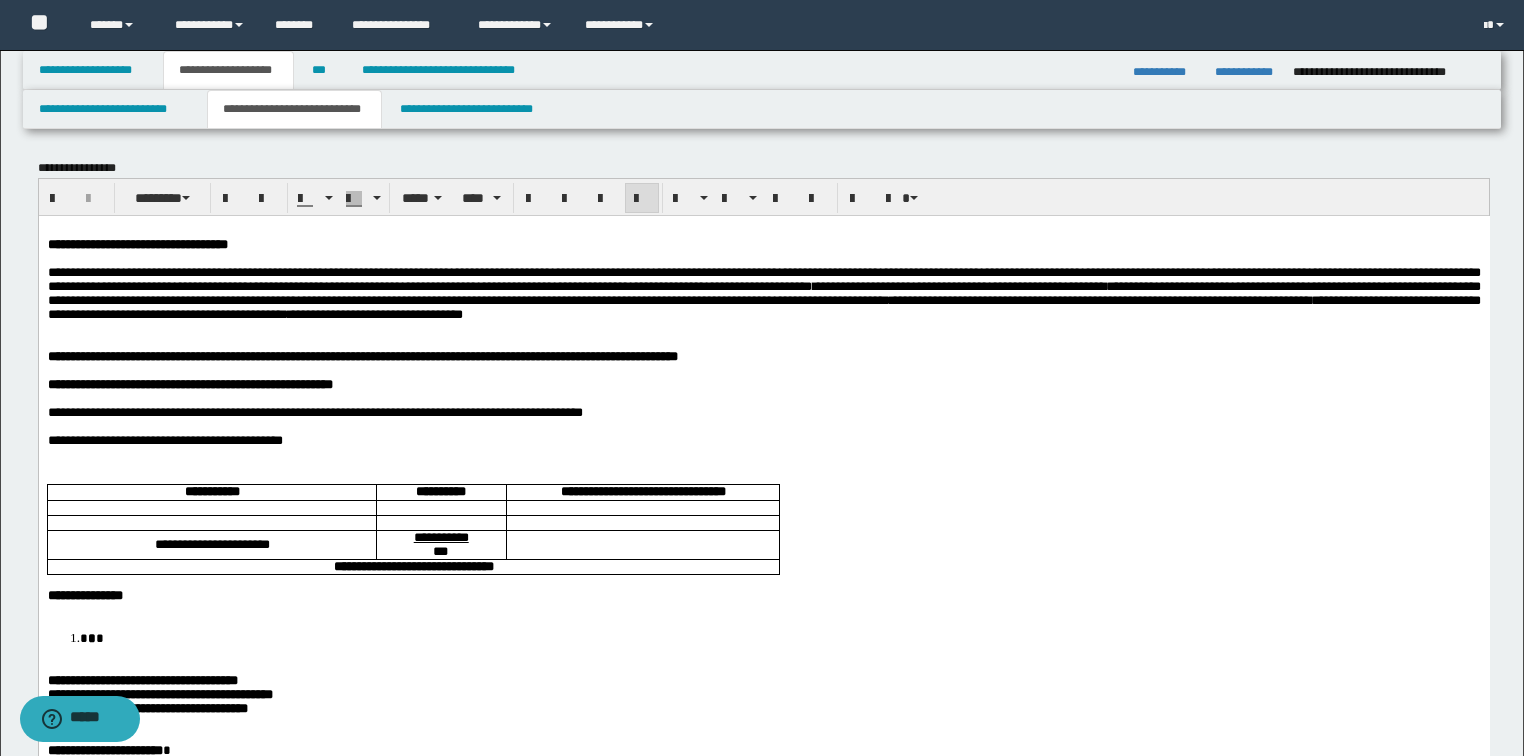 click on "**********" at bounding box center [763, 293] 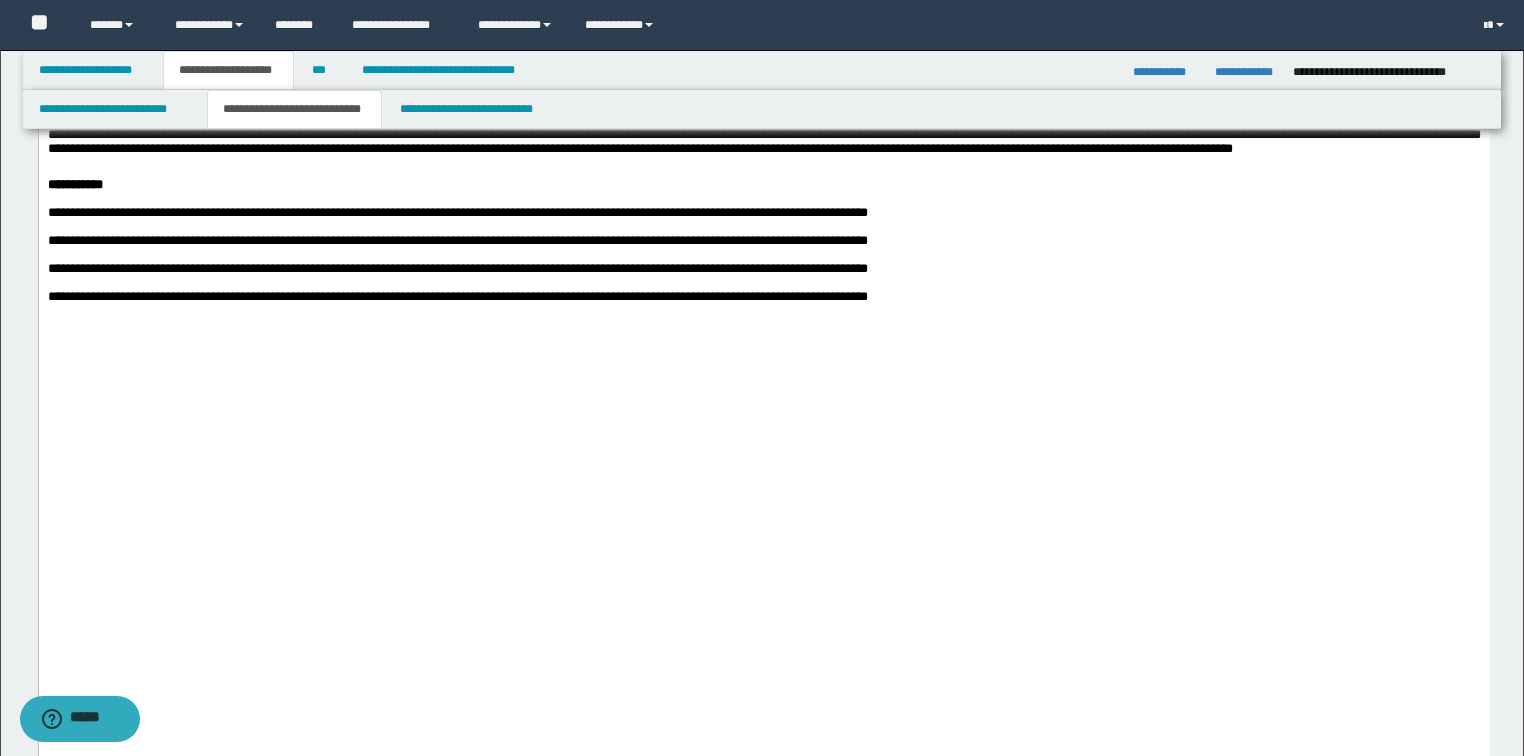 scroll, scrollTop: 1680, scrollLeft: 0, axis: vertical 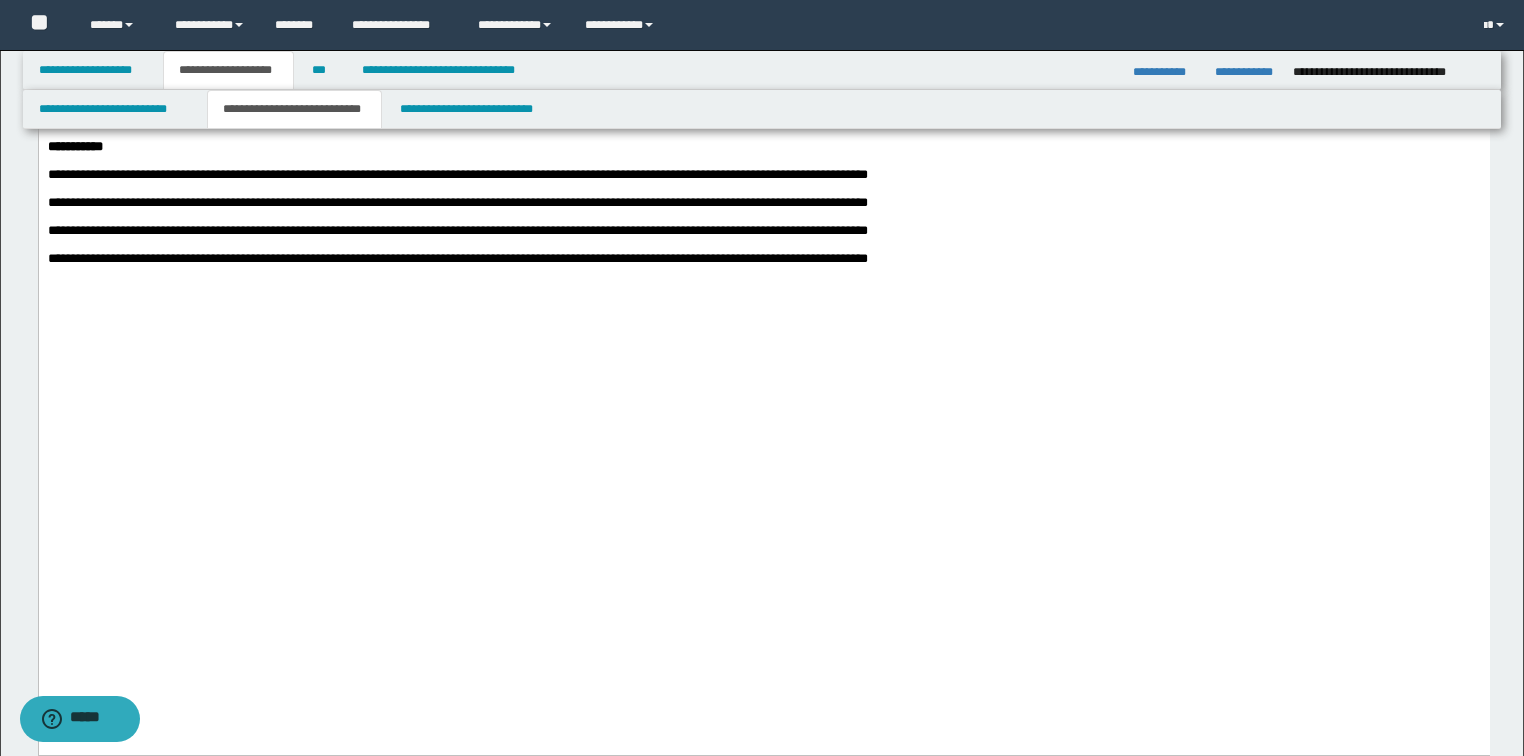 click at bounding box center [763, 90] 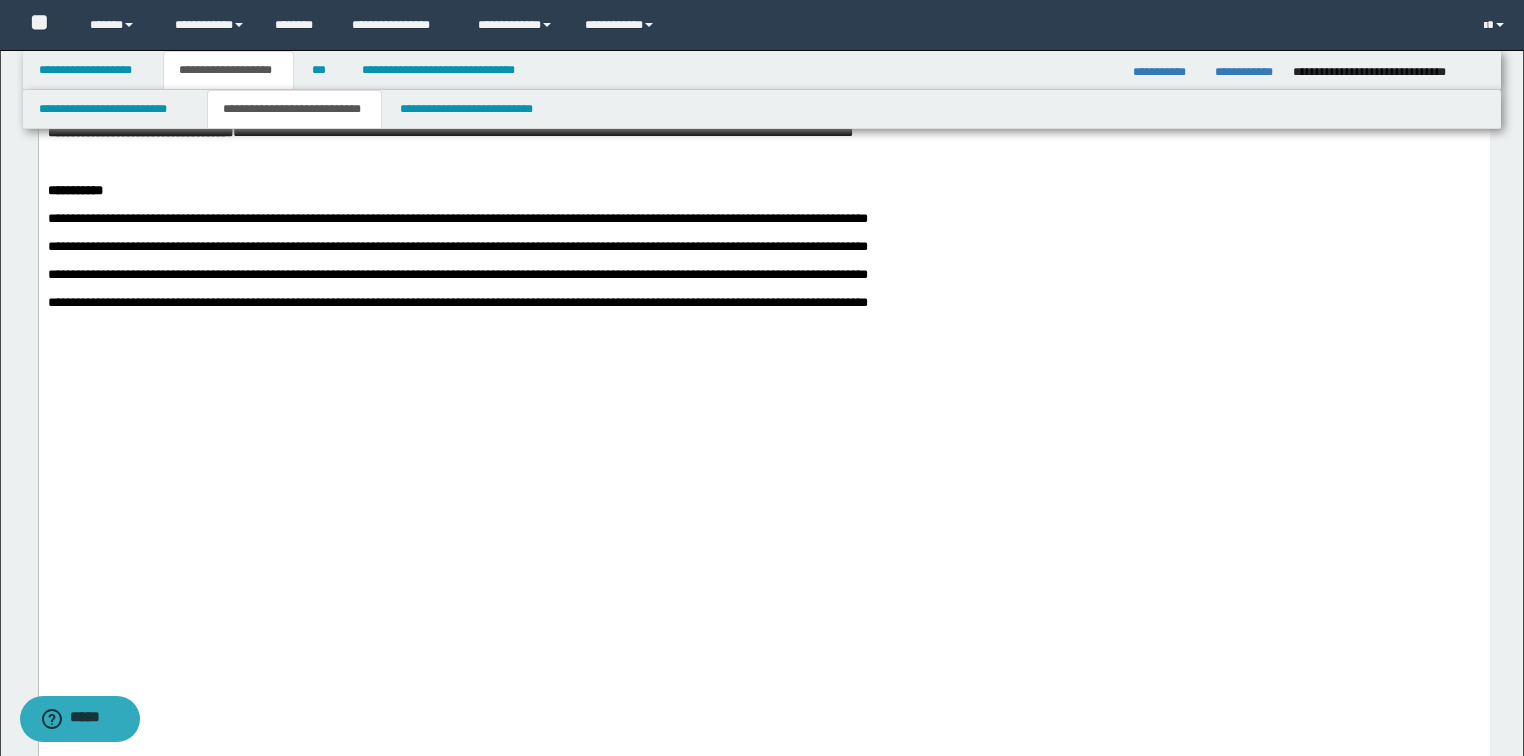 click on "**********" at bounding box center (763, -530) 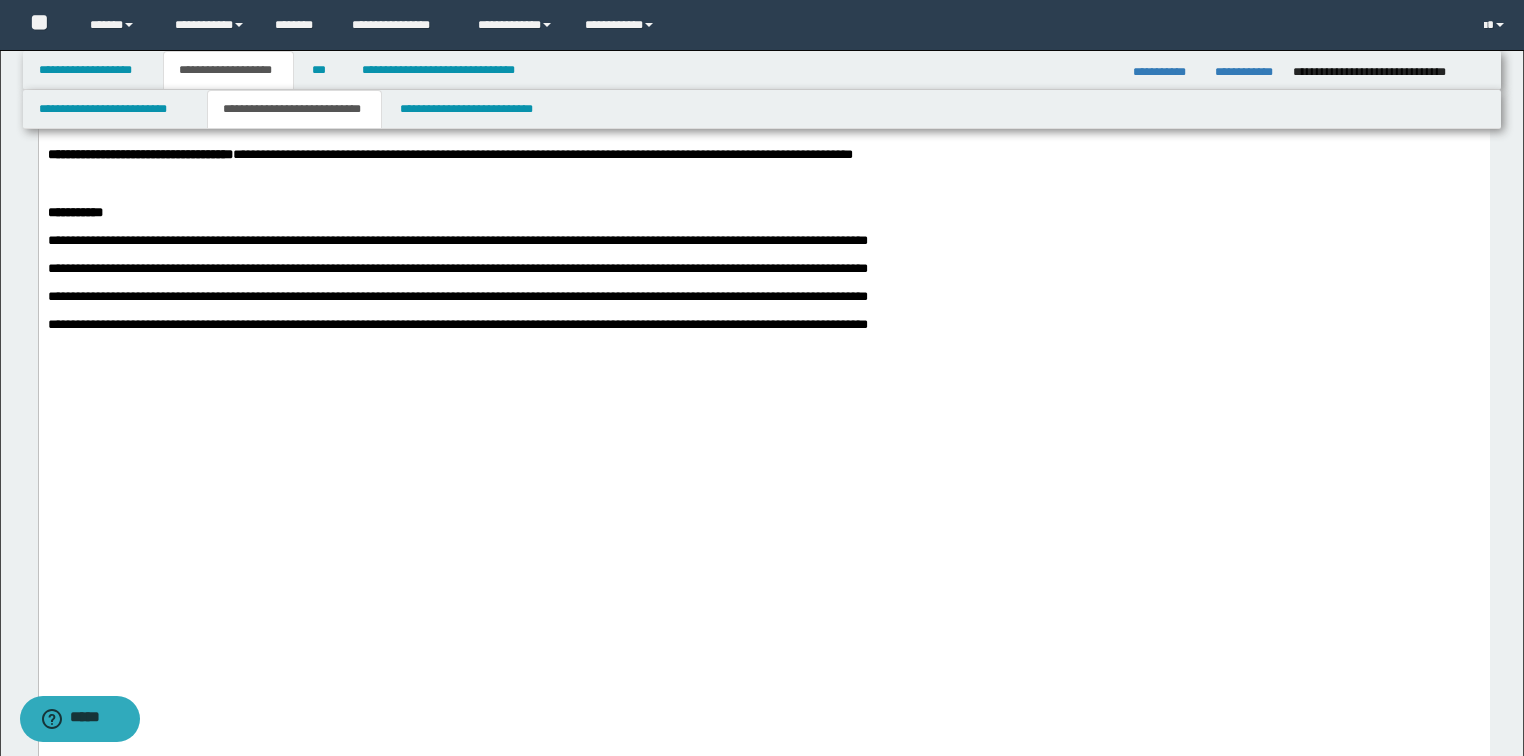 click on "**********" at bounding box center [763, -519] 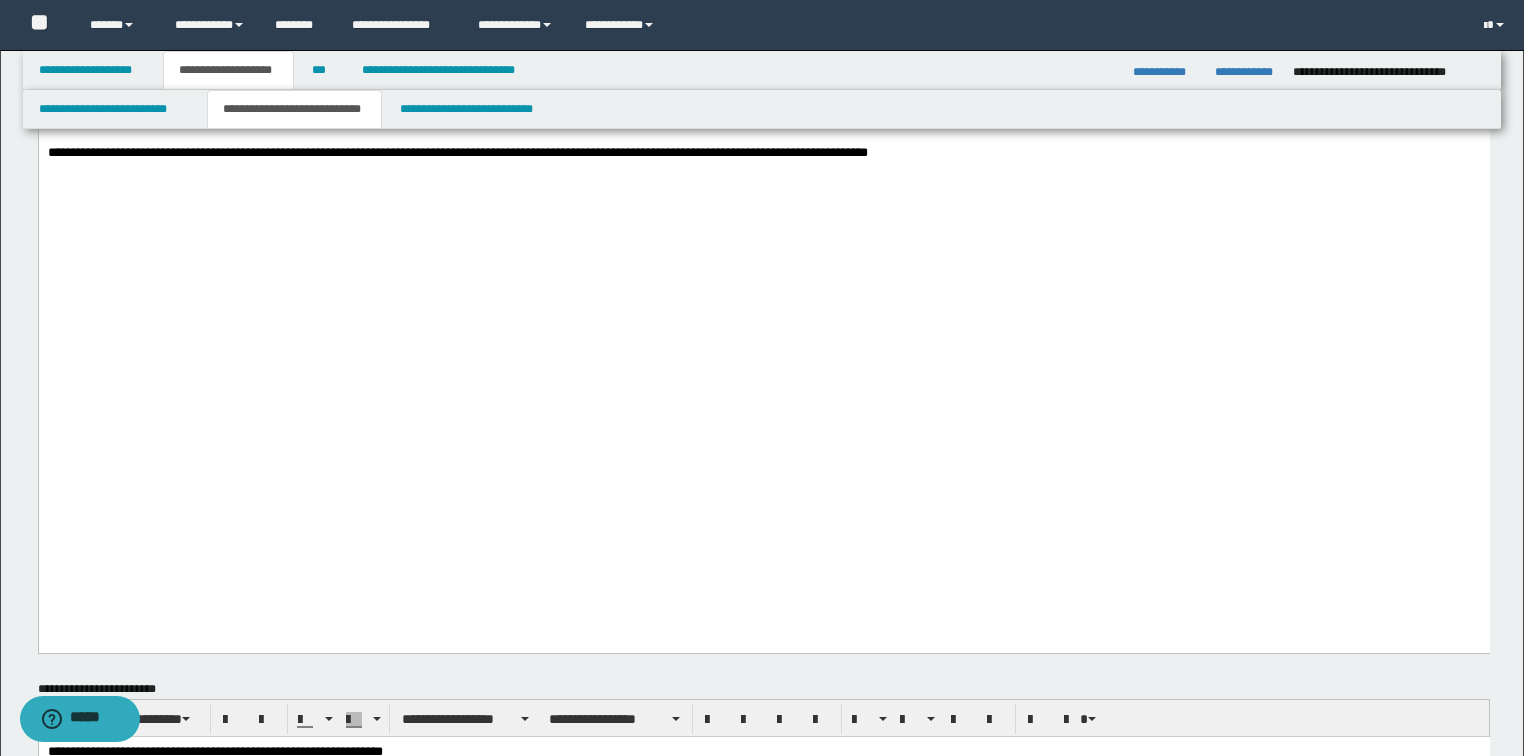 scroll, scrollTop: 1840, scrollLeft: 0, axis: vertical 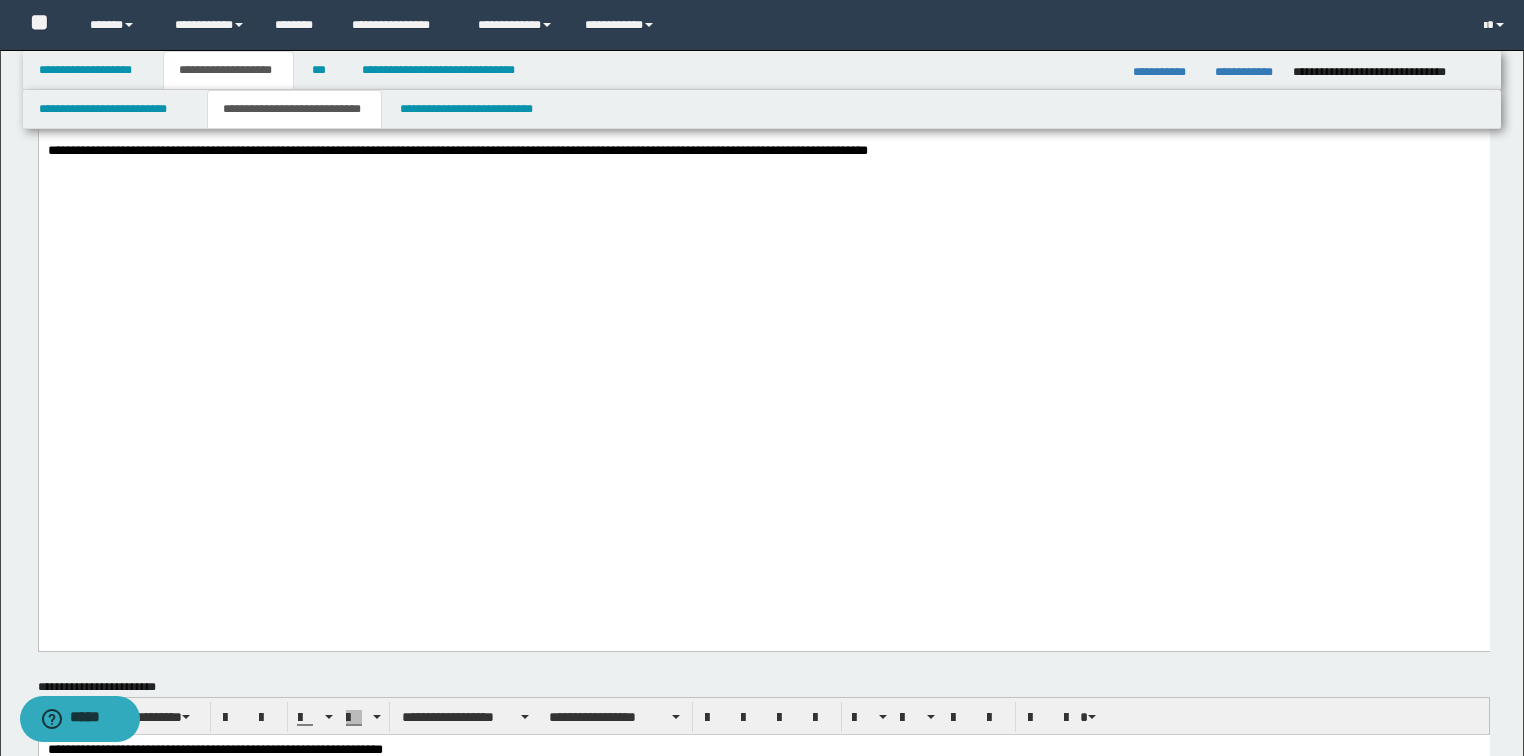click on "**********" at bounding box center (457, 94) 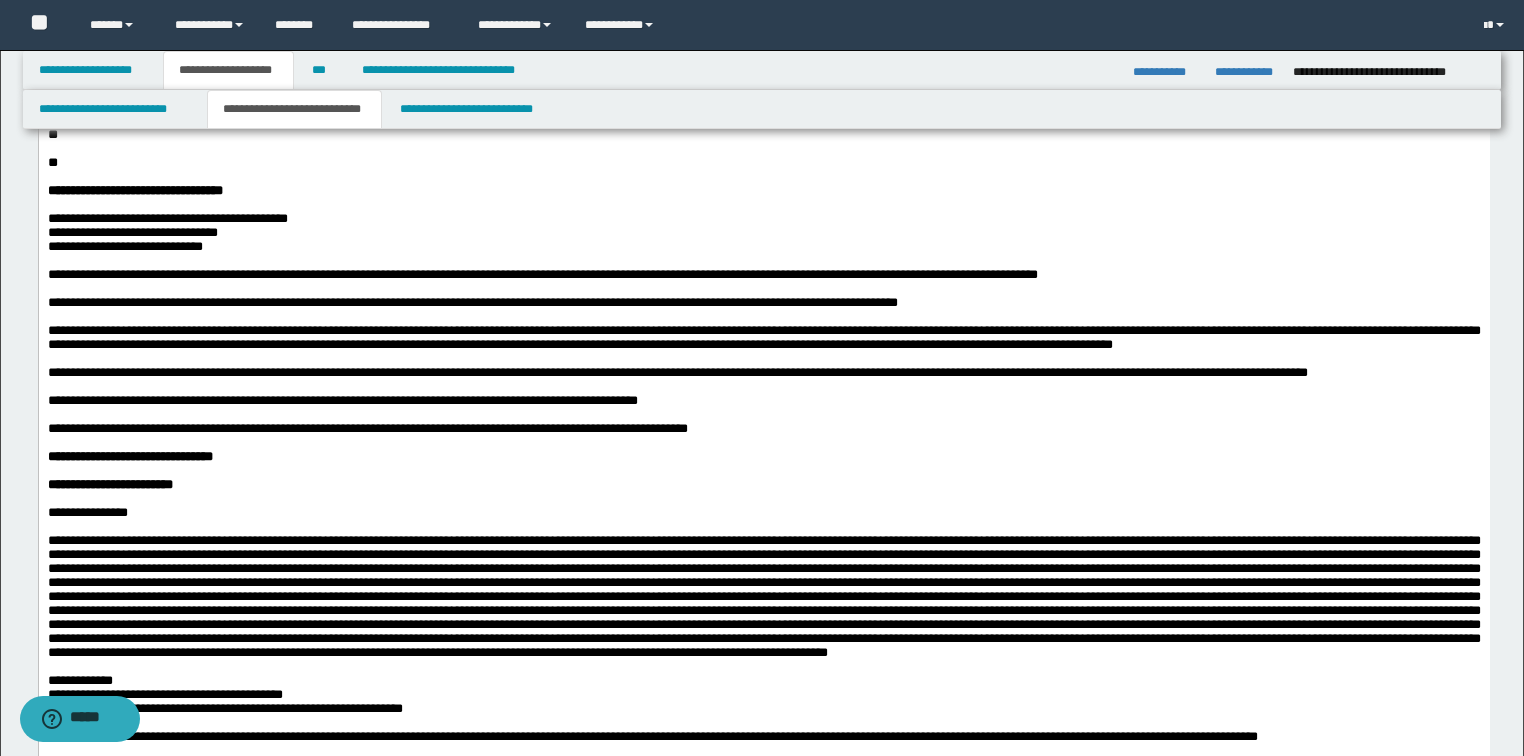 scroll, scrollTop: 720, scrollLeft: 0, axis: vertical 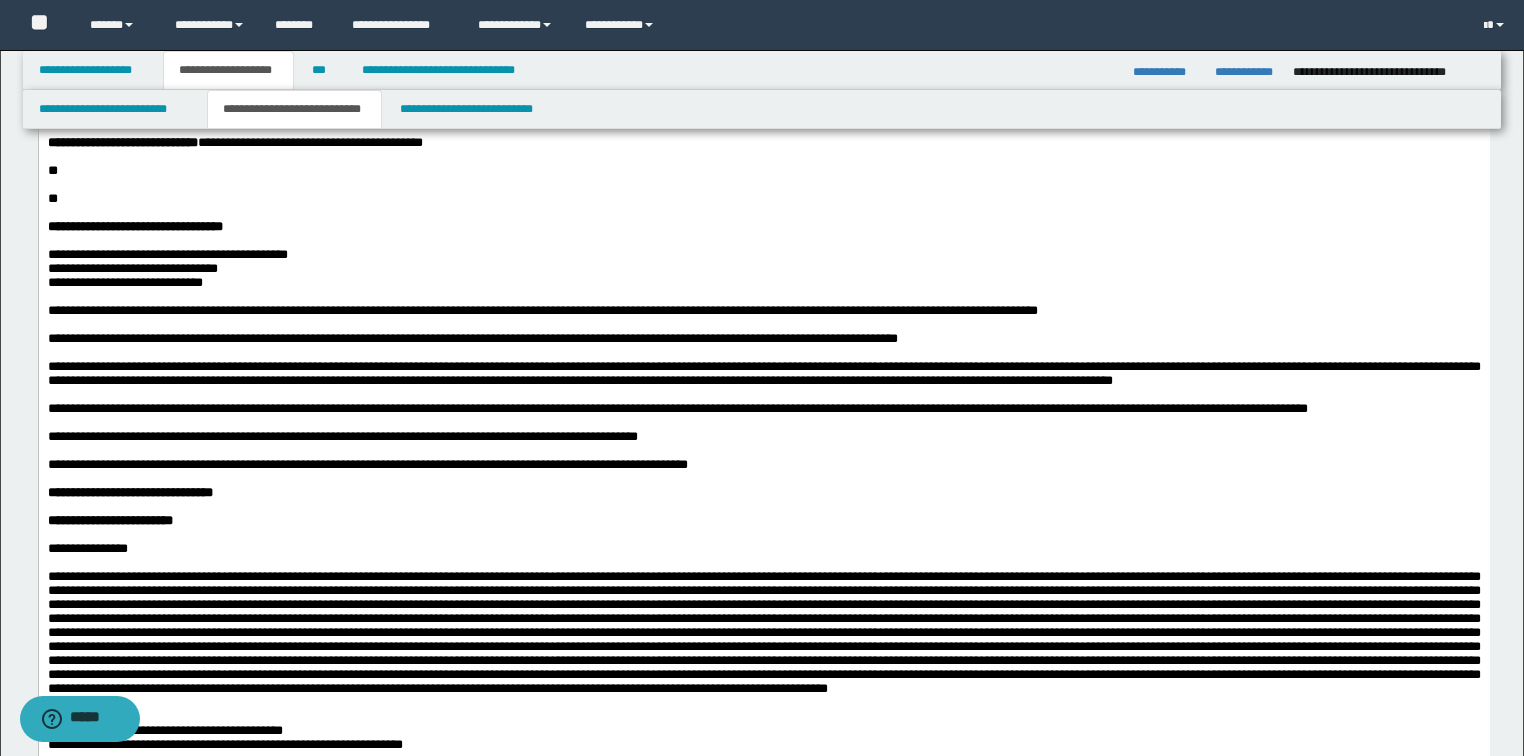 click on "**********" at bounding box center (763, 434) 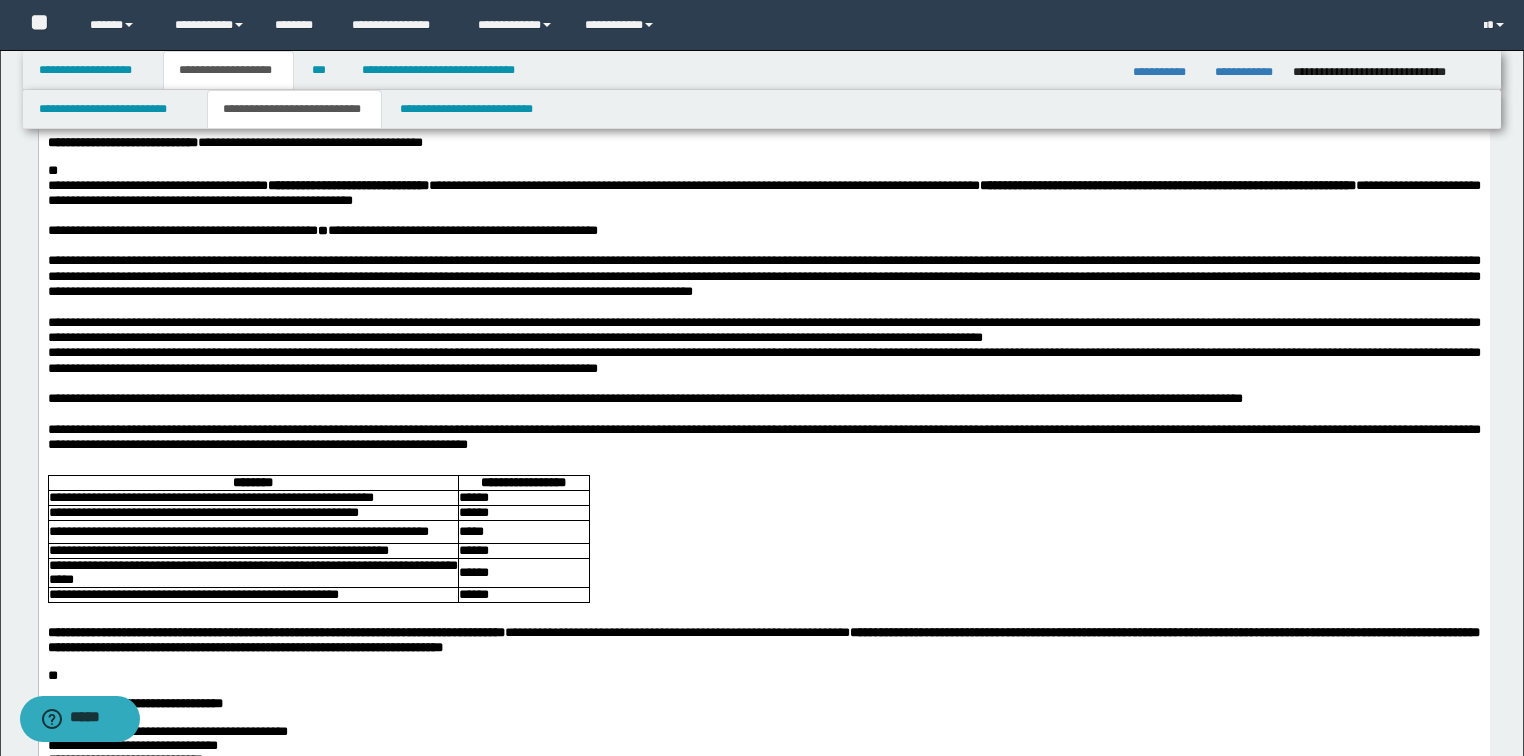 click on "**********" at bounding box center [764, 880] 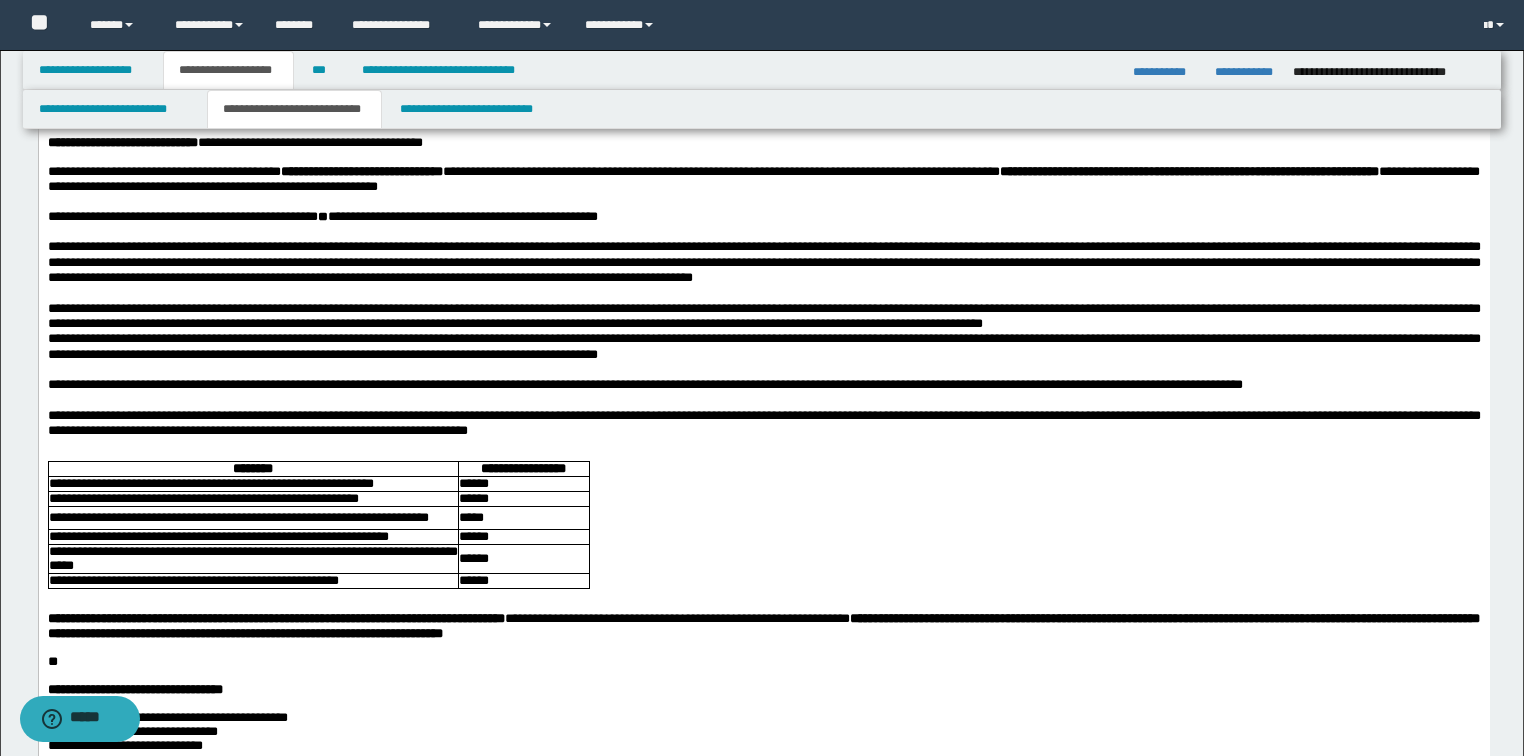 click on "**********" at bounding box center [763, 316] 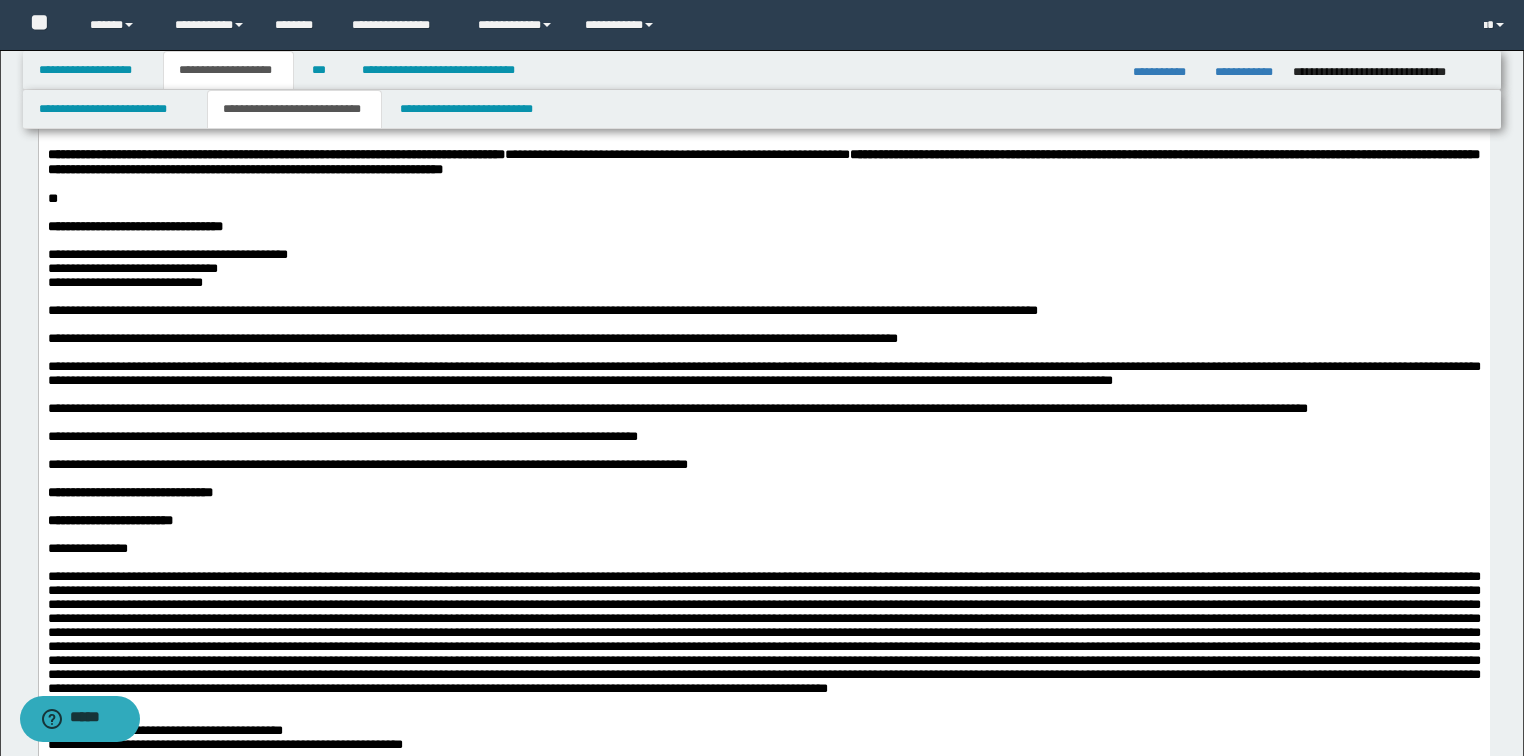 scroll, scrollTop: 1200, scrollLeft: 0, axis: vertical 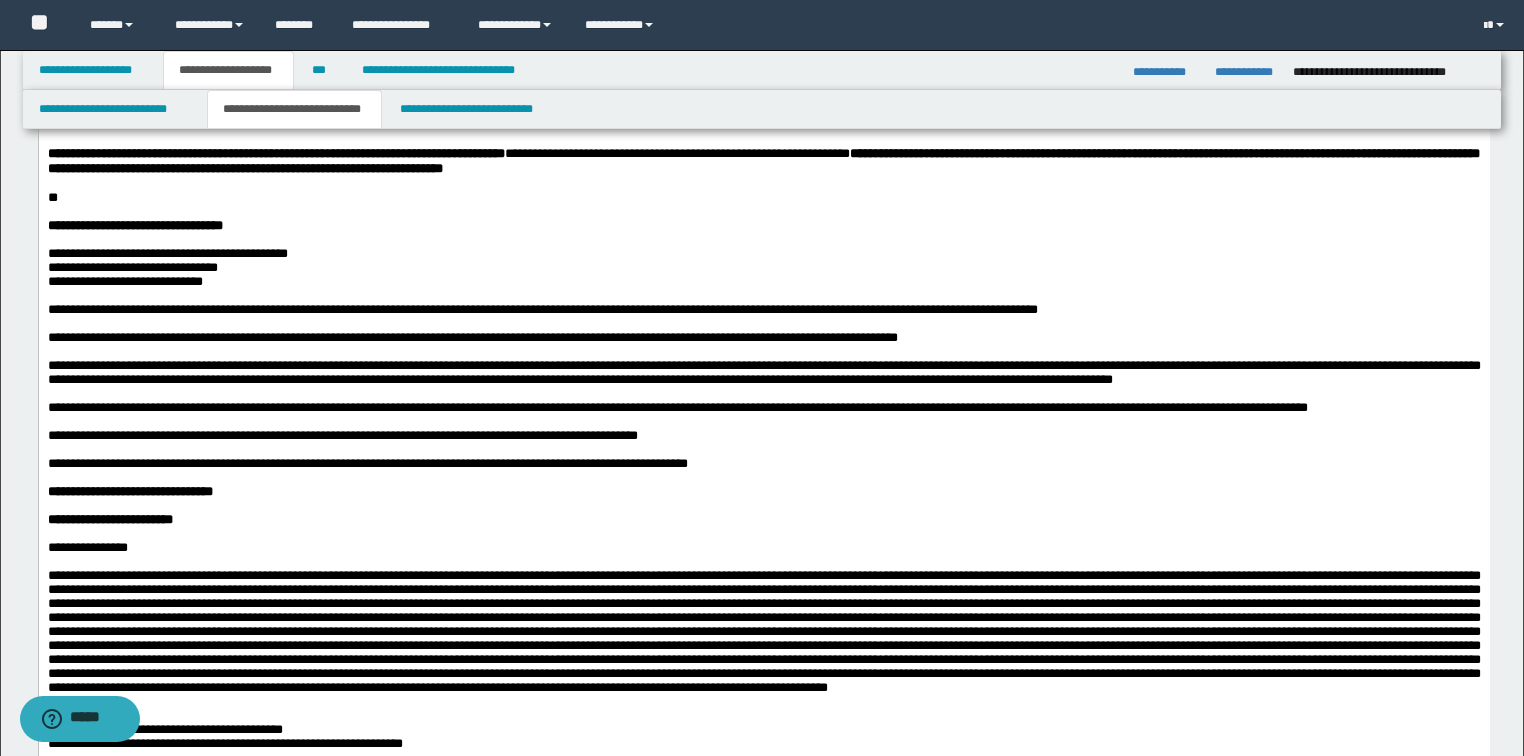 click on "**" at bounding box center [52, 197] 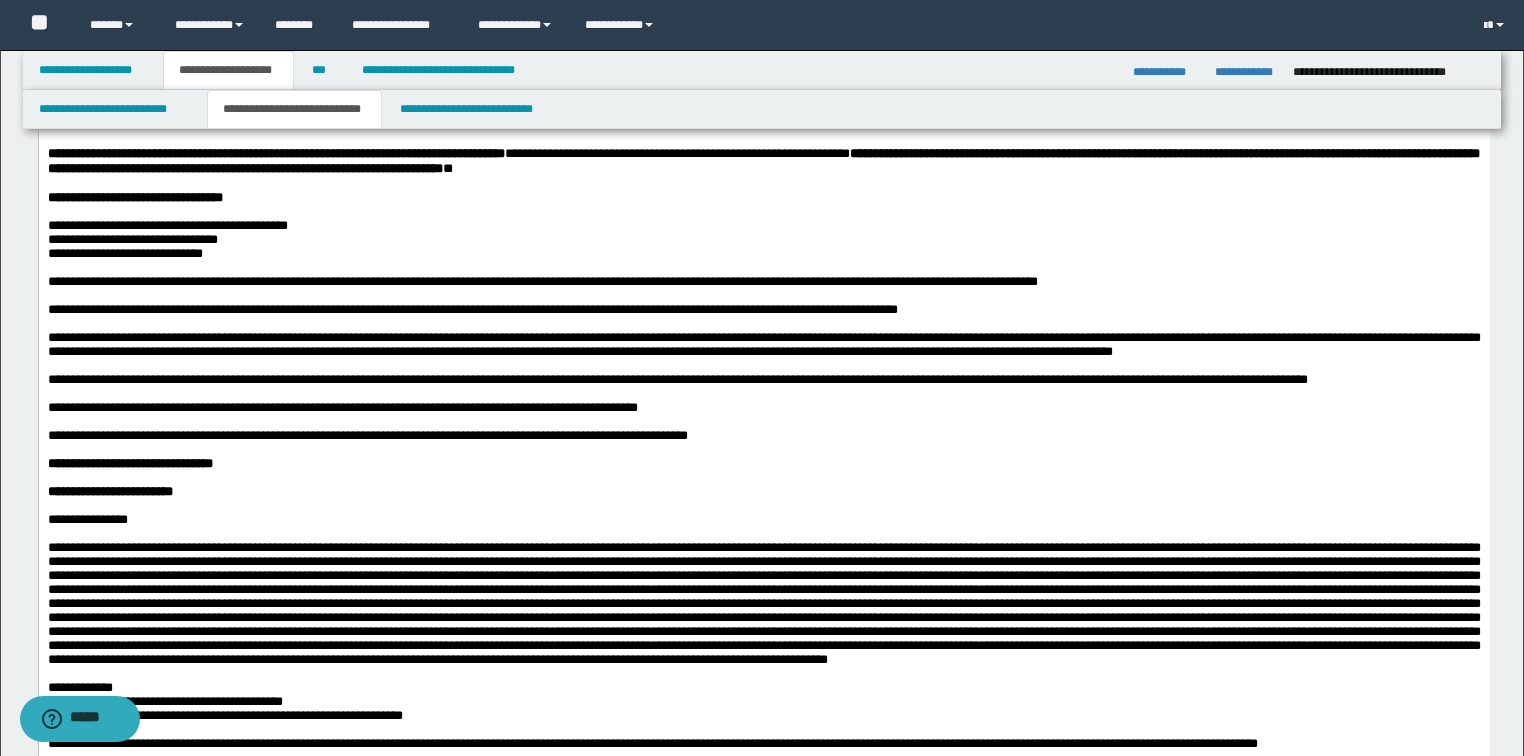 click at bounding box center [822, 184] 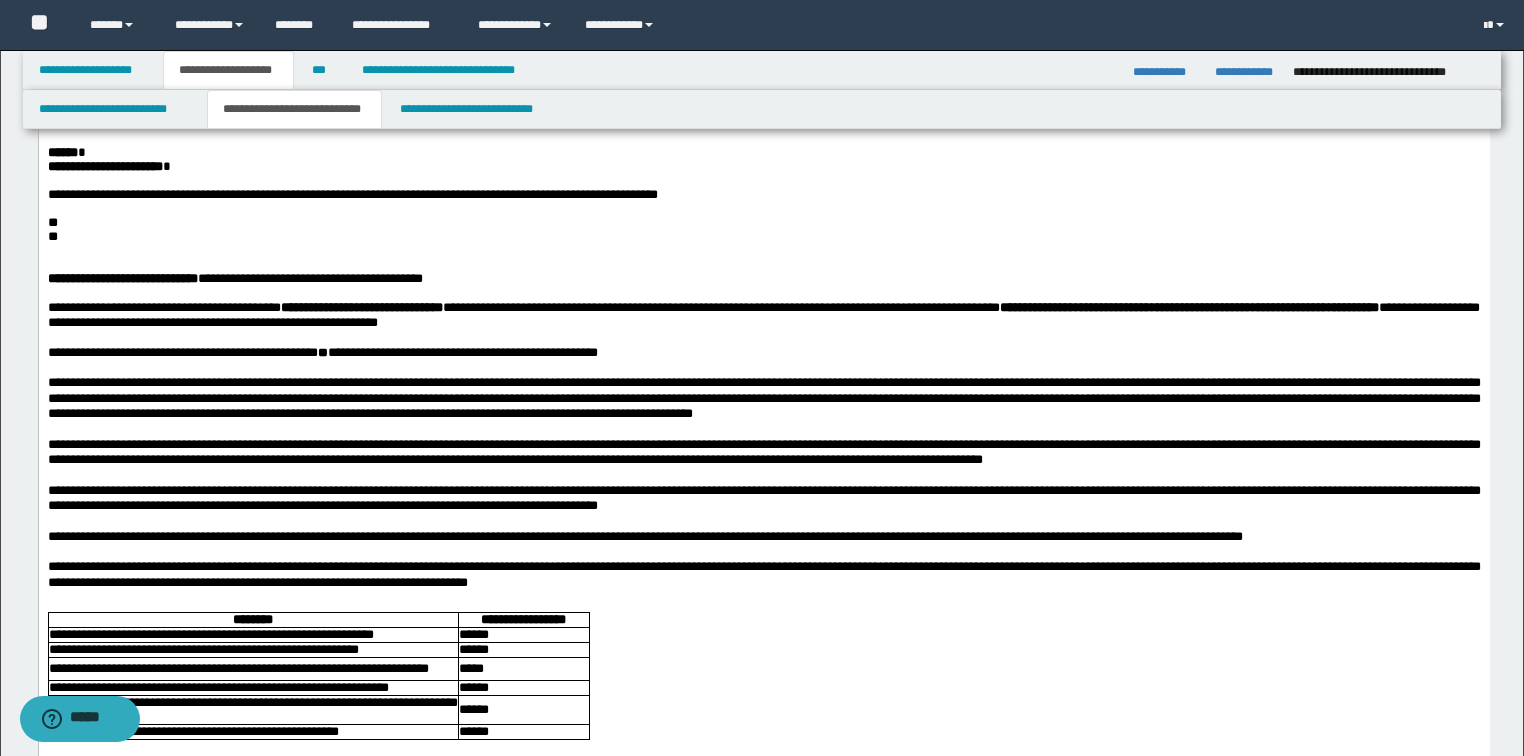scroll, scrollTop: 560, scrollLeft: 0, axis: vertical 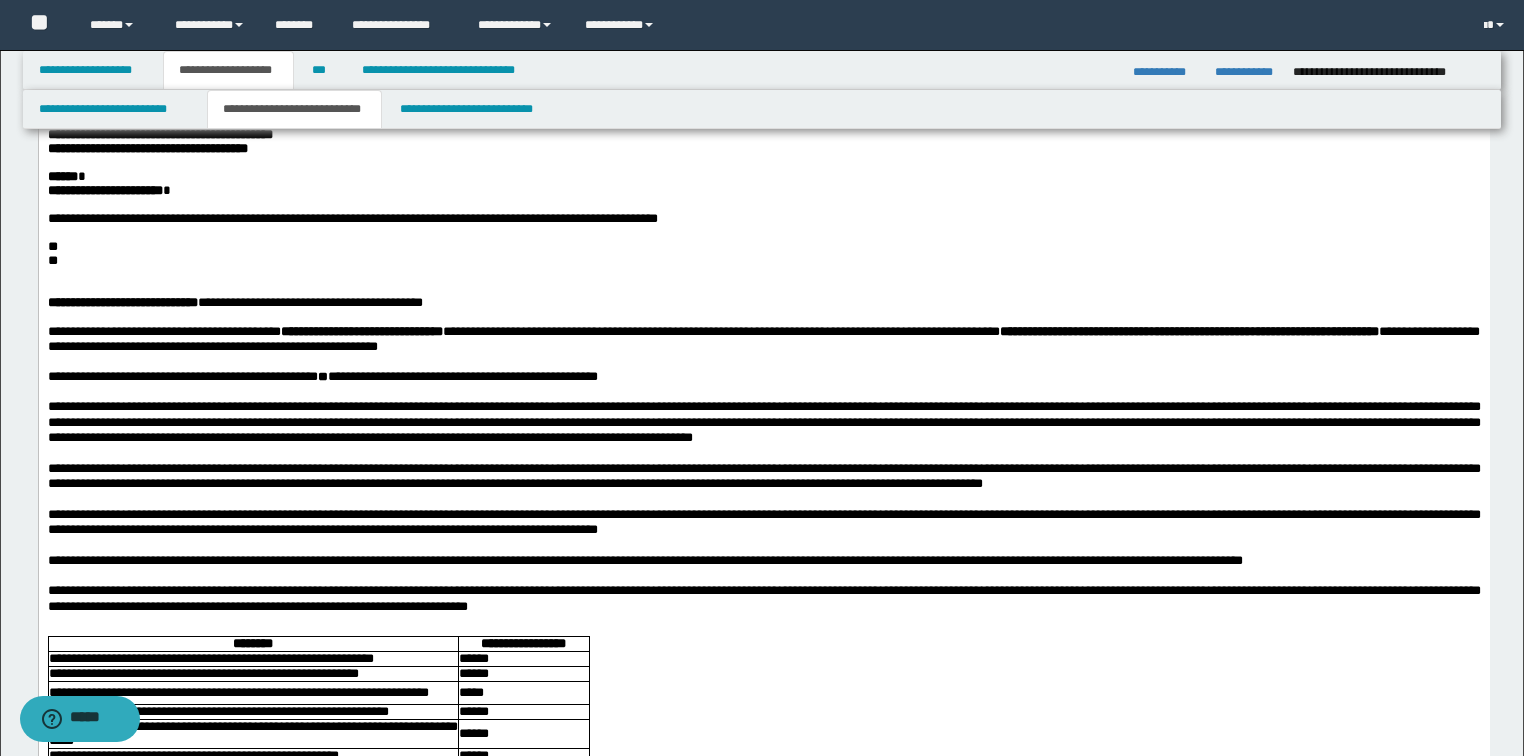 click on "**********" at bounding box center (122, 302) 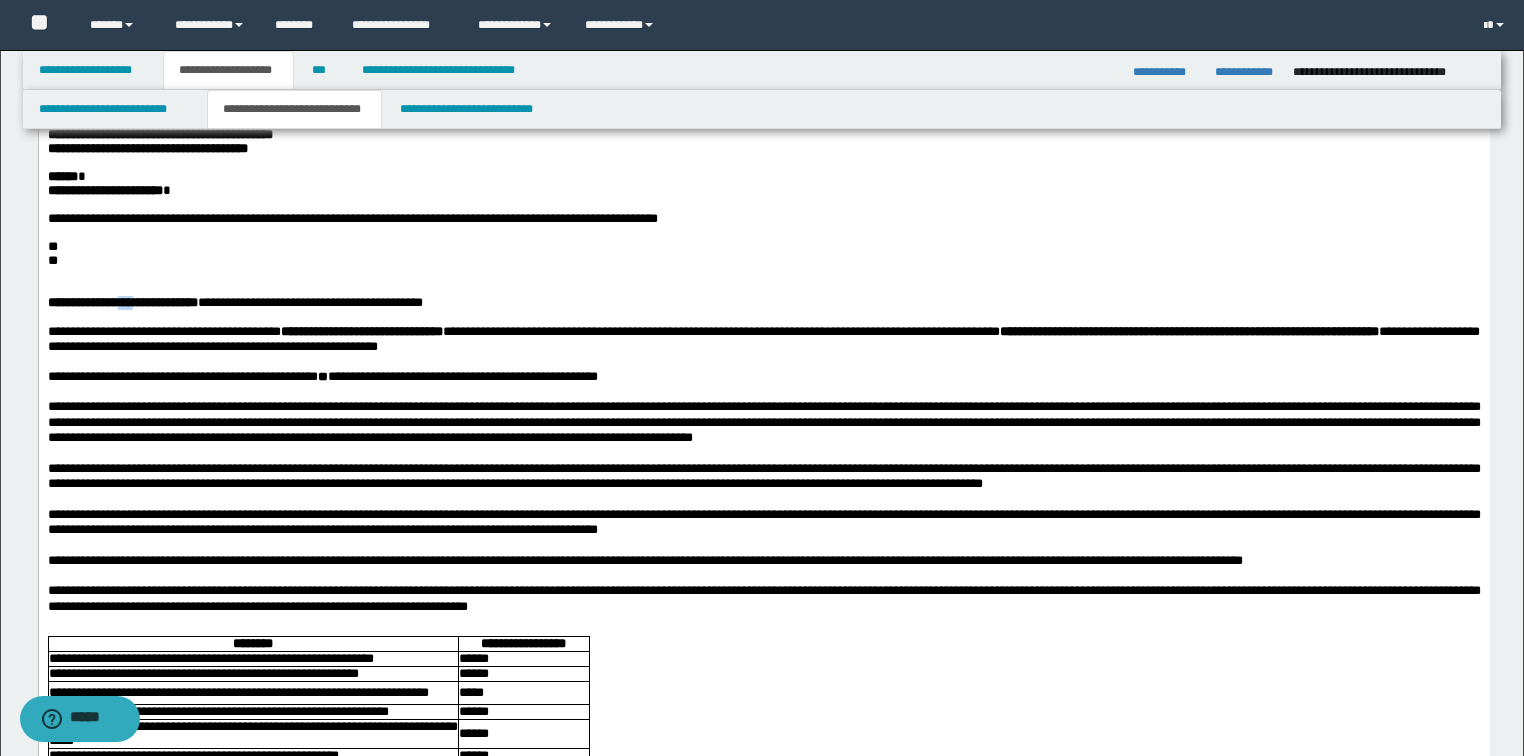 click on "**********" at bounding box center [122, 302] 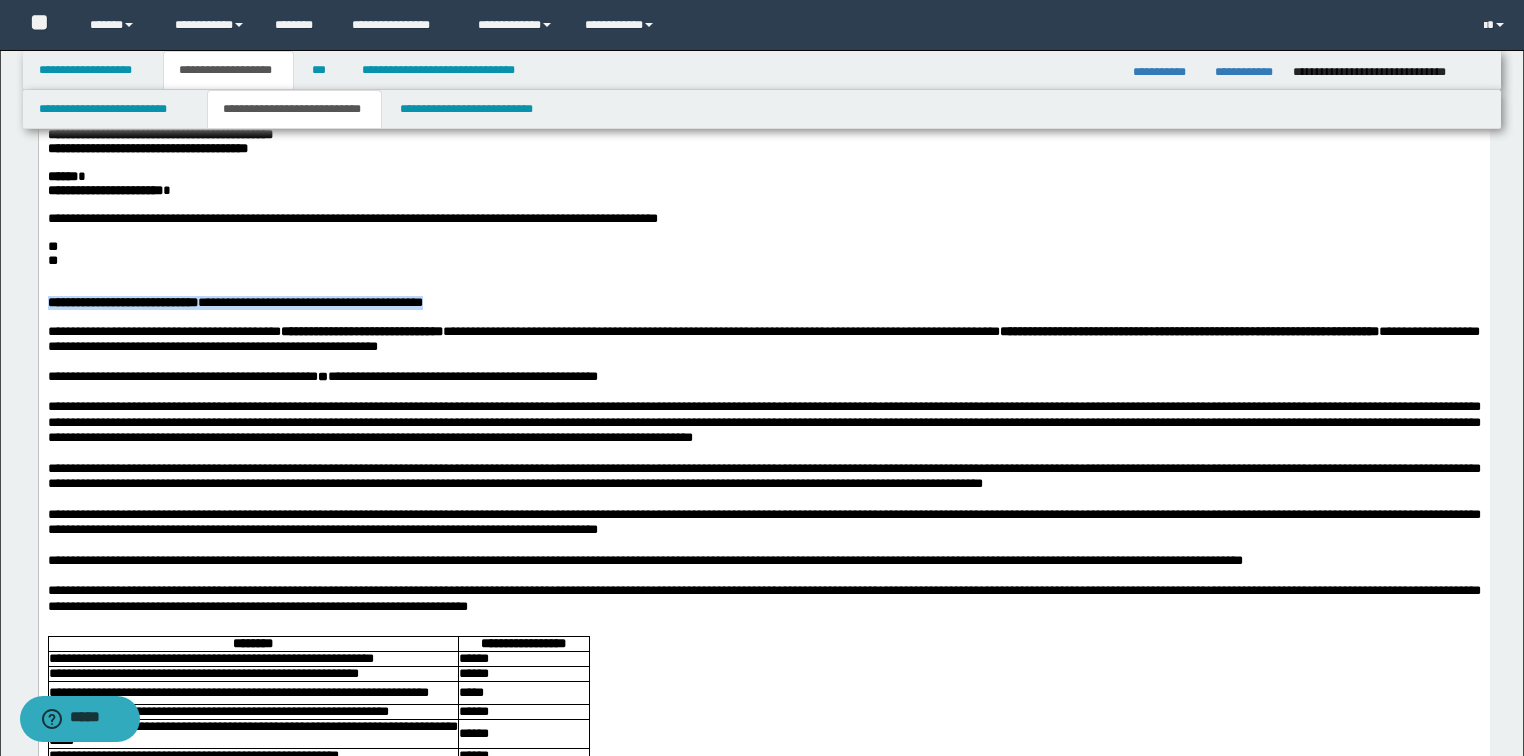 click on "**********" at bounding box center (122, 302) 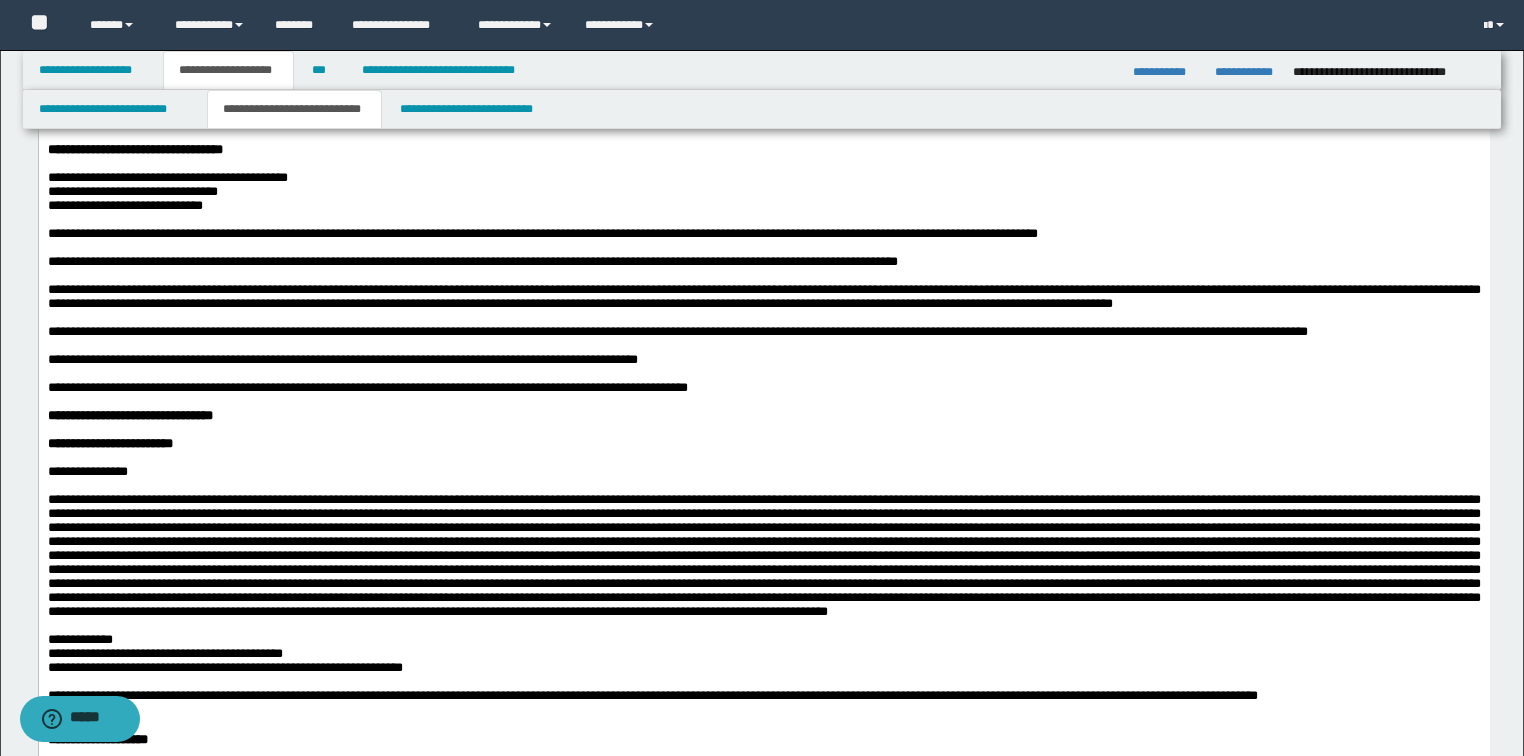 scroll, scrollTop: 1280, scrollLeft: 0, axis: vertical 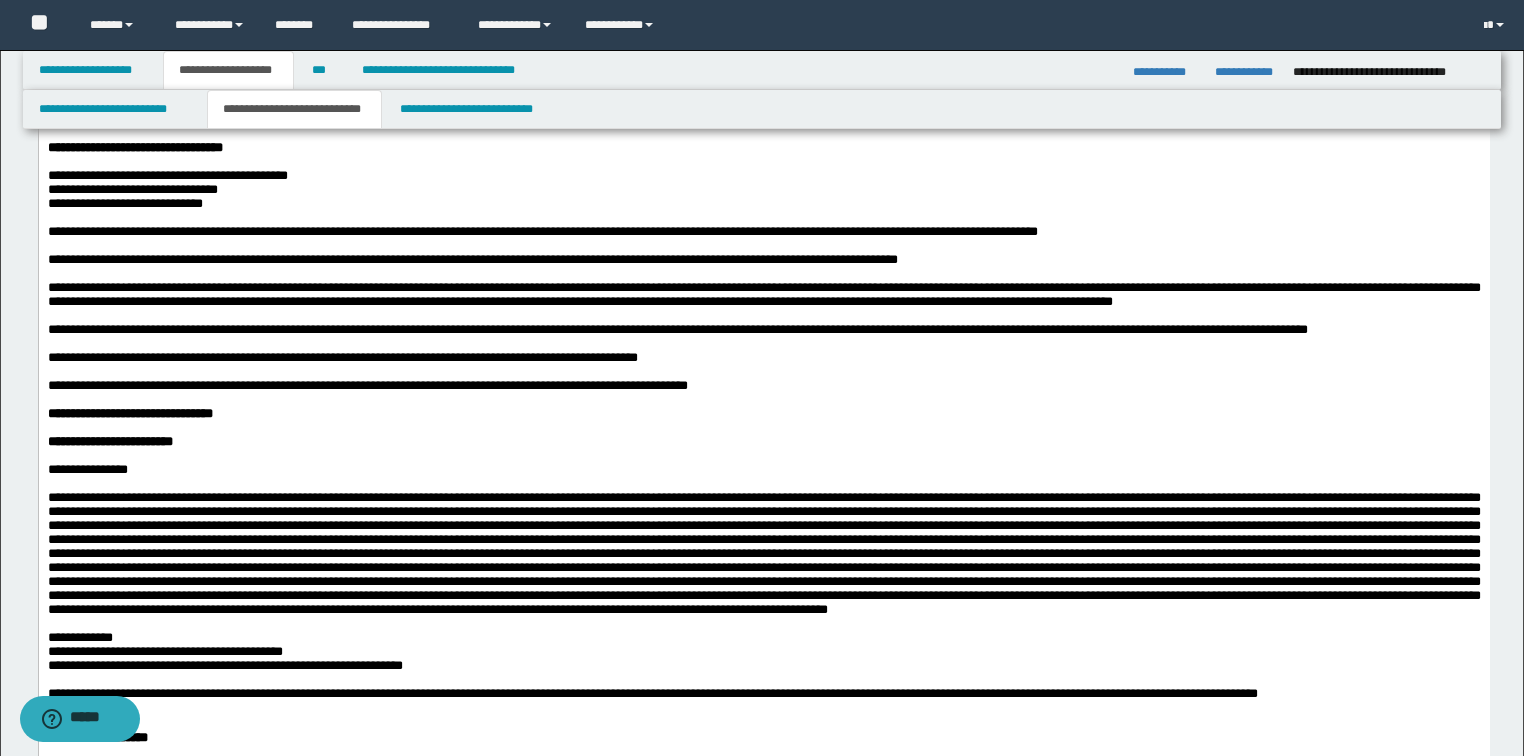 click at bounding box center (763, 119) 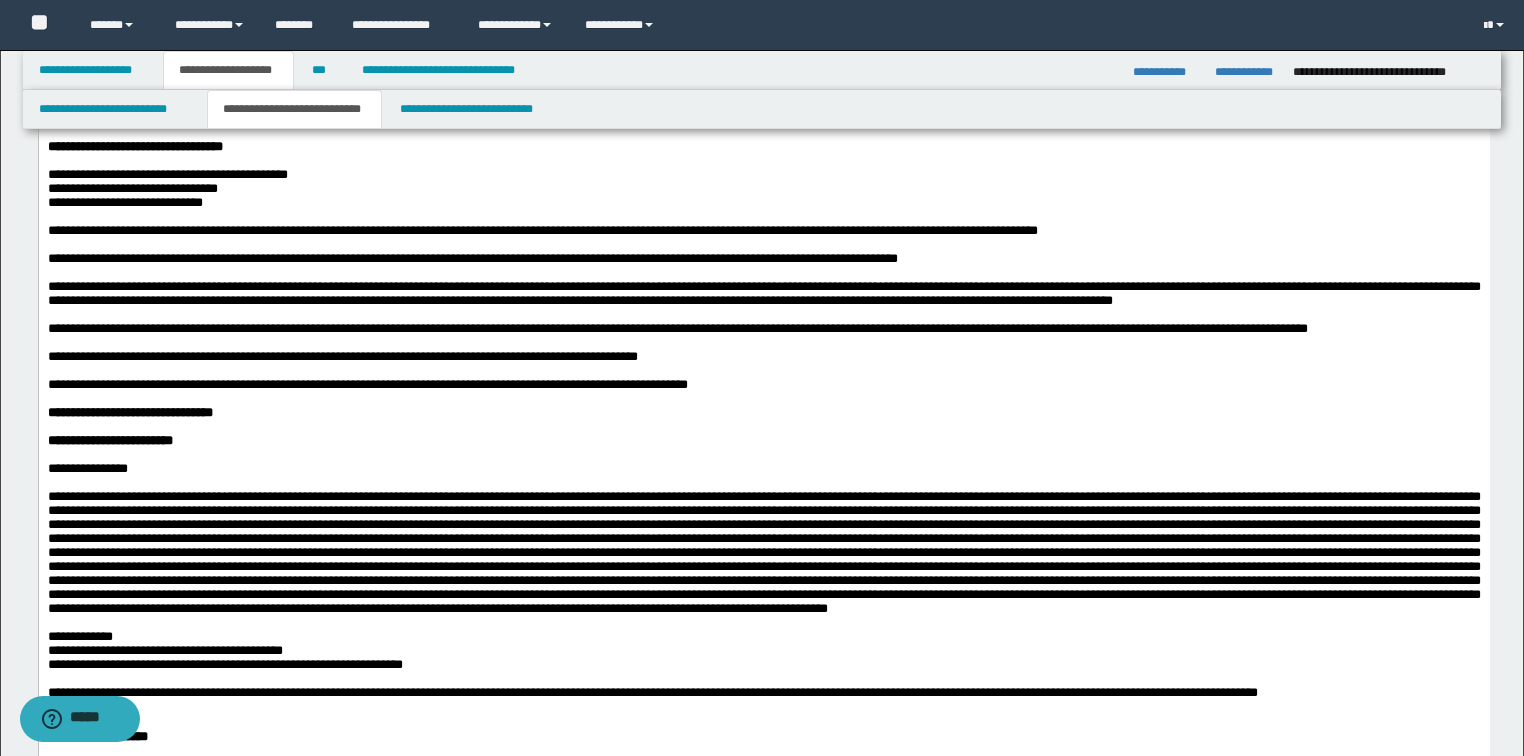 click on "**********" at bounding box center [763, 119] 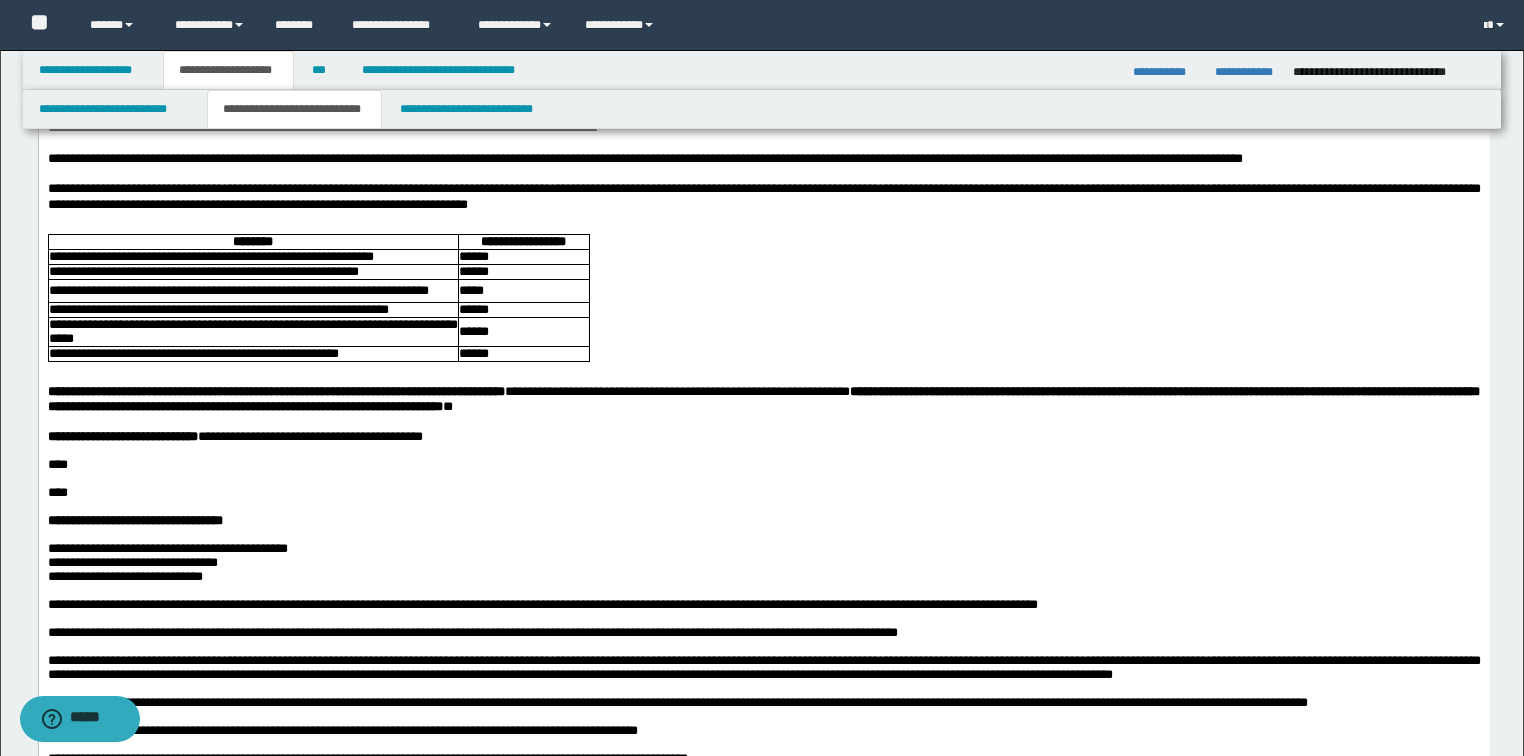 scroll, scrollTop: 880, scrollLeft: 0, axis: vertical 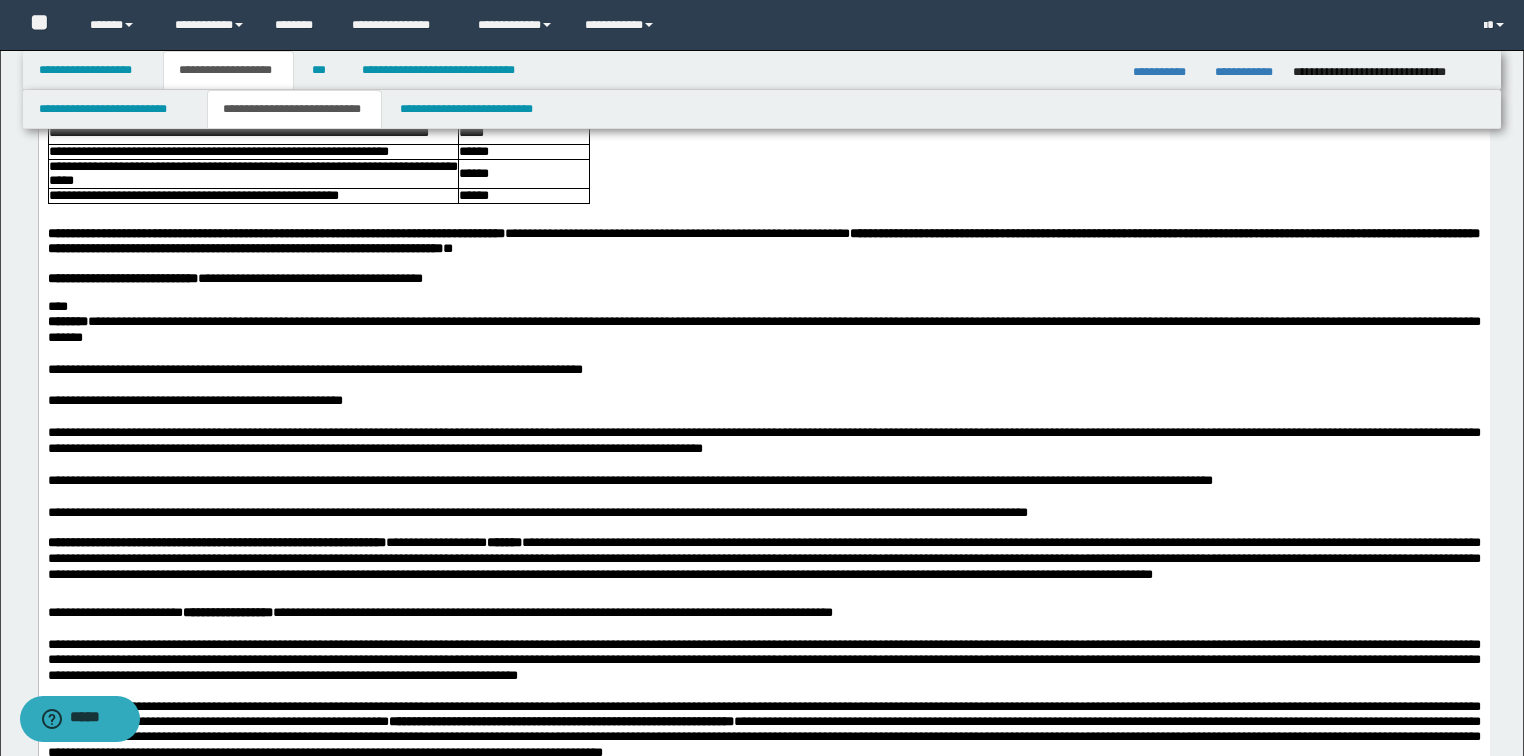 click on "*******" at bounding box center [67, 321] 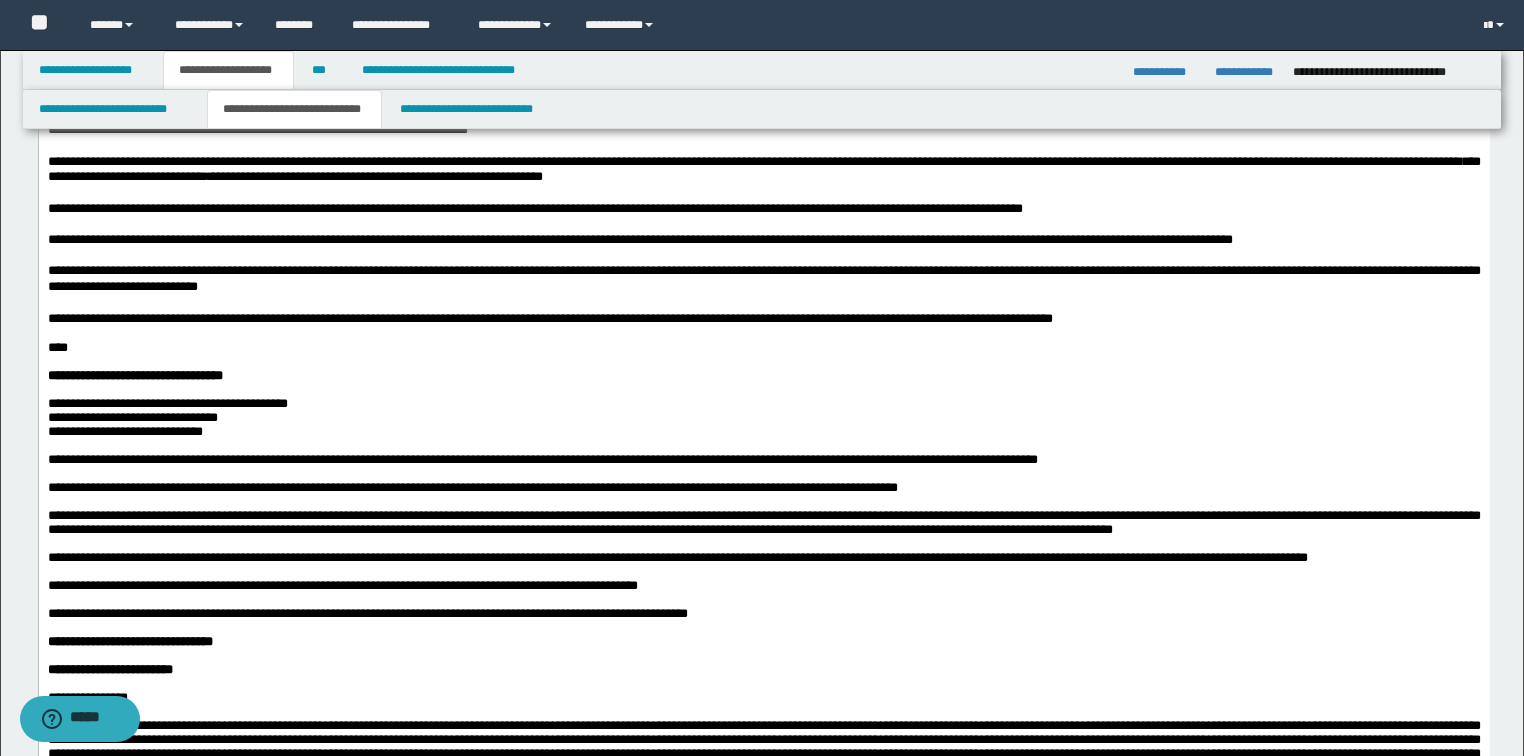 scroll, scrollTop: 1920, scrollLeft: 0, axis: vertical 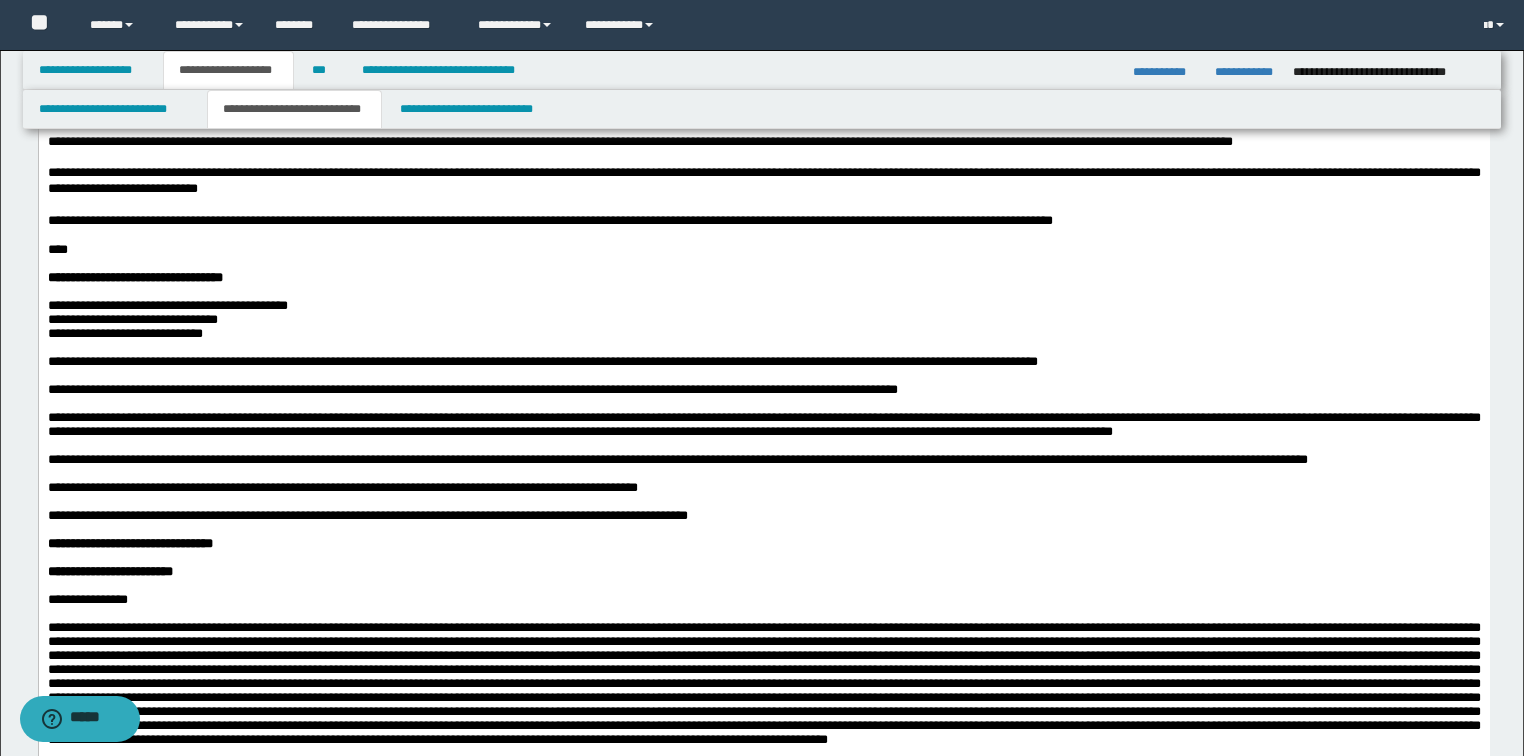 click on "**********" at bounding box center [763, -141] 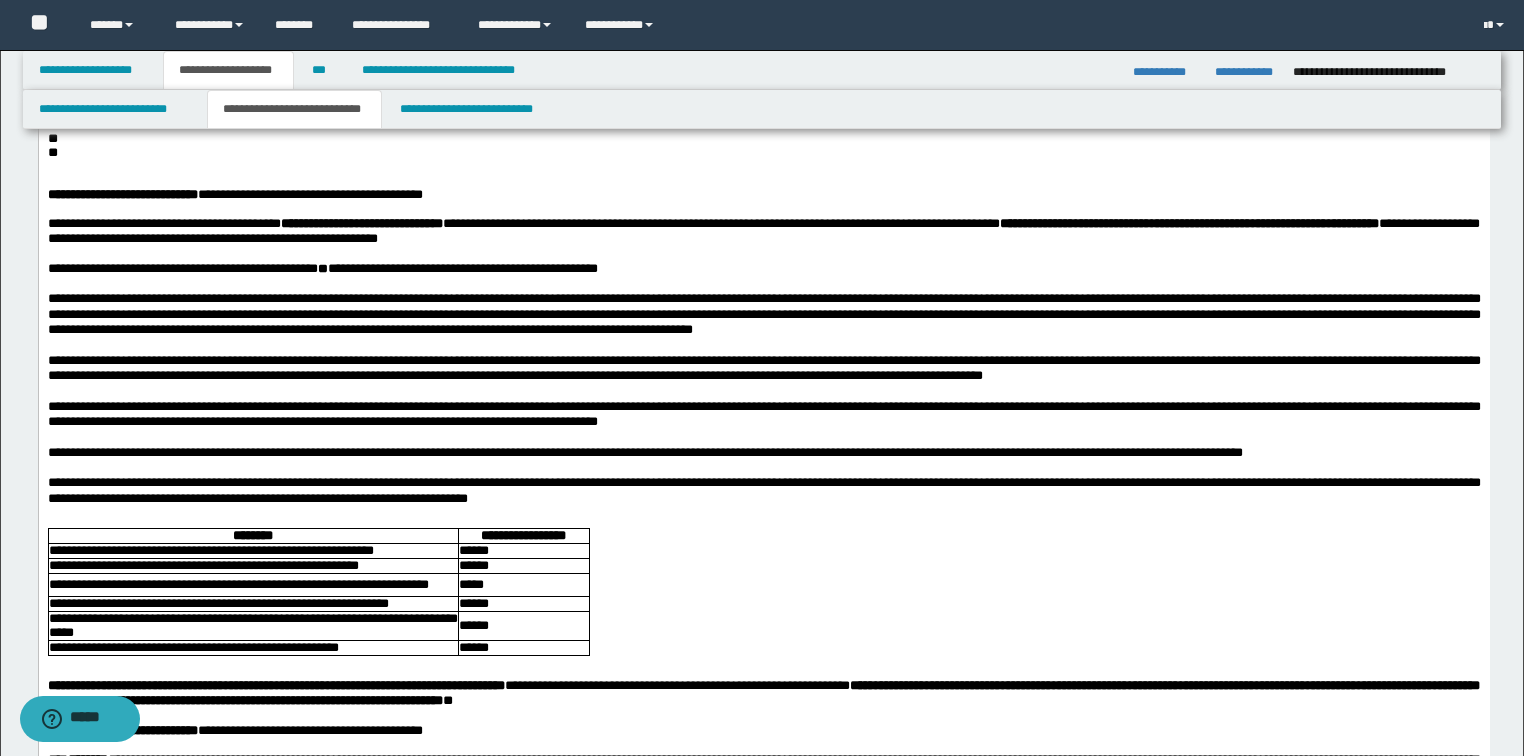 scroll, scrollTop: 640, scrollLeft: 0, axis: vertical 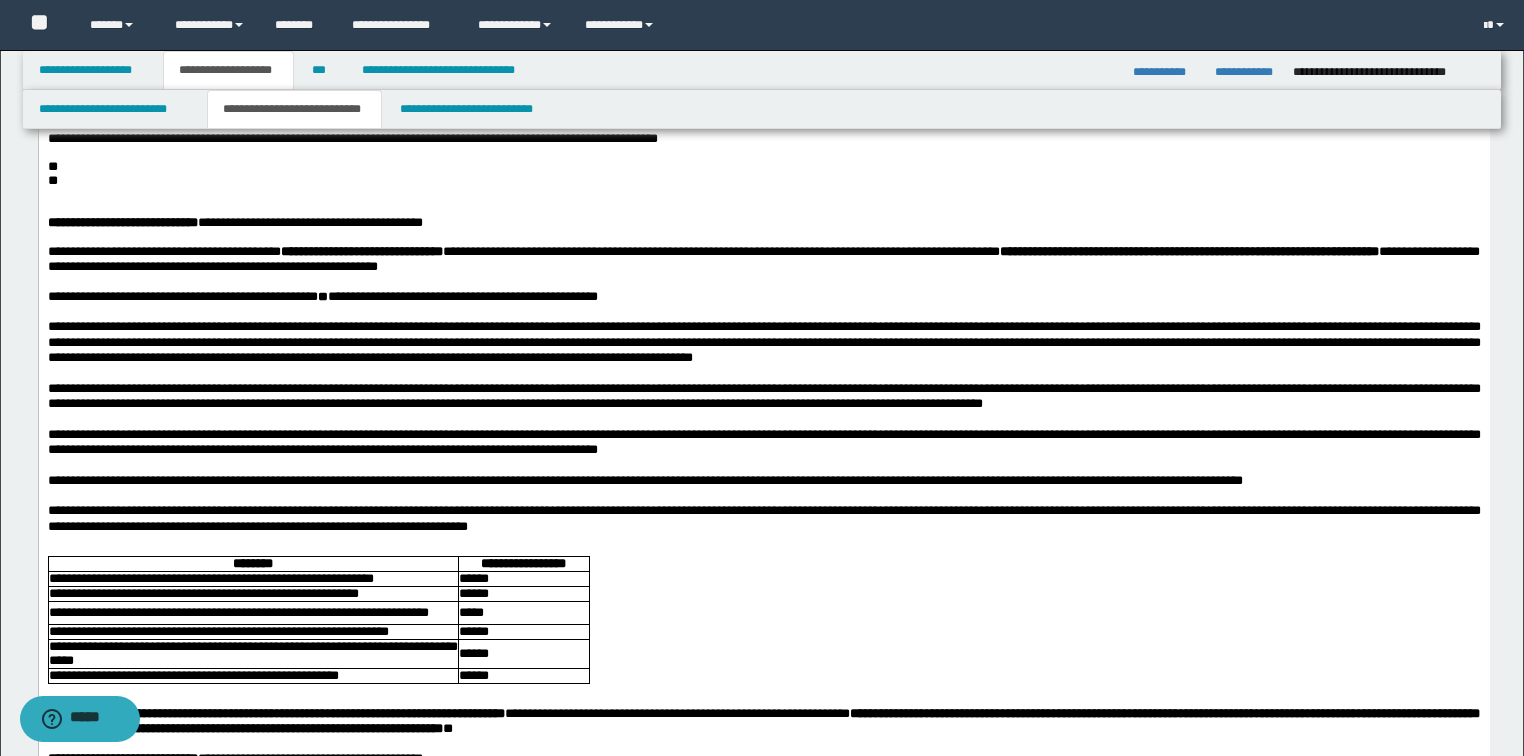 click on "**********" at bounding box center [234, 222] 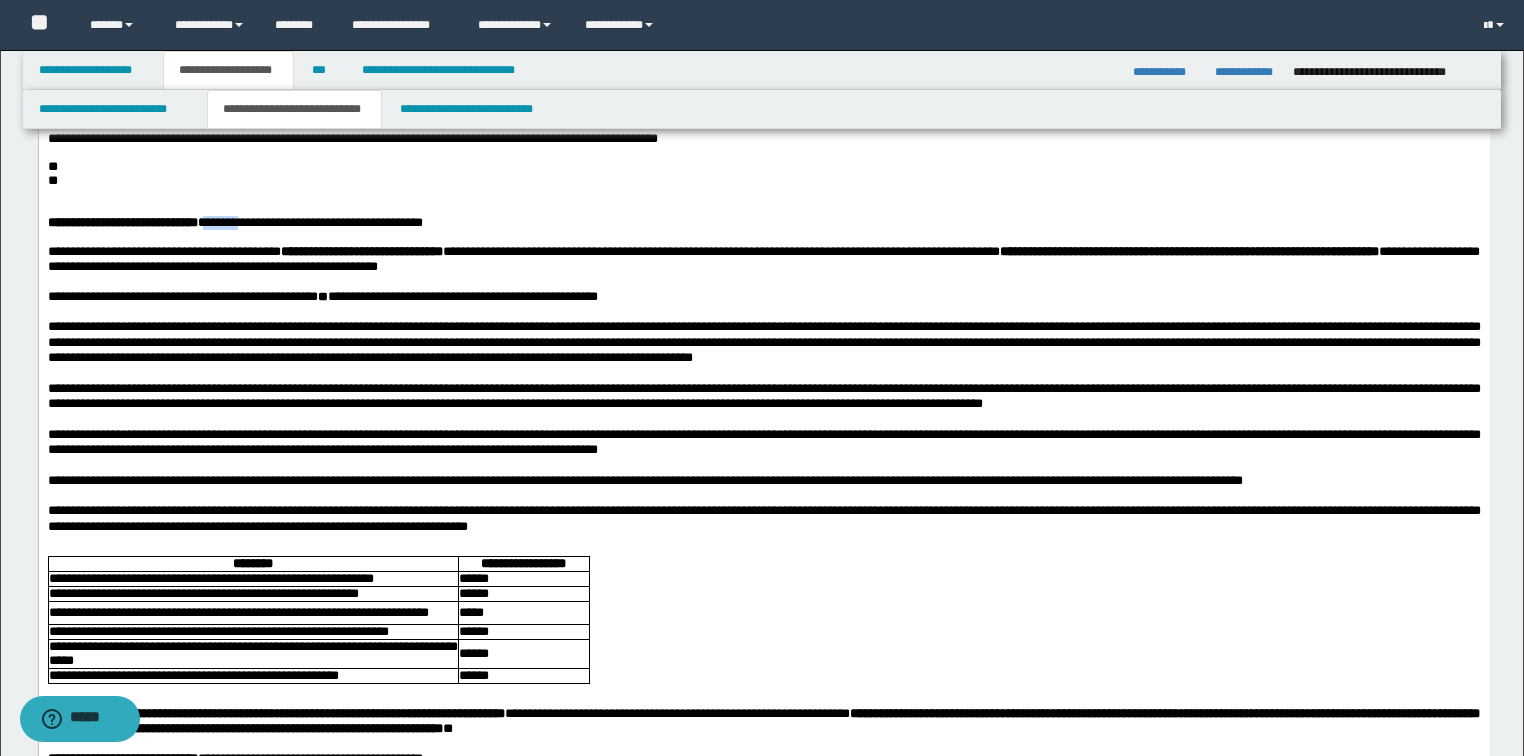 click on "**********" at bounding box center (234, 222) 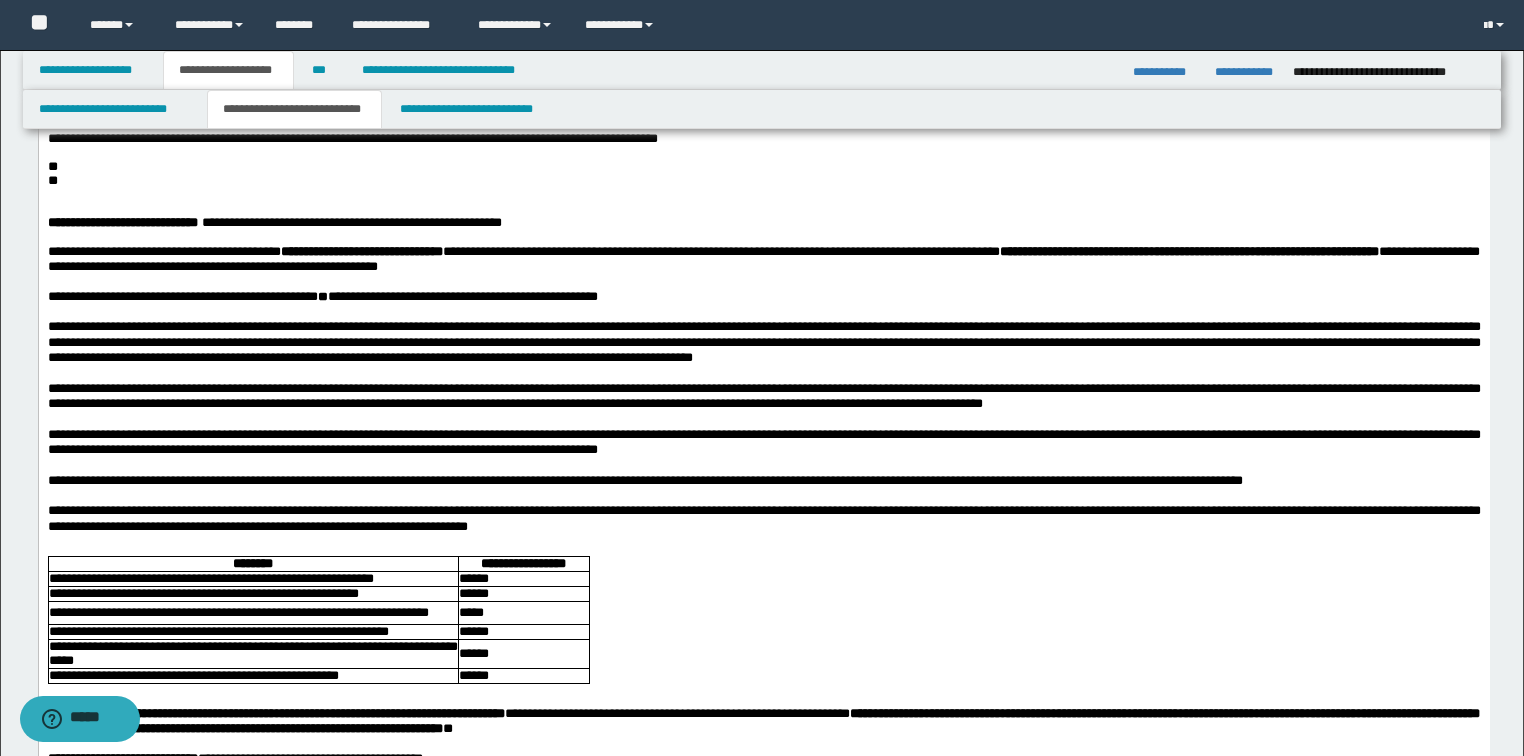 click on "**********" at bounding box center [274, 222] 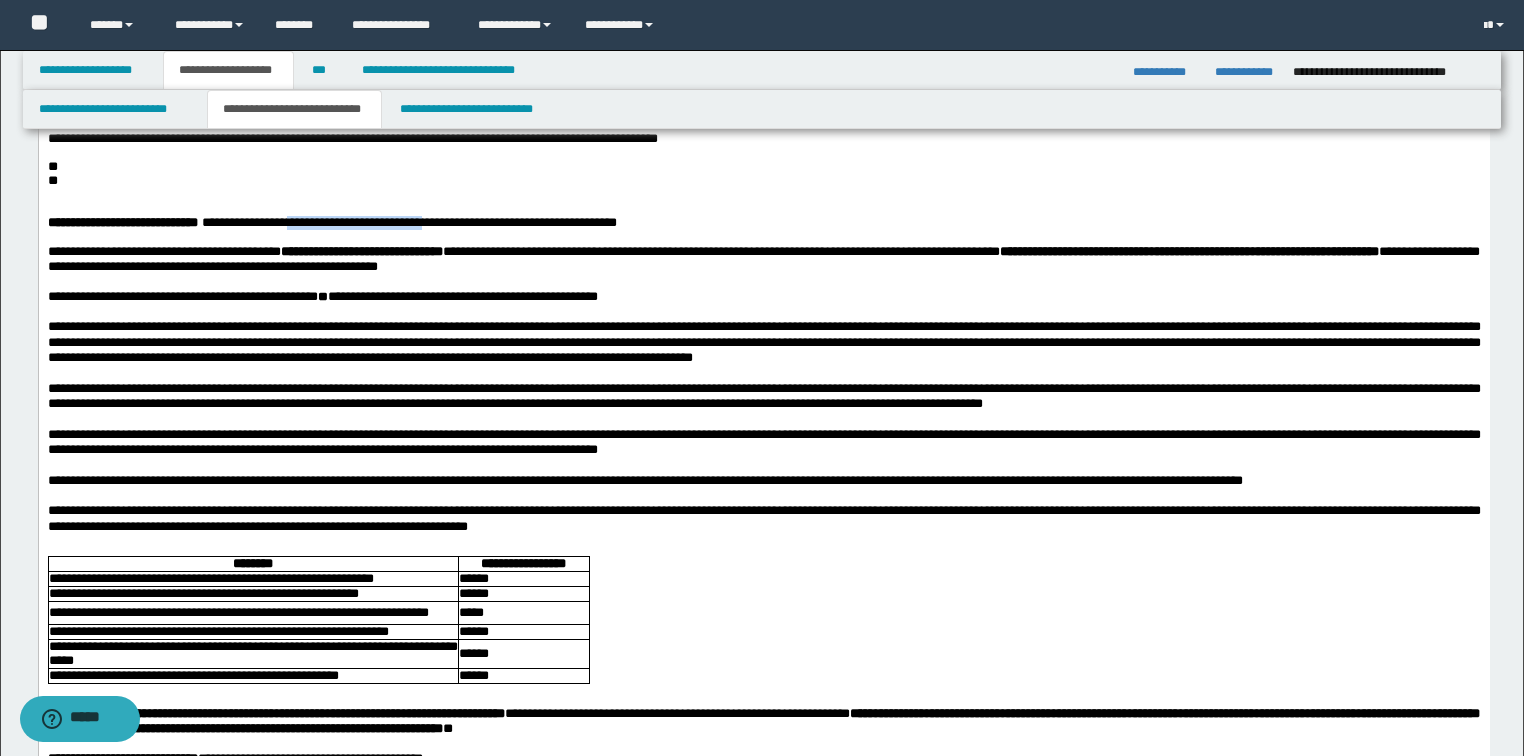 drag, startPoint x: 339, startPoint y: 317, endPoint x: 515, endPoint y: 317, distance: 176 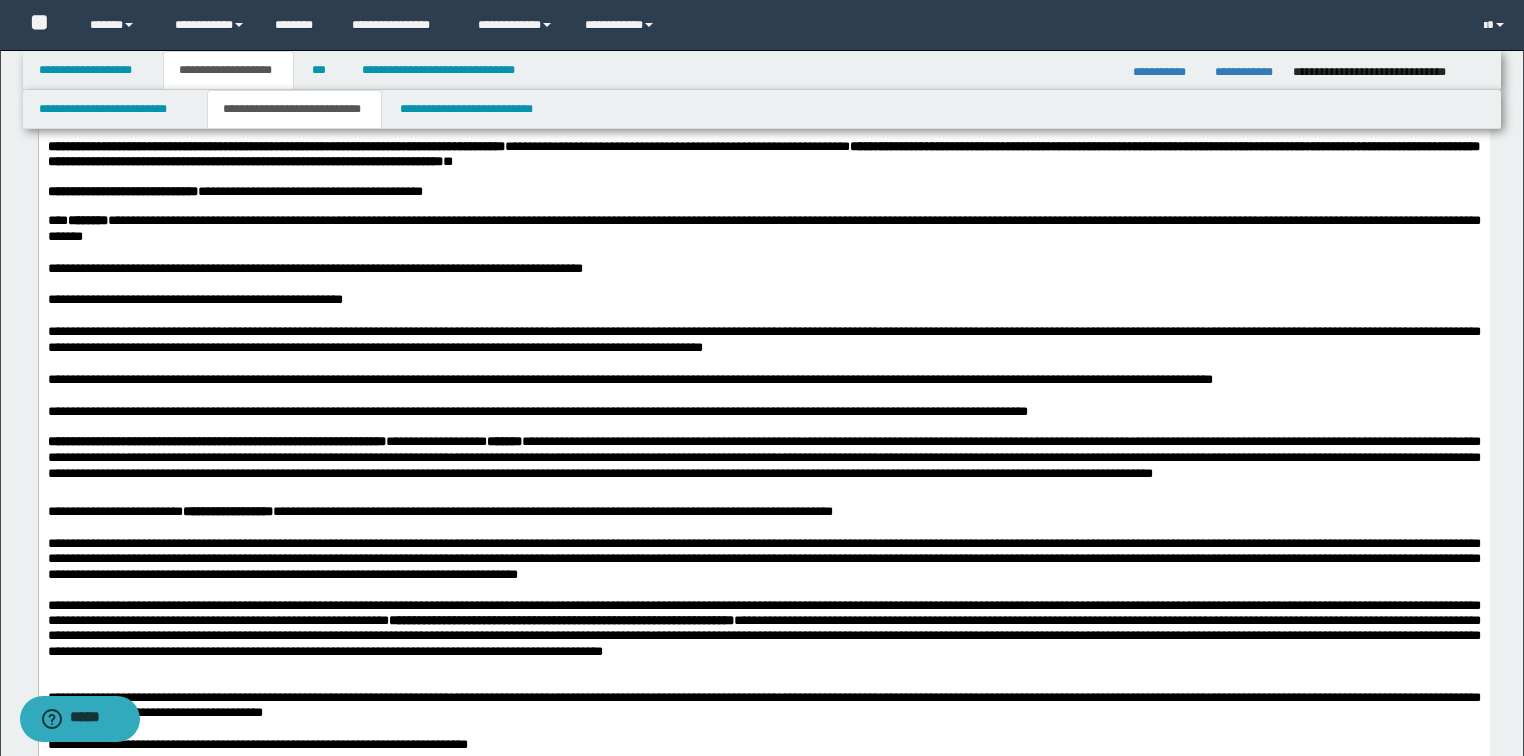 scroll, scrollTop: 1200, scrollLeft: 0, axis: vertical 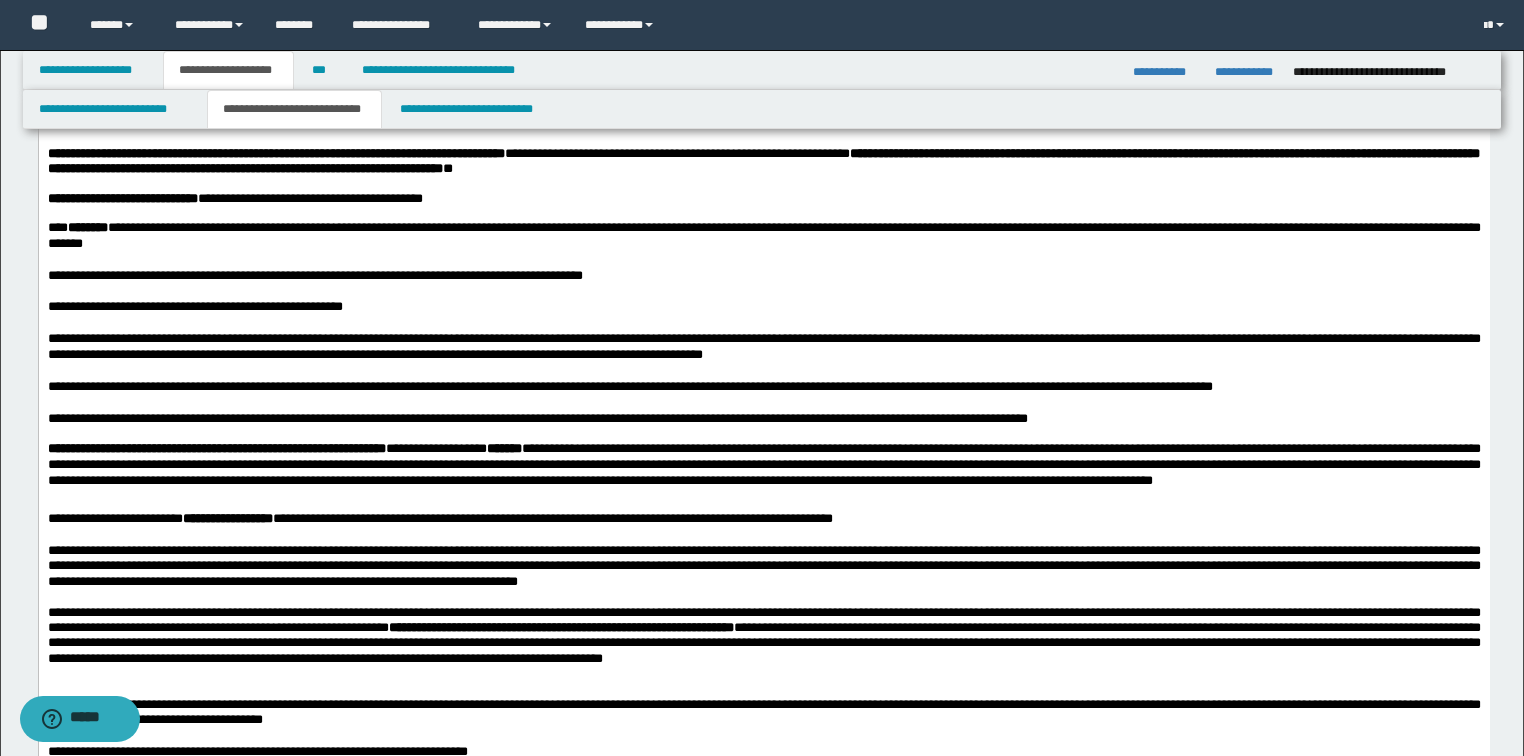 click on "**********" at bounding box center [234, 198] 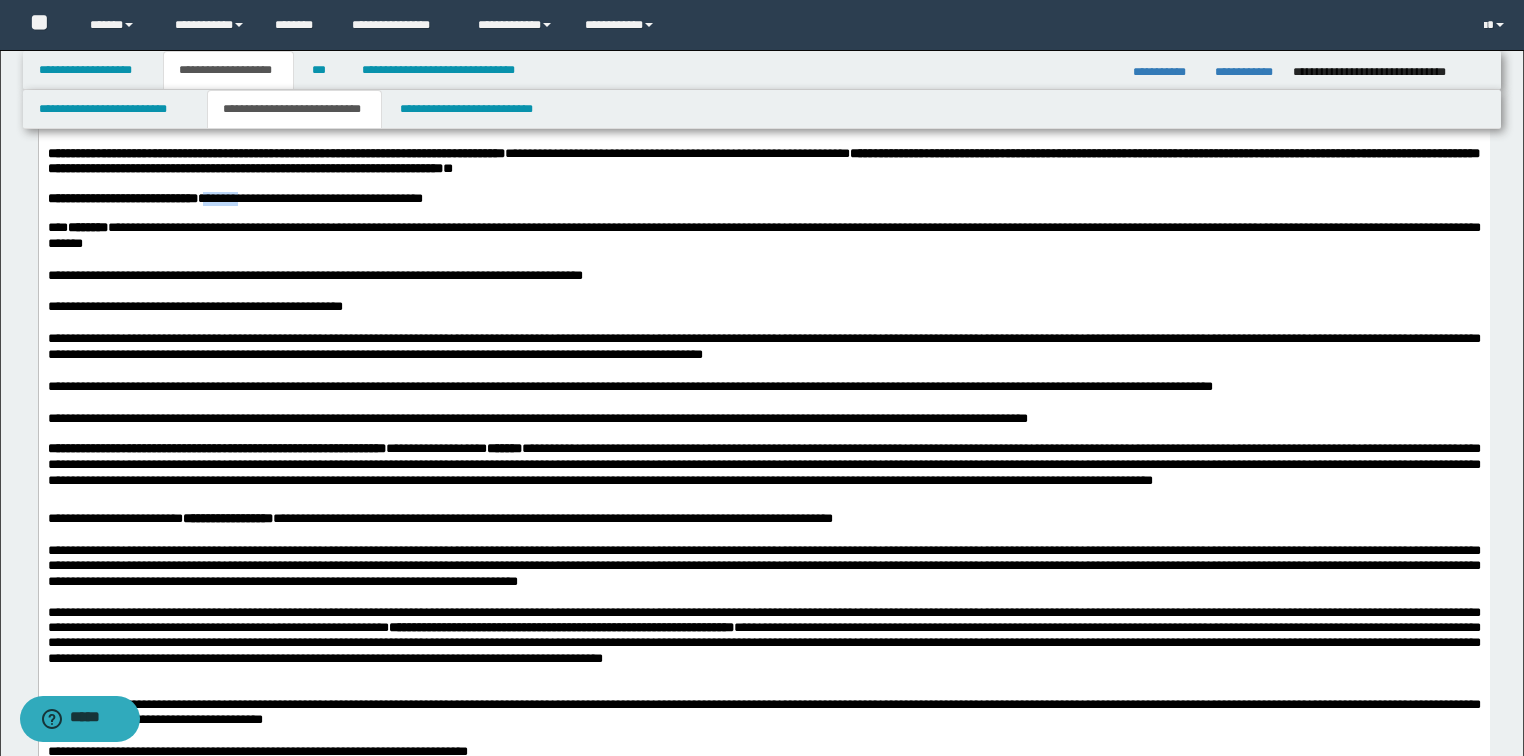 click on "**********" at bounding box center (234, 198) 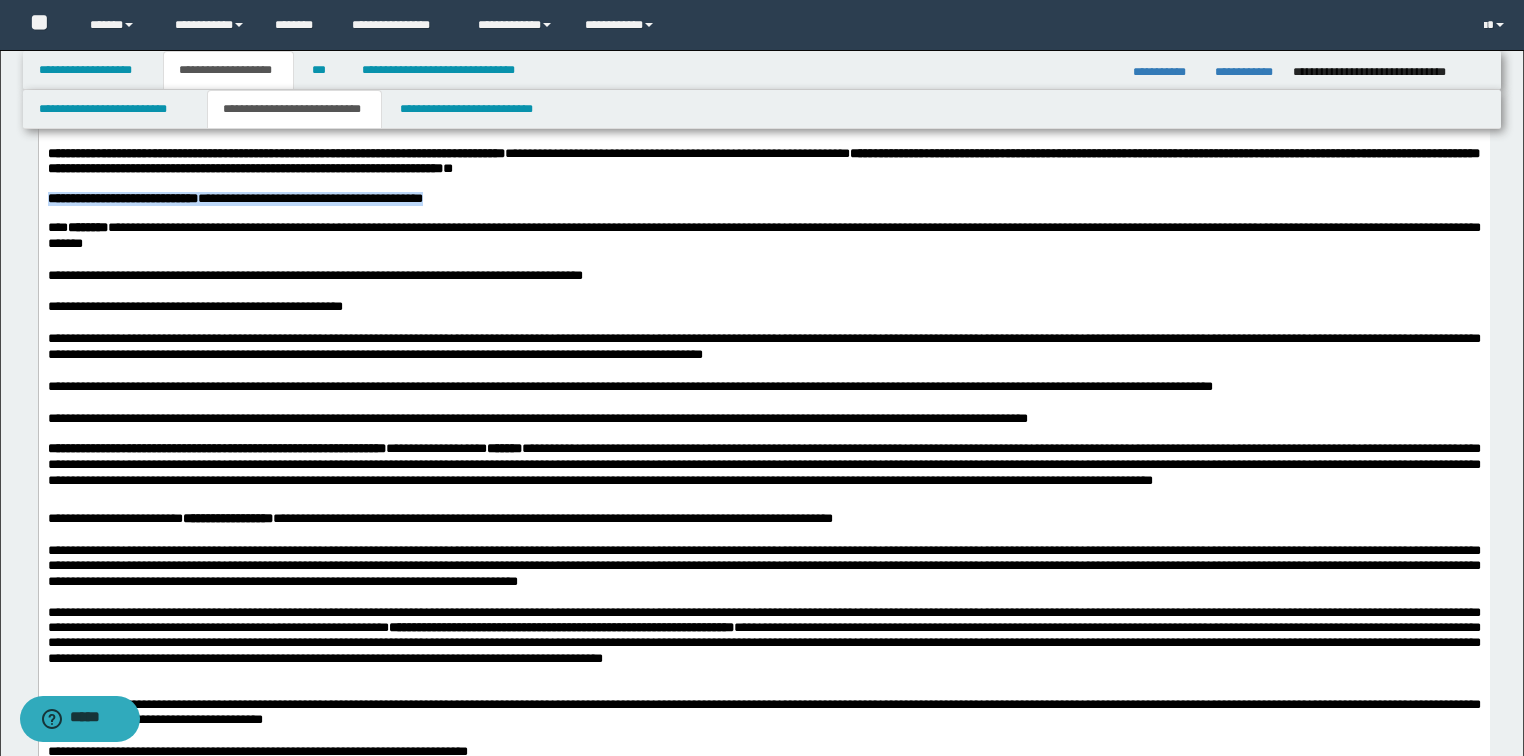 click on "**********" at bounding box center [234, 198] 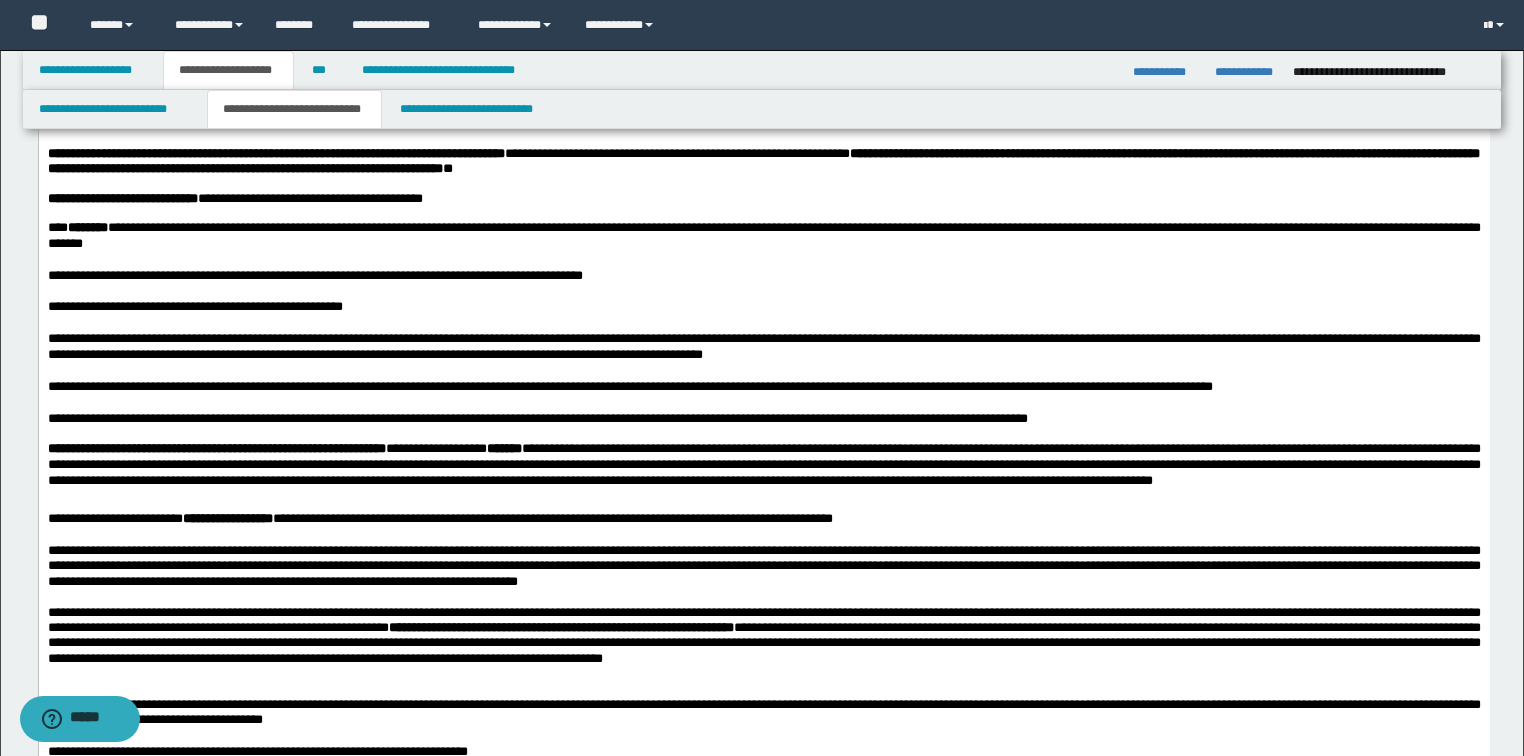 click on "**********" at bounding box center (234, 198) 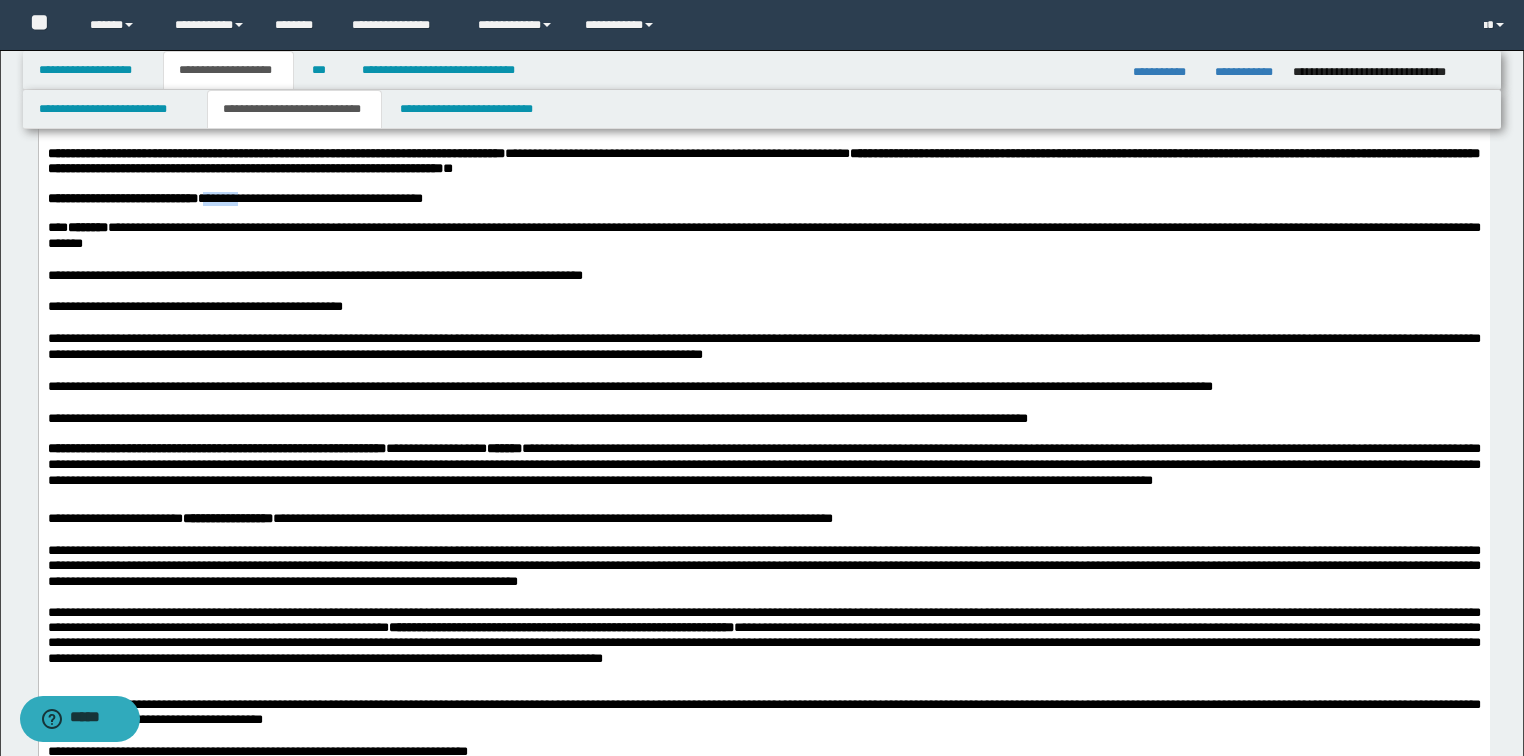 click on "**********" at bounding box center (234, 198) 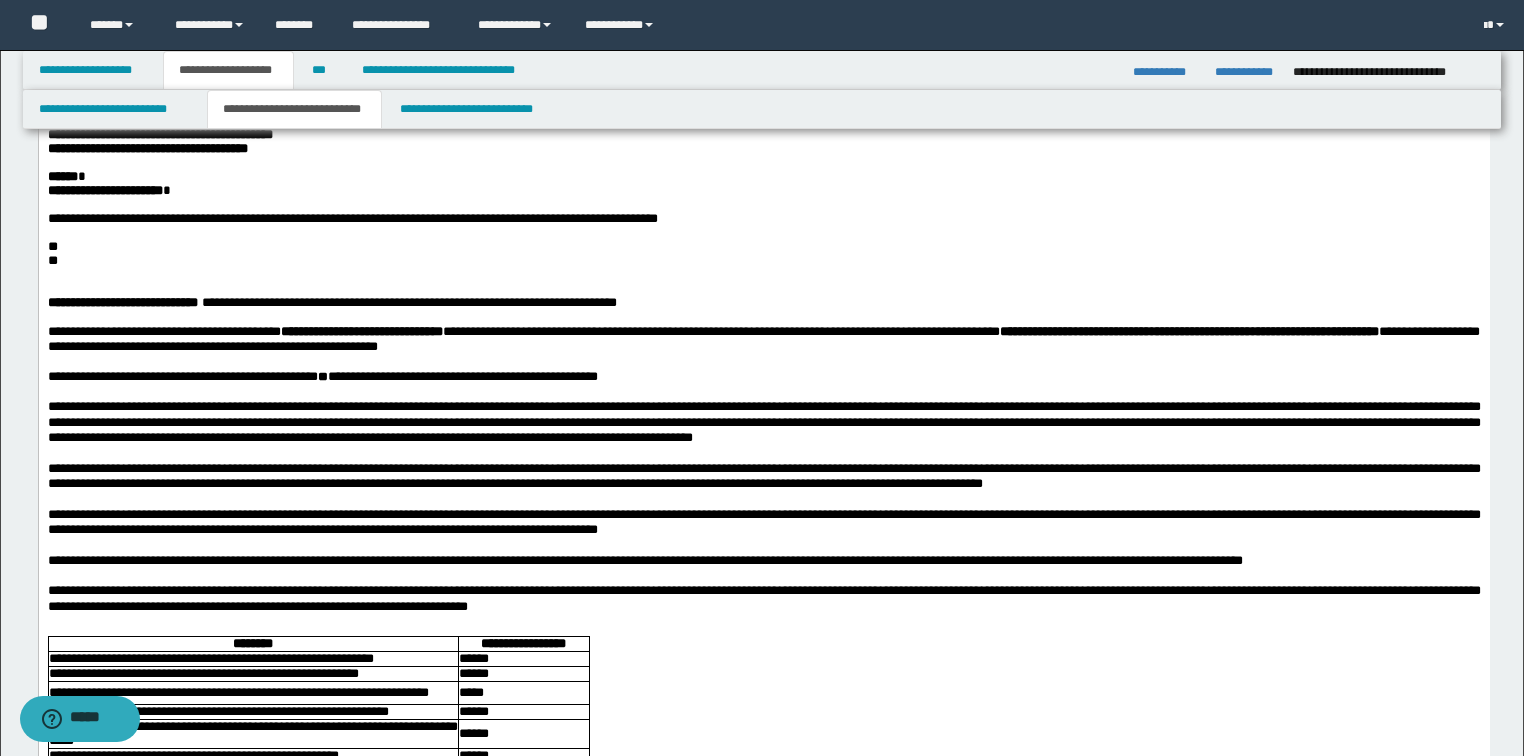 scroll, scrollTop: 560, scrollLeft: 0, axis: vertical 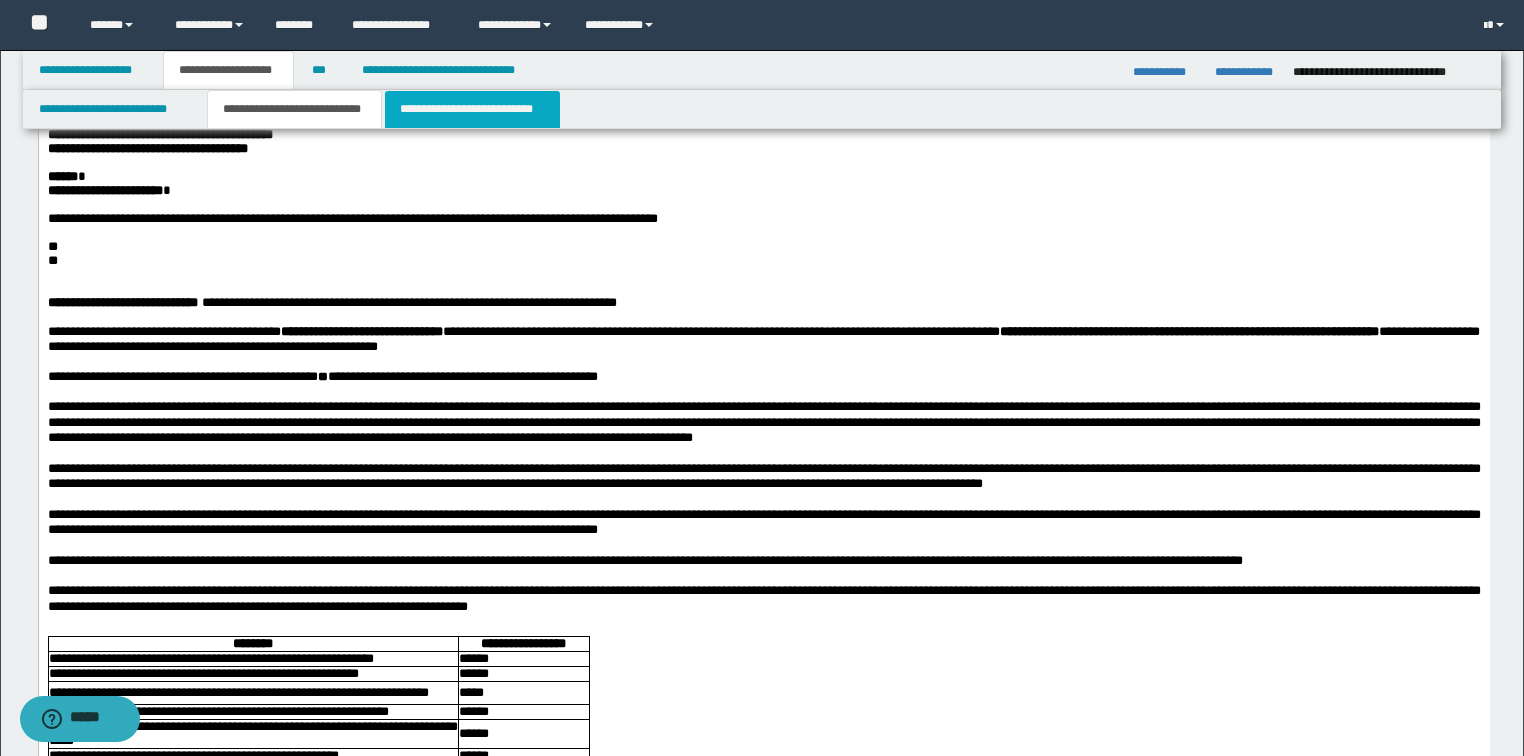 click on "**********" at bounding box center (472, 109) 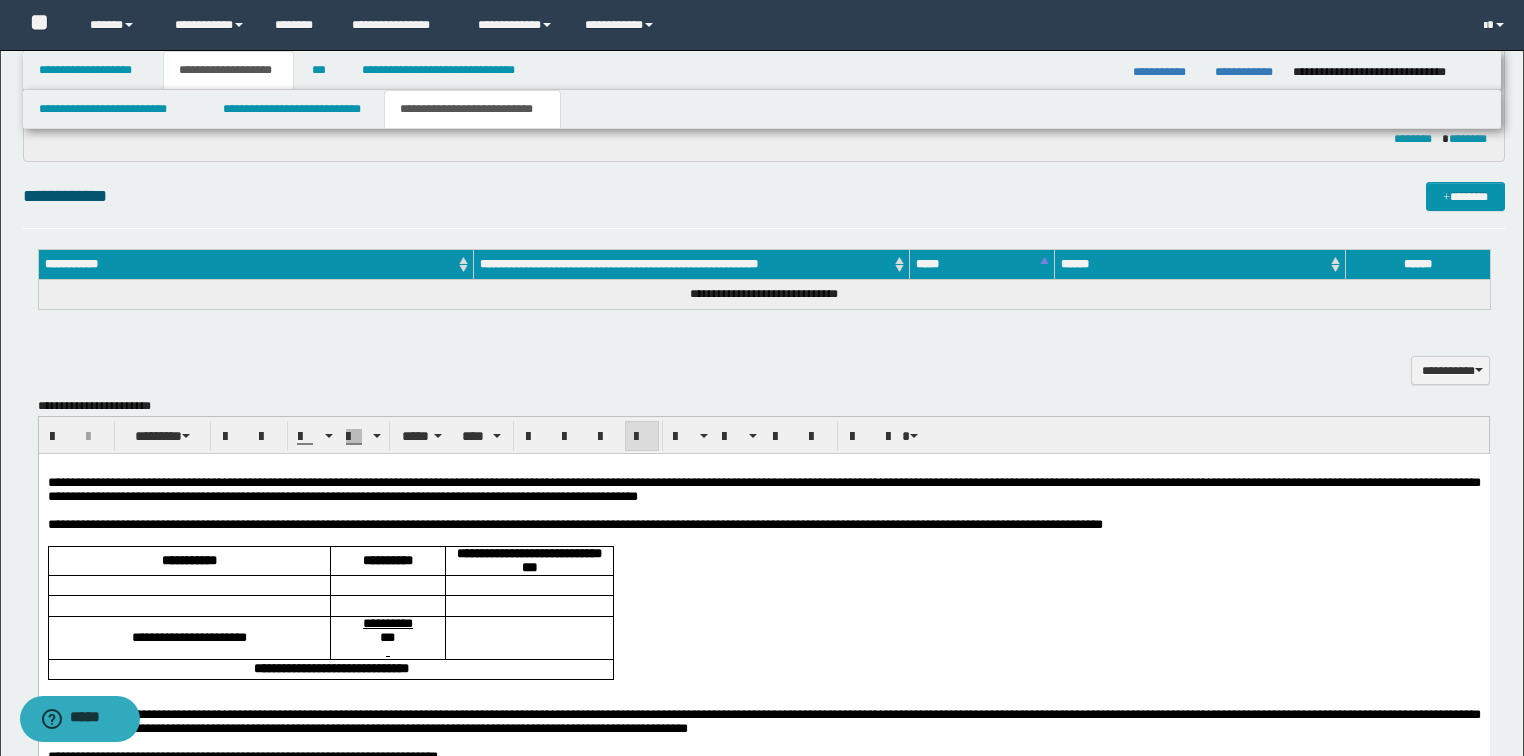 scroll, scrollTop: 1040, scrollLeft: 0, axis: vertical 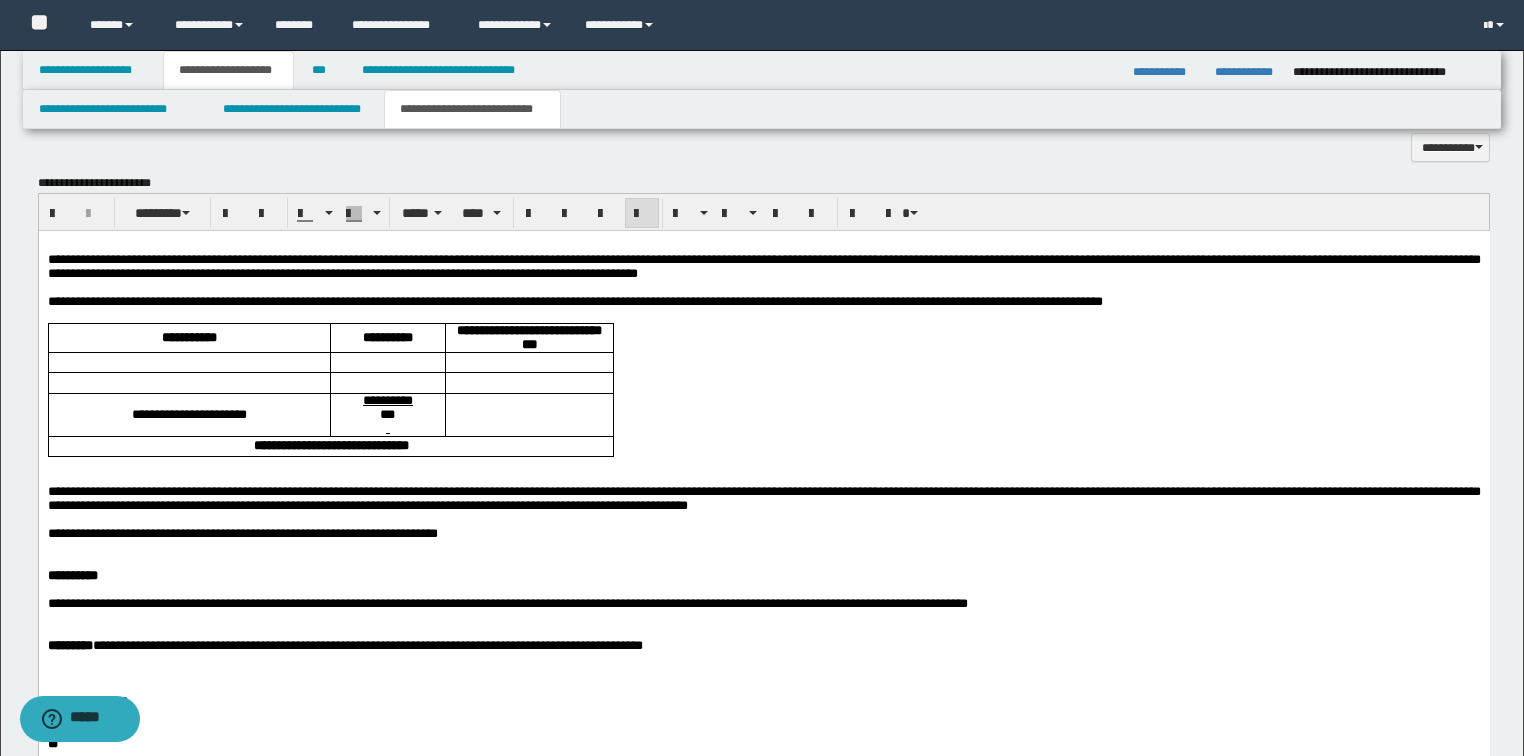 click on "**********" at bounding box center [574, 301] 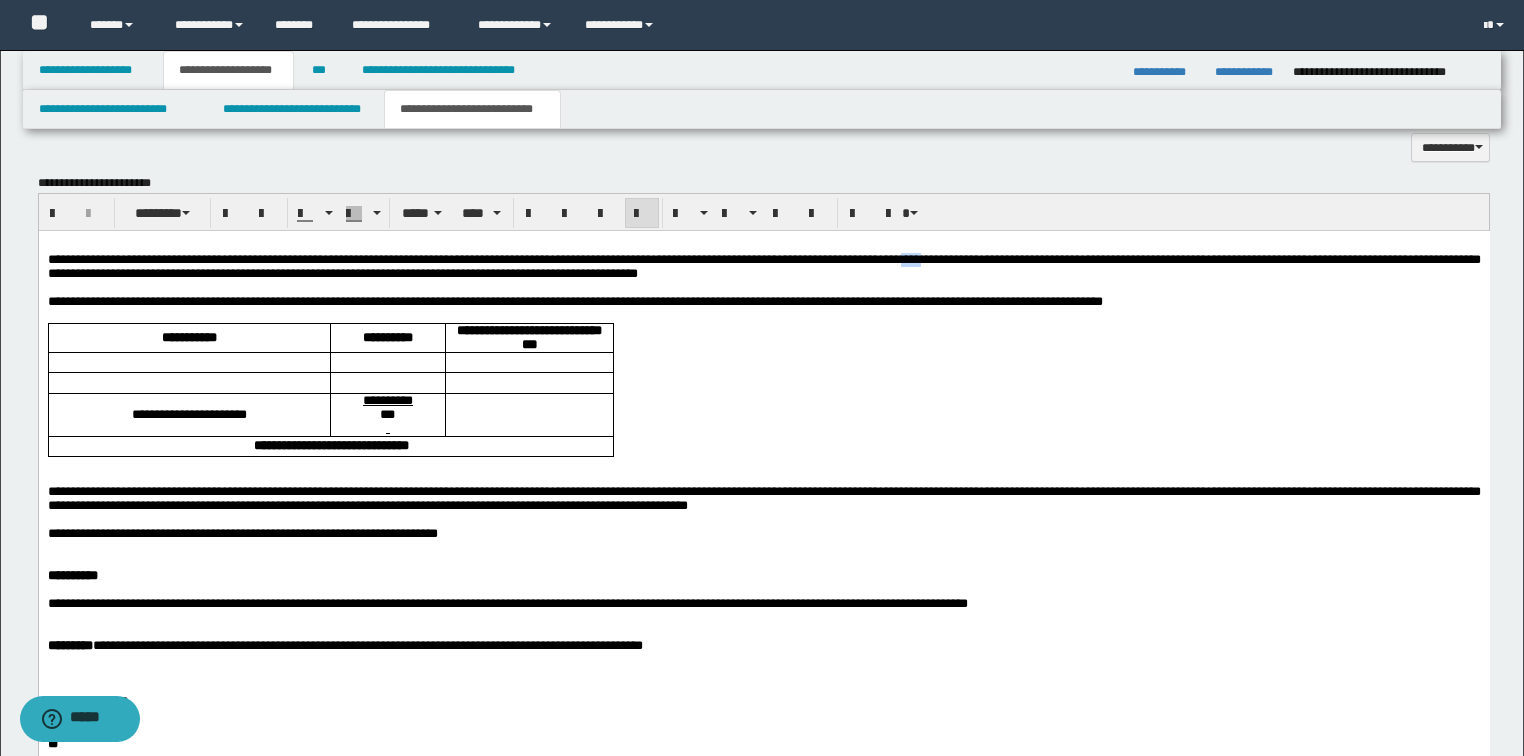 click on "**********" at bounding box center (763, 266) 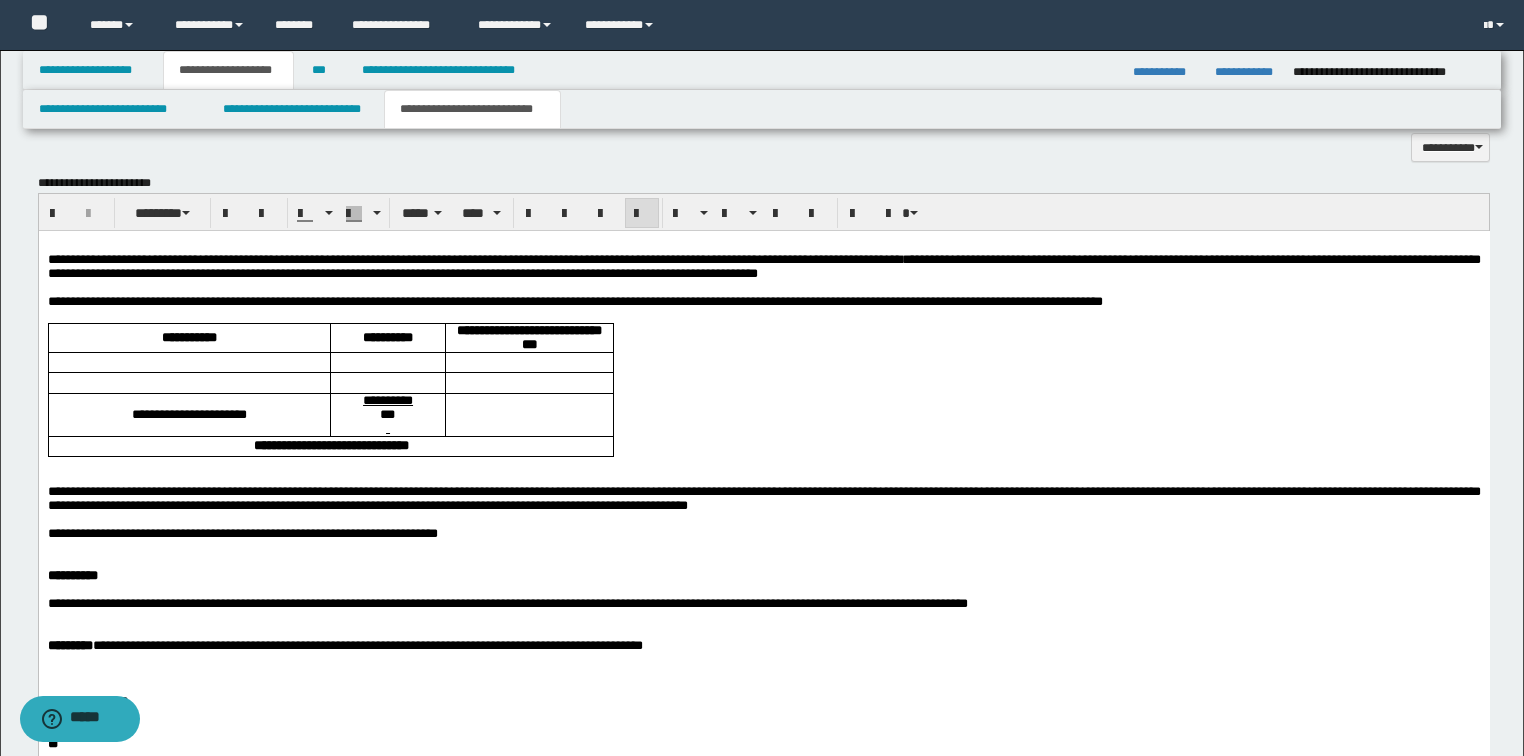 click on "**********" at bounding box center [763, 266] 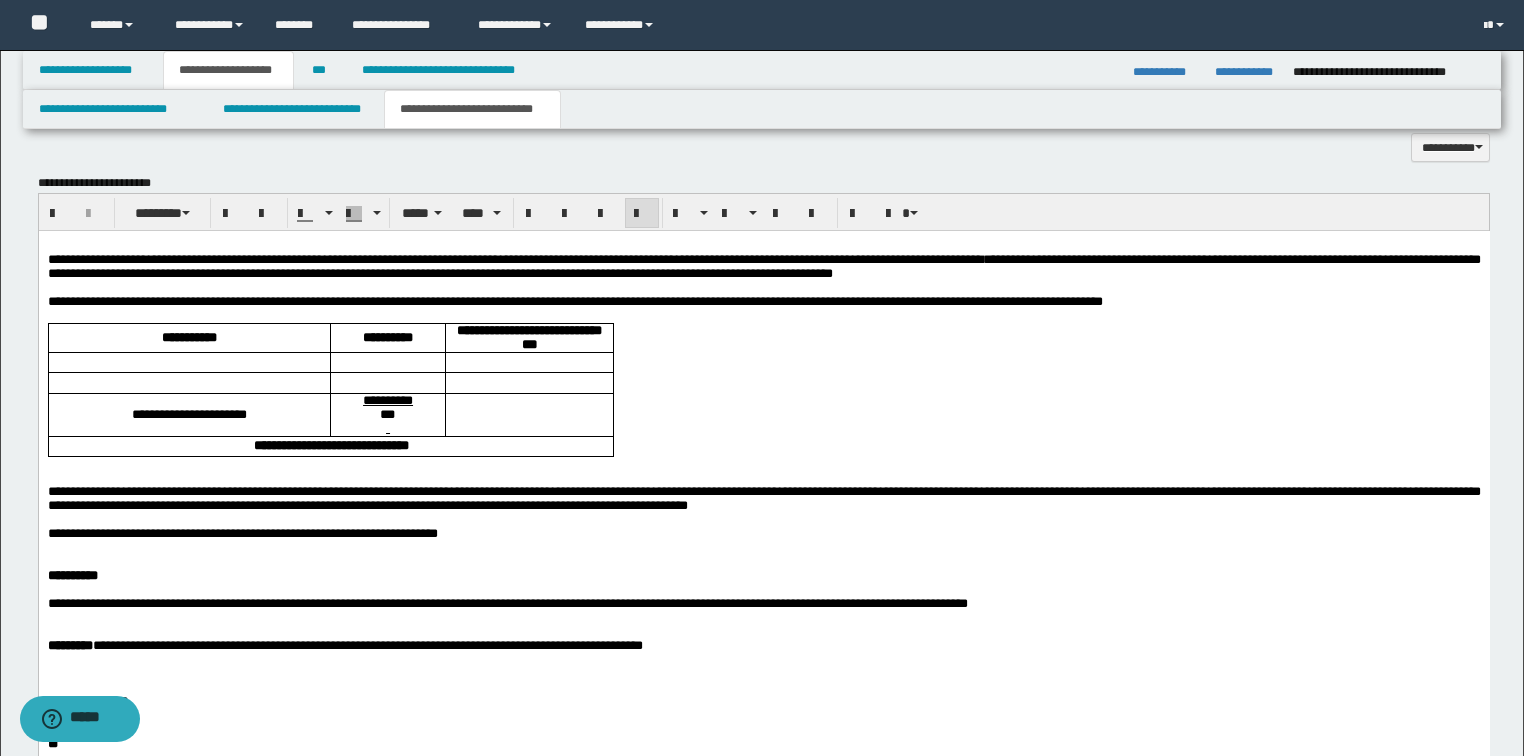 click on "**********" at bounding box center [763, 266] 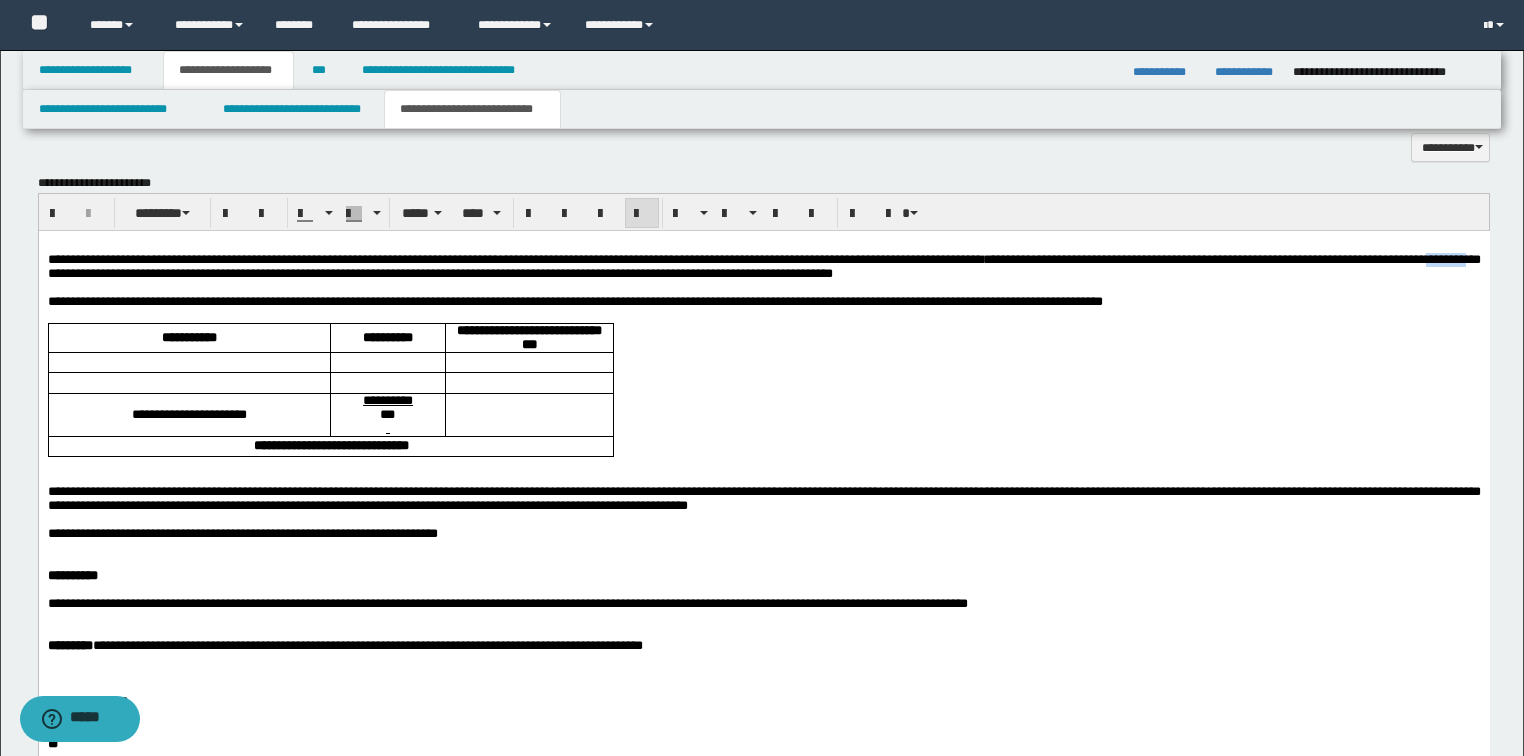 click on "**********" at bounding box center (763, 266) 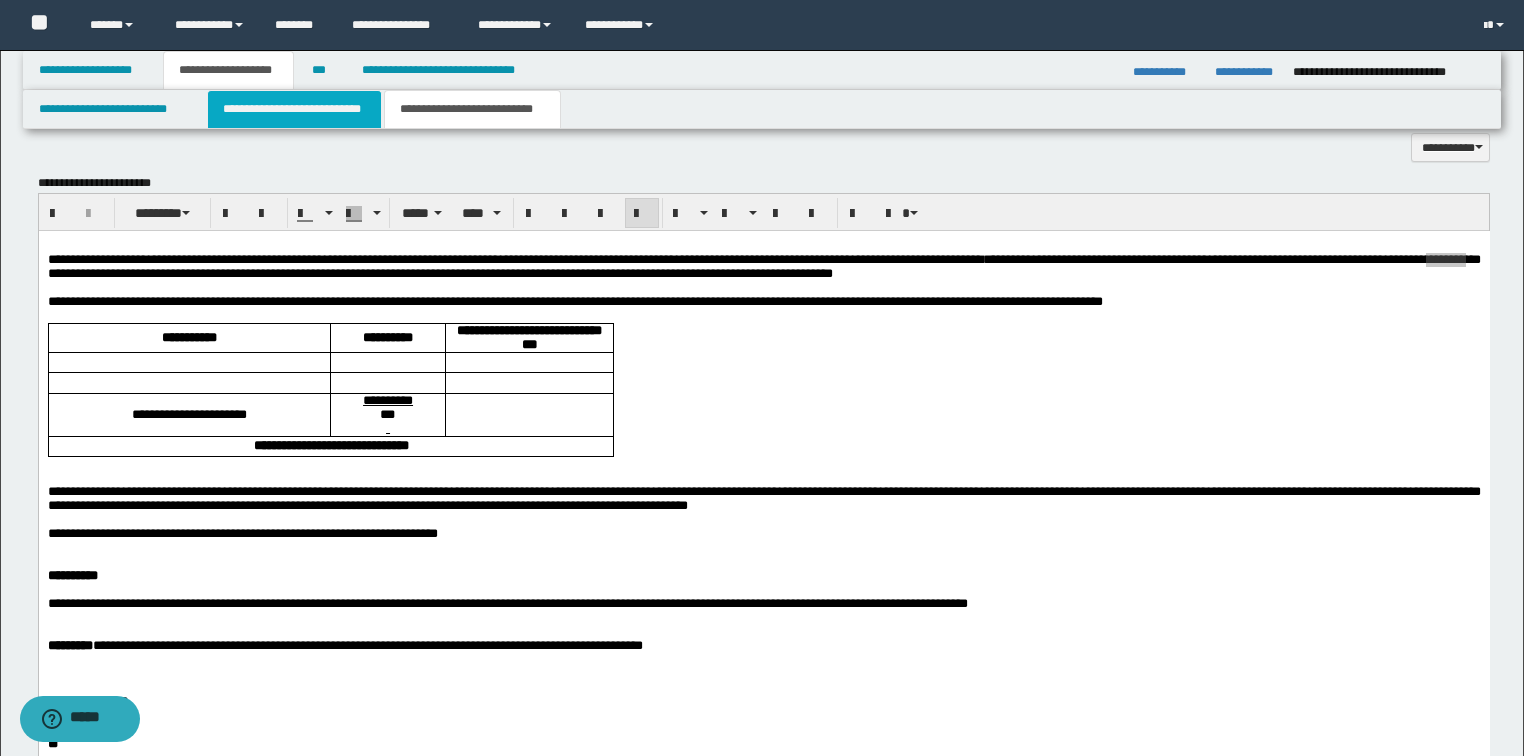 click on "**********" at bounding box center [294, 109] 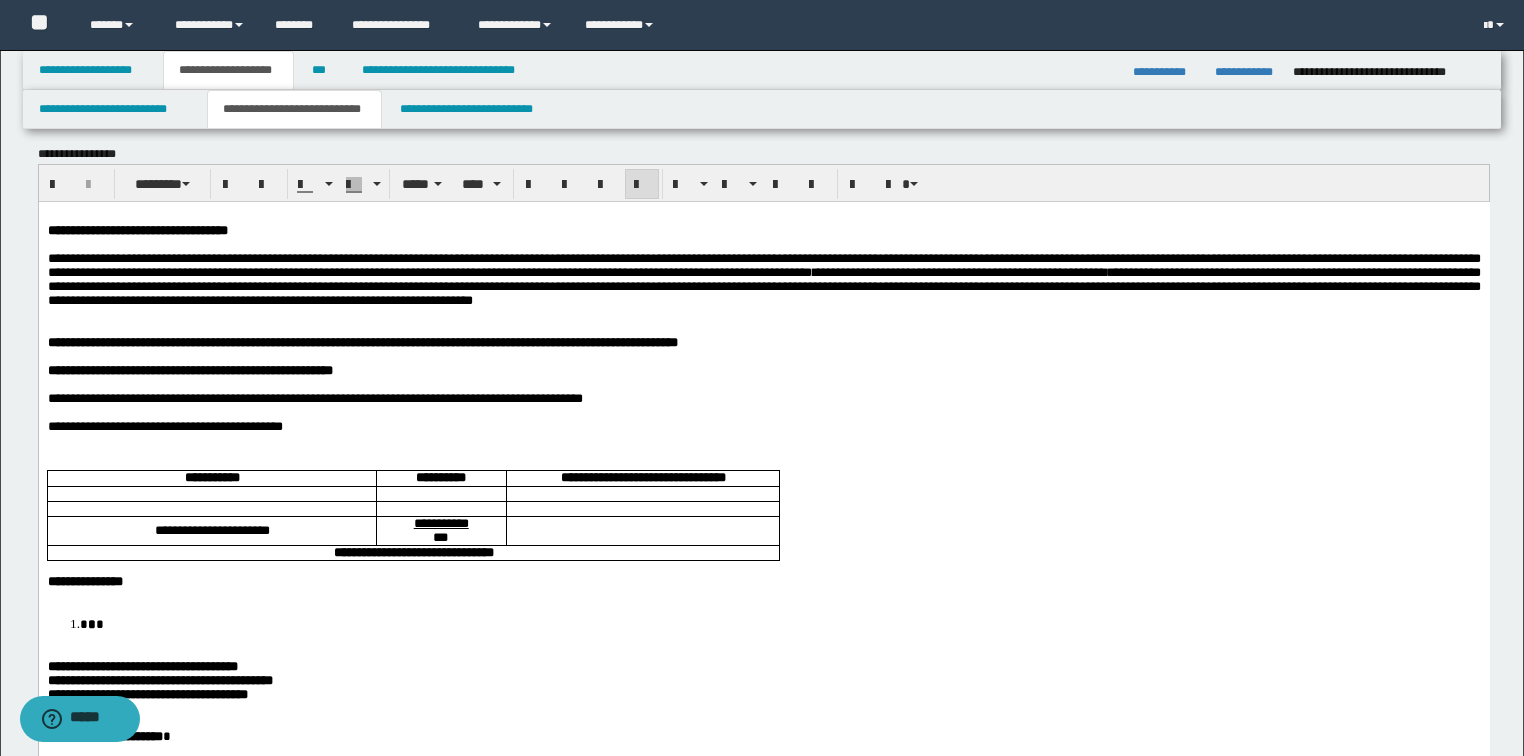 scroll, scrollTop: 0, scrollLeft: 0, axis: both 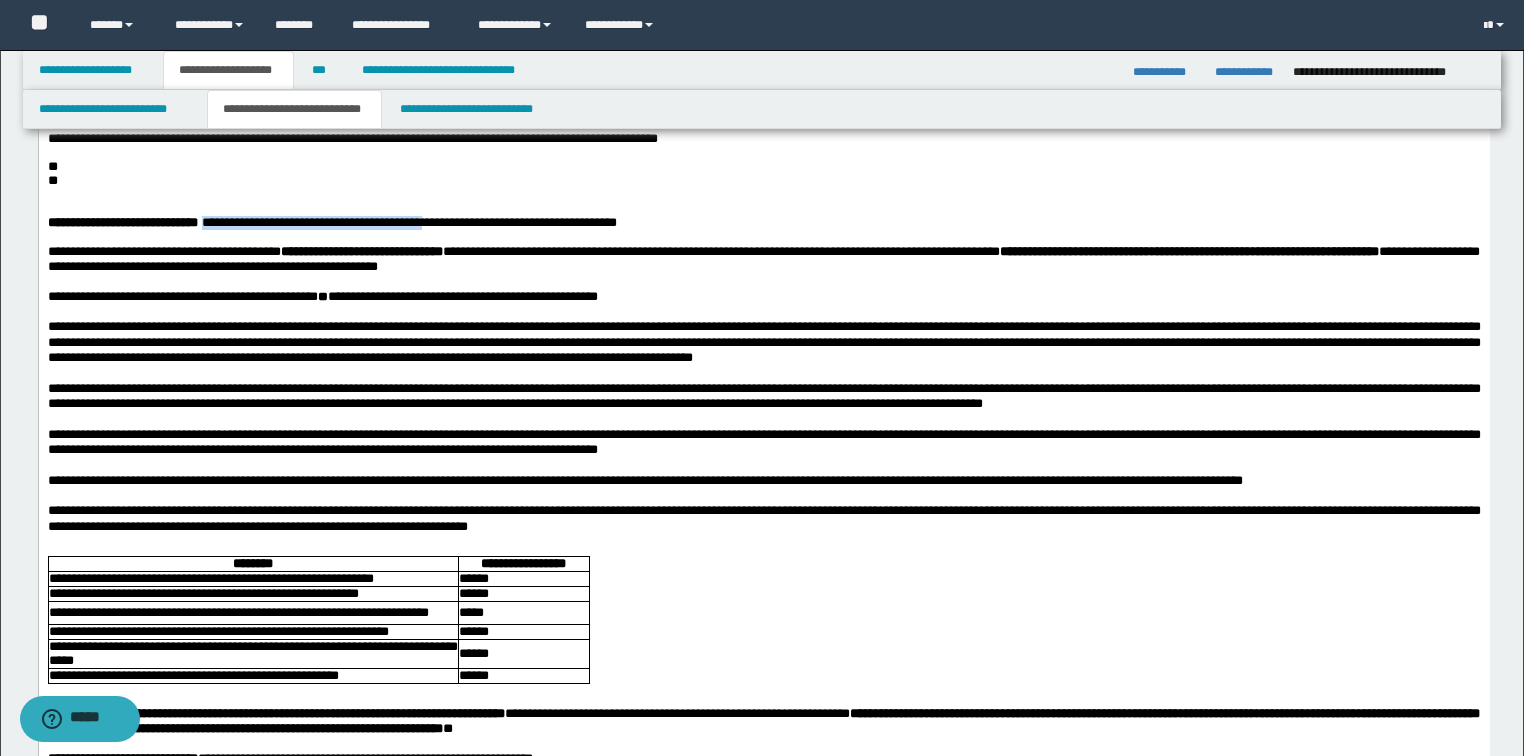 drag, startPoint x: 245, startPoint y: 320, endPoint x: 514, endPoint y: 315, distance: 269.04648 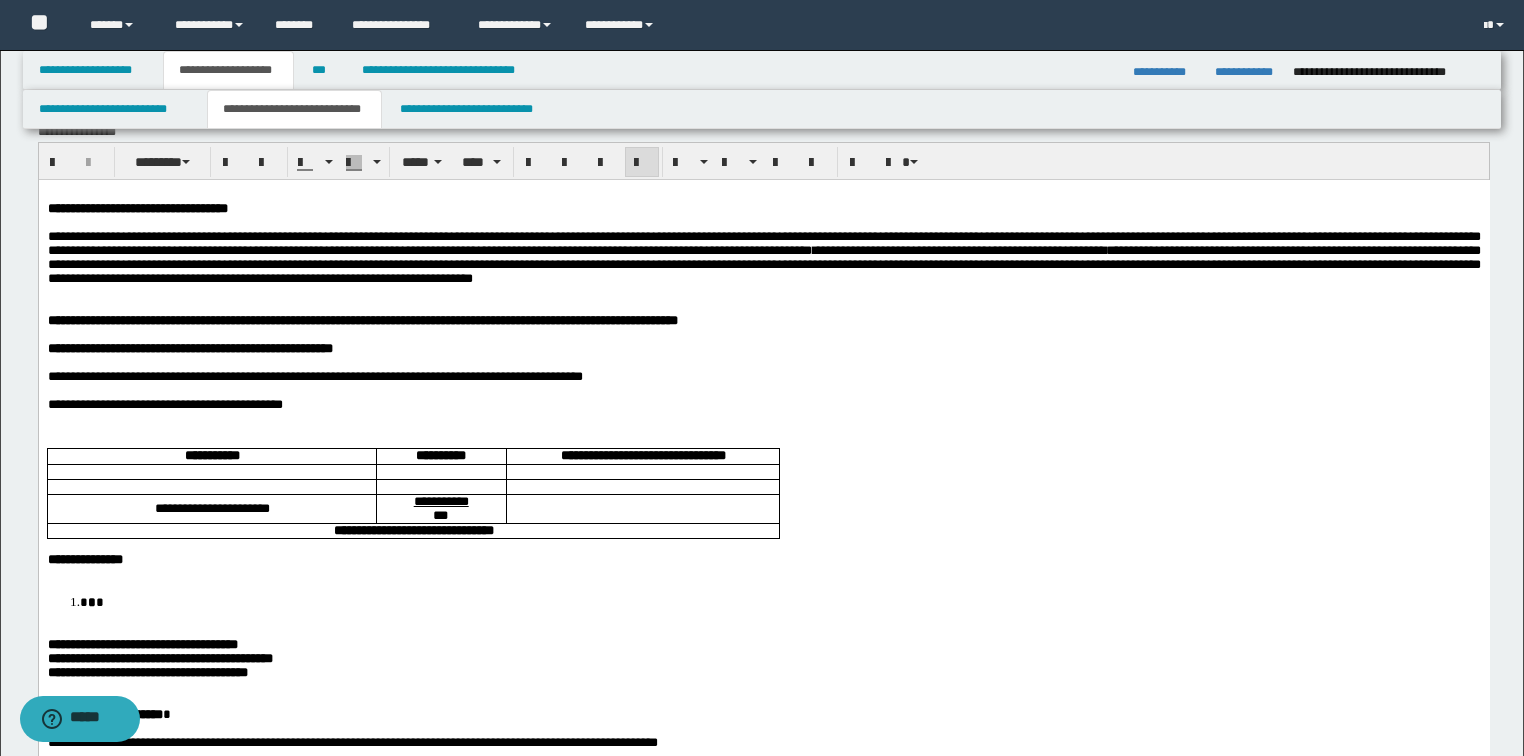 scroll, scrollTop: 0, scrollLeft: 0, axis: both 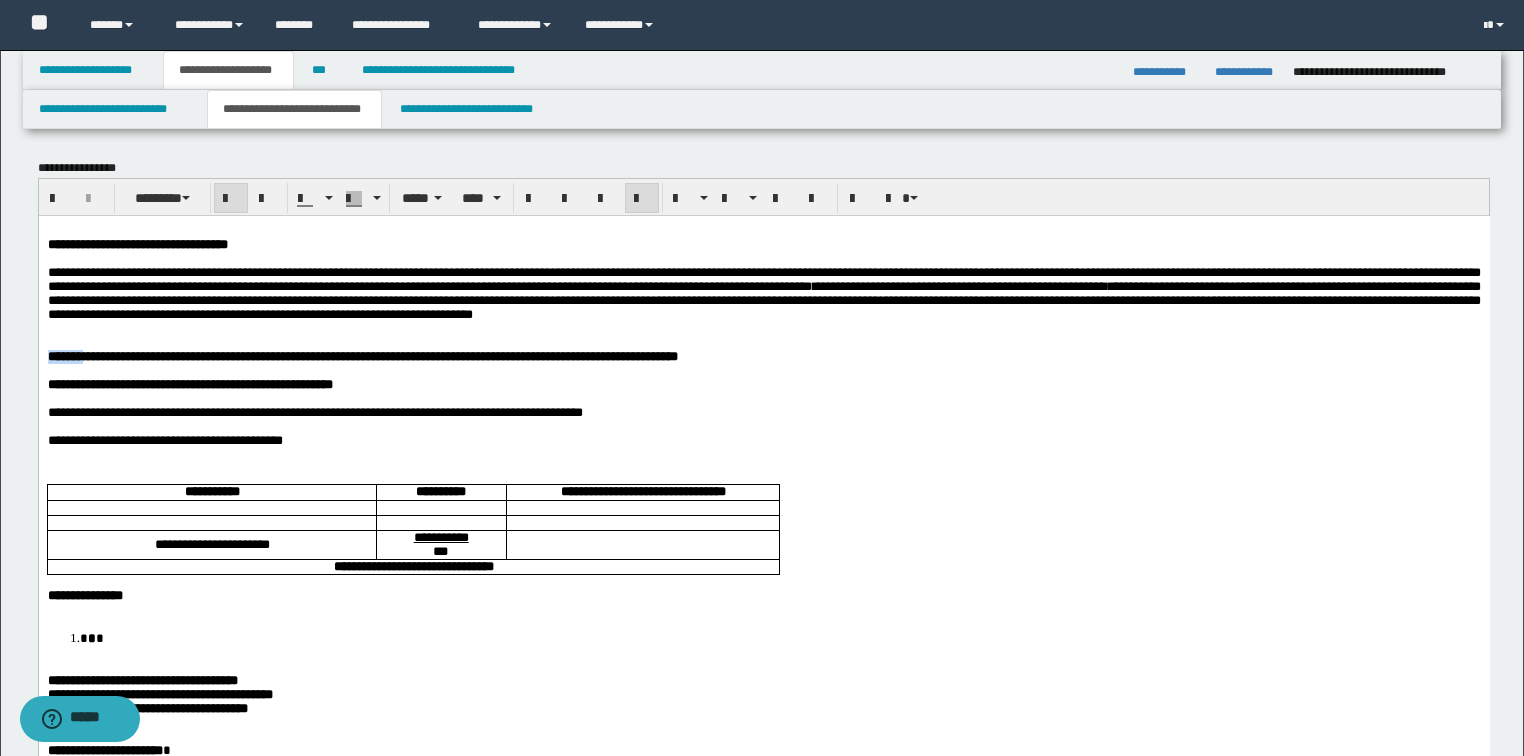 drag, startPoint x: 100, startPoint y: 389, endPoint x: 41, endPoint y: 602, distance: 221.02036 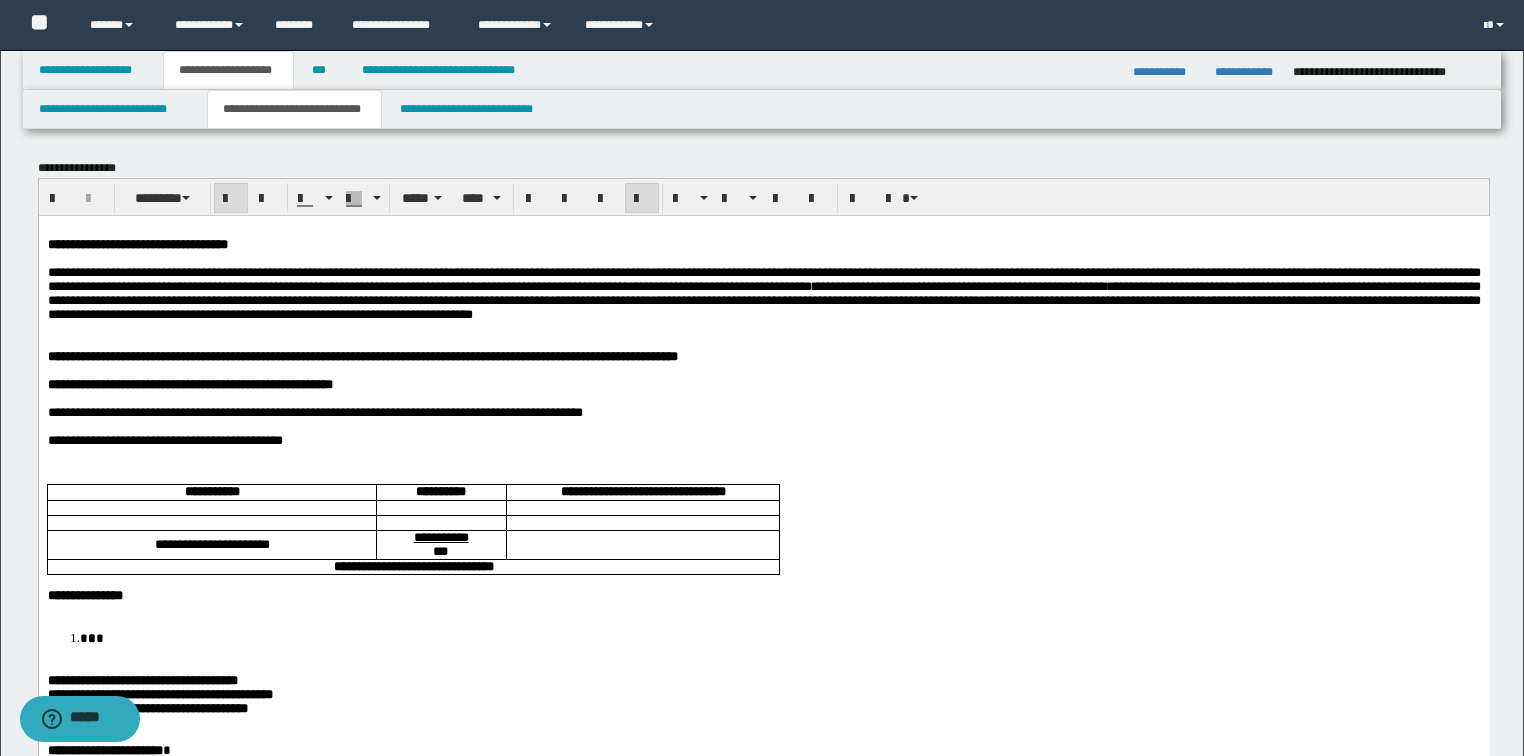 drag, startPoint x: 59, startPoint y: 382, endPoint x: 43, endPoint y: 398, distance: 22.627417 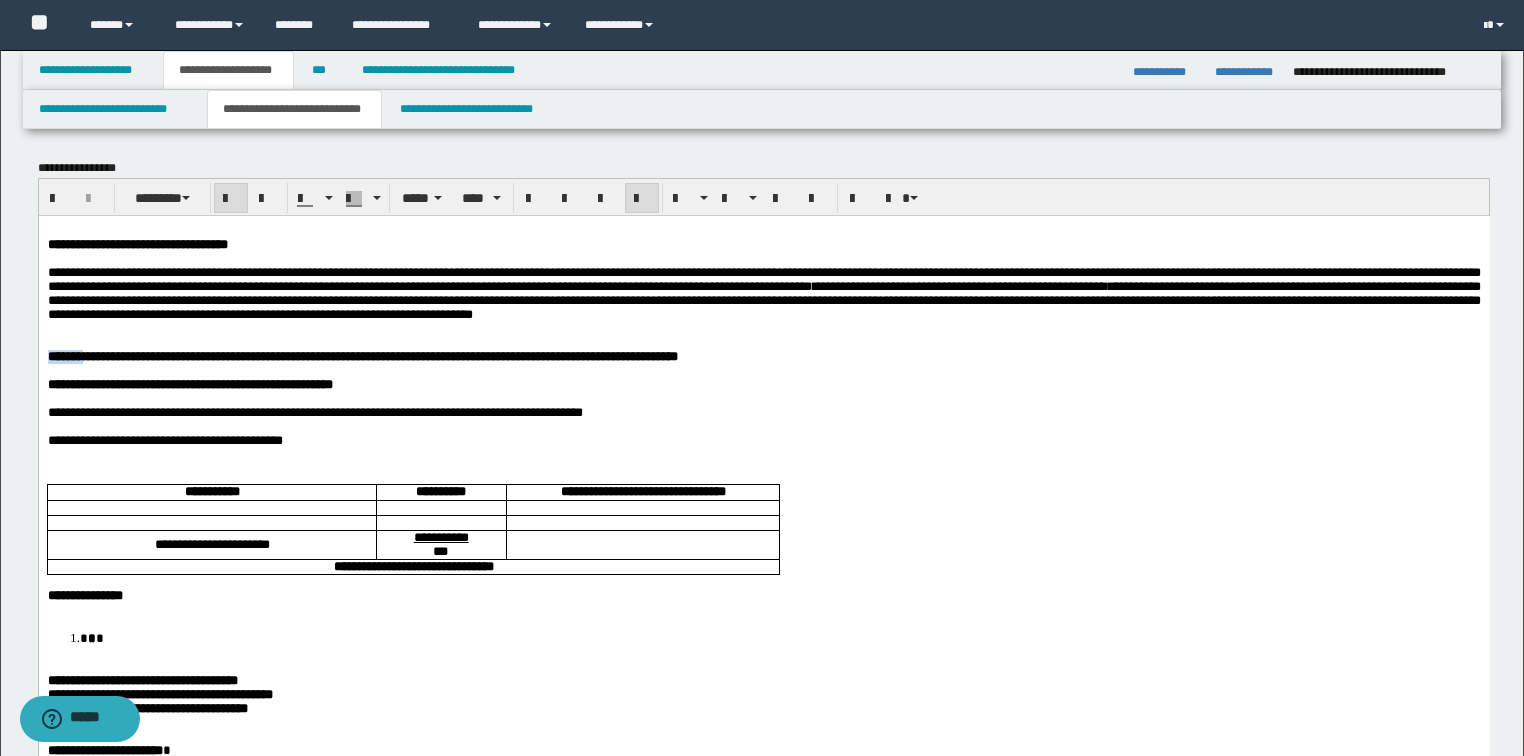 drag, startPoint x: 46, startPoint y: 389, endPoint x: 99, endPoint y: 392, distance: 53.08484 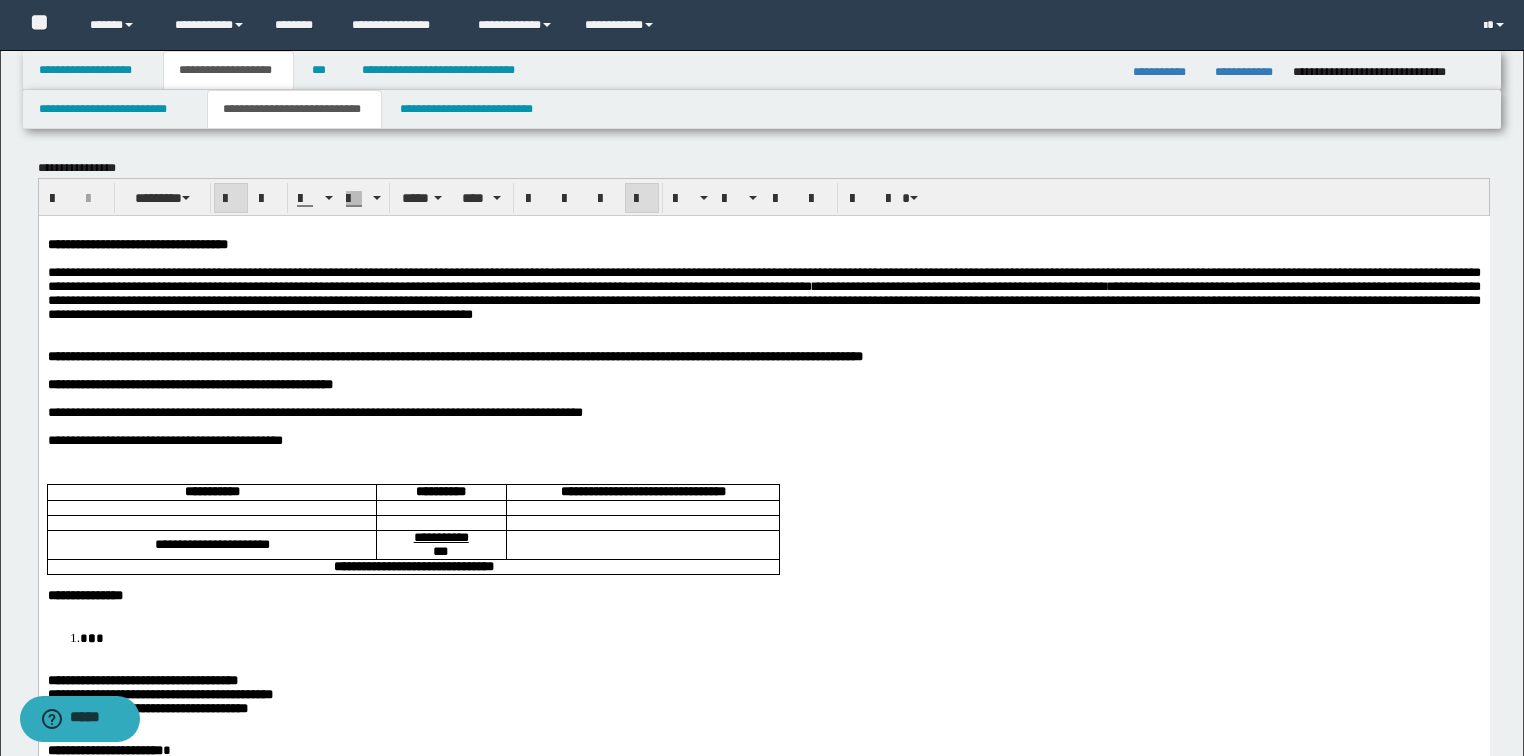 click on "**********" at bounding box center (454, 355) 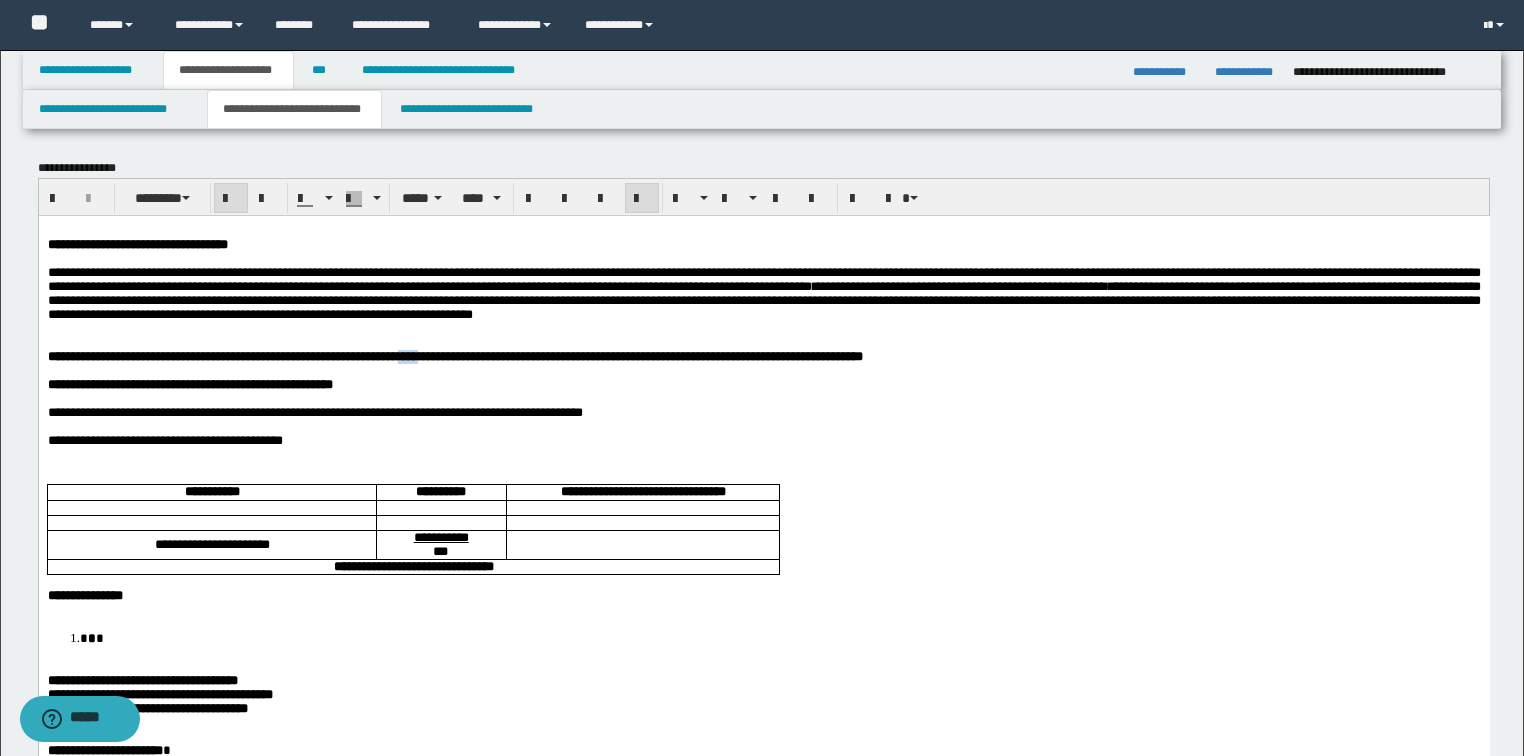 click on "**********" at bounding box center [454, 355] 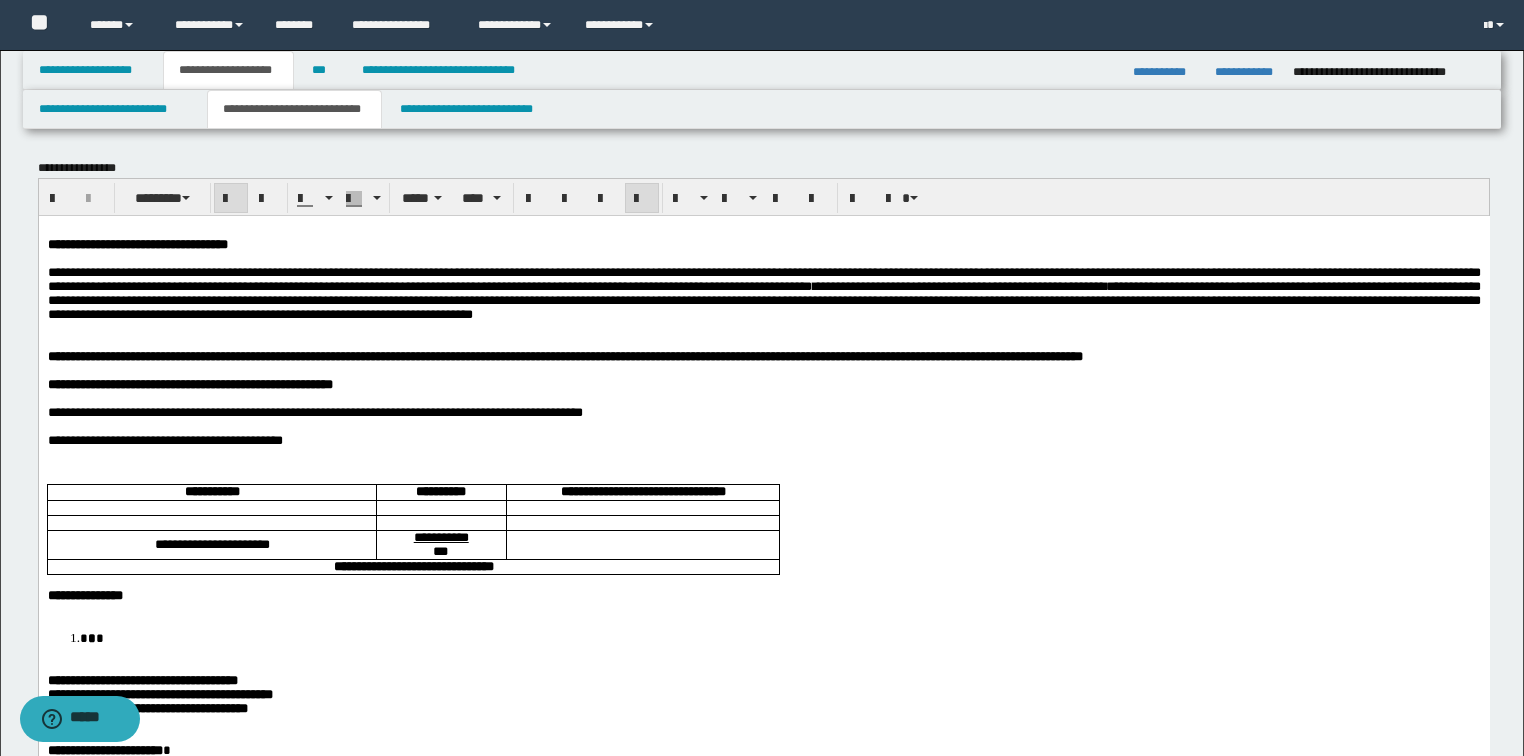 click on "**********" at bounding box center [564, 355] 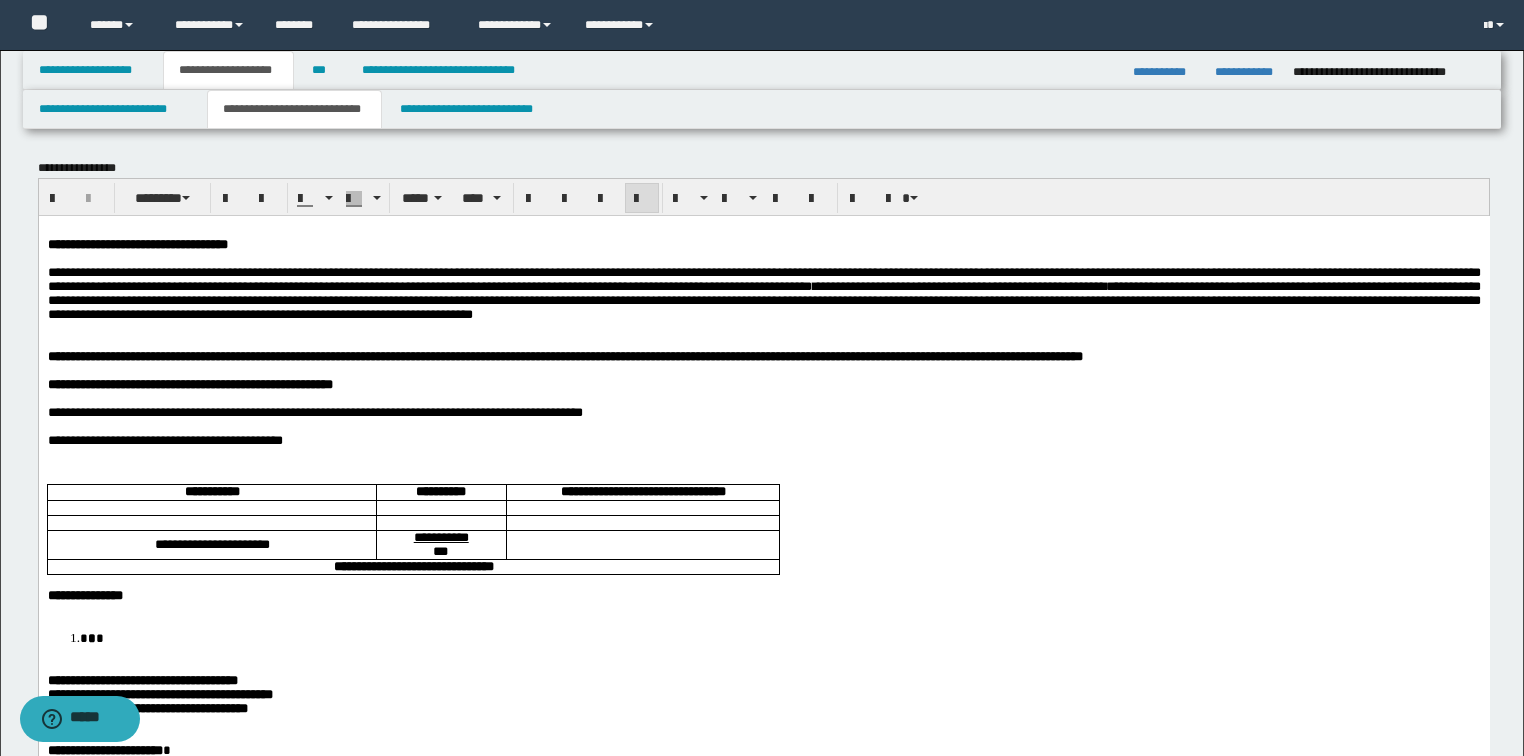 click on "**********" at bounding box center [314, 411] 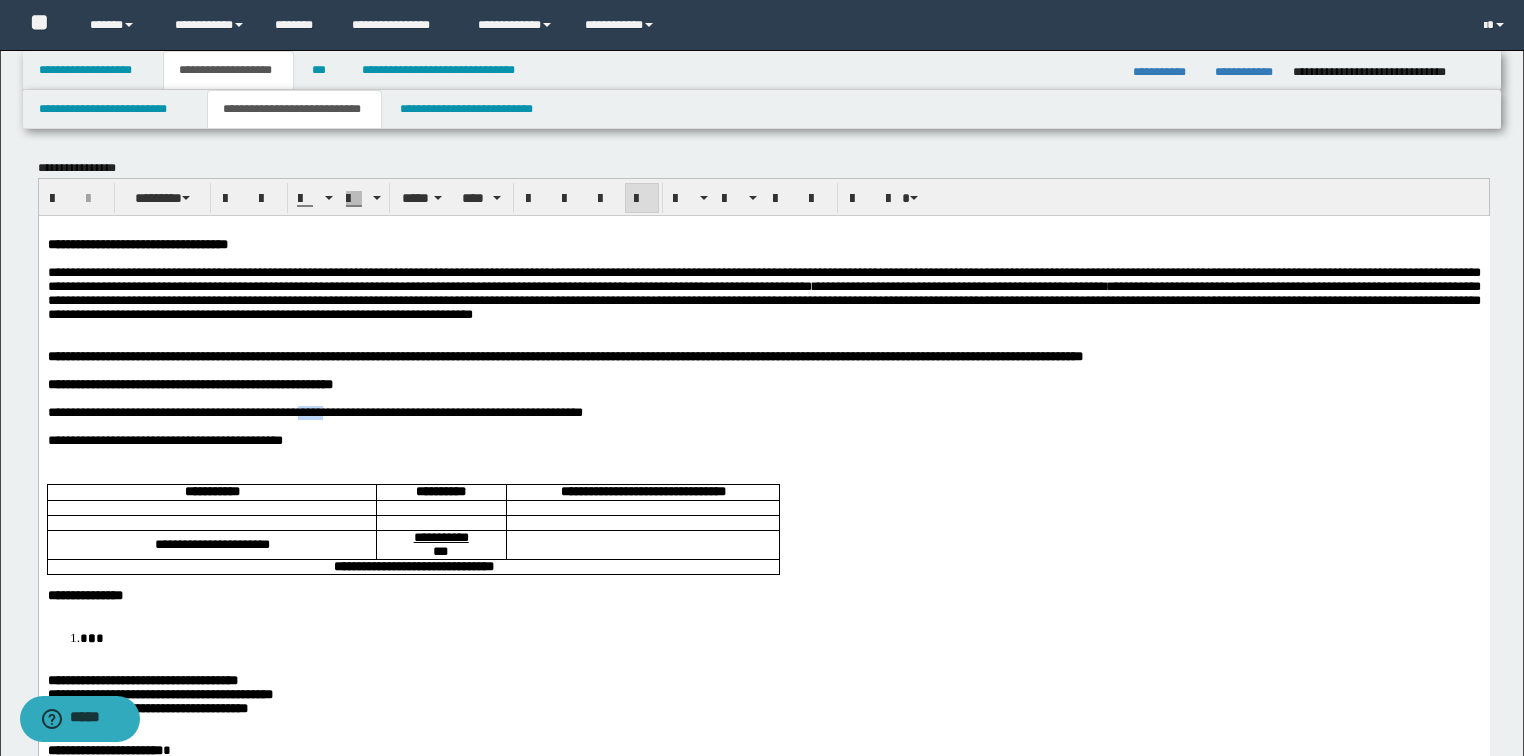 click on "**********" at bounding box center (314, 411) 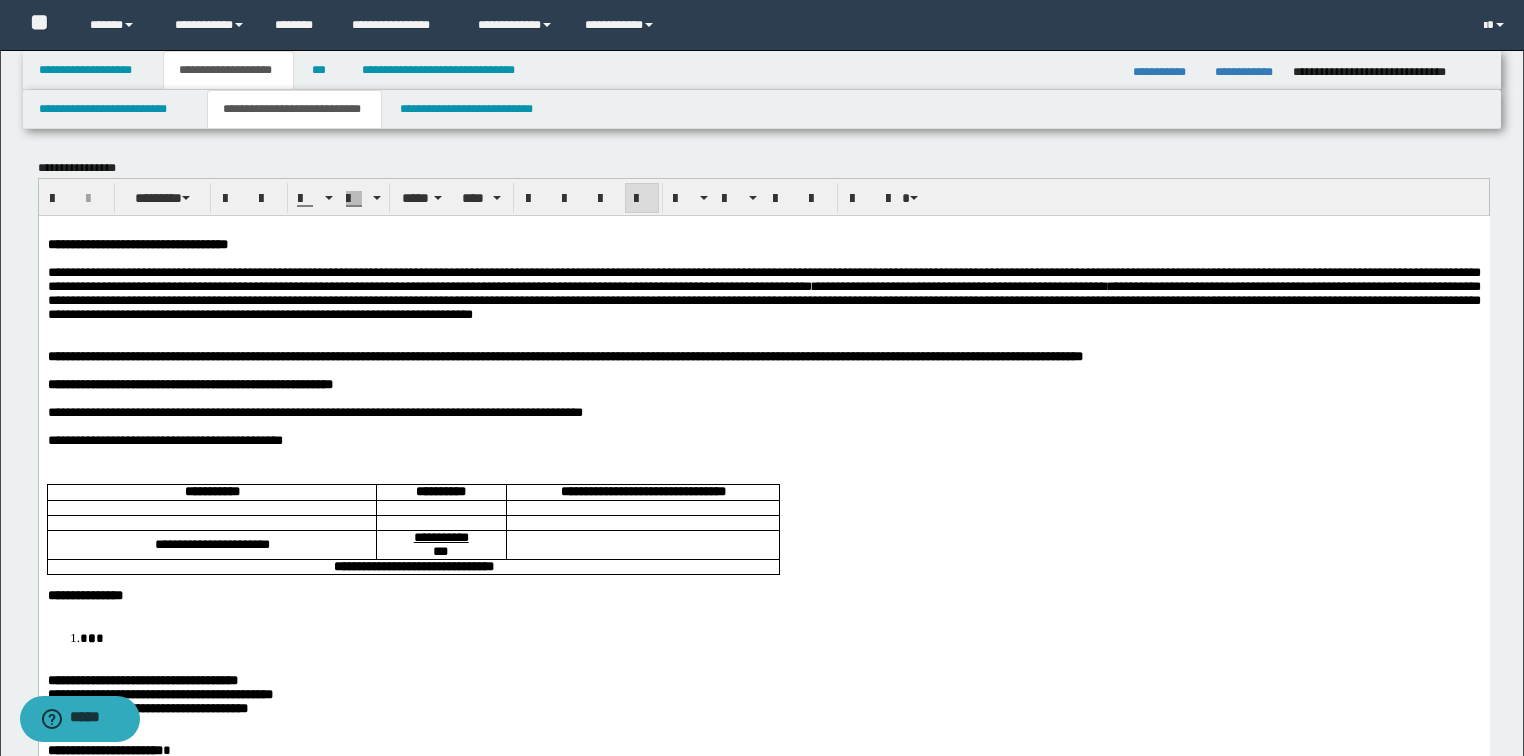 click on "**********" at bounding box center [763, 384] 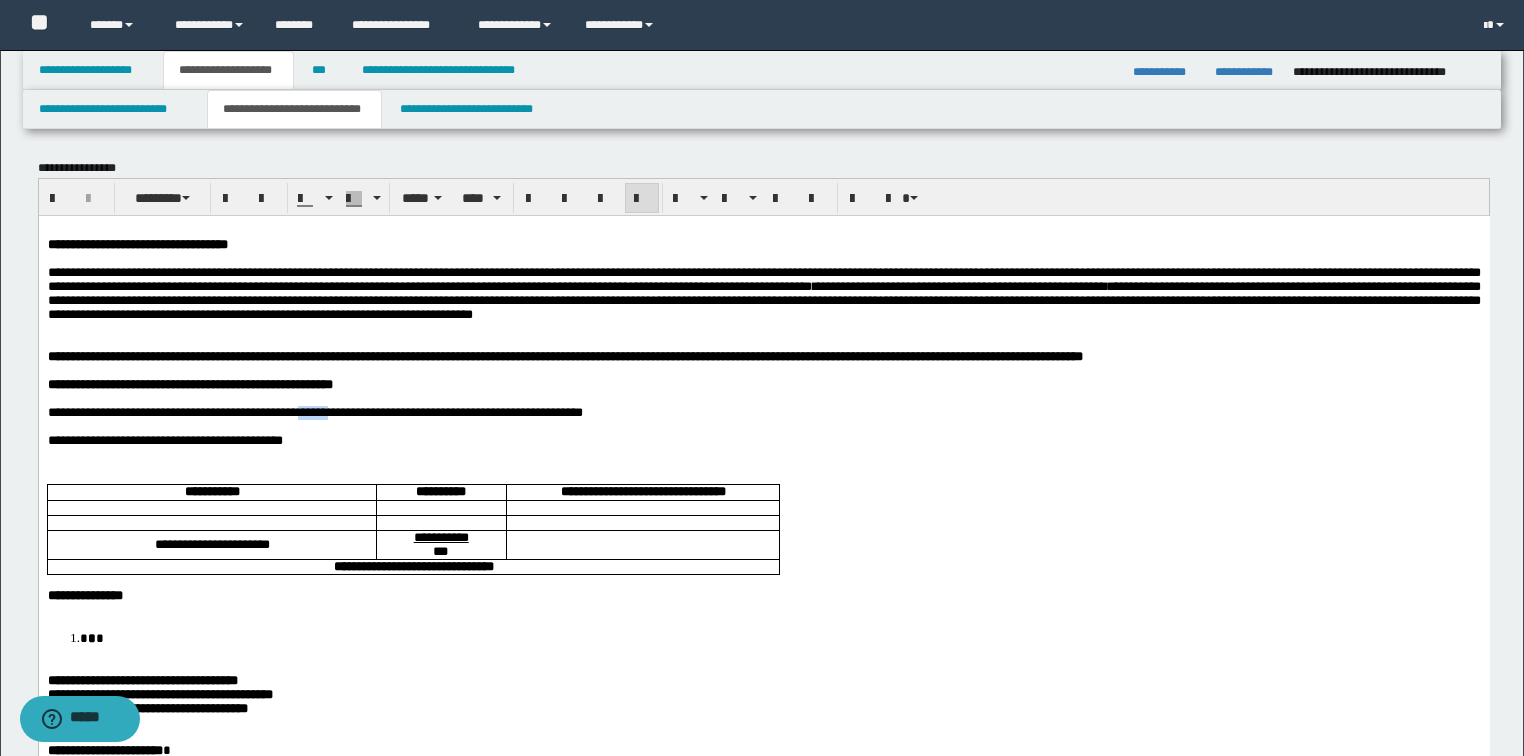 click on "**********" at bounding box center [314, 411] 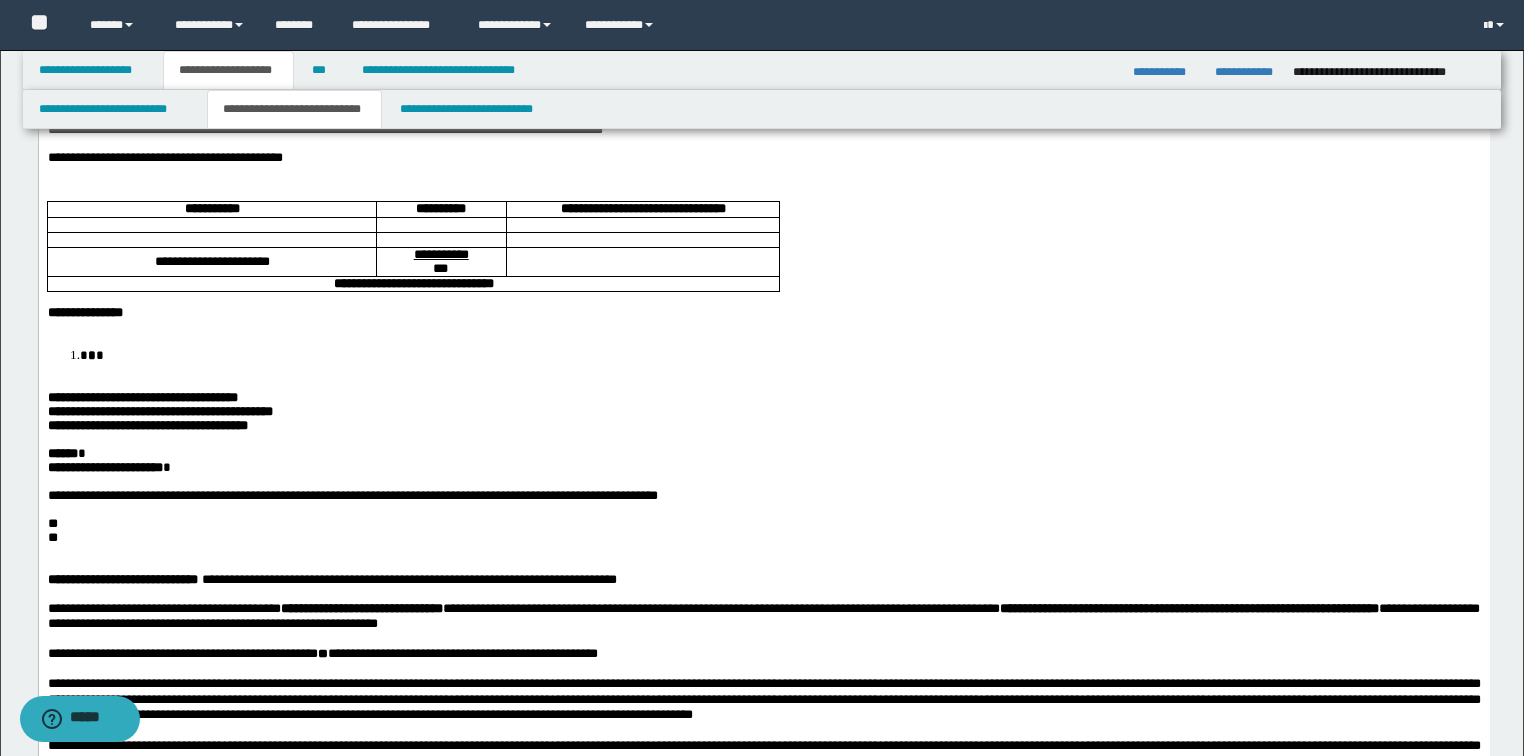 scroll, scrollTop: 320, scrollLeft: 0, axis: vertical 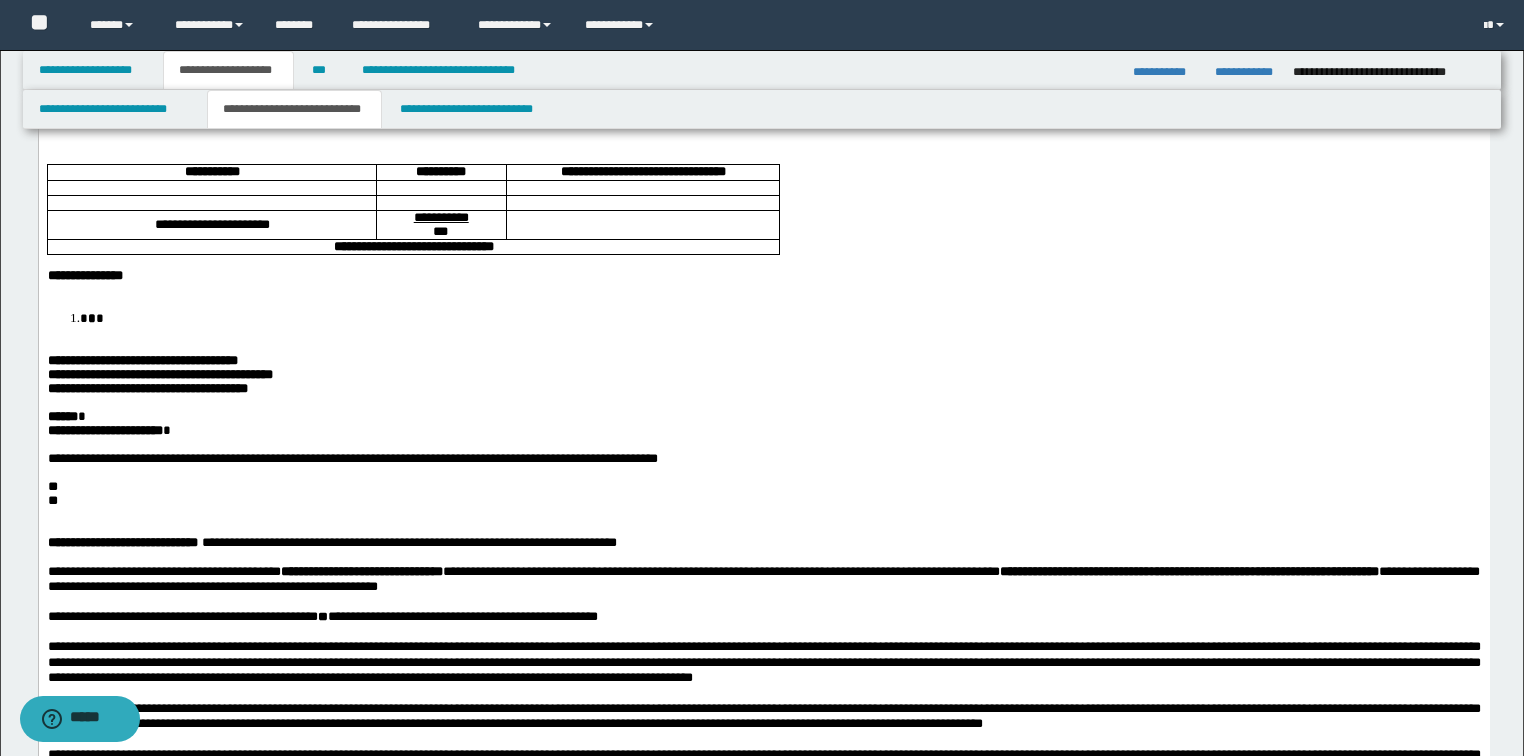 click on "**********" at bounding box center (352, 458) 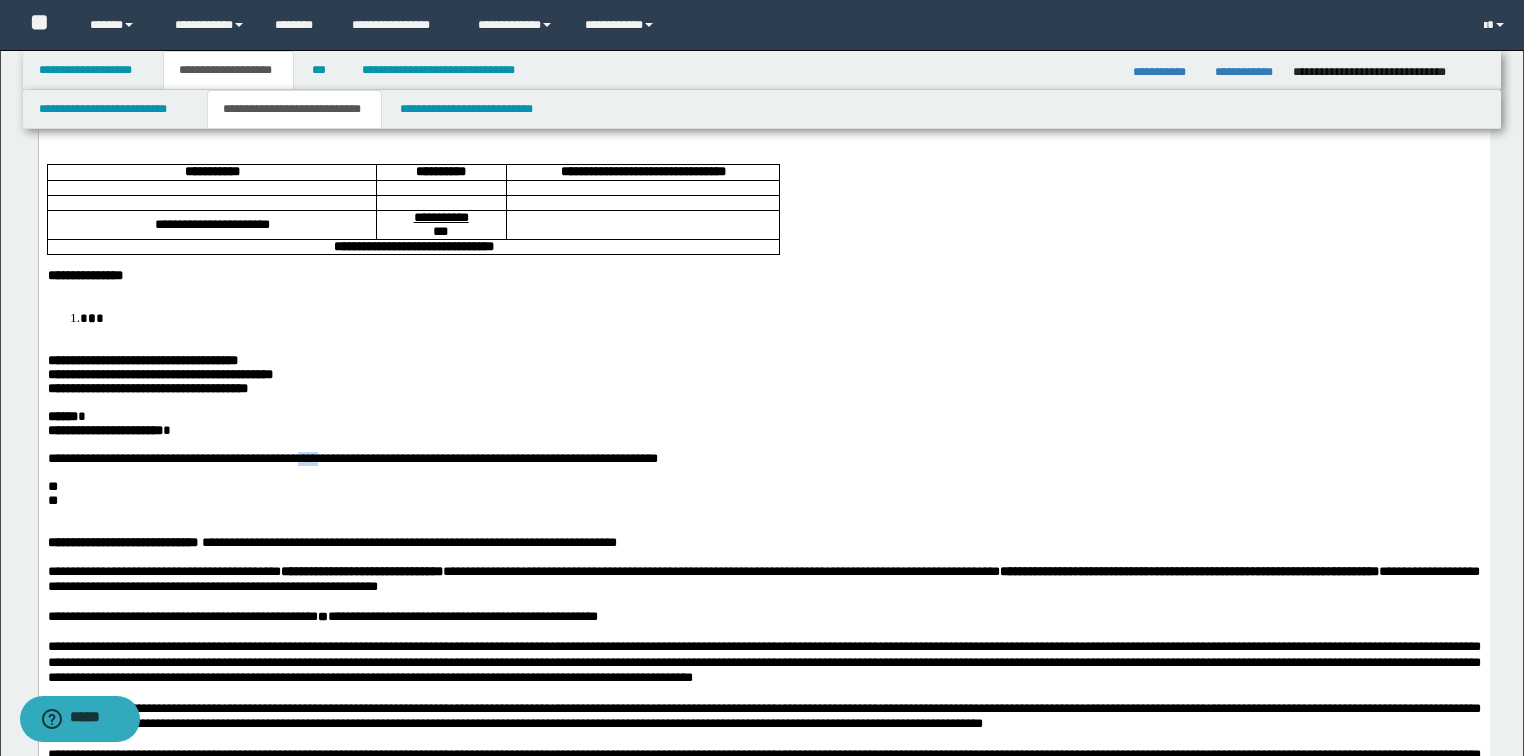 click on "**********" at bounding box center [352, 458] 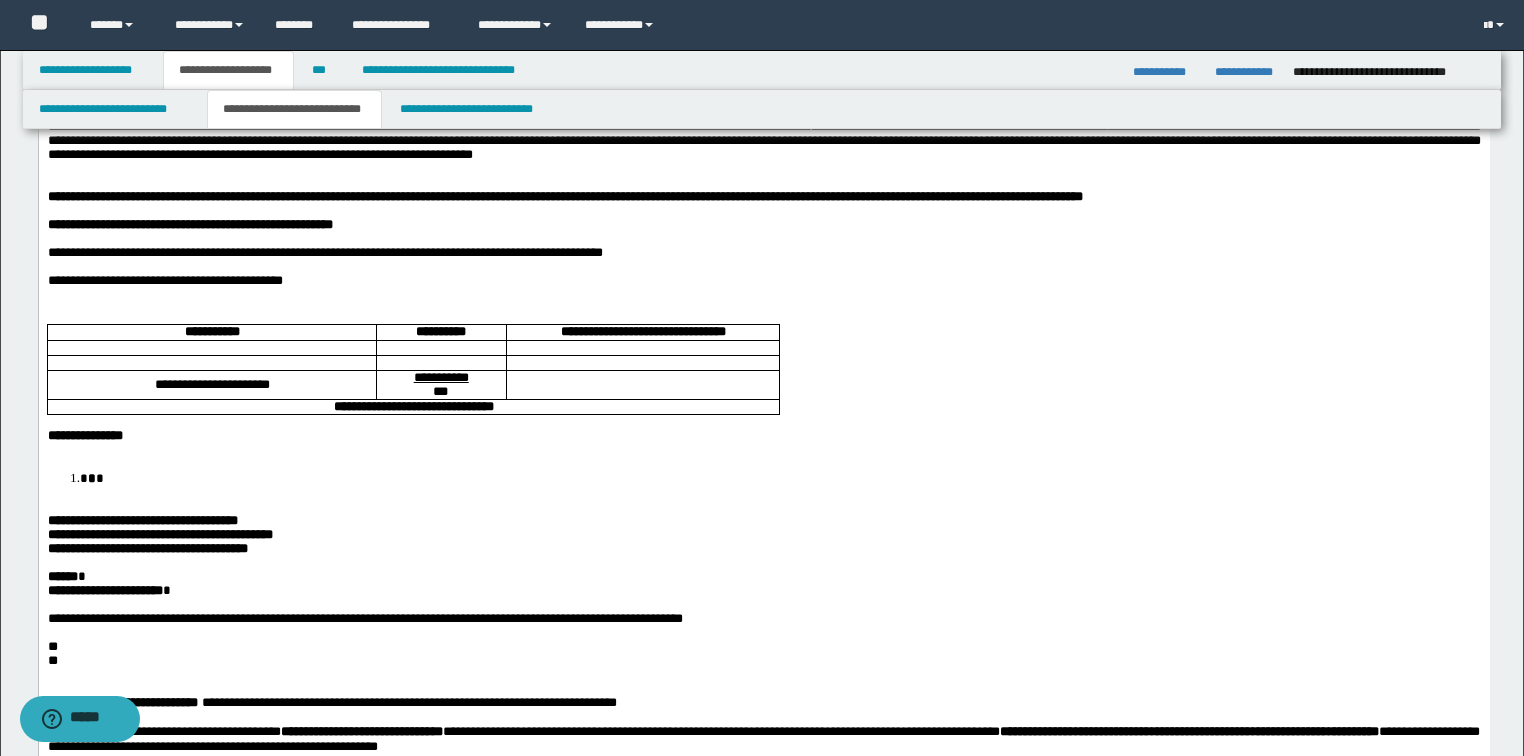 scroll, scrollTop: 160, scrollLeft: 0, axis: vertical 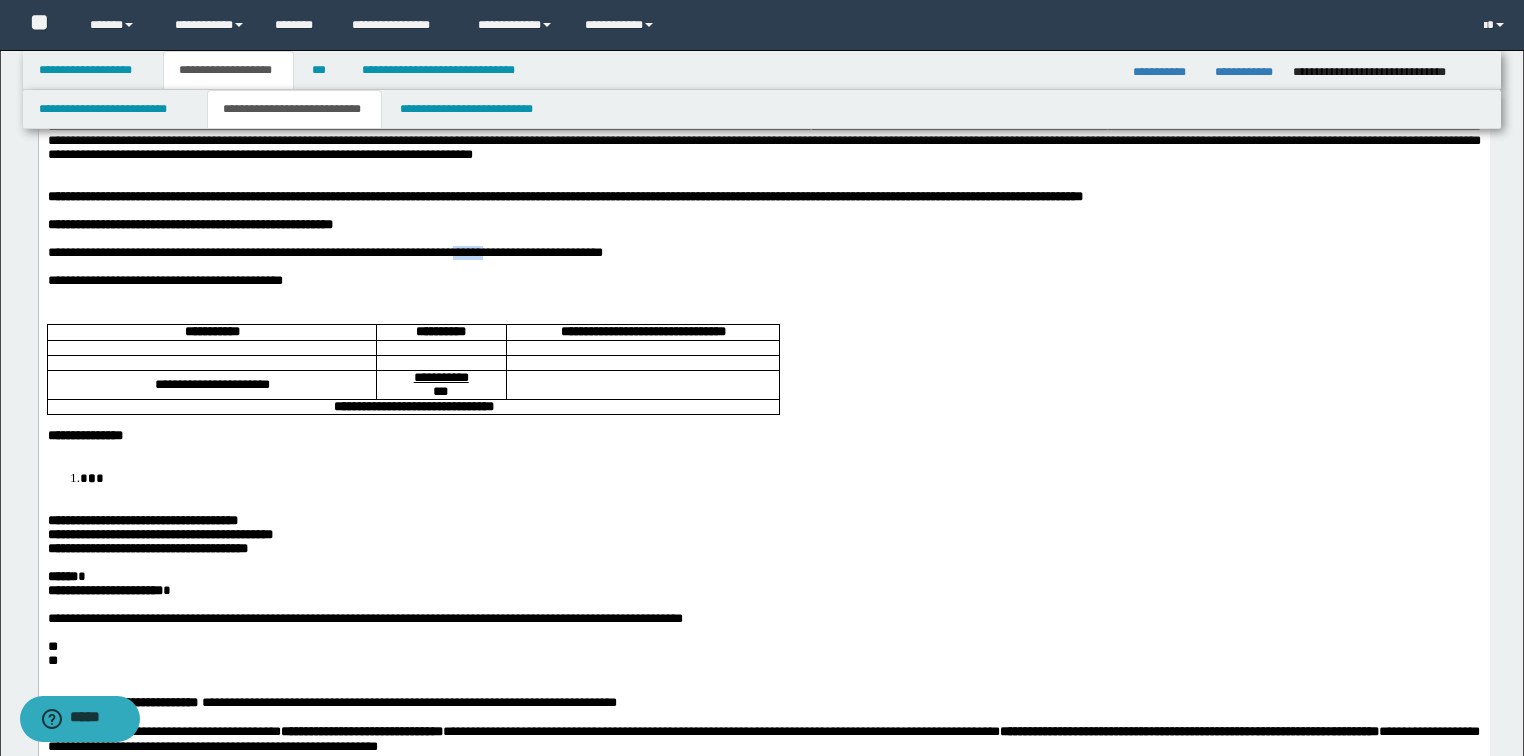 click on "**********" at bounding box center [324, 251] 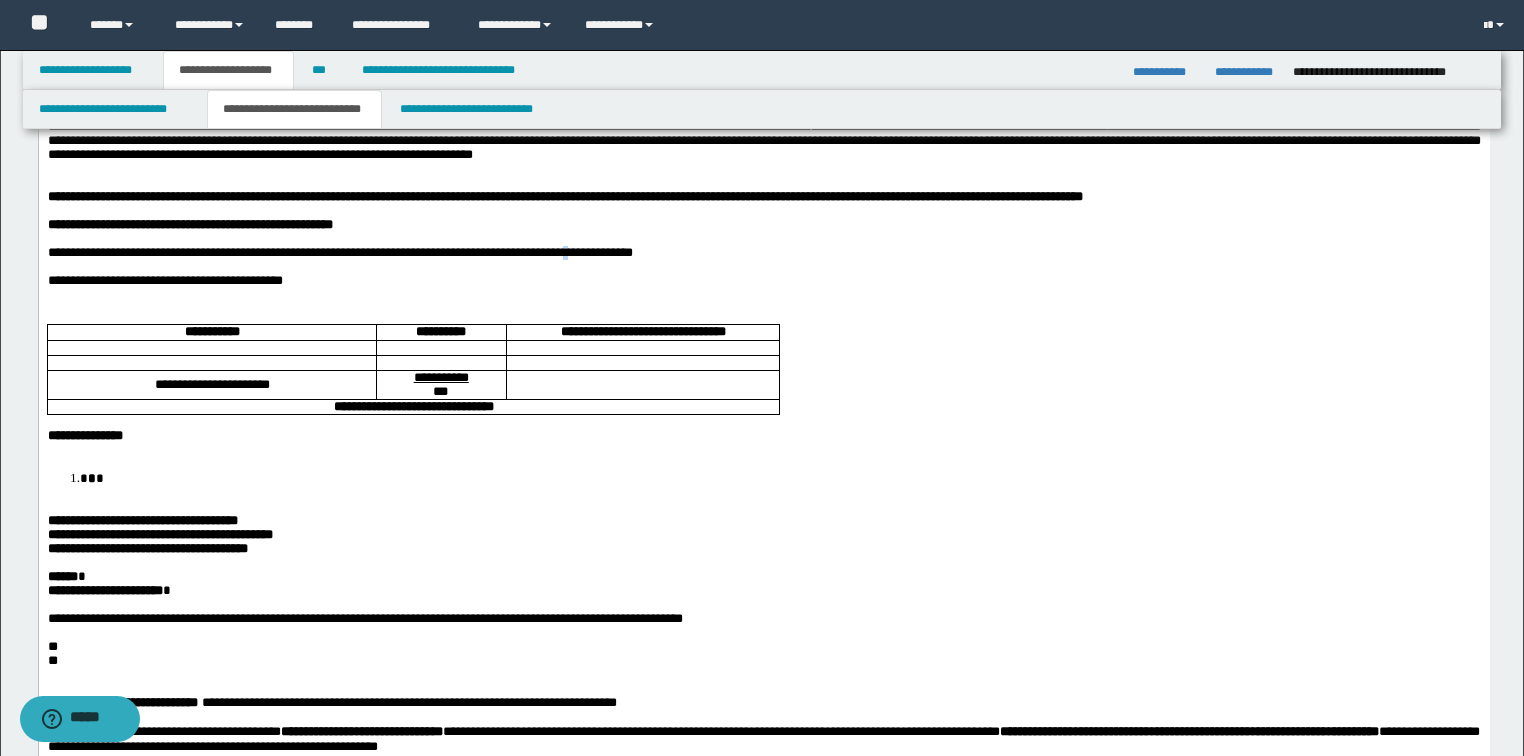 click on "**********" at bounding box center (339, 251) 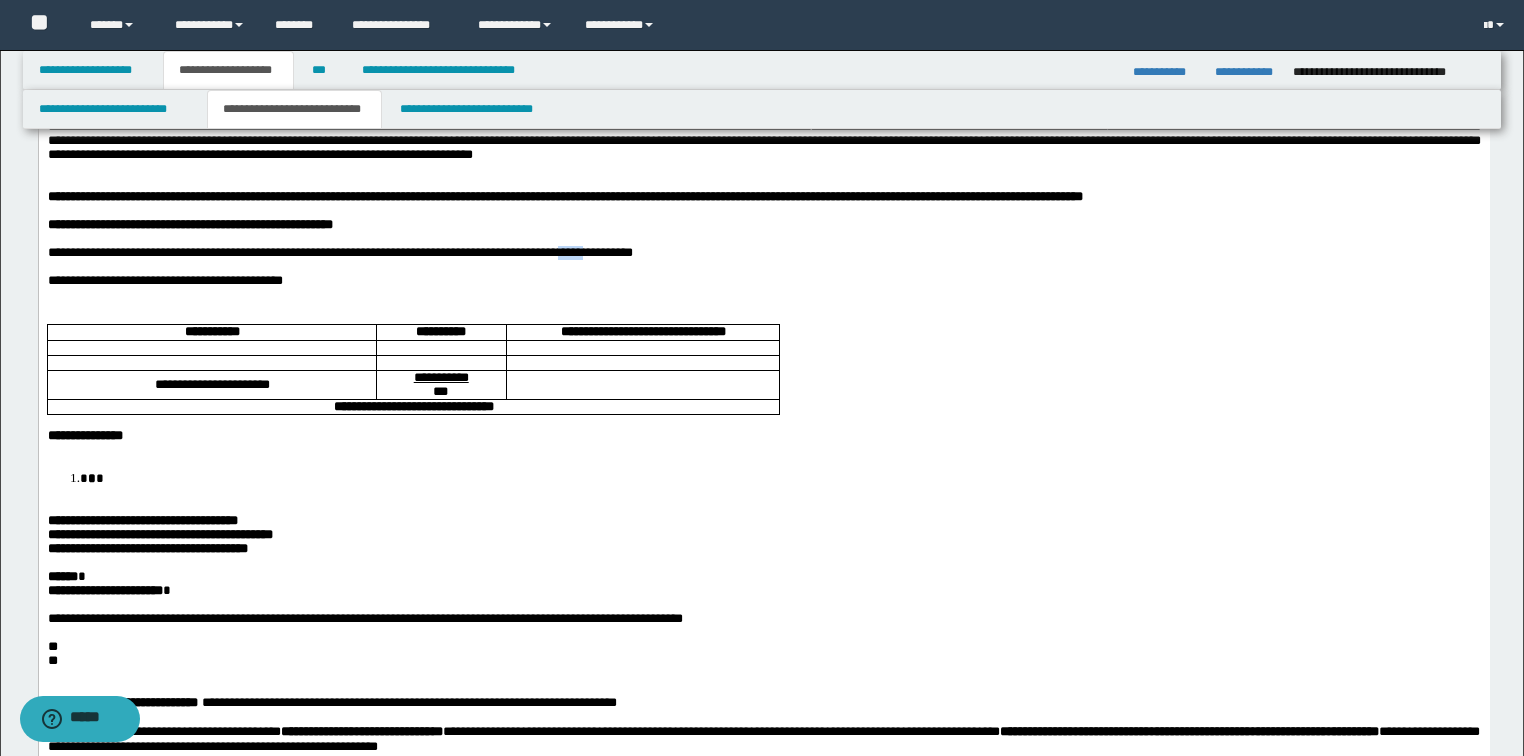 click on "**********" at bounding box center (339, 251) 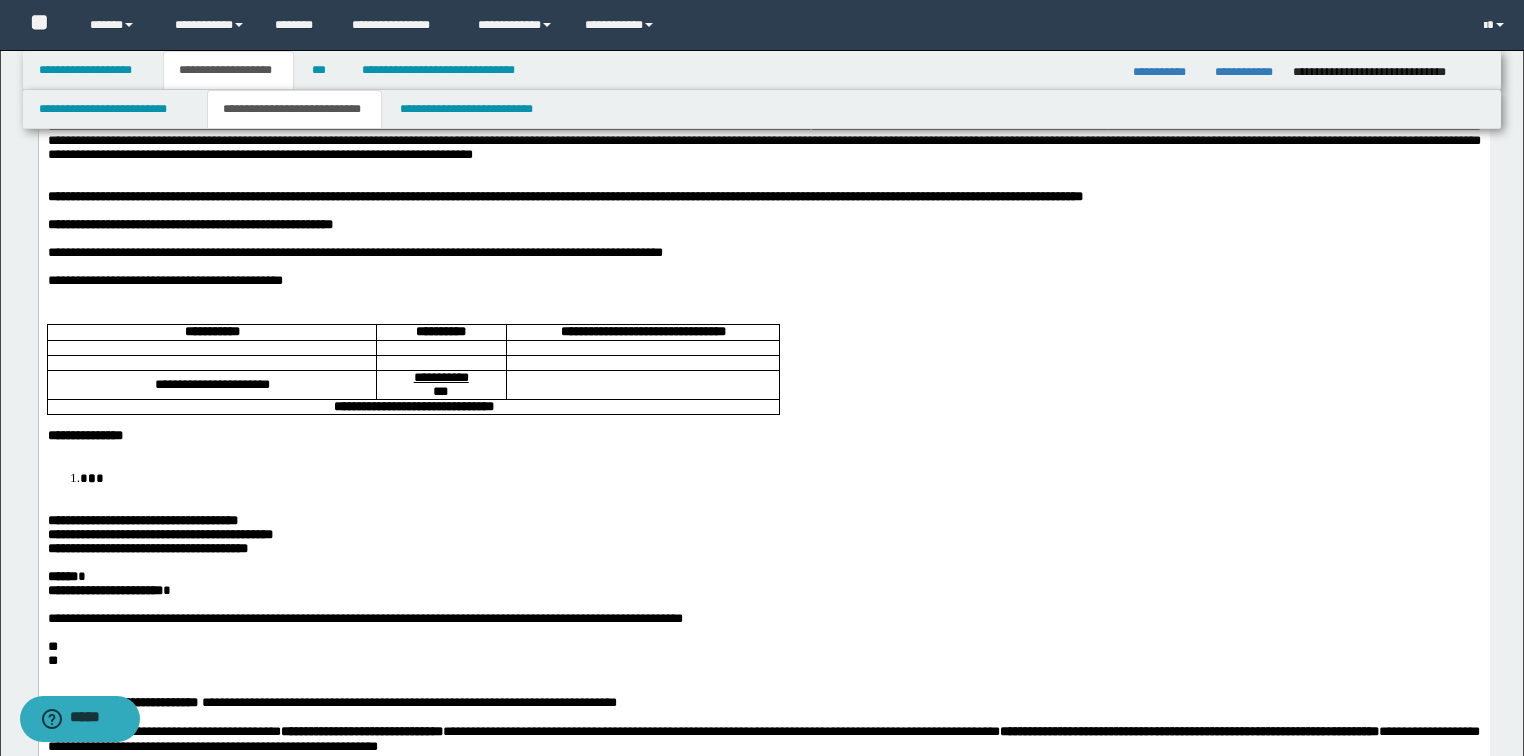 click at bounding box center (763, 294) 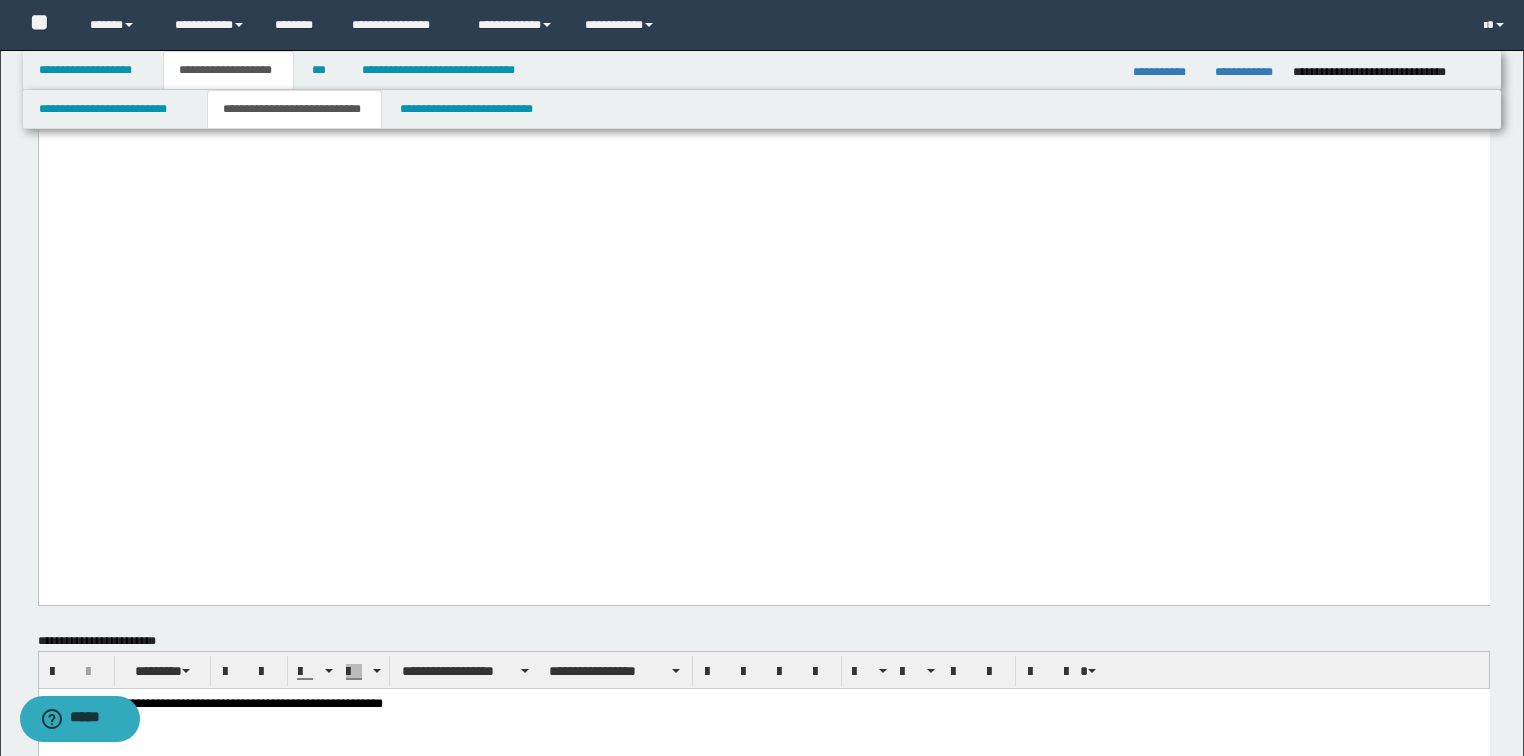 scroll, scrollTop: 3520, scrollLeft: 0, axis: vertical 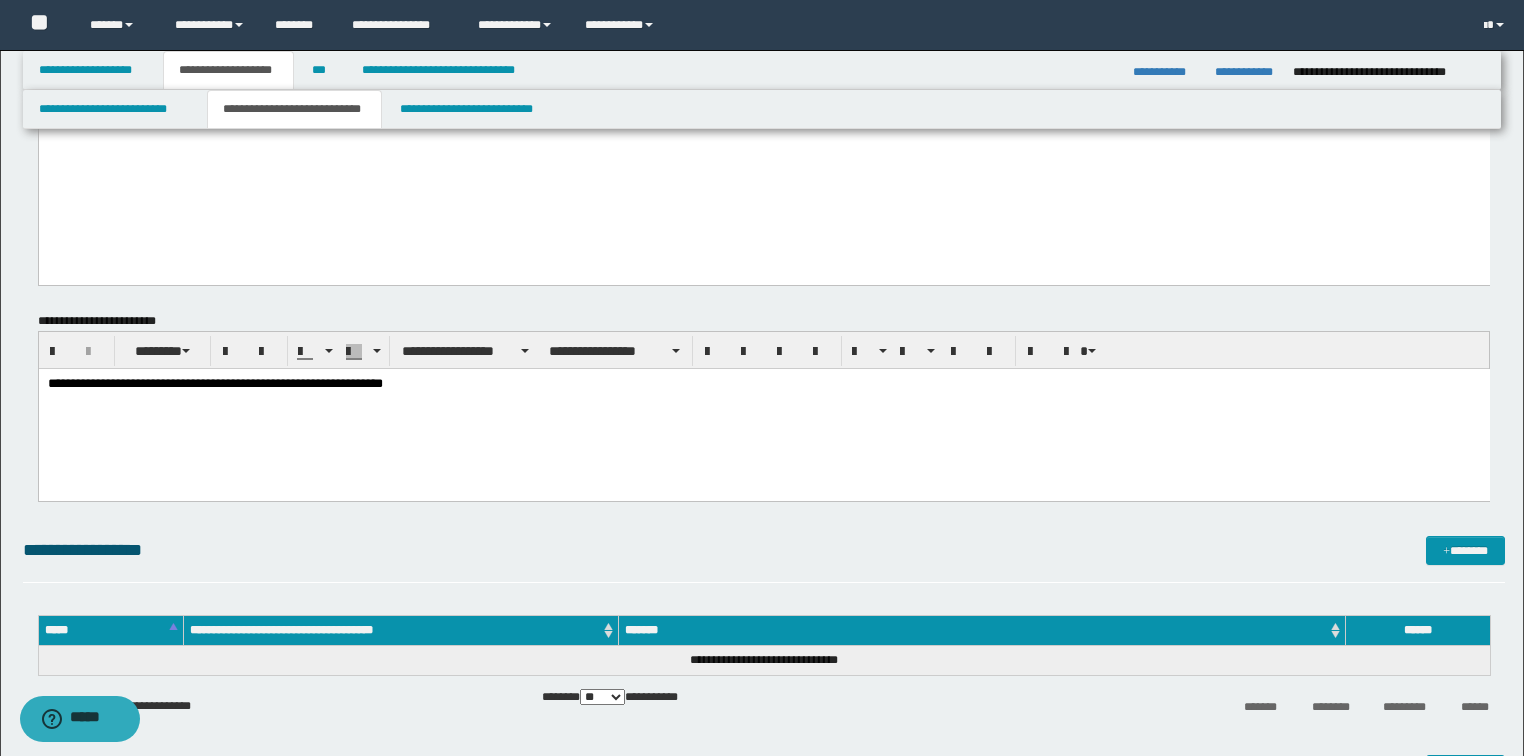 click on "**********" at bounding box center (763, 384) 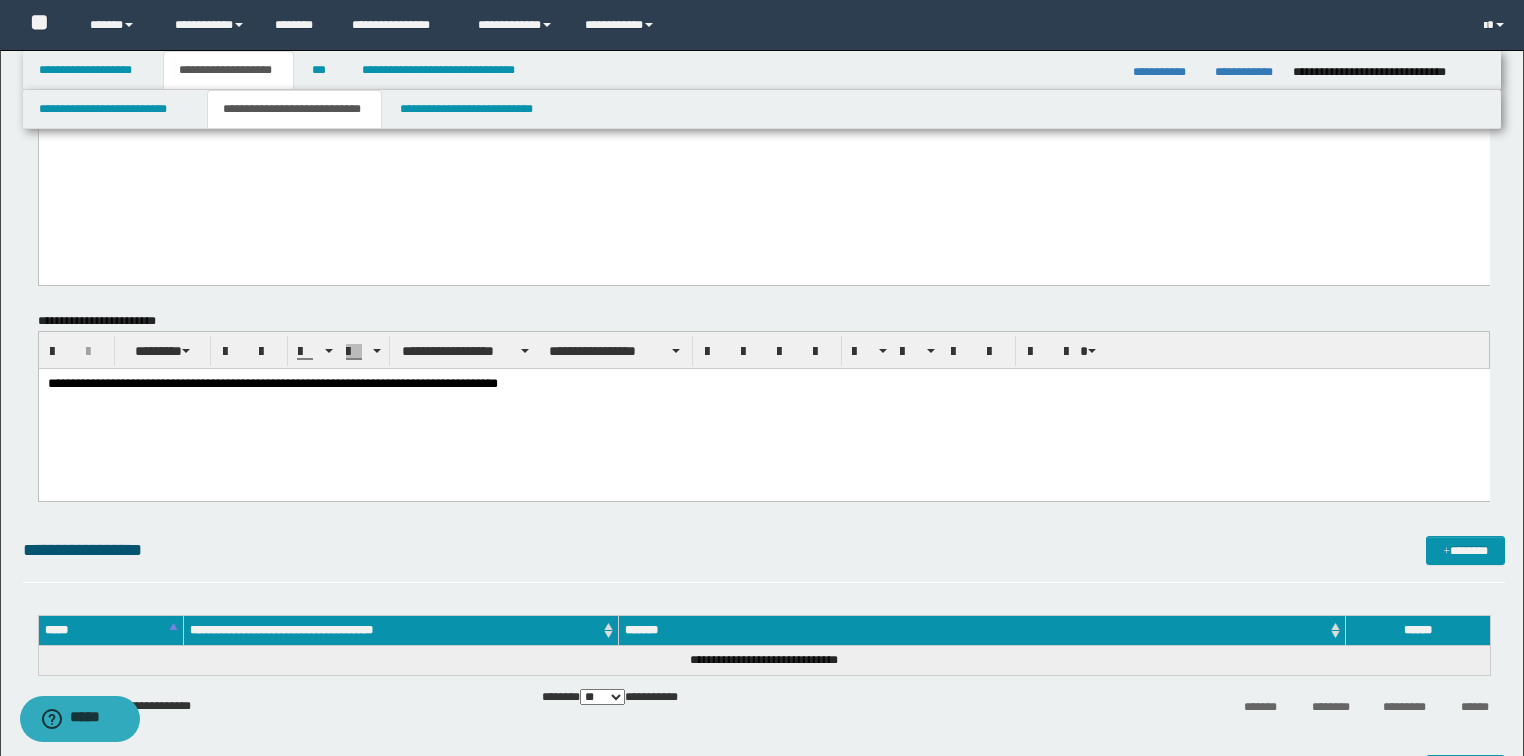 click on "**********" at bounding box center (763, 384) 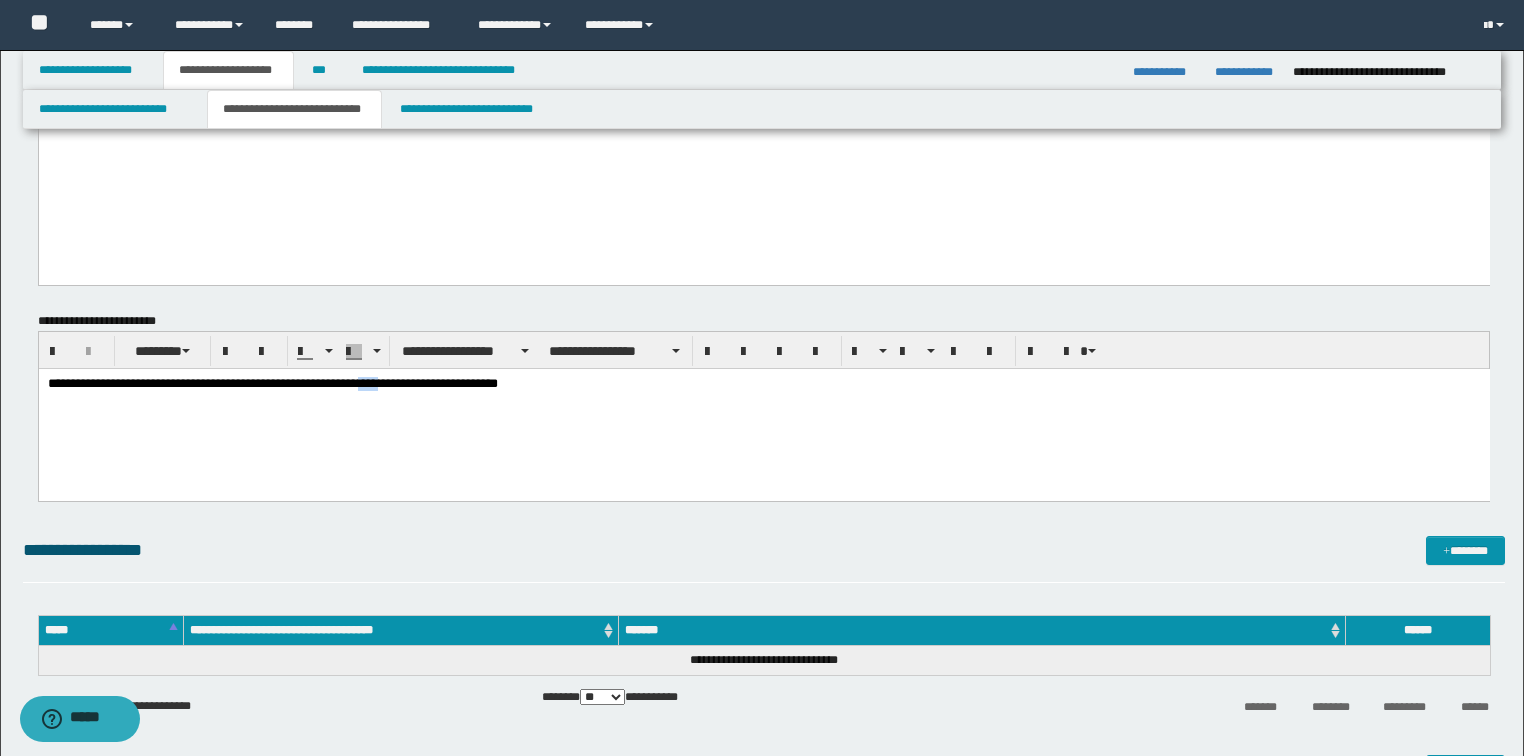 click on "**********" at bounding box center [763, 384] 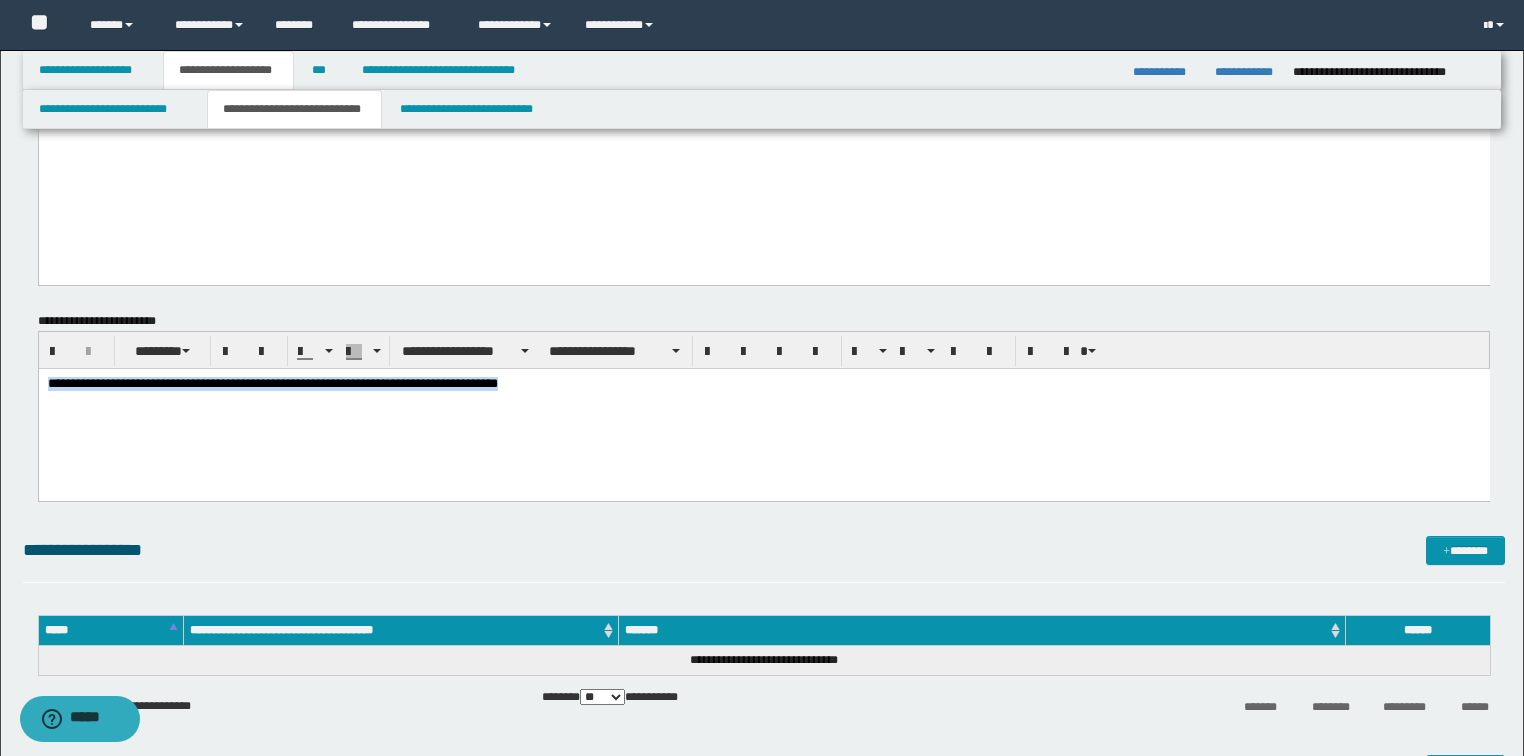 click on "**********" at bounding box center (763, 384) 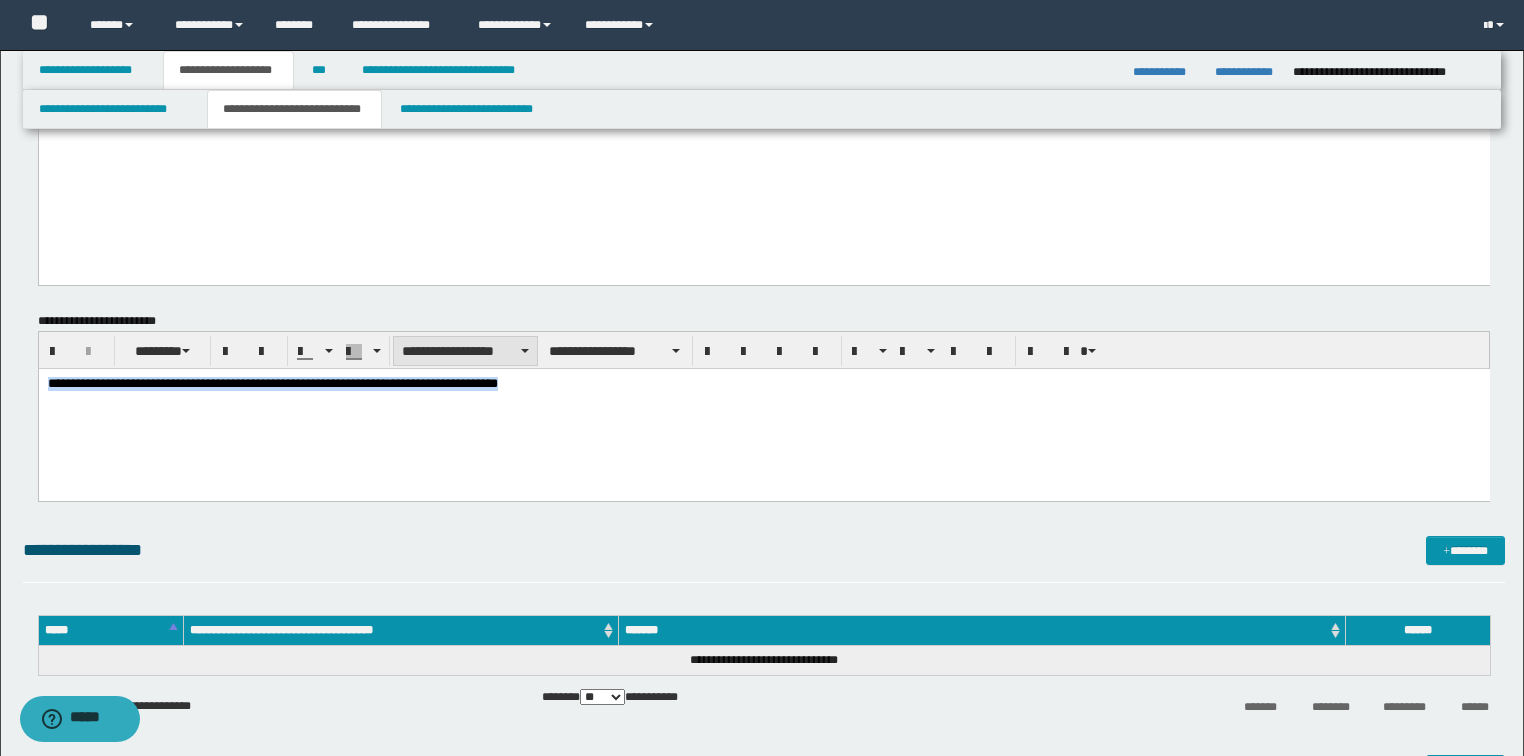 click on "**********" at bounding box center [465, 351] 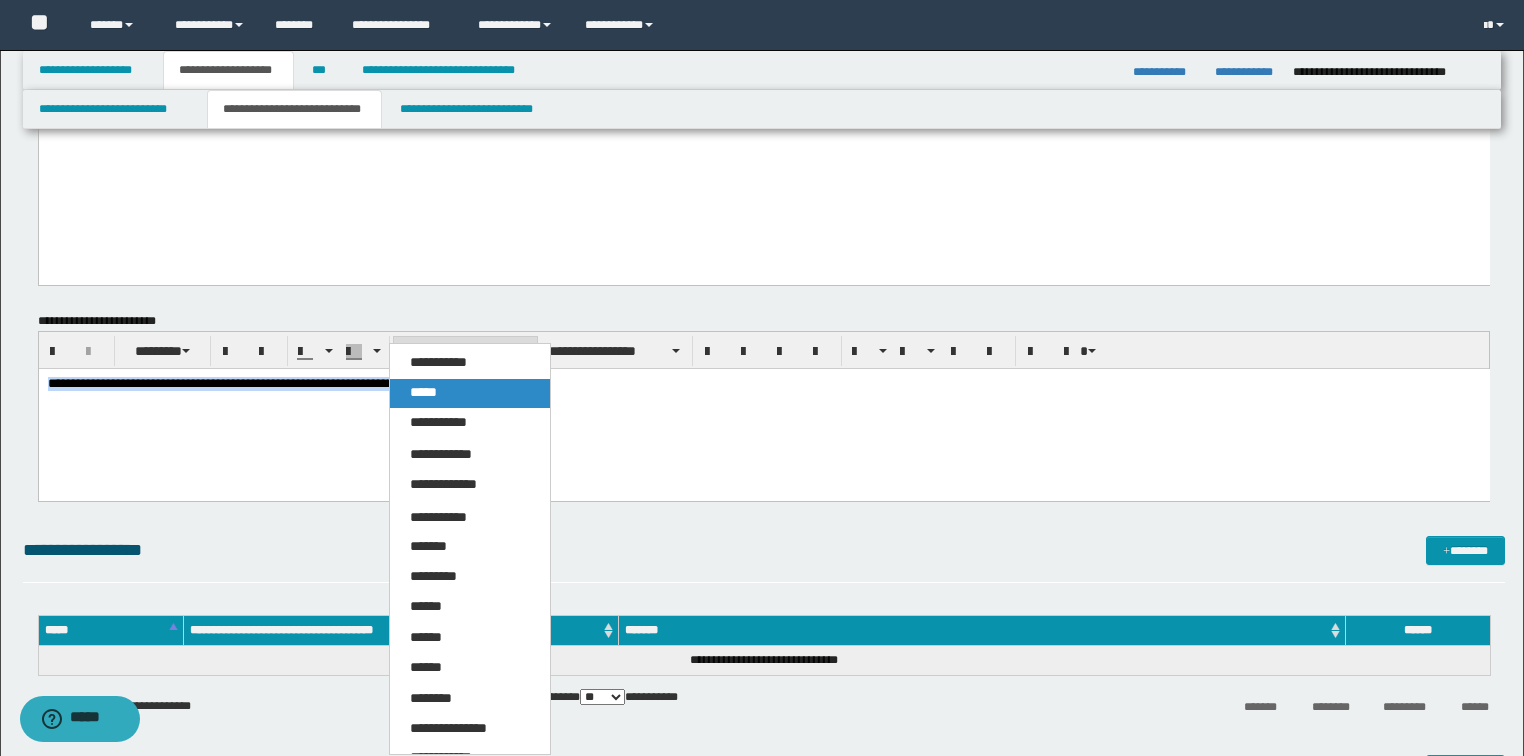 click on "*****" at bounding box center [423, 392] 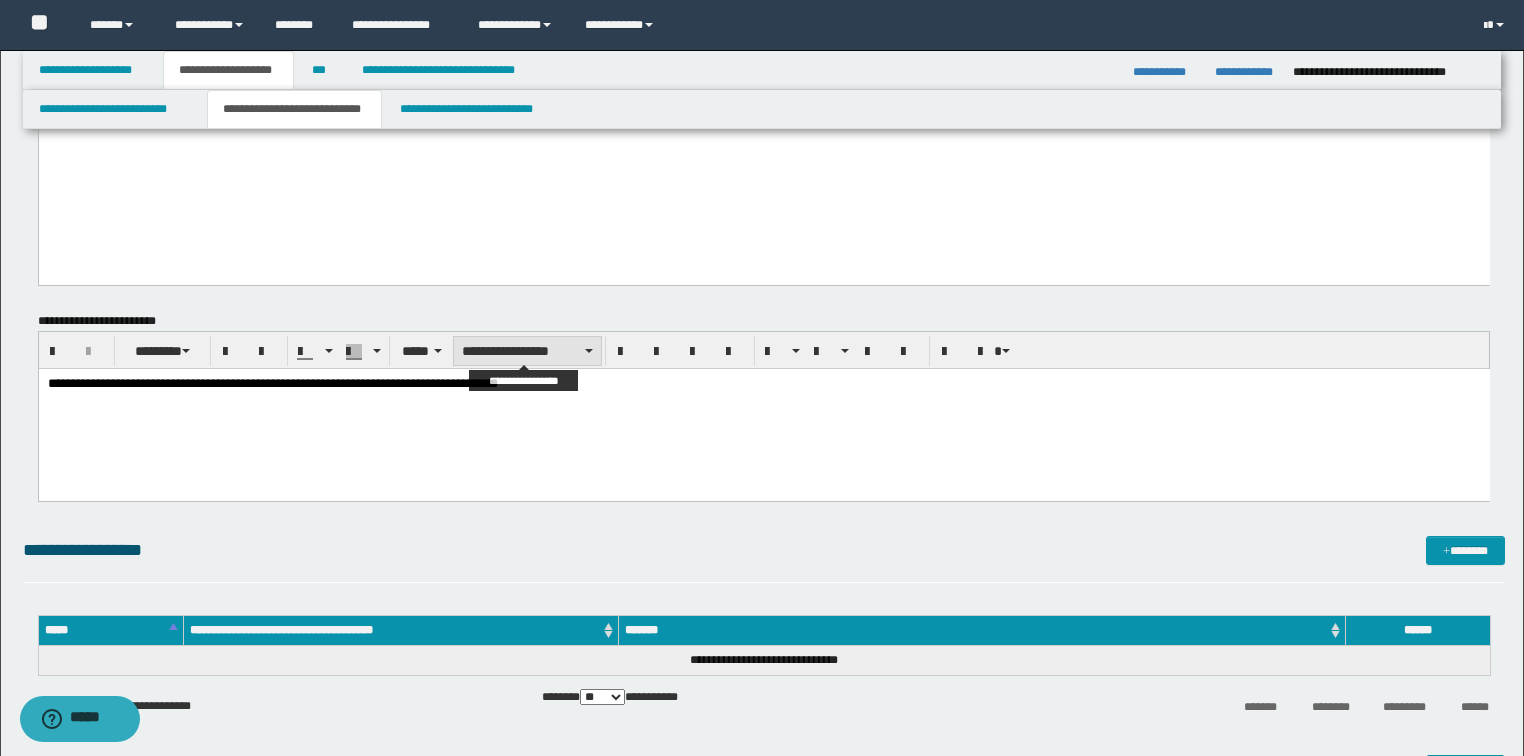 click on "**********" at bounding box center [527, 351] 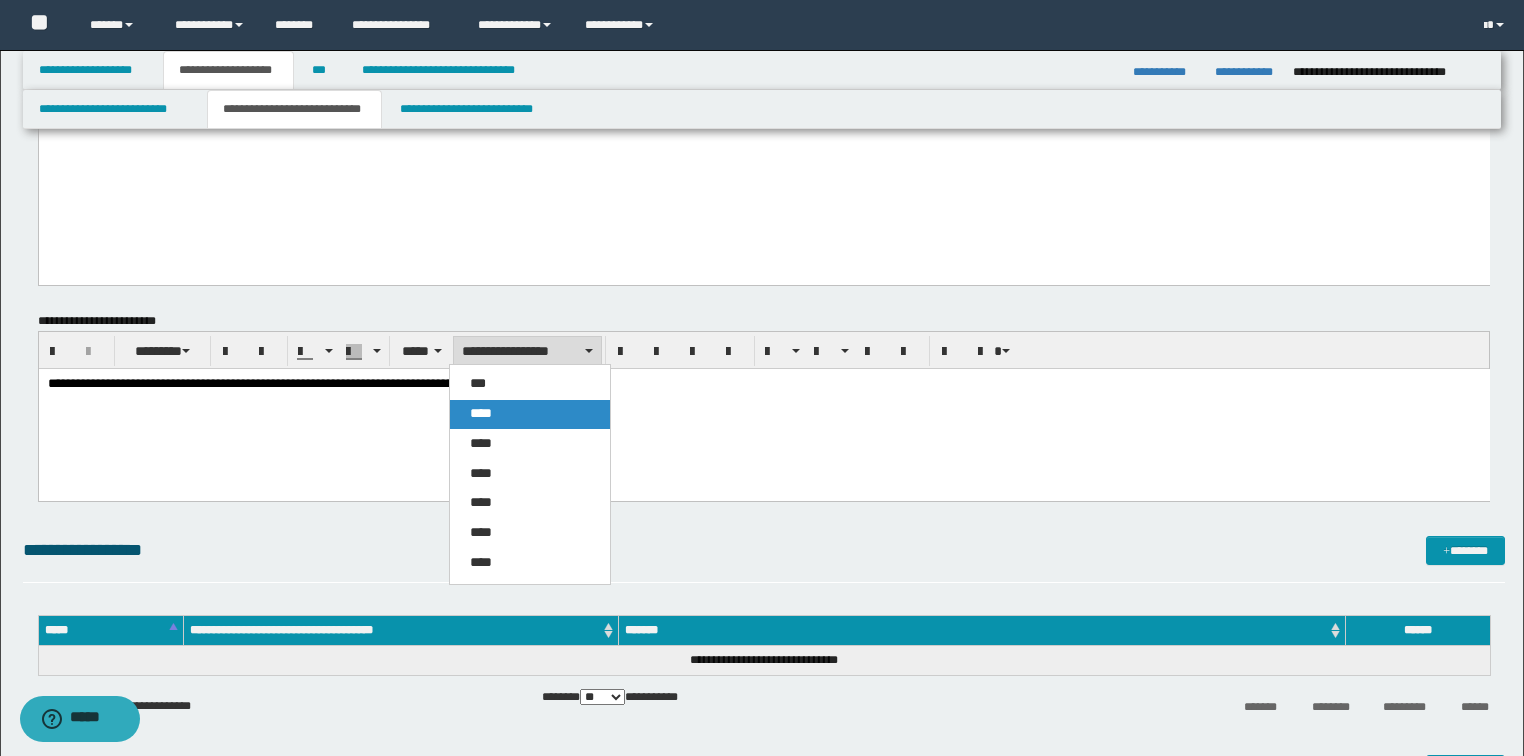 click on "****" at bounding box center (530, 414) 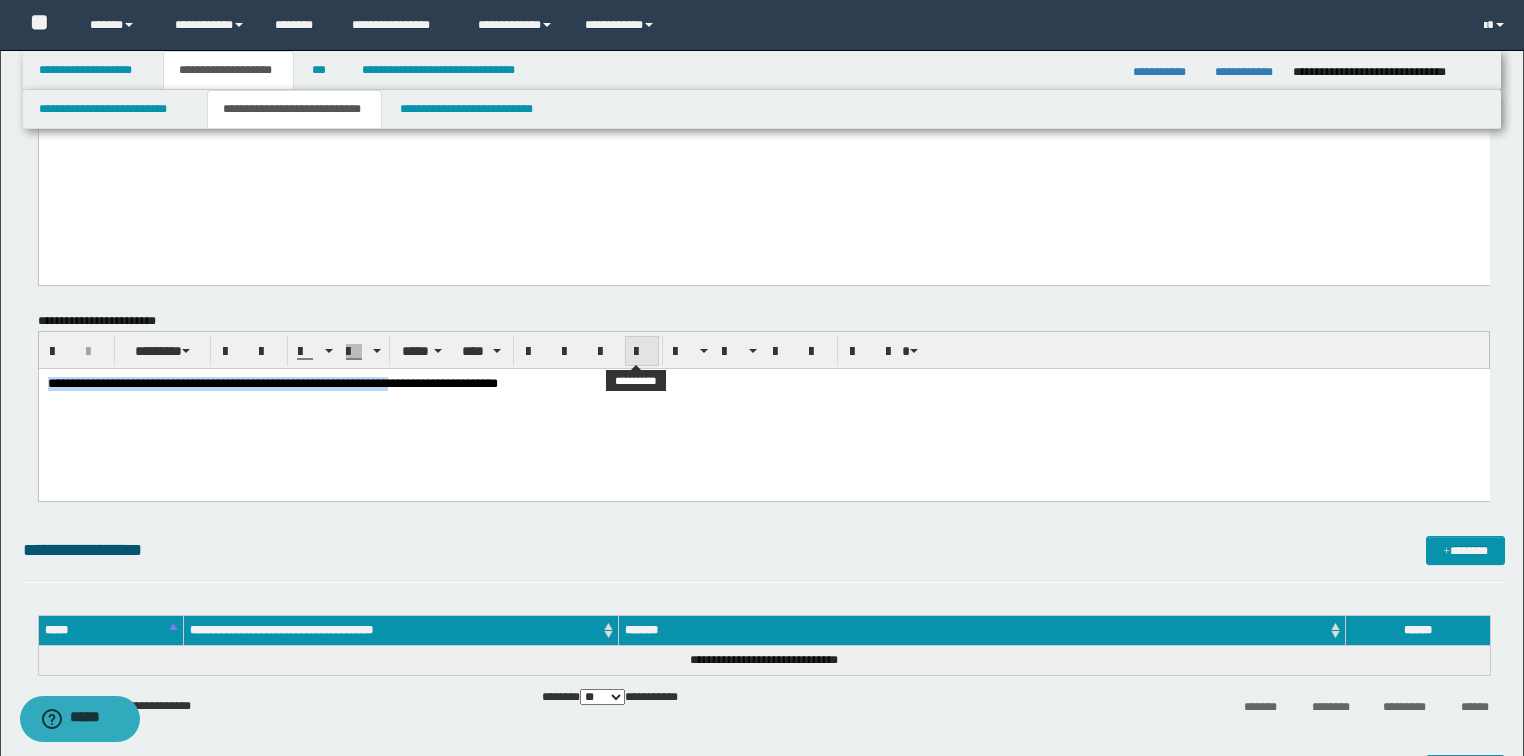 click at bounding box center [642, 351] 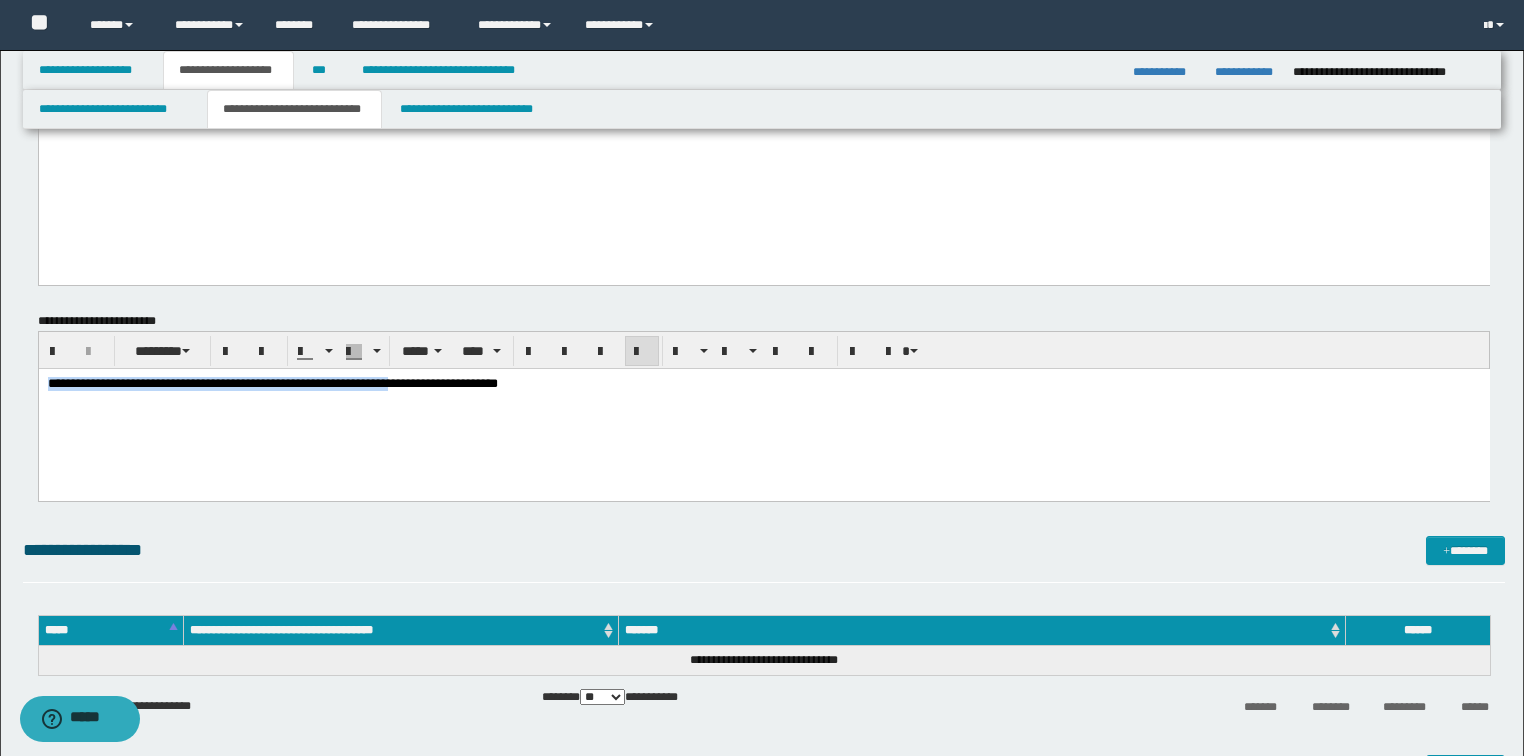 click at bounding box center [642, 351] 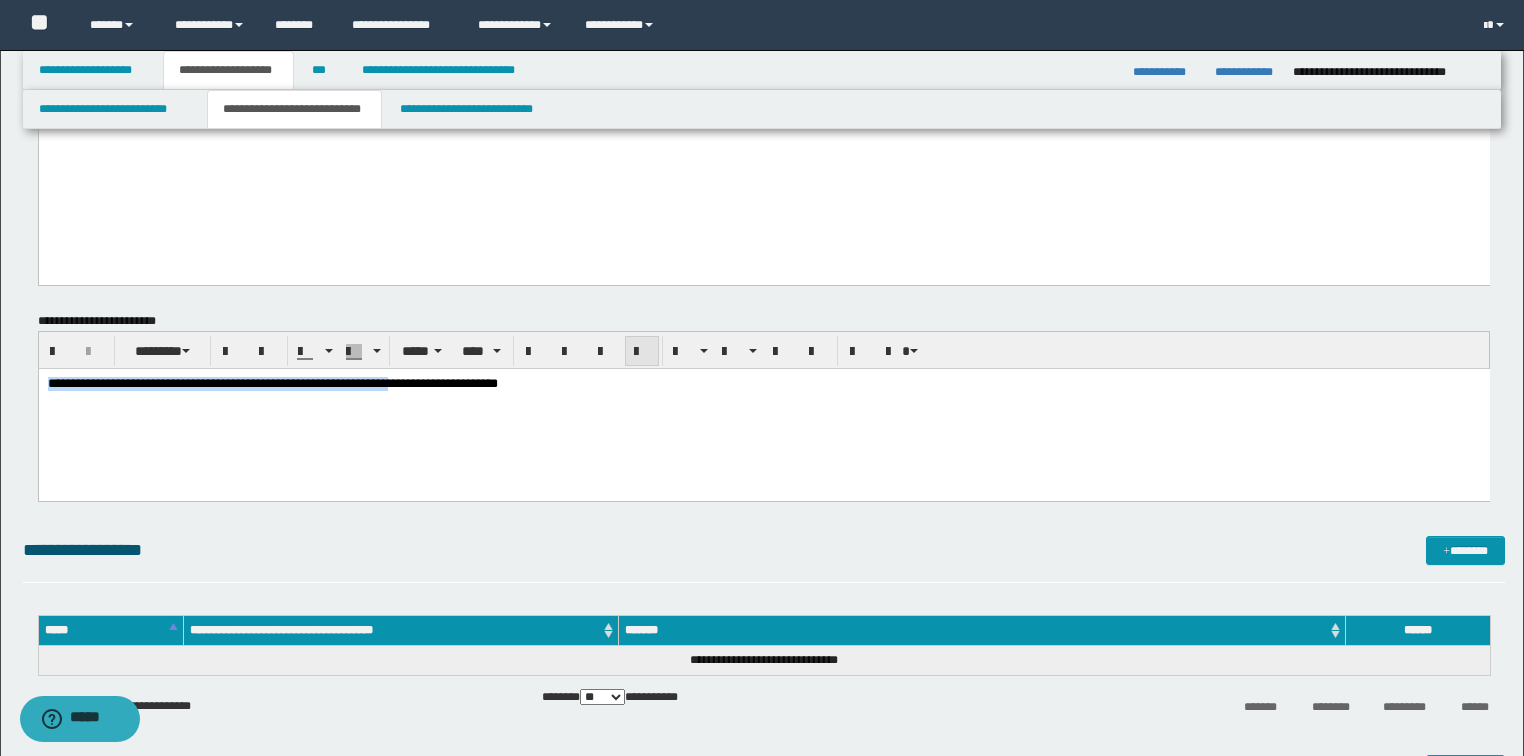 click at bounding box center [642, 351] 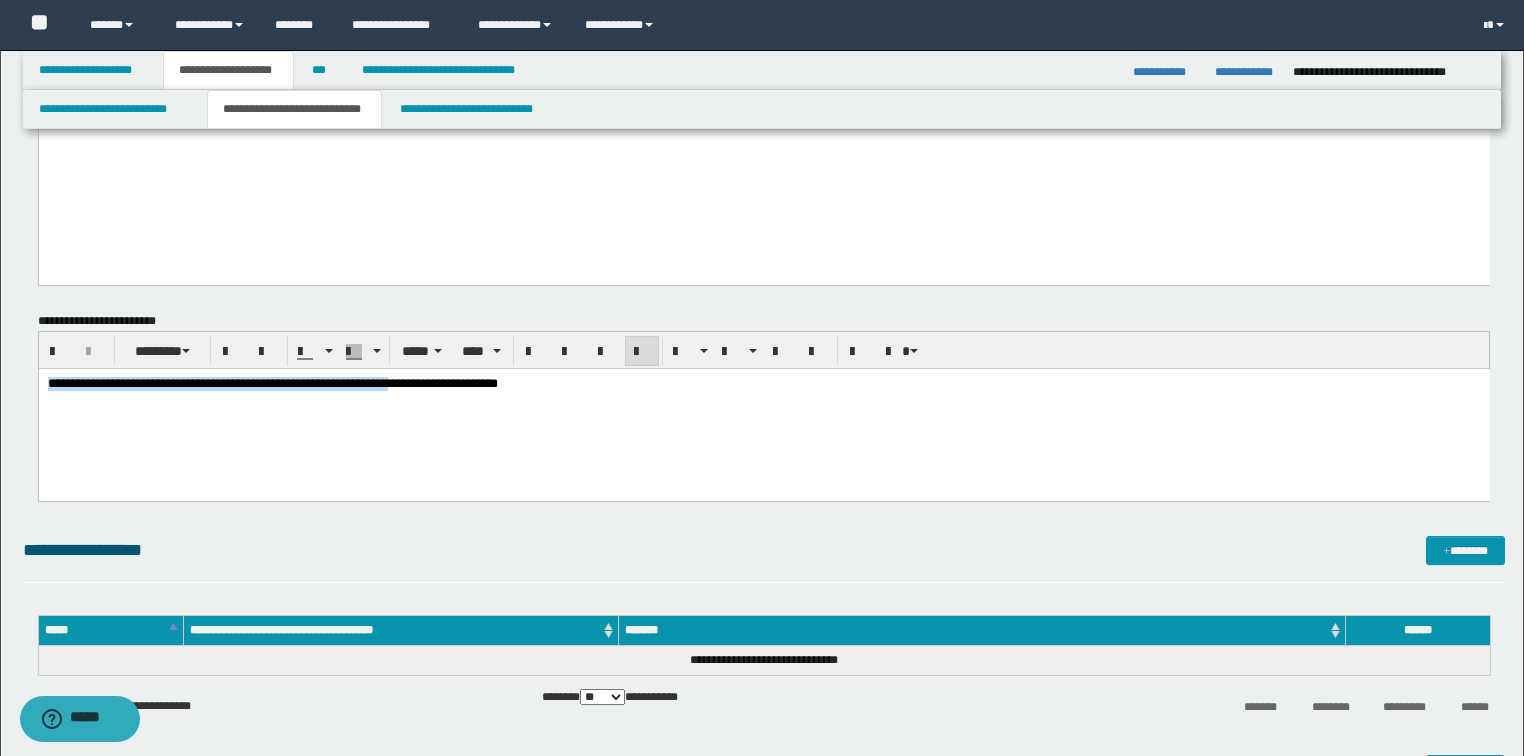 click on "**********" at bounding box center [763, 409] 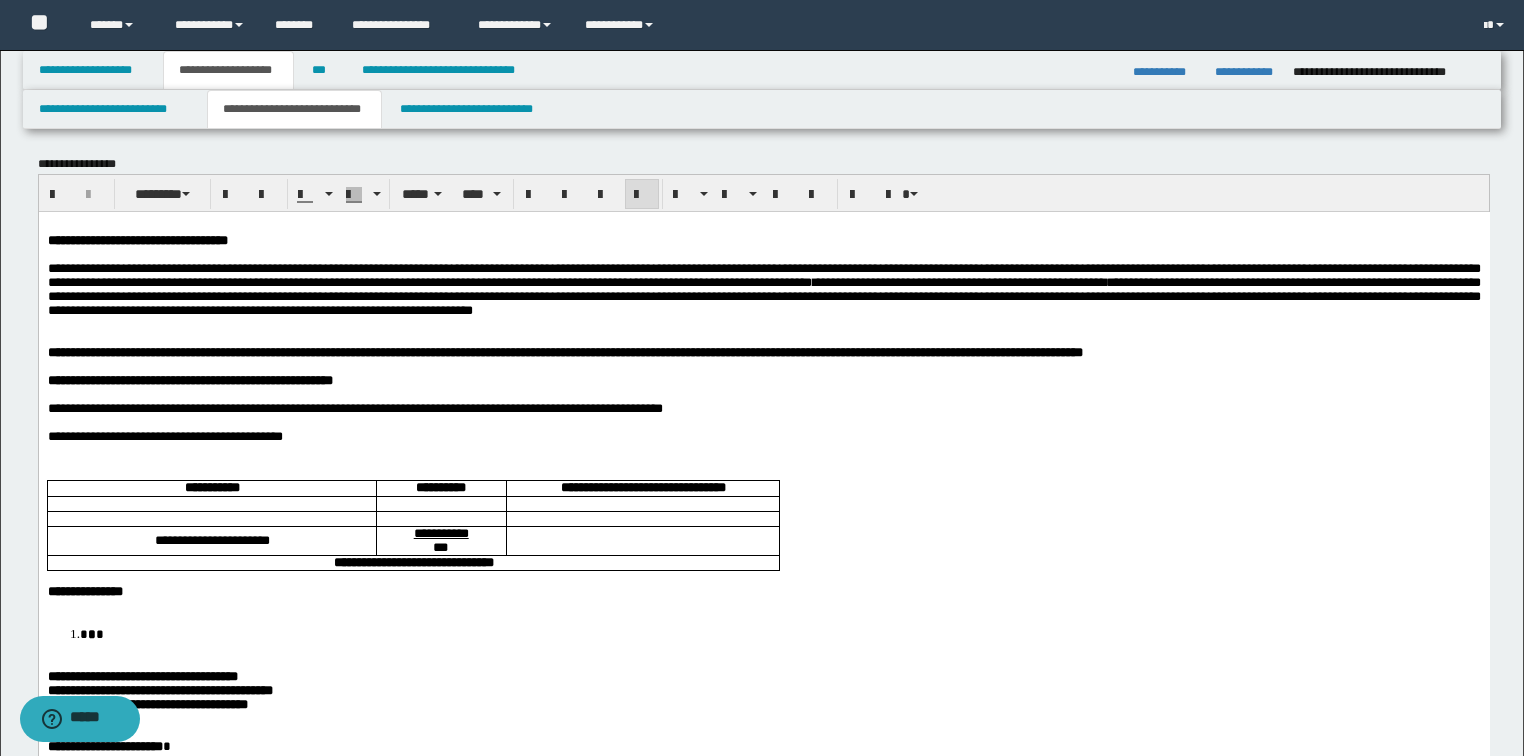 scroll, scrollTop: 0, scrollLeft: 0, axis: both 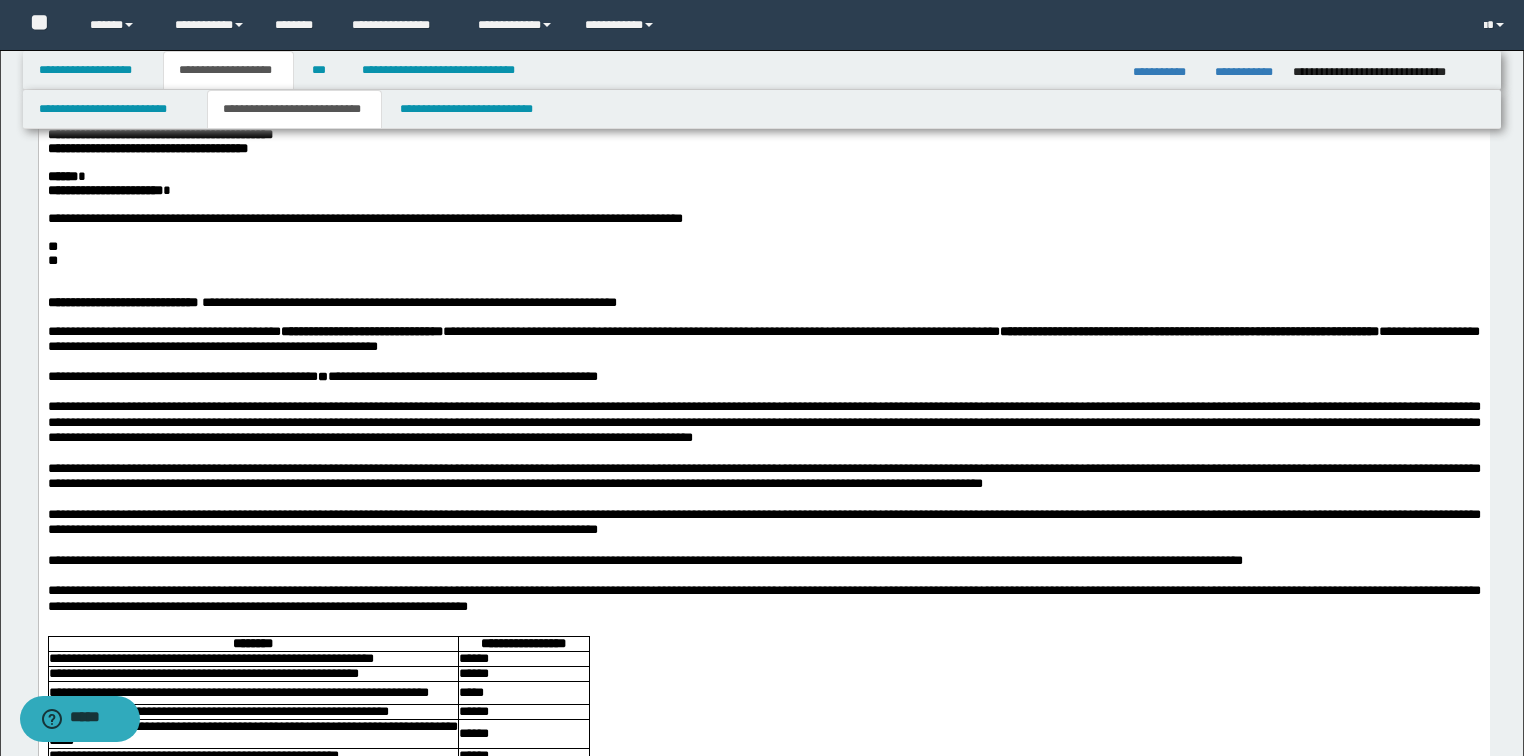click on "**" at bounding box center (763, 247) 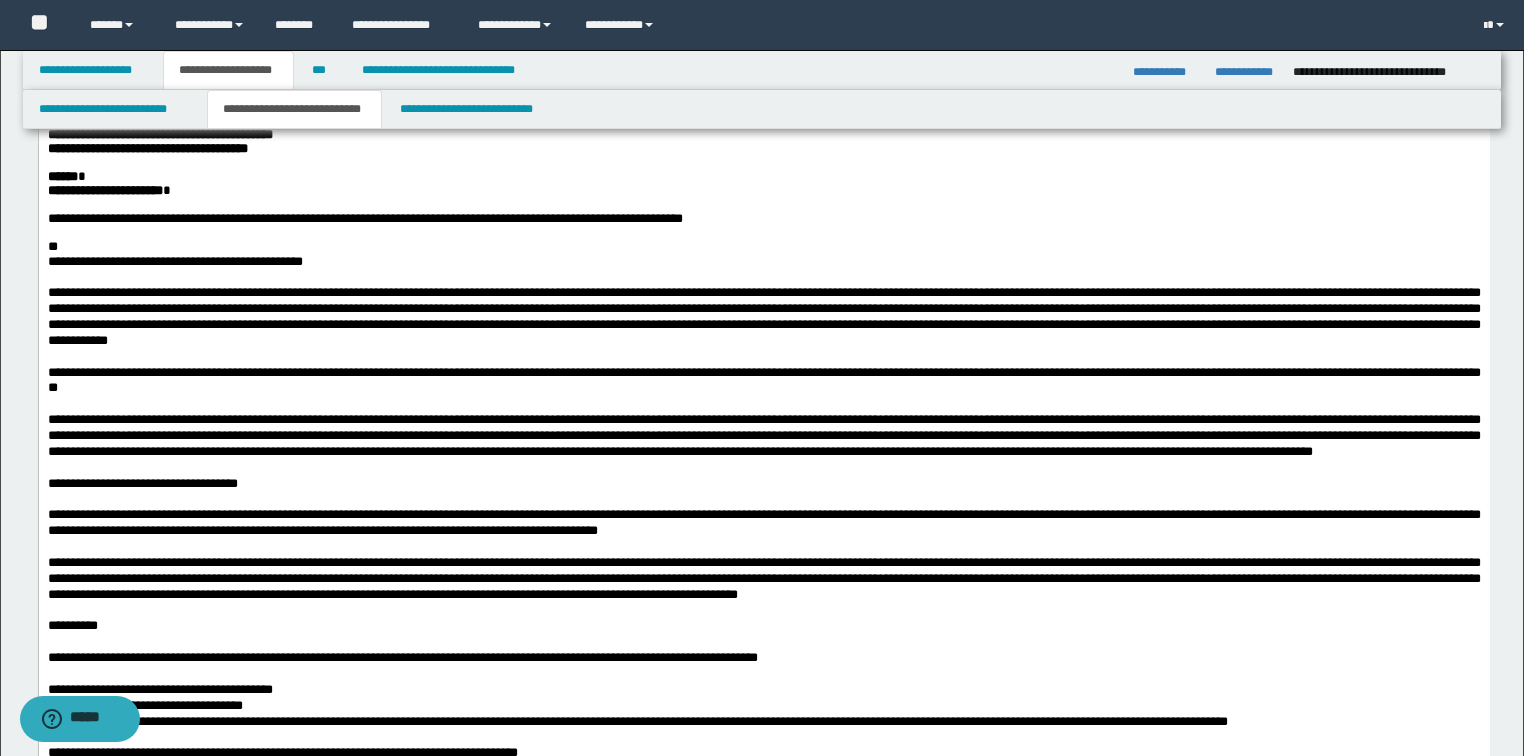 click on "**********" at bounding box center [174, 261] 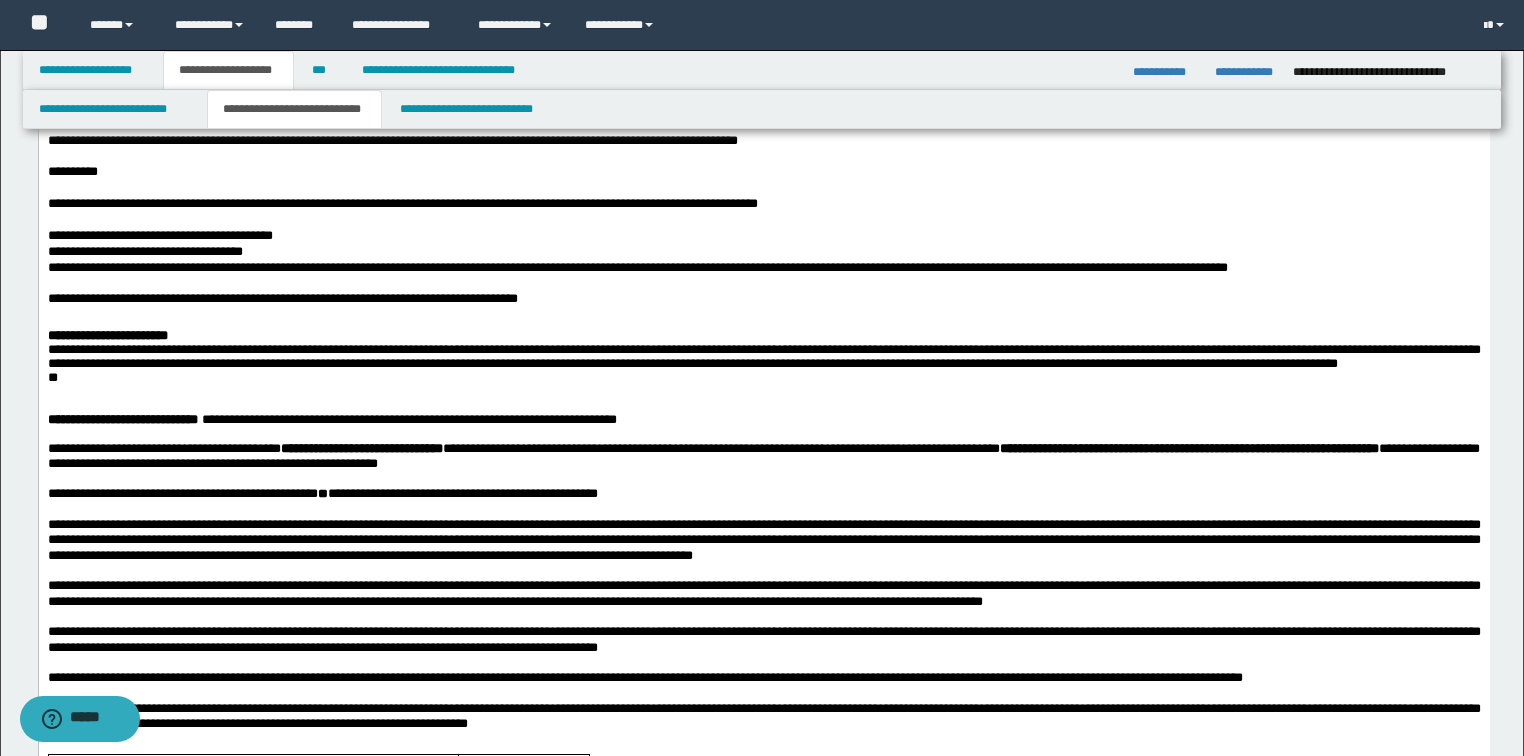 scroll, scrollTop: 1040, scrollLeft: 0, axis: vertical 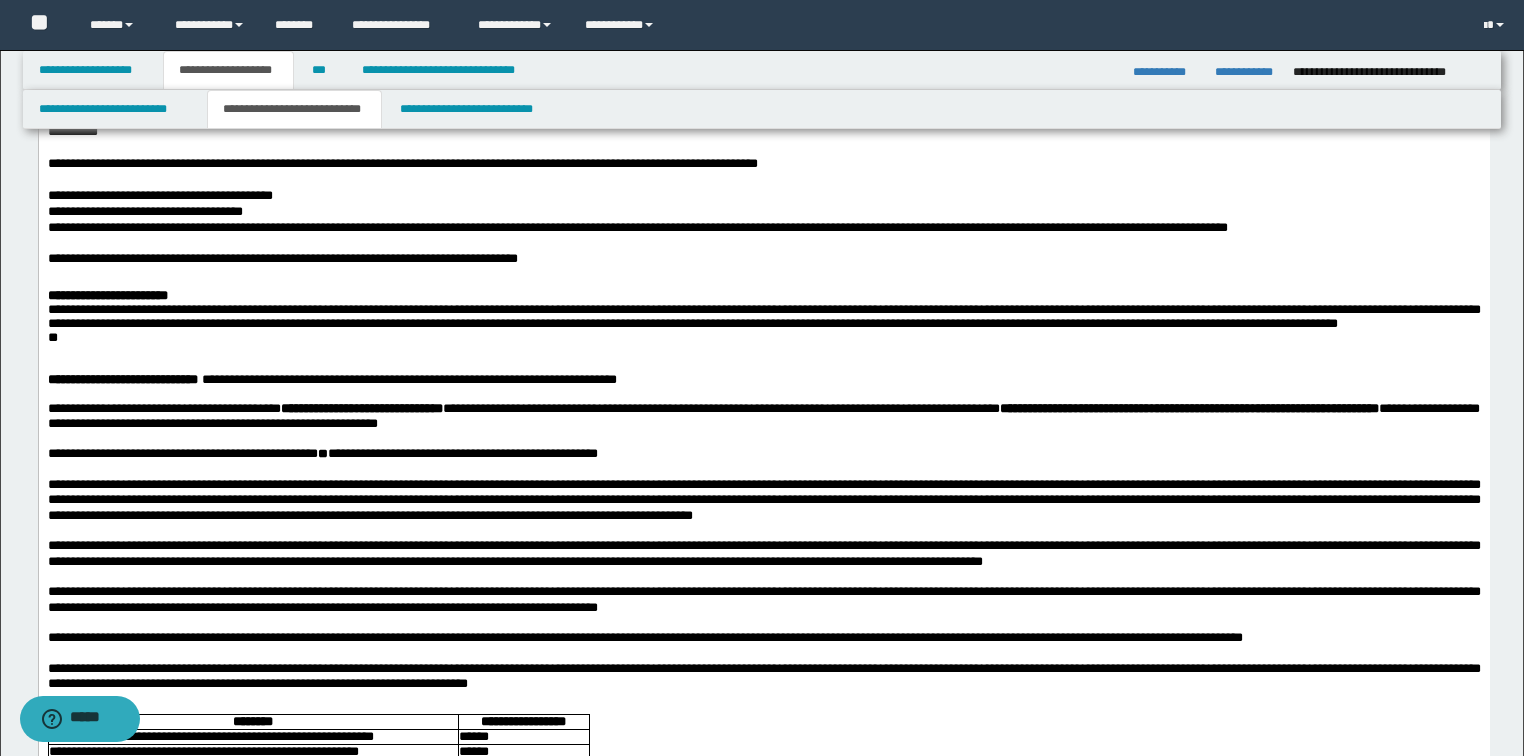 click on "**********" at bounding box center [763, 296] 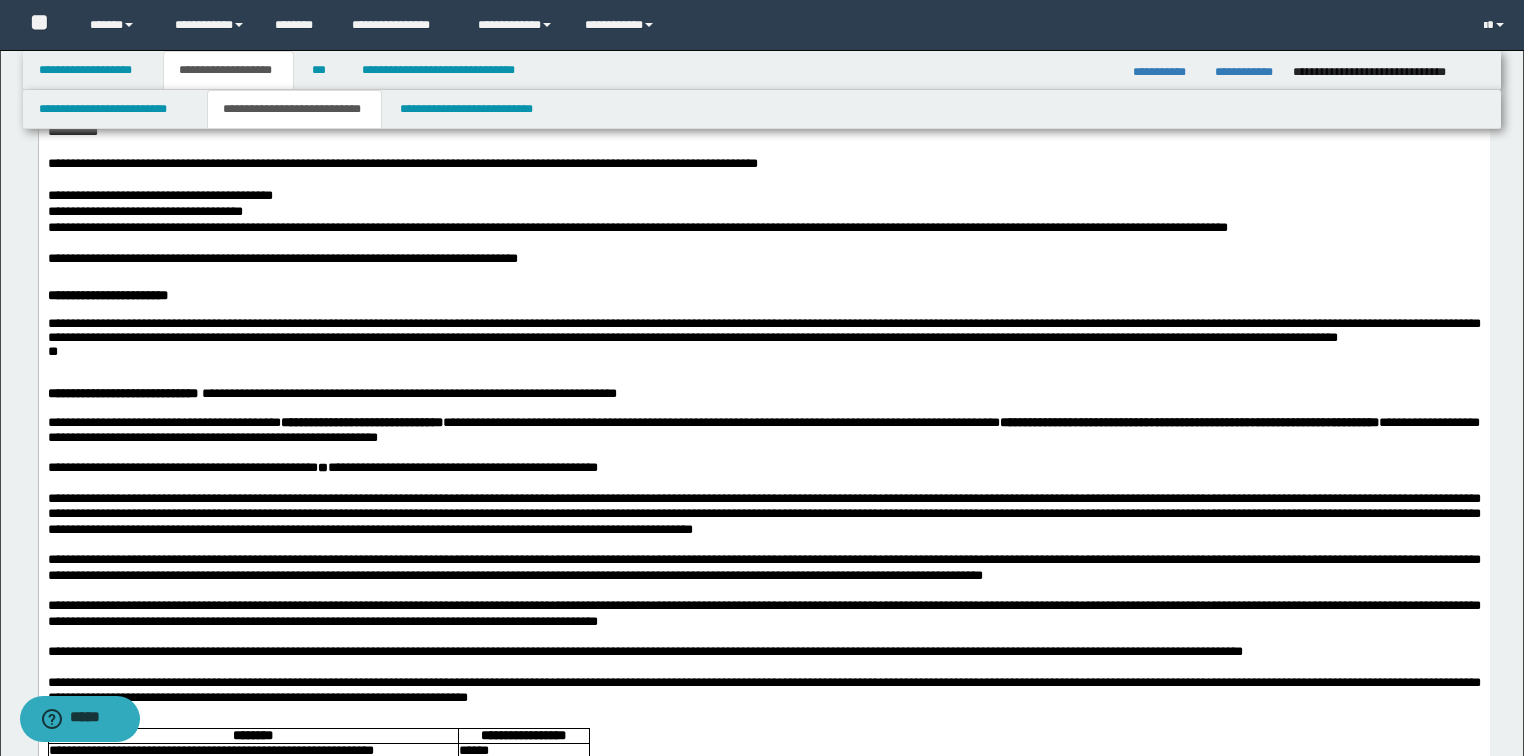 click on "**********" at bounding box center (763, 1011) 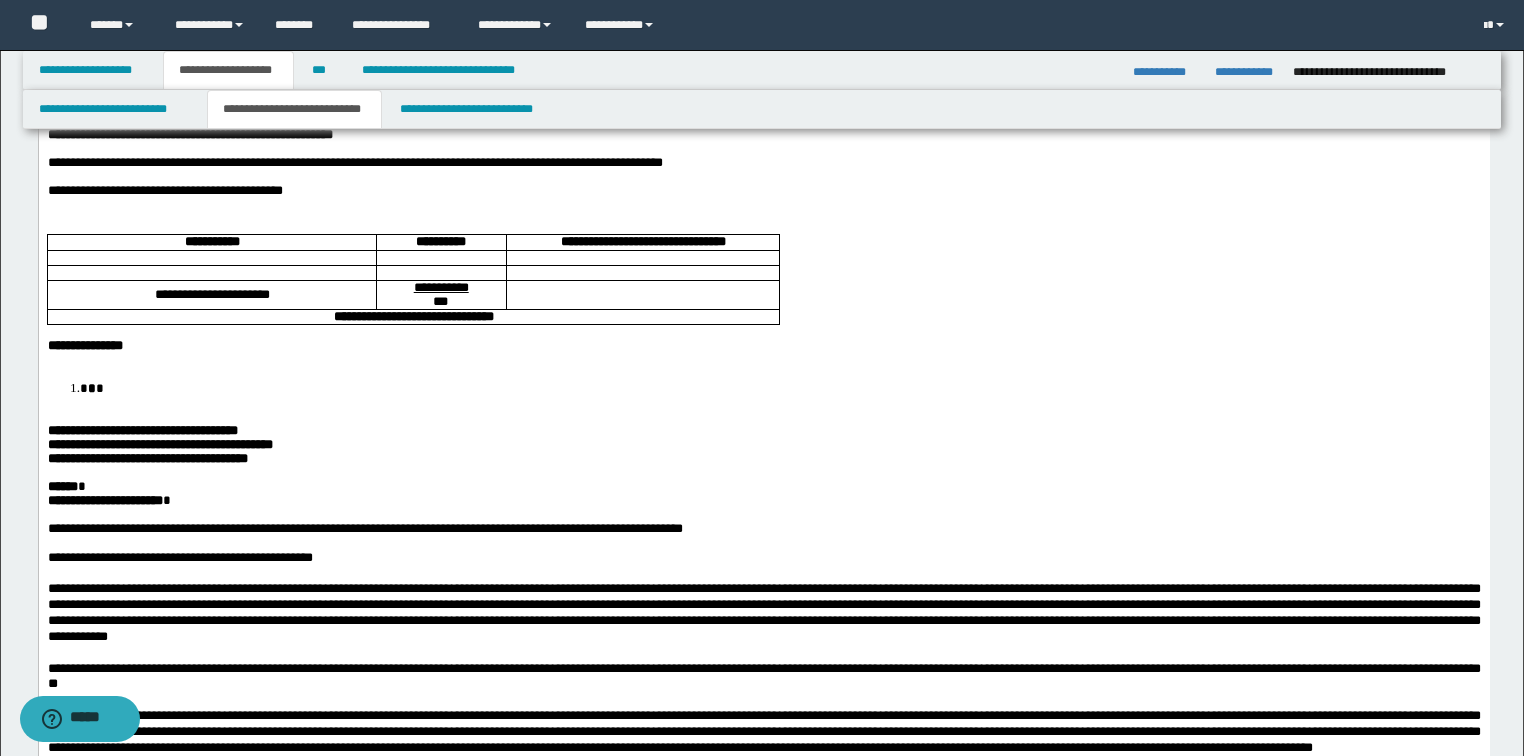scroll, scrollTop: 240, scrollLeft: 0, axis: vertical 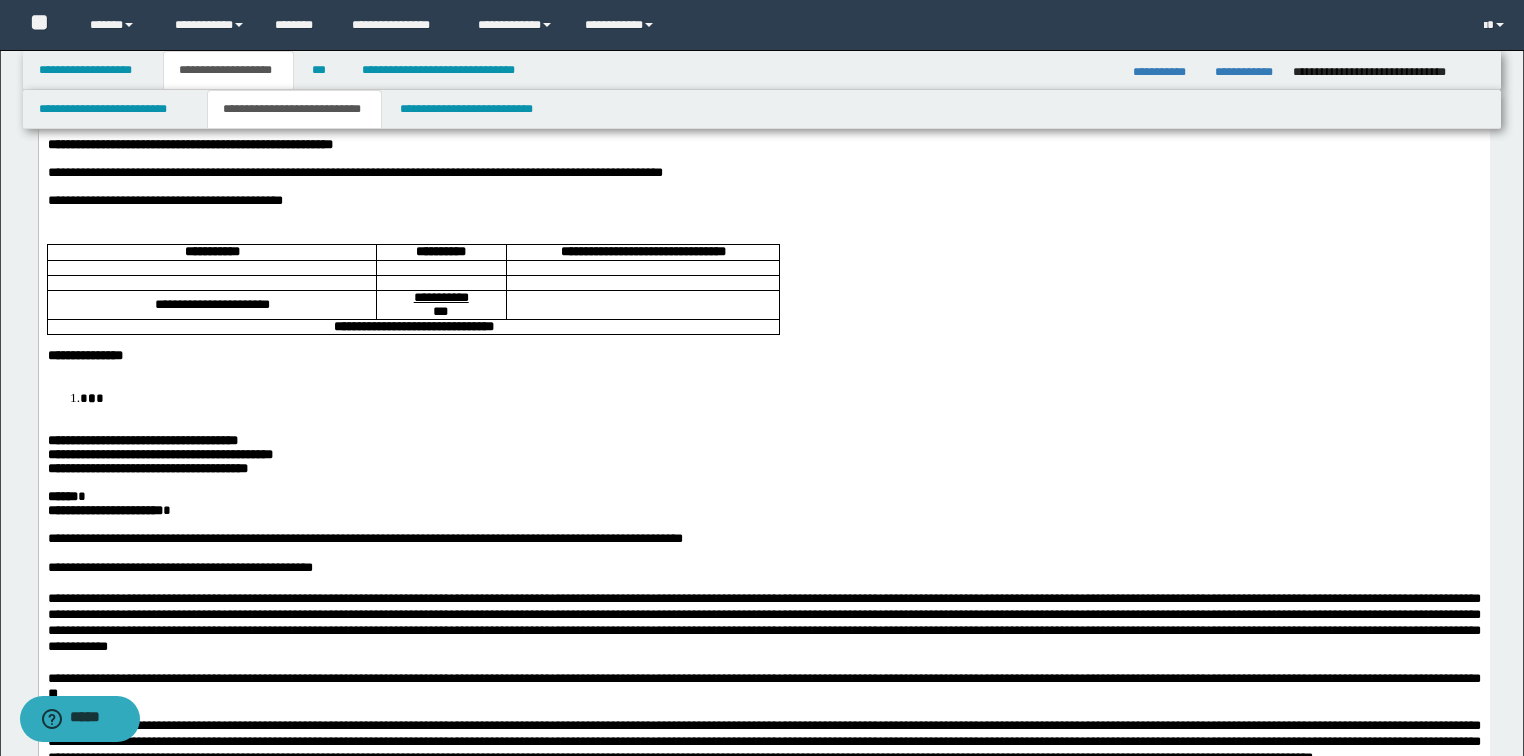 click on "* *" at bounding box center (783, 398) 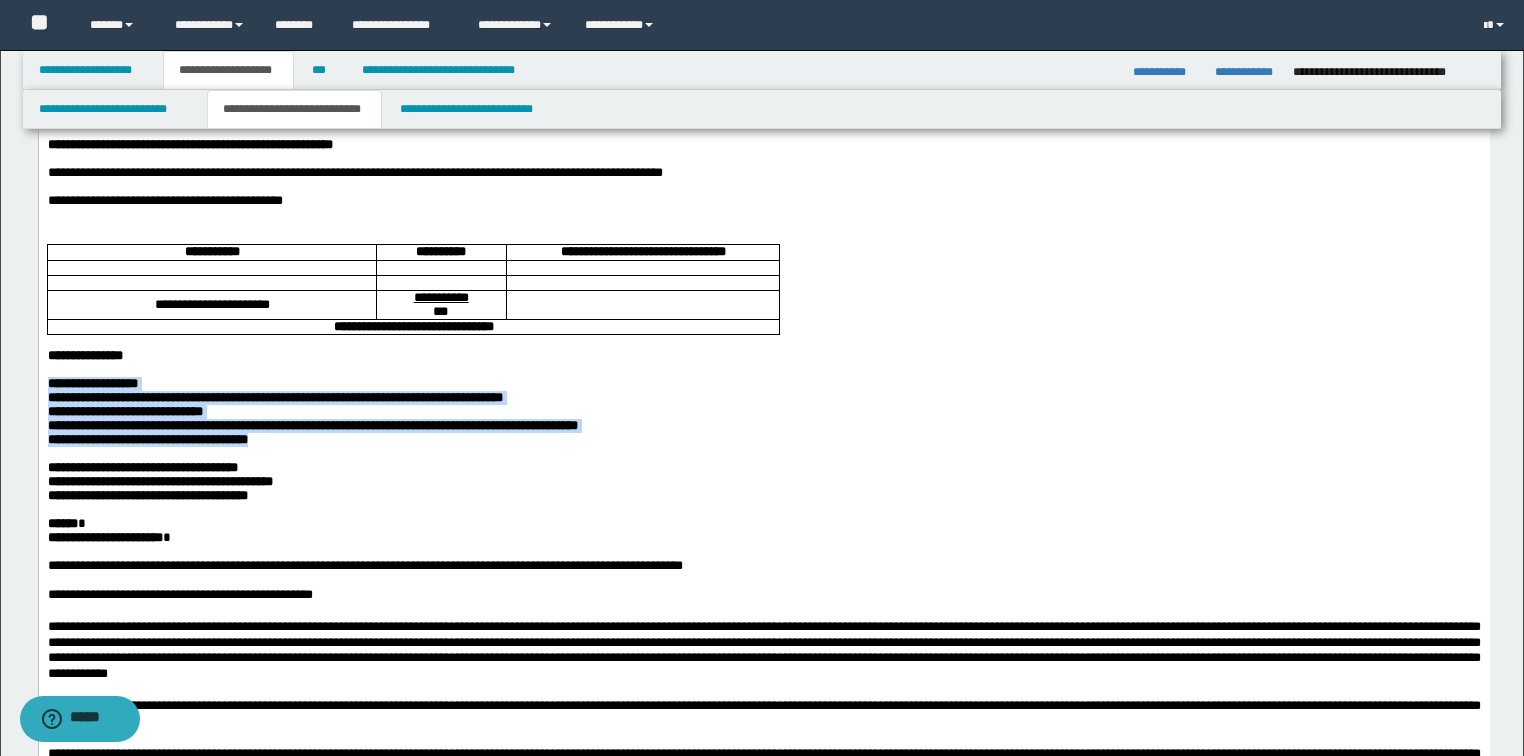 drag, startPoint x: 321, startPoint y: 521, endPoint x: 50, endPoint y: 428, distance: 286.51352 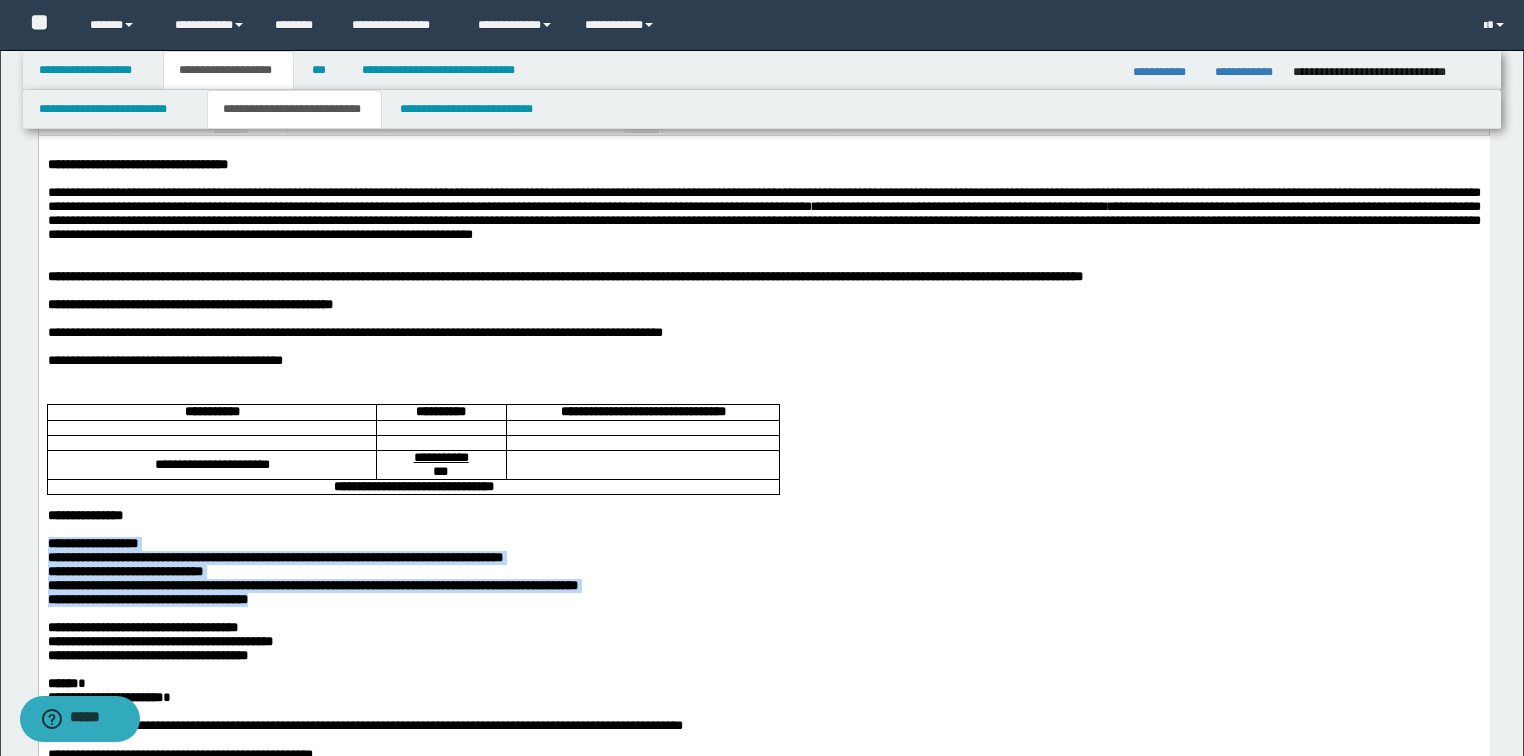 scroll, scrollTop: 0, scrollLeft: 0, axis: both 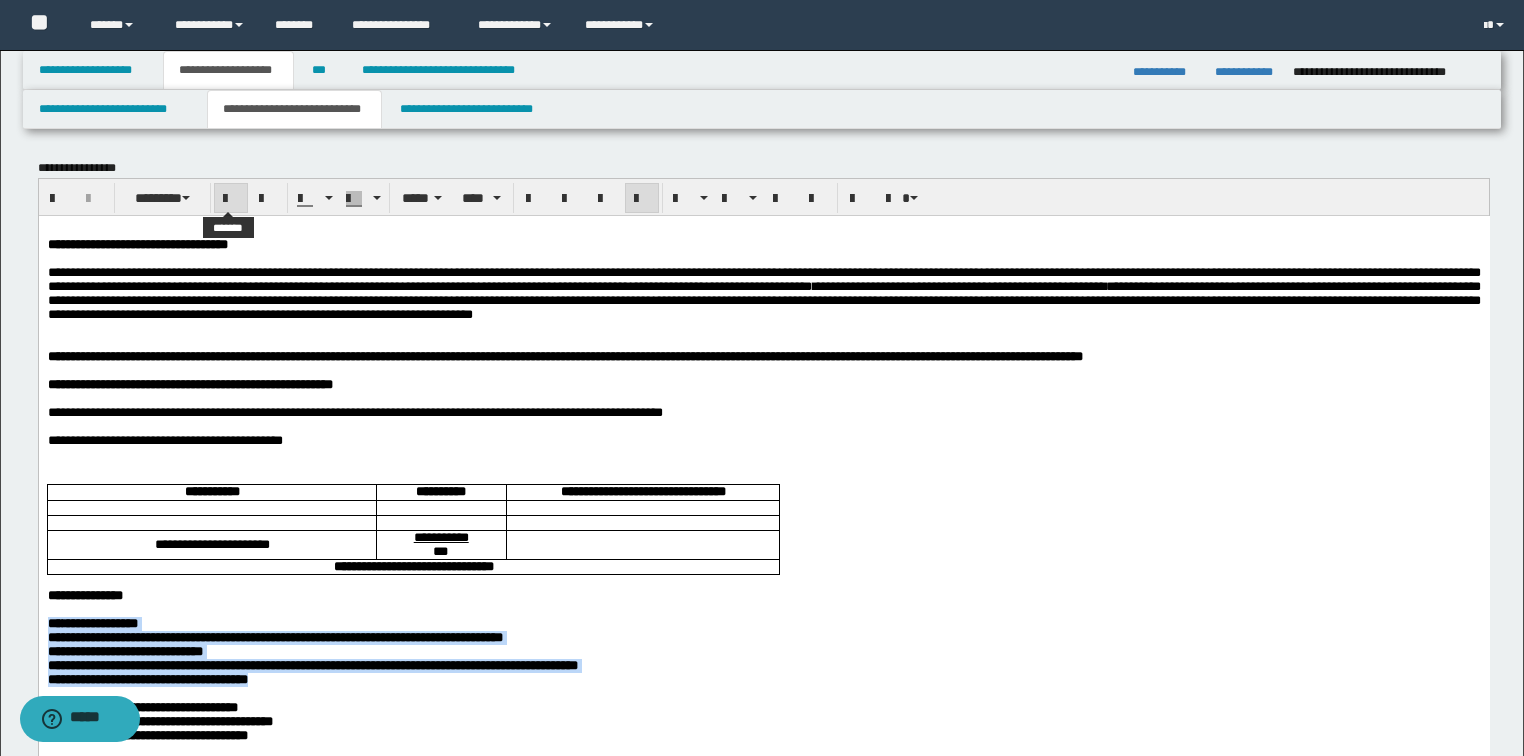 click at bounding box center [231, 199] 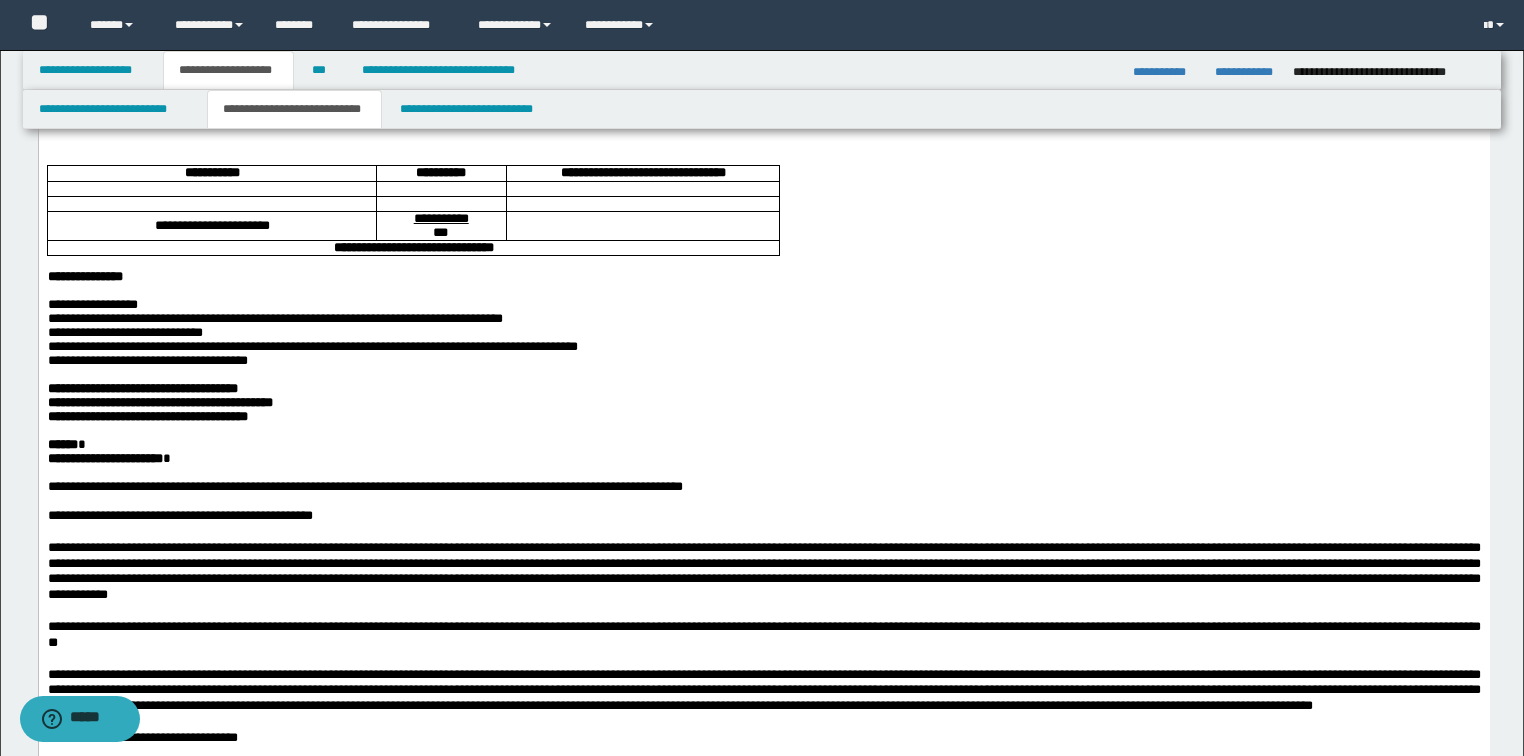 scroll, scrollTop: 320, scrollLeft: 0, axis: vertical 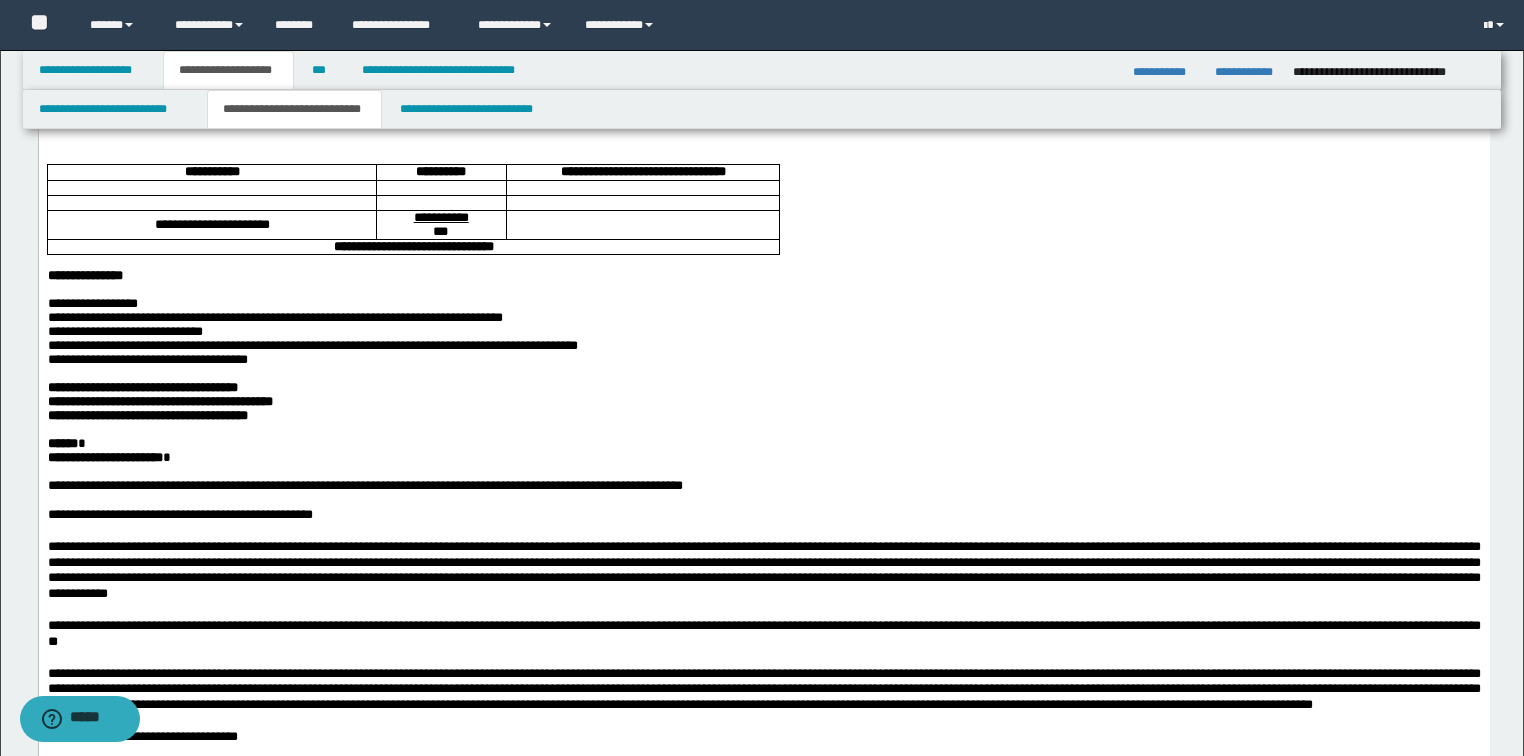 click on "**********" at bounding box center [312, 331] 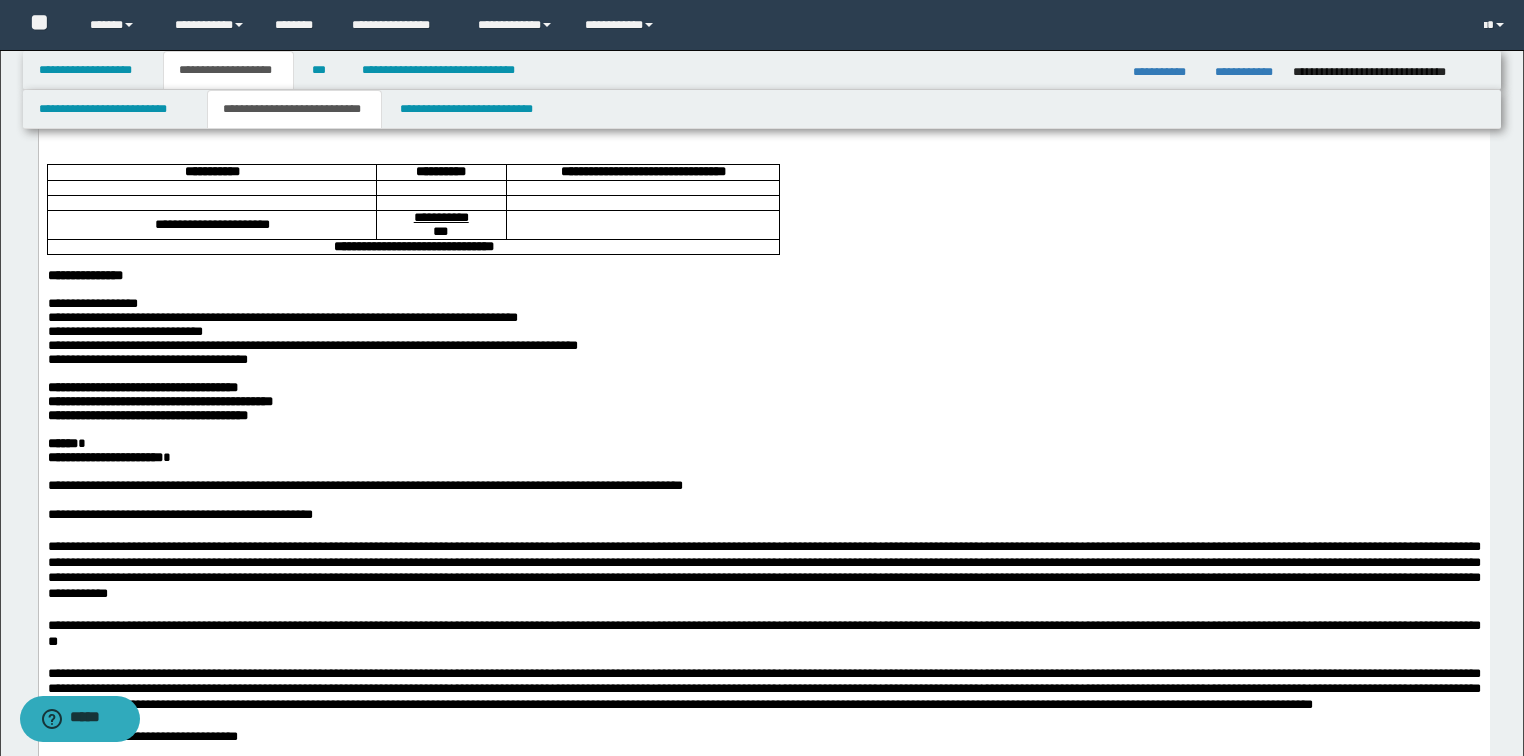 click on "**********" at bounding box center [312, 331] 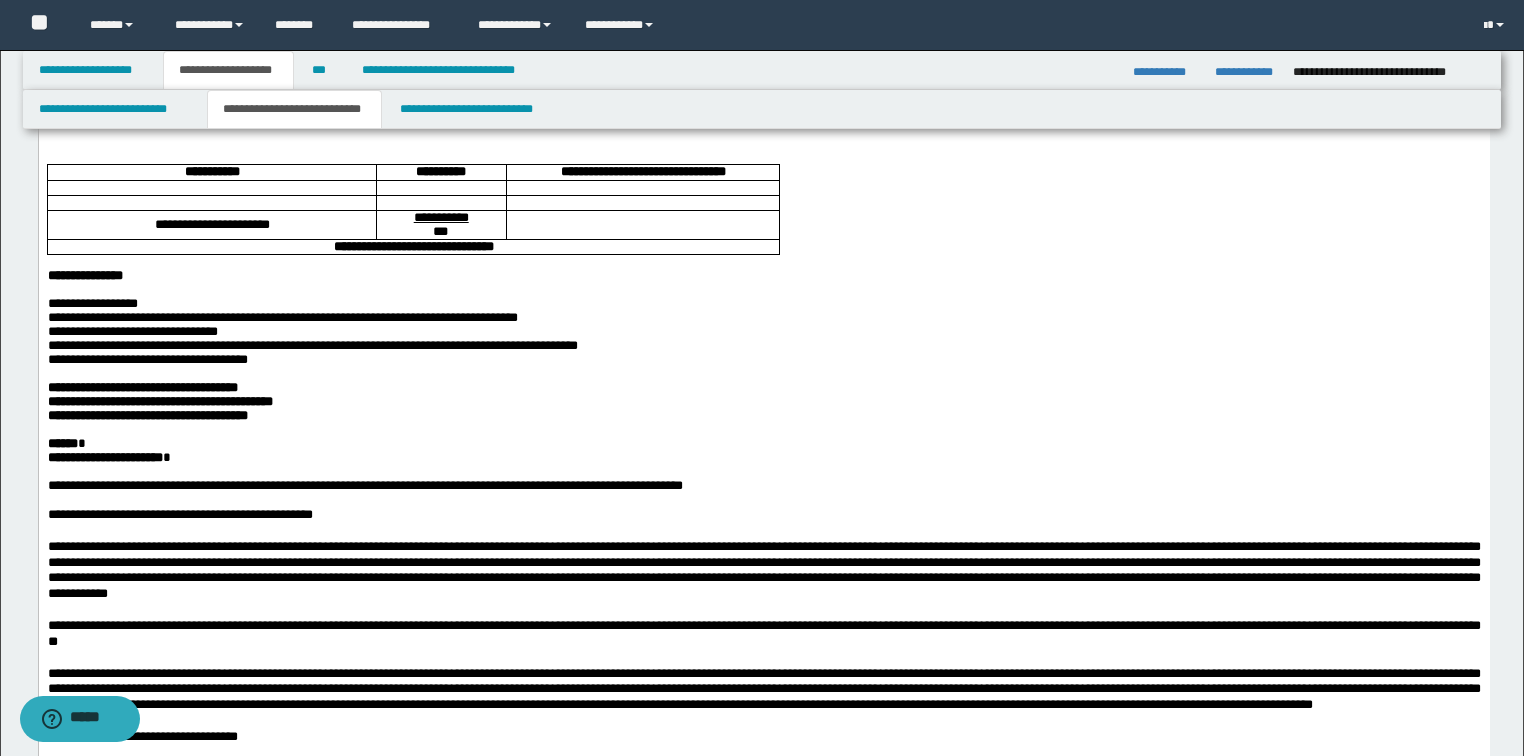 click on "**********" at bounding box center (312, 331) 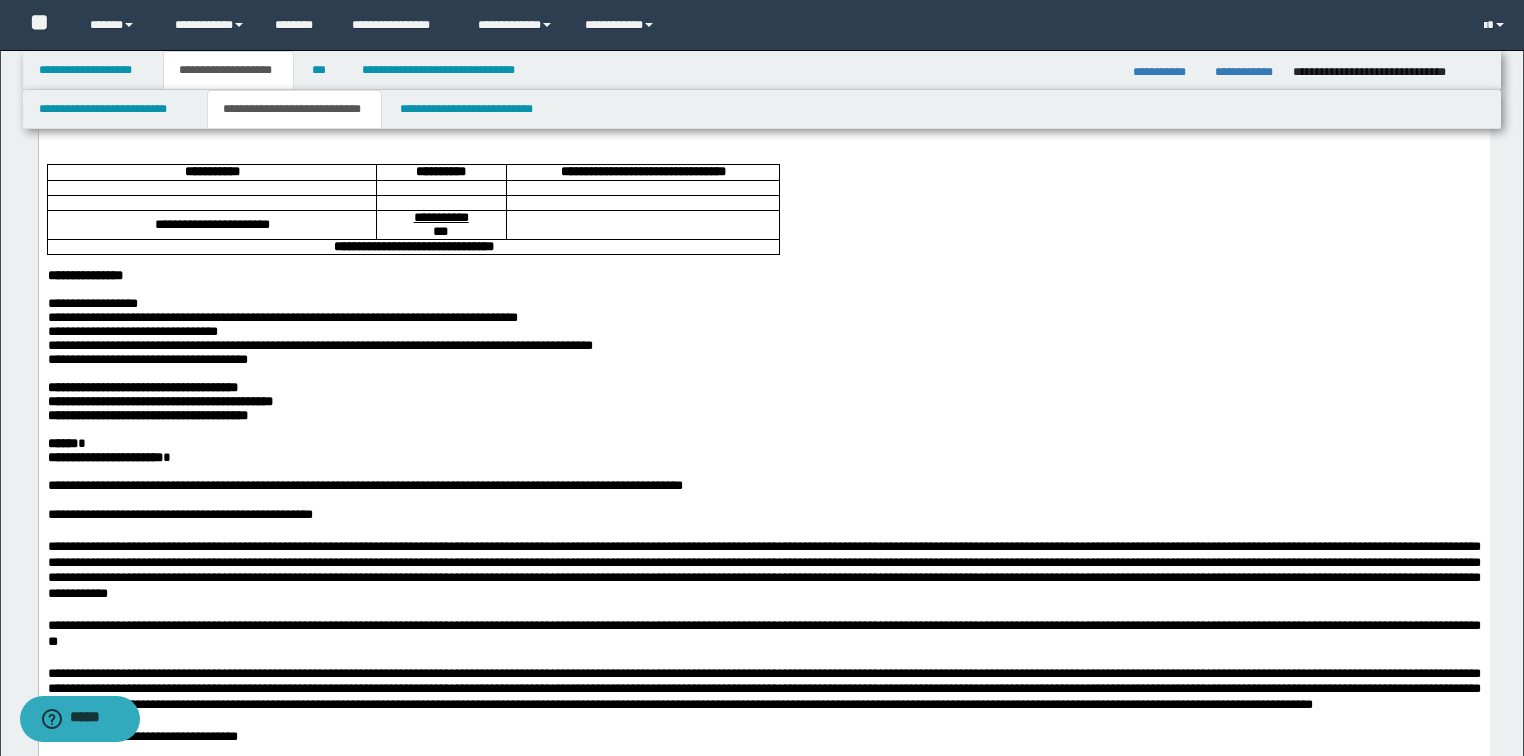 click on "**********" at bounding box center [319, 331] 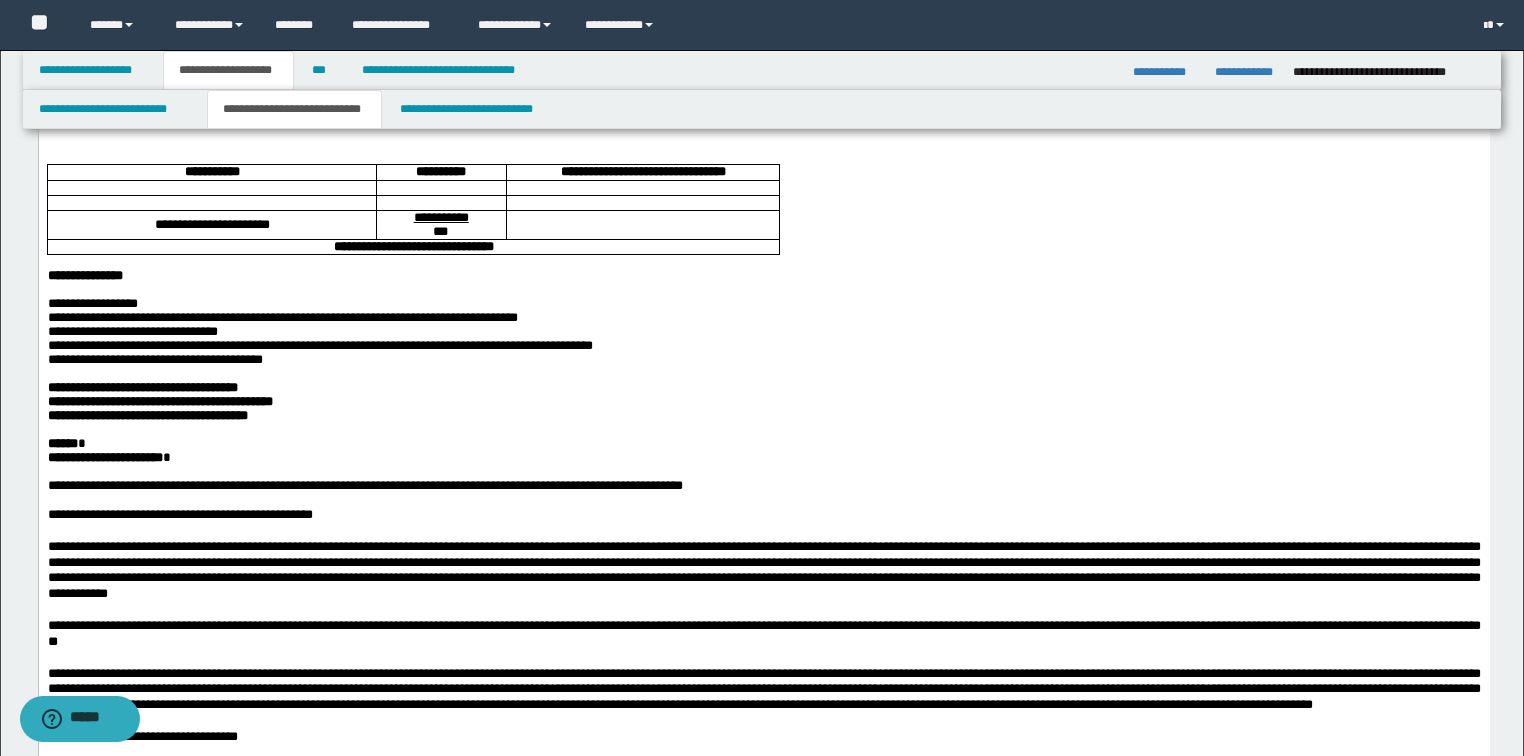 click on "****** *" at bounding box center (763, 444) 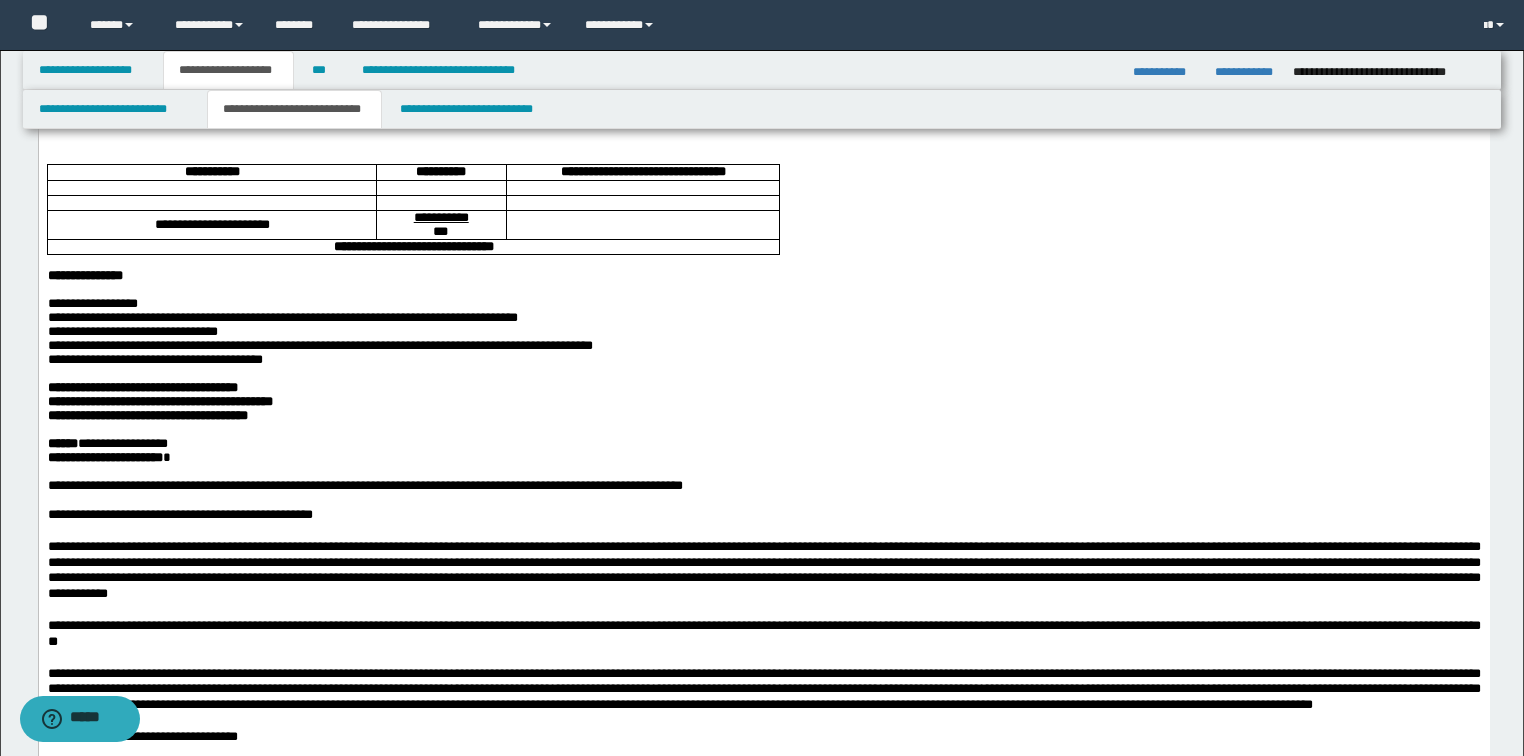 click on "**********" at bounding box center (107, 443) 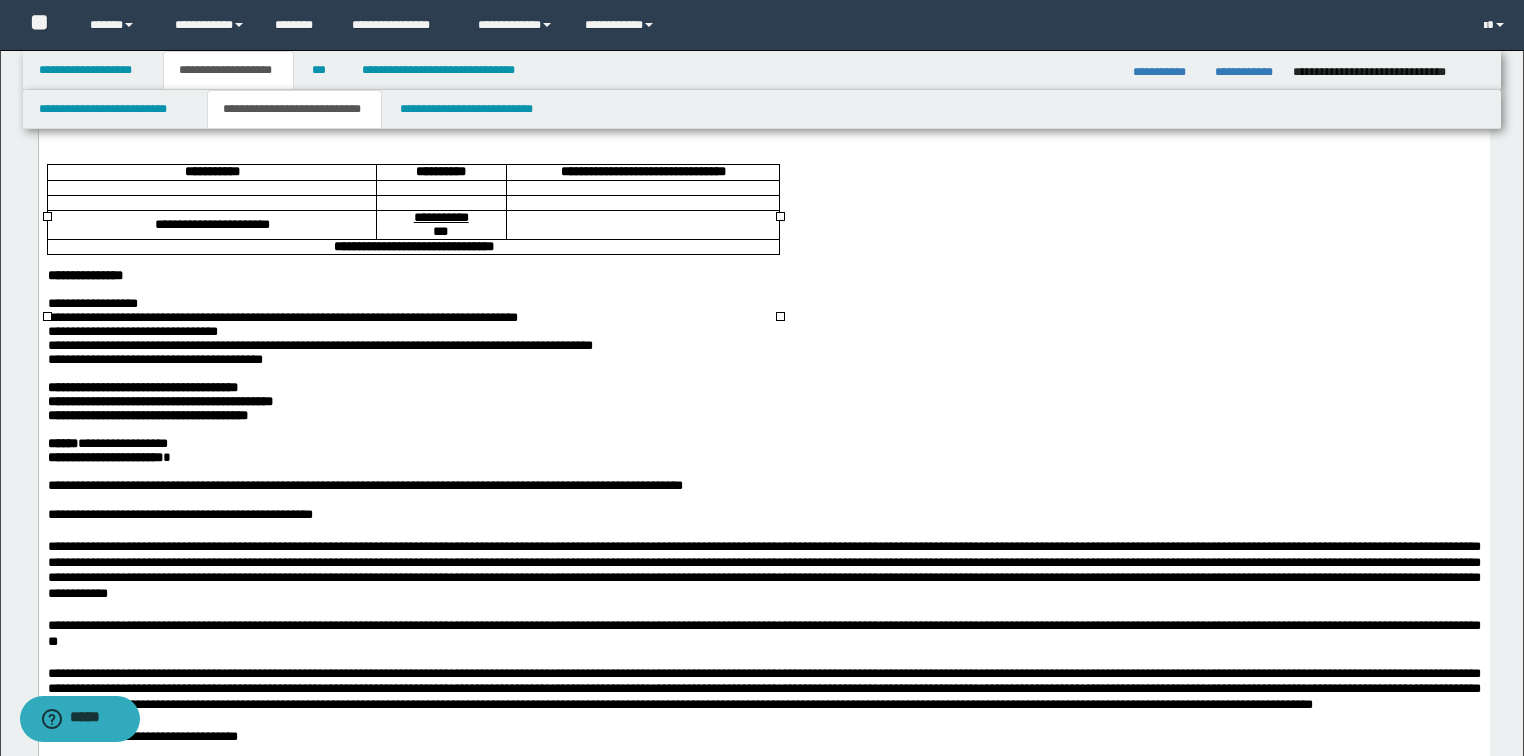click at bounding box center [210, 188] 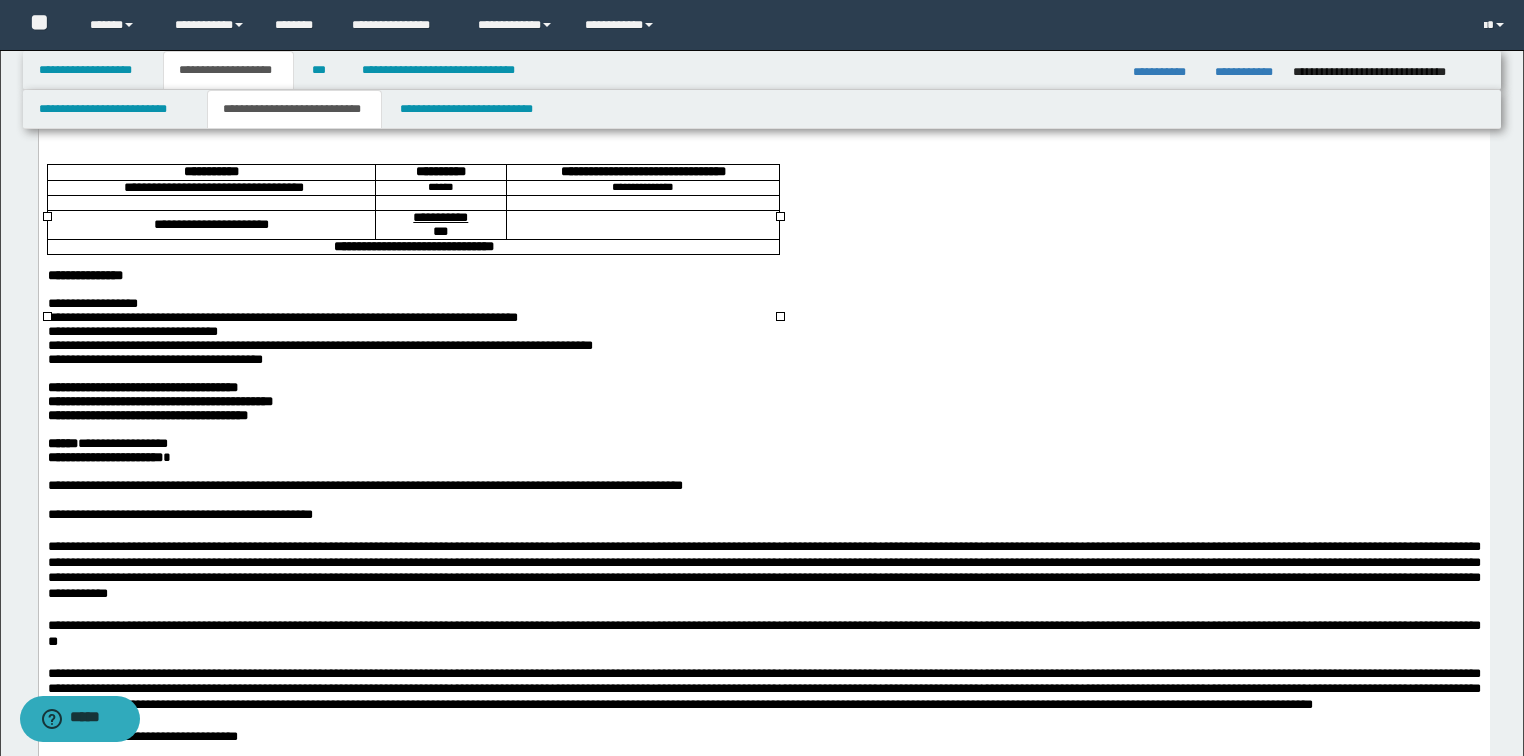 click at bounding box center [440, 202] 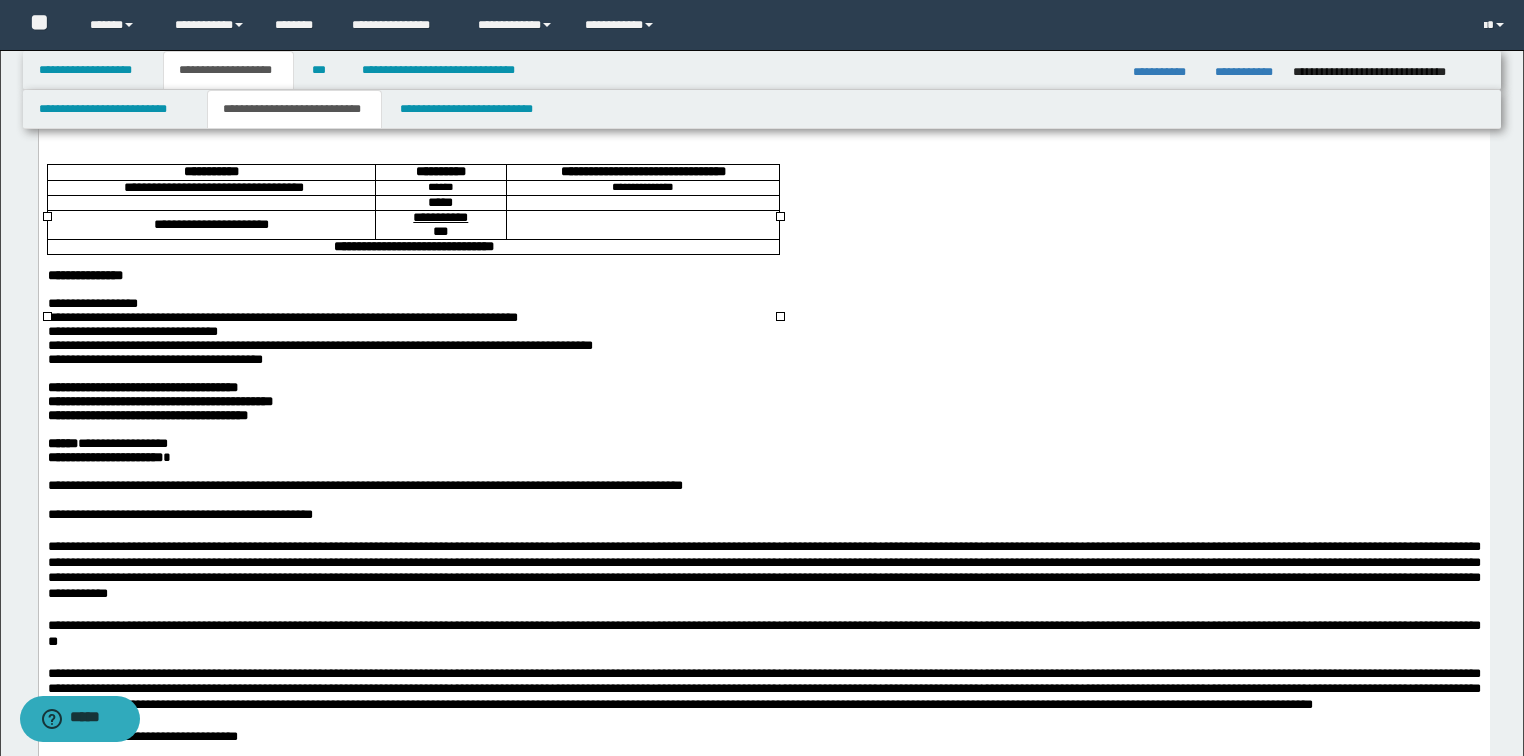 click at bounding box center (211, 202) 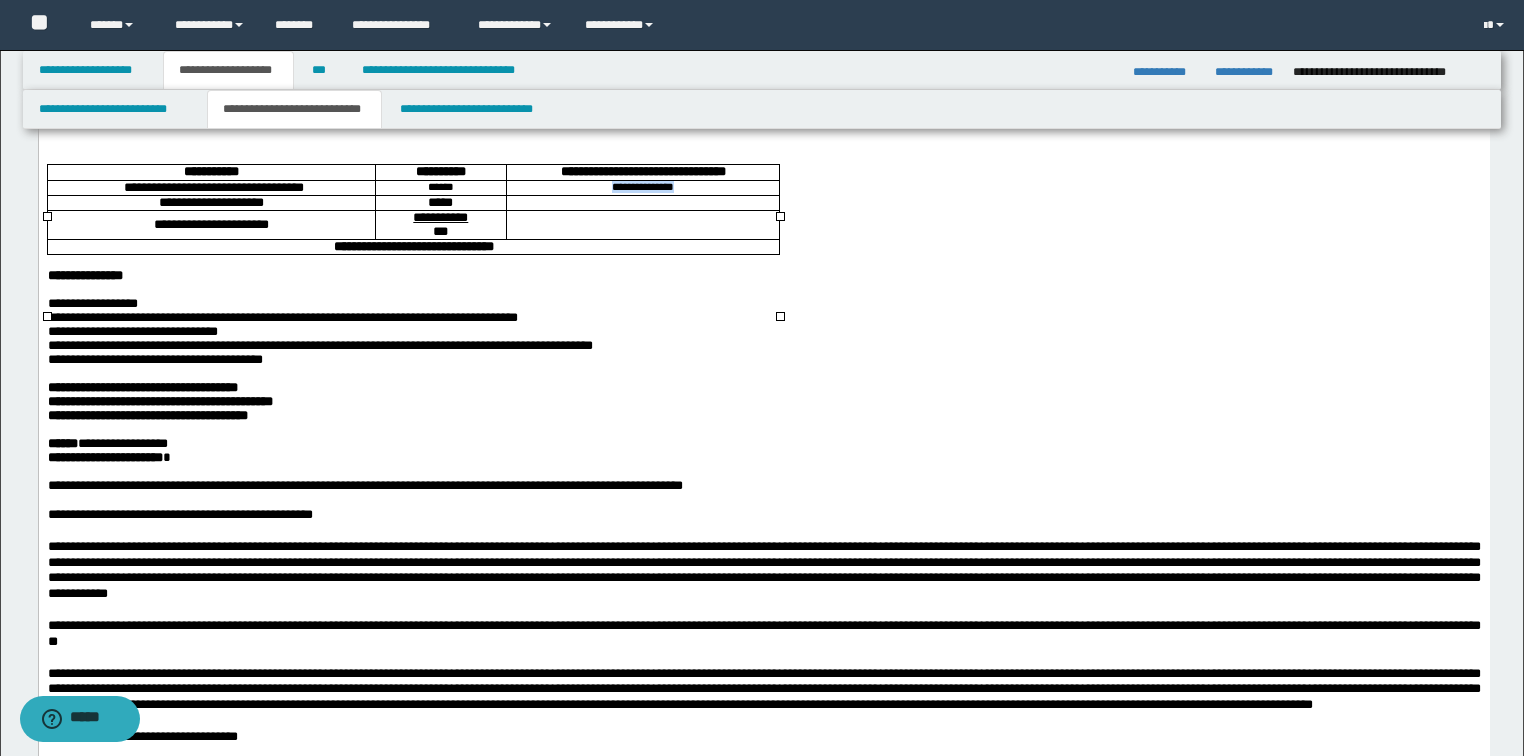 drag, startPoint x: 596, startPoint y: 241, endPoint x: 698, endPoint y: 241, distance: 102 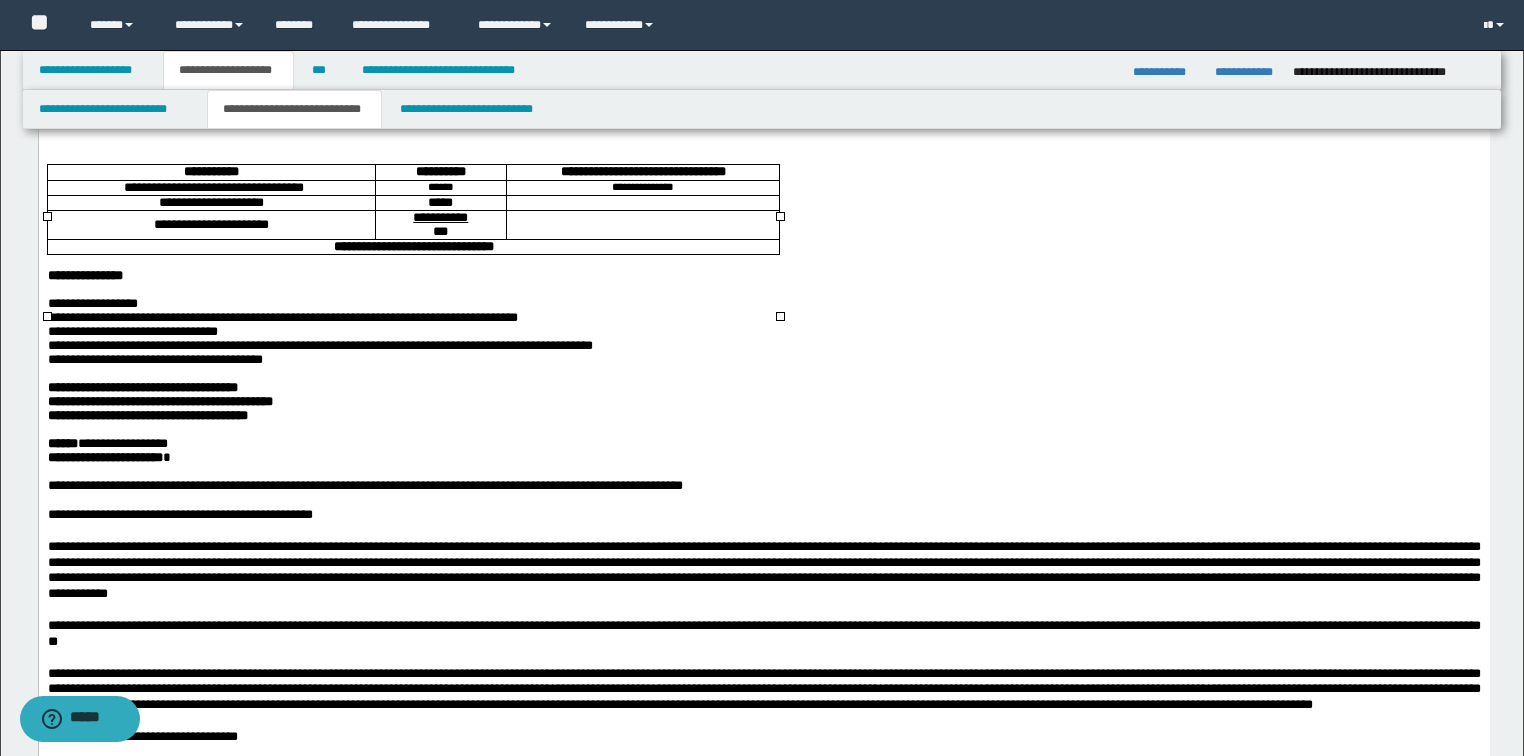click at bounding box center (642, 203) 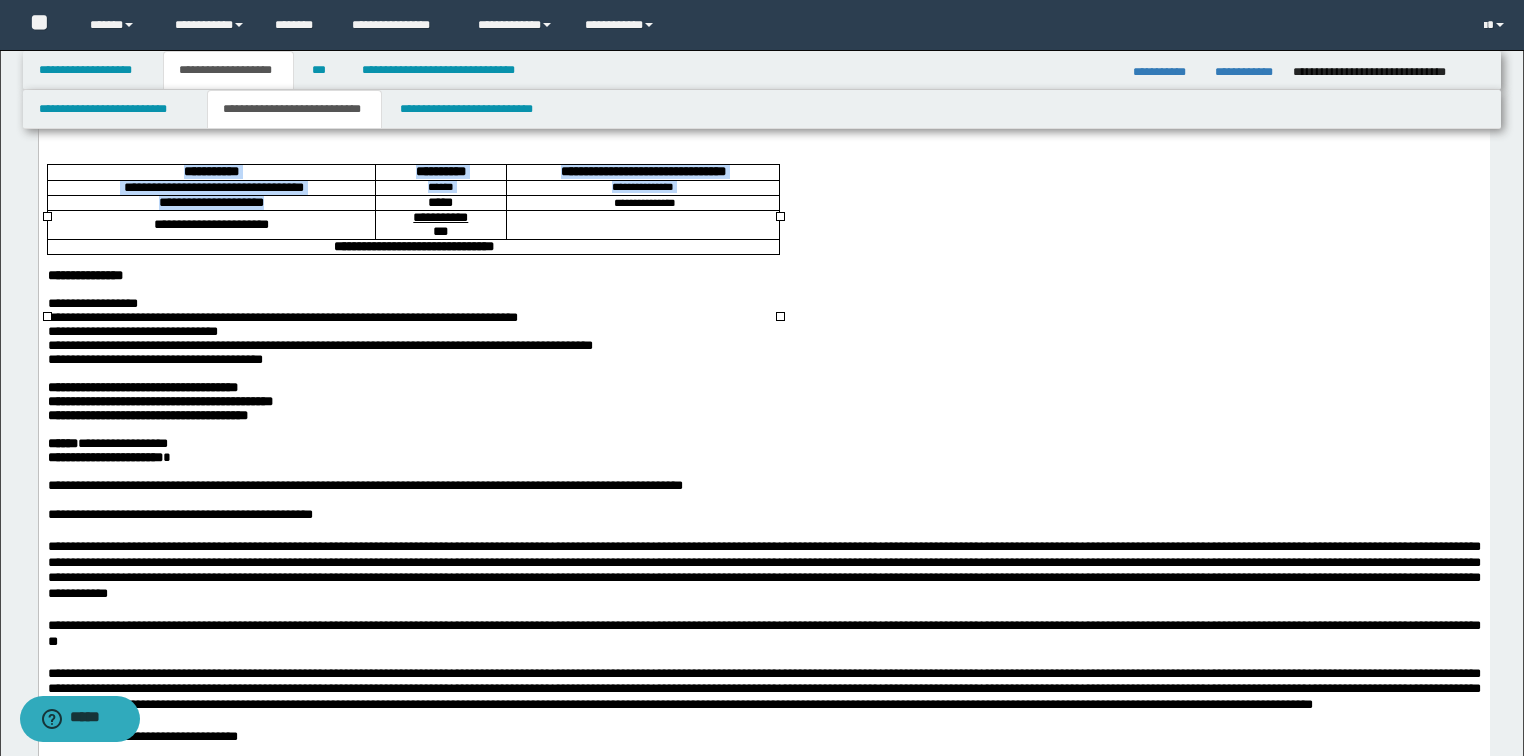 drag, startPoint x: 284, startPoint y: 257, endPoint x: 999, endPoint y: 264, distance: 715.03424 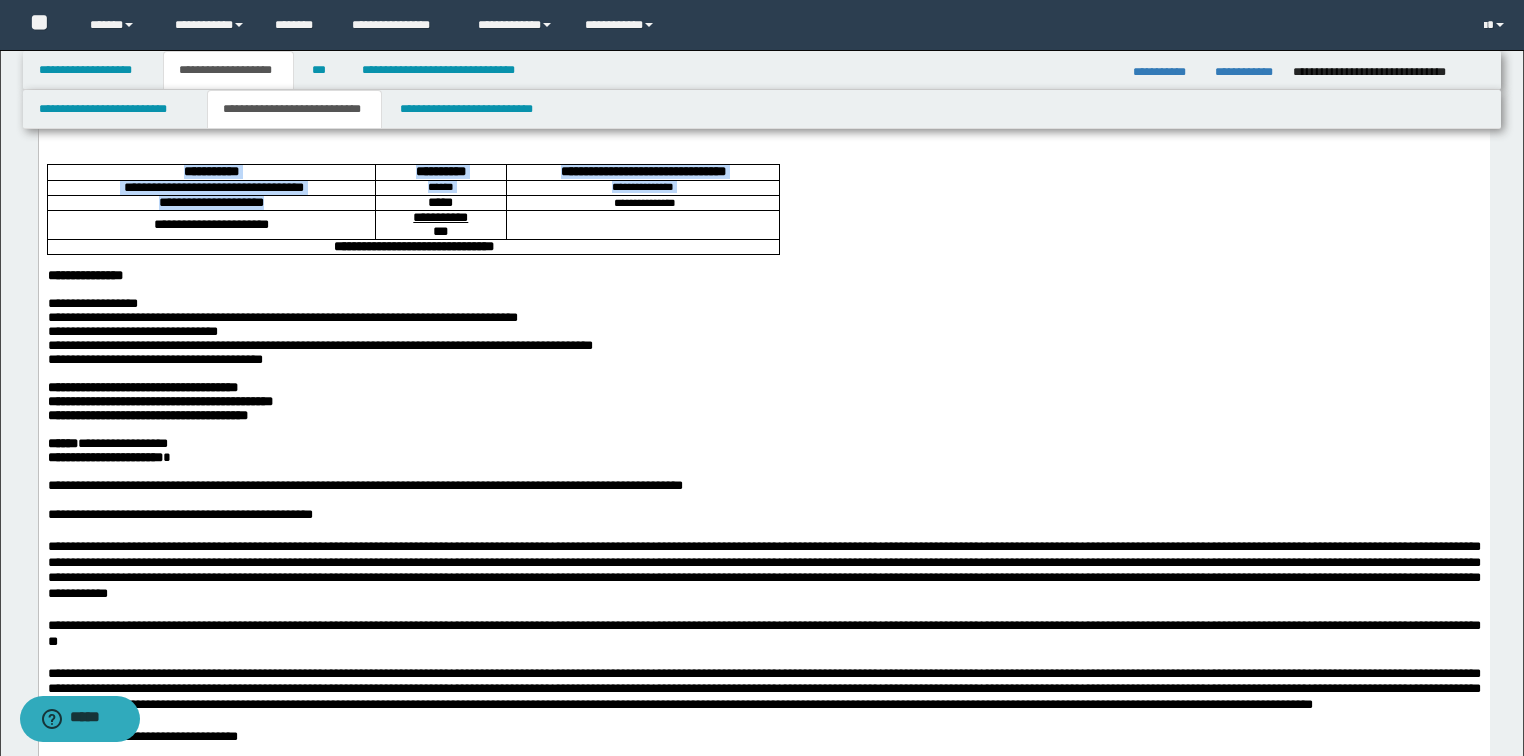 click on "**********" at bounding box center [763, 1738] 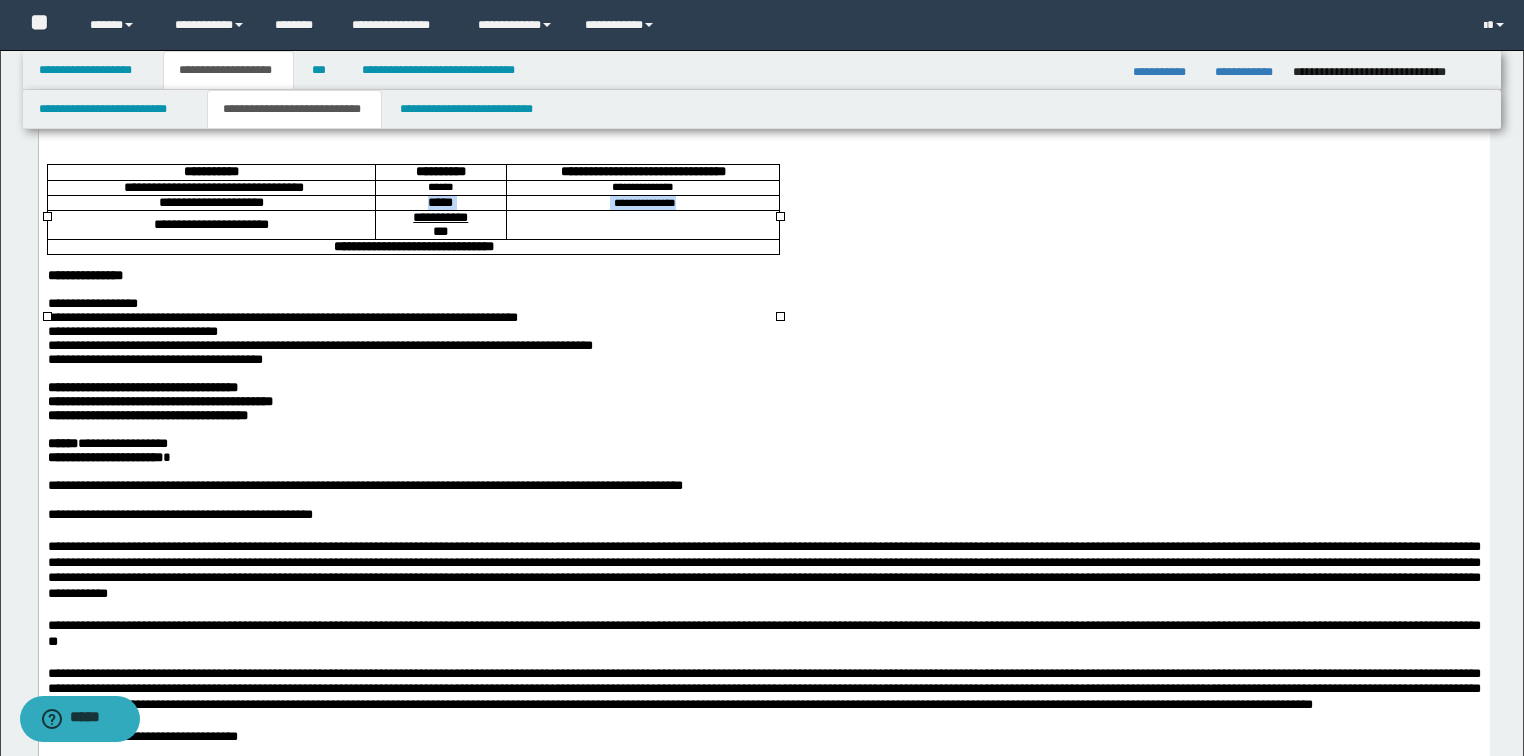 drag, startPoint x: 339, startPoint y: 255, endPoint x: 757, endPoint y: 253, distance: 418.0048 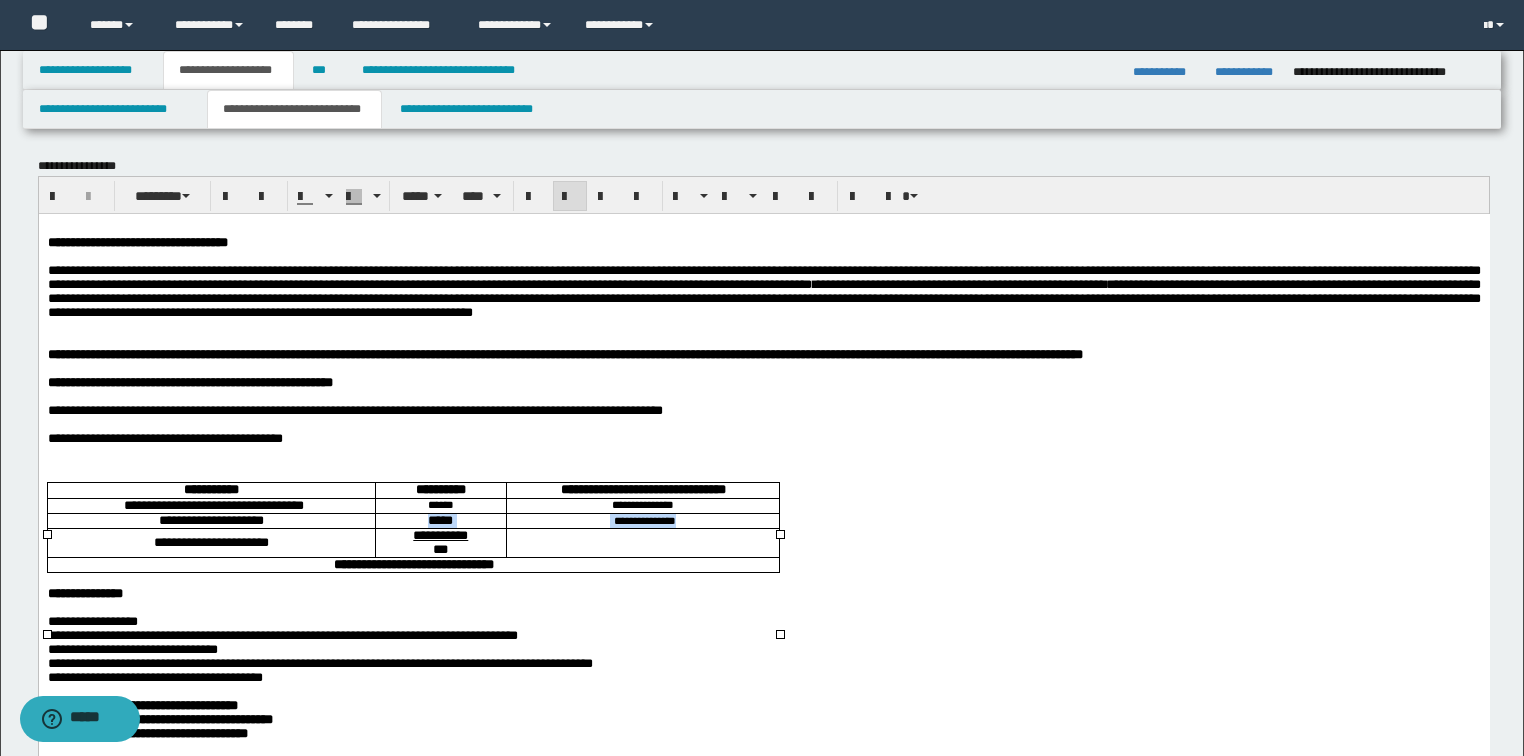 scroll, scrollTop: 0, scrollLeft: 0, axis: both 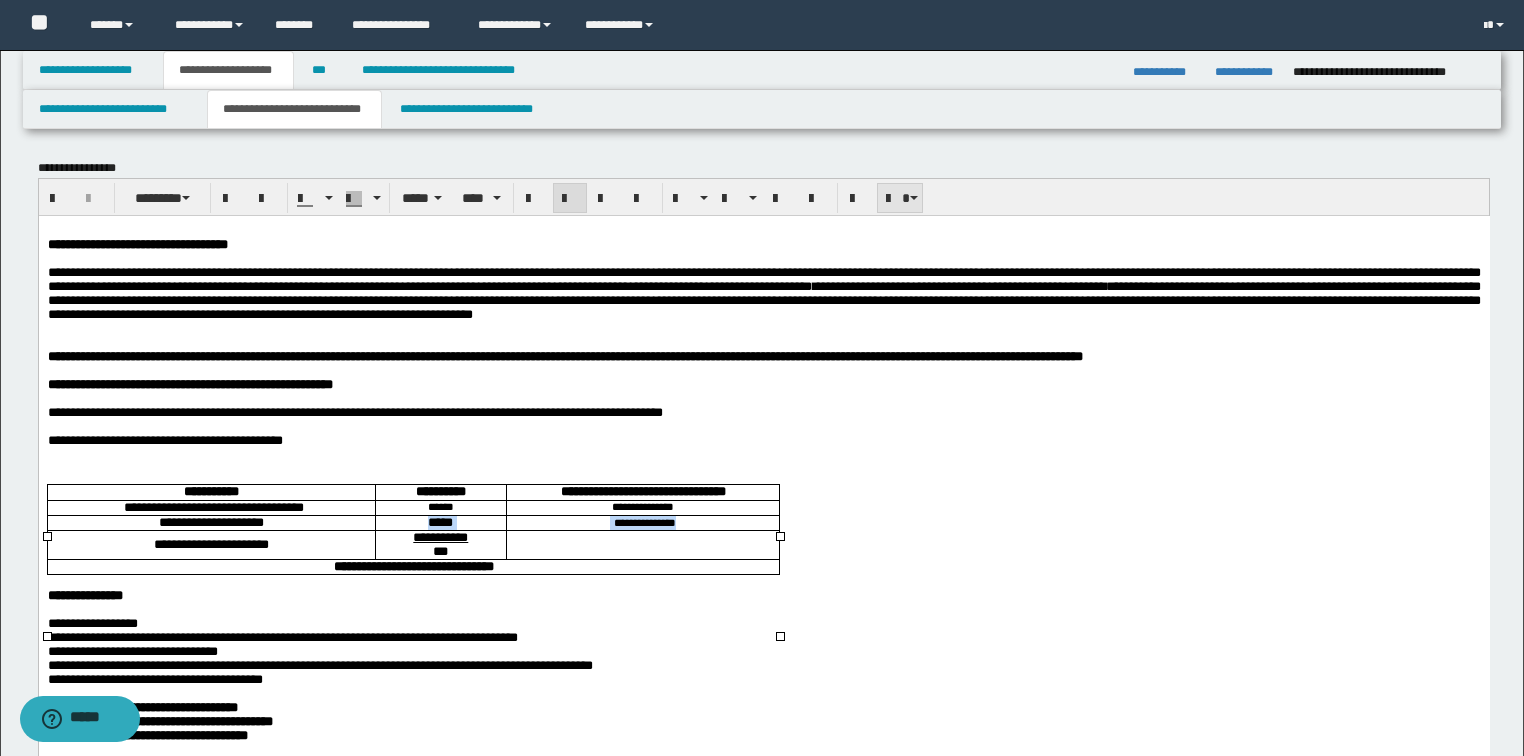click at bounding box center (900, 198) 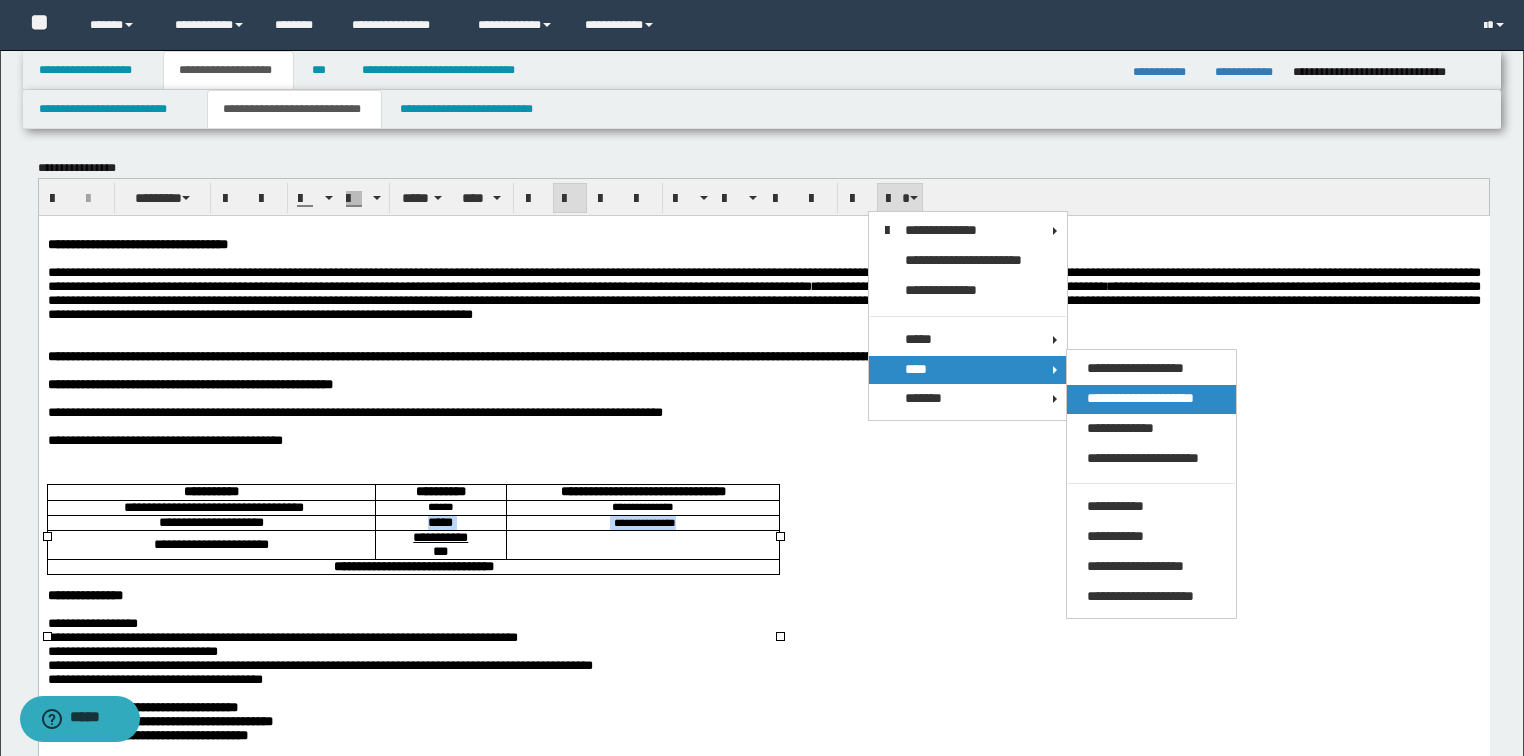 drag, startPoint x: 1098, startPoint y: 391, endPoint x: 933, endPoint y: 71, distance: 360.03473 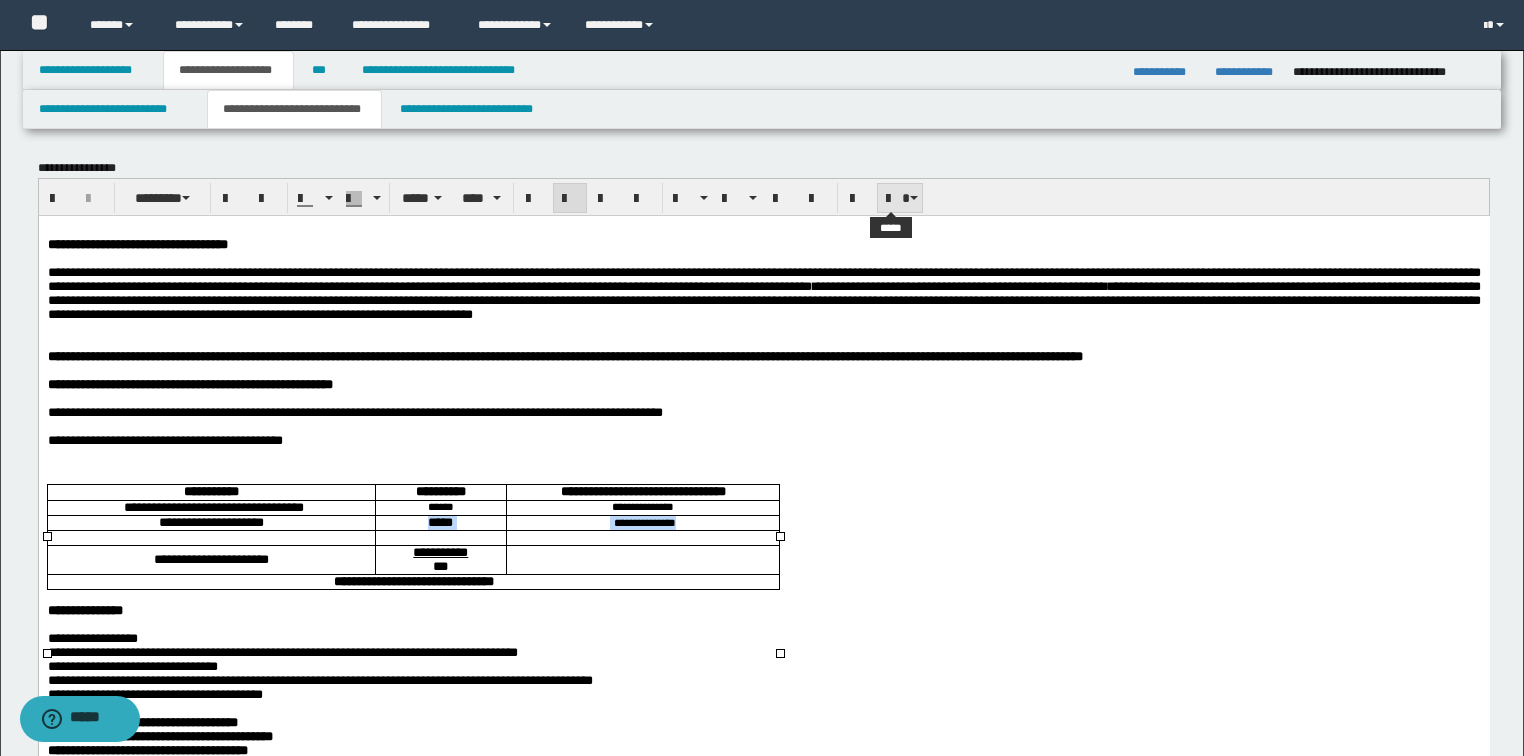 click at bounding box center [914, 198] 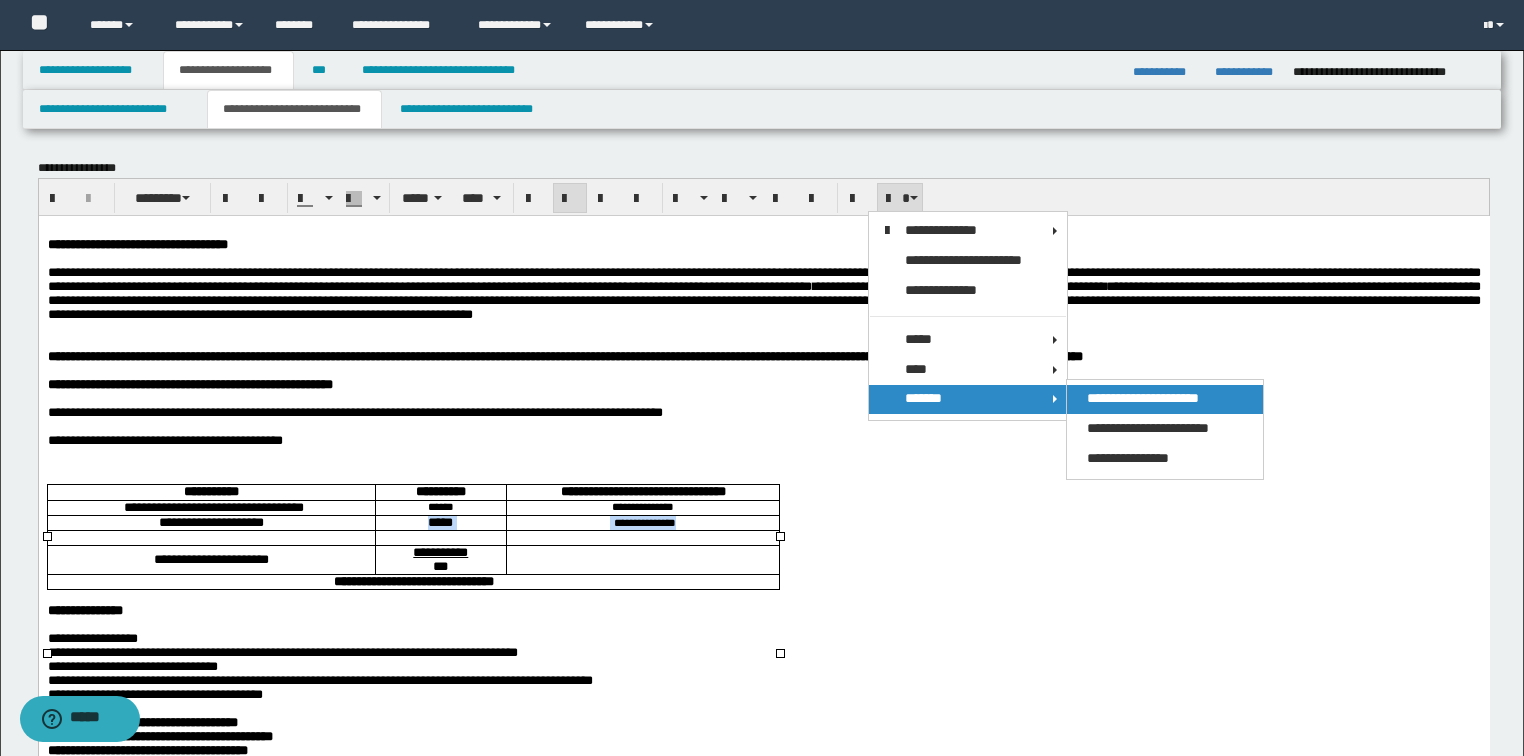 click on "**********" at bounding box center (1143, 398) 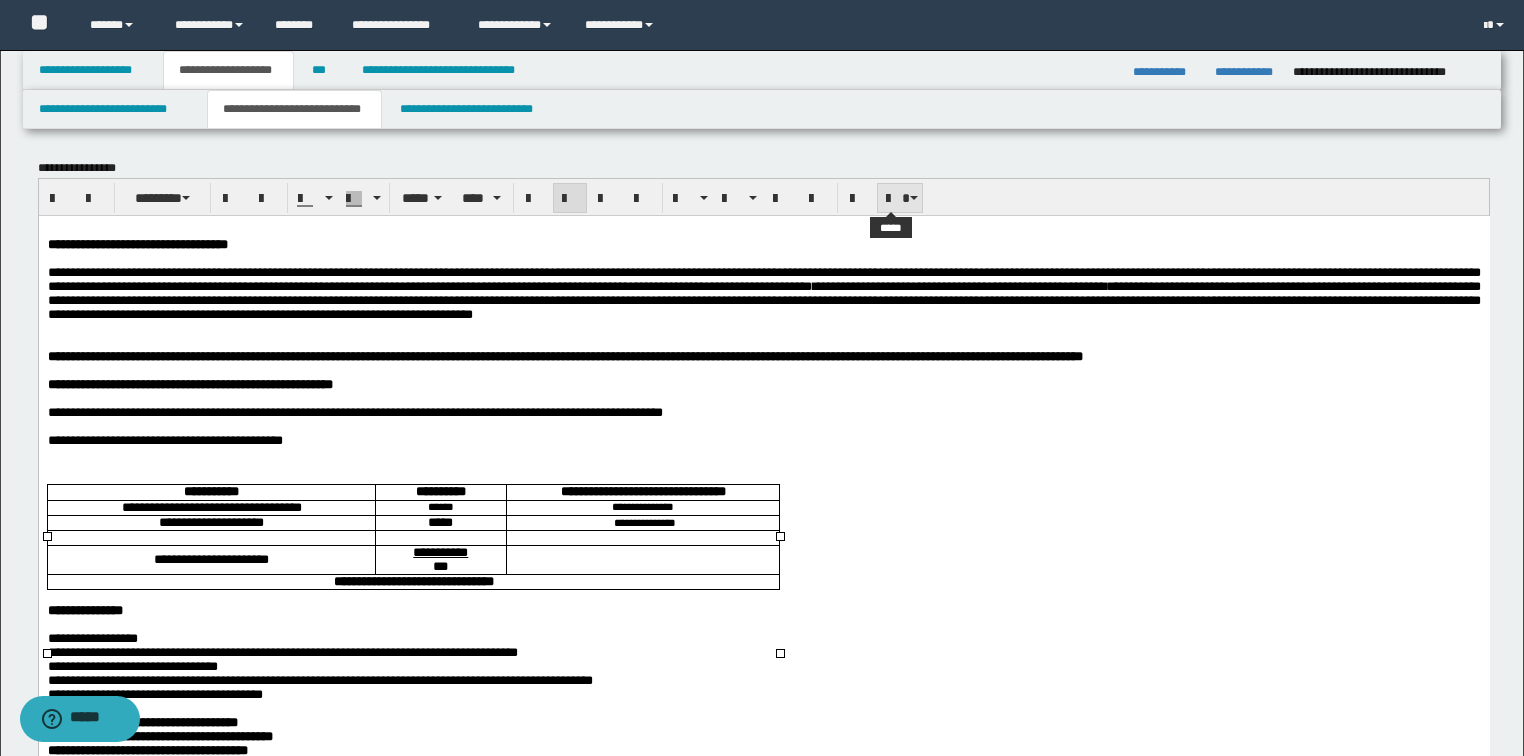 click at bounding box center [900, 198] 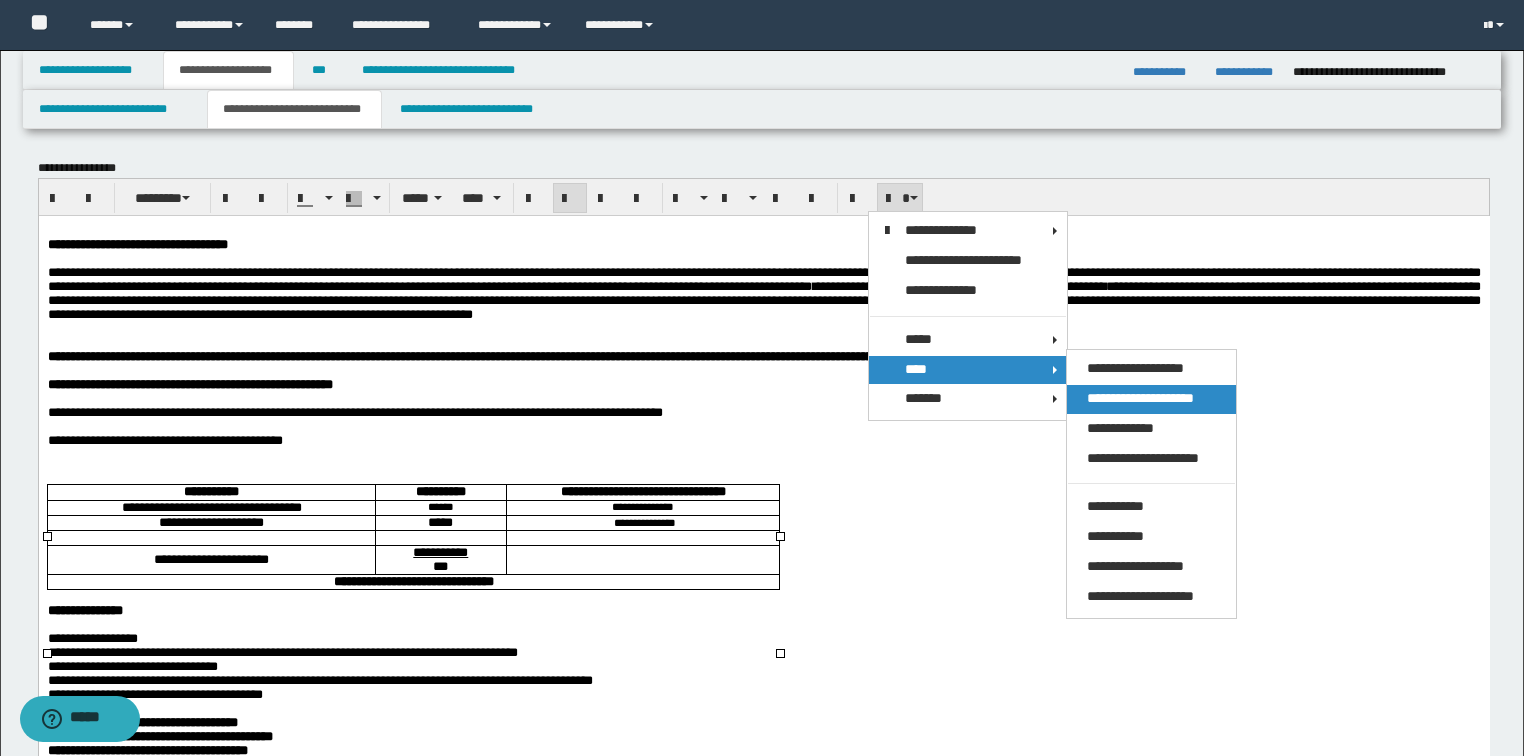 click on "**********" at bounding box center [1151, 399] 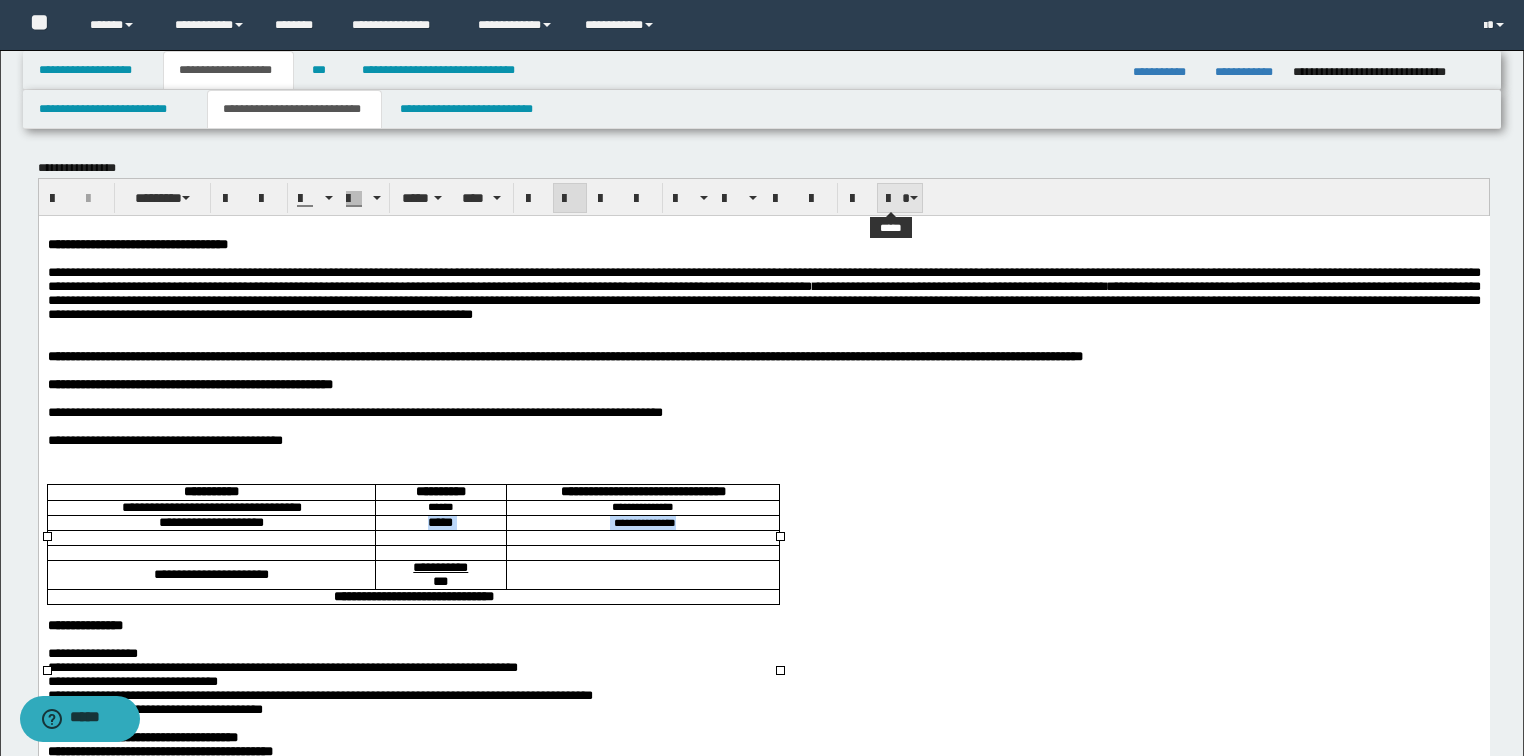 click at bounding box center [900, 198] 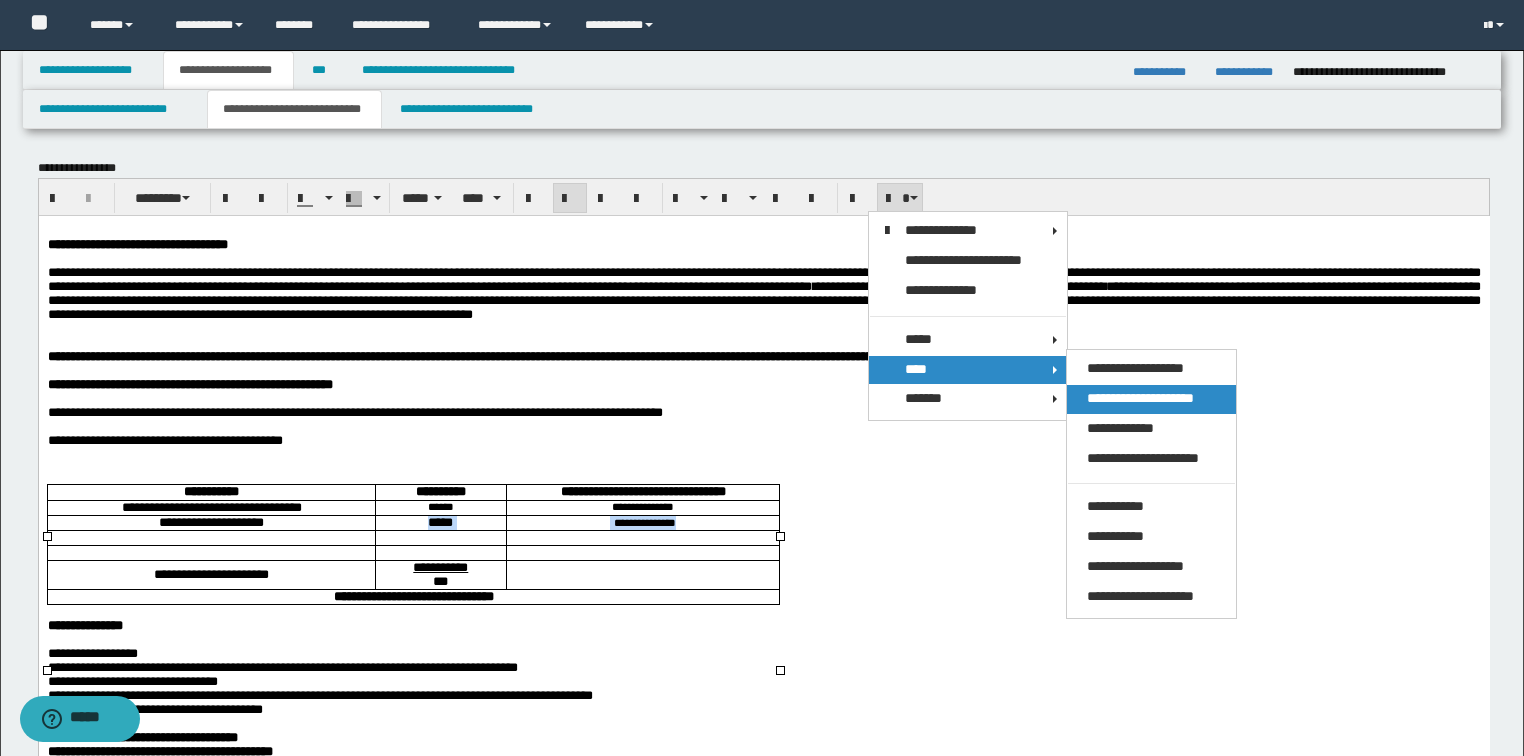 drag, startPoint x: 1116, startPoint y: 397, endPoint x: 1077, endPoint y: 181, distance: 219.4926 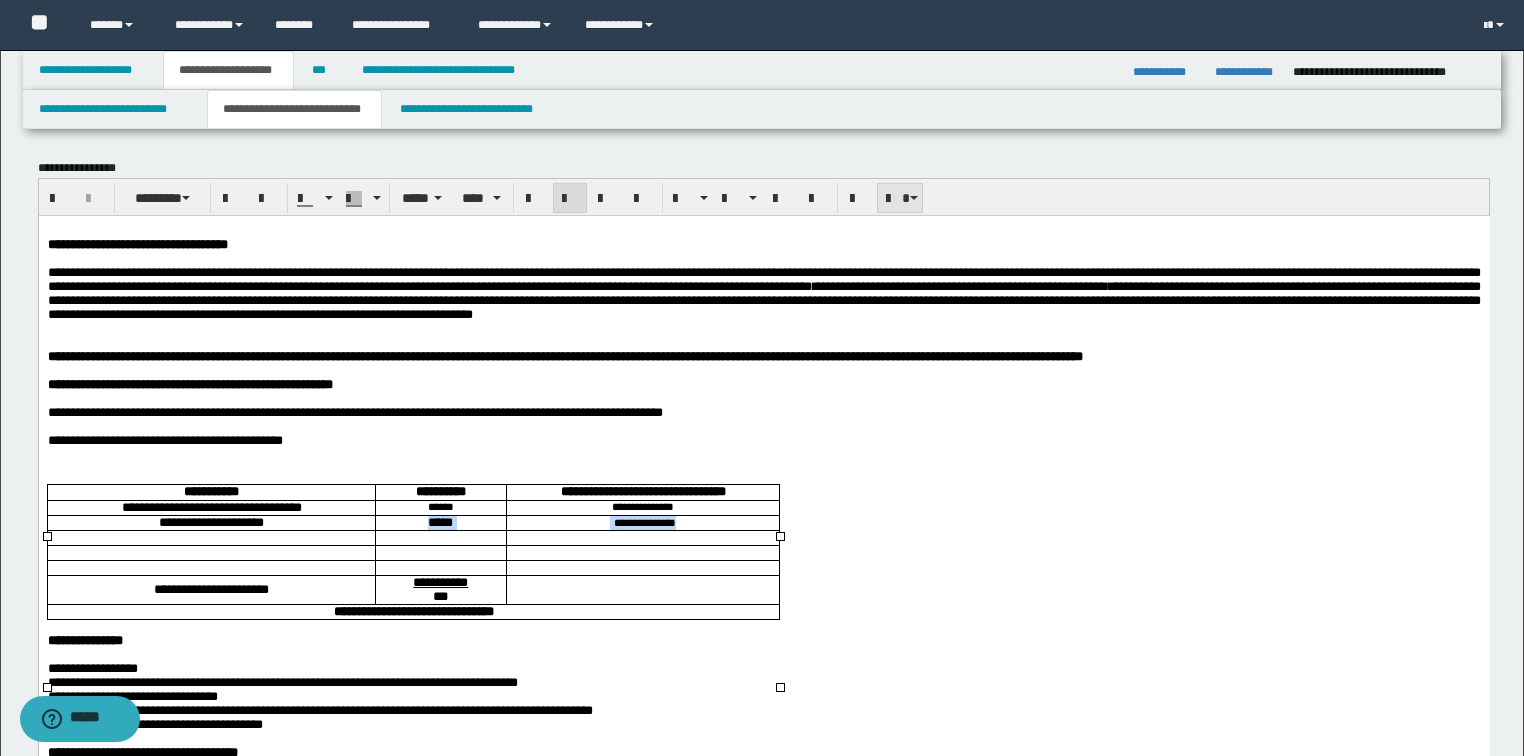 click at bounding box center [900, 198] 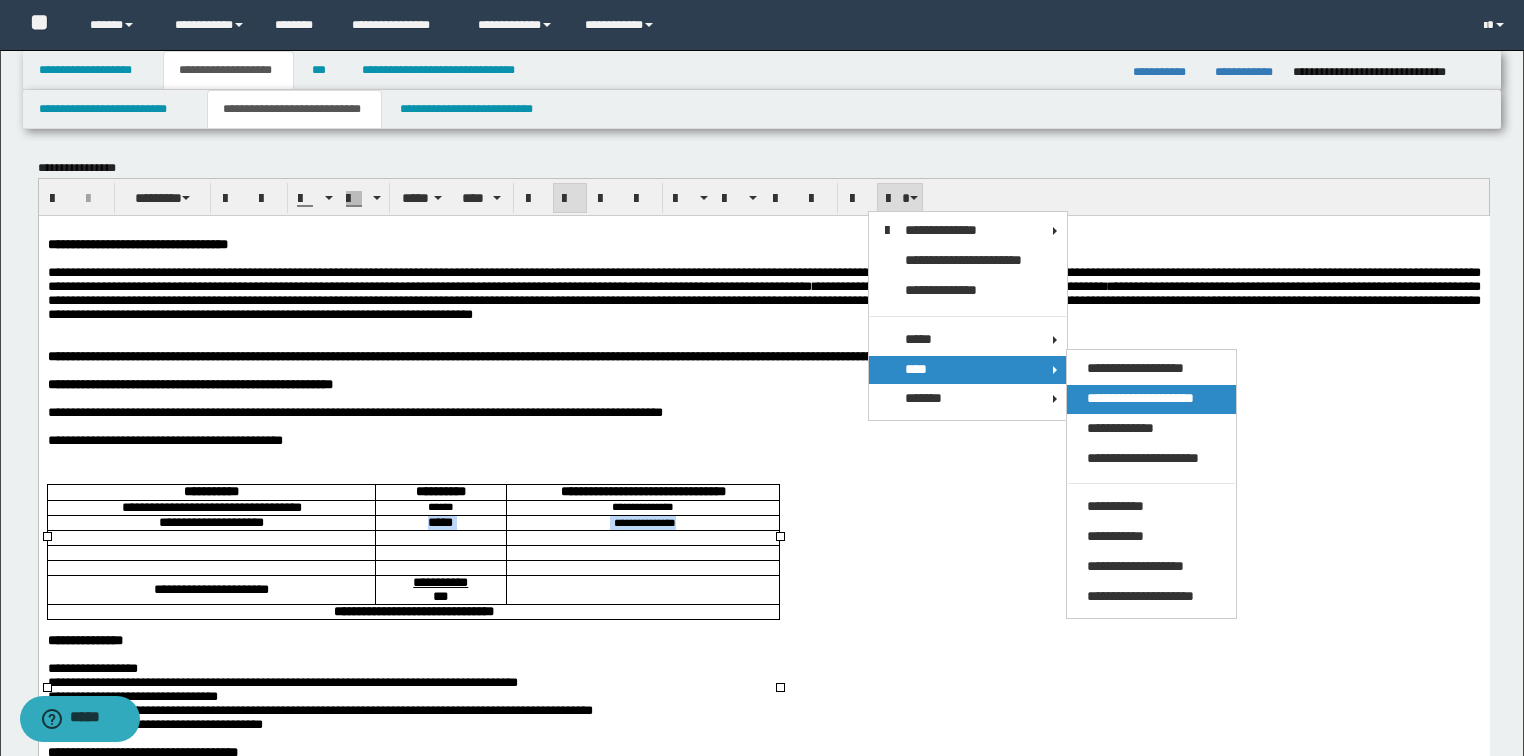 drag, startPoint x: 1118, startPoint y: 398, endPoint x: 966, endPoint y: 88, distance: 345.2593 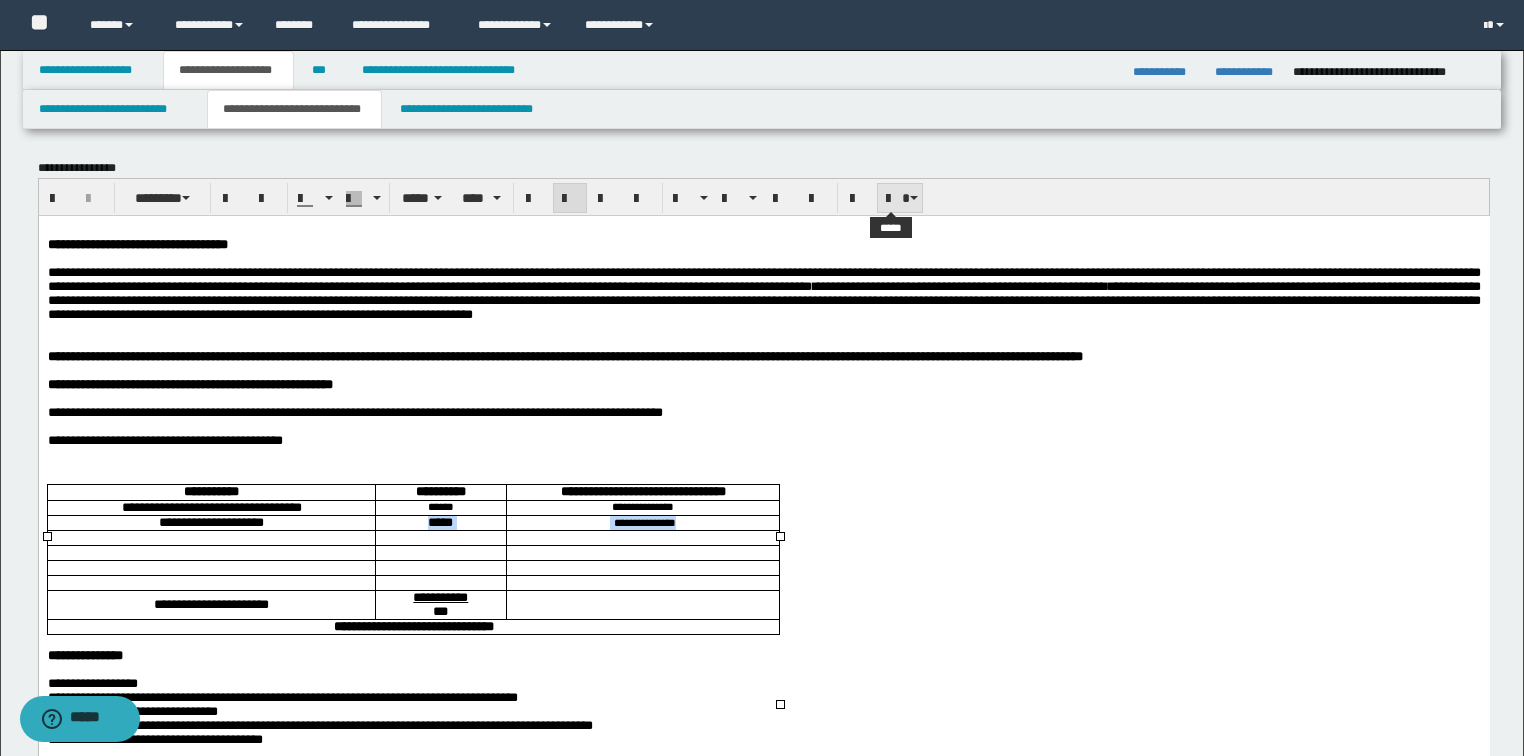 click at bounding box center (914, 198) 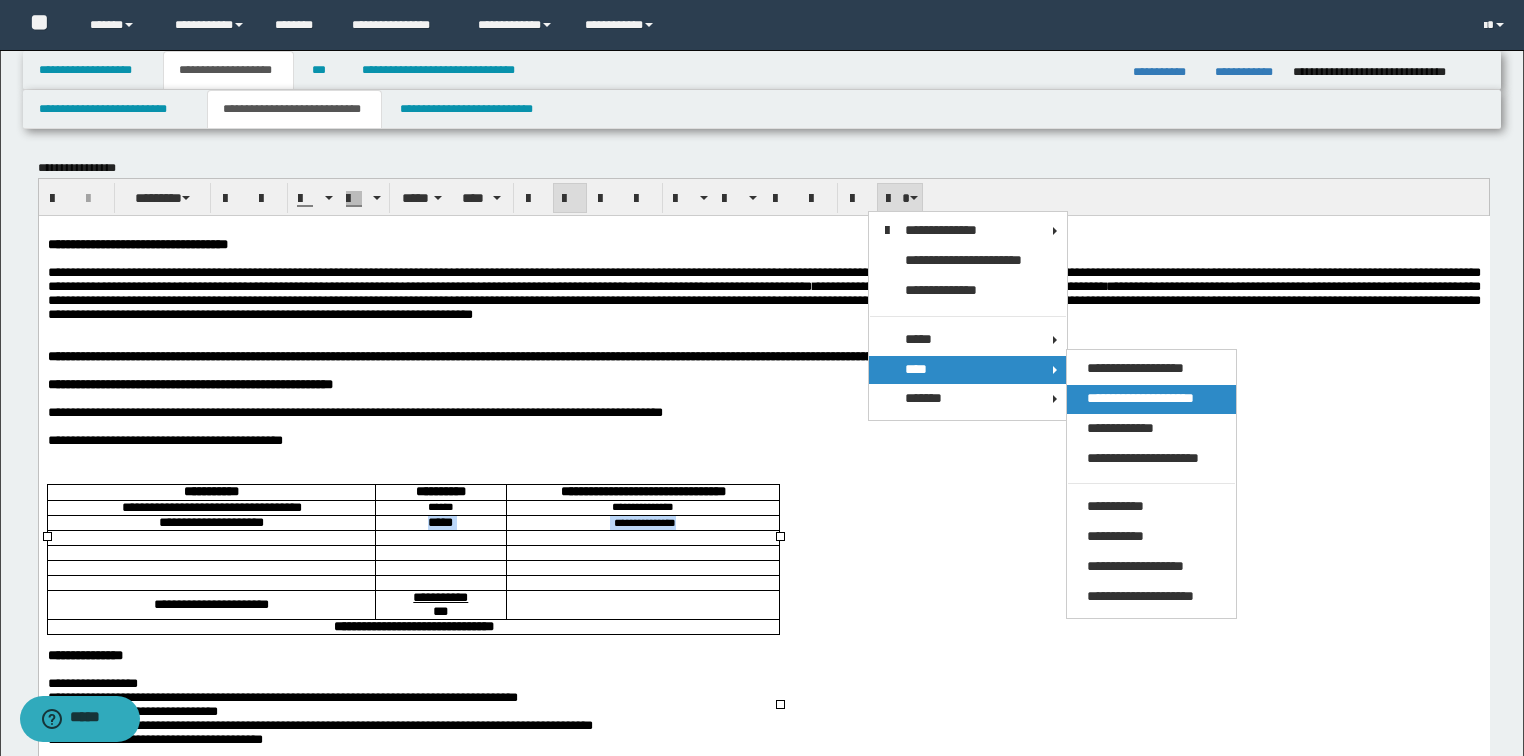 click on "**********" at bounding box center (1140, 398) 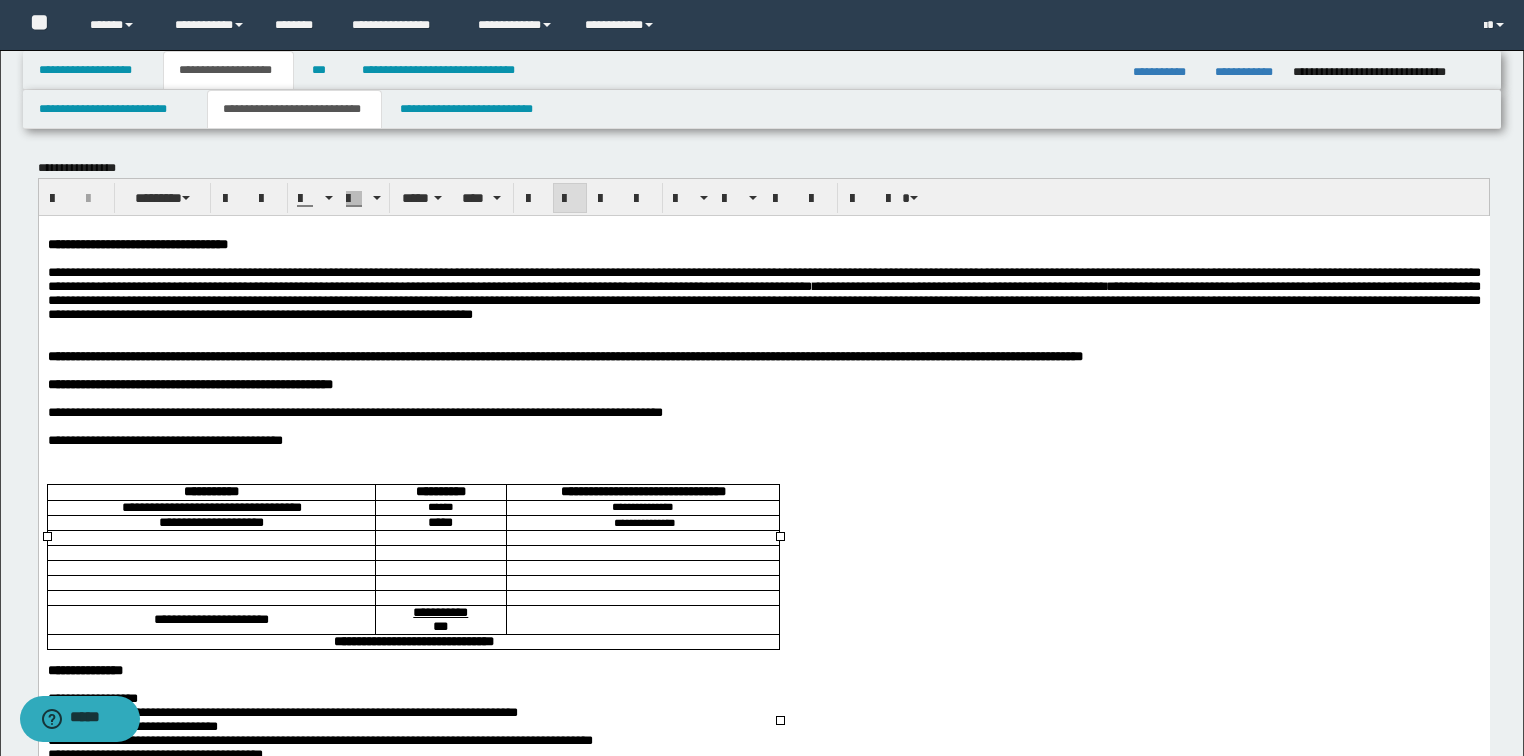 click at bounding box center [440, 537] 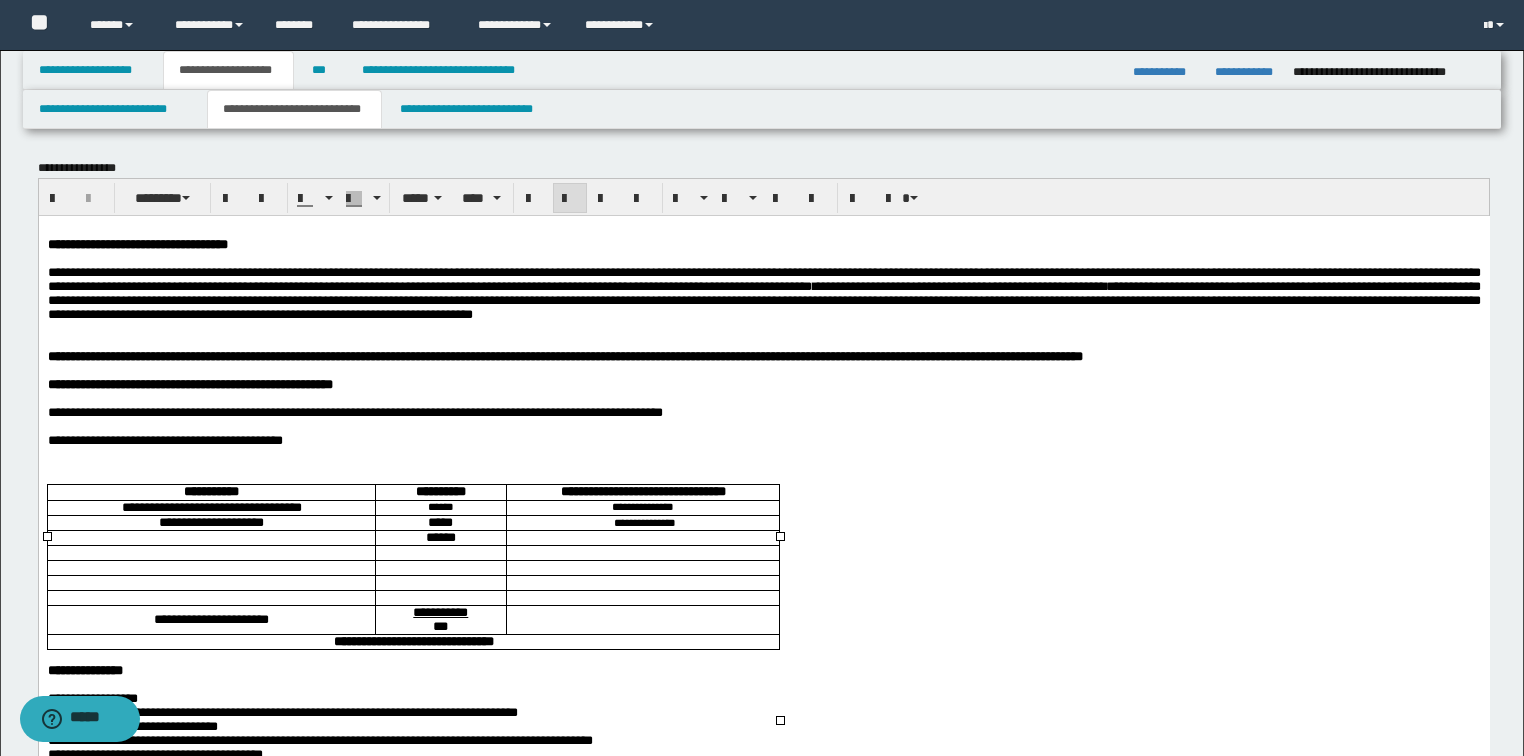 click at bounding box center (210, 537) 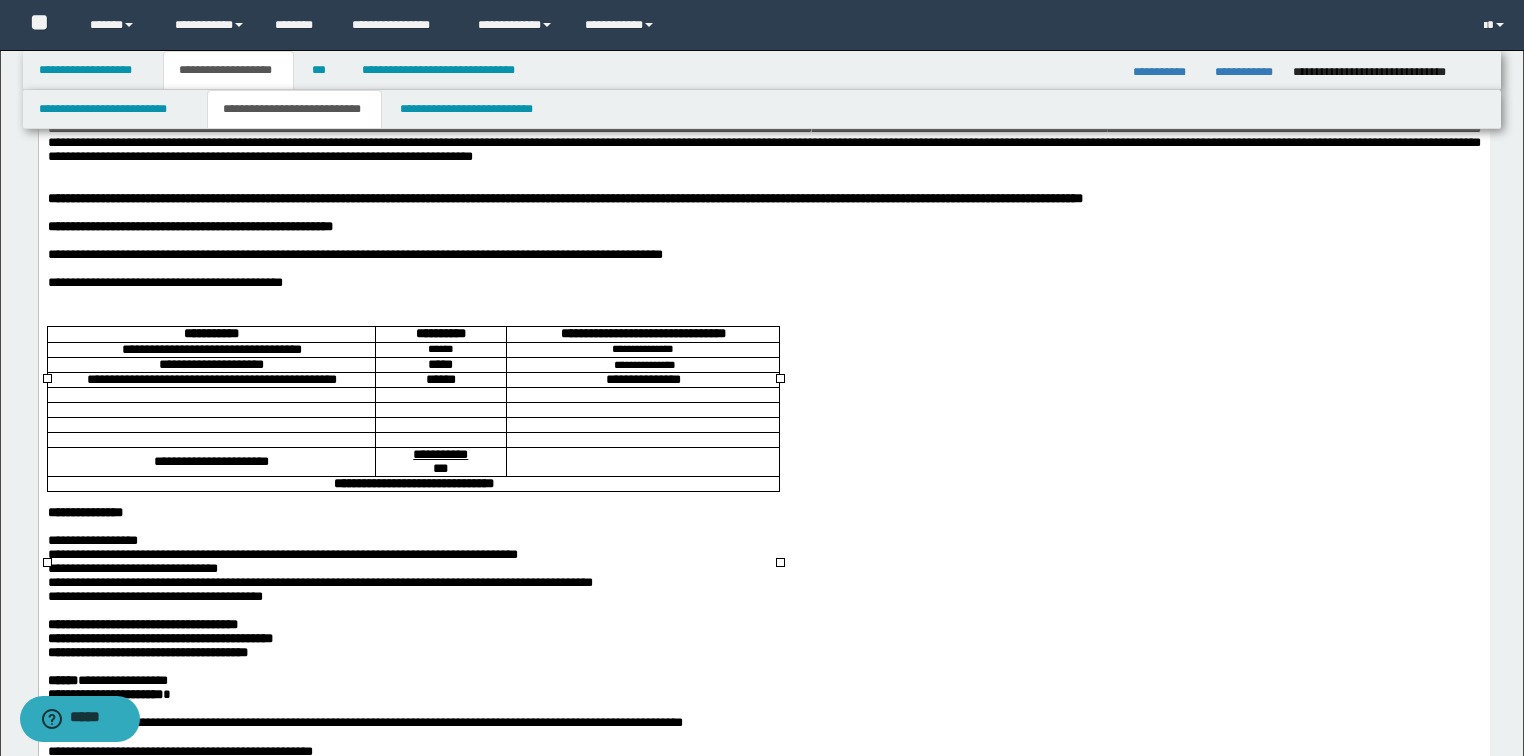 scroll, scrollTop: 160, scrollLeft: 0, axis: vertical 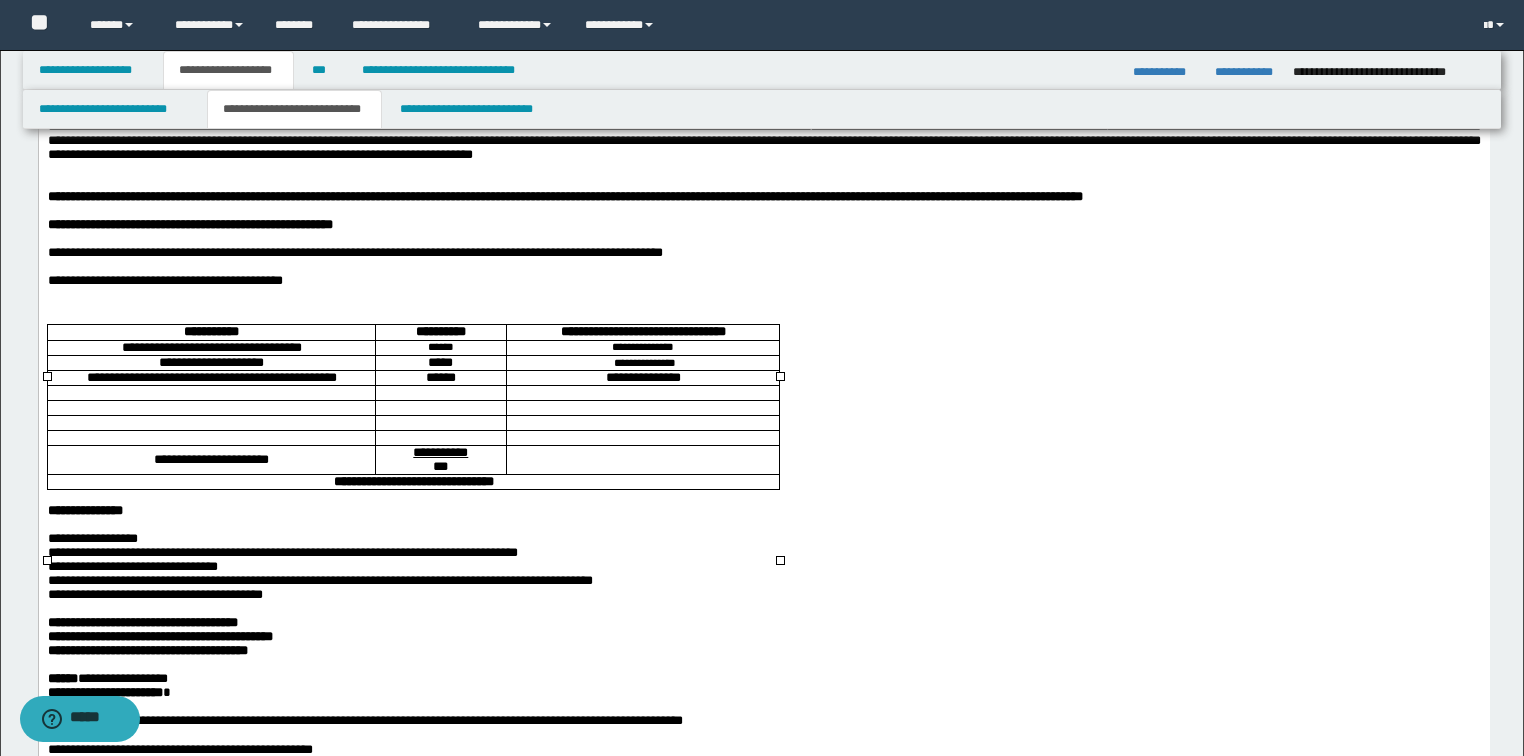 click at bounding box center [440, 392] 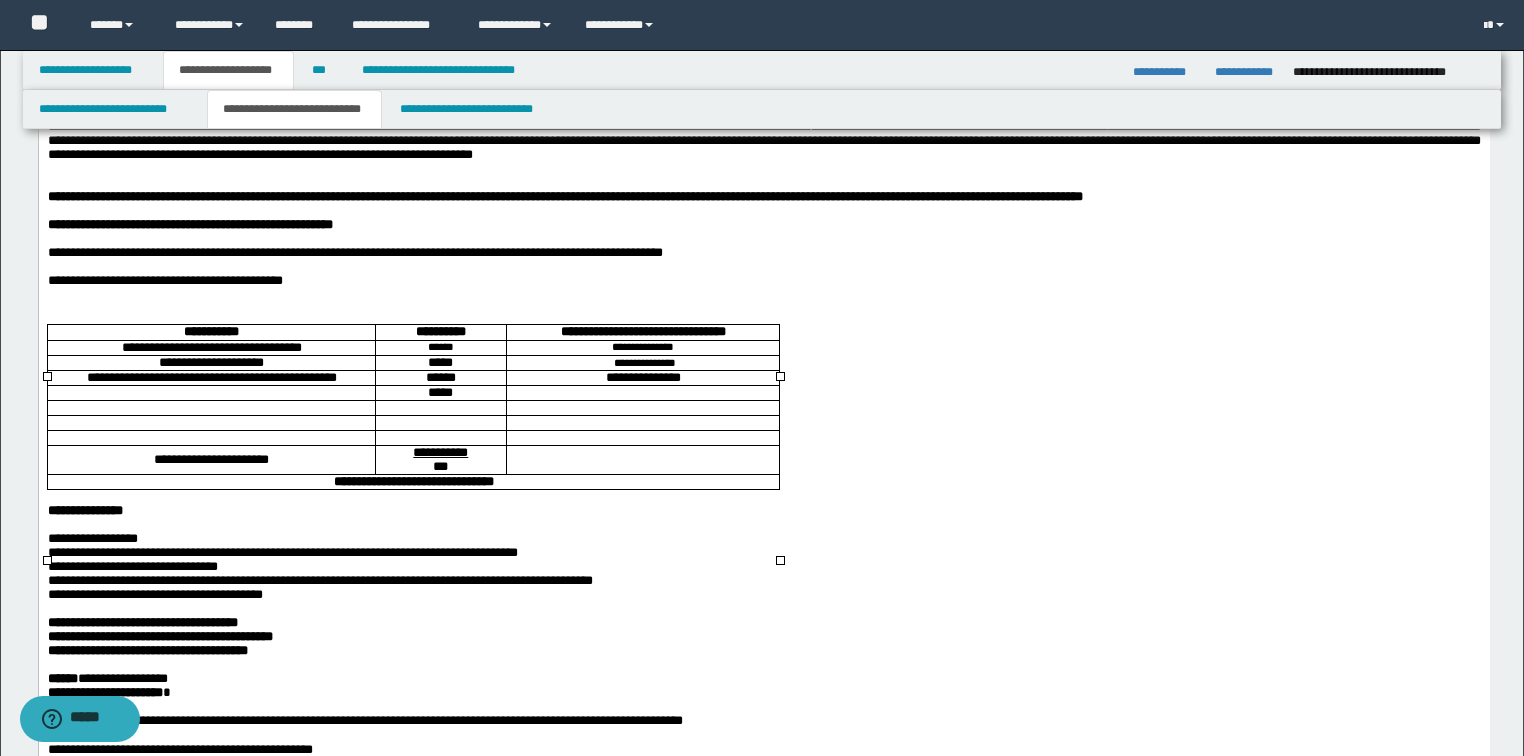 click at bounding box center [210, 392] 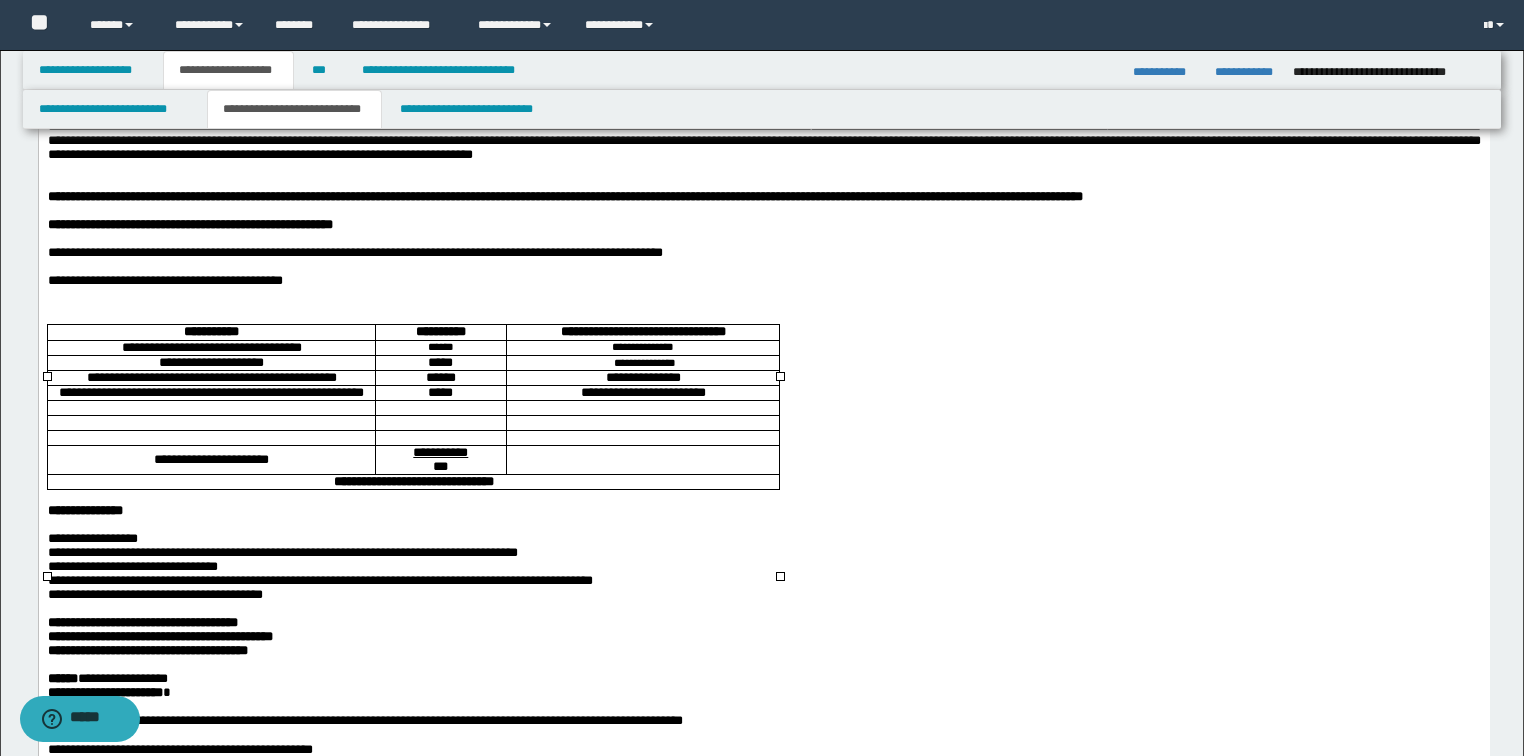 click at bounding box center (440, 407) 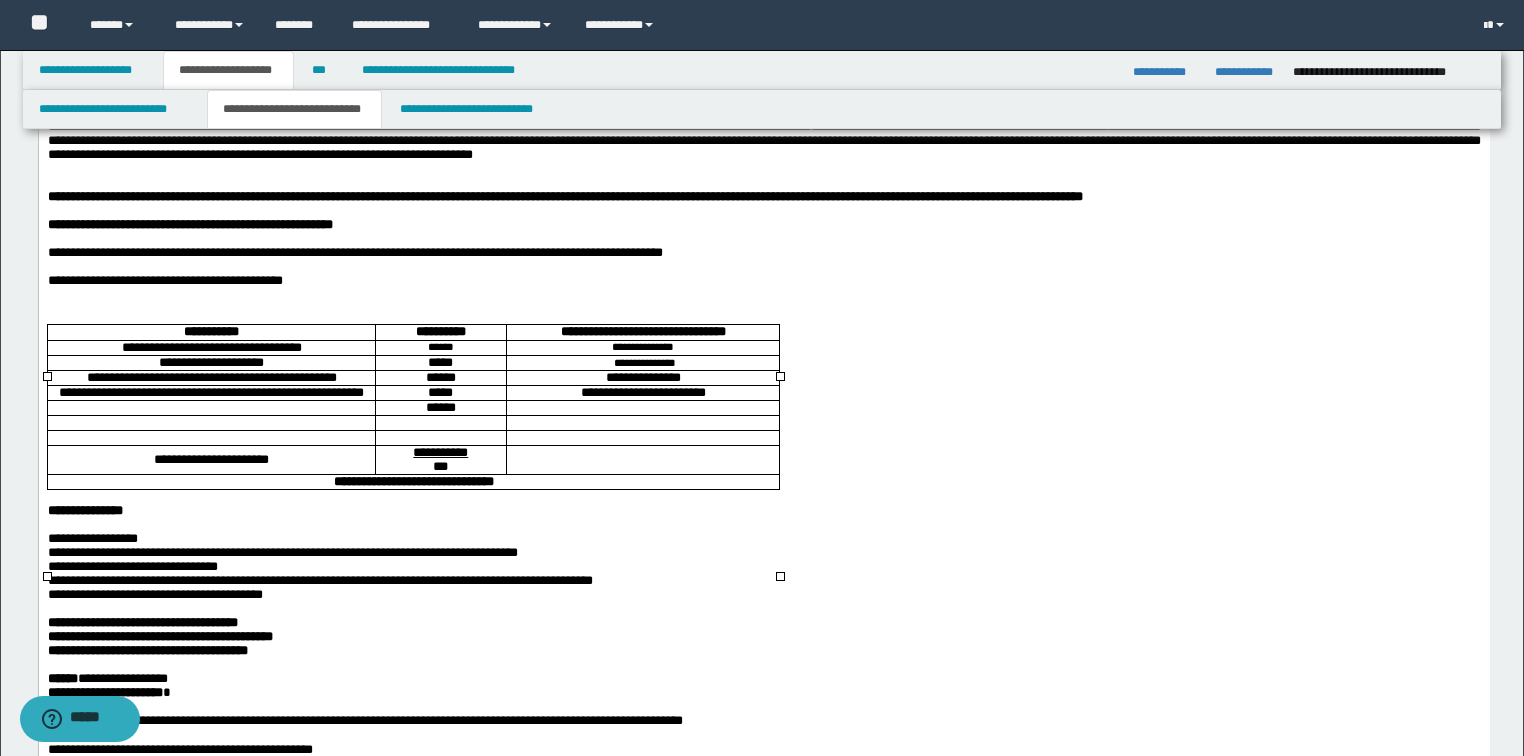 click at bounding box center (210, 407) 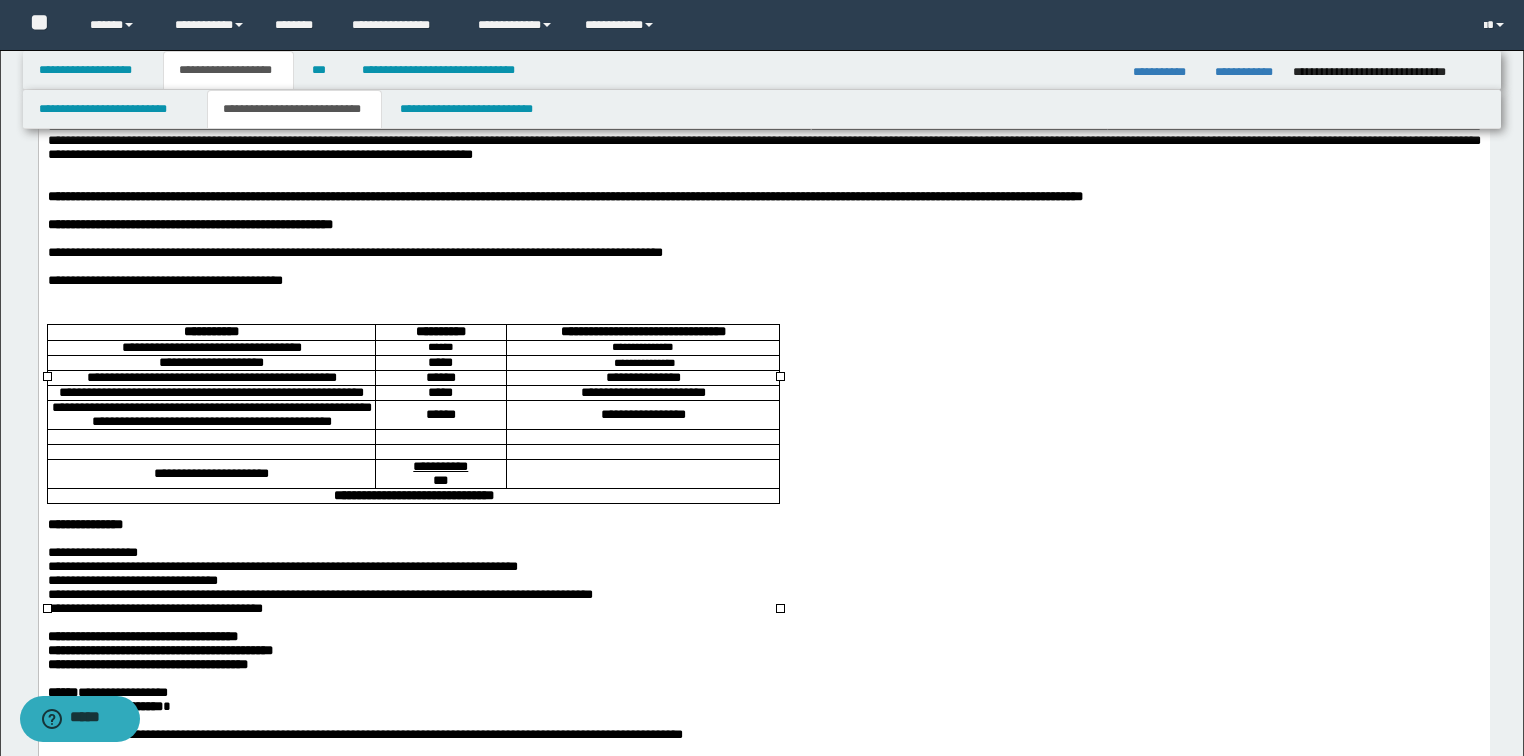click at bounding box center (440, 436) 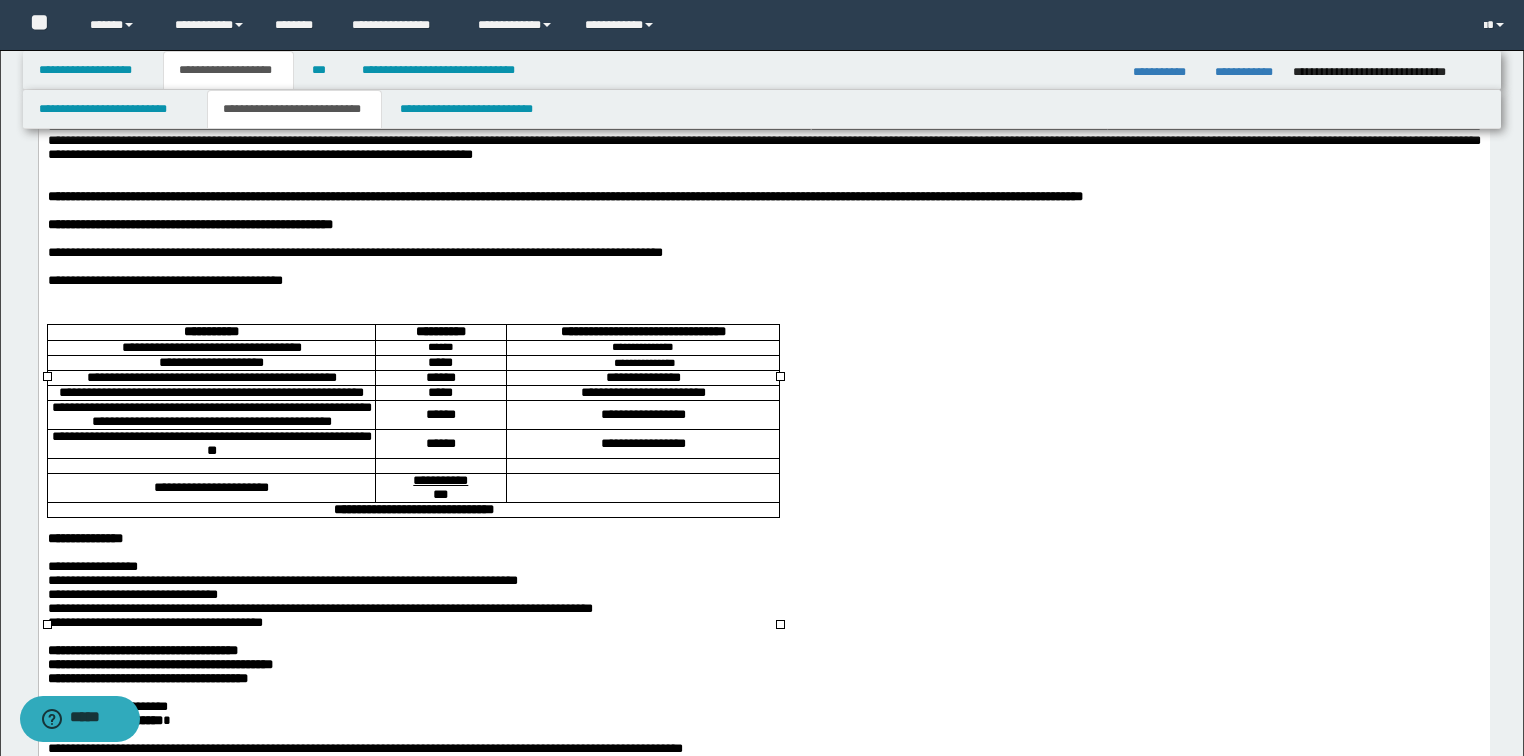 click on "**********" at bounding box center [642, 442] 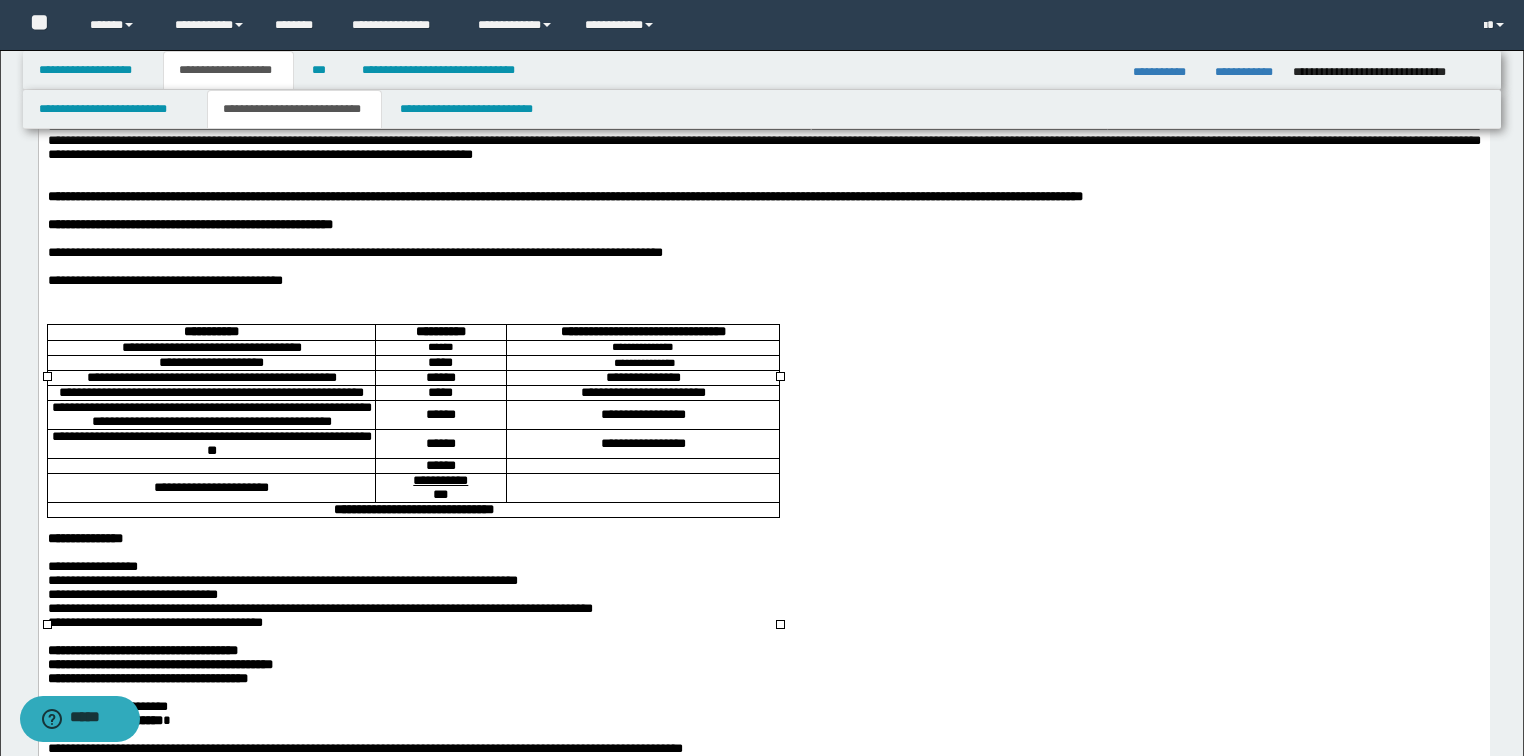 click at bounding box center (210, 465) 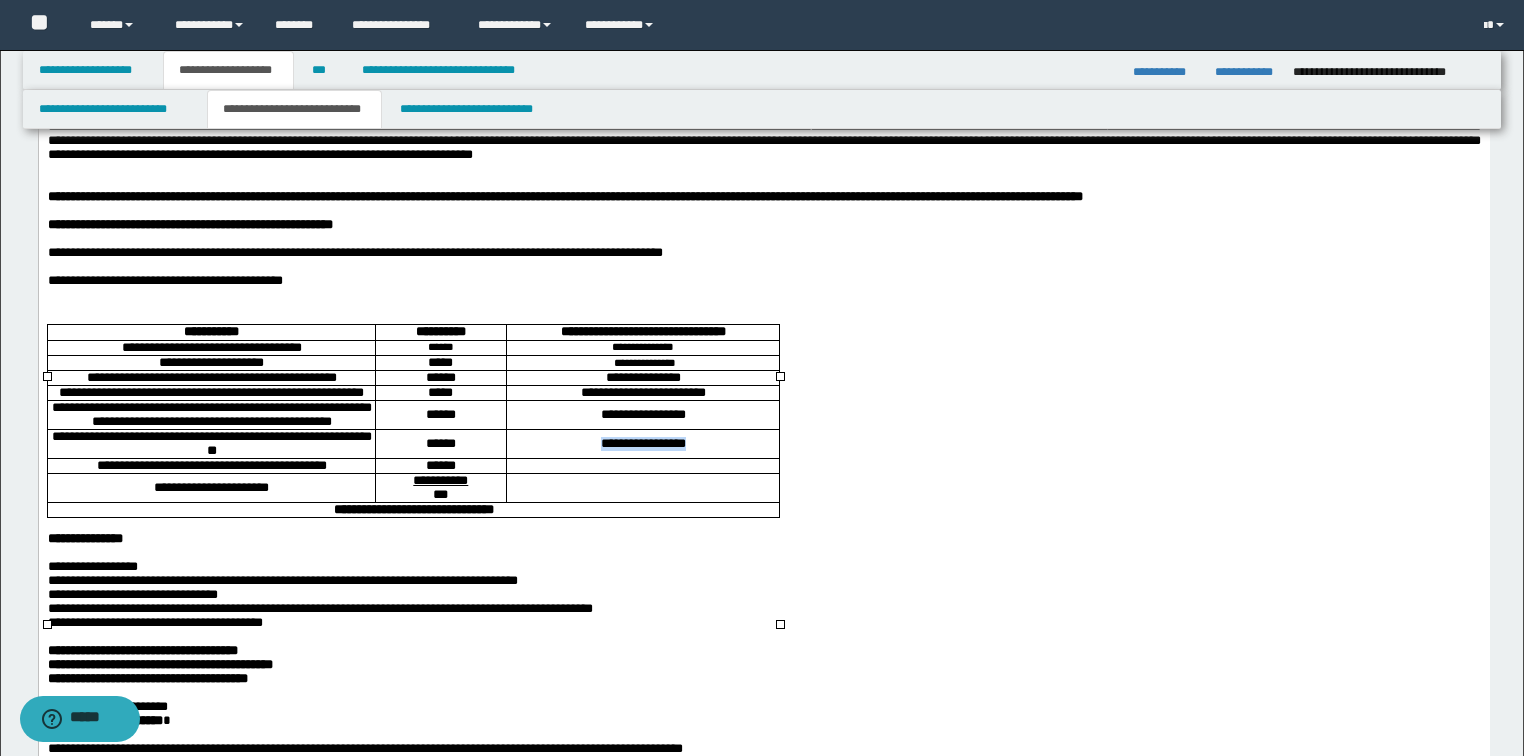 drag, startPoint x: 582, startPoint y: 540, endPoint x: 743, endPoint y: 534, distance: 161.11176 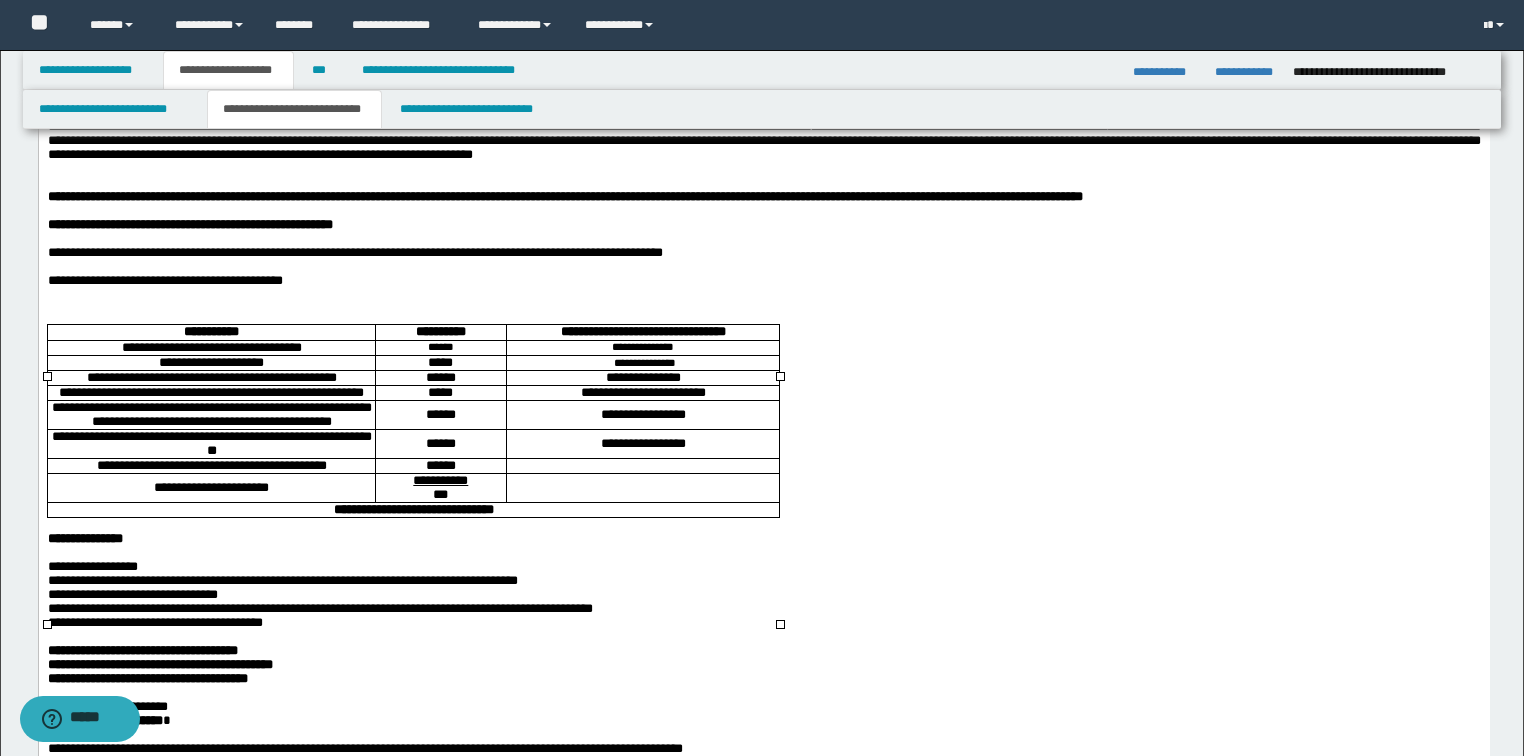 click at bounding box center [642, 465] 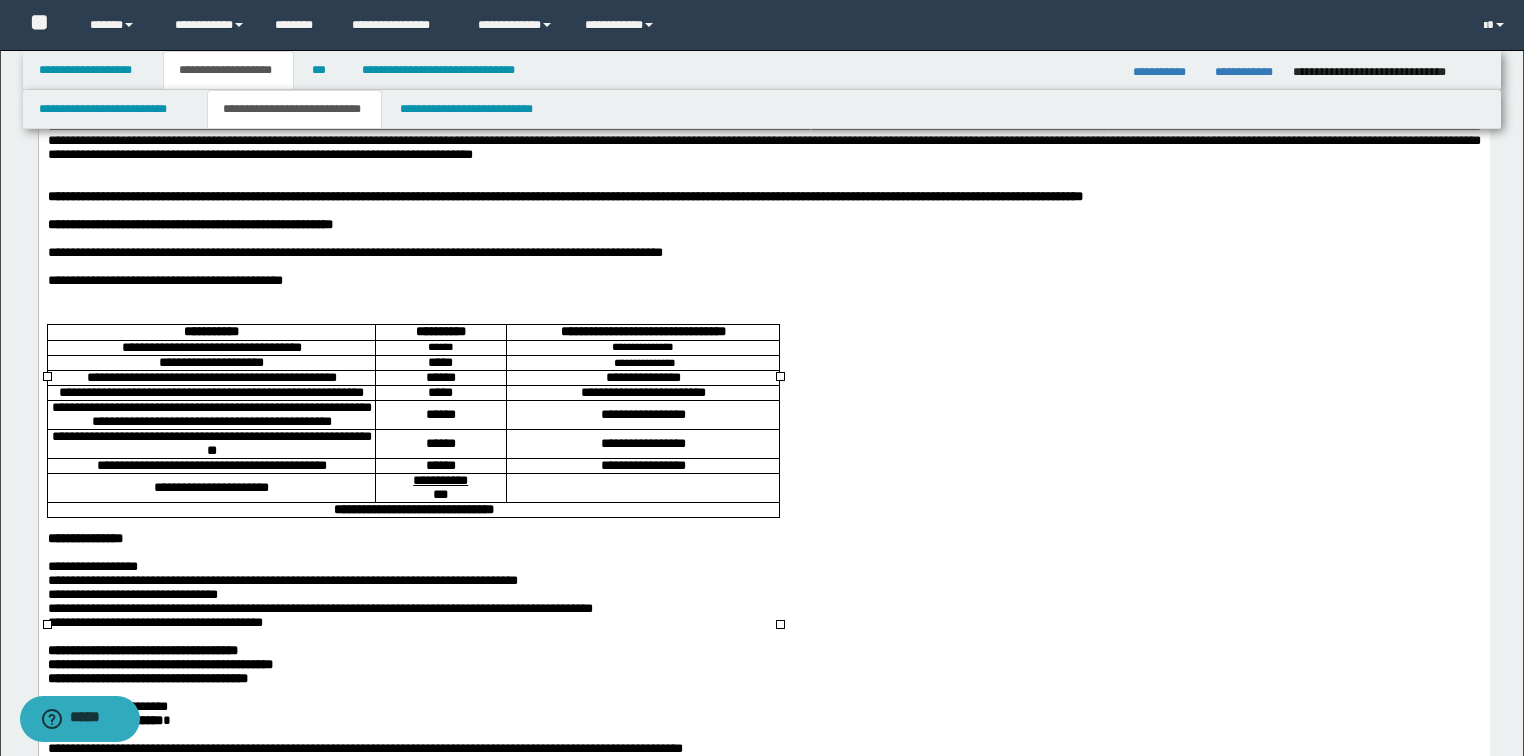 click on "**********" at bounding box center (210, 465) 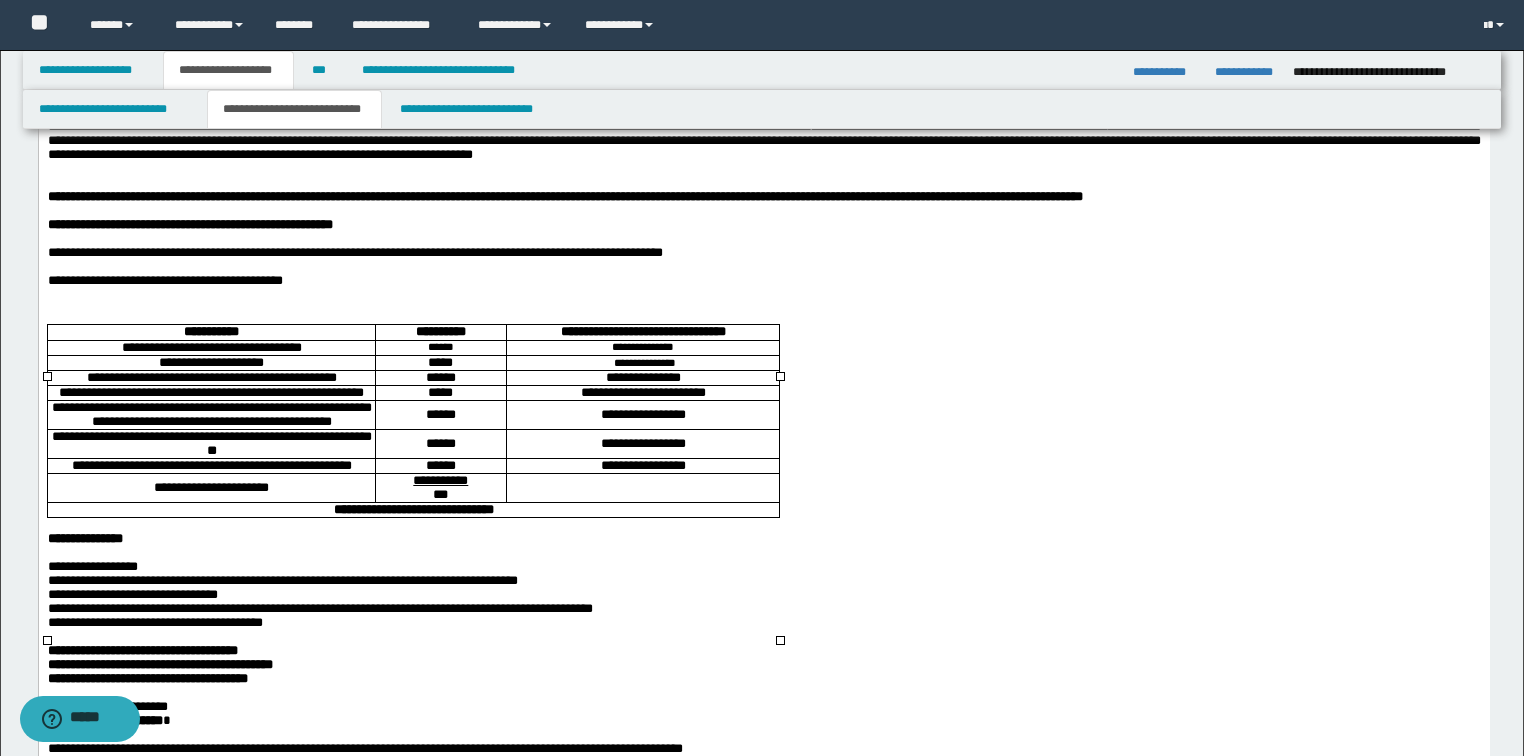 click at bounding box center [642, 487] 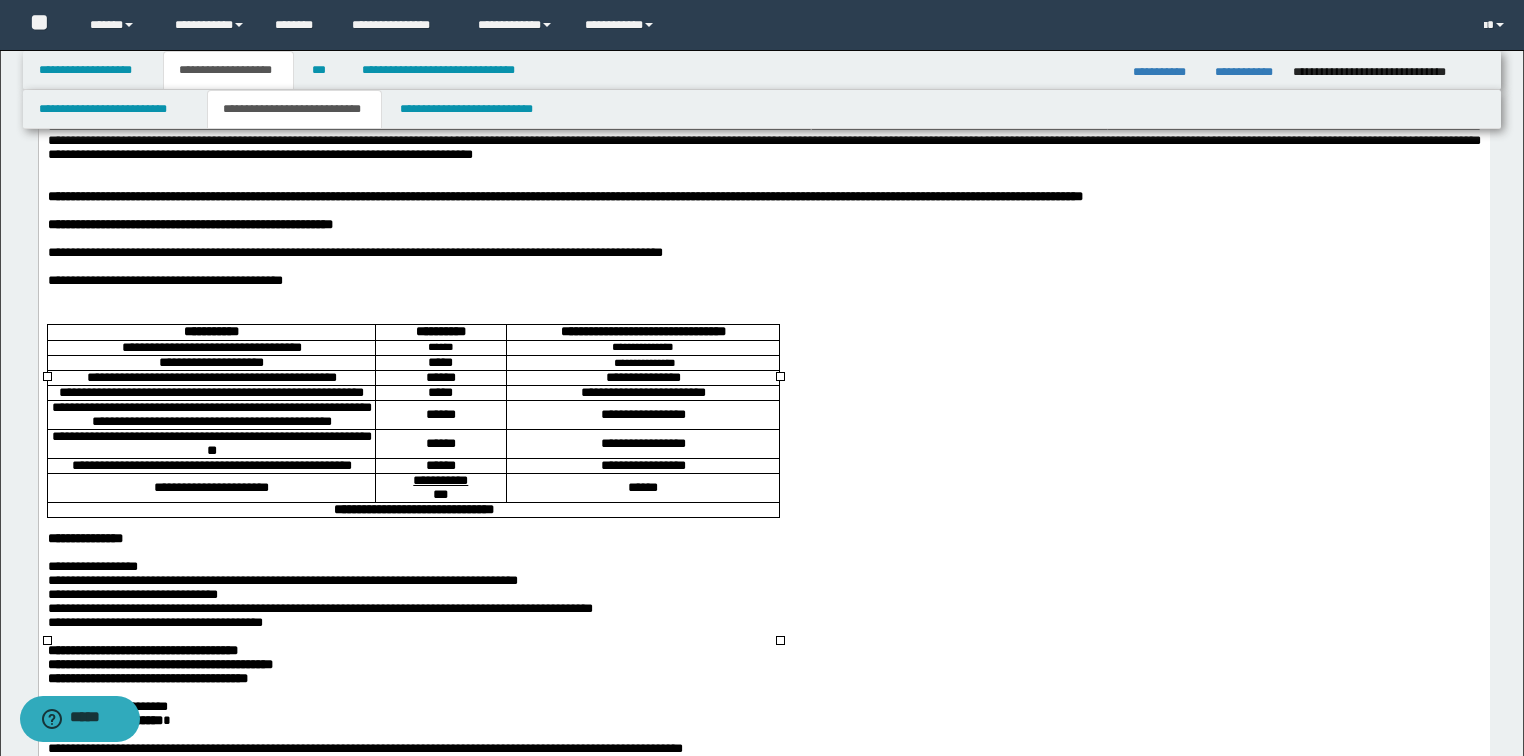 click on "**********" at bounding box center [413, 508] 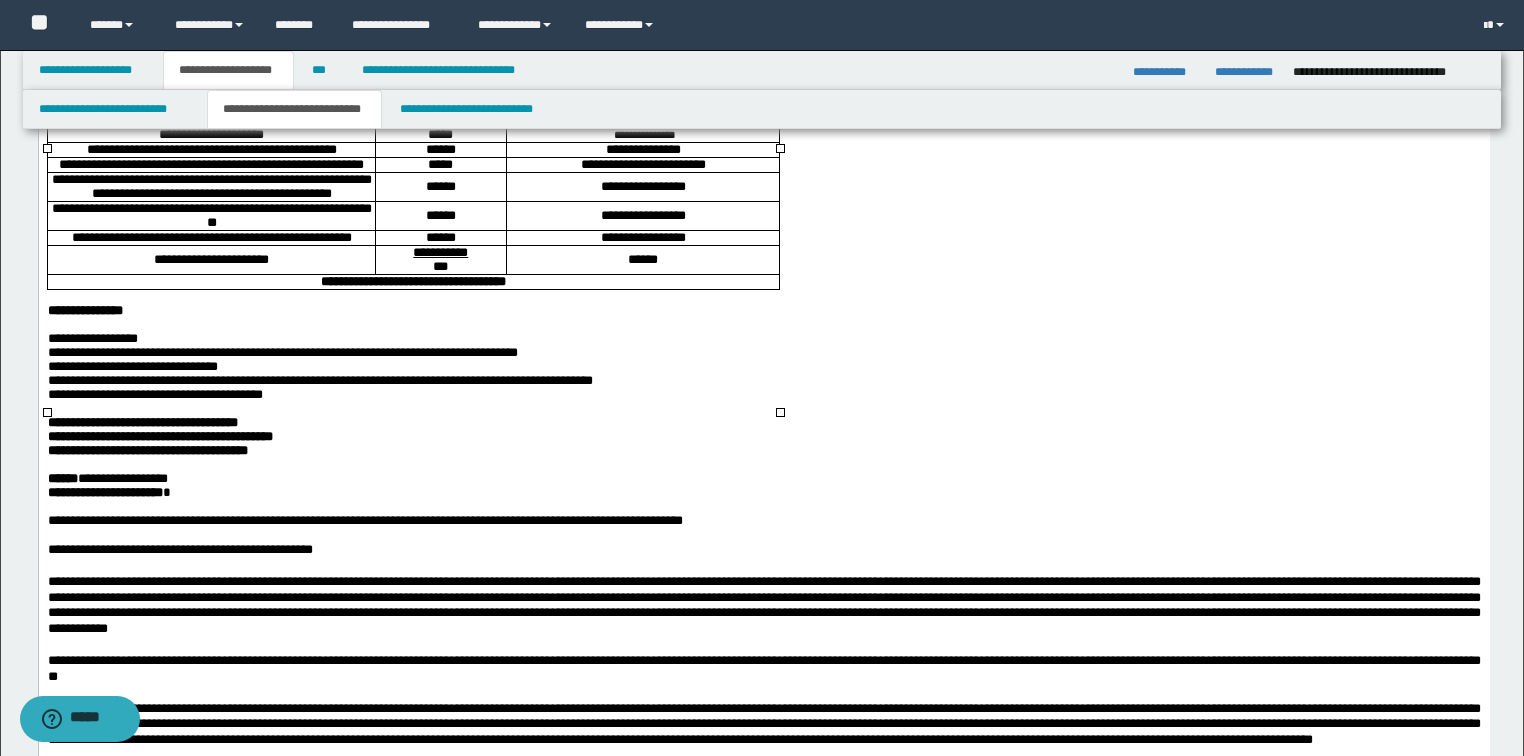 scroll, scrollTop: 480, scrollLeft: 0, axis: vertical 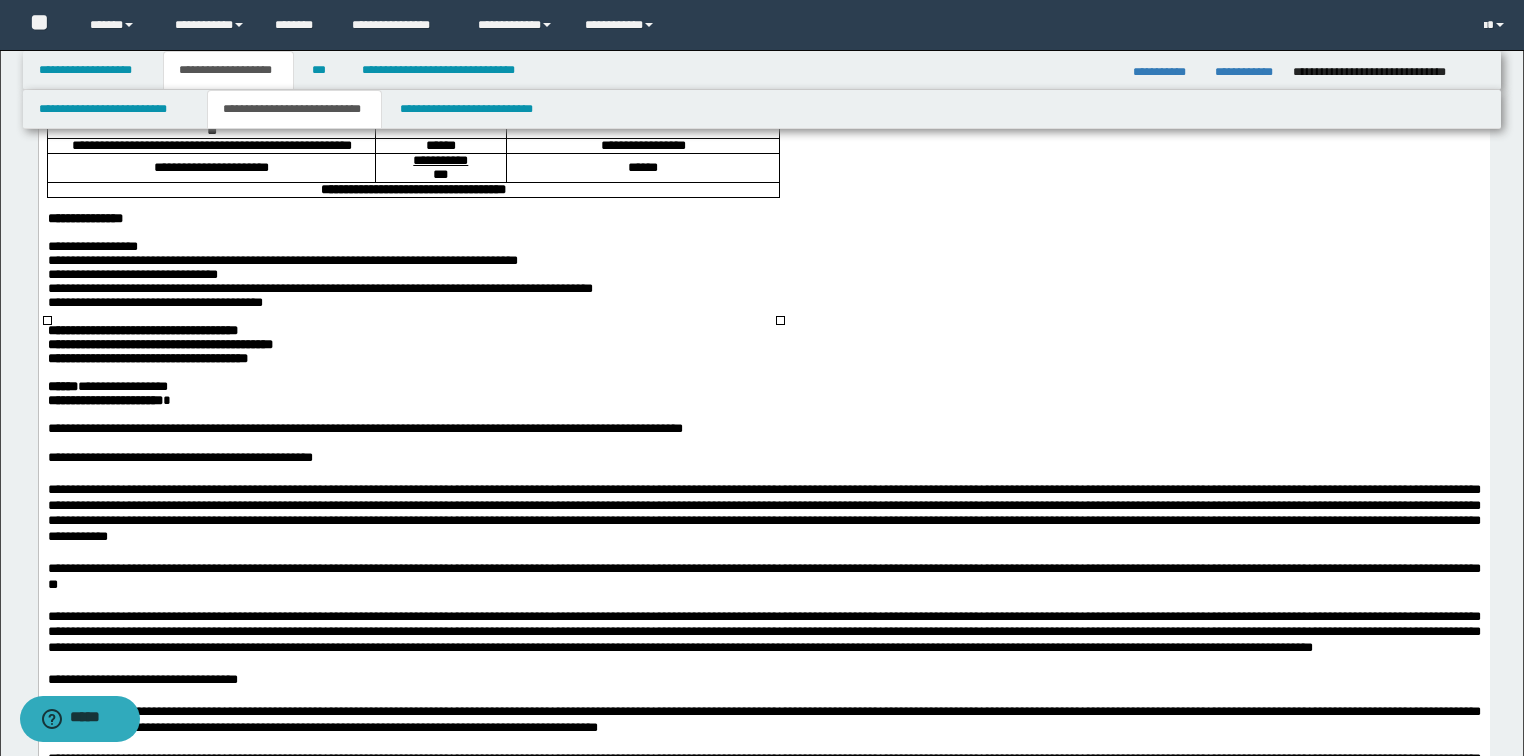 click on "**********" at bounding box center [142, 330] 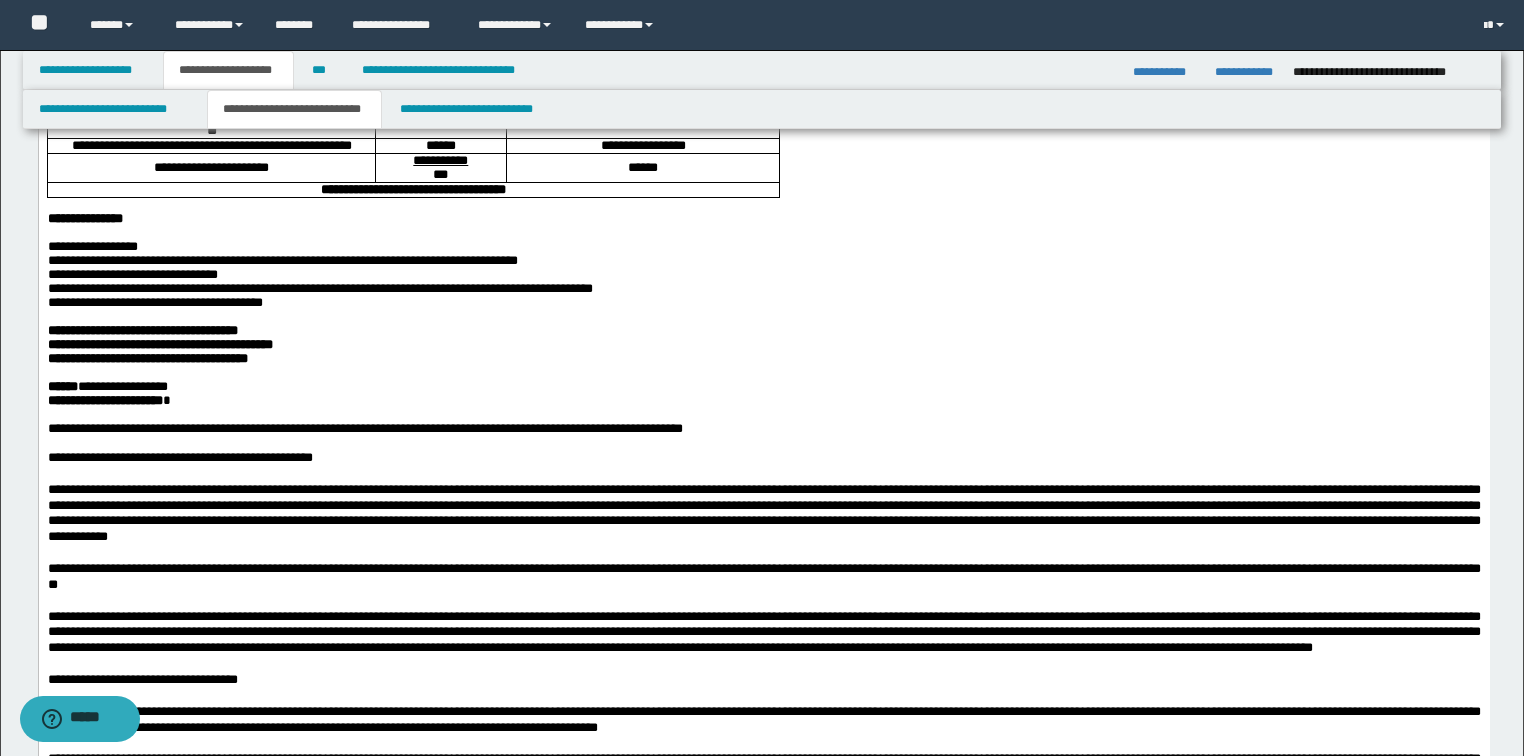 click on "**********" at bounding box center (142, 330) 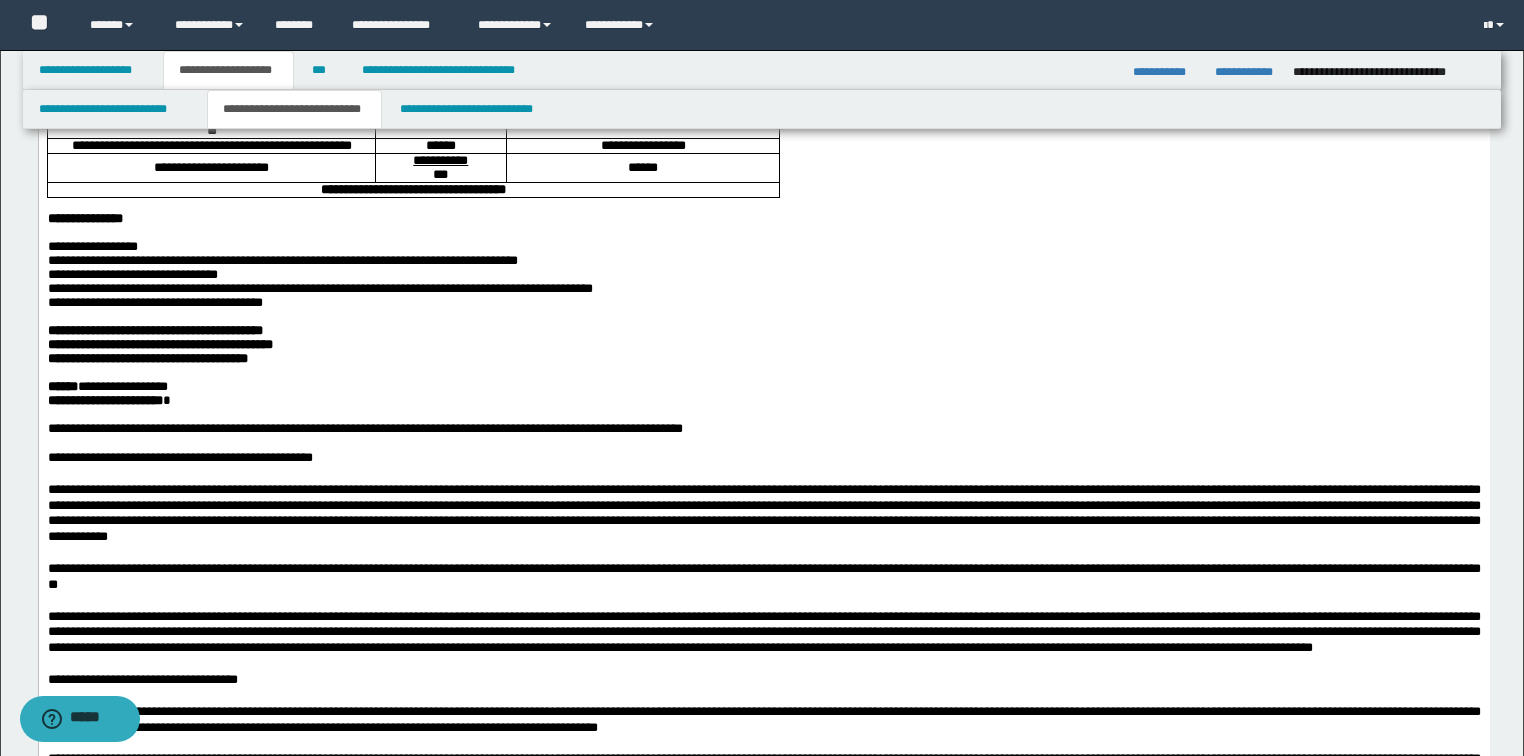 click on "**********" at bounding box center [159, 344] 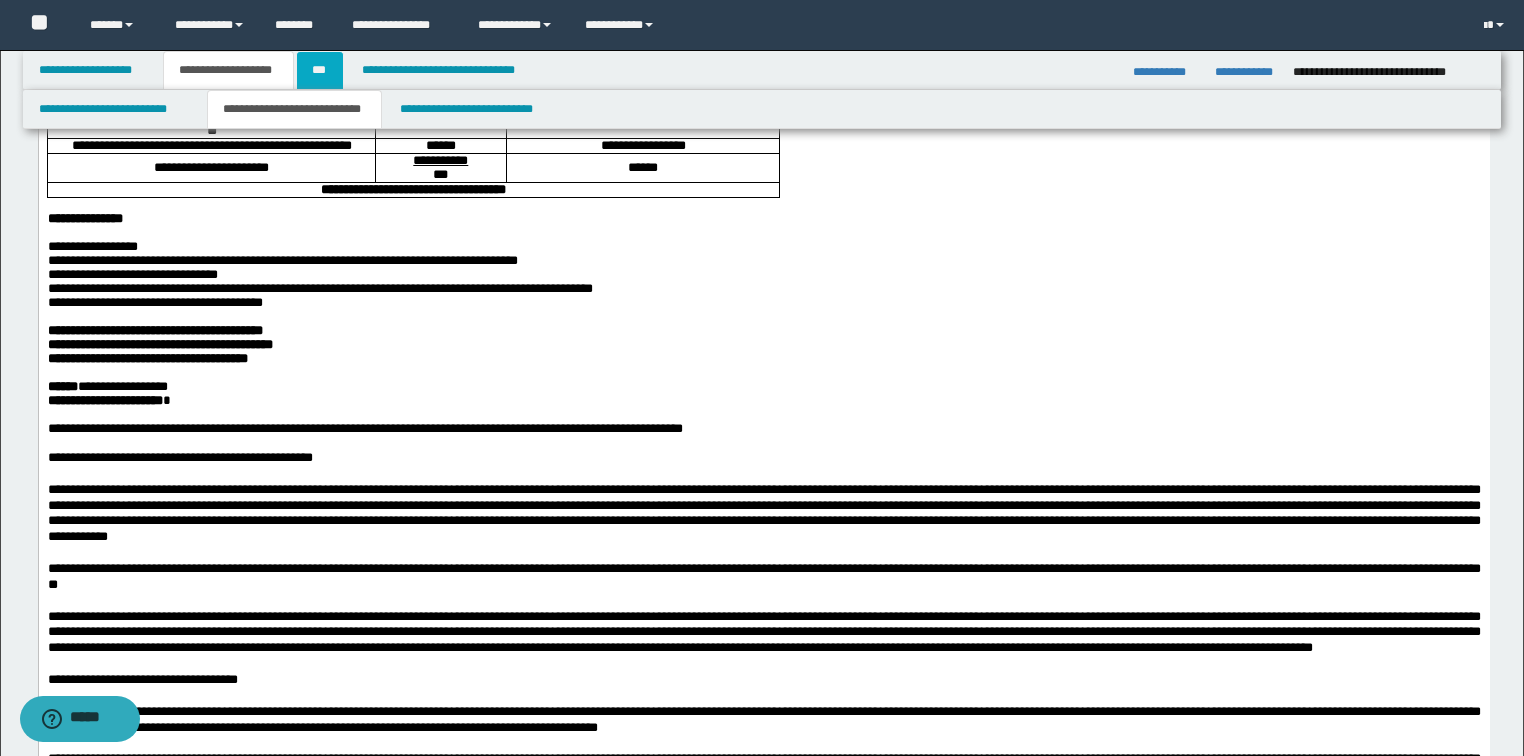 click on "***" at bounding box center (320, 70) 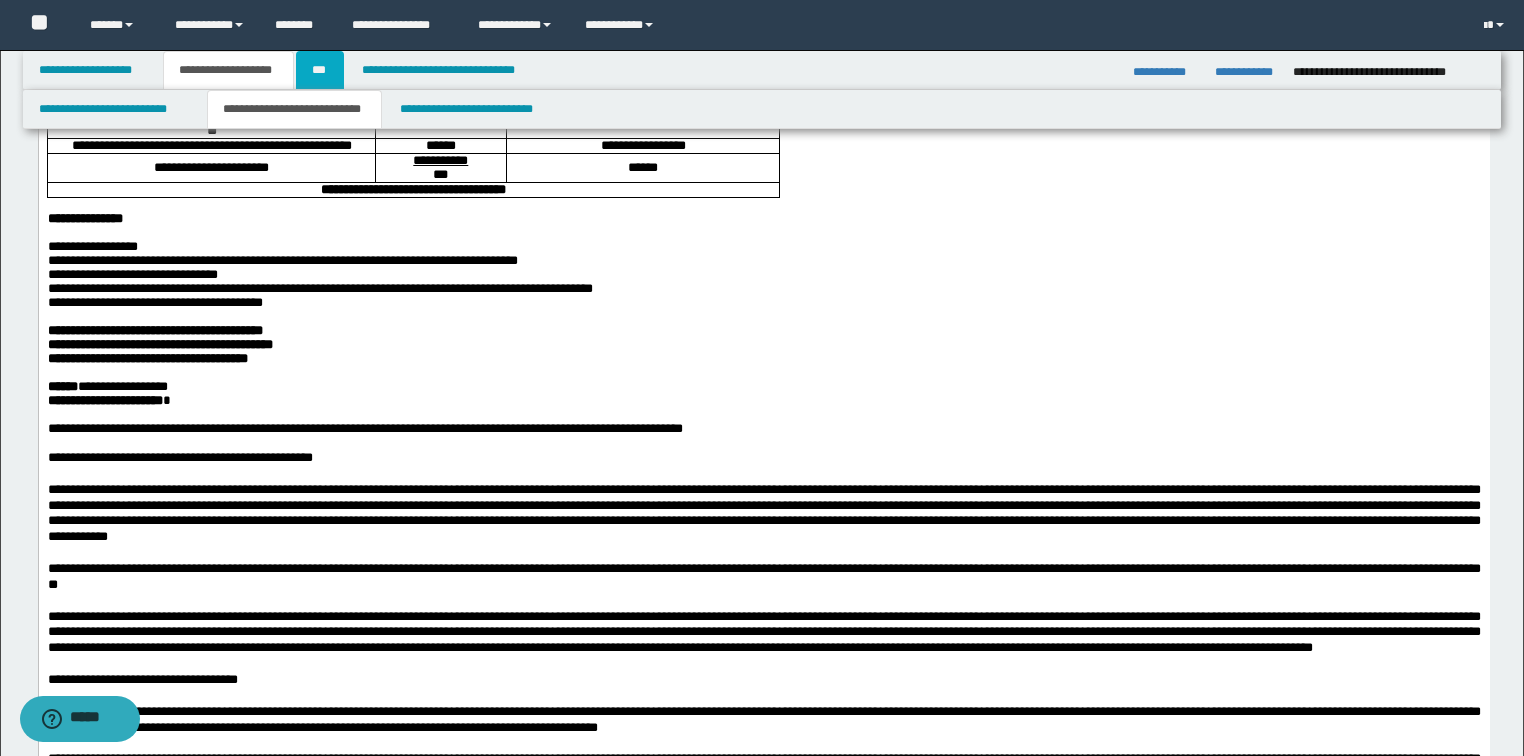 scroll, scrollTop: 0, scrollLeft: 0, axis: both 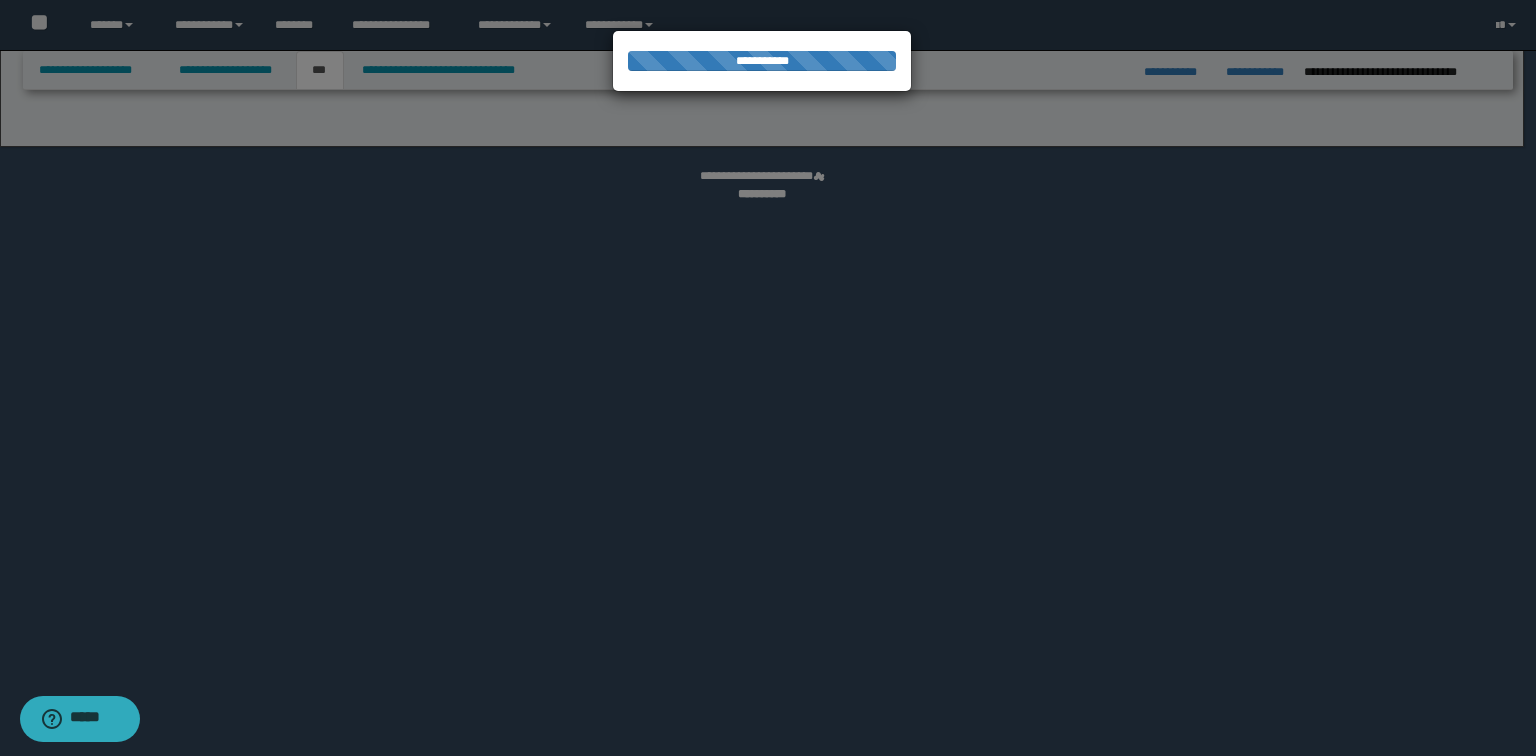 select on "*" 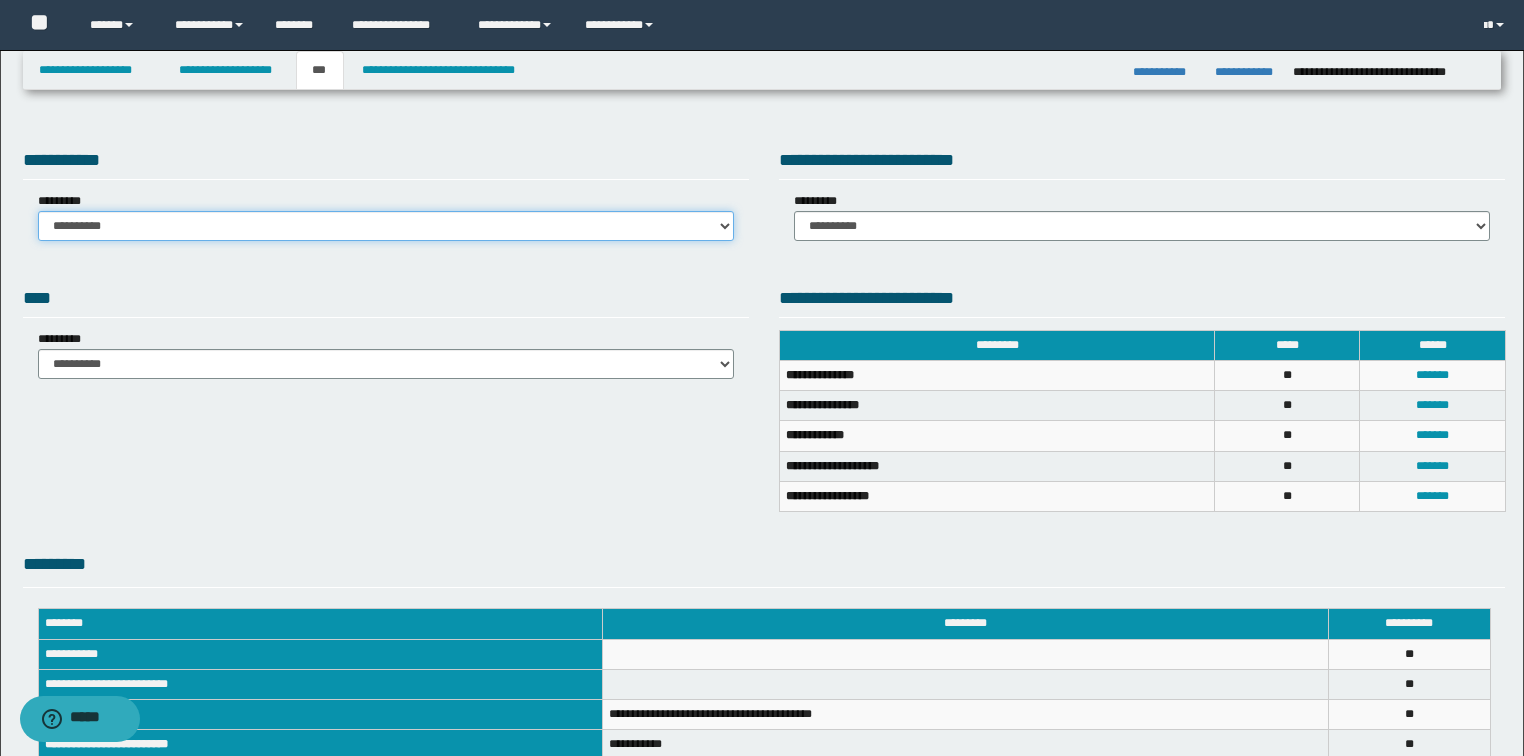 click on "**********" at bounding box center (386, 226) 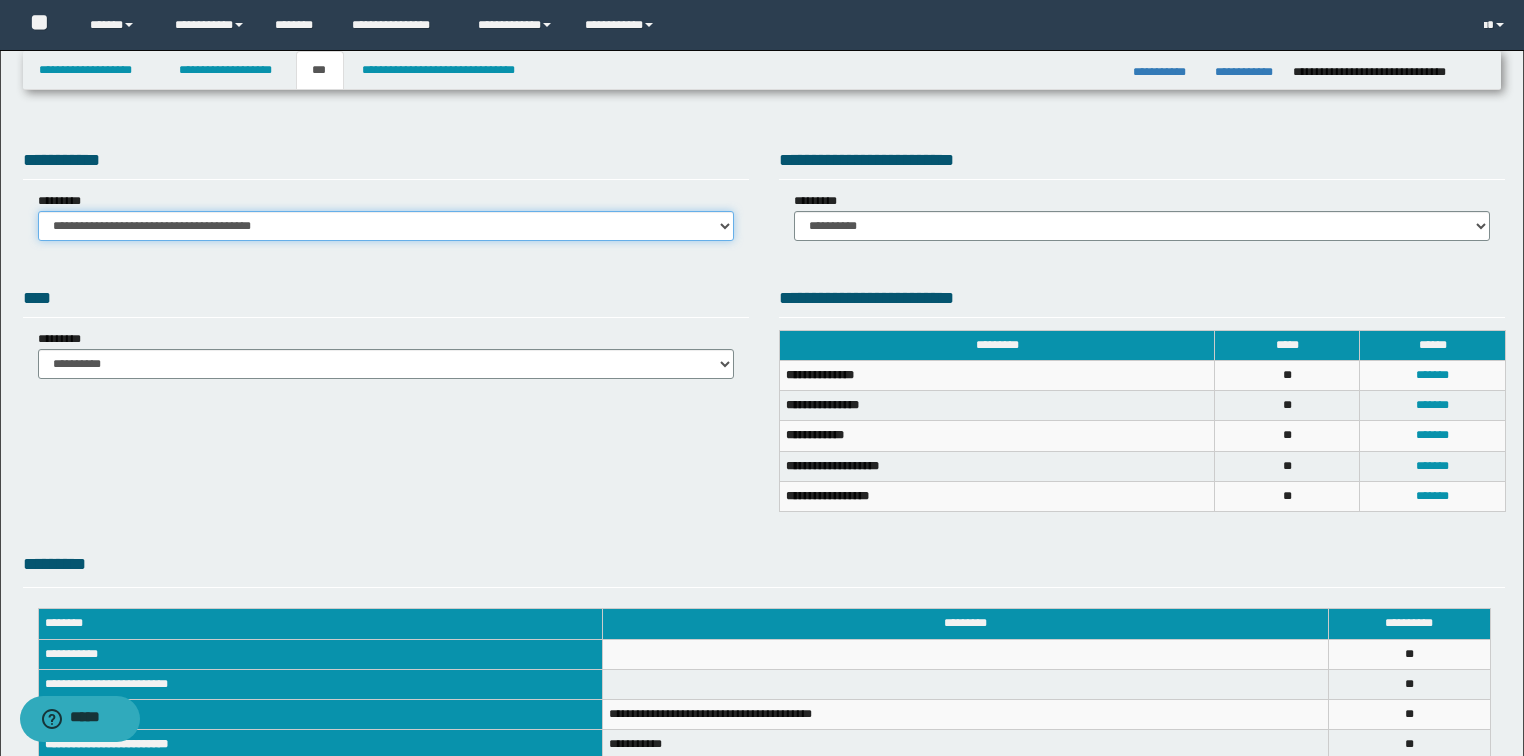 click on "**********" at bounding box center [386, 226] 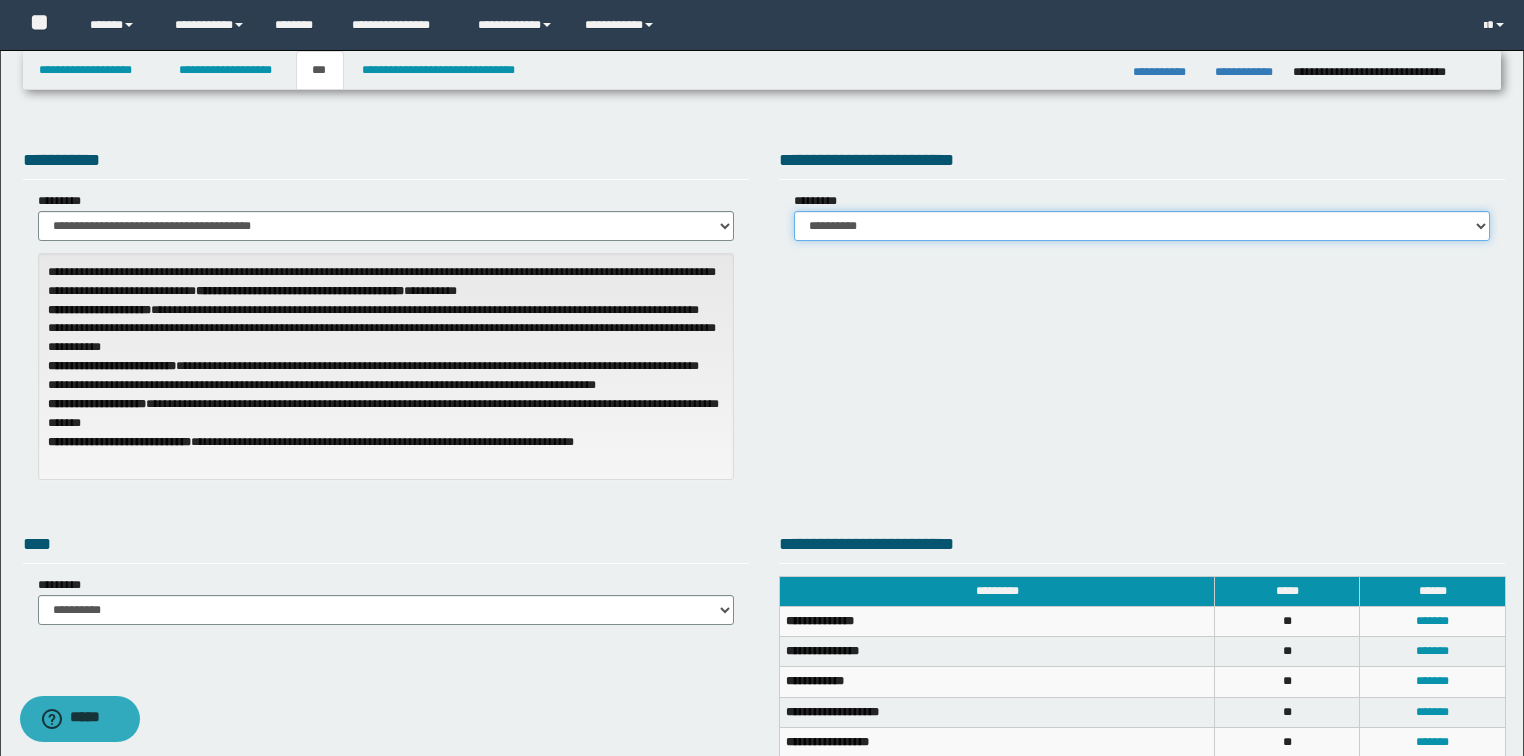 click on "**********" at bounding box center [1142, 226] 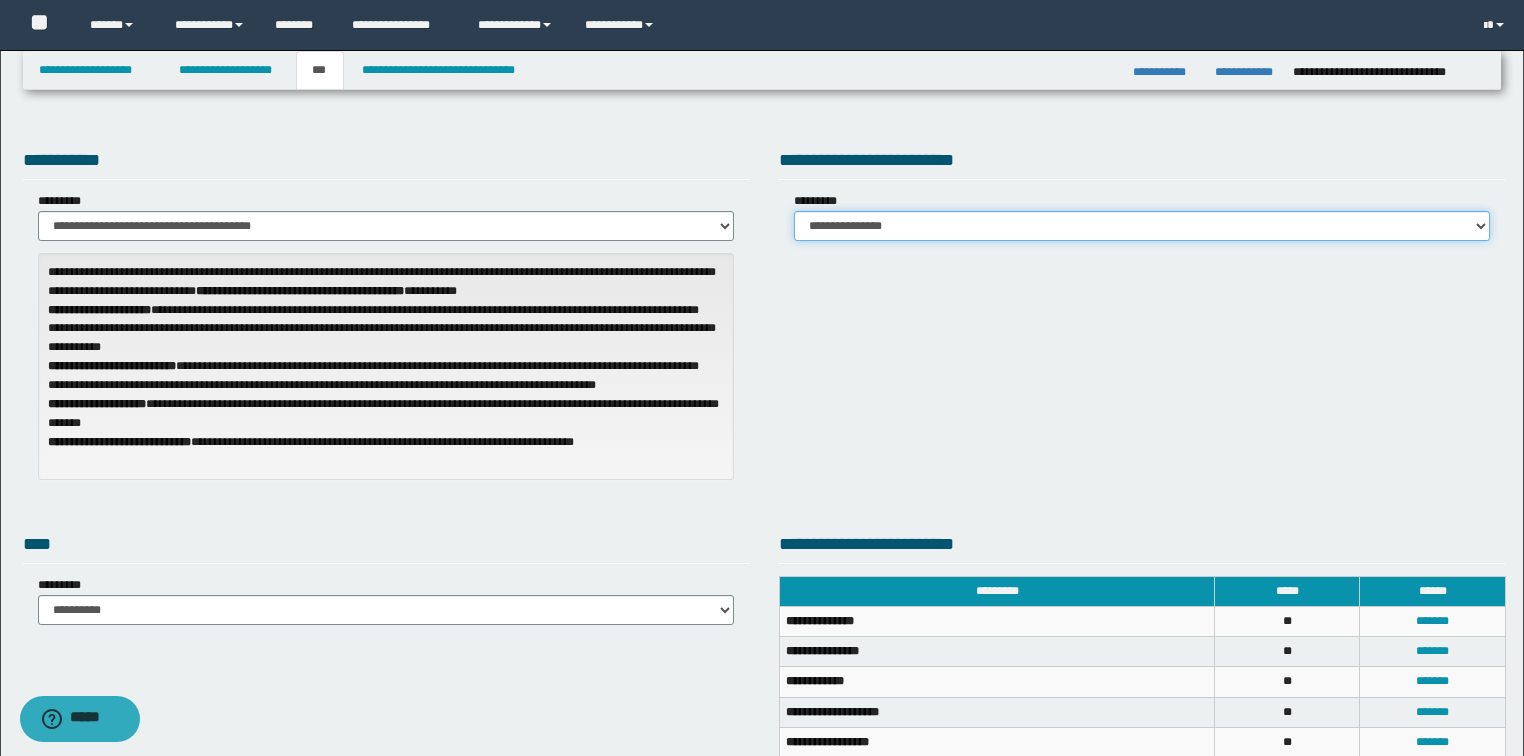 click on "**********" at bounding box center [1142, 226] 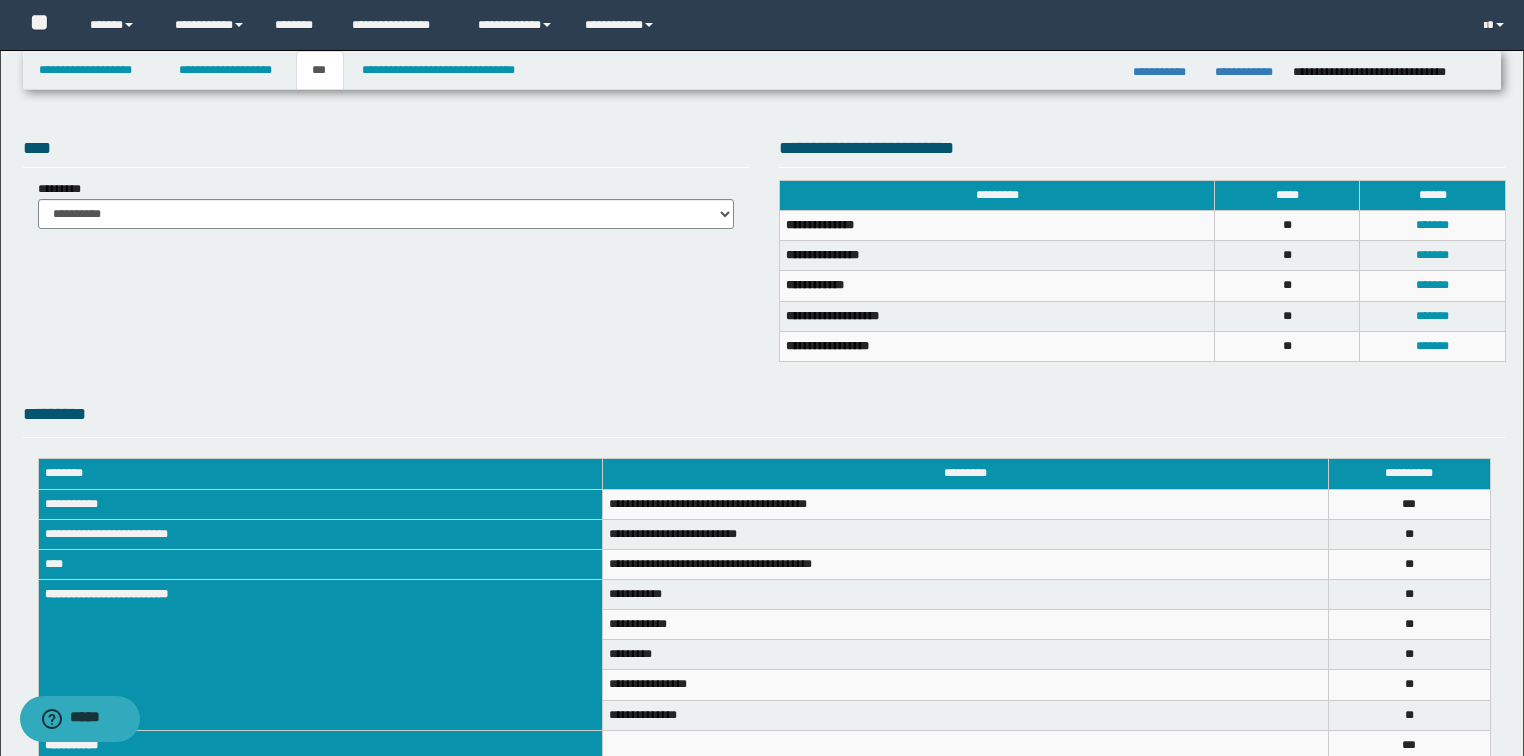 scroll, scrollTop: 400, scrollLeft: 0, axis: vertical 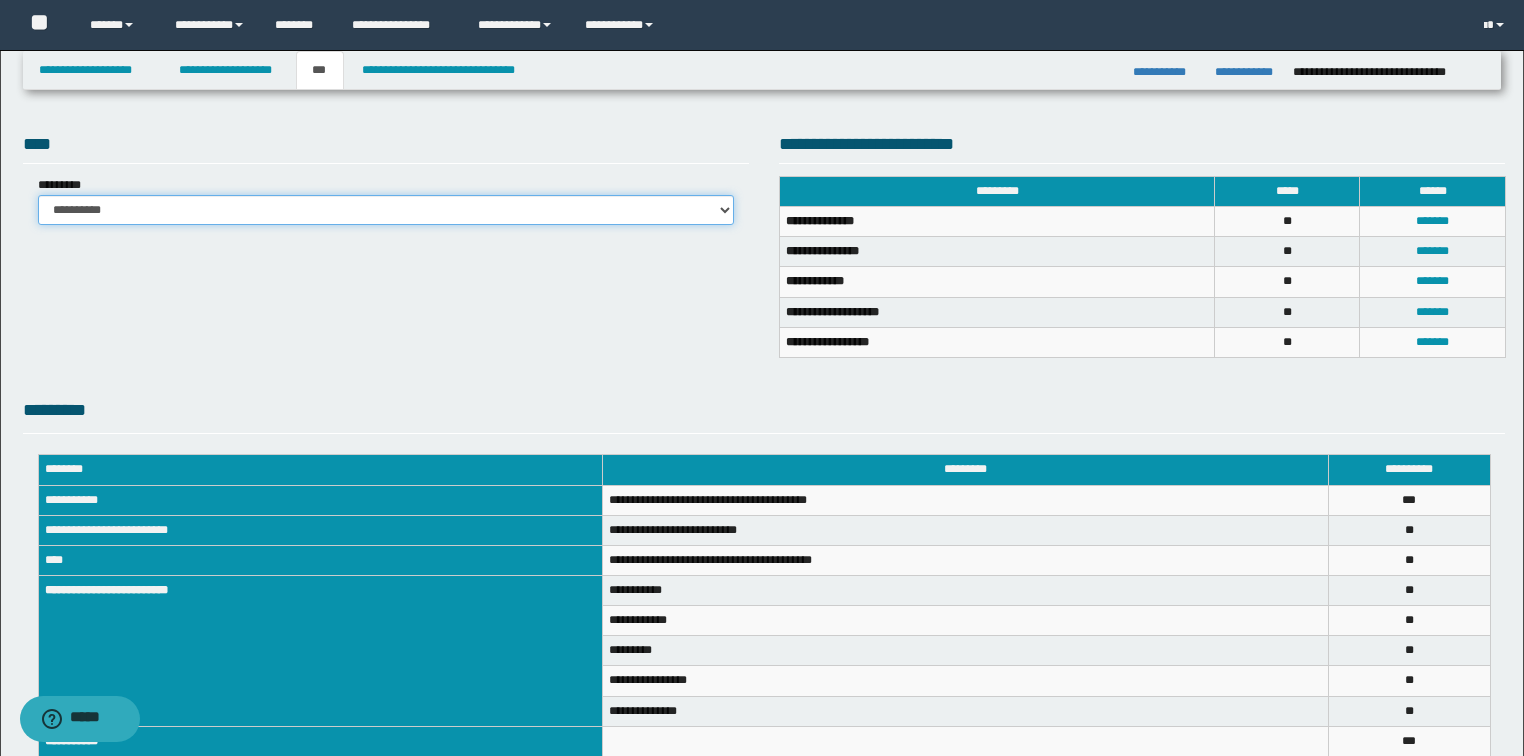 click on "**********" at bounding box center (386, 210) 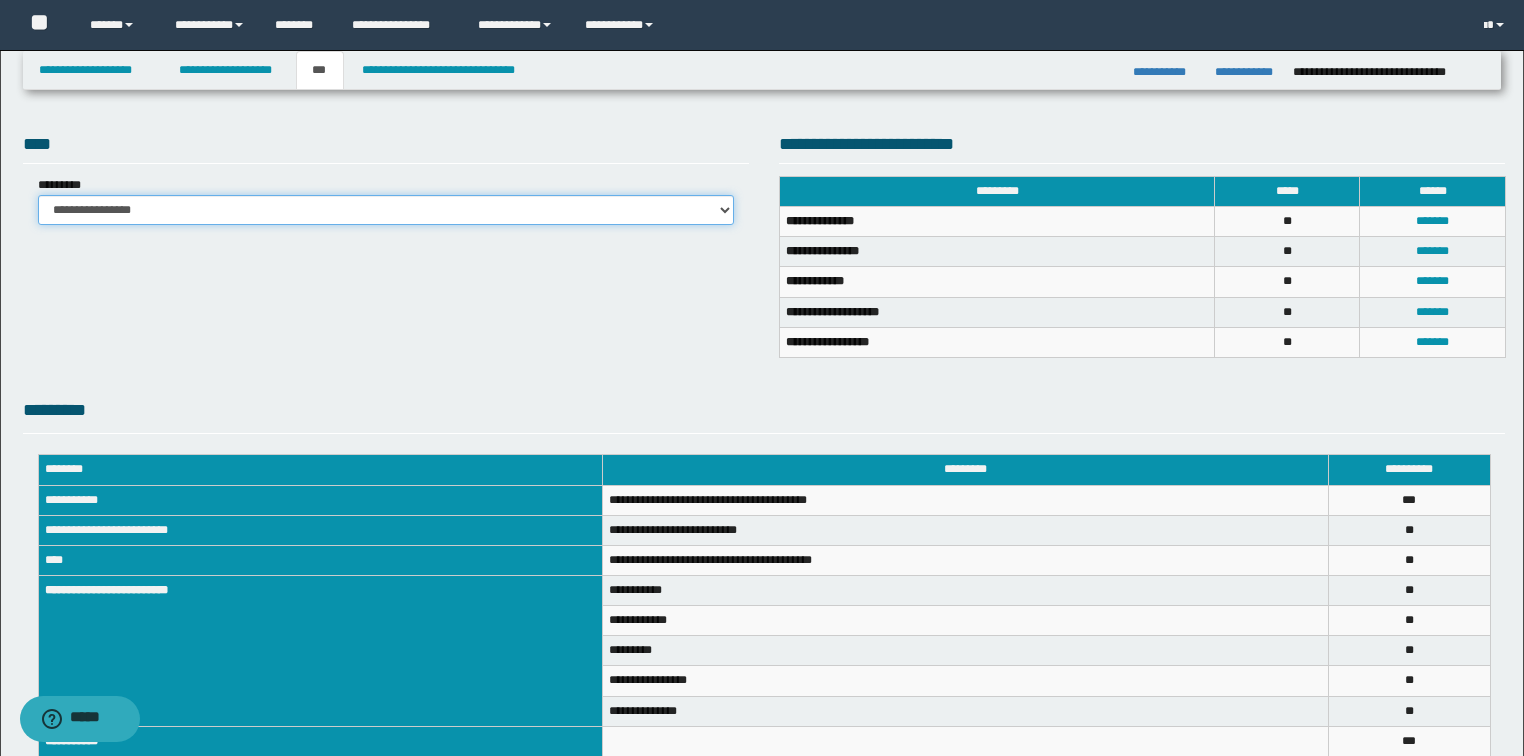 click on "**********" at bounding box center [386, 210] 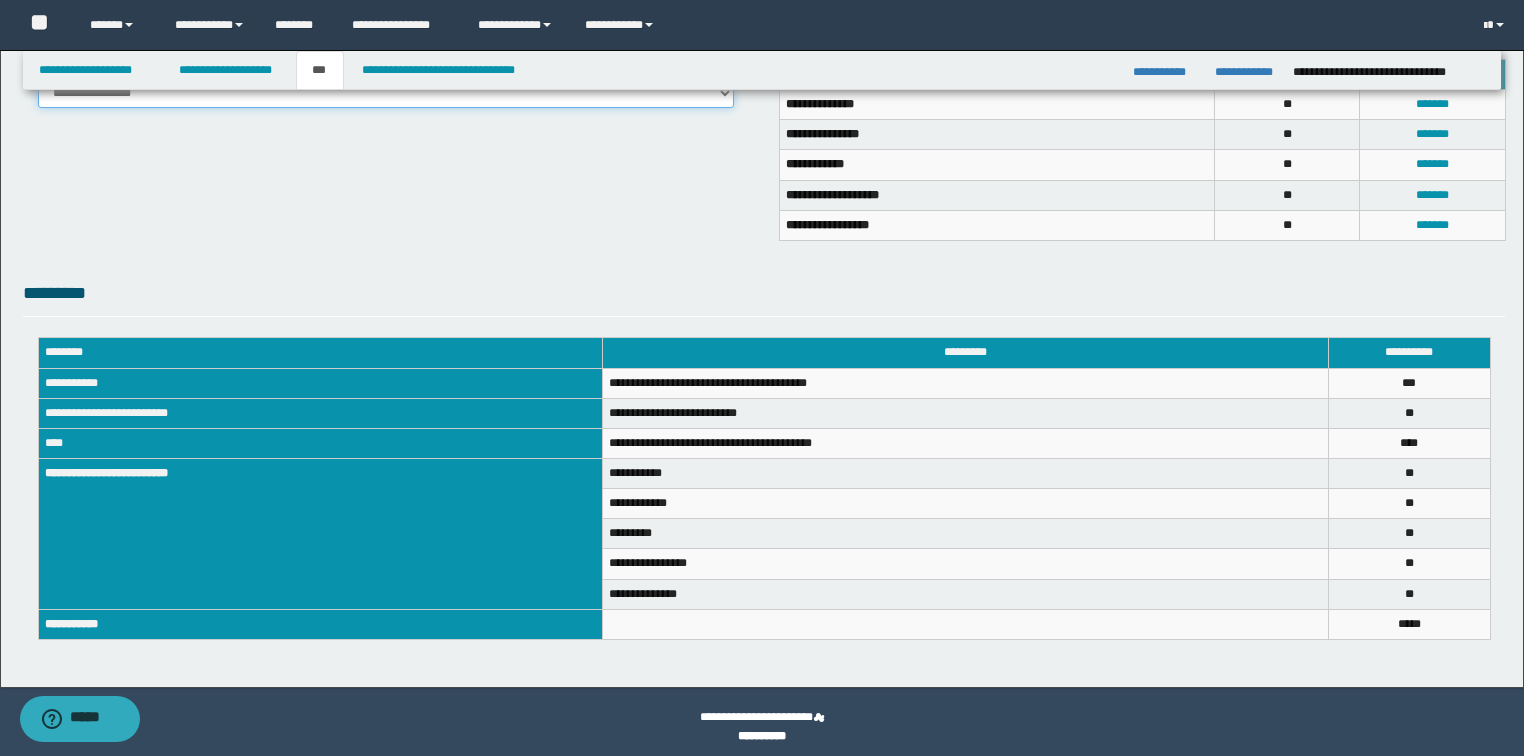 scroll, scrollTop: 527, scrollLeft: 0, axis: vertical 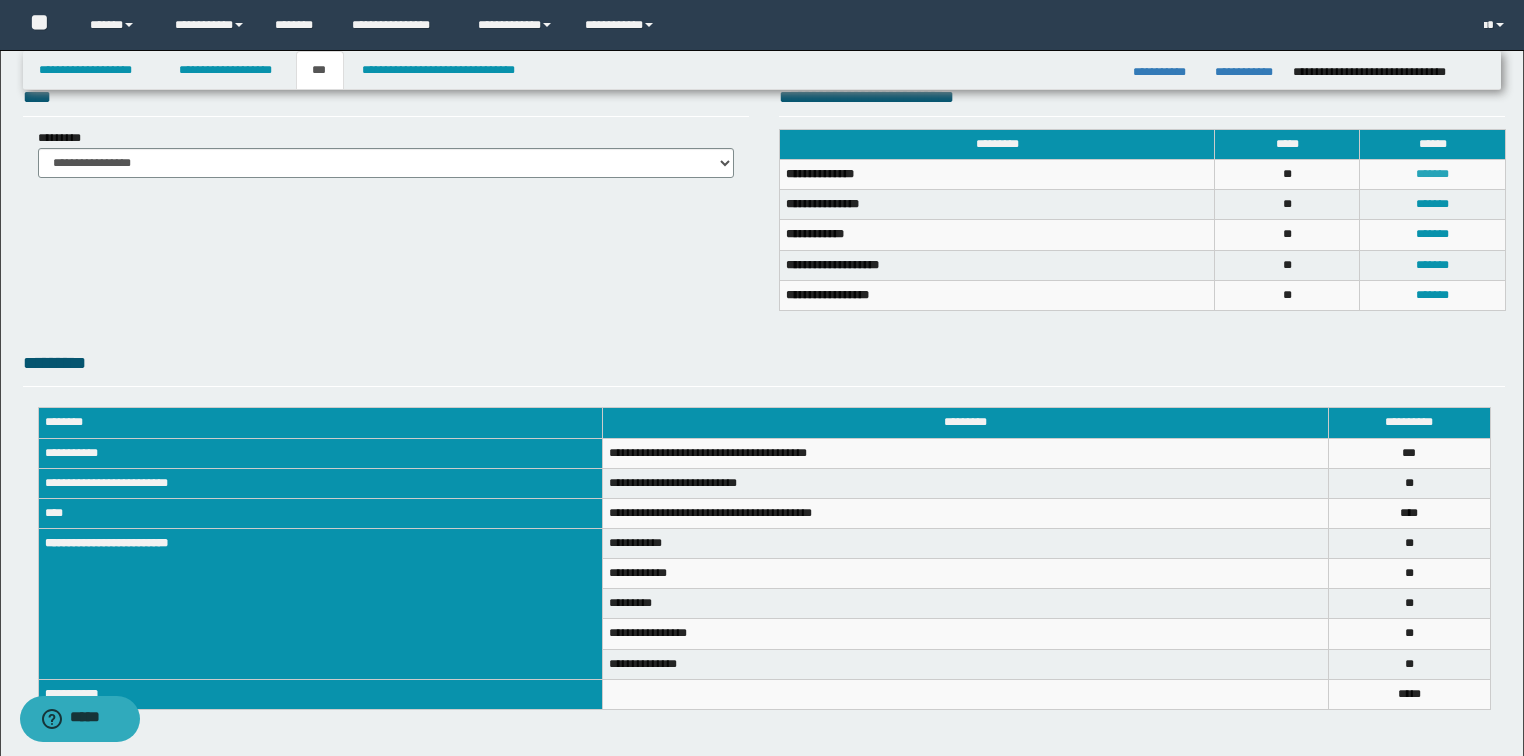 click on "*******" at bounding box center [1432, 174] 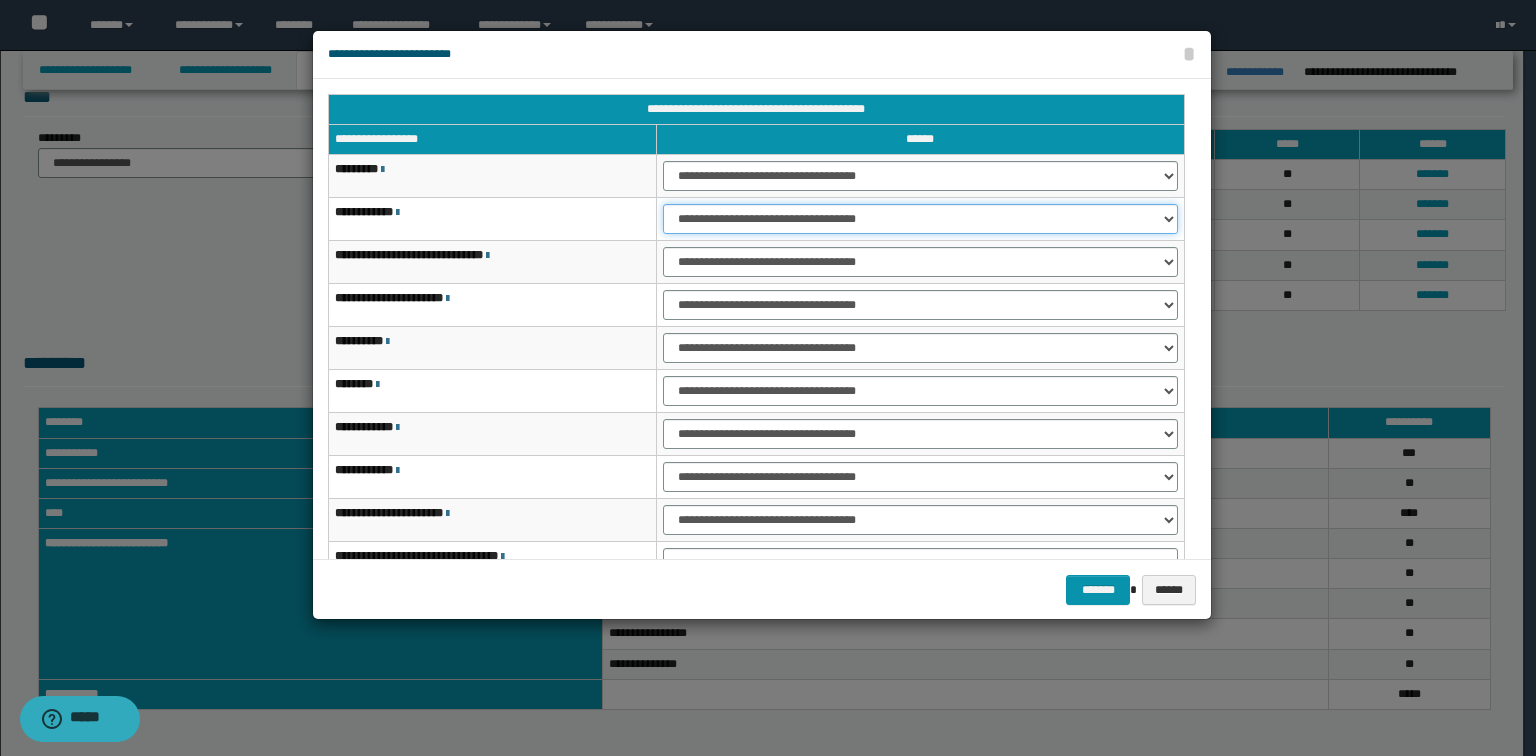 click on "**********" at bounding box center [920, 219] 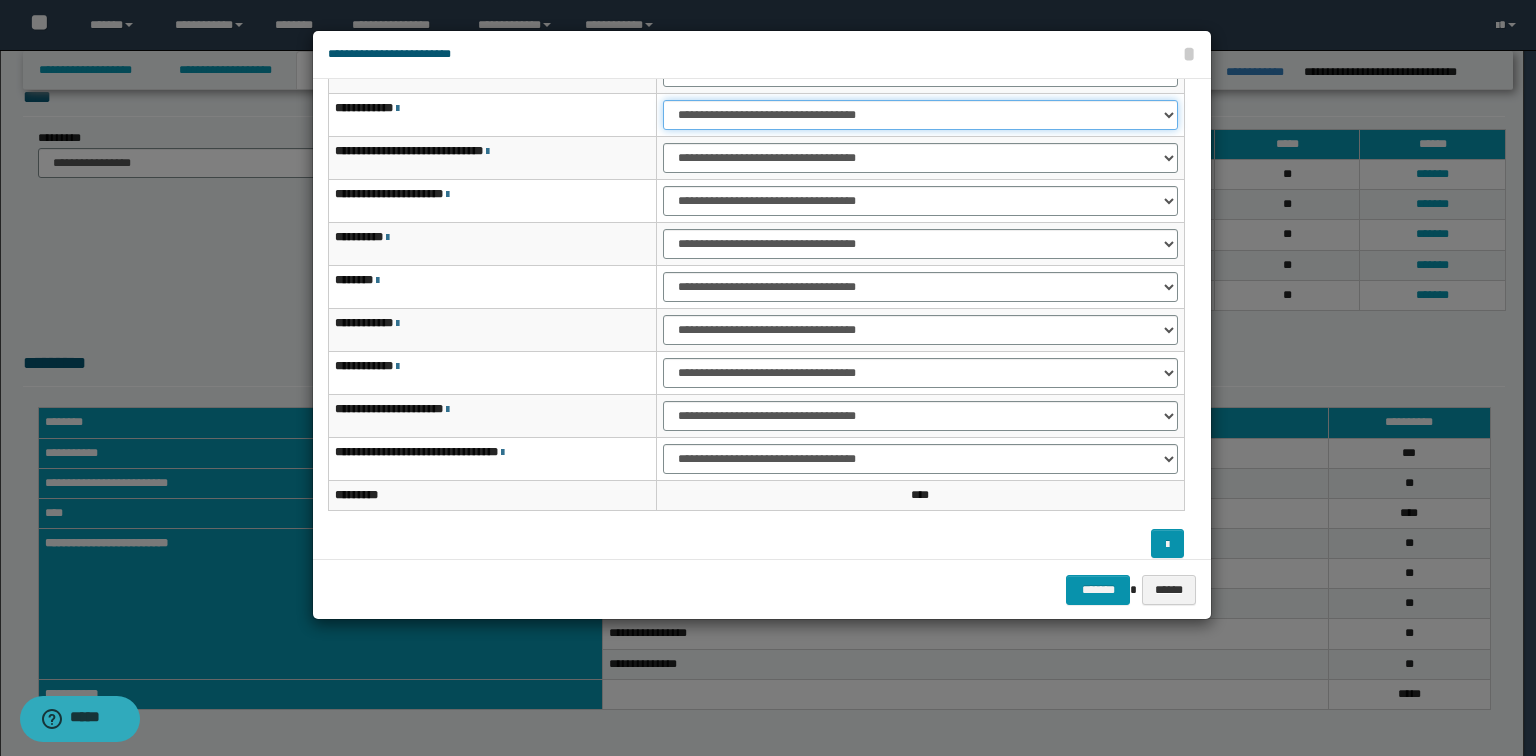 scroll, scrollTop: 118, scrollLeft: 0, axis: vertical 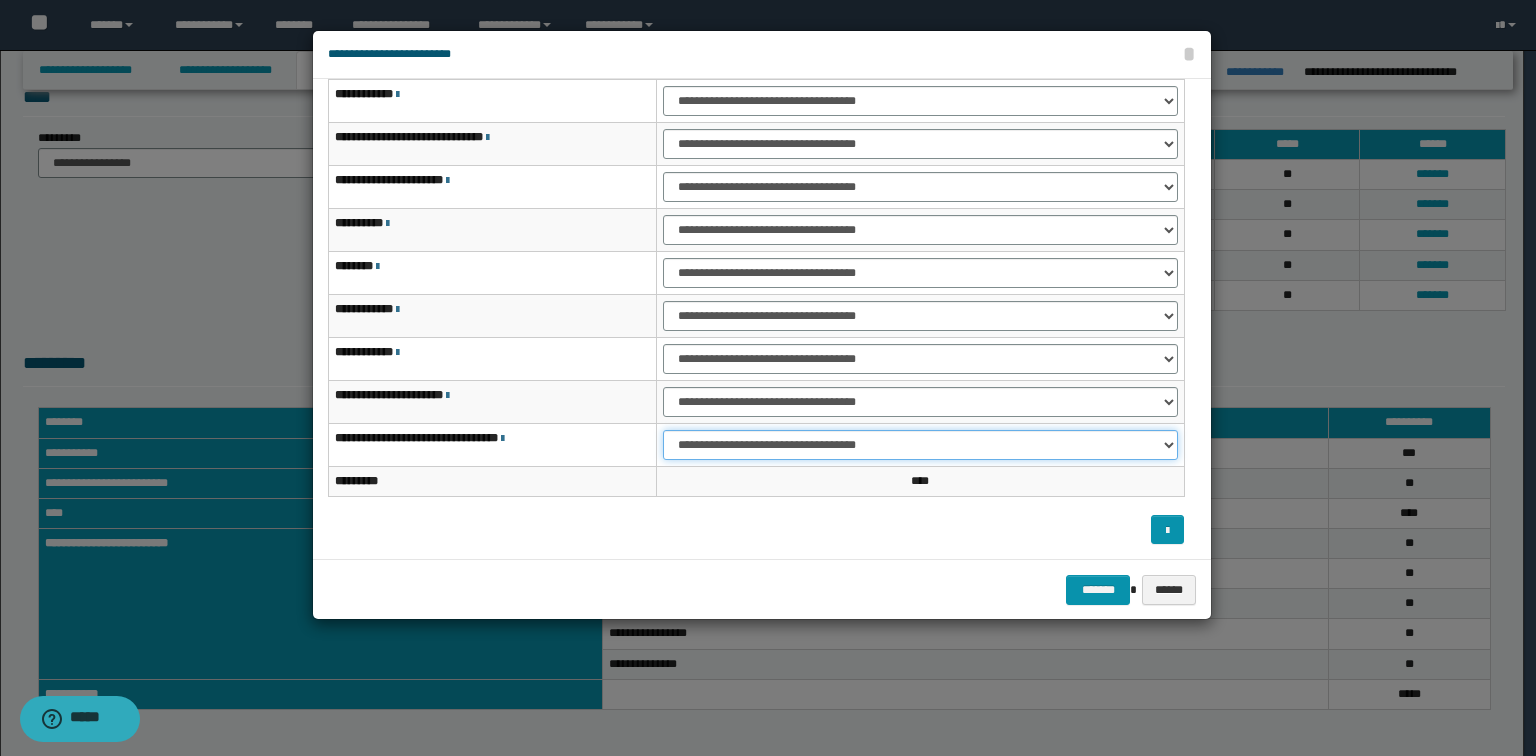 click on "**********" at bounding box center (920, 445) 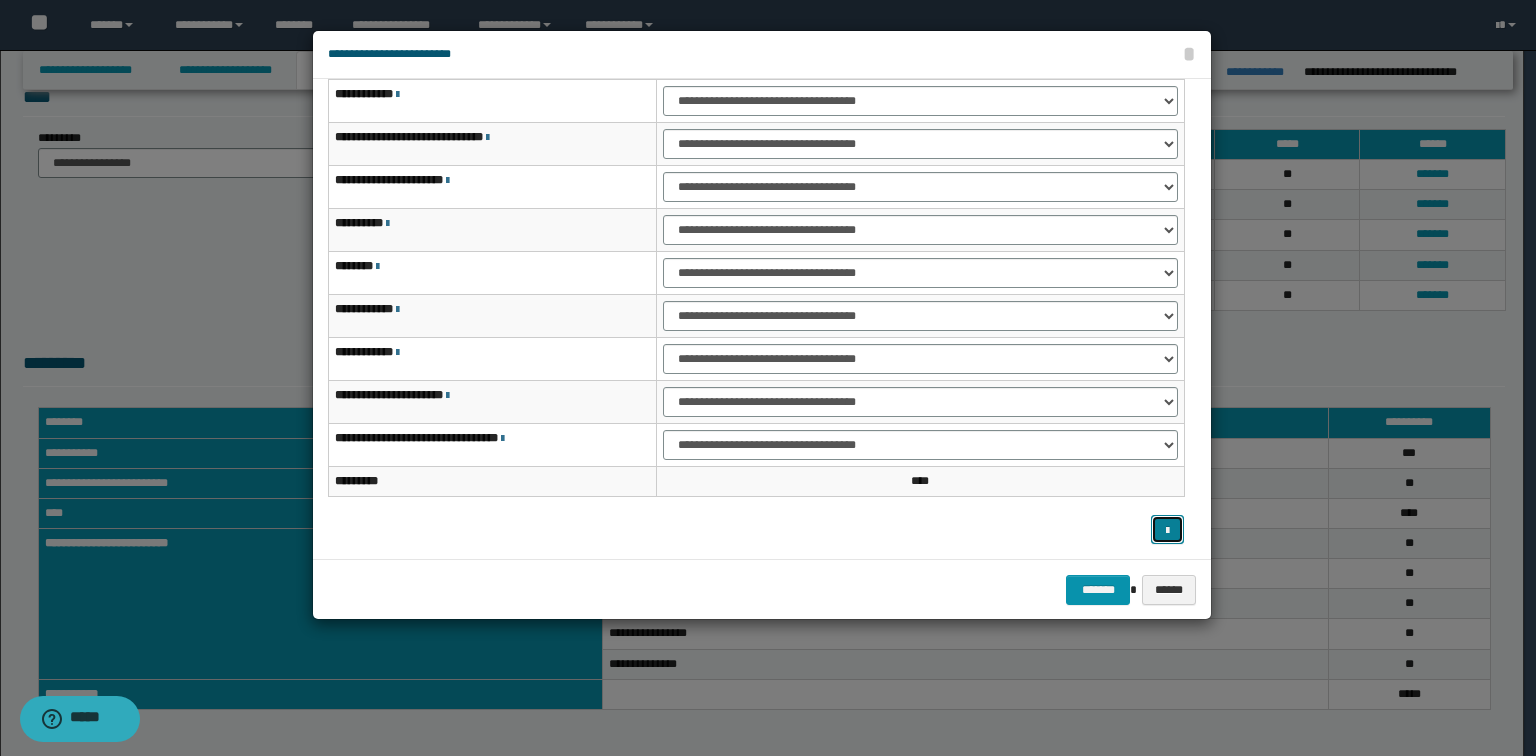 click at bounding box center [1168, 530] 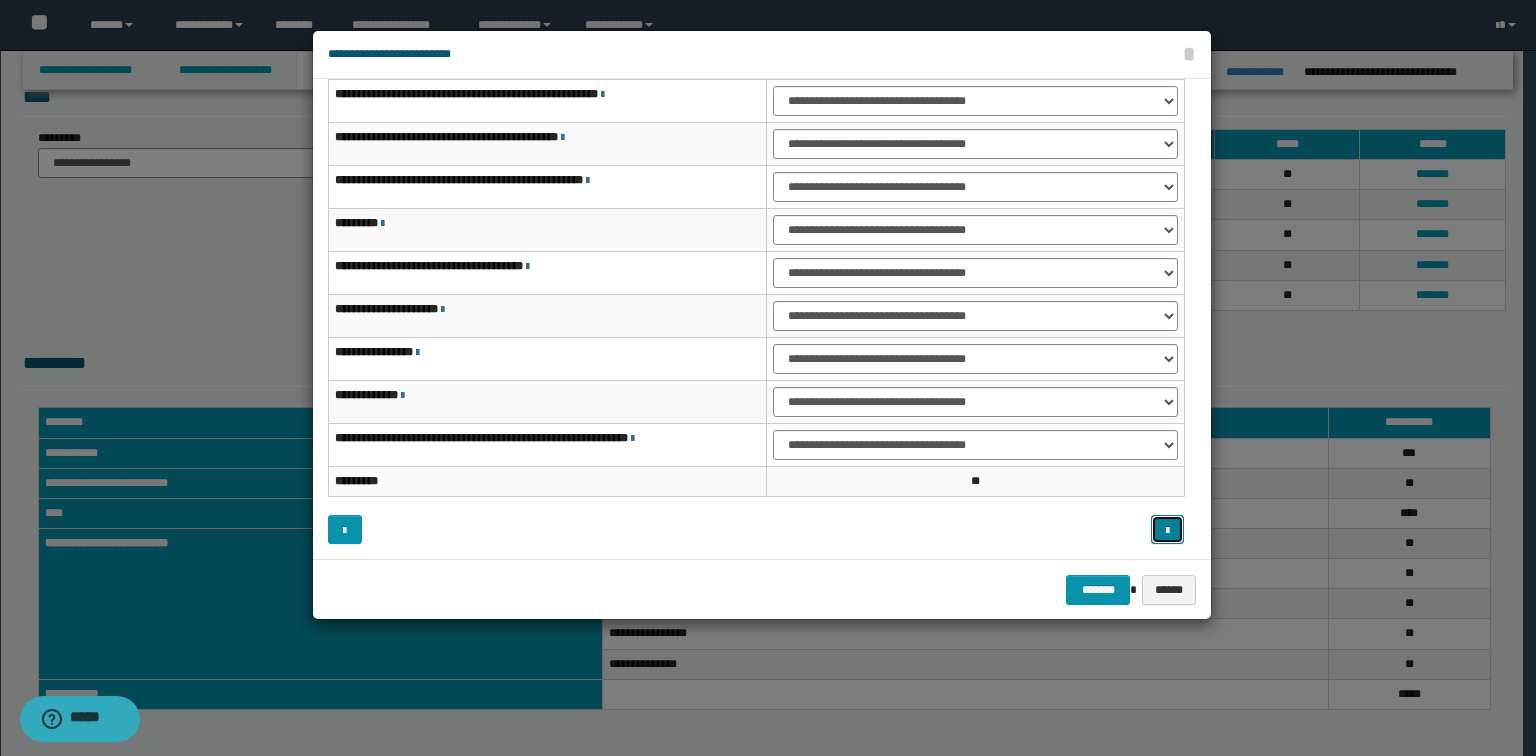 type 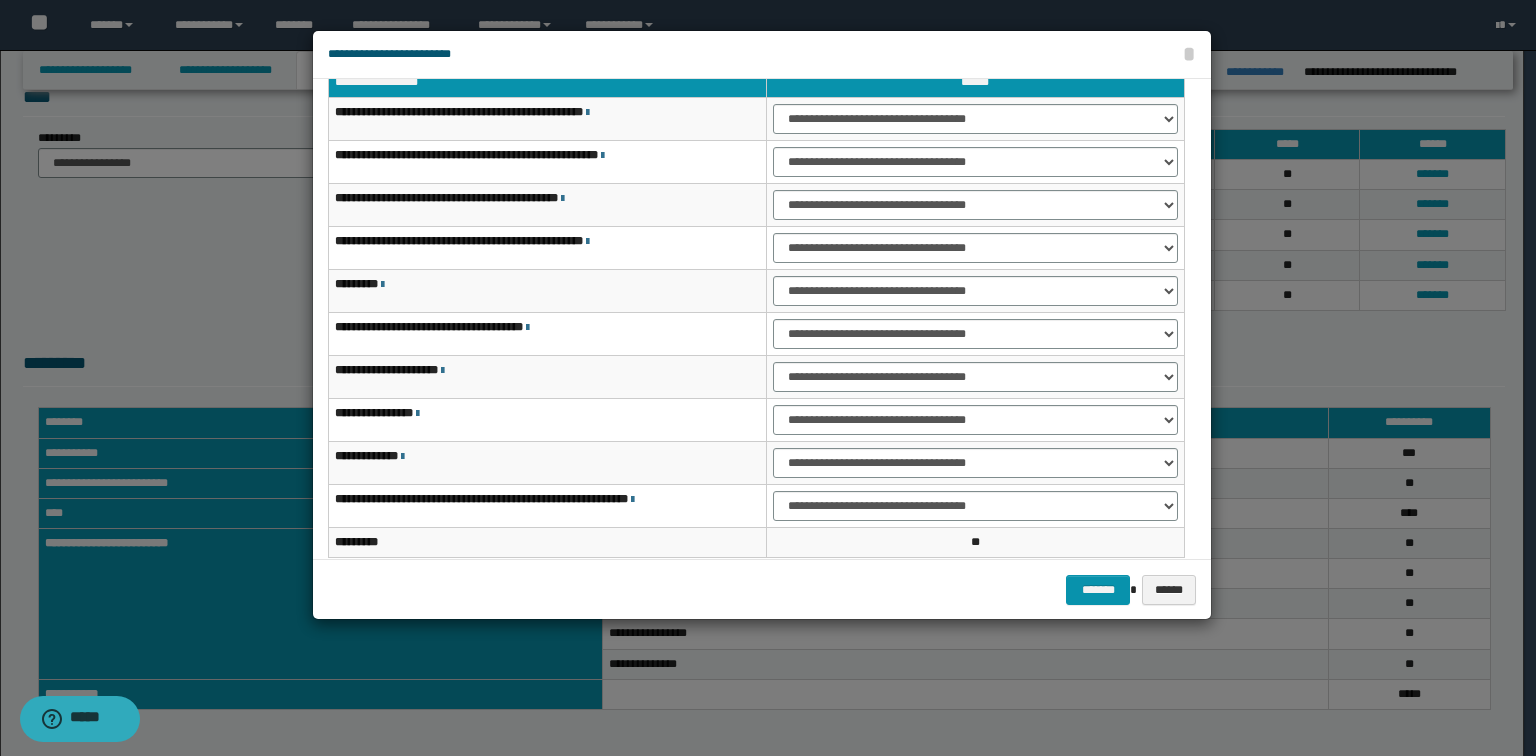 scroll, scrollTop: 0, scrollLeft: 0, axis: both 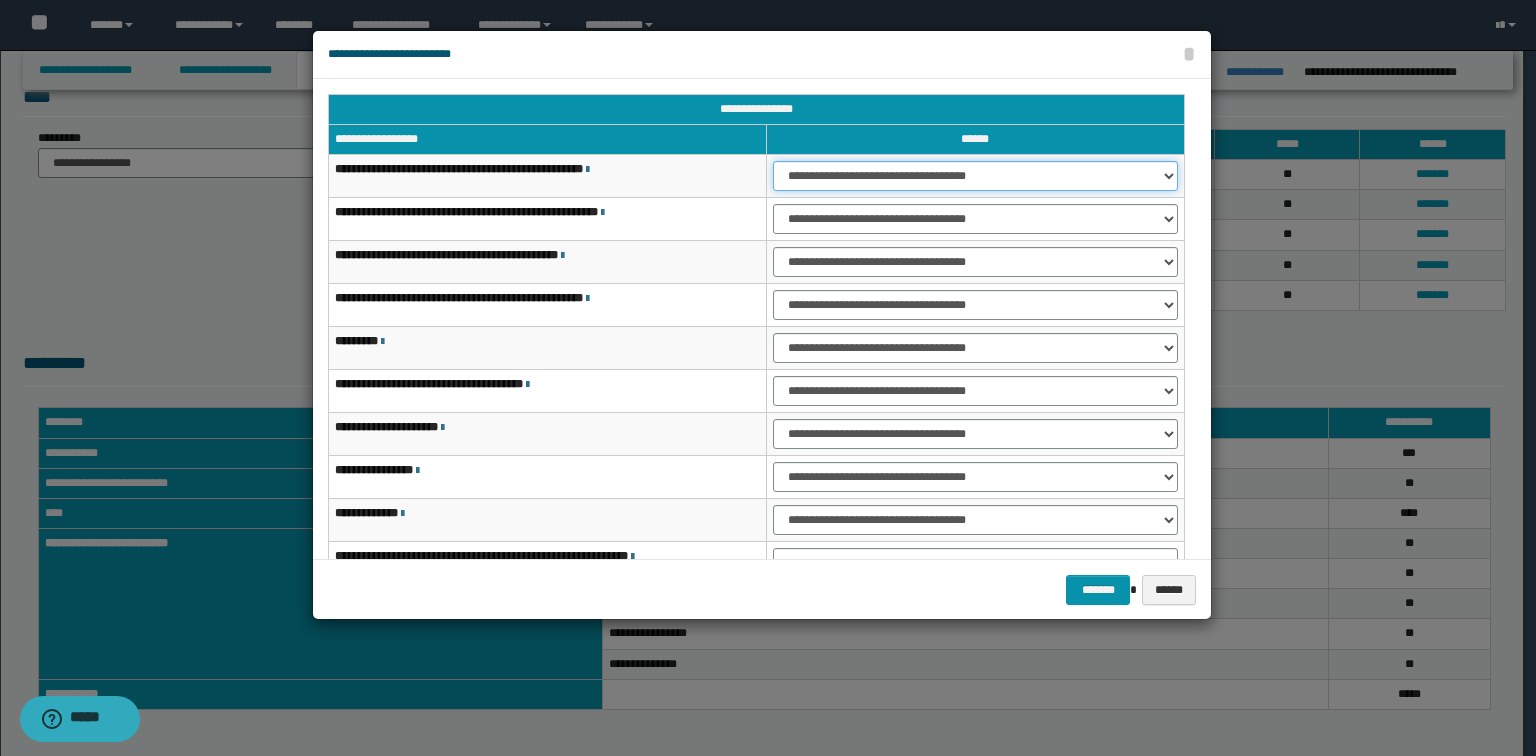 click on "**********" at bounding box center (975, 176) 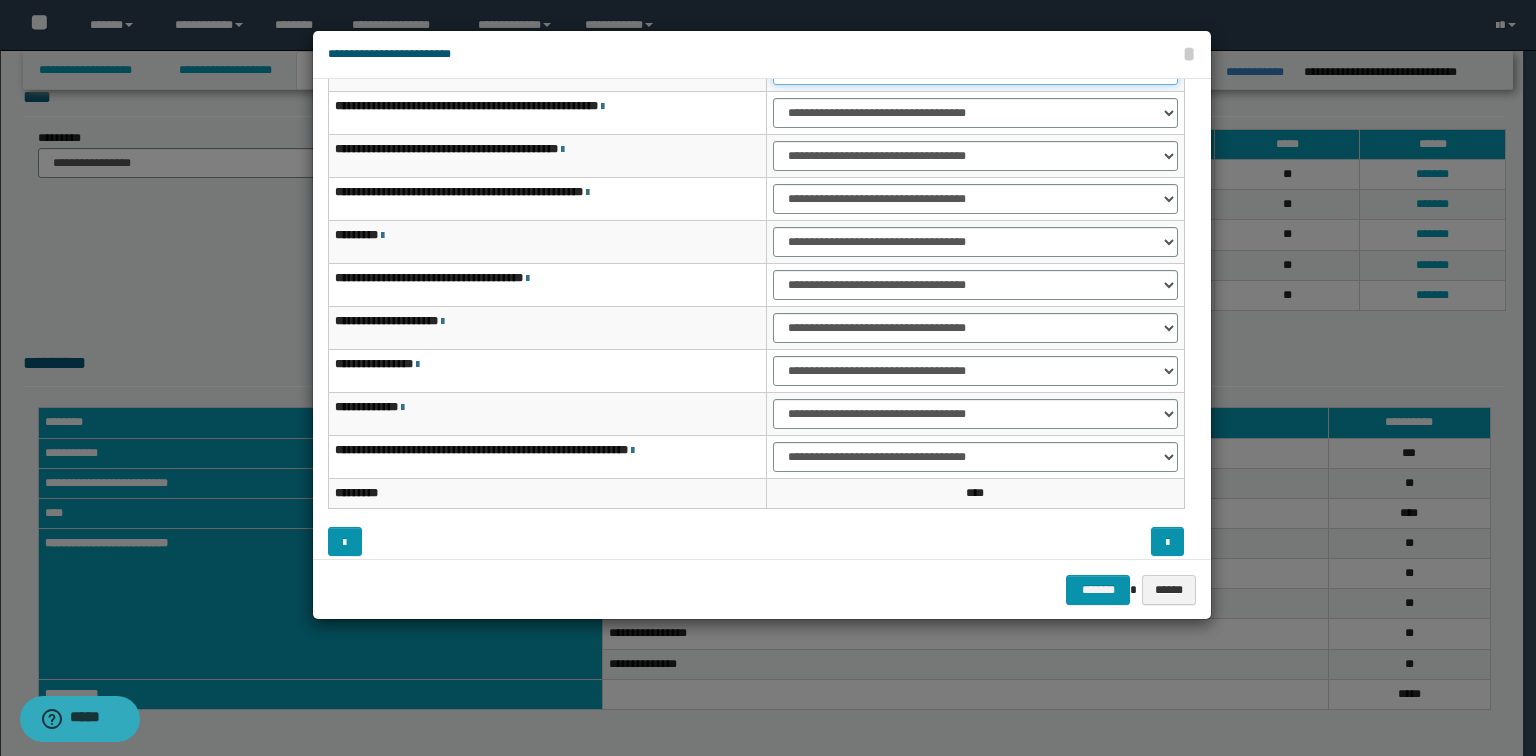 scroll, scrollTop: 118, scrollLeft: 0, axis: vertical 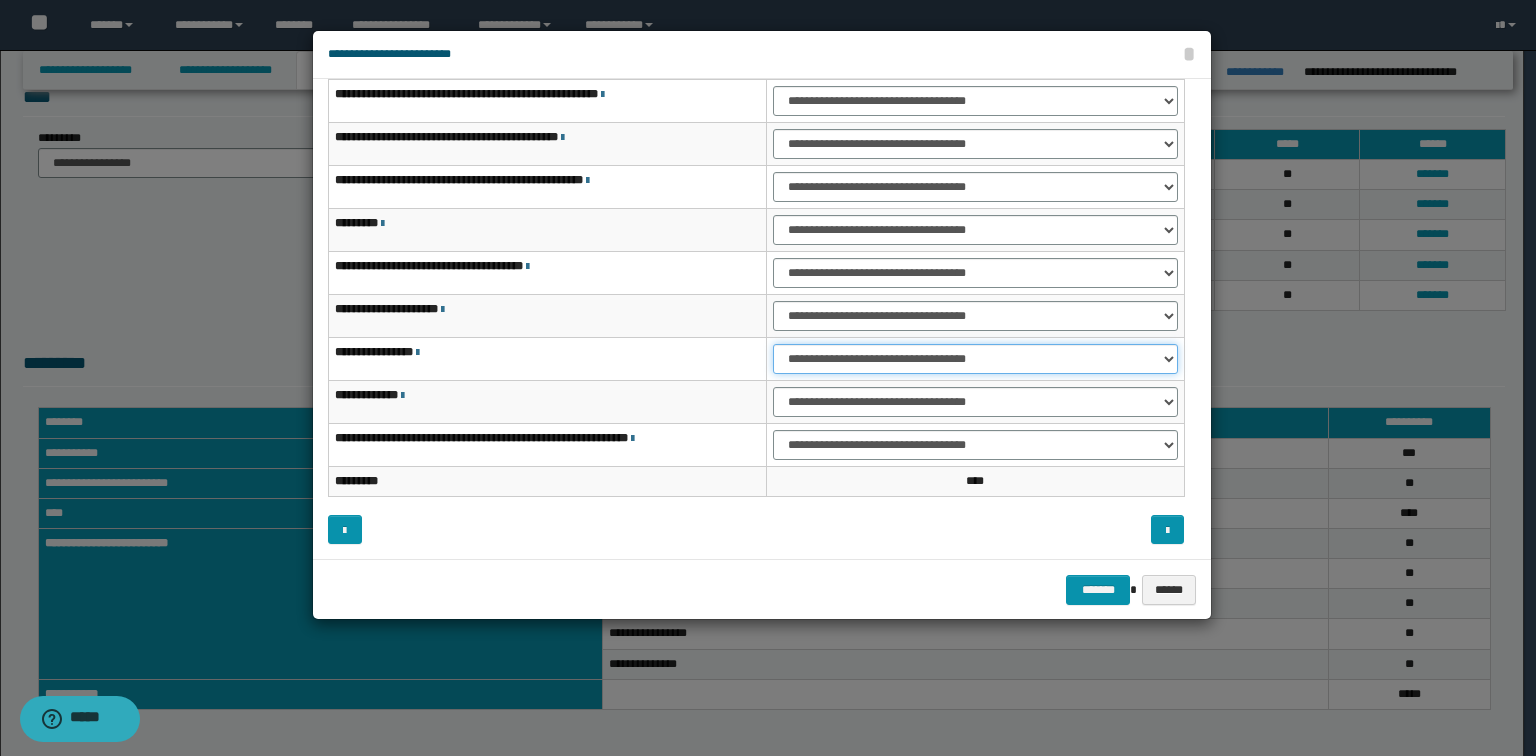 click on "**********" at bounding box center (975, 359) 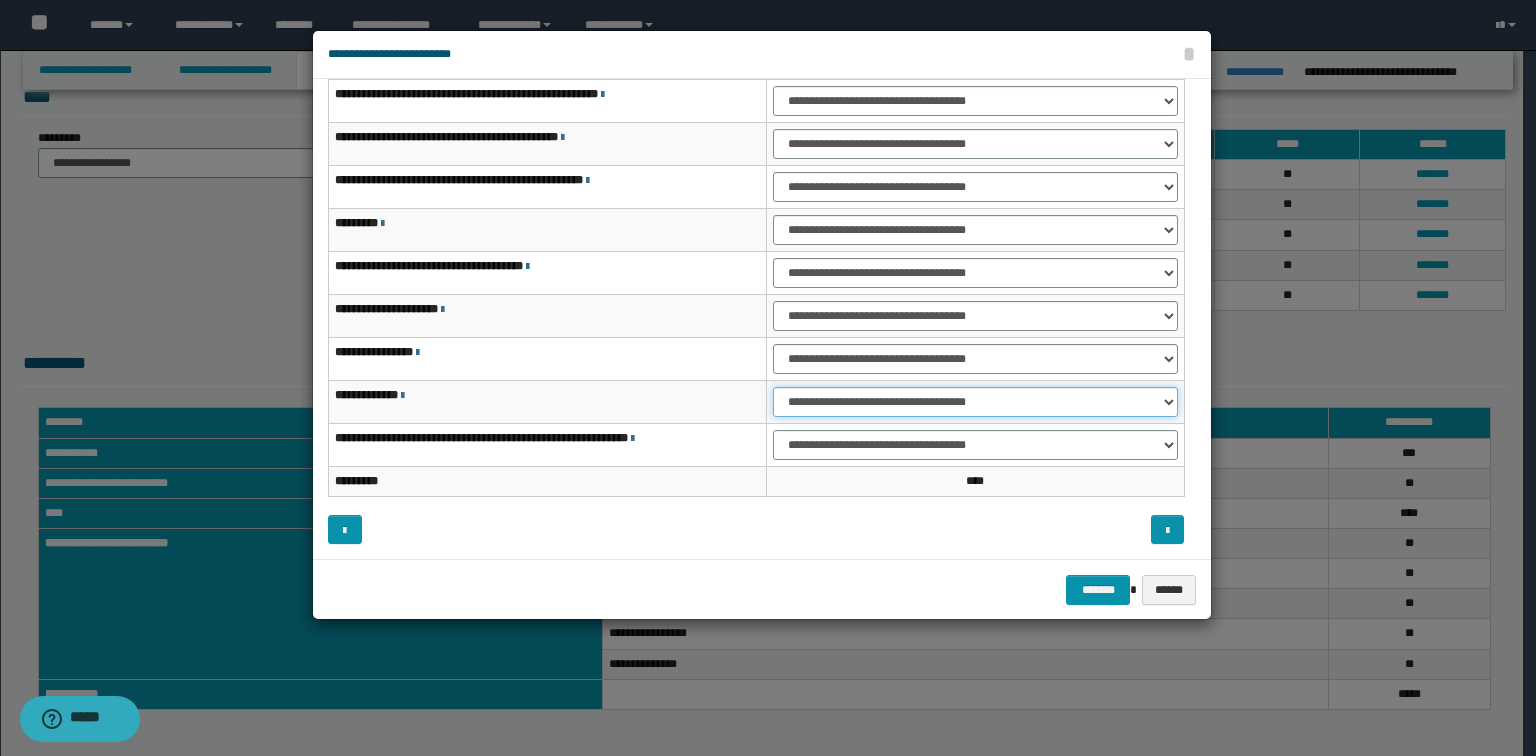 click on "**********" at bounding box center [975, 402] 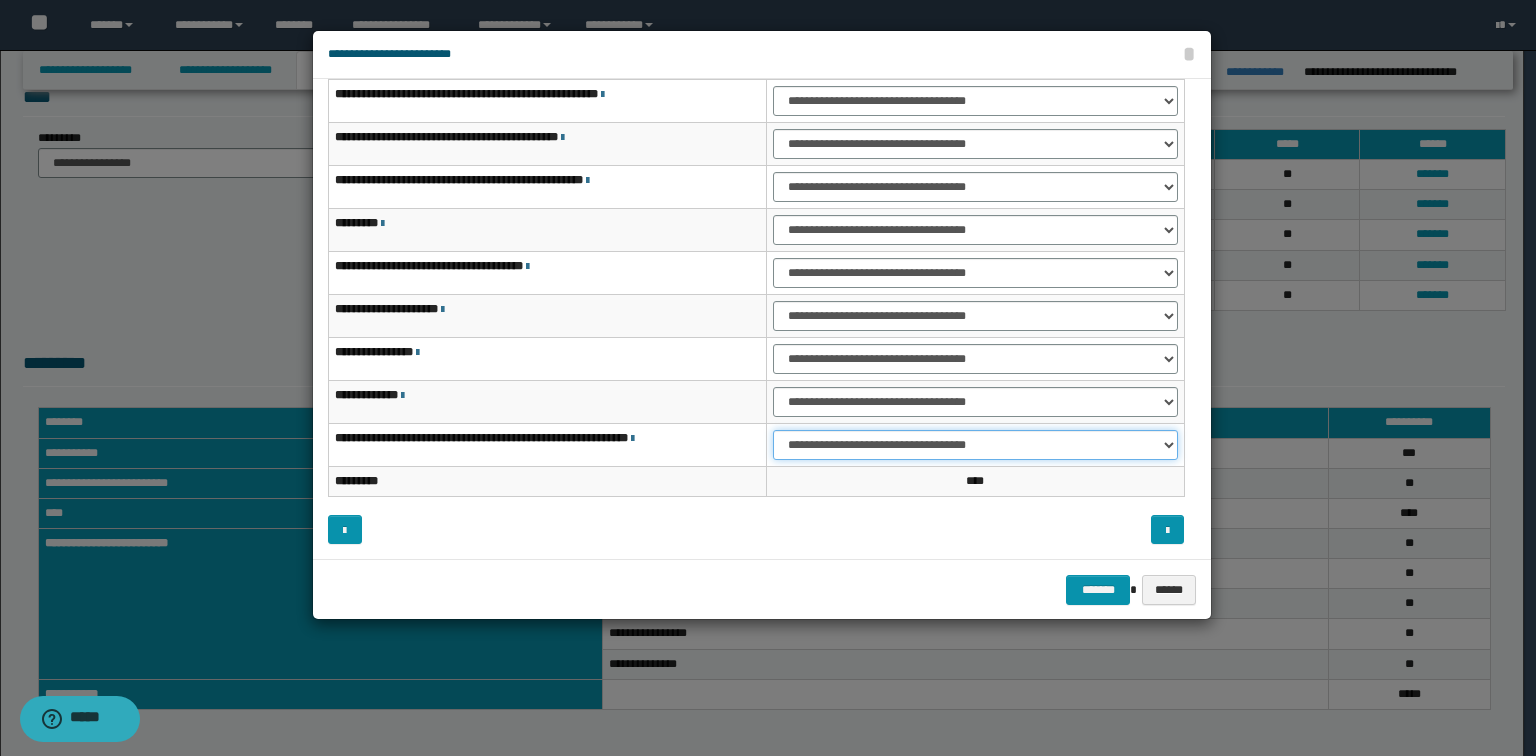 click on "**********" at bounding box center (975, 445) 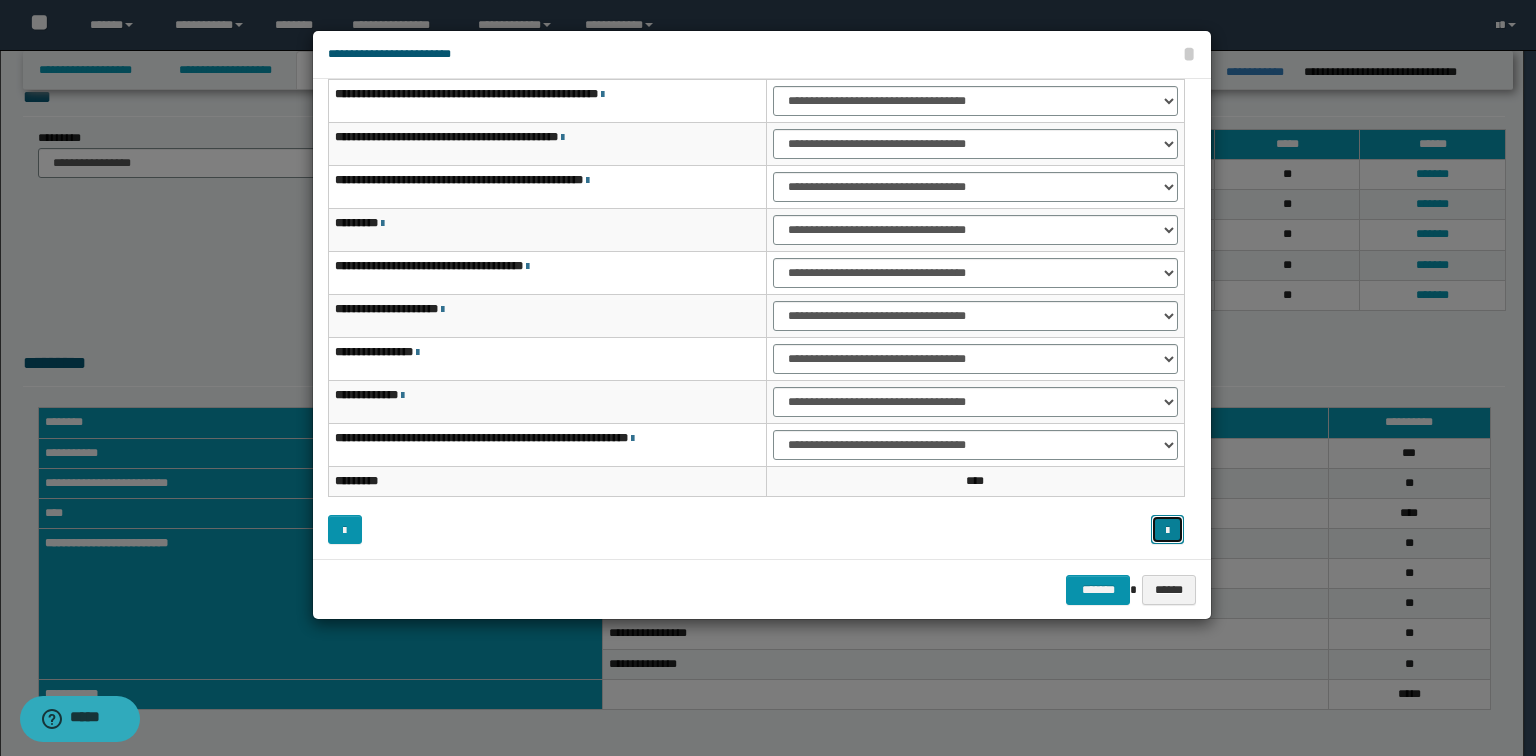 click at bounding box center [1168, 530] 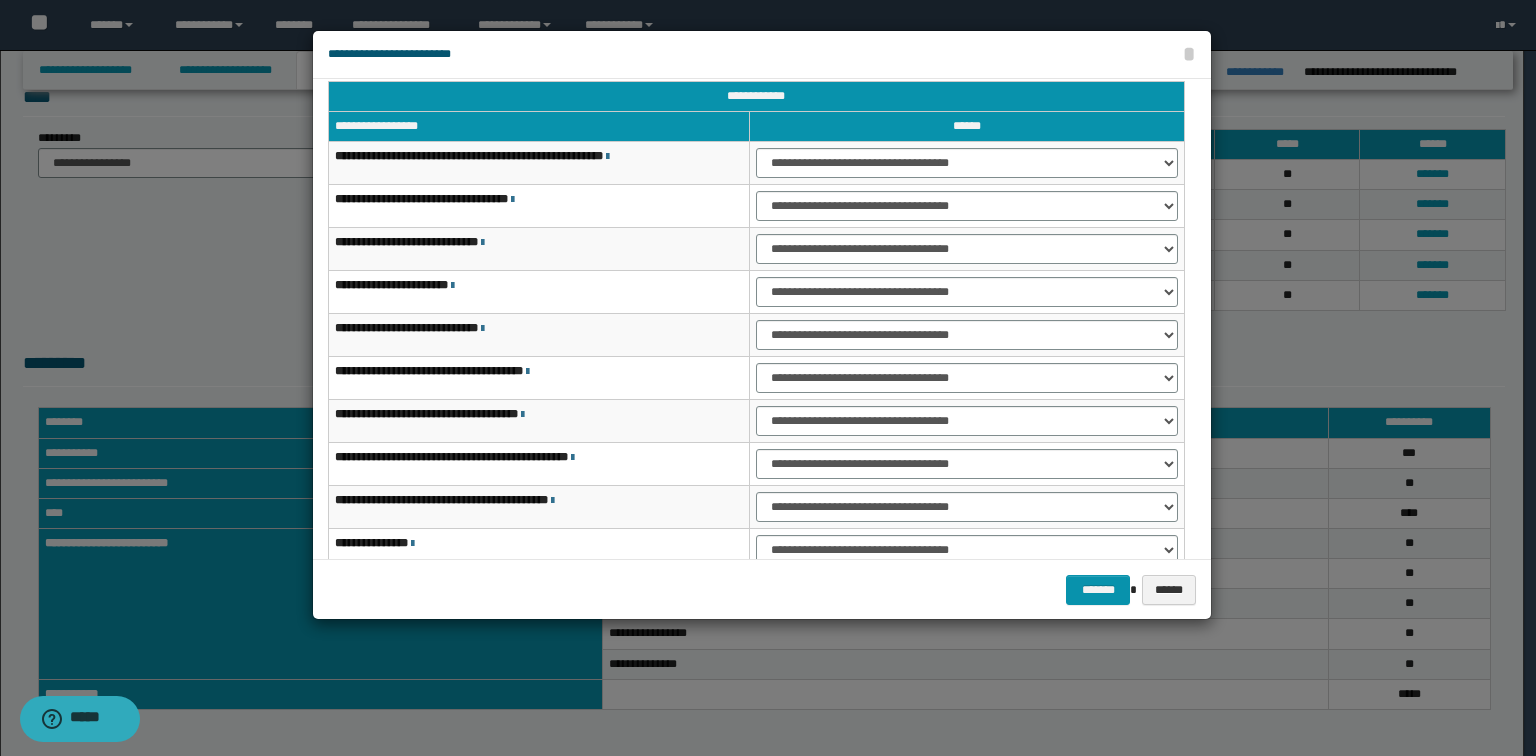 scroll, scrollTop: 0, scrollLeft: 0, axis: both 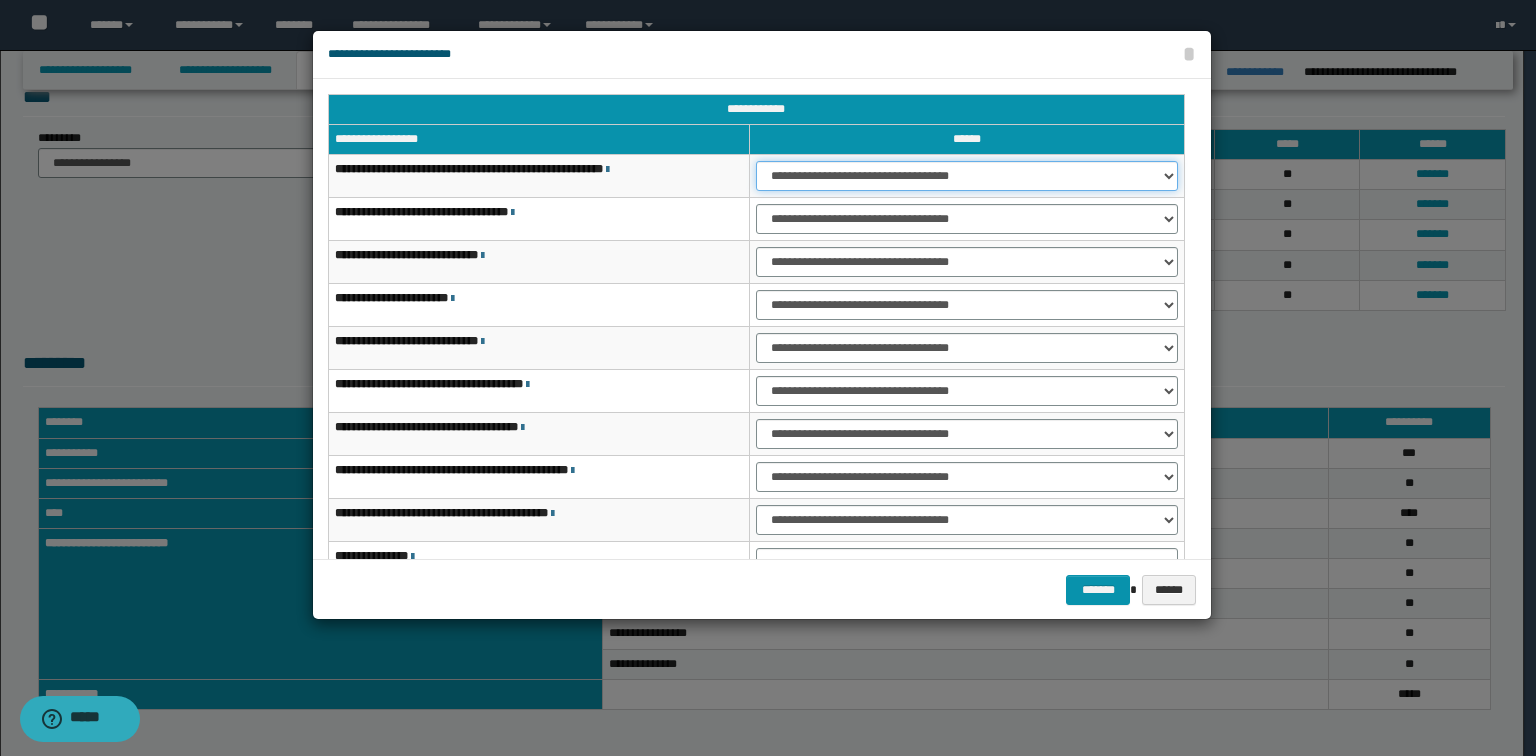 click on "**********" at bounding box center [967, 176] 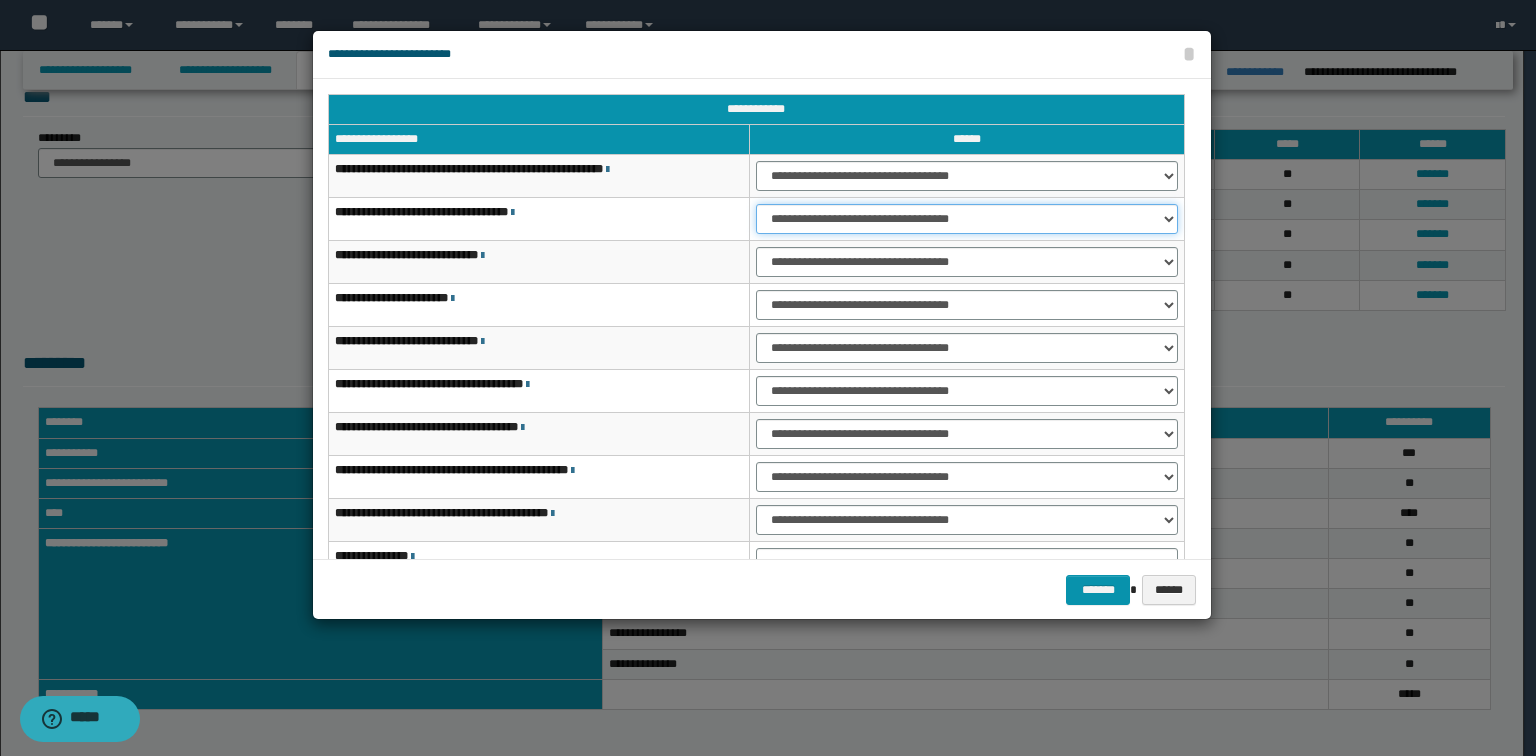 drag, startPoint x: 825, startPoint y: 222, endPoint x: 822, endPoint y: 232, distance: 10.440307 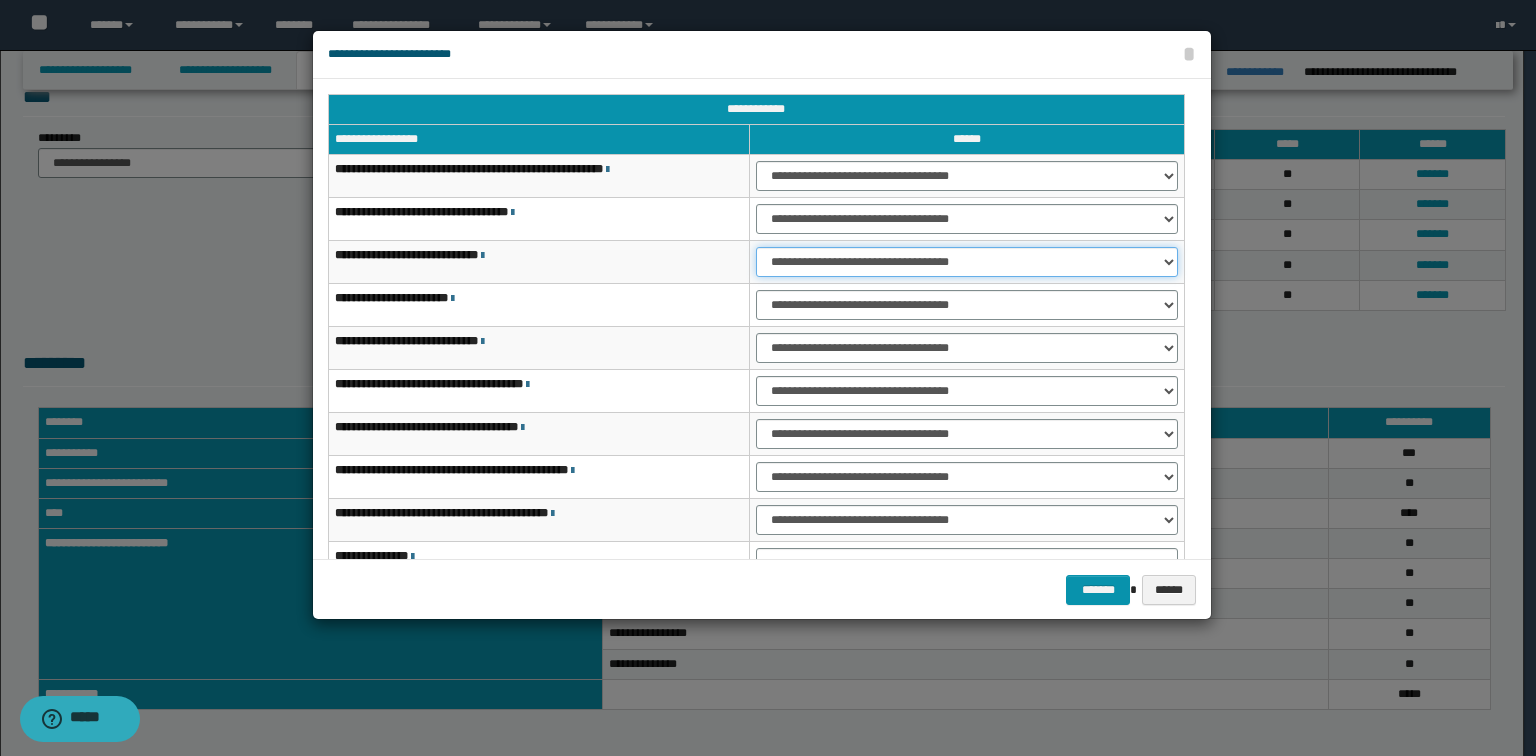click on "**********" at bounding box center [967, 262] 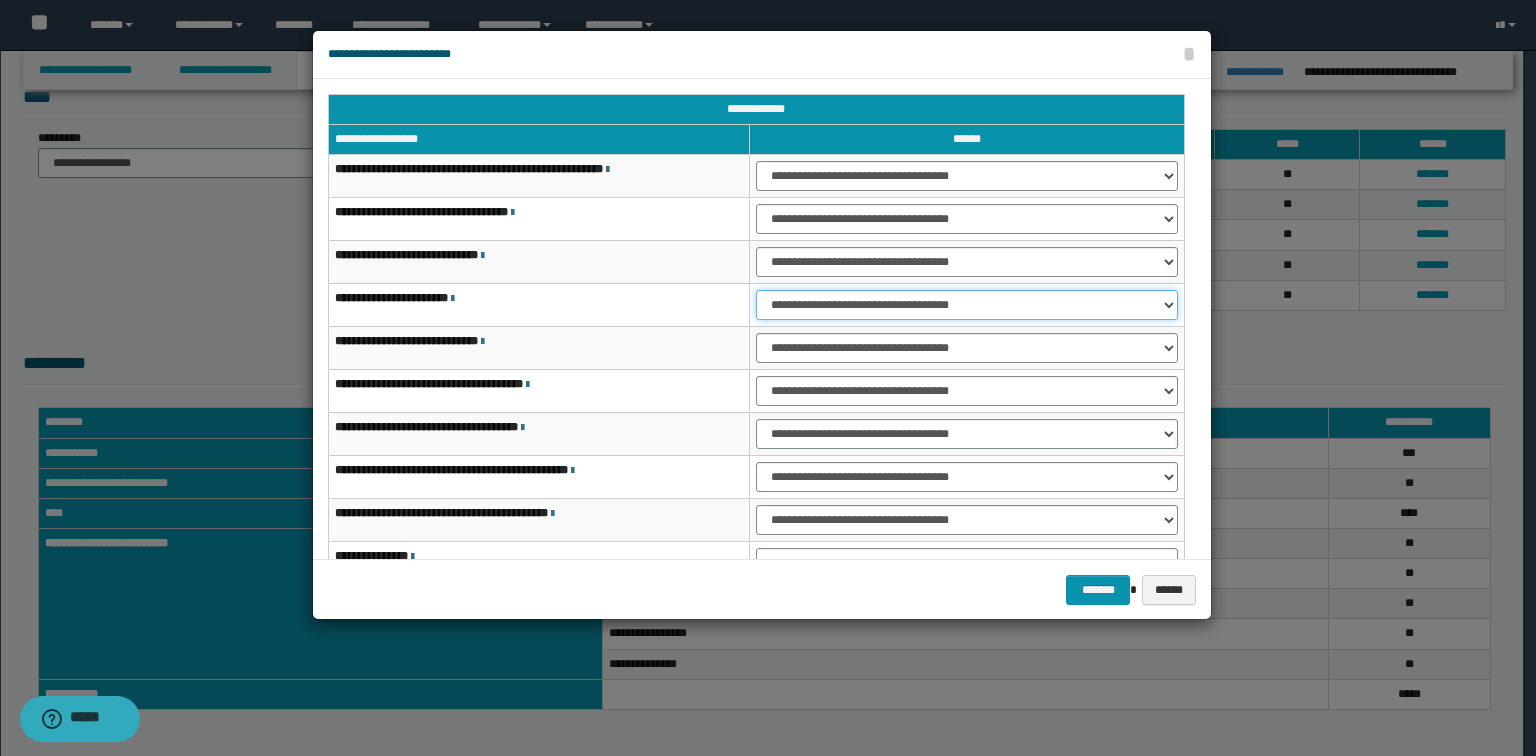 click on "**********" at bounding box center (967, 305) 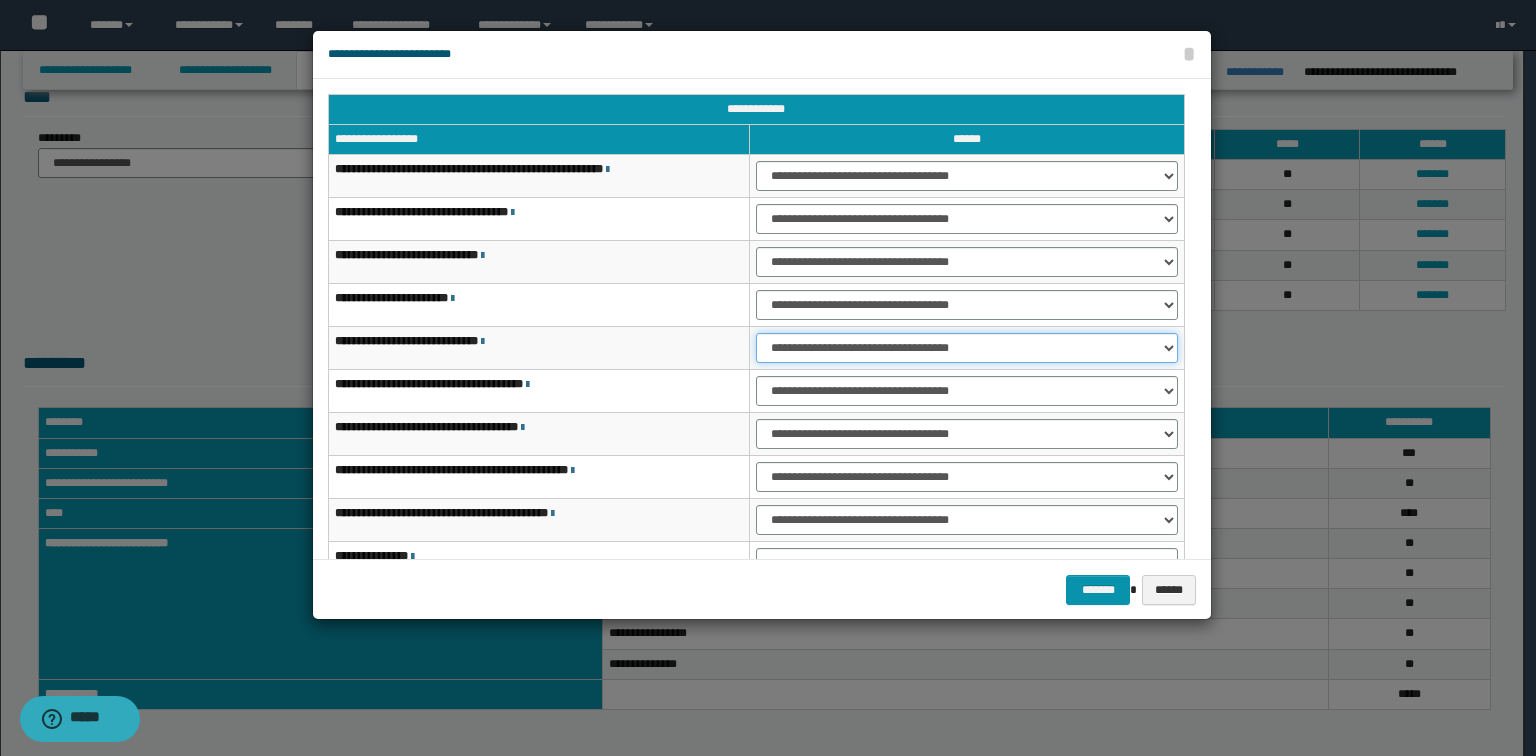 click on "**********" at bounding box center [967, 348] 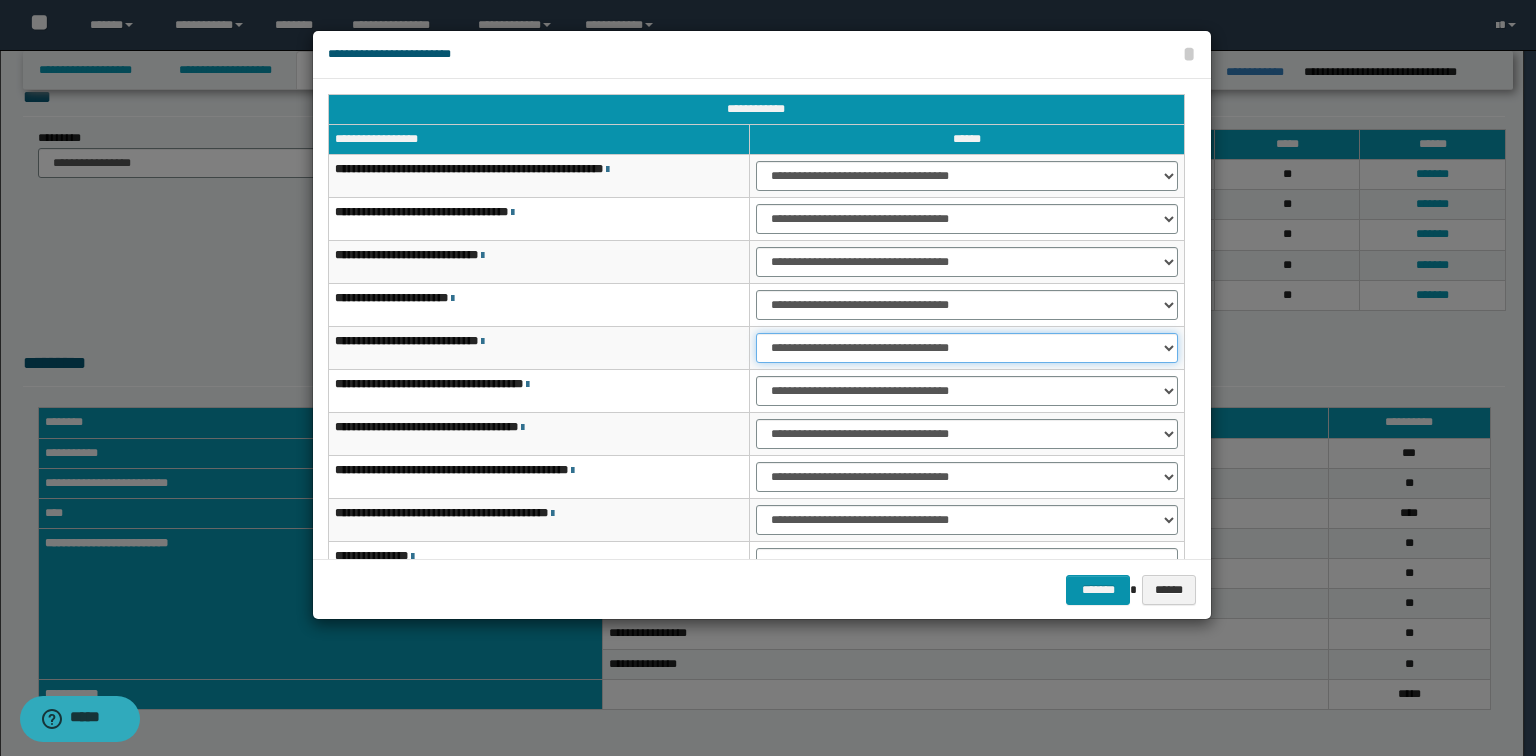 scroll, scrollTop: 80, scrollLeft: 0, axis: vertical 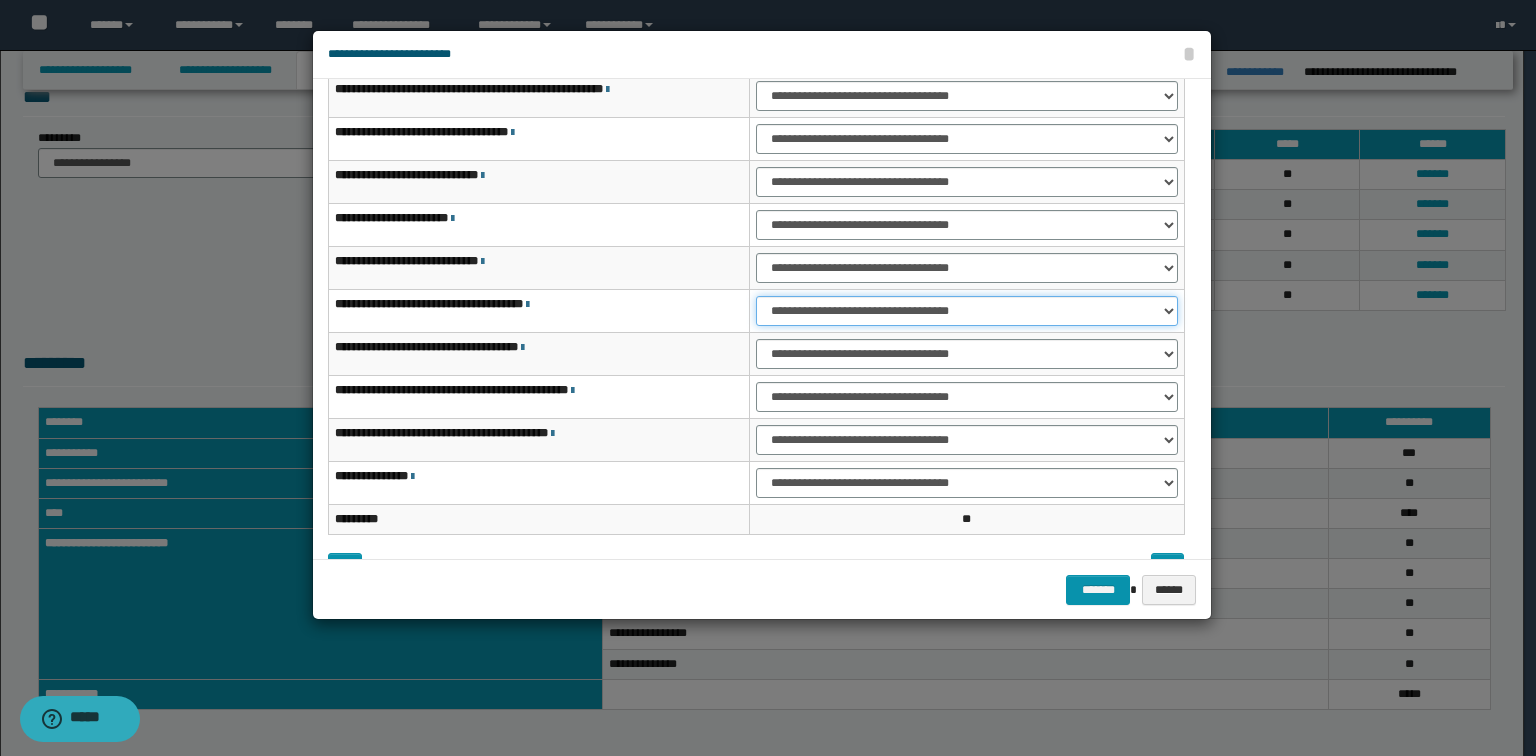 click on "**********" at bounding box center (967, 311) 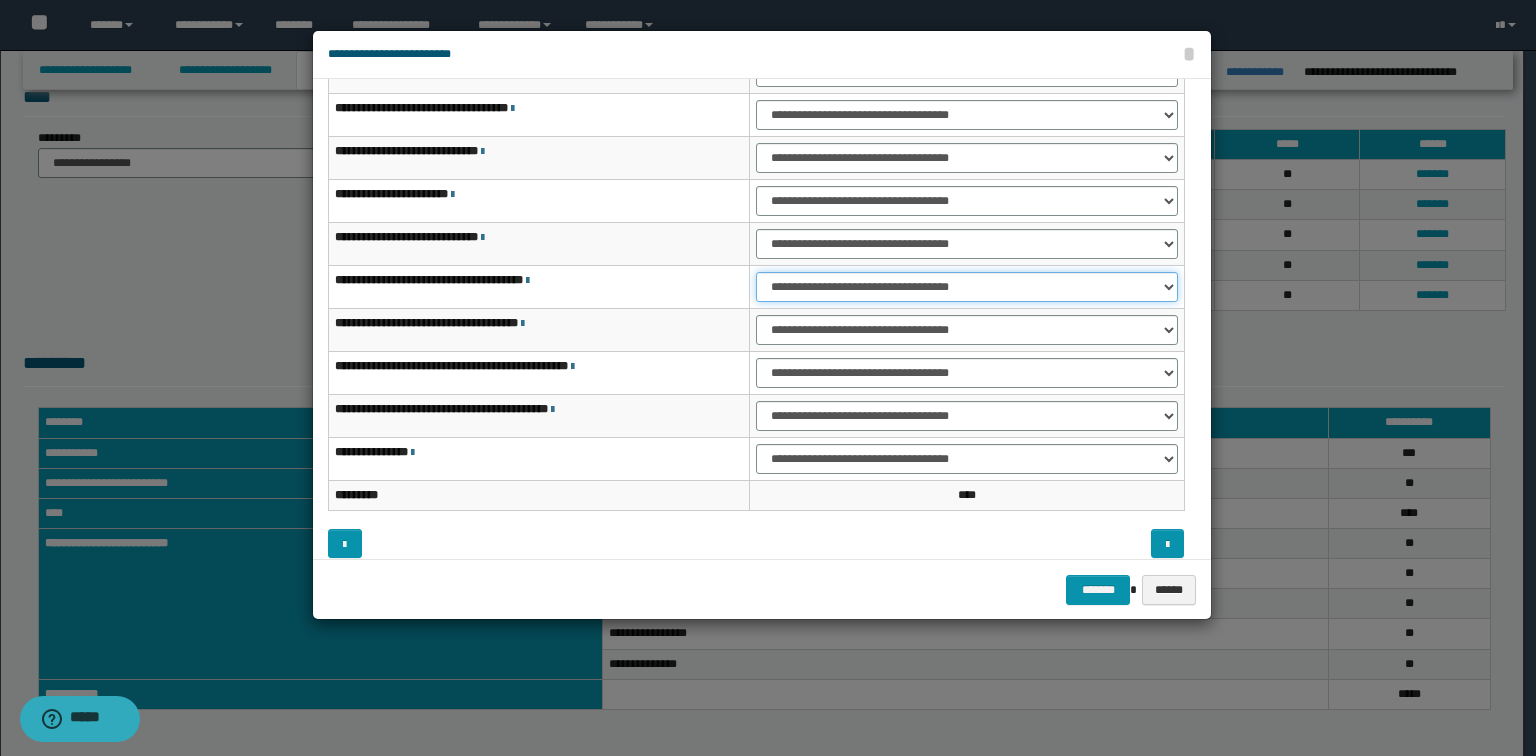 scroll, scrollTop: 118, scrollLeft: 0, axis: vertical 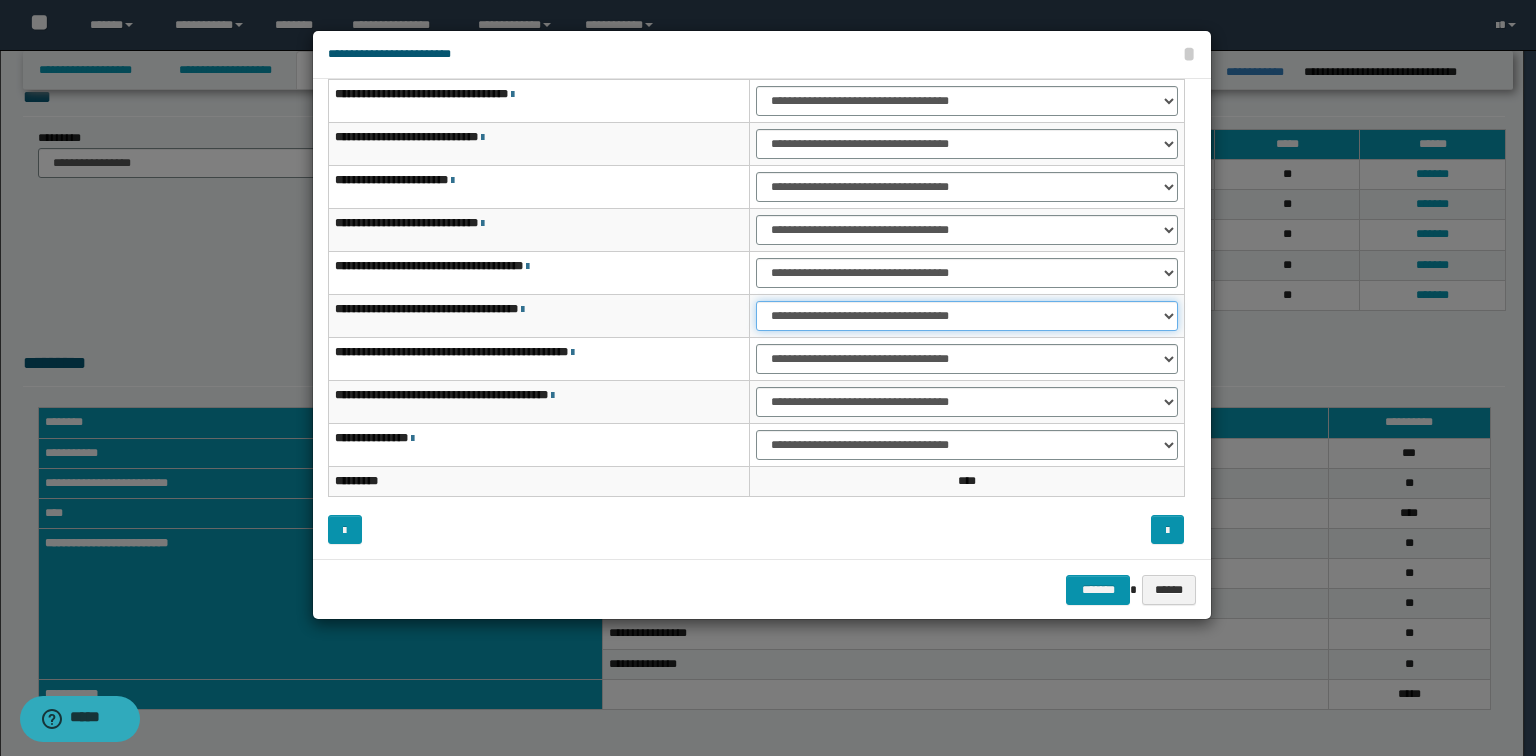 click on "**********" at bounding box center [967, 316] 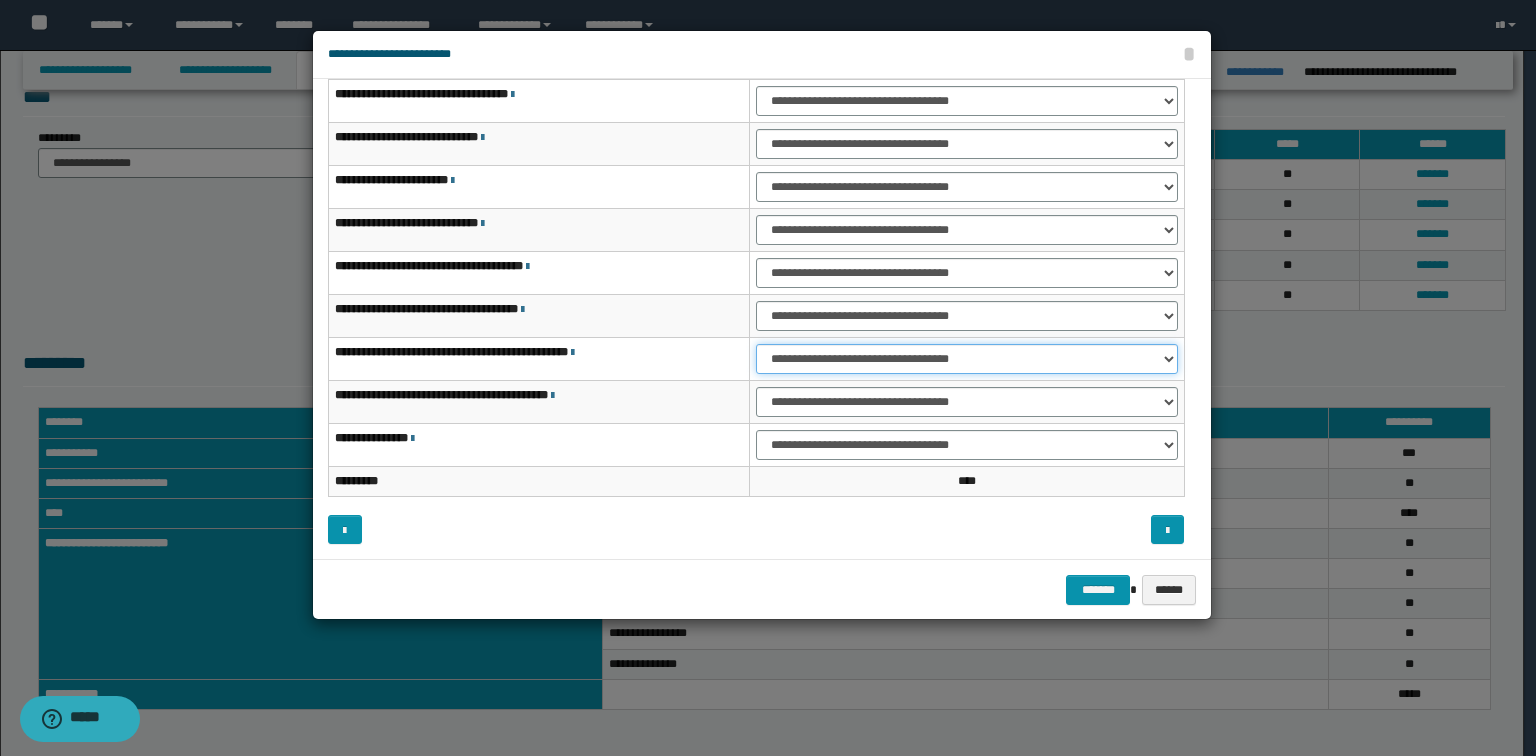 click on "**********" at bounding box center (967, 359) 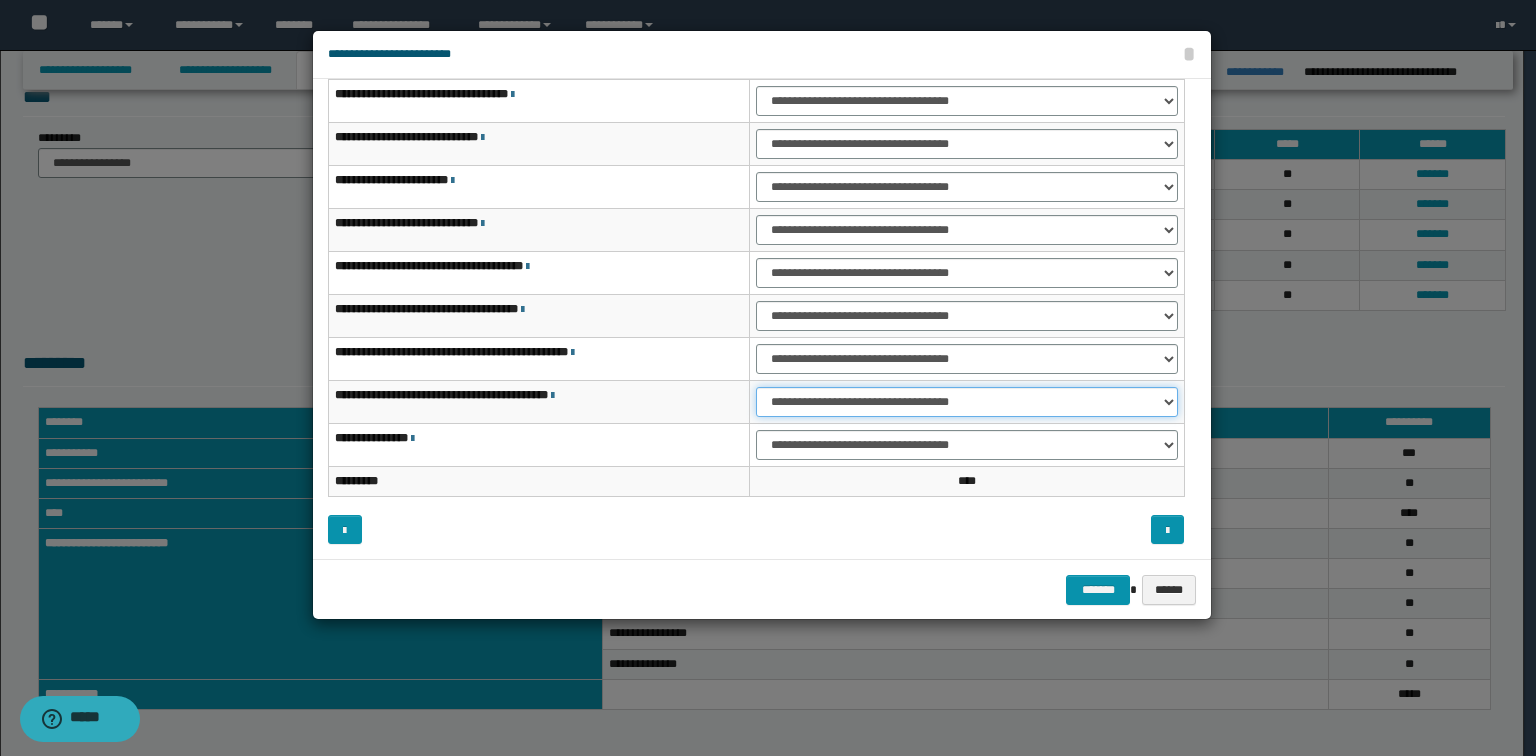 click on "**********" at bounding box center (967, 402) 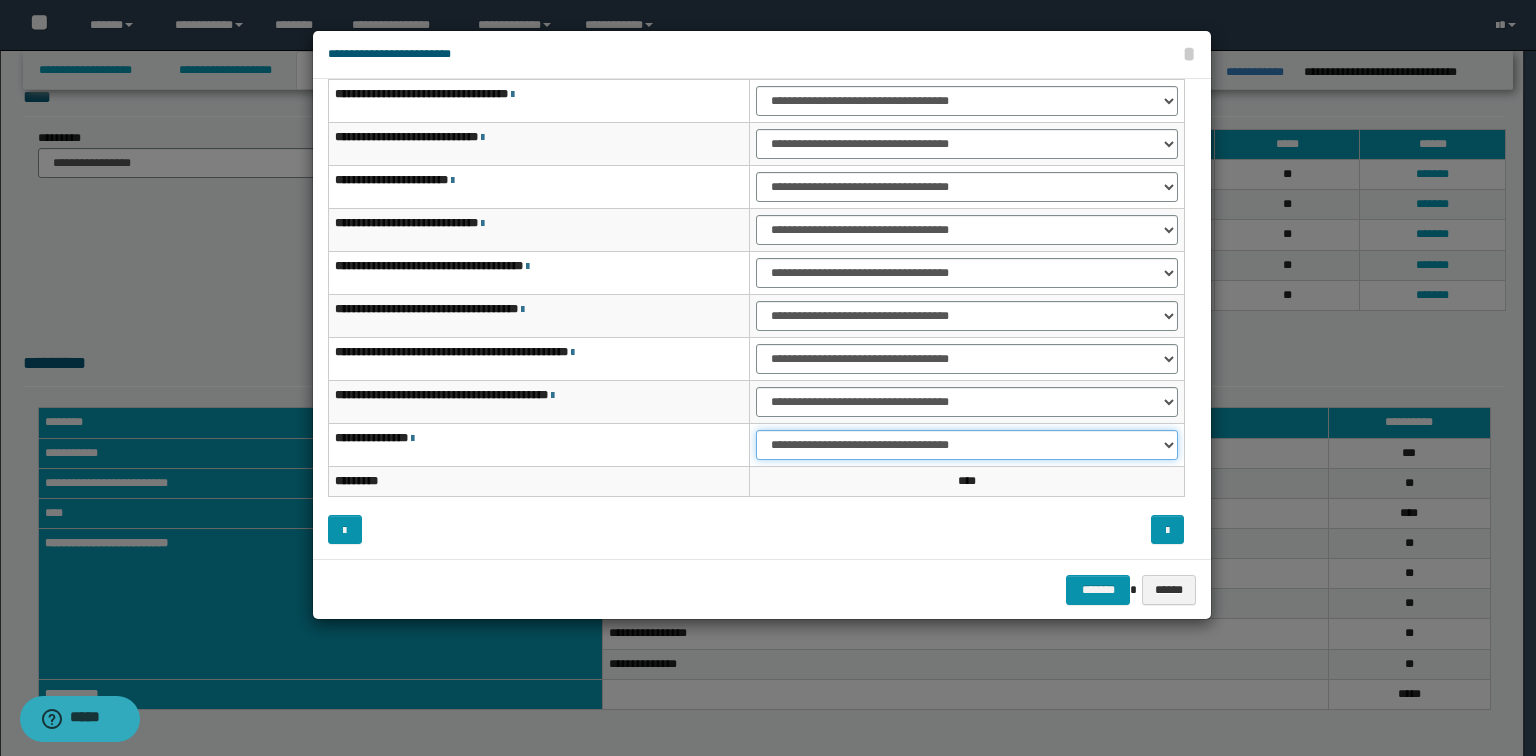 click on "**********" at bounding box center (967, 445) 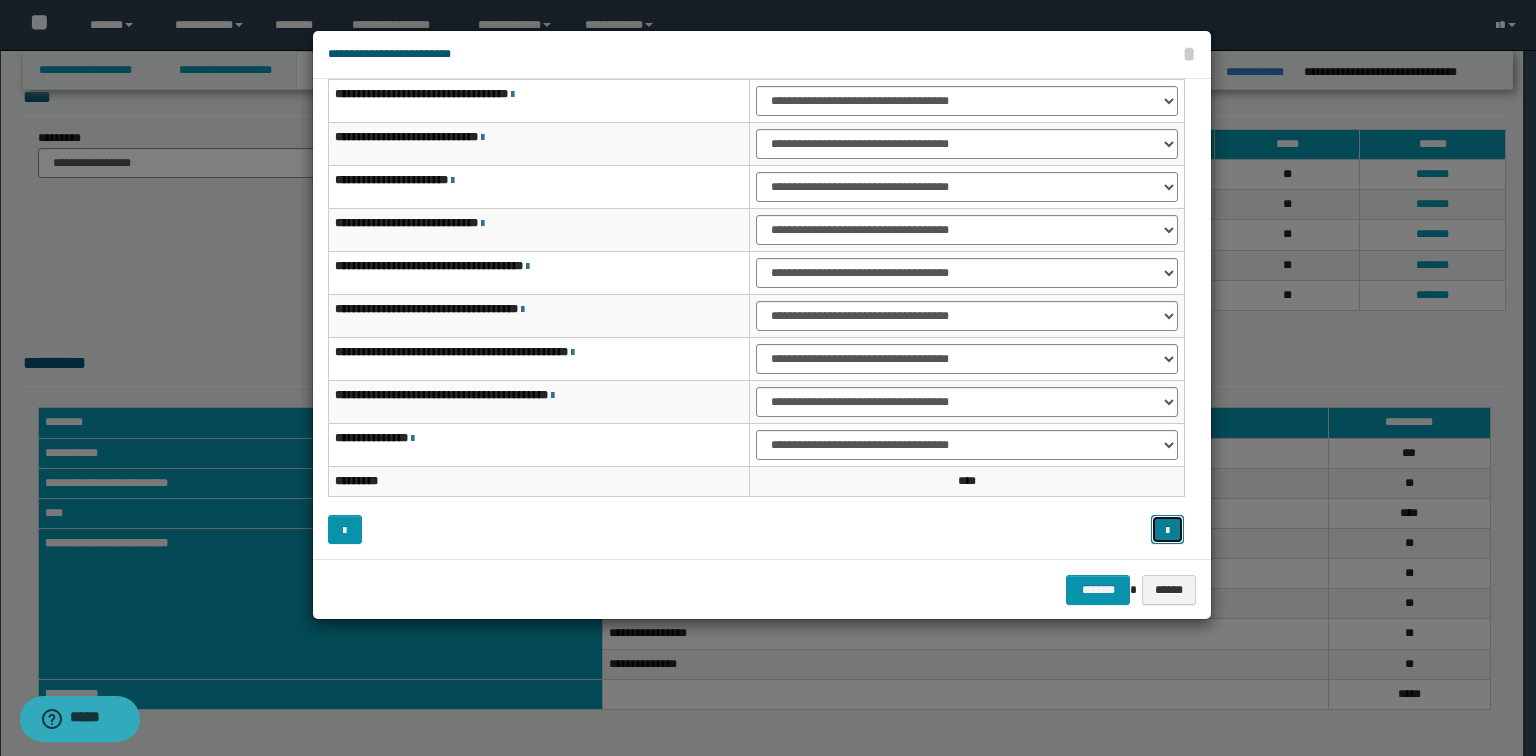 click at bounding box center (1168, 530) 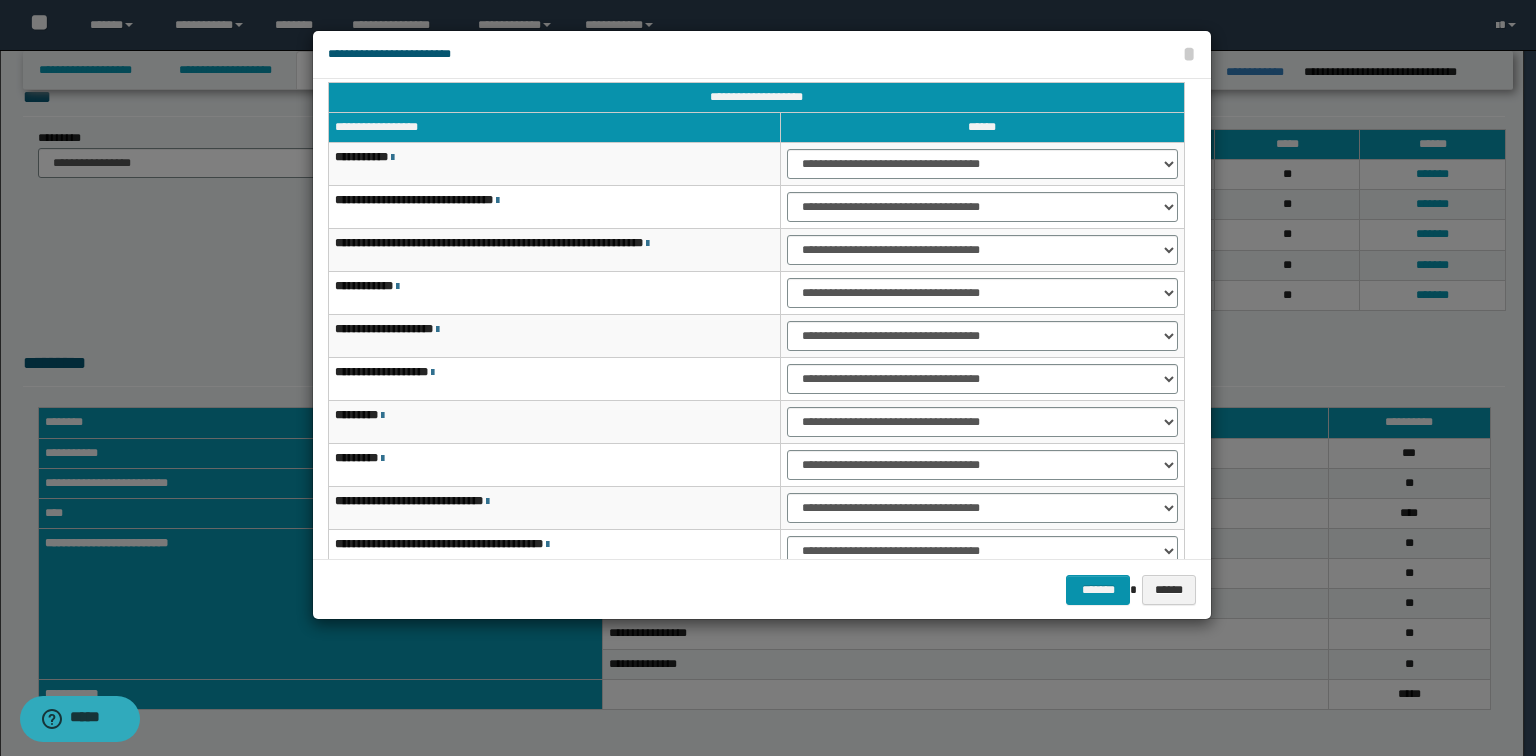 scroll, scrollTop: 0, scrollLeft: 0, axis: both 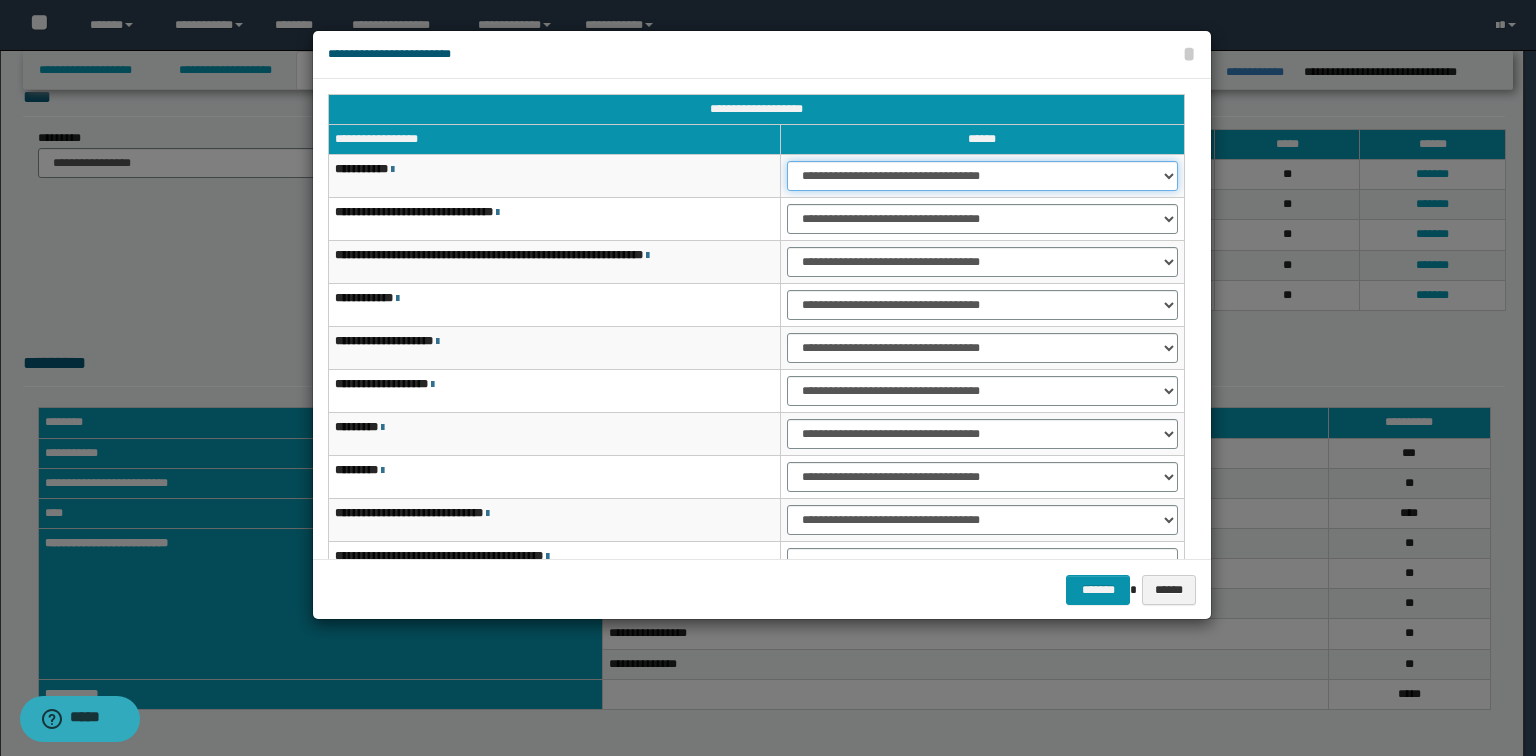 click on "**********" at bounding box center (982, 176) 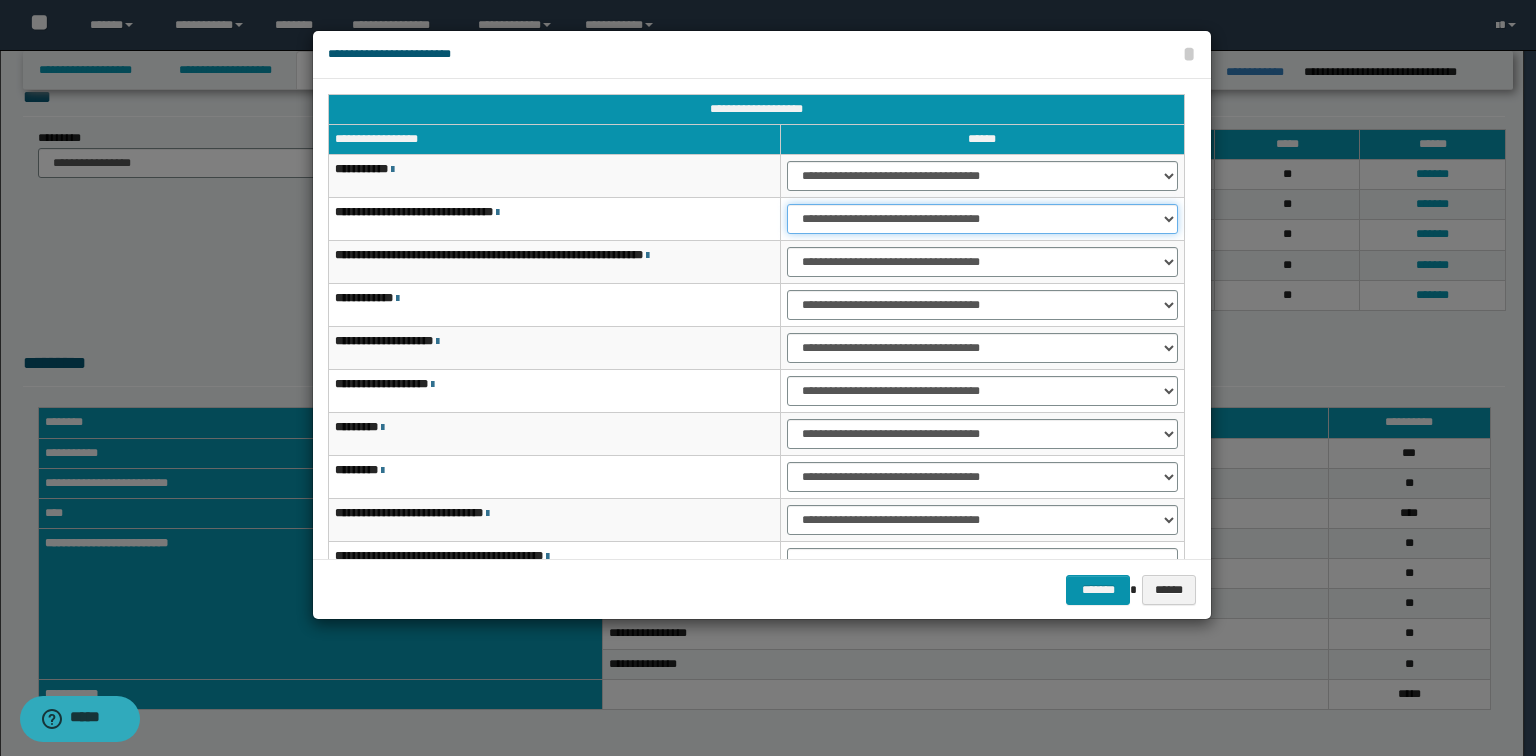 click on "**********" at bounding box center (982, 219) 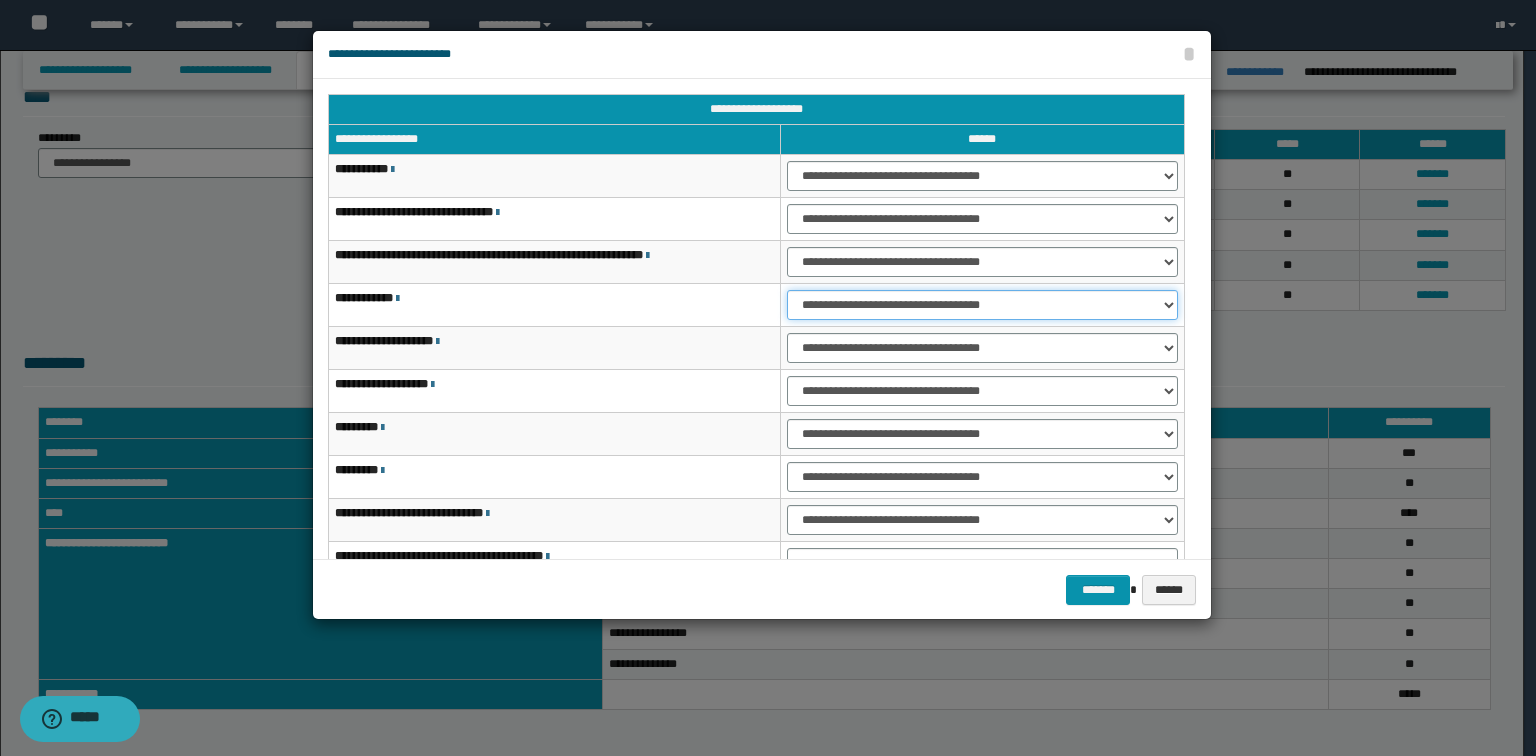 click on "**********" at bounding box center (982, 305) 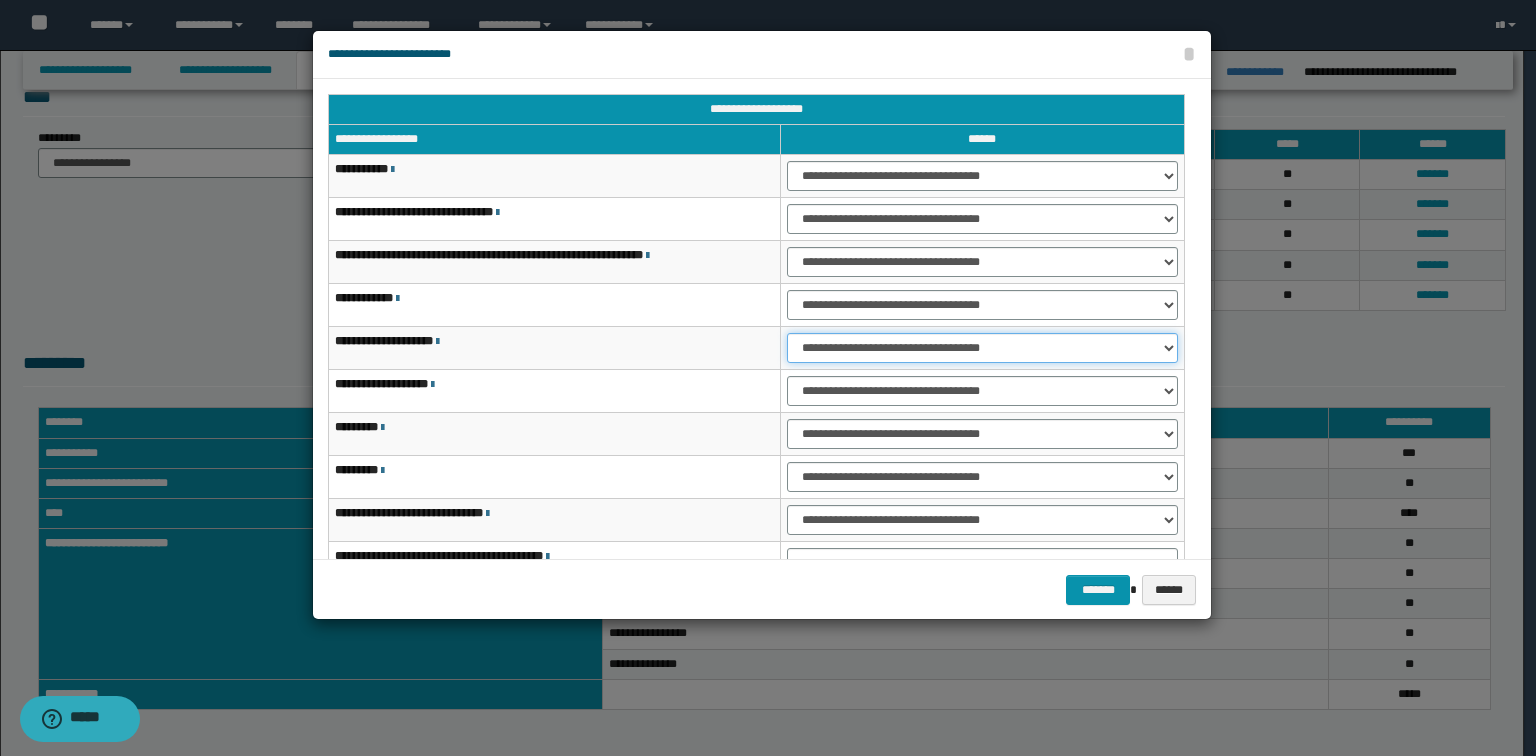 click on "**********" at bounding box center [982, 348] 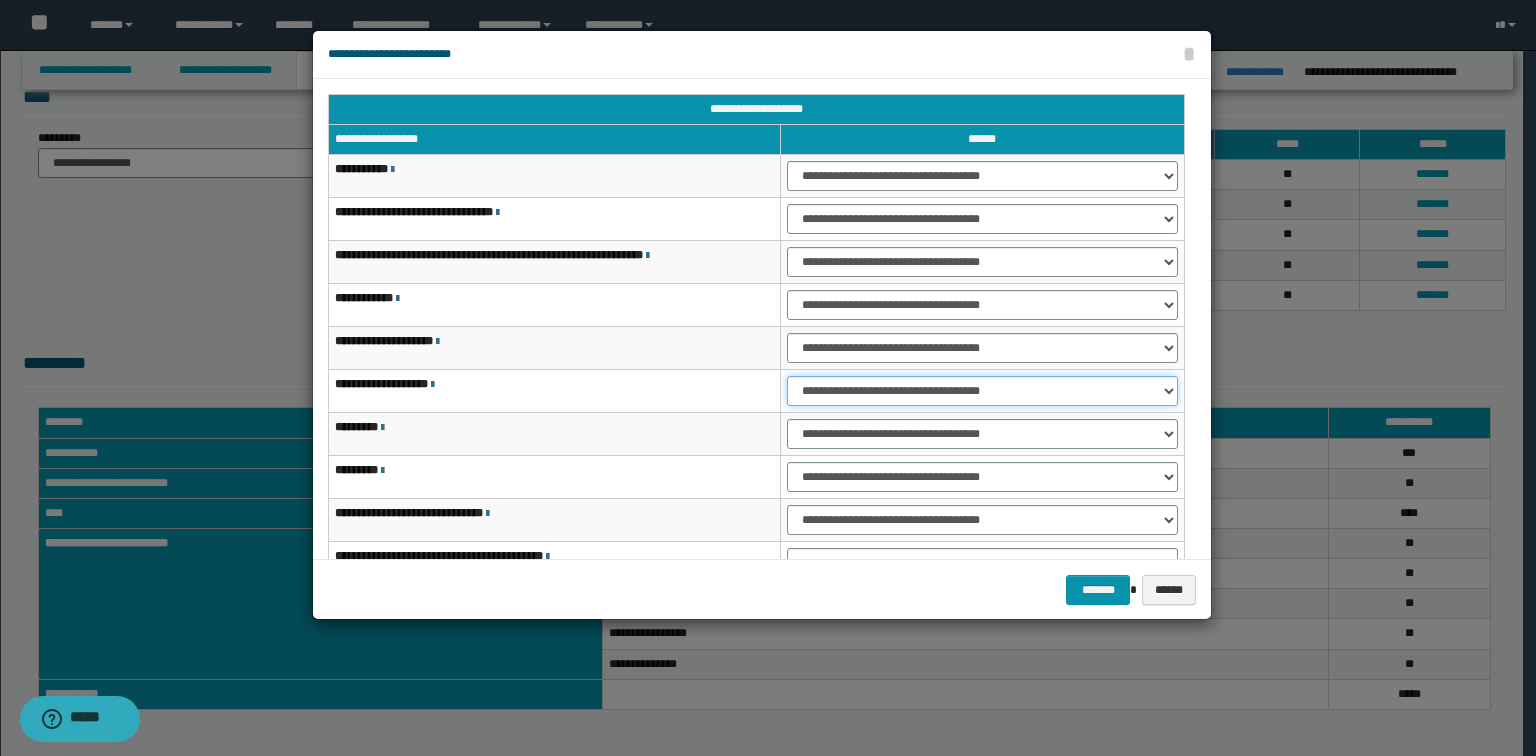 click on "**********" at bounding box center (982, 391) 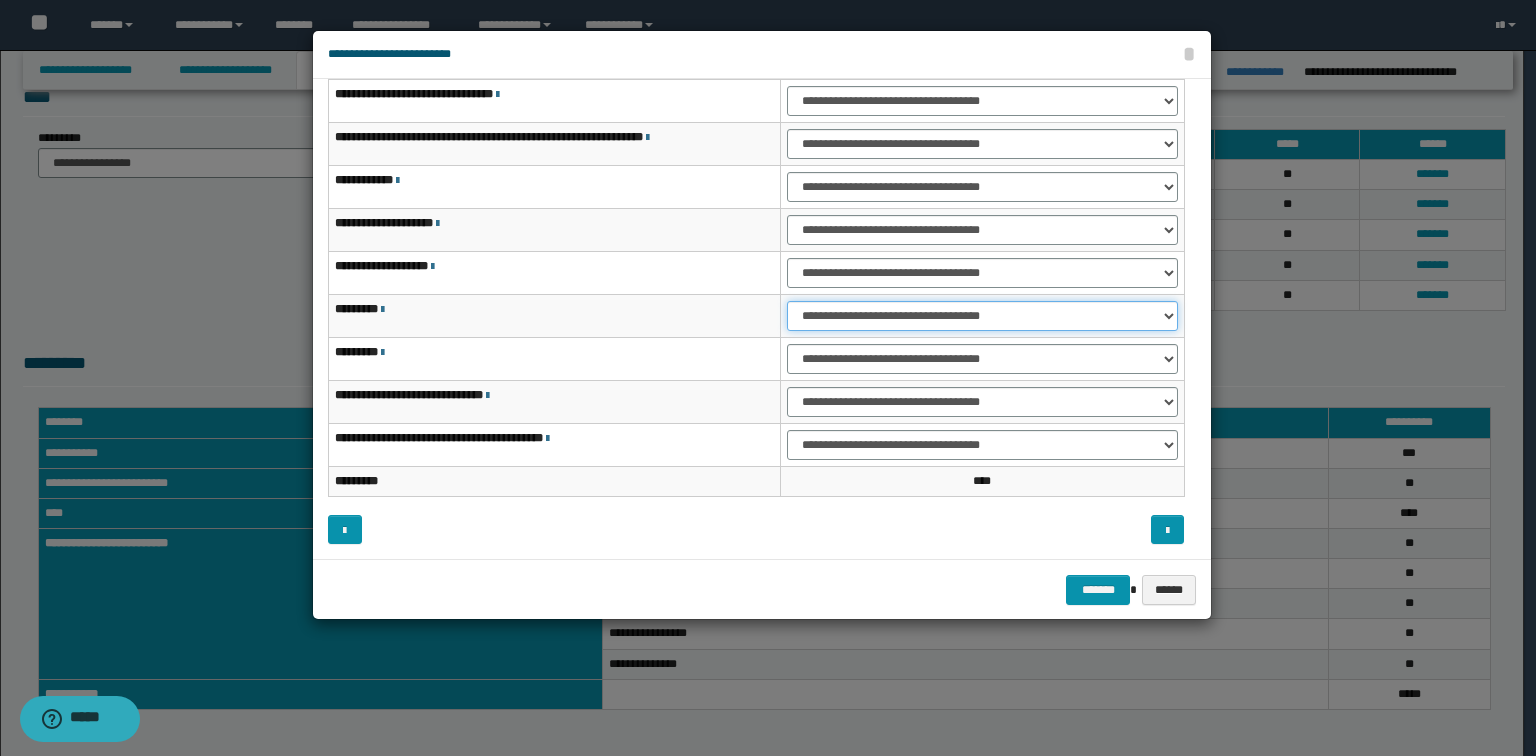 click on "**********" at bounding box center (982, 316) 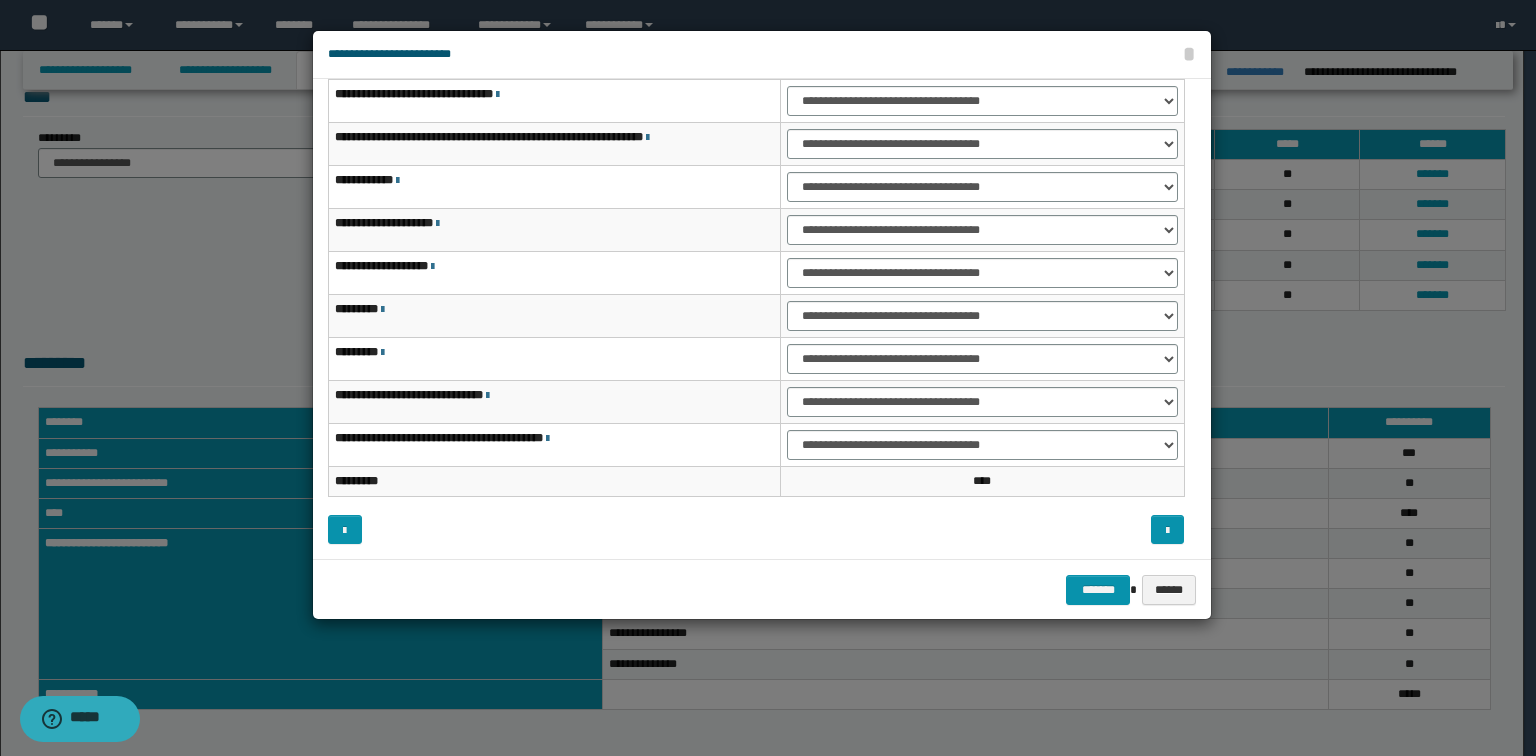 click on "**********" at bounding box center (983, 402) 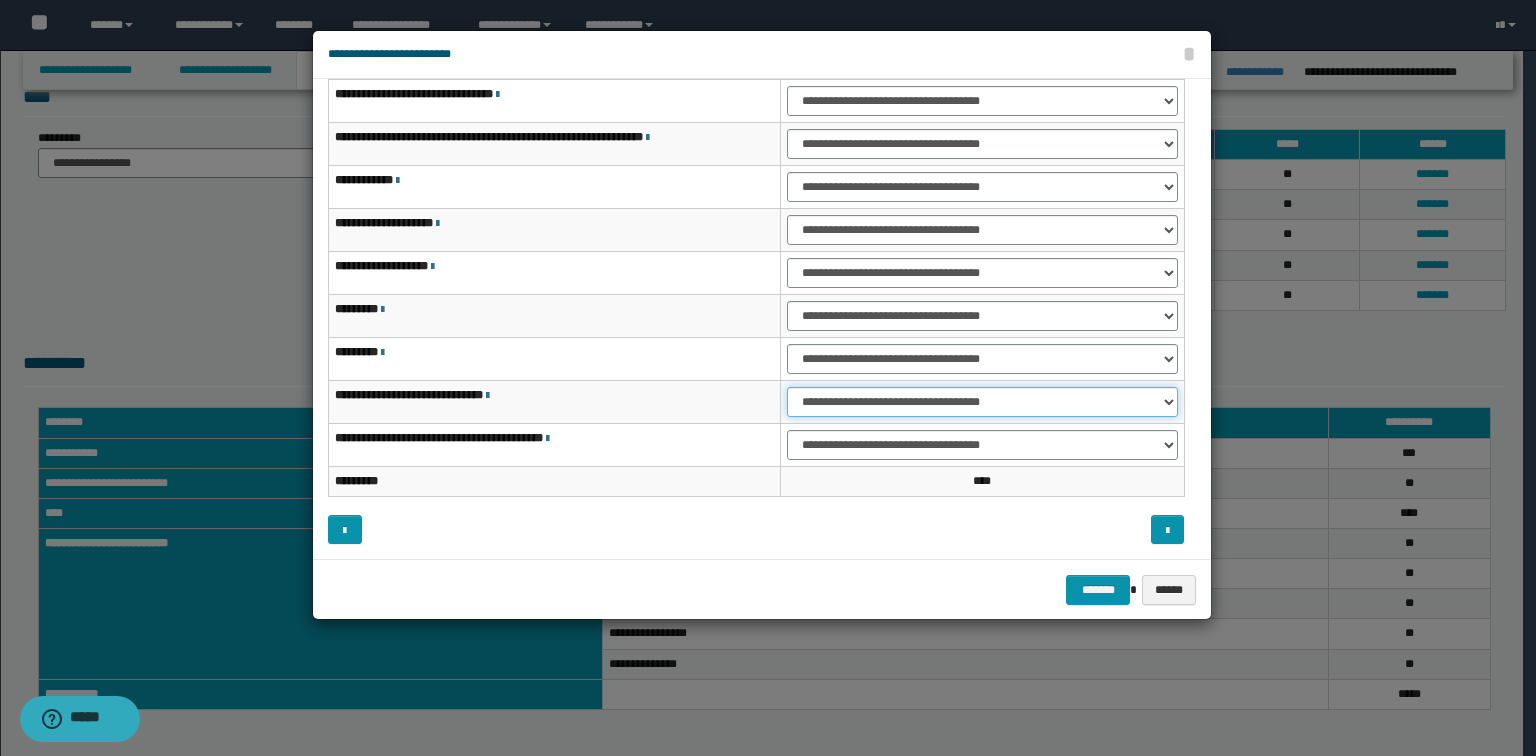 click on "**********" at bounding box center [982, 402] 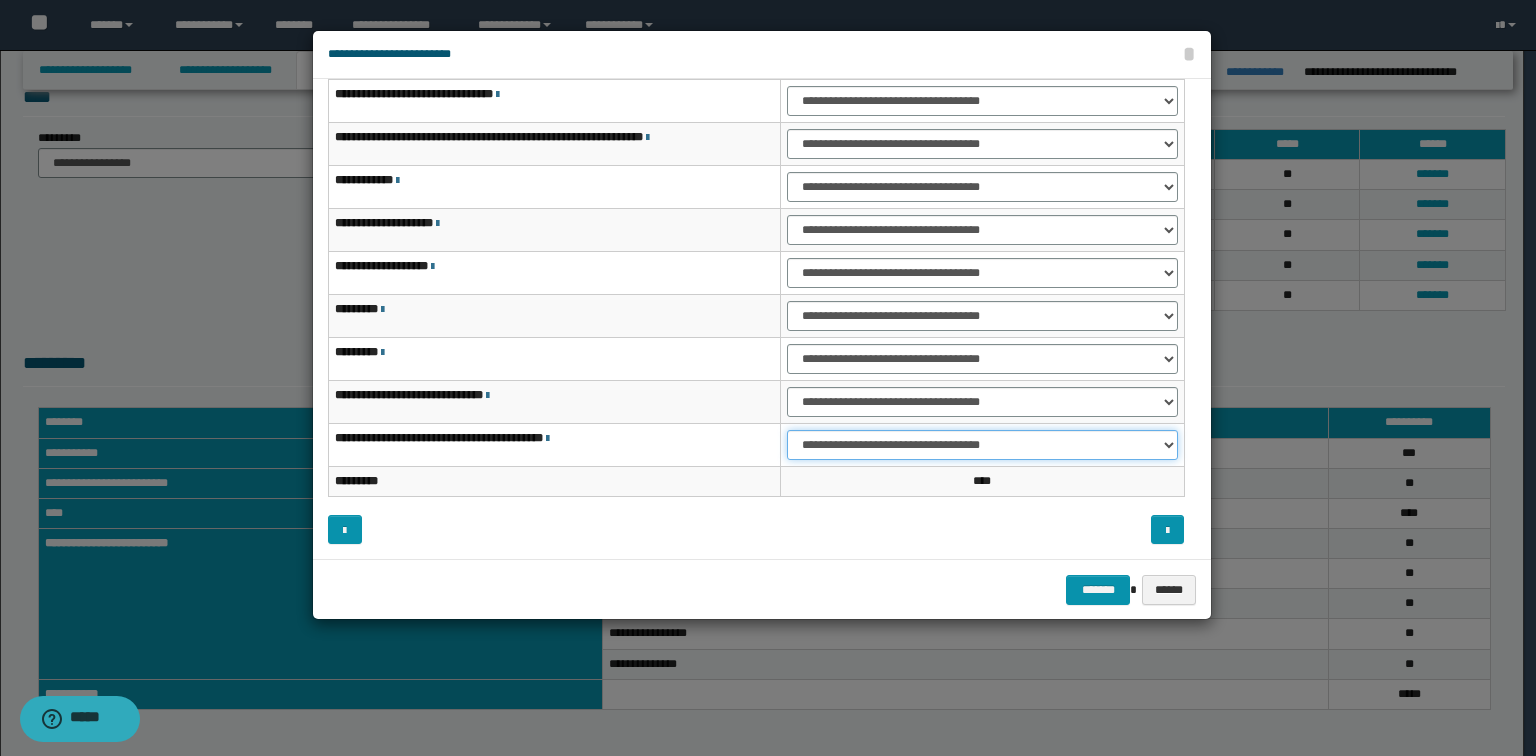 click on "**********" at bounding box center [982, 445] 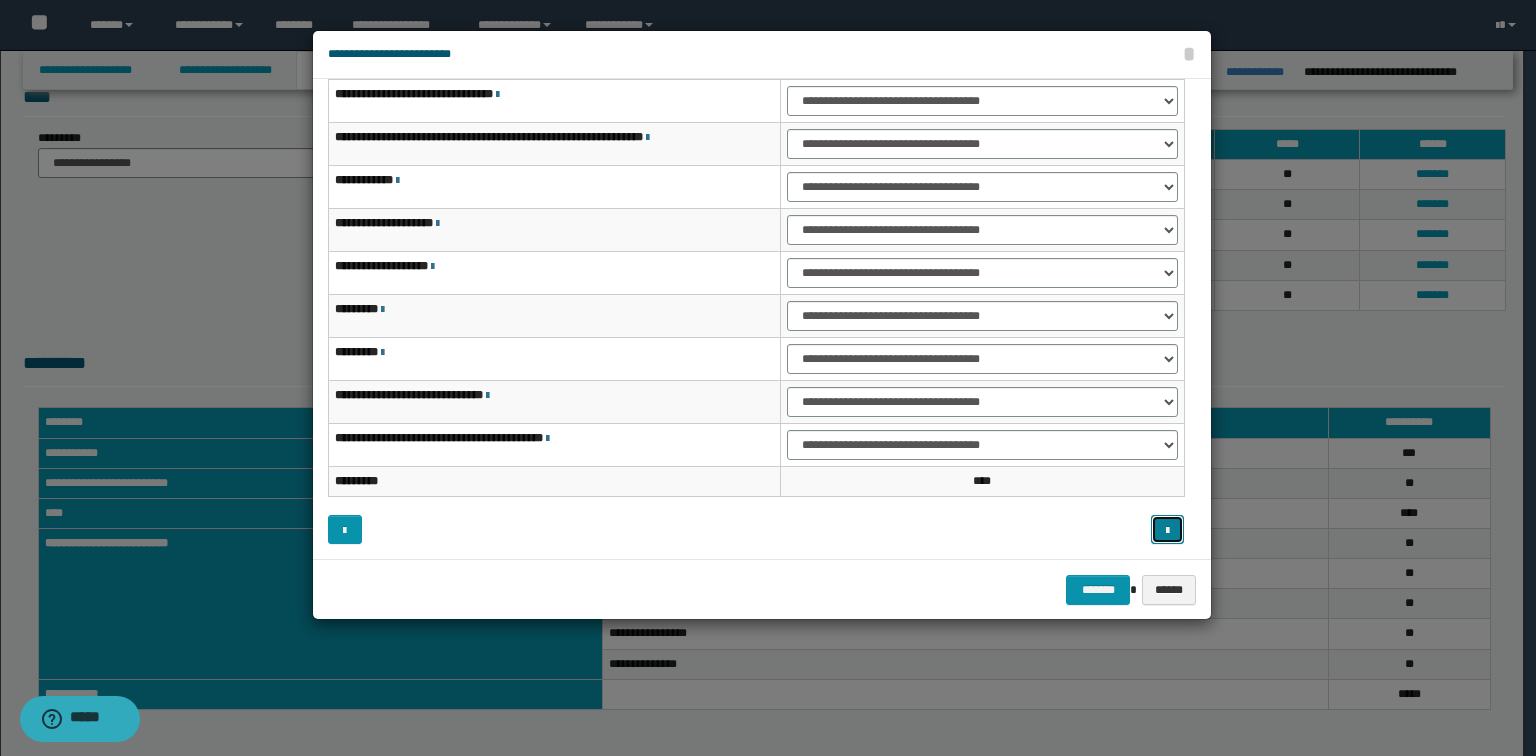 click at bounding box center [1168, 530] 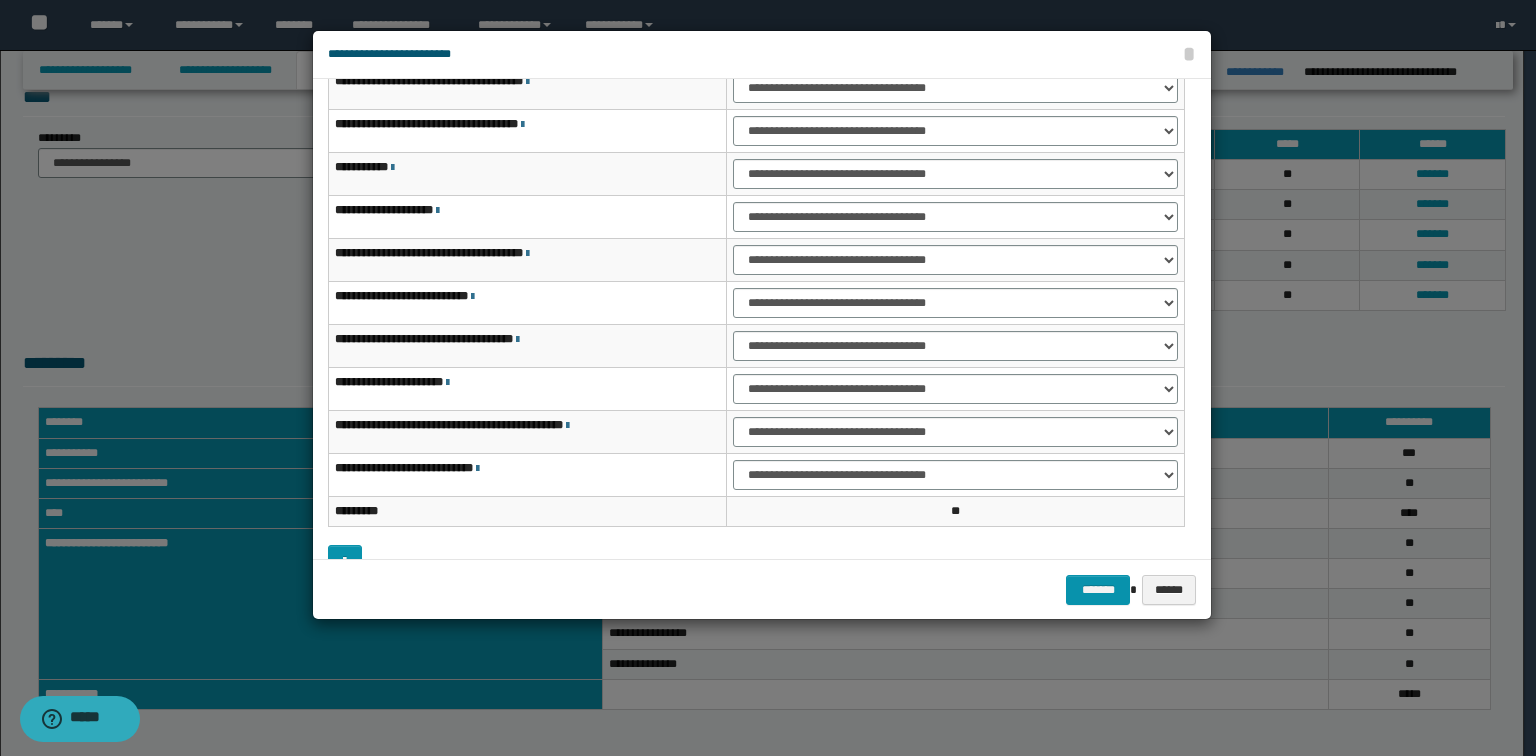 scroll, scrollTop: 0, scrollLeft: 0, axis: both 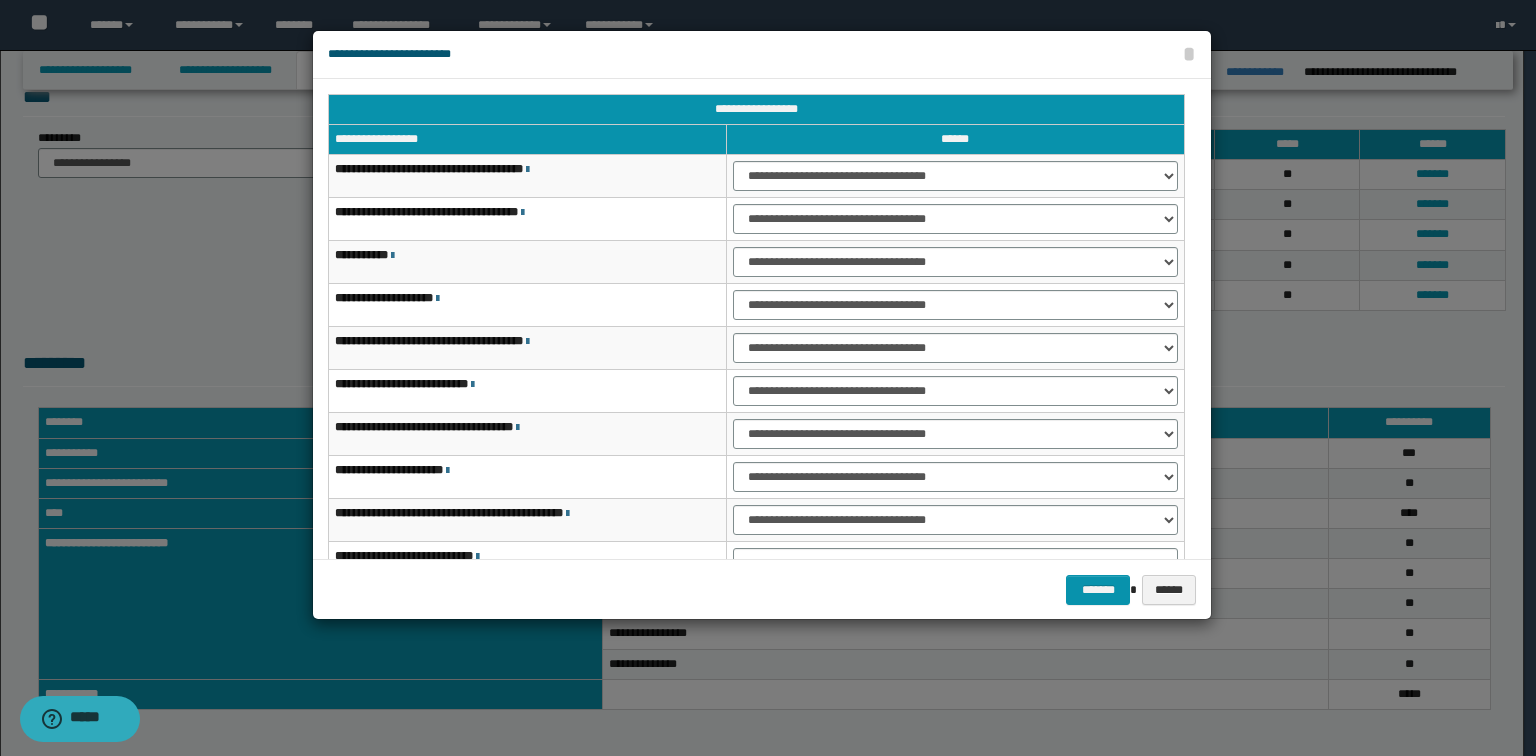 click on "**********" at bounding box center [955, 176] 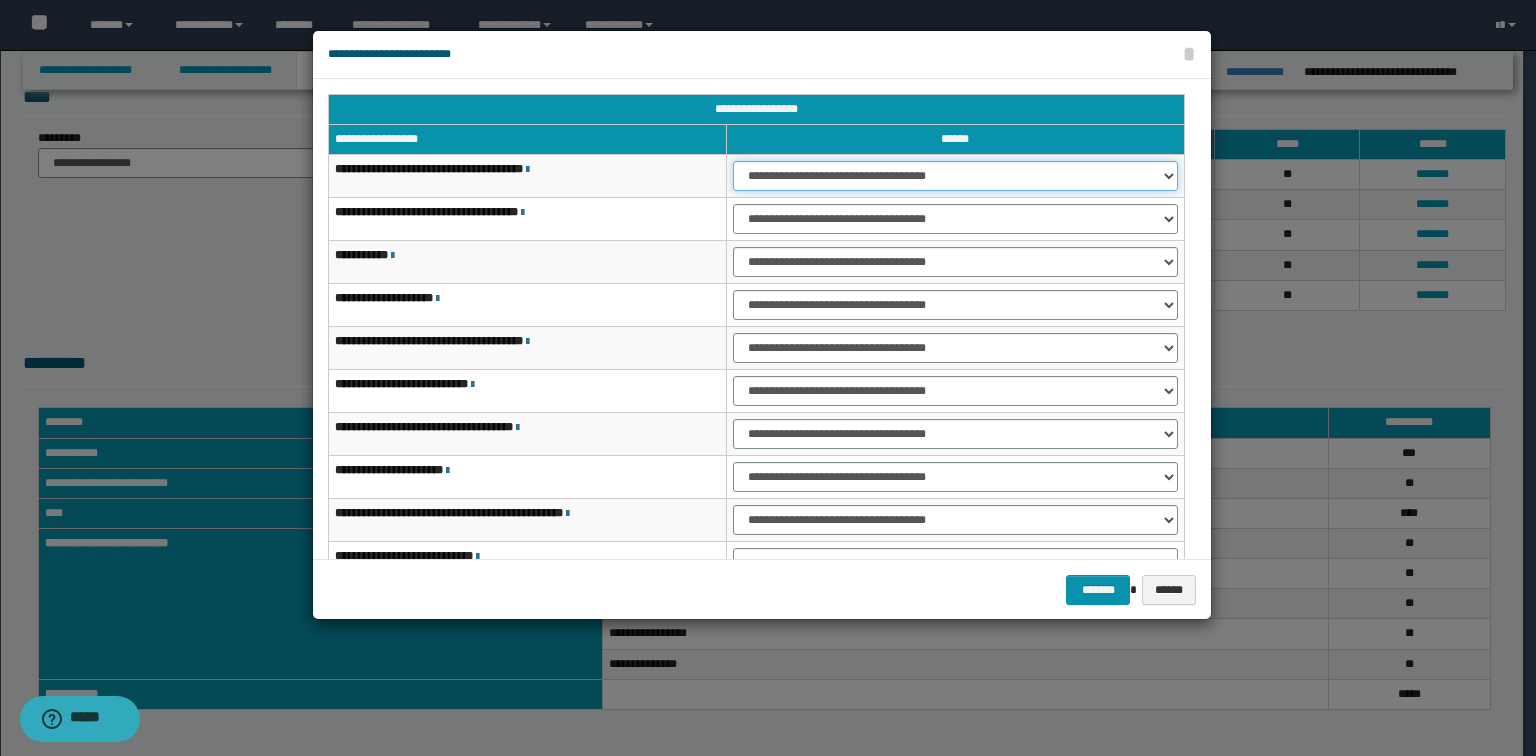 click on "**********" at bounding box center [955, 176] 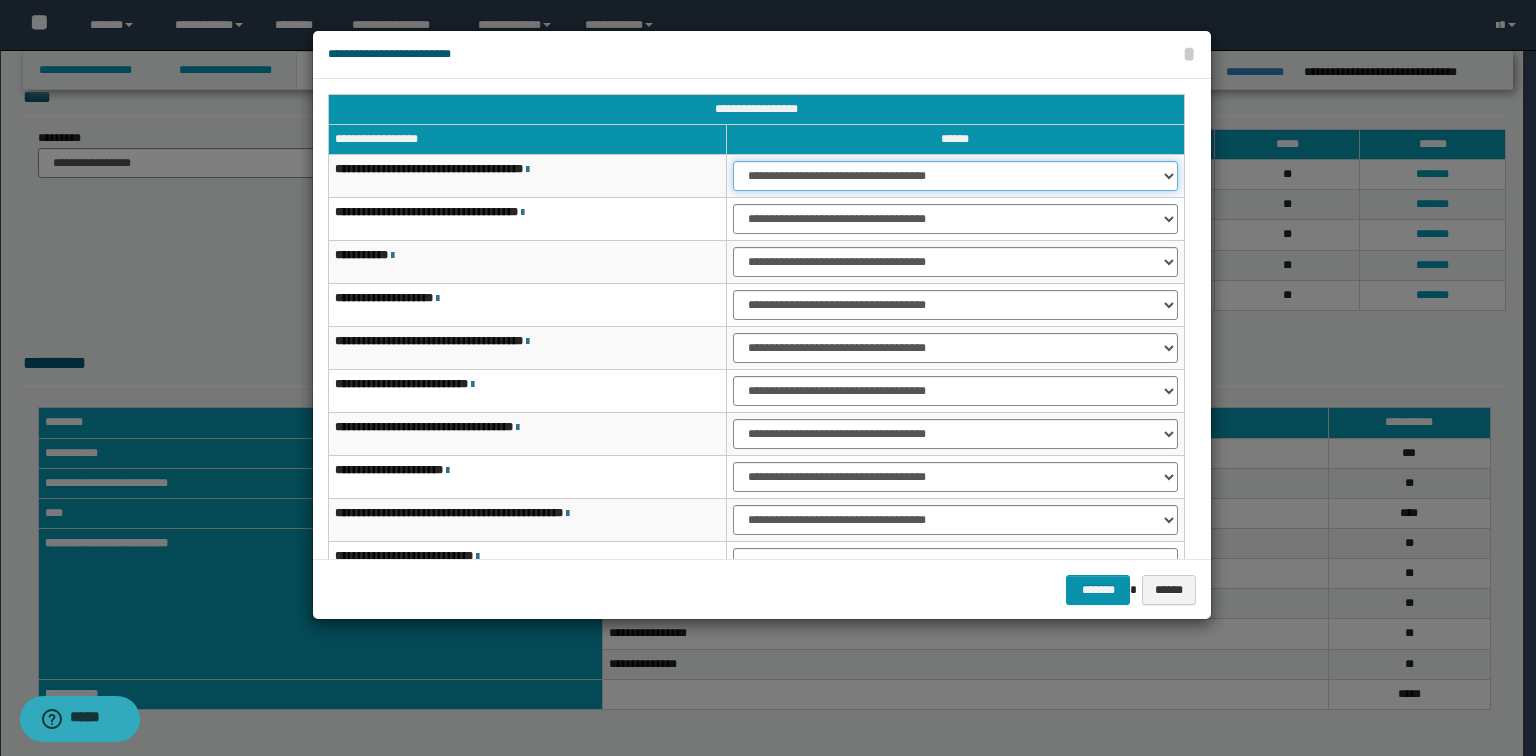 select on "***" 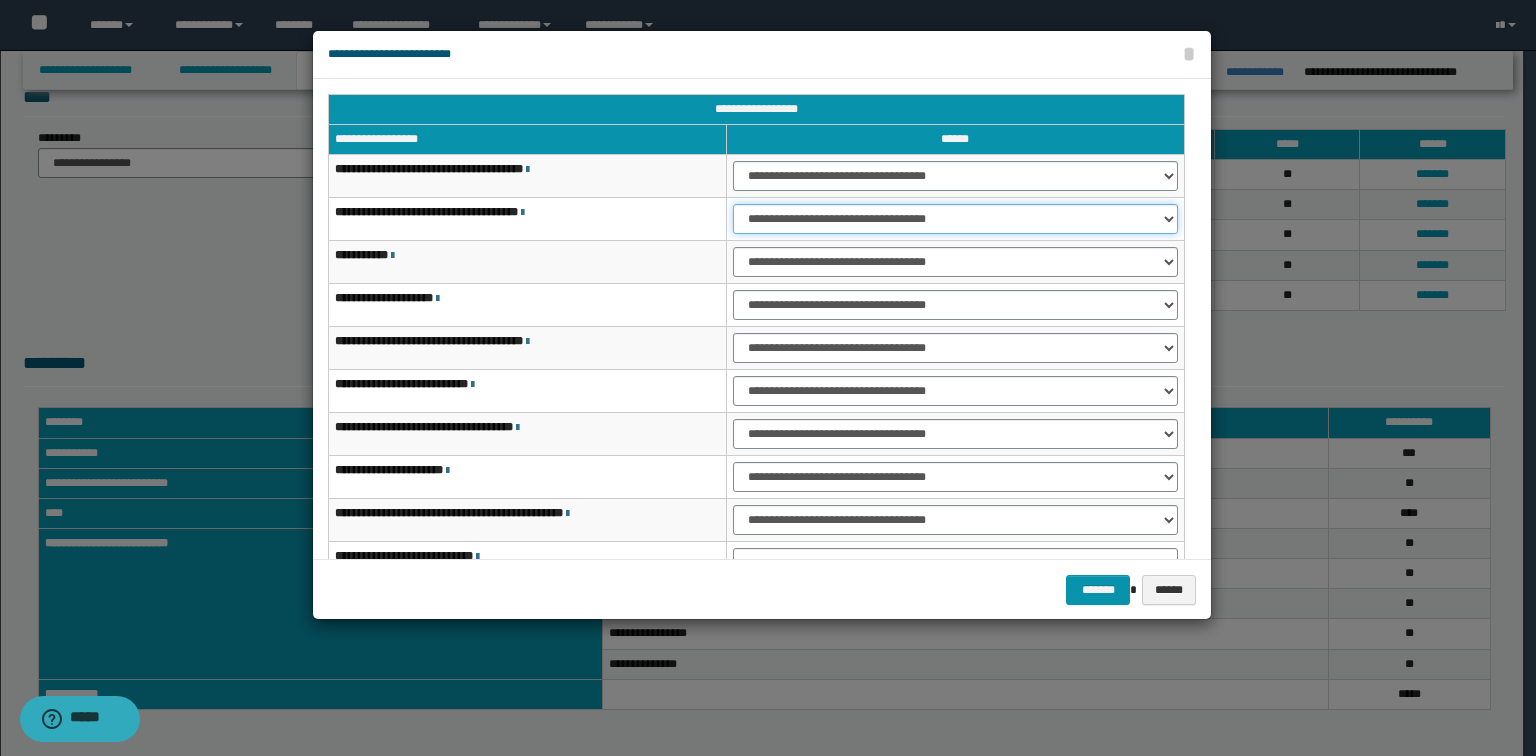 click on "**********" at bounding box center (955, 219) 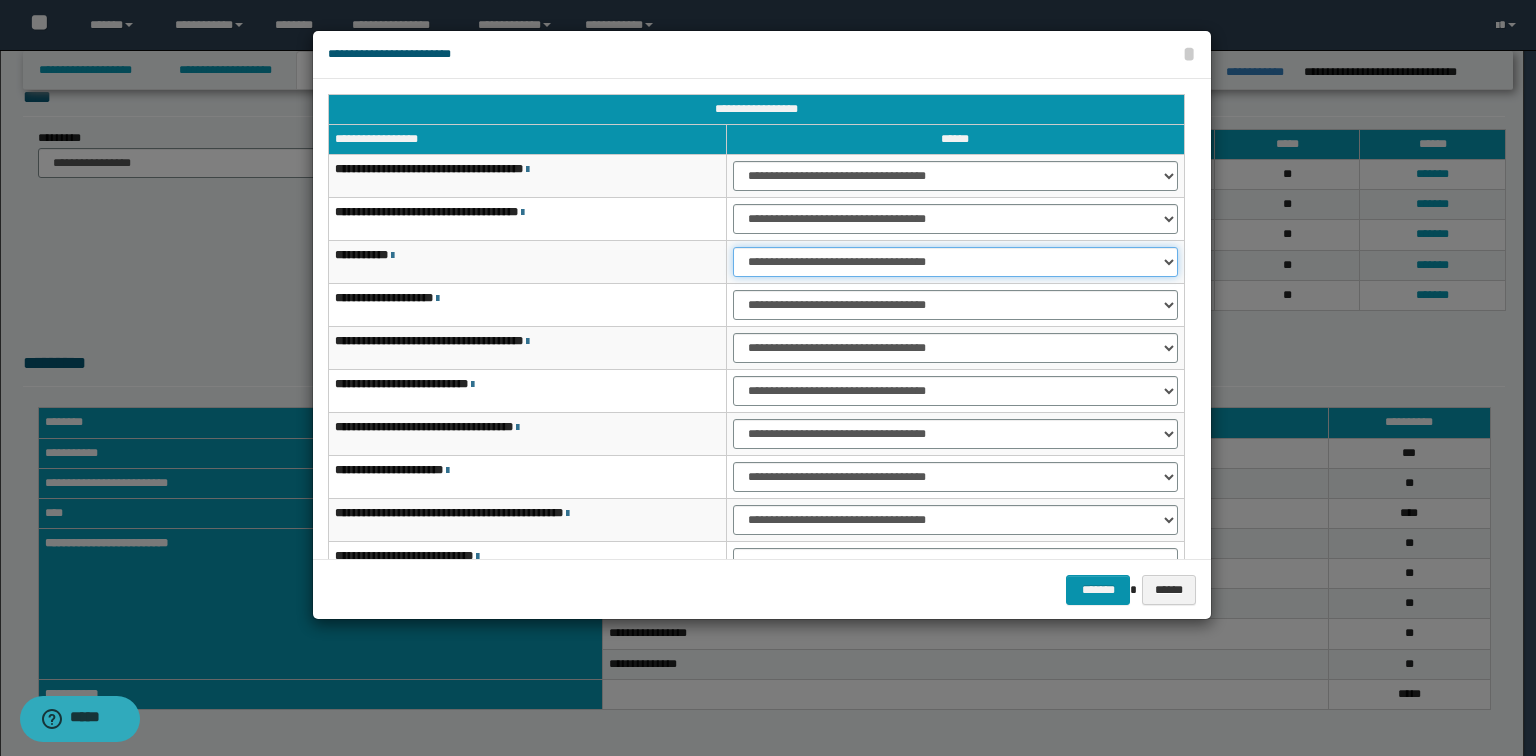 click on "**********" at bounding box center (955, 262) 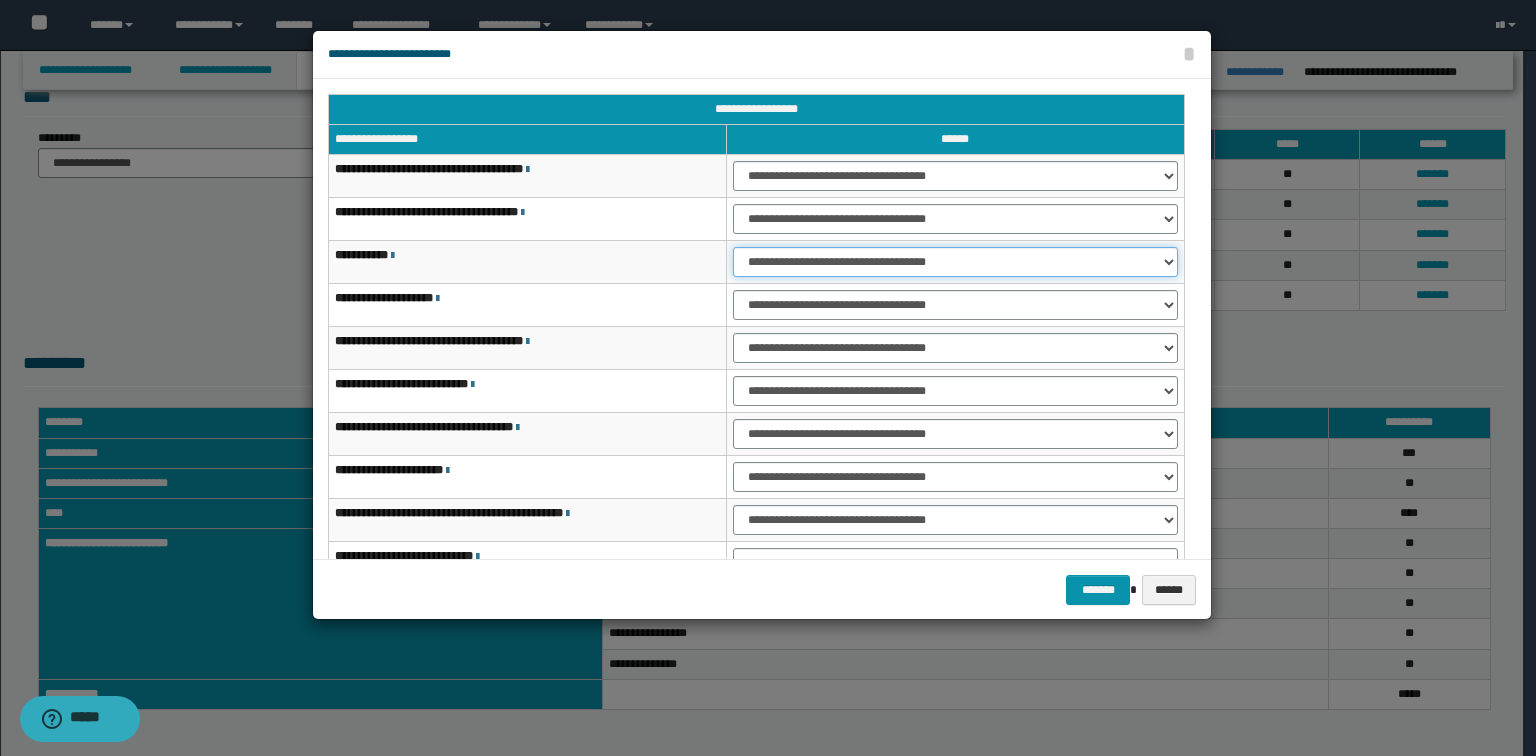 select on "***" 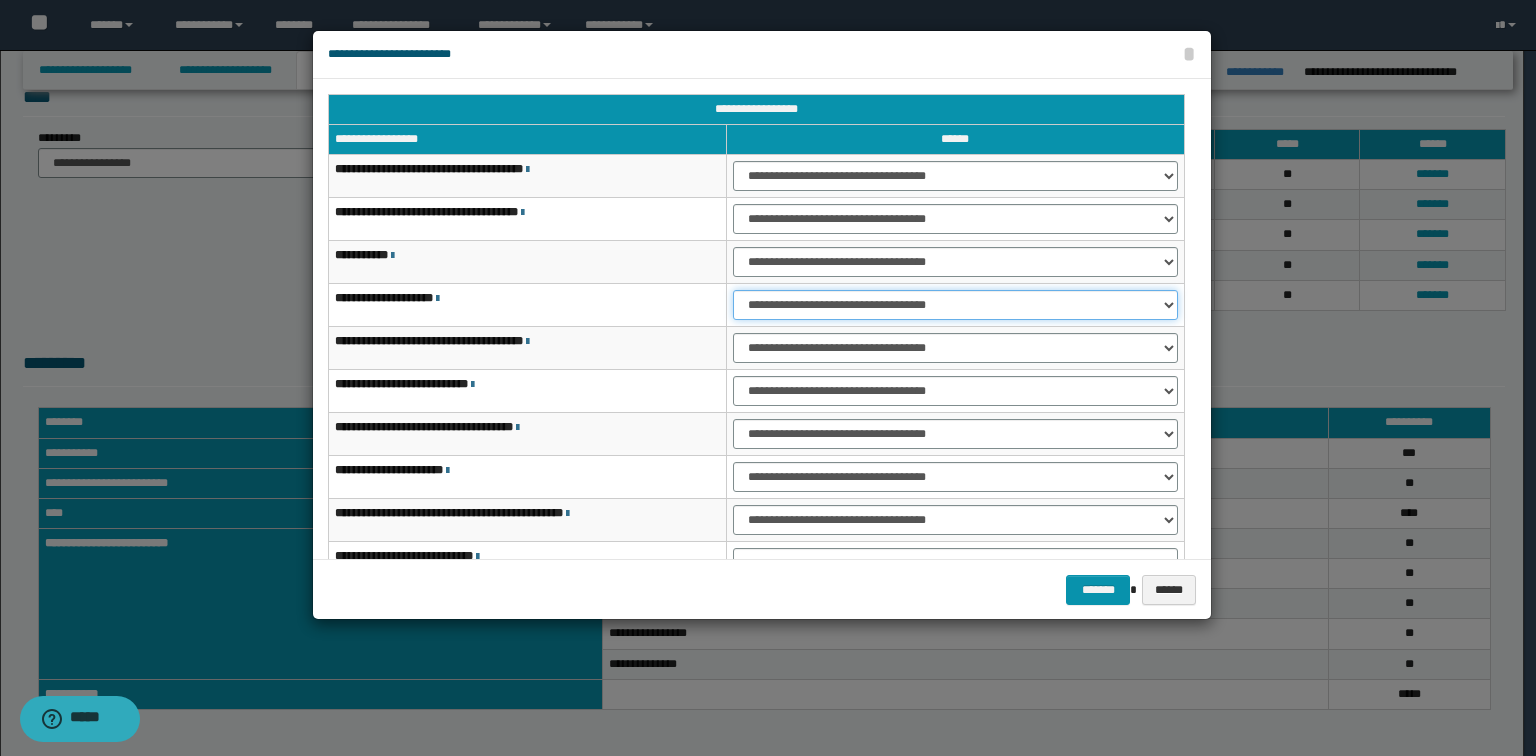 click on "**********" at bounding box center [955, 305] 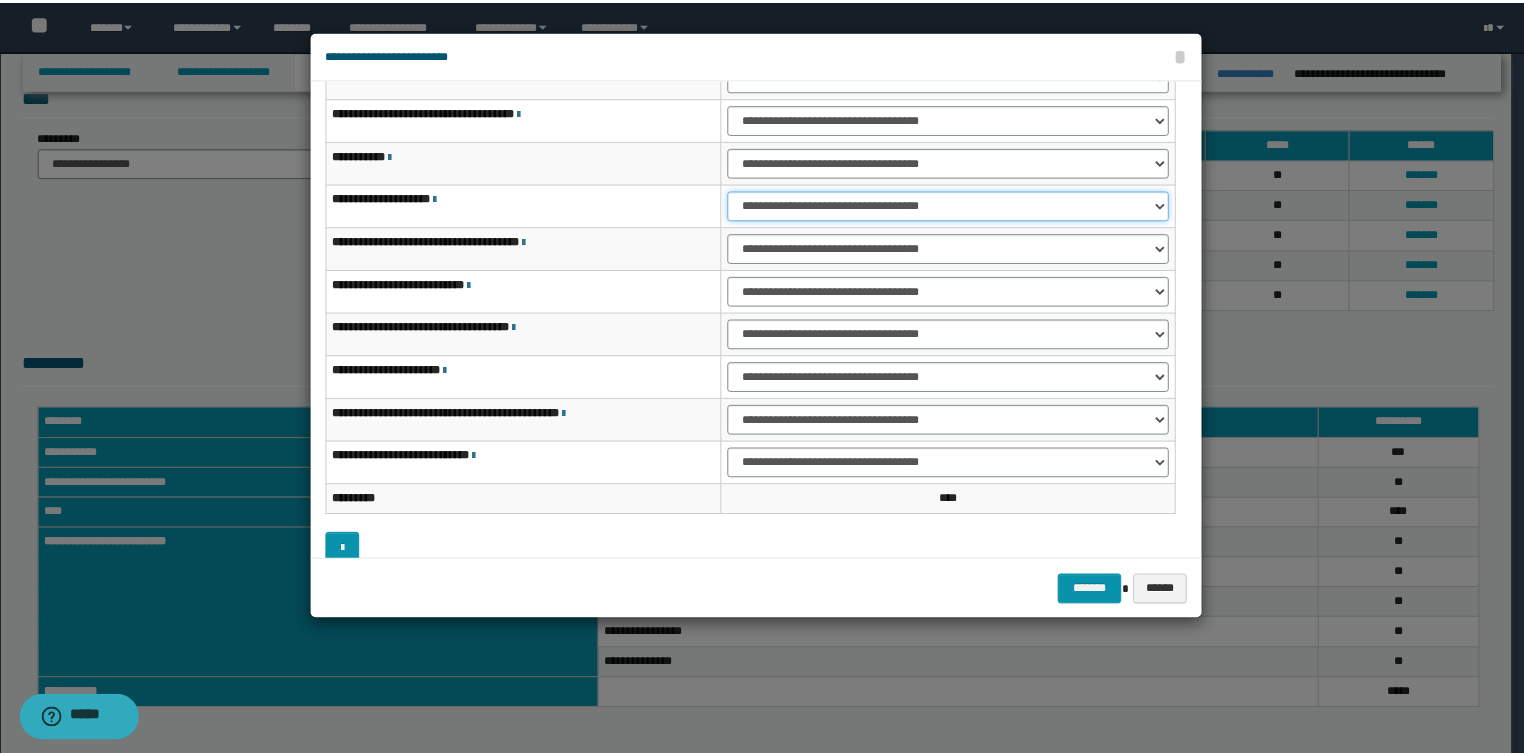 scroll, scrollTop: 118, scrollLeft: 0, axis: vertical 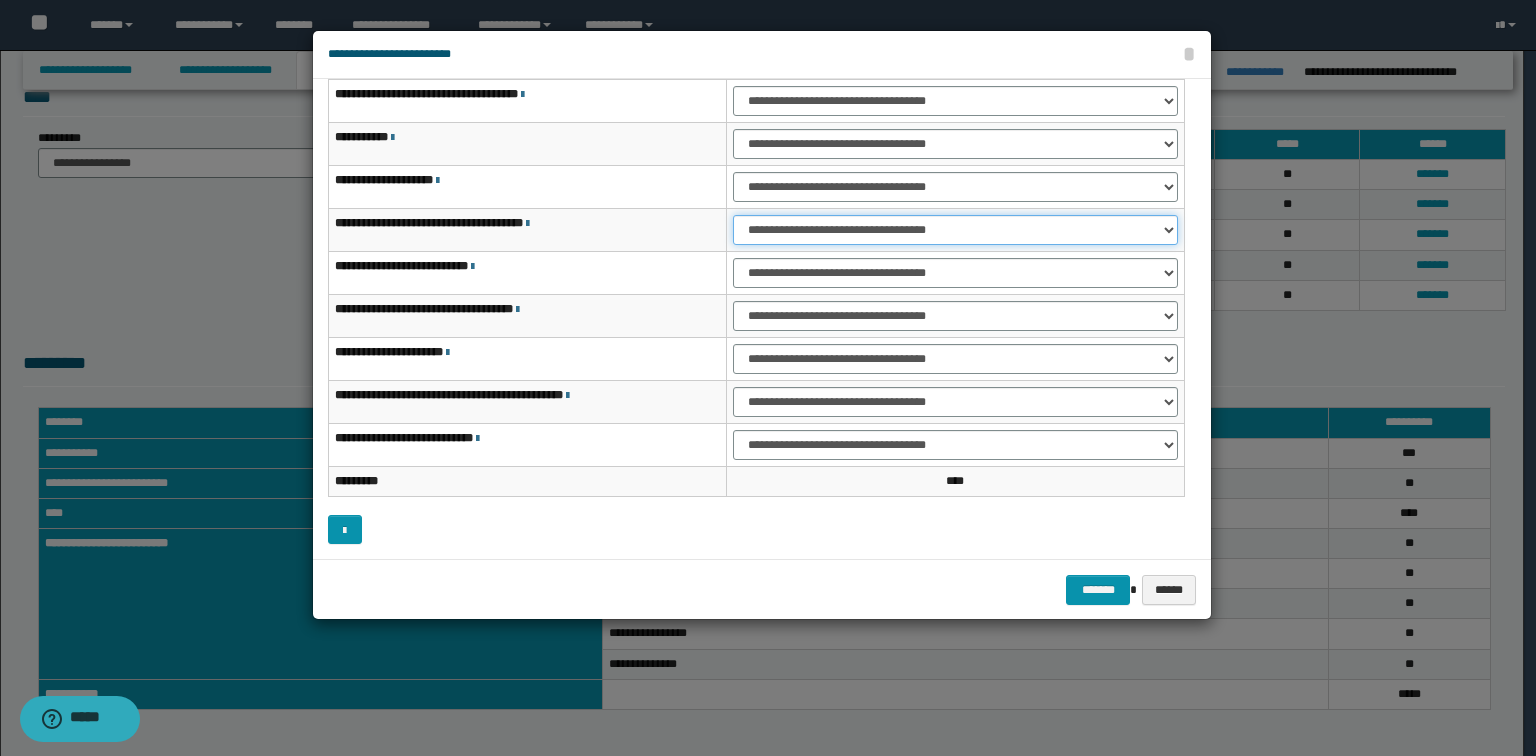 click on "**********" at bounding box center (955, 230) 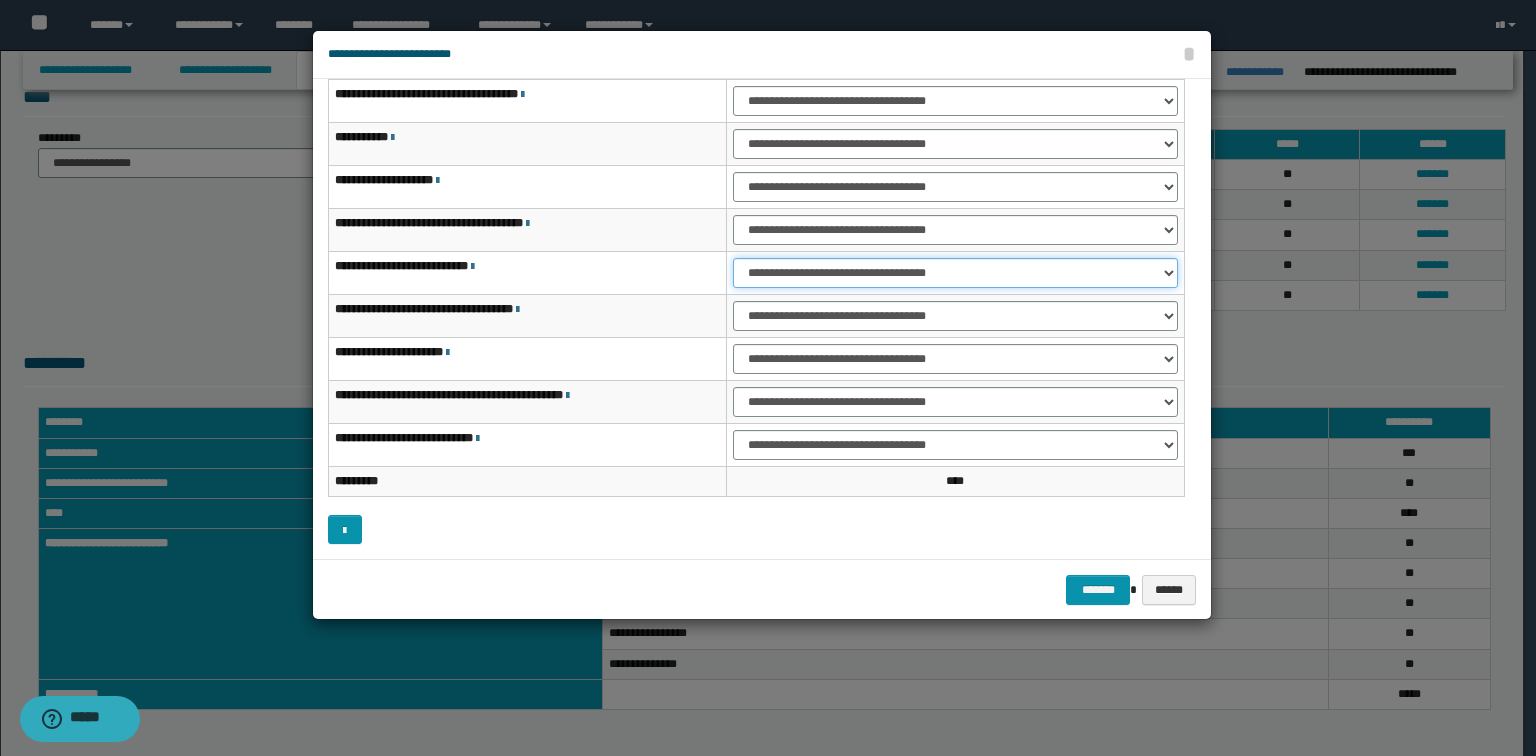 click on "**********" at bounding box center [955, 273] 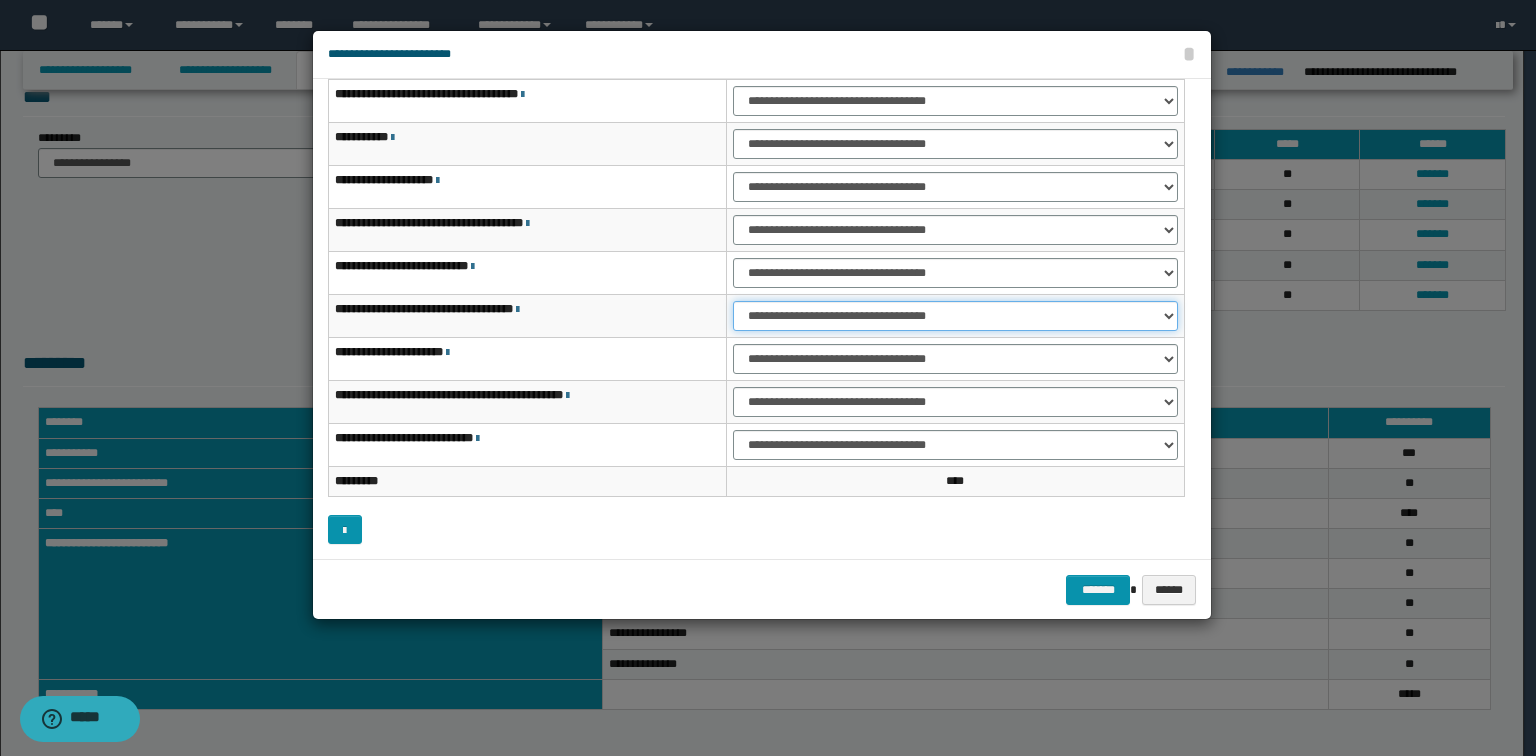 click on "**********" at bounding box center (955, 316) 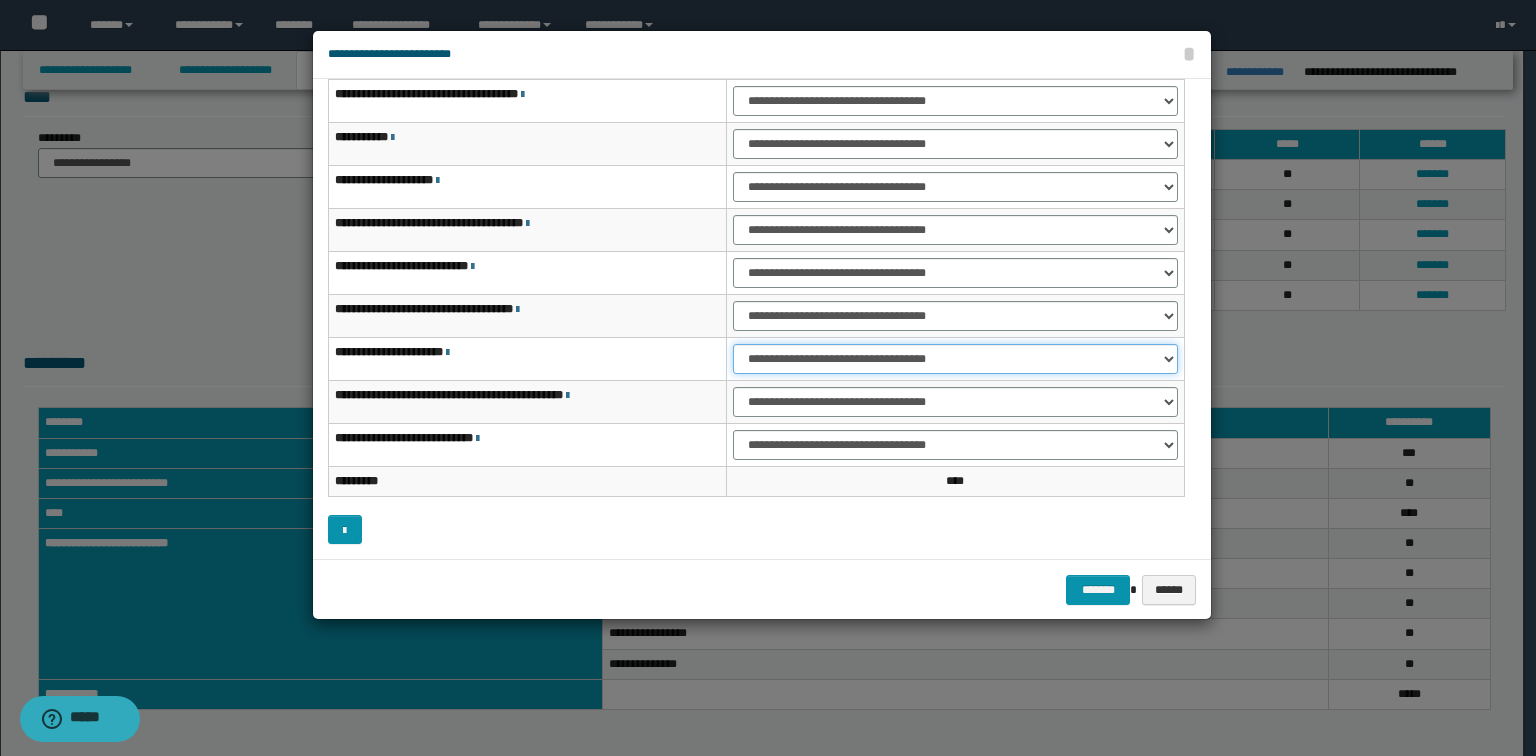 drag, startPoint x: 787, startPoint y: 360, endPoint x: 783, endPoint y: 370, distance: 10.770329 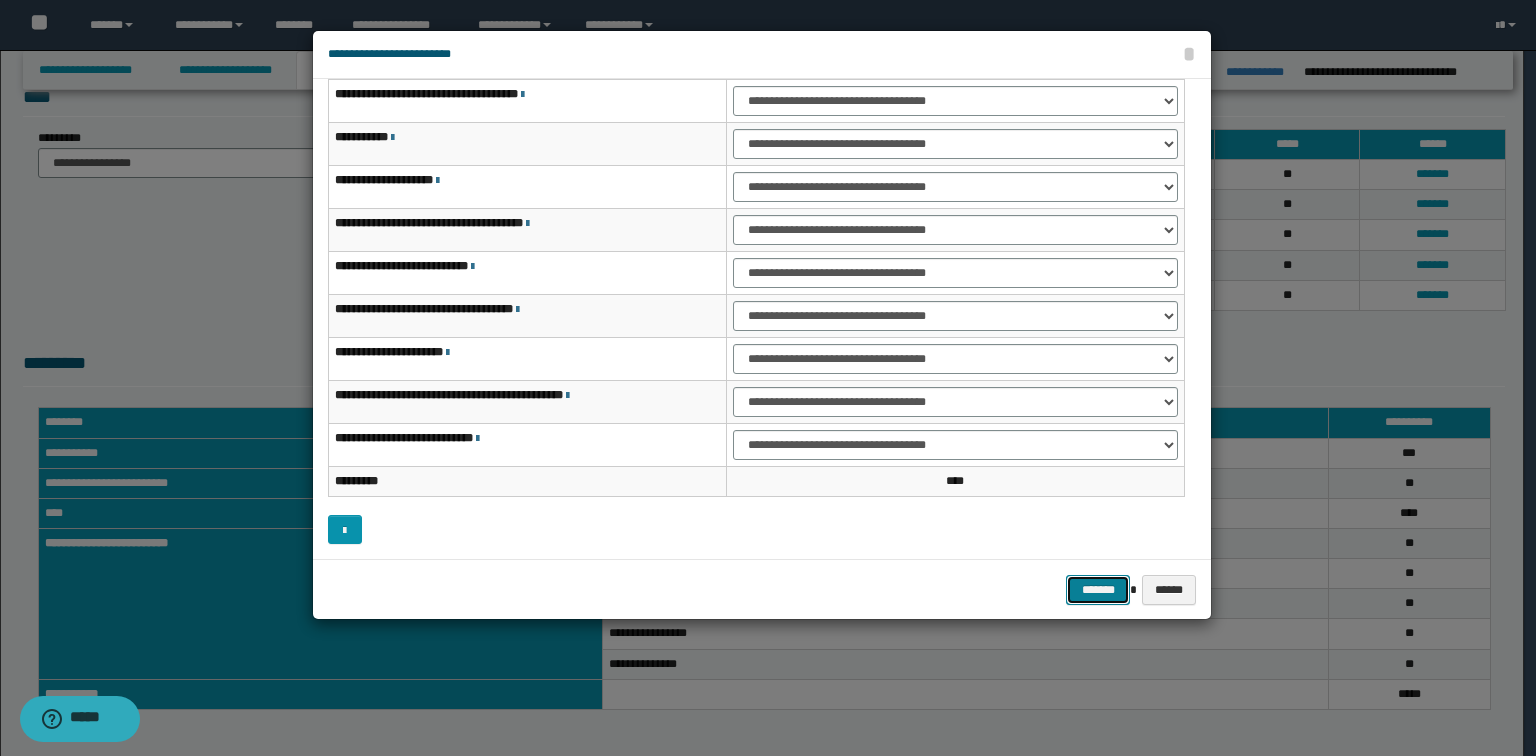 click on "*******" at bounding box center [1098, 590] 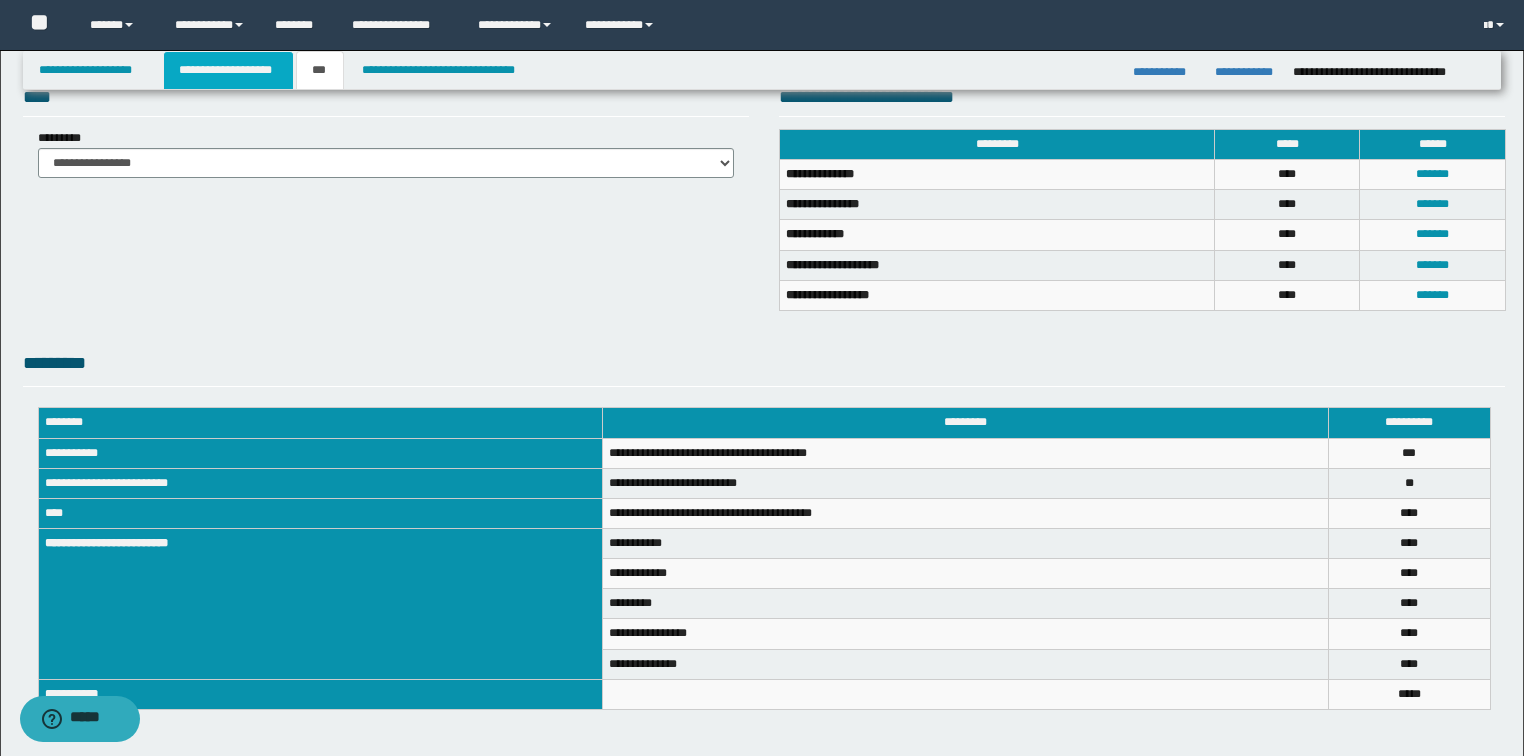 click on "**********" at bounding box center [228, 70] 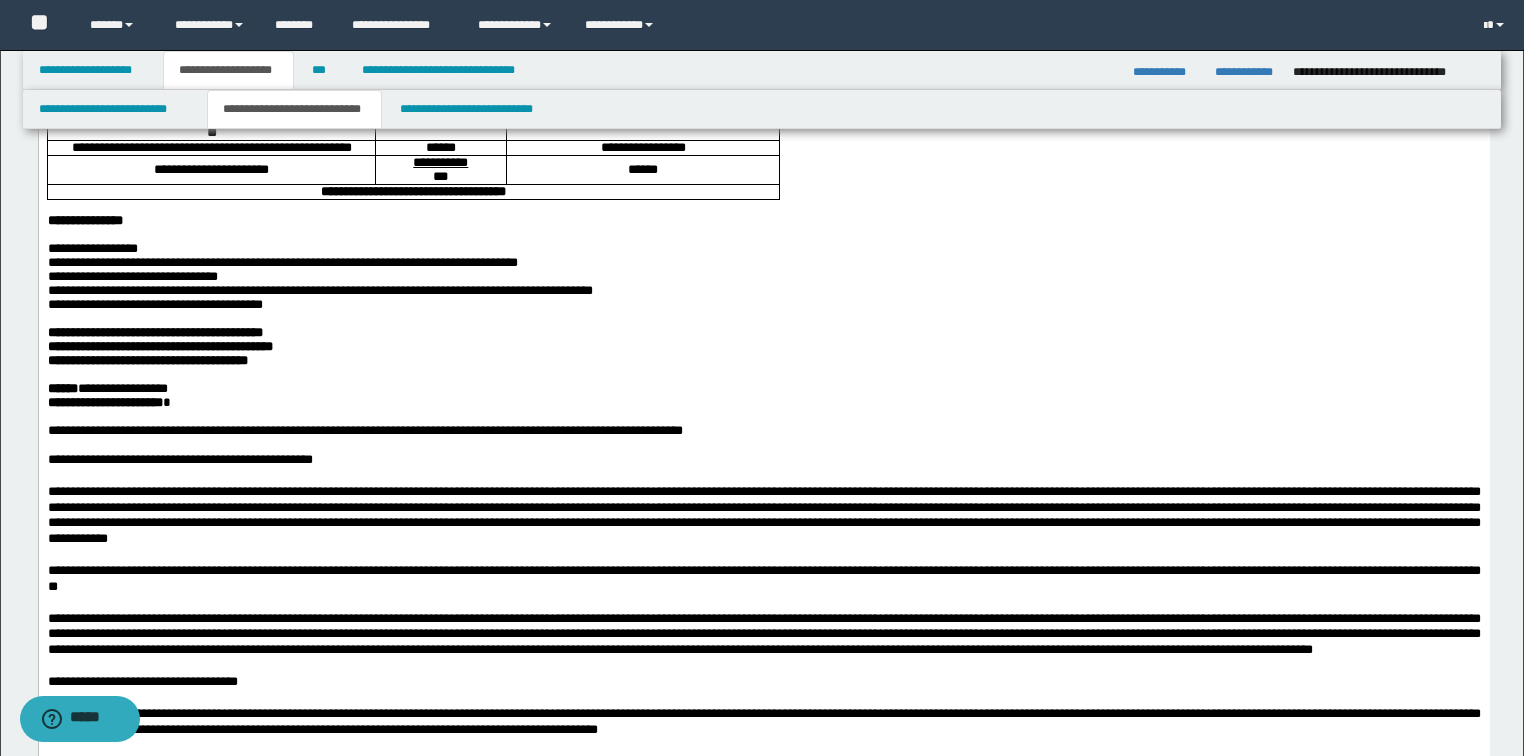 click on "**********" at bounding box center [159, 346] 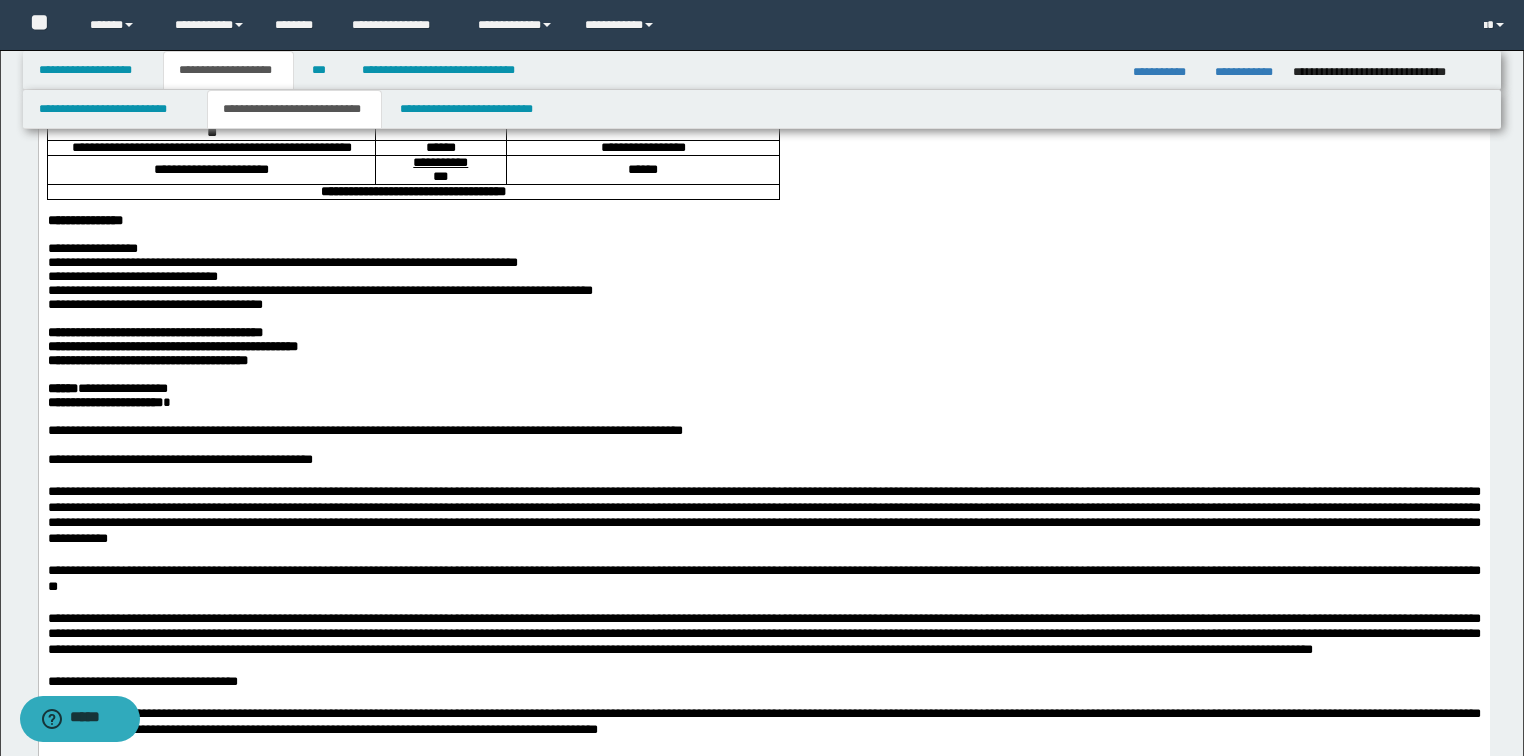 click on "**********" at bounding box center (154, 332) 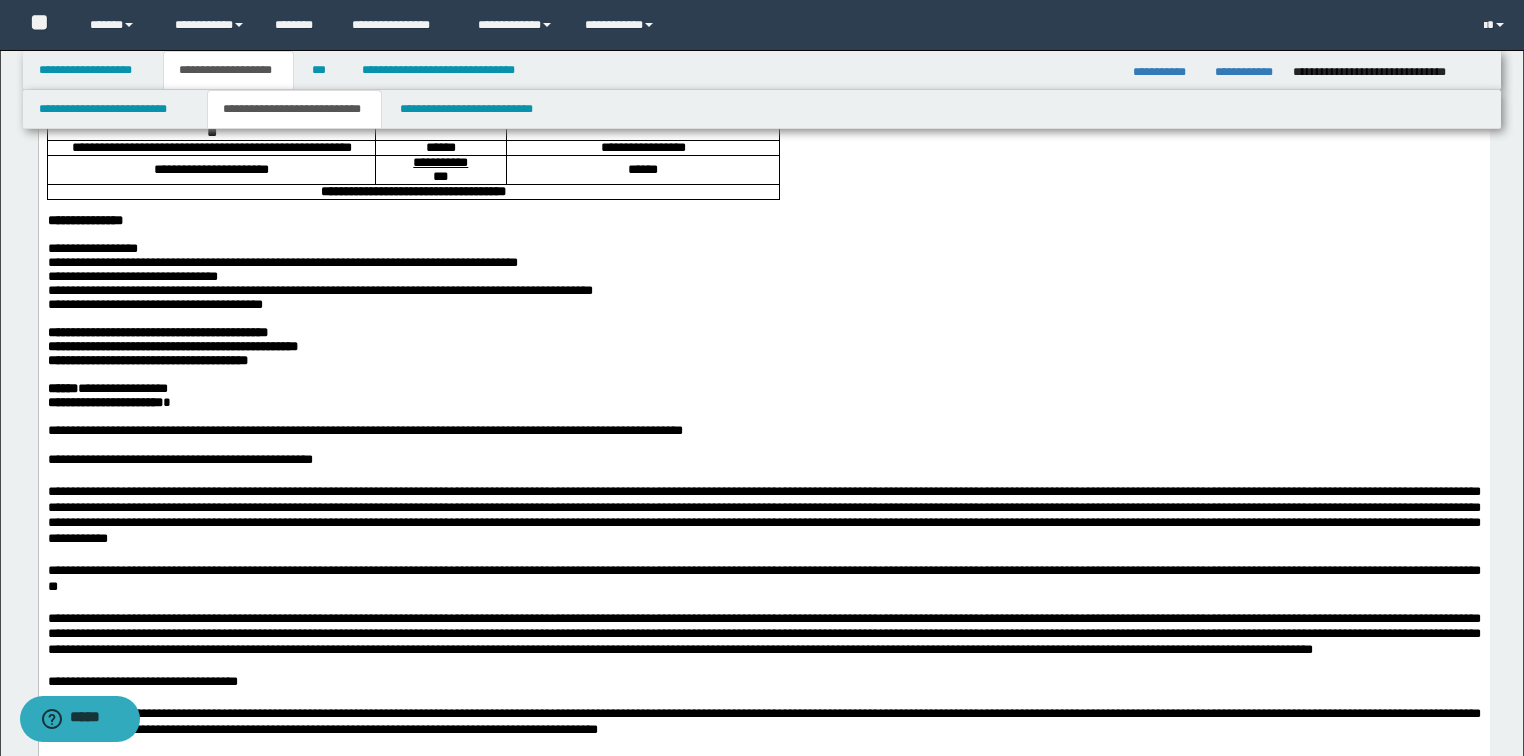 click on "**********" at bounding box center [147, 360] 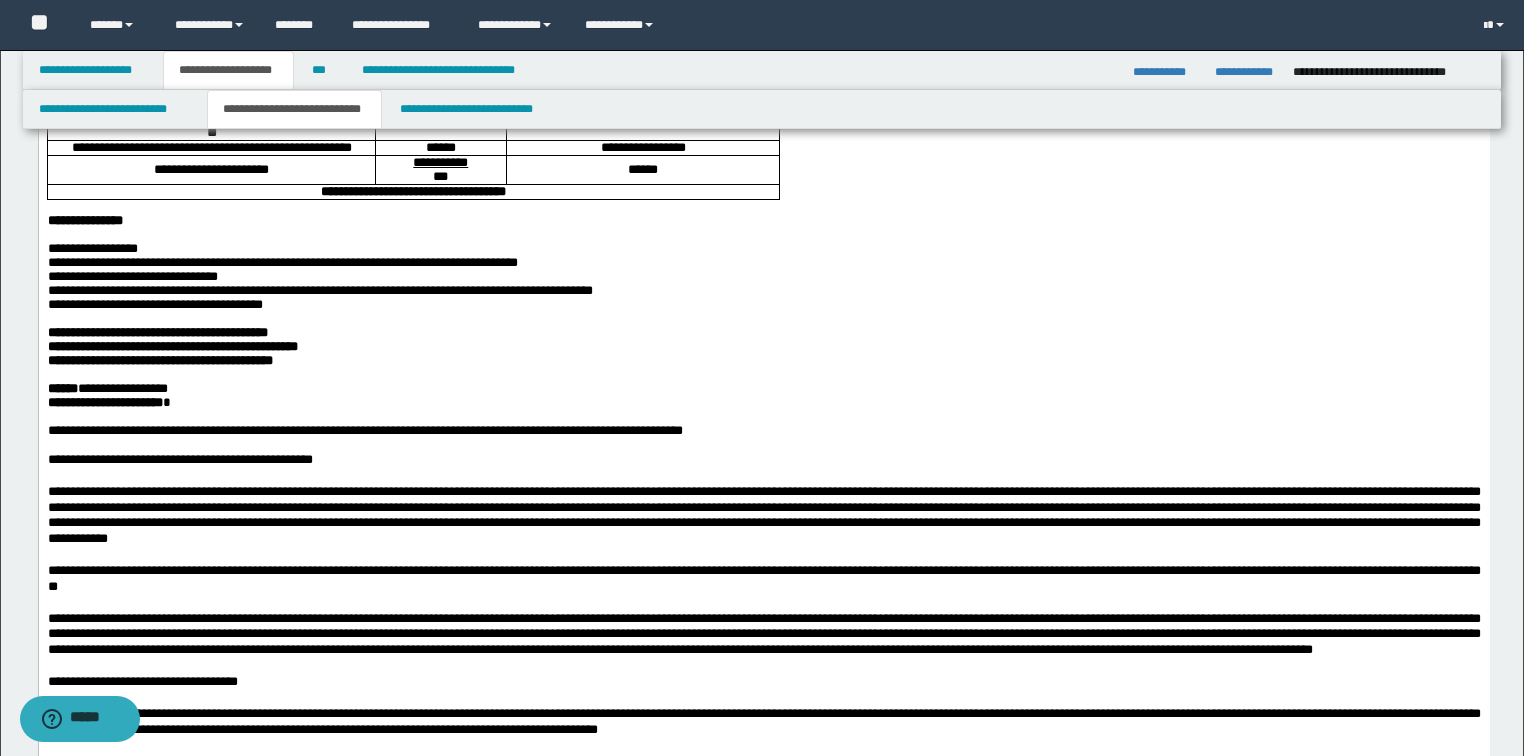 click on "**********" at bounding box center [159, 360] 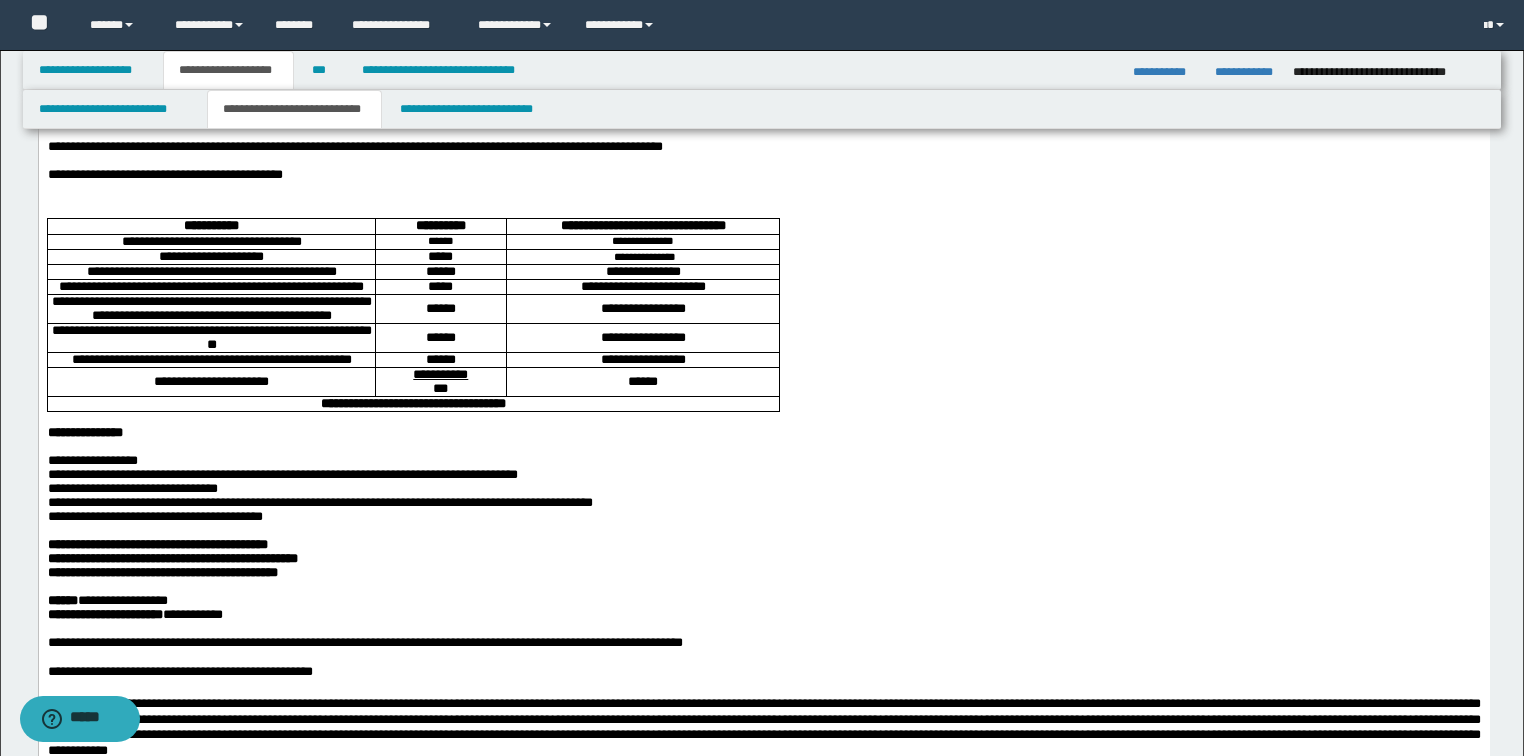 scroll, scrollTop: 238, scrollLeft: 0, axis: vertical 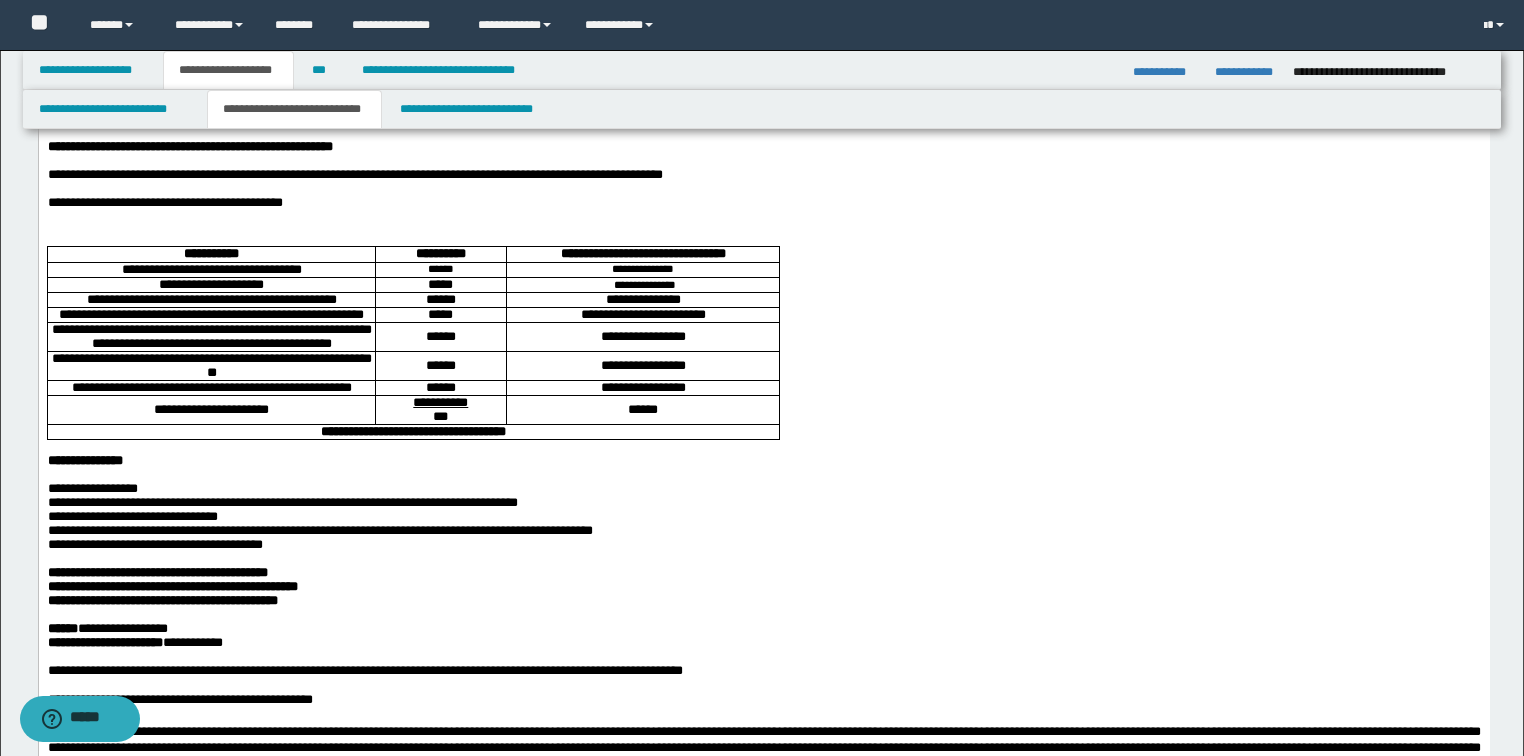 click at bounding box center (763, 231) 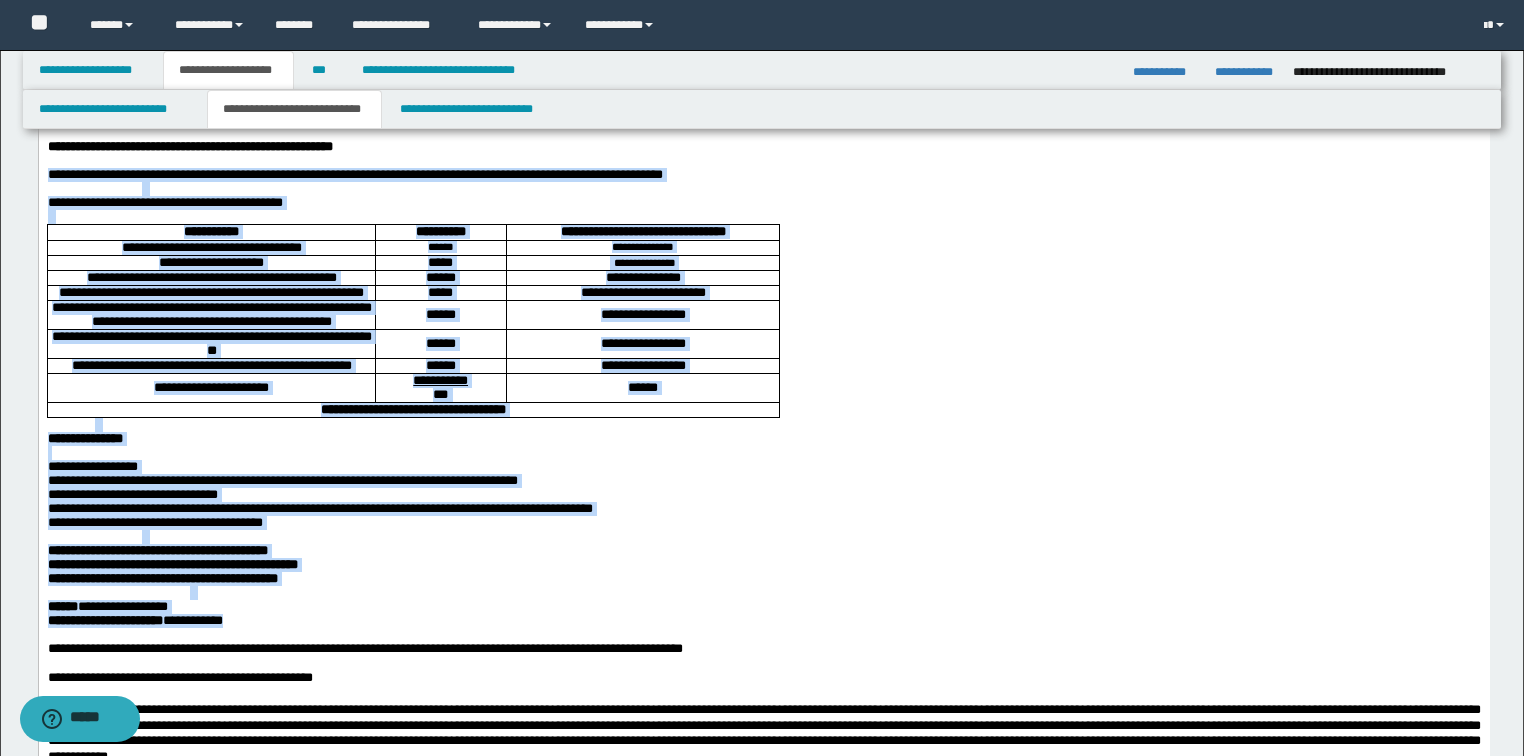 scroll, scrollTop: 383, scrollLeft: 0, axis: vertical 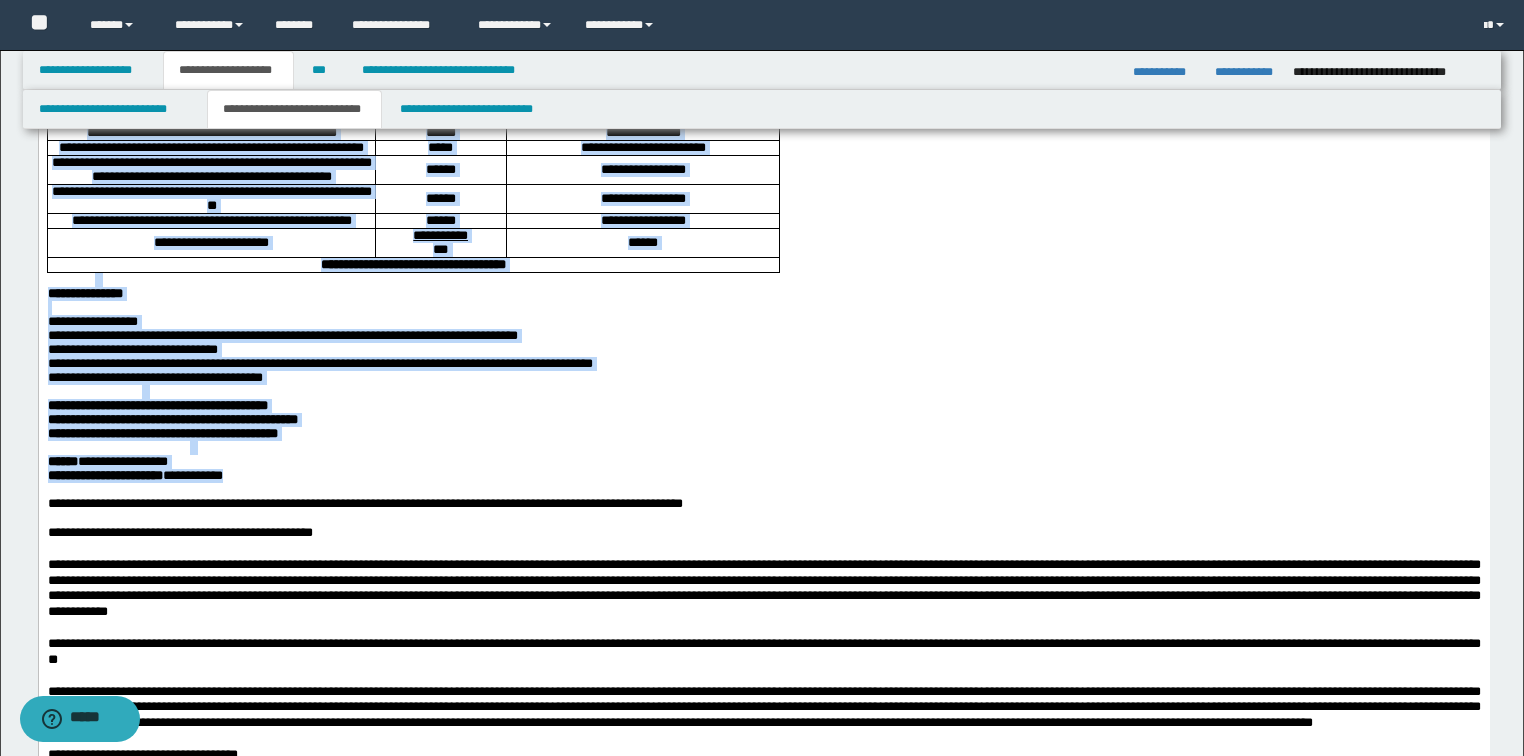 drag, startPoint x: 47, startPoint y: 69, endPoint x: 343, endPoint y: 620, distance: 625.47345 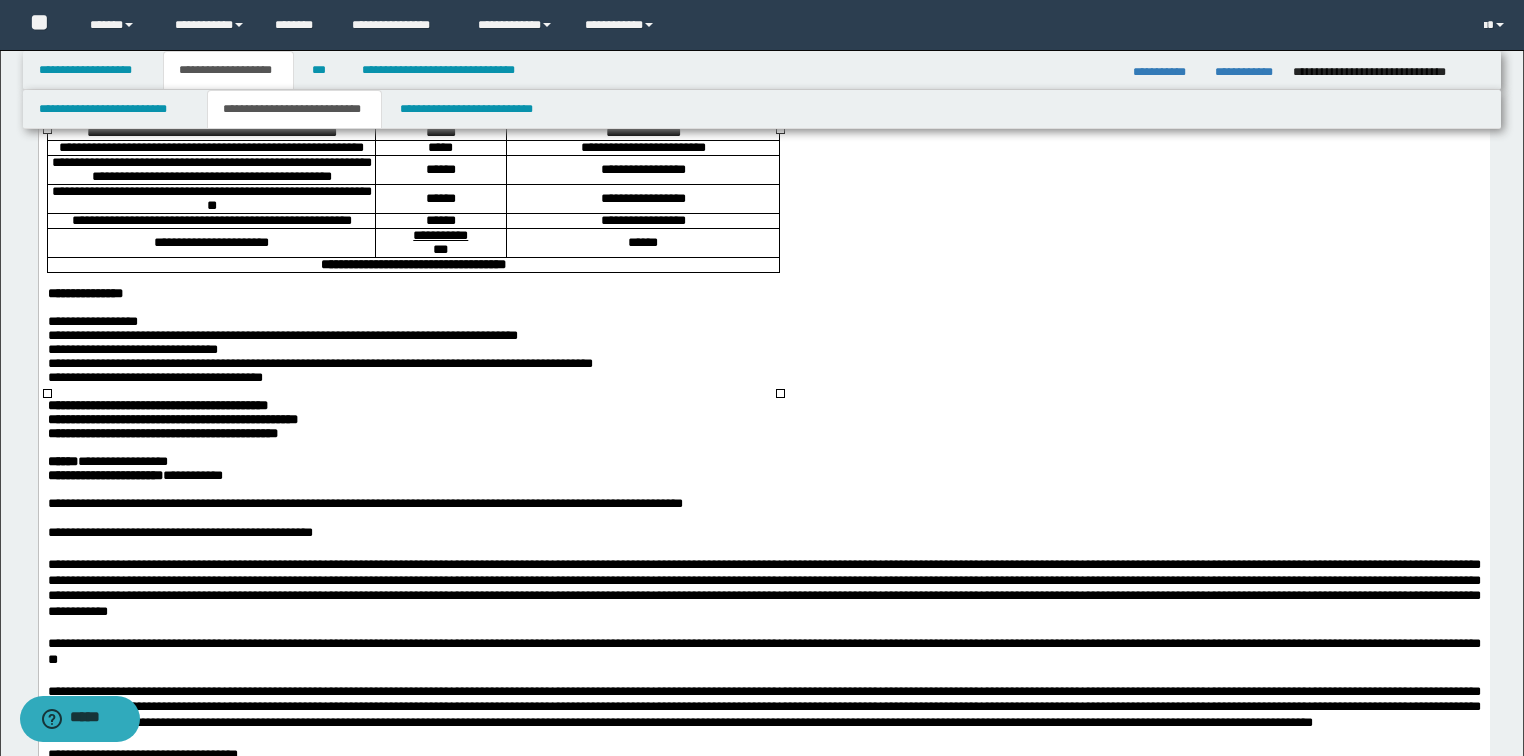 click on "**********" at bounding box center [211, 102] 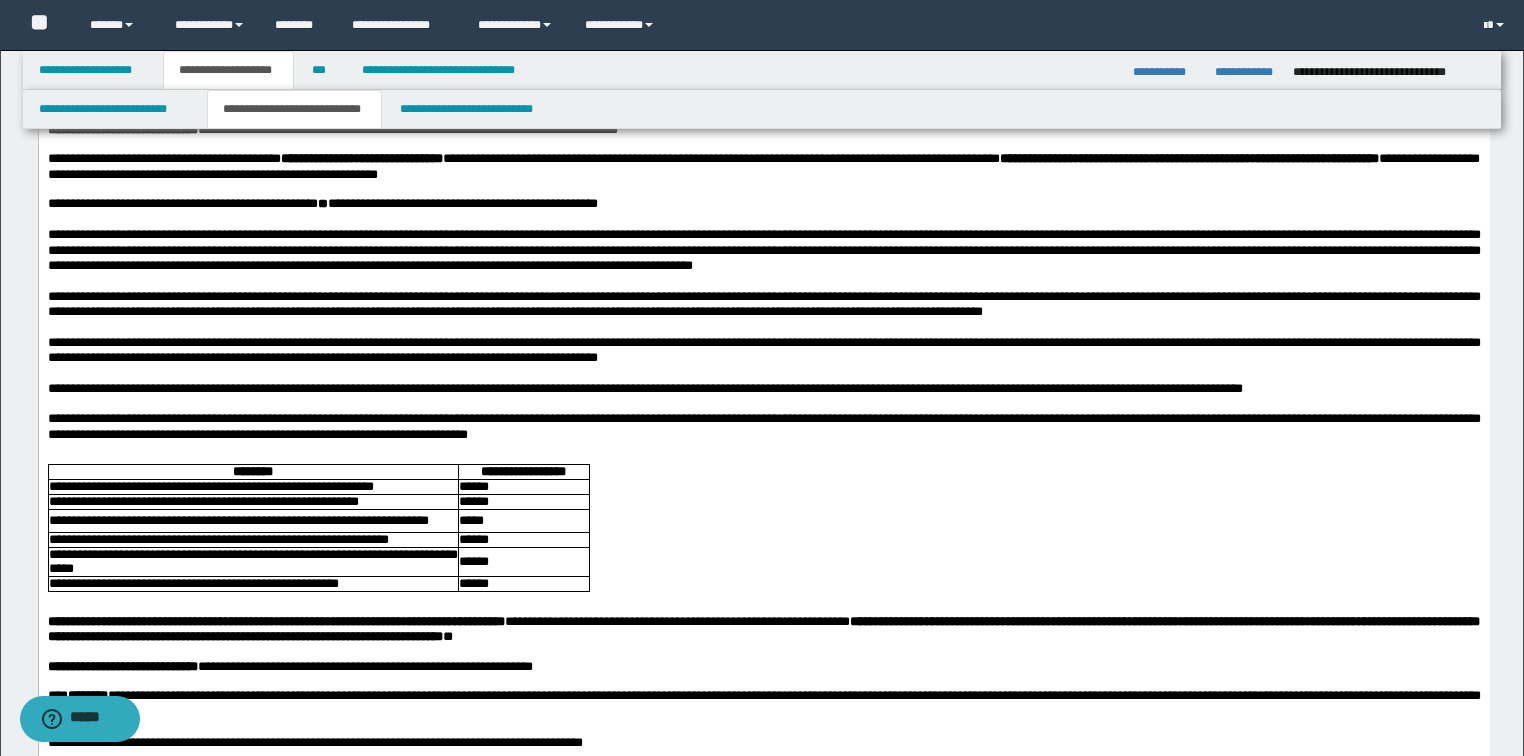 scroll, scrollTop: 1360, scrollLeft: 0, axis: vertical 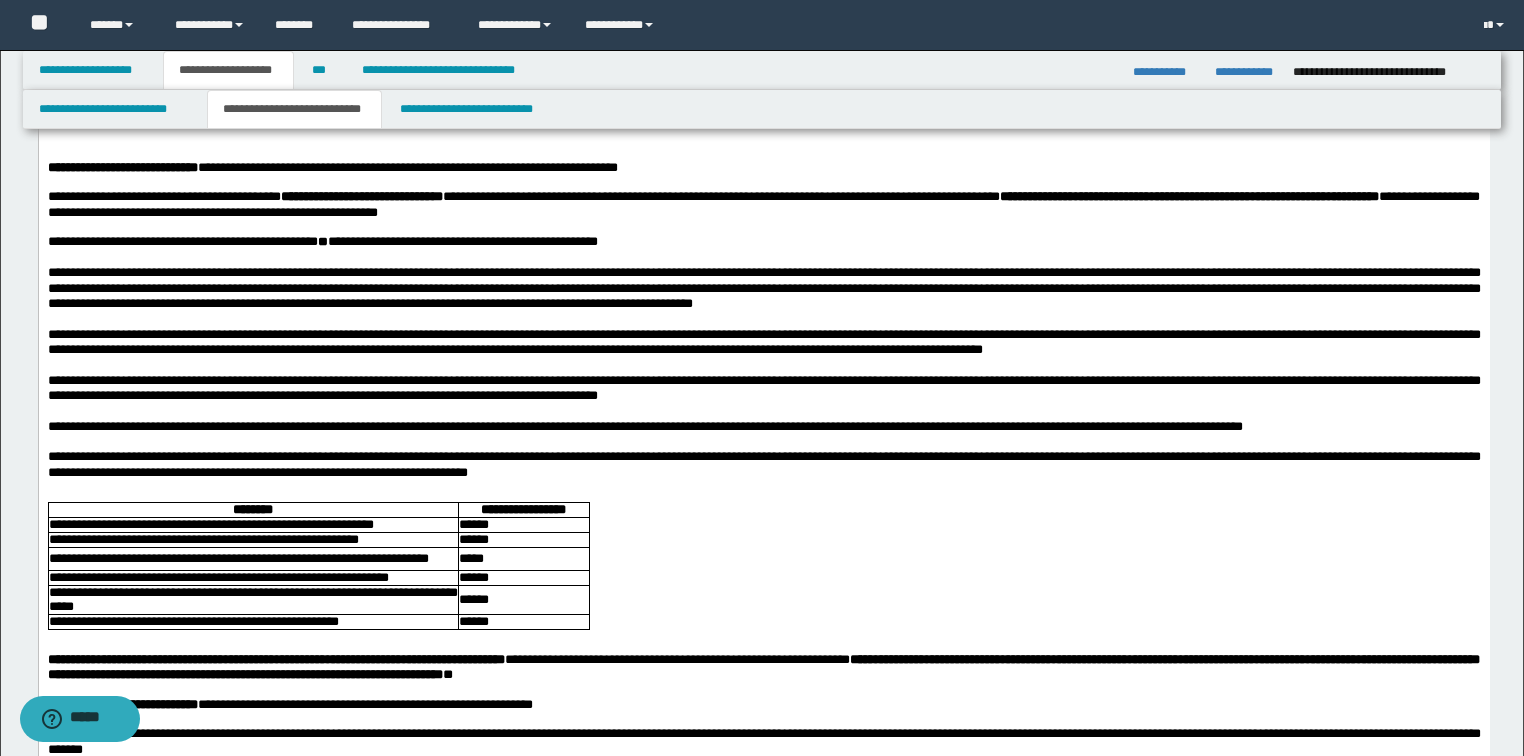click on "**********" at bounding box center (763, 738) 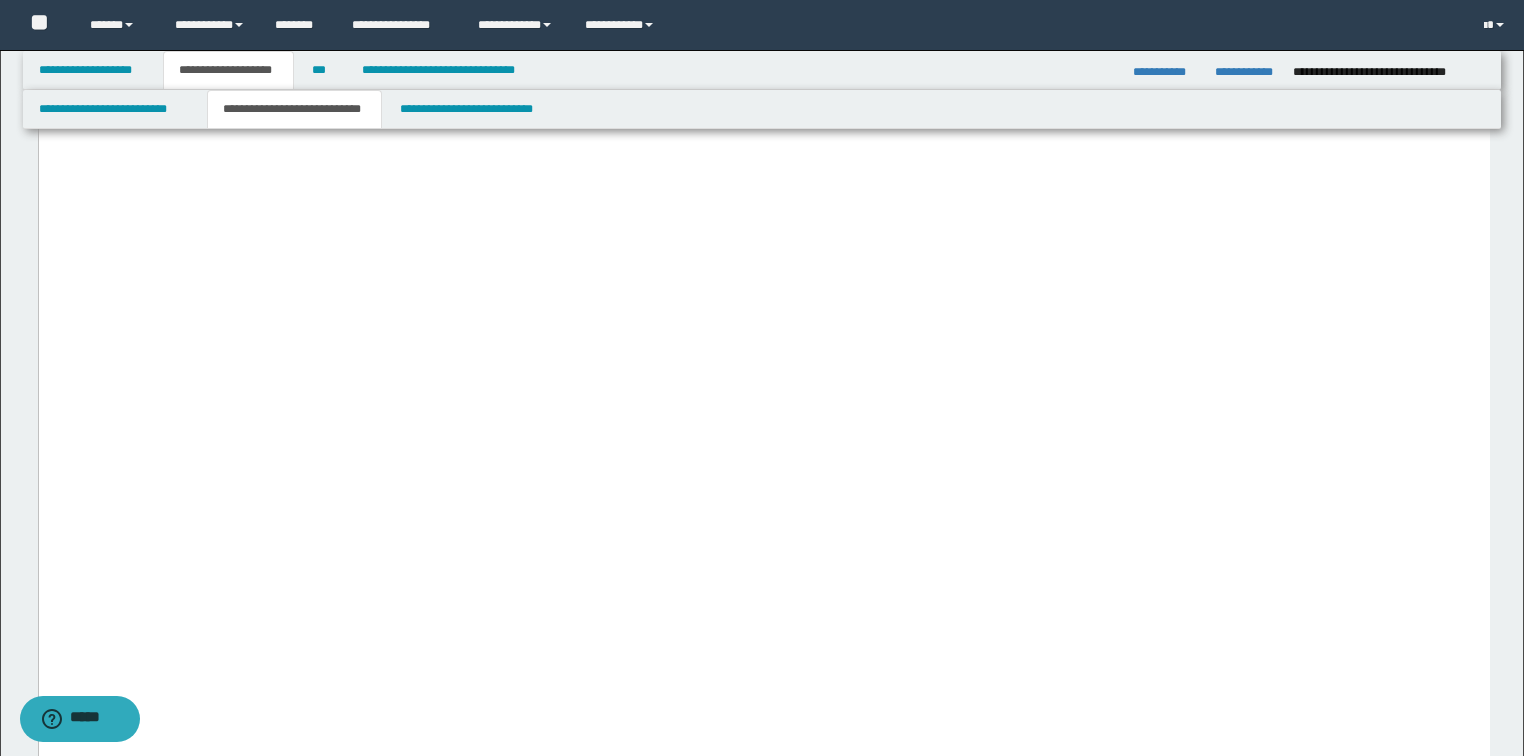 scroll, scrollTop: 3920, scrollLeft: 0, axis: vertical 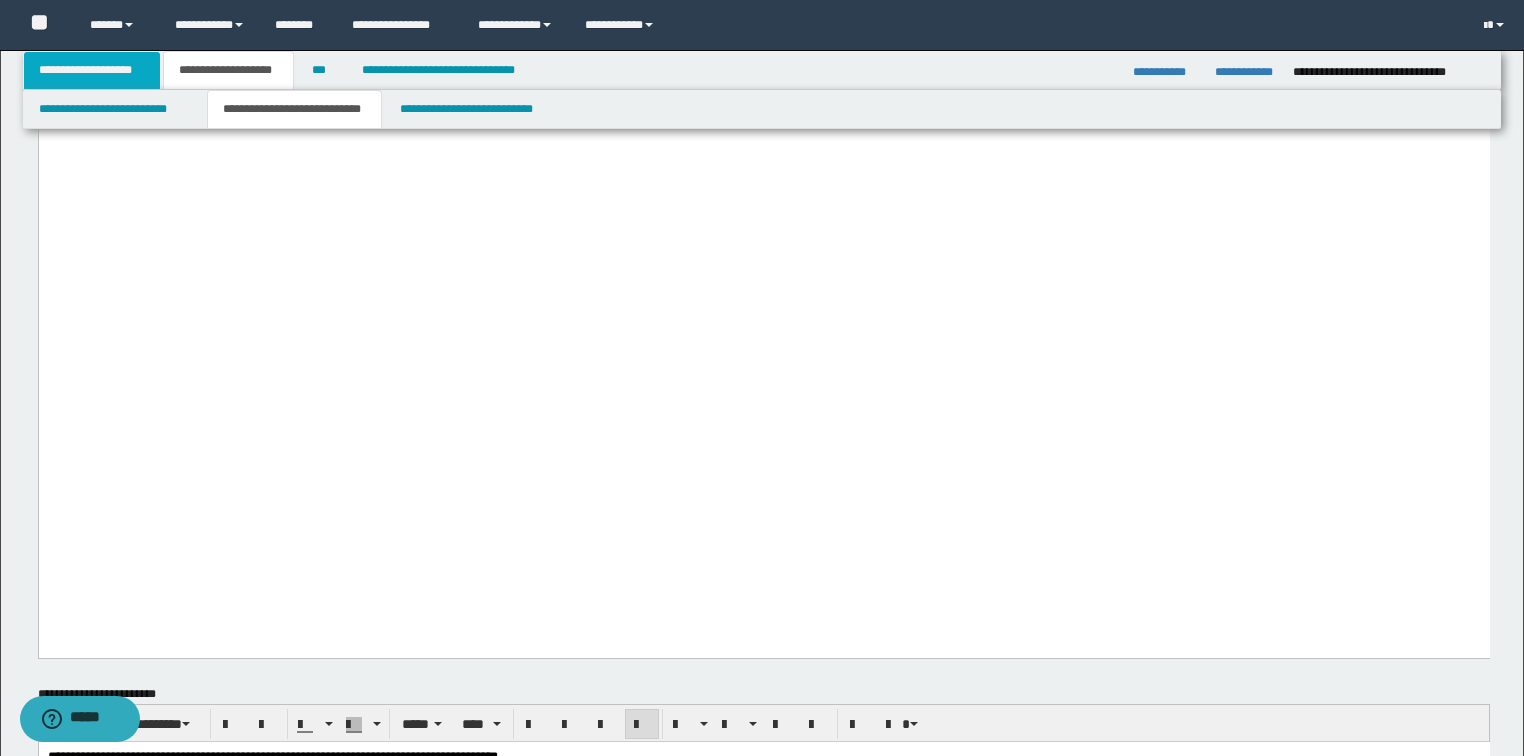 click on "**********" at bounding box center [92, 70] 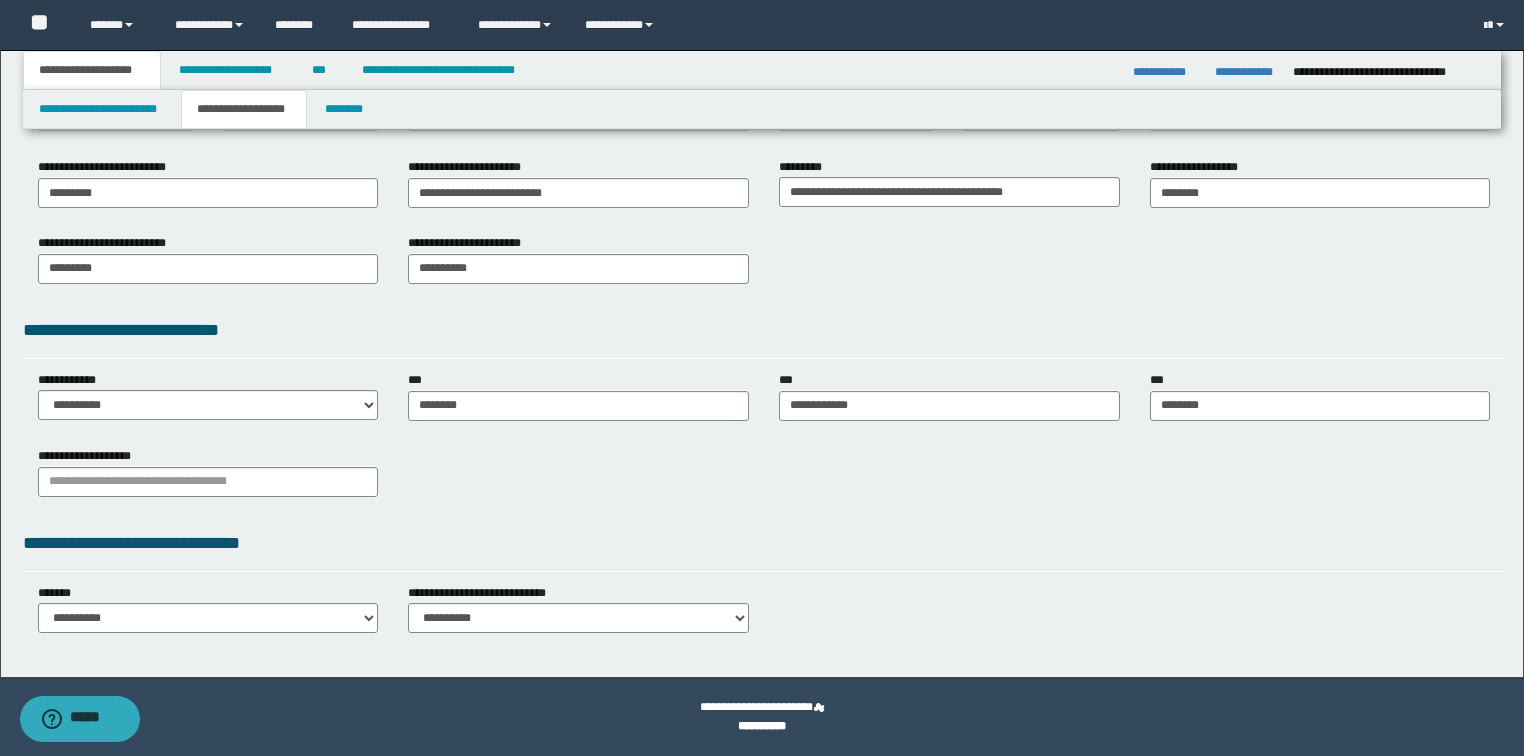 scroll, scrollTop: 350, scrollLeft: 0, axis: vertical 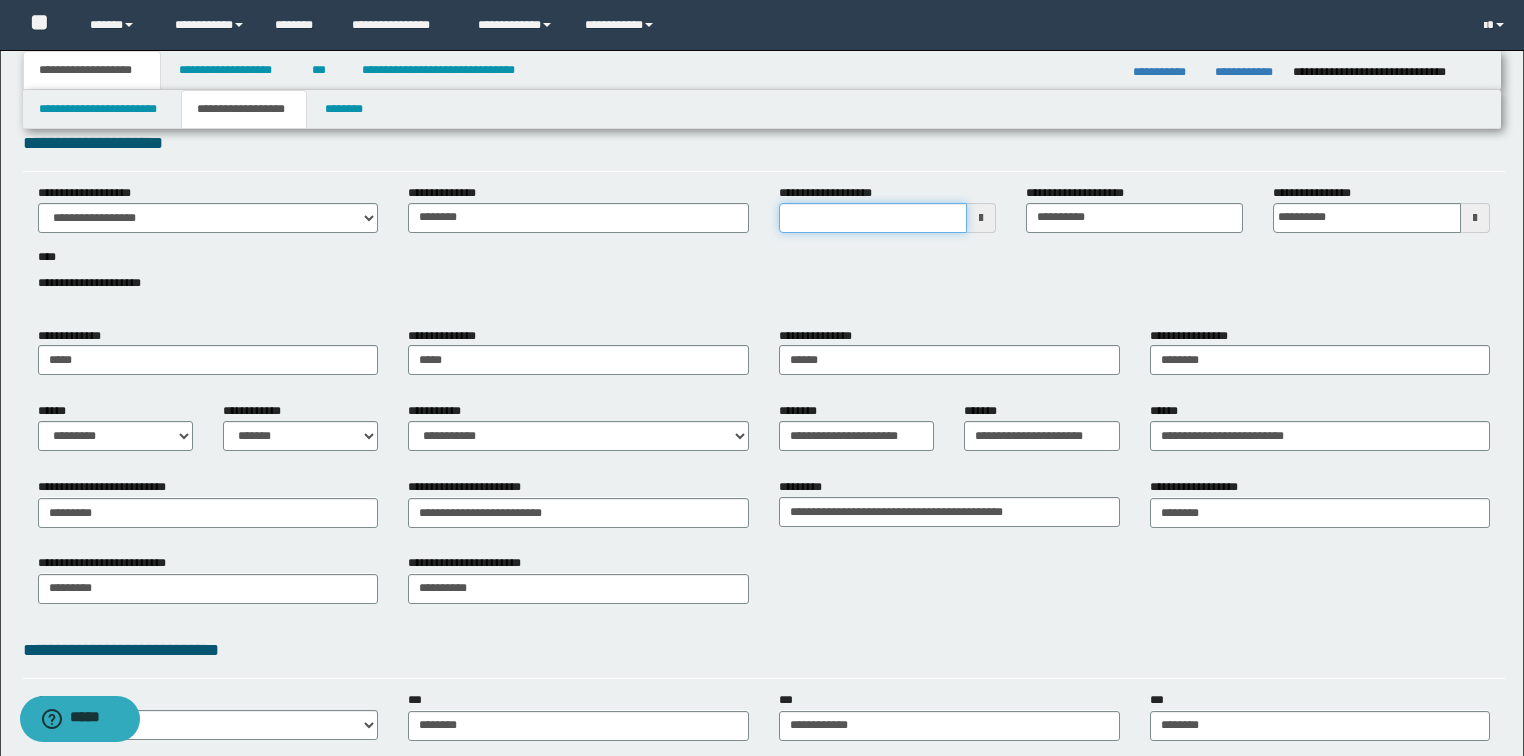 click on "**********" at bounding box center (873, 218) 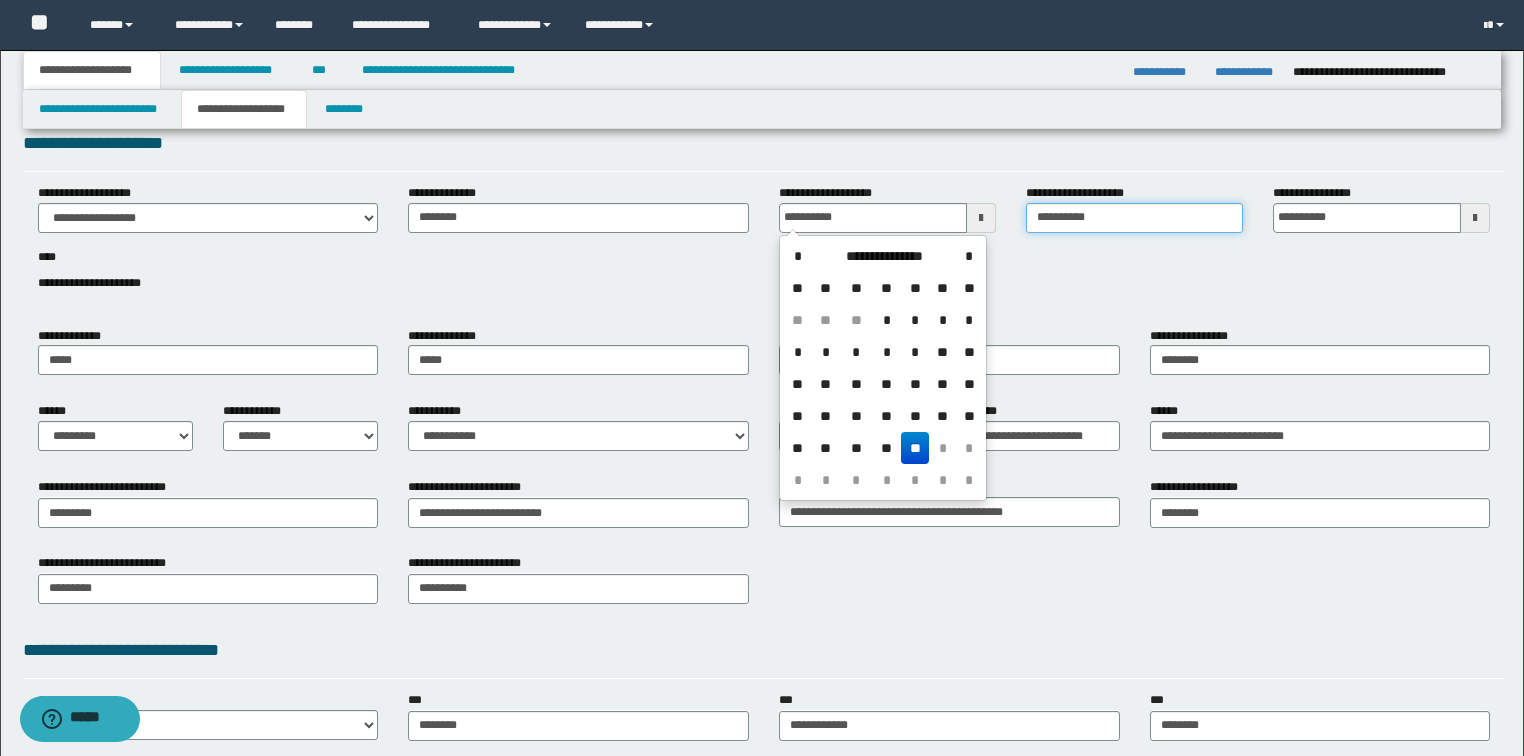 type on "**********" 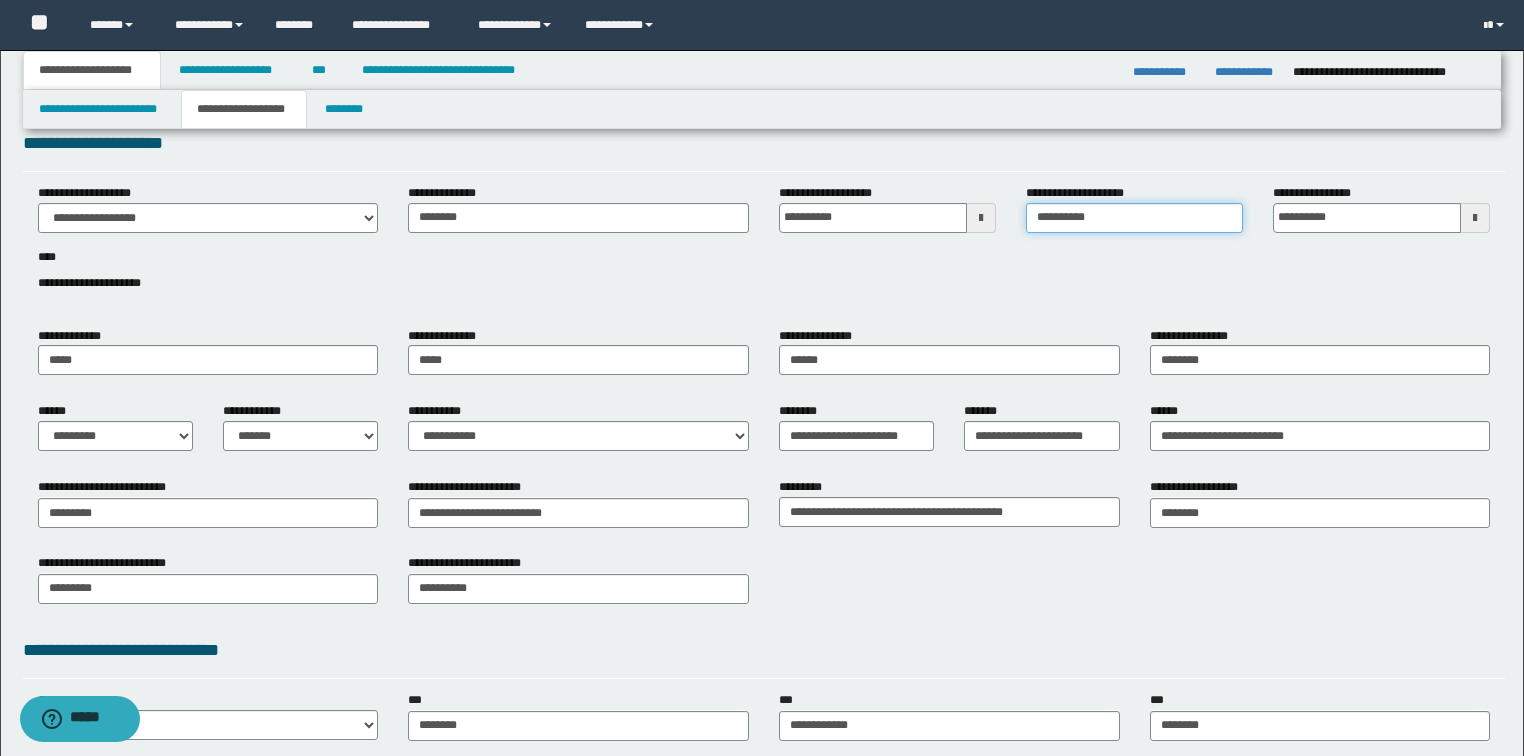 click on "**********" at bounding box center [1134, 218] 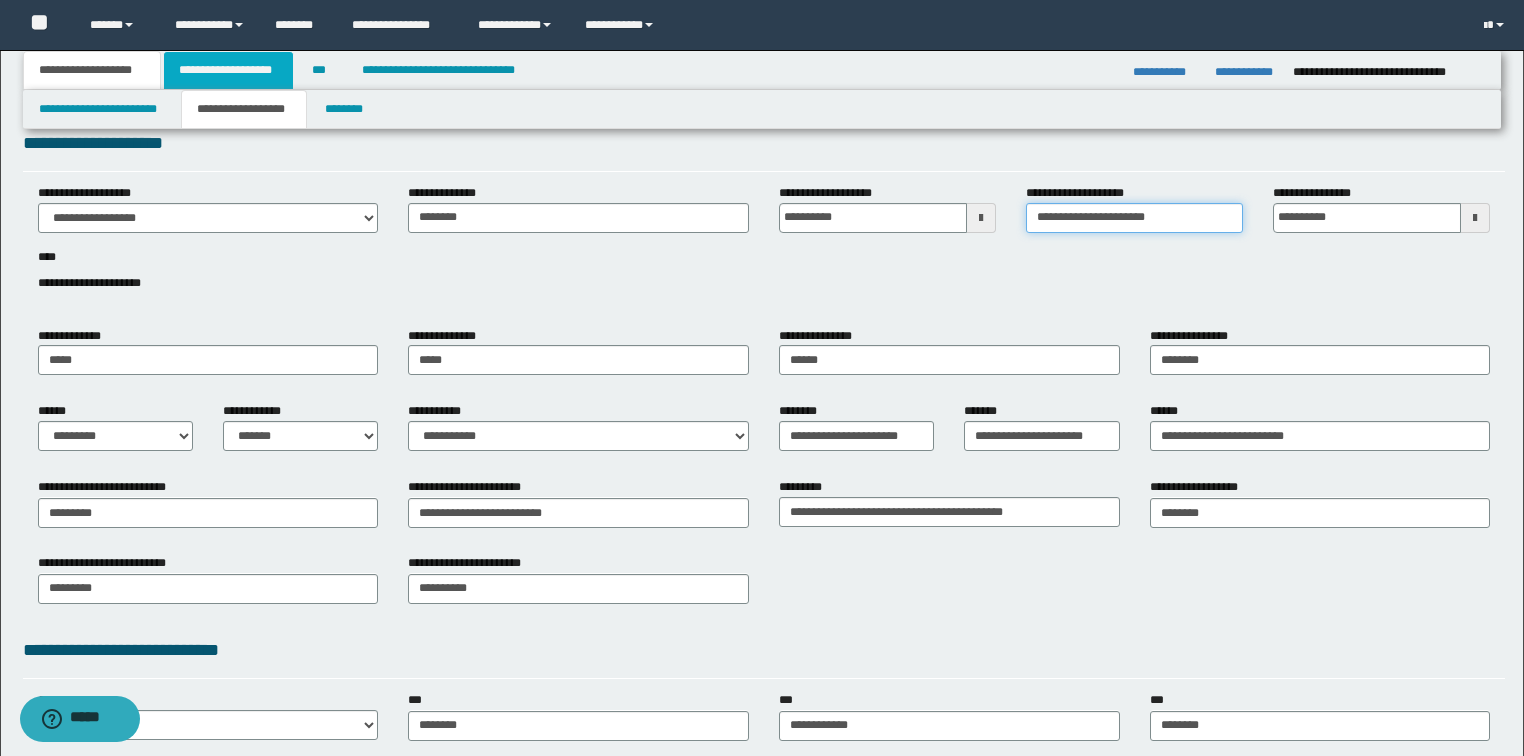 type on "**********" 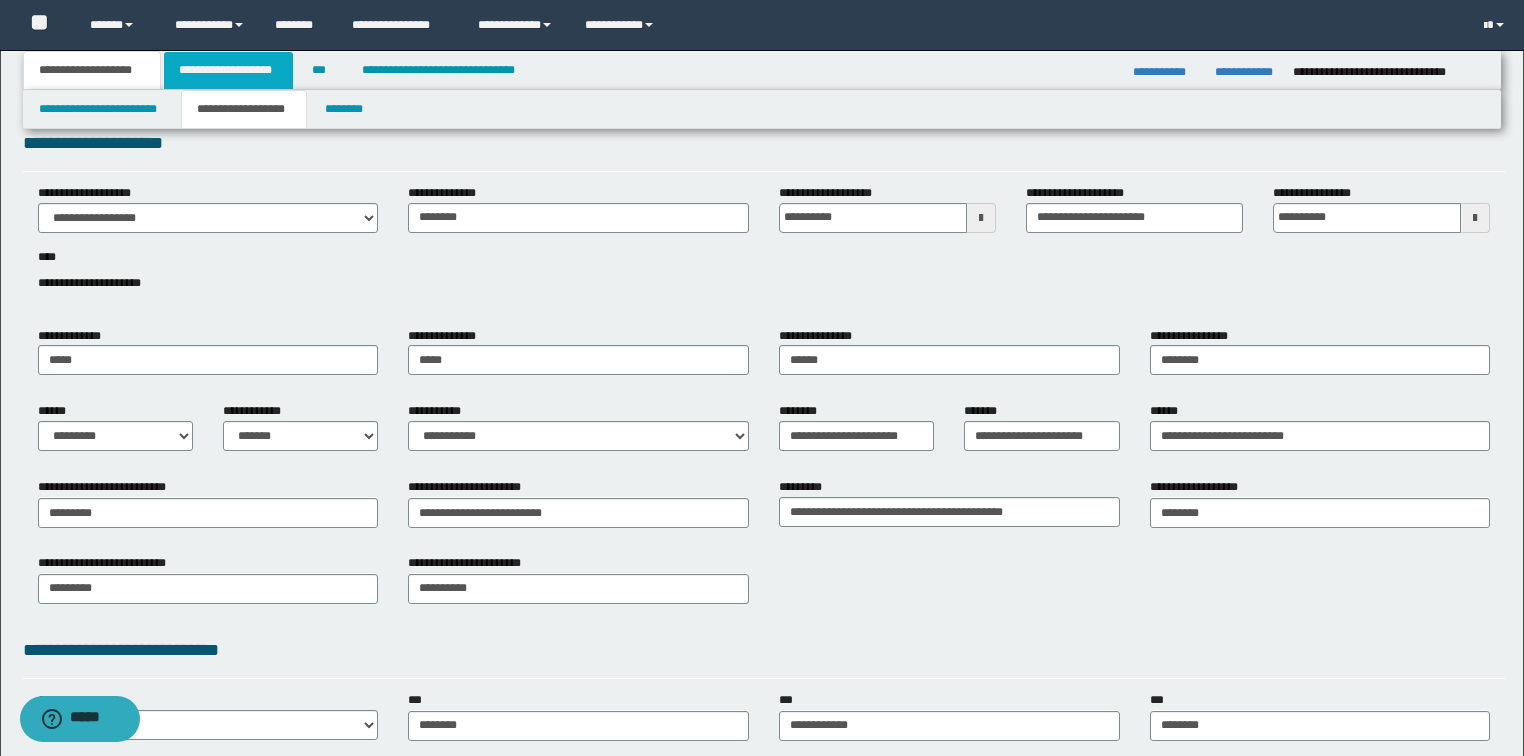 click on "**********" at bounding box center [228, 70] 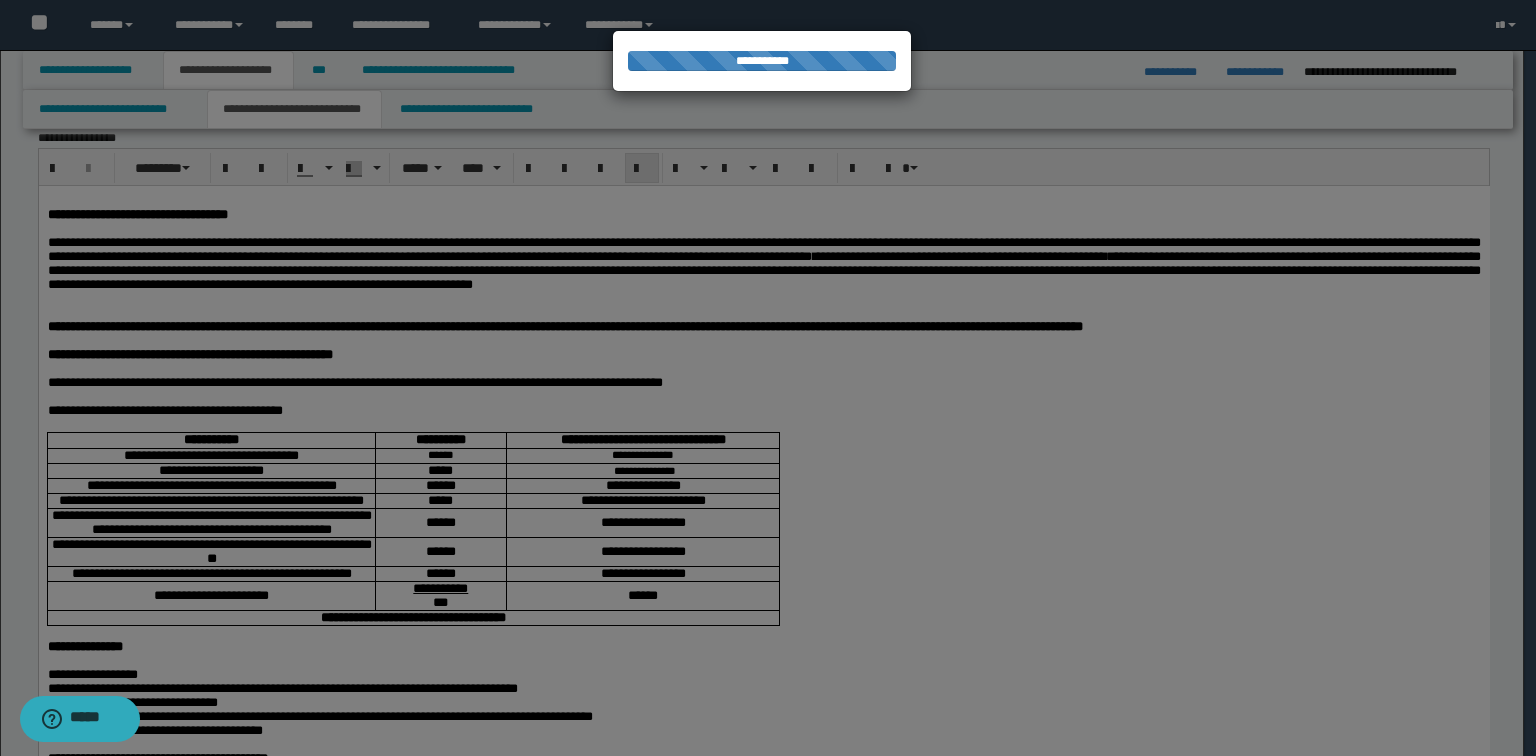 click on "**********" at bounding box center (294, 109) 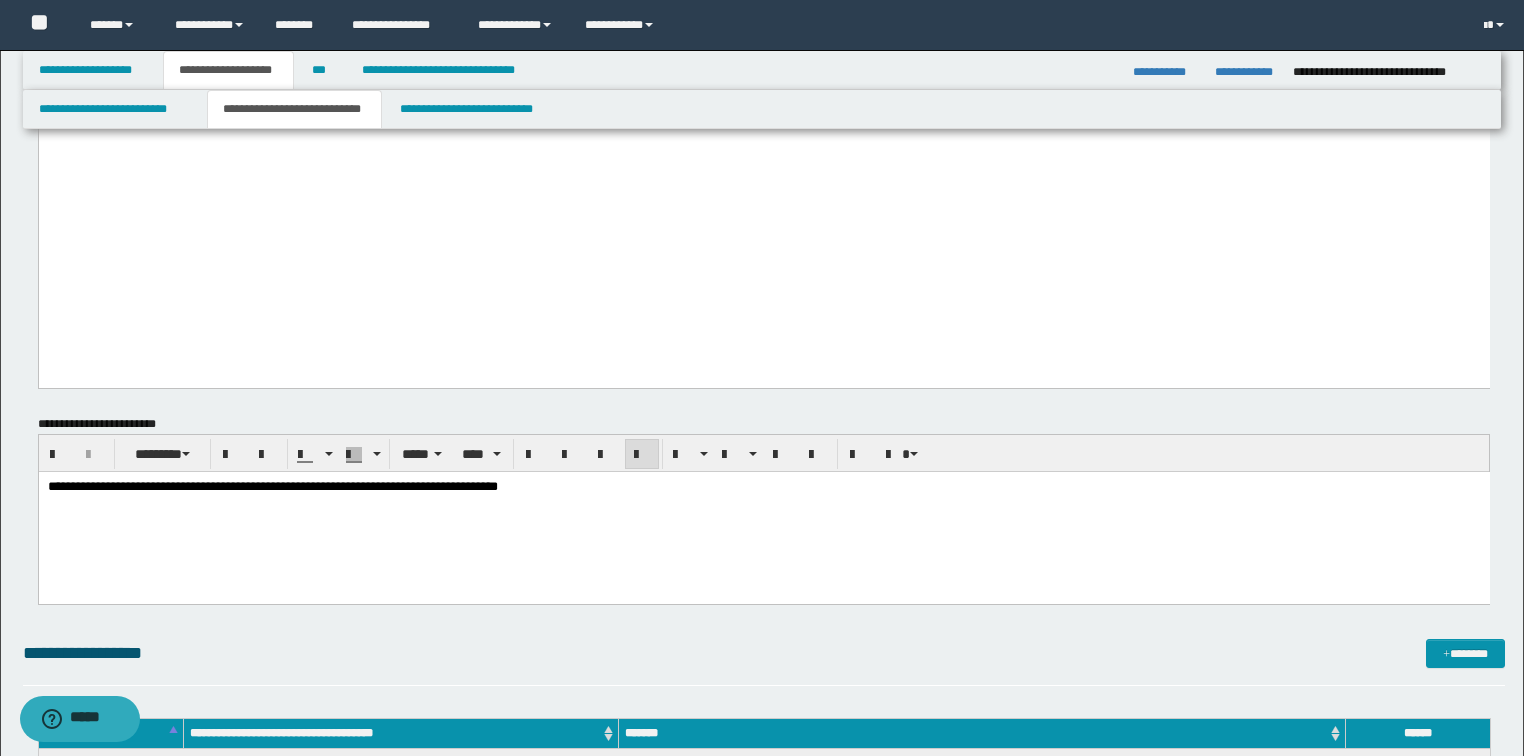 scroll, scrollTop: 4110, scrollLeft: 0, axis: vertical 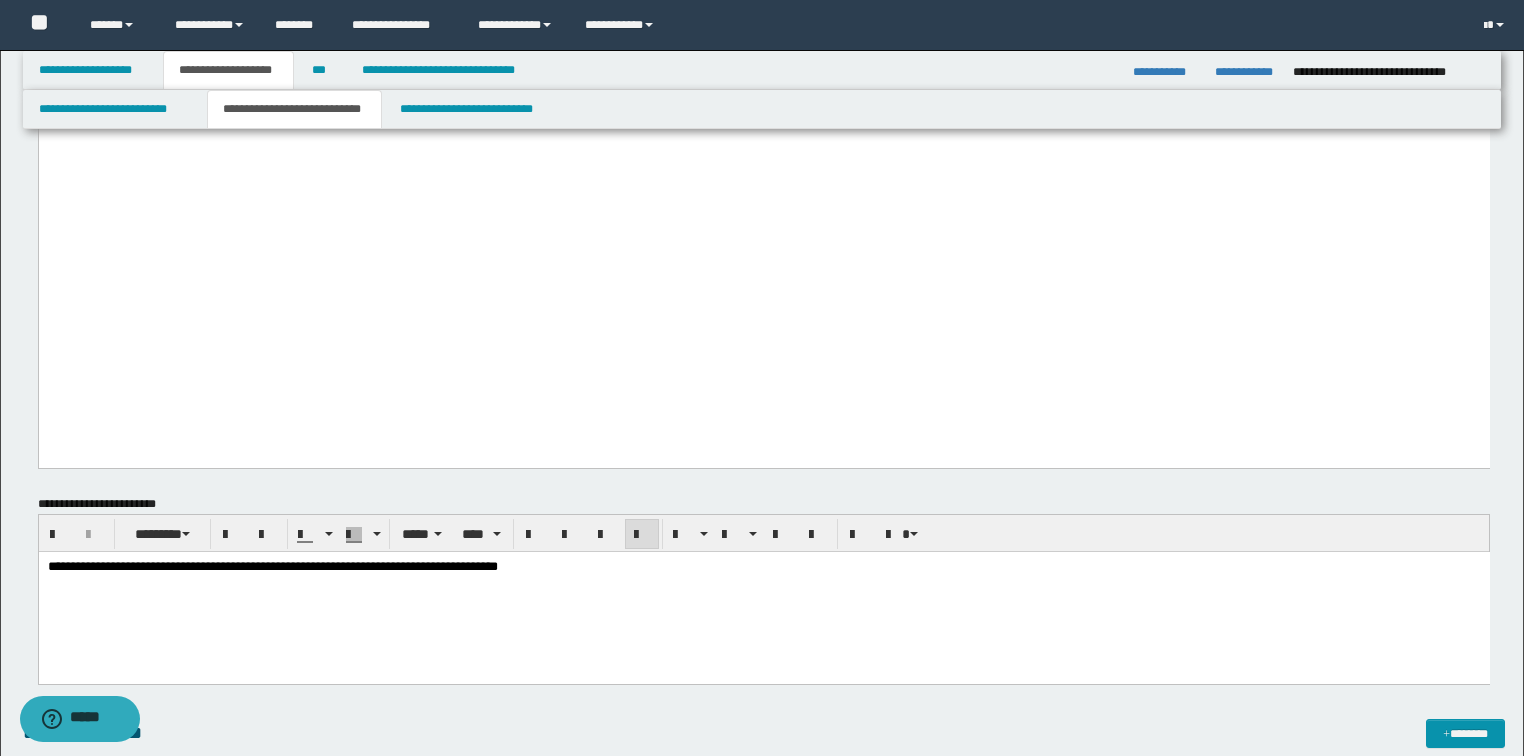 click on "**********" at bounding box center (457, -329) 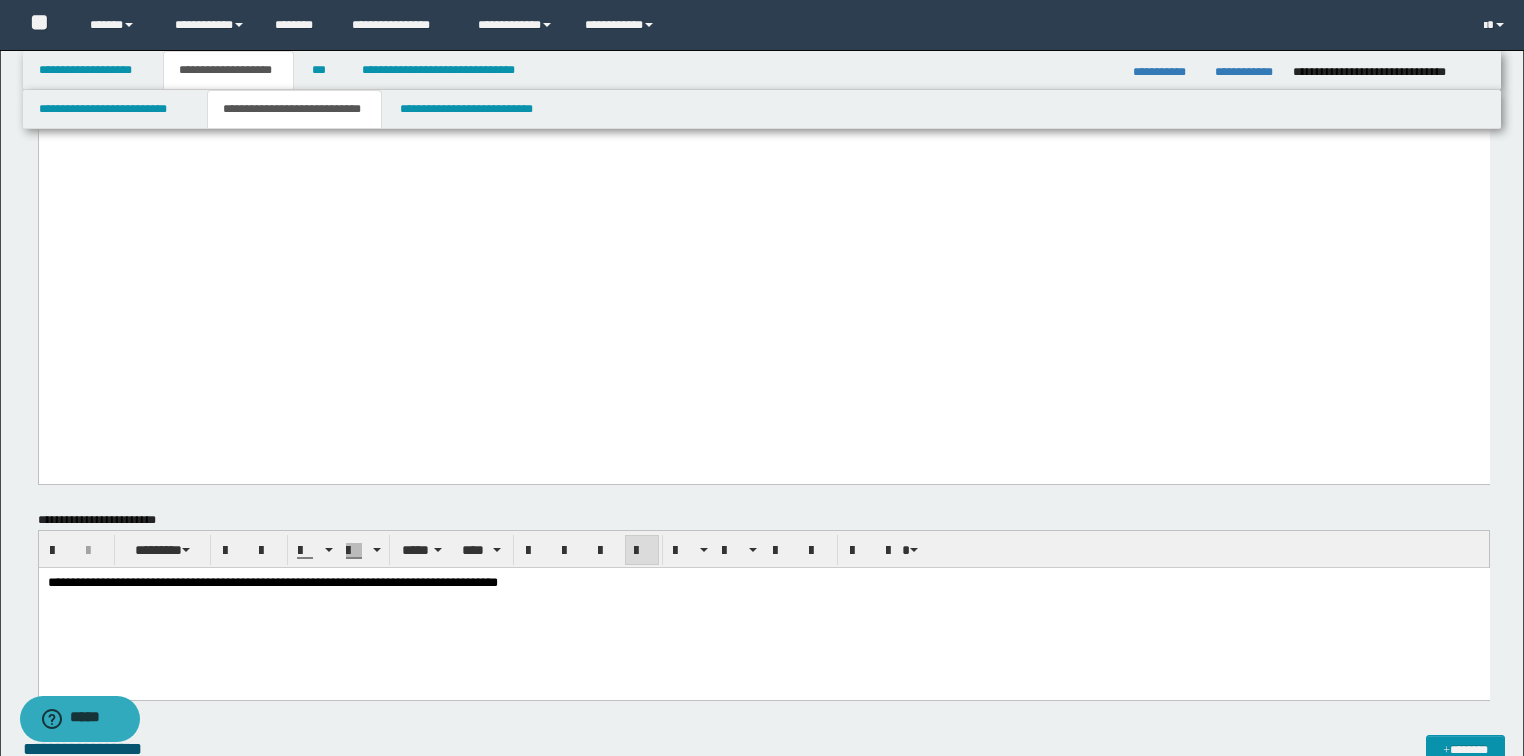 click on "**********" at bounding box center [457, -301] 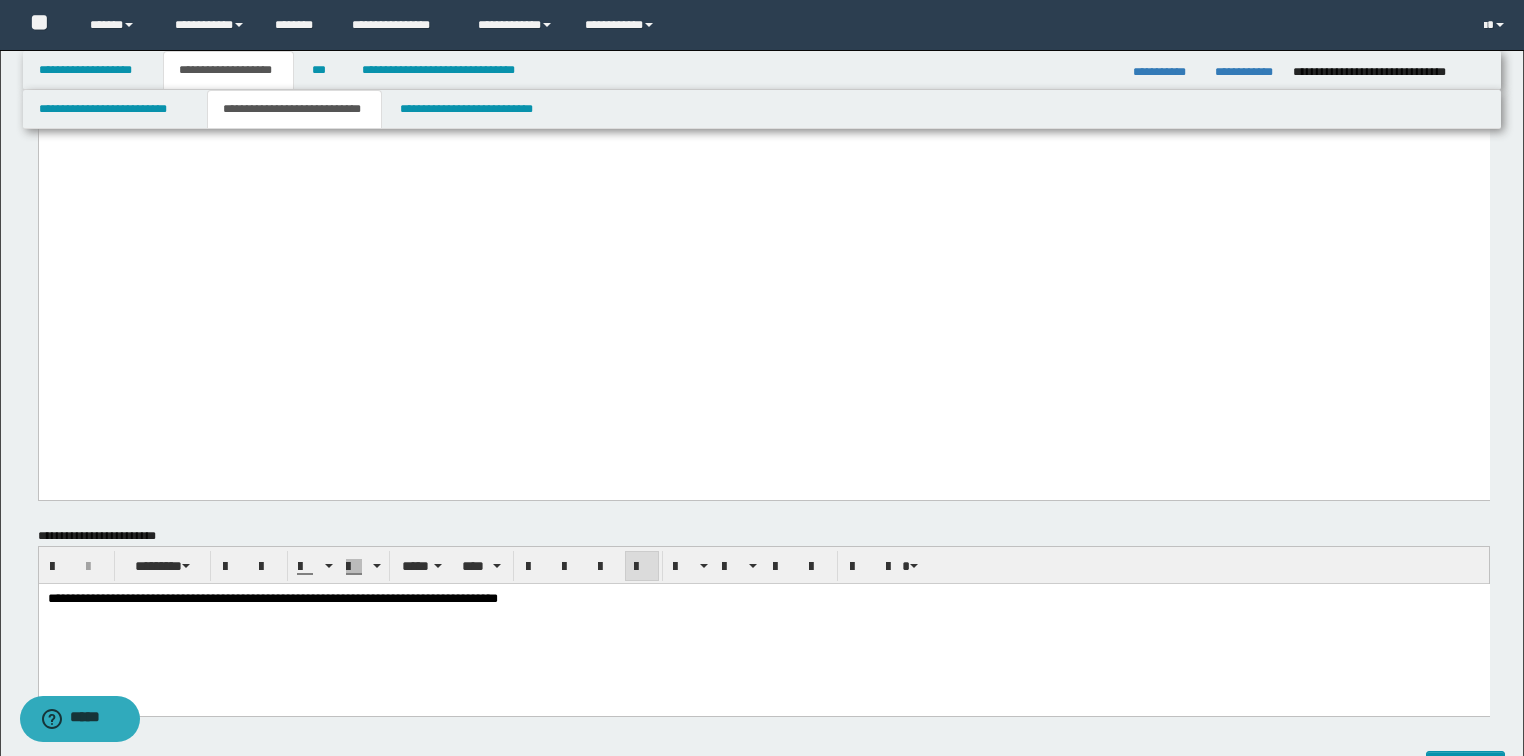 drag, startPoint x: 1435, startPoint y: 261, endPoint x: 1241, endPoint y: 269, distance: 194.16487 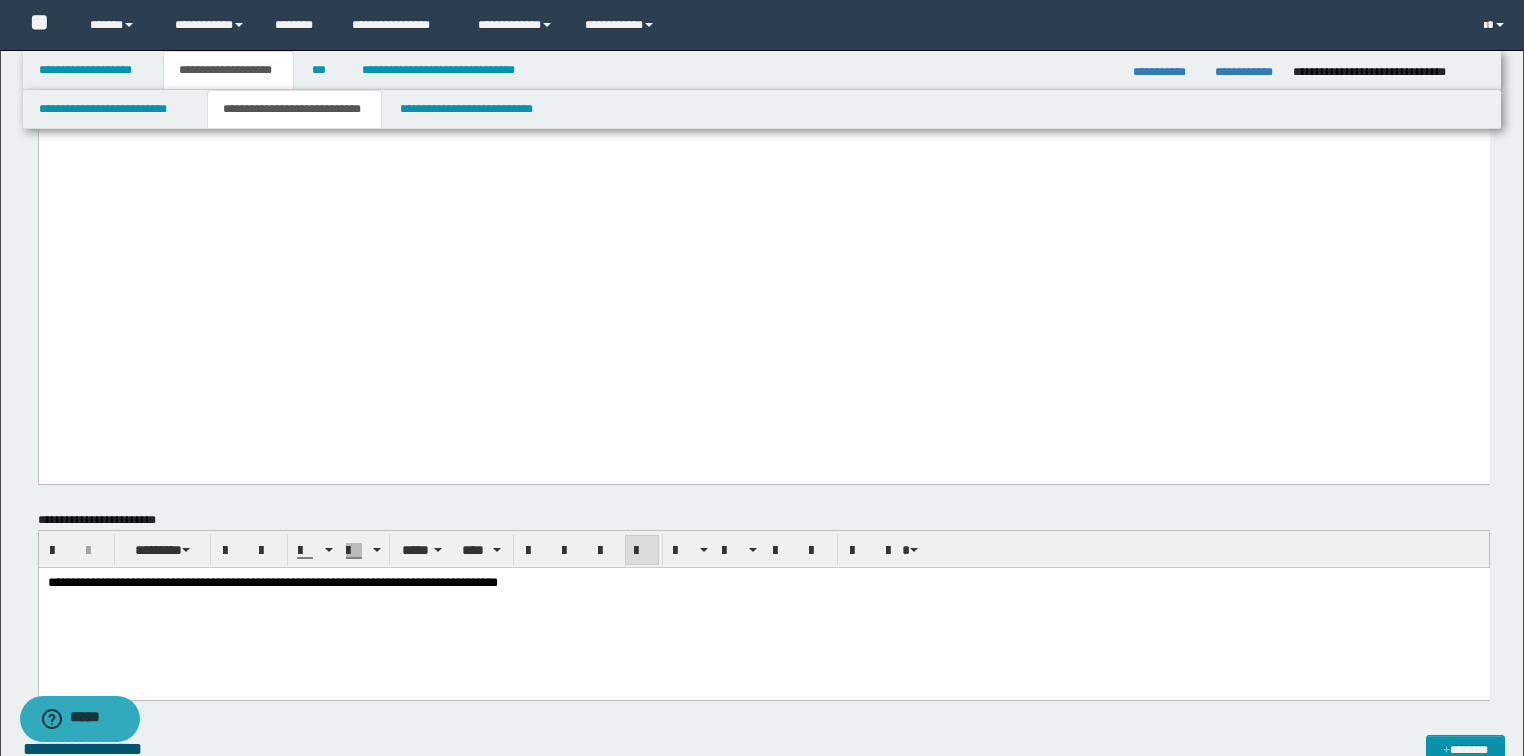 click on "**********" at bounding box center [457, -273] 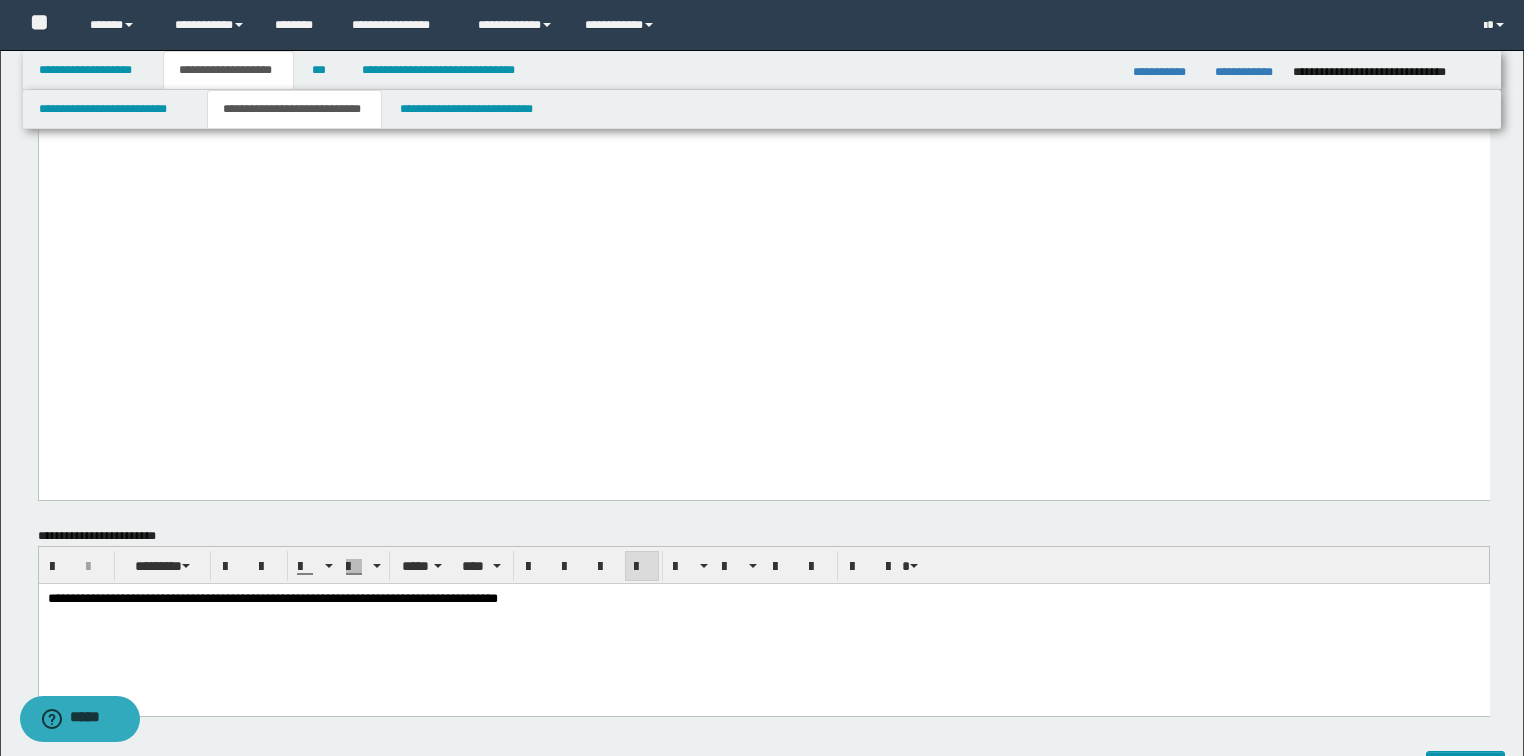 click on "**********" at bounding box center (444, -266) 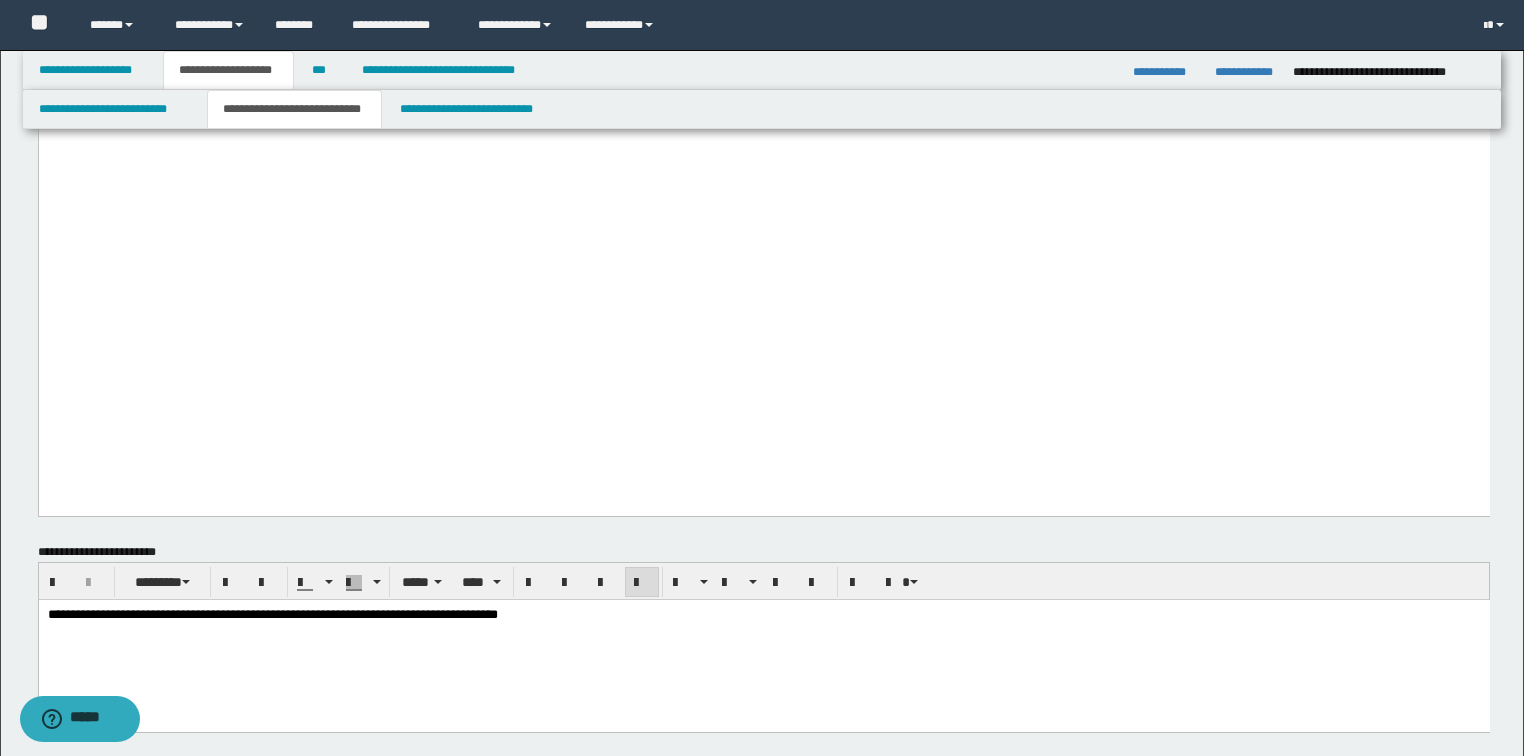 click on "**********" at bounding box center [757, -231] 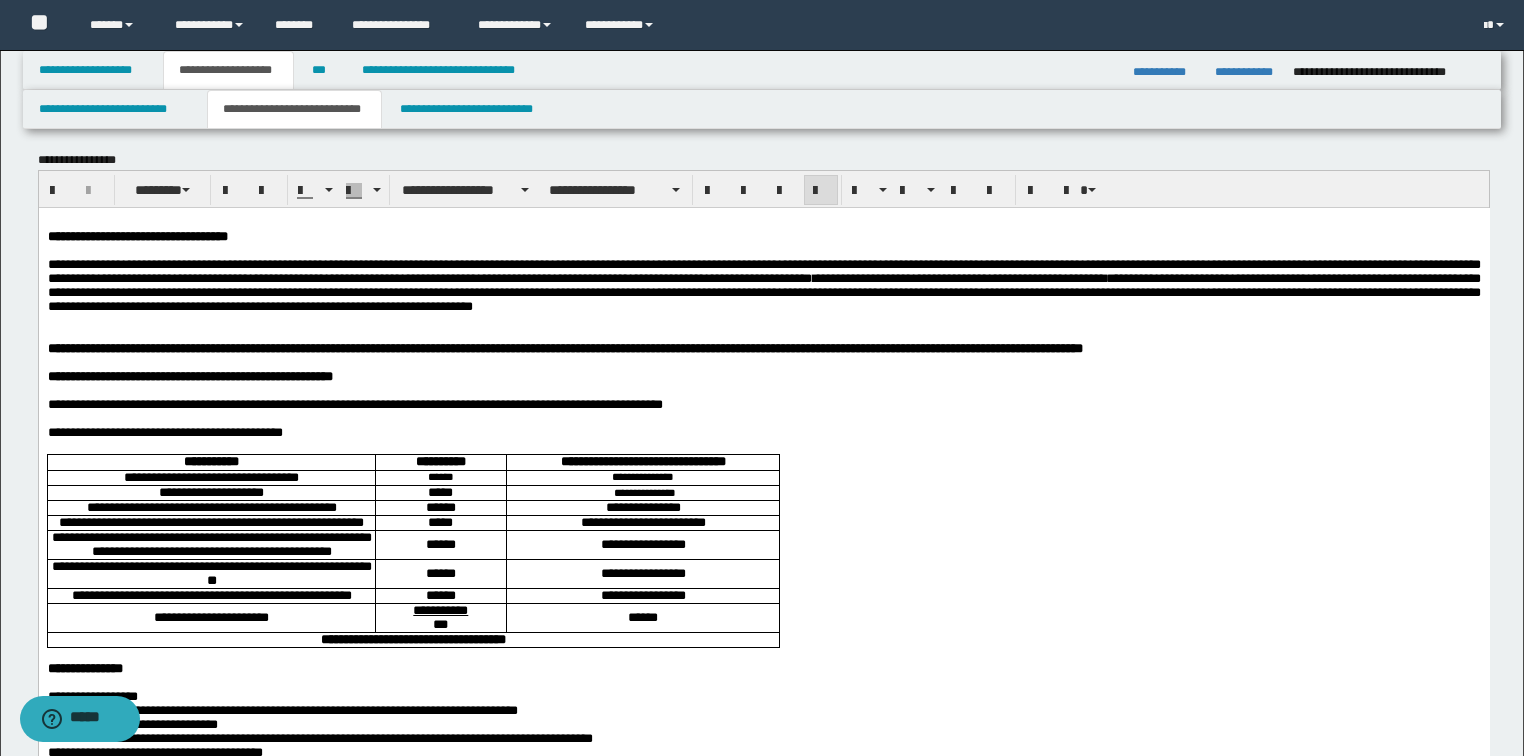 scroll, scrollTop: 0, scrollLeft: 0, axis: both 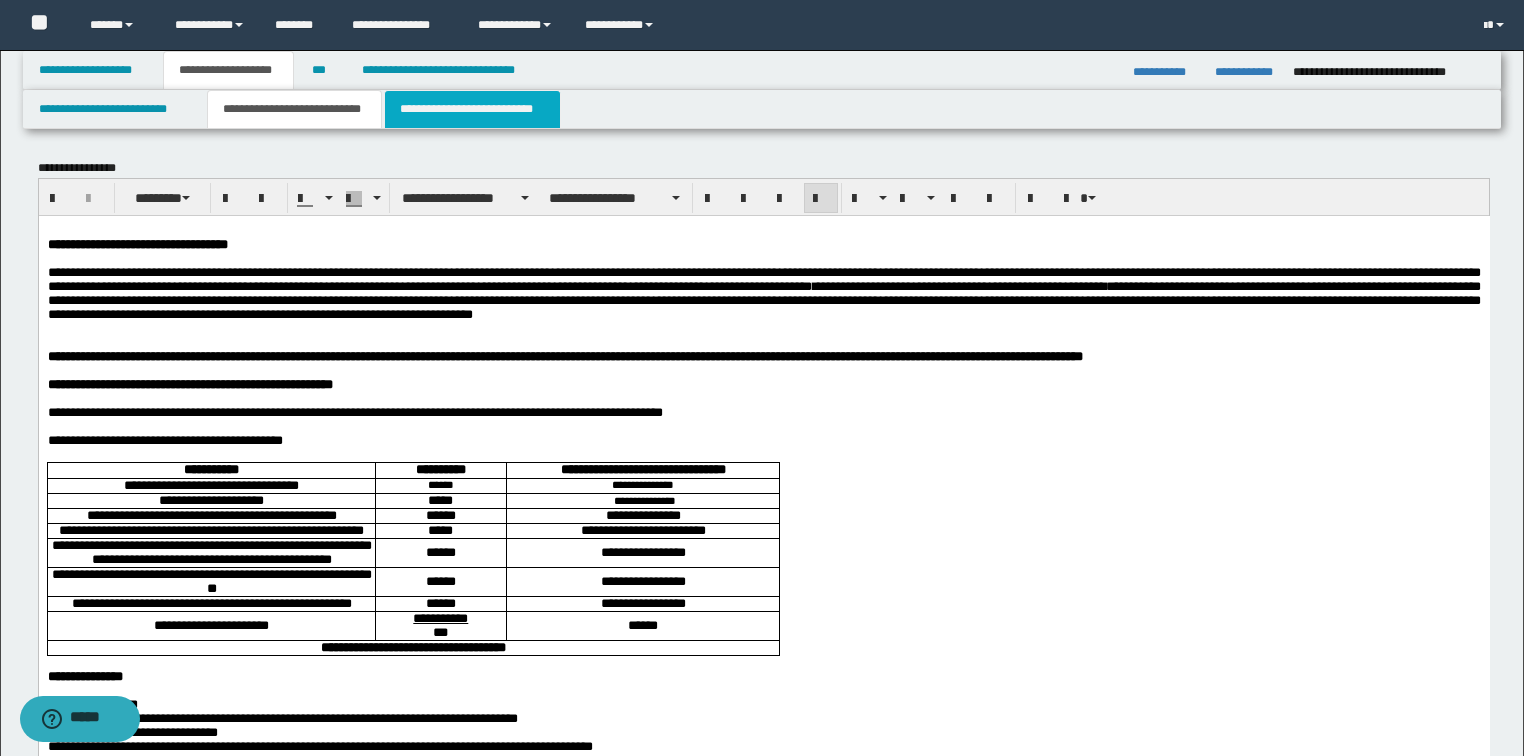 click on "**********" at bounding box center (472, 109) 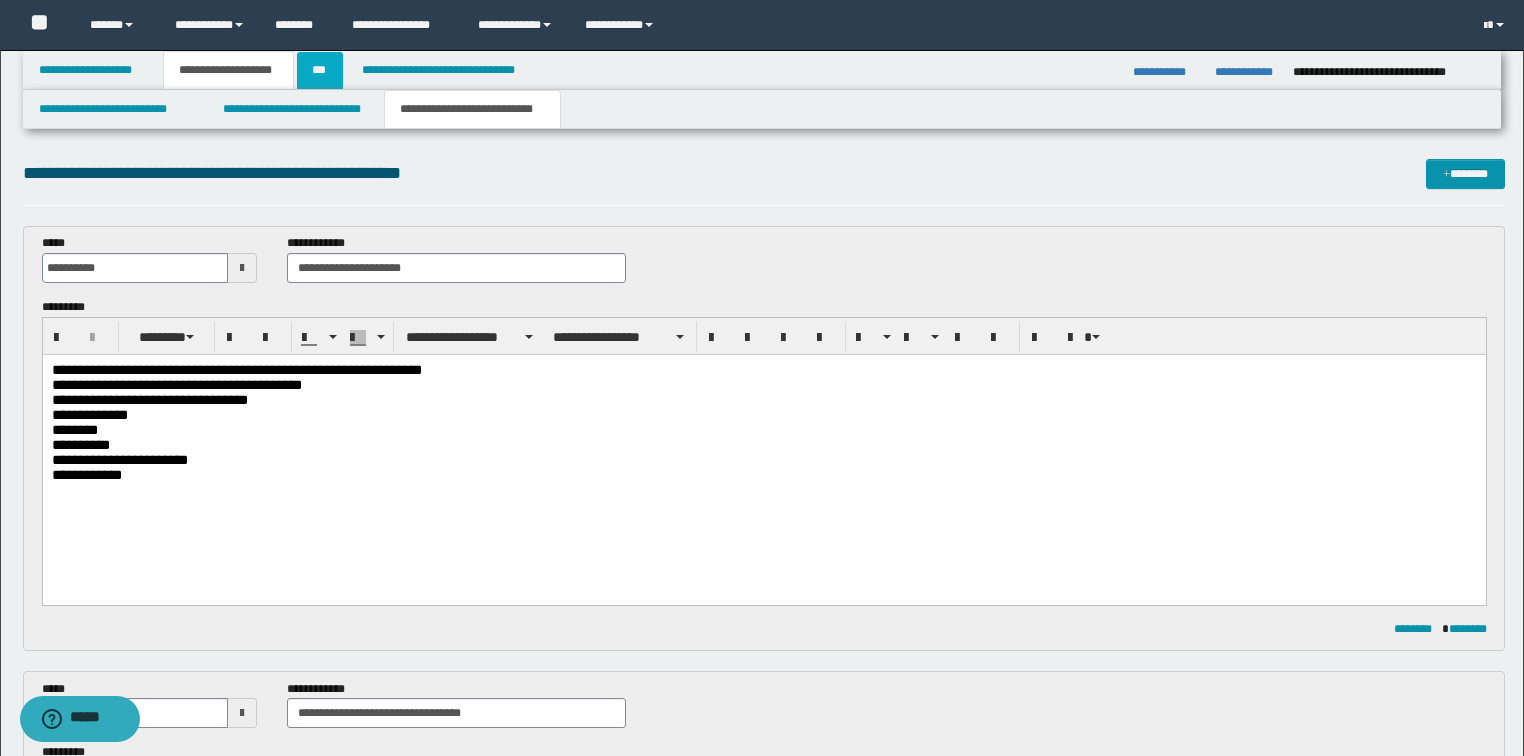 click on "***" at bounding box center [320, 70] 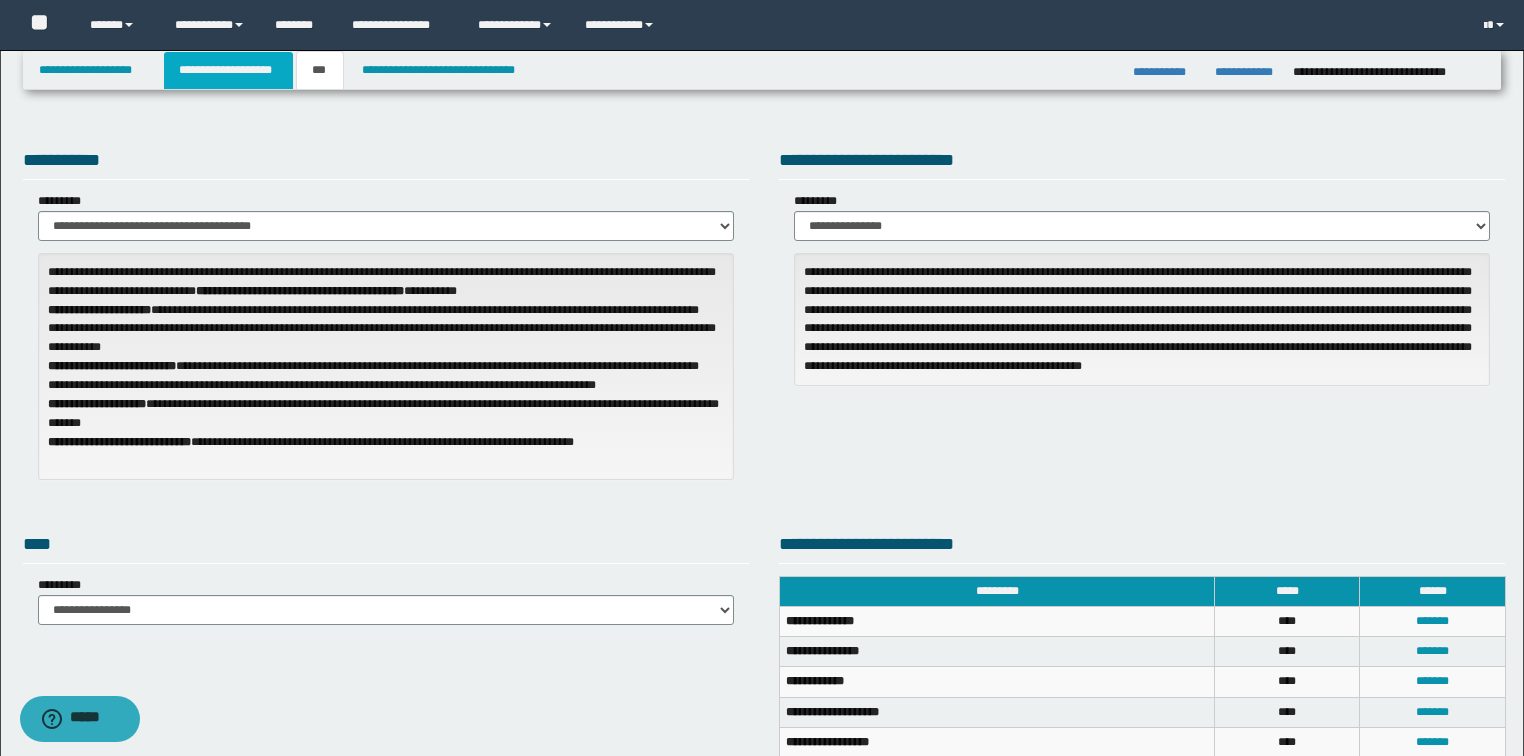 click on "**********" at bounding box center (228, 70) 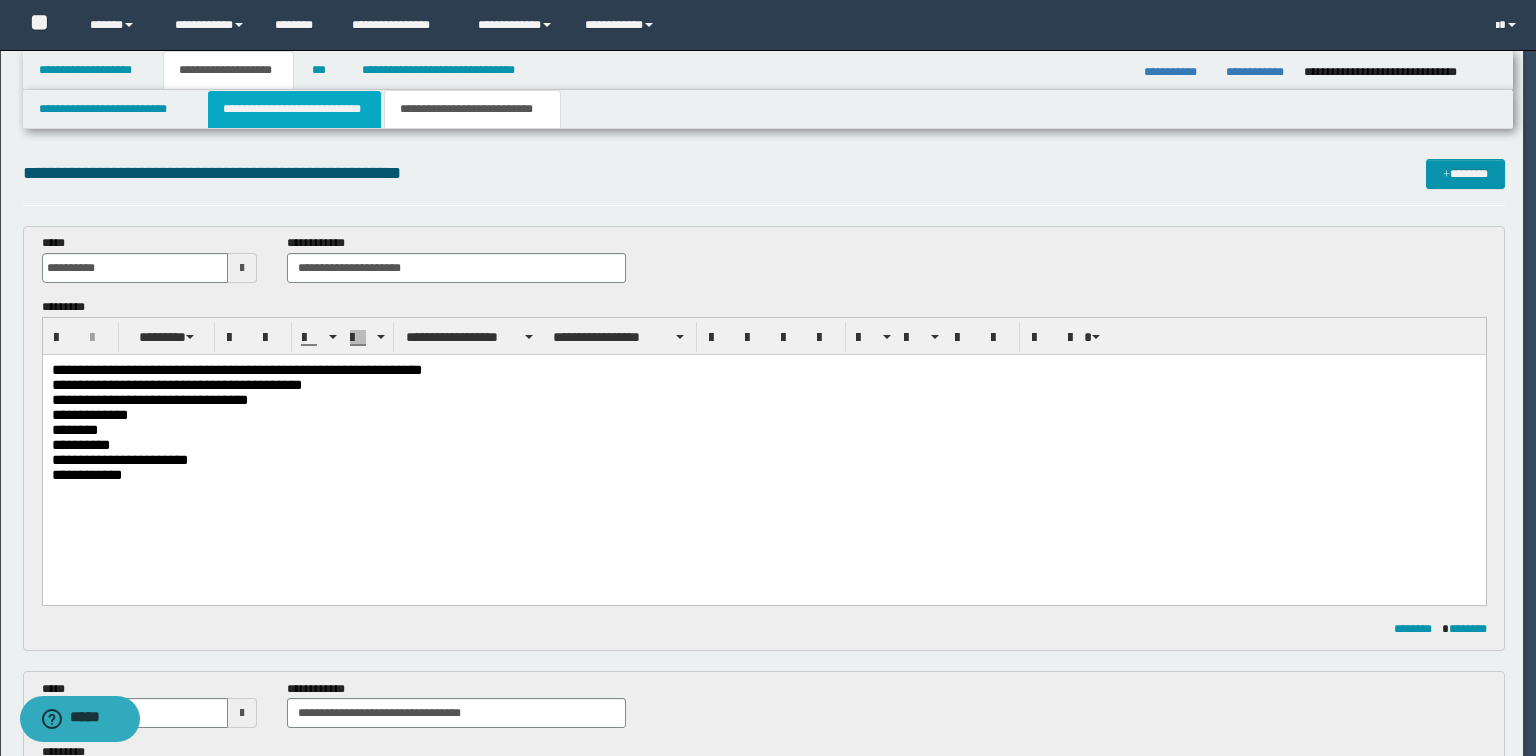 click on "**********" at bounding box center (294, 109) 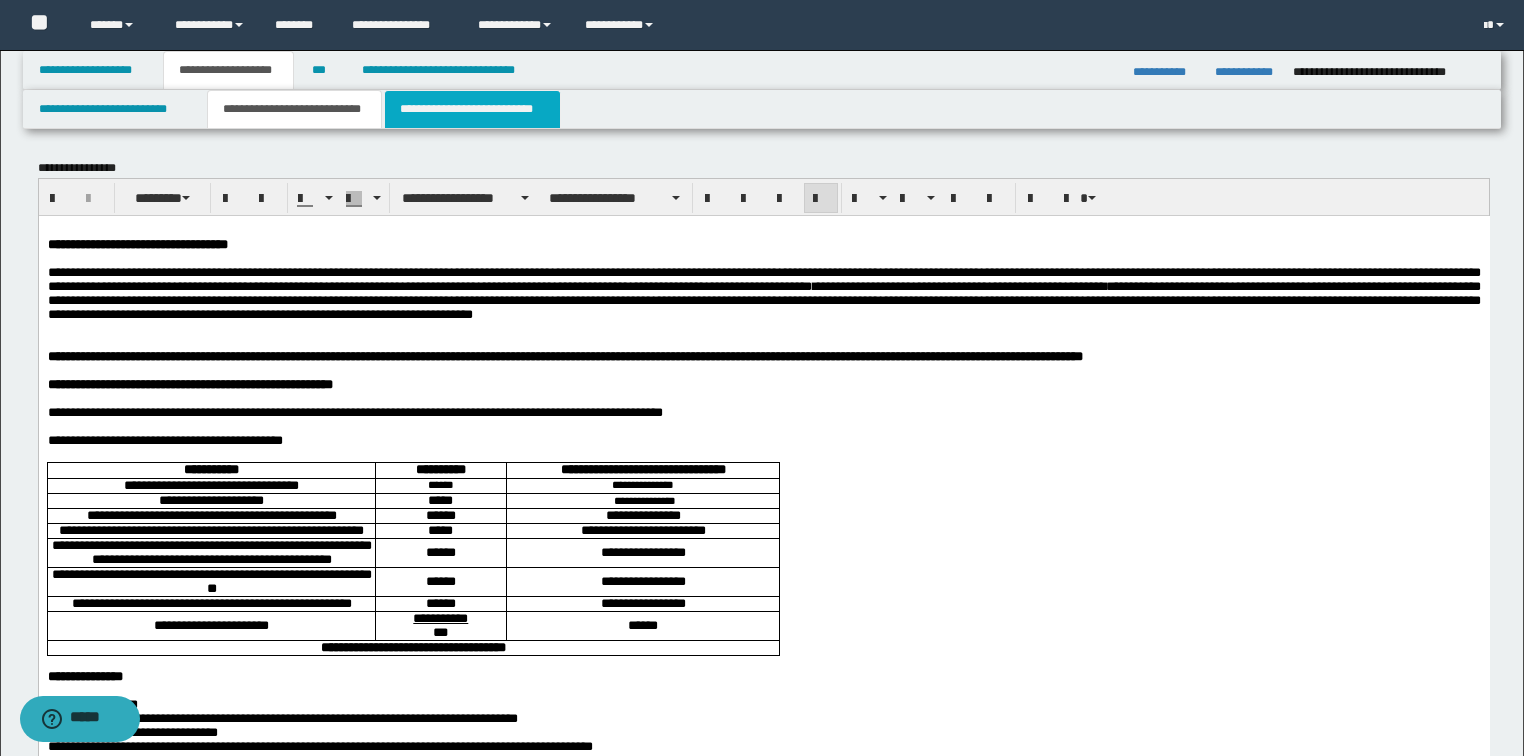 click on "**********" at bounding box center (472, 109) 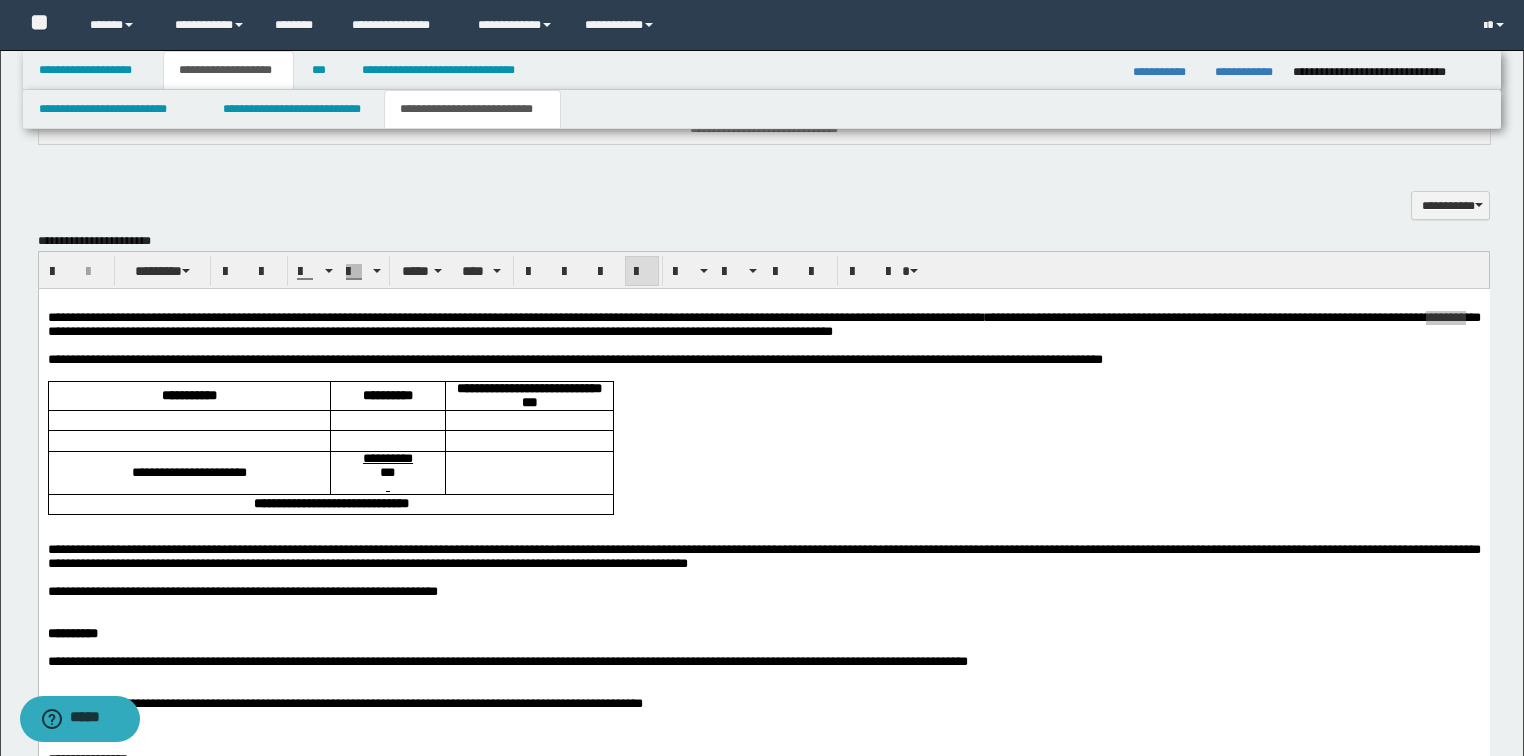 scroll, scrollTop: 1120, scrollLeft: 0, axis: vertical 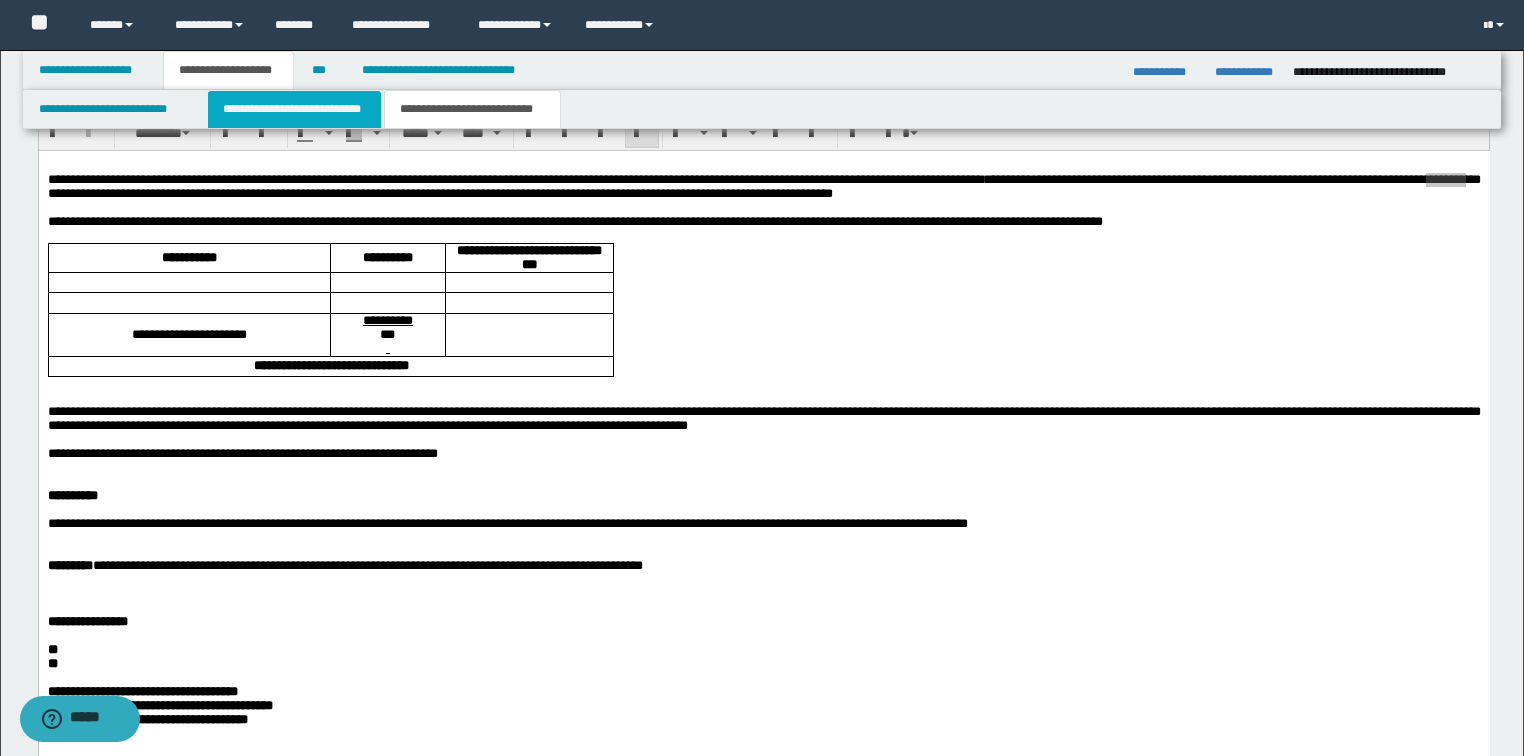 click on "**********" at bounding box center (294, 109) 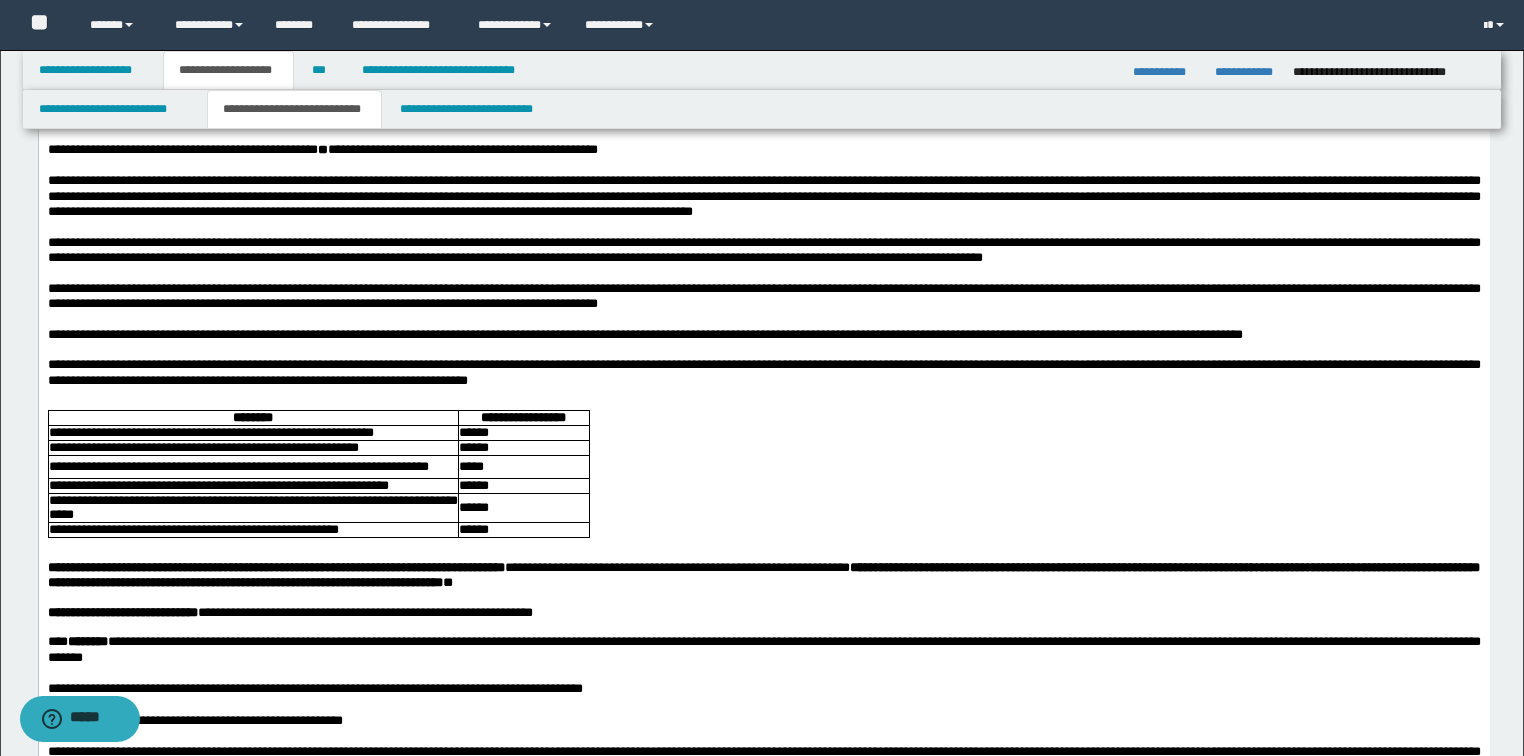 scroll, scrollTop: 1440, scrollLeft: 0, axis: vertical 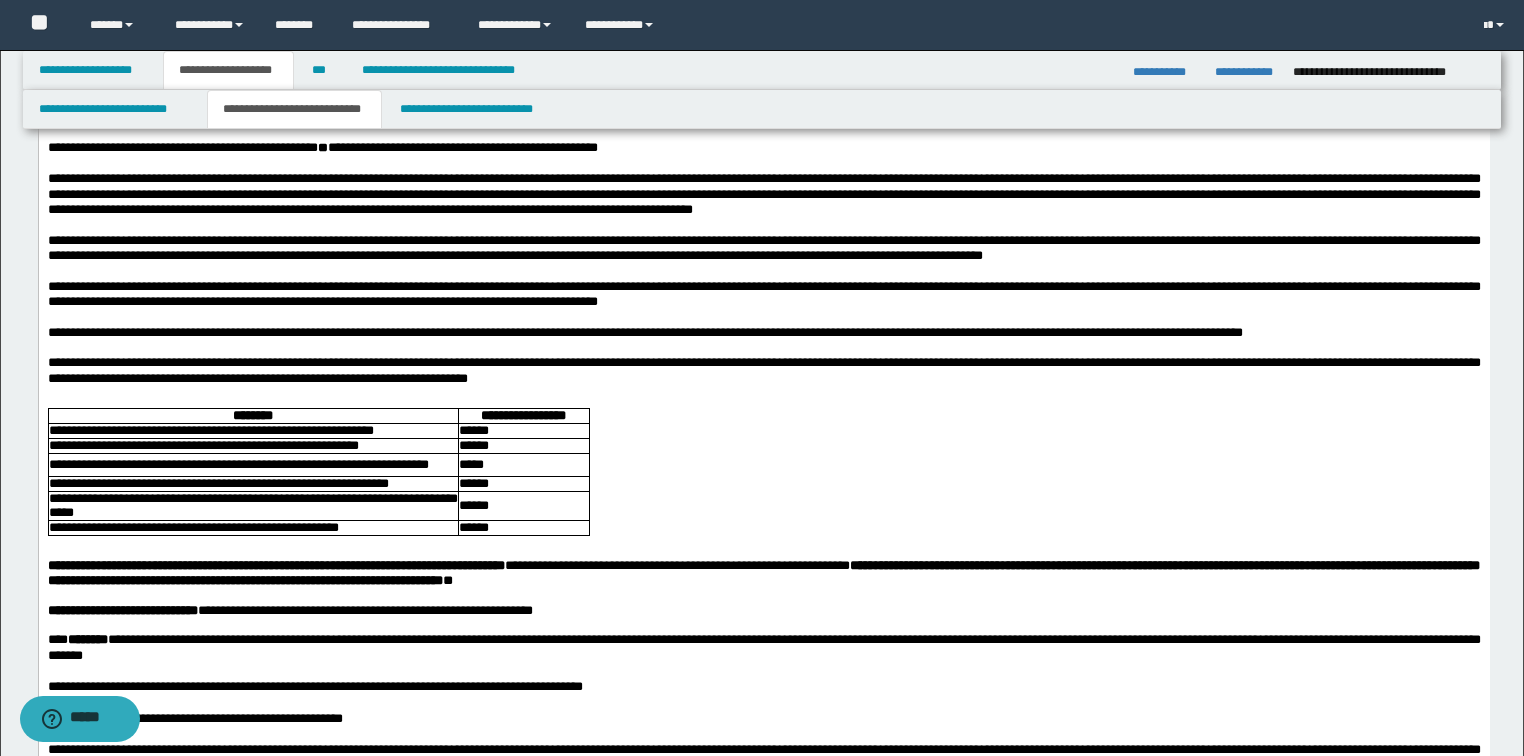 drag, startPoint x: 243, startPoint y: 295, endPoint x: 513, endPoint y: 287, distance: 270.1185 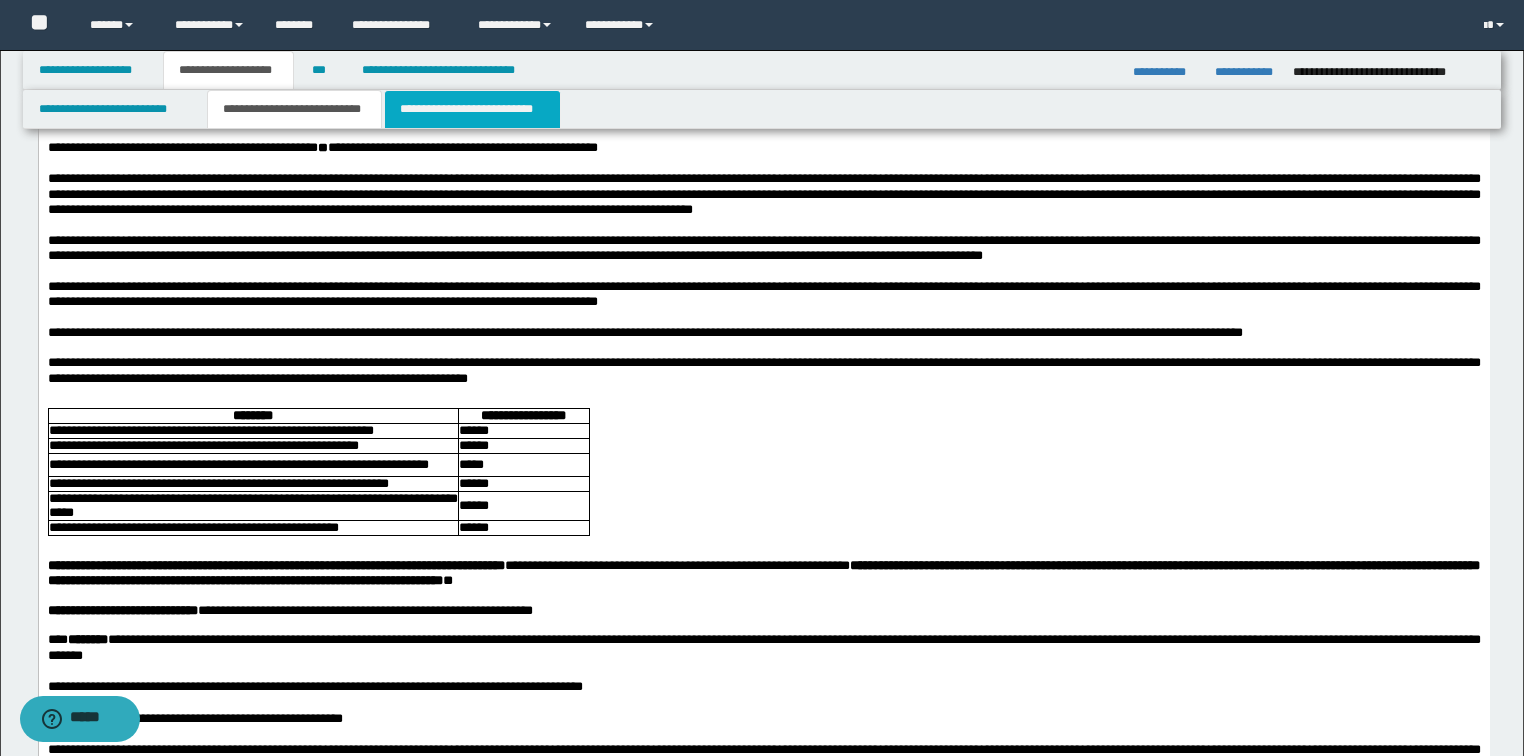click on "**********" at bounding box center (472, 109) 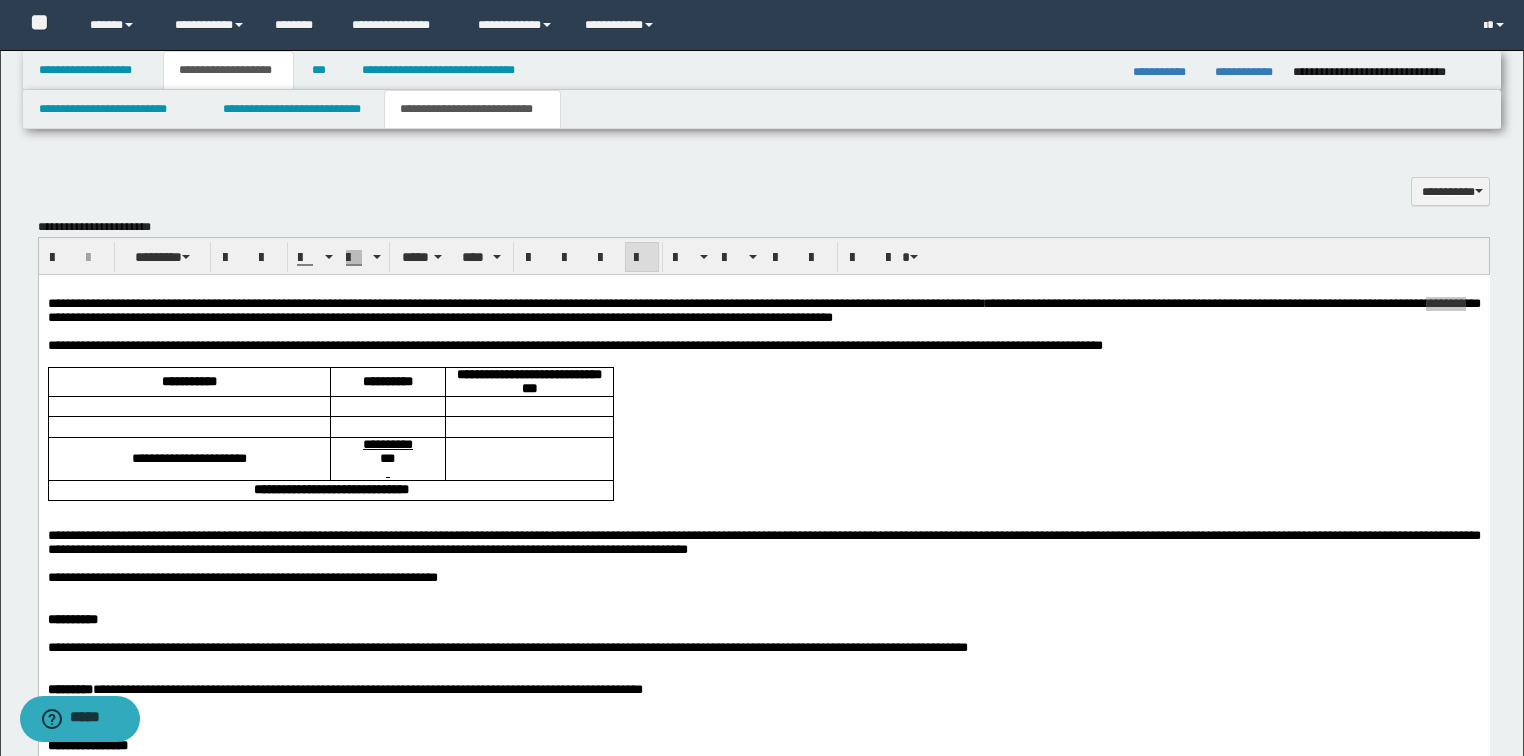 scroll, scrollTop: 960, scrollLeft: 0, axis: vertical 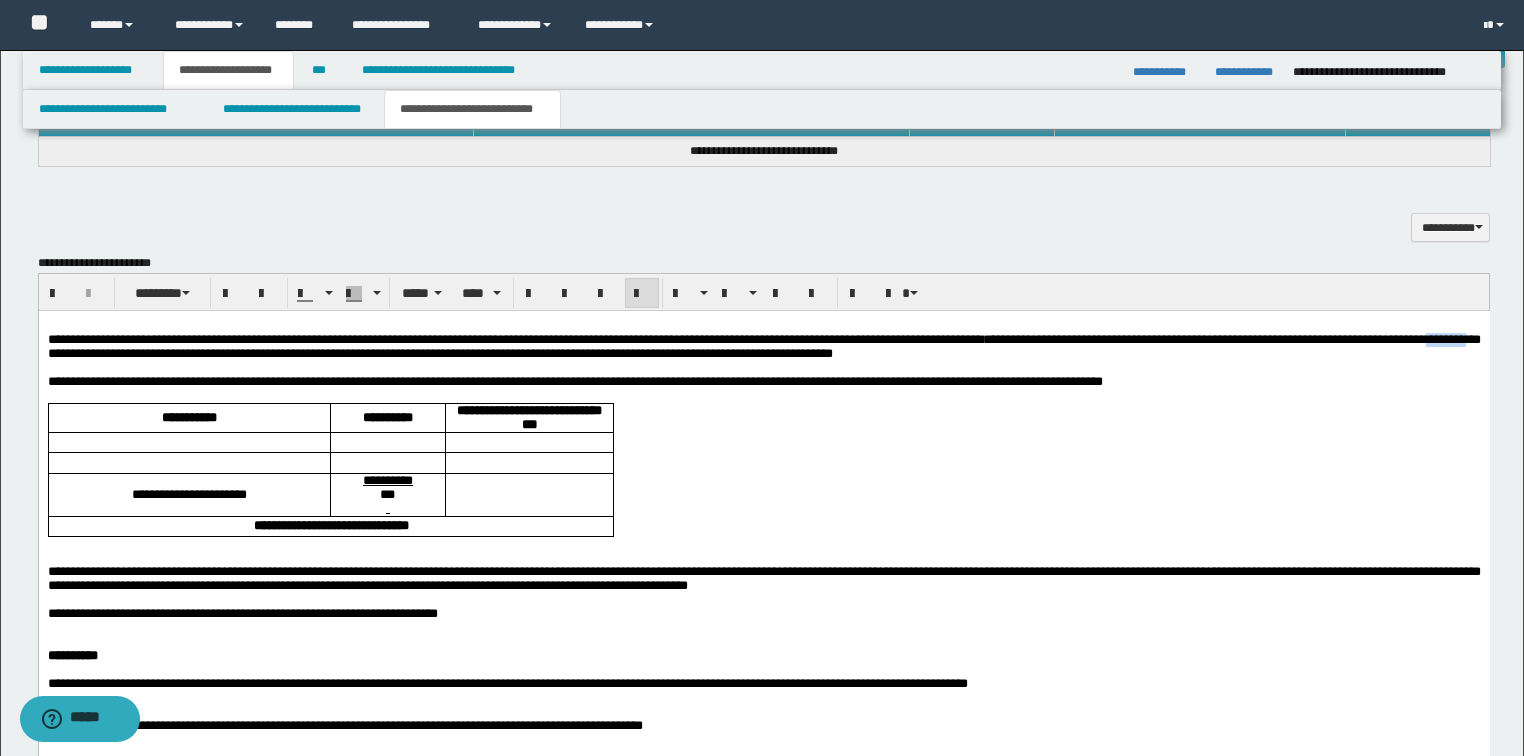 click on "**********" at bounding box center (763, 346) 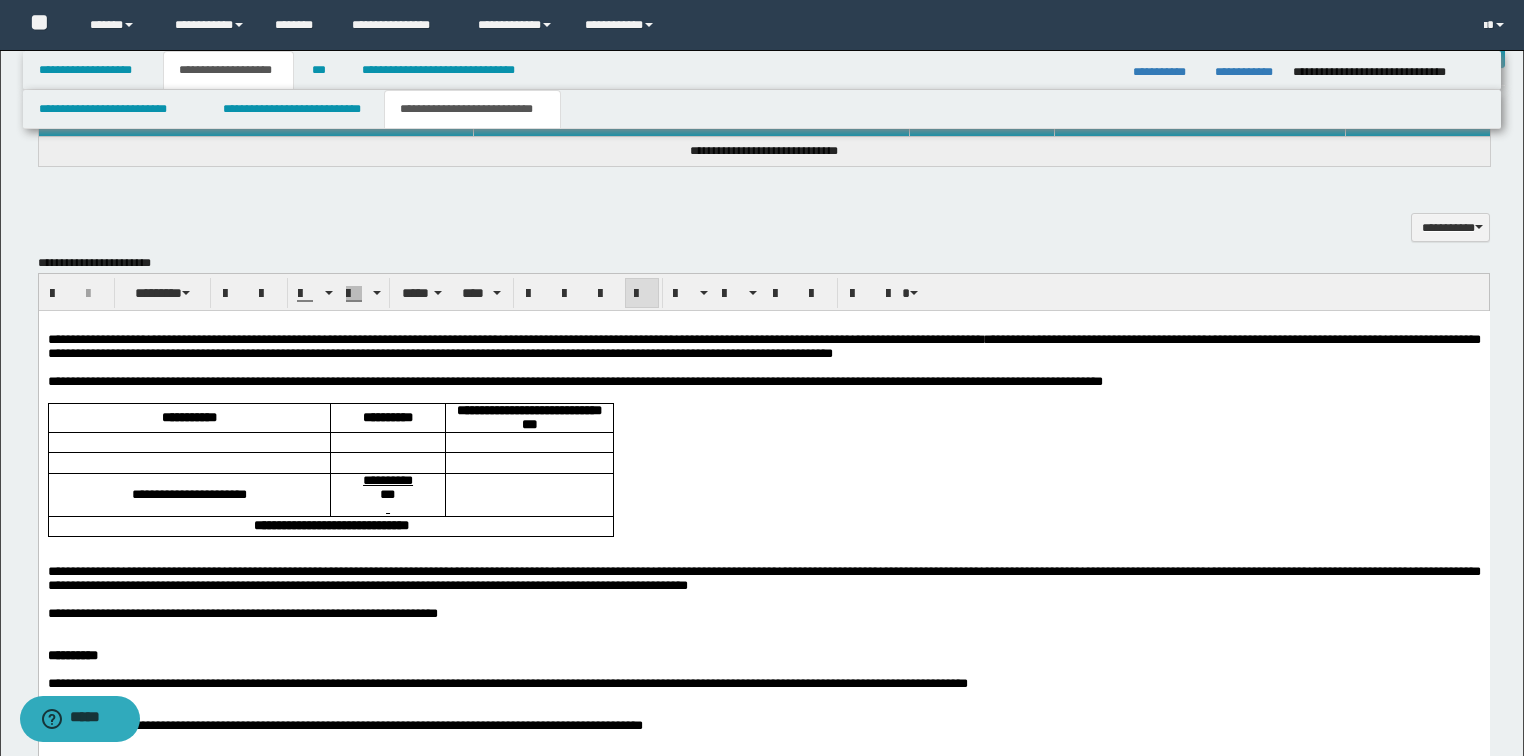 click on "**********" at bounding box center [763, 346] 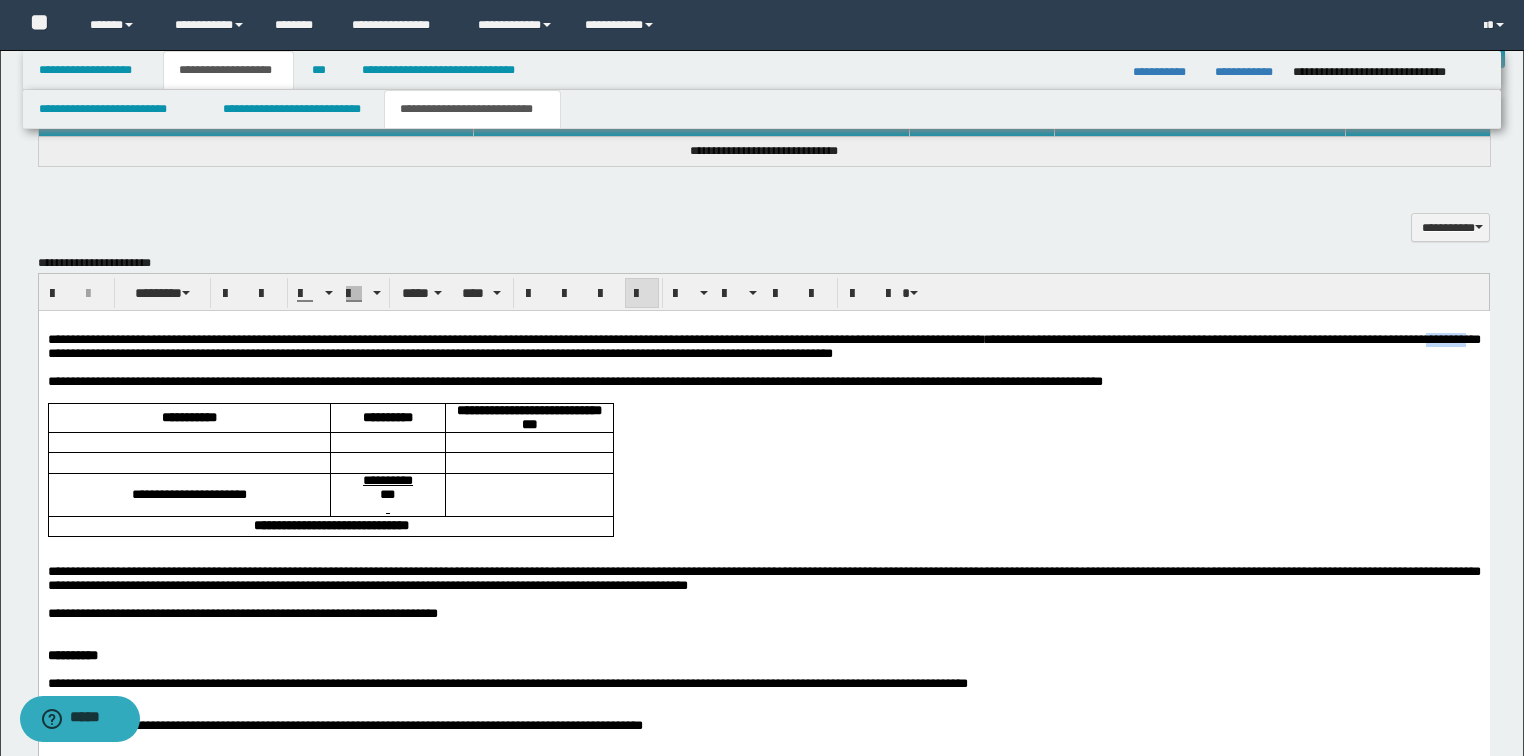 click on "**********" at bounding box center (763, 346) 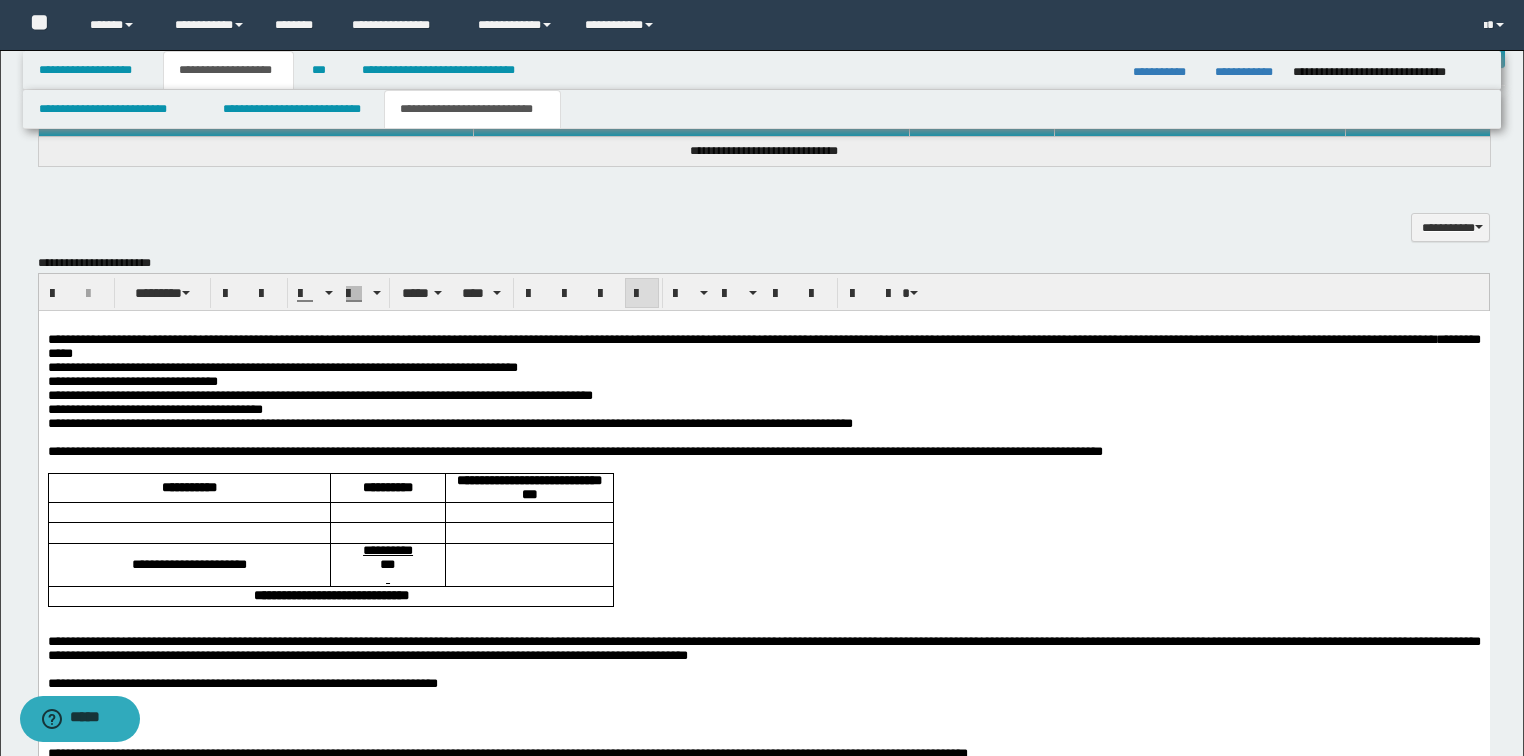 click on "**********" at bounding box center (763, 381) 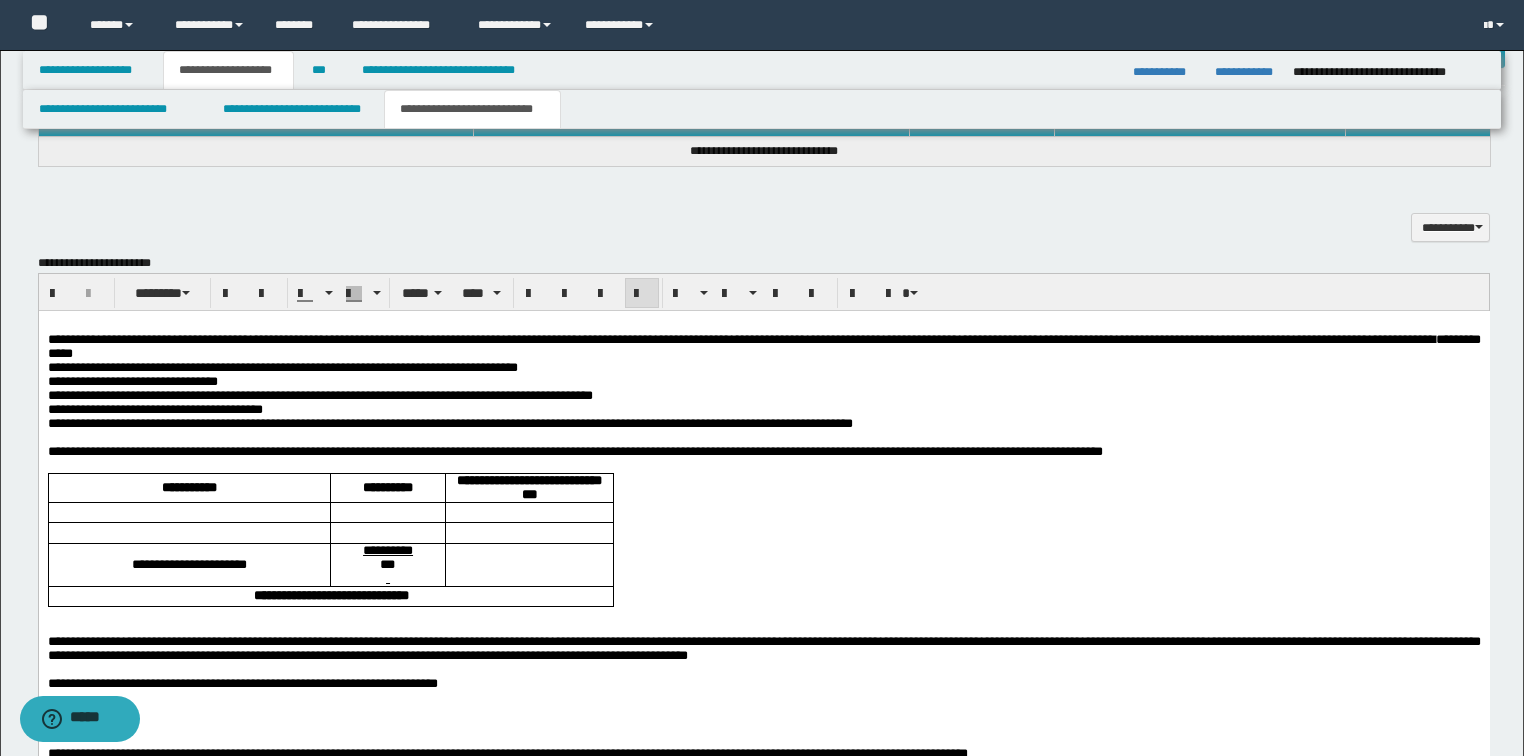 click on "**********" at bounding box center [763, 381] 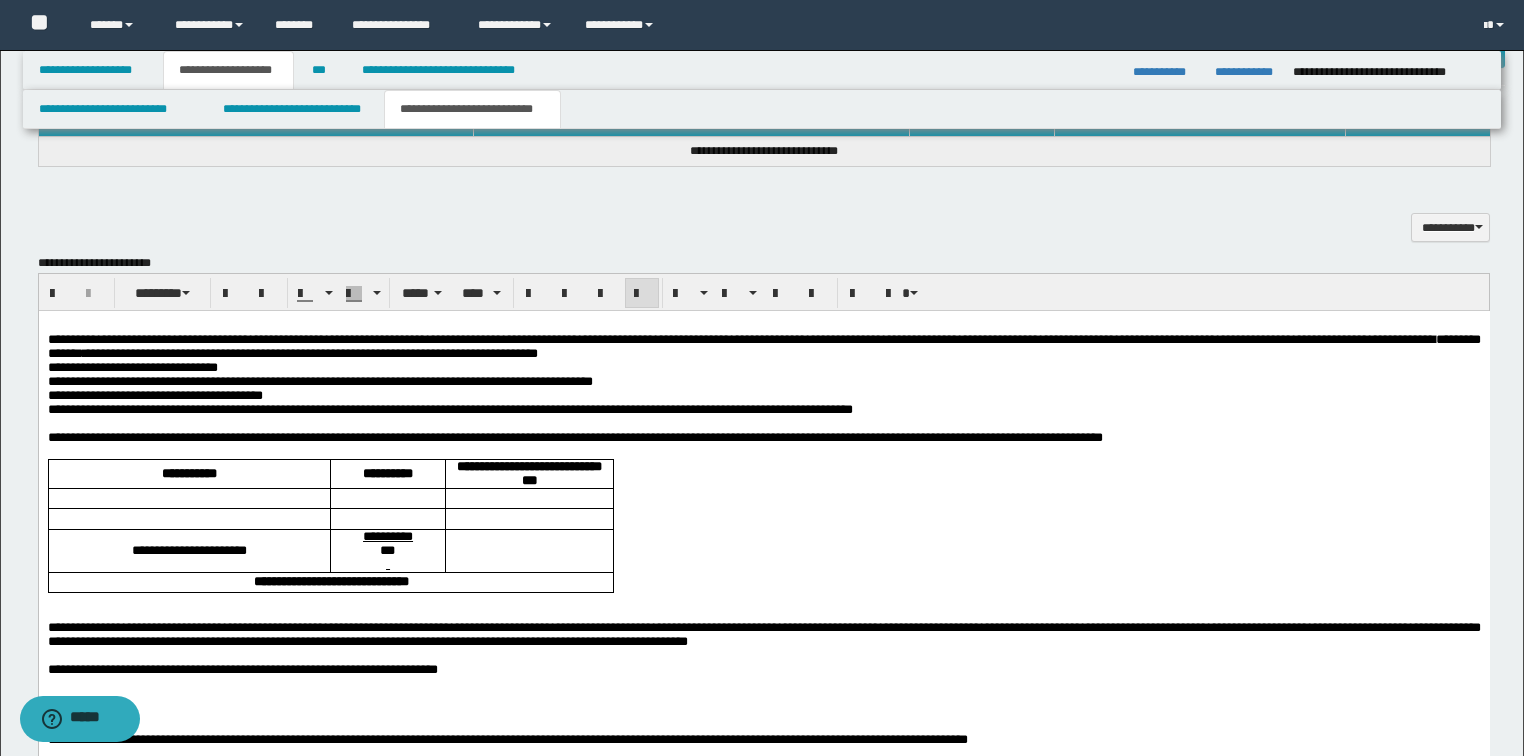 click on "**********" at bounding box center (763, 374) 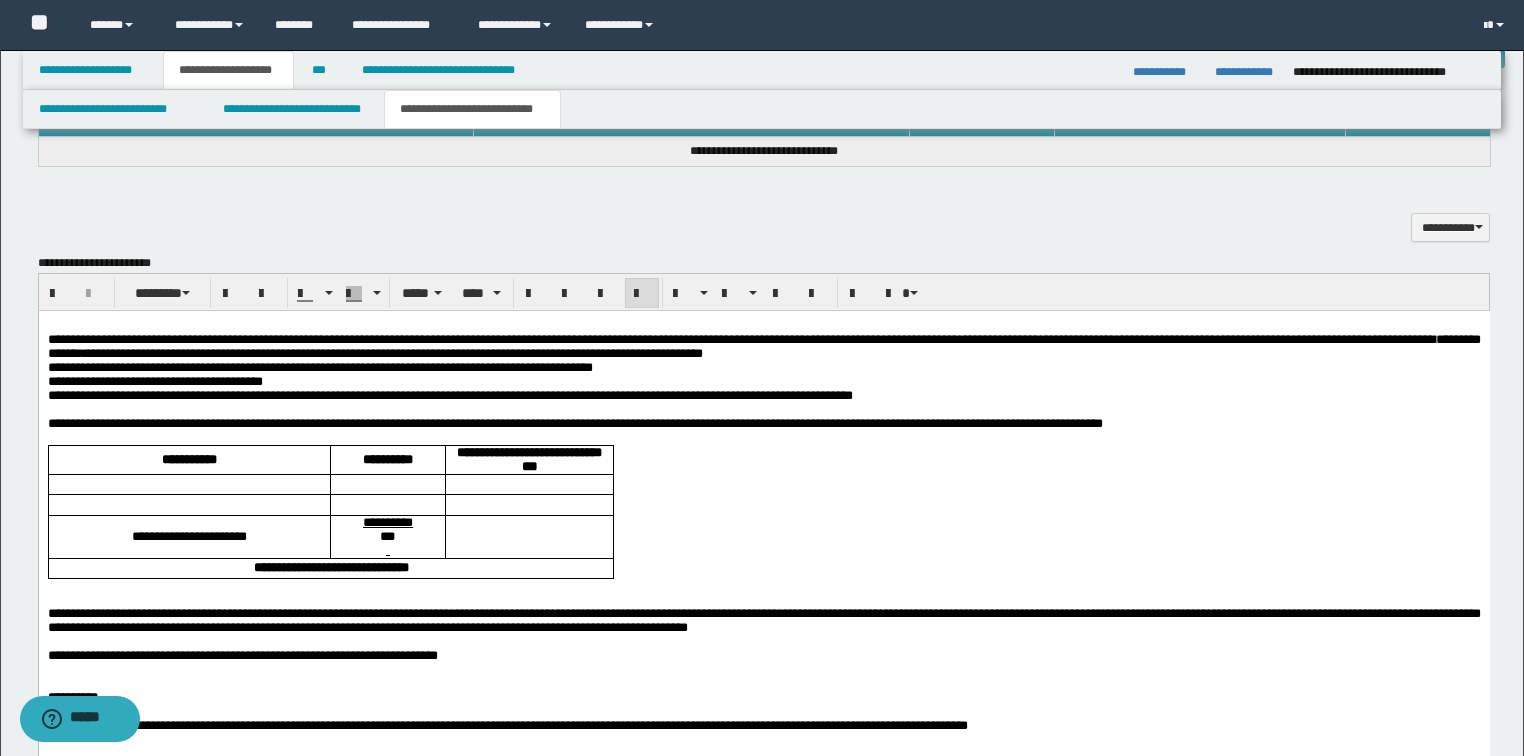 click on "**********" at bounding box center [763, 367] 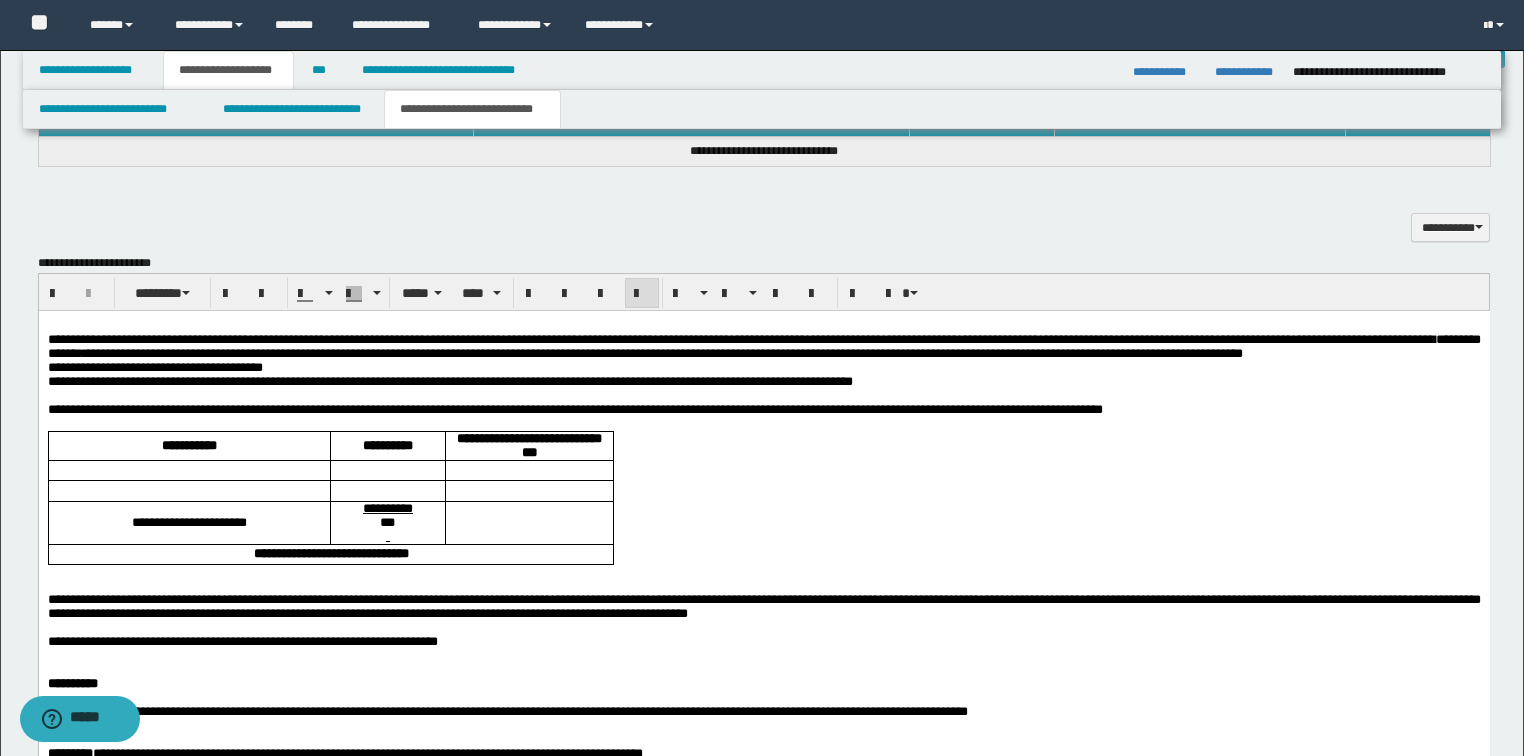 click on "**********" at bounding box center [763, 360] 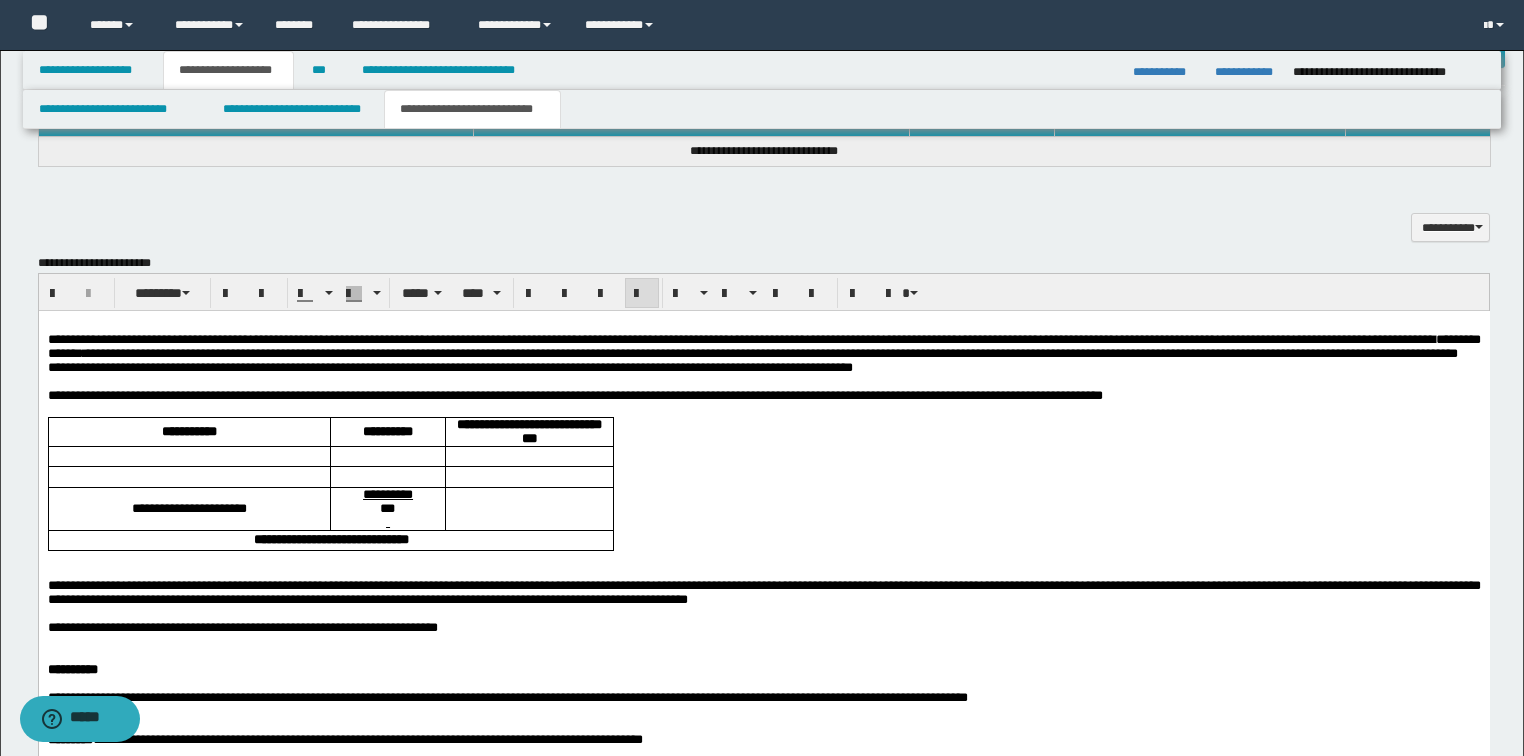 click on "**********" at bounding box center [763, 353] 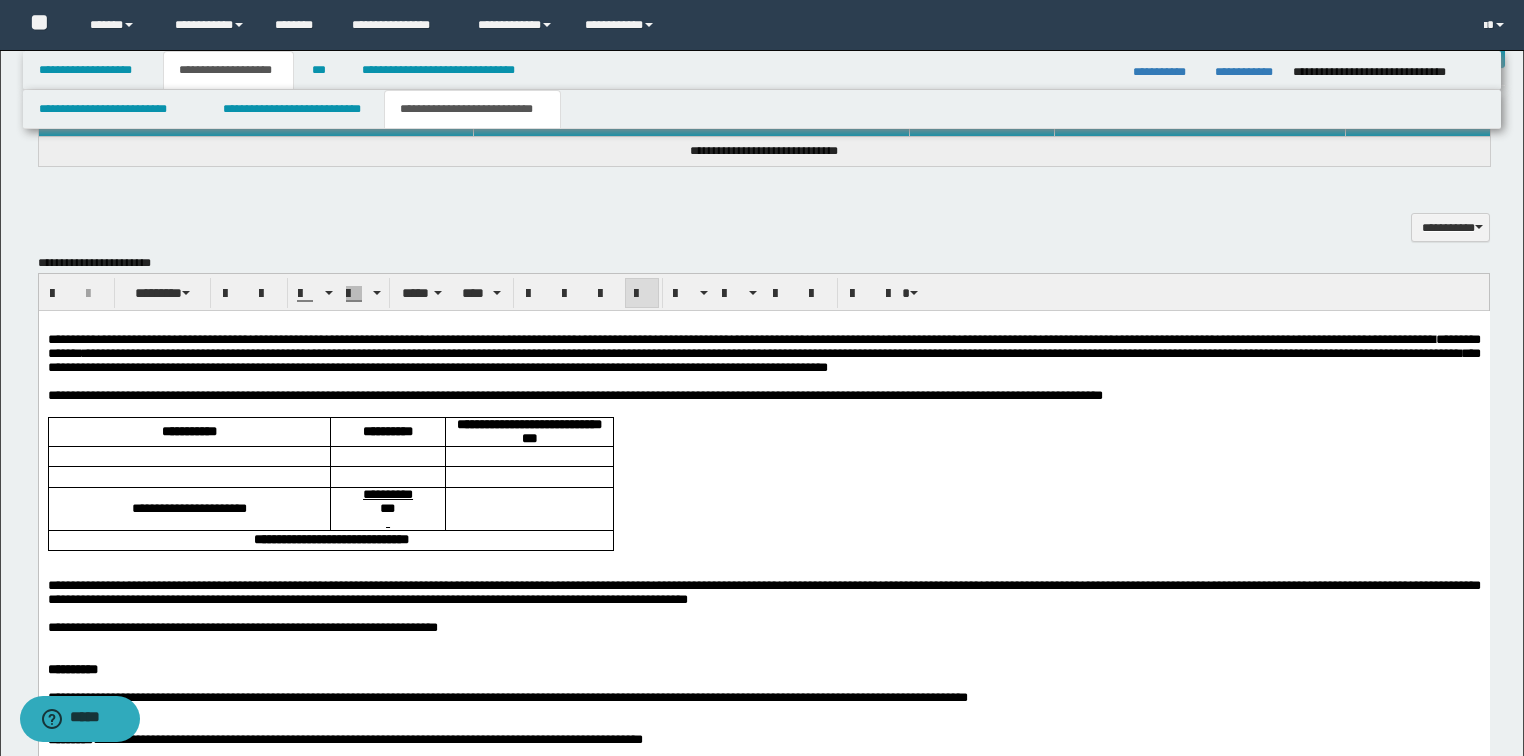 click on "**********" at bounding box center [763, 353] 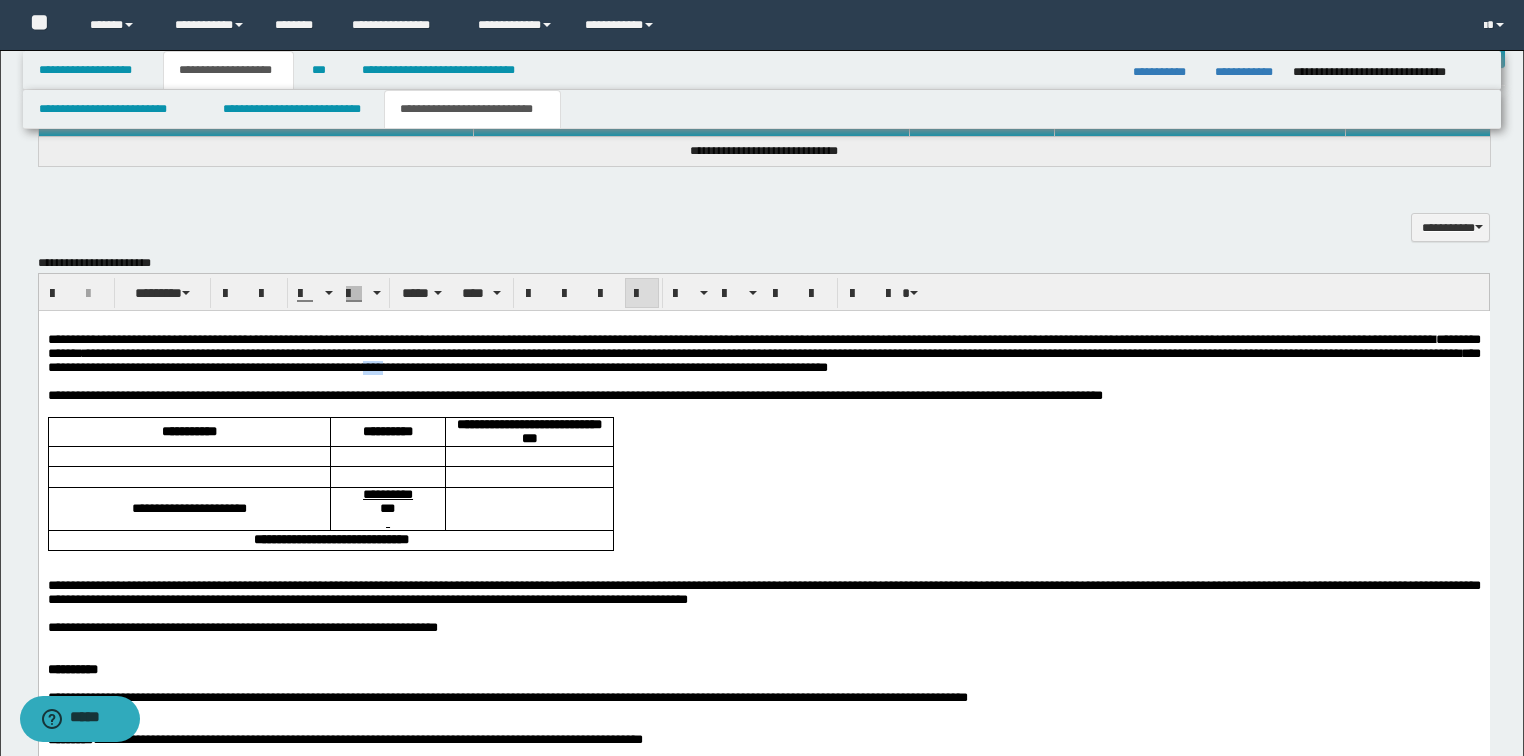 click on "**********" at bounding box center [763, 353] 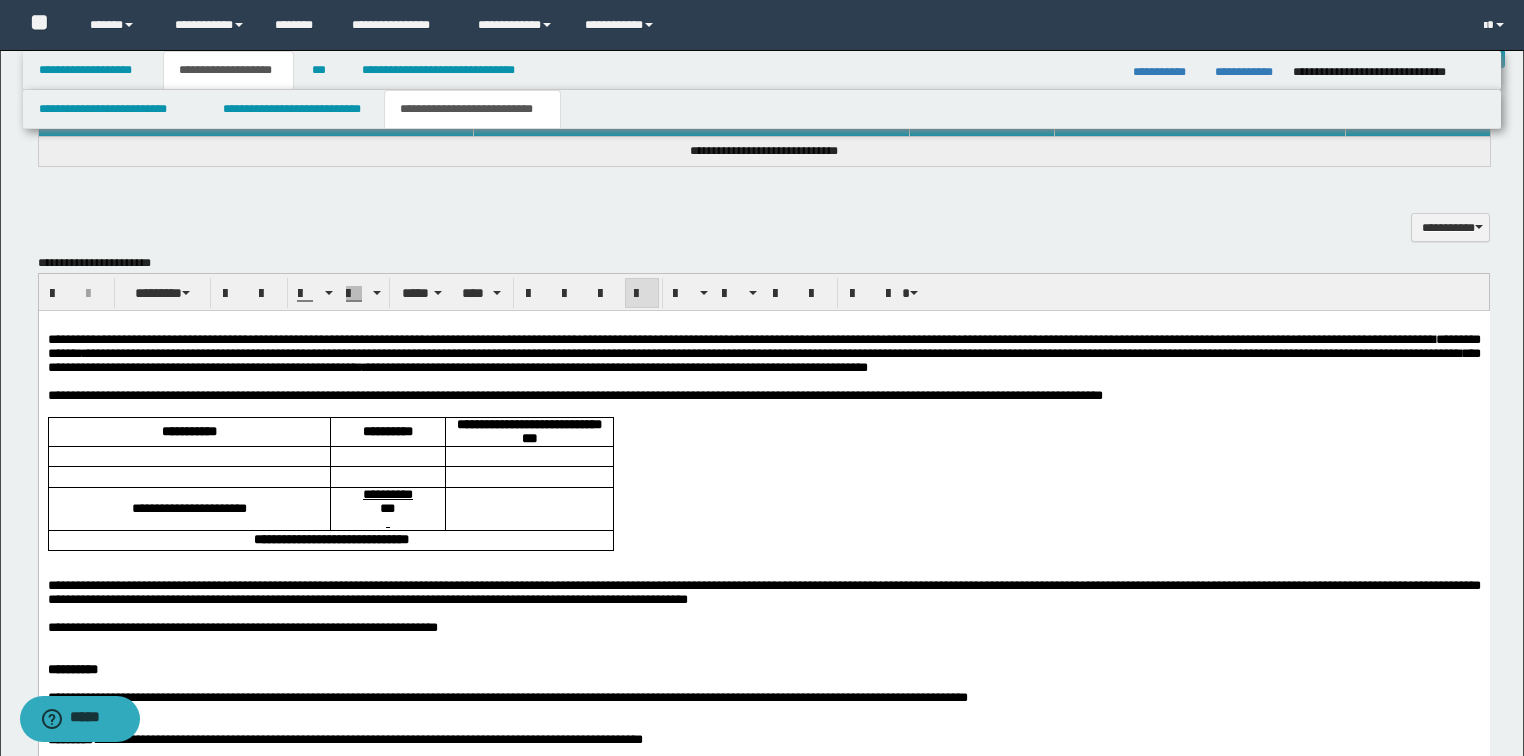 click on "**********" at bounding box center (763, 353) 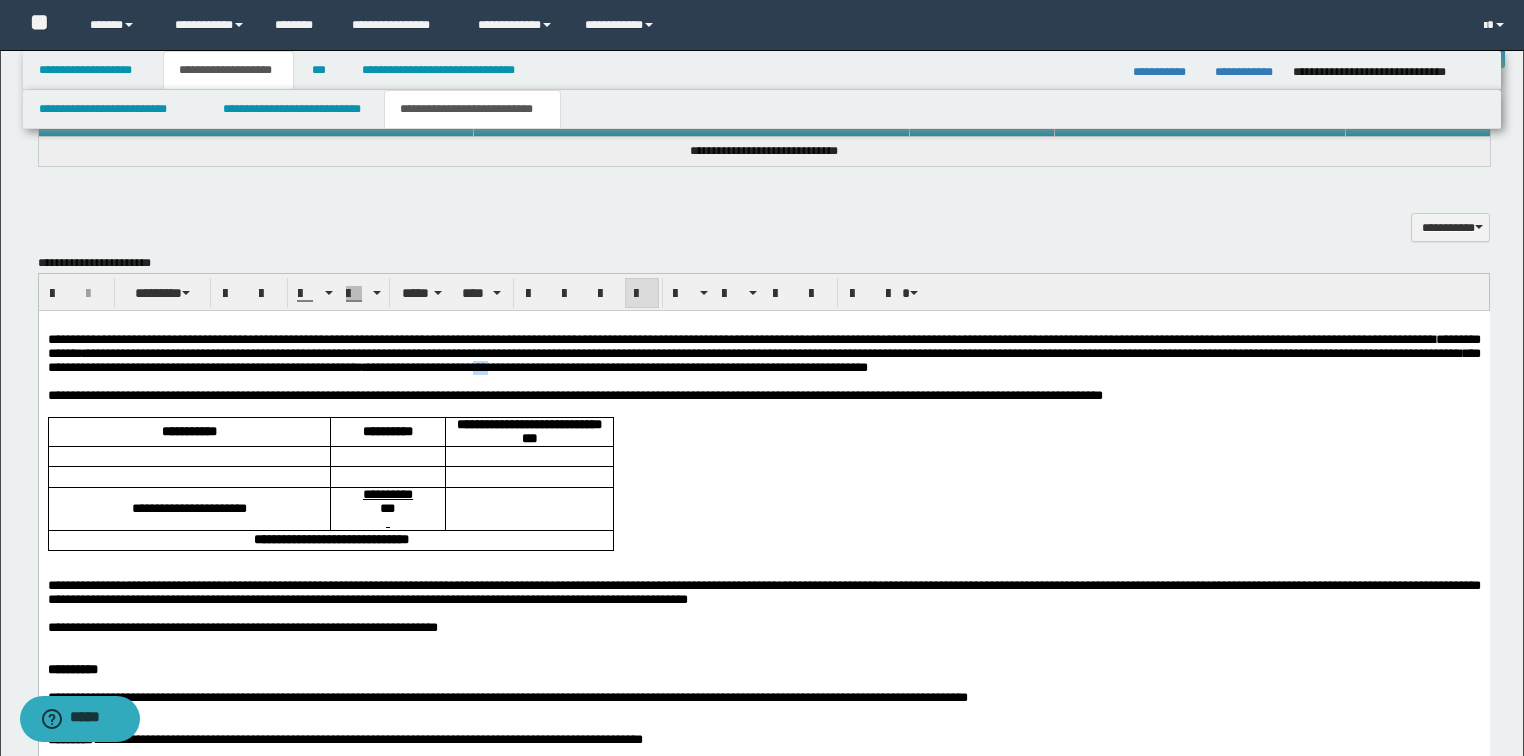 click on "**********" at bounding box center [763, 353] 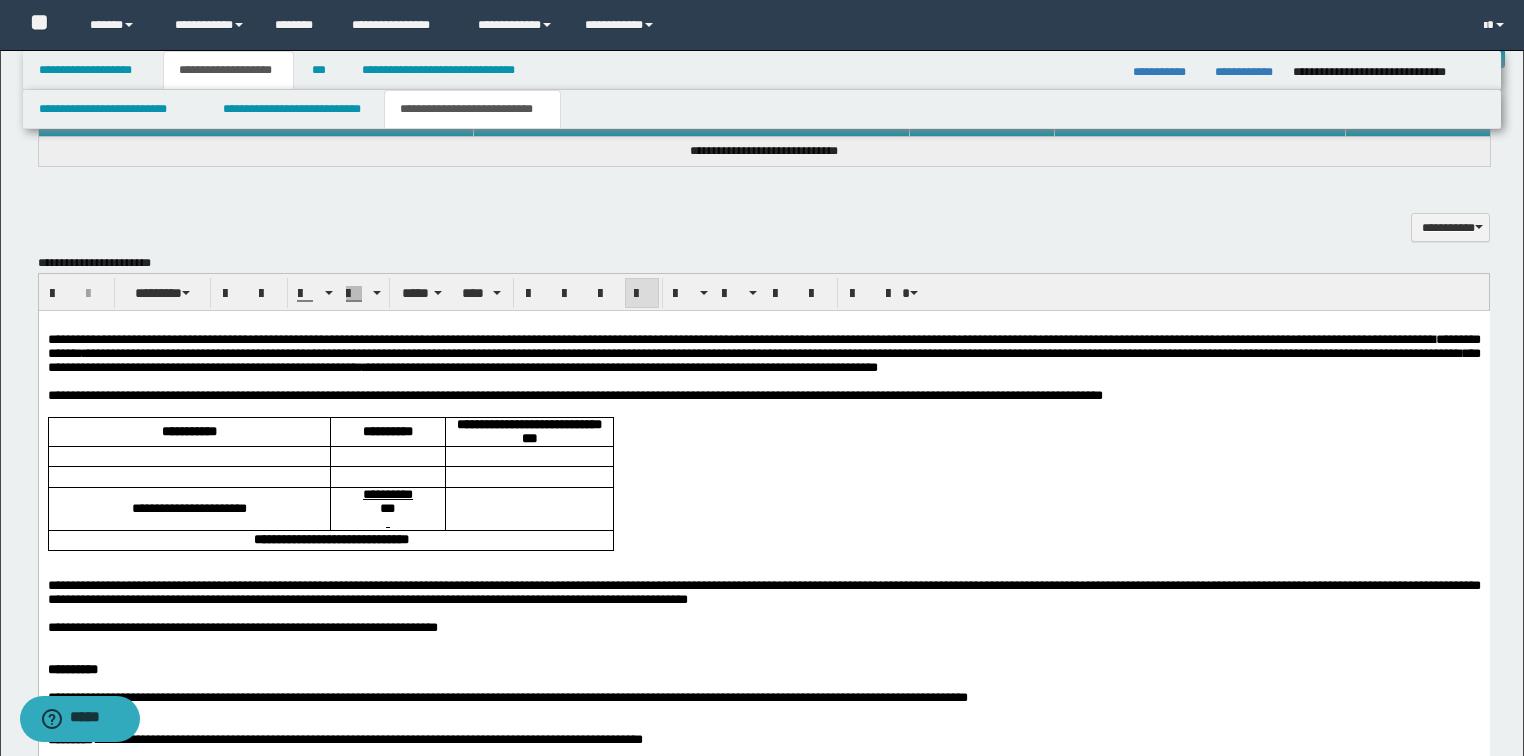 click on "**********" at bounding box center (763, 353) 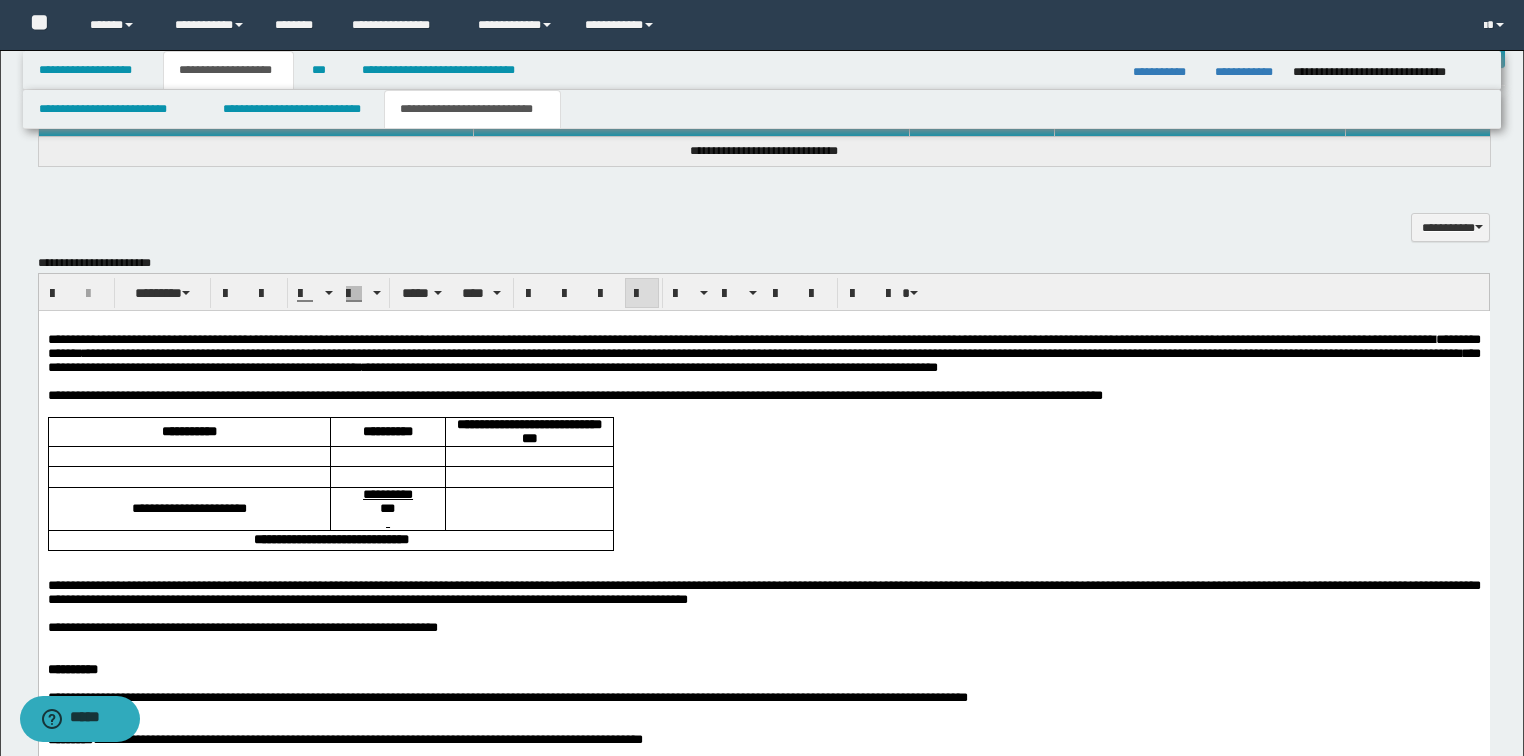 click on "**********" at bounding box center (763, 353) 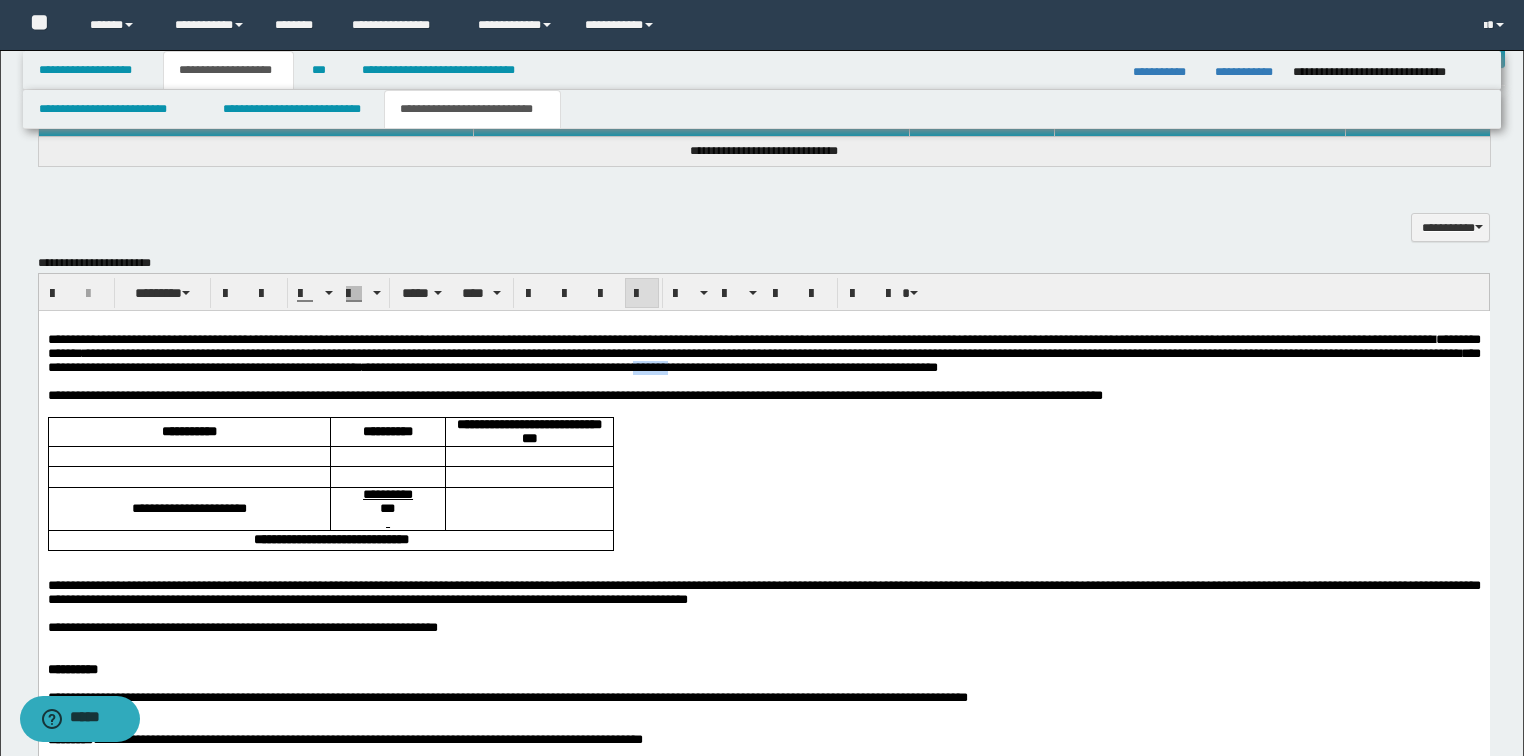 click on "**********" at bounding box center [763, 353] 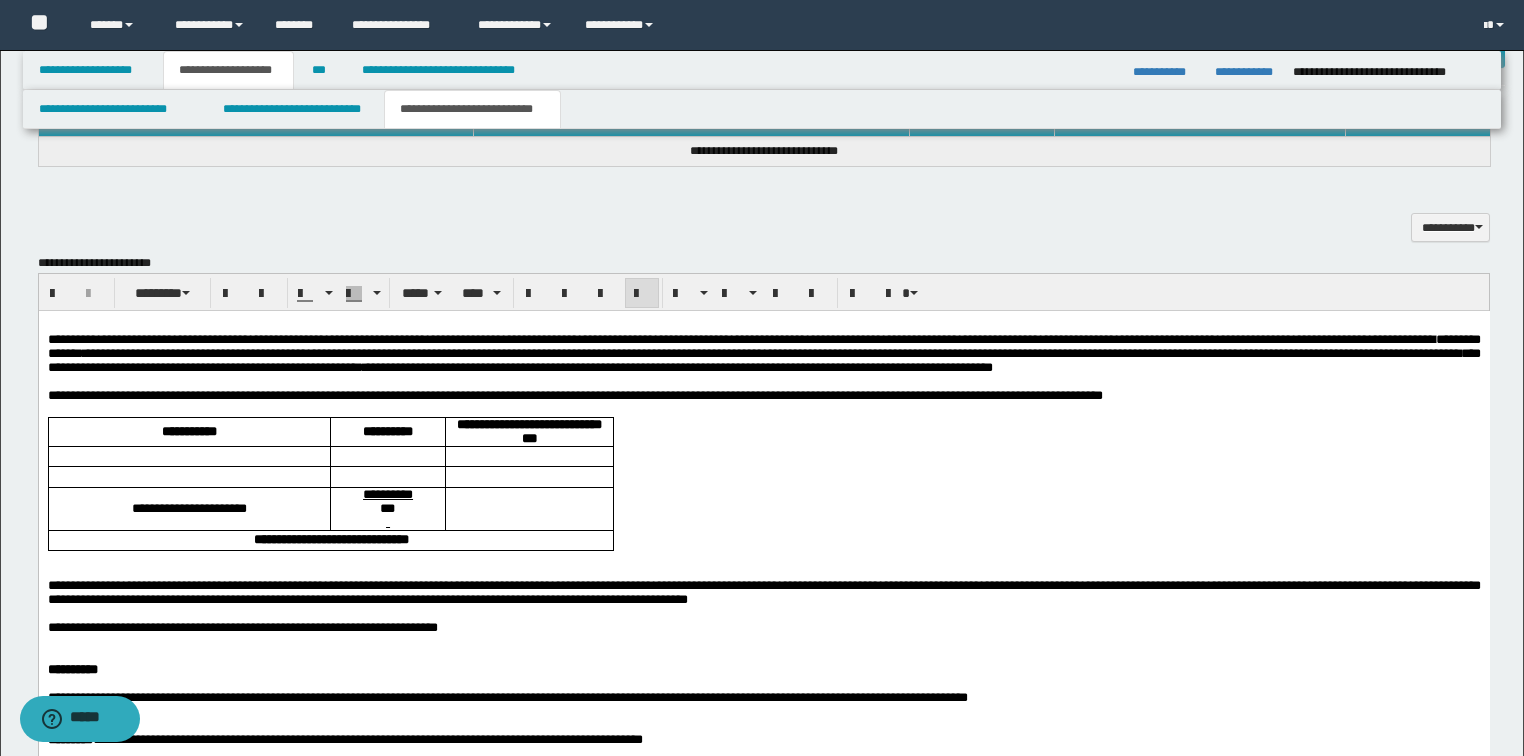 click on "**********" at bounding box center (763, 353) 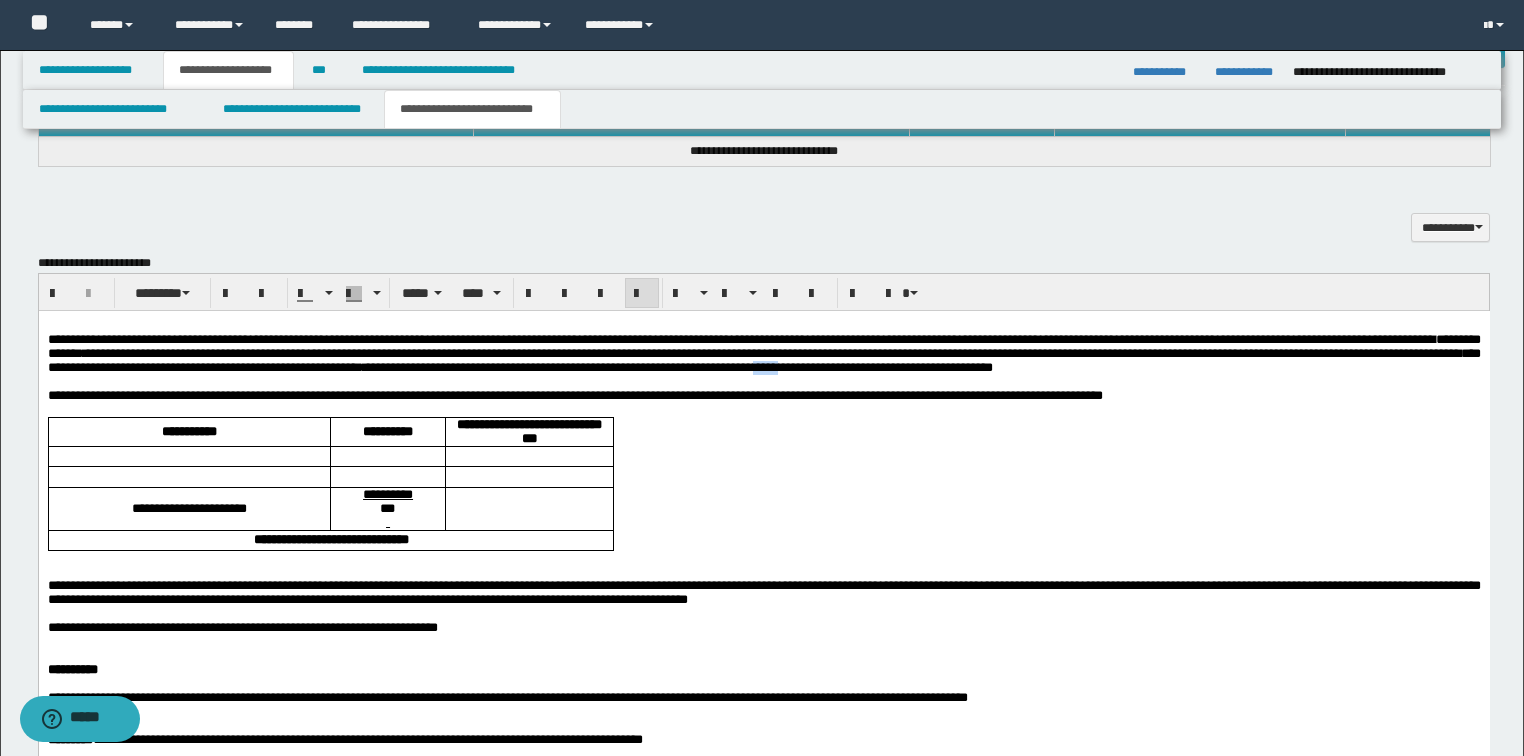 click on "**********" at bounding box center [763, 353] 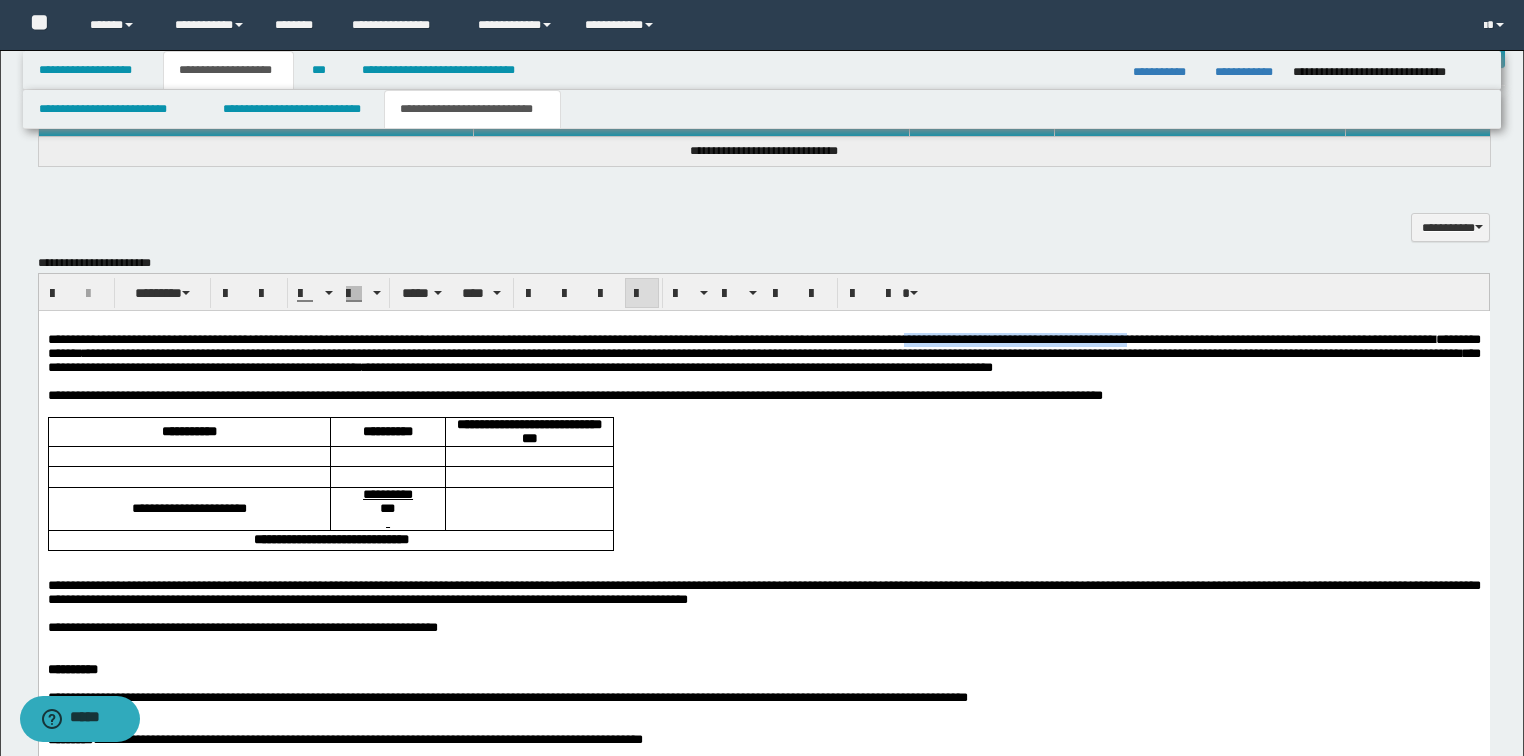 drag, startPoint x: 1074, startPoint y: 341, endPoint x: 1349, endPoint y: 339, distance: 275.00726 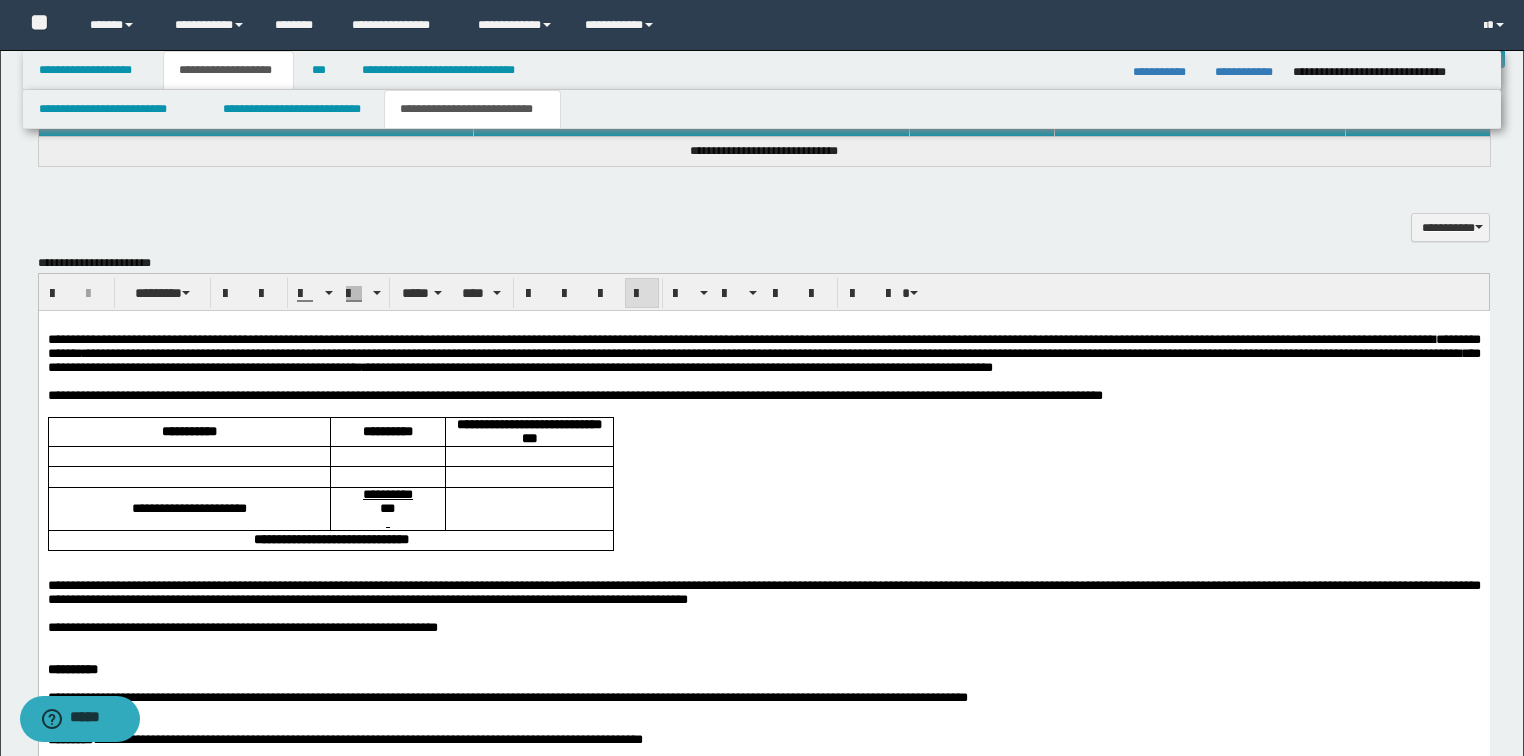 click on "**********" at bounding box center [763, 353] 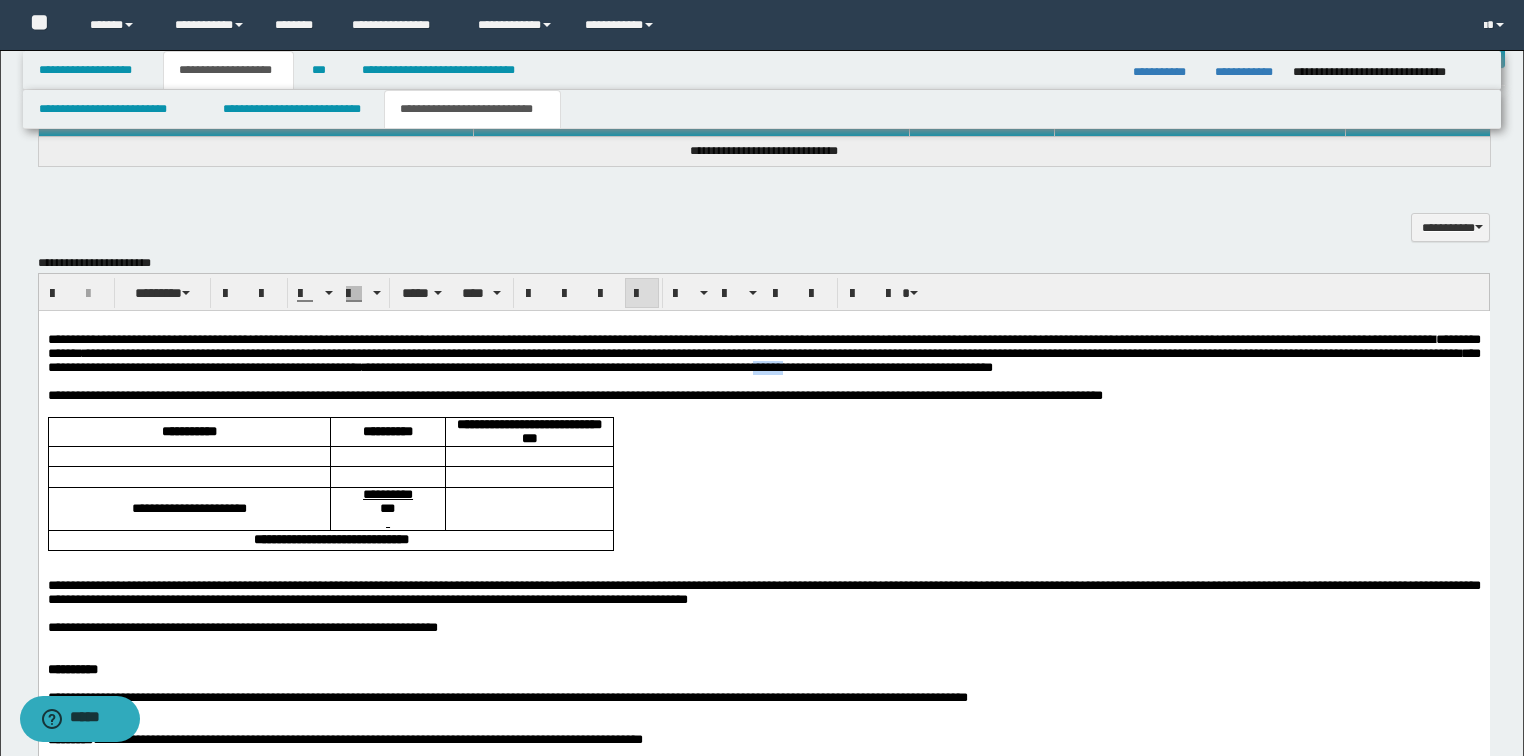 click on "**********" at bounding box center (763, 353) 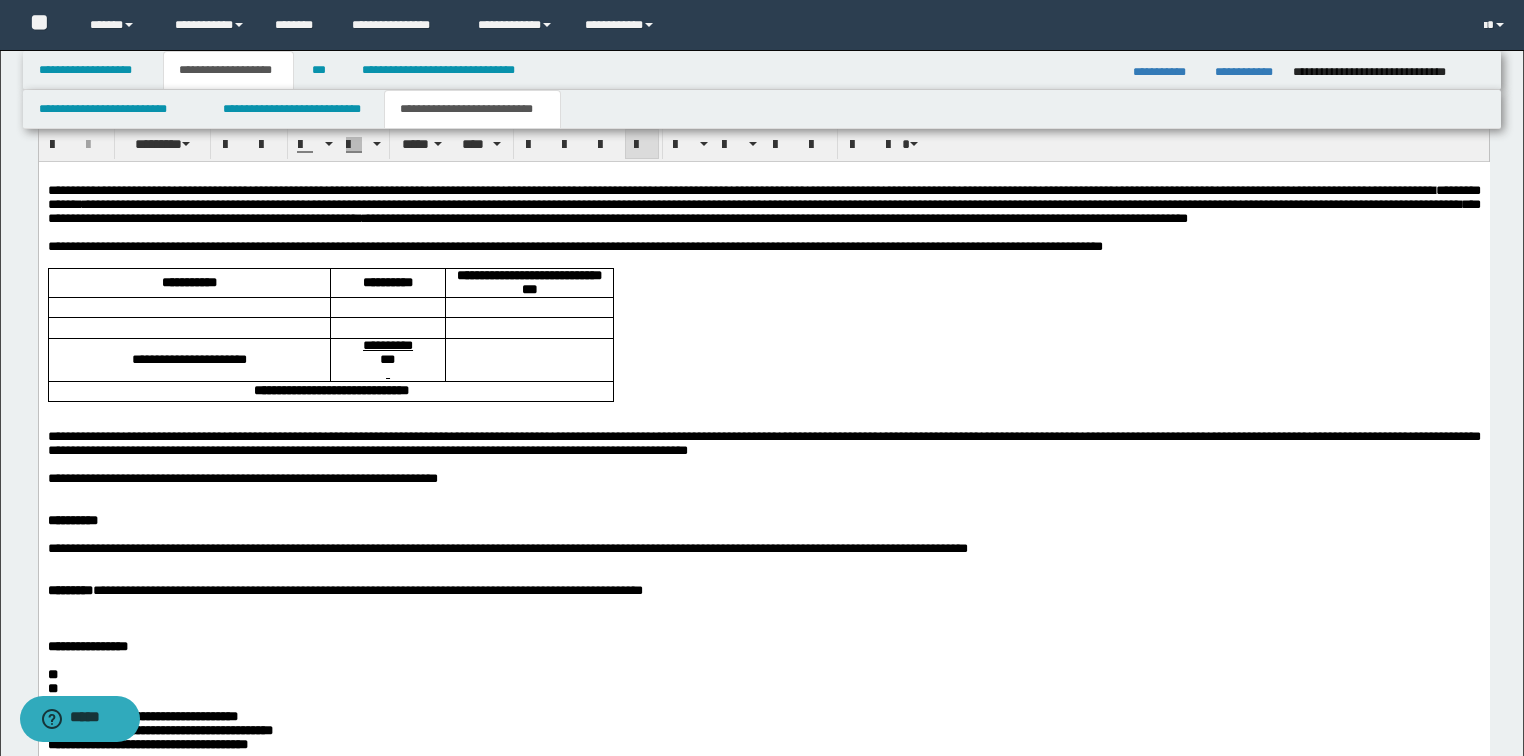 scroll, scrollTop: 1120, scrollLeft: 0, axis: vertical 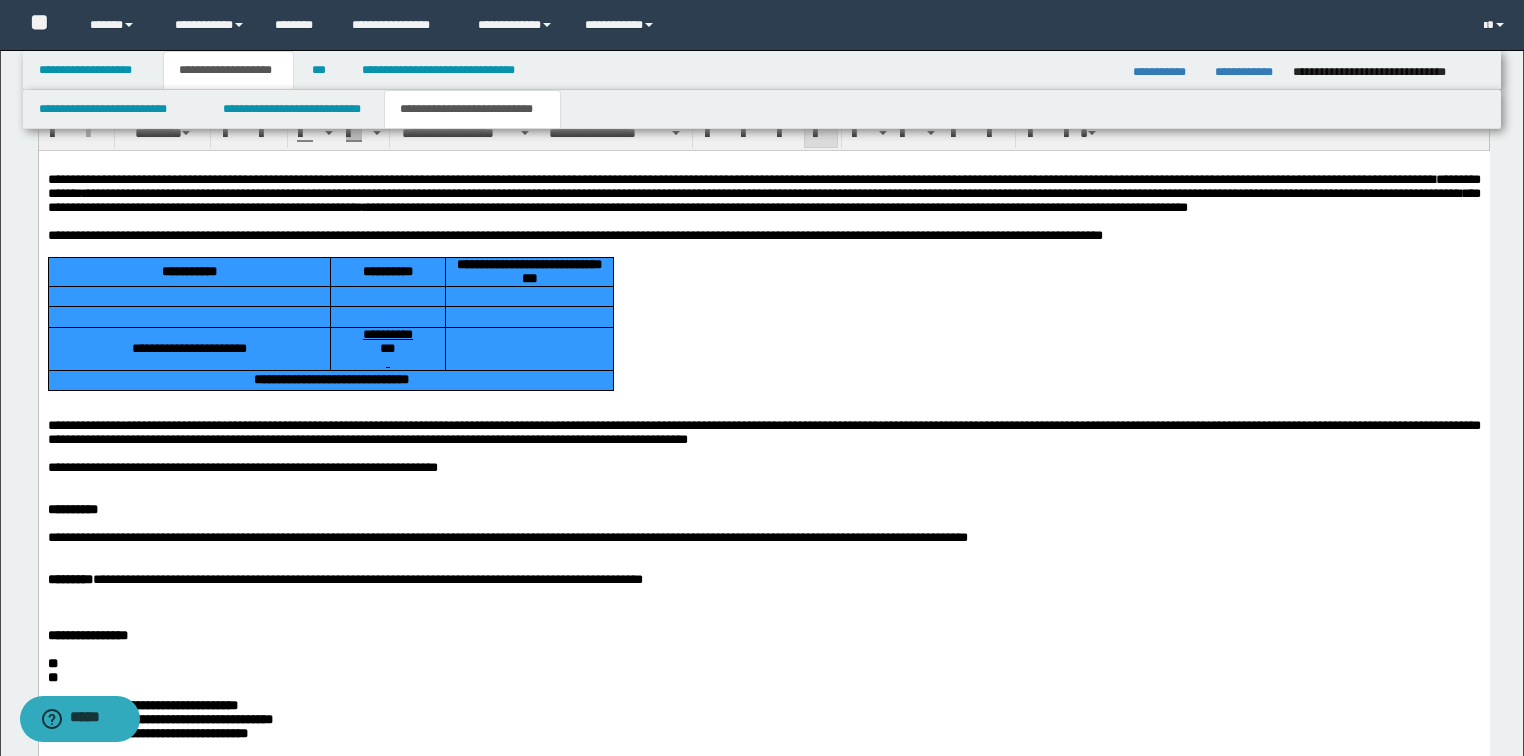 drag, startPoint x: 508, startPoint y: 424, endPoint x: 184, endPoint y: 302, distance: 346.20804 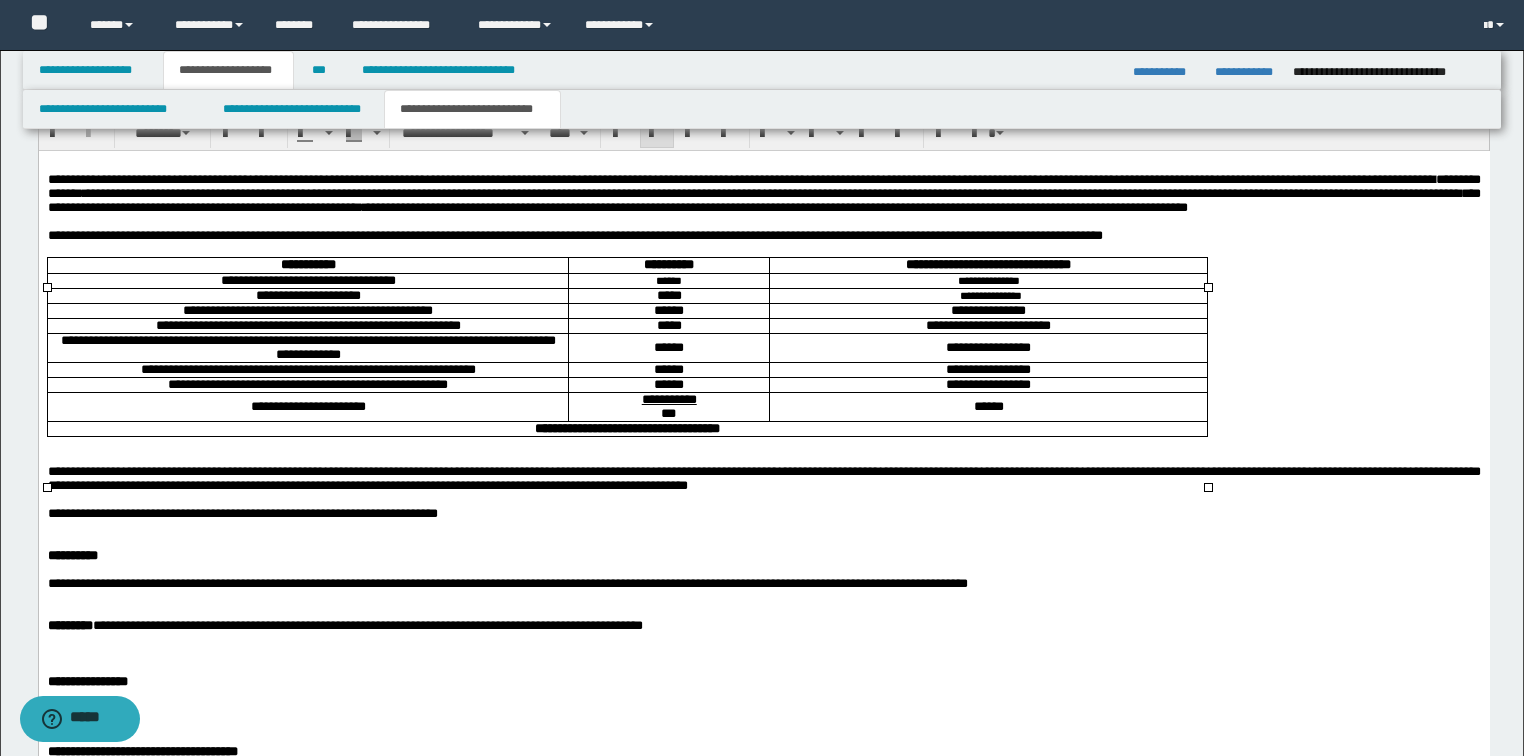 click on "**********" at bounding box center (987, 311) 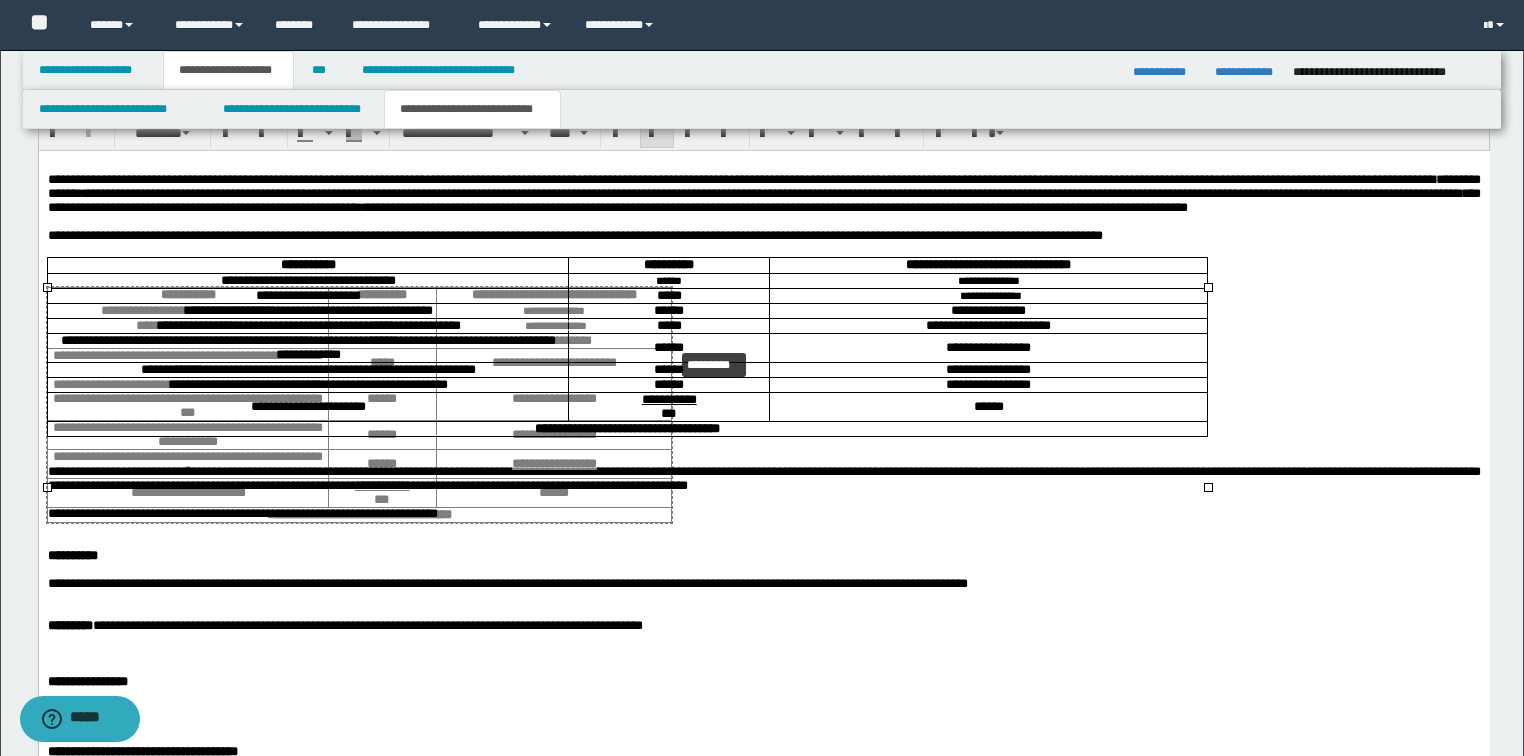drag, startPoint x: 1209, startPoint y: 286, endPoint x: 780, endPoint y: 335, distance: 431.7893 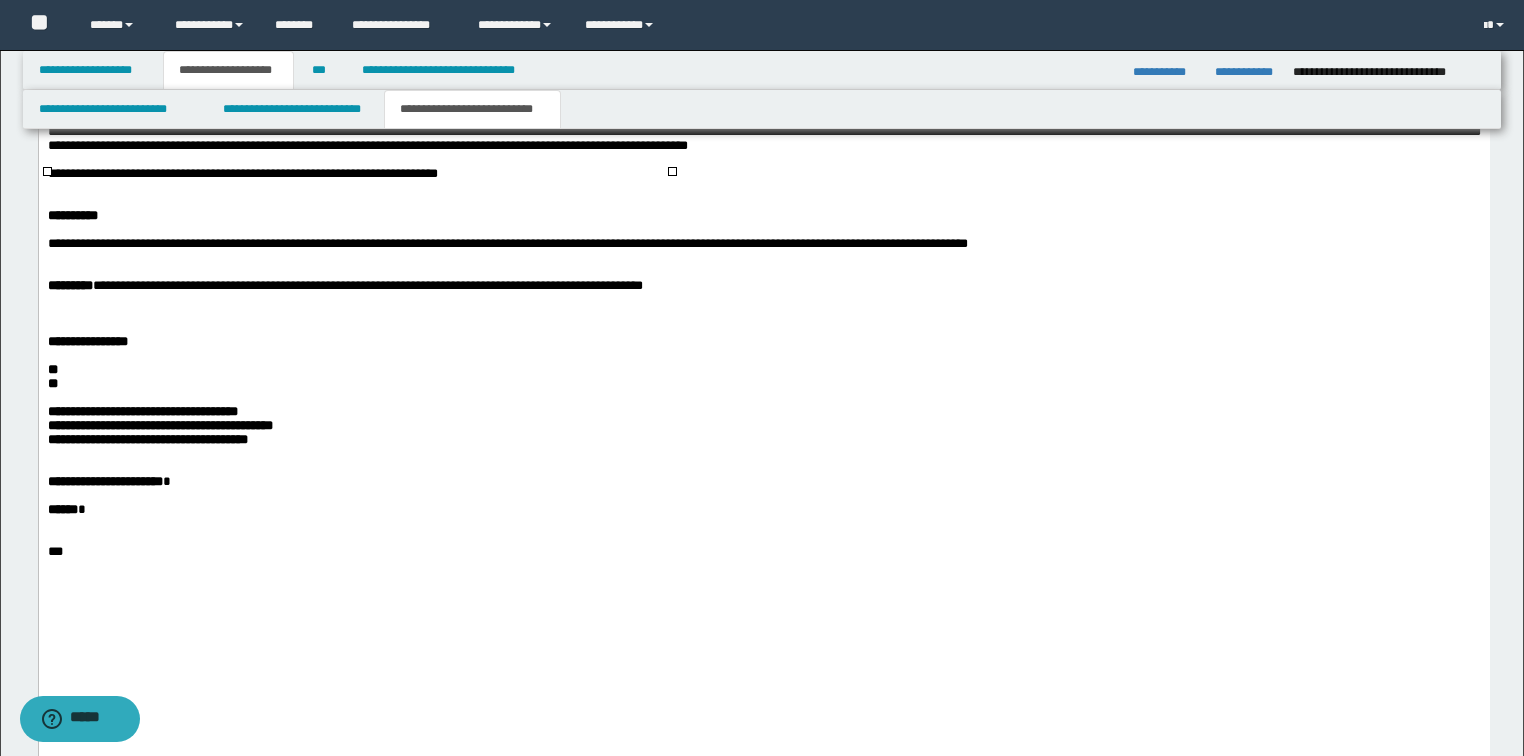 scroll, scrollTop: 1520, scrollLeft: 0, axis: vertical 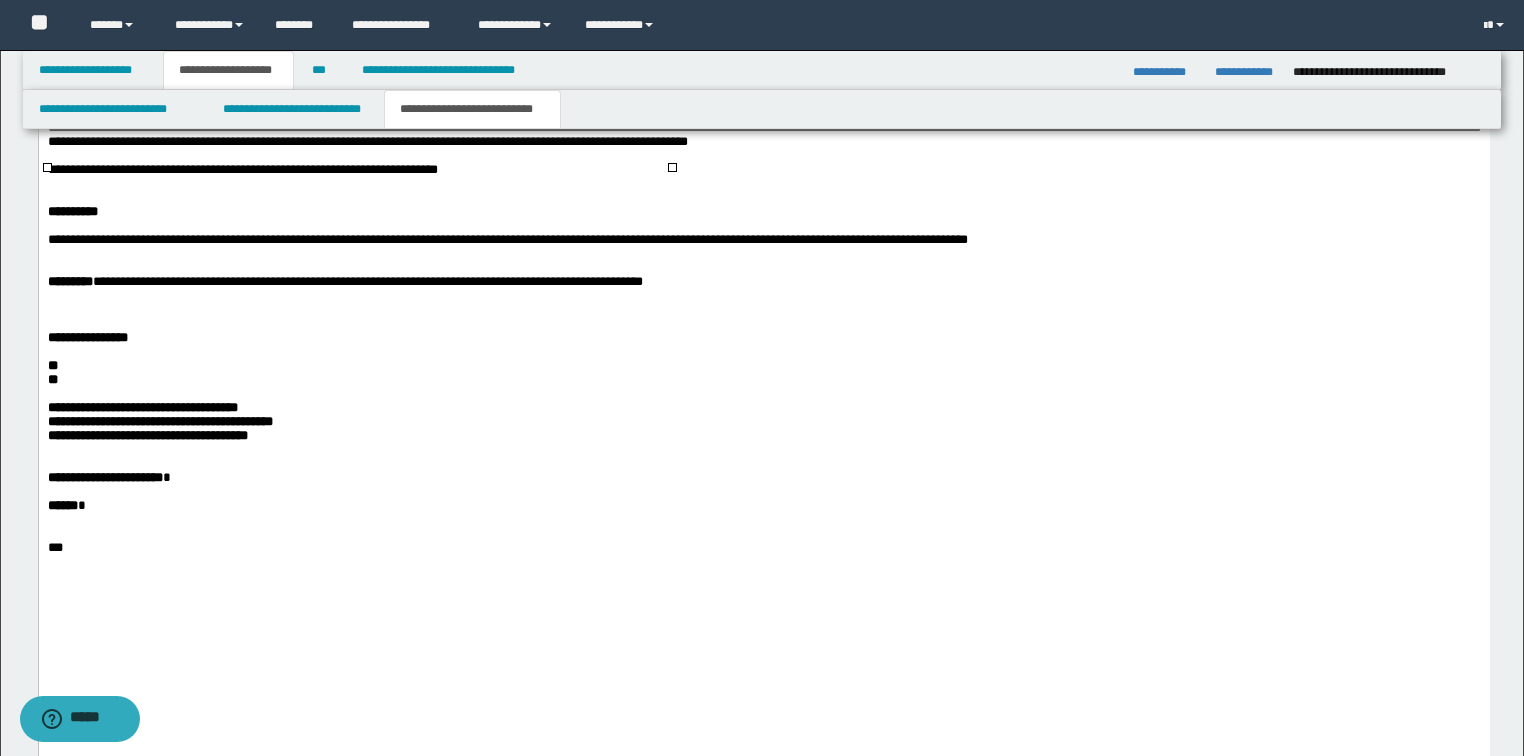 click on "**********" at bounding box center [344, 282] 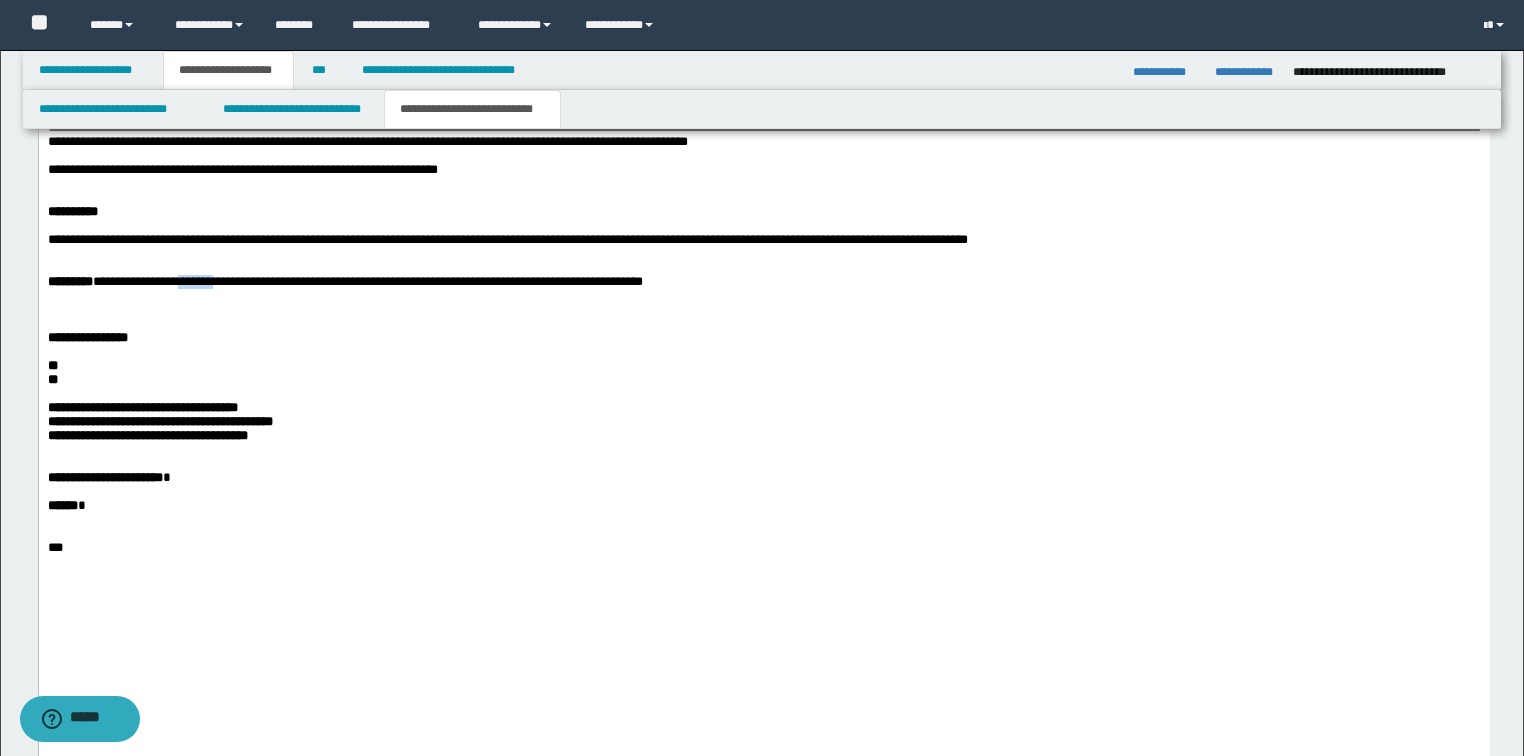 click on "**********" at bounding box center (344, 282) 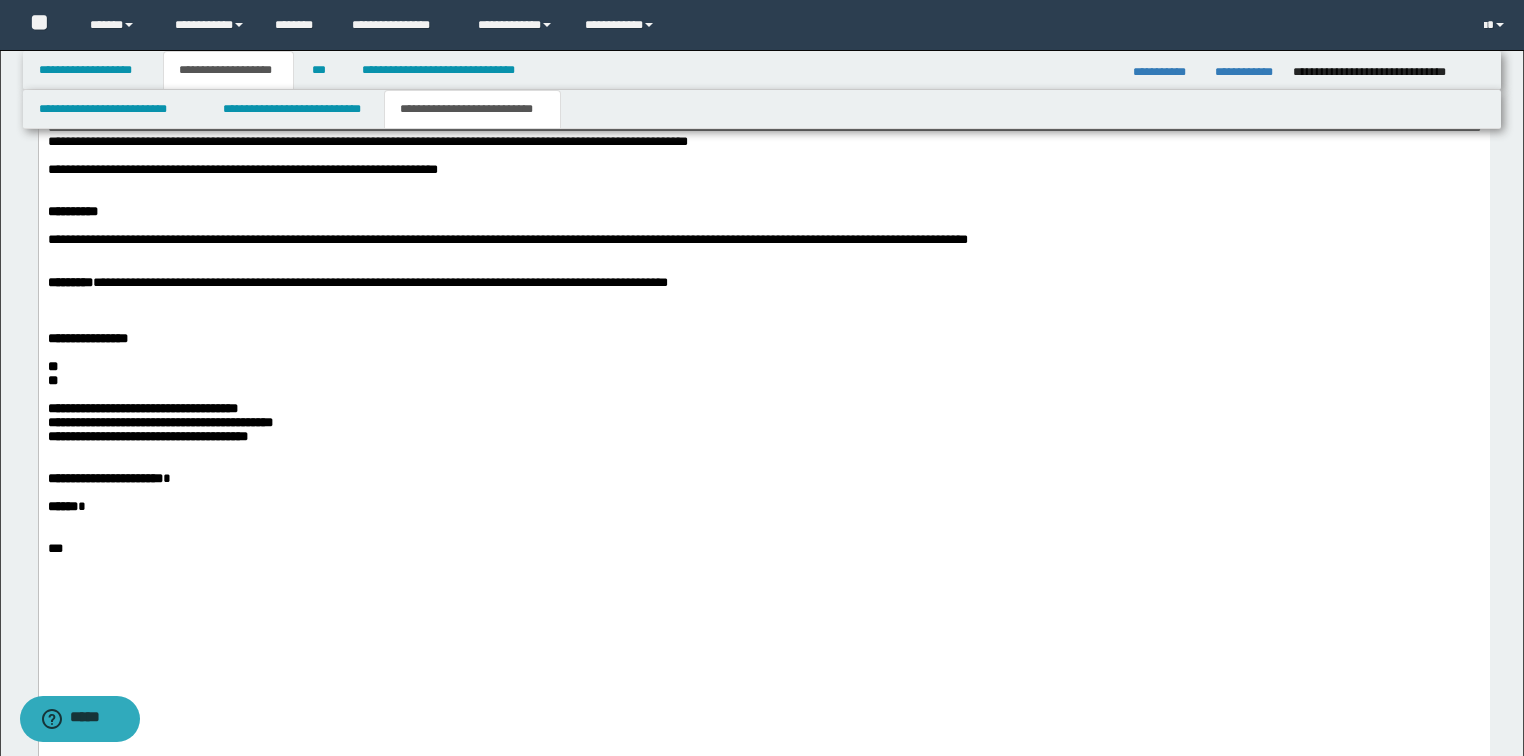click at bounding box center (787, 298) 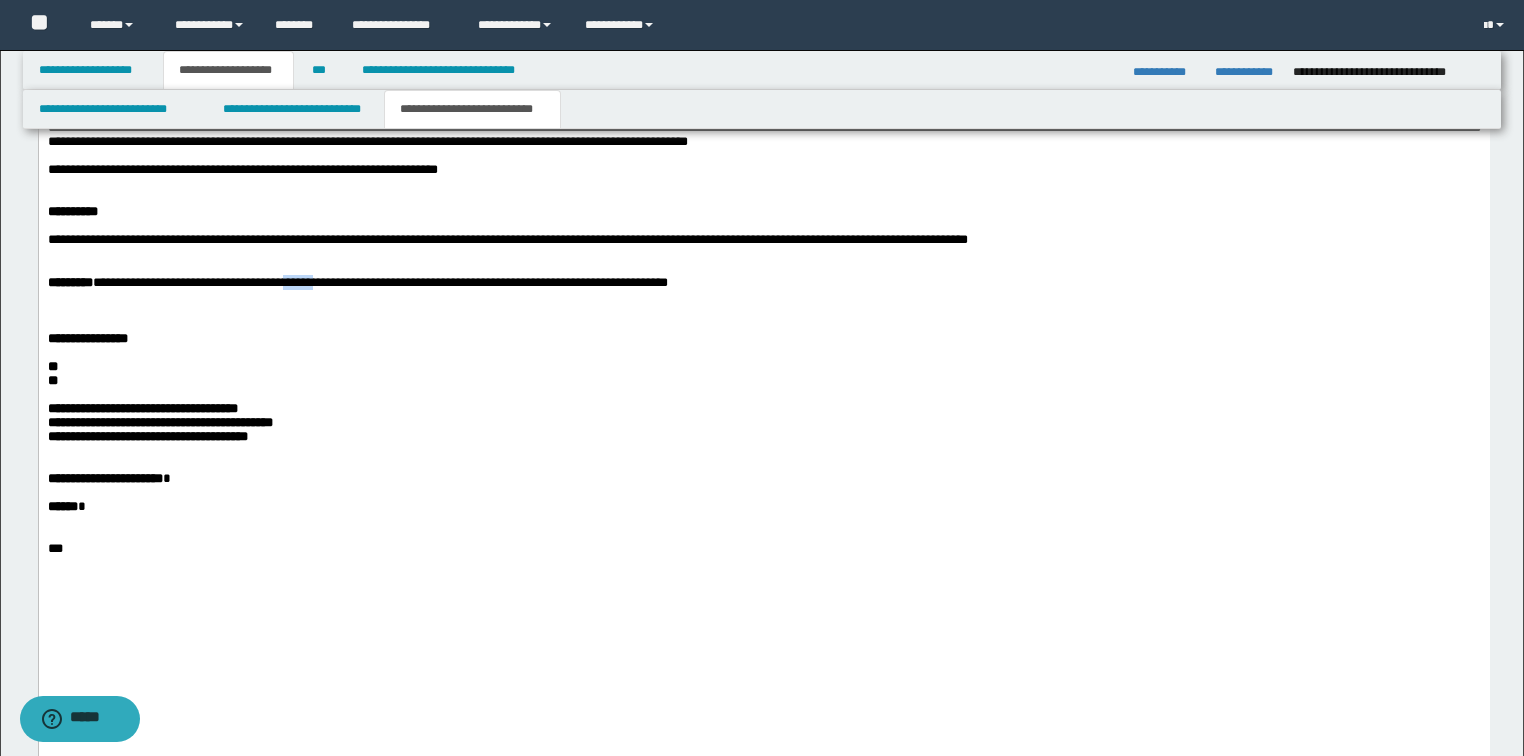 click on "**********" at bounding box center [357, 283] 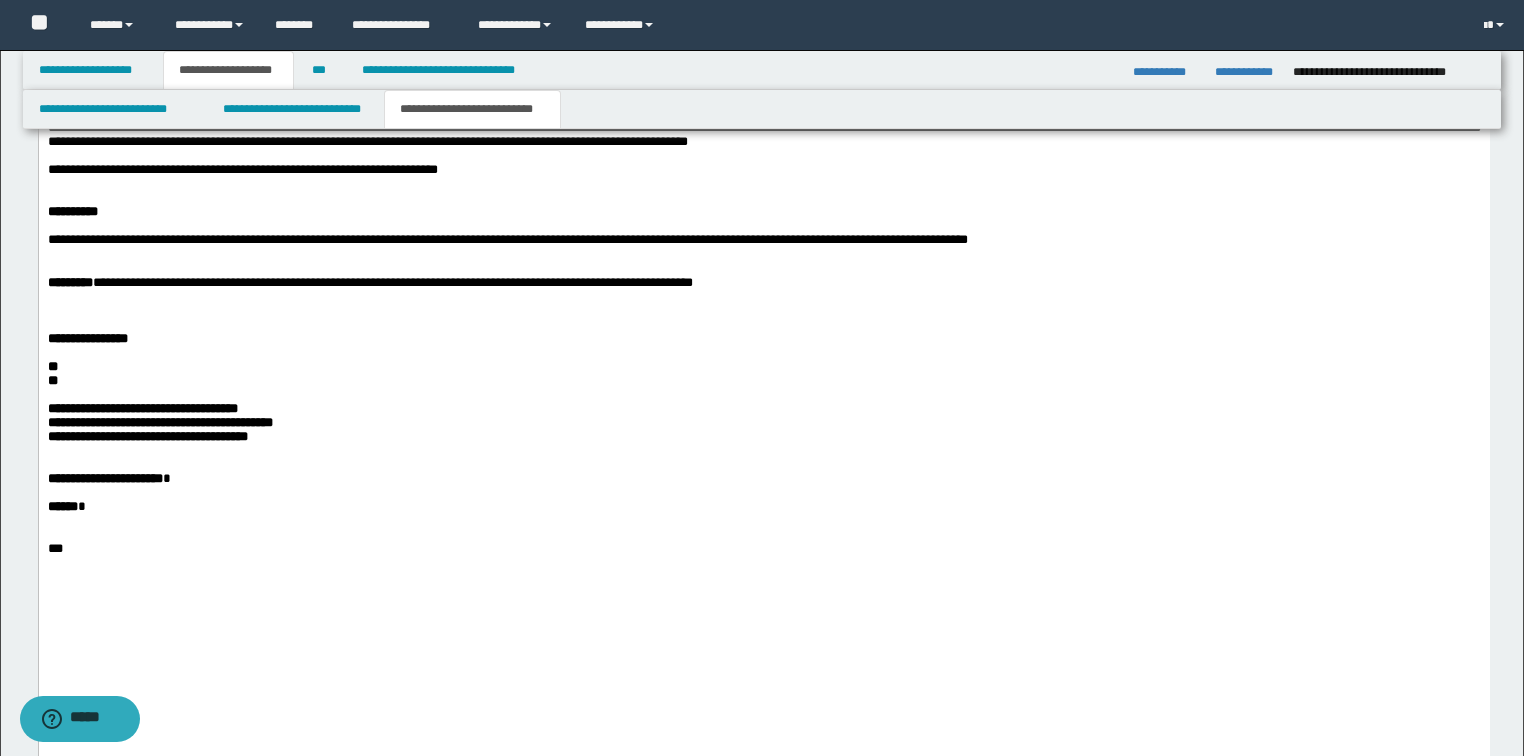 click on "**********" at bounding box center (369, 283) 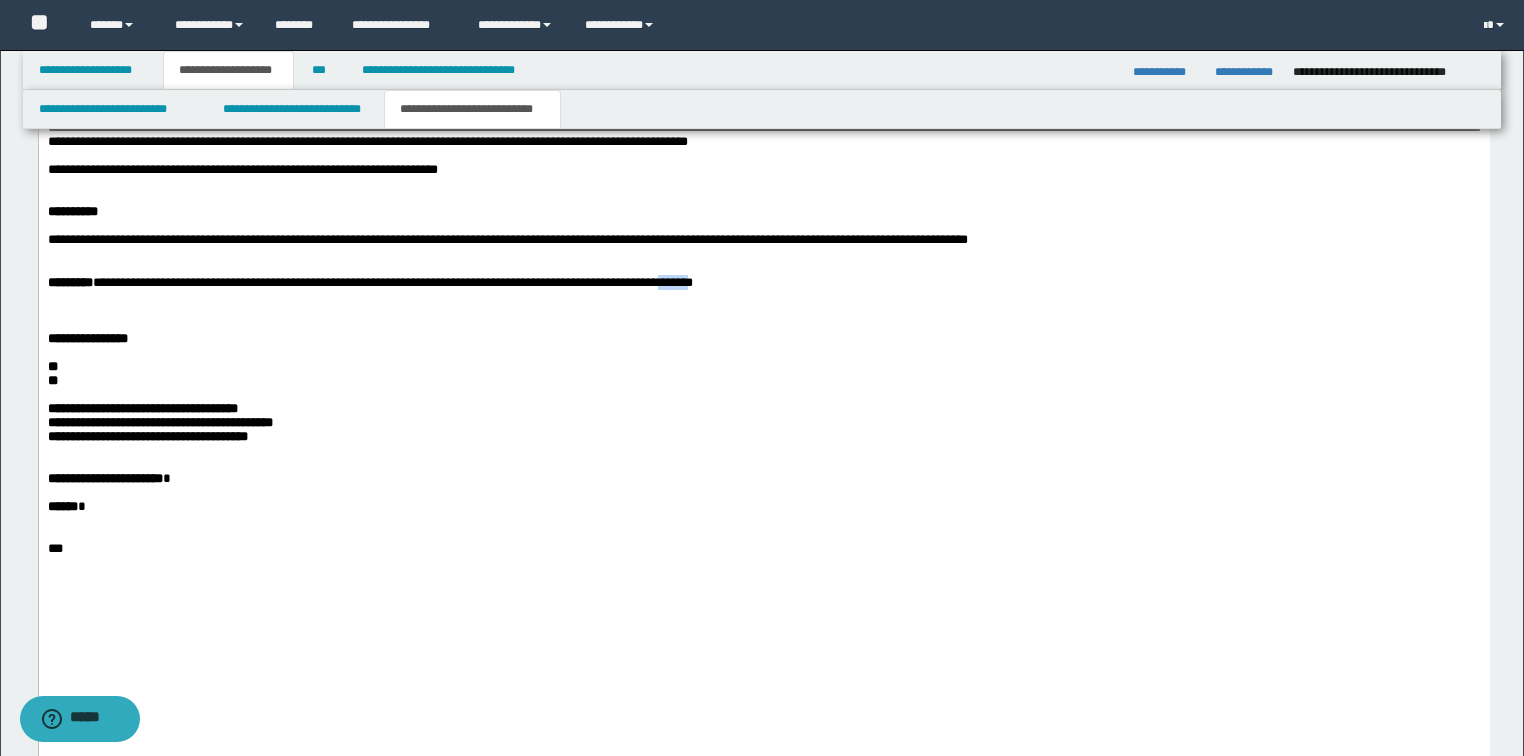 click on "**********" at bounding box center [369, 283] 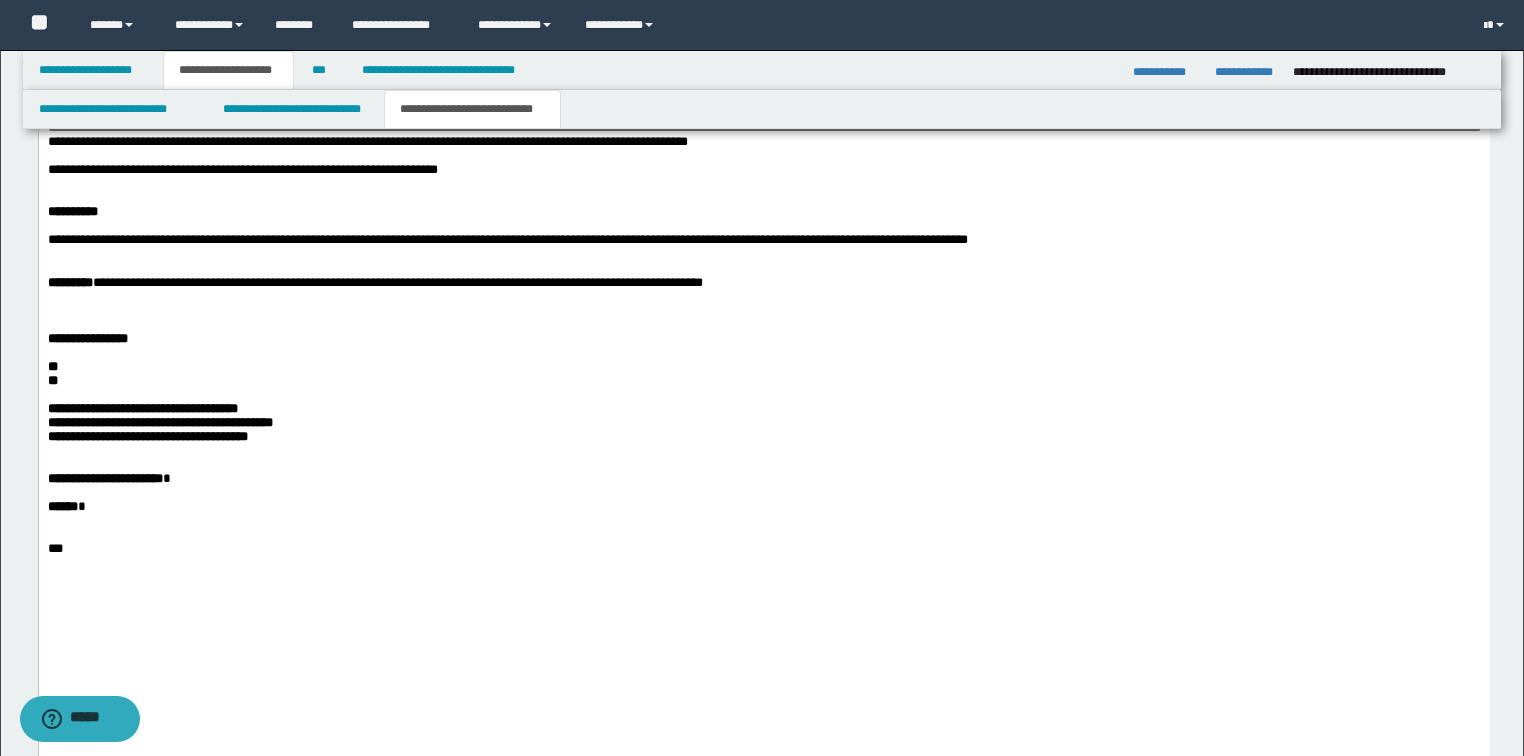 scroll, scrollTop: 1760, scrollLeft: 0, axis: vertical 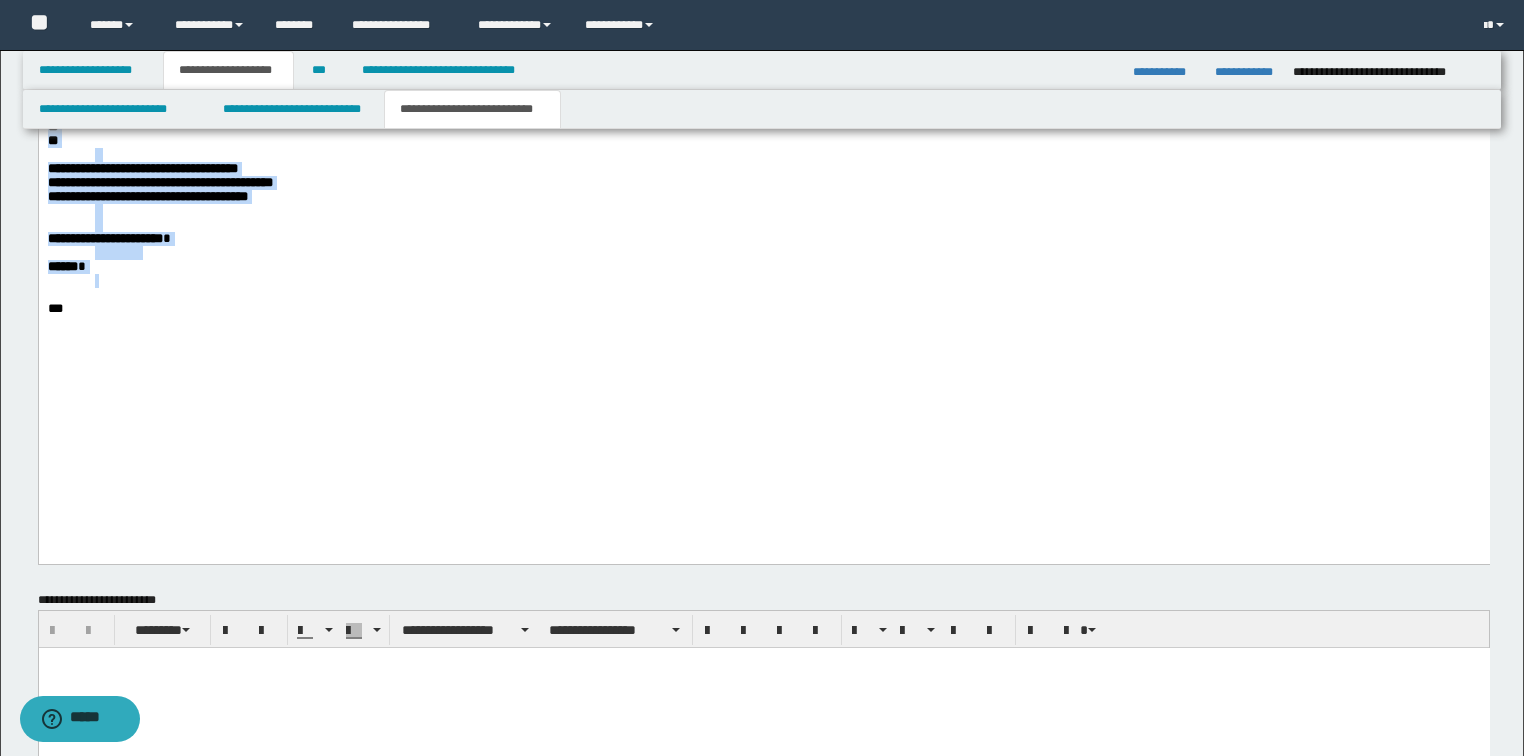 drag, startPoint x: 105, startPoint y: 412, endPoint x: 3, endPoint y: 241, distance: 199.11052 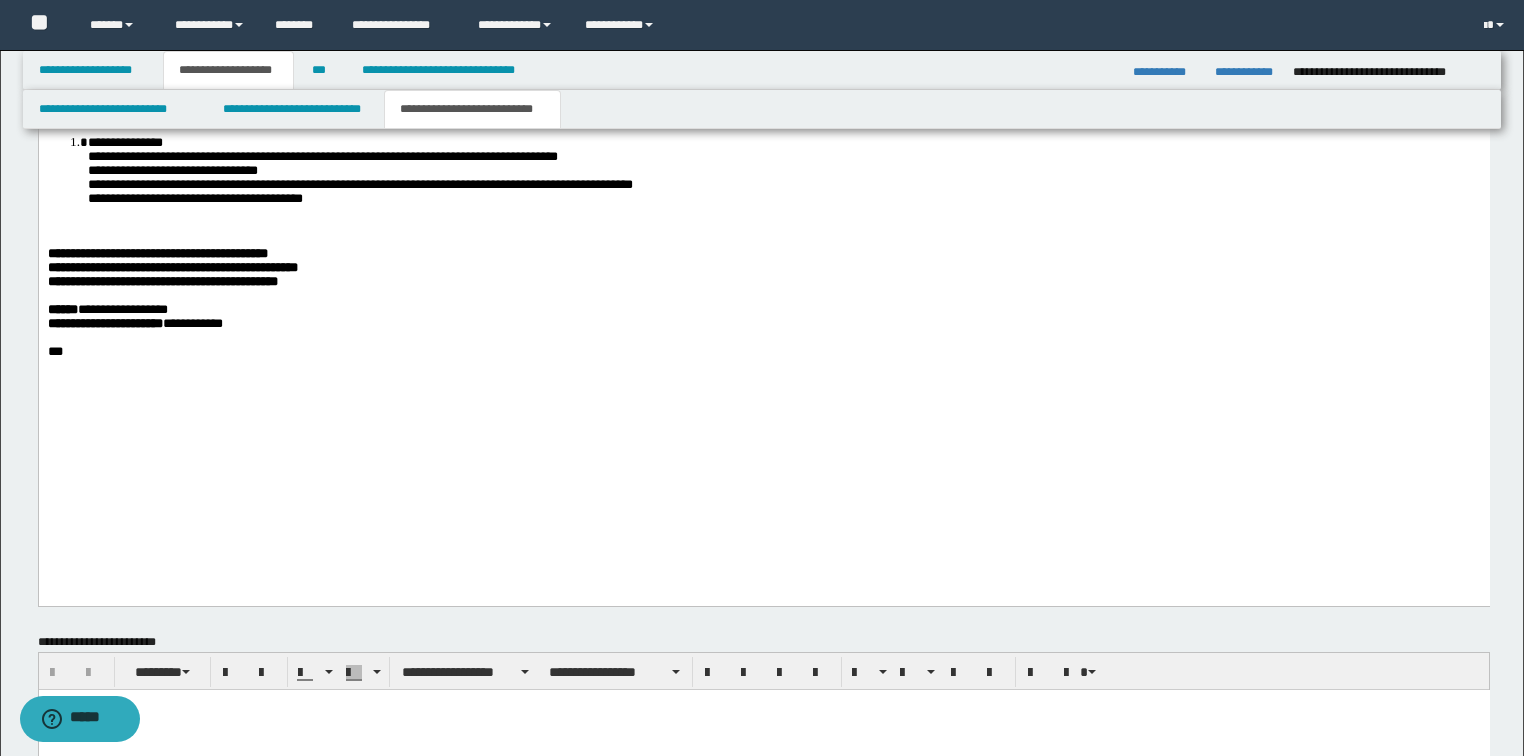 click on "**********" at bounding box center [359, 171] 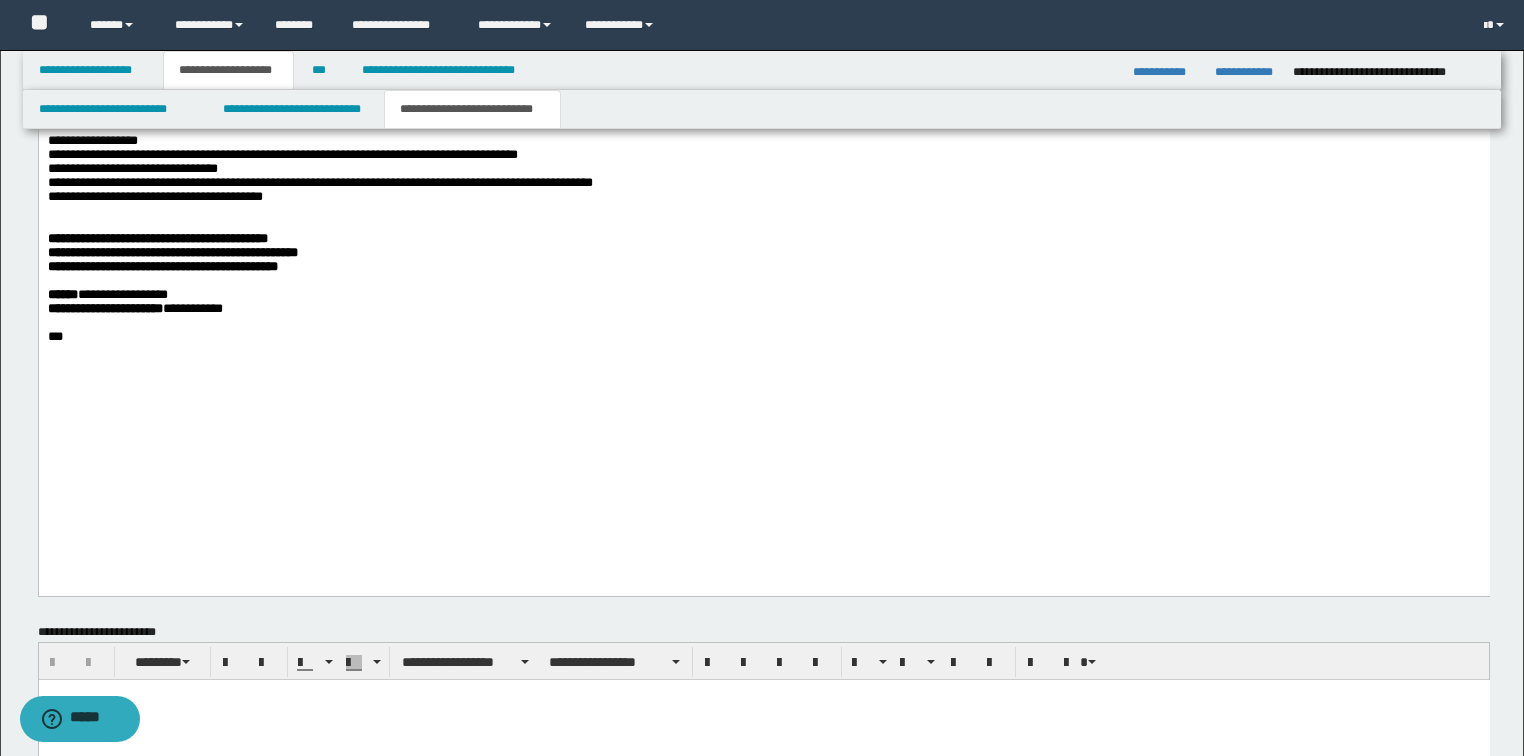 drag, startPoint x: 356, startPoint y: 432, endPoint x: 349, endPoint y: 440, distance: 10.630146 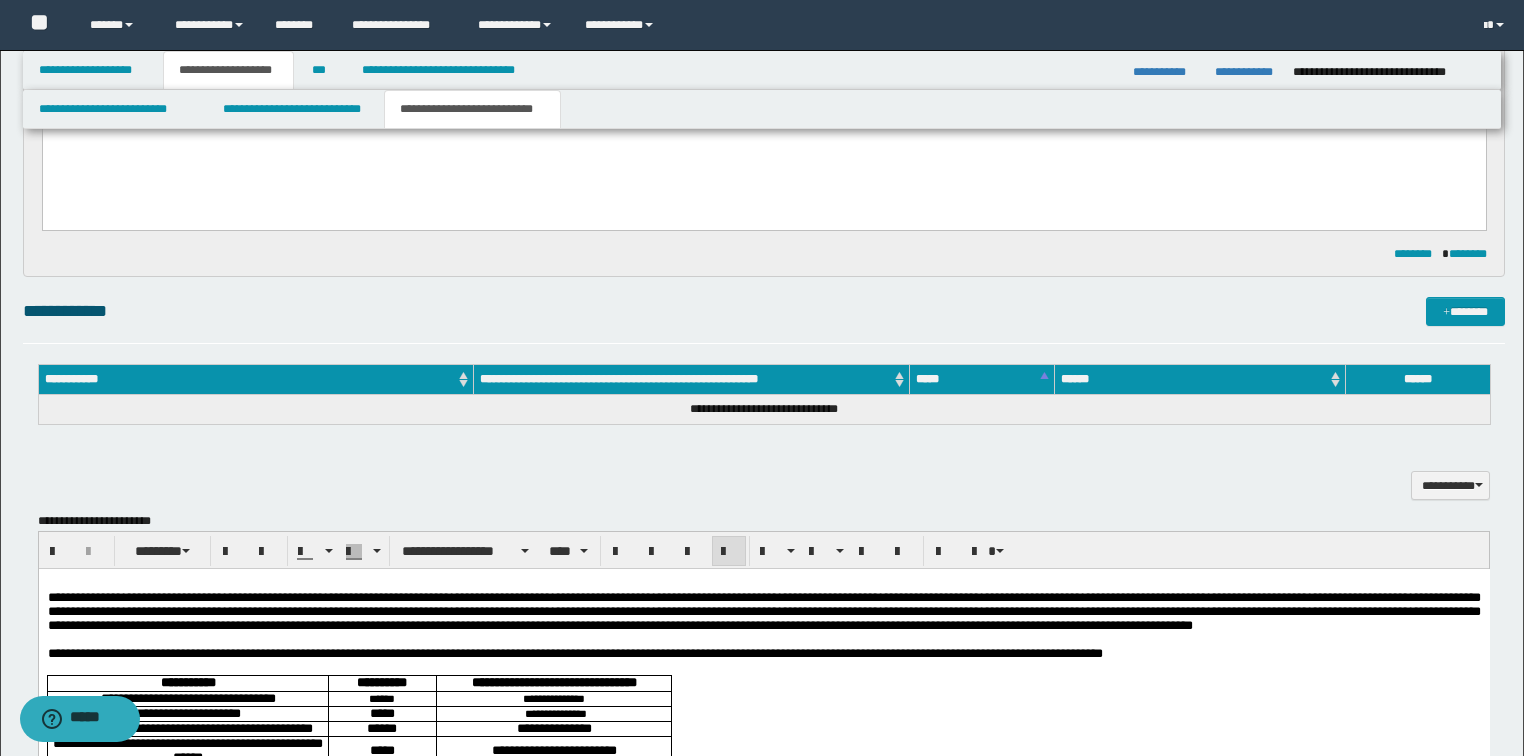 scroll, scrollTop: 640, scrollLeft: 0, axis: vertical 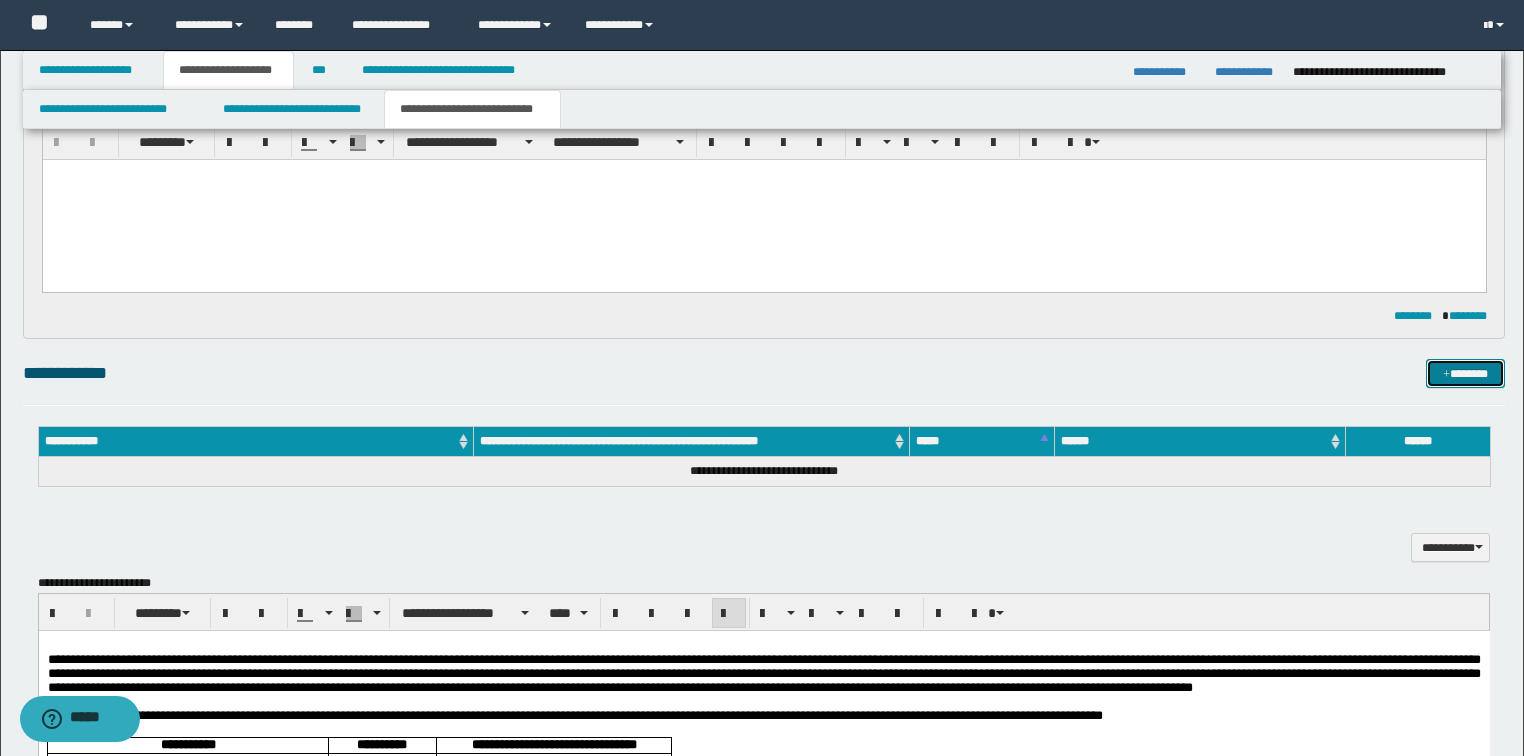 click on "*******" at bounding box center [1465, 374] 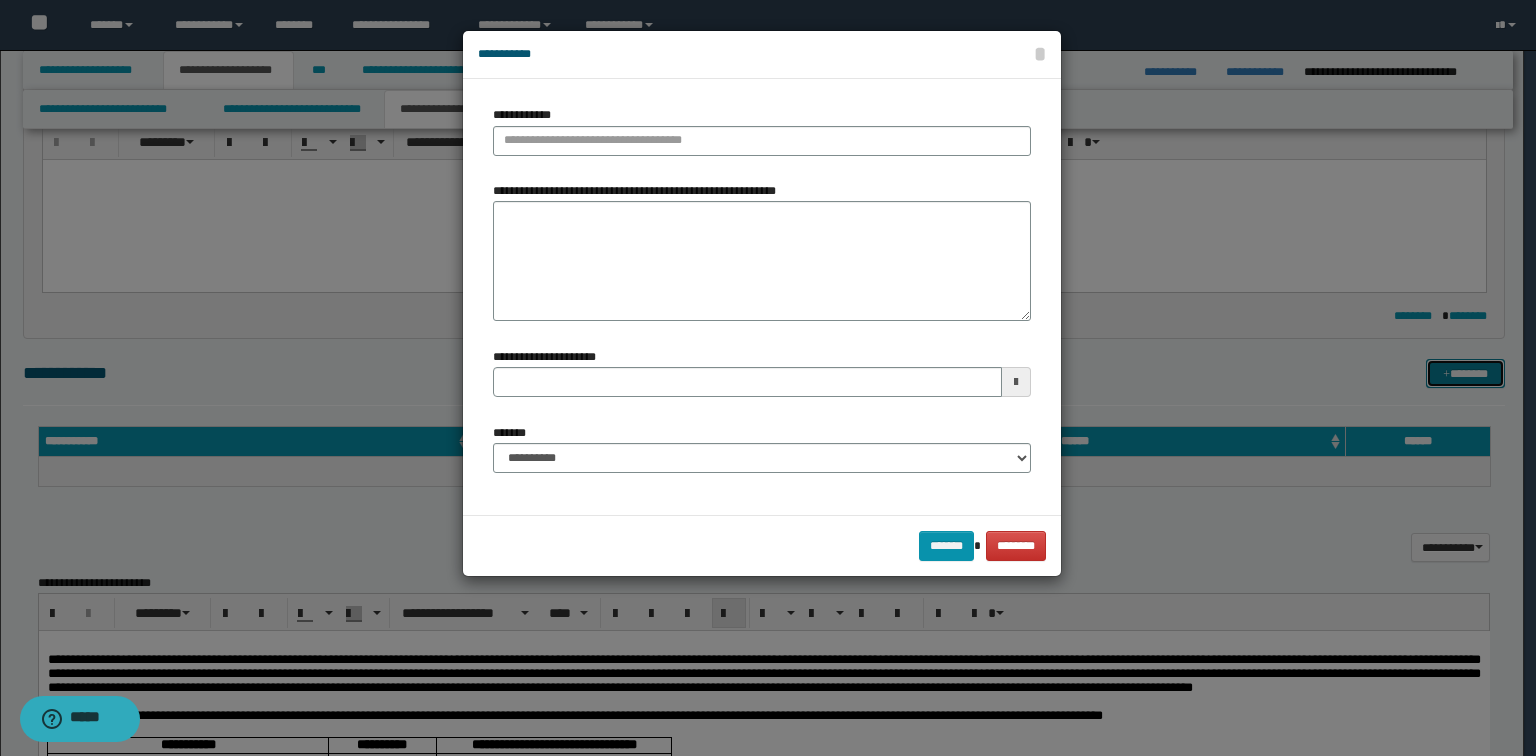 type 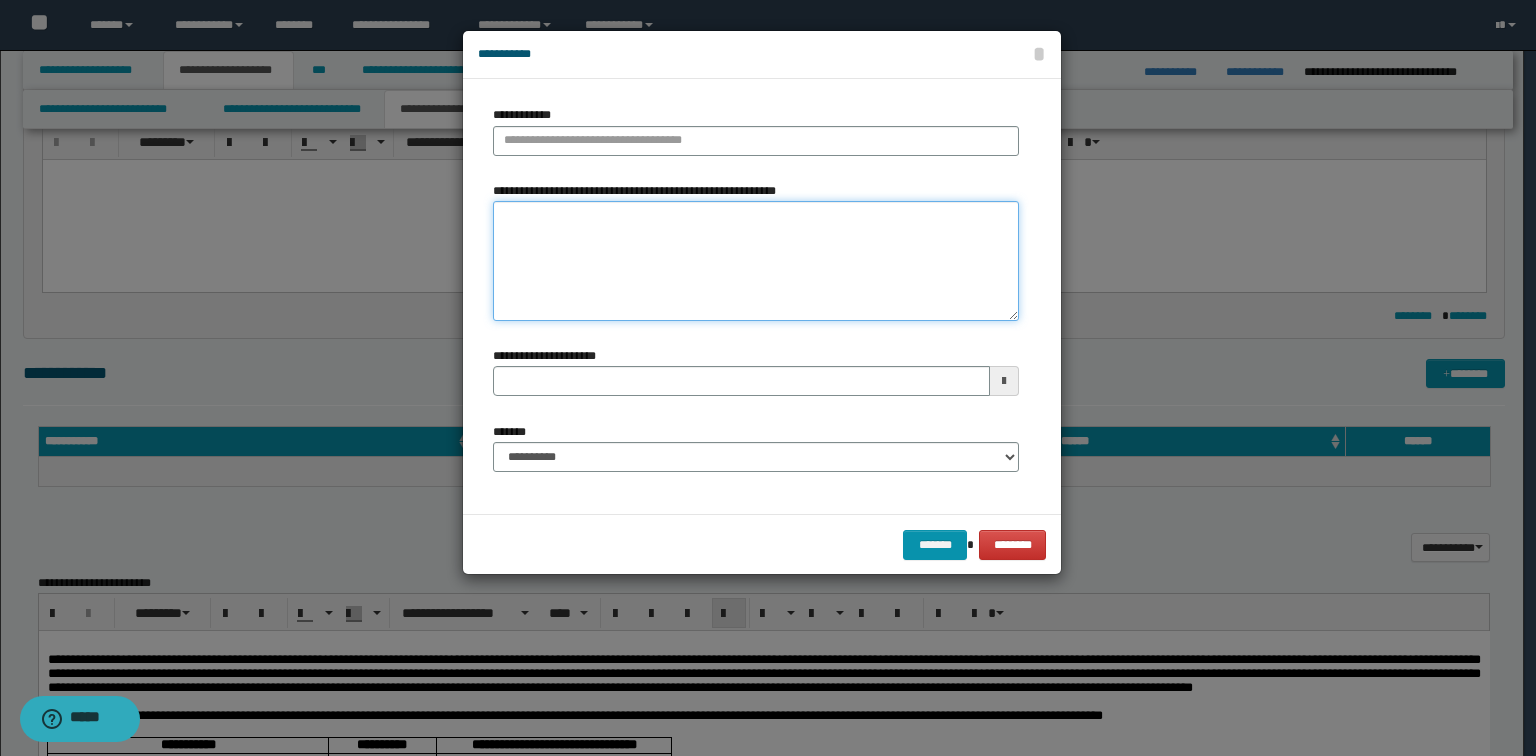 click on "**********" at bounding box center [756, 261] 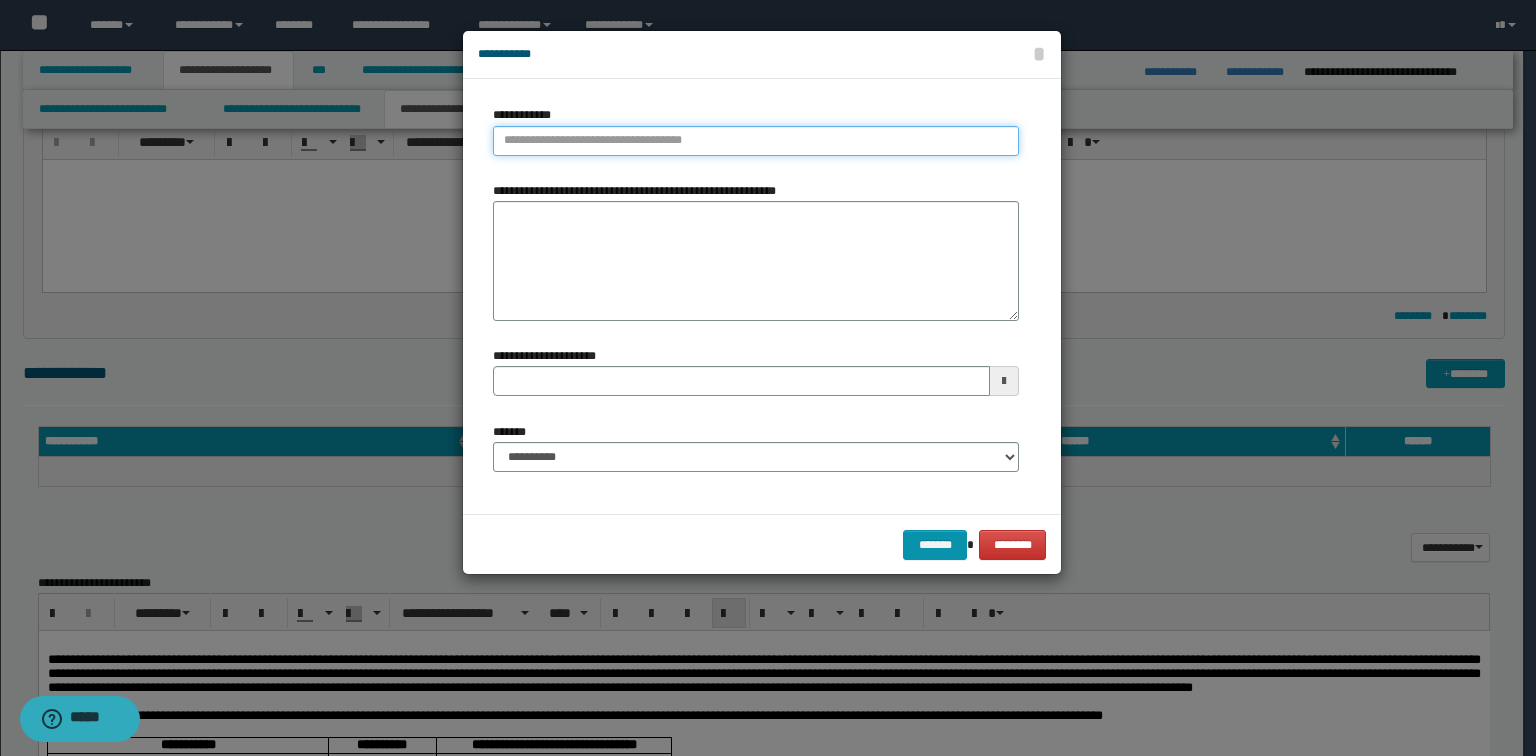 click on "**********" at bounding box center (756, 141) 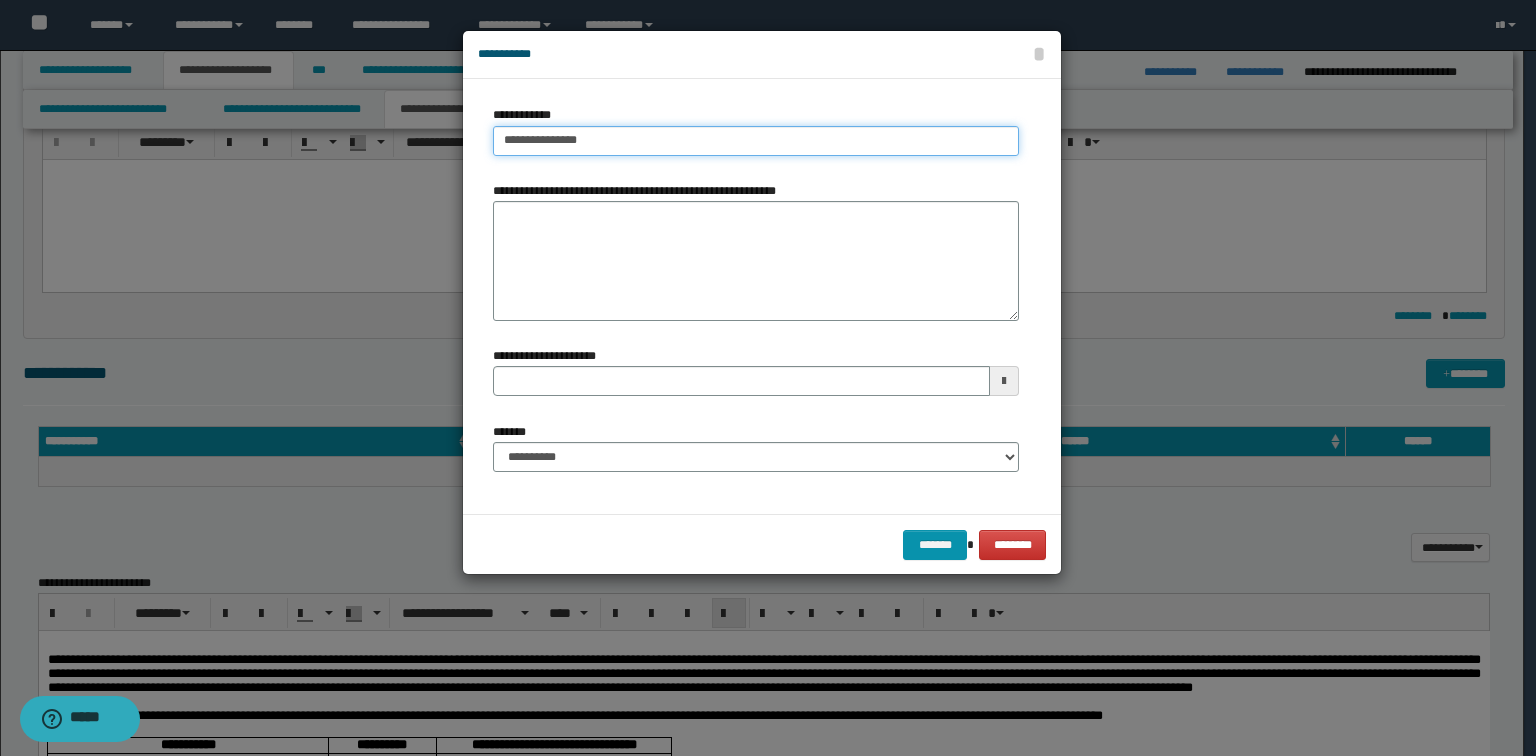 type on "**********" 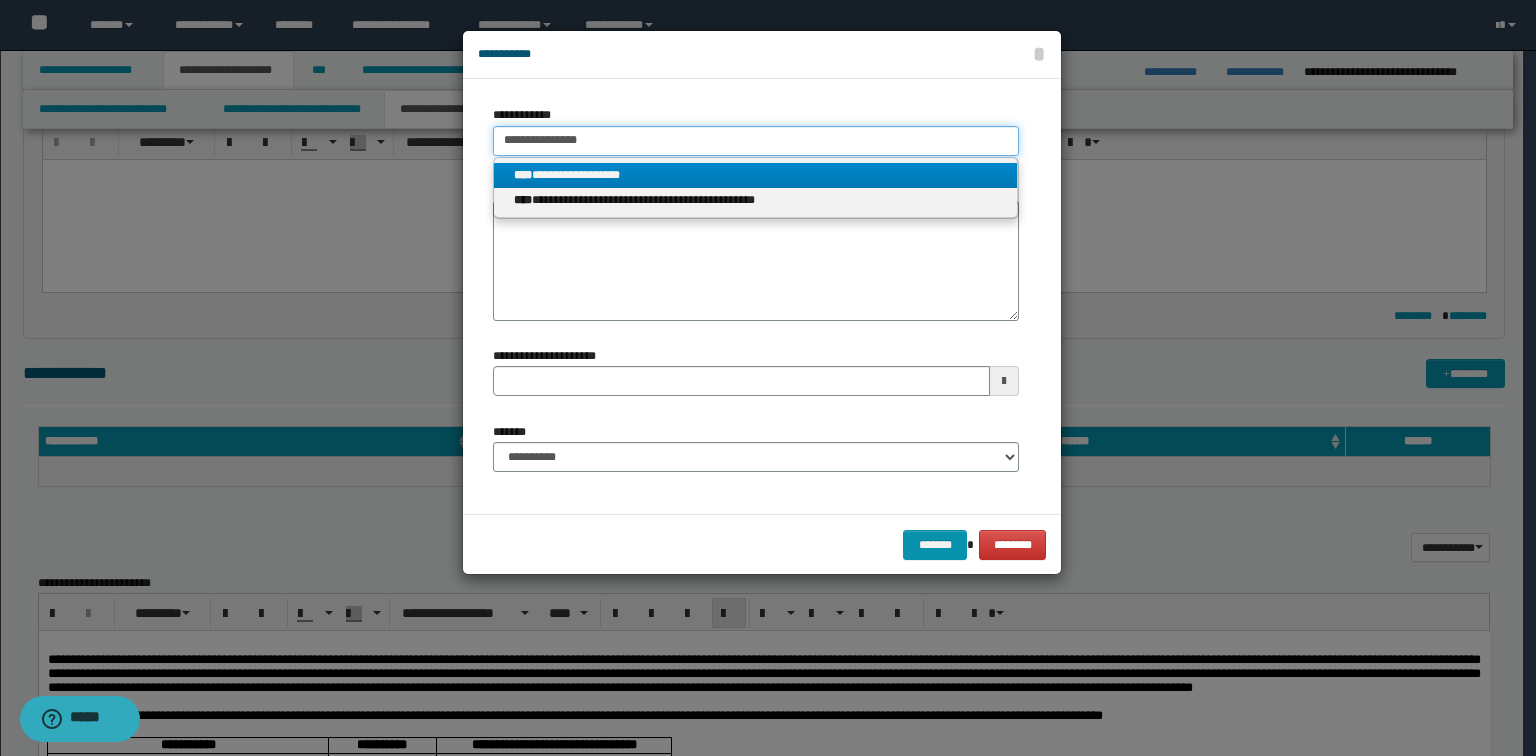 type on "**********" 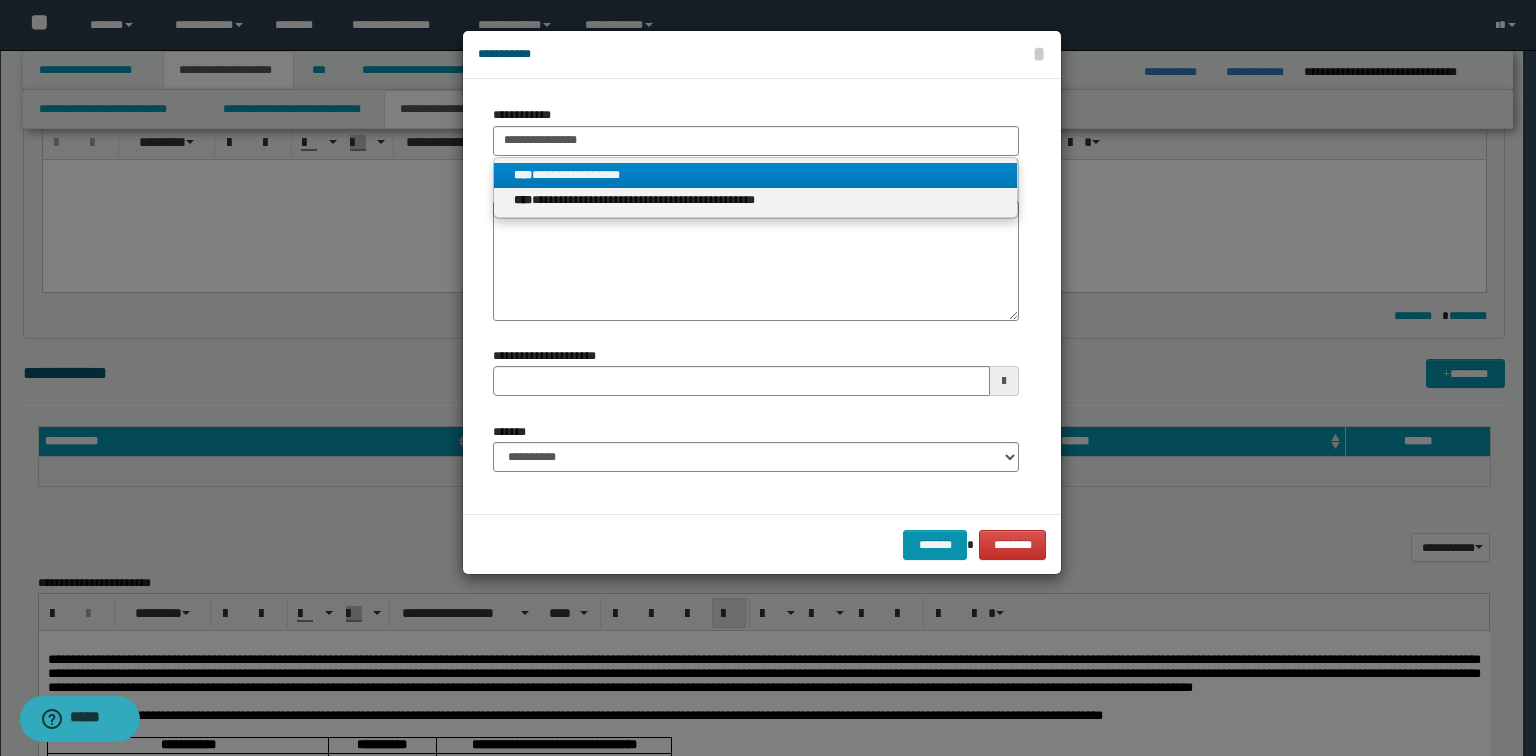 click on "**********" at bounding box center [756, 175] 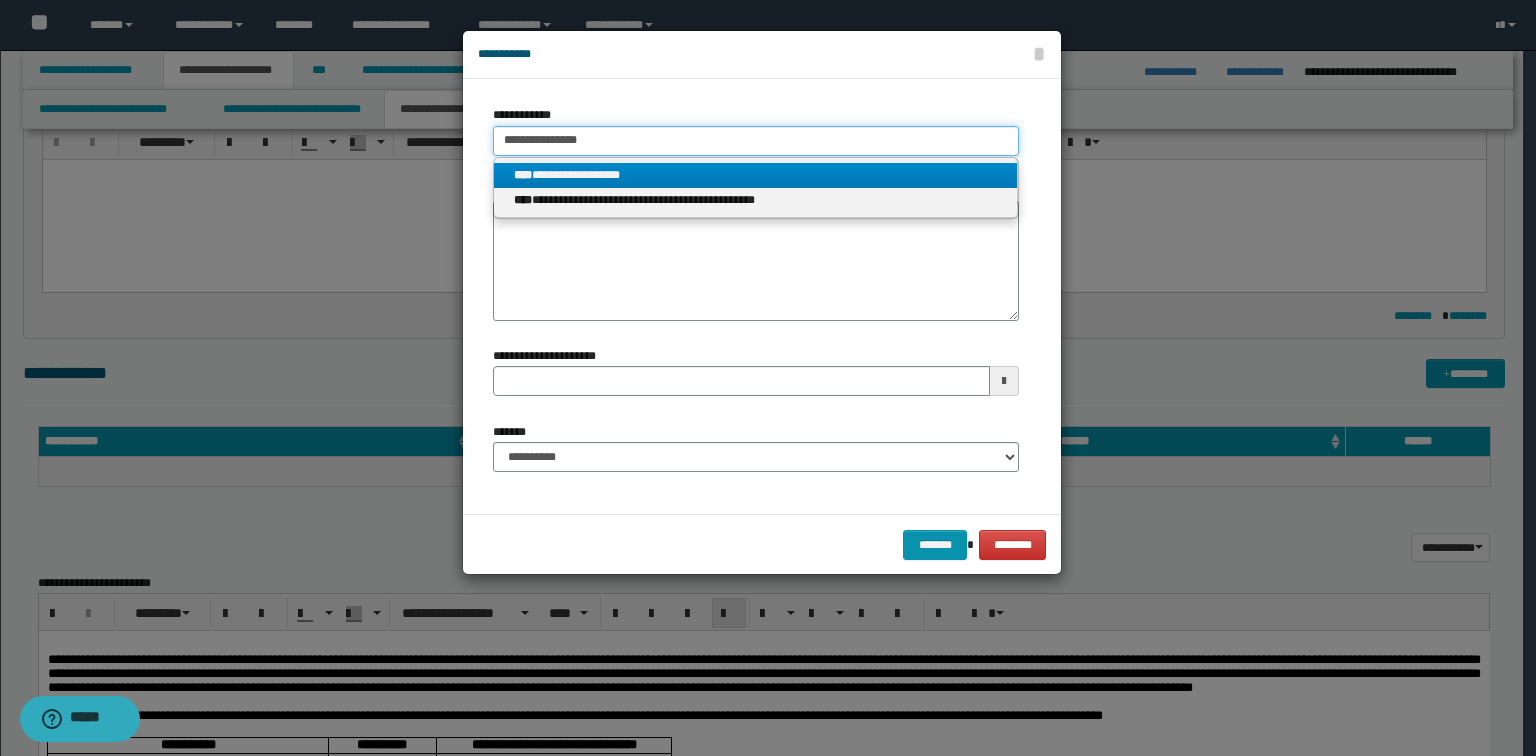 type 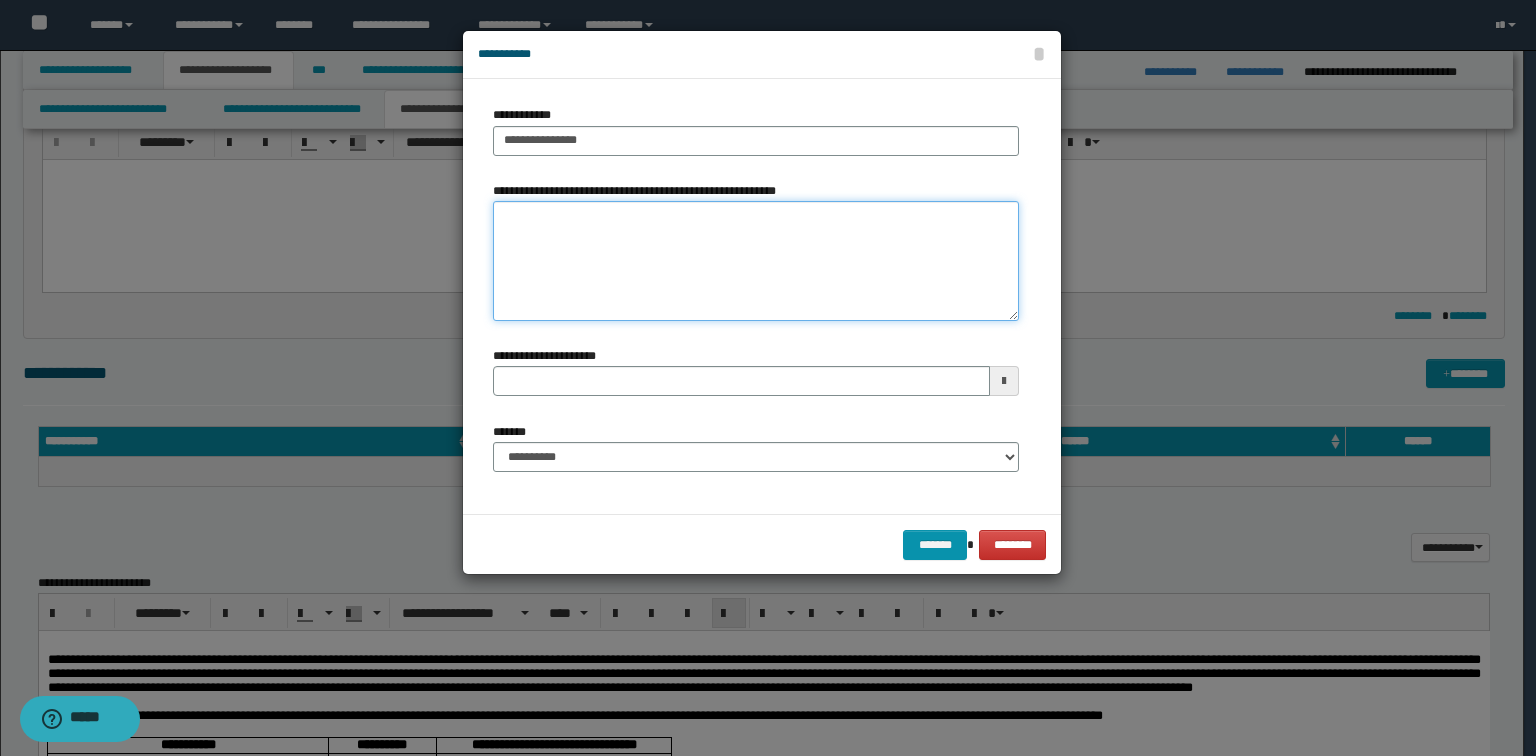 click on "**********" at bounding box center (756, 261) 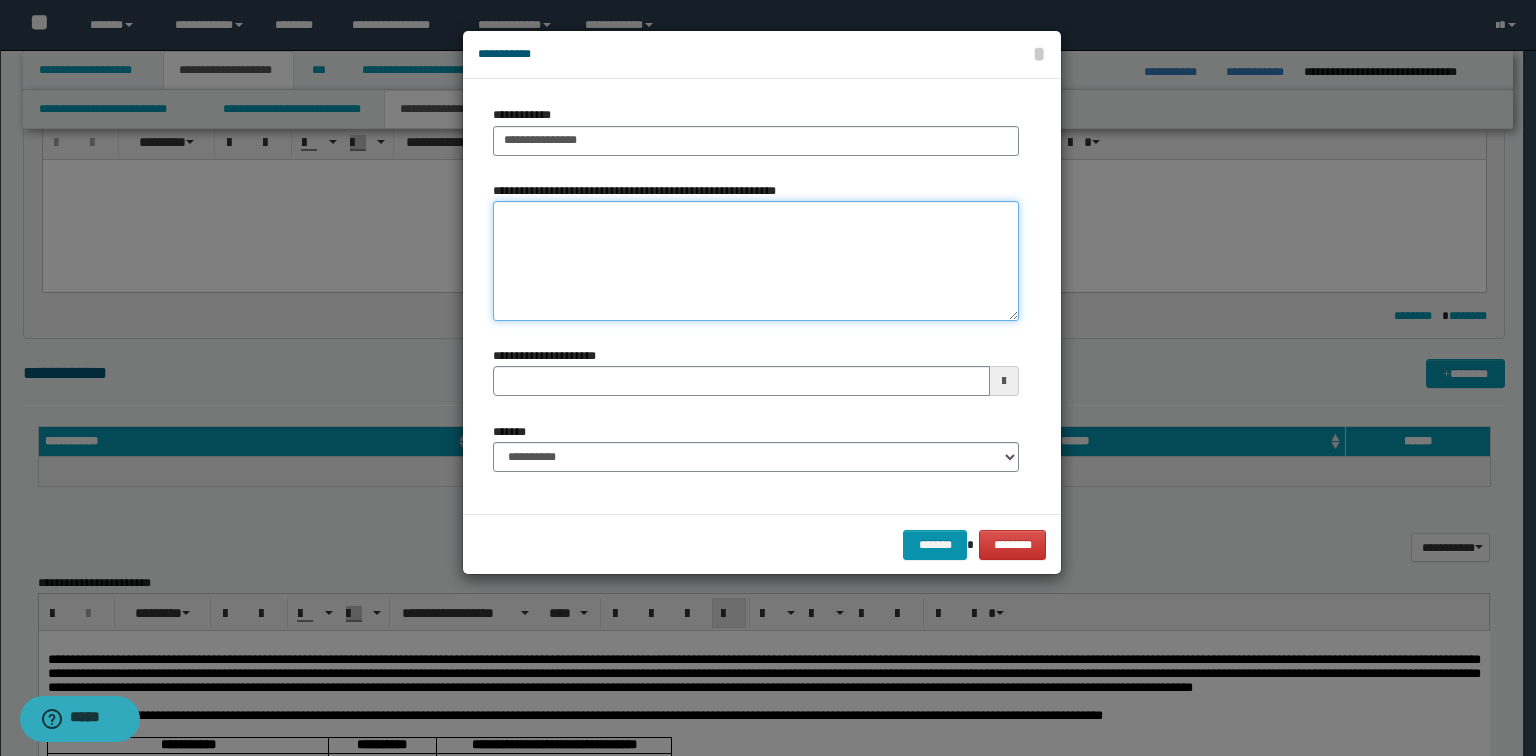 type 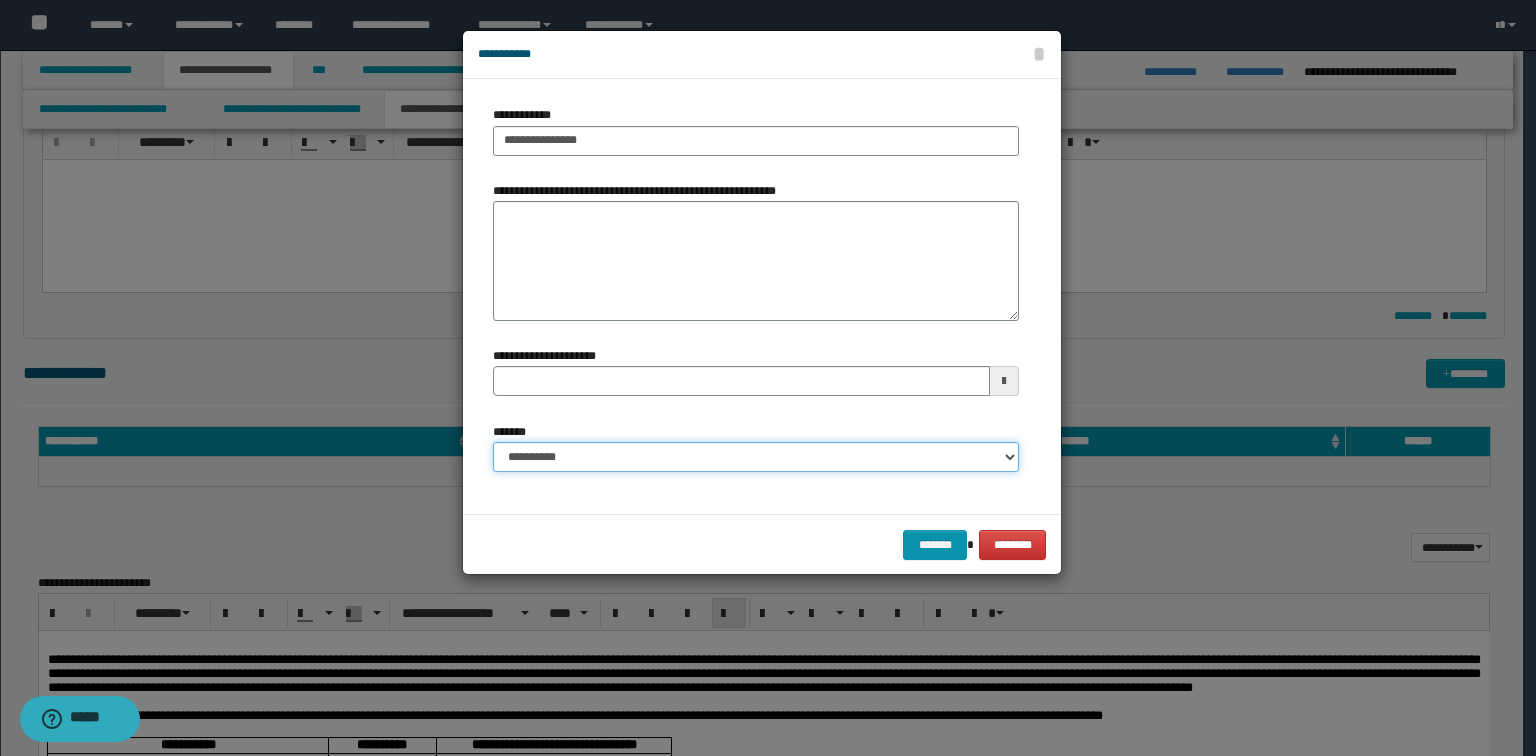 click on "**********" at bounding box center [756, 457] 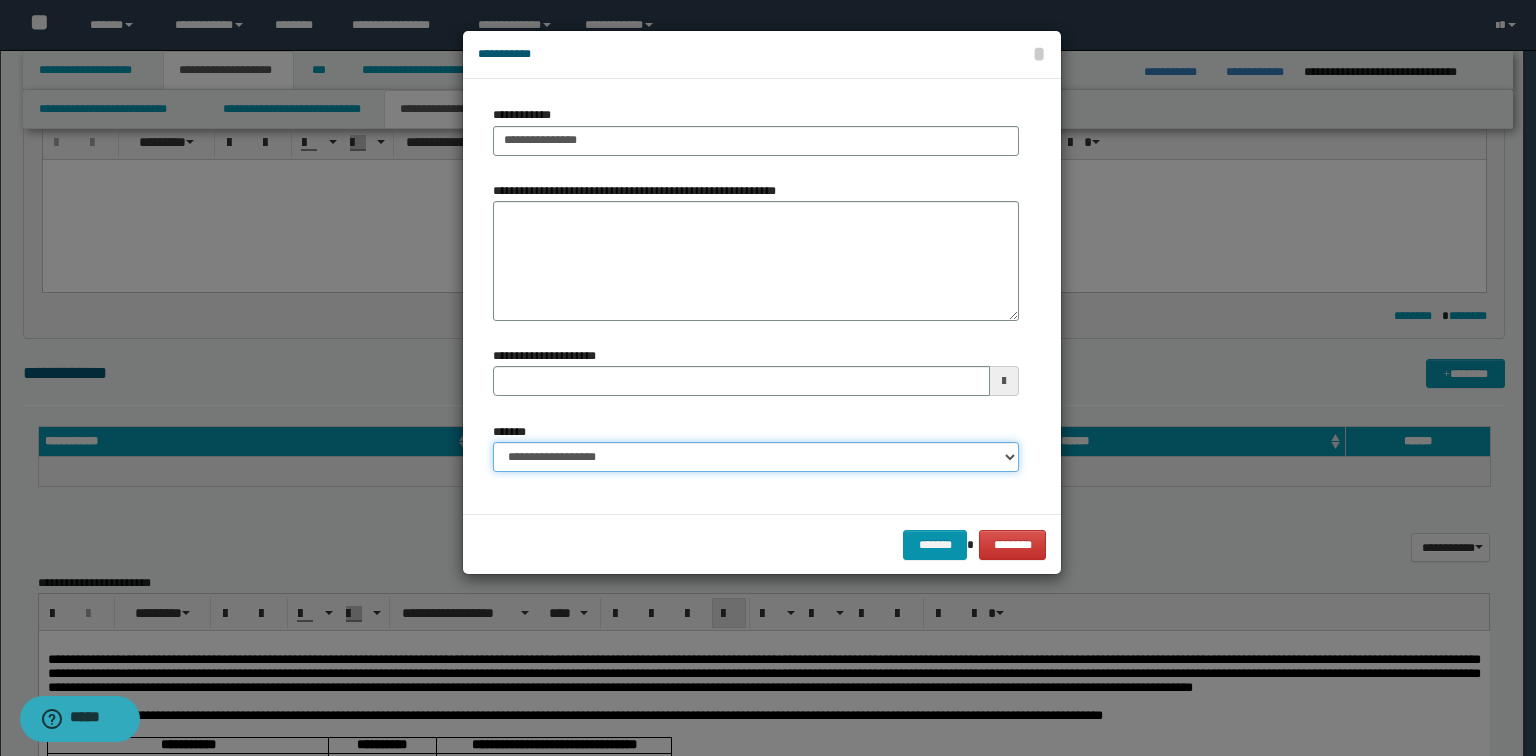 click on "**********" at bounding box center [756, 457] 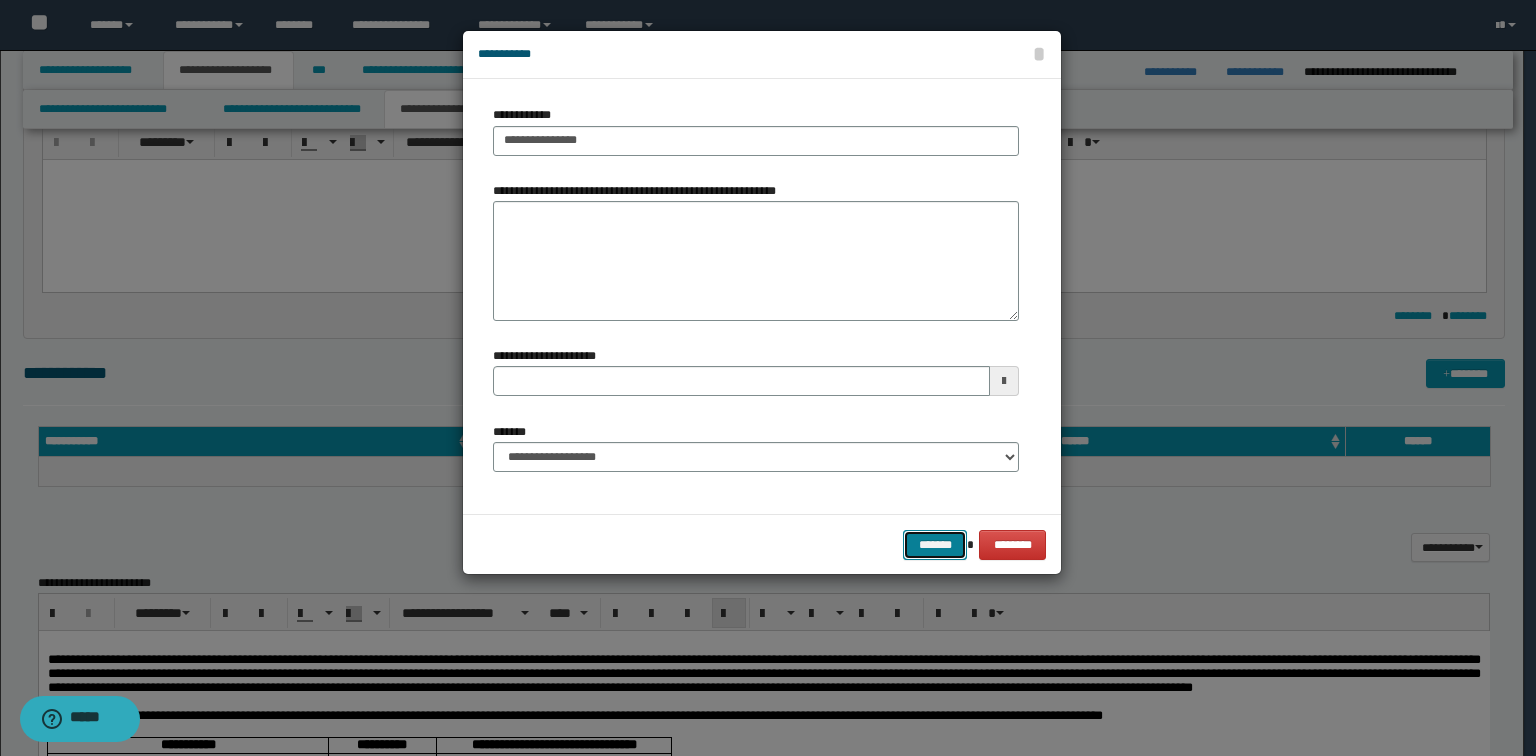 click on "*******" at bounding box center (935, 545) 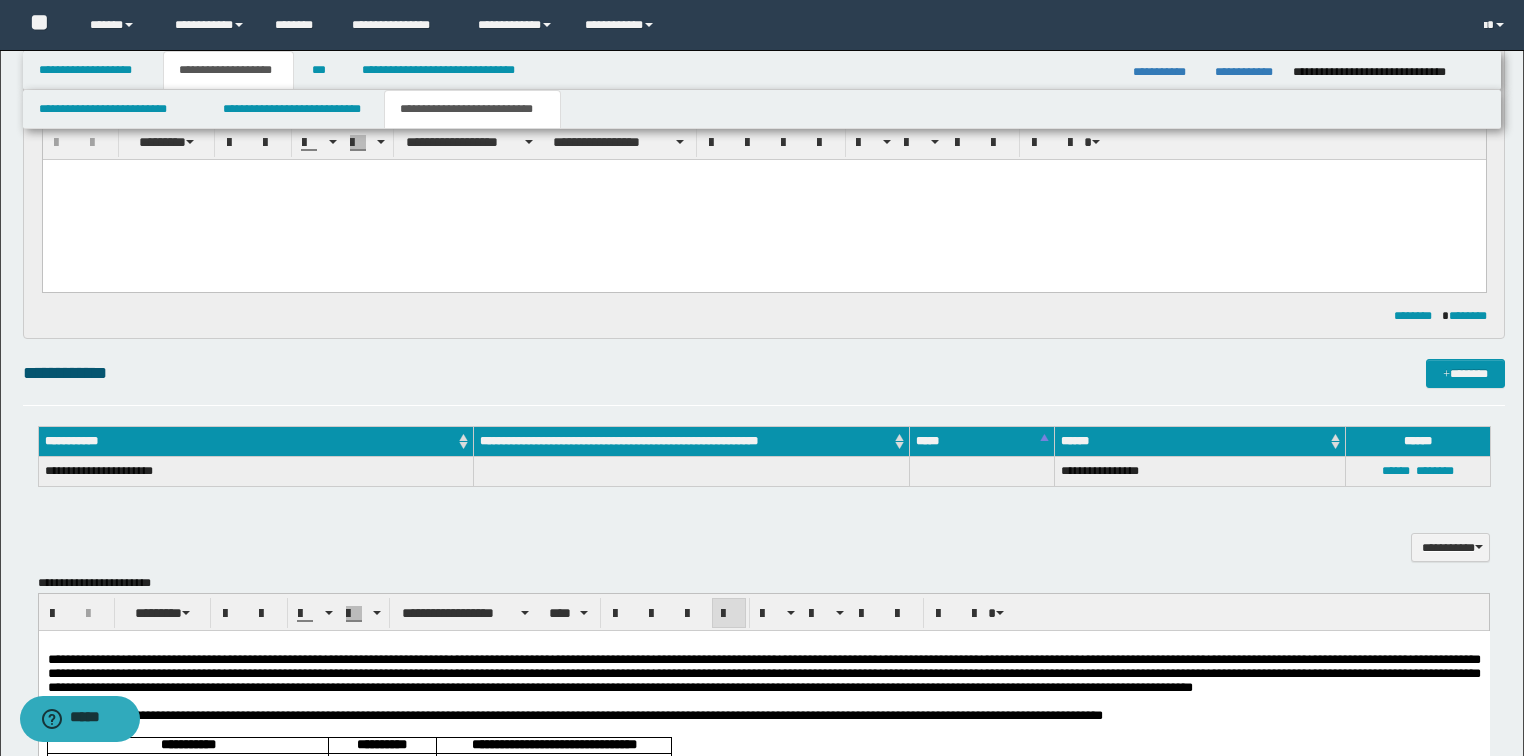 click on "**********" at bounding box center (764, 373) 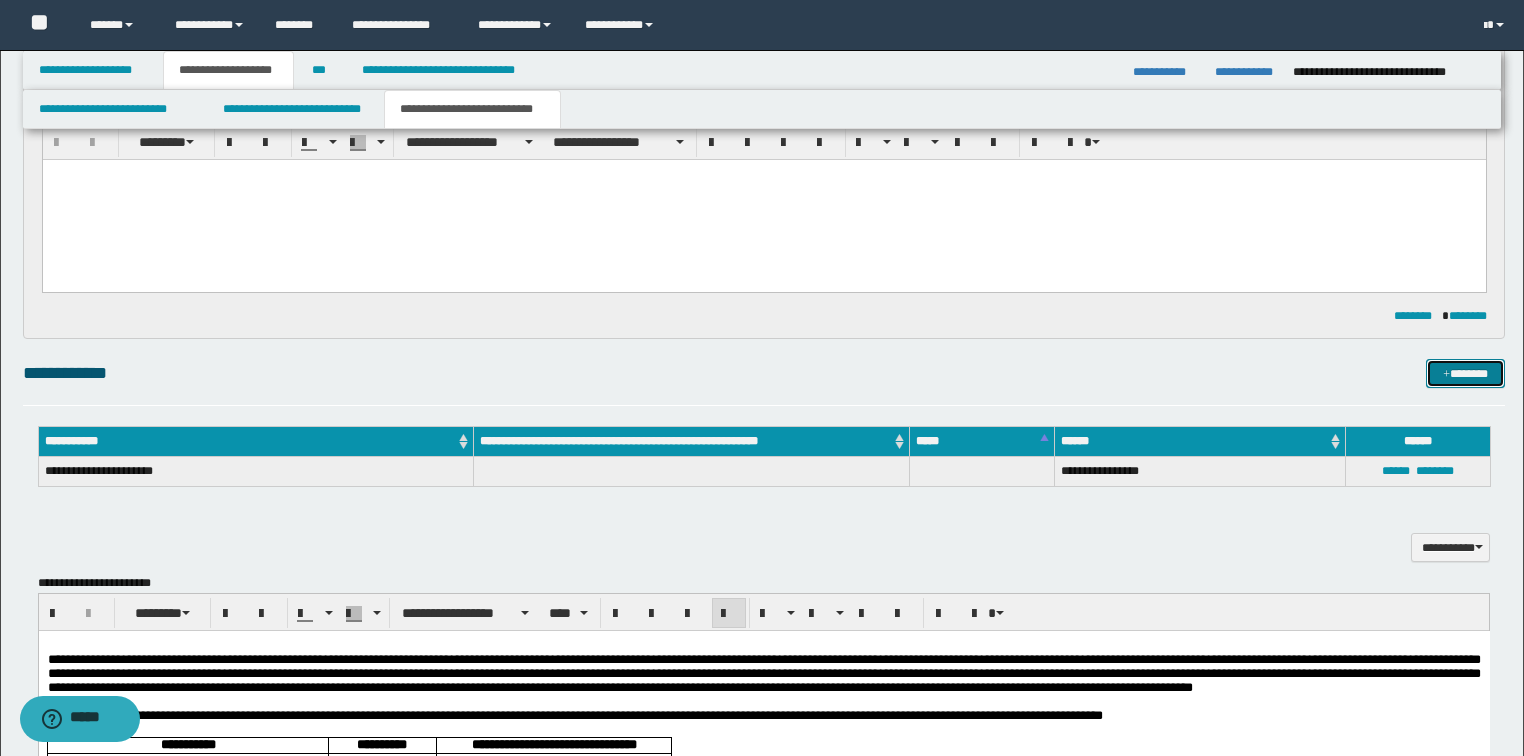 click on "*******" at bounding box center (1465, 374) 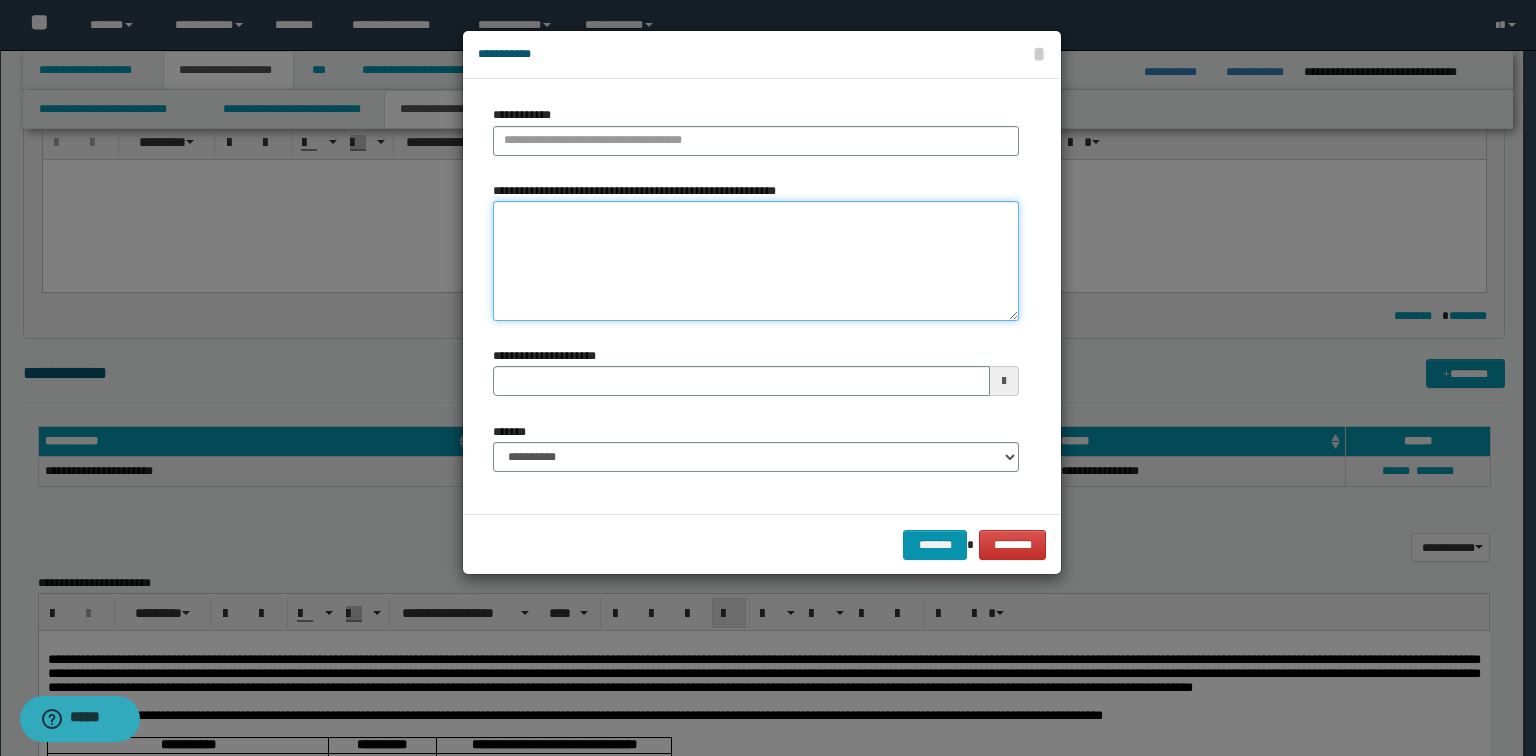 click on "**********" at bounding box center [756, 261] 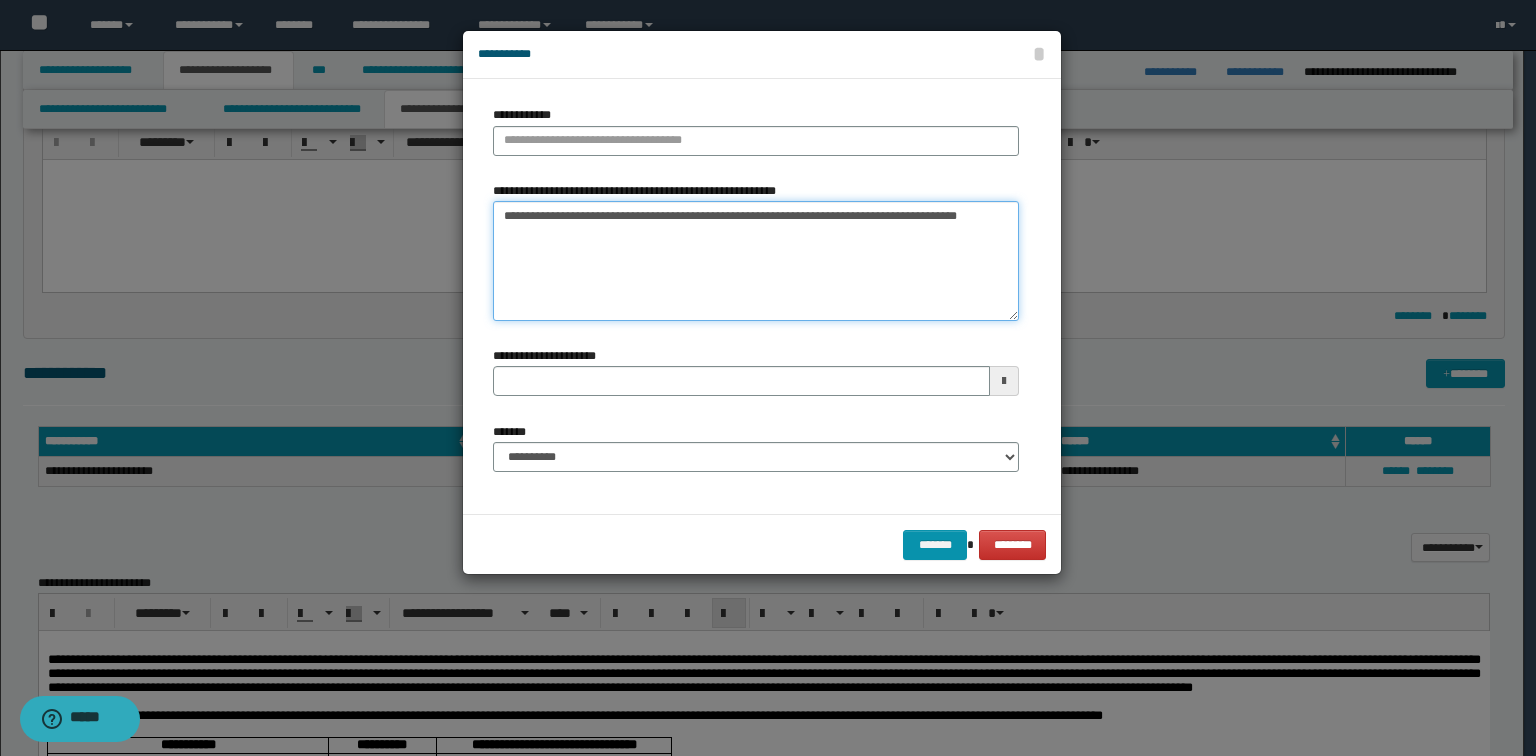 type on "**********" 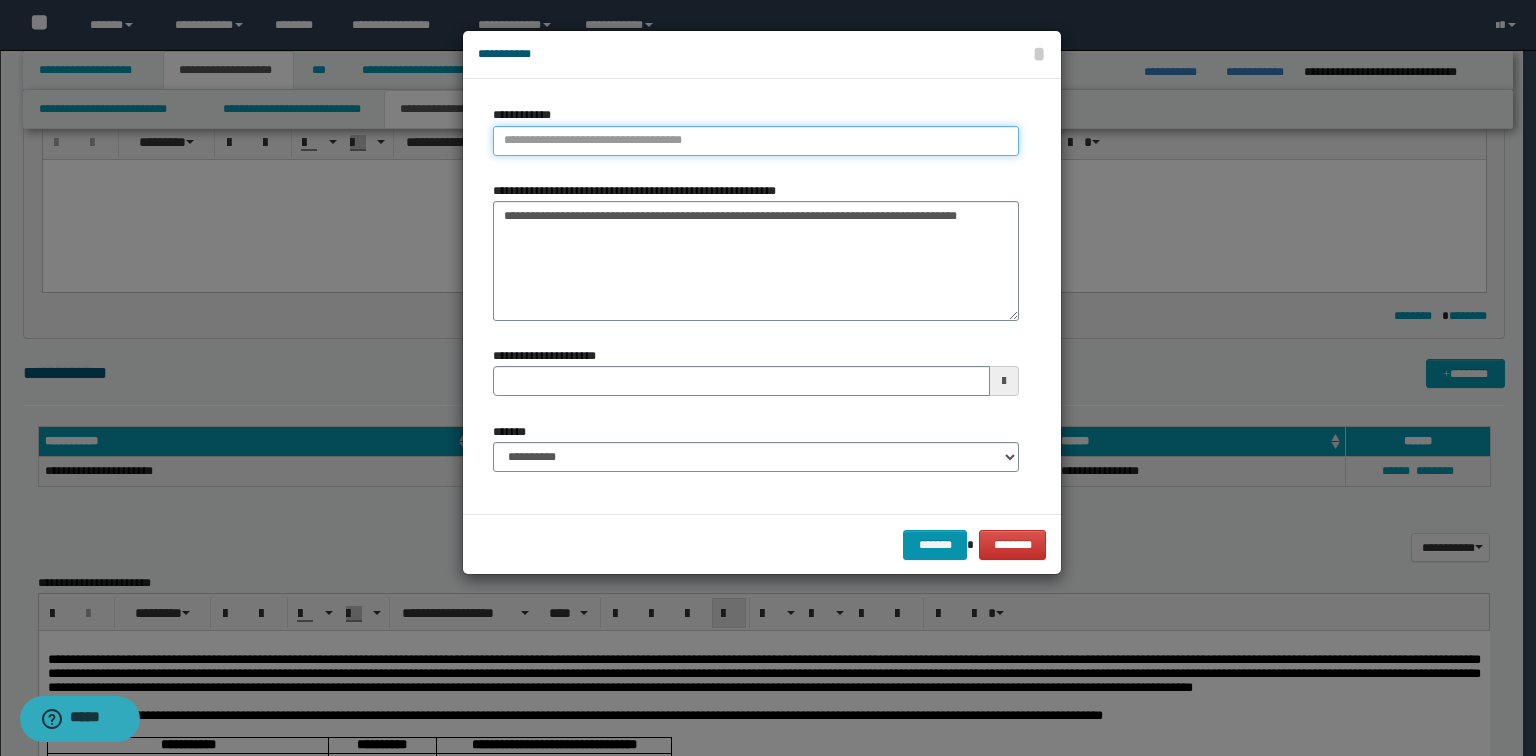 type on "**********" 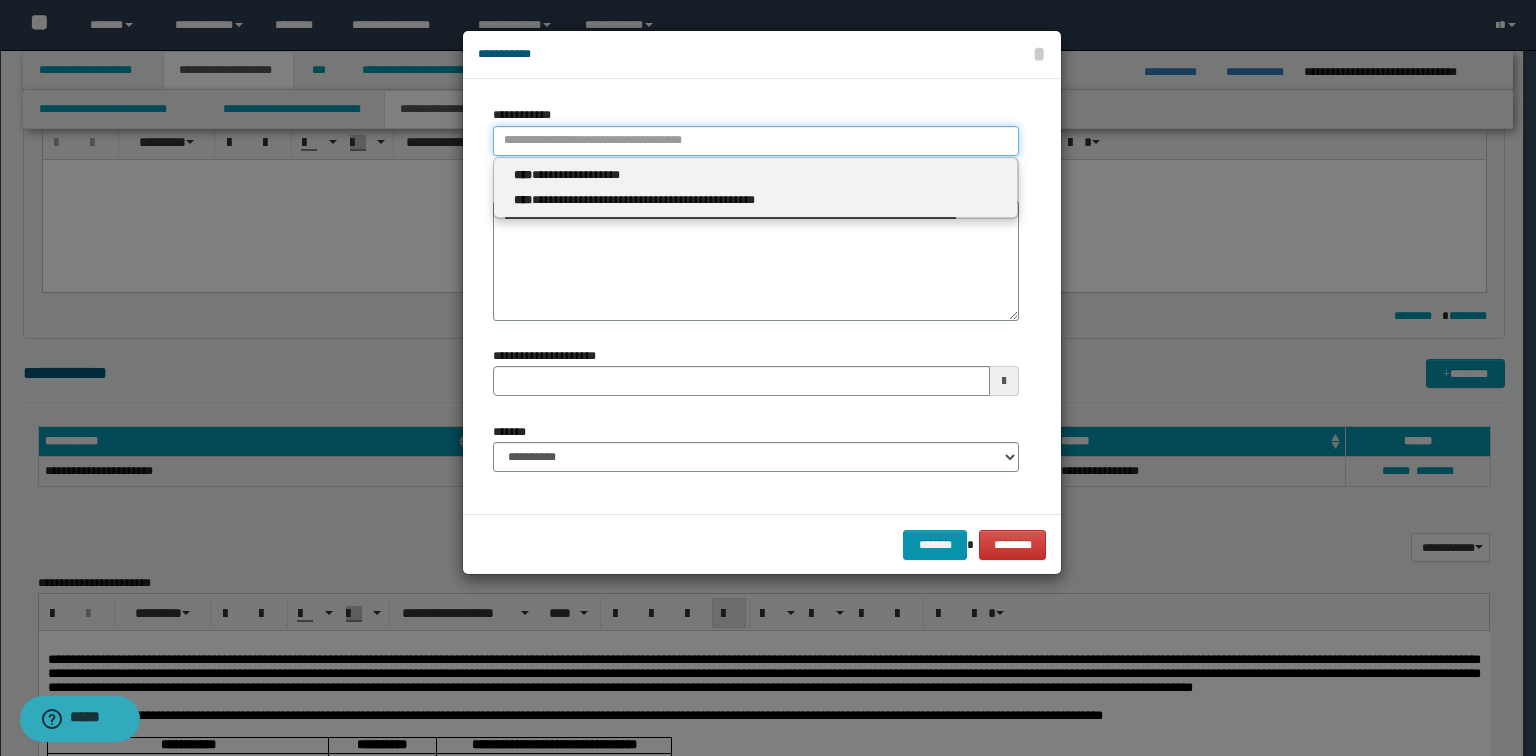 click on "**********" at bounding box center (756, 141) 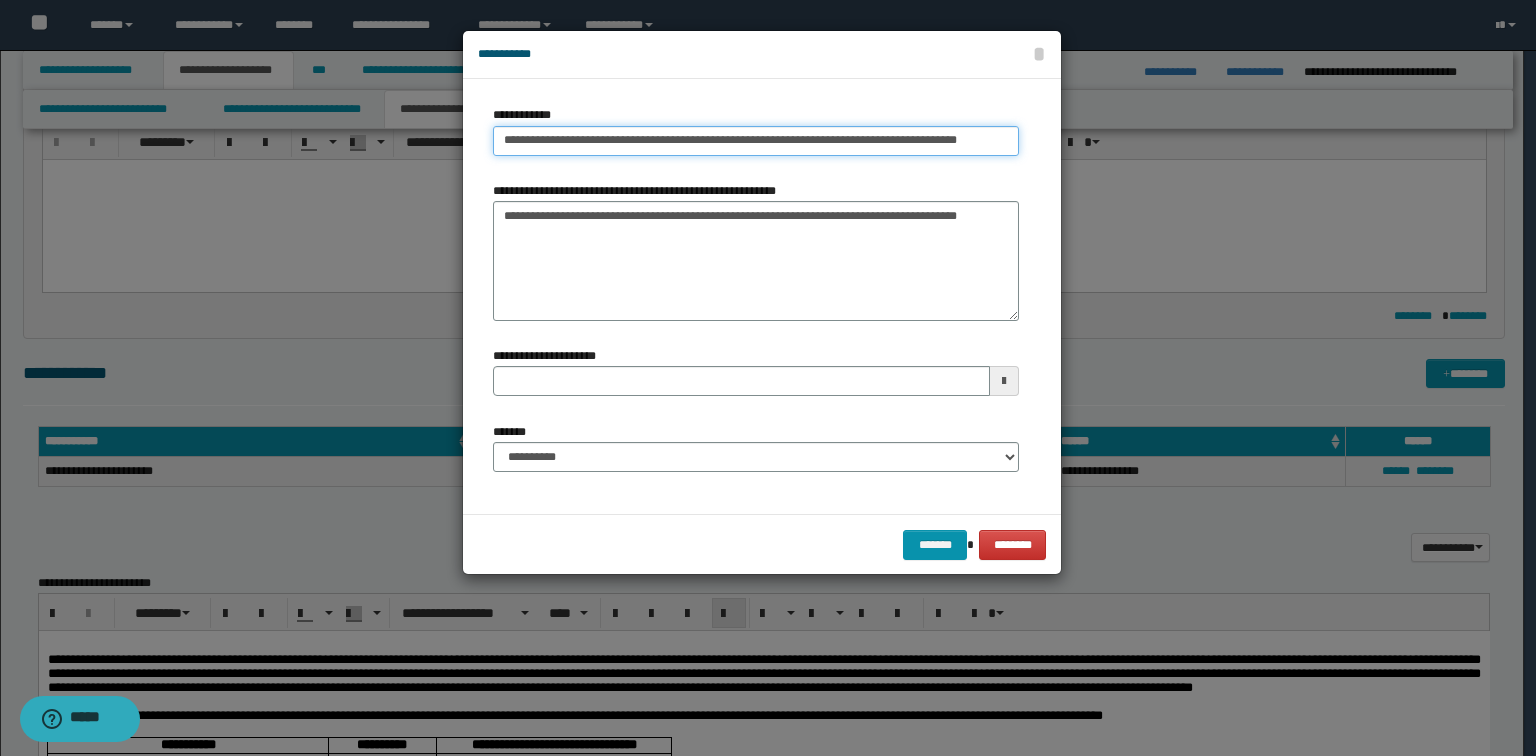 type on "**********" 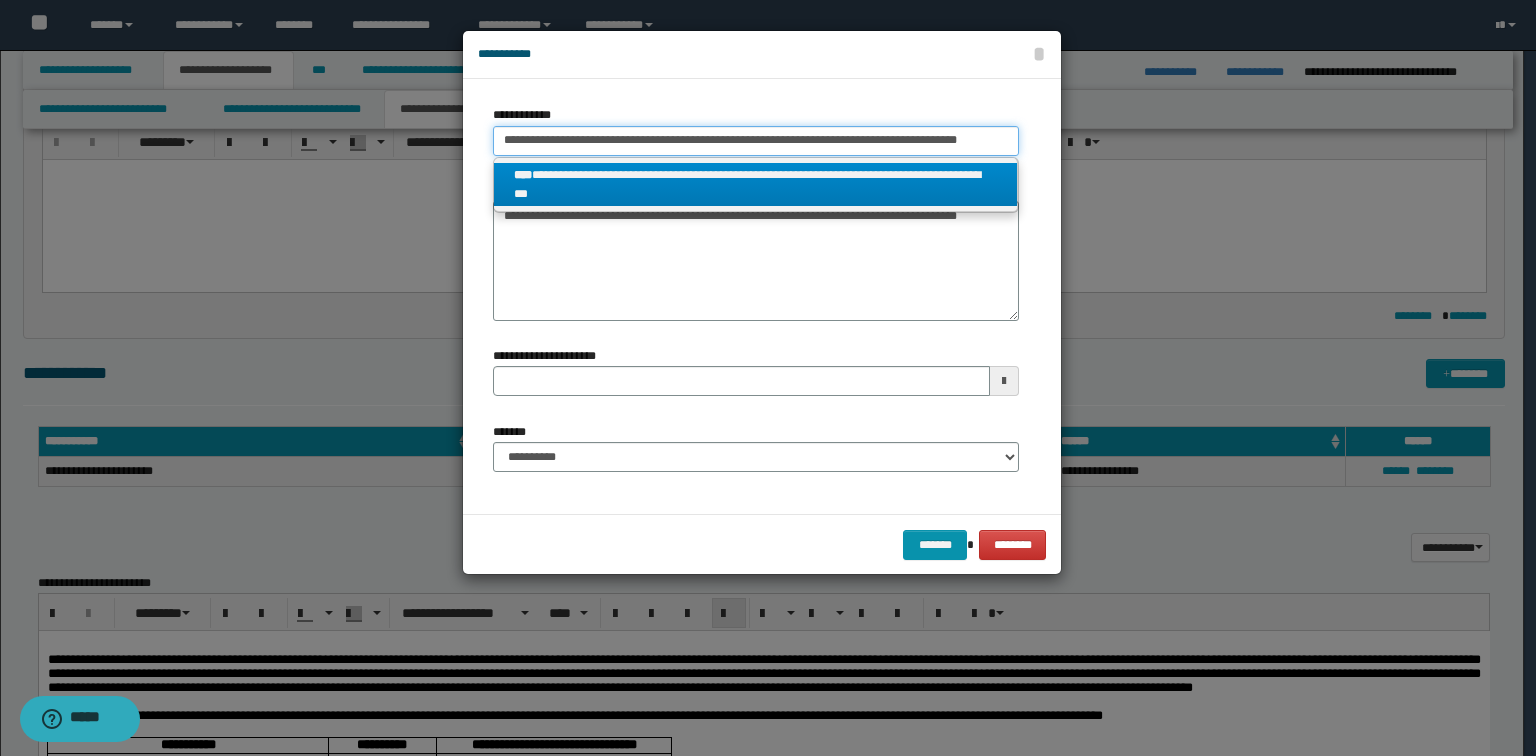 type on "**********" 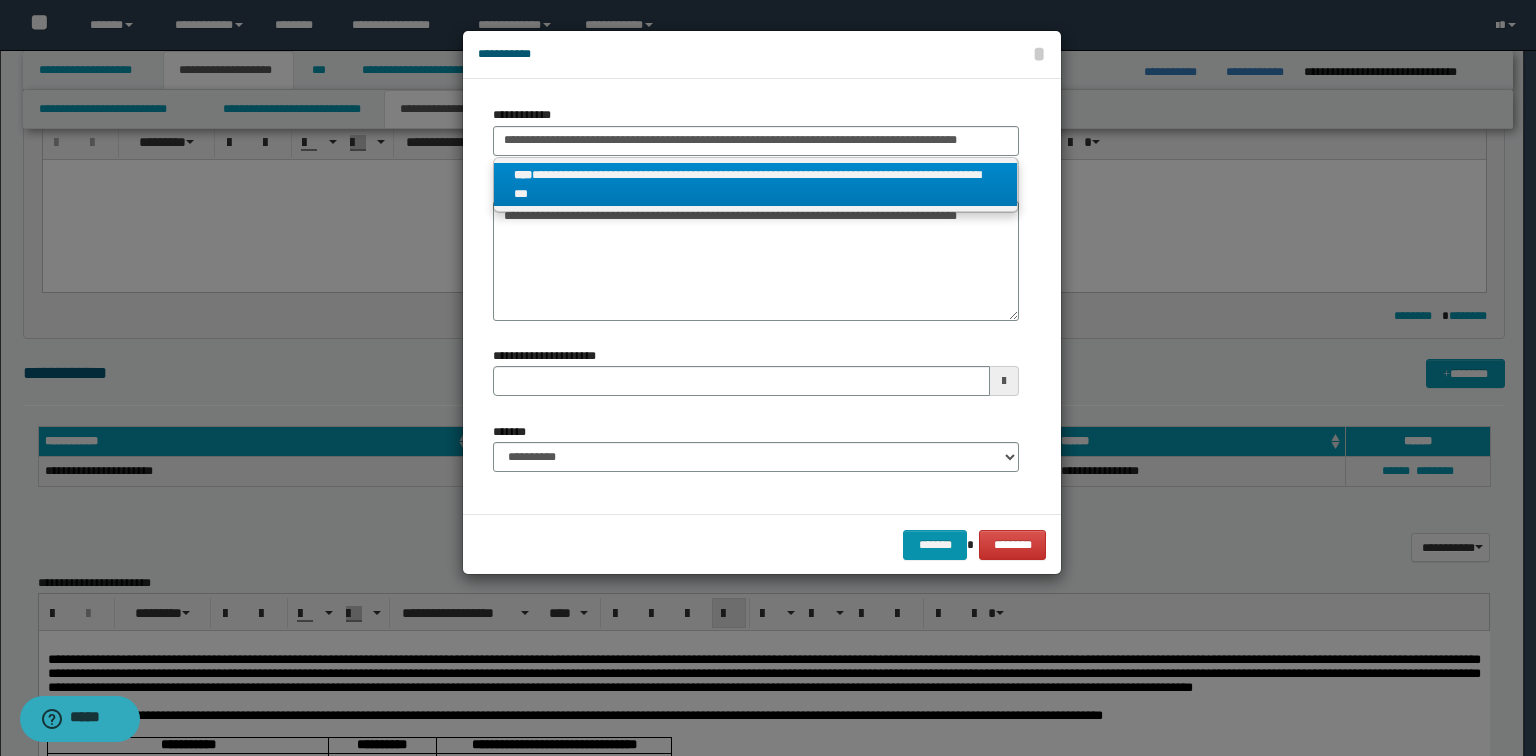 click on "**********" at bounding box center (756, 185) 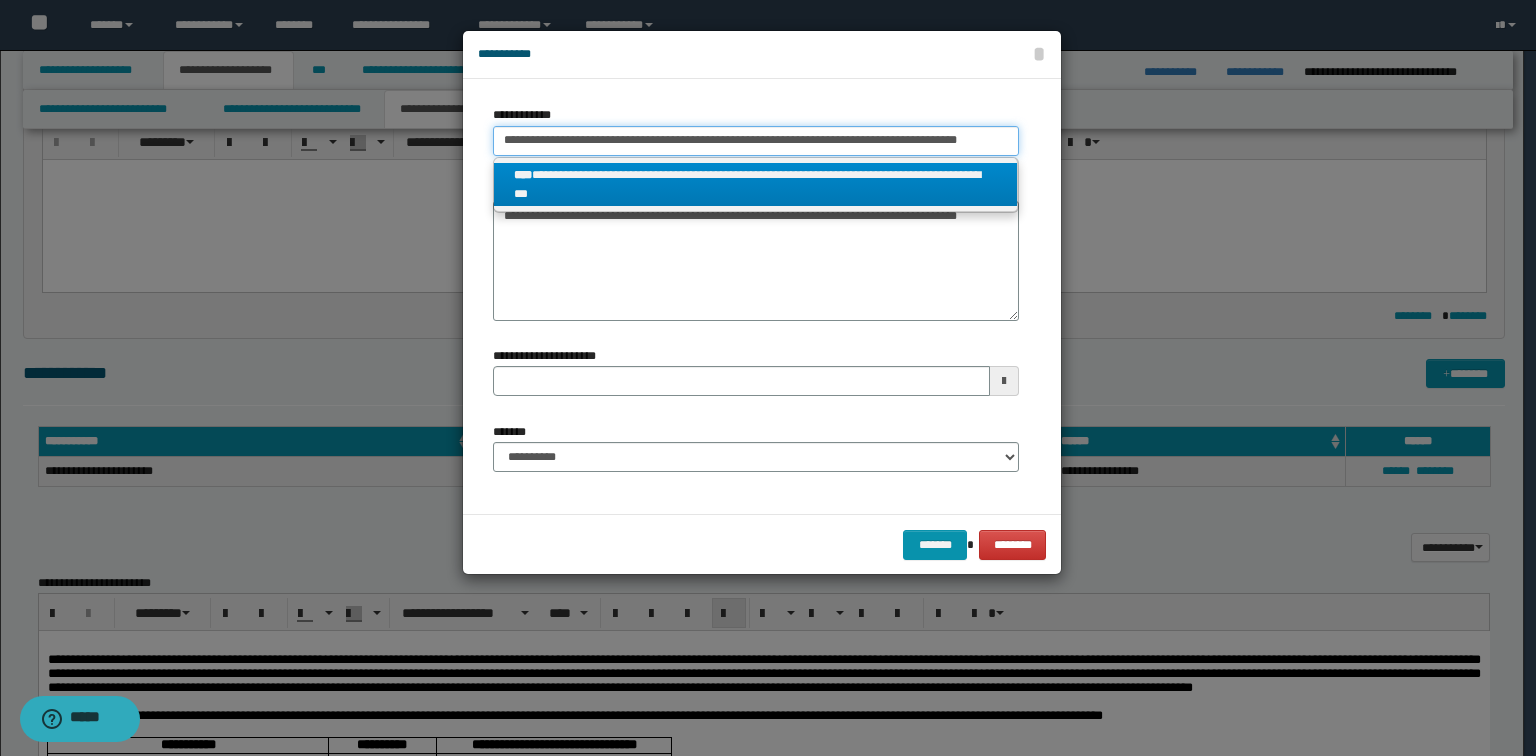 type 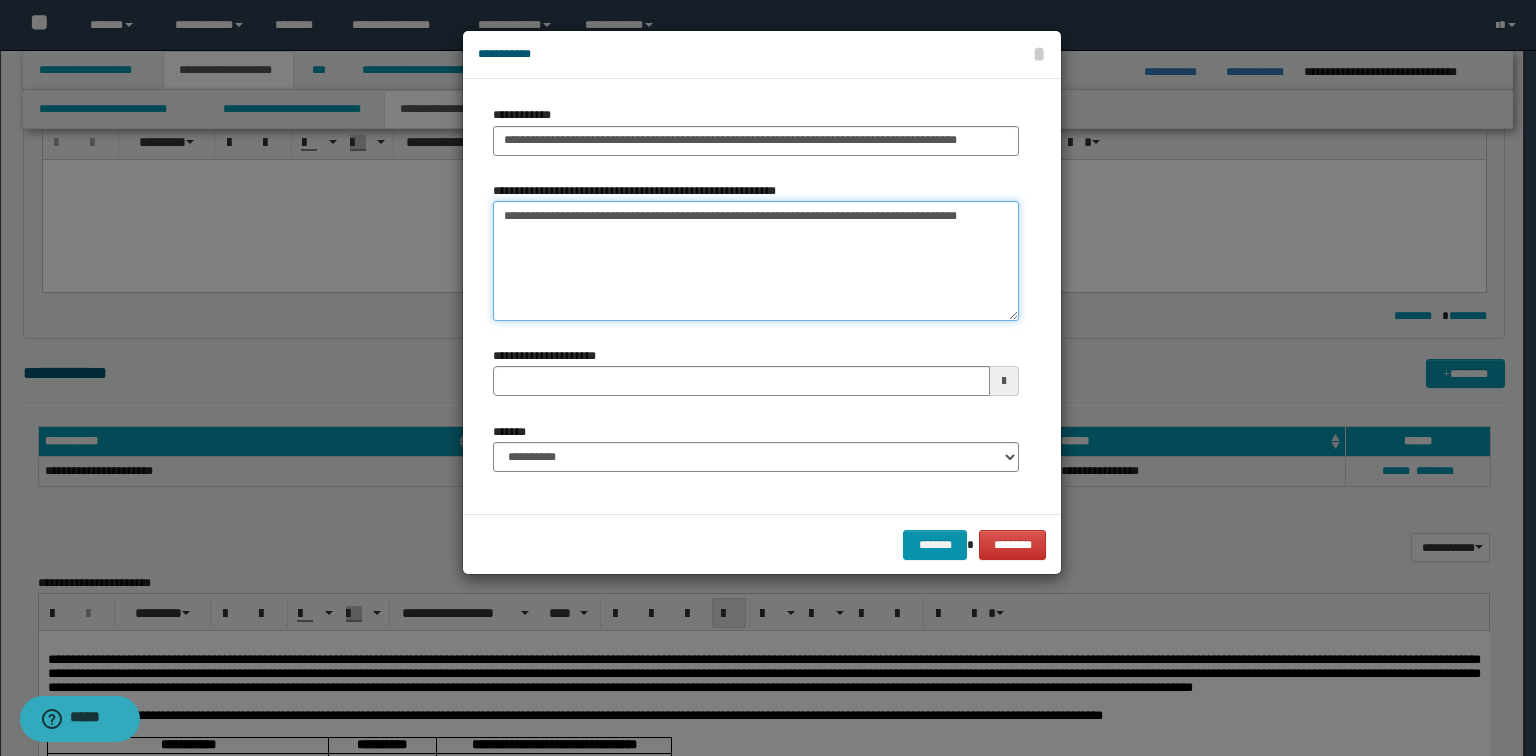drag, startPoint x: 1000, startPoint y: 221, endPoint x: 292, endPoint y: 221, distance: 708 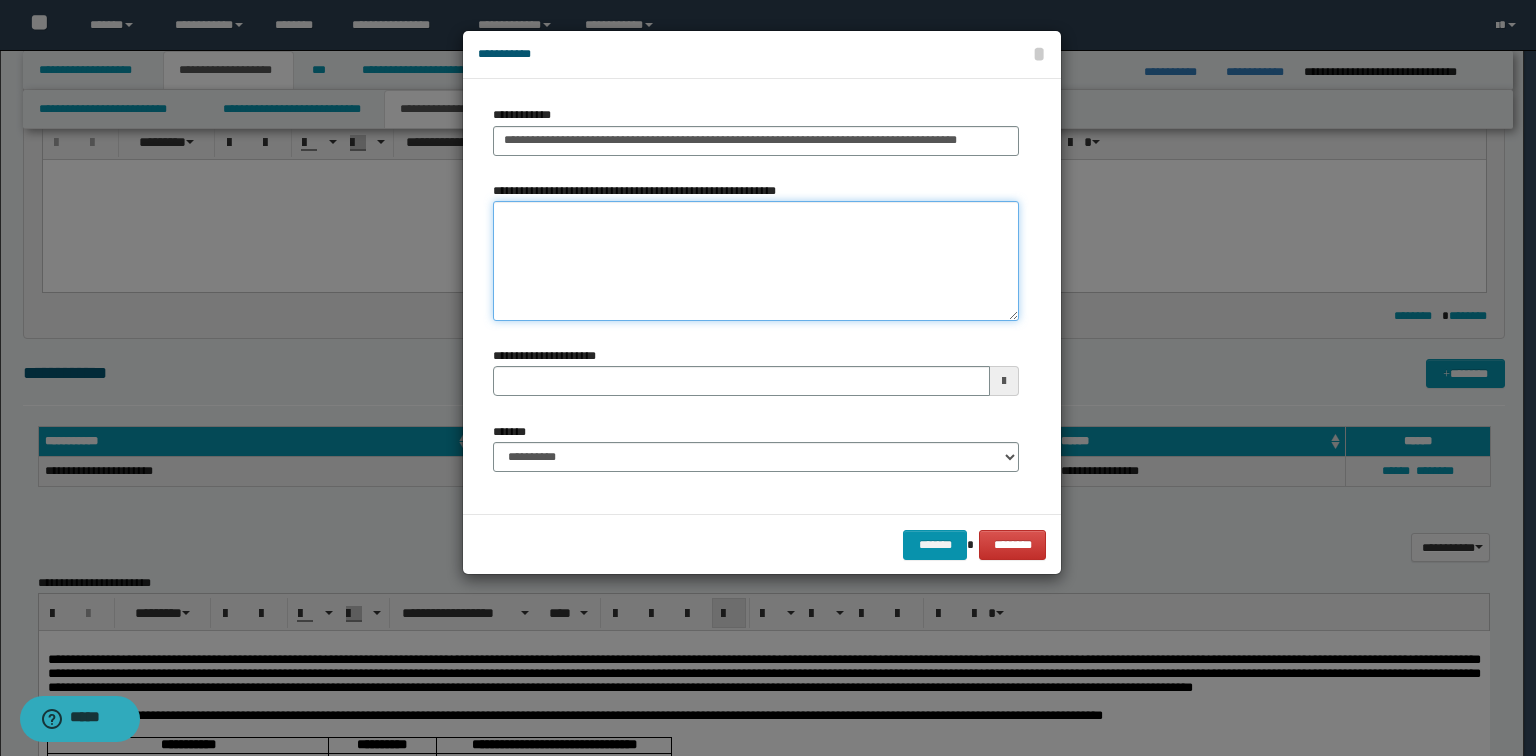 type 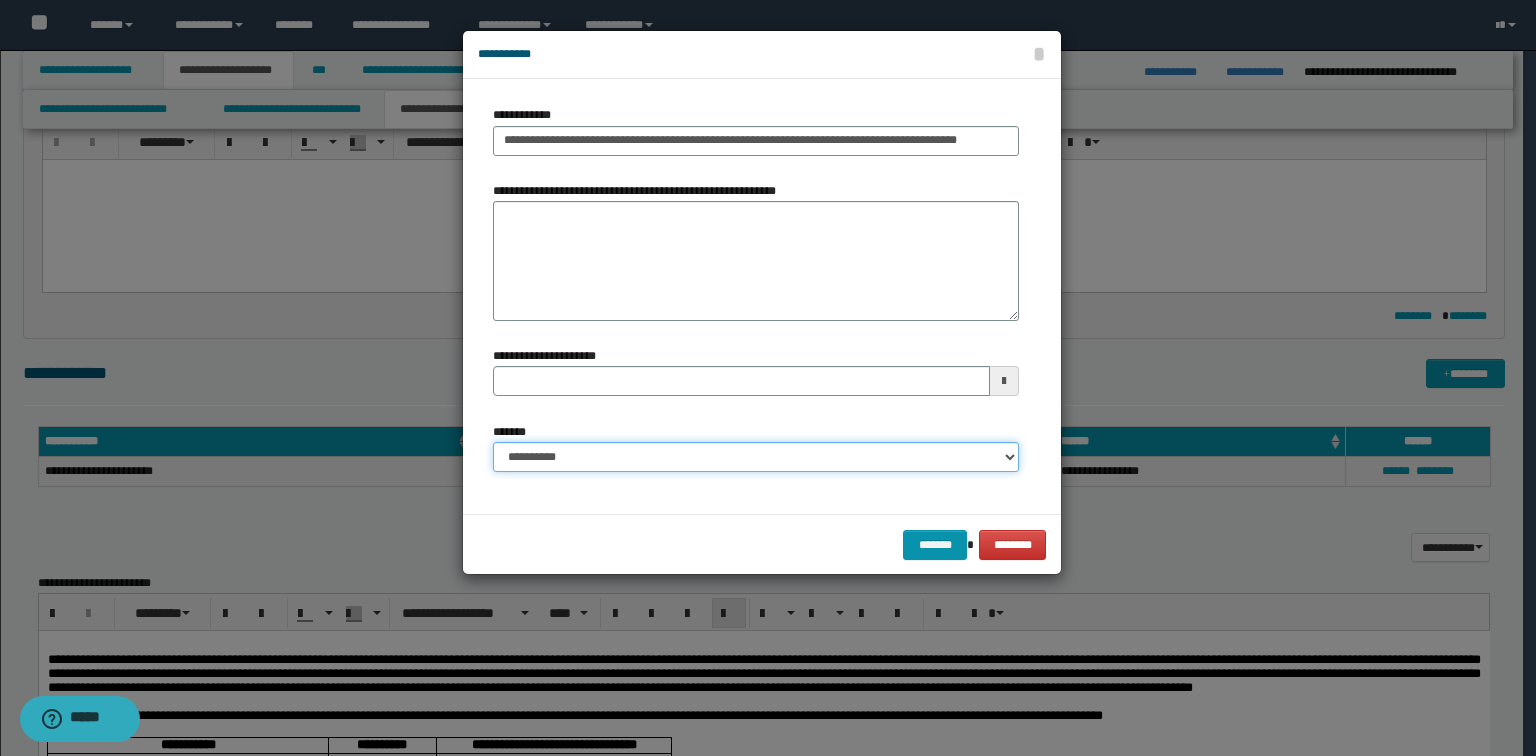 click on "**********" at bounding box center (756, 457) 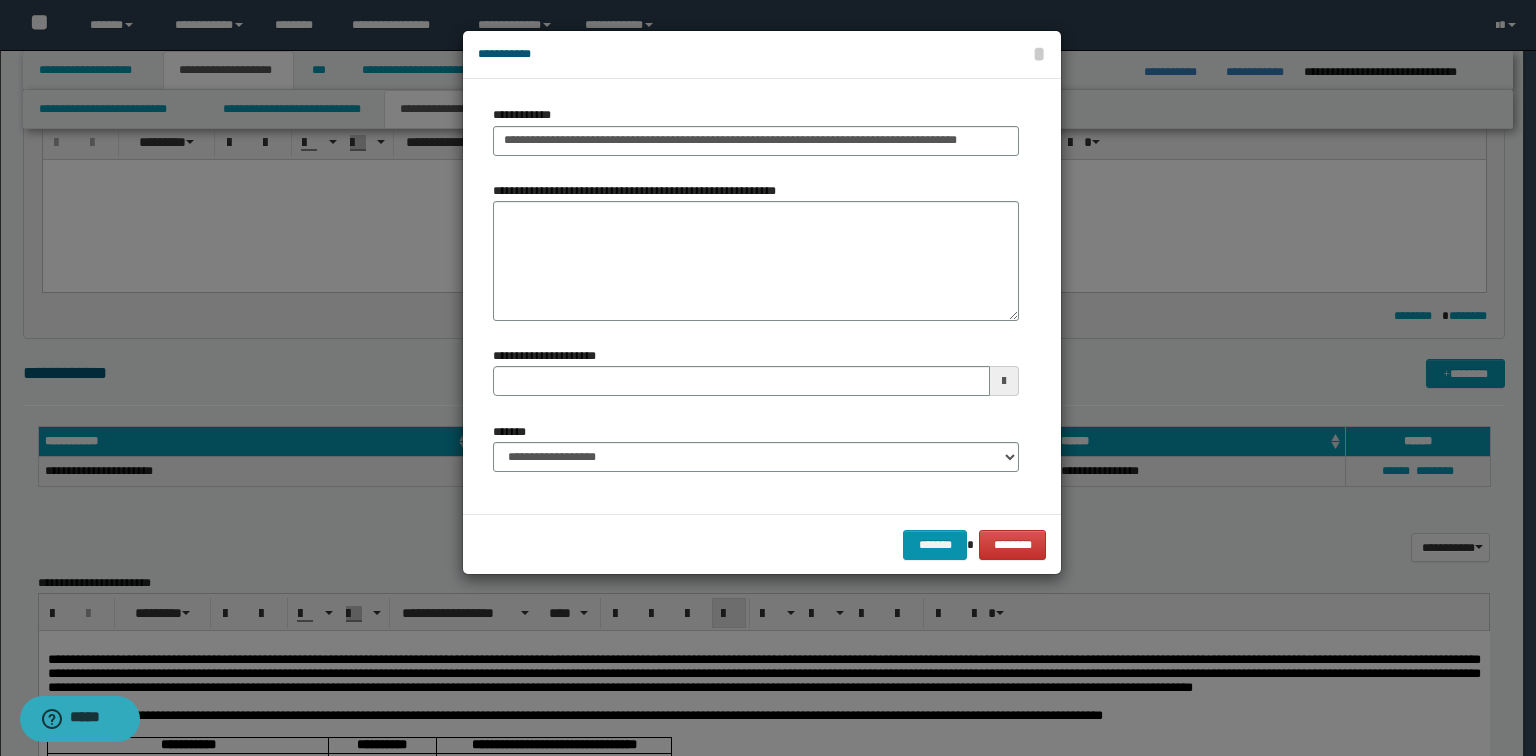 click on "*******
********" at bounding box center (762, 544) 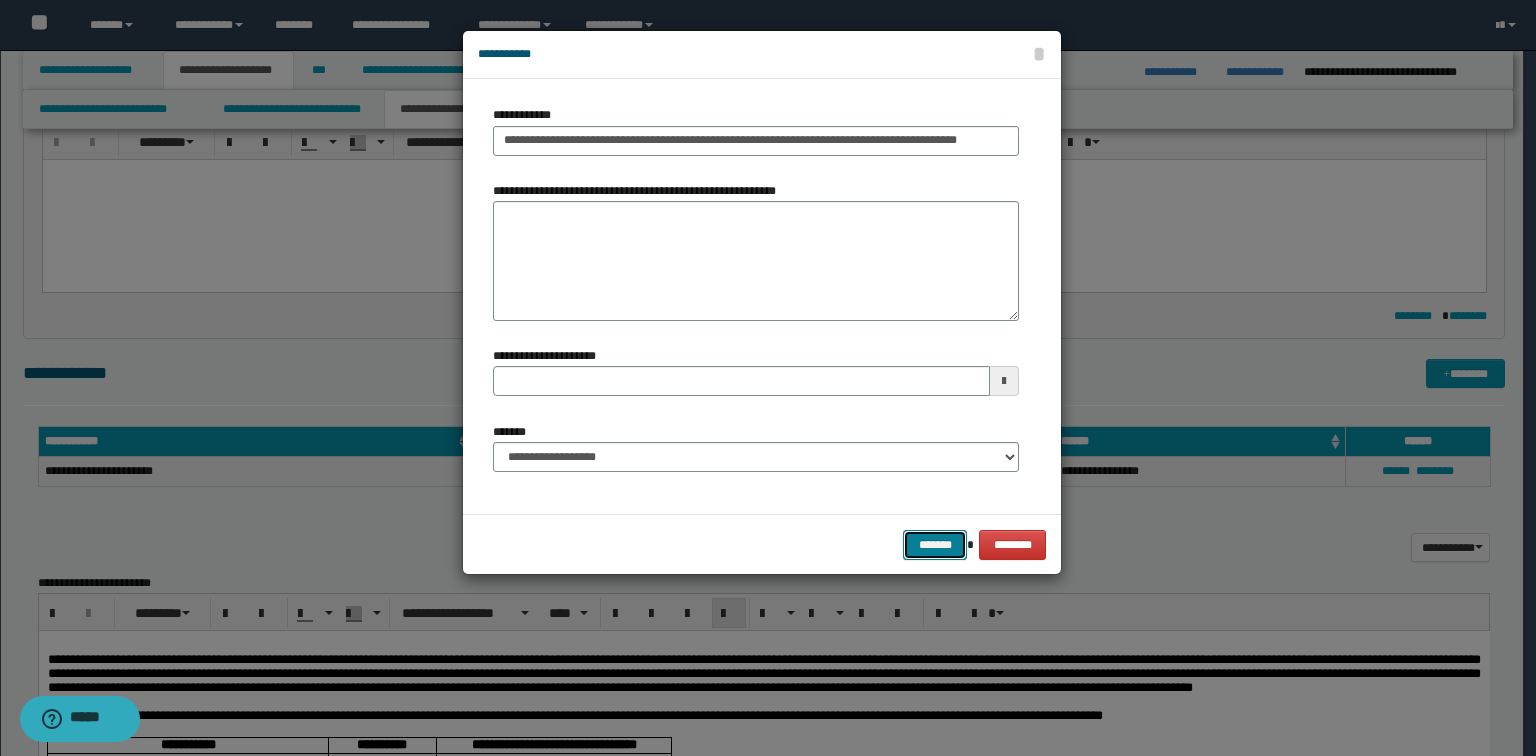 click on "*******" at bounding box center [935, 545] 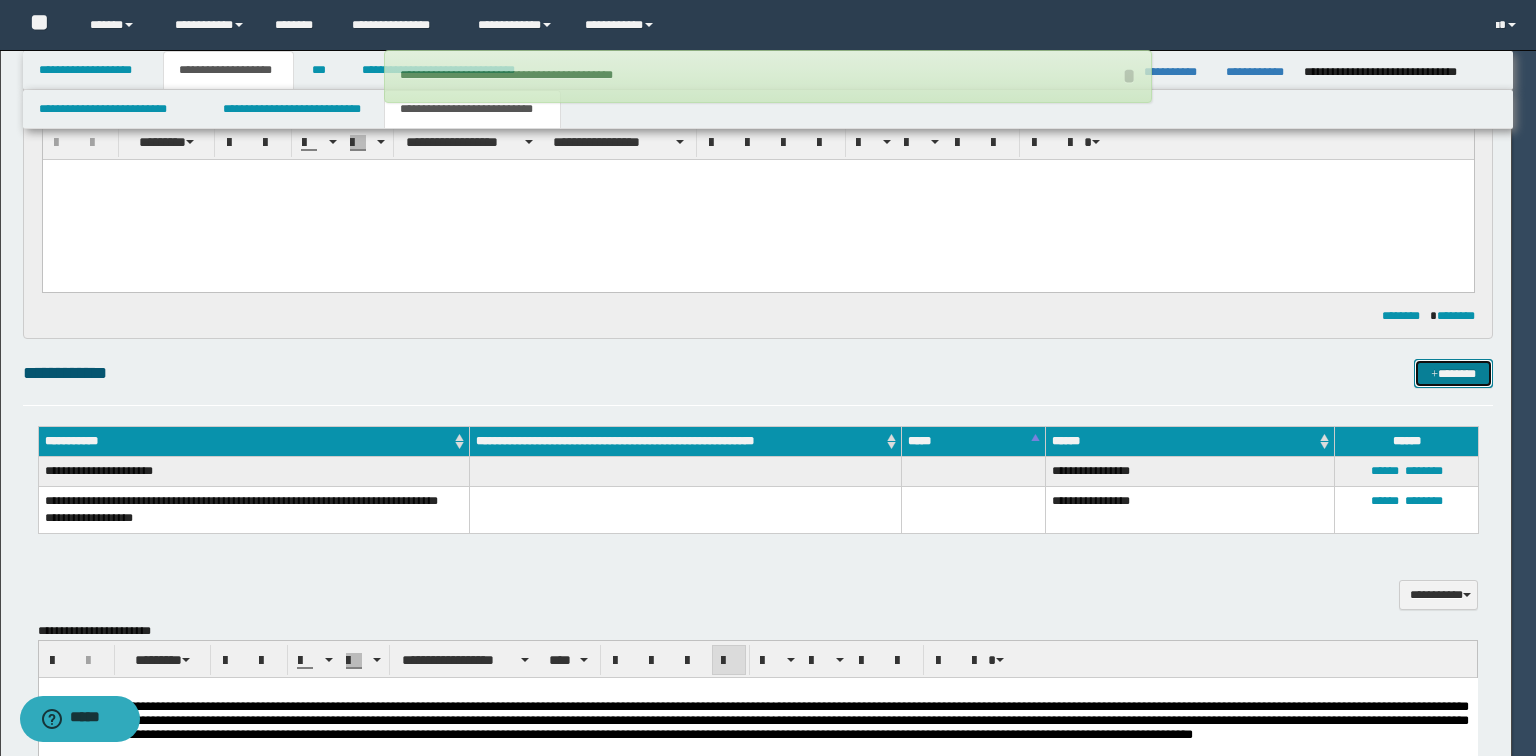type 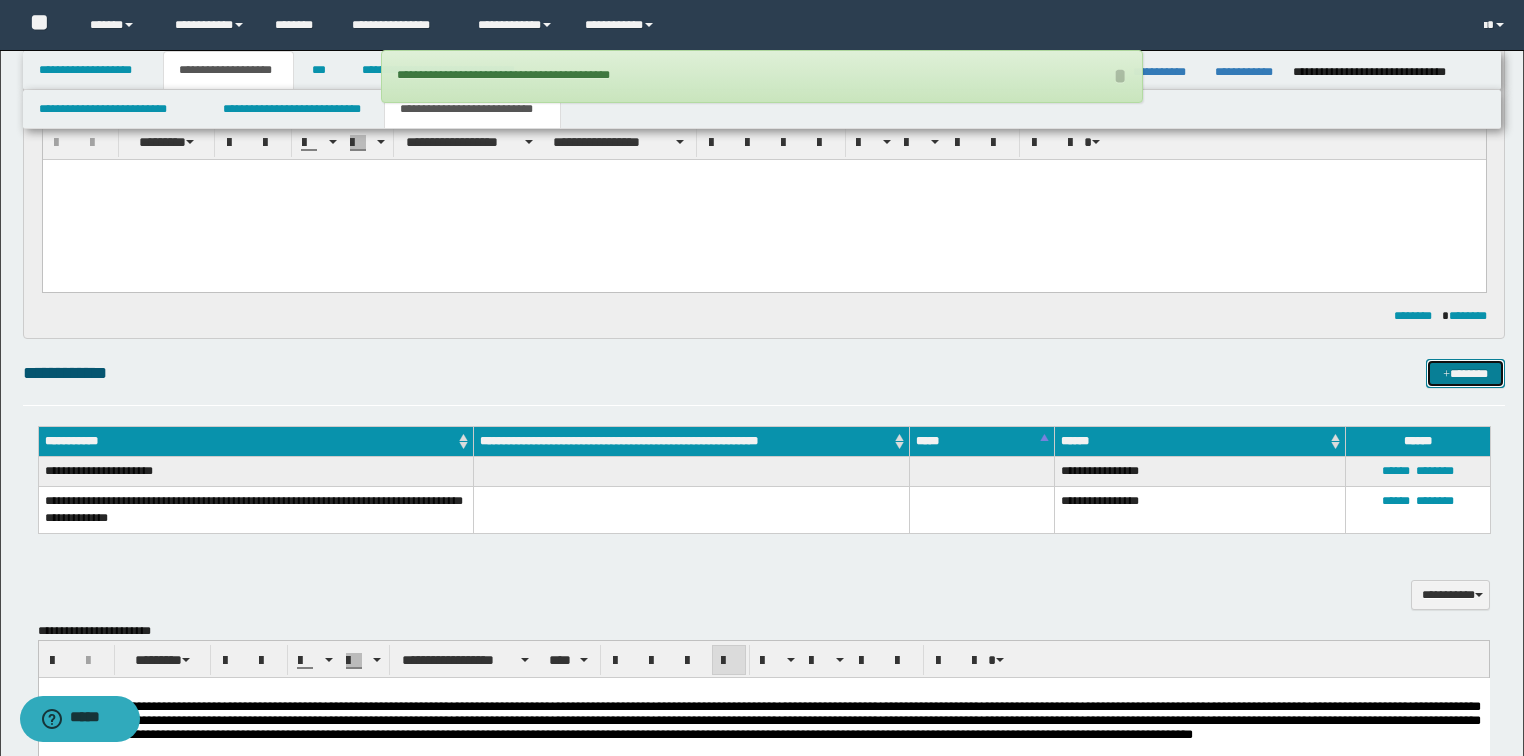 click on "*******" at bounding box center (1465, 374) 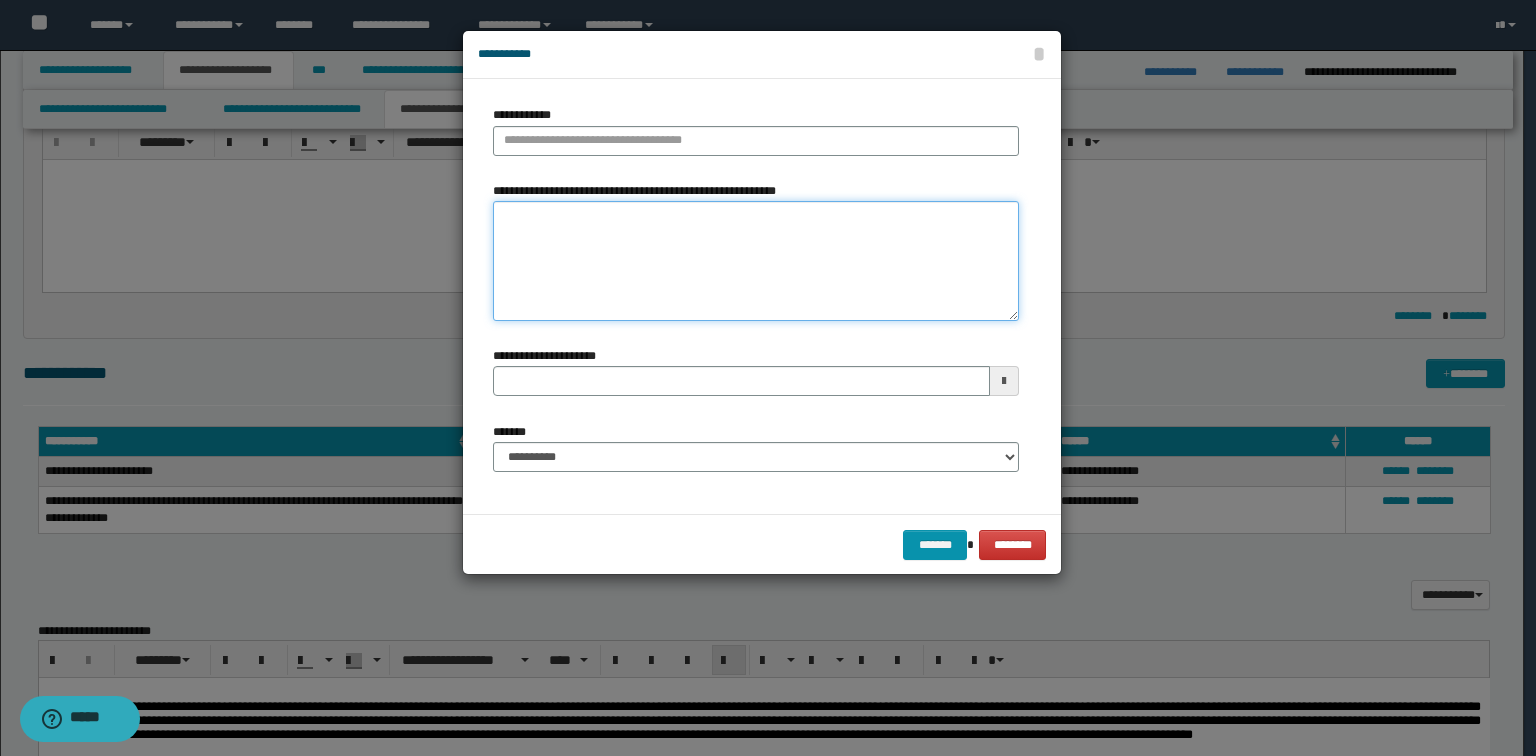 click on "**********" at bounding box center [756, 261] 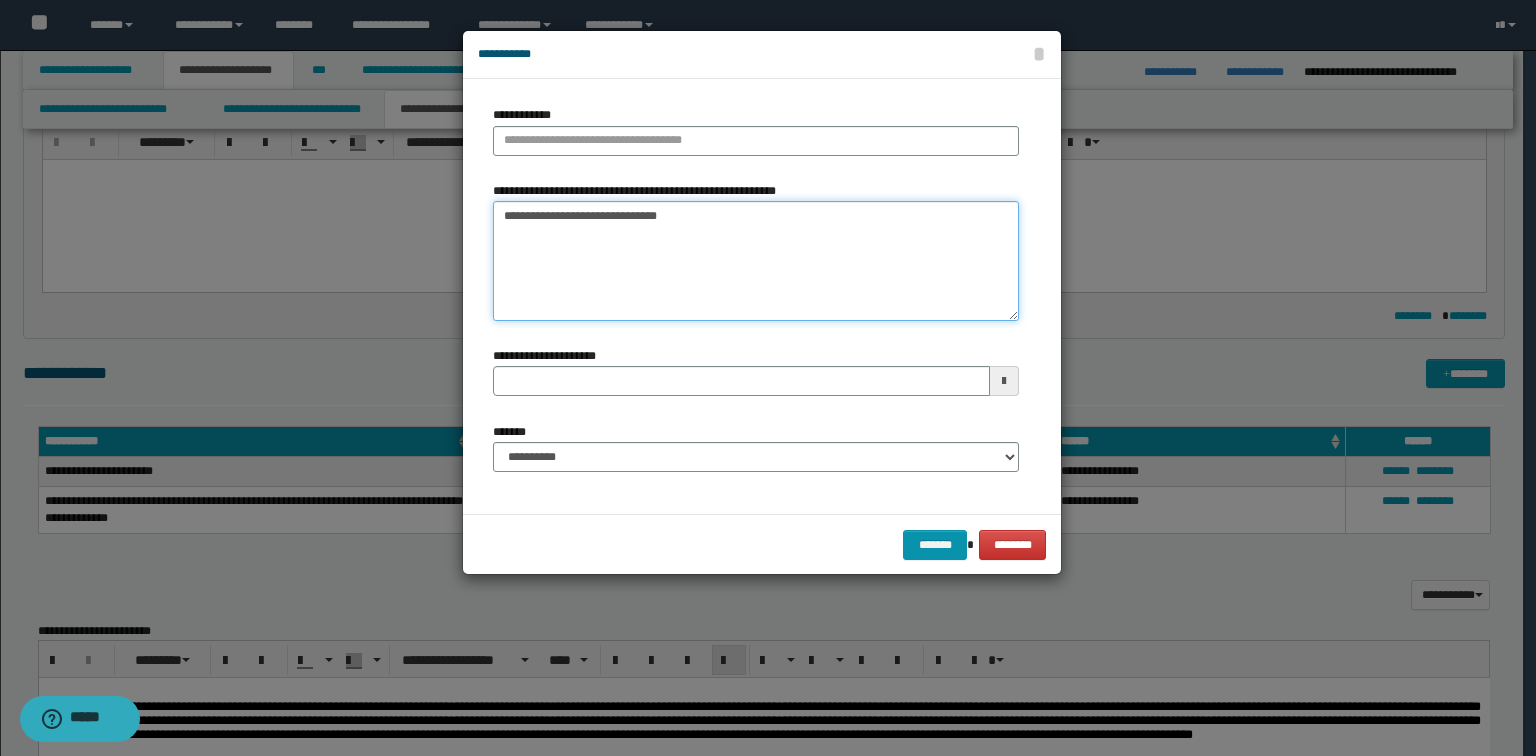 drag, startPoint x: 604, startPoint y: 217, endPoint x: 314, endPoint y: 188, distance: 291.44638 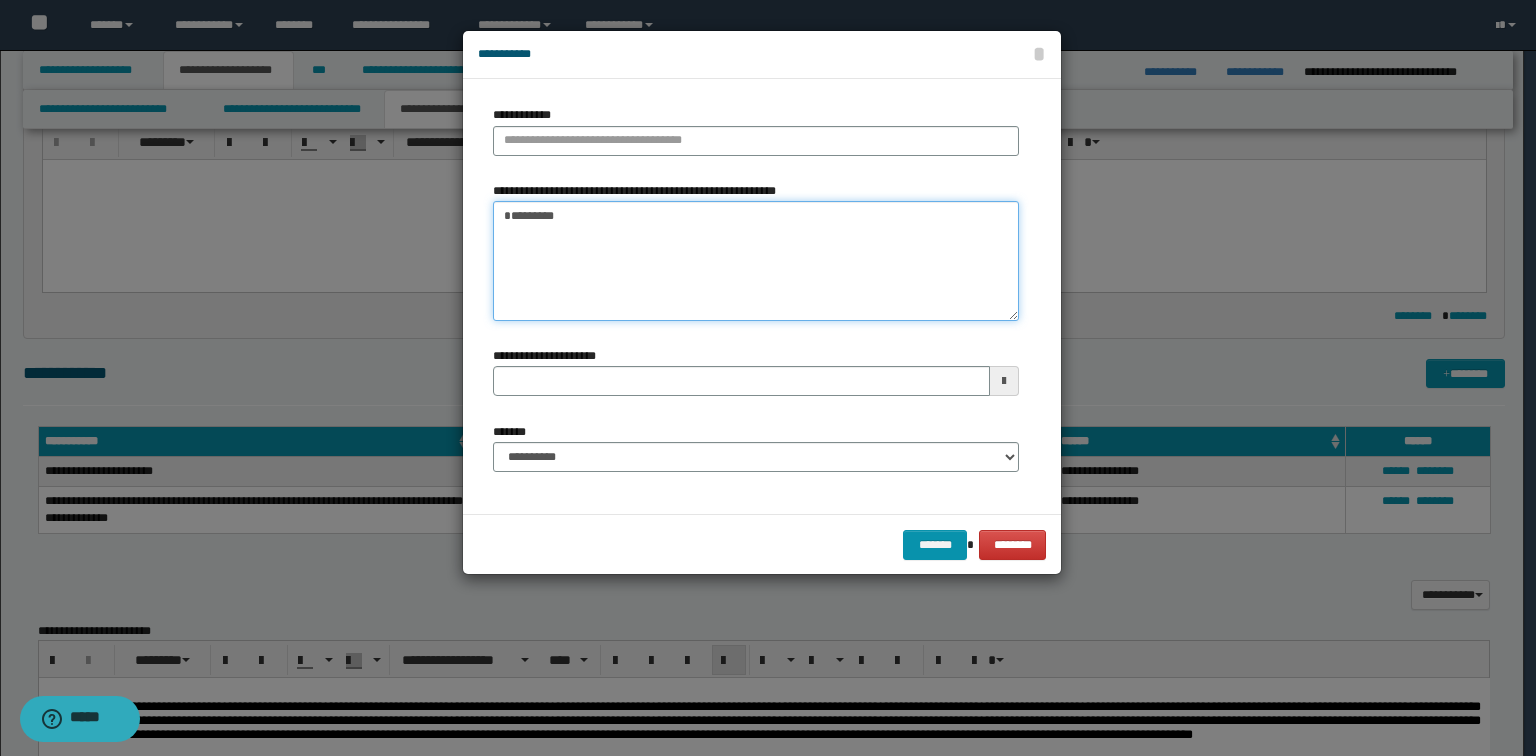 type on "*********" 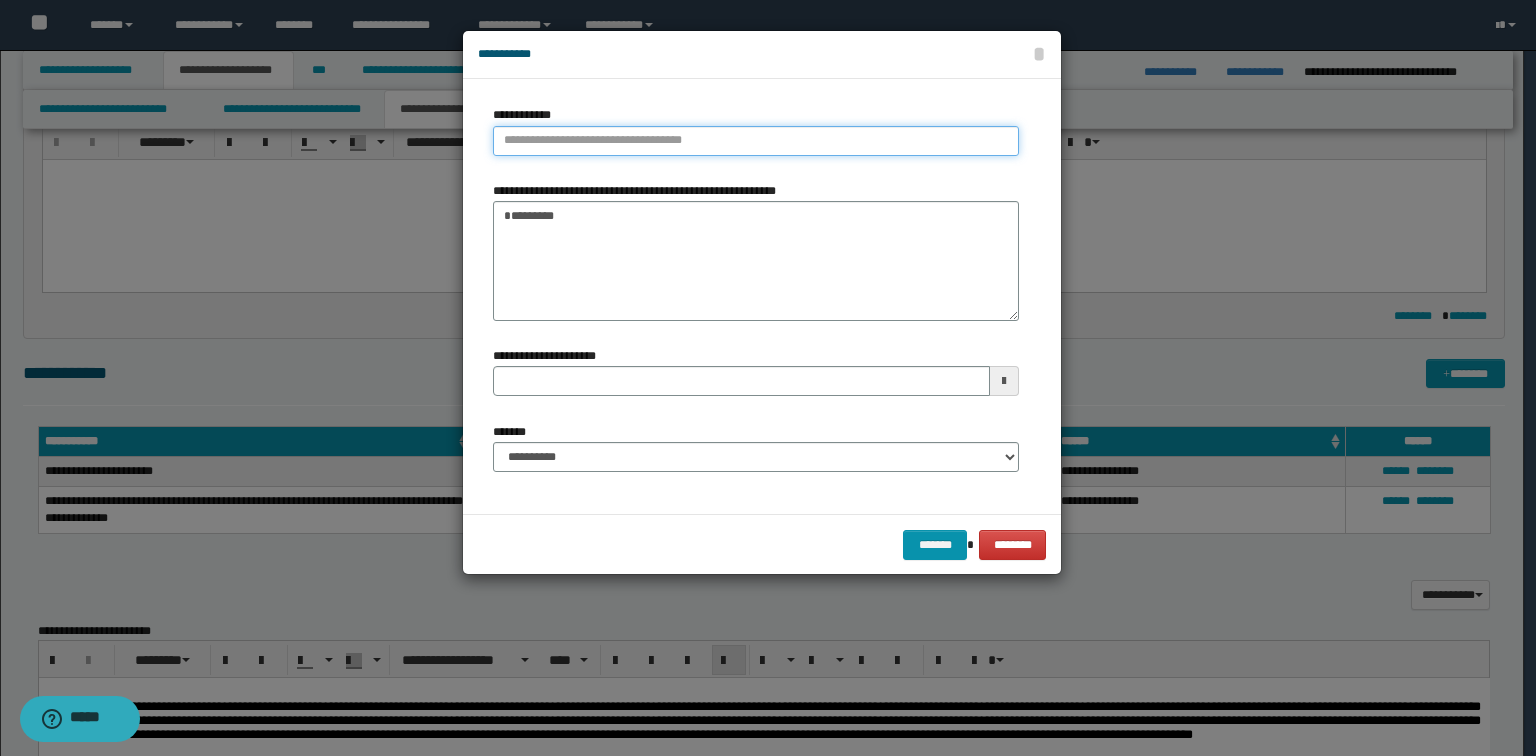 type on "**********" 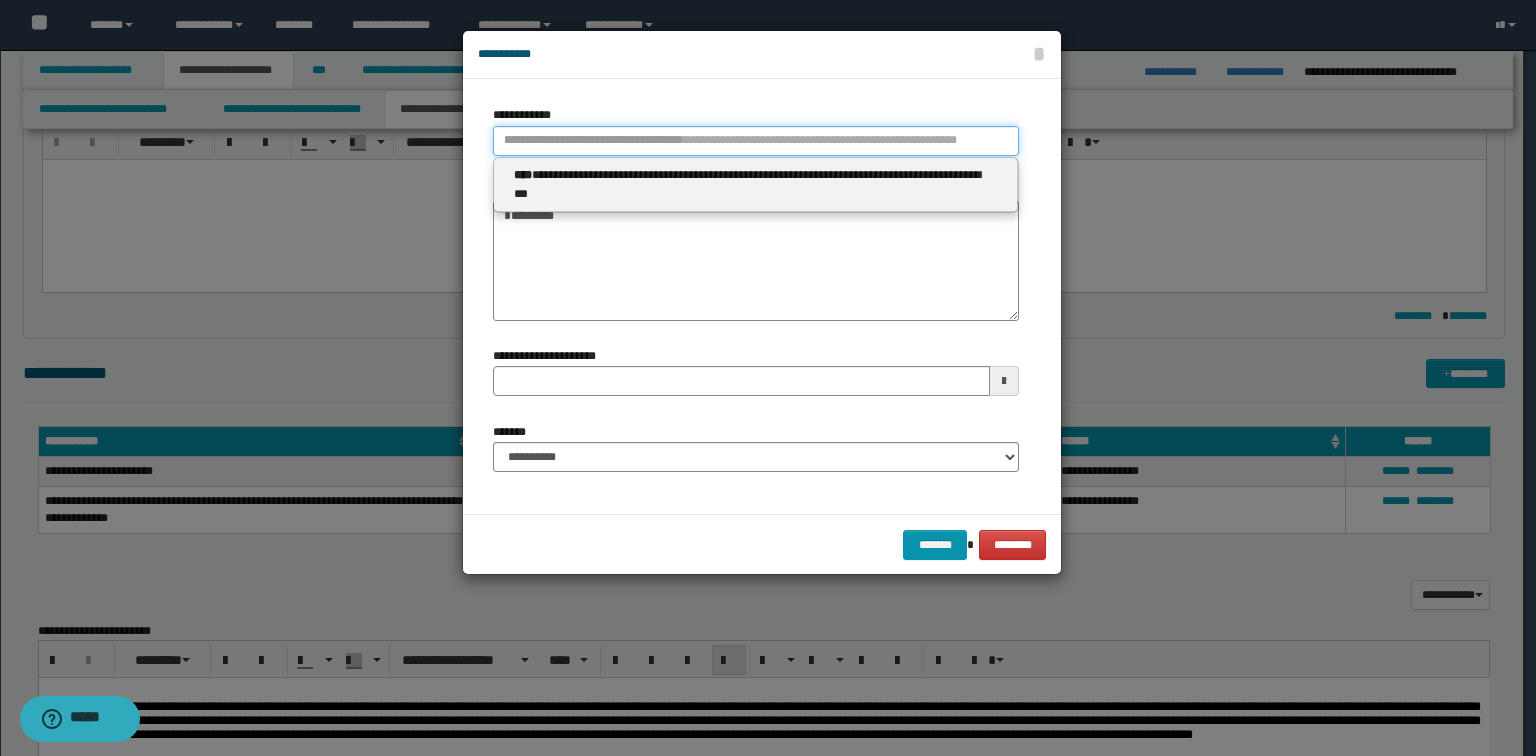click on "**********" at bounding box center [756, 141] 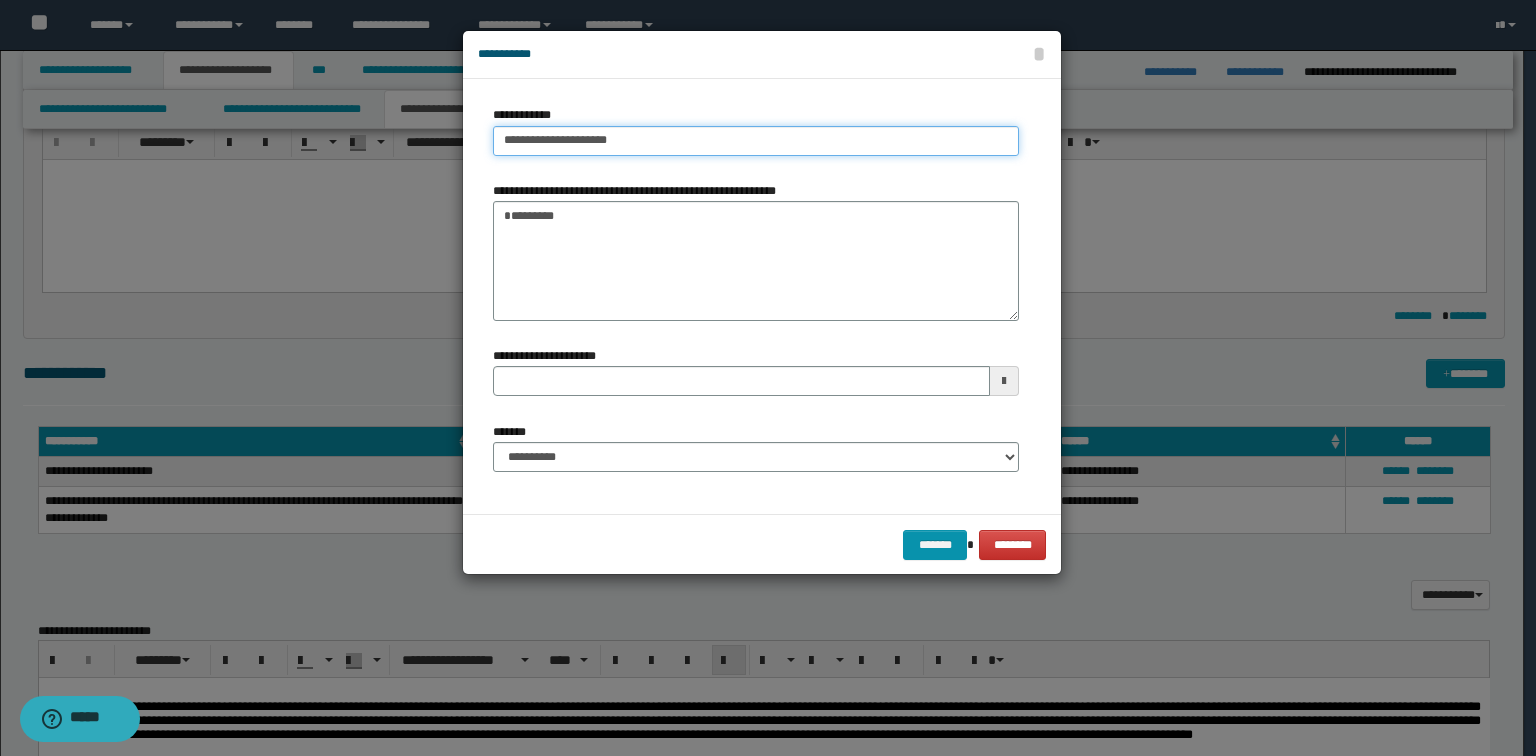 type on "**********" 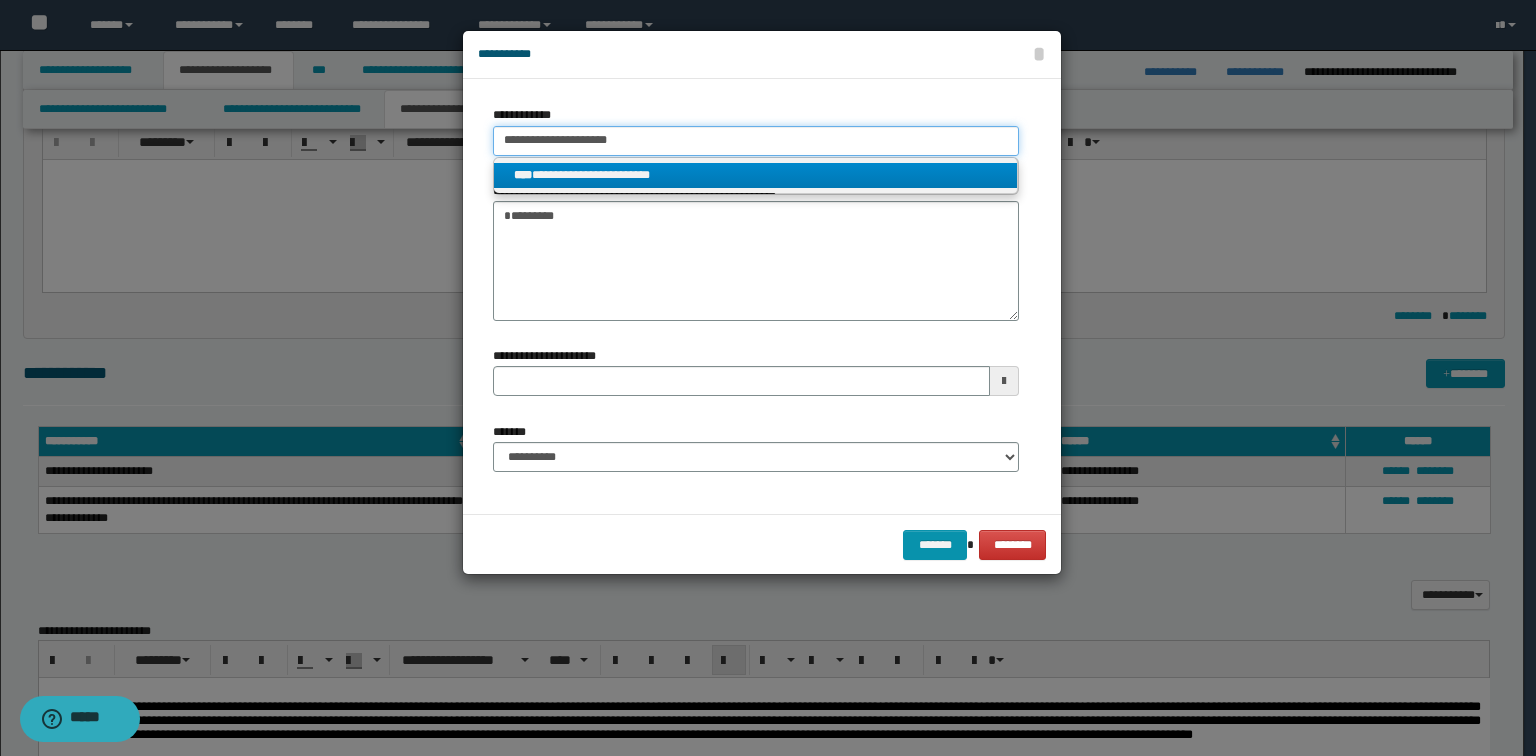 type on "**********" 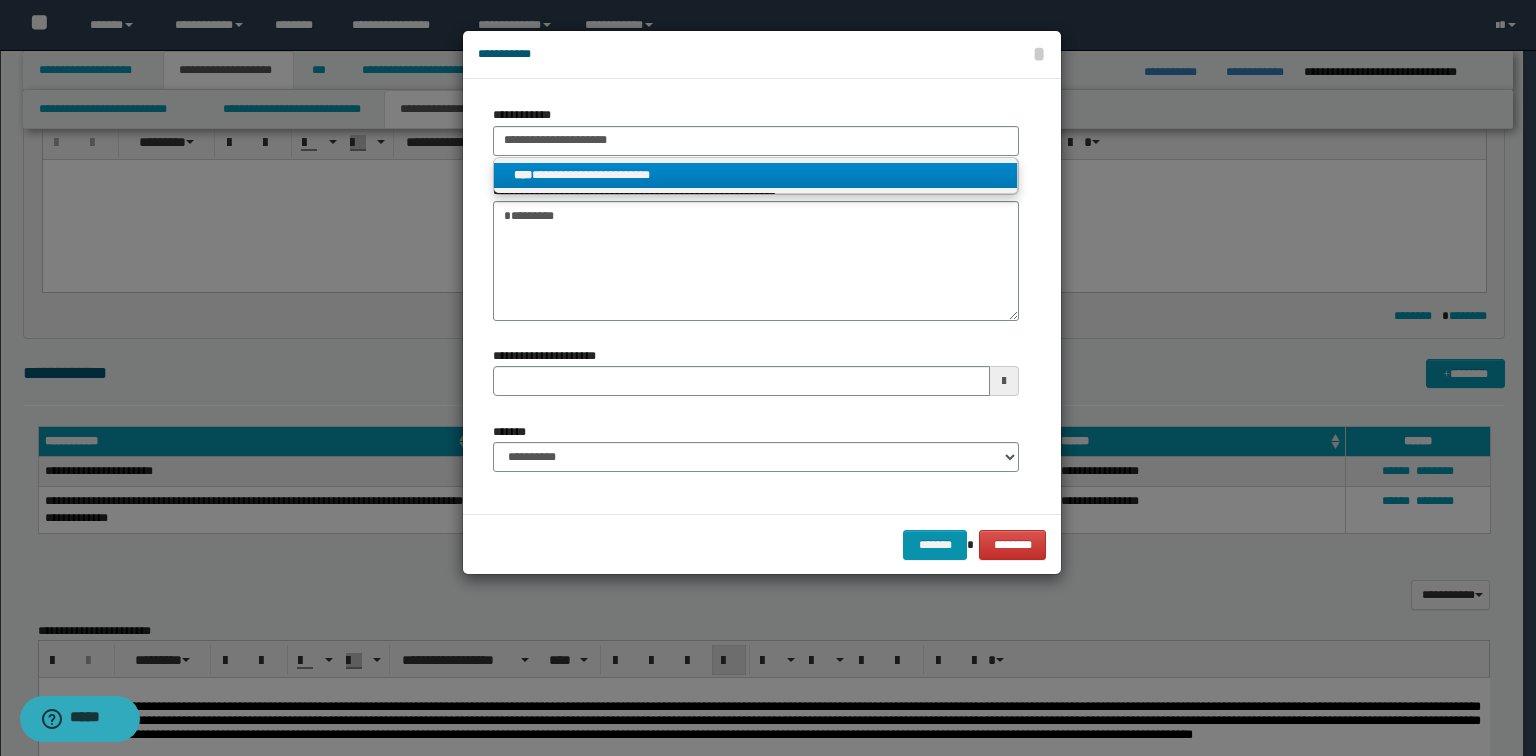 click on "**********" at bounding box center [756, 175] 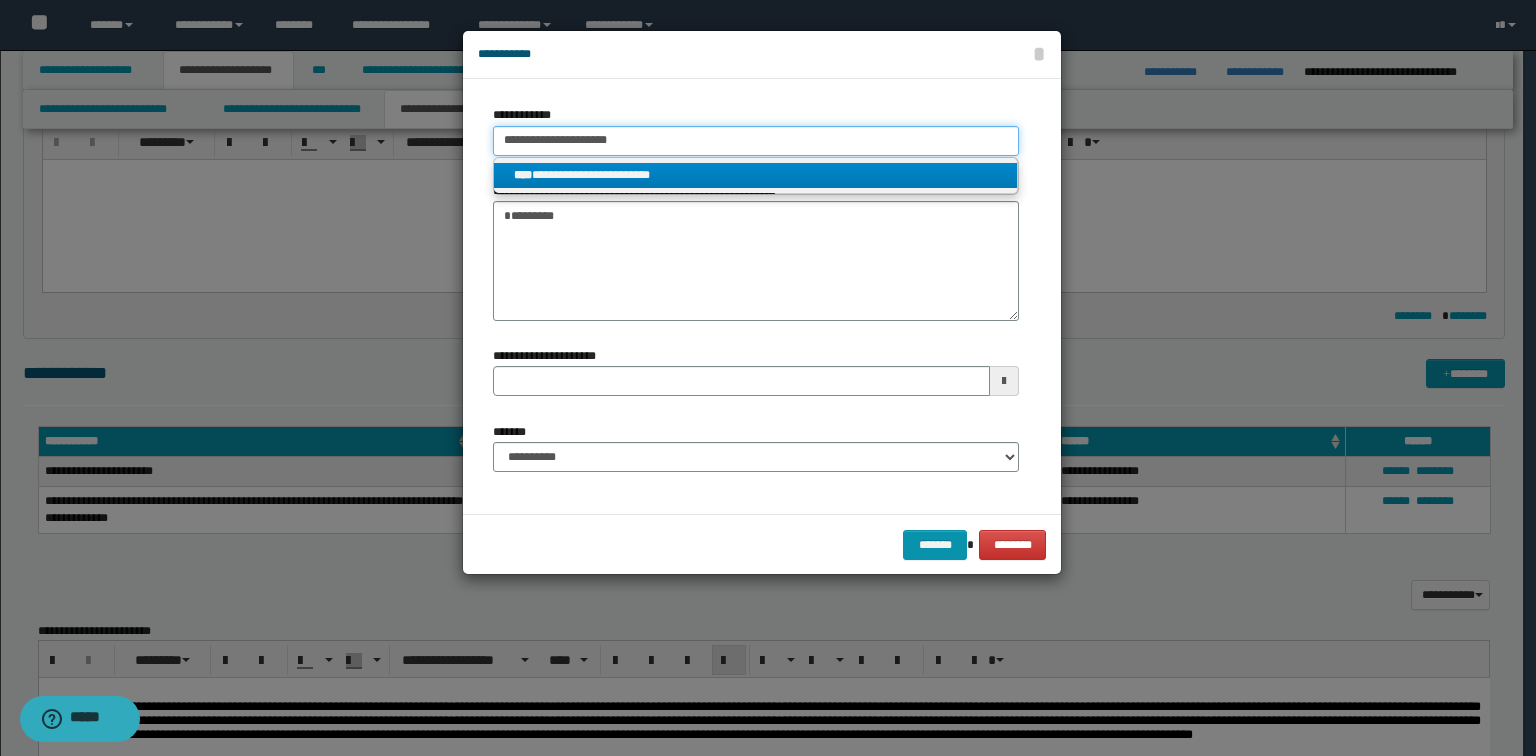 type 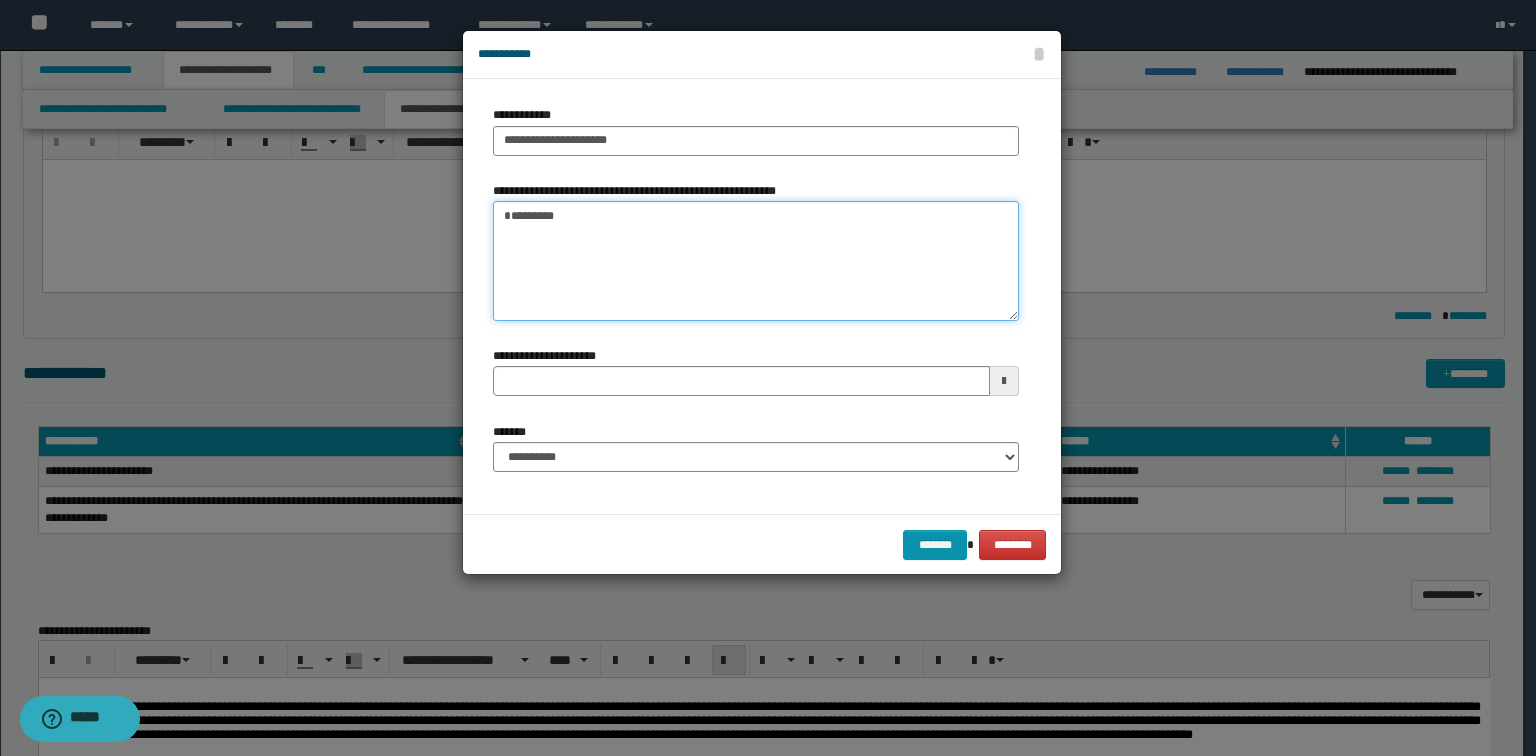 click on "*********" at bounding box center (756, 261) 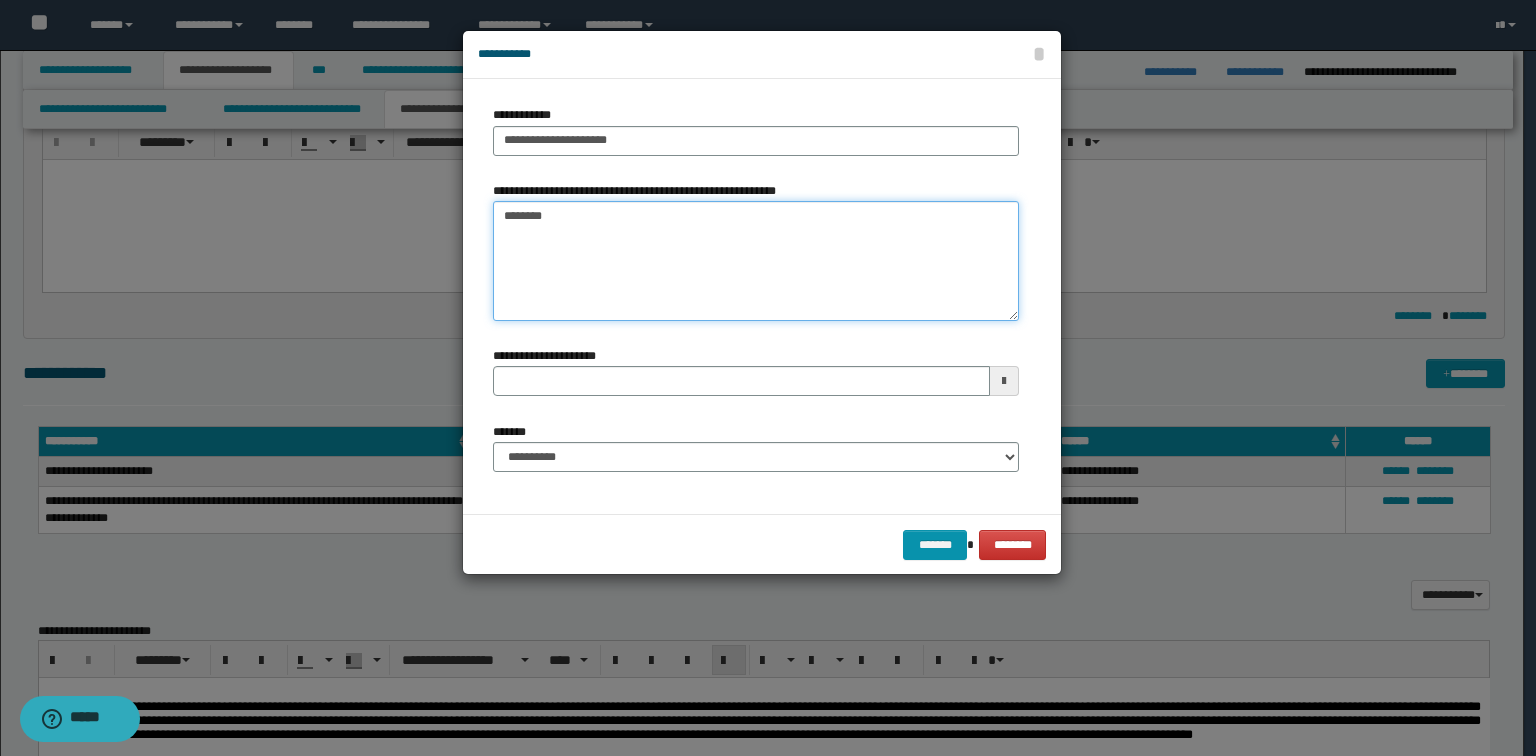 type on "*********" 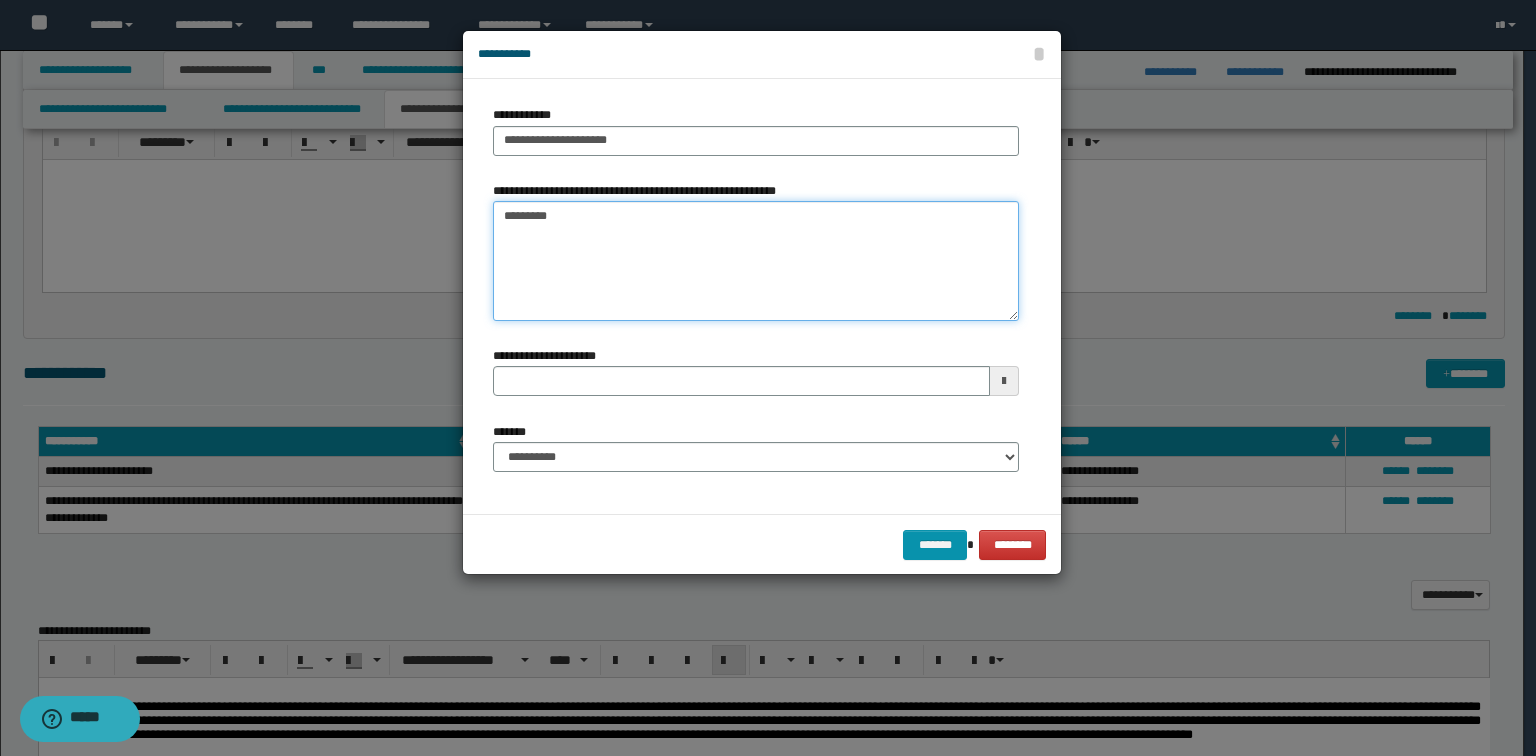 type 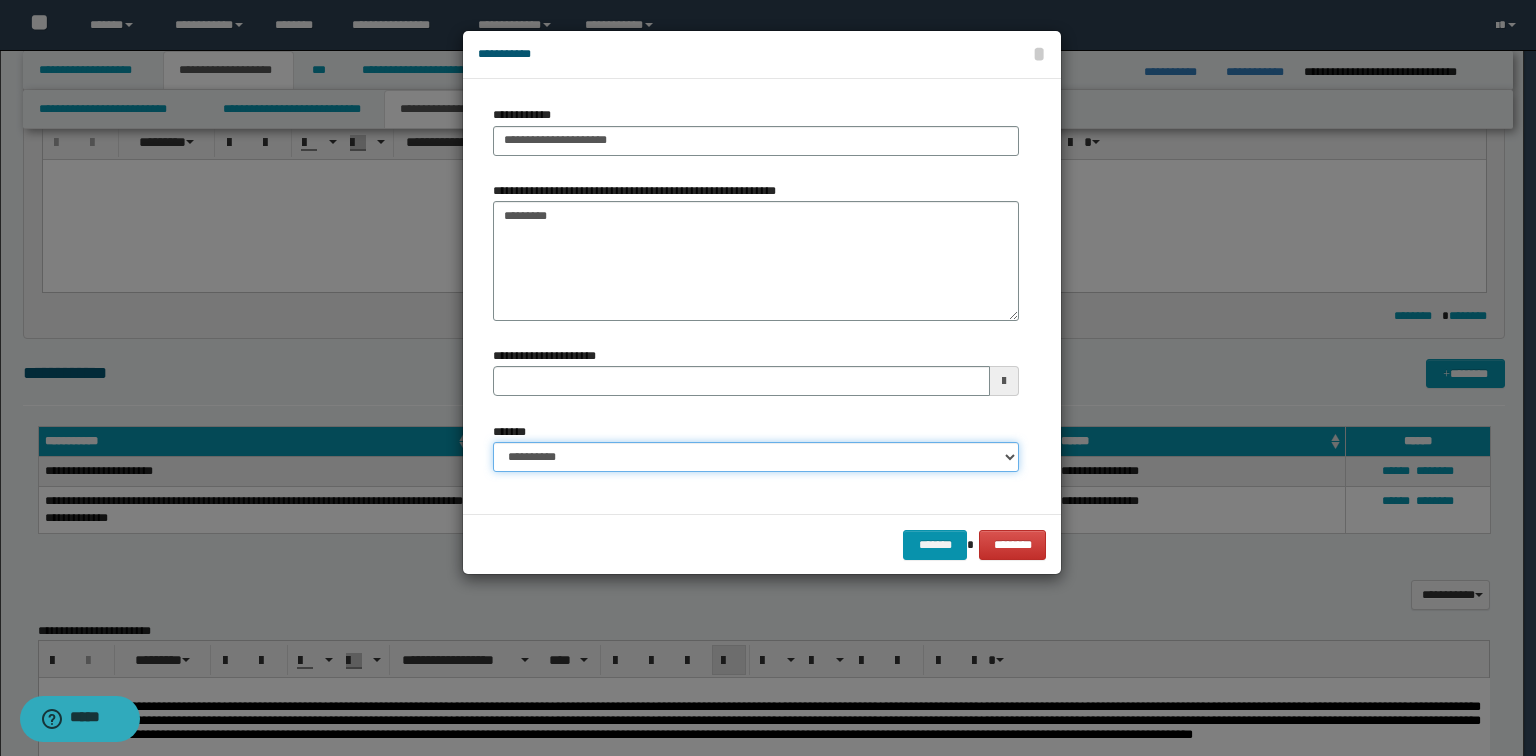 click on "**********" at bounding box center (756, 457) 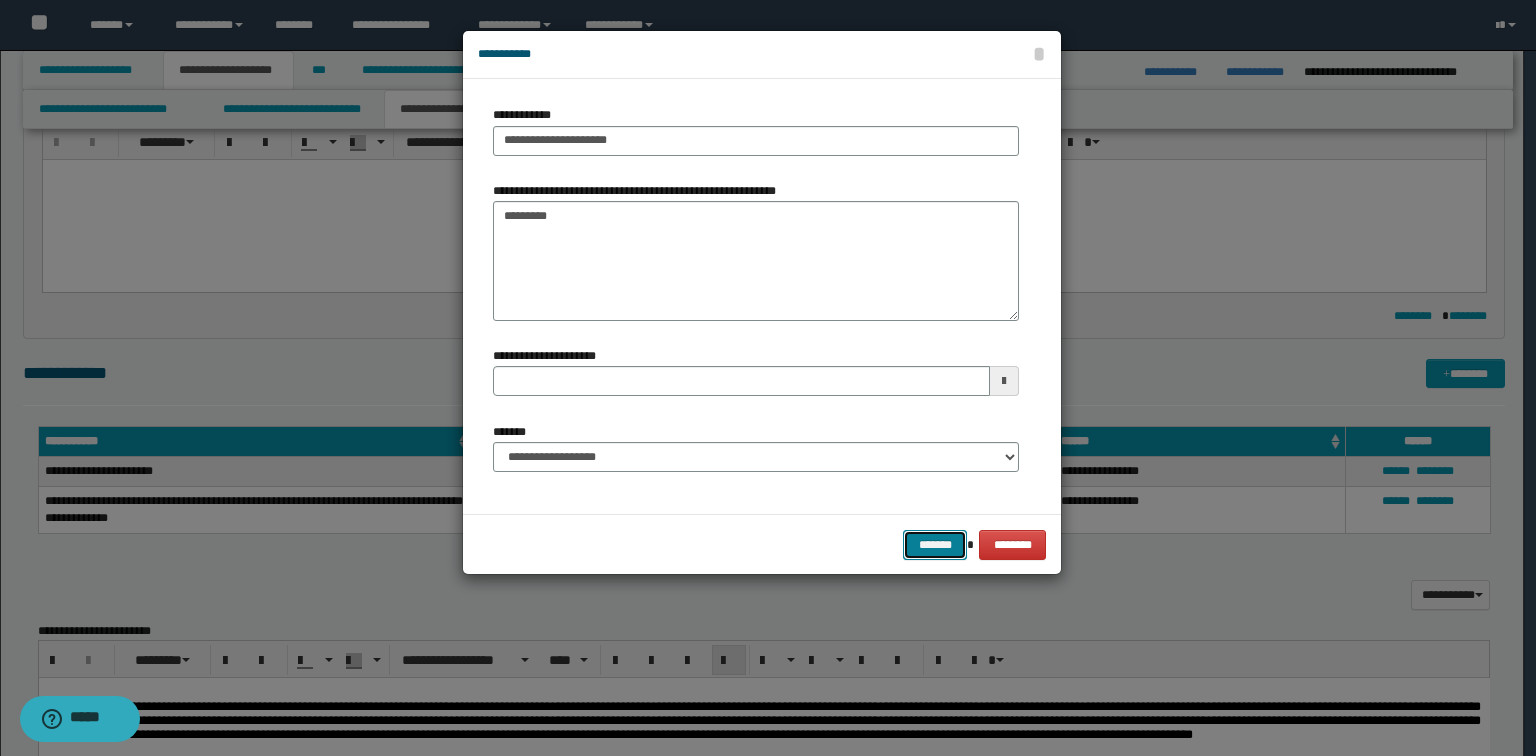 click on "*******" at bounding box center [935, 545] 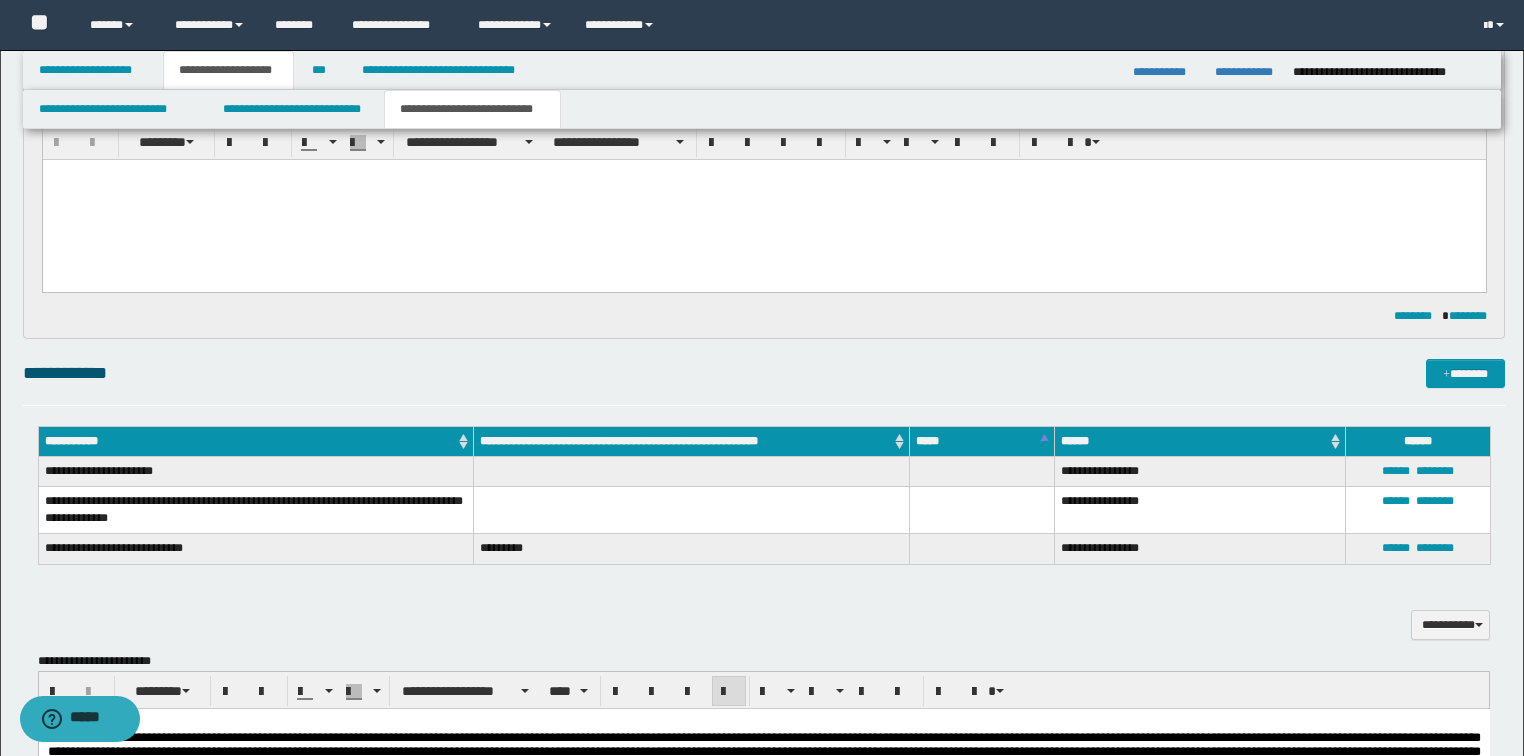 click on "**********" at bounding box center [692, 441] 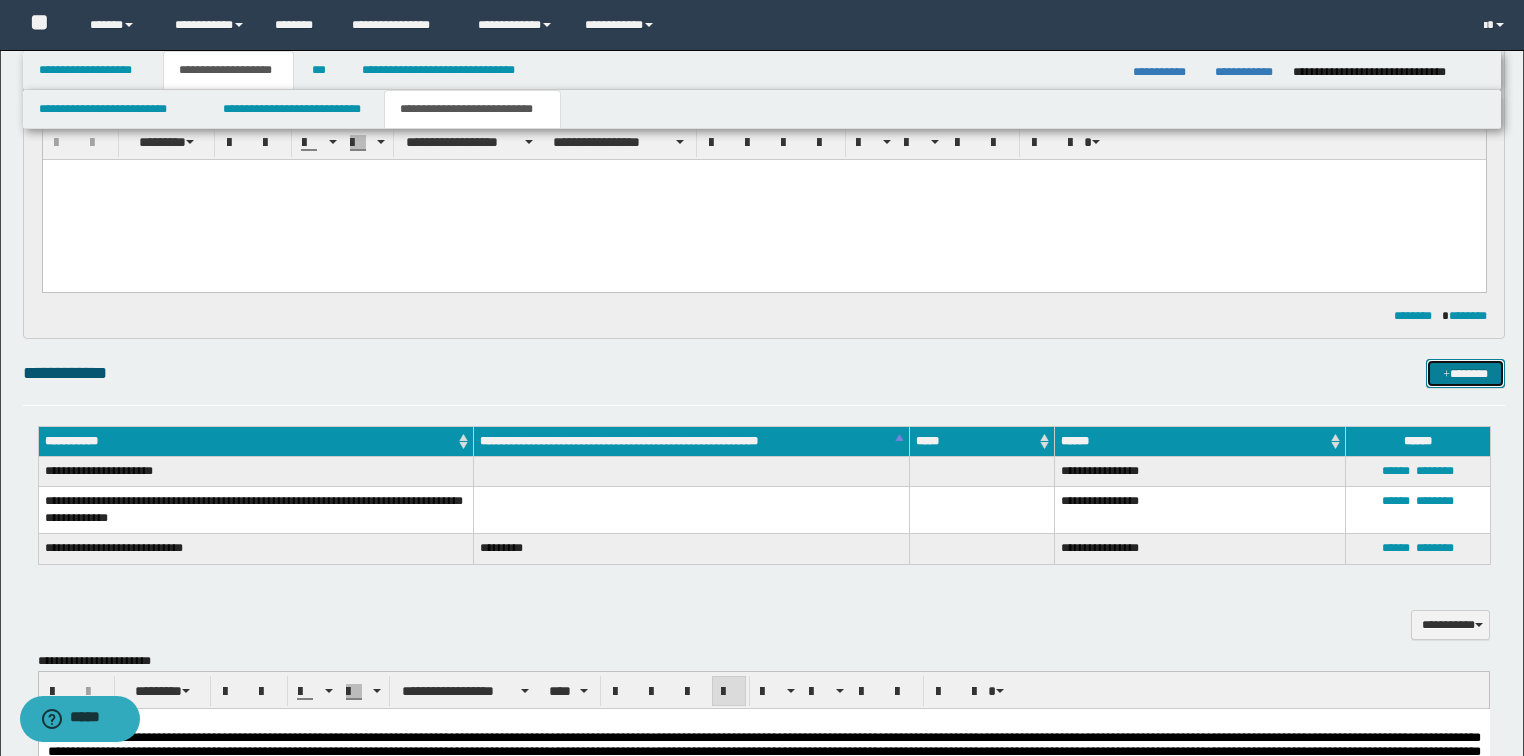 click at bounding box center [1446, 375] 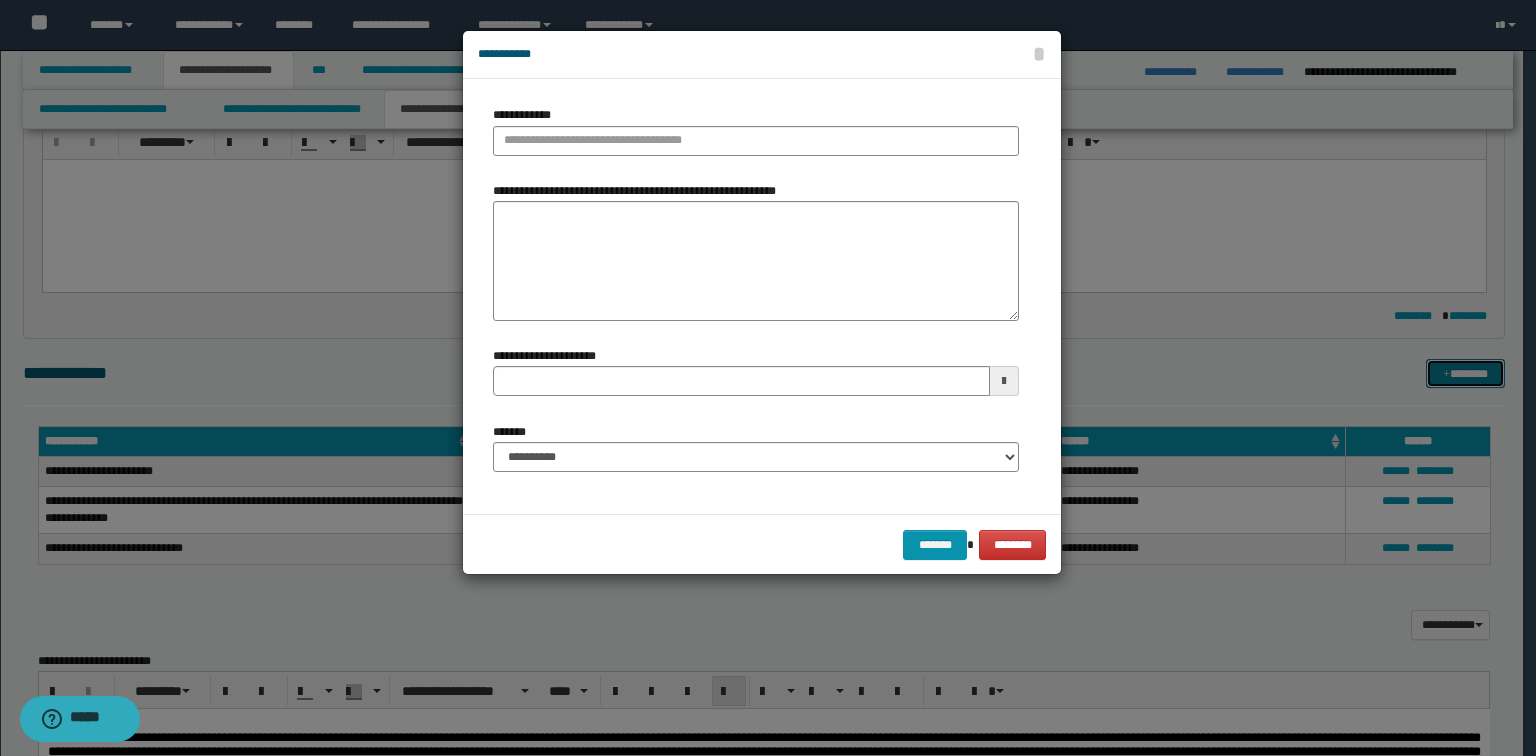 type 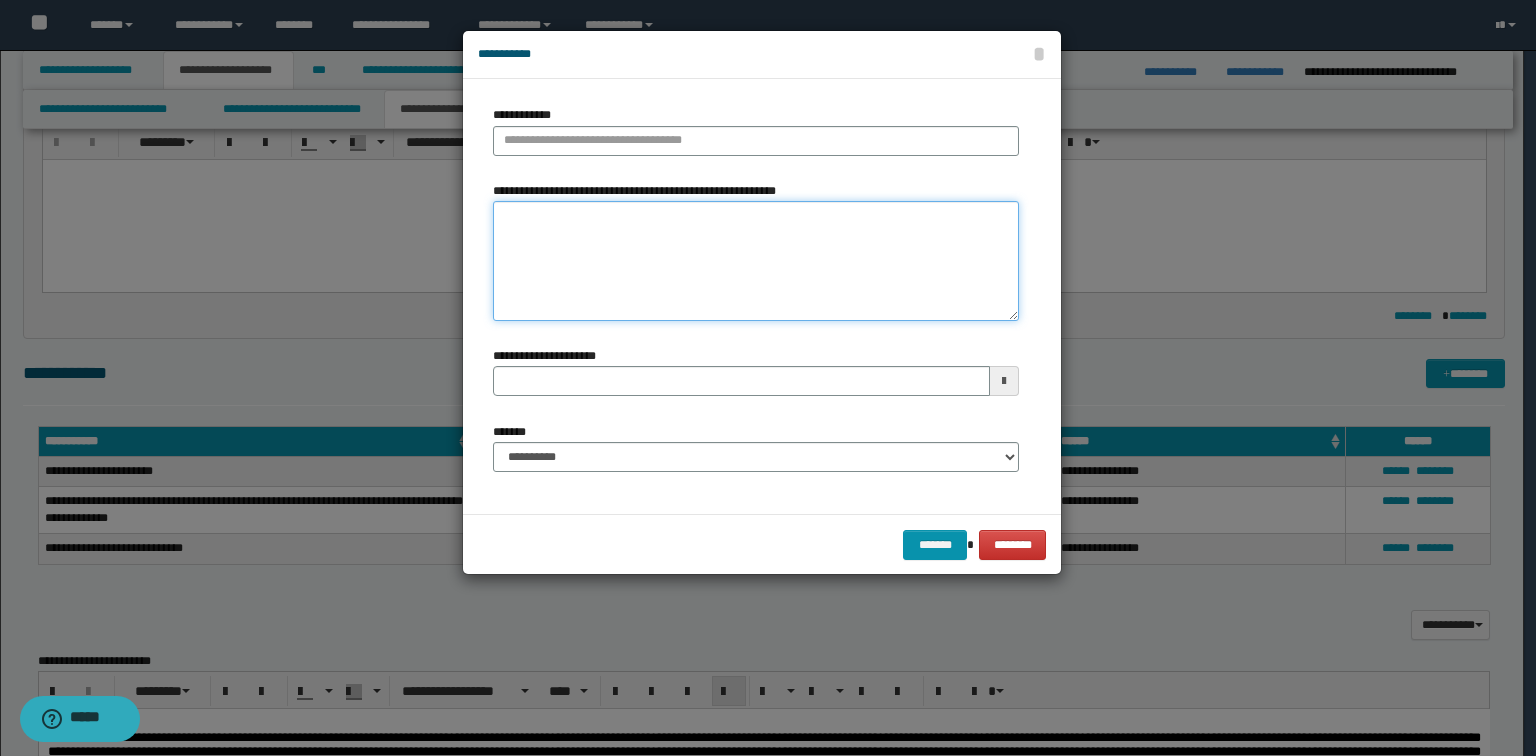 paste on "**********" 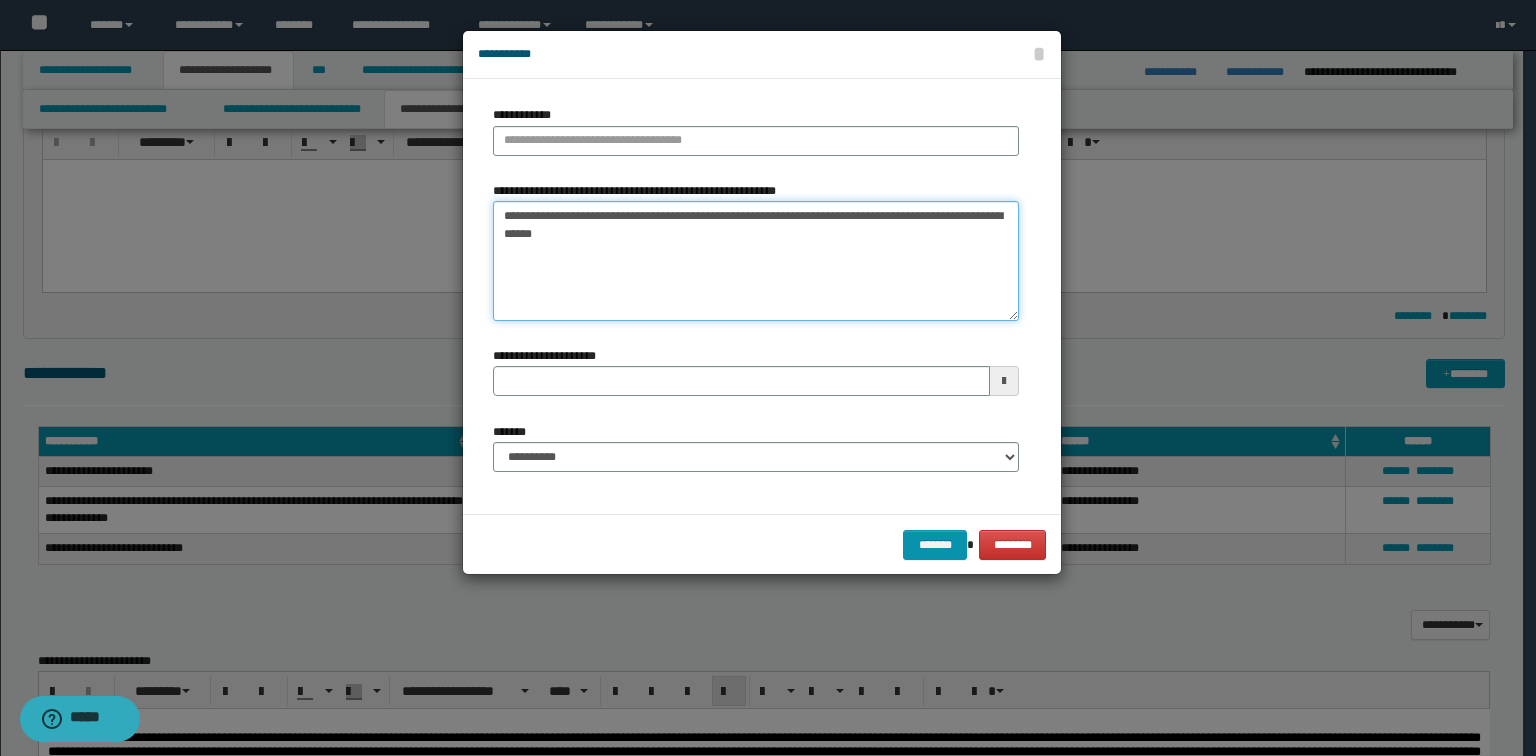 type 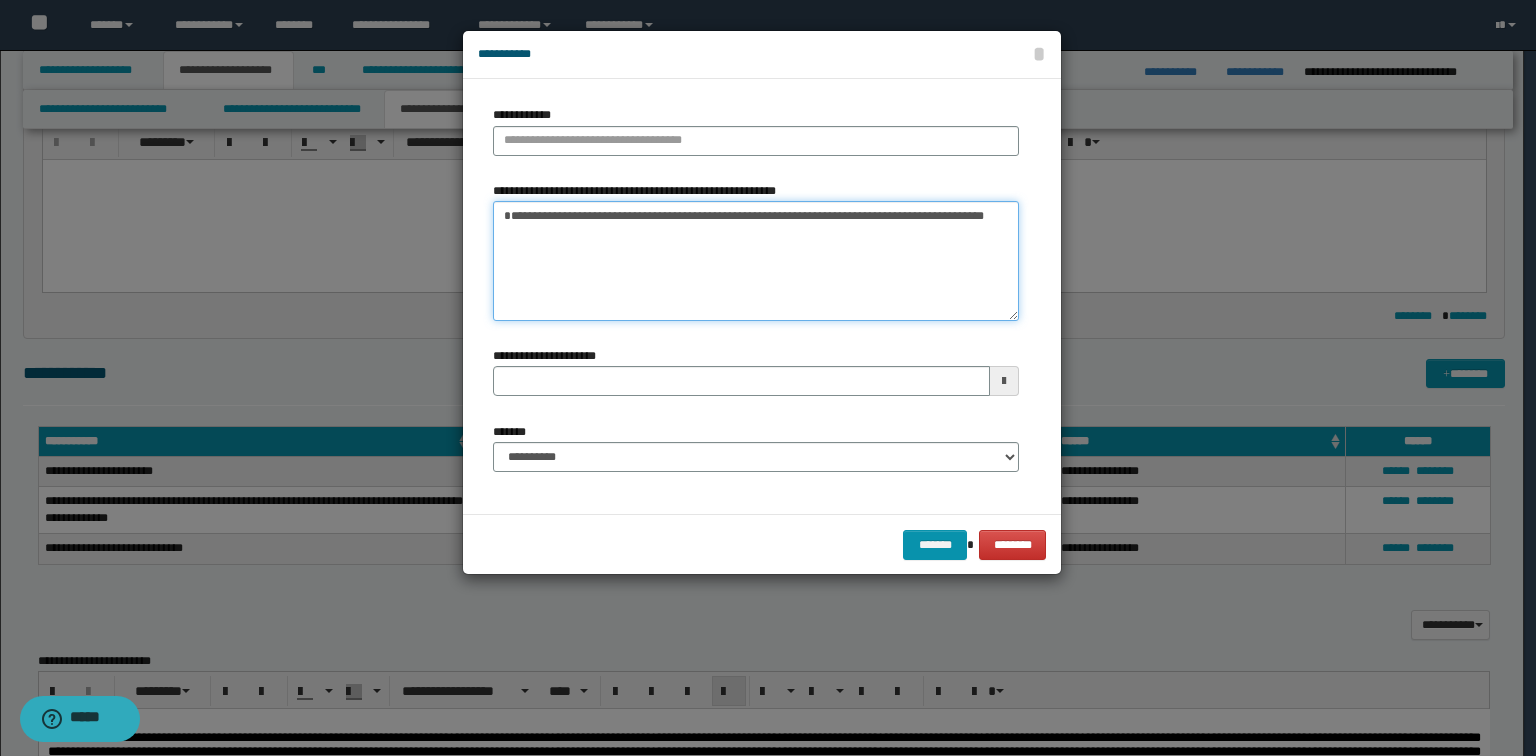 type on "**********" 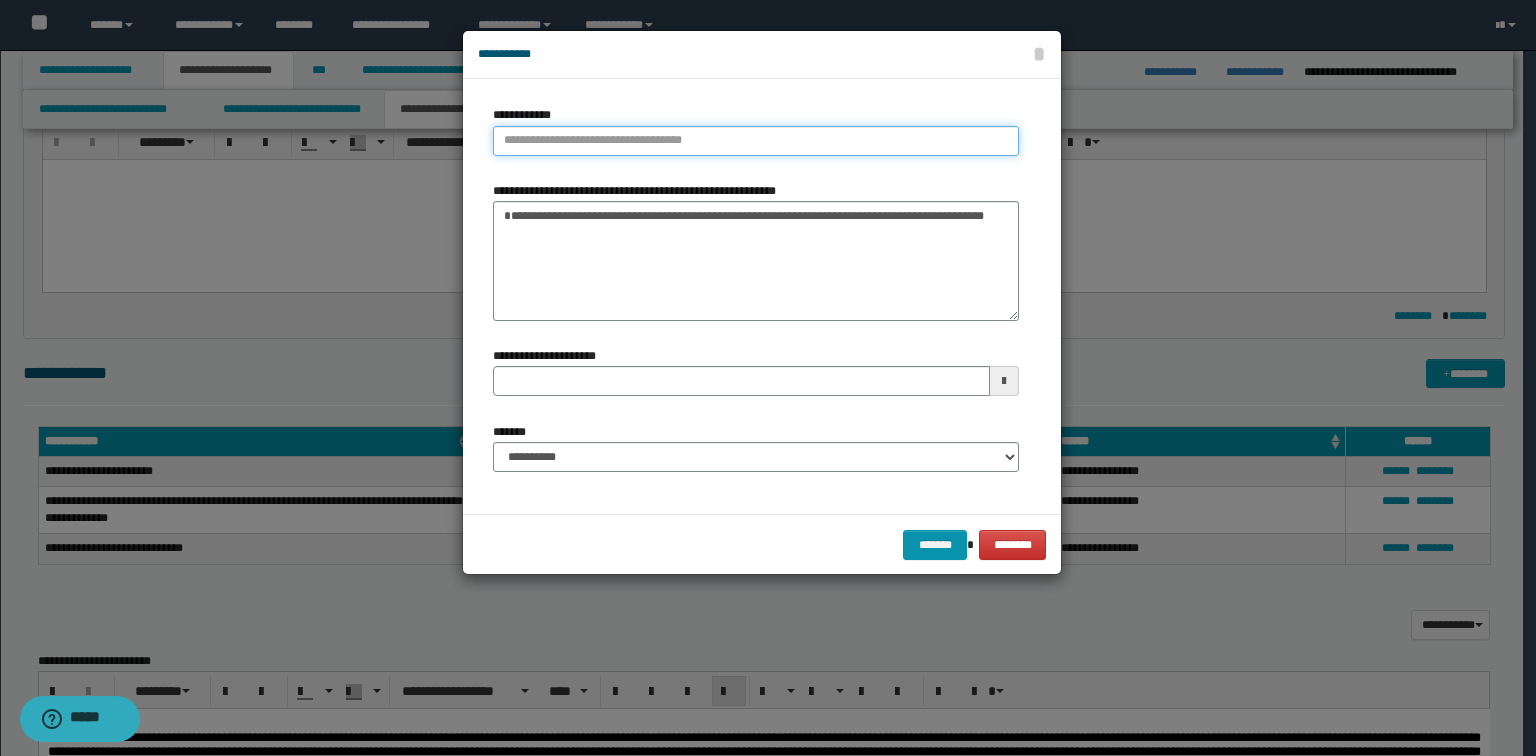 type on "**********" 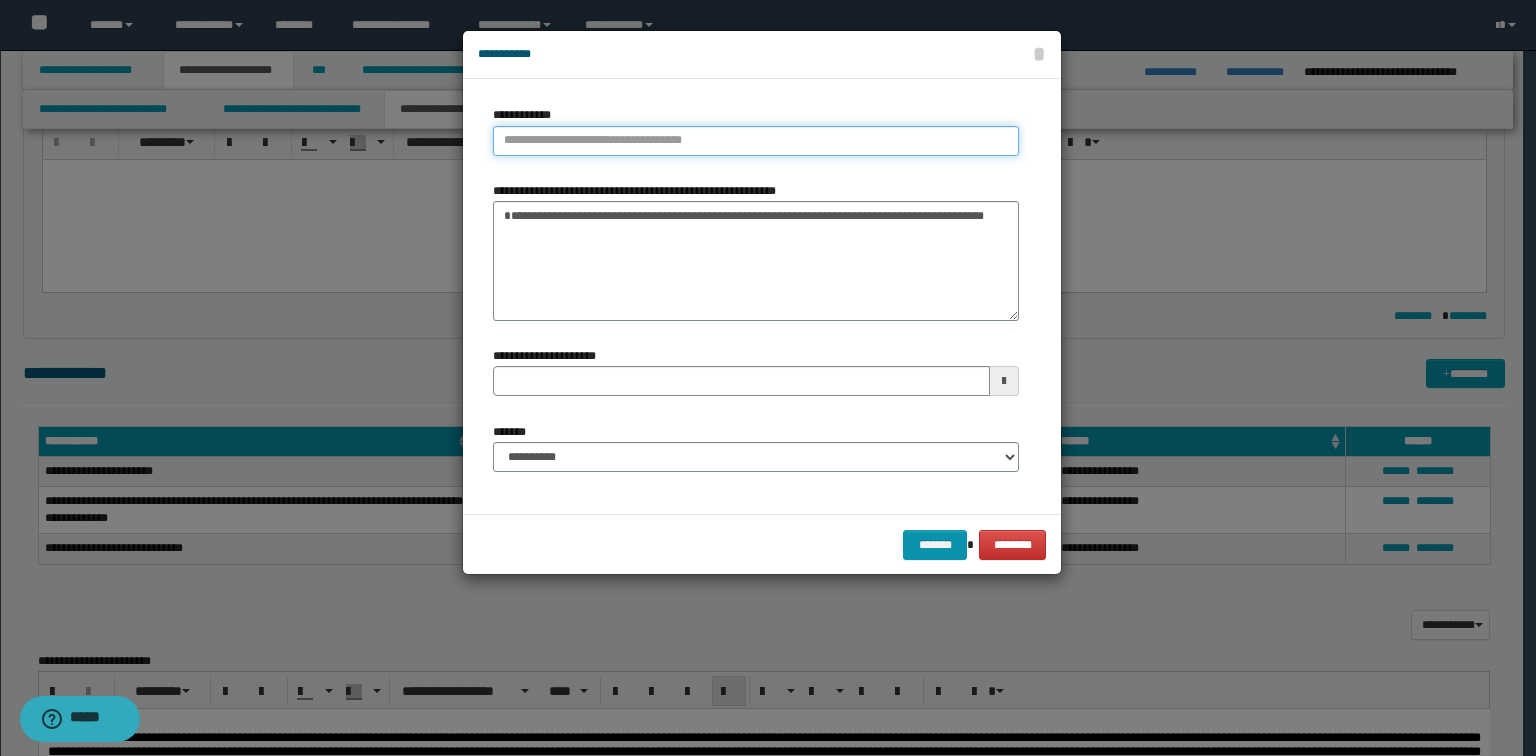 click on "**********" at bounding box center [756, 141] 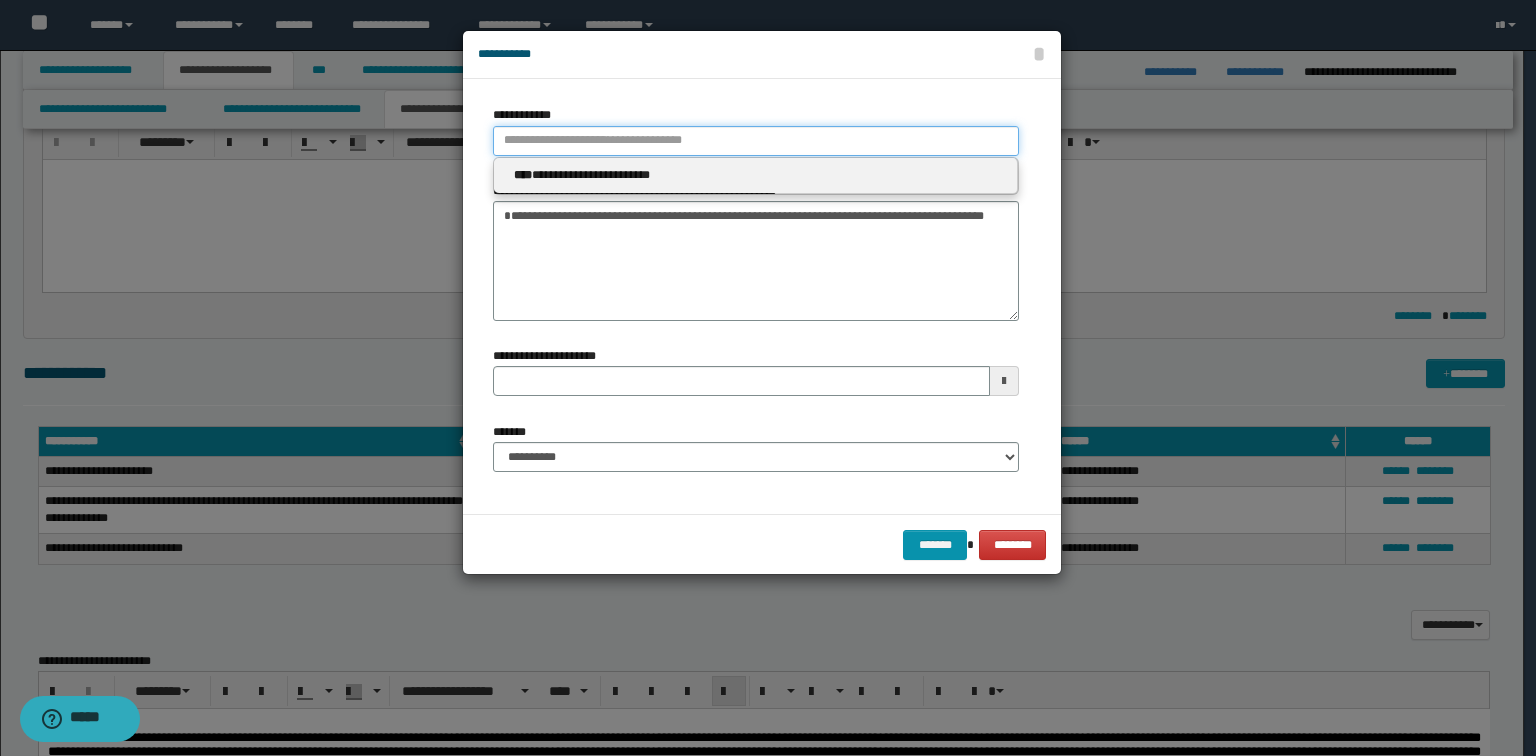 paste on "**********" 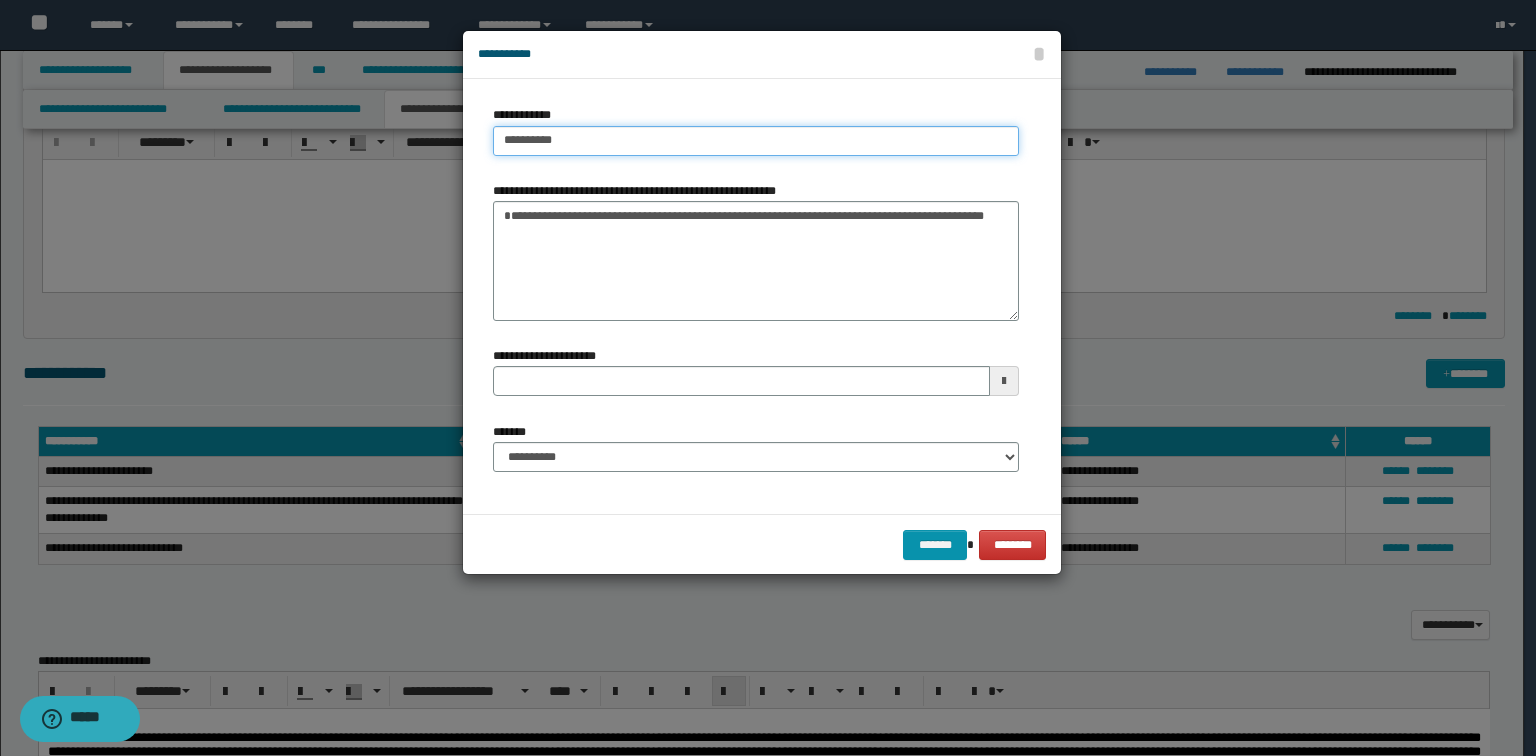 type on "**********" 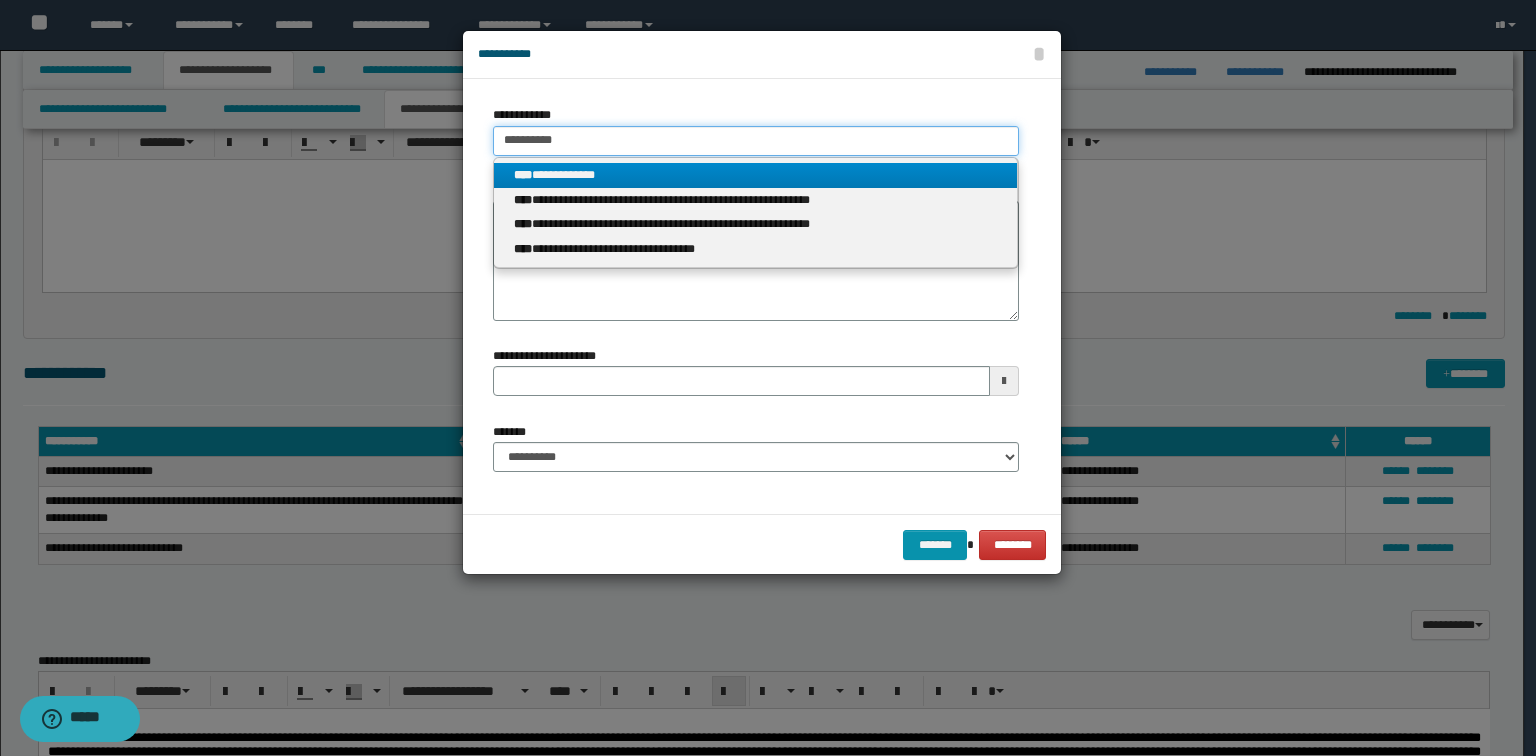 type on "**********" 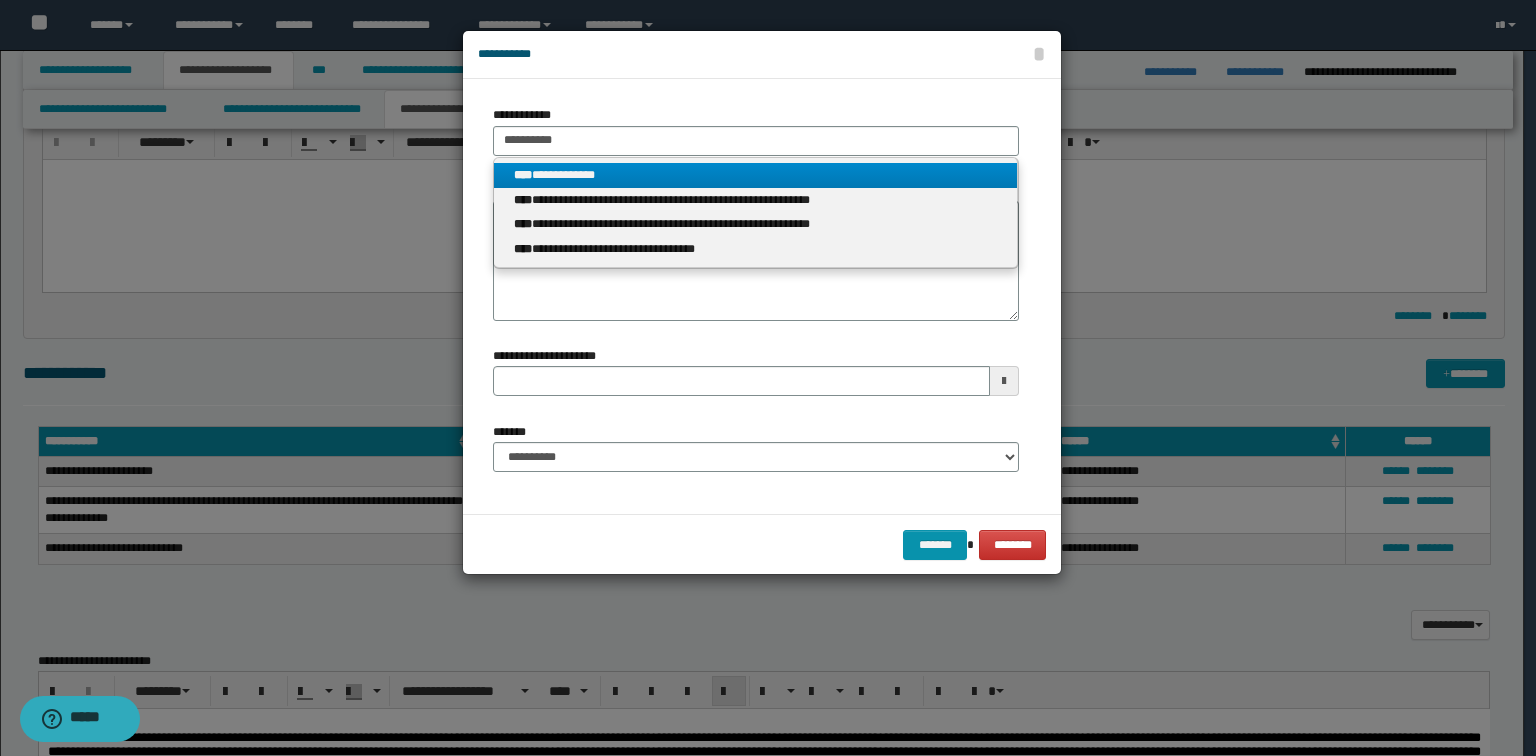 click on "**********" at bounding box center [755, 175] 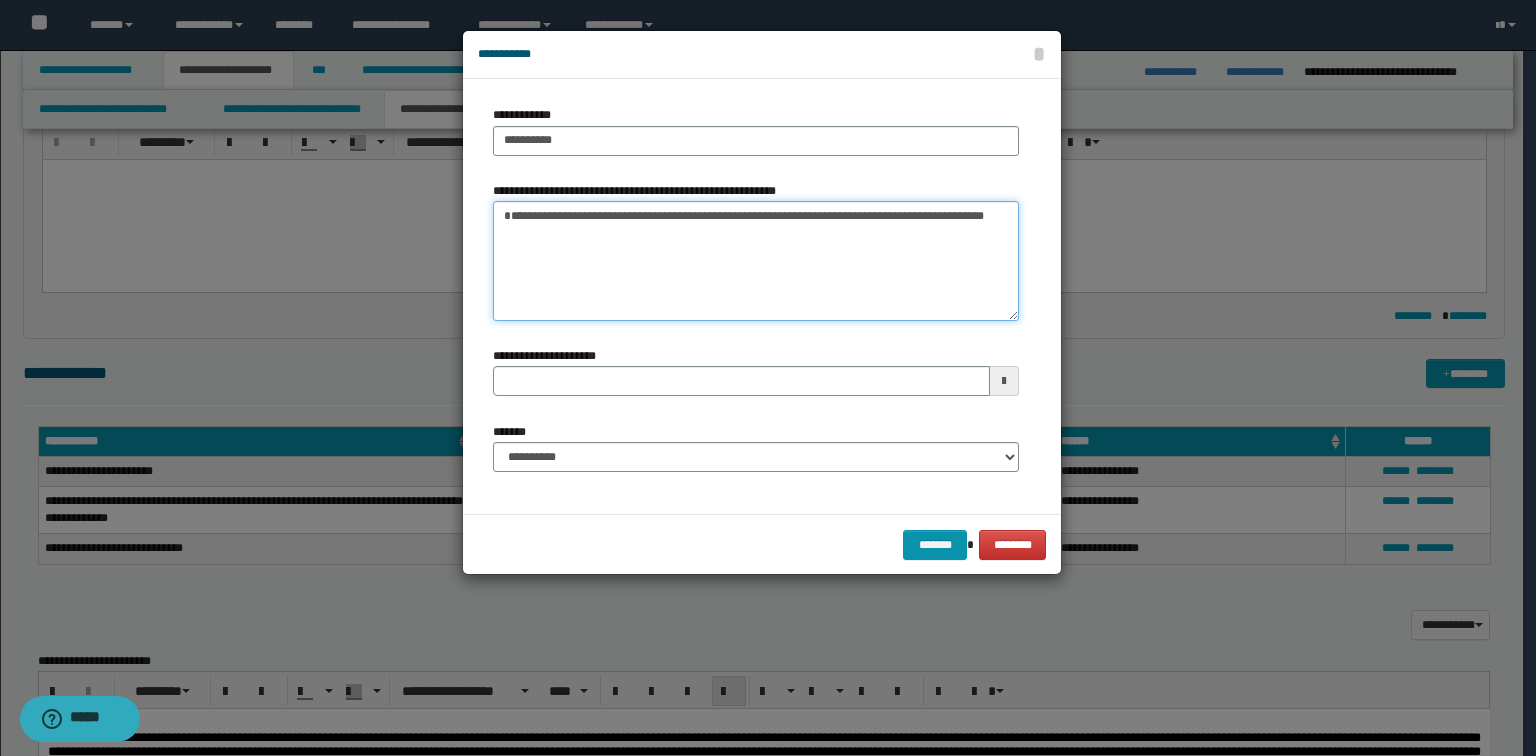 click on "**********" at bounding box center (756, 261) 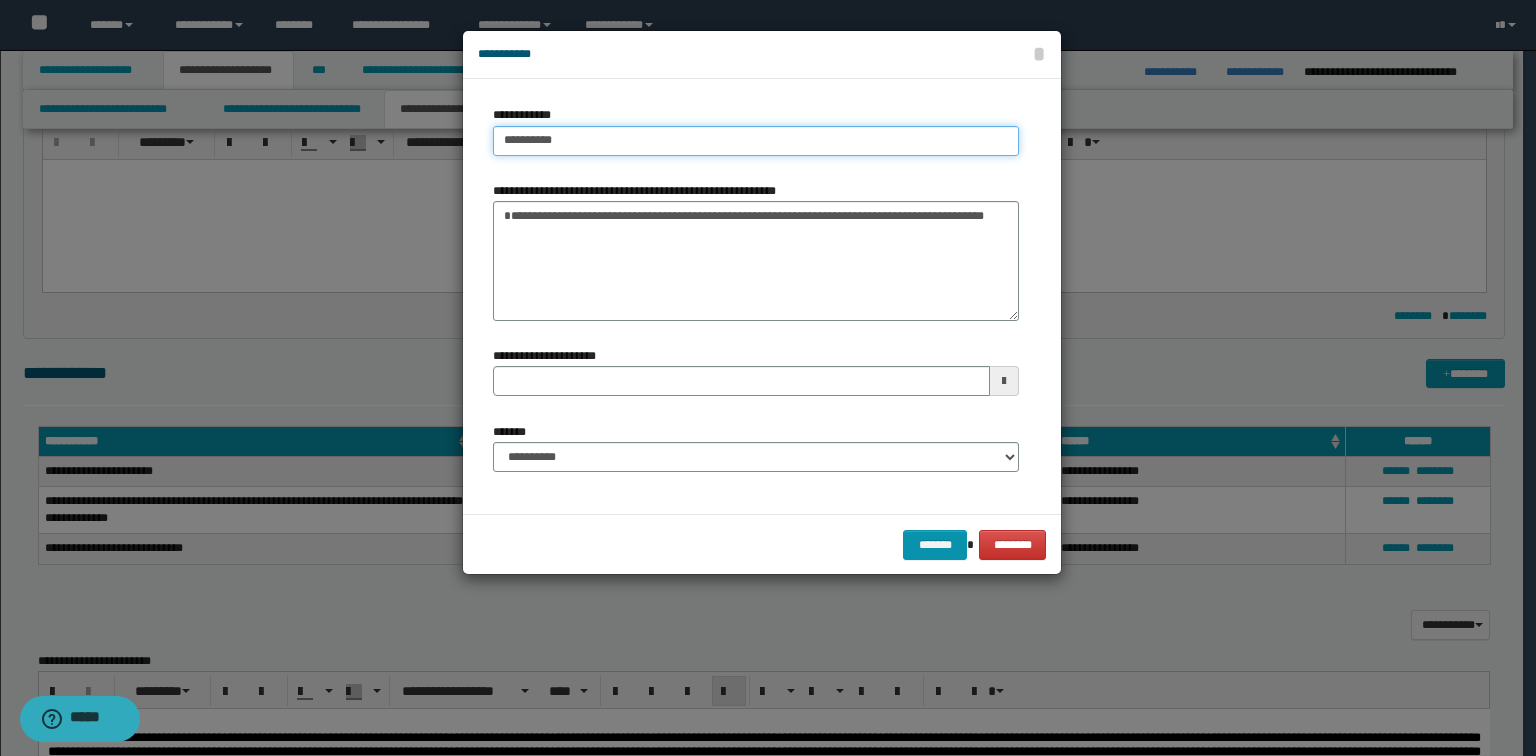 type on "**********" 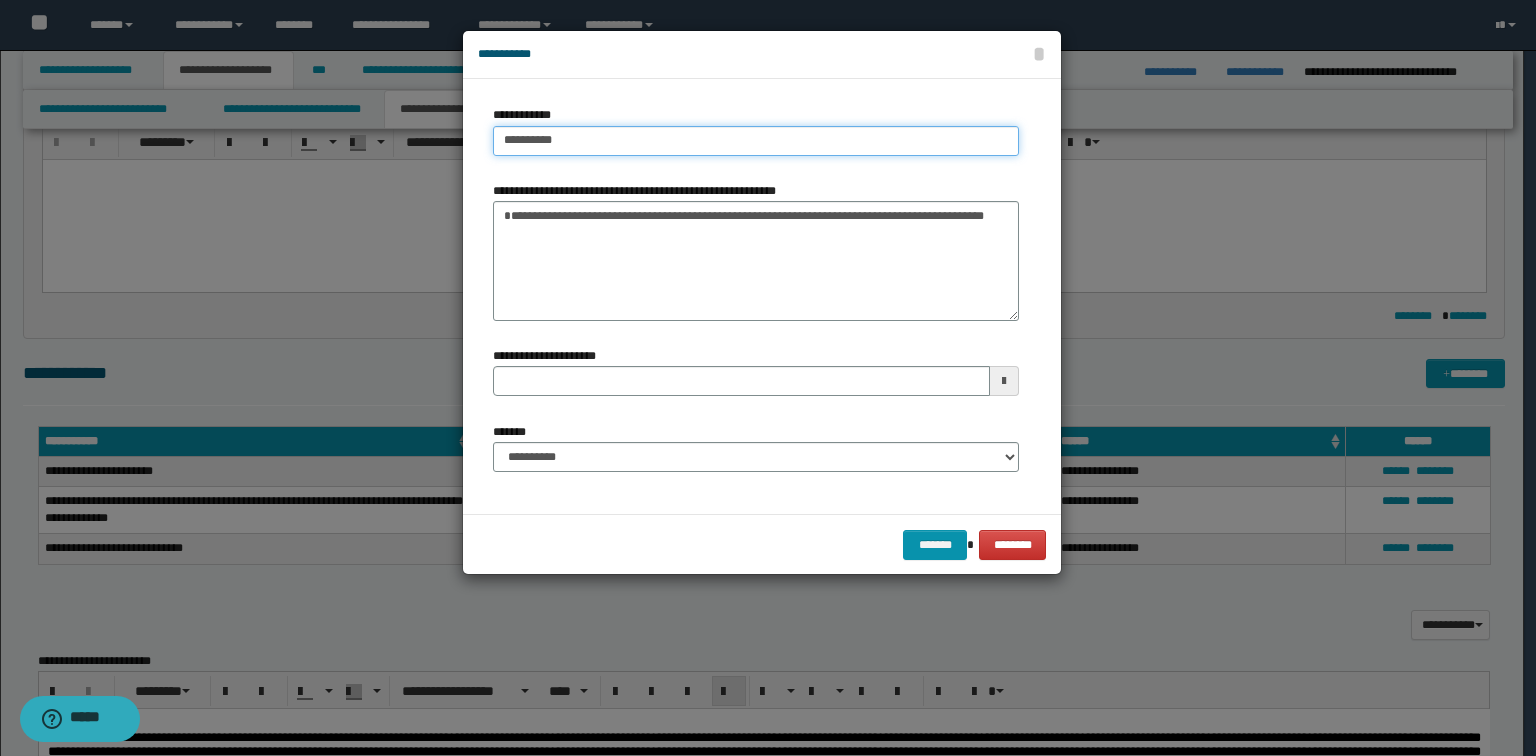 click on "**********" at bounding box center (756, 141) 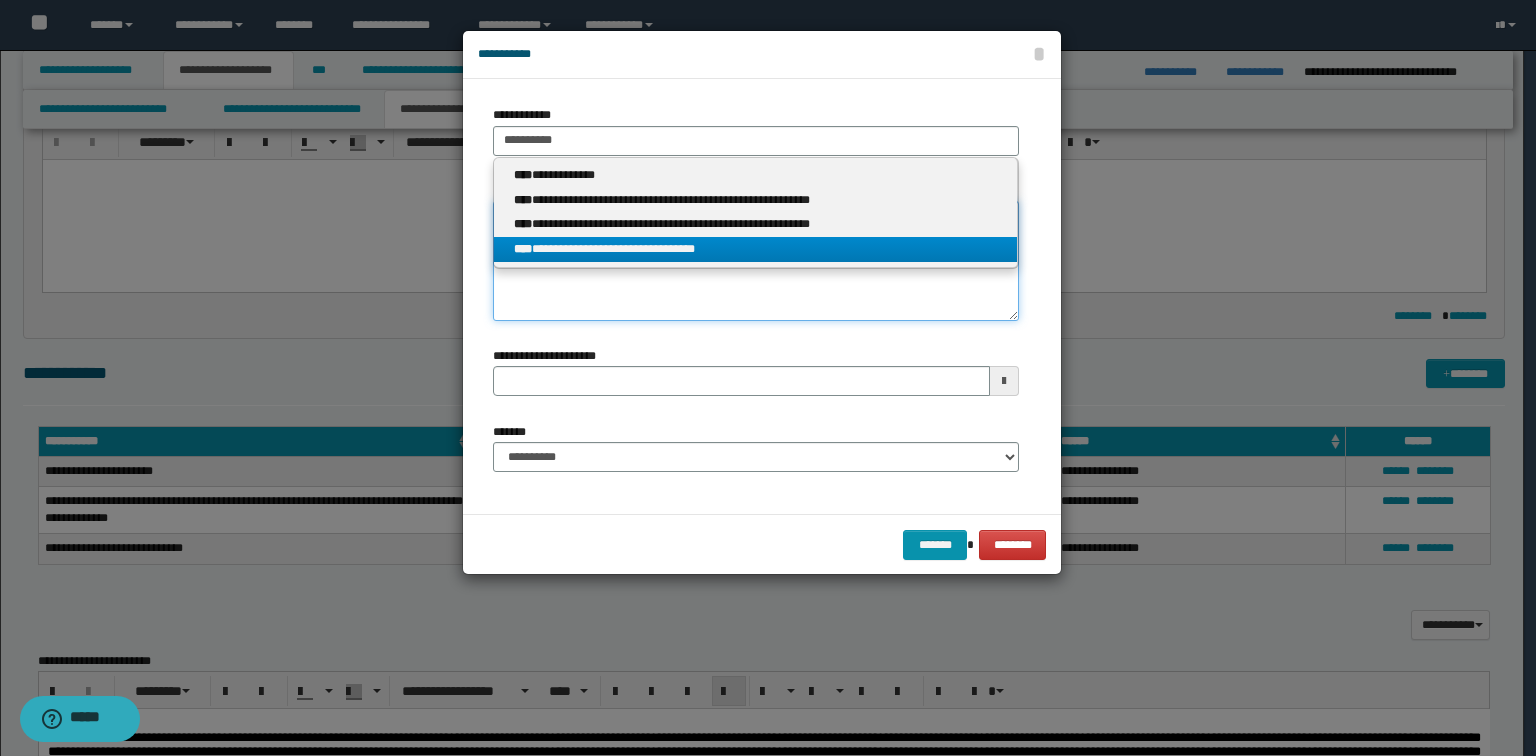 type 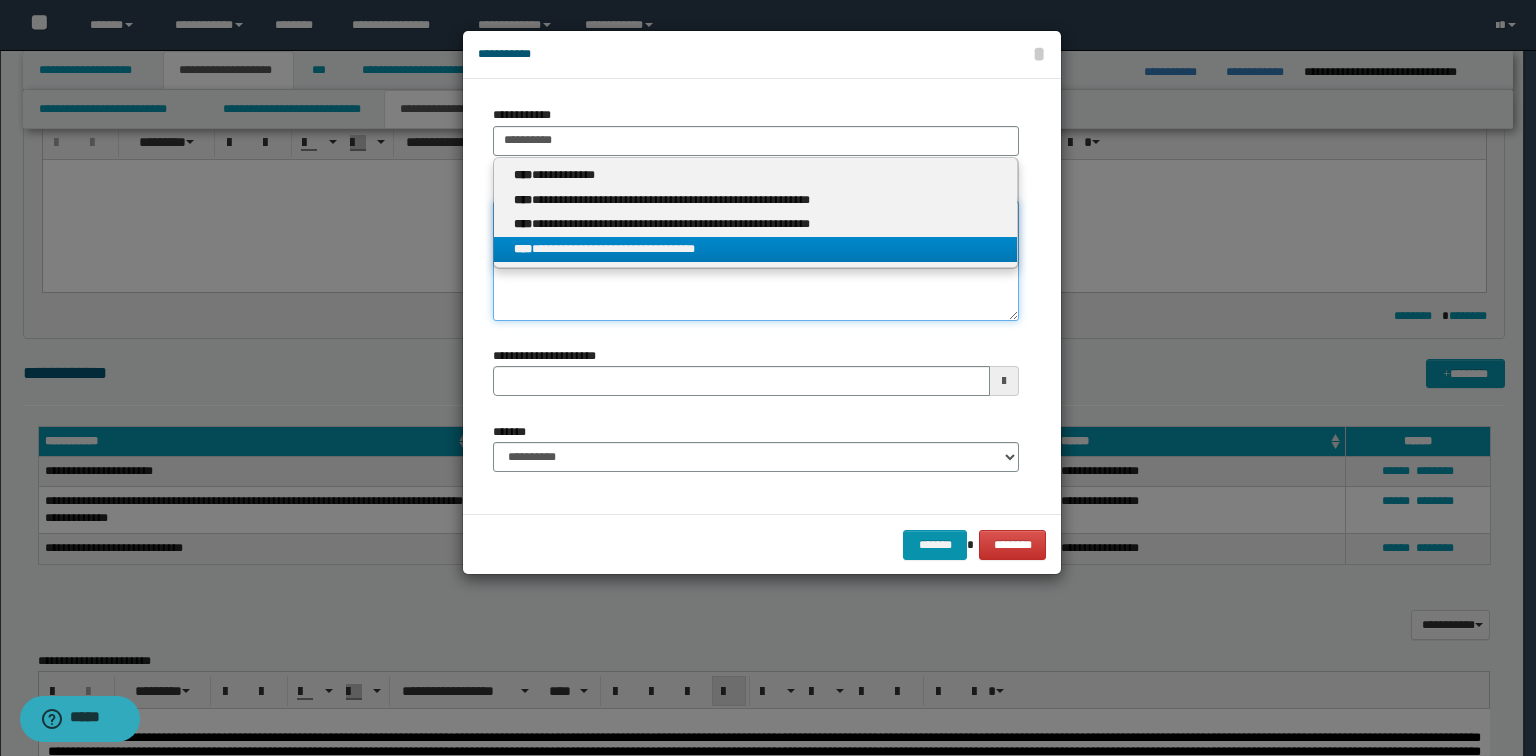 click on "**********" at bounding box center (756, 261) 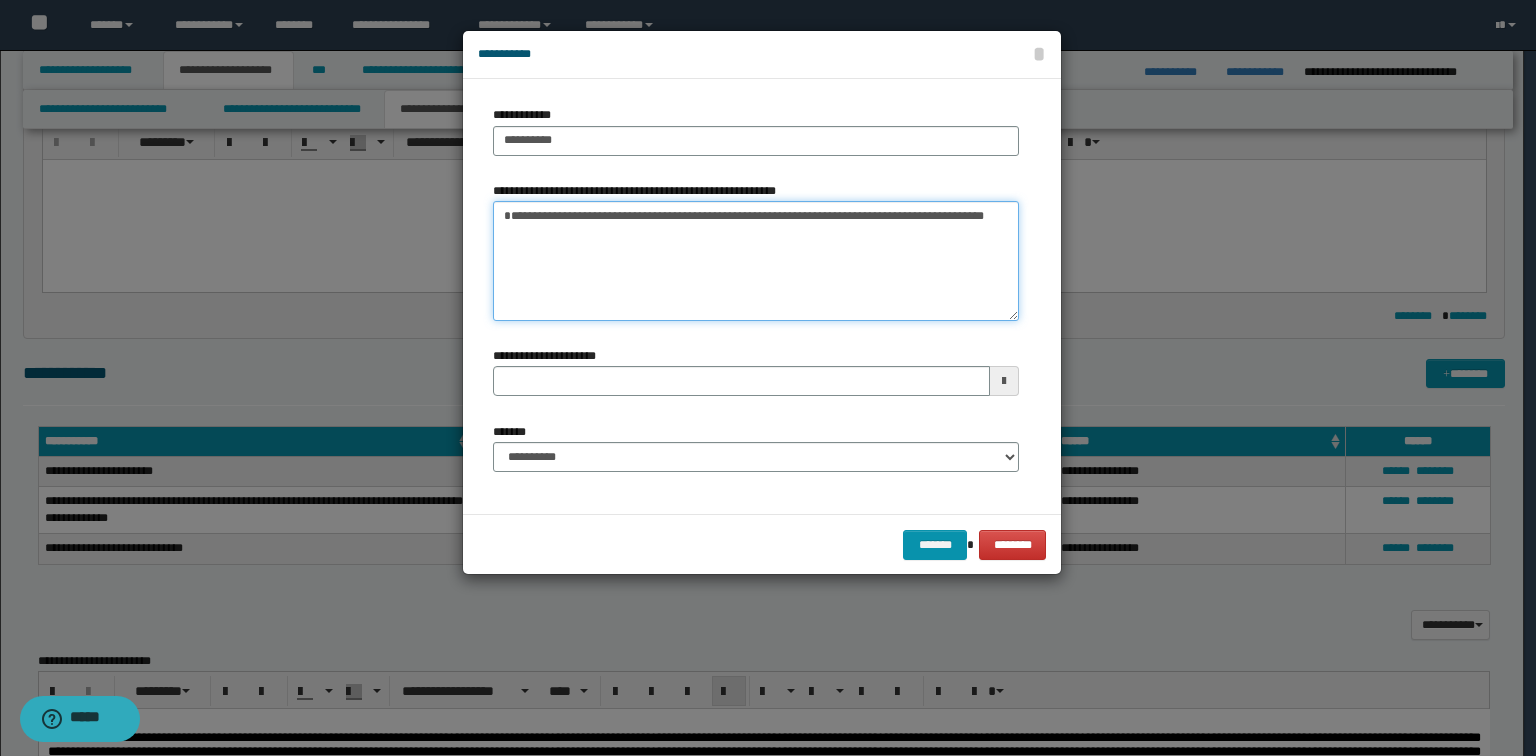click on "**********" at bounding box center (756, 261) 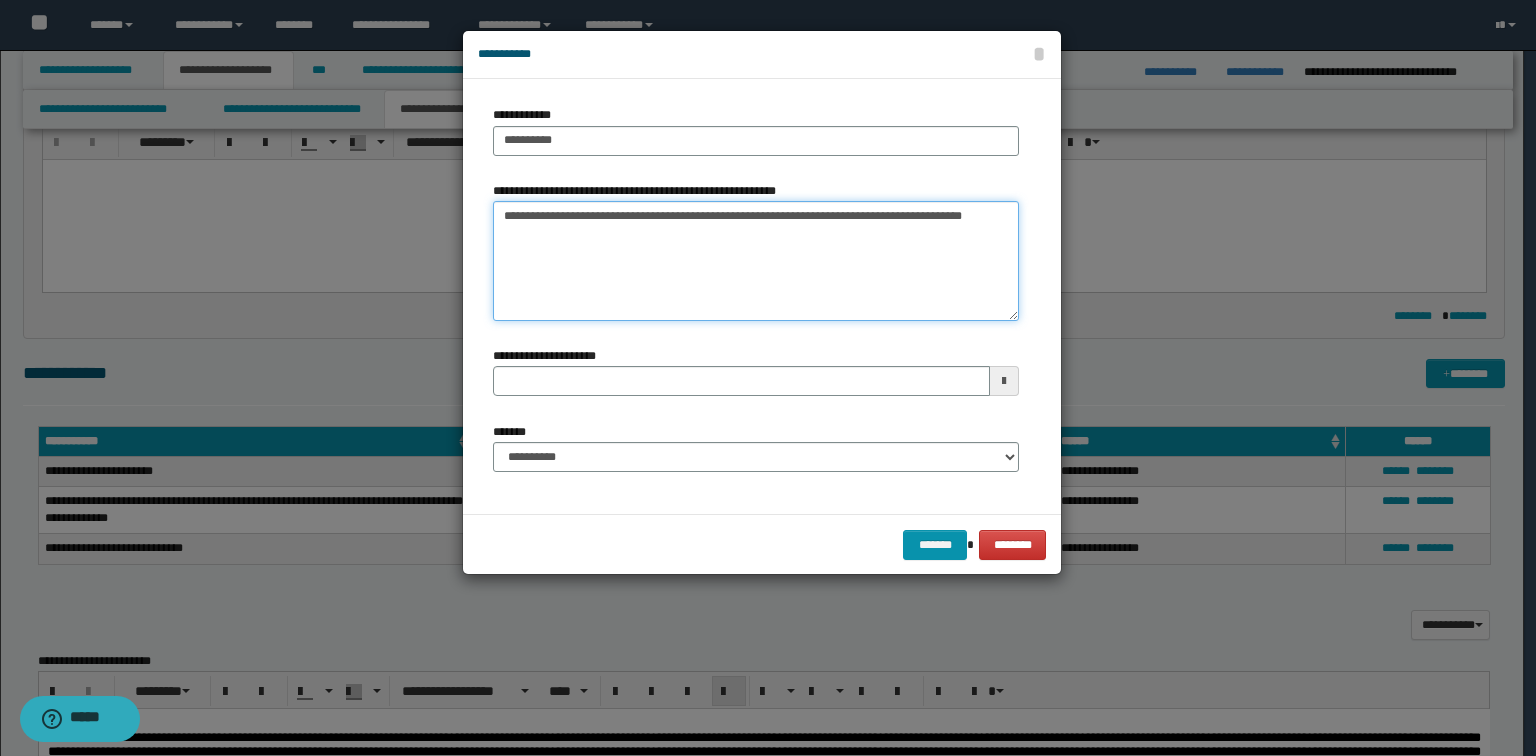 type on "**********" 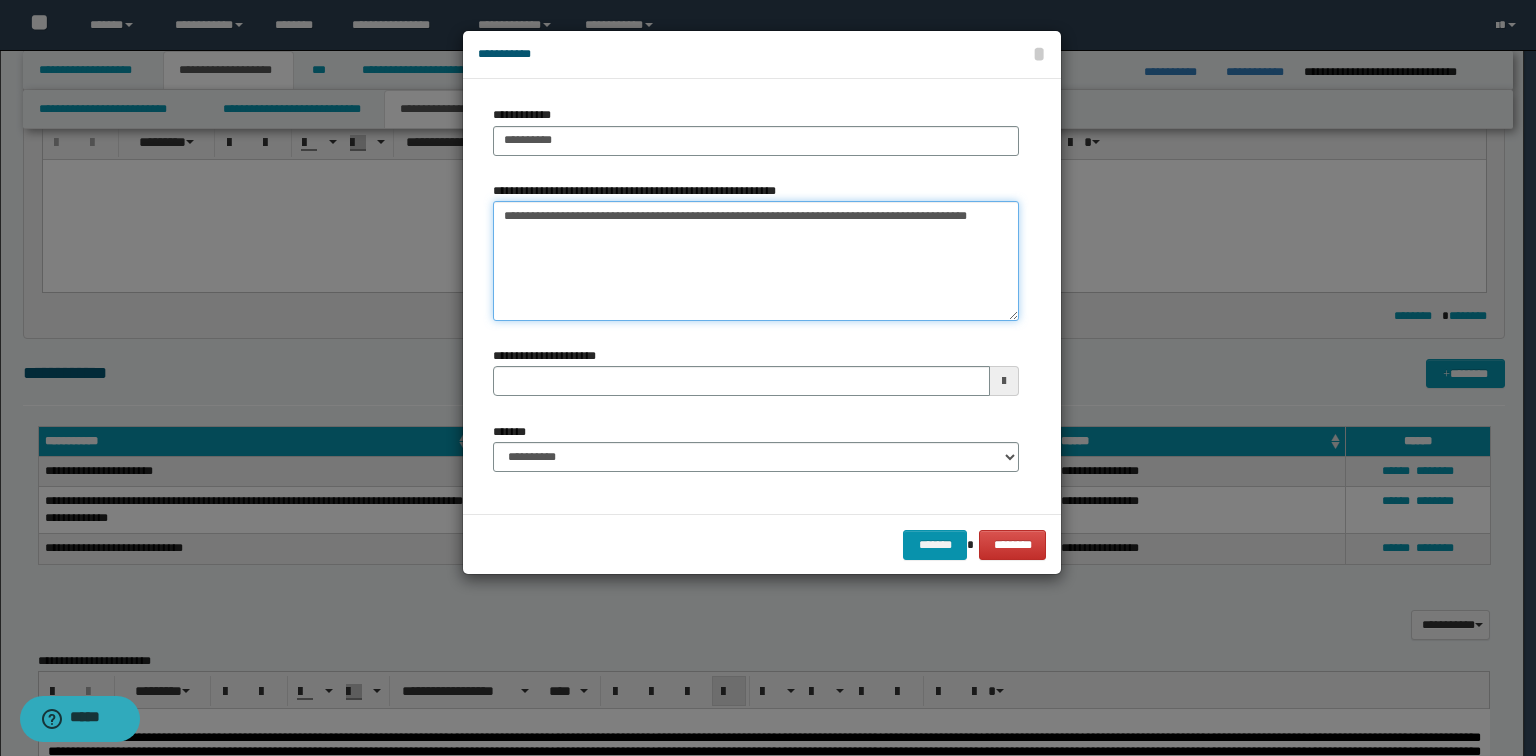 click on "**********" at bounding box center [756, 261] 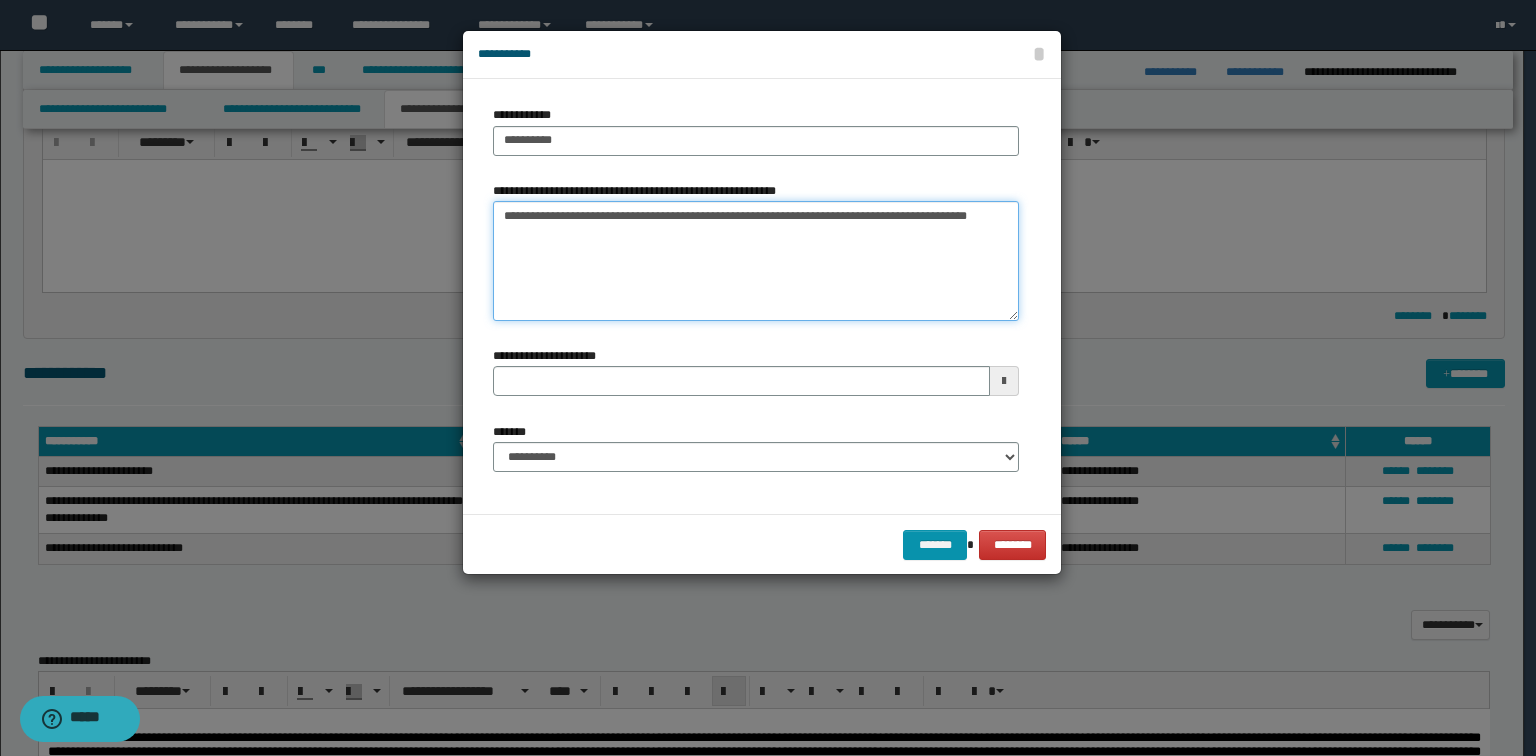 type on "**********" 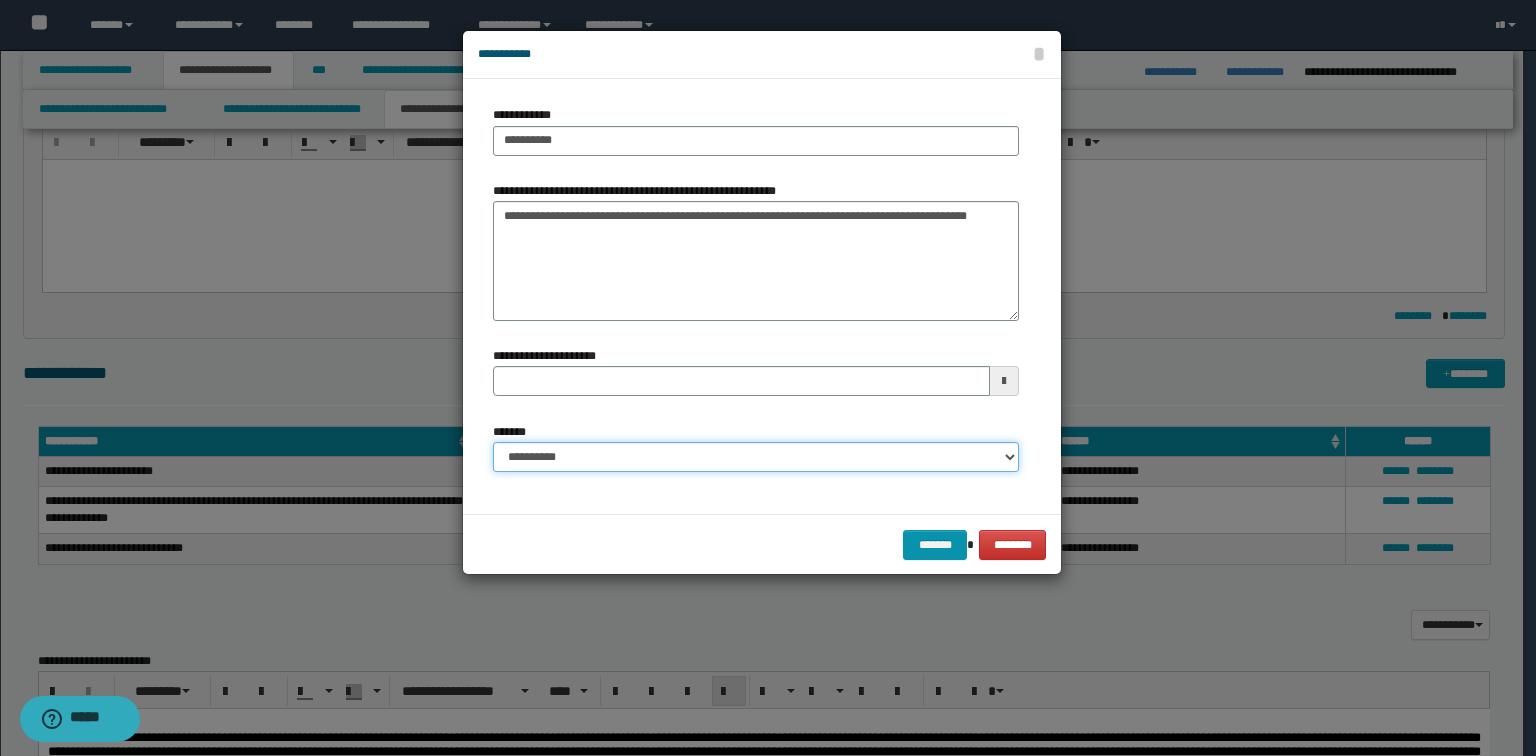 click on "**********" at bounding box center [756, 457] 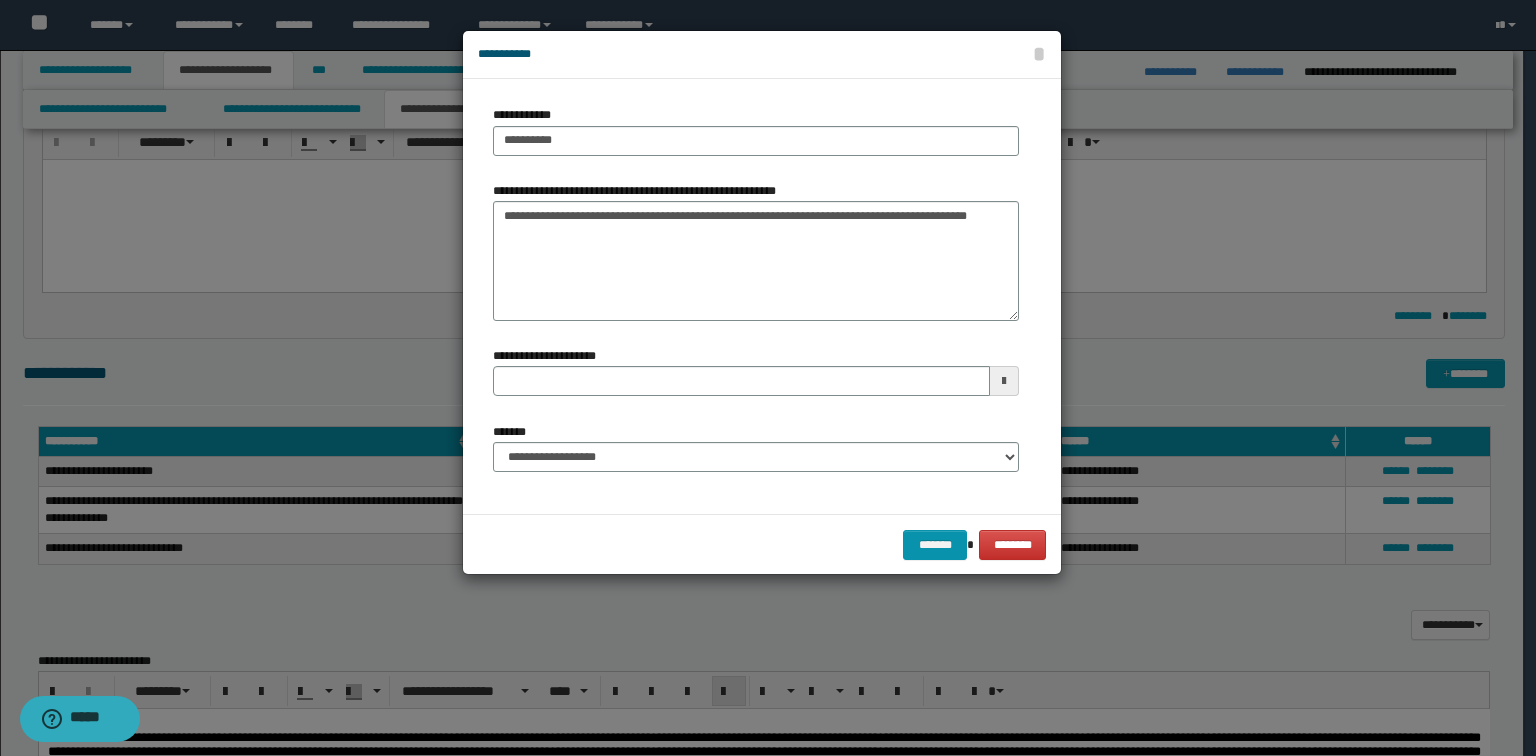click on "**********" at bounding box center [756, 455] 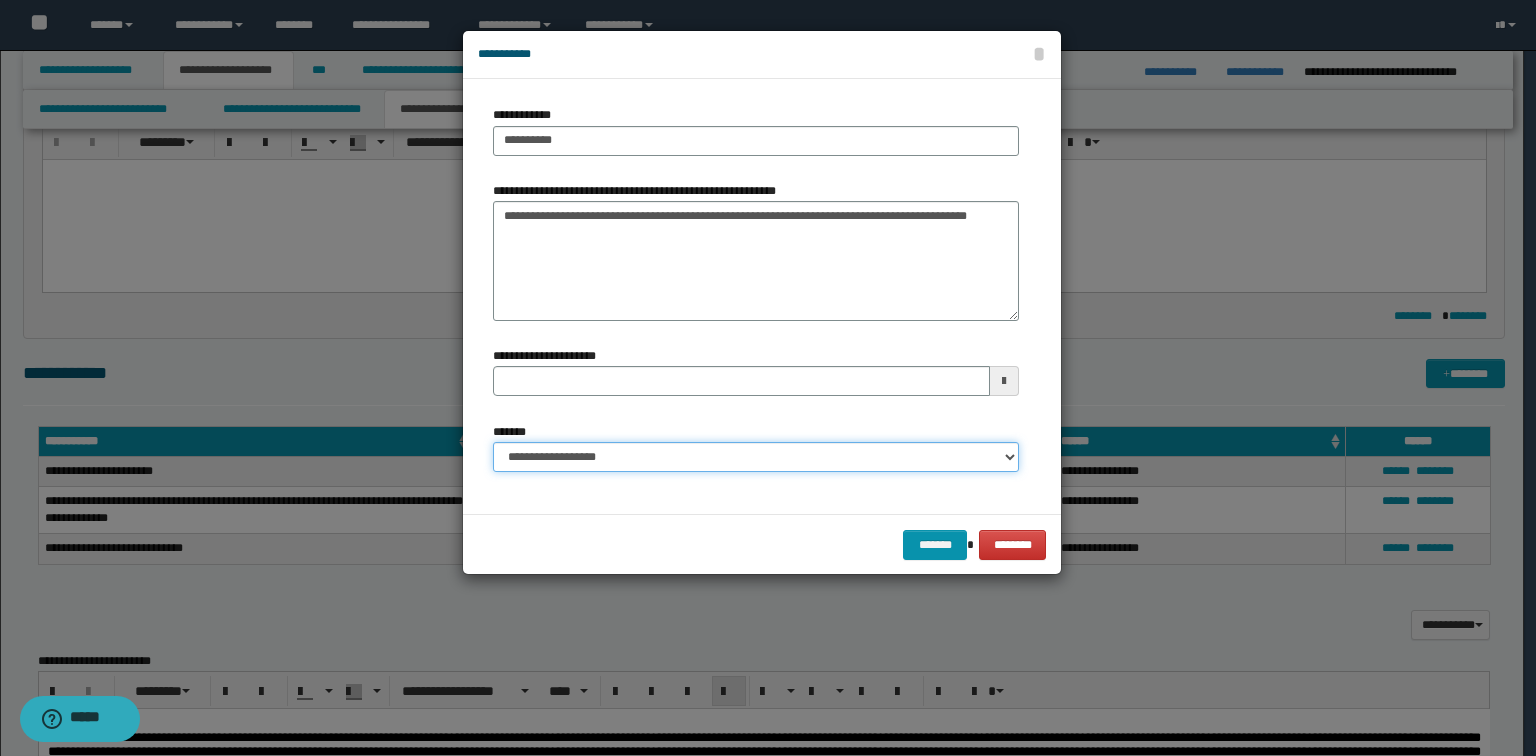 click on "**********" at bounding box center (756, 457) 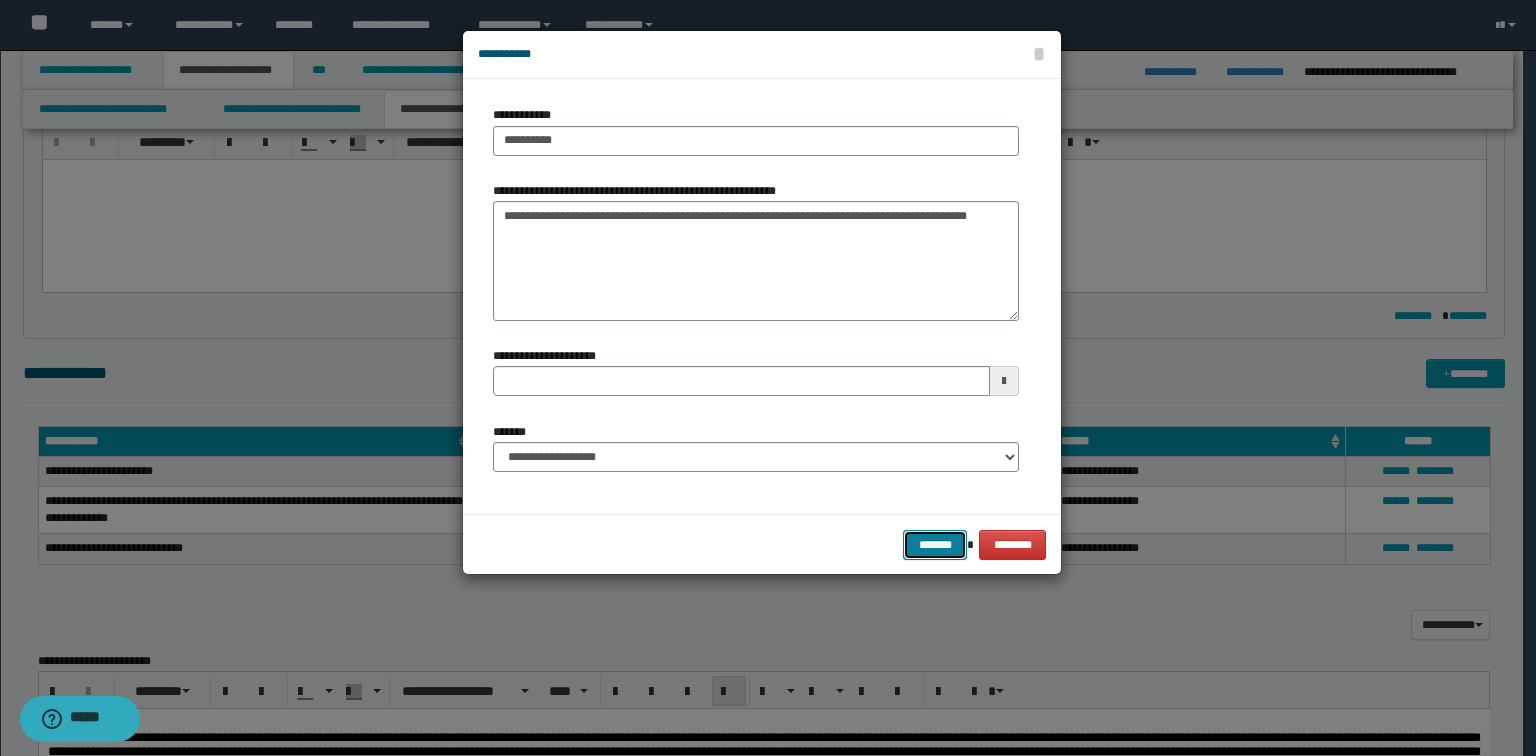 click on "*******" at bounding box center [935, 545] 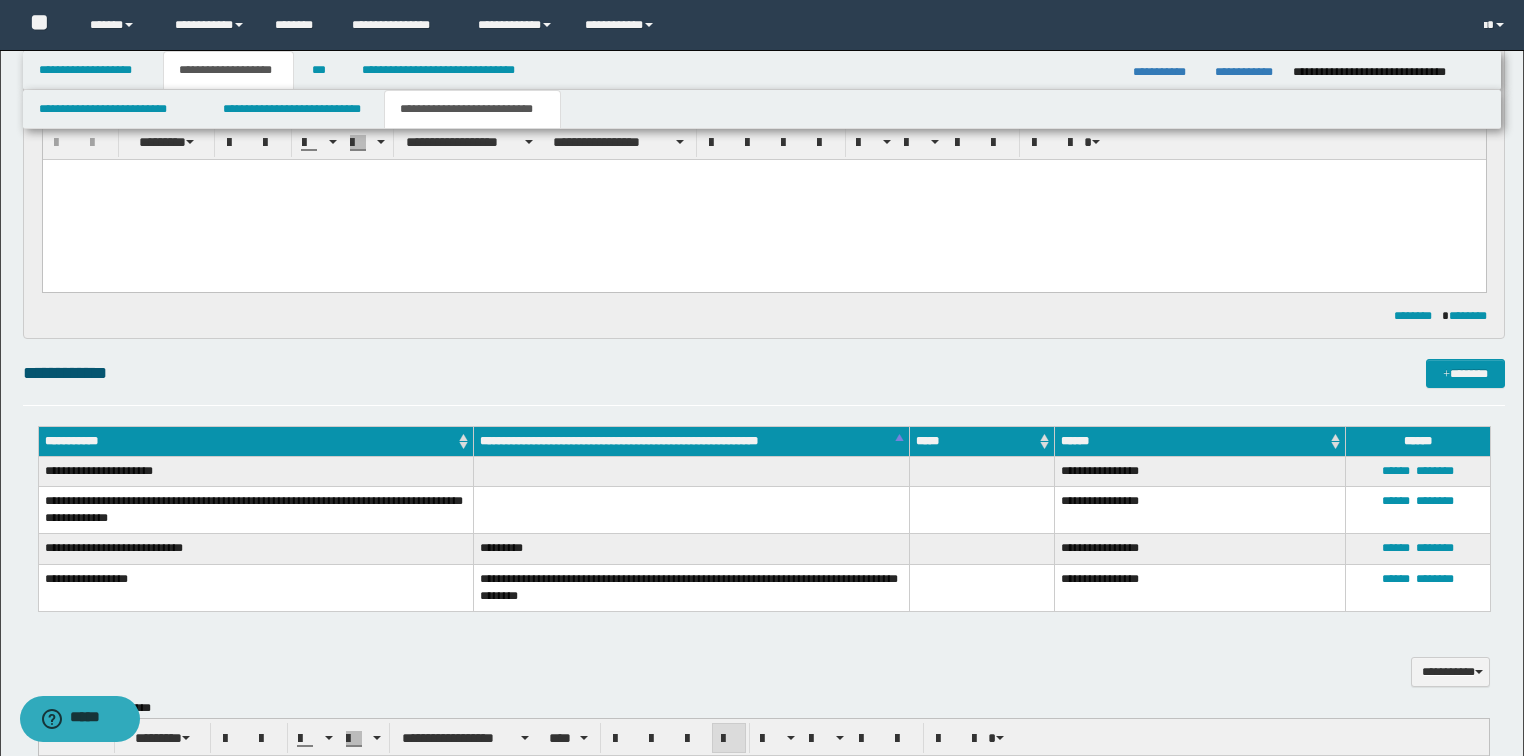 drag, startPoint x: 547, startPoint y: 474, endPoint x: 594, endPoint y: 464, distance: 48.052055 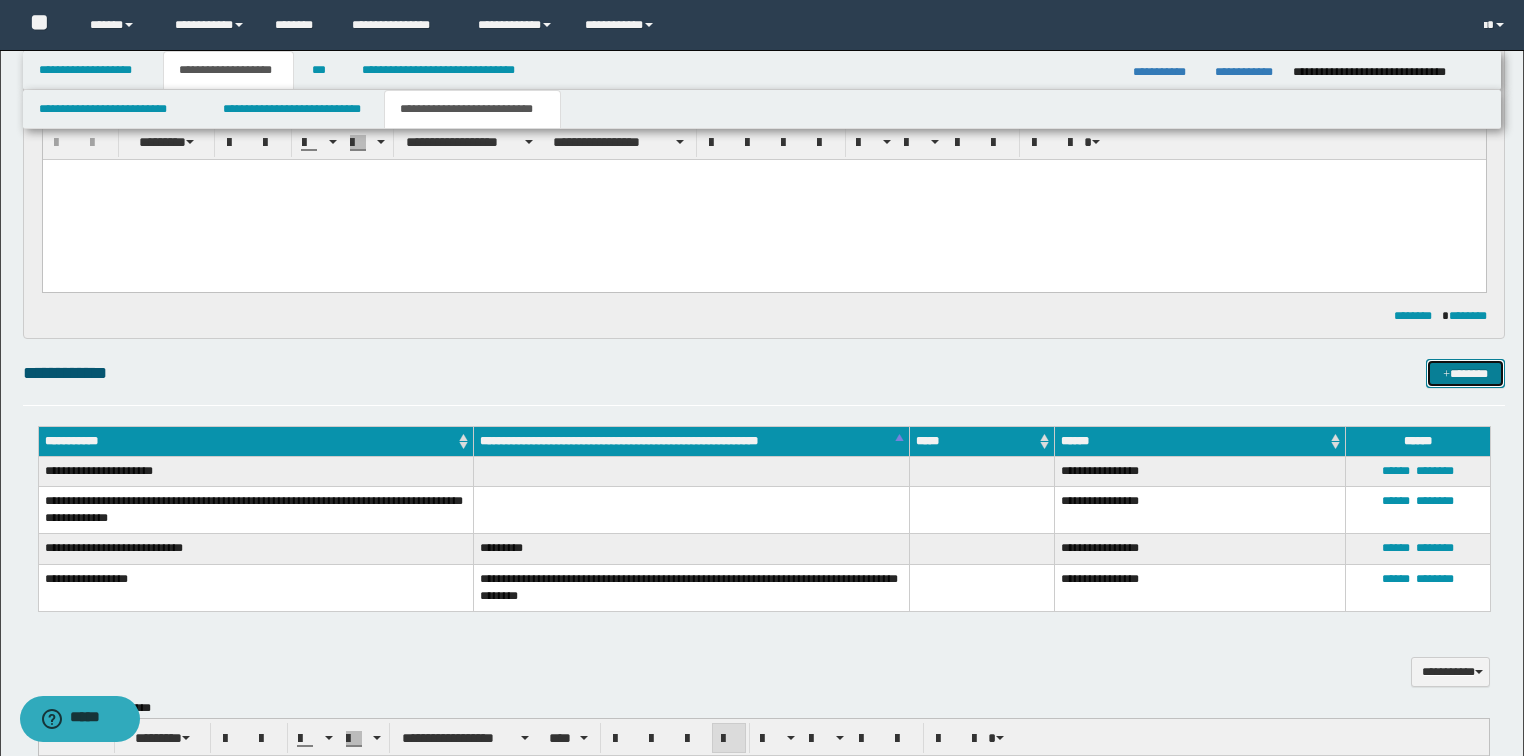 click on "*******" at bounding box center [1465, 374] 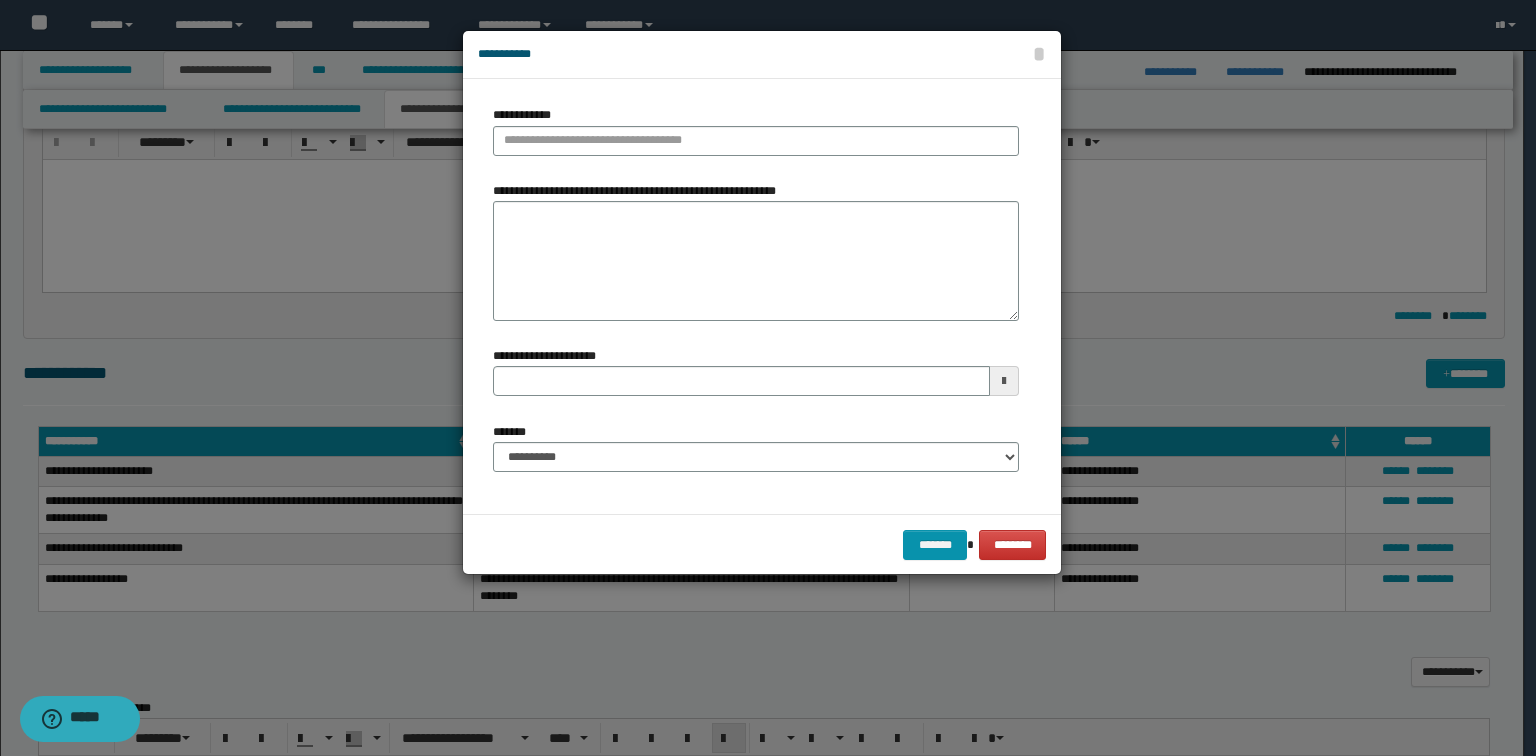 click on "**********" at bounding box center [756, 258] 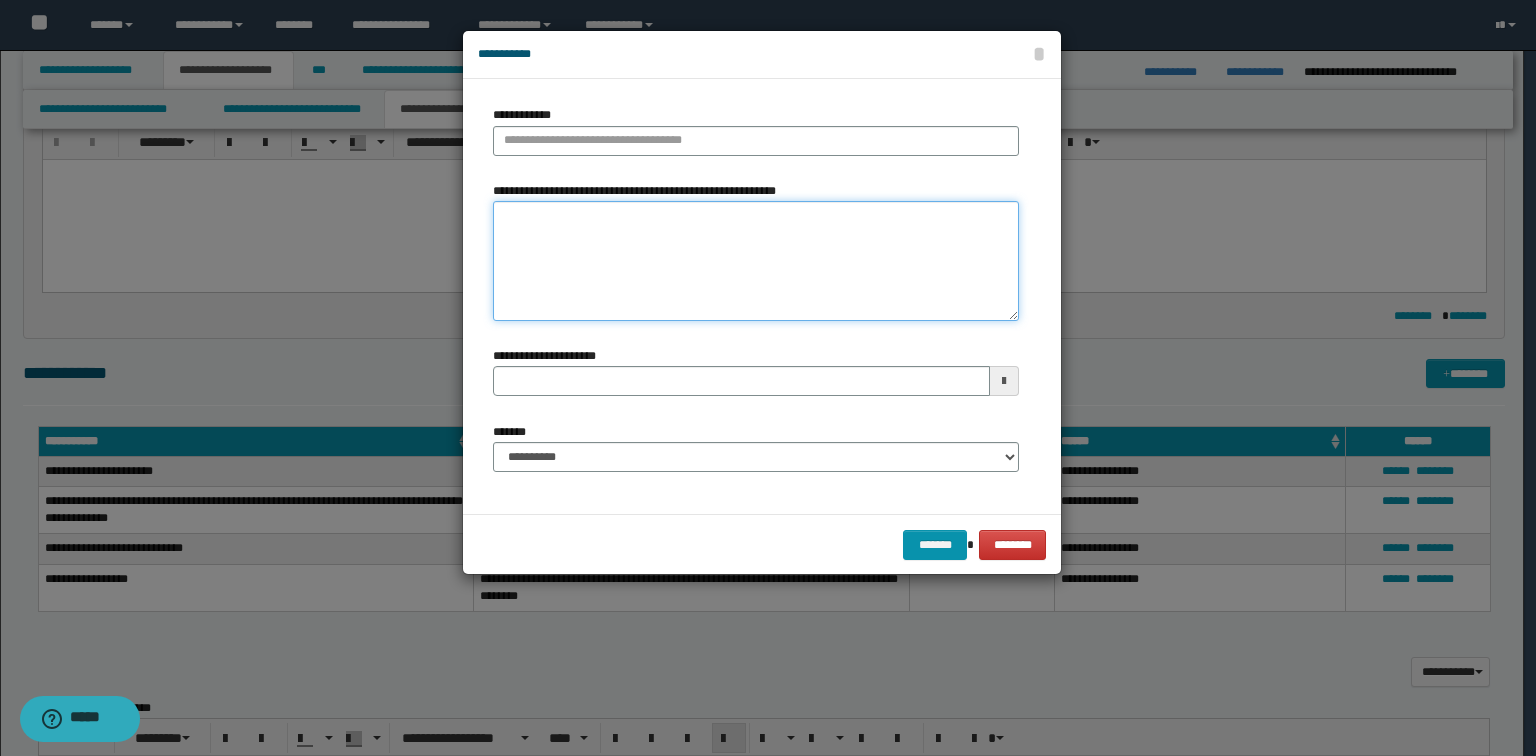 click on "**********" at bounding box center (756, 261) 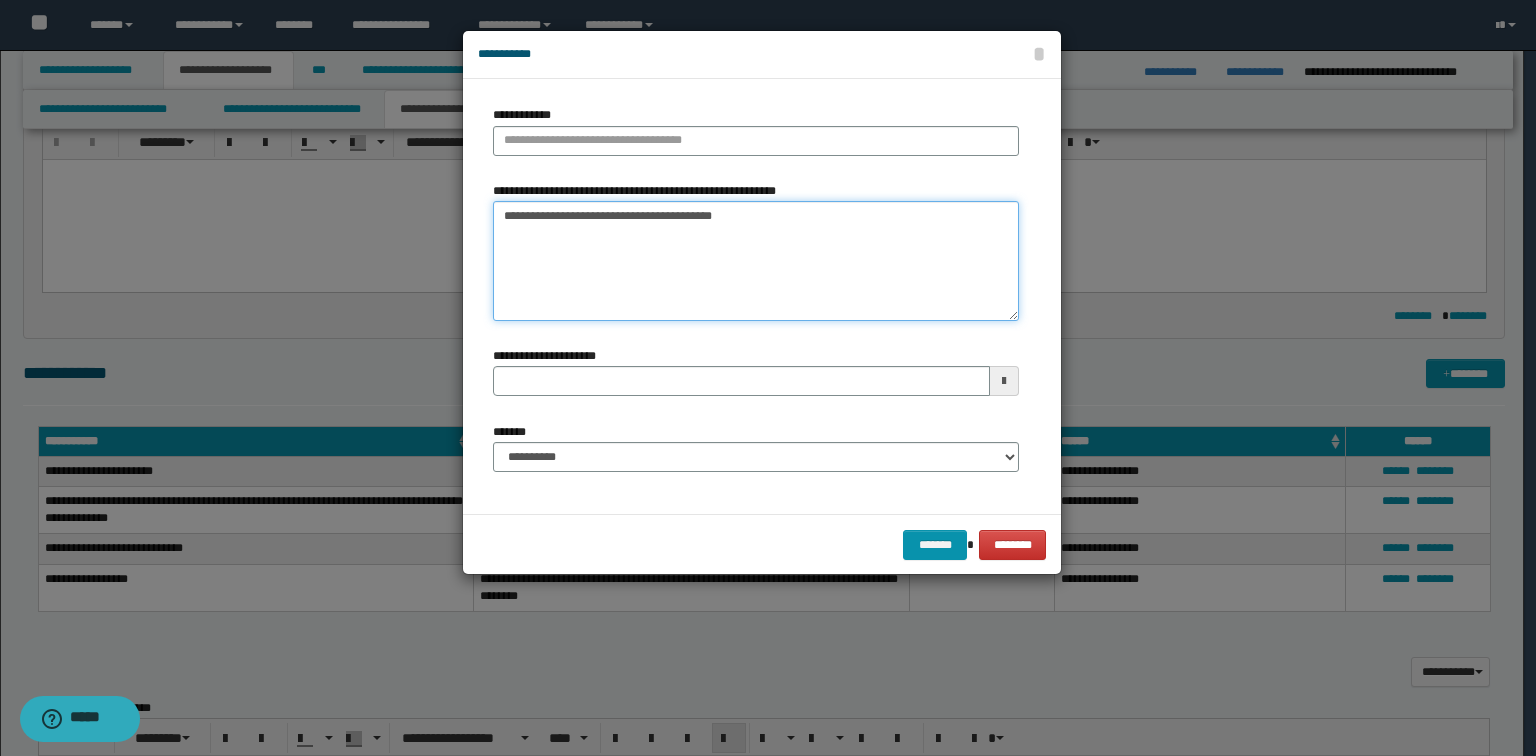 drag, startPoint x: 676, startPoint y: 212, endPoint x: 236, endPoint y: 184, distance: 440.89 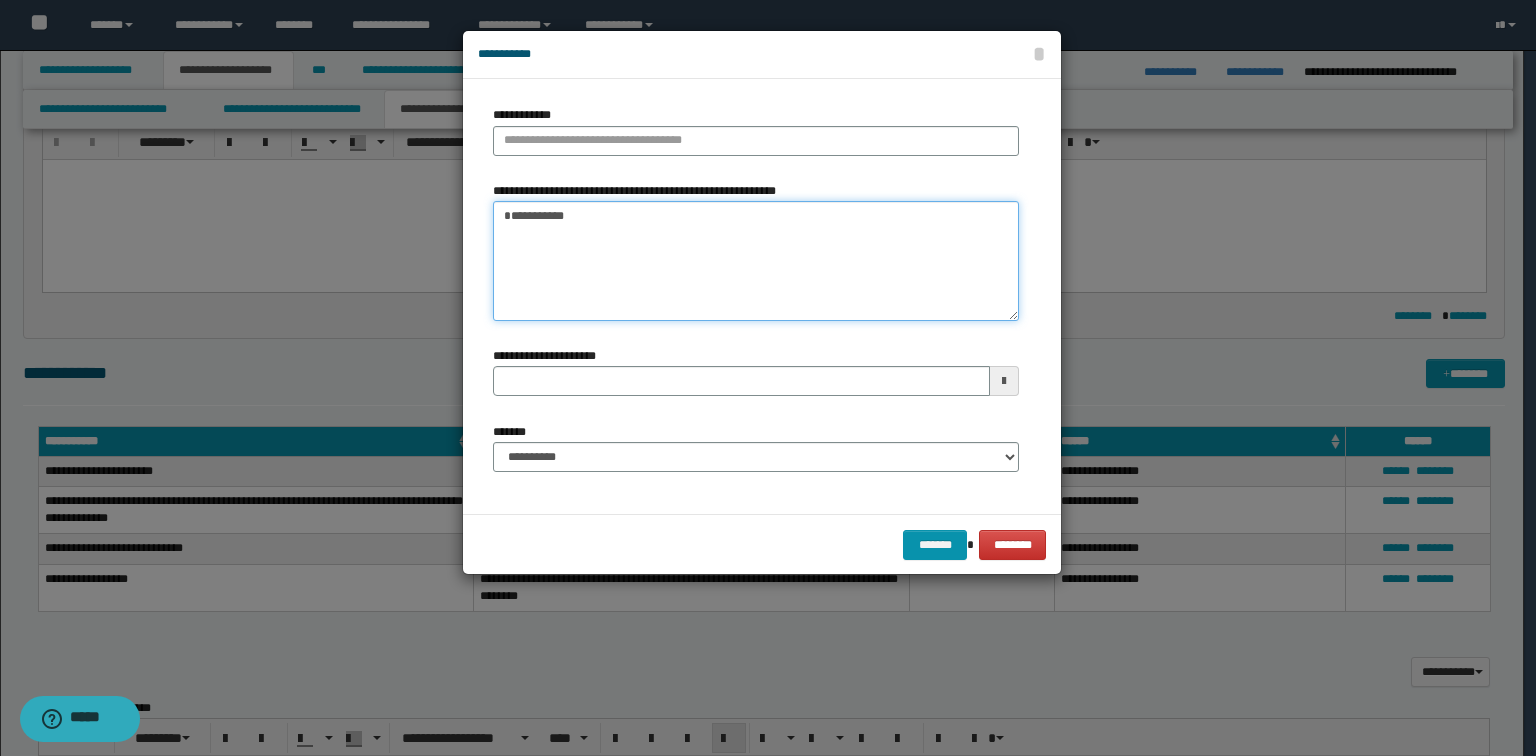 type on "*********" 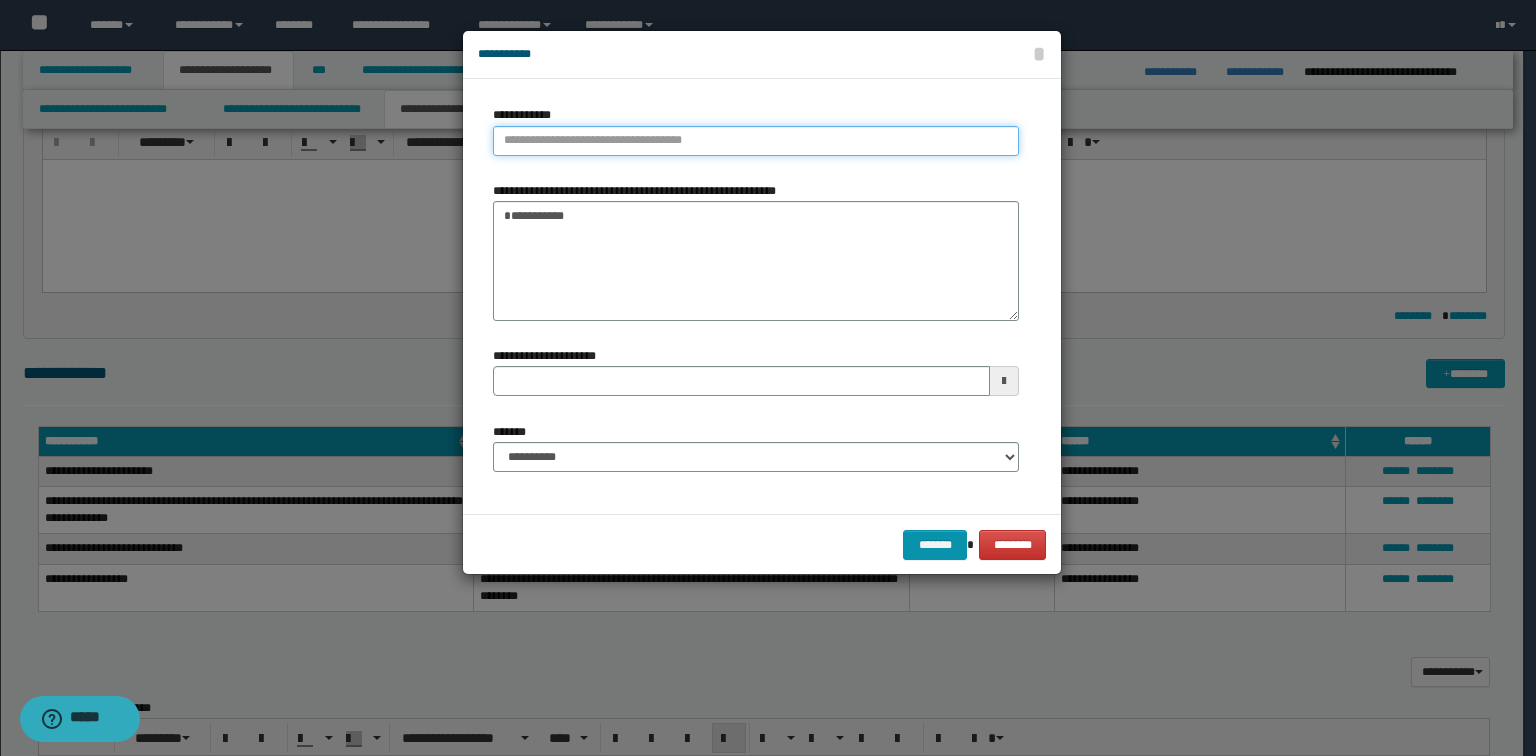 type on "**********" 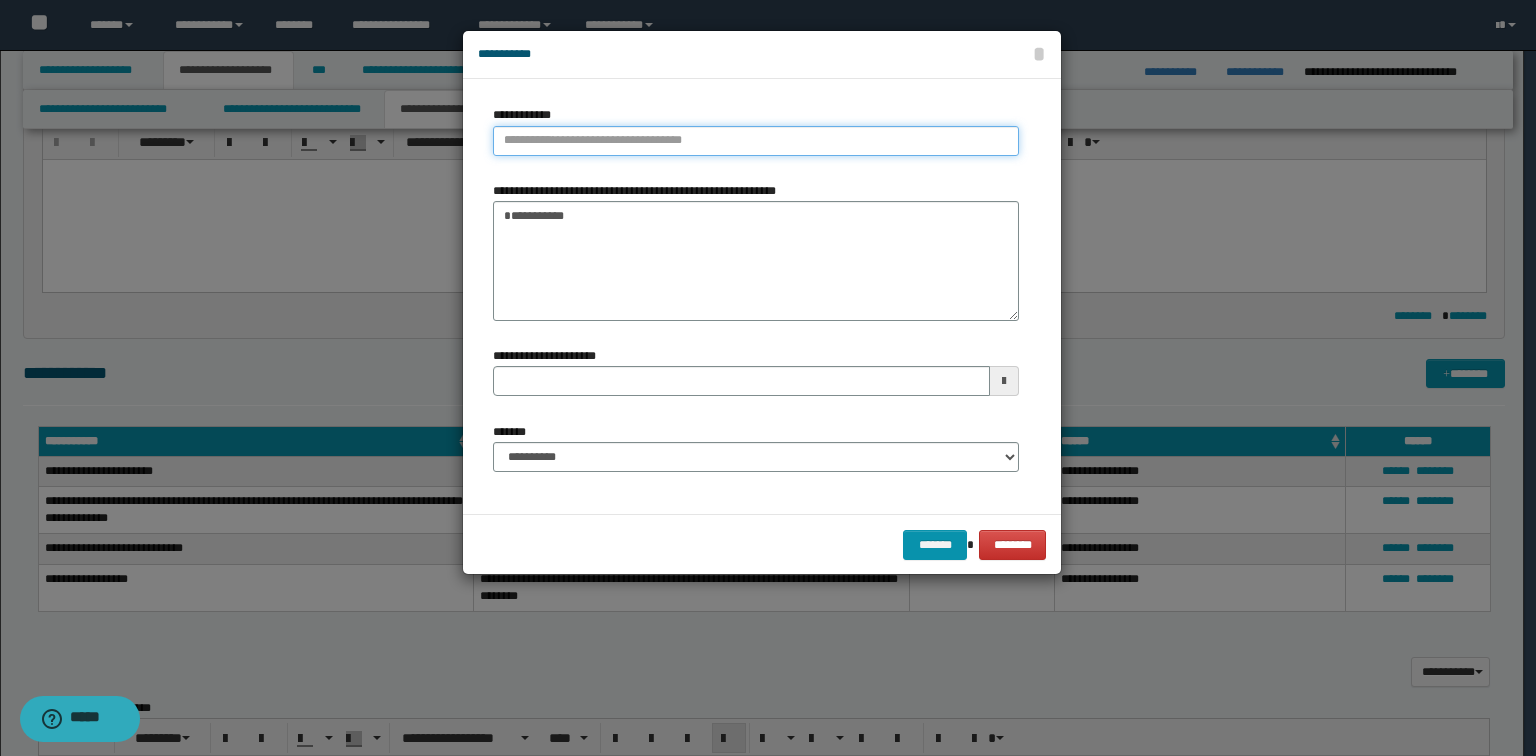 click on "**********" at bounding box center (756, 141) 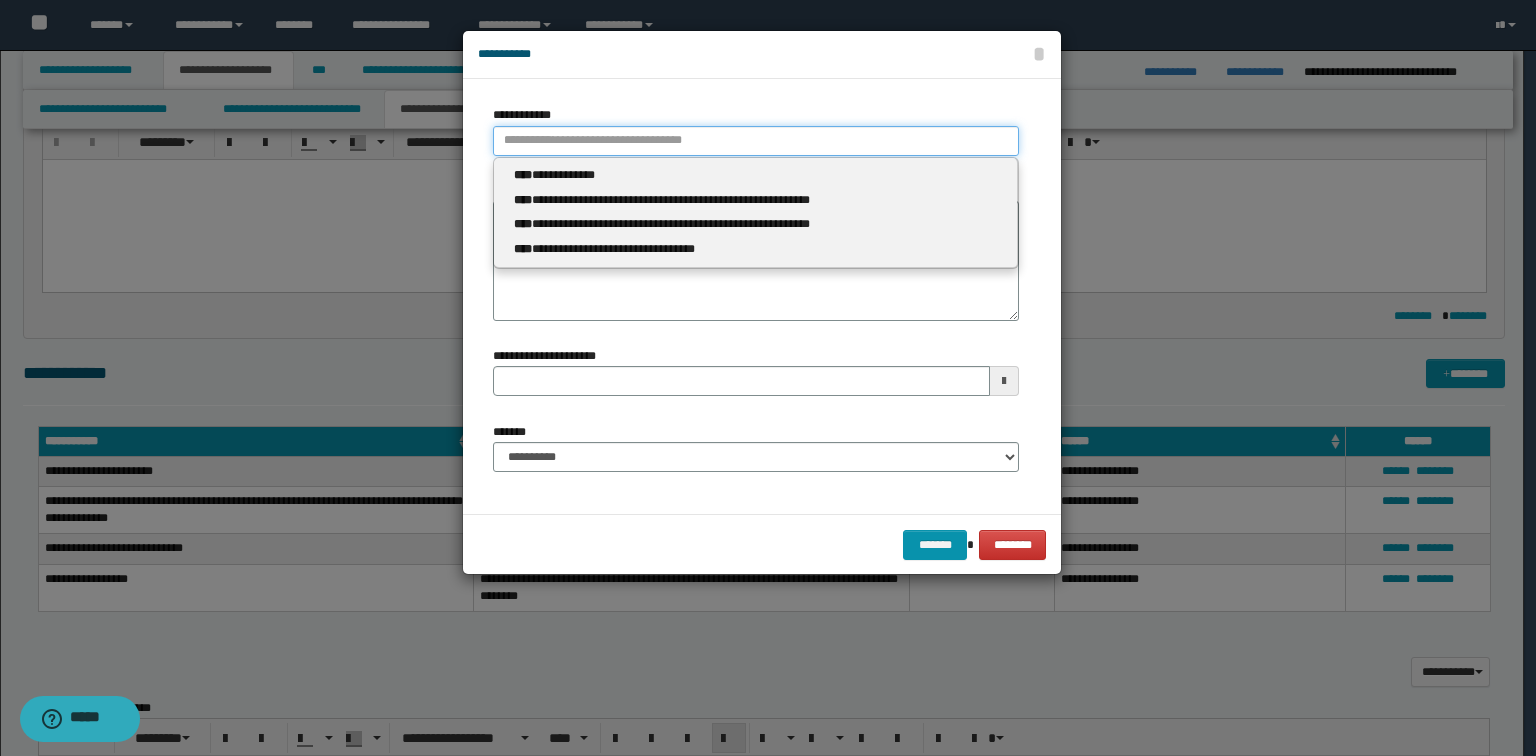 paste on "**********" 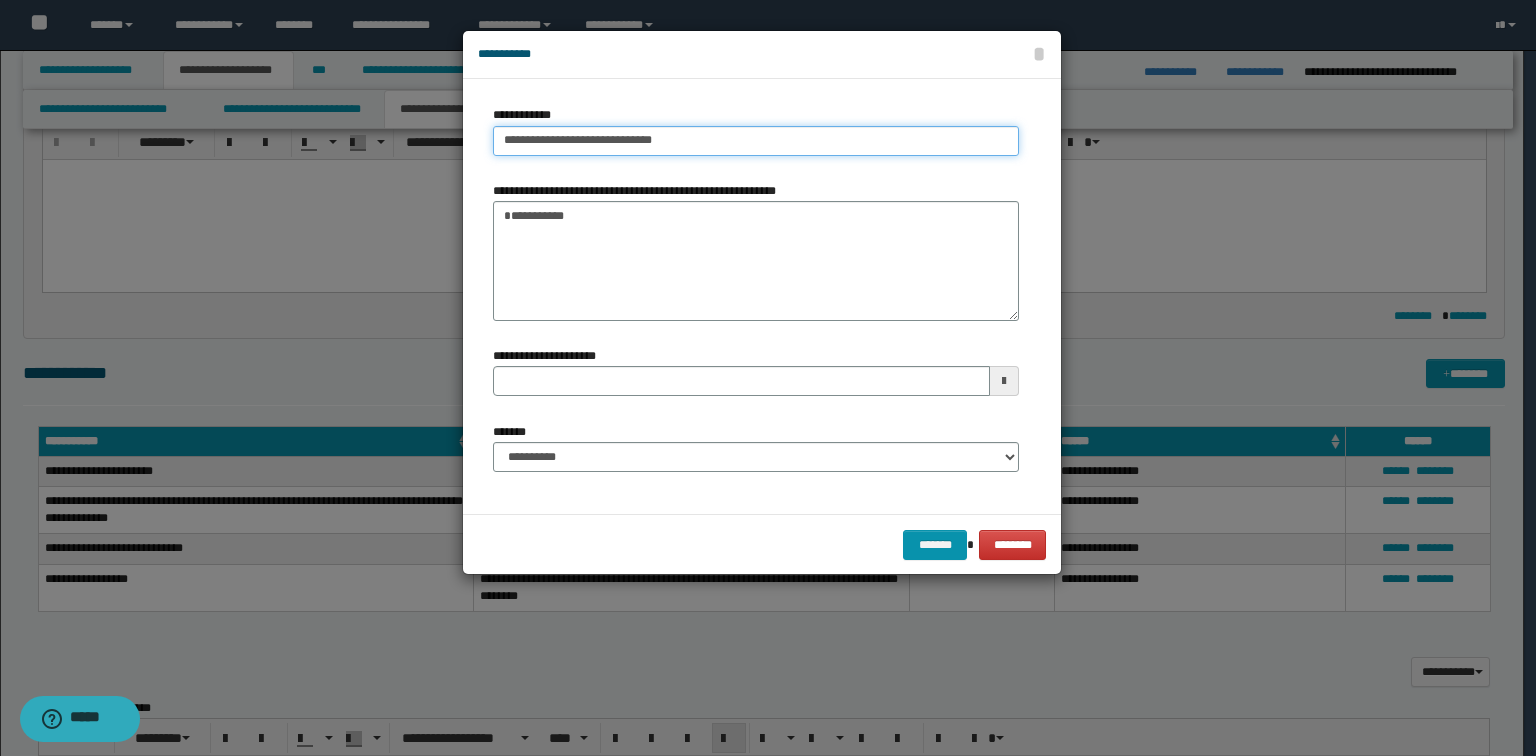 type on "**********" 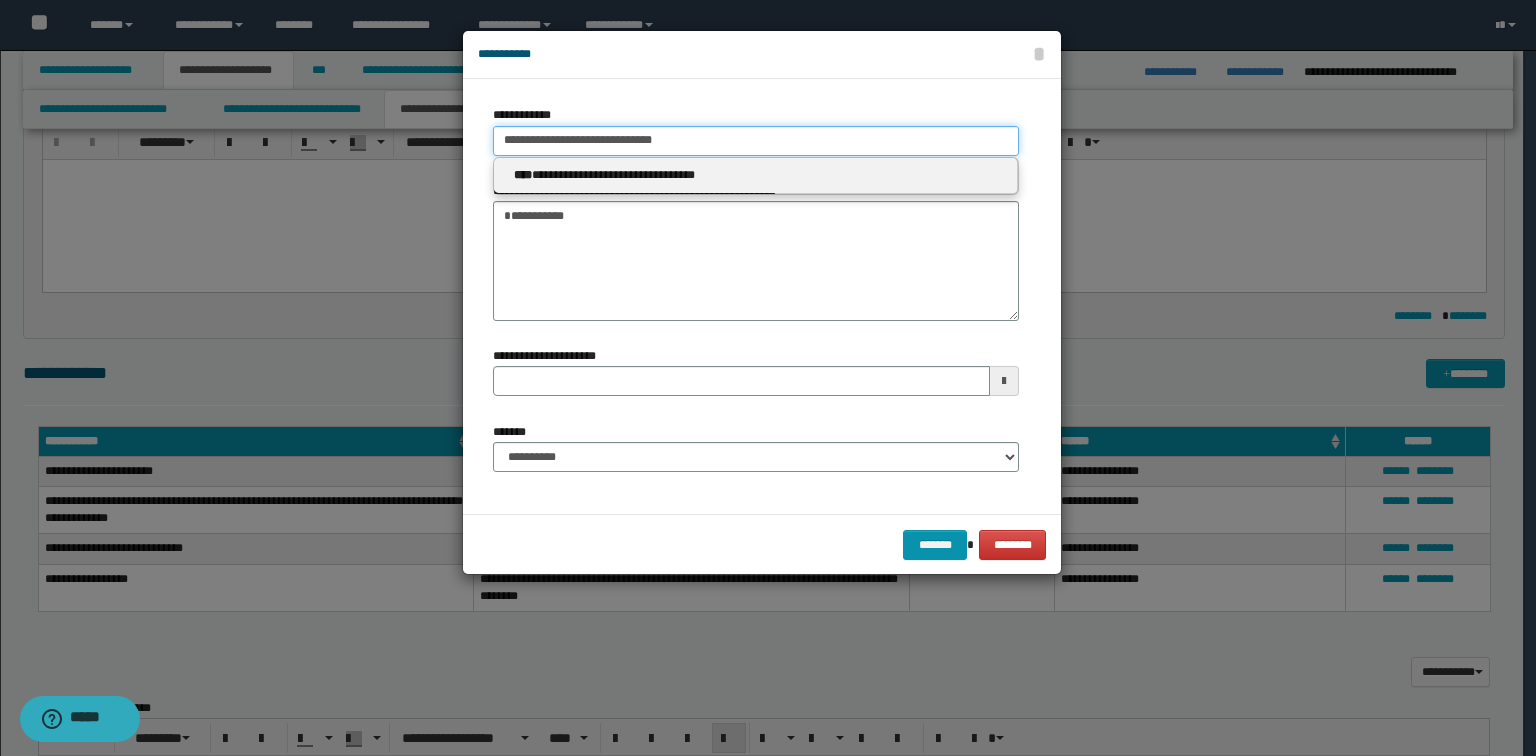 type on "**********" 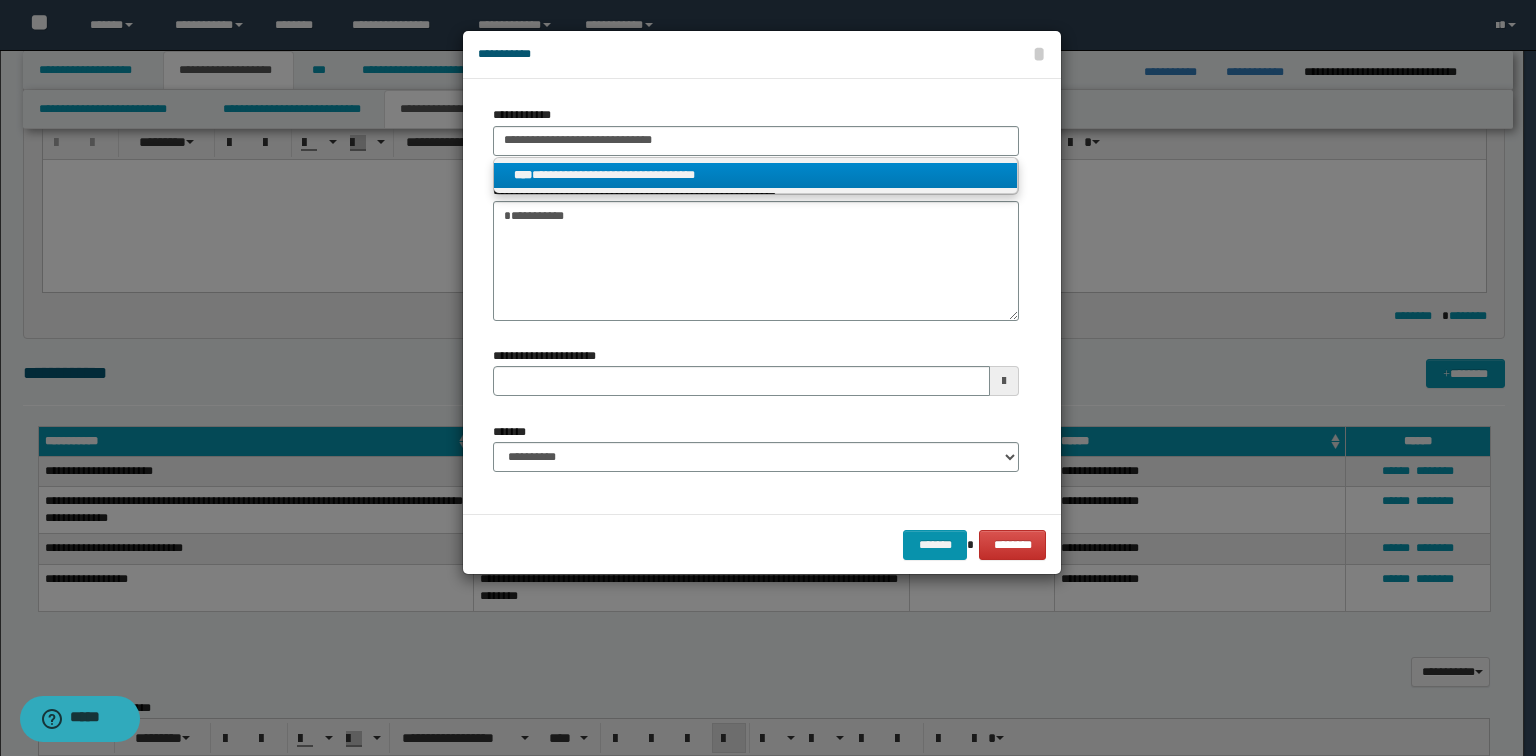 click on "**********" at bounding box center (755, 175) 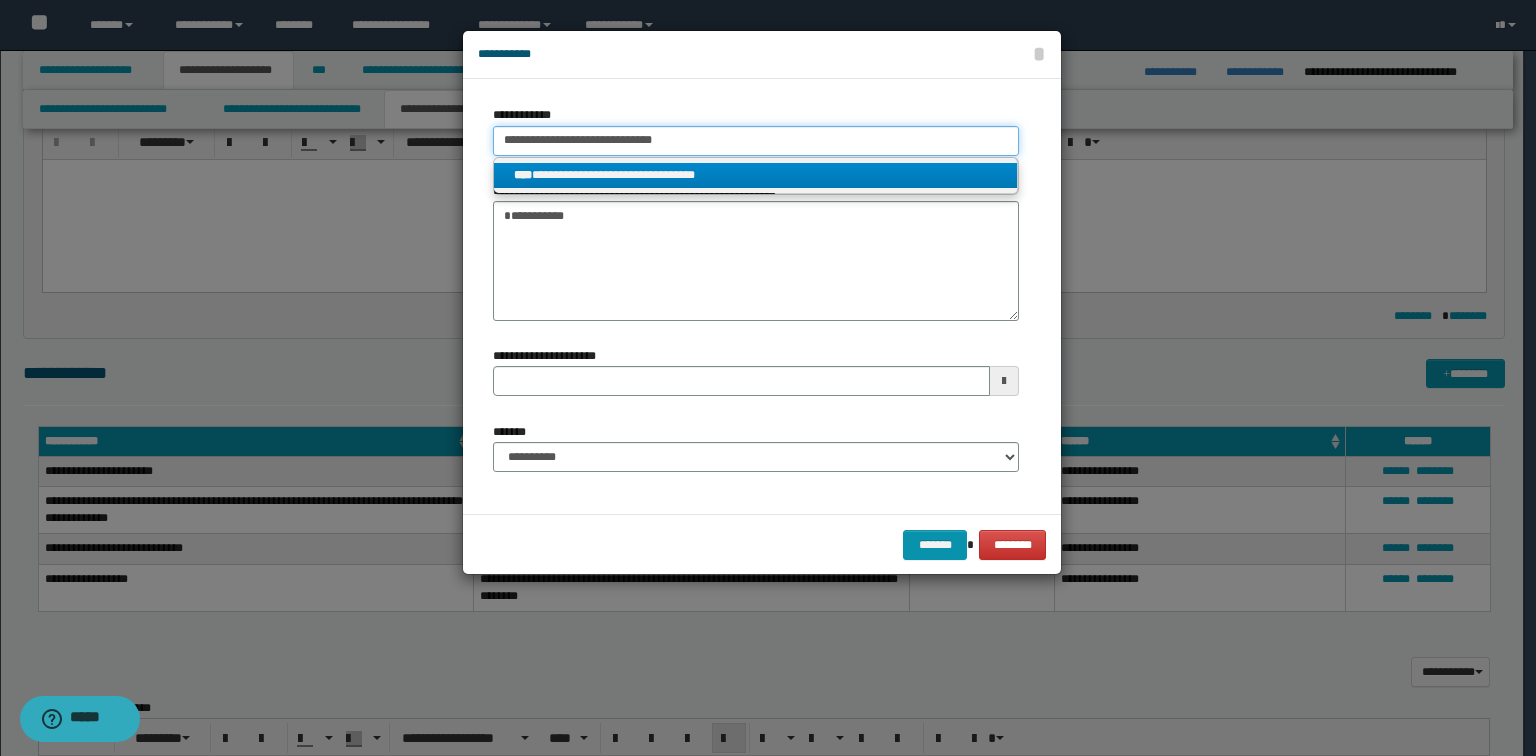 type 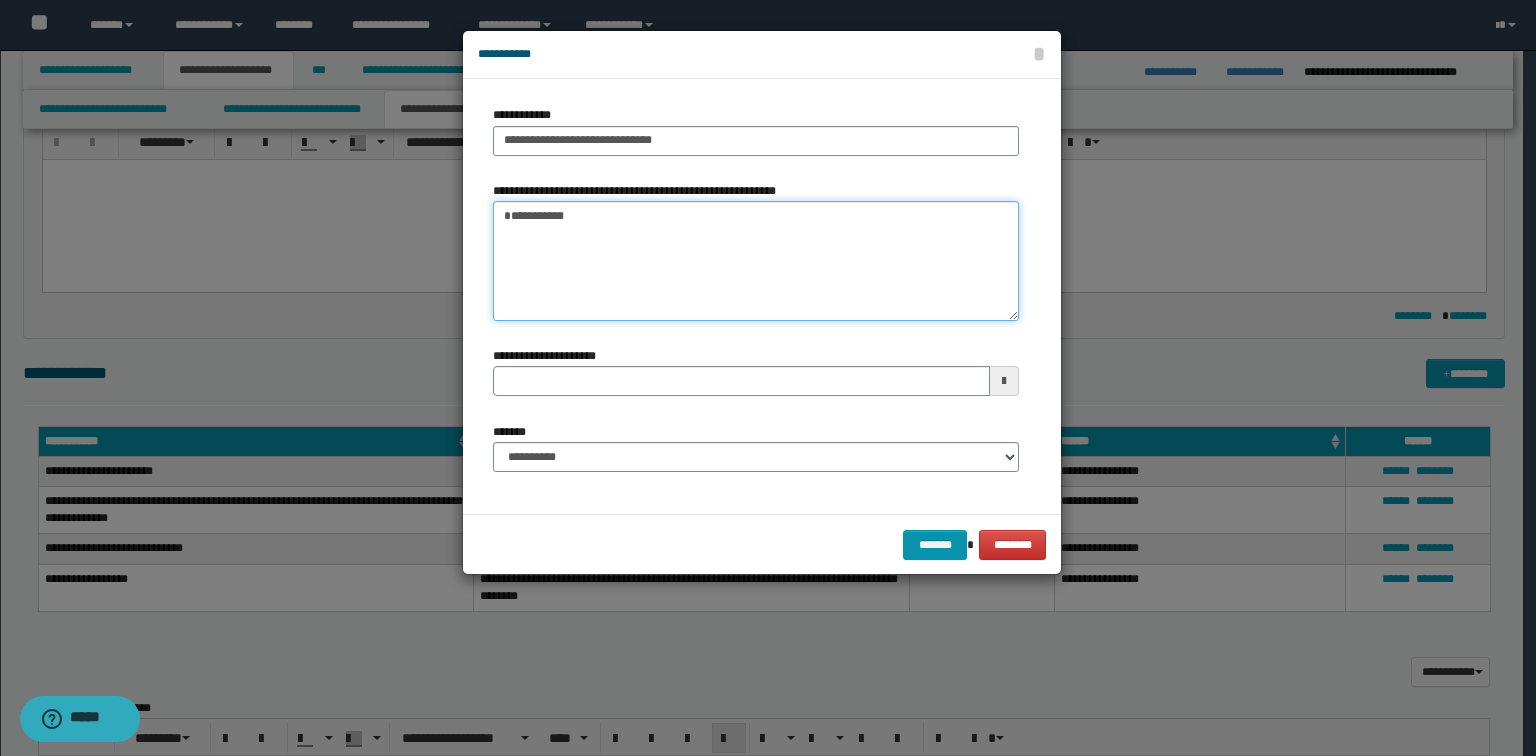 click on "*********" at bounding box center (756, 261) 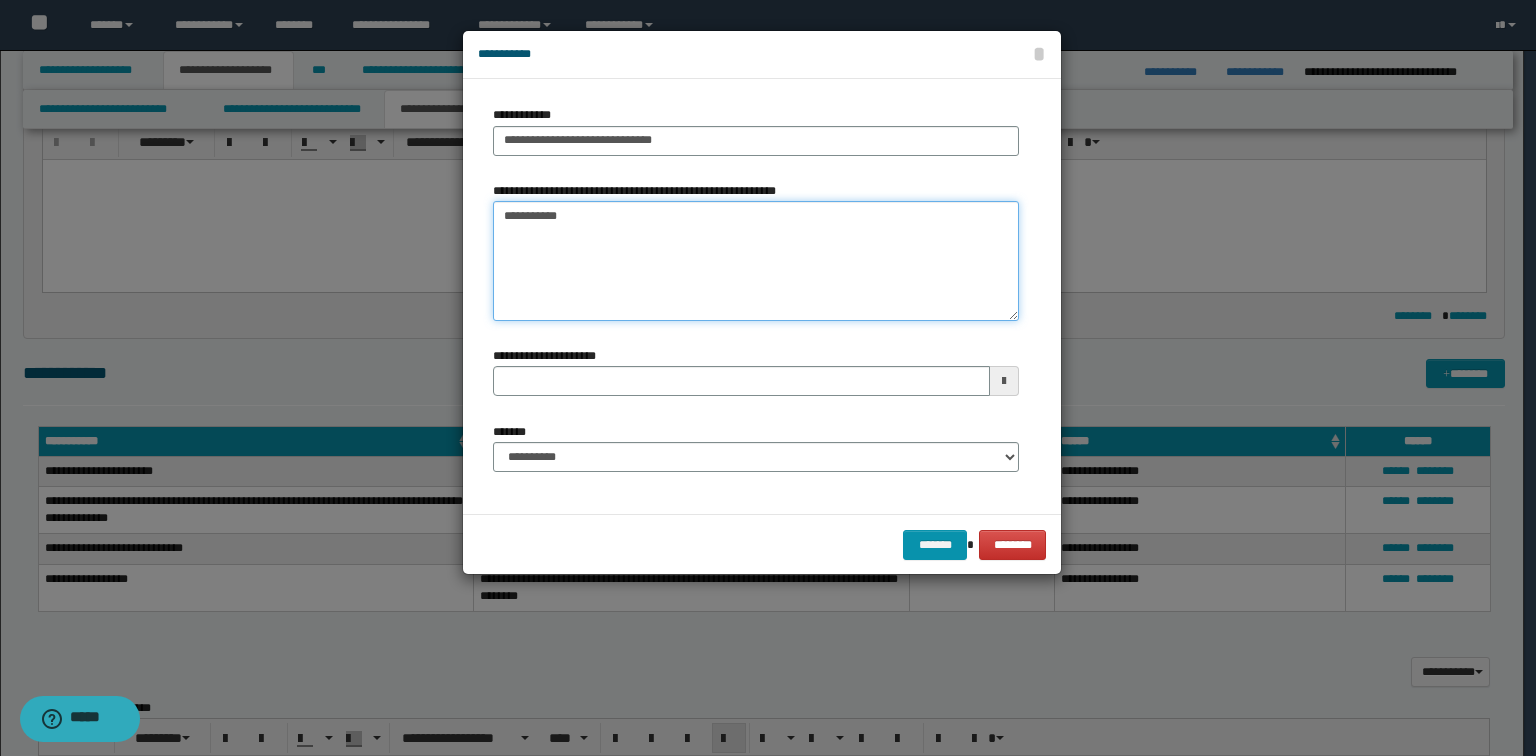 type on "*********" 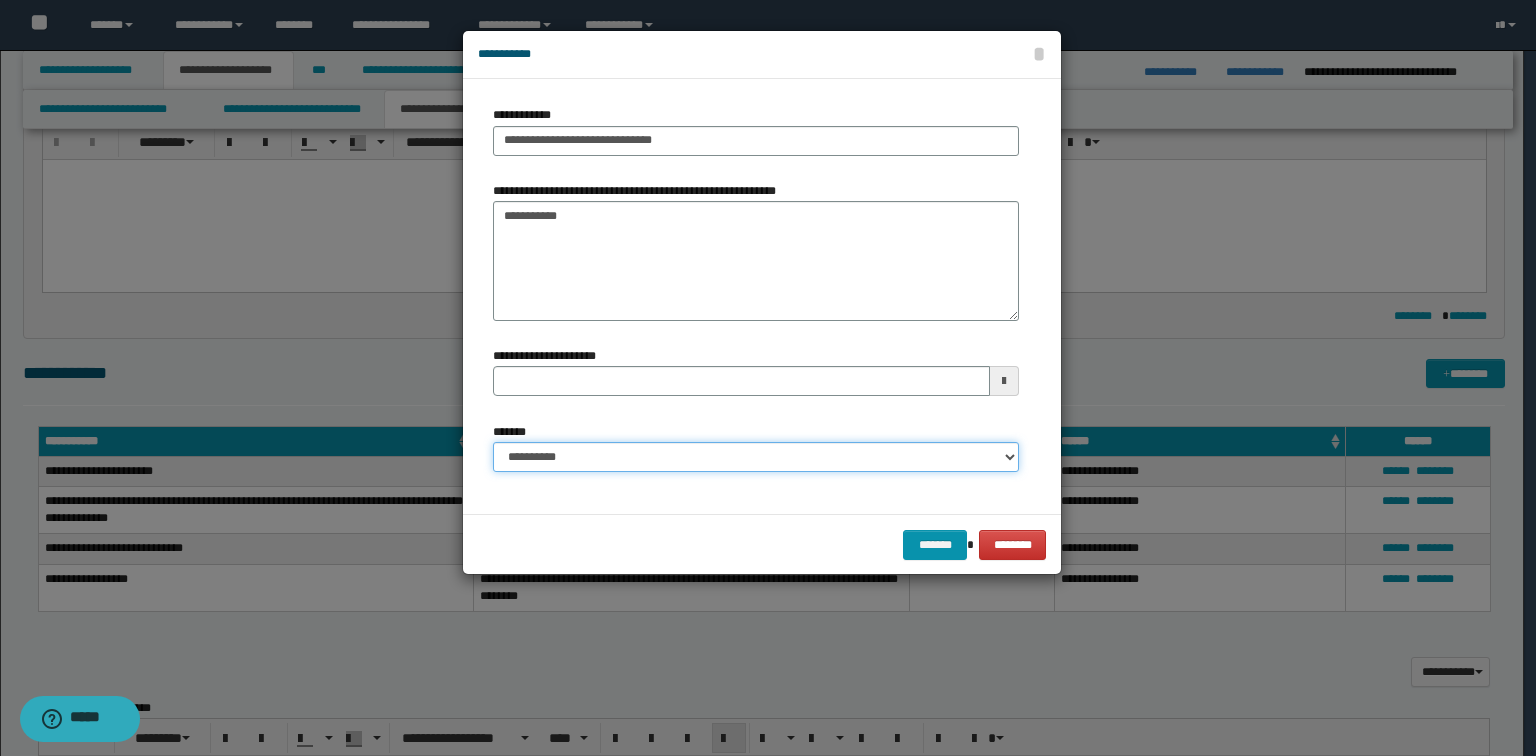 click on "**********" at bounding box center (756, 457) 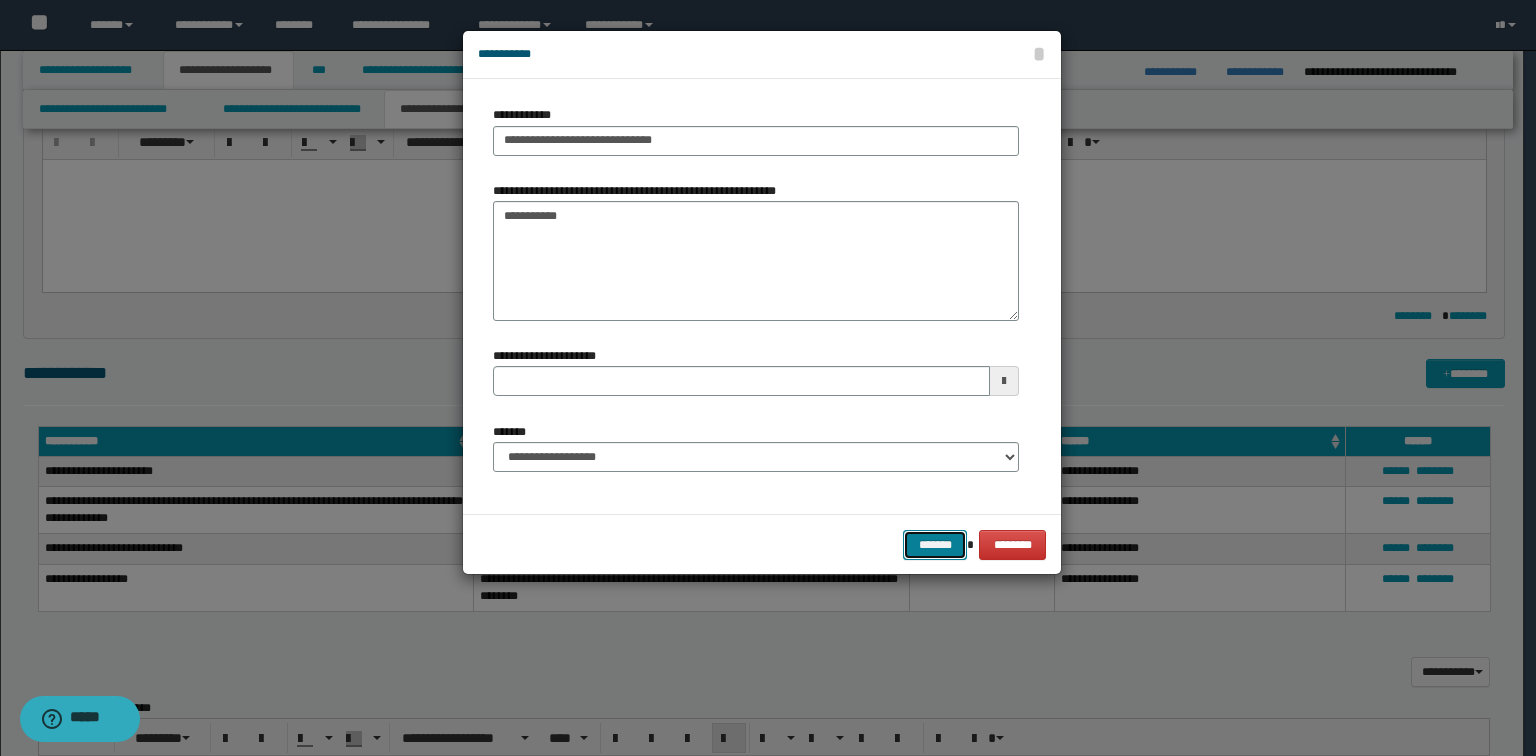 click on "*******" at bounding box center (935, 545) 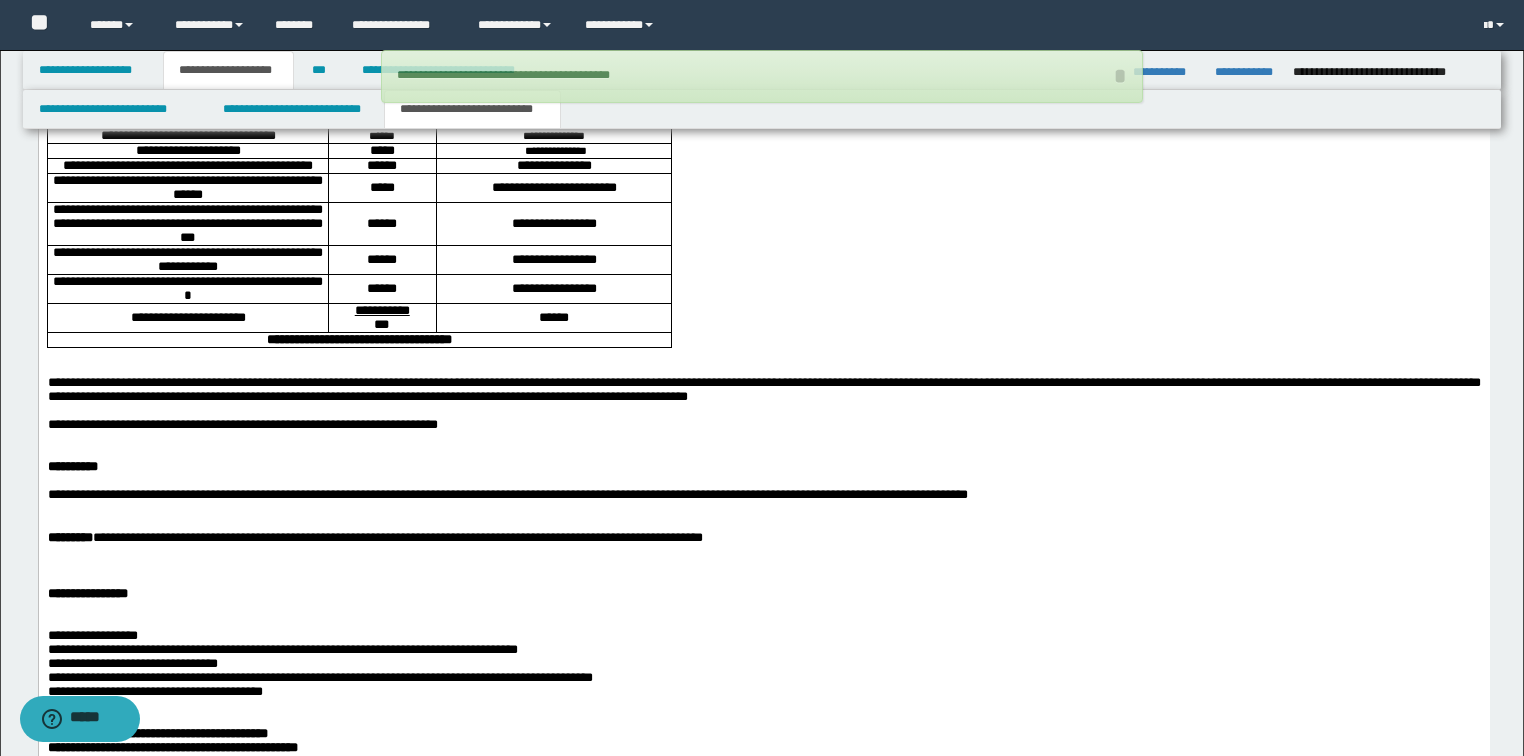 scroll, scrollTop: 1440, scrollLeft: 0, axis: vertical 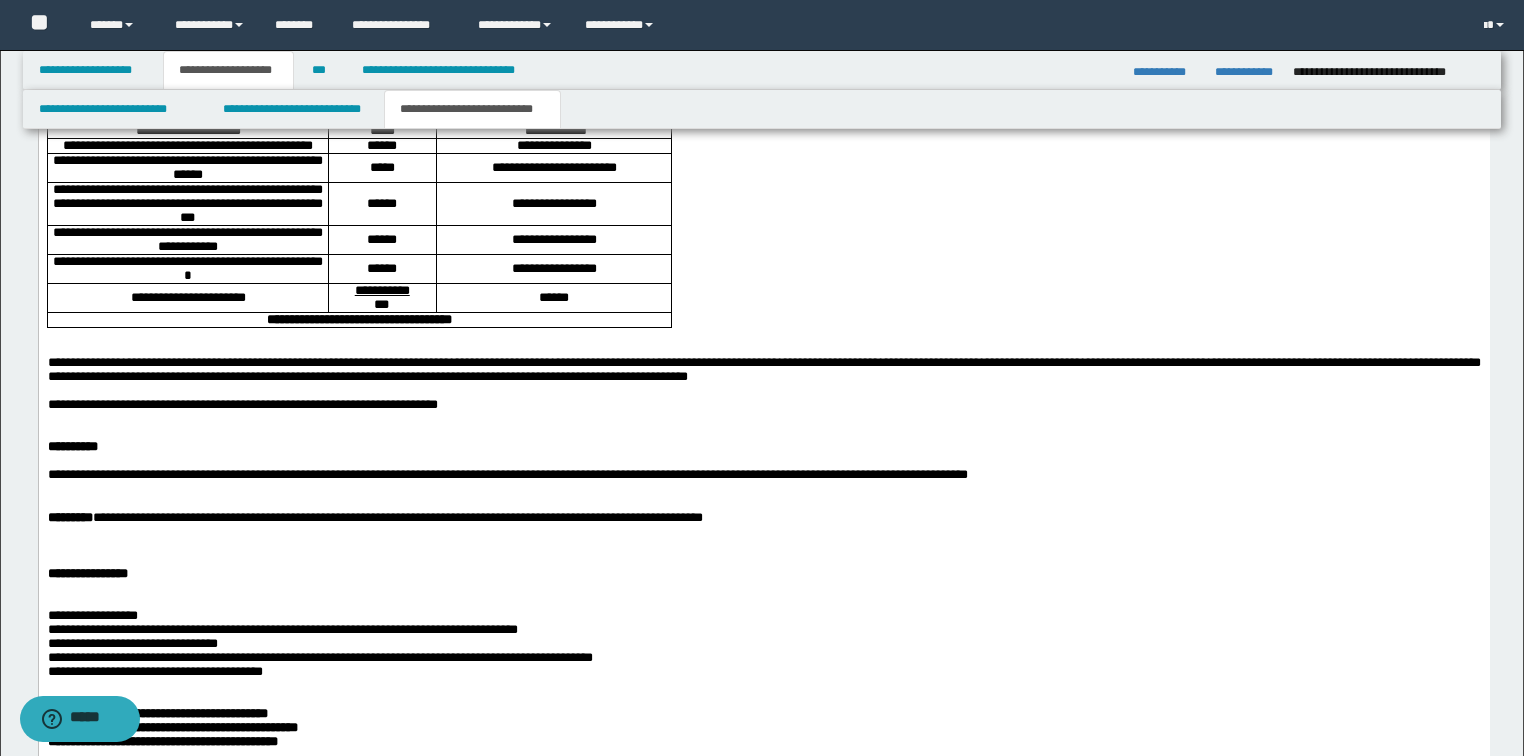 click on "**********" at bounding box center (228, 70) 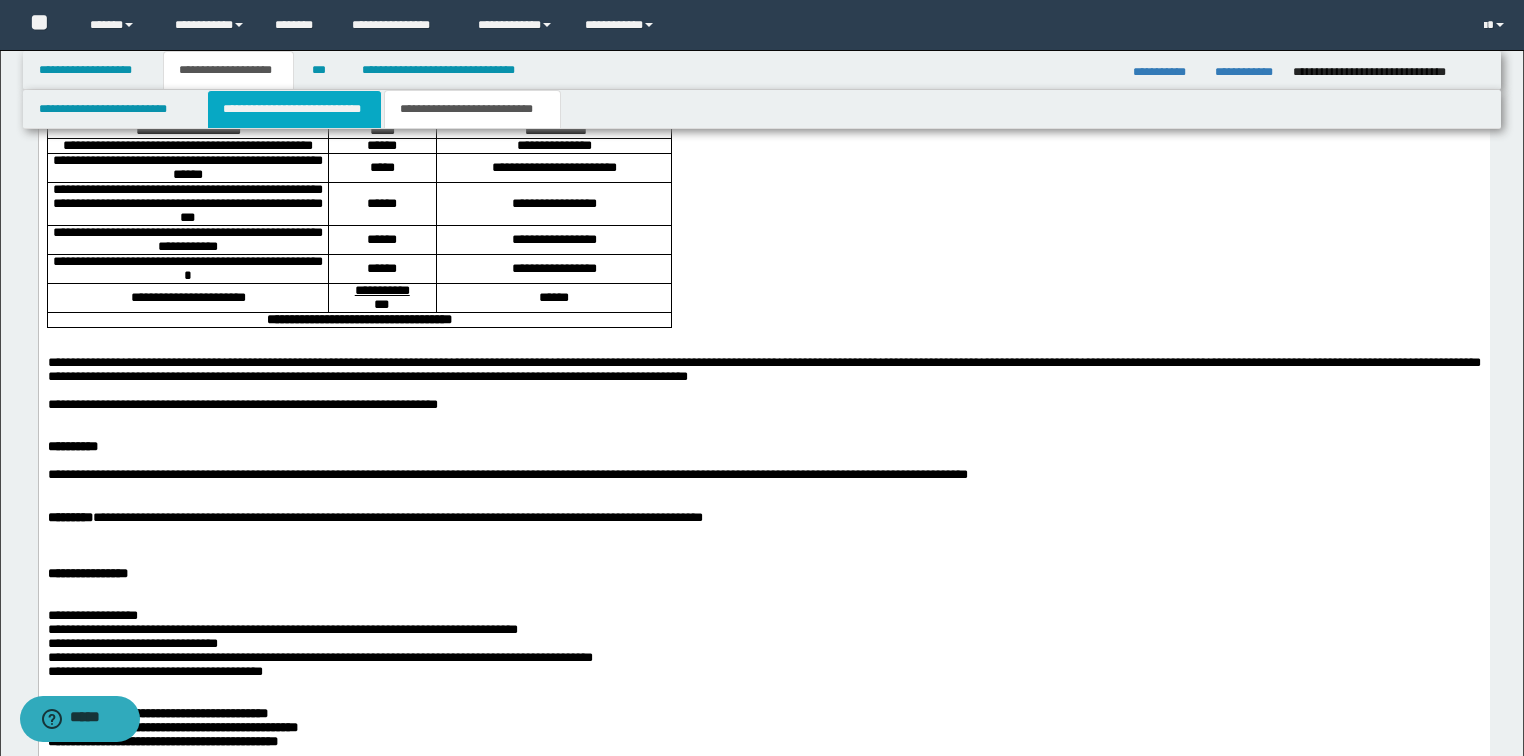 click on "**********" at bounding box center [294, 109] 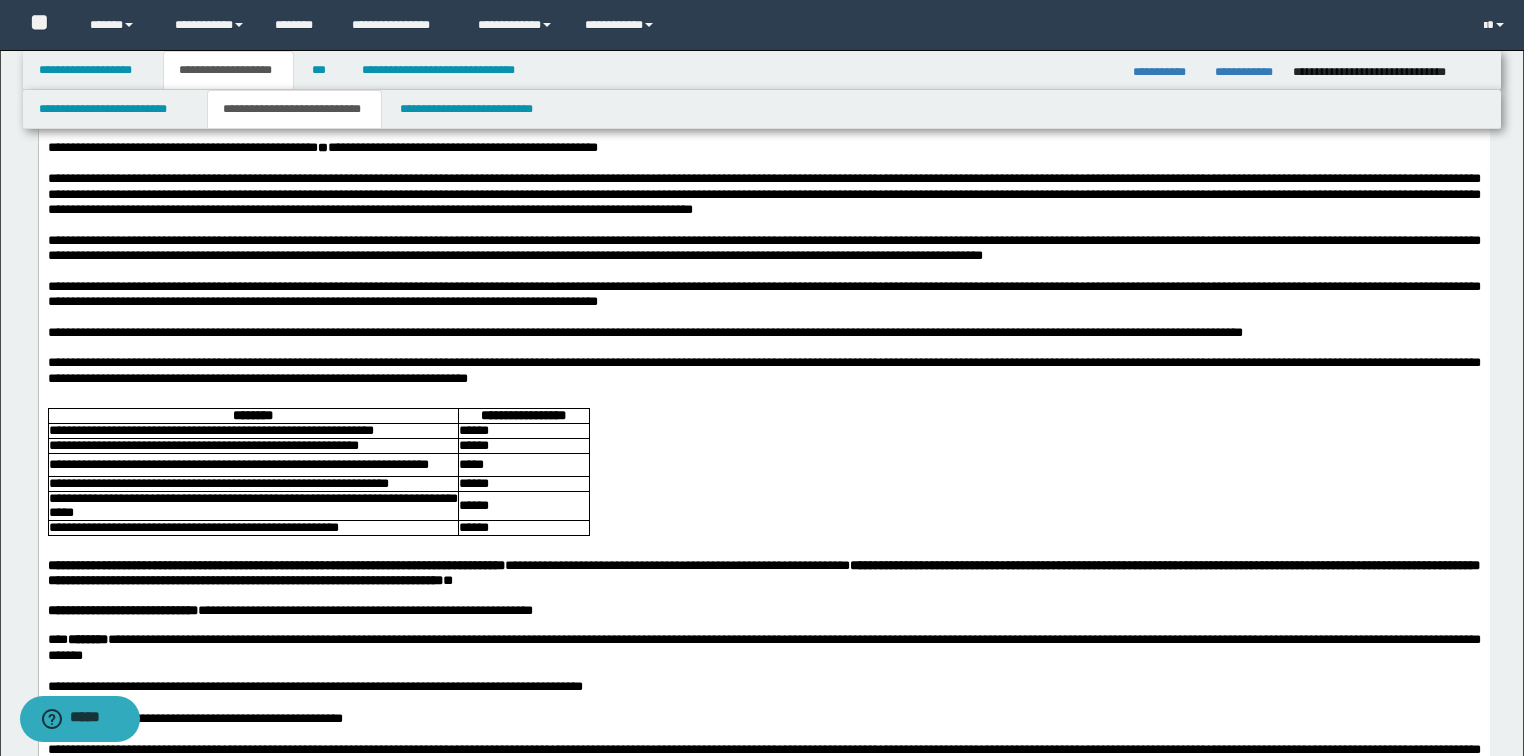 click on "**********" at bounding box center [763, 194] 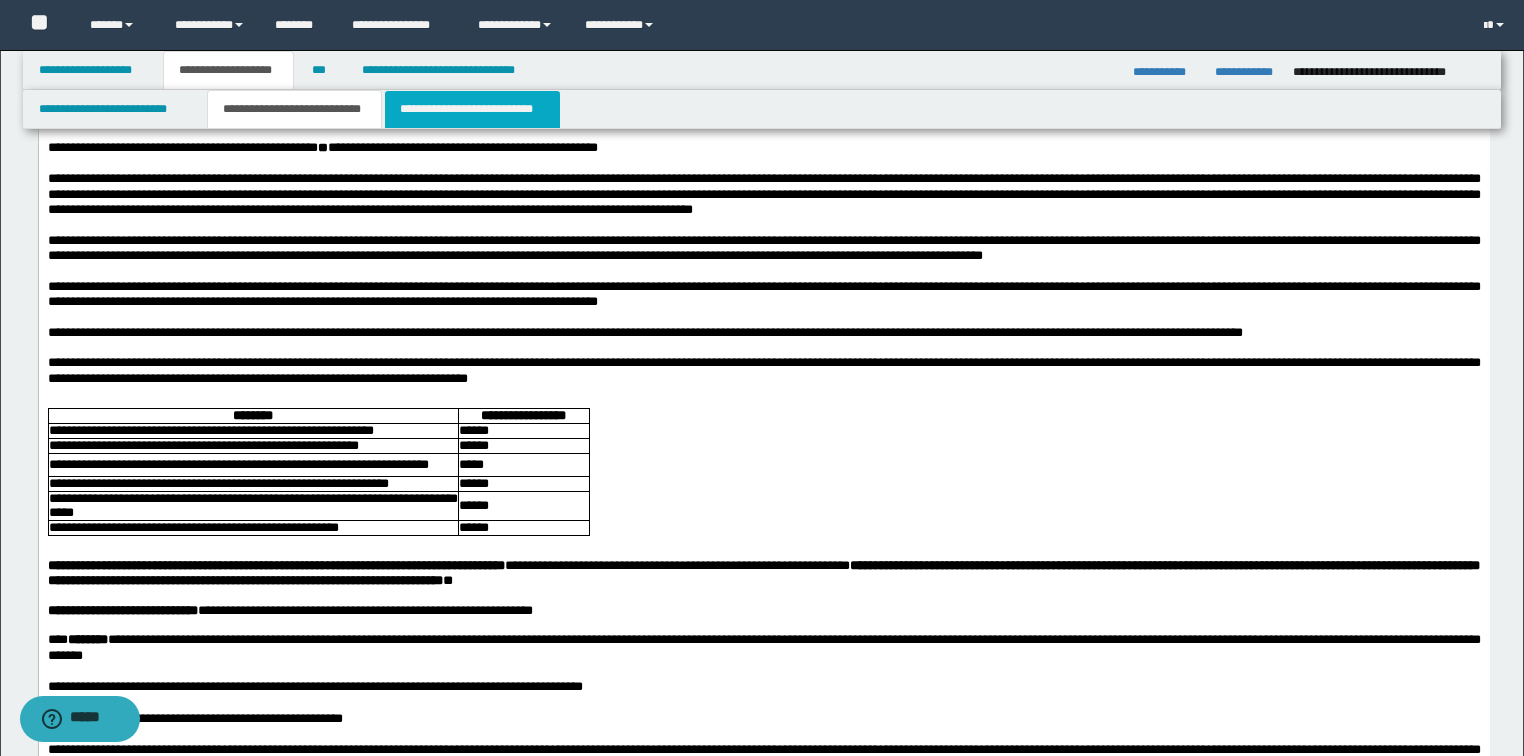 drag, startPoint x: 465, startPoint y: 118, endPoint x: 466, endPoint y: 320, distance: 202.00247 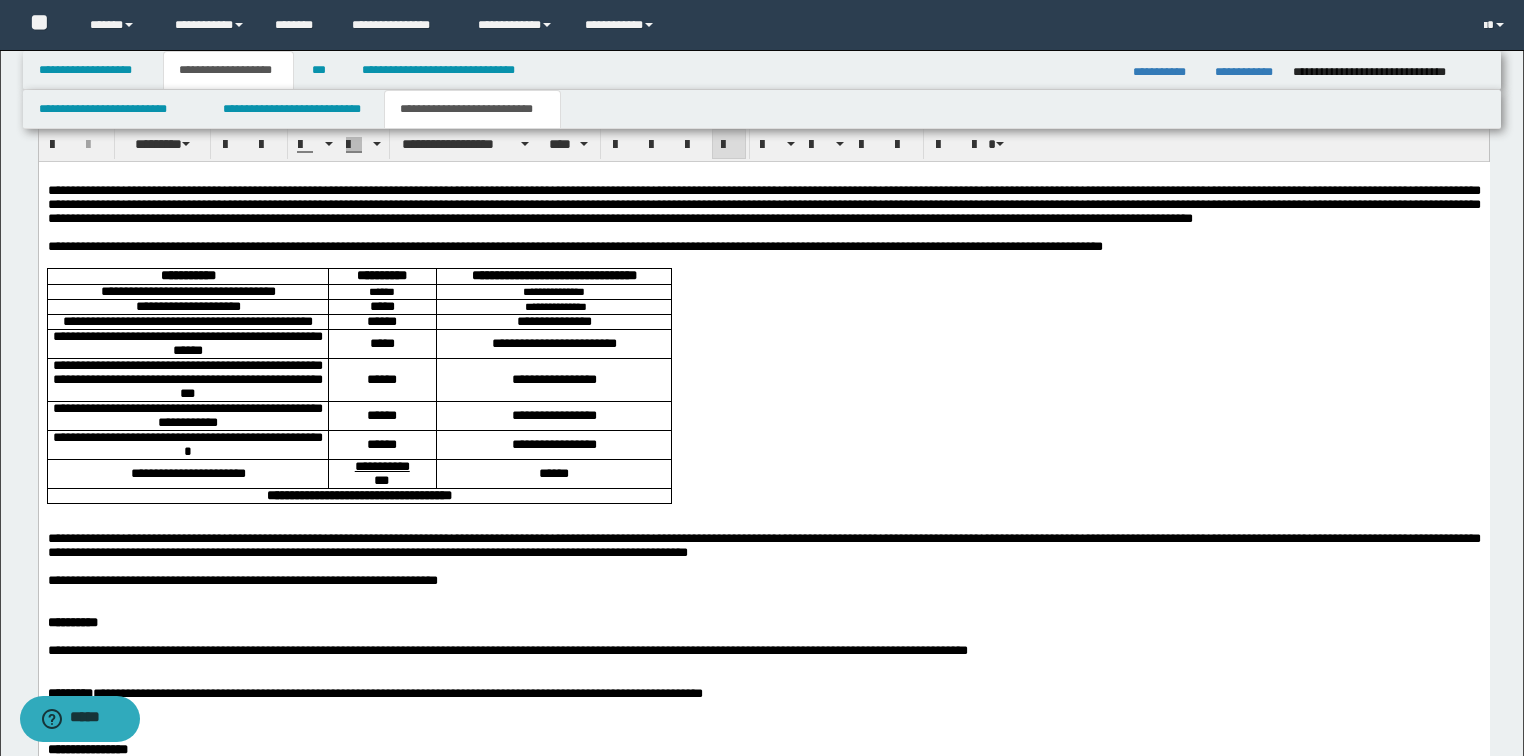 scroll, scrollTop: 1280, scrollLeft: 0, axis: vertical 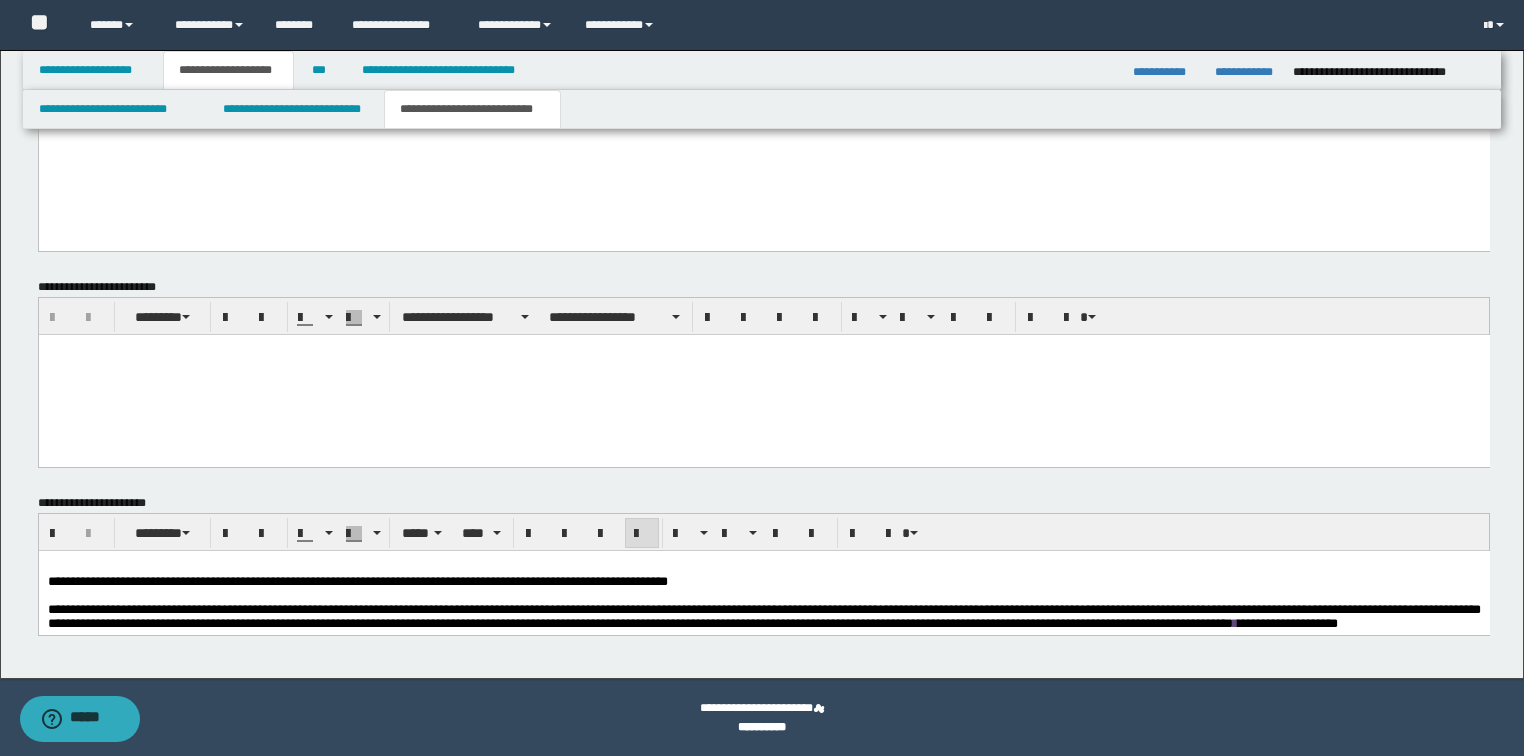 click at bounding box center [763, 349] 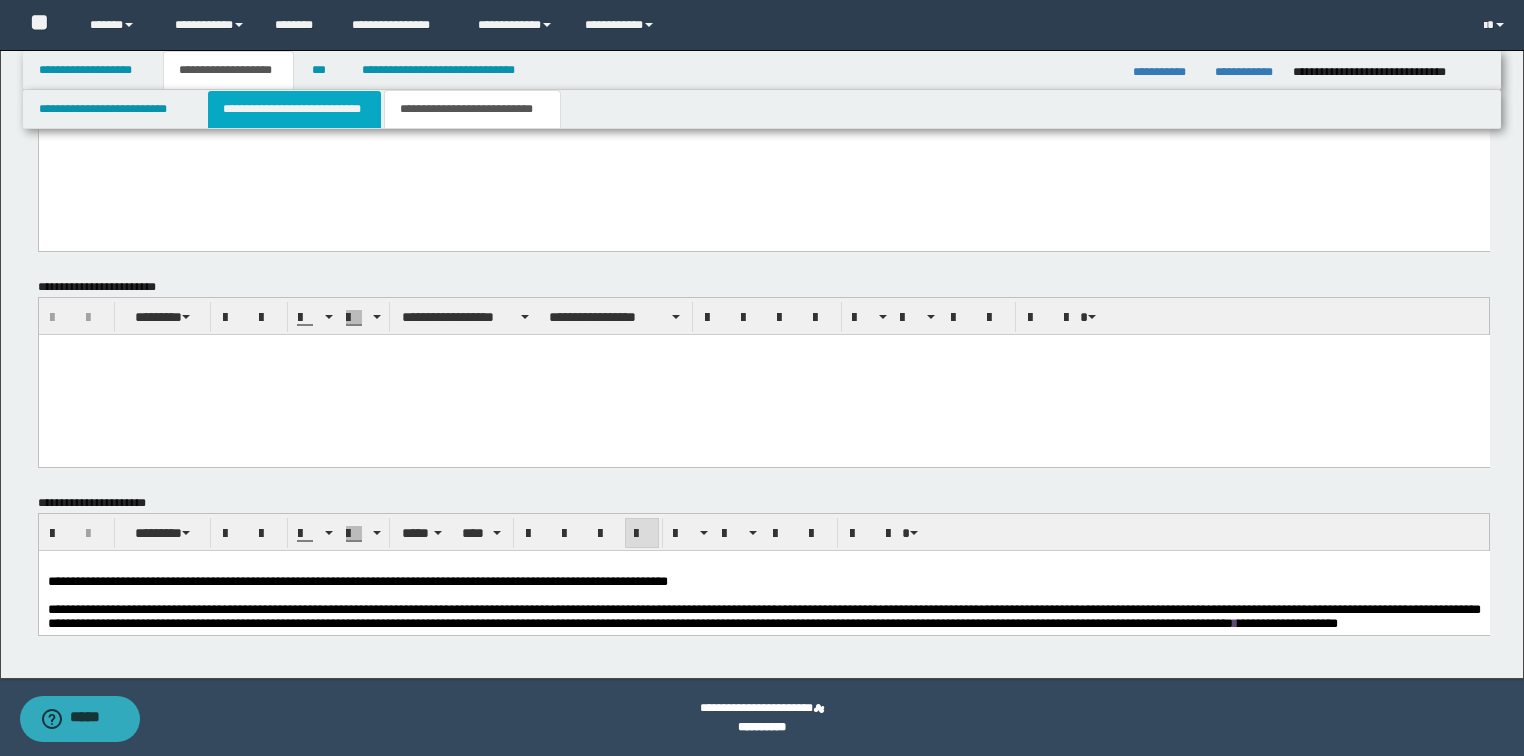 click on "**********" at bounding box center (294, 109) 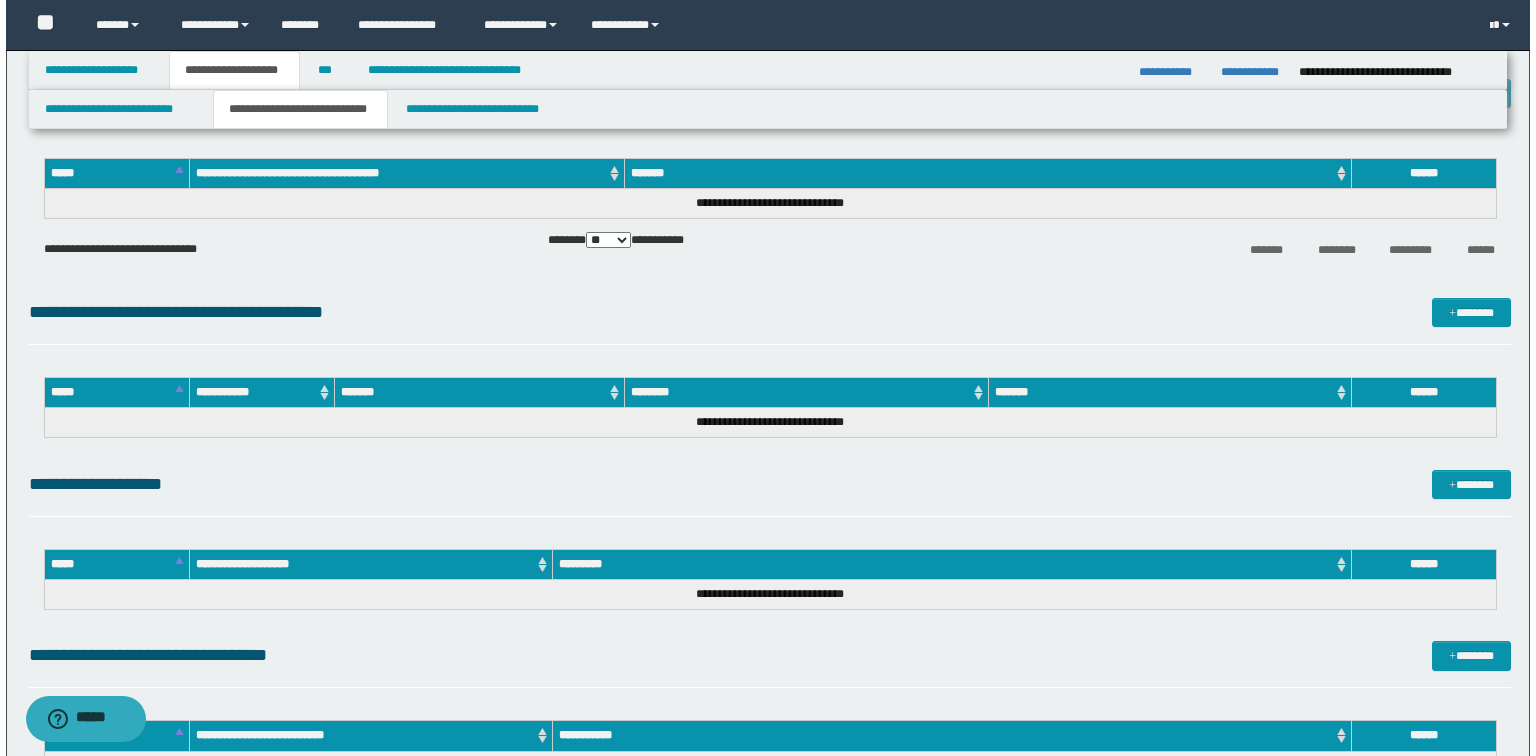 scroll, scrollTop: 4820, scrollLeft: 0, axis: vertical 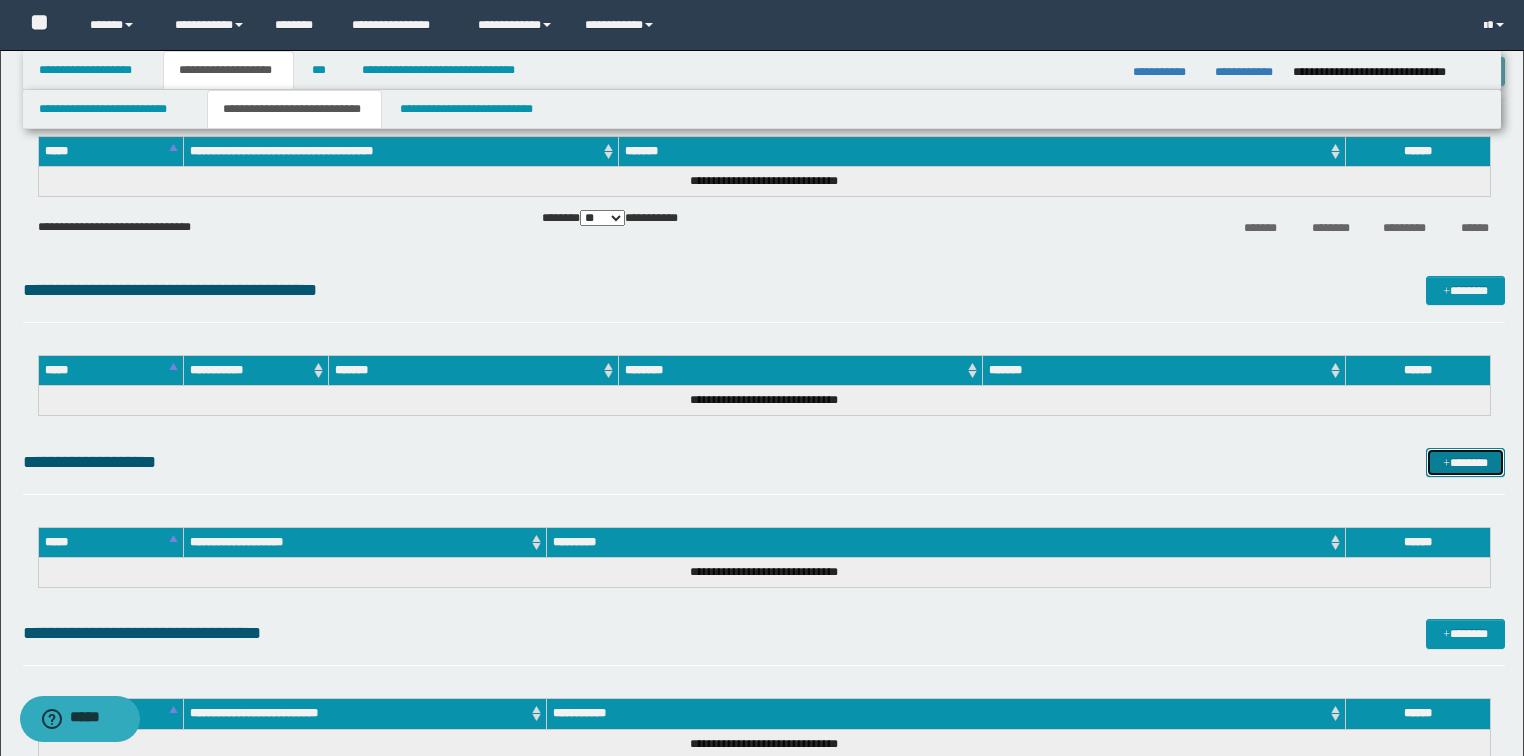 click on "*******" at bounding box center (1465, 463) 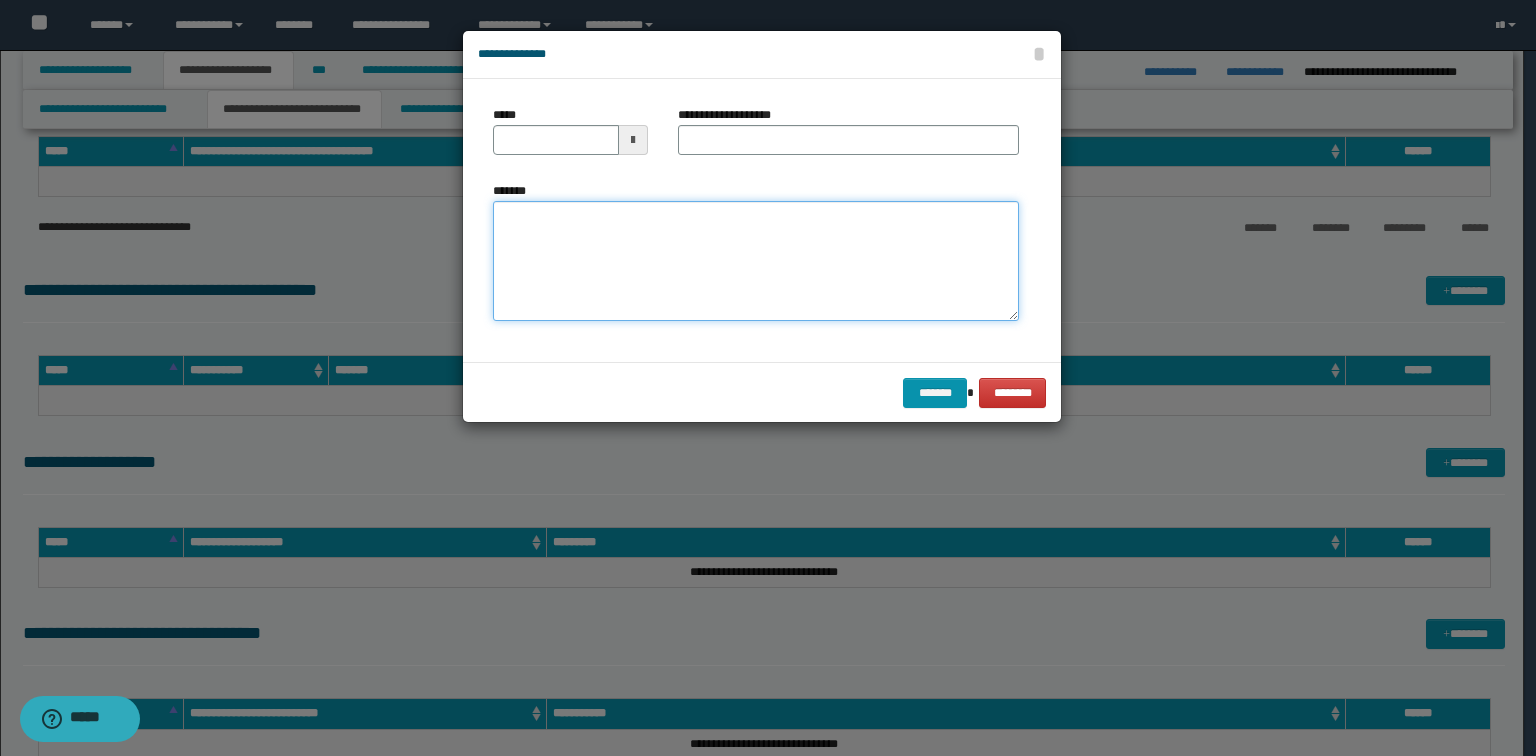 click on "*******" at bounding box center (756, 261) 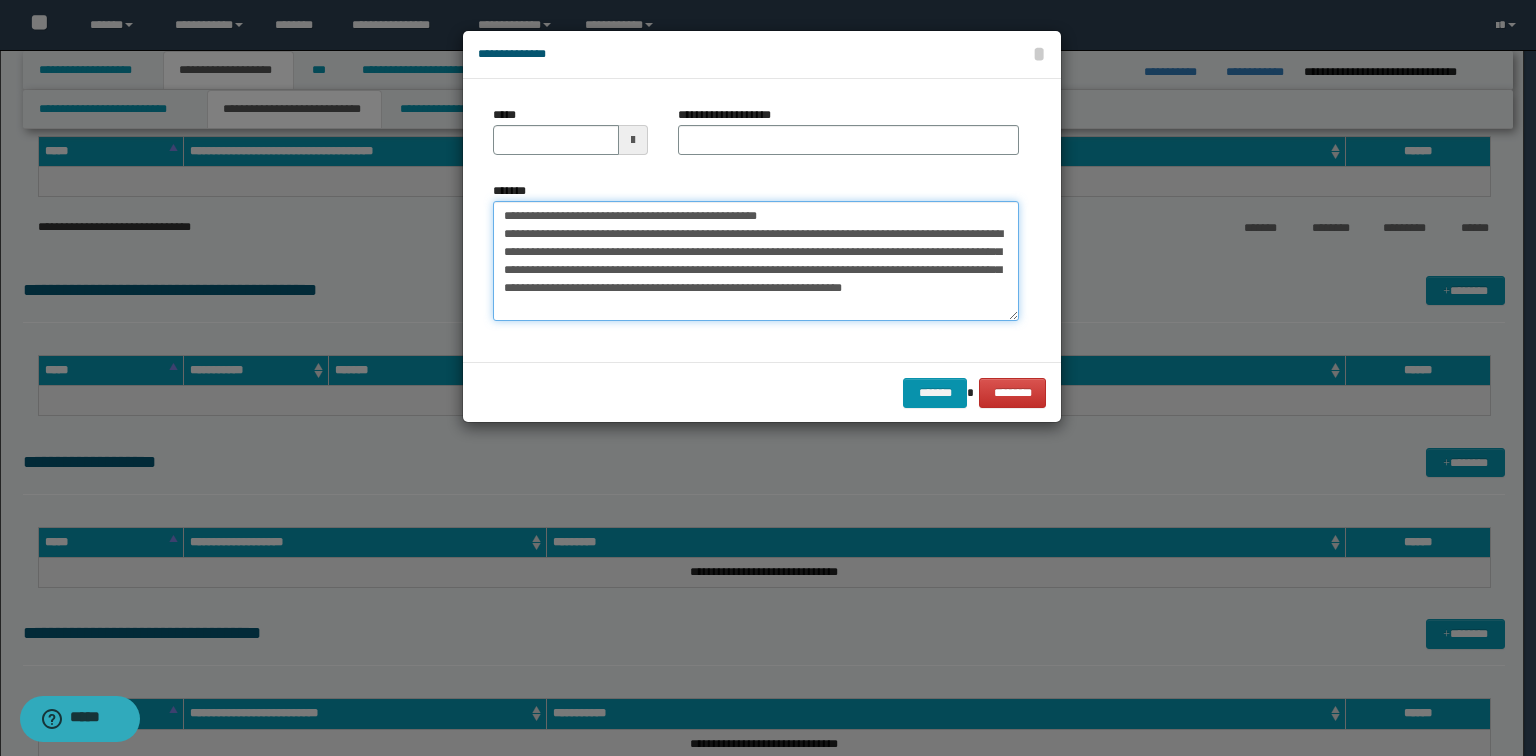 drag, startPoint x: 880, startPoint y: 220, endPoint x: 356, endPoint y: 220, distance: 524 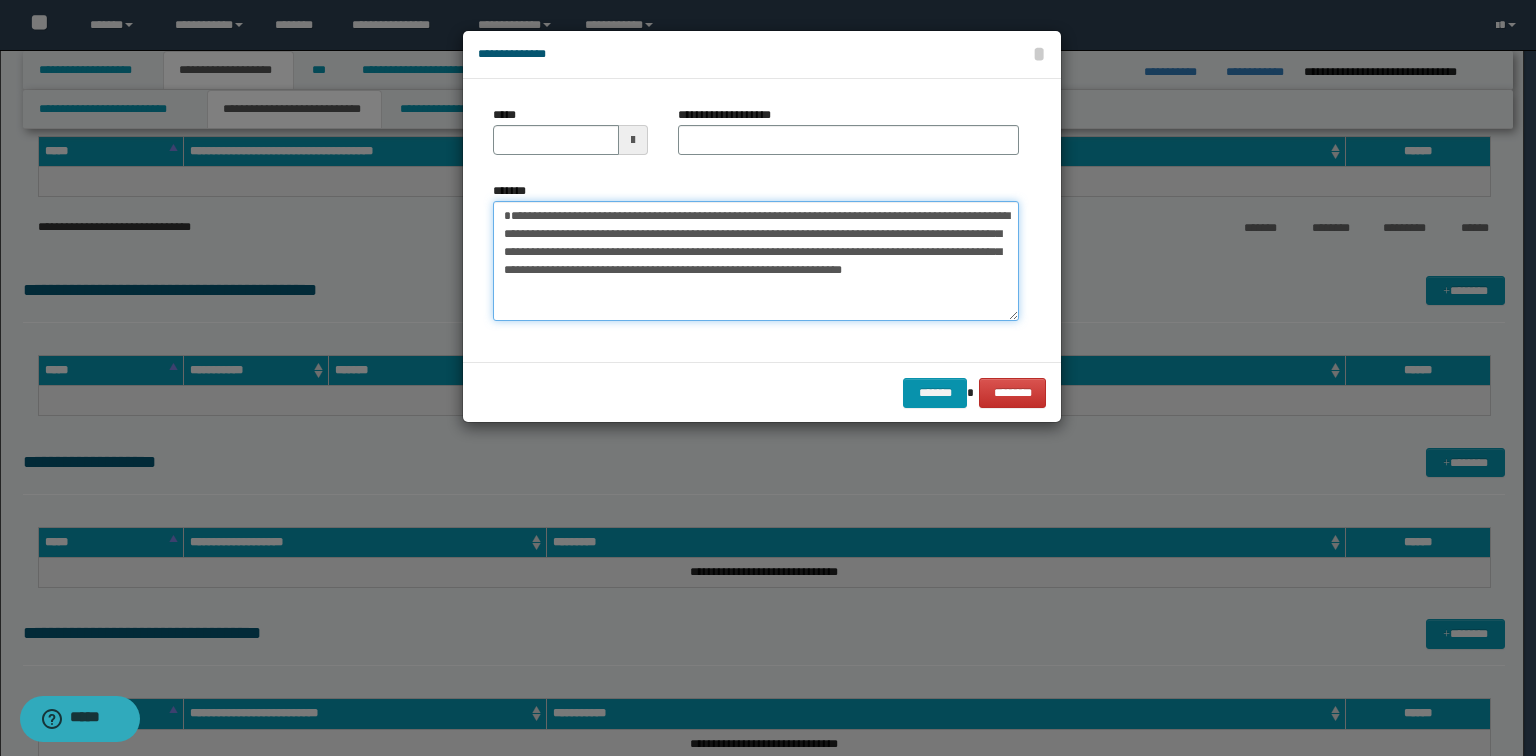 type on "**********" 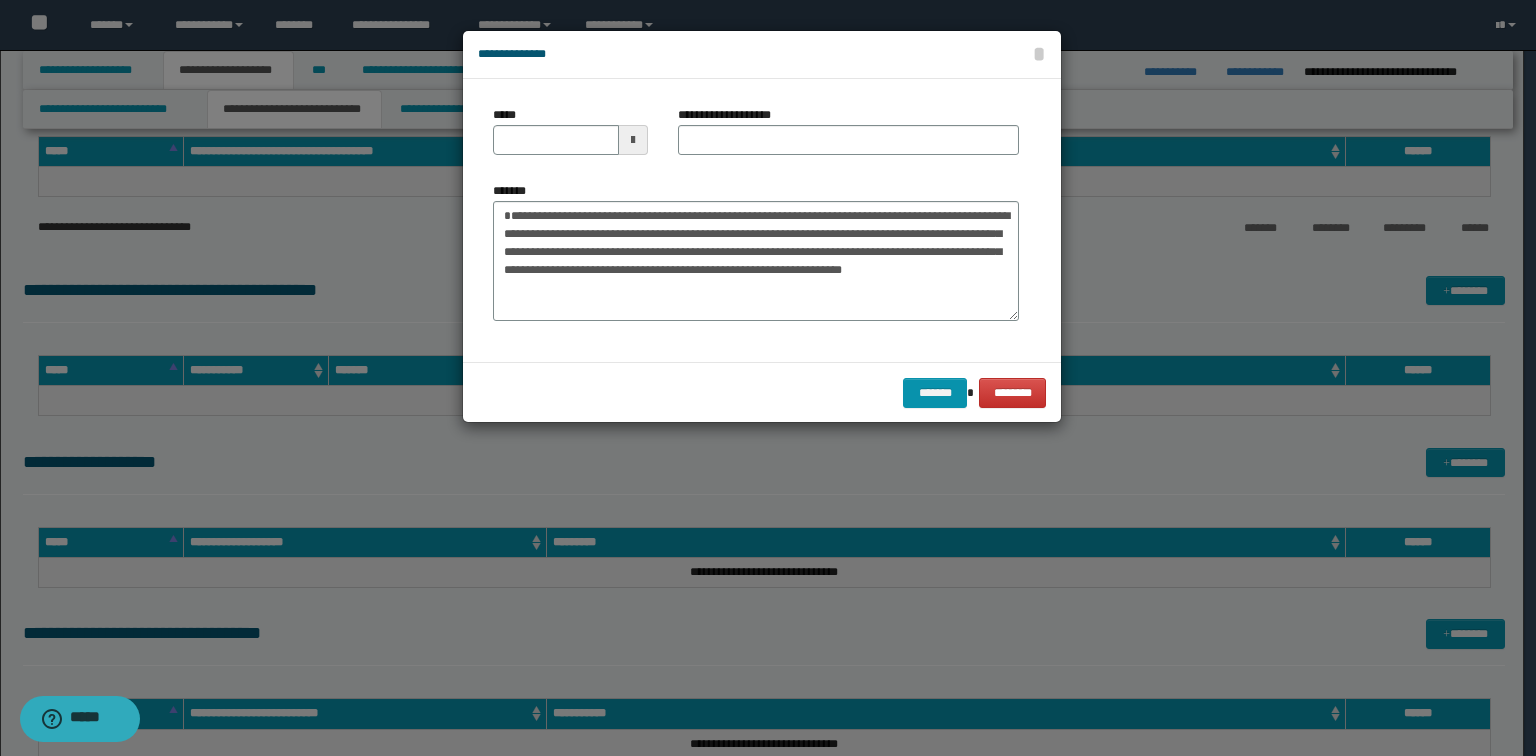 click on "**********" at bounding box center [848, 138] 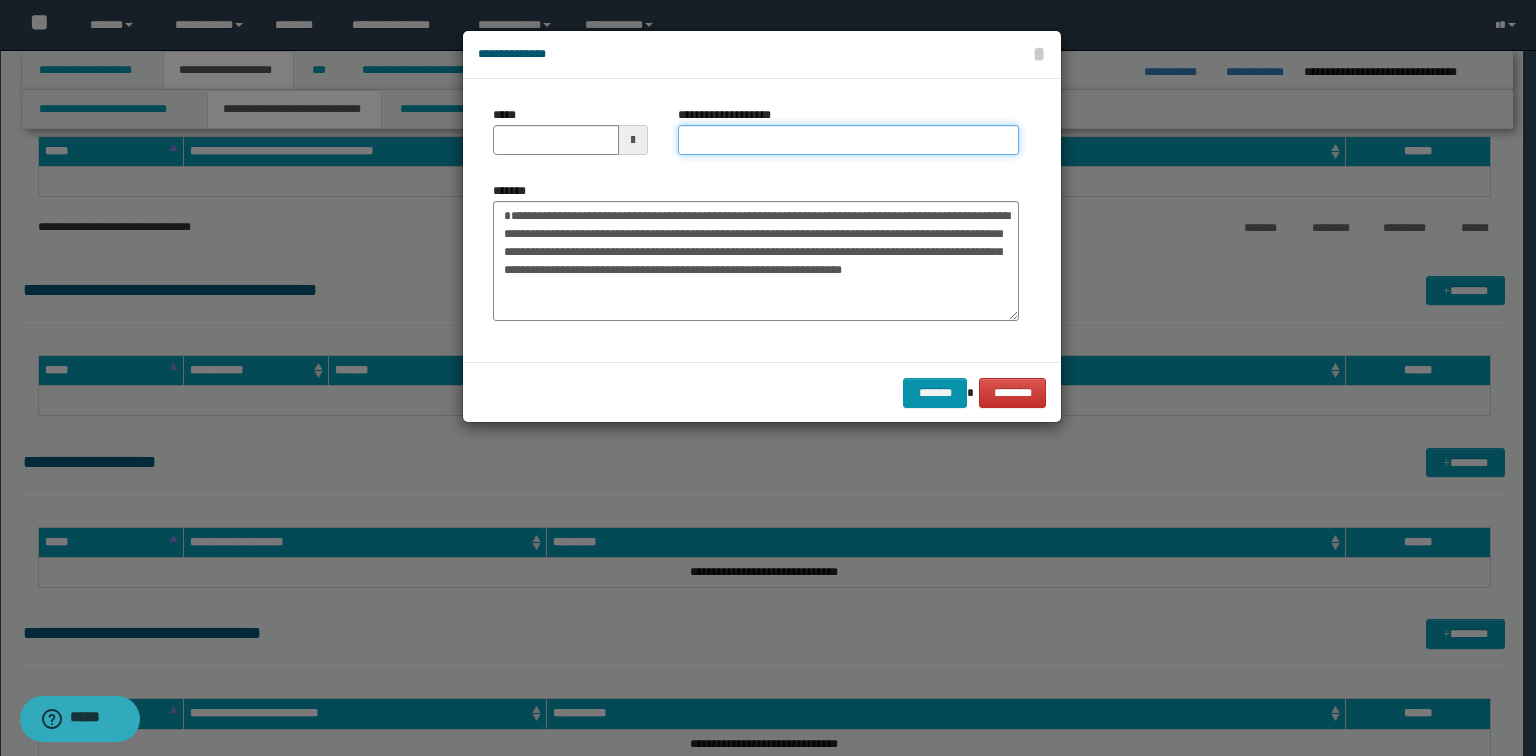 click on "**********" at bounding box center [848, 140] 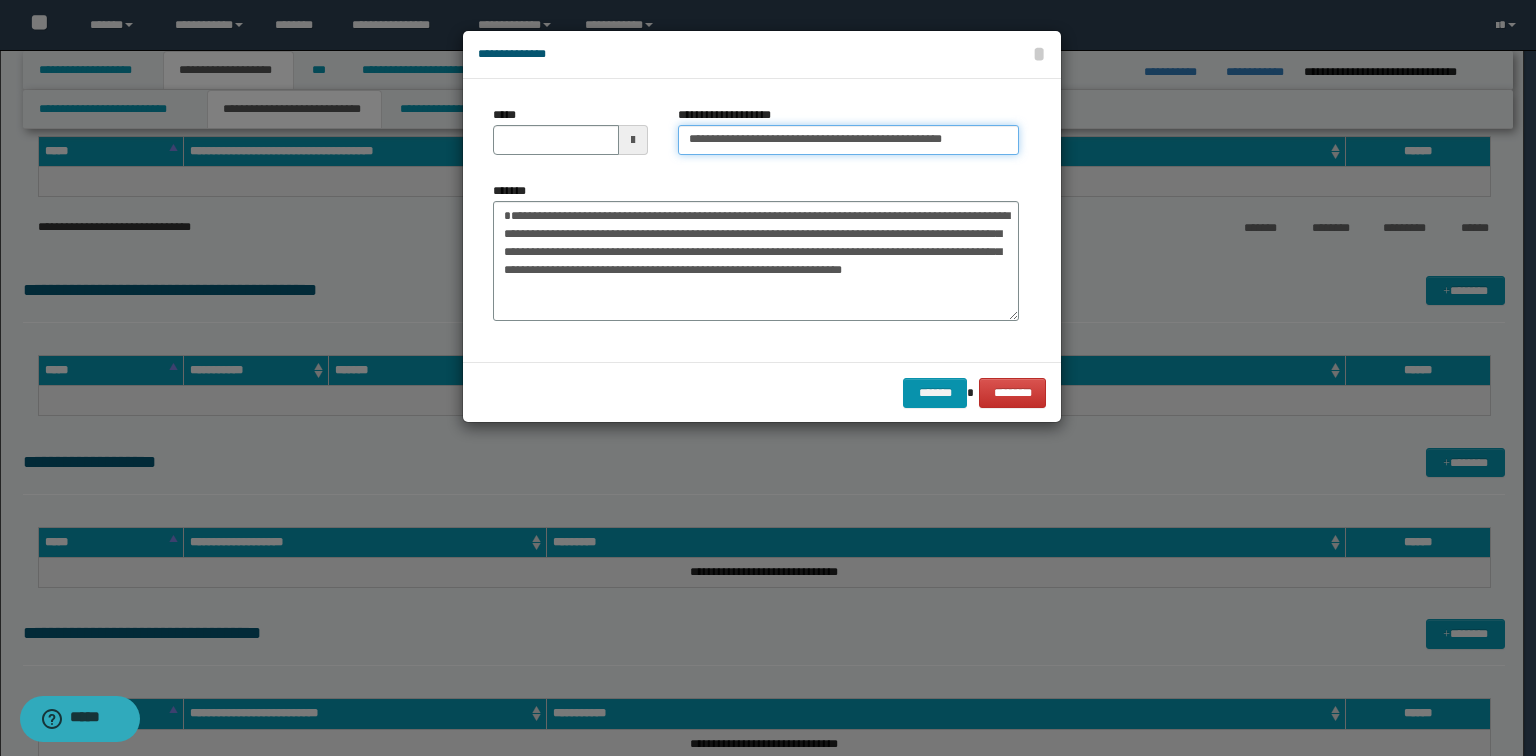 scroll, scrollTop: 0, scrollLeft: 8, axis: horizontal 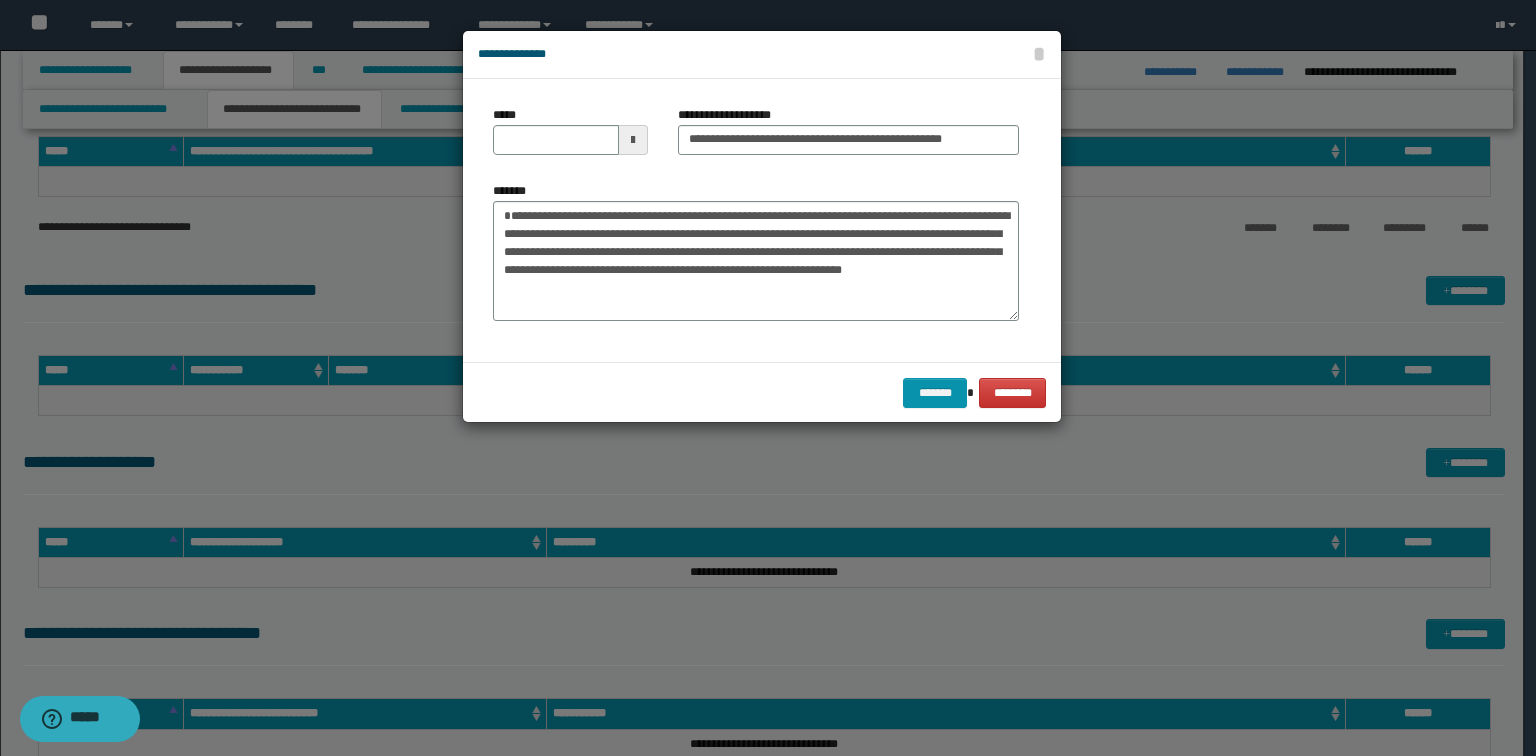 drag, startPoint x: 771, startPoint y: 195, endPoint x: 768, endPoint y: 178, distance: 17.262676 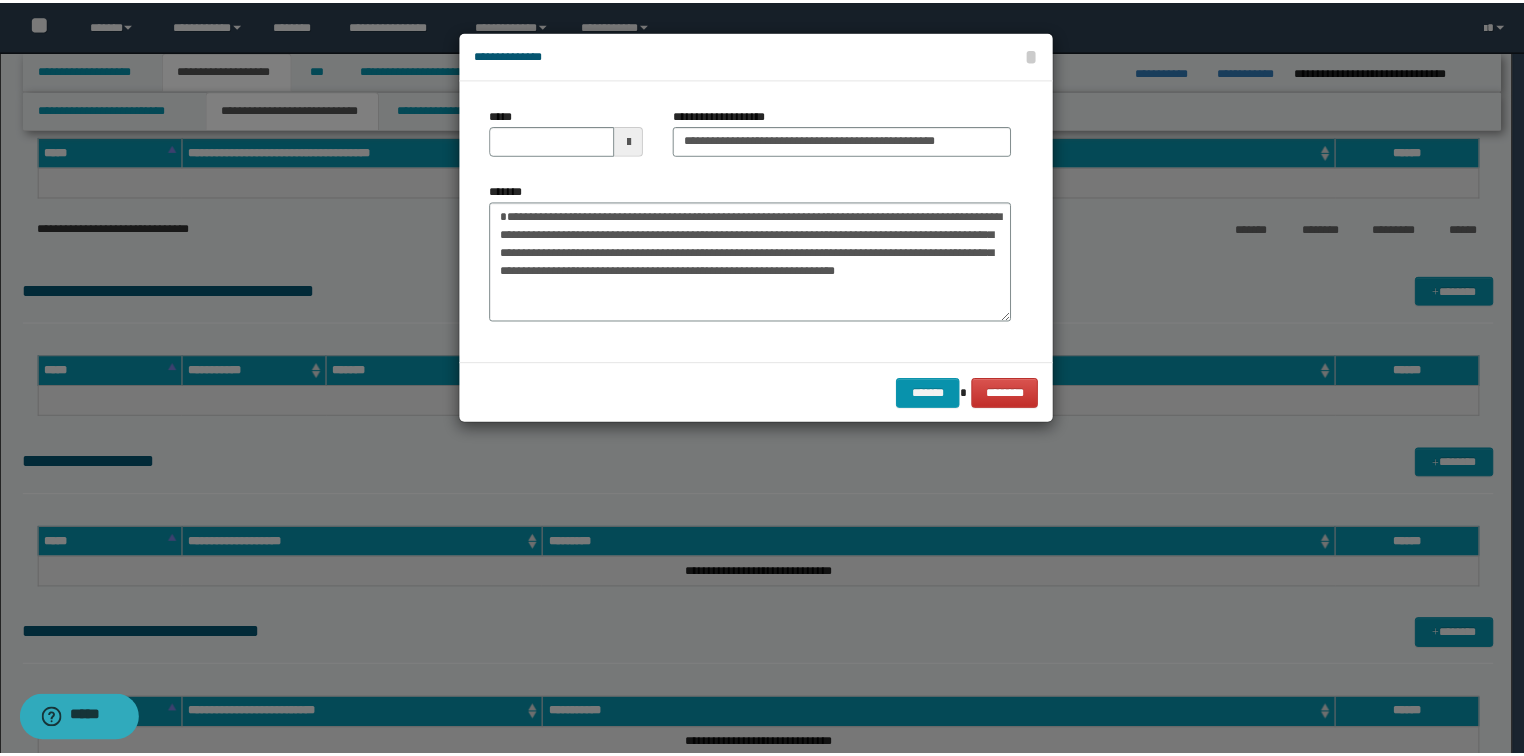 scroll, scrollTop: 0, scrollLeft: 0, axis: both 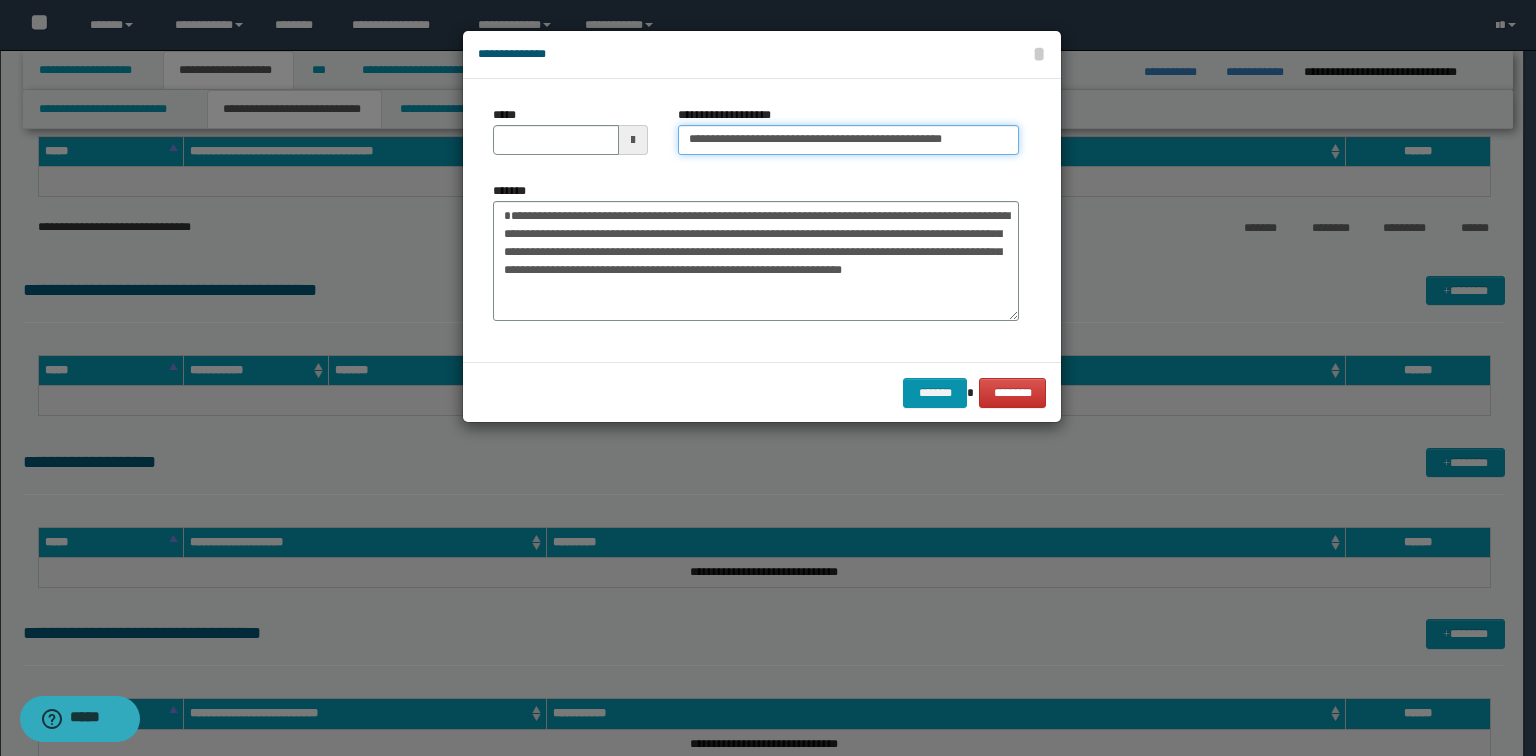 drag, startPoint x: 749, startPoint y: 135, endPoint x: 416, endPoint y: 104, distance: 334.43982 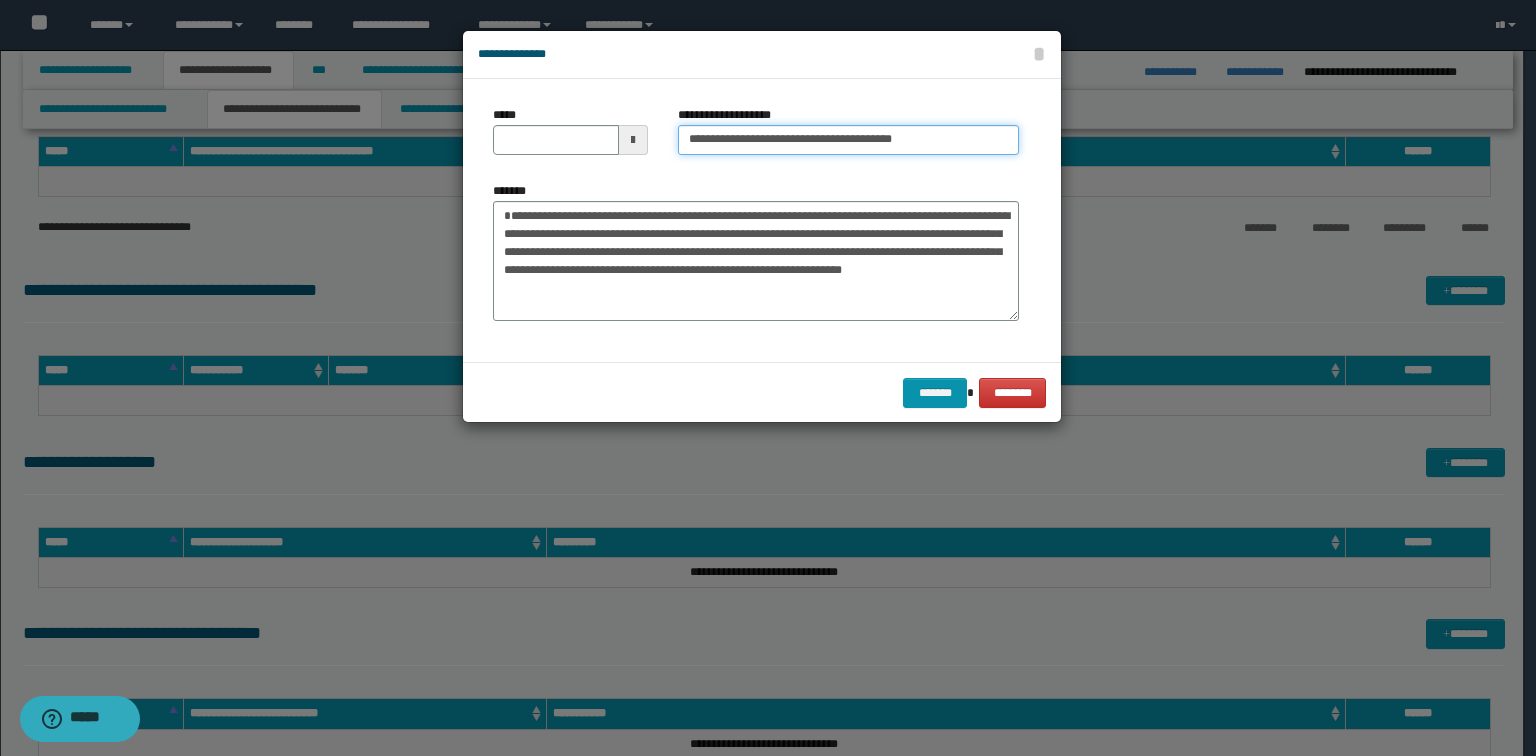type on "**********" 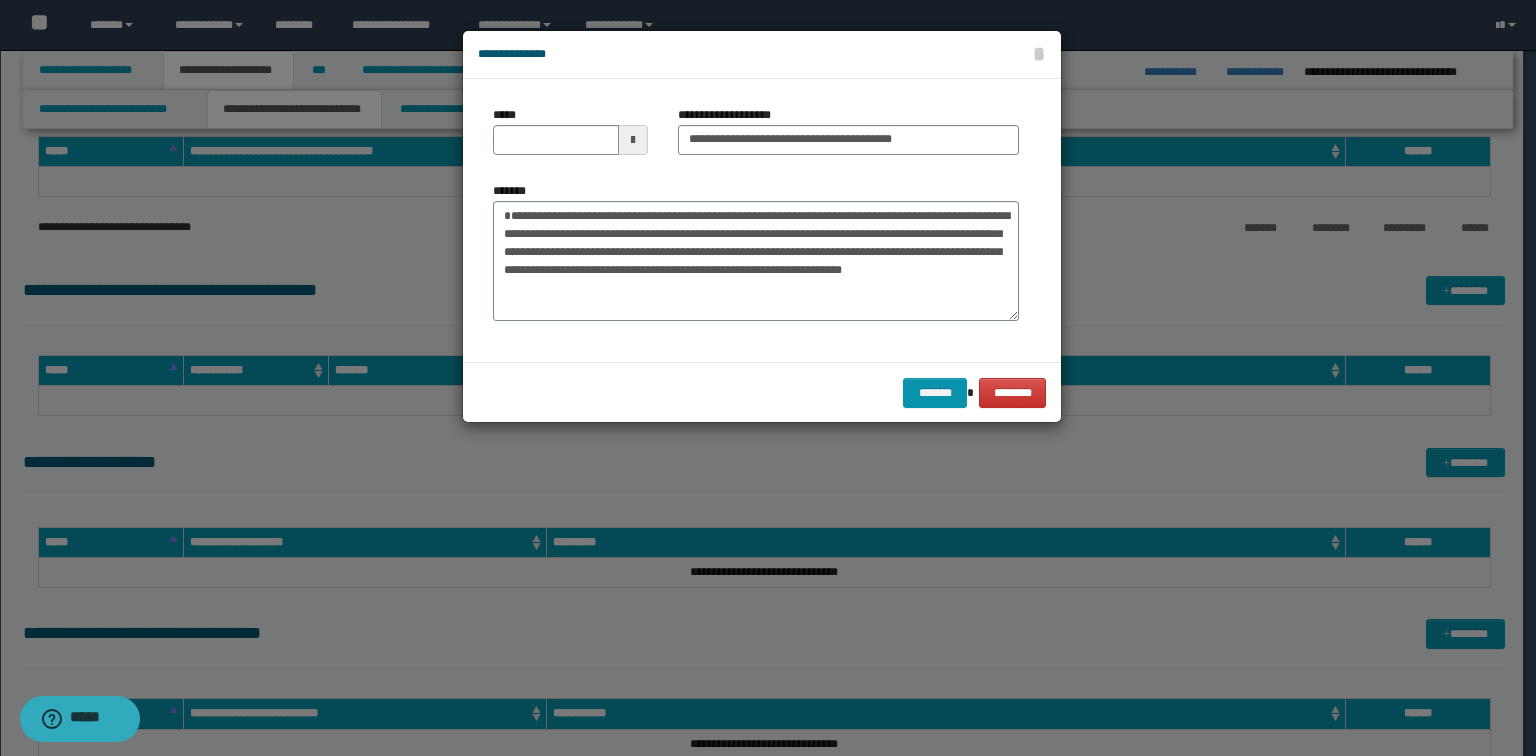 click on "*****" at bounding box center [570, 138] 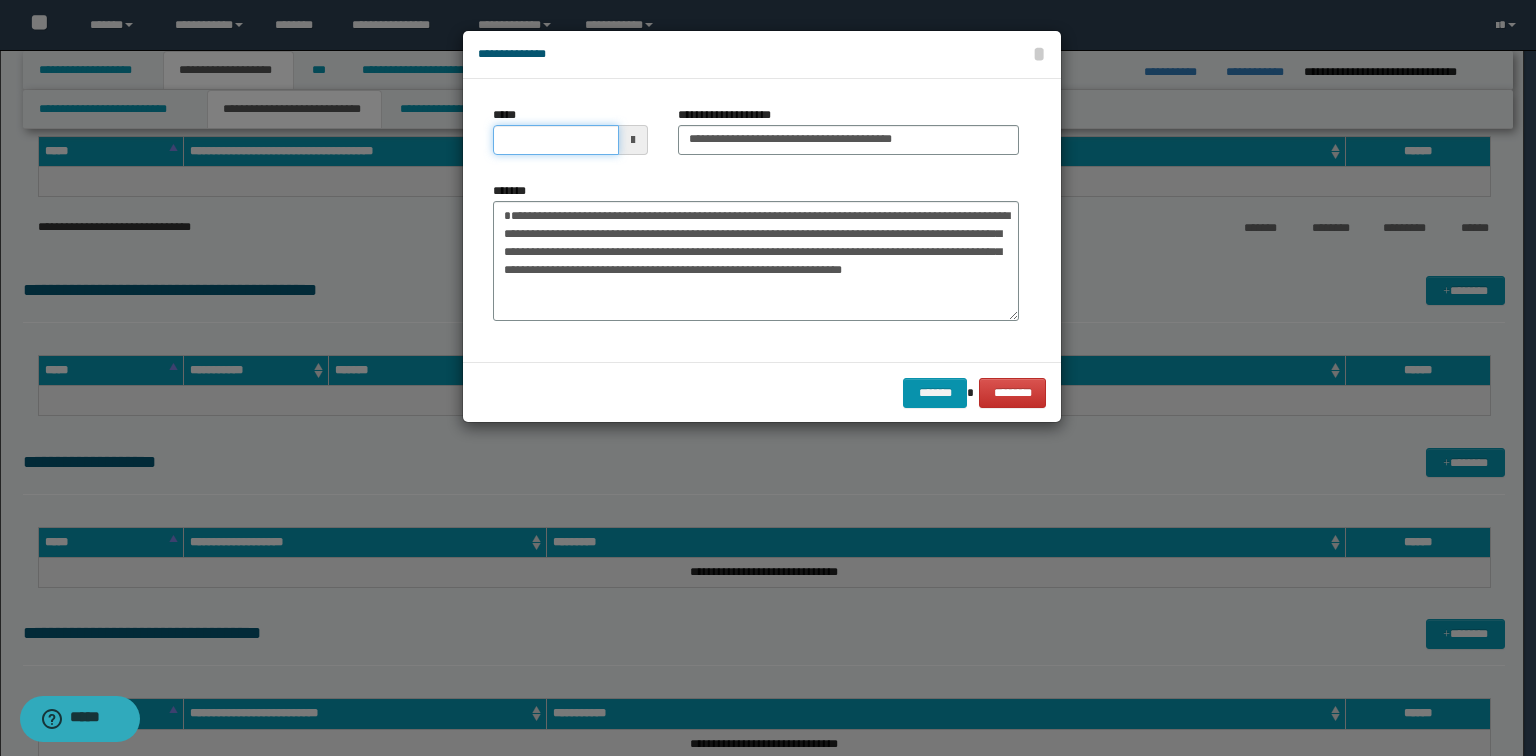 click on "*****" at bounding box center (556, 140) 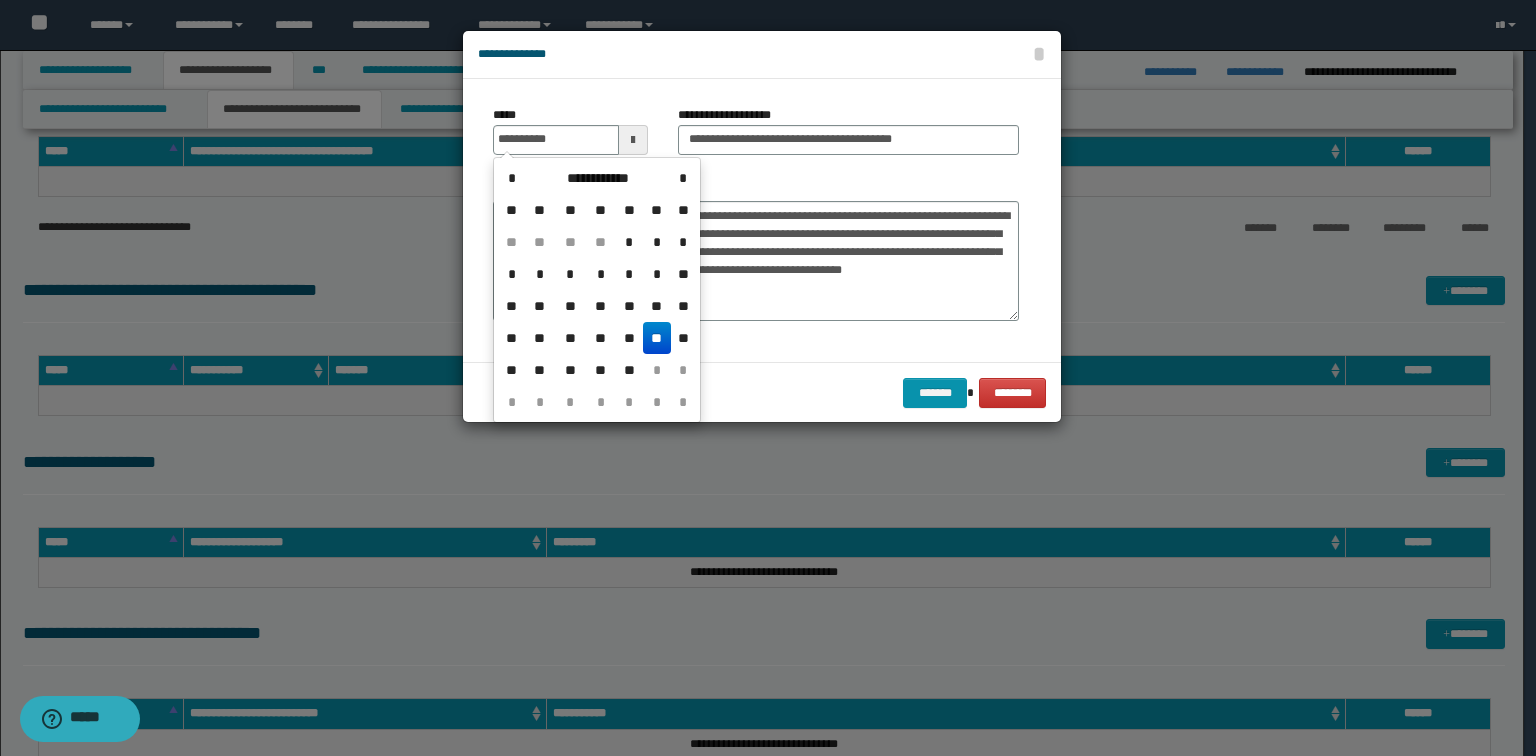 type on "**********" 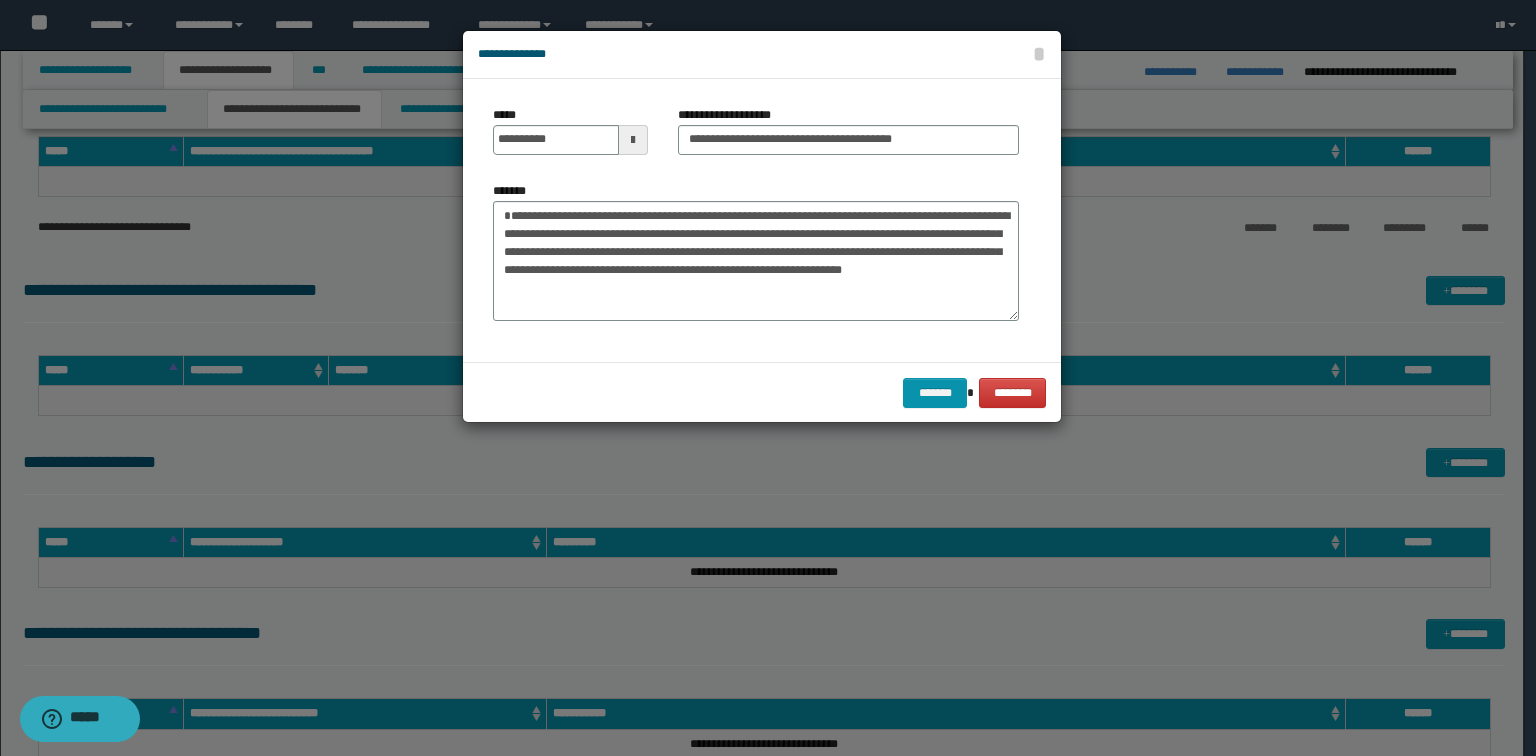 click on "**********" at bounding box center [762, 220] 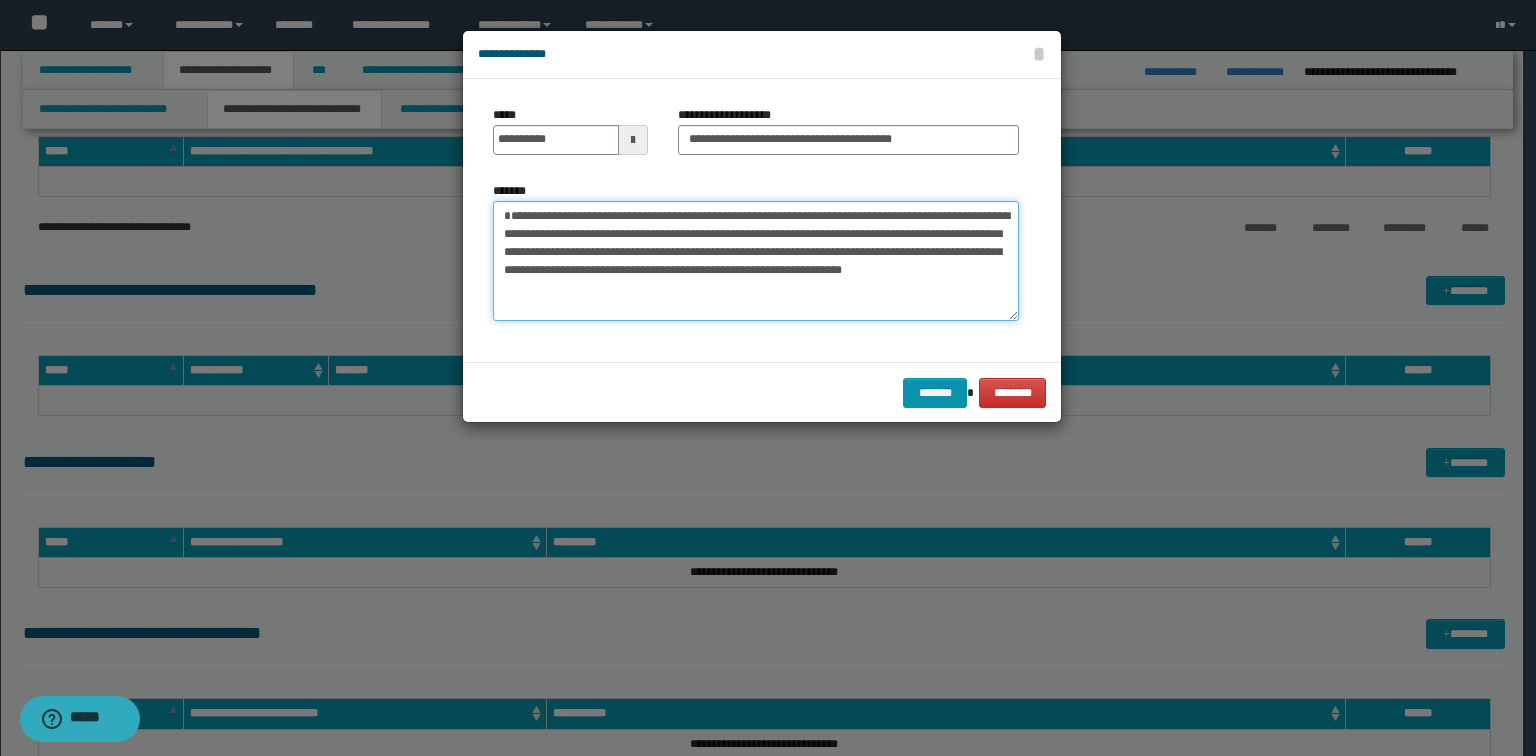drag, startPoint x: 840, startPoint y: 302, endPoint x: 864, endPoint y: 335, distance: 40.804413 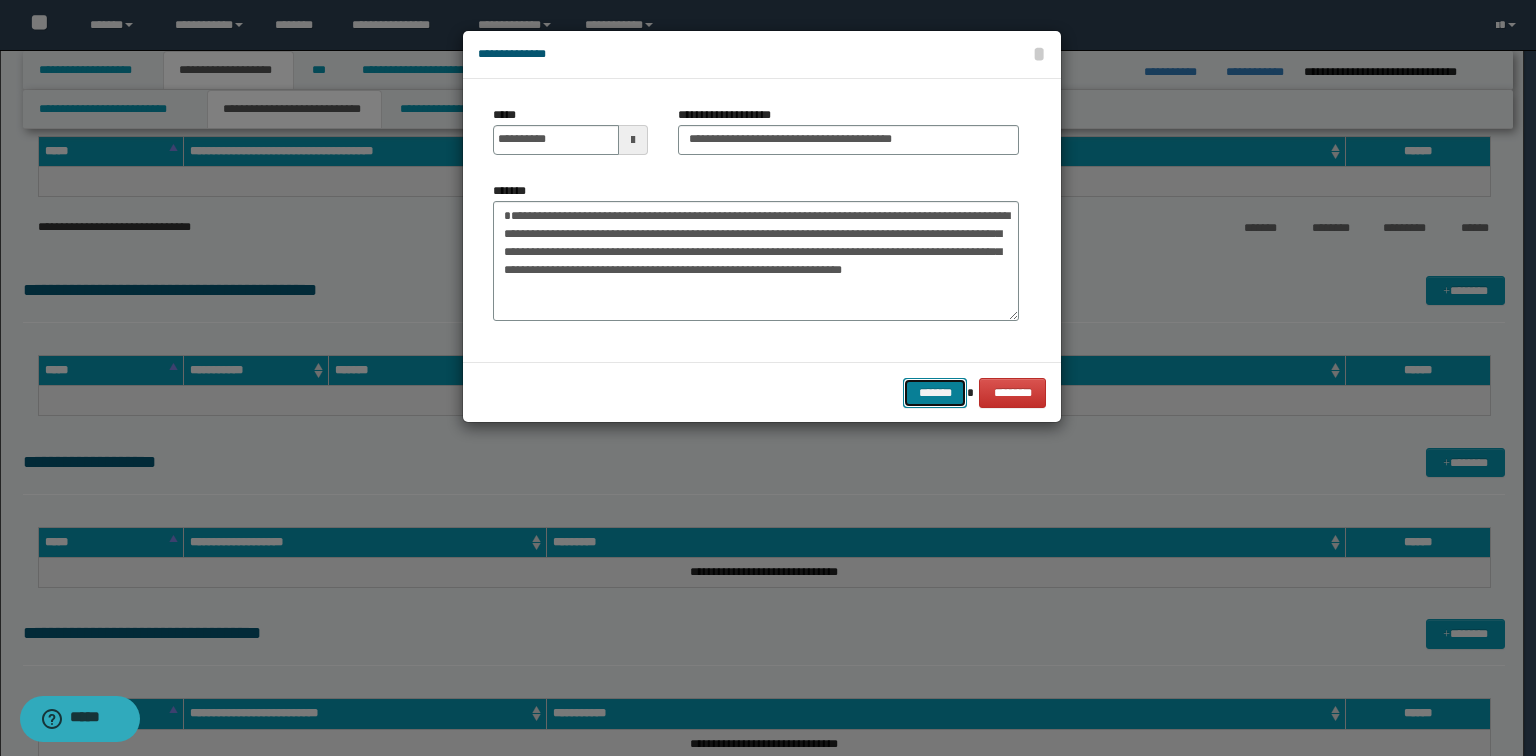 click on "*******" at bounding box center [935, 393] 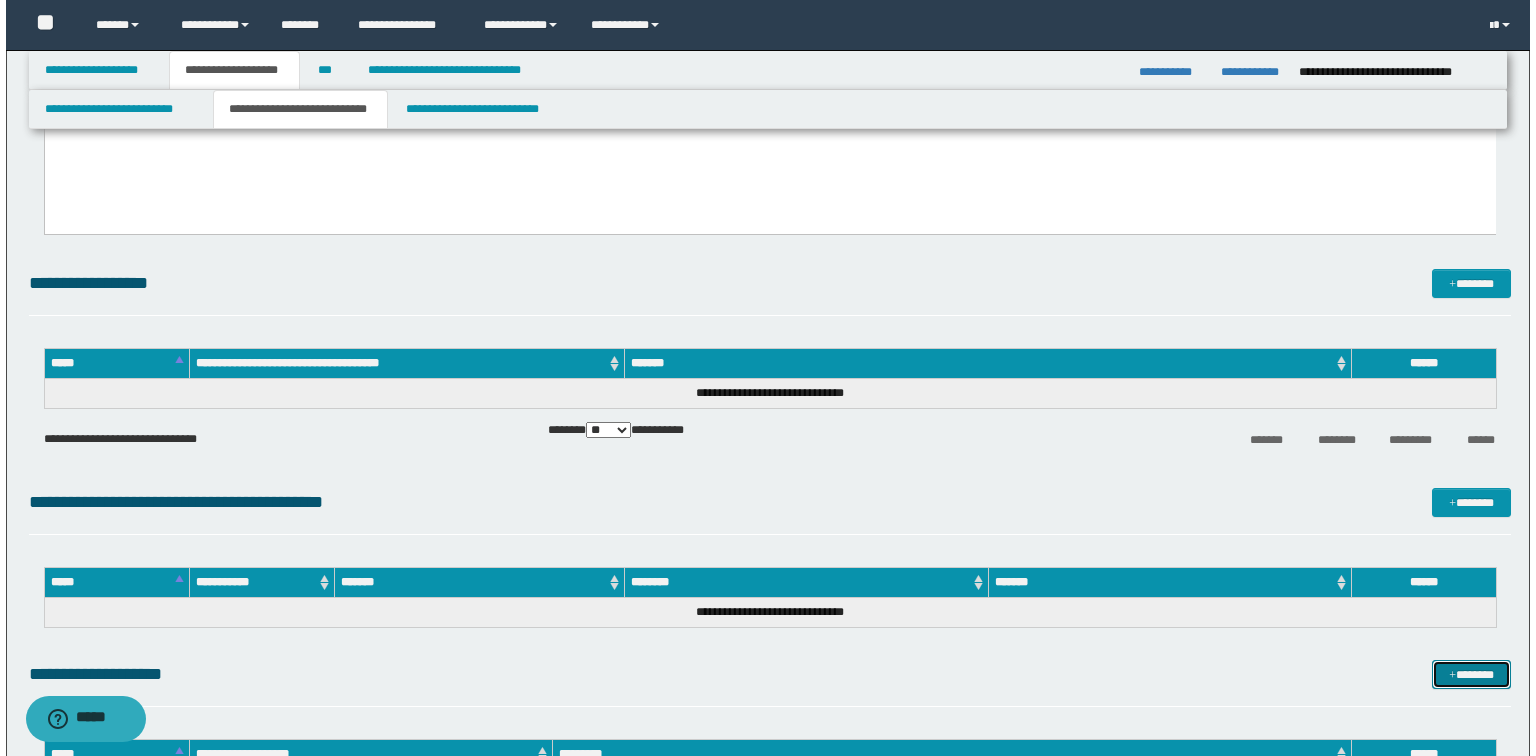 scroll, scrollTop: 4580, scrollLeft: 0, axis: vertical 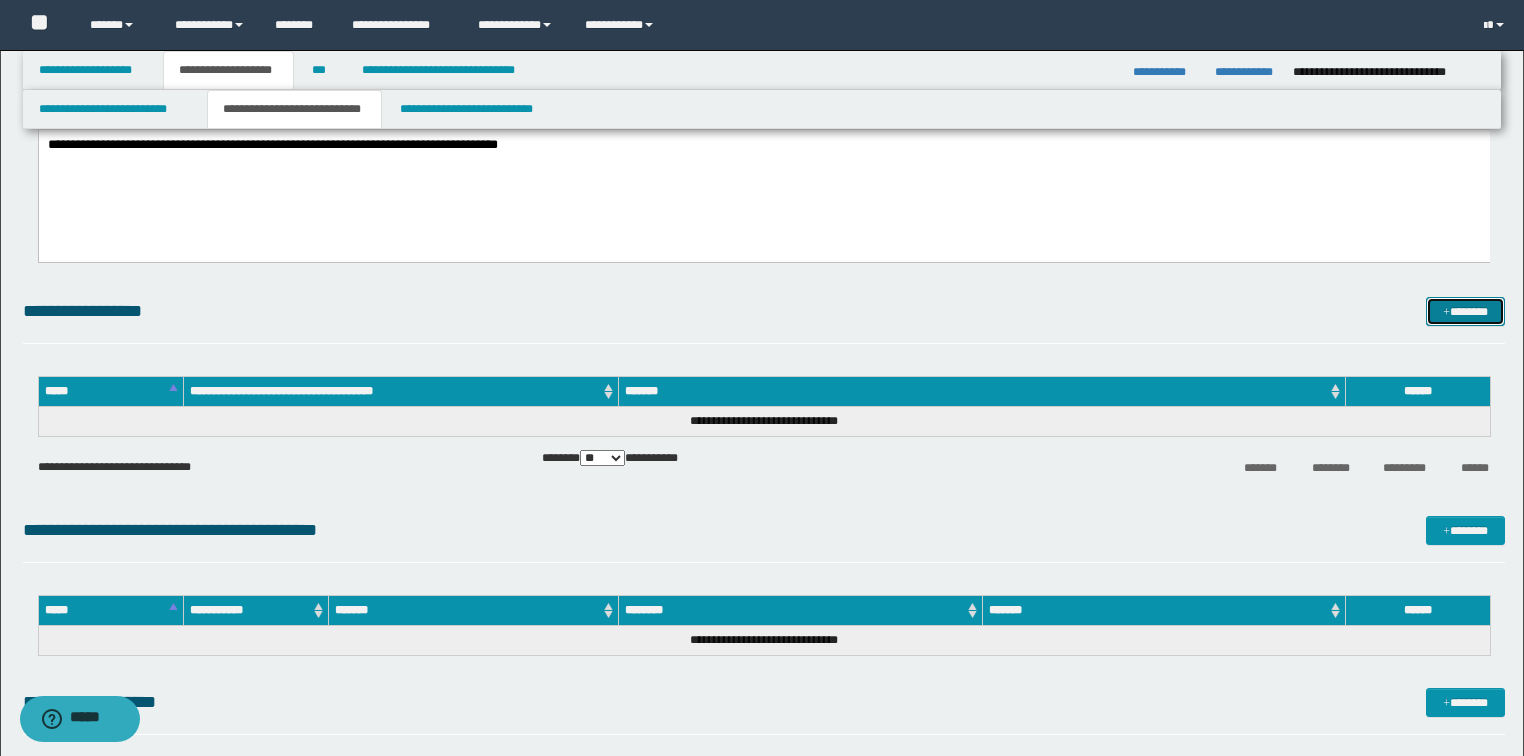 click on "*******" at bounding box center (1465, 312) 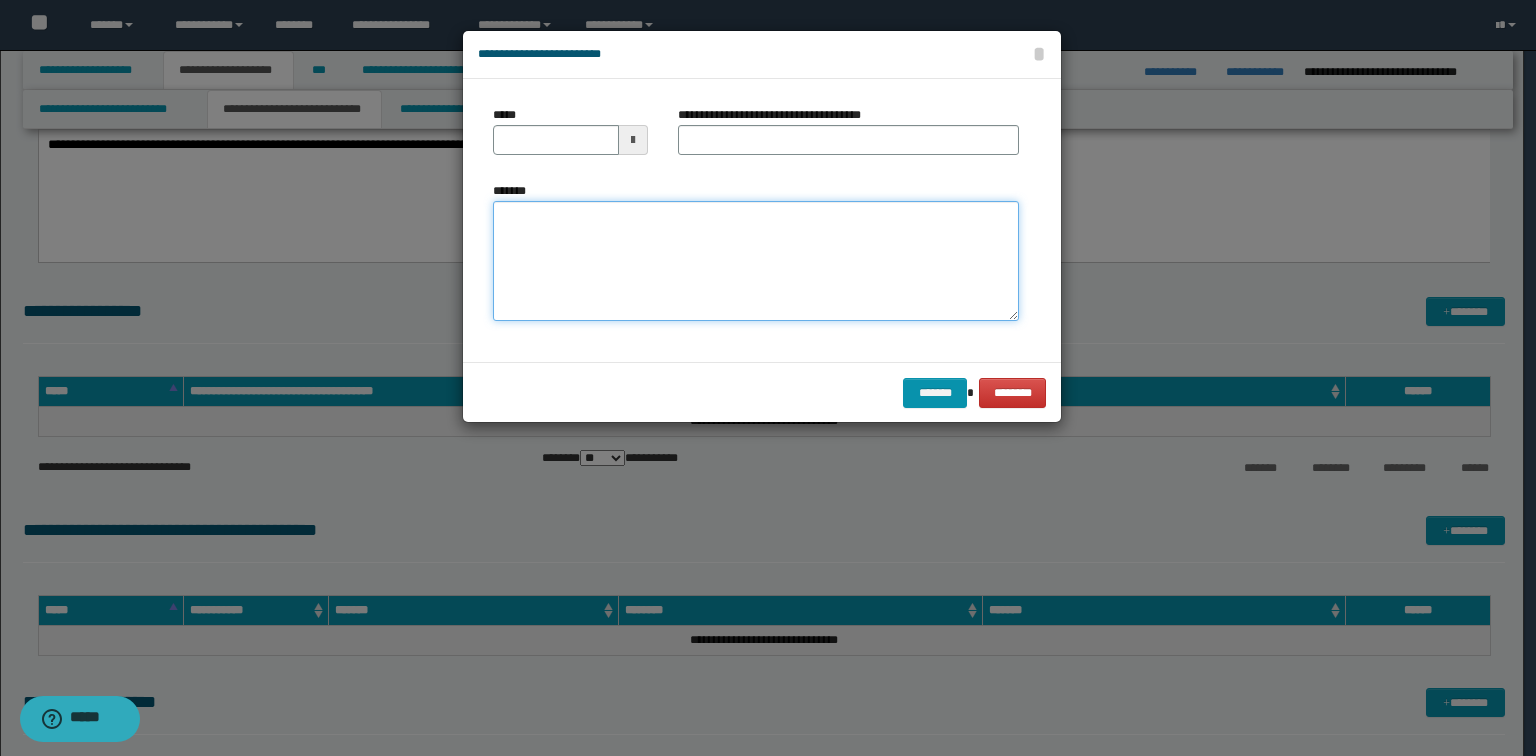 click on "*******" at bounding box center [756, 261] 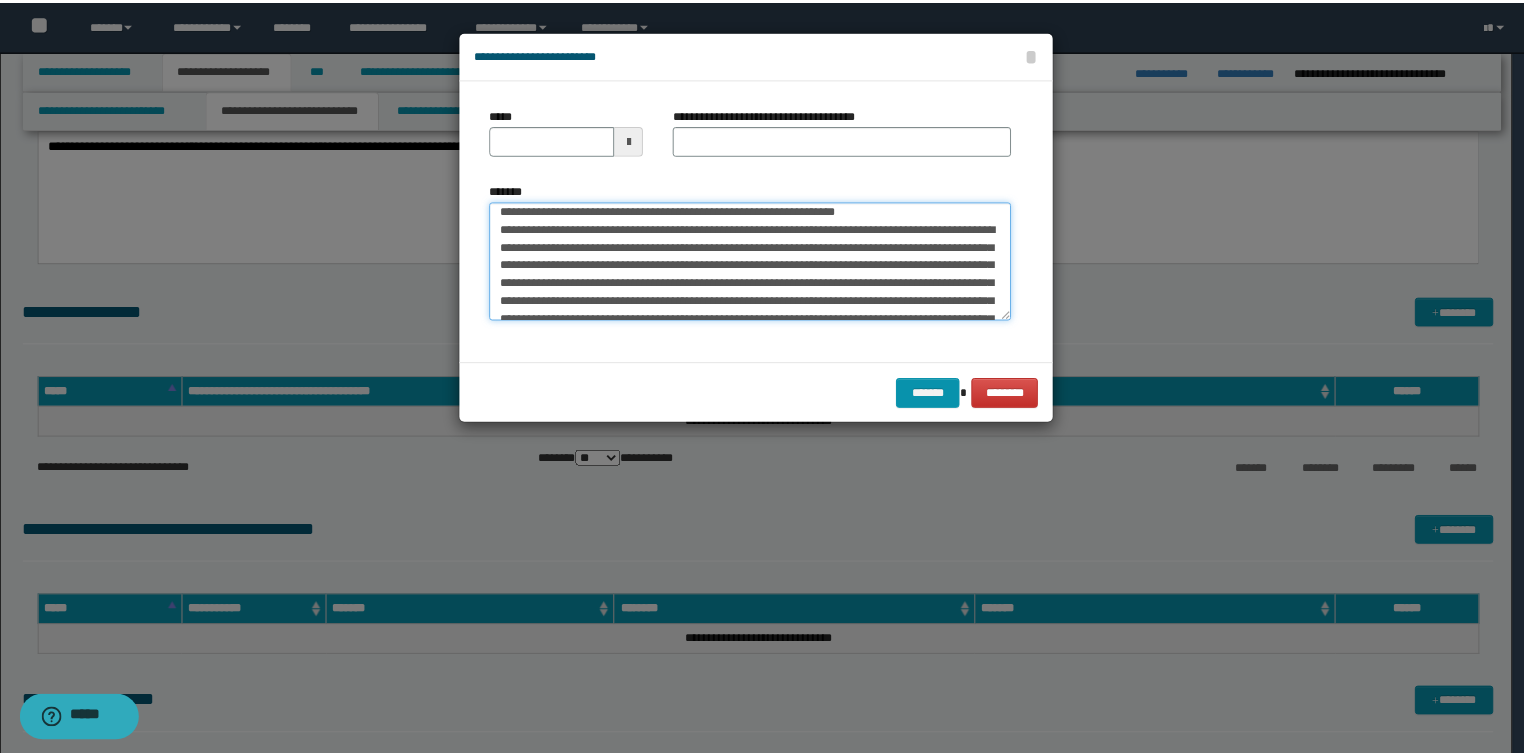 scroll, scrollTop: 0, scrollLeft: 0, axis: both 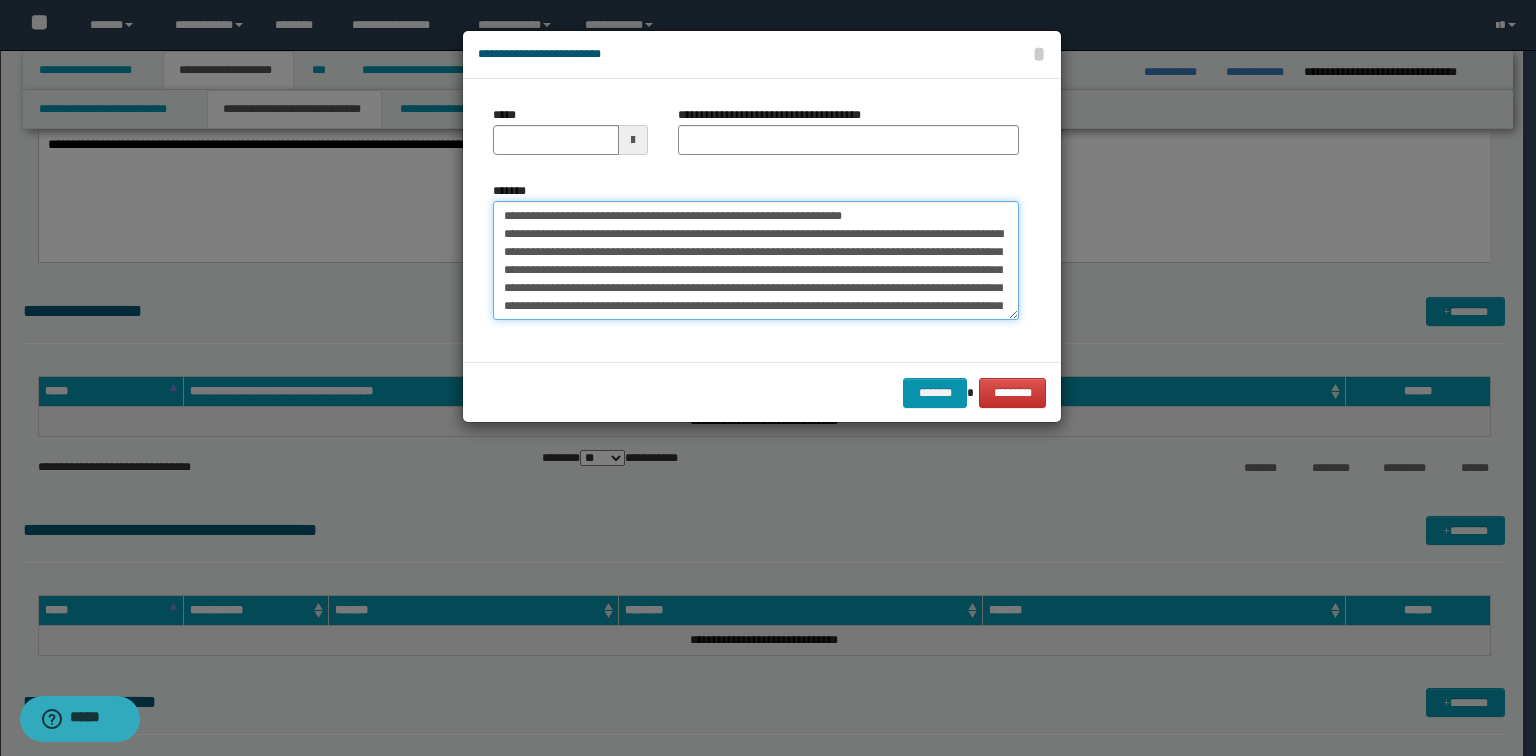 type 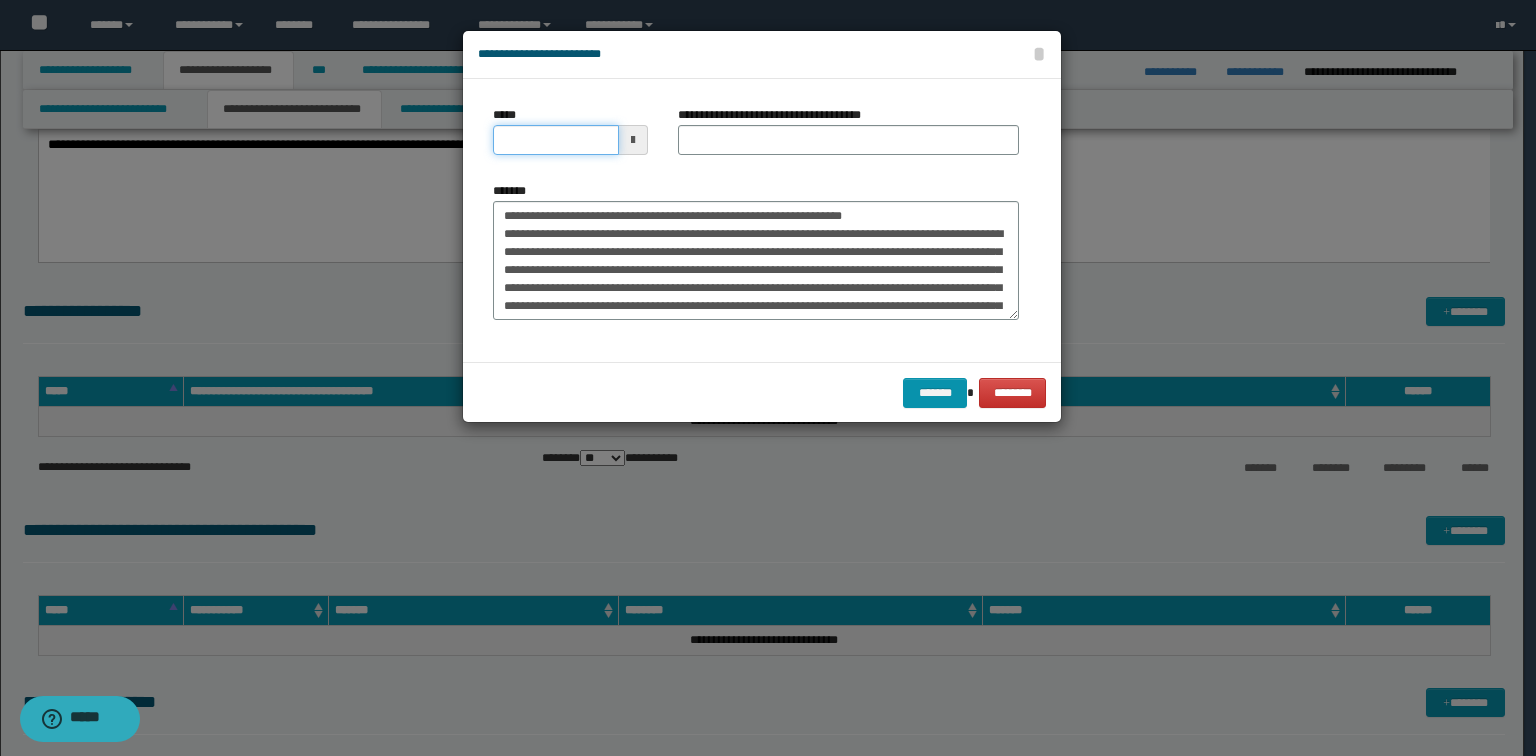click on "*****" at bounding box center (556, 140) 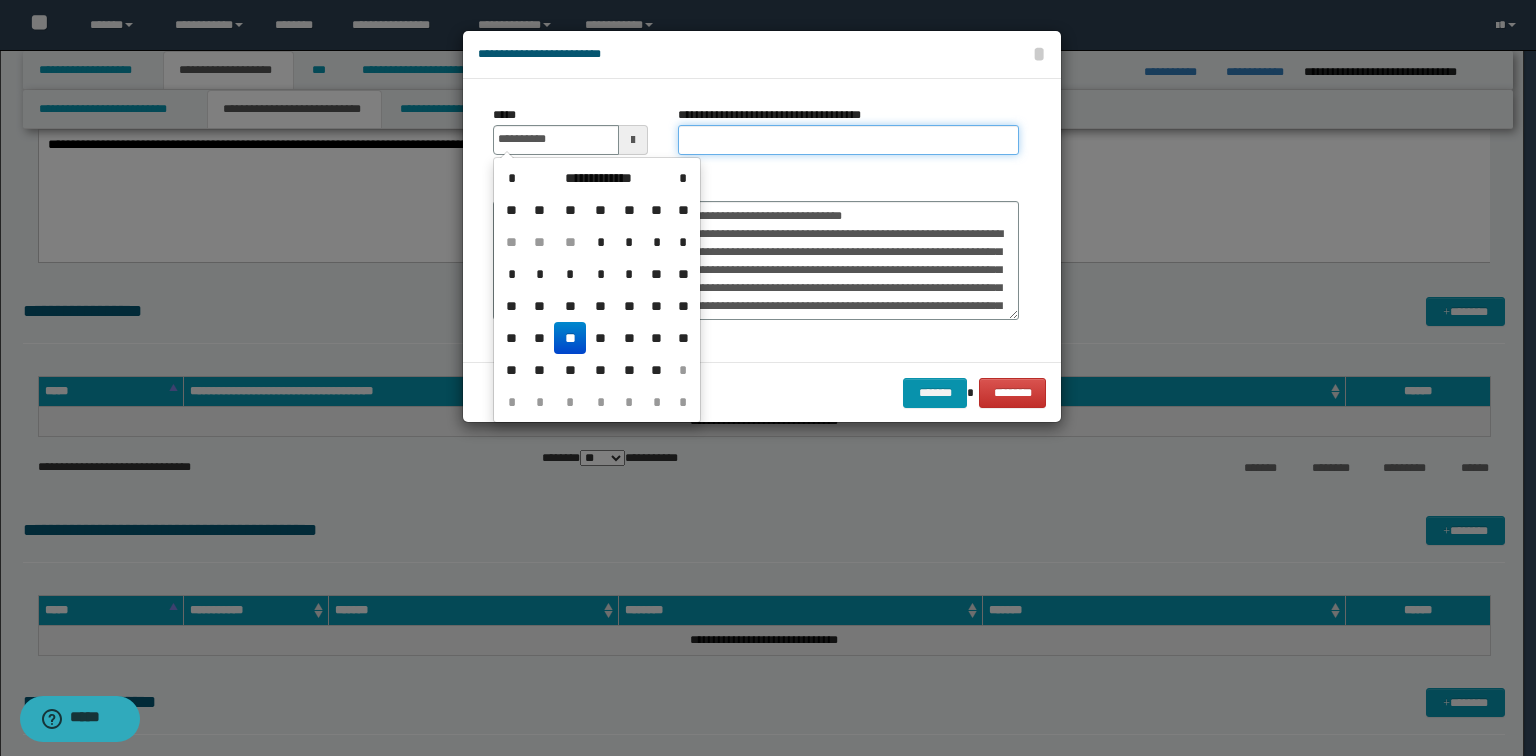 type on "**********" 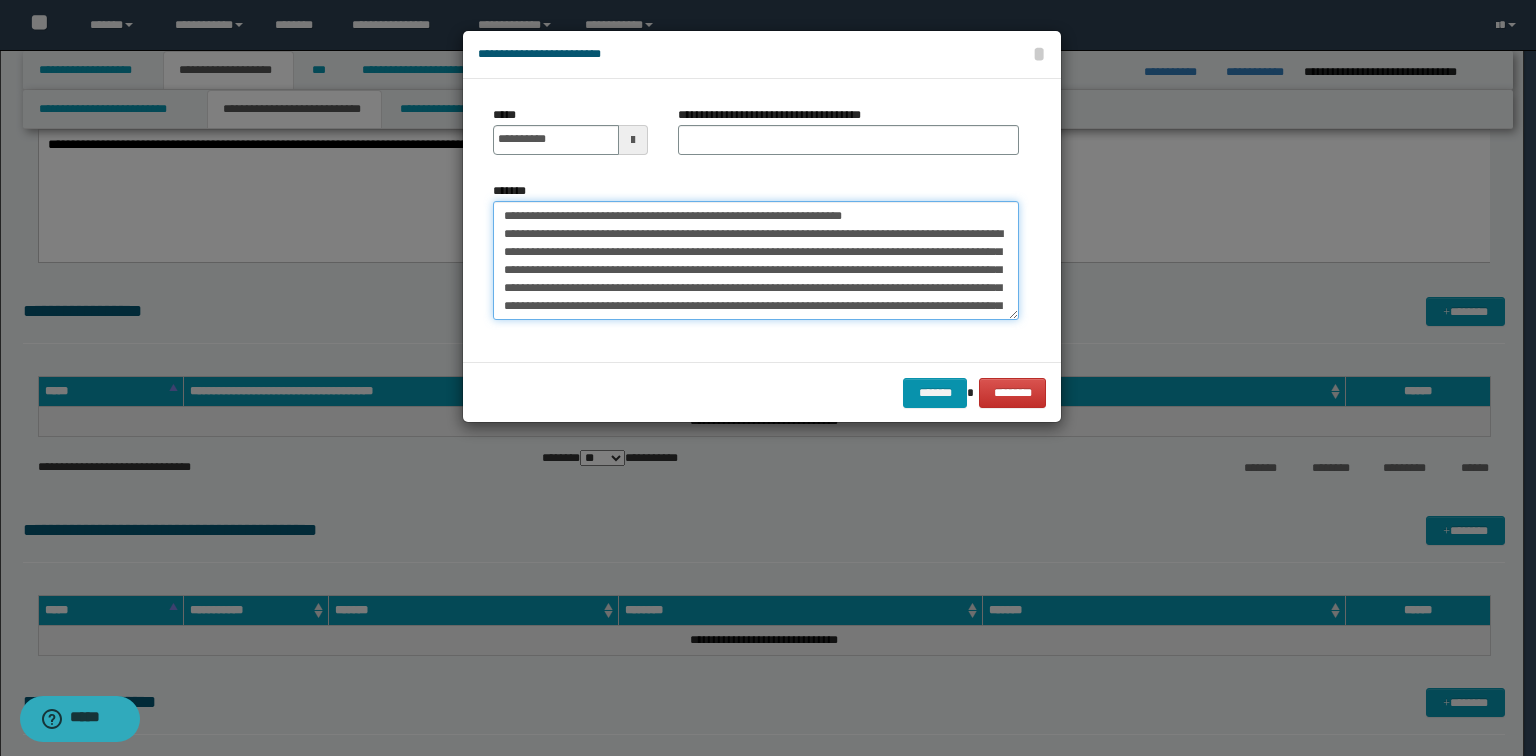 drag, startPoint x: 609, startPoint y: 216, endPoint x: 56, endPoint y: 232, distance: 553.23145 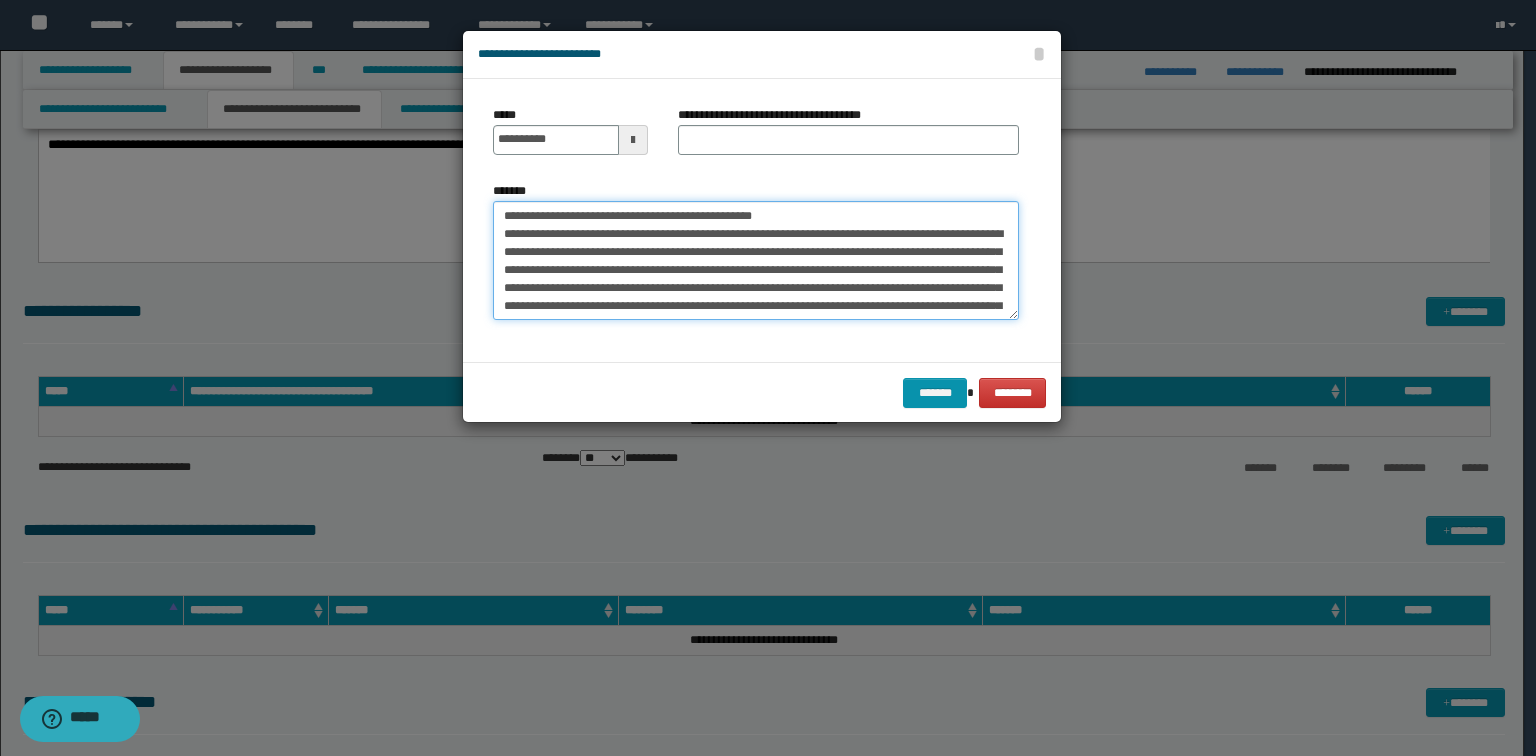 drag, startPoint x: 816, startPoint y: 213, endPoint x: 358, endPoint y: 210, distance: 458.00983 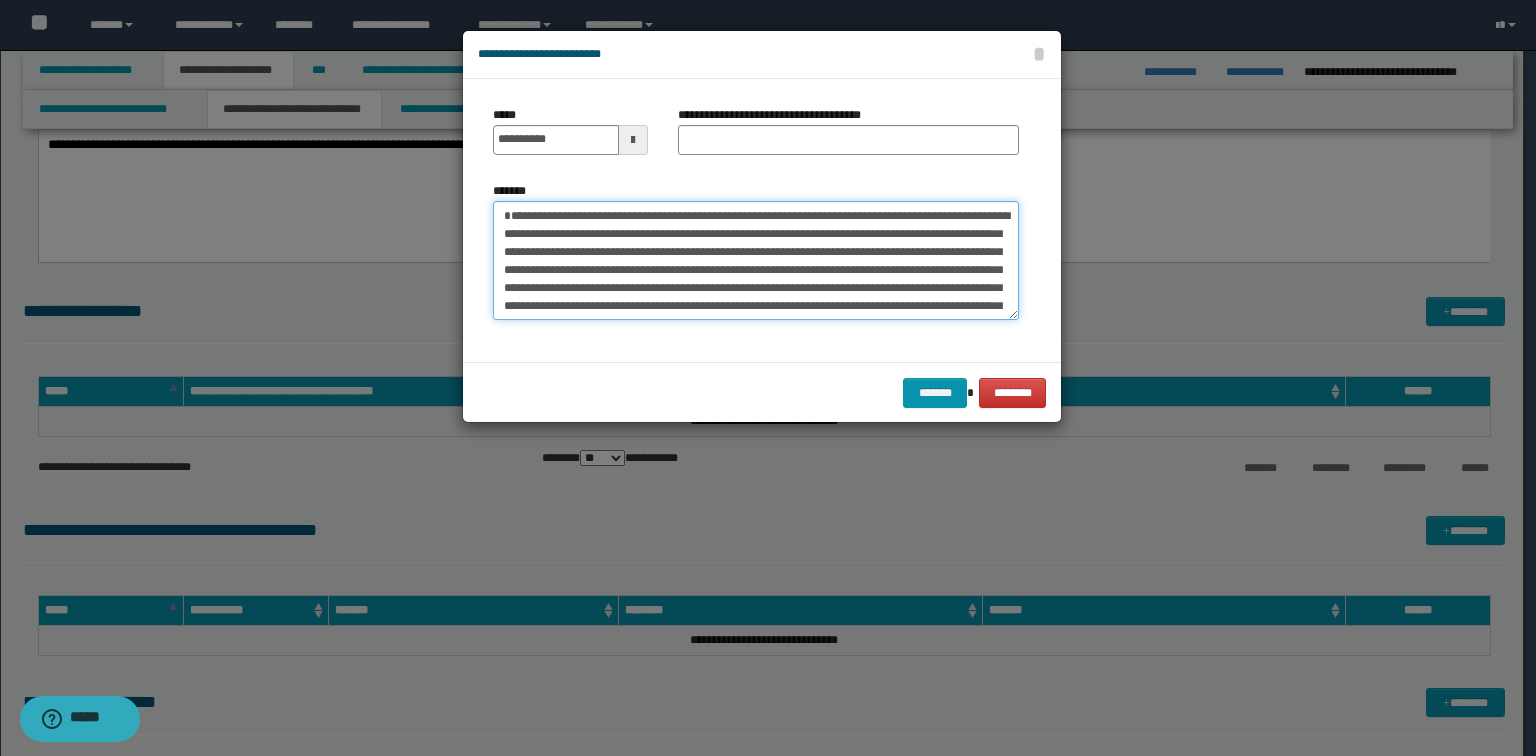 type on "**********" 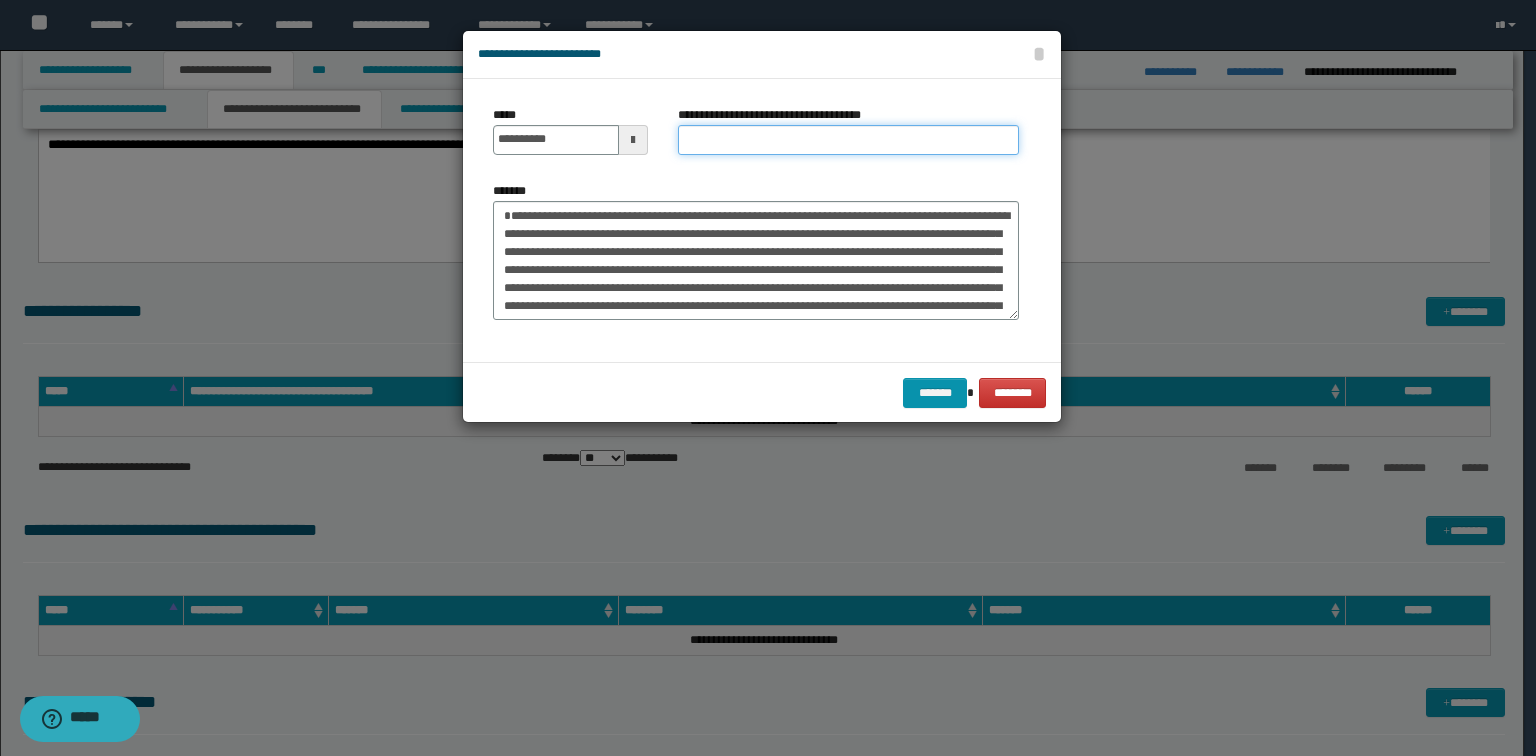 click on "**********" at bounding box center [848, 140] 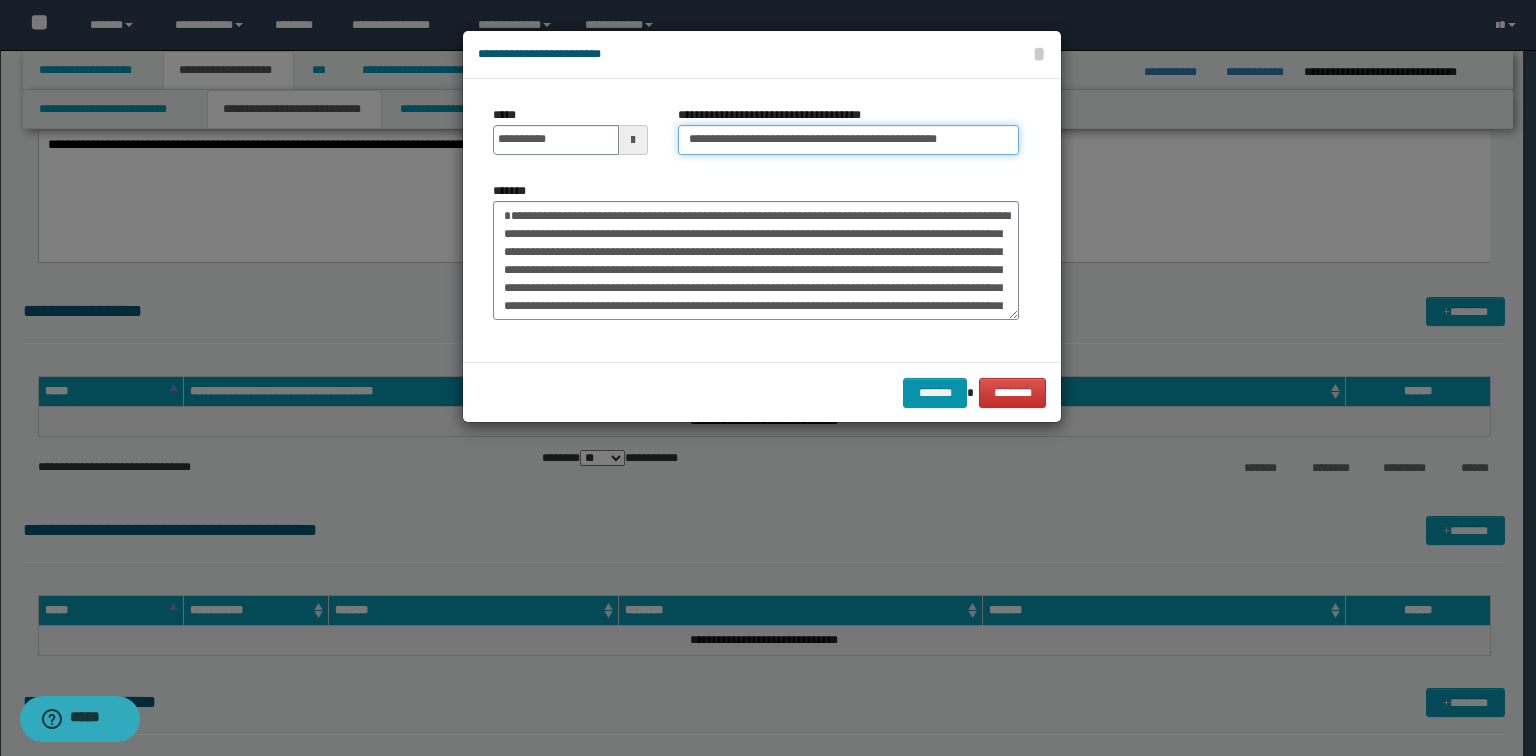 type on "**********" 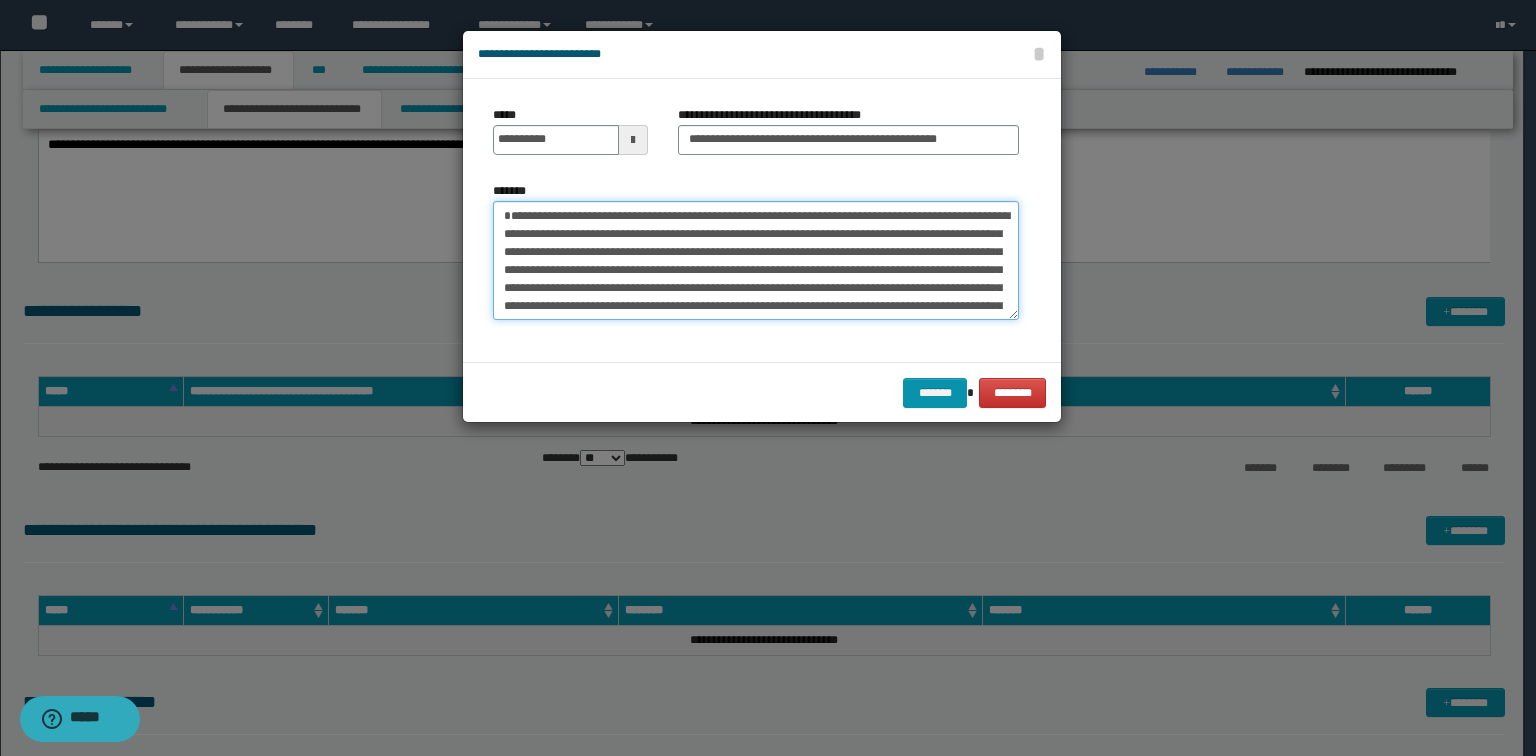 click on "*******" at bounding box center (756, 261) 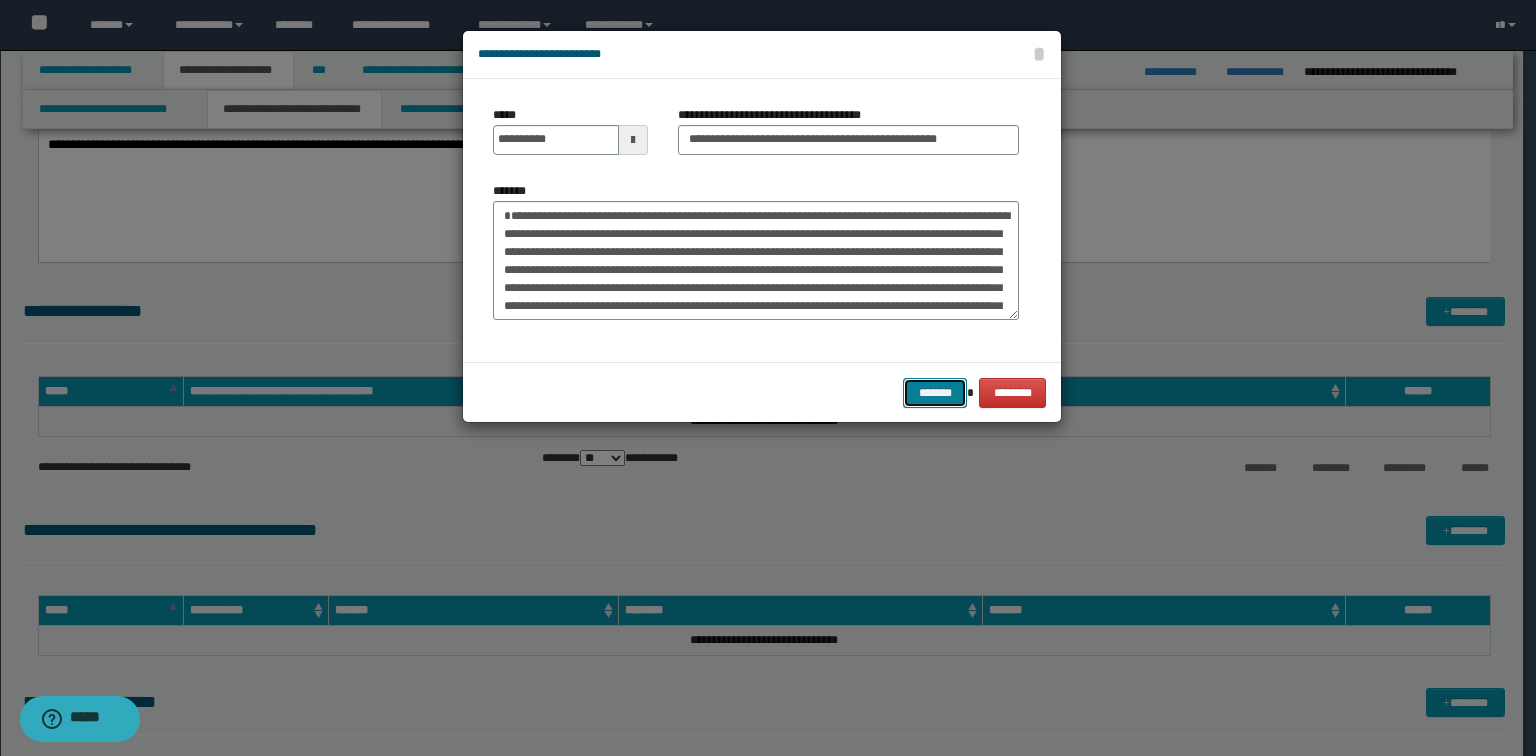 click on "*******" at bounding box center (935, 393) 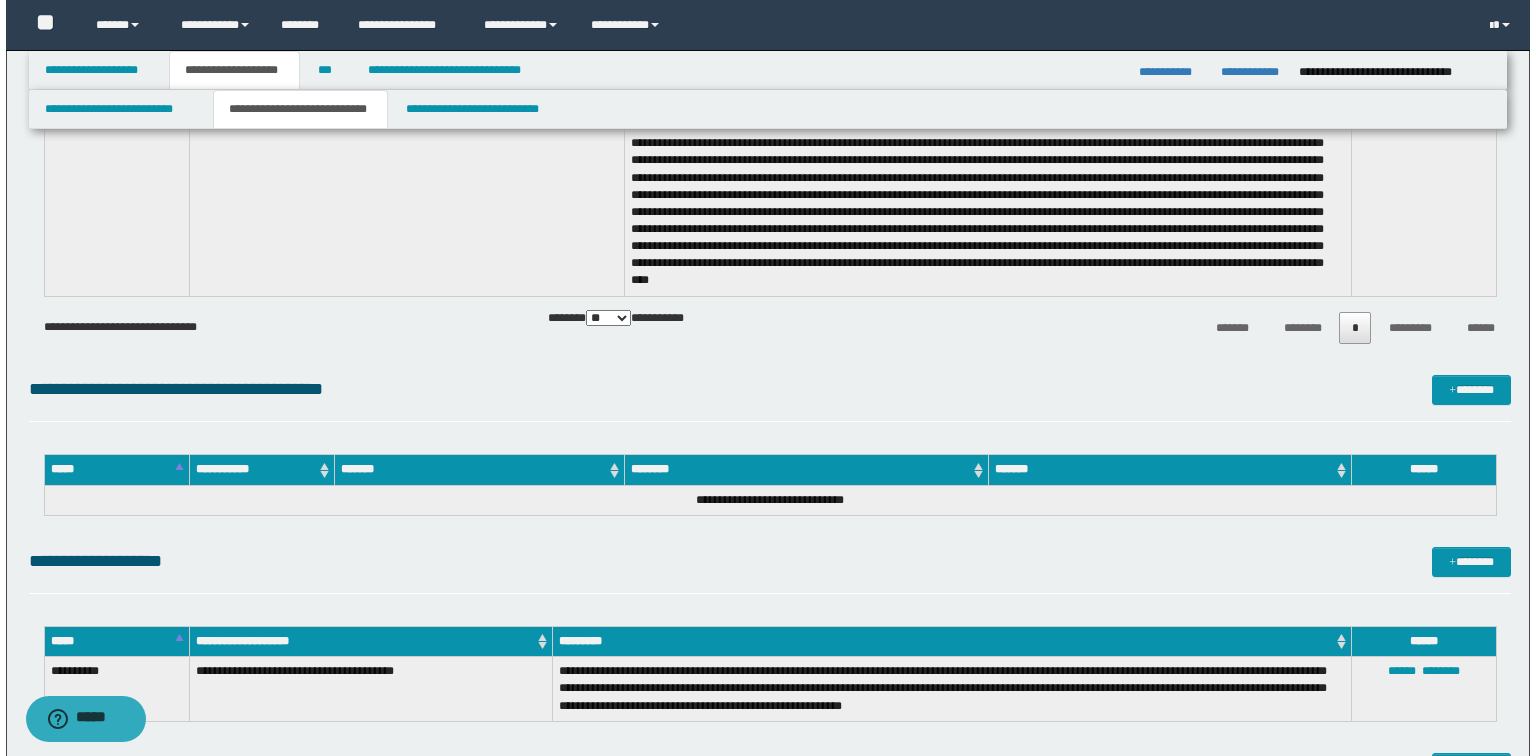 scroll, scrollTop: 5060, scrollLeft: 0, axis: vertical 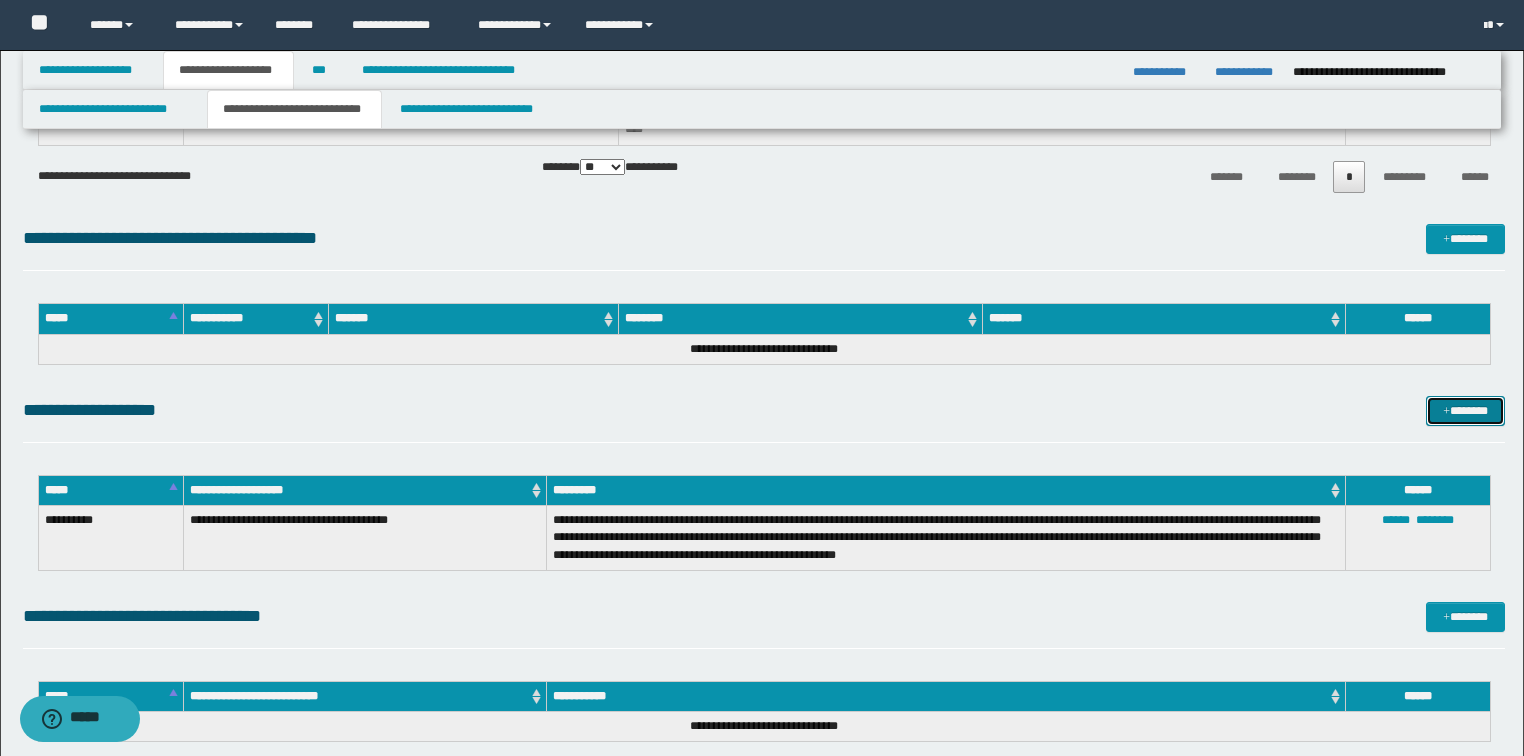 click on "*******" at bounding box center [1465, 411] 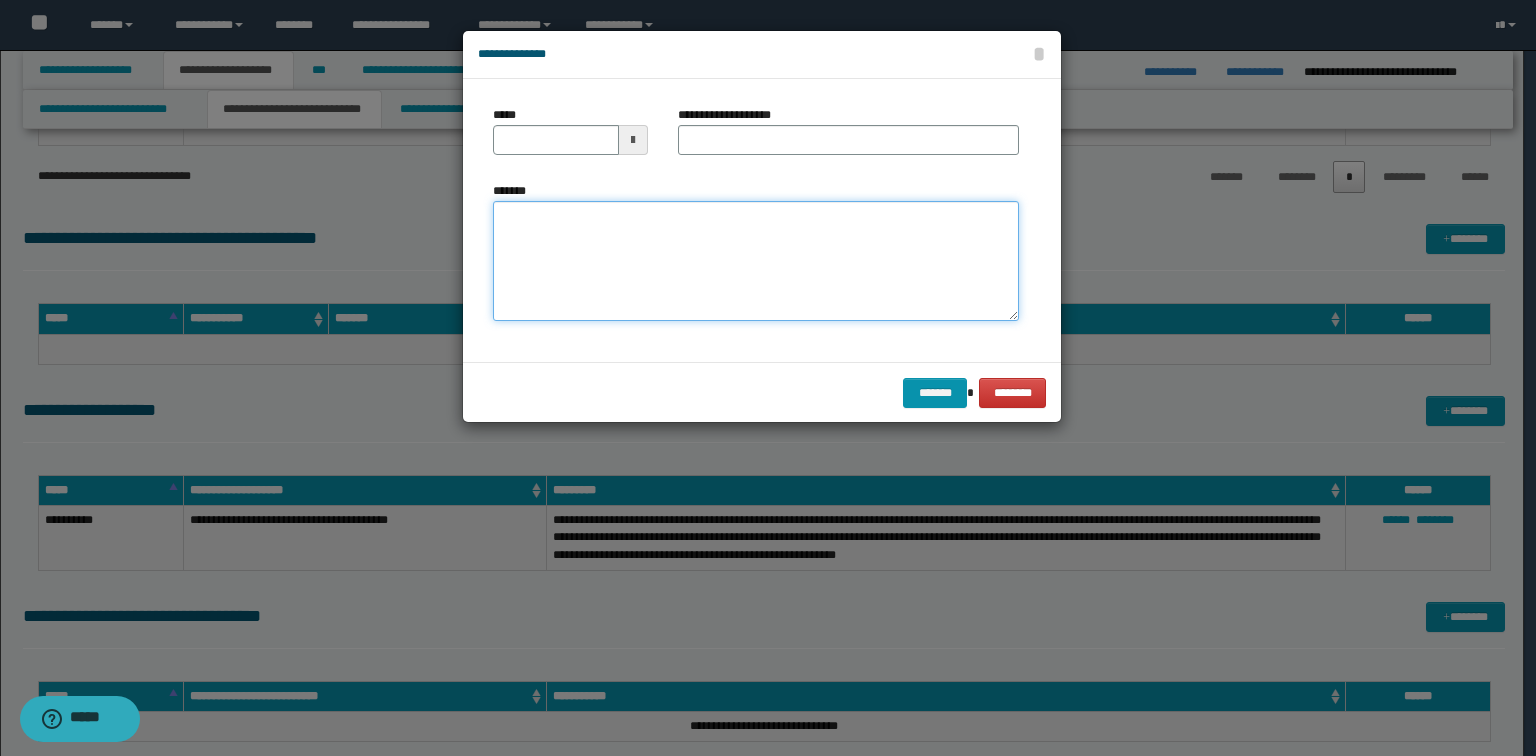 click on "*******" at bounding box center [756, 261] 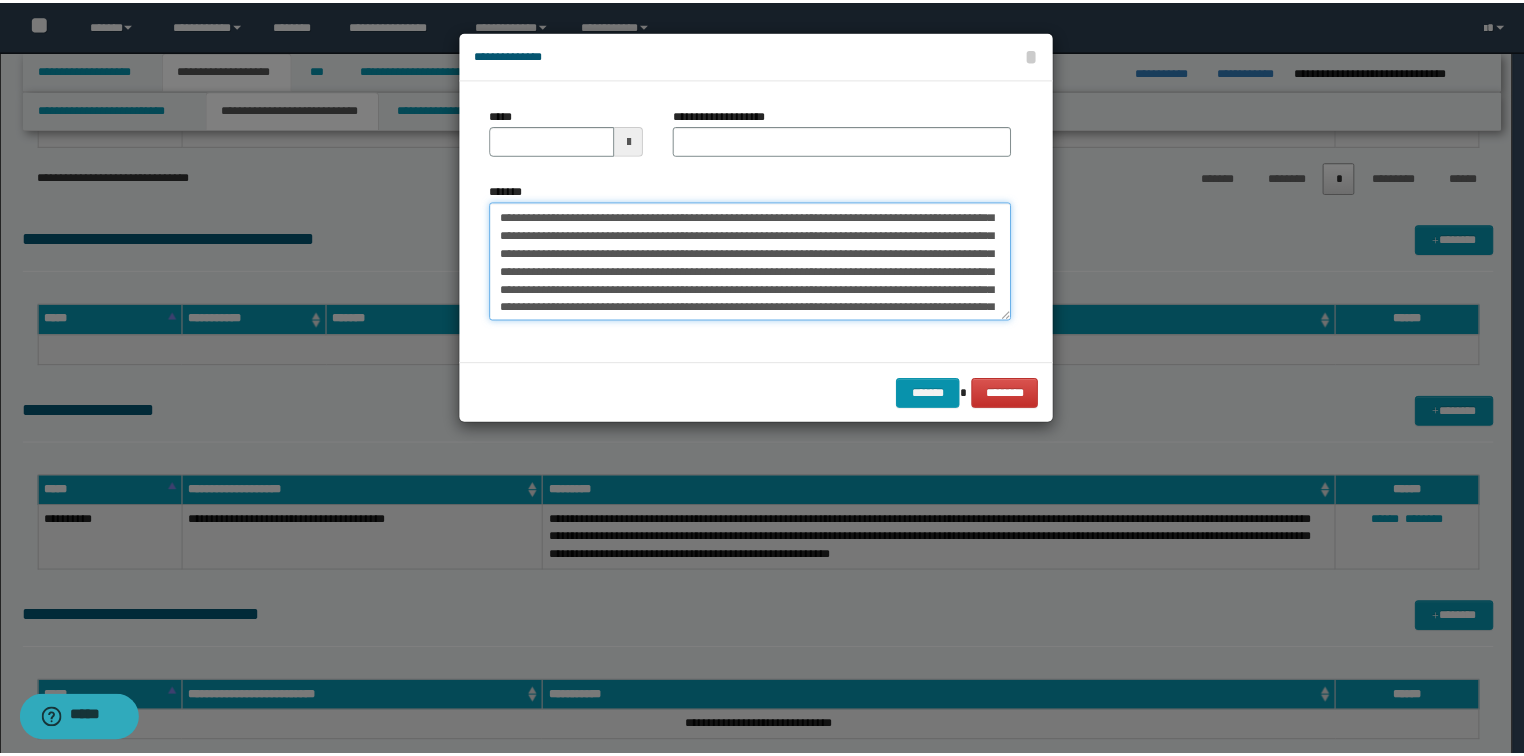 scroll, scrollTop: 0, scrollLeft: 0, axis: both 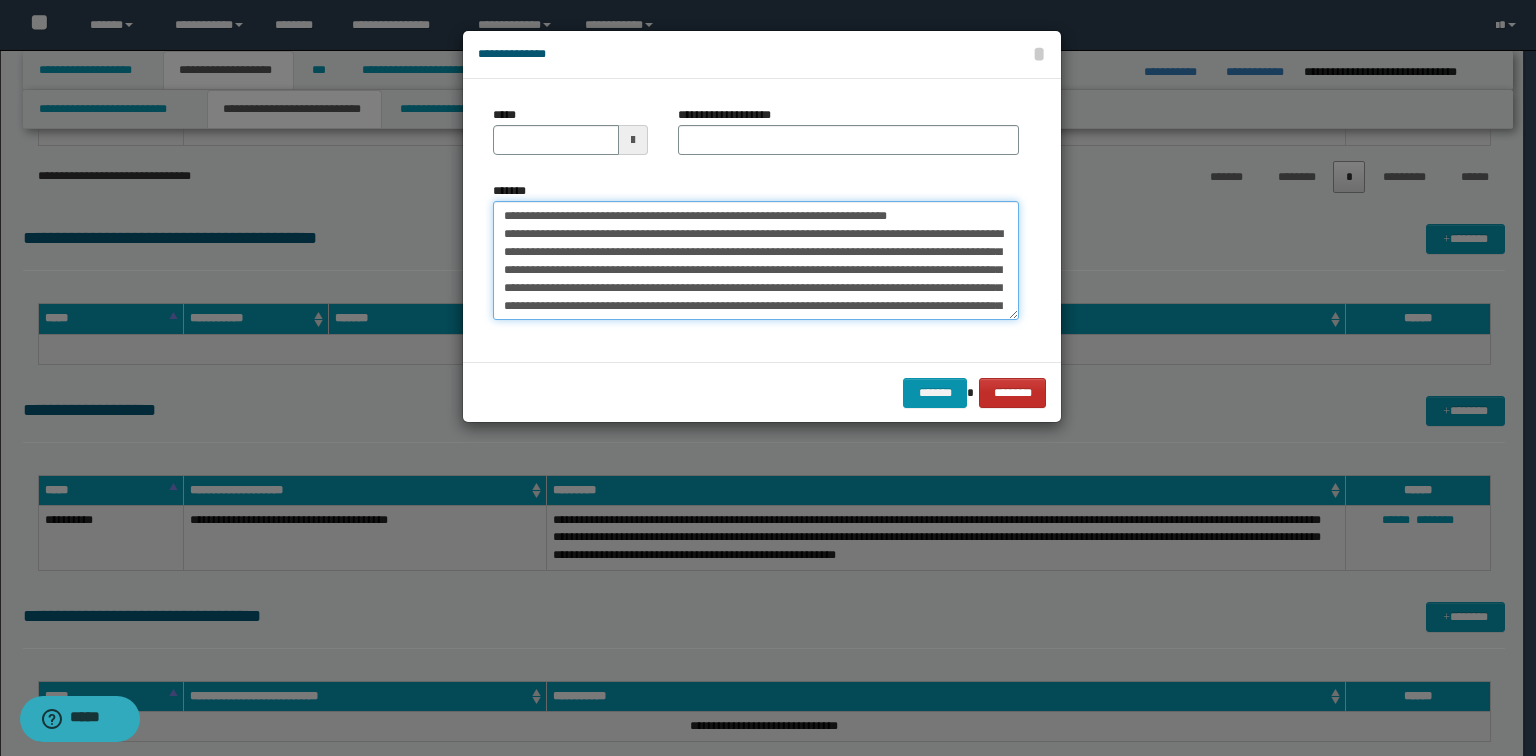 type on "**********" 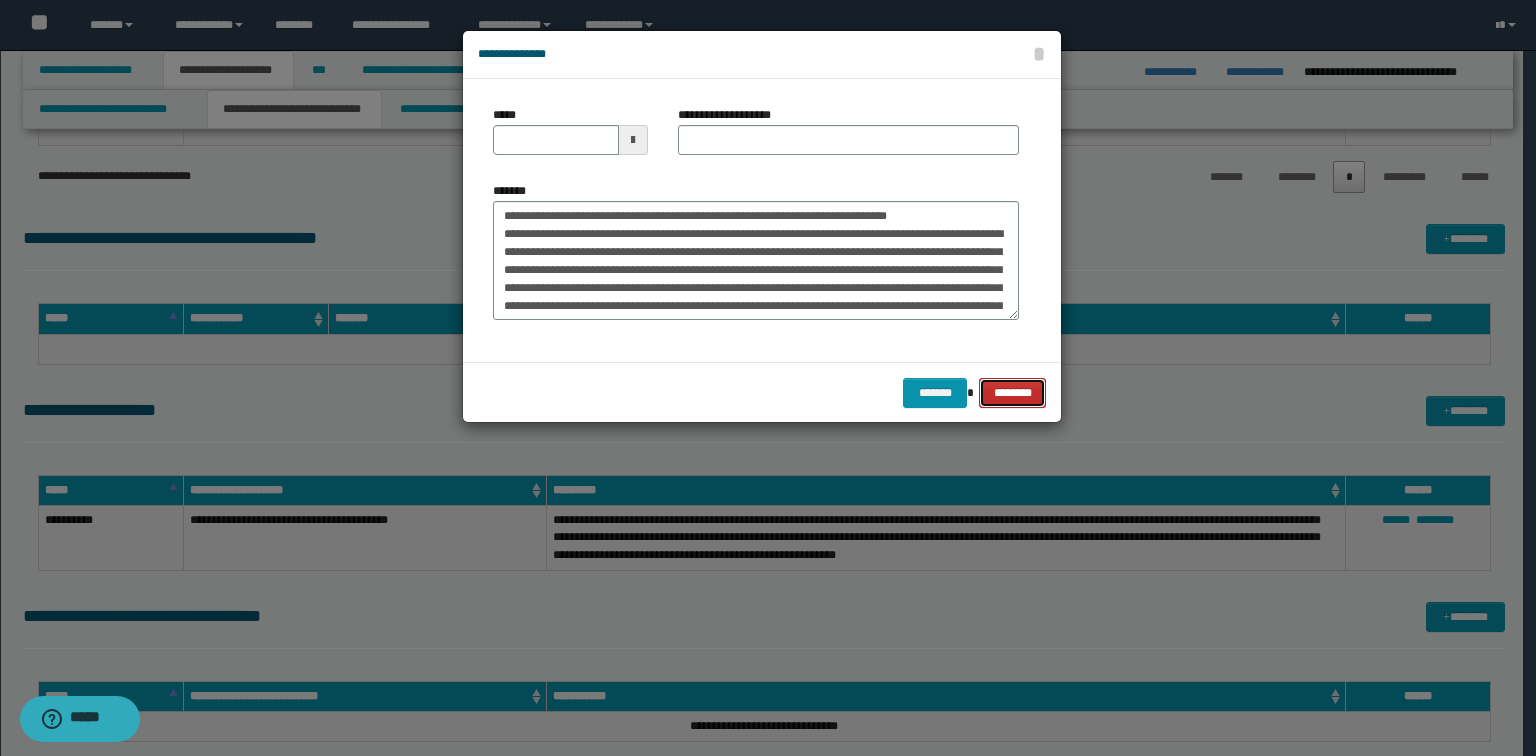 click on "********" at bounding box center (1012, 393) 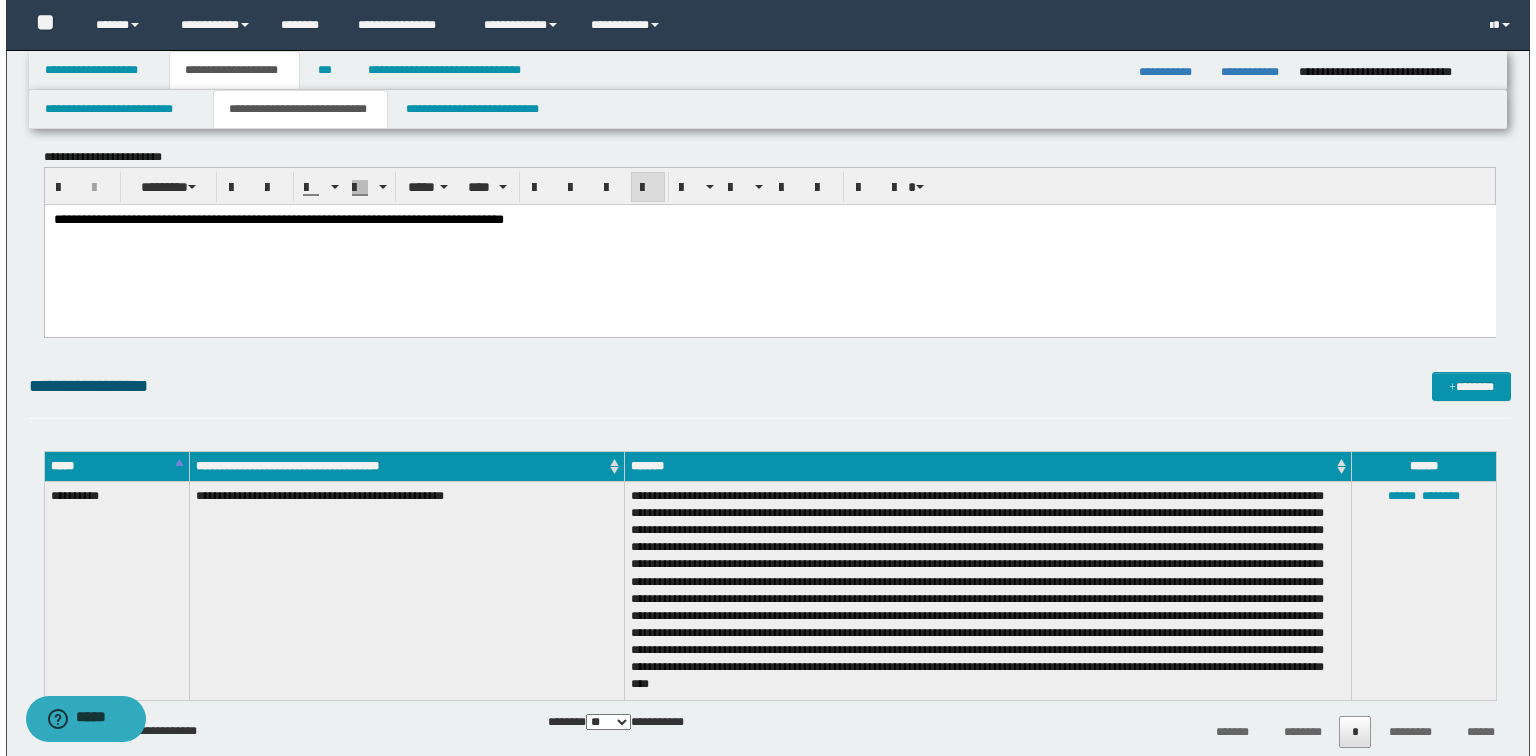 scroll, scrollTop: 4500, scrollLeft: 0, axis: vertical 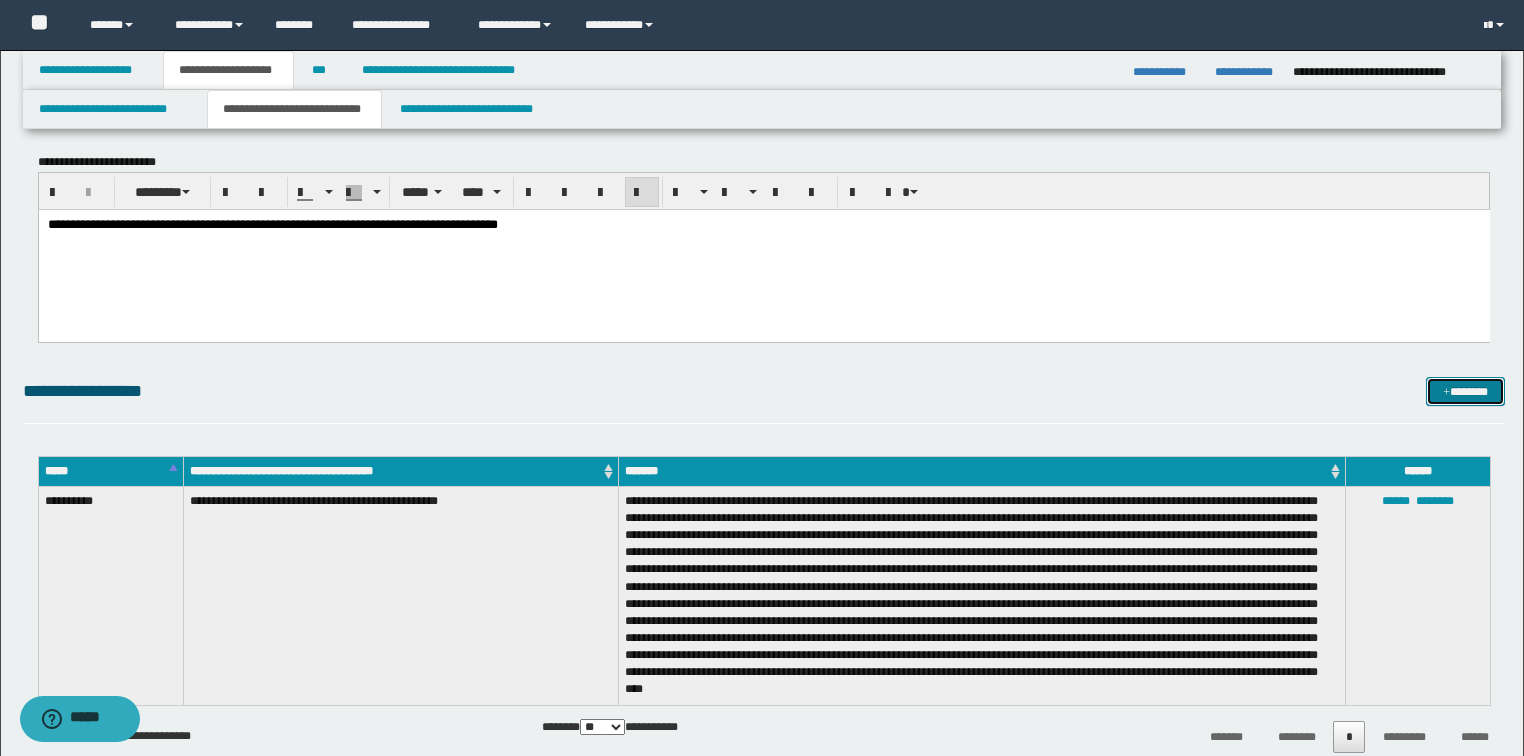 click on "*******" at bounding box center [1465, 392] 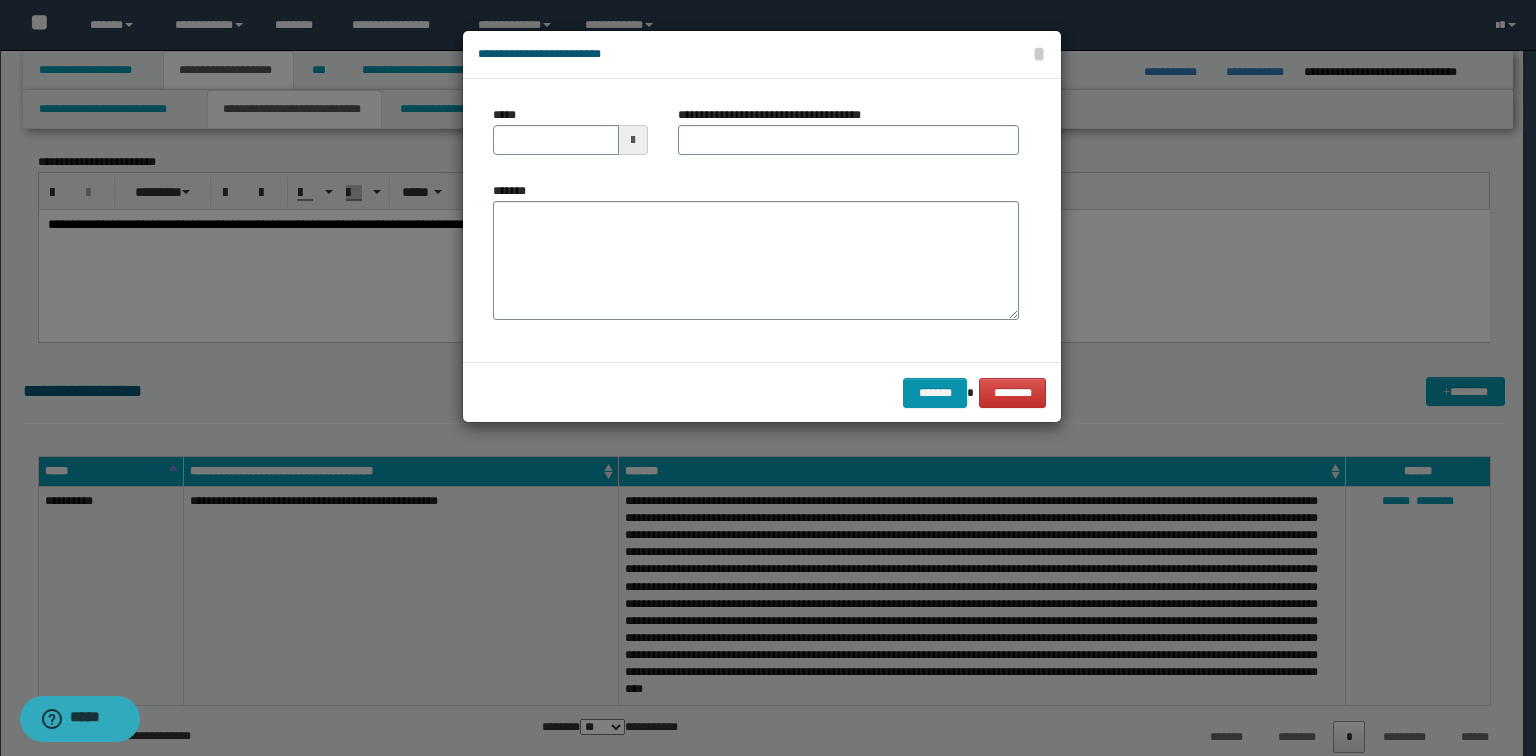 drag, startPoint x: 758, startPoint y: 184, endPoint x: 742, endPoint y: 207, distance: 28.01785 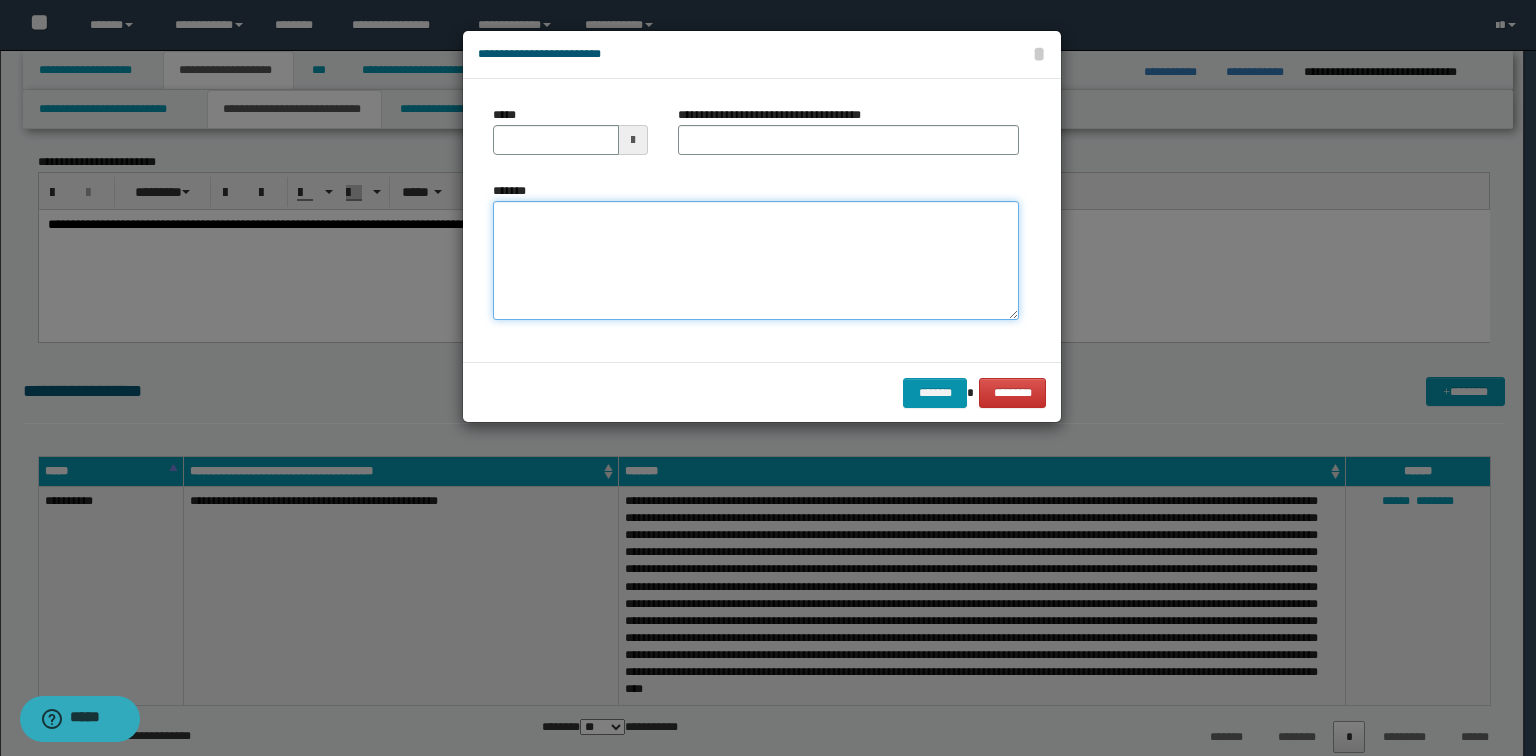 click on "*******" at bounding box center (756, 261) 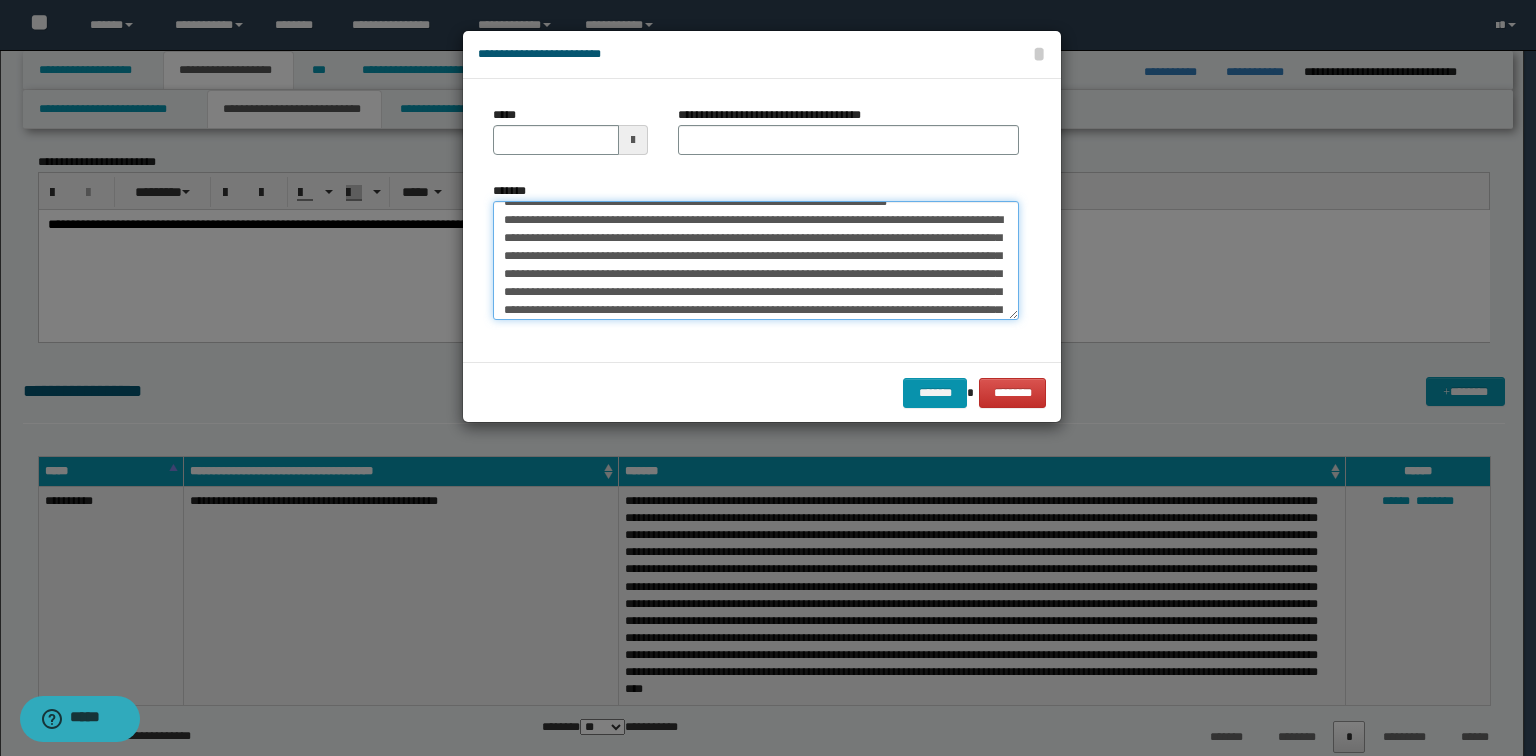 scroll, scrollTop: 0, scrollLeft: 0, axis: both 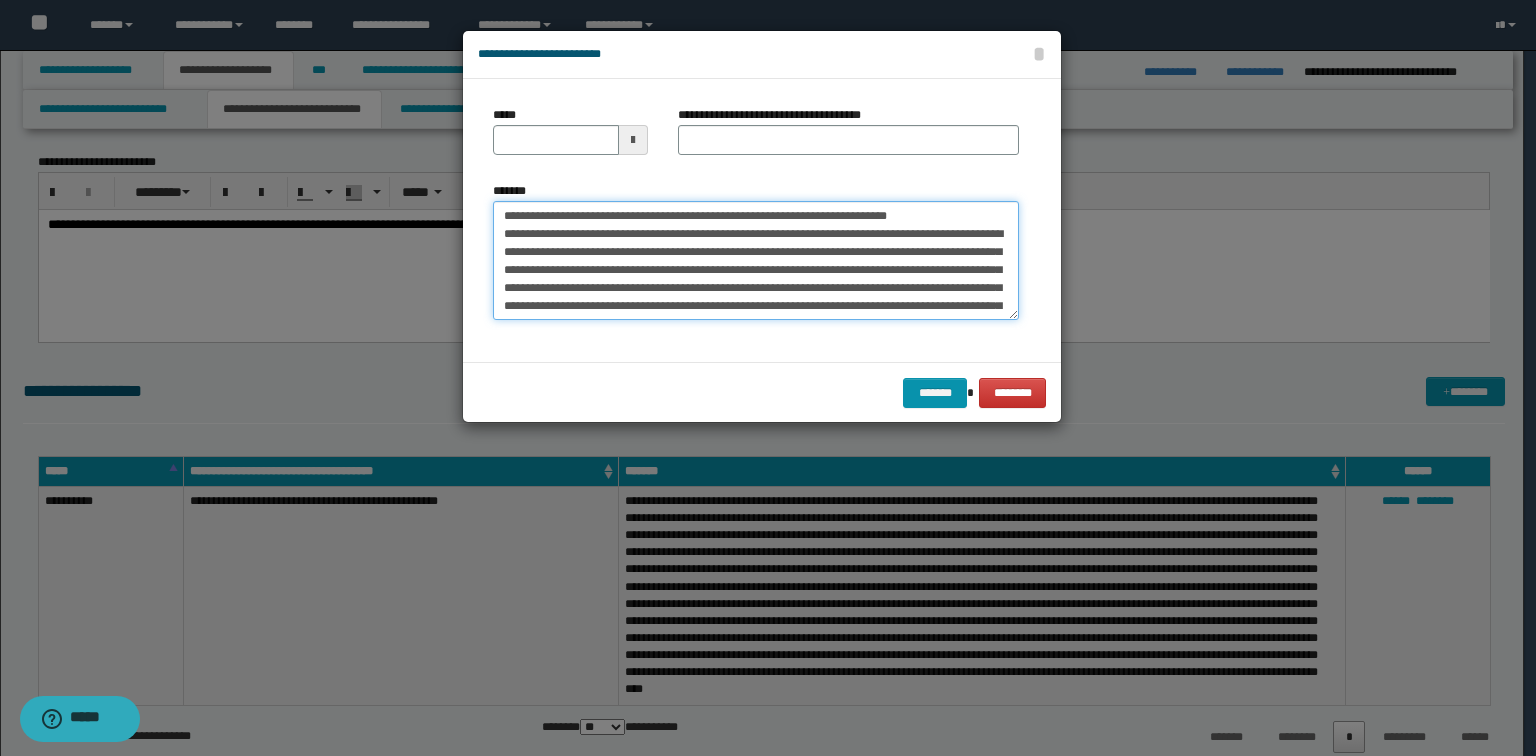 drag, startPoint x: 975, startPoint y: 217, endPoint x: 284, endPoint y: 210, distance: 691.03546 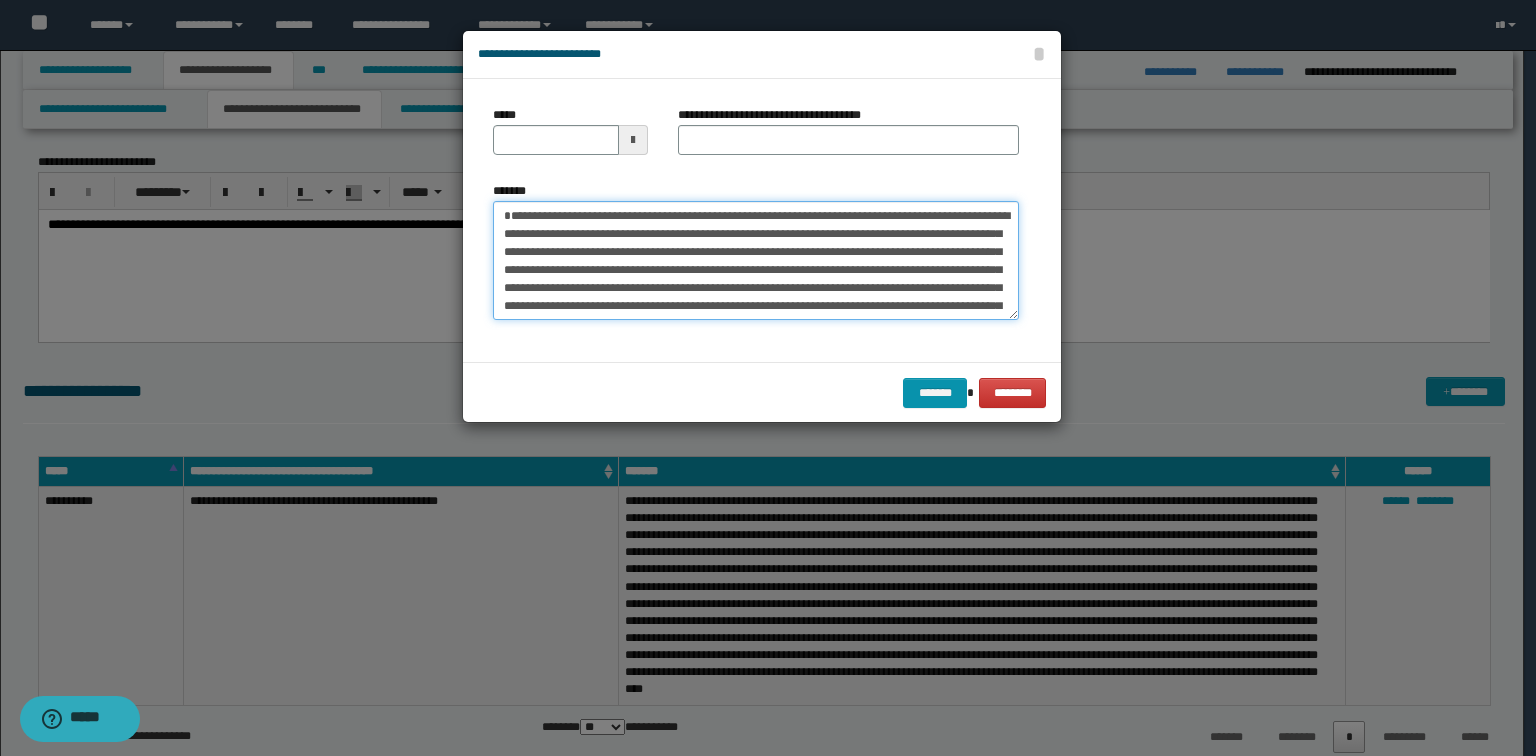 type on "**********" 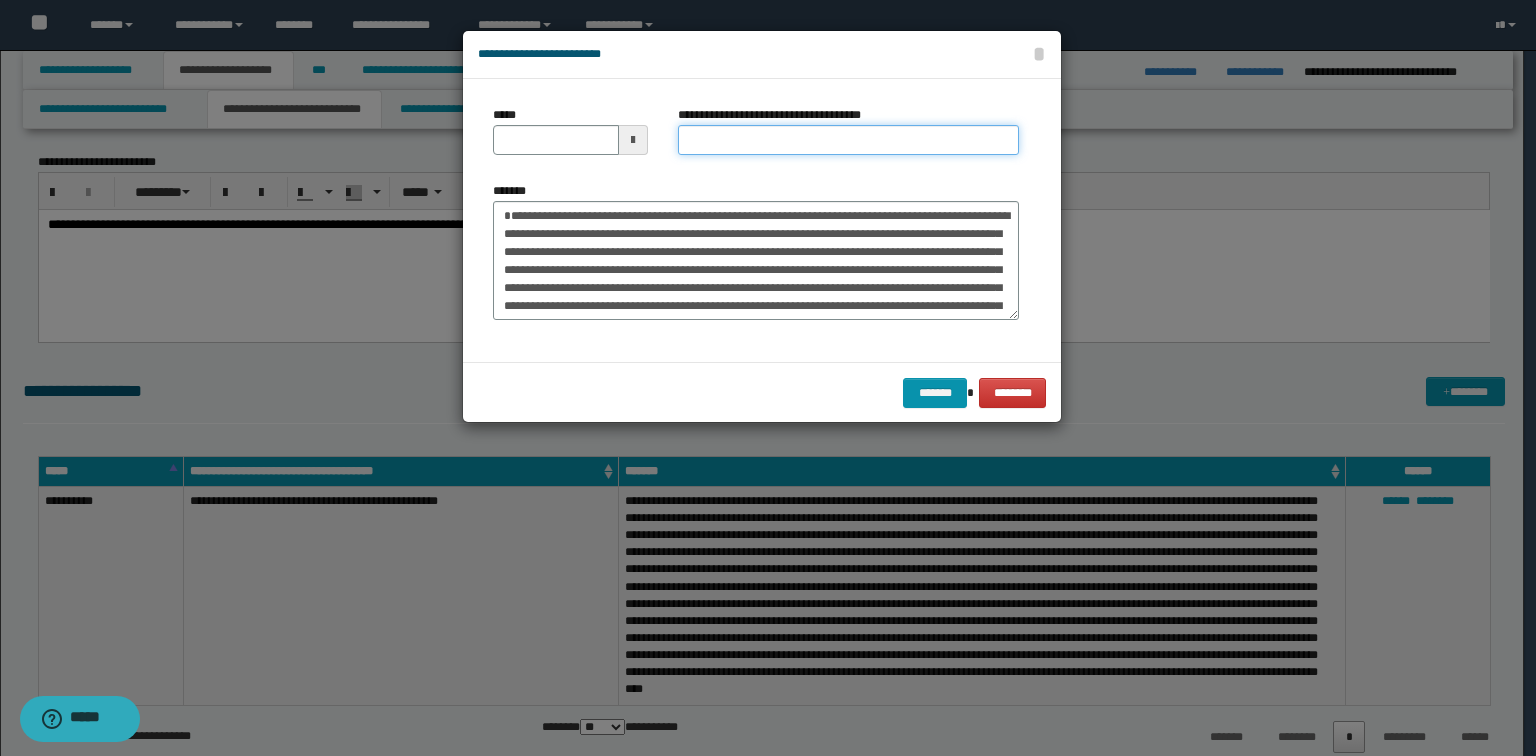 click on "**********" at bounding box center (848, 140) 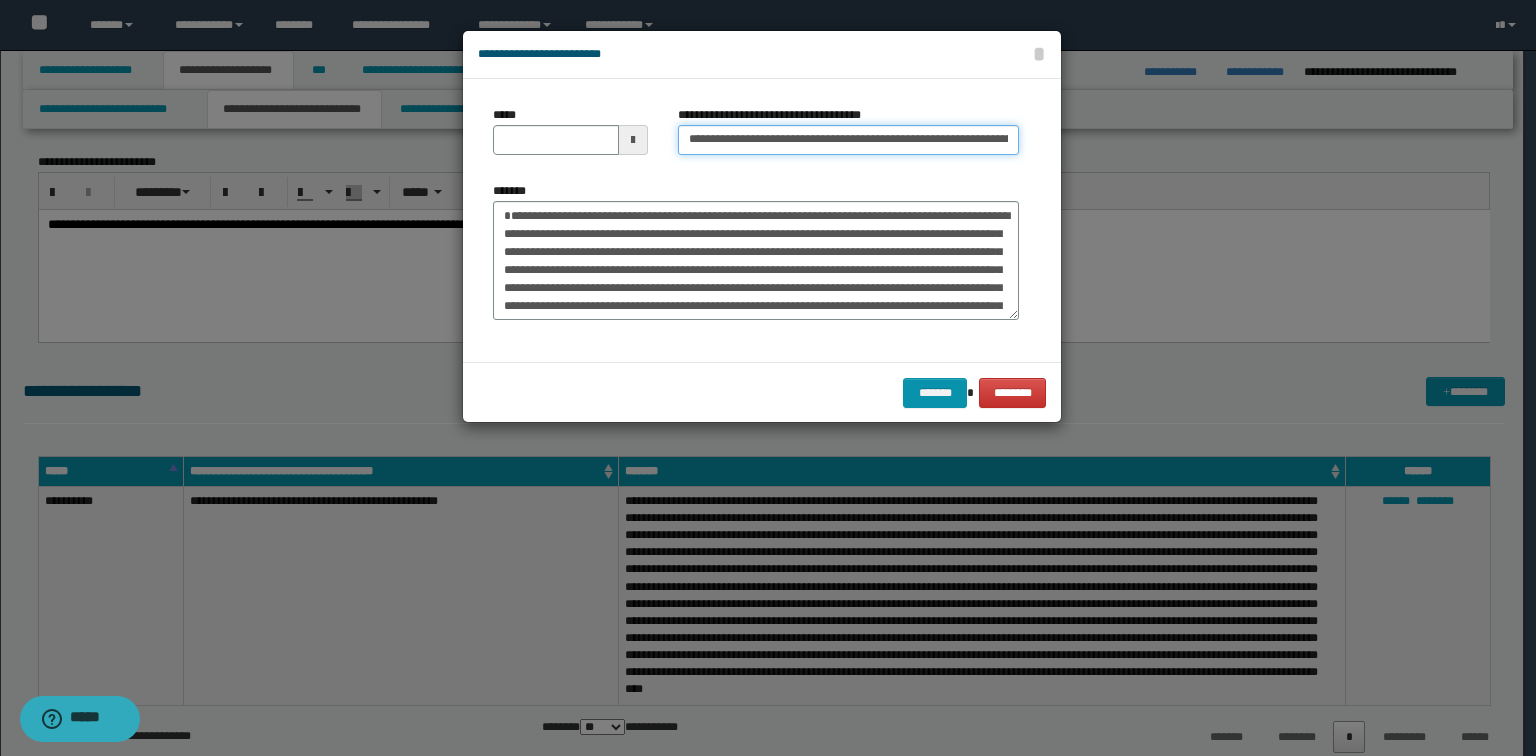 scroll, scrollTop: 0, scrollLeft: 141, axis: horizontal 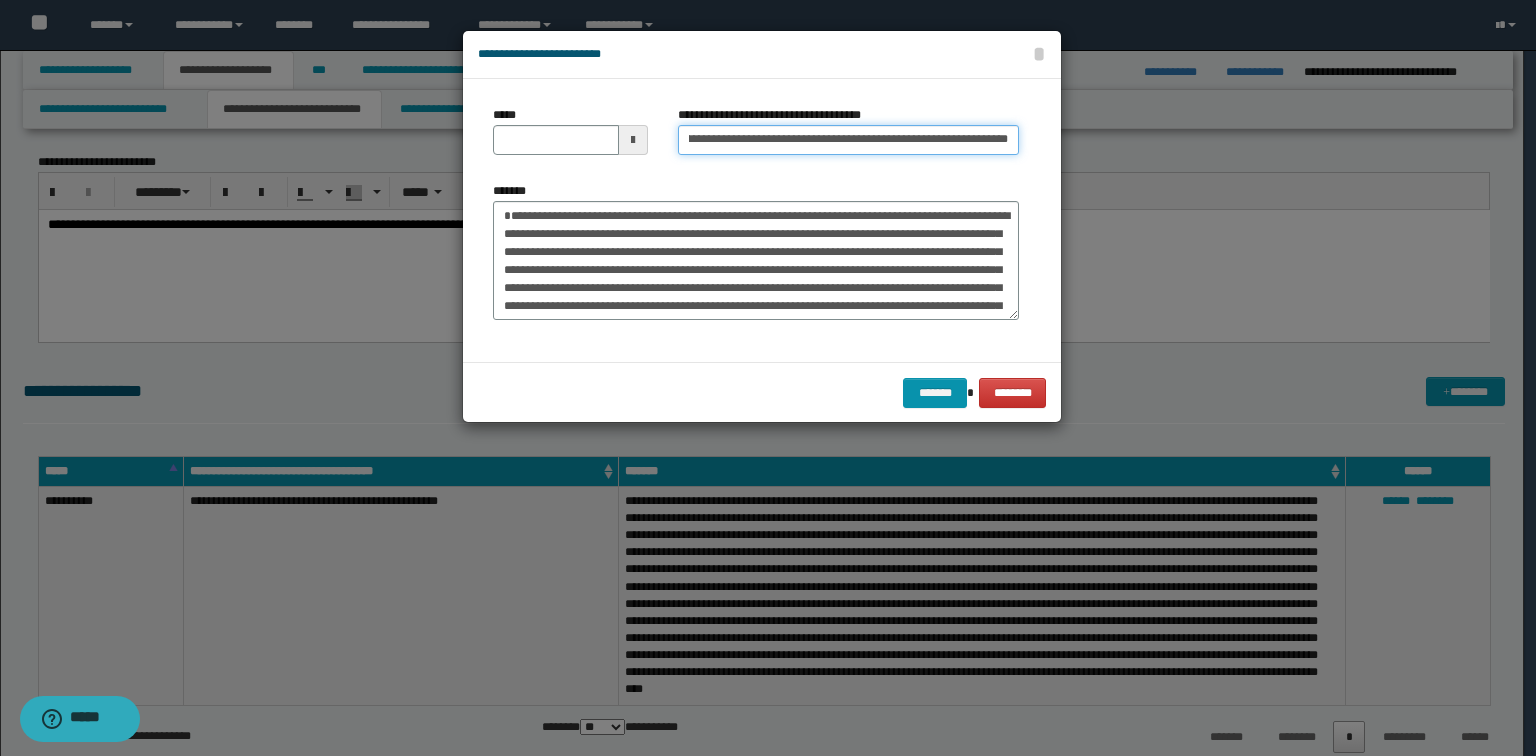 type on "**********" 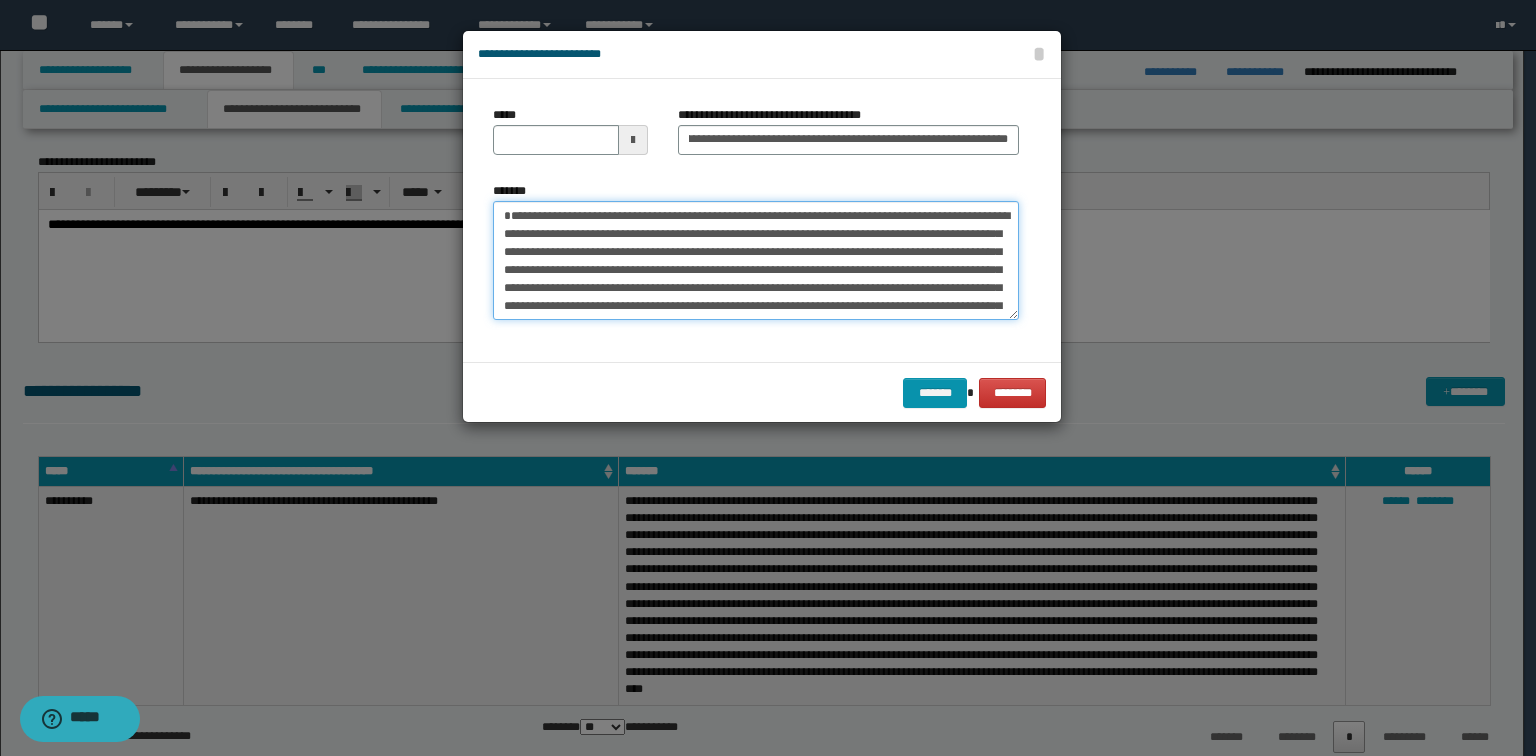 drag, startPoint x: 732, startPoint y: 240, endPoint x: 774, endPoint y: 185, distance: 69.2026 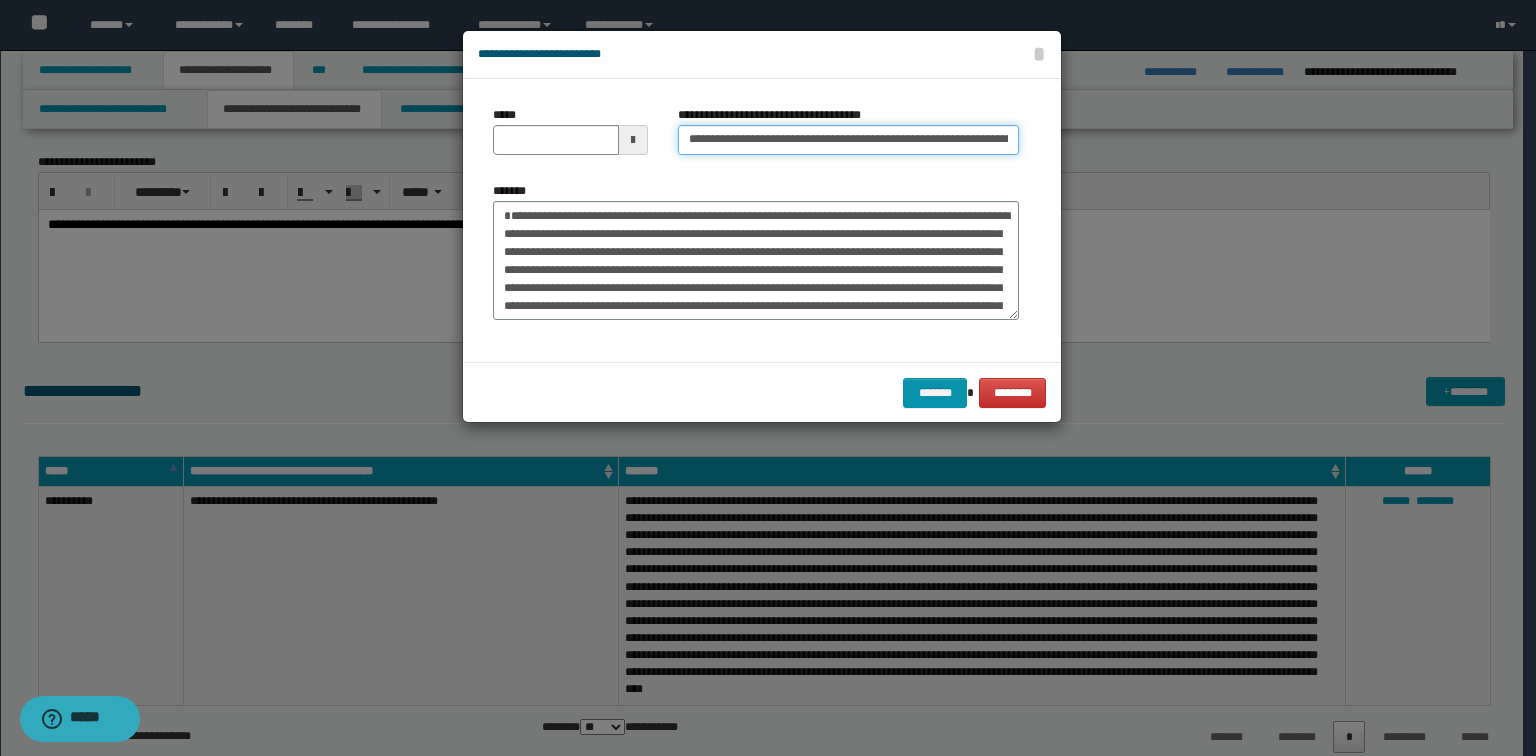 type 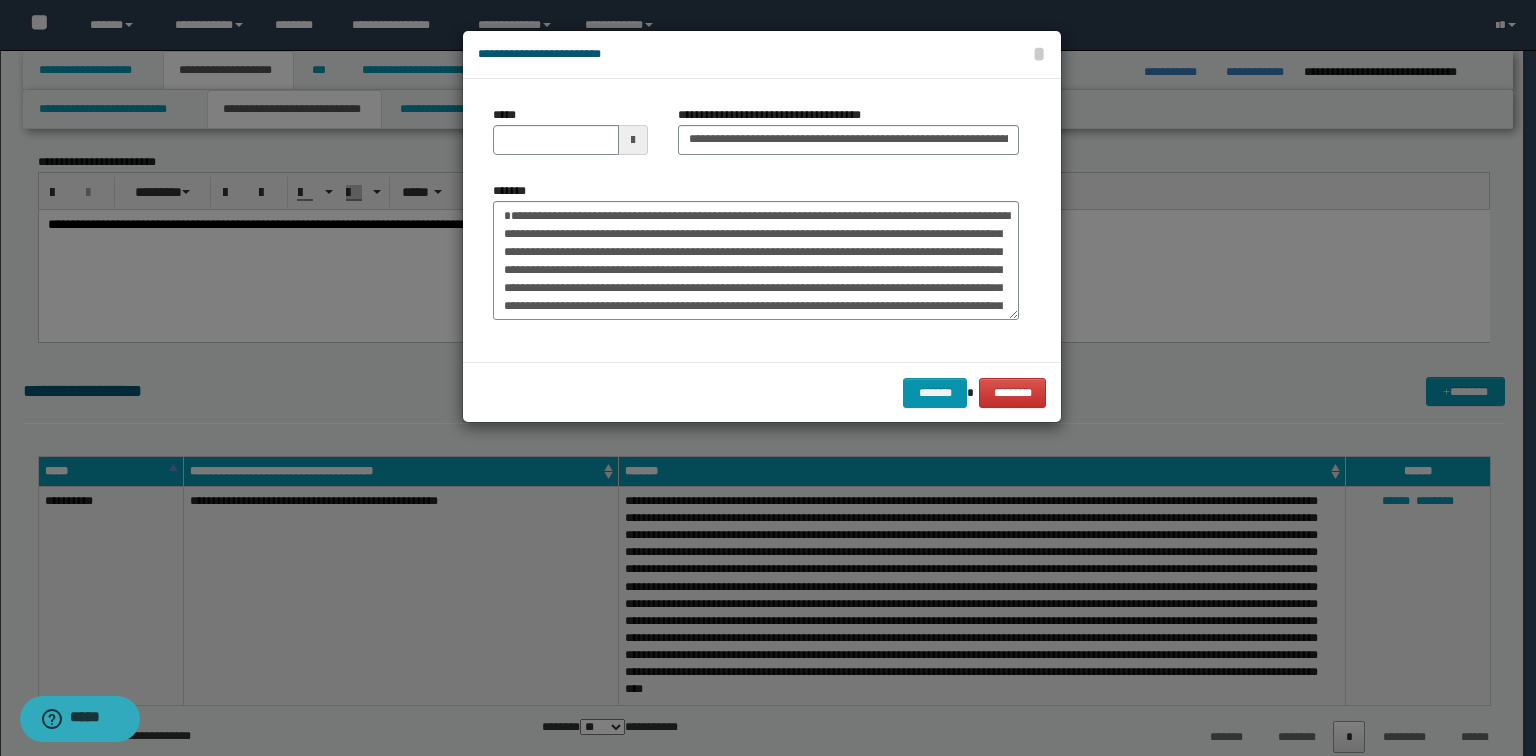 click at bounding box center [768, 378] 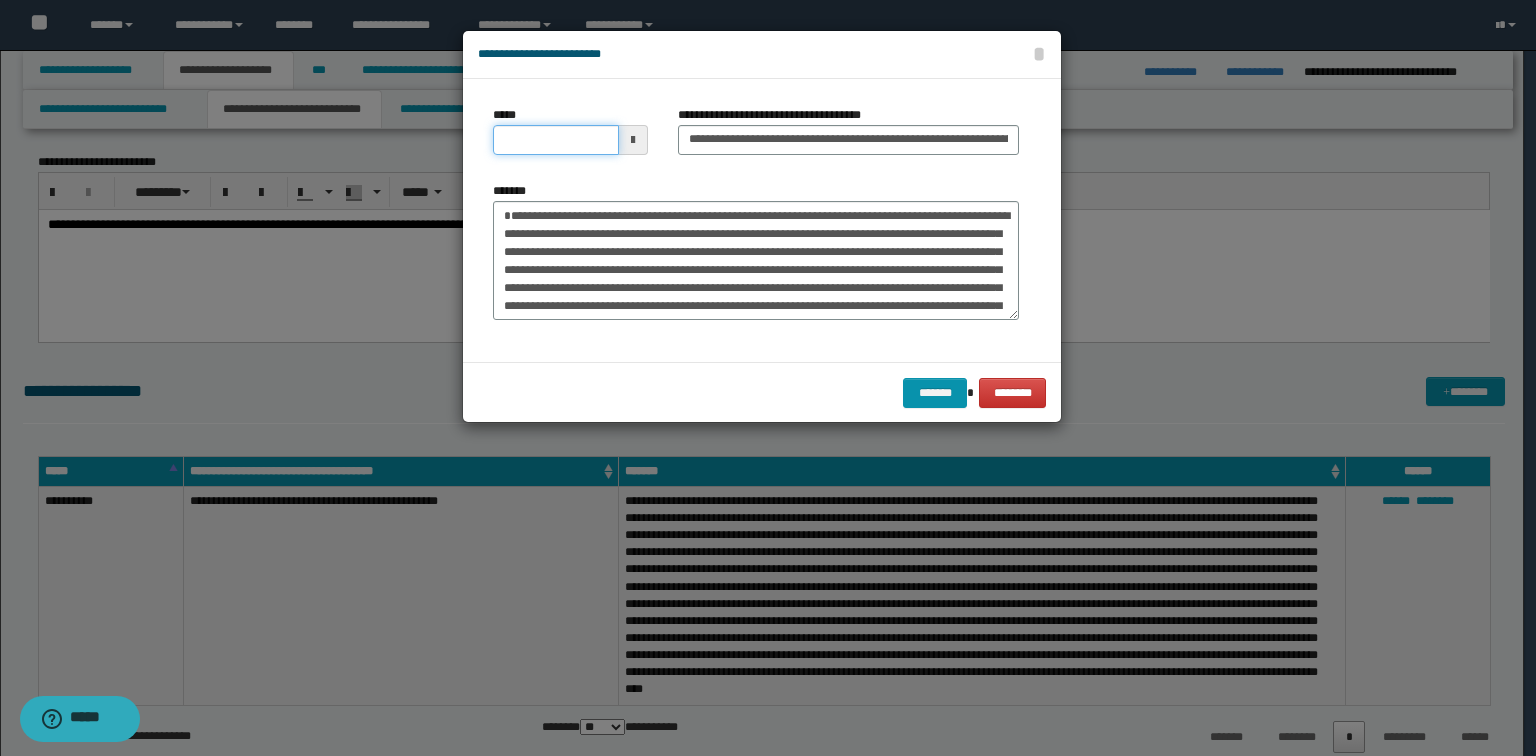 click on "*****" at bounding box center [556, 140] 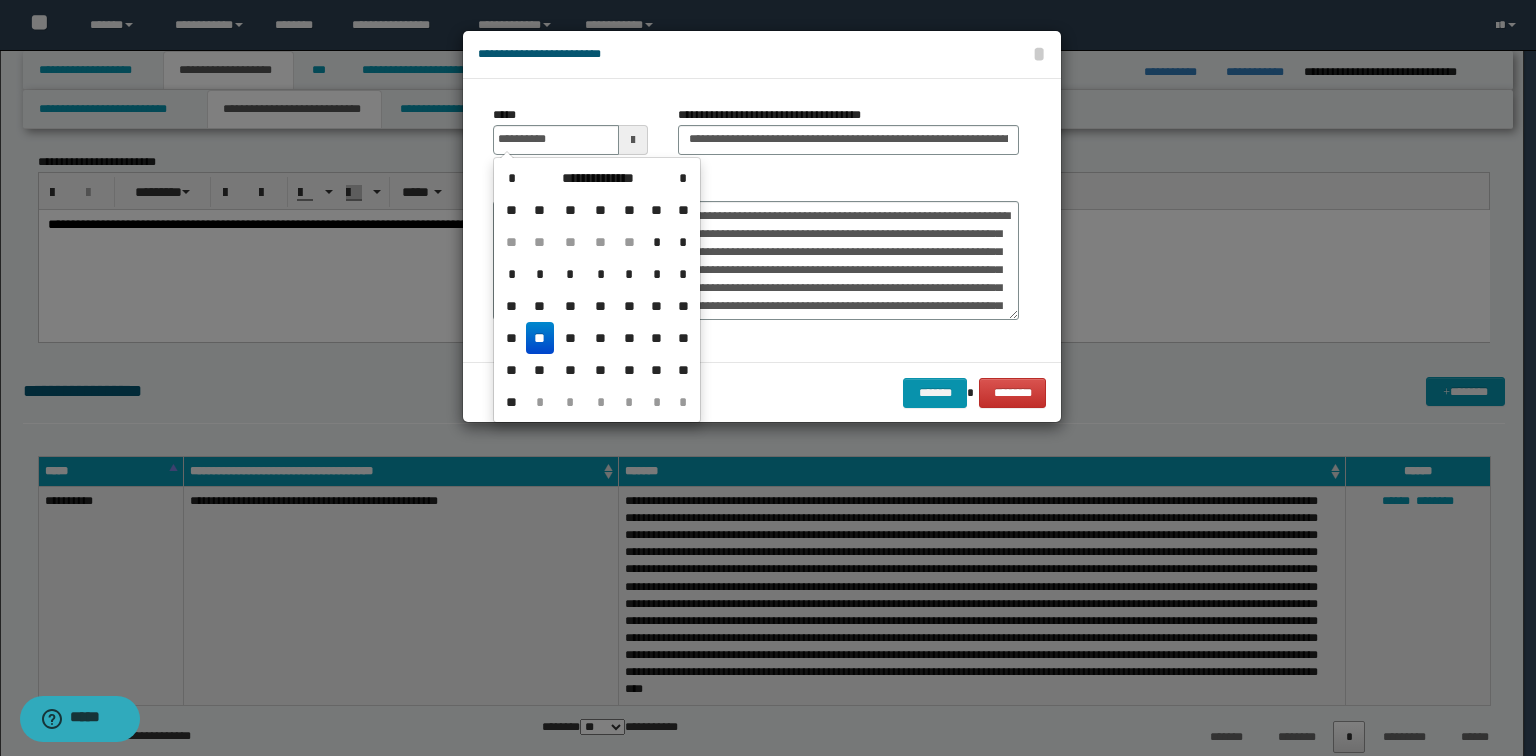 type on "**********" 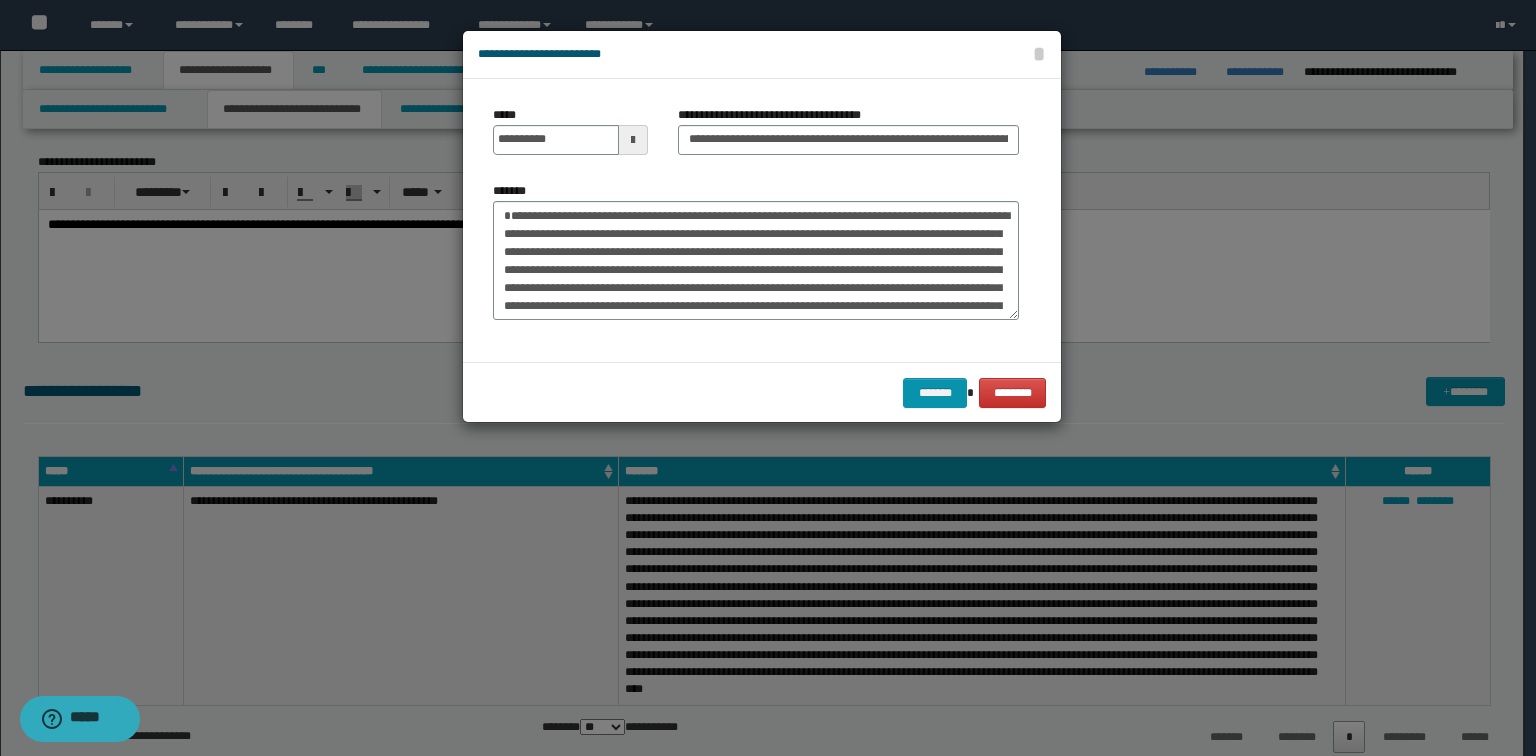 drag, startPoint x: 558, startPoint y: 89, endPoint x: 590, endPoint y: 171, distance: 88.02273 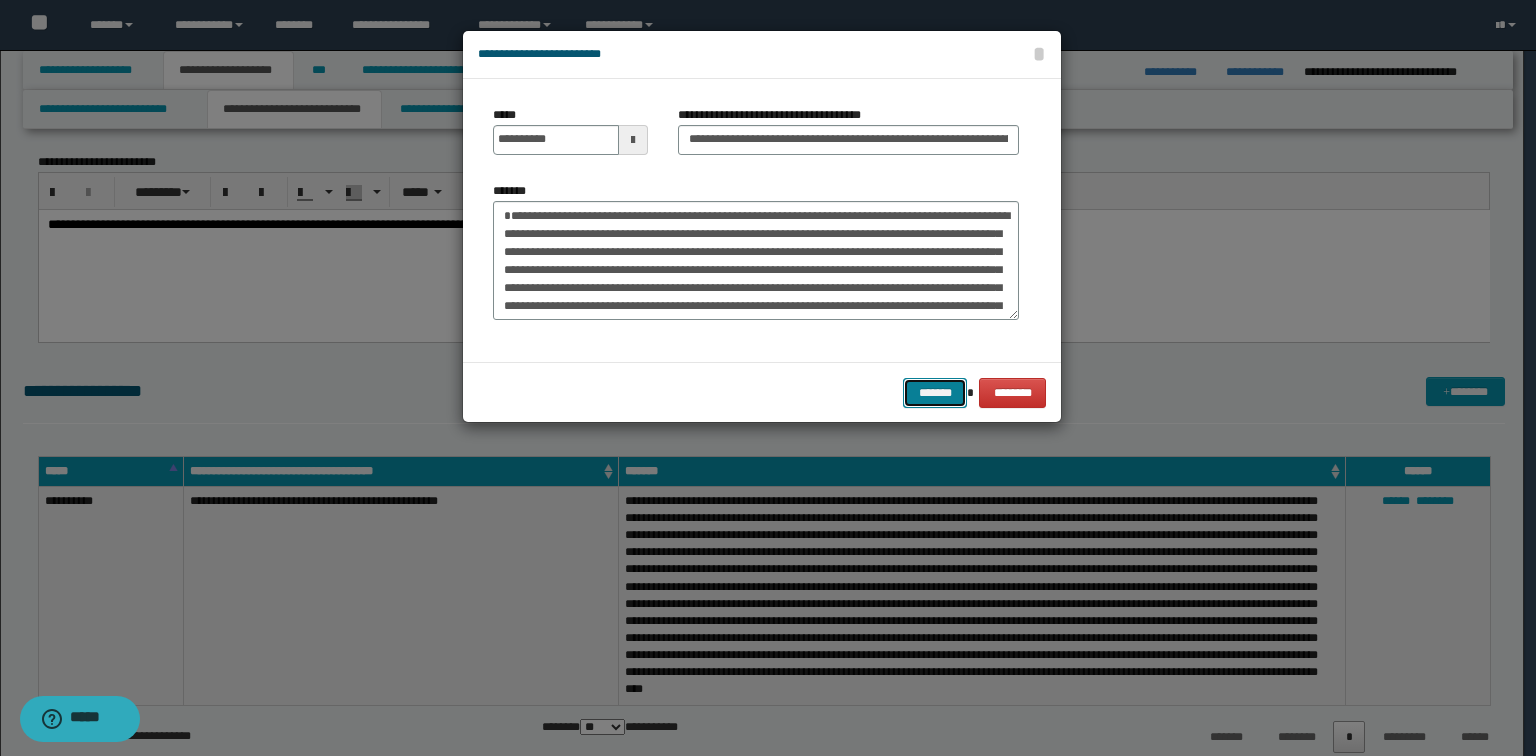 click on "*******" at bounding box center (935, 393) 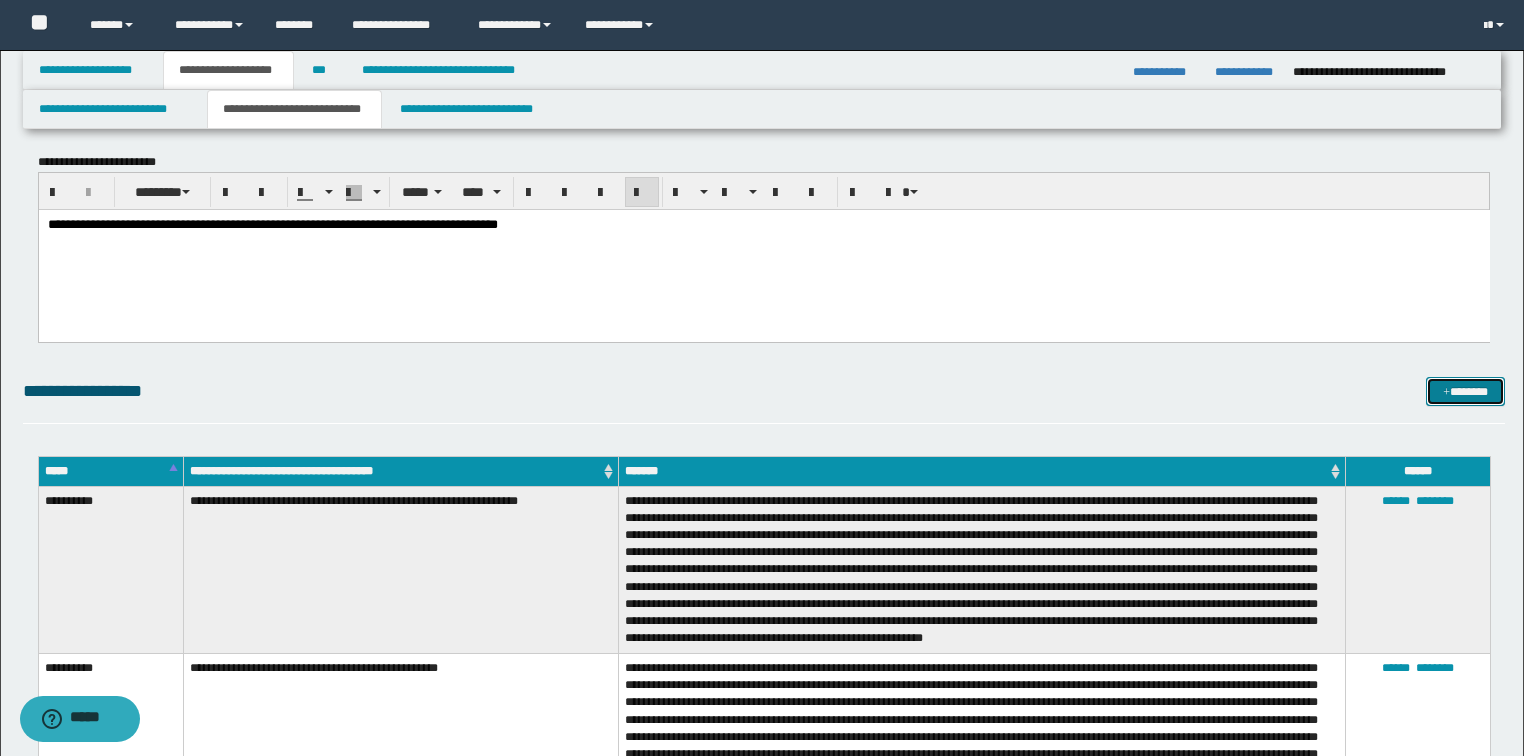 click on "*******" at bounding box center [1465, 392] 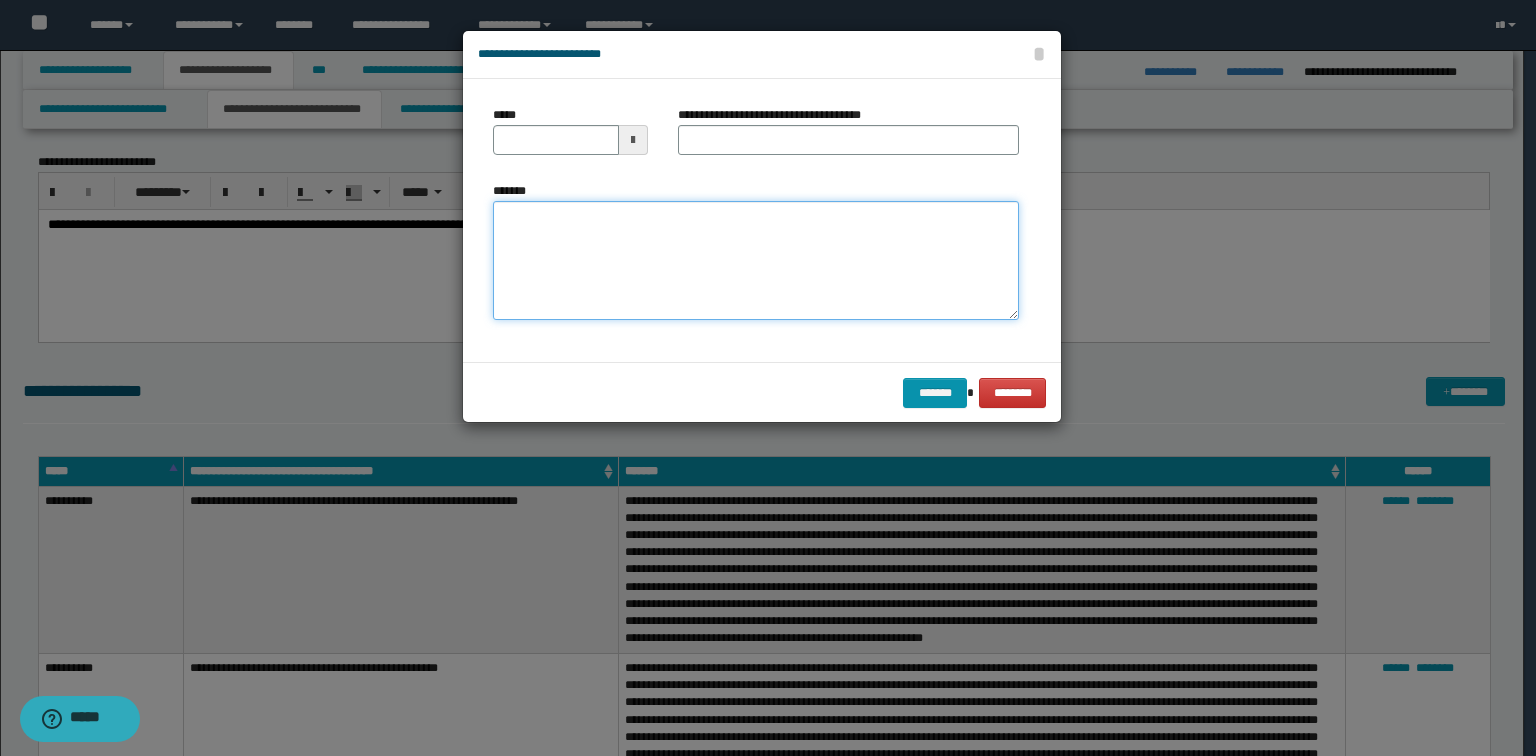 click on "*******" at bounding box center (756, 261) 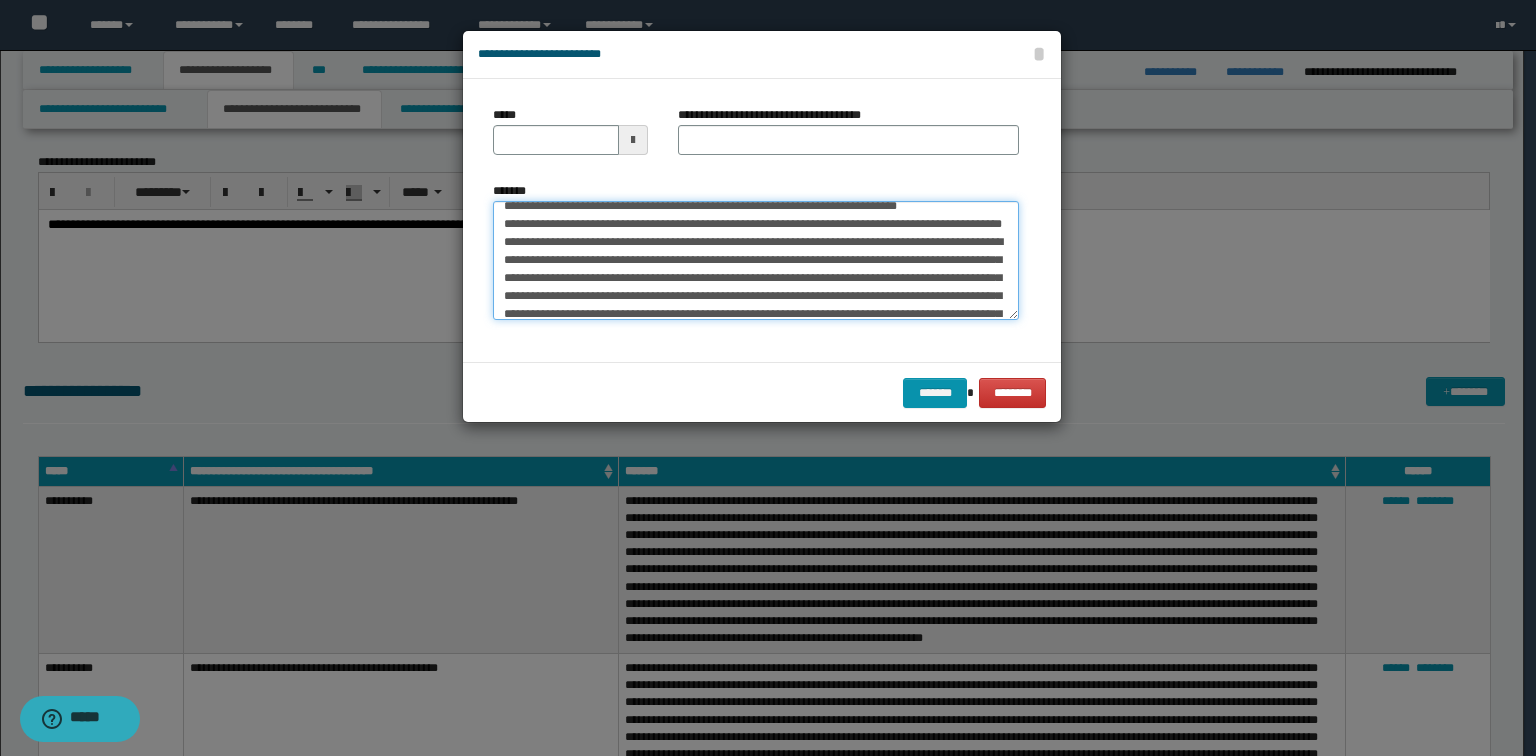 scroll, scrollTop: 0, scrollLeft: 0, axis: both 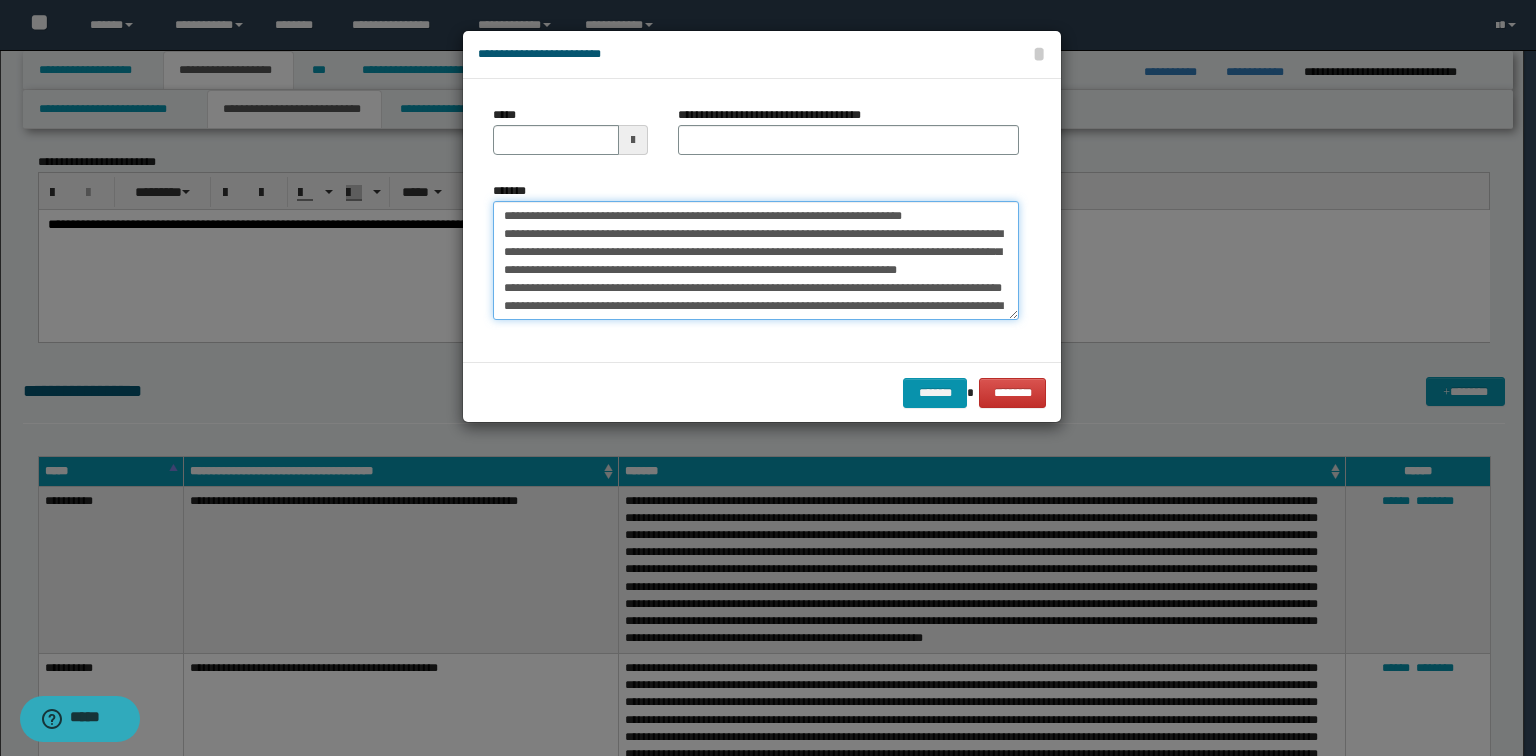 click on "*******" at bounding box center [756, 261] 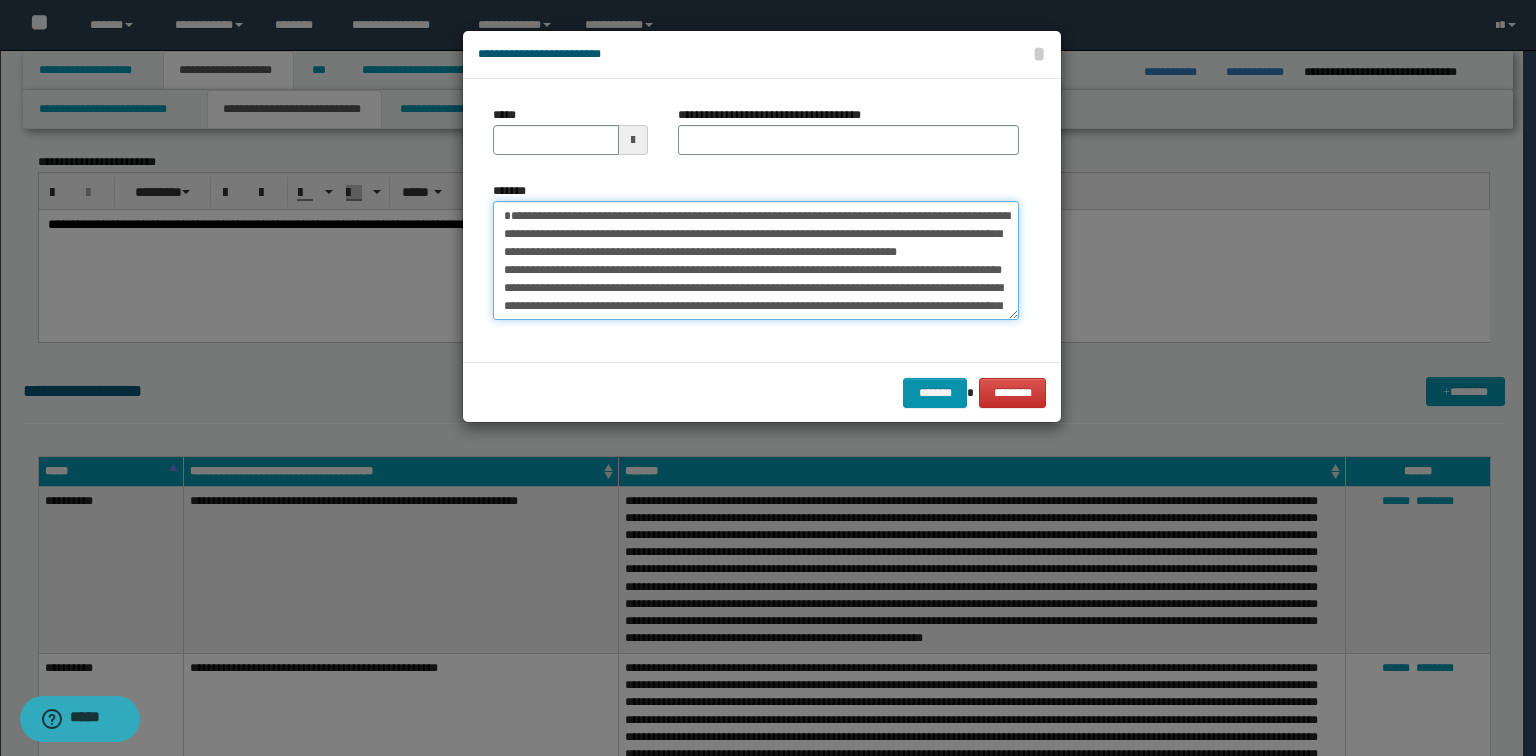 type on "**********" 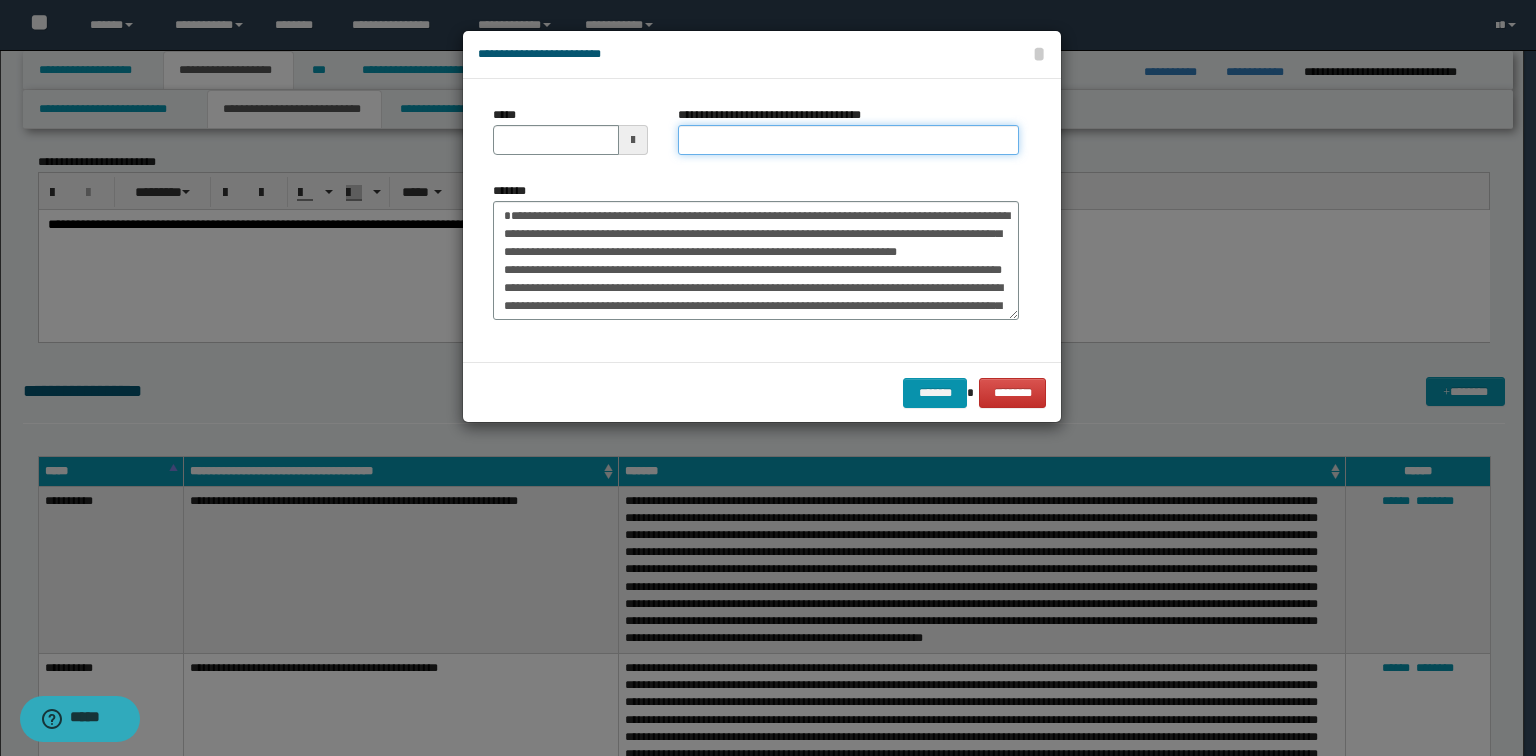 click on "**********" at bounding box center (848, 140) 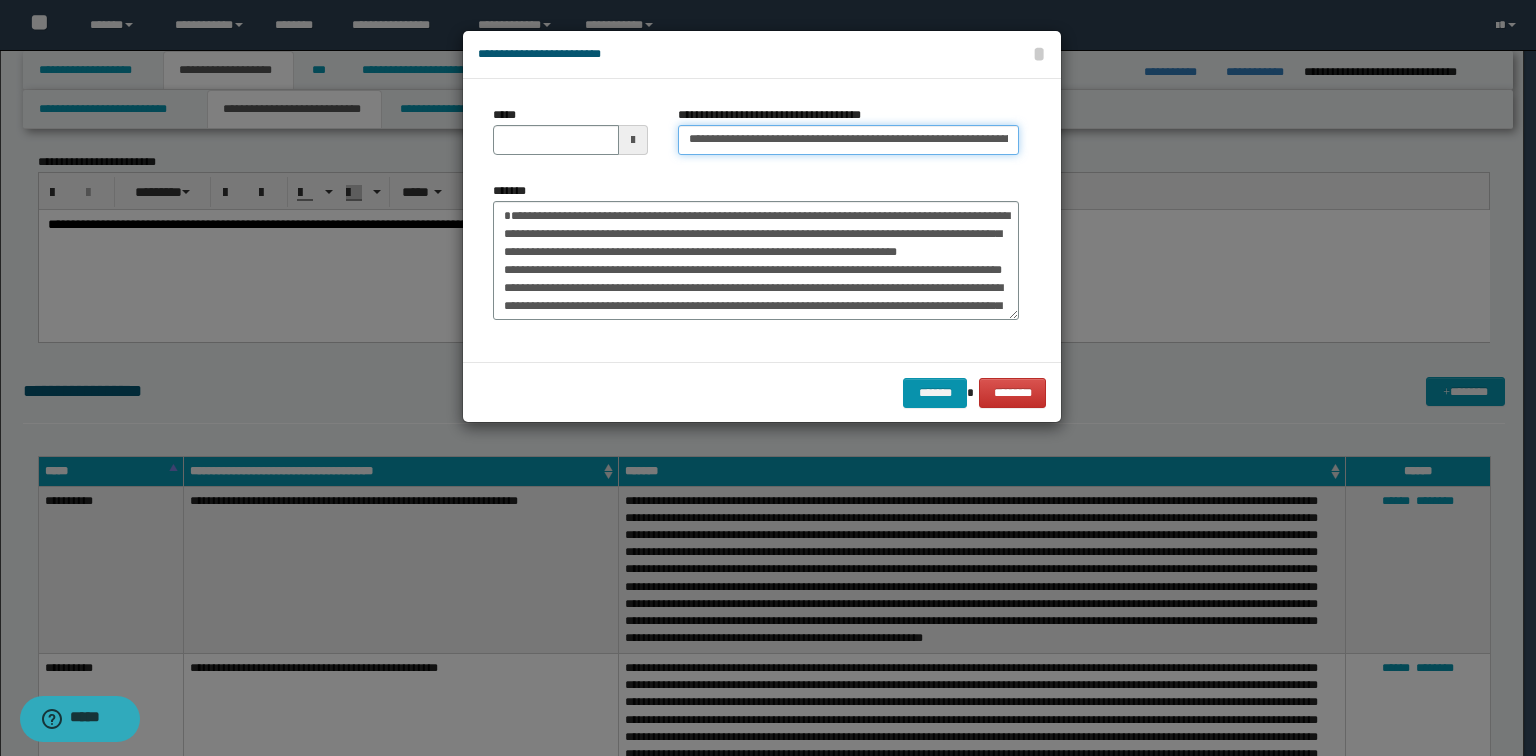 scroll, scrollTop: 0, scrollLeft: 152, axis: horizontal 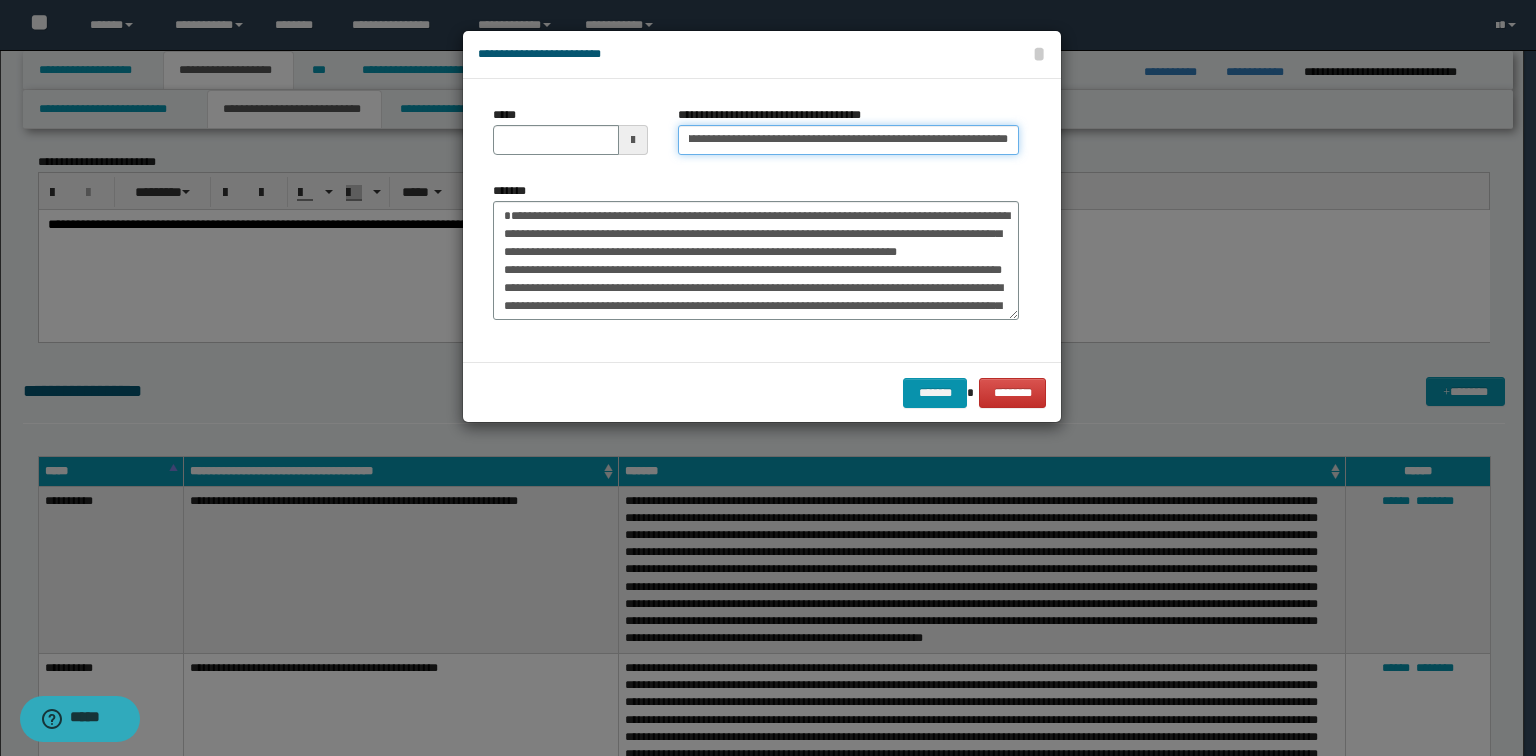 type on "**********" 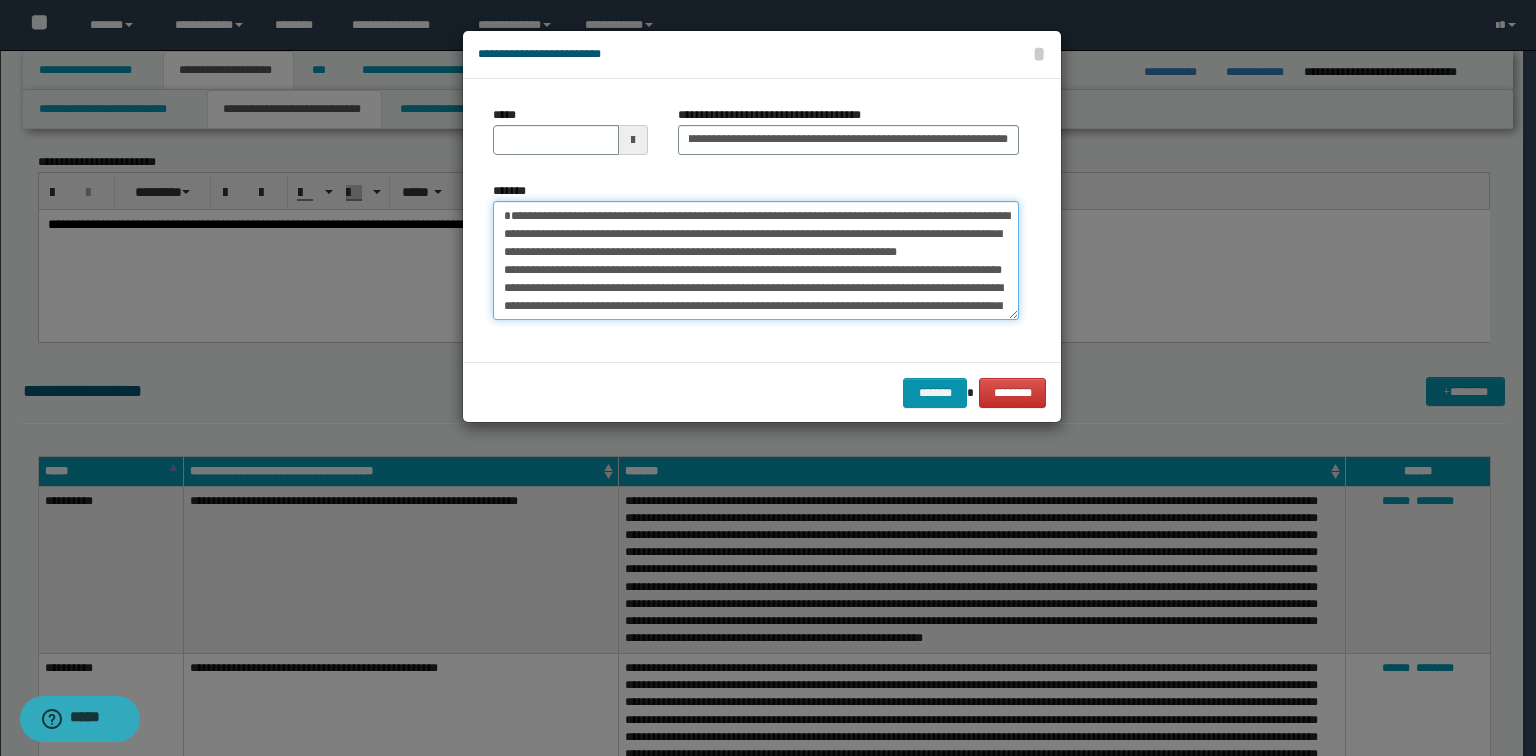 click on "*******" at bounding box center [756, 261] 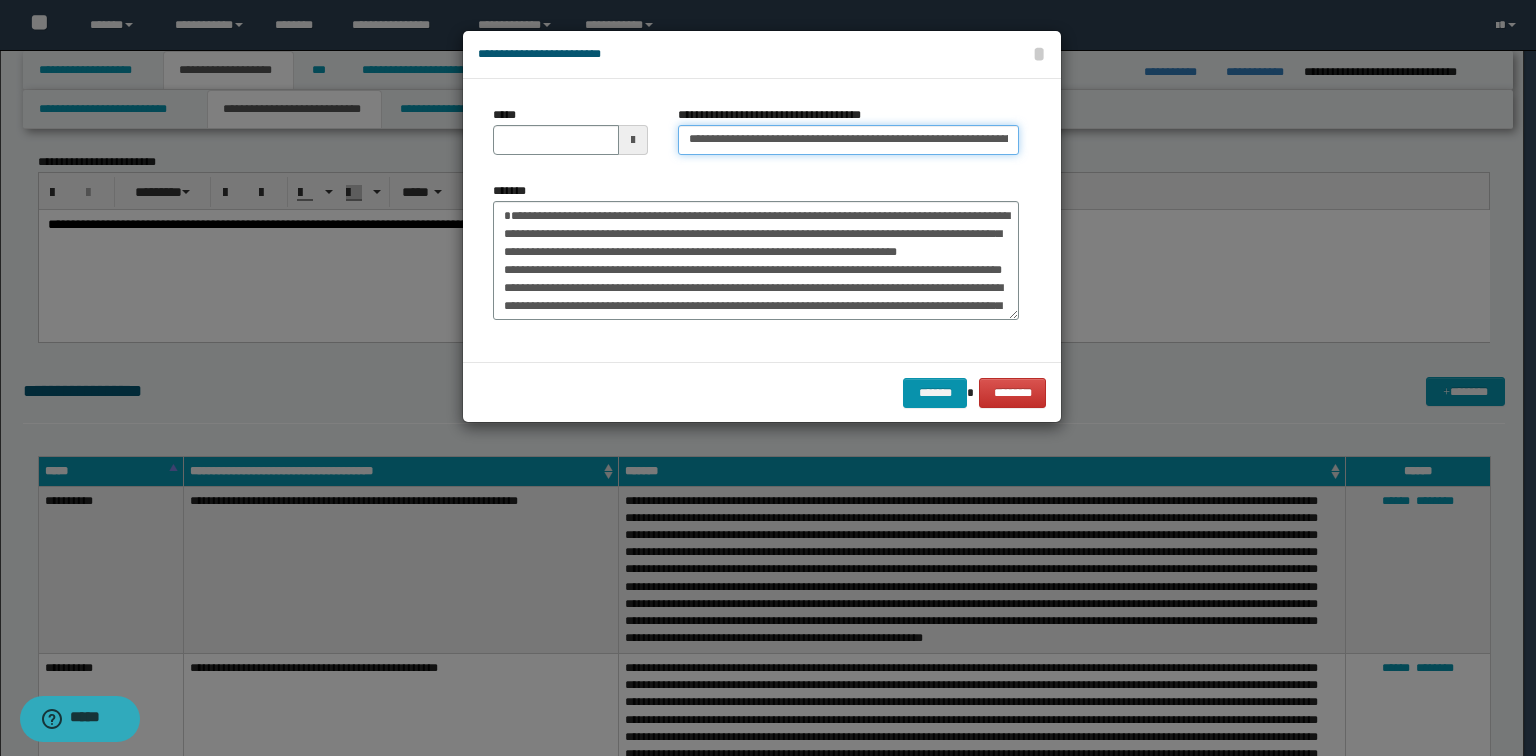 type 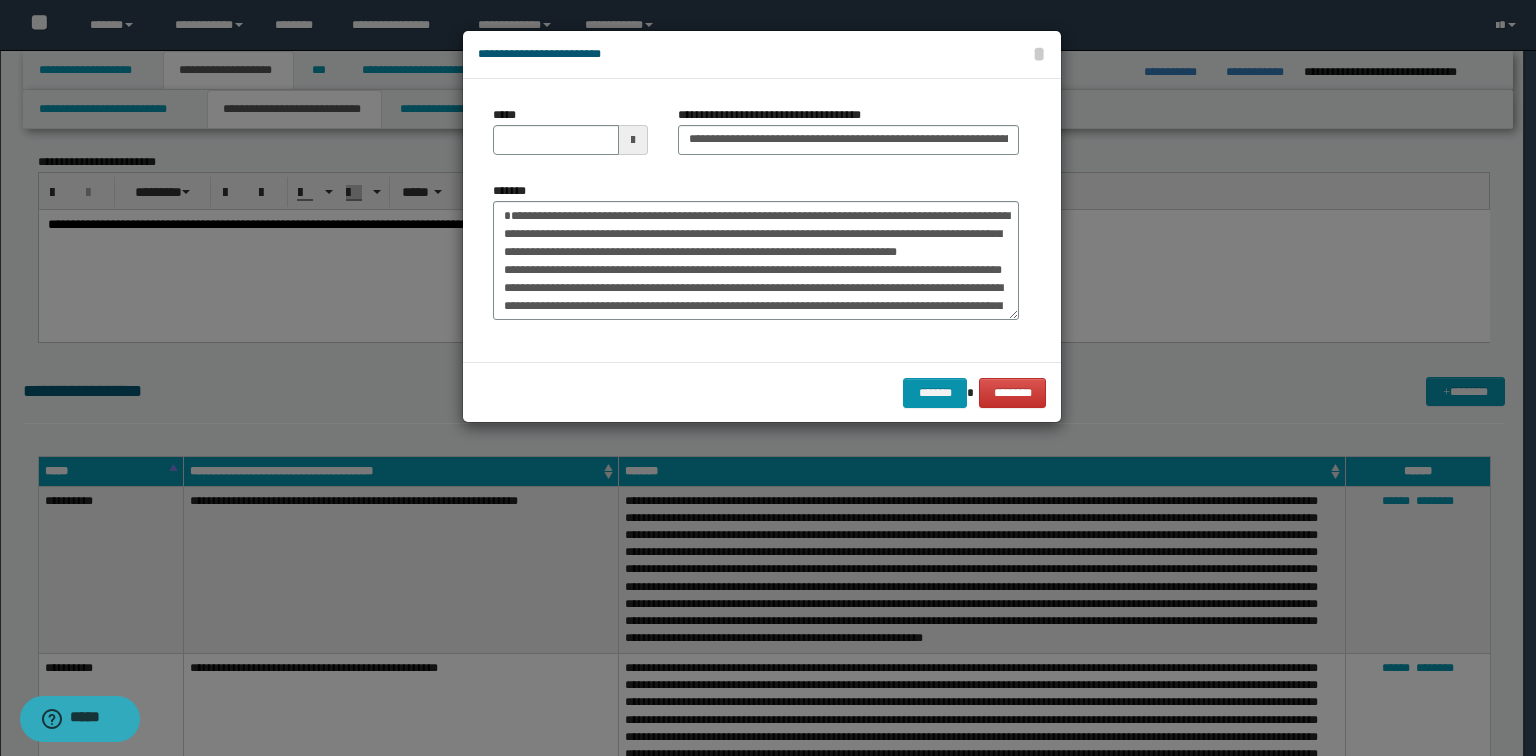 click on "**********" at bounding box center [762, 226] 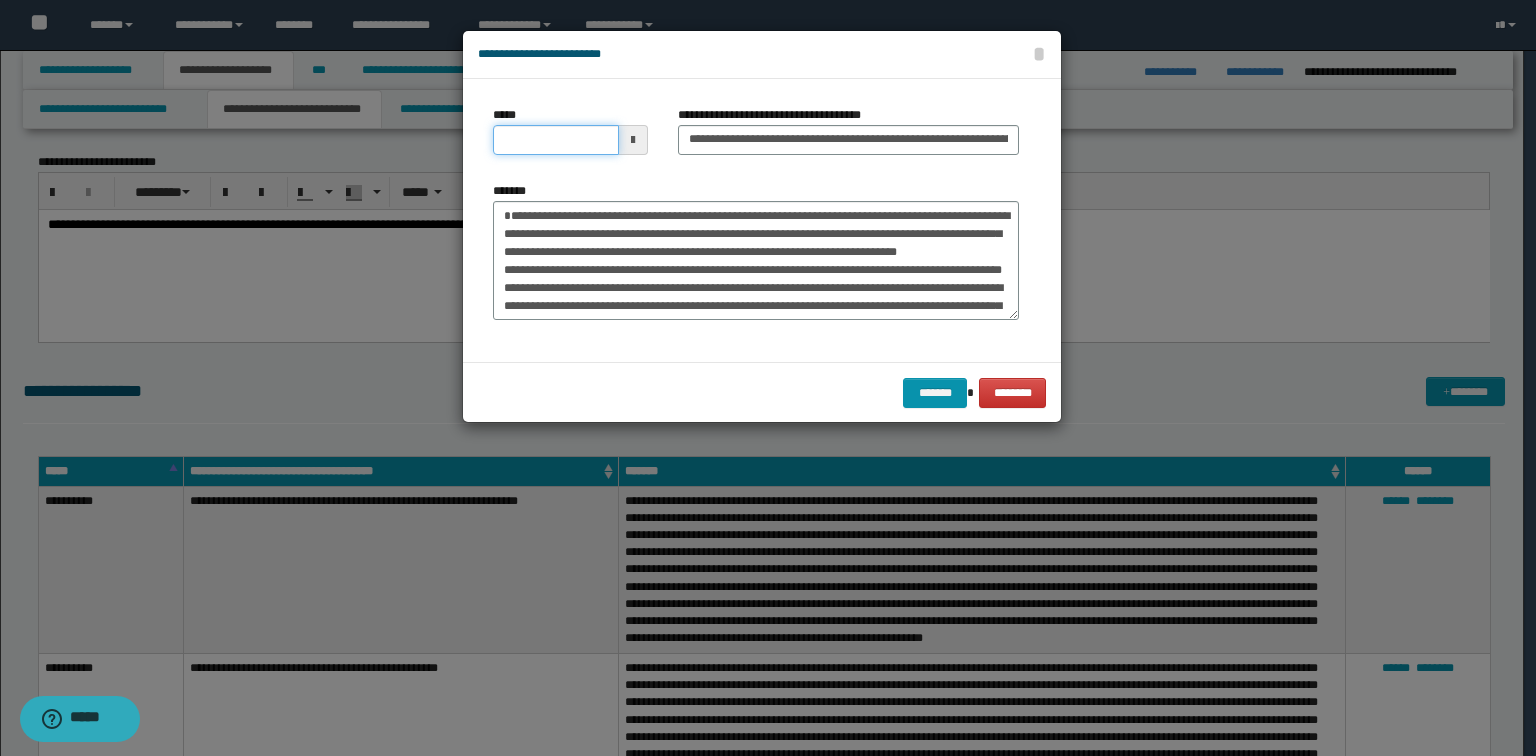 click on "*****" at bounding box center [556, 140] 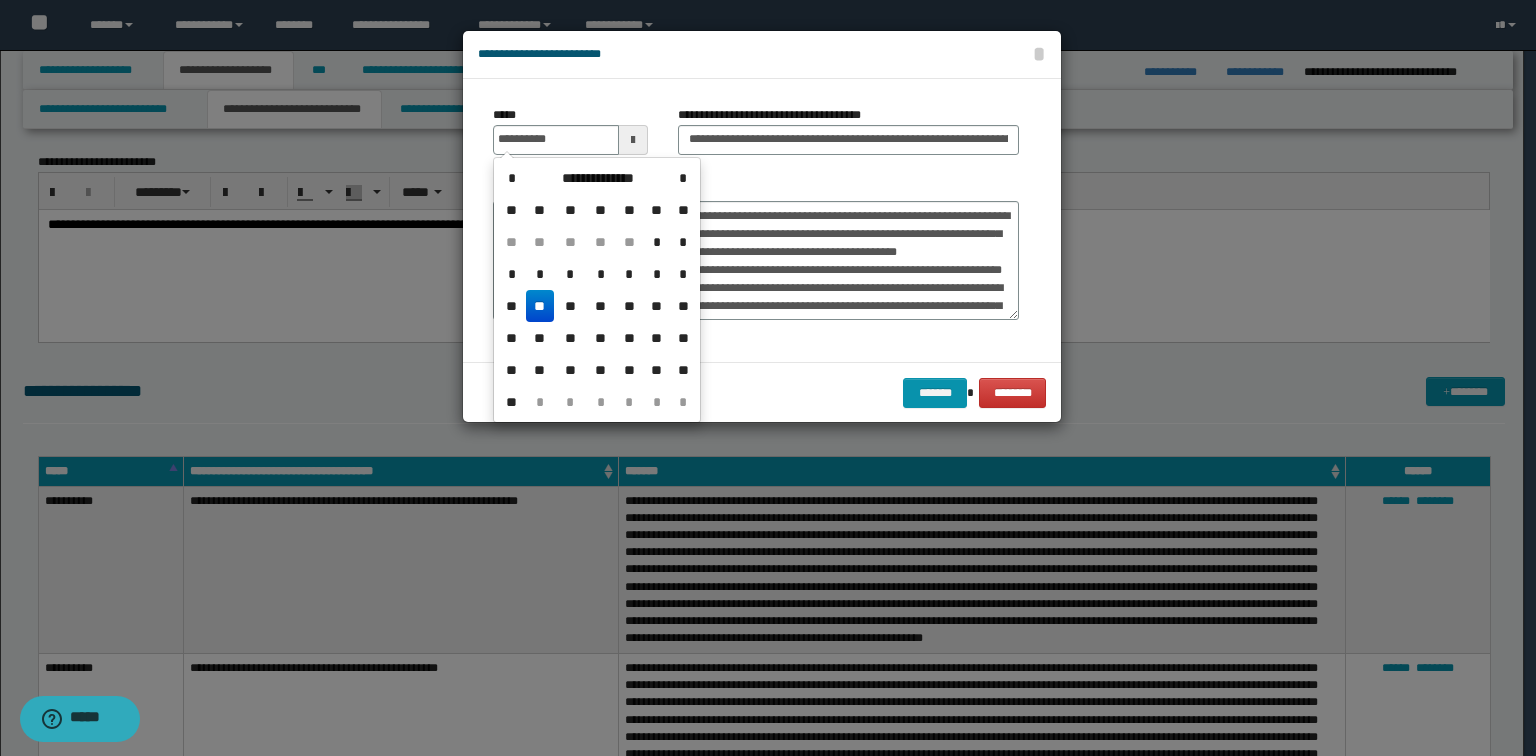type on "**********" 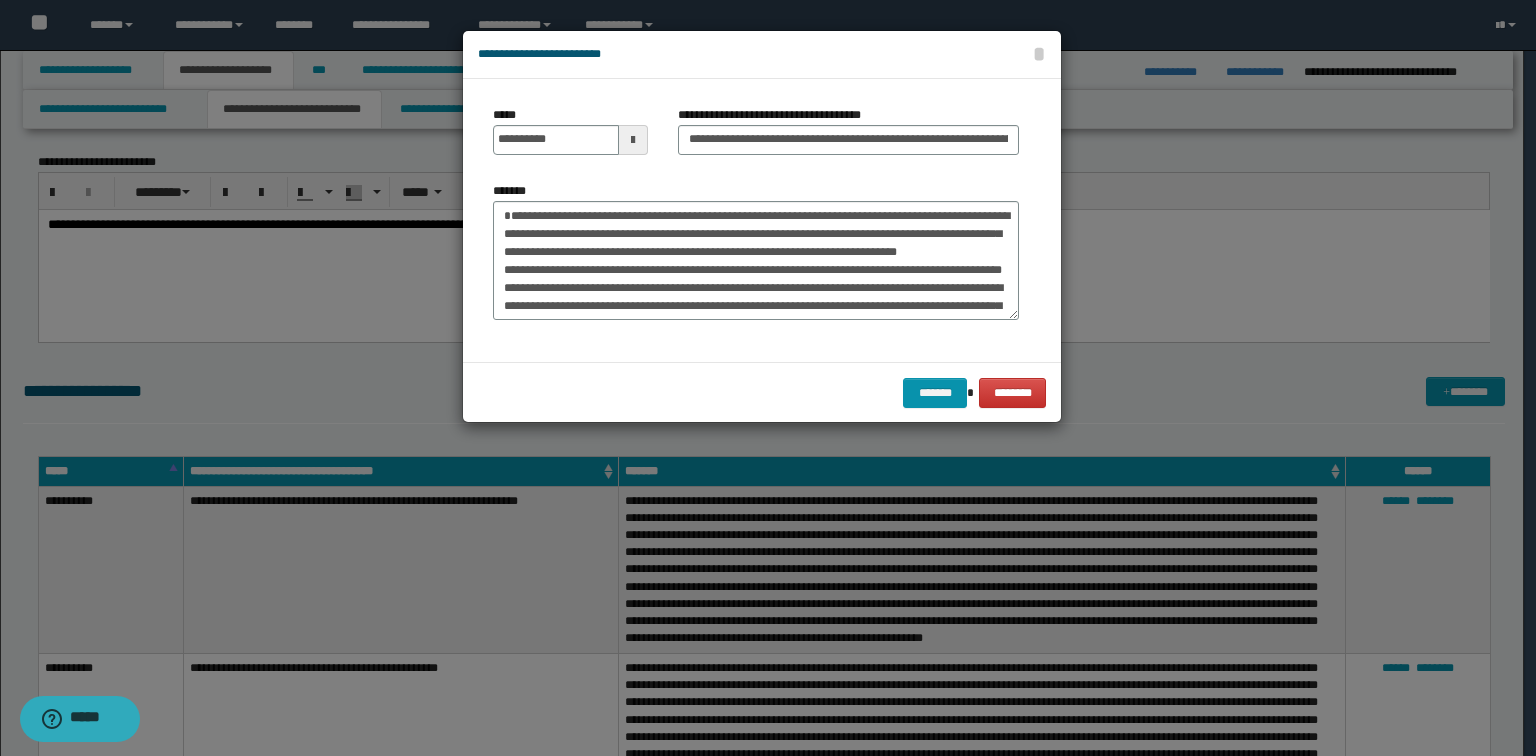 click on "**********" at bounding box center [756, 220] 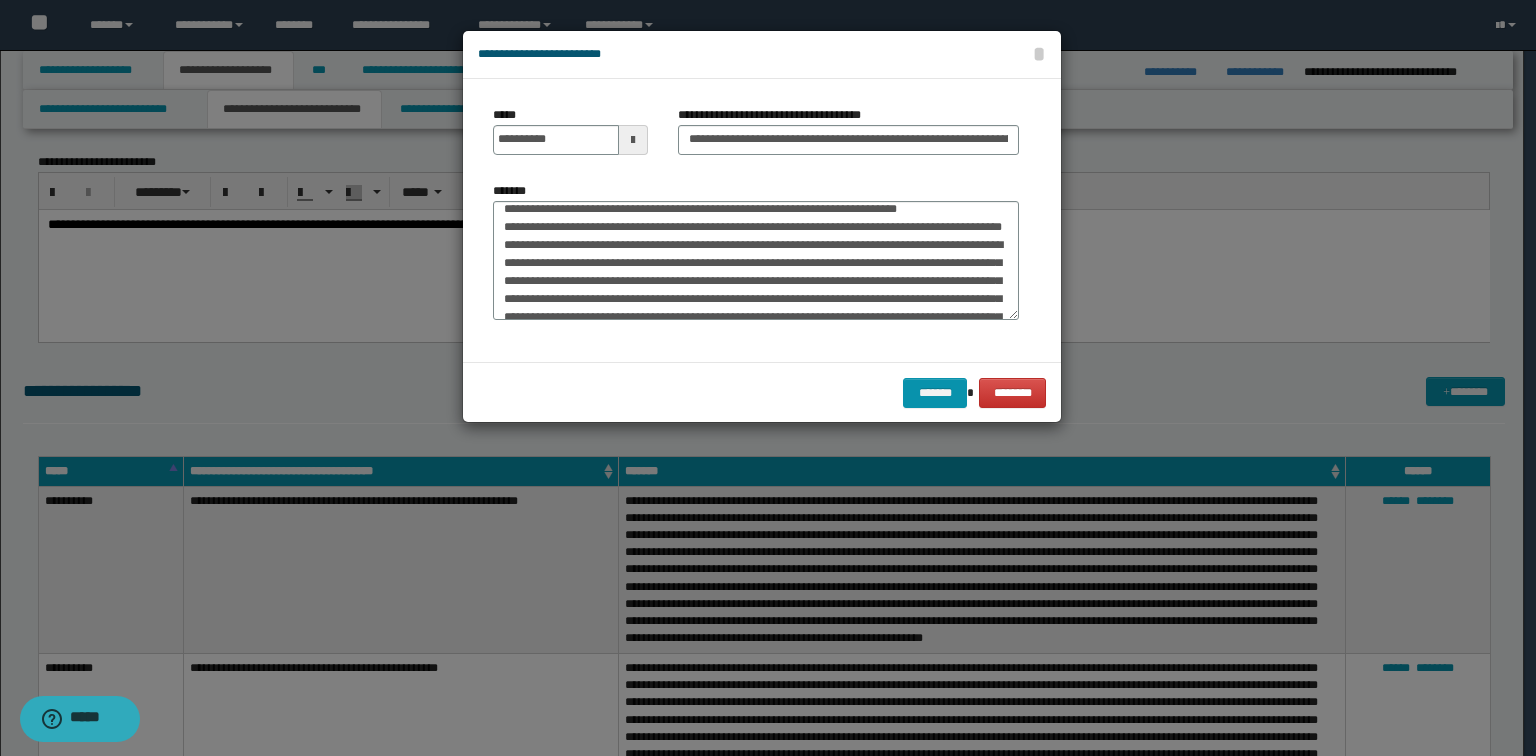 scroll, scrollTop: 80, scrollLeft: 0, axis: vertical 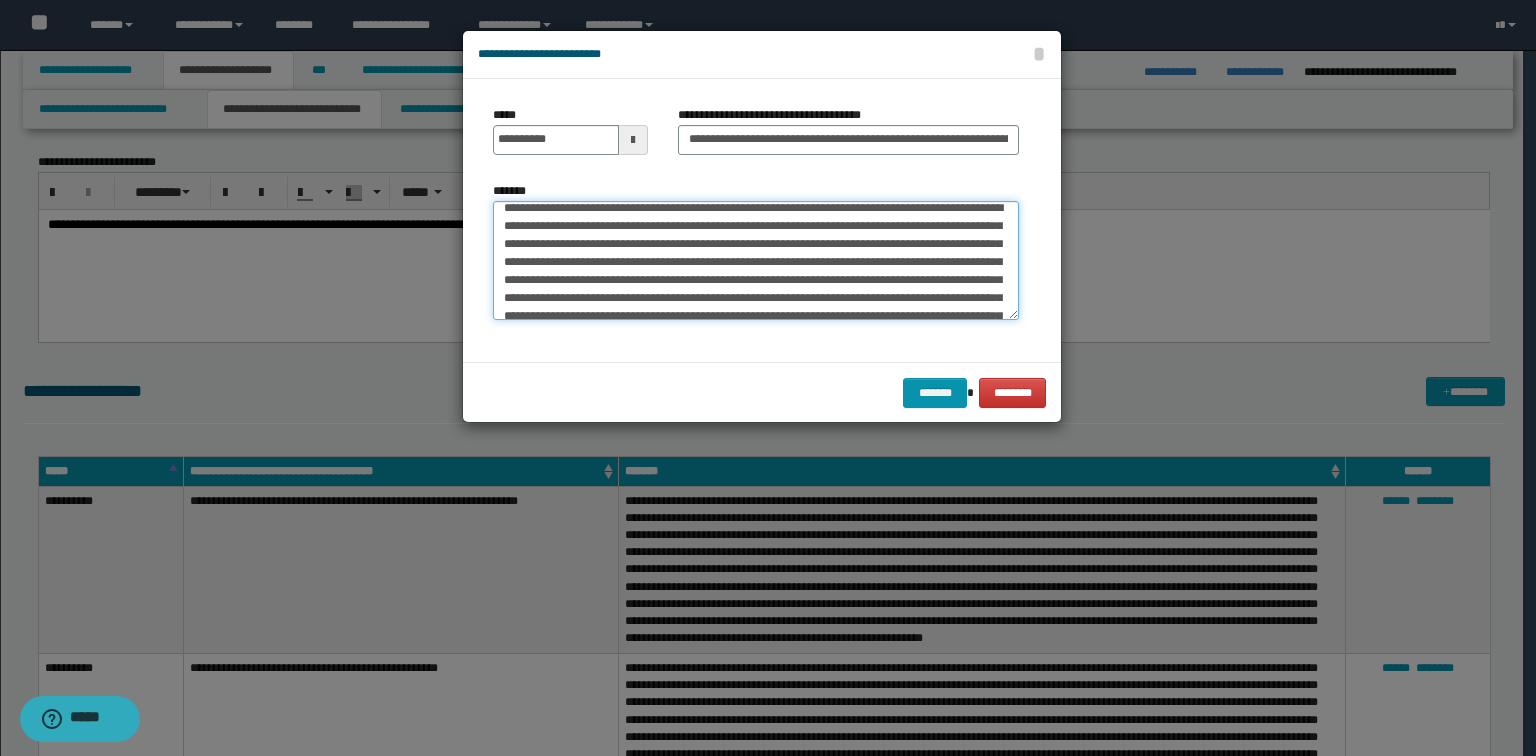 click on "*******" at bounding box center (756, 261) 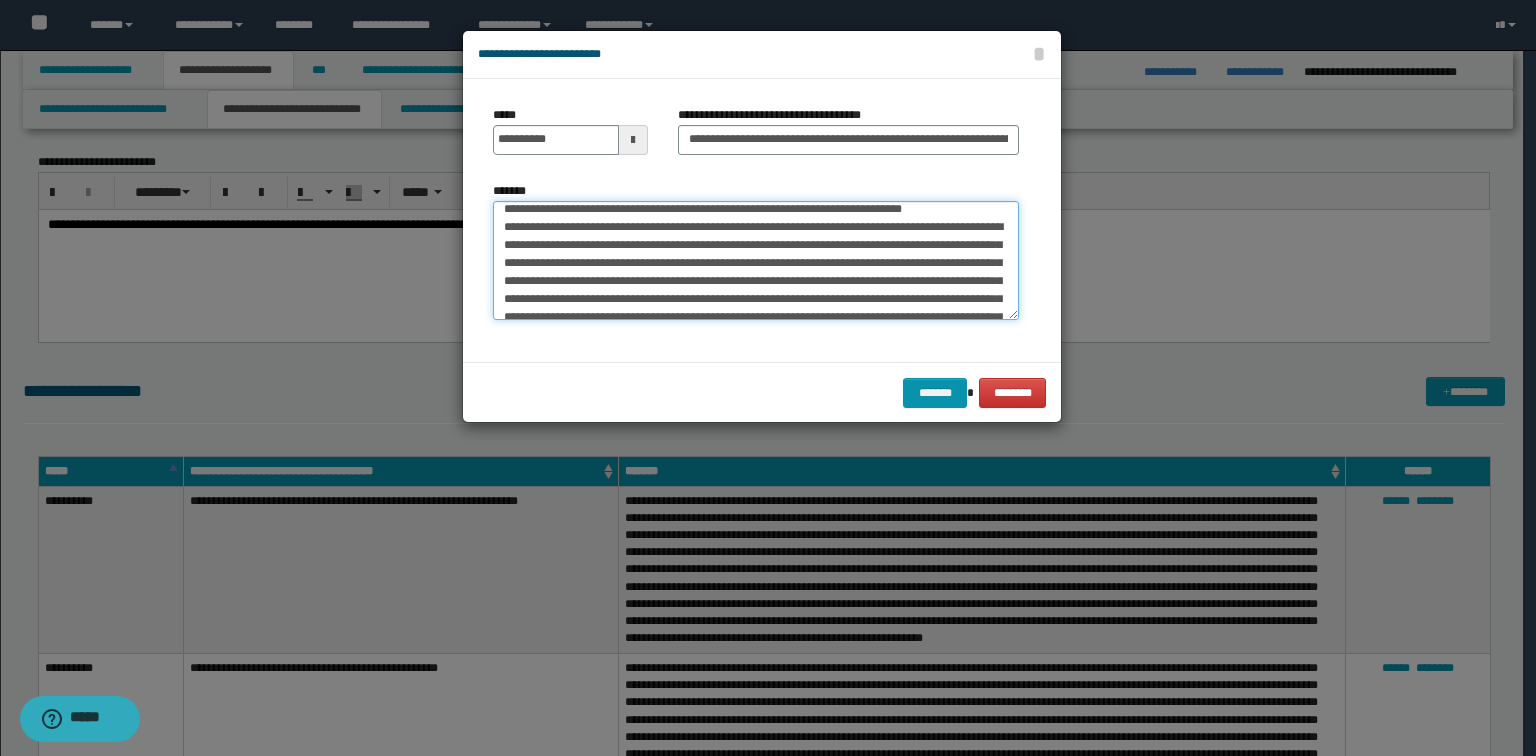 click on "*******" at bounding box center [756, 261] 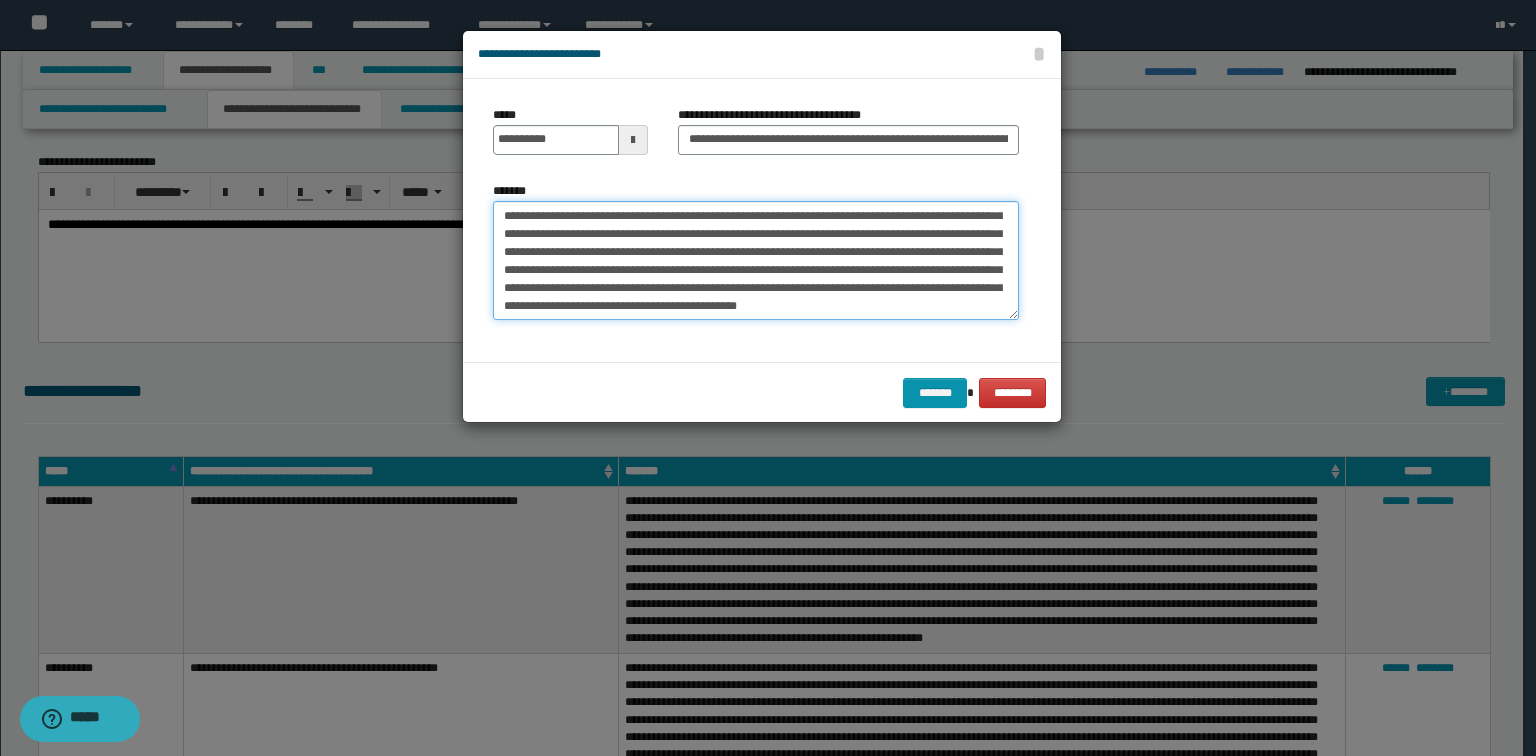 scroll, scrollTop: 197, scrollLeft: 0, axis: vertical 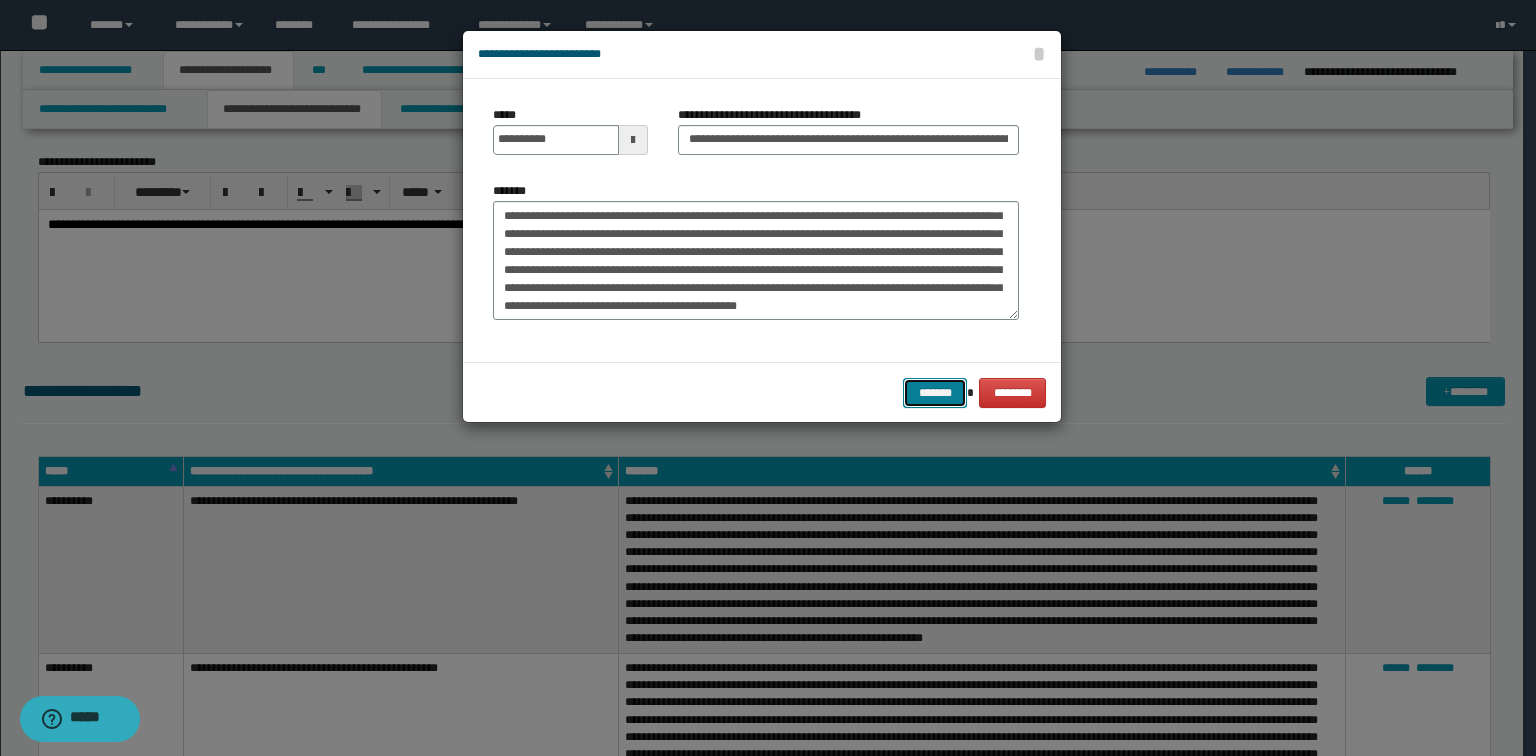 click on "*******" at bounding box center [935, 393] 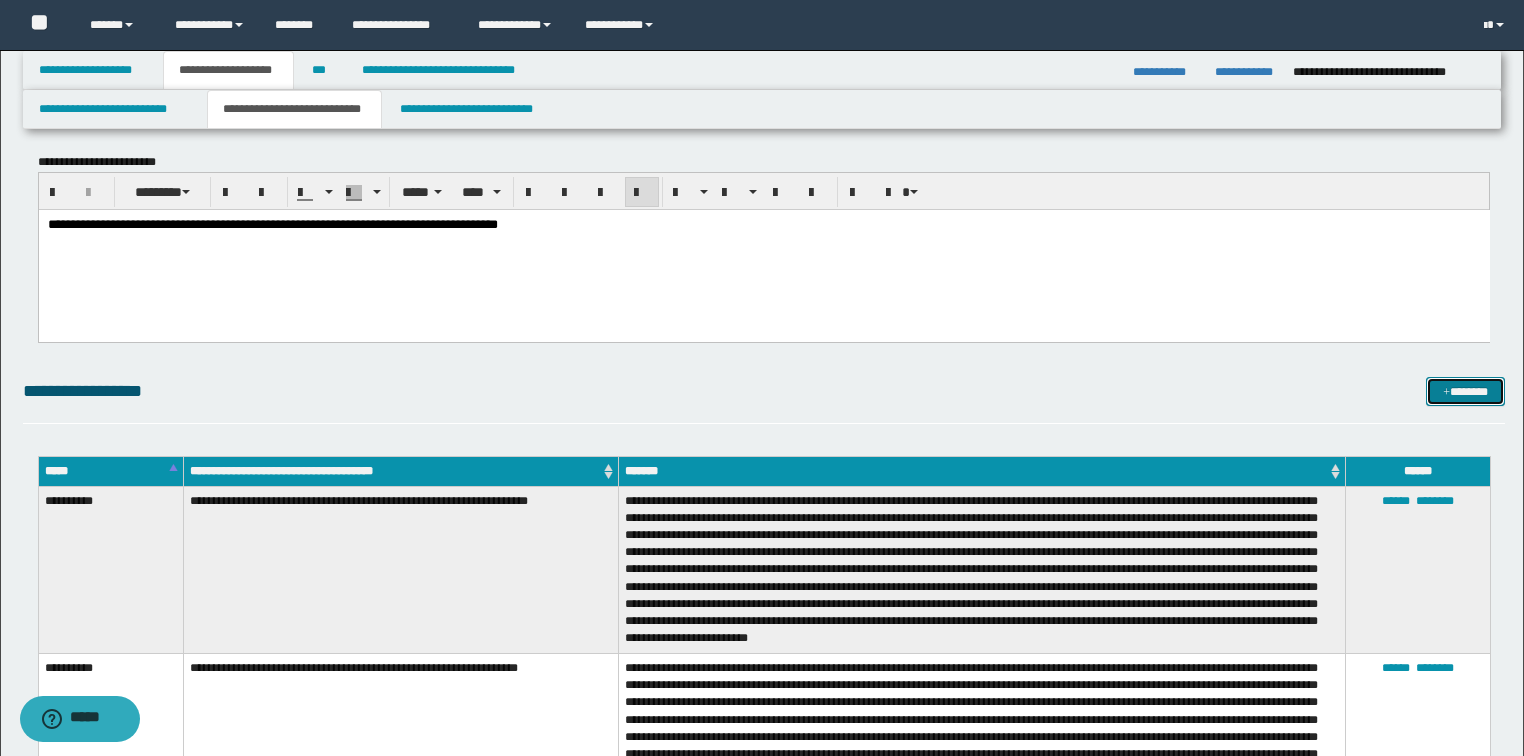 click on "*******" at bounding box center (1465, 392) 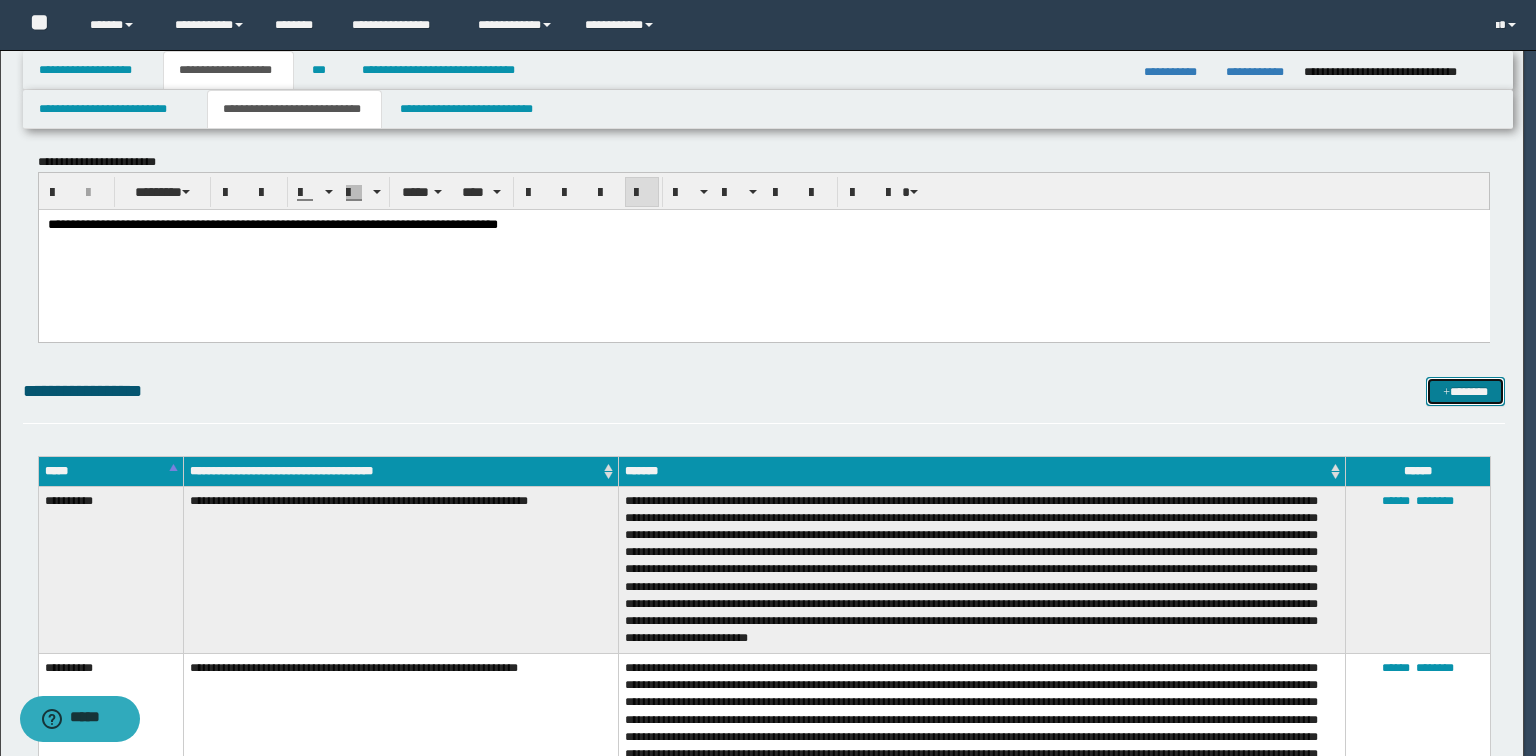 scroll, scrollTop: 0, scrollLeft: 0, axis: both 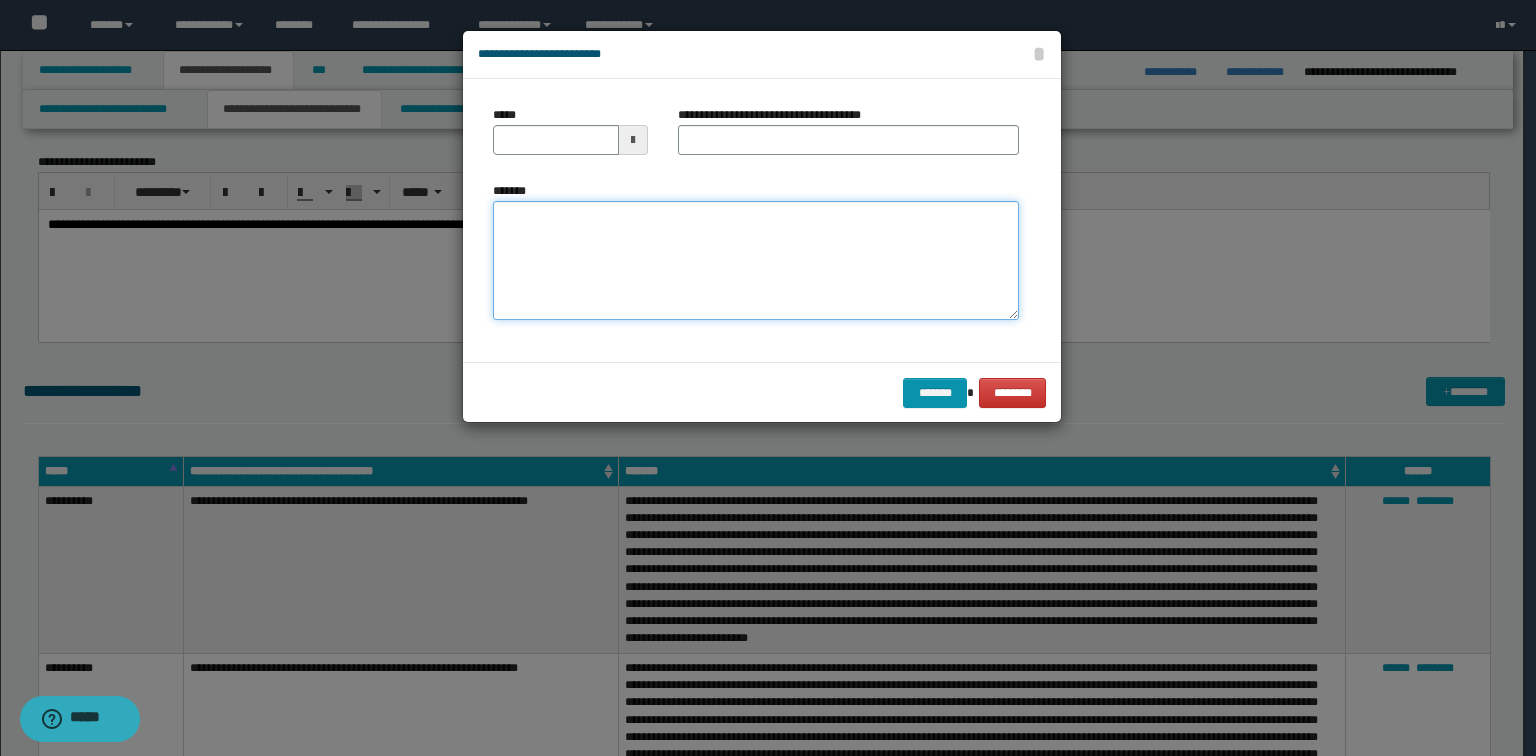 click on "*******" at bounding box center [756, 261] 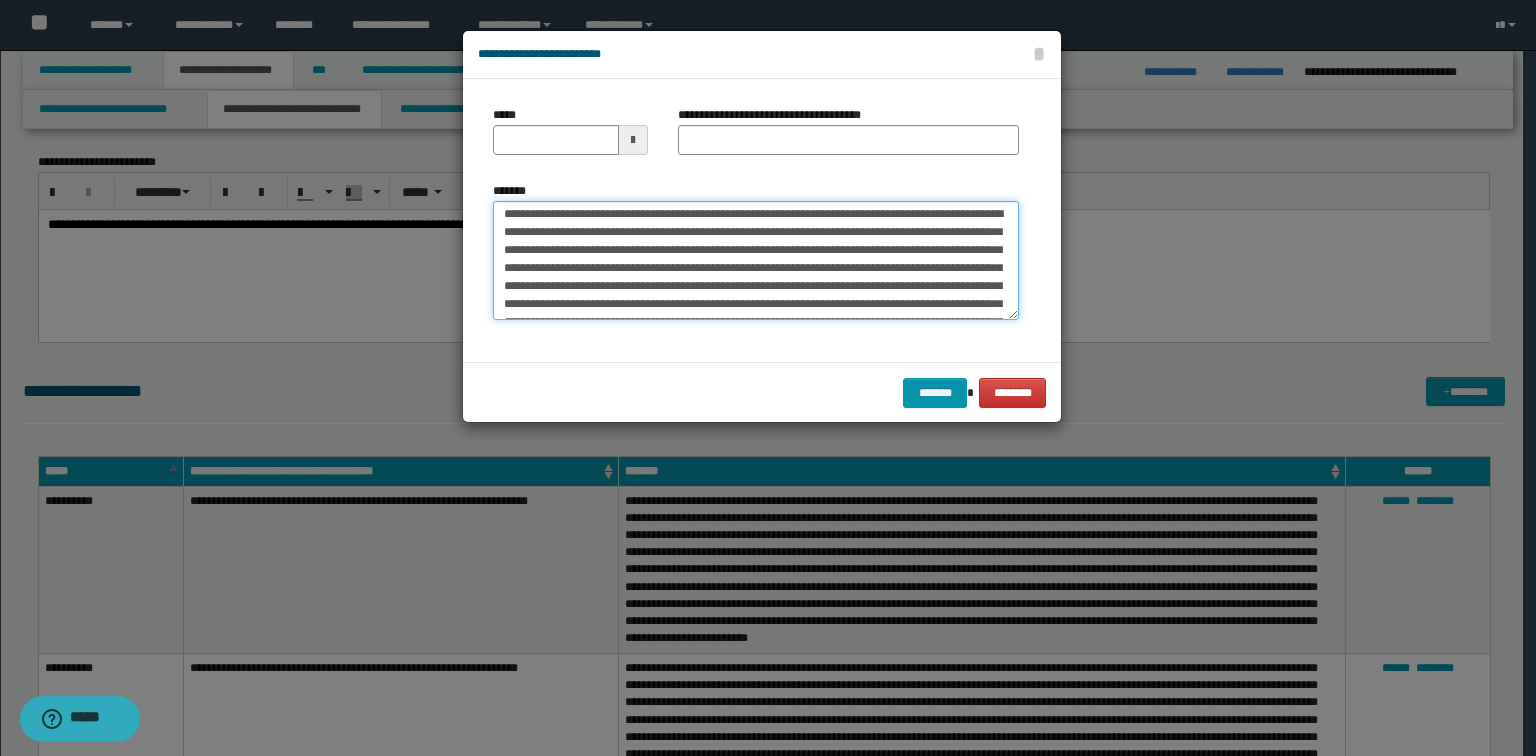 scroll, scrollTop: 0, scrollLeft: 0, axis: both 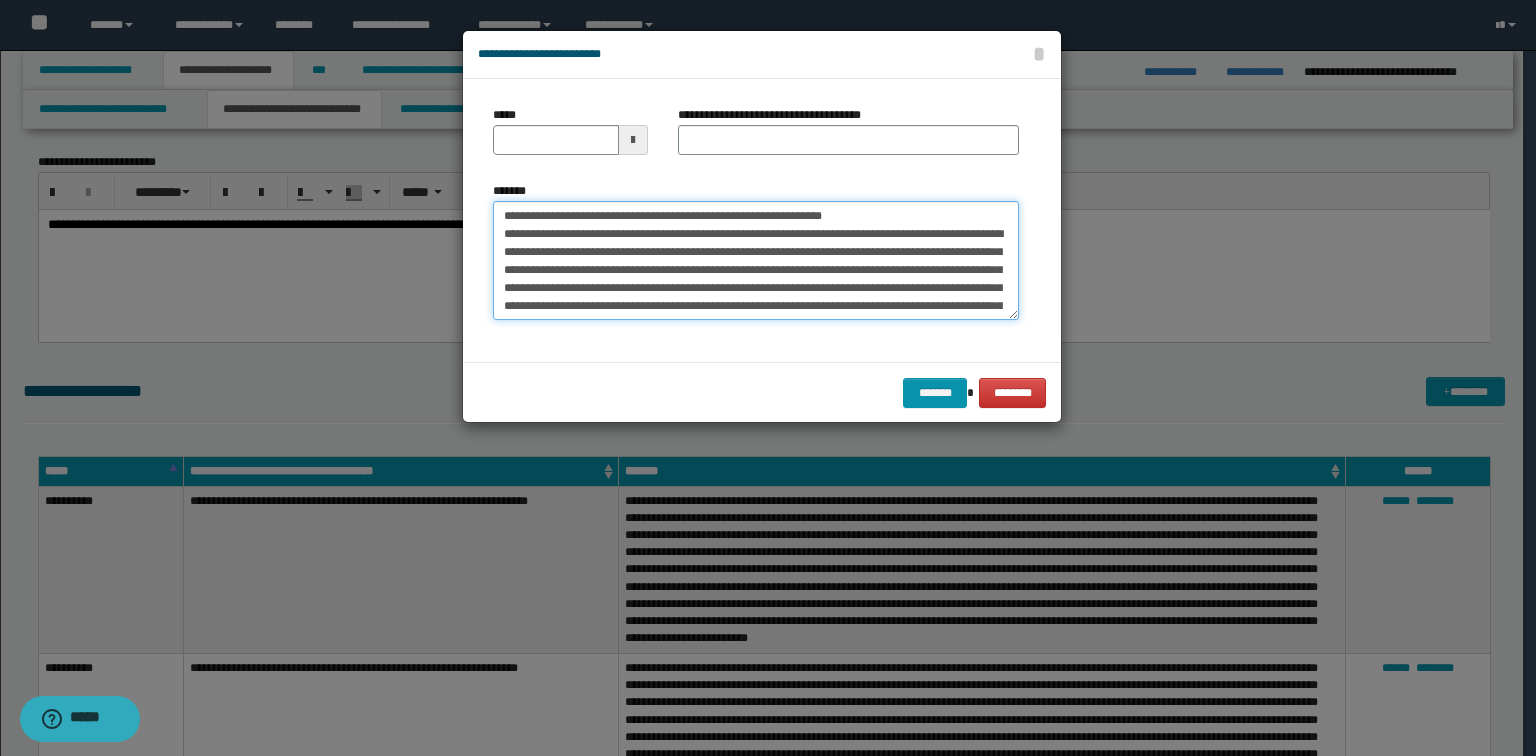 drag, startPoint x: 893, startPoint y: 216, endPoint x: 376, endPoint y: 216, distance: 517 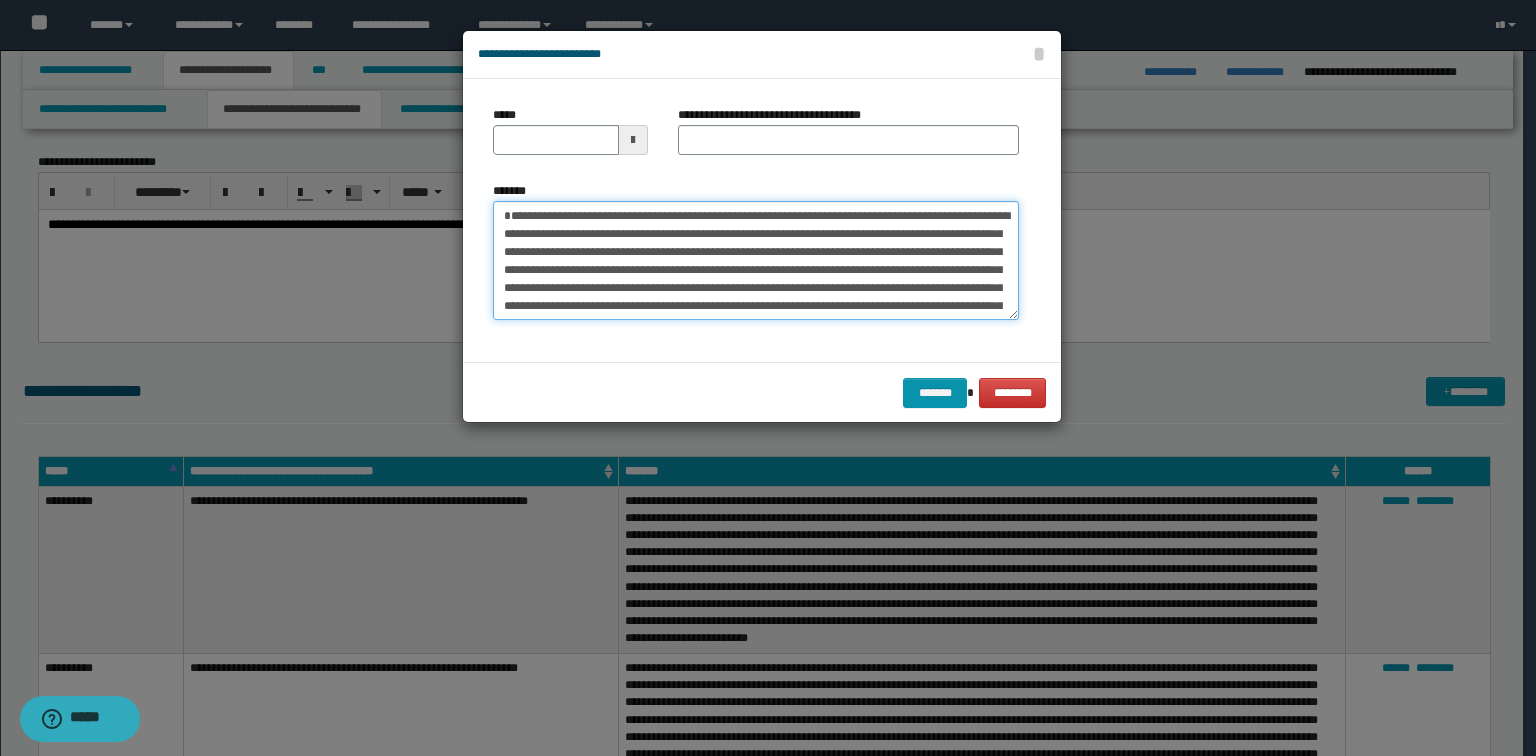 type 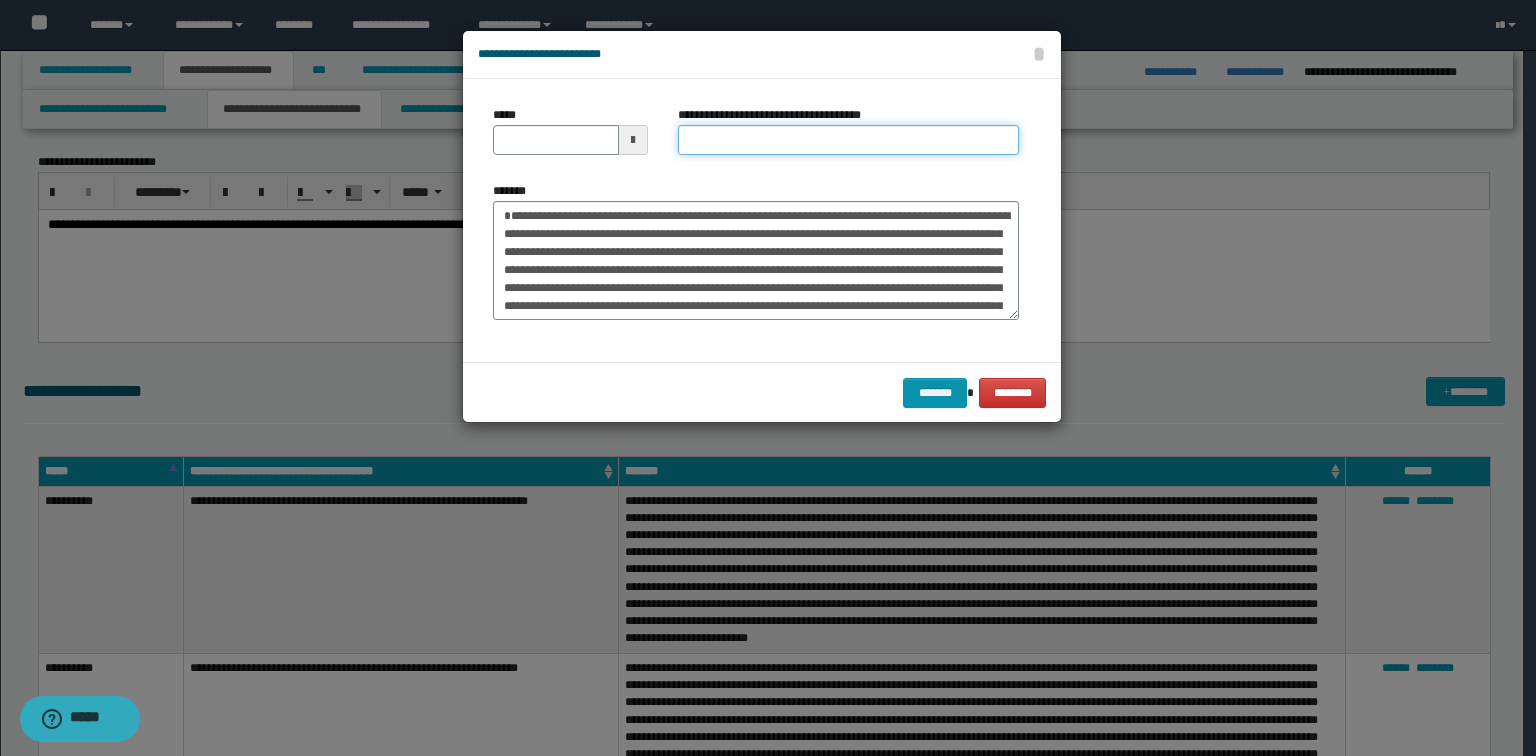 click on "**********" at bounding box center [848, 140] 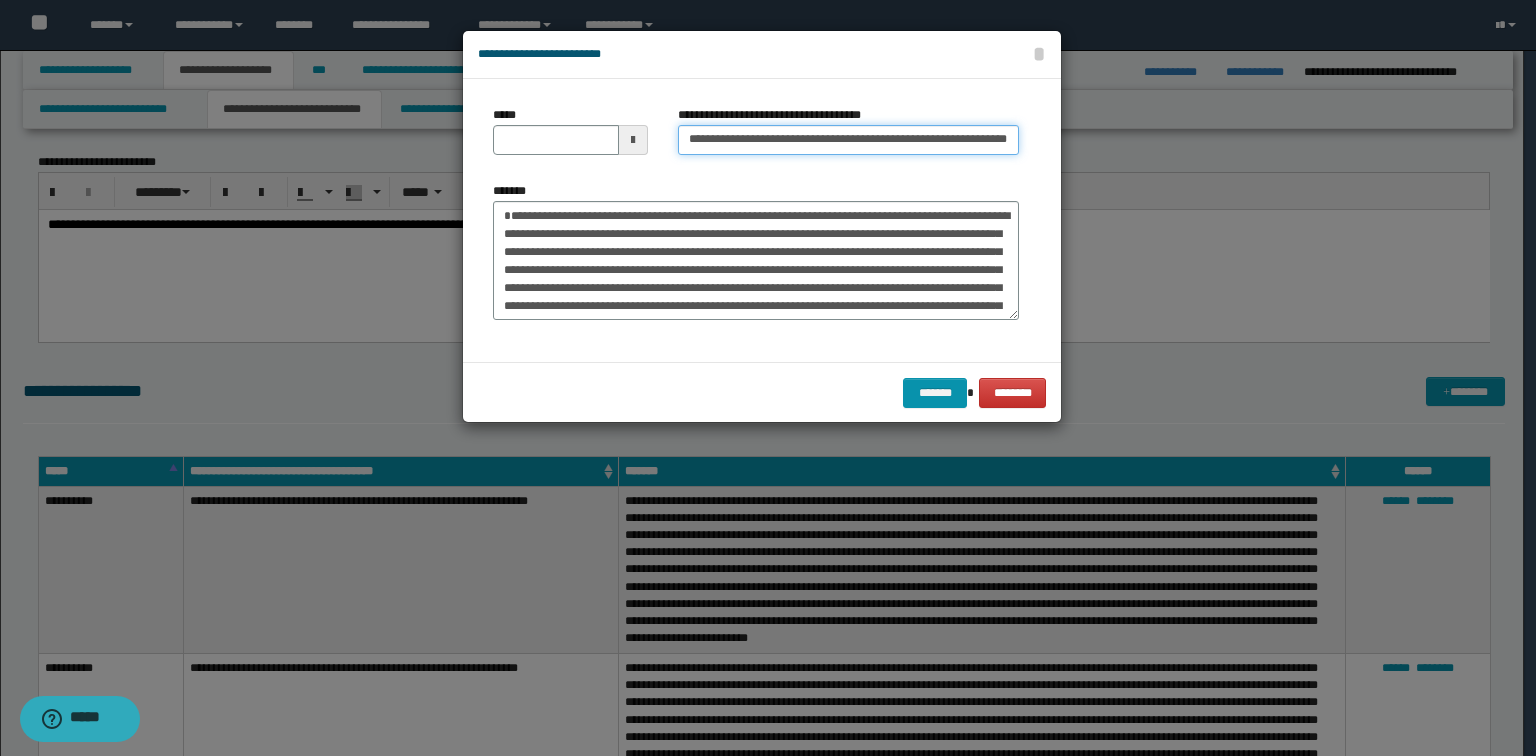 scroll, scrollTop: 0, scrollLeft: 51, axis: horizontal 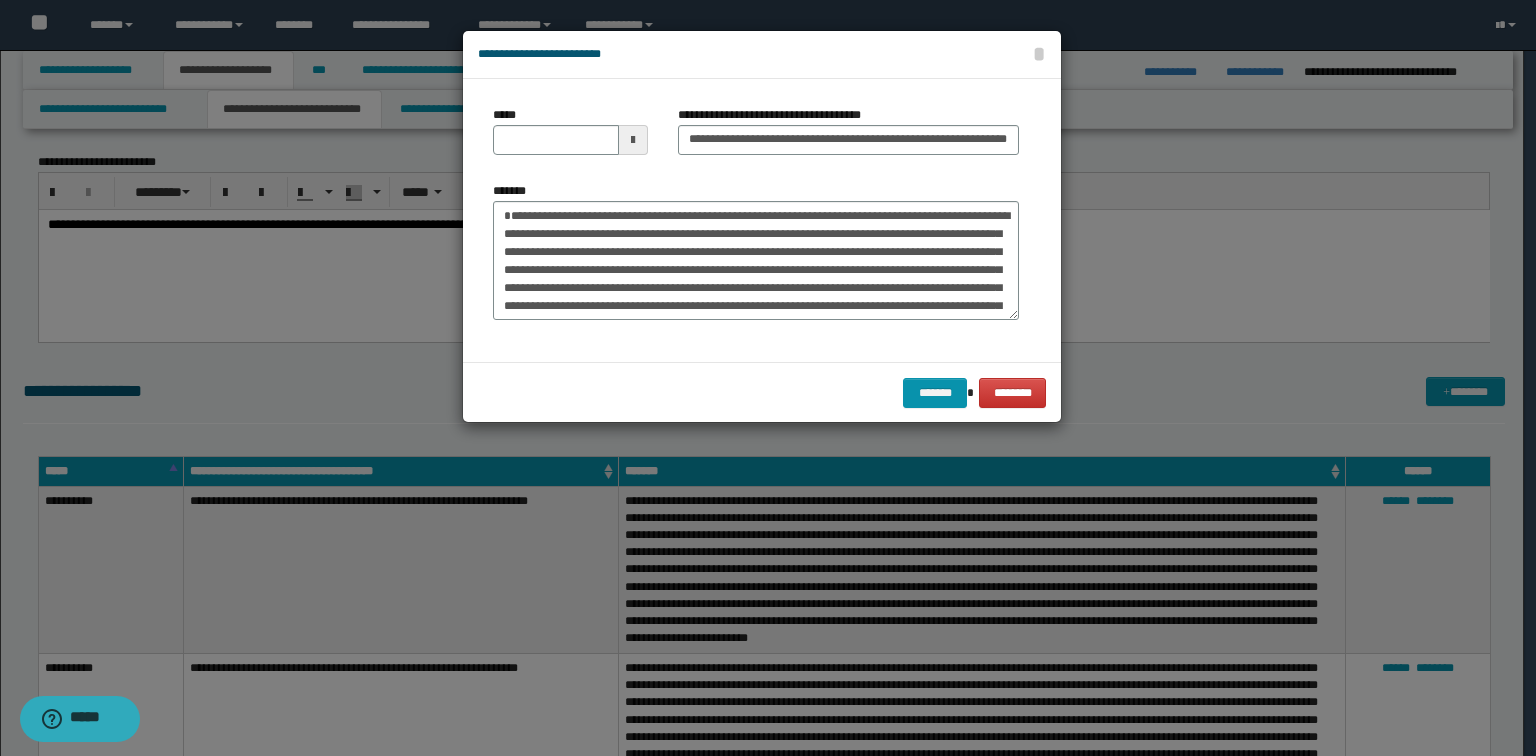 click on "*******" at bounding box center (756, 251) 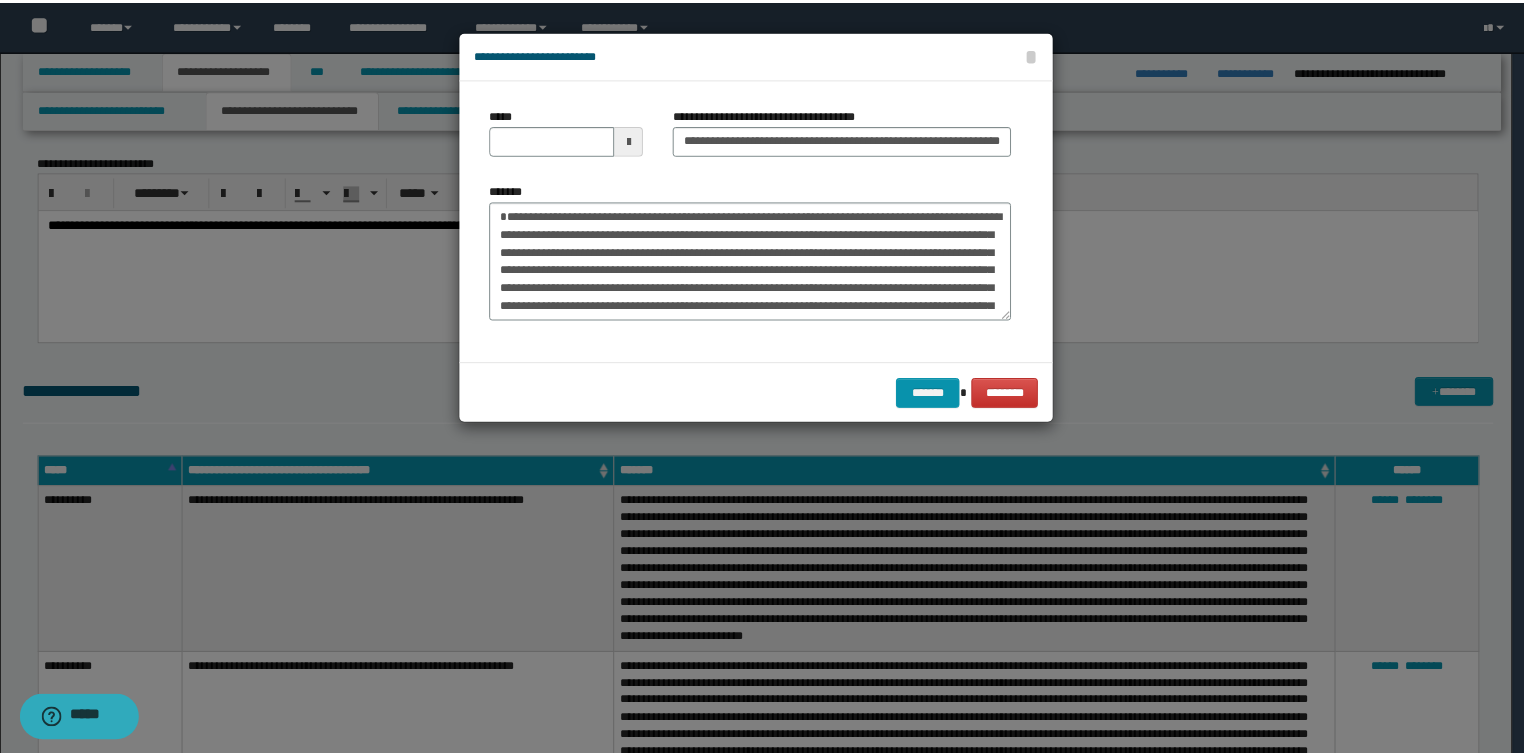 scroll, scrollTop: 0, scrollLeft: 0, axis: both 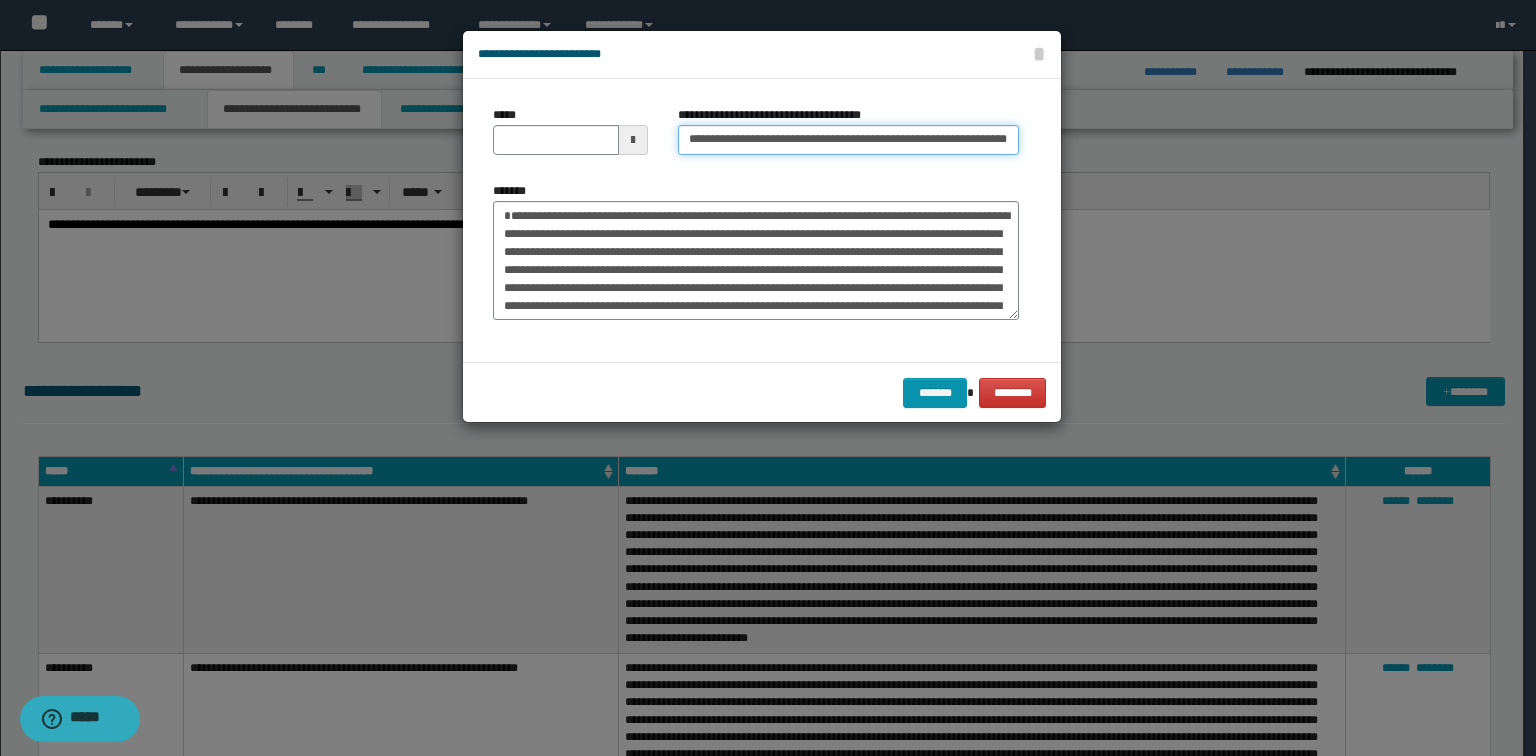 type 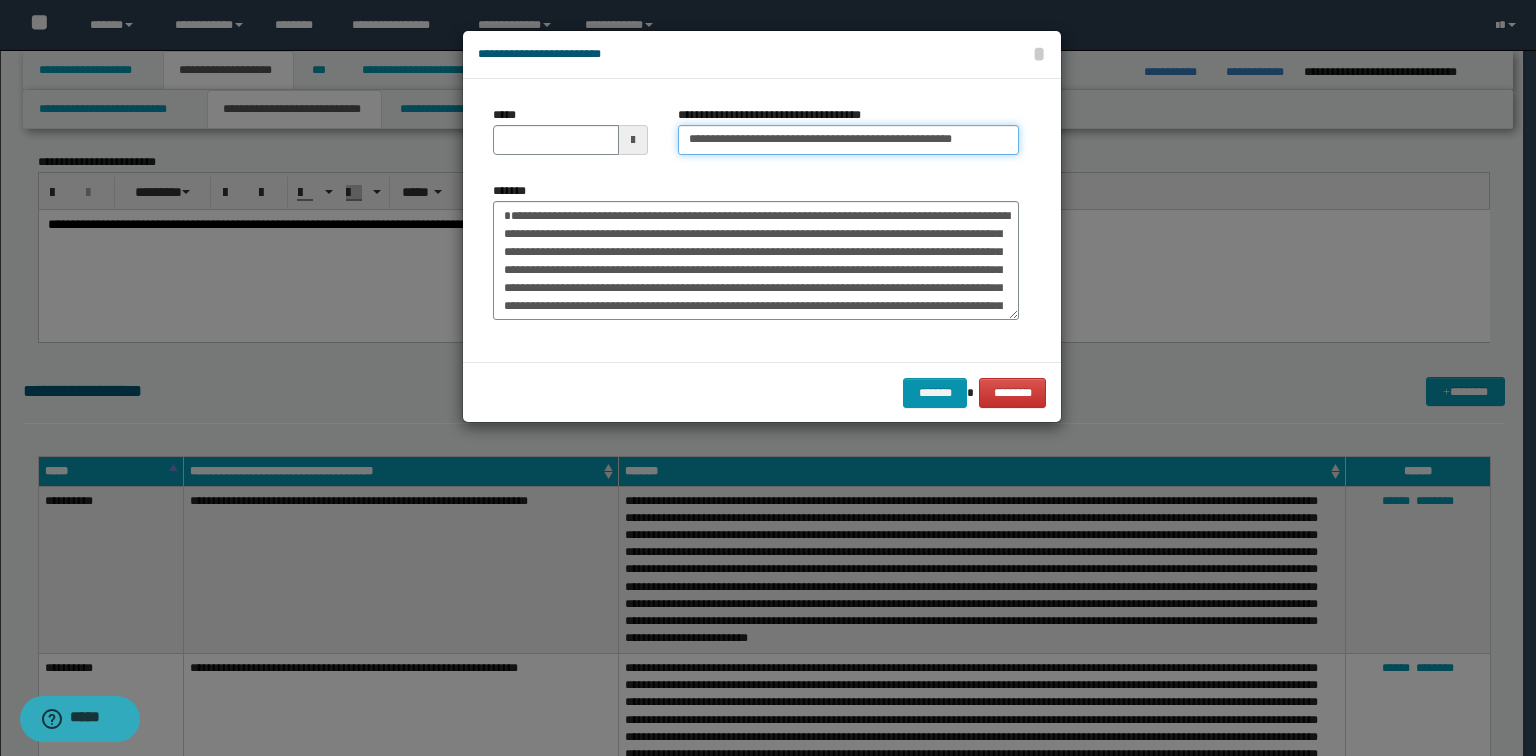 type on "**********" 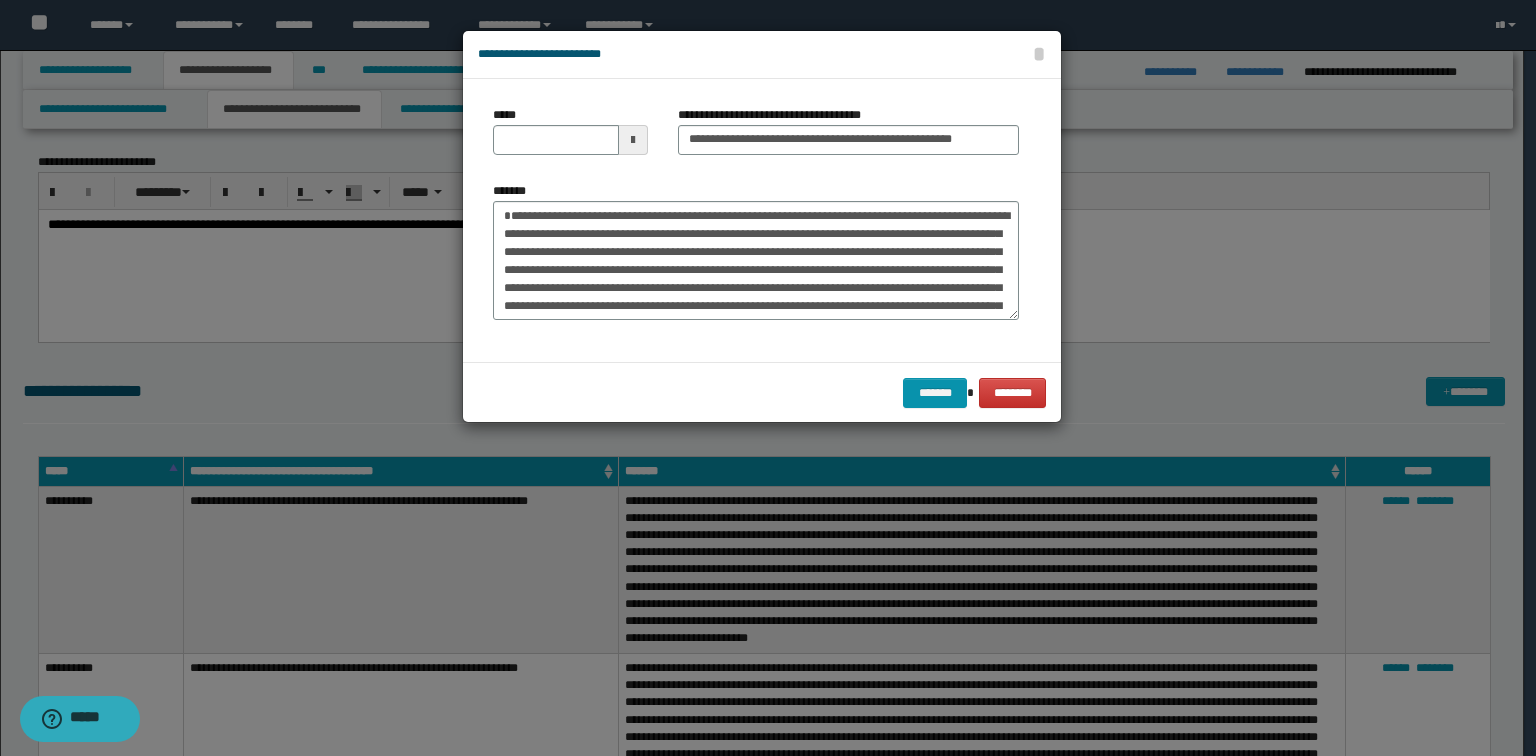 click at bounding box center (633, 140) 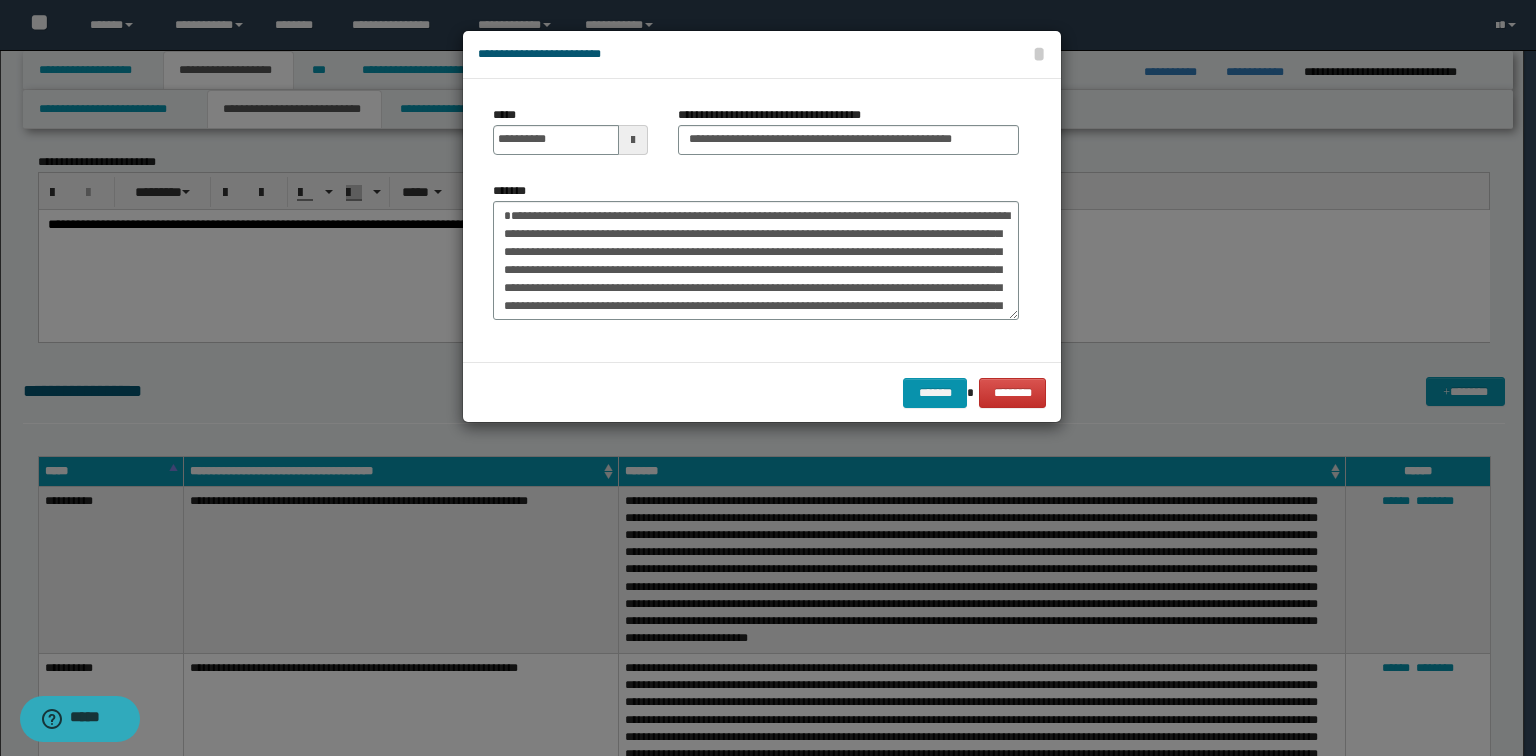click on "**********" at bounding box center (762, 55) 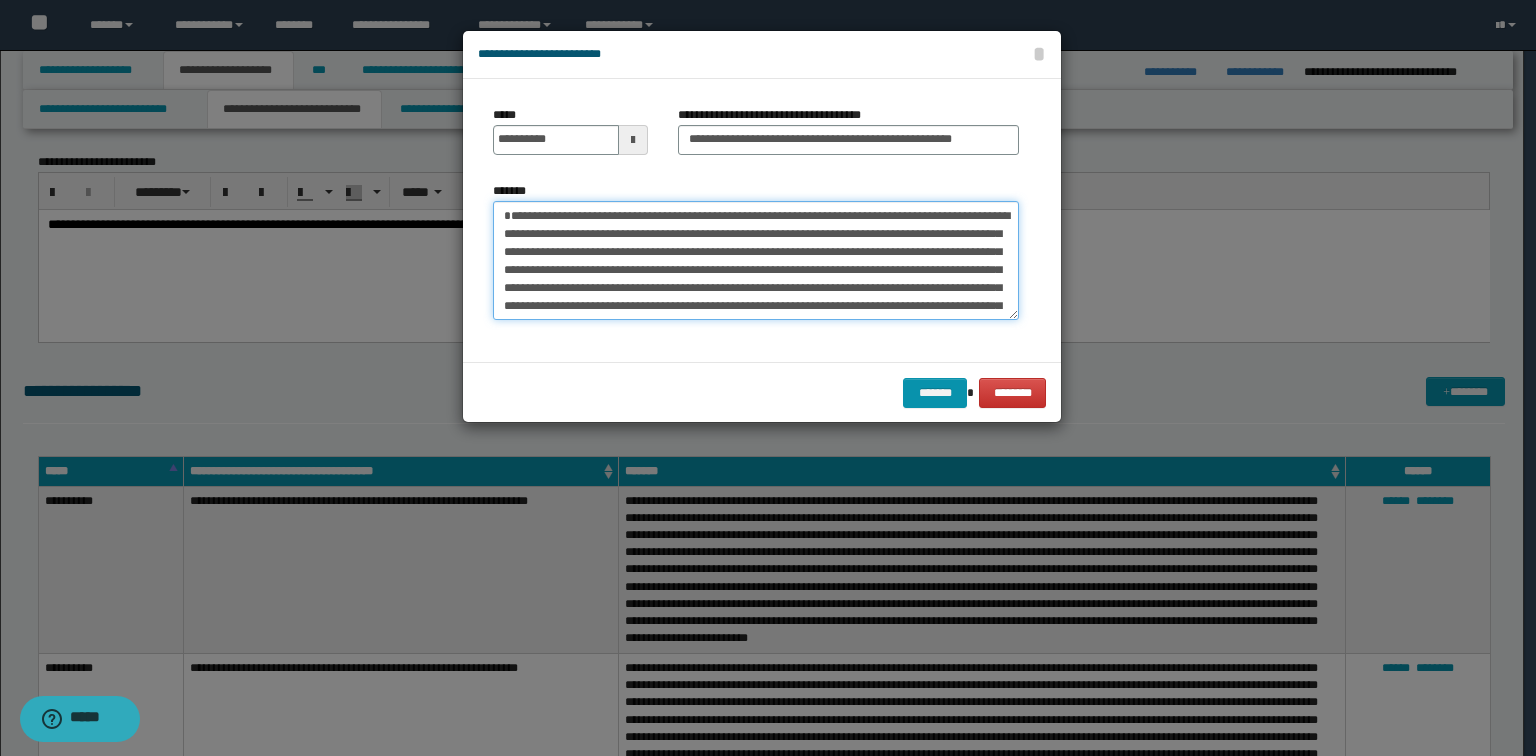 drag, startPoint x: 811, startPoint y: 288, endPoint x: 820, endPoint y: 308, distance: 21.931713 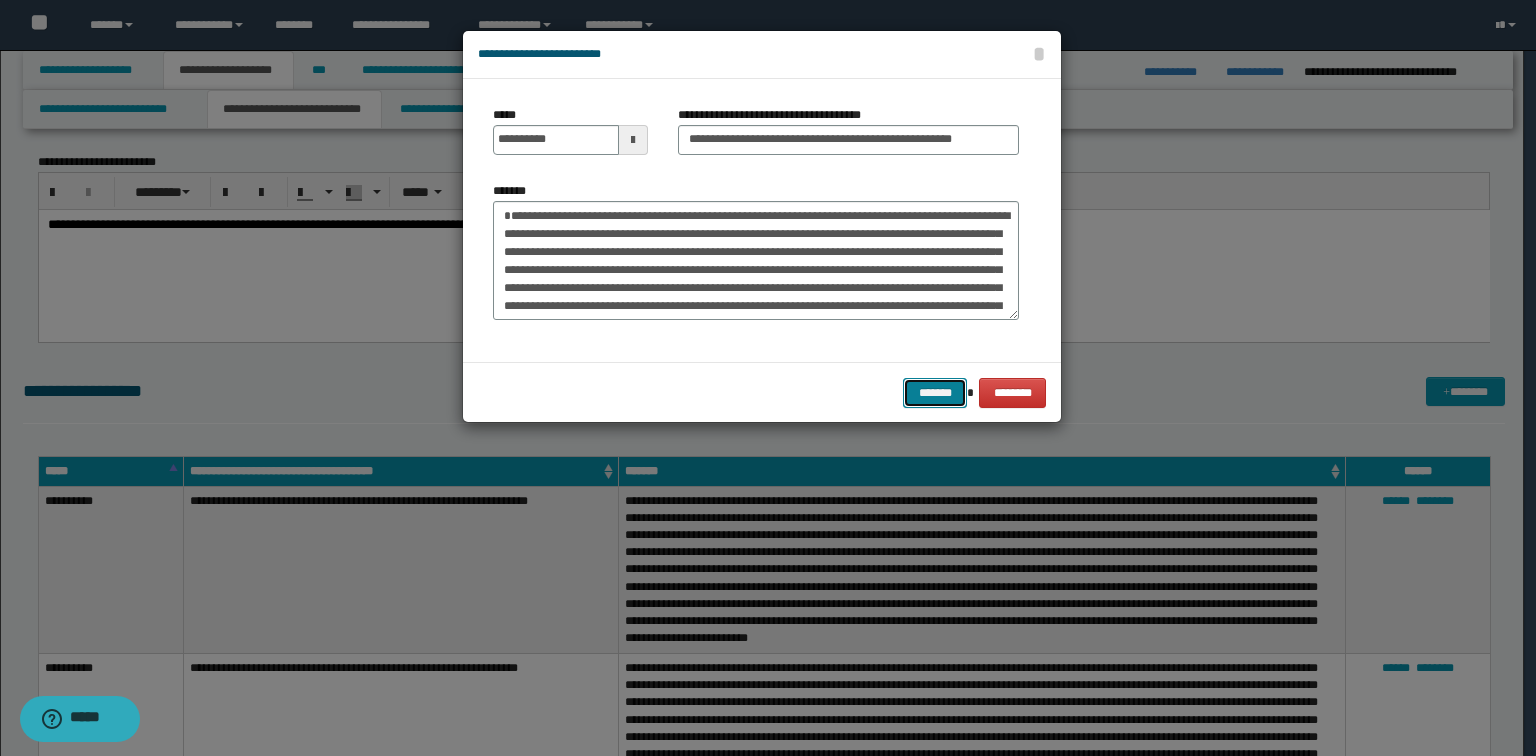 click on "*******" at bounding box center (935, 393) 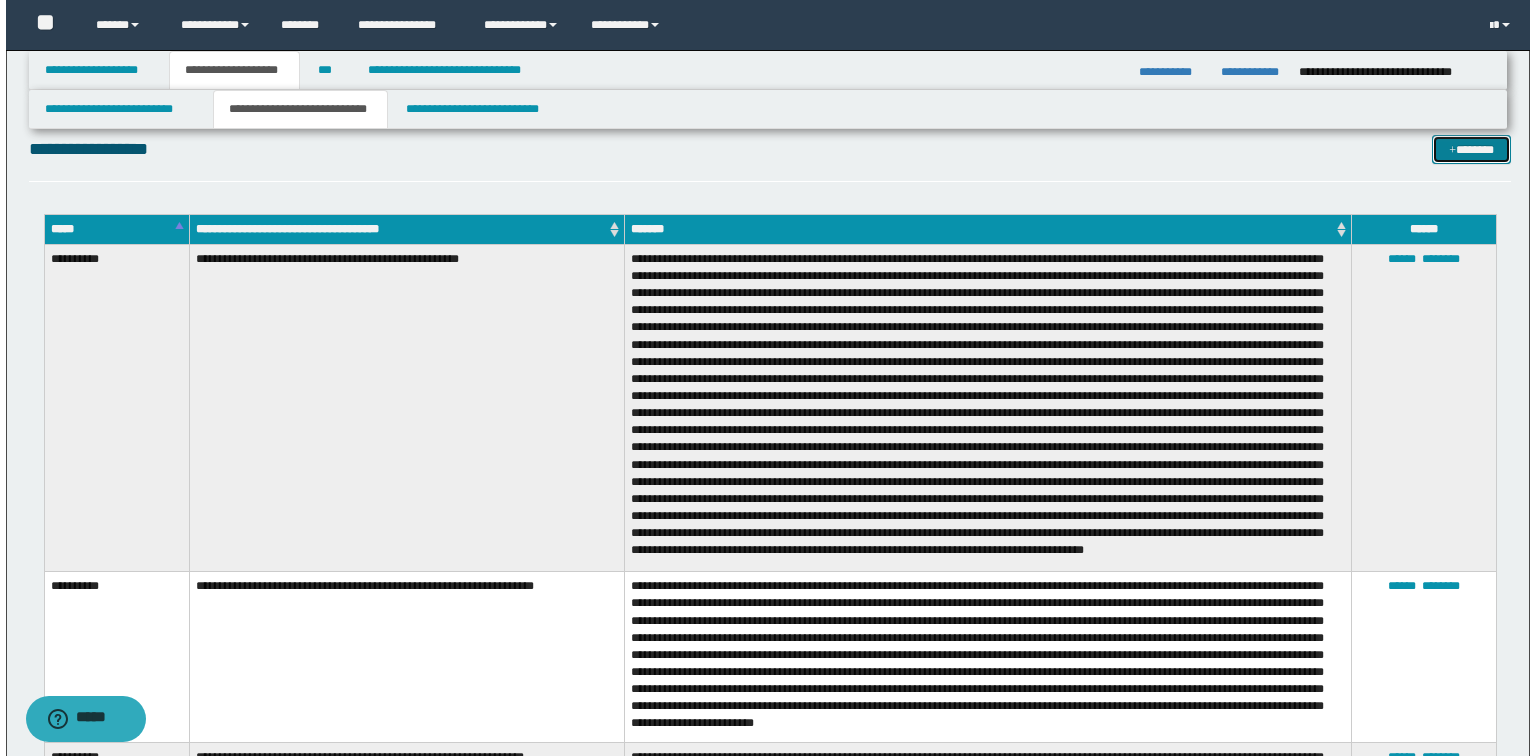 scroll, scrollTop: 4740, scrollLeft: 0, axis: vertical 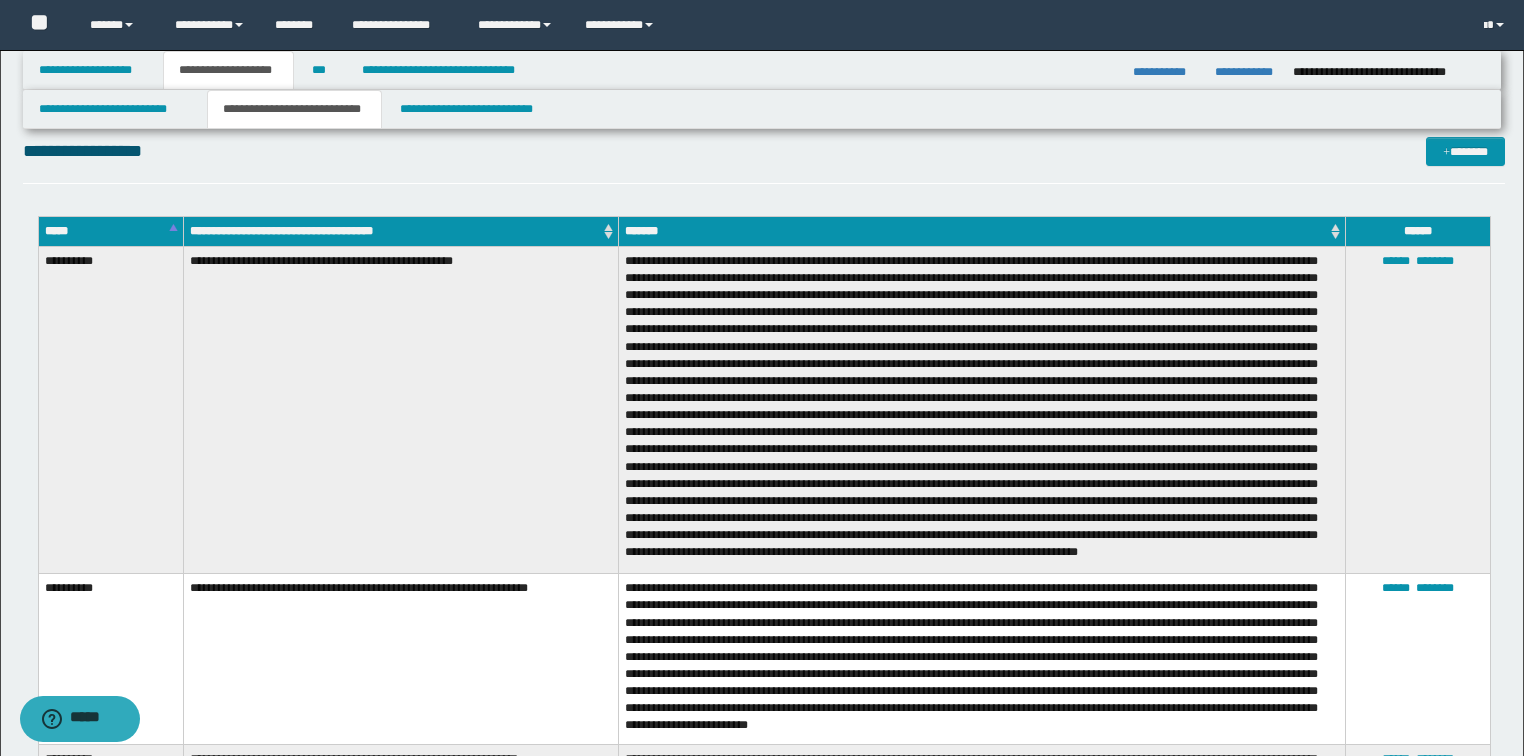 click on "******    ********" at bounding box center (1418, 409) 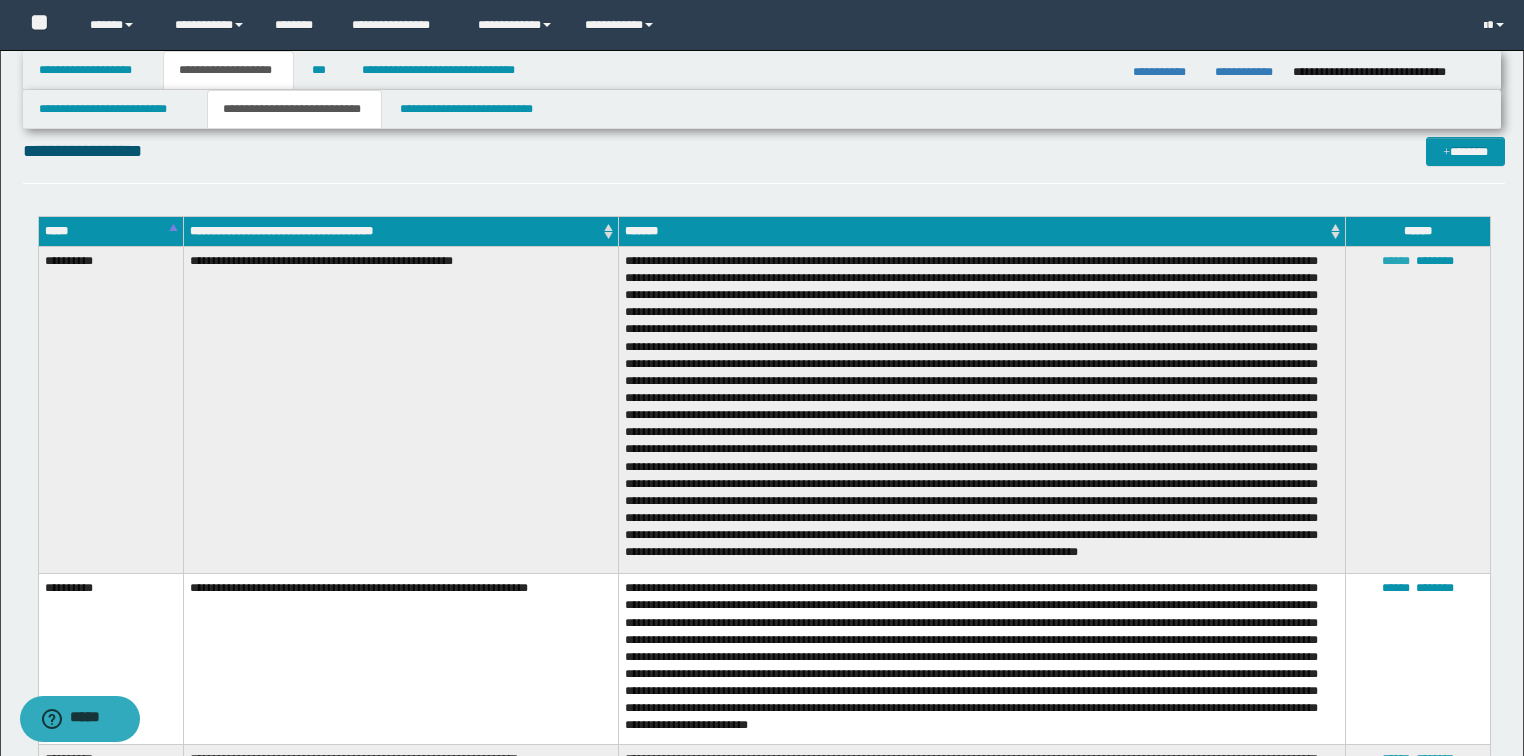 click on "******" at bounding box center [1396, 261] 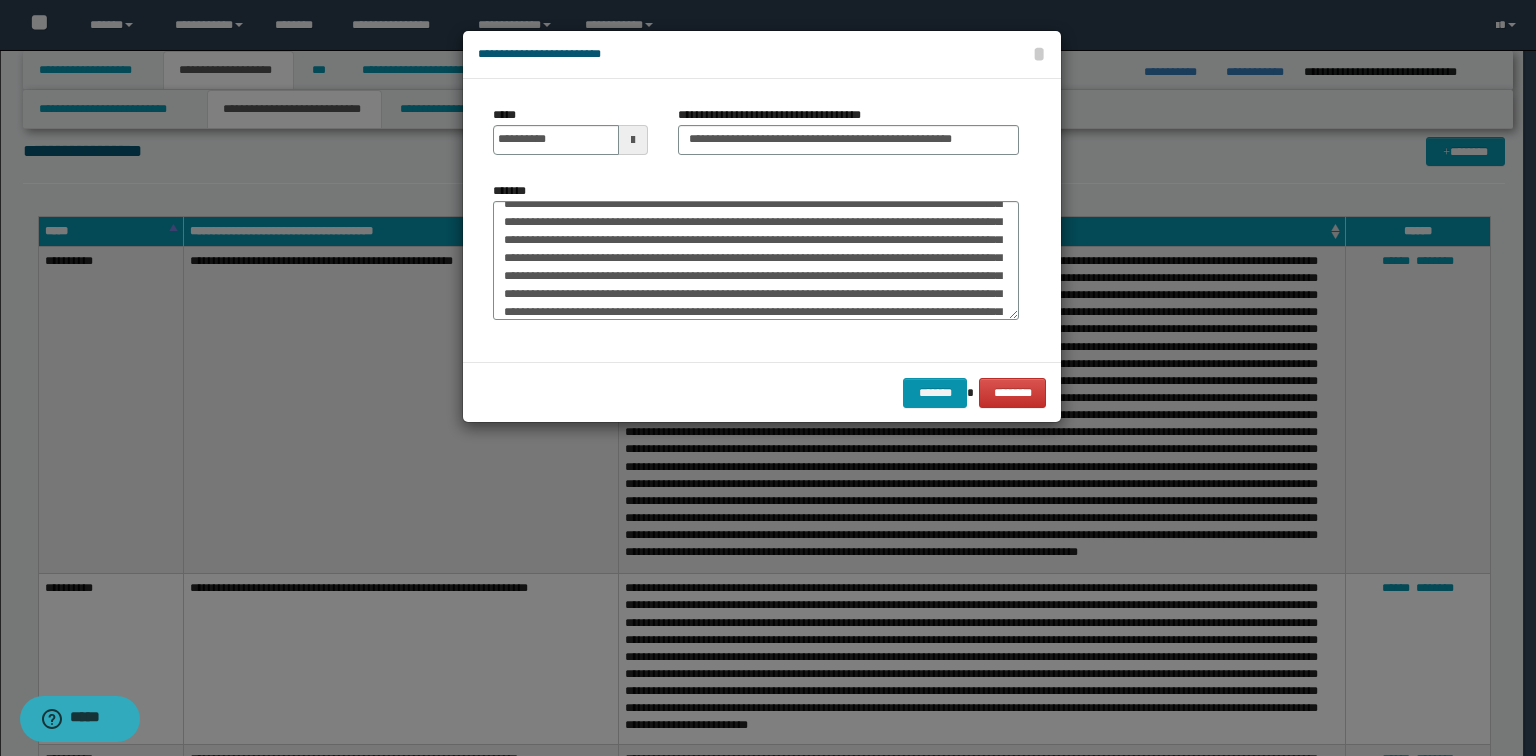 scroll, scrollTop: 396, scrollLeft: 0, axis: vertical 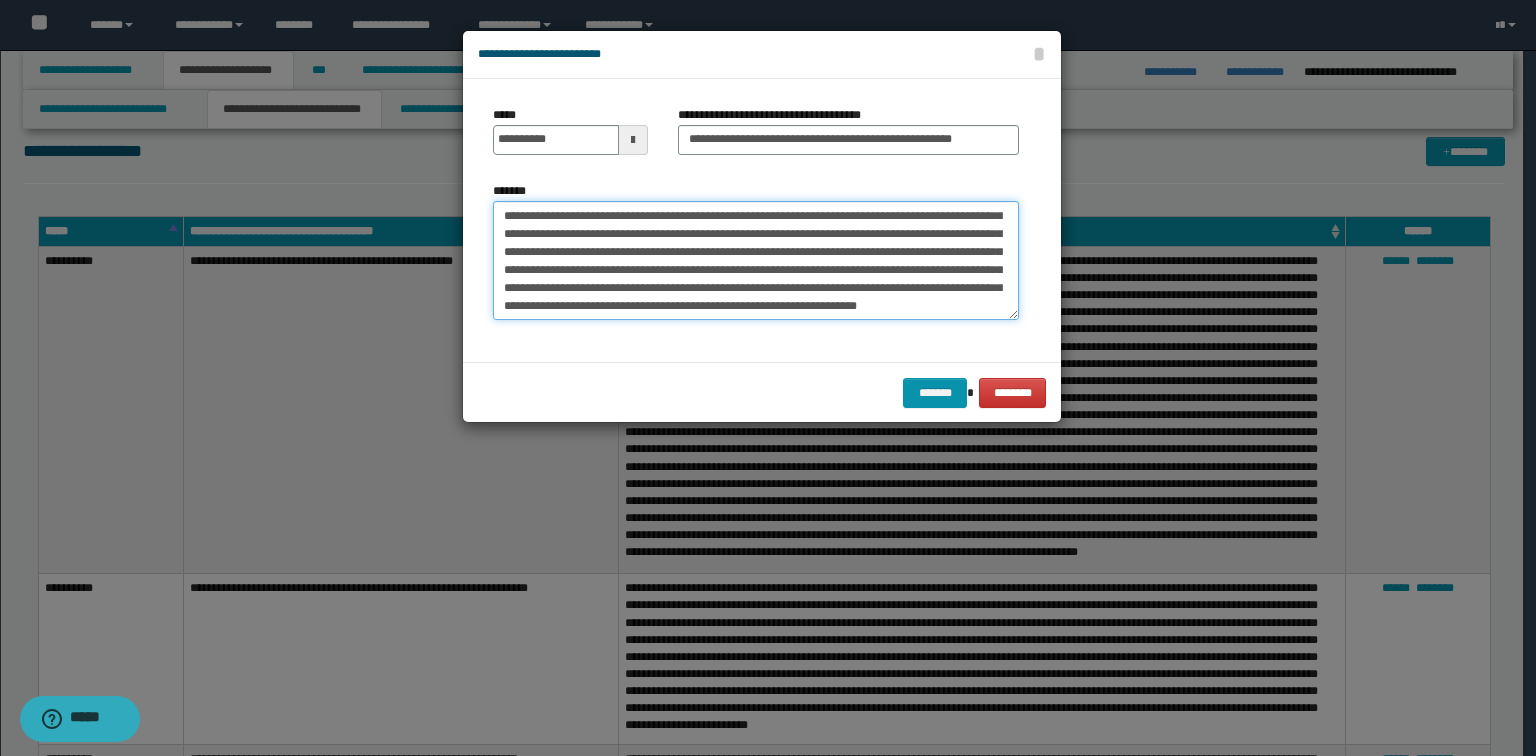 click on "*******" at bounding box center (756, 261) 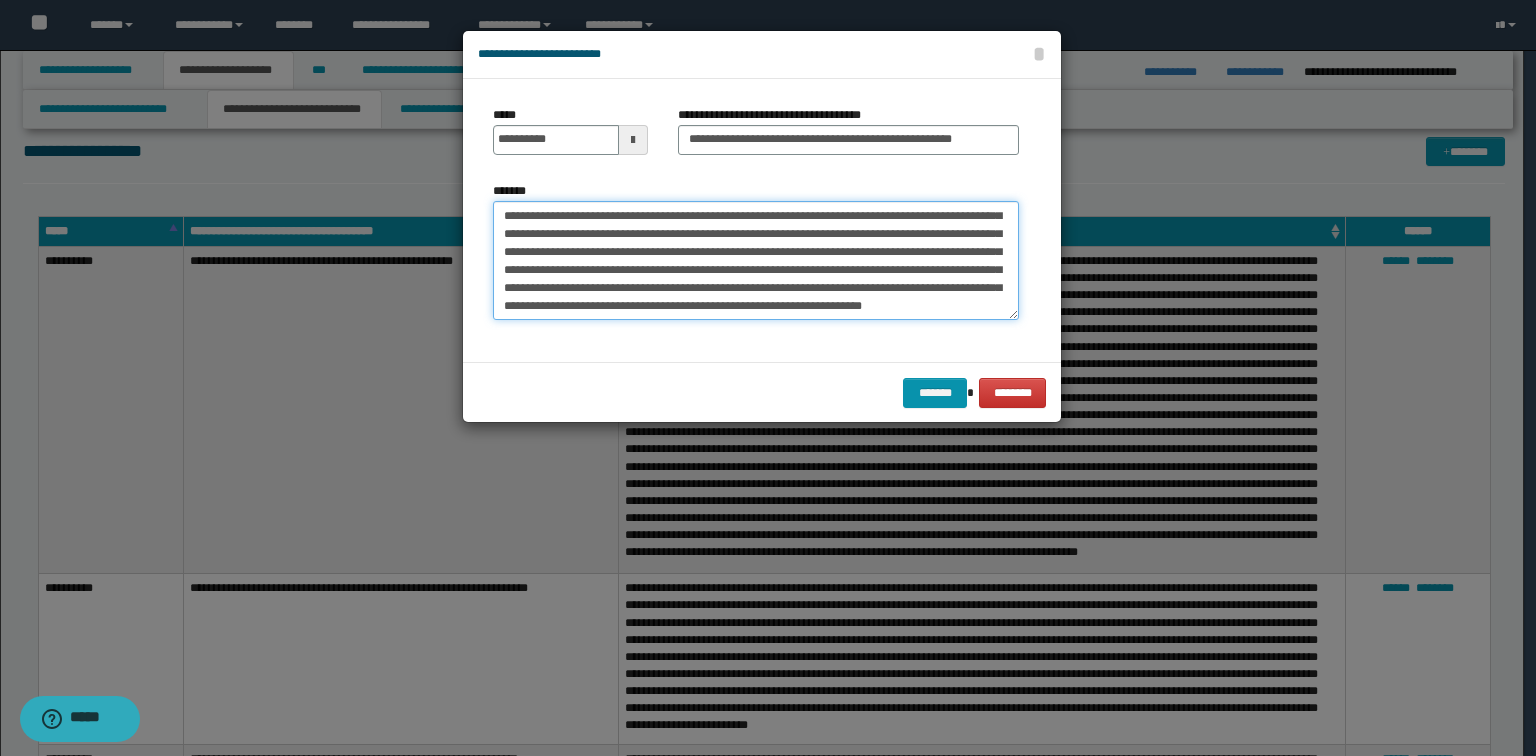 paste on "**********" 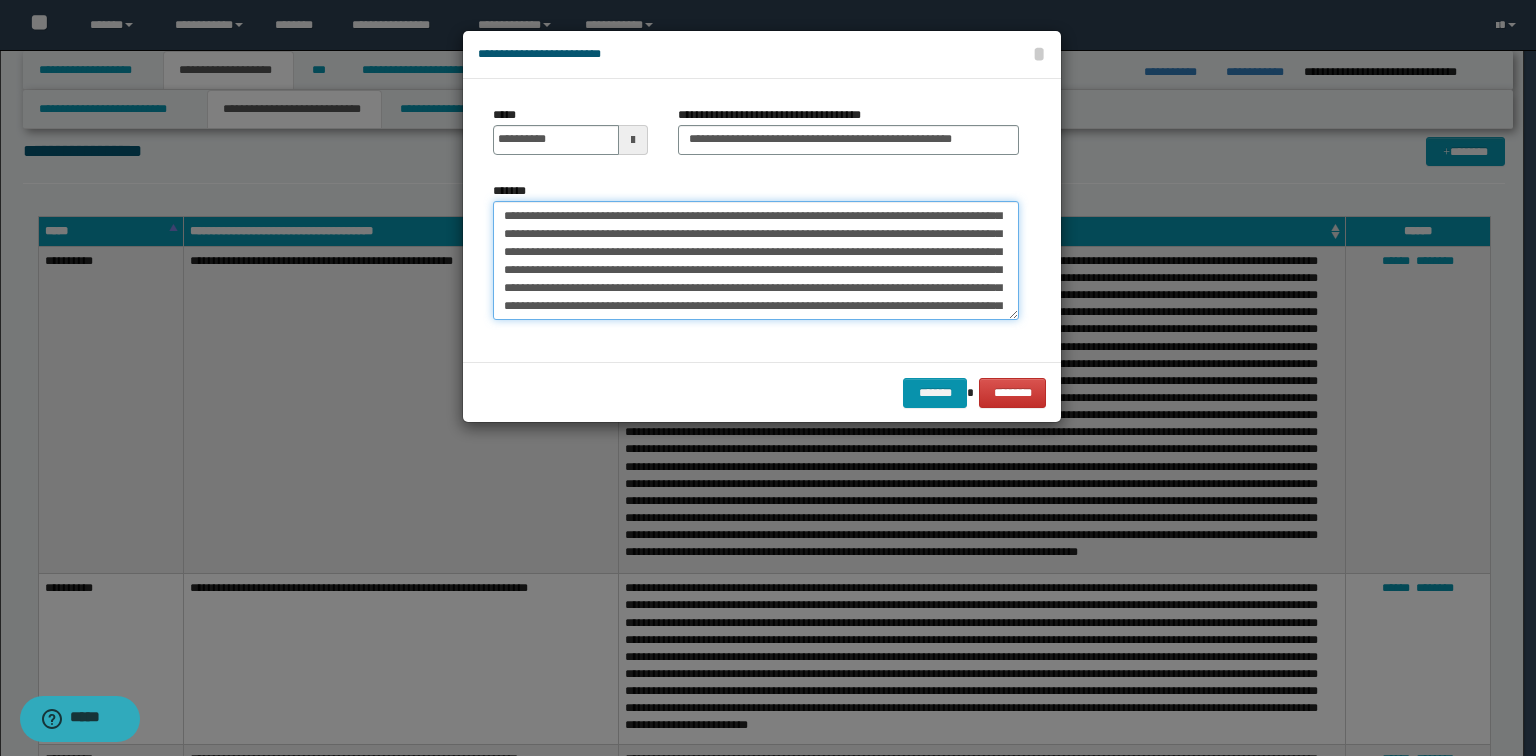 scroll, scrollTop: 498, scrollLeft: 0, axis: vertical 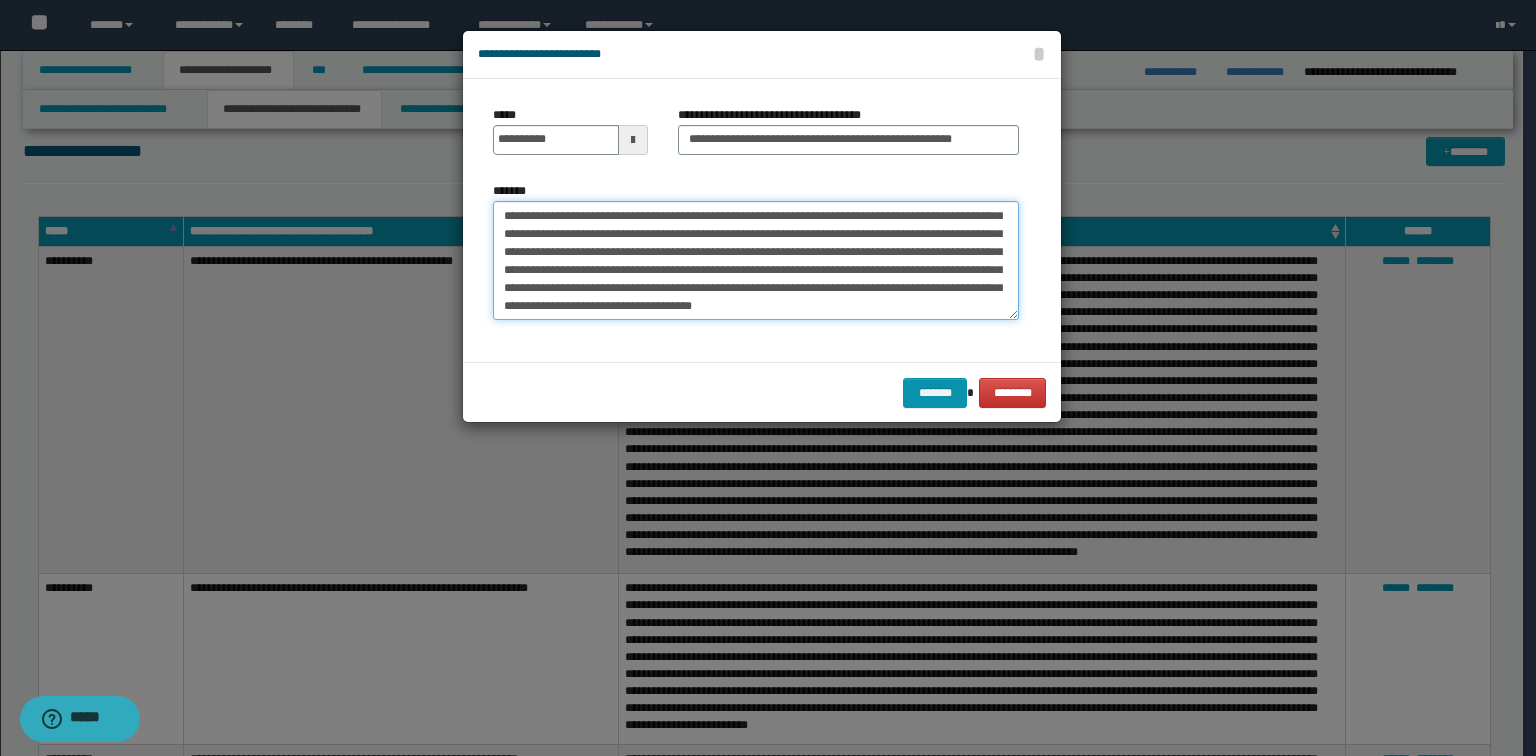 click on "*******" at bounding box center [756, 261] 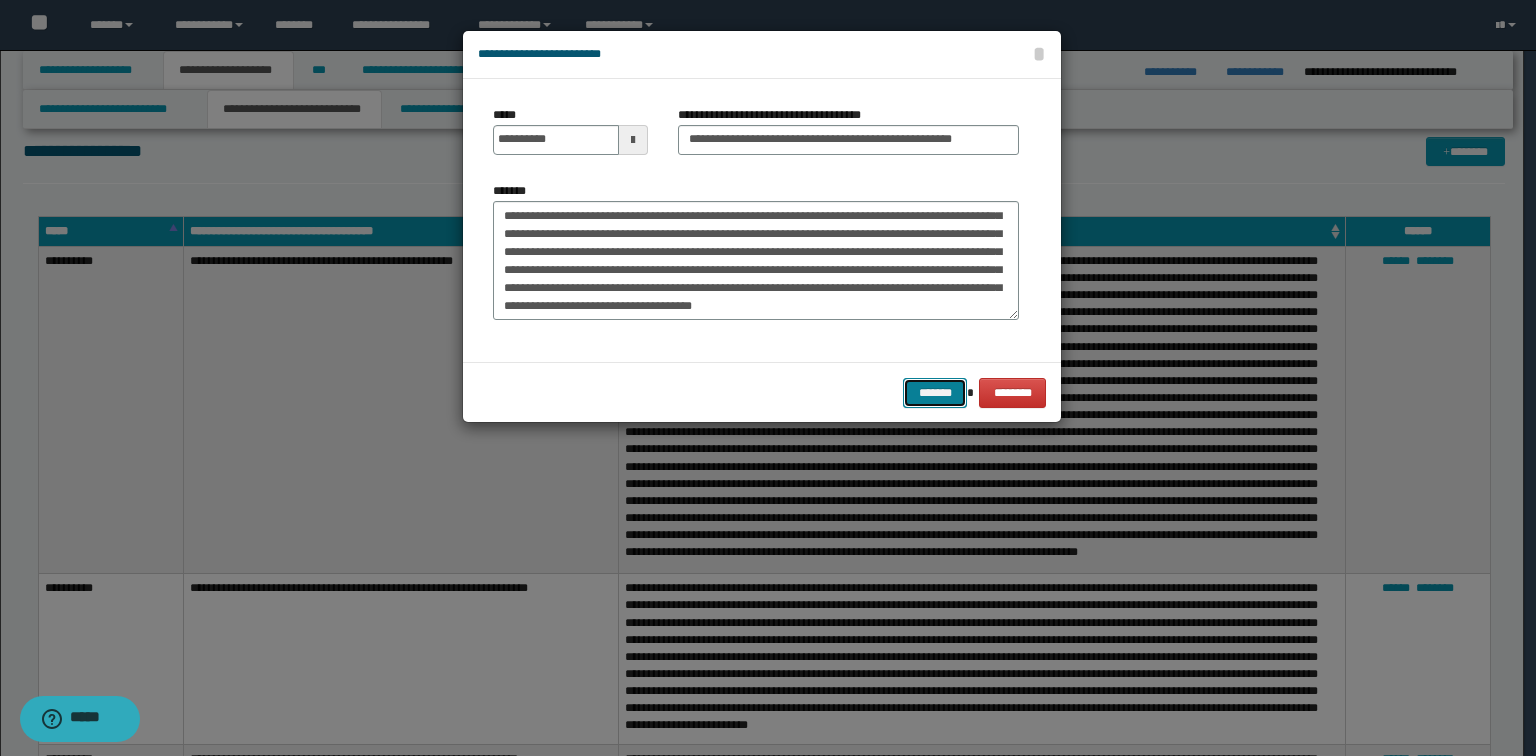 click on "*******" at bounding box center (935, 393) 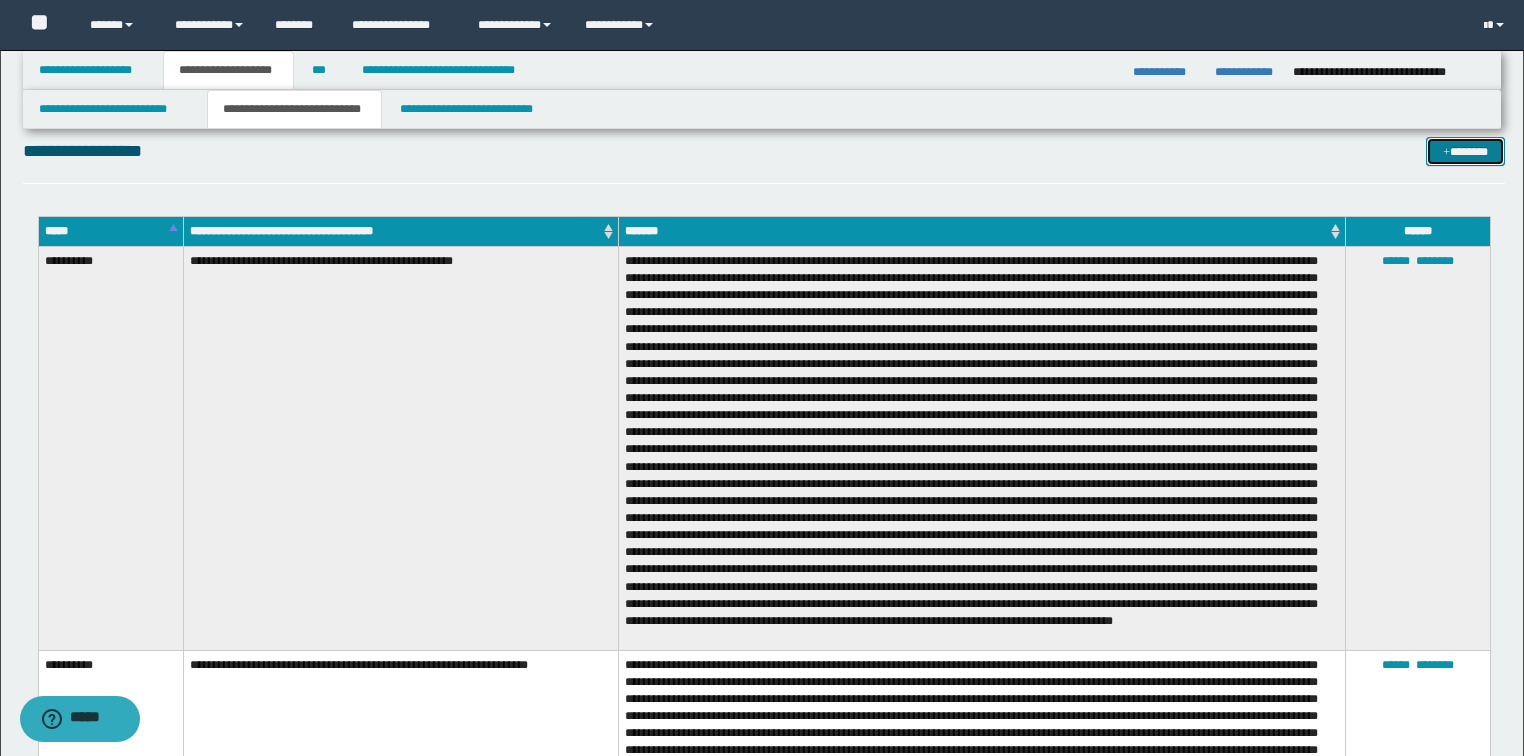 click on "*******" at bounding box center [1465, 152] 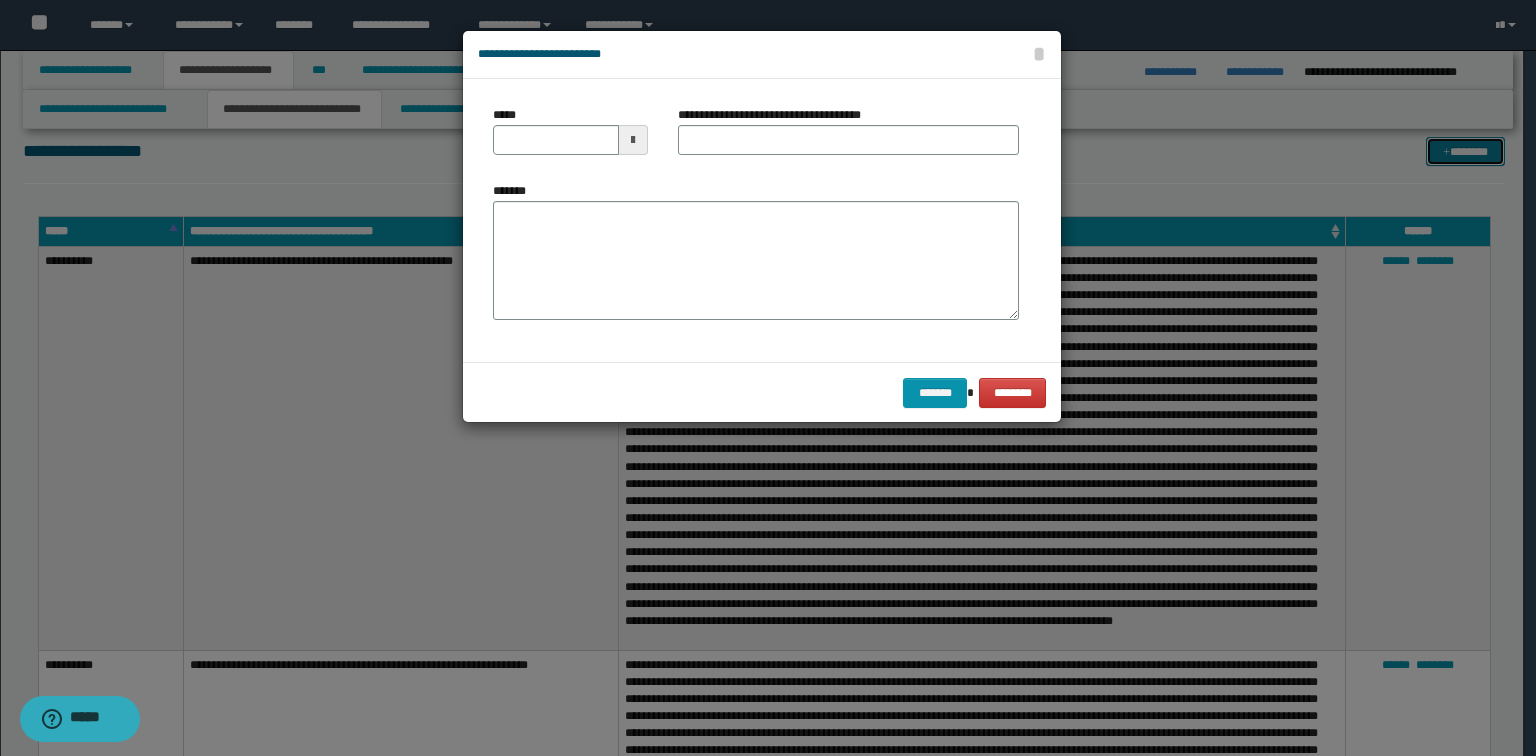 scroll, scrollTop: 0, scrollLeft: 0, axis: both 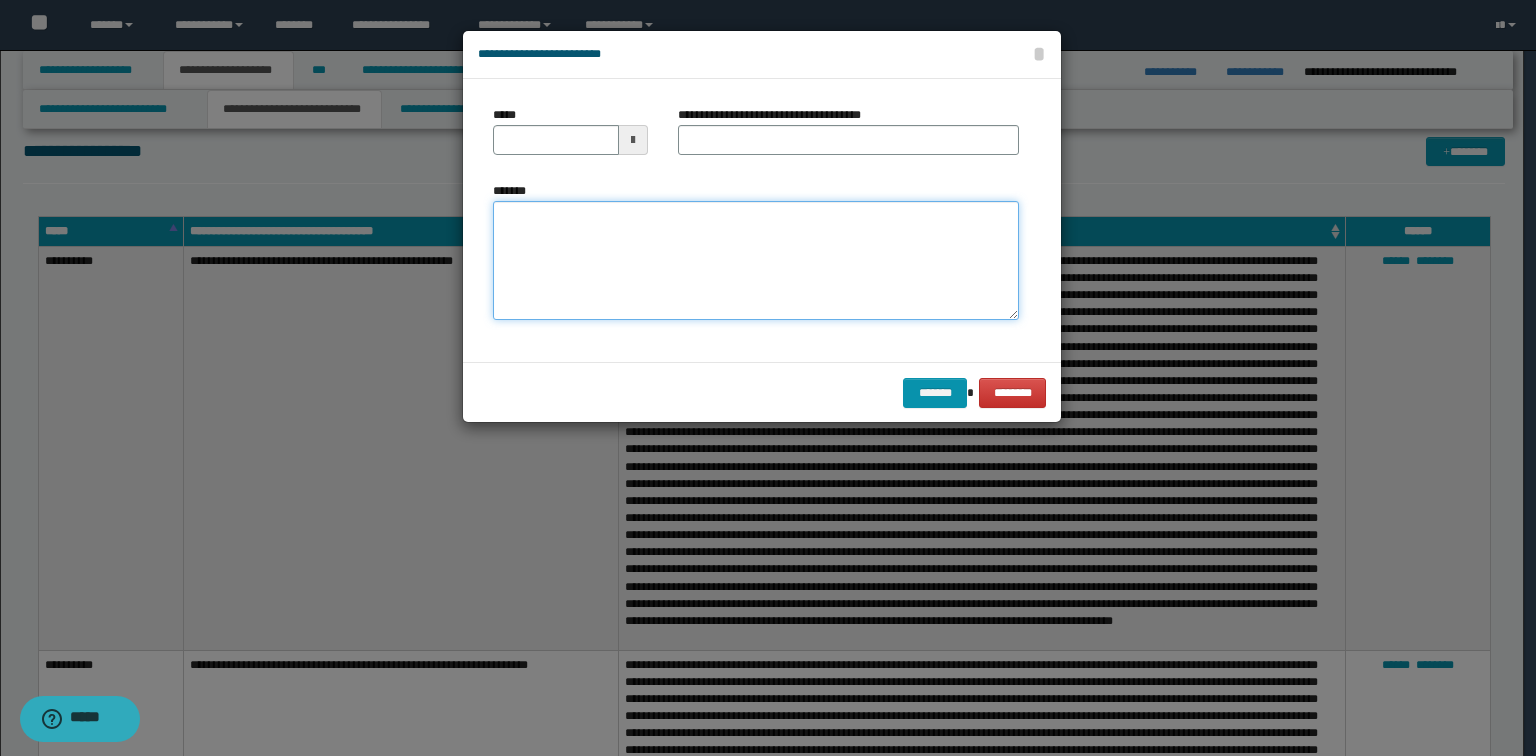 click on "*******" at bounding box center (756, 261) 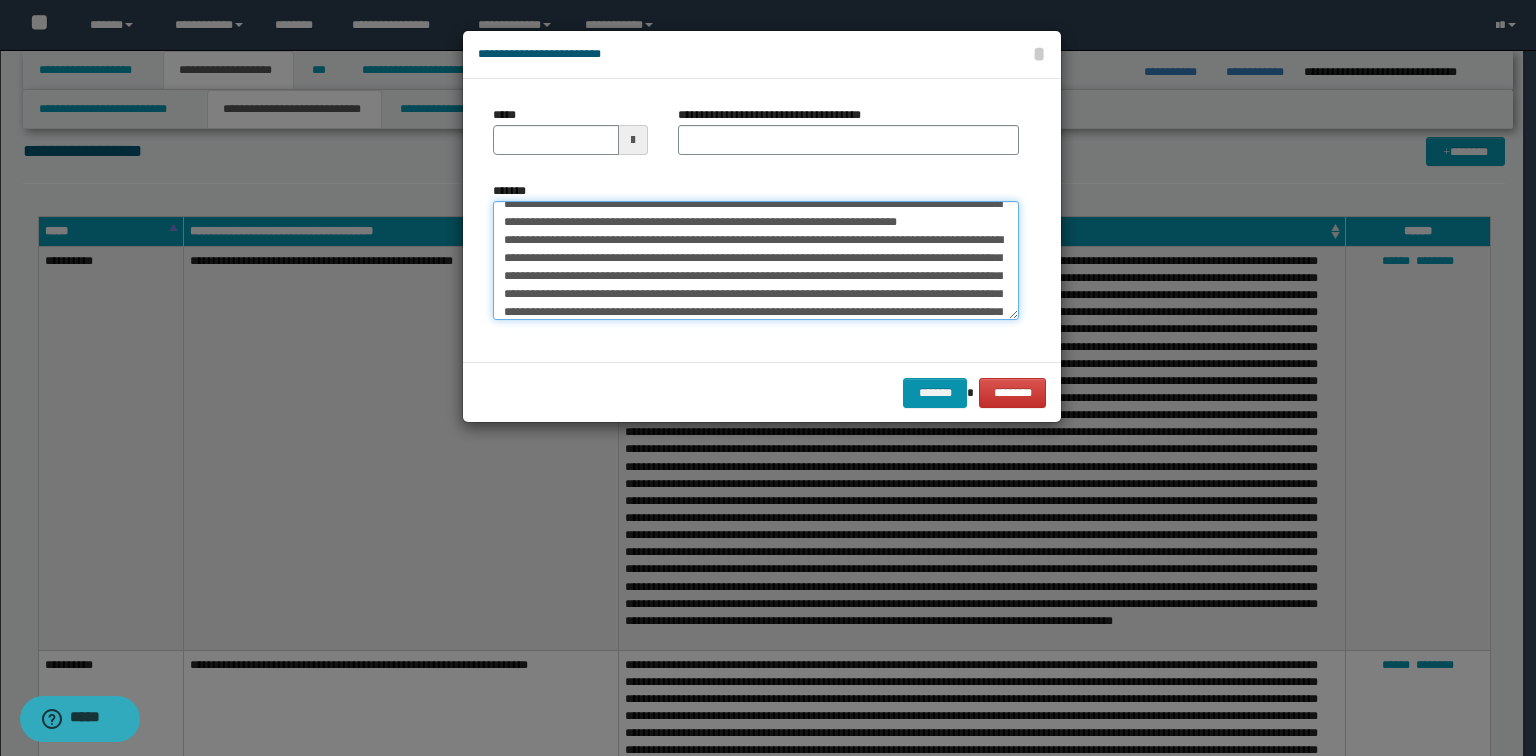 scroll, scrollTop: 0, scrollLeft: 0, axis: both 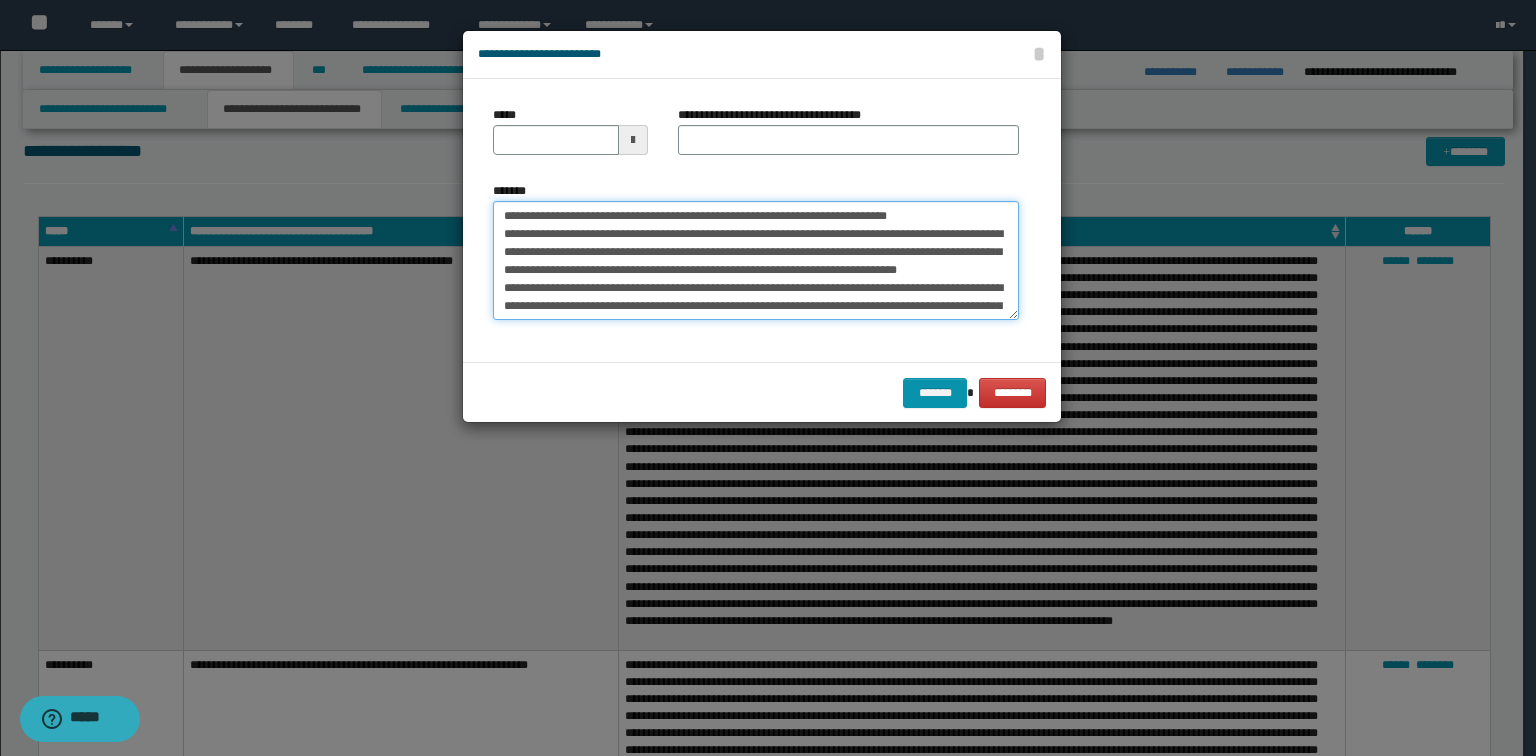 drag, startPoint x: 985, startPoint y: 213, endPoint x: 455, endPoint y: 209, distance: 530.0151 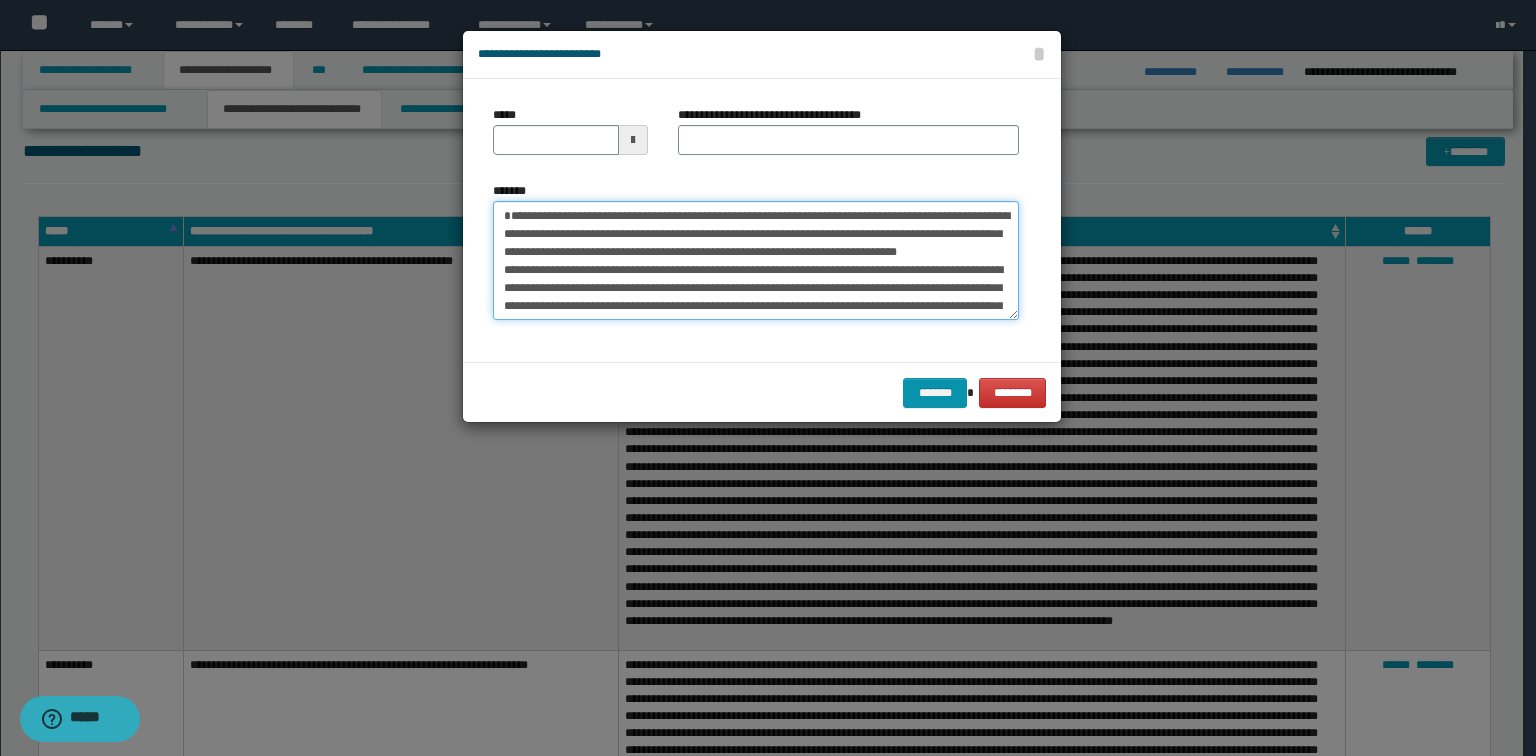type on "**********" 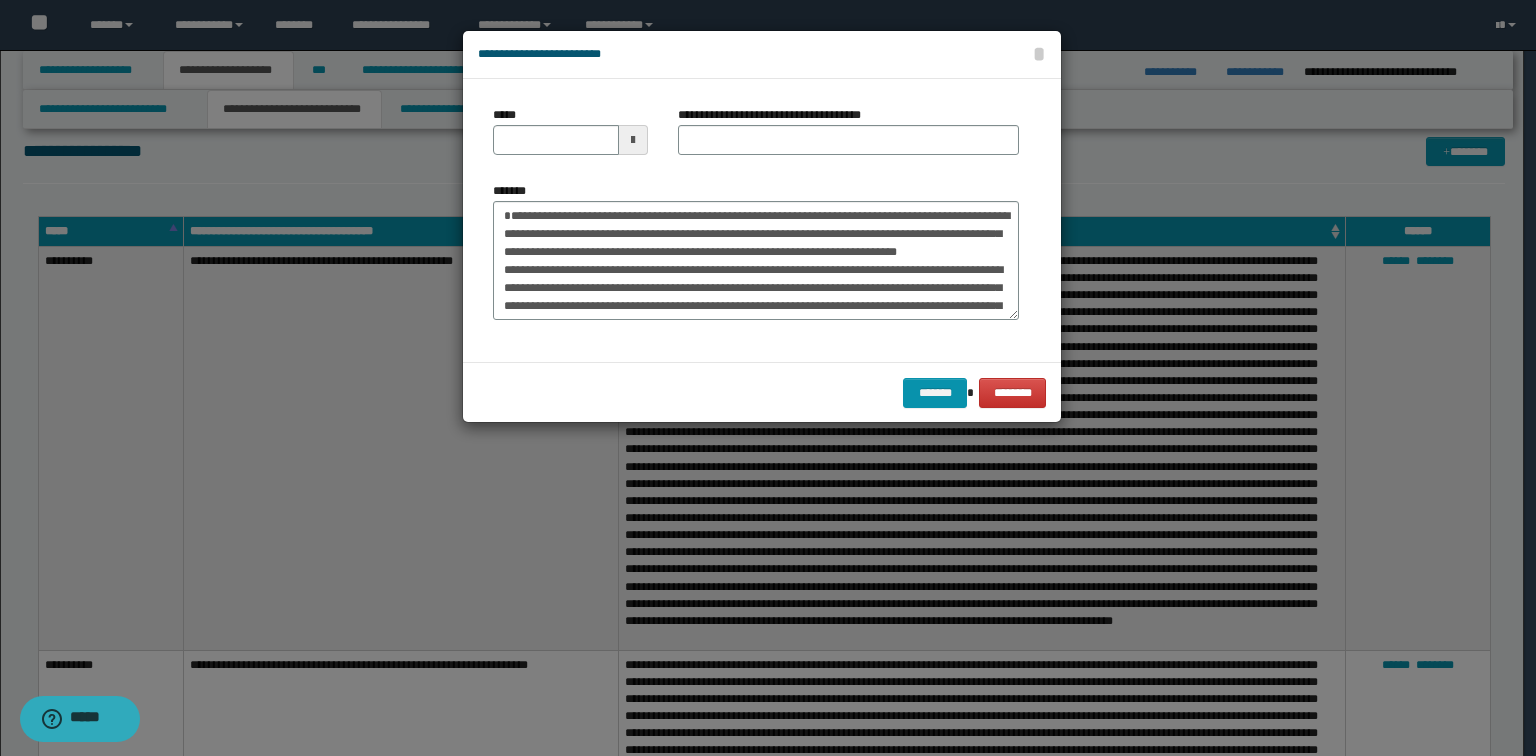 click on "**********" at bounding box center (848, 138) 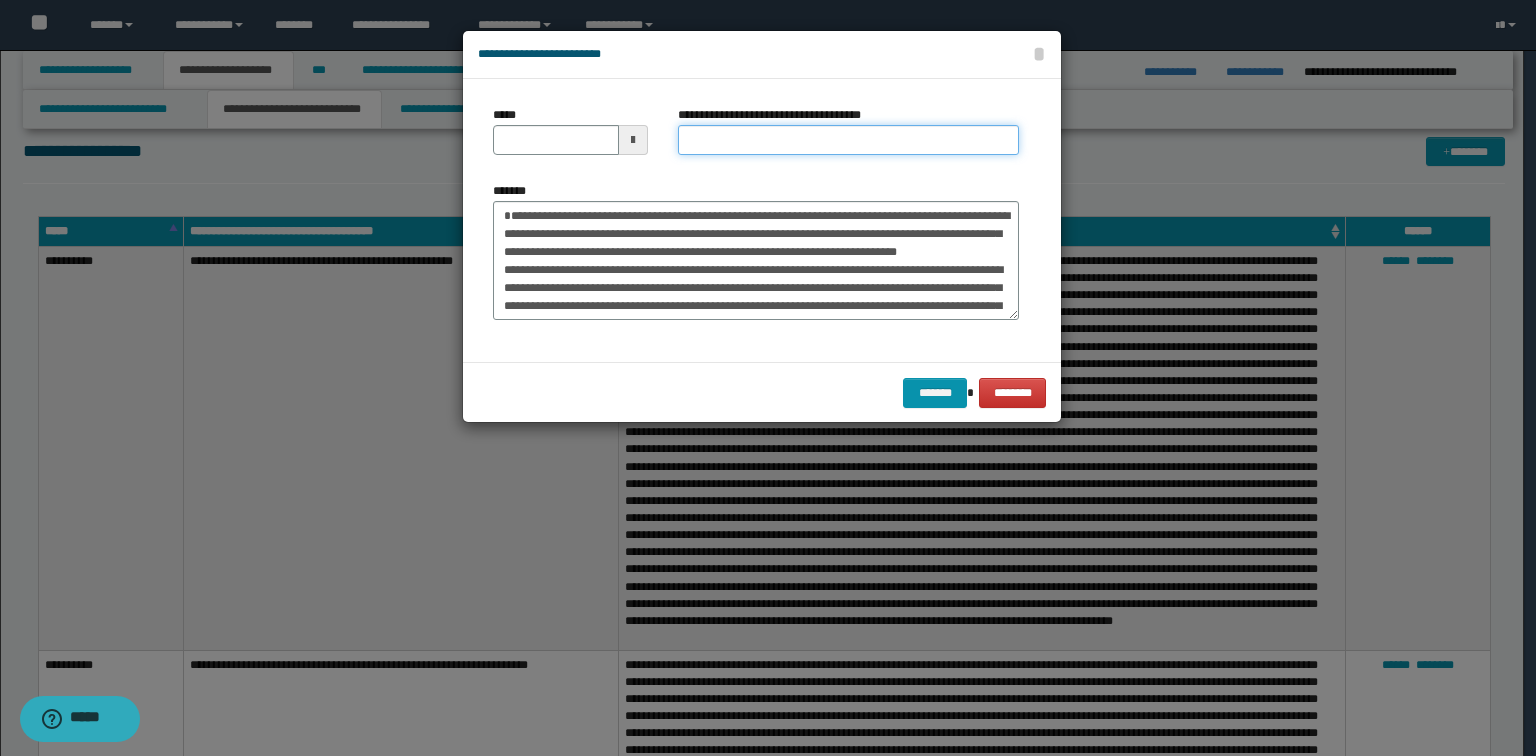 click on "**********" at bounding box center (848, 140) 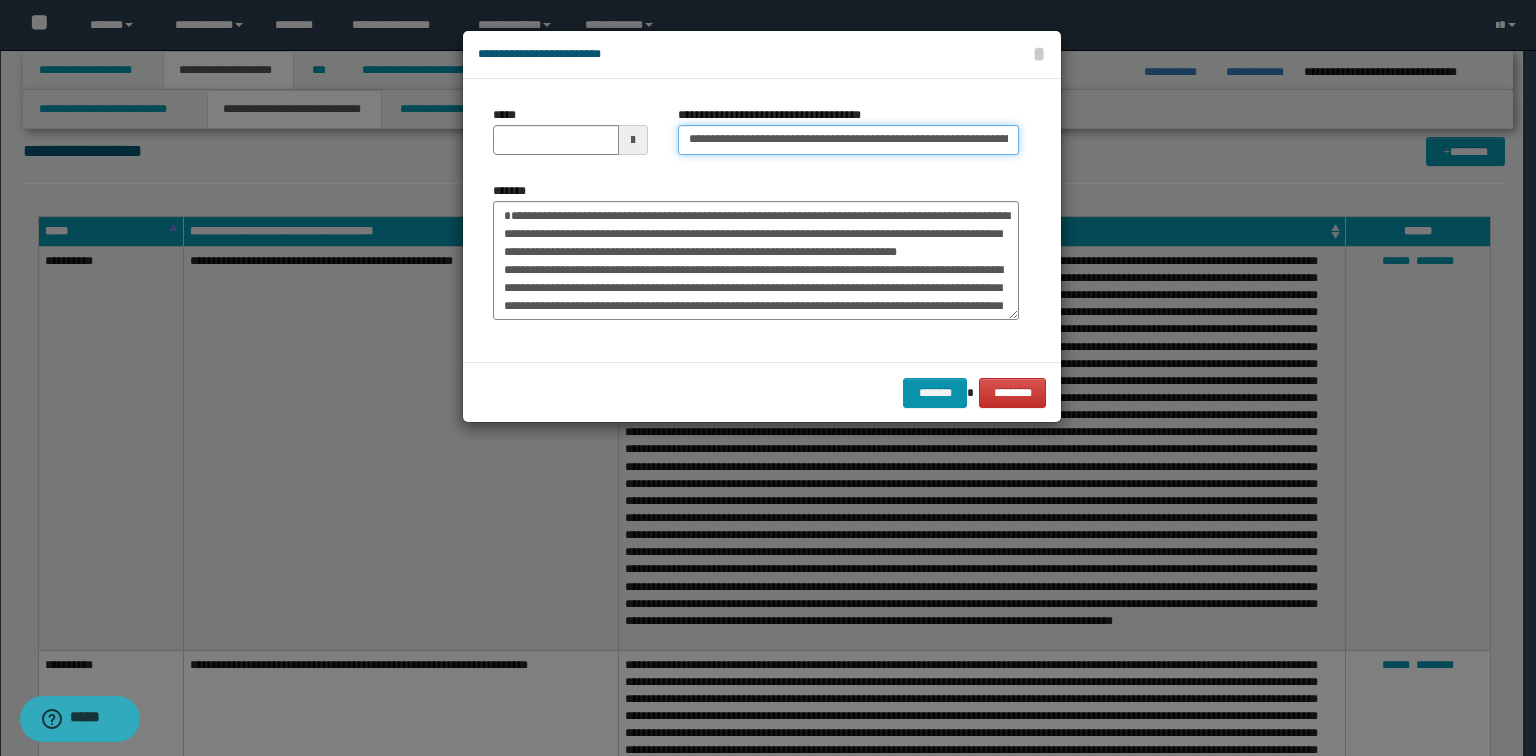 scroll, scrollTop: 0, scrollLeft: 141, axis: horizontal 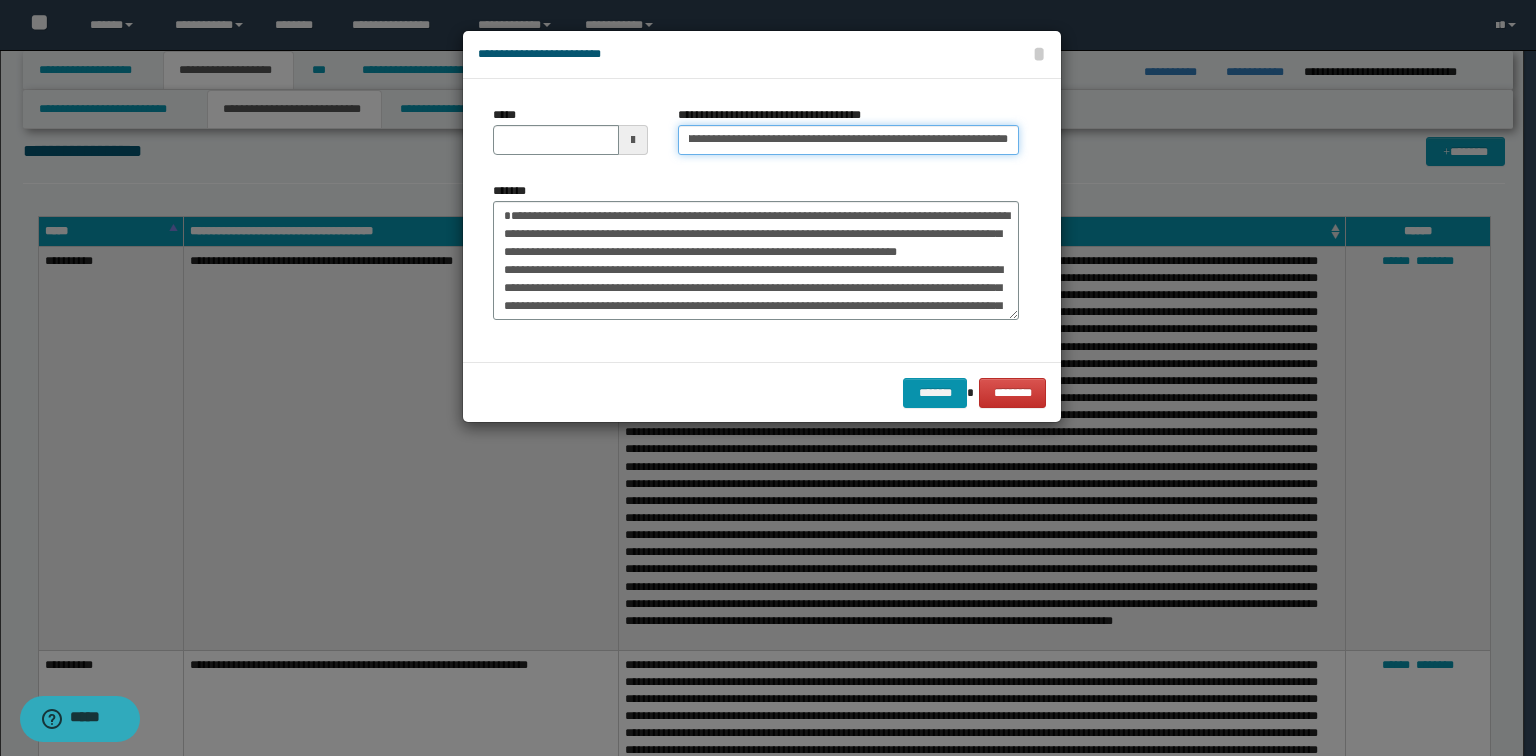 type on "**********" 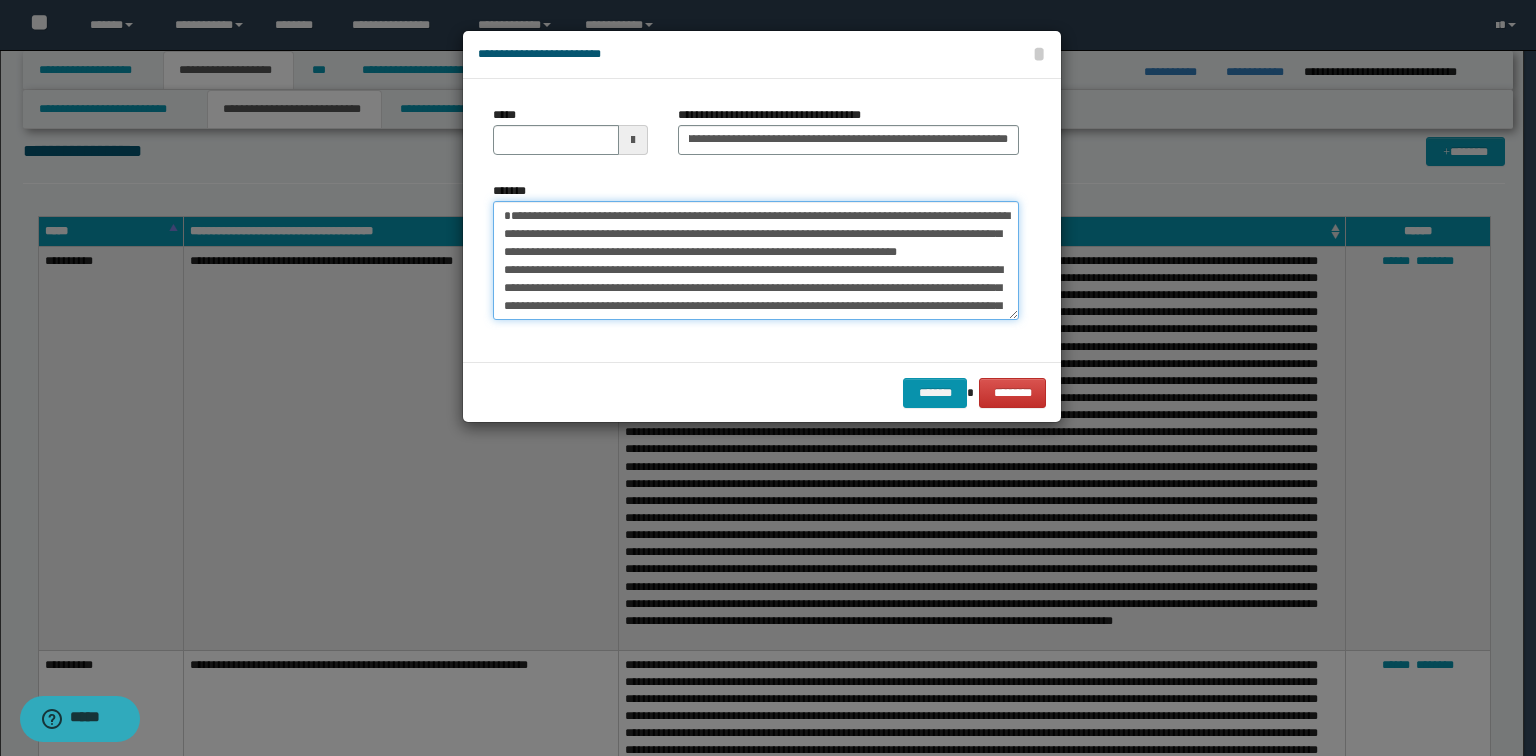 drag, startPoint x: 767, startPoint y: 153, endPoint x: 764, endPoint y: 200, distance: 47.095646 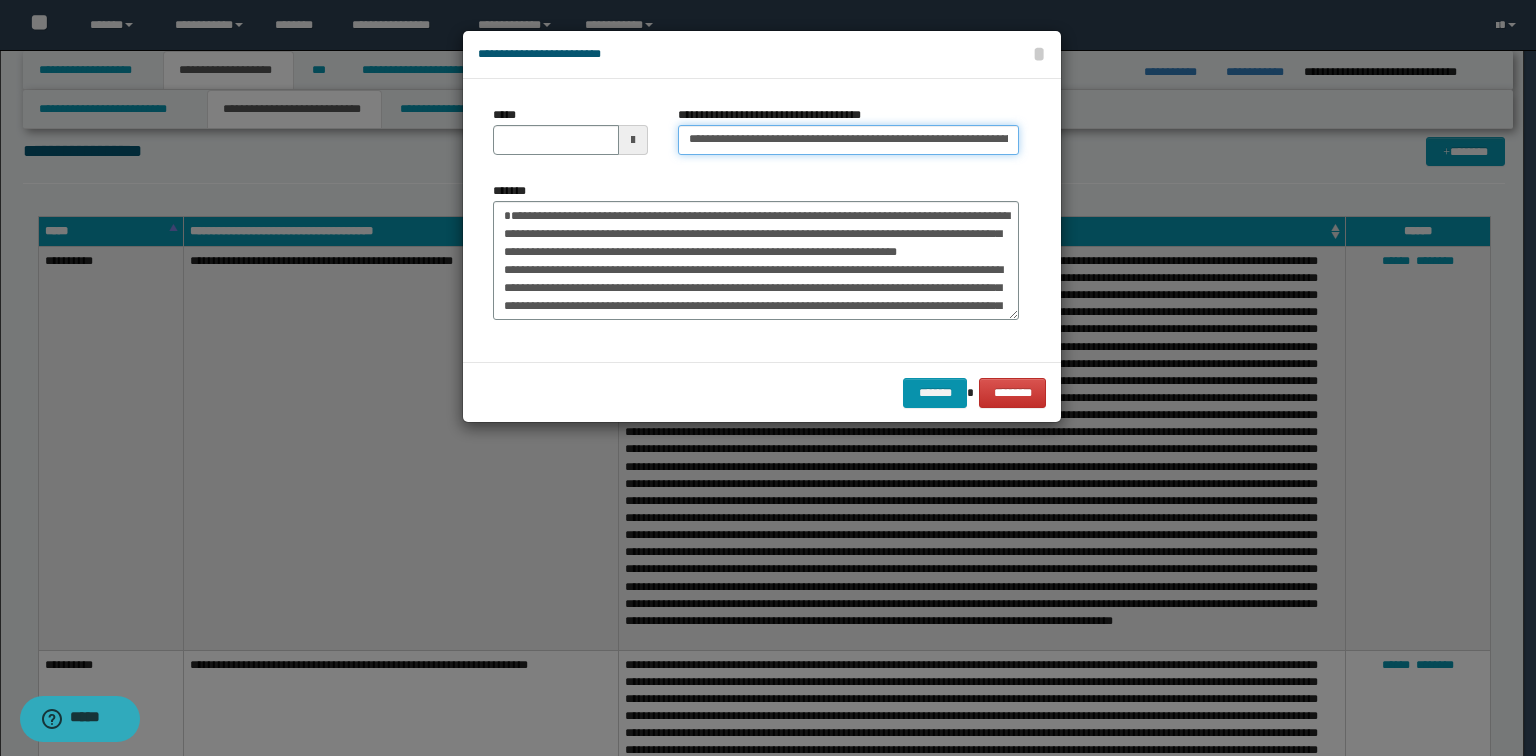 type 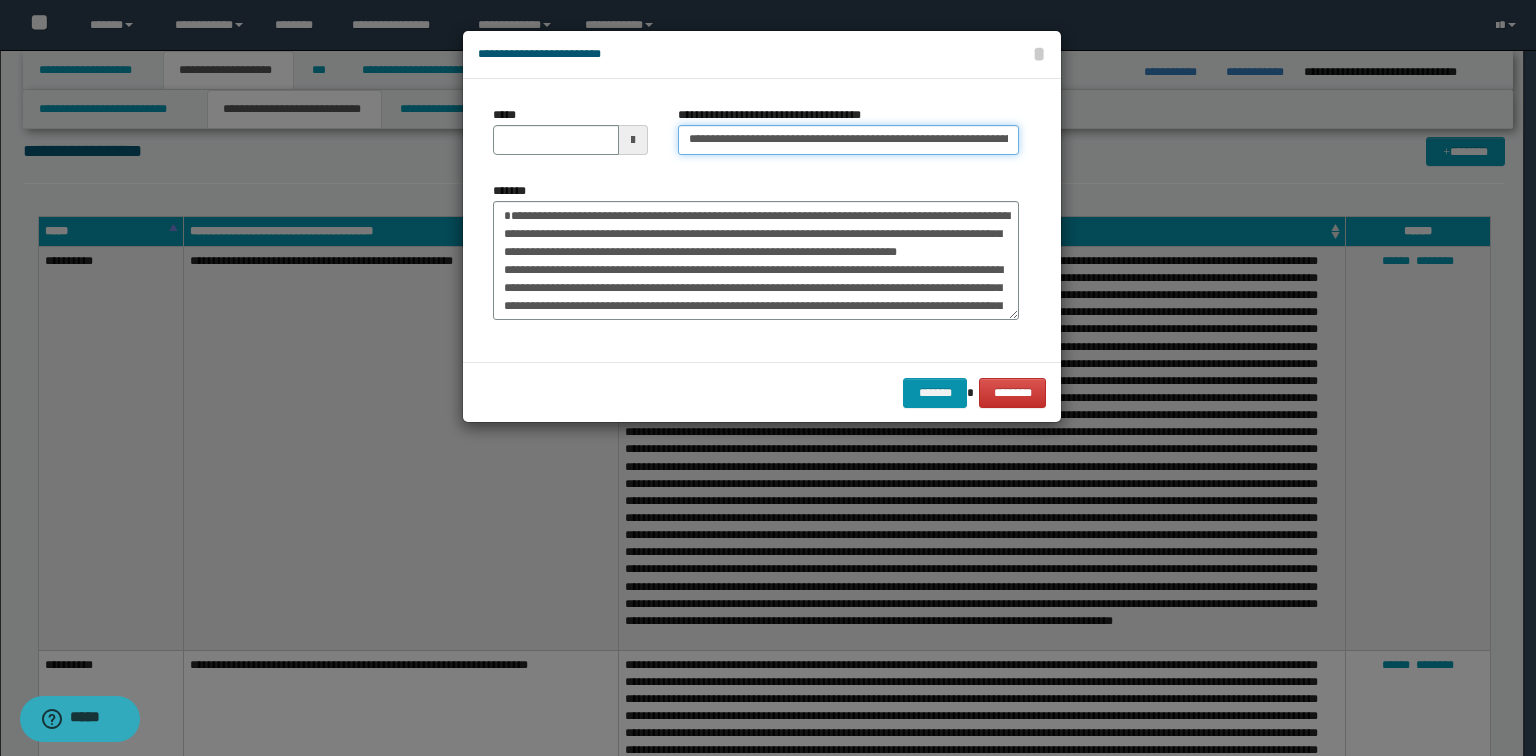 type on "**********" 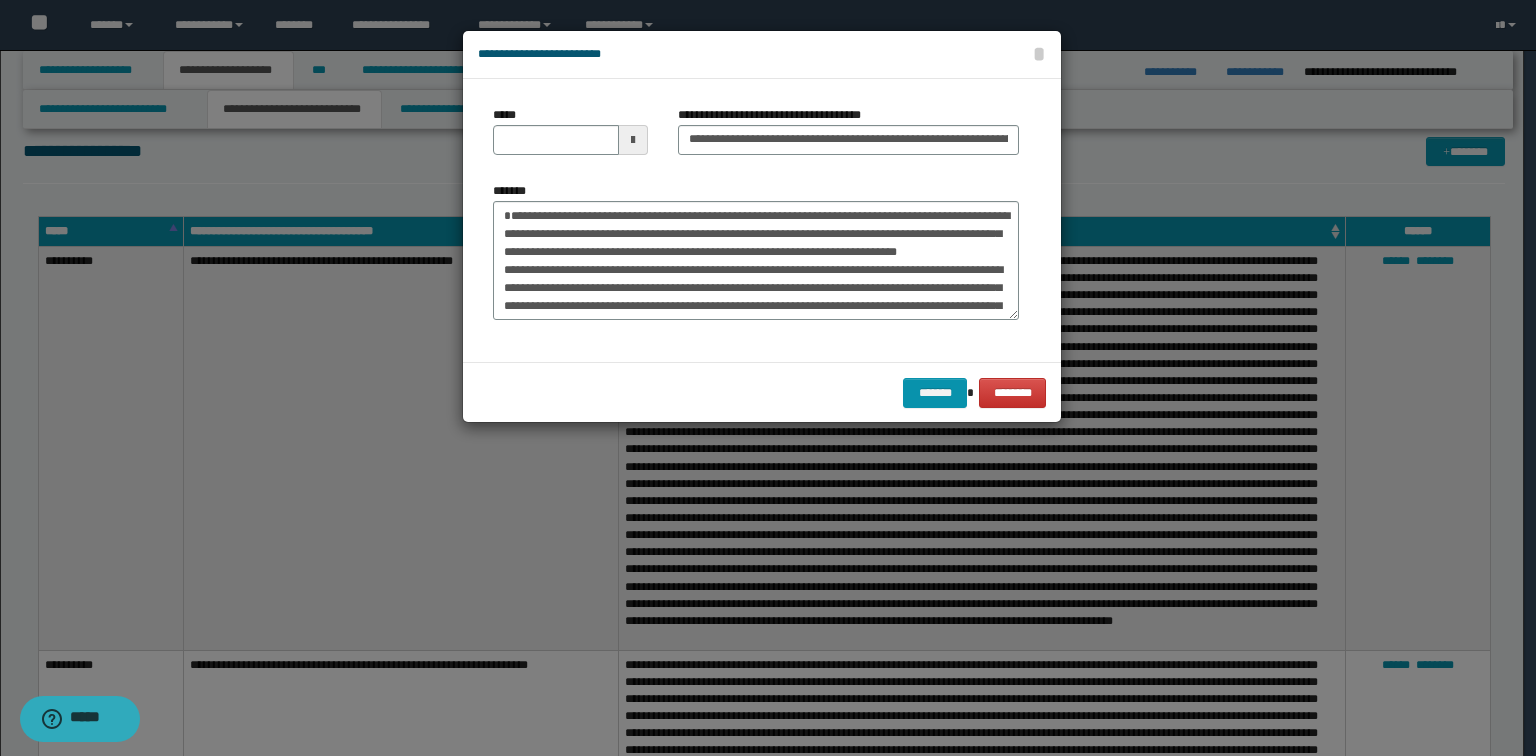 click at bounding box center (633, 140) 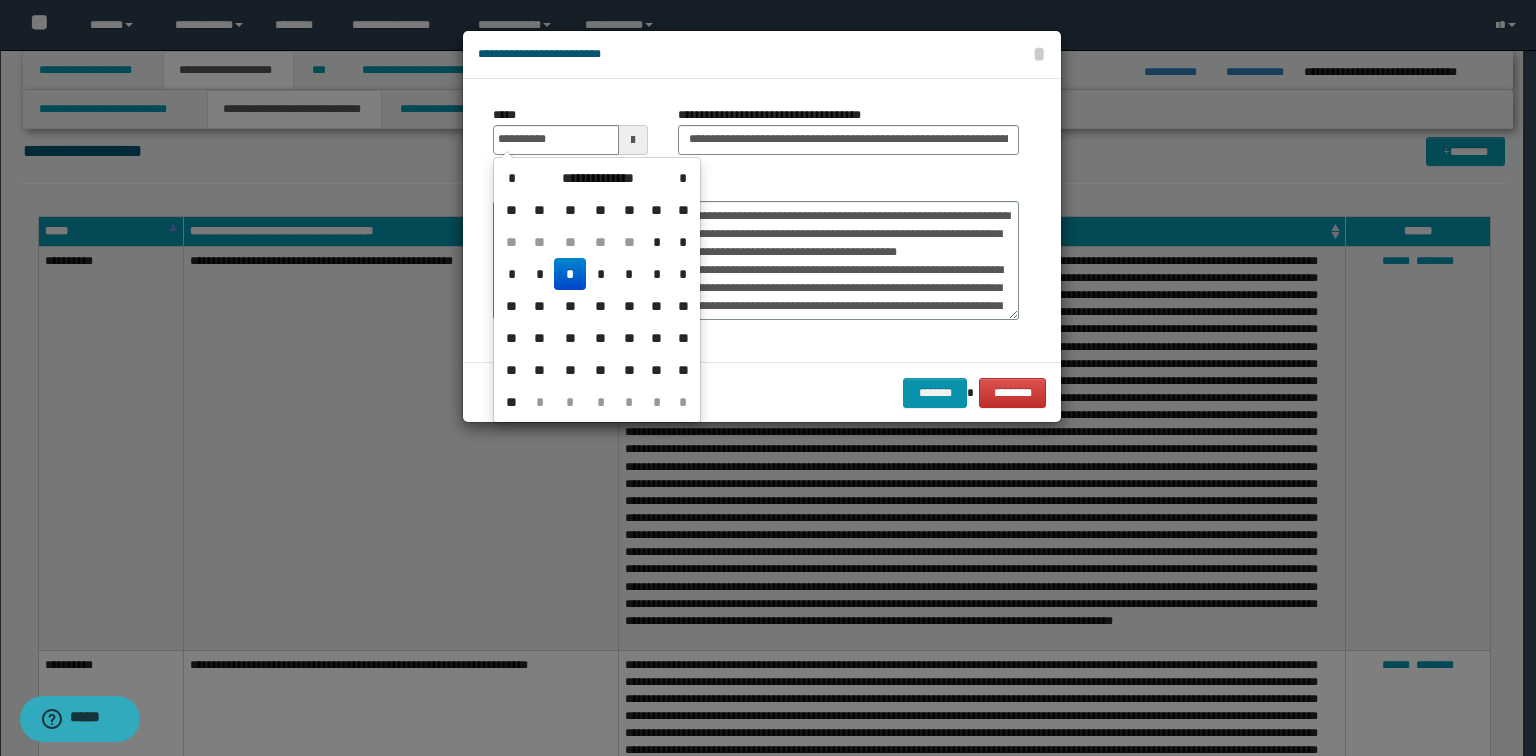 type on "**********" 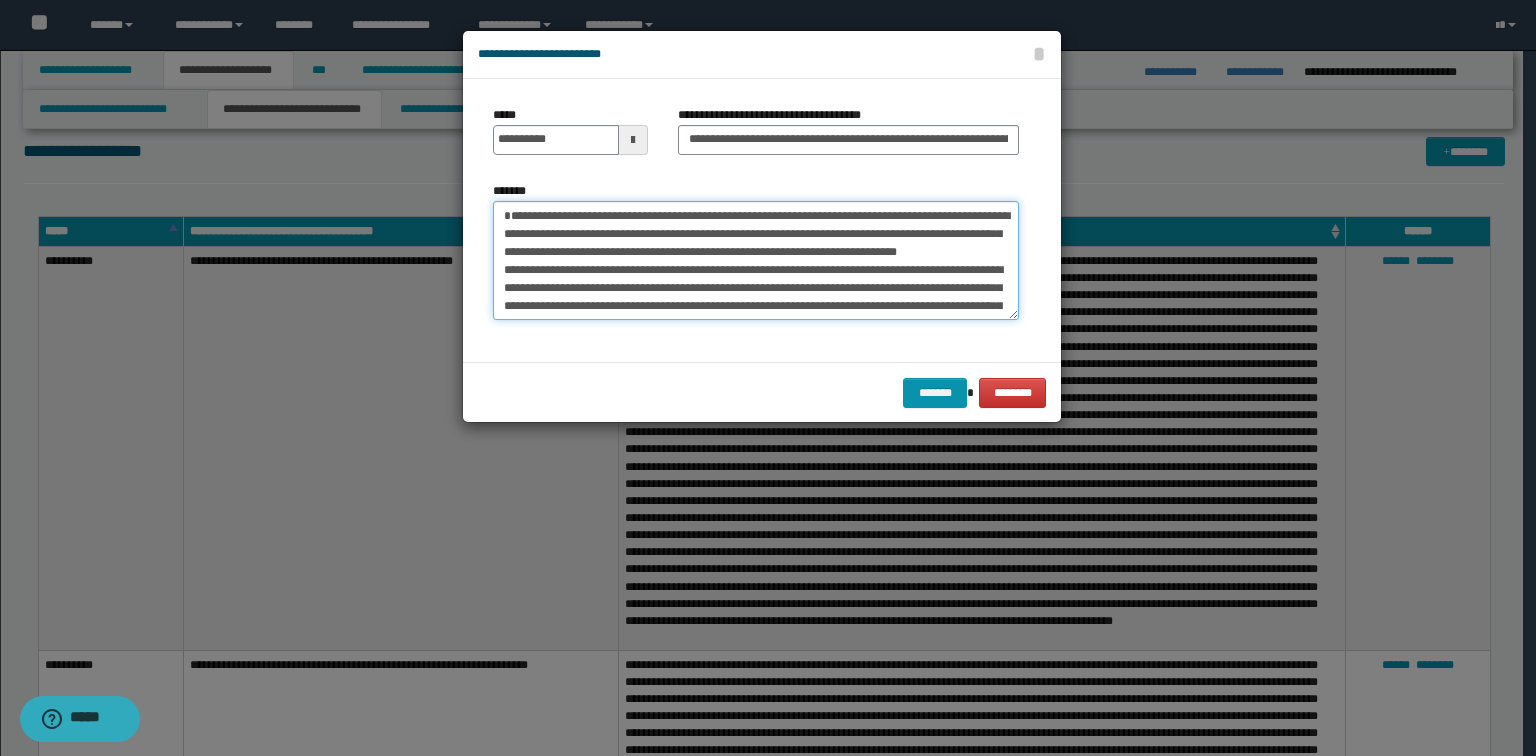 click on "*******" at bounding box center (756, 261) 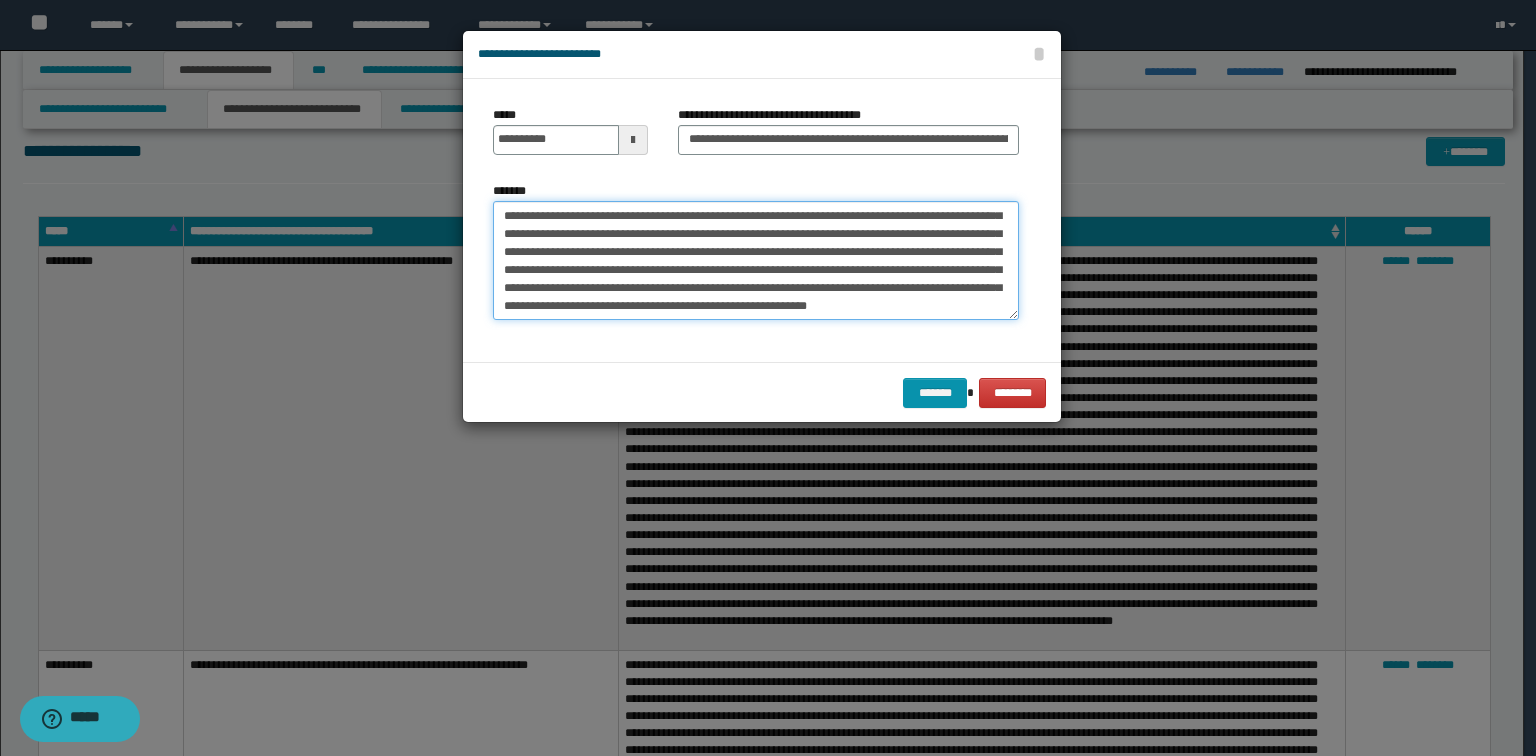 scroll, scrollTop: 244, scrollLeft: 0, axis: vertical 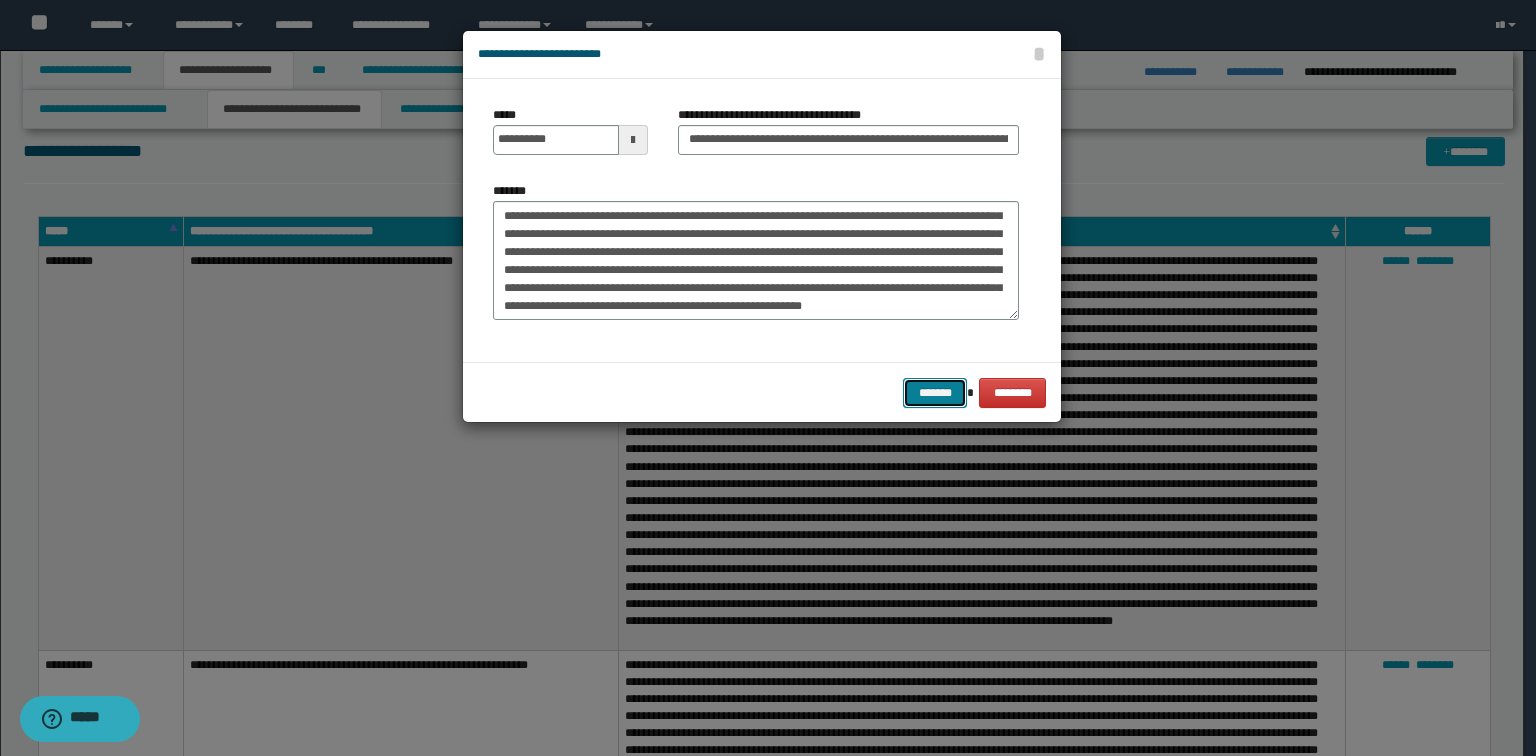 click on "*******" at bounding box center (935, 393) 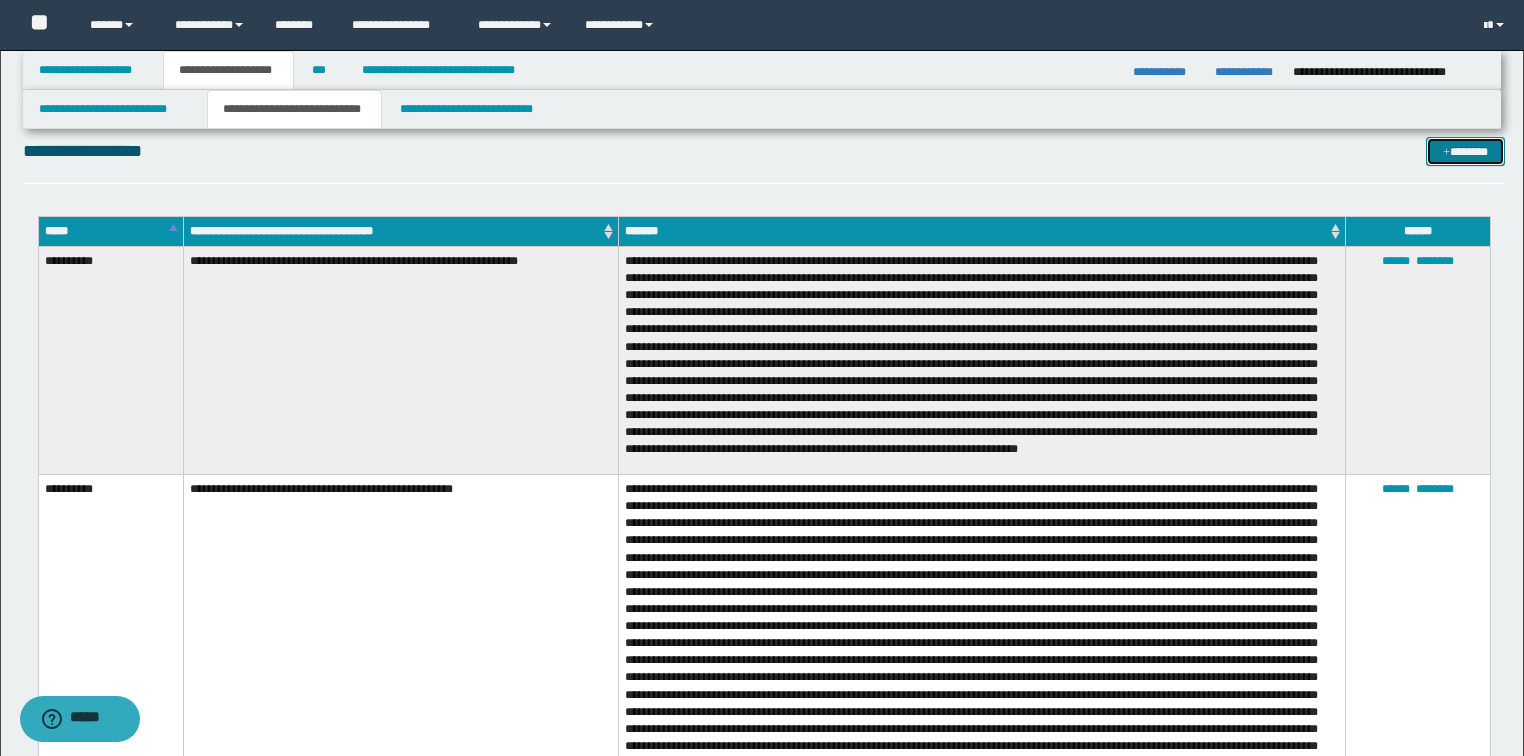 click on "*******" at bounding box center (1465, 152) 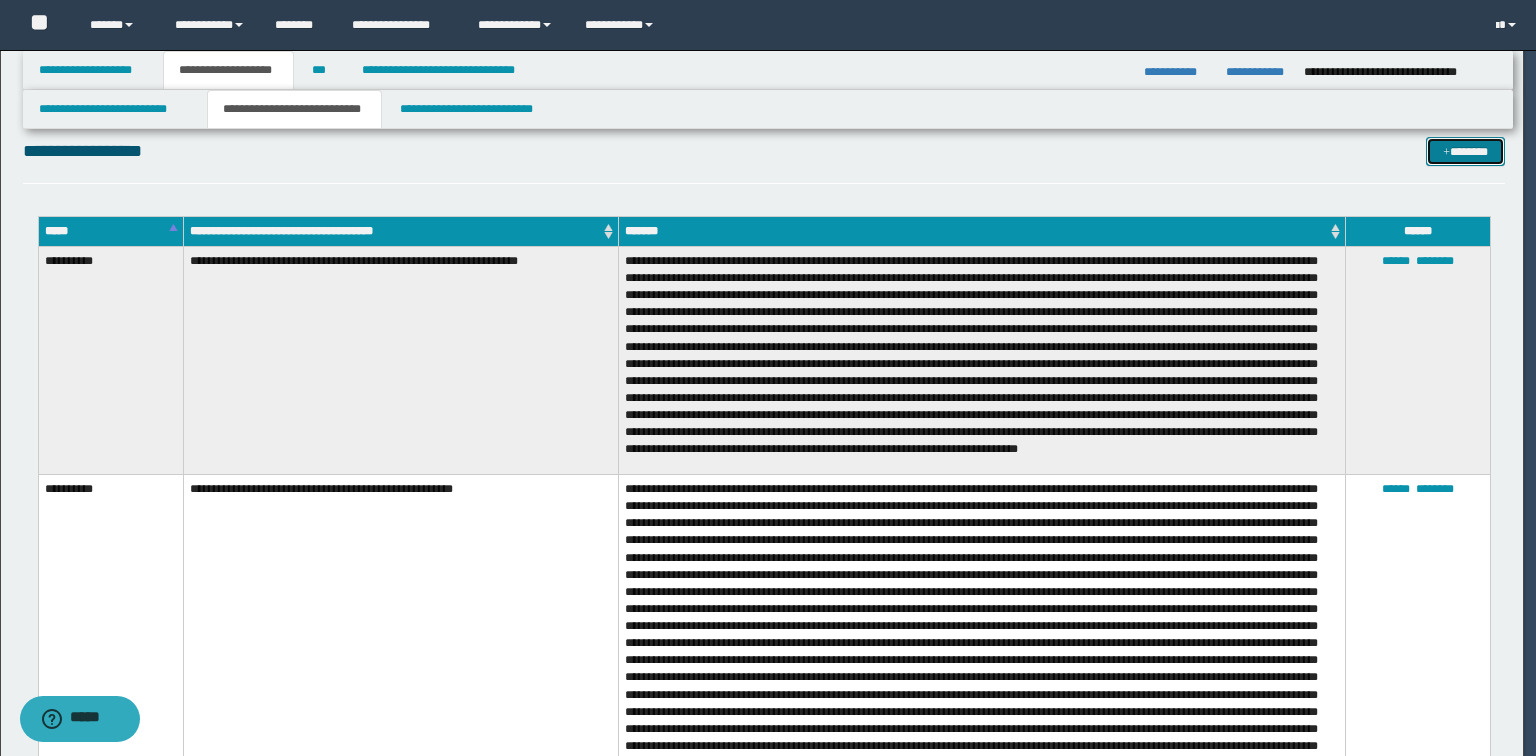 scroll, scrollTop: 0, scrollLeft: 0, axis: both 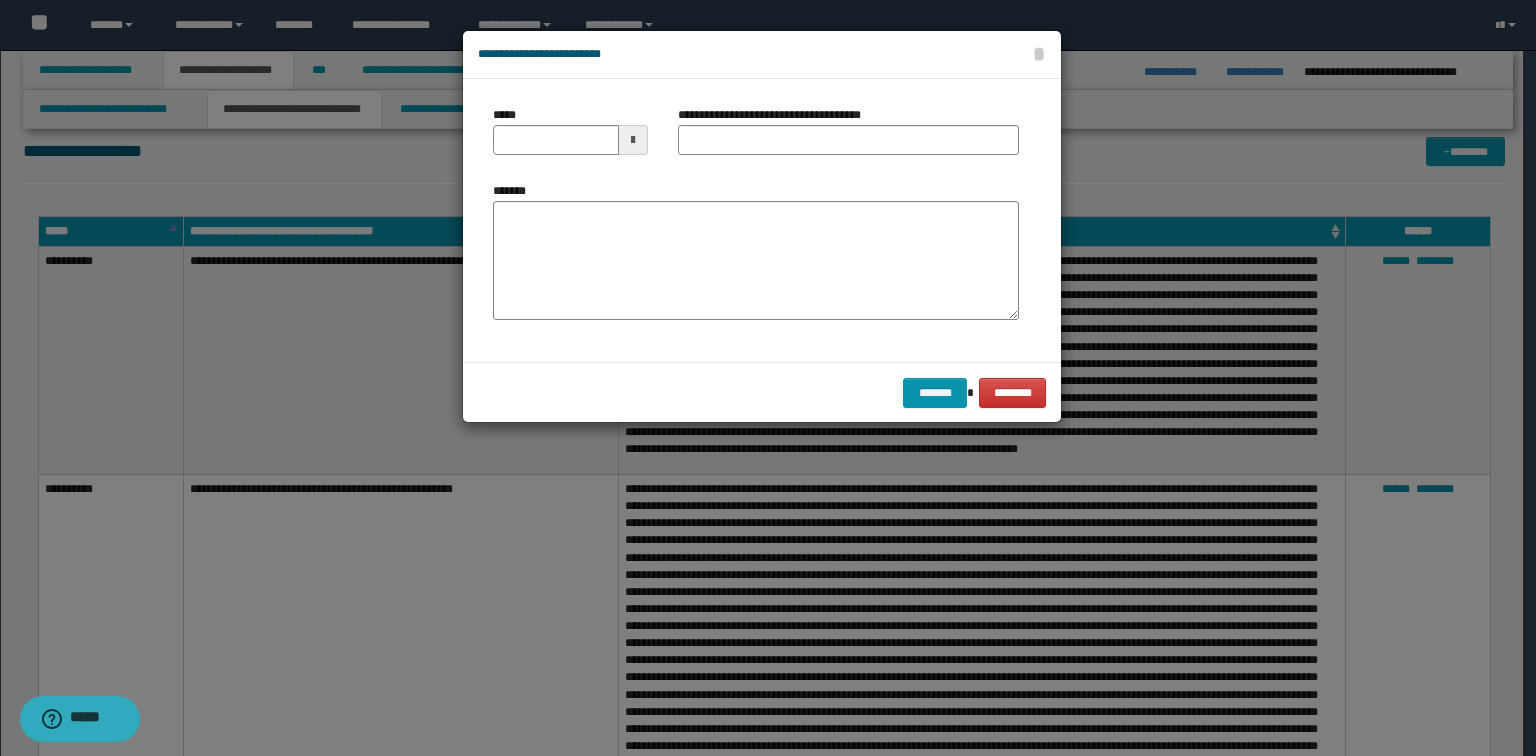 click on "**********" at bounding box center (848, 130) 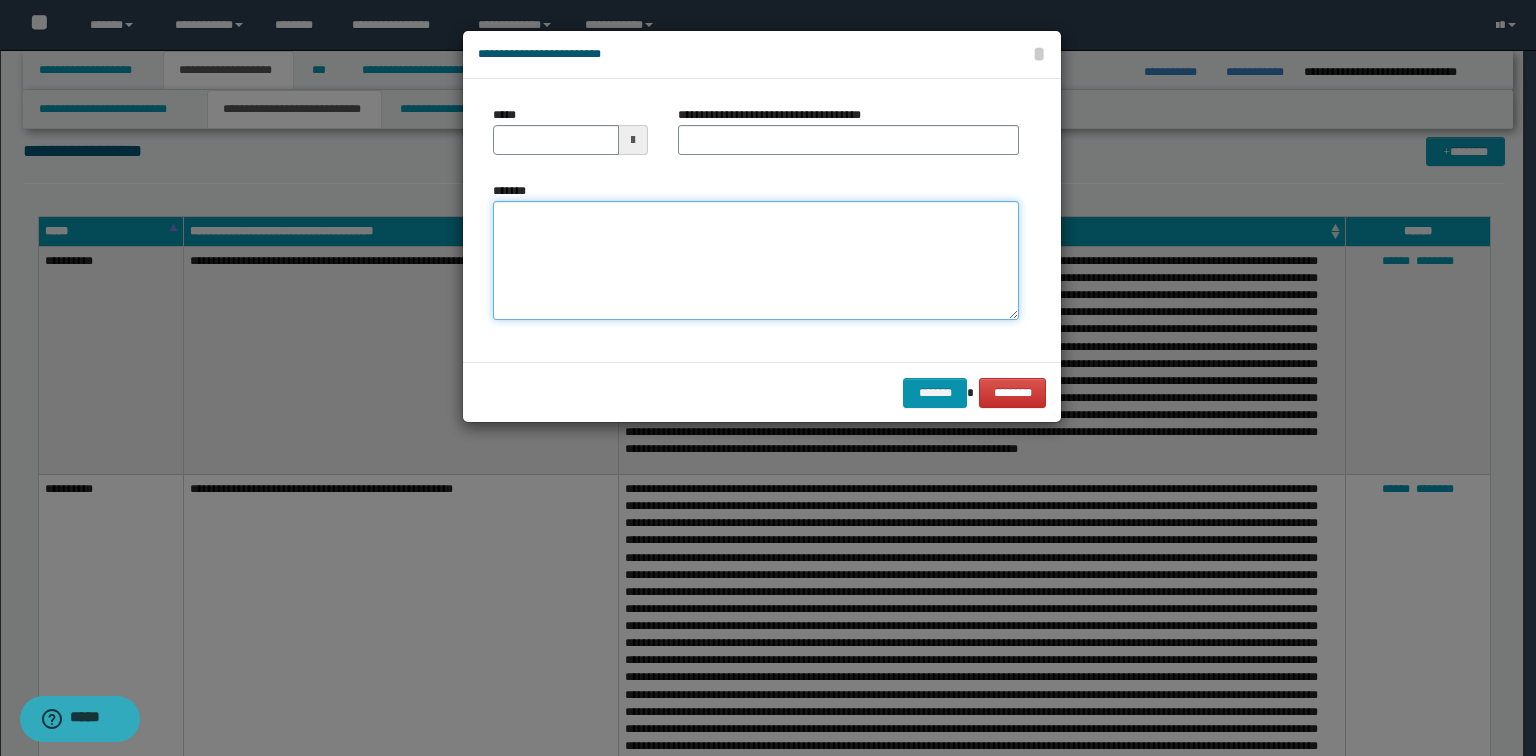 click on "*******" at bounding box center [756, 261] 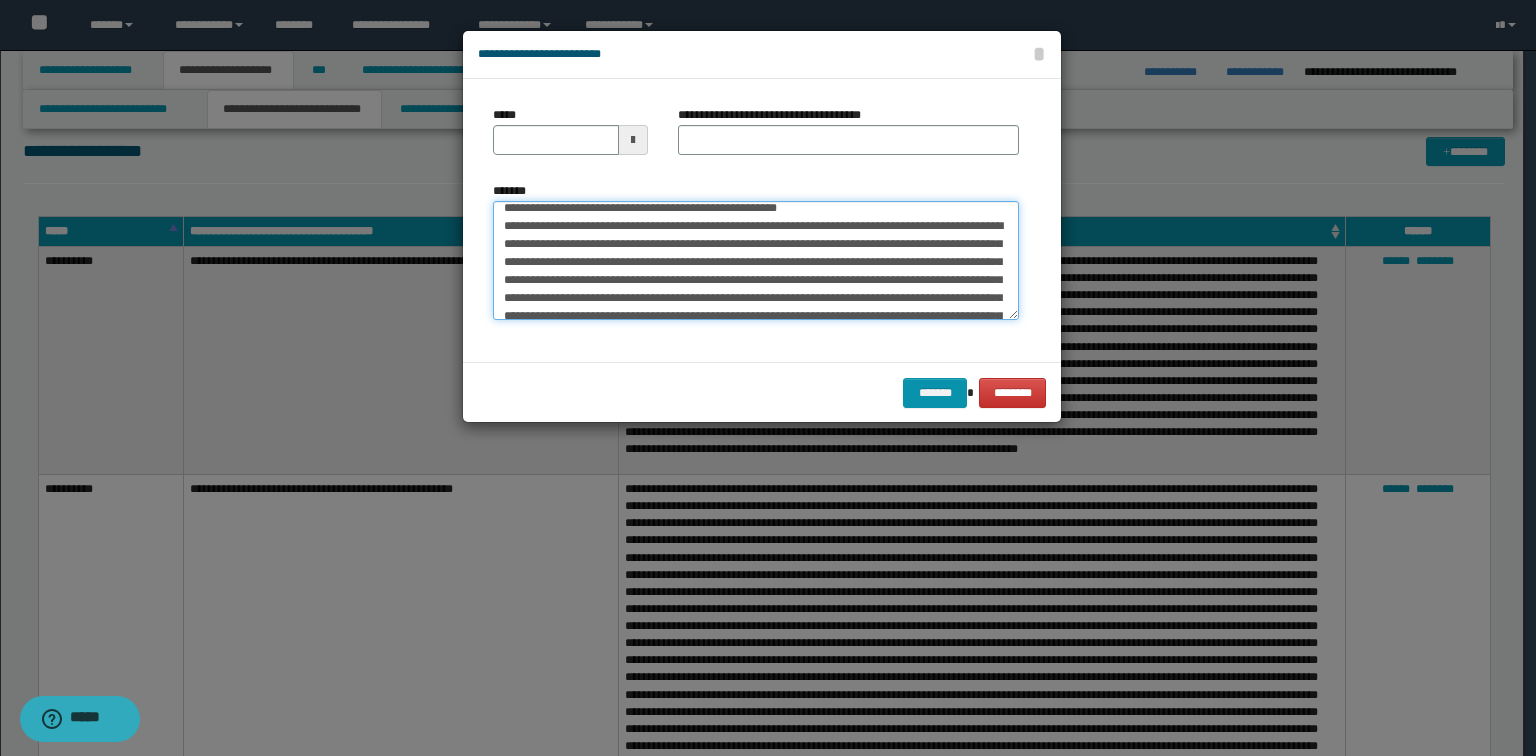scroll, scrollTop: 0, scrollLeft: 0, axis: both 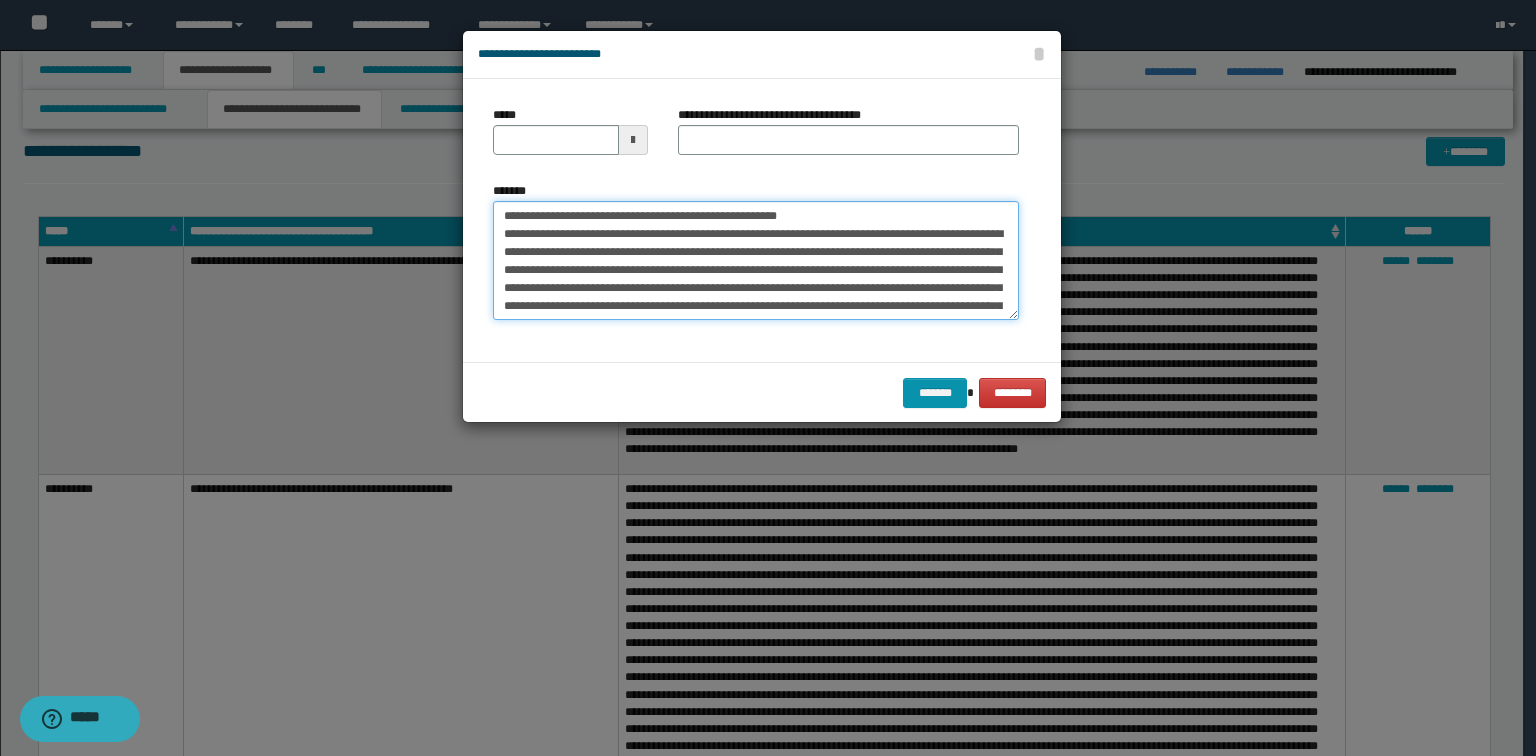 drag, startPoint x: 826, startPoint y: 216, endPoint x: 476, endPoint y: 203, distance: 350.24133 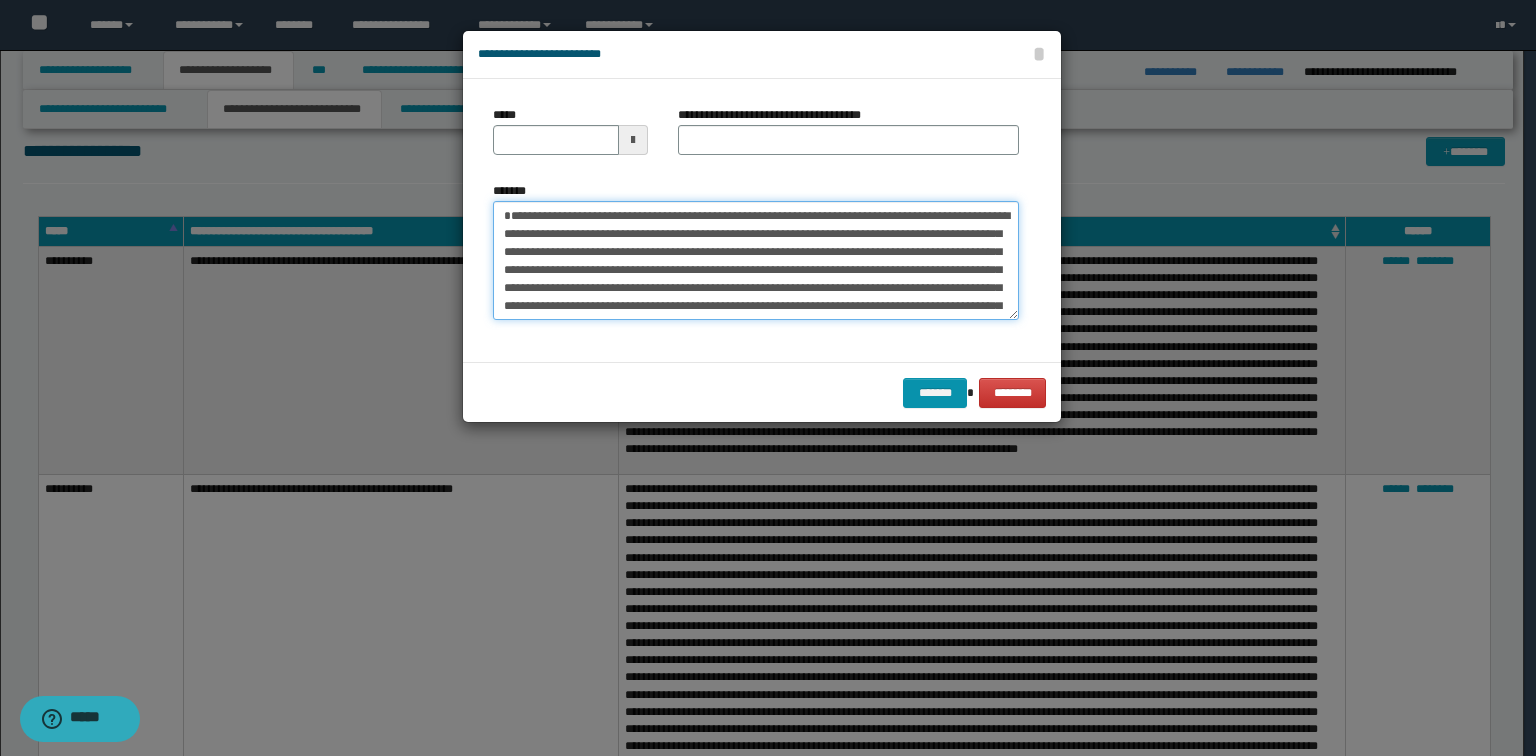 type on "**********" 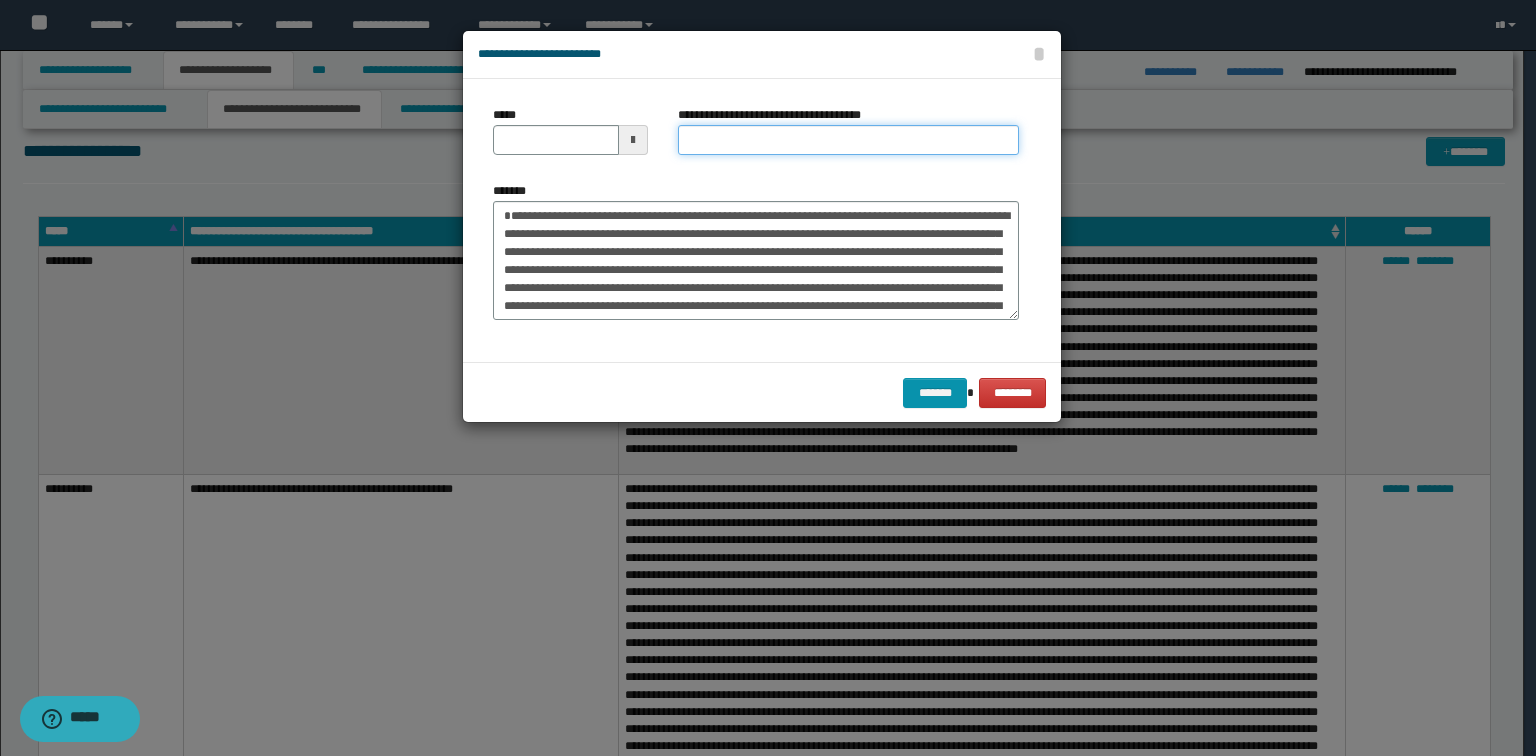 click on "**********" at bounding box center [848, 140] 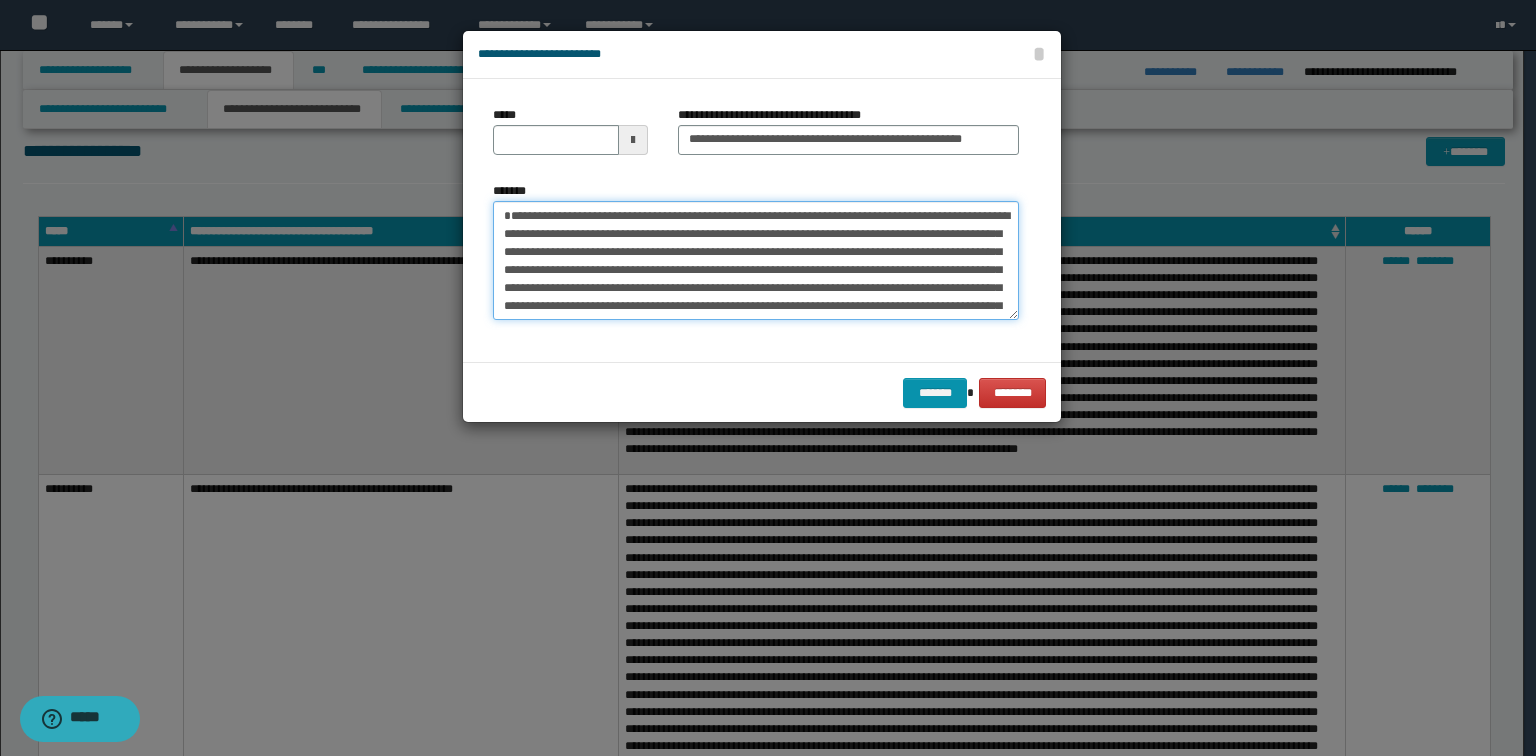 click on "*******" at bounding box center (756, 261) 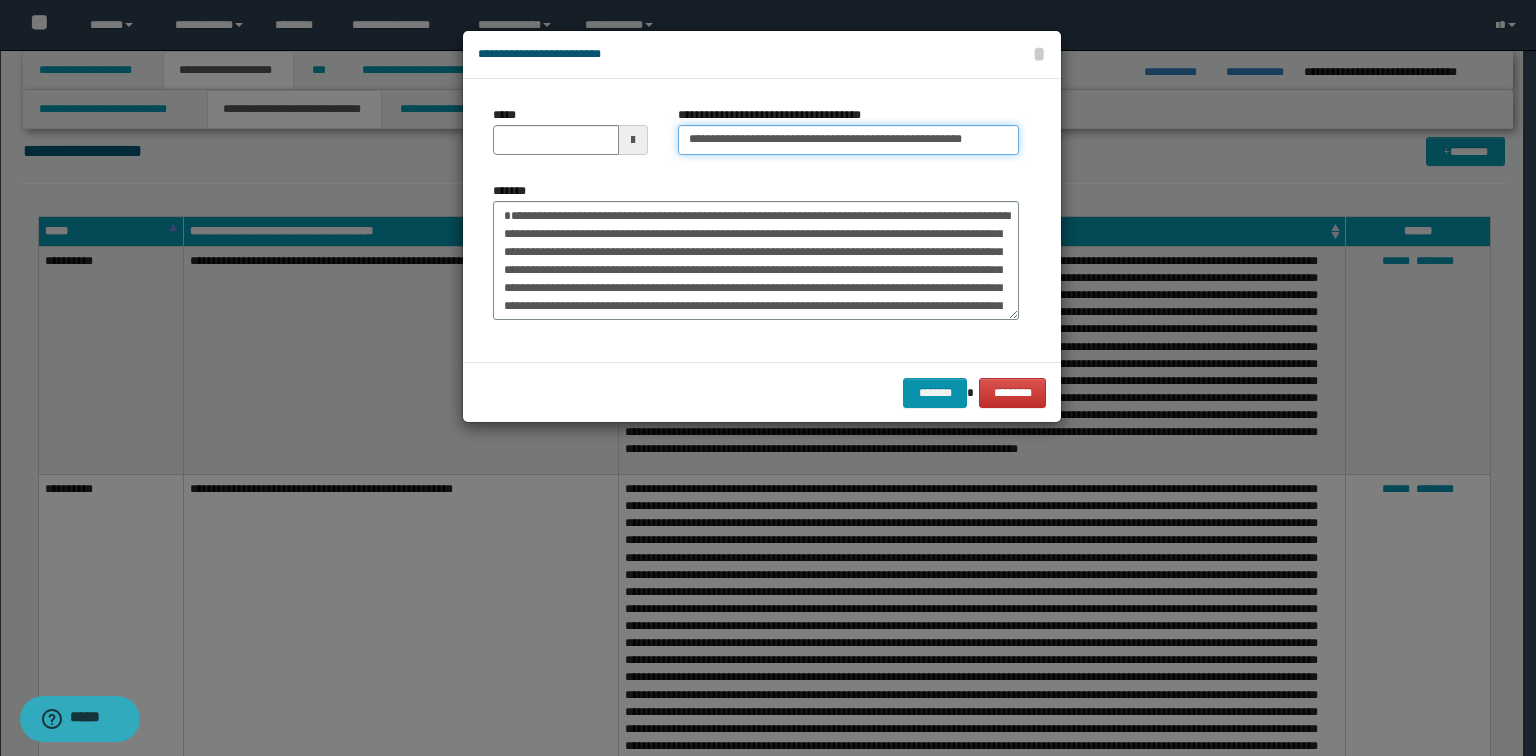 drag, startPoint x: 749, startPoint y: 137, endPoint x: 410, endPoint y: 111, distance: 339.99557 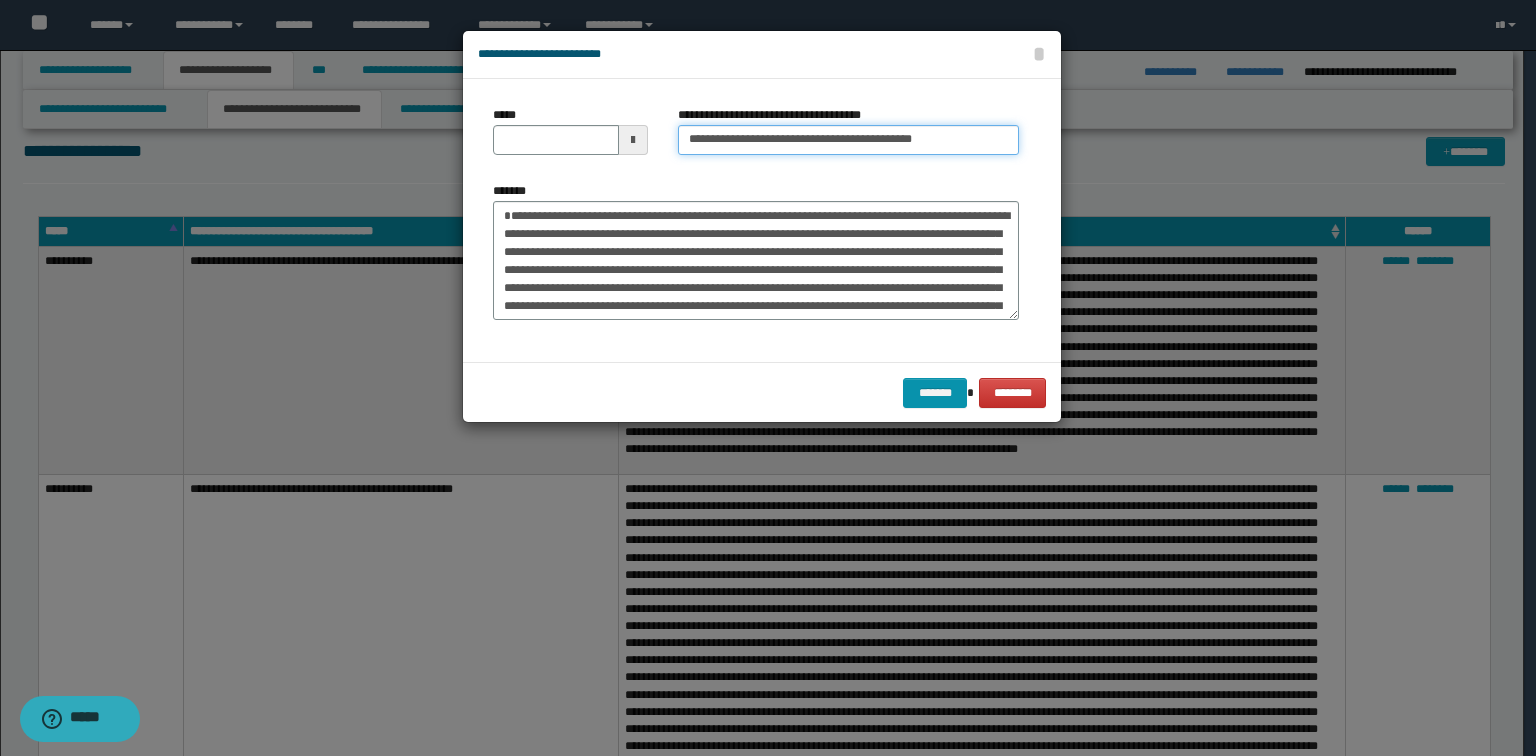 type 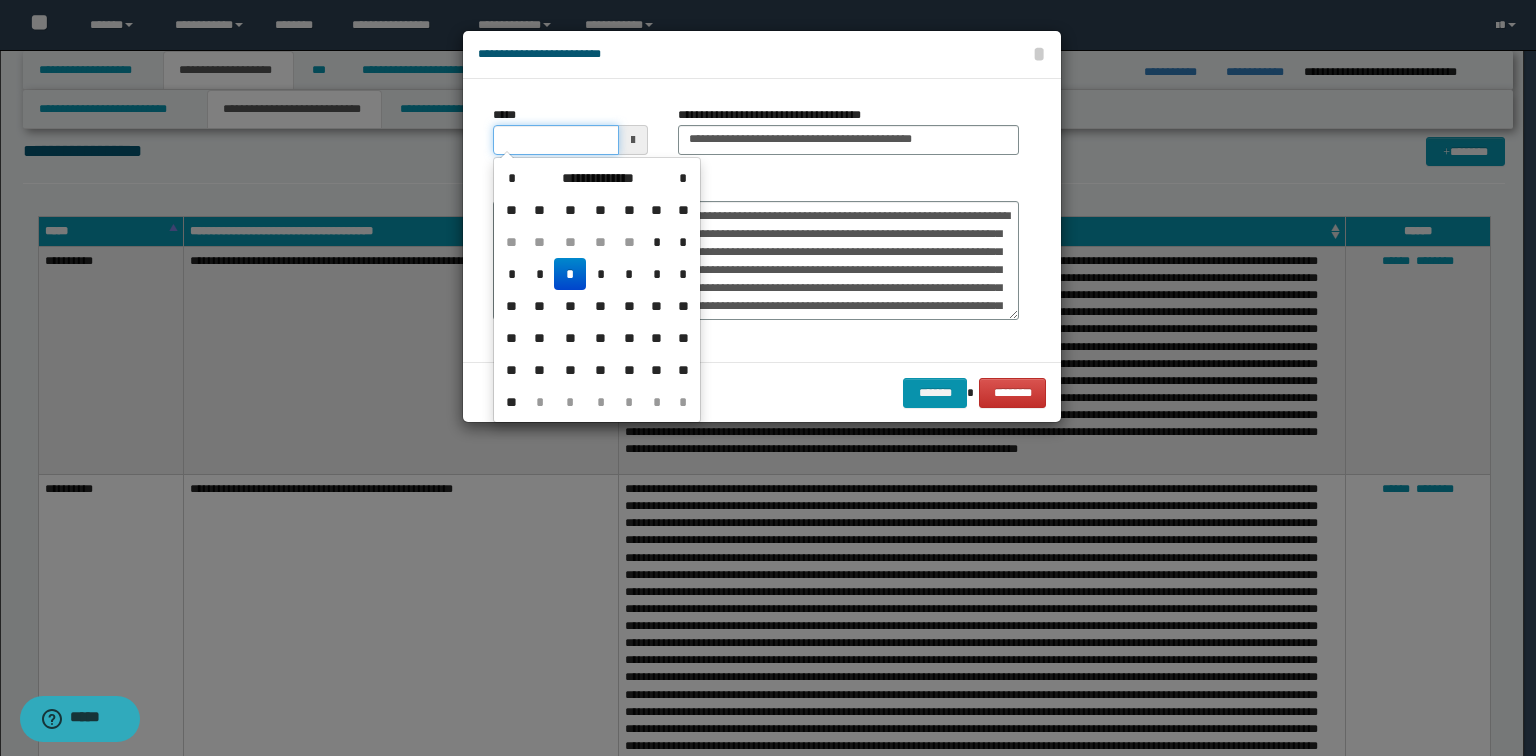 click on "*****" at bounding box center [556, 140] 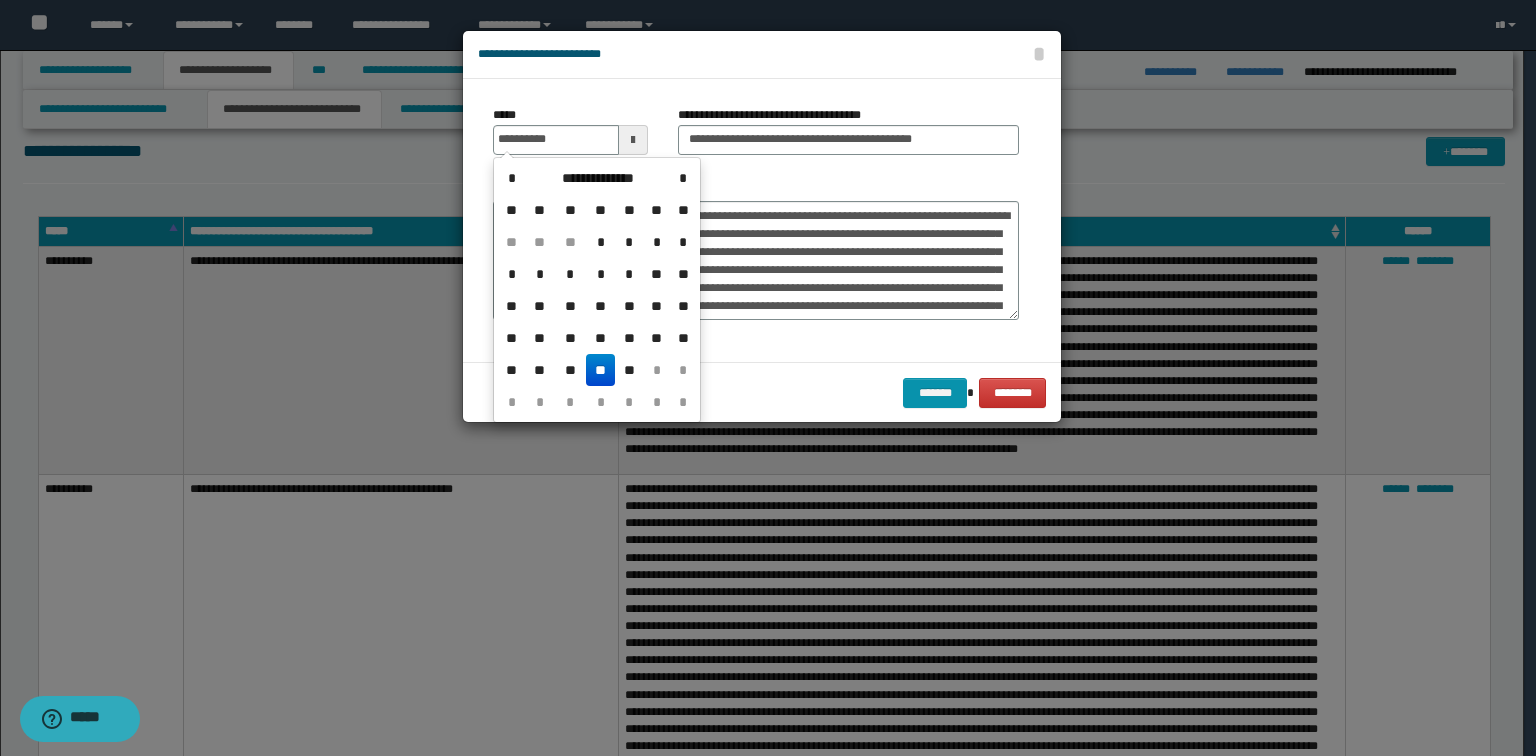 type on "**********" 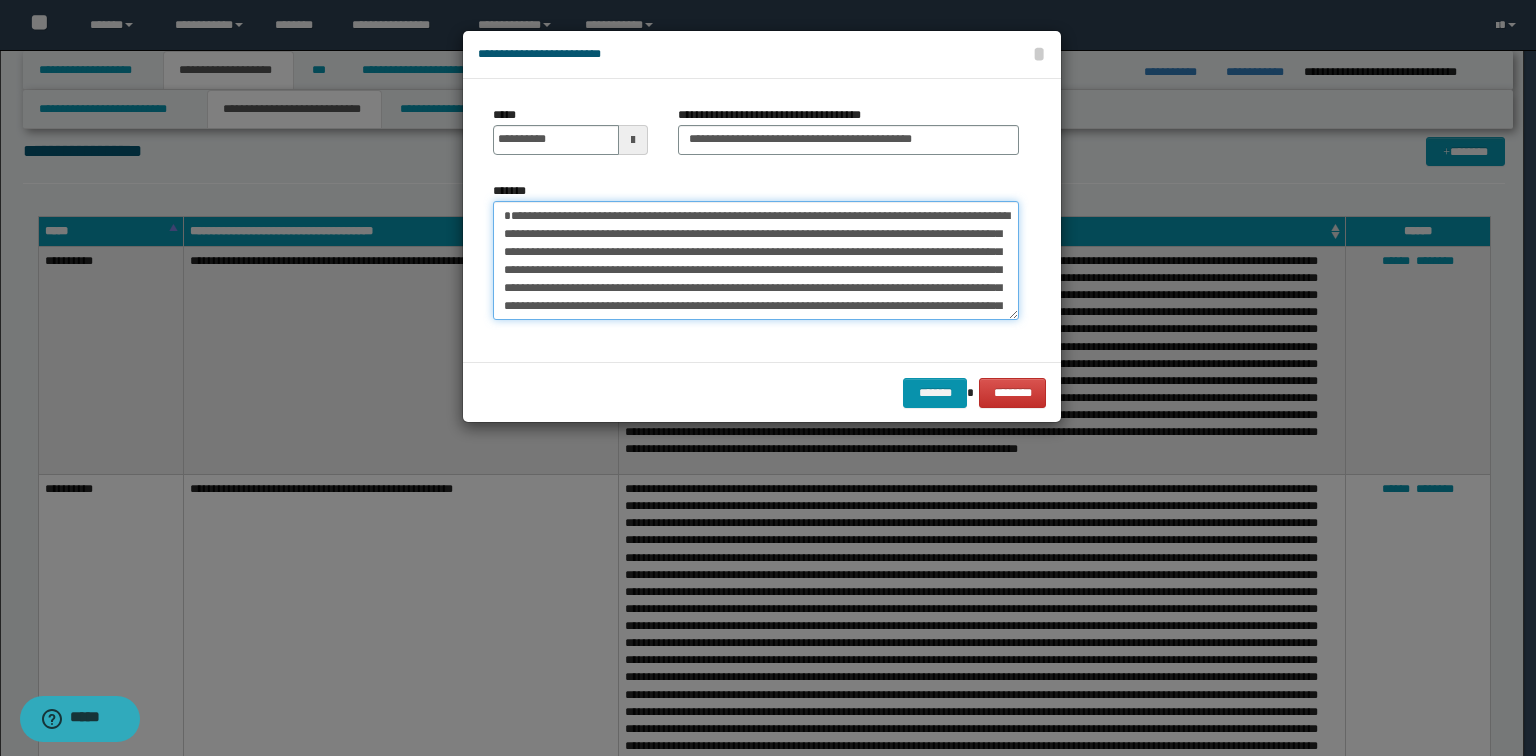 click on "*******" at bounding box center [756, 261] 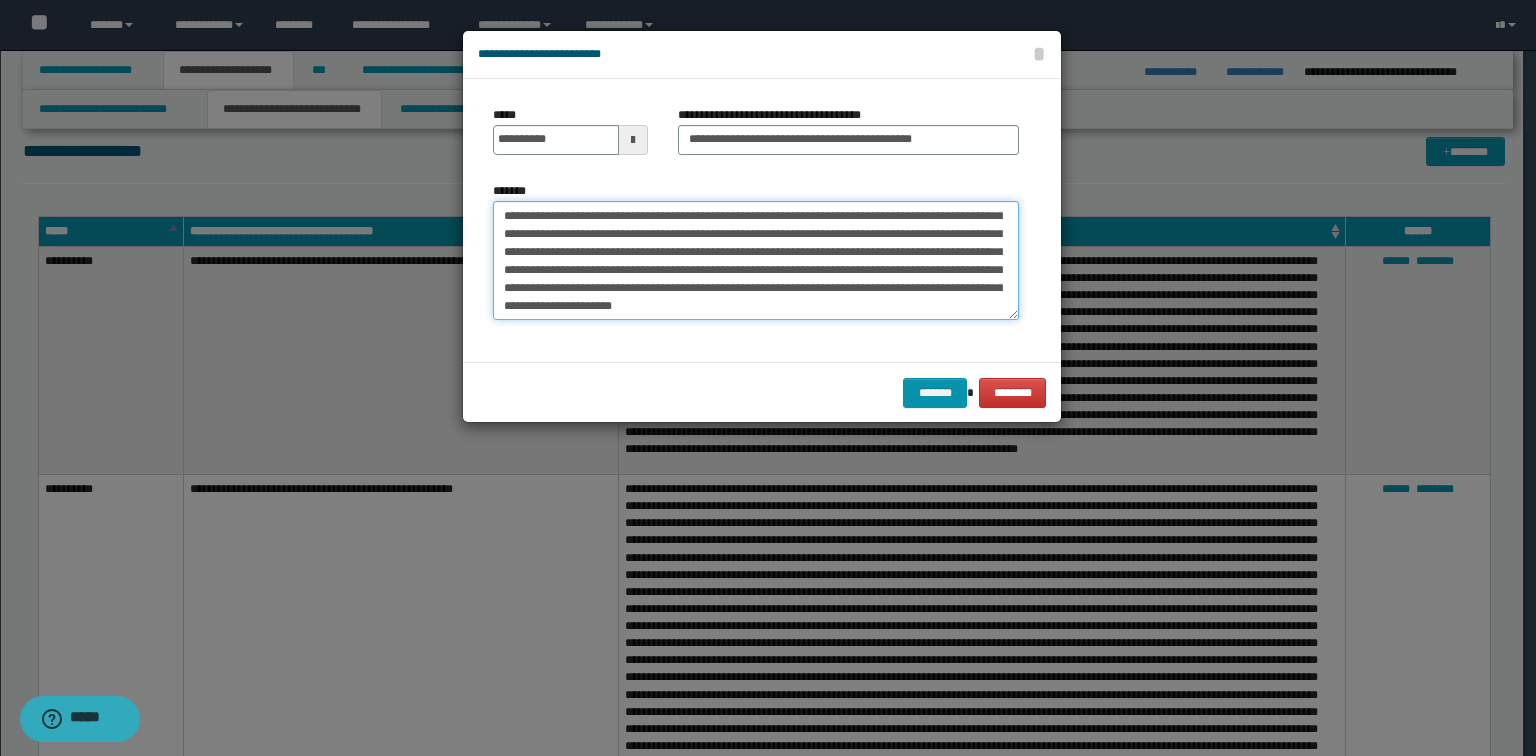 scroll, scrollTop: 413, scrollLeft: 0, axis: vertical 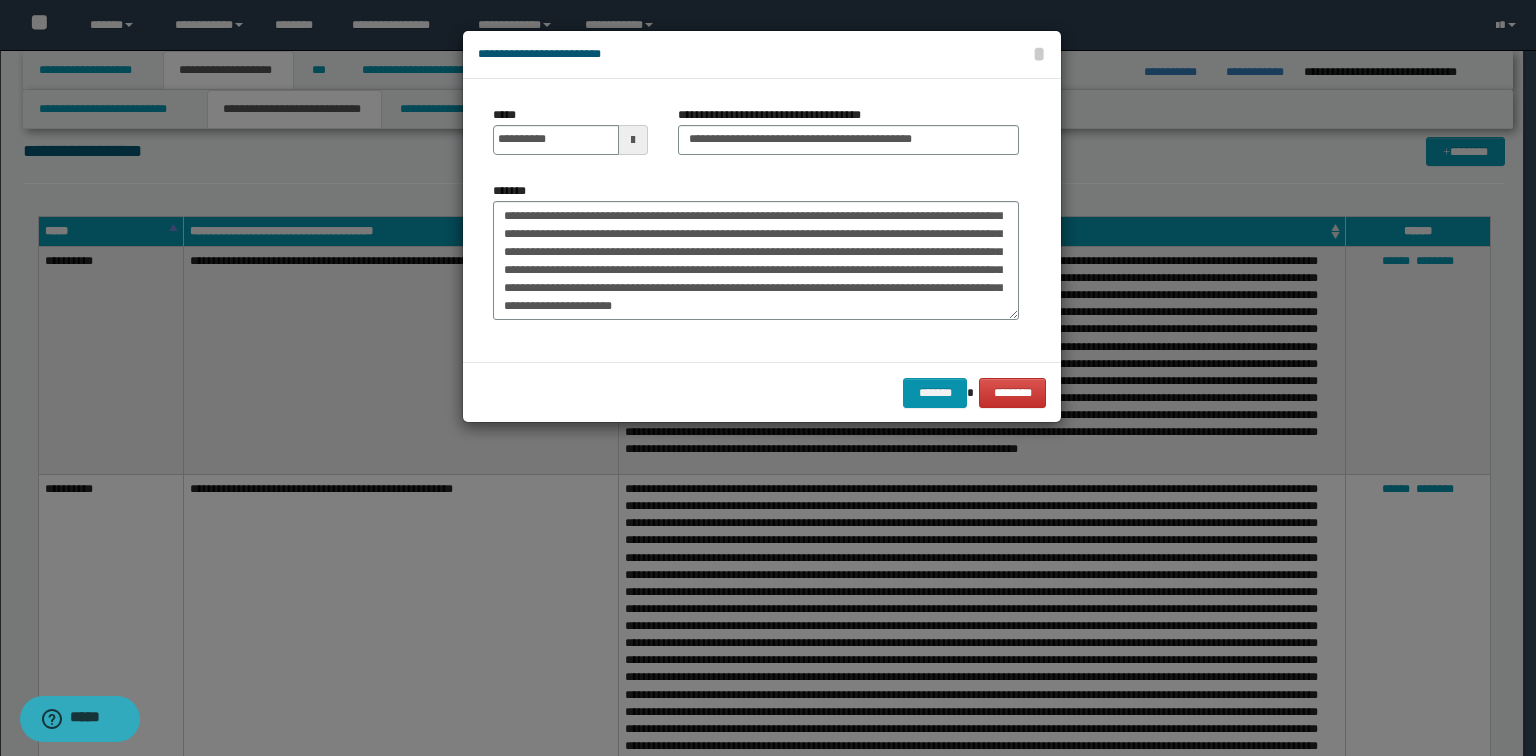 click on "*******
********" at bounding box center [762, 392] 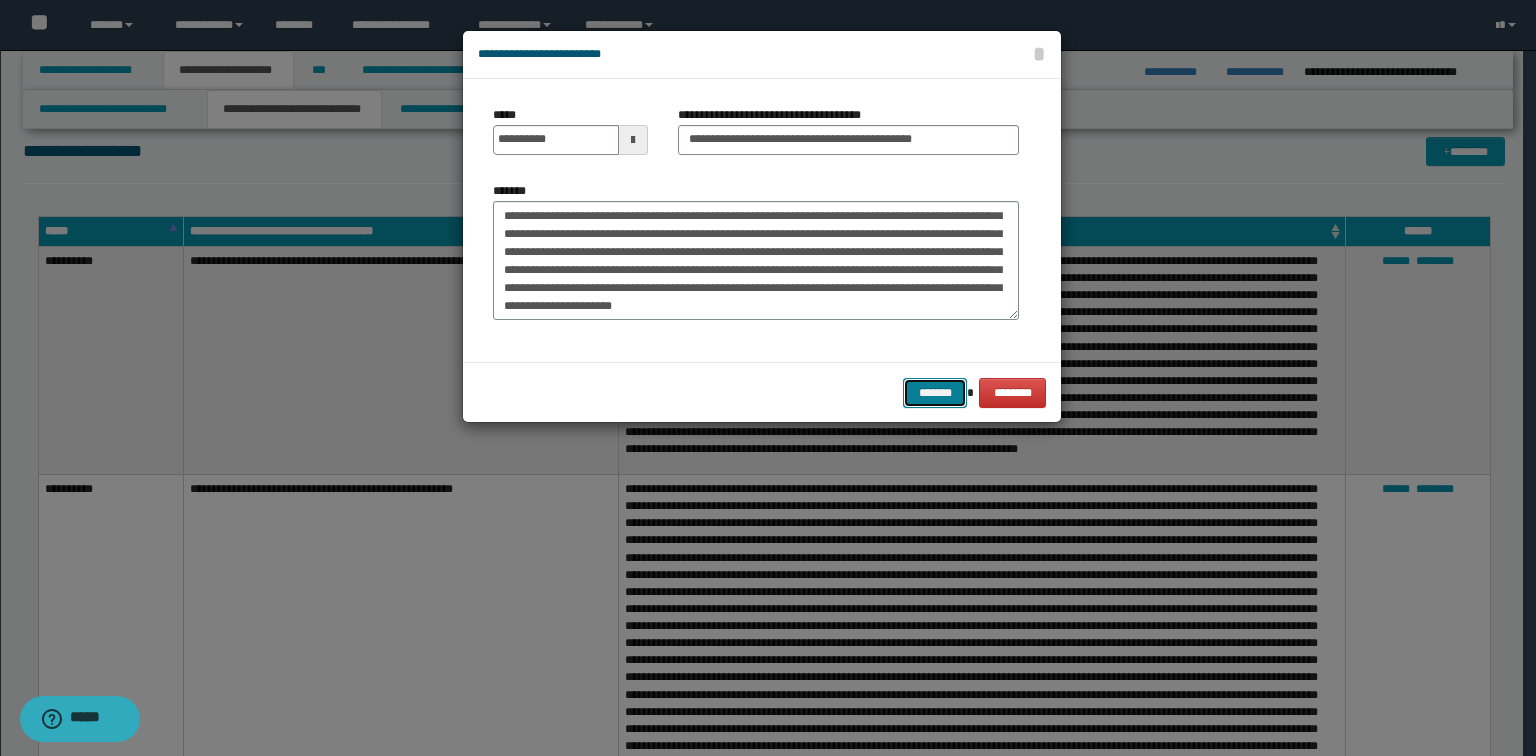 click on "*******" at bounding box center (935, 393) 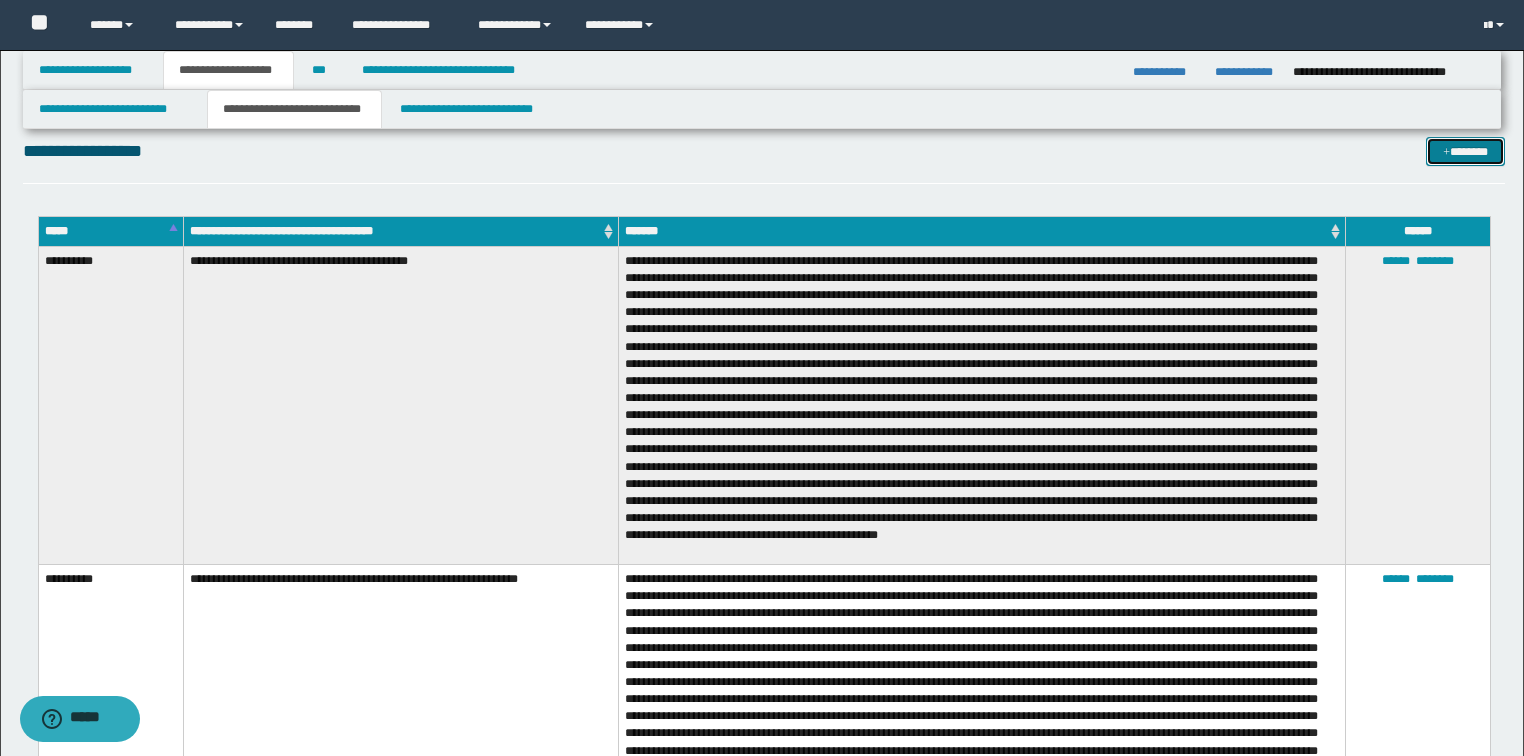 click on "*******" at bounding box center [1465, 152] 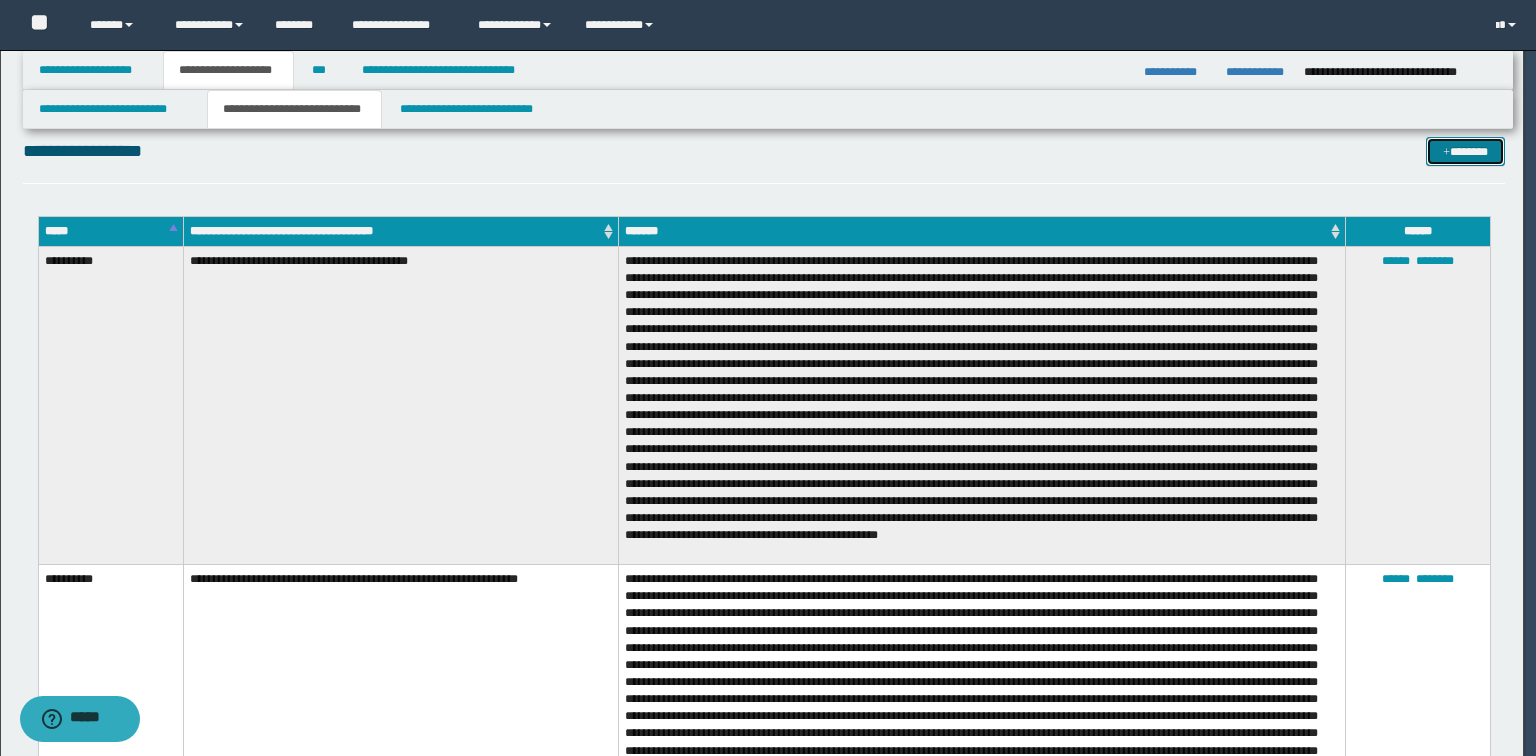 scroll, scrollTop: 0, scrollLeft: 0, axis: both 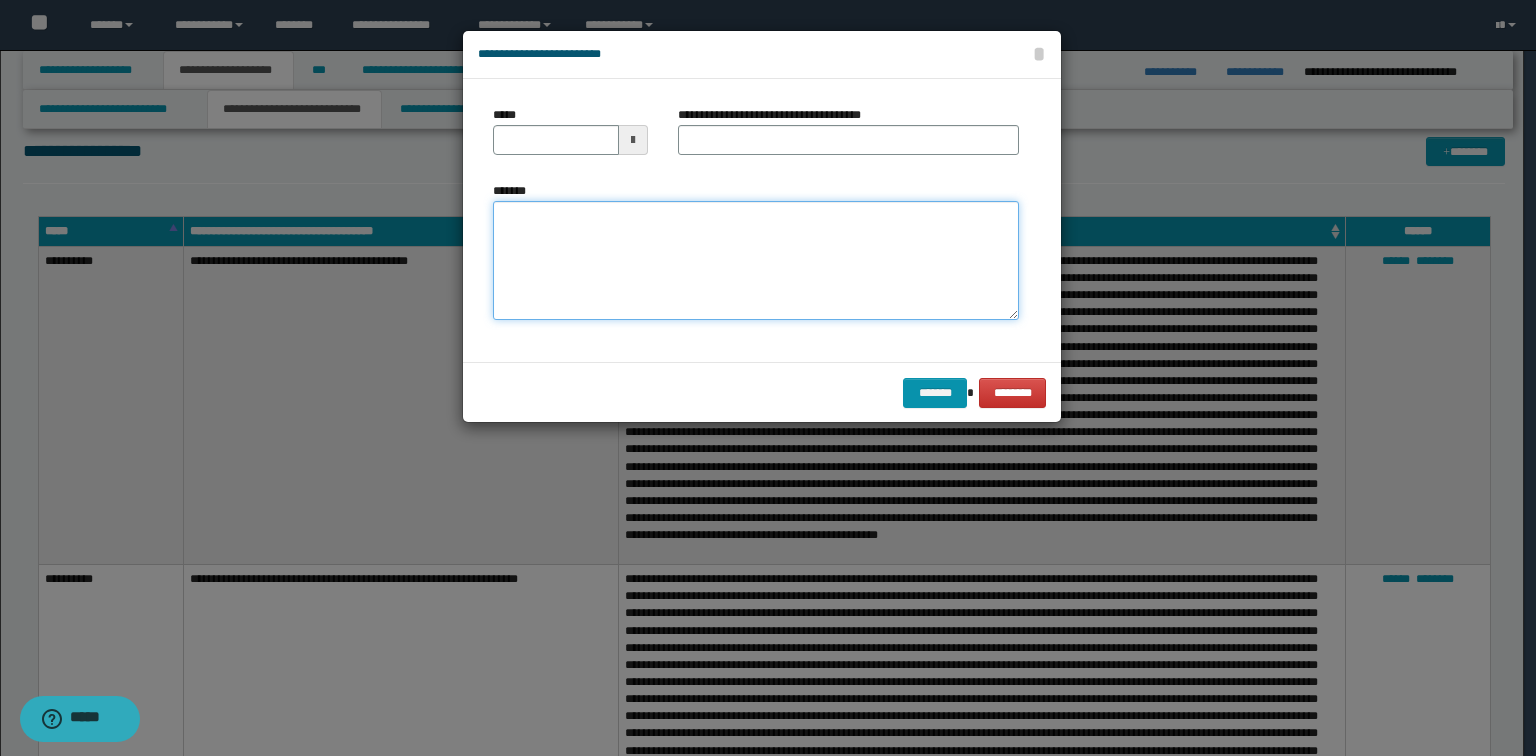 click on "*******" at bounding box center (756, 261) 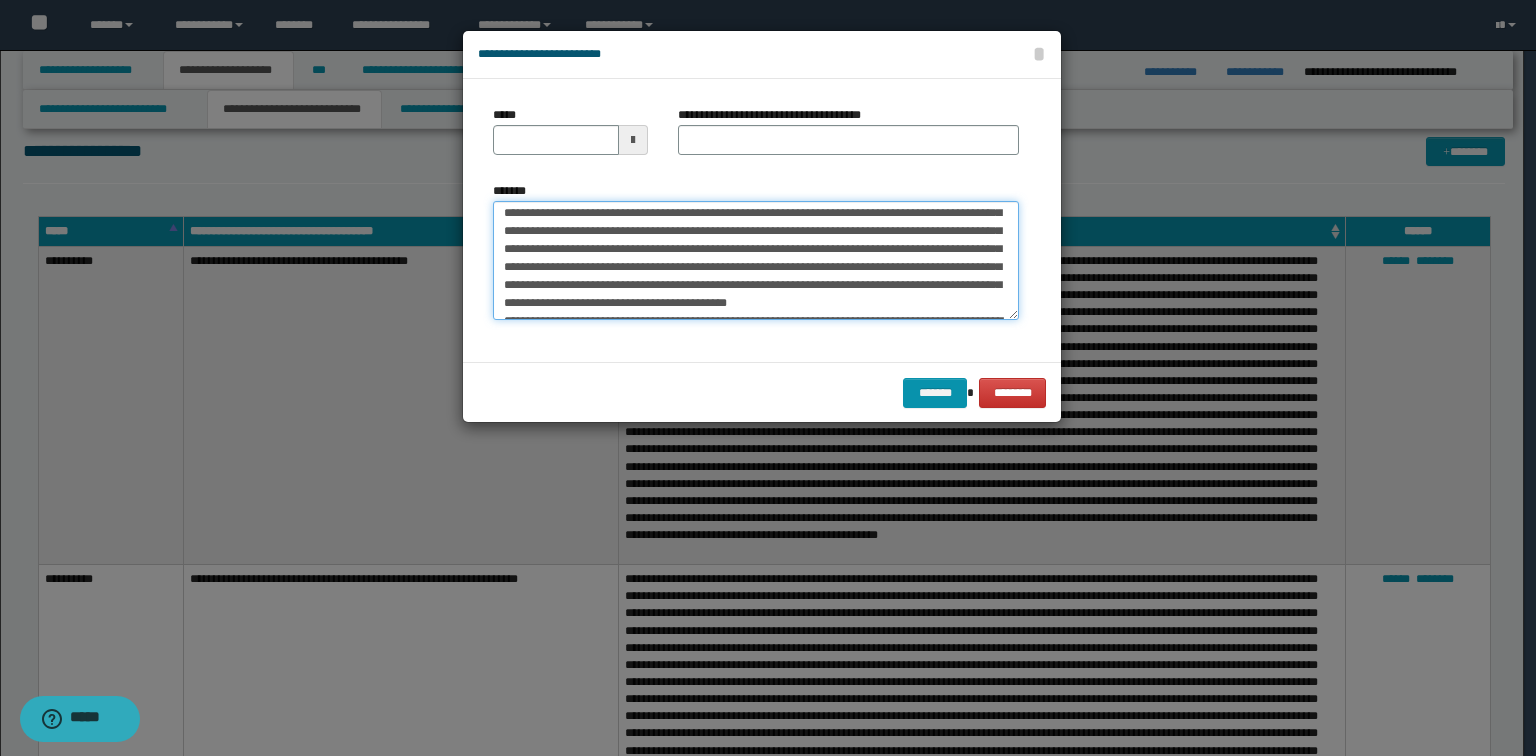 scroll, scrollTop: 0, scrollLeft: 0, axis: both 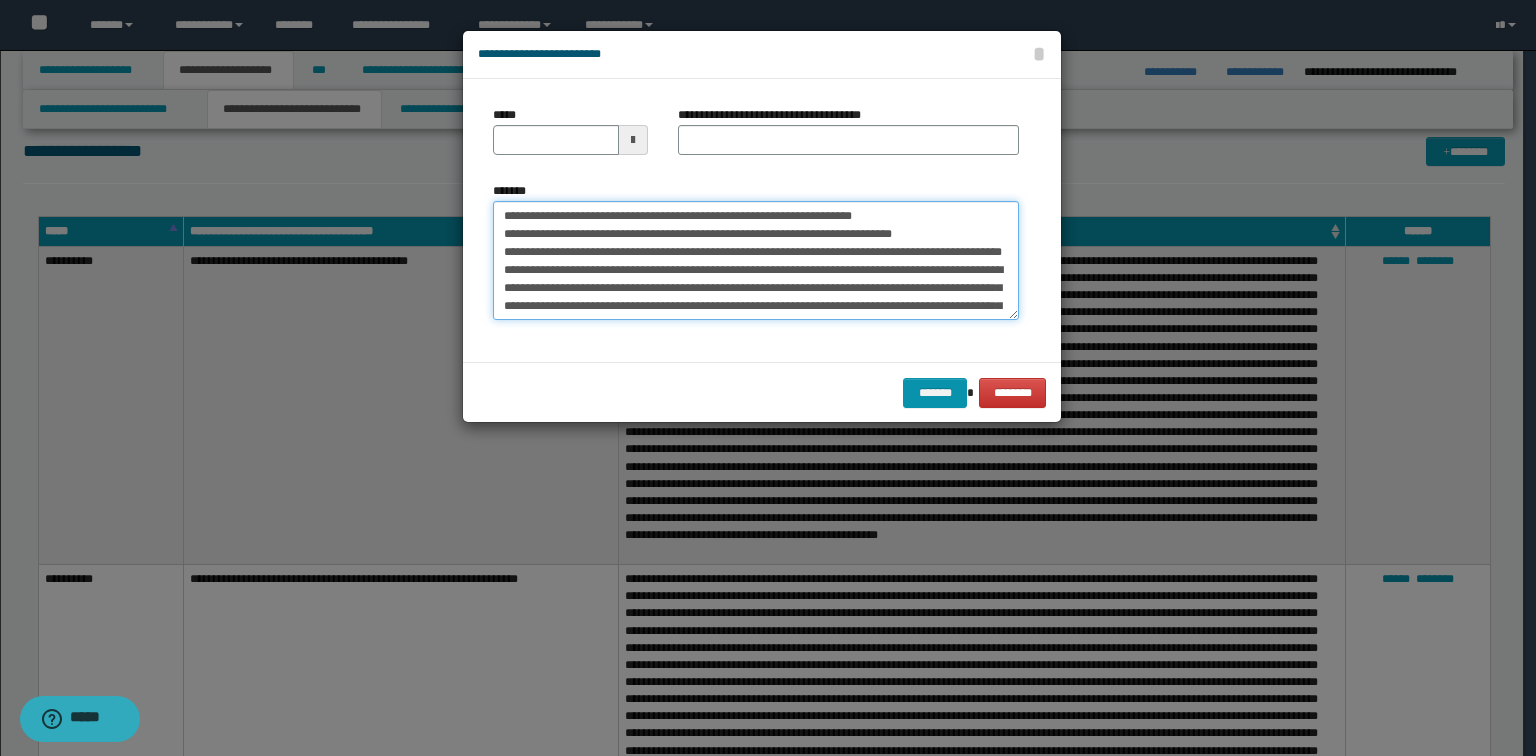 drag, startPoint x: 980, startPoint y: 212, endPoint x: 364, endPoint y: 223, distance: 616.0982 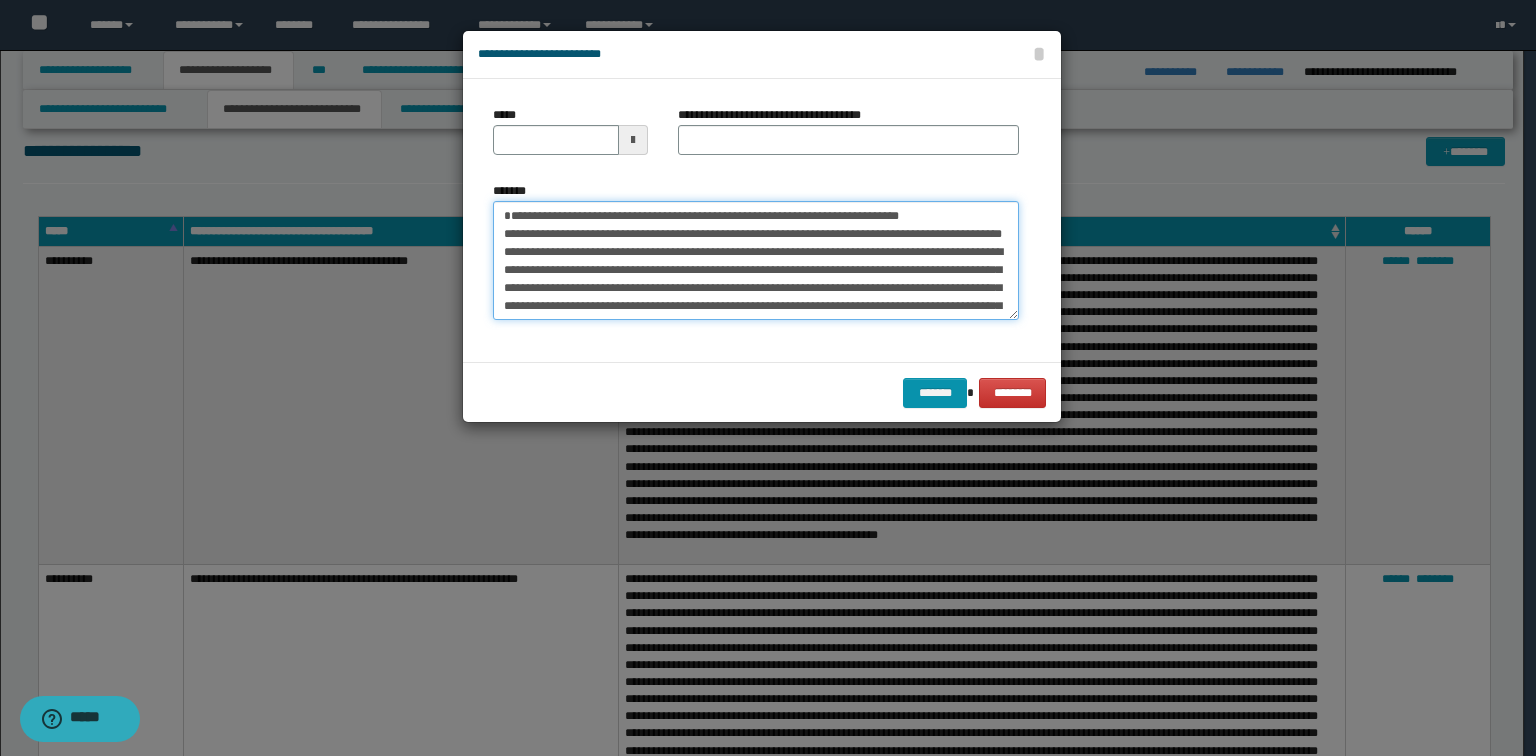type on "**********" 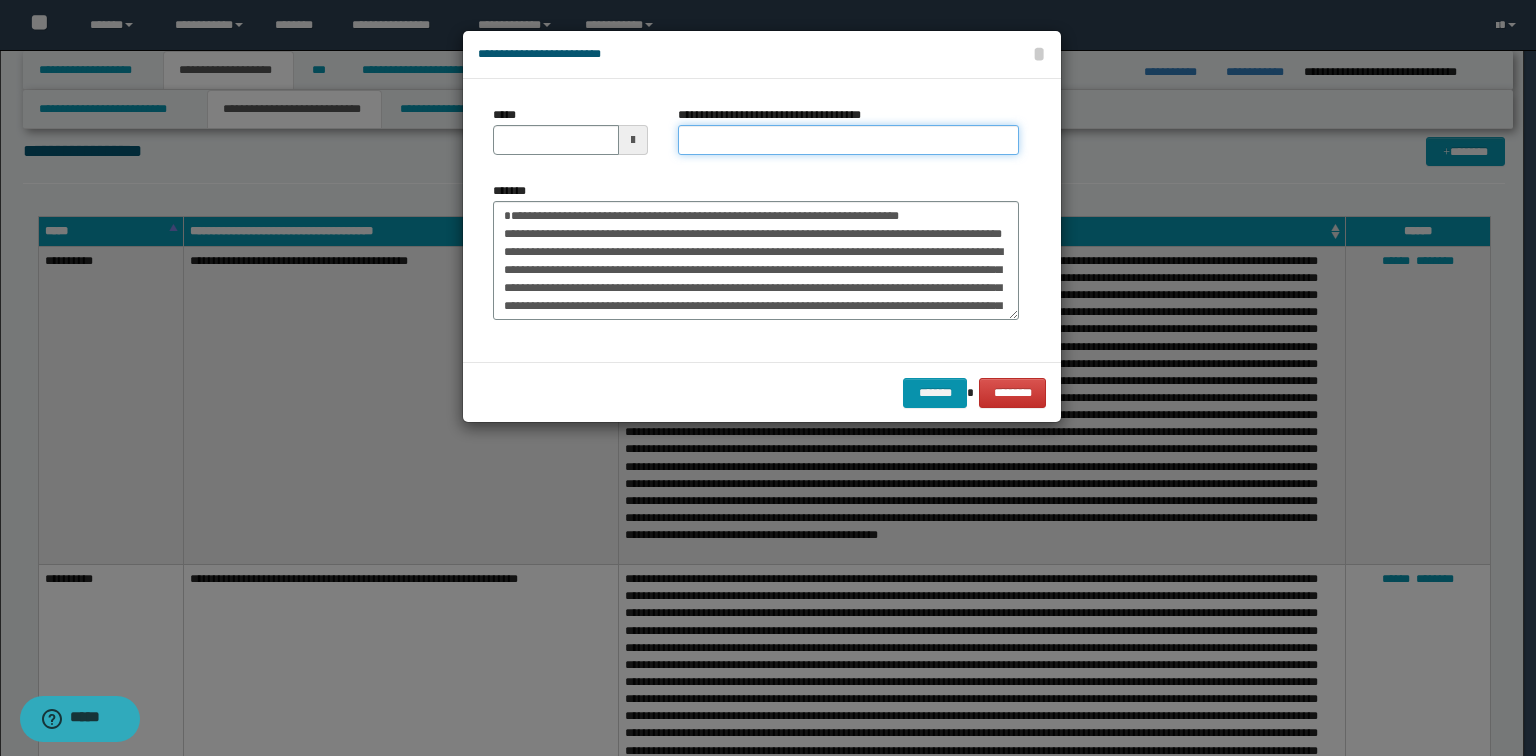 click on "**********" at bounding box center (848, 140) 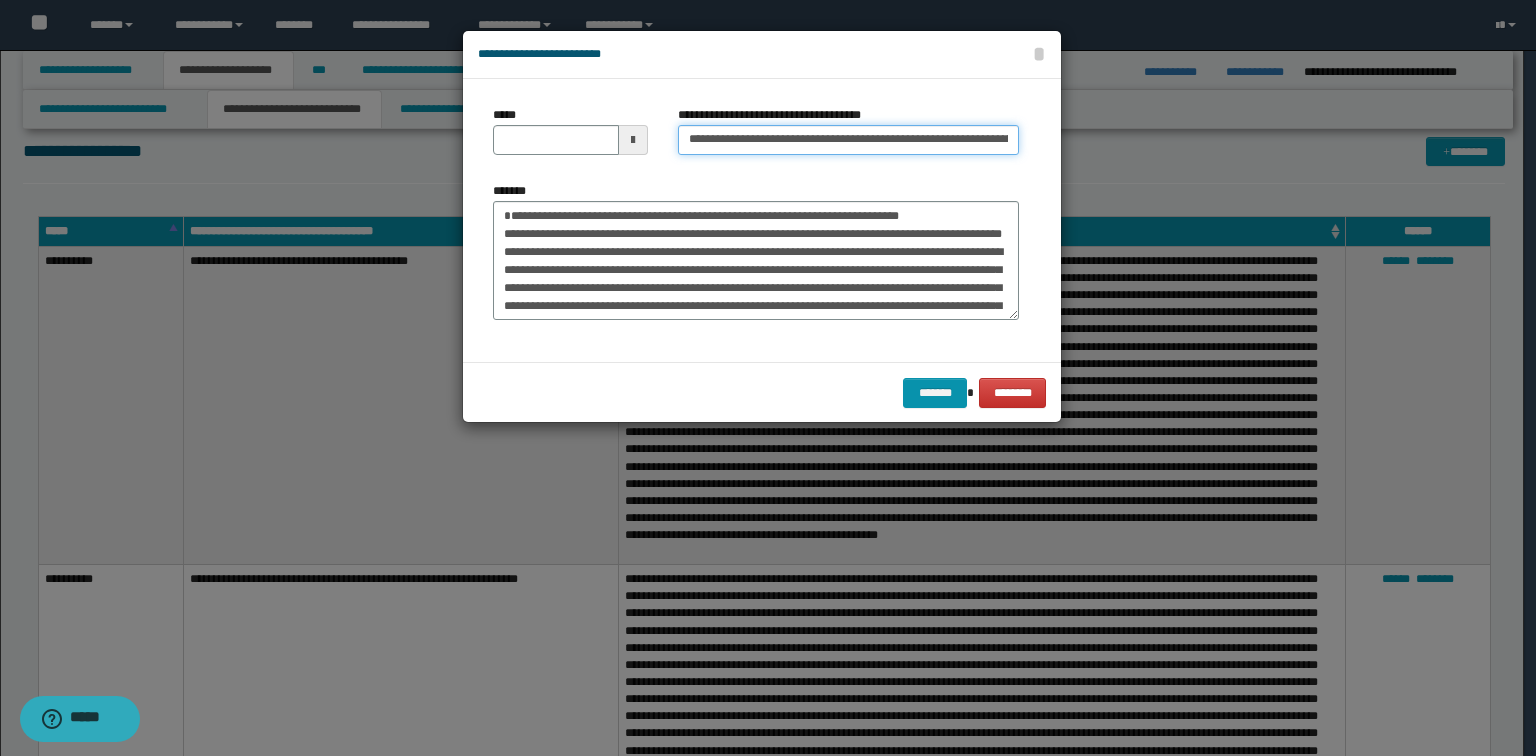 scroll, scrollTop: 0, scrollLeft: 116, axis: horizontal 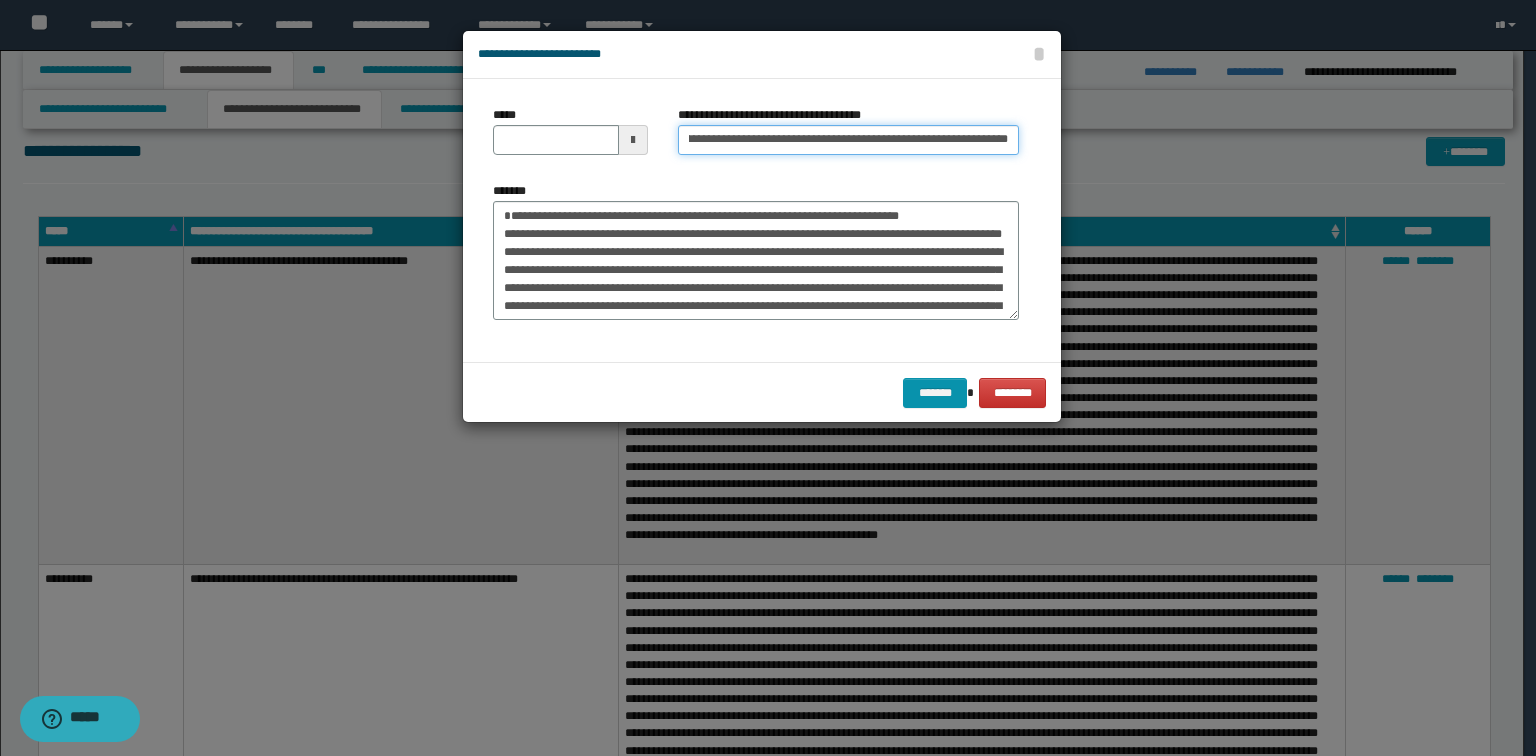 type on "**********" 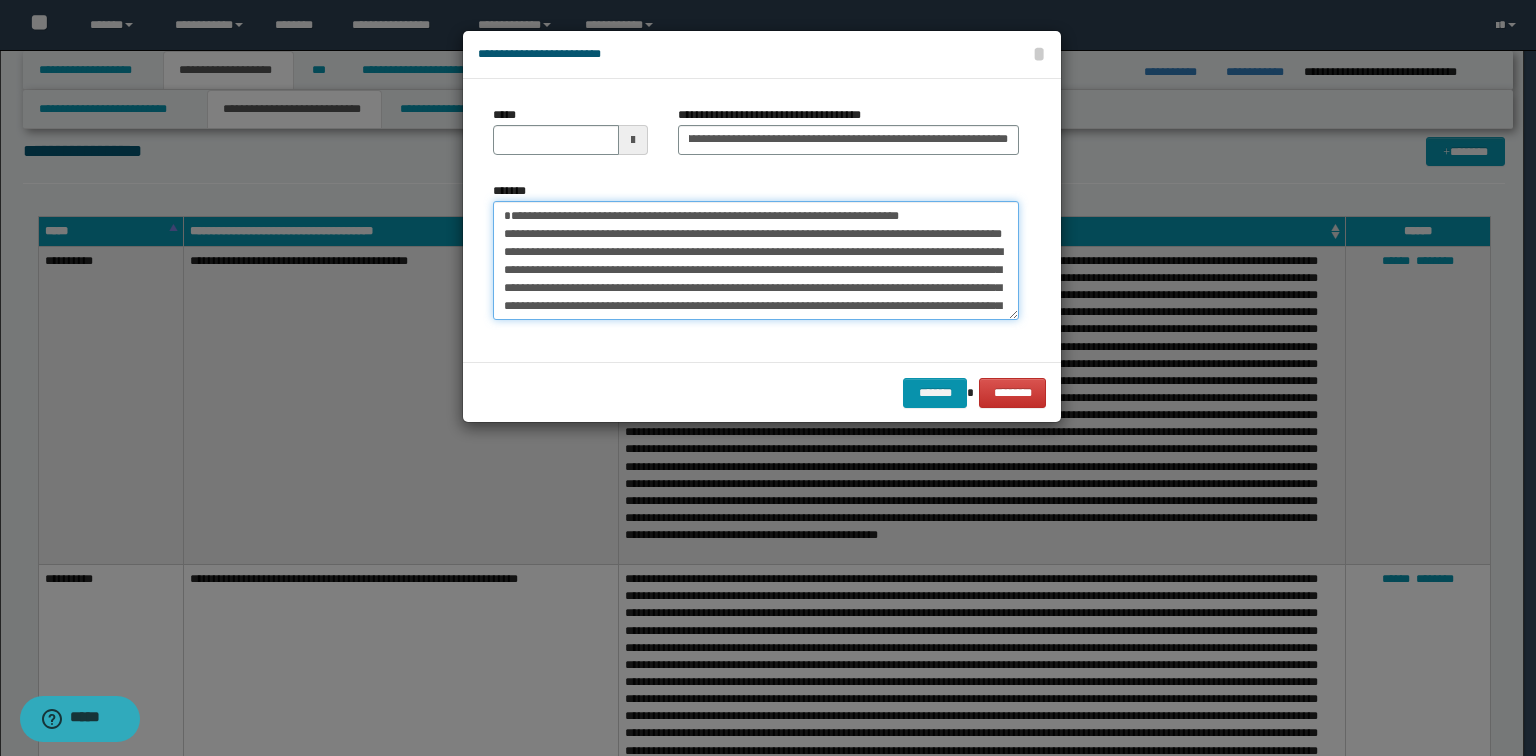 click on "*******" at bounding box center (756, 261) 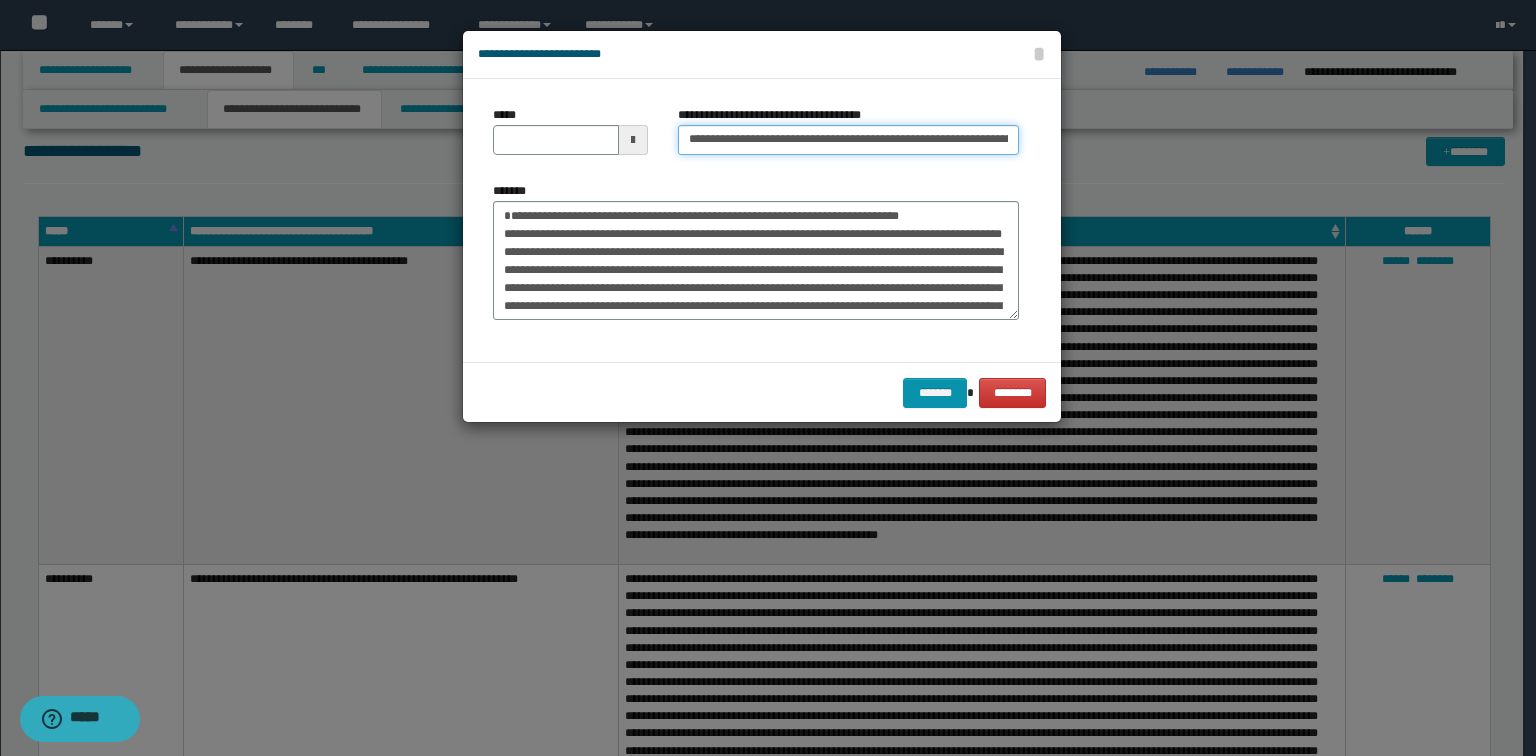 type 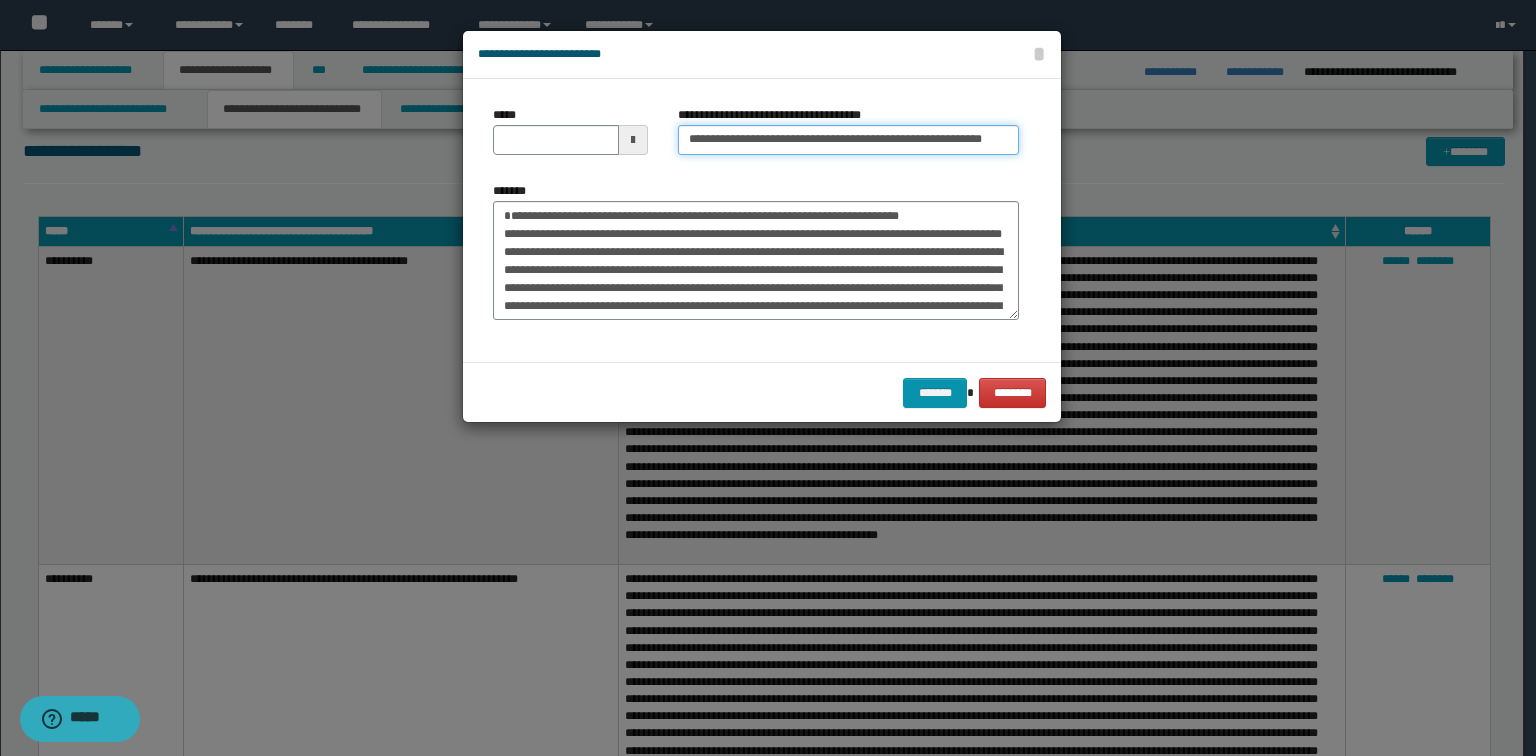 type 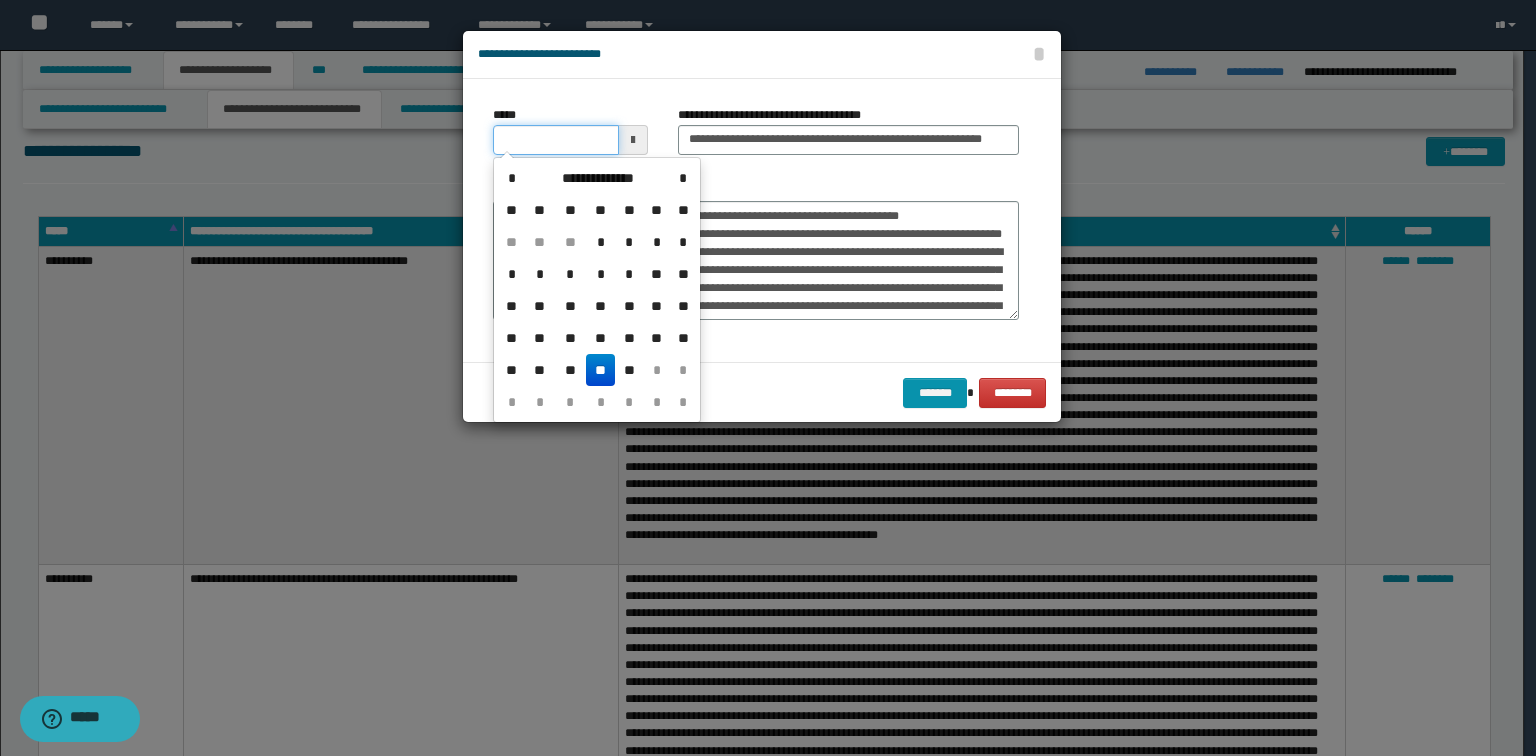 click on "*****" at bounding box center (556, 140) 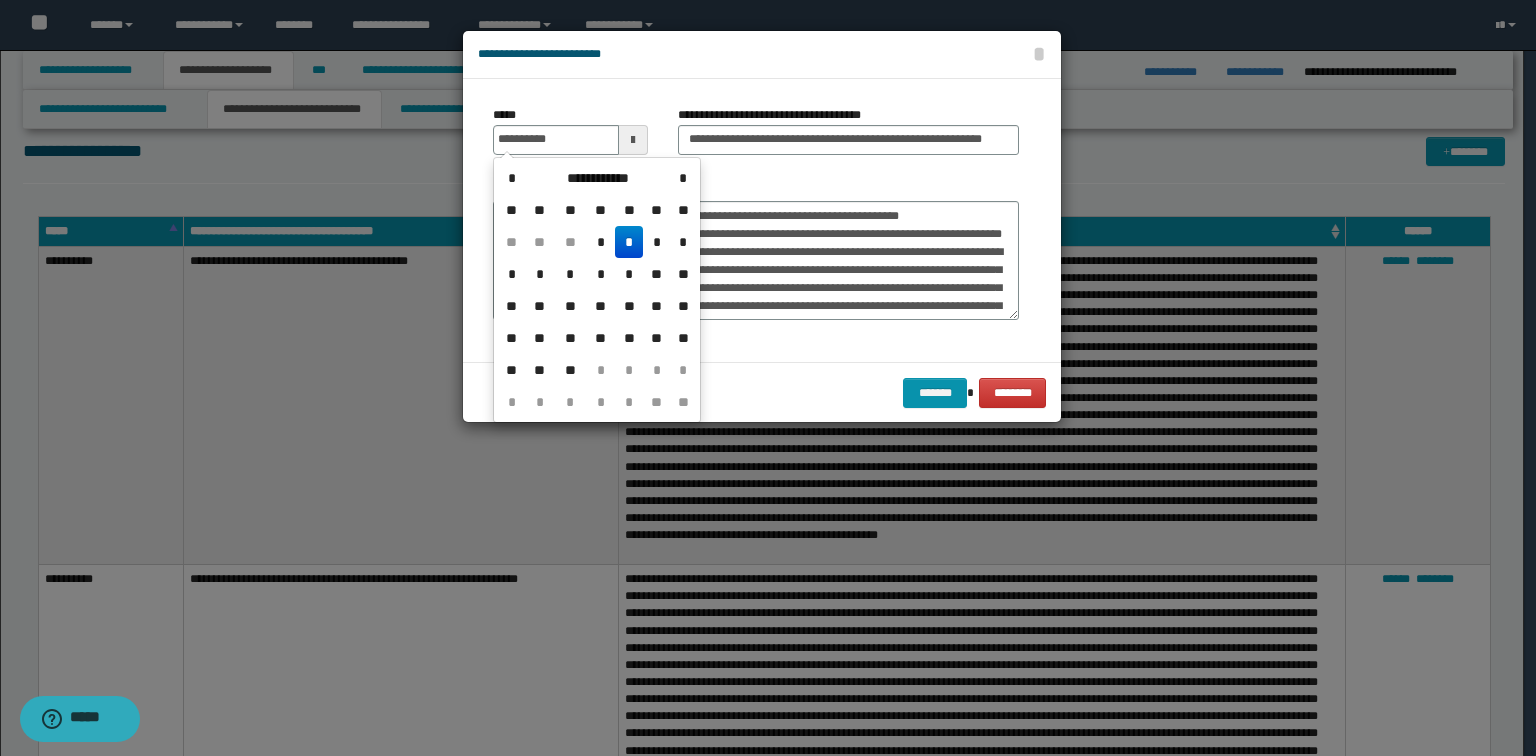 type on "**********" 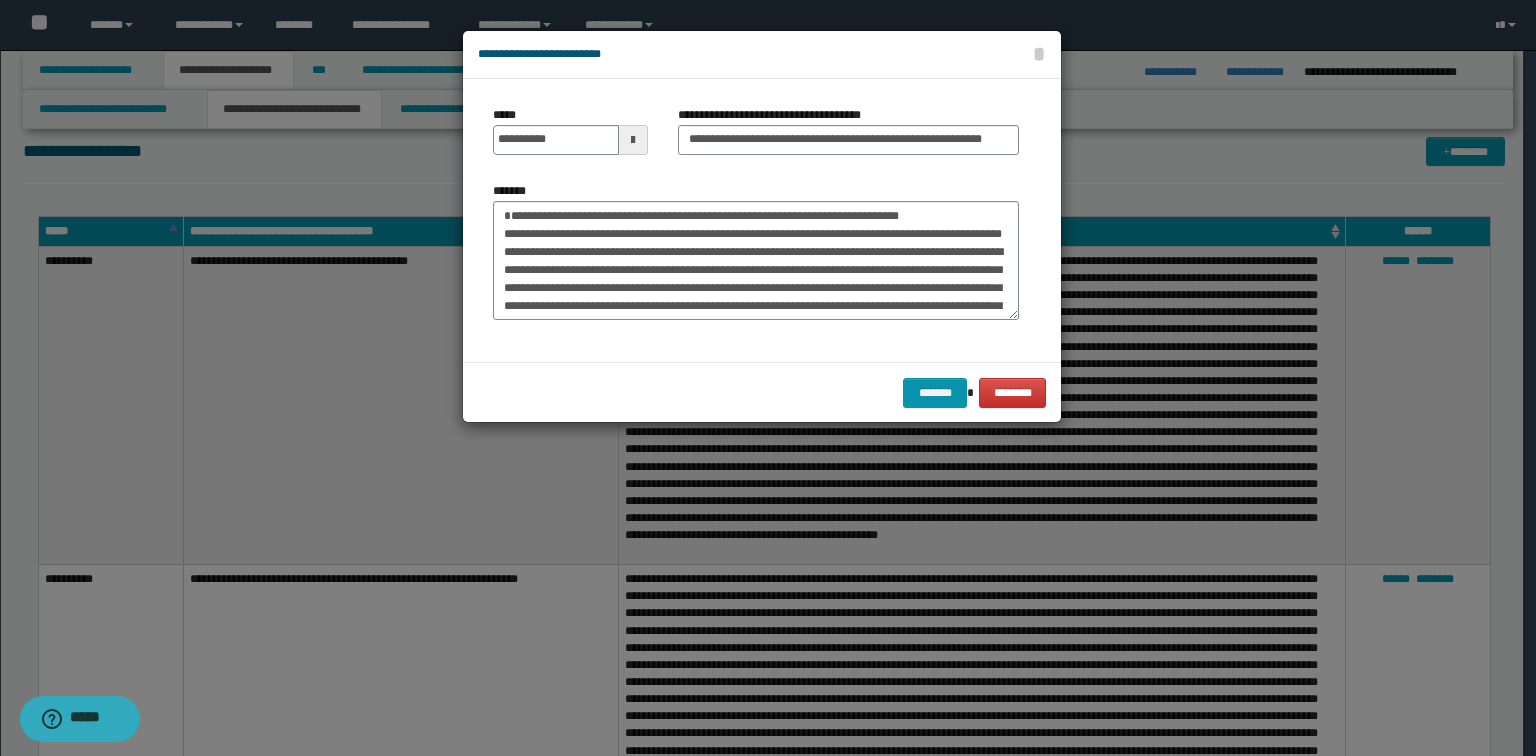 click on "**********" at bounding box center (570, 130) 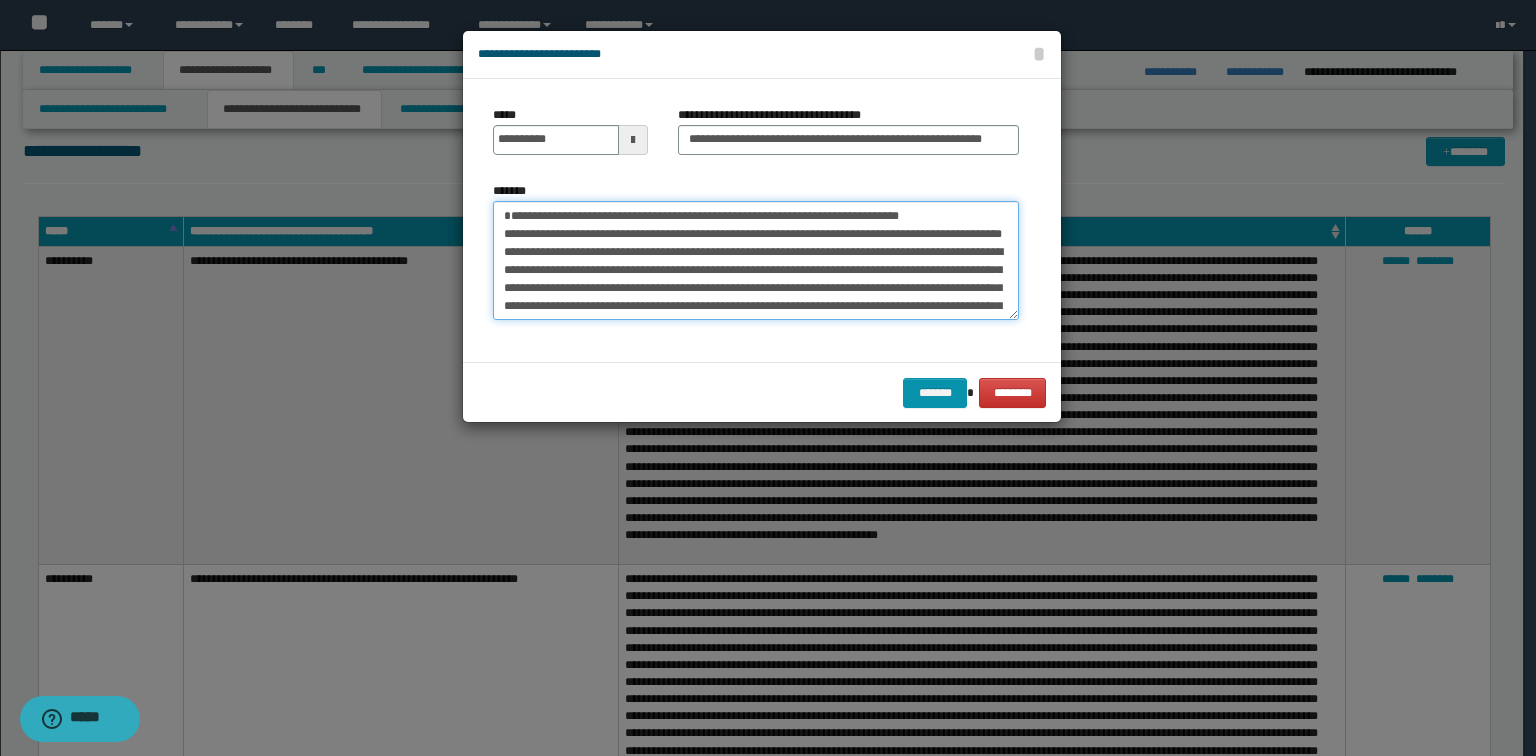 click on "*******" at bounding box center (756, 261) 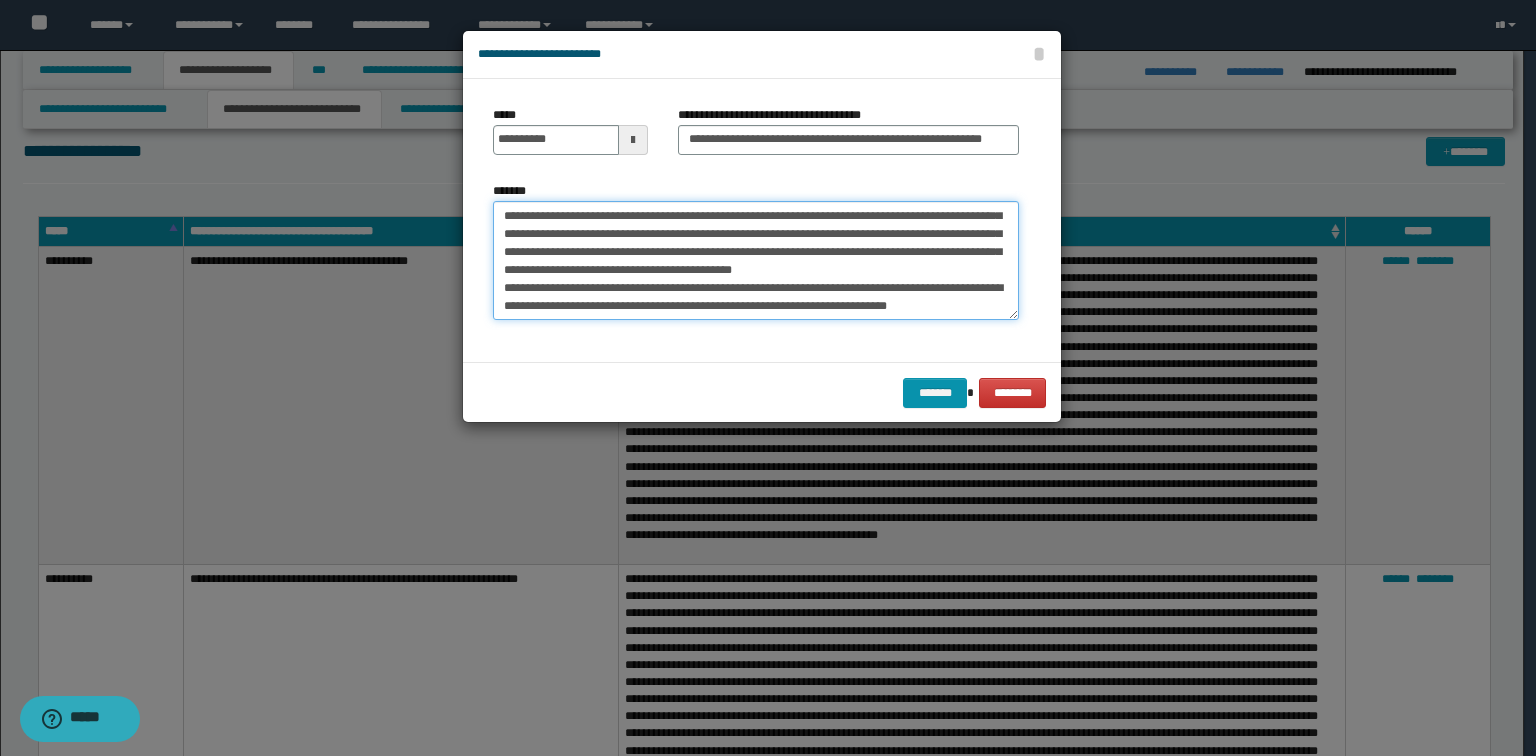 scroll, scrollTop: 197, scrollLeft: 0, axis: vertical 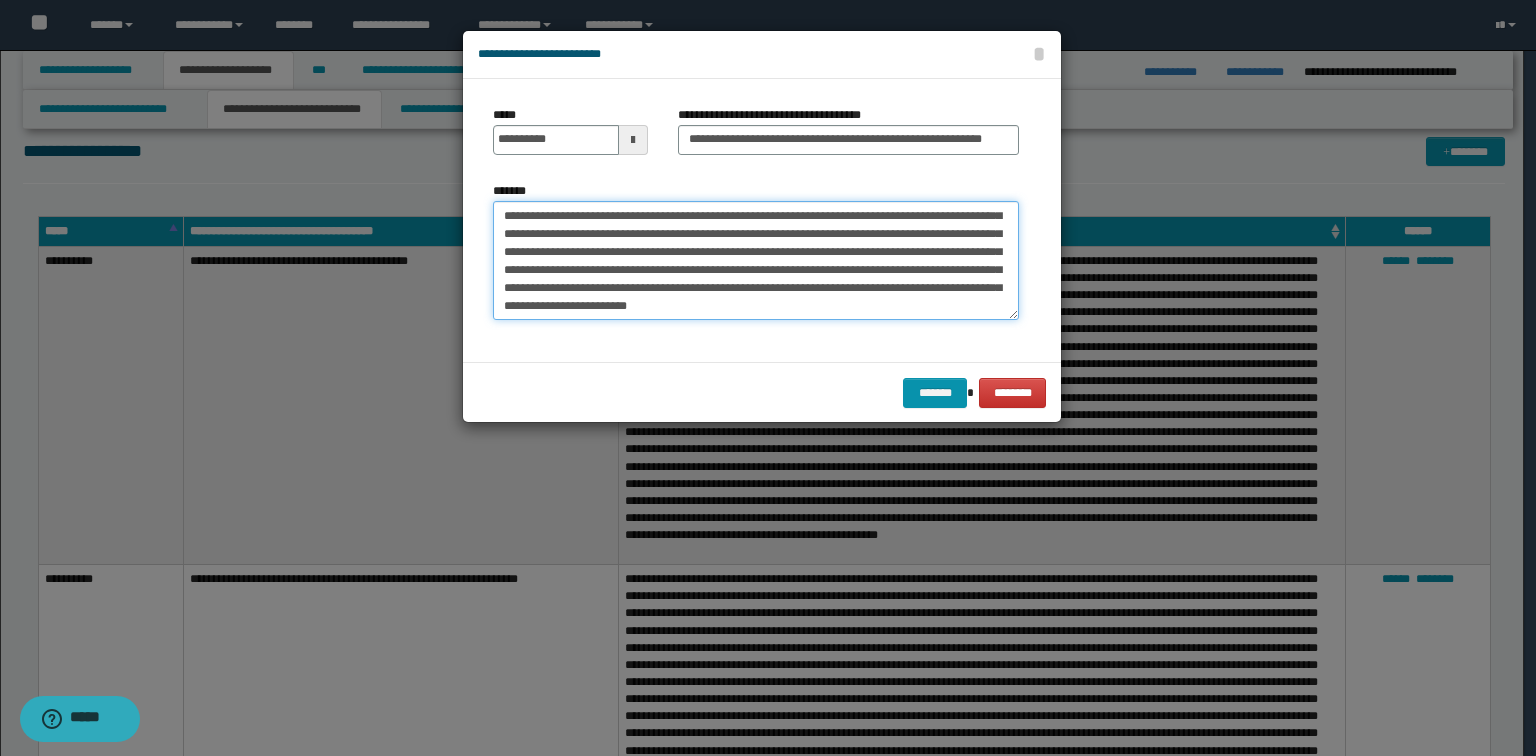 click on "*******" at bounding box center [756, 261] 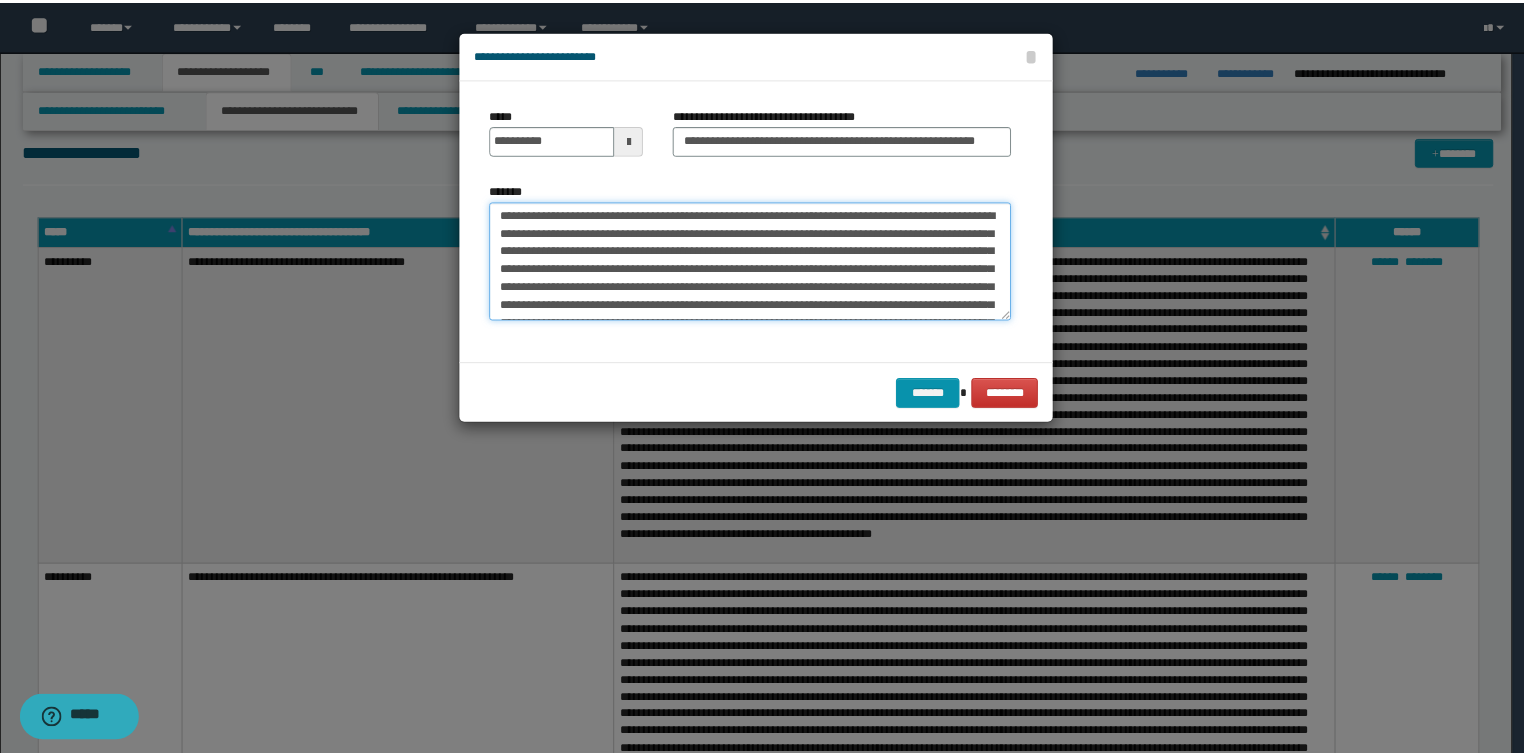 scroll, scrollTop: 0, scrollLeft: 0, axis: both 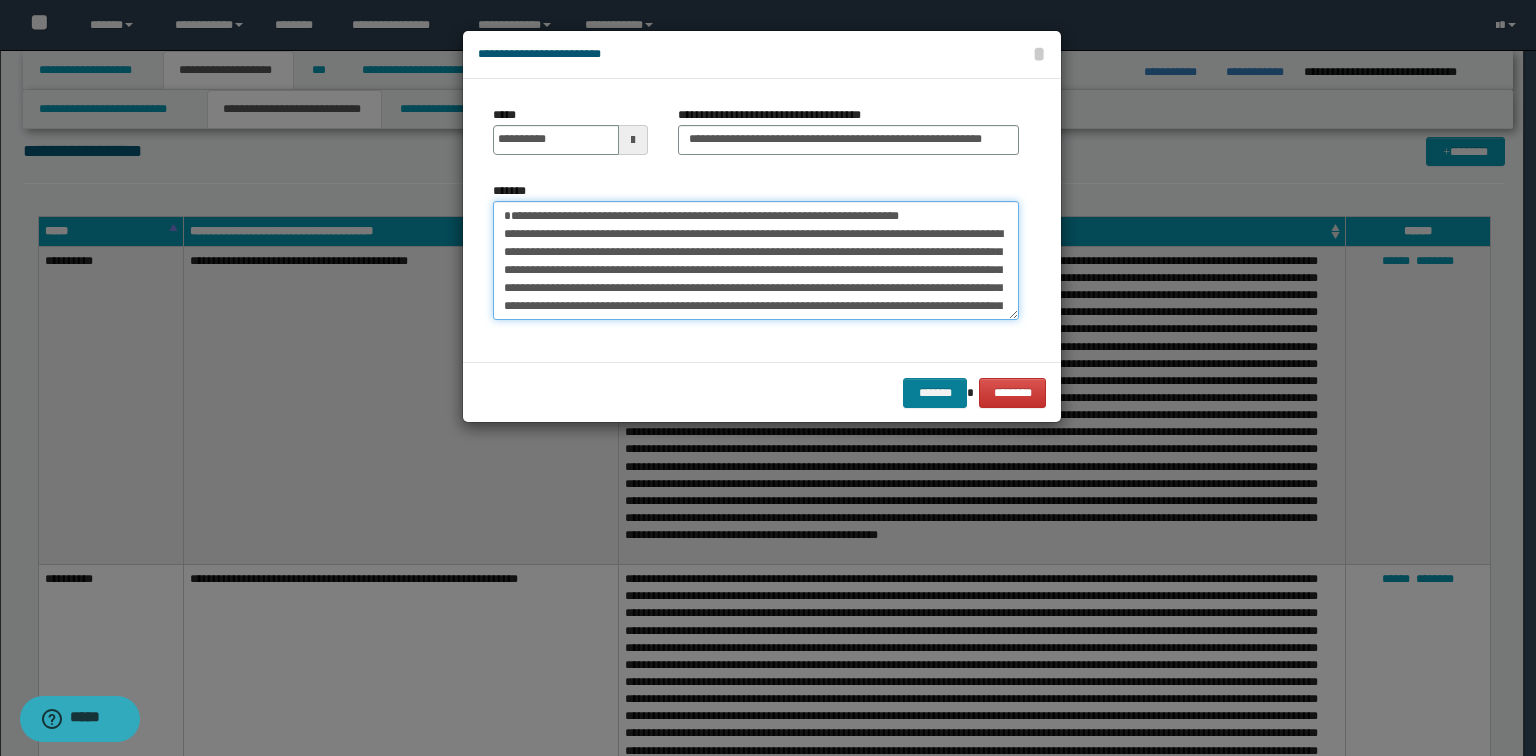 type on "**********" 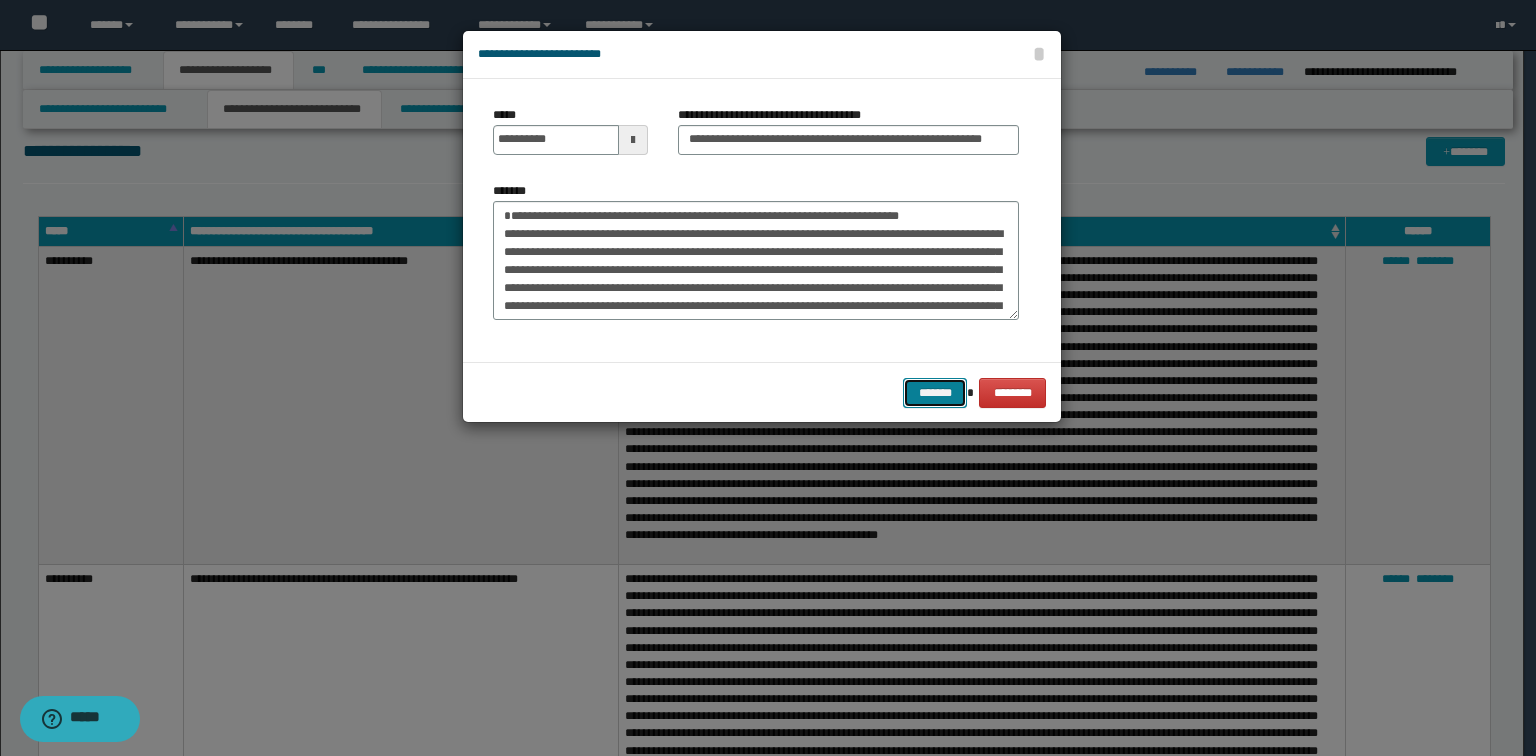 click on "*******" at bounding box center (935, 393) 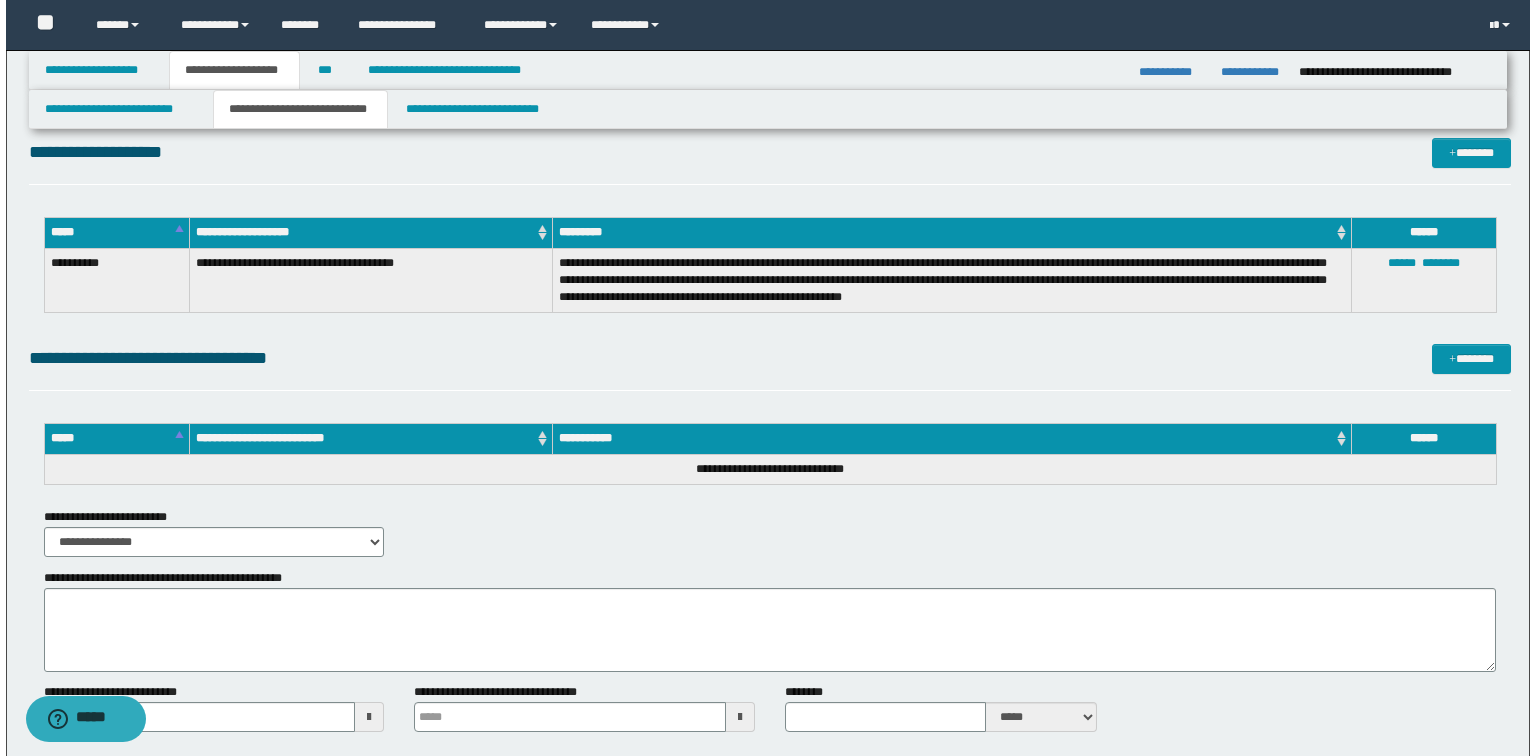 scroll, scrollTop: 6820, scrollLeft: 0, axis: vertical 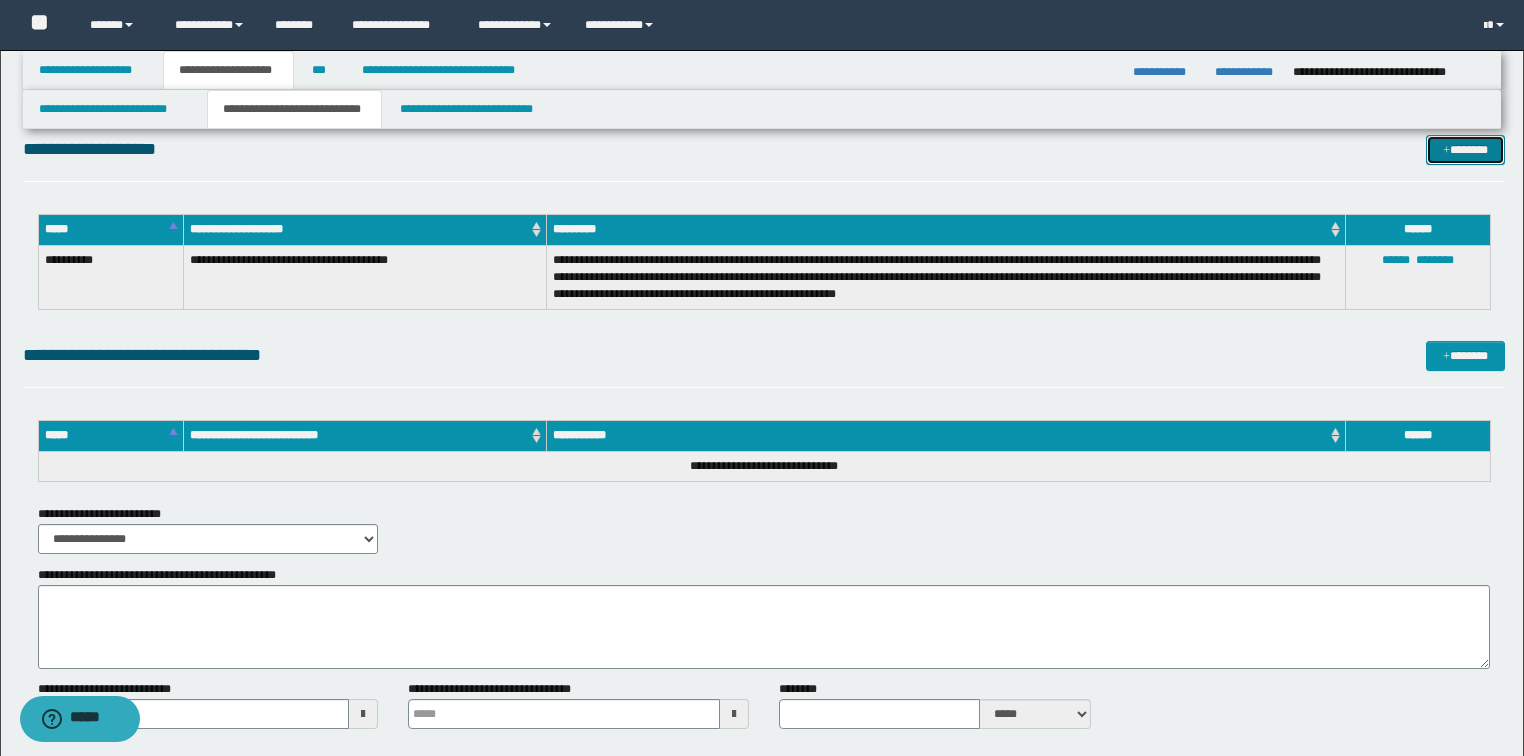 click on "*******" at bounding box center [1465, 150] 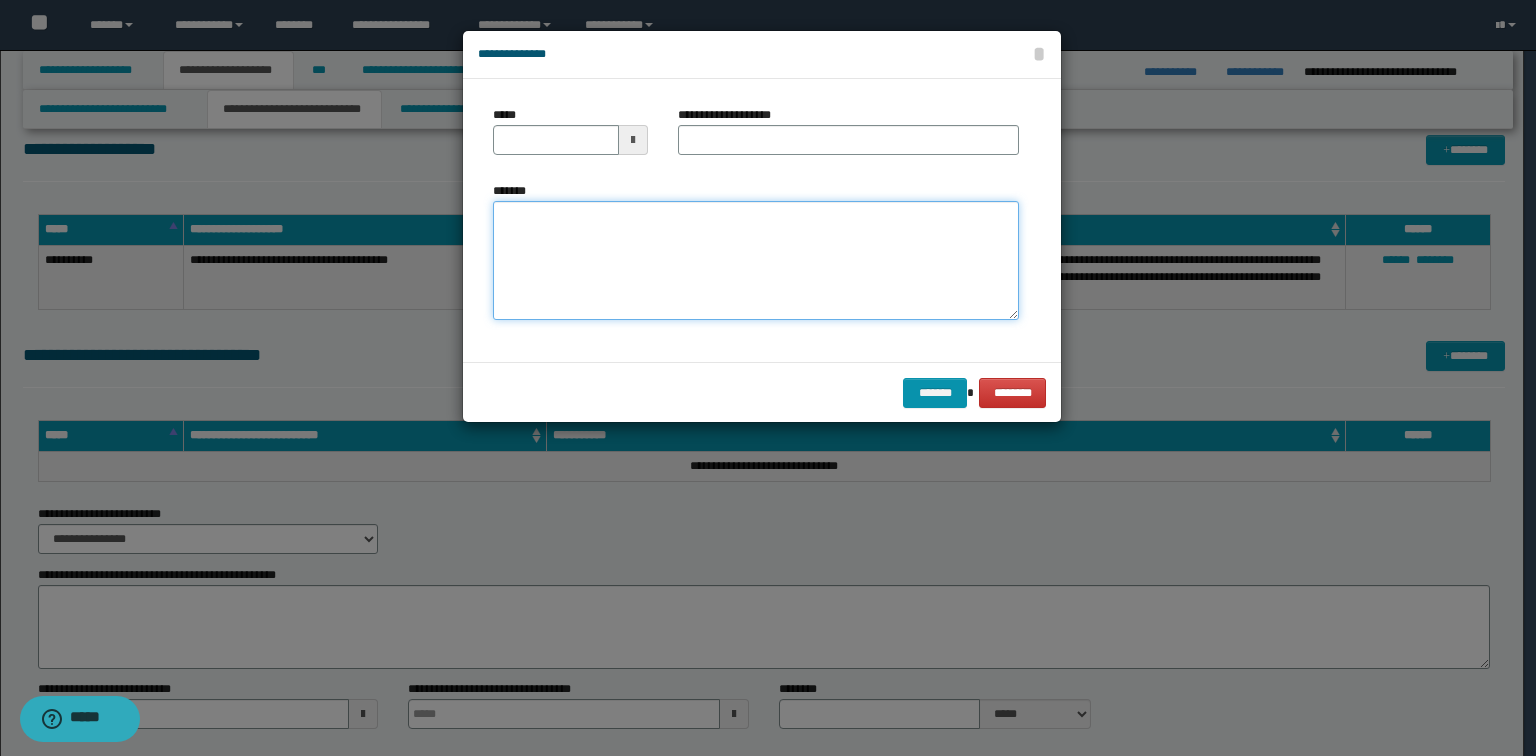 paste on "**********" 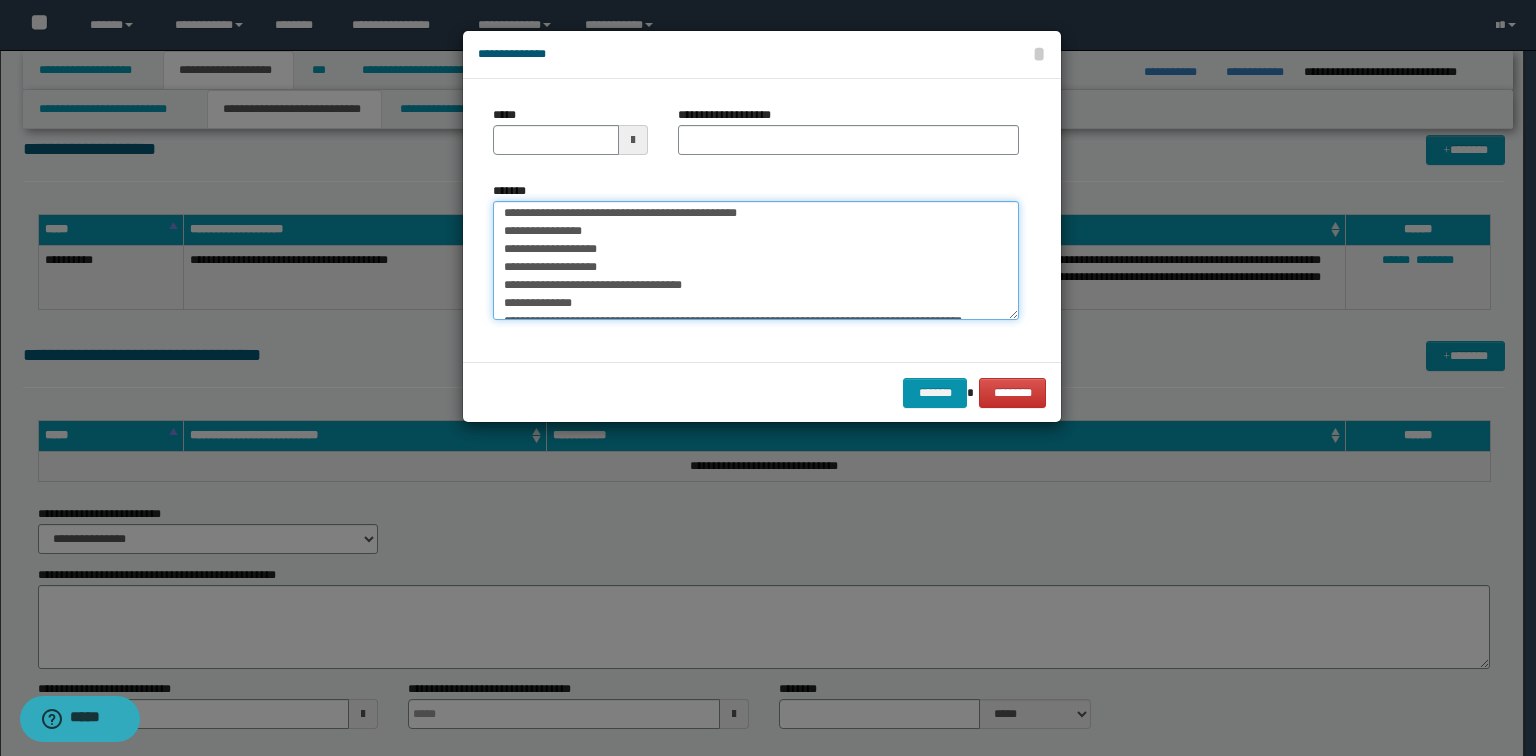 scroll, scrollTop: 0, scrollLeft: 0, axis: both 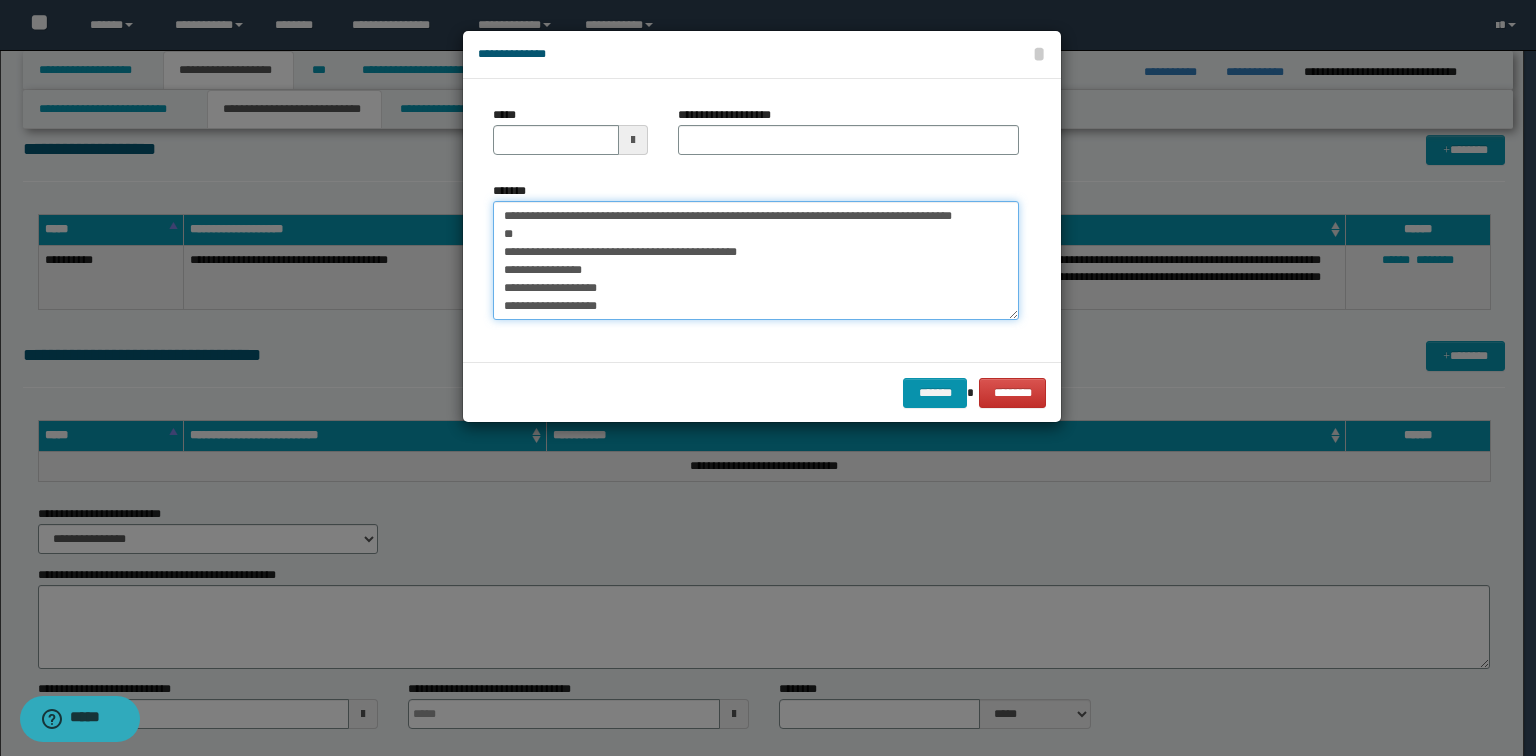 drag, startPoint x: 624, startPoint y: 239, endPoint x: 408, endPoint y: 192, distance: 221.05429 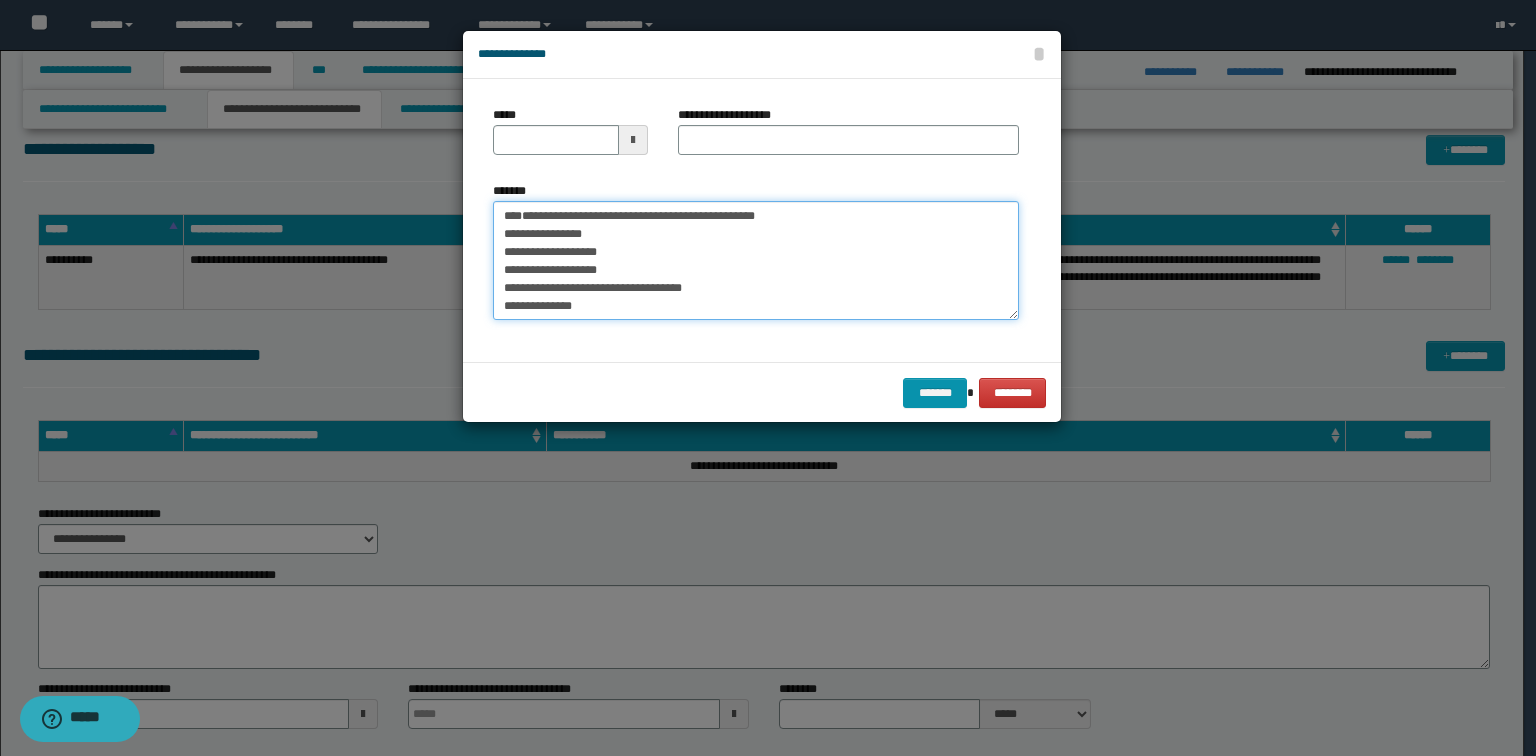 type on "**********" 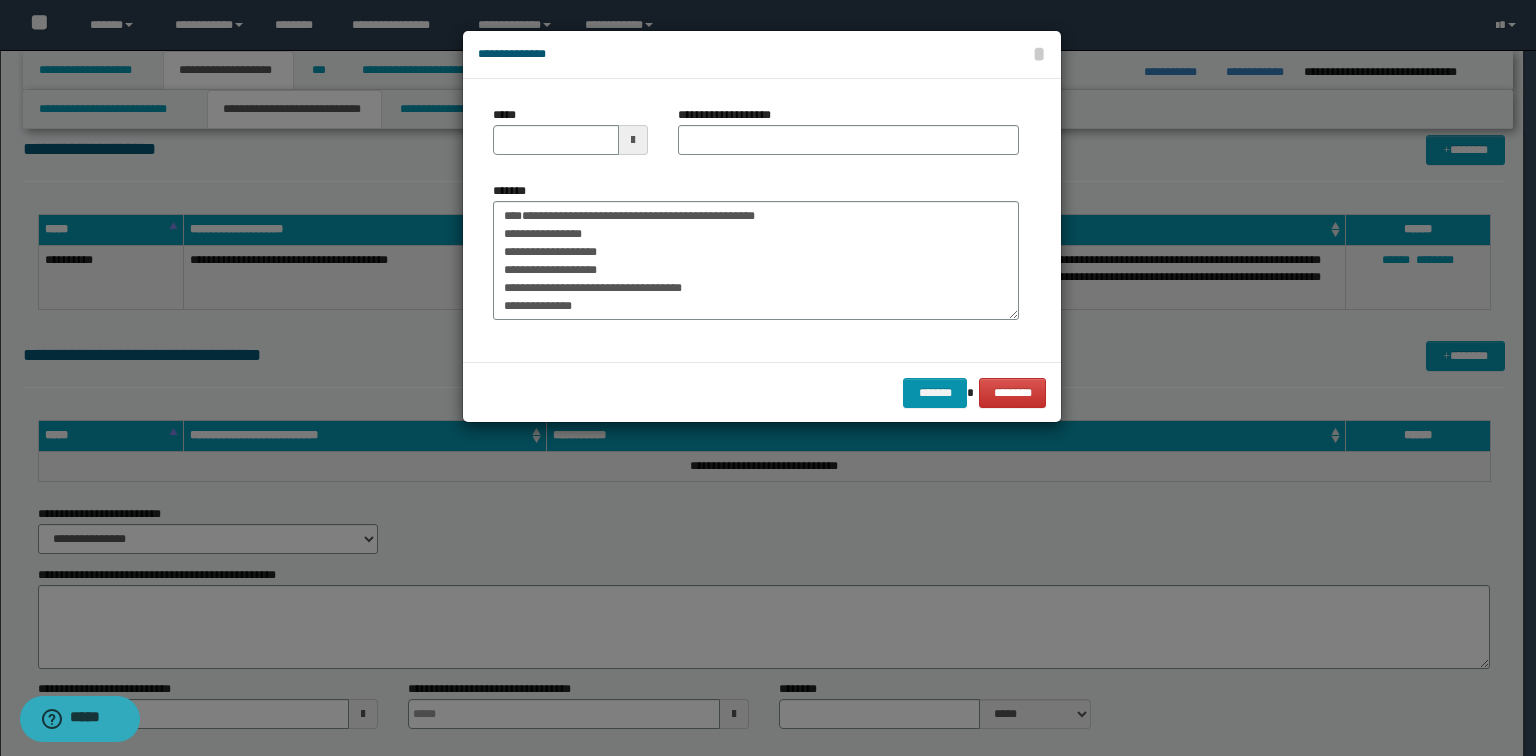 click on "**********" at bounding box center (848, 130) 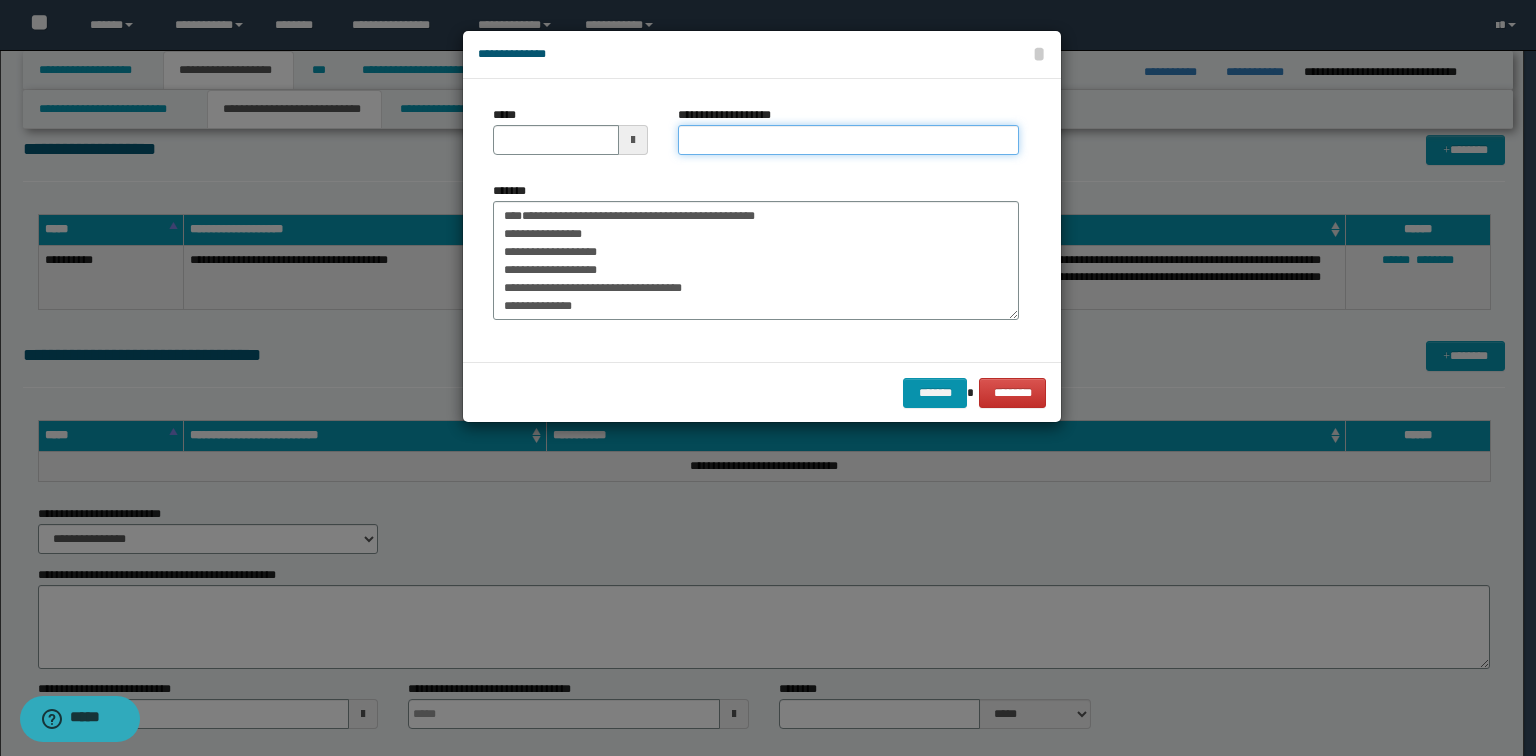 click on "**********" at bounding box center [848, 140] 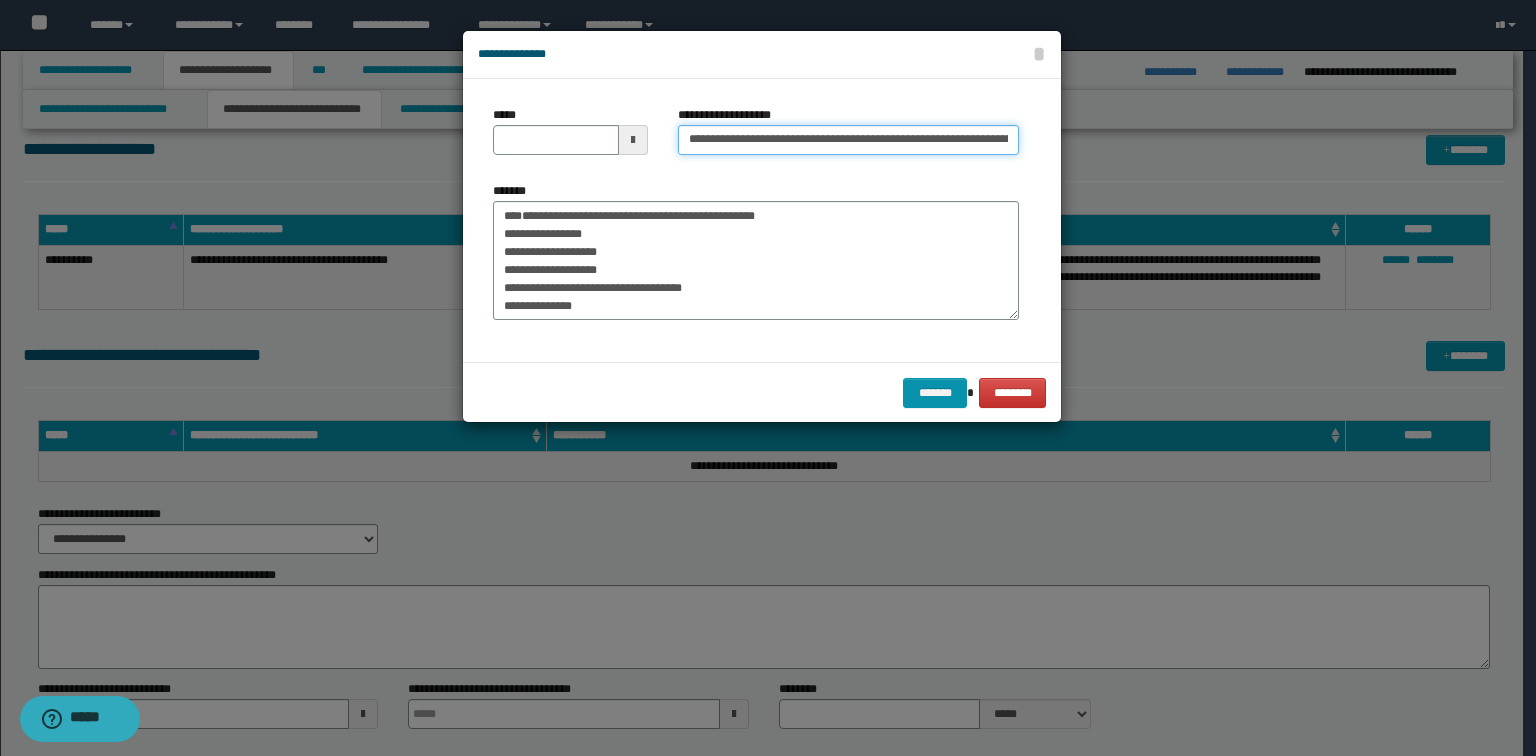 scroll, scrollTop: 0, scrollLeft: 252, axis: horizontal 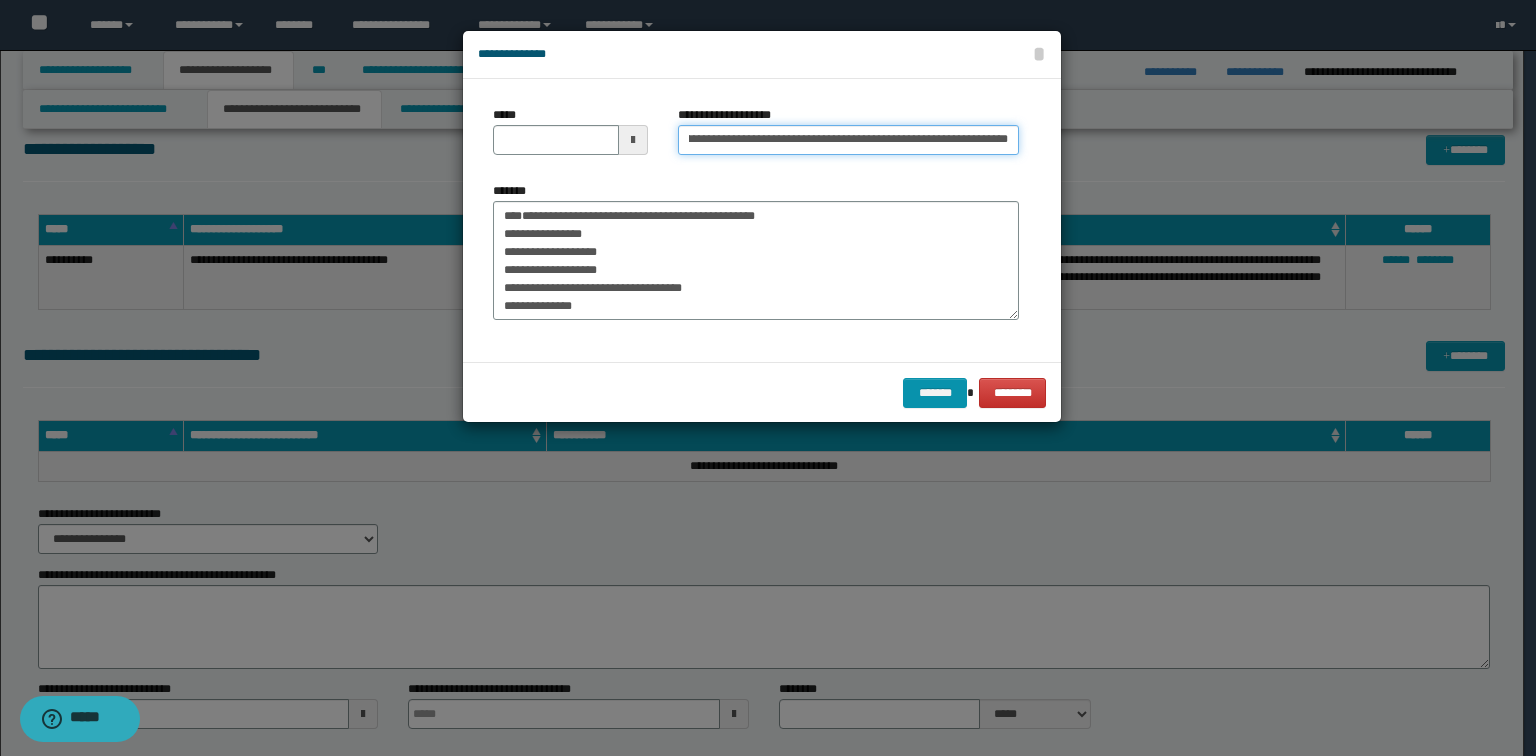 type on "**********" 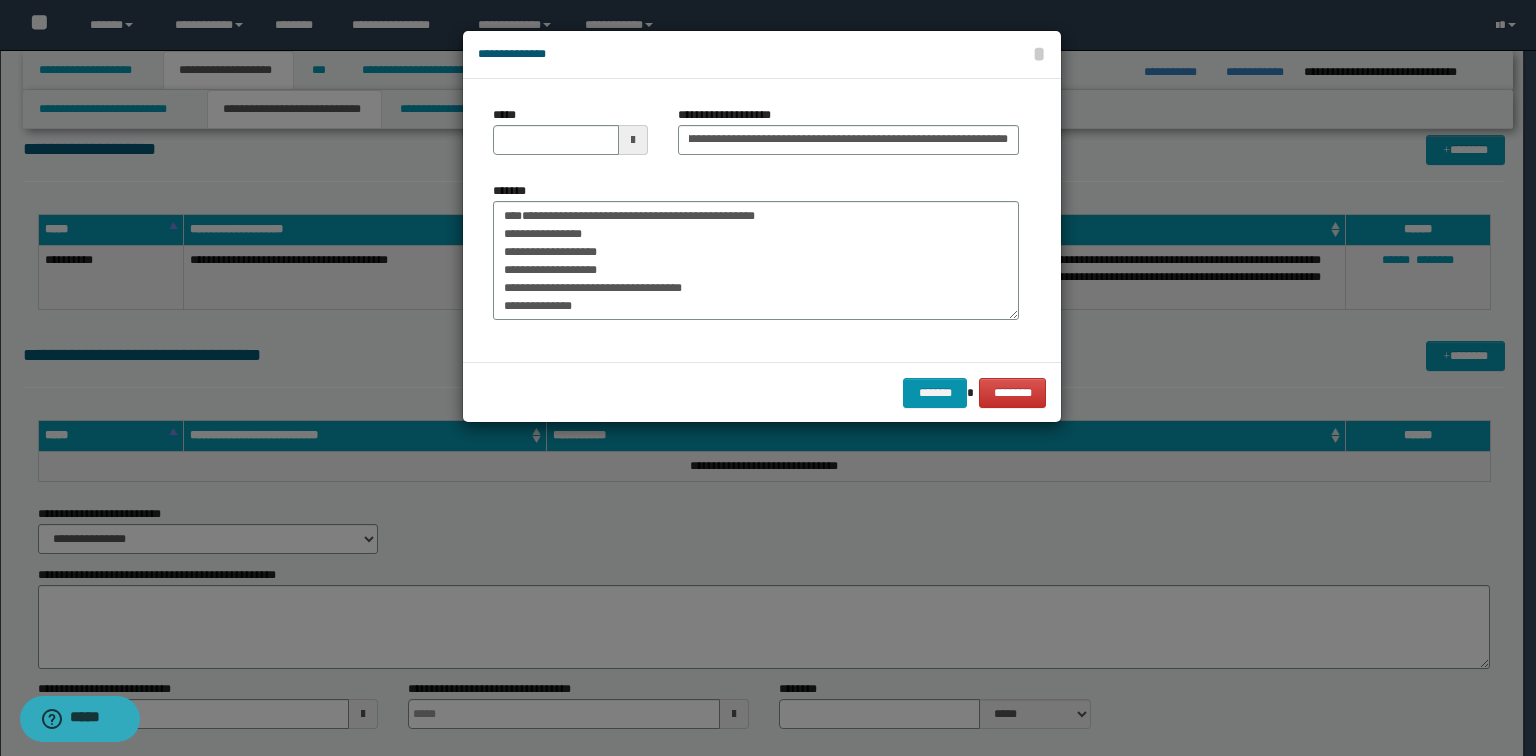 scroll, scrollTop: 0, scrollLeft: 0, axis: both 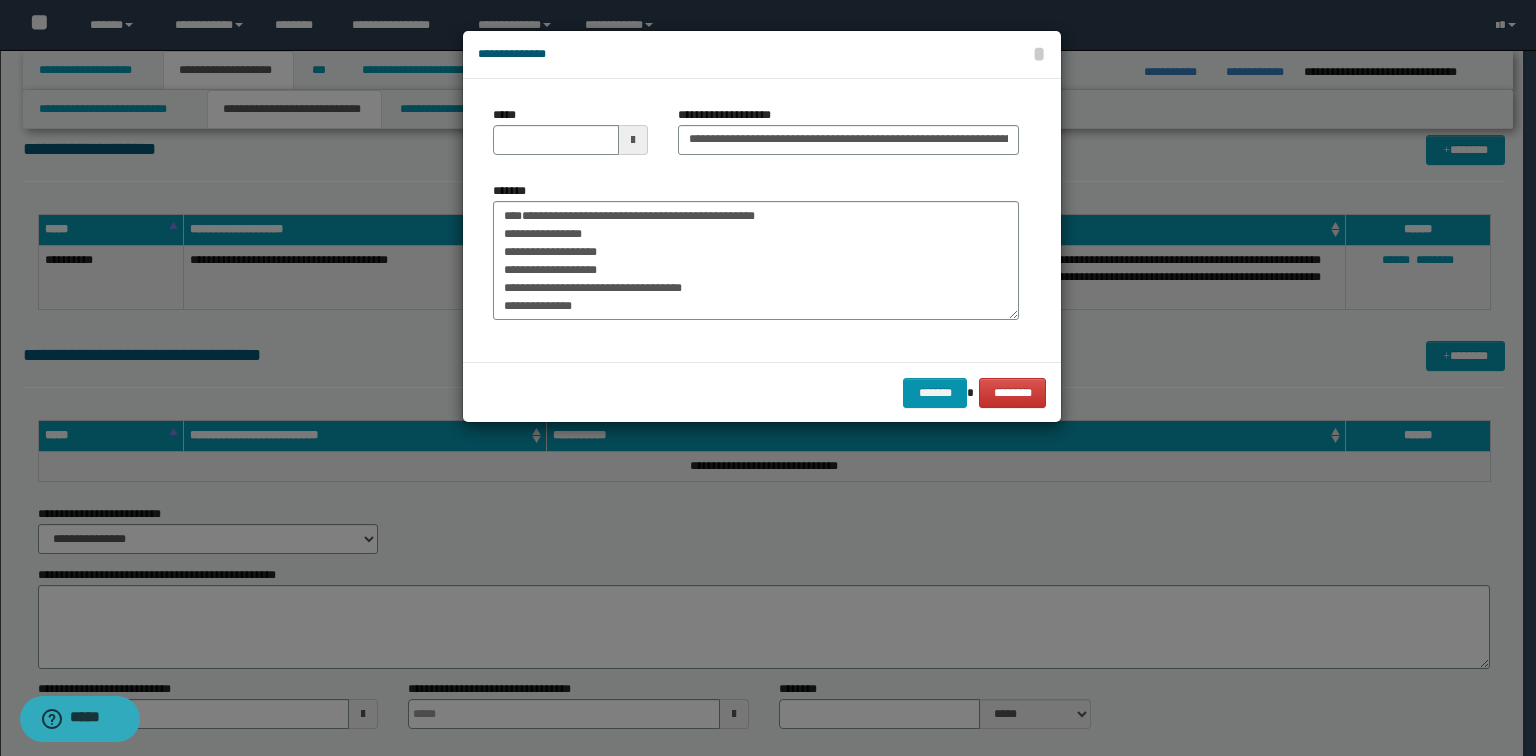 click on "**********" at bounding box center (756, 251) 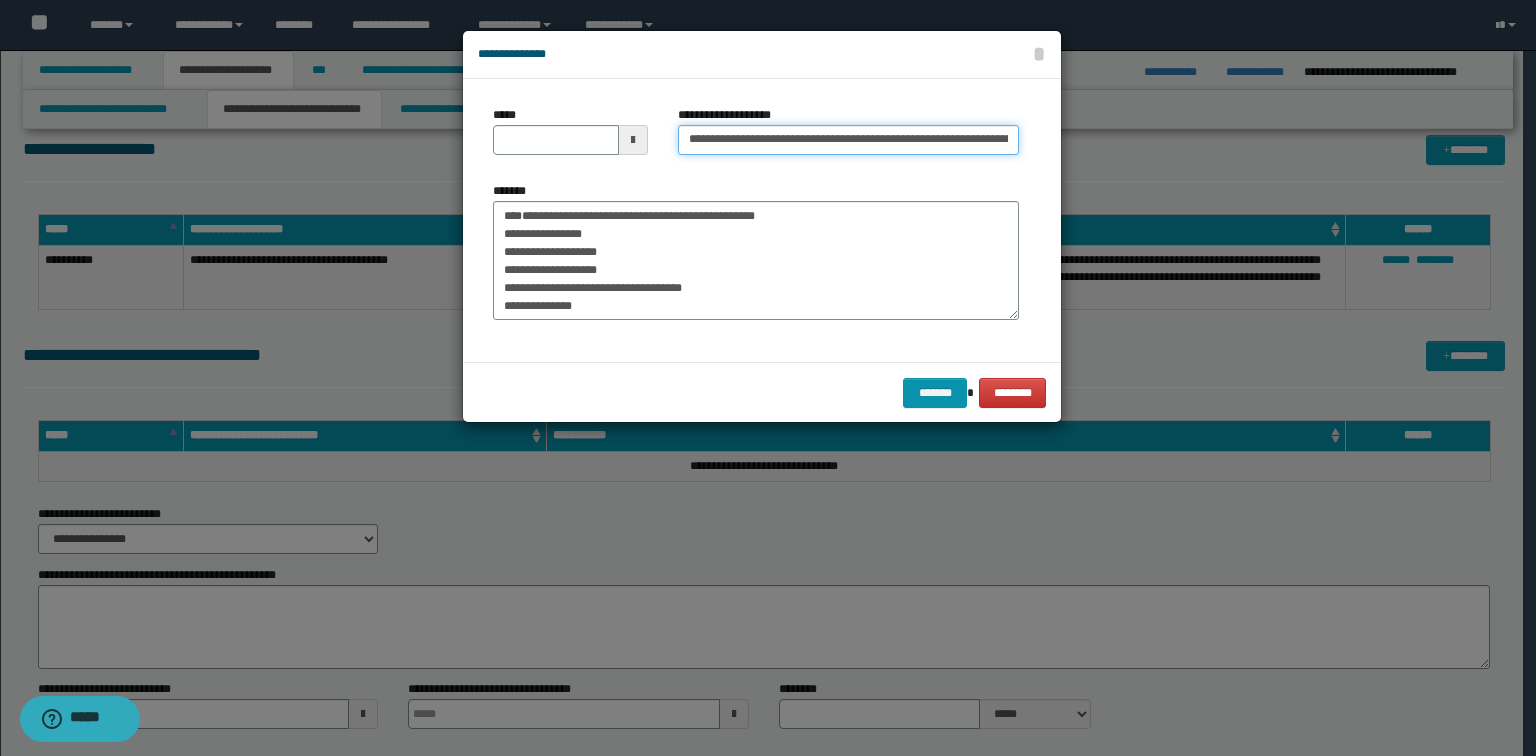 drag, startPoint x: 747, startPoint y: 133, endPoint x: 397, endPoint y: 117, distance: 350.3655 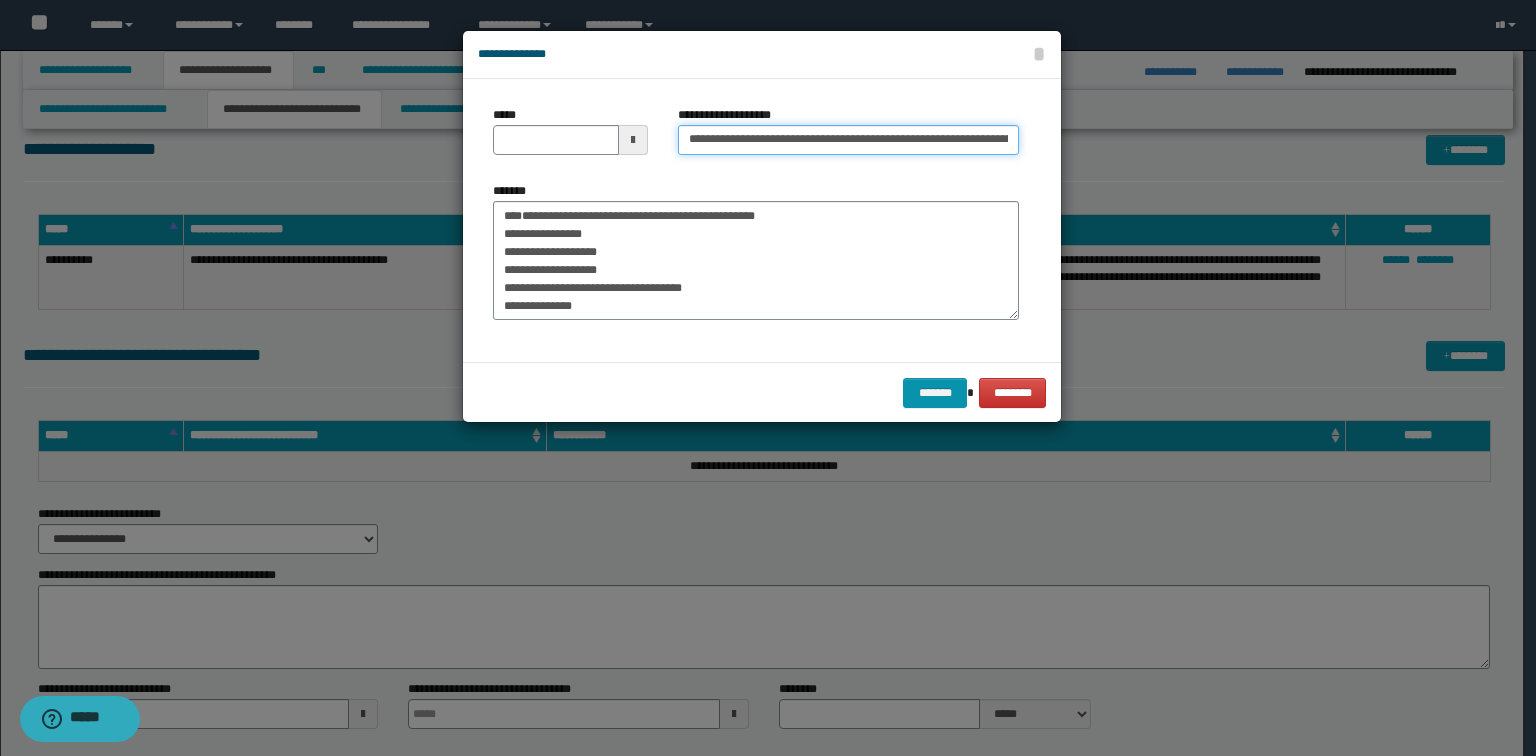 type on "**********" 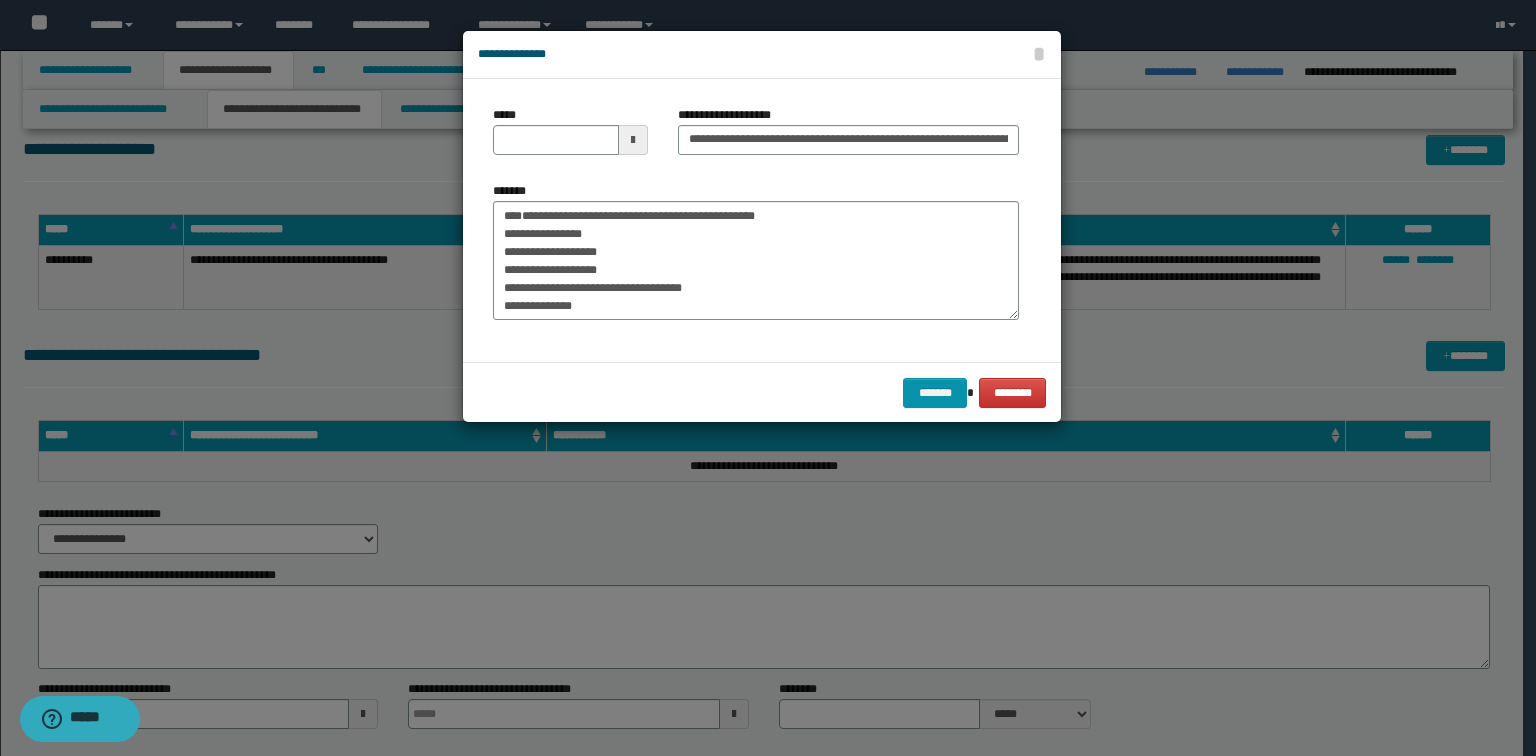 click on "*****" at bounding box center [570, 138] 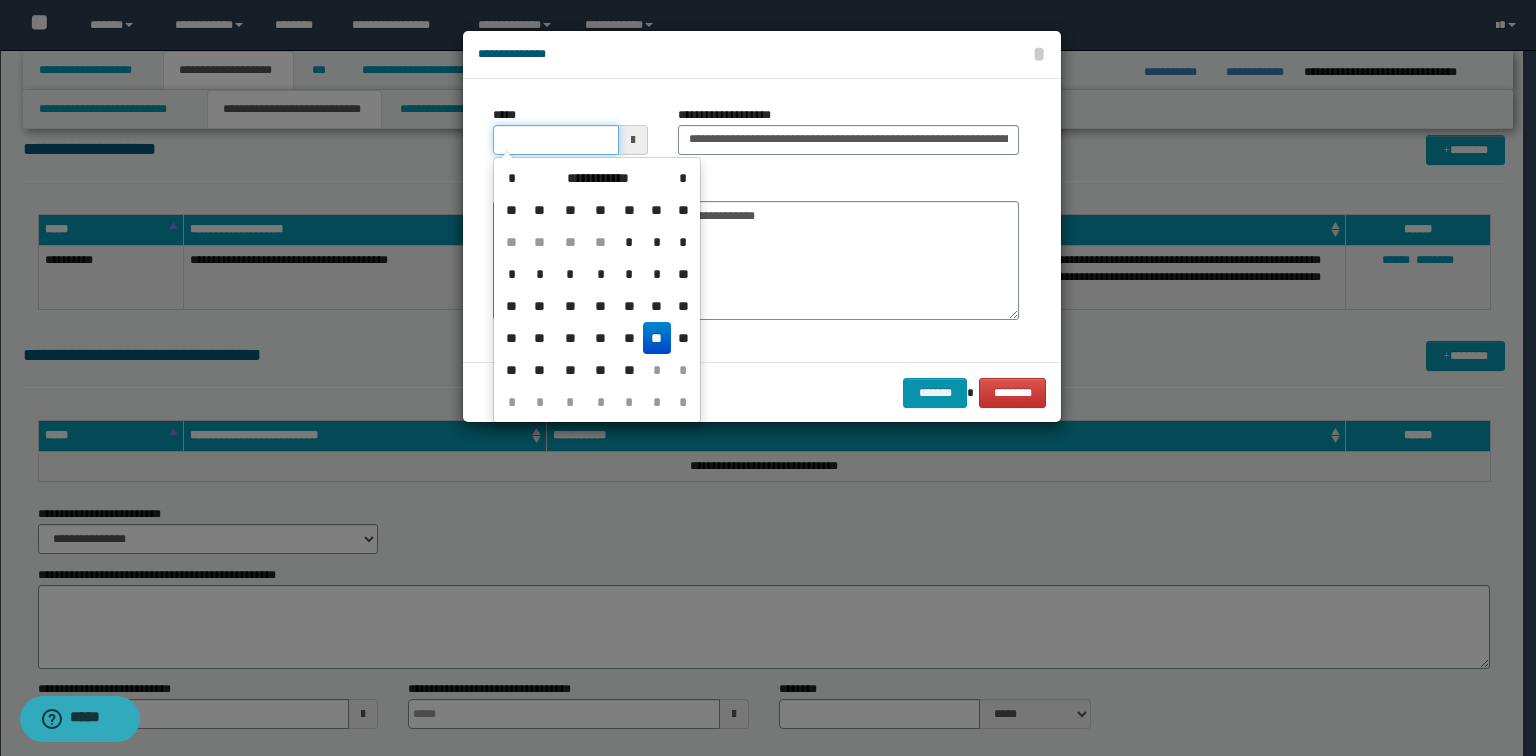click on "*****" at bounding box center [556, 140] 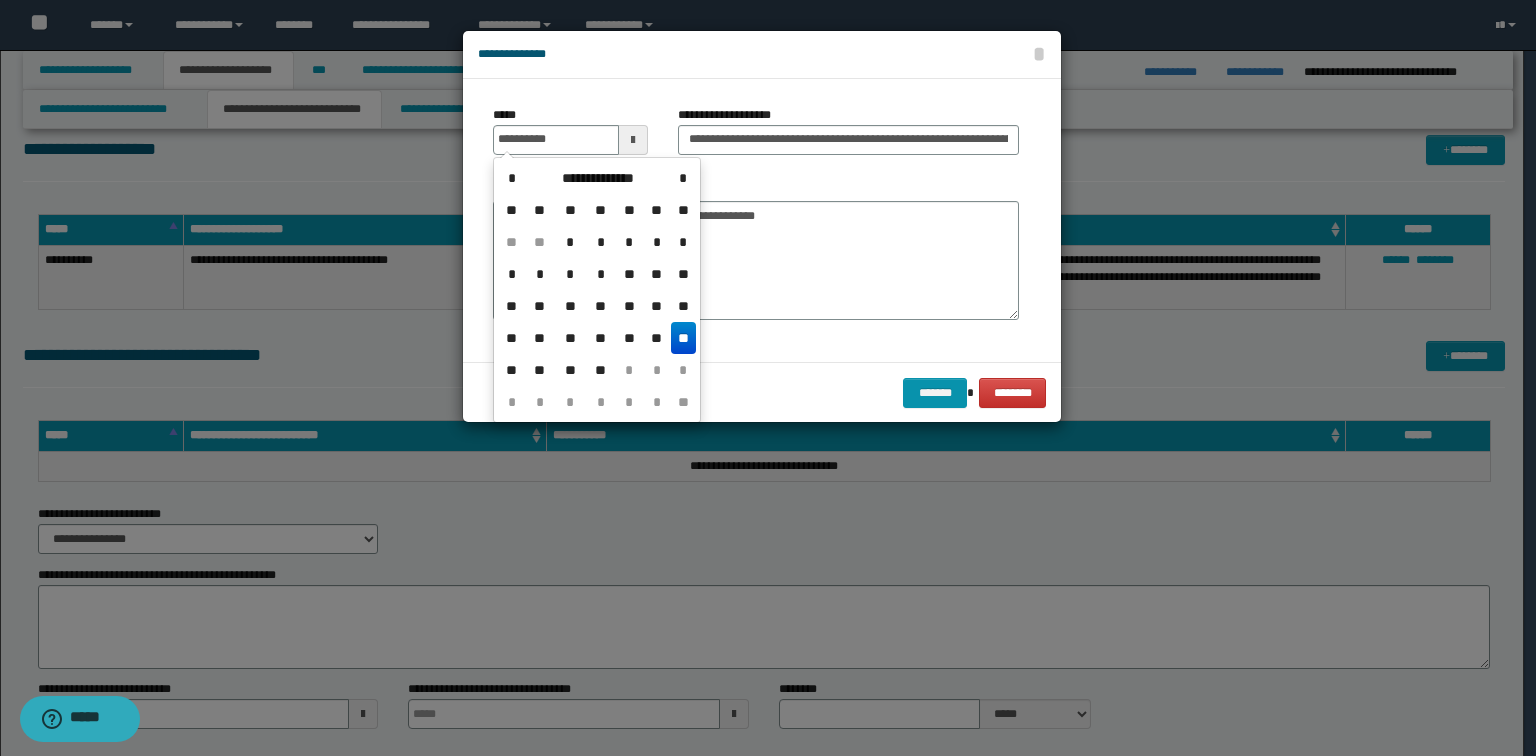 type 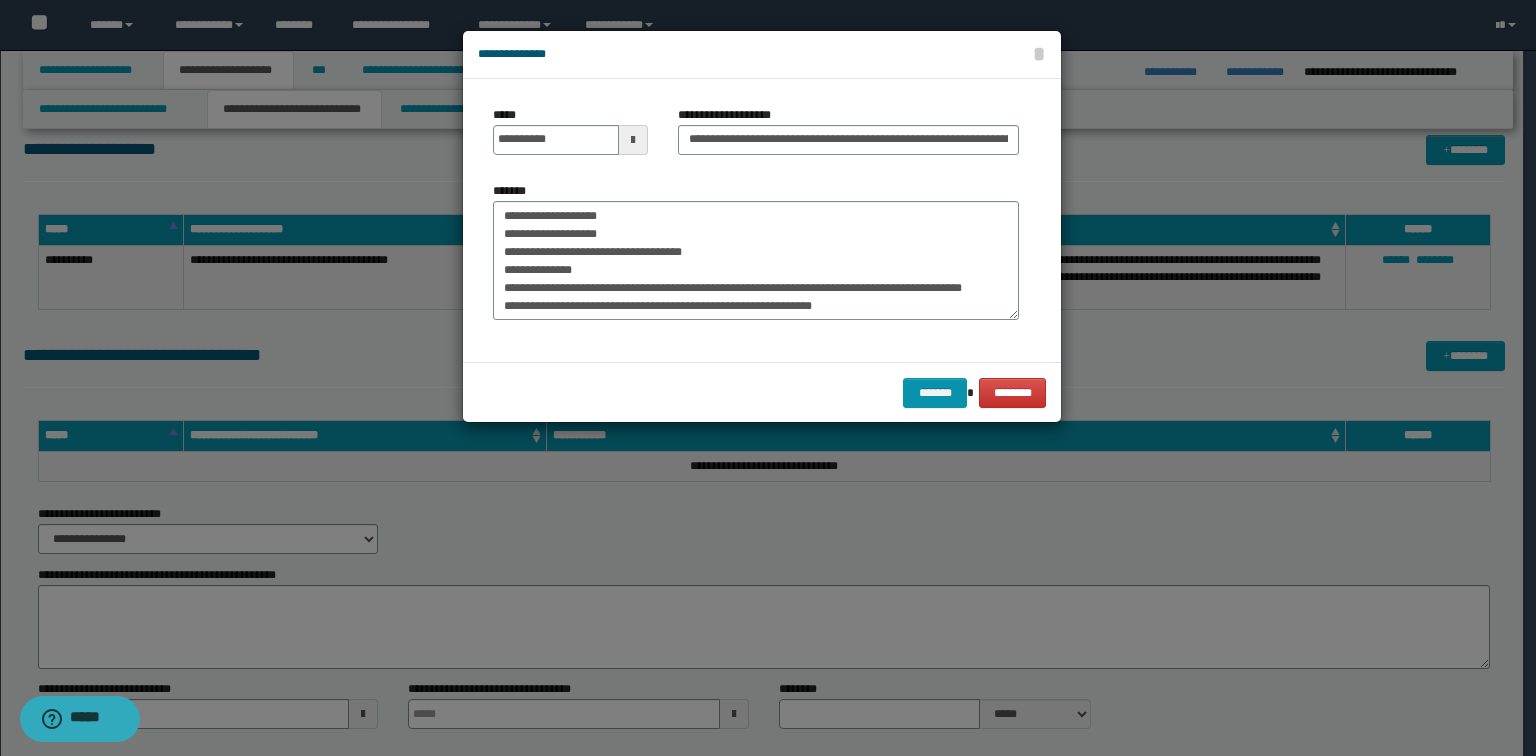 scroll, scrollTop: 108, scrollLeft: 0, axis: vertical 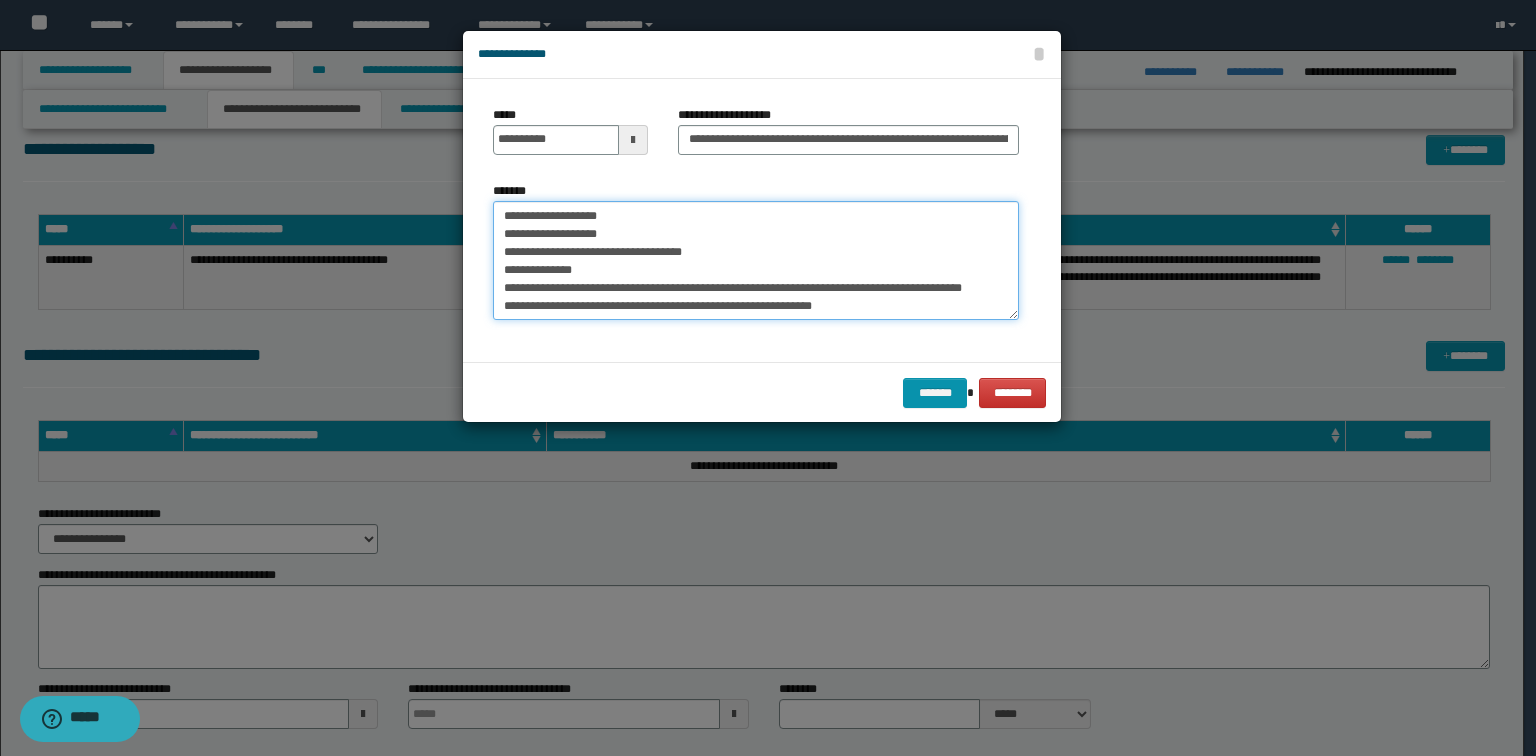 click on "**********" at bounding box center [756, 261] 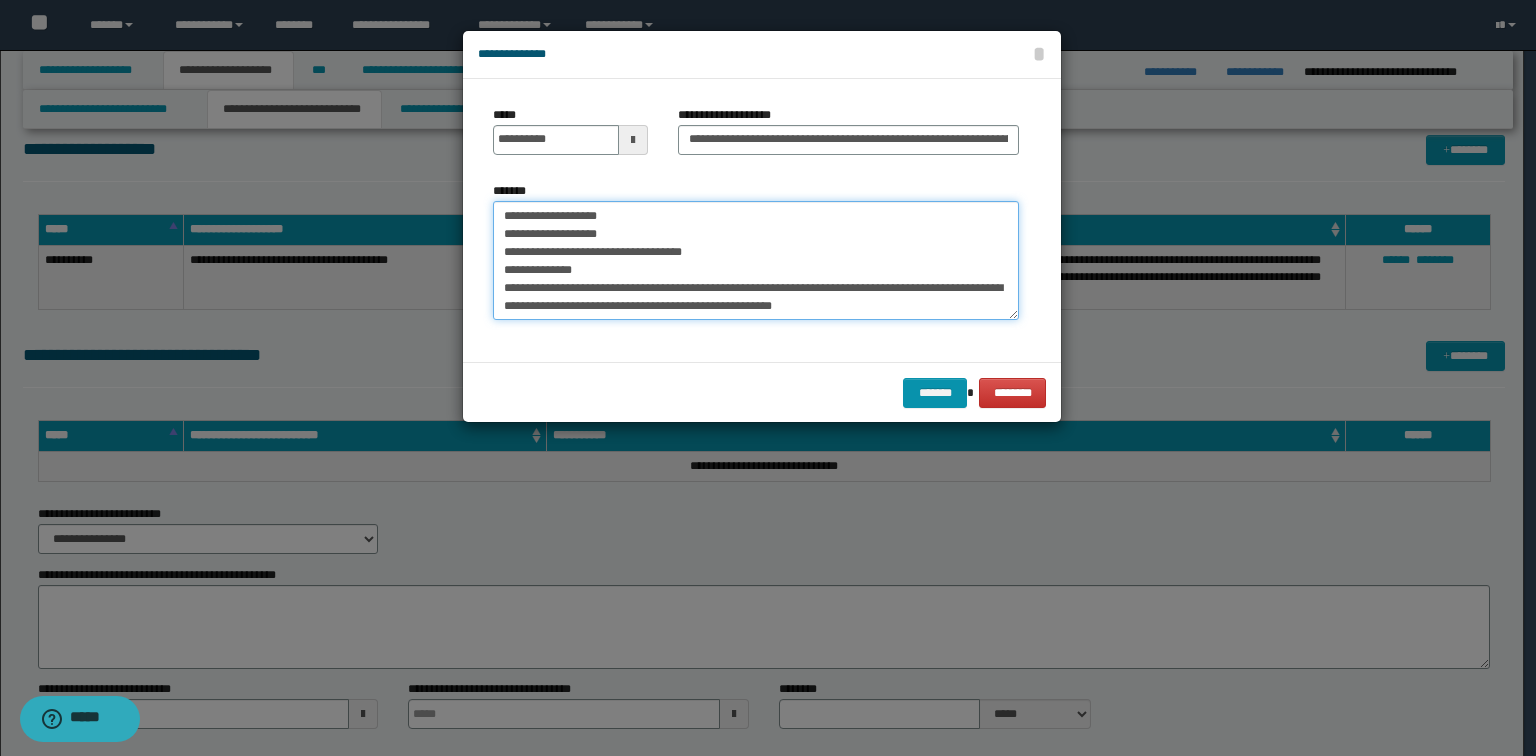 scroll, scrollTop: 89, scrollLeft: 0, axis: vertical 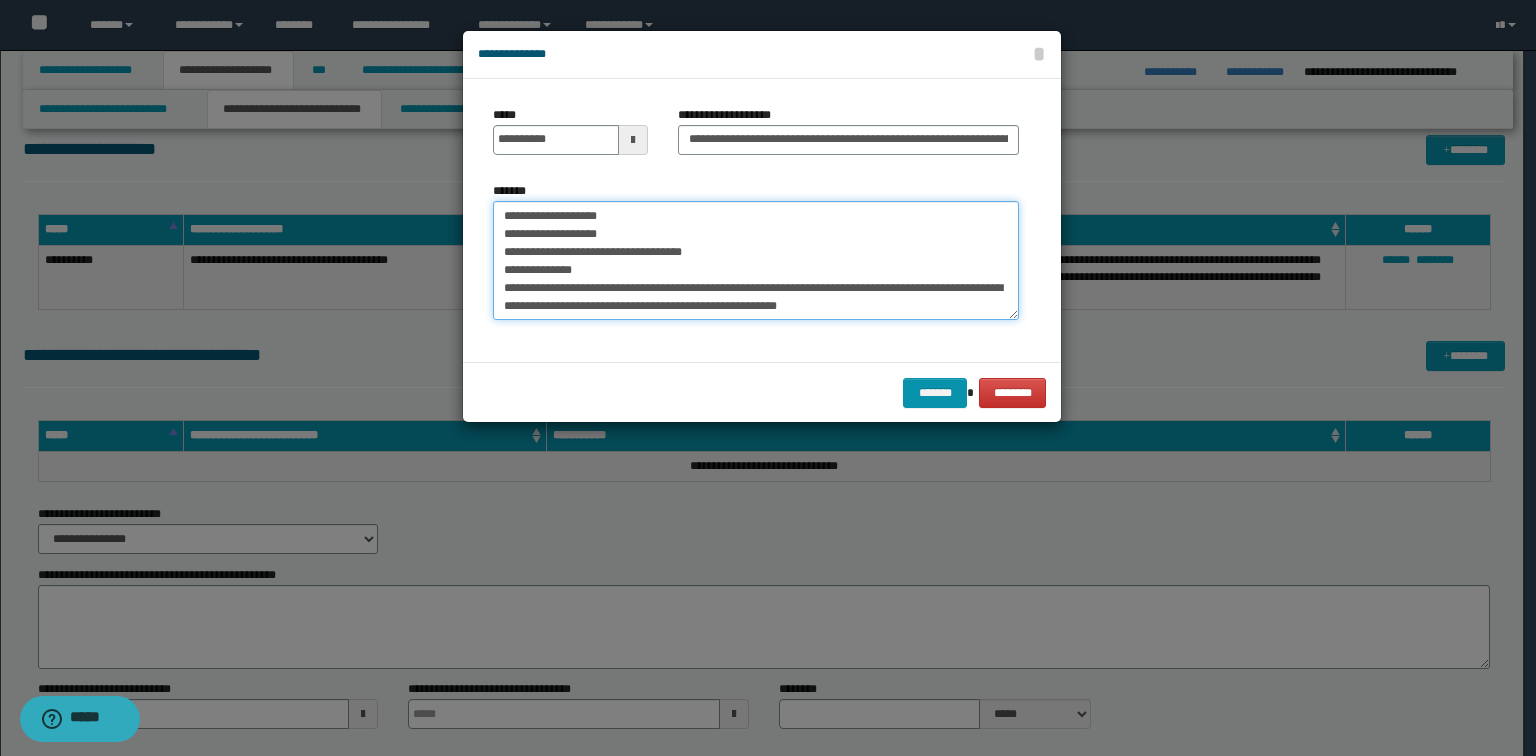 click on "**********" at bounding box center (756, 261) 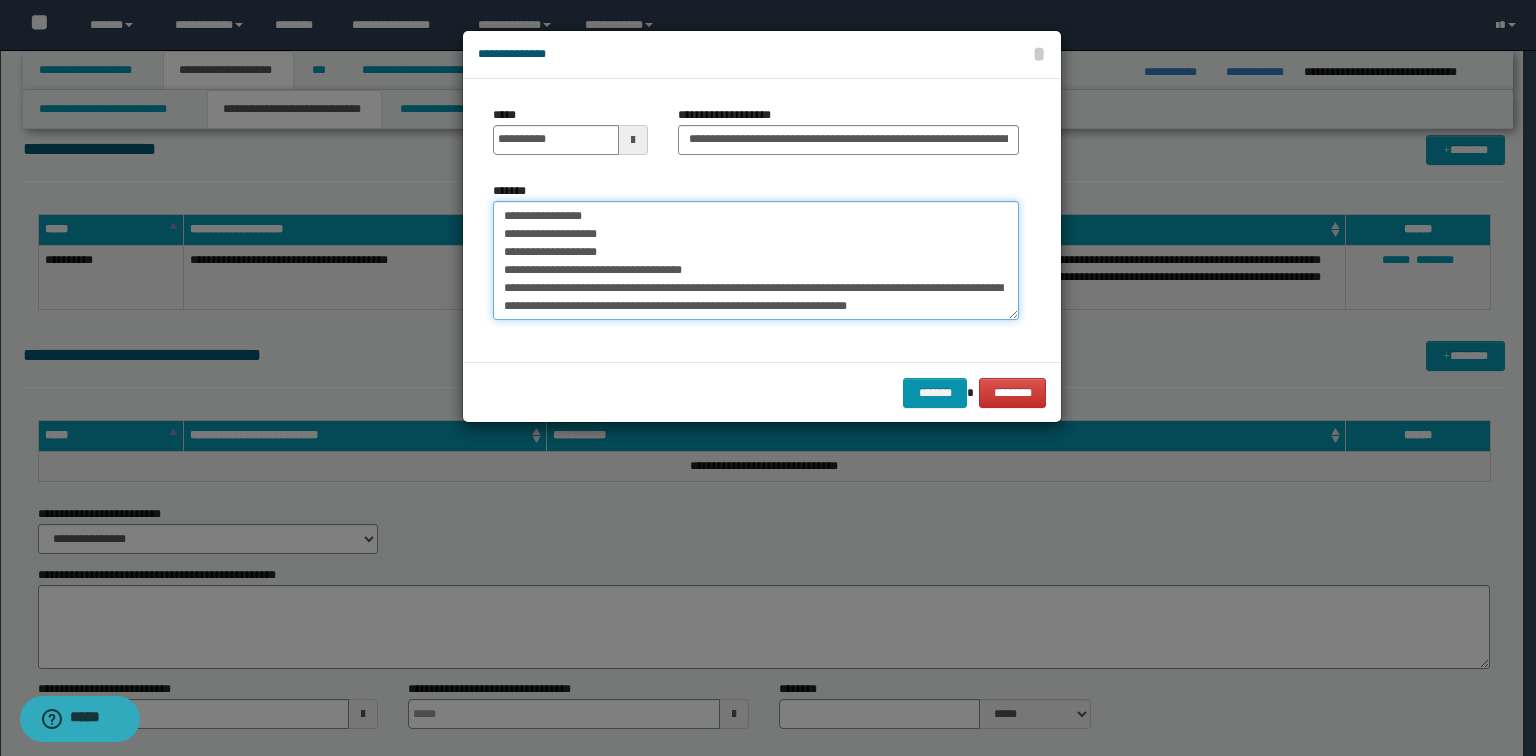 scroll, scrollTop: 72, scrollLeft: 0, axis: vertical 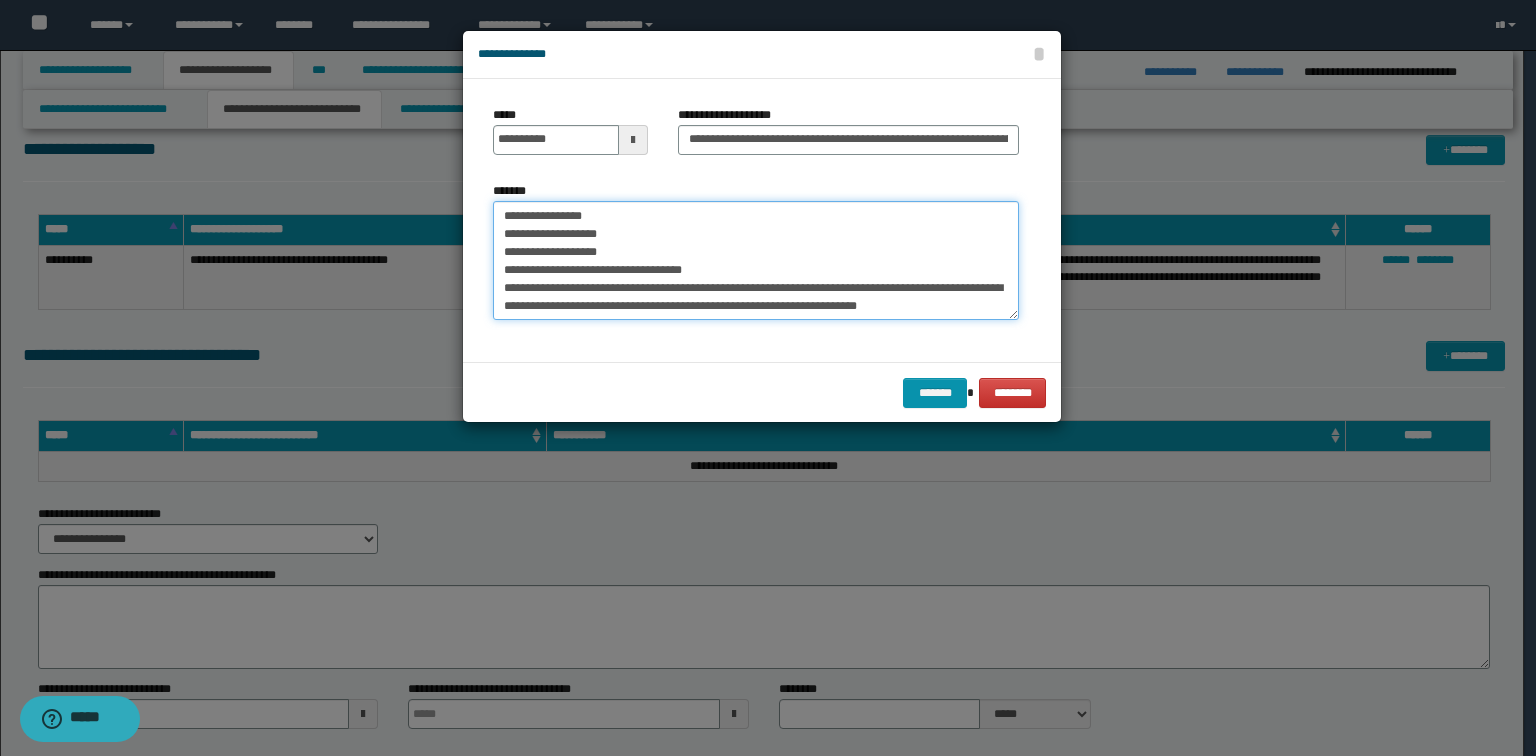 click on "**********" at bounding box center (756, 261) 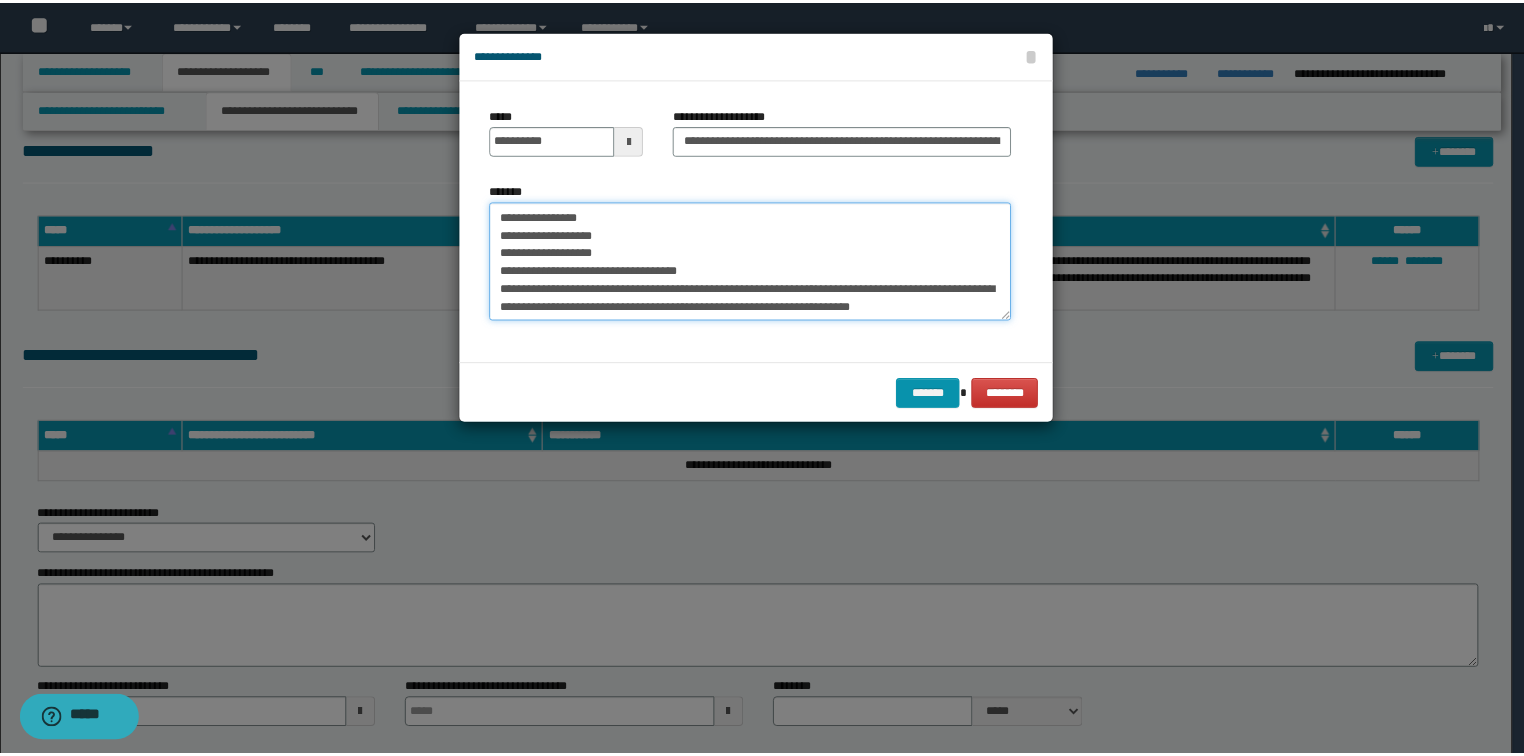 scroll, scrollTop: 0, scrollLeft: 0, axis: both 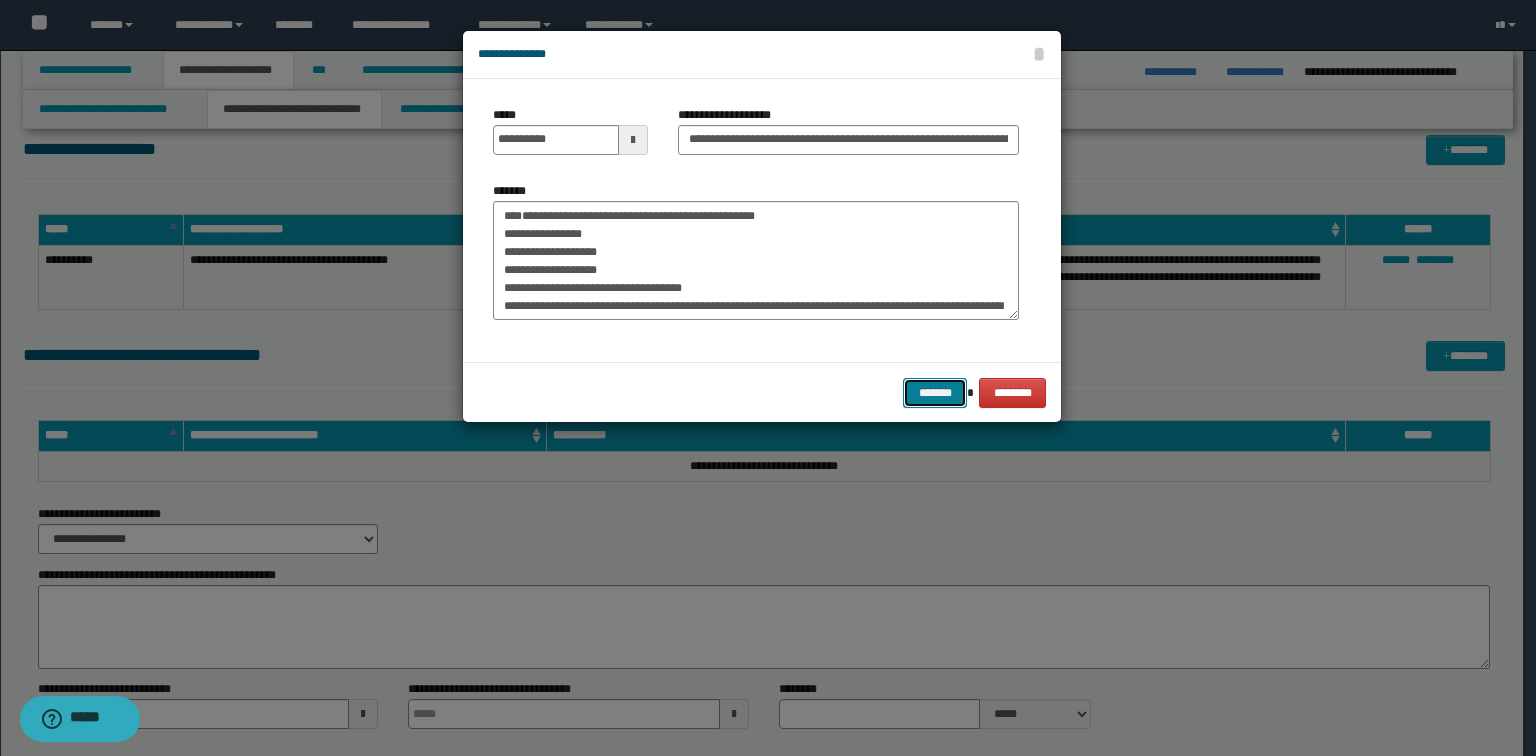 click on "*******" at bounding box center (935, 393) 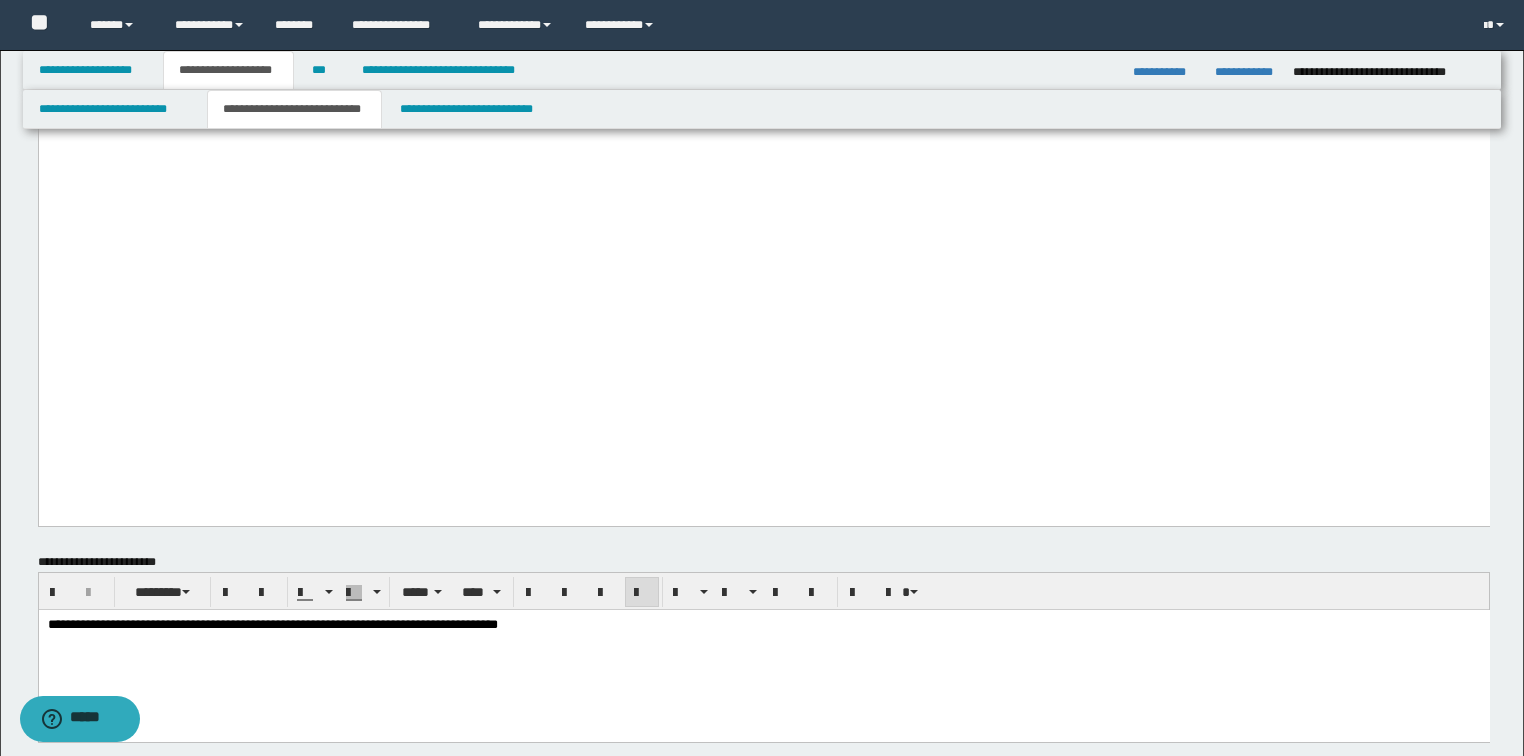 scroll, scrollTop: 4100, scrollLeft: 0, axis: vertical 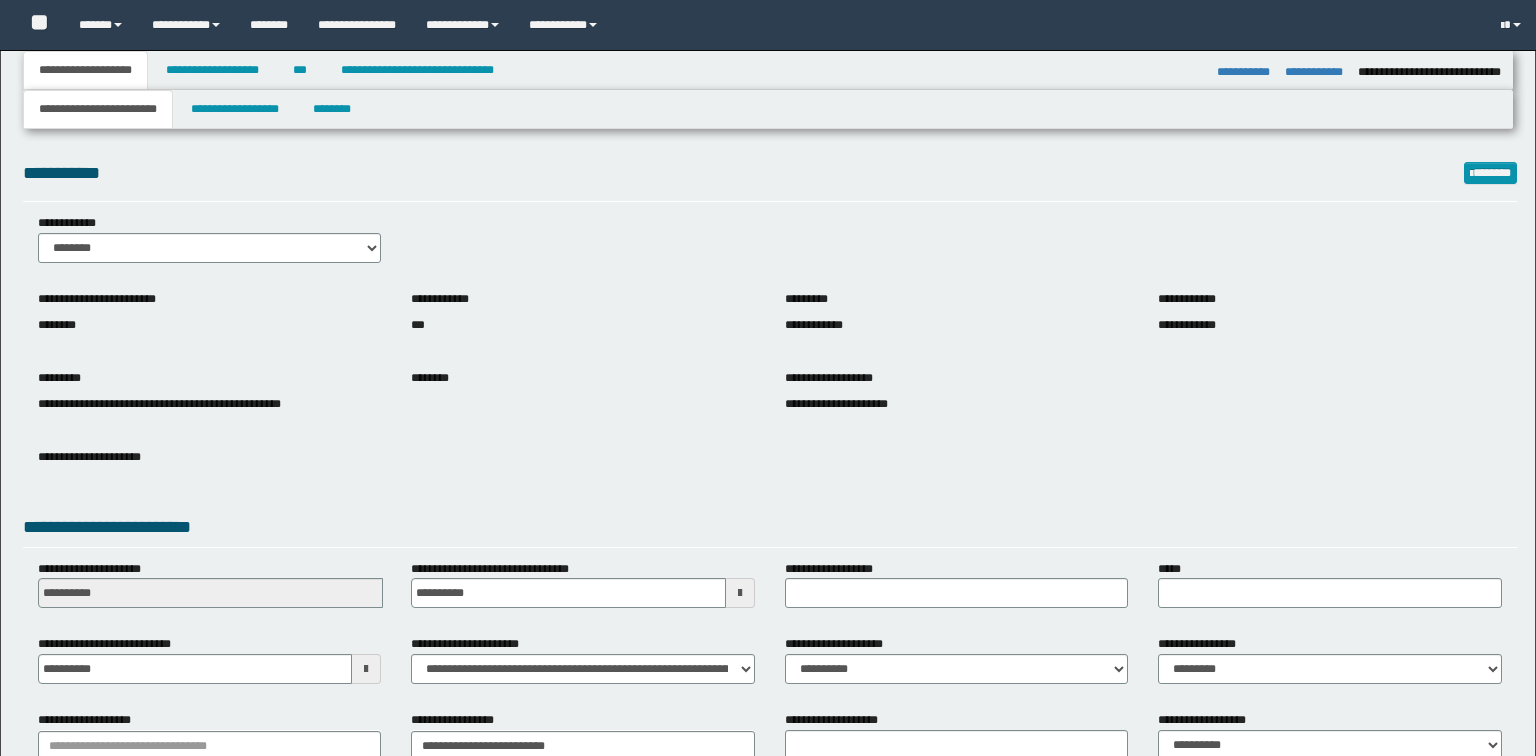 select on "*" 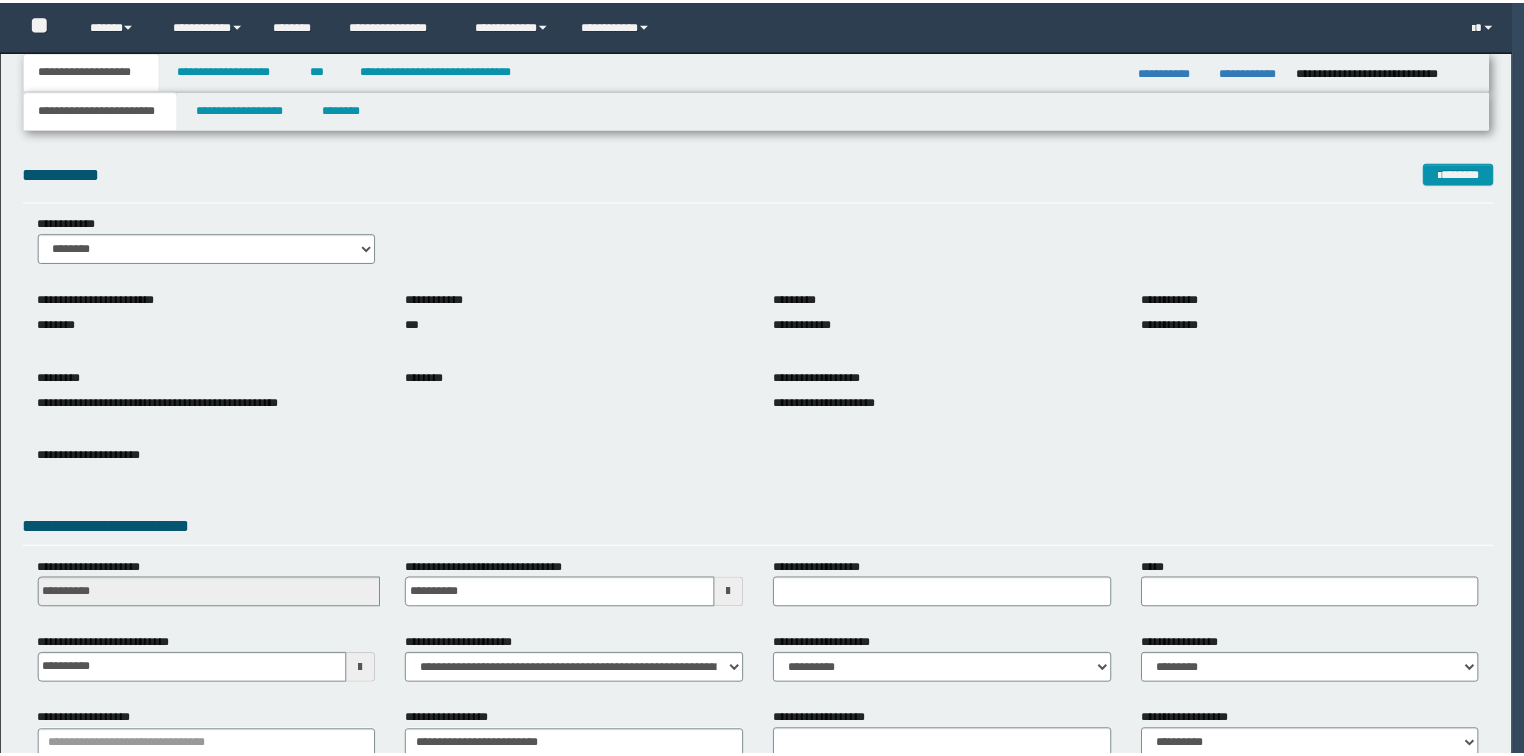 scroll, scrollTop: 0, scrollLeft: 0, axis: both 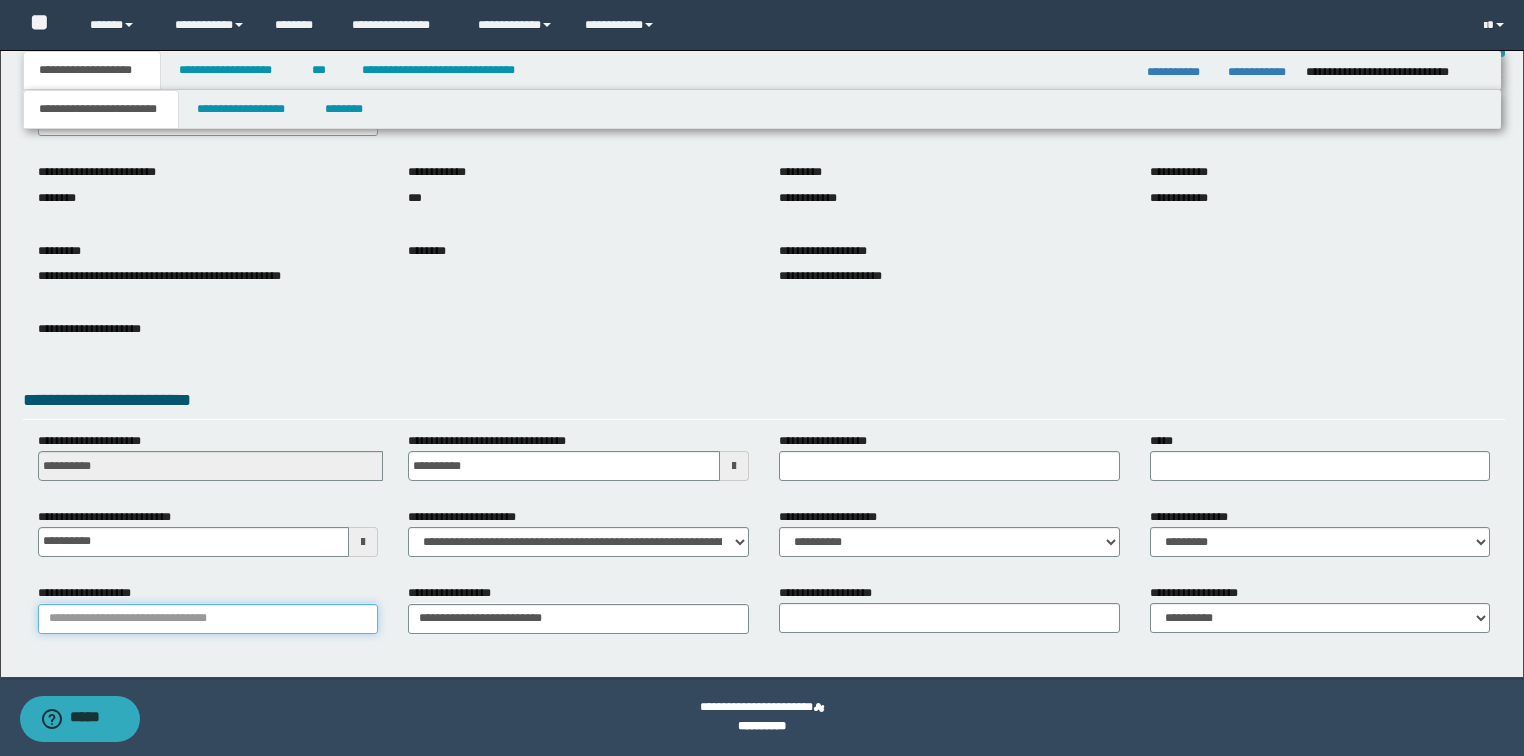 click on "**********" at bounding box center [208, 619] 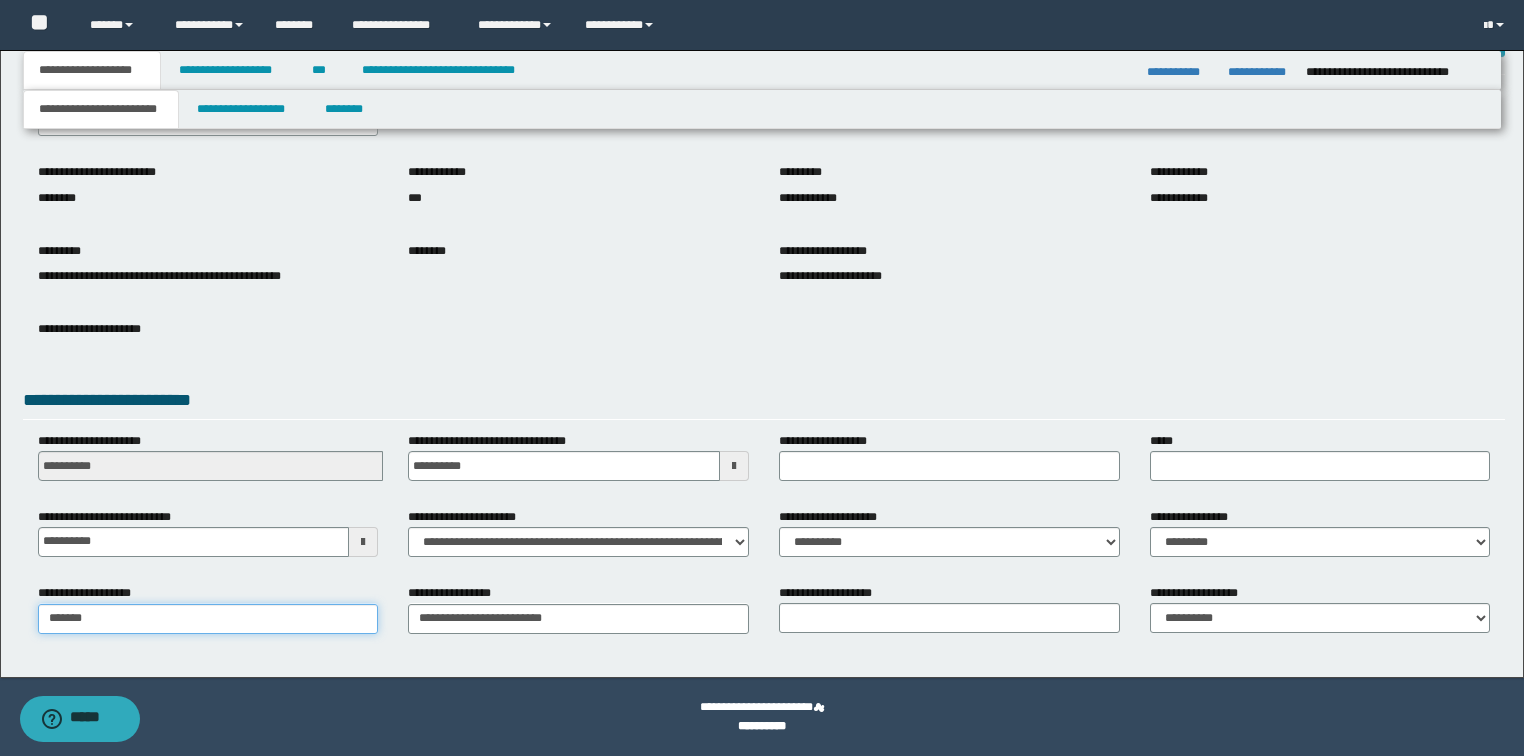 type on "********" 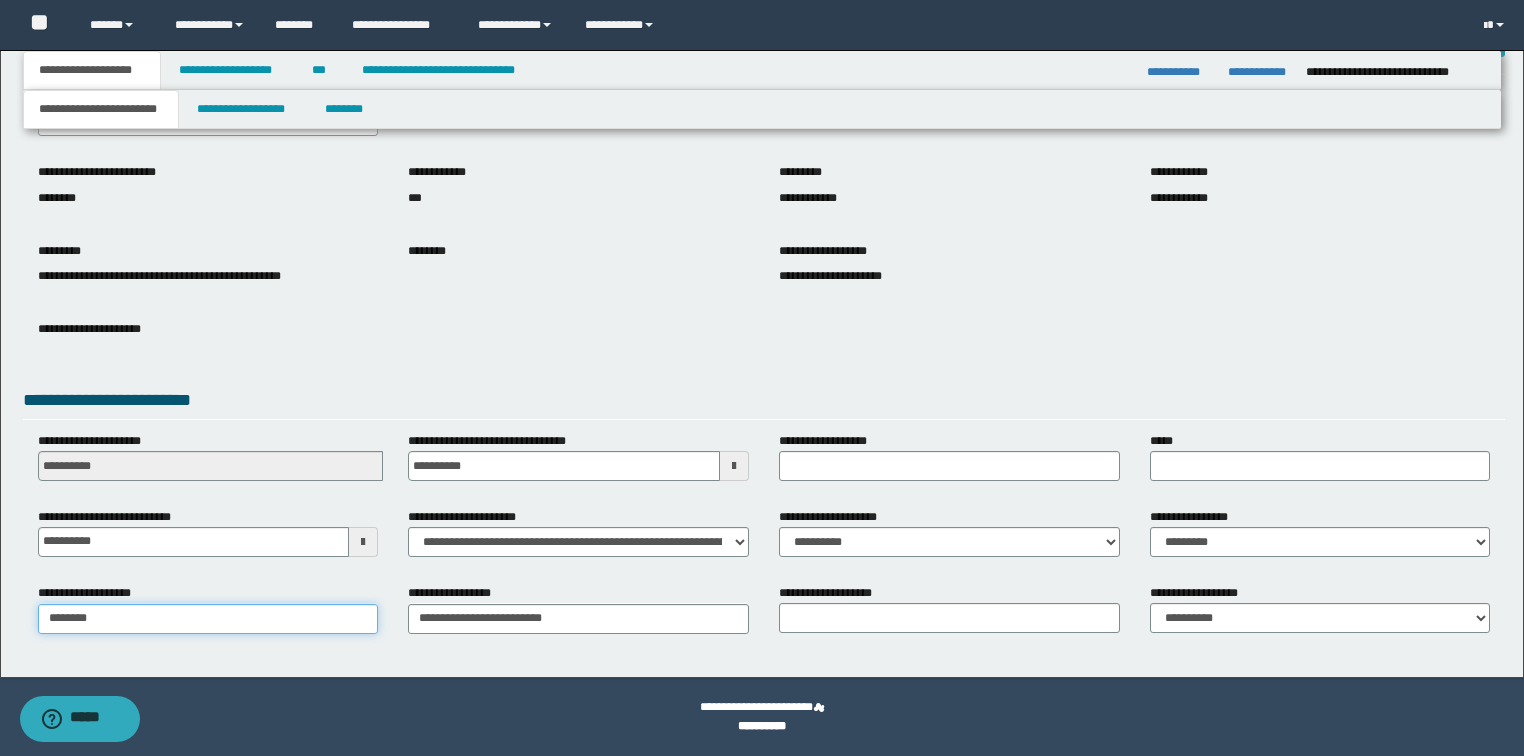 type on "********" 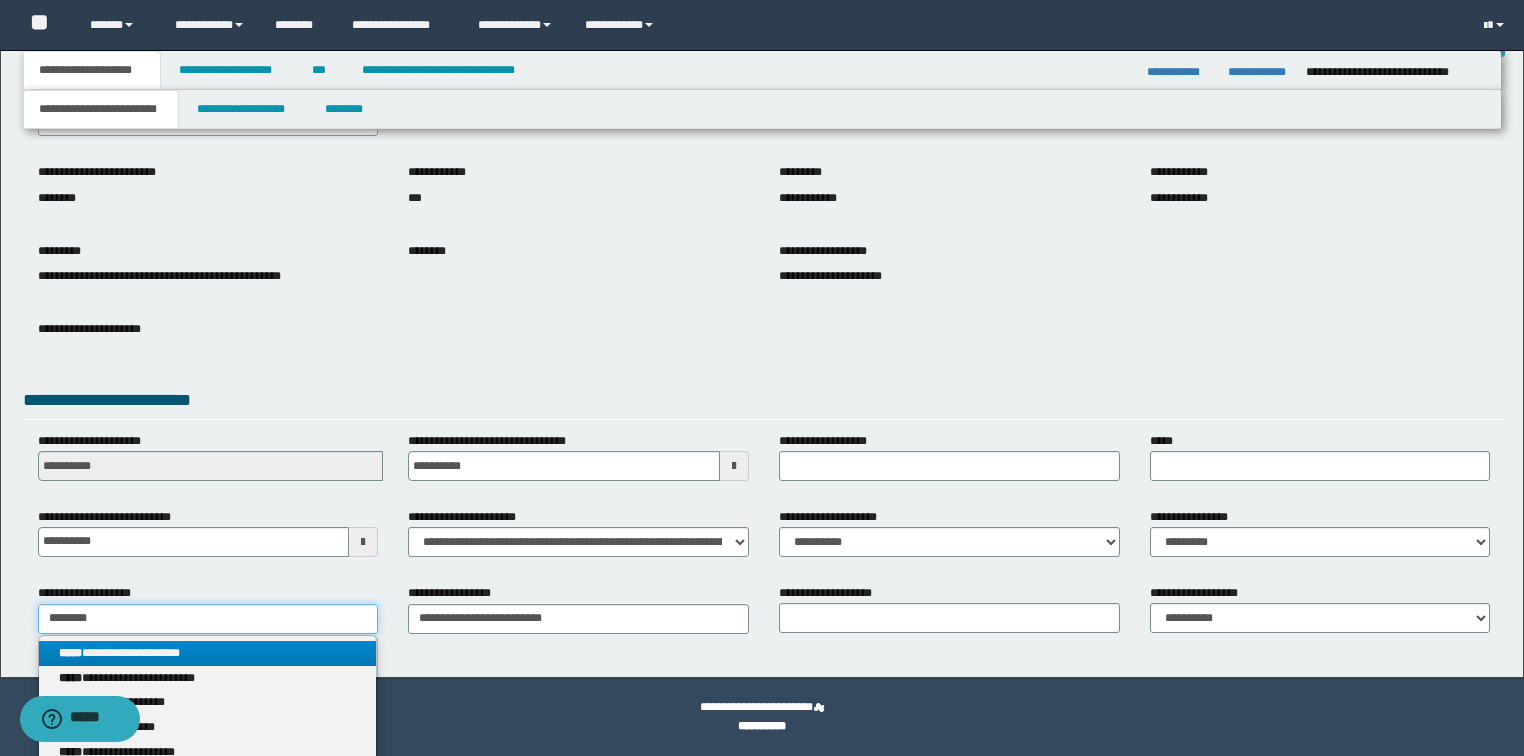 type on "********" 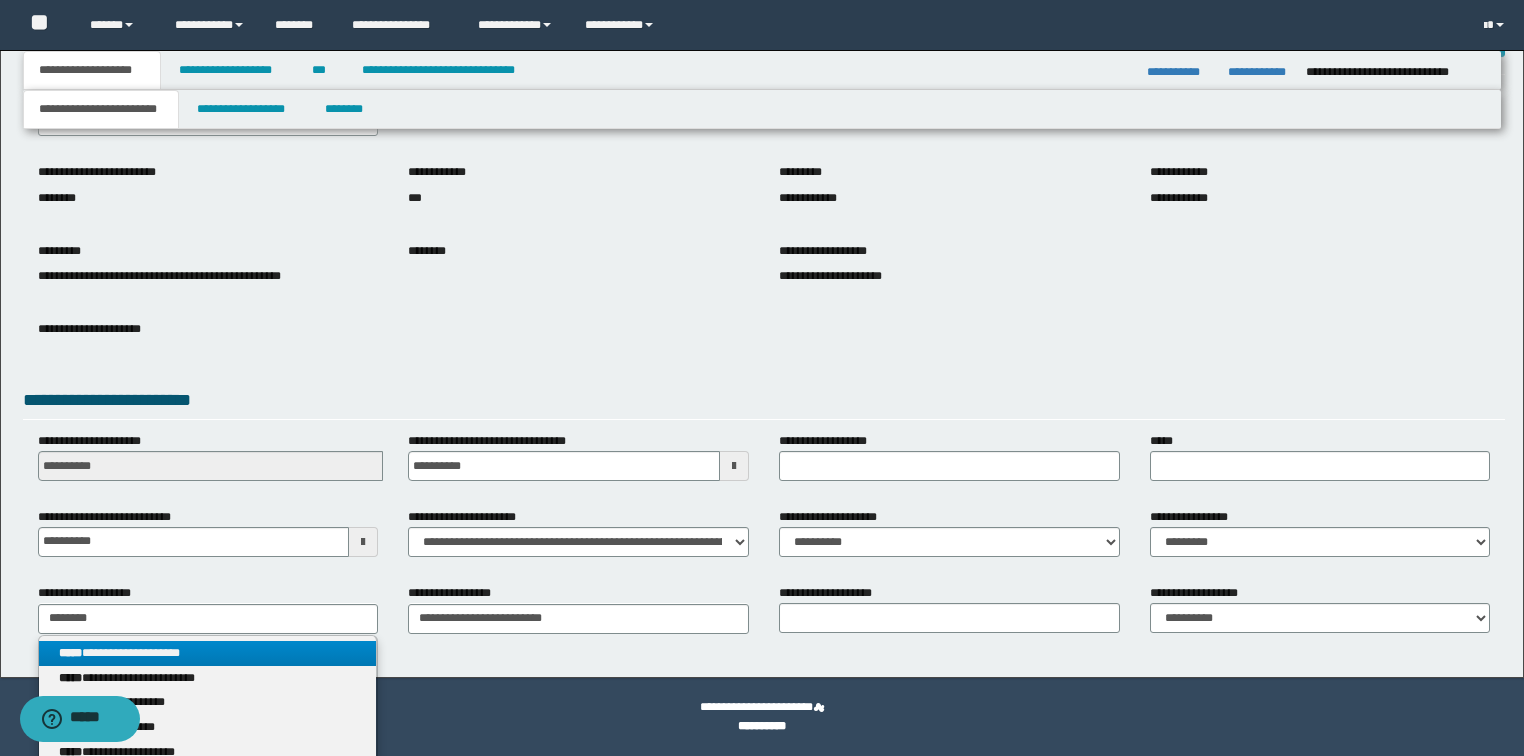 click on "**********" at bounding box center [208, 653] 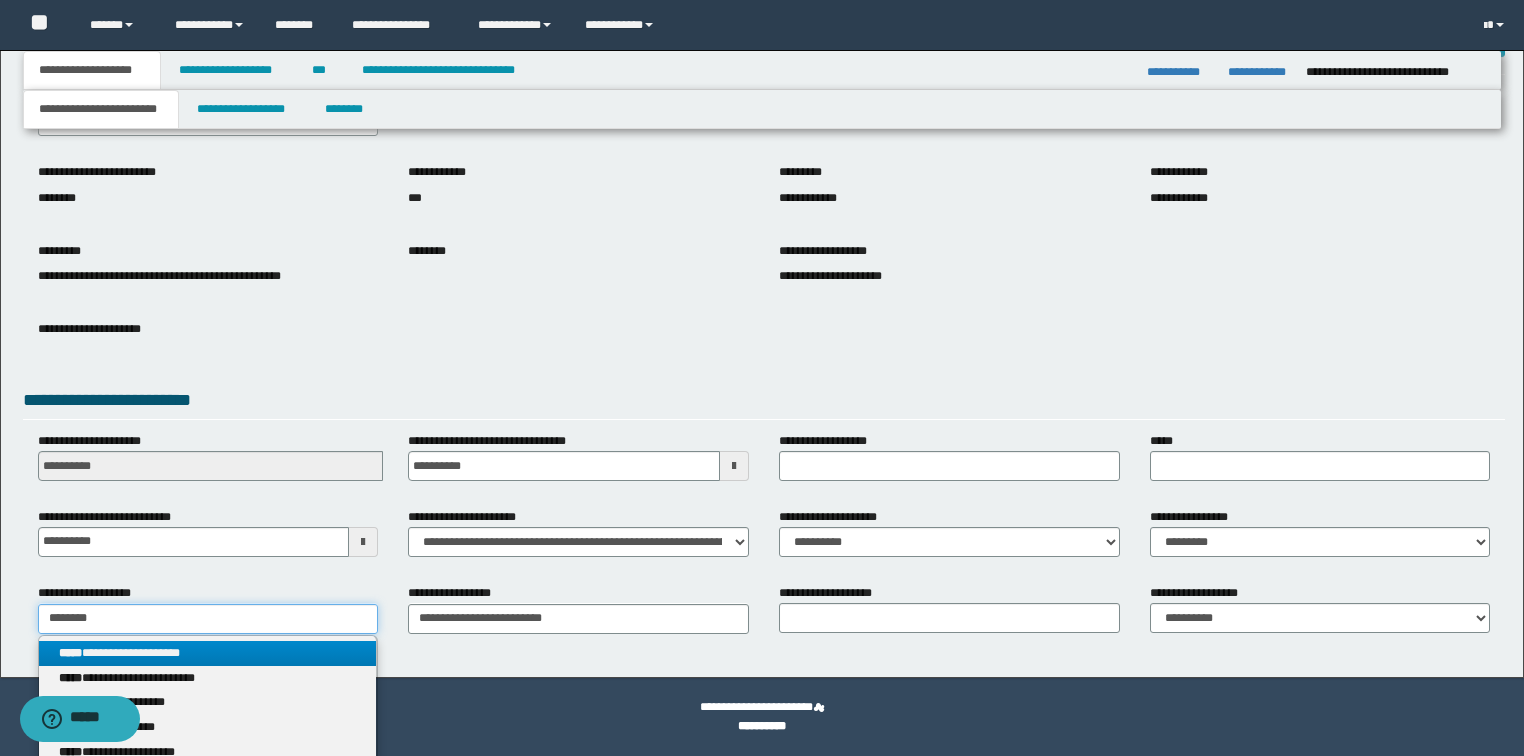 type 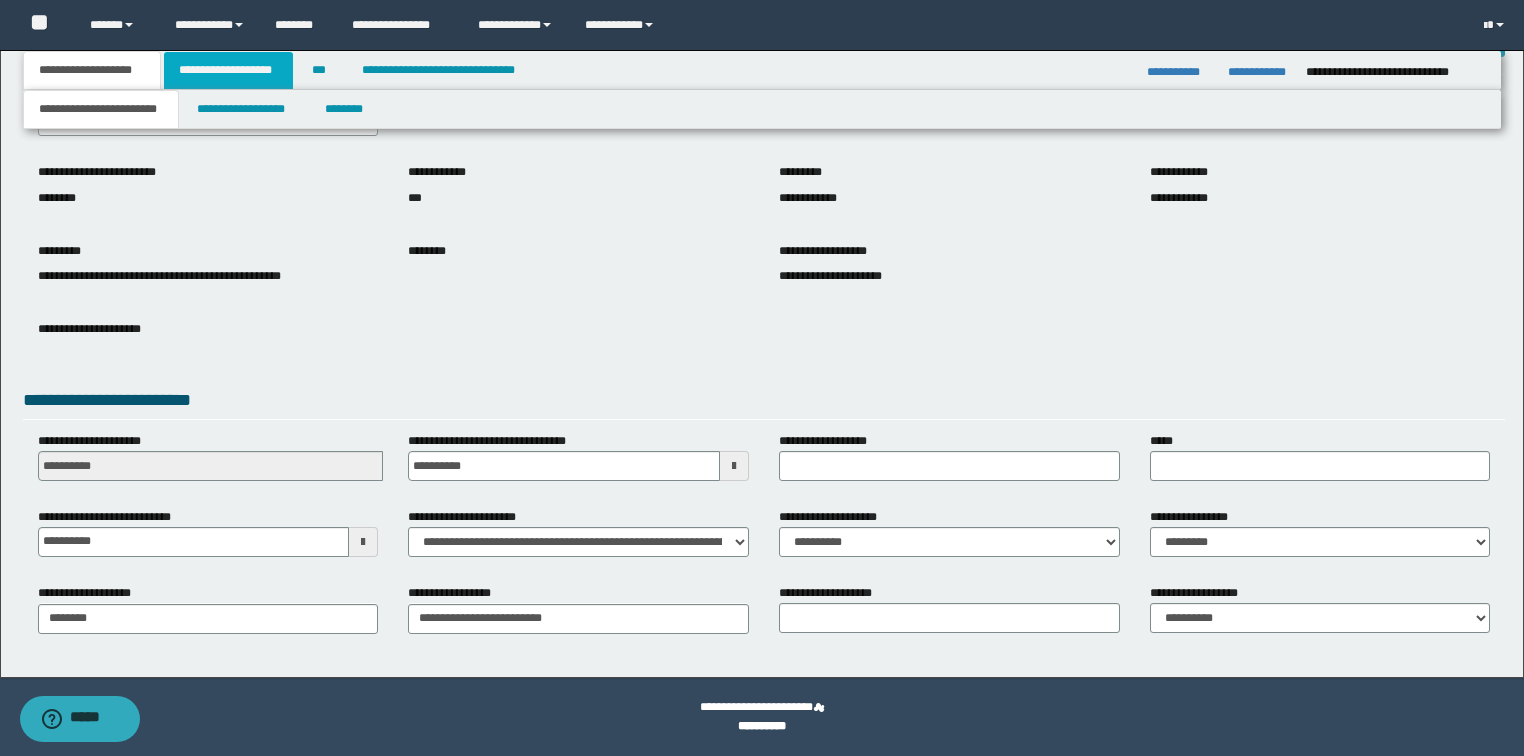 click on "**********" at bounding box center (228, 70) 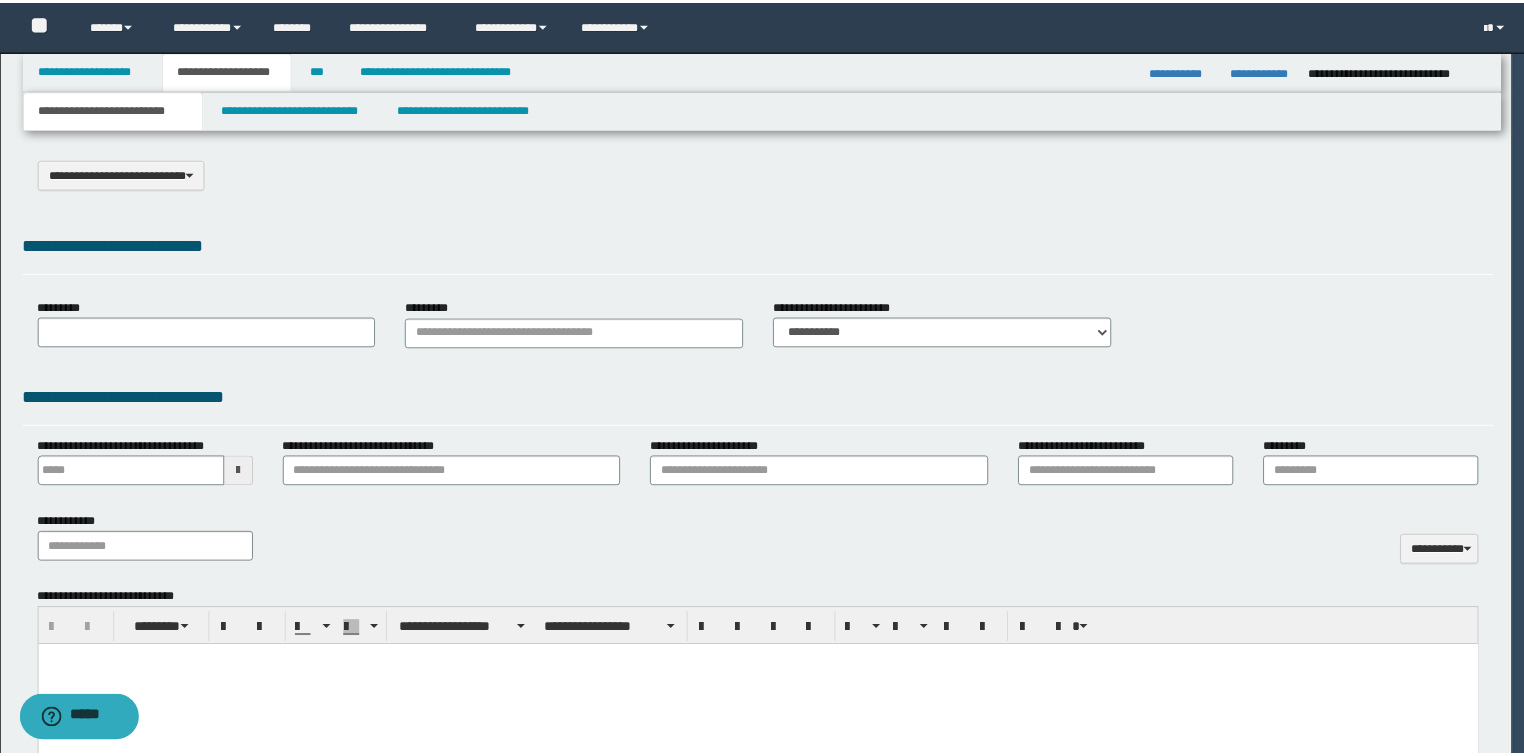 scroll, scrollTop: 0, scrollLeft: 0, axis: both 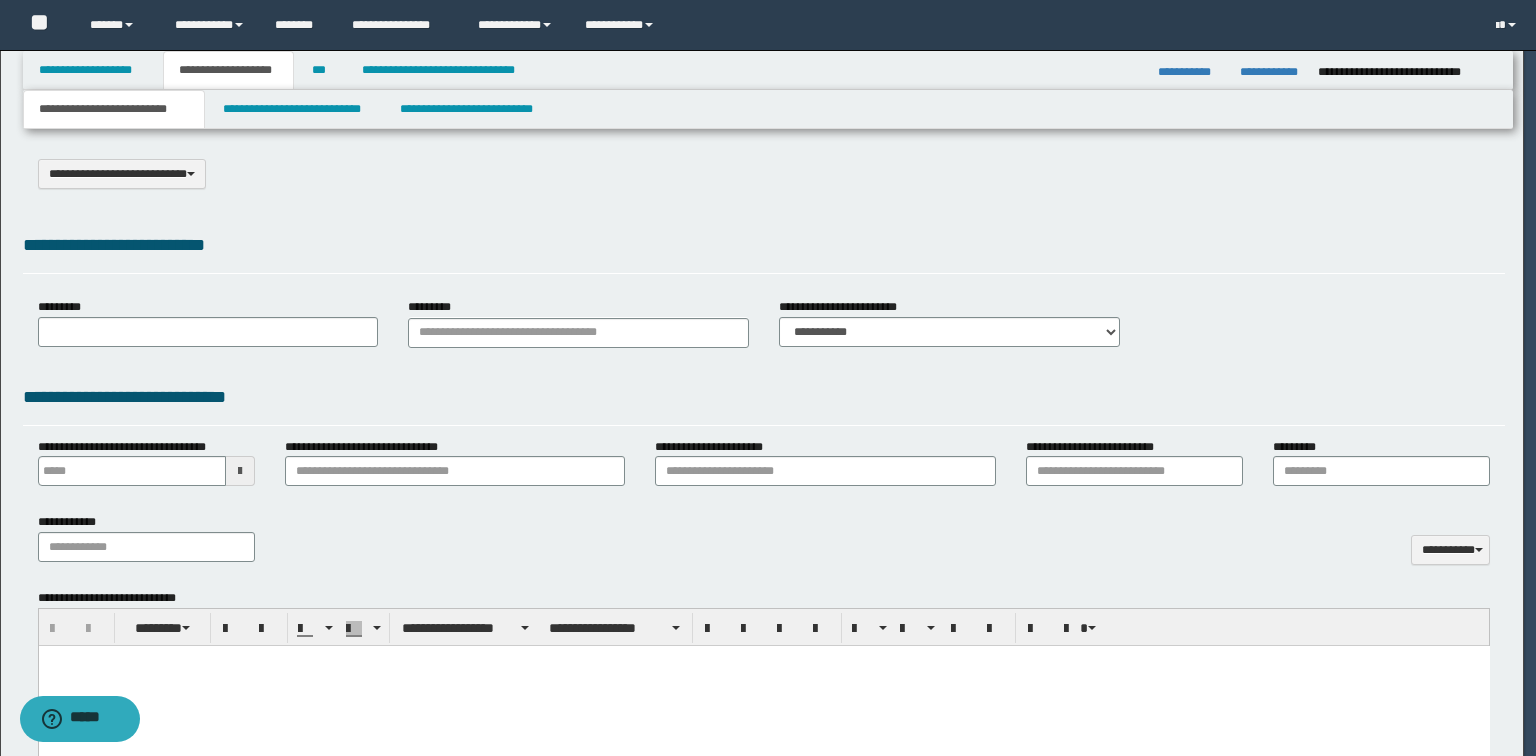 select on "*" 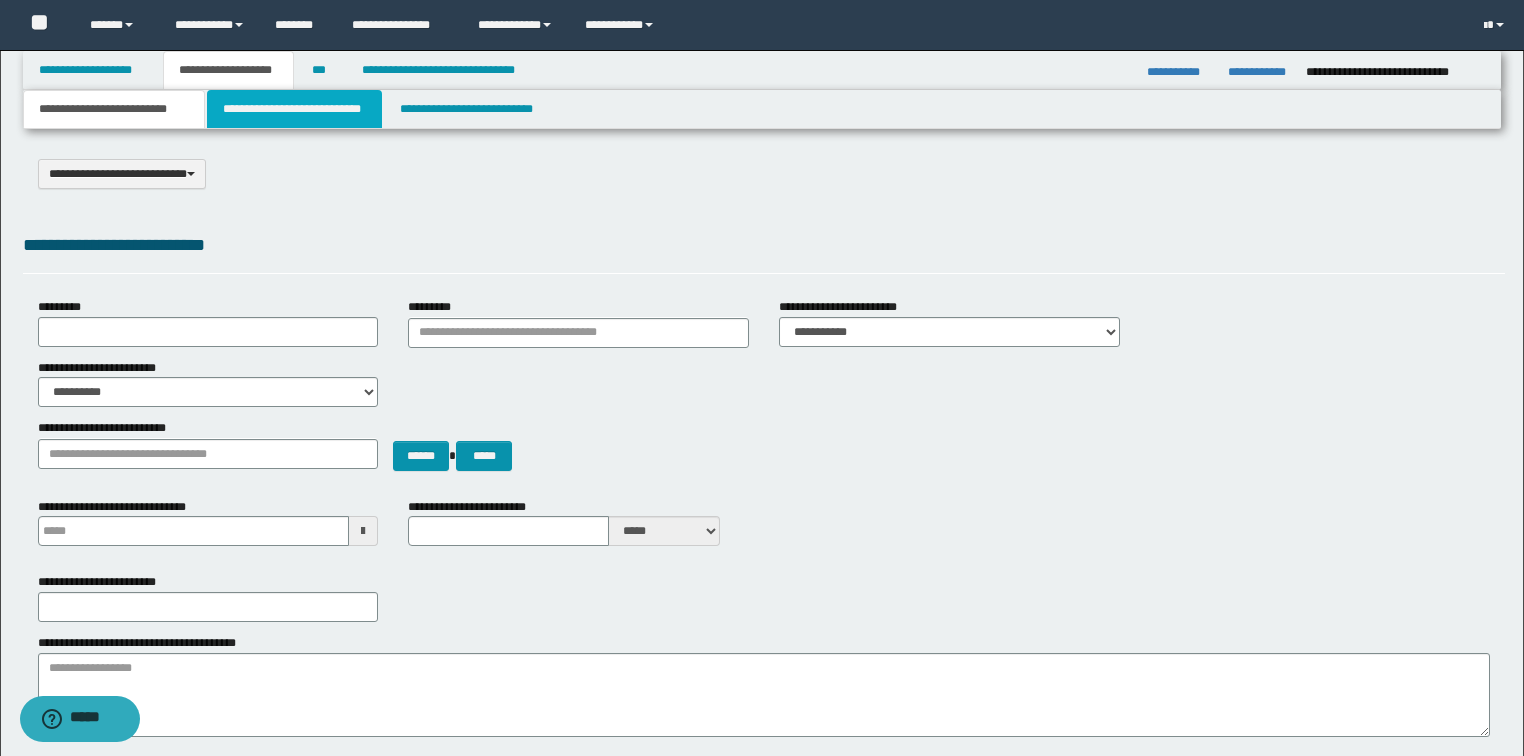 click on "**********" at bounding box center [294, 109] 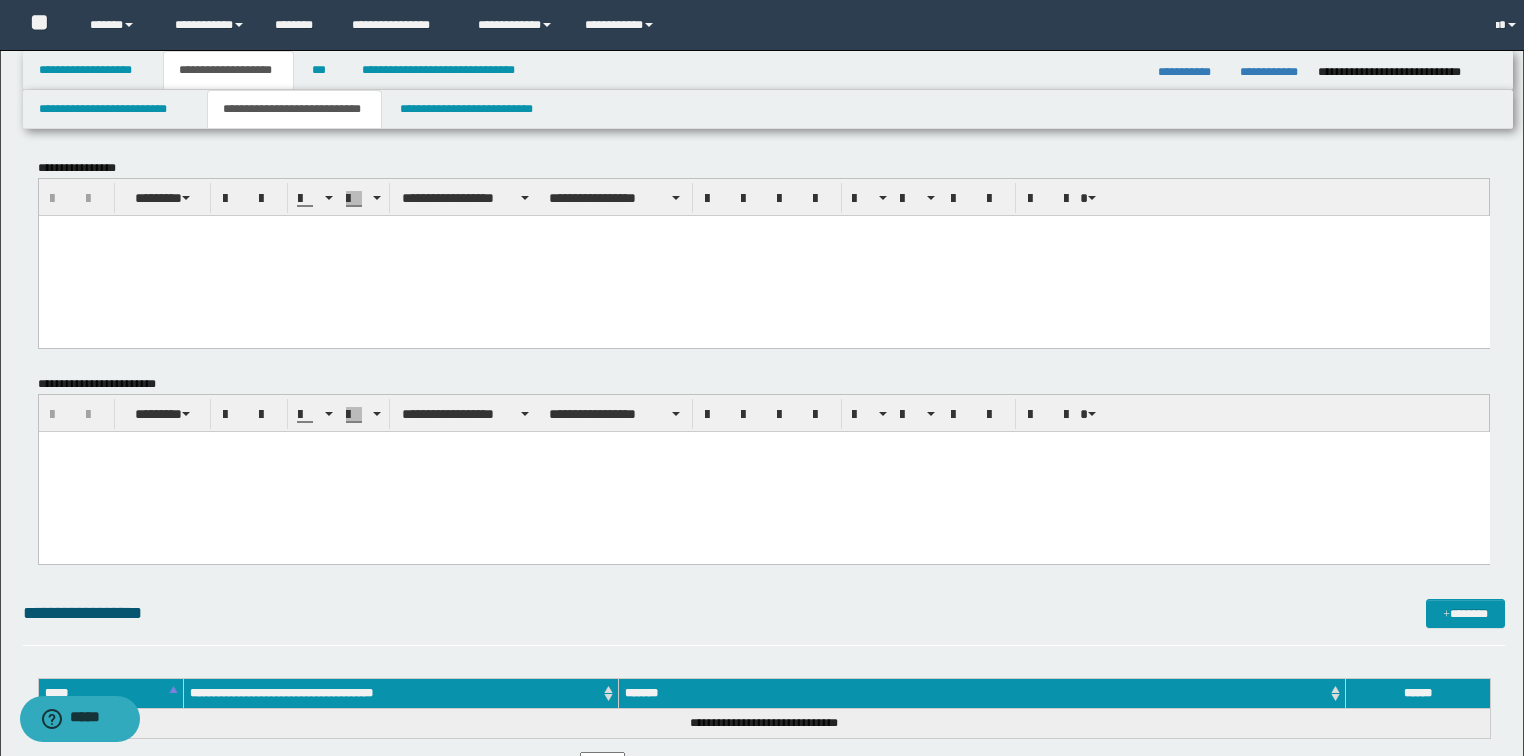 scroll, scrollTop: 0, scrollLeft: 0, axis: both 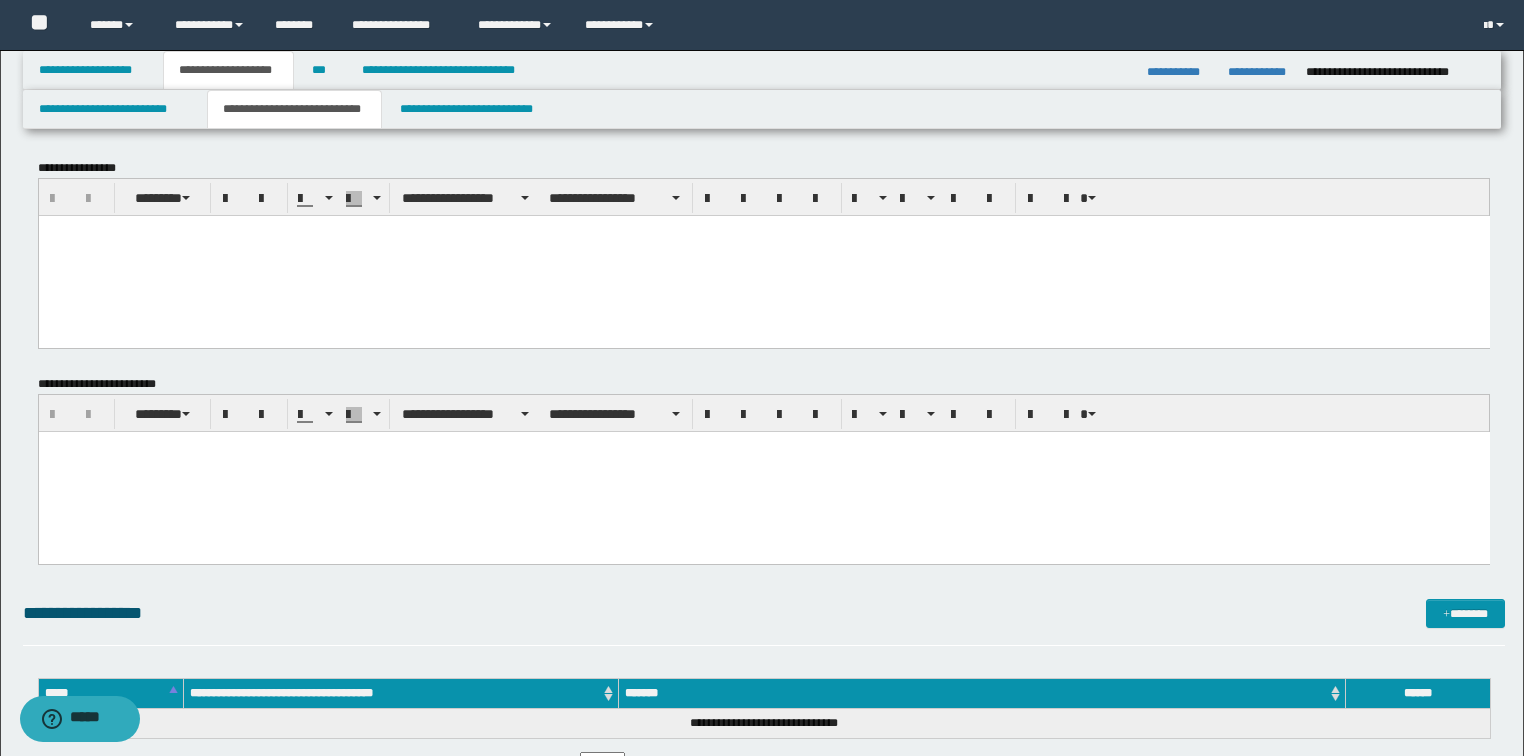 click at bounding box center [763, 255] 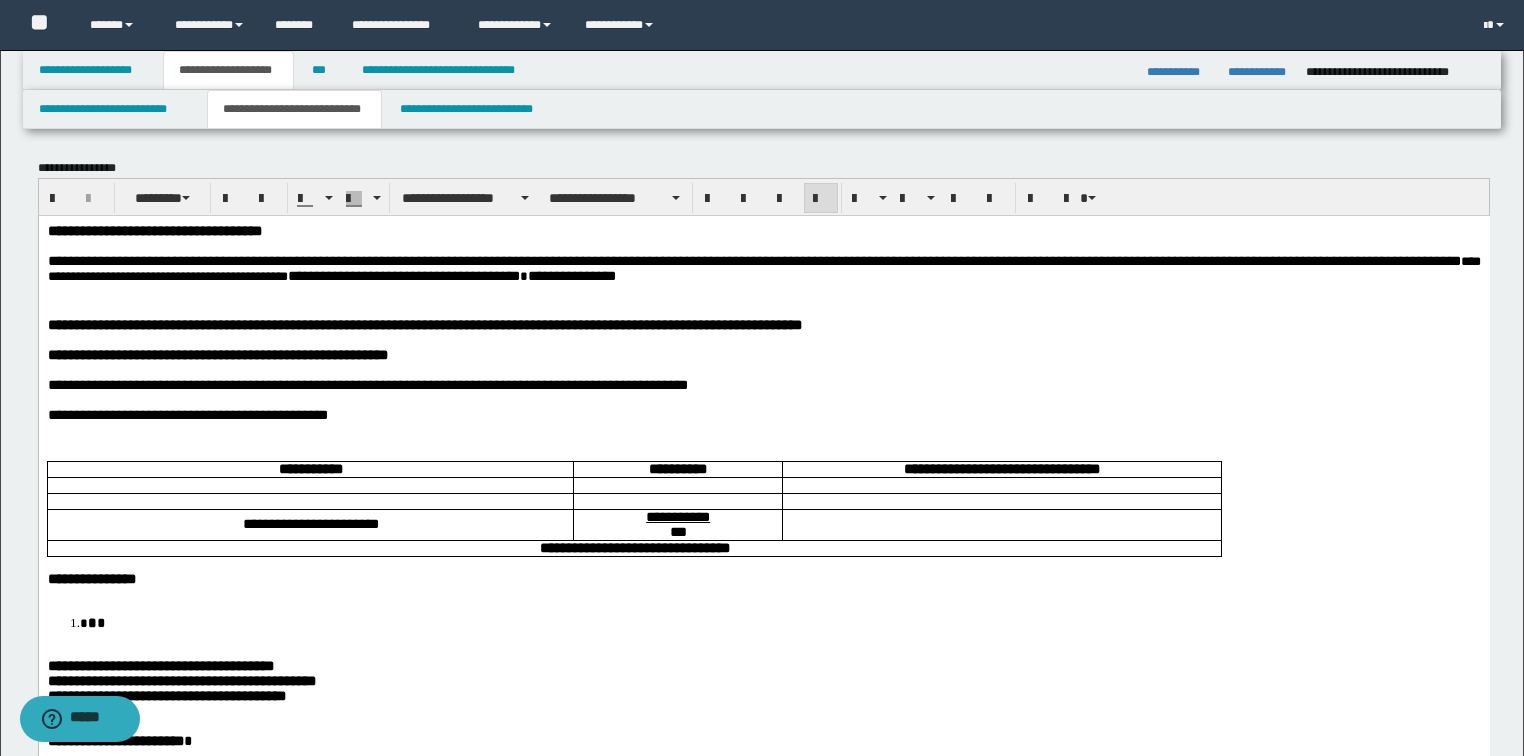 click on "**********" at bounding box center [764, 753] 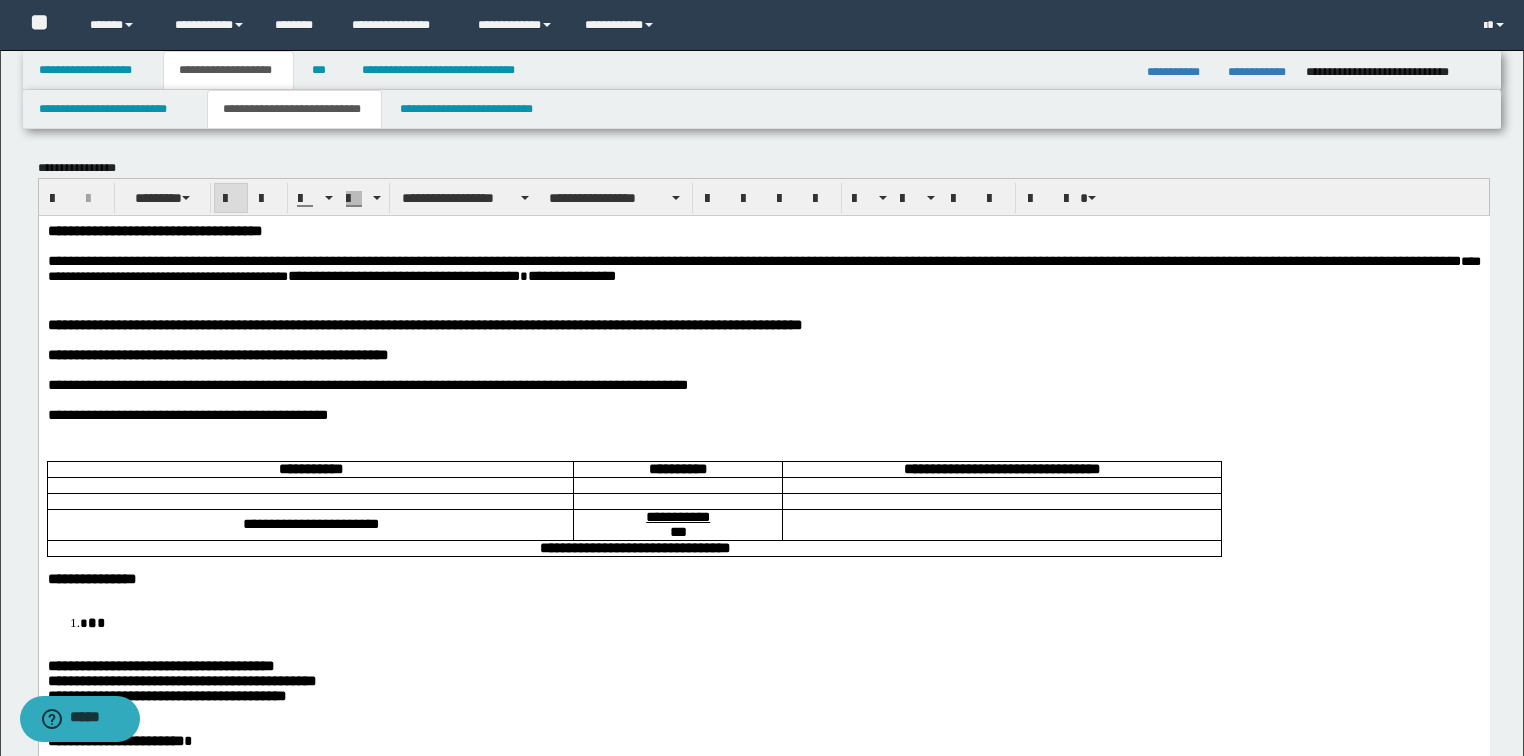 click on "**********" at bounding box center [763, 698] 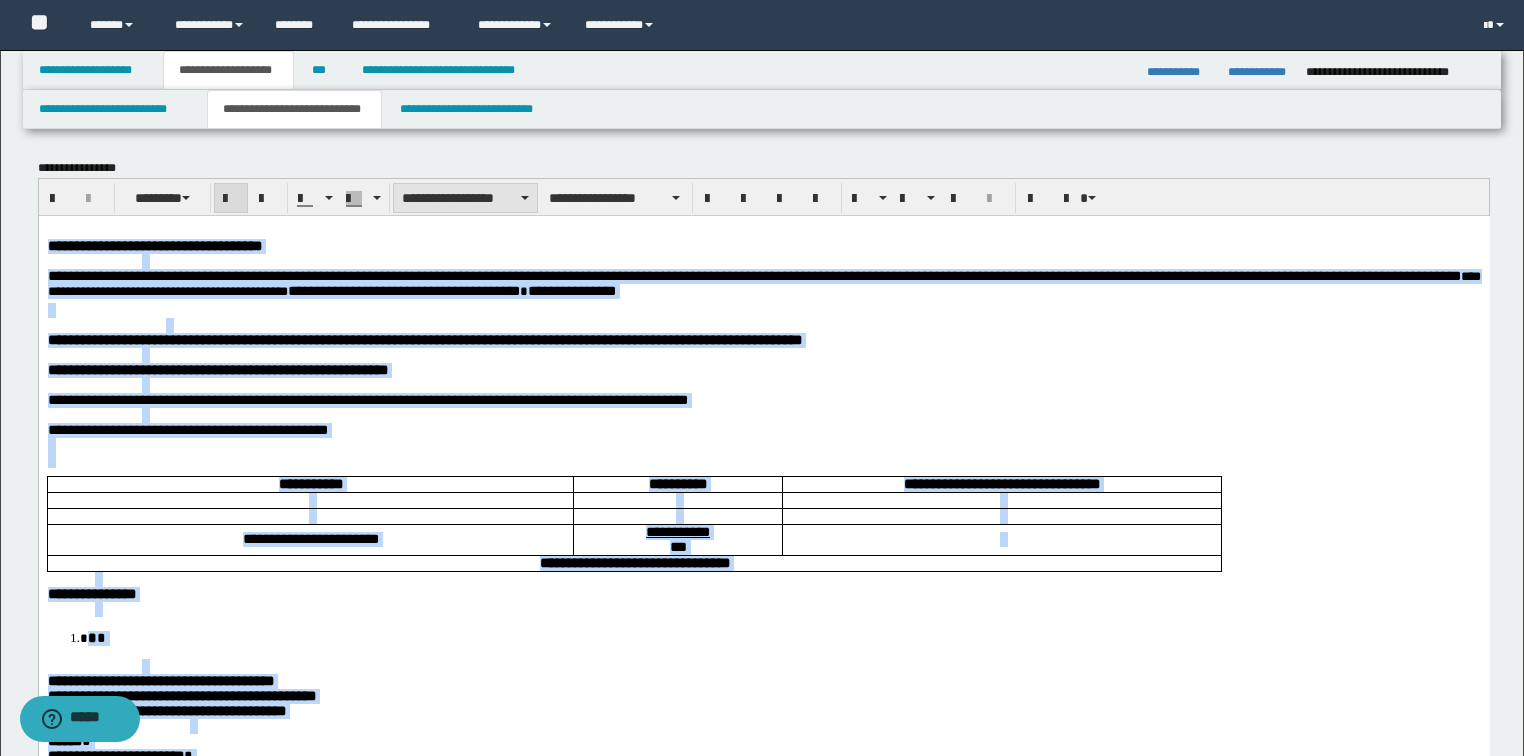 click on "**********" at bounding box center [465, 198] 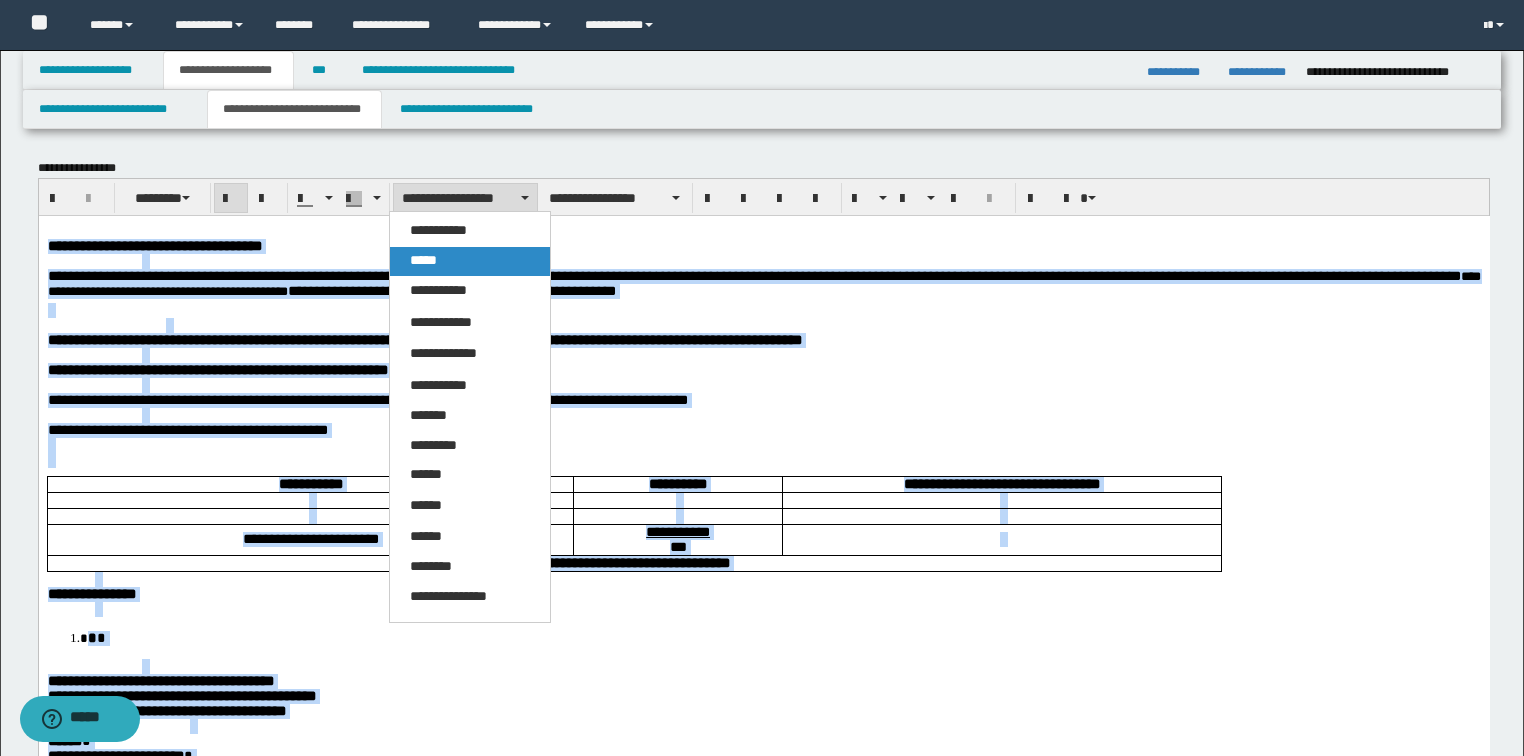 click on "*****" at bounding box center [470, 261] 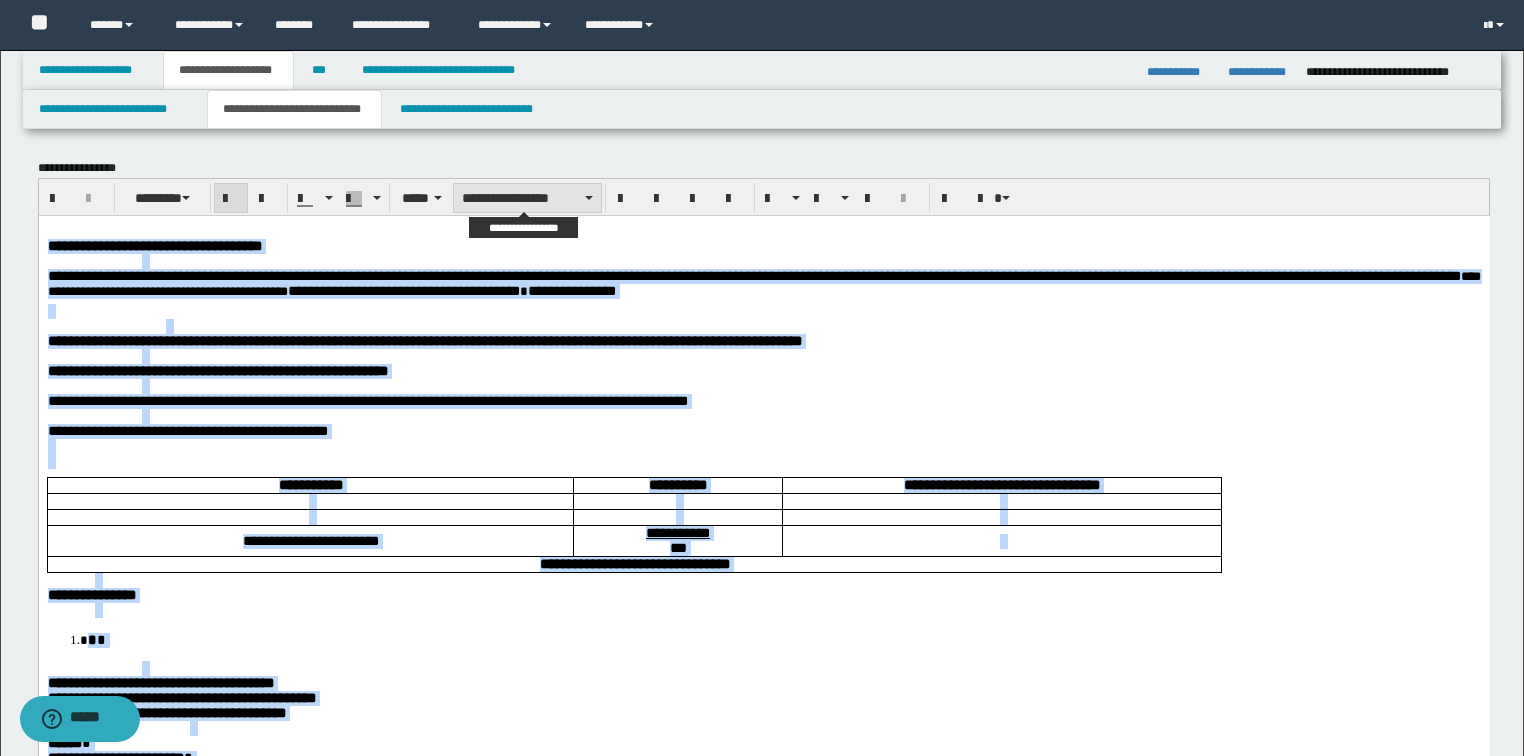 click on "**********" at bounding box center [527, 198] 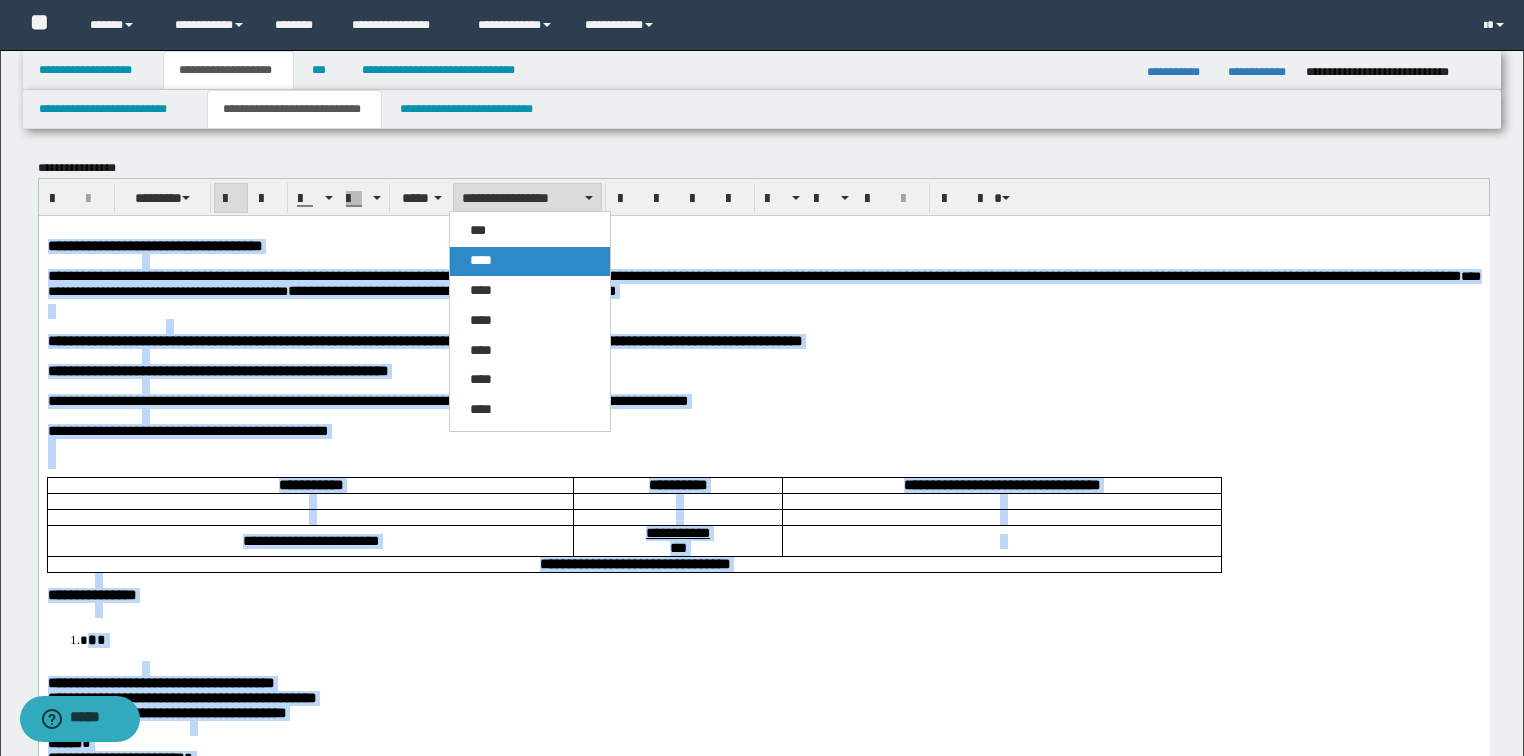 drag, startPoint x: 484, startPoint y: 271, endPoint x: 497, endPoint y: 26, distance: 245.34465 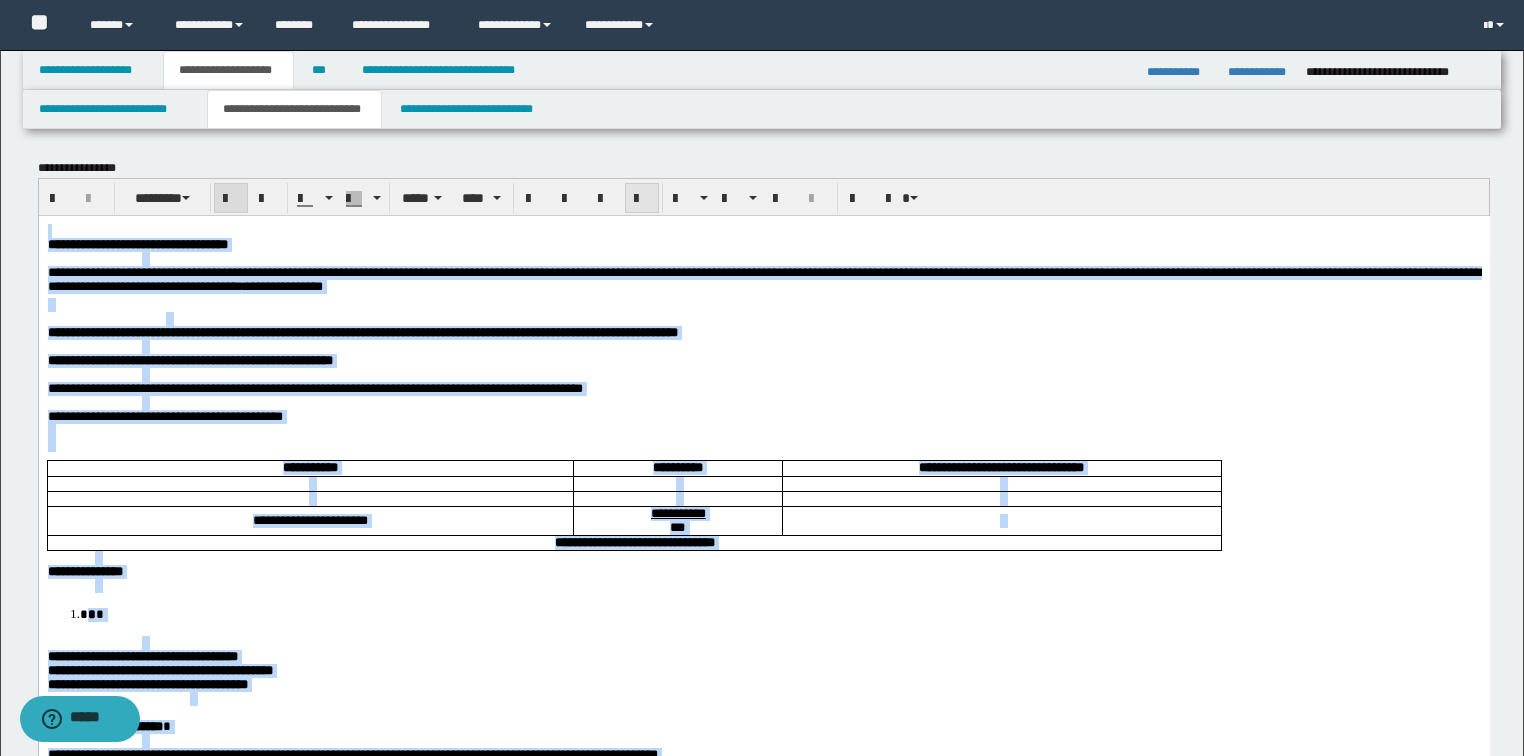 click at bounding box center (642, 199) 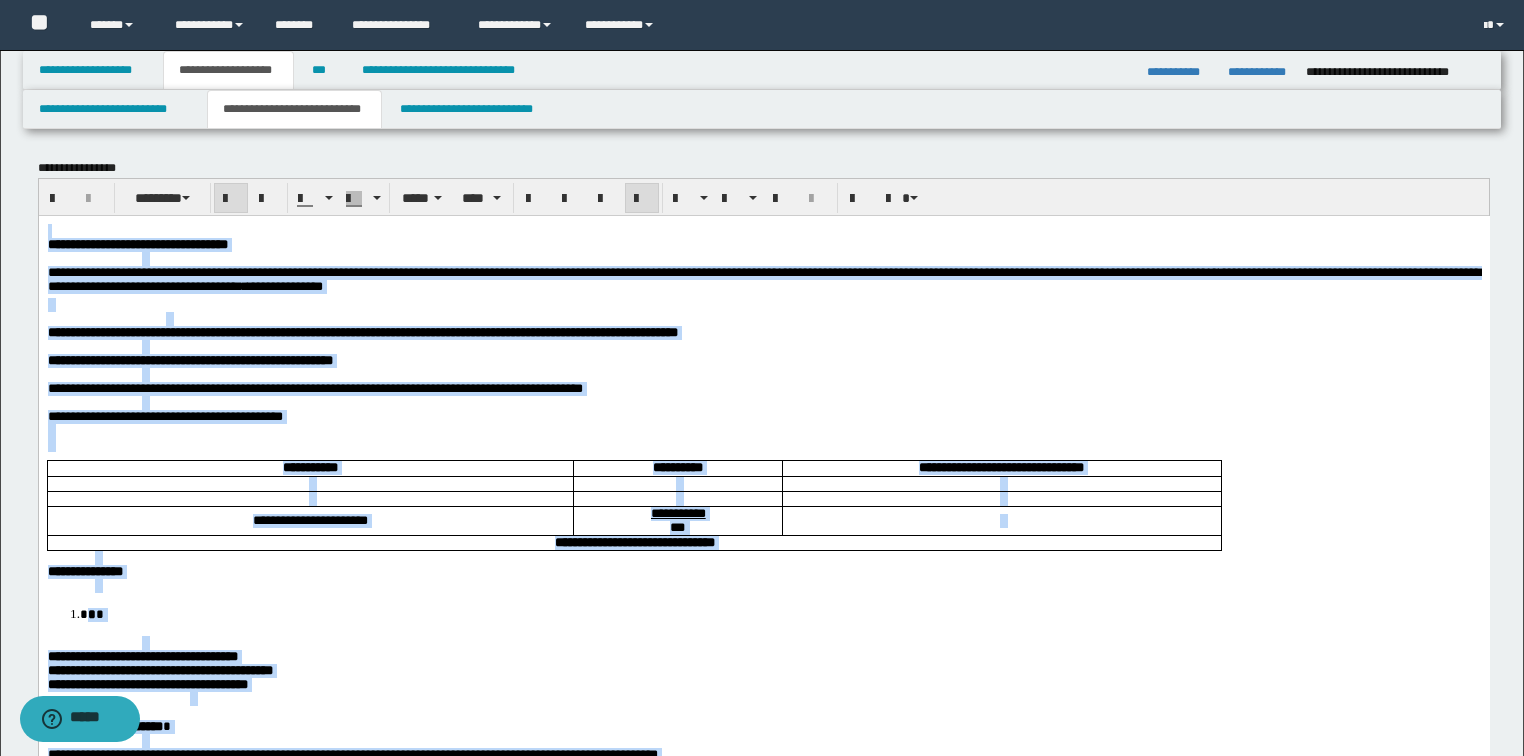 click at bounding box center (642, 199) 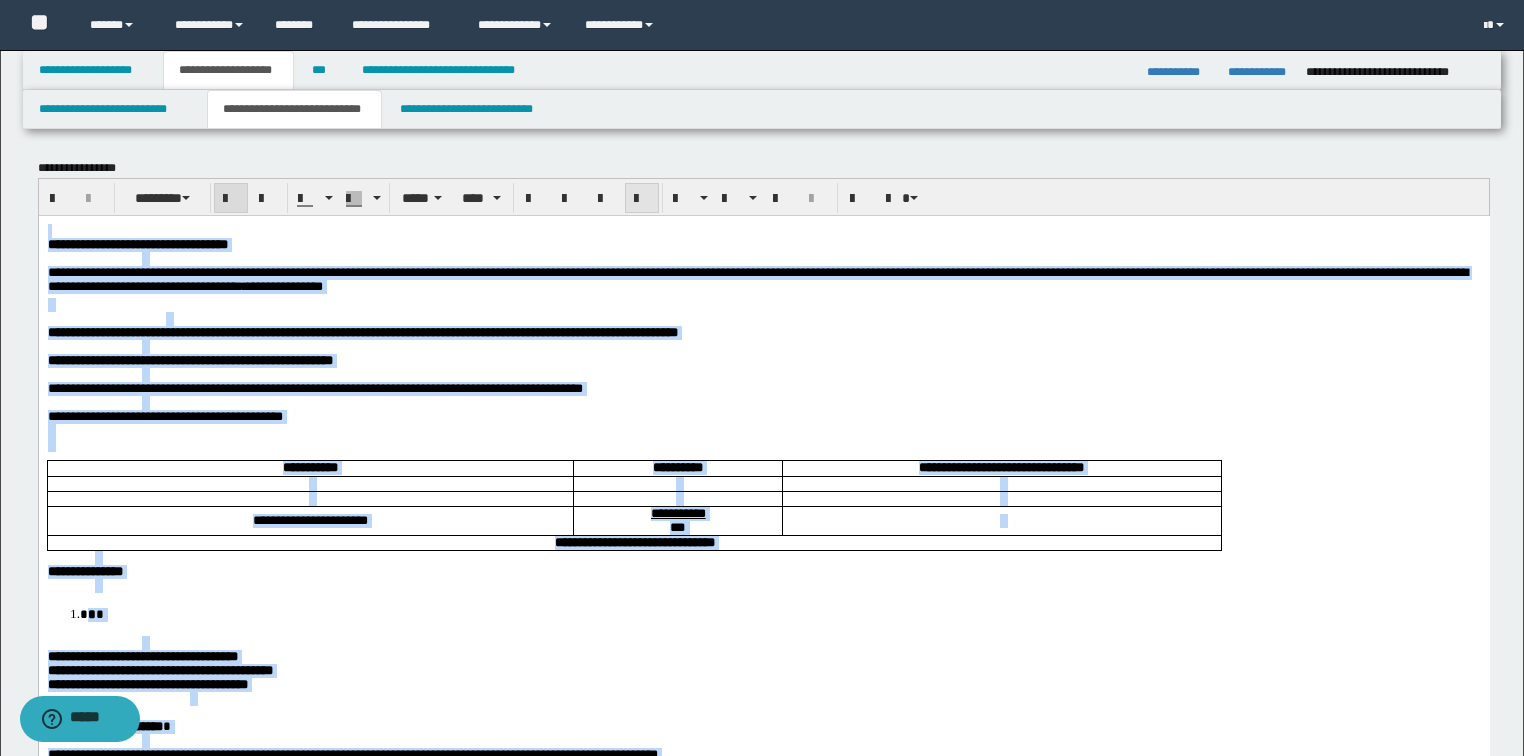 click at bounding box center (642, 199) 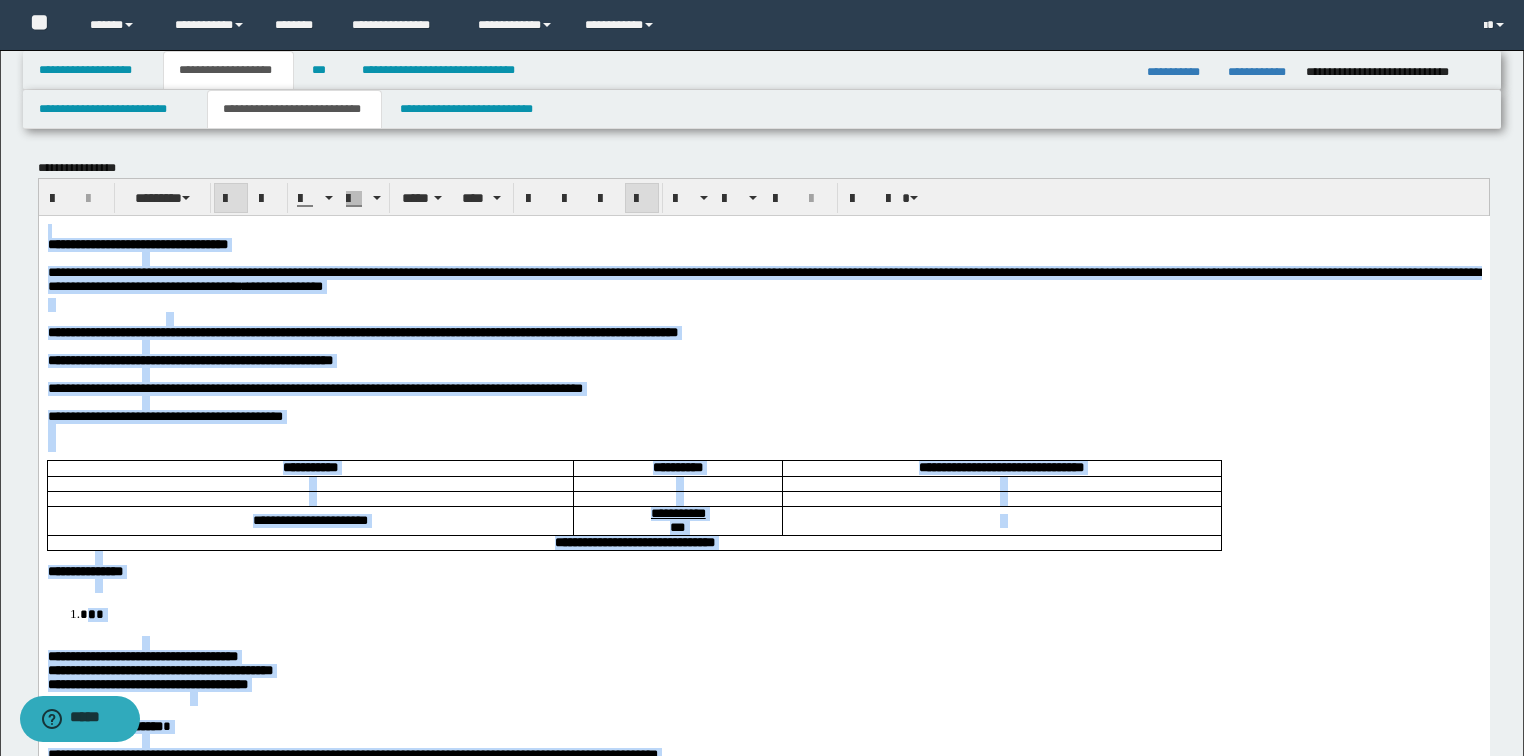 click at bounding box center [677, 483] 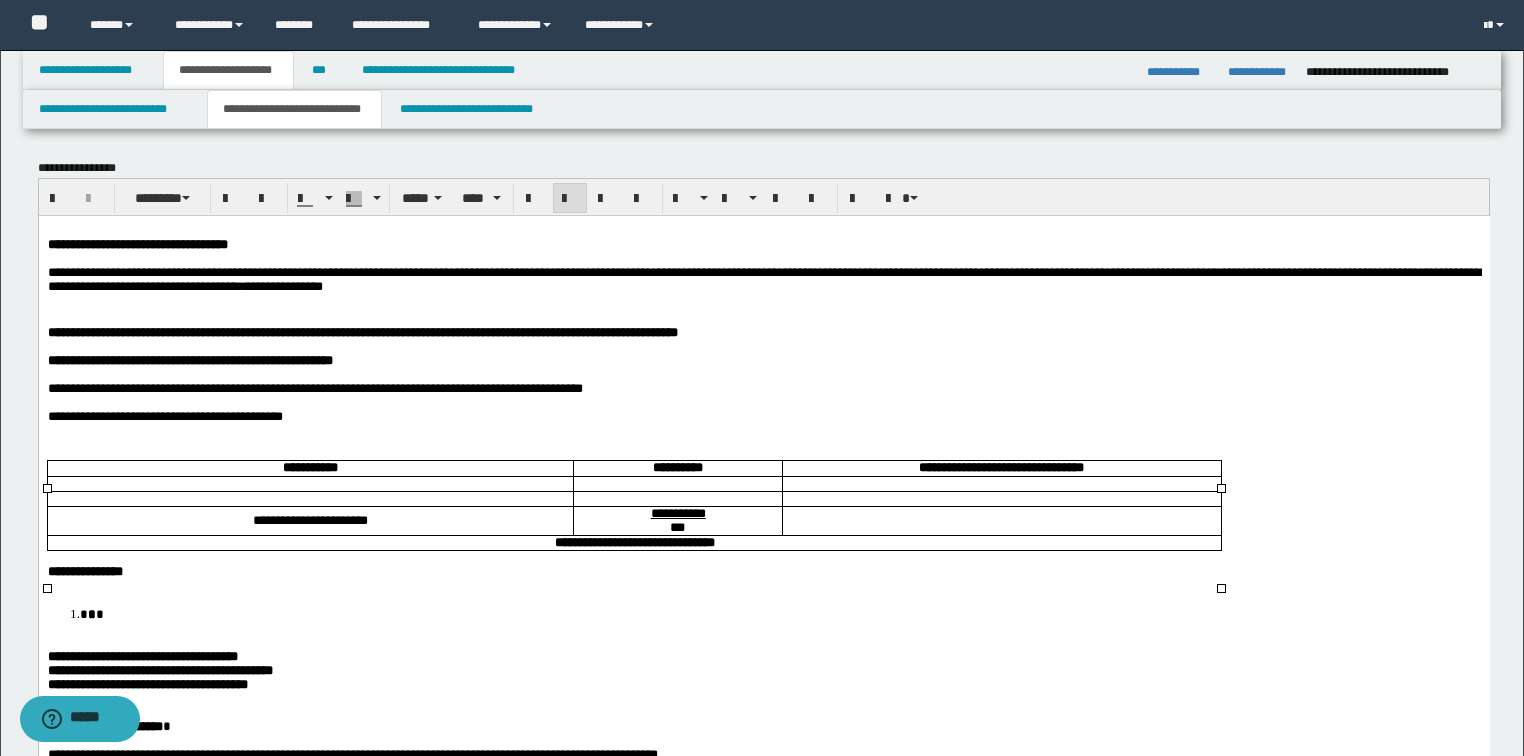 click at bounding box center (1001, 483) 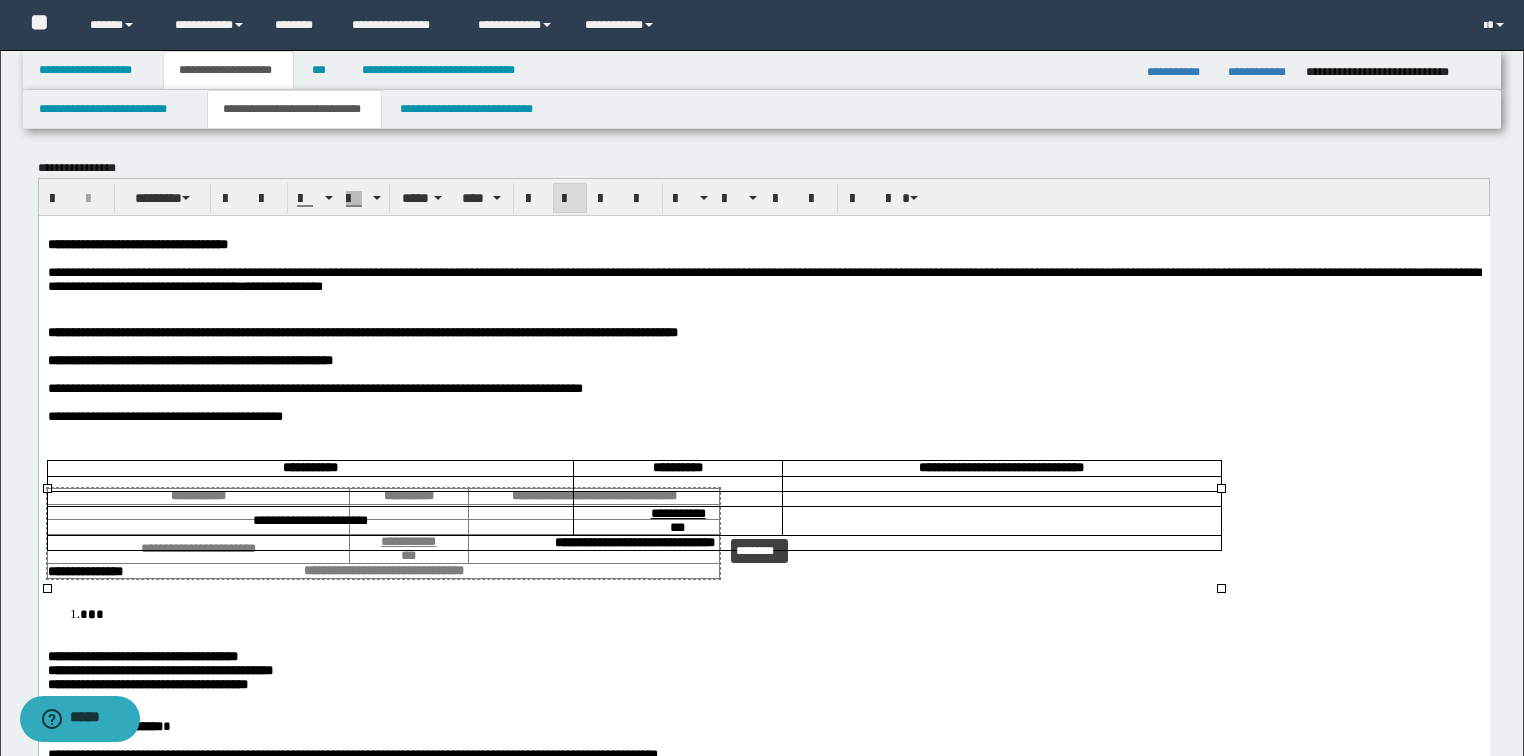 drag, startPoint x: 1217, startPoint y: 488, endPoint x: 816, endPoint y: 524, distance: 402.61273 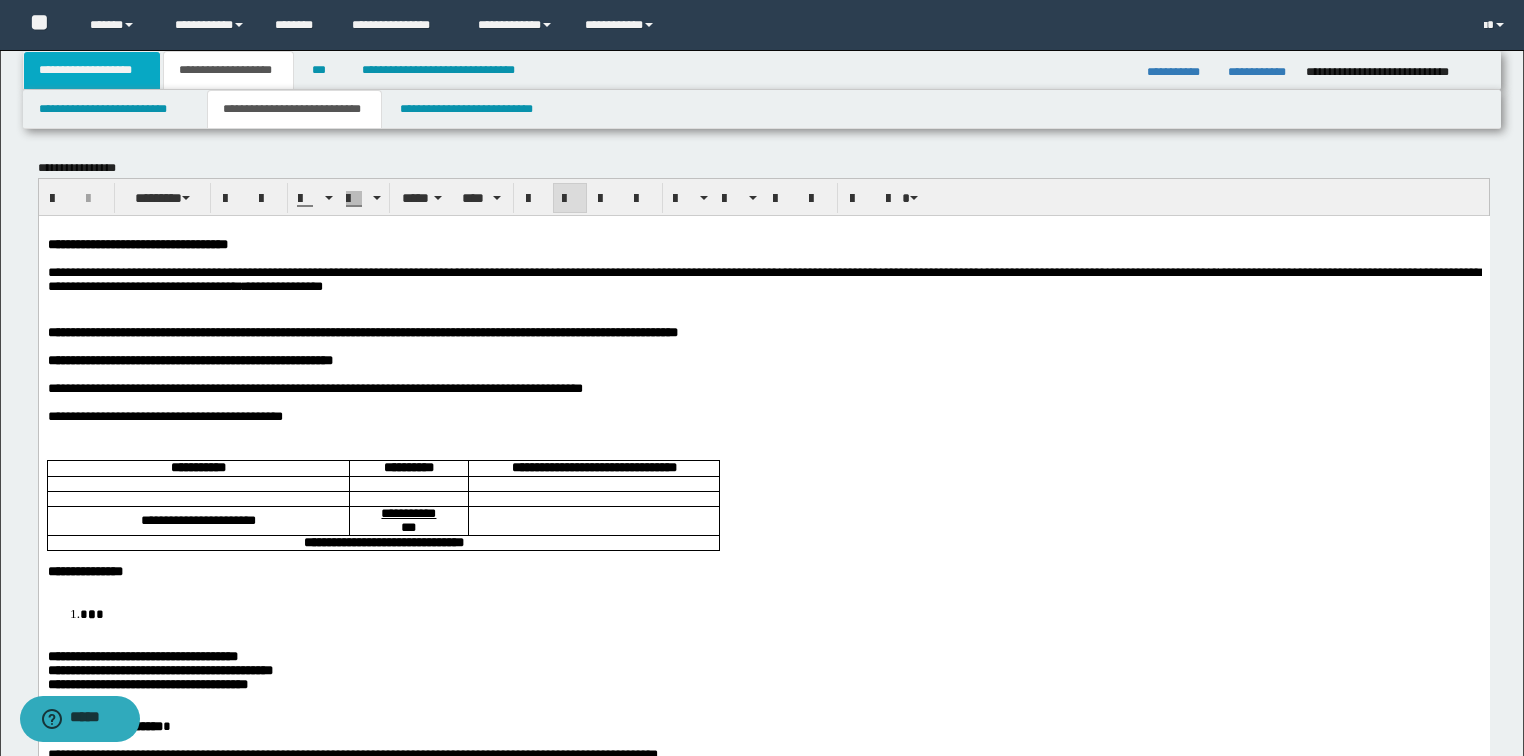 click on "**********" at bounding box center [92, 70] 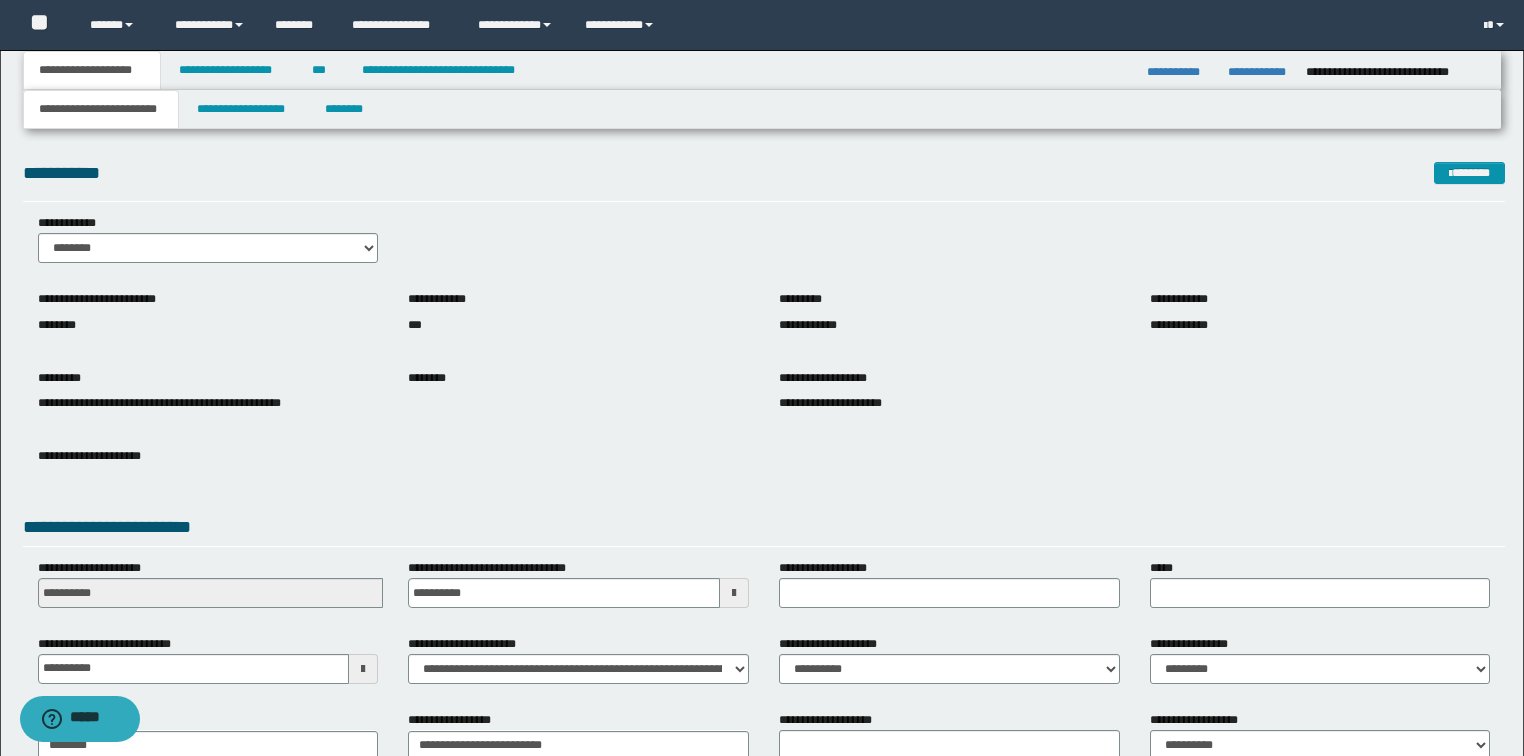 click on "**********" at bounding box center (101, 109) 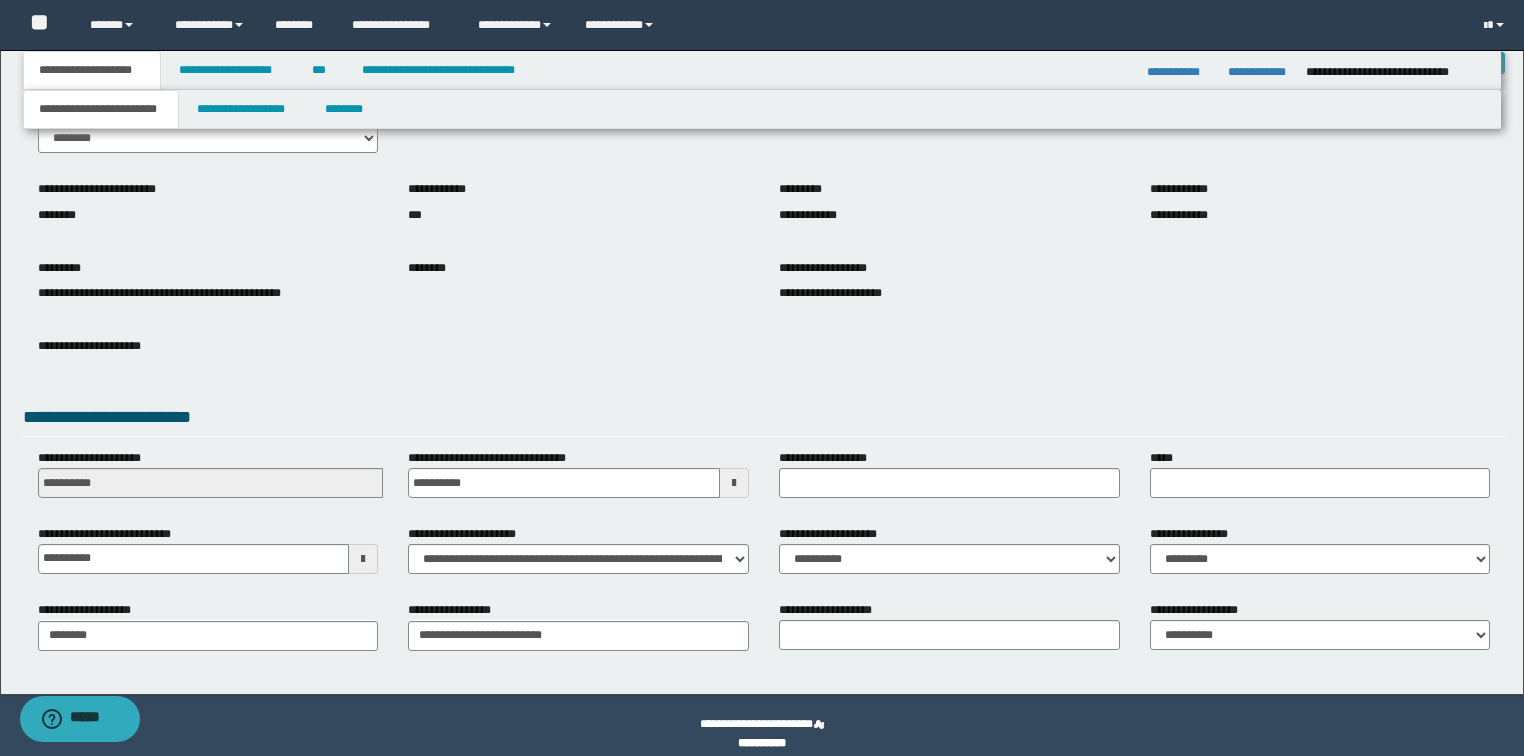 scroll, scrollTop: 127, scrollLeft: 0, axis: vertical 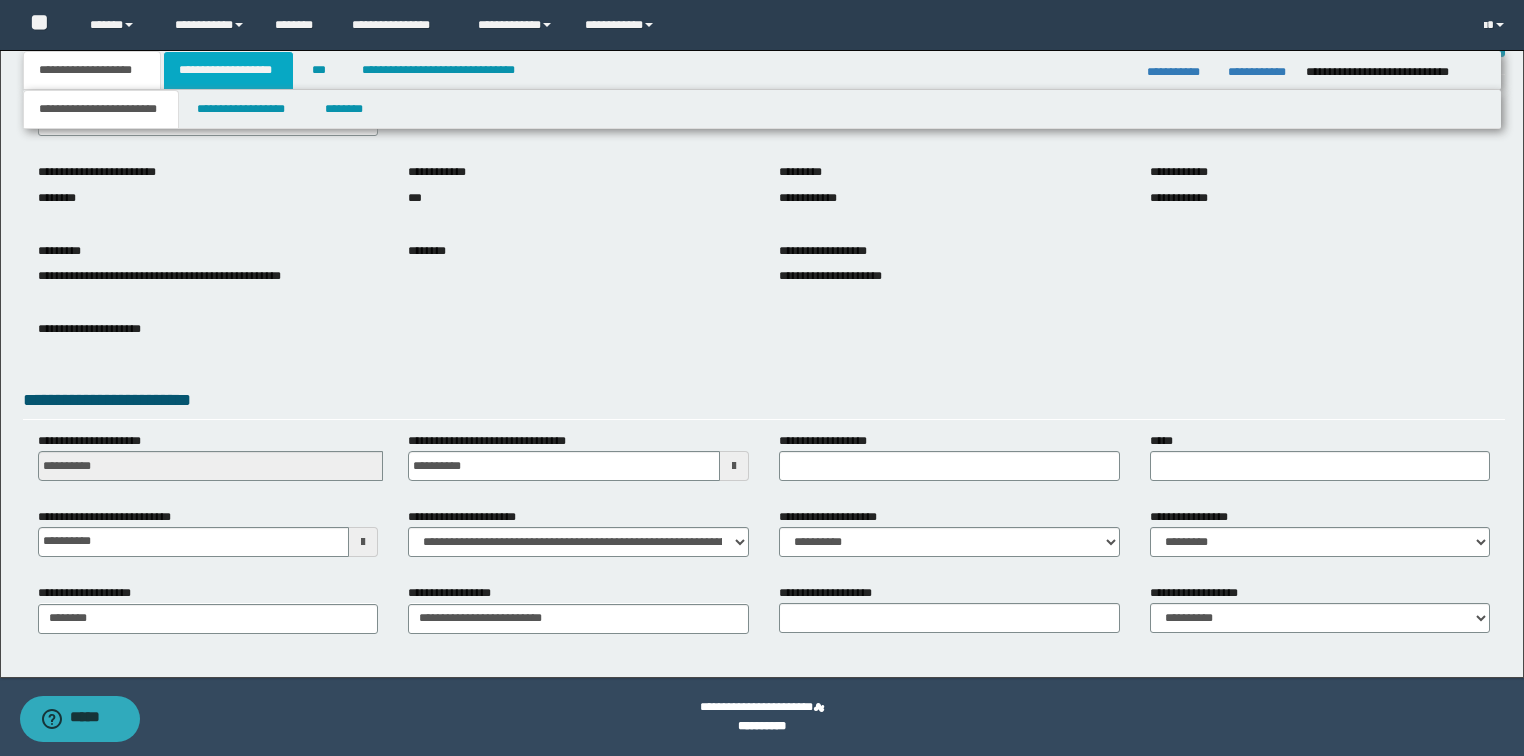 click on "**********" at bounding box center [228, 70] 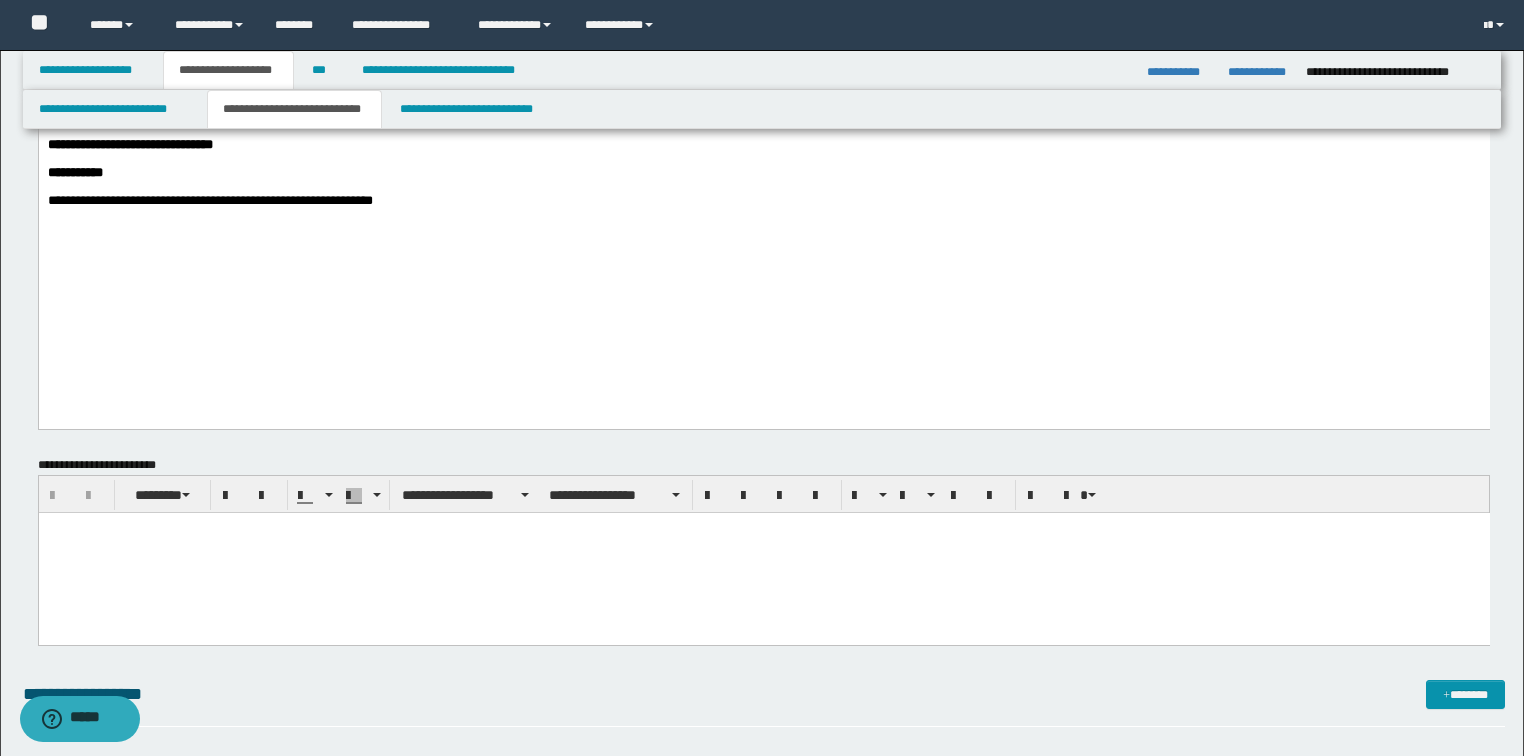 scroll, scrollTop: 927, scrollLeft: 0, axis: vertical 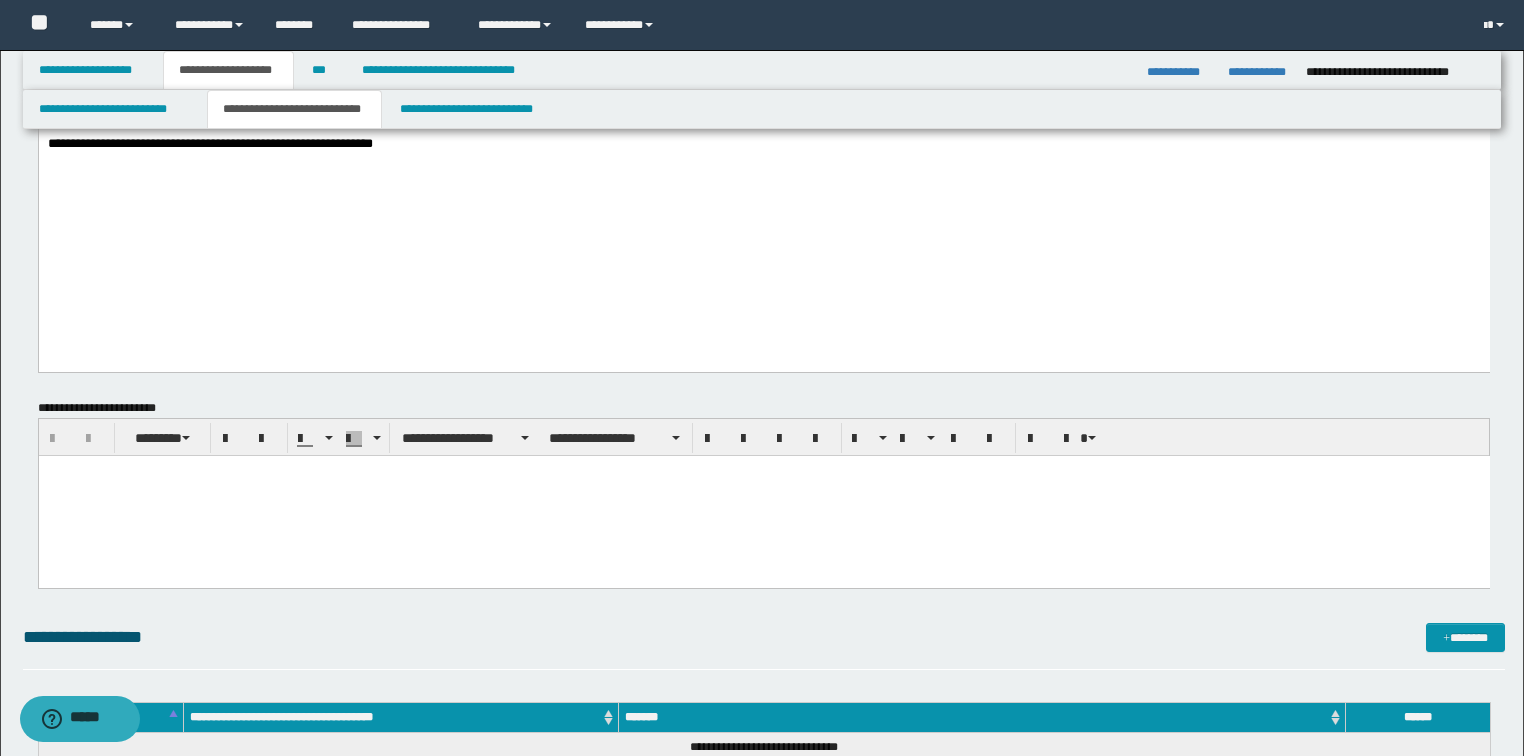 click at bounding box center (810, 130) 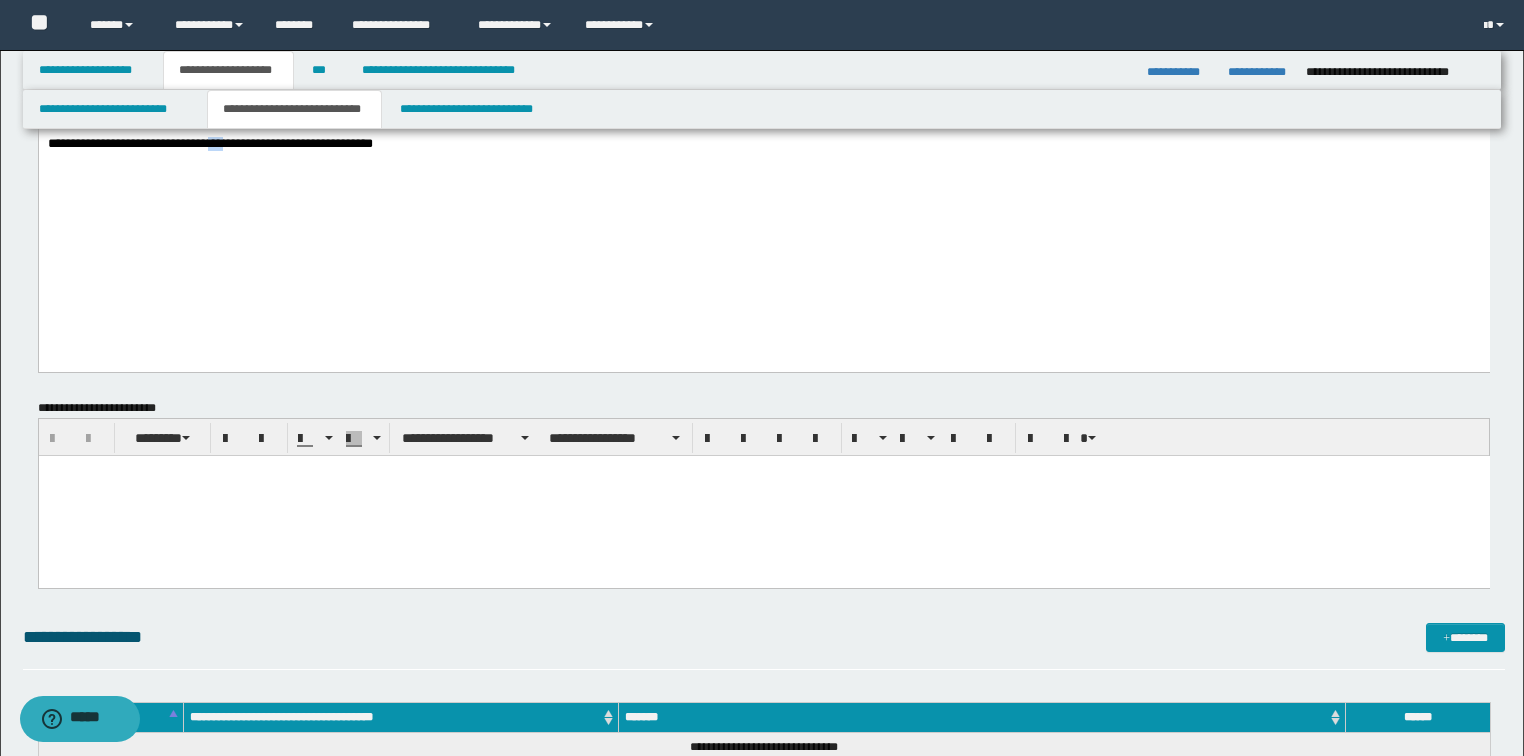 click on "**********" at bounding box center (209, 143) 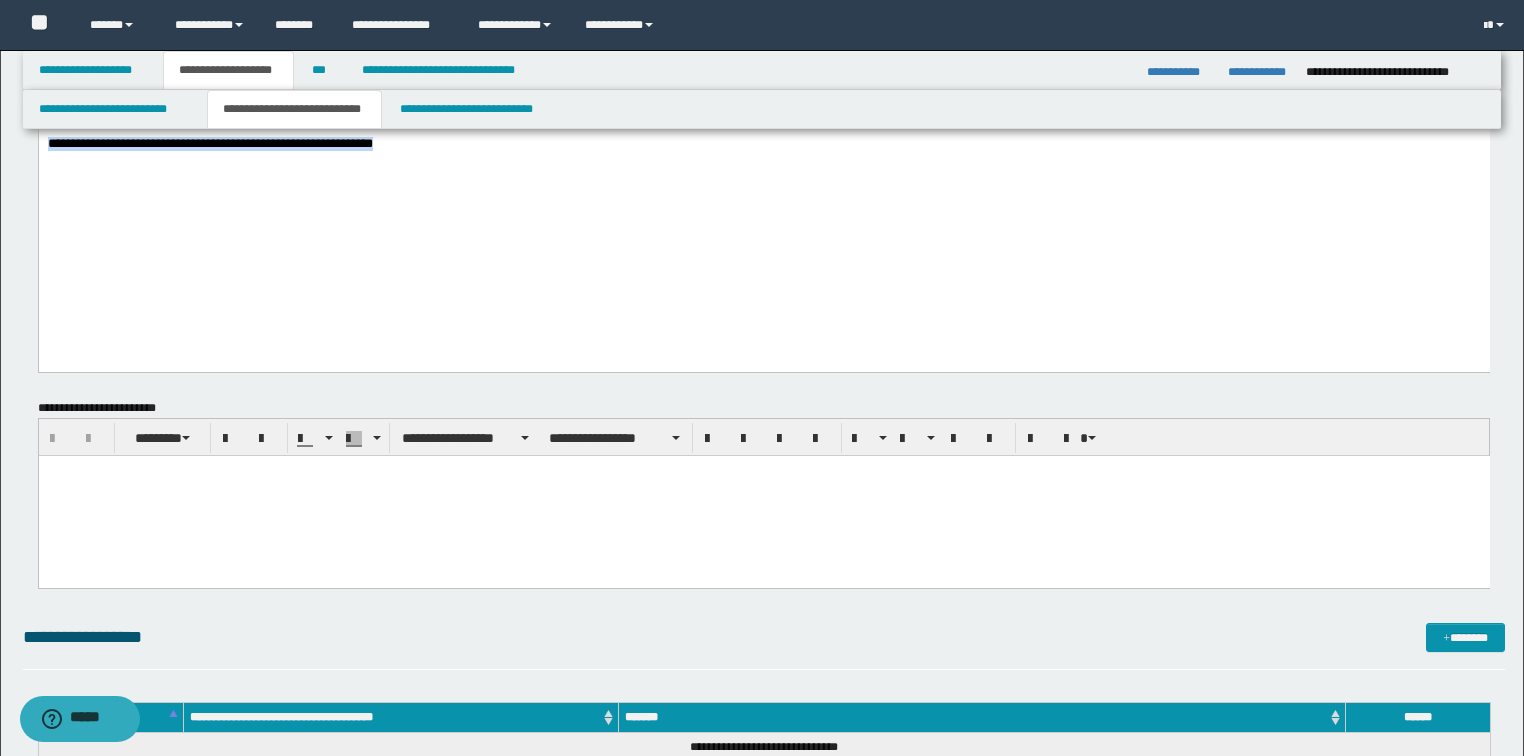 click on "**********" at bounding box center [209, 143] 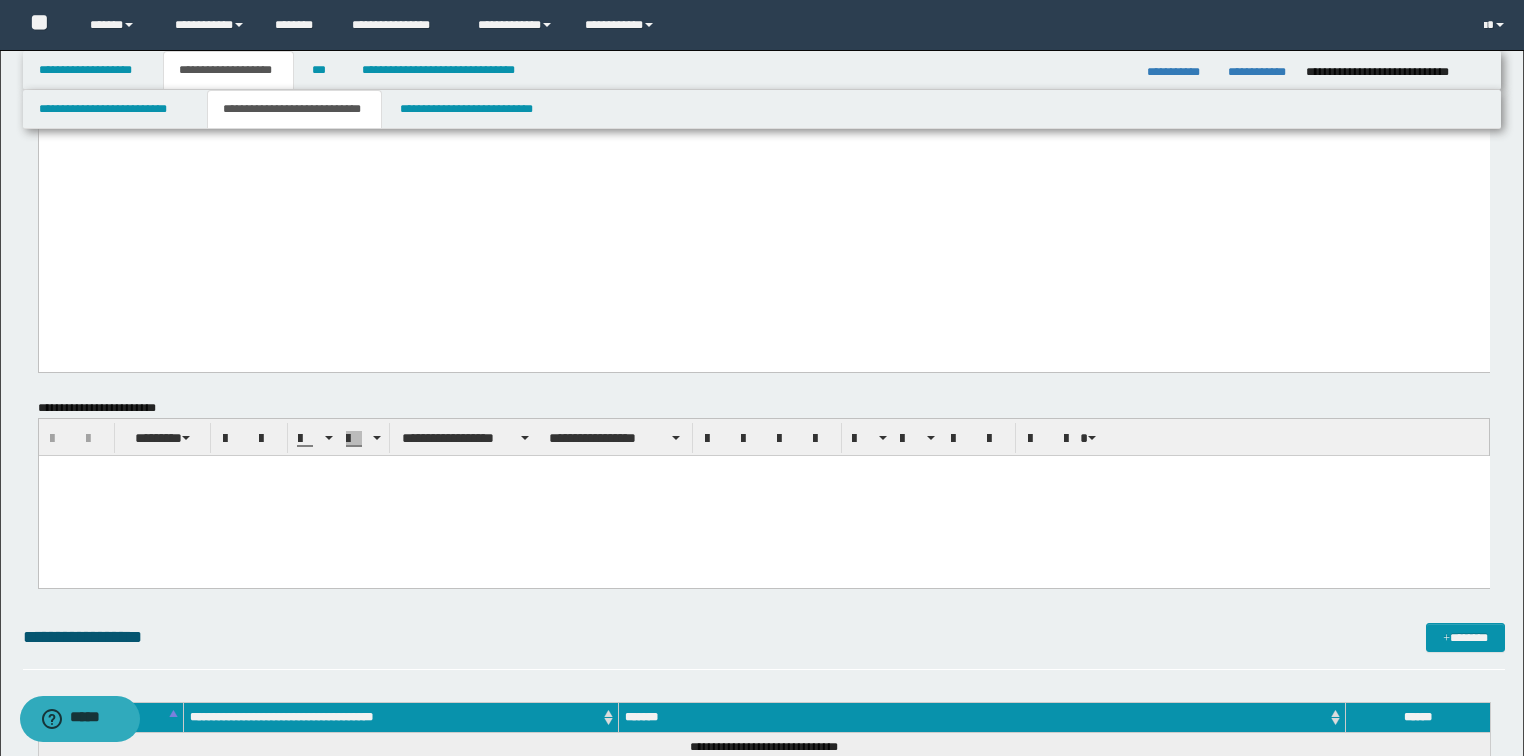 click at bounding box center [763, 495] 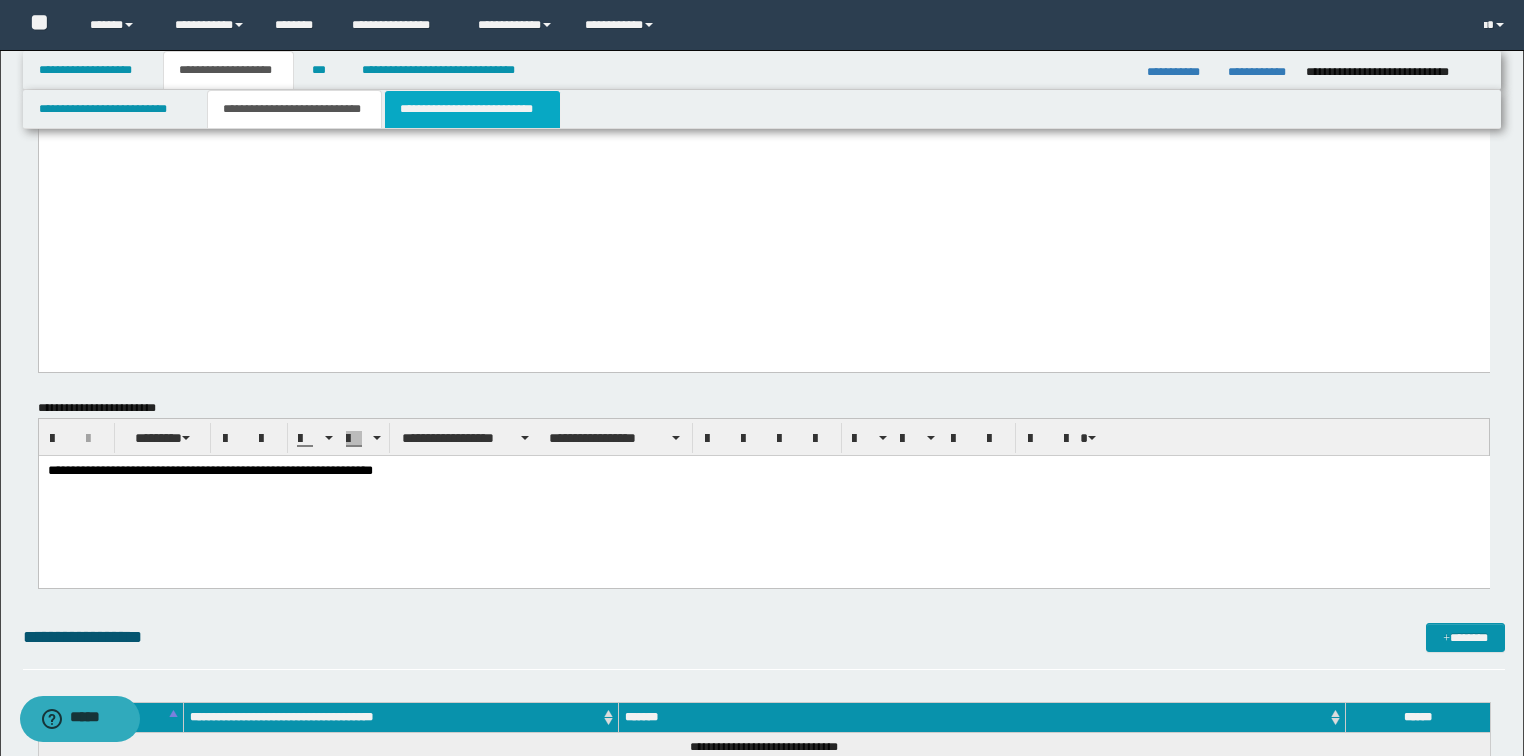click on "**********" at bounding box center [472, 109] 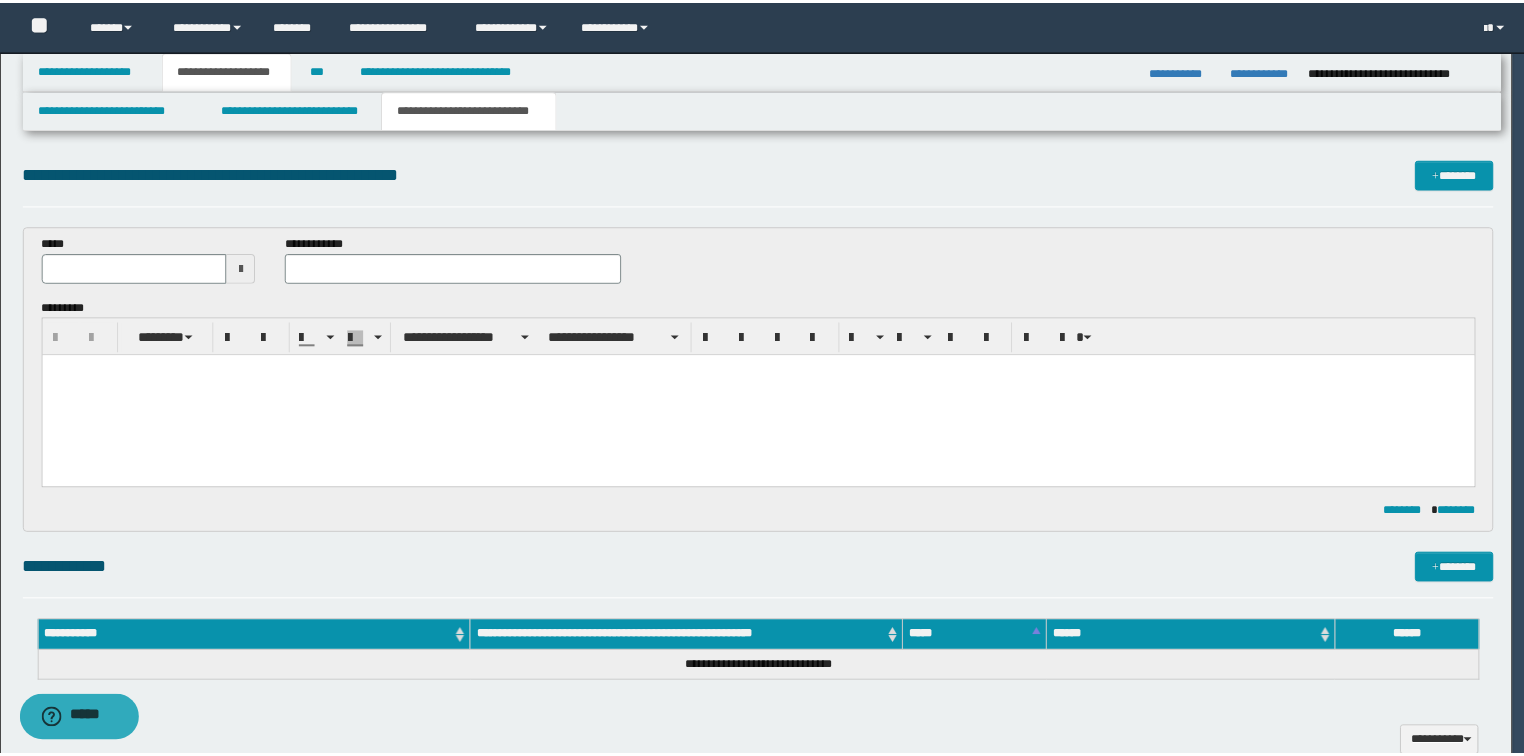 scroll, scrollTop: 0, scrollLeft: 0, axis: both 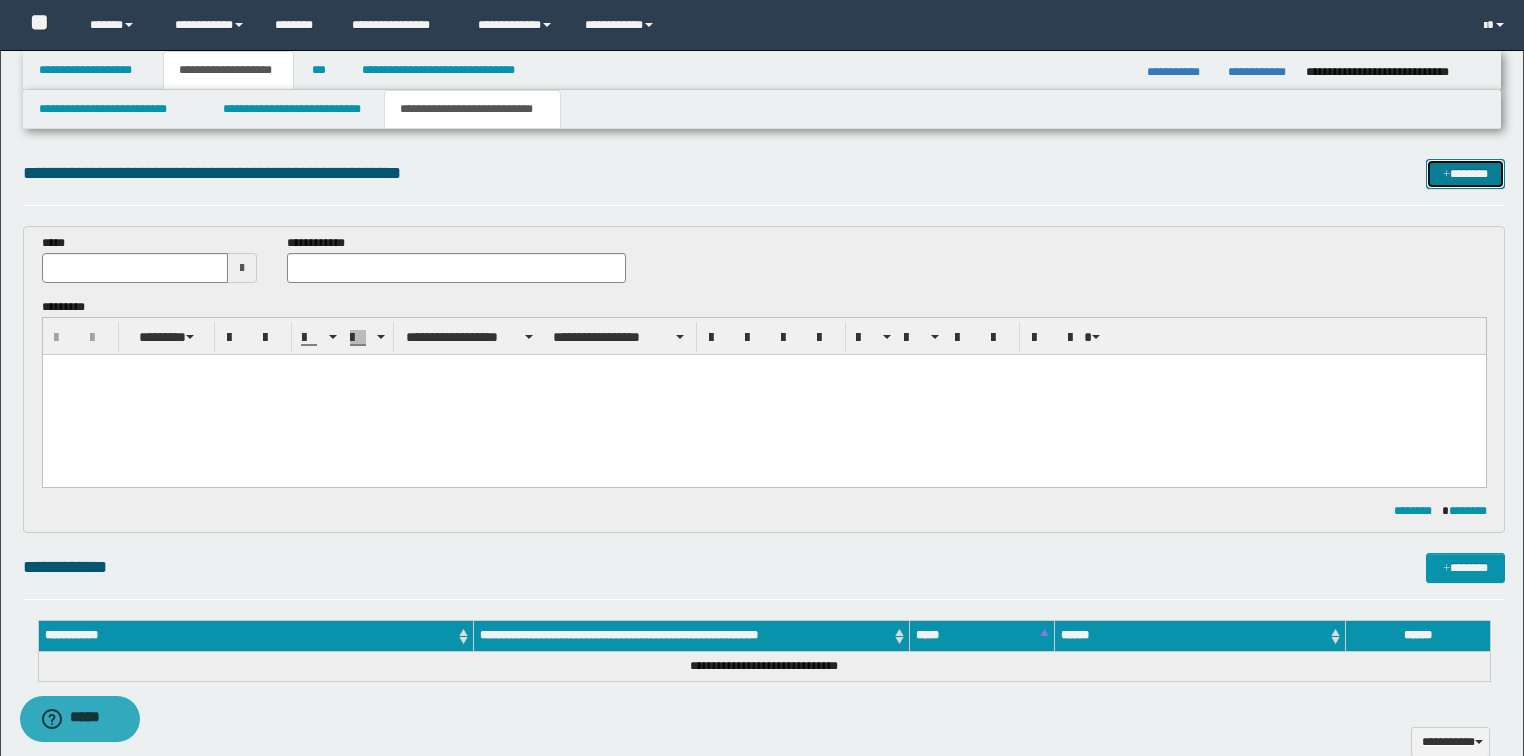 click on "*******" at bounding box center [1465, 174] 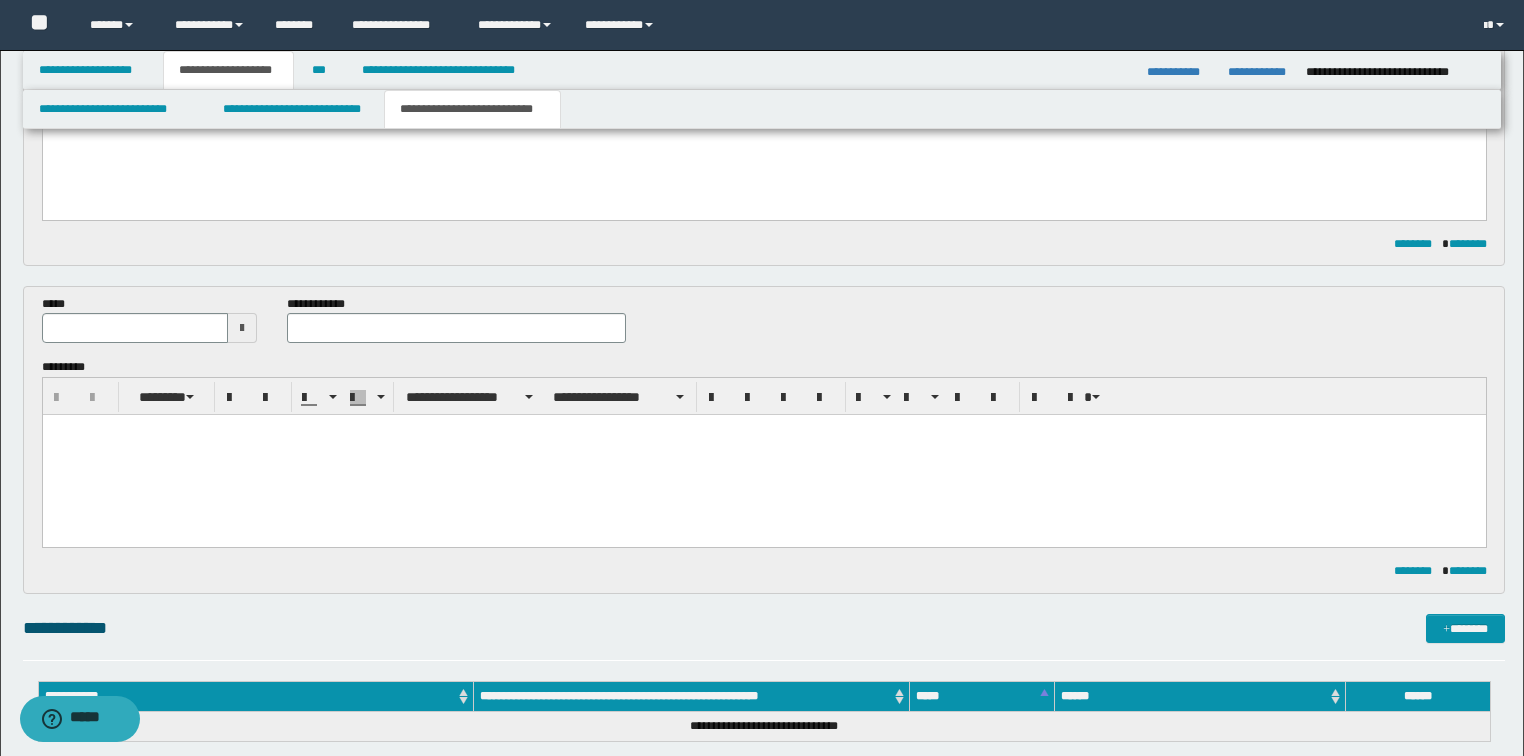 scroll, scrollTop: 0, scrollLeft: 0, axis: both 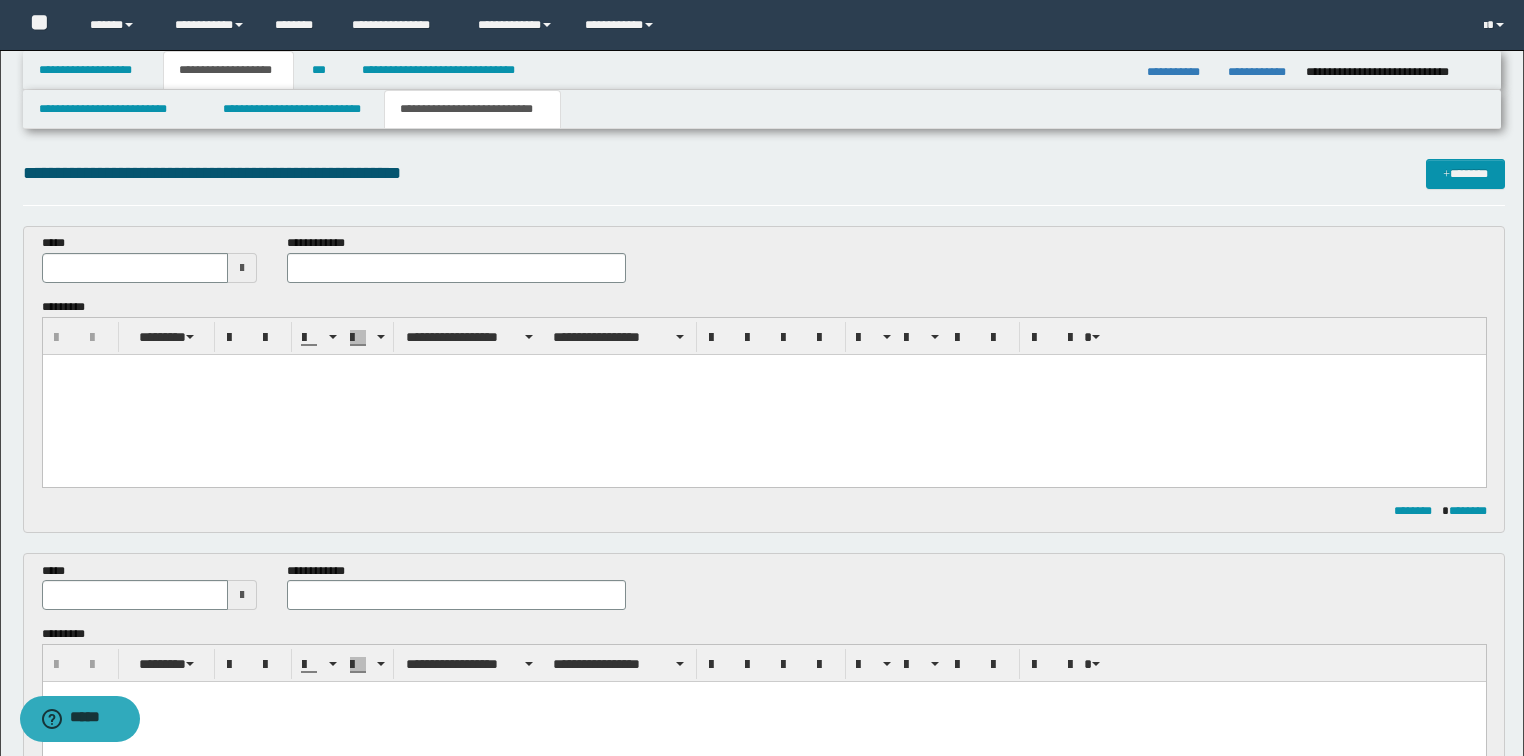 click at bounding box center (763, 394) 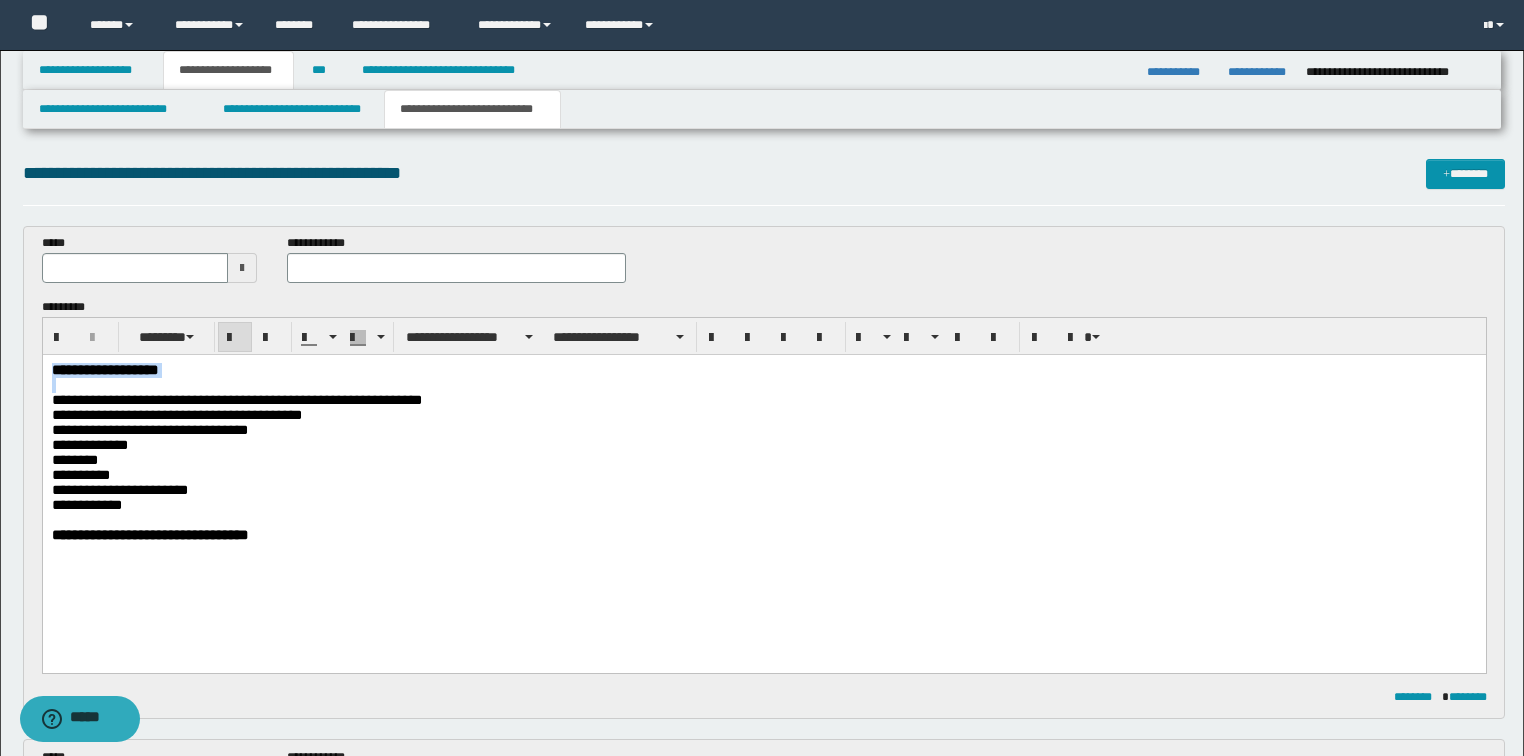 drag, startPoint x: 199, startPoint y: 389, endPoint x: 42, endPoint y: 718, distance: 364.5408 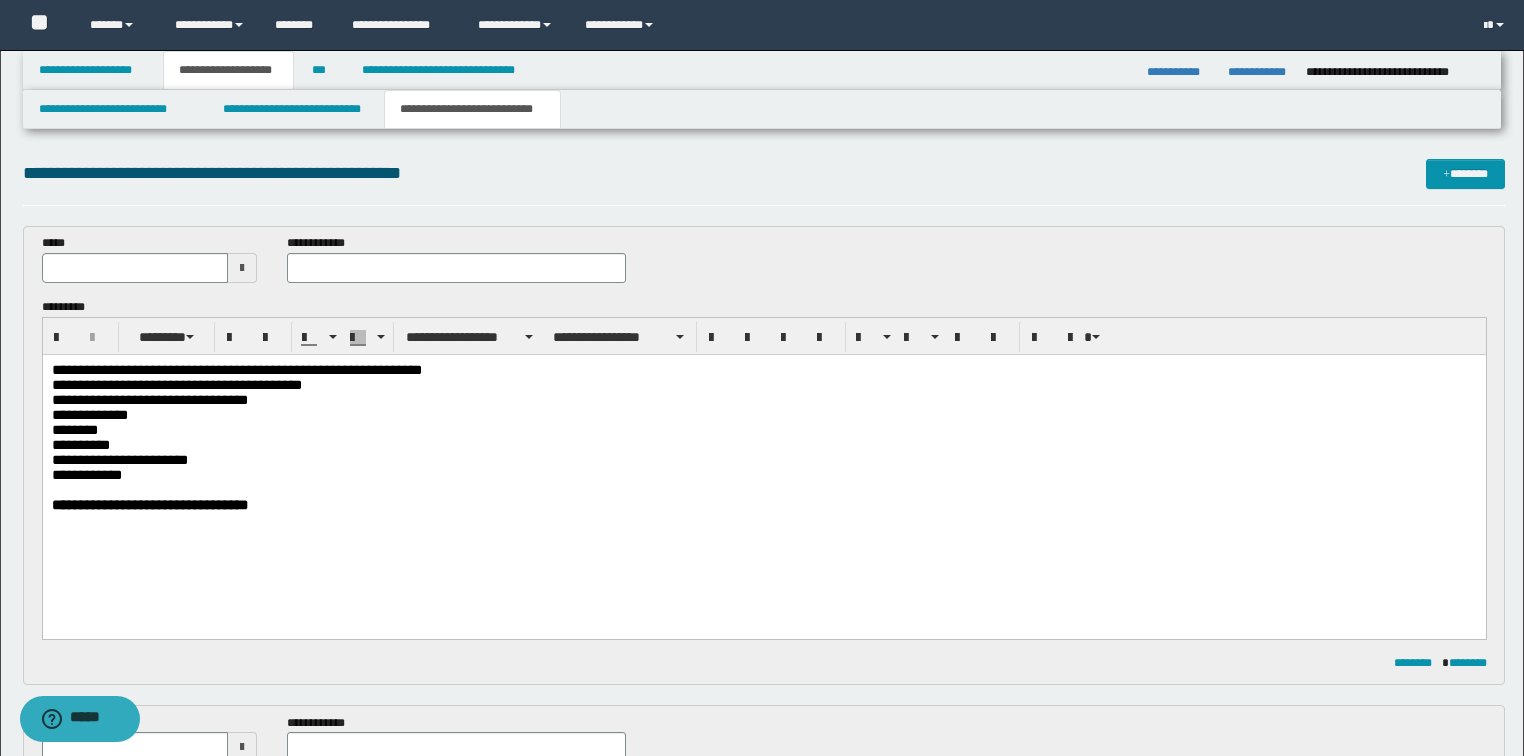 click on "**********" at bounding box center (764, 468) 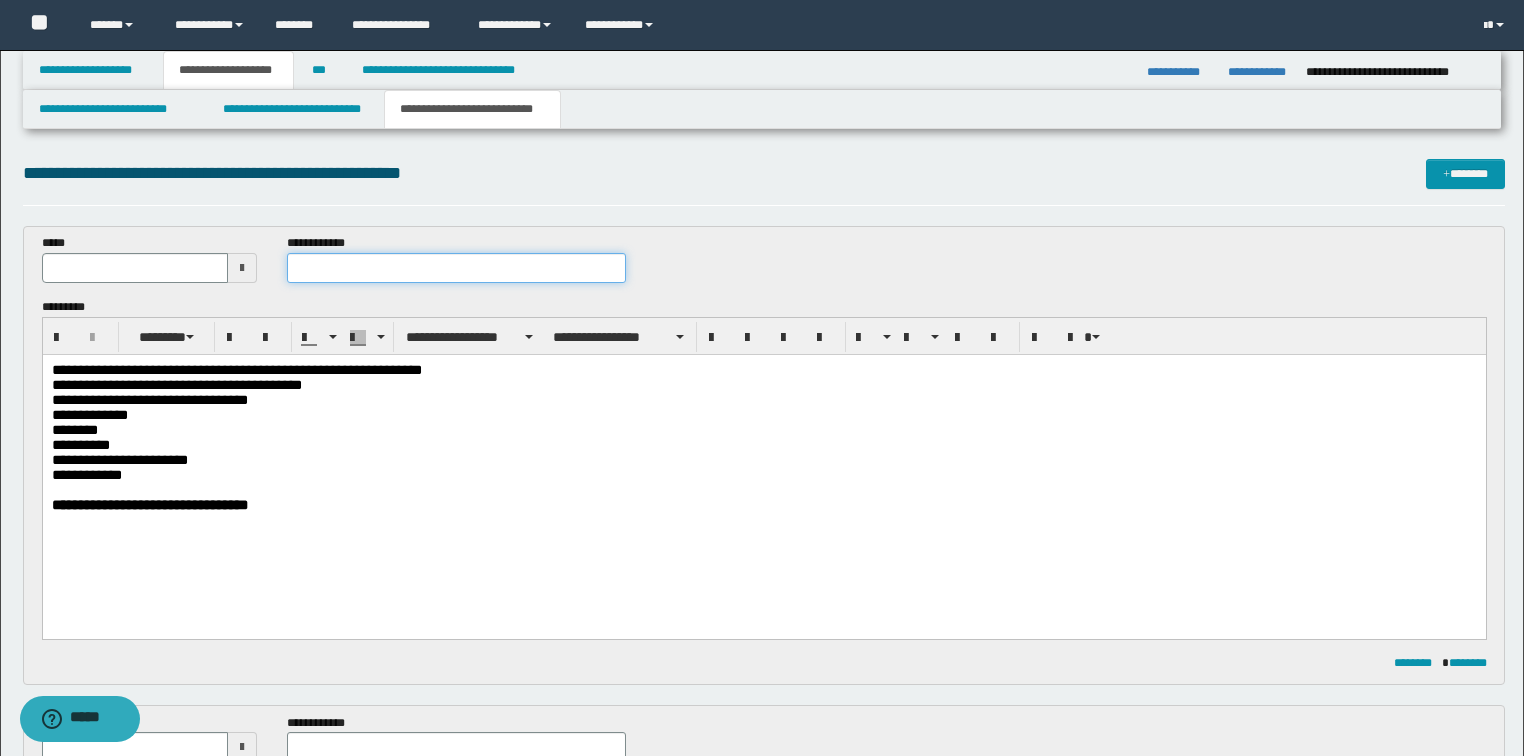 click at bounding box center (456, 268) 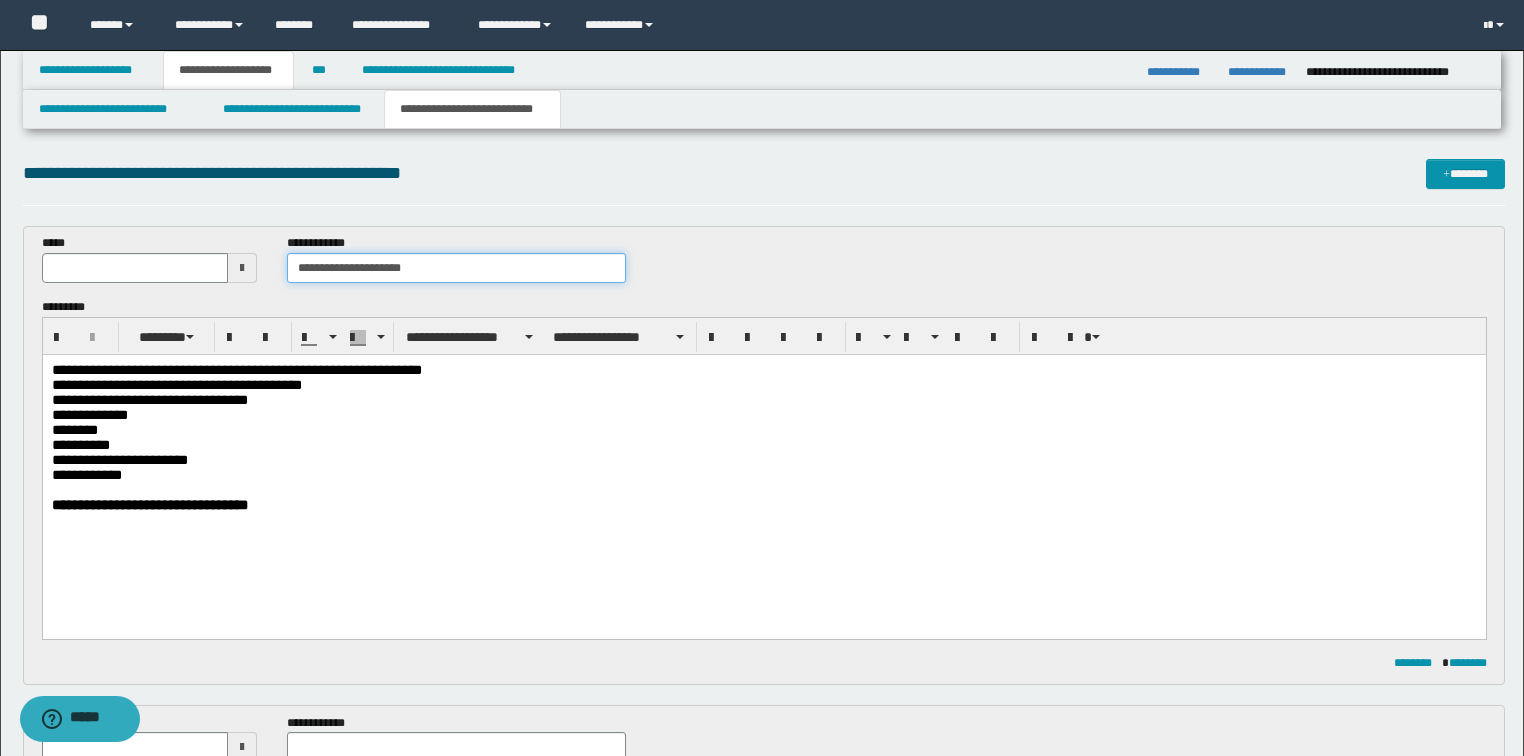 type on "**********" 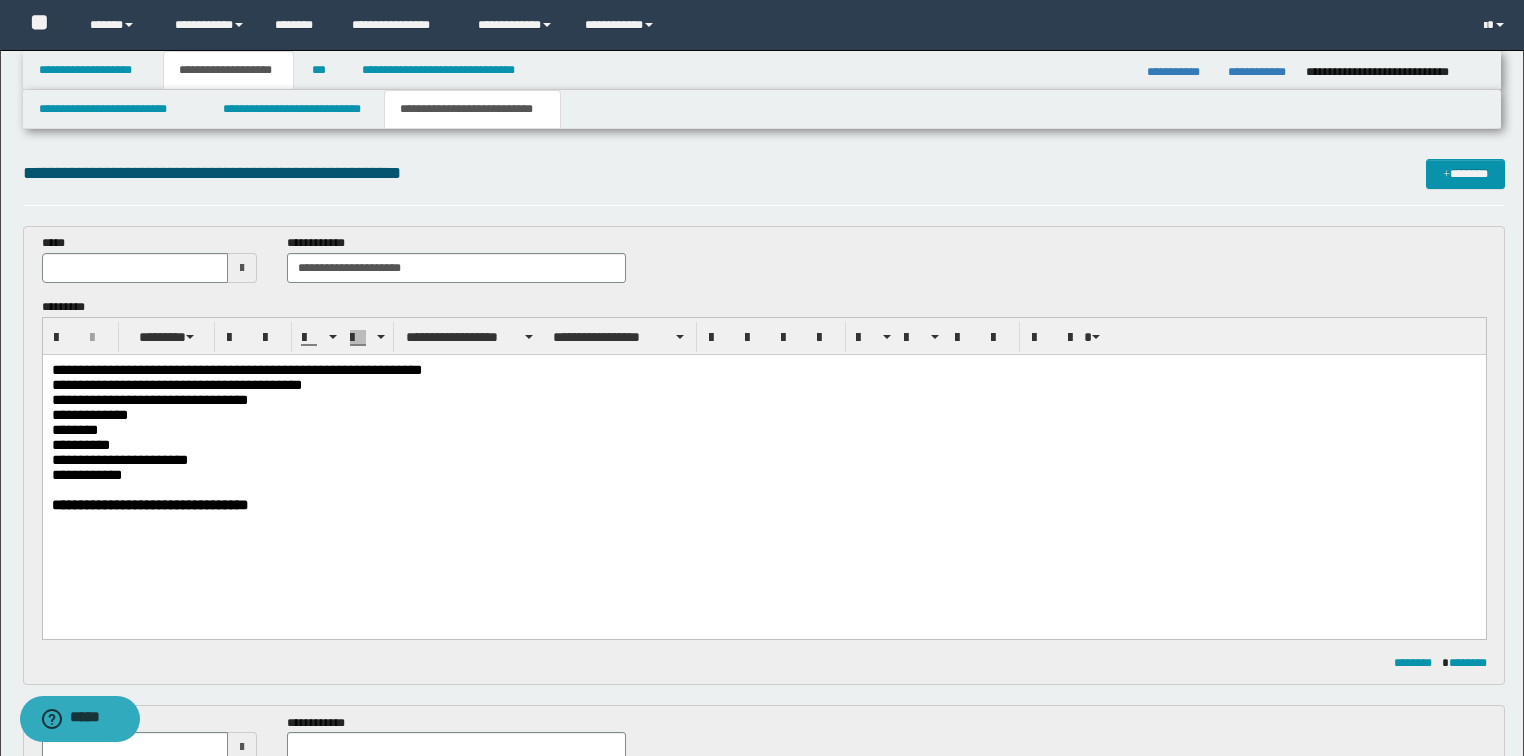 click at bounding box center [242, 268] 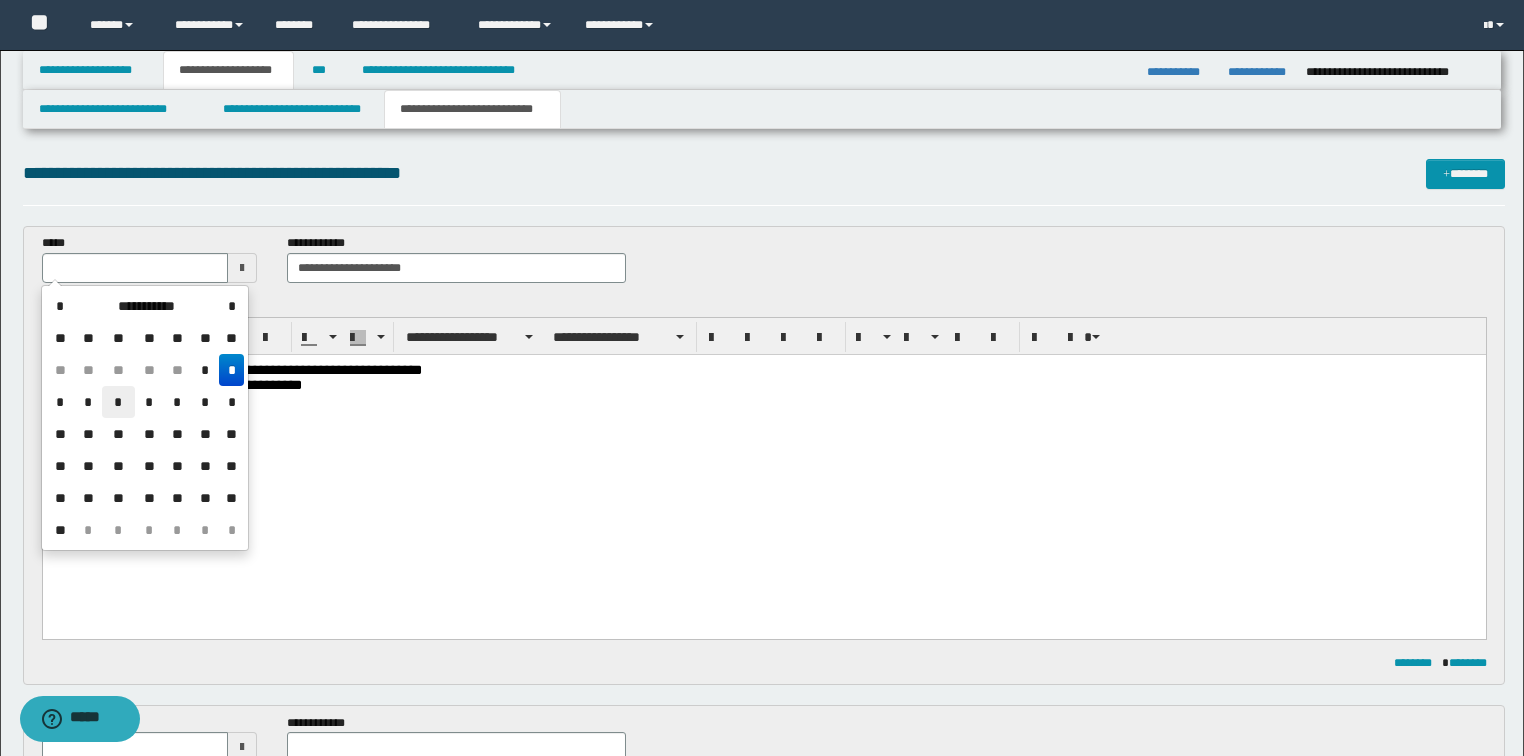 click on "*" at bounding box center (118, 402) 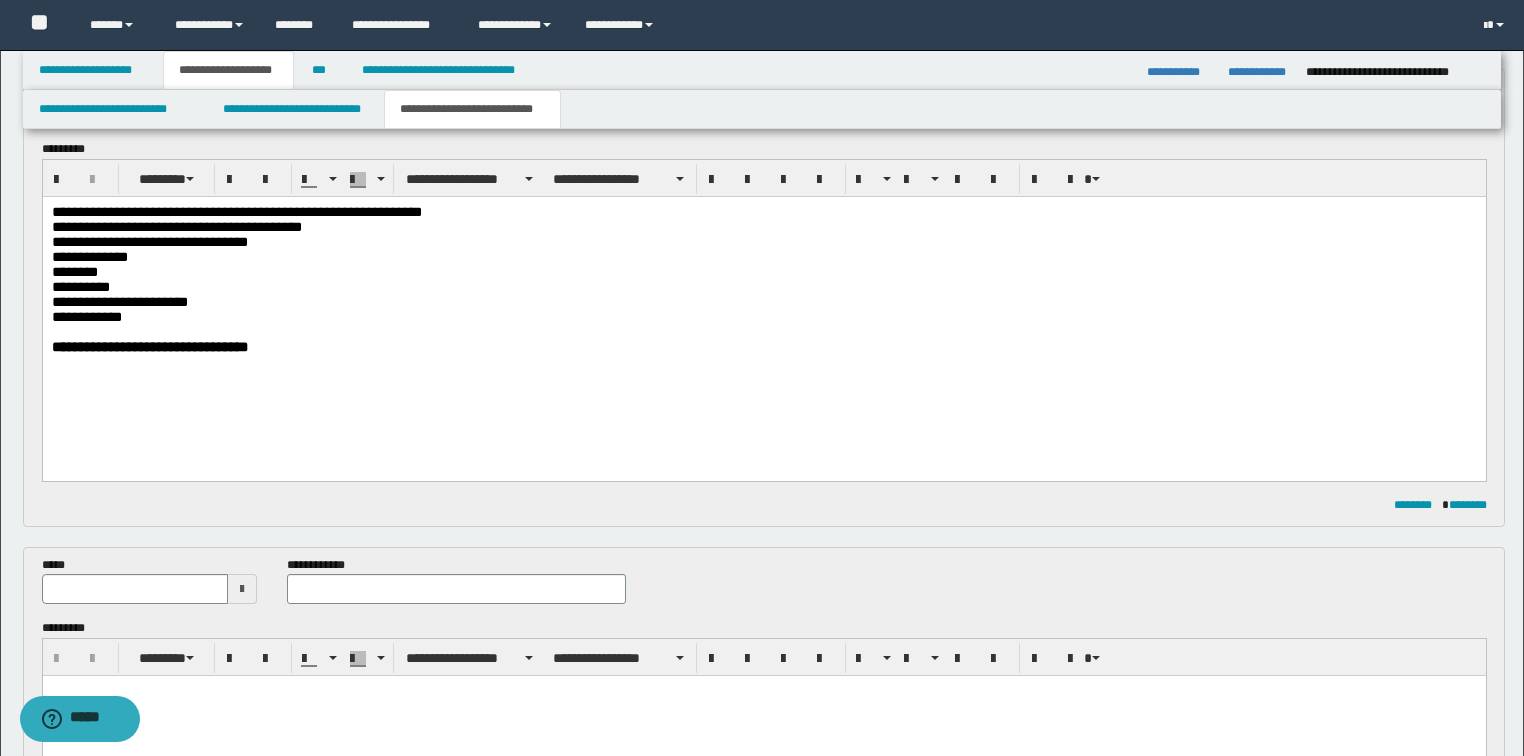 scroll, scrollTop: 160, scrollLeft: 0, axis: vertical 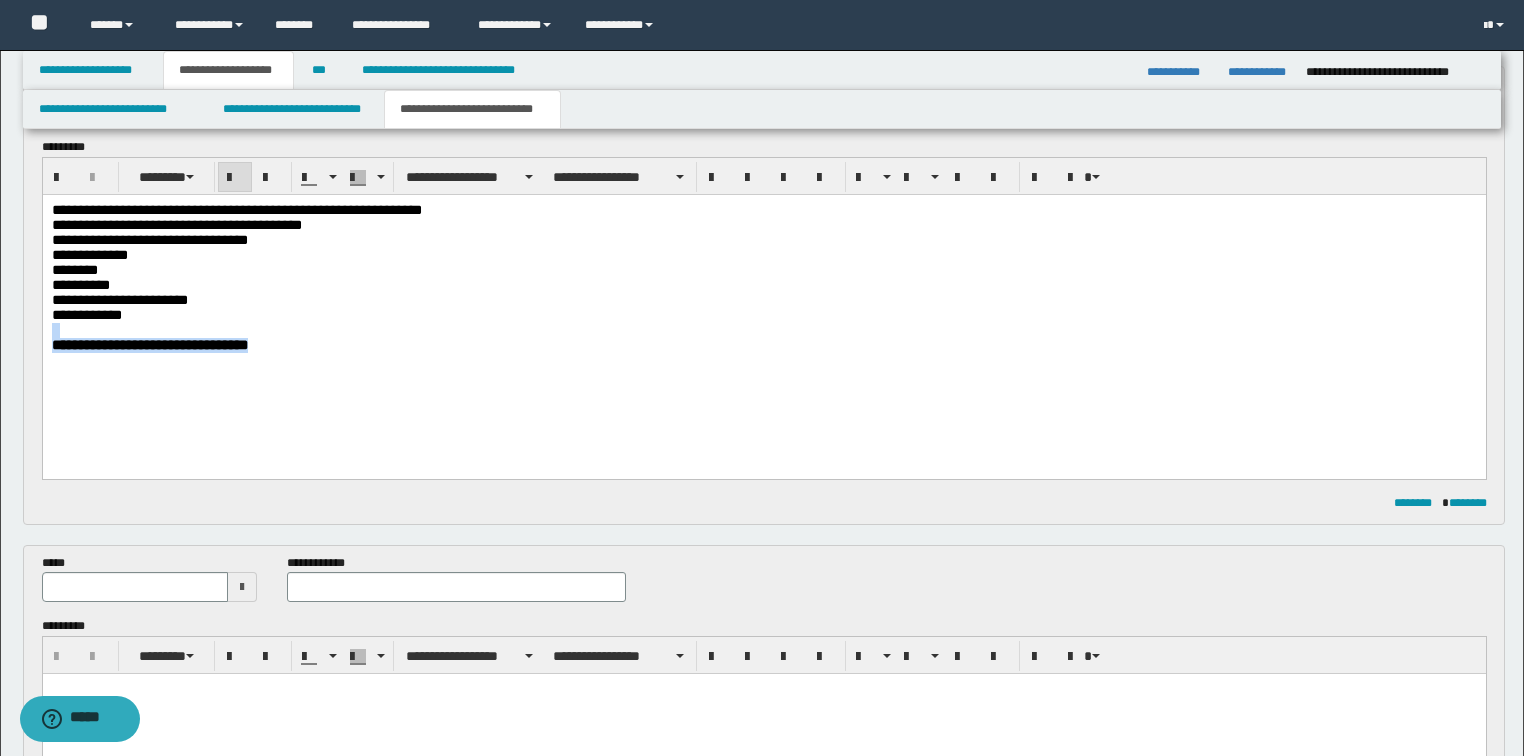 drag, startPoint x: 300, startPoint y: 370, endPoint x: 0, endPoint y: 339, distance: 301.5974 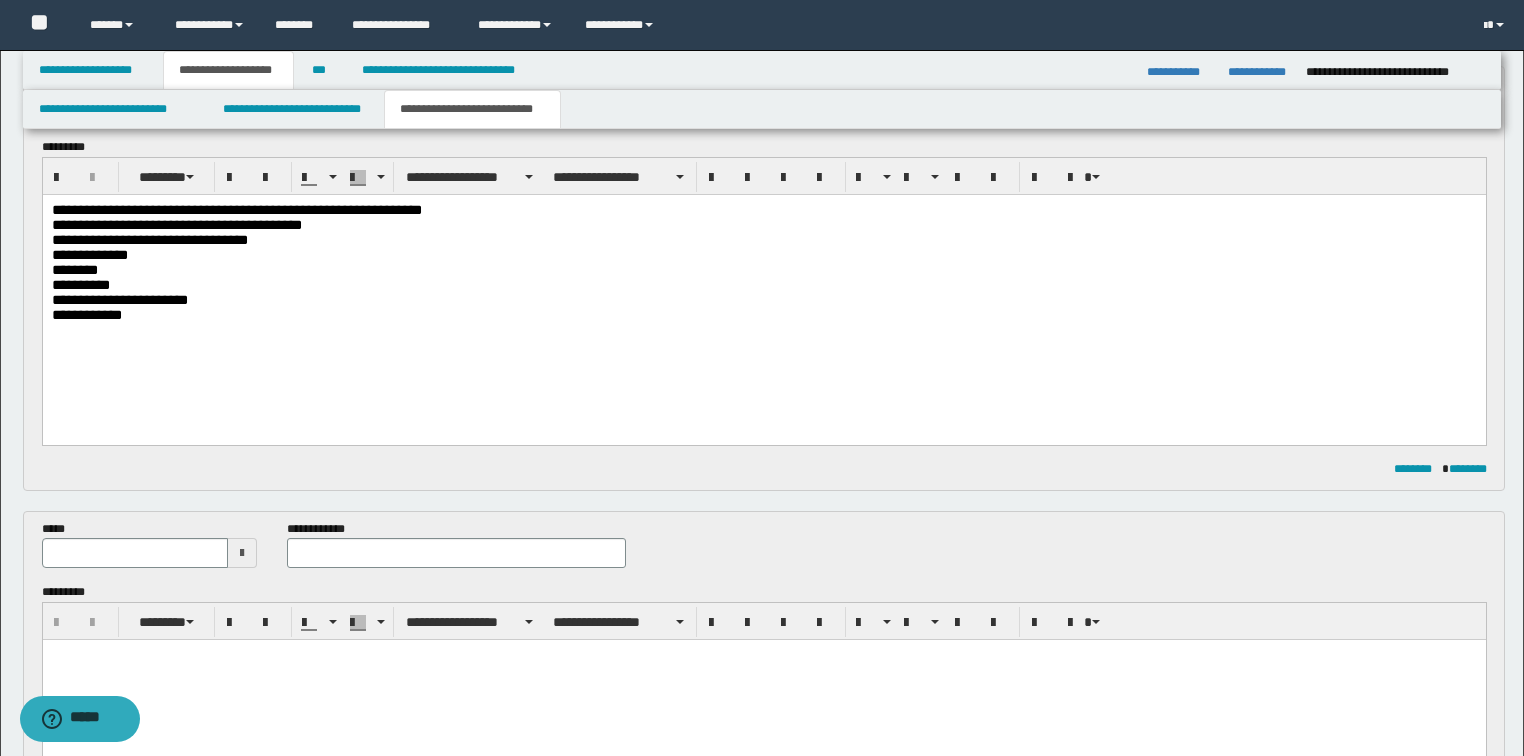 click on "**********" at bounding box center [456, 544] 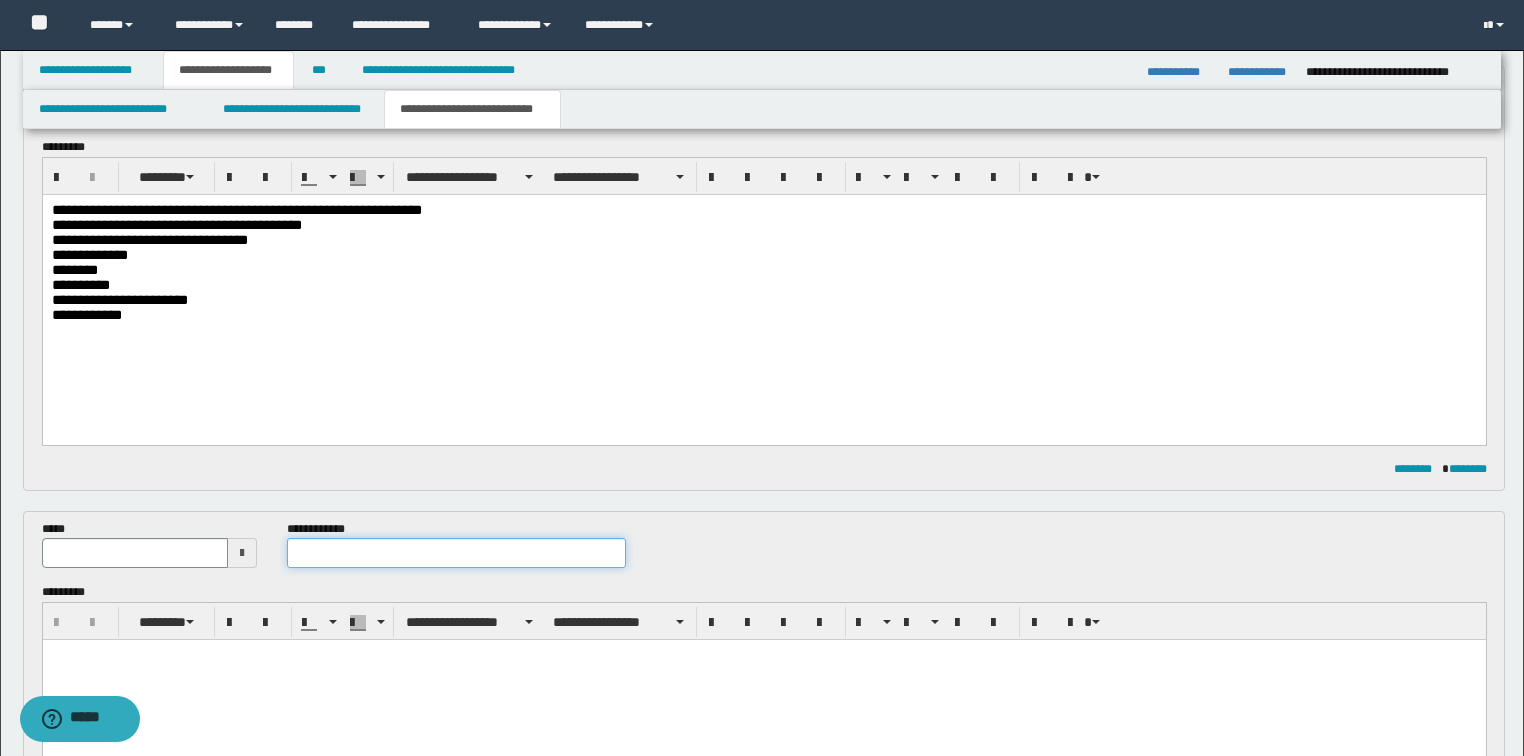 click at bounding box center (456, 553) 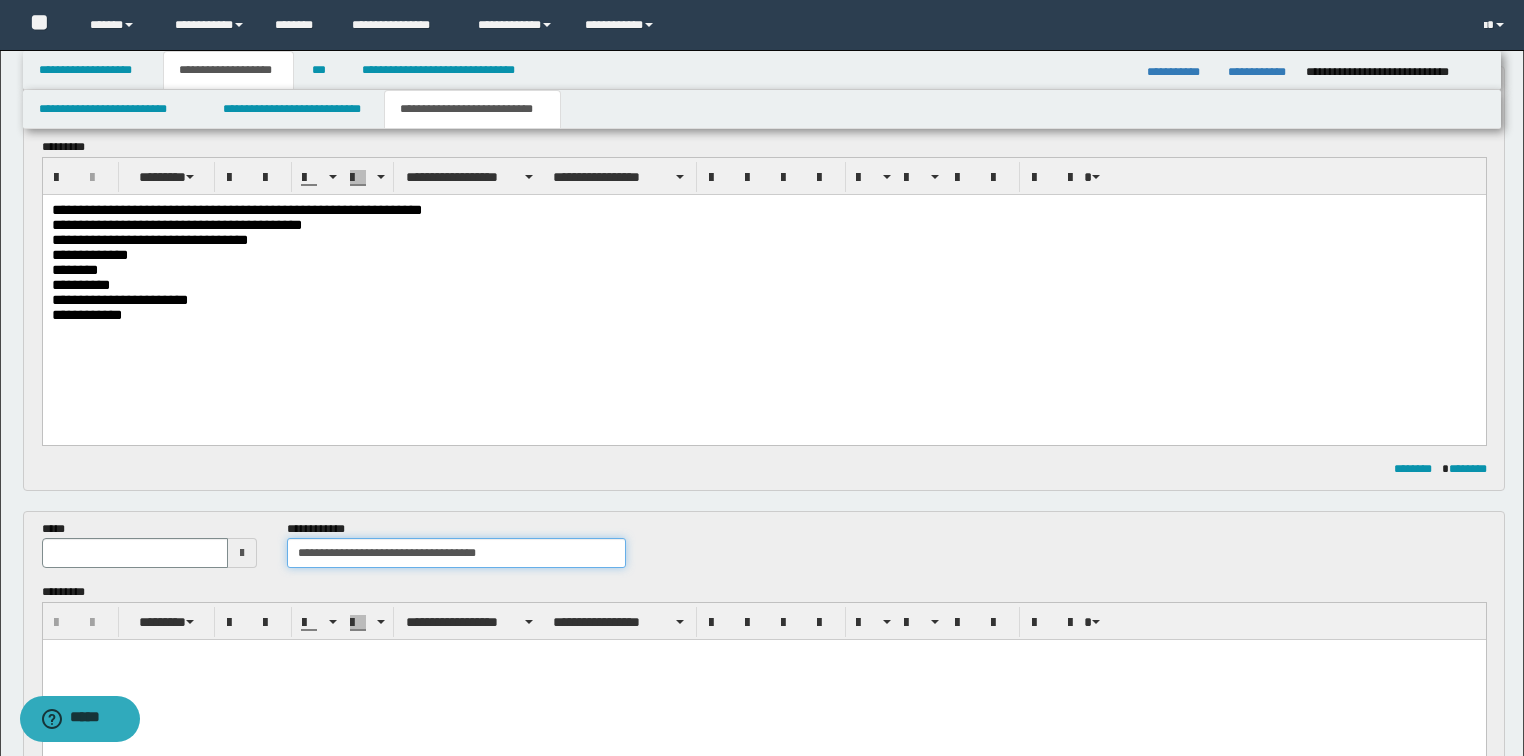 click on "**********" at bounding box center [456, 553] 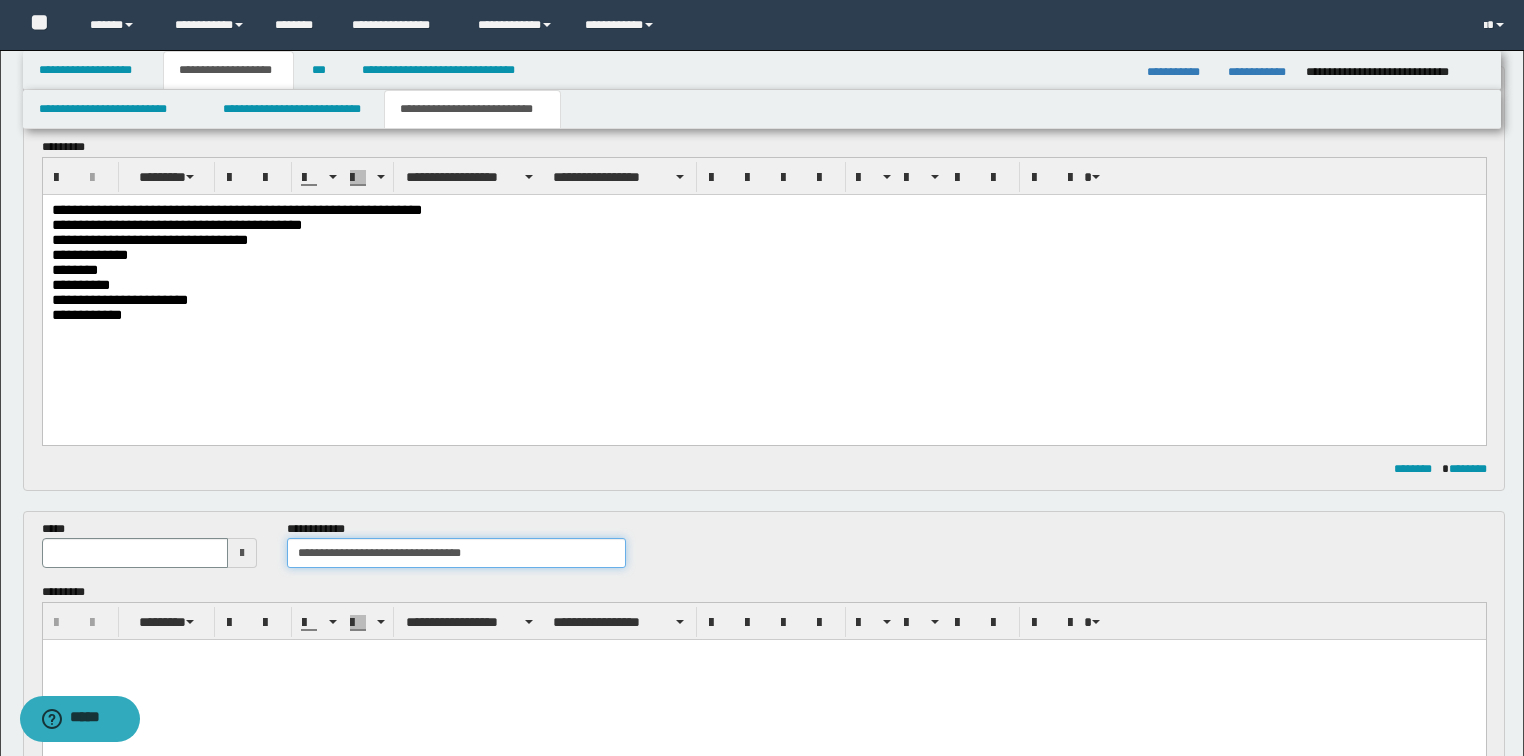 type on "**********" 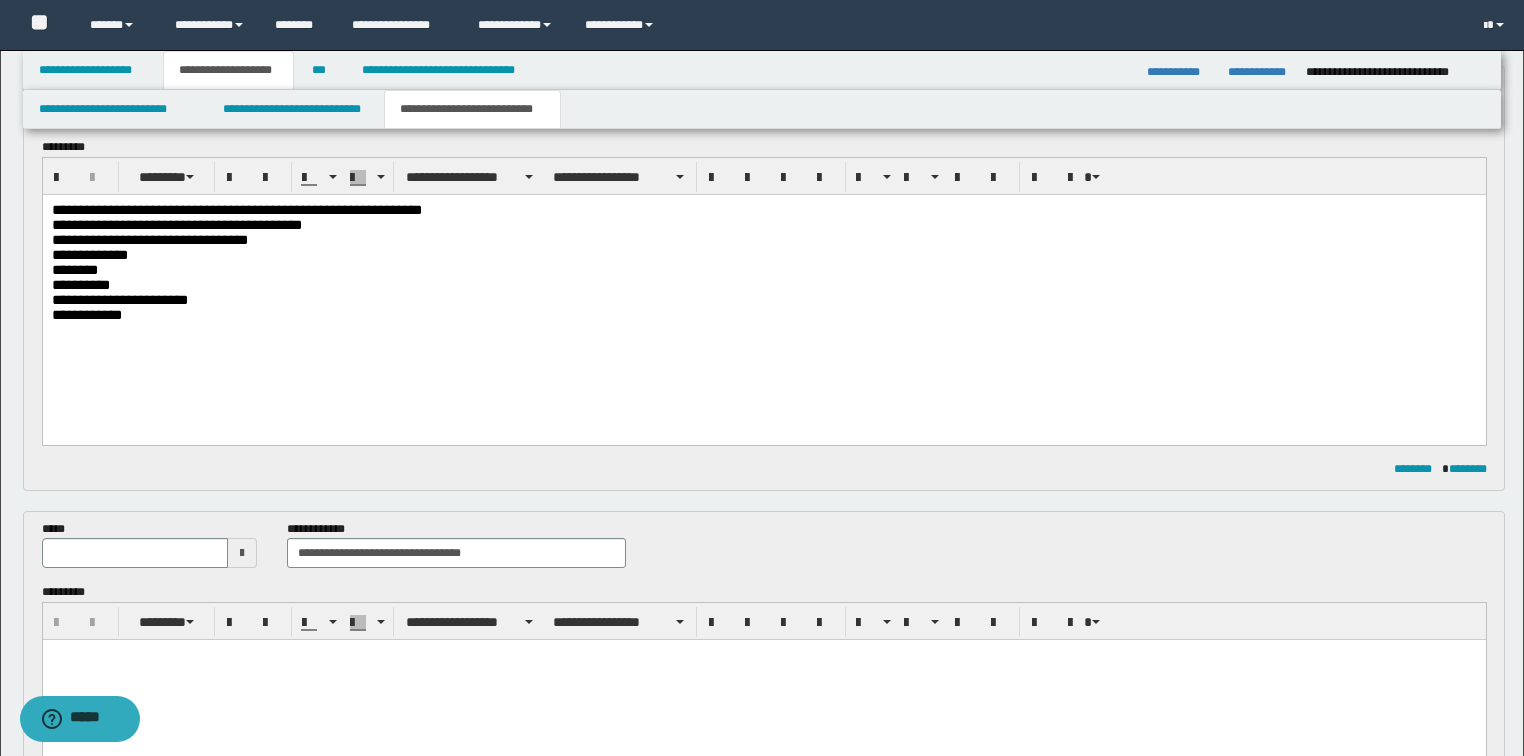 click at bounding box center [242, 553] 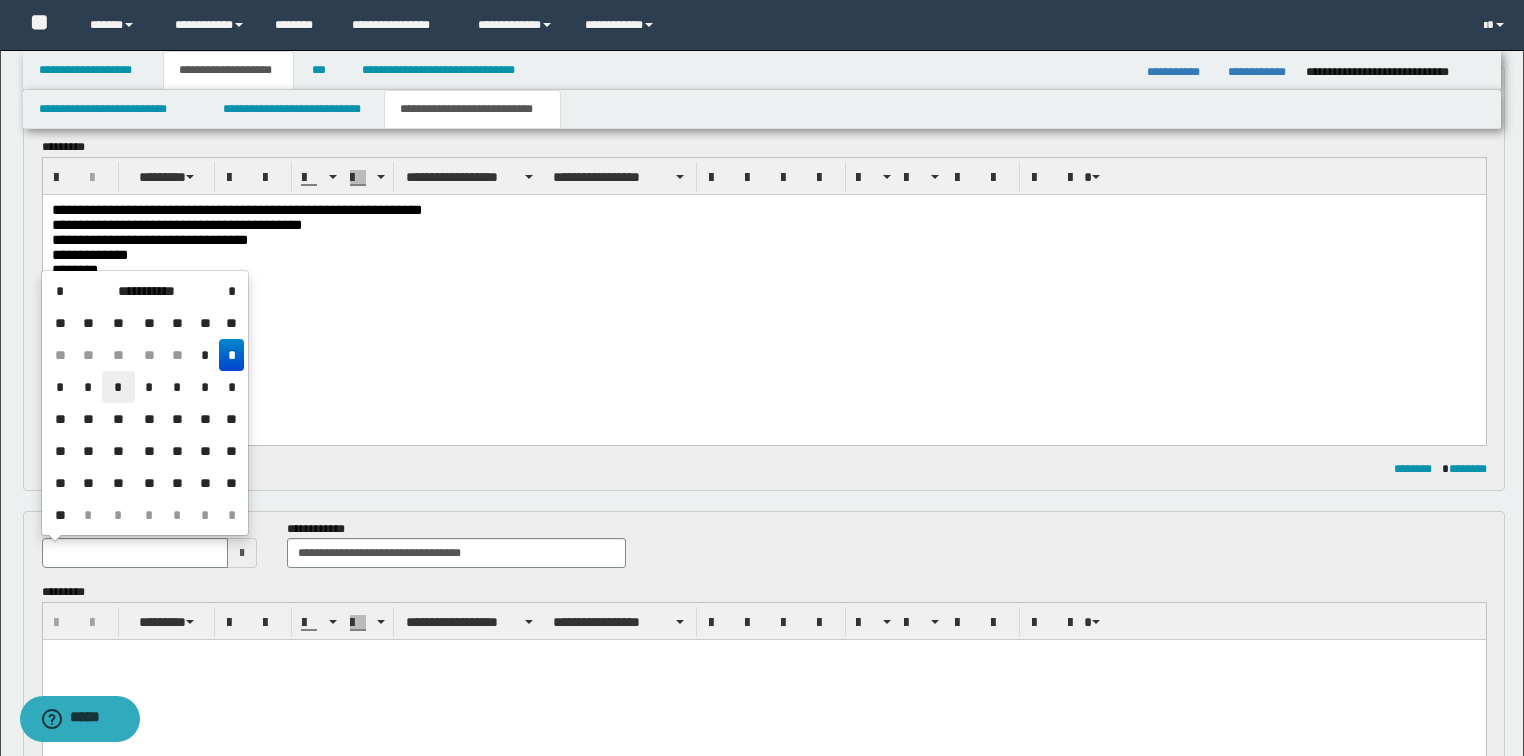 click on "*" at bounding box center [118, 387] 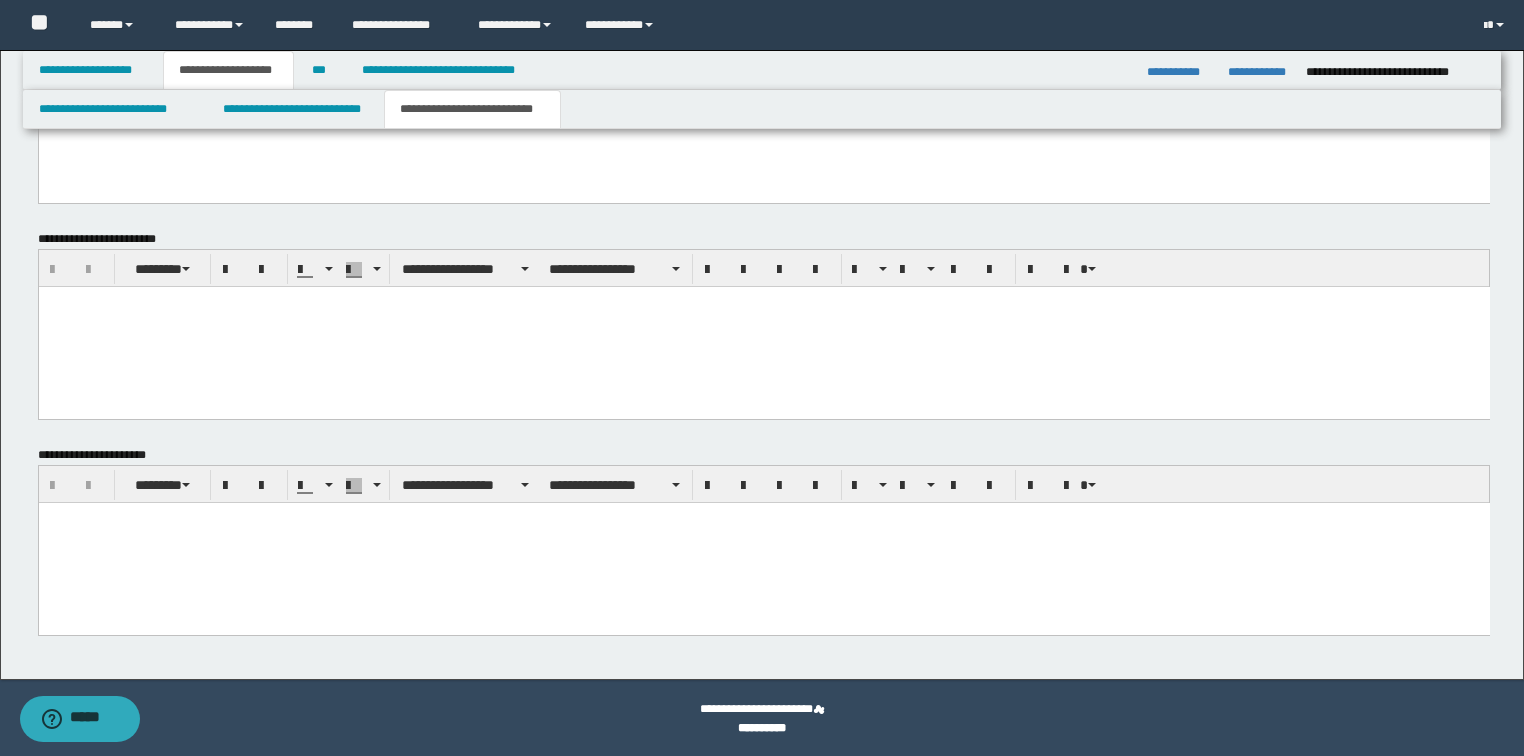scroll, scrollTop: 1201, scrollLeft: 0, axis: vertical 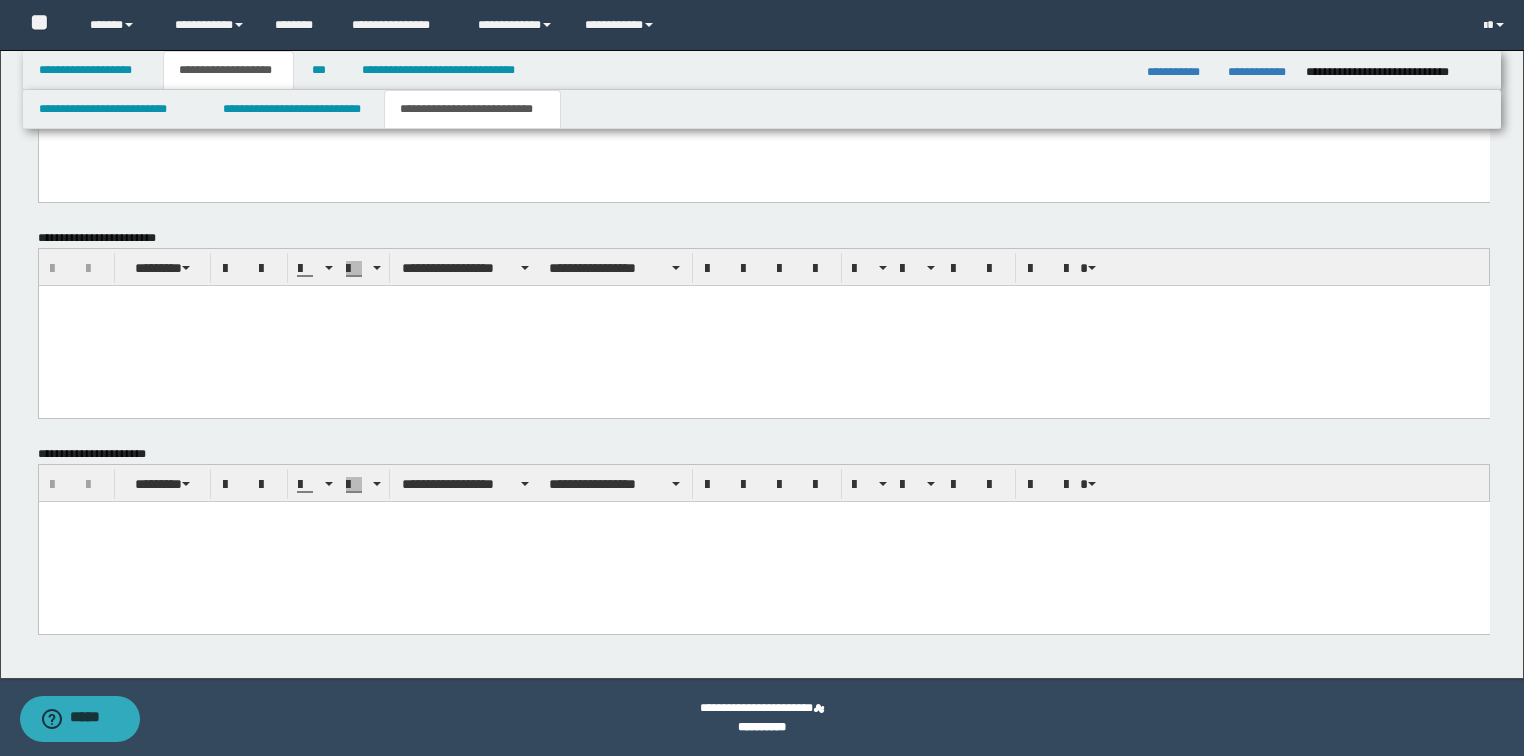click at bounding box center (763, 541) 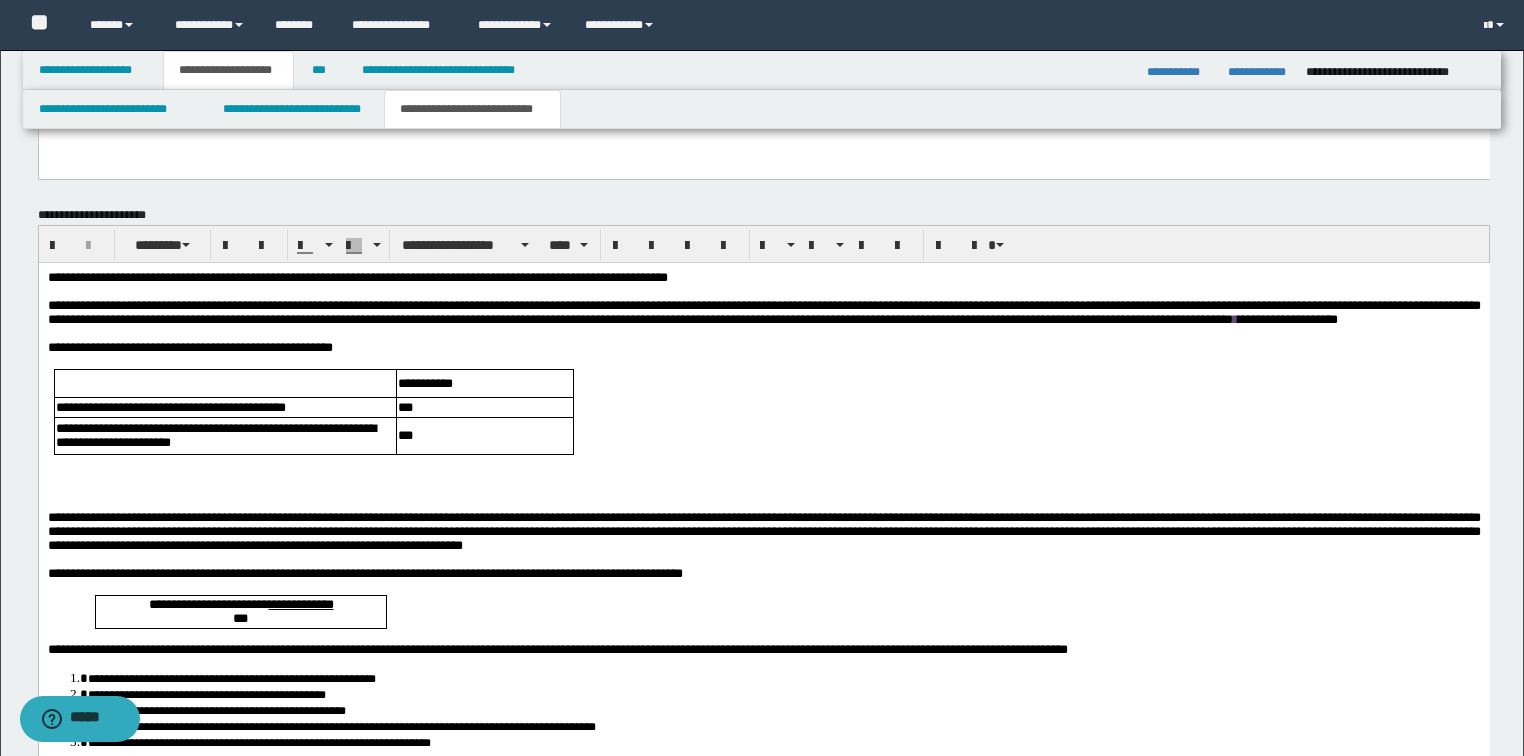 scroll, scrollTop: 1441, scrollLeft: 0, axis: vertical 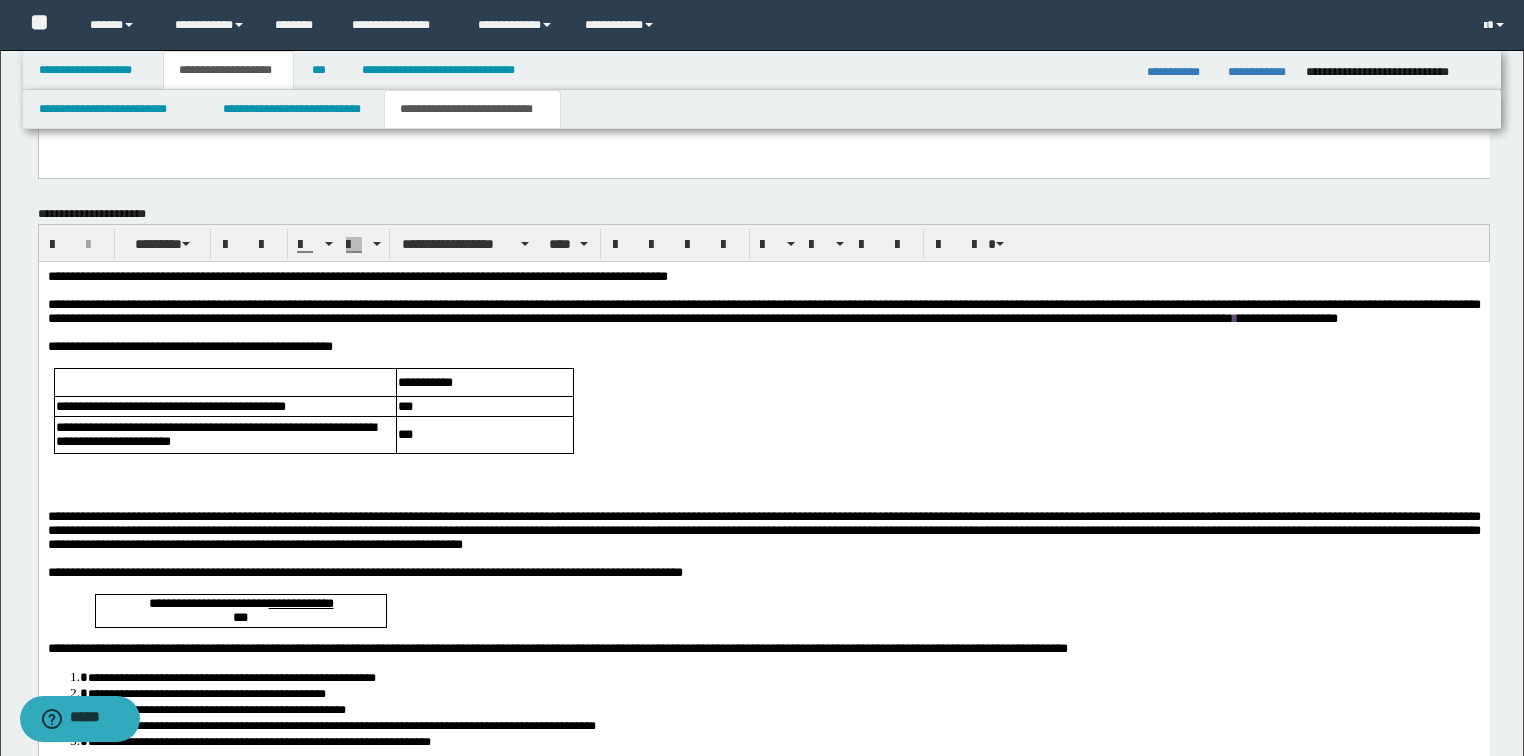click at bounding box center [763, 502] 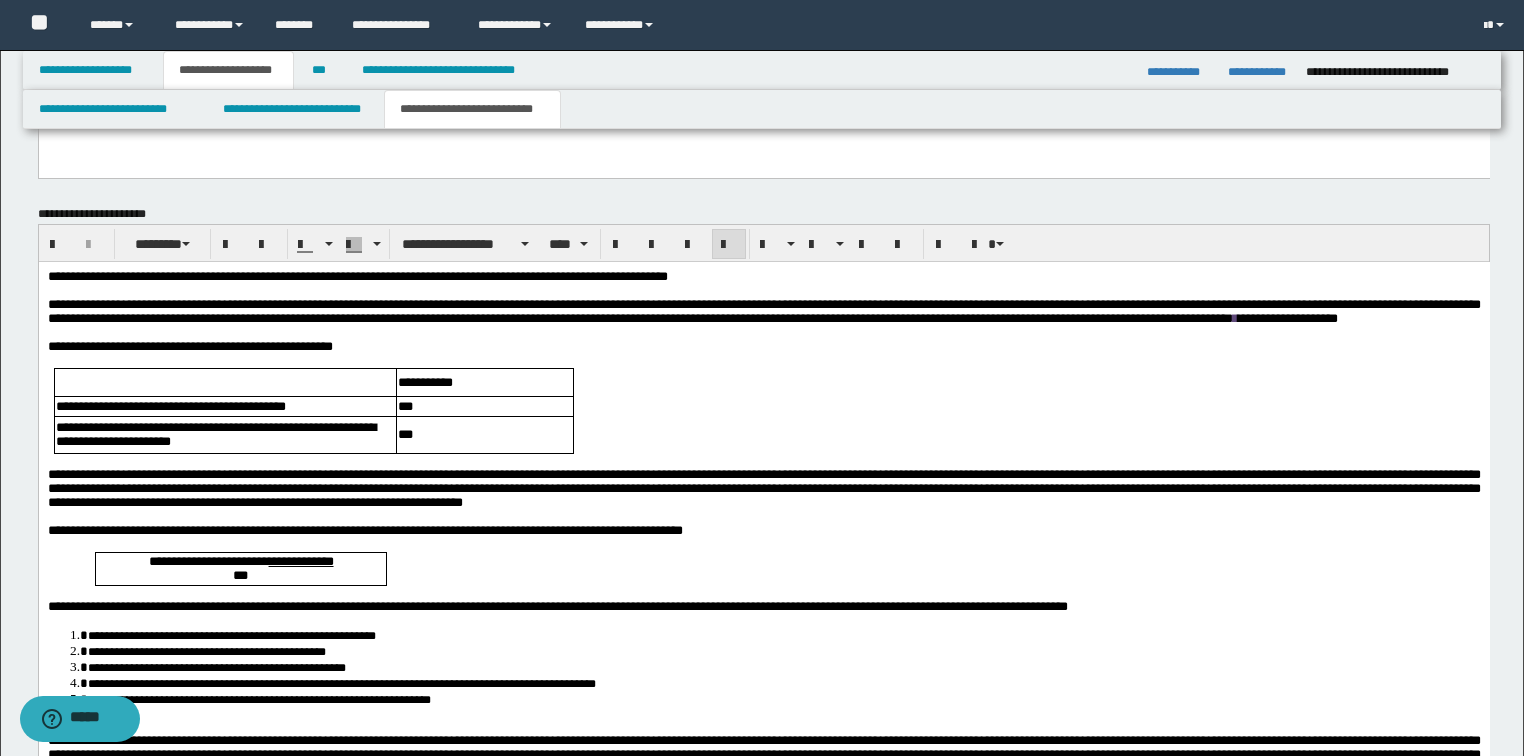 click on "**********" at bounding box center (357, 275) 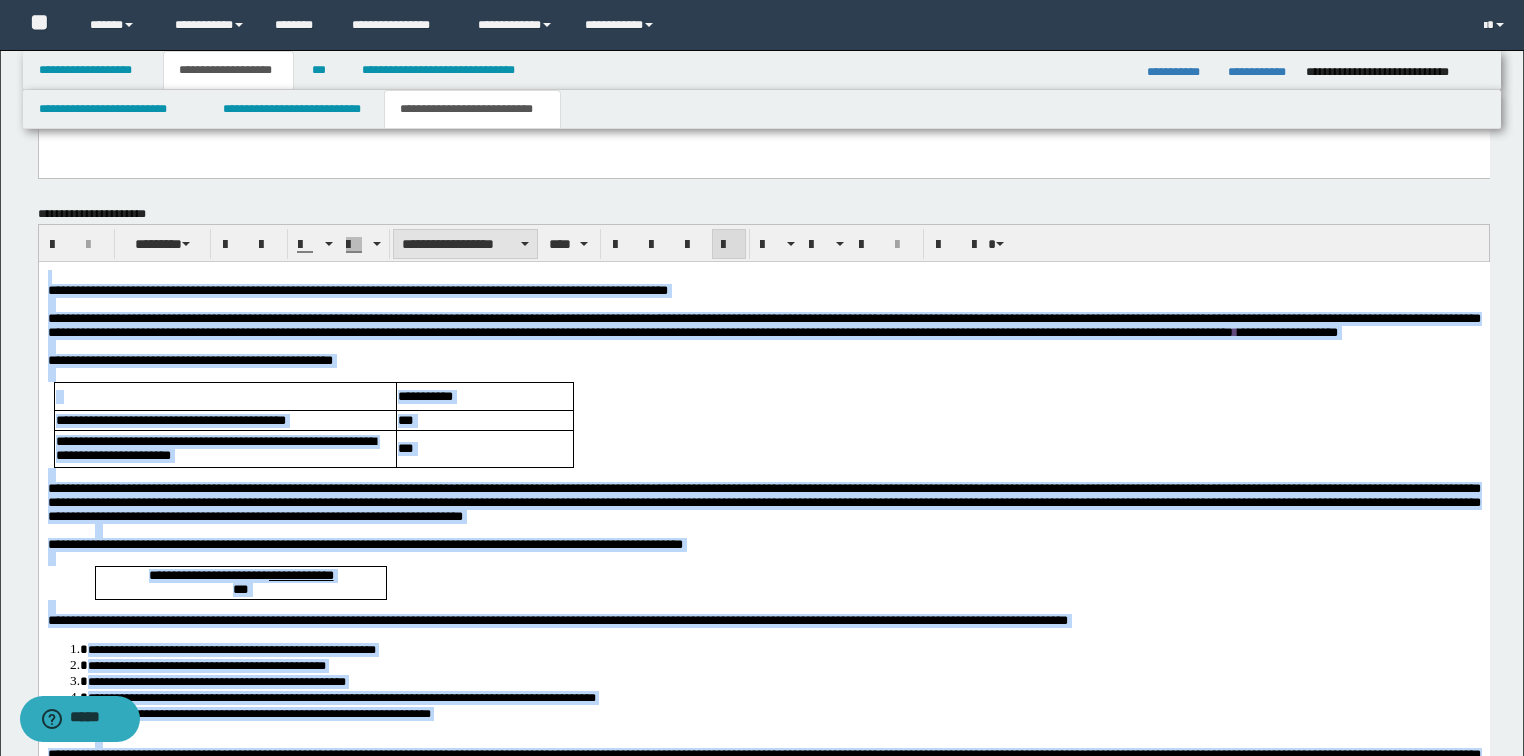 click on "**********" at bounding box center (465, 244) 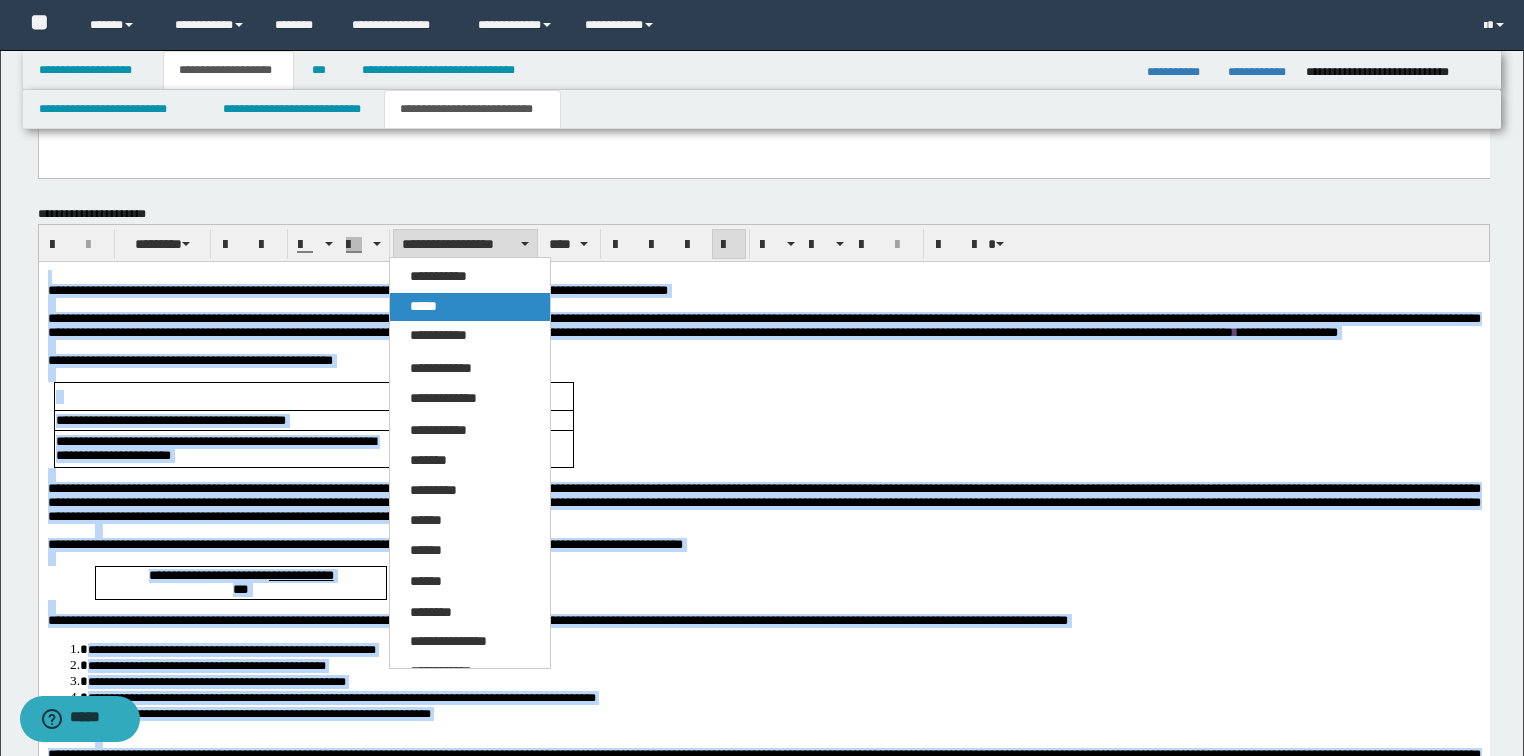 click on "*****" at bounding box center (423, 306) 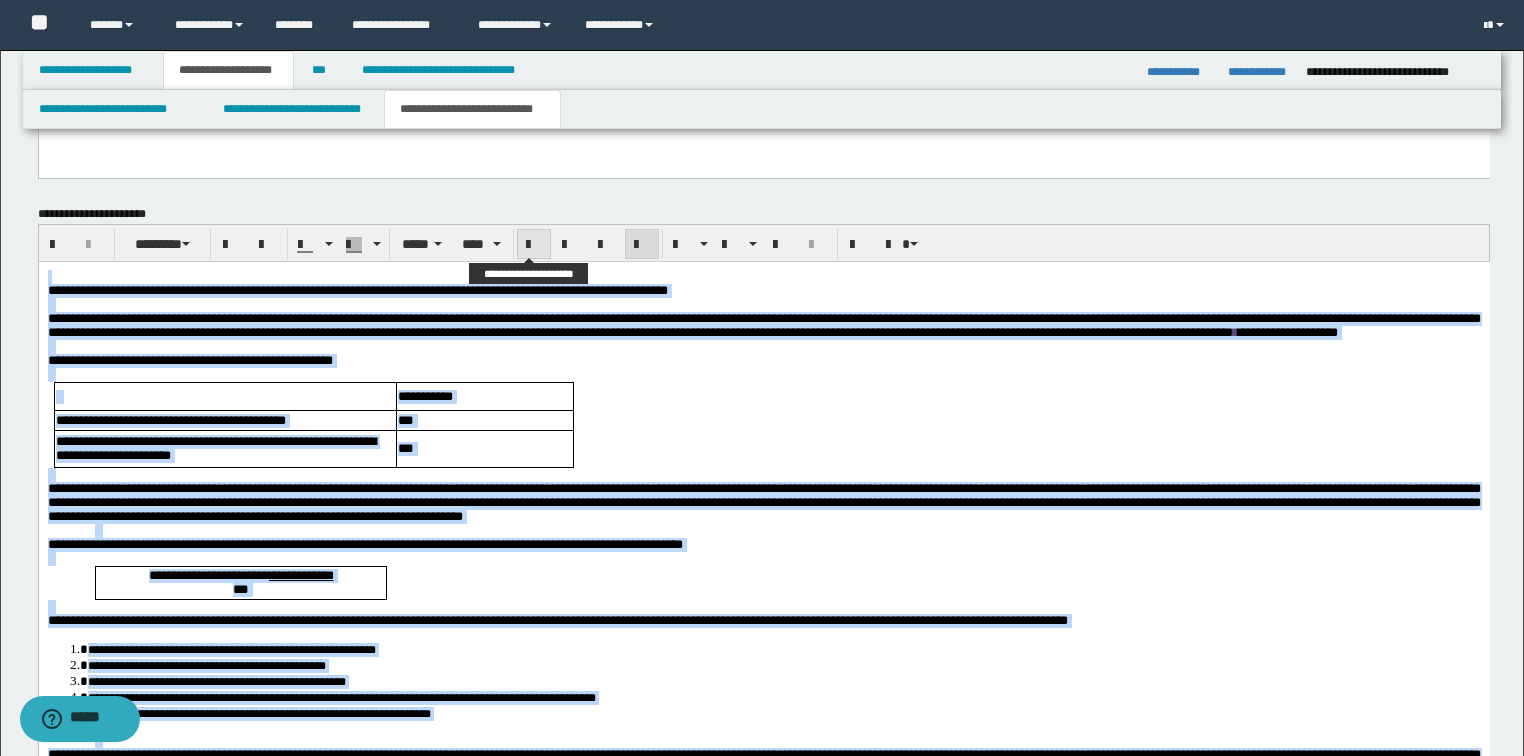 click at bounding box center (534, 244) 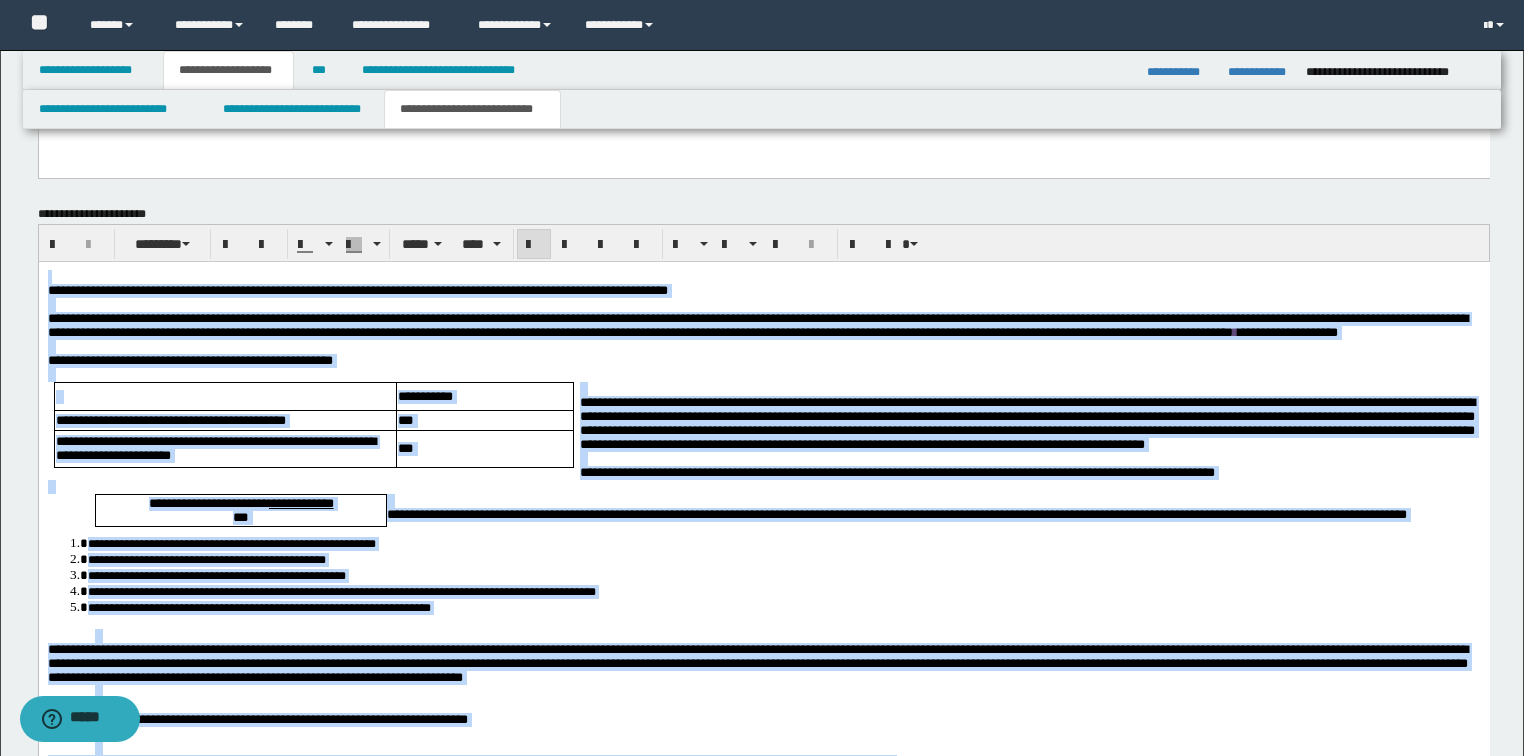 click on "**********" at bounding box center [757, 324] 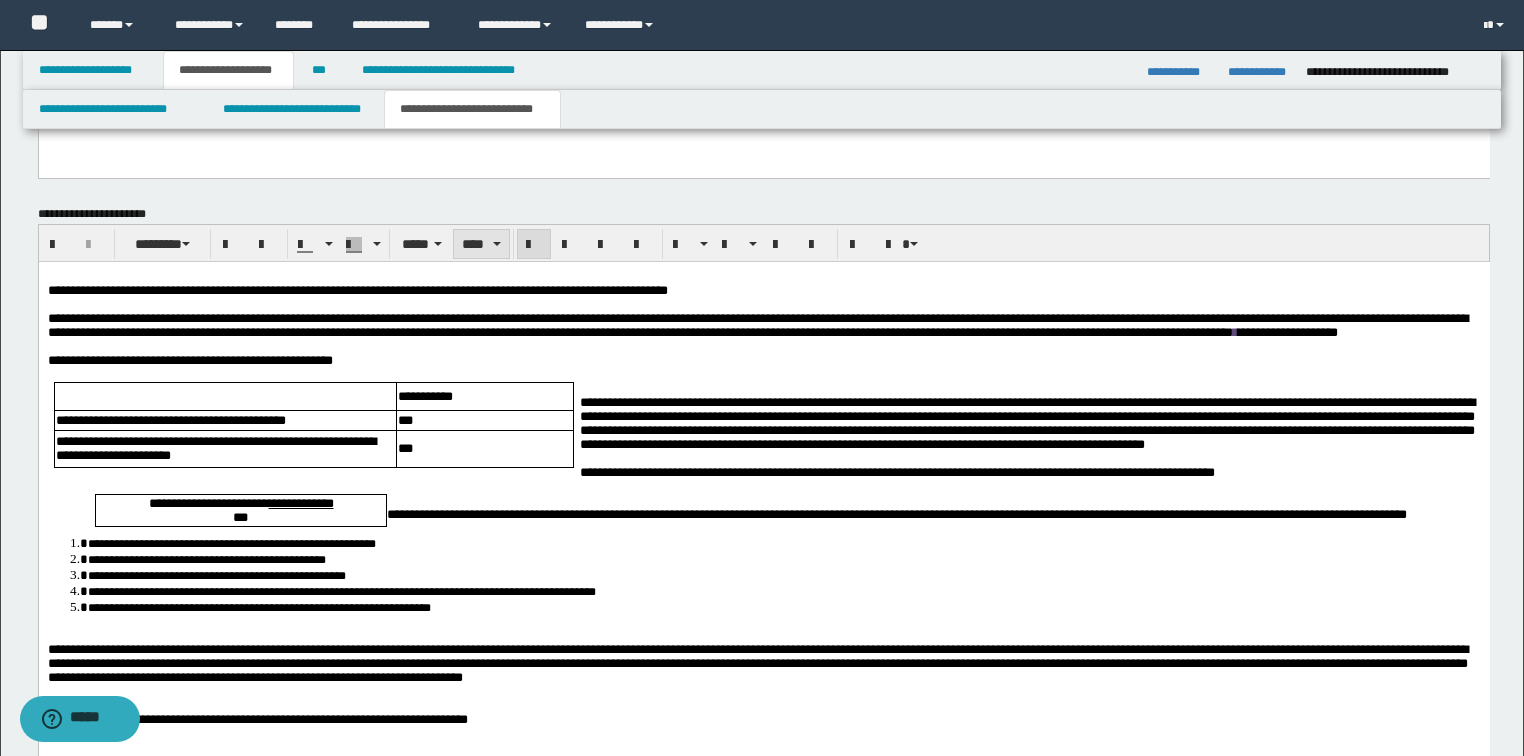 click on "****" at bounding box center (481, 244) 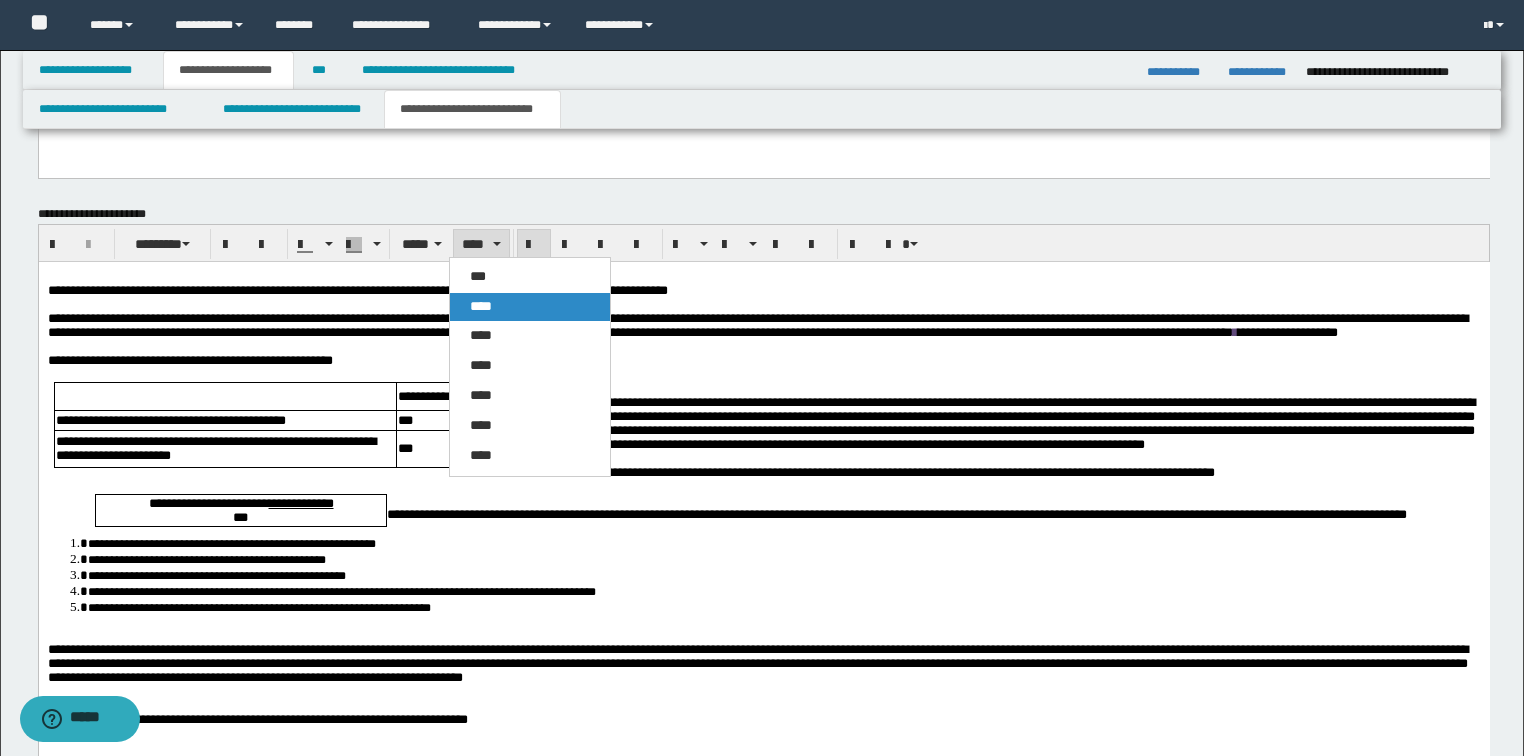 click on "****" at bounding box center [530, 307] 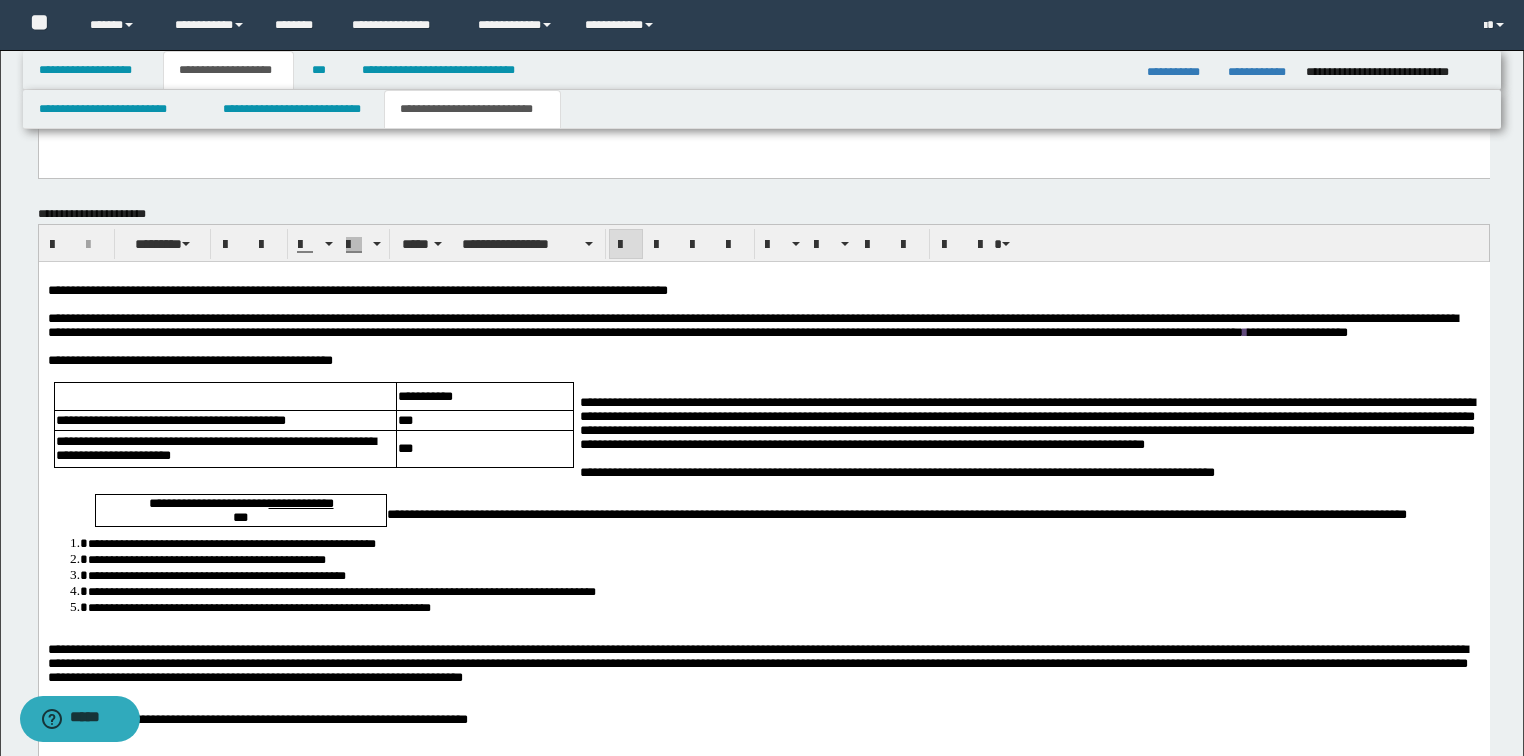 click on "**********" at bounding box center [357, 289] 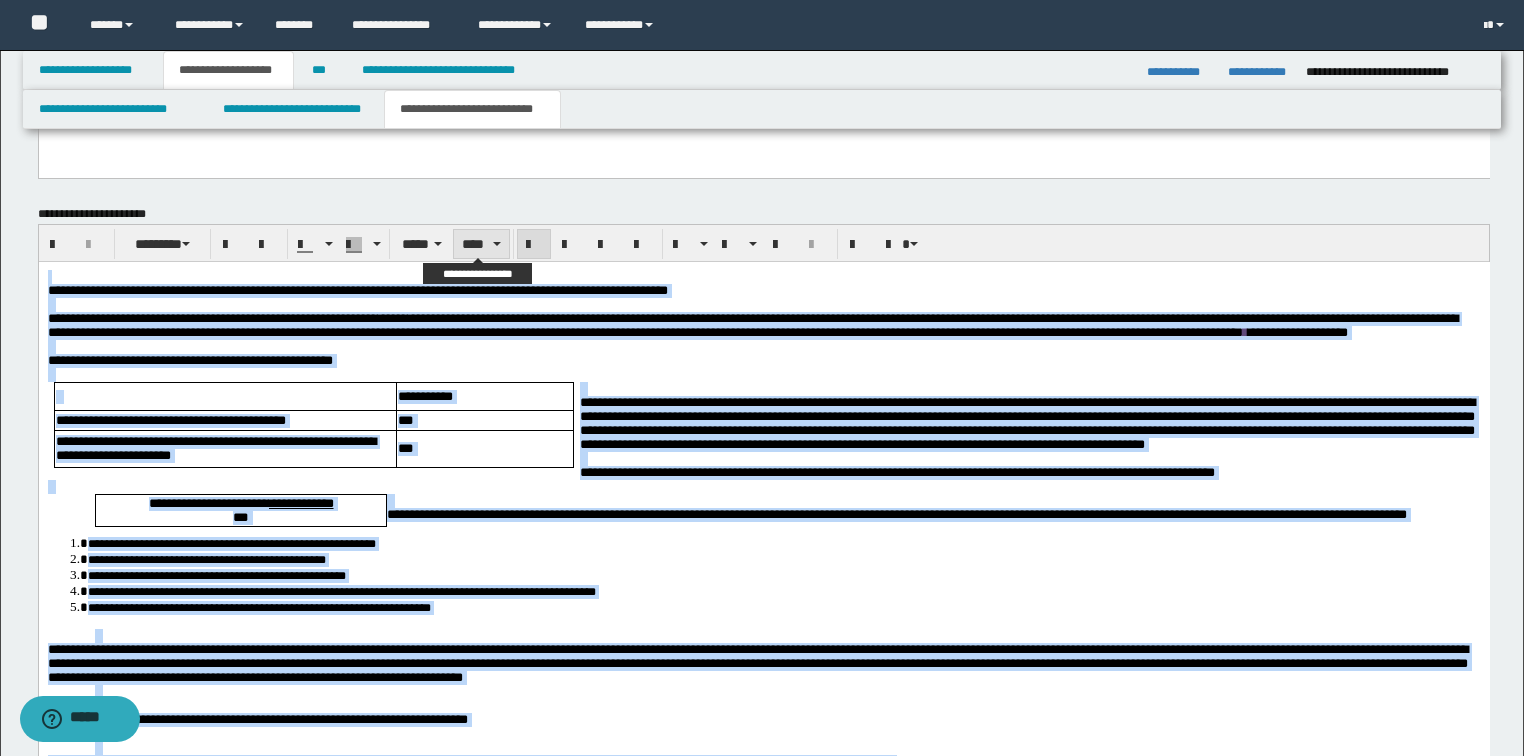 click on "****" at bounding box center [481, 244] 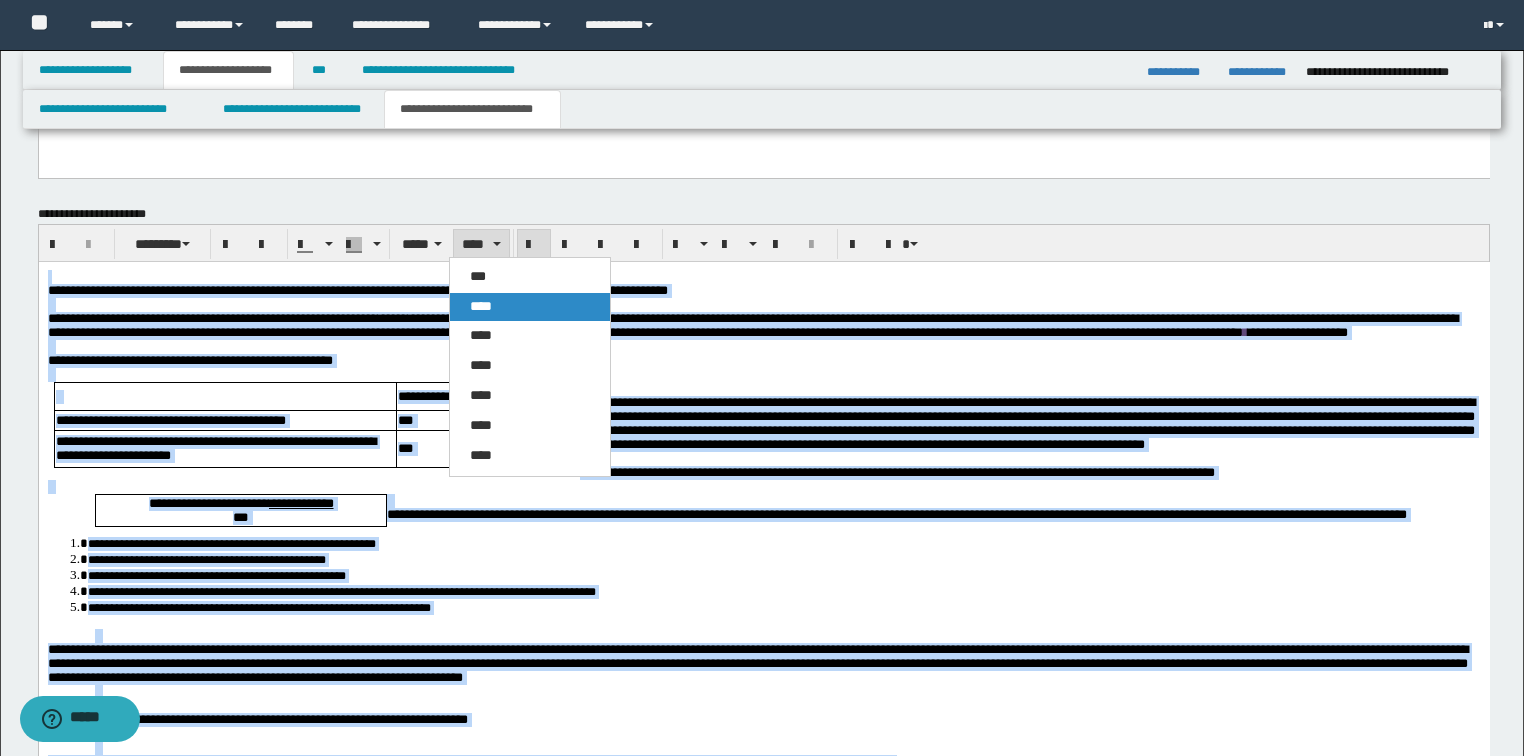 click on "****" at bounding box center (530, 307) 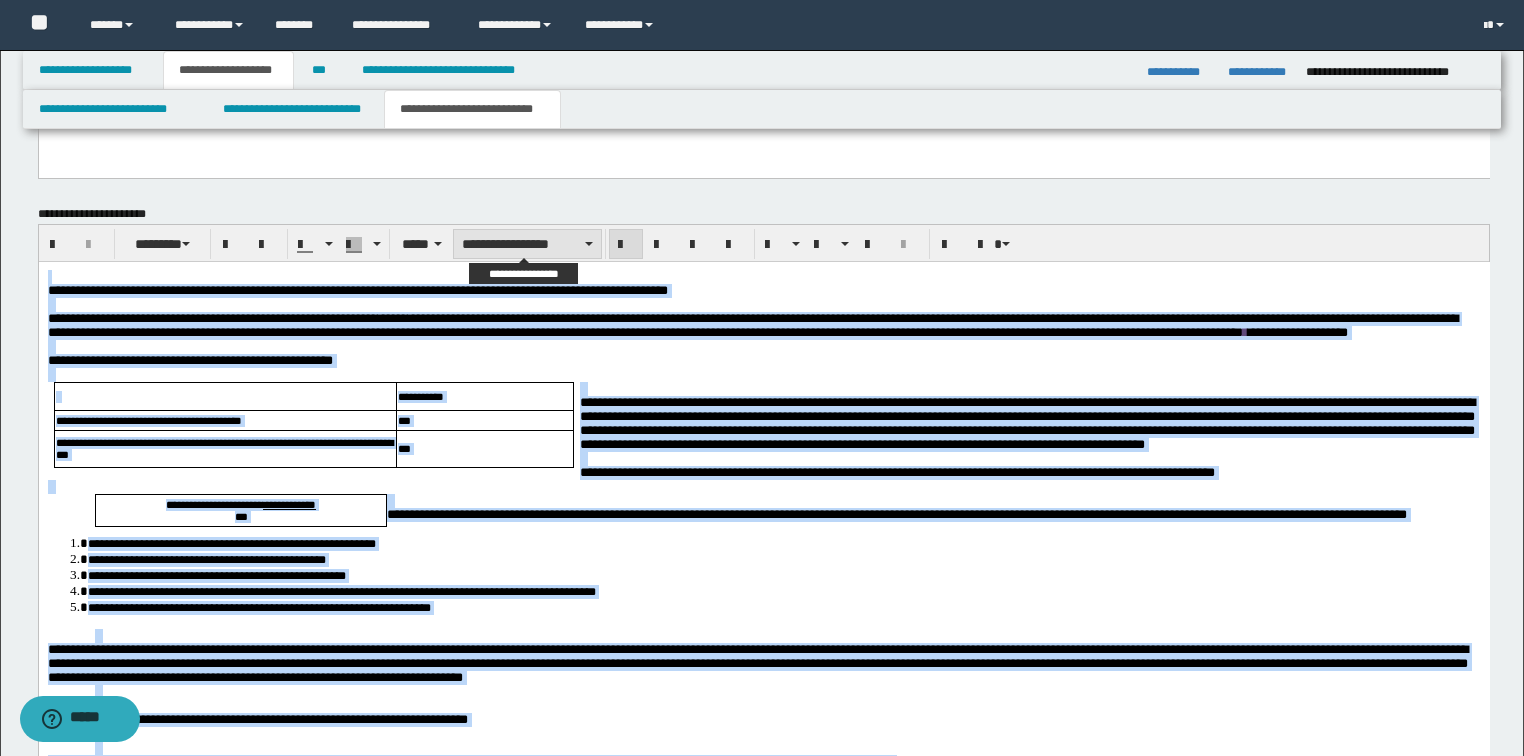 click on "**********" at bounding box center [527, 244] 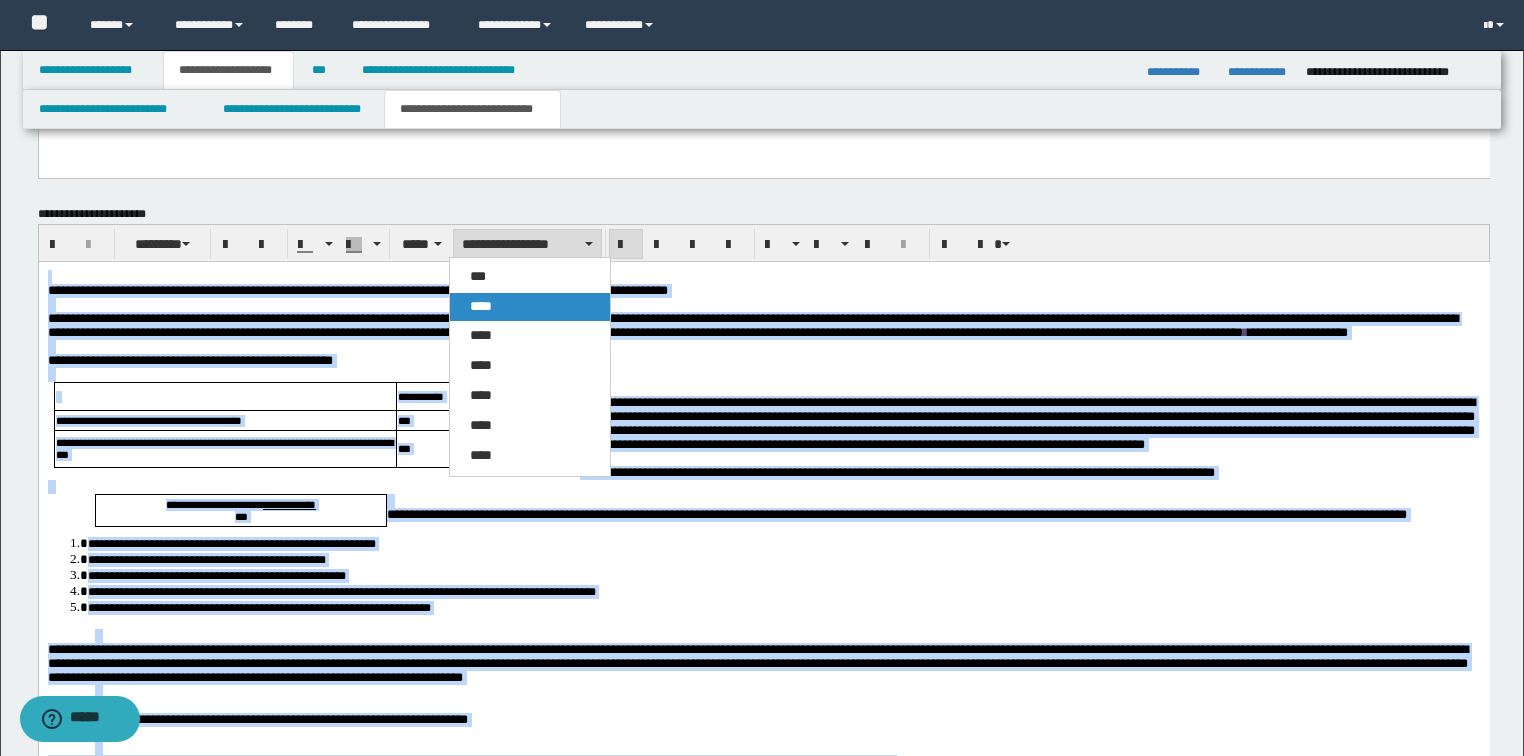 click on "****" at bounding box center [530, 307] 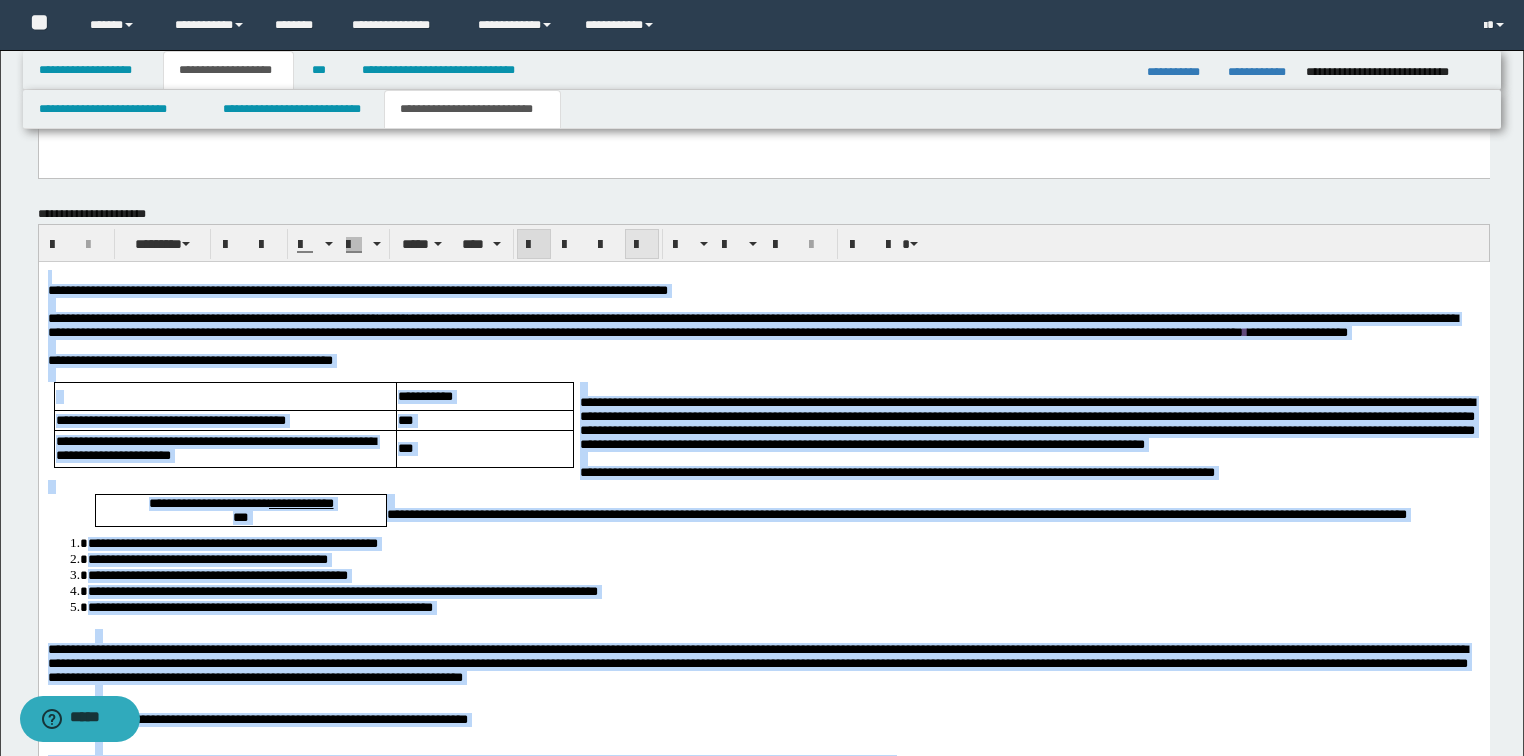 click at bounding box center [642, 245] 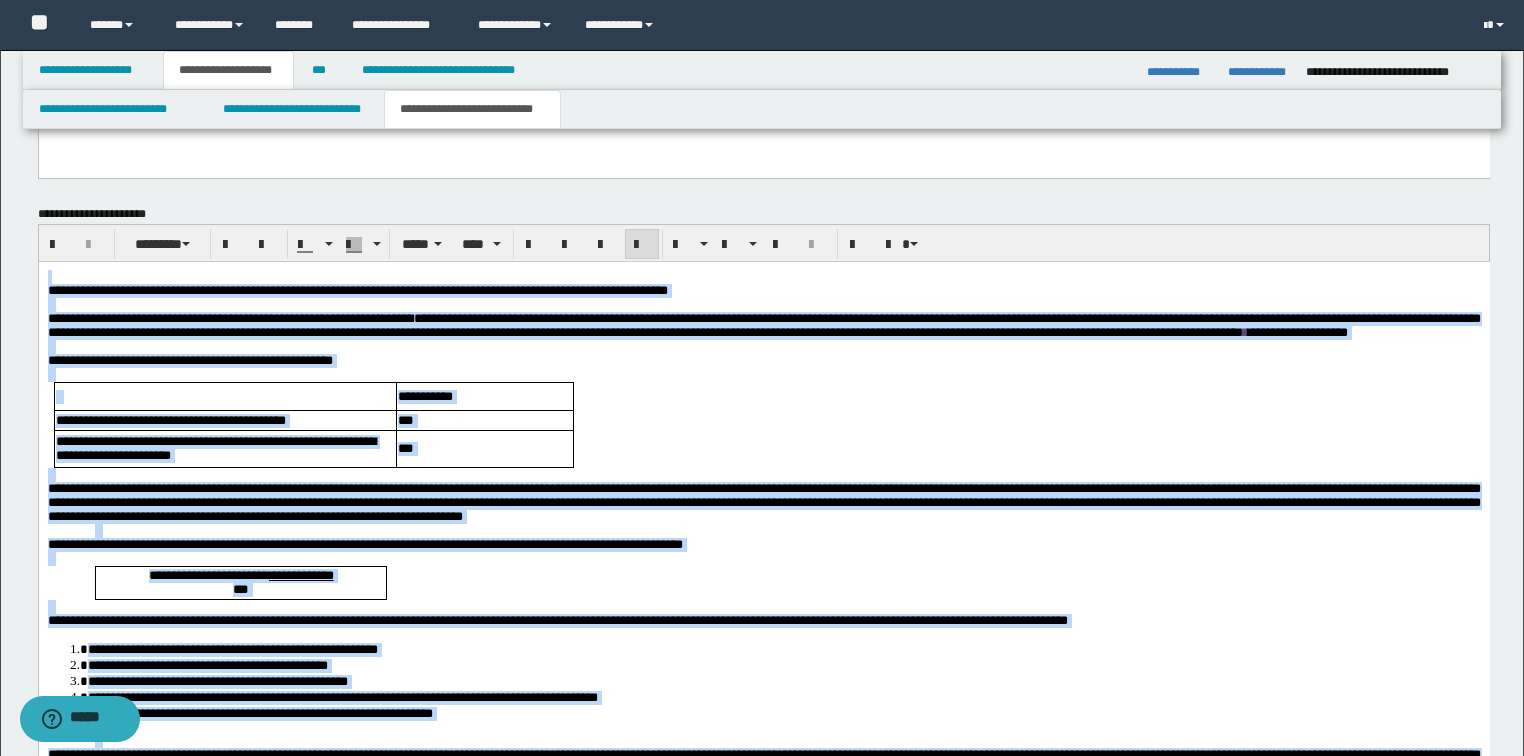 click on "***" at bounding box center (484, 420) 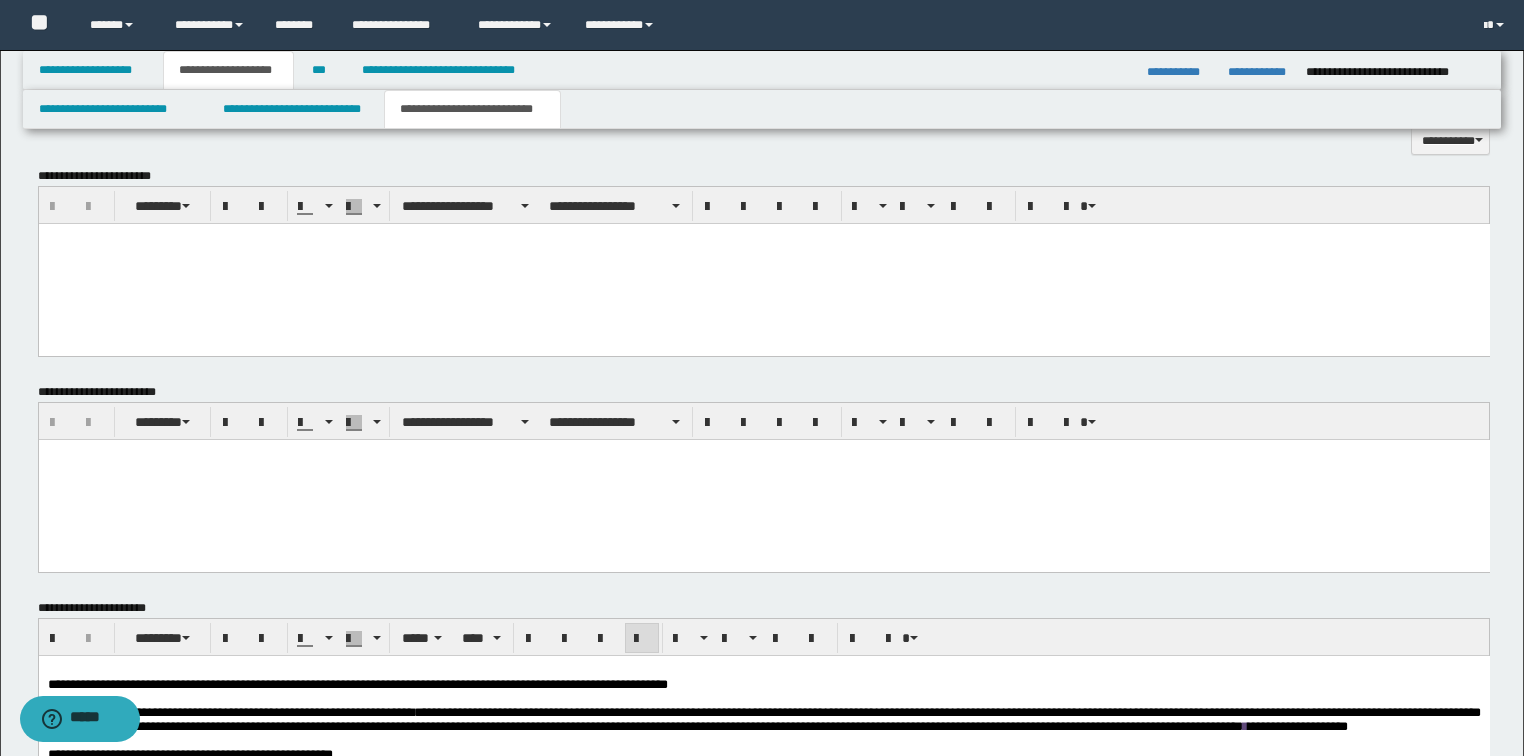 scroll, scrollTop: 961, scrollLeft: 0, axis: vertical 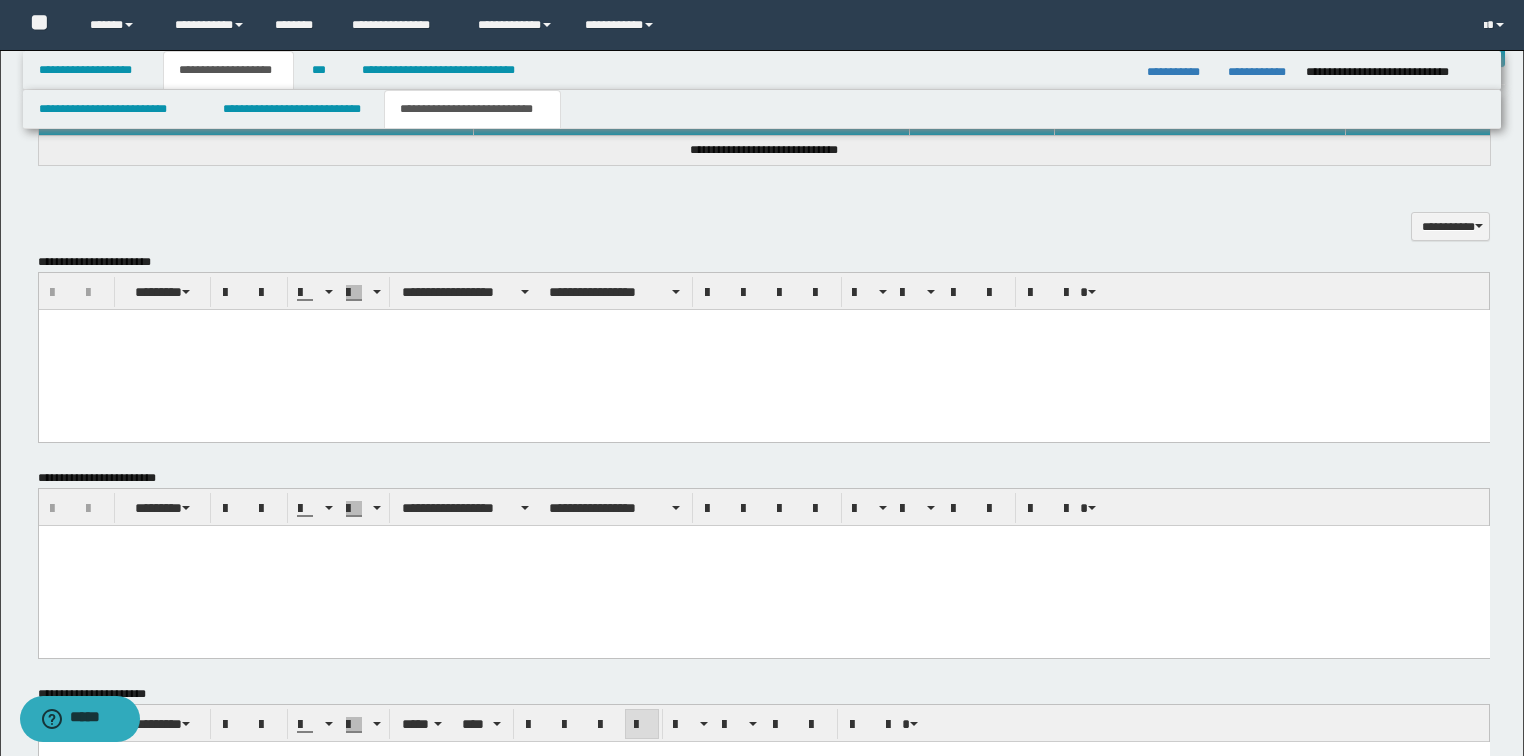 click at bounding box center [763, 350] 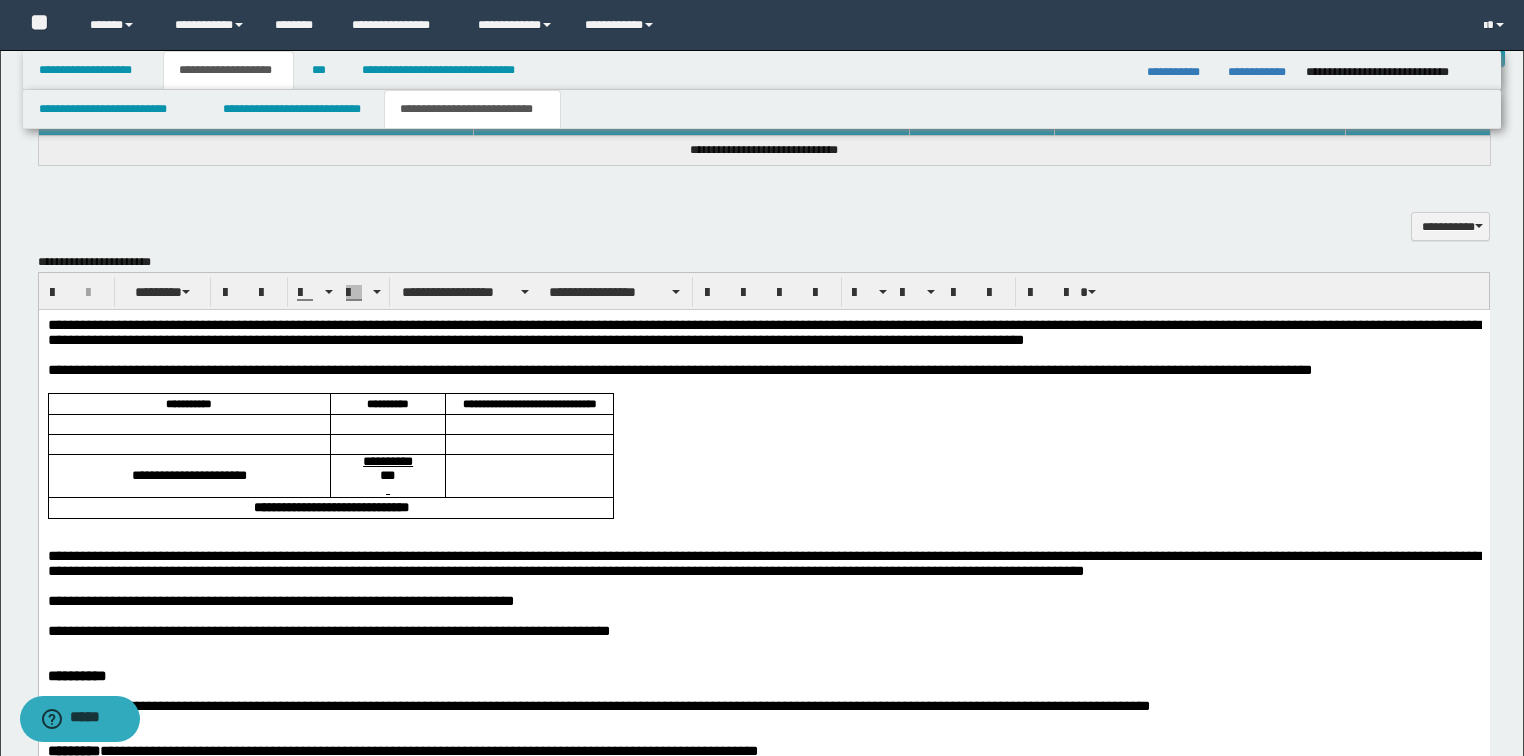click on "**********" at bounding box center [763, 706] 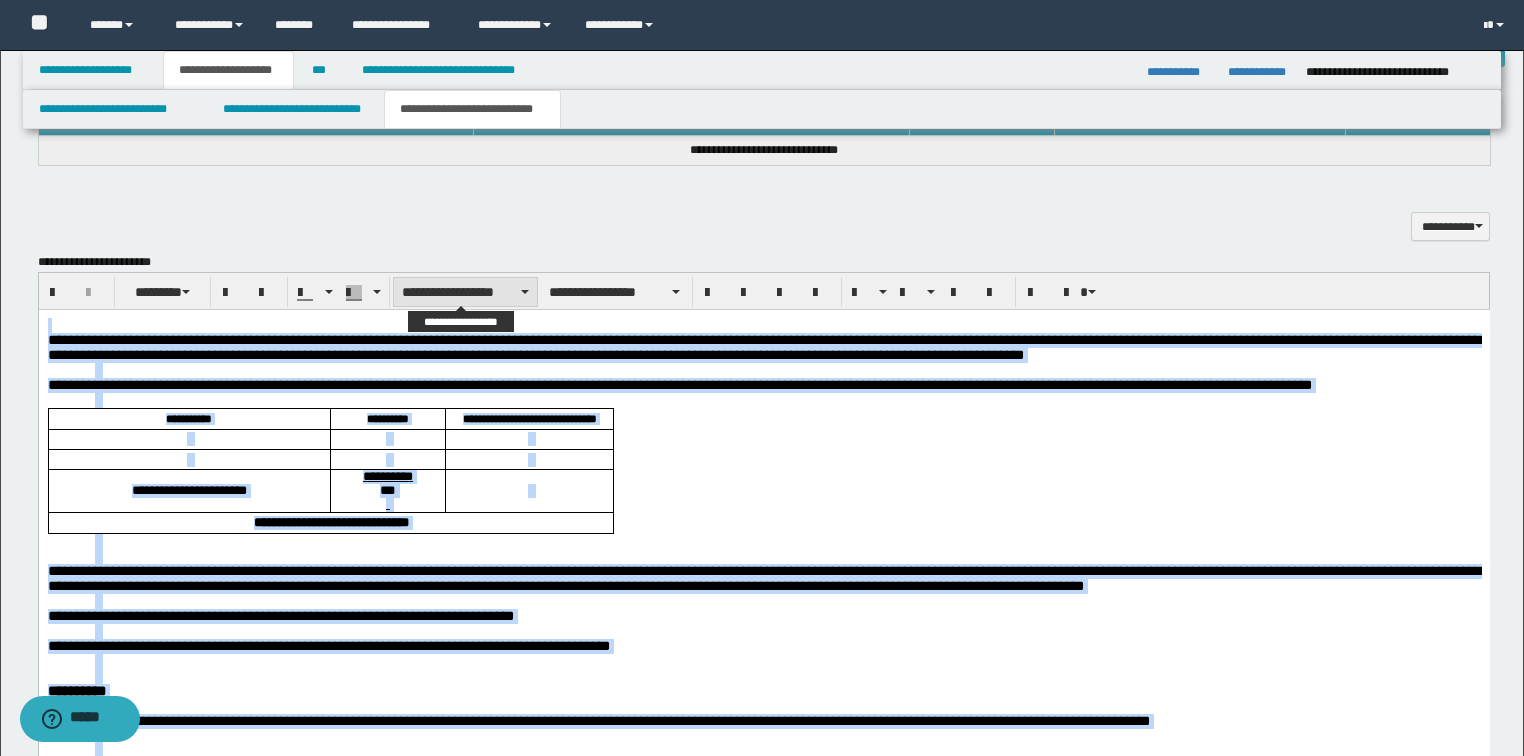 click on "**********" at bounding box center [465, 292] 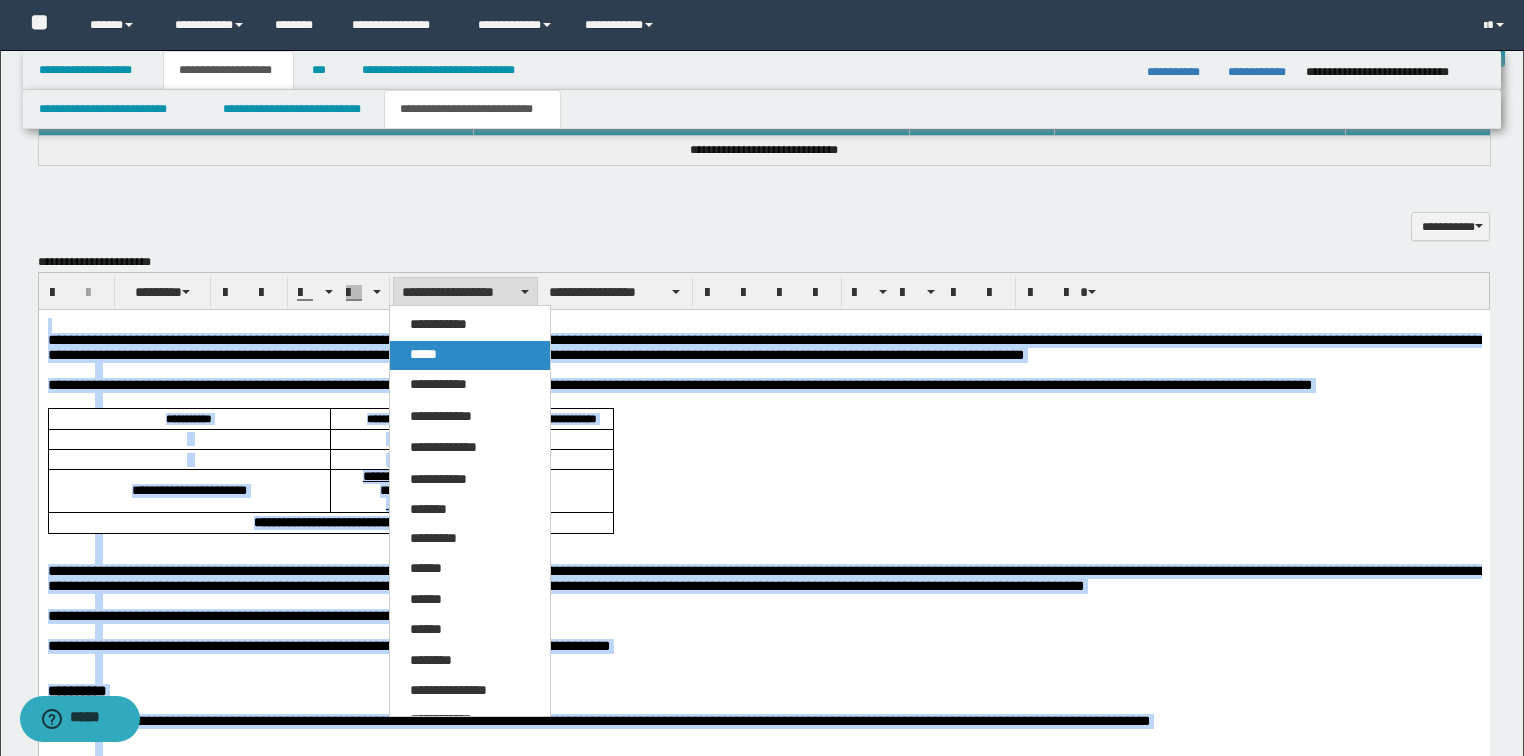 click on "*****" at bounding box center (423, 354) 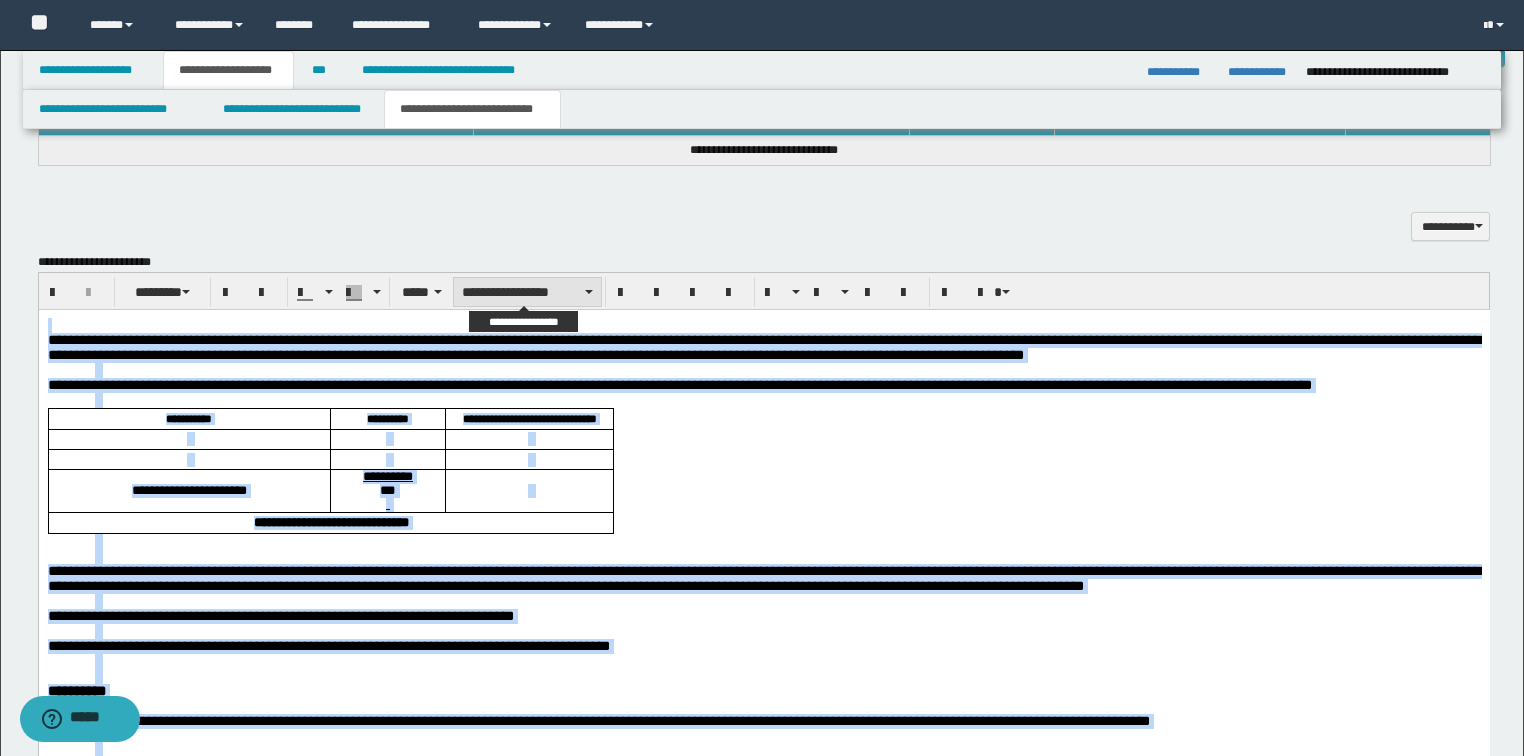 click on "**********" at bounding box center (527, 292) 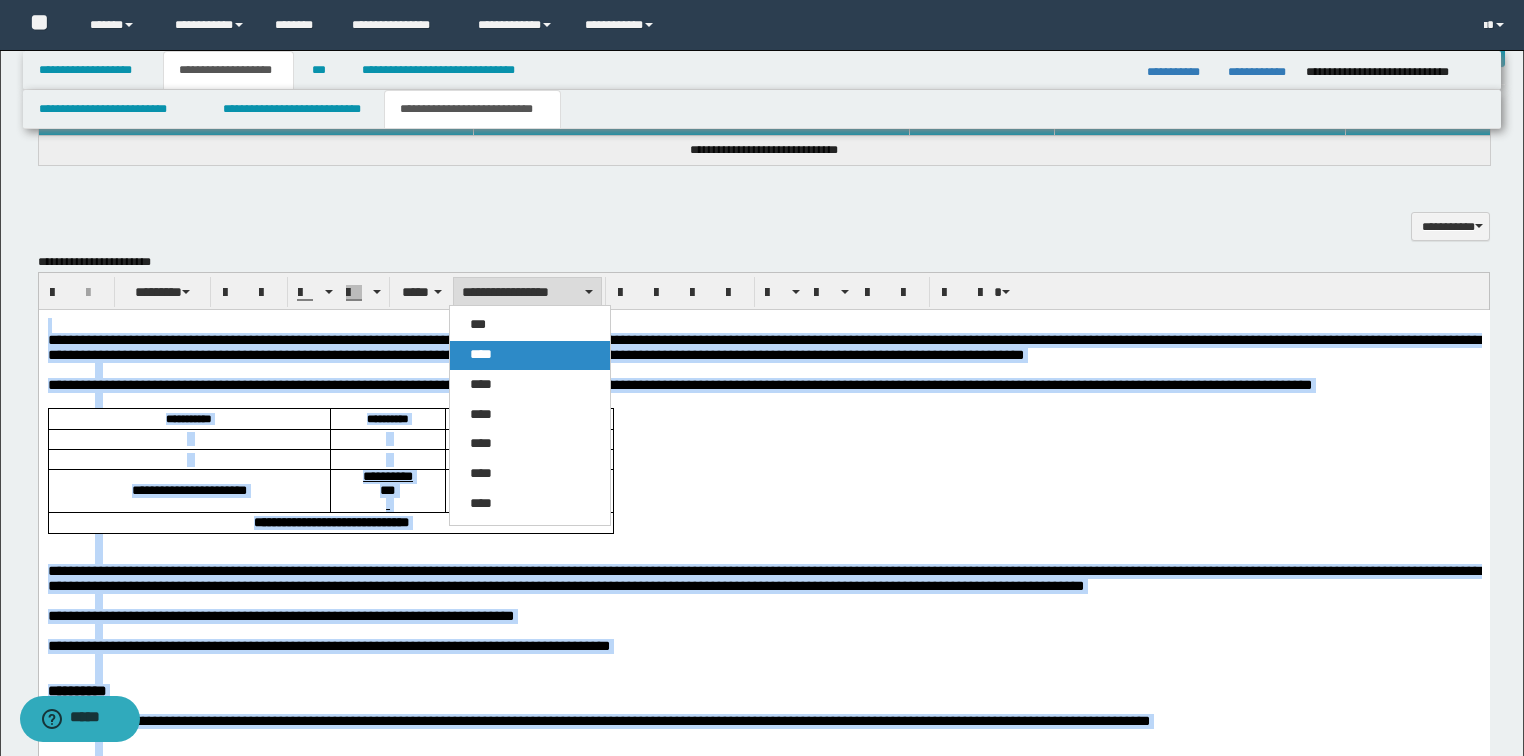 click on "****" at bounding box center [481, 354] 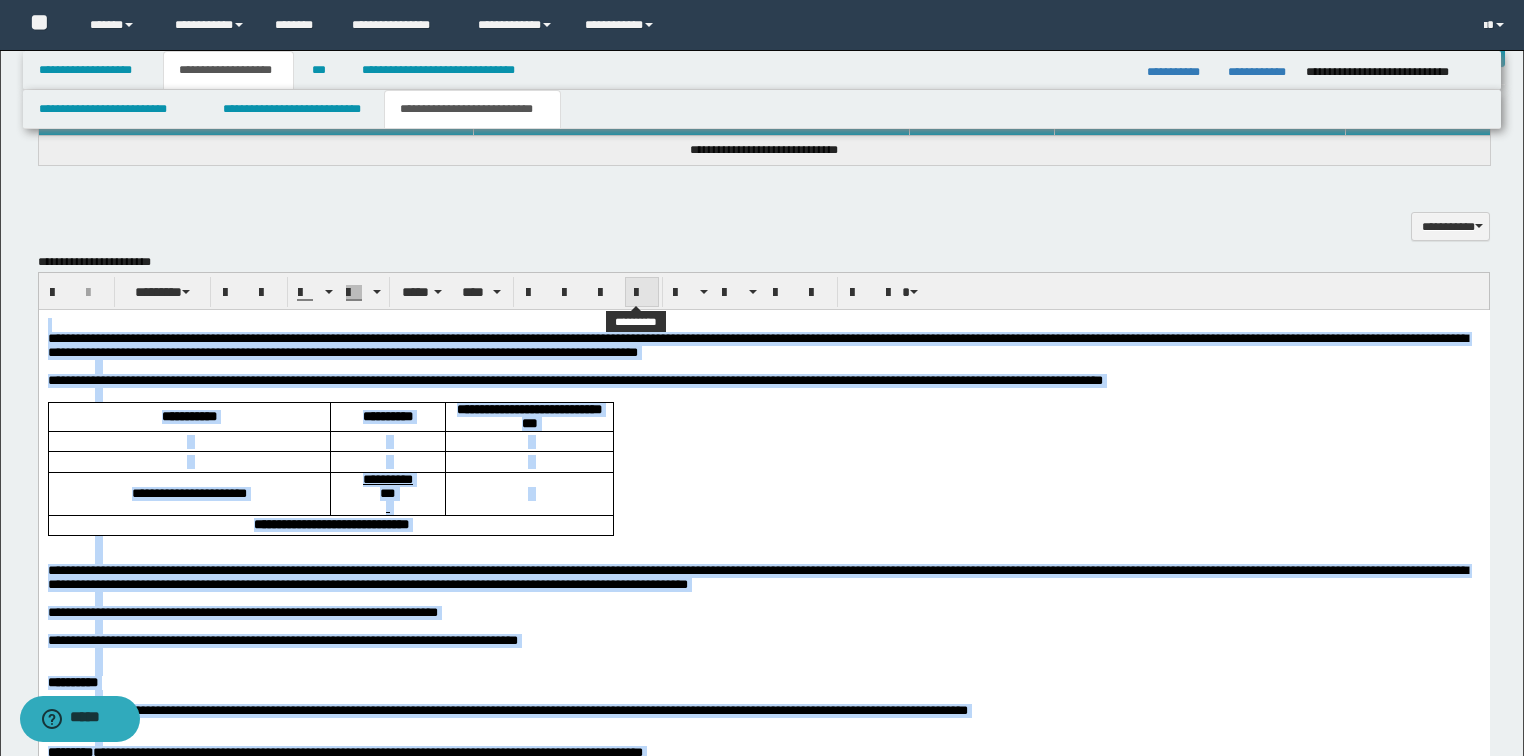 click at bounding box center (642, 293) 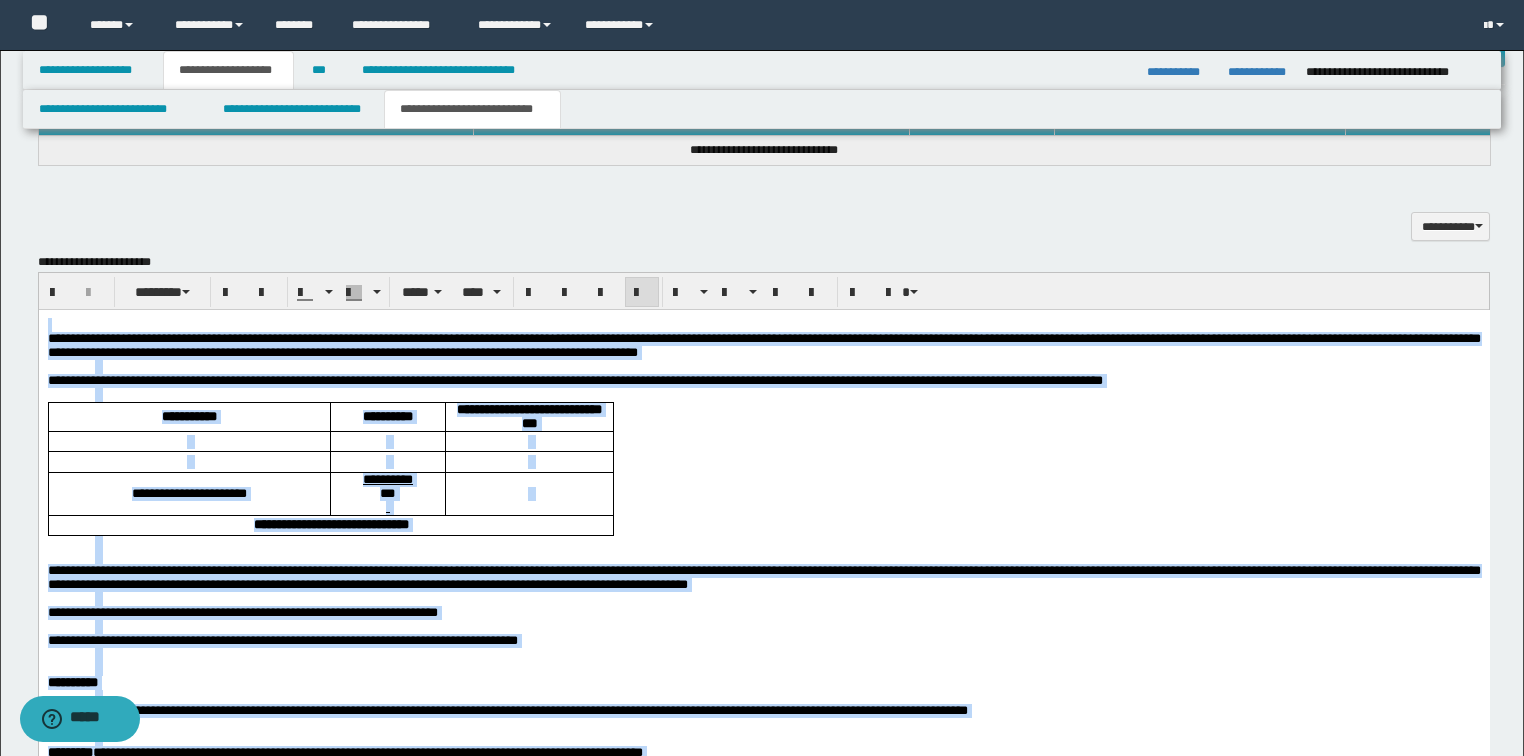 click at bounding box center [642, 293] 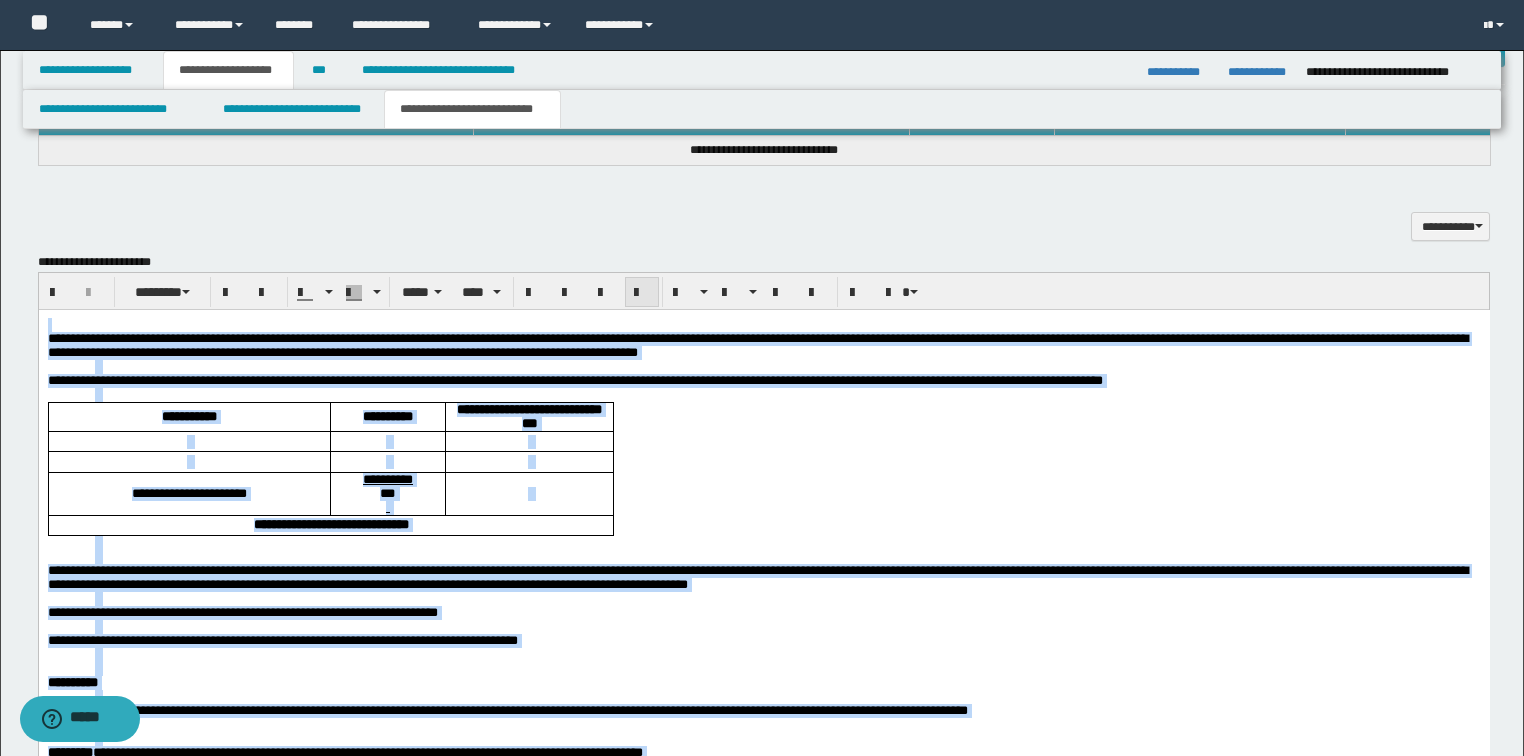 click at bounding box center (642, 293) 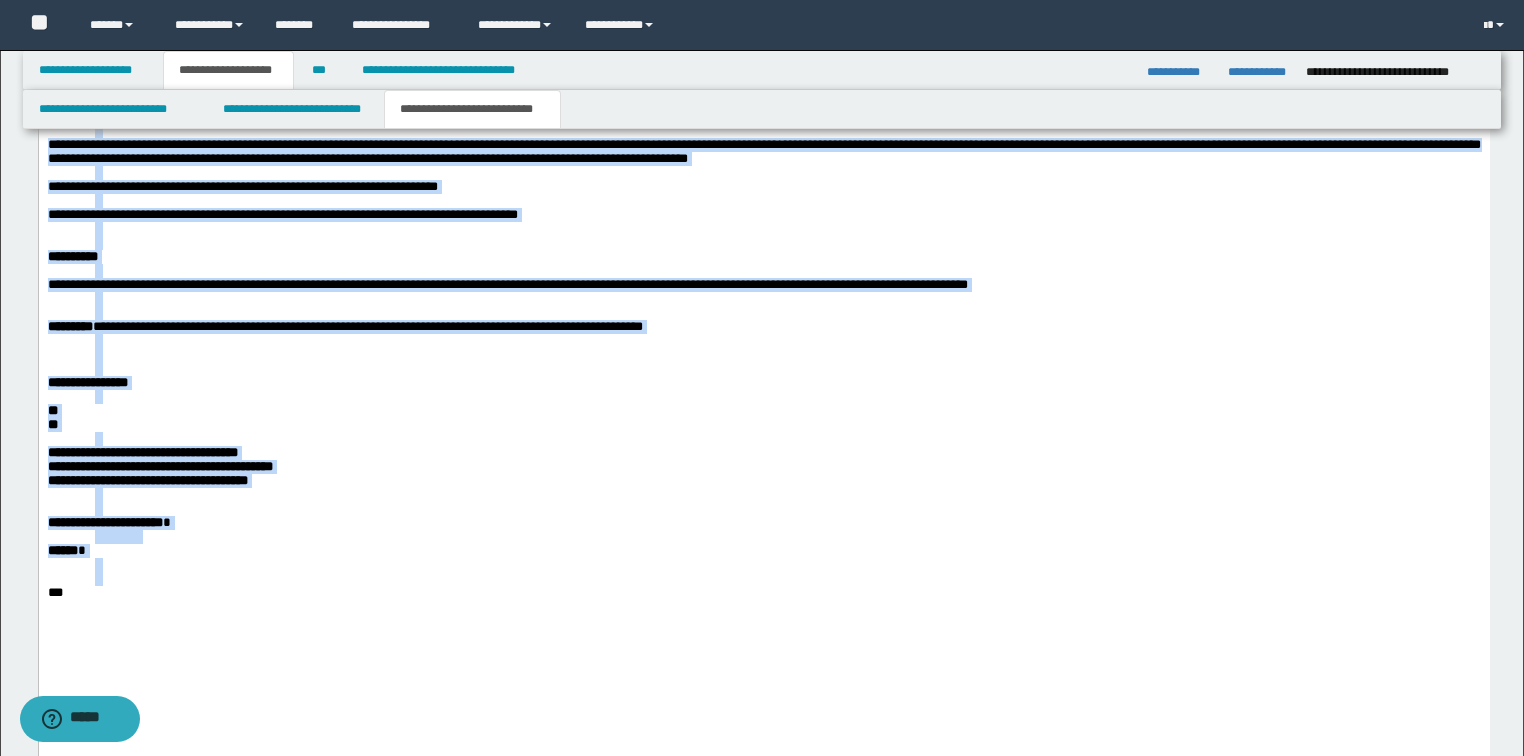 scroll, scrollTop: 1441, scrollLeft: 0, axis: vertical 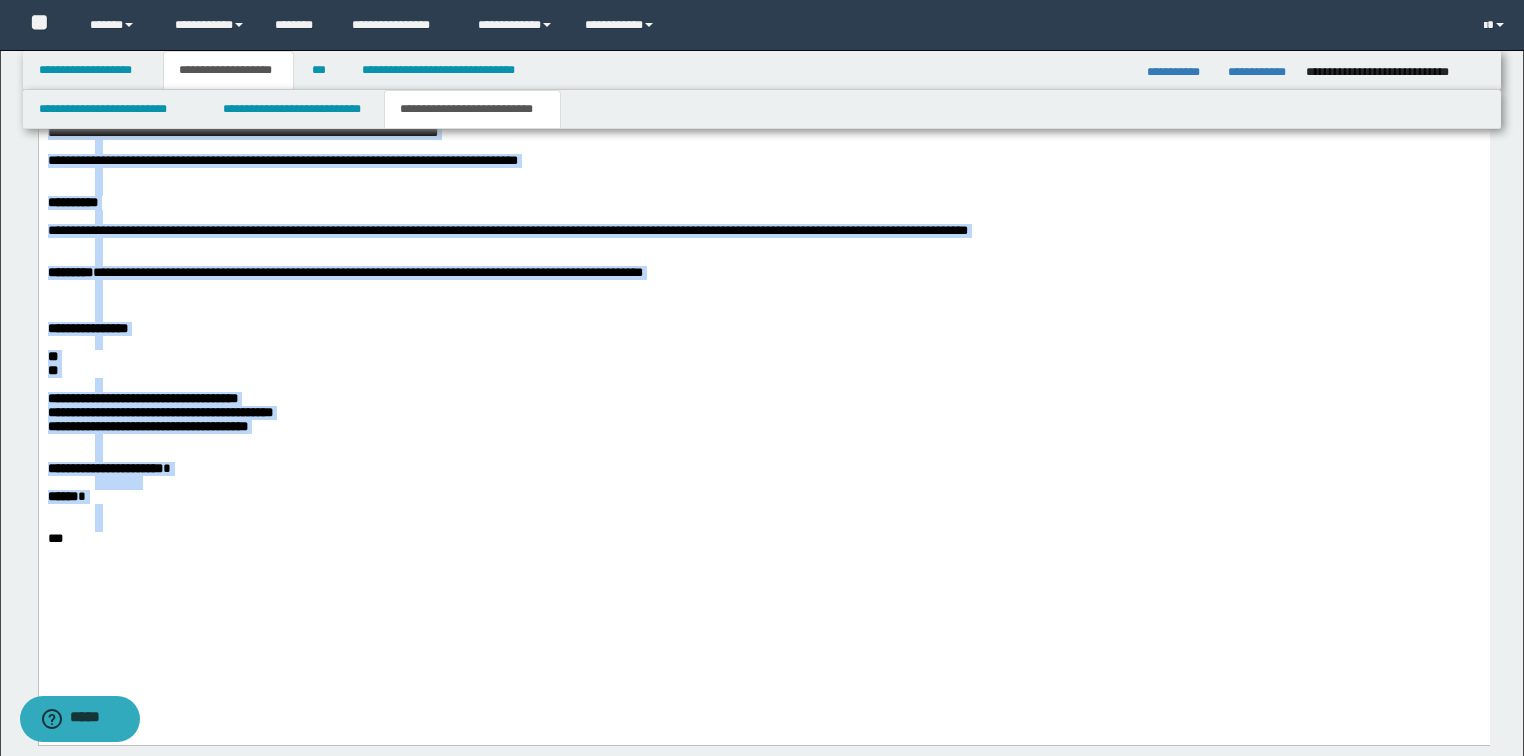 click at bounding box center [787, 148] 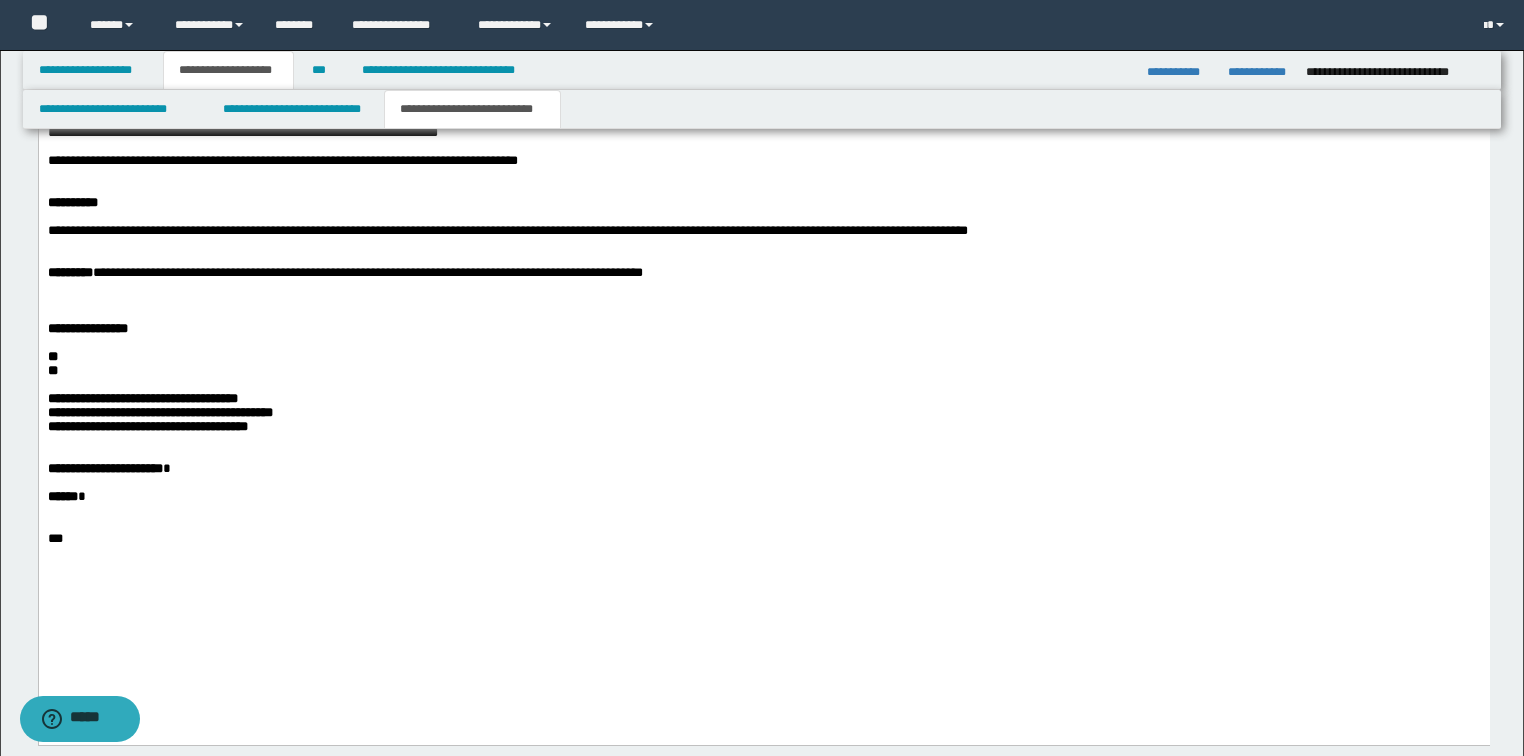 click on "**********" at bounding box center [282, 161] 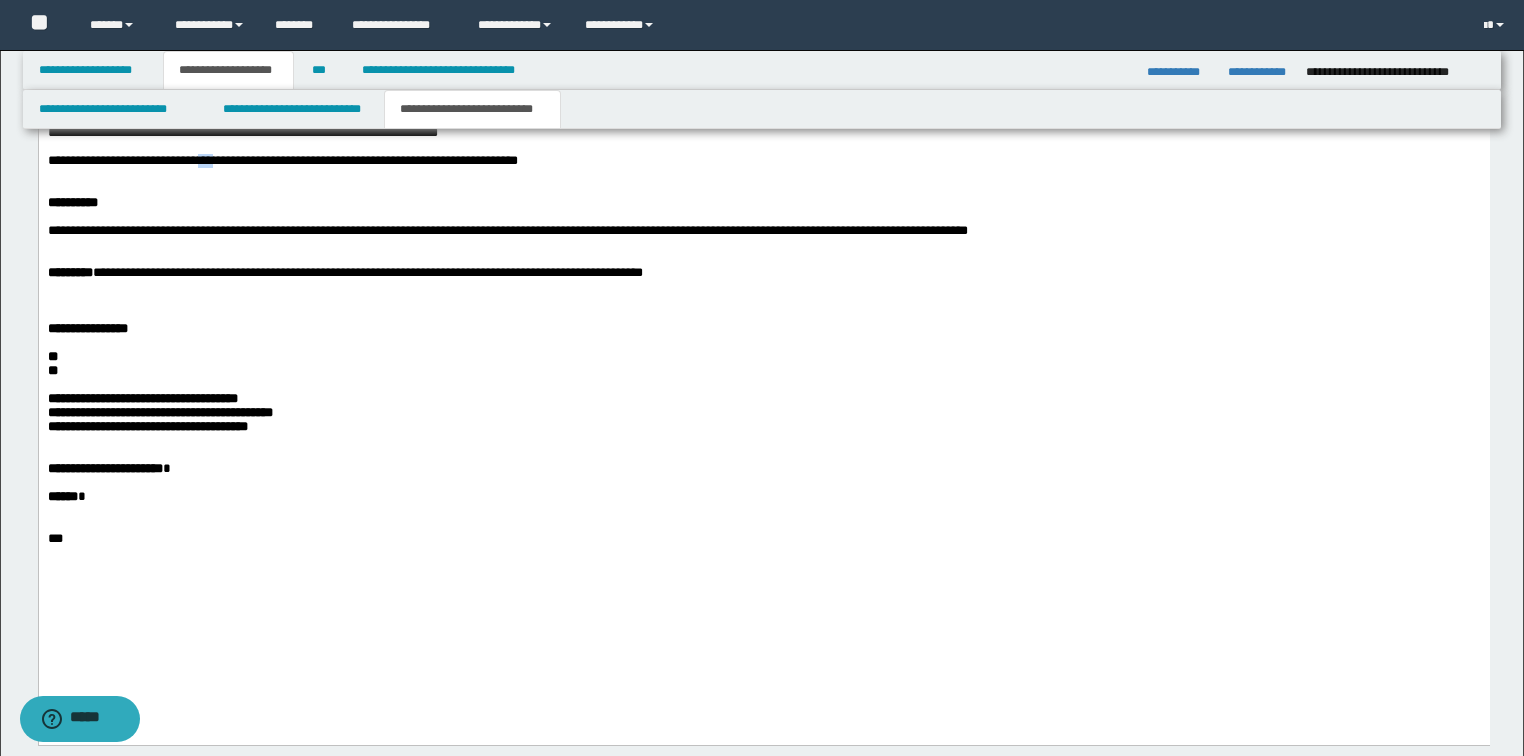 click on "**********" at bounding box center (282, 161) 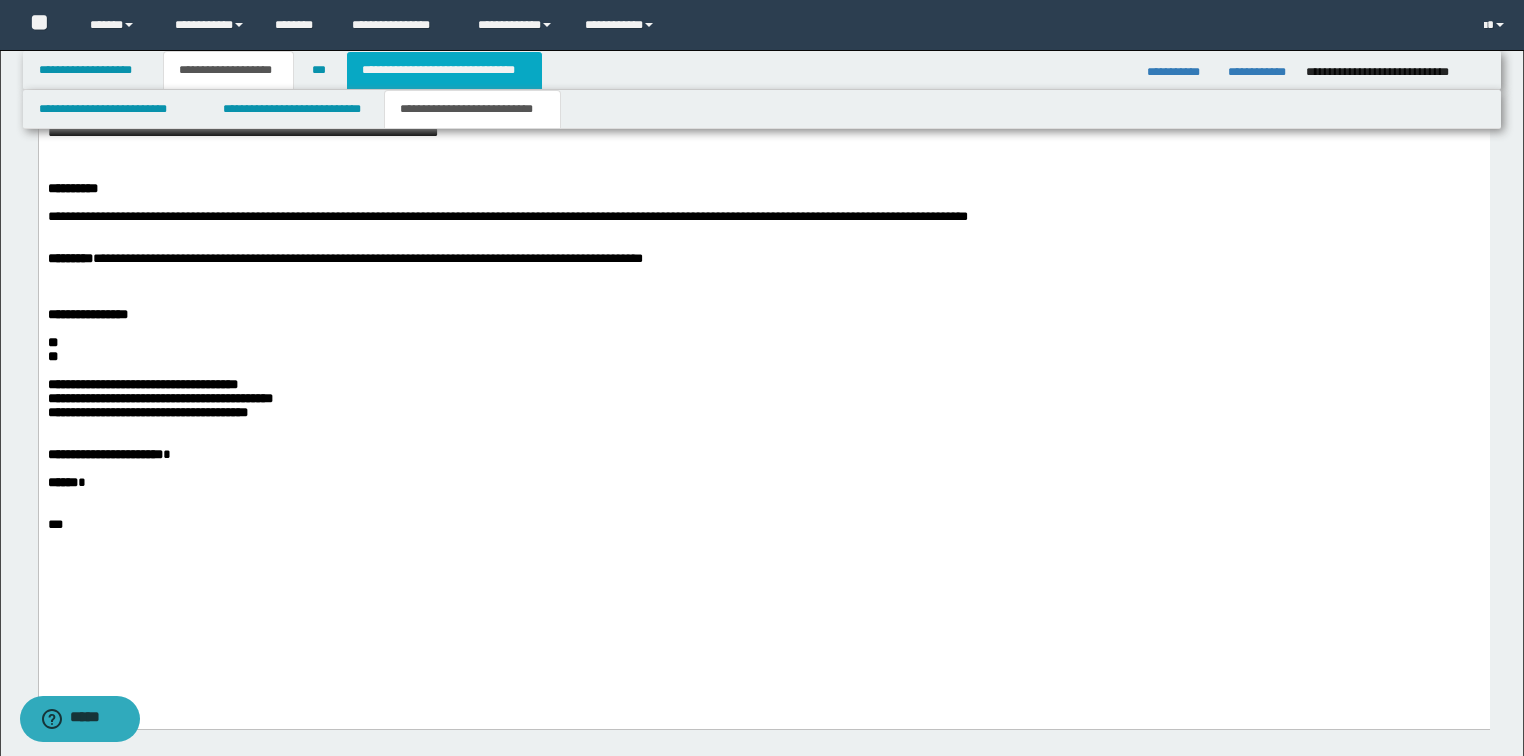 click on "**********" at bounding box center (444, 70) 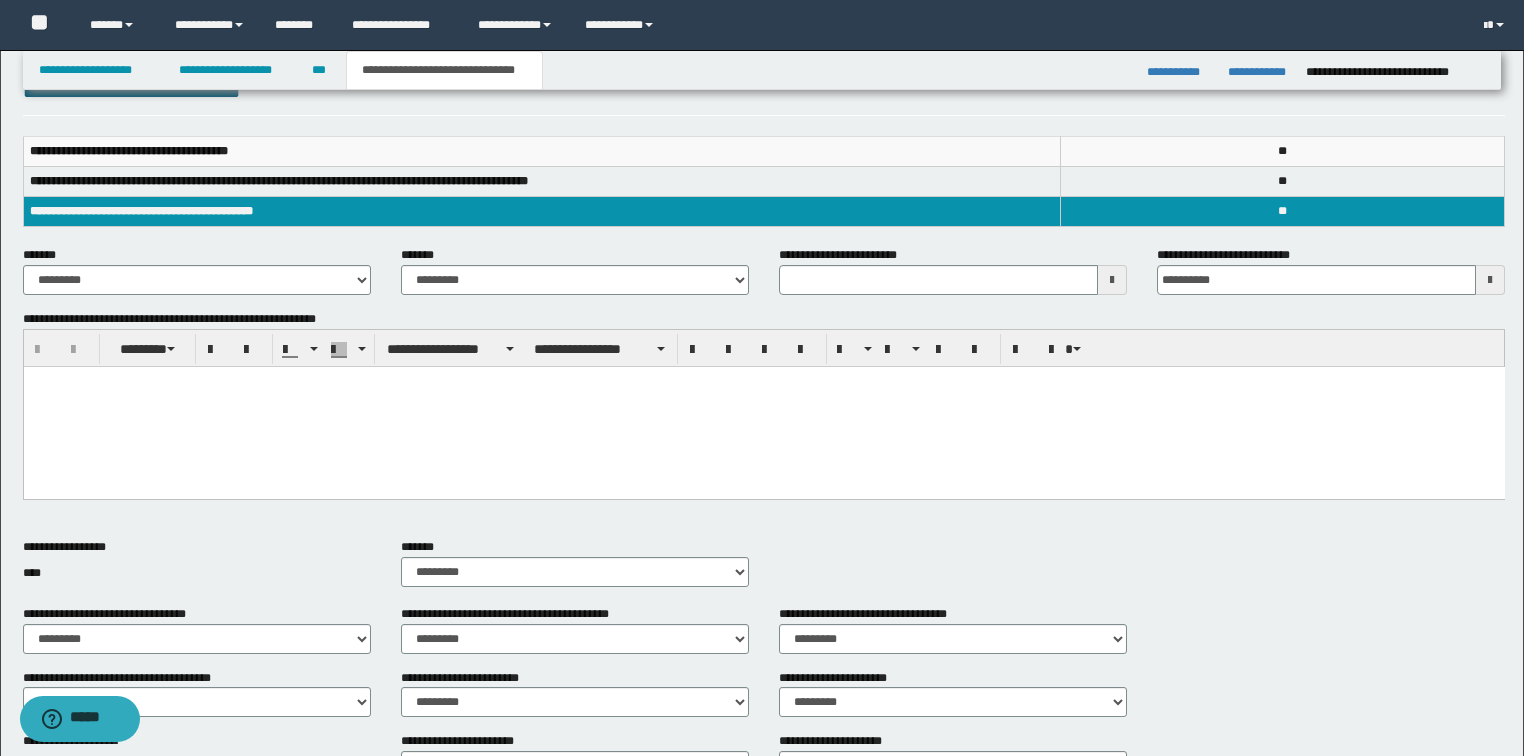 scroll, scrollTop: 240, scrollLeft: 0, axis: vertical 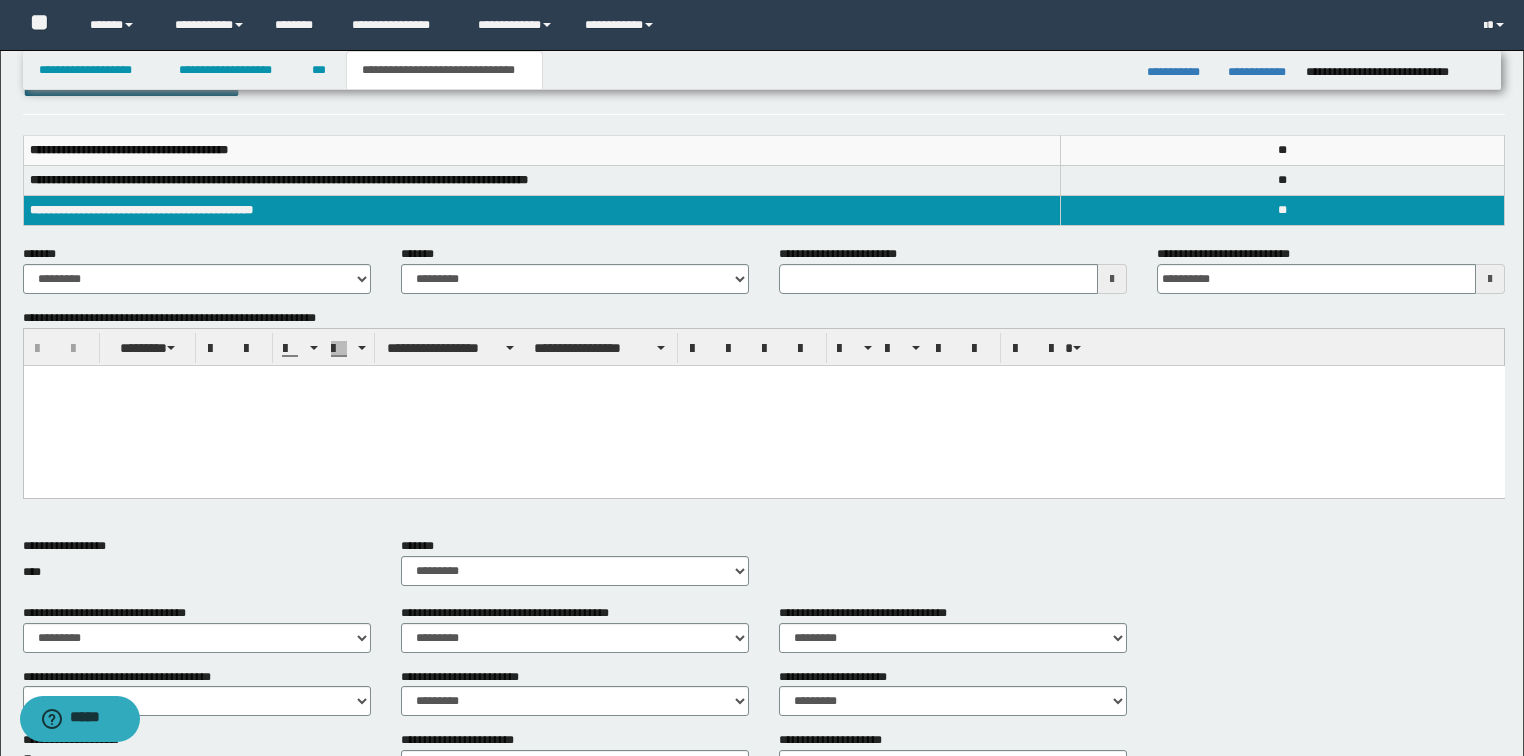 click at bounding box center (763, 406) 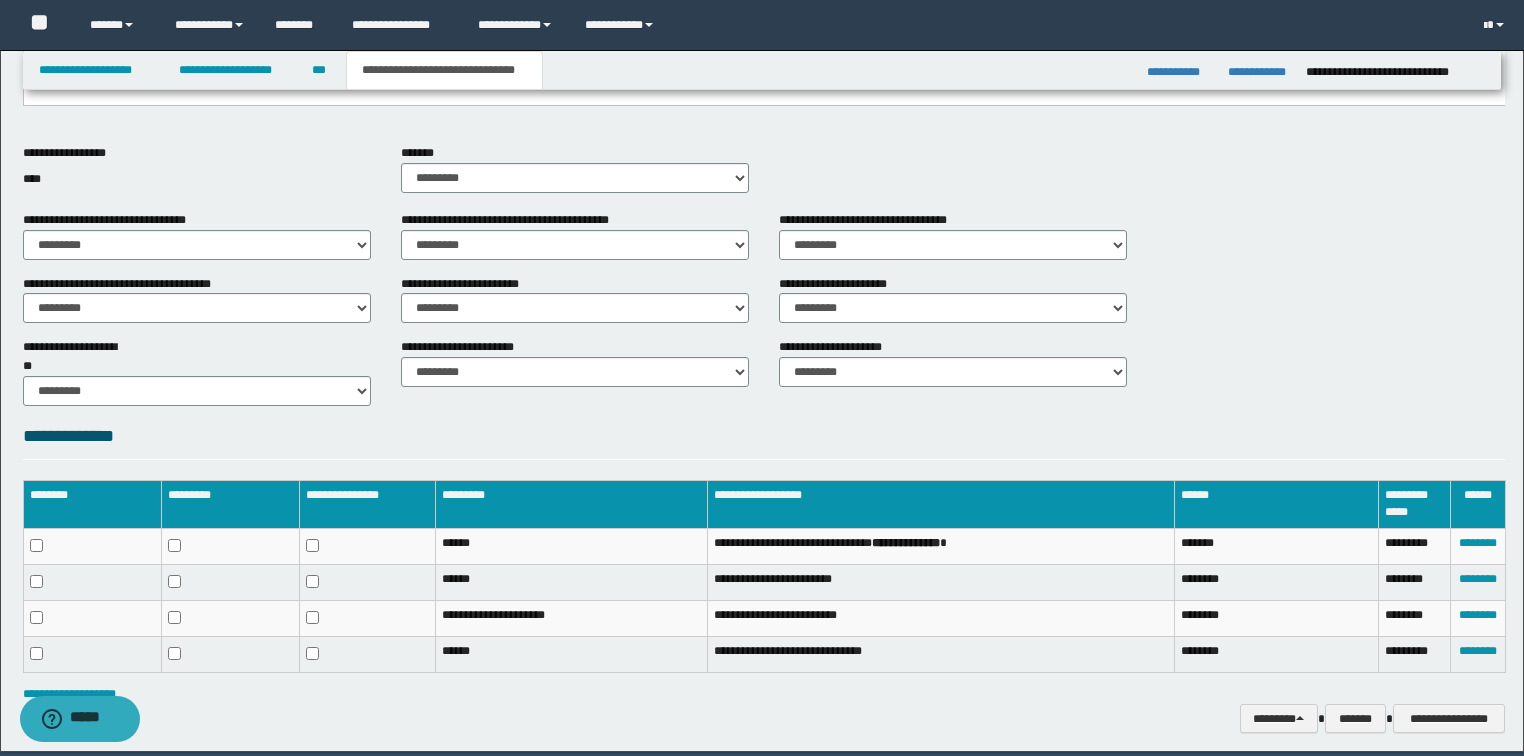 scroll, scrollTop: 706, scrollLeft: 0, axis: vertical 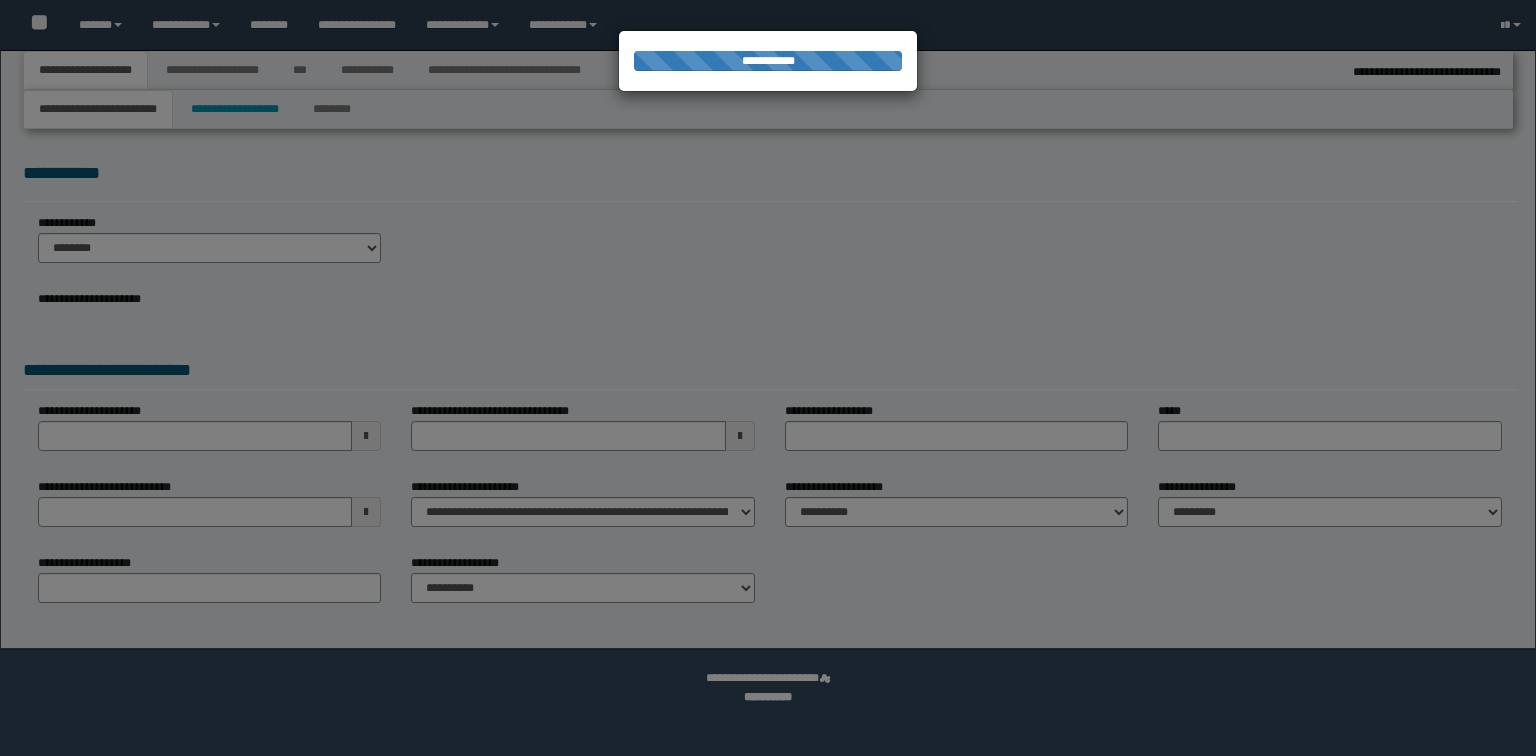 select on "*" 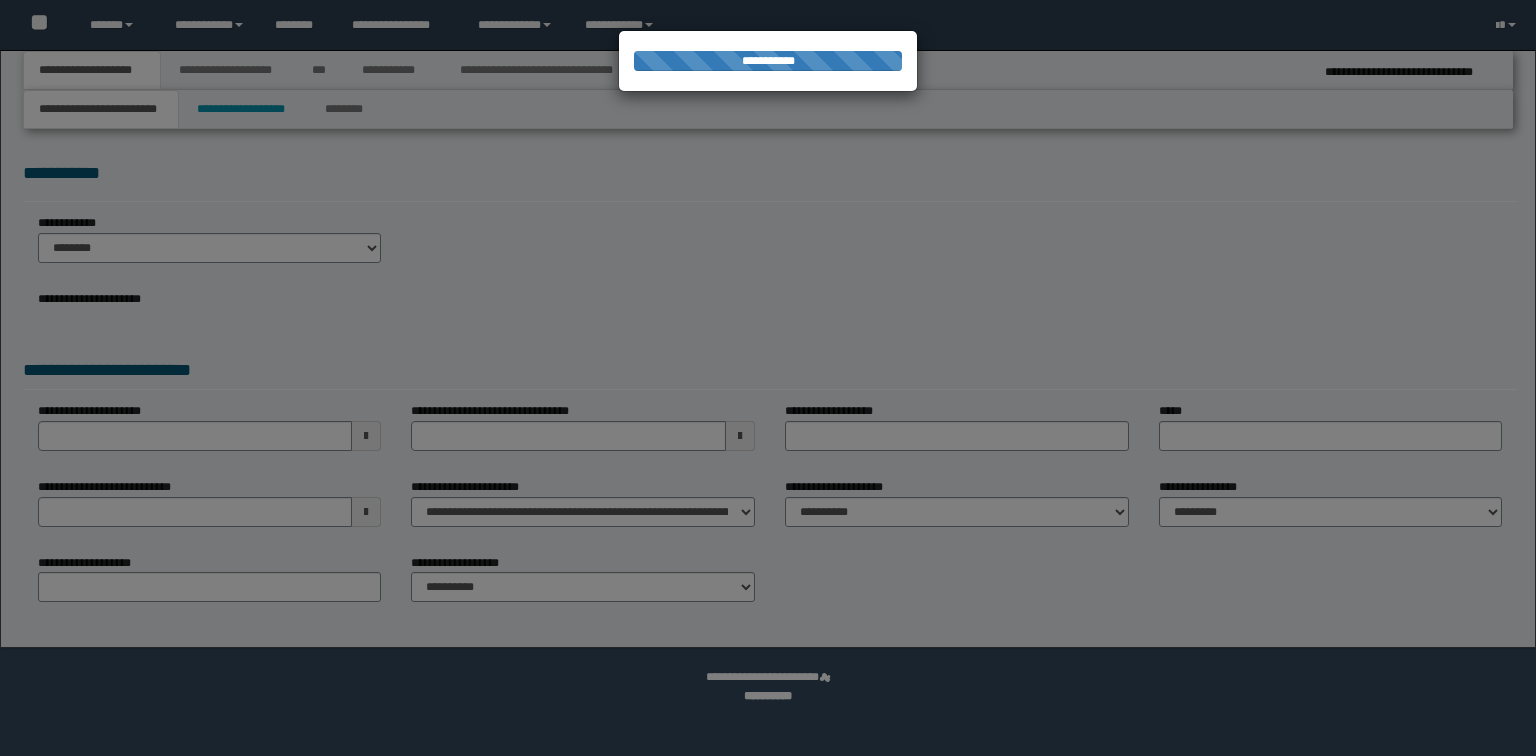 scroll, scrollTop: 0, scrollLeft: 0, axis: both 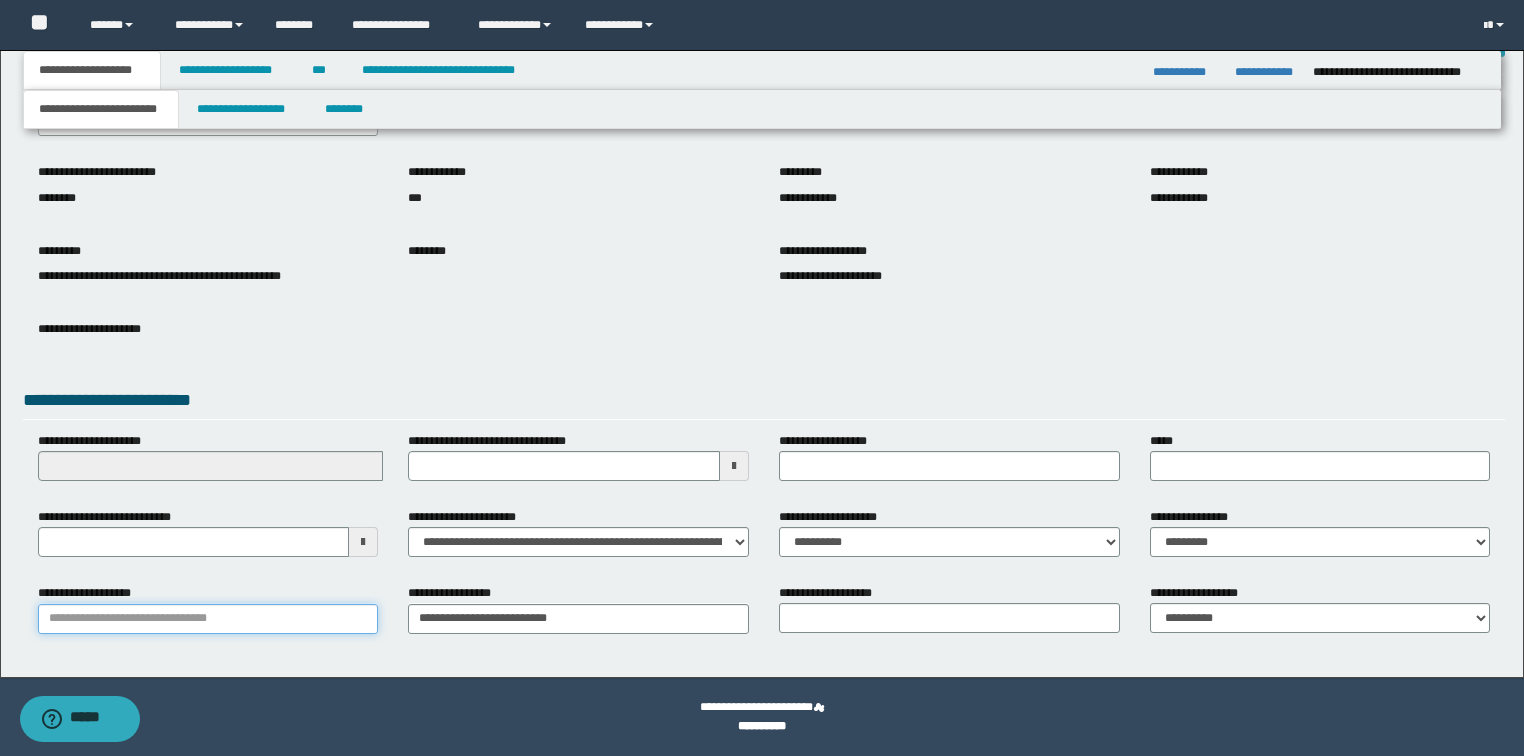 click on "**********" at bounding box center (208, 619) 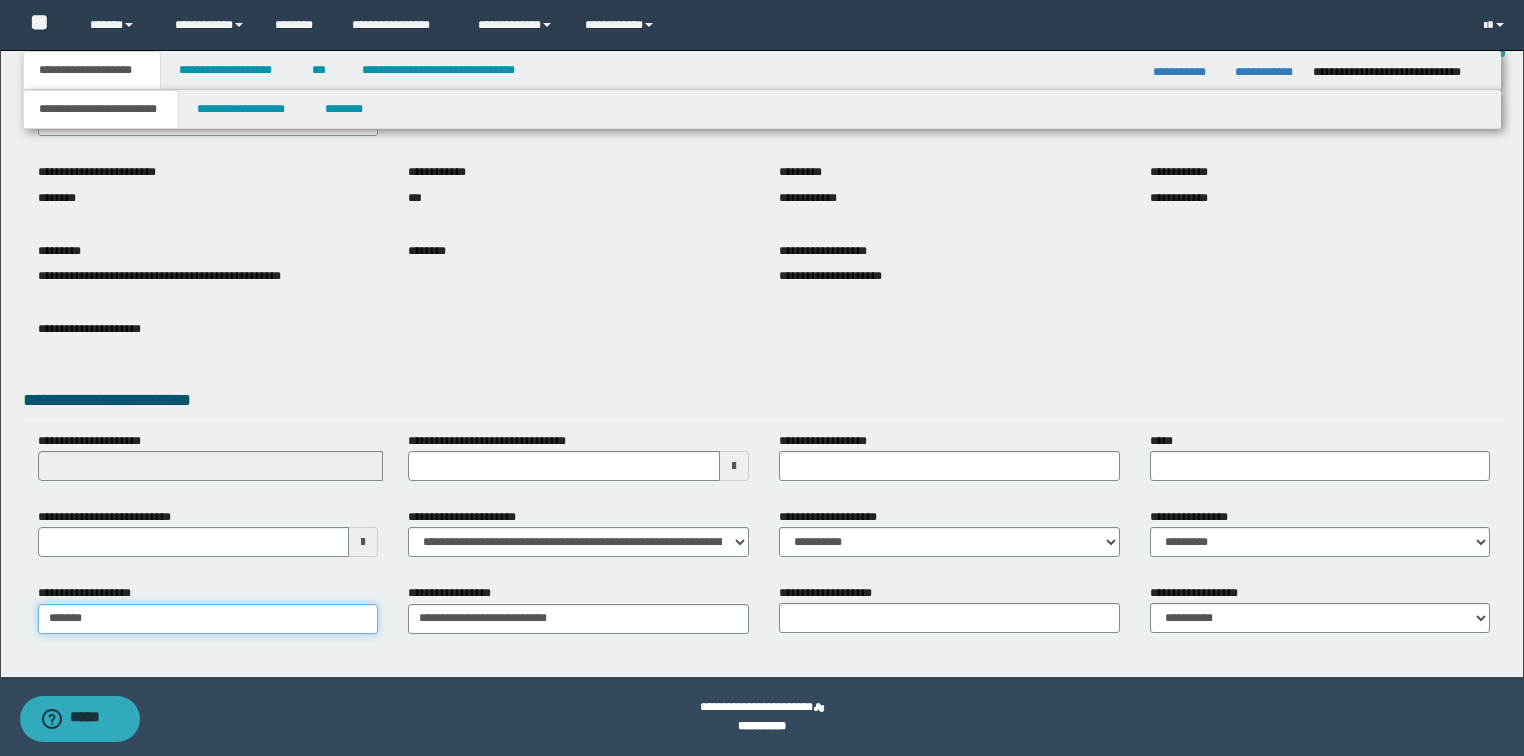 type on "********" 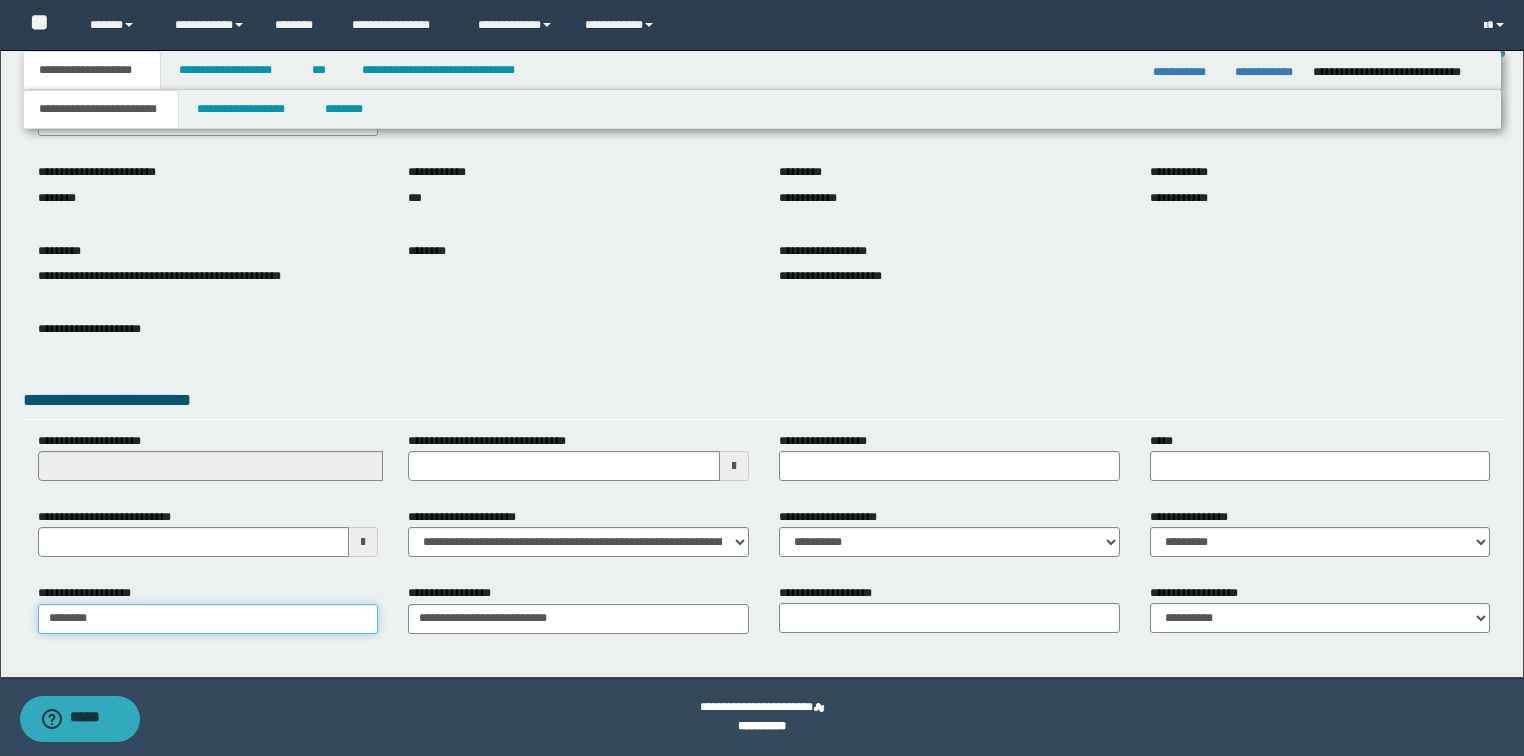 type on "********" 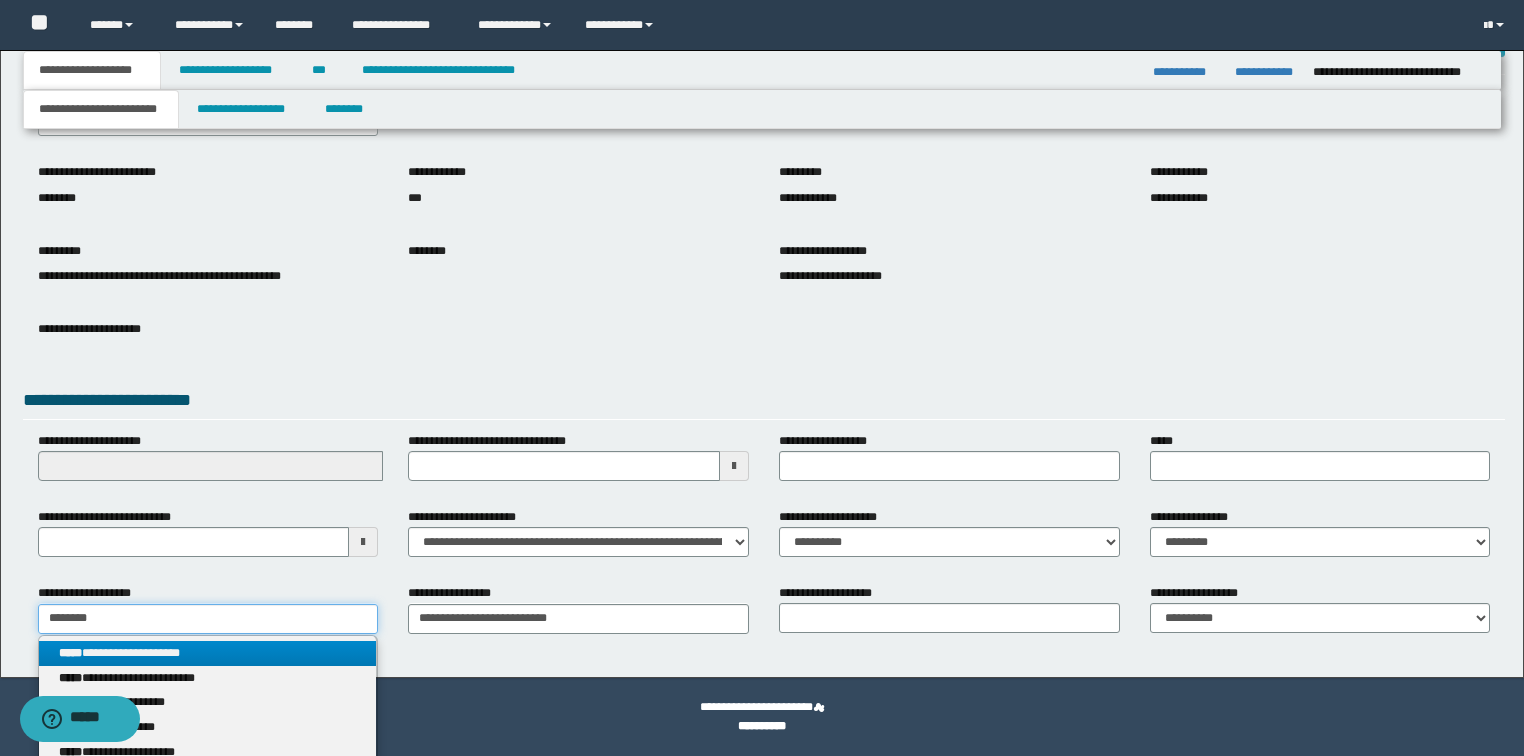 type on "********" 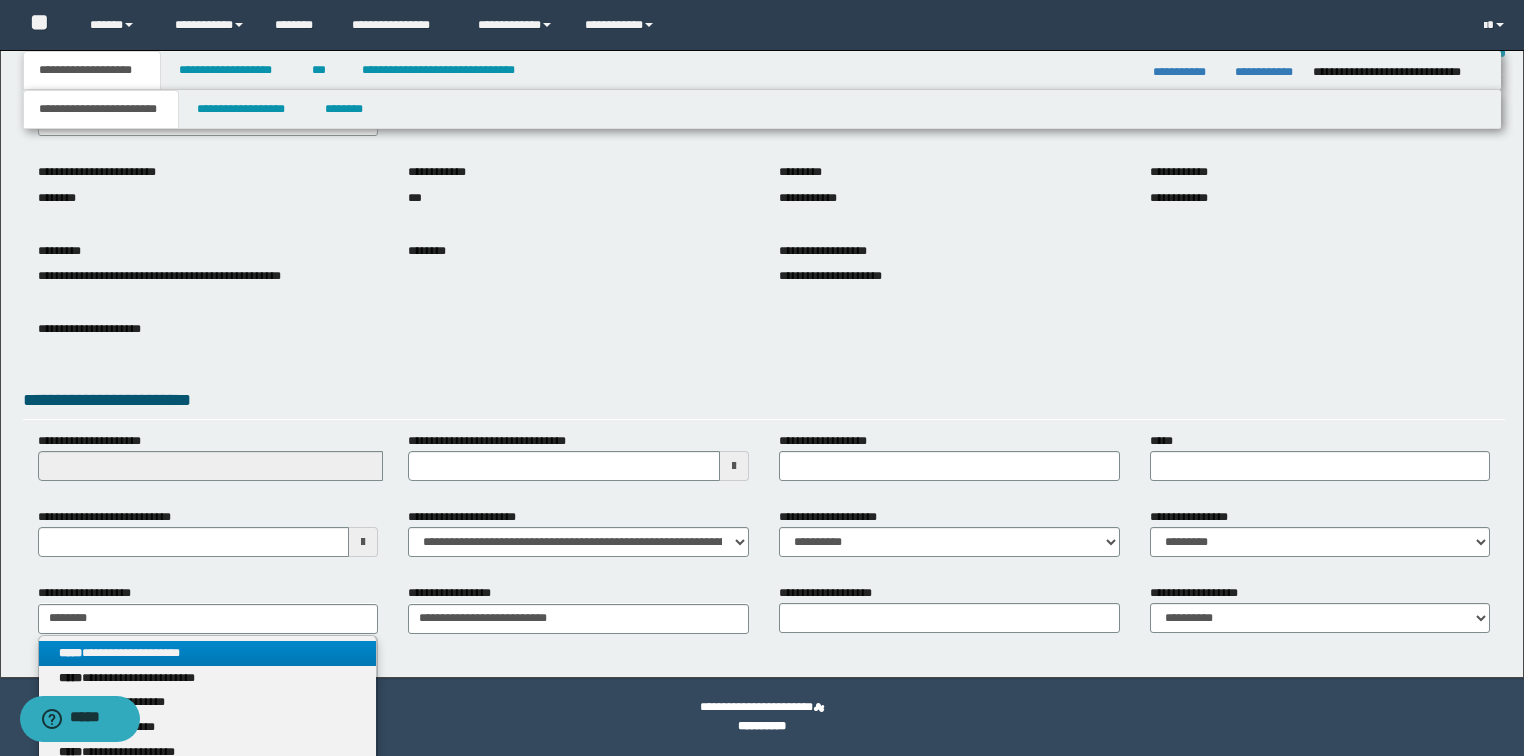click on "**********" at bounding box center (208, 653) 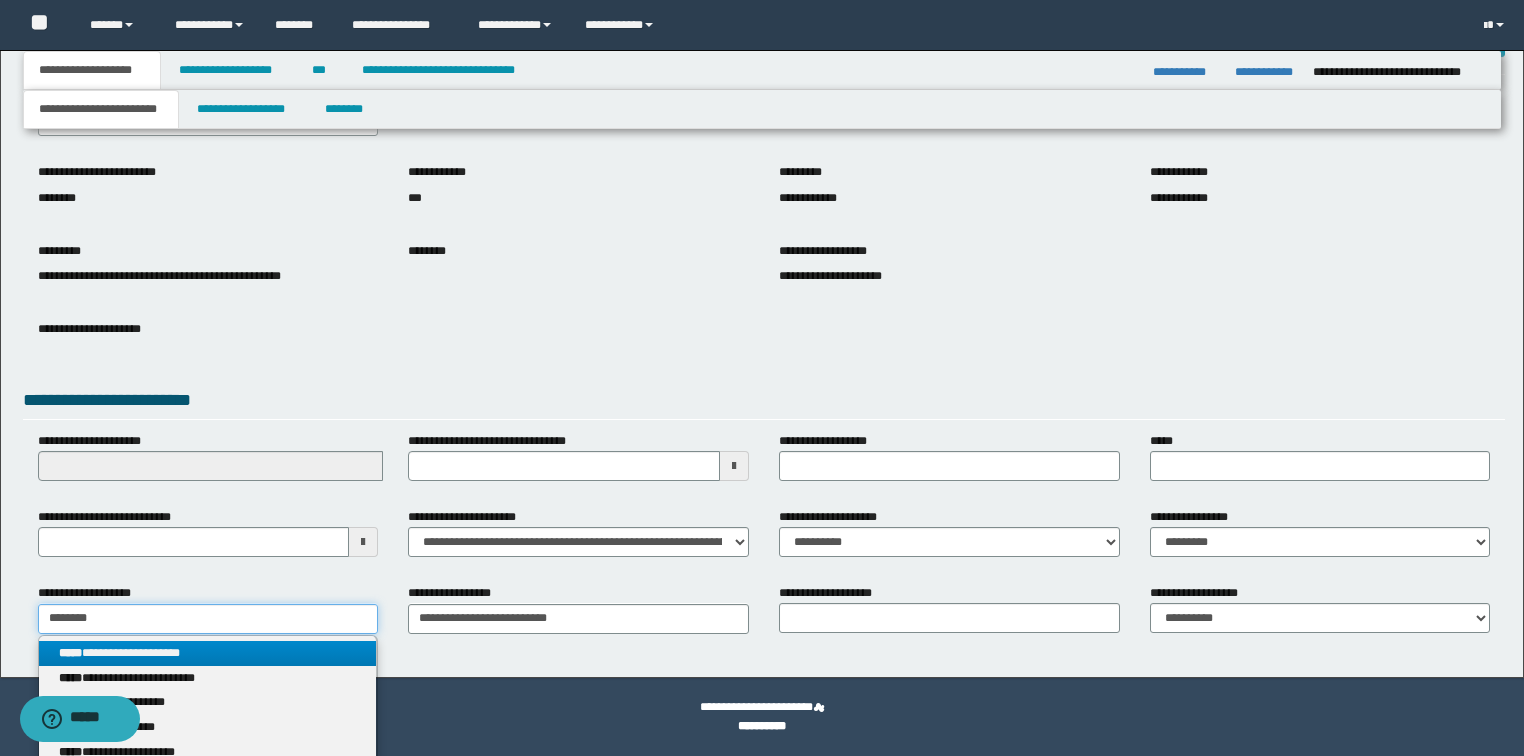 type 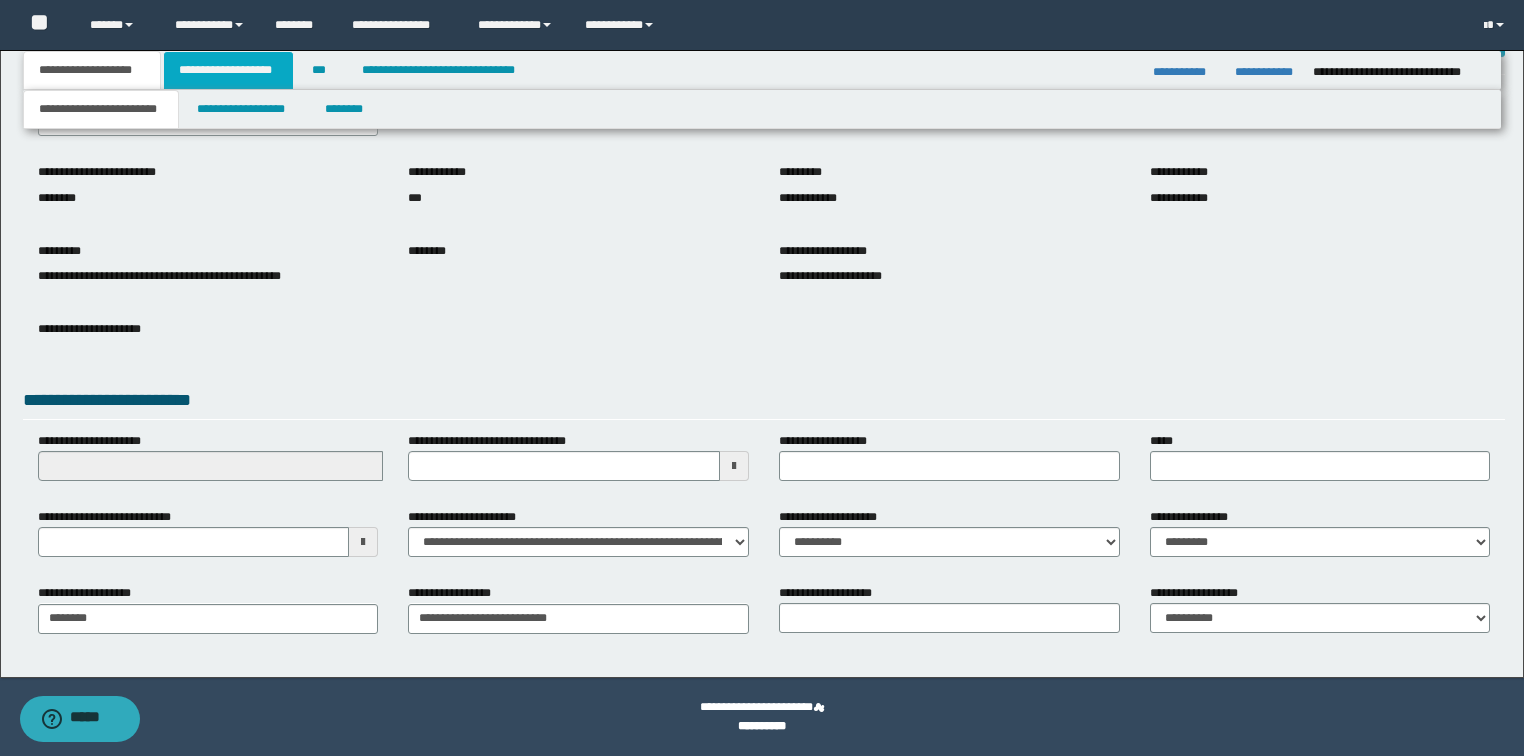 click on "**********" at bounding box center (228, 70) 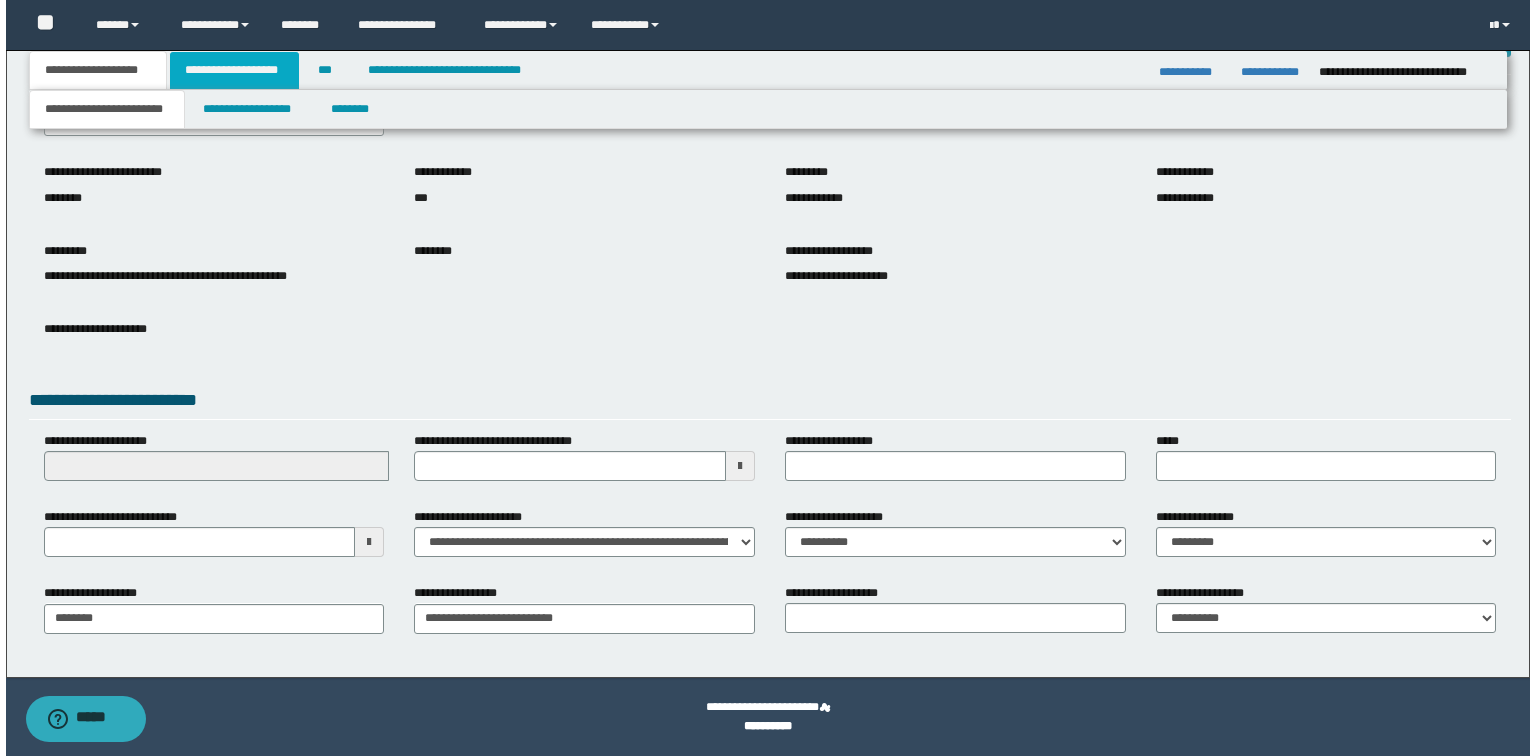 scroll, scrollTop: 0, scrollLeft: 0, axis: both 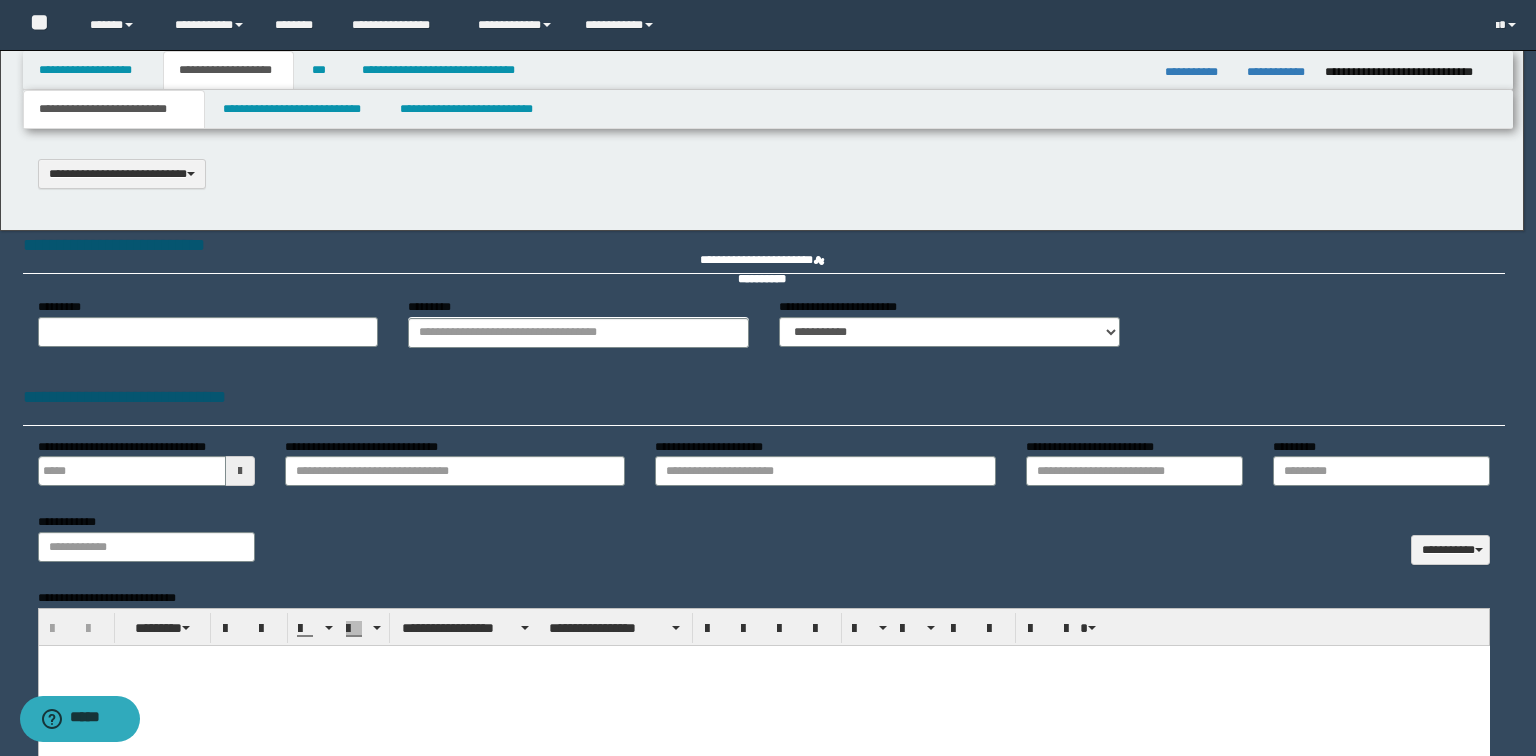 select on "*" 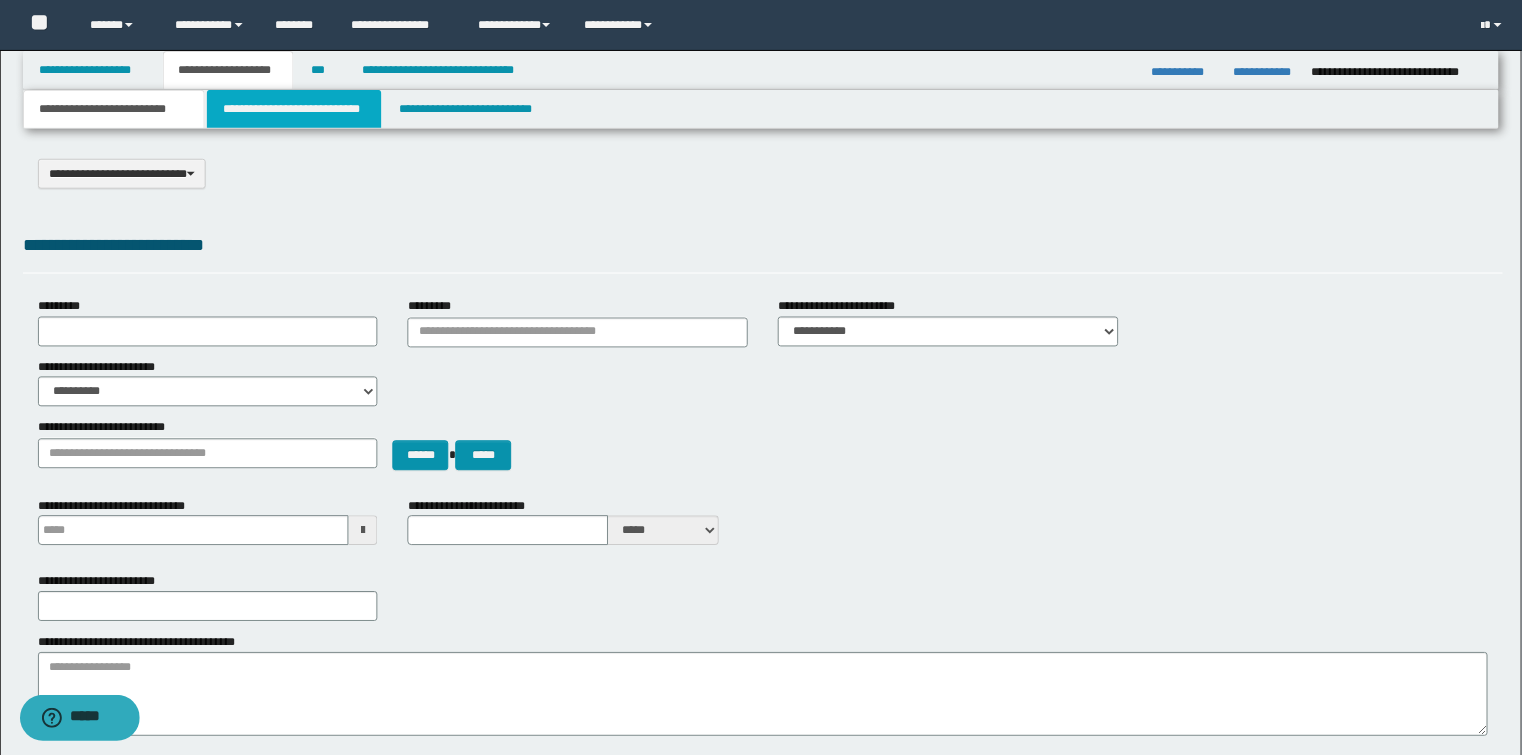 click on "**********" at bounding box center [294, 109] 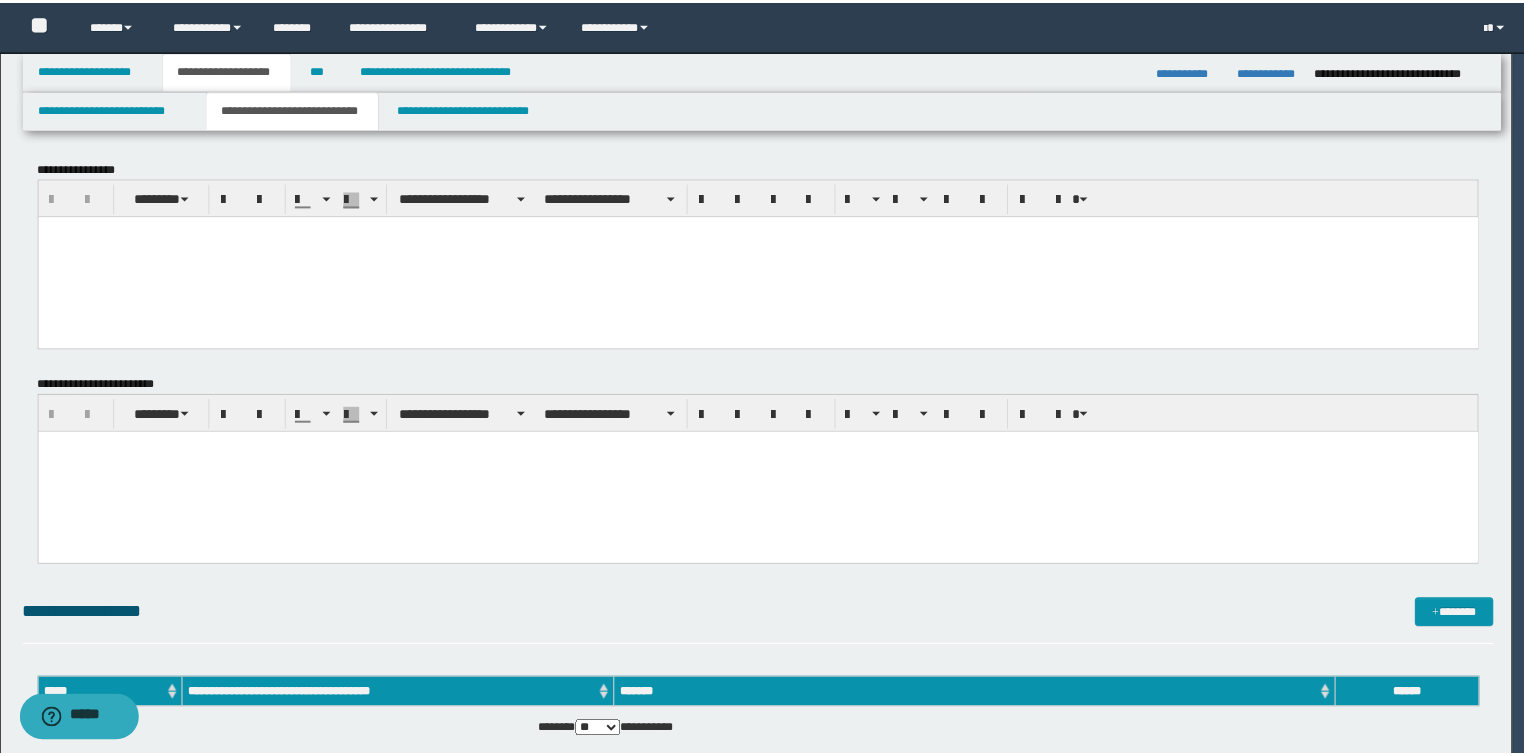scroll, scrollTop: 0, scrollLeft: 0, axis: both 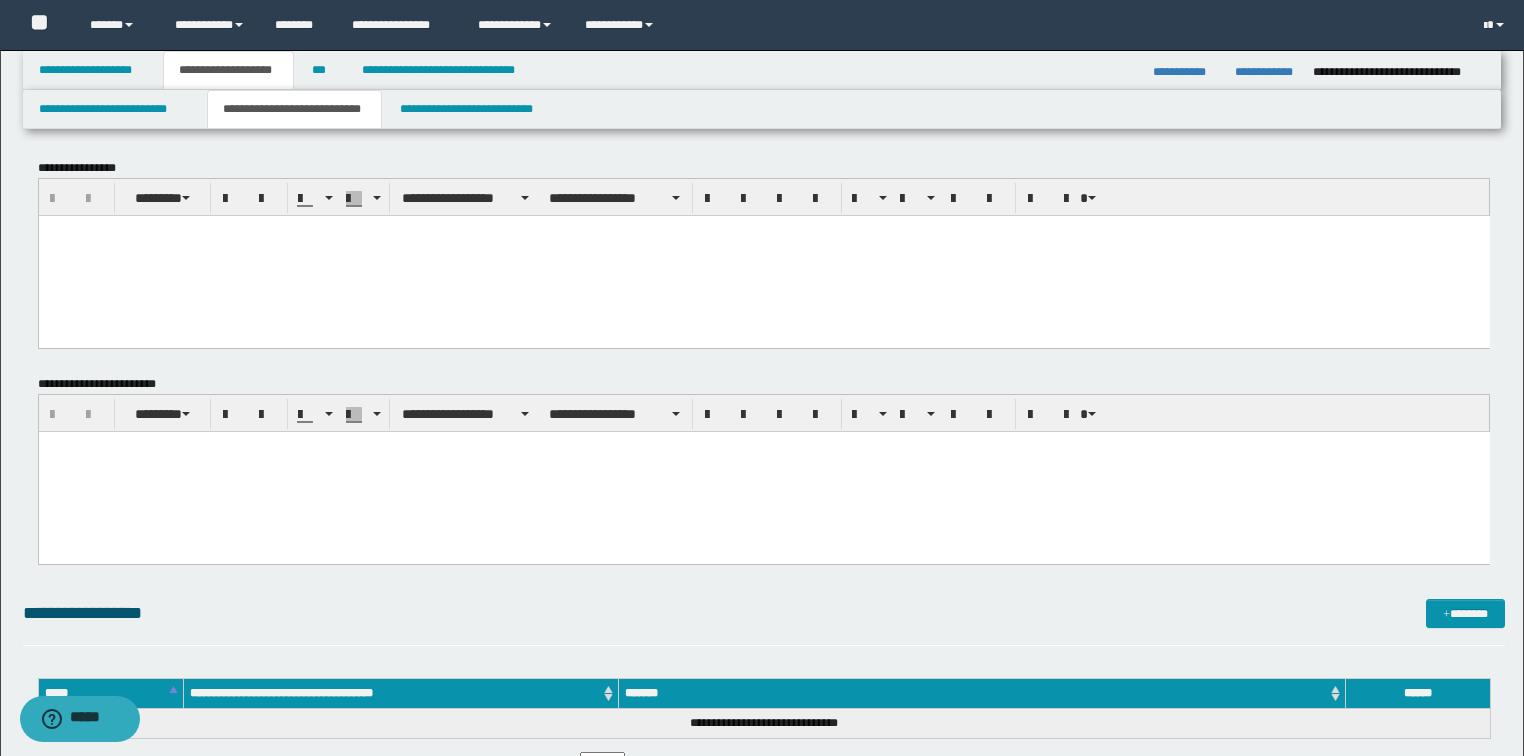 click at bounding box center [763, 255] 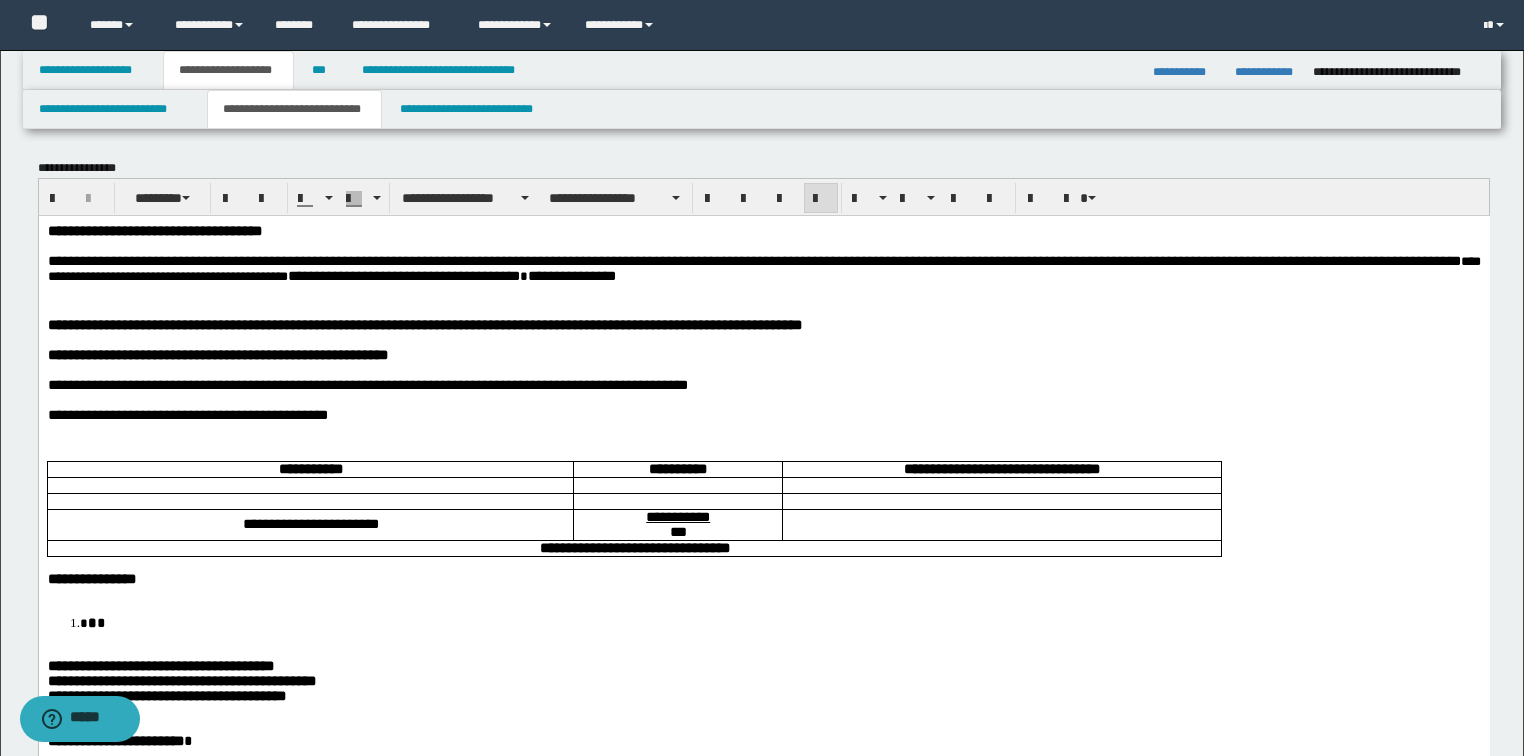 click on "**********" at bounding box center [154, 230] 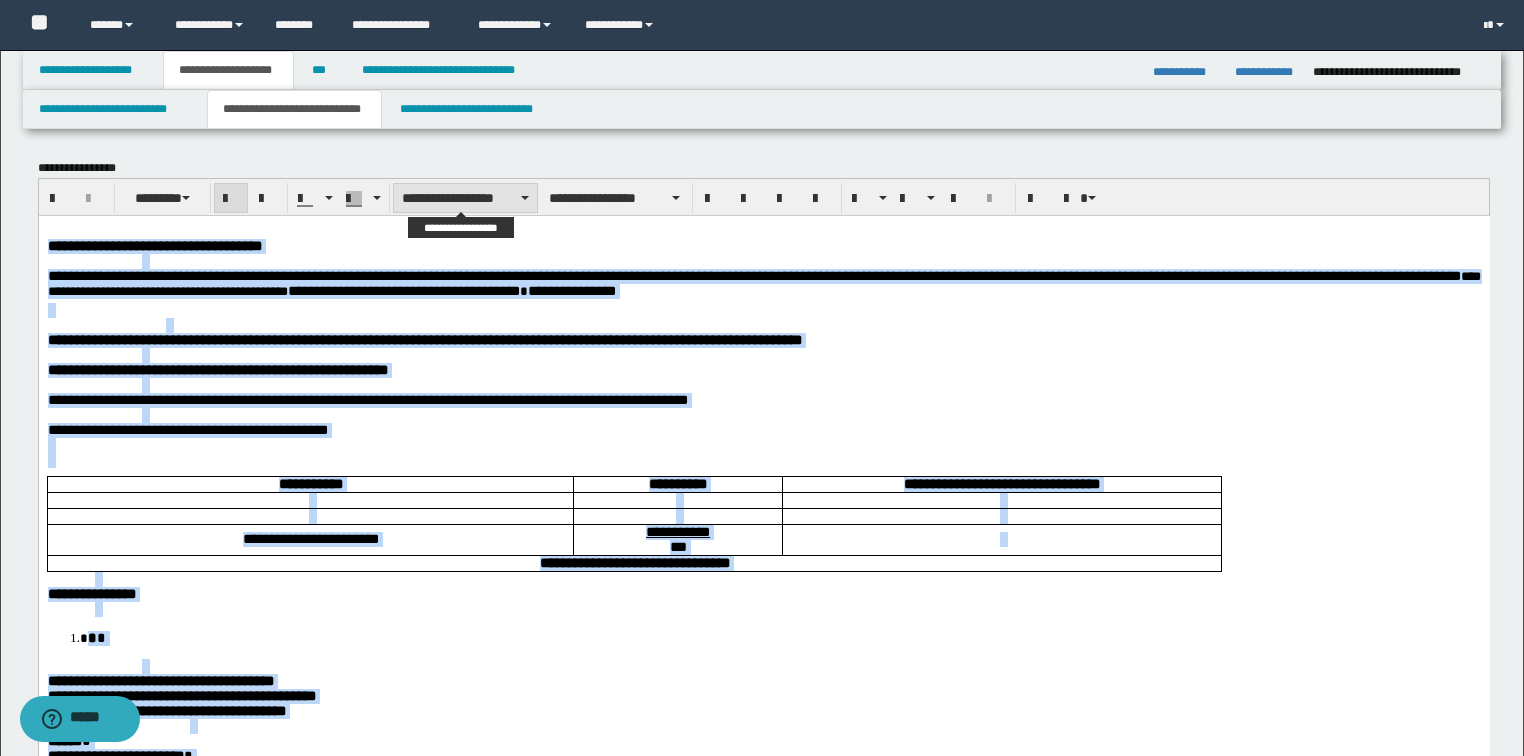 click on "**********" at bounding box center [465, 198] 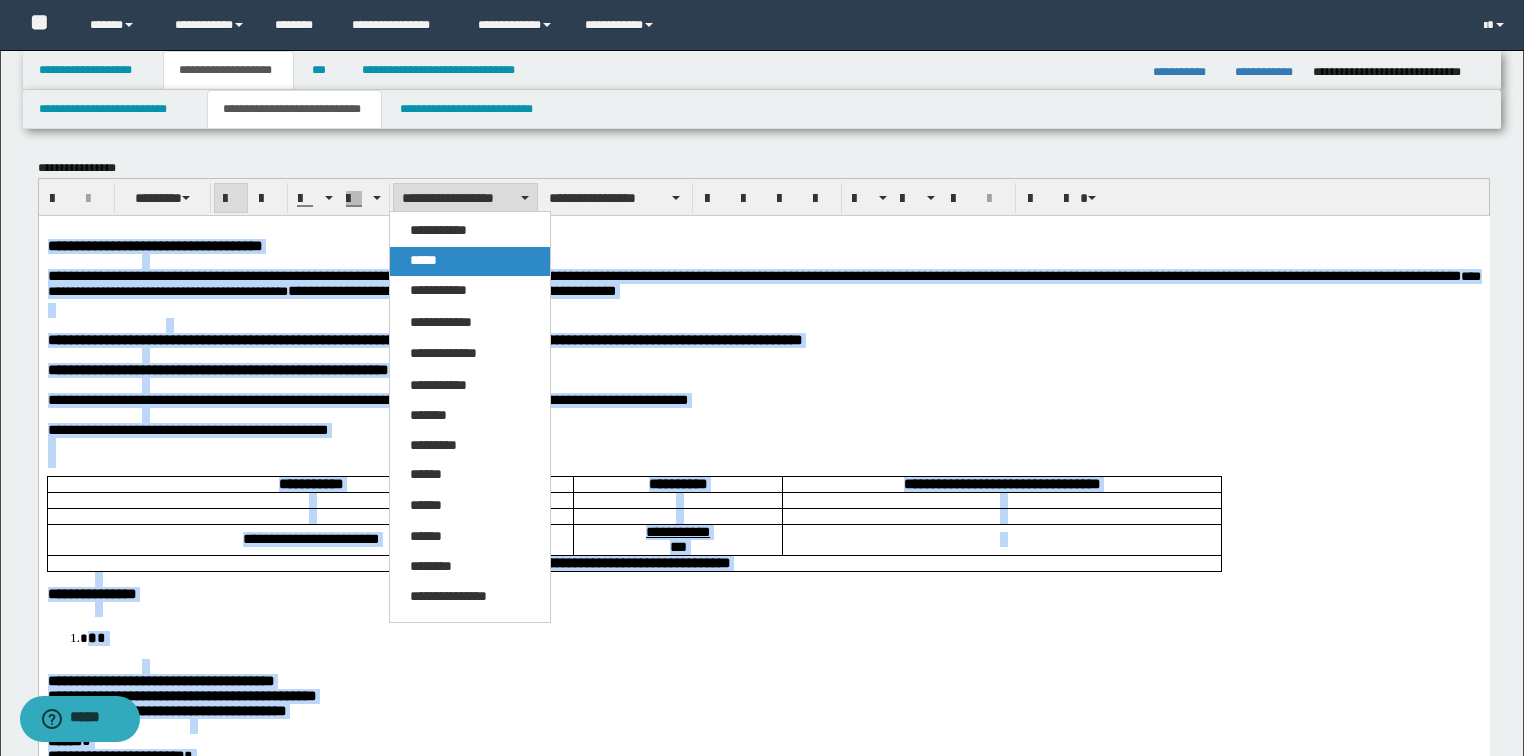 drag, startPoint x: 410, startPoint y: 259, endPoint x: 401, endPoint y: 25, distance: 234.17302 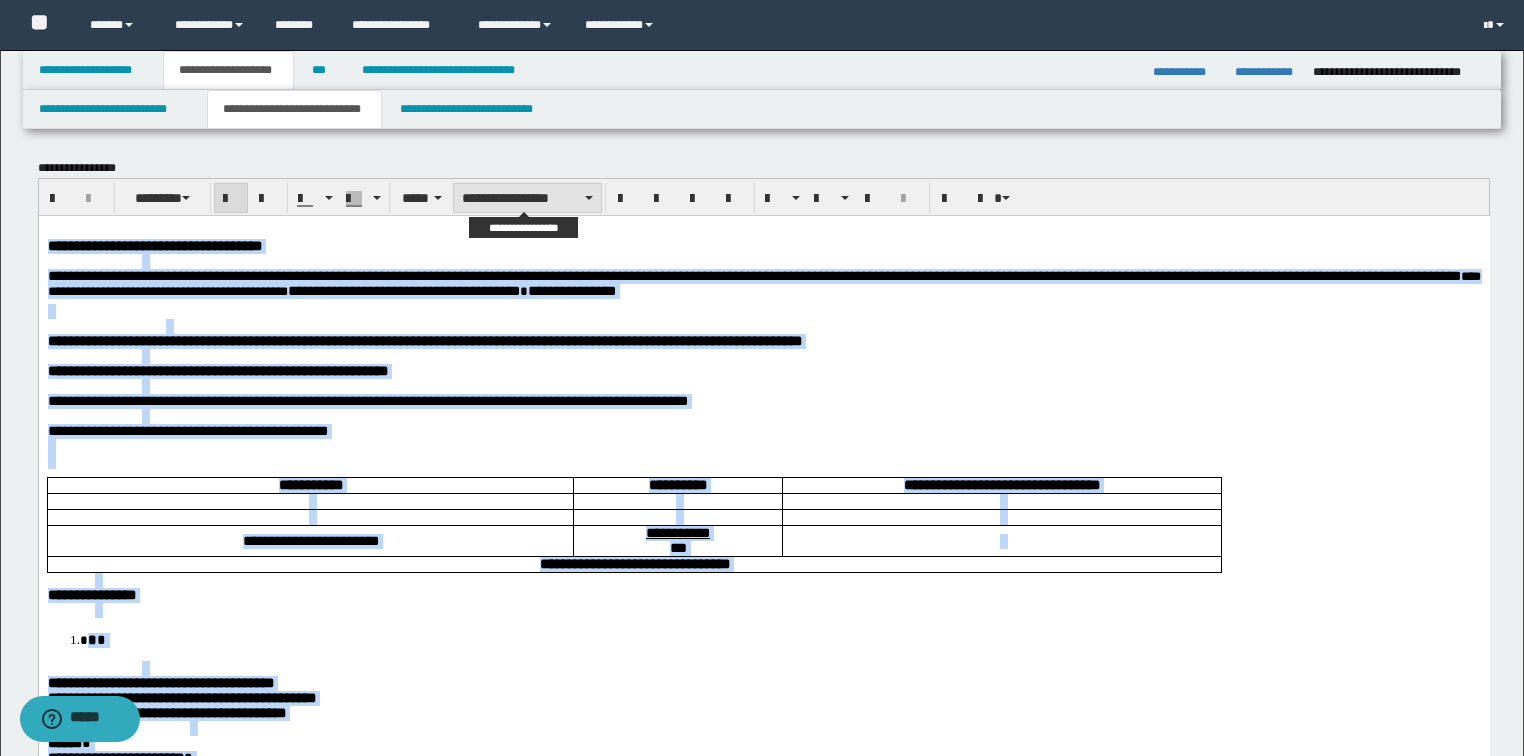 click on "**********" at bounding box center [527, 198] 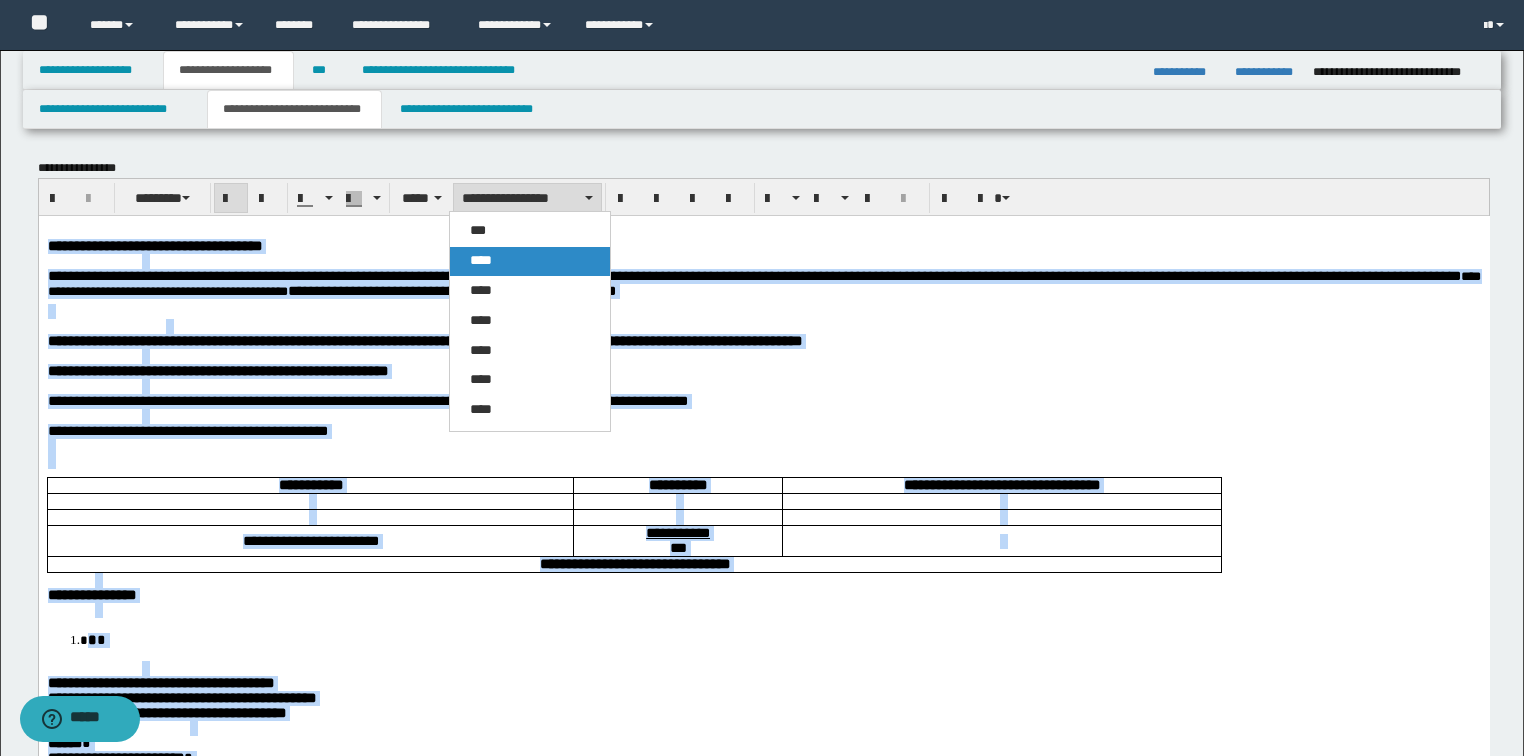 click on "****" at bounding box center (530, 261) 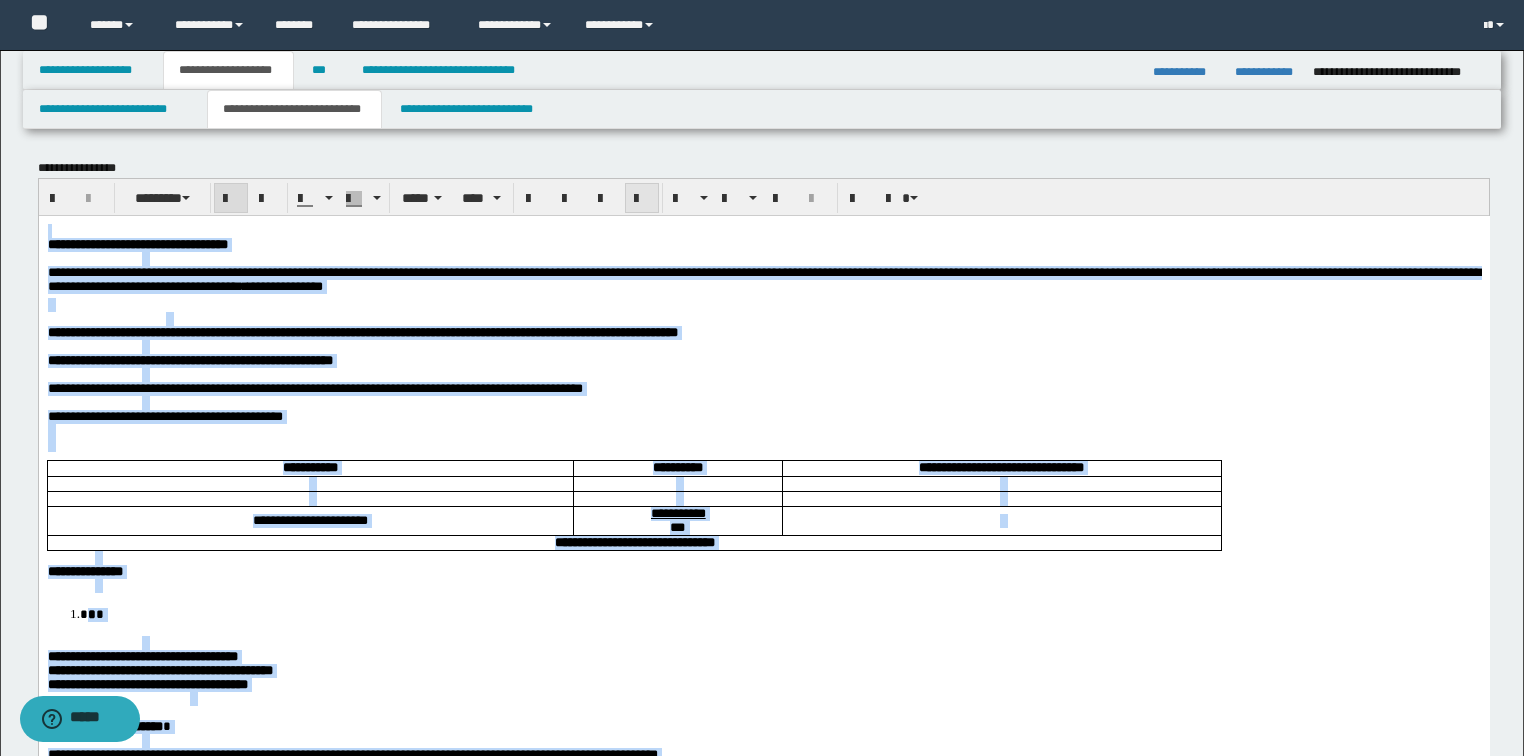 click at bounding box center (642, 199) 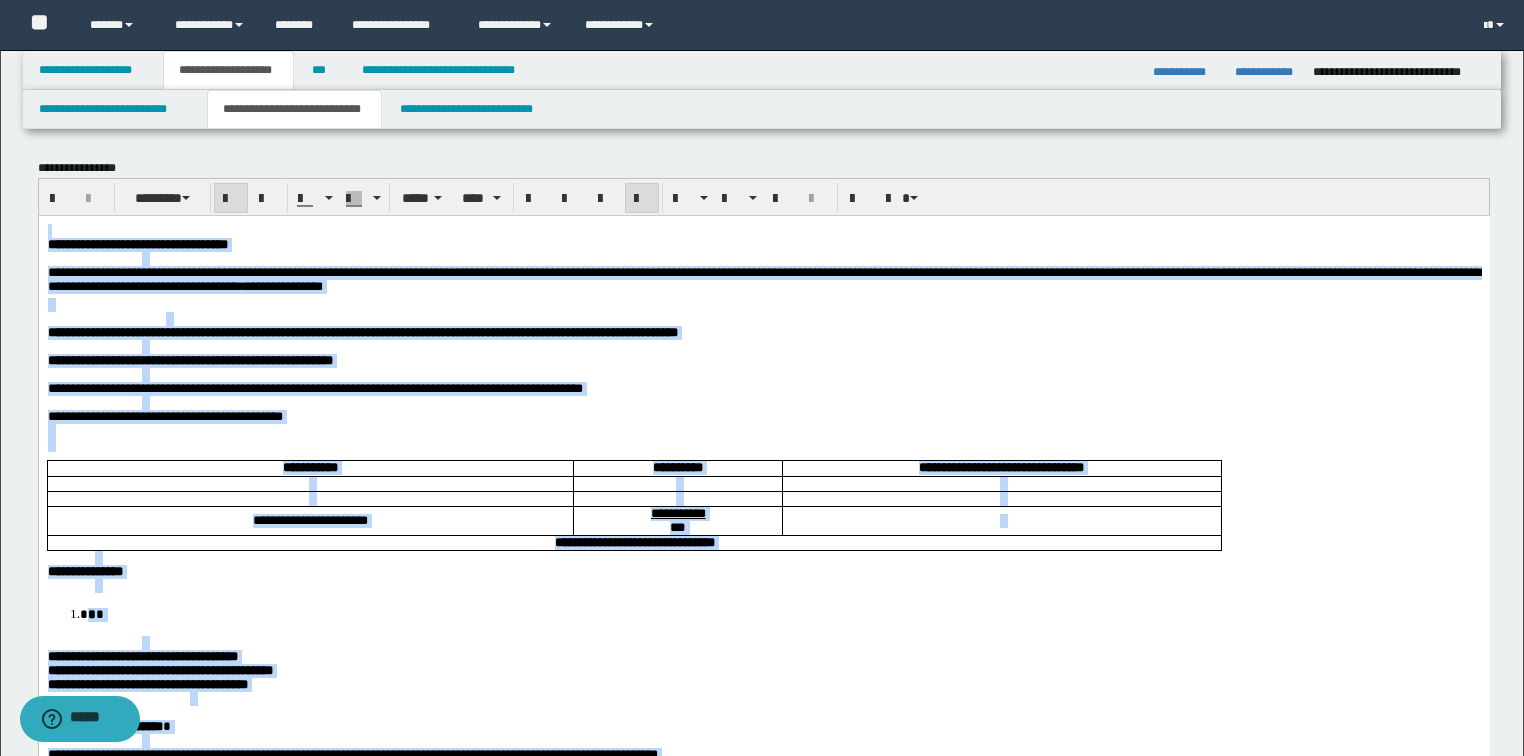 click at bounding box center (642, 199) 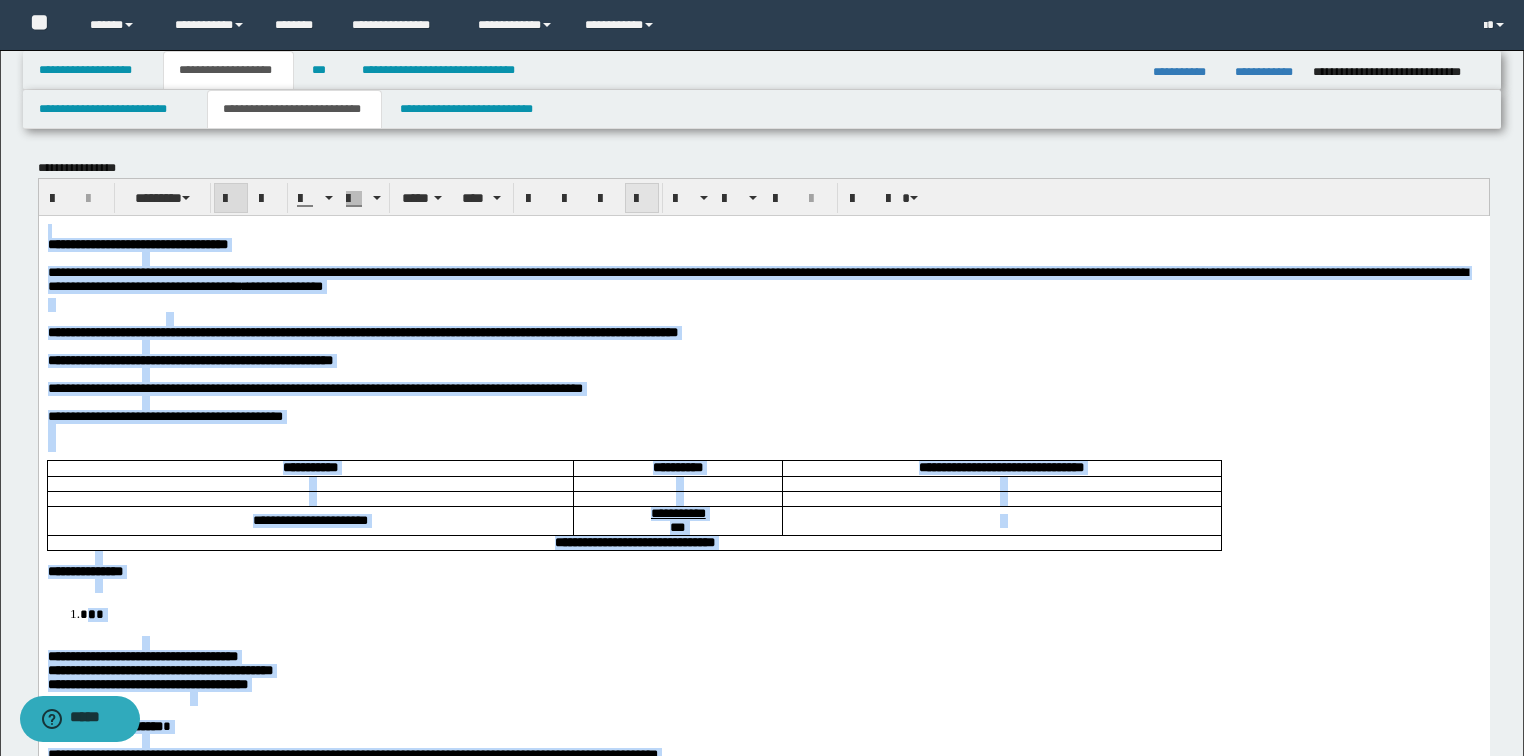 click at bounding box center (642, 199) 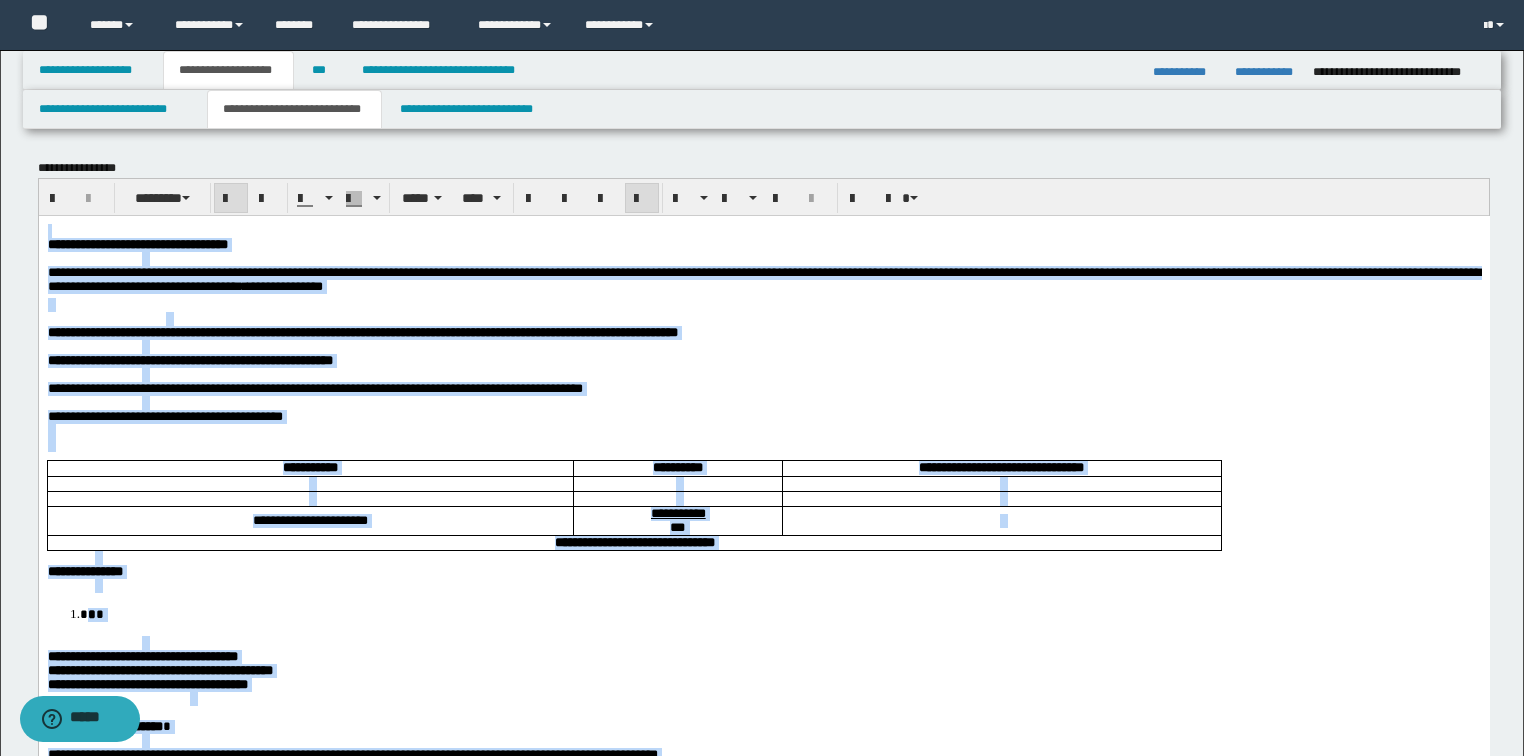 click on "**********" at bounding box center [677, 467] 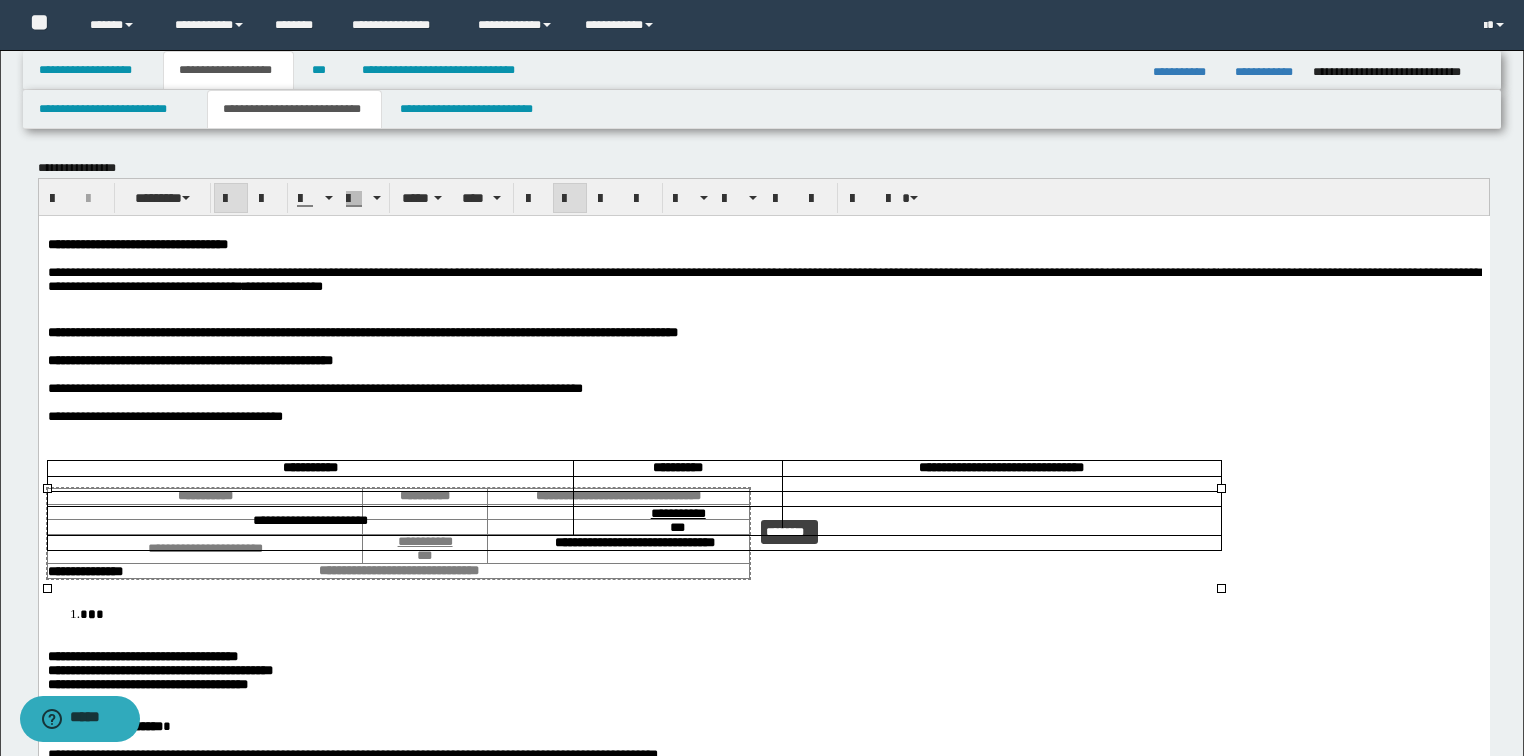 drag, startPoint x: 1221, startPoint y: 487, endPoint x: 843, endPoint y: 508, distance: 378.5829 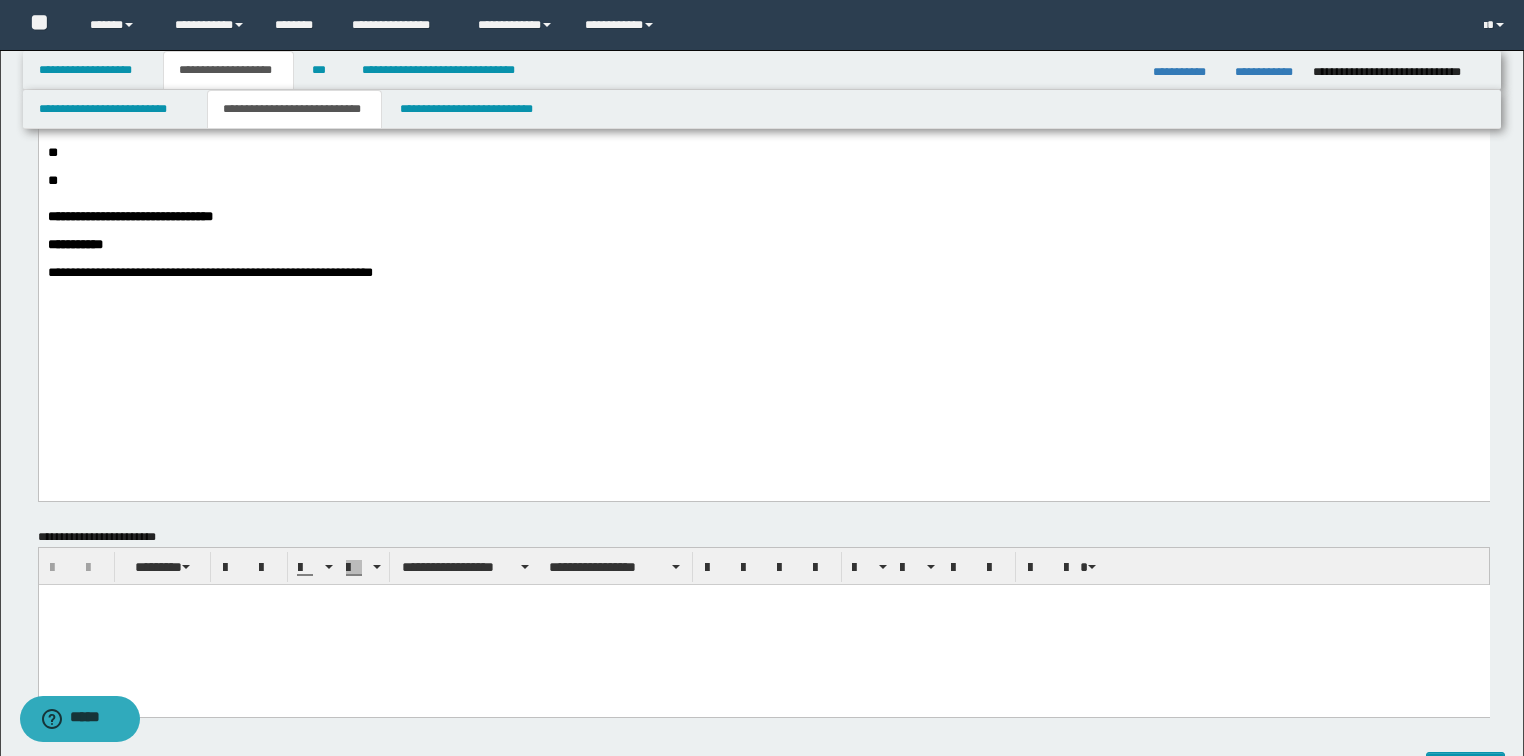 scroll, scrollTop: 800, scrollLeft: 0, axis: vertical 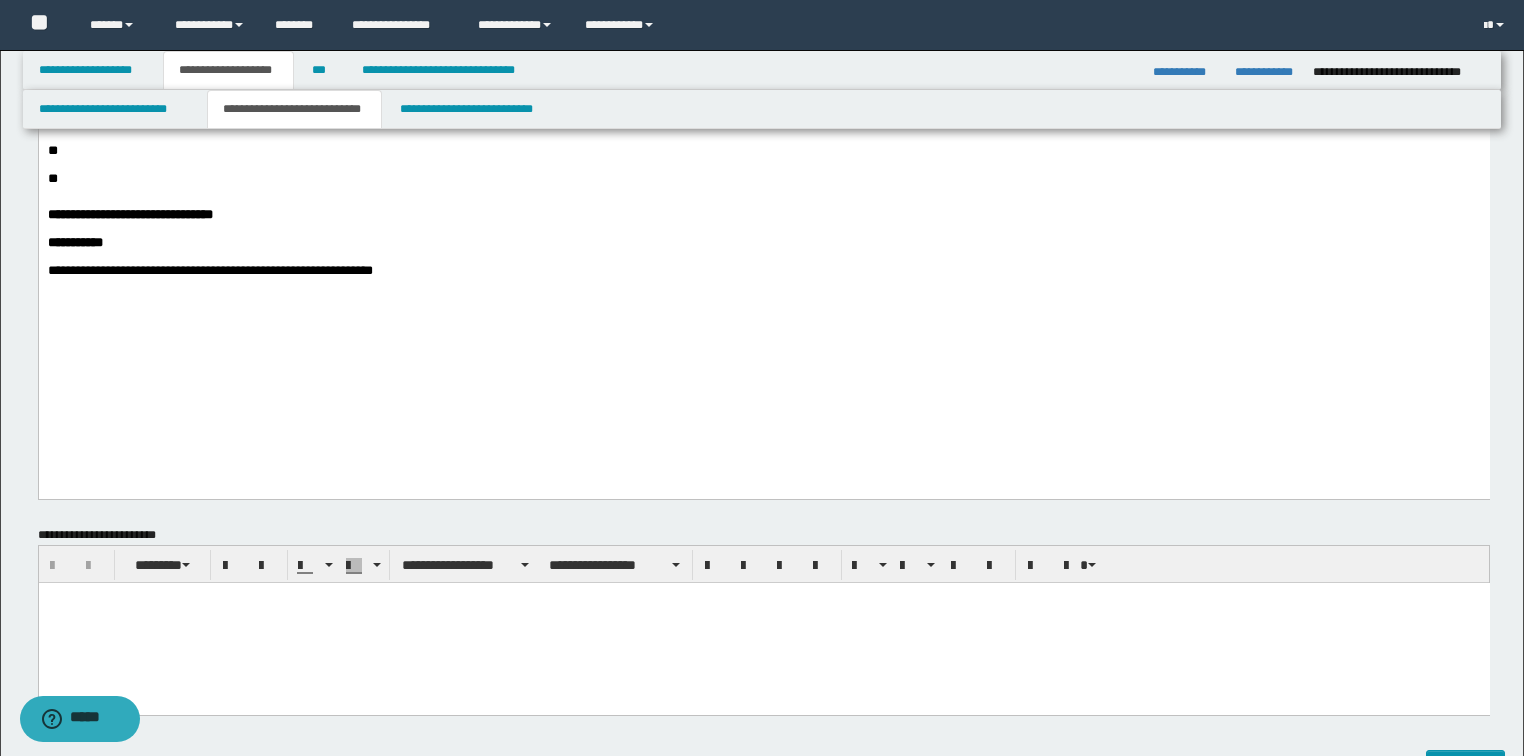 click on "**********" at bounding box center (209, 270) 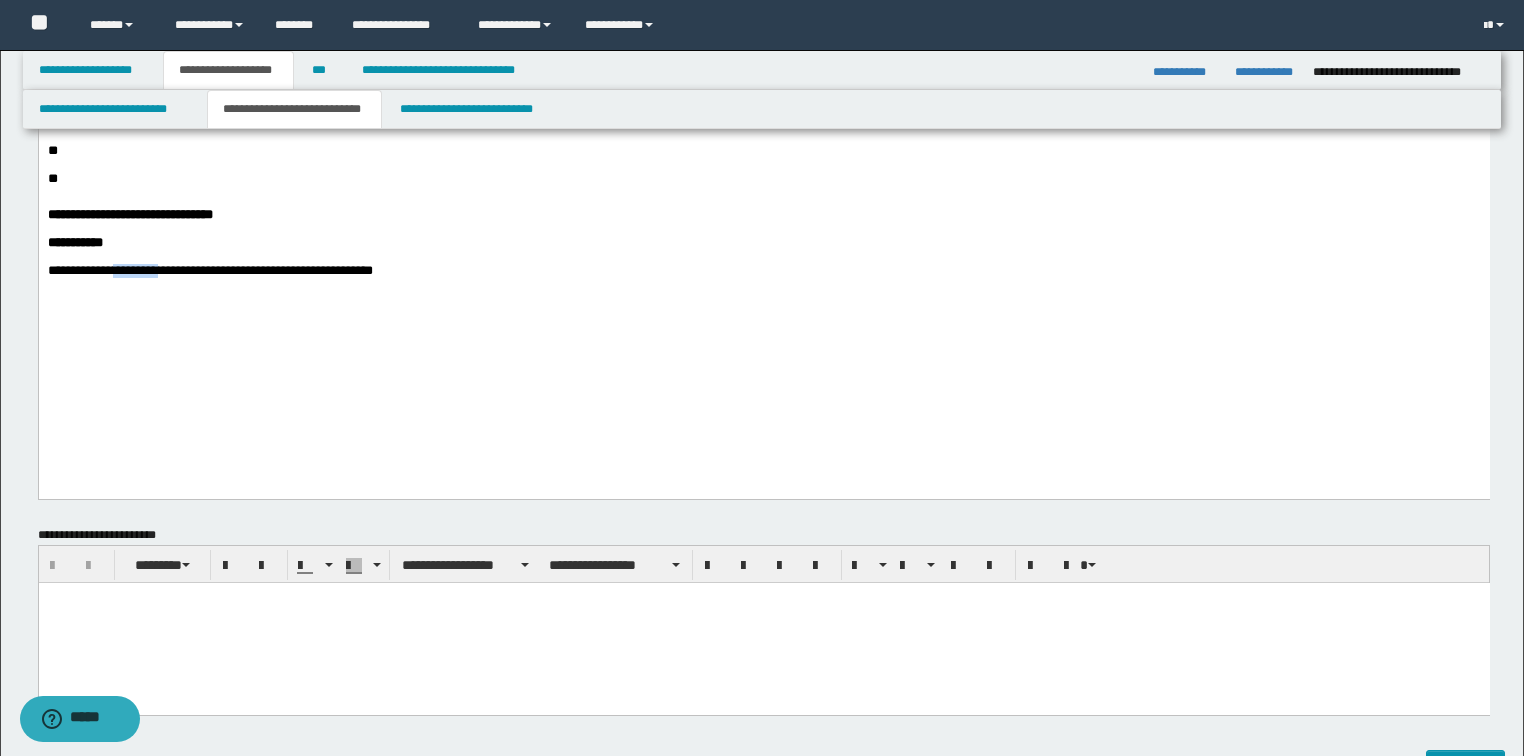 click on "**********" at bounding box center [209, 270] 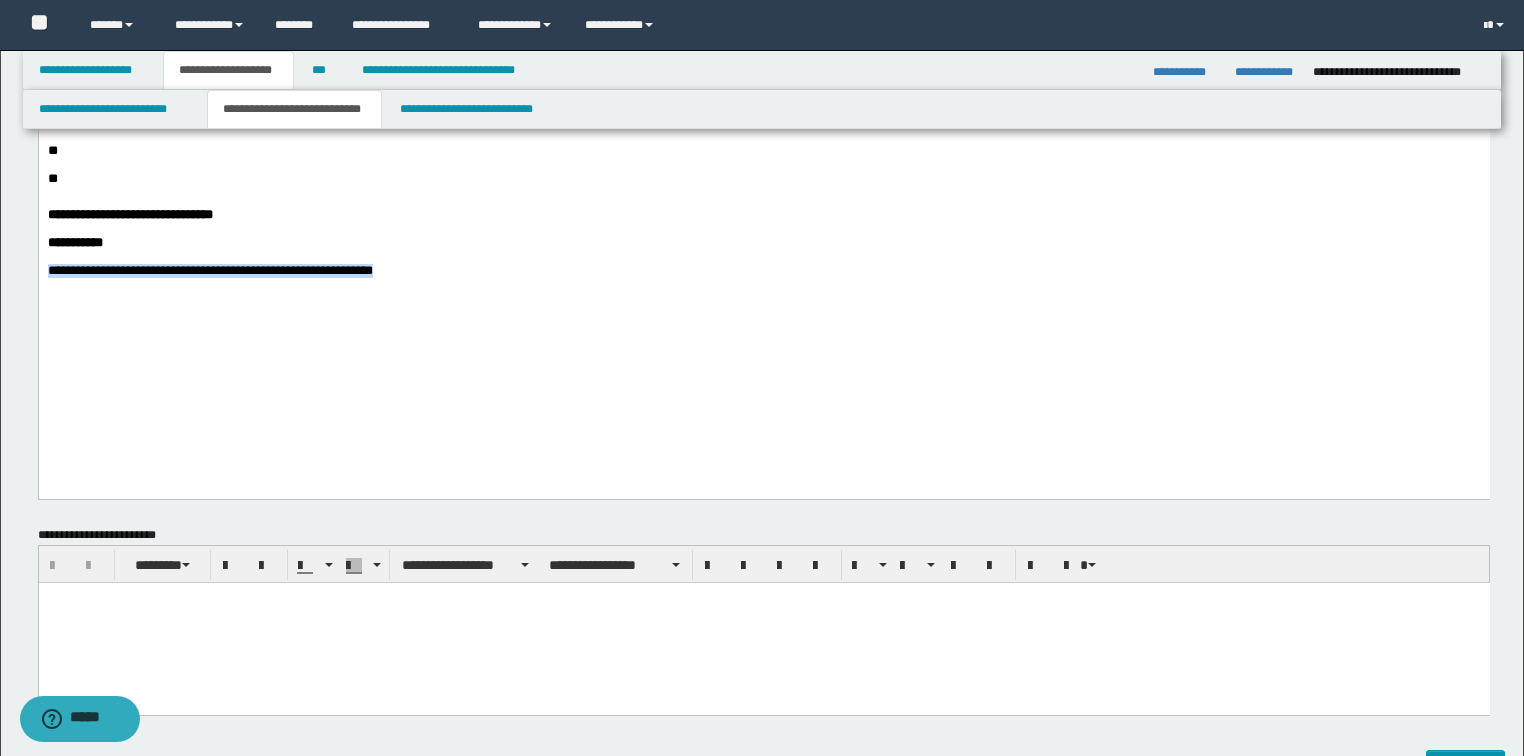 click on "**********" at bounding box center [209, 270] 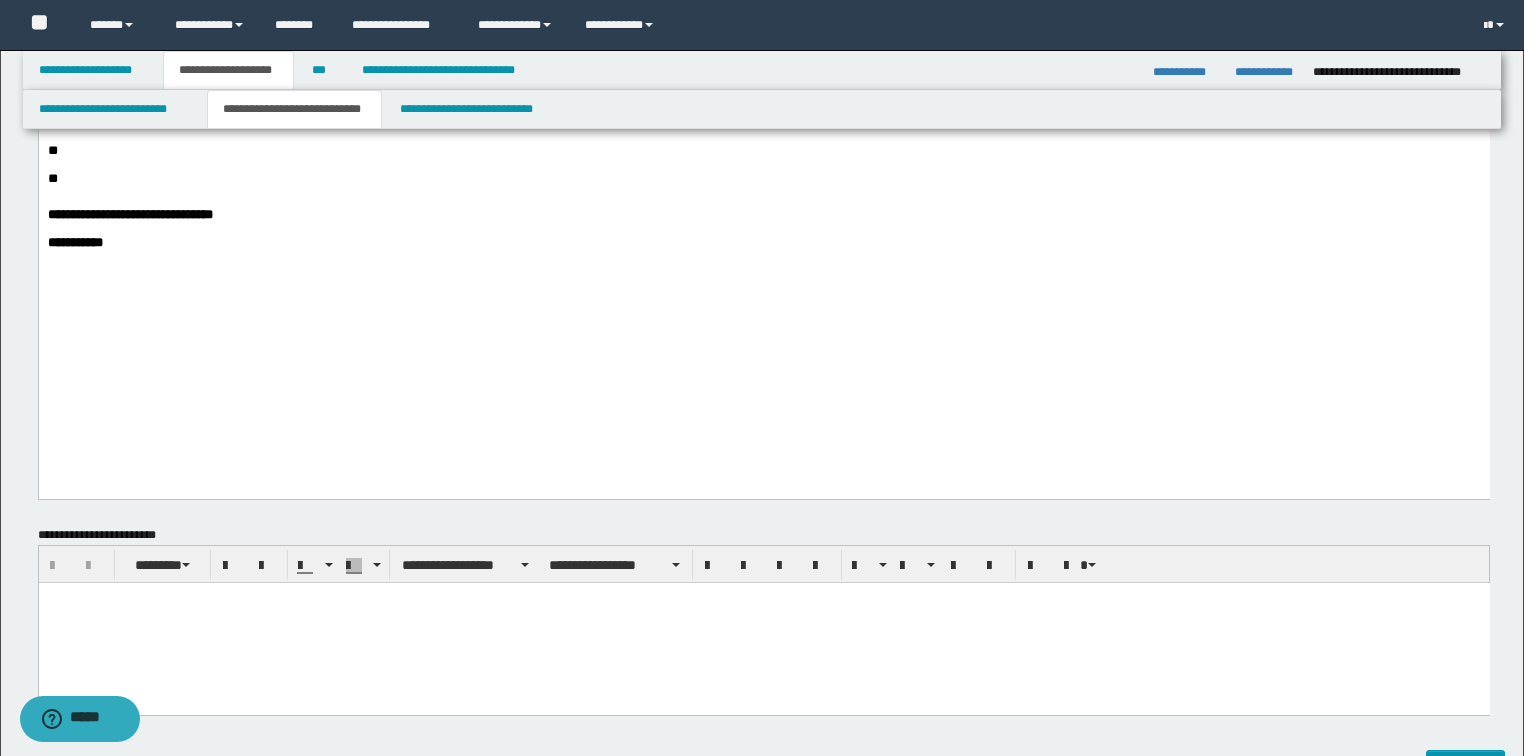 click at bounding box center [763, 622] 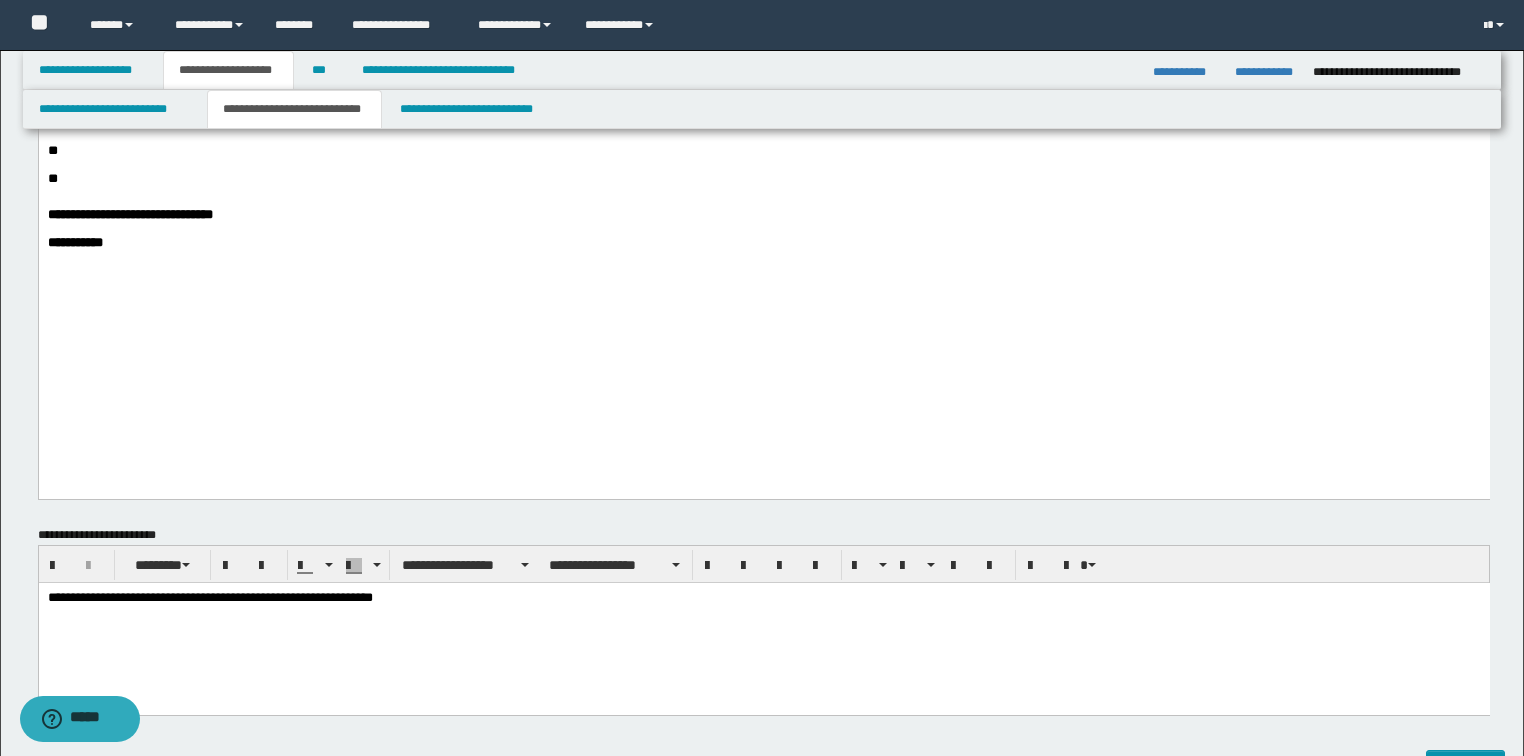 click on "**********" at bounding box center [763, 243] 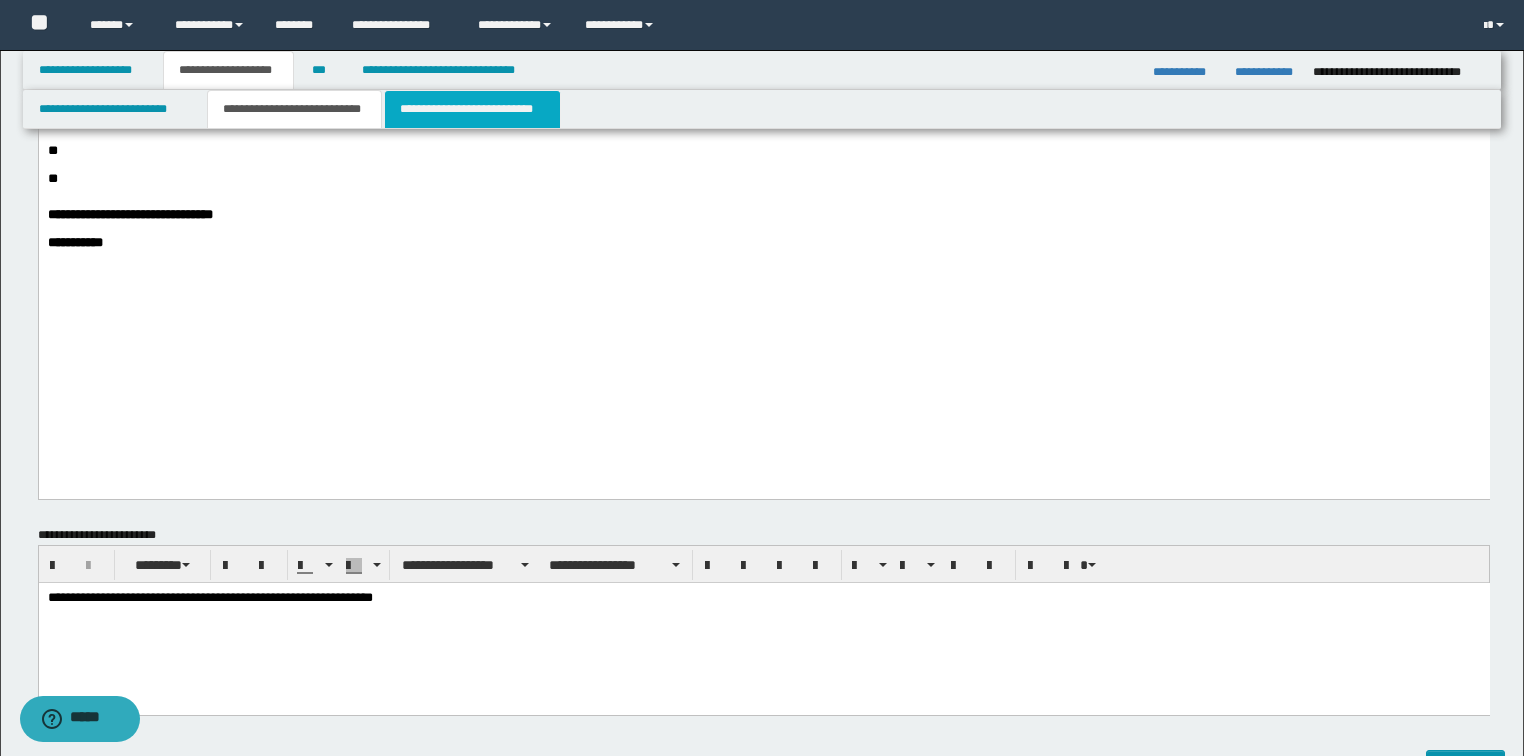 click on "**********" at bounding box center [472, 109] 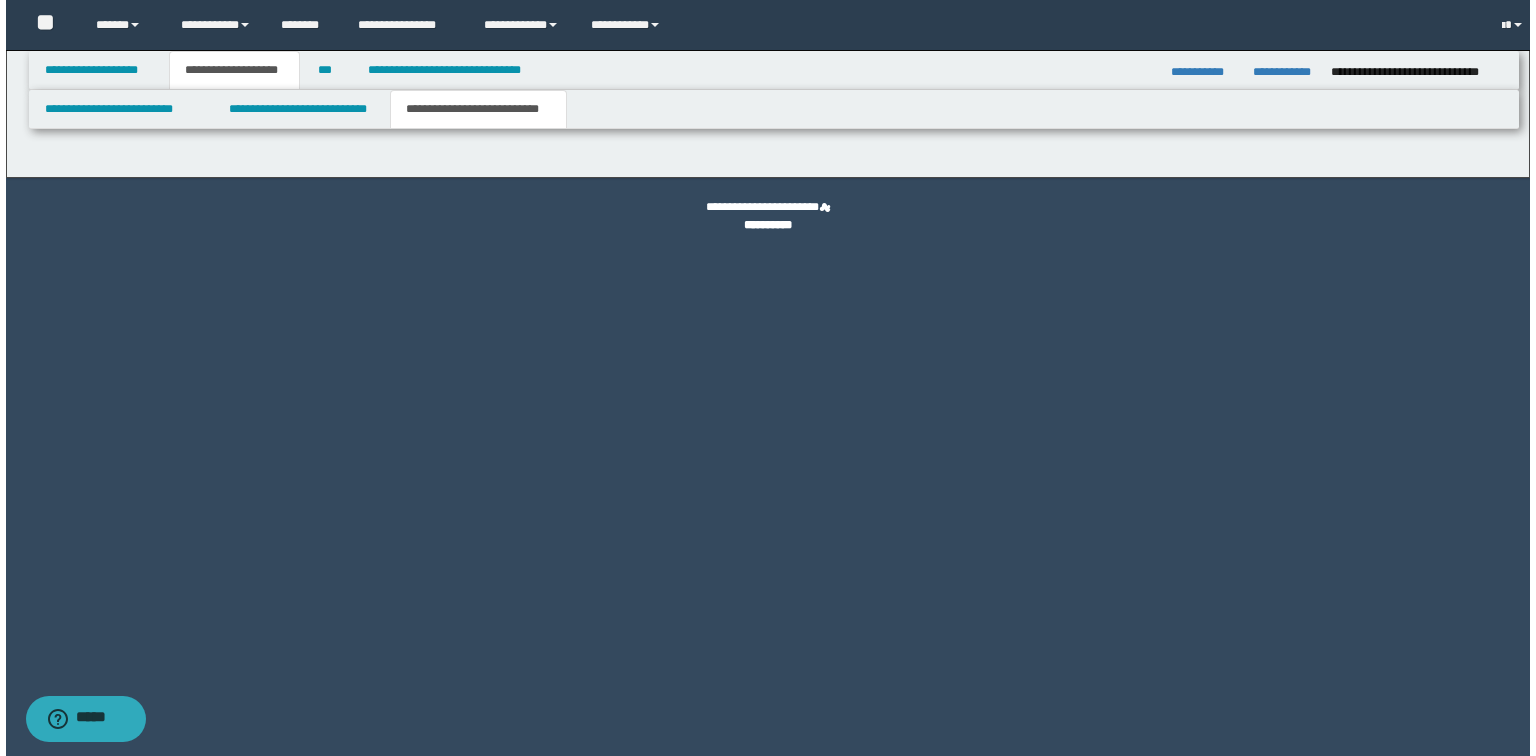 scroll, scrollTop: 0, scrollLeft: 0, axis: both 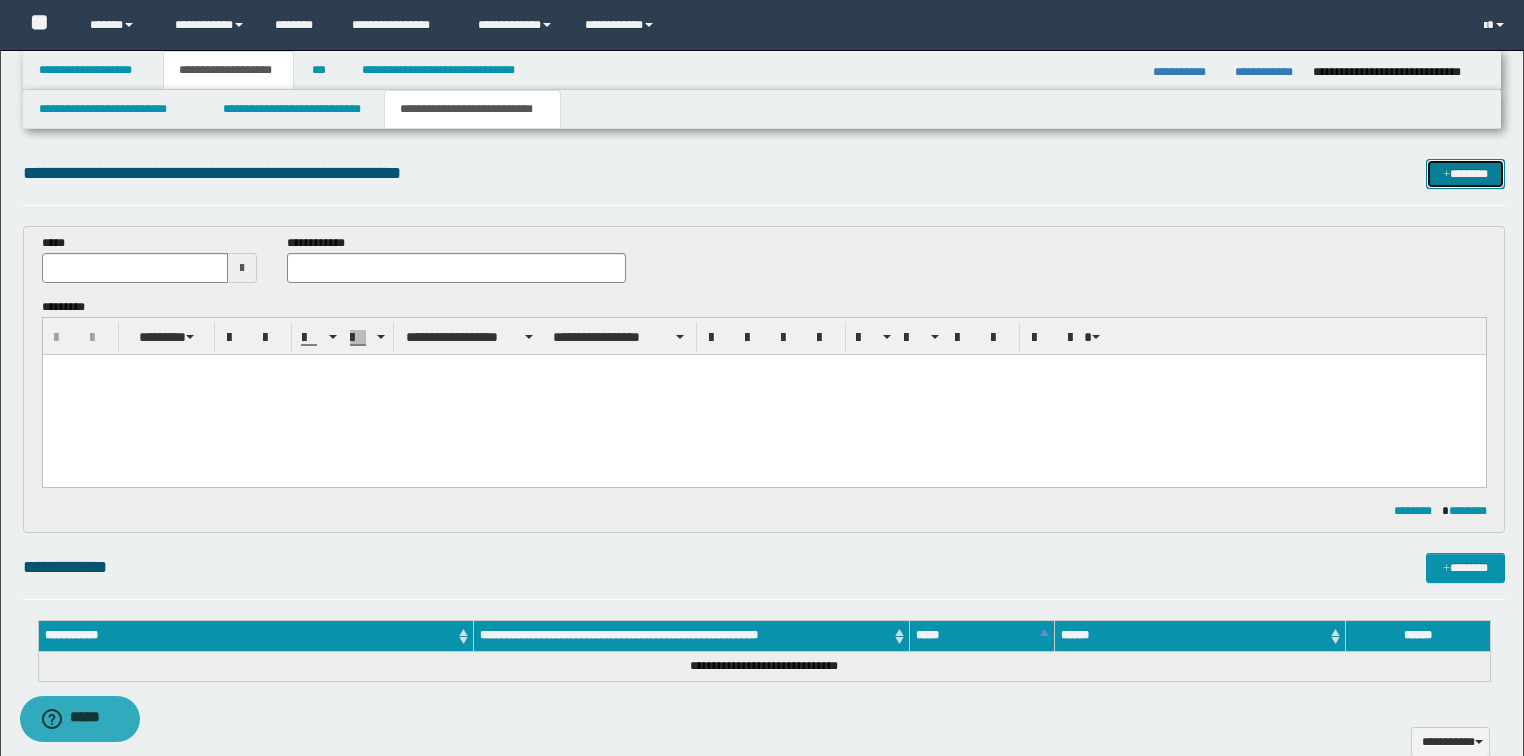 click on "*******" at bounding box center [1465, 174] 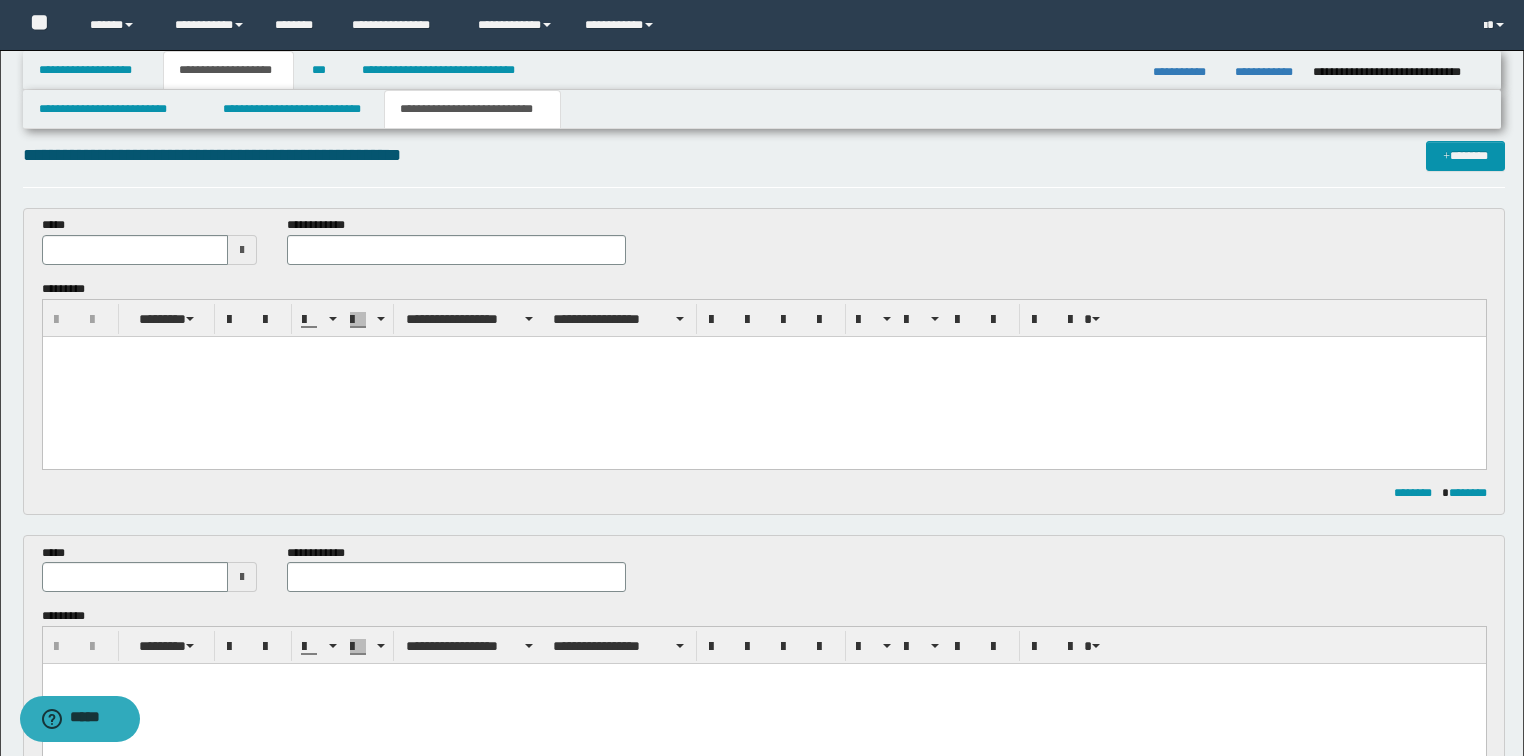 scroll, scrollTop: 0, scrollLeft: 0, axis: both 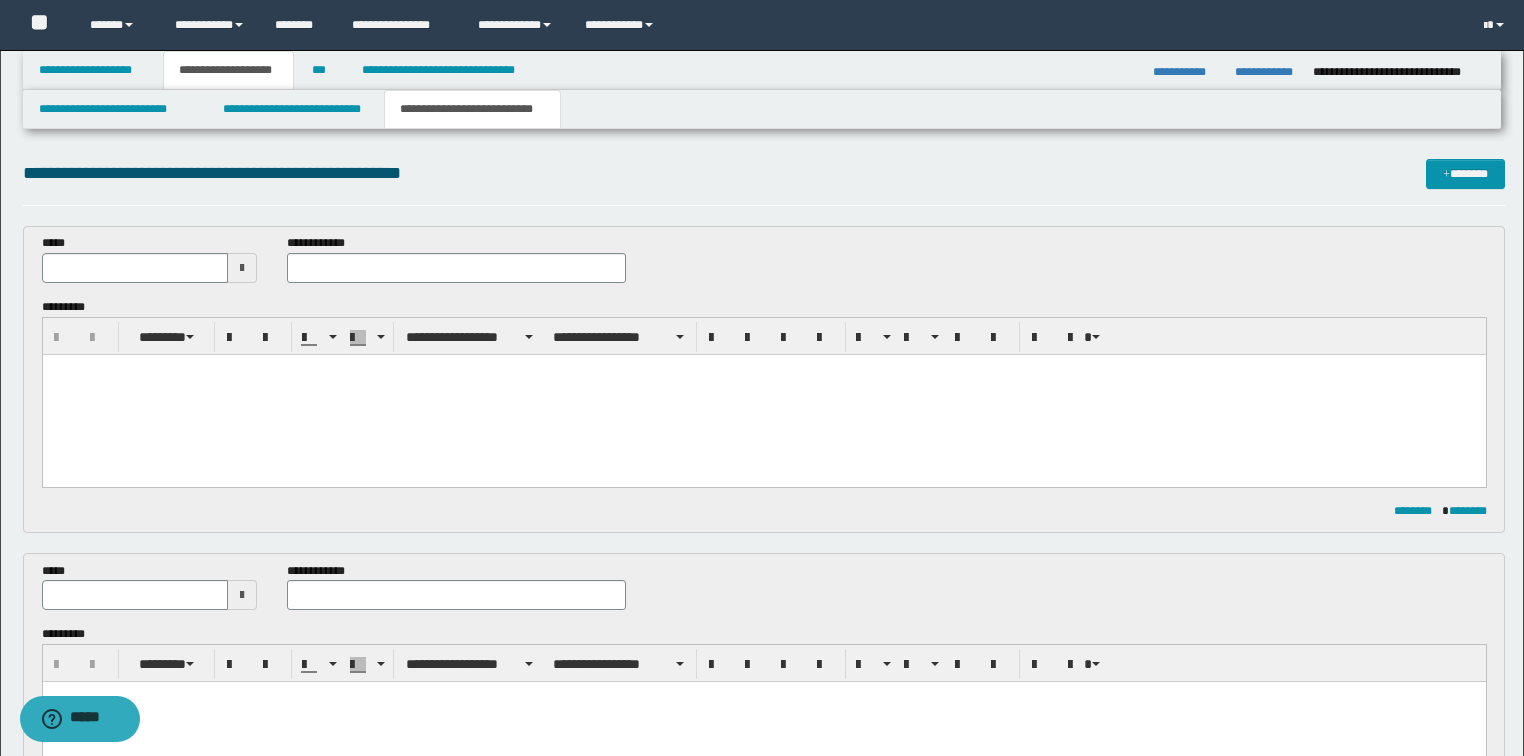 click at bounding box center (763, 394) 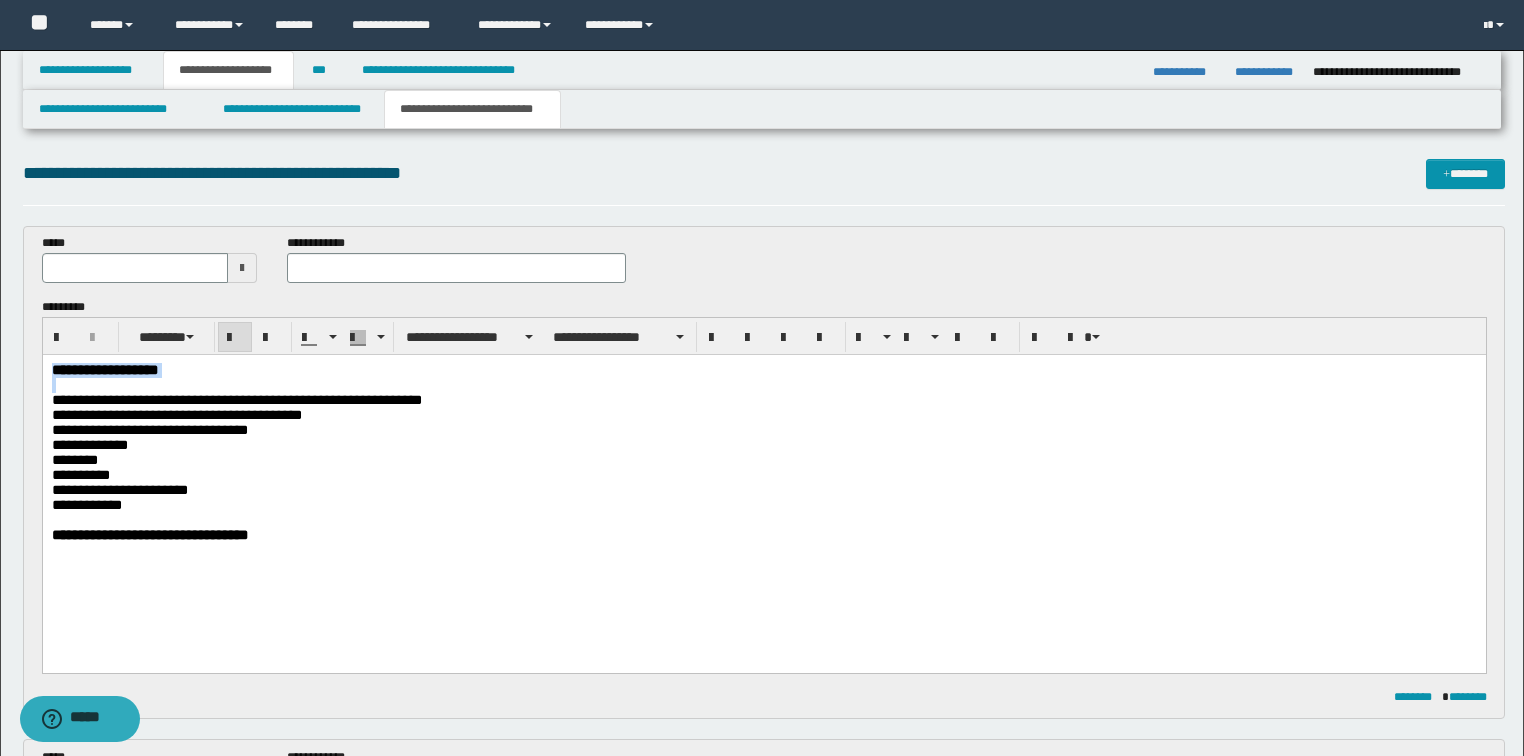 click on "**********" at bounding box center (763, 477) 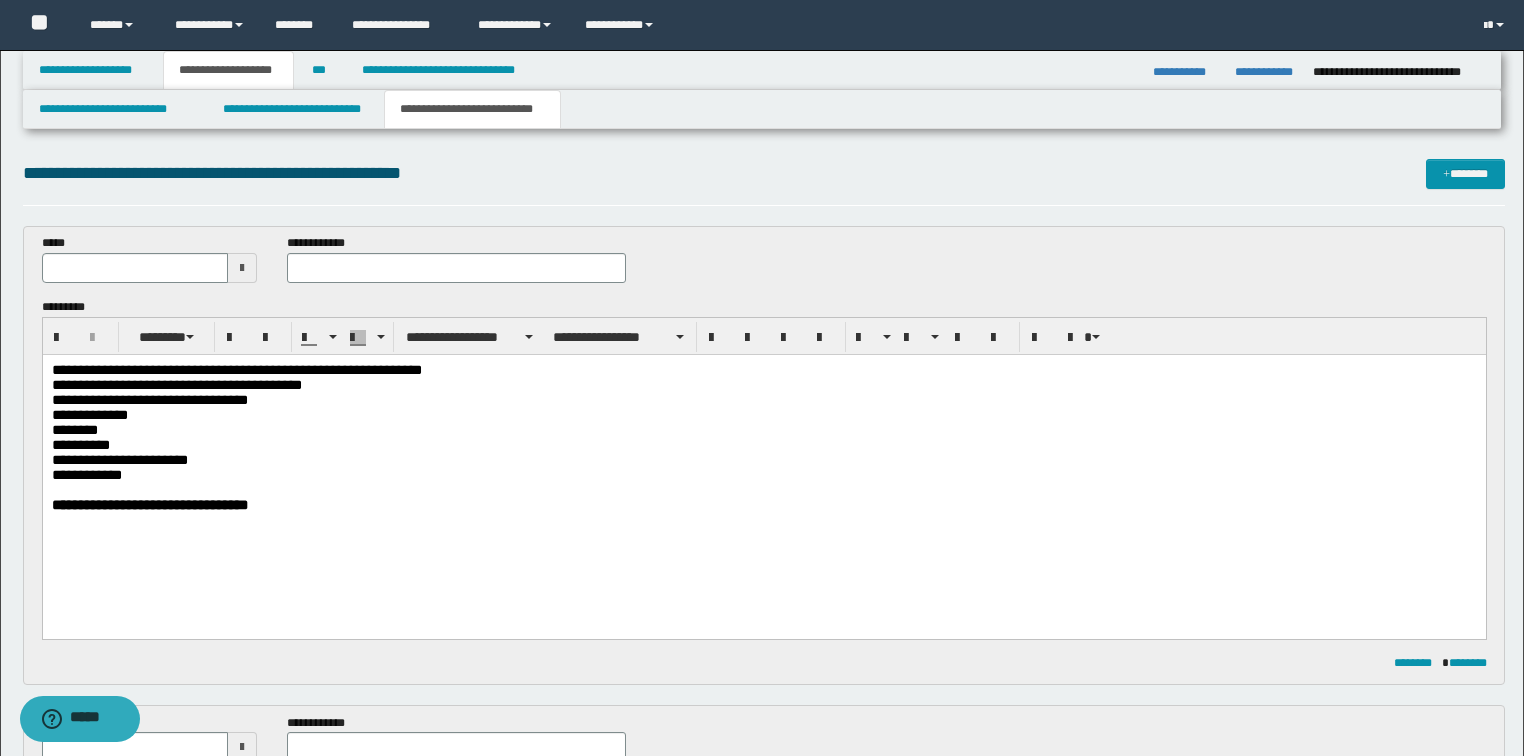 click on "*****" at bounding box center (150, 266) 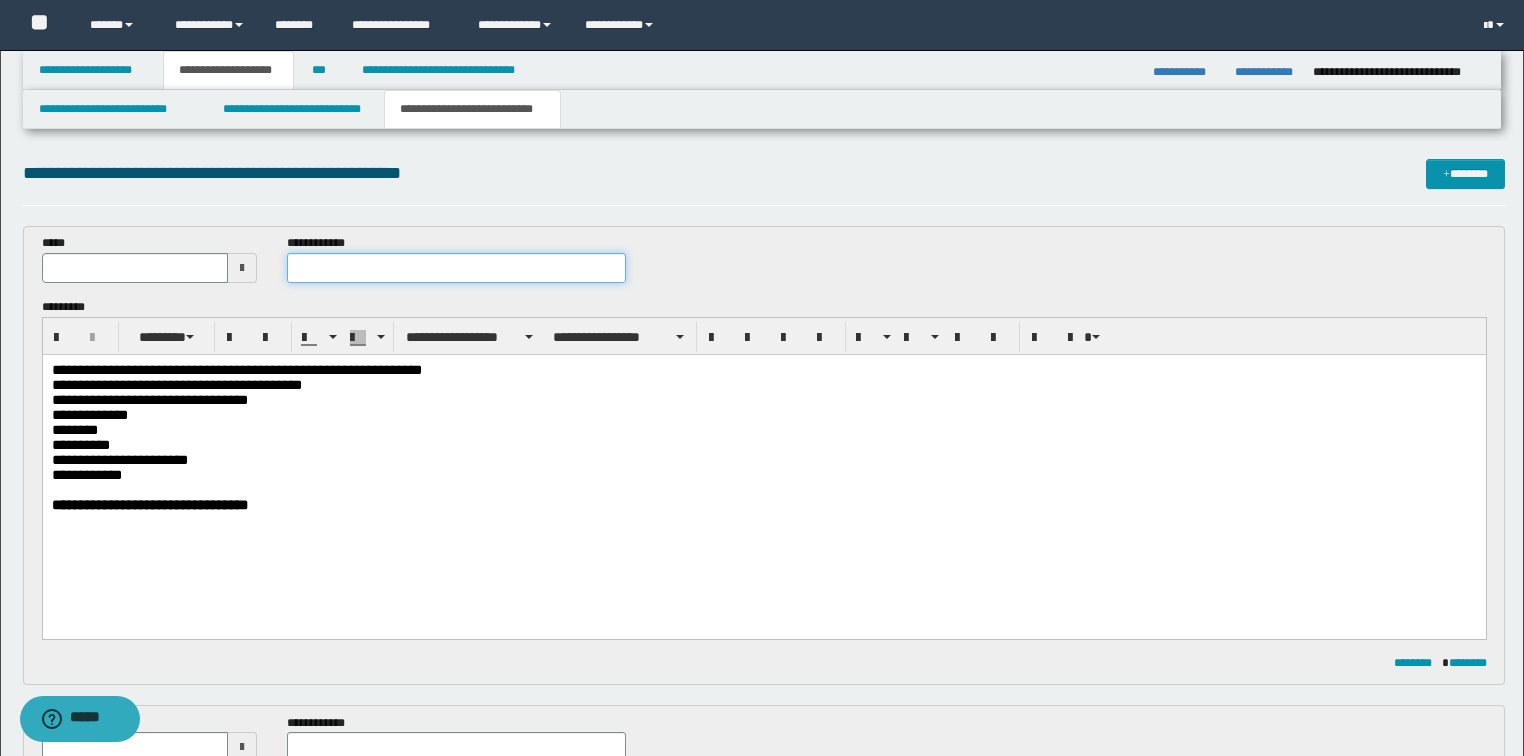 click at bounding box center [456, 268] 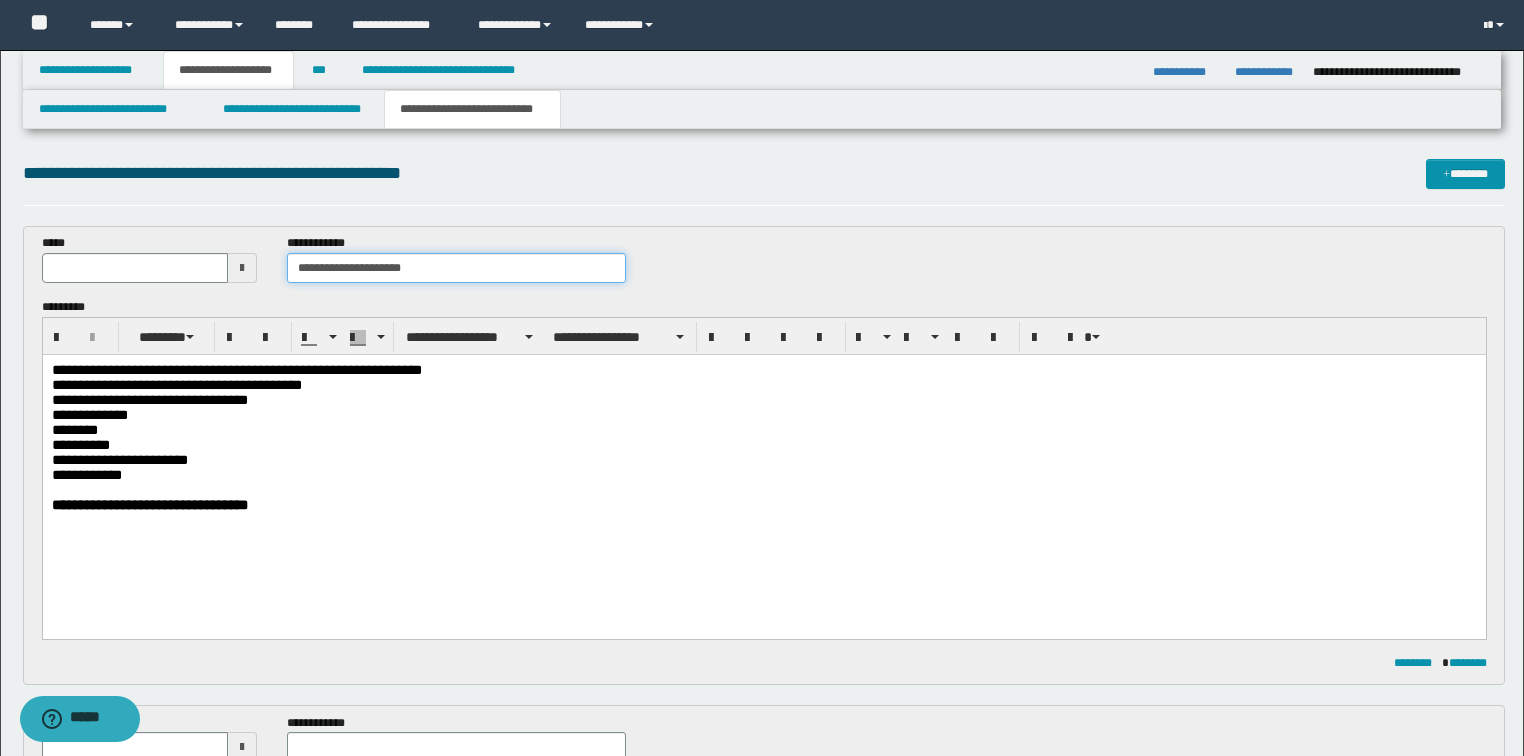 type on "**********" 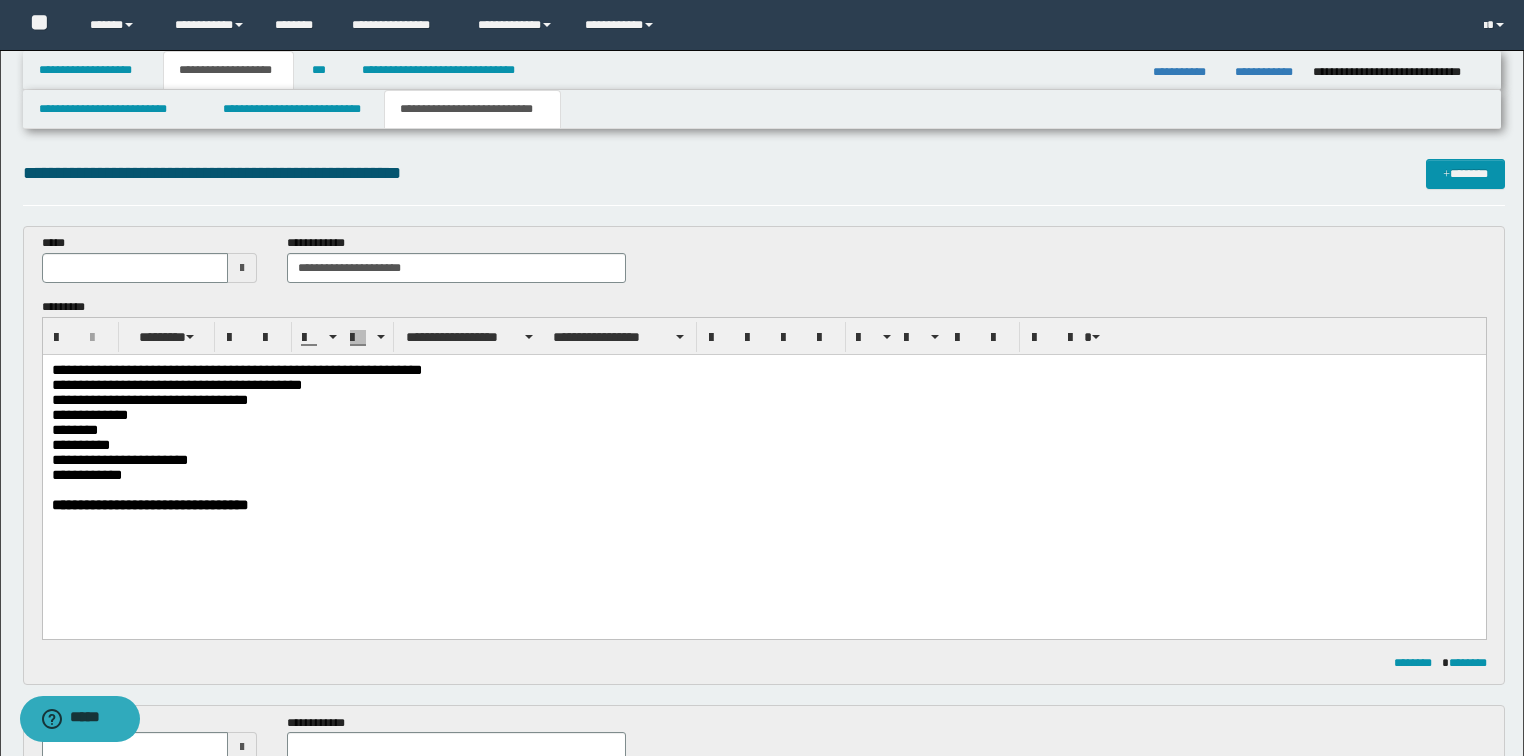 click at bounding box center [242, 268] 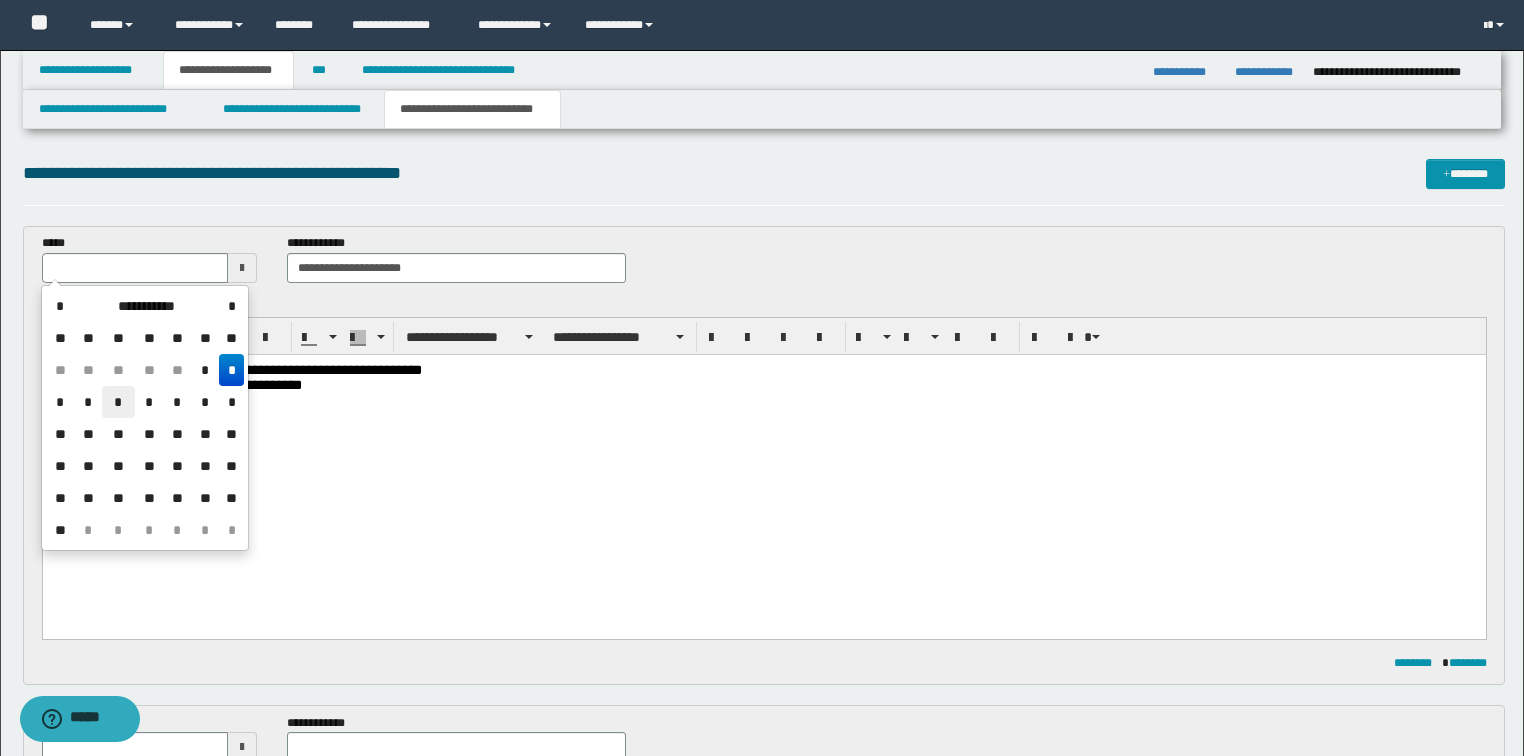 click on "*" at bounding box center (118, 402) 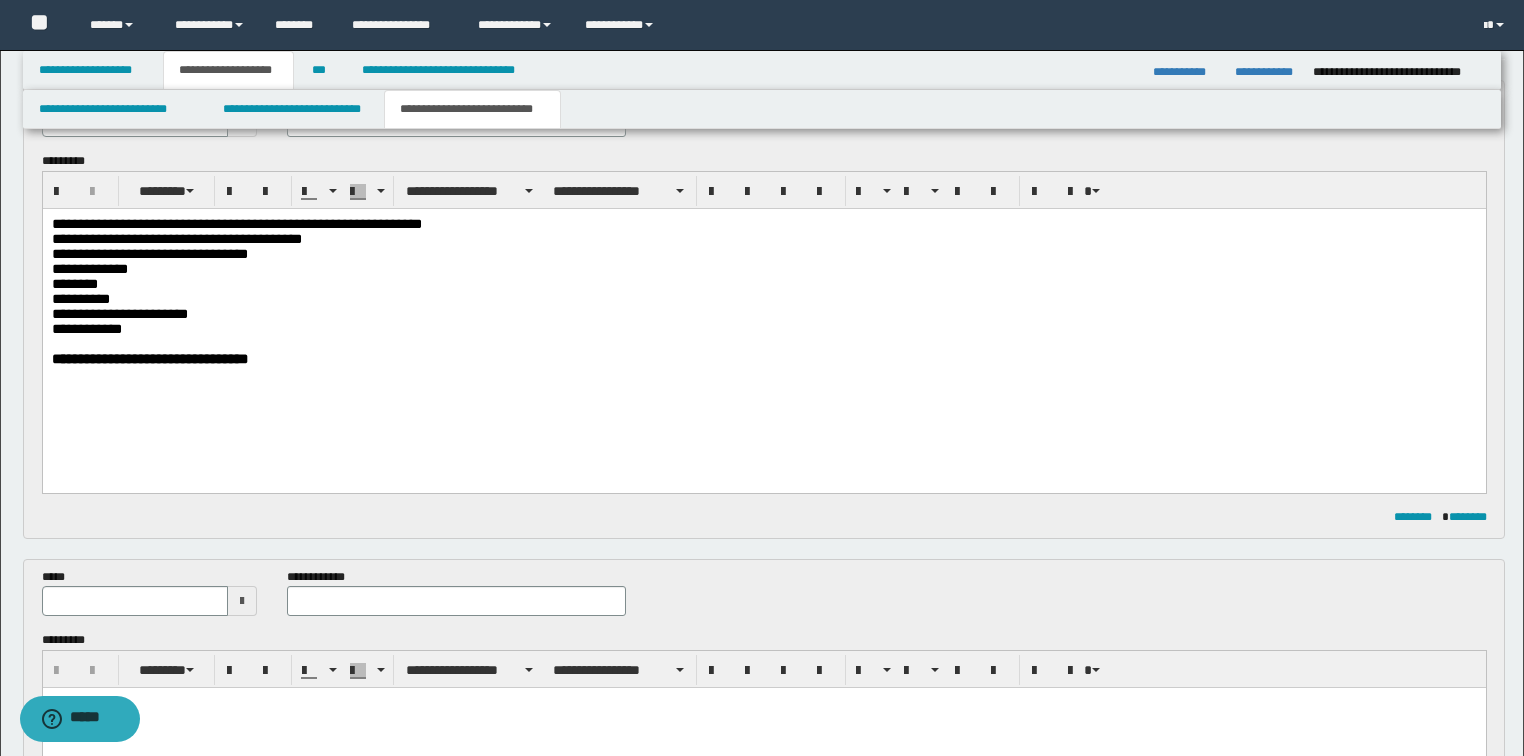 scroll, scrollTop: 160, scrollLeft: 0, axis: vertical 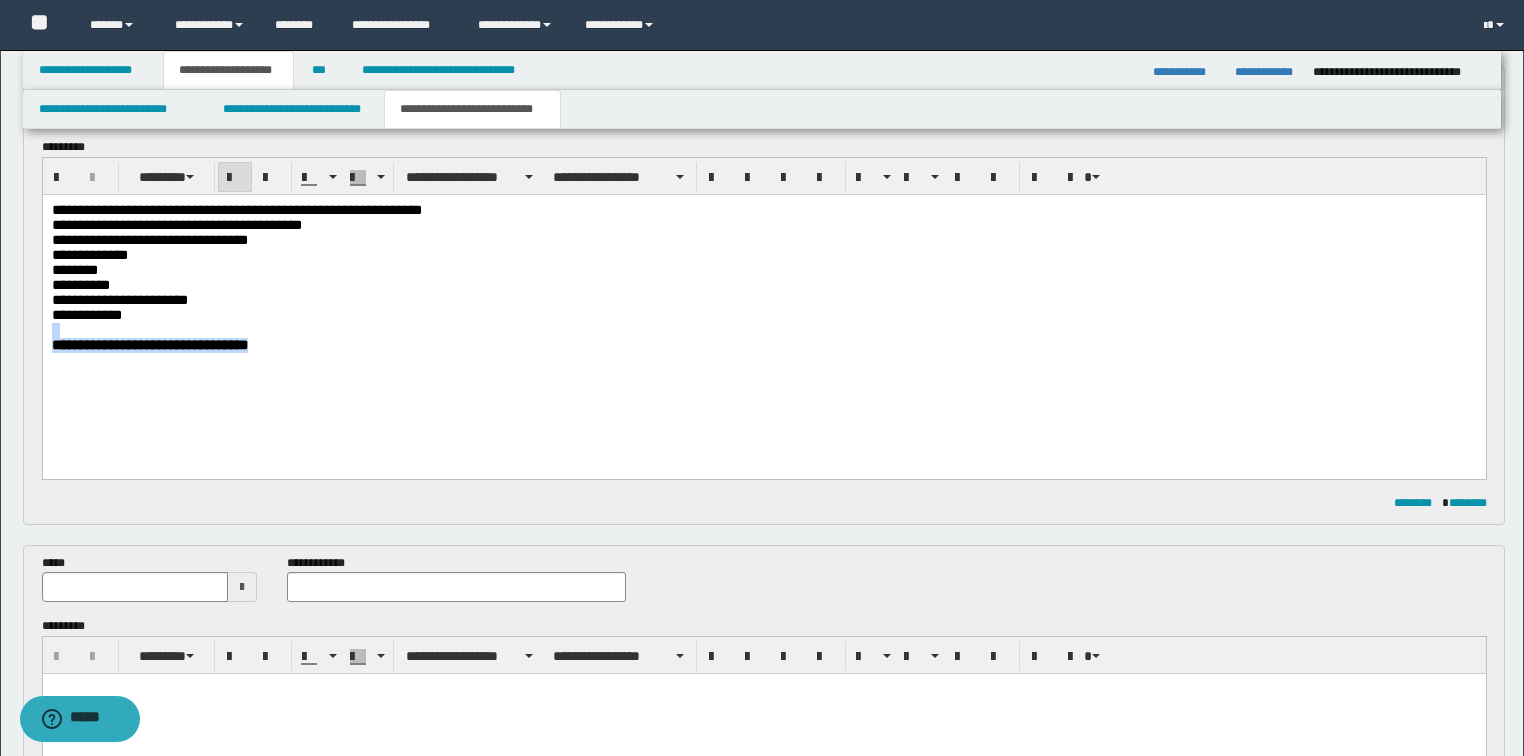 drag, startPoint x: 303, startPoint y: 361, endPoint x: 18, endPoint y: 339, distance: 285.84787 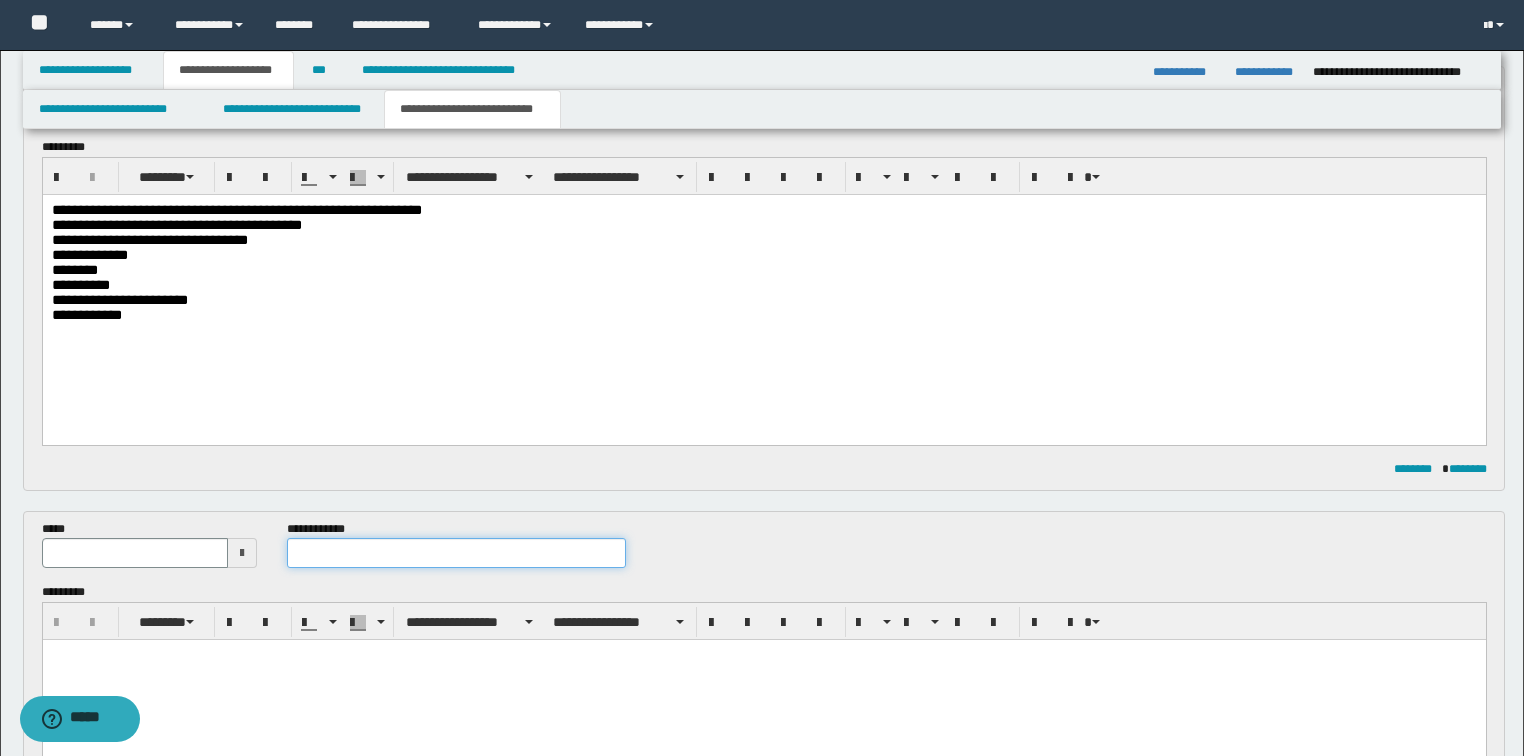 click at bounding box center [456, 553] 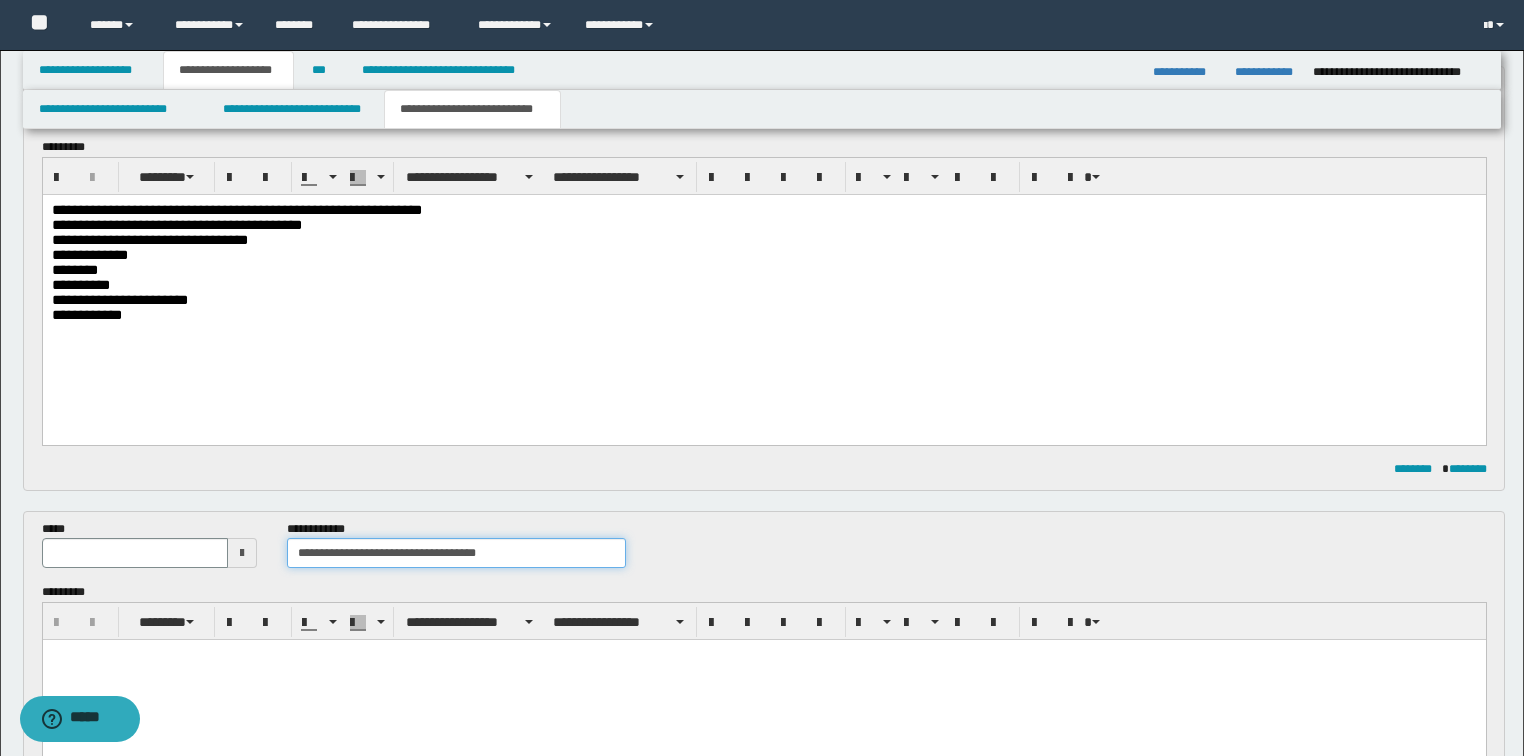 click on "**********" at bounding box center [456, 553] 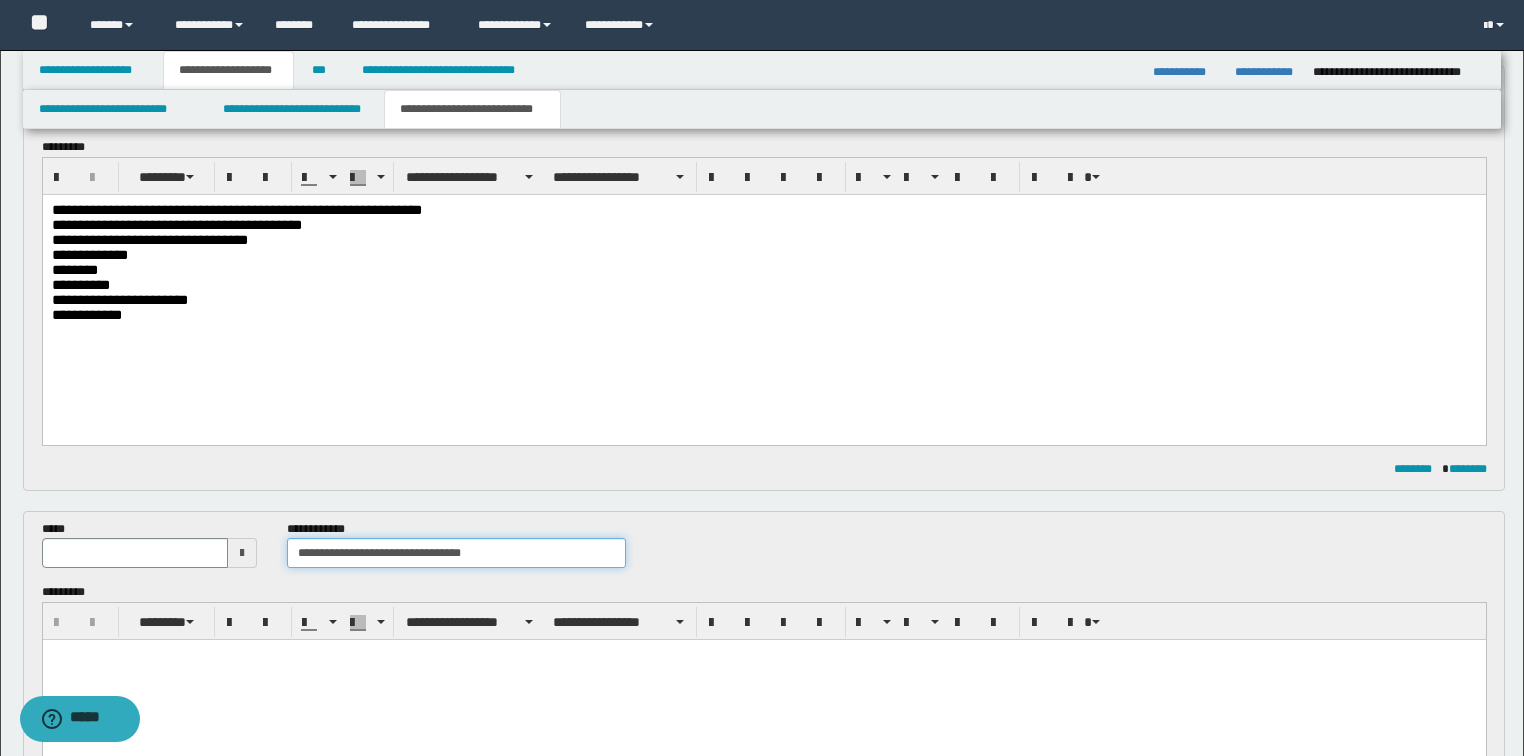 type on "**********" 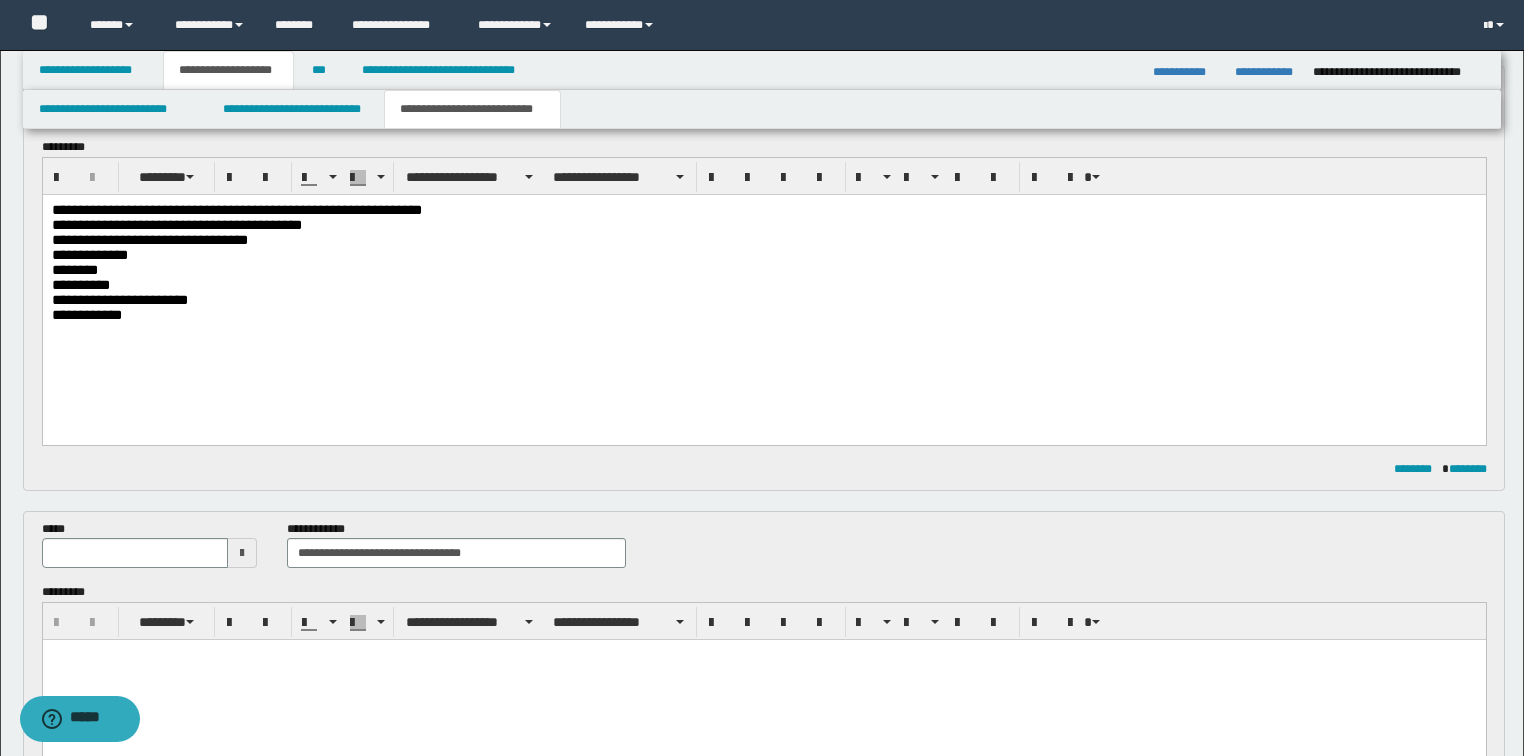 click at bounding box center [242, 553] 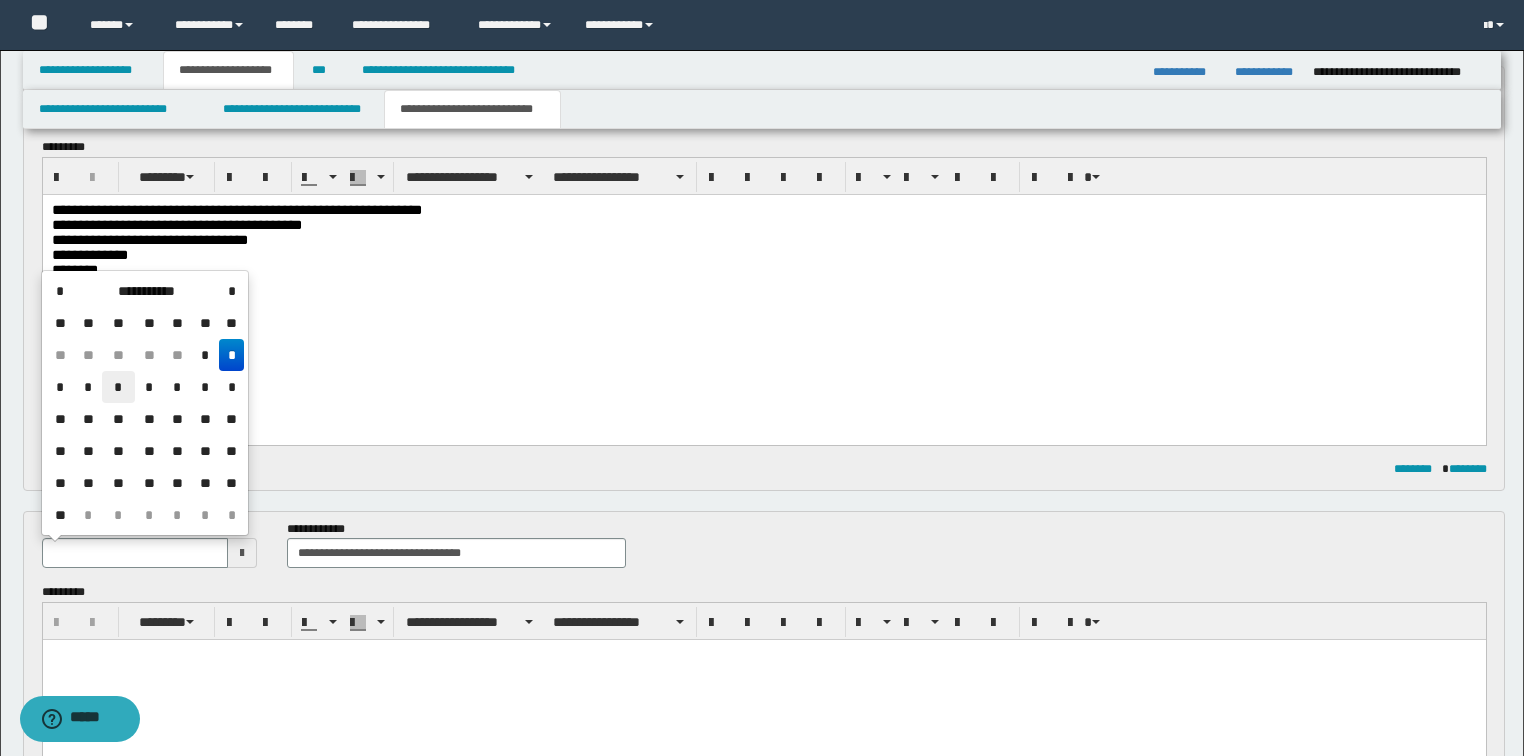 click on "*" at bounding box center [118, 387] 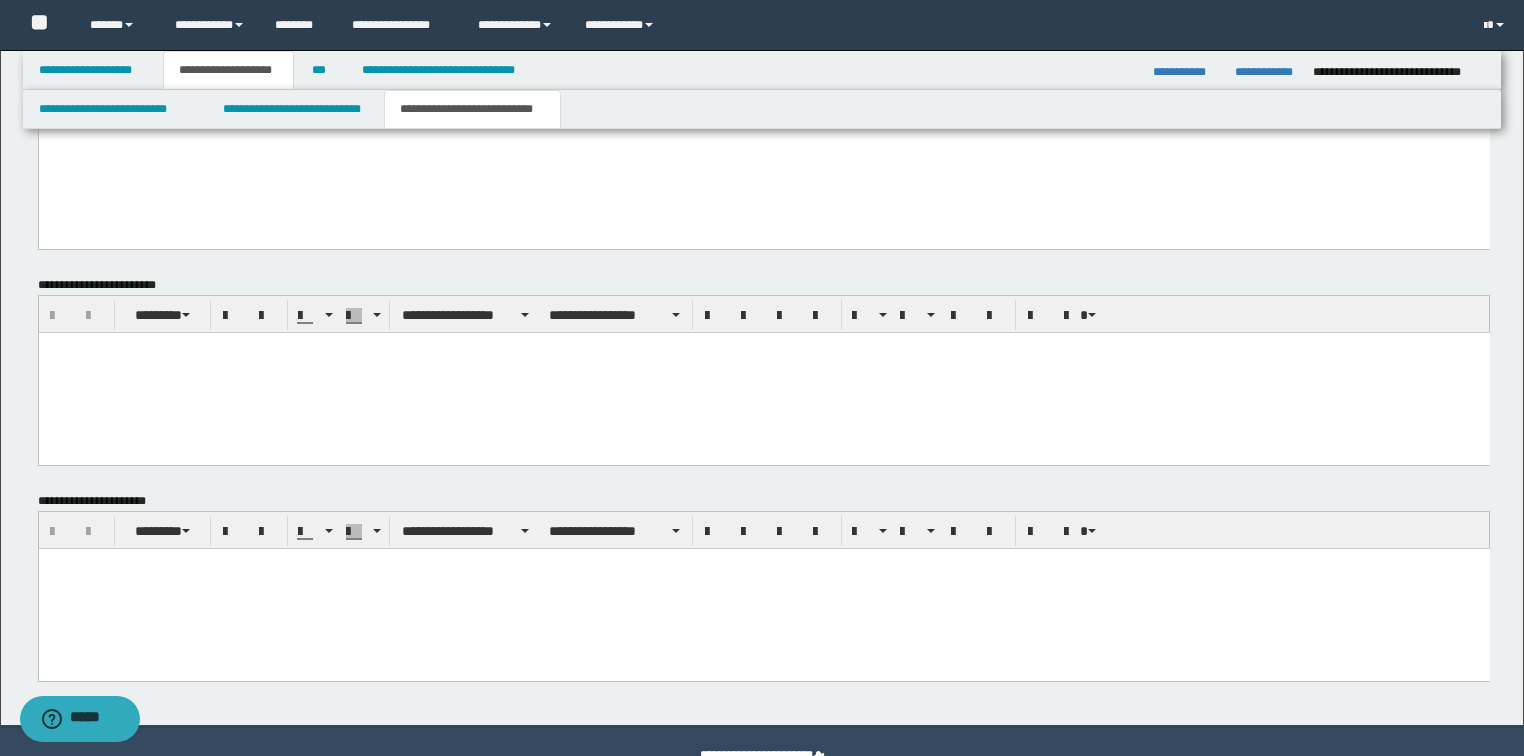 scroll, scrollTop: 1201, scrollLeft: 0, axis: vertical 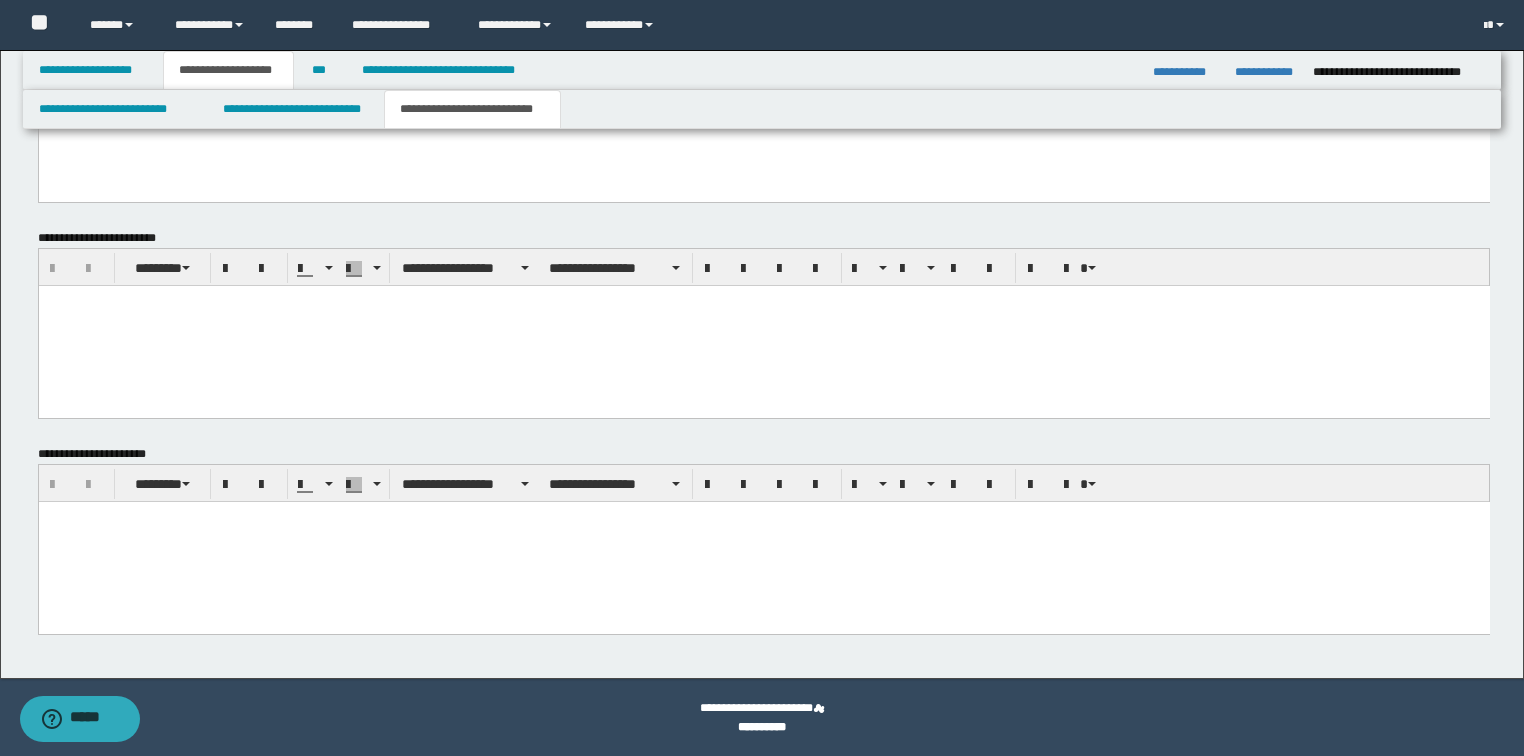 click at bounding box center (763, 541) 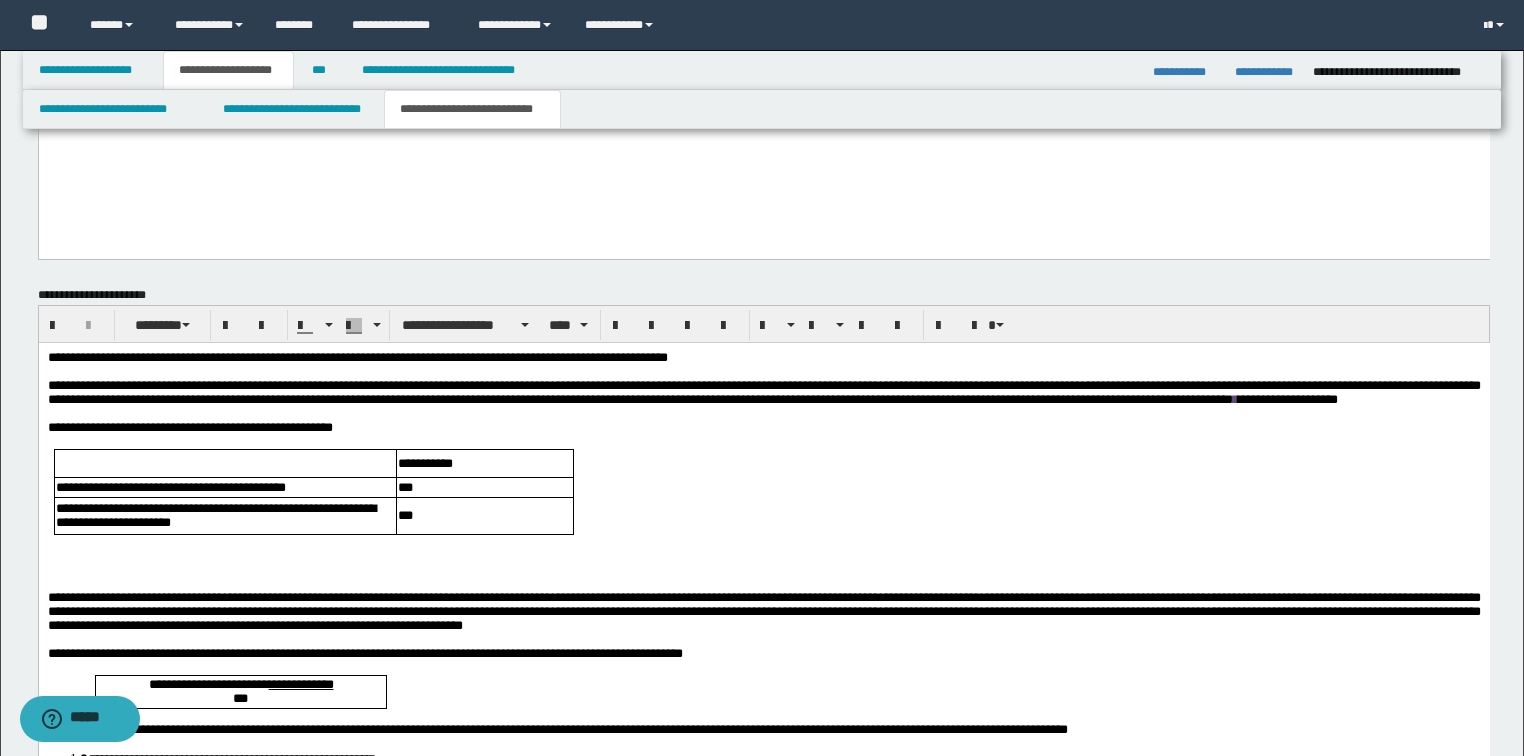 scroll, scrollTop: 1361, scrollLeft: 0, axis: vertical 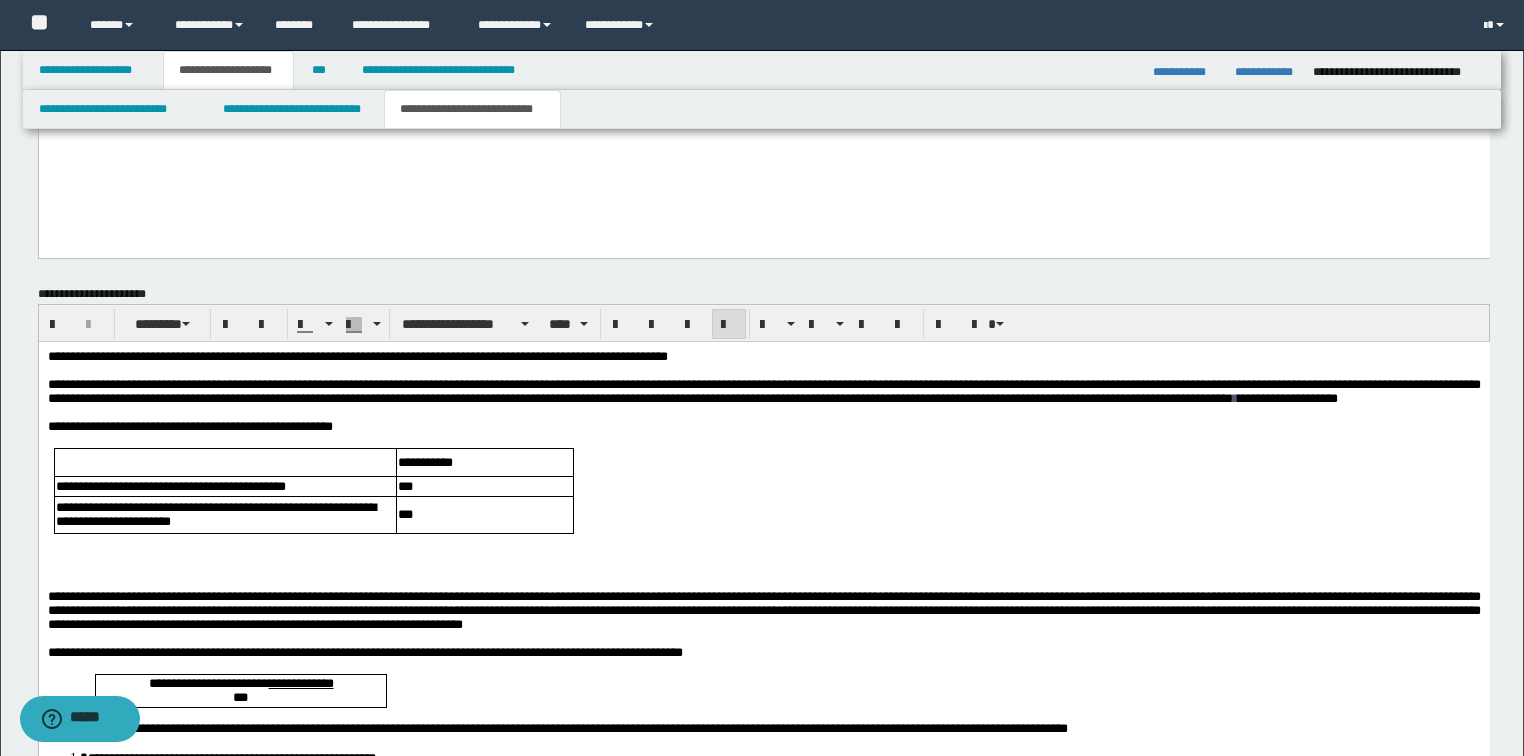 click on "**********" at bounding box center (357, 355) 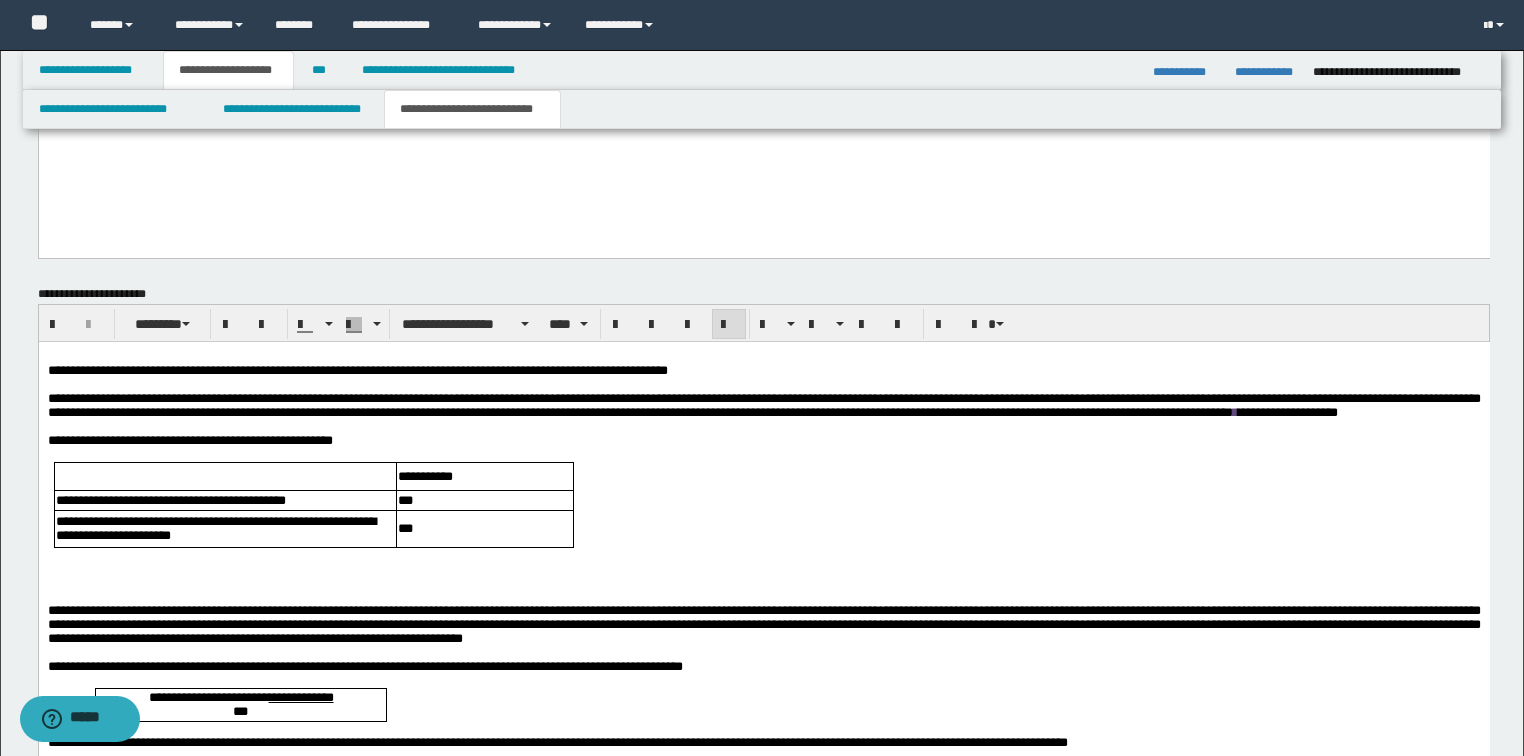 click at bounding box center (763, 596) 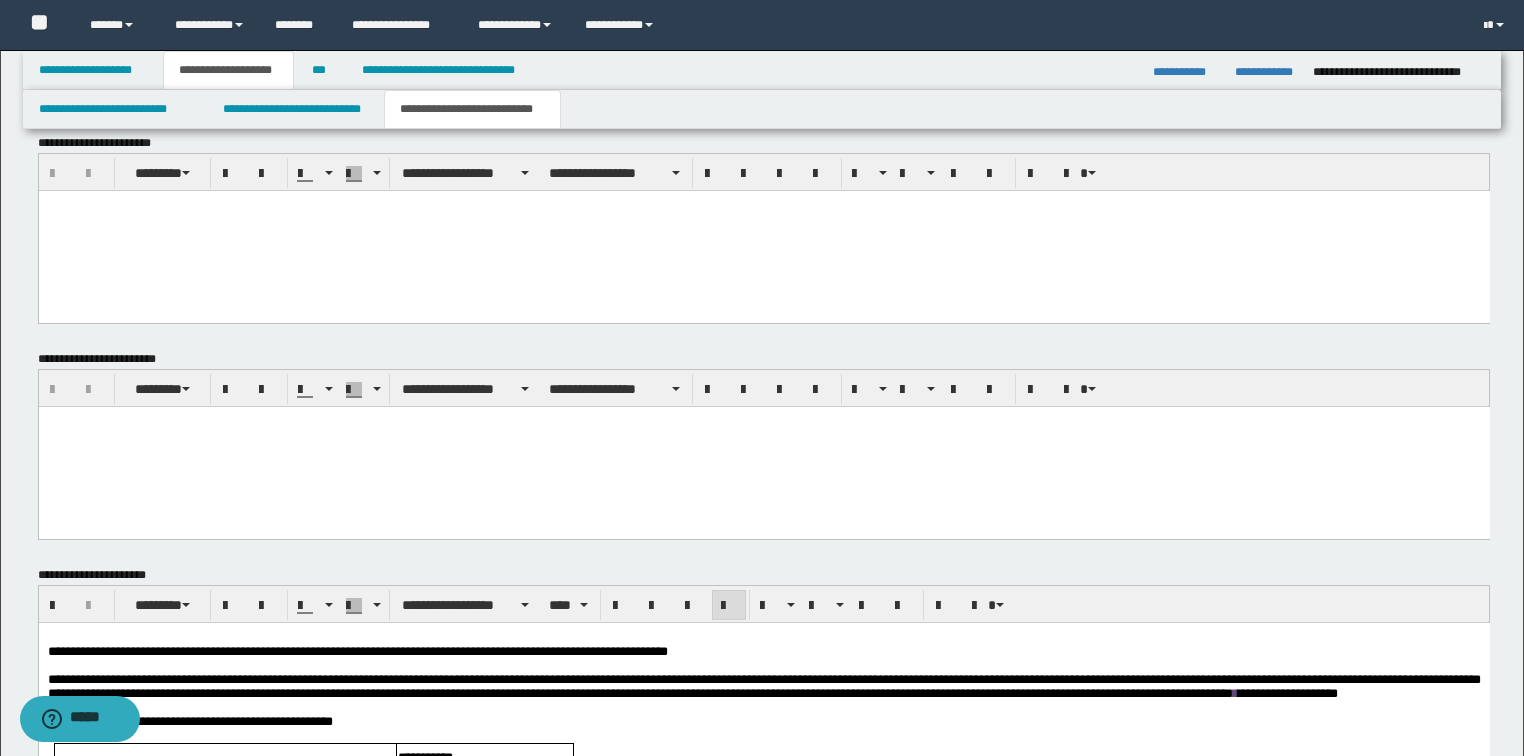 scroll, scrollTop: 1041, scrollLeft: 0, axis: vertical 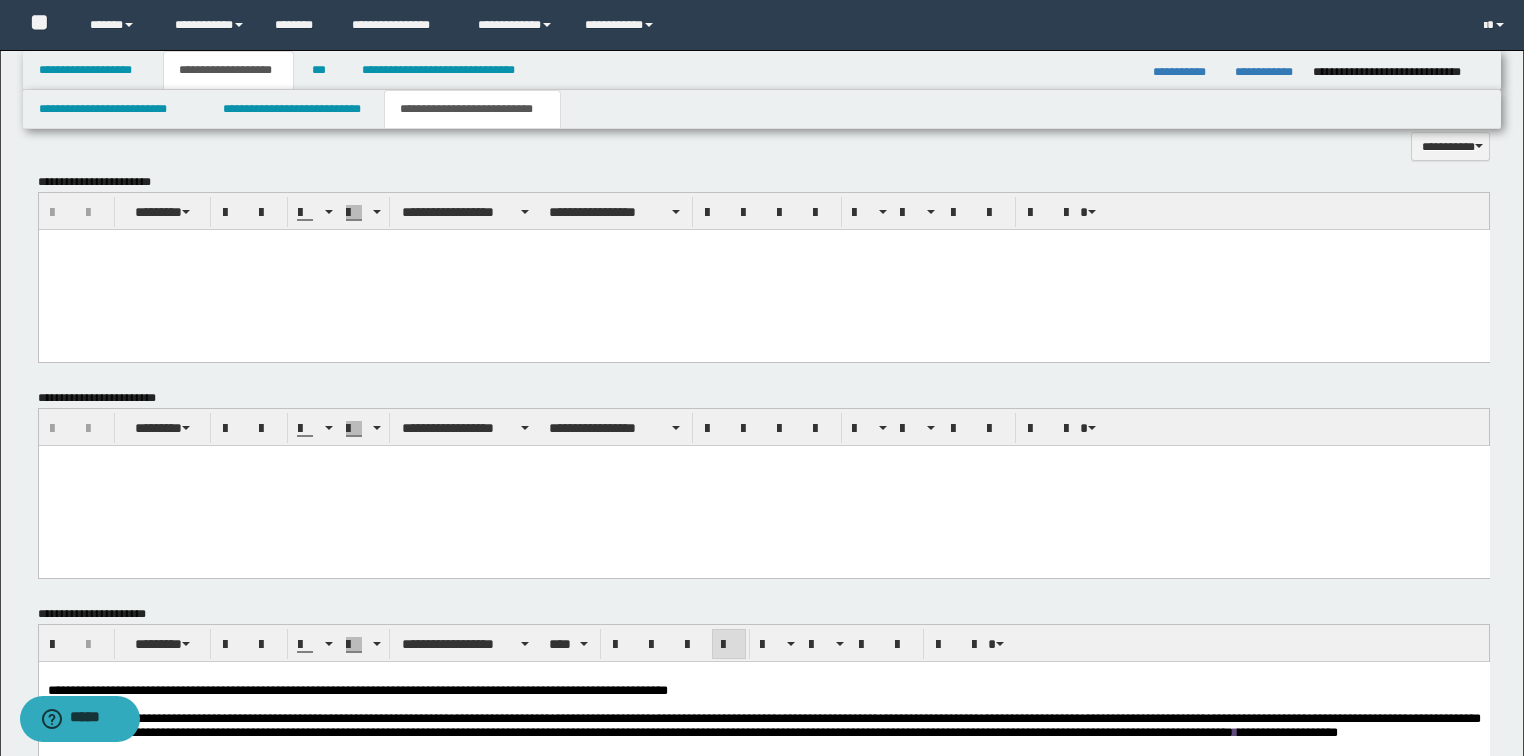 click at bounding box center [763, 270] 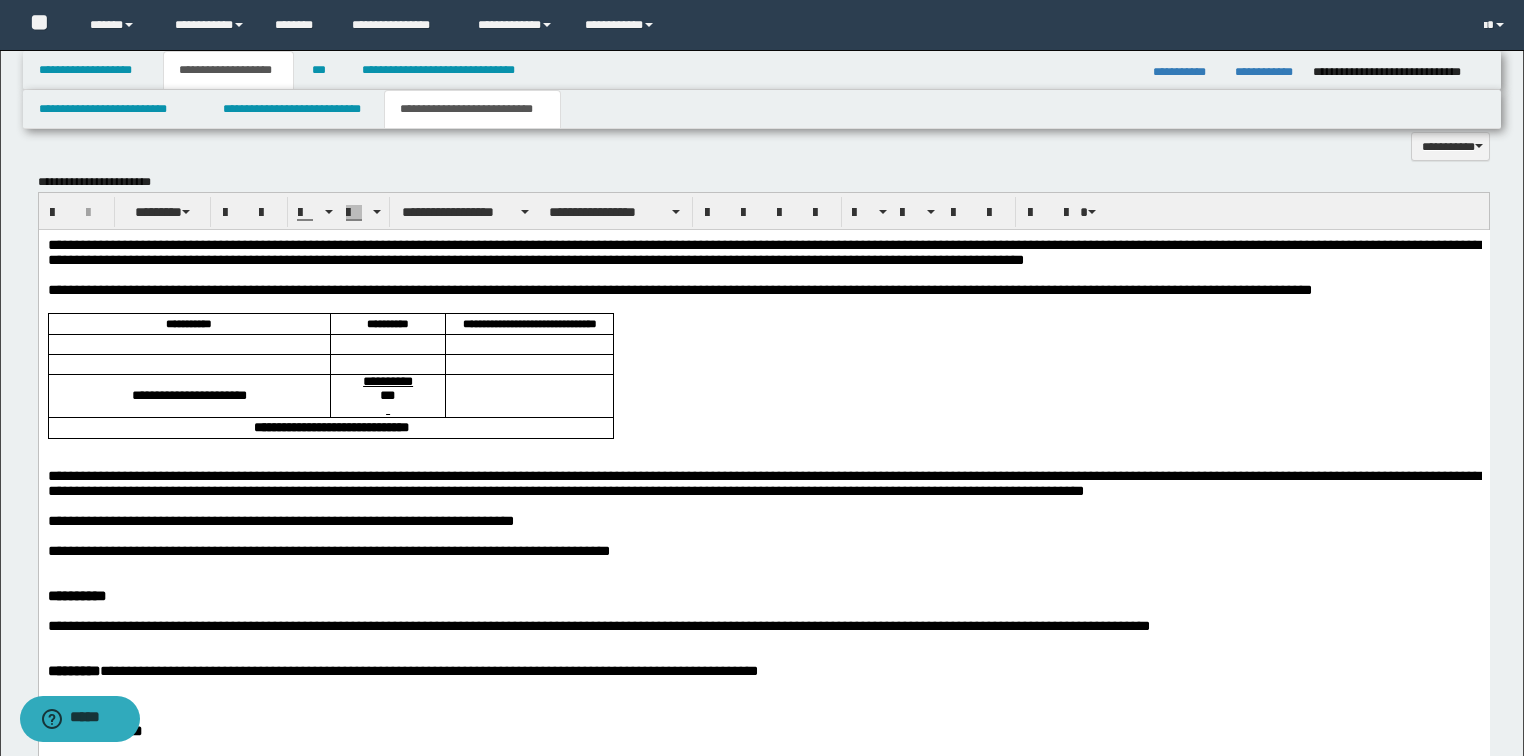 click on "**********" at bounding box center [763, 252] 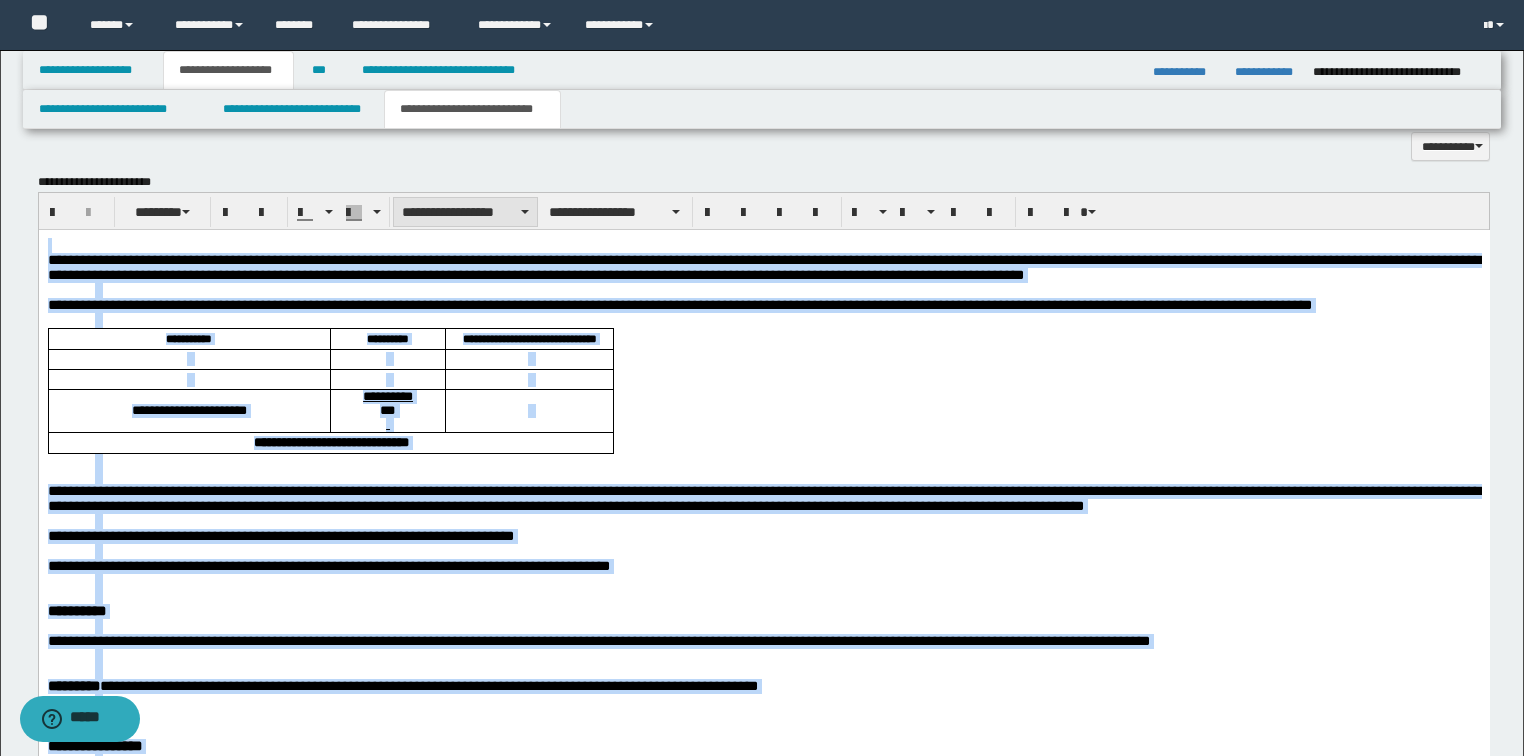 click on "**********" at bounding box center [465, 212] 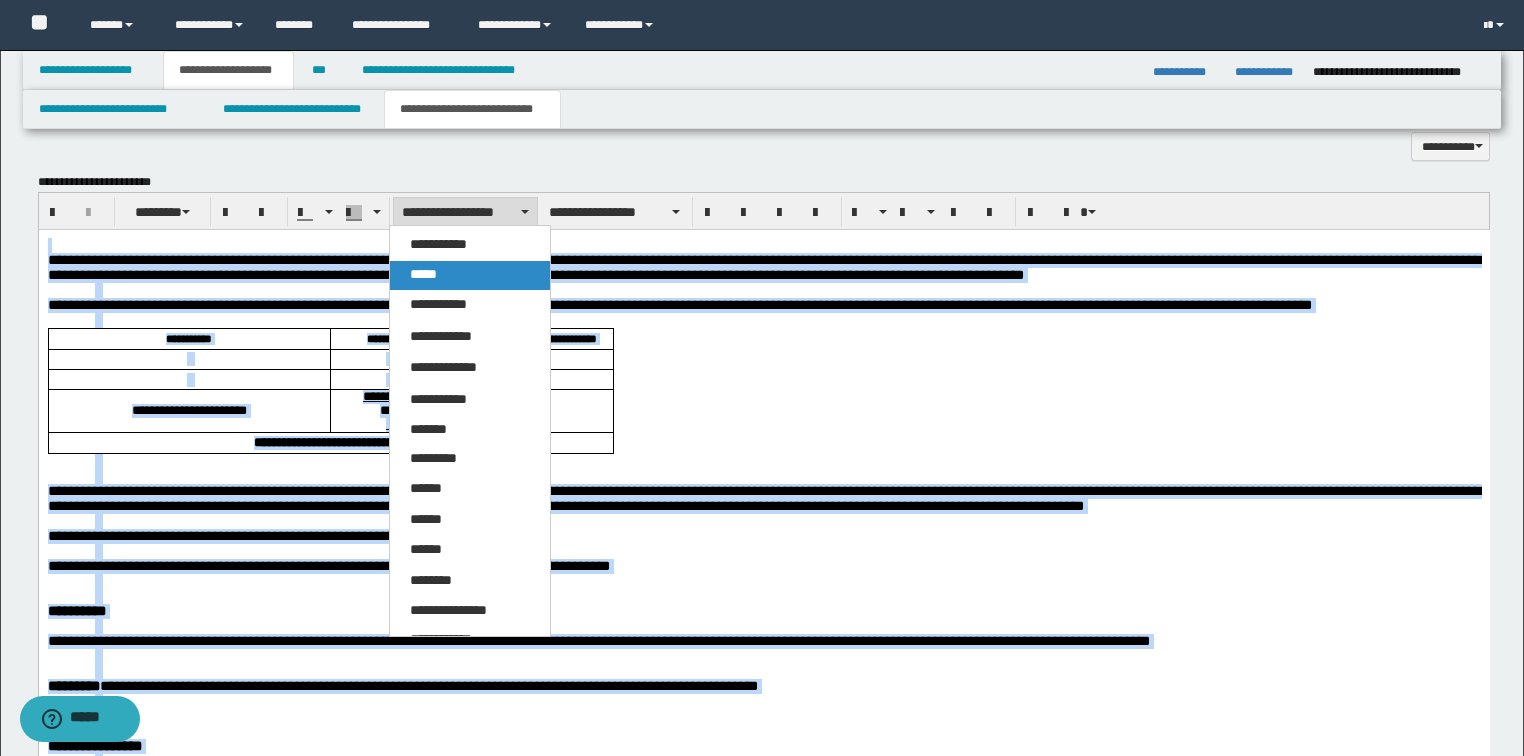 click on "*****" at bounding box center [470, 275] 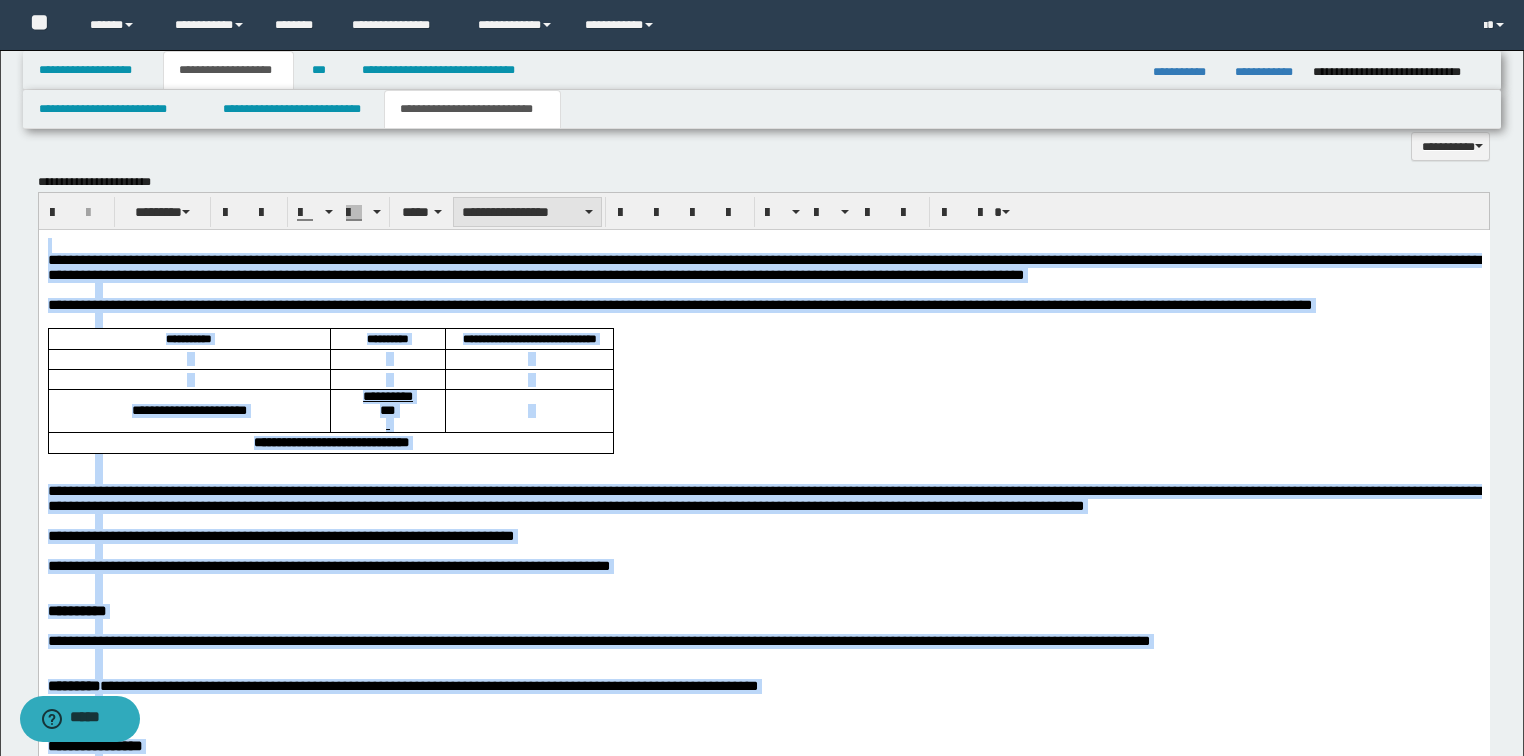 click on "**********" at bounding box center [527, 212] 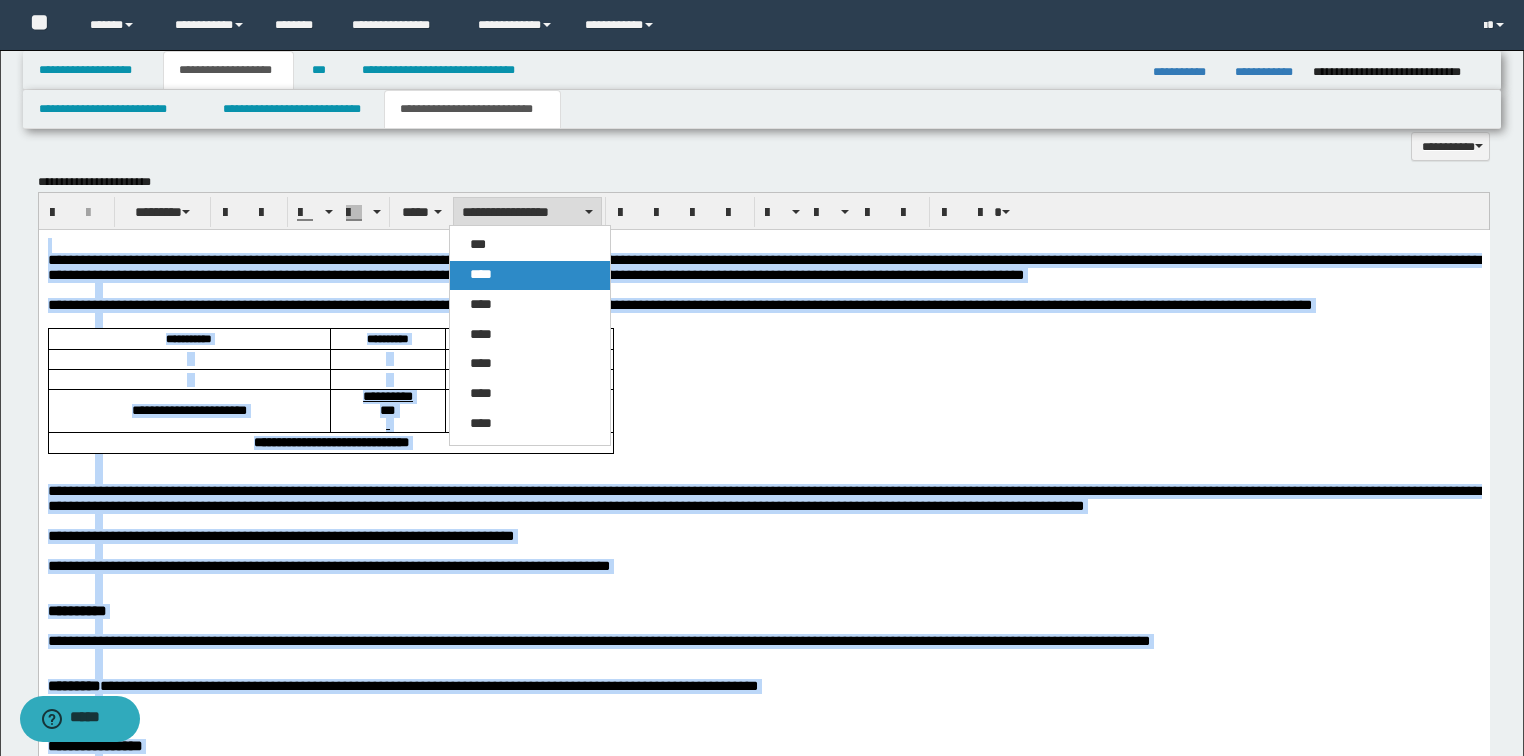 click on "****" at bounding box center (481, 274) 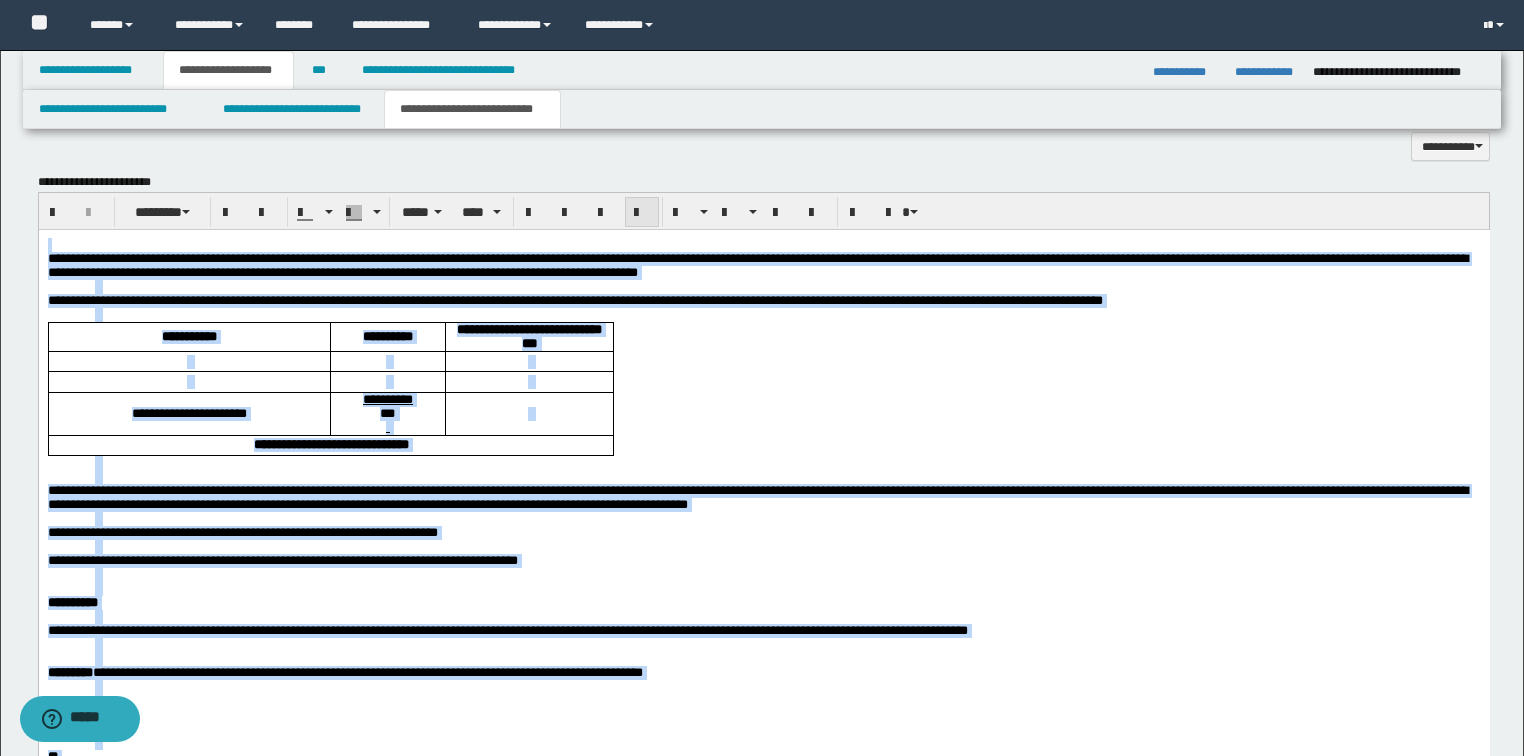 click at bounding box center (642, 212) 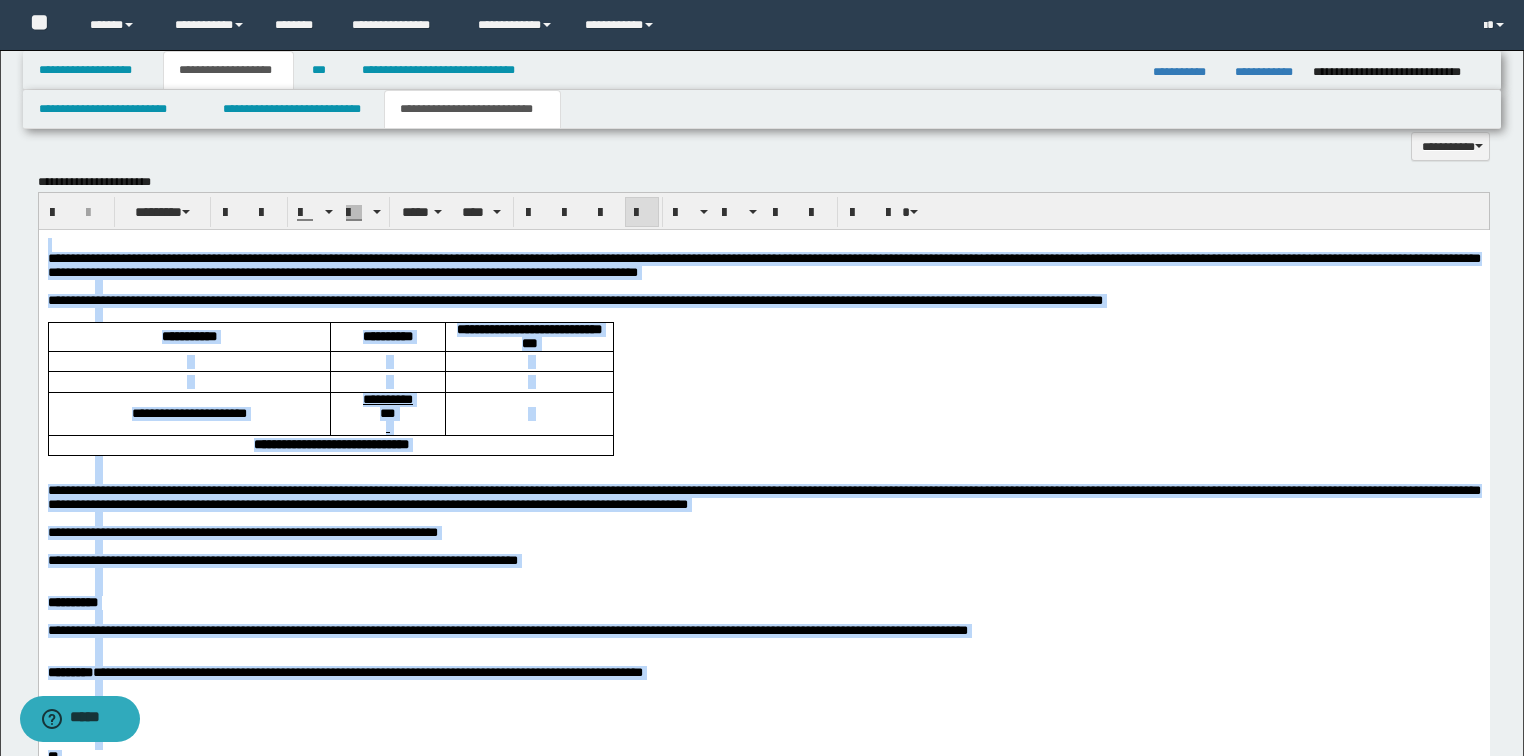 click at bounding box center (642, 212) 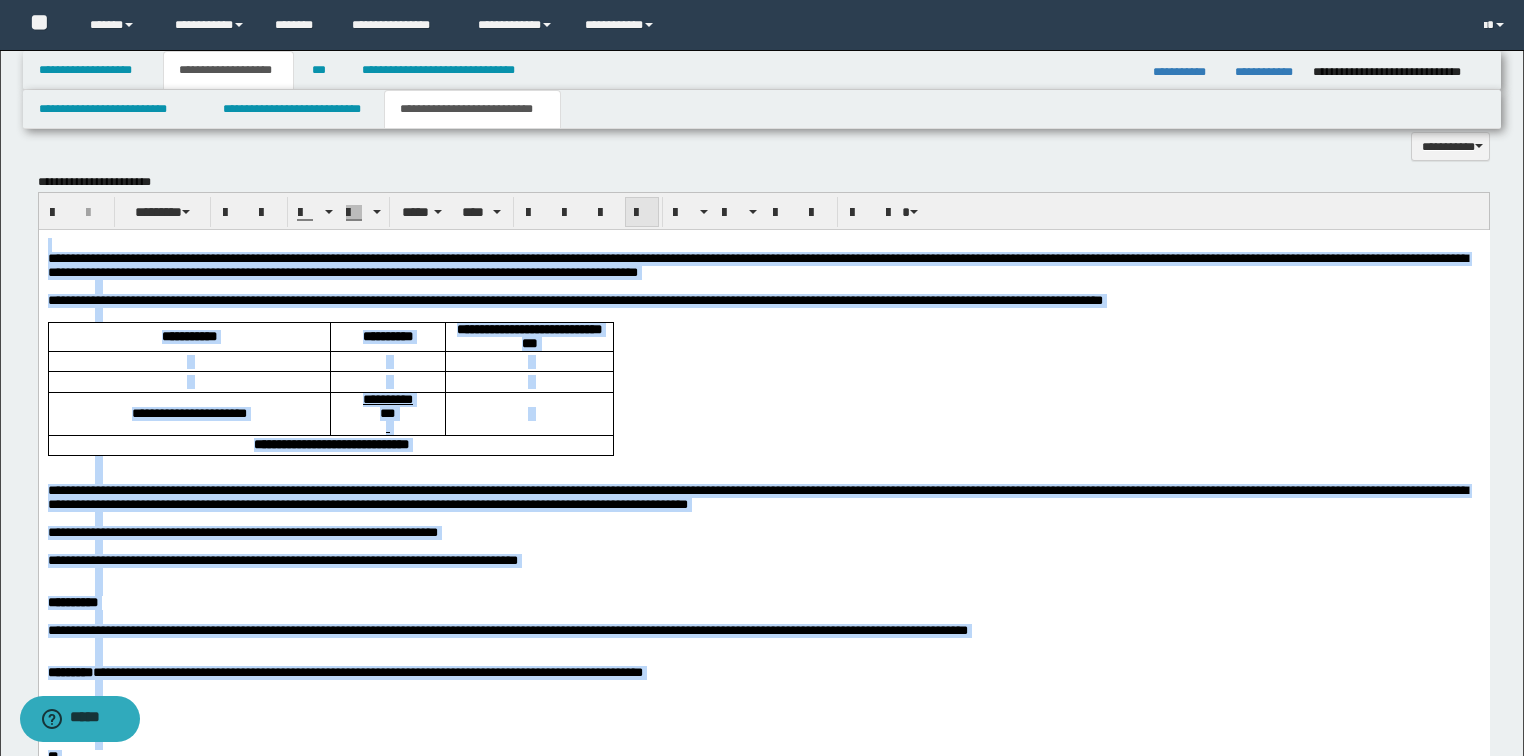 click at bounding box center (642, 212) 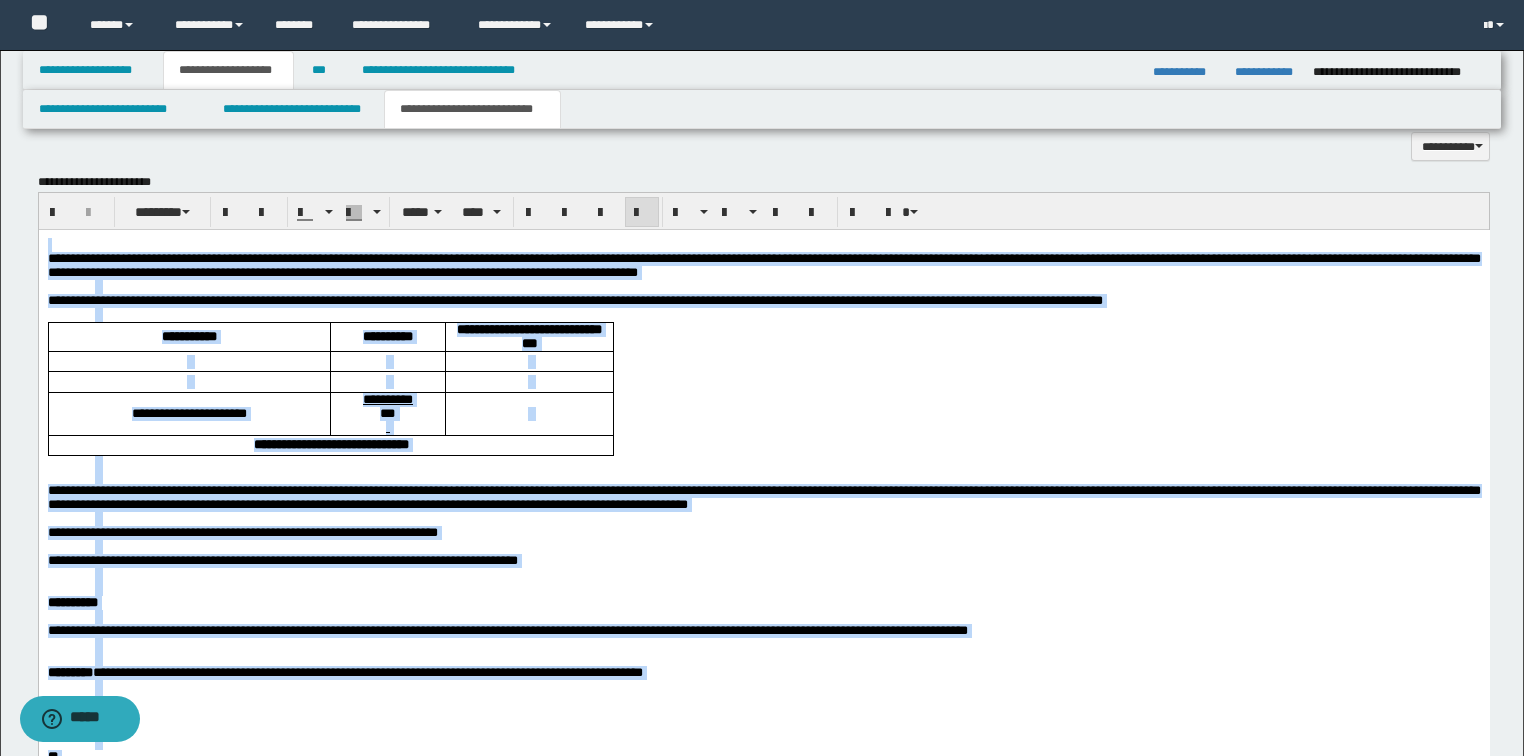 click at bounding box center [188, 382] 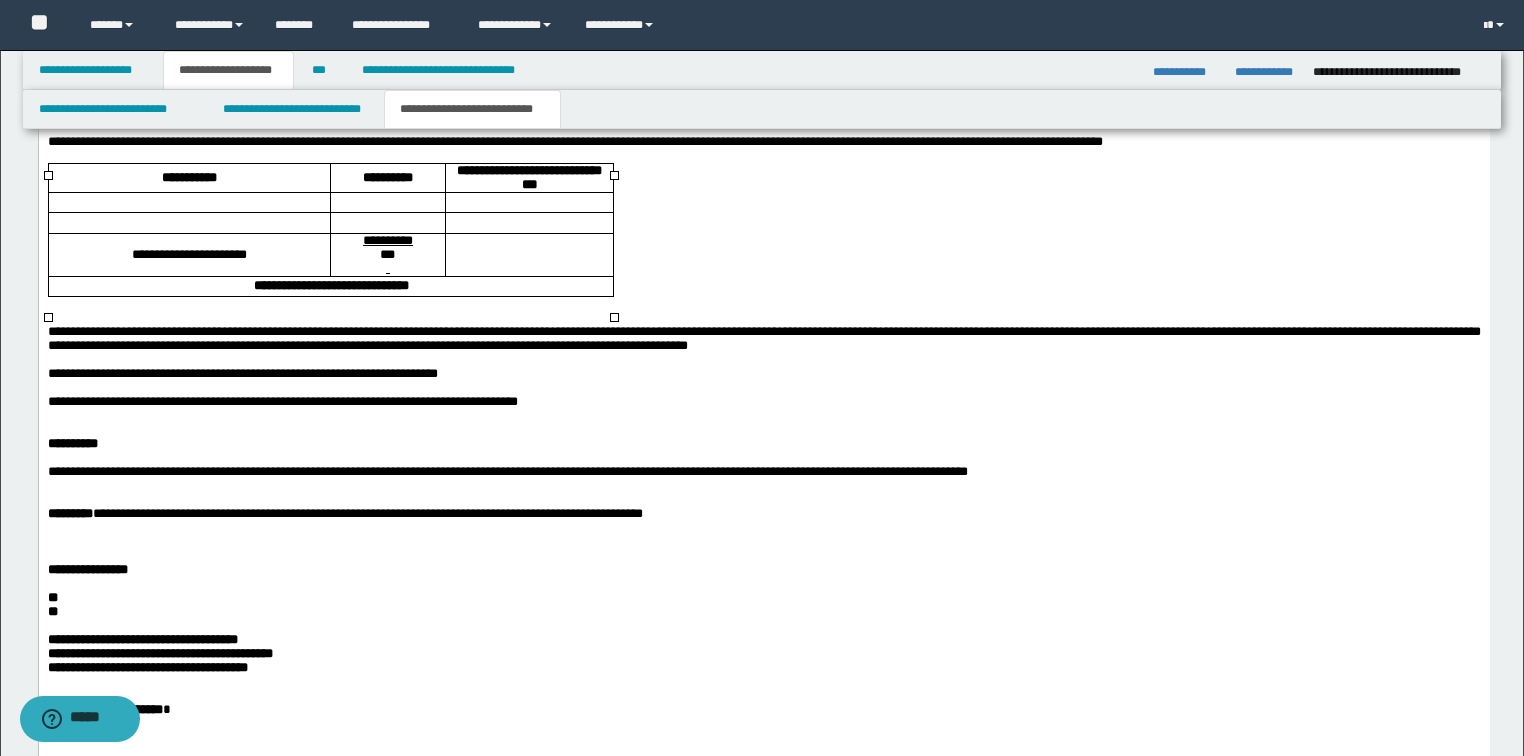 scroll, scrollTop: 1201, scrollLeft: 0, axis: vertical 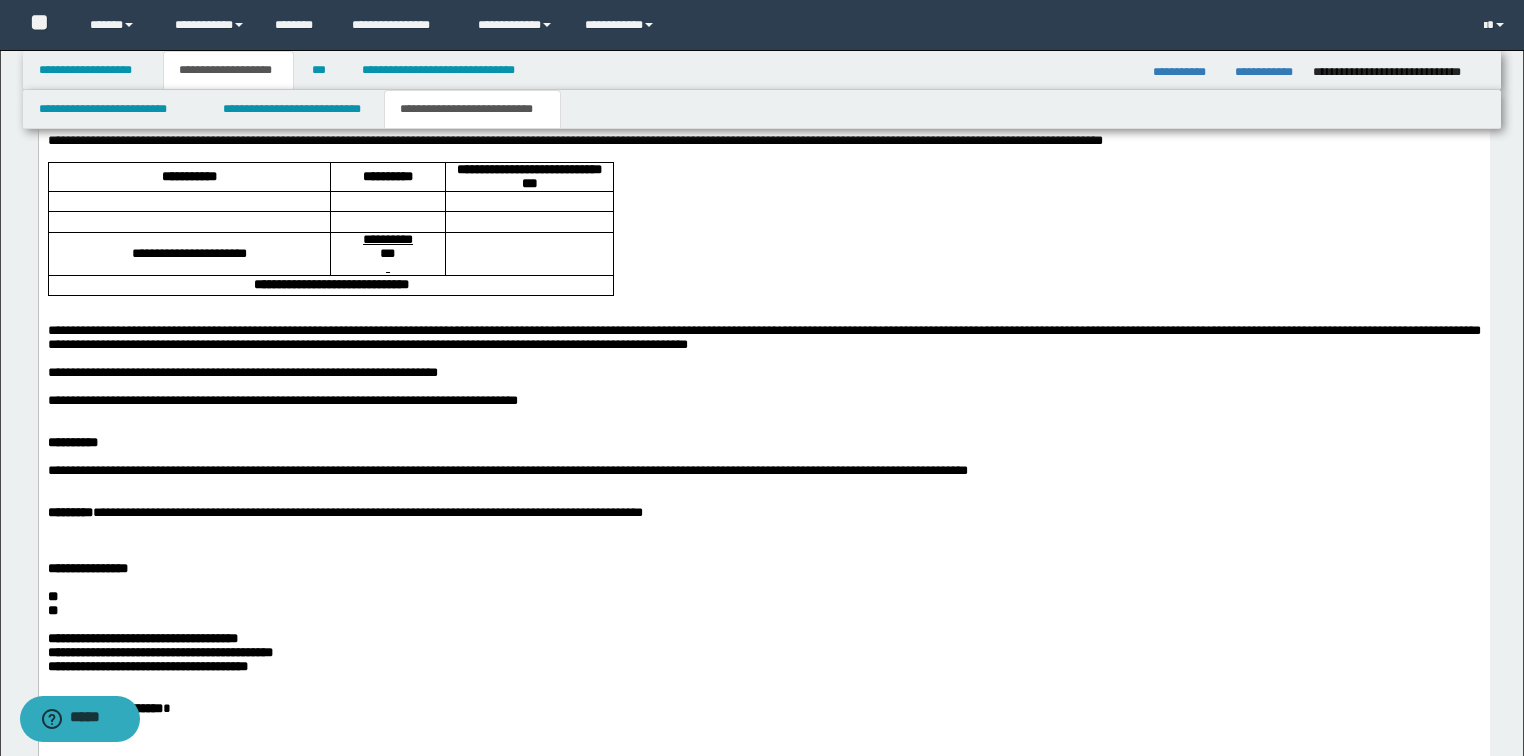 click on "**********" at bounding box center [282, 400] 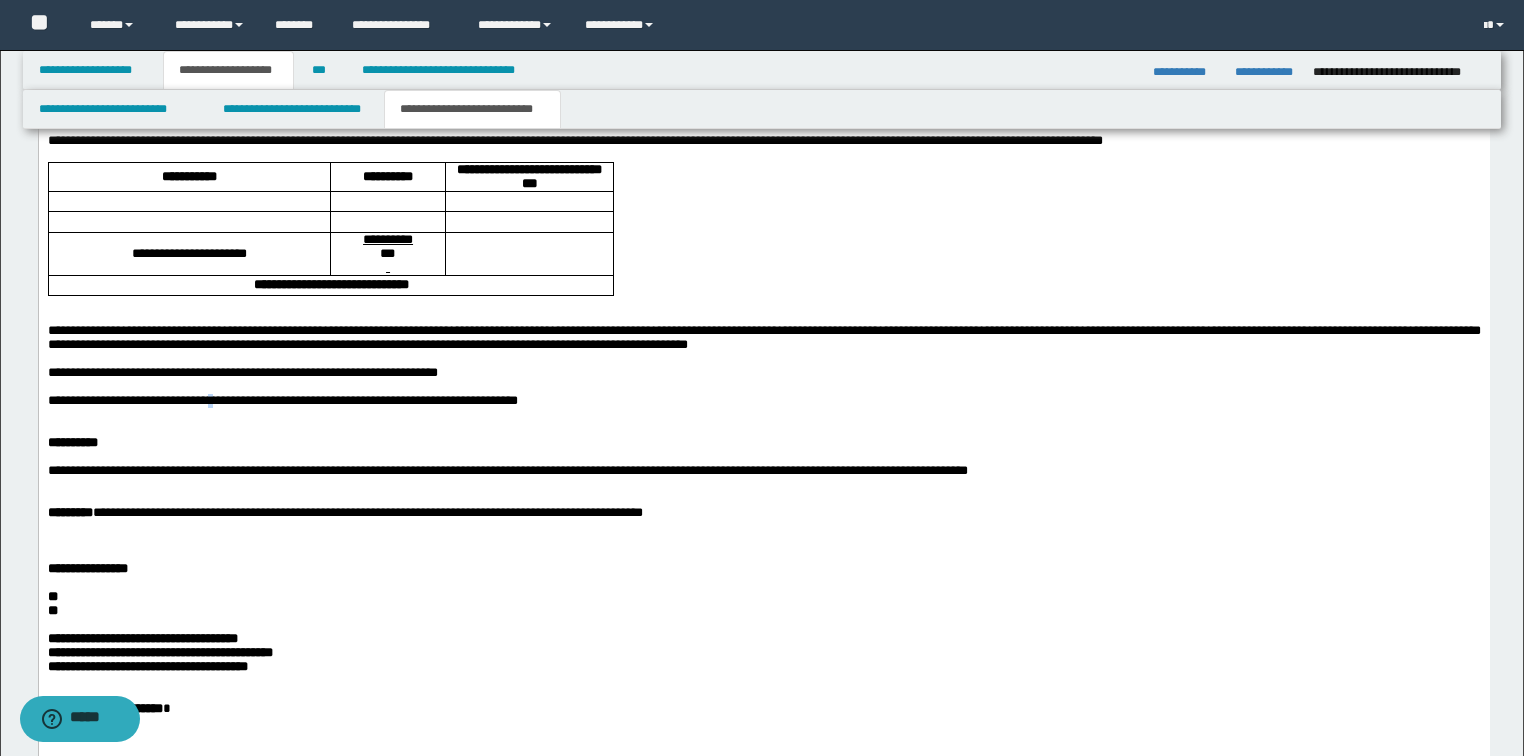 click on "**********" at bounding box center (282, 400) 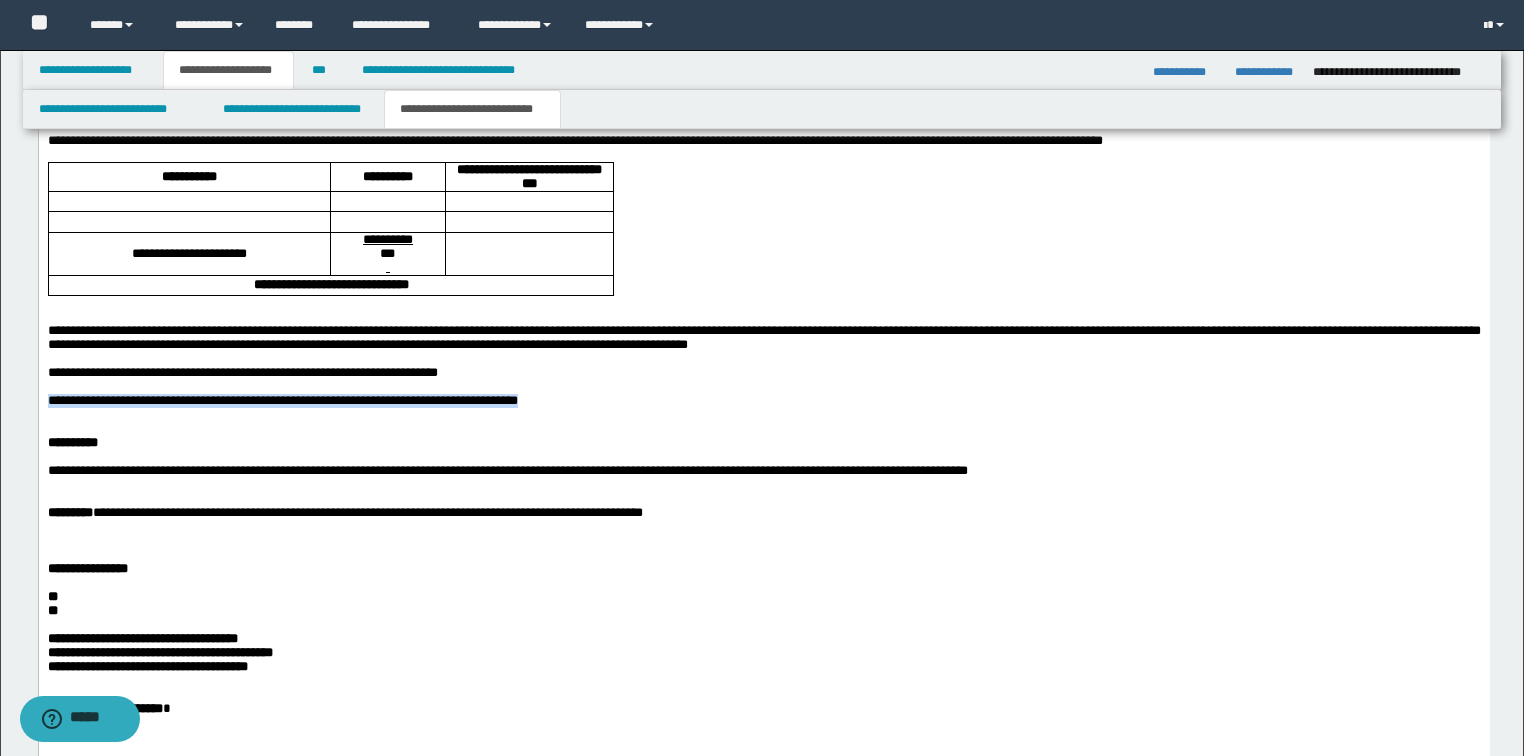 click on "**********" at bounding box center (282, 400) 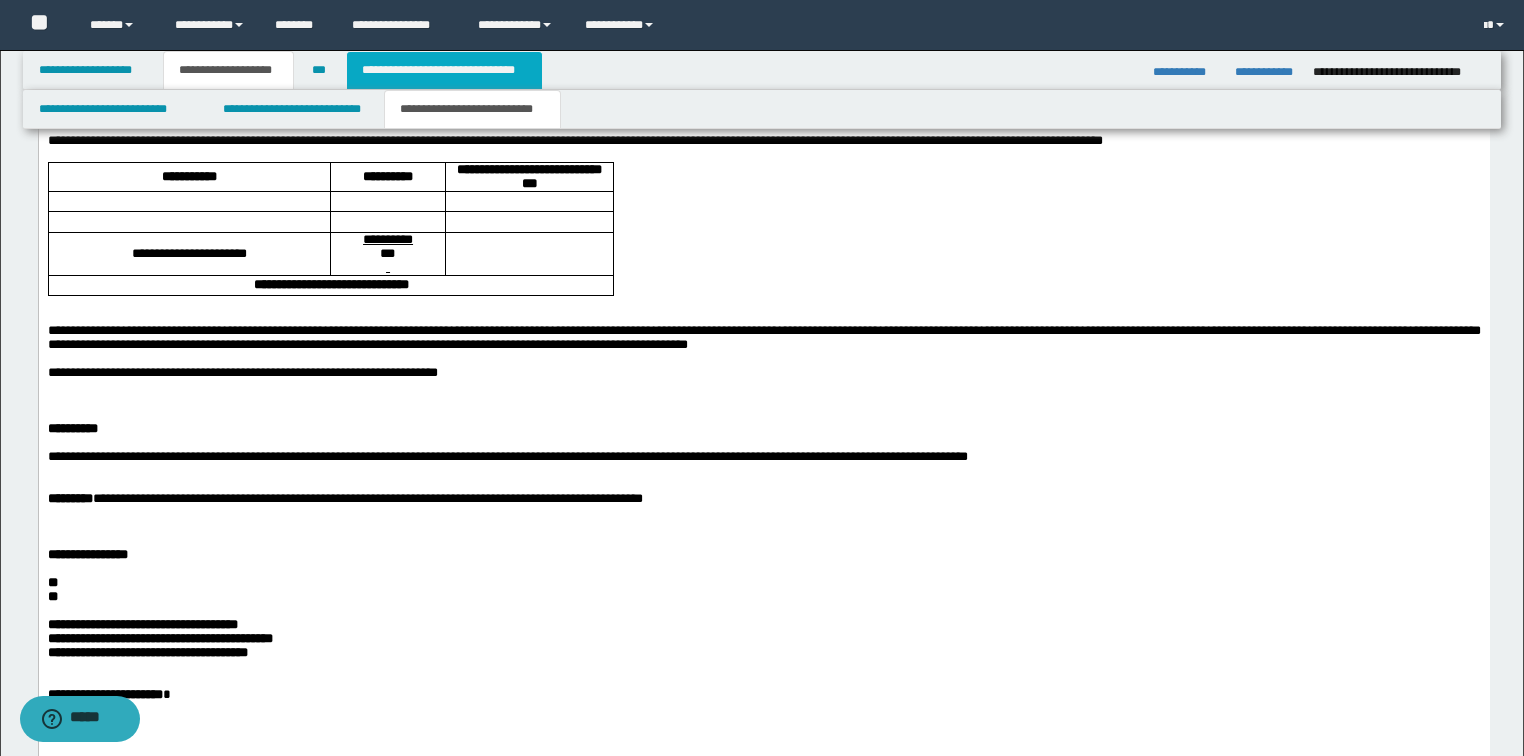 click on "**********" at bounding box center (444, 70) 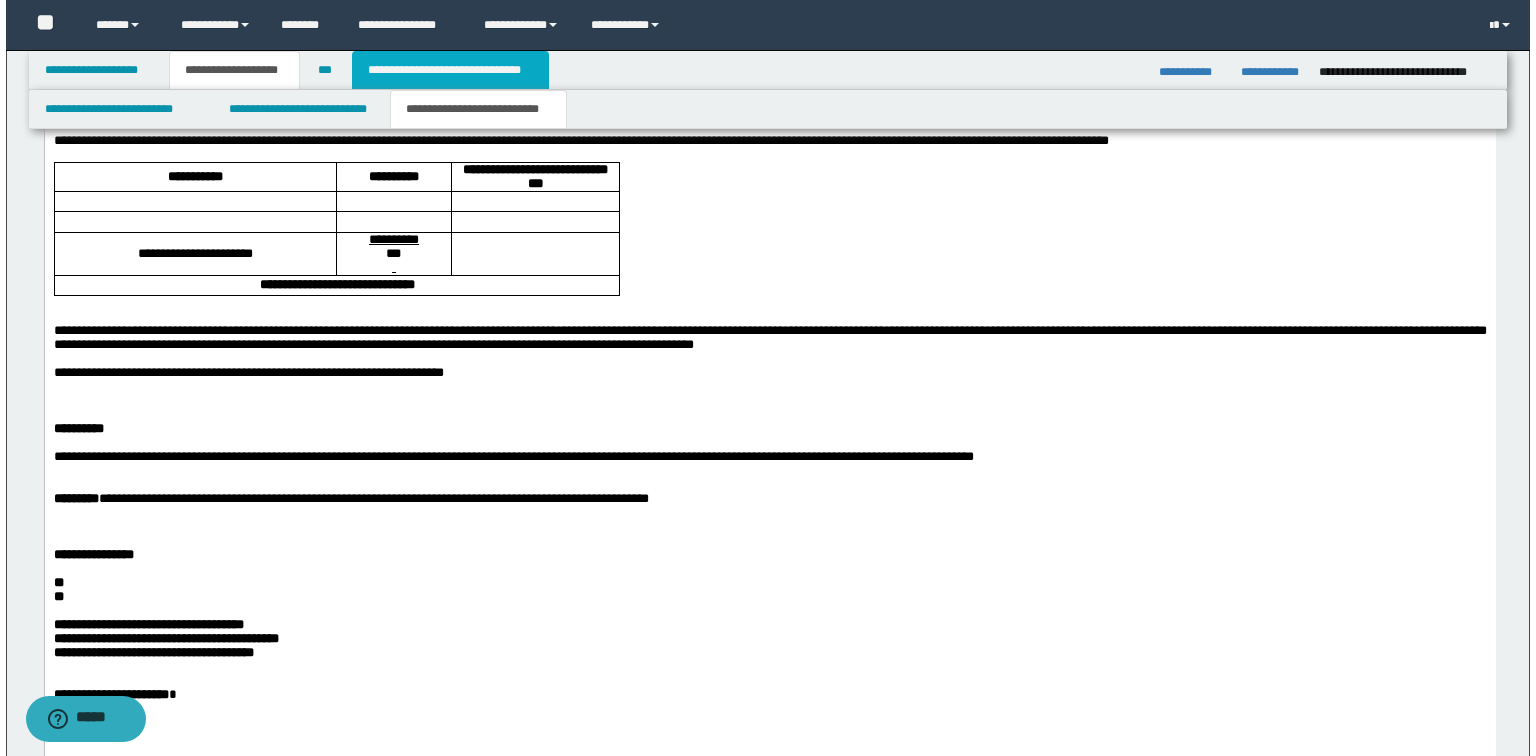 scroll, scrollTop: 0, scrollLeft: 0, axis: both 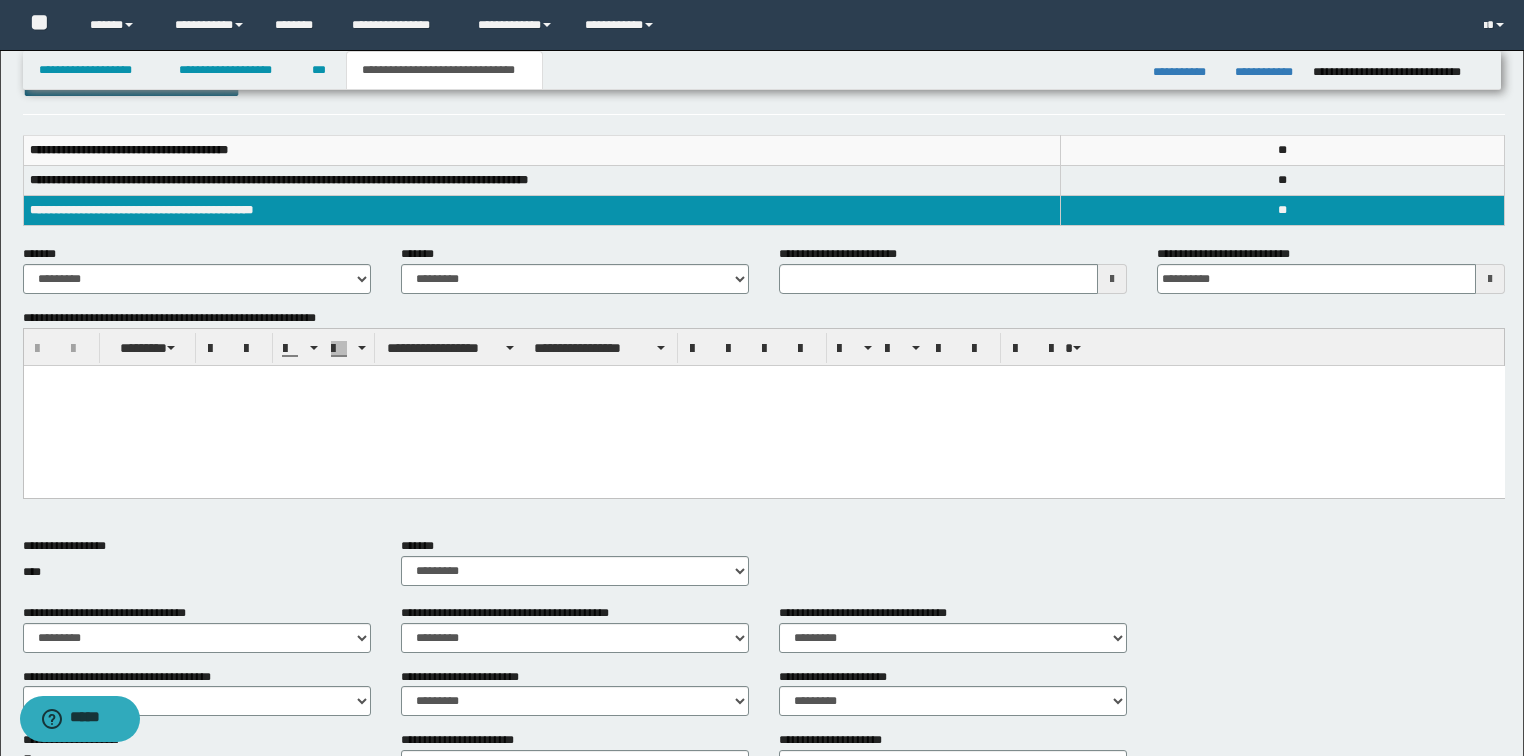 click at bounding box center [763, 406] 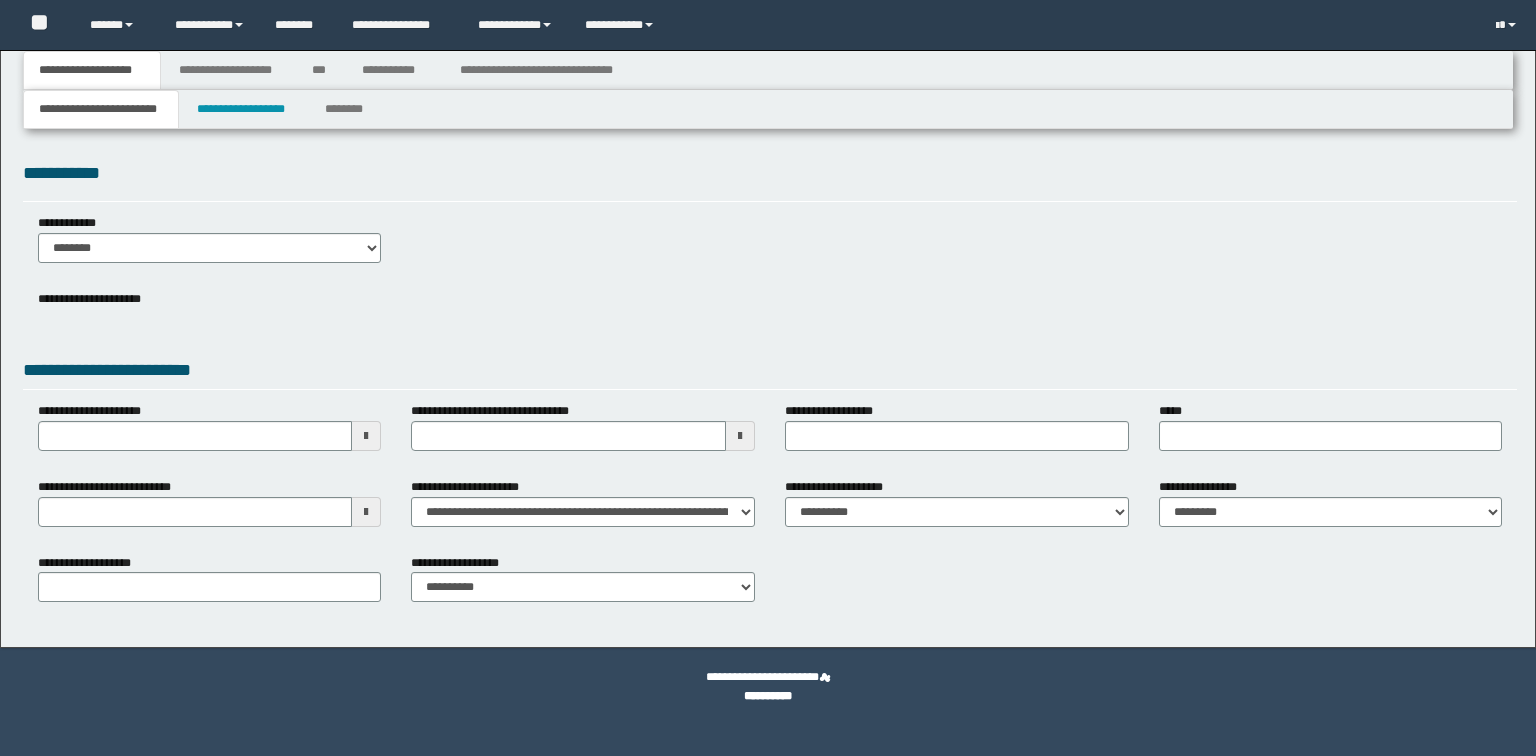 scroll, scrollTop: 0, scrollLeft: 0, axis: both 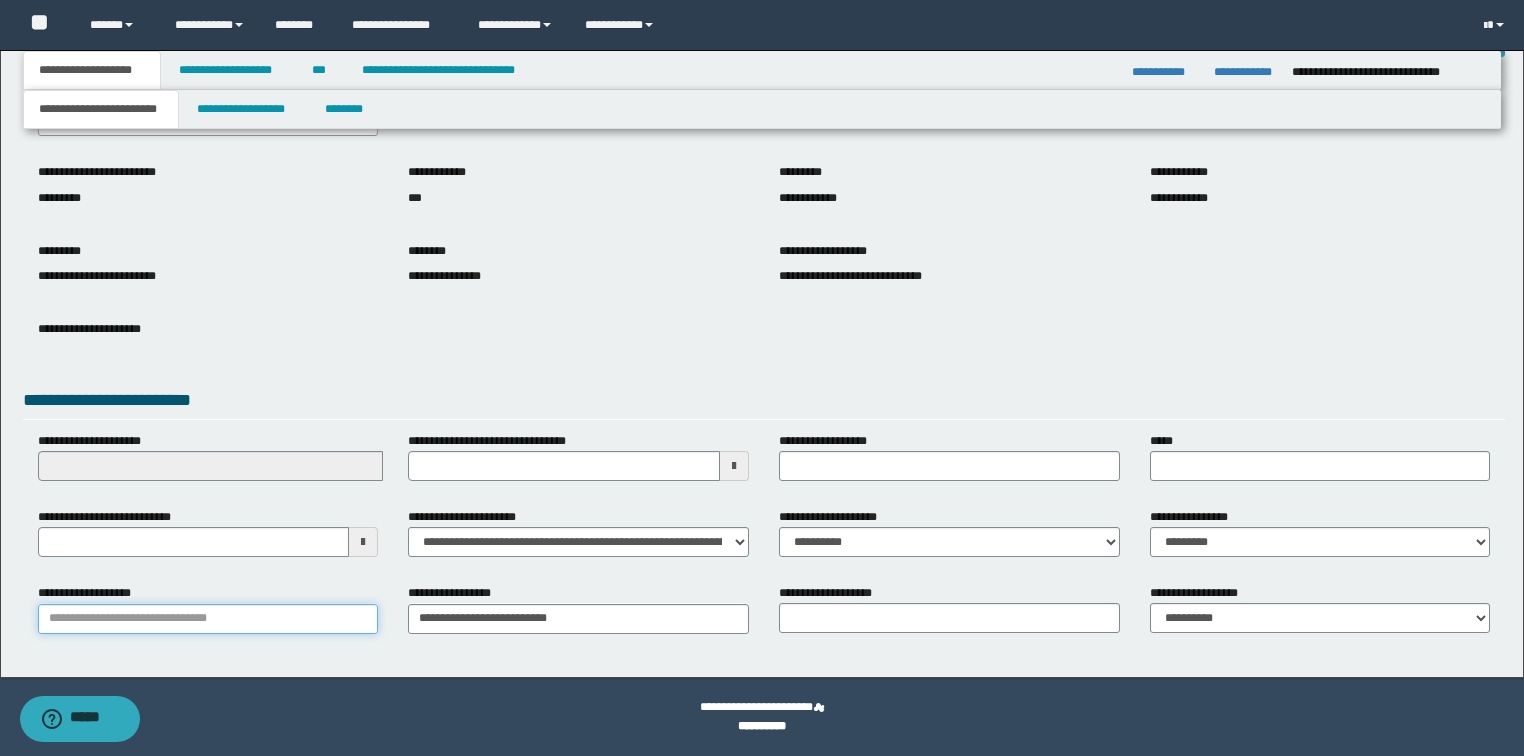 click on "**********" at bounding box center (208, 619) 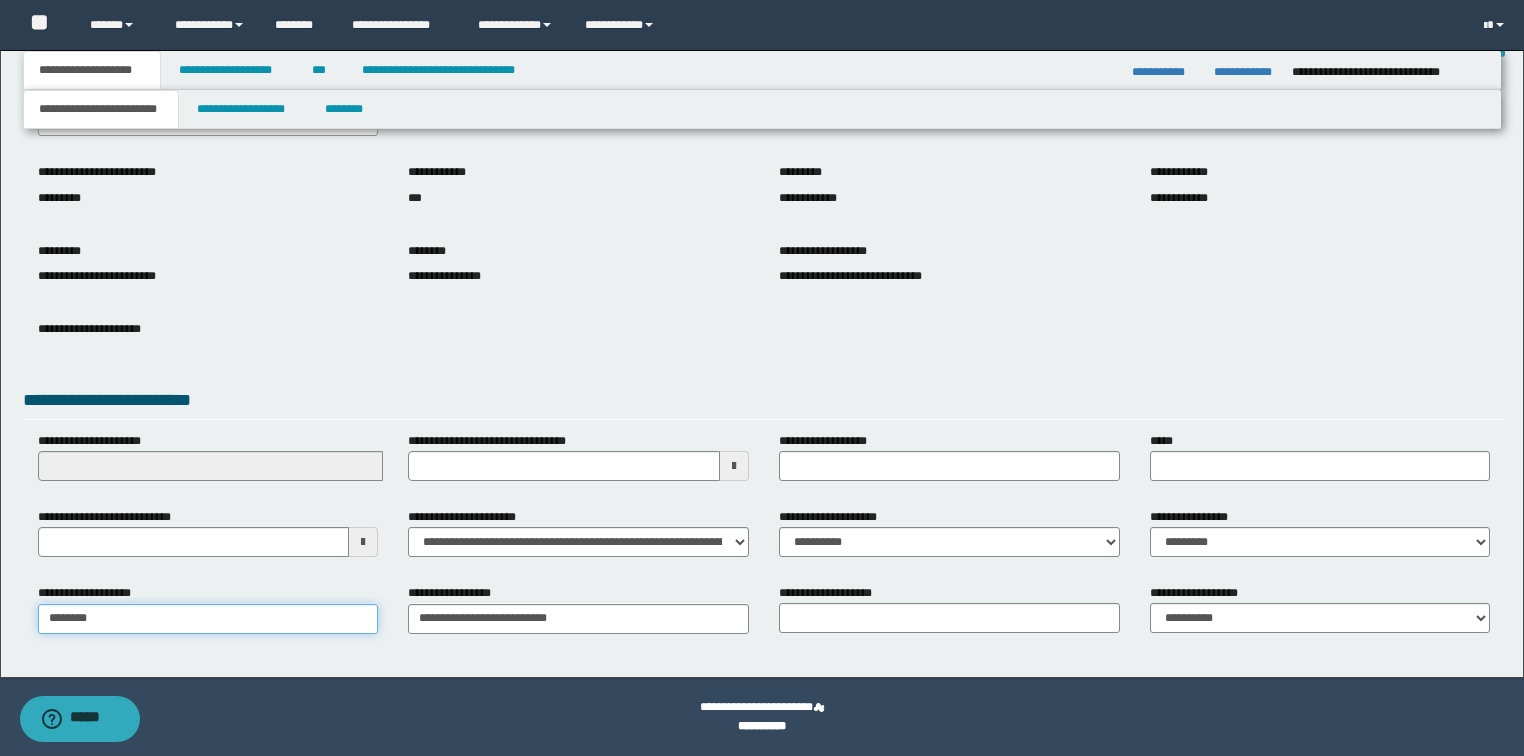 type on "*********" 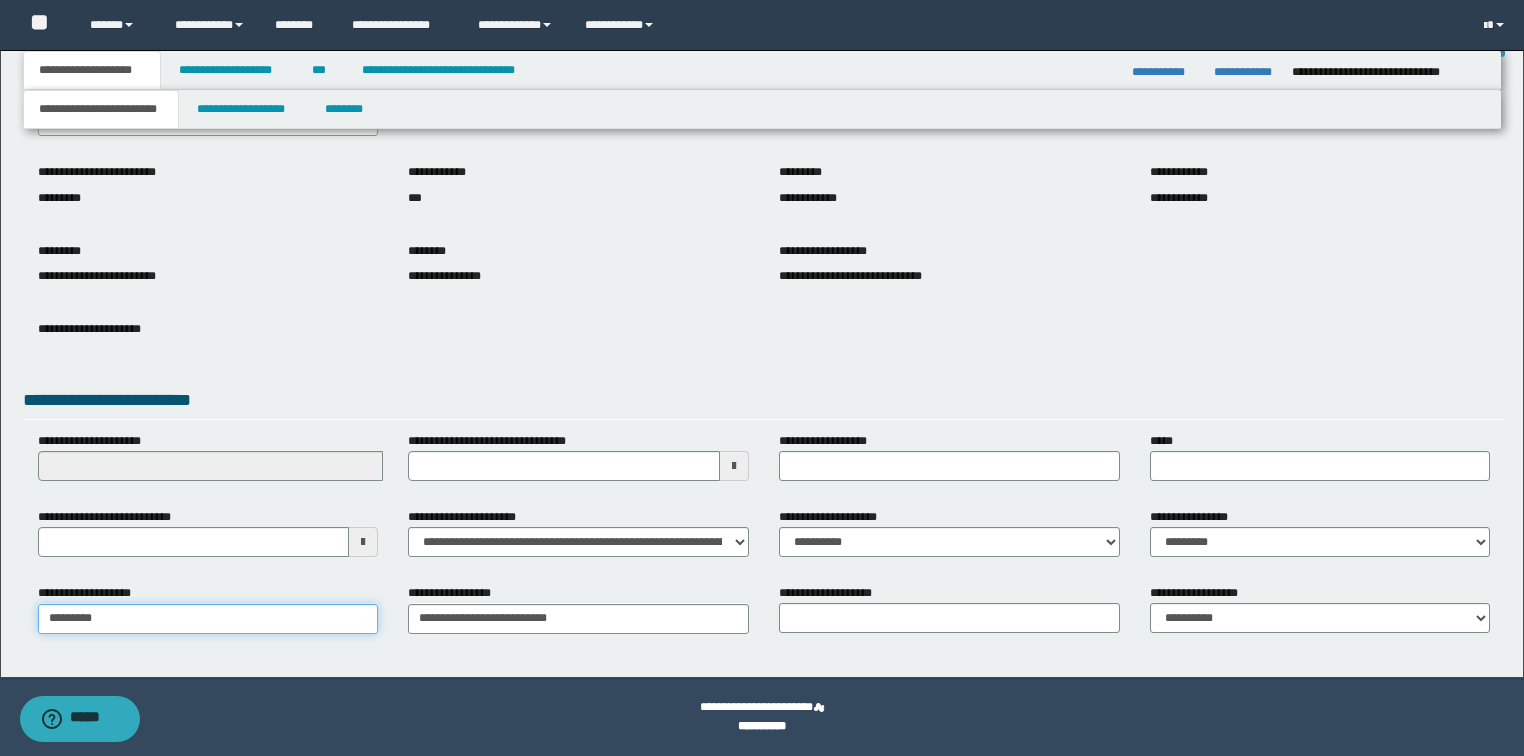 type on "*********" 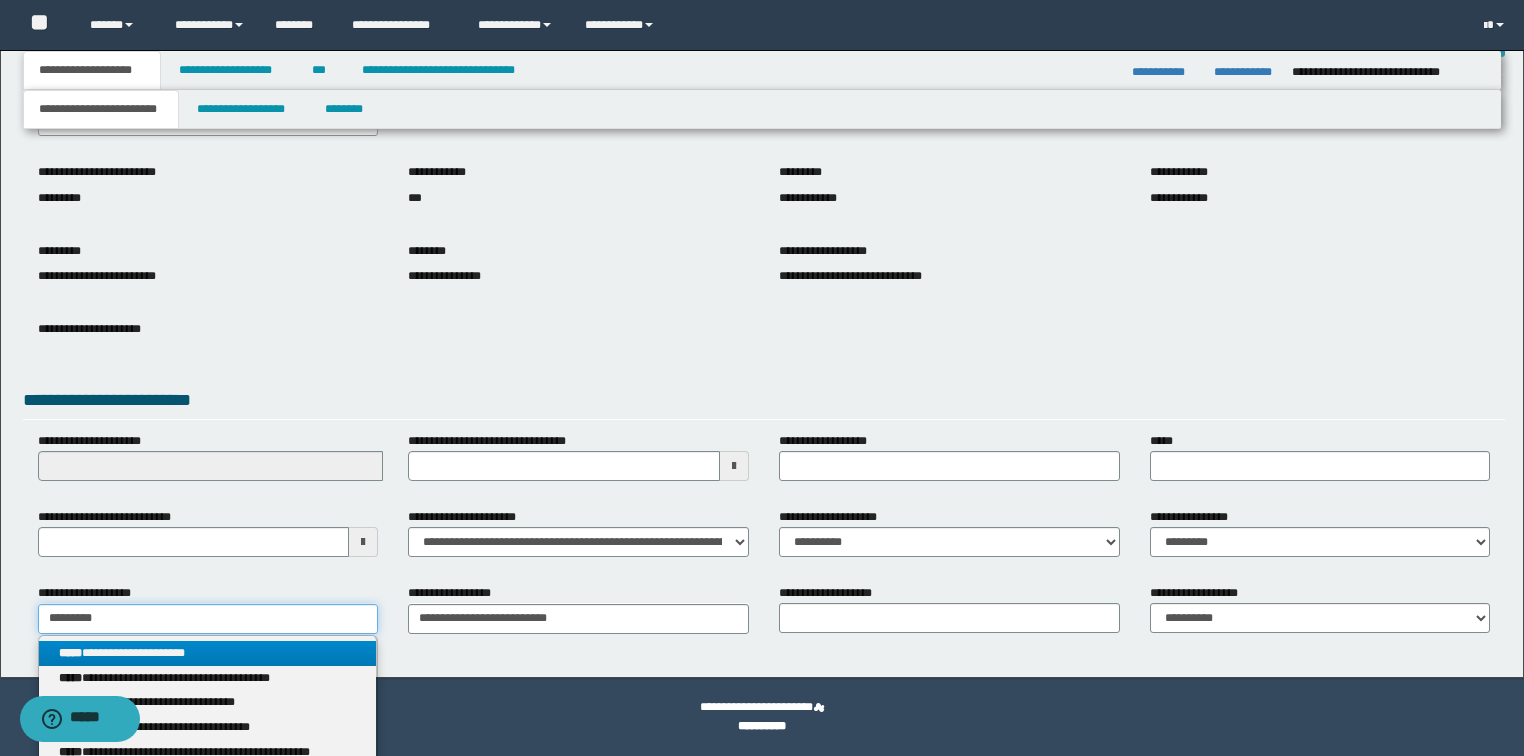 type on "*********" 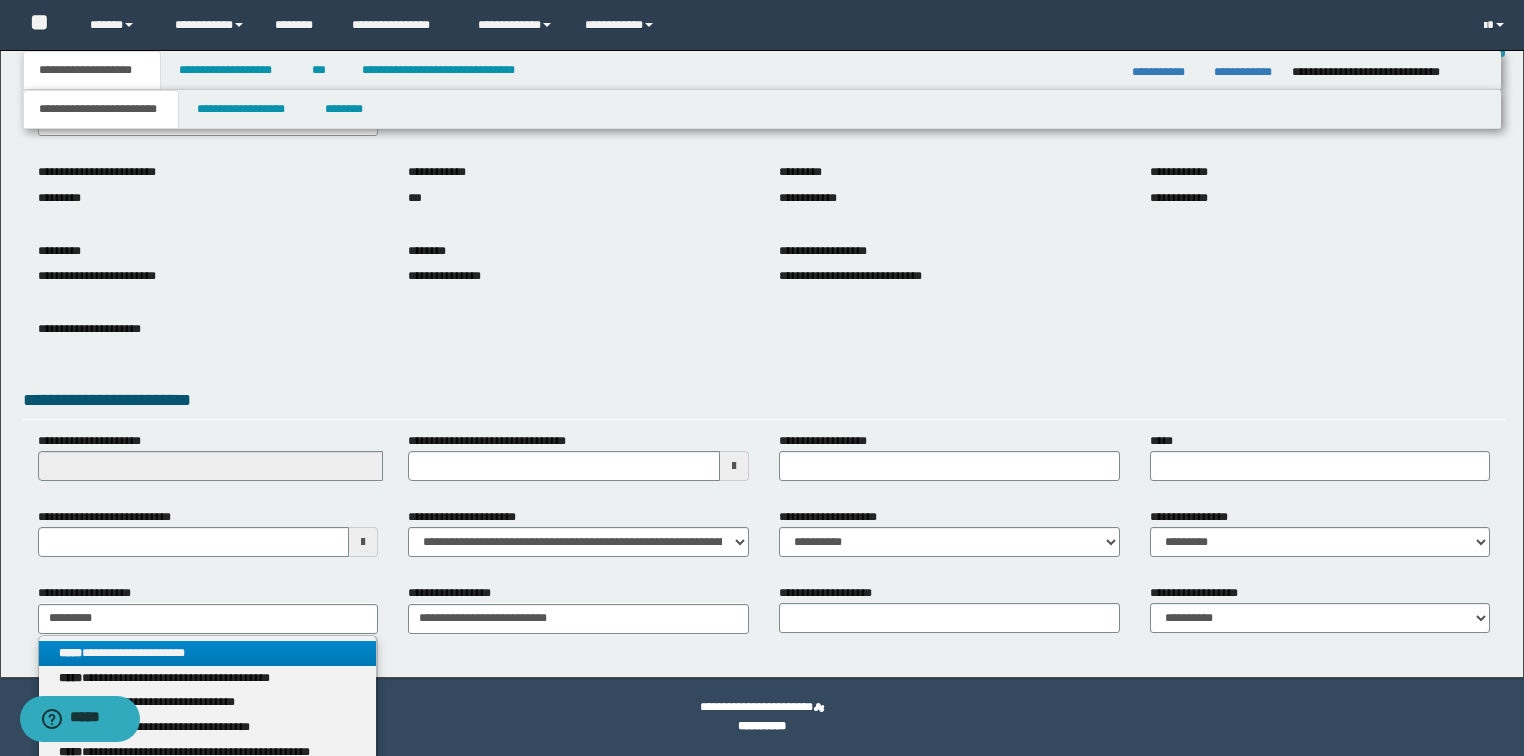 click on "**********" at bounding box center [208, 653] 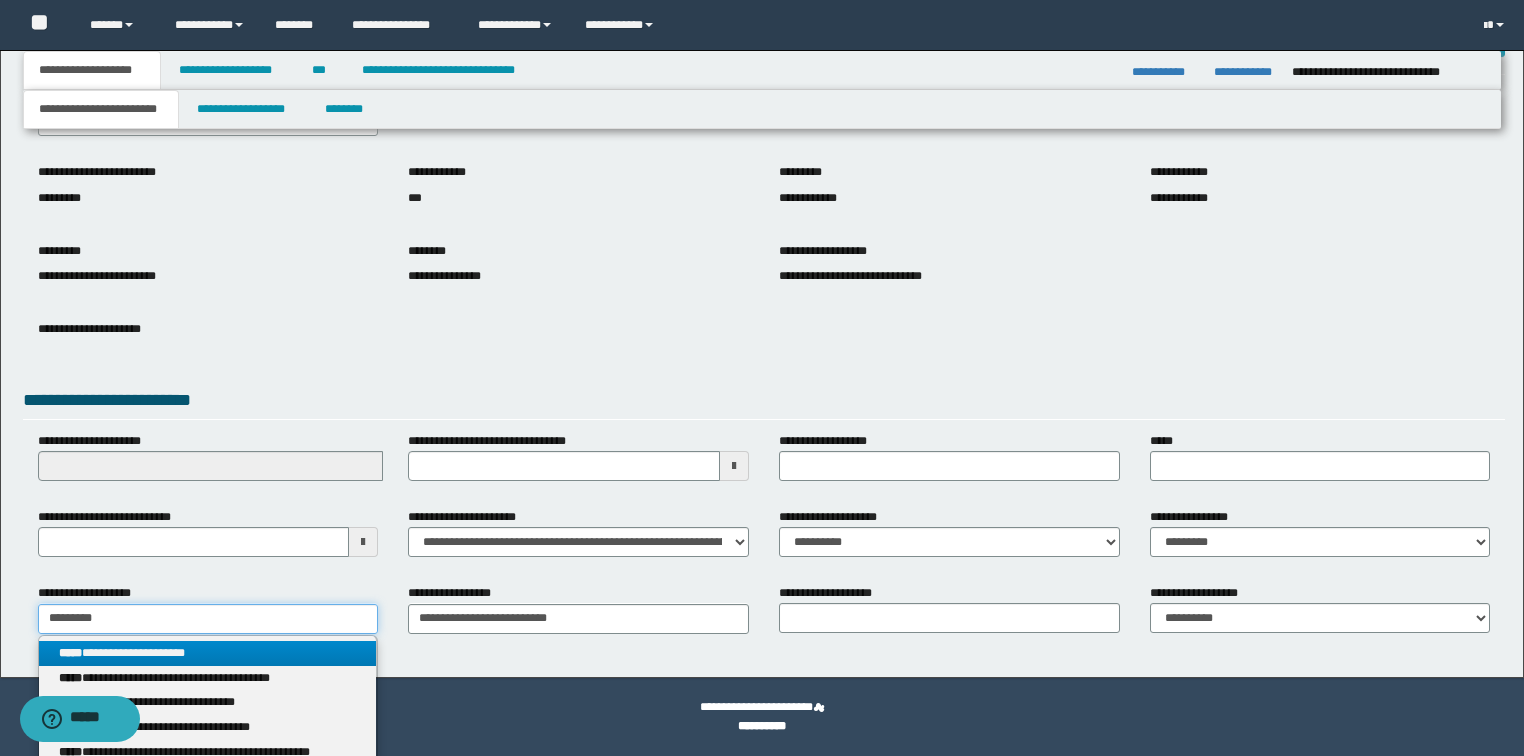 type 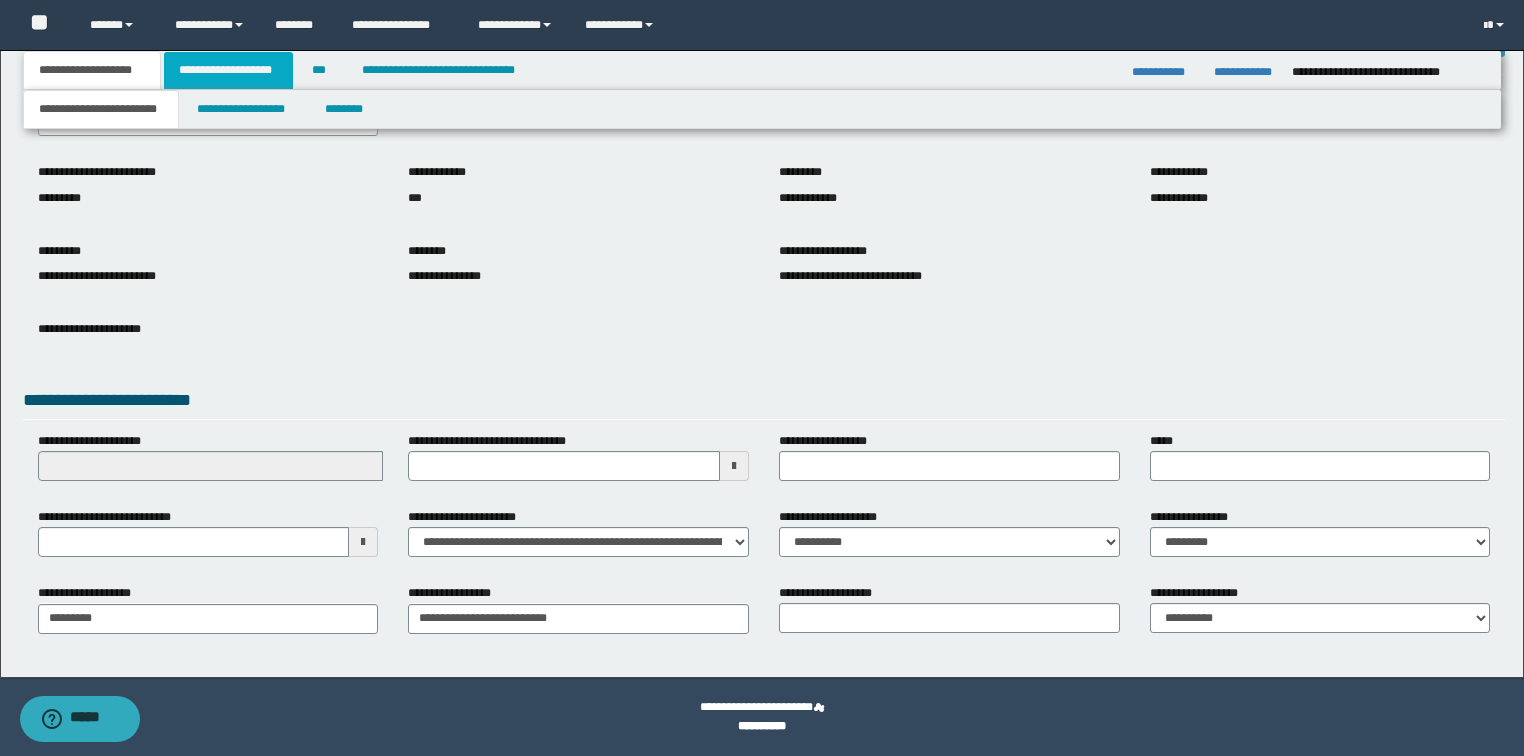 click on "**********" at bounding box center [228, 70] 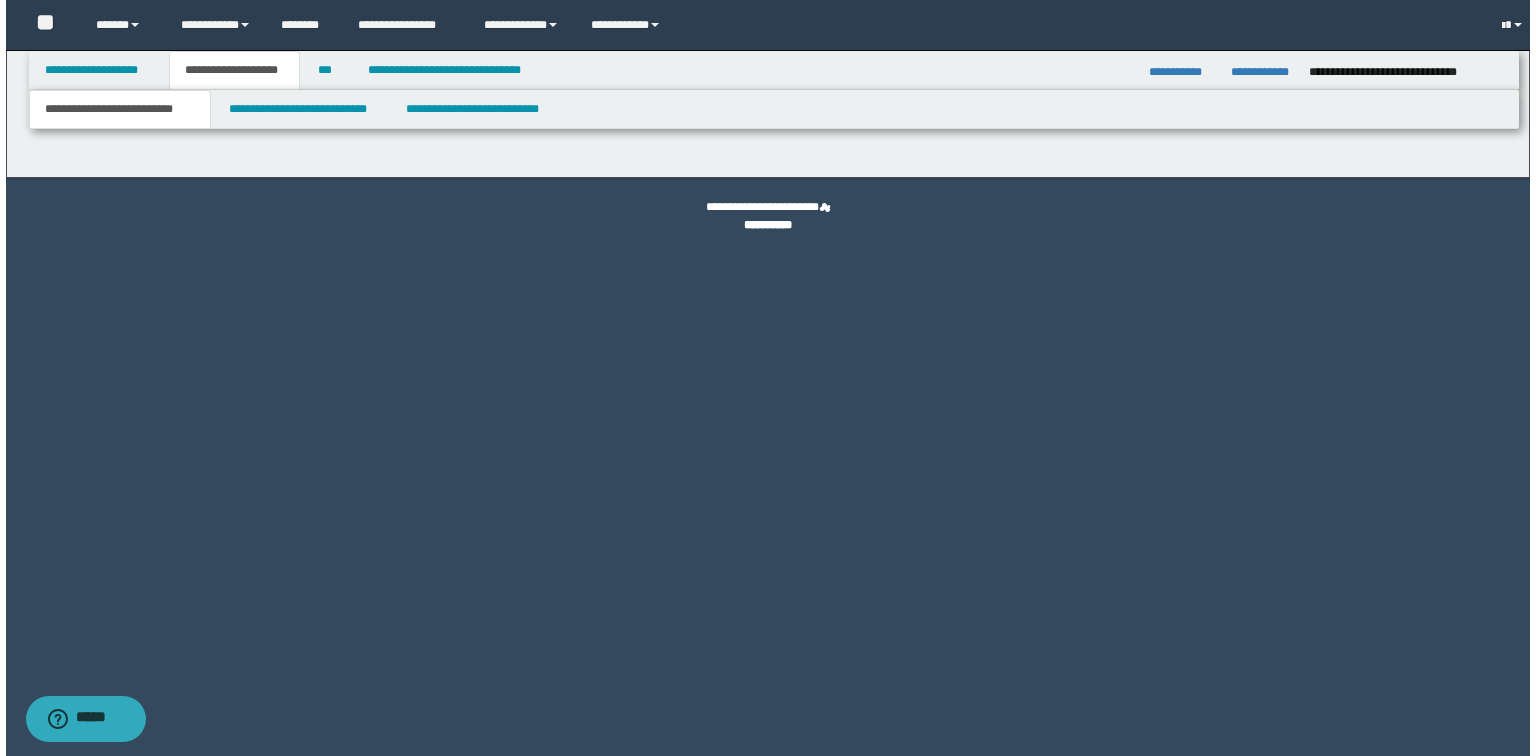 scroll, scrollTop: 0, scrollLeft: 0, axis: both 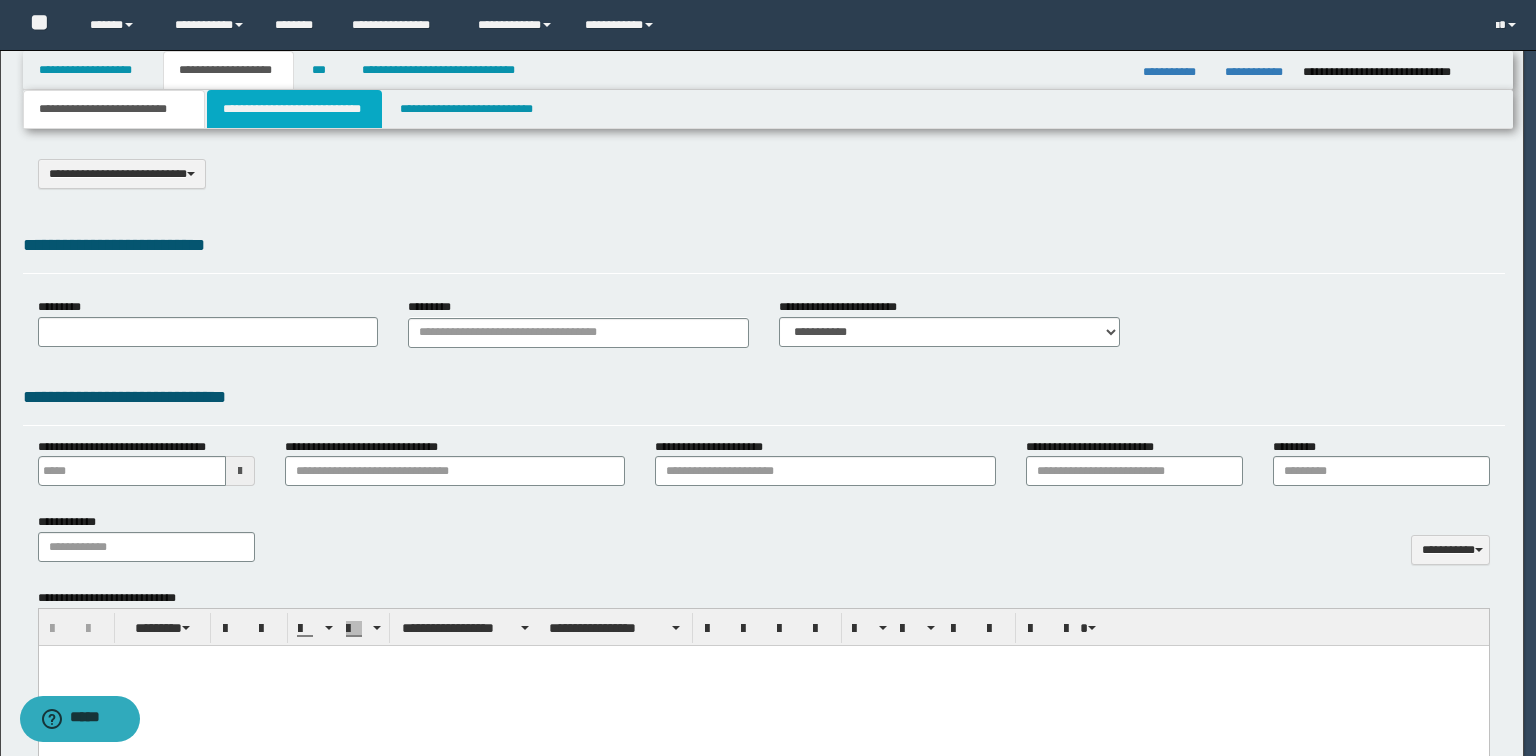 select on "*" 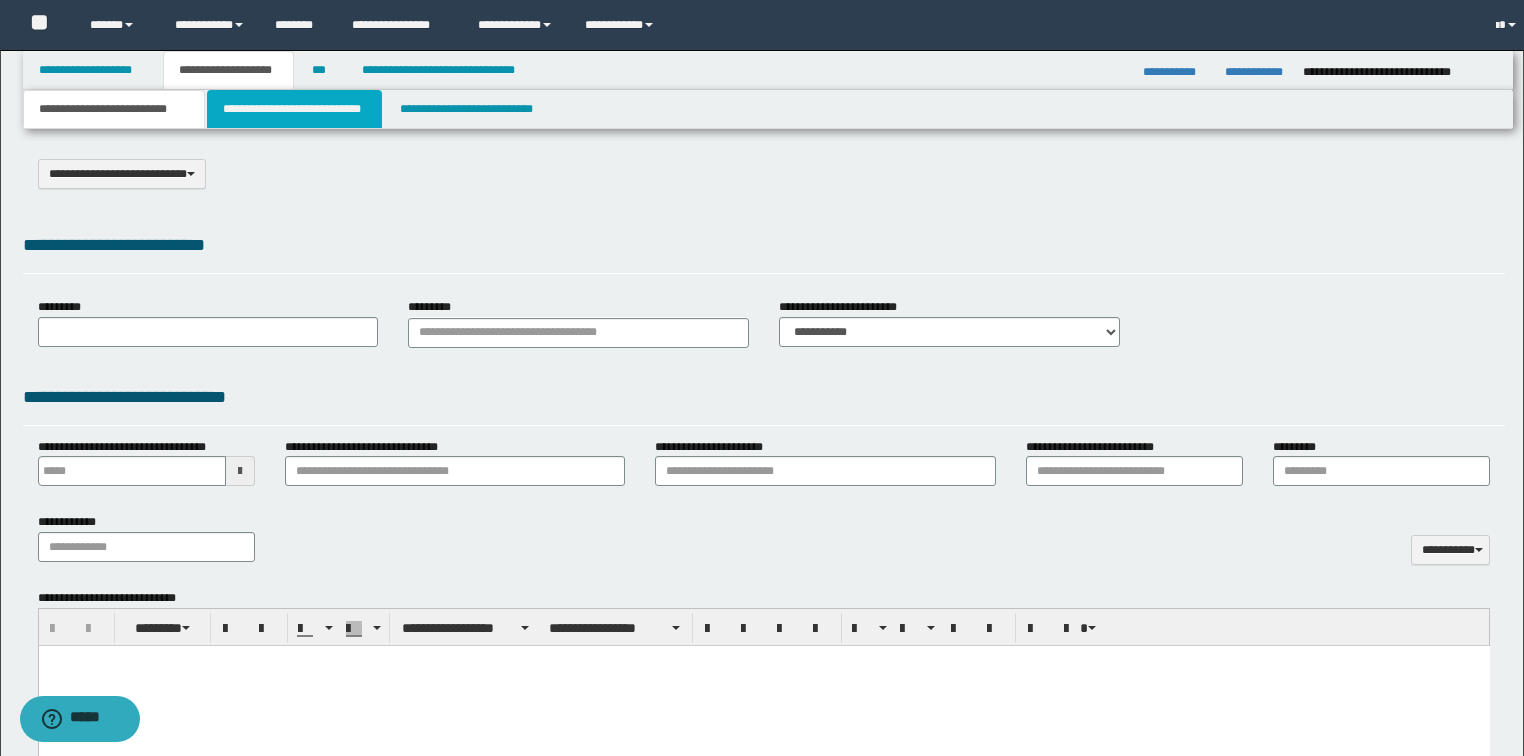 click on "**********" at bounding box center (294, 109) 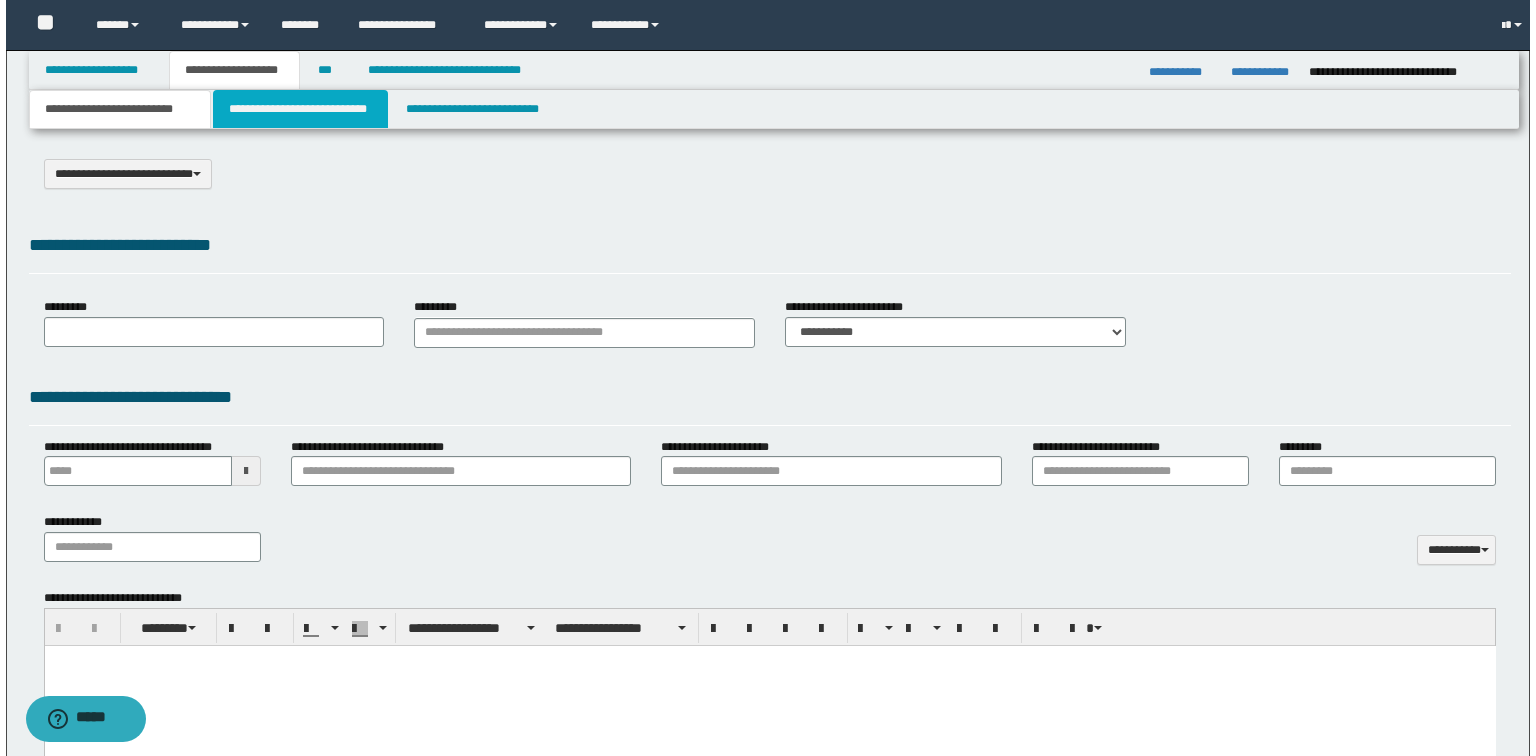 scroll, scrollTop: 0, scrollLeft: 0, axis: both 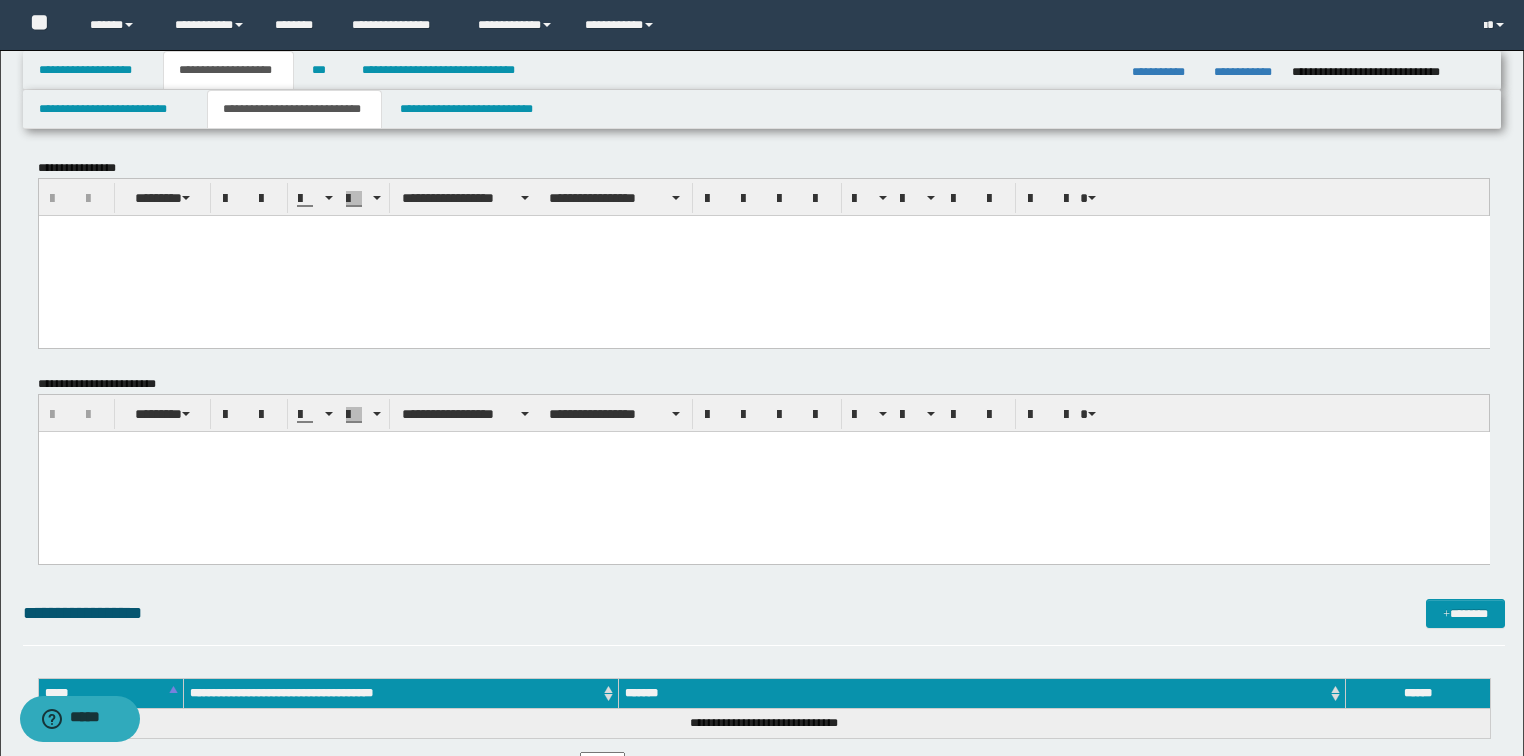 click at bounding box center (763, 255) 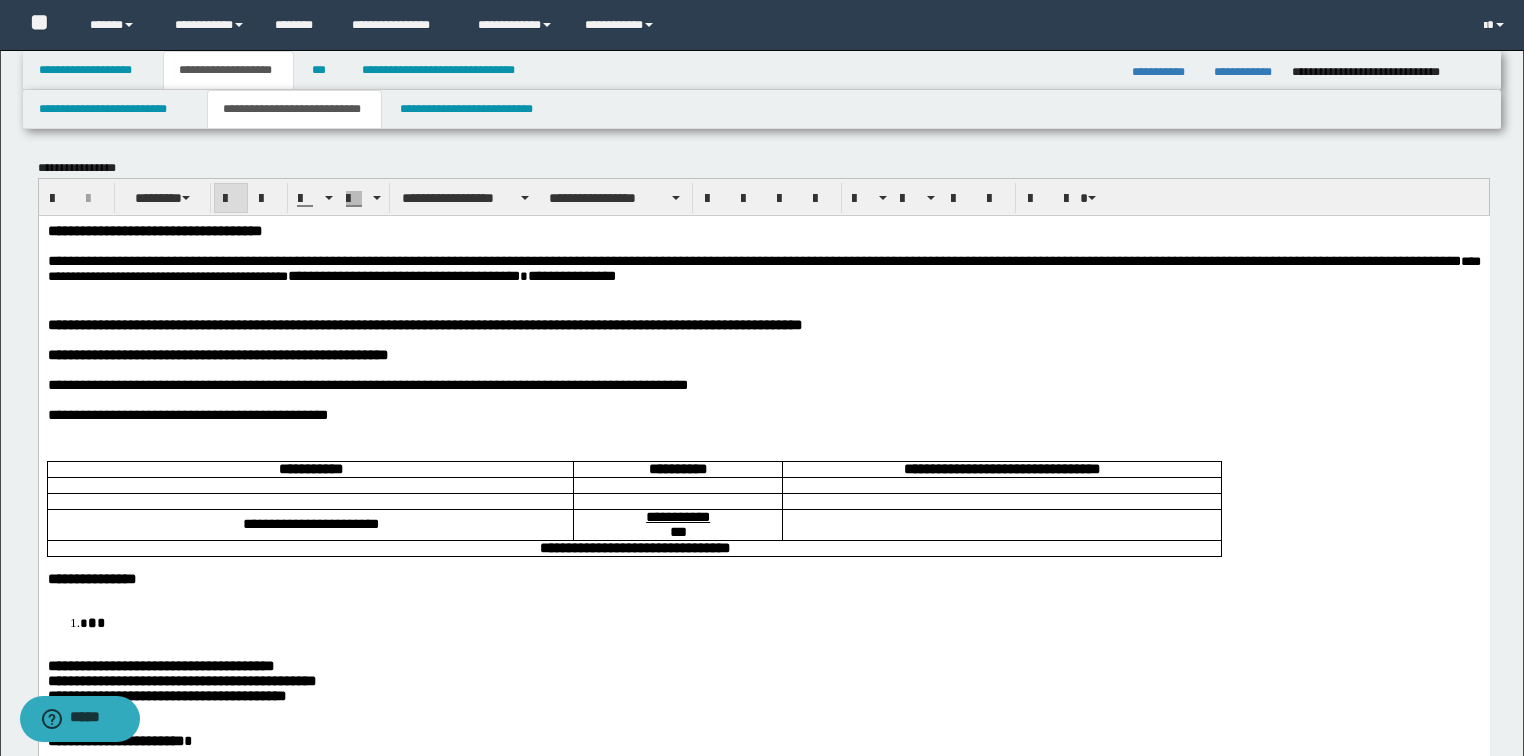 click on "**********" at bounding box center (763, 698) 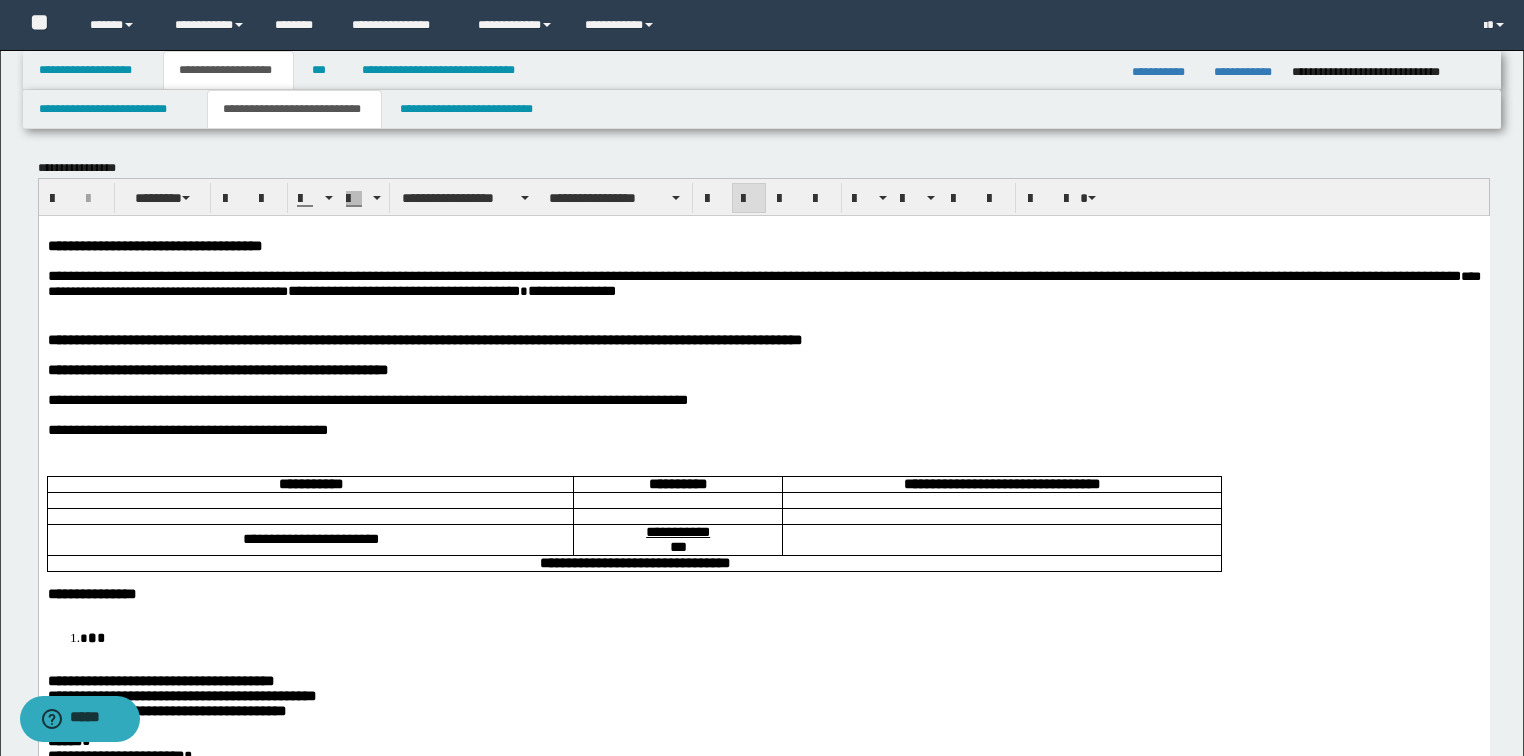 click on "**********" at bounding box center [677, 531] 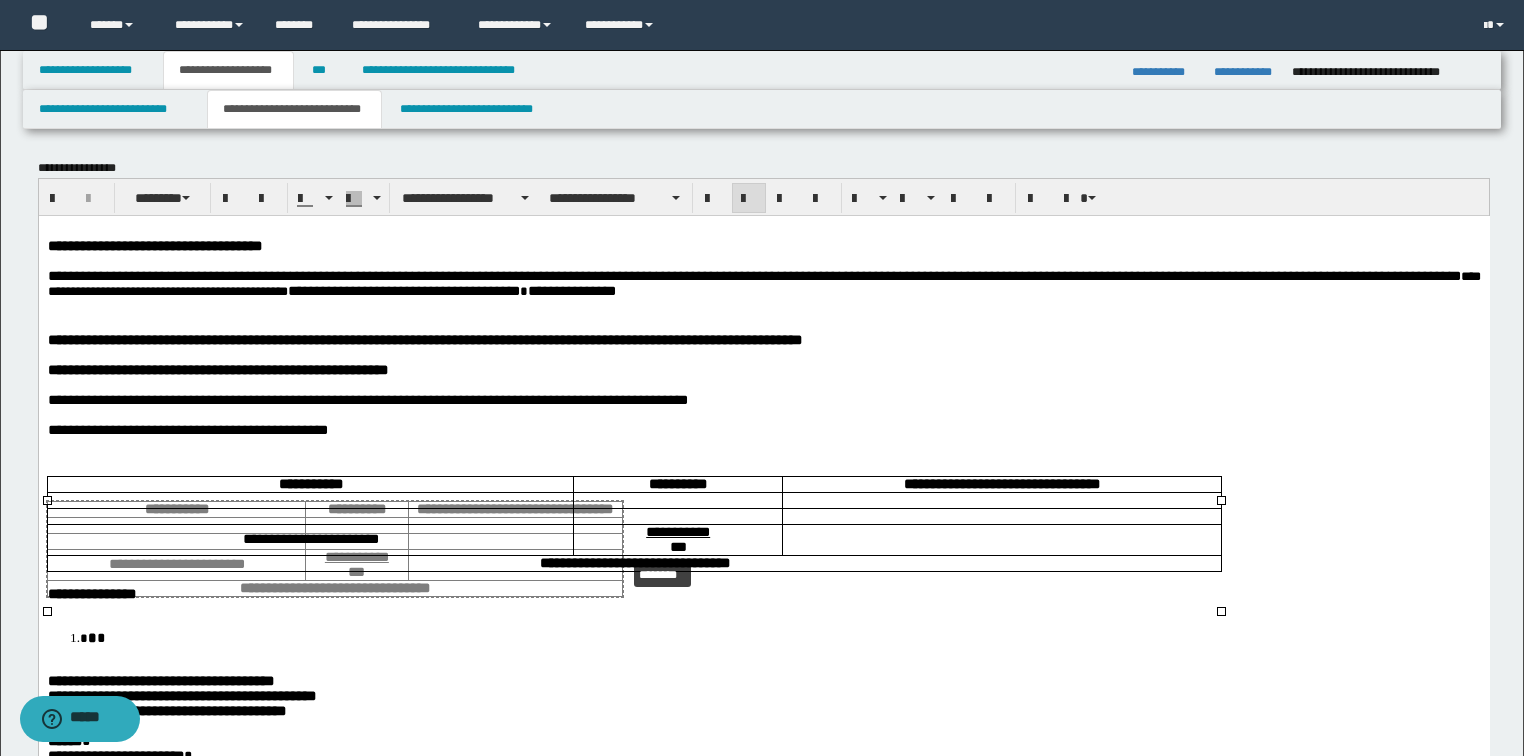 drag, startPoint x: 1223, startPoint y: 500, endPoint x: 744, endPoint y: 546, distance: 481.2037 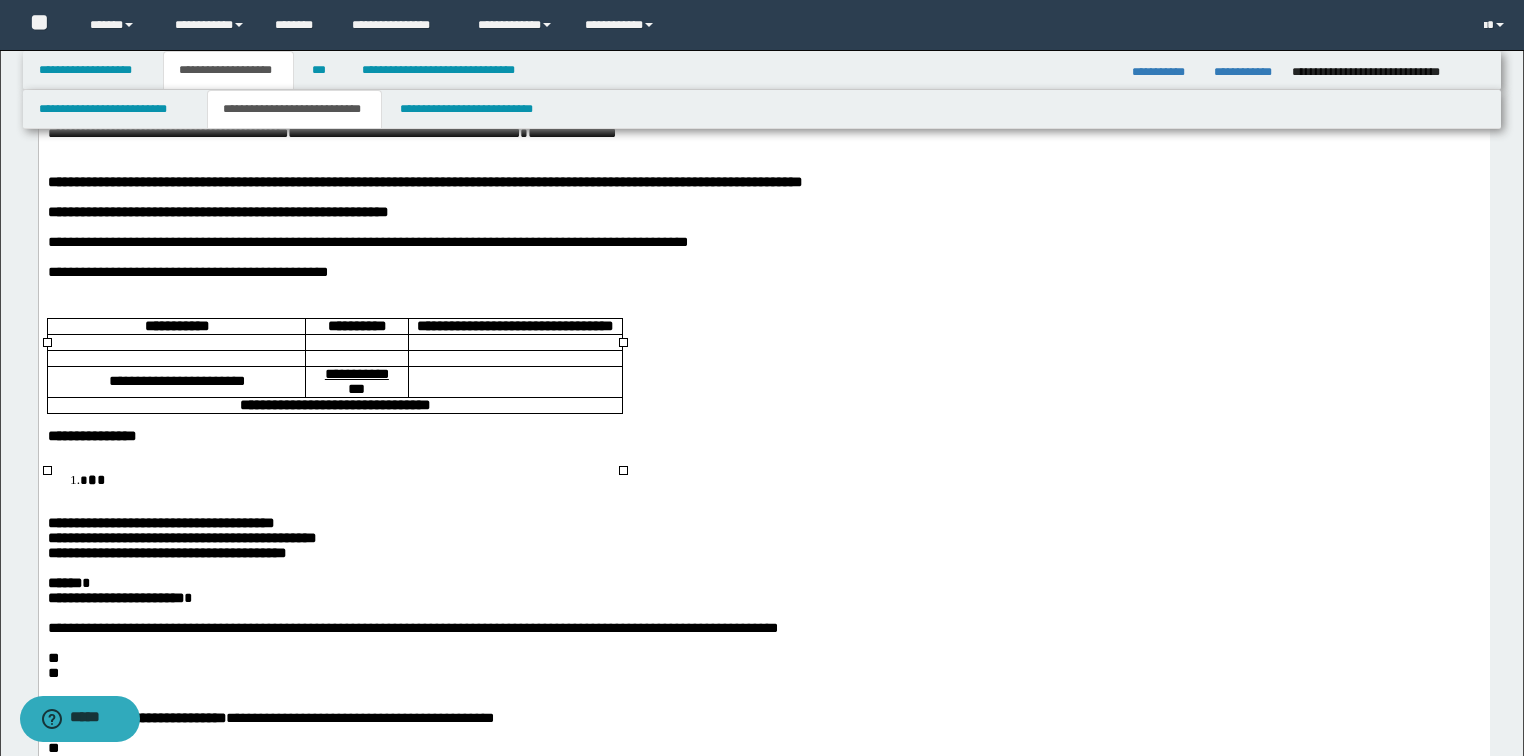 scroll, scrollTop: 160, scrollLeft: 0, axis: vertical 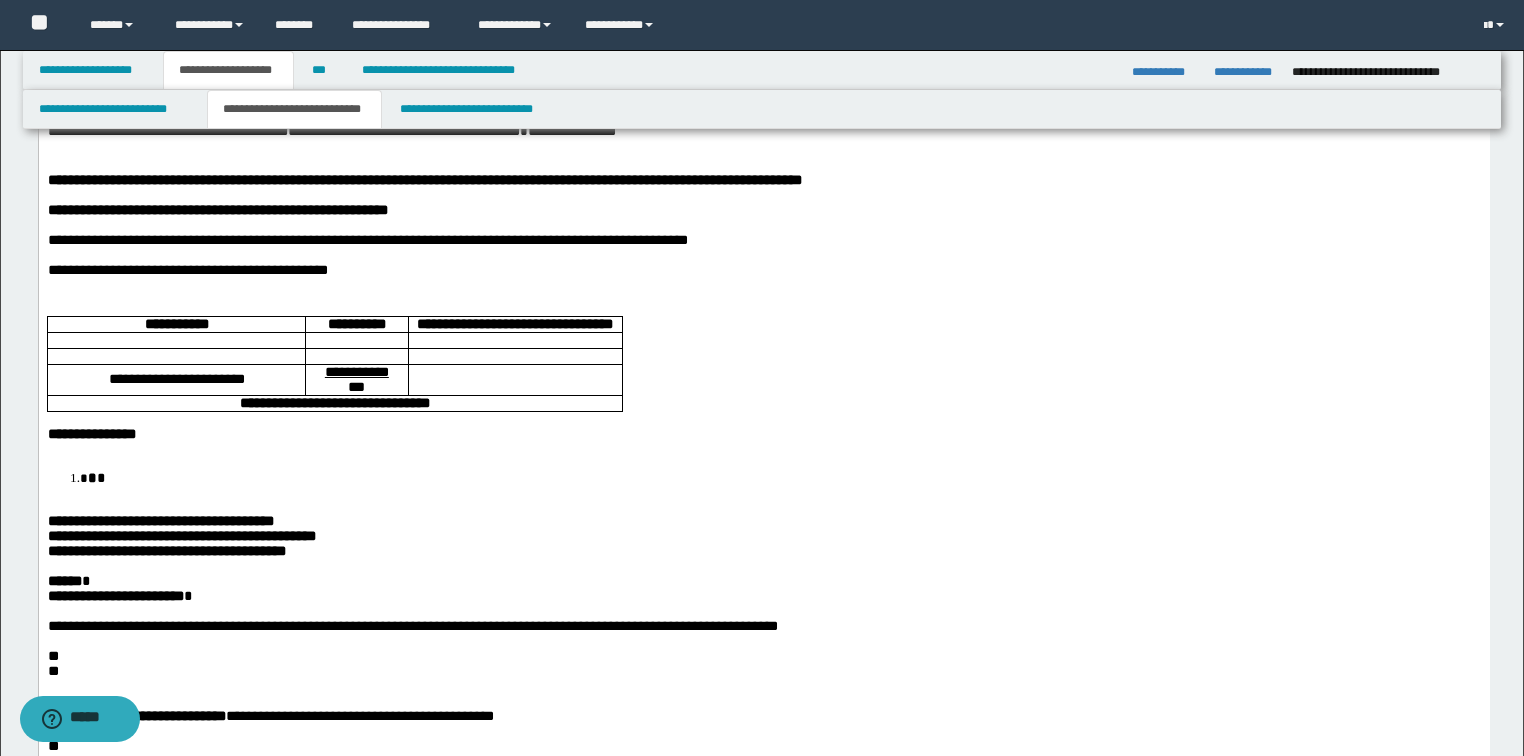 click on "**********" at bounding box center [187, 269] 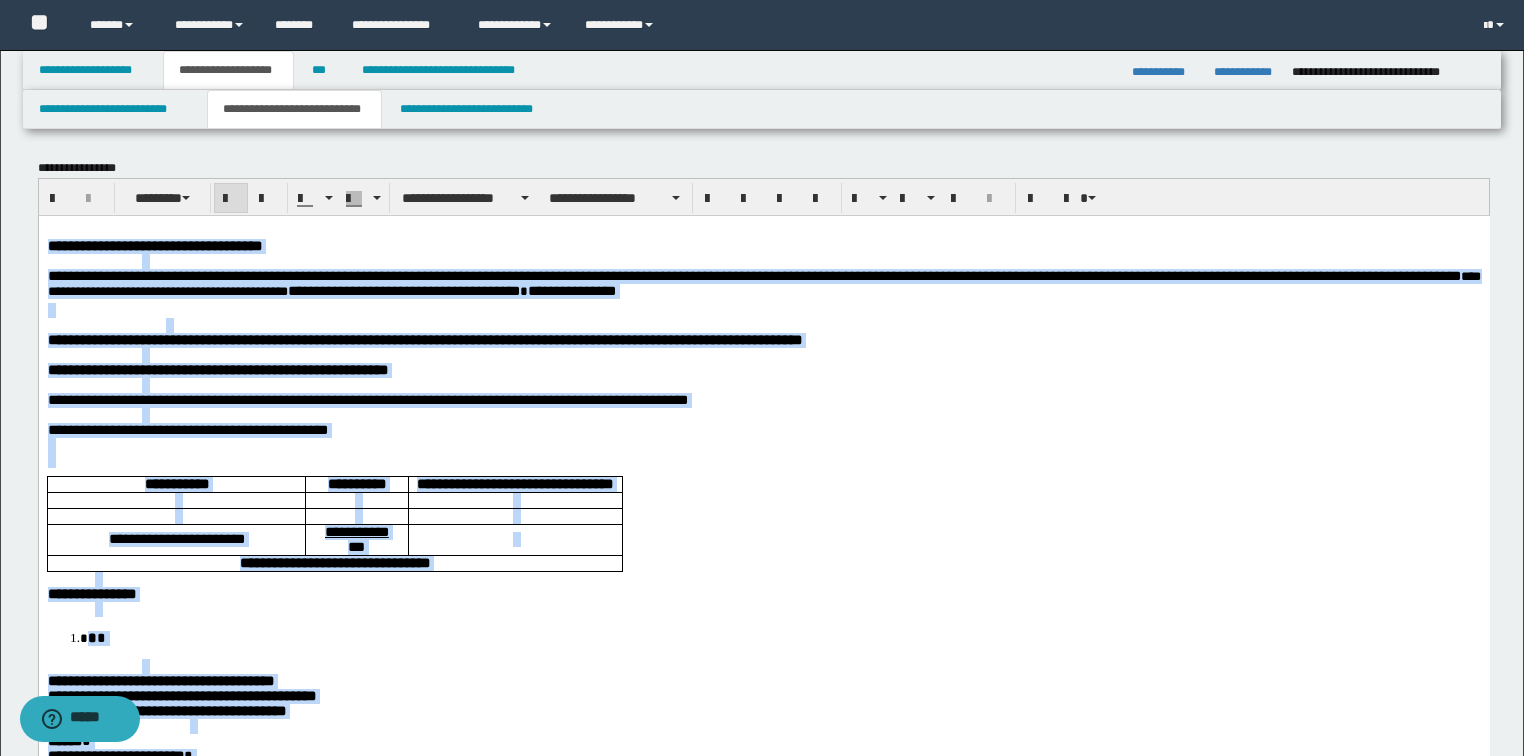scroll, scrollTop: 0, scrollLeft: 0, axis: both 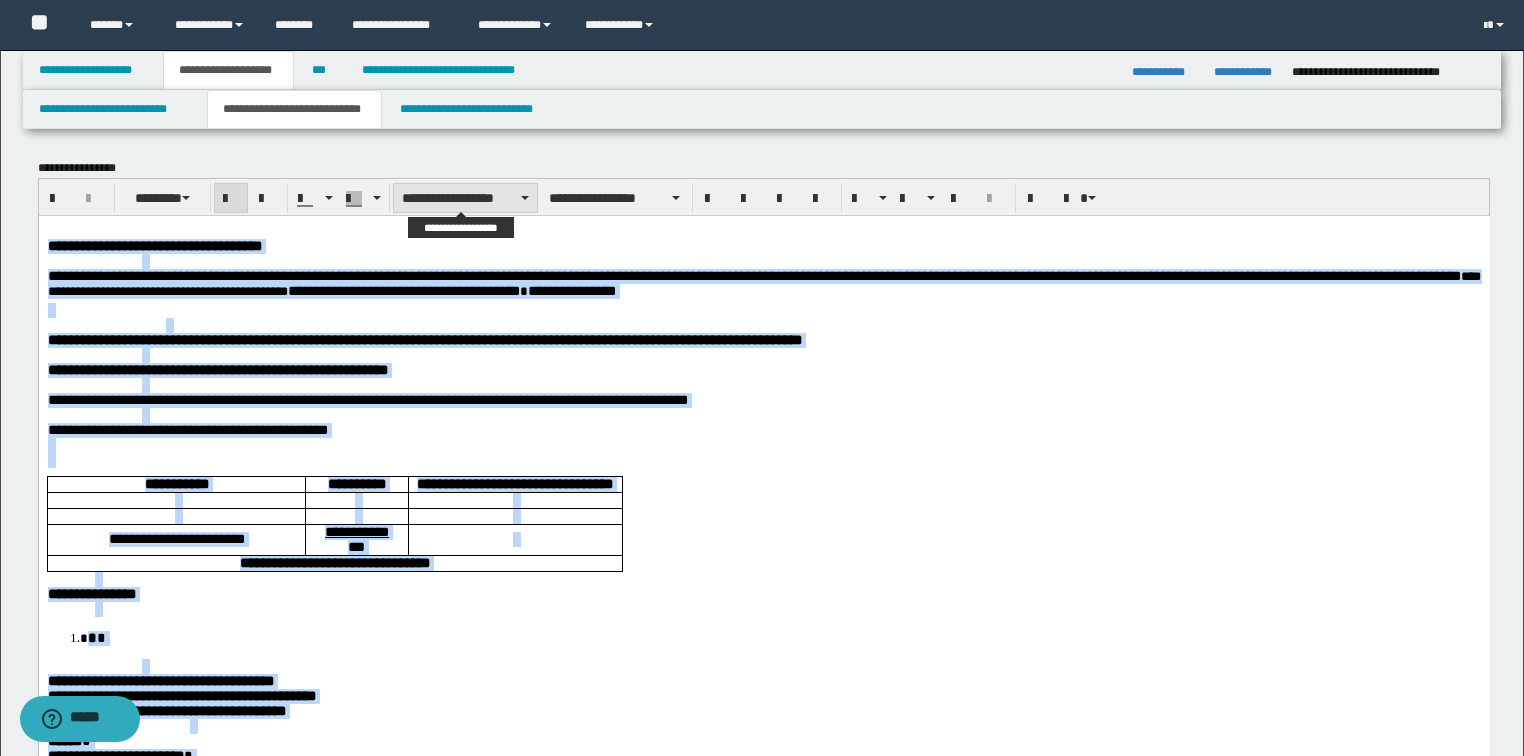 click on "**********" at bounding box center (465, 198) 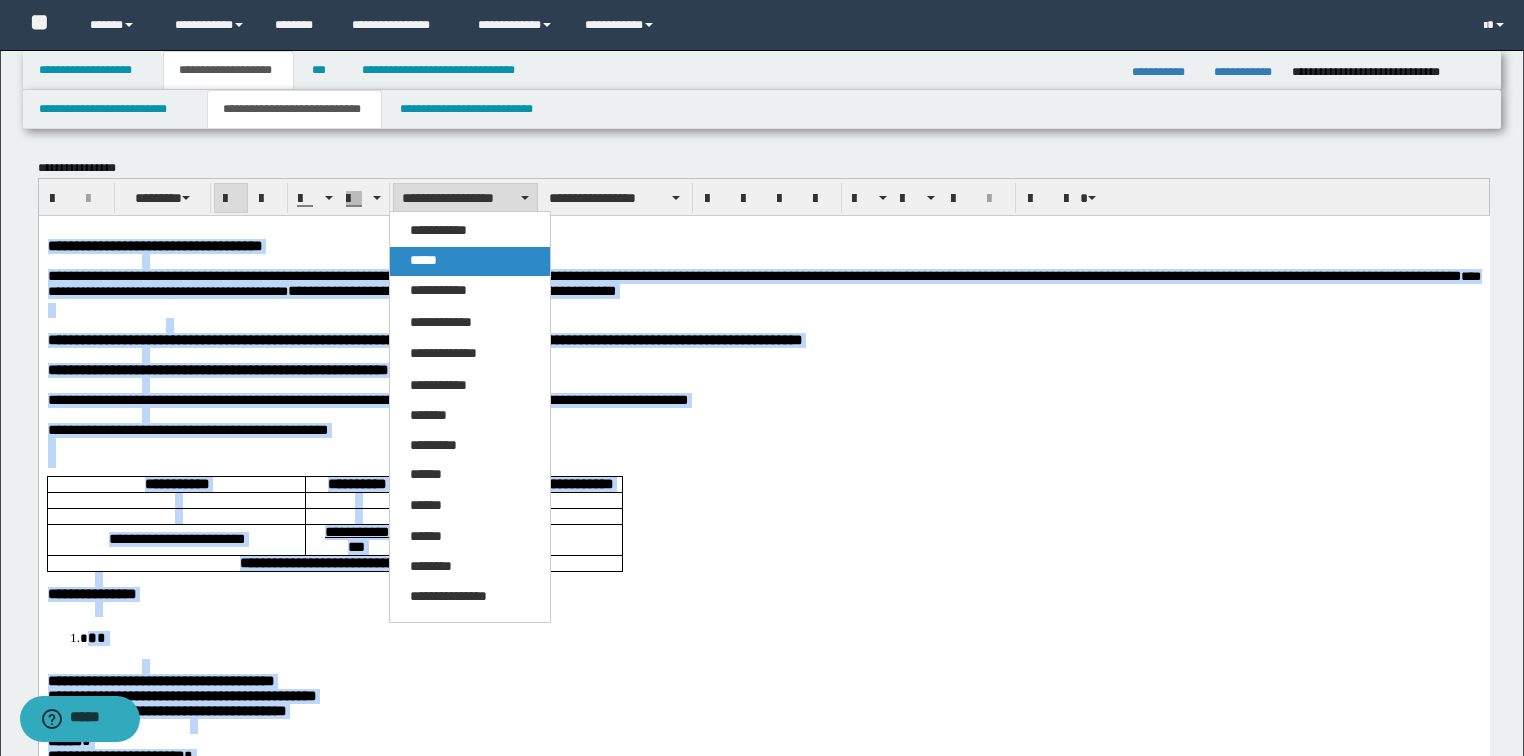drag, startPoint x: 420, startPoint y: 263, endPoint x: 436, endPoint y: 6, distance: 257.49756 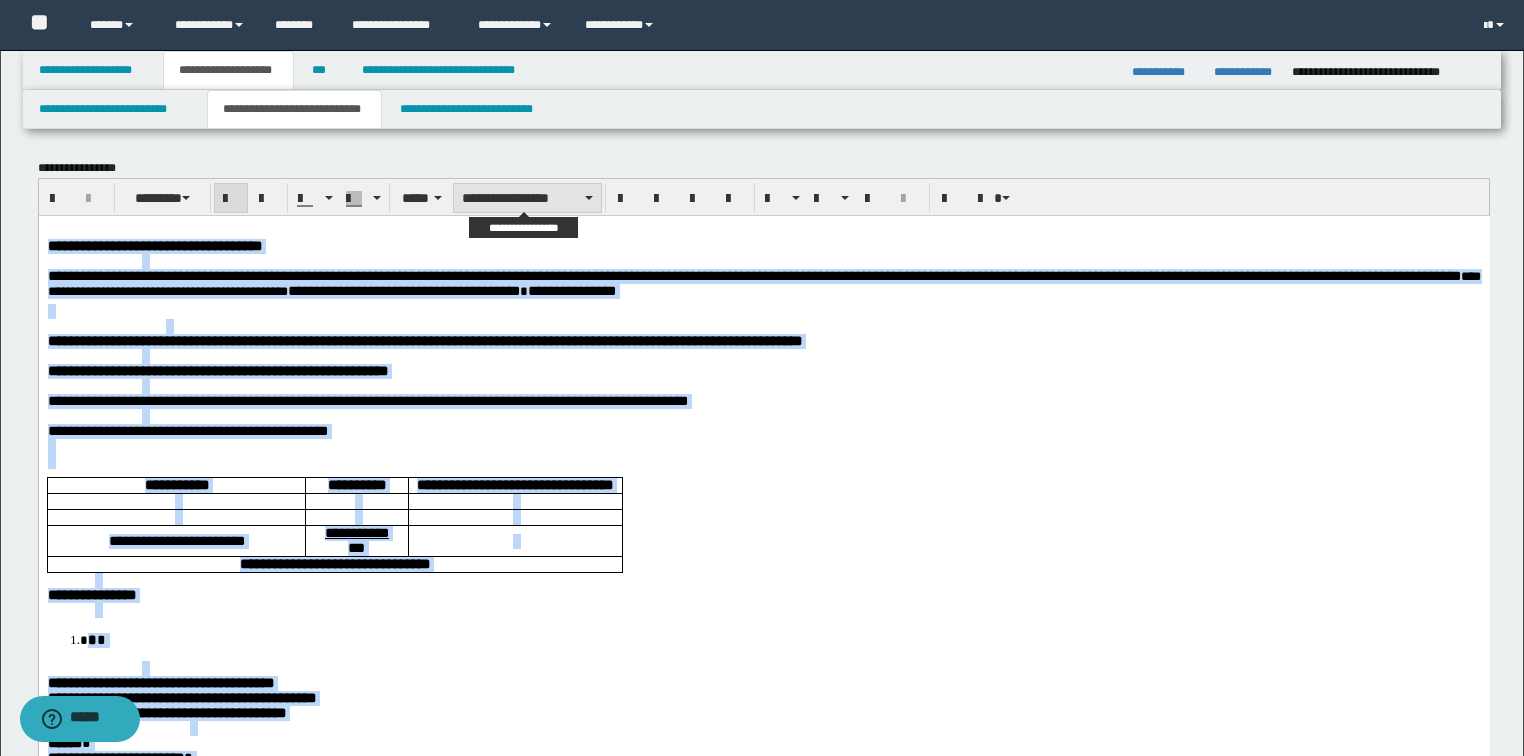 click on "**********" at bounding box center [527, 198] 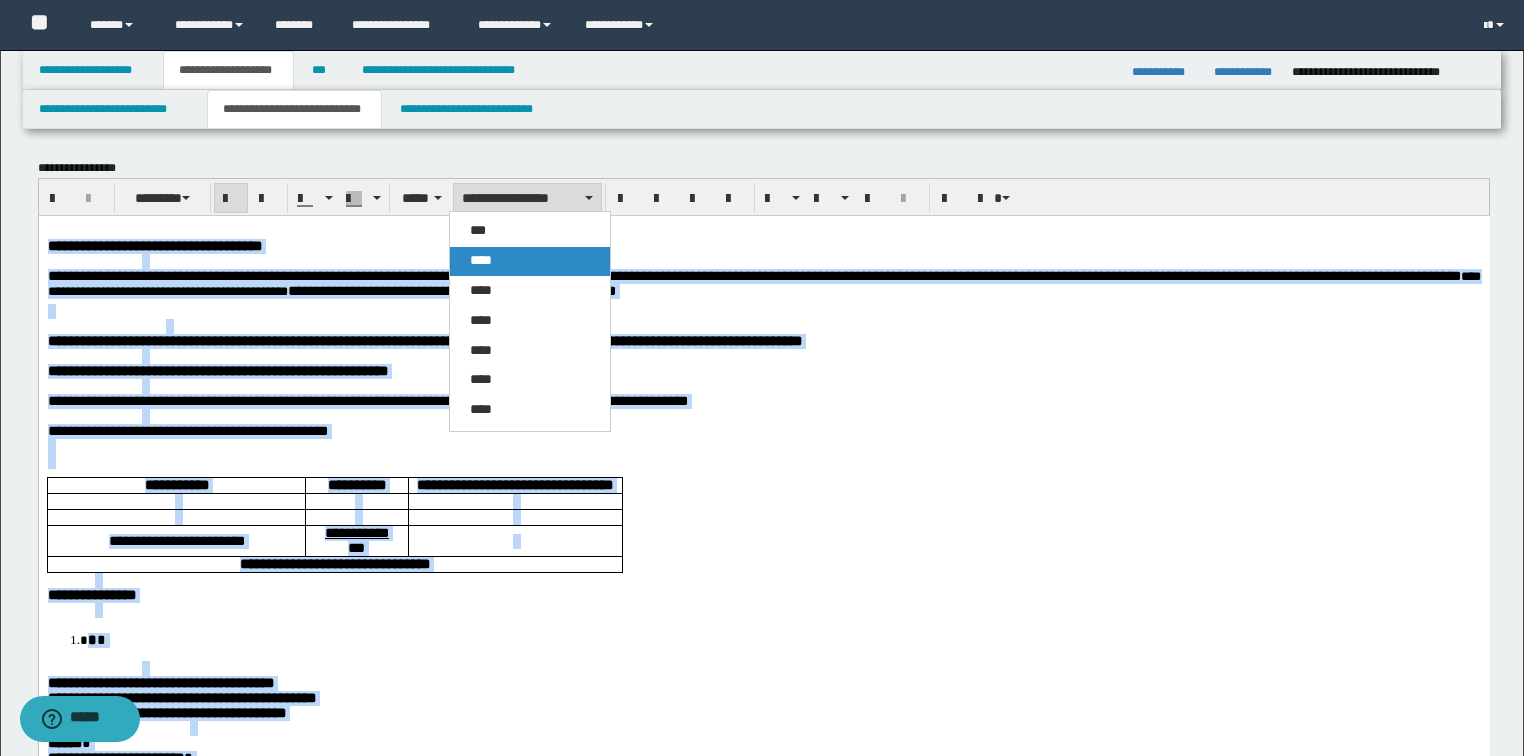 drag, startPoint x: 484, startPoint y: 264, endPoint x: 449, endPoint y: 44, distance: 222.7667 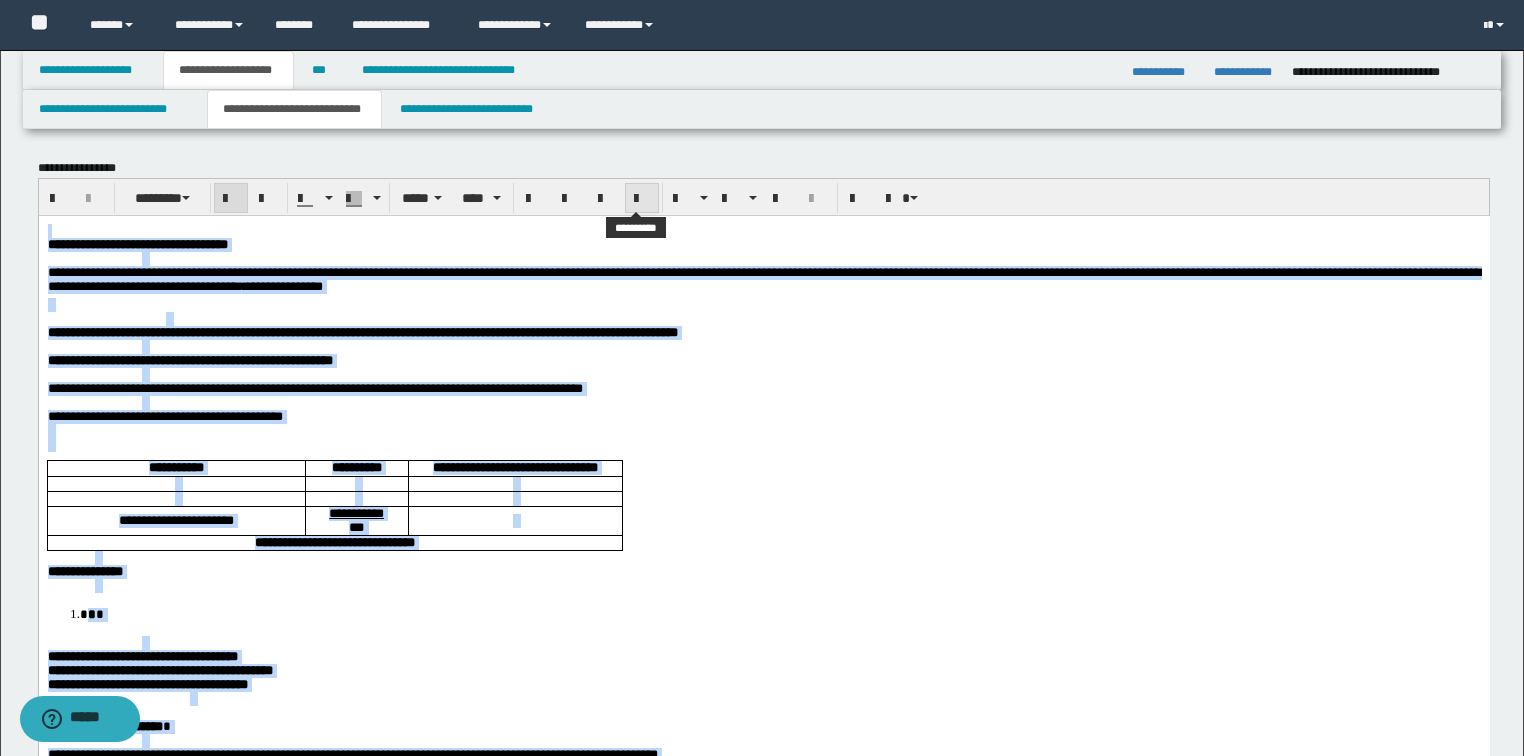 click at bounding box center (642, 199) 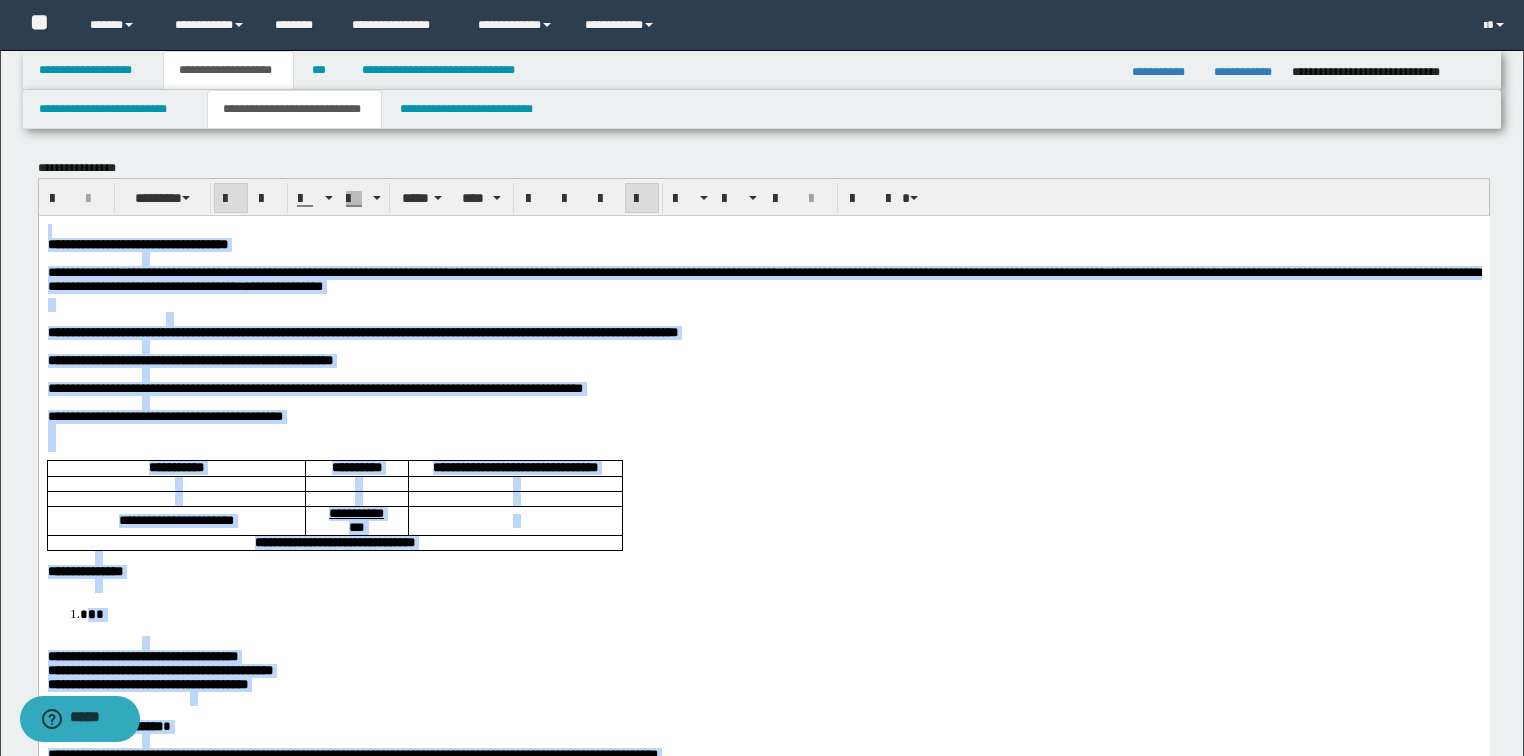 click at bounding box center (642, 199) 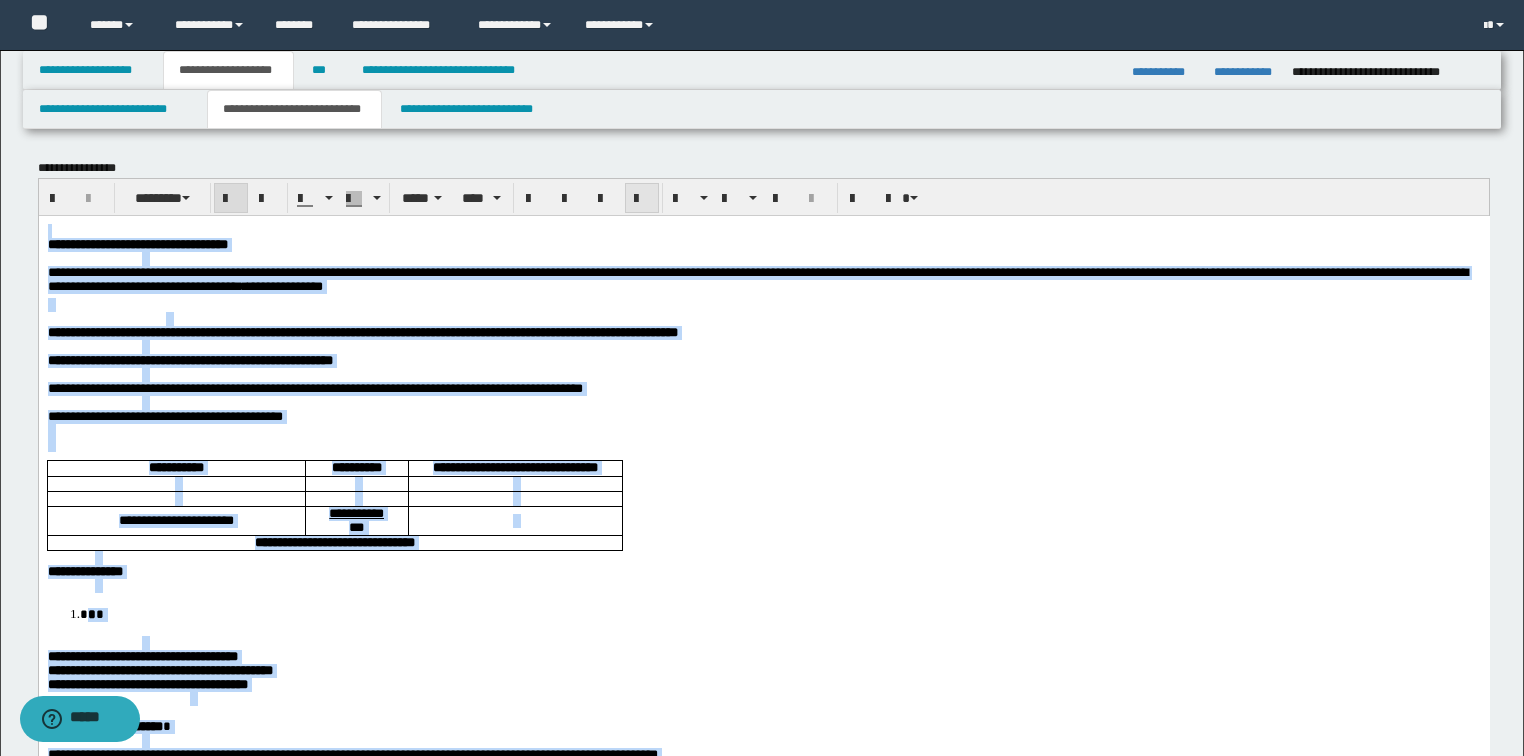 drag, startPoint x: 631, startPoint y: 197, endPoint x: 565, endPoint y: 8, distance: 200.19241 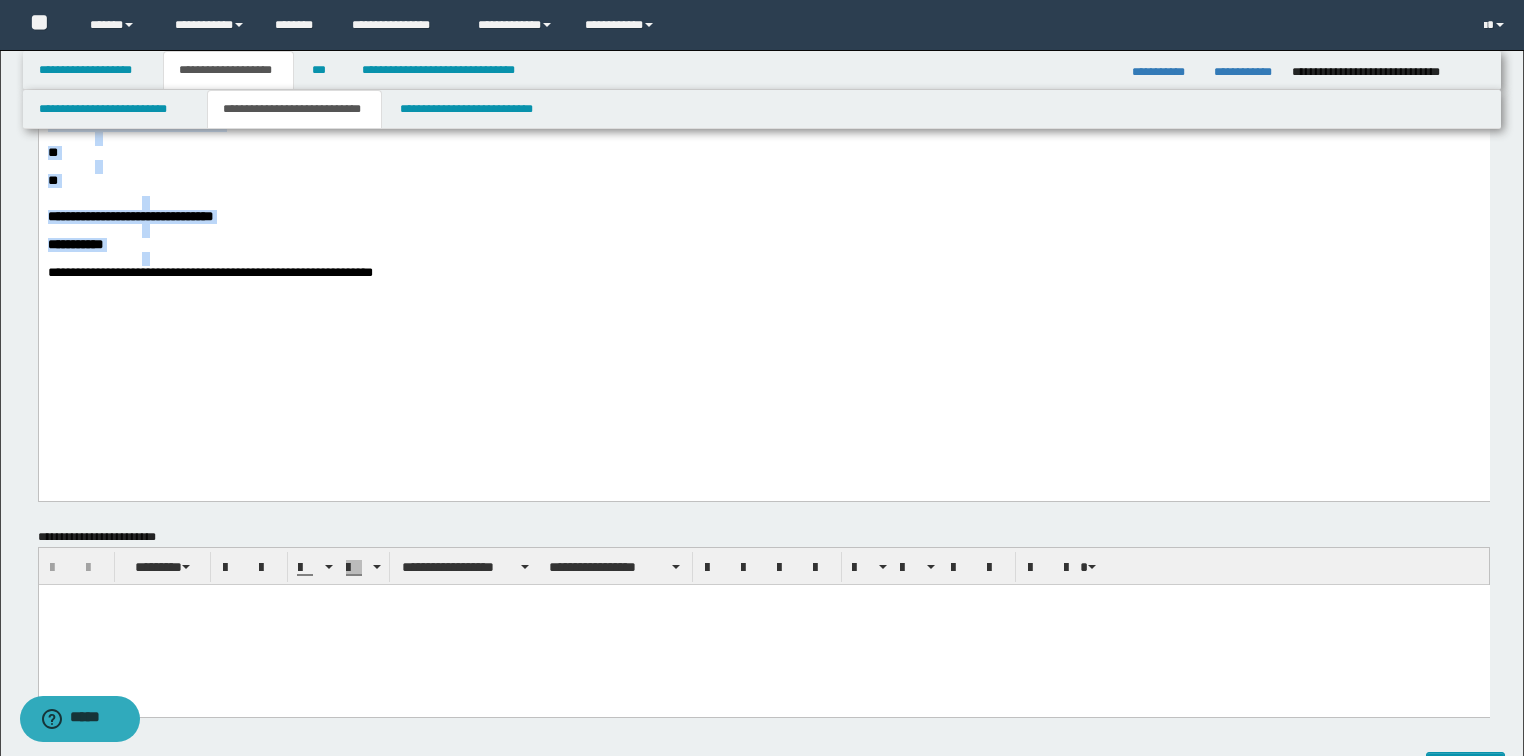 scroll, scrollTop: 800, scrollLeft: 0, axis: vertical 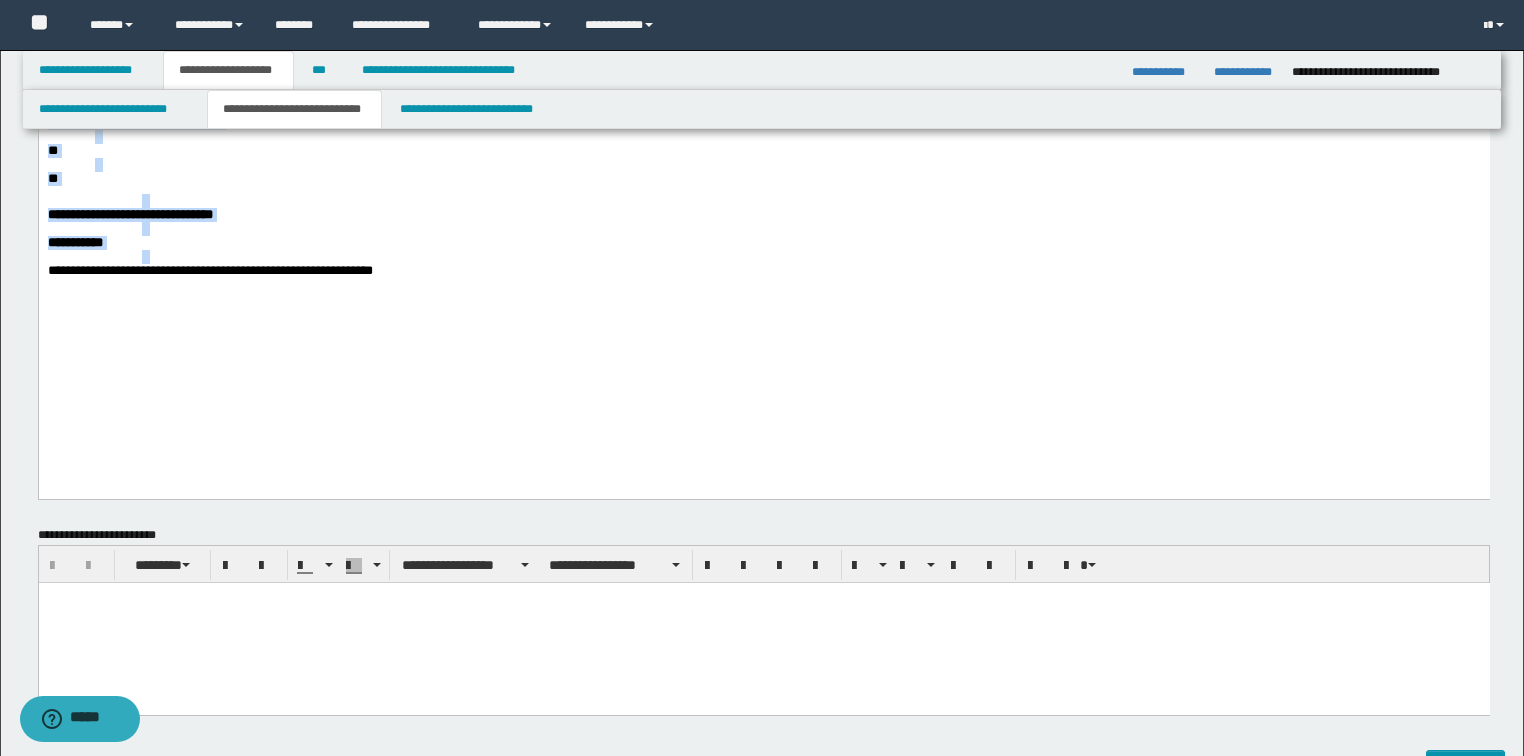 click at bounding box center [810, 257] 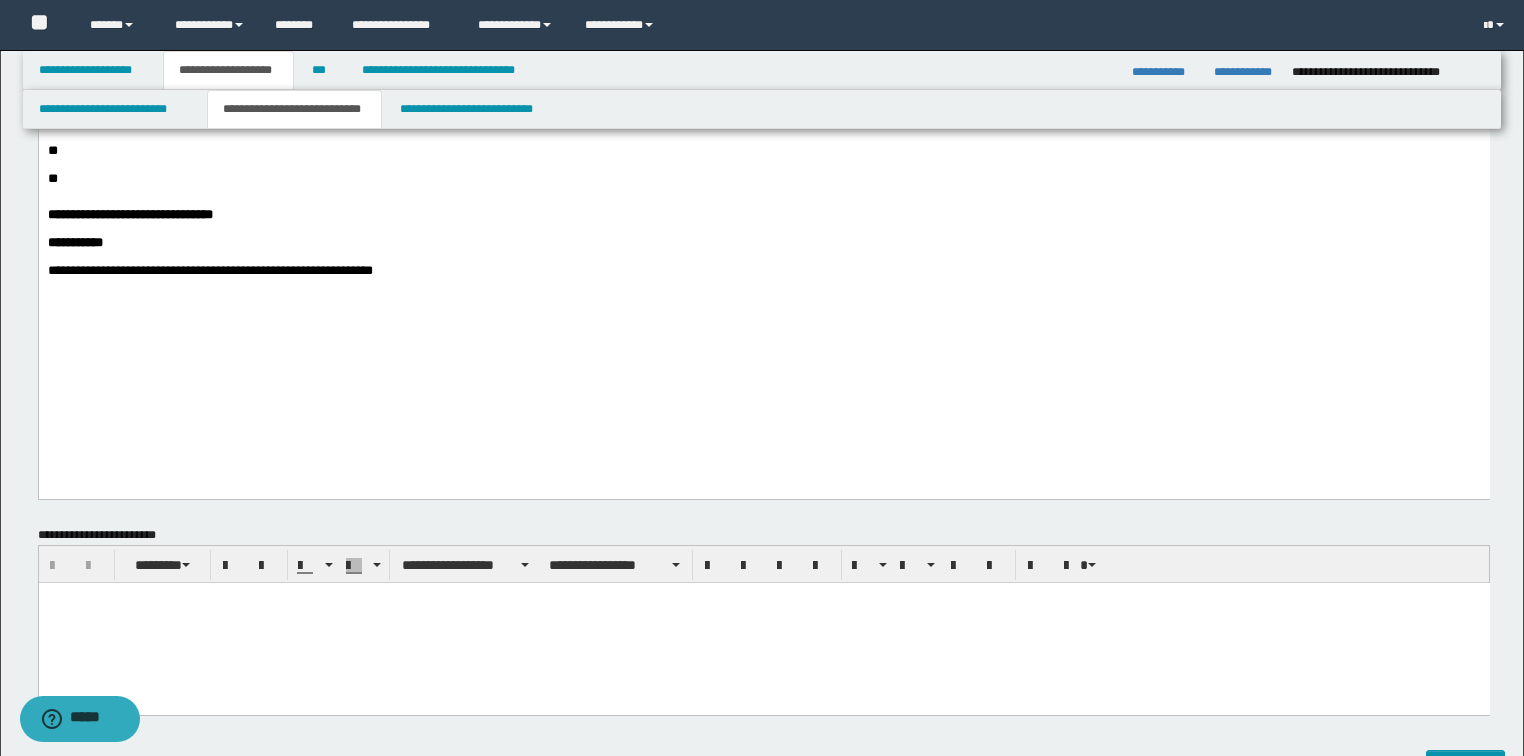 click on "**********" at bounding box center (209, 270) 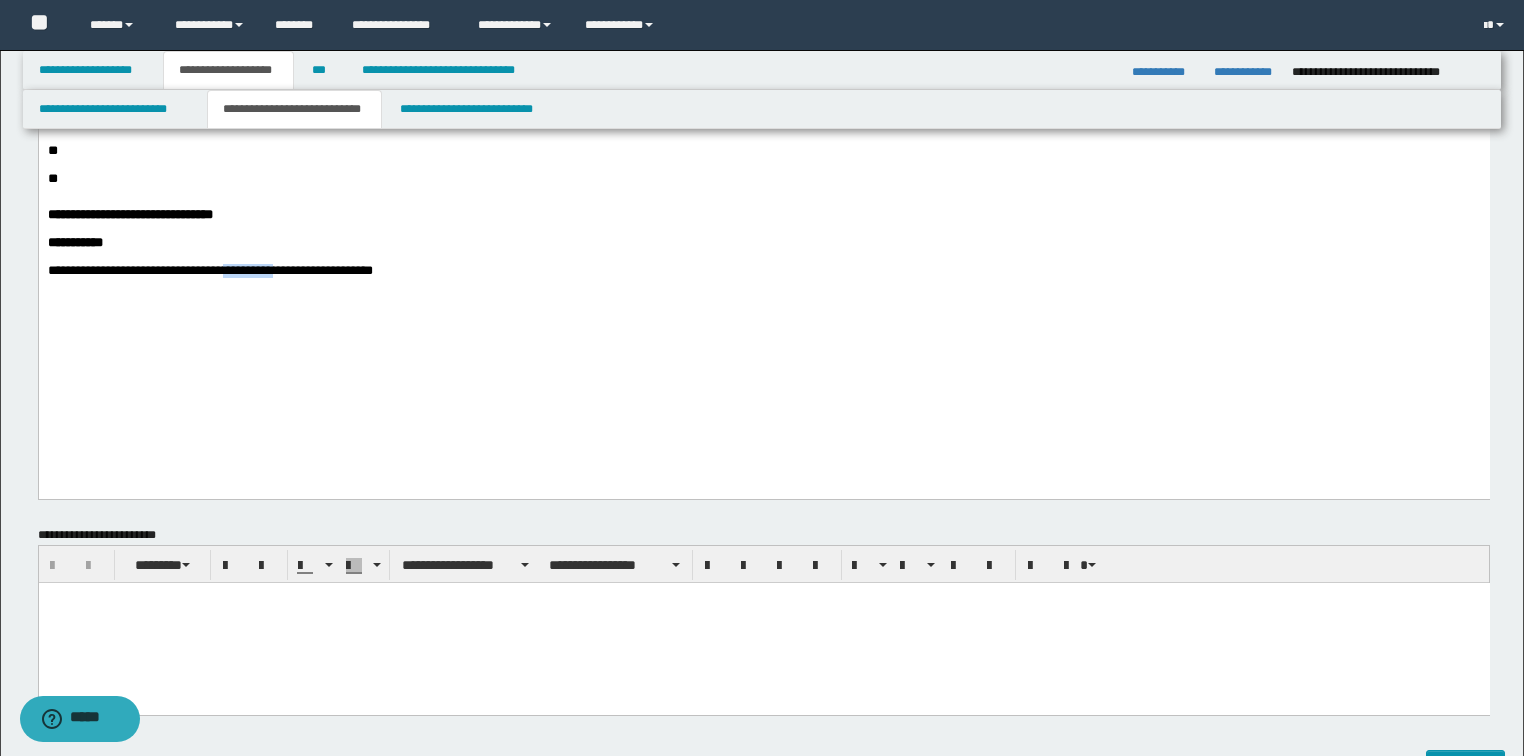 click on "**********" at bounding box center [209, 270] 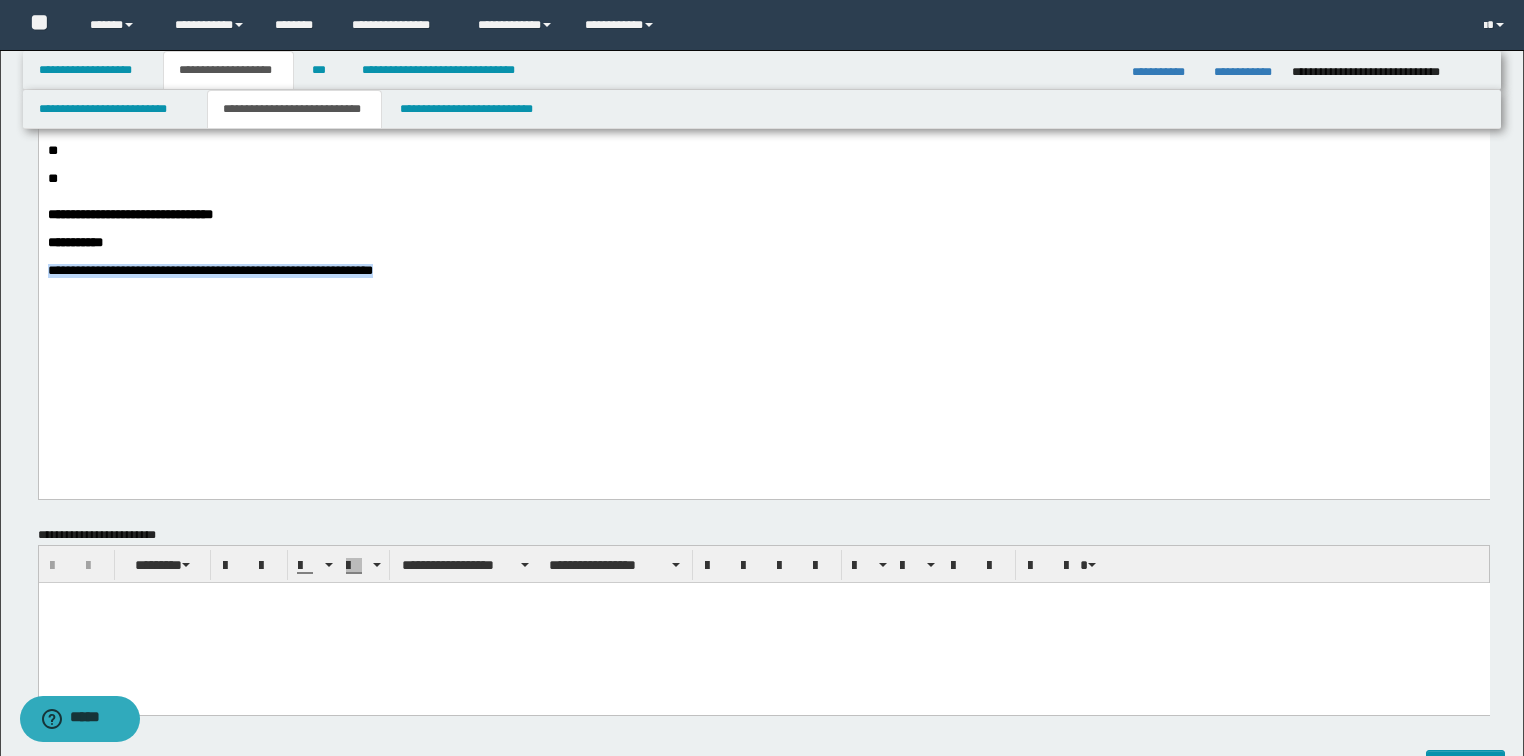 click on "**********" at bounding box center (209, 270) 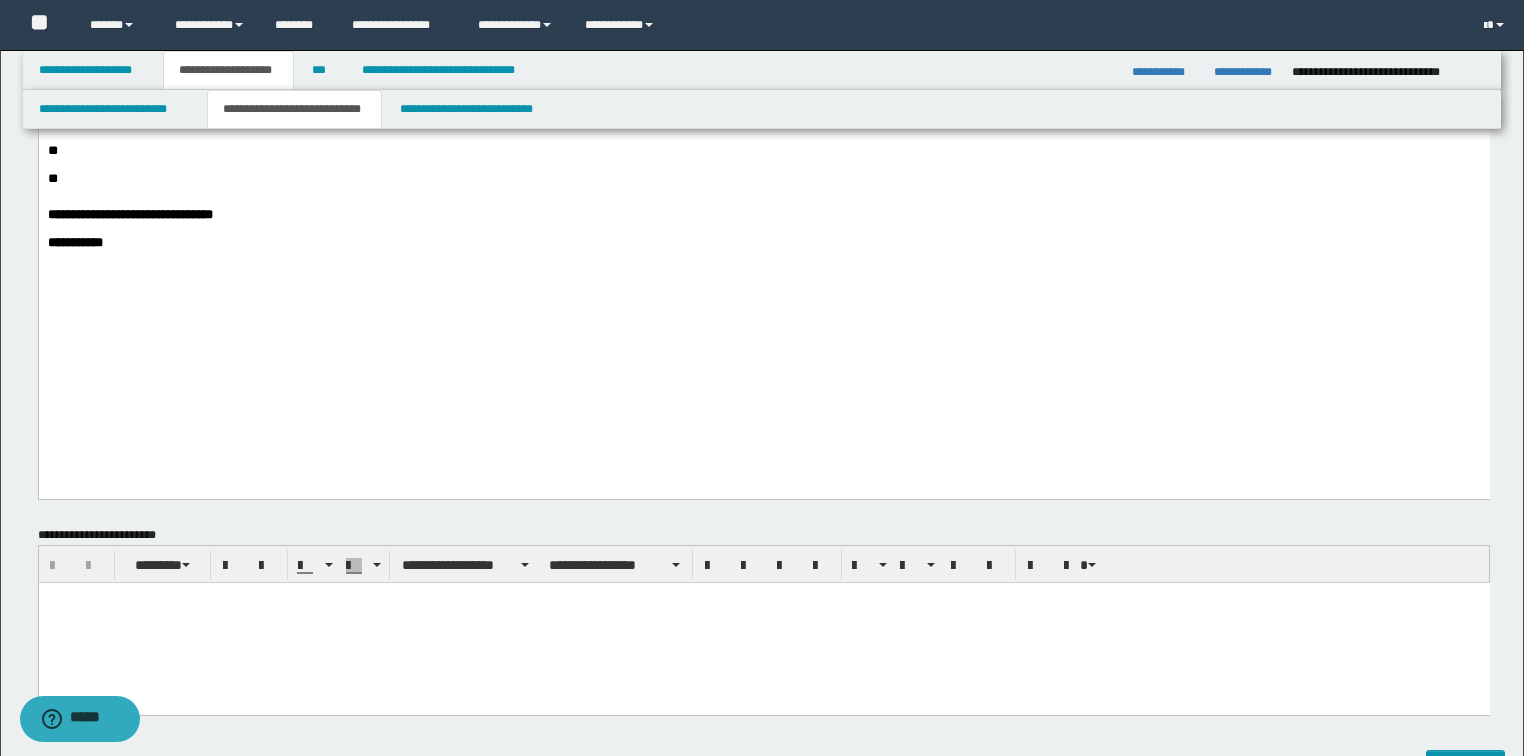 click at bounding box center (763, 622) 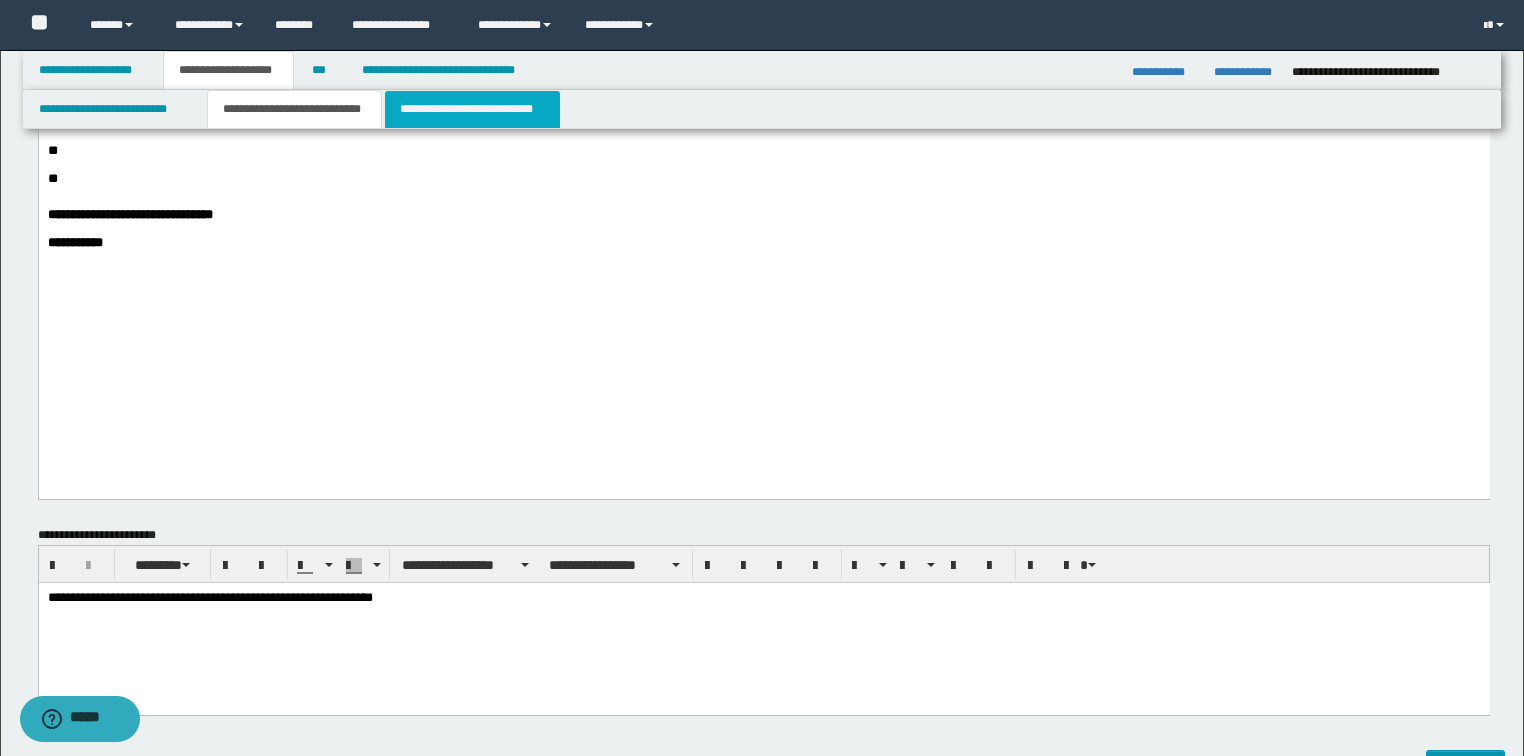 click on "**********" at bounding box center [472, 109] 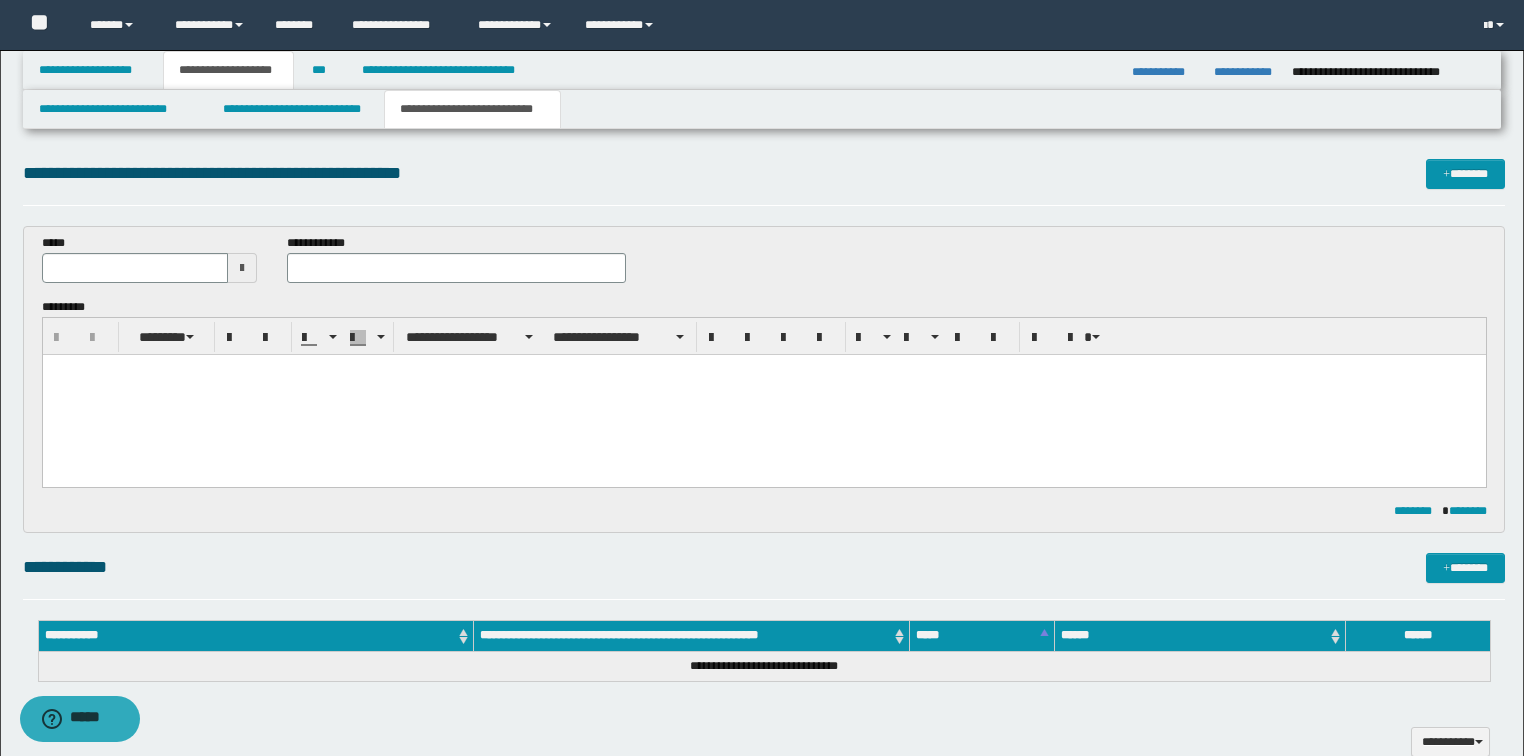 scroll, scrollTop: 0, scrollLeft: 0, axis: both 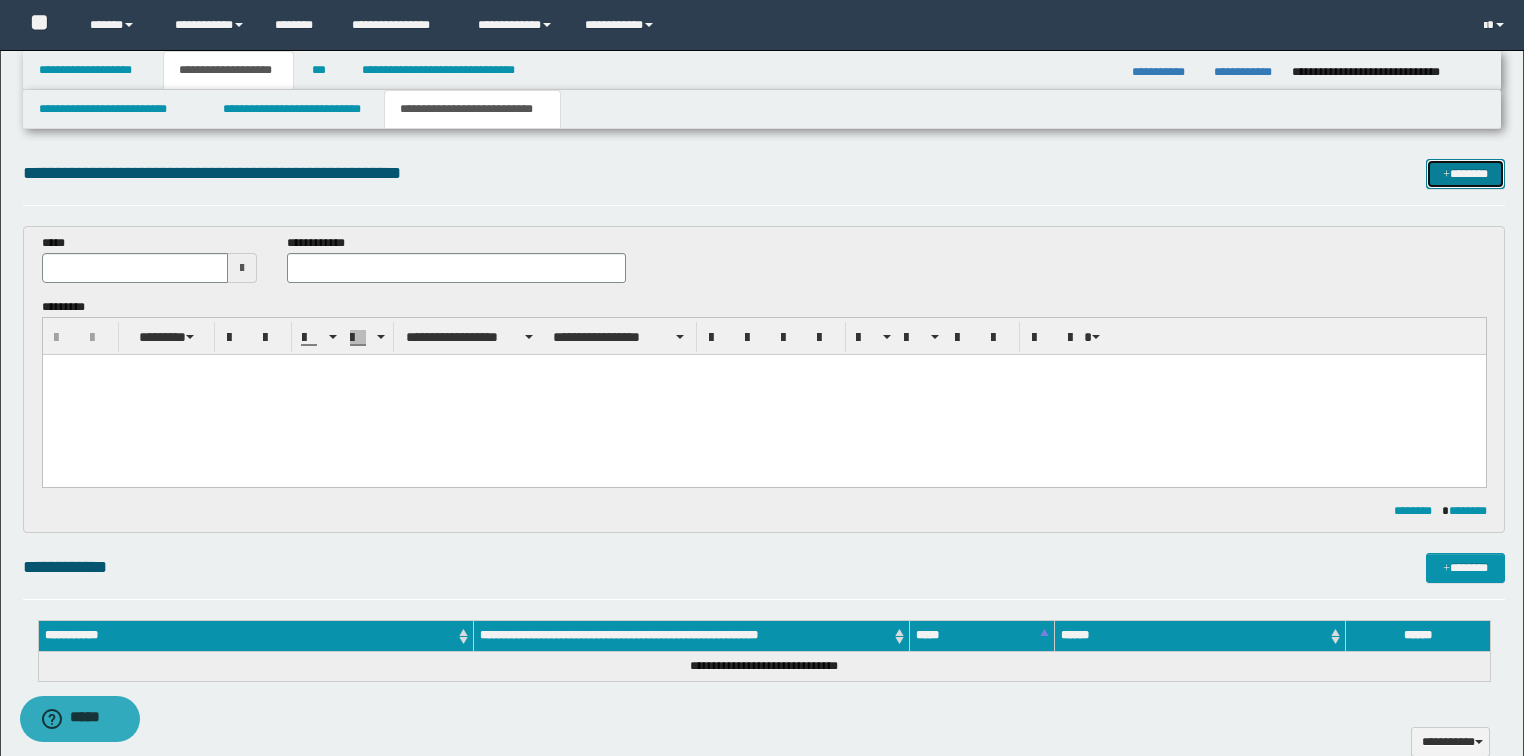 click on "*******" at bounding box center [1465, 174] 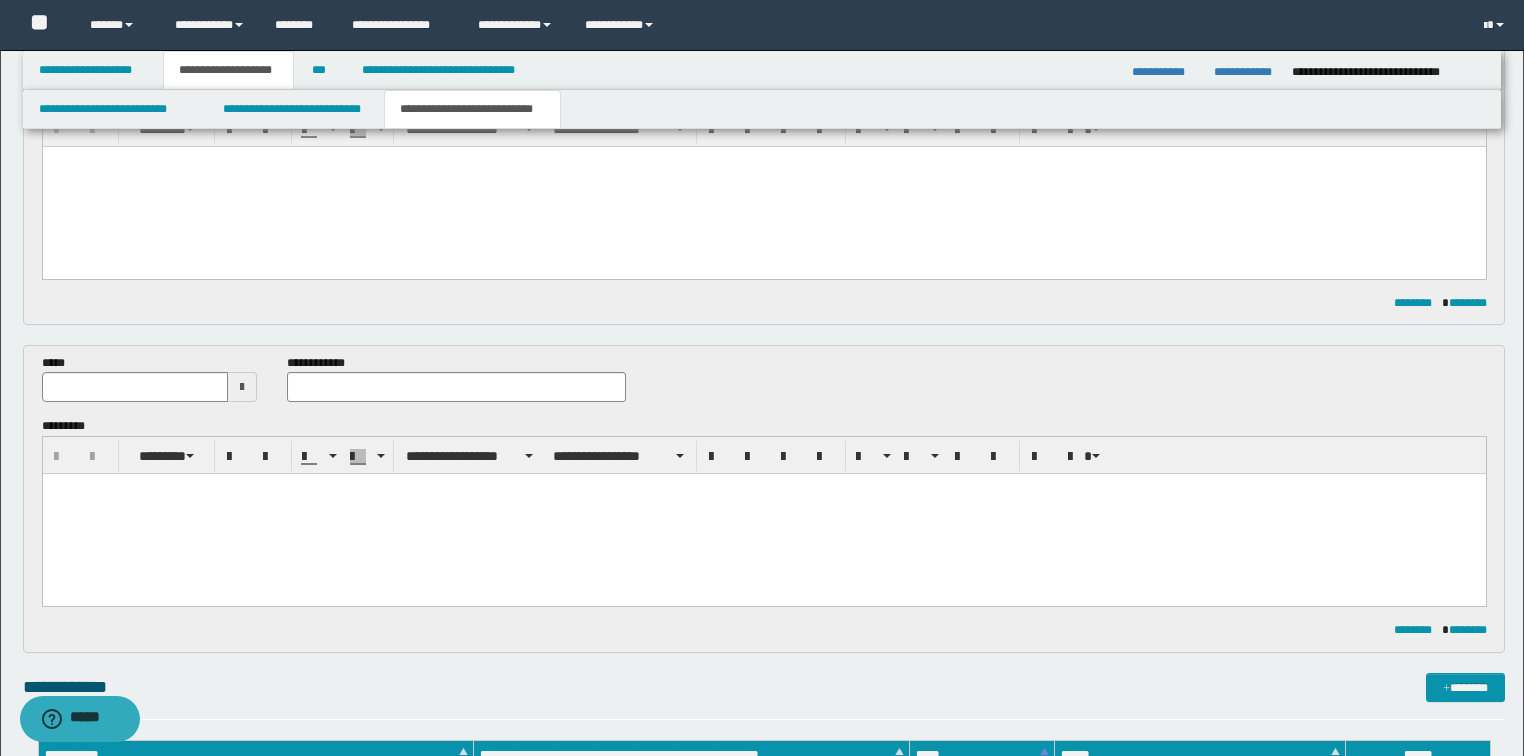 scroll, scrollTop: 0, scrollLeft: 0, axis: both 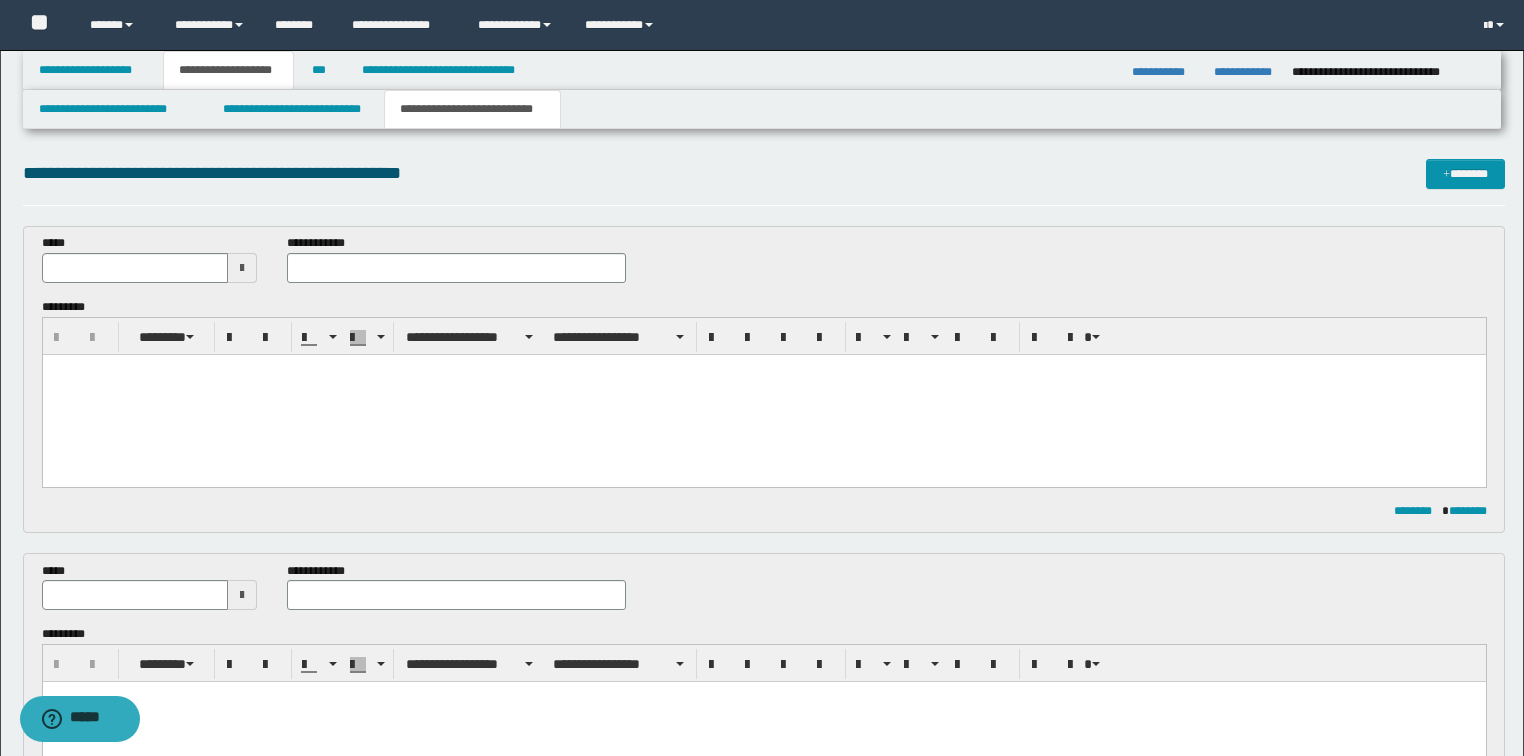 click at bounding box center [763, 394] 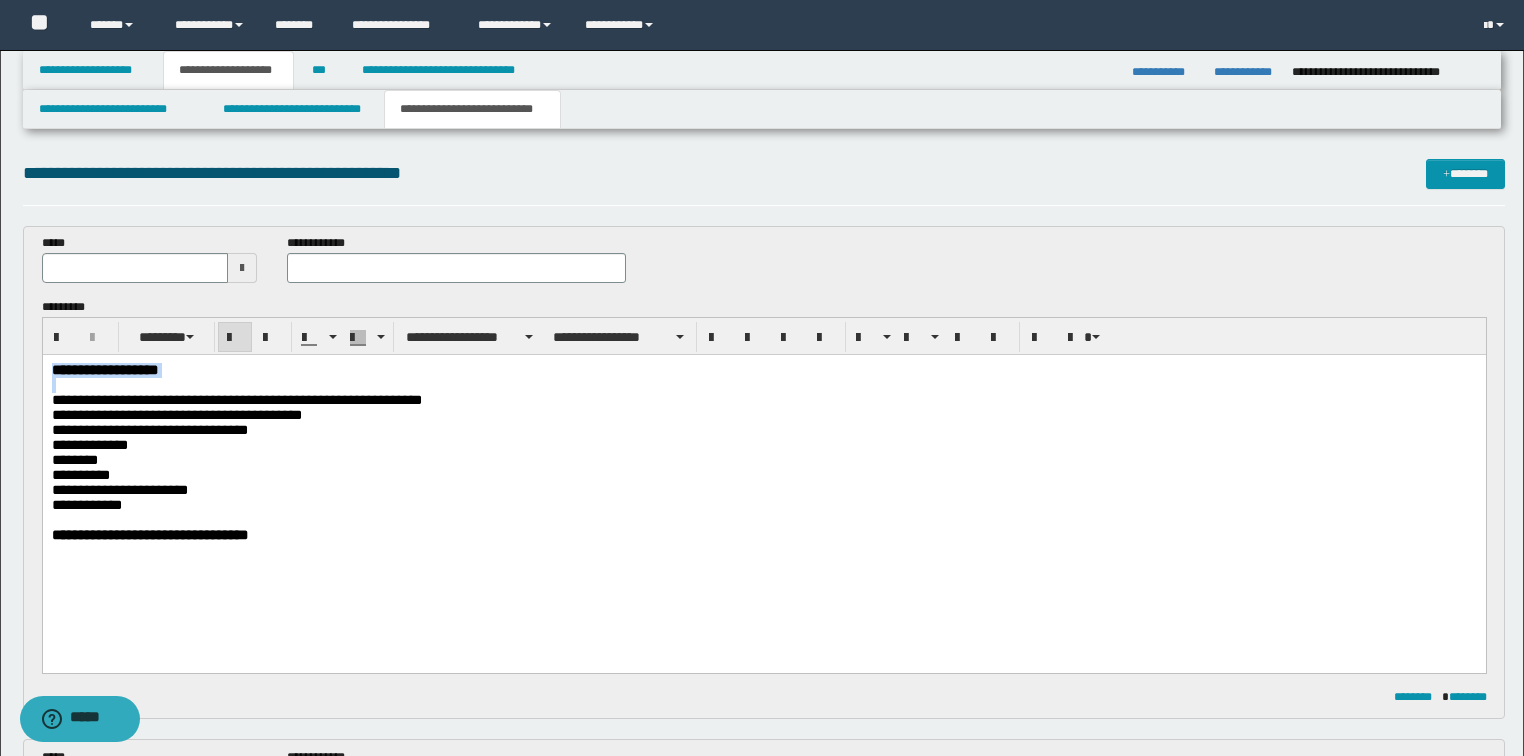 drag, startPoint x: 199, startPoint y: 385, endPoint x: 0, endPoint y: 345, distance: 202.9803 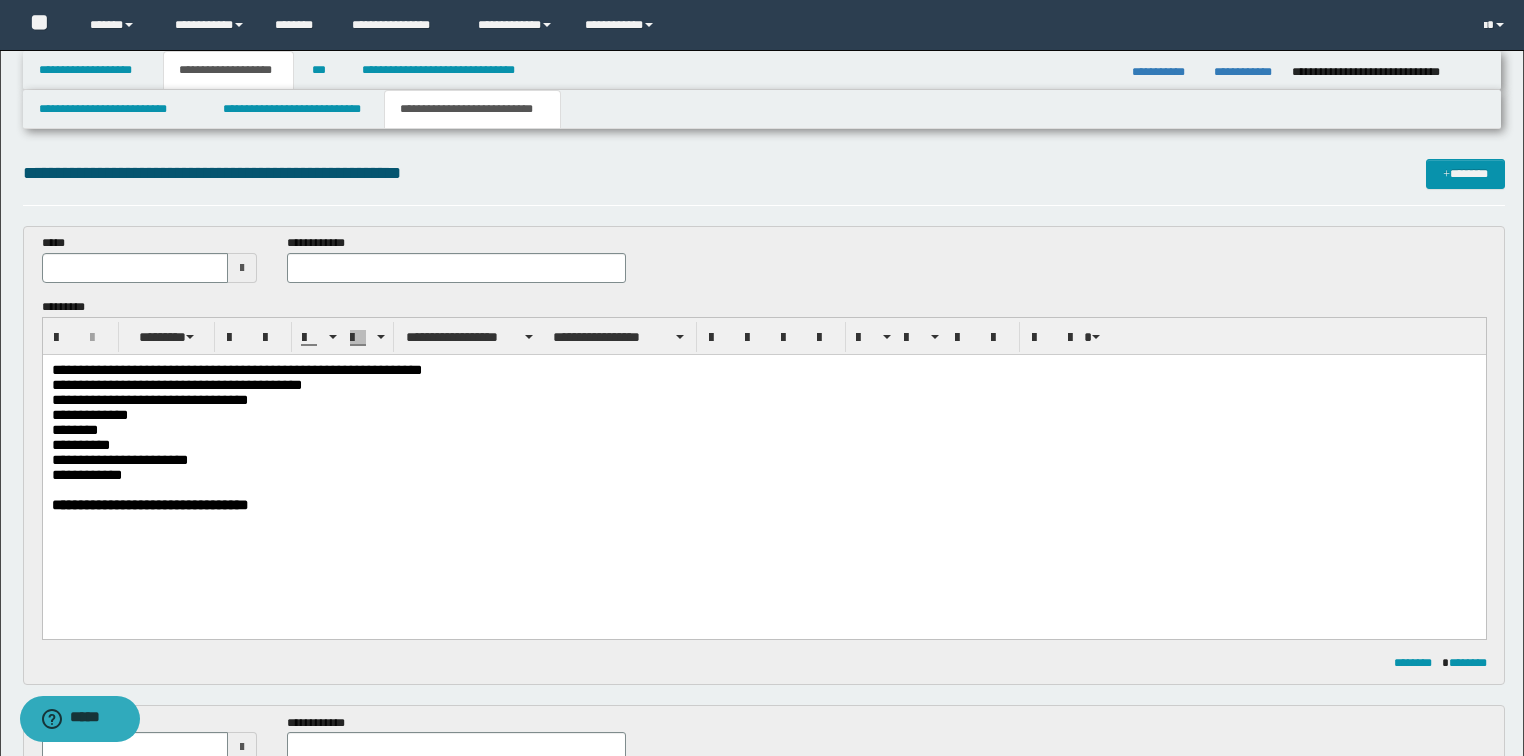 click at bounding box center (456, 268) 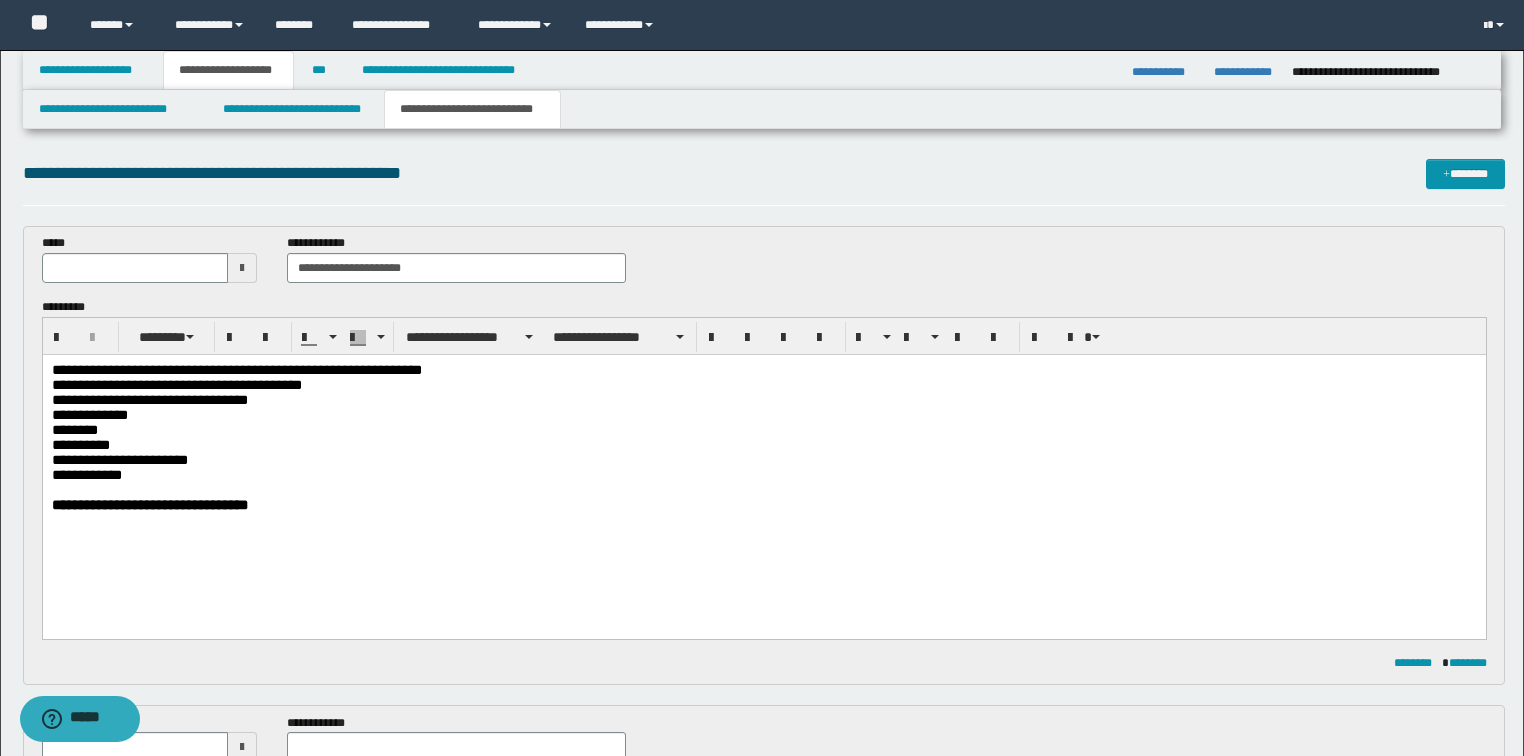 type on "**********" 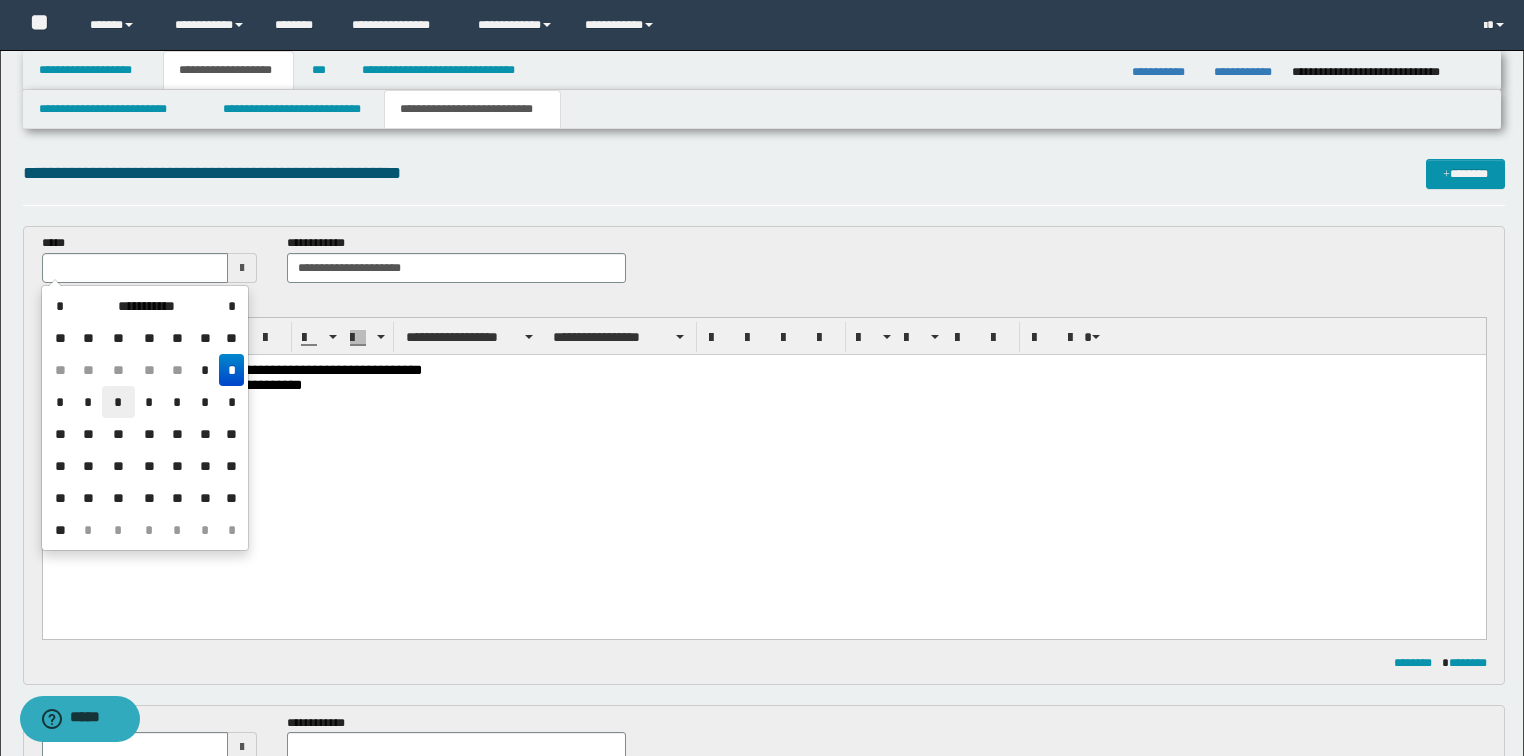 click on "*" at bounding box center (118, 402) 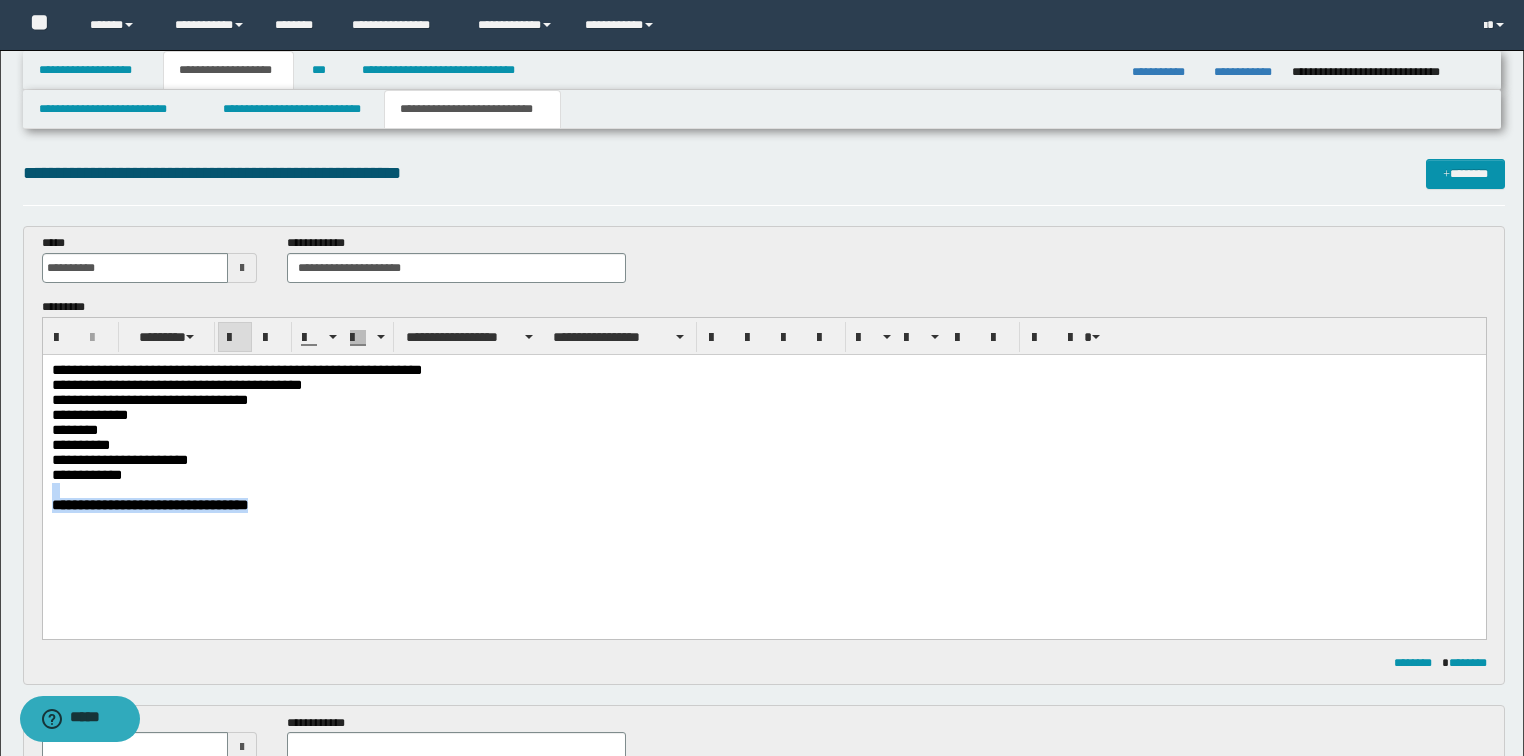 drag, startPoint x: 290, startPoint y: 530, endPoint x: 82, endPoint y: 852, distance: 383.33798 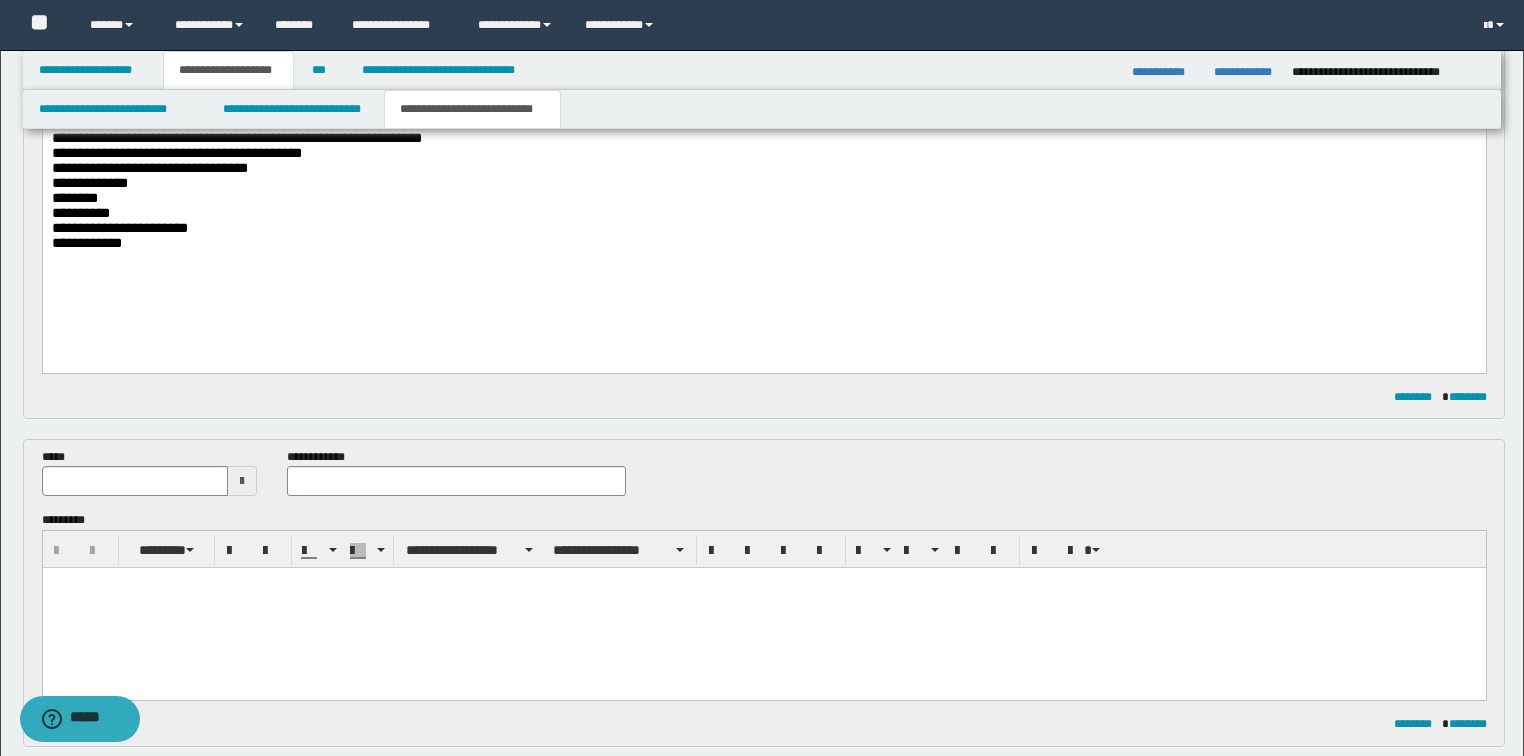 scroll, scrollTop: 240, scrollLeft: 0, axis: vertical 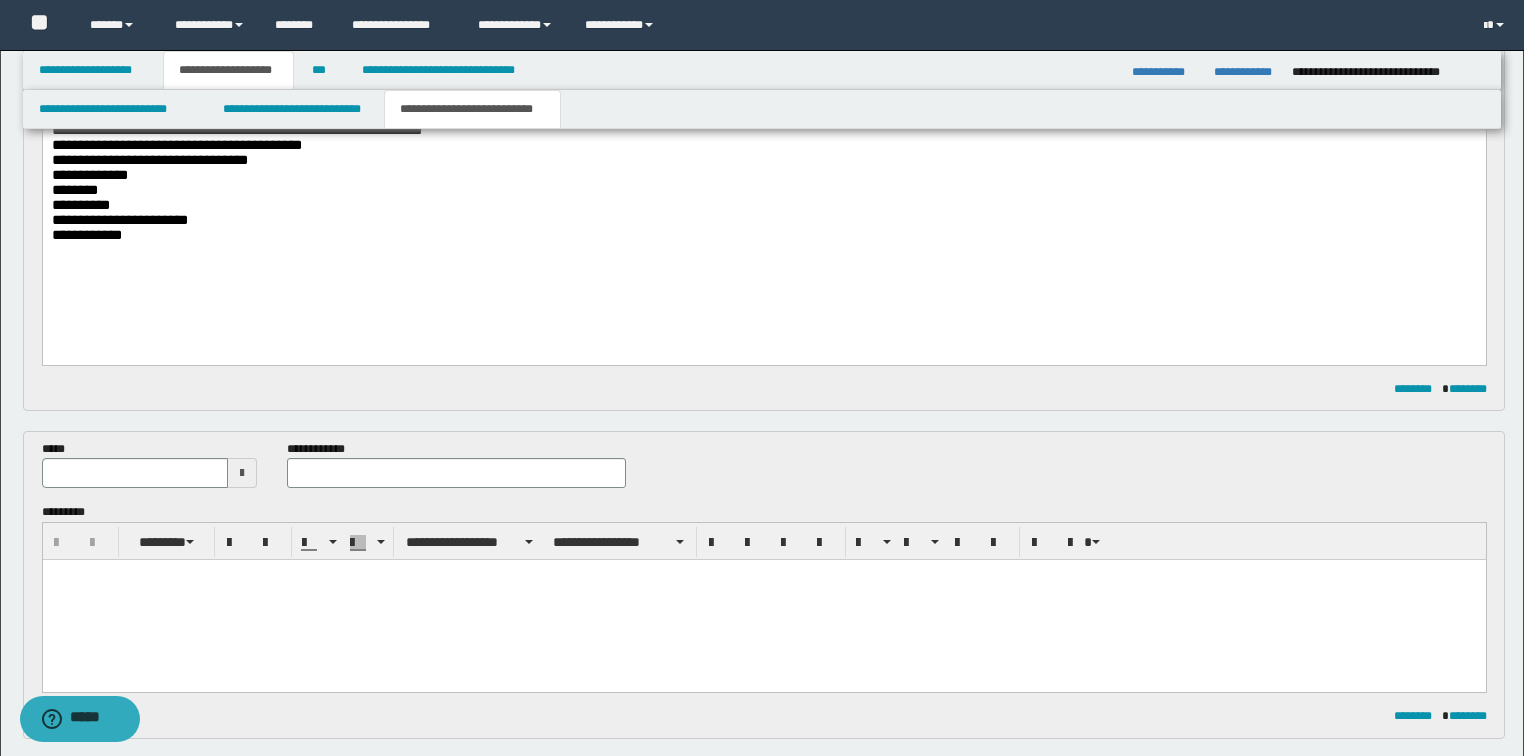 click on "**********" at bounding box center (456, 472) 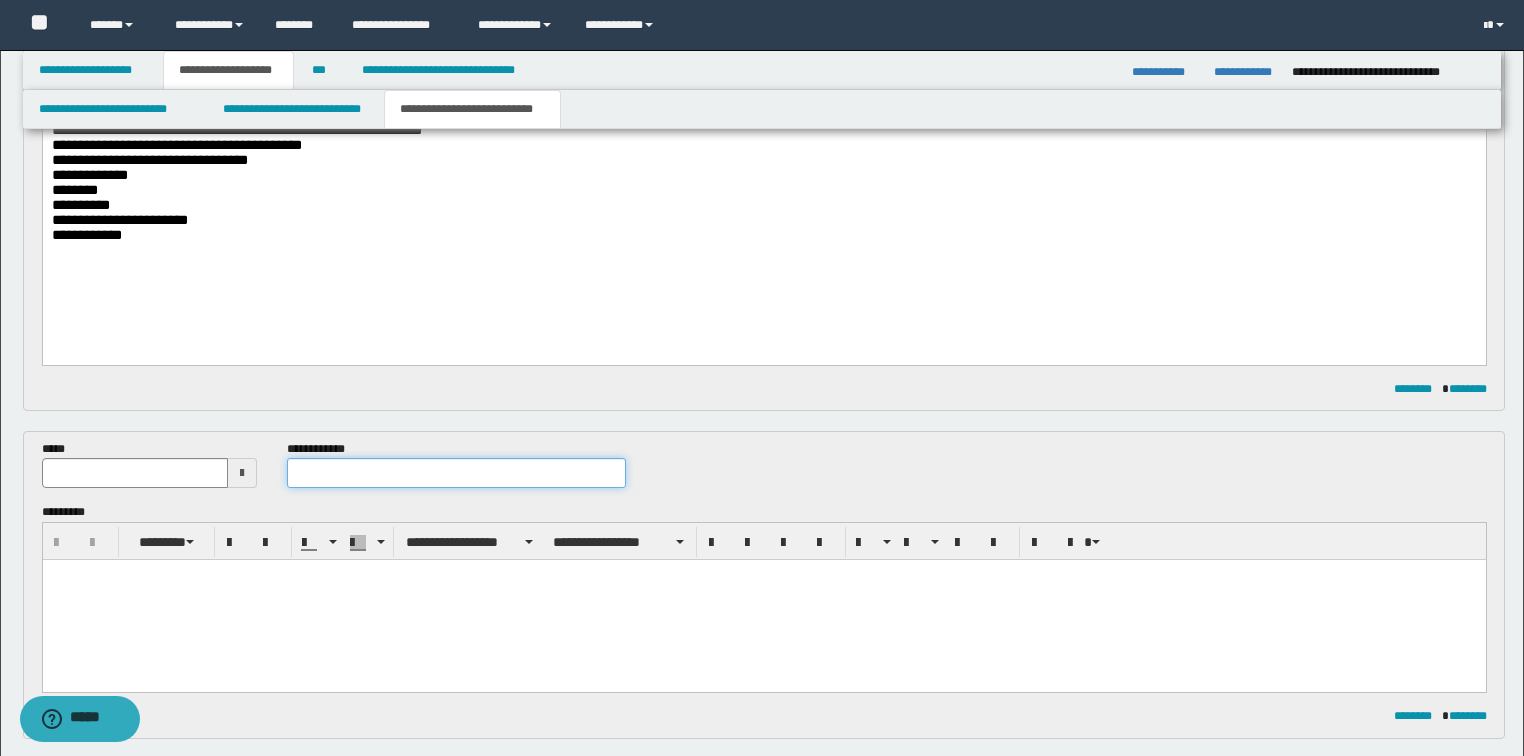 click at bounding box center (456, 473) 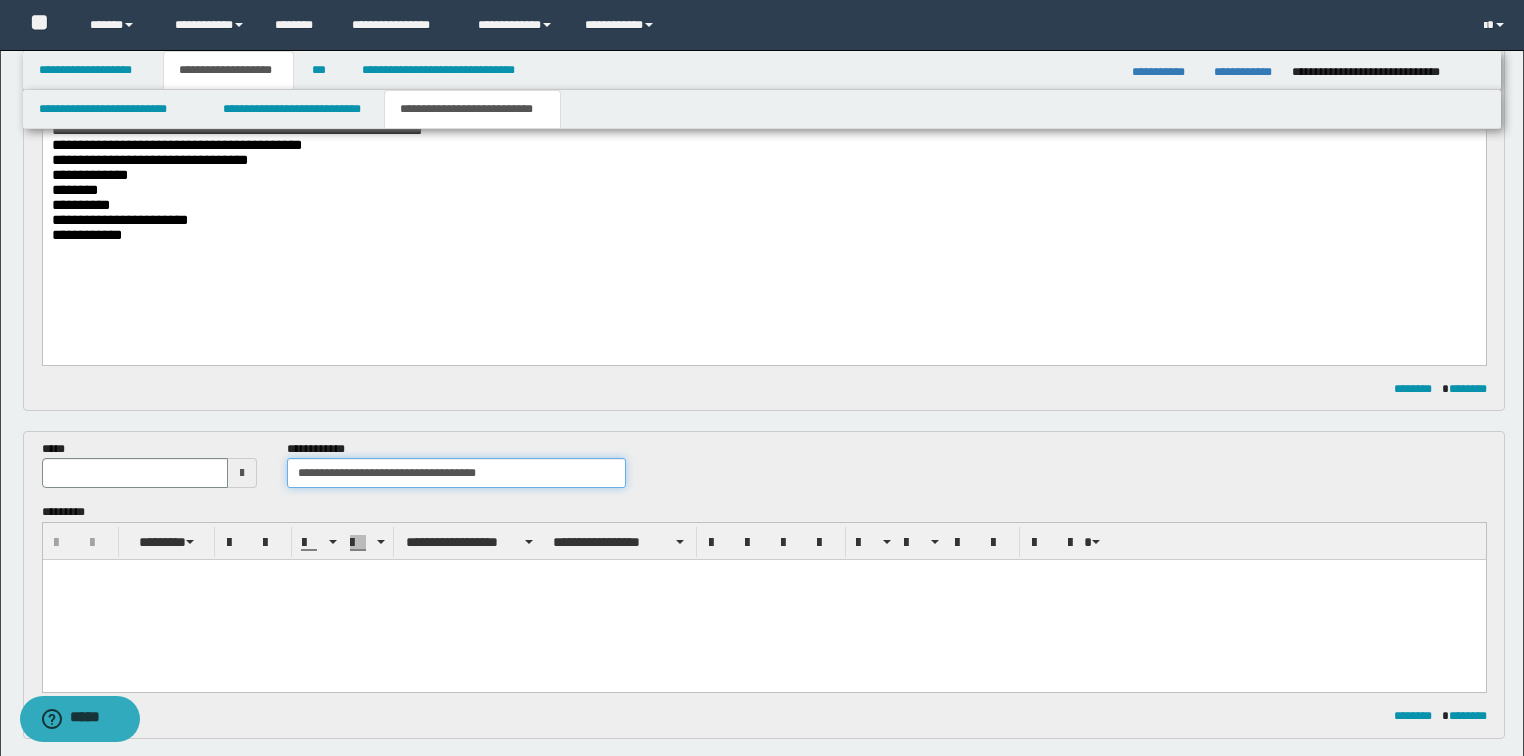 click on "**********" at bounding box center [456, 473] 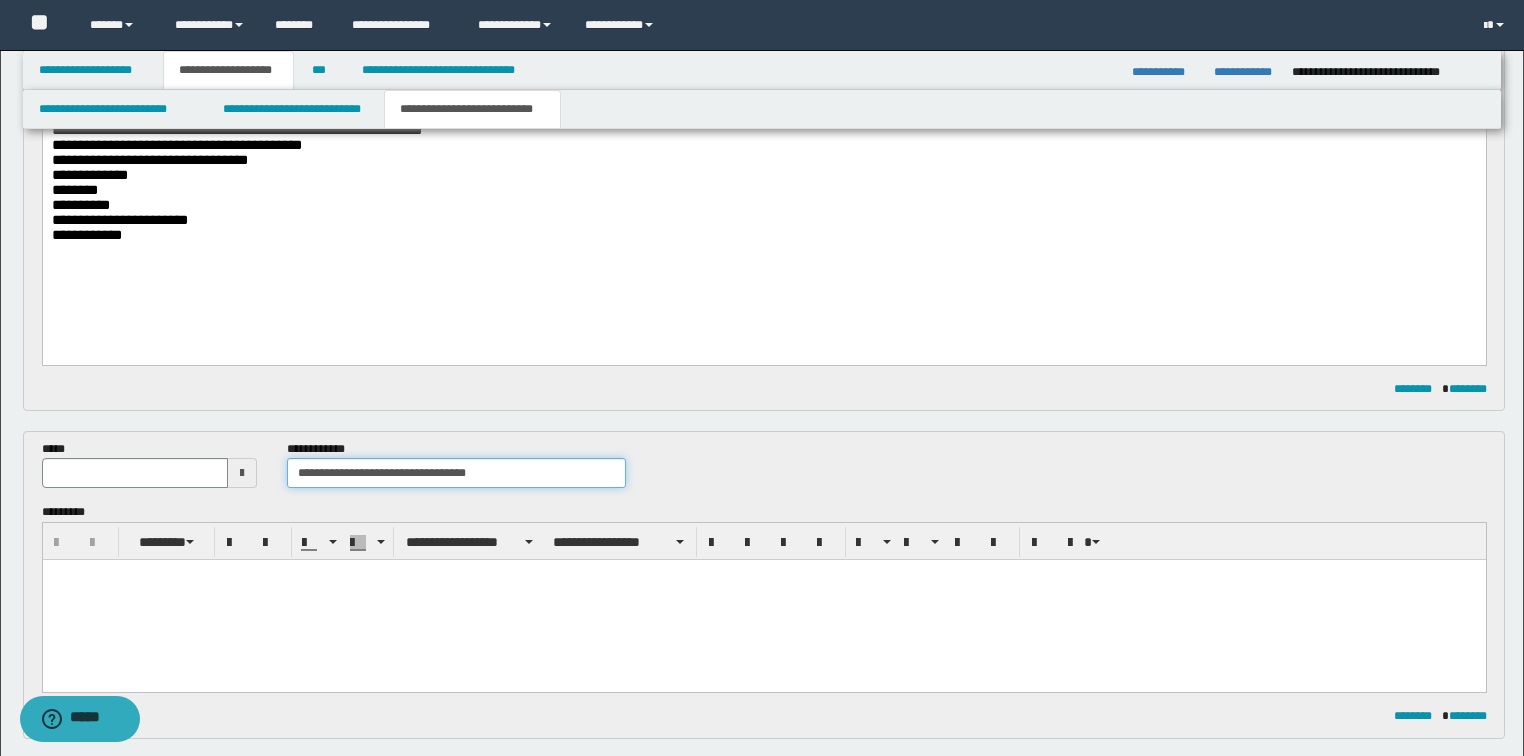 type on "**********" 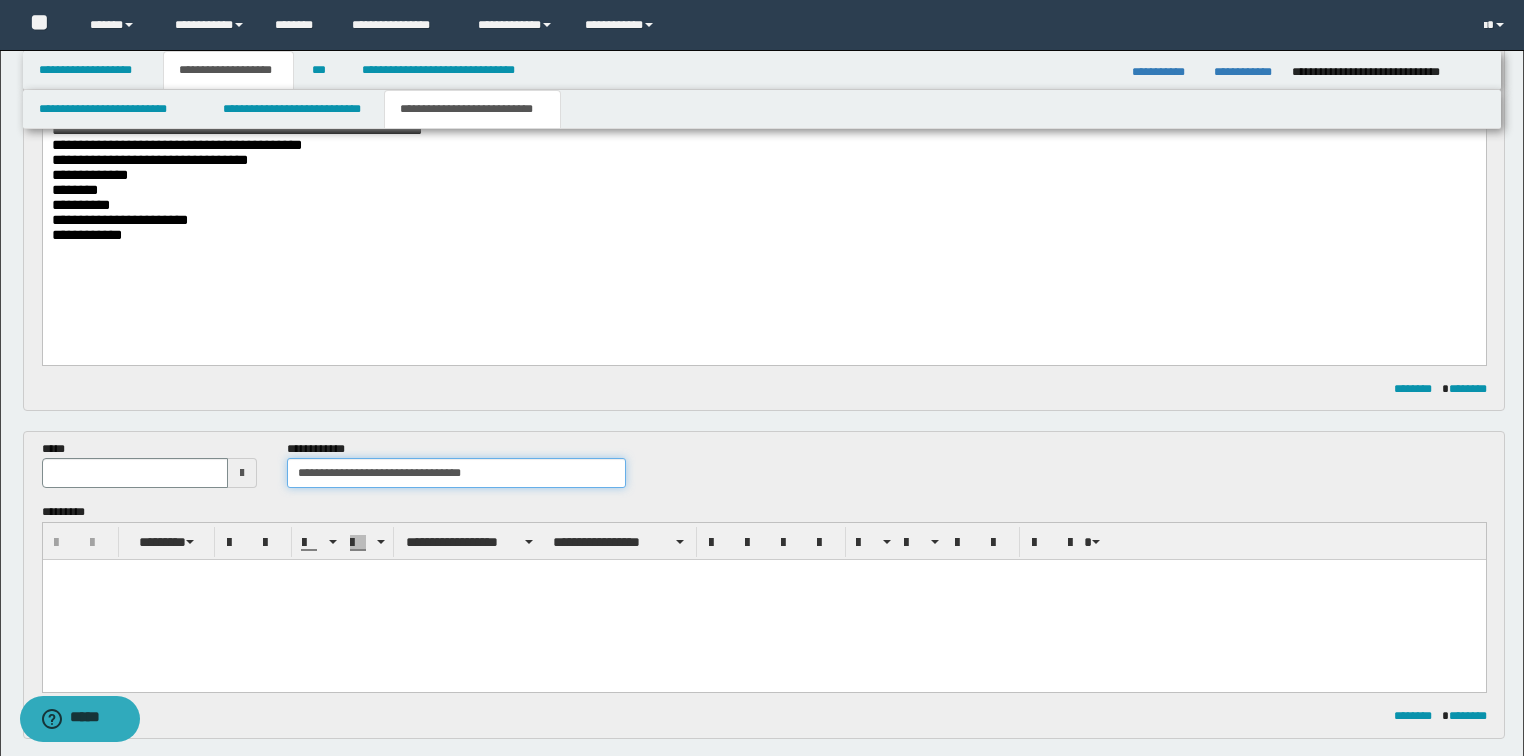 type 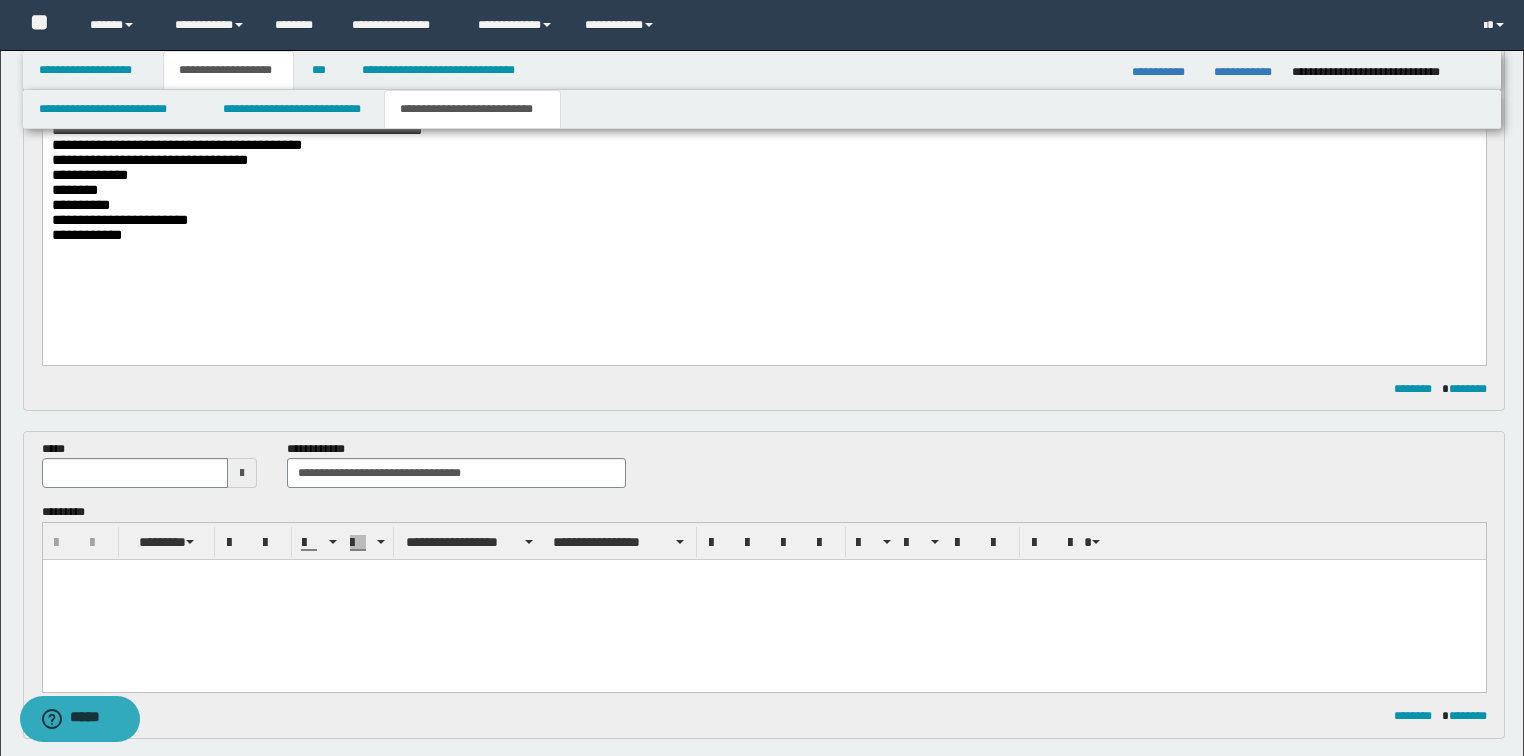 click at bounding box center [242, 473] 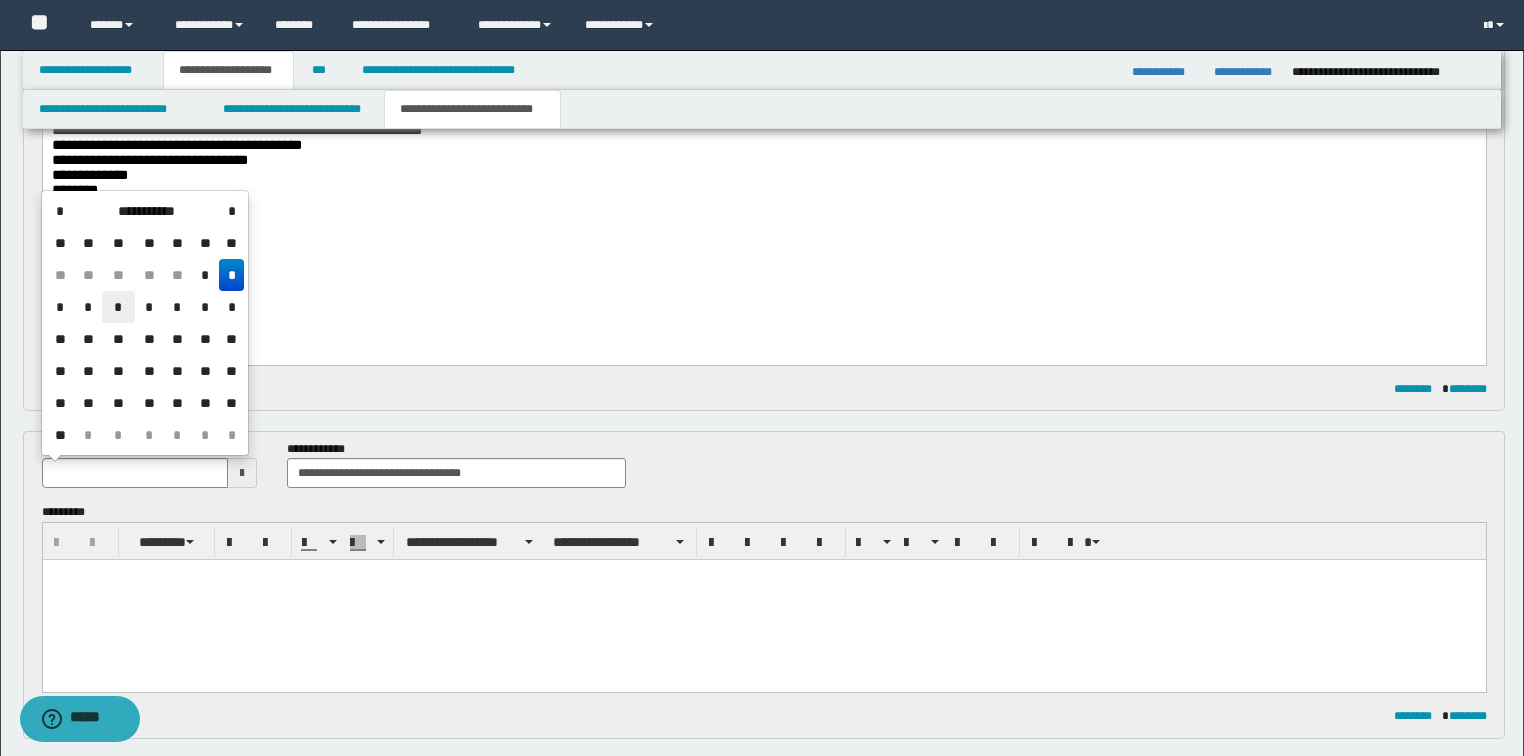 click on "*" at bounding box center [118, 307] 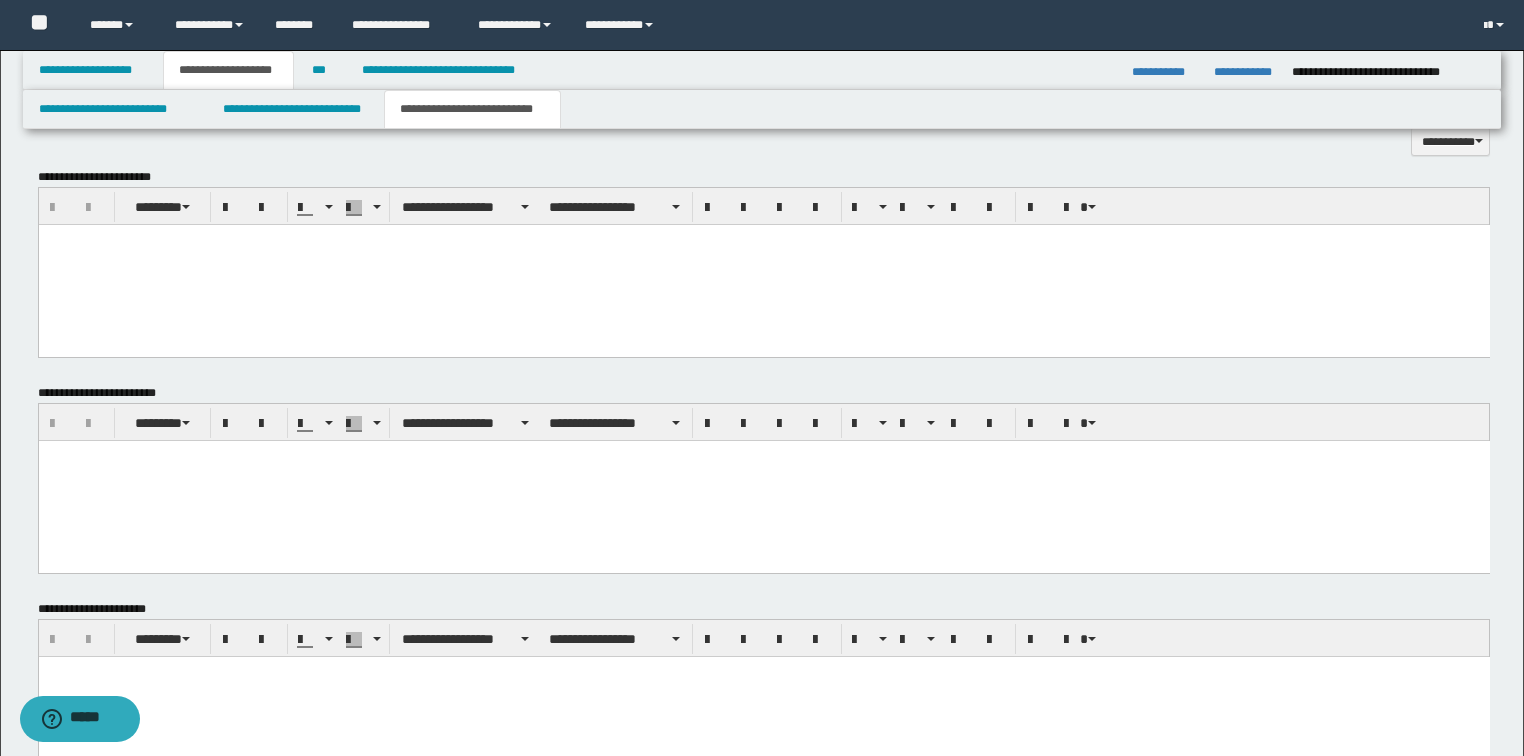scroll, scrollTop: 1201, scrollLeft: 0, axis: vertical 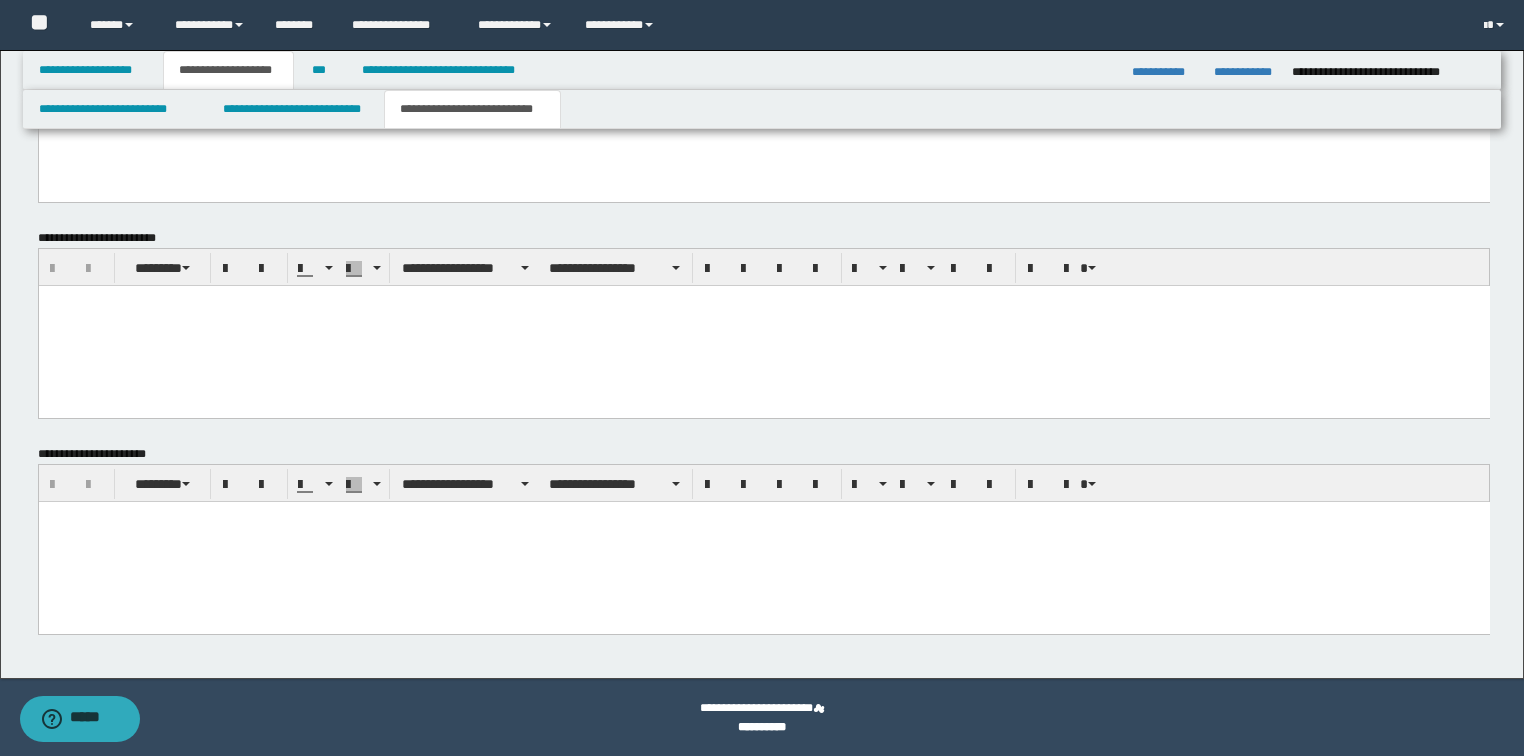 click on "**********" at bounding box center (762, -823) 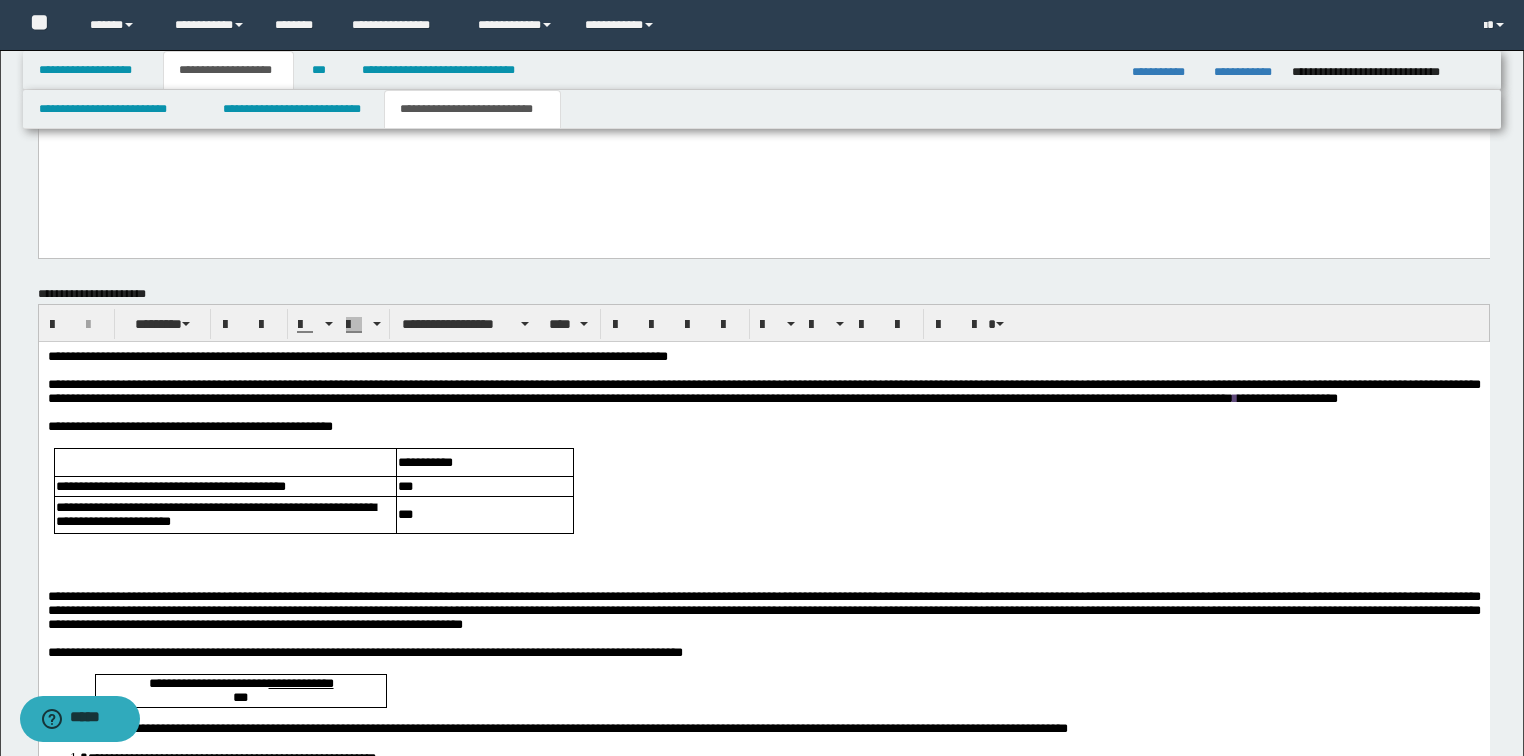 scroll, scrollTop: 1441, scrollLeft: 0, axis: vertical 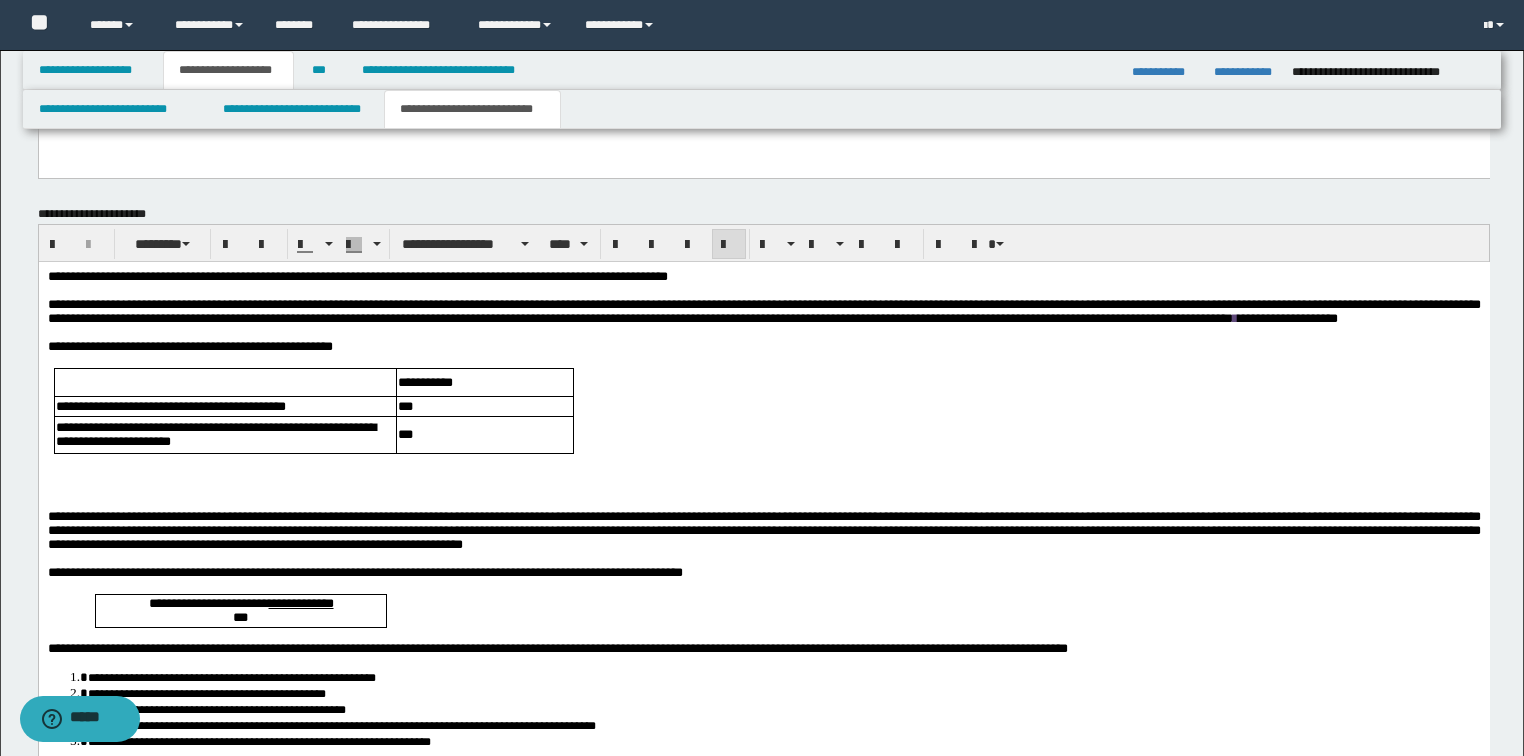 click at bounding box center (763, 488) 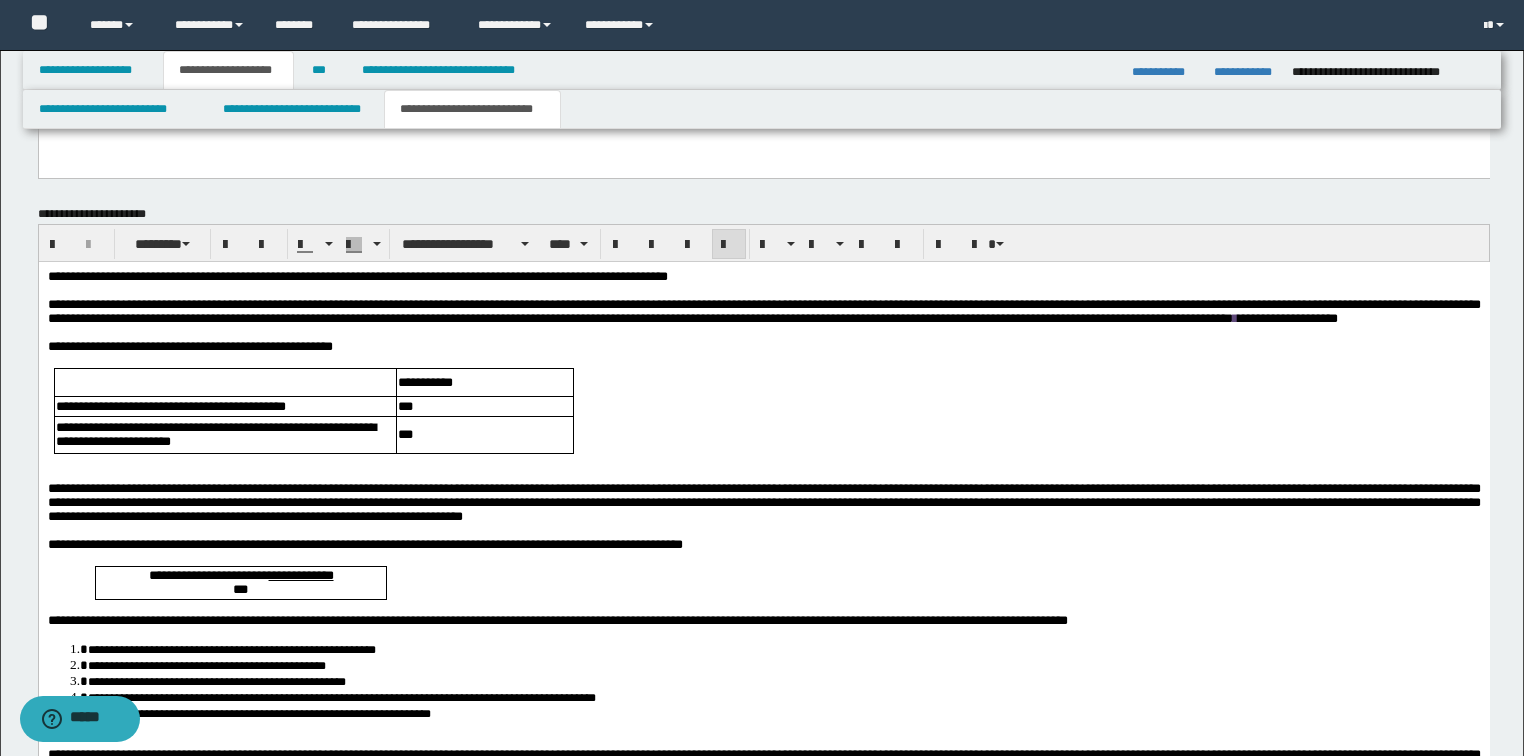 click on "**********" at bounding box center [763, 732] 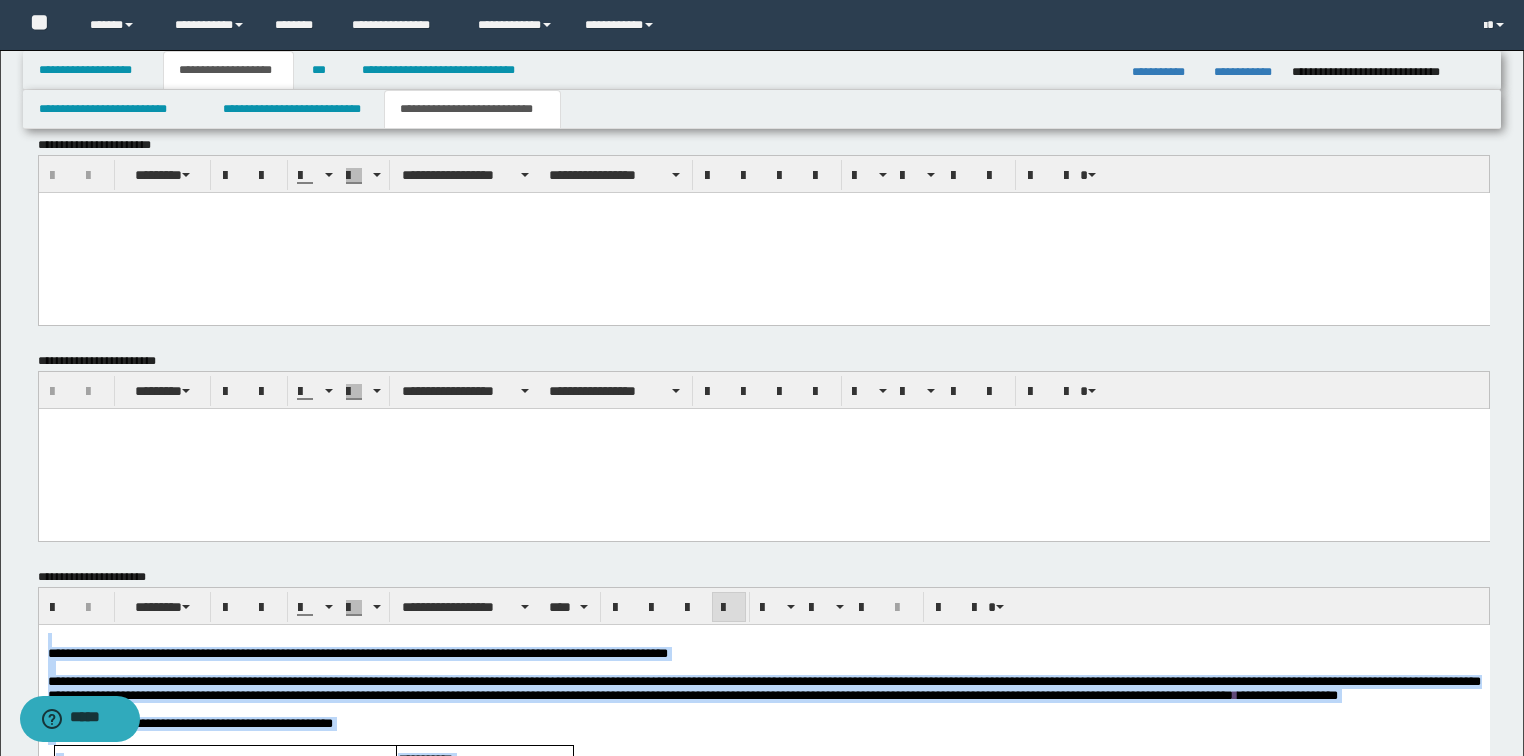 scroll, scrollTop: 1238, scrollLeft: 0, axis: vertical 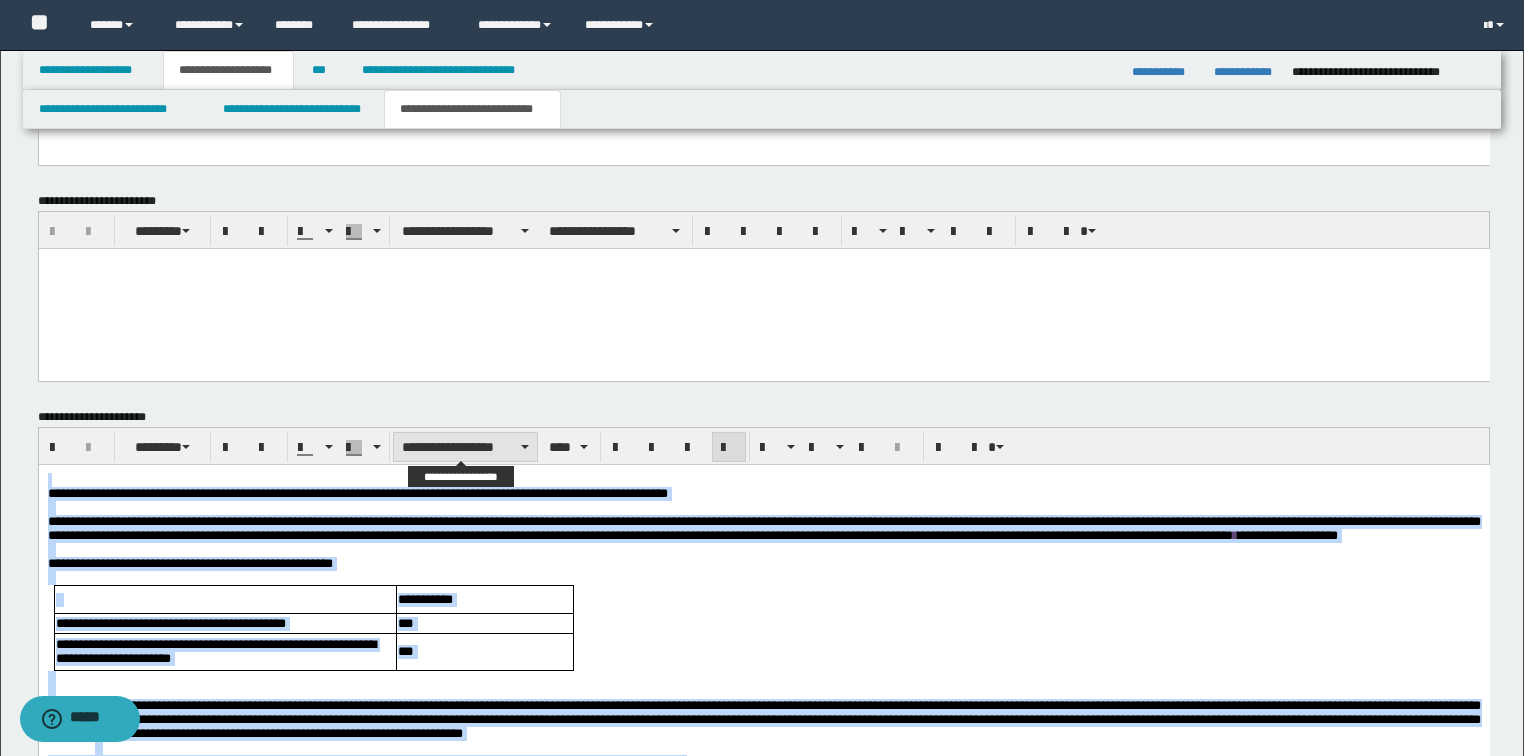 click on "**********" at bounding box center [465, 447] 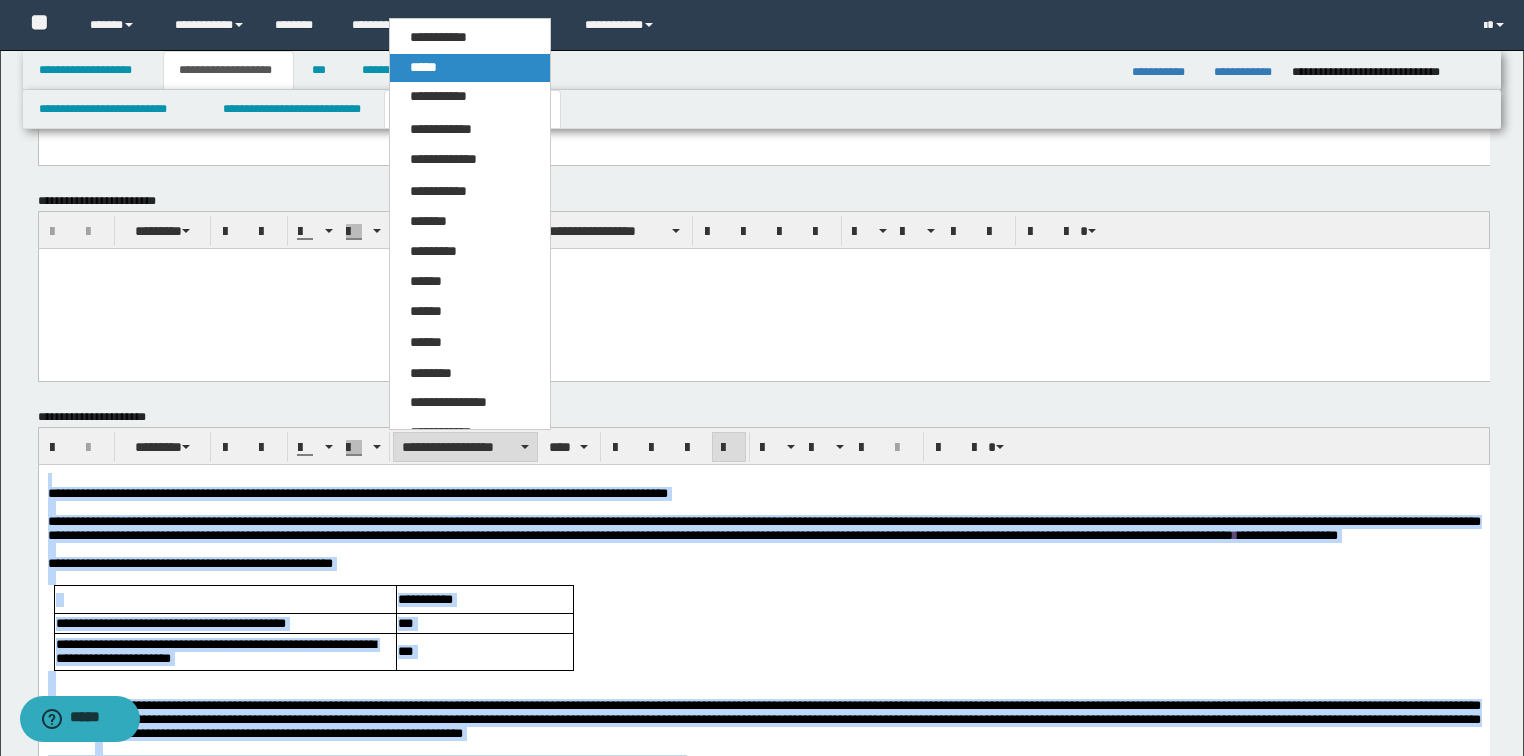 click on "*****" at bounding box center [470, 68] 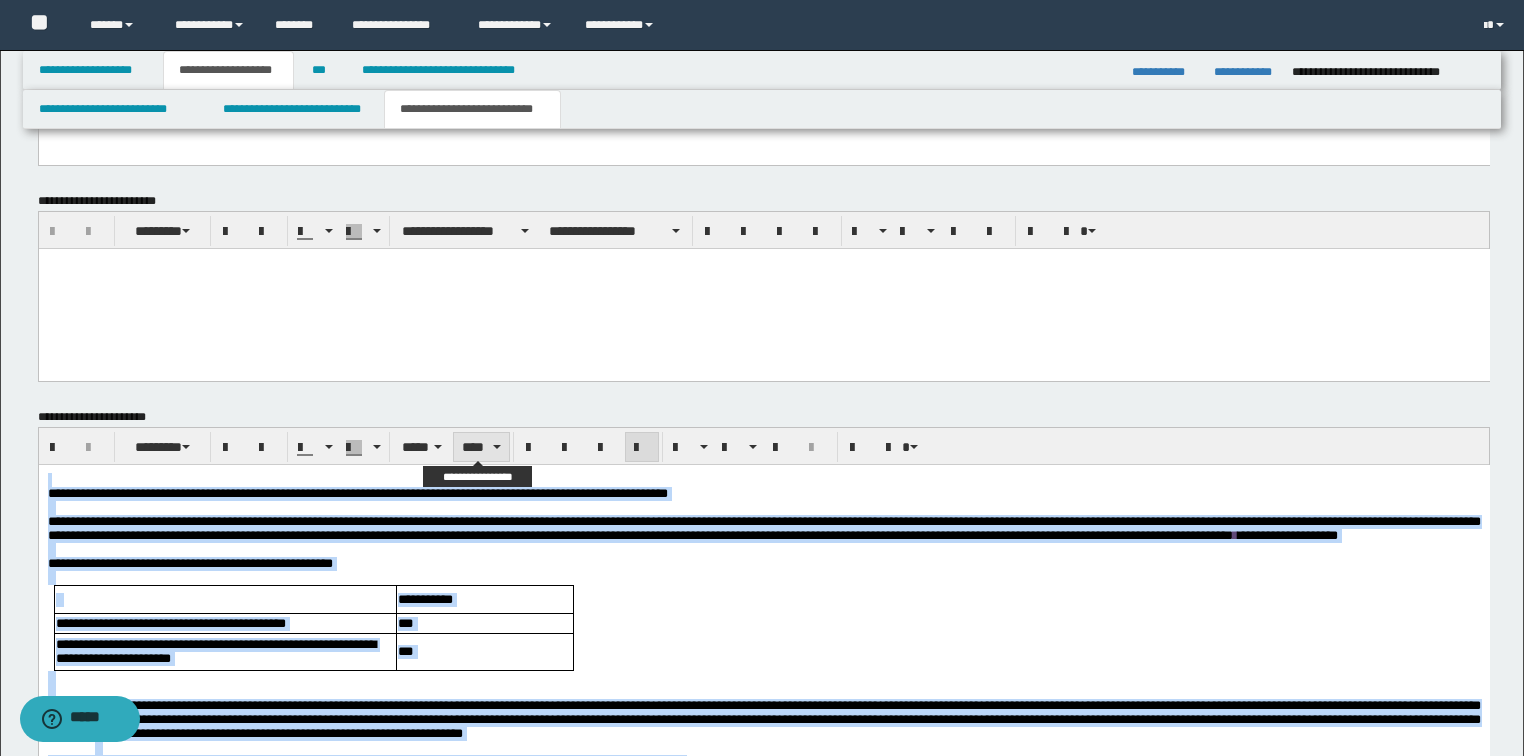 click on "****" at bounding box center [481, 447] 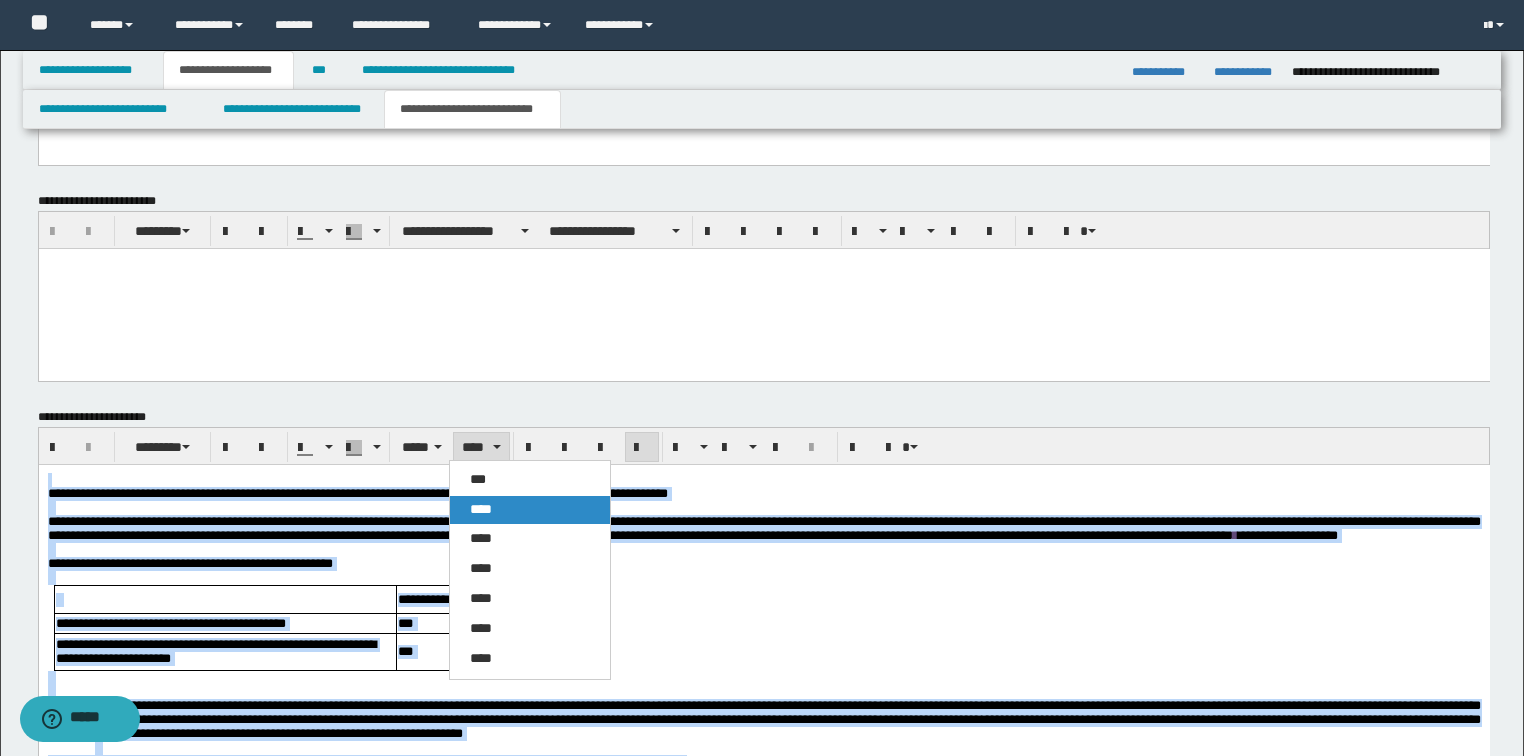 click on "****" at bounding box center [530, 510] 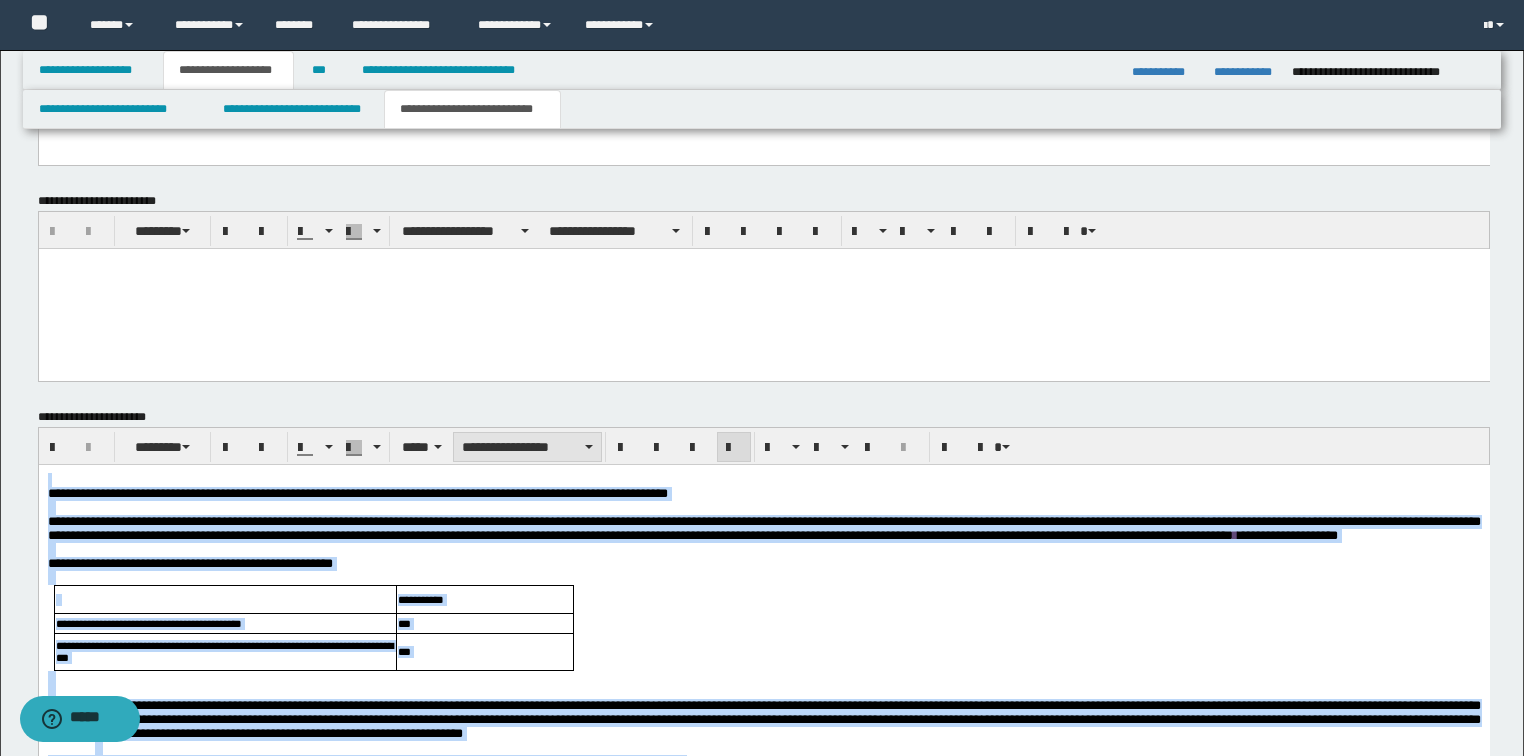 click on "**********" at bounding box center [527, 447] 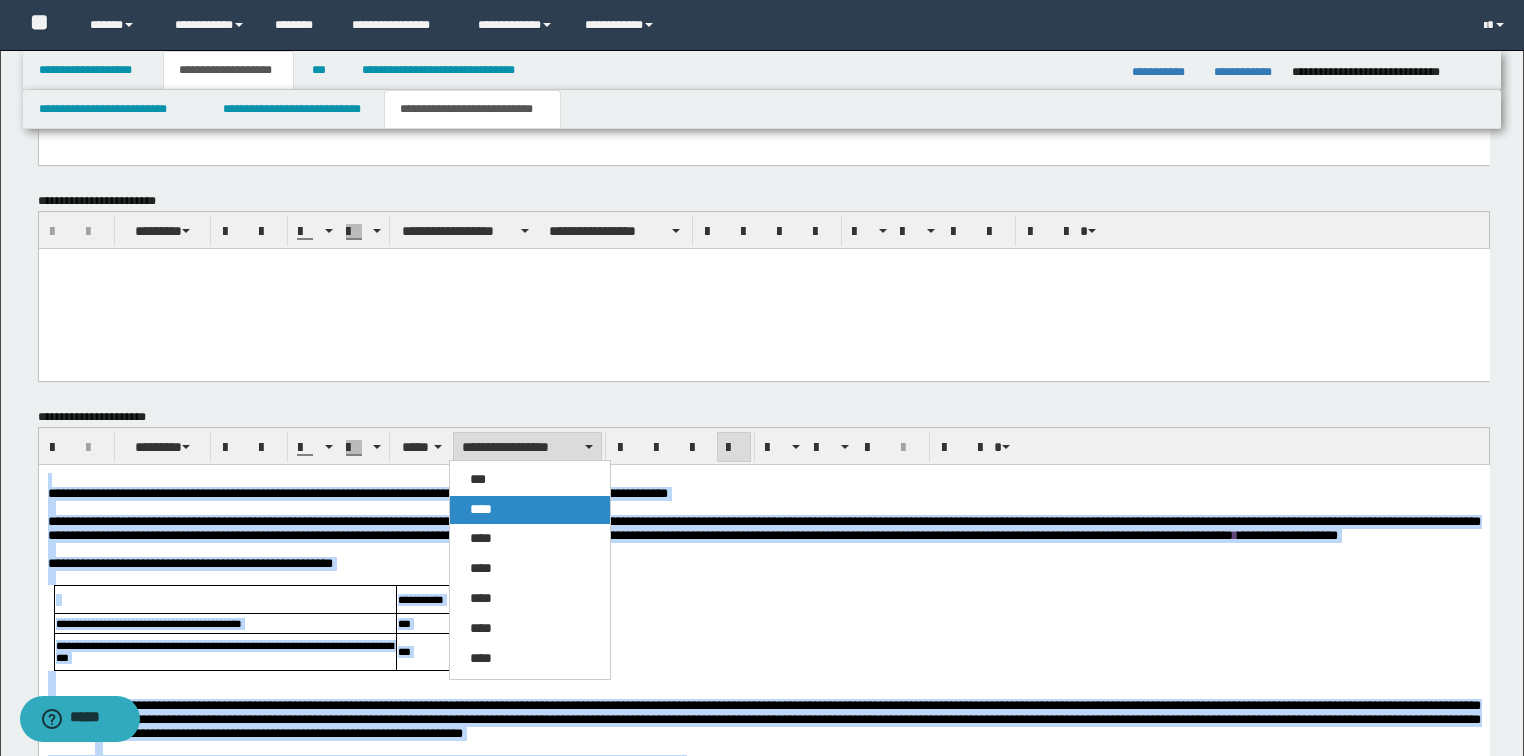 click on "****" at bounding box center (530, 510) 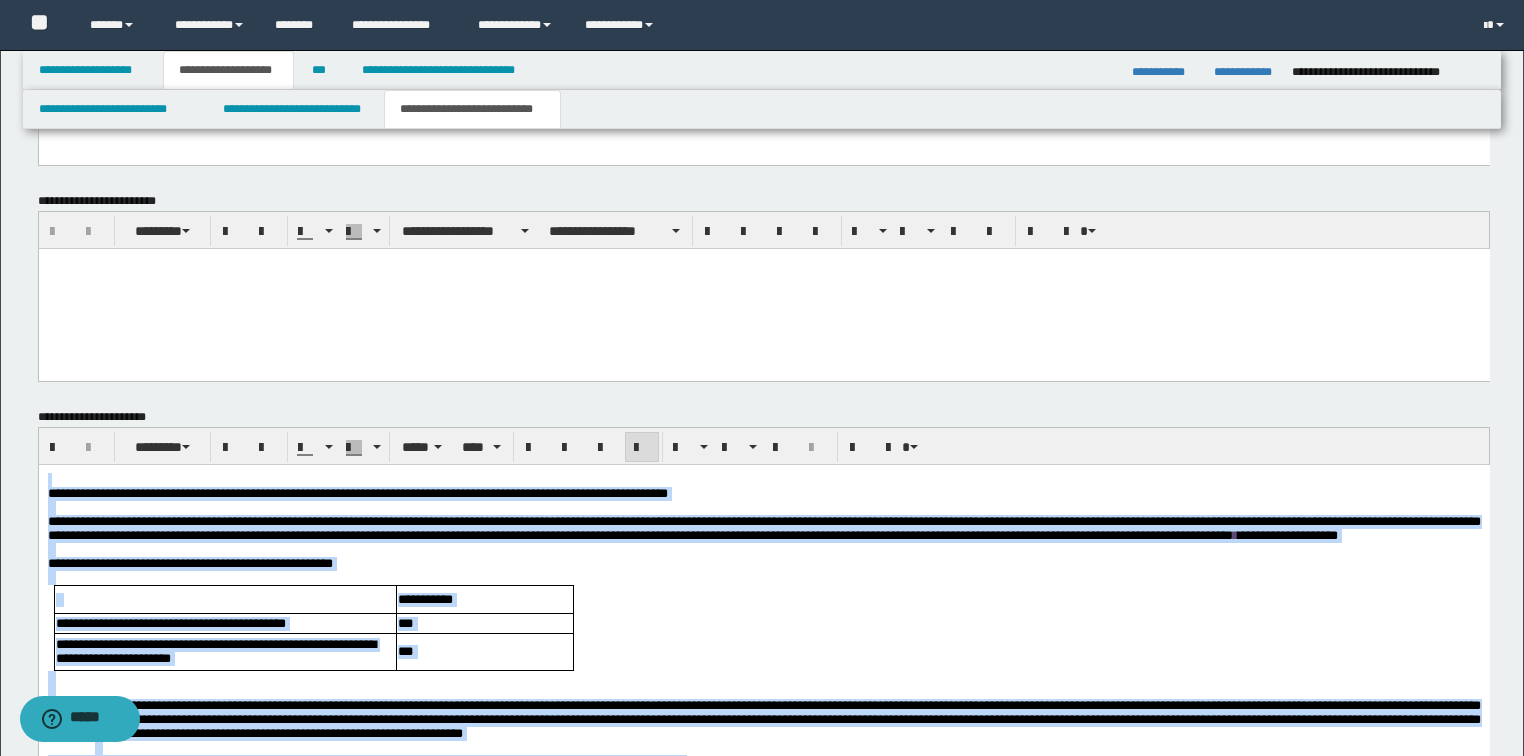 click at bounding box center [642, 448] 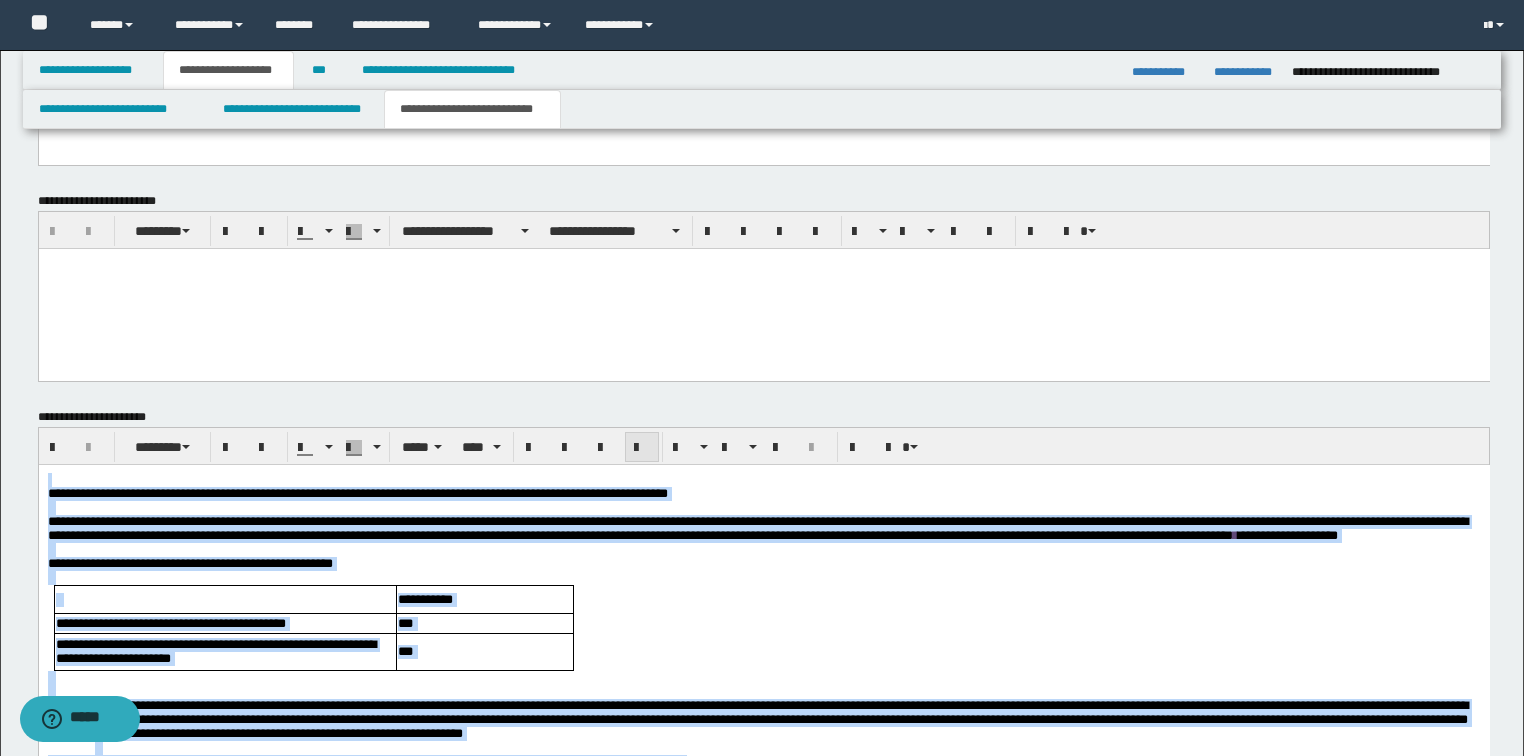 click at bounding box center (642, 448) 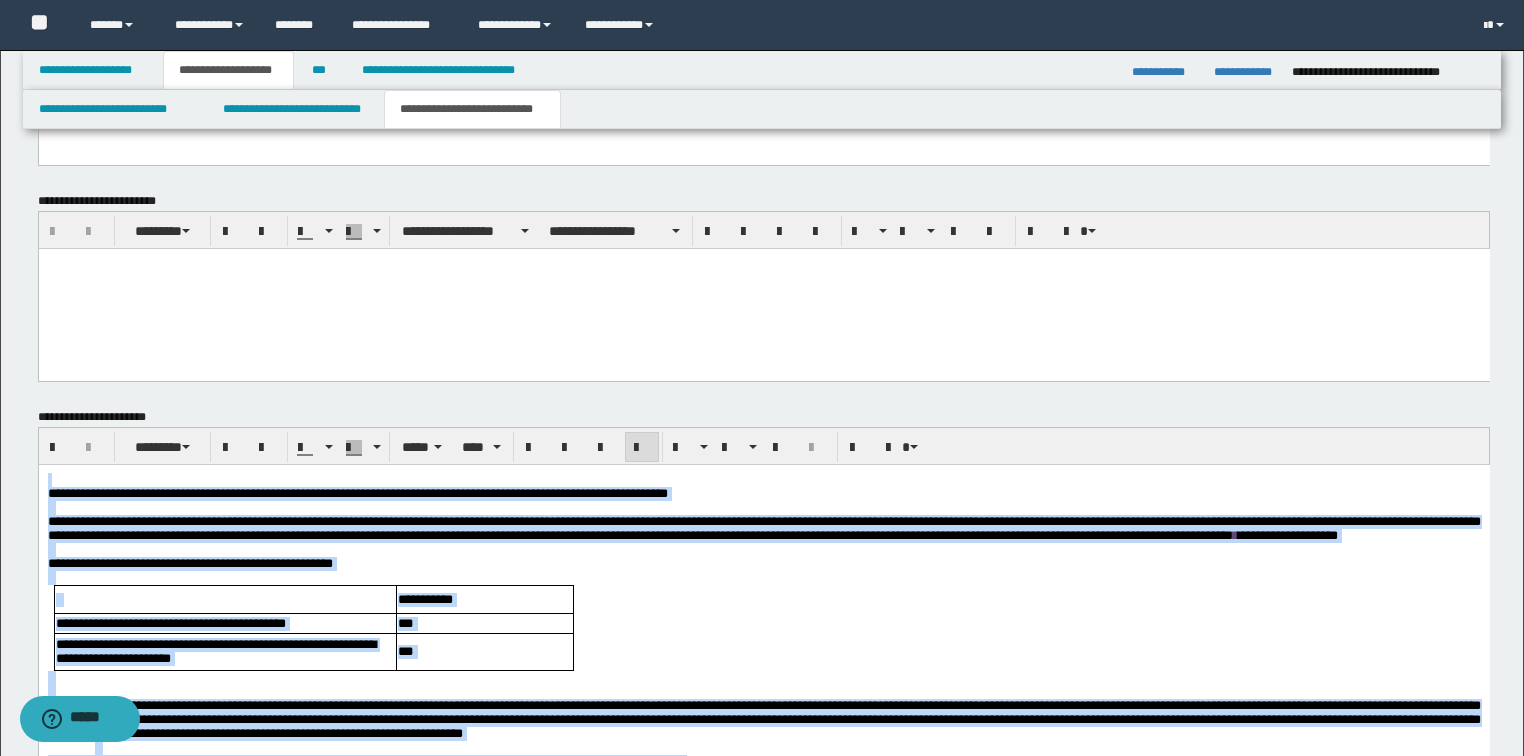click at bounding box center (224, 599) 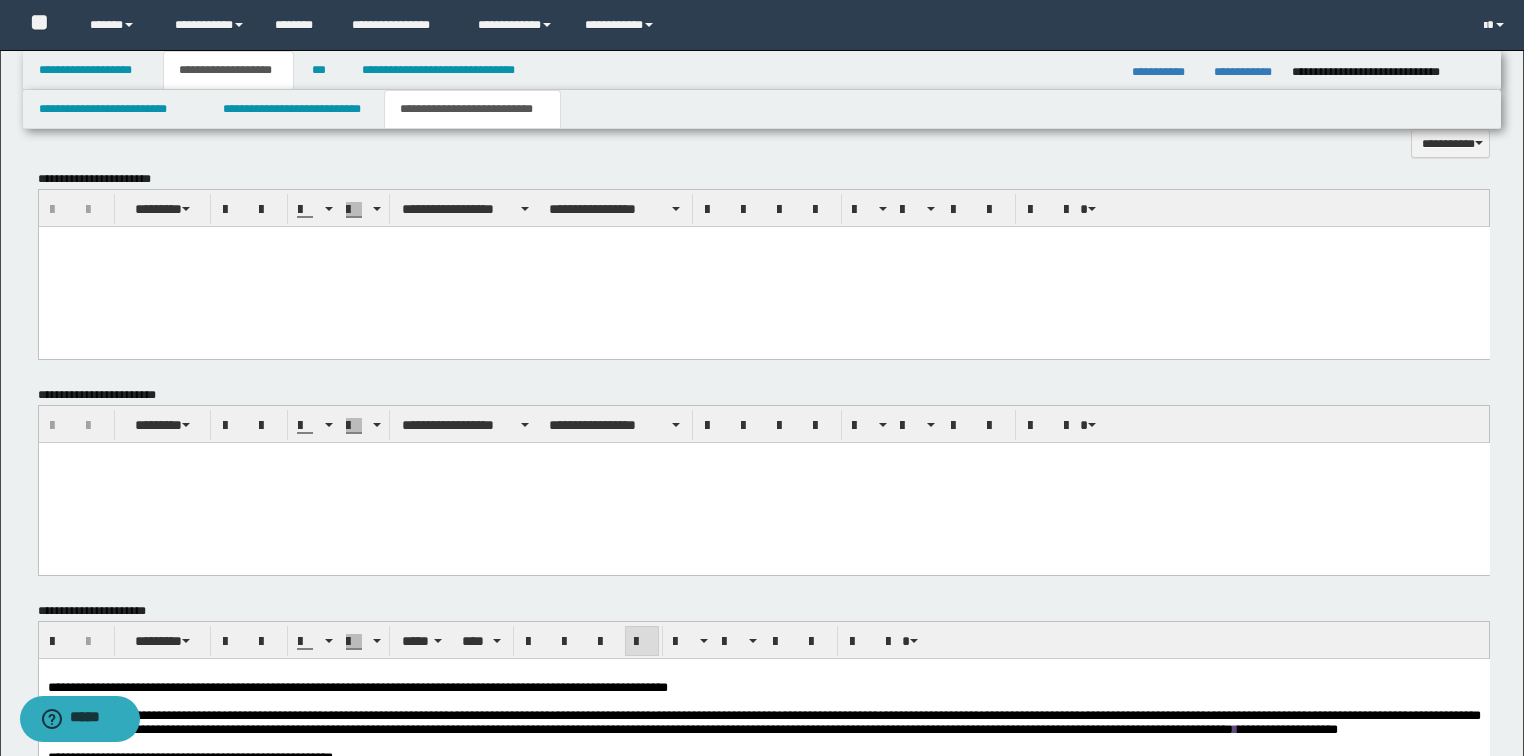 scroll, scrollTop: 918, scrollLeft: 0, axis: vertical 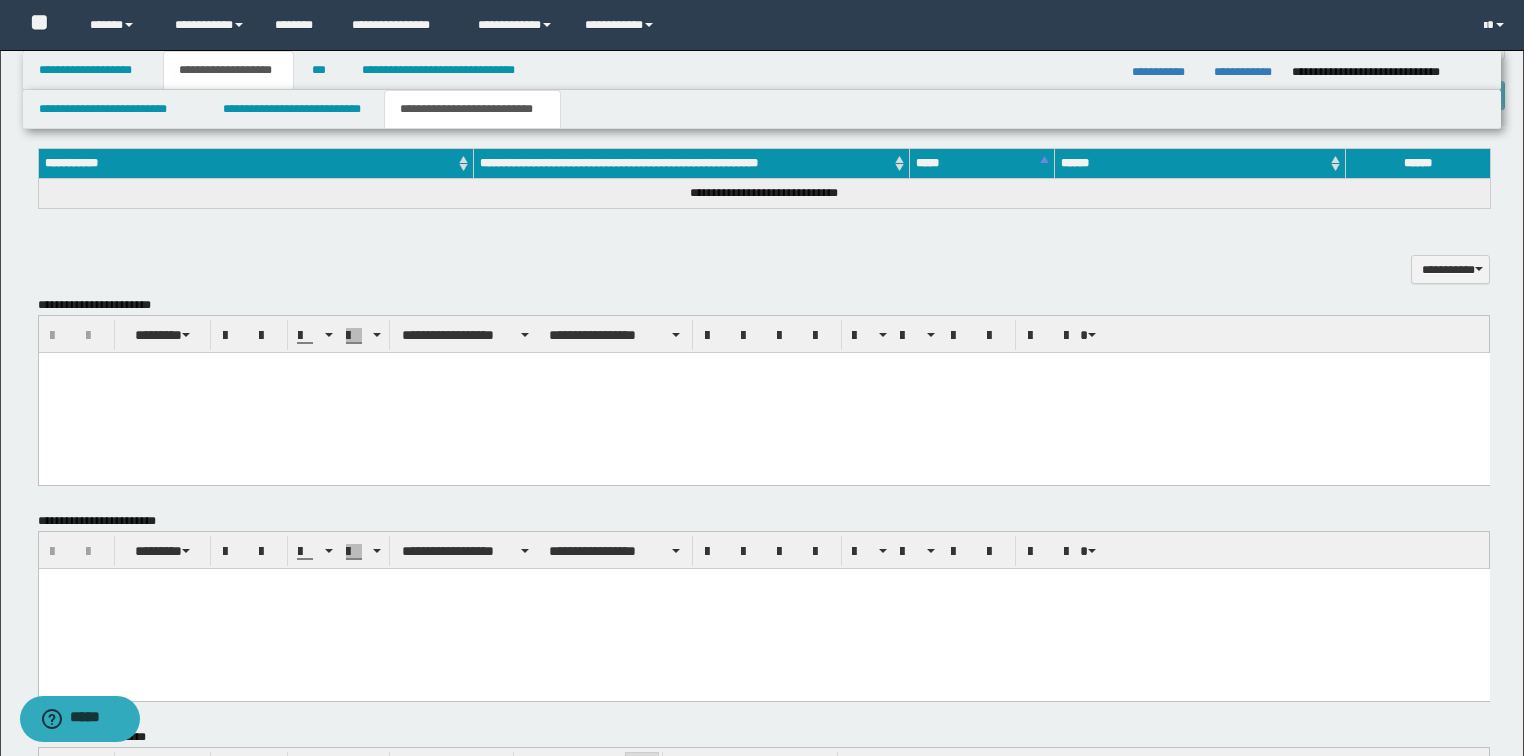 click at bounding box center (763, 393) 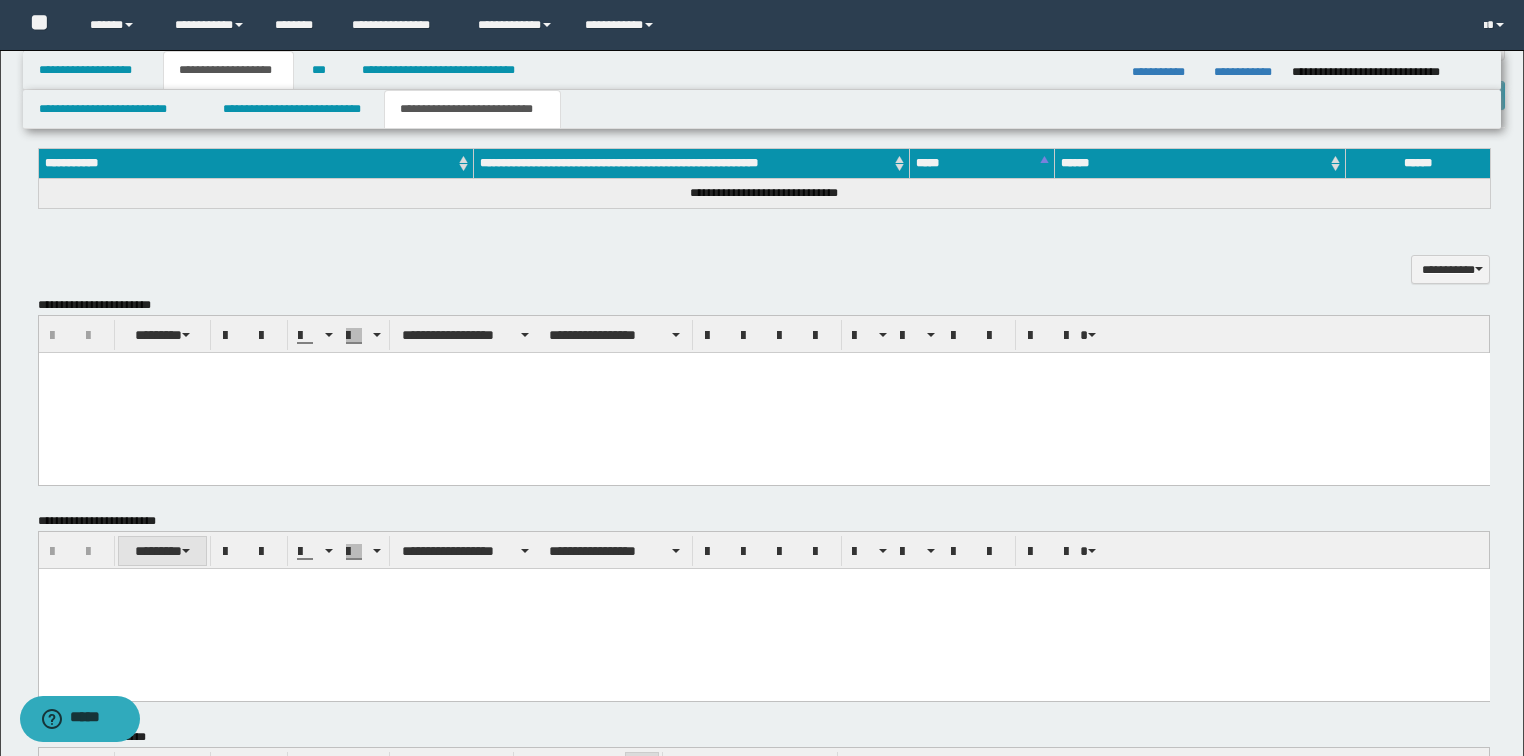 type 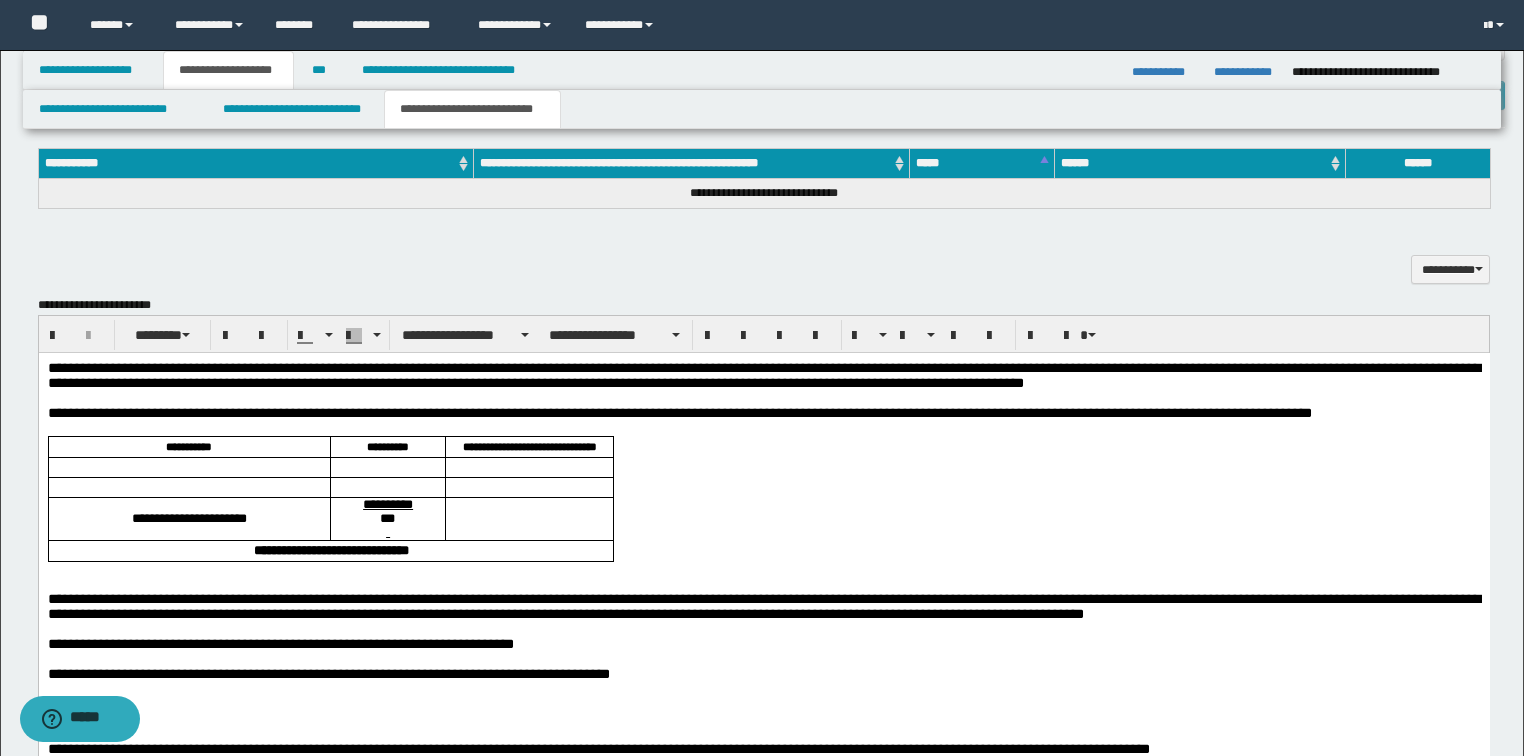 click on "**********" at bounding box center [763, 375] 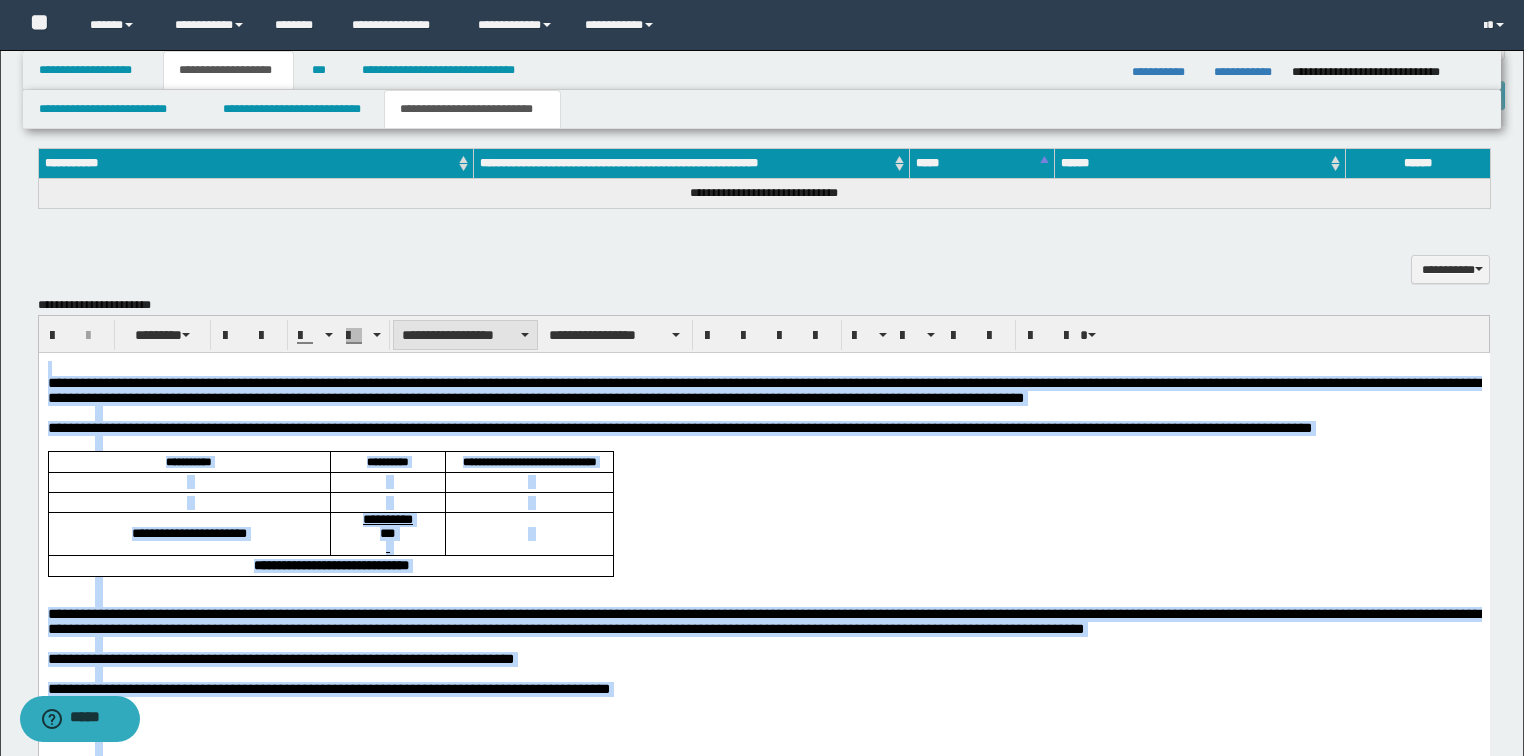 click on "**********" at bounding box center (465, 335) 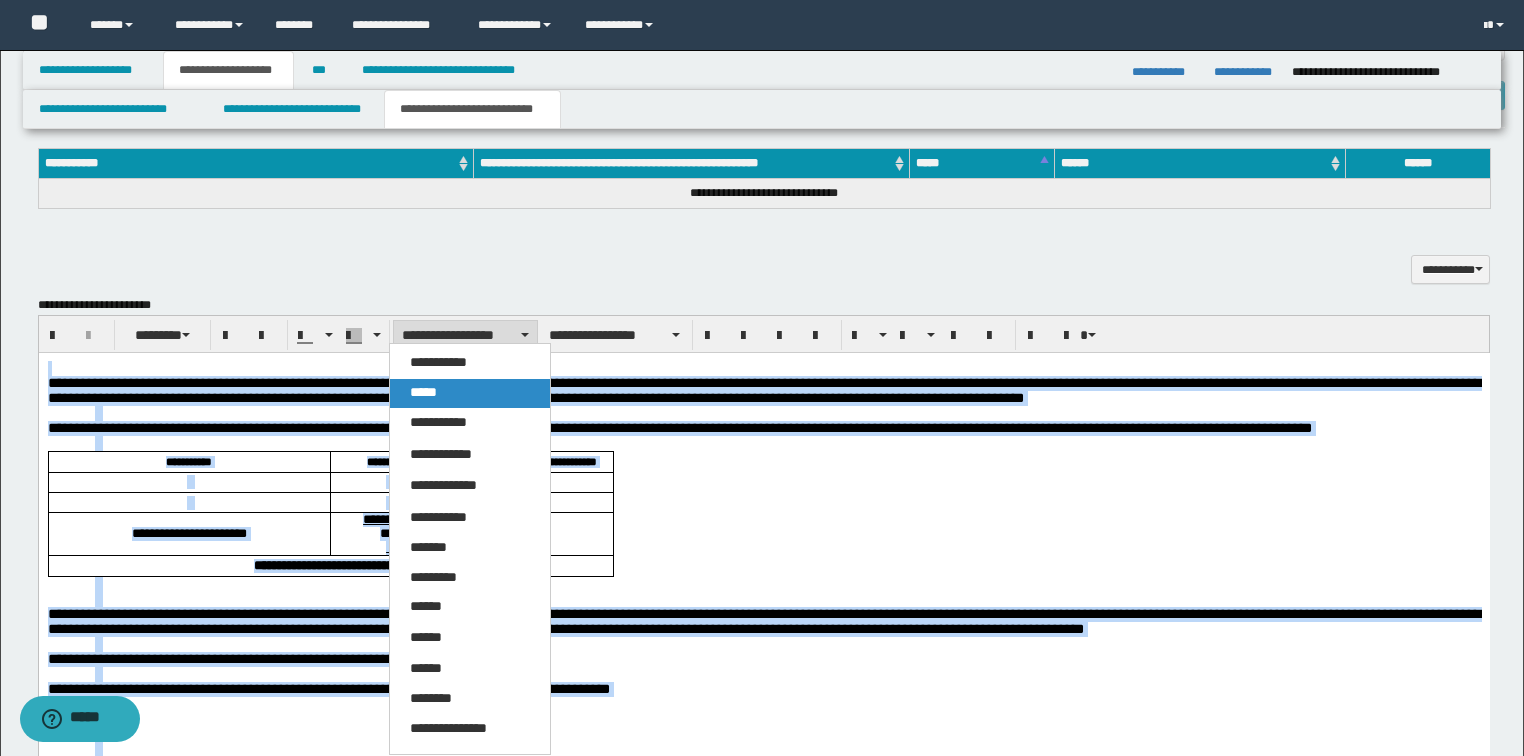 click on "*****" at bounding box center (423, 392) 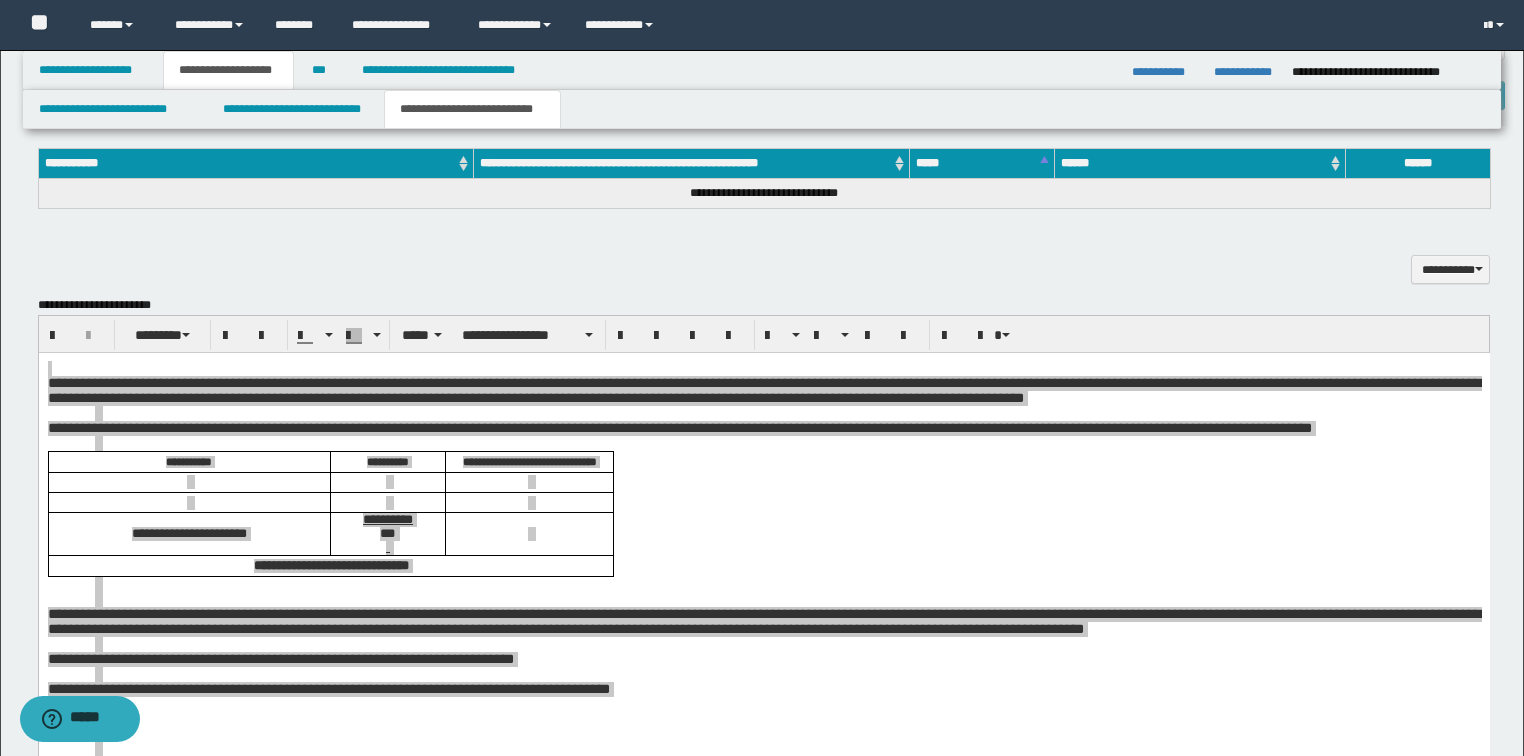 click on "**********" at bounding box center (764, 812) 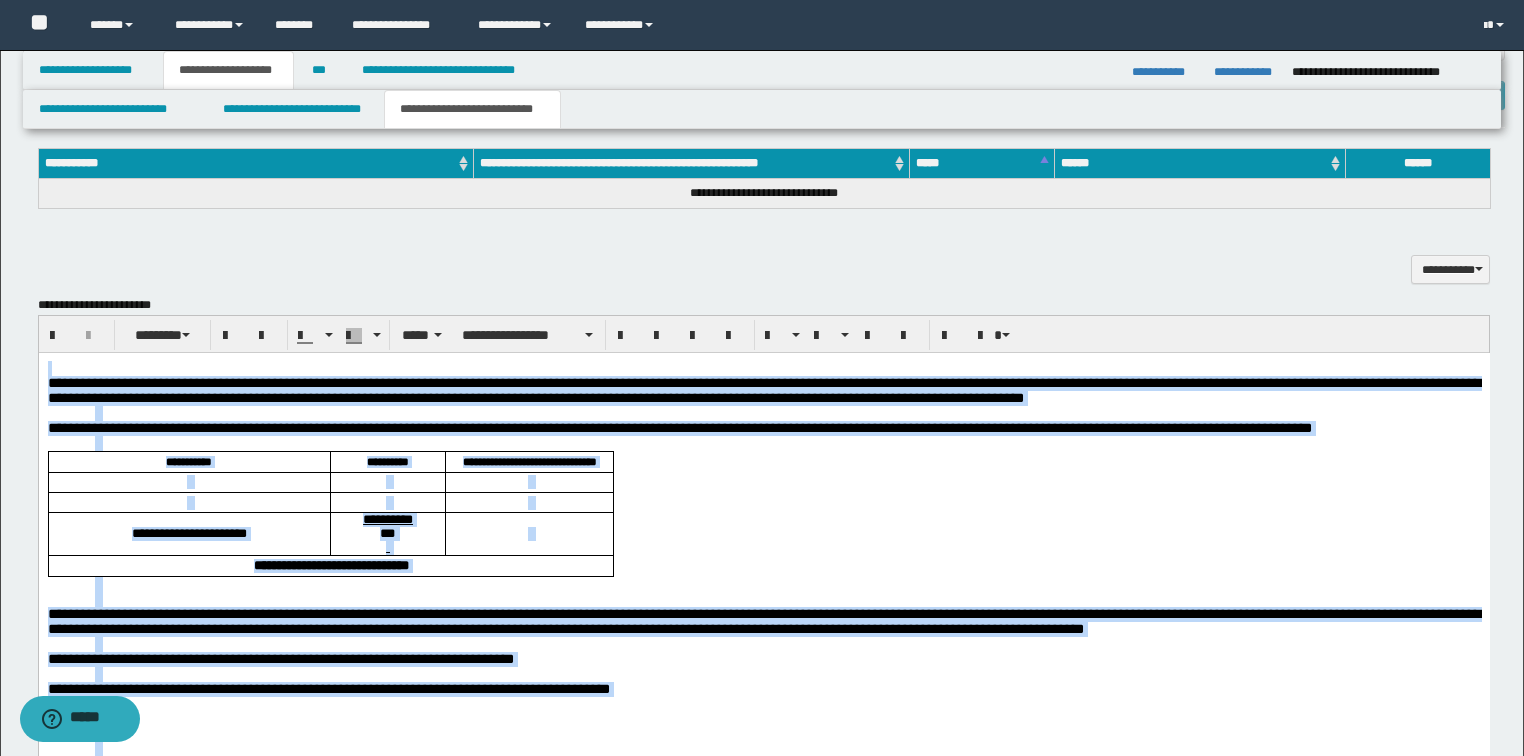 click on "**********" at bounding box center [763, 390] 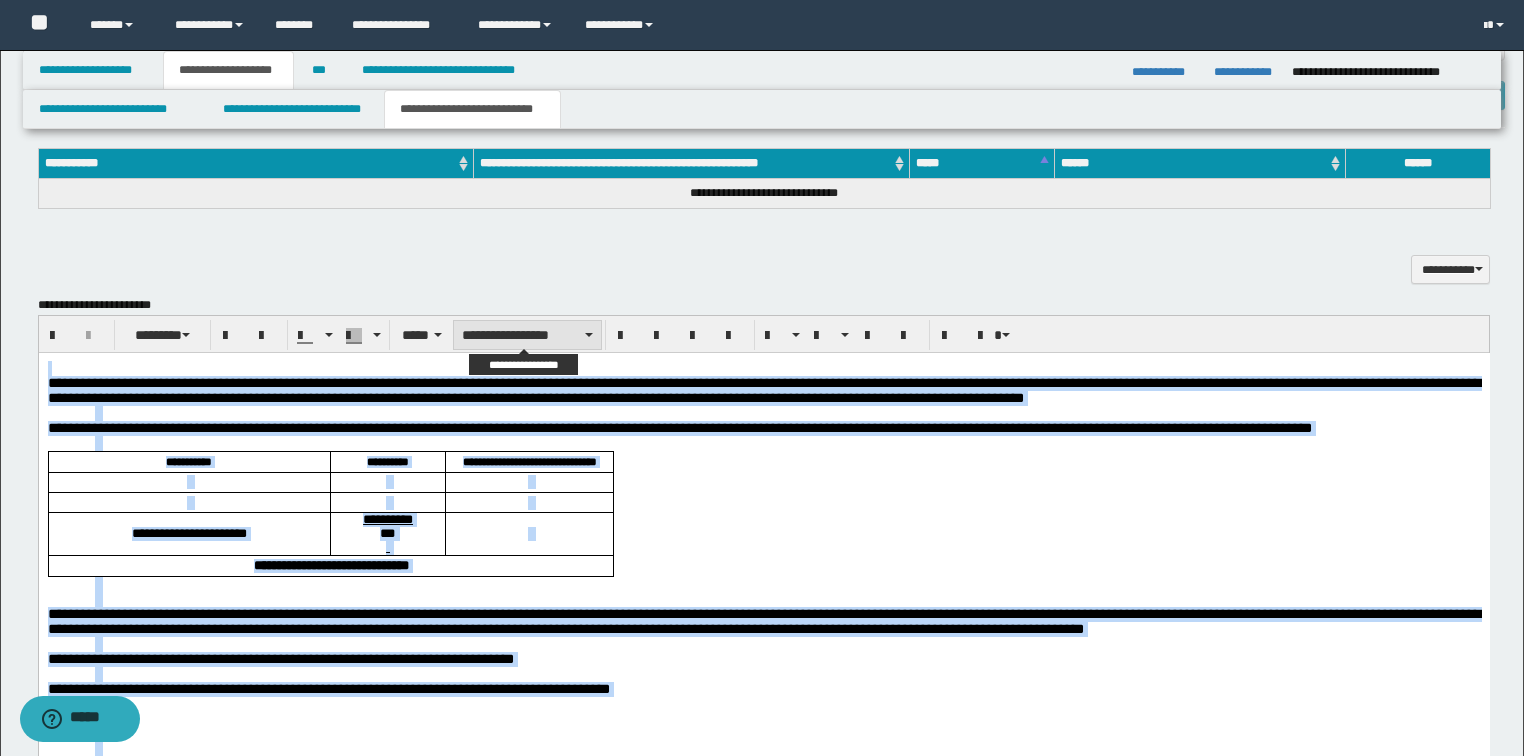 click on "**********" at bounding box center [527, 335] 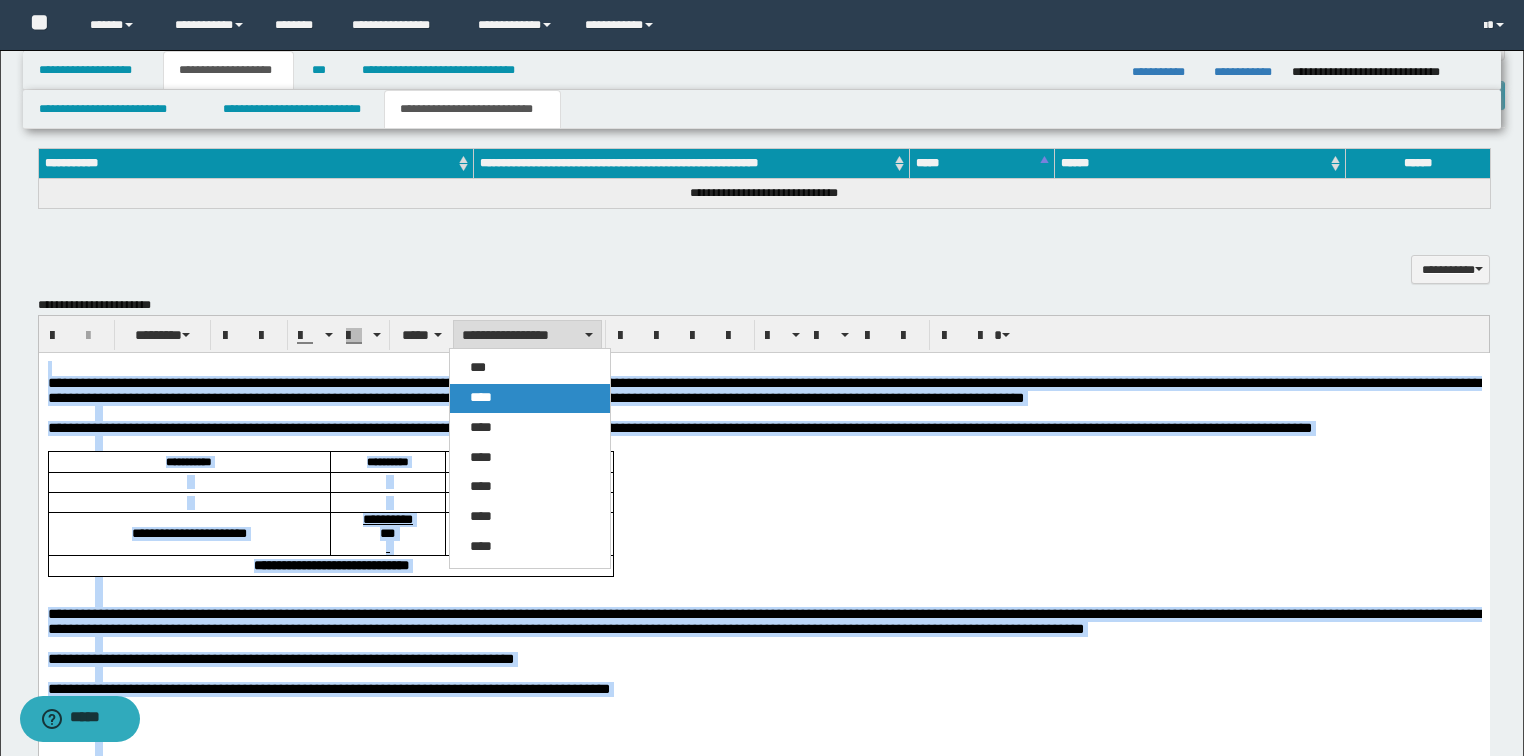 click on "****" at bounding box center [481, 397] 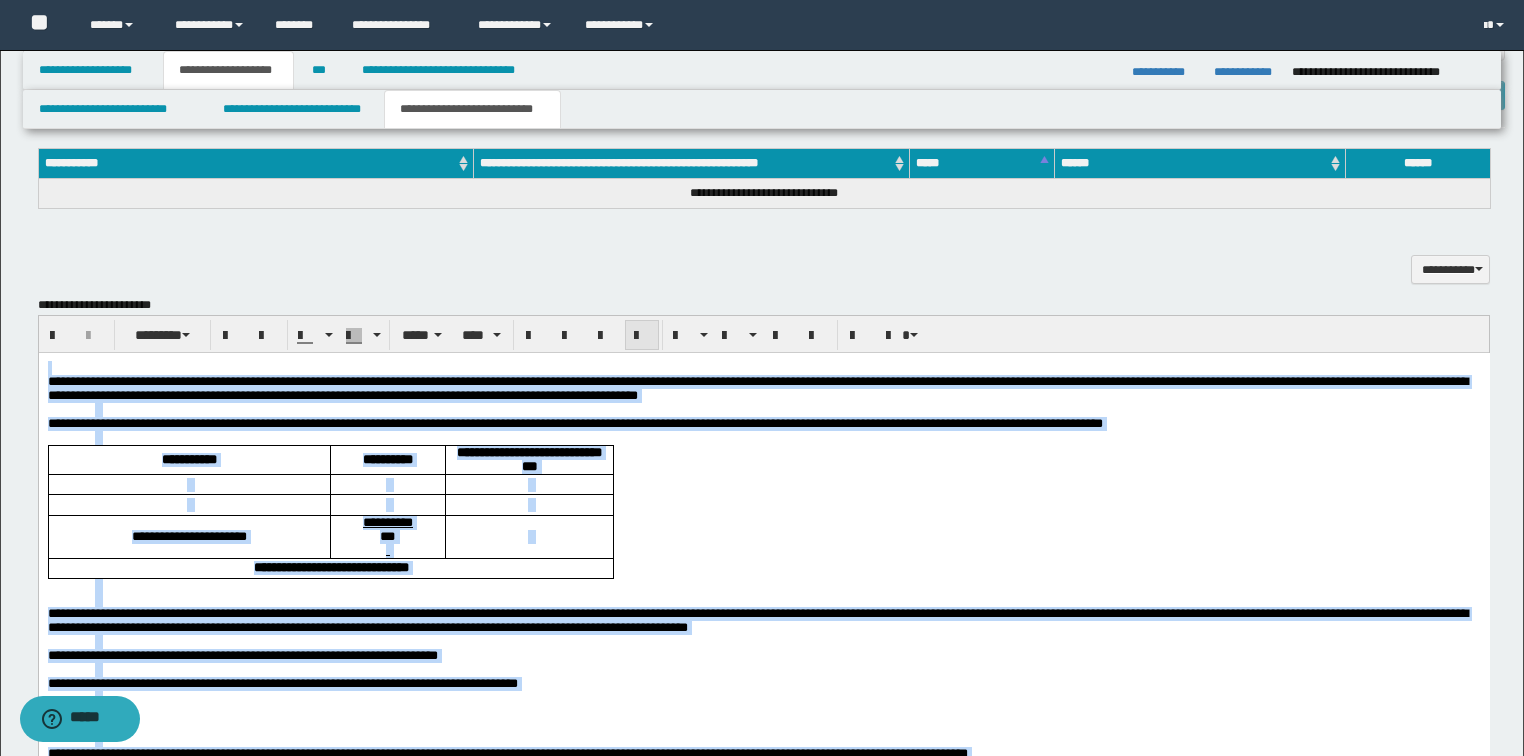 click at bounding box center (642, 336) 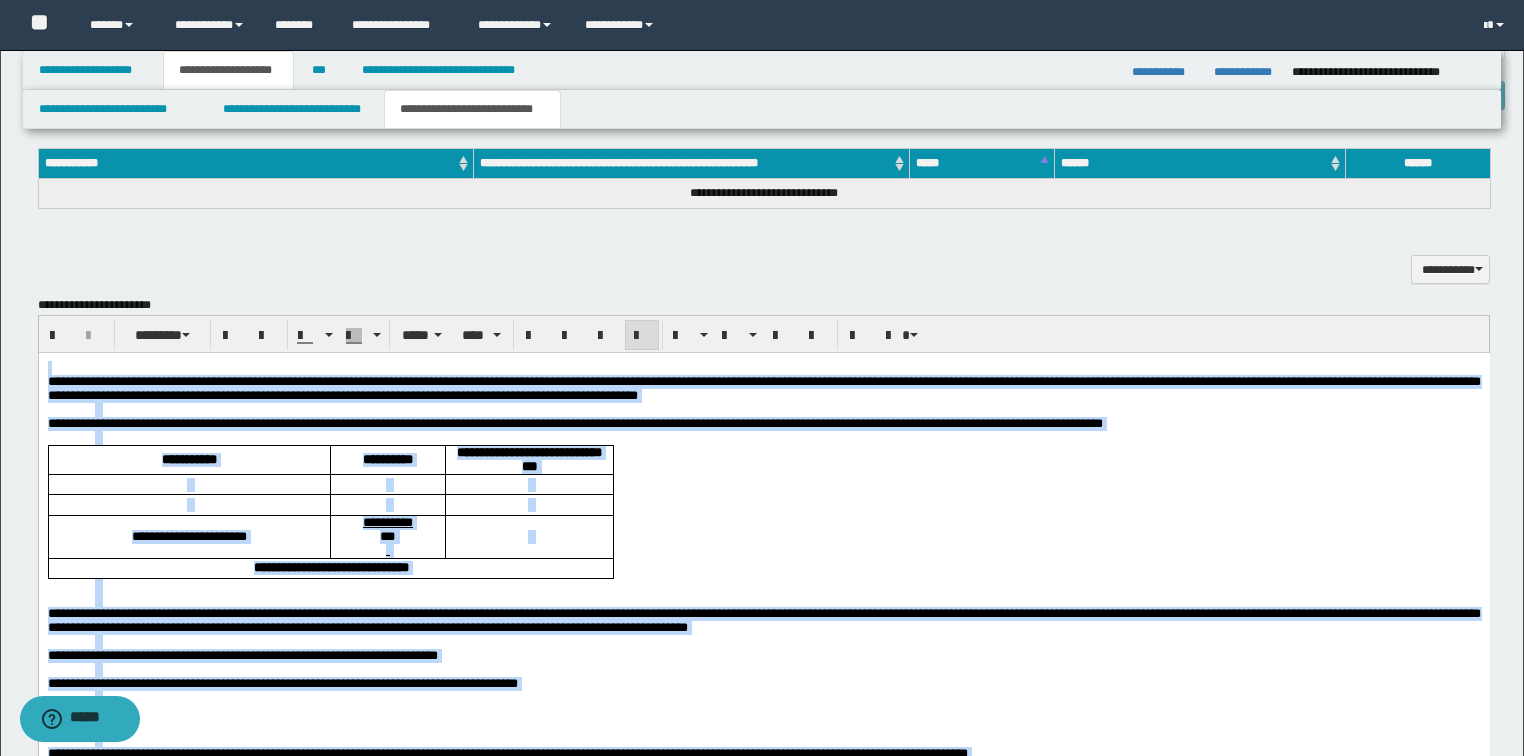 click at bounding box center [642, 336] 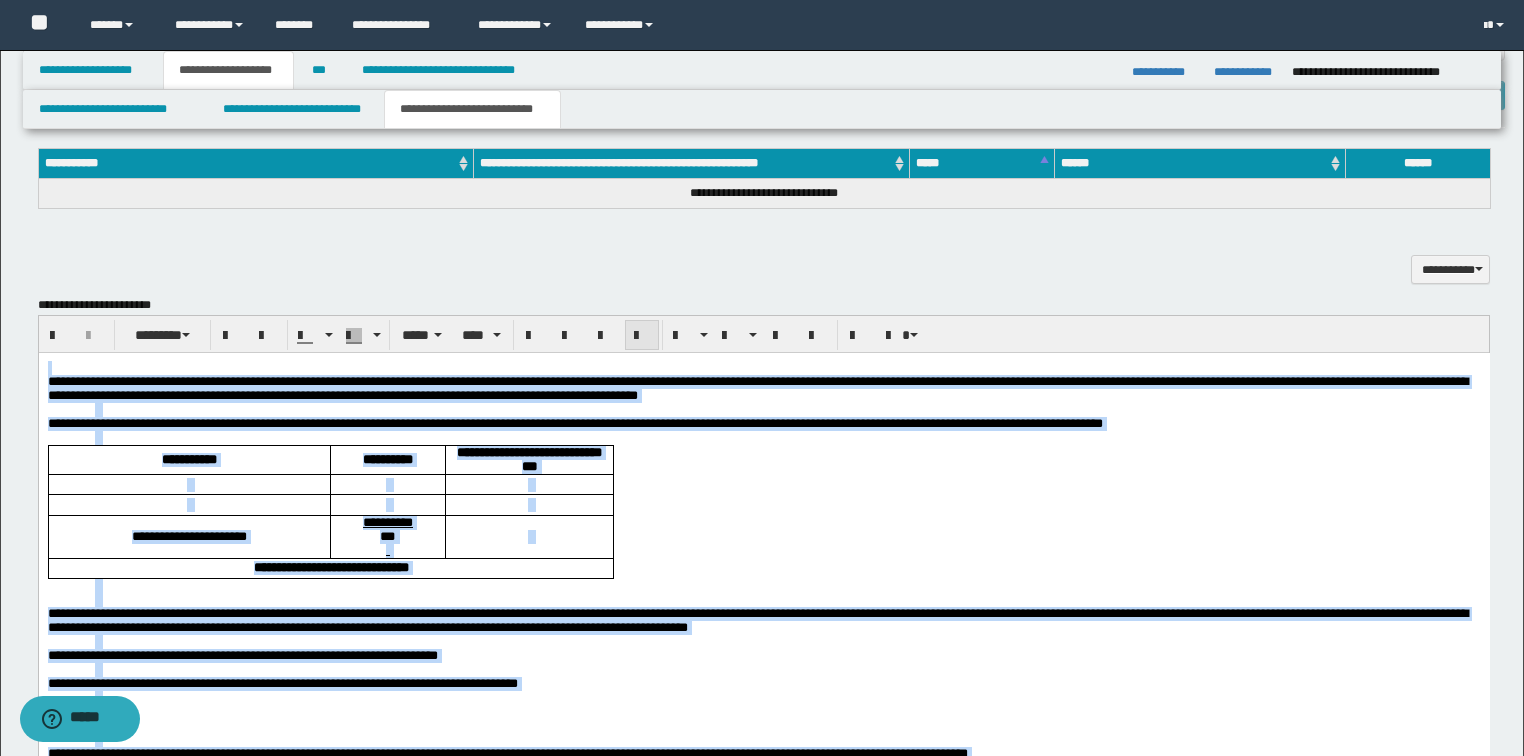 click at bounding box center (642, 336) 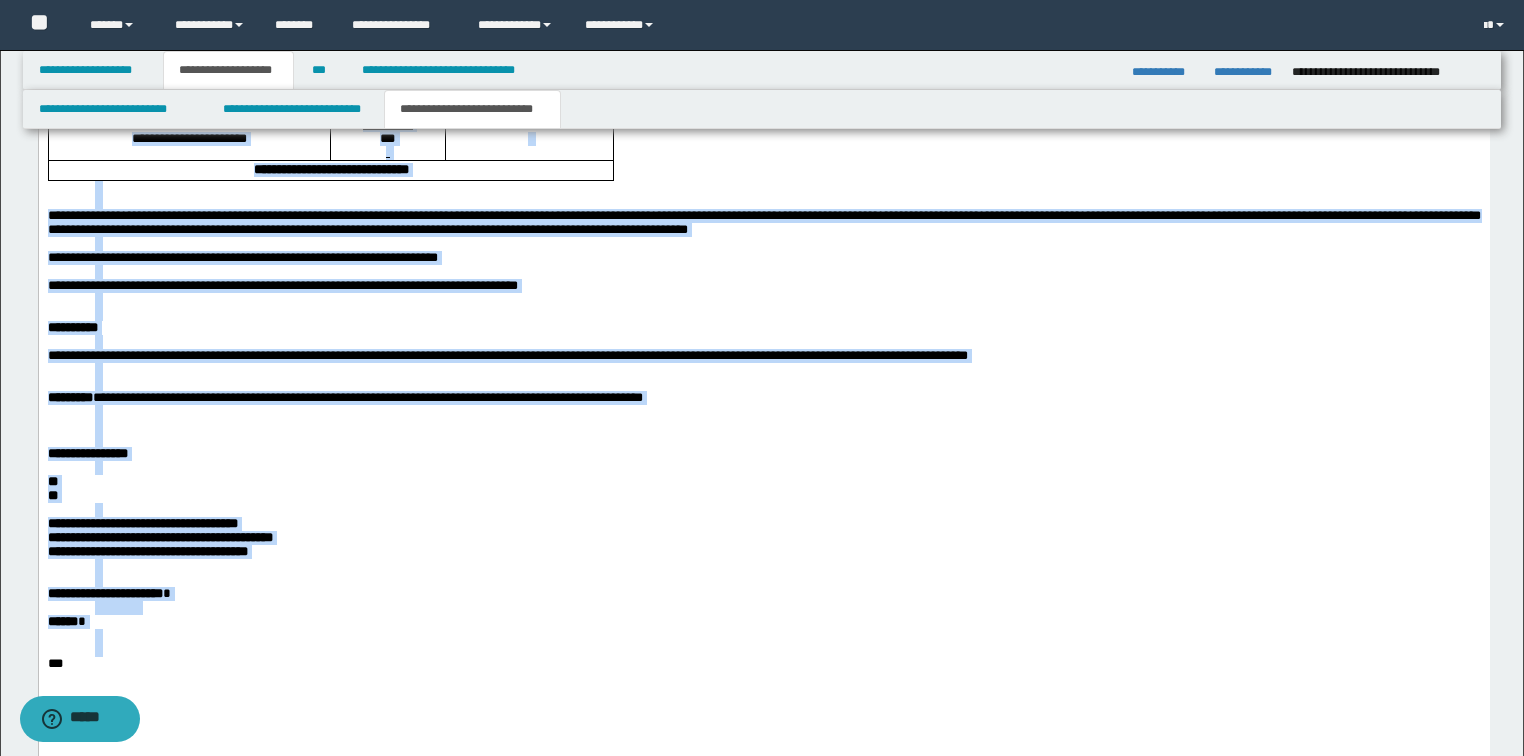 scroll, scrollTop: 1318, scrollLeft: 0, axis: vertical 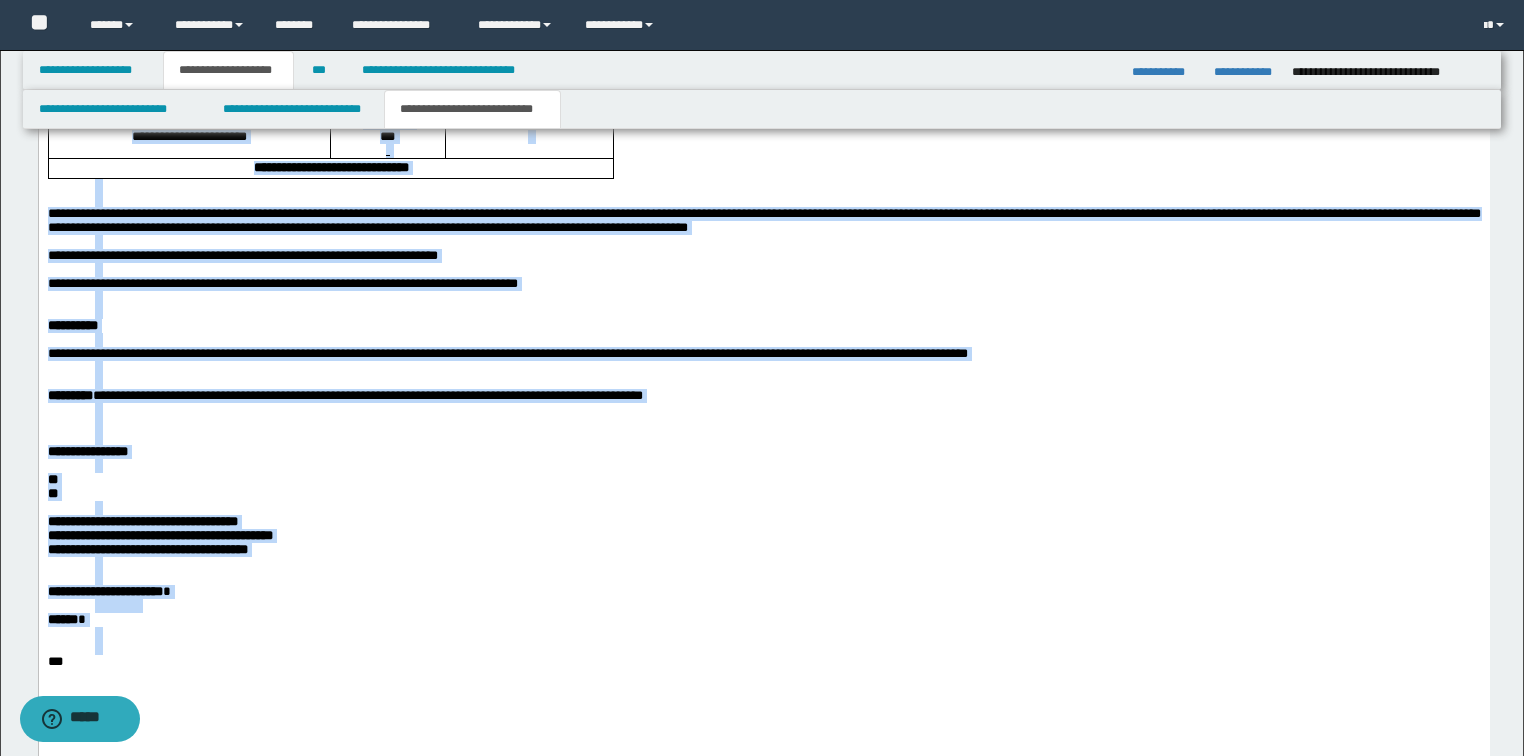 click at bounding box center (787, 313) 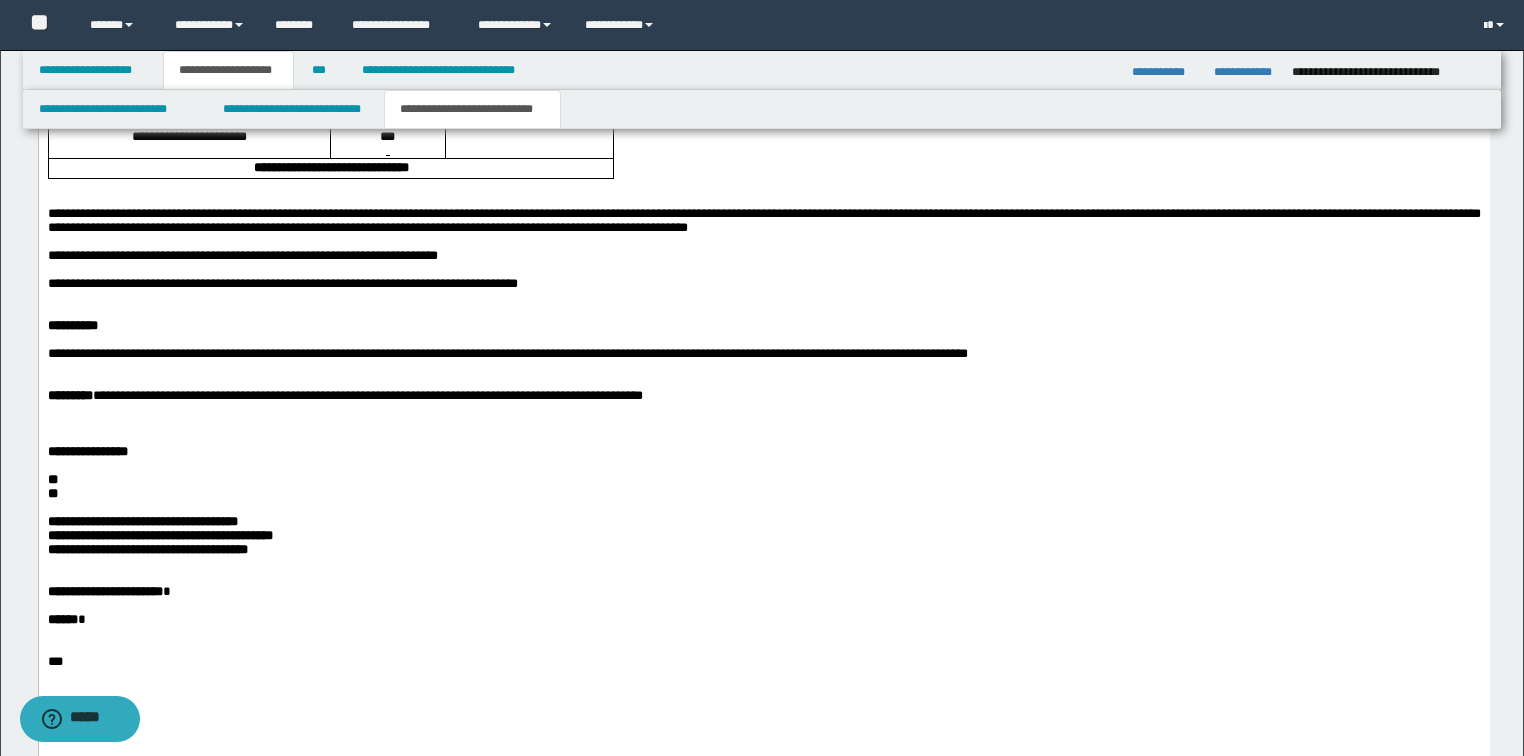 click on "**********" at bounding box center (282, 284) 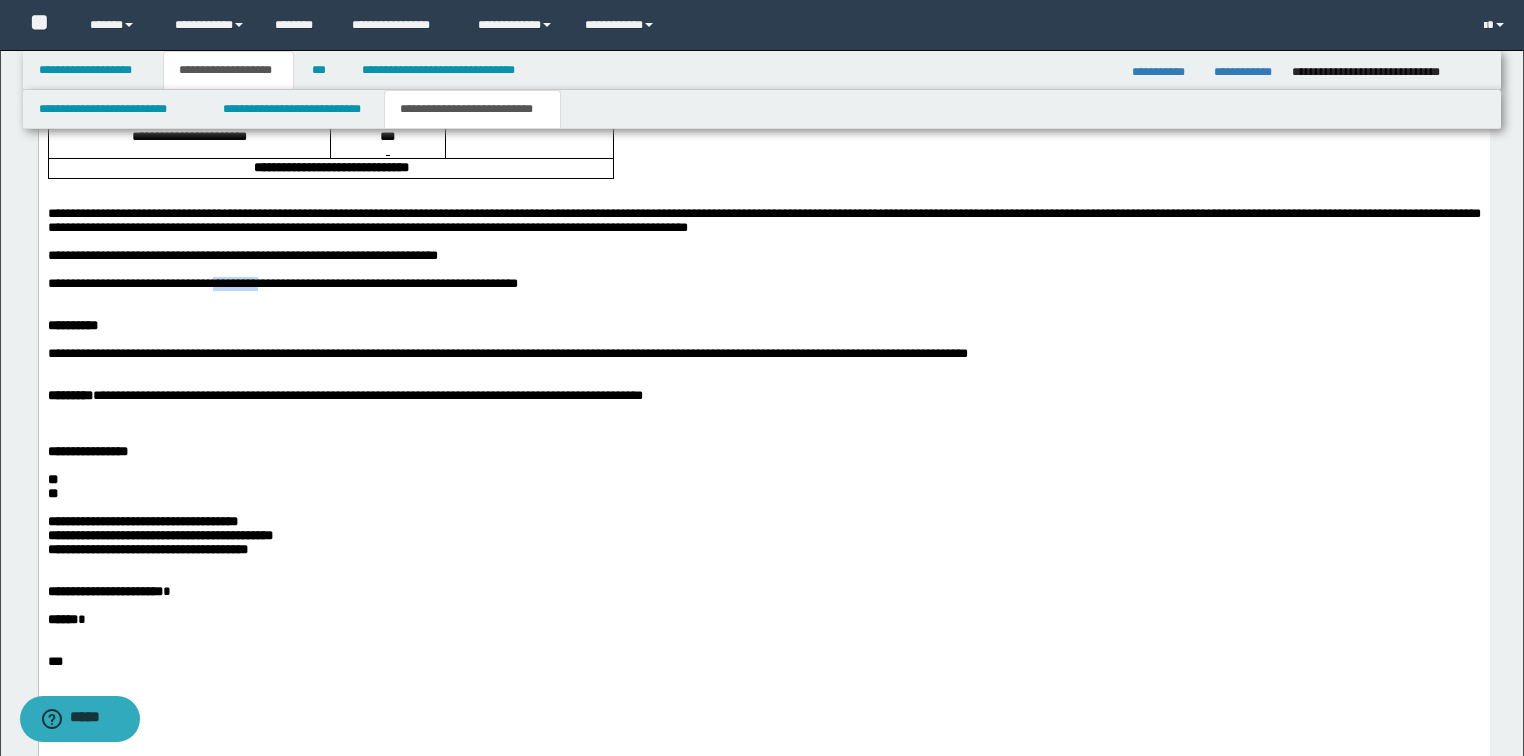 click on "**********" at bounding box center (282, 284) 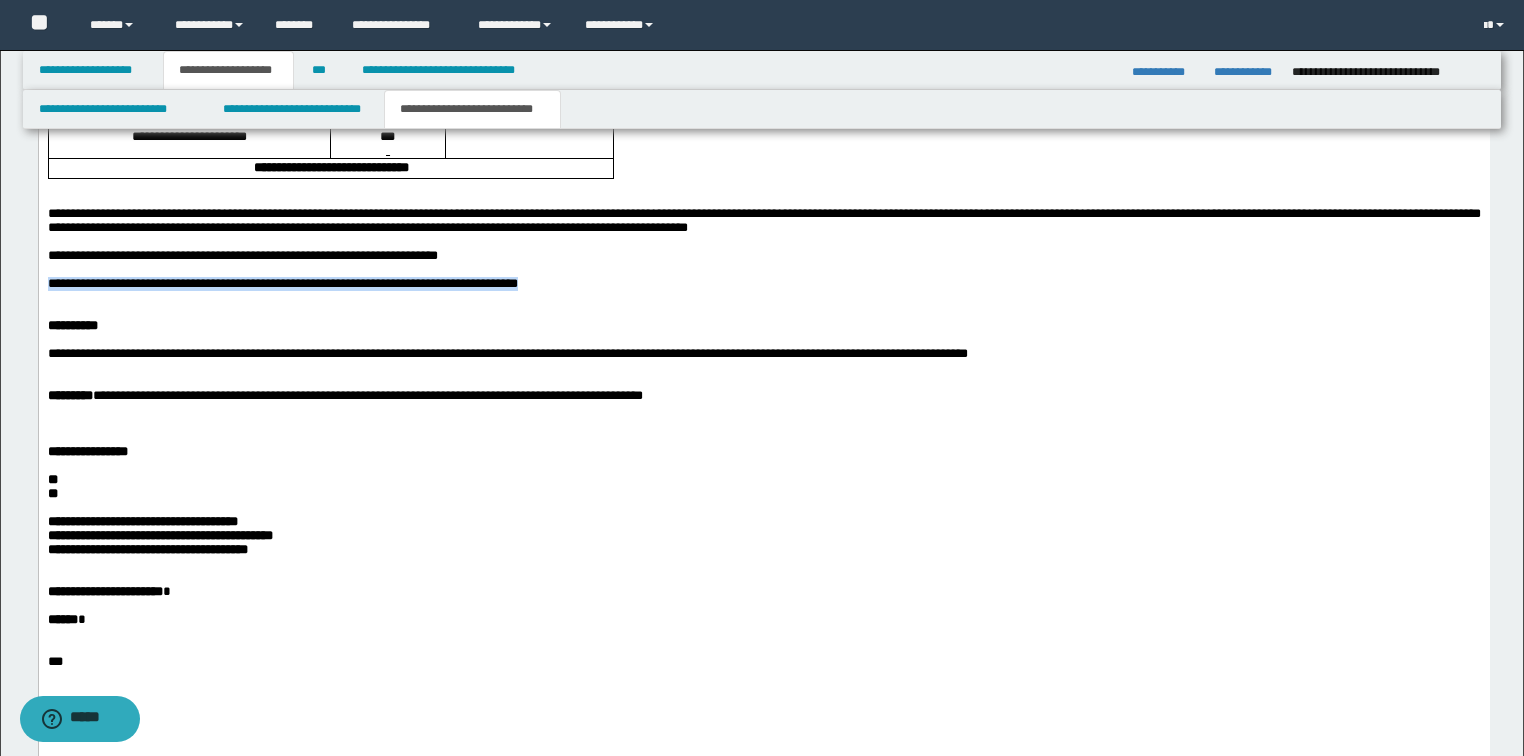 click on "**********" at bounding box center (282, 284) 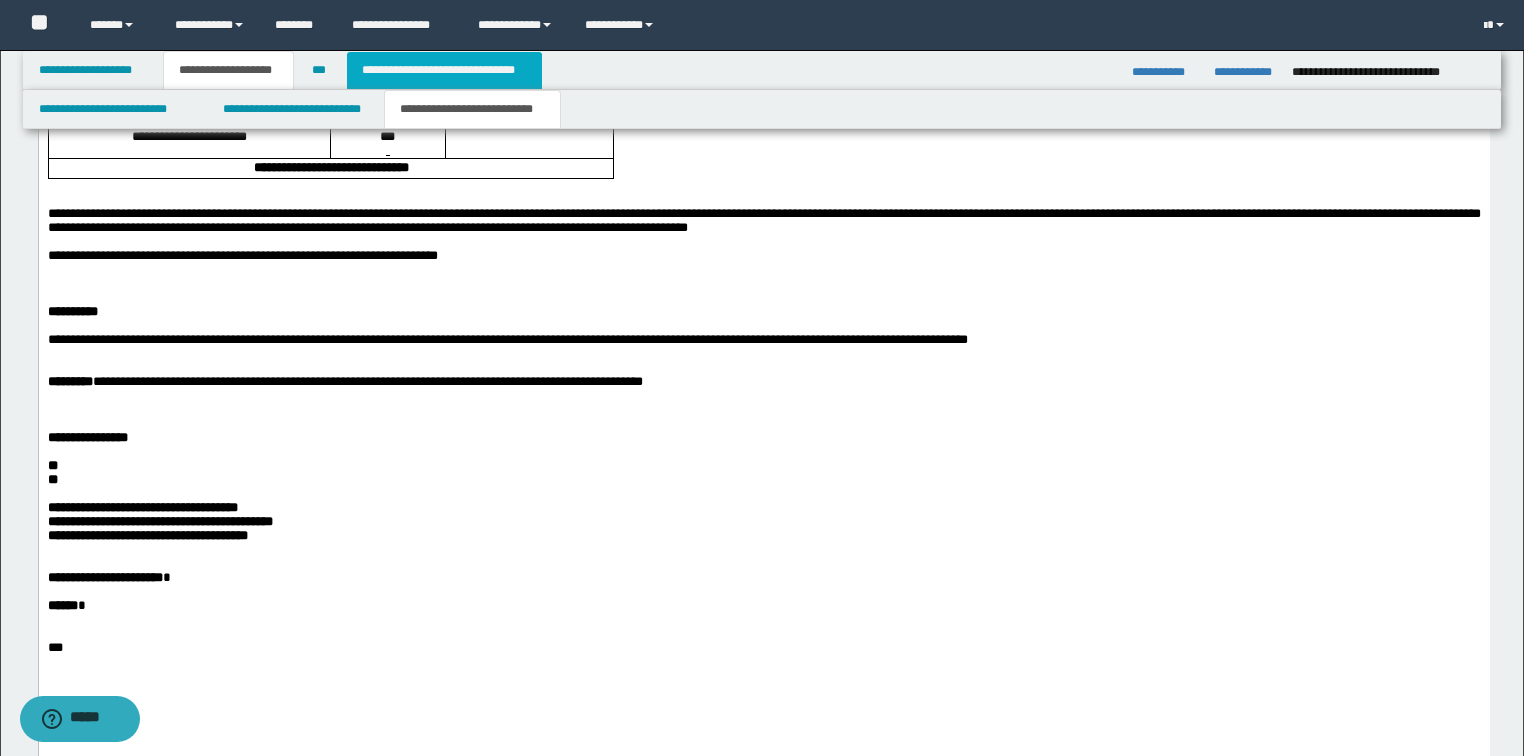 click on "**********" at bounding box center [444, 70] 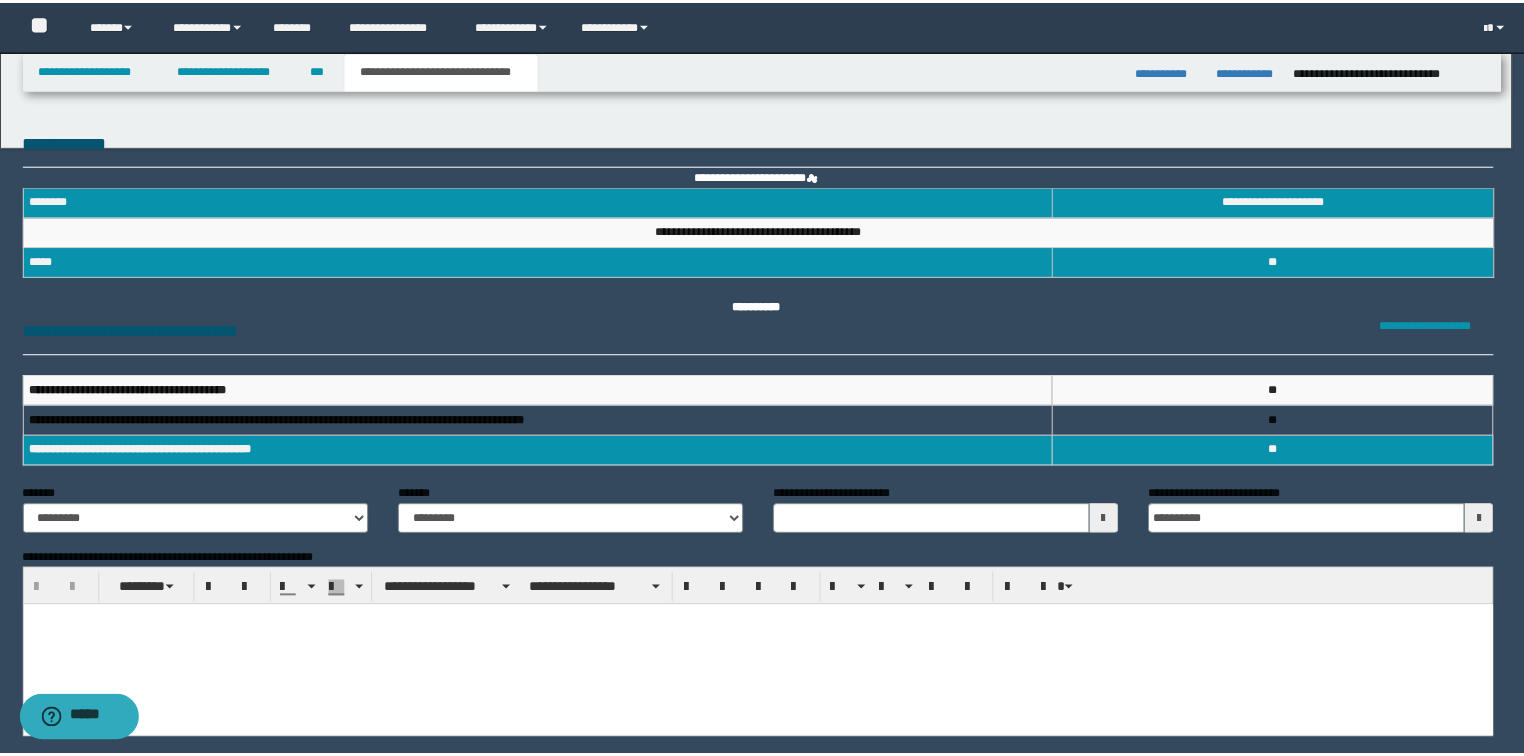 scroll, scrollTop: 0, scrollLeft: 0, axis: both 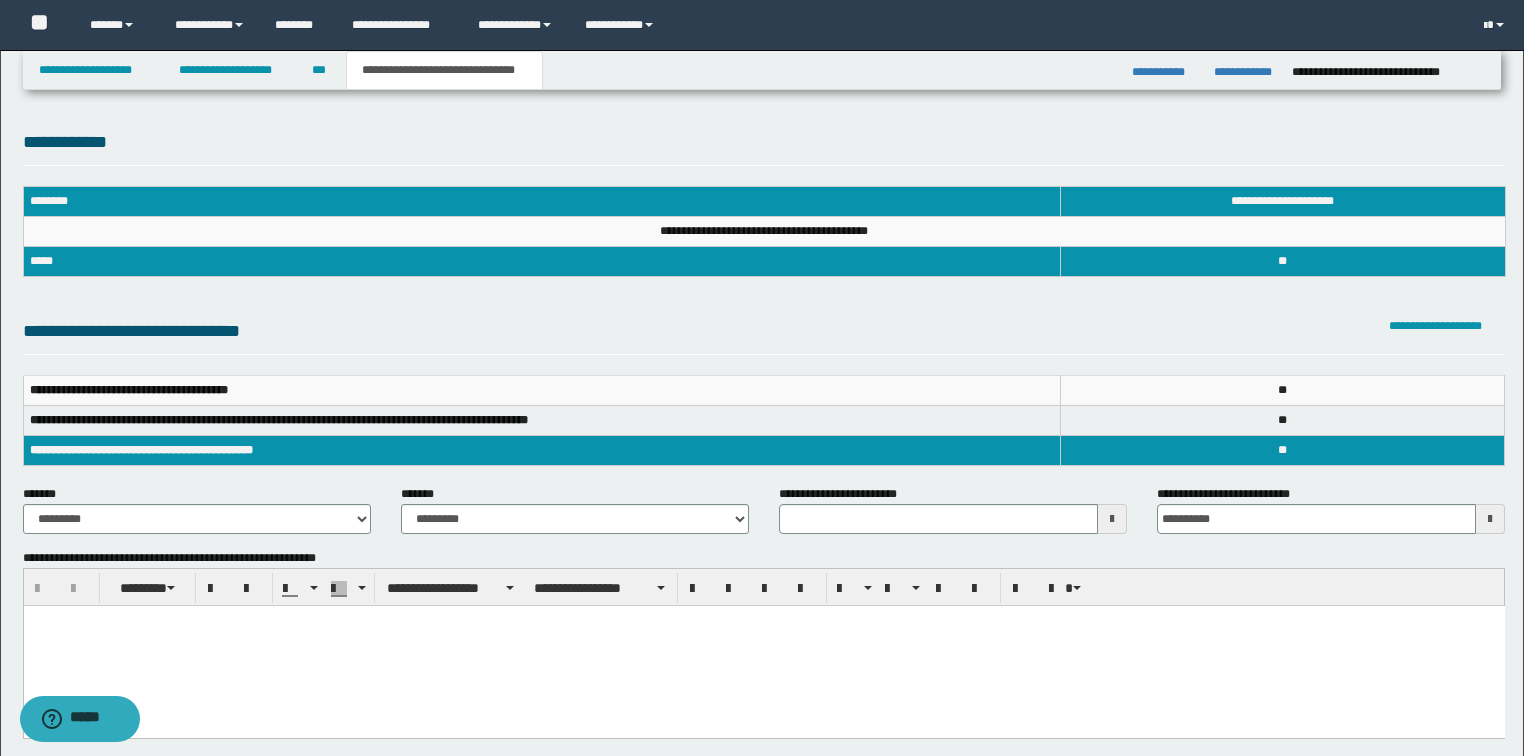 click at bounding box center [763, 646] 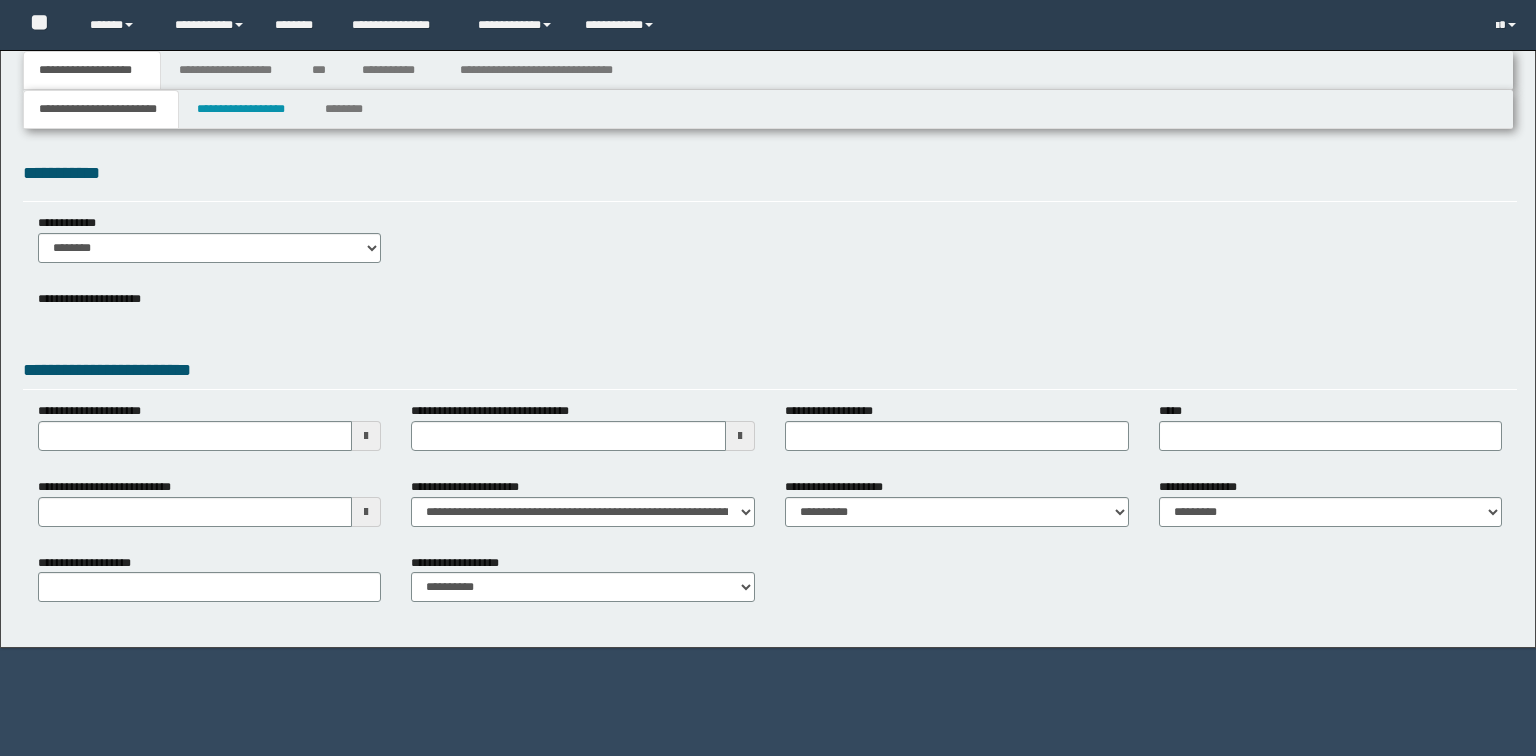 type 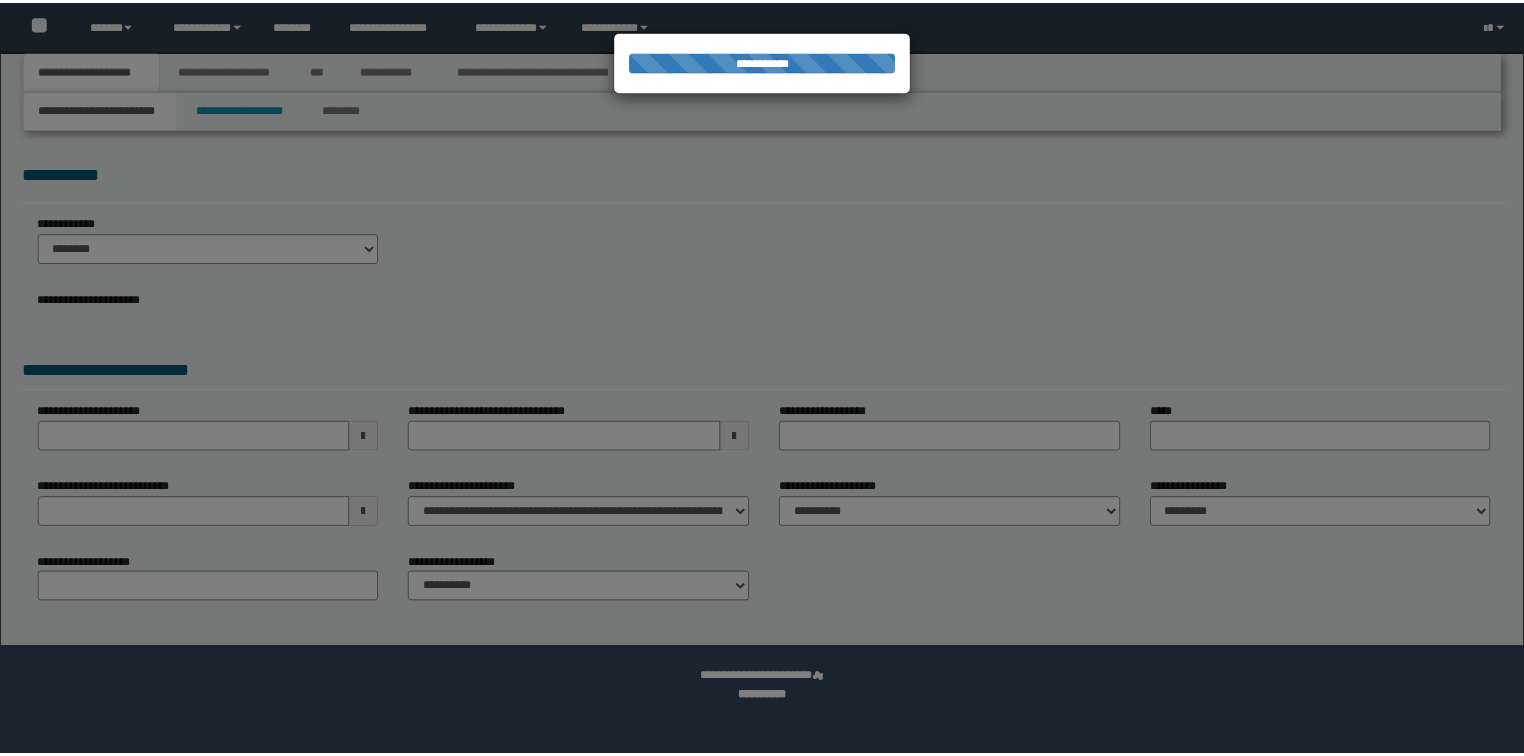 scroll, scrollTop: 0, scrollLeft: 0, axis: both 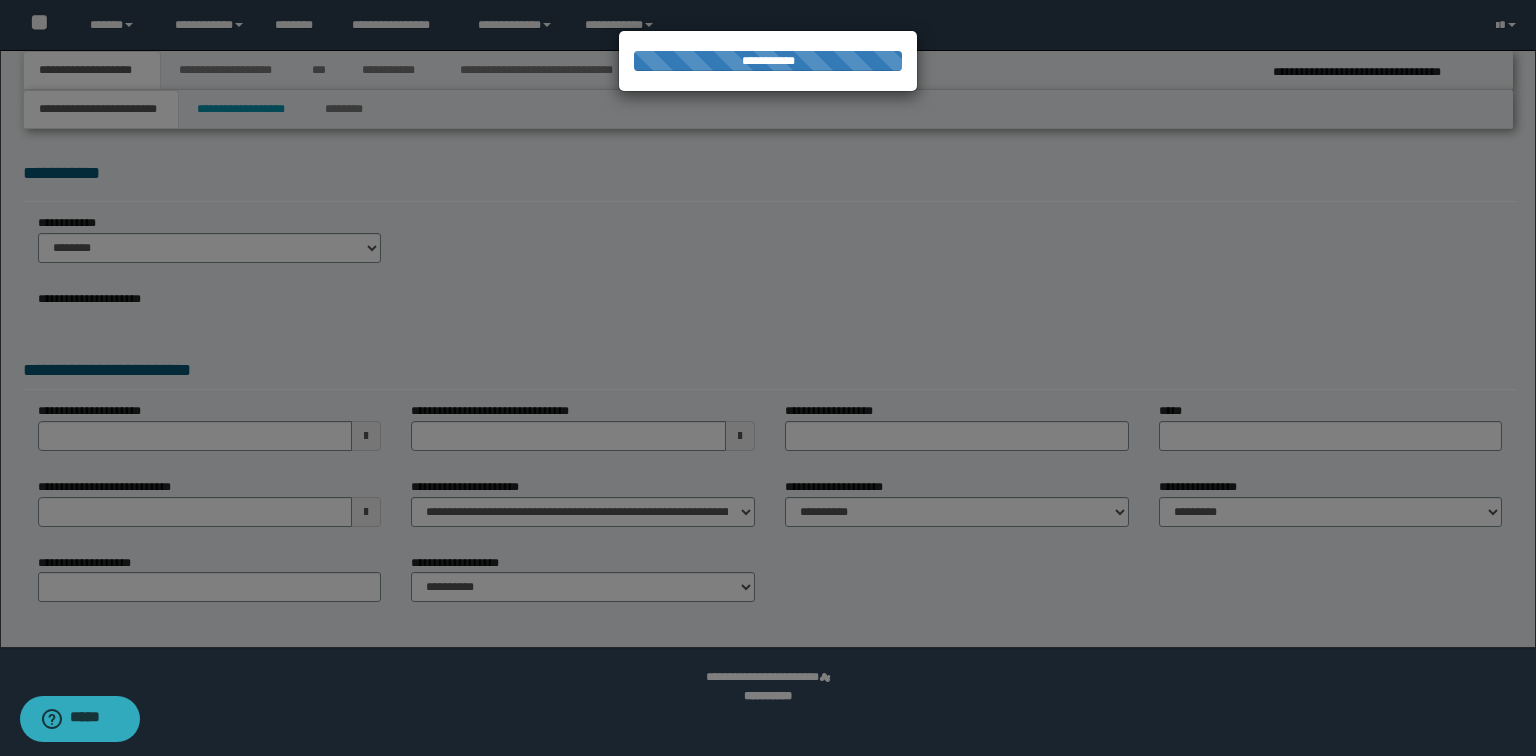 type on "**********" 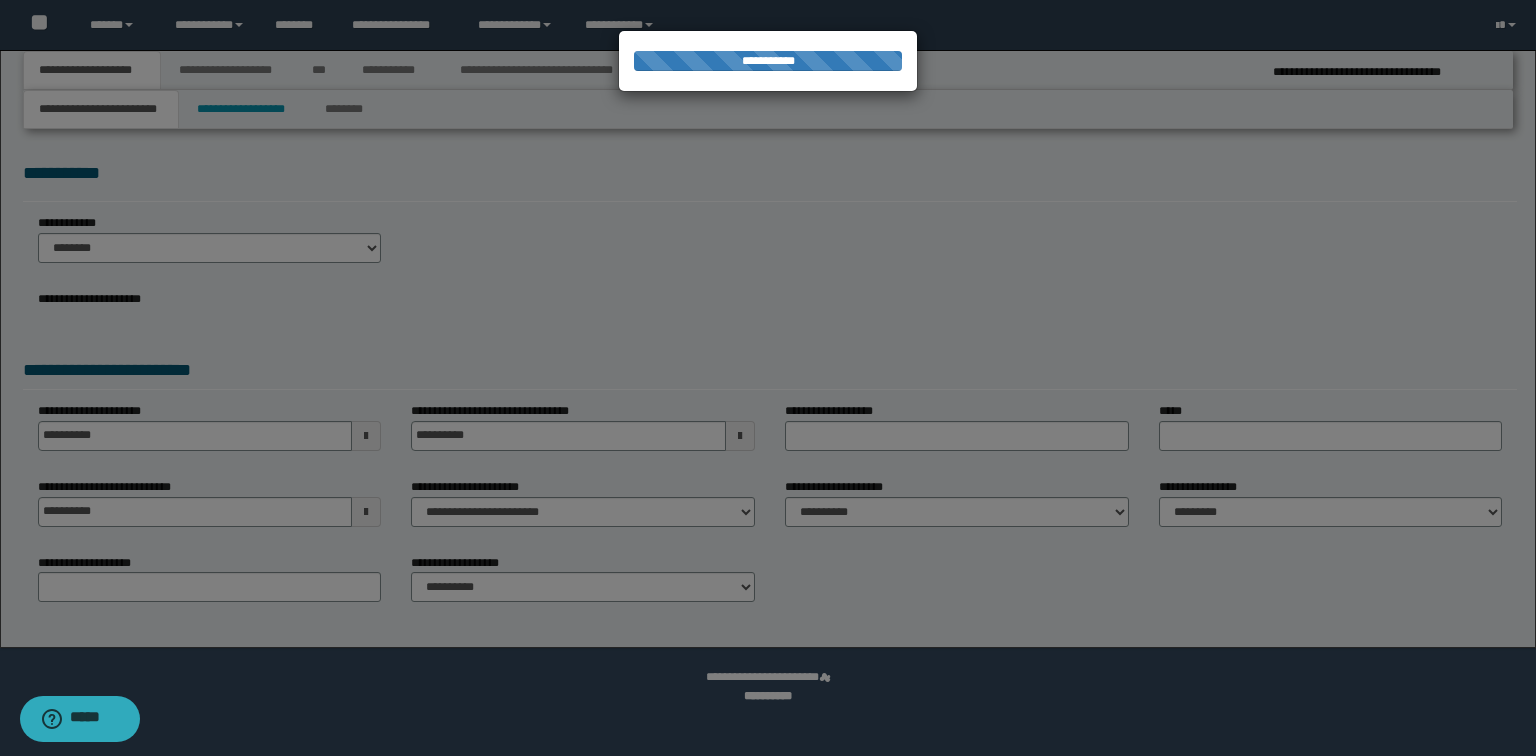 type on "**********" 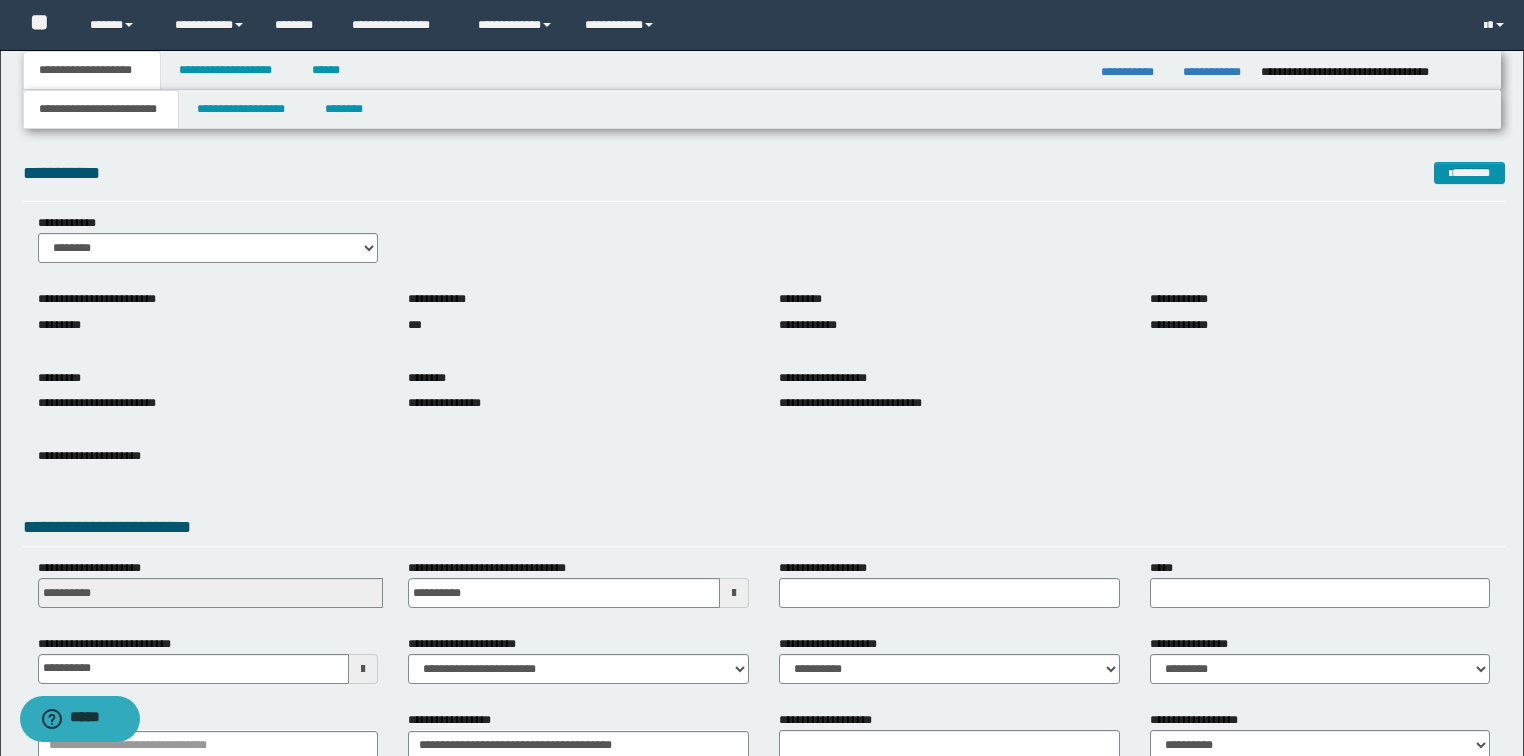 click on "**********" at bounding box center (764, 471) 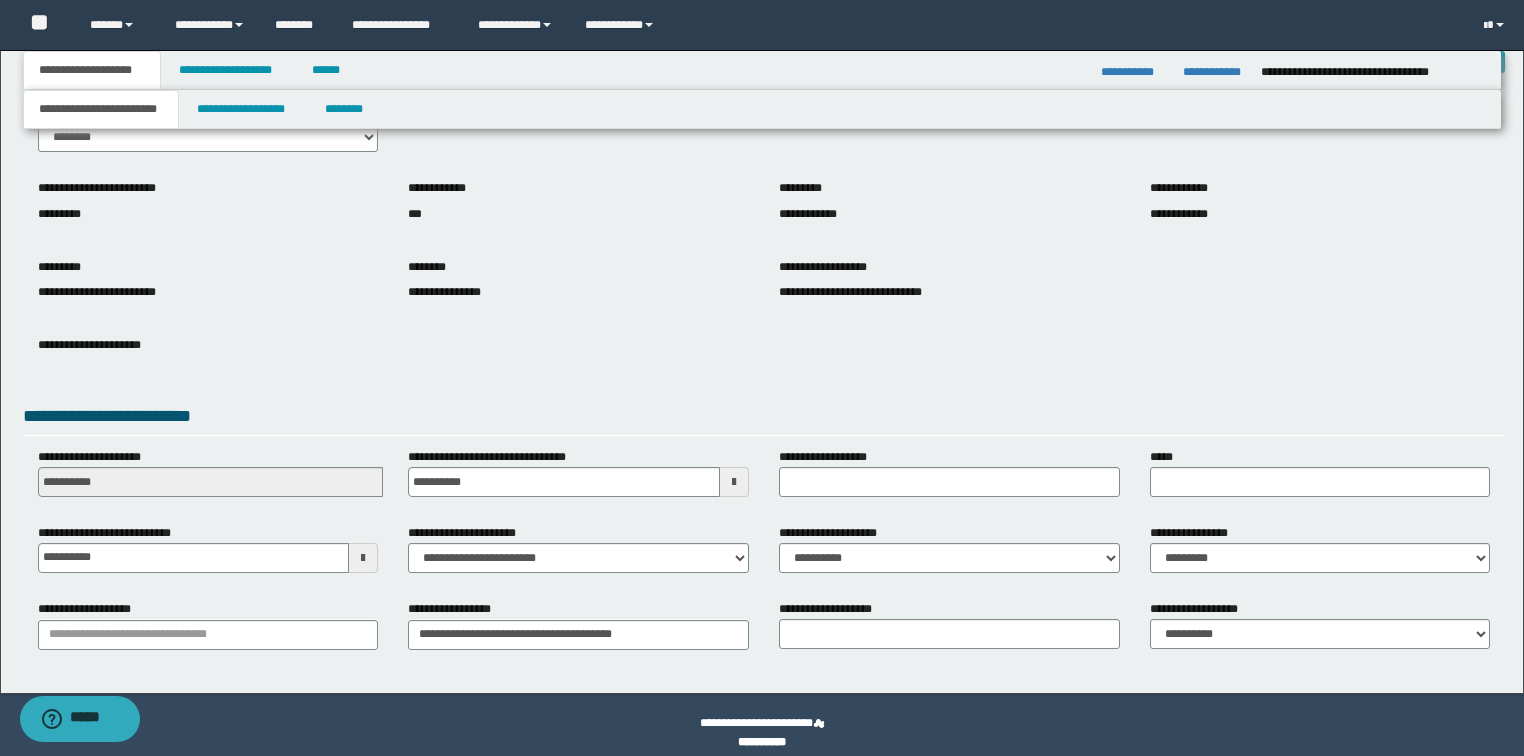 scroll, scrollTop: 127, scrollLeft: 0, axis: vertical 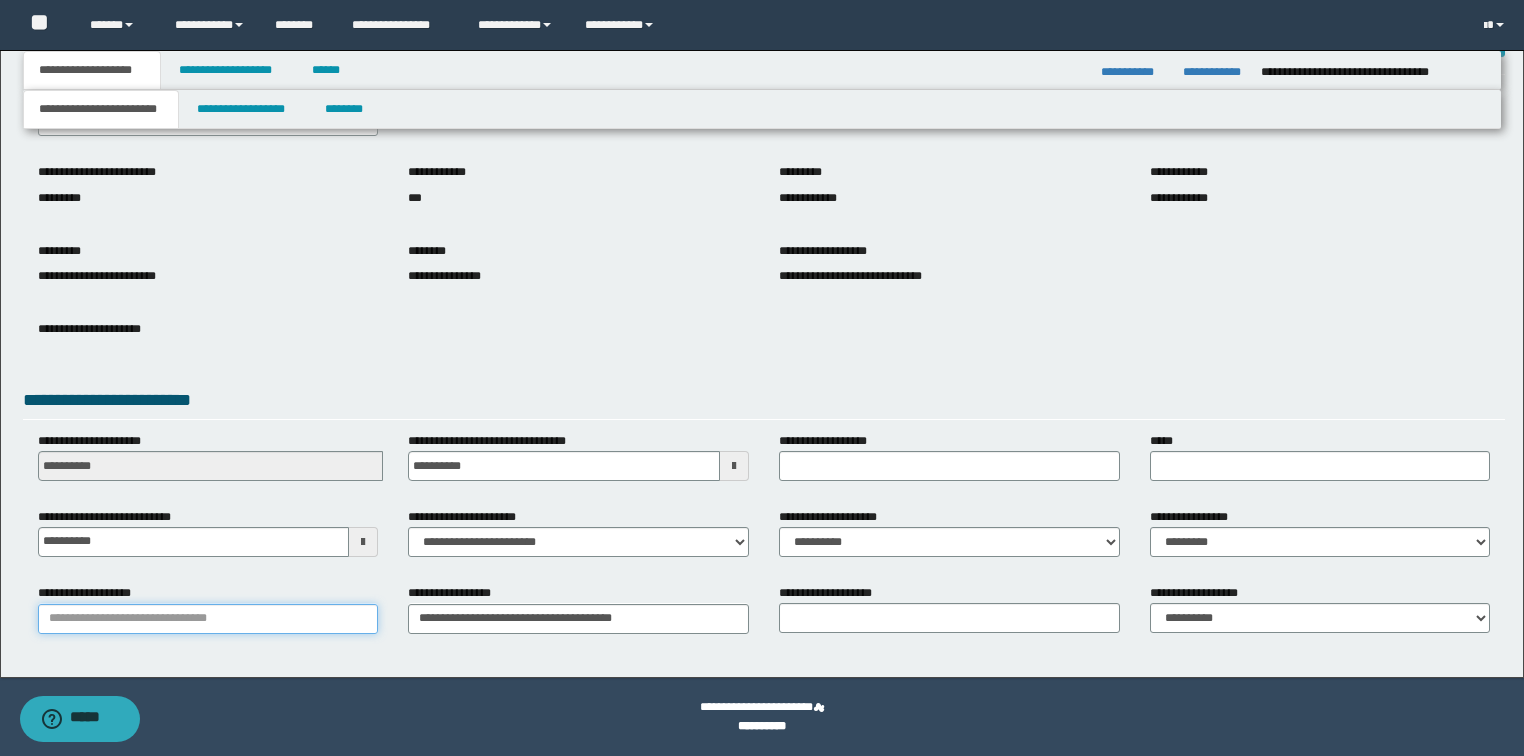 click on "**********" at bounding box center (208, 619) 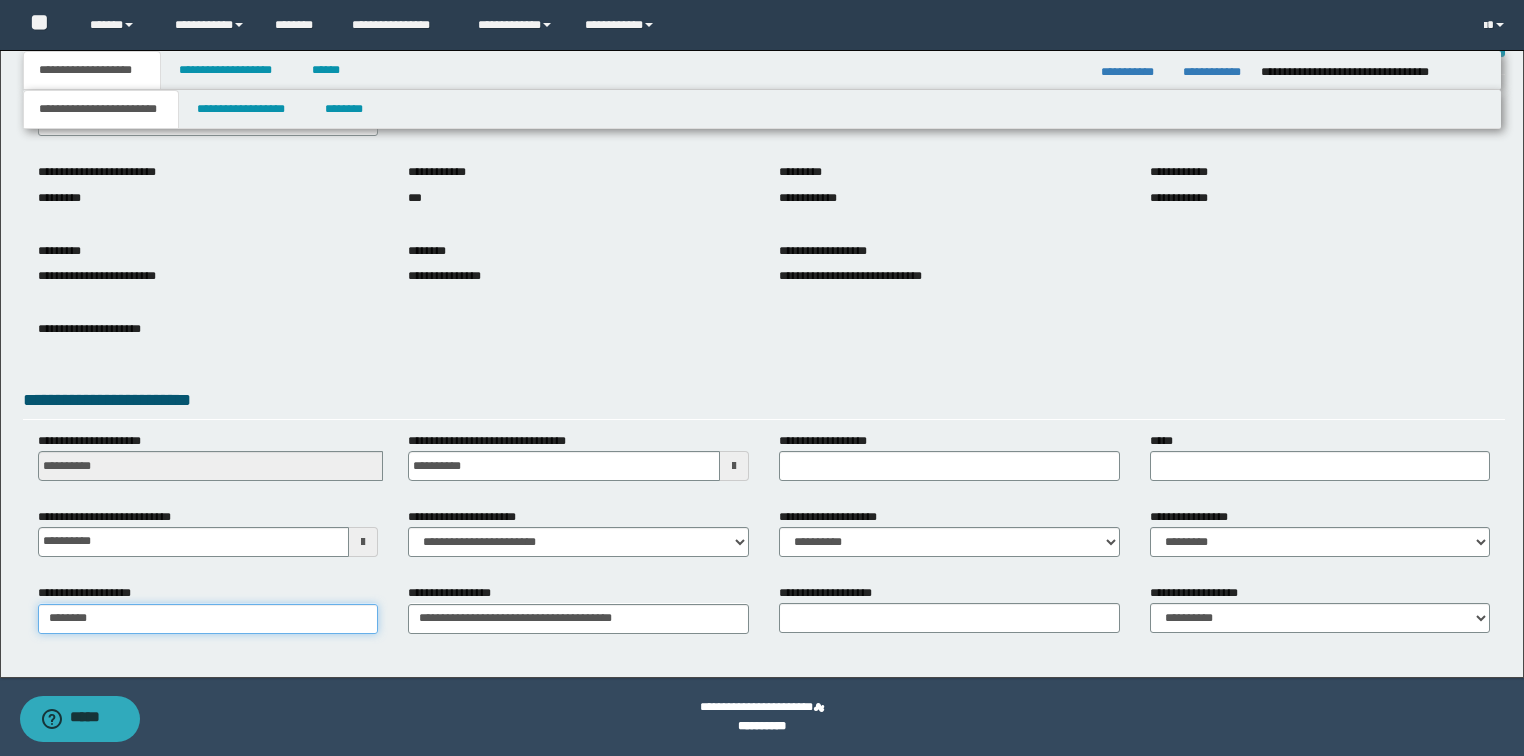 type on "*********" 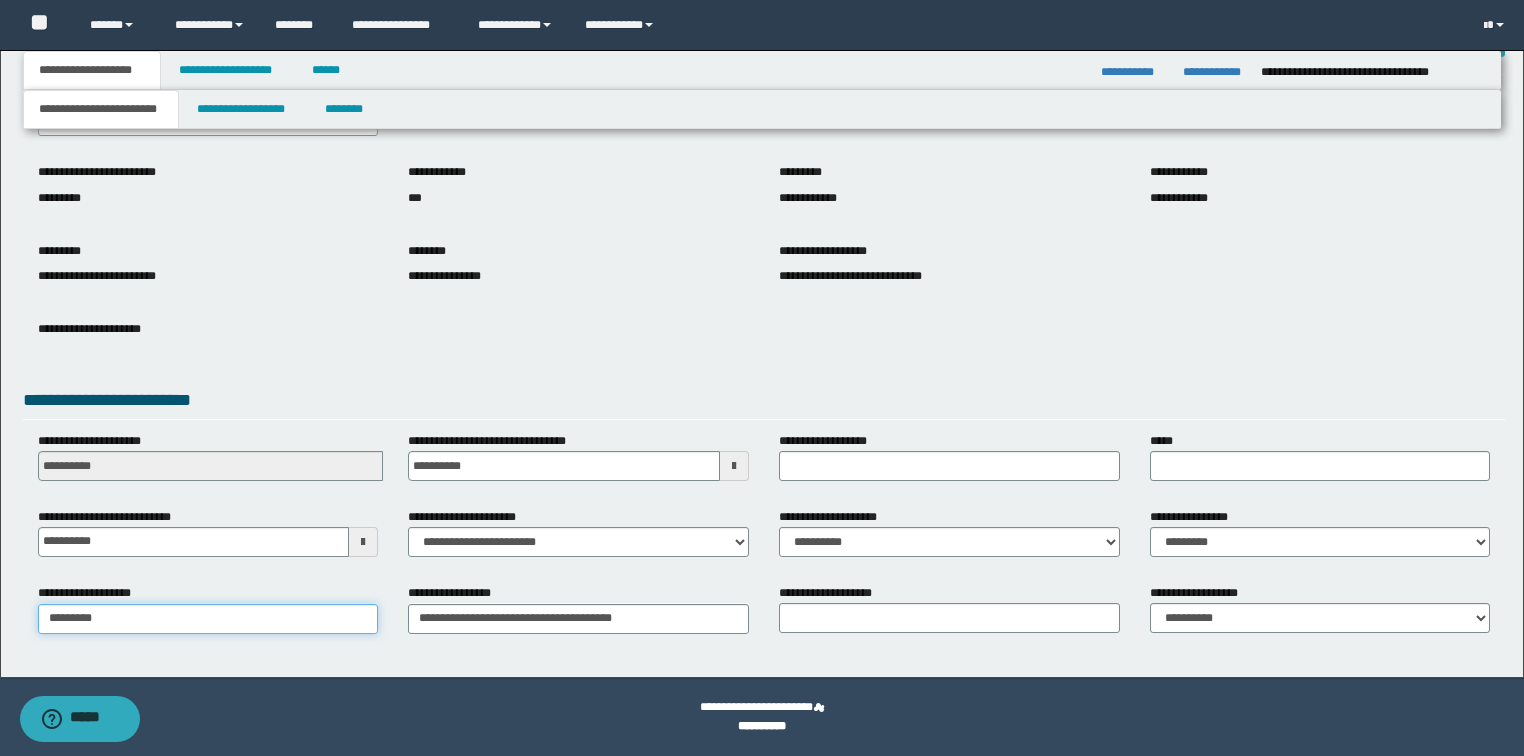 type on "*********" 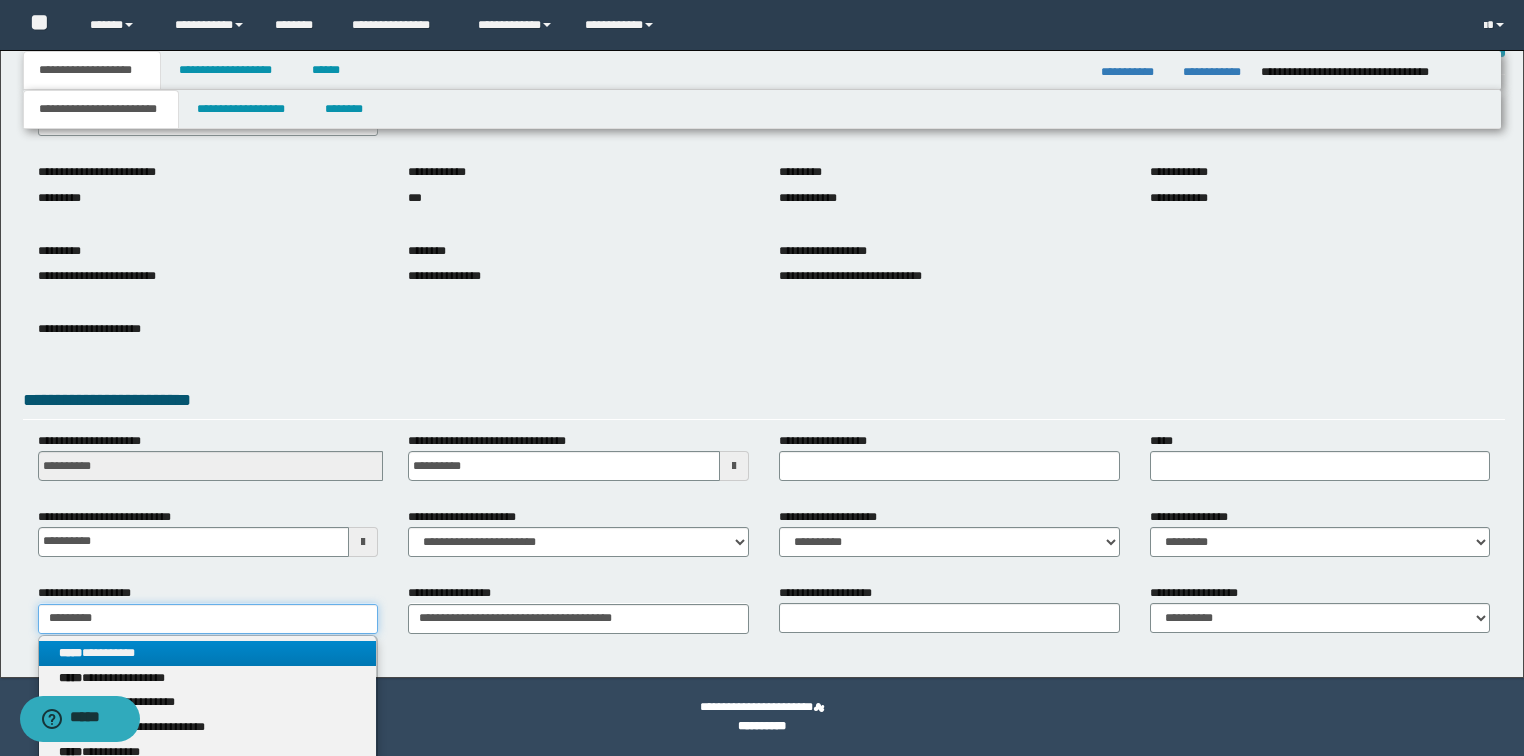type on "*********" 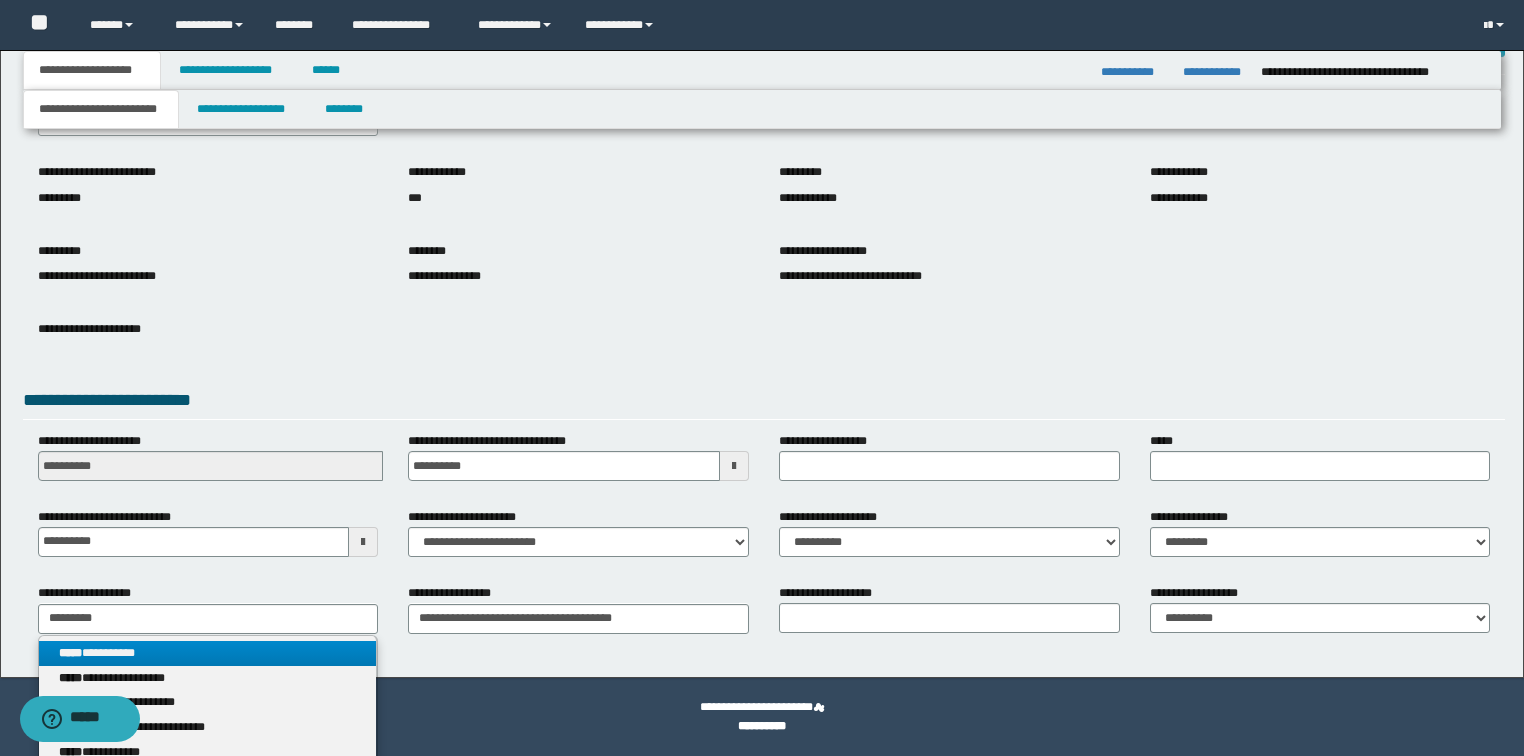 click on "**********" at bounding box center (208, 653) 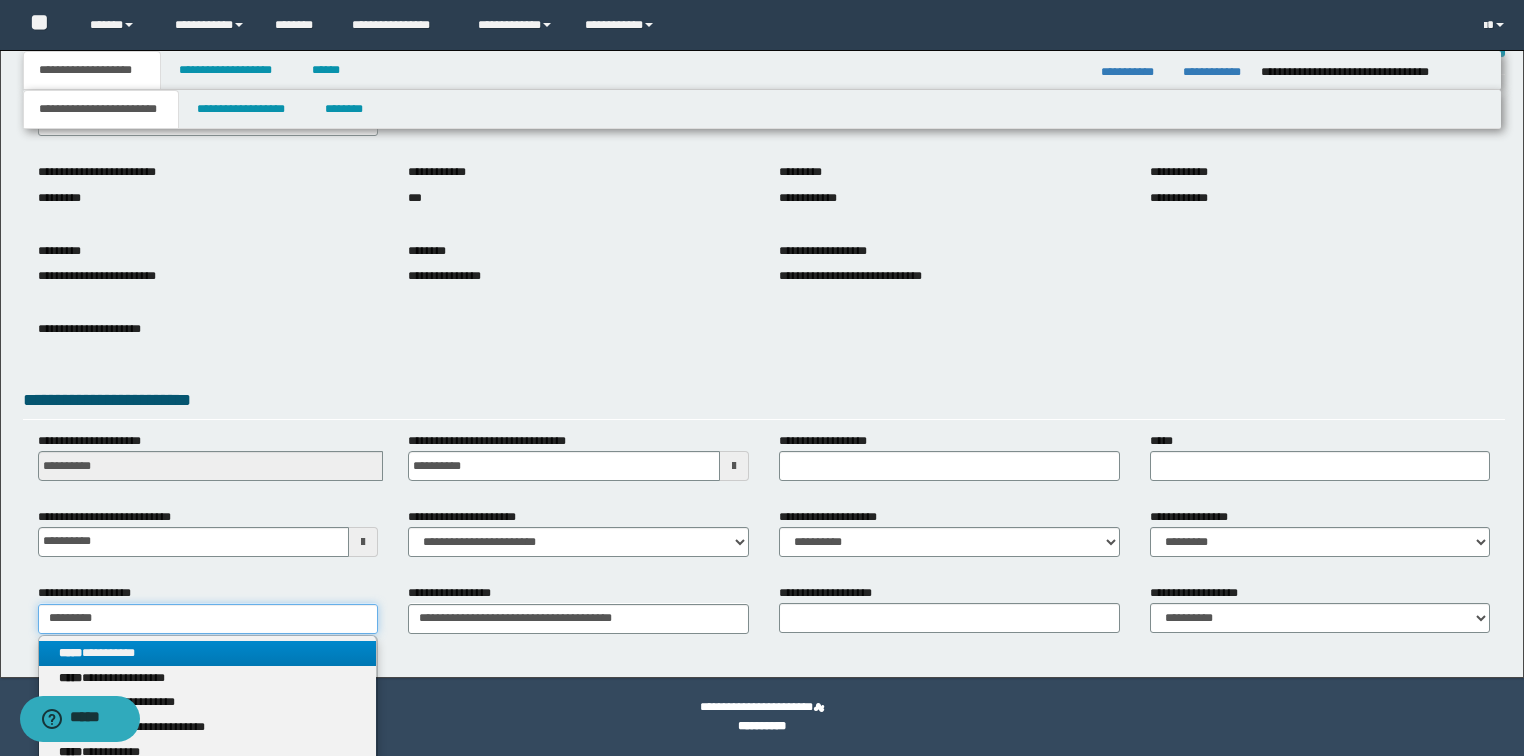 type 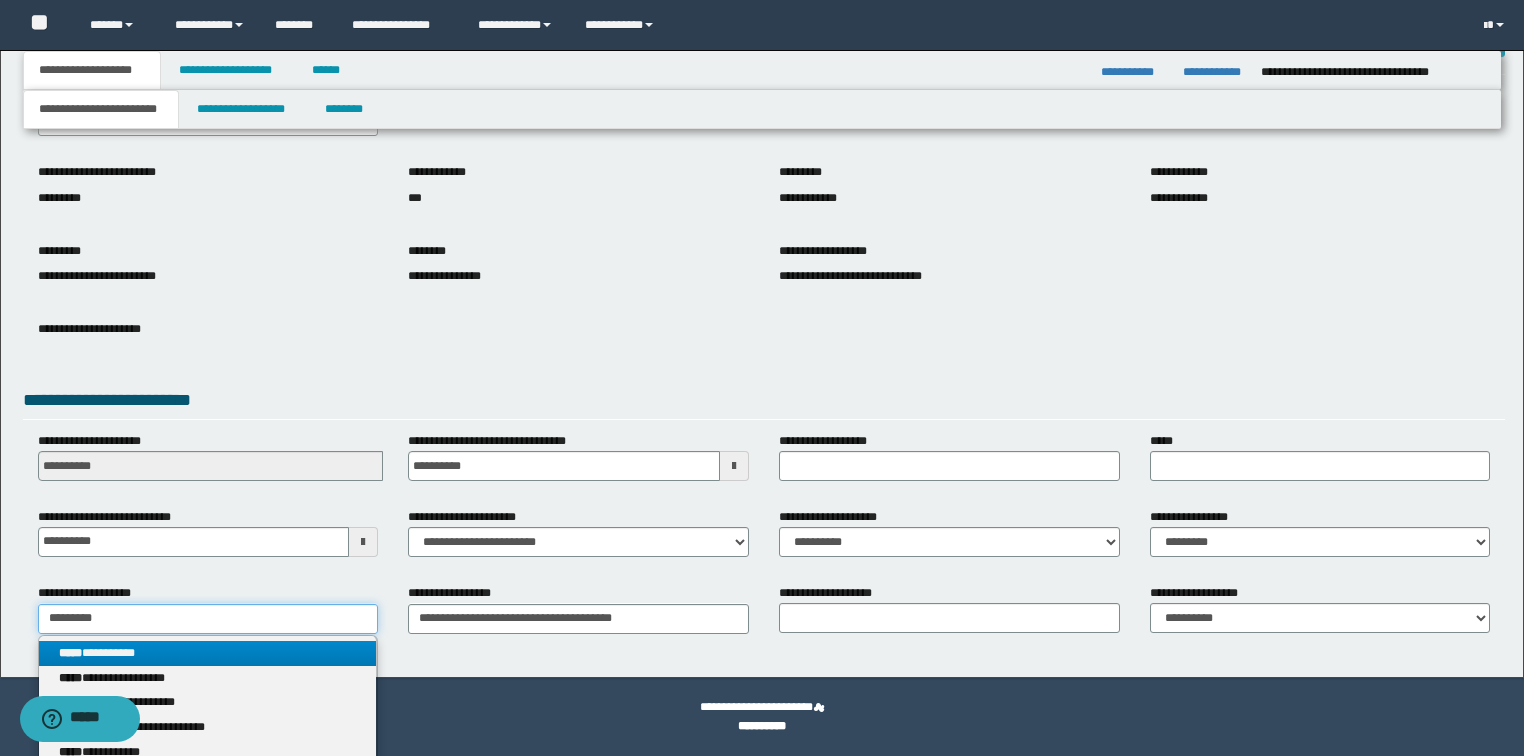 type on "*********" 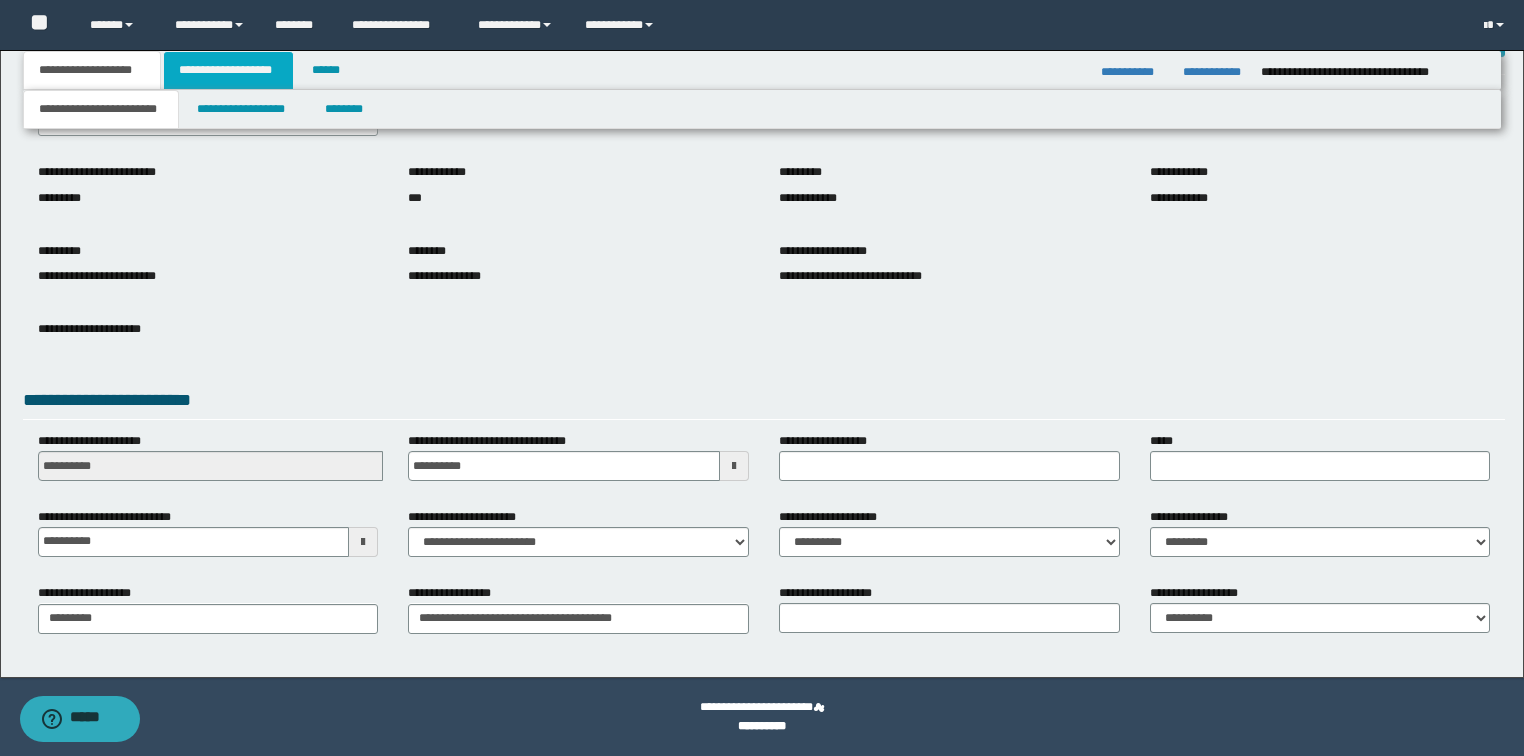 click on "**********" at bounding box center (228, 70) 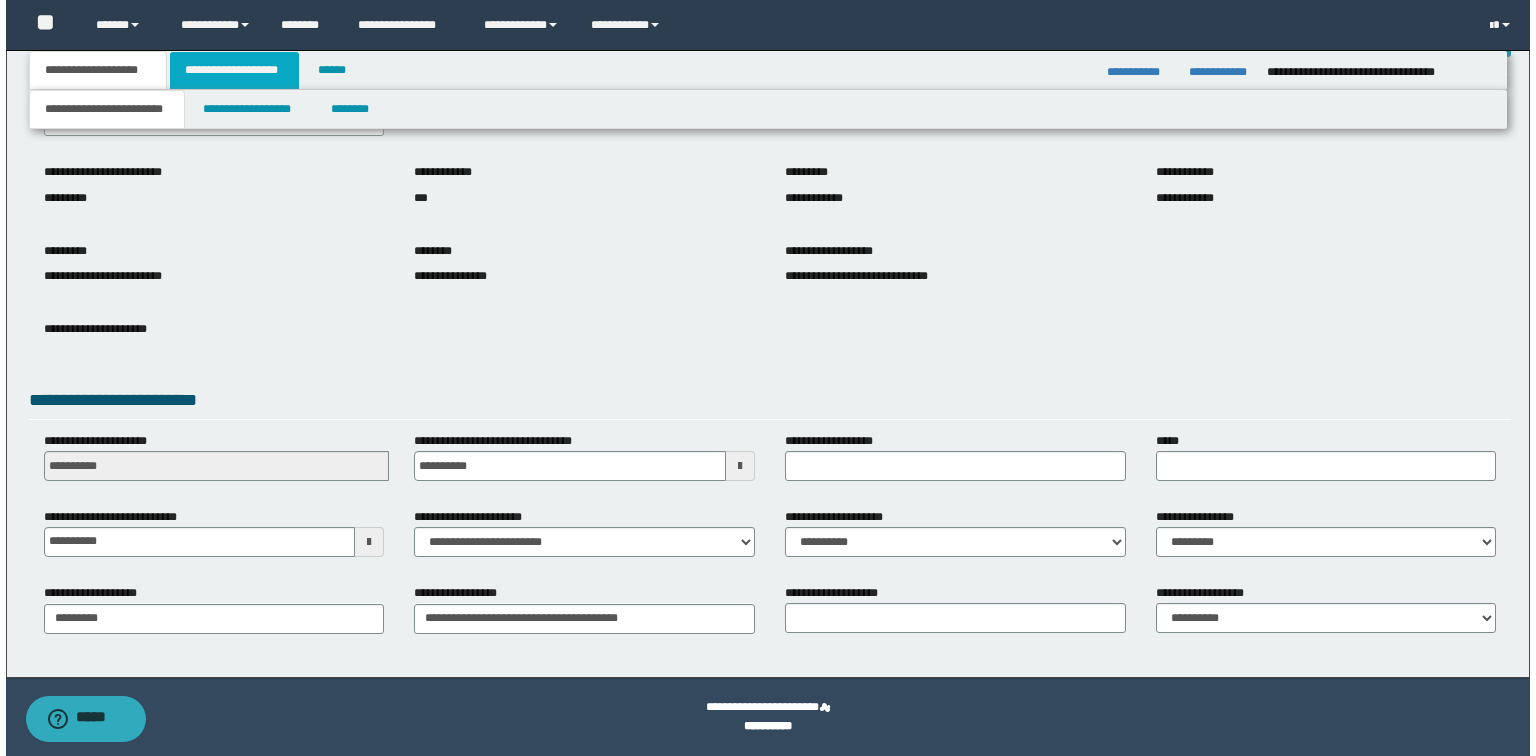 scroll, scrollTop: 0, scrollLeft: 0, axis: both 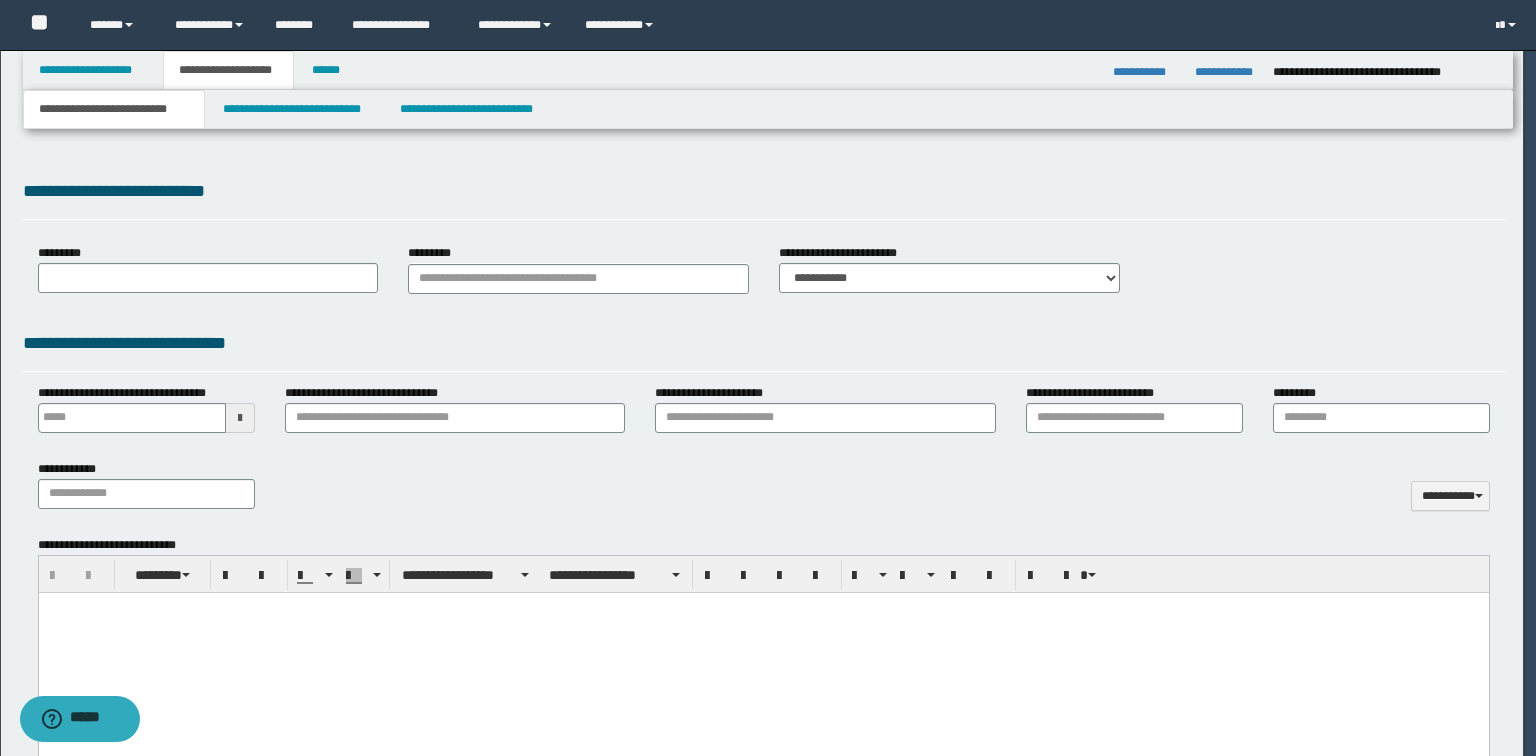 type 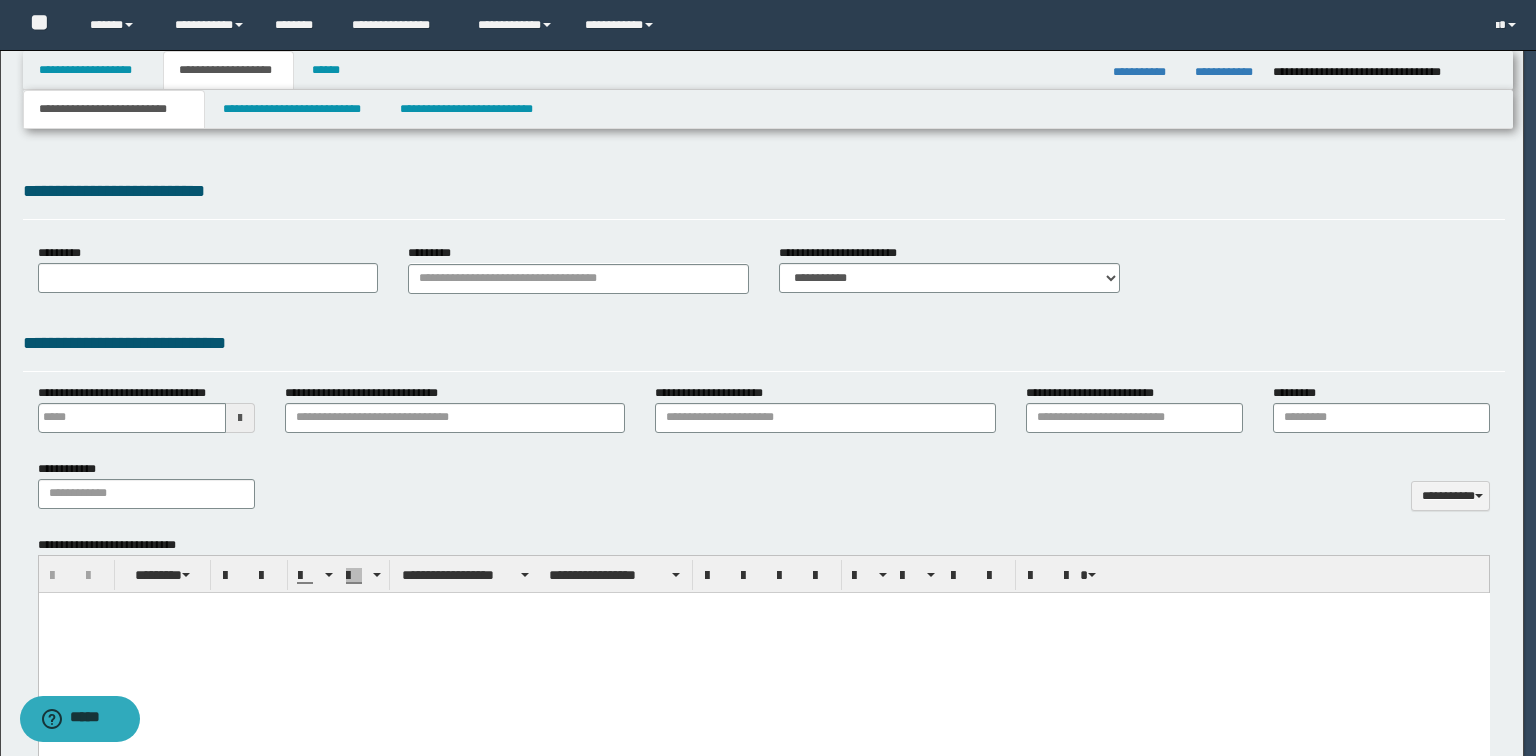 scroll, scrollTop: 0, scrollLeft: 0, axis: both 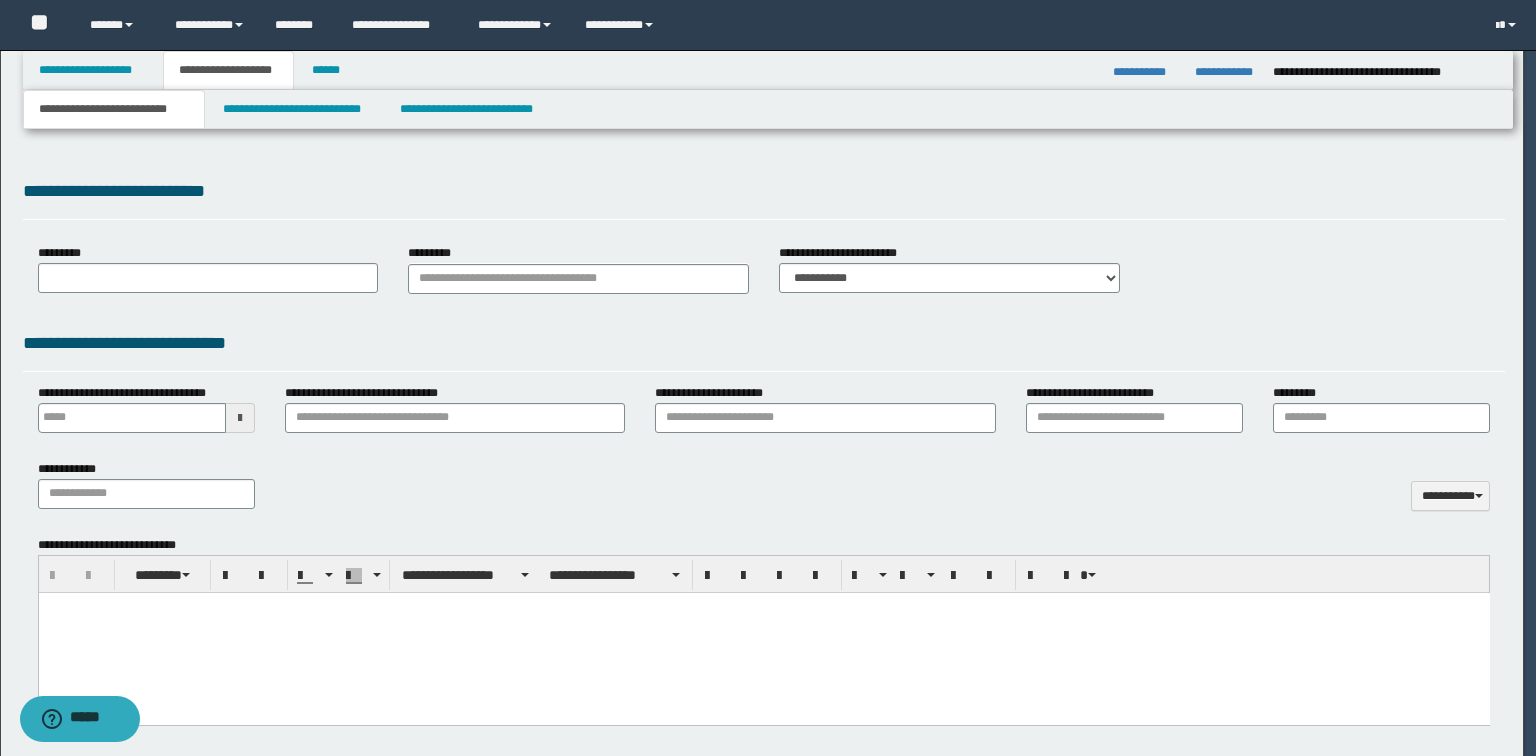 select on "*" 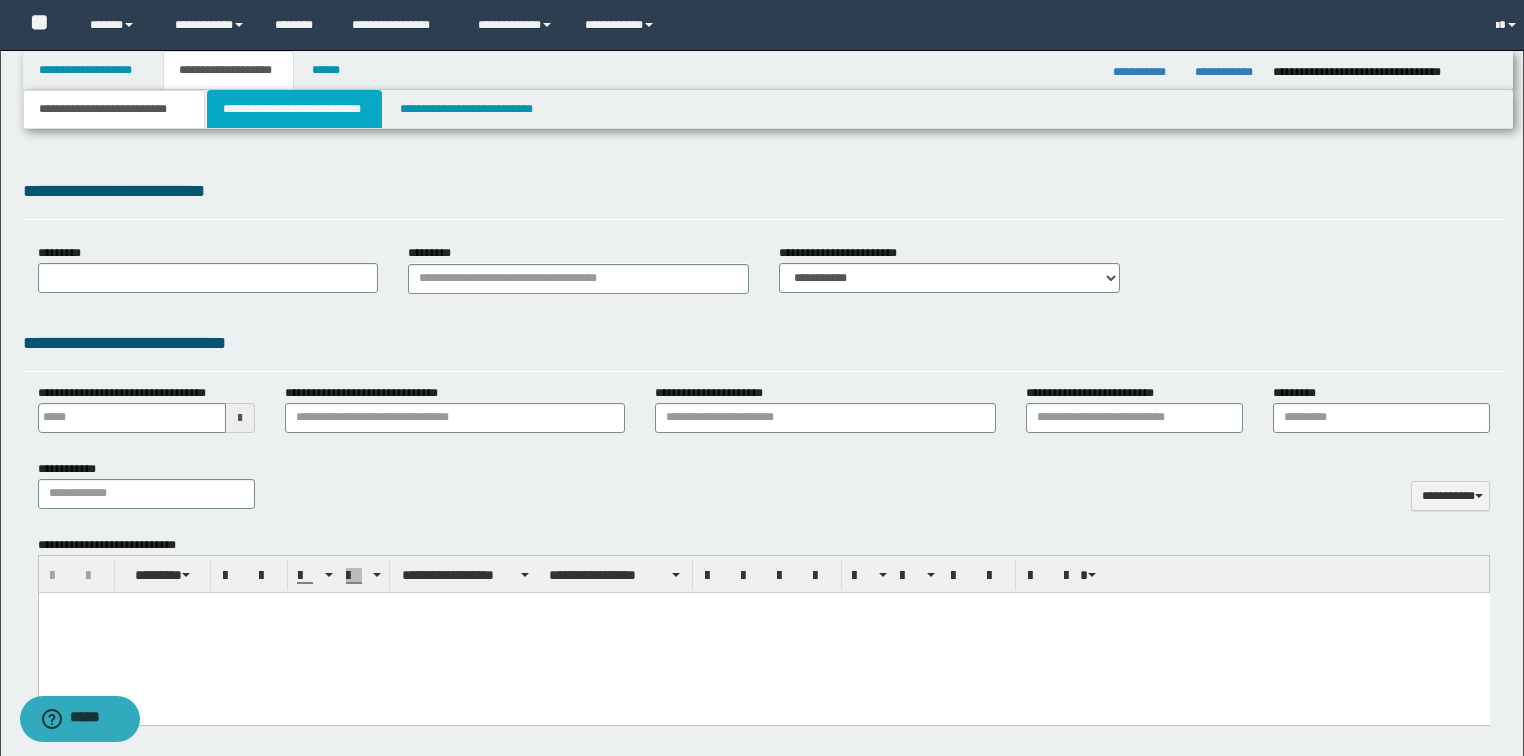 click on "**********" at bounding box center (294, 109) 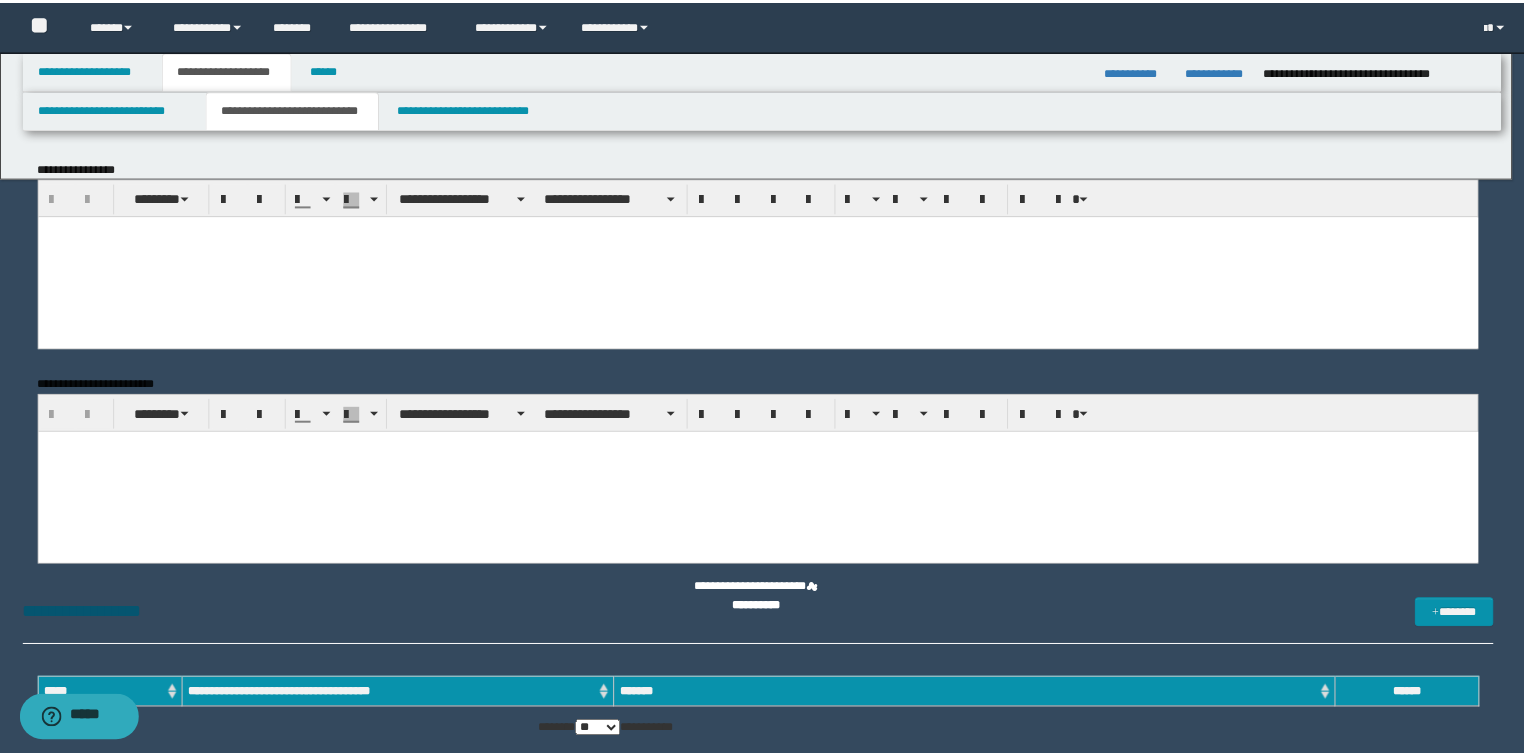 scroll, scrollTop: 0, scrollLeft: 0, axis: both 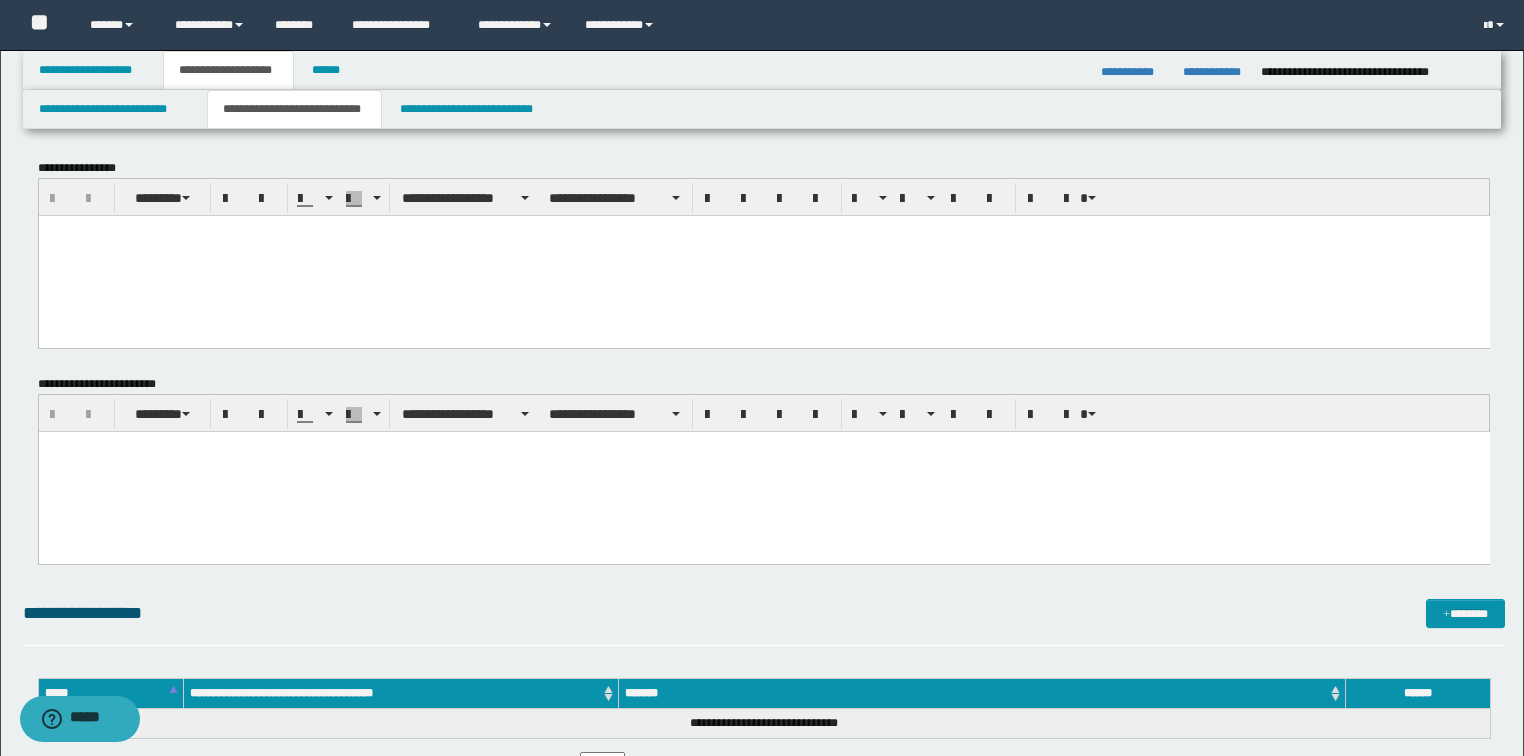 click at bounding box center [763, 230] 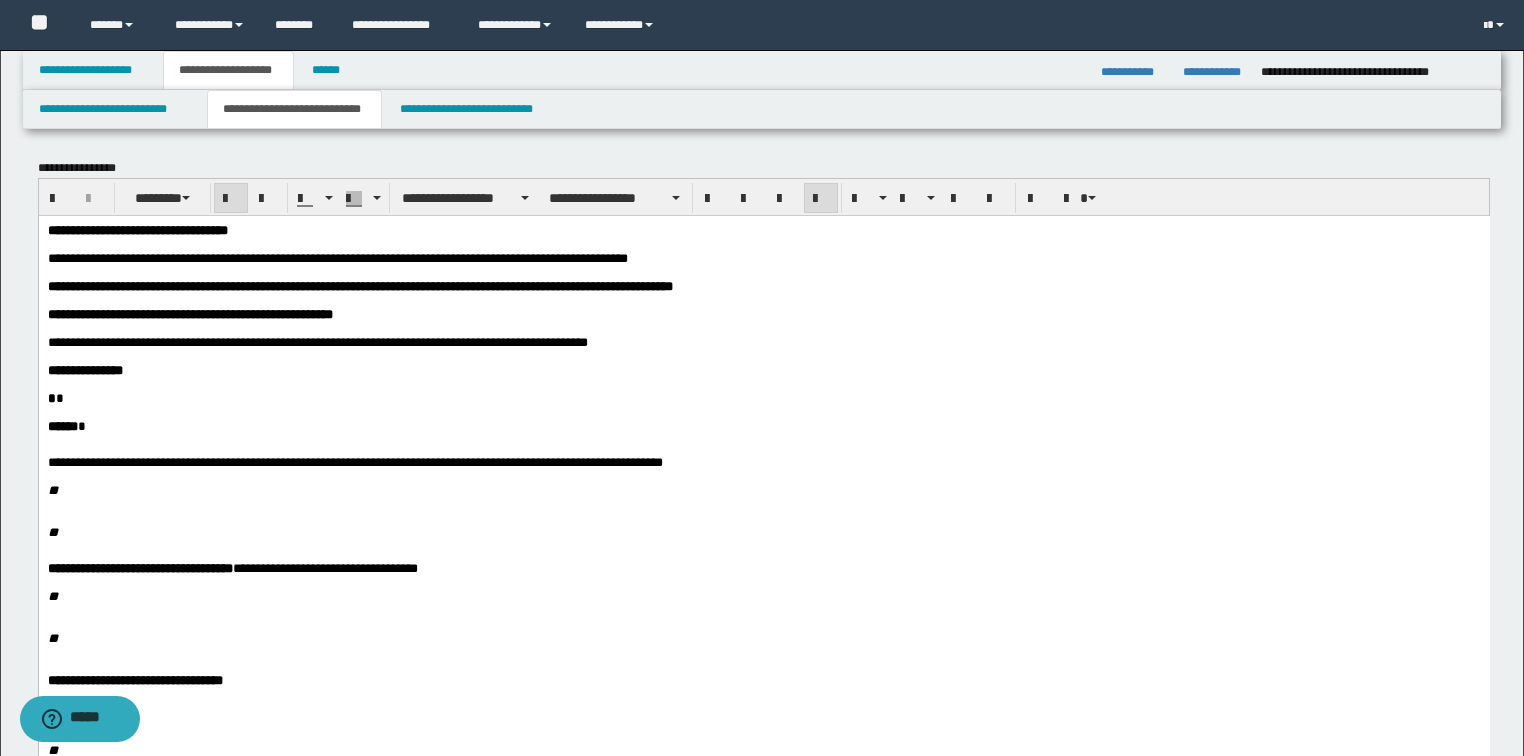 click on "**********" at bounding box center [137, 229] 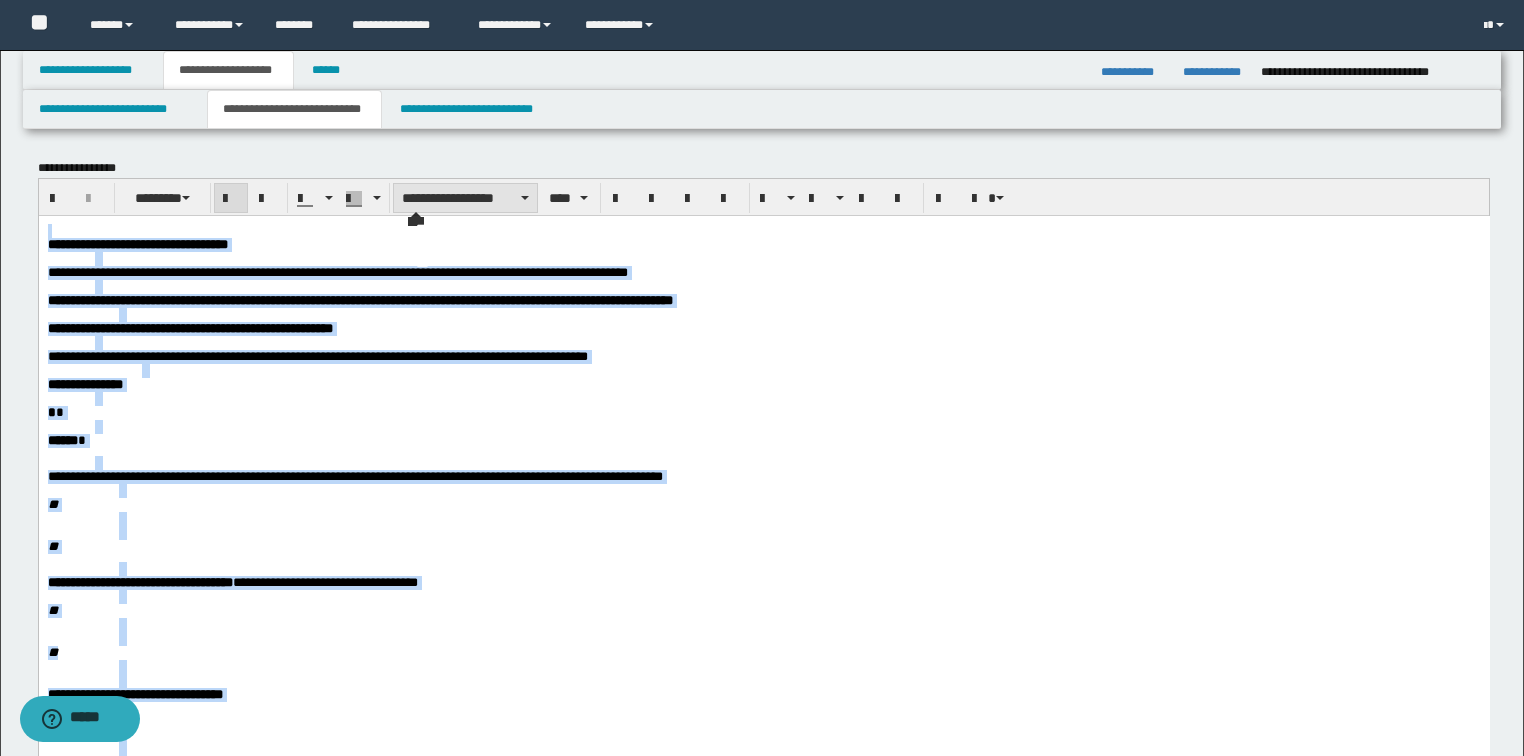 click on "**********" at bounding box center (465, 198) 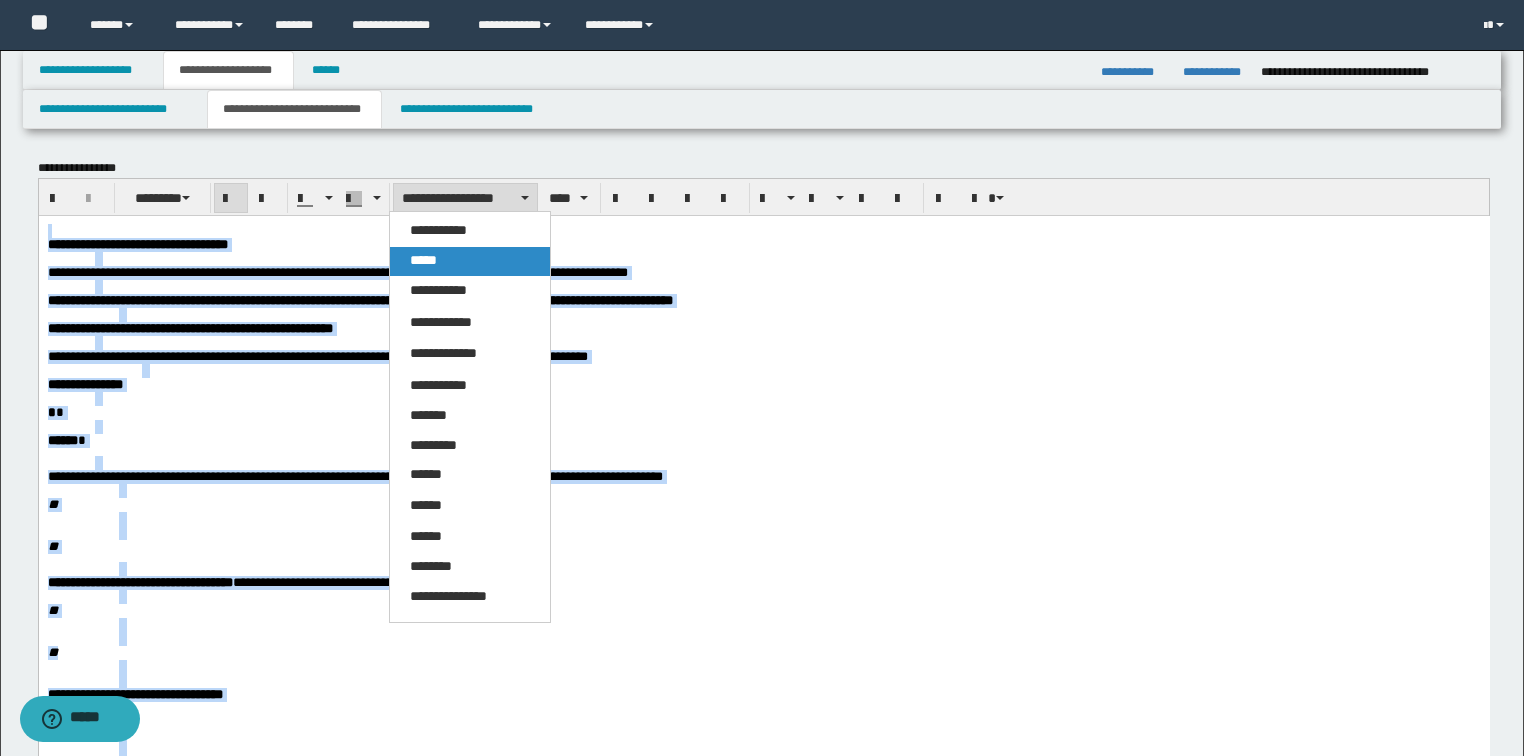 click on "*****" at bounding box center (423, 260) 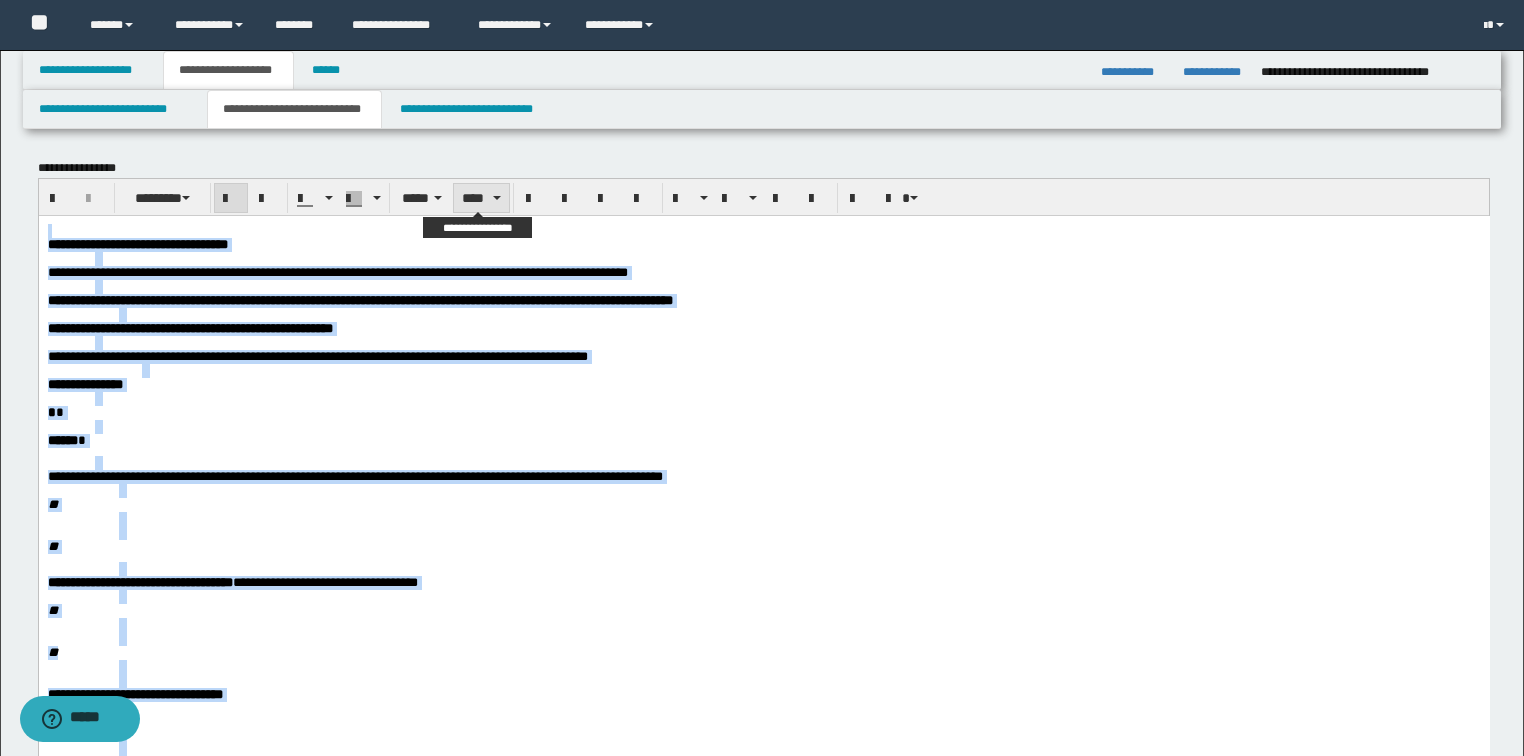 click on "****" at bounding box center [481, 198] 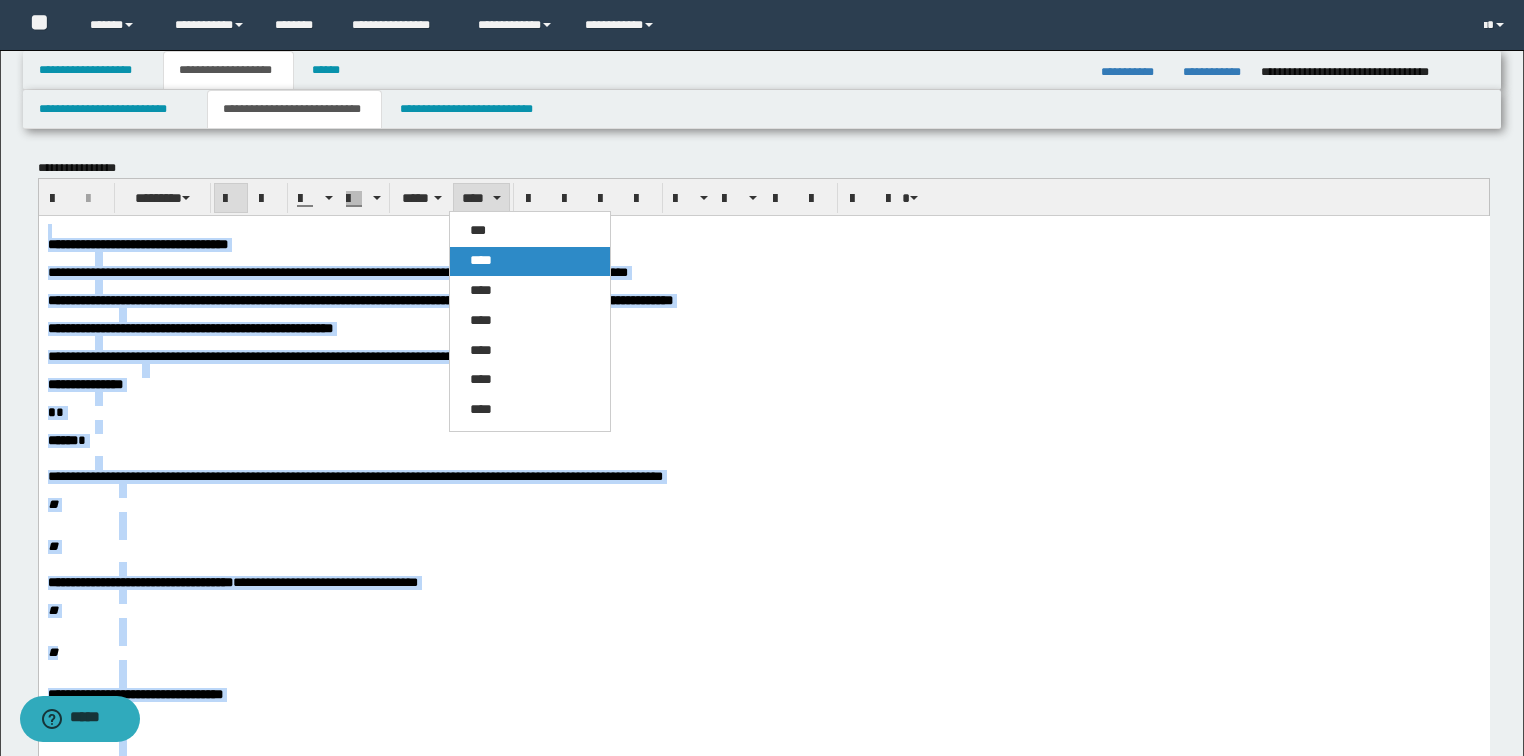 drag, startPoint x: 464, startPoint y: 263, endPoint x: 424, endPoint y: 45, distance: 221.63934 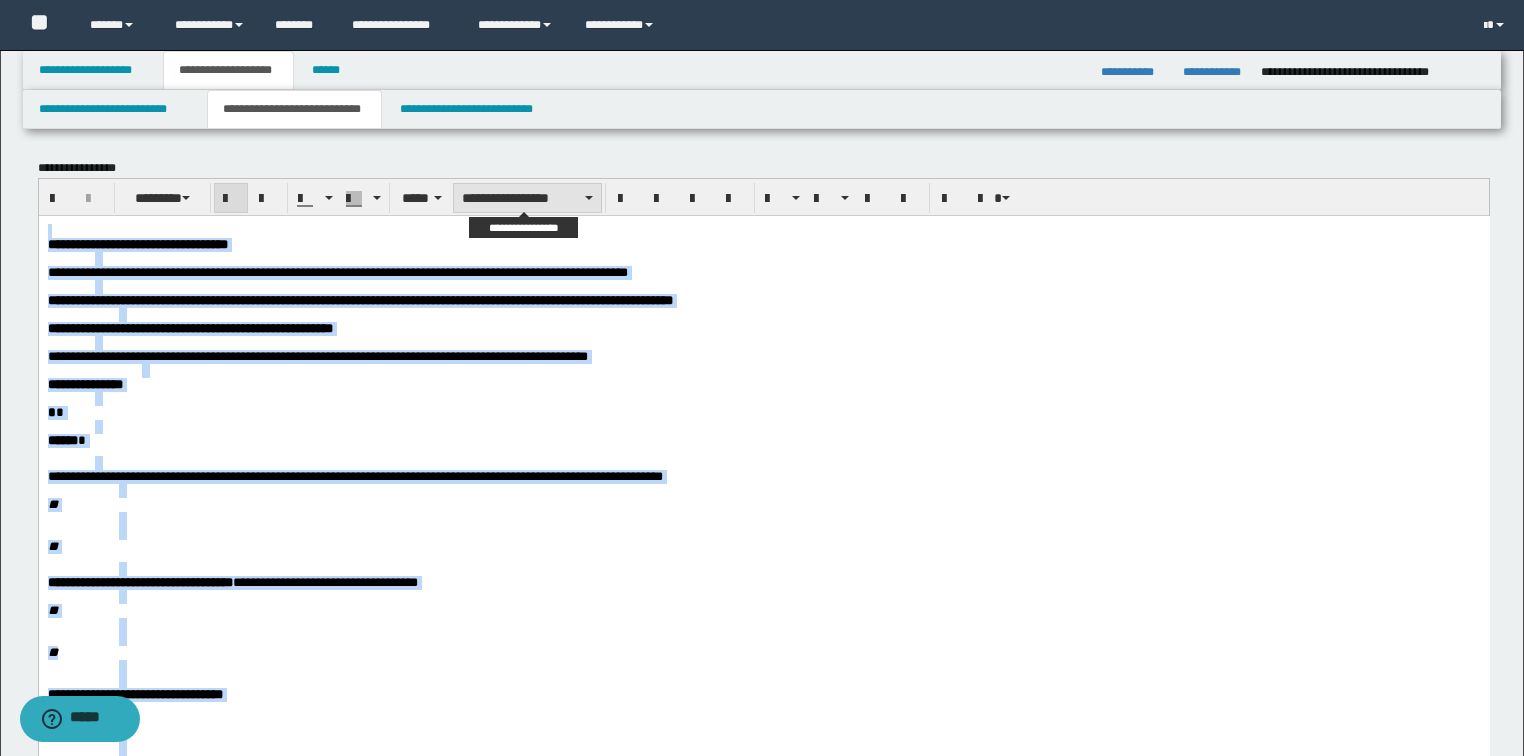 click on "**********" at bounding box center [527, 198] 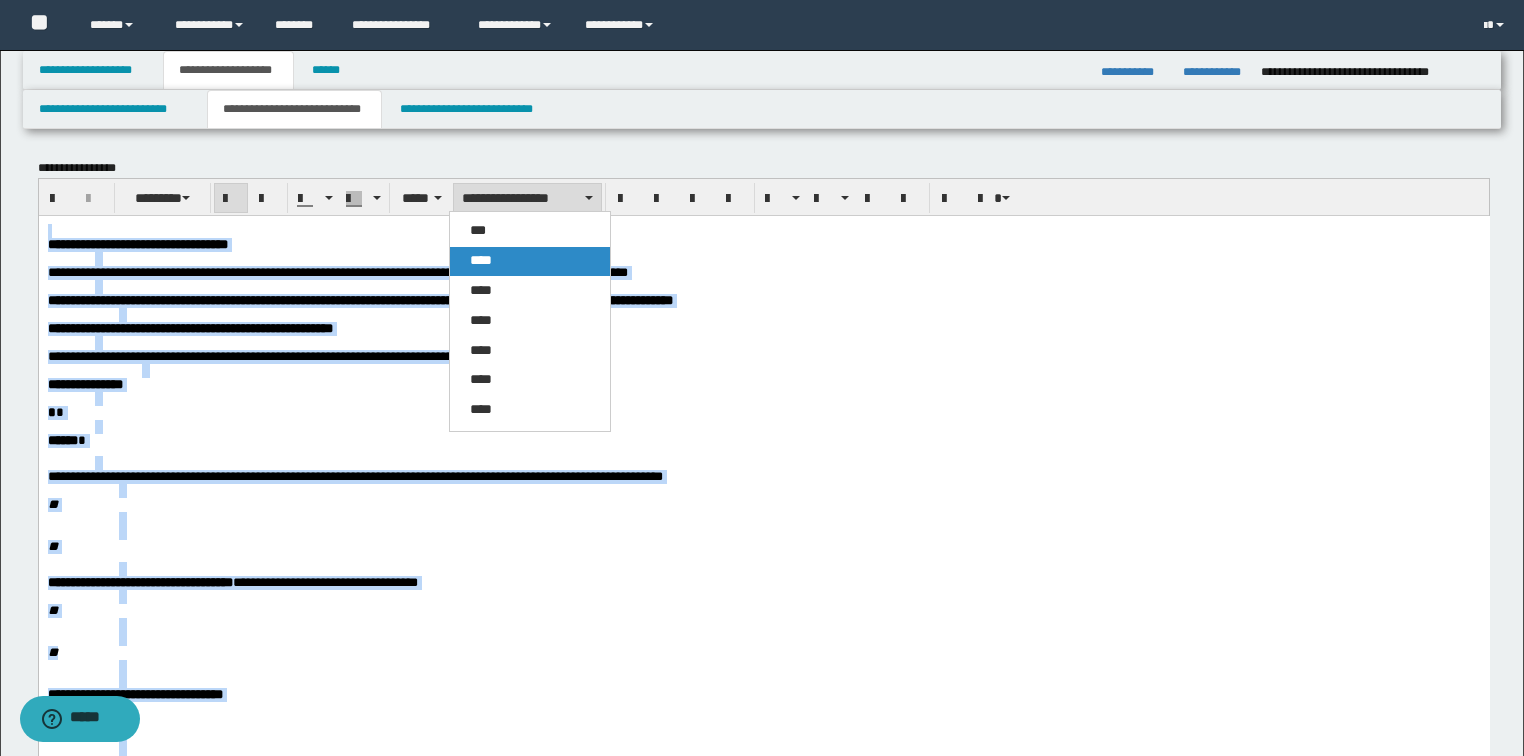 click on "****" at bounding box center [530, 261] 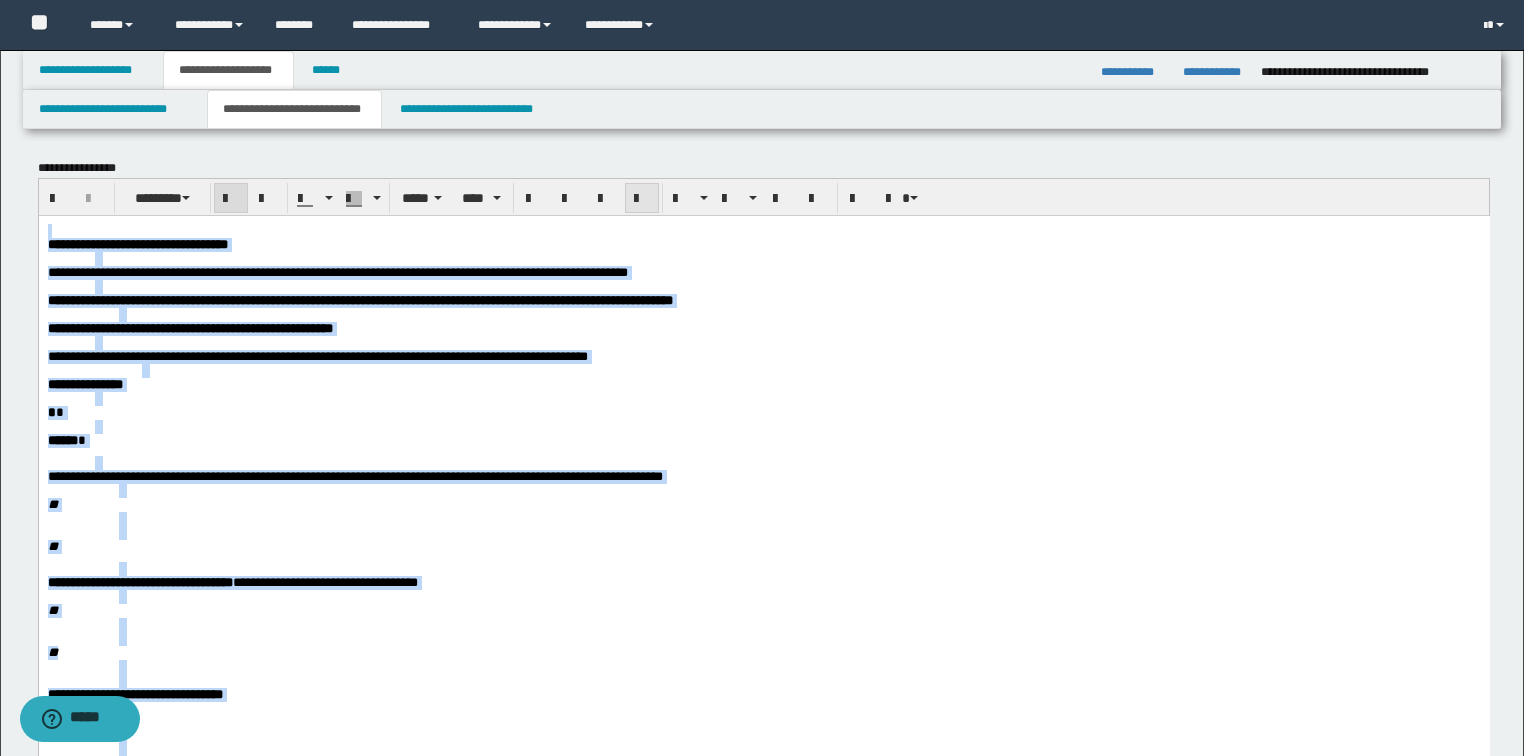 click at bounding box center (642, 199) 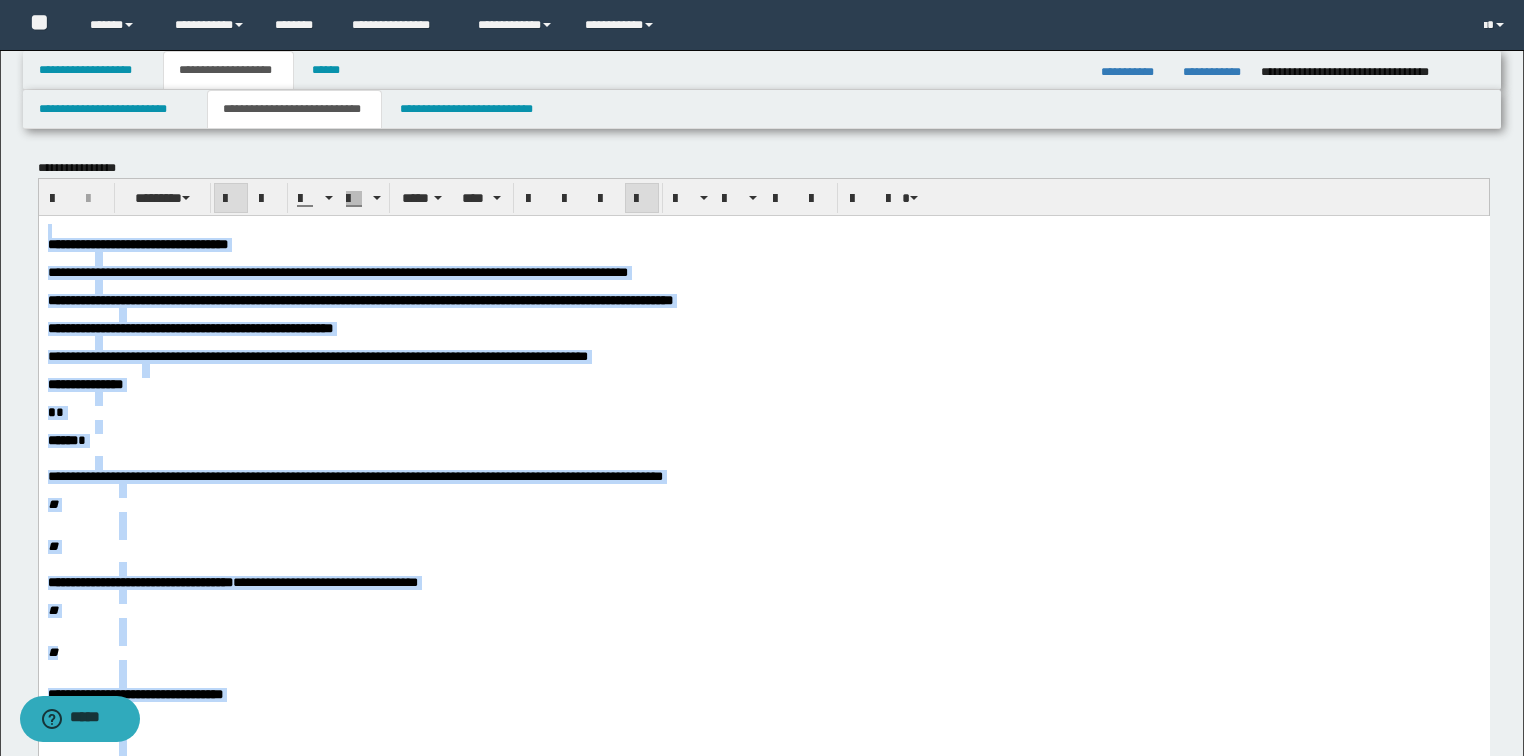 click at bounding box center (642, 199) 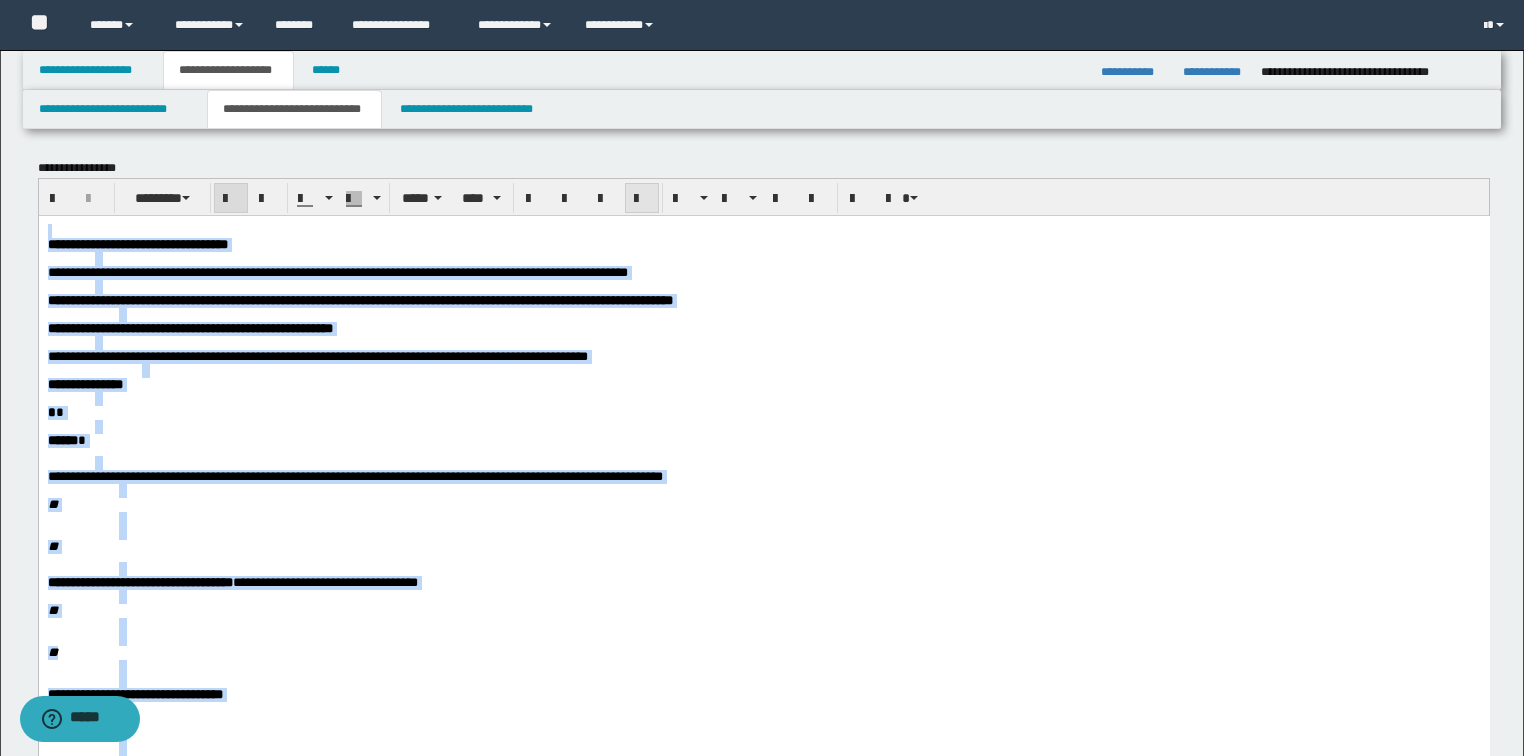 click at bounding box center (642, 199) 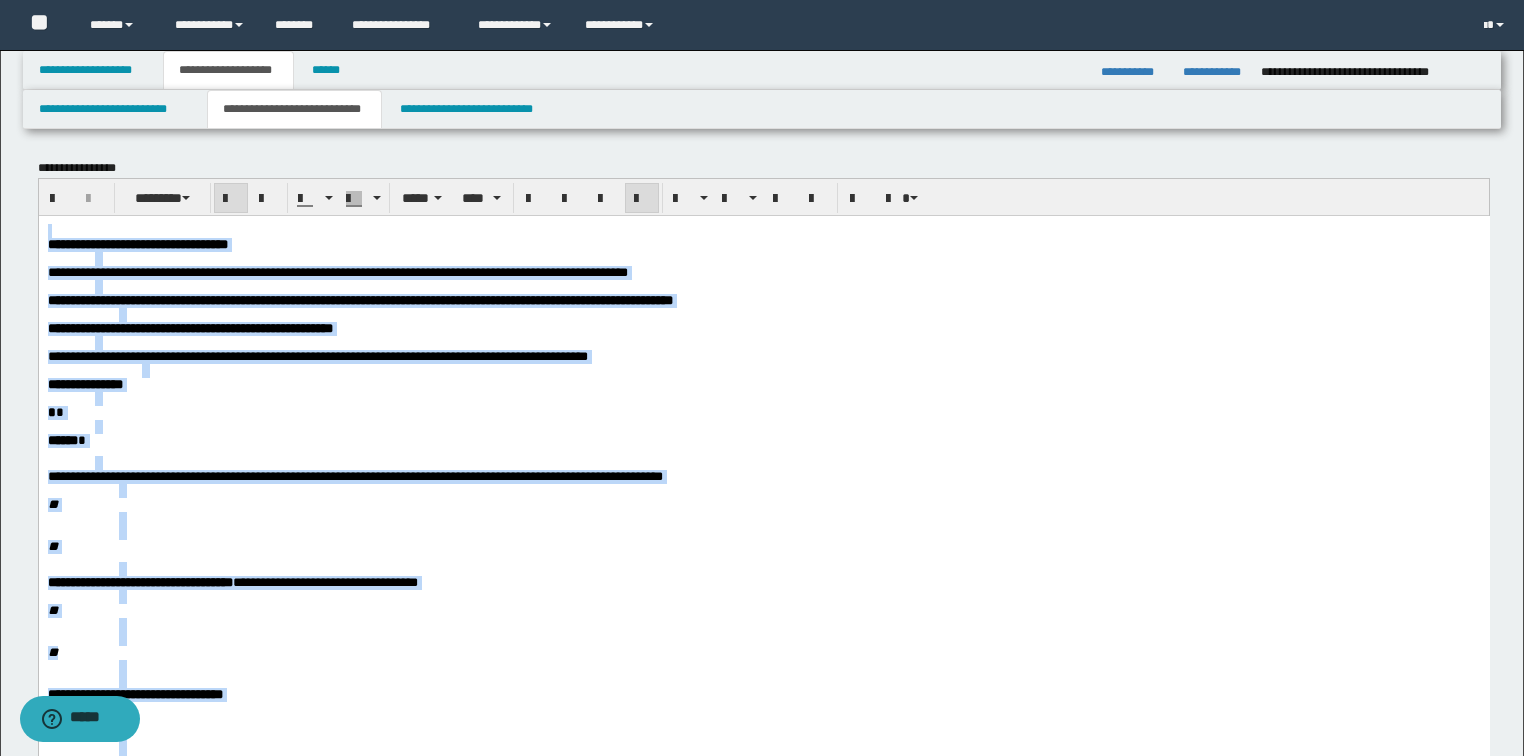 click at bounding box center [810, 370] 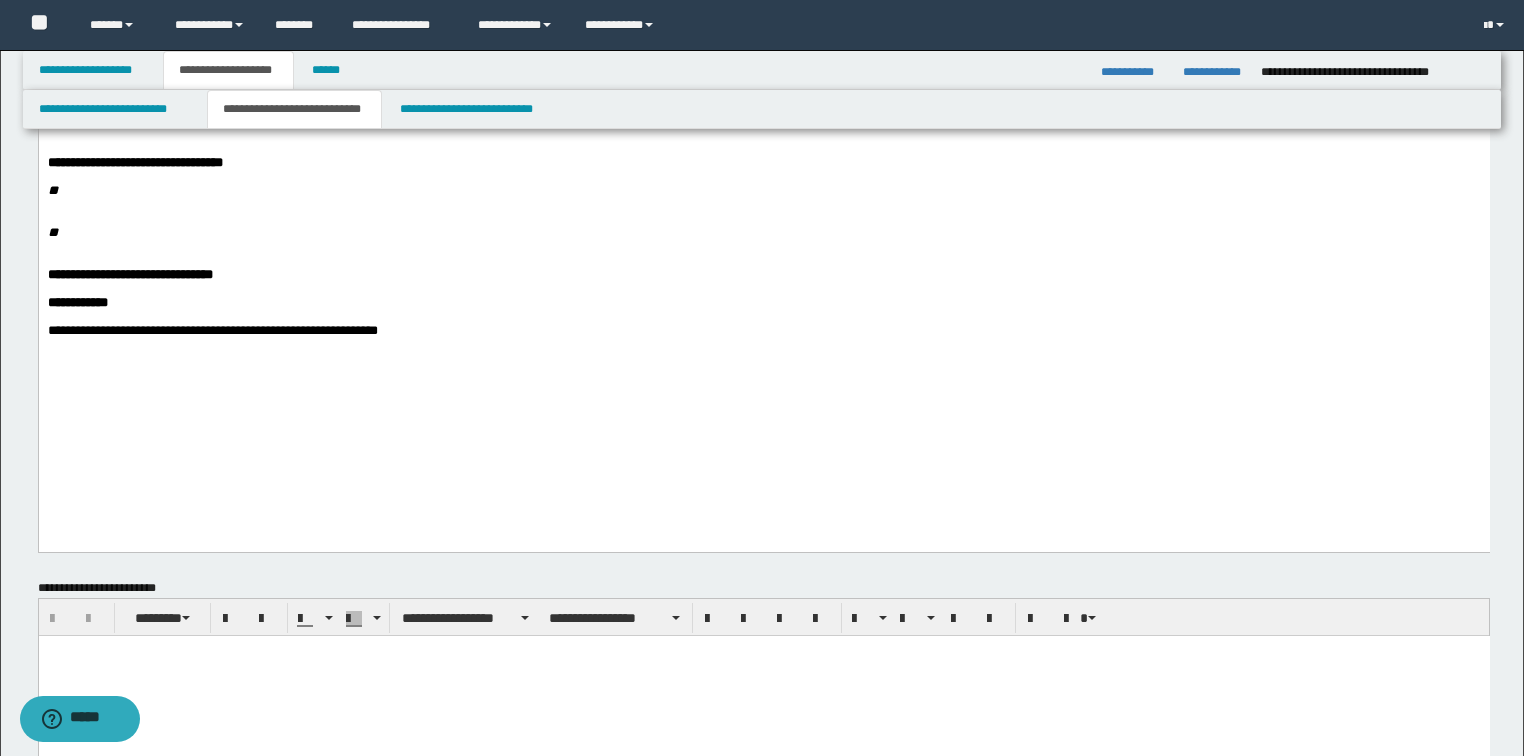 scroll, scrollTop: 560, scrollLeft: 0, axis: vertical 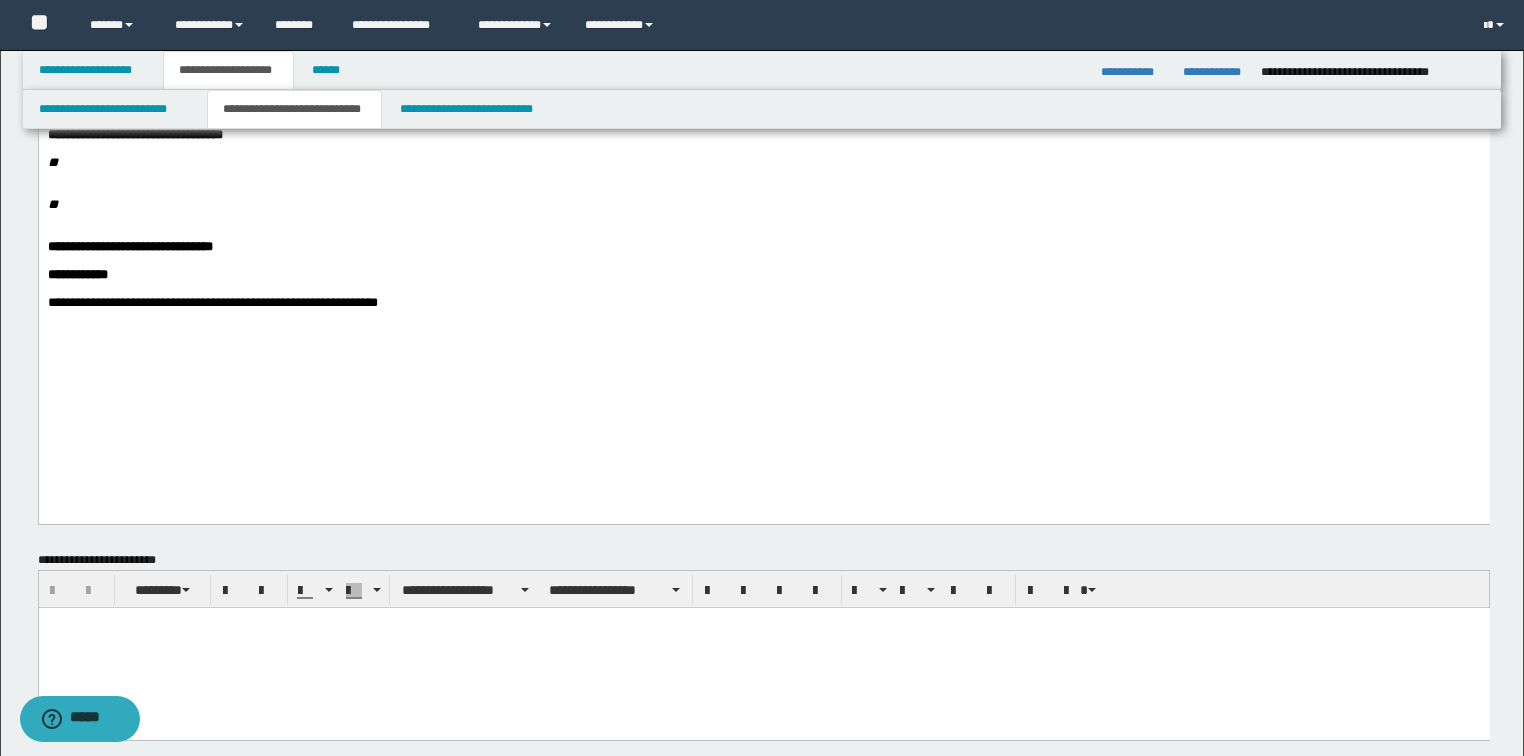 click on "**********" at bounding box center [763, 303] 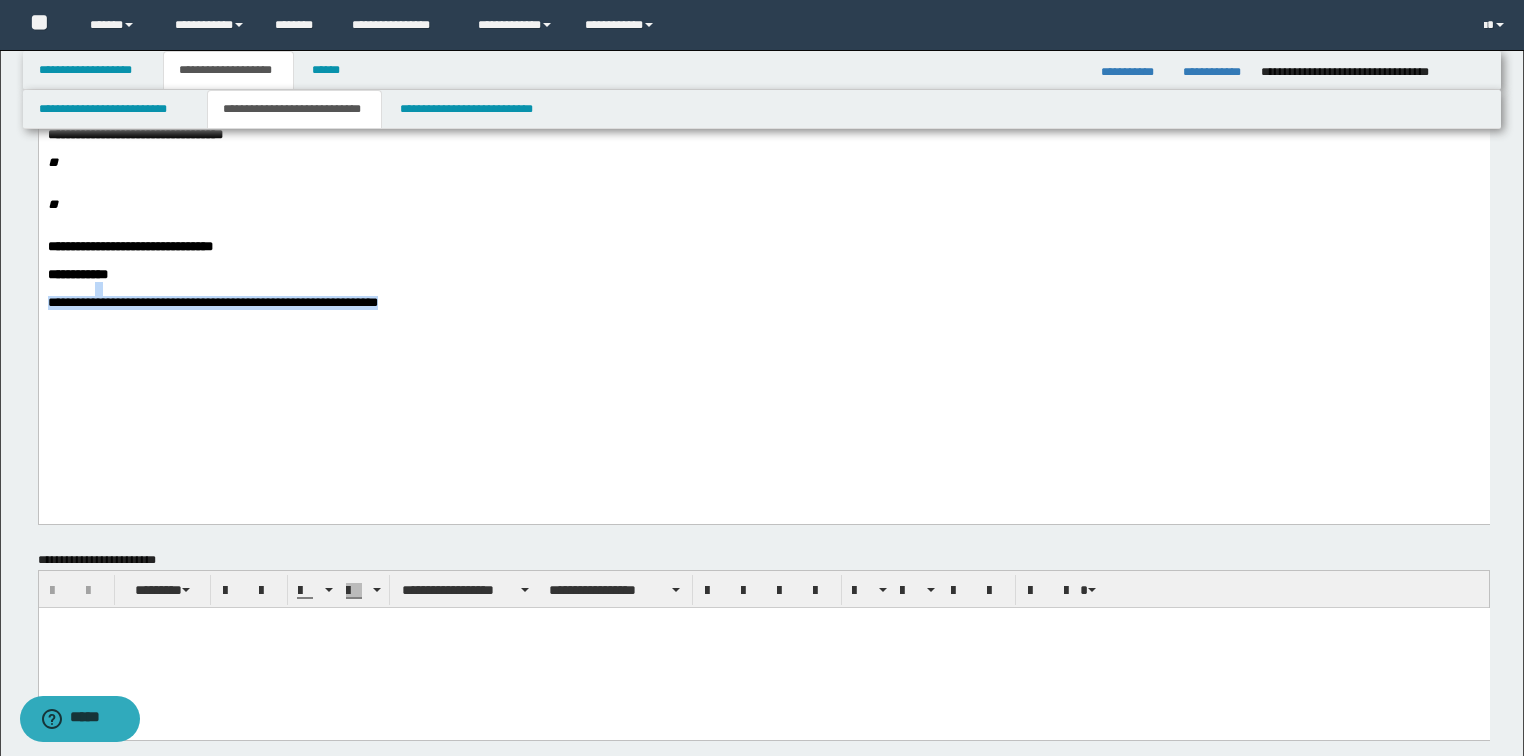 drag, startPoint x: 454, startPoint y: 393, endPoint x: 42, endPoint y: 25, distance: 552.4201 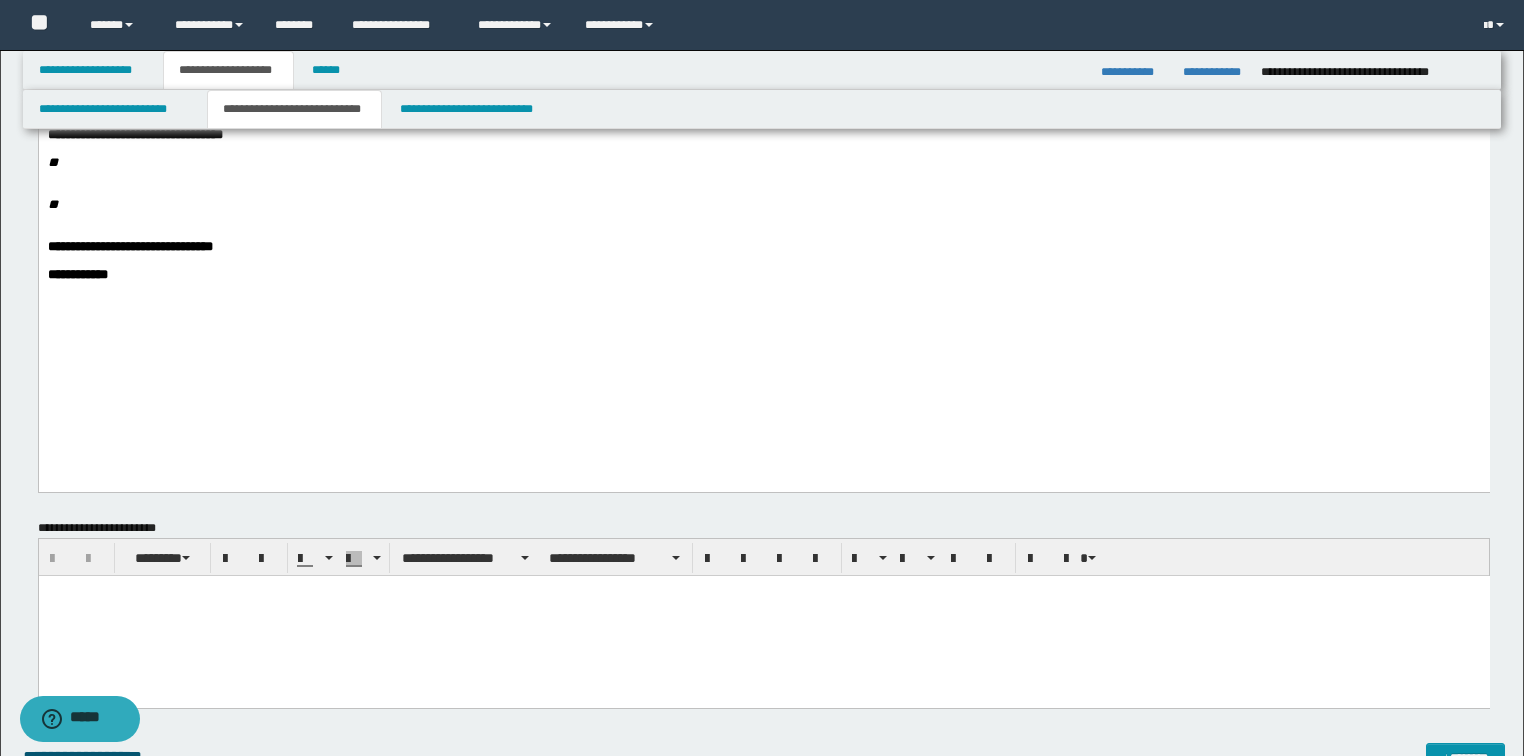 click at bounding box center [763, 615] 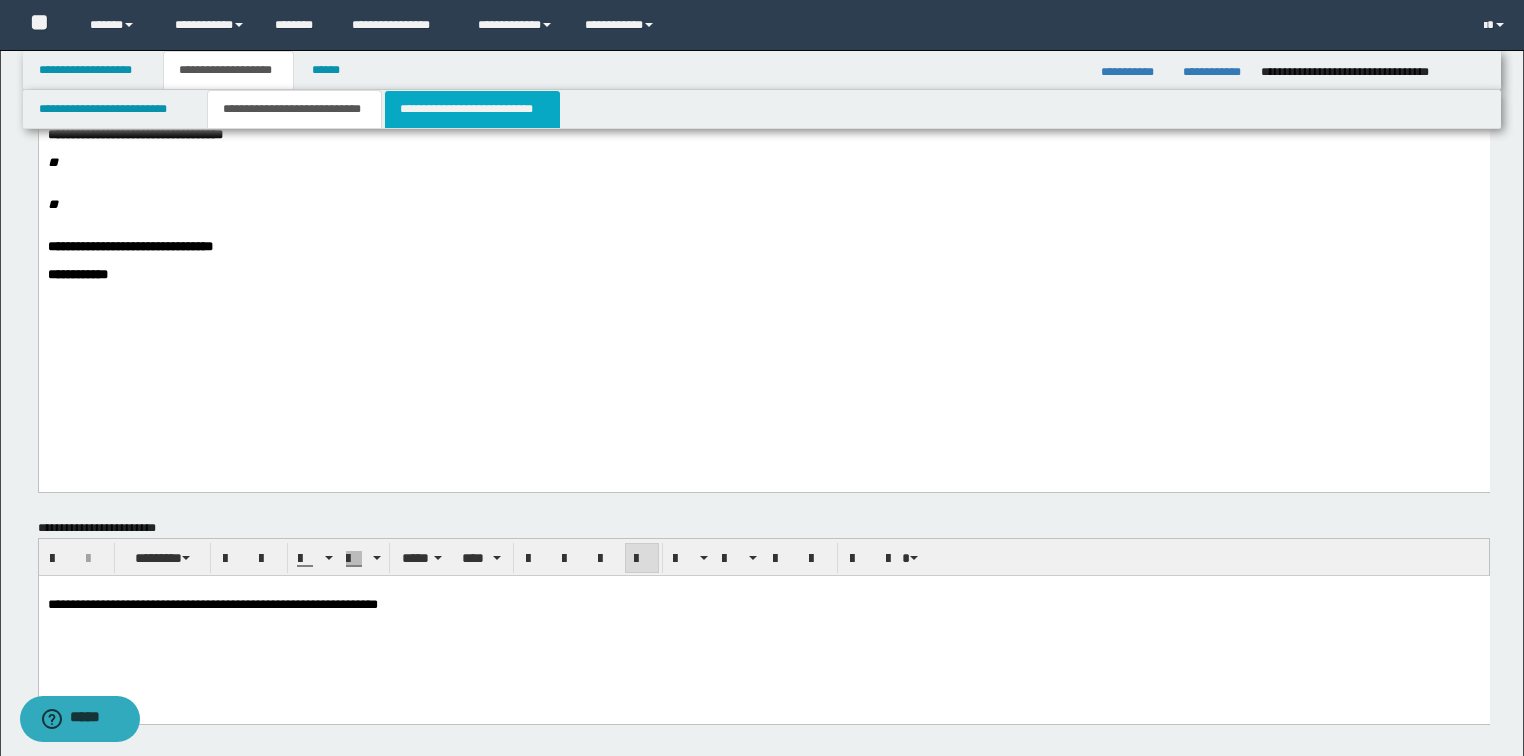 click on "**********" at bounding box center [472, 109] 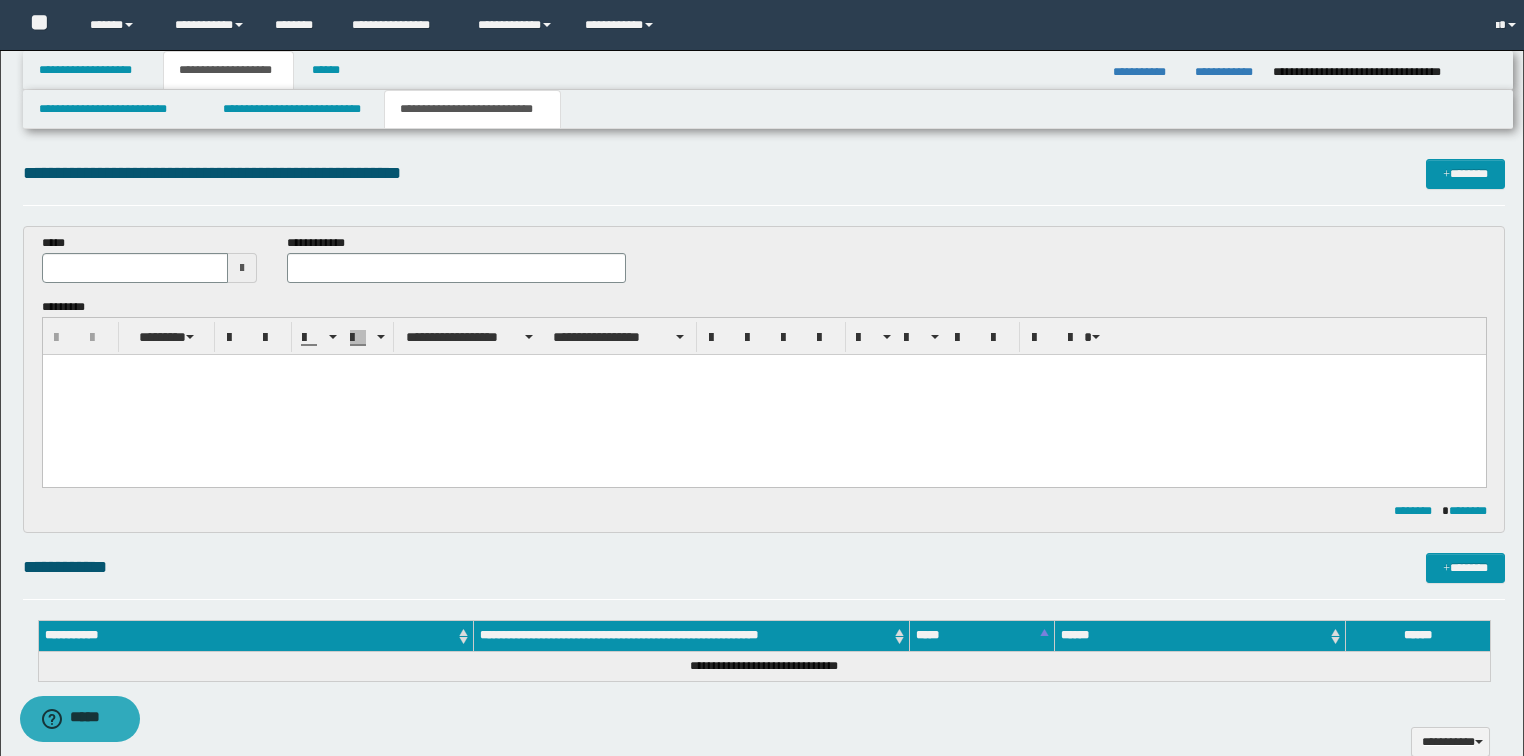 scroll, scrollTop: 0, scrollLeft: 0, axis: both 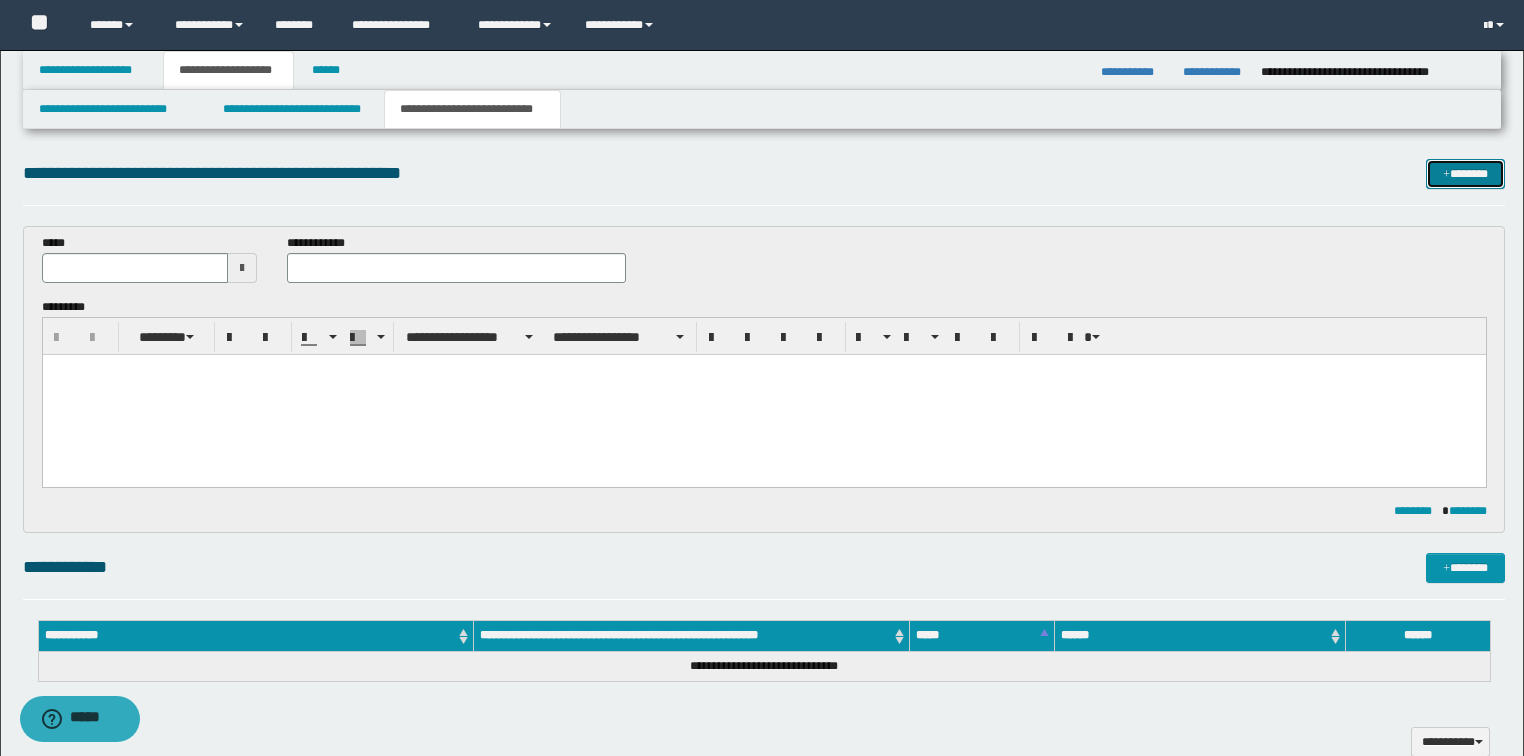 click on "*******" at bounding box center (1465, 174) 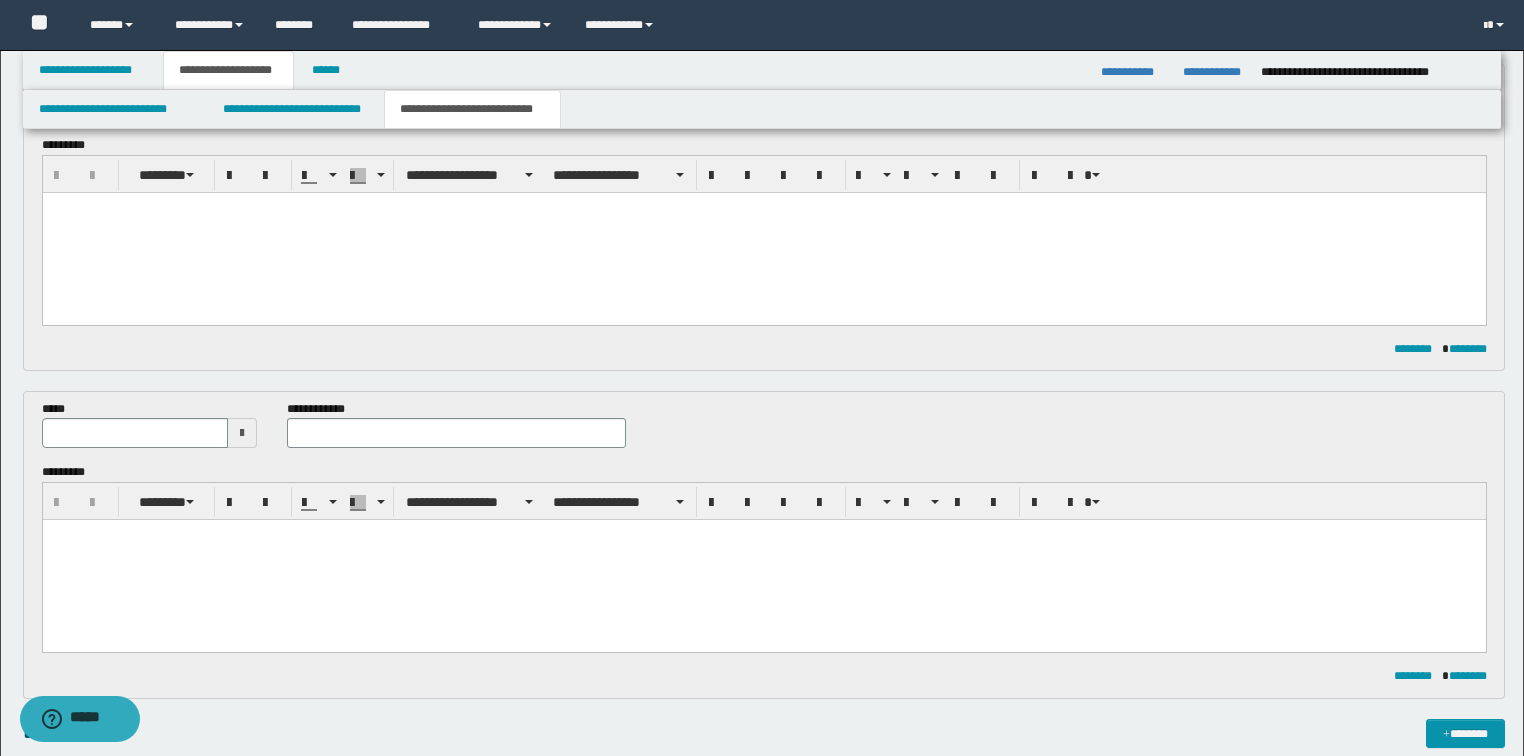 scroll, scrollTop: 0, scrollLeft: 0, axis: both 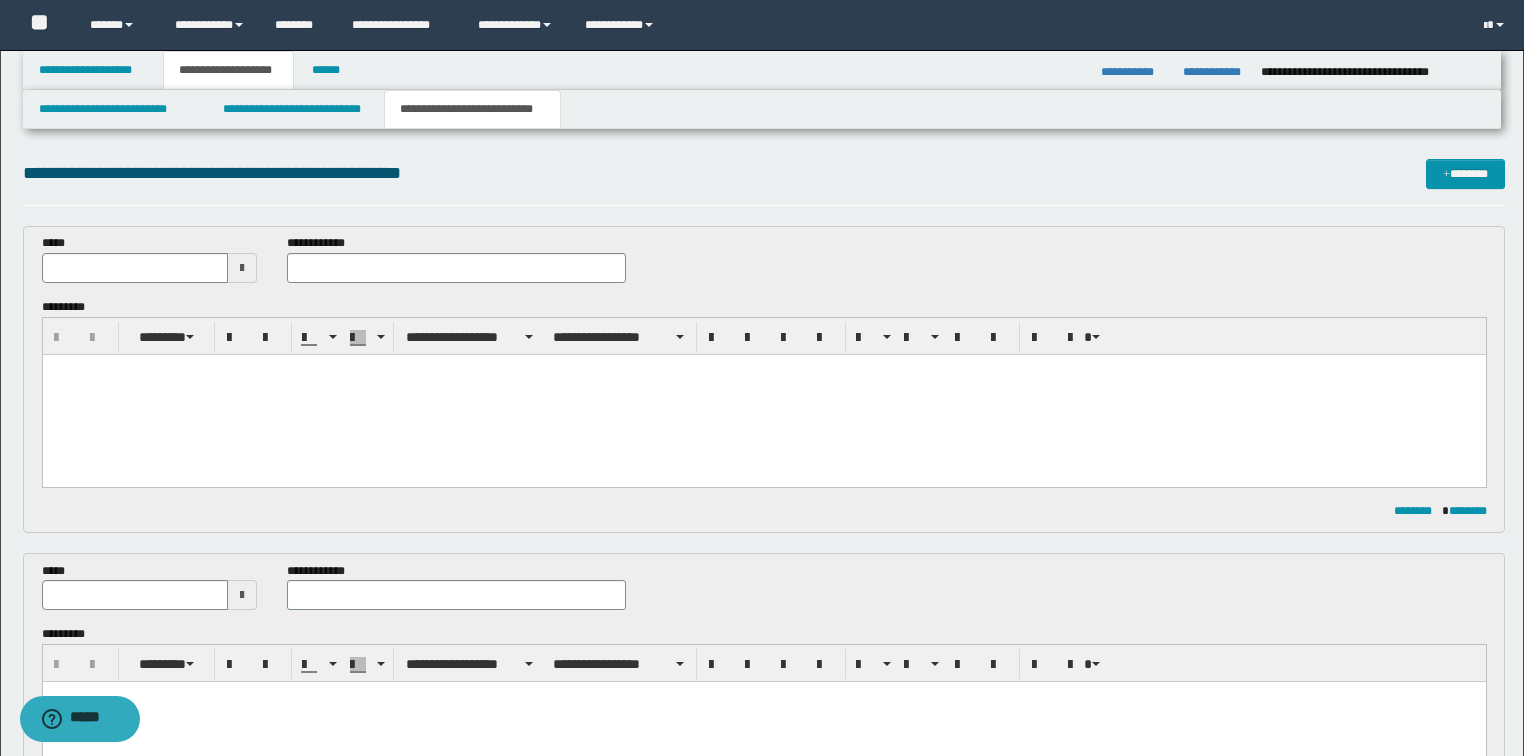 click at bounding box center [763, 394] 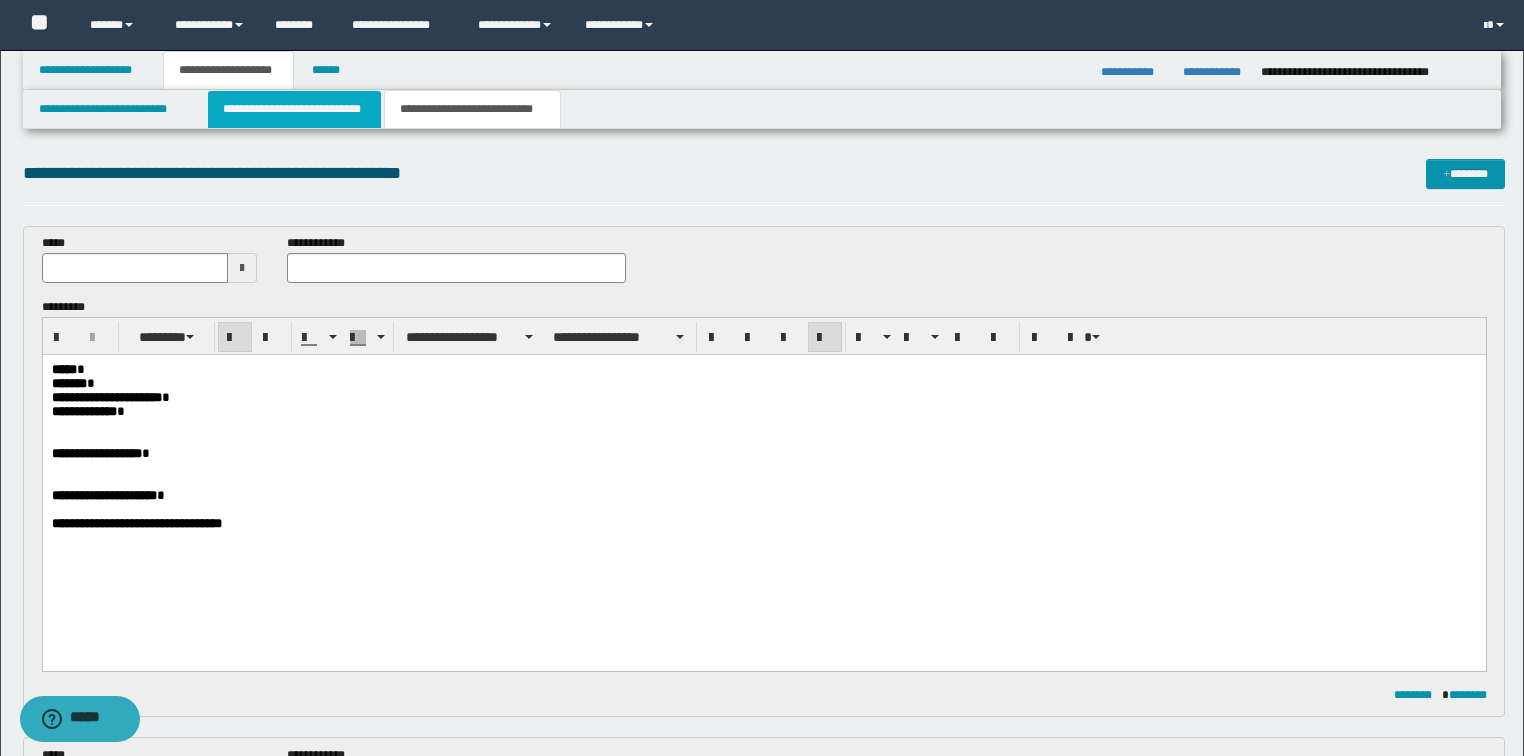 click on "**********" at bounding box center (294, 109) 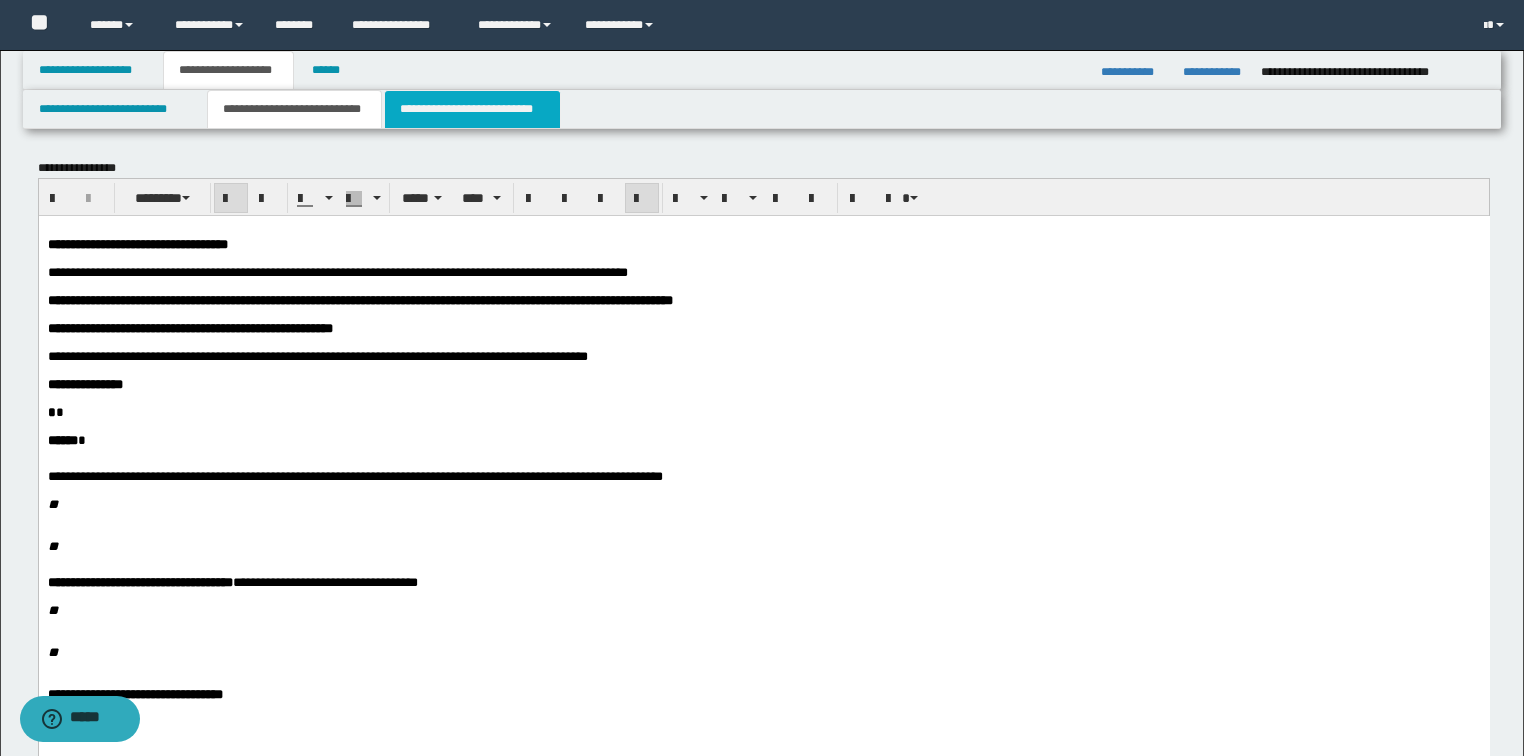 click on "**********" at bounding box center (472, 109) 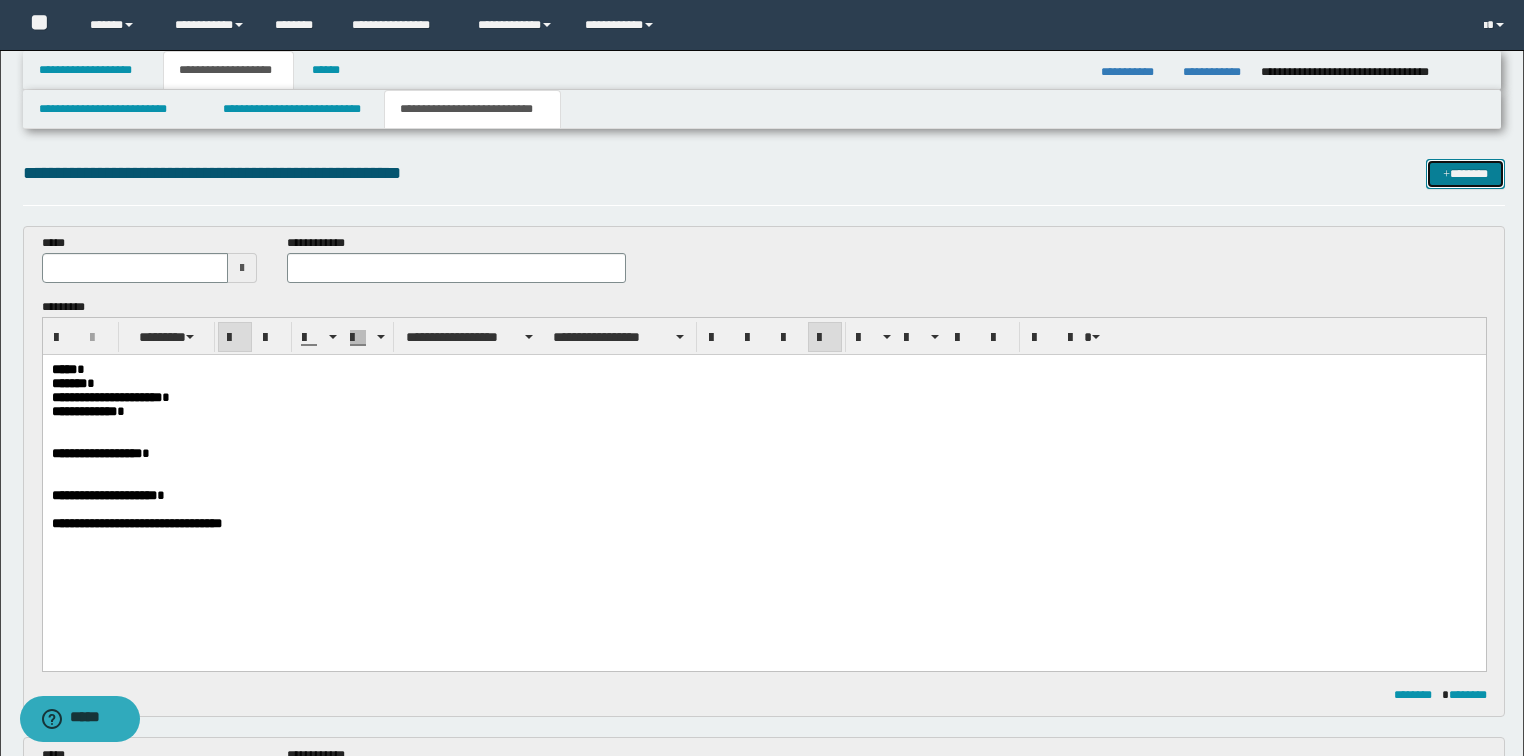 click on "*******" at bounding box center (1465, 174) 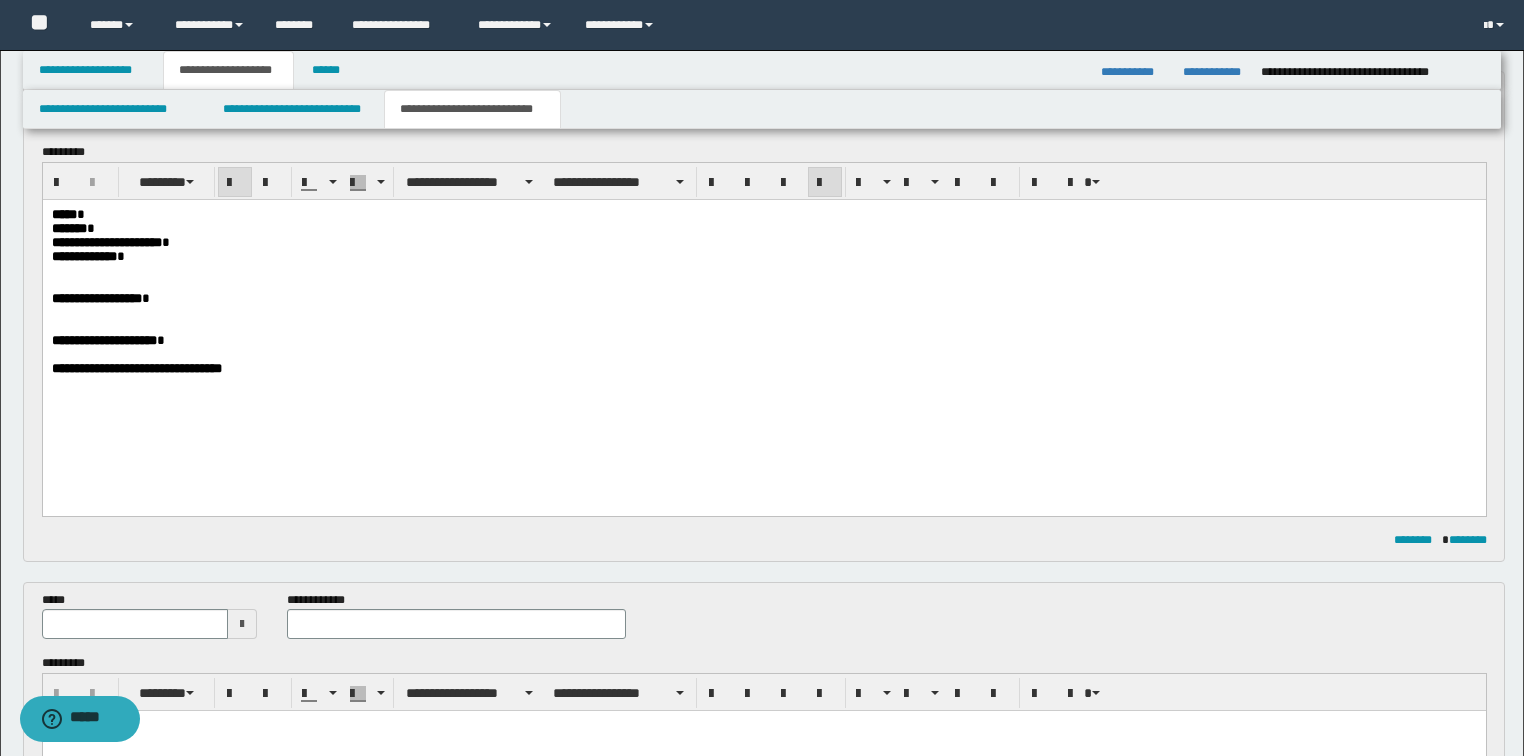 scroll, scrollTop: 0, scrollLeft: 0, axis: both 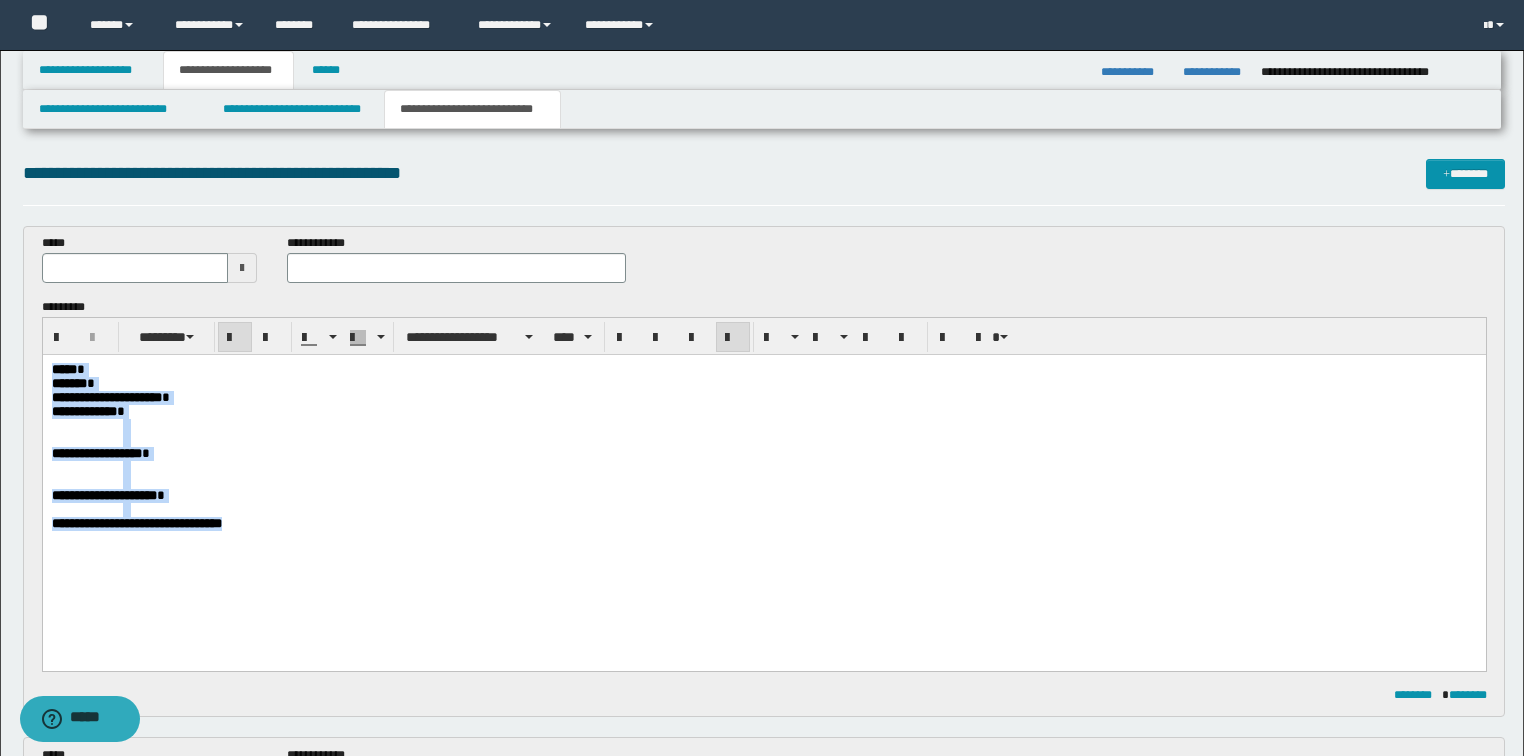 drag, startPoint x: 257, startPoint y: 549, endPoint x: 42, endPoint y: 713, distance: 270.40894 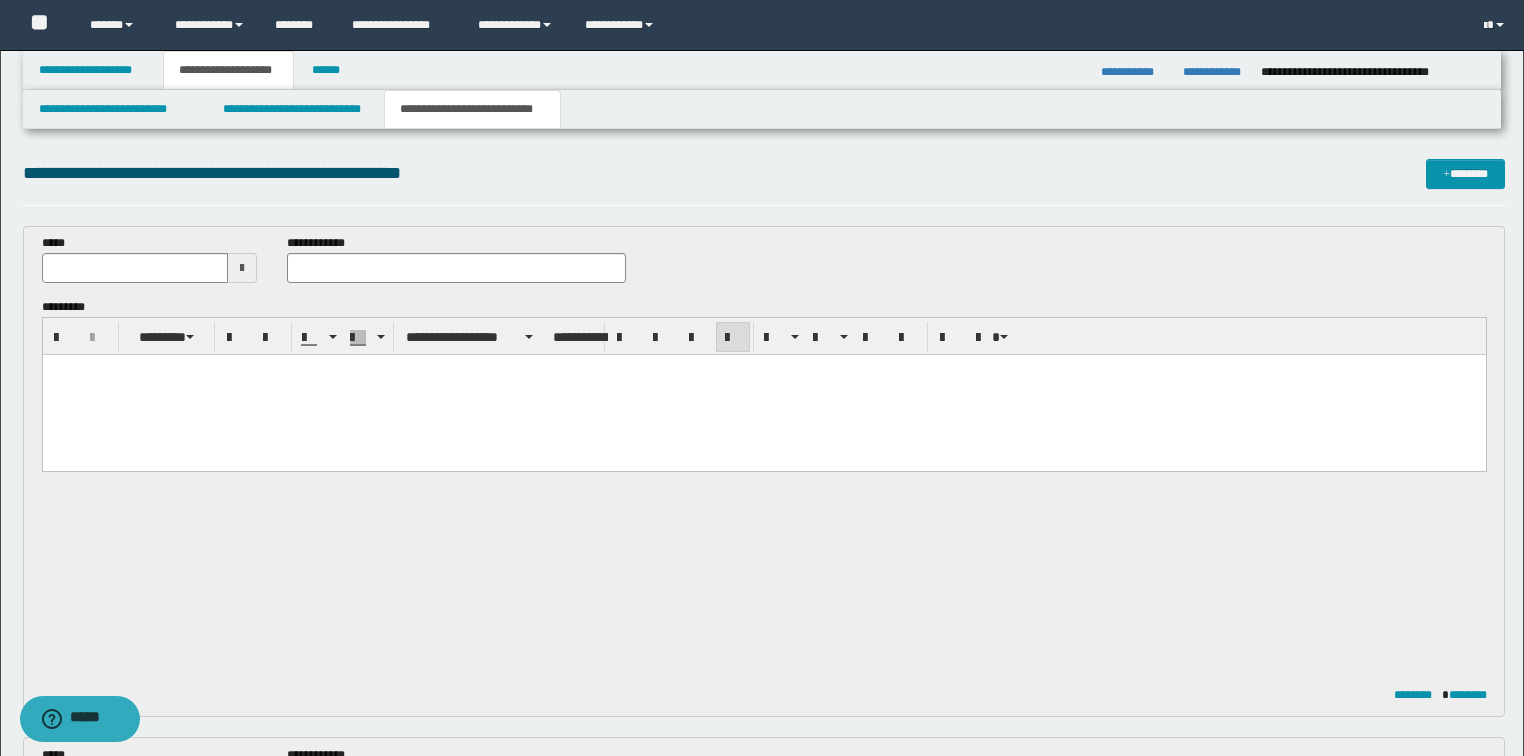 type 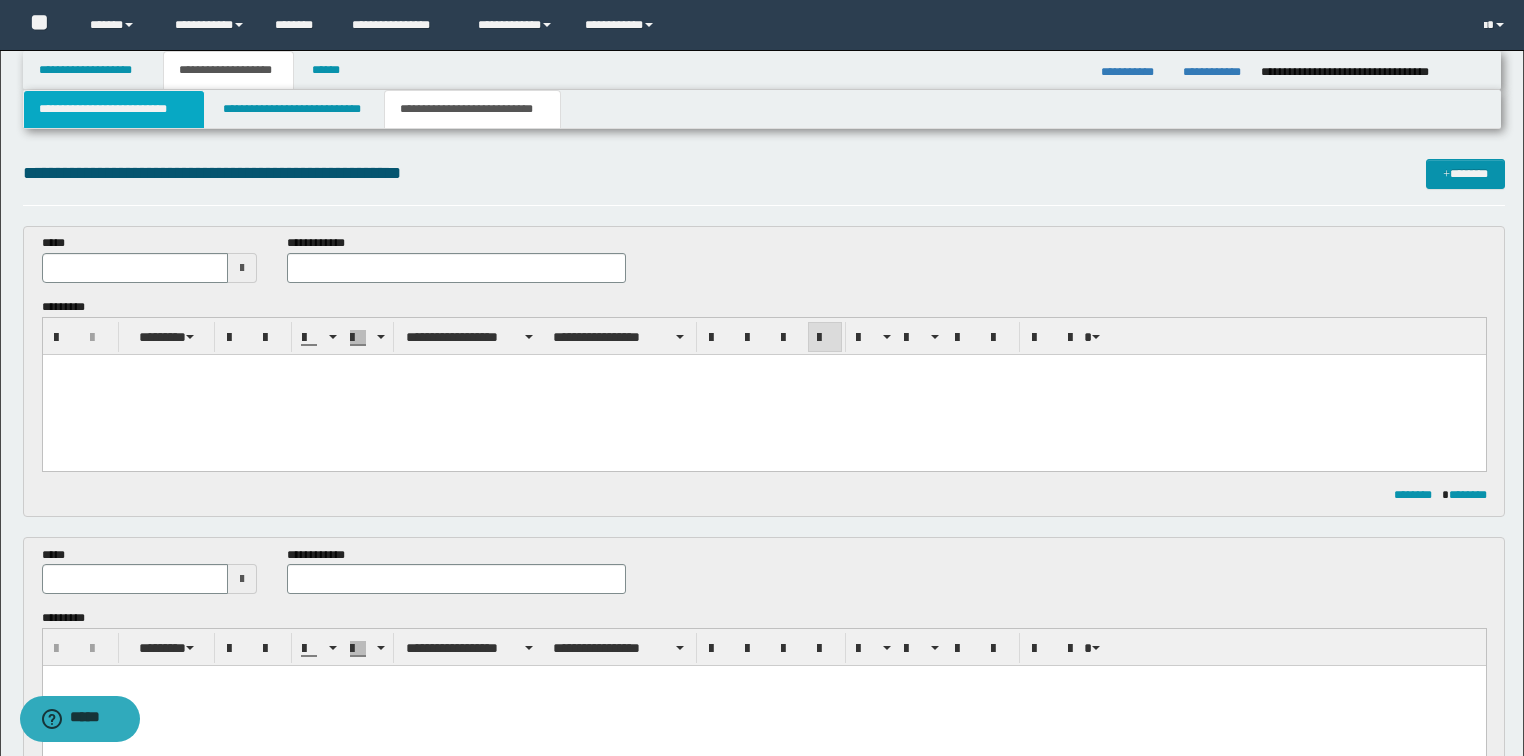 click on "**********" at bounding box center [114, 109] 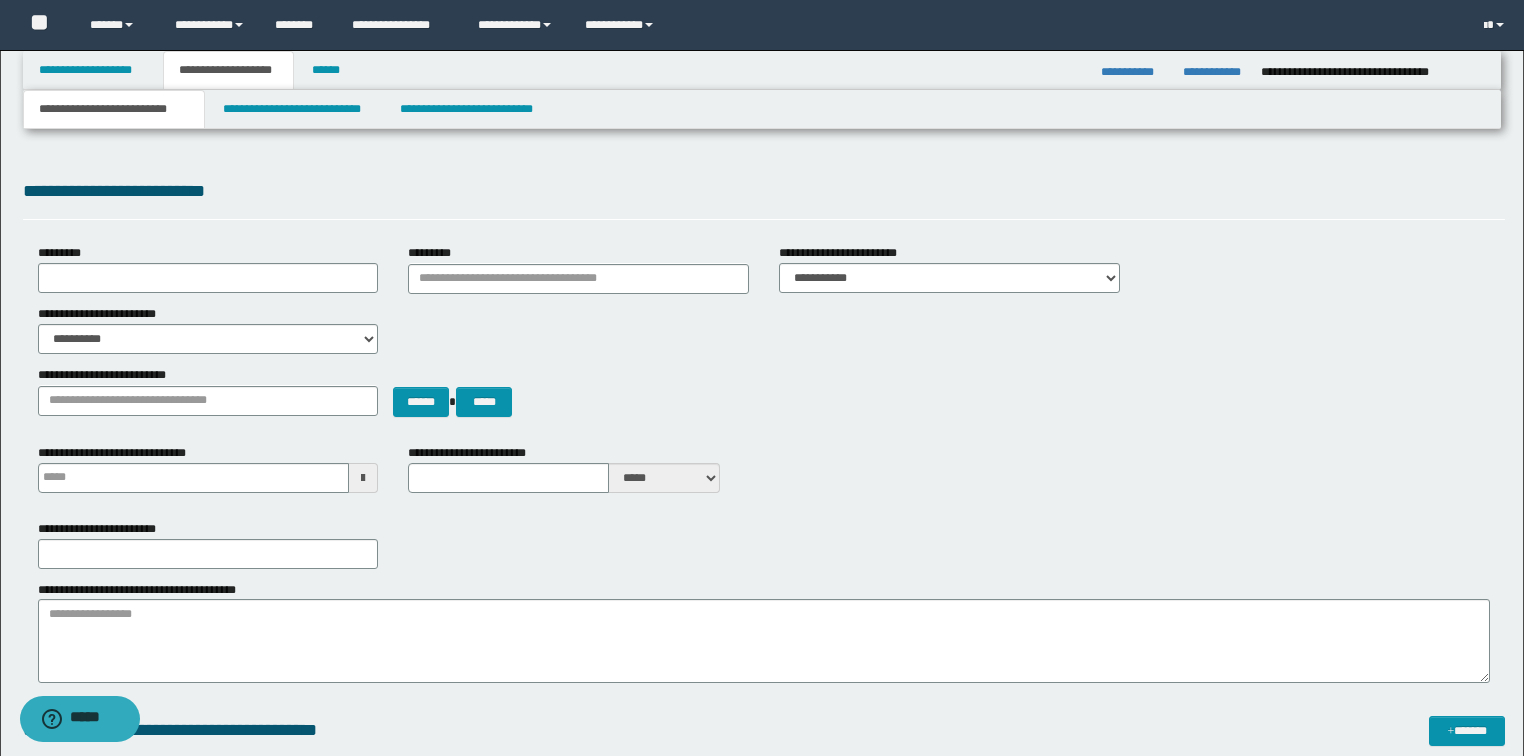 type 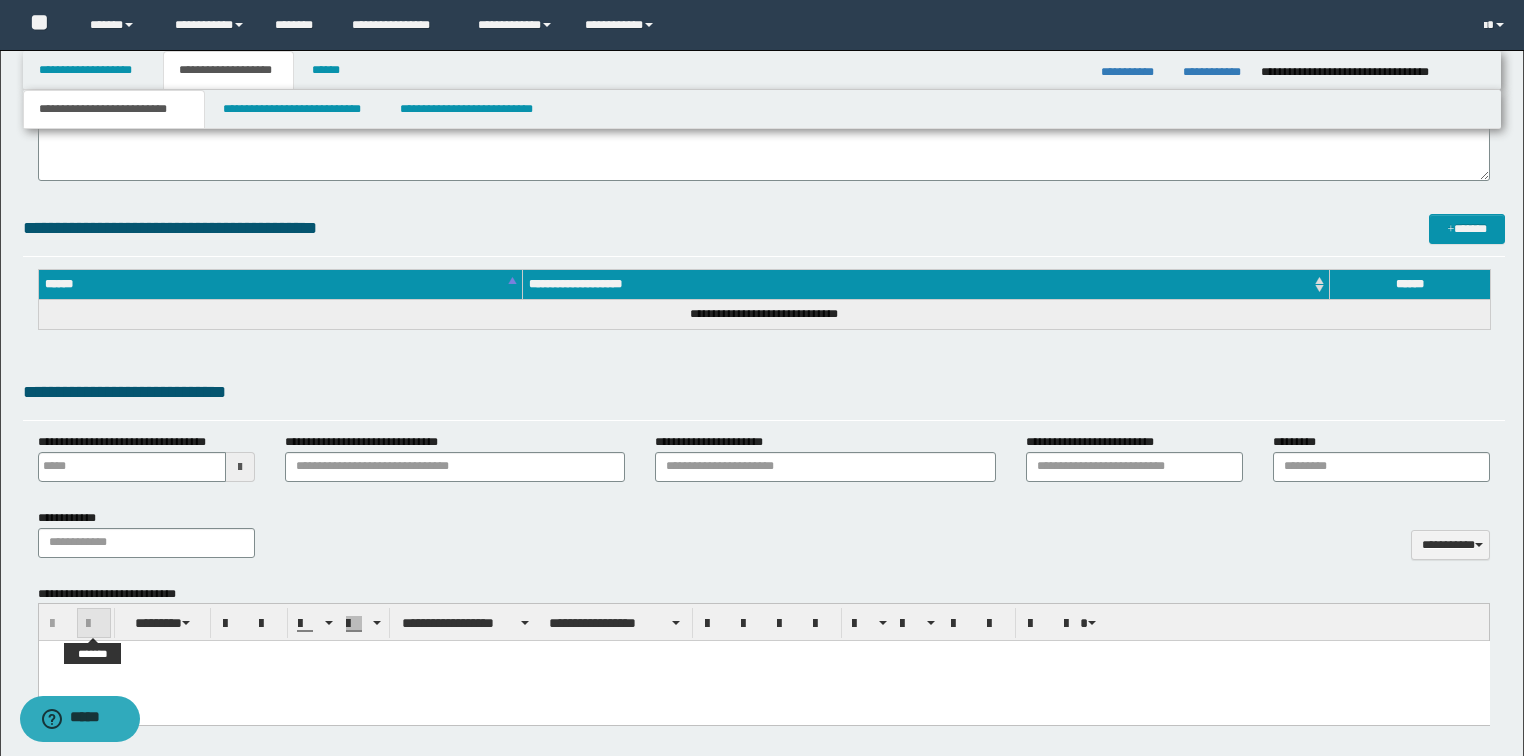 scroll, scrollTop: 720, scrollLeft: 0, axis: vertical 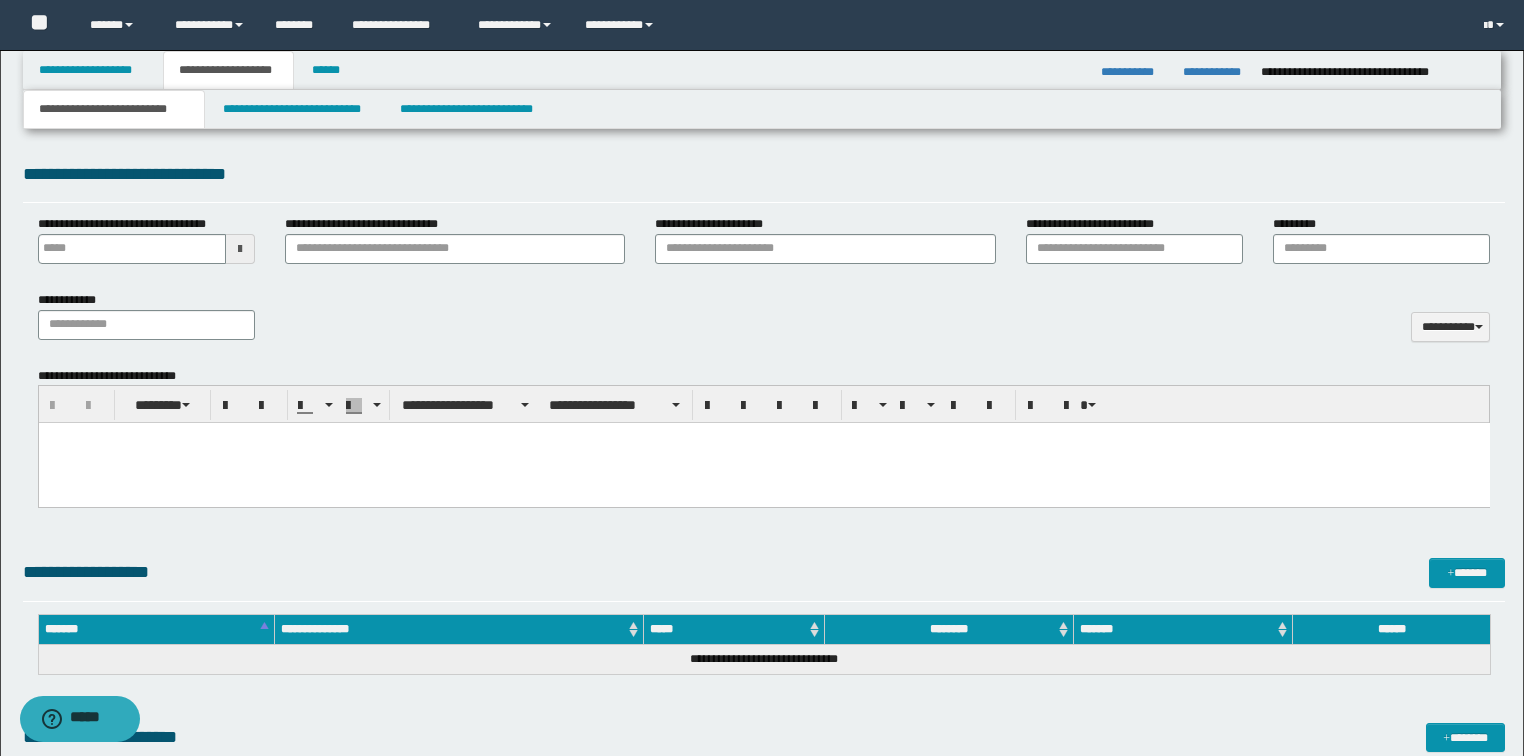 click at bounding box center [763, 463] 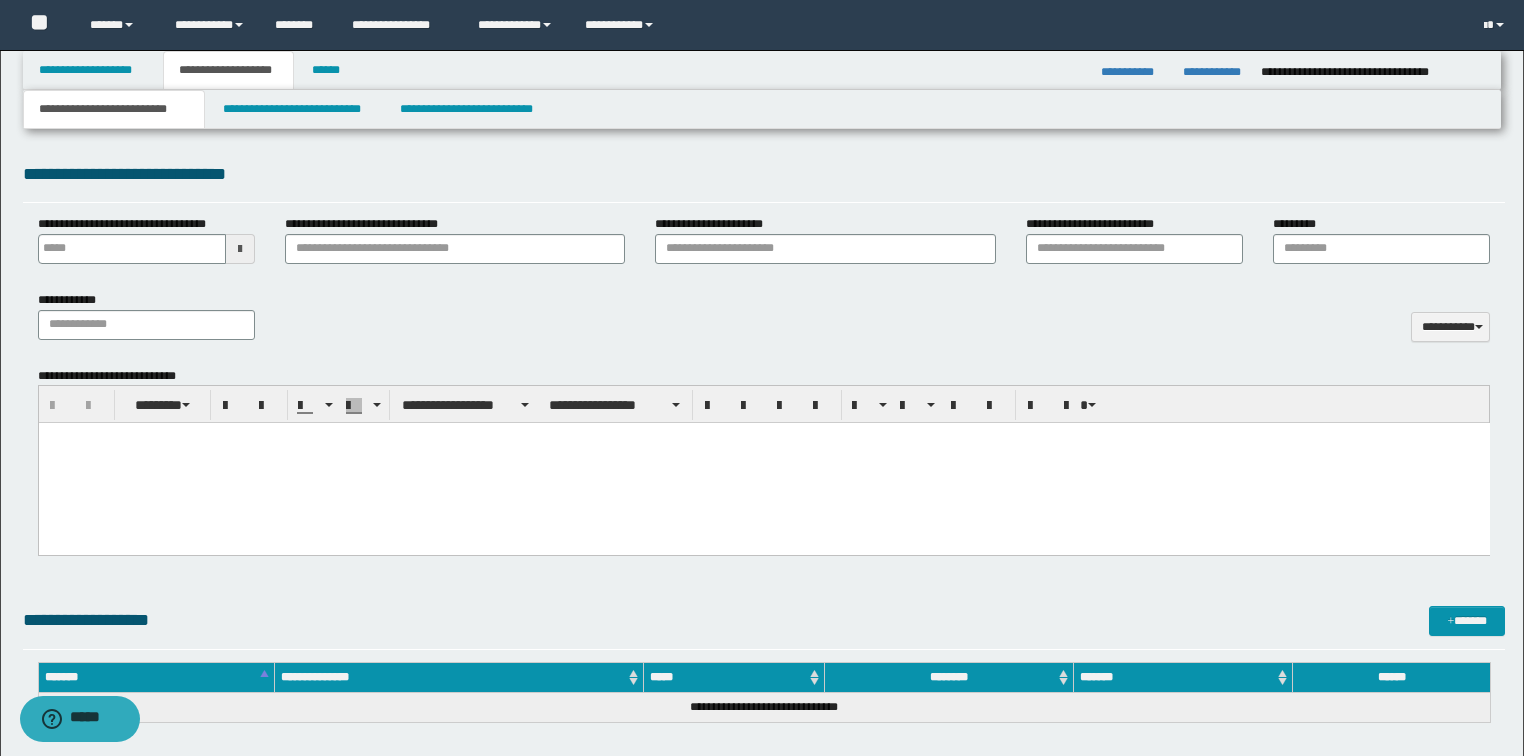type 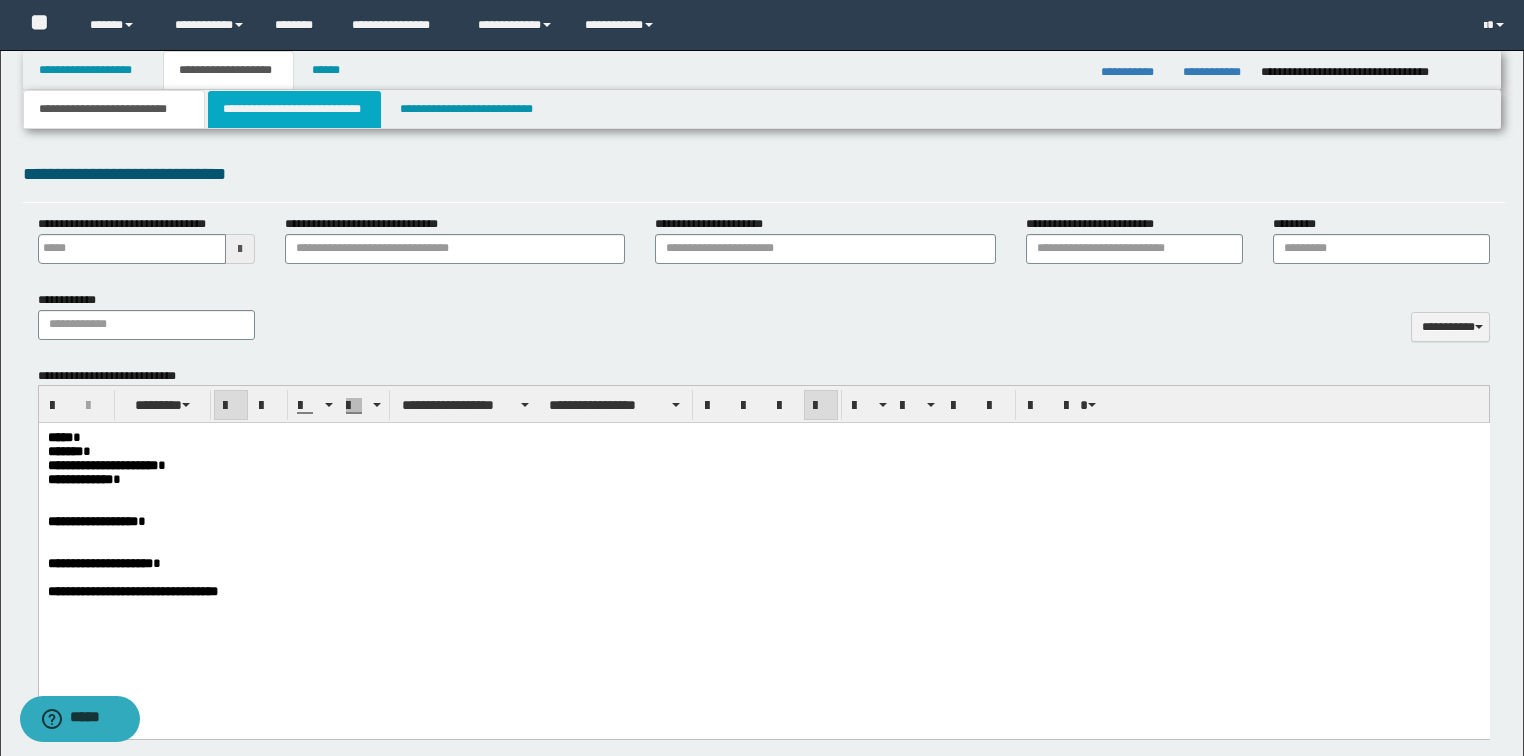 click on "**********" at bounding box center [294, 109] 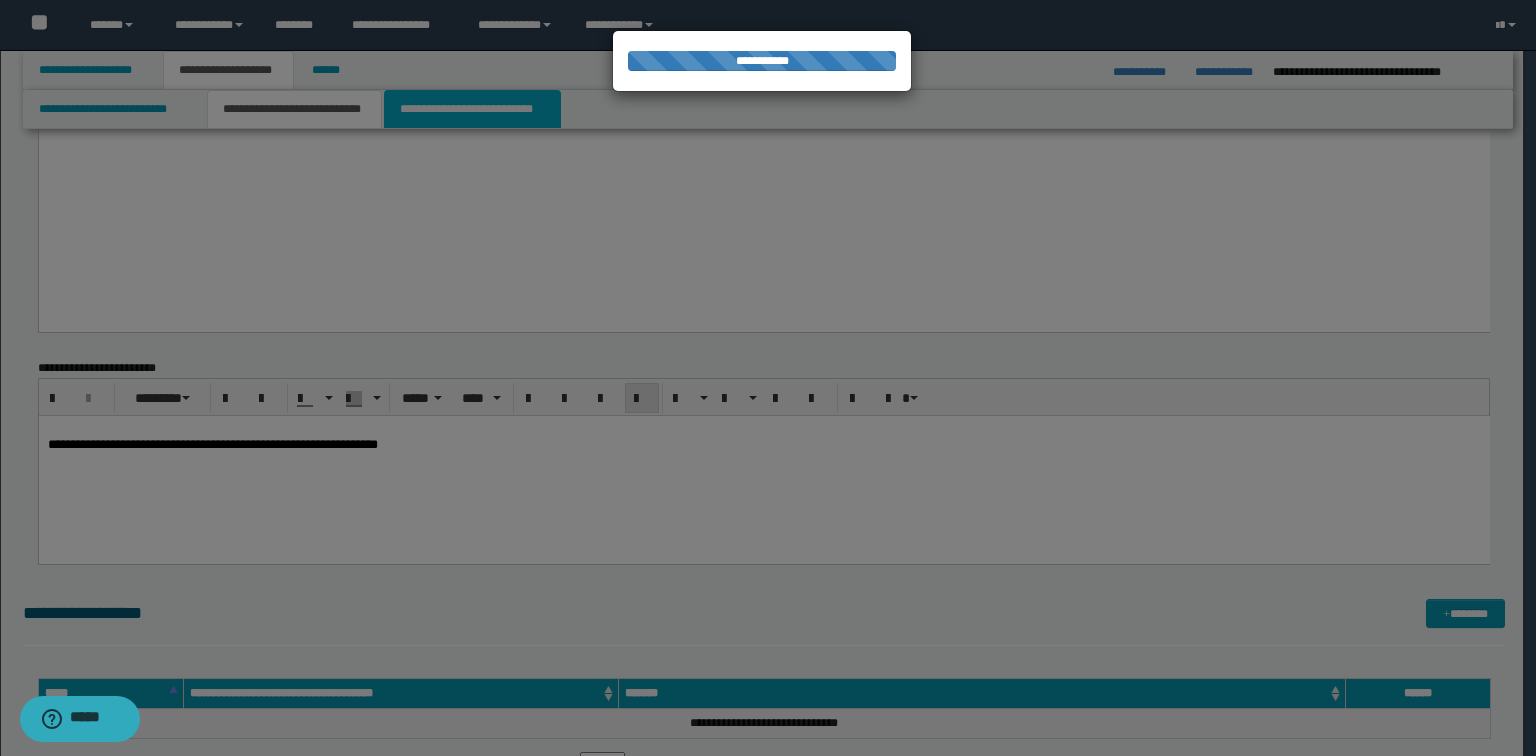 drag, startPoint x: 424, startPoint y: 117, endPoint x: 434, endPoint y: 134, distance: 19.723083 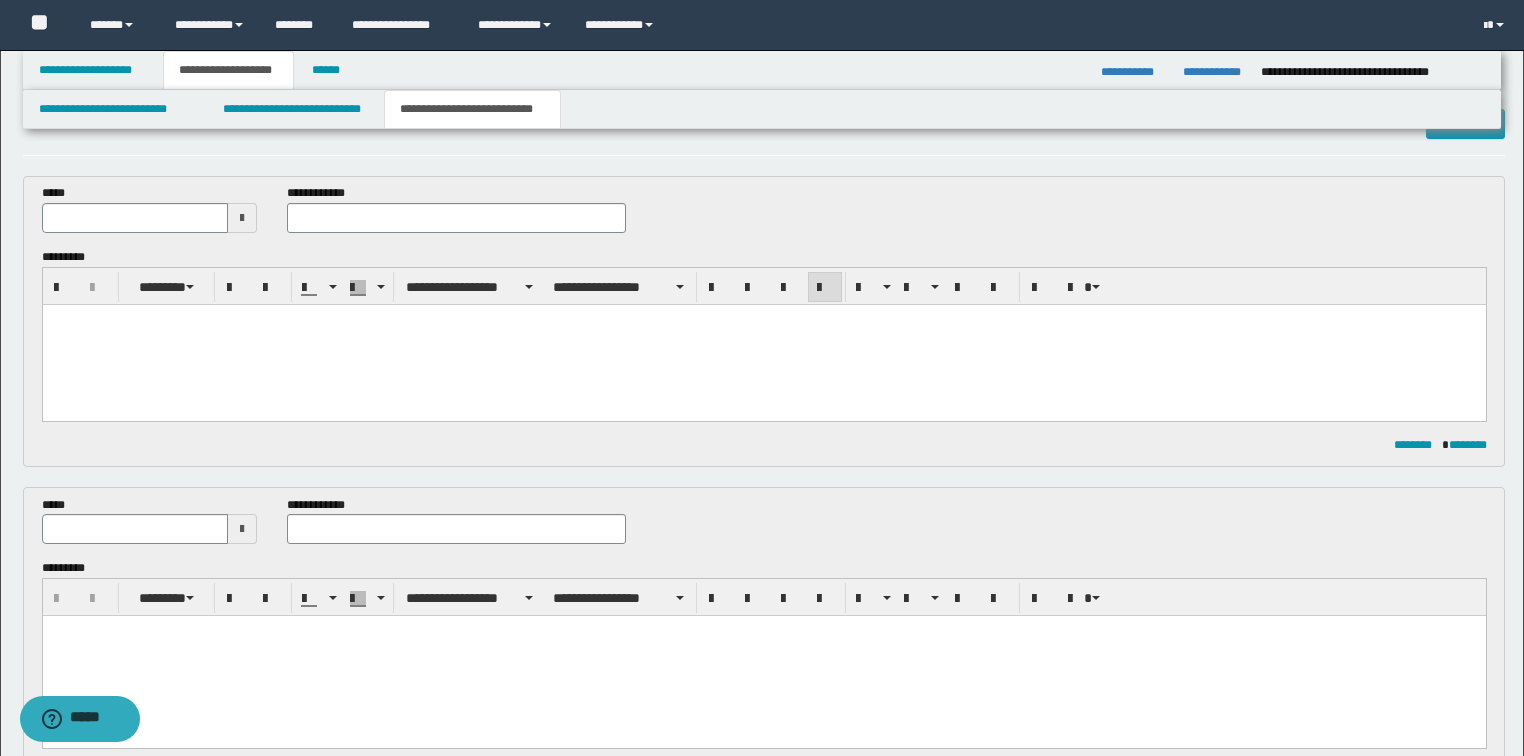 scroll, scrollTop: 0, scrollLeft: 0, axis: both 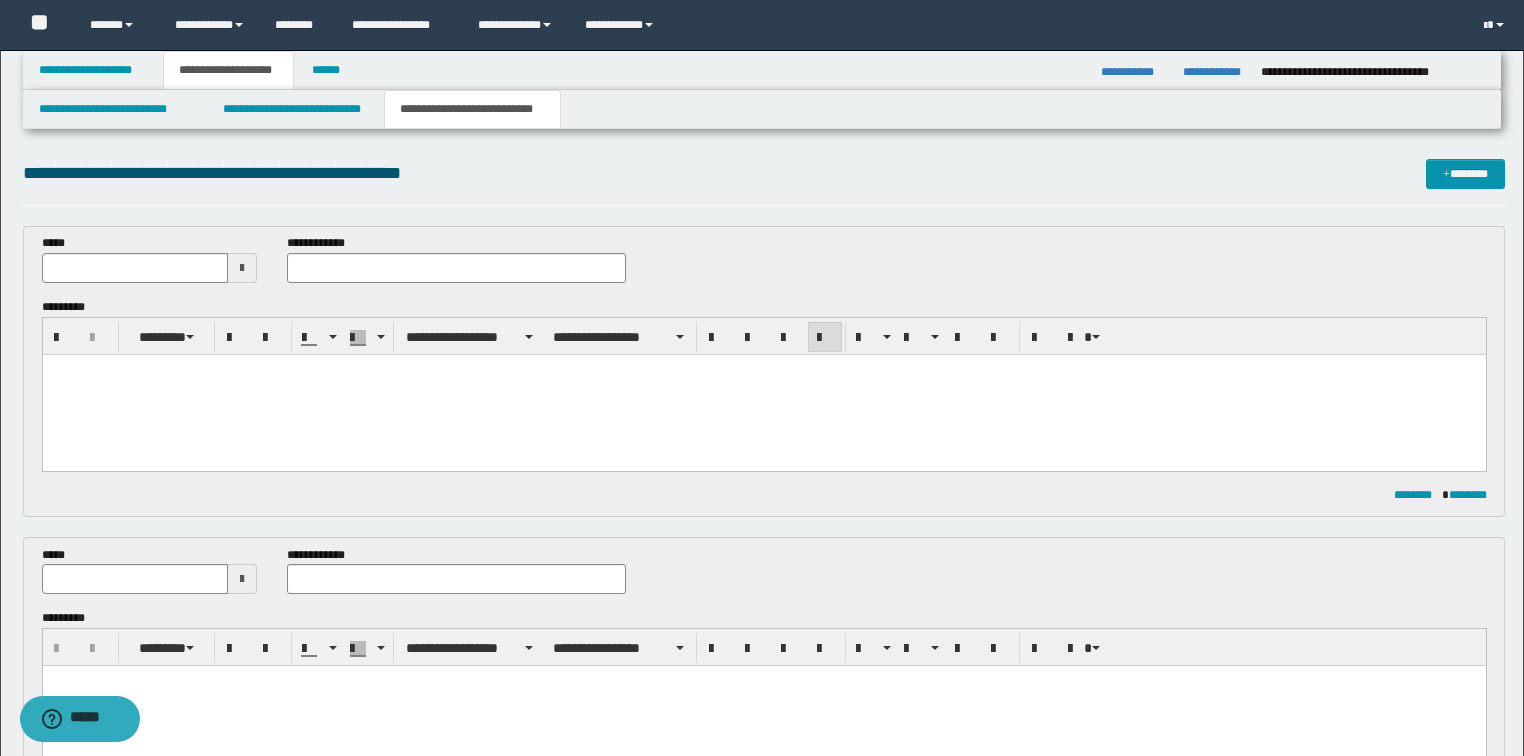 click on "********
********" at bounding box center [764, 495] 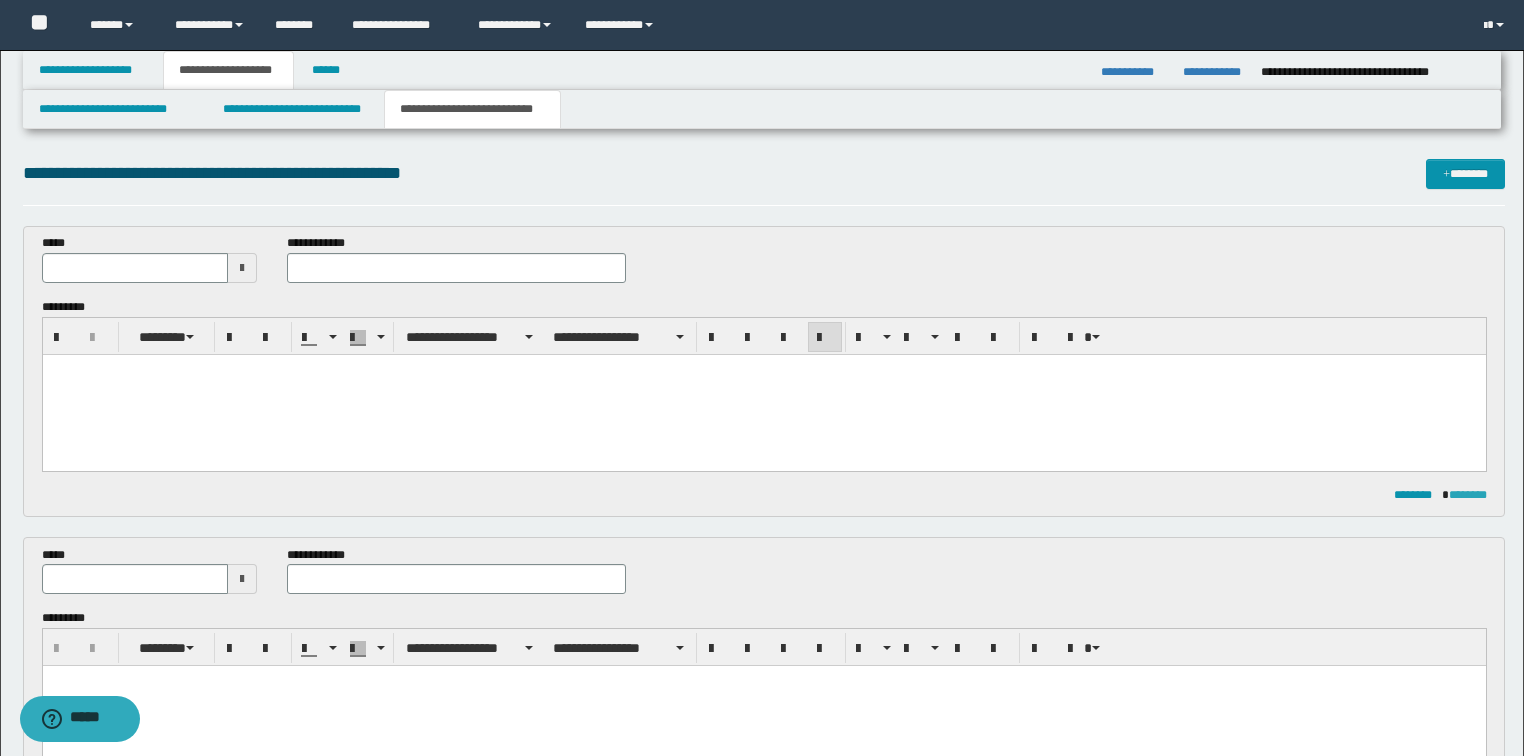 click on "********" at bounding box center [1468, 495] 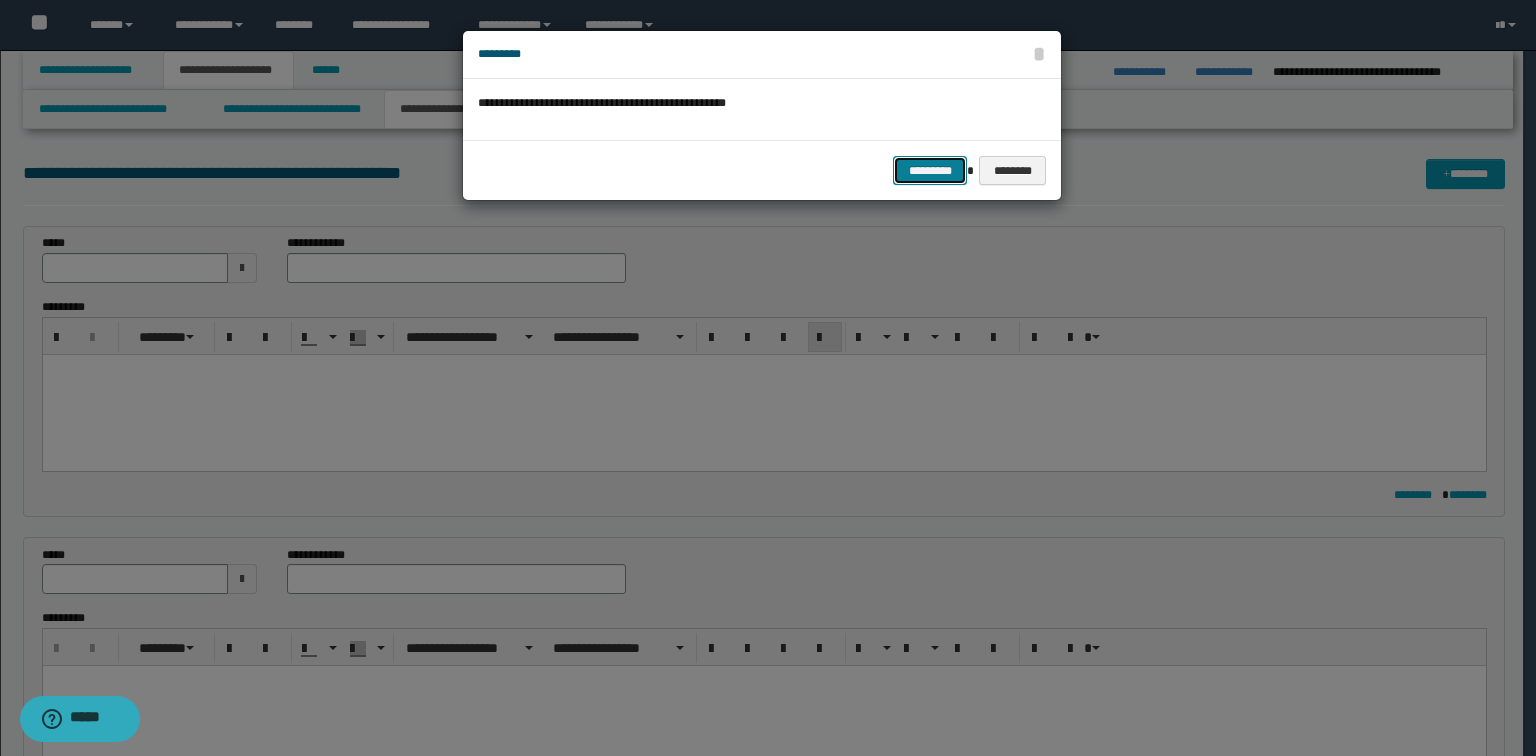 click on "*********" at bounding box center (930, 171) 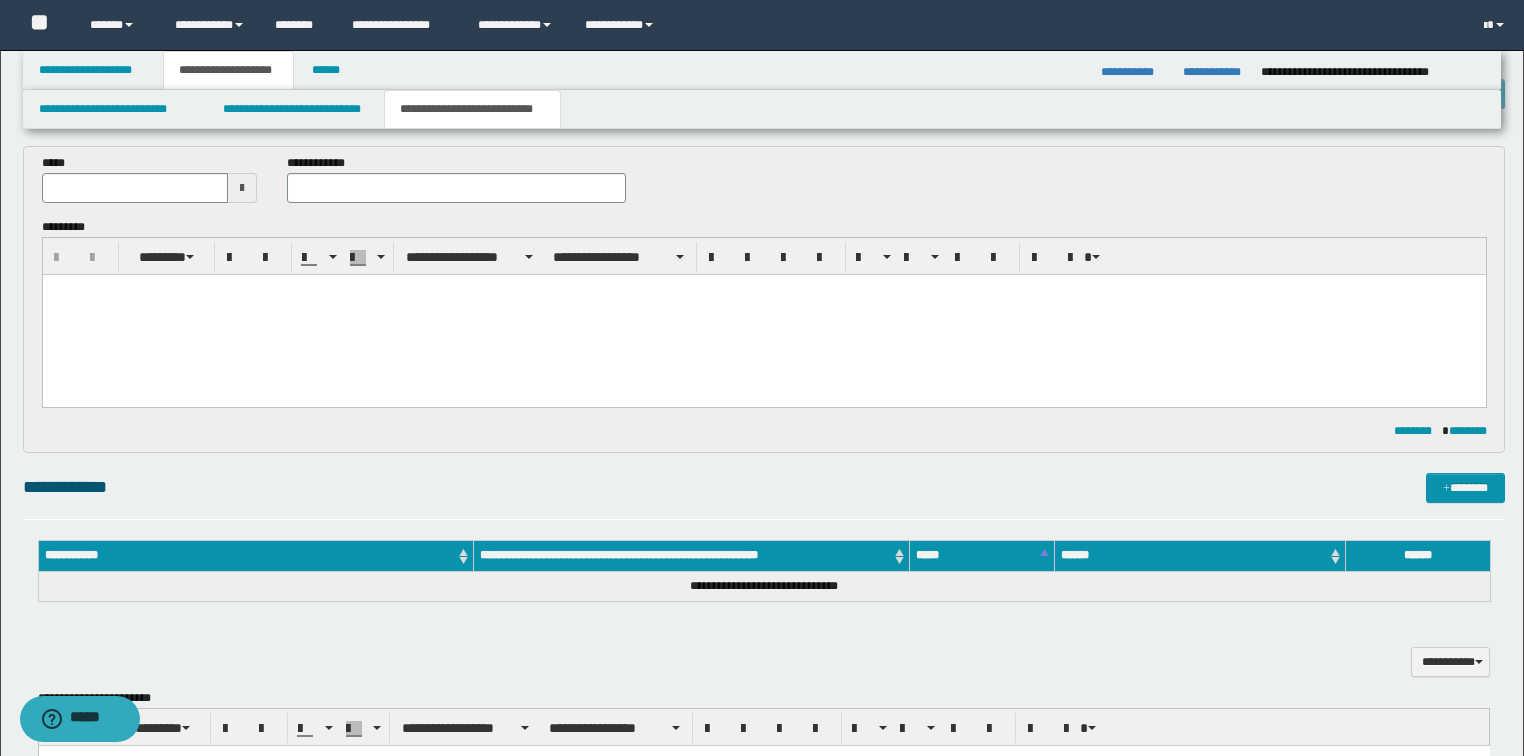 scroll, scrollTop: 0, scrollLeft: 0, axis: both 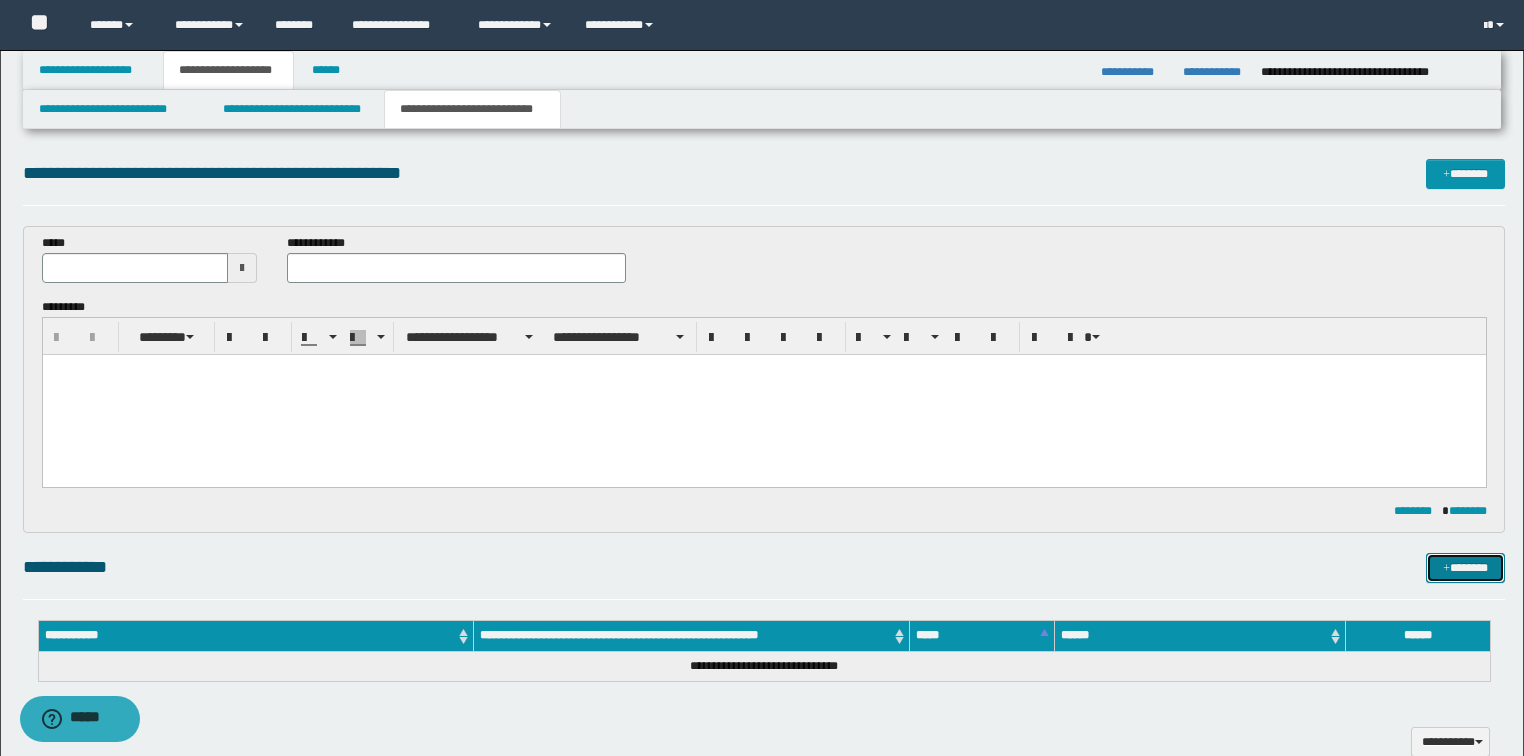 click on "*******" at bounding box center [1465, 568] 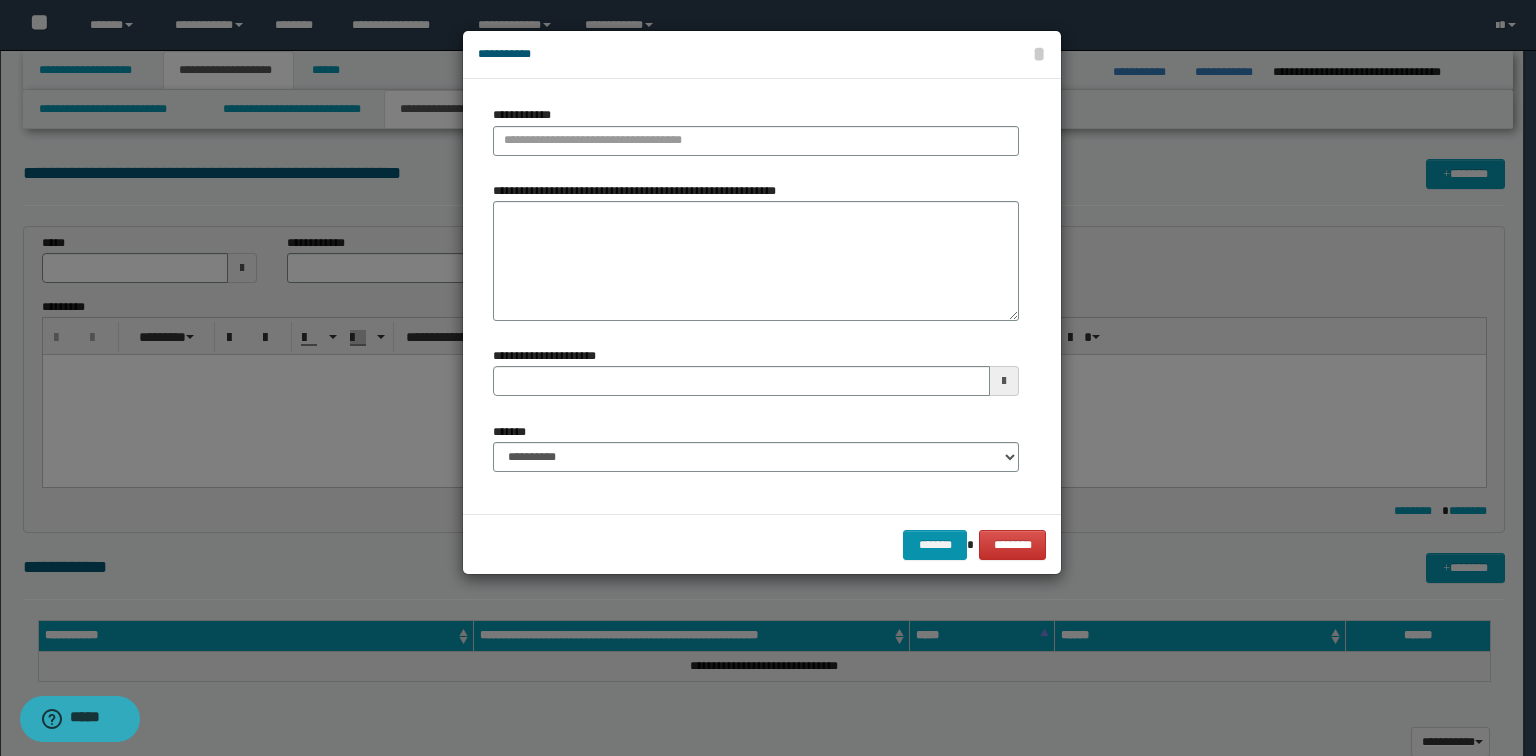 type 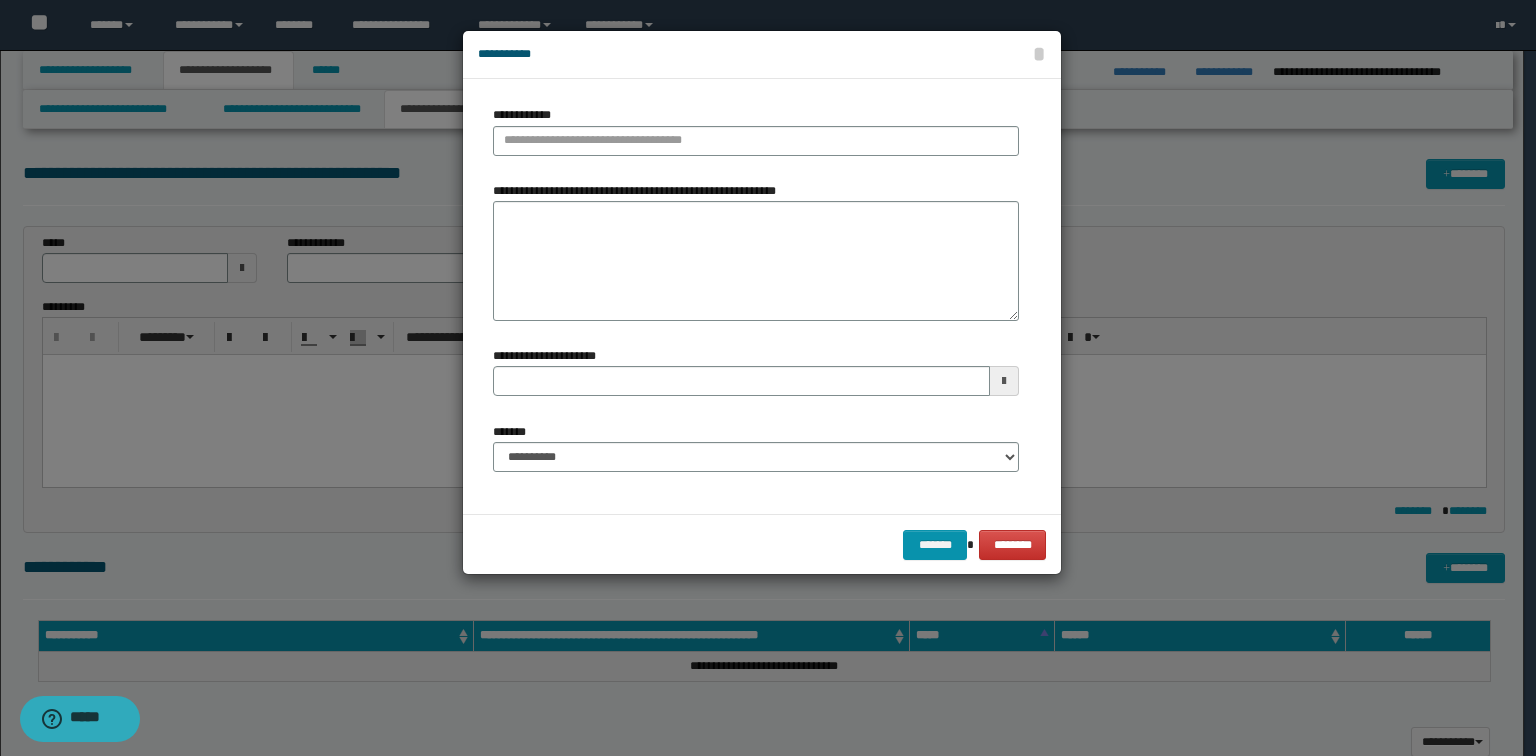 click on "*******
********" at bounding box center (762, 544) 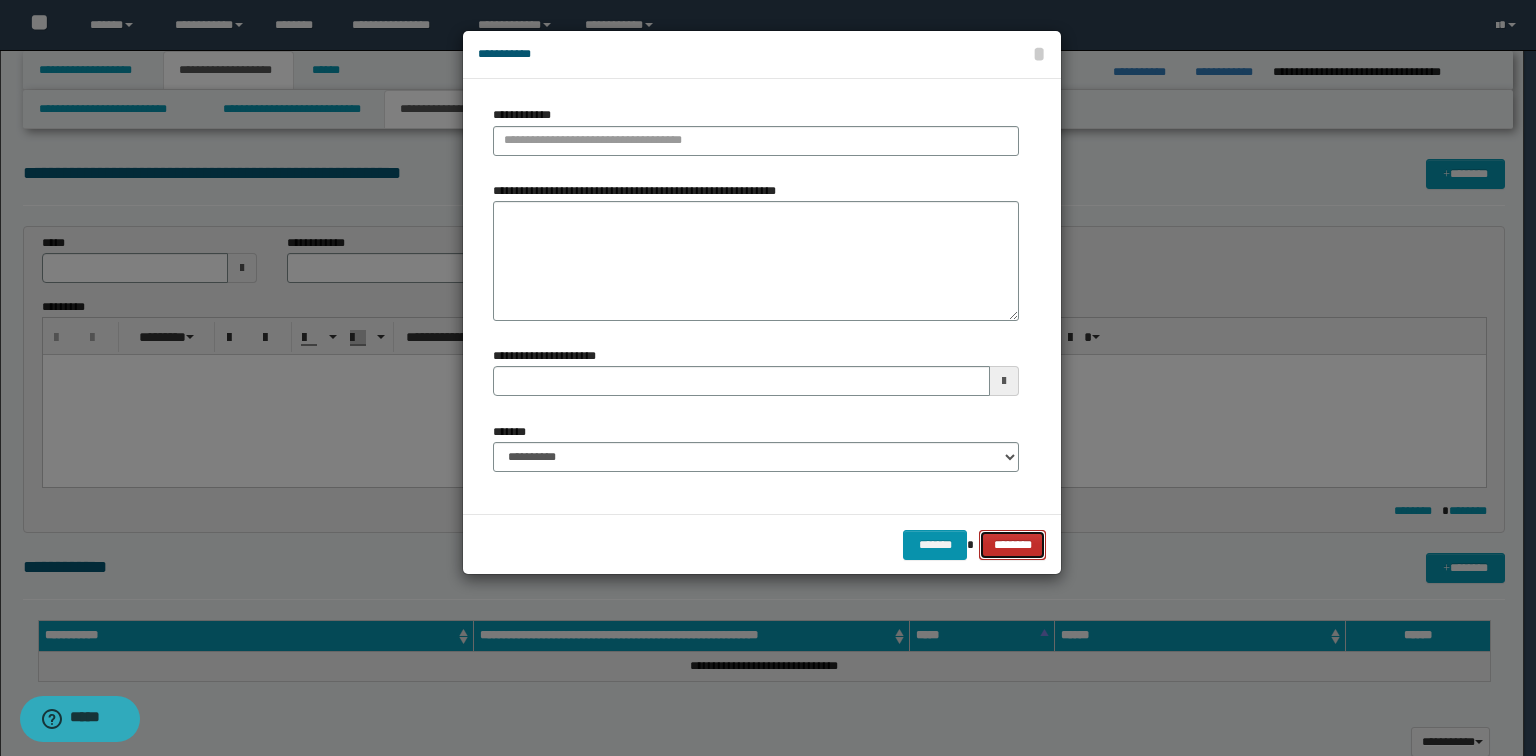 click on "********" at bounding box center [1012, 545] 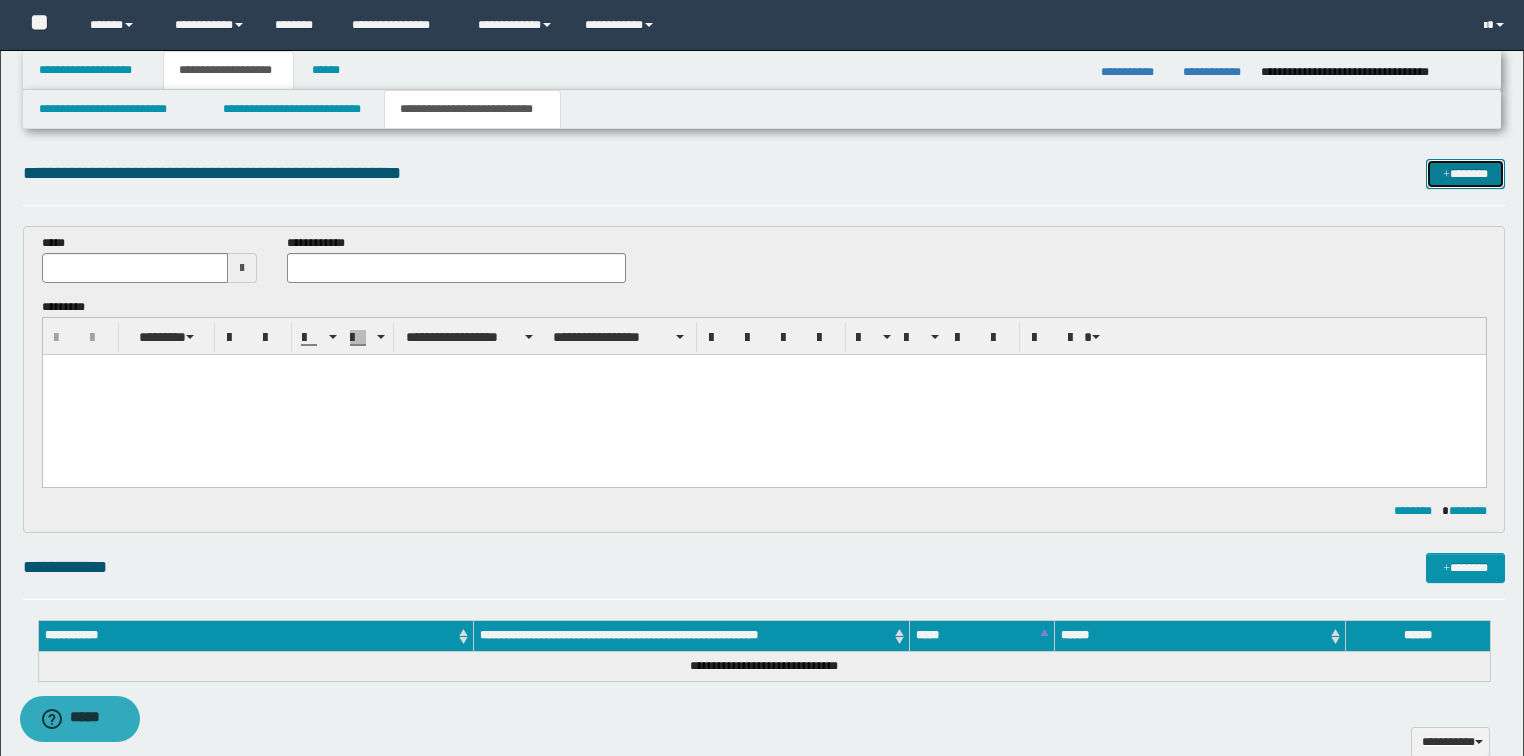 click at bounding box center (1446, 175) 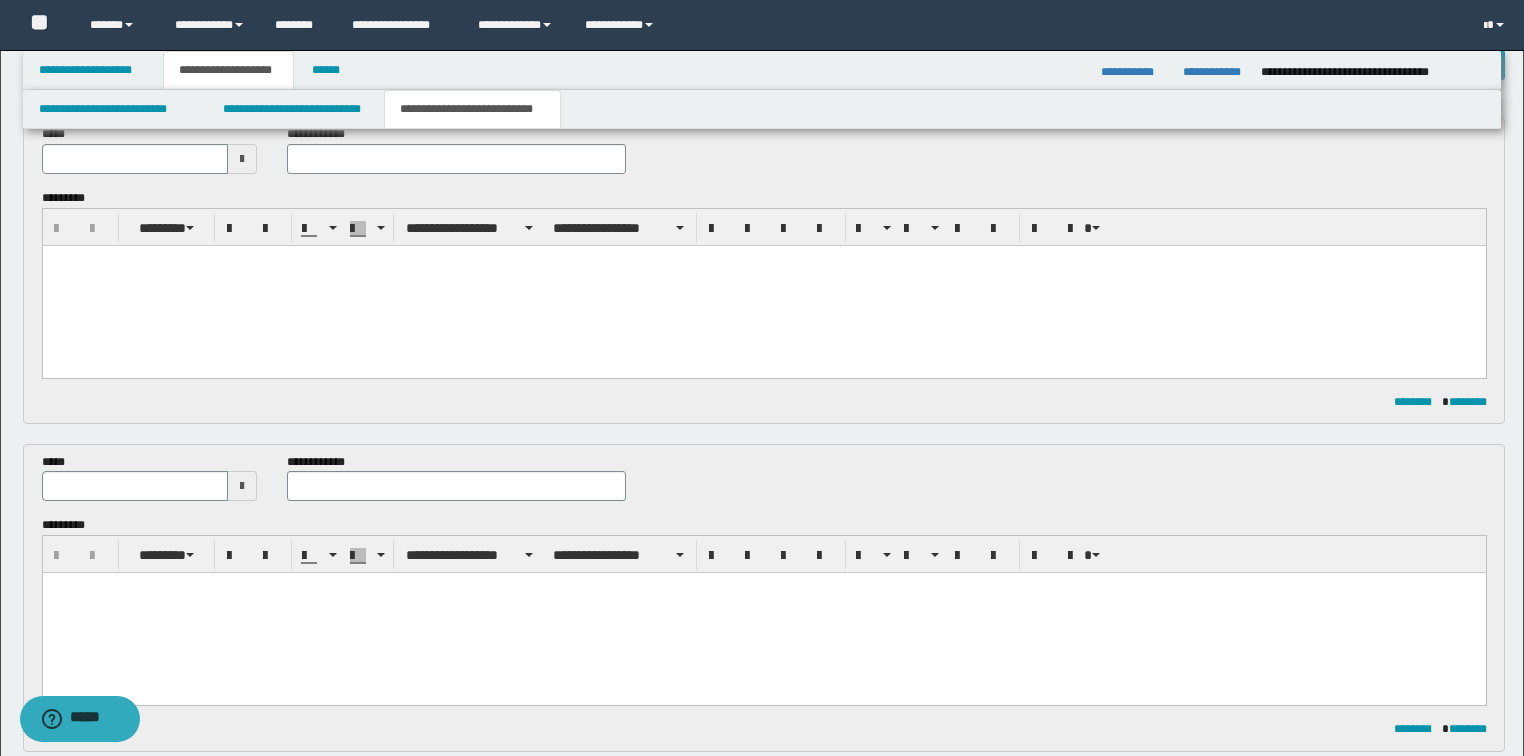 scroll, scrollTop: 0, scrollLeft: 0, axis: both 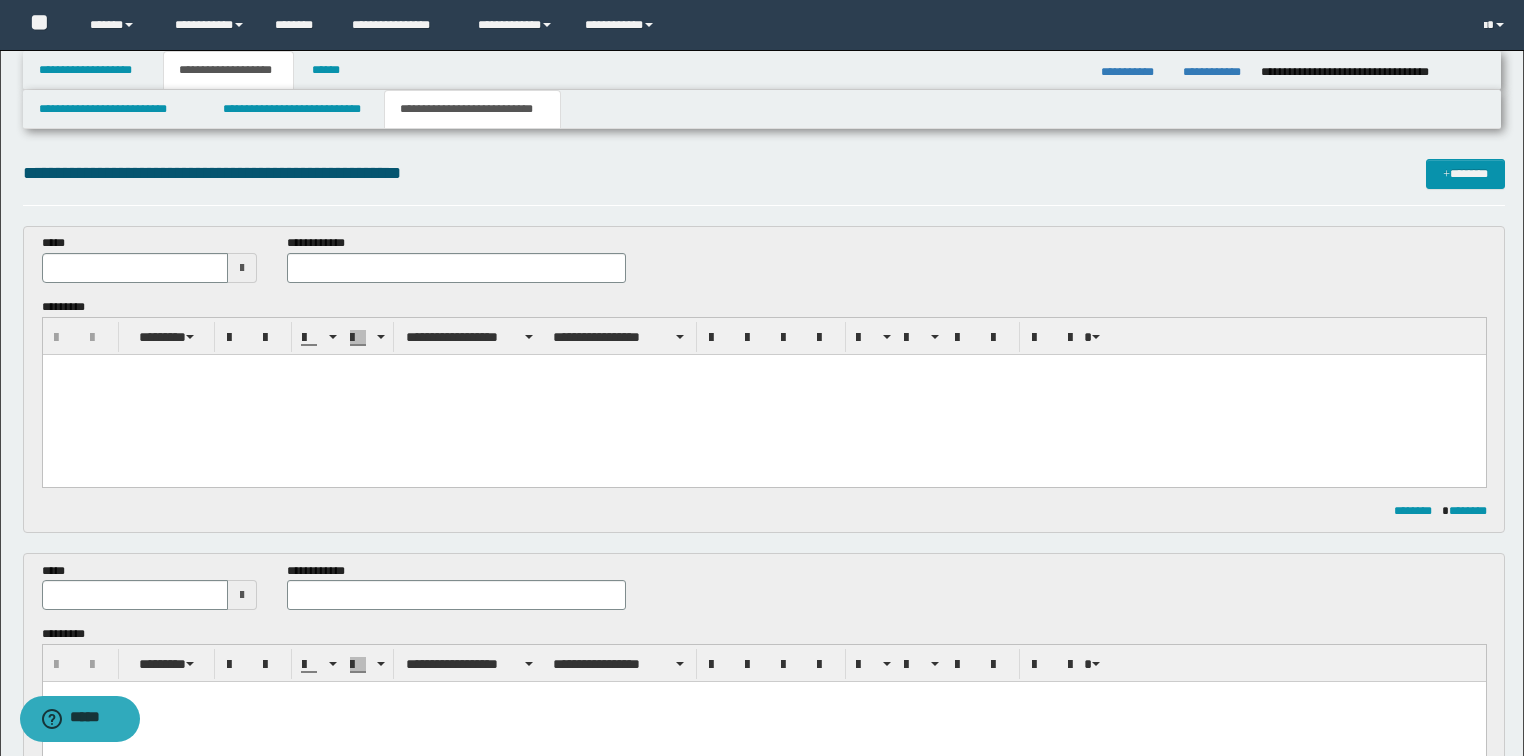 click at bounding box center (763, 394) 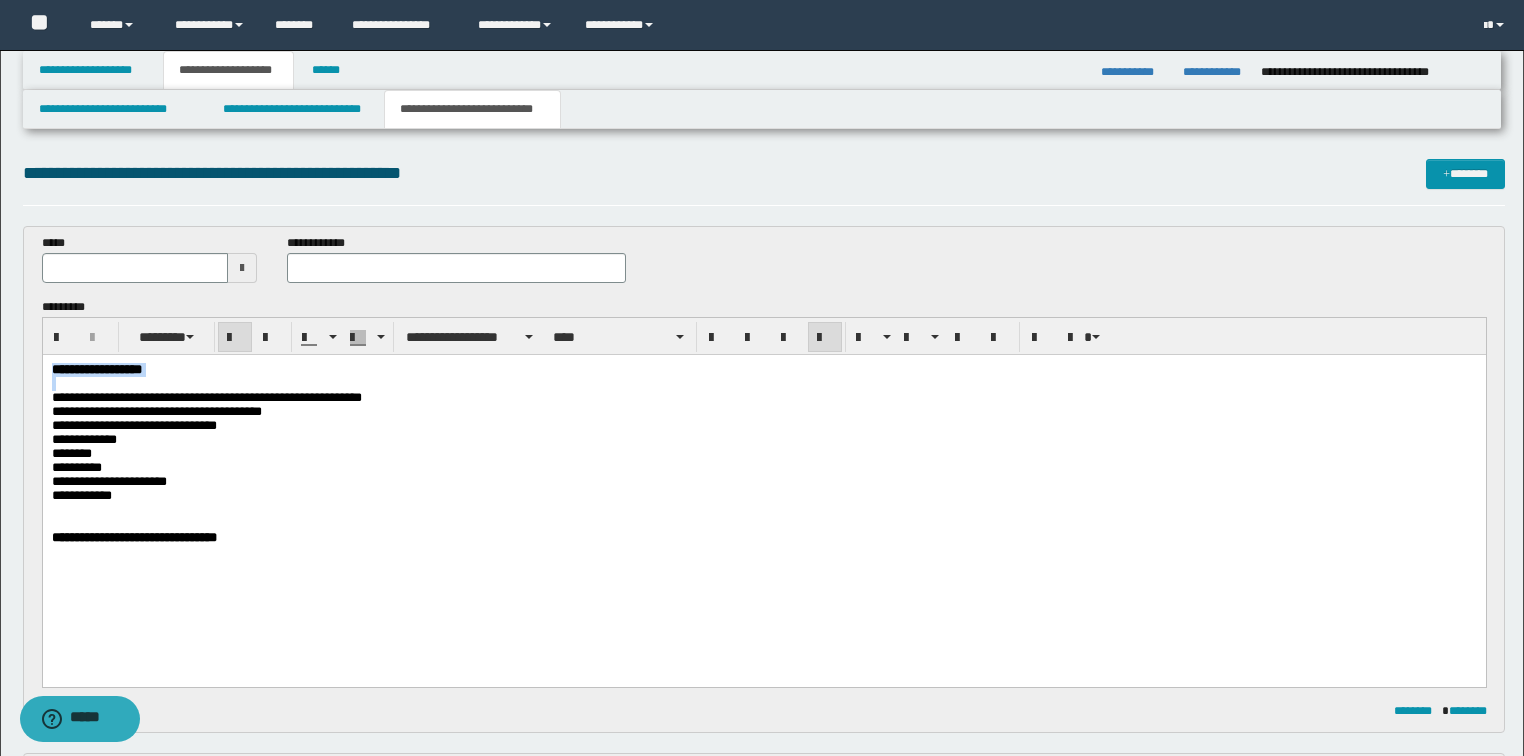 drag, startPoint x: 185, startPoint y: 383, endPoint x: 42, endPoint y: 713, distance: 359.6512 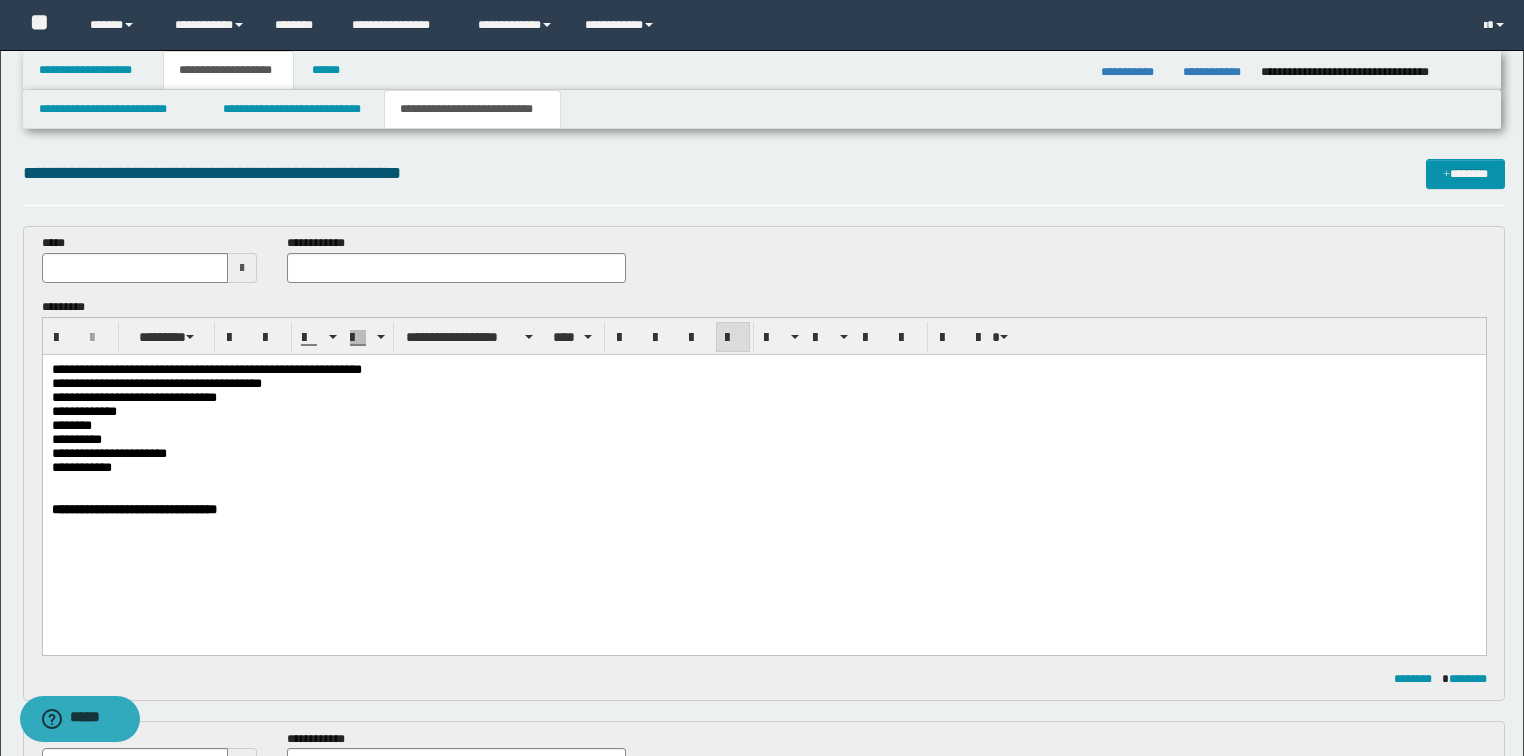 click on "**********" at bounding box center (764, 476) 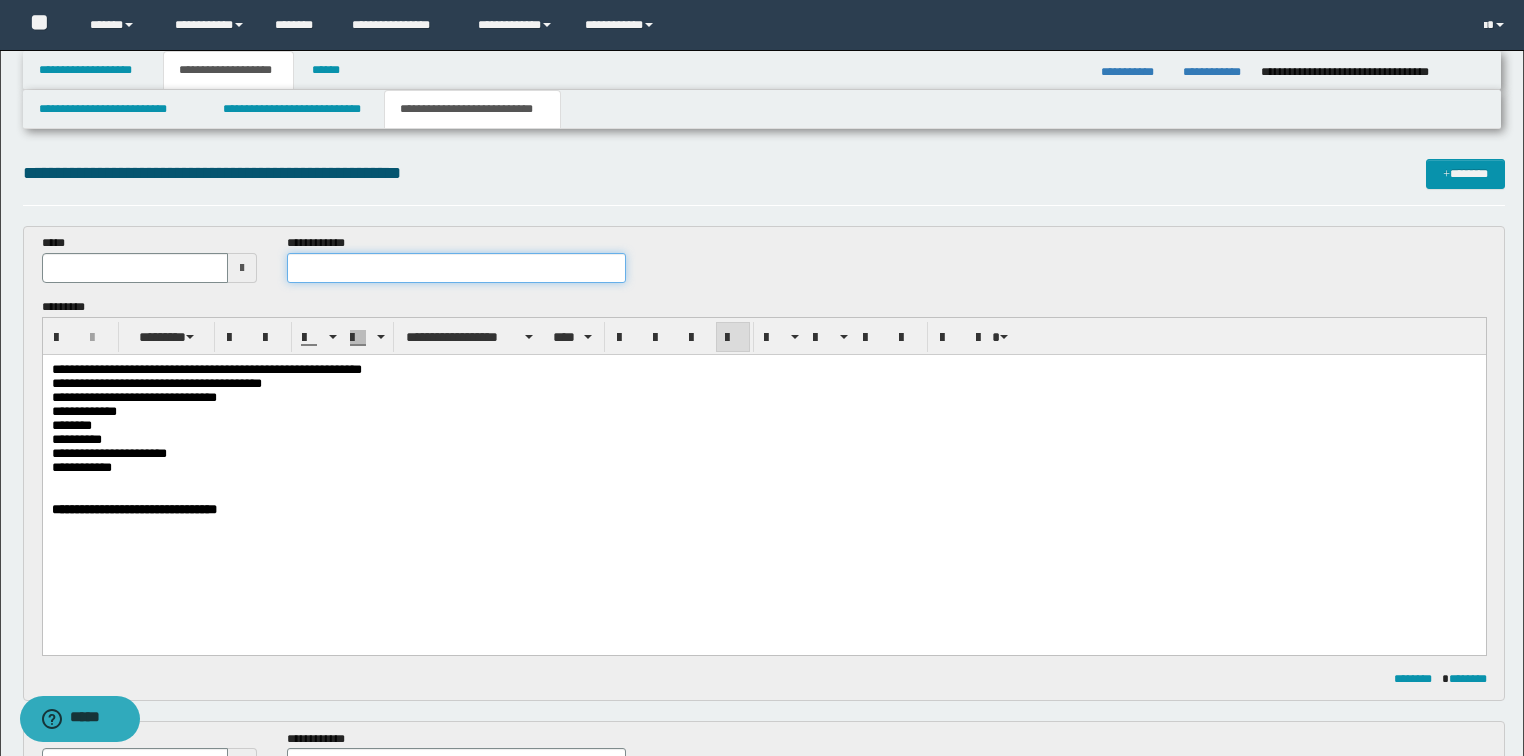click at bounding box center [456, 268] 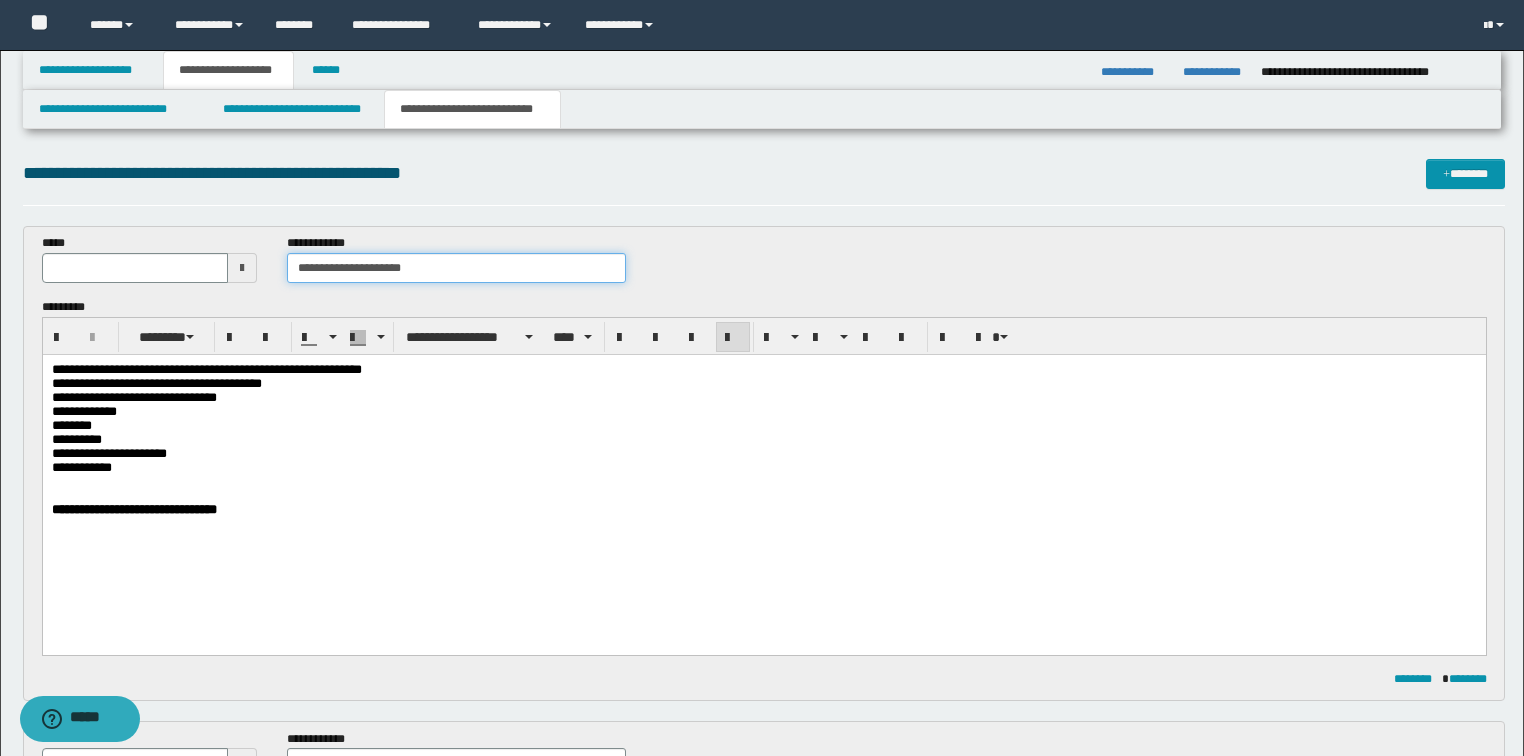type on "**********" 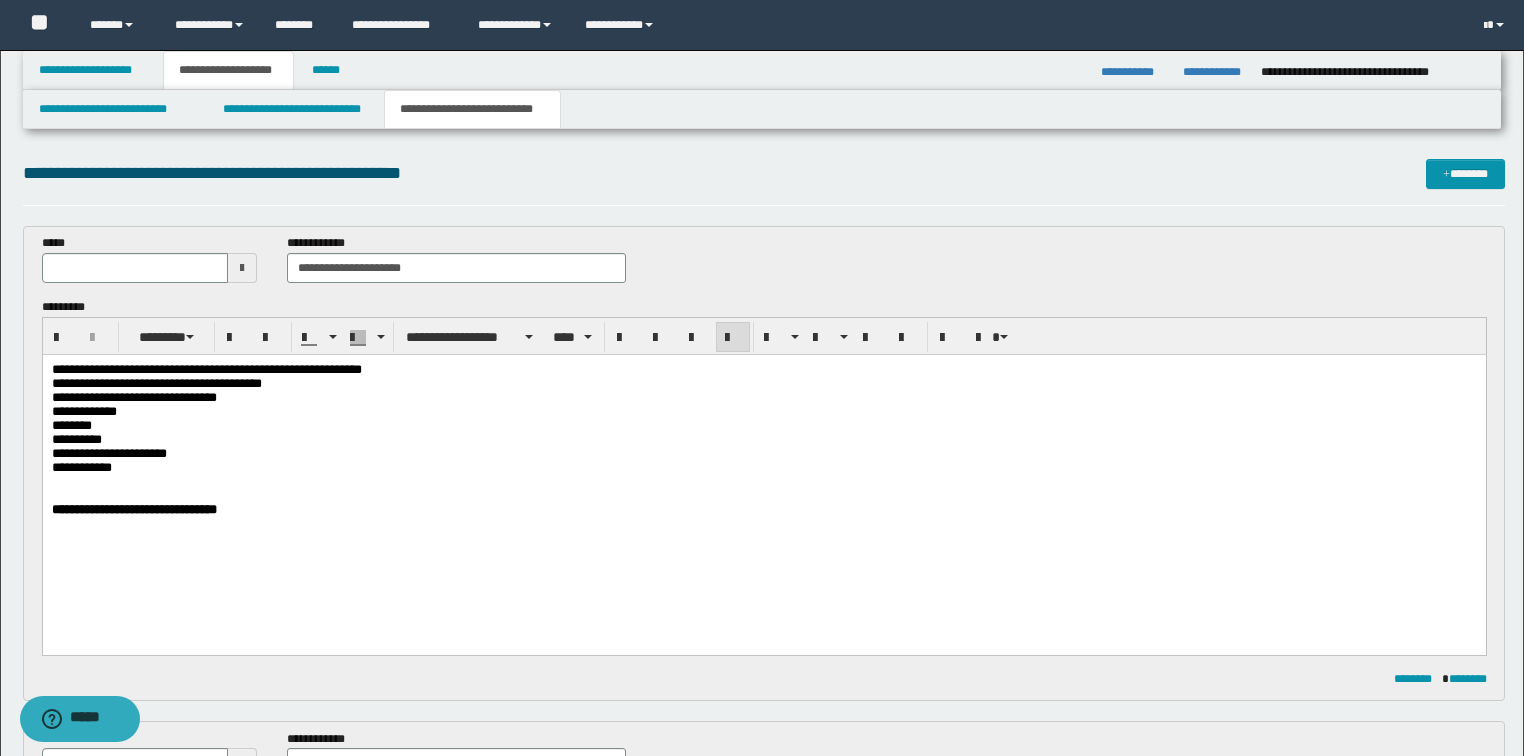 click at bounding box center [242, 268] 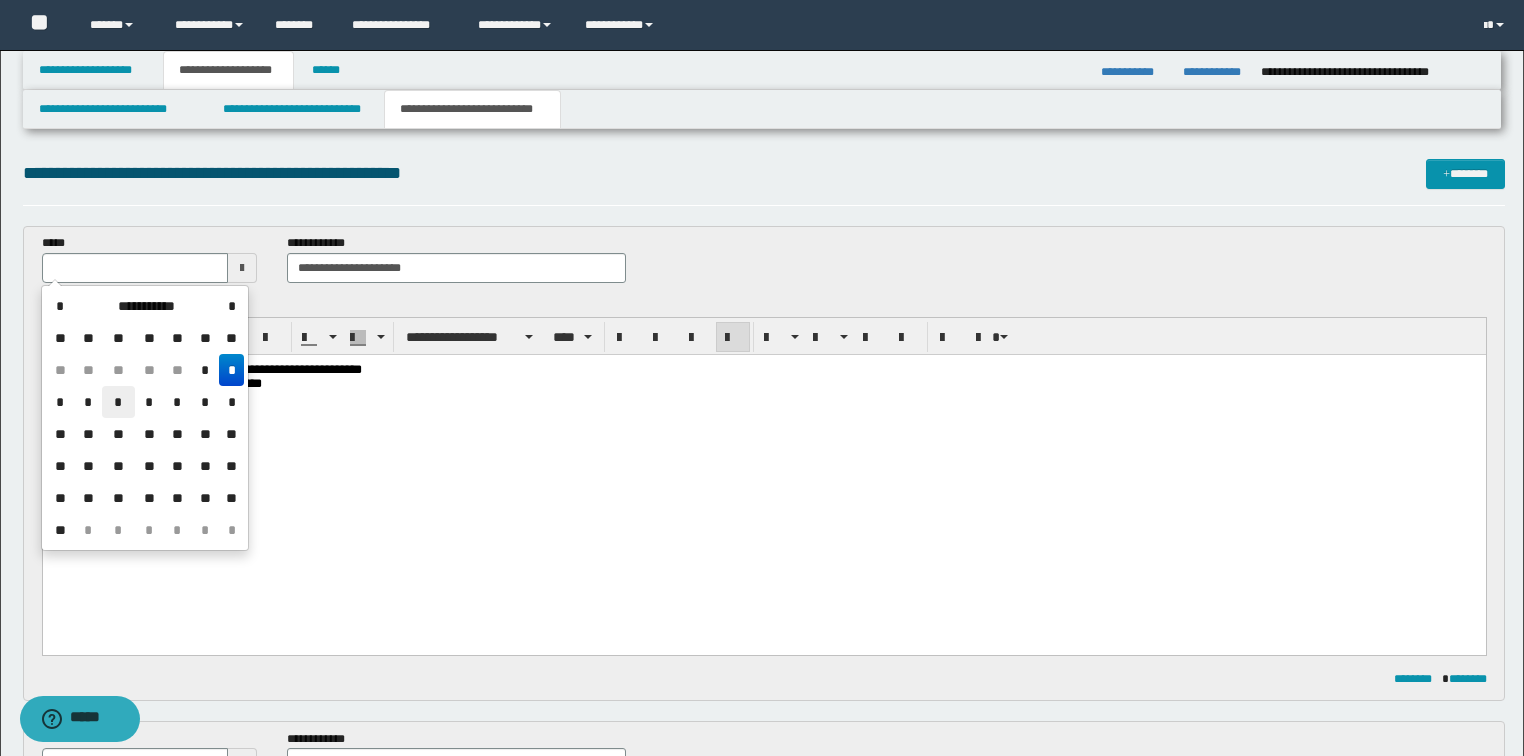click on "*" at bounding box center [118, 402] 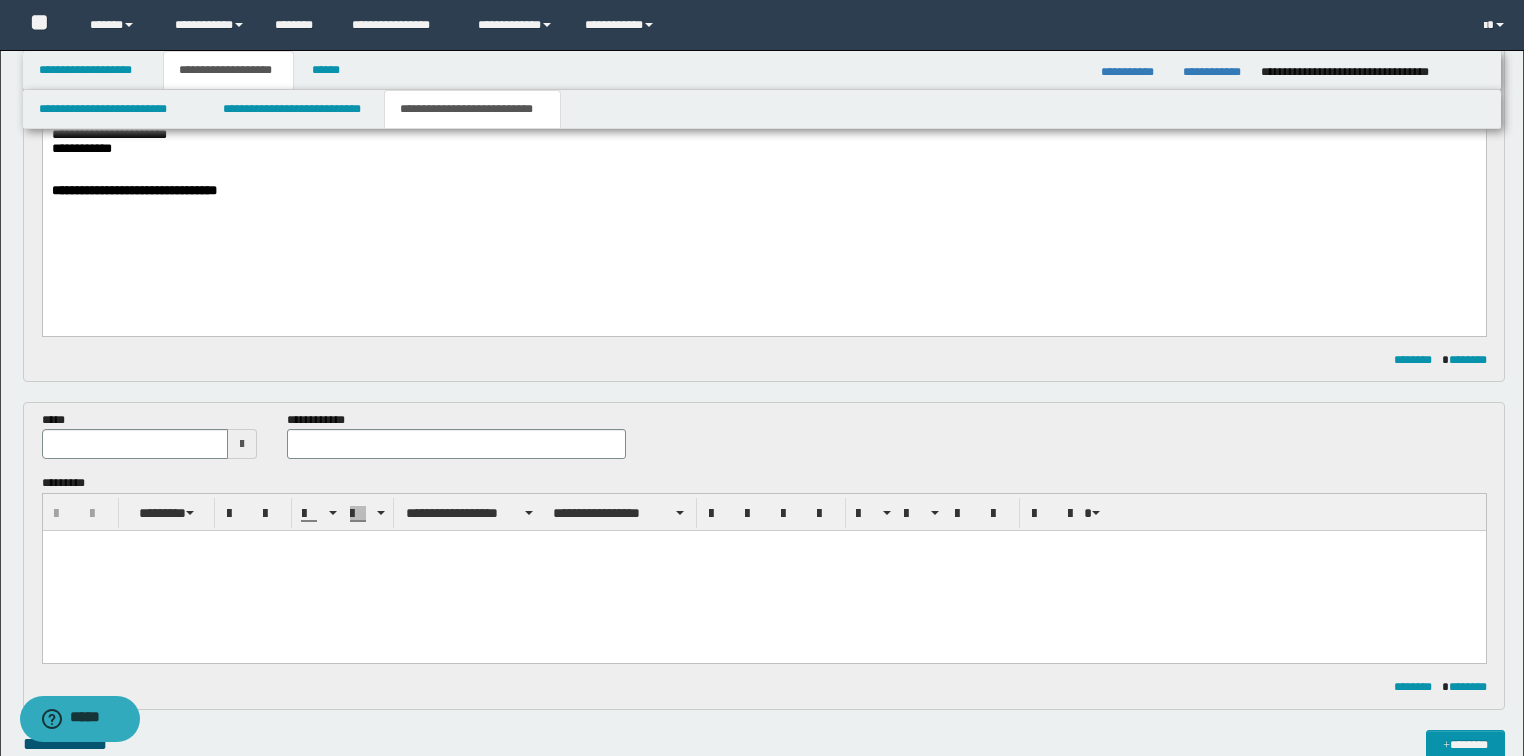 scroll, scrollTop: 320, scrollLeft: 0, axis: vertical 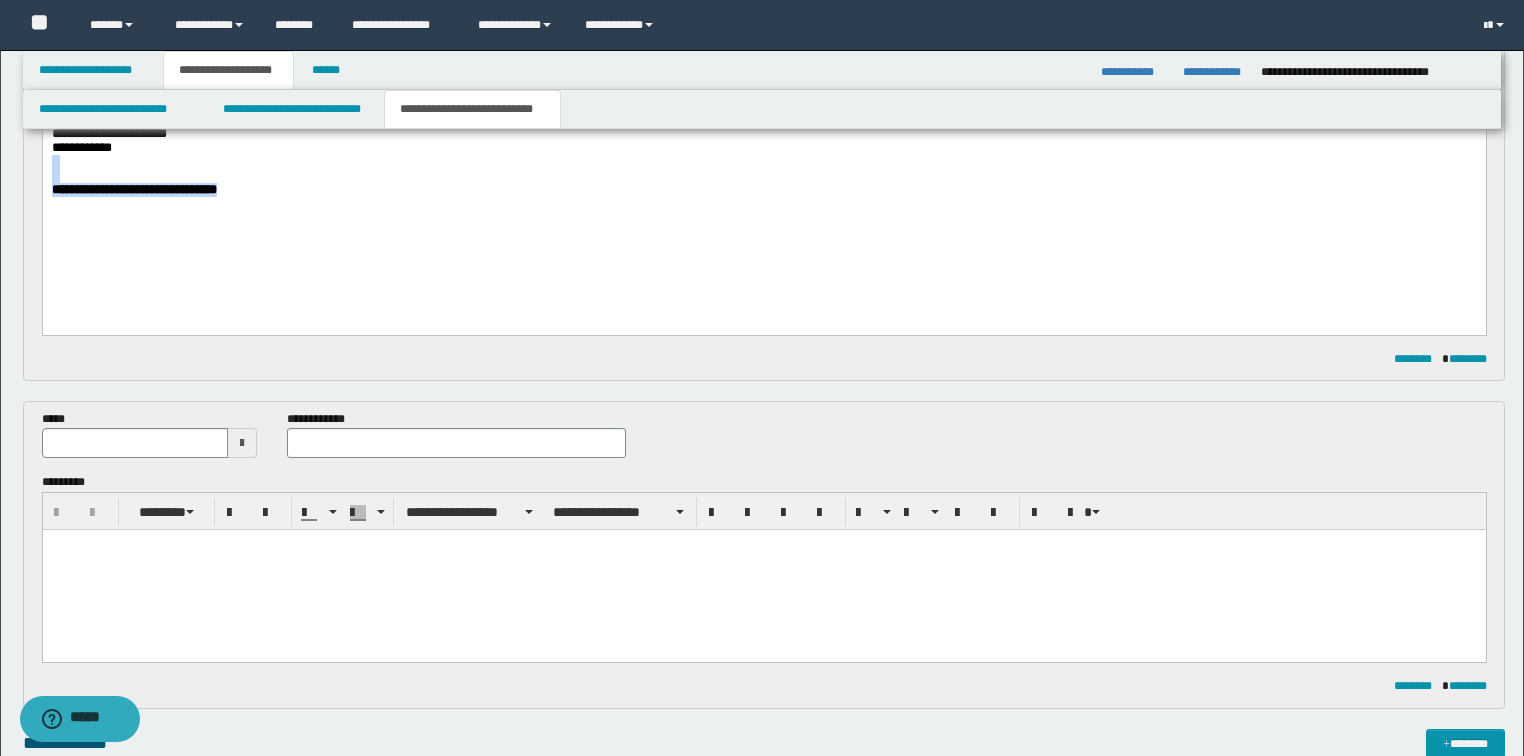 drag, startPoint x: 292, startPoint y: 221, endPoint x: 0, endPoint y: 171, distance: 296.2499 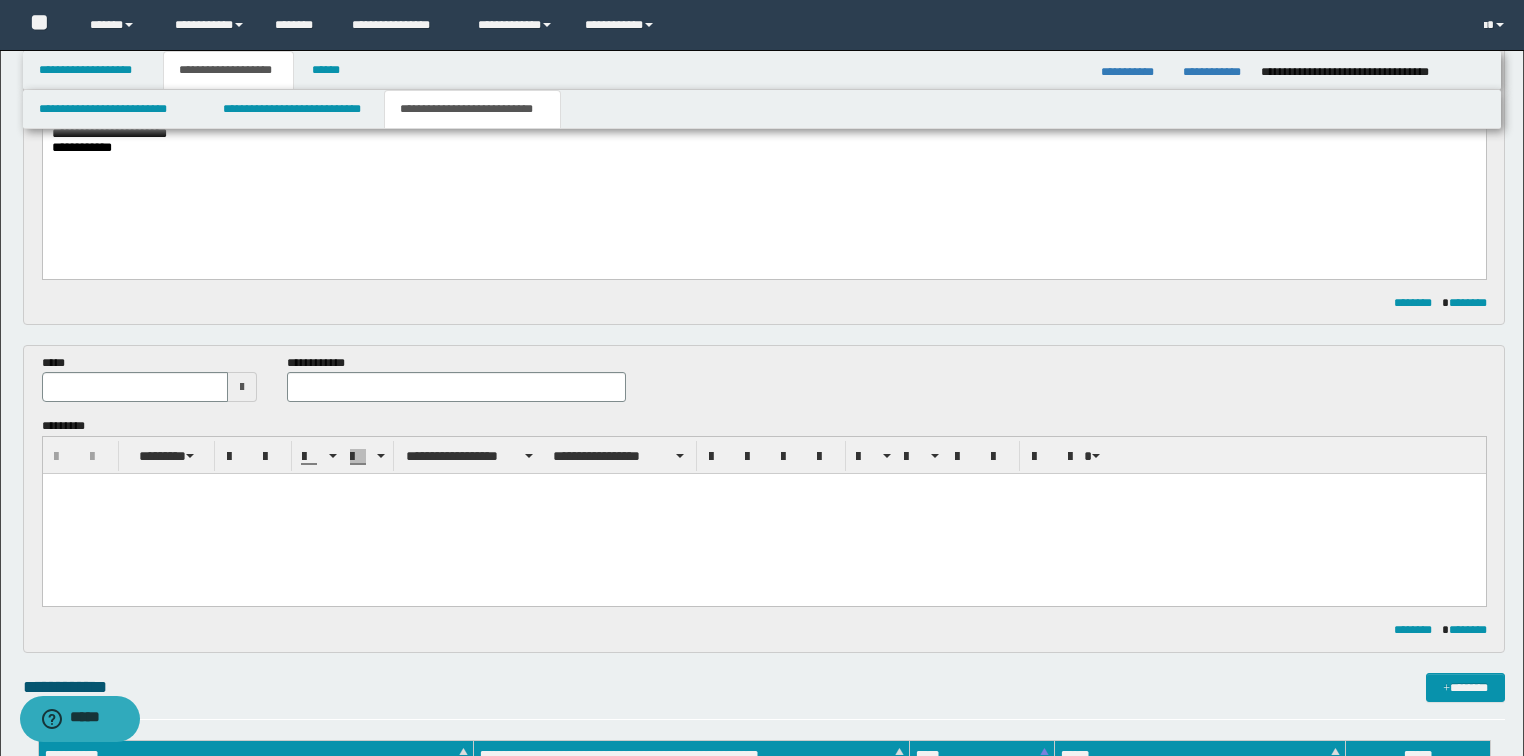 type 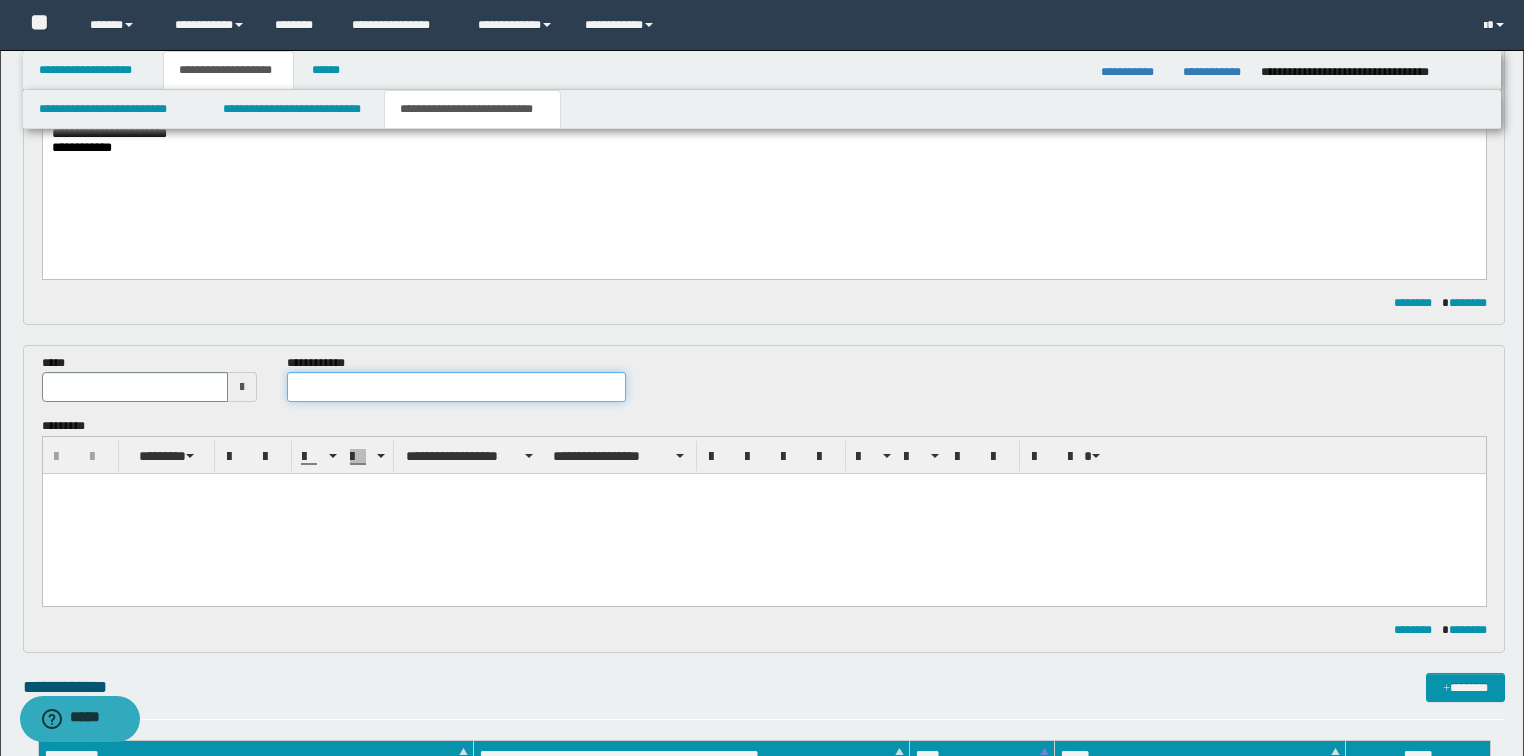 click at bounding box center [456, 387] 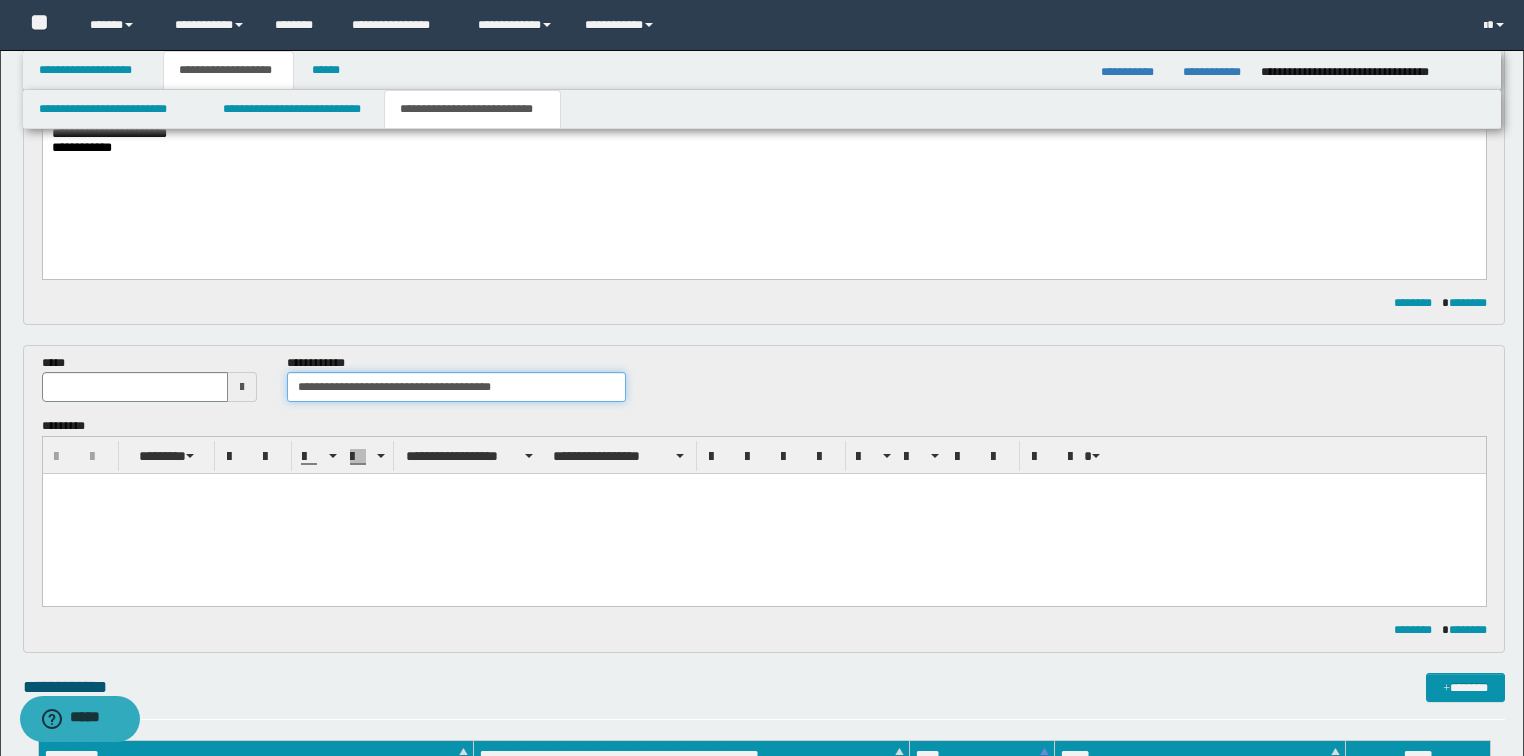 click on "**********" at bounding box center (456, 387) 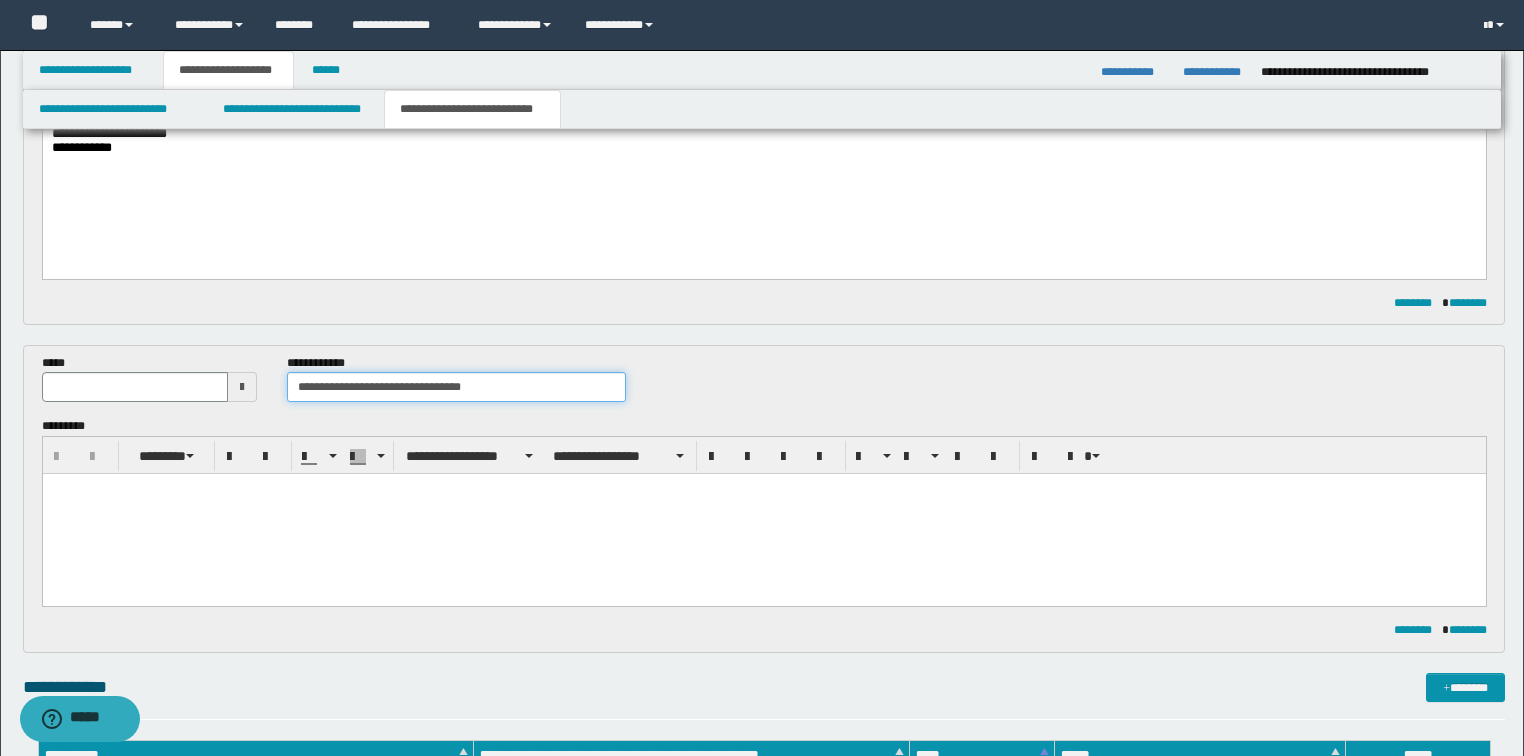 type on "**********" 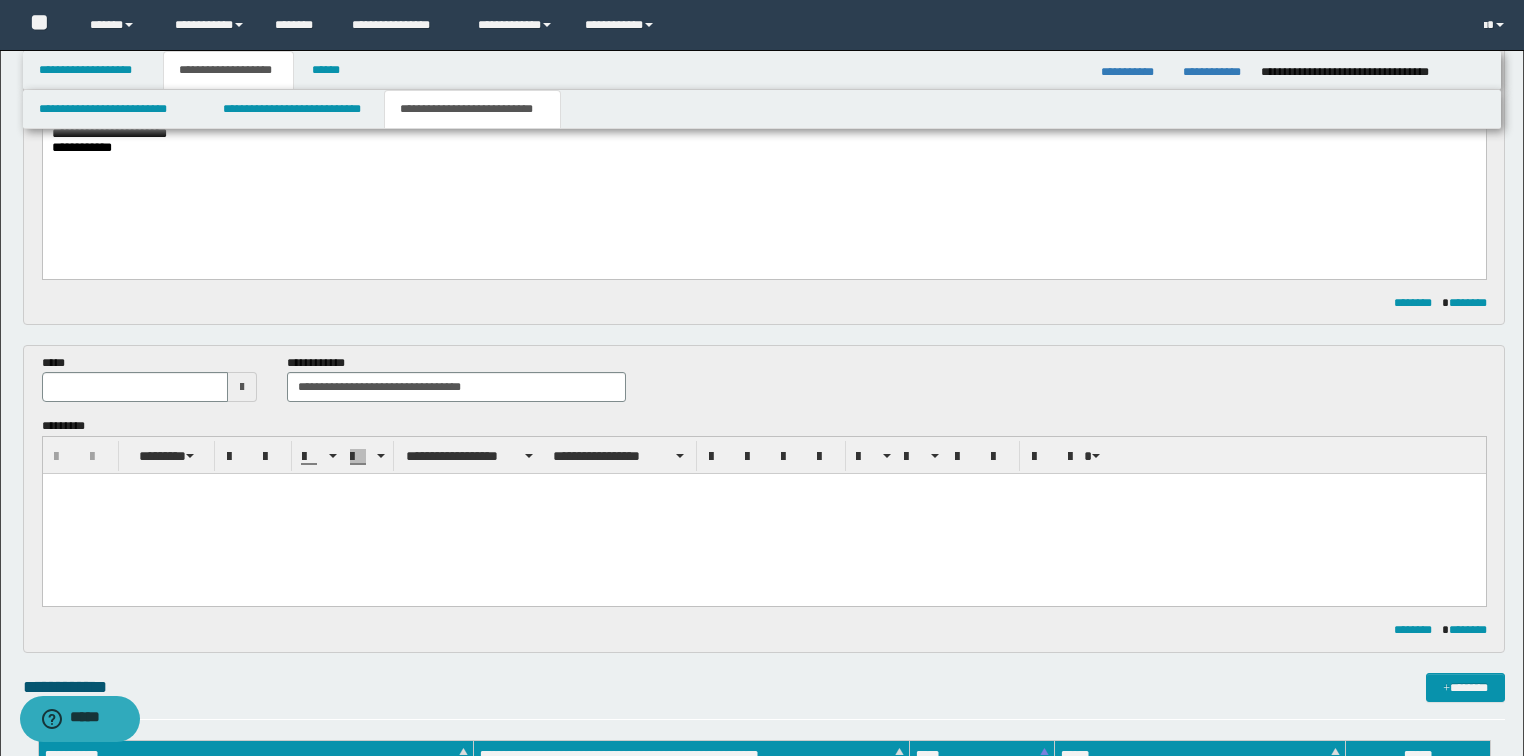 click at bounding box center [242, 387] 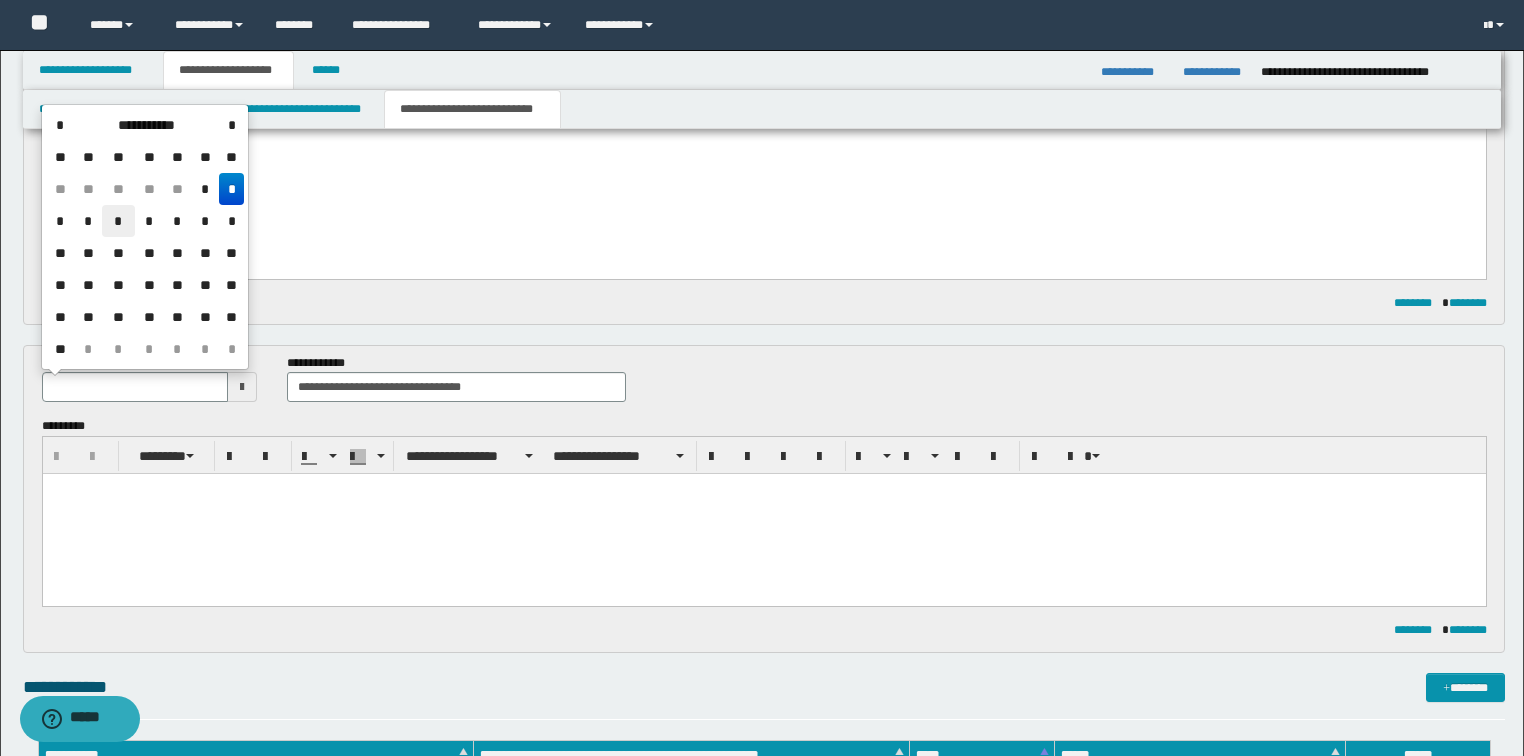 click on "*" at bounding box center [118, 221] 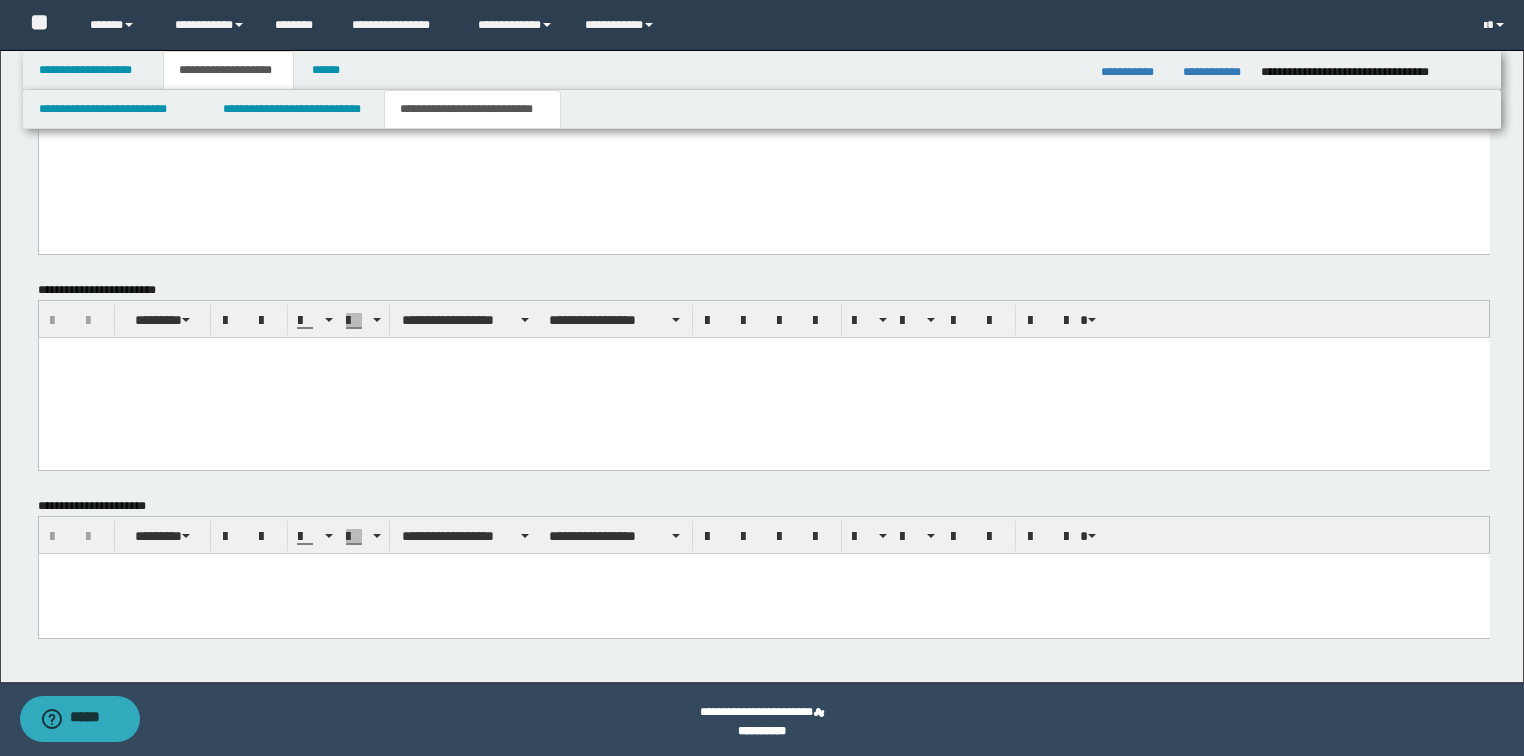 scroll, scrollTop: 1147, scrollLeft: 0, axis: vertical 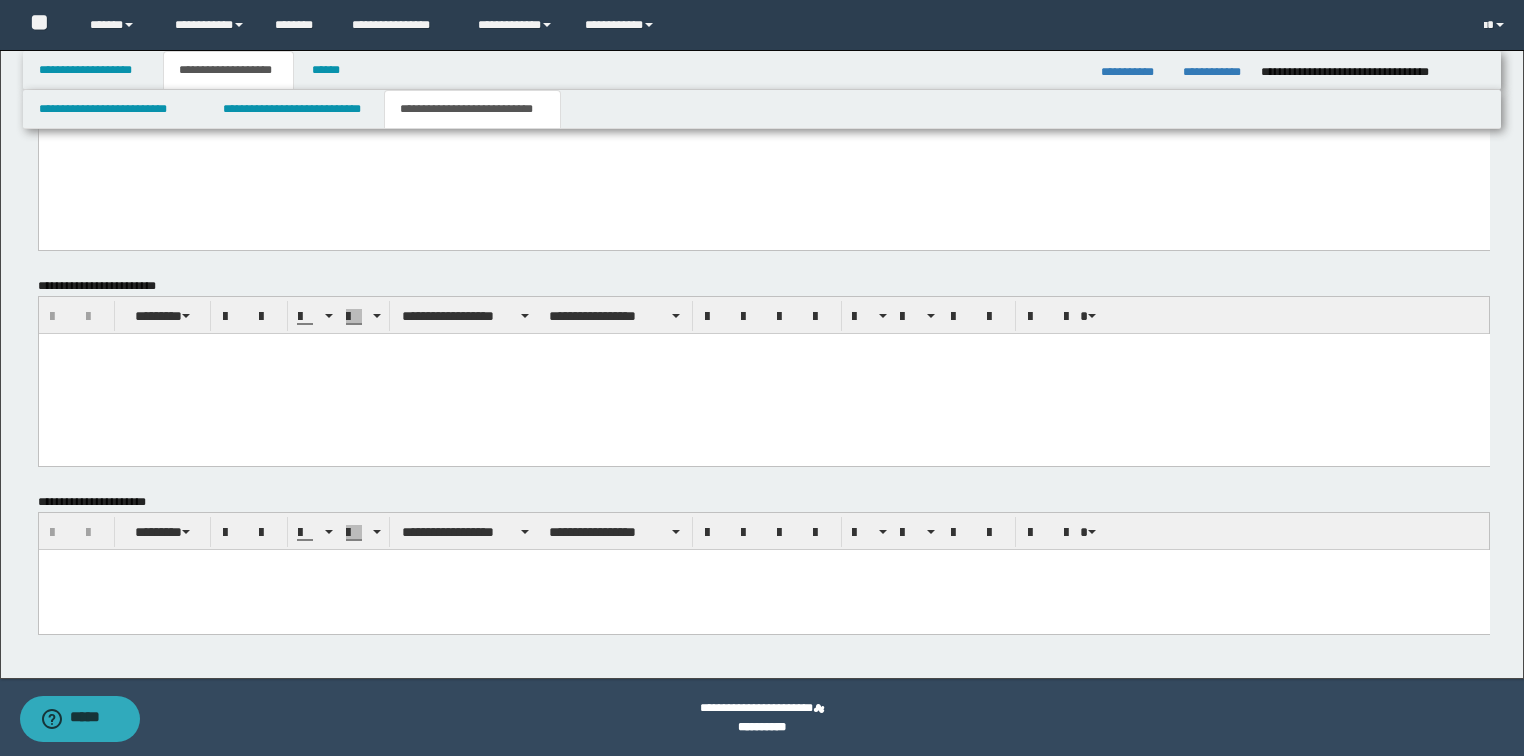click at bounding box center (763, 589) 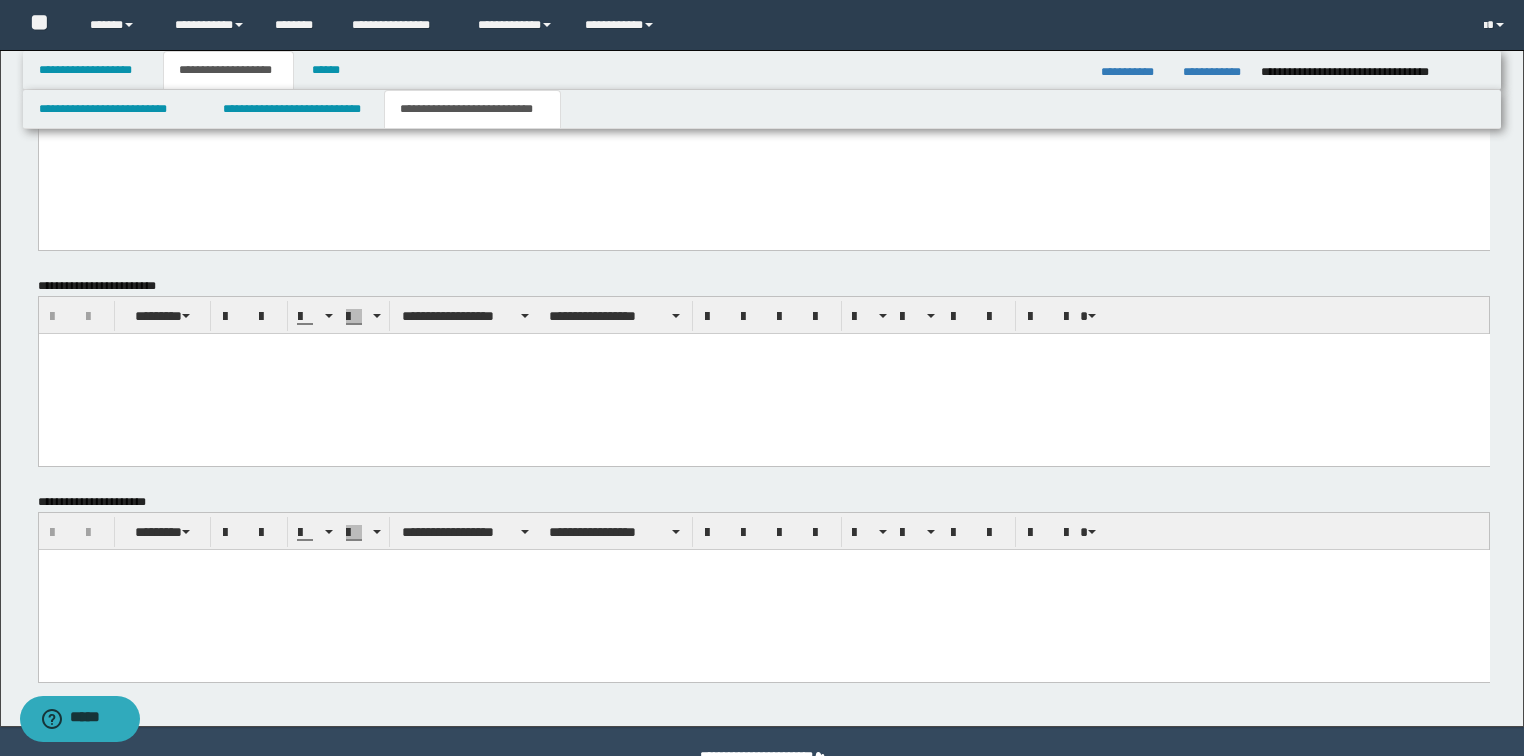 paste 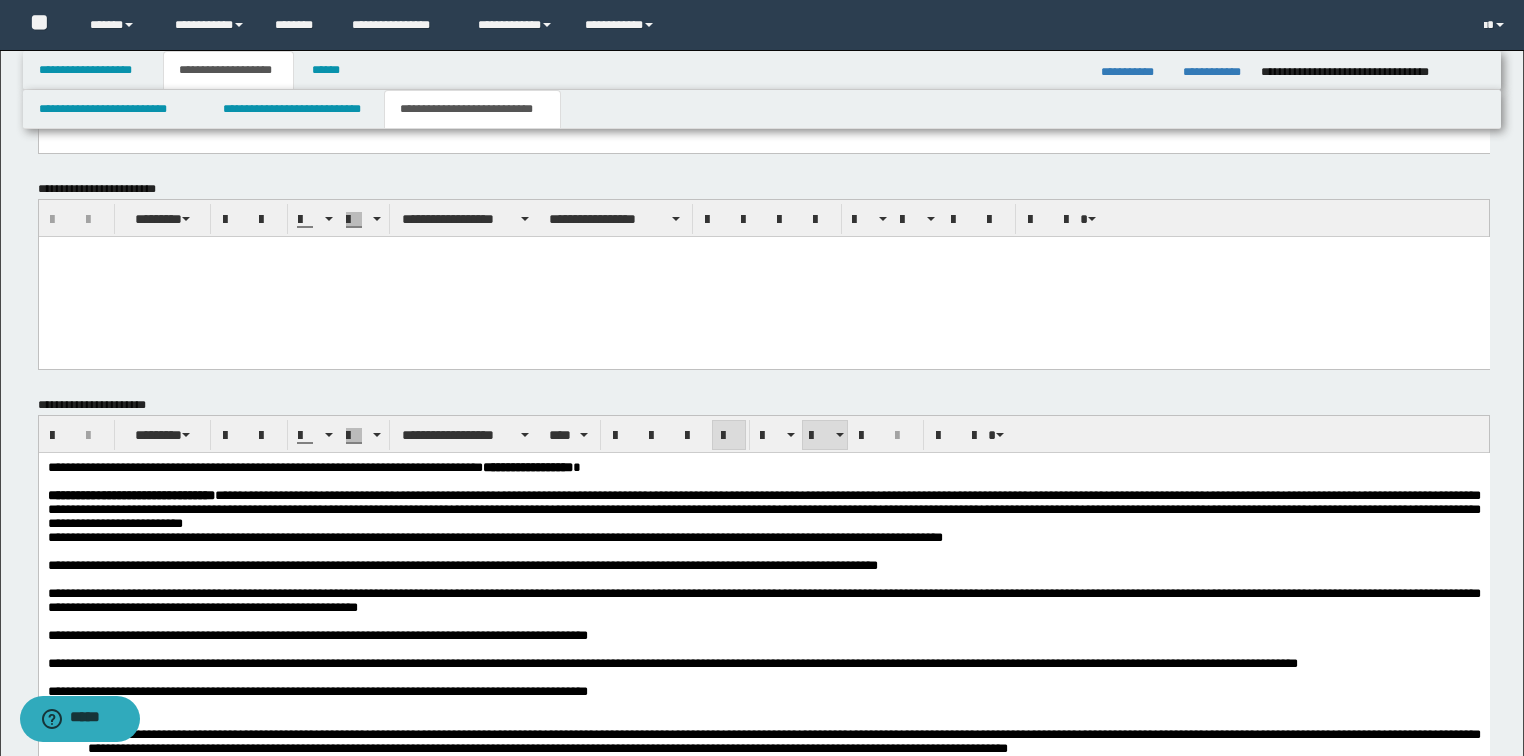 scroll, scrollTop: 1387, scrollLeft: 0, axis: vertical 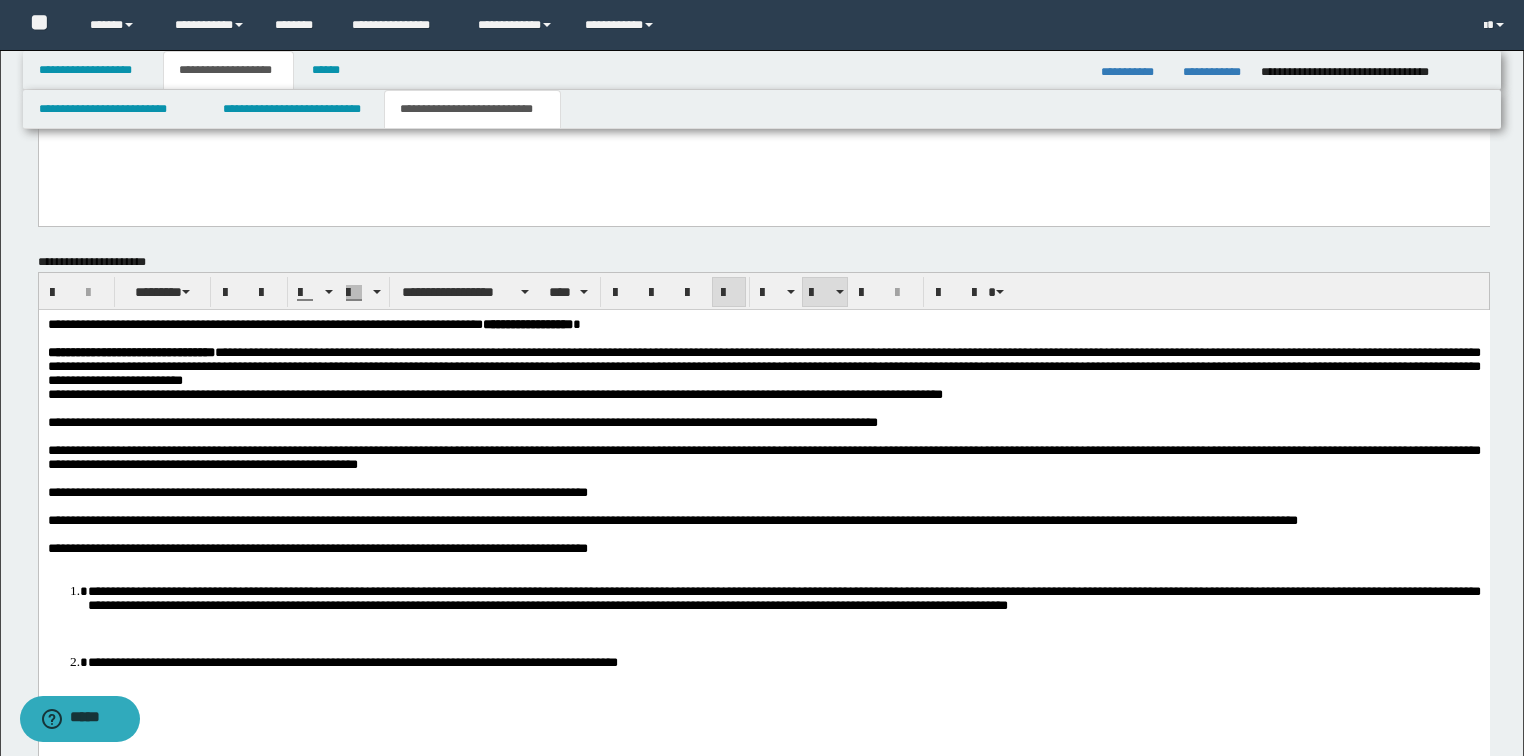 click at bounding box center (49, 337) 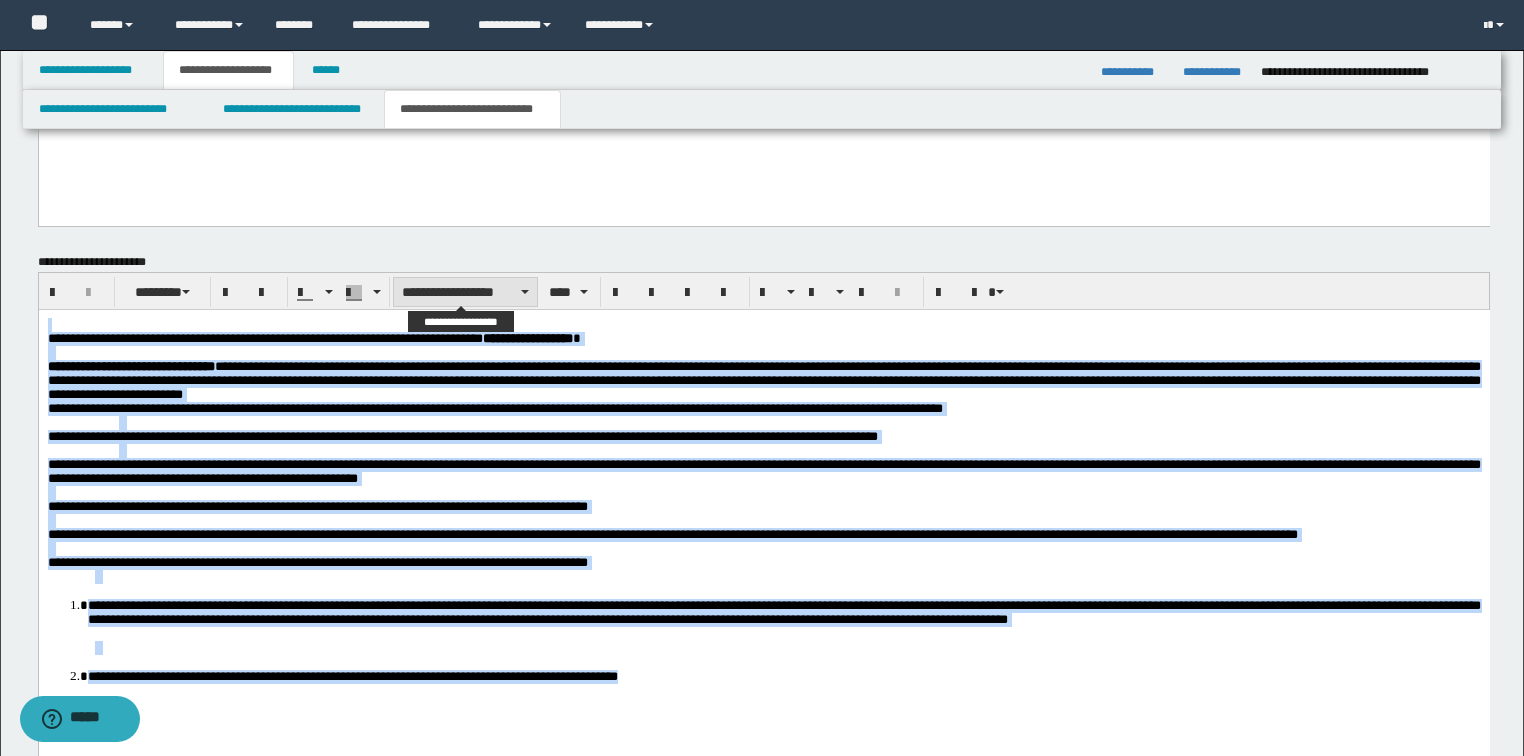 click on "**********" at bounding box center (465, 292) 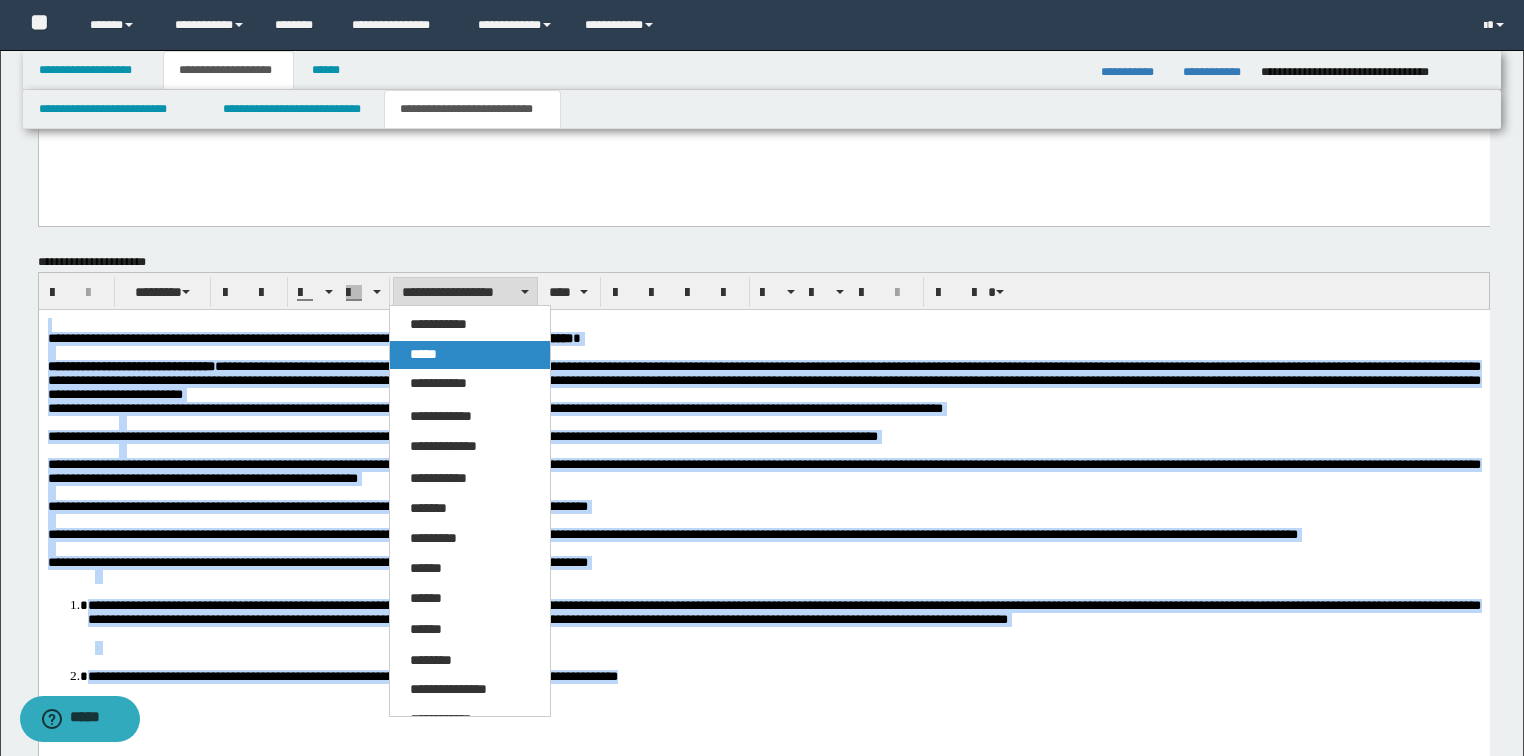 click on "*****" at bounding box center [423, 354] 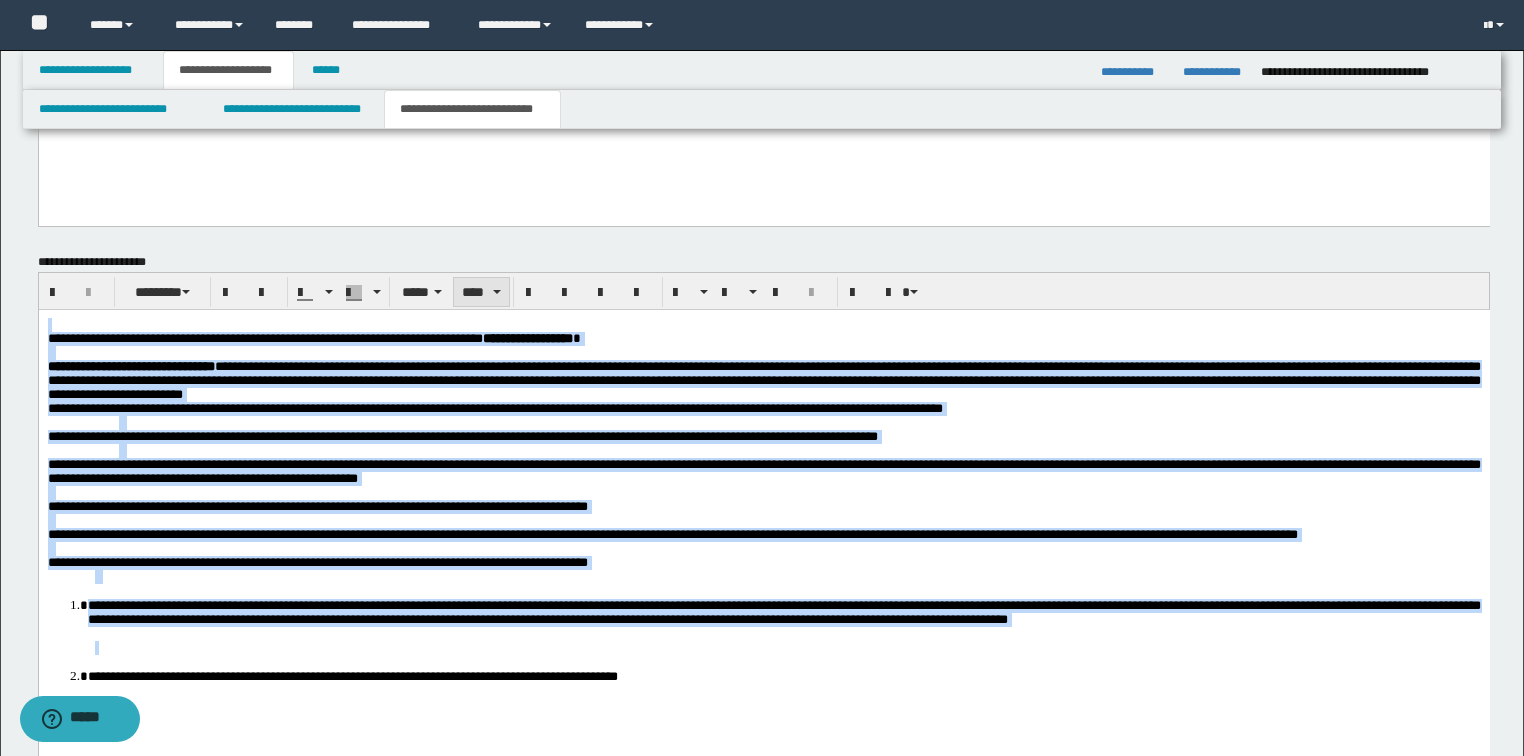 click on "****" at bounding box center (481, 292) 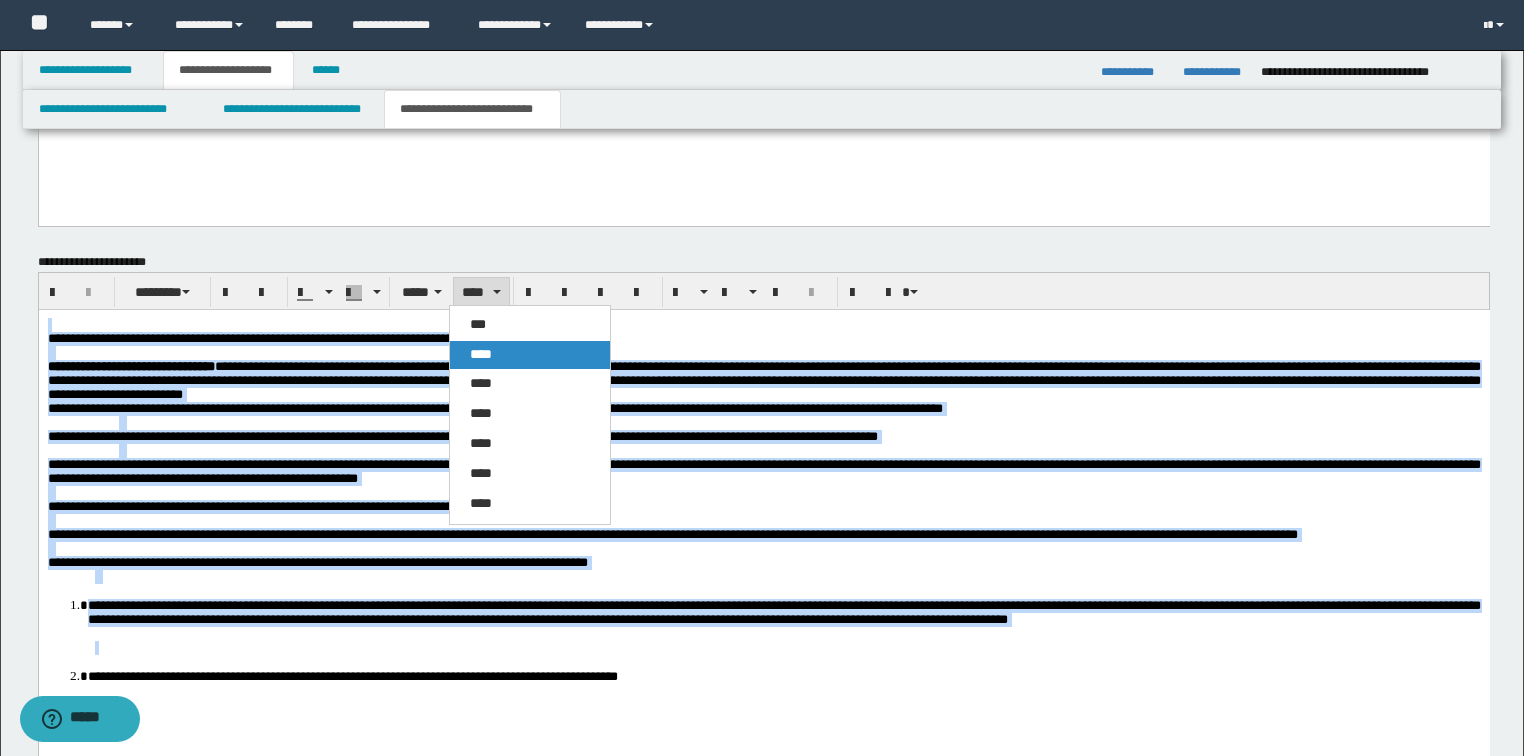 click on "****" at bounding box center [481, 354] 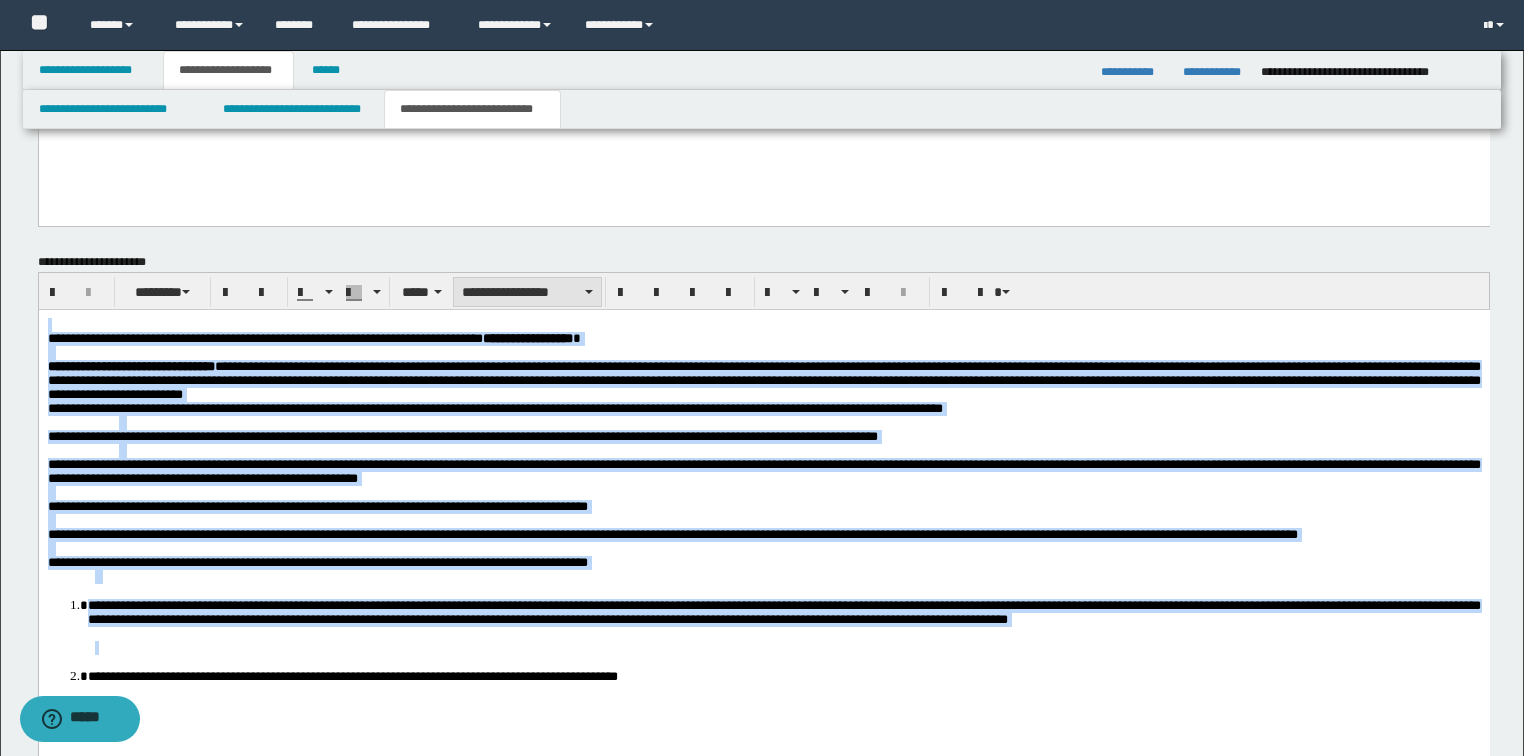 click on "**********" at bounding box center [527, 292] 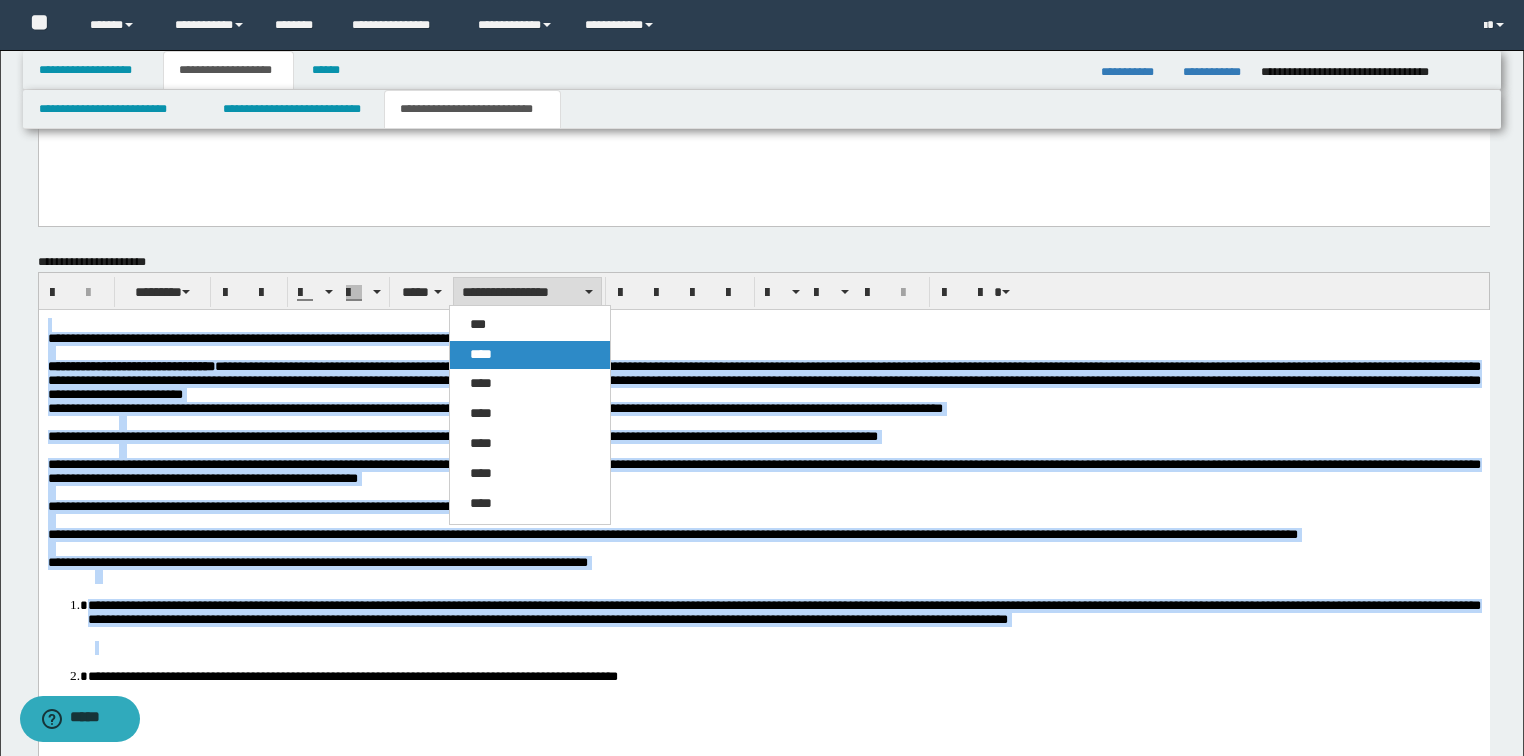 click on "****" at bounding box center [530, 355] 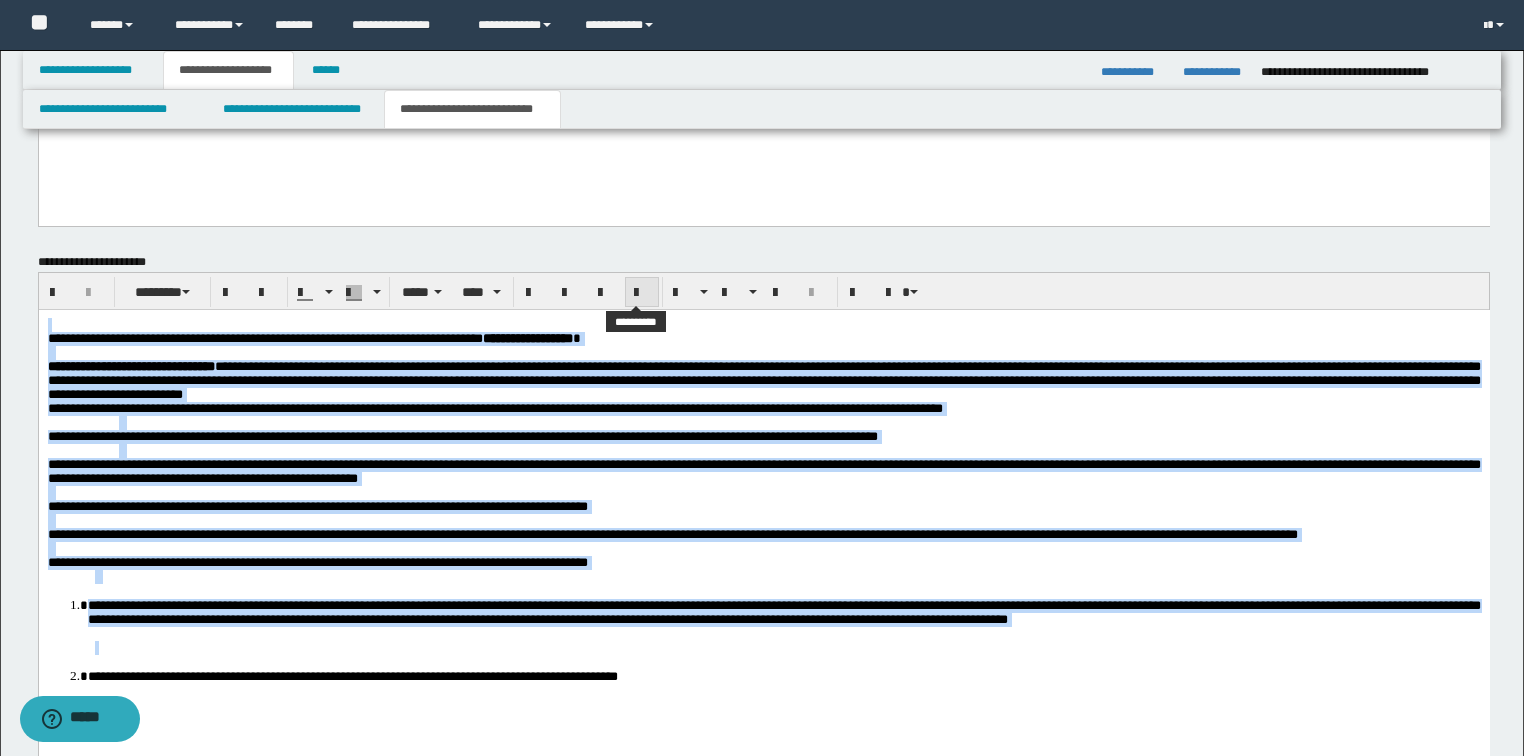 click at bounding box center [642, 293] 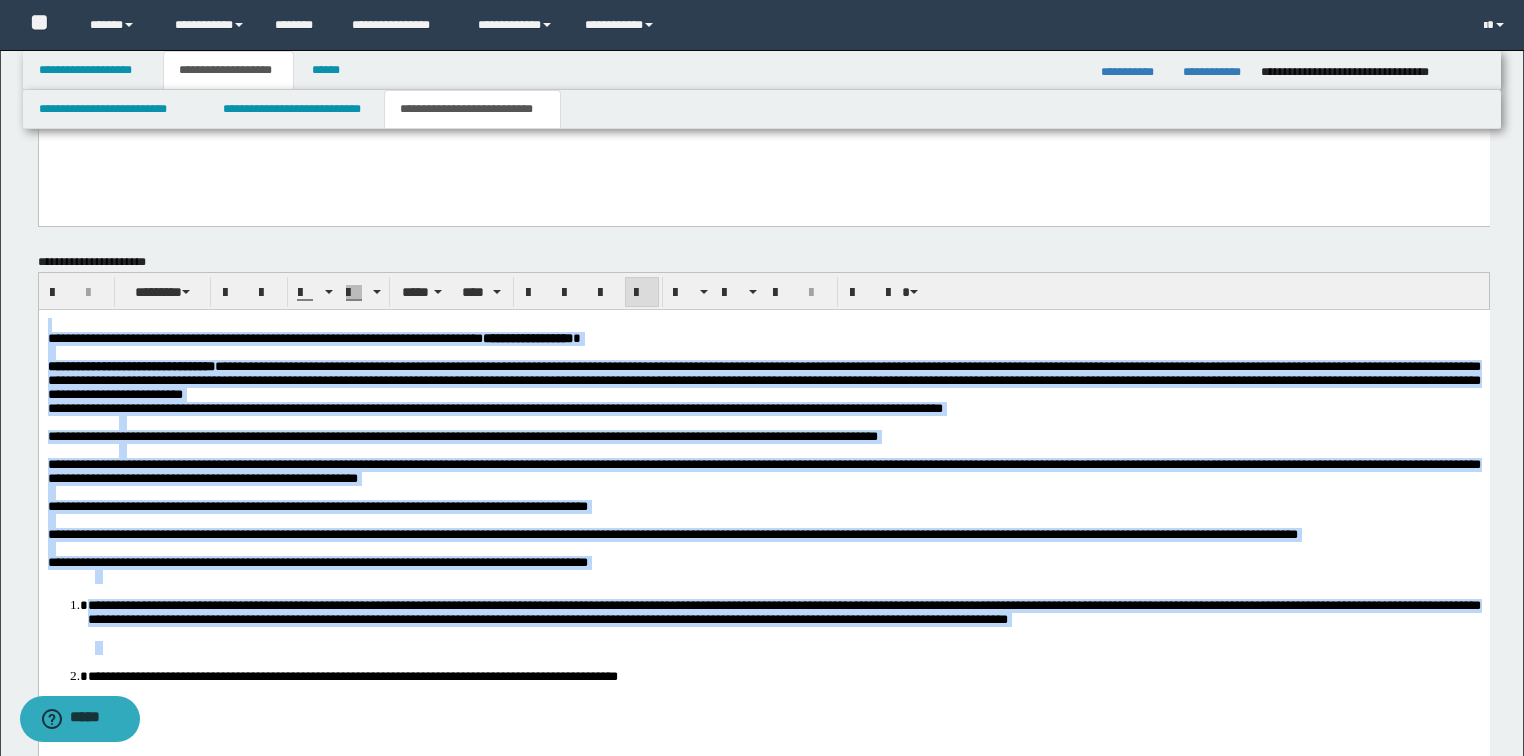 click at bounding box center (642, 293) 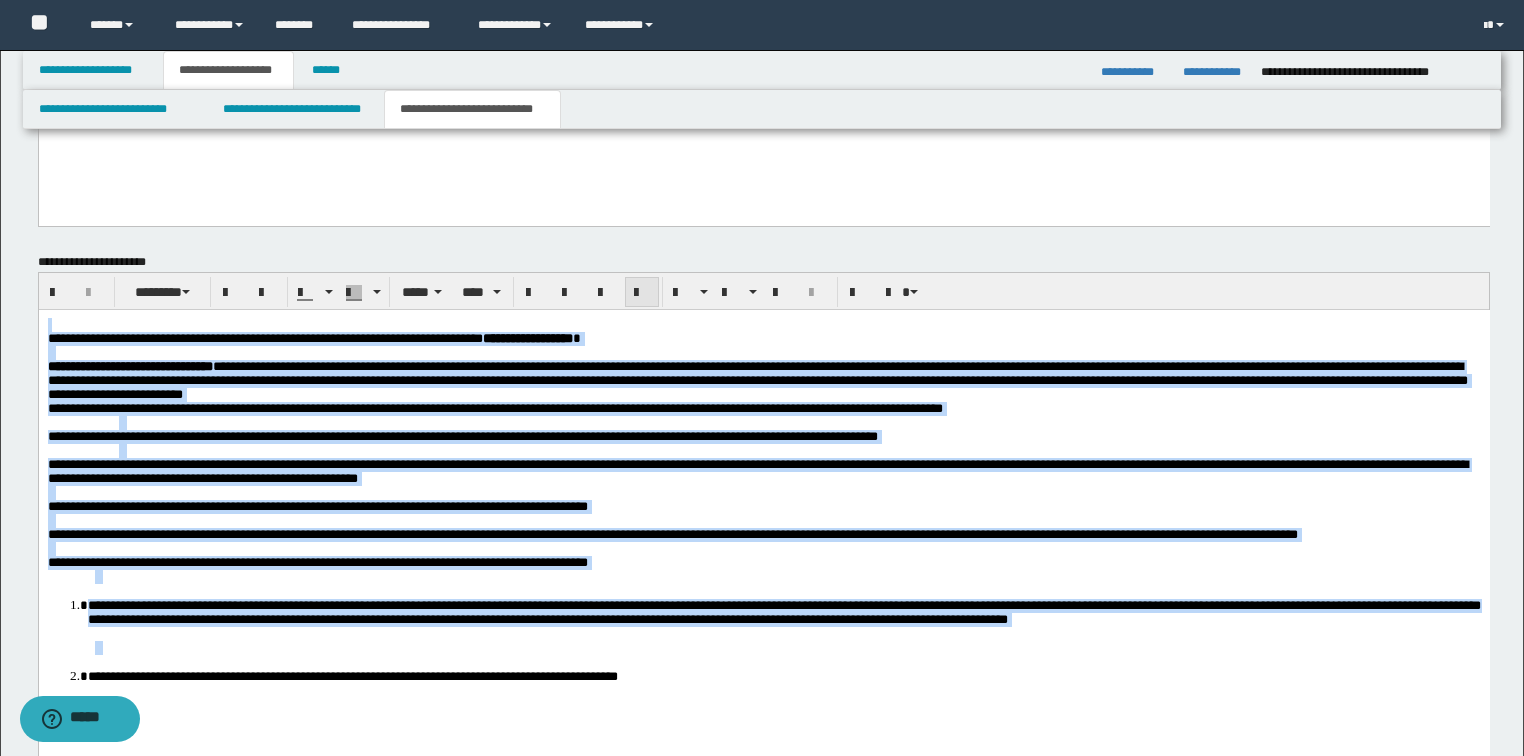 click at bounding box center (642, 293) 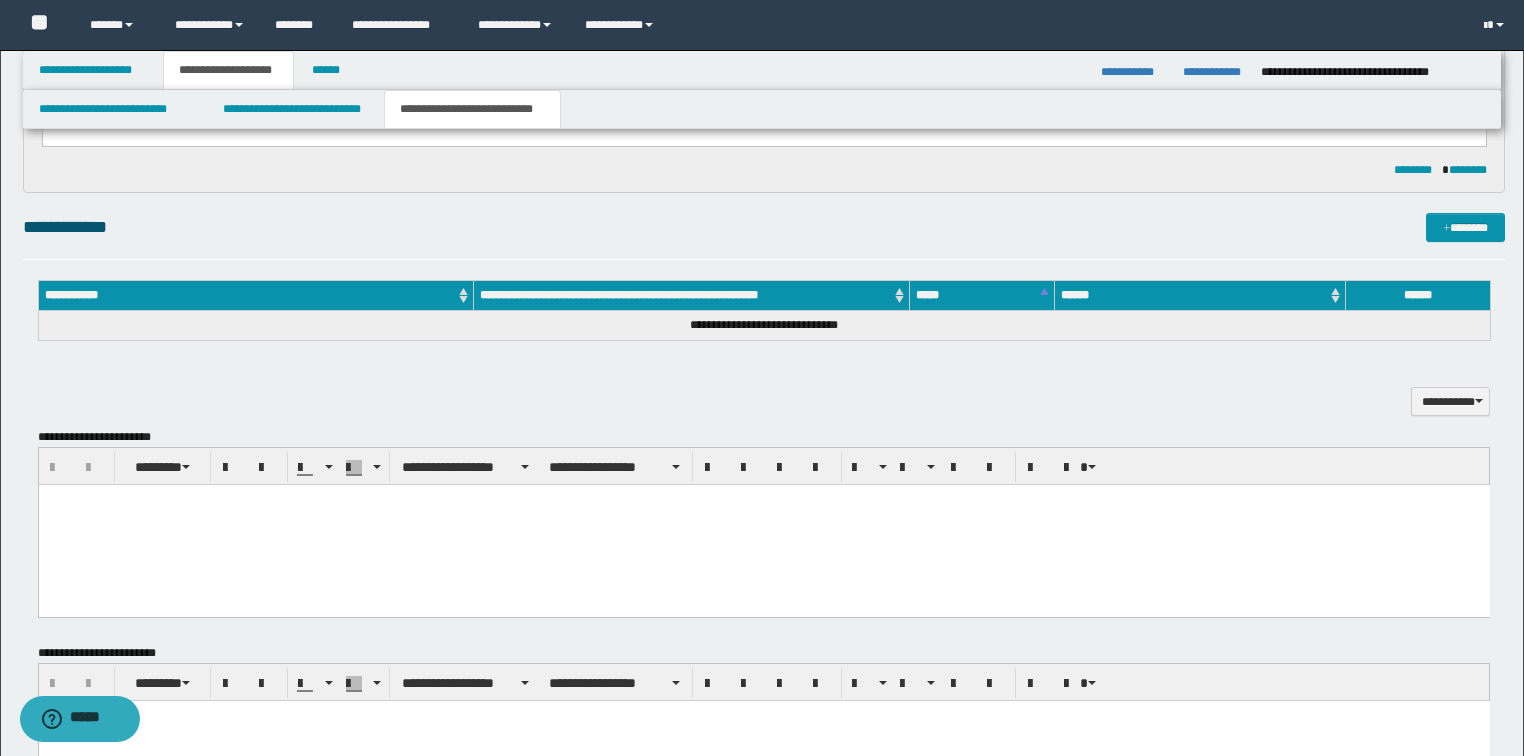 scroll, scrollTop: 816, scrollLeft: 0, axis: vertical 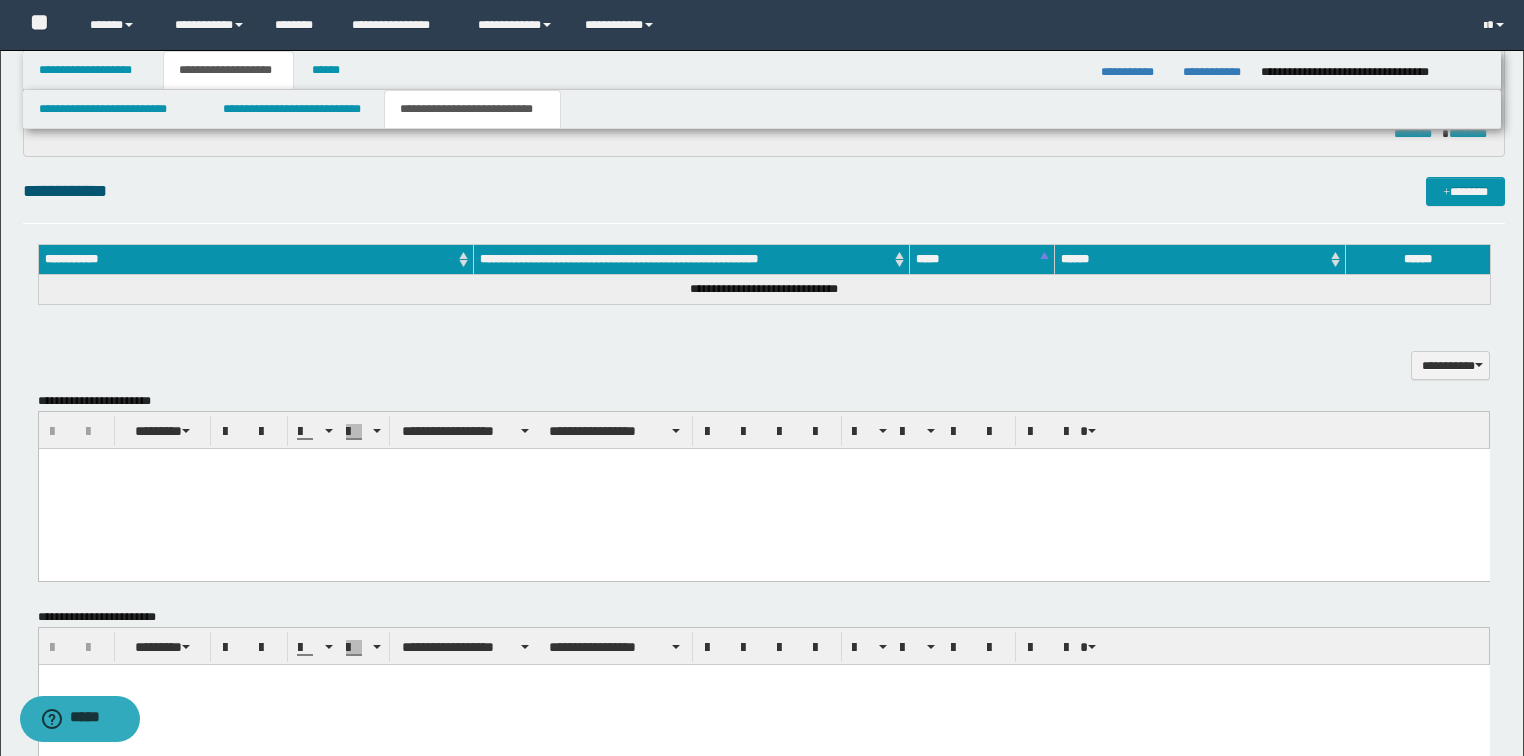 click at bounding box center (763, 489) 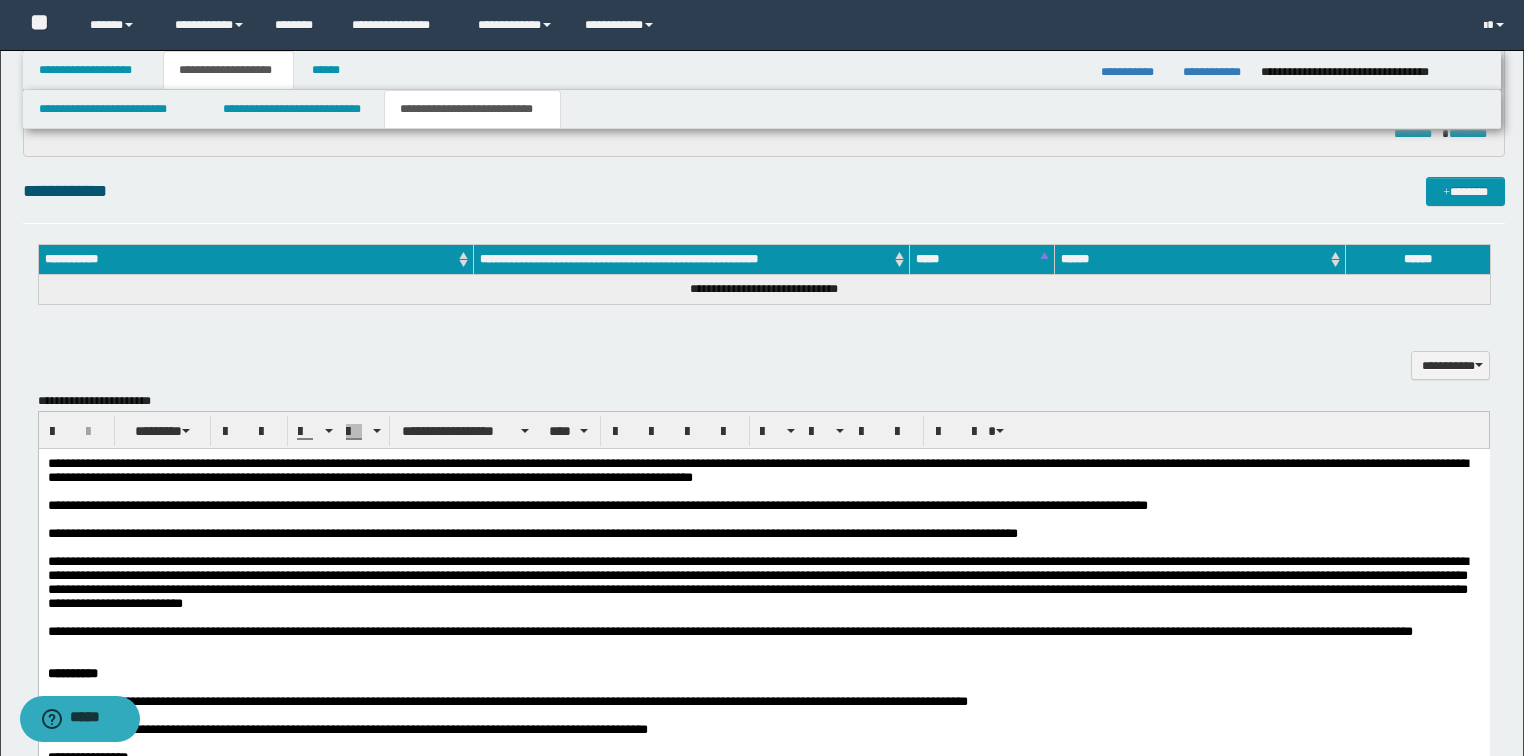 click on "**********" at bounding box center (757, 470) 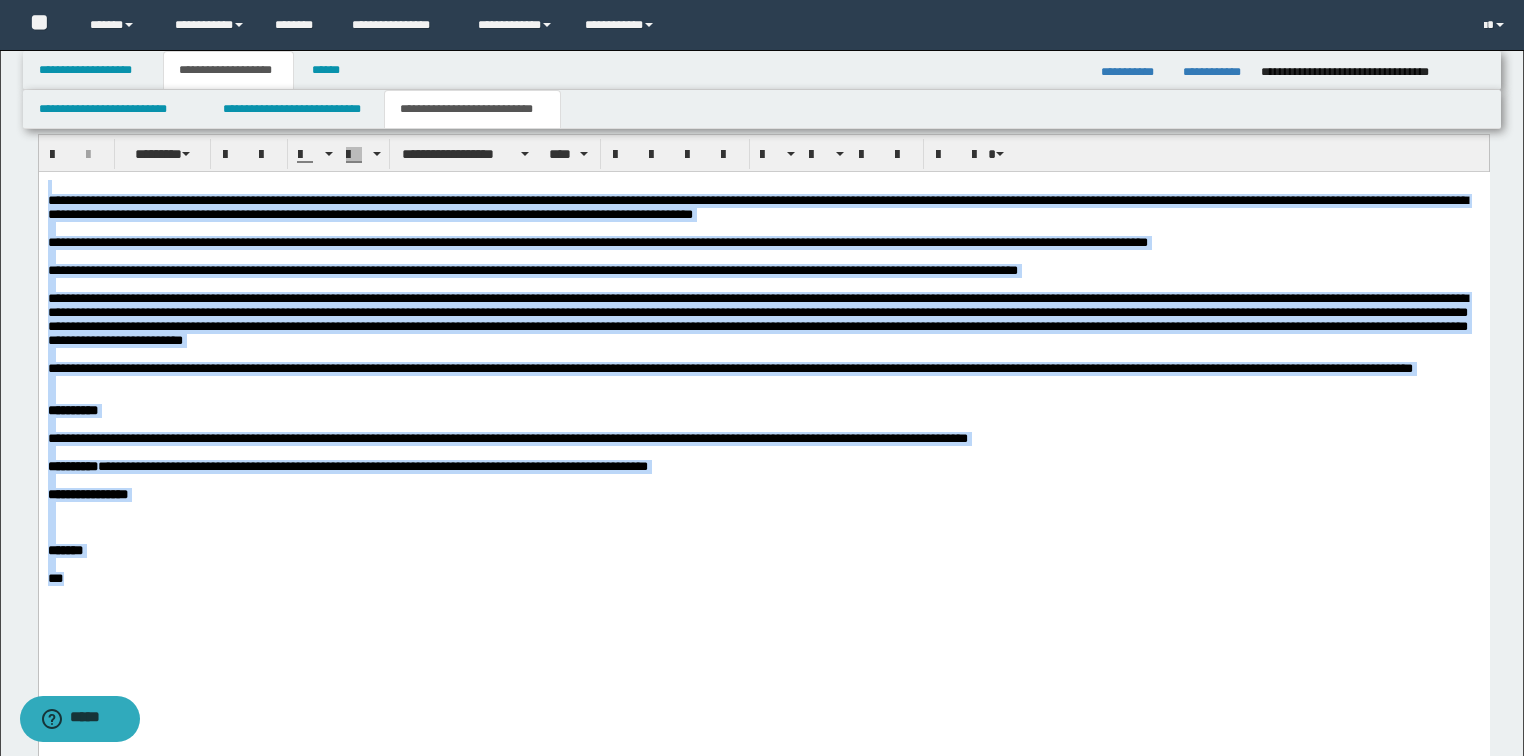 scroll, scrollTop: 976, scrollLeft: 0, axis: vertical 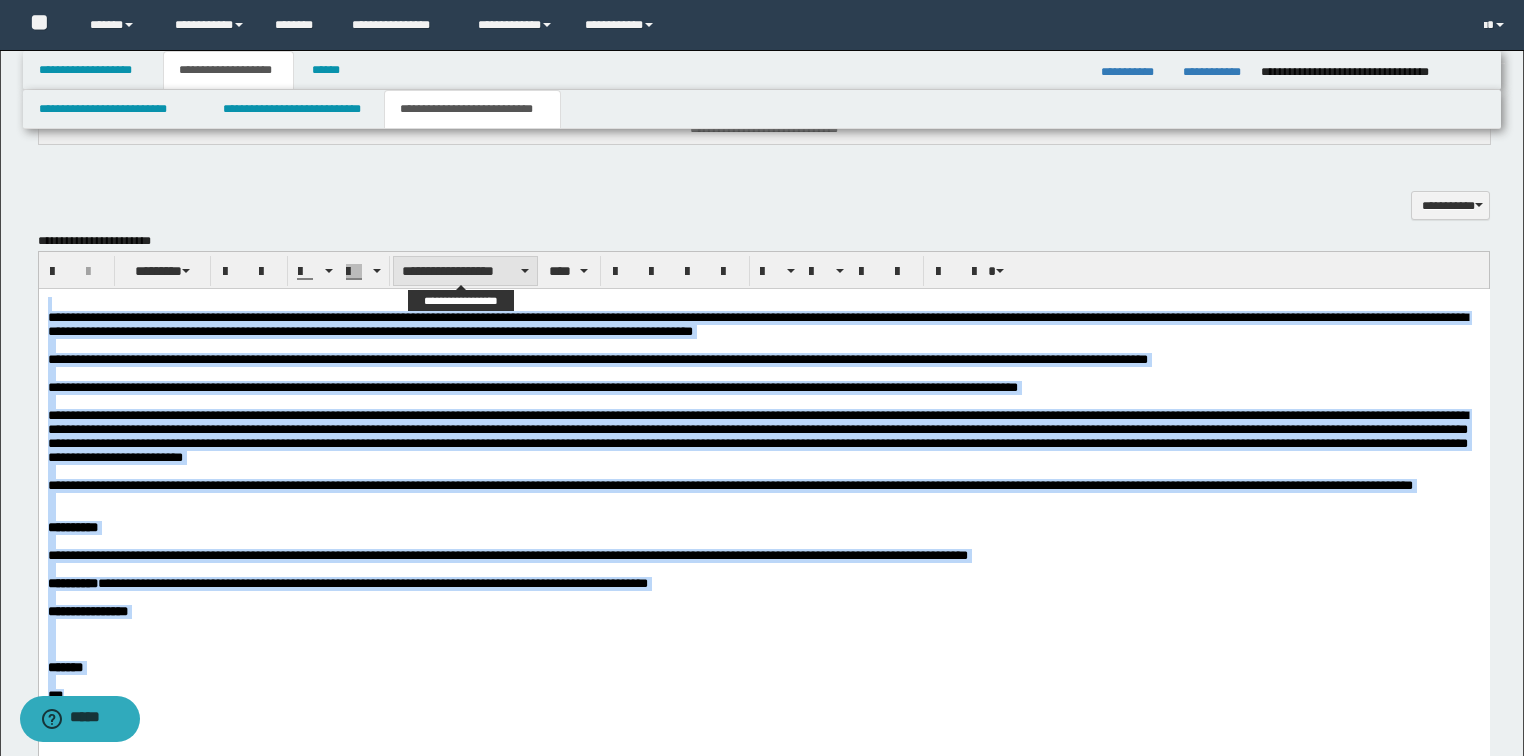 click on "**********" at bounding box center [465, 271] 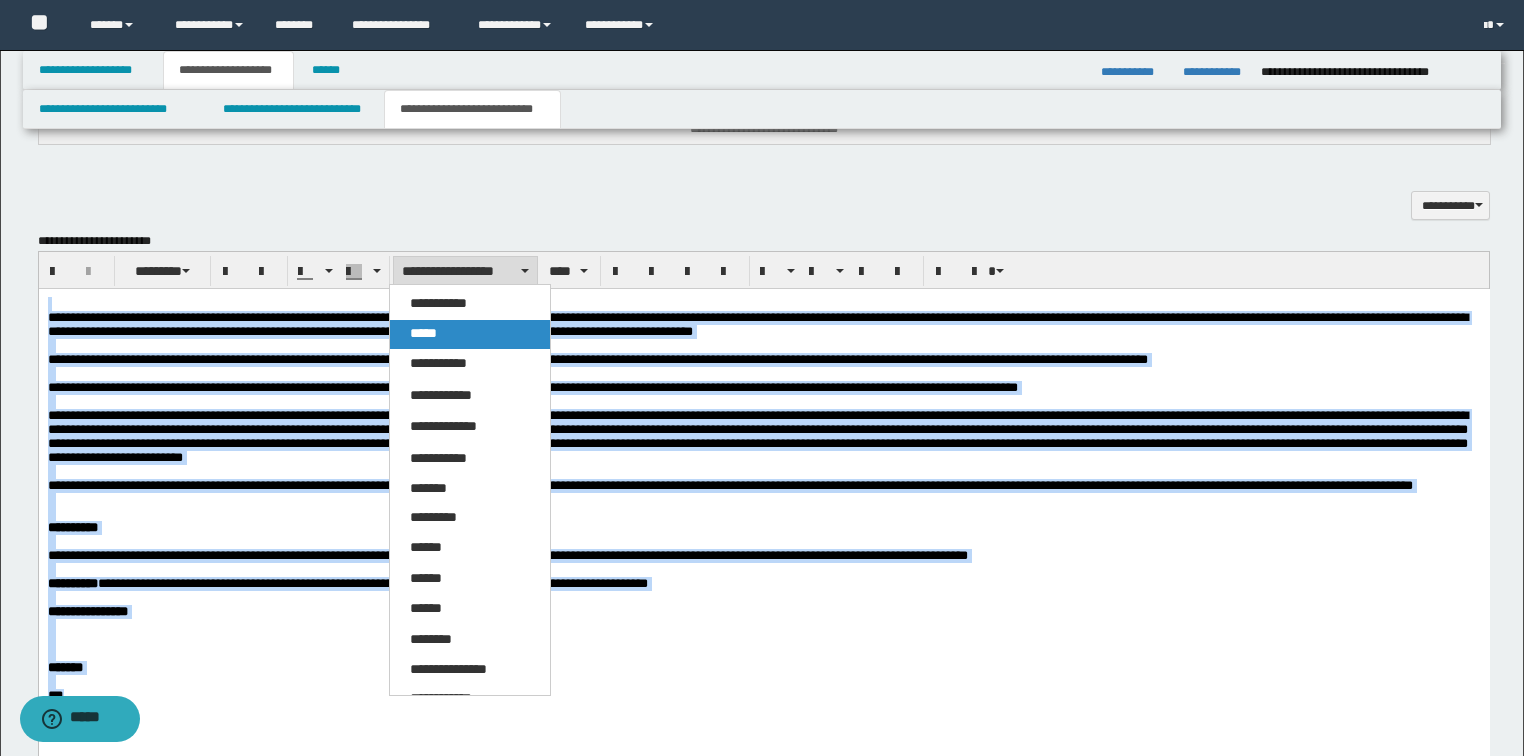 click on "*****" at bounding box center [423, 333] 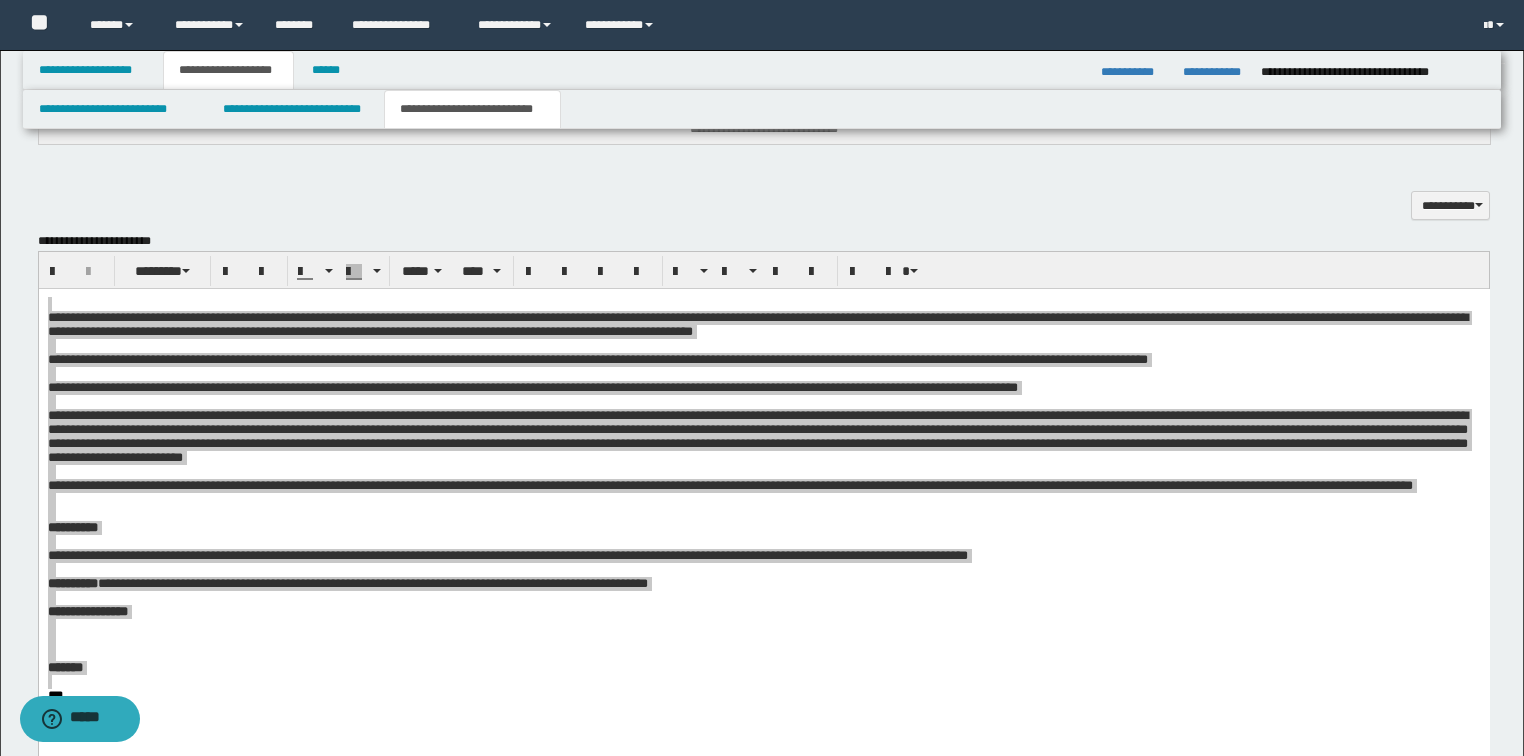 click at bounding box center (764, 586) 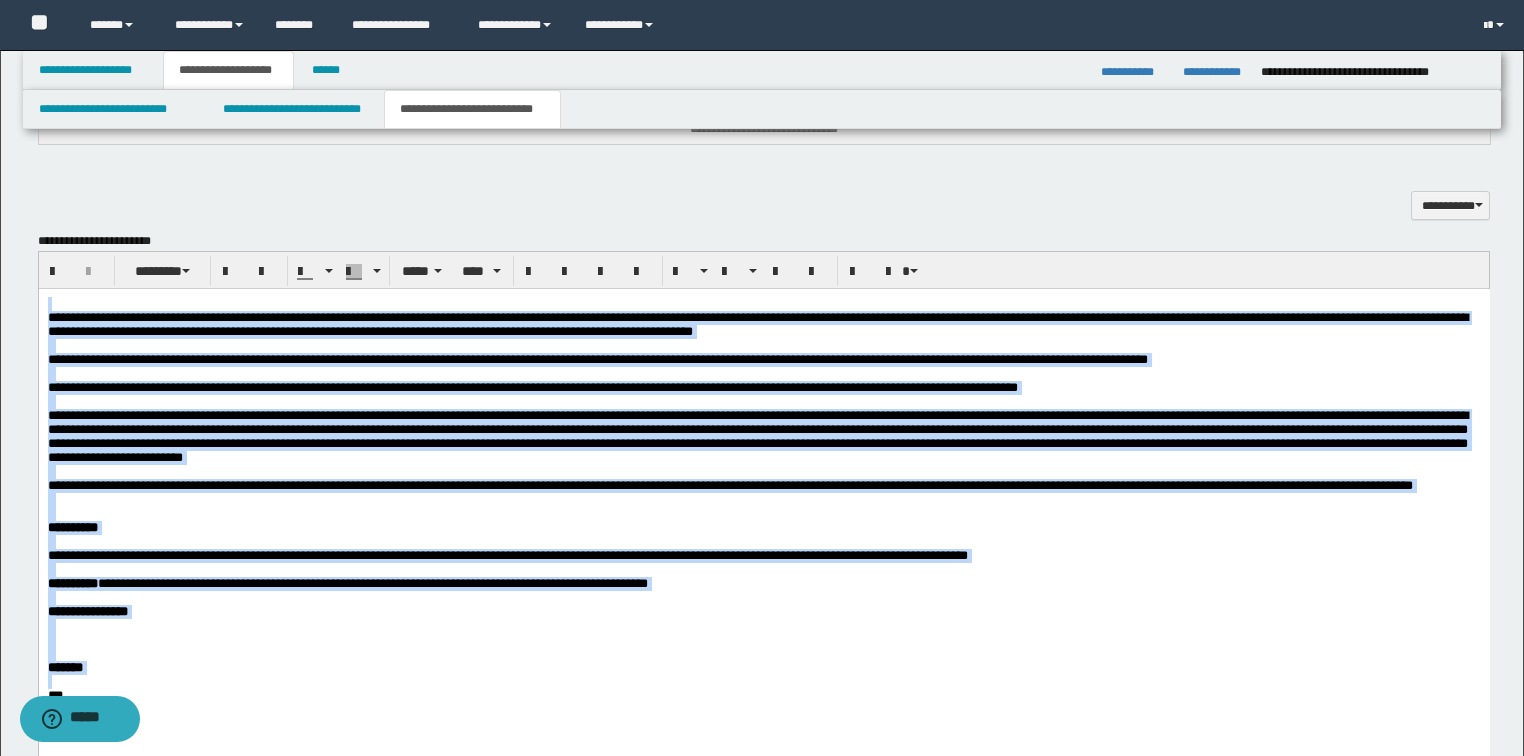 click on "**********" at bounding box center (757, 324) 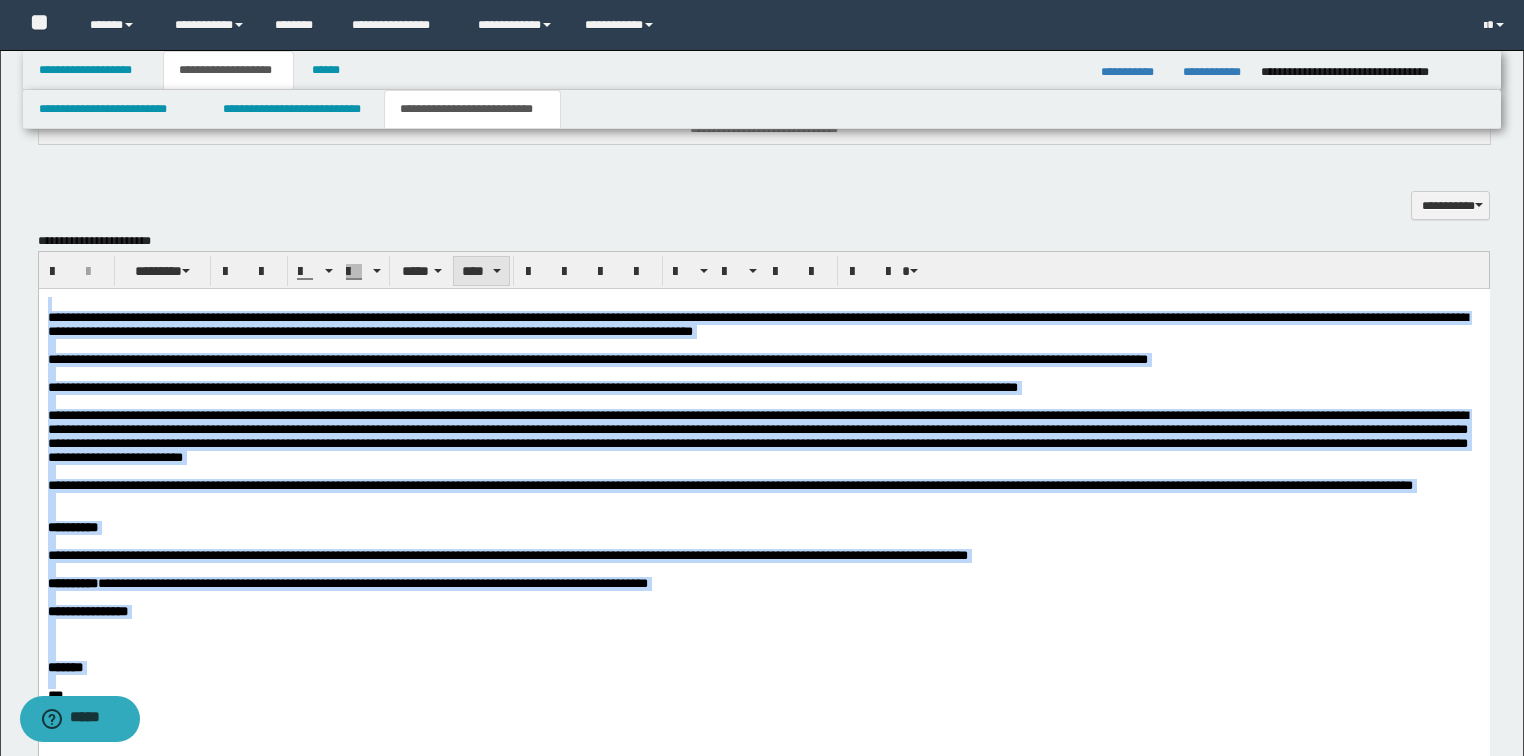 click on "****" at bounding box center (481, 271) 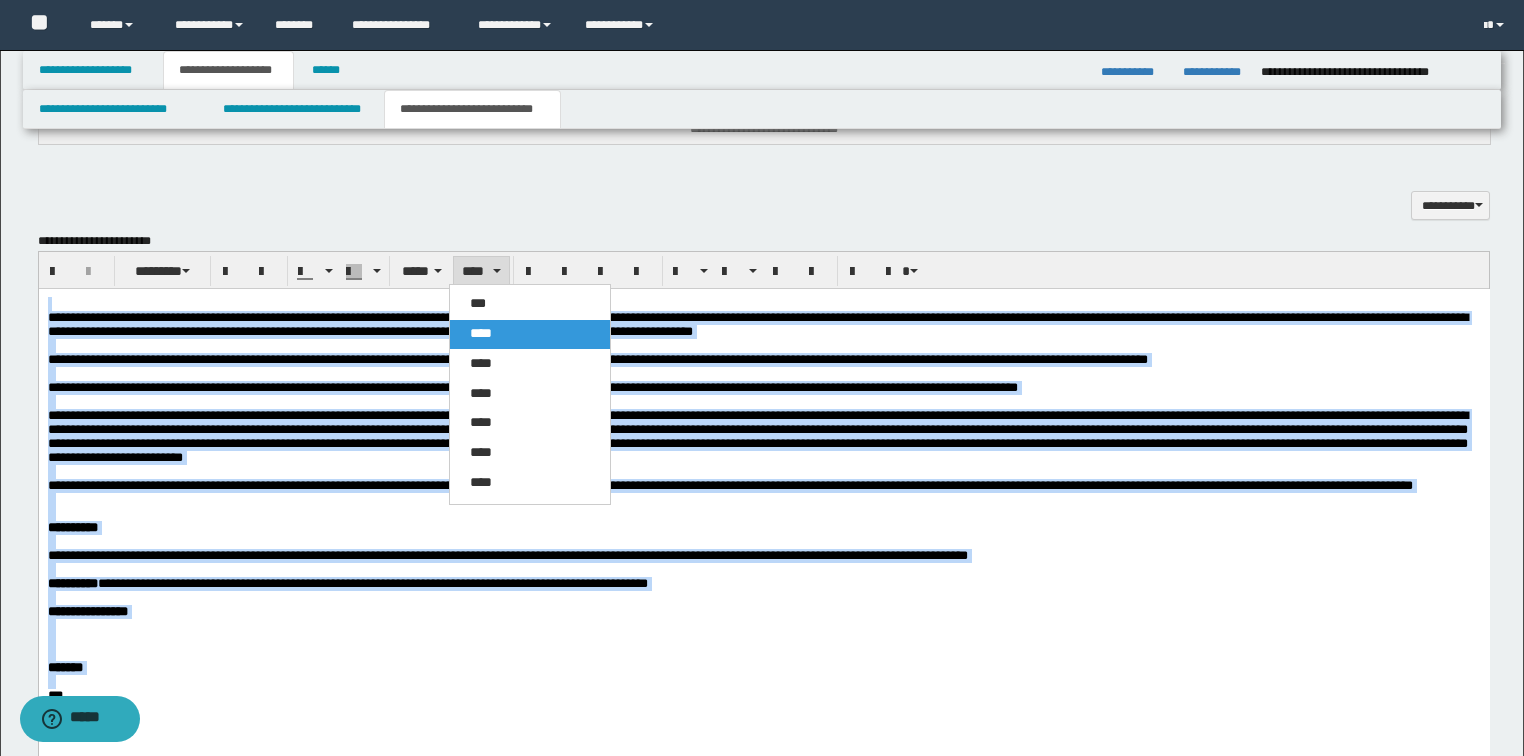 click on "****" at bounding box center [481, 333] 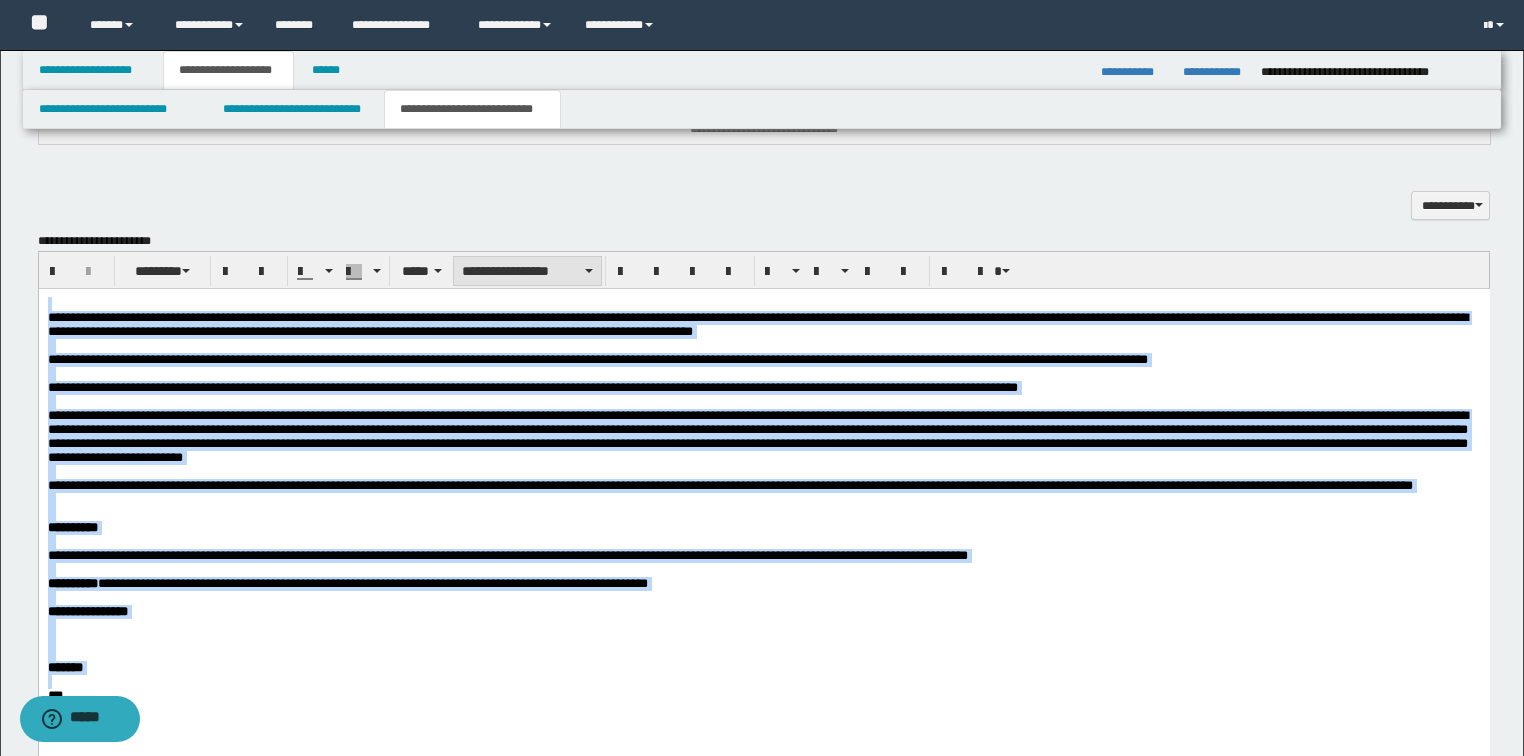 click on "**********" at bounding box center [527, 271] 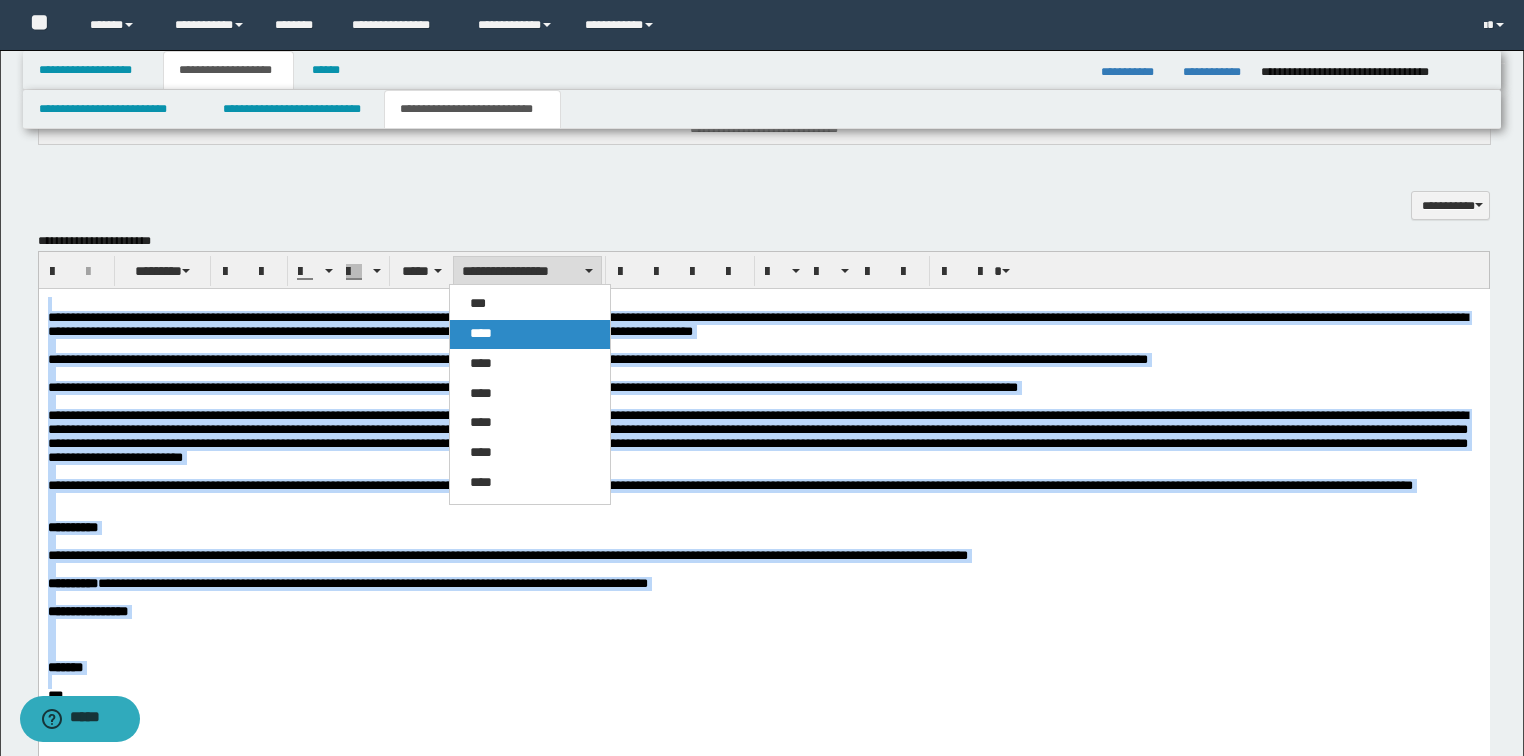 click on "****" at bounding box center (481, 333) 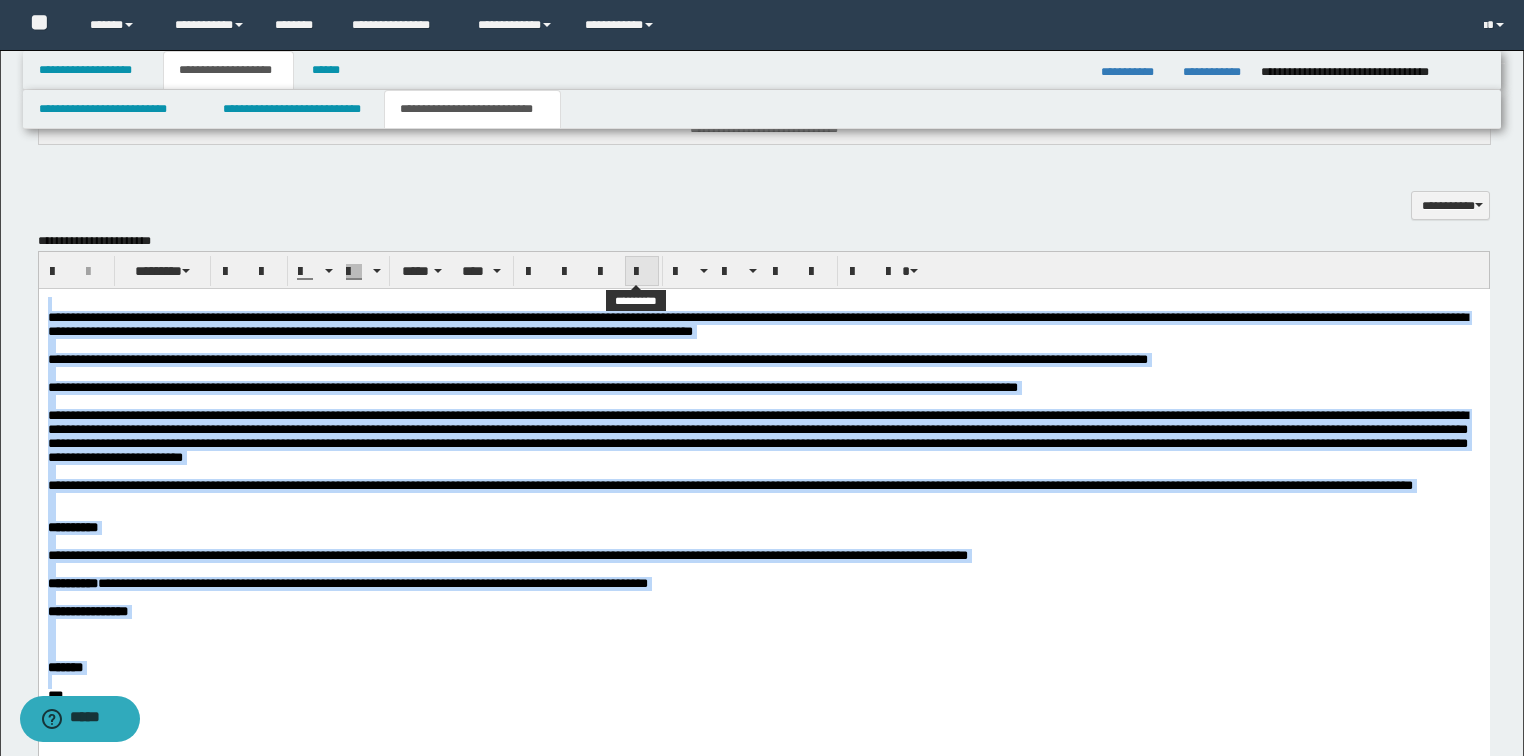 click at bounding box center (642, 272) 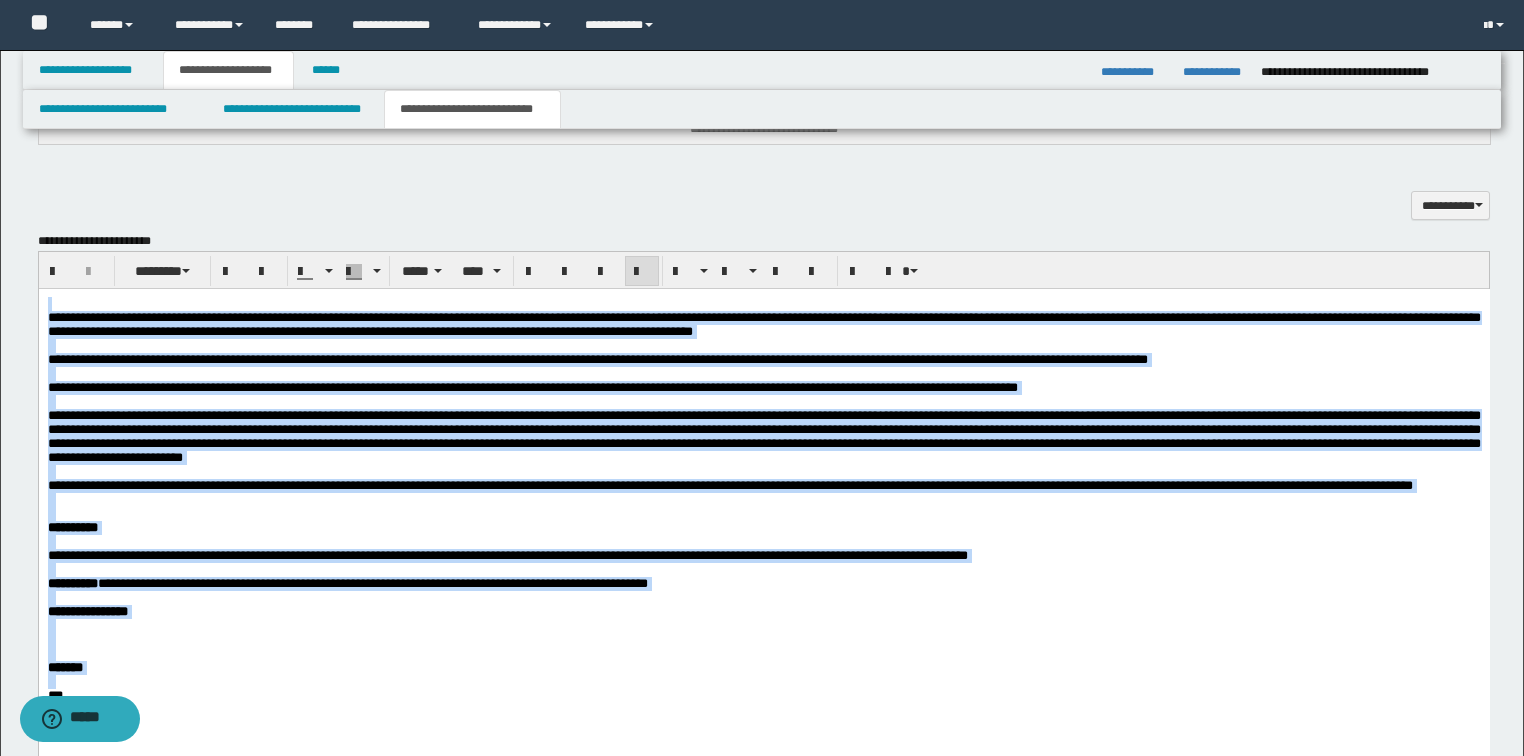 click at bounding box center [642, 272] 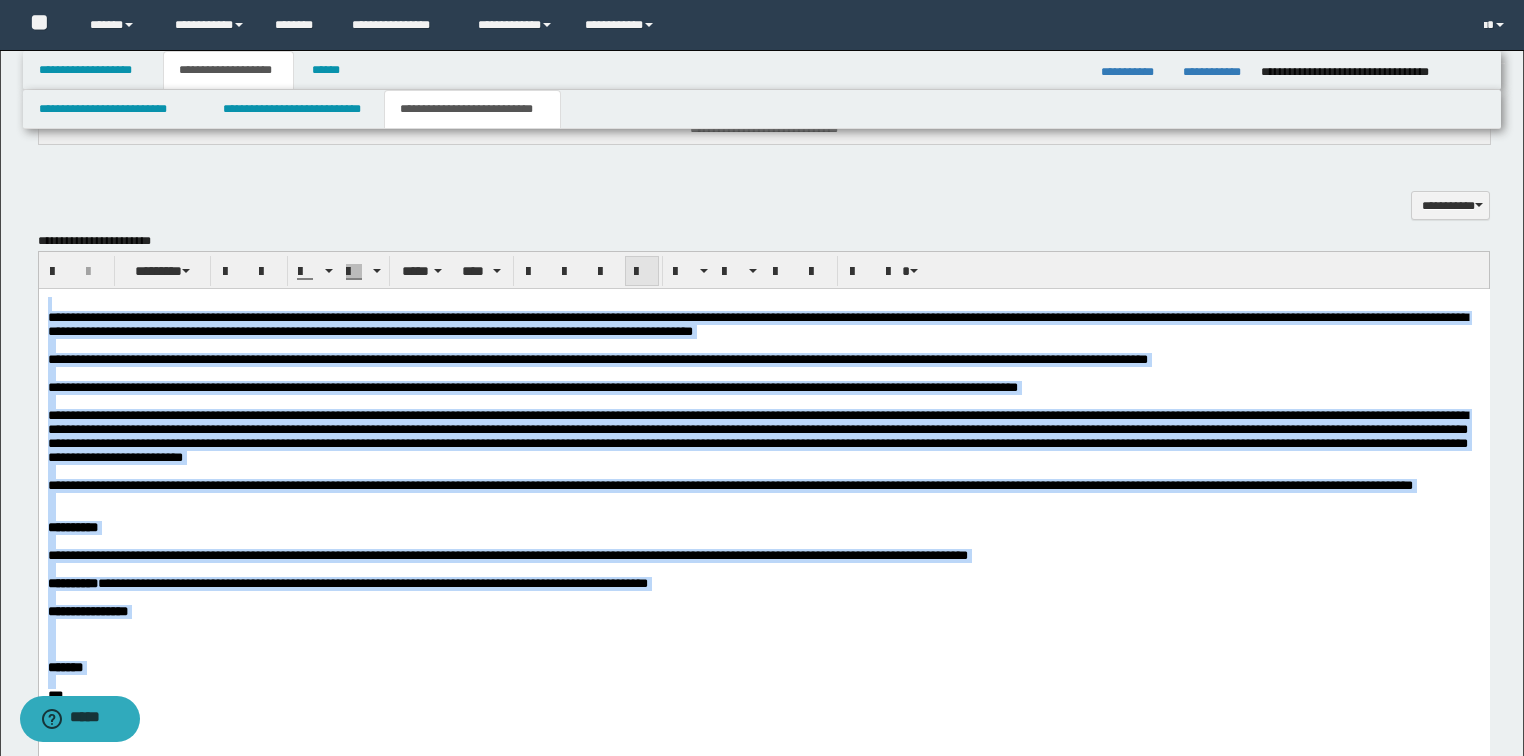 click at bounding box center [642, 272] 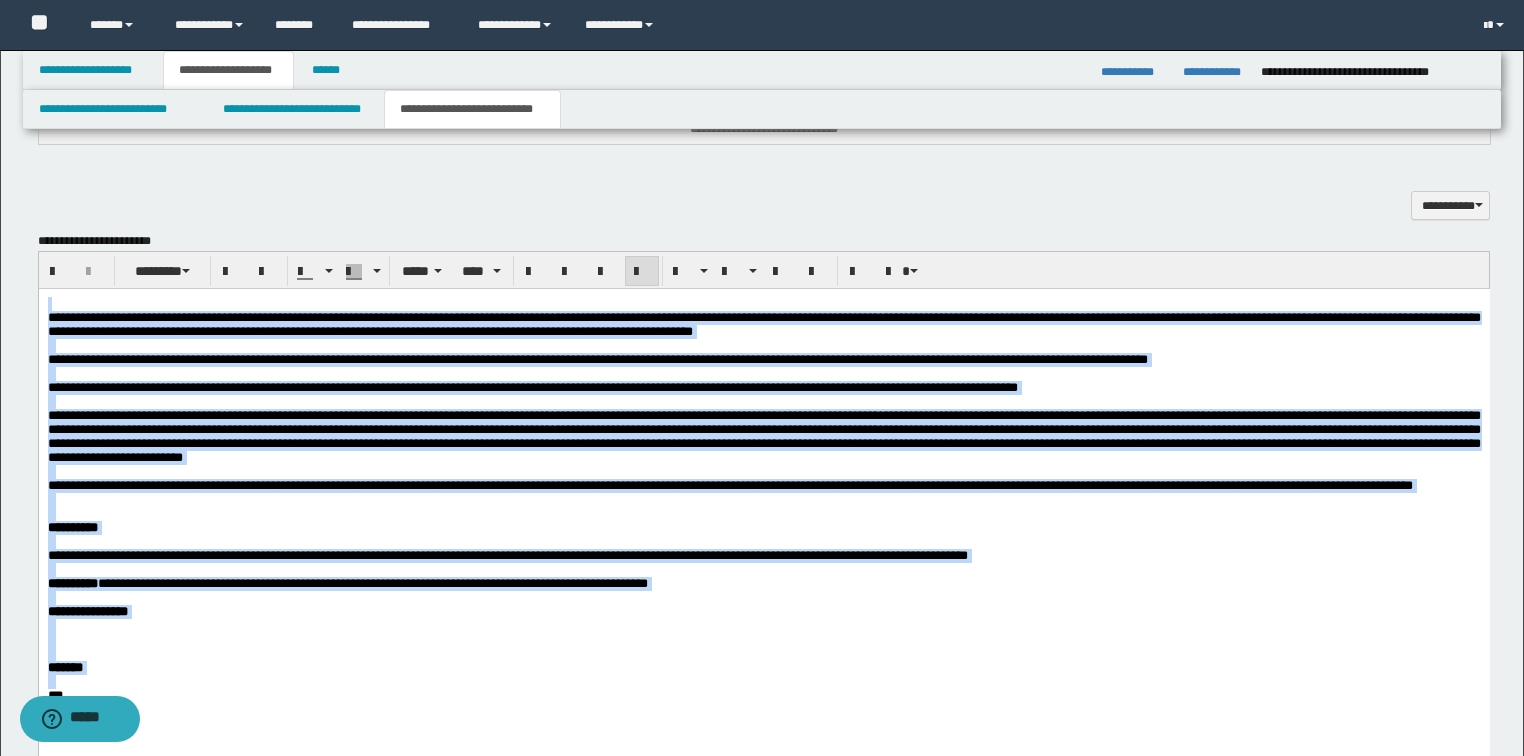 click at bounding box center (763, 346) 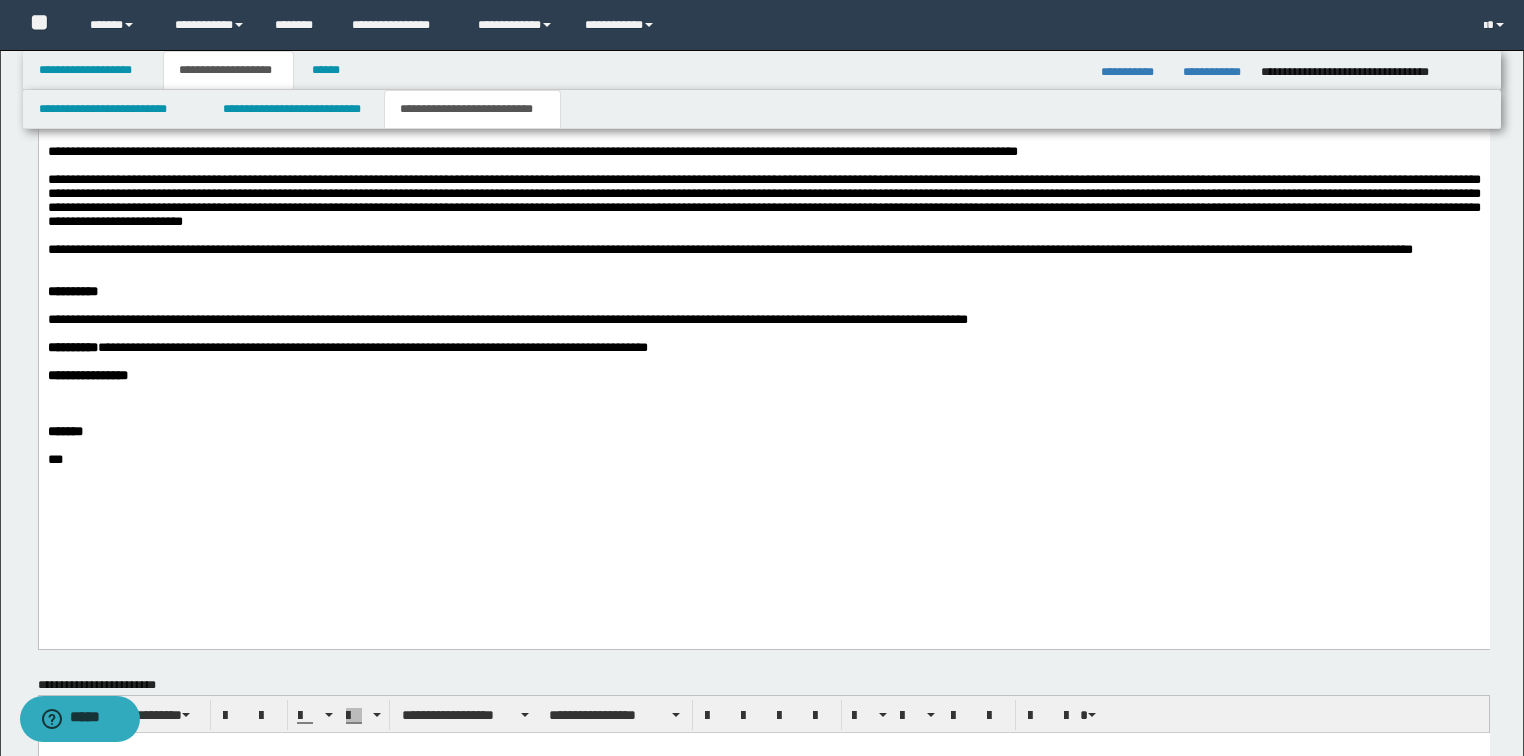 scroll, scrollTop: 1216, scrollLeft: 0, axis: vertical 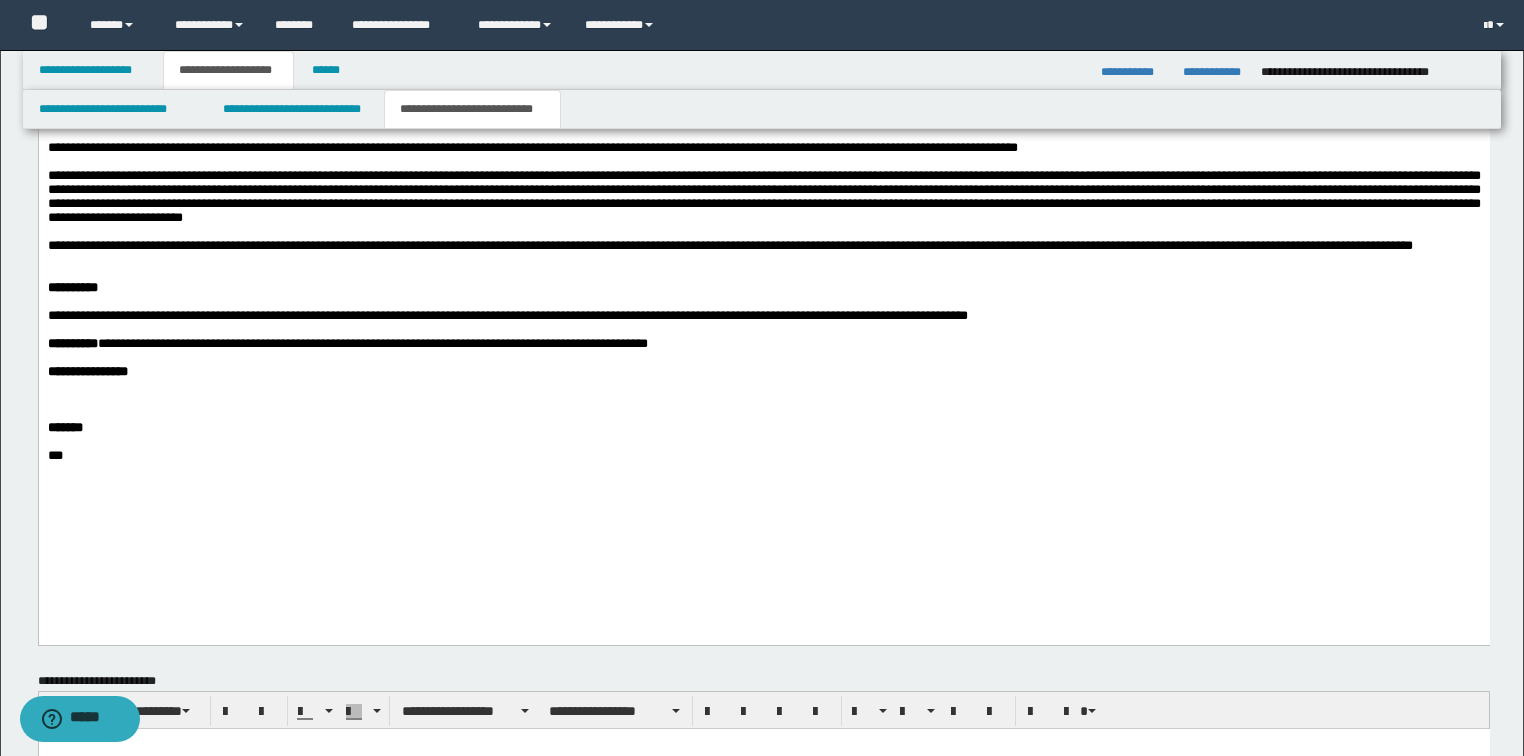 click at bounding box center (763, 330) 